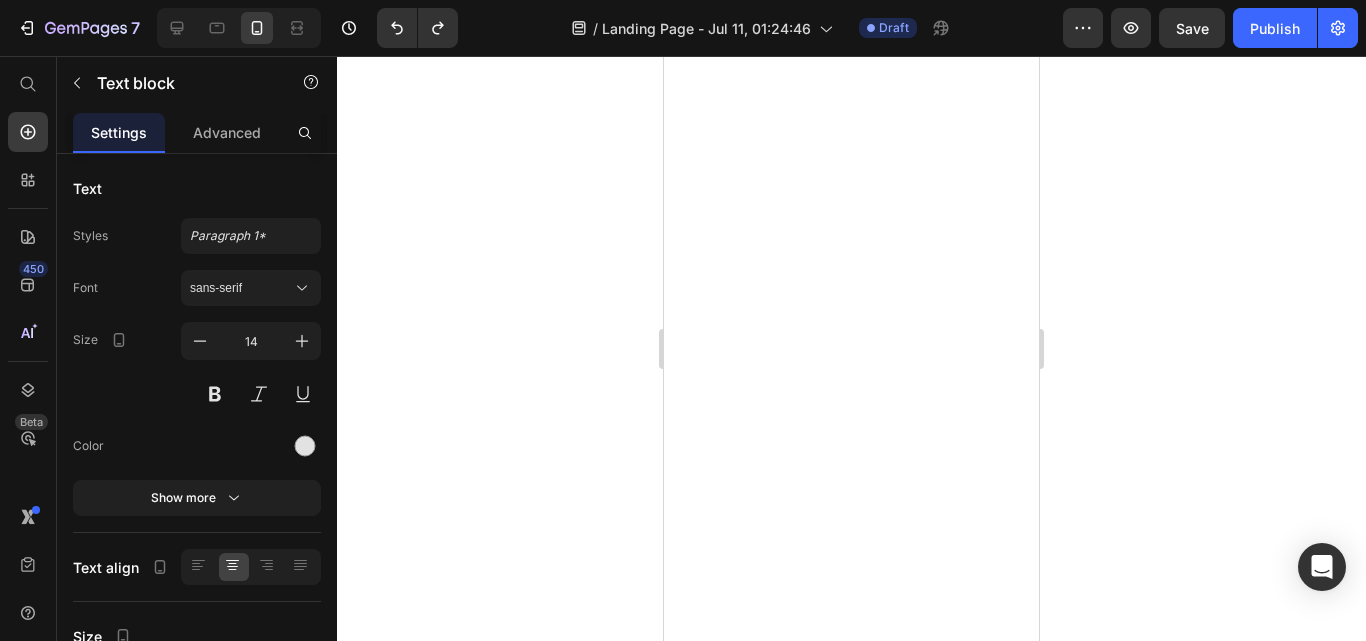 scroll, scrollTop: 0, scrollLeft: 0, axis: both 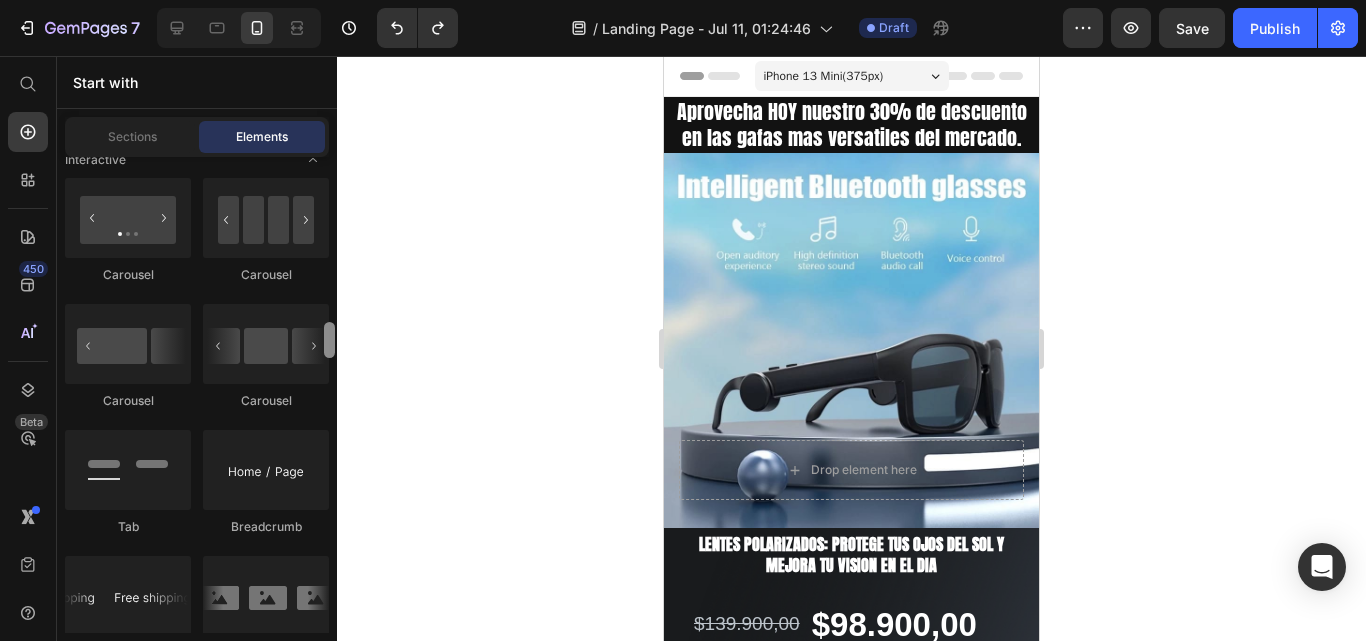 drag, startPoint x: 328, startPoint y: 174, endPoint x: 316, endPoint y: 370, distance: 196.367 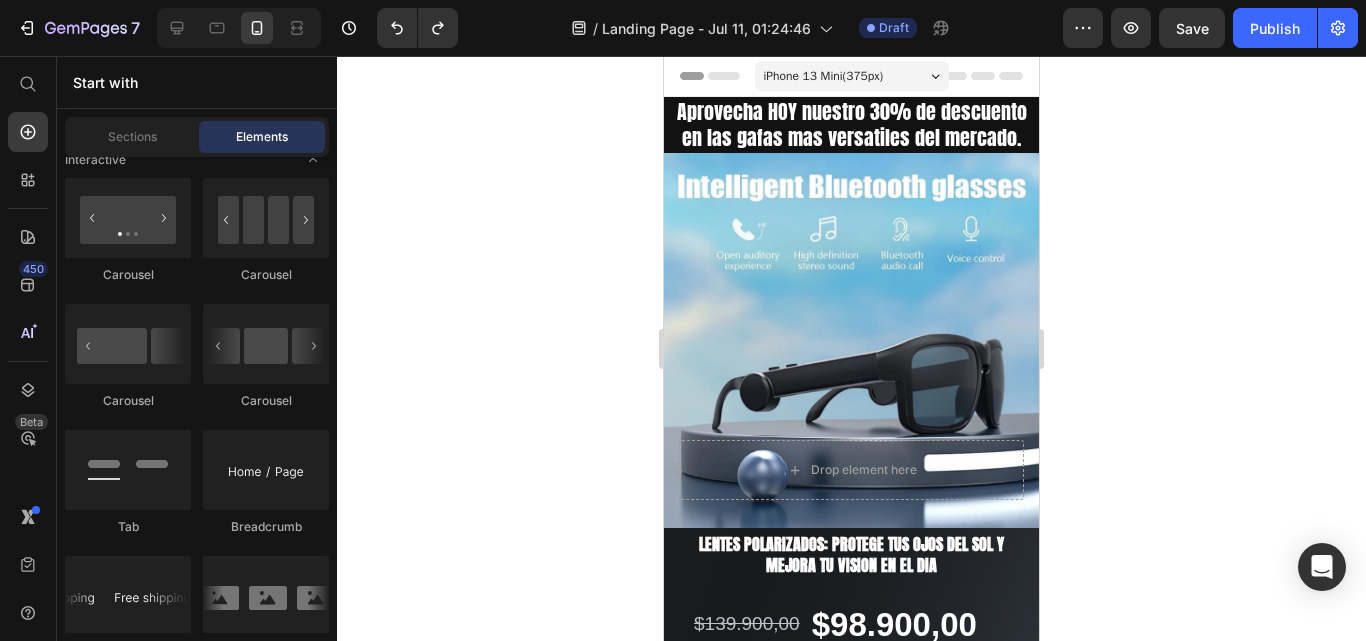 scroll, scrollTop: 2680, scrollLeft: 0, axis: vertical 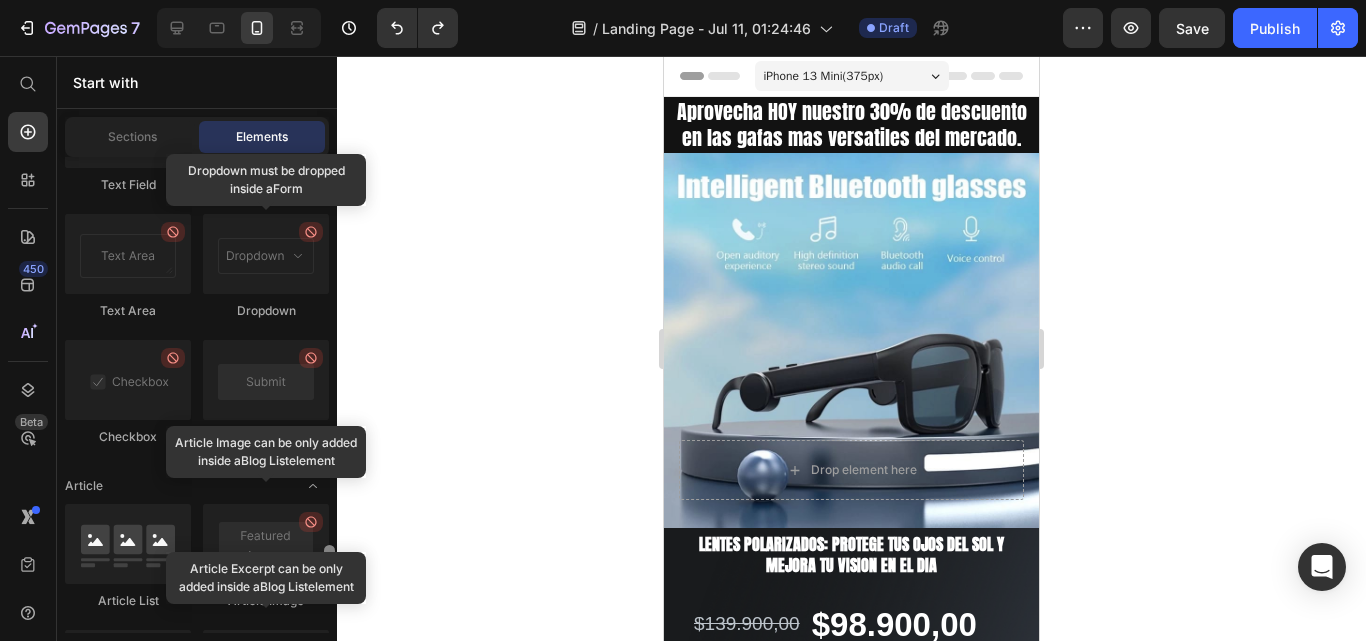 click on "Layout
Row
Row
Row
Row Text
Heading
Text Block Button
Button
Button
Sticky Back to top Media
Image
Image
Video
Video Banner" at bounding box center (197, -1793) 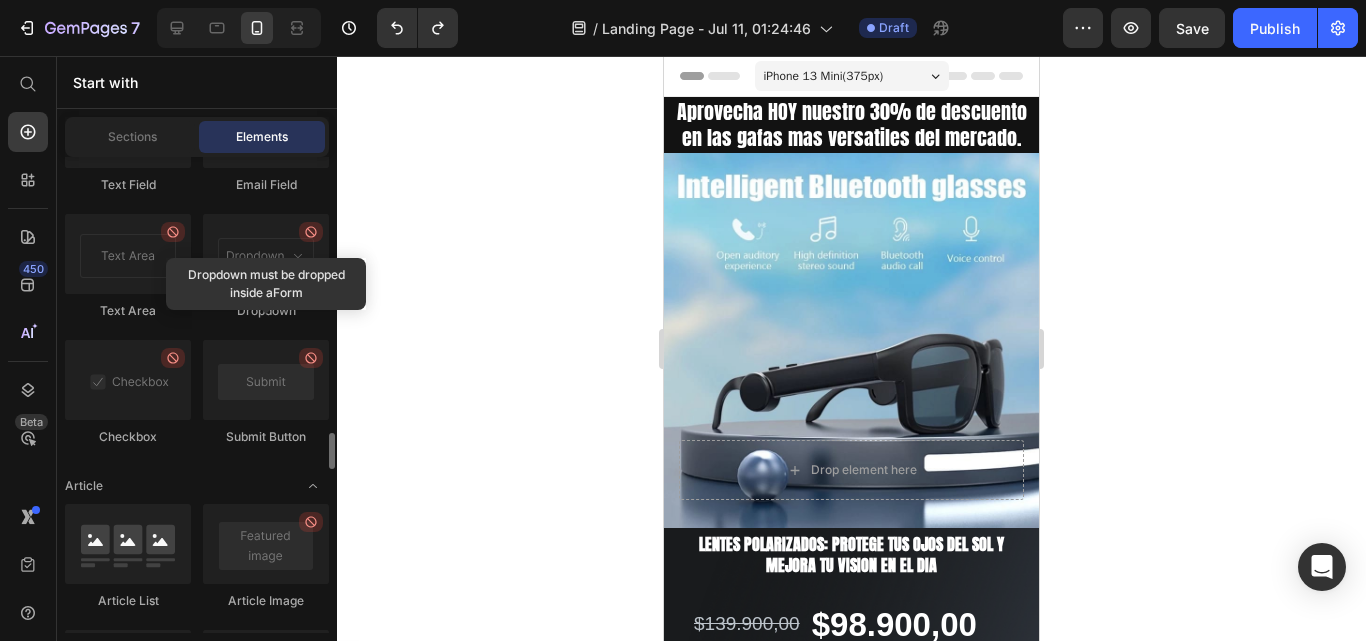 scroll, scrollTop: 4935, scrollLeft: 0, axis: vertical 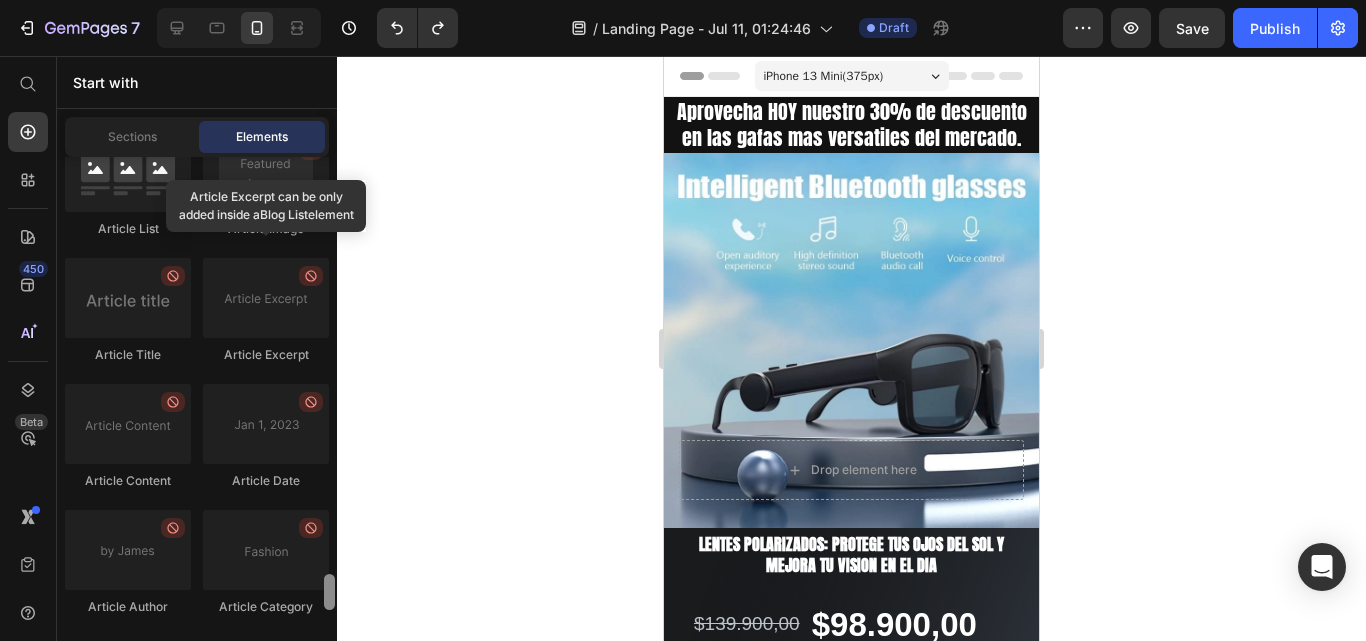 drag, startPoint x: 323, startPoint y: 549, endPoint x: 326, endPoint y: 532, distance: 17.262676 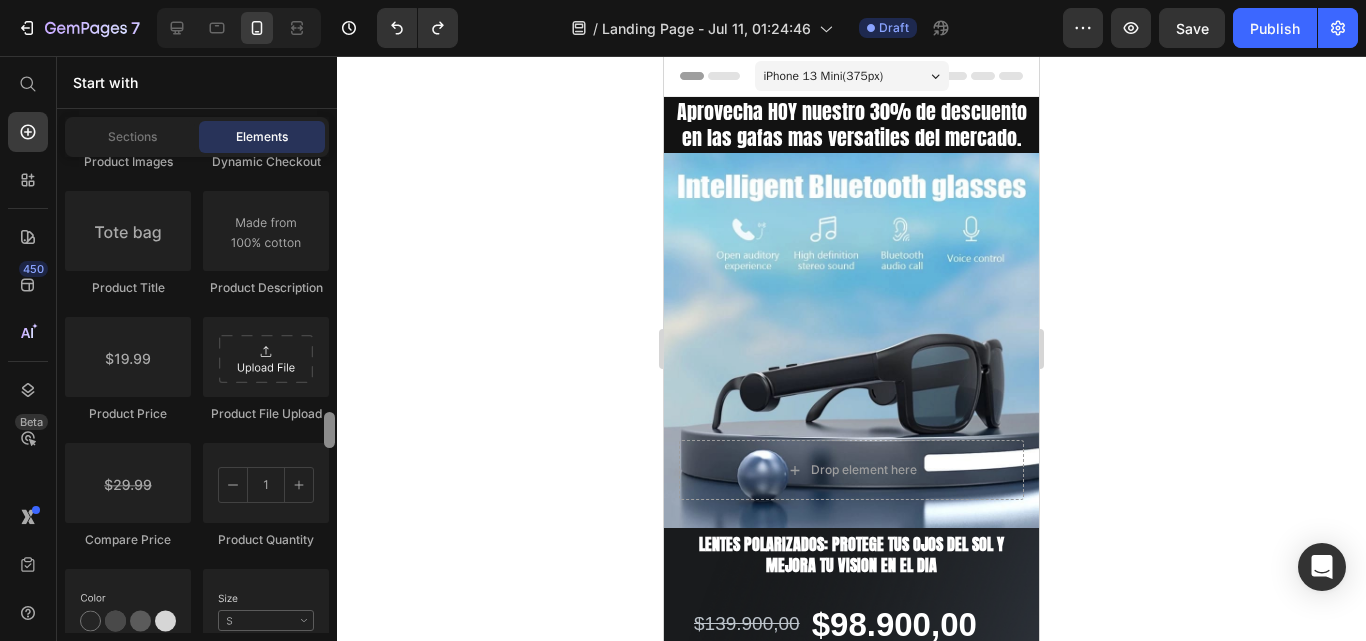 scroll, scrollTop: 3325, scrollLeft: 0, axis: vertical 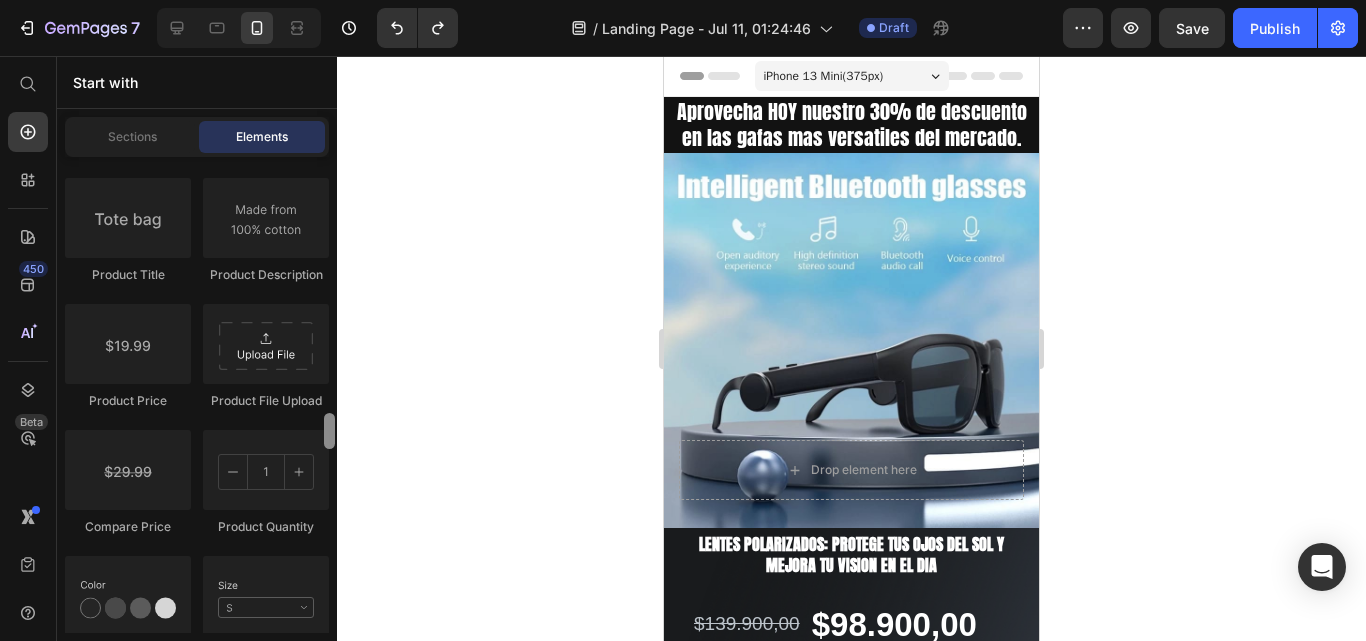 drag, startPoint x: 329, startPoint y: 581, endPoint x: 343, endPoint y: 421, distance: 160.61133 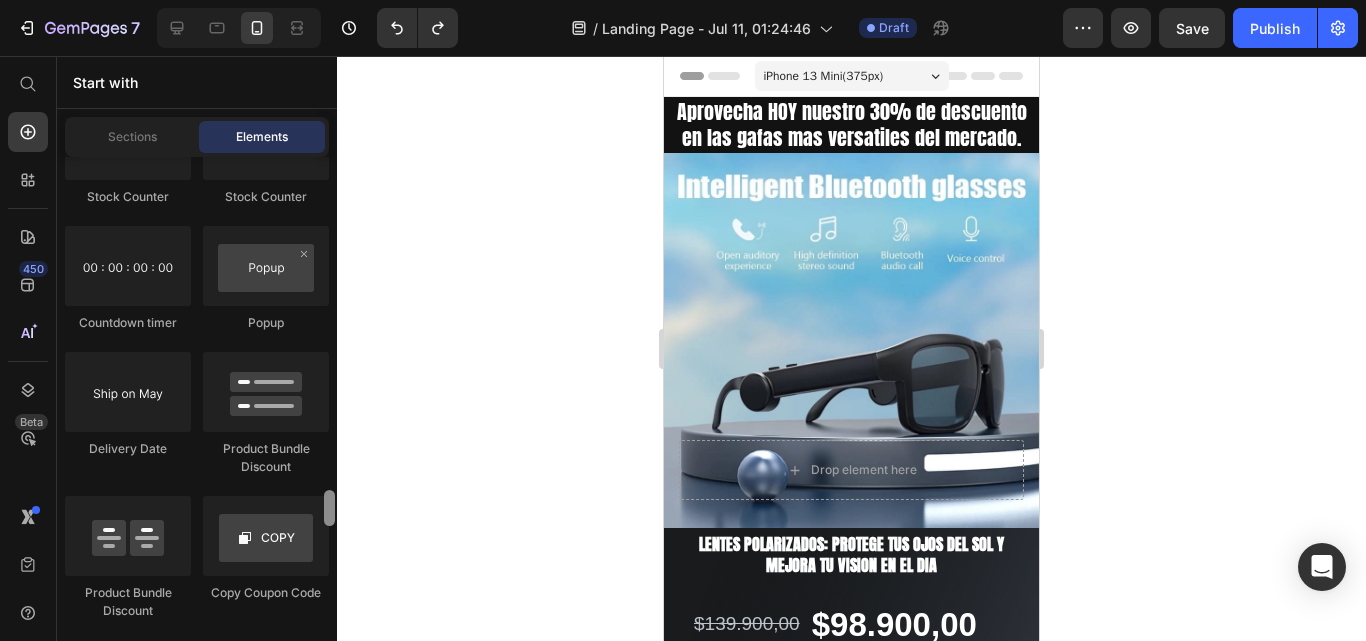 scroll, scrollTop: 4336, scrollLeft: 0, axis: vertical 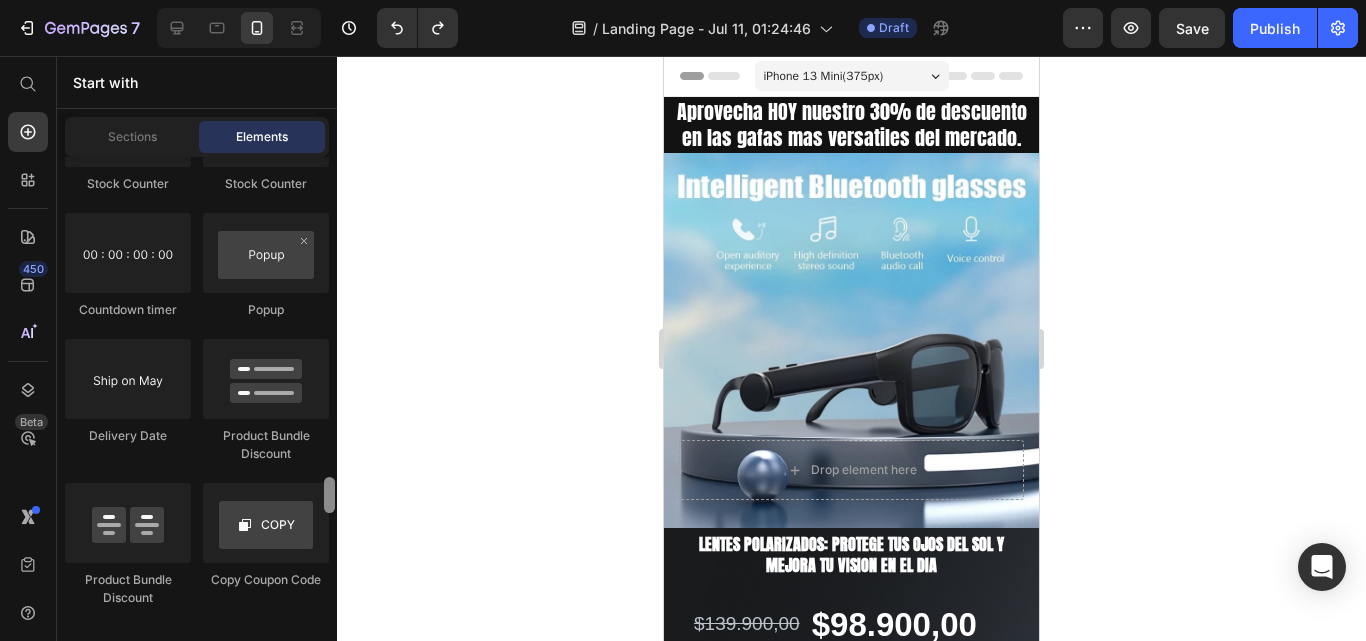 drag, startPoint x: 330, startPoint y: 439, endPoint x: 331, endPoint y: 516, distance: 77.00649 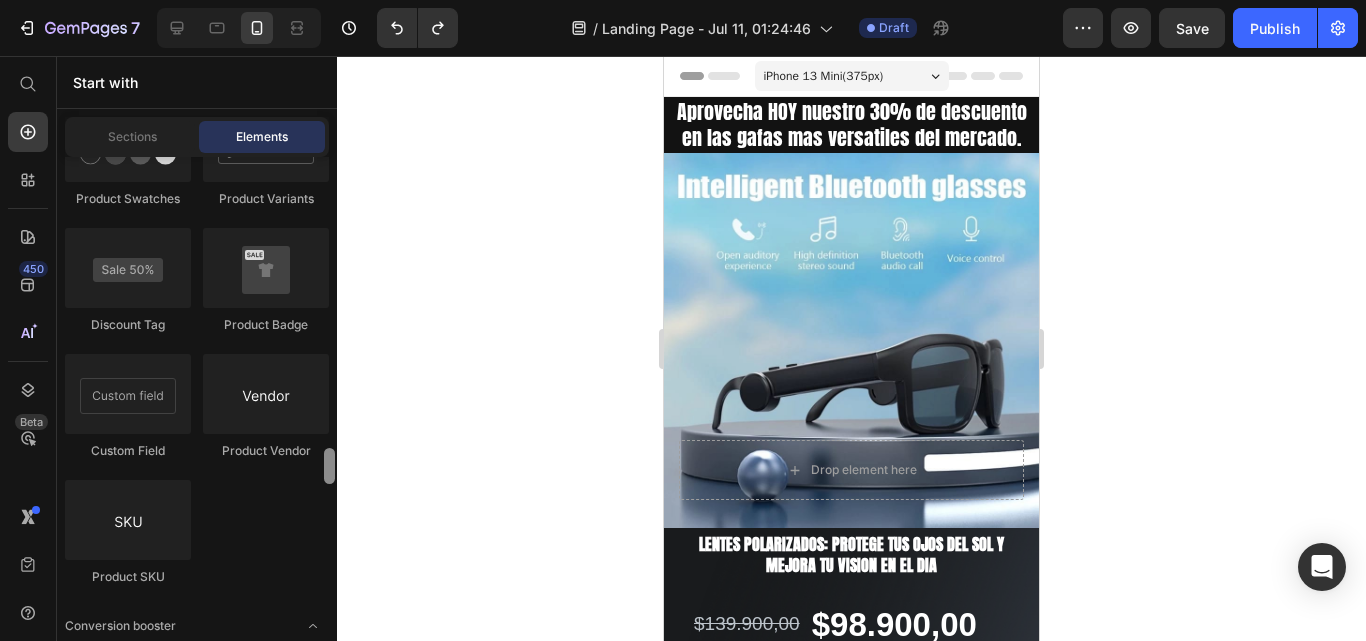scroll, scrollTop: 3766, scrollLeft: 0, axis: vertical 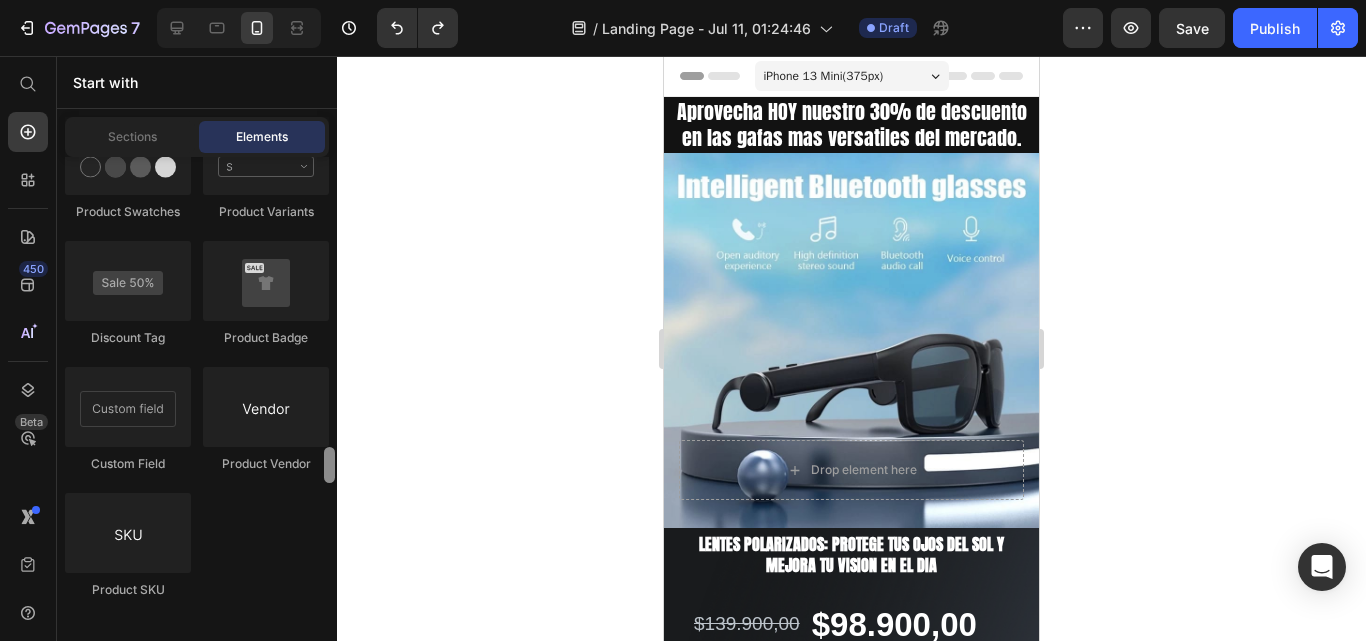 drag, startPoint x: 331, startPoint y: 516, endPoint x: 343, endPoint y: 472, distance: 45.607018 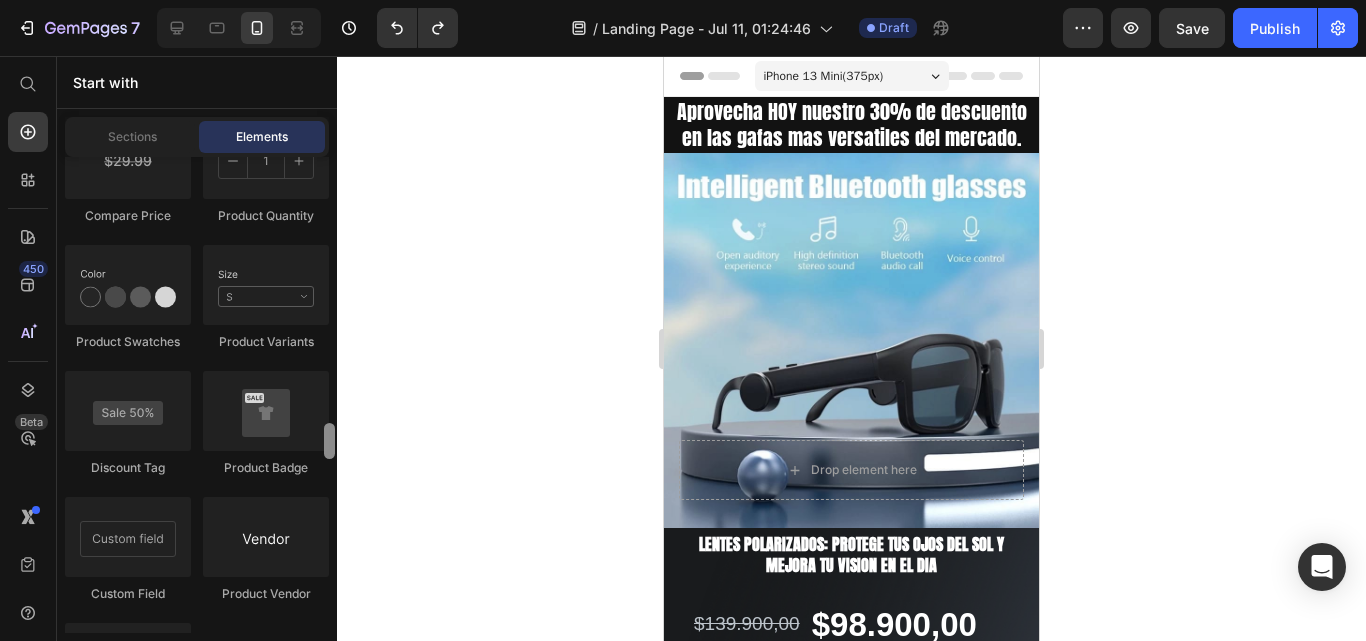 scroll, scrollTop: 3623, scrollLeft: 0, axis: vertical 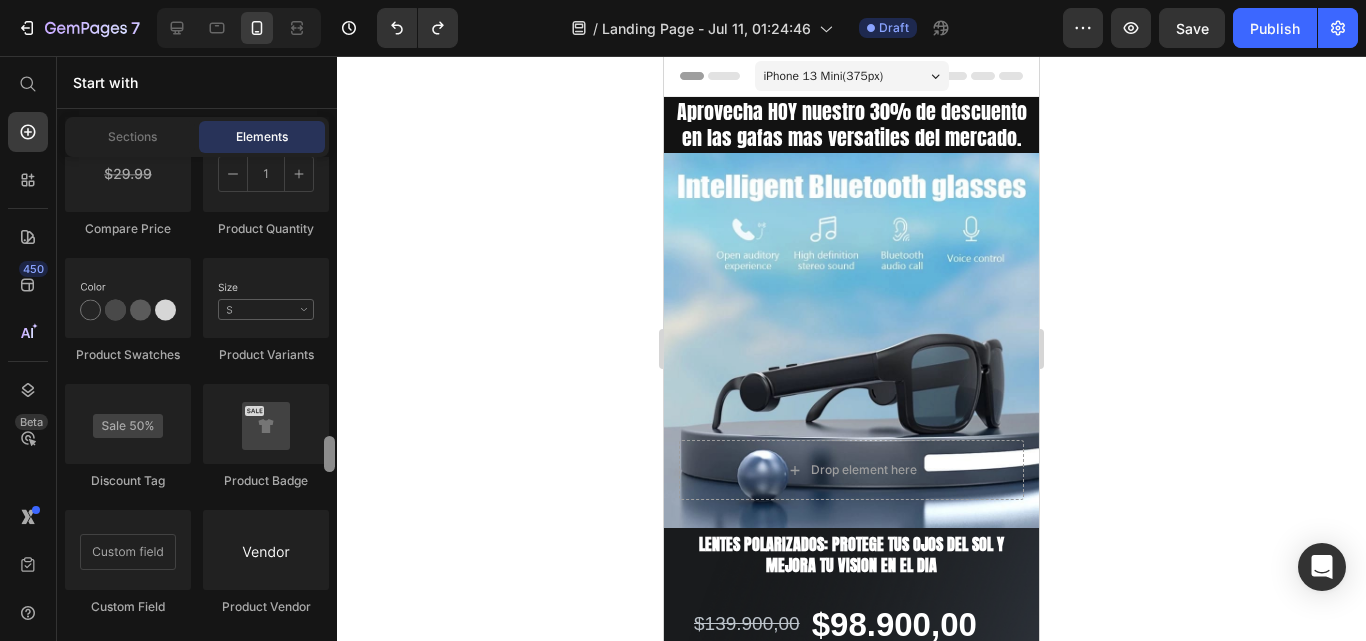 drag, startPoint x: 334, startPoint y: 475, endPoint x: 334, endPoint y: 464, distance: 11 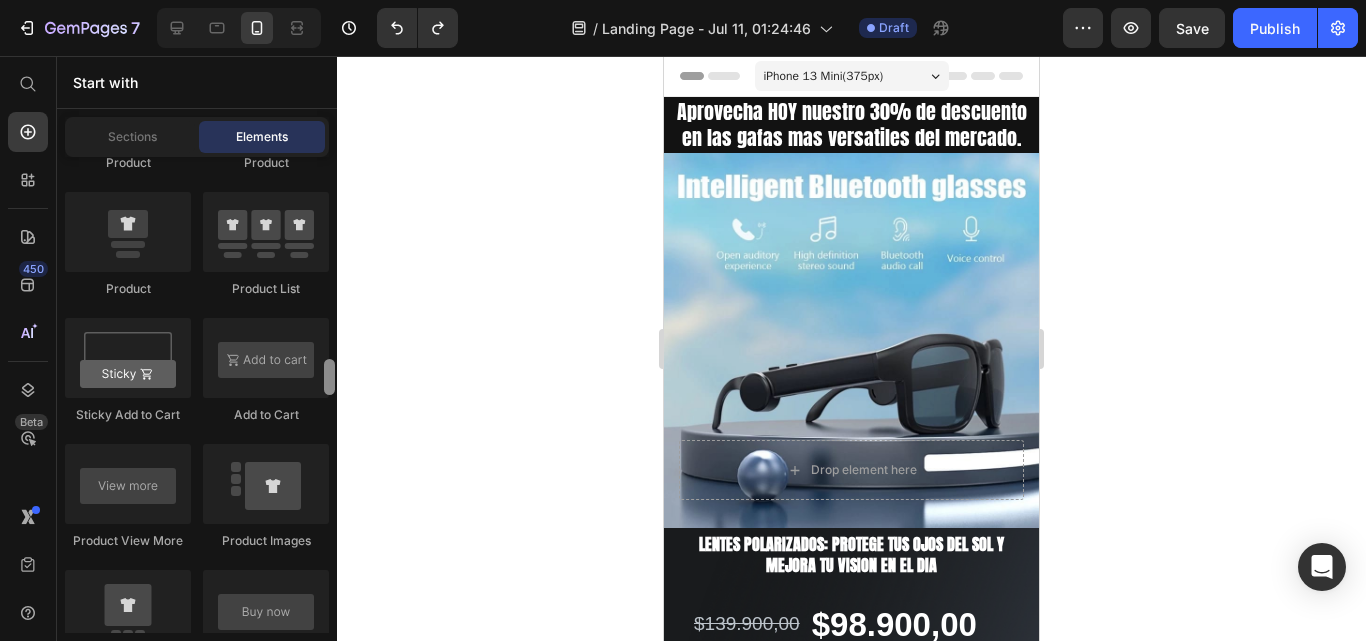 scroll, scrollTop: 2794, scrollLeft: 0, axis: vertical 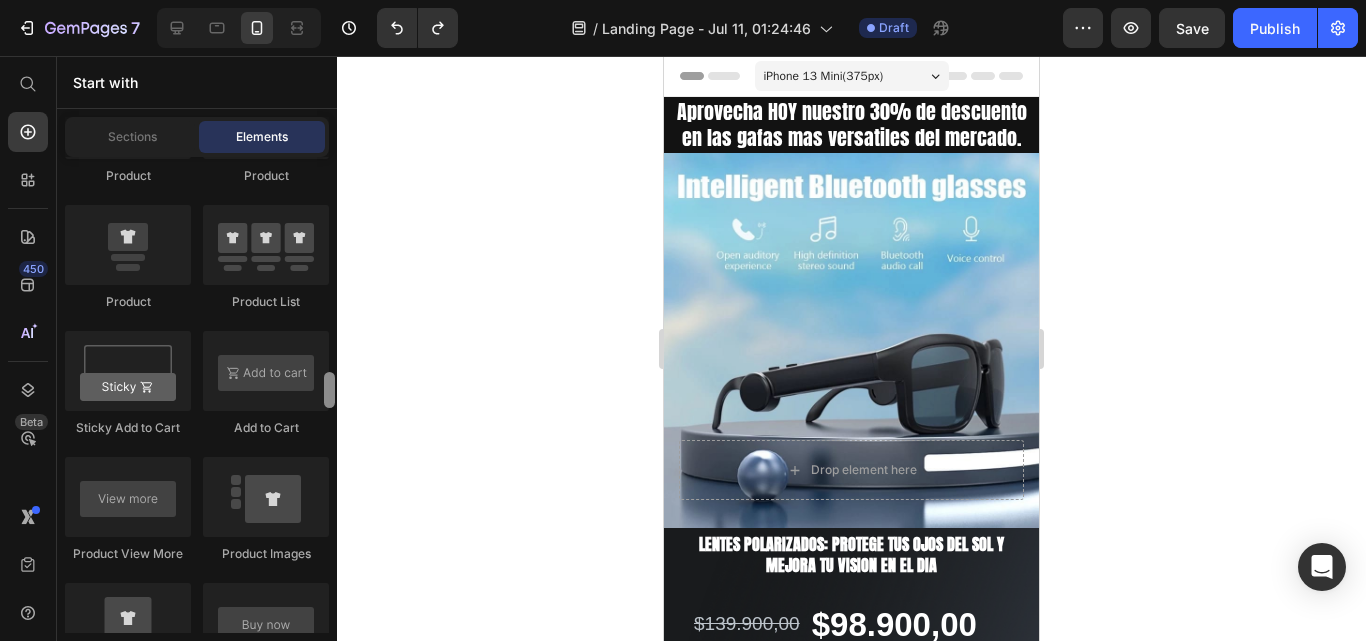 drag, startPoint x: 330, startPoint y: 455, endPoint x: 339, endPoint y: 391, distance: 64.629715 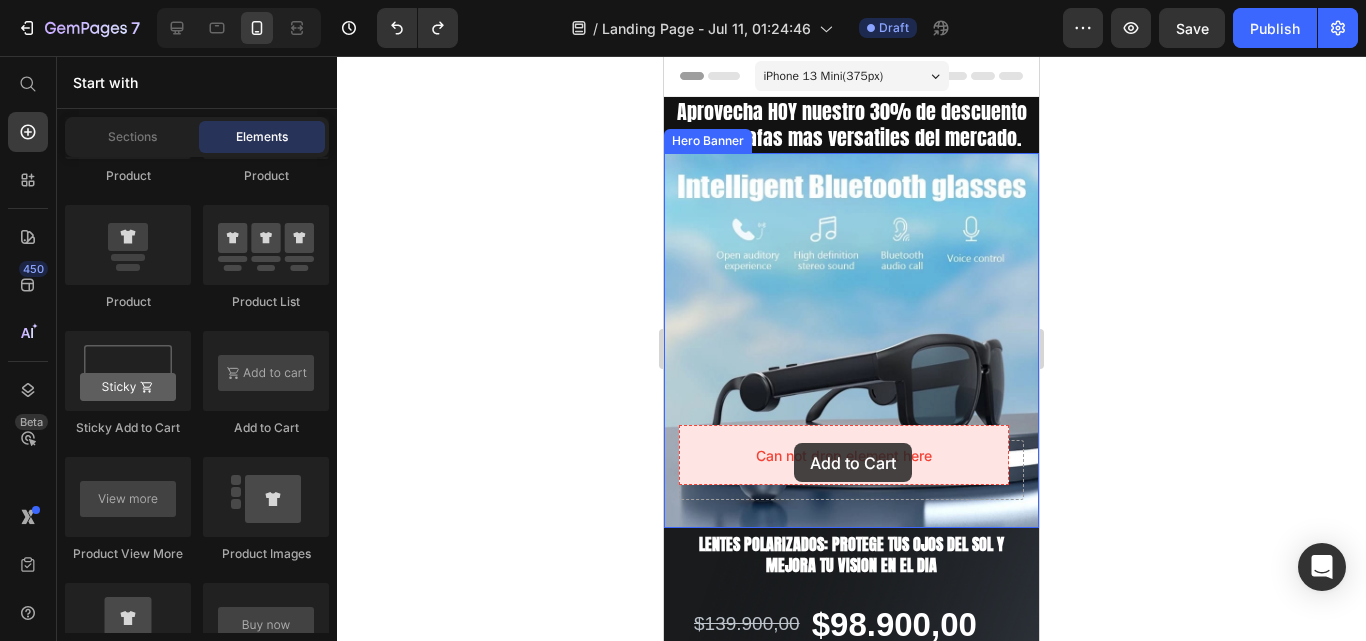 drag, startPoint x: 930, startPoint y: 442, endPoint x: 794, endPoint y: 442, distance: 136 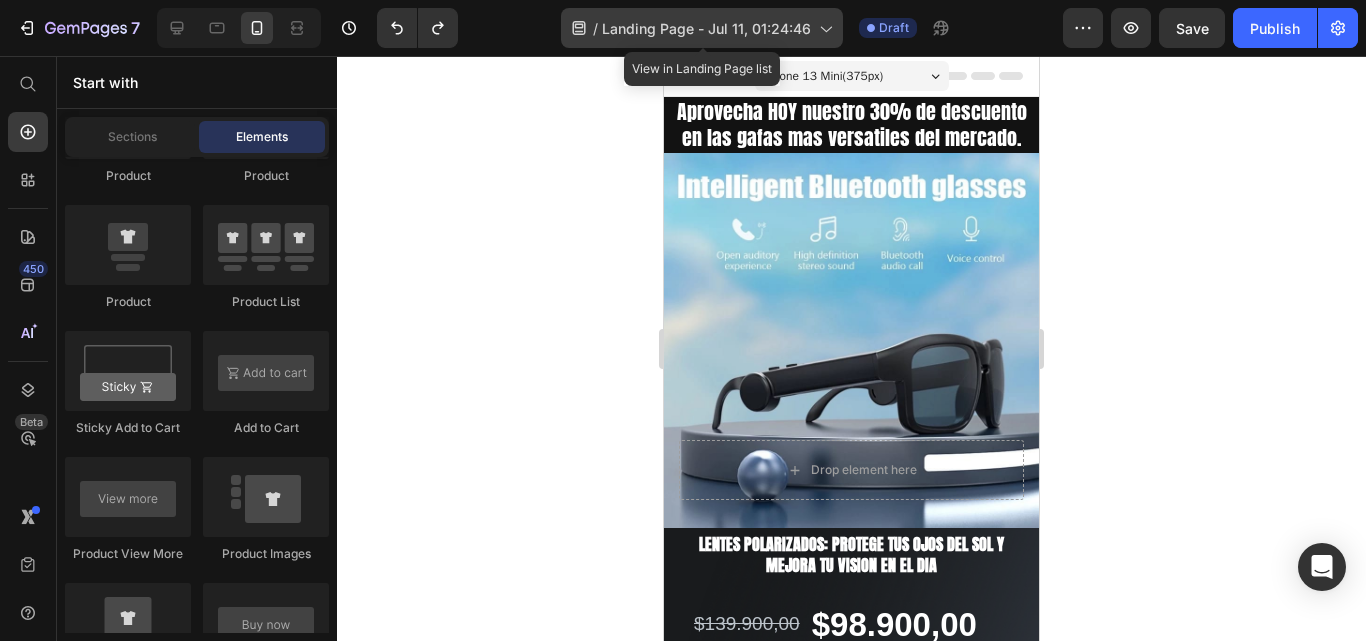 click 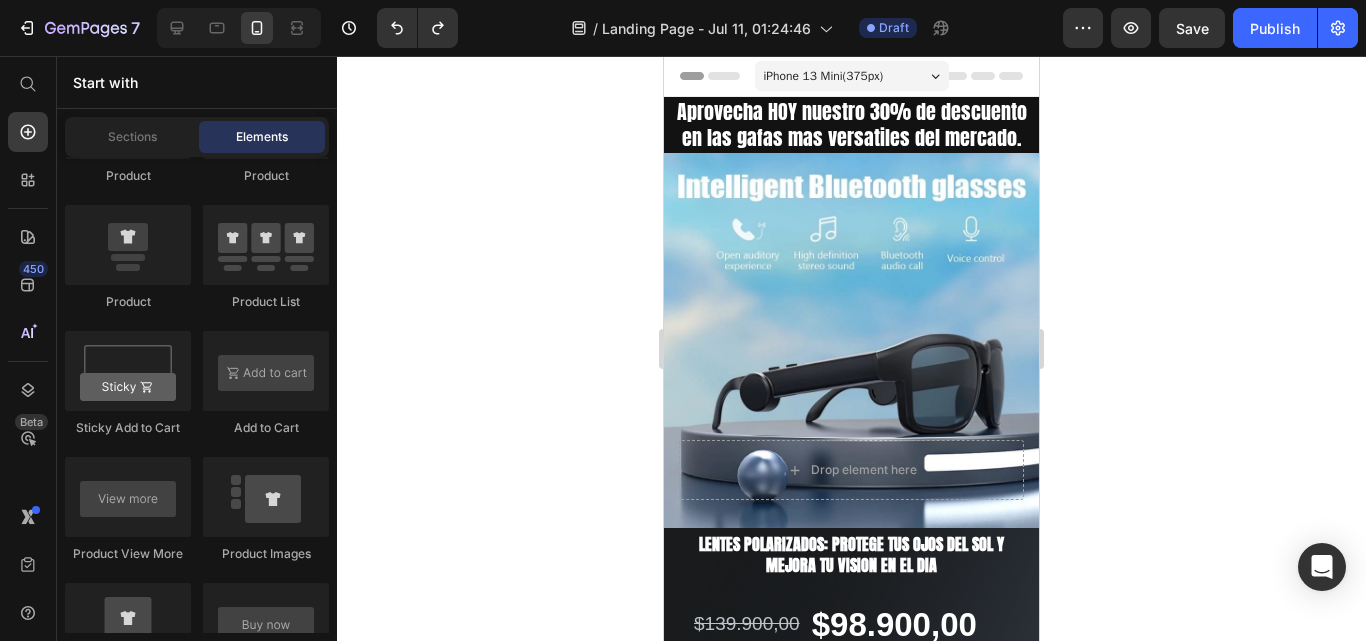 click 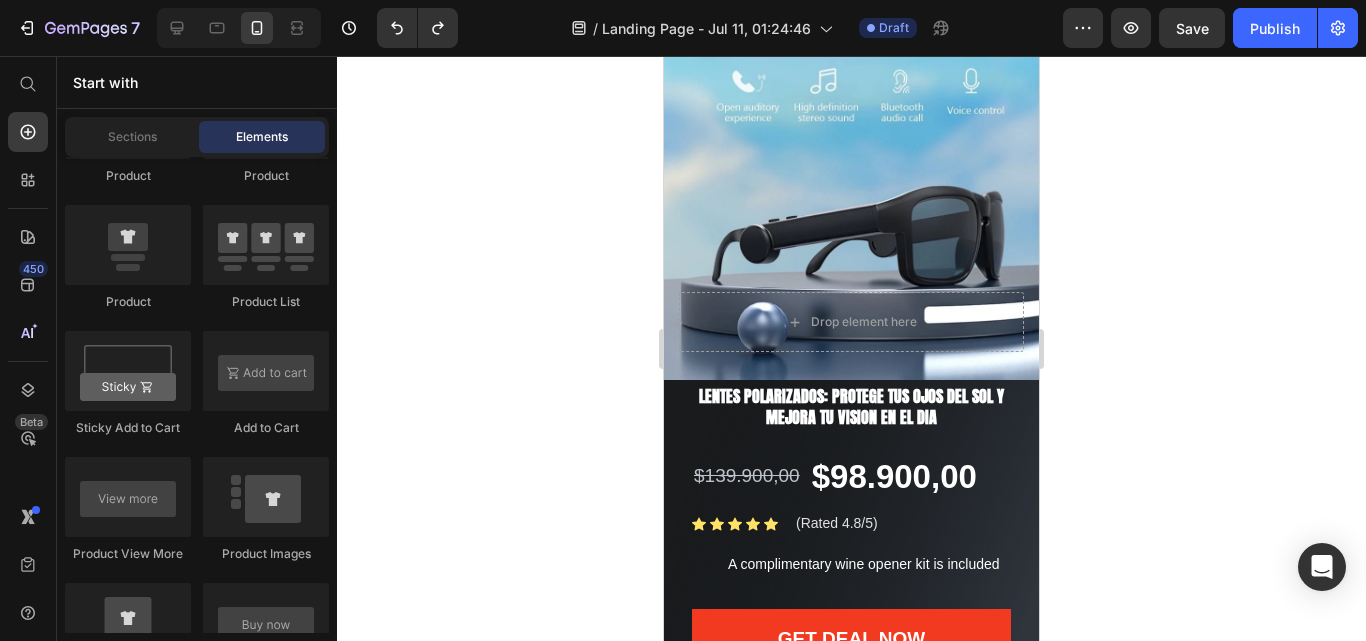 scroll, scrollTop: 161, scrollLeft: 0, axis: vertical 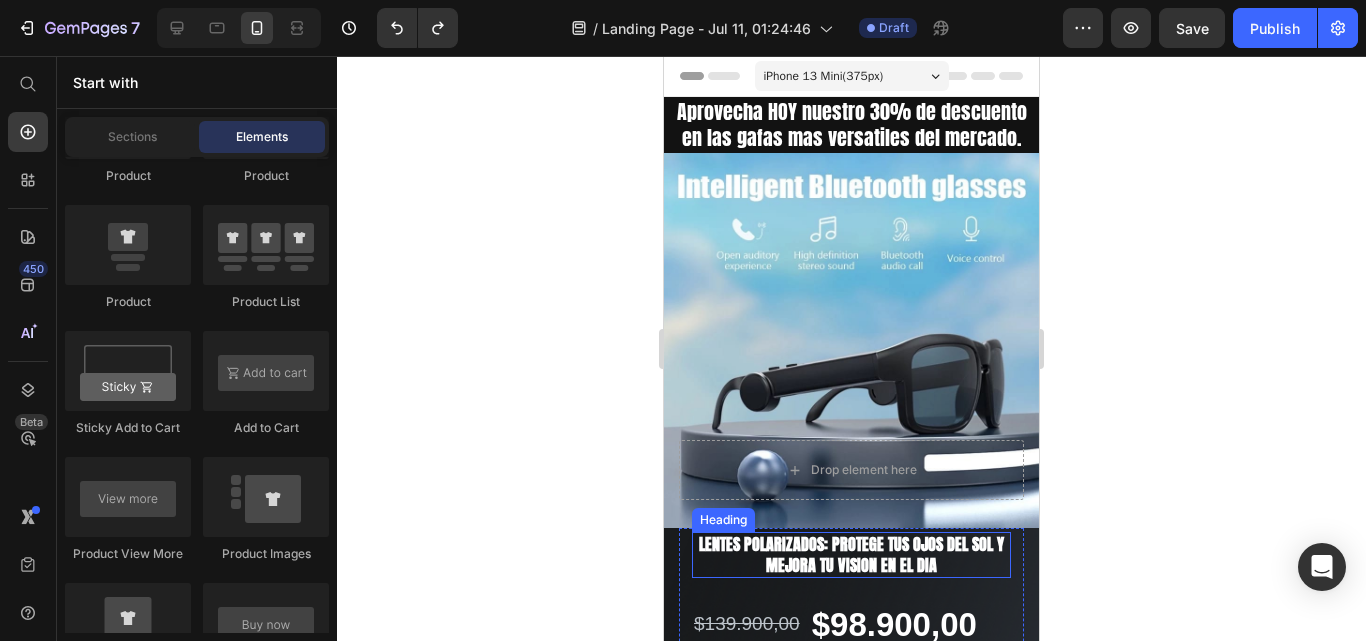 click on "LENTES POLARIZADOS: Protege tus ojos del sol y mejora tu vision en el dia" at bounding box center [851, 554] 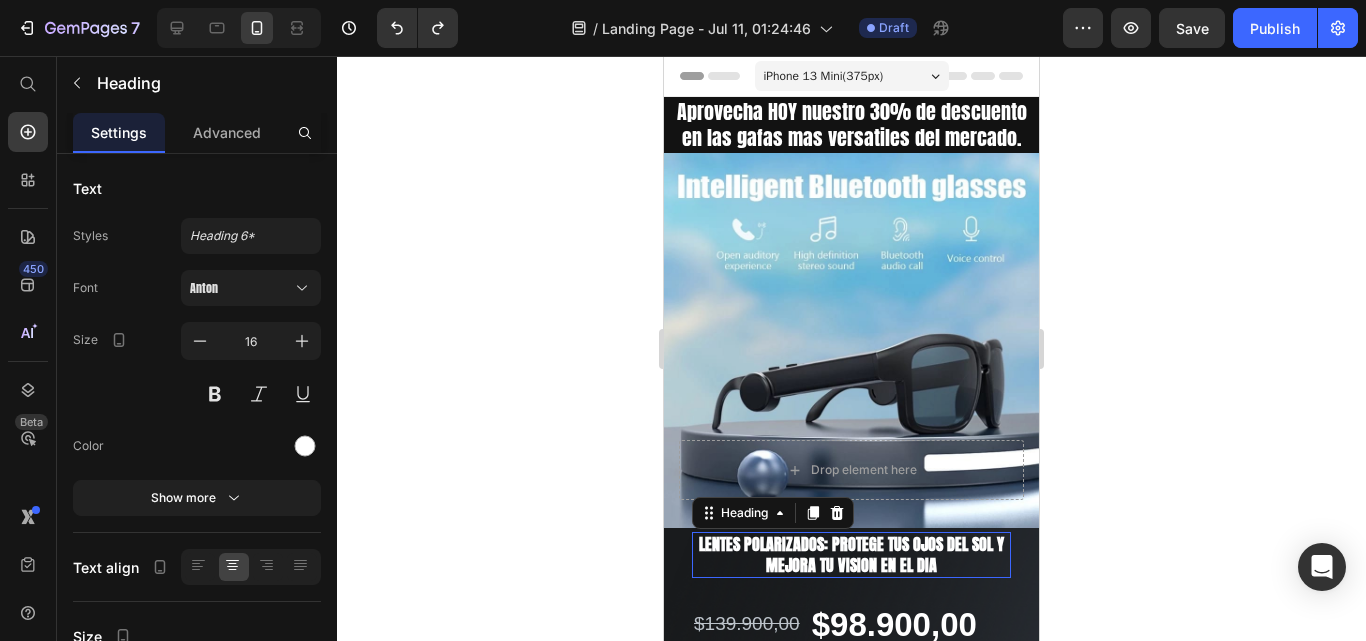 click on "LENTES POLARIZADOS: Protege tus ojos del sol y mejora tu vision en el dia" at bounding box center [851, 554] 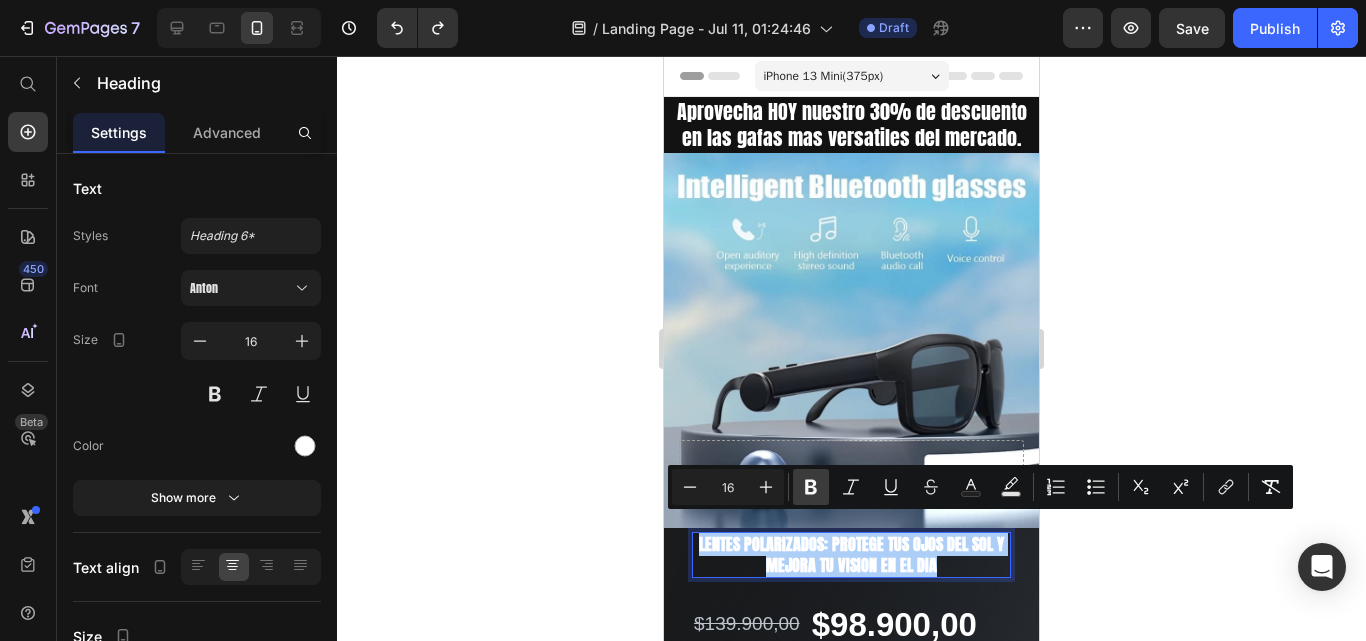 click 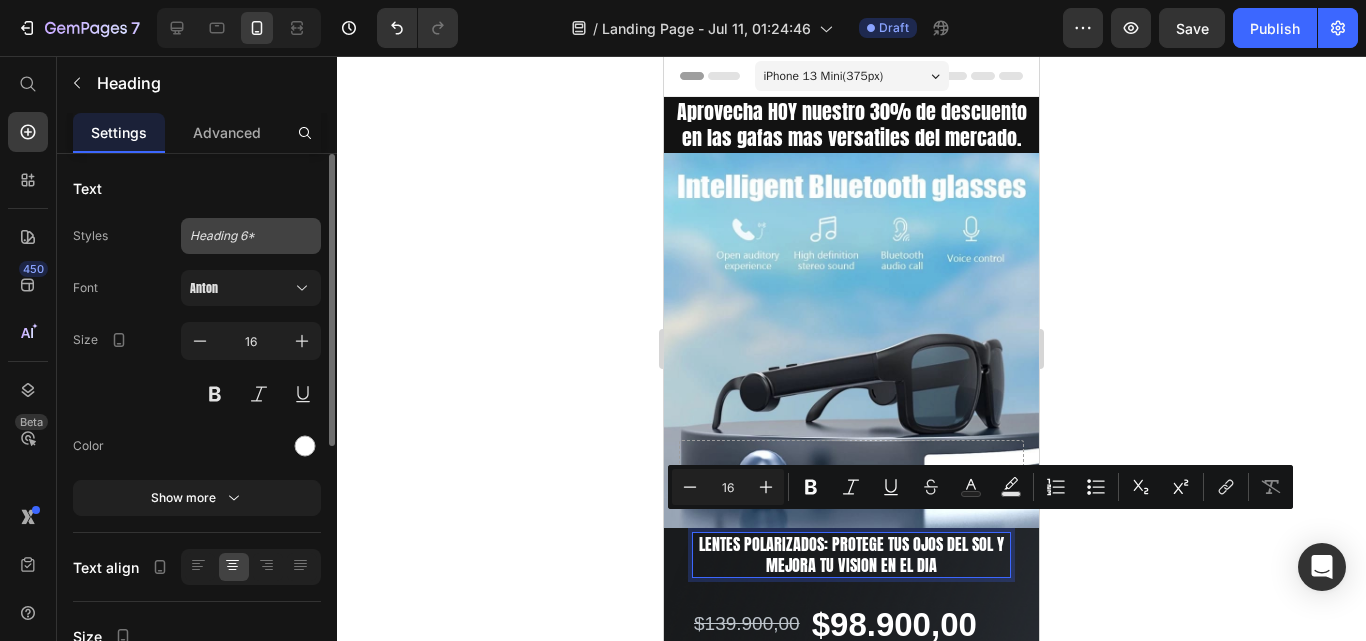 click on "Heading 6*" at bounding box center [251, 236] 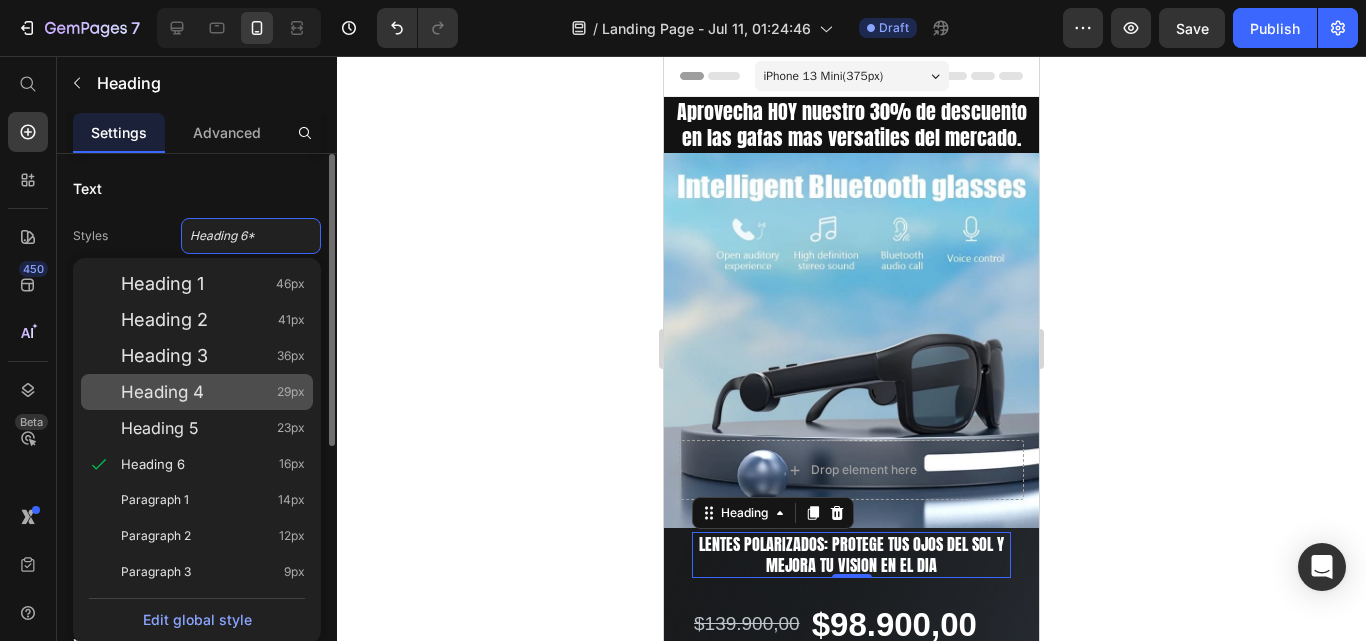 click on "Heading 4" at bounding box center [162, 392] 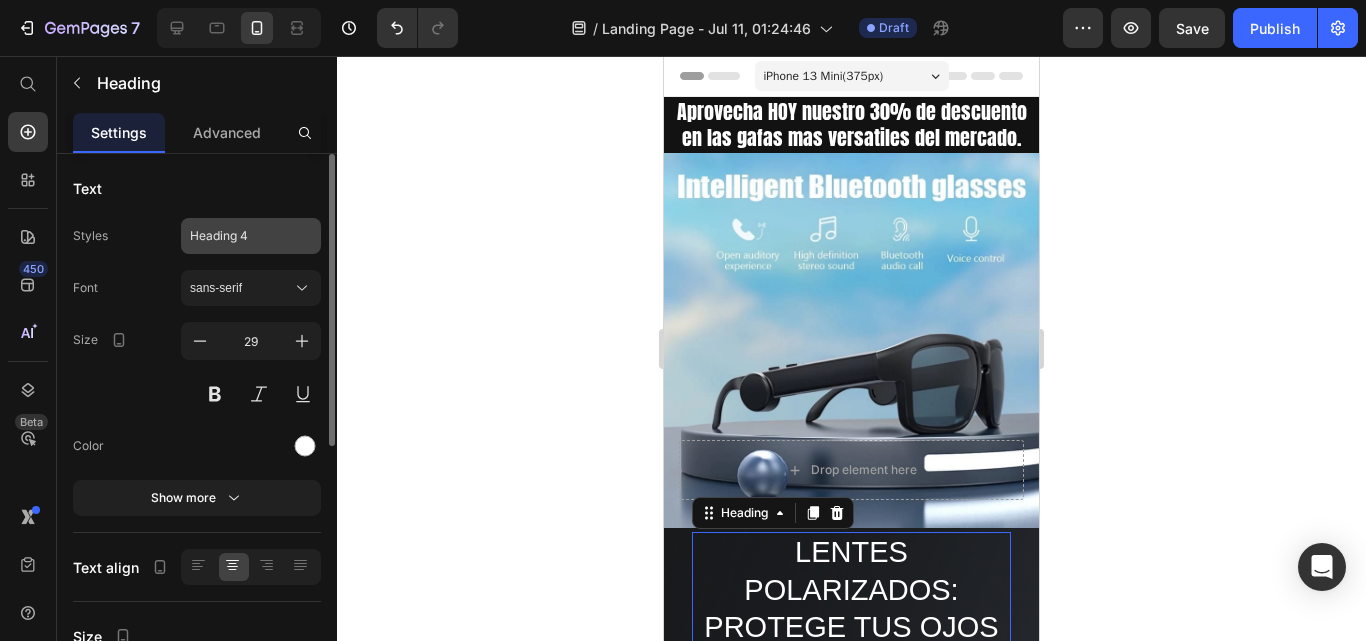 click on "Heading 4" at bounding box center [251, 236] 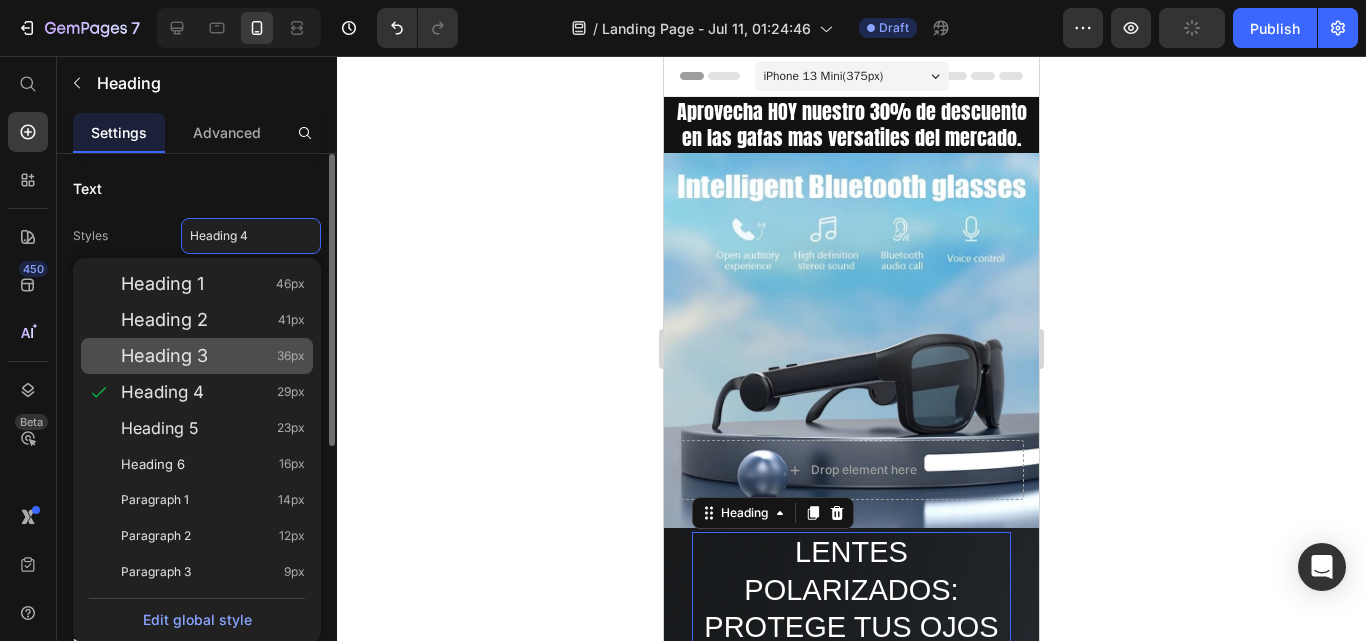 click on "Heading 3 36px" at bounding box center (213, 356) 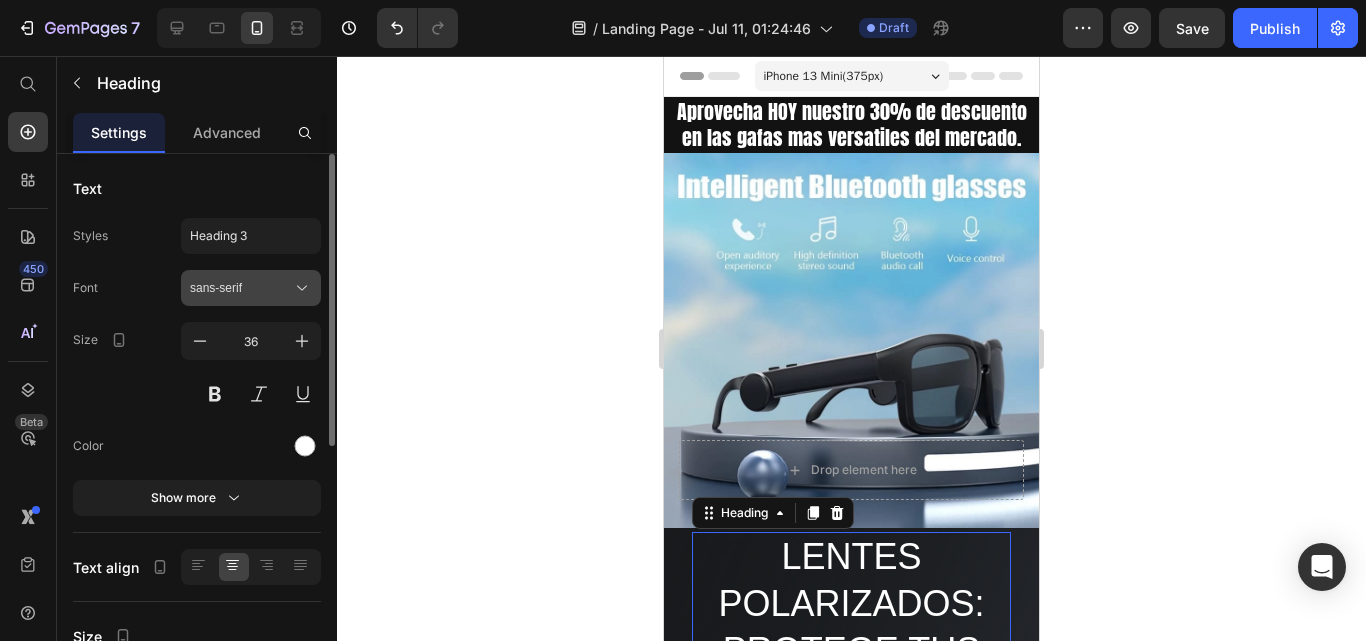 click on "sans-serif" at bounding box center (241, 288) 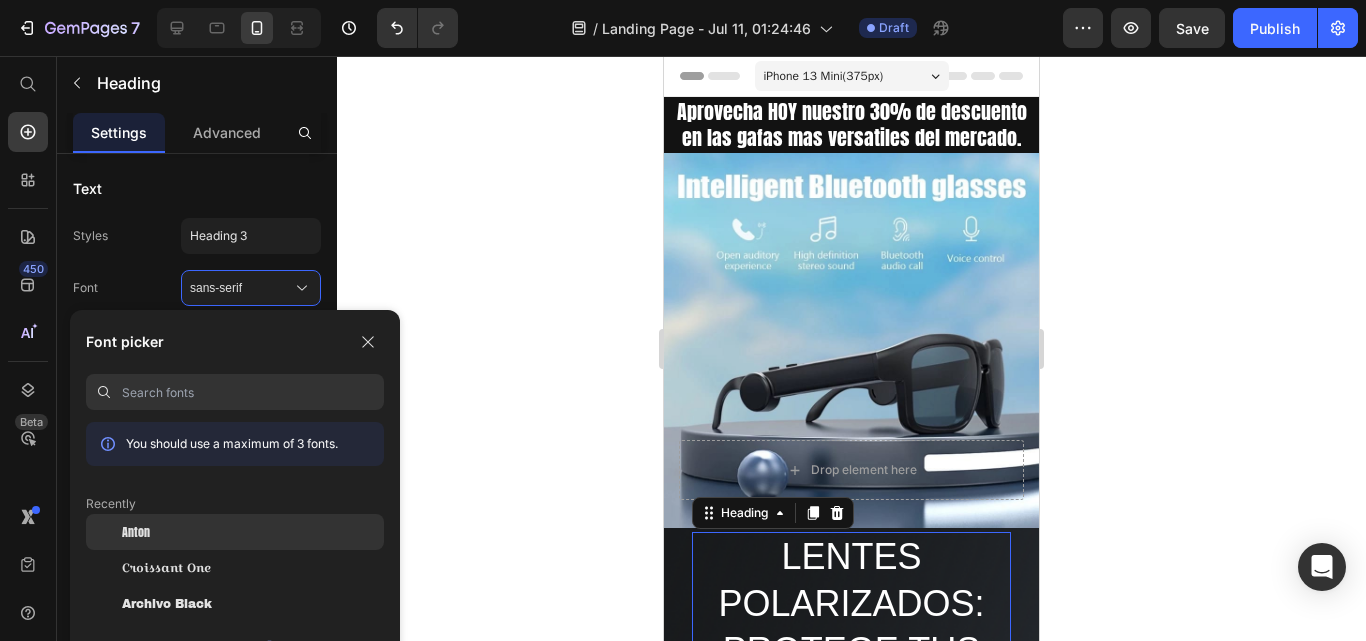 click on "Anton" at bounding box center [136, 532] 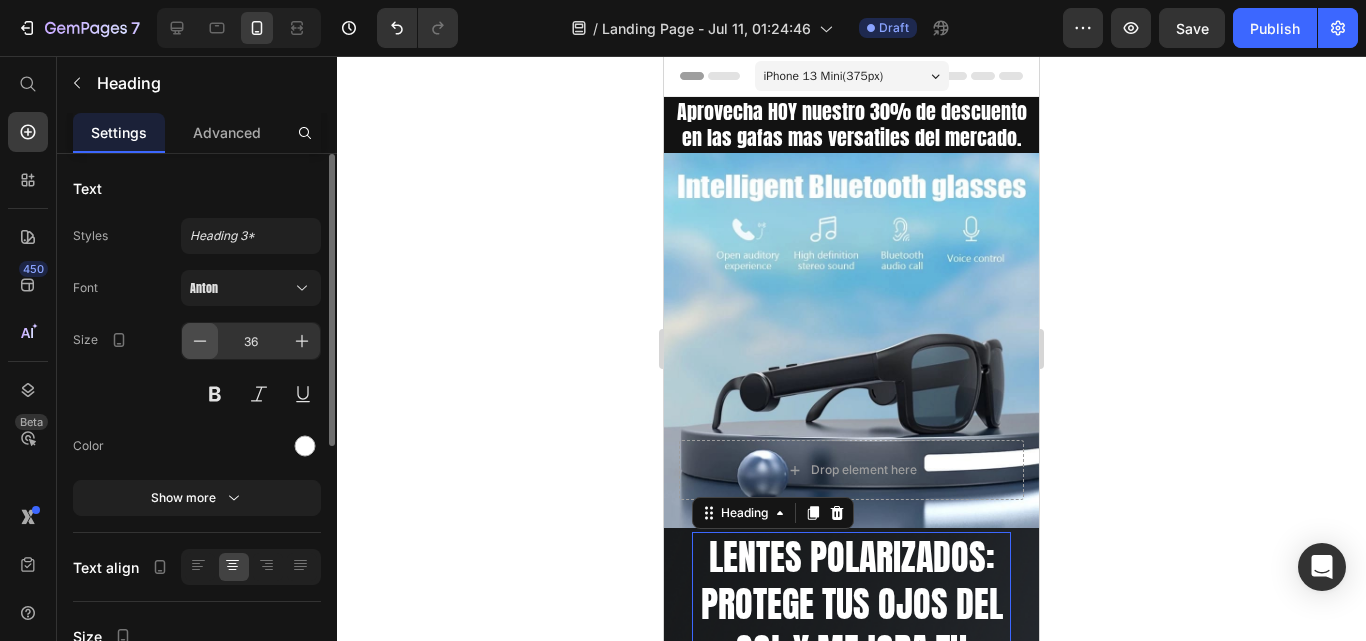 click 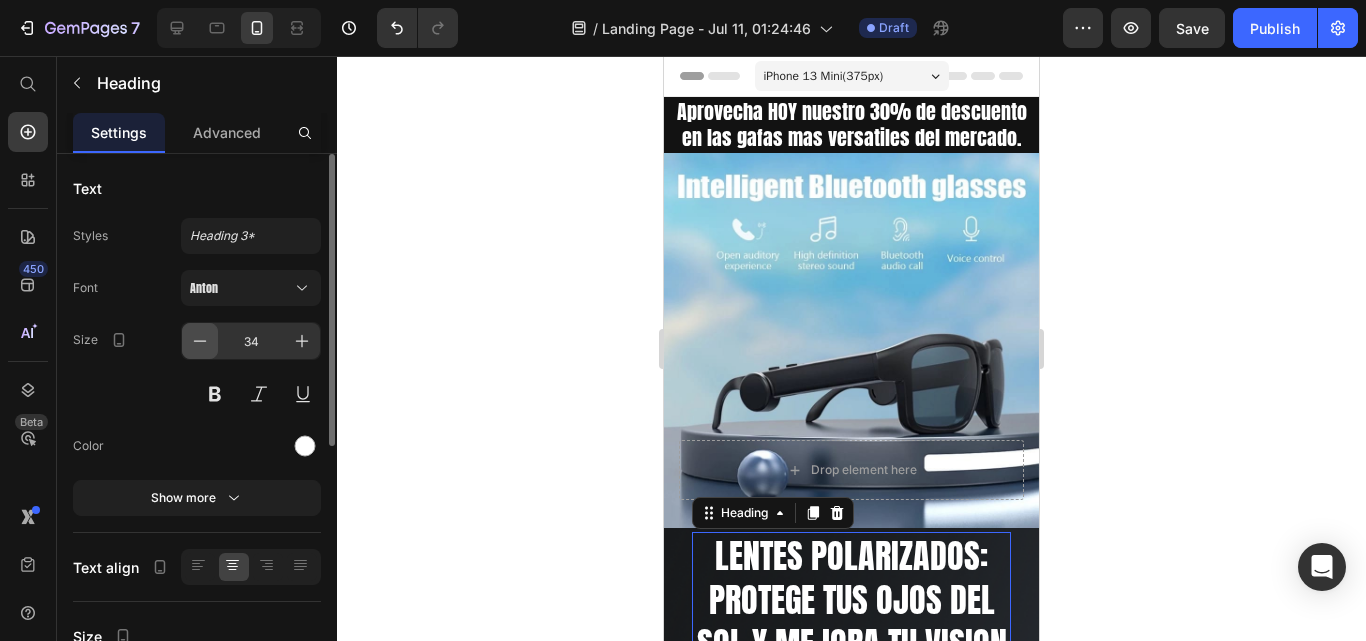 click 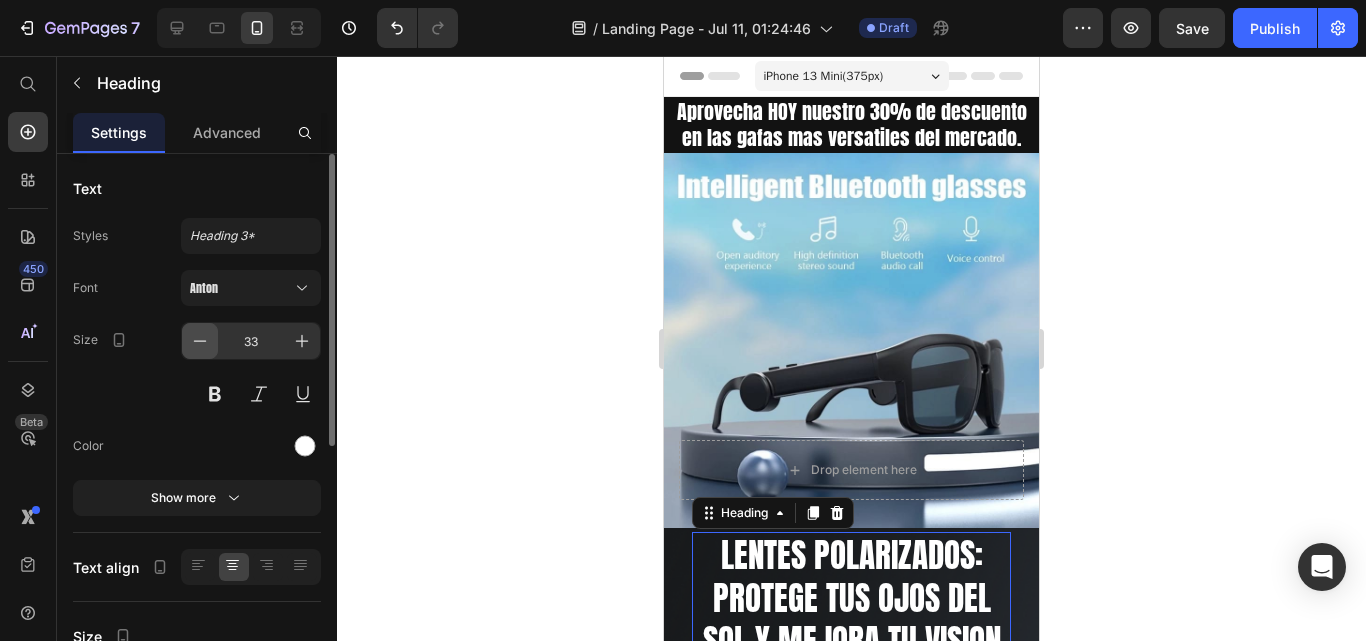 click 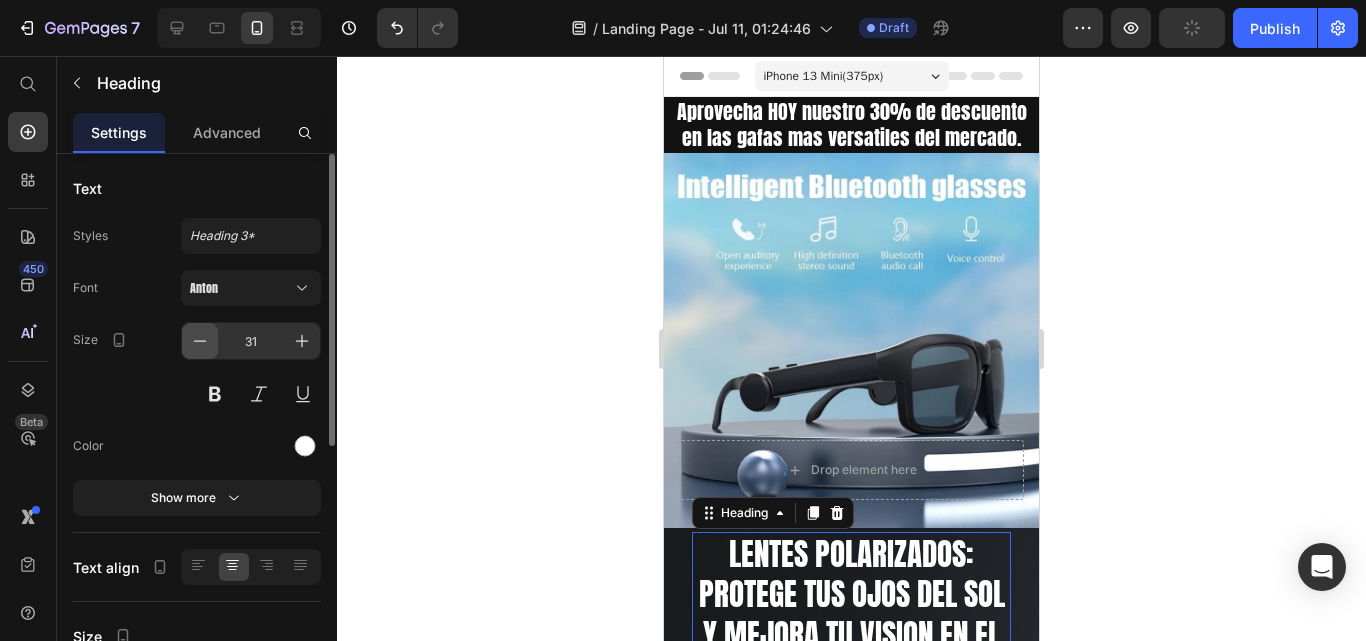 click 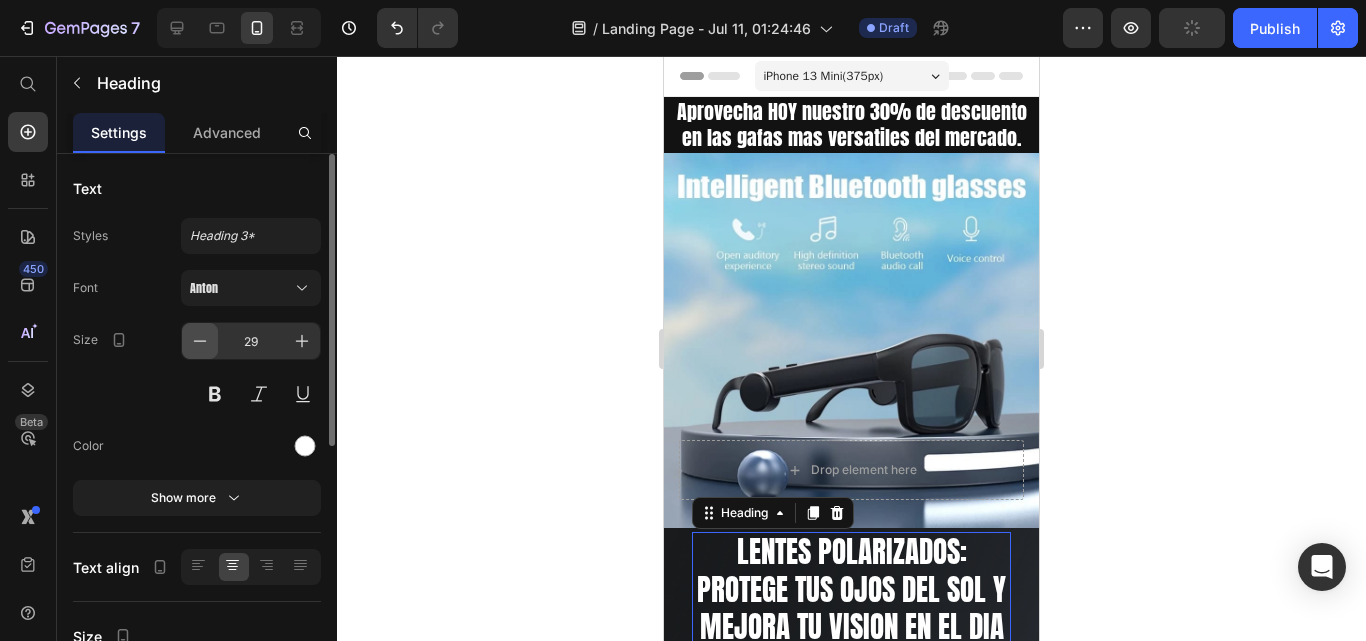 click 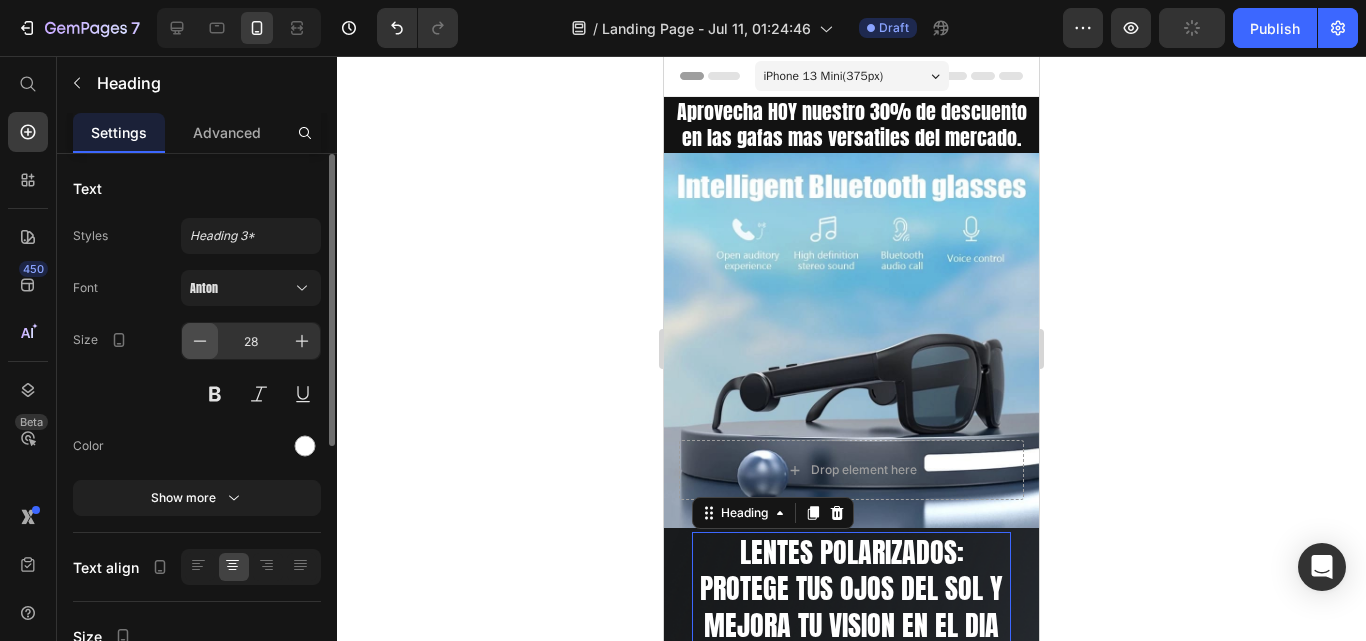 click 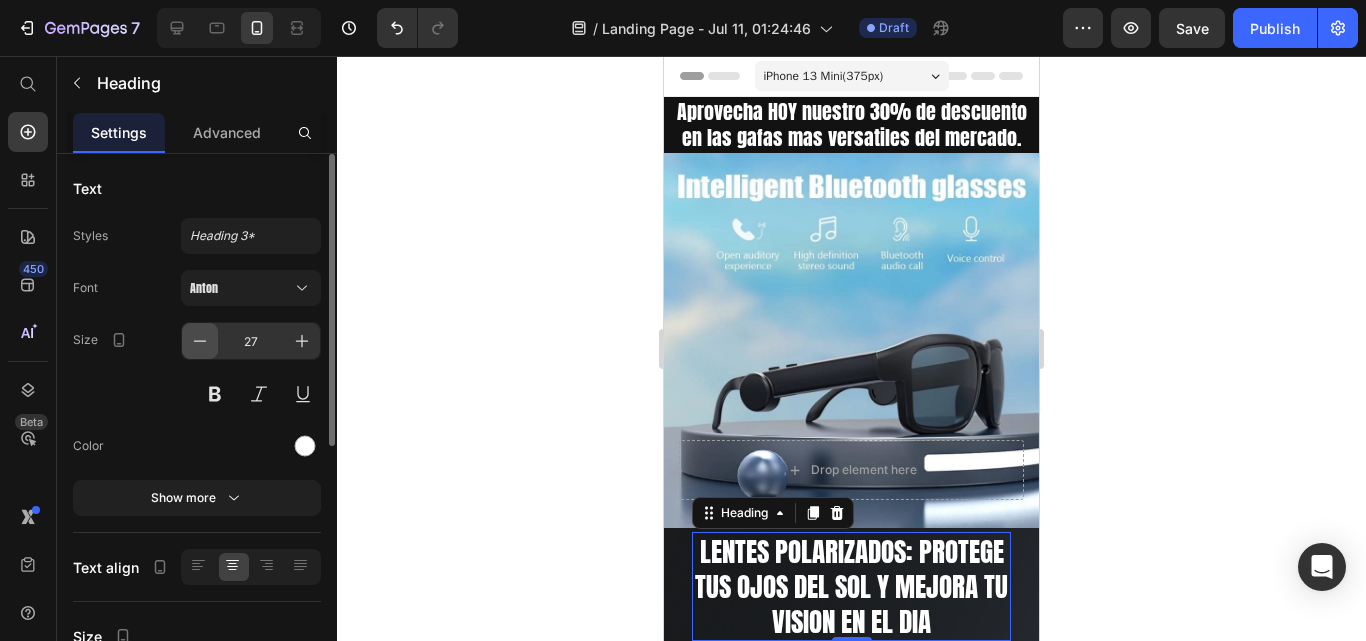 click 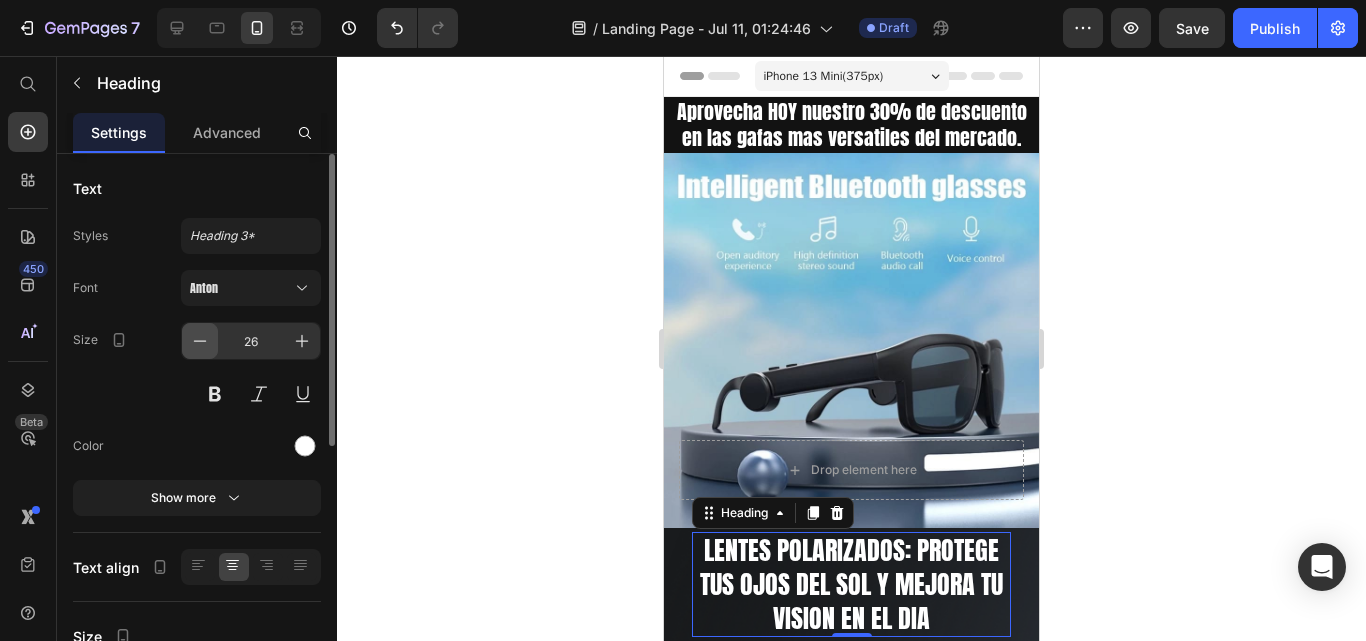 click 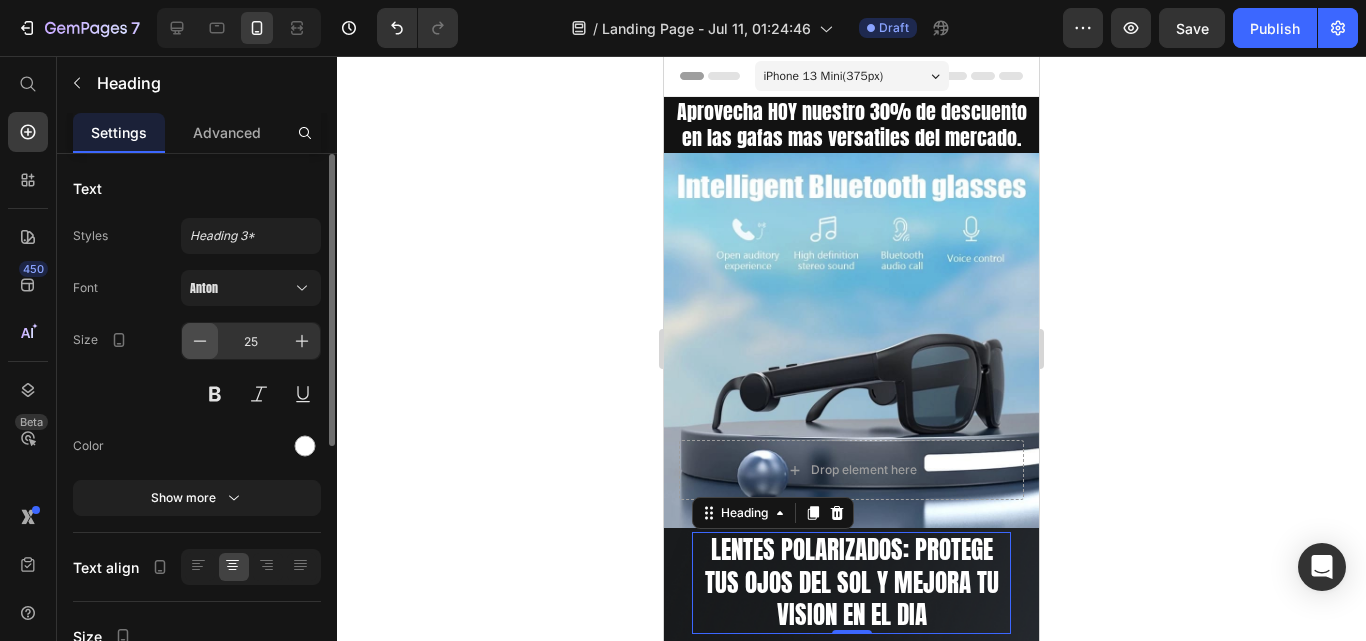 click 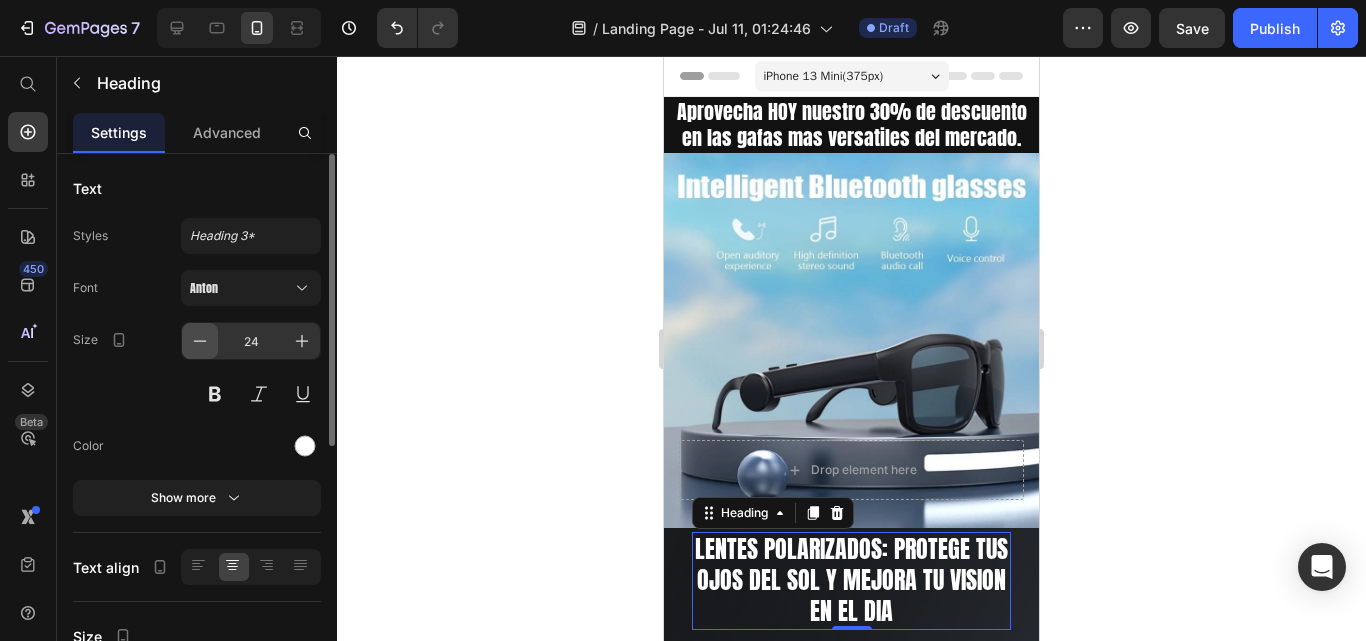 click 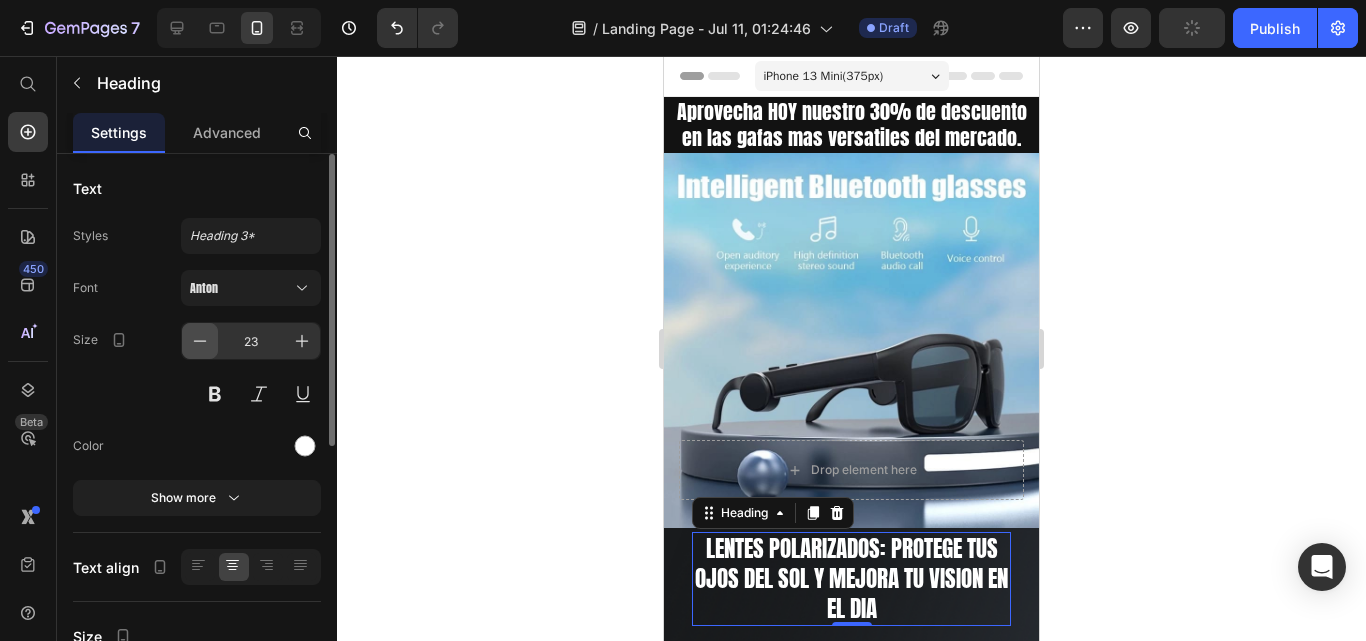click 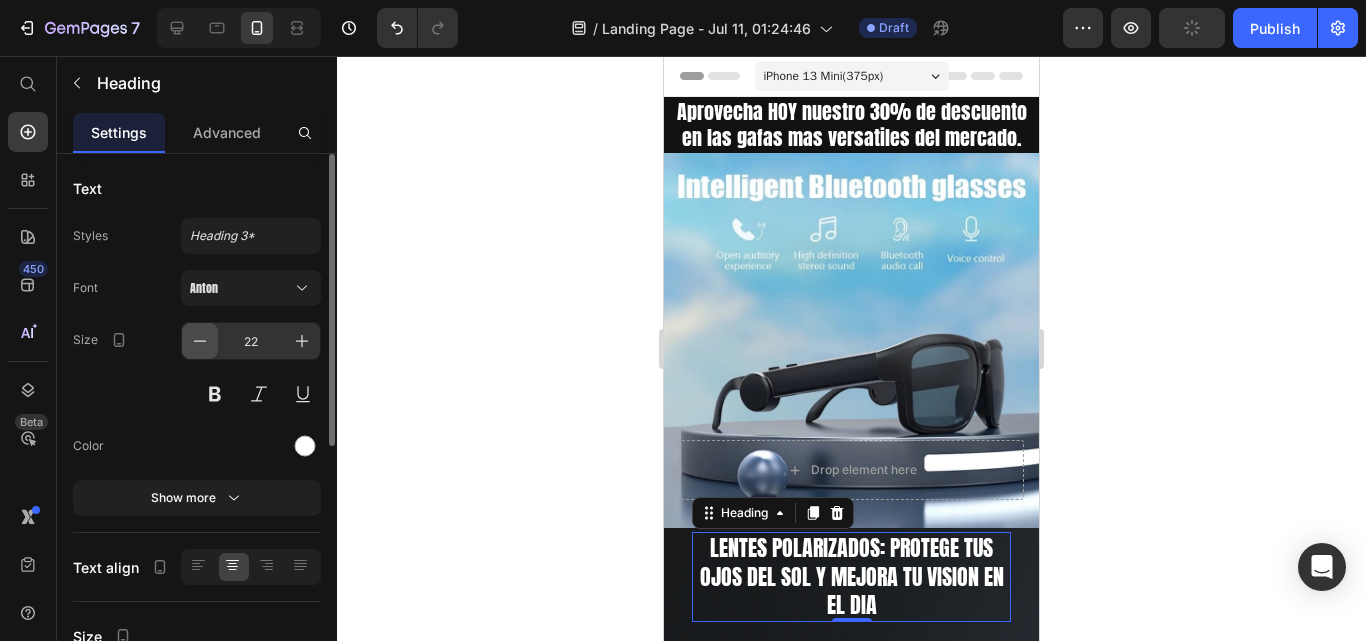 click 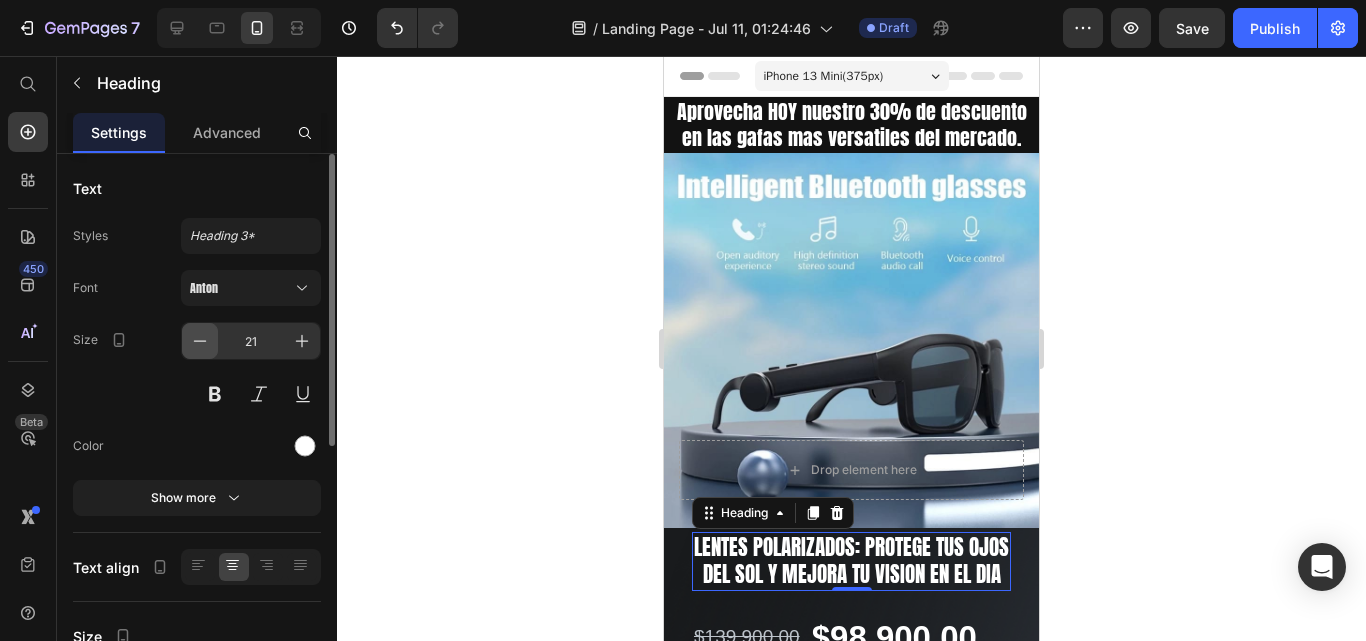 click 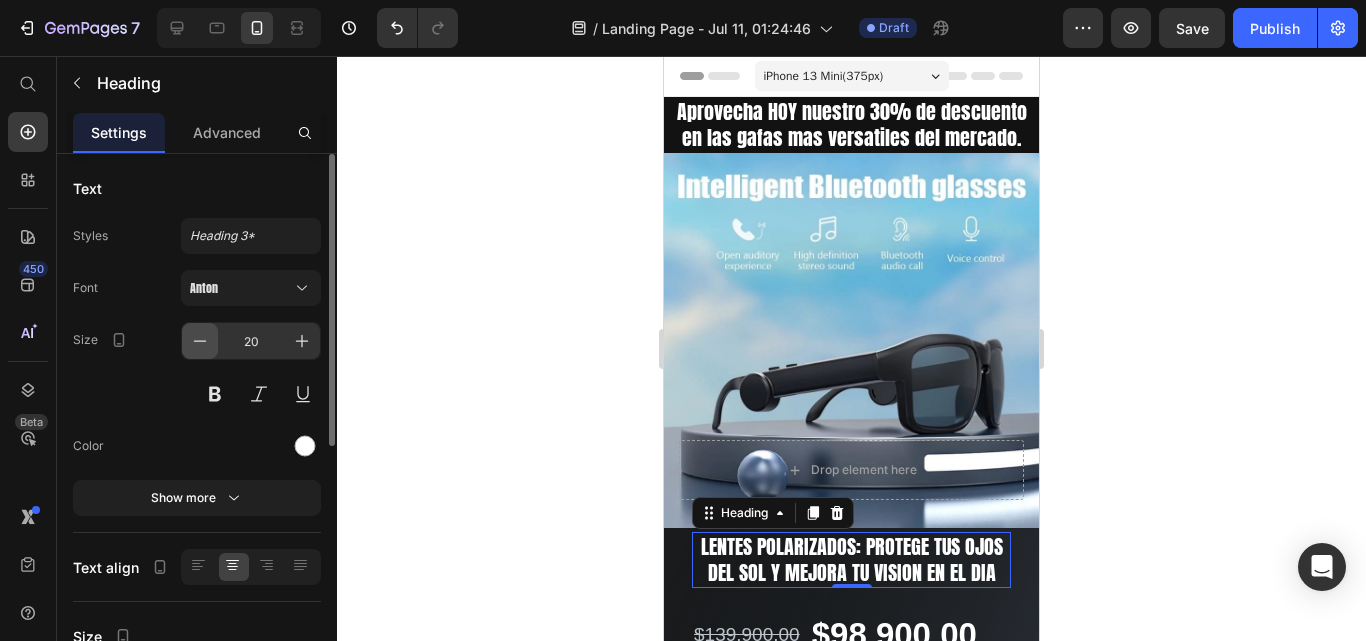 click 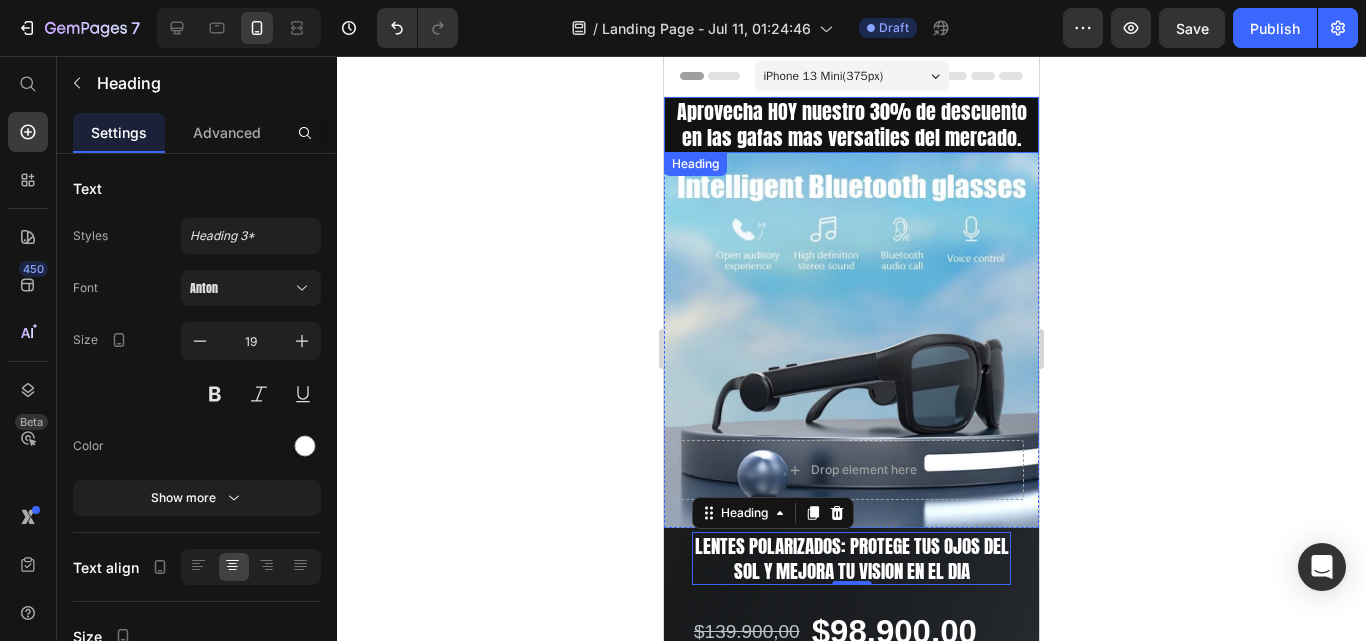 click on "Aprovecha HOY nuestro 30% de descuento en las gafas mas versatiles del mercado." at bounding box center [852, 124] 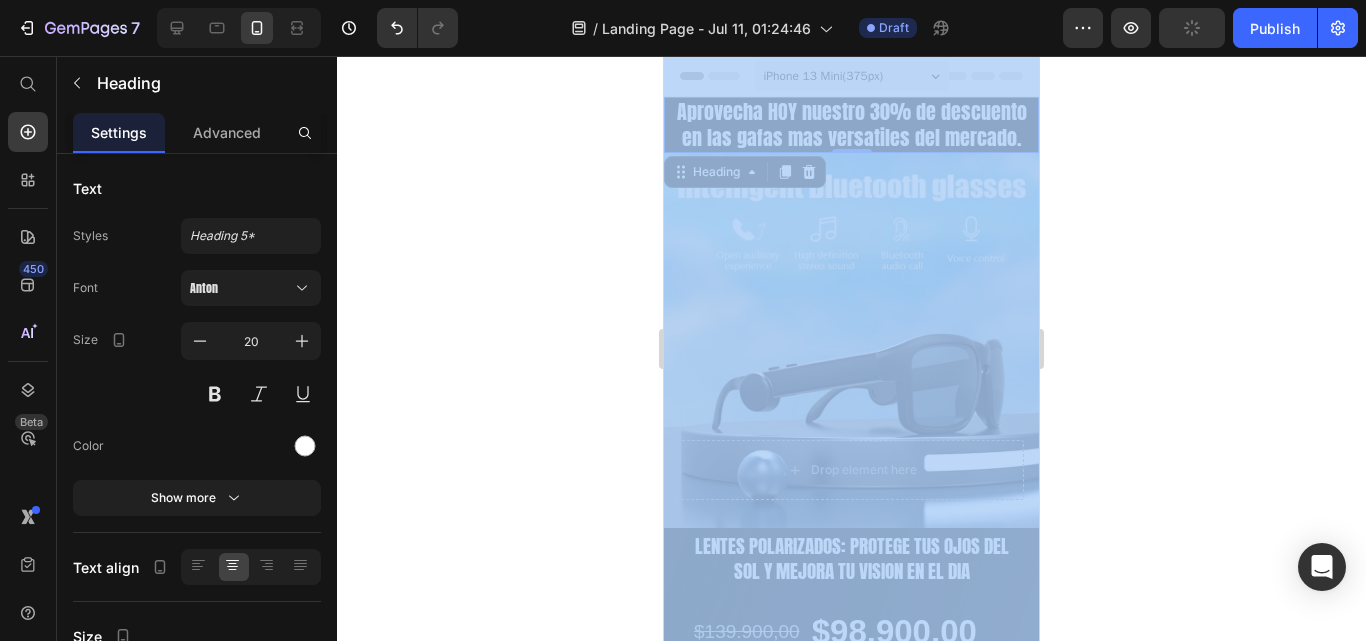 drag, startPoint x: 1057, startPoint y: 78, endPoint x: 1089, endPoint y: 161, distance: 88.95505 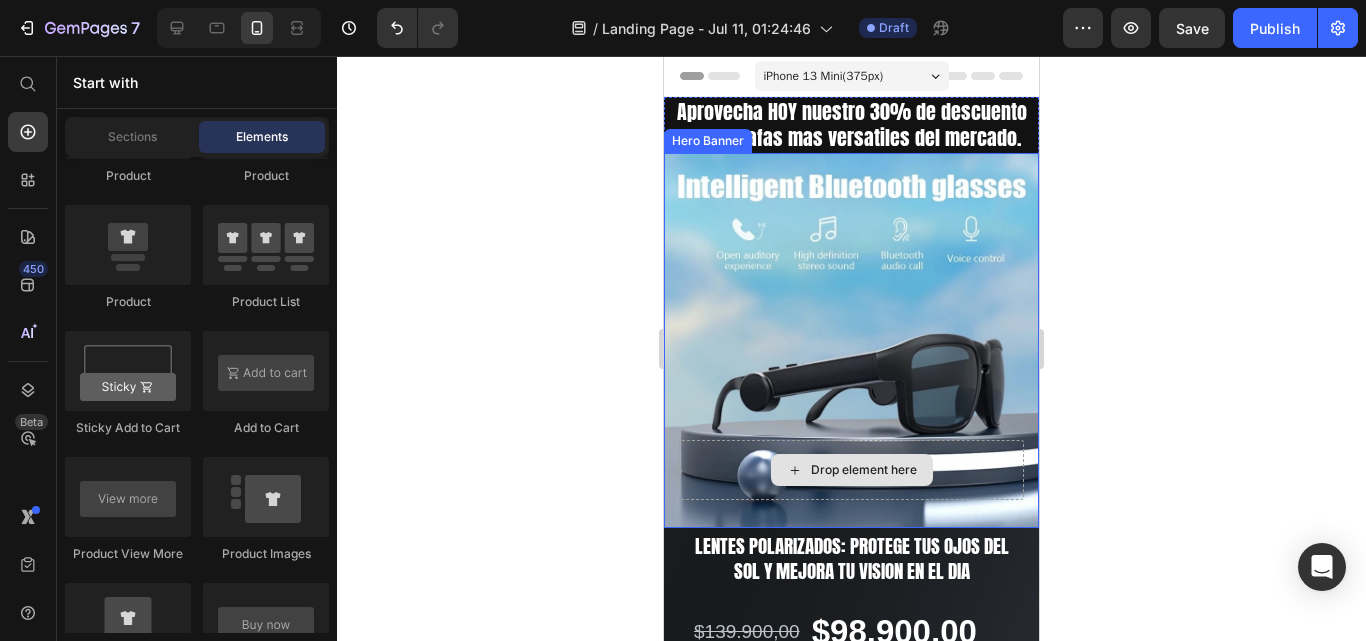 click on "Drop element here" at bounding box center [852, 470] 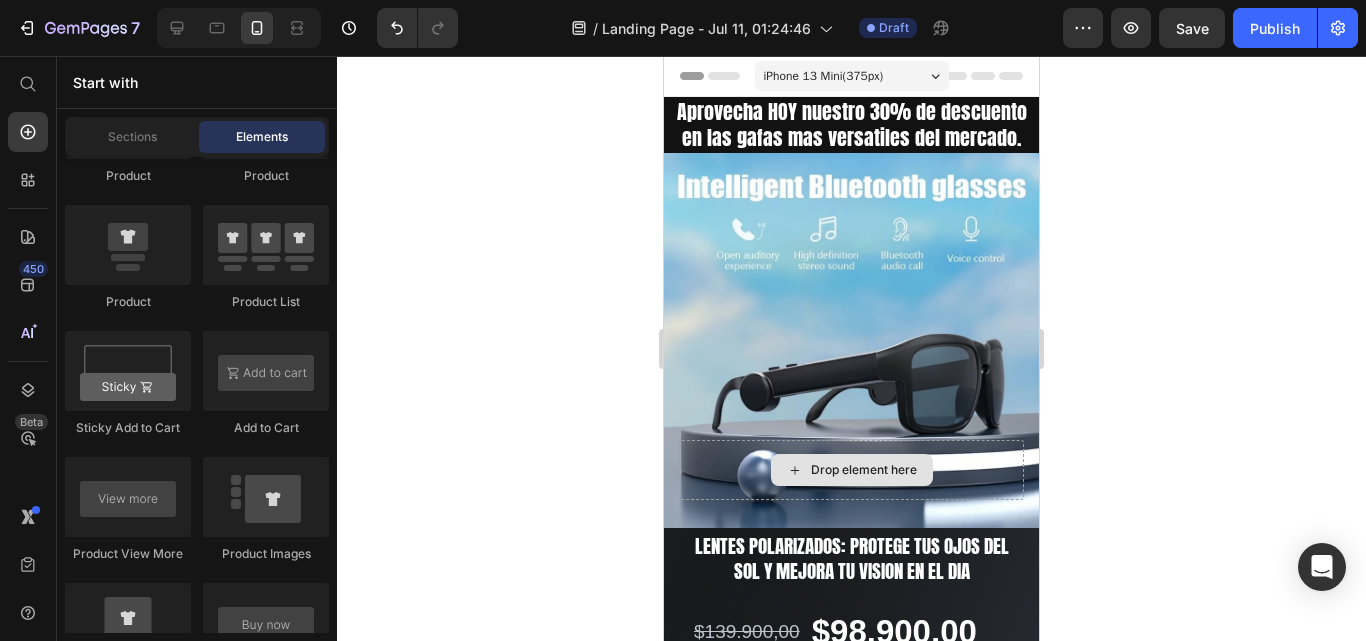 click on "Drop element here" at bounding box center (852, 470) 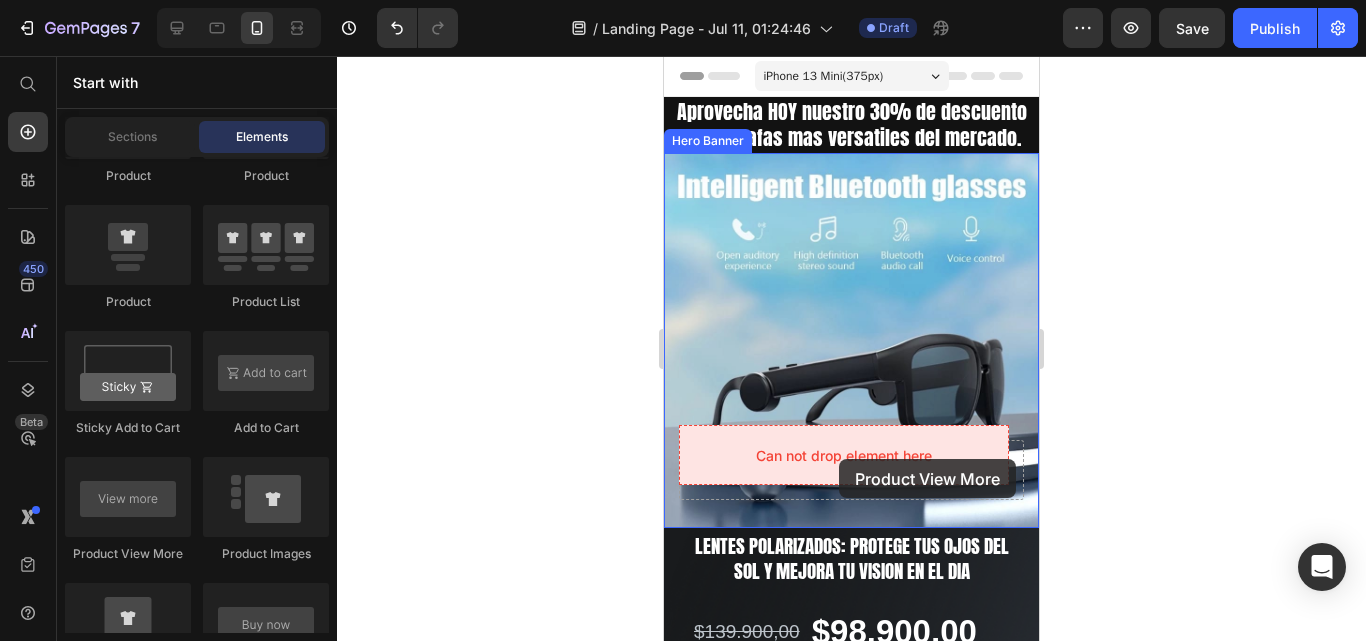drag, startPoint x: 731, startPoint y: 439, endPoint x: 839, endPoint y: 459, distance: 109.83624 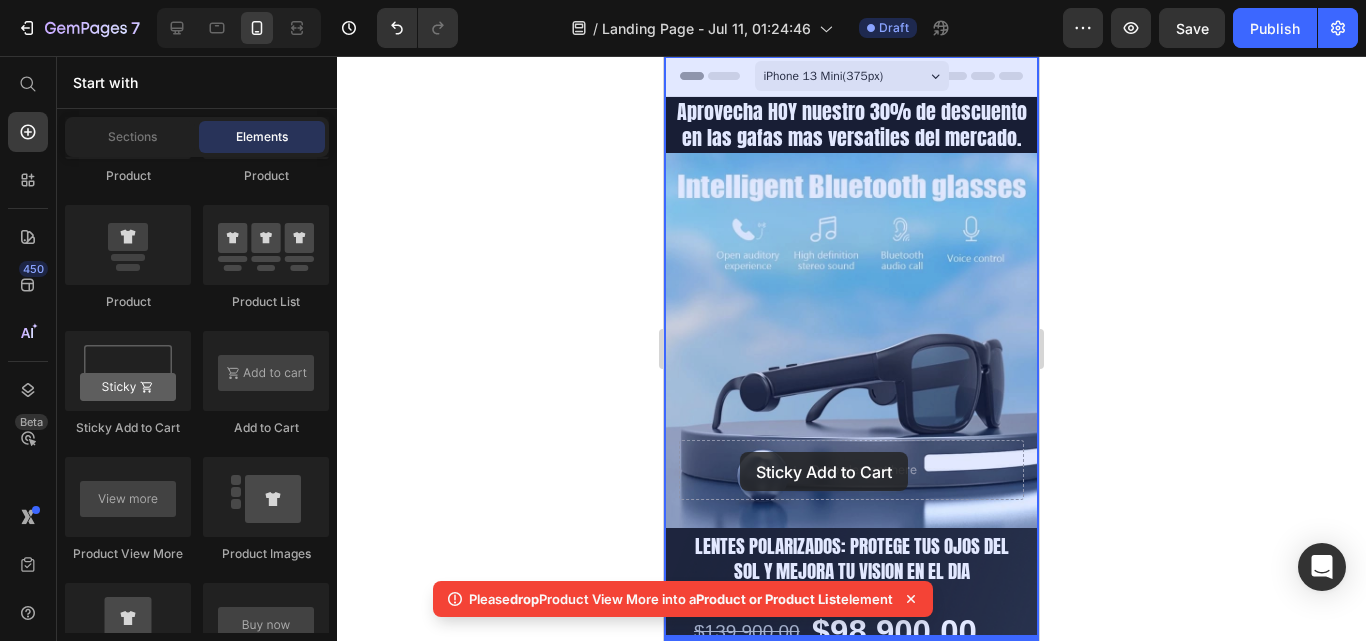 drag, startPoint x: 789, startPoint y: 412, endPoint x: 740, endPoint y: 452, distance: 63.25346 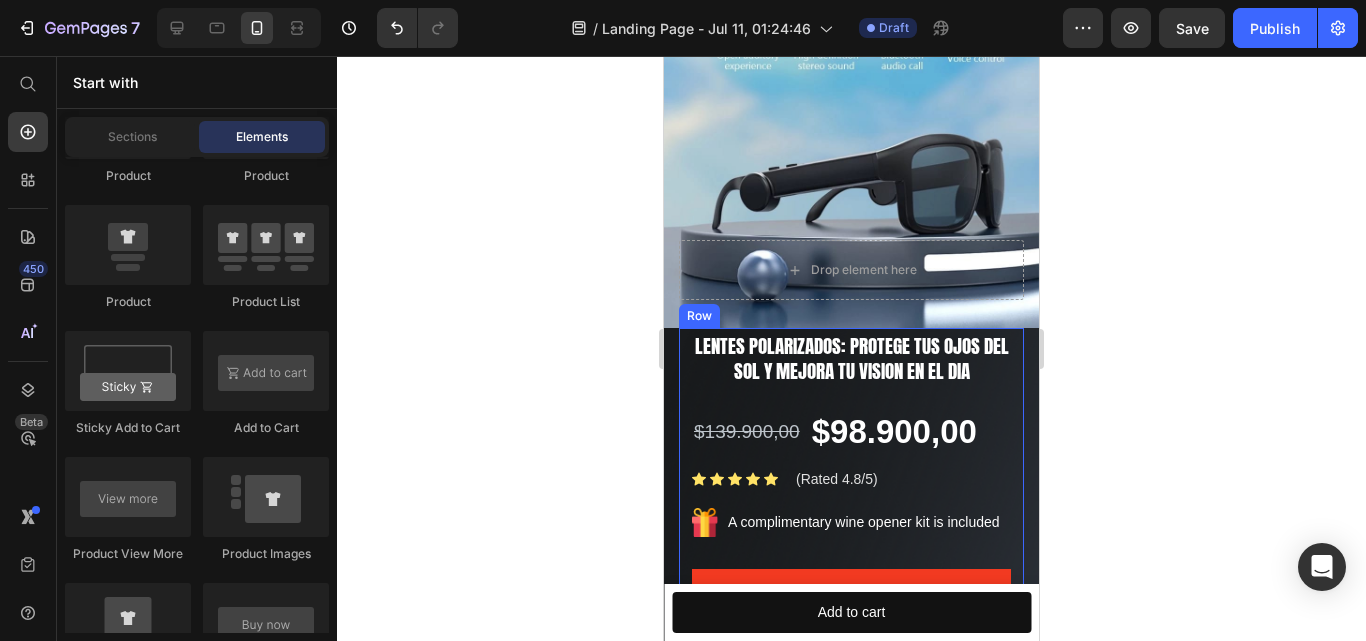 scroll, scrollTop: 240, scrollLeft: 0, axis: vertical 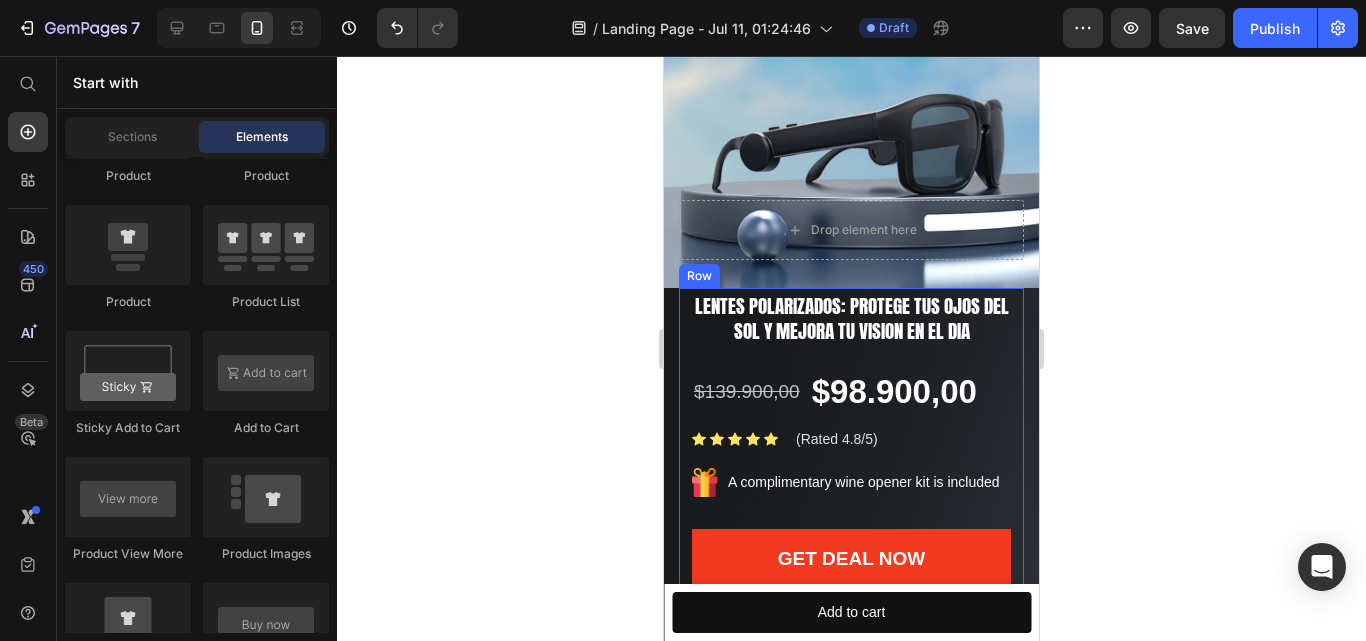 click on "Image Gemwine Heading LENTES POLARIZADOS: Protege tus ojos del sol y mejora tu vision en el dia Heading GAFAS BLUETOOTH: Tecnologia y estilo en una sola mirada Product Title $139.900,00 Product Price $98.900,00 Product Price Row                Icon                Icon                Icon                Icon                Icon Icon List Hoz (Rated 4.8/5) Text block Row Image A complimentary wine opener kit is included Text block Row Get Deal Now Product Cart Button                Title Line 100% No-Risk Money Back Guarantee Text block                Title Line Row Image Image Image Image Image Row Product Row" at bounding box center (851, 509) 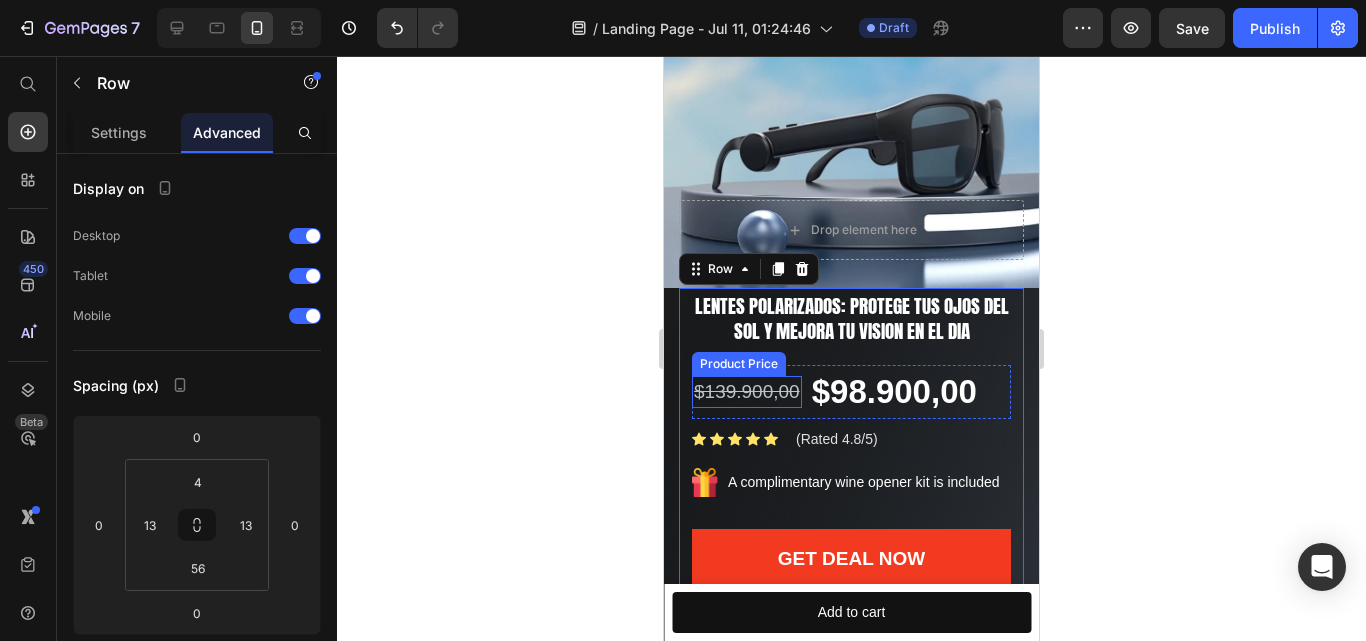 drag, startPoint x: 744, startPoint y: 385, endPoint x: 984, endPoint y: 287, distance: 259.23734 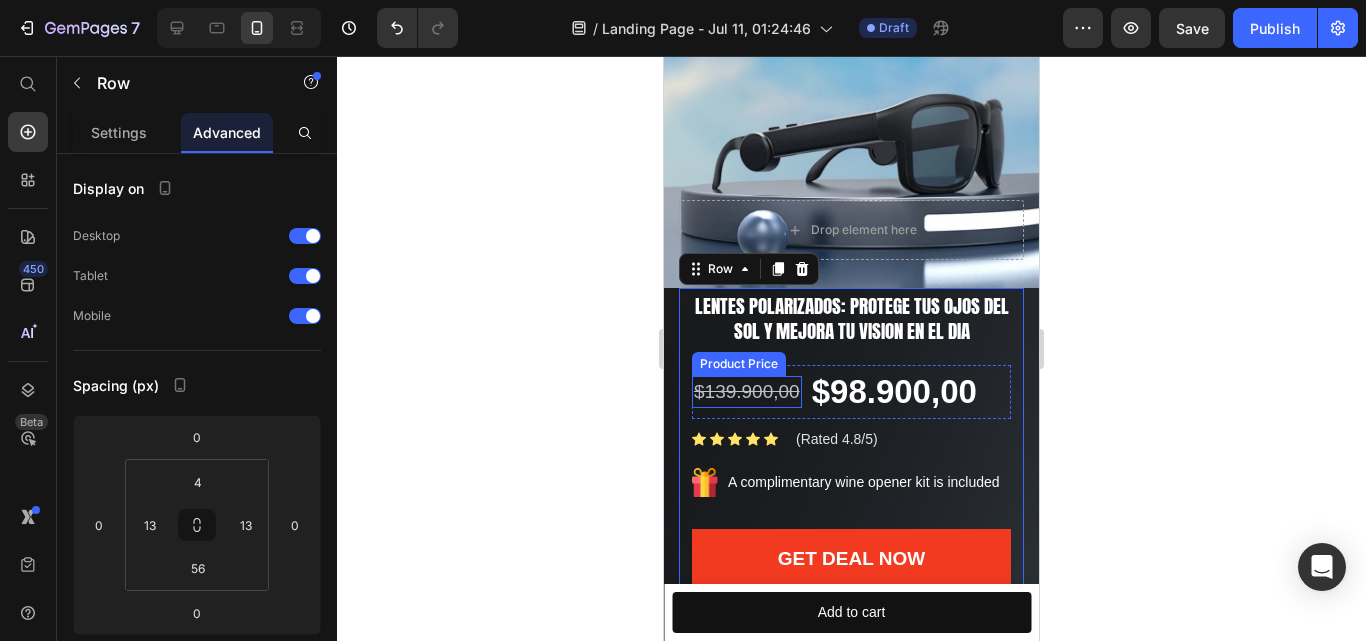 click on "Image Gemwine Heading LENTES POLARIZADOS: Protege tus ojos del sol y mejora tu vision en el dia Heading GAFAS BLUETOOTH: Tecnologia y estilo en una sola mirada Product Title $139.900,00 Product Price $98.900,00 Product Price Row                Icon                Icon                Icon                Icon                Icon Icon List Hoz (Rated 4.8/5) Text block Row Image A complimentary wine opener kit is included Text block Row Get Deal Now Product Cart Button                Title Line 100% No-Risk Money Back Guarantee Text block                Title Line Row Image Image Image Image Image Row Product Row   0" at bounding box center (851, 509) 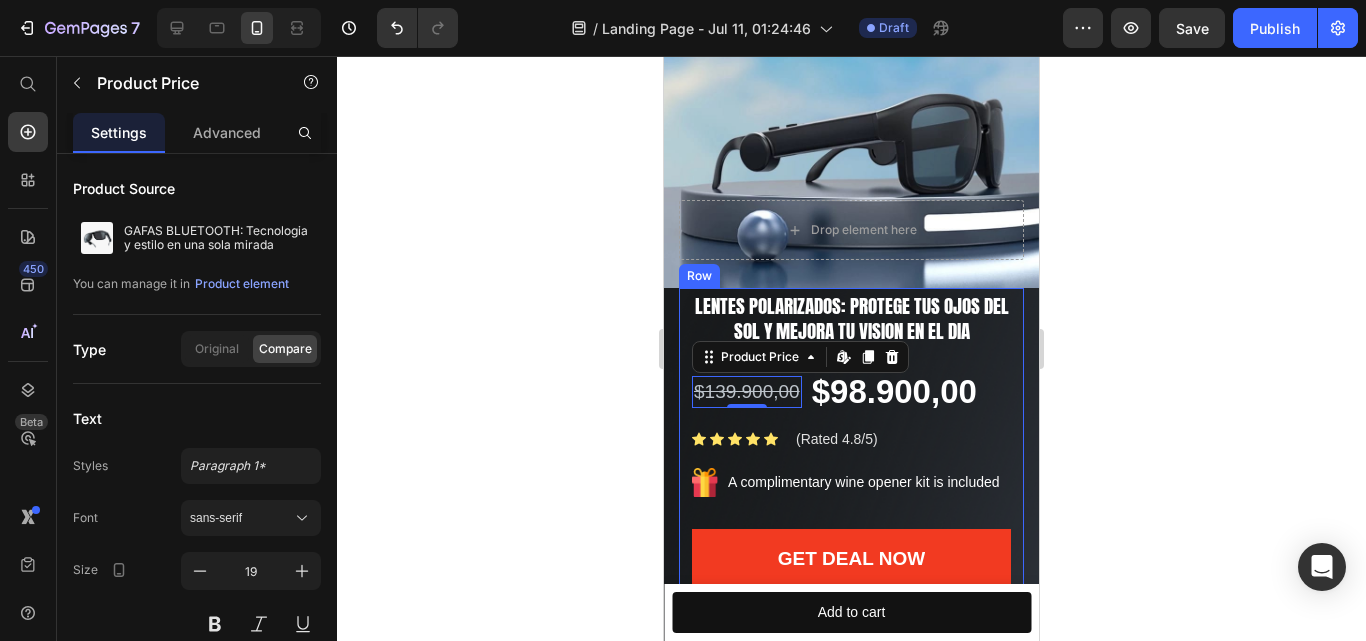 click on "Image Gemwine Heading LENTES POLARIZADOS: Protege tus ojos del sol y mejora tu vision en el dia Heading GAFAS BLUETOOTH: Tecnologia y estilo en una sola mirada Product Title $139.900,00 Product Price   Edit content in Shopify 0 $98.900,00 Product Price Row                Icon                Icon                Icon                Icon                Icon Icon List Hoz (Rated 4.8/5) Text block Row Image A complimentary wine opener kit is included Text block Row Get Deal Now Product Cart Button                Title Line 100% No-Risk Money Back Guarantee Text block                Title Line Row Image Image Image Image Image Row Product Row" at bounding box center [851, 509] 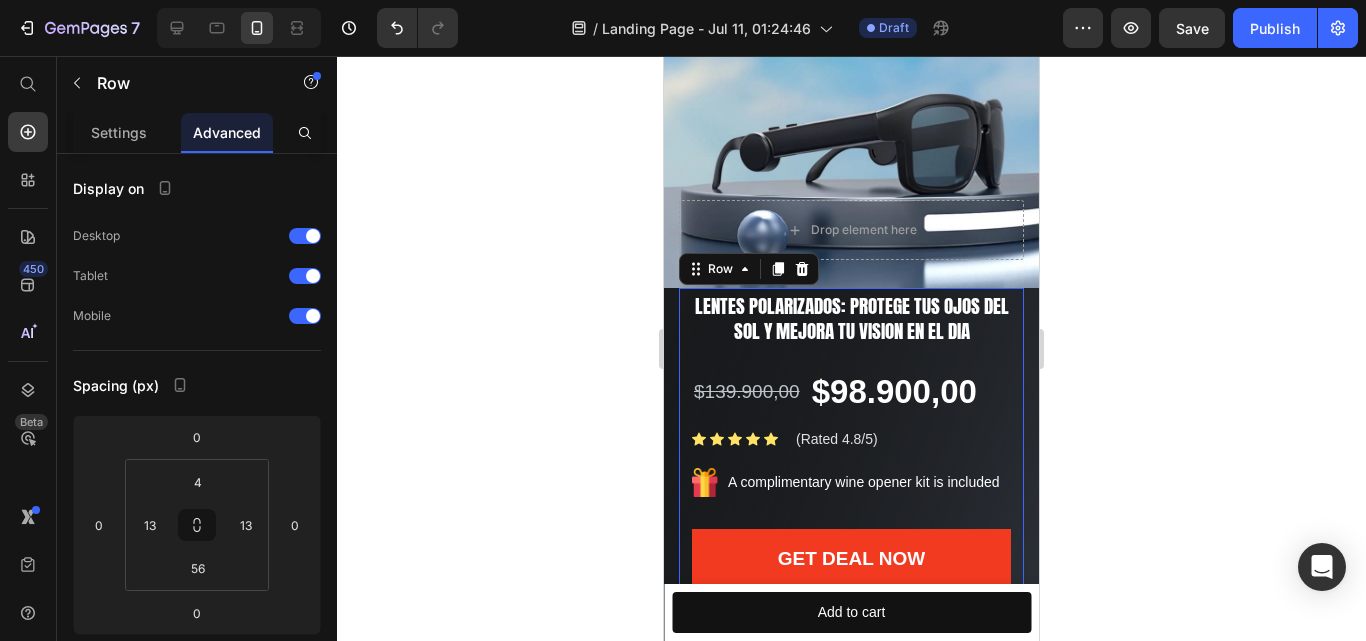 click on "Image Gemwine Heading LENTES POLARIZADOS: Protege tus ojos del sol y mejora tu vision en el dia Heading GAFAS BLUETOOTH: Tecnologia y estilo en una sola mirada Product Title $139.900,00 Product Price $98.900,00 Product Price Row                Icon                Icon                Icon                Icon                Icon Icon List Hoz (Rated 4.8/5) Text block Row Image A complimentary wine opener kit is included Text block Row Get Deal Now Product Cart Button                Title Line 100% No-Risk Money Back Guarantee Text block                Title Line Row Image Image Image Image Image Row Product Row   0" at bounding box center [851, 509] 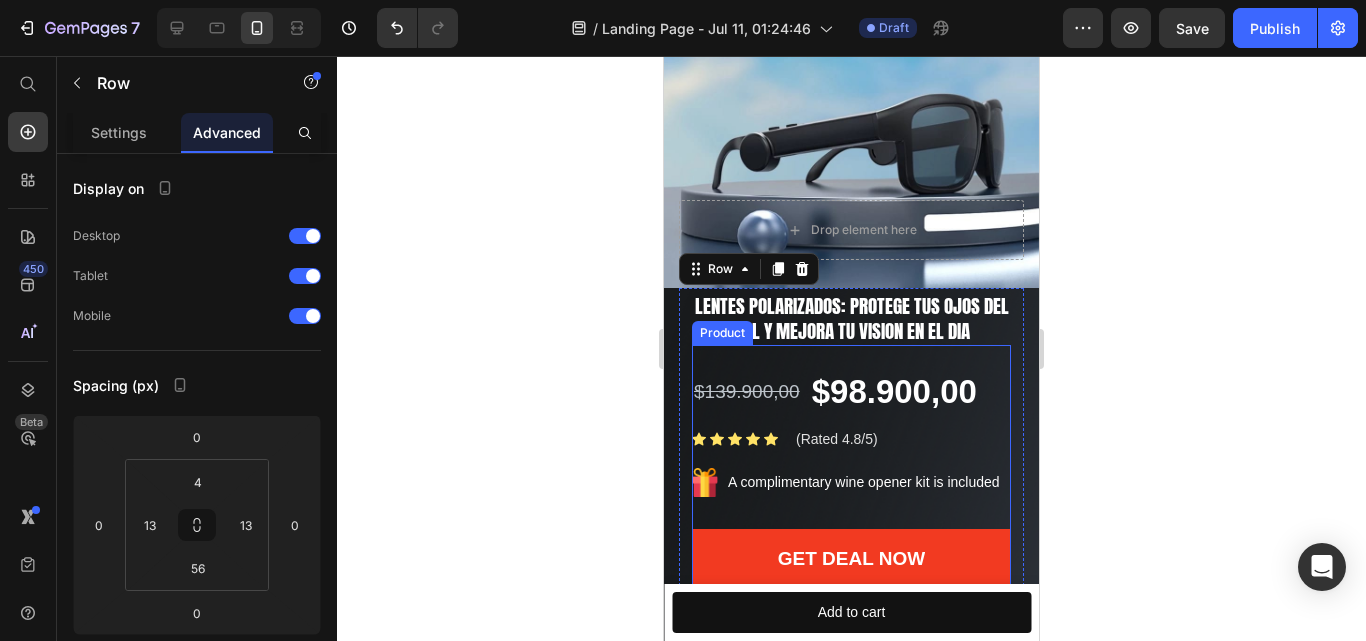 click on "GAFAS BLUETOOTH: Tecnologia y estilo en una sola mirada Product Title $139.900,00 Product Price $98.900,00 Product Price Row                Icon                Icon                Icon                Icon                Icon Icon List Hoz (Rated 4.8/5) Text block Row Image A complimentary wine opener kit is included Text block Row Get Deal Now Product Cart Button                Title Line 100% No-Risk Money Back Guarantee Text block                Title Line Row Image Image Image Image Image Row" at bounding box center [851, 509] 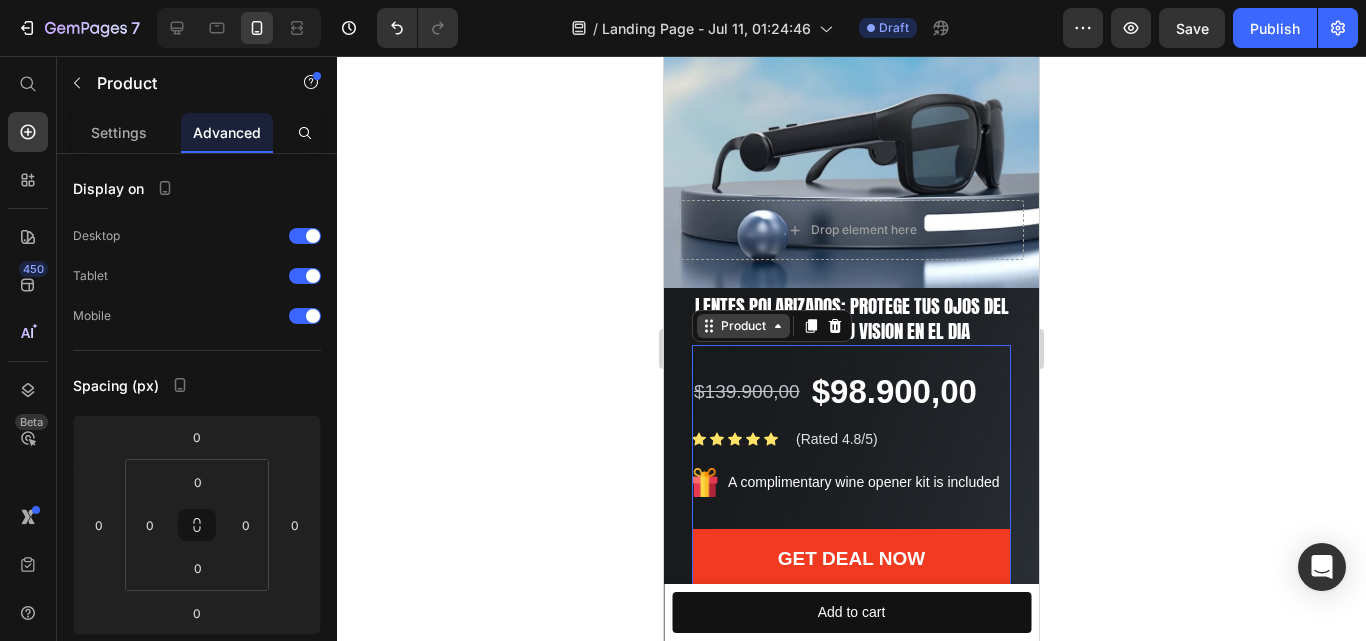 click 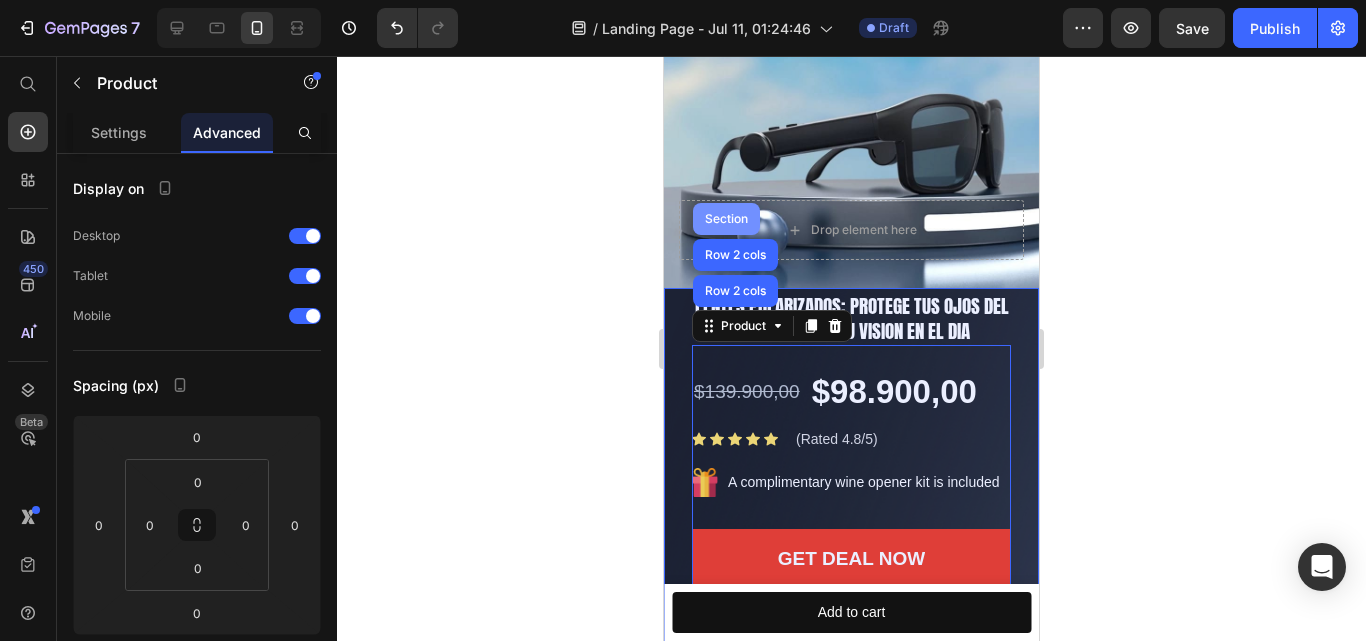 click on "Section" at bounding box center (726, 219) 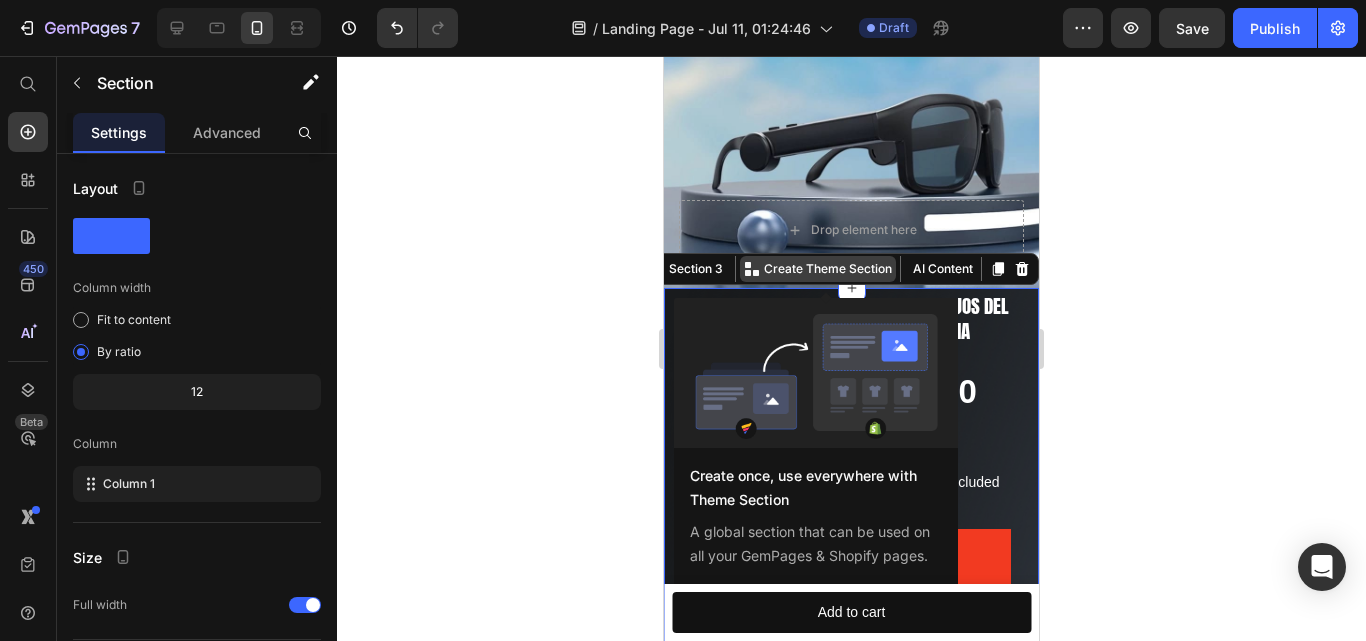 click on "Create Theme Section" at bounding box center (828, 269) 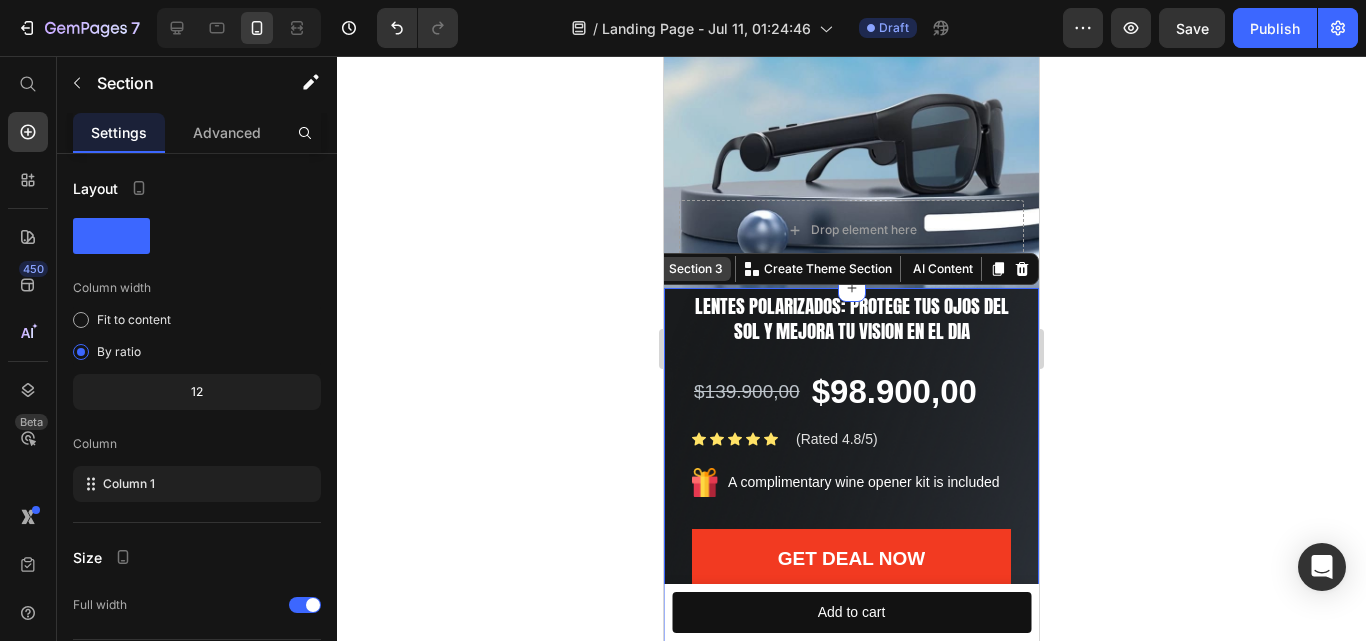click on "Section 3" at bounding box center (696, 269) 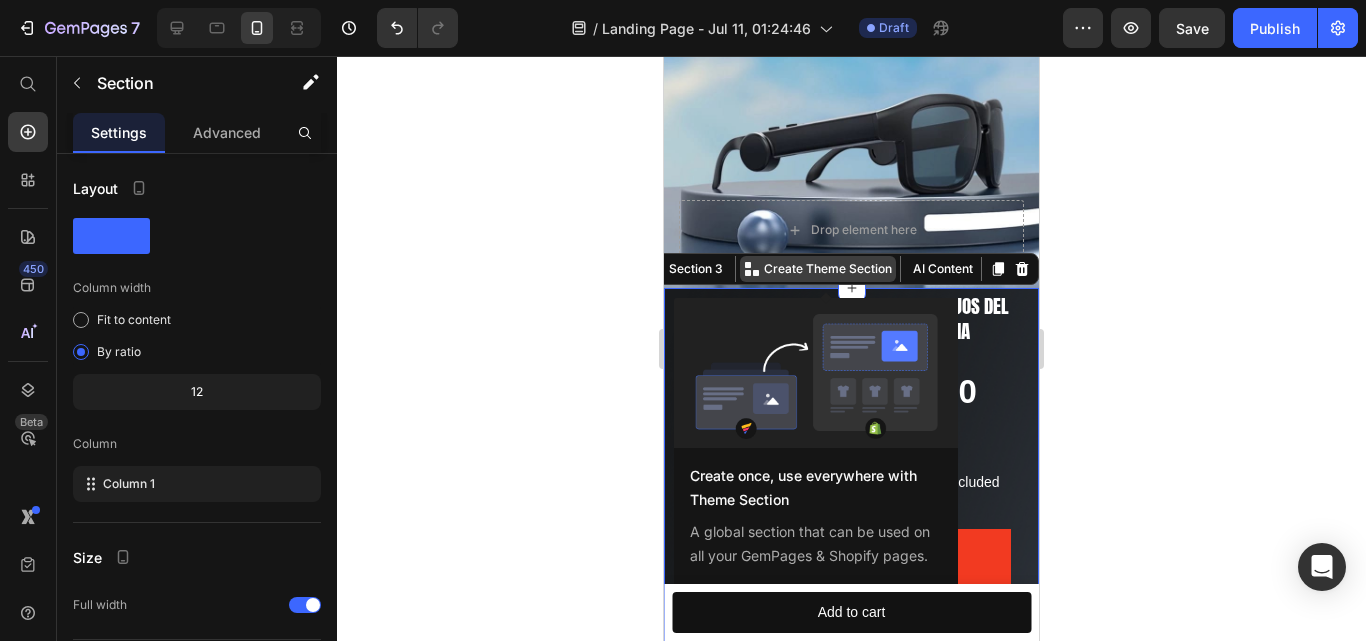click on "Create Theme Section" at bounding box center [828, 269] 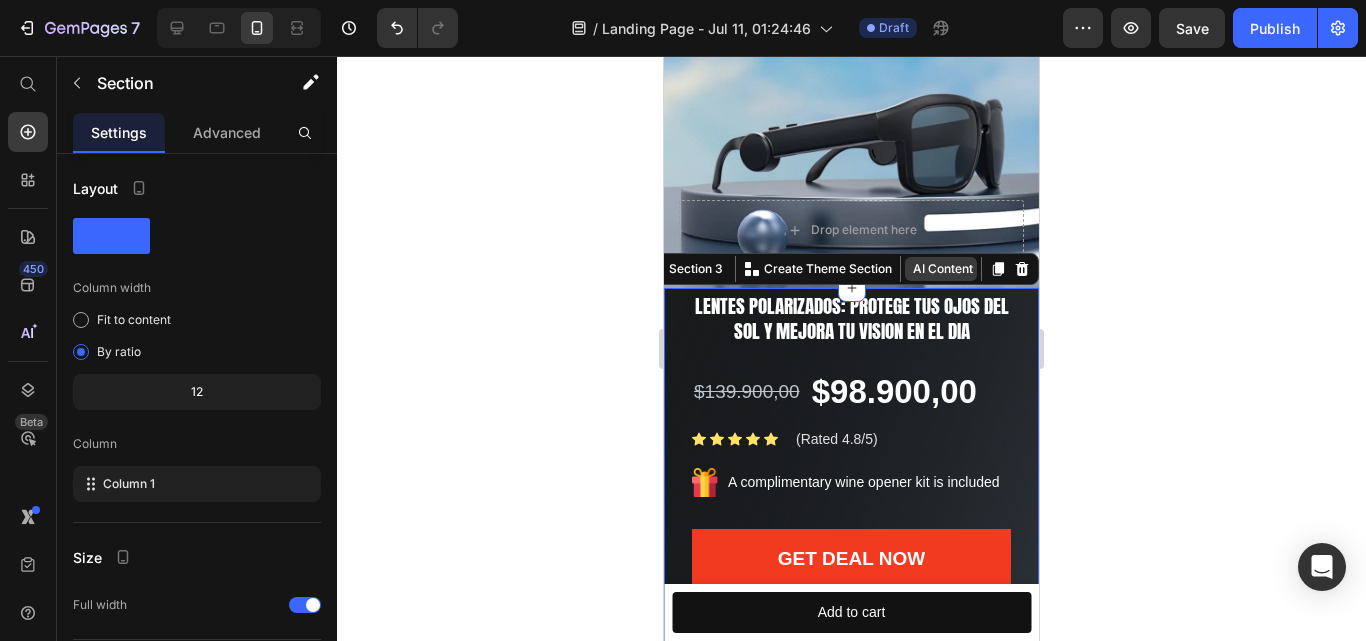 click on "AI Content" at bounding box center [941, 269] 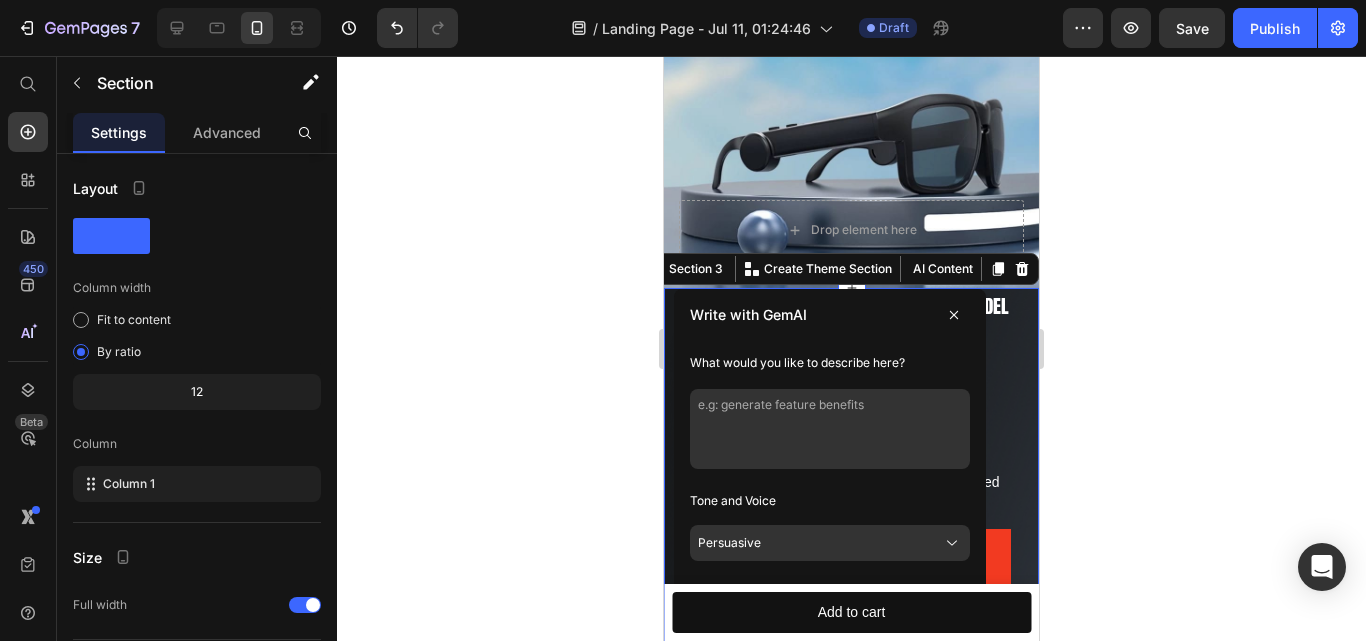 click at bounding box center (954, 315) 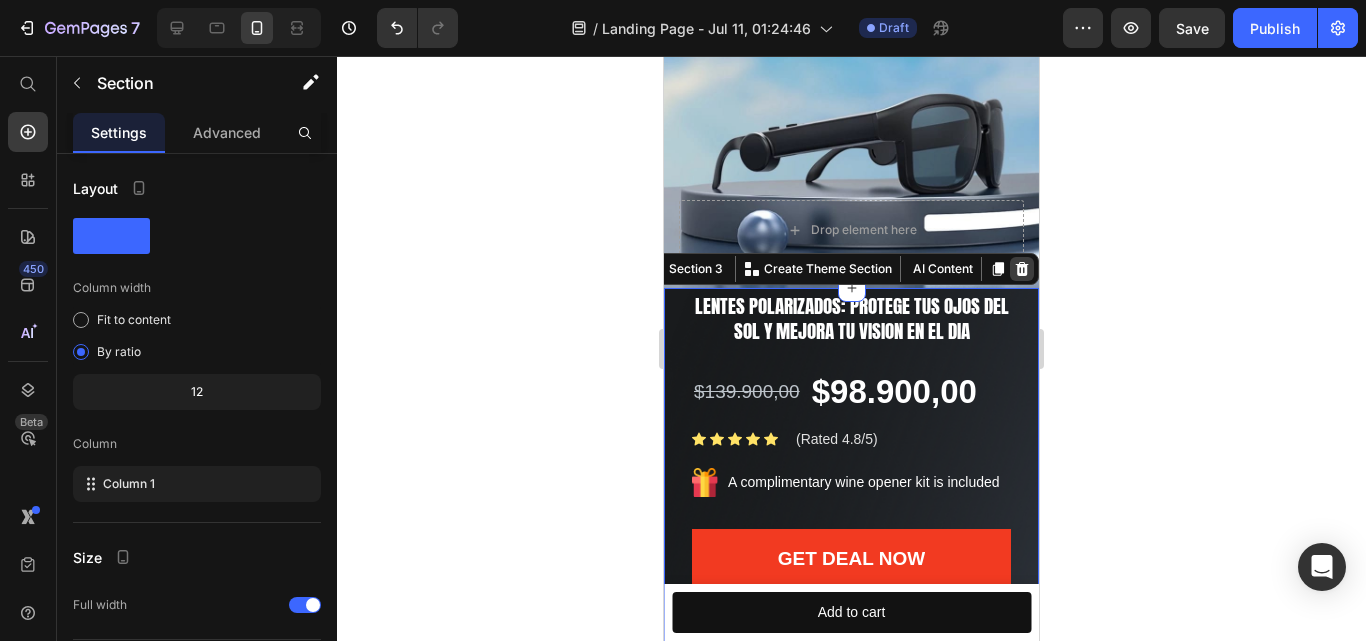 click 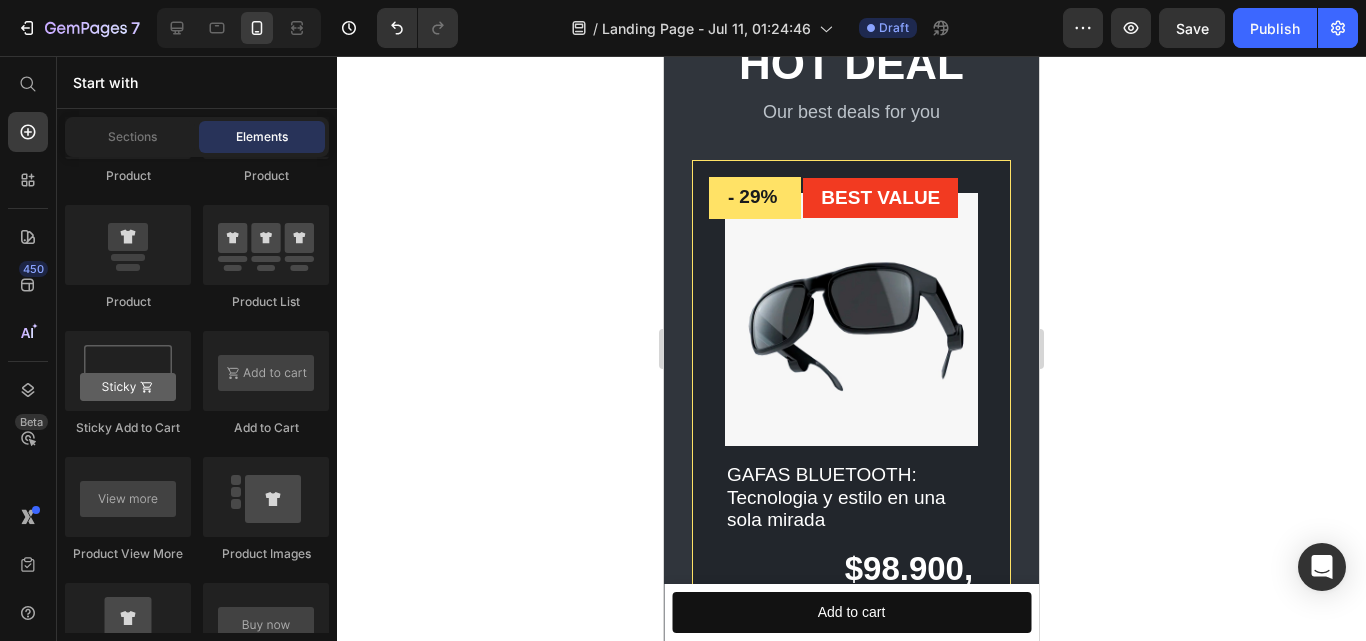 scroll, scrollTop: 579, scrollLeft: 0, axis: vertical 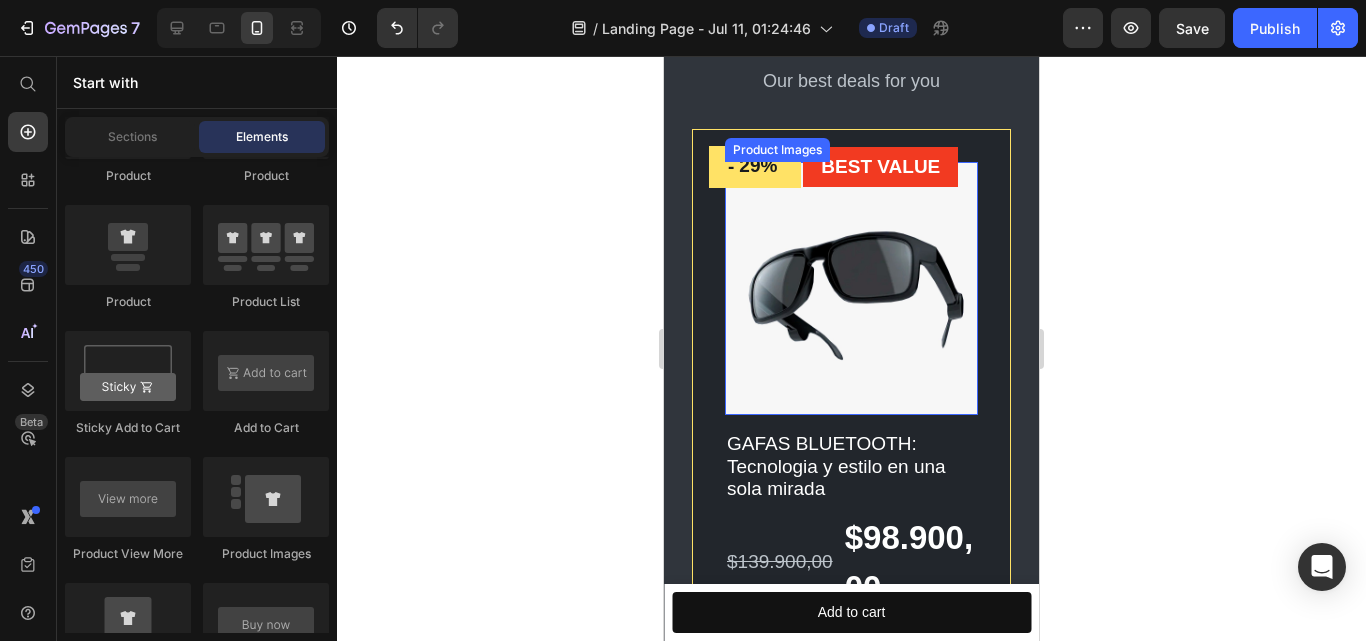 click at bounding box center [851, 288] 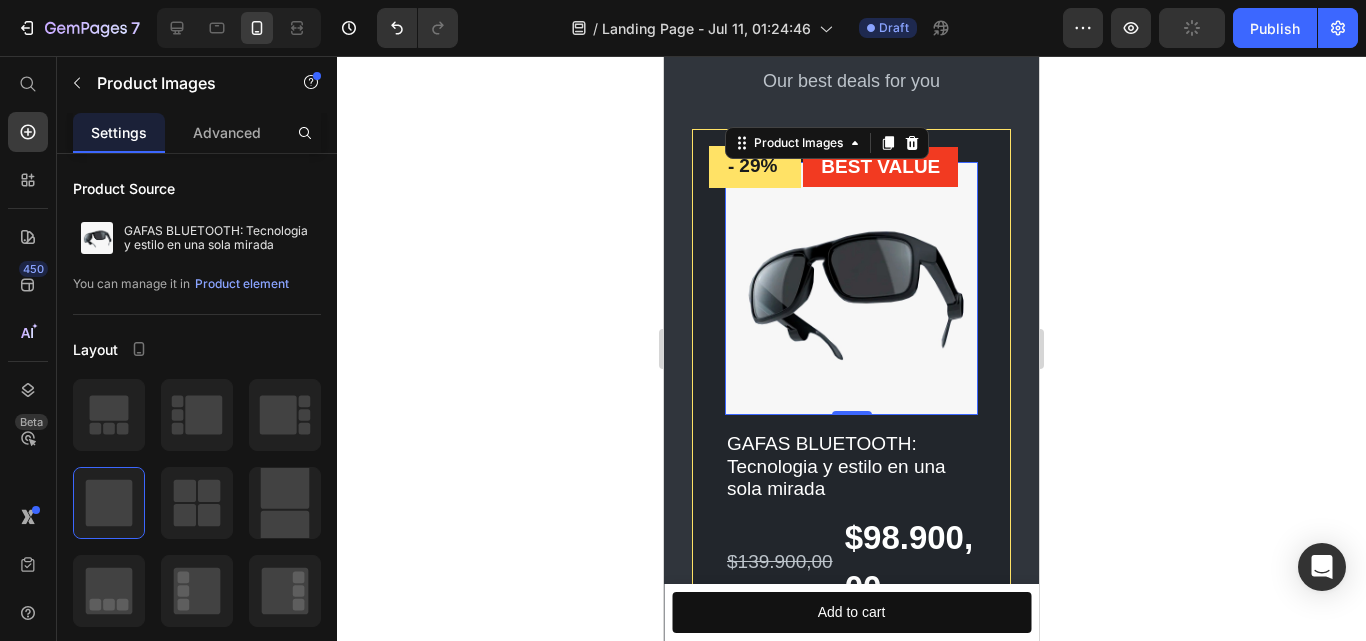 scroll, scrollTop: 900, scrollLeft: 0, axis: vertical 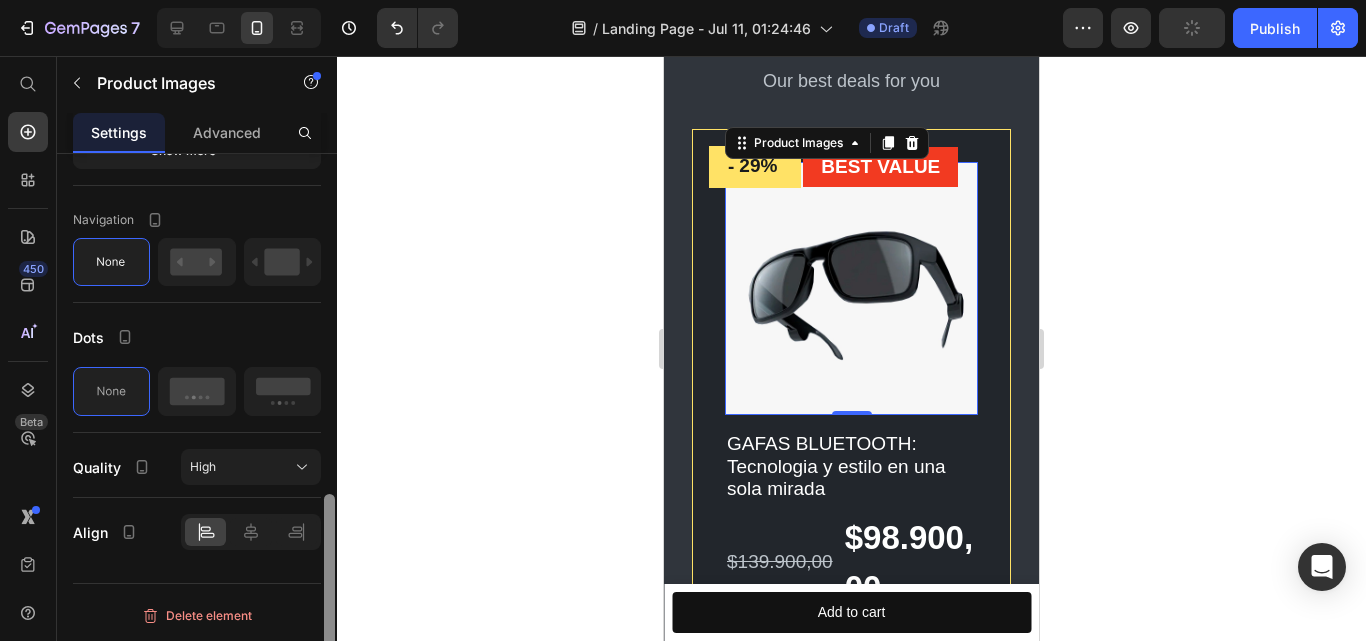drag, startPoint x: 328, startPoint y: 241, endPoint x: 336, endPoint y: 581, distance: 340.09412 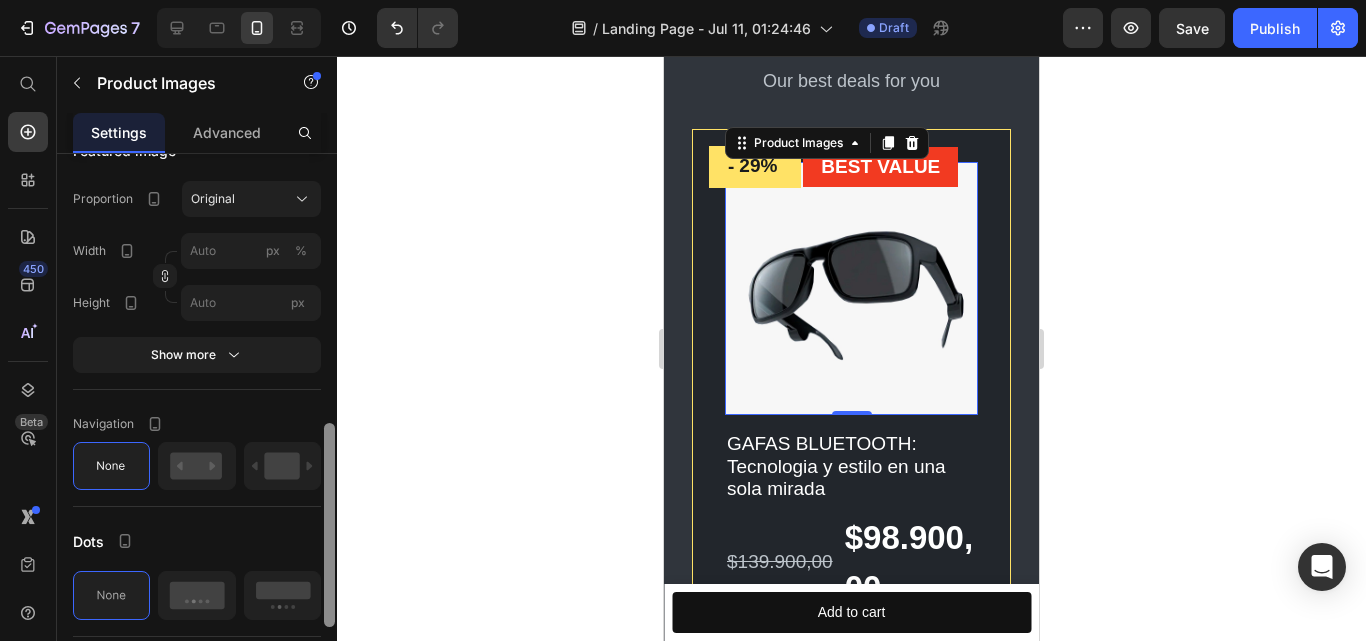 scroll, scrollTop: 694, scrollLeft: 0, axis: vertical 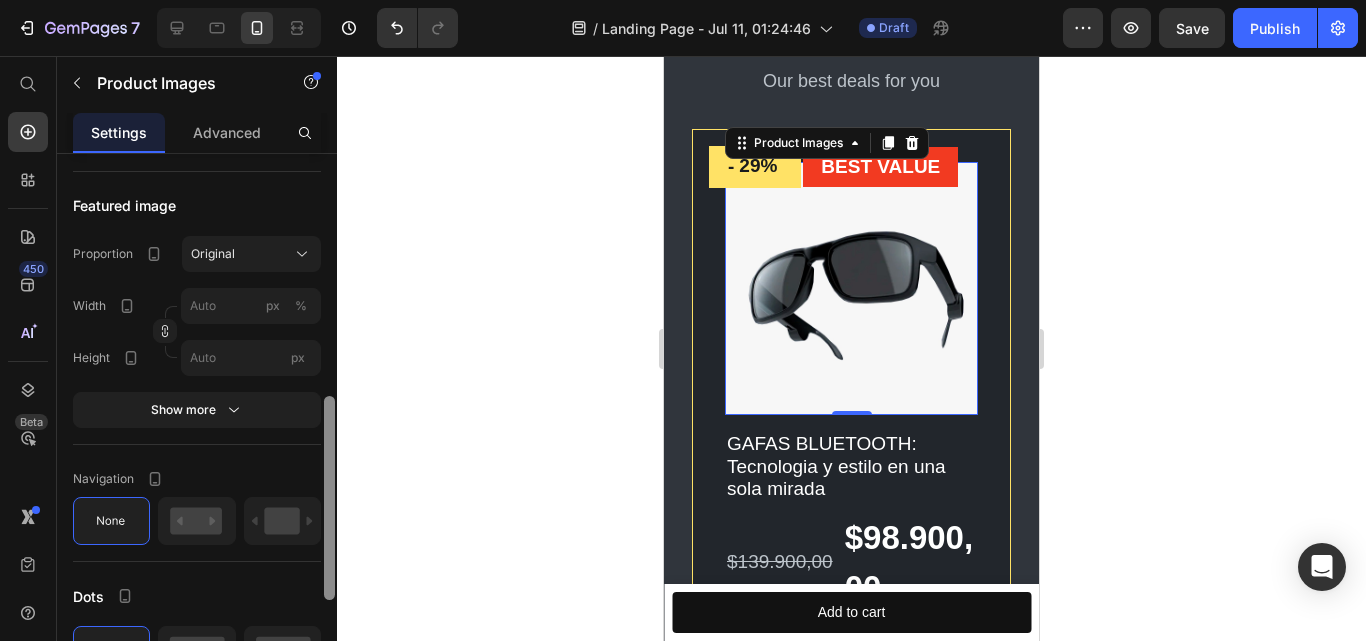 drag, startPoint x: 330, startPoint y: 560, endPoint x: 337, endPoint y: 466, distance: 94.26028 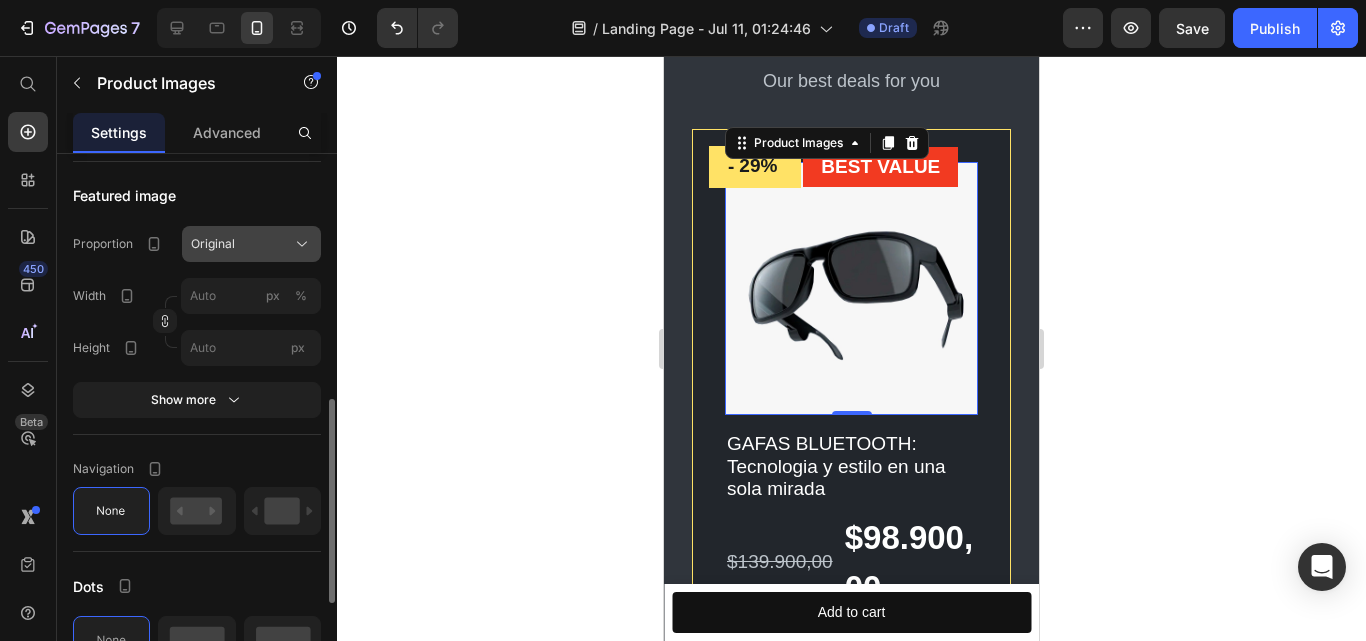 click on "Original" 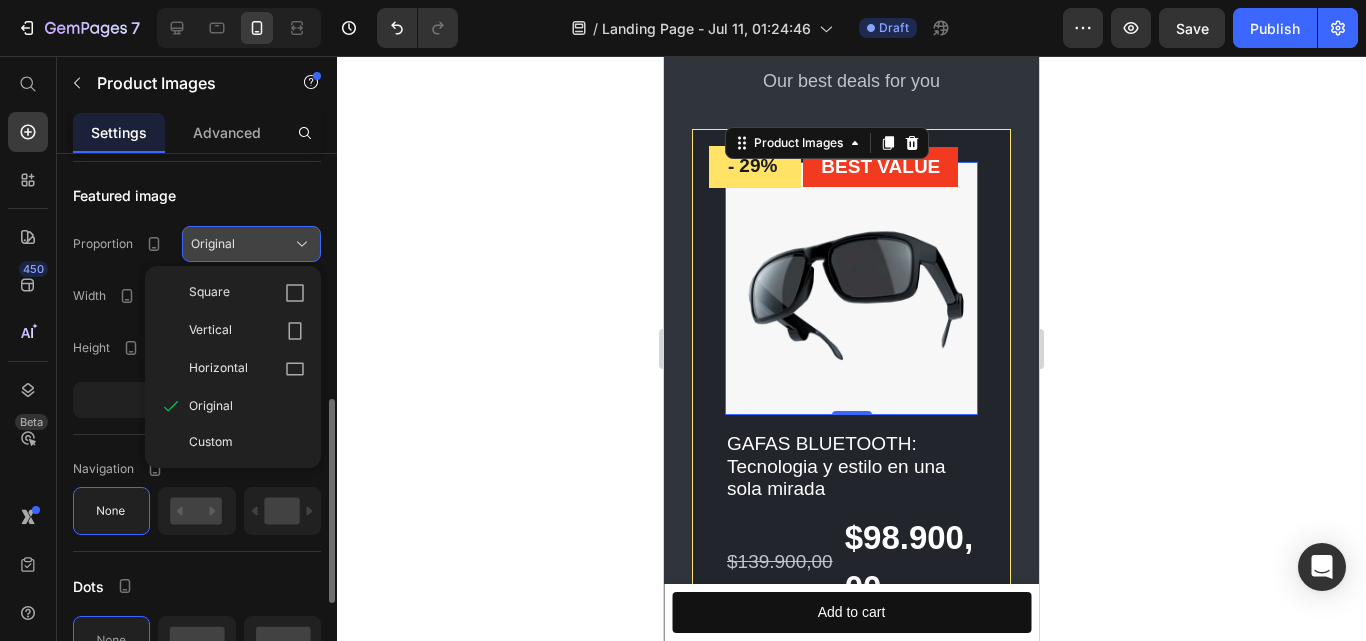 click on "Original" 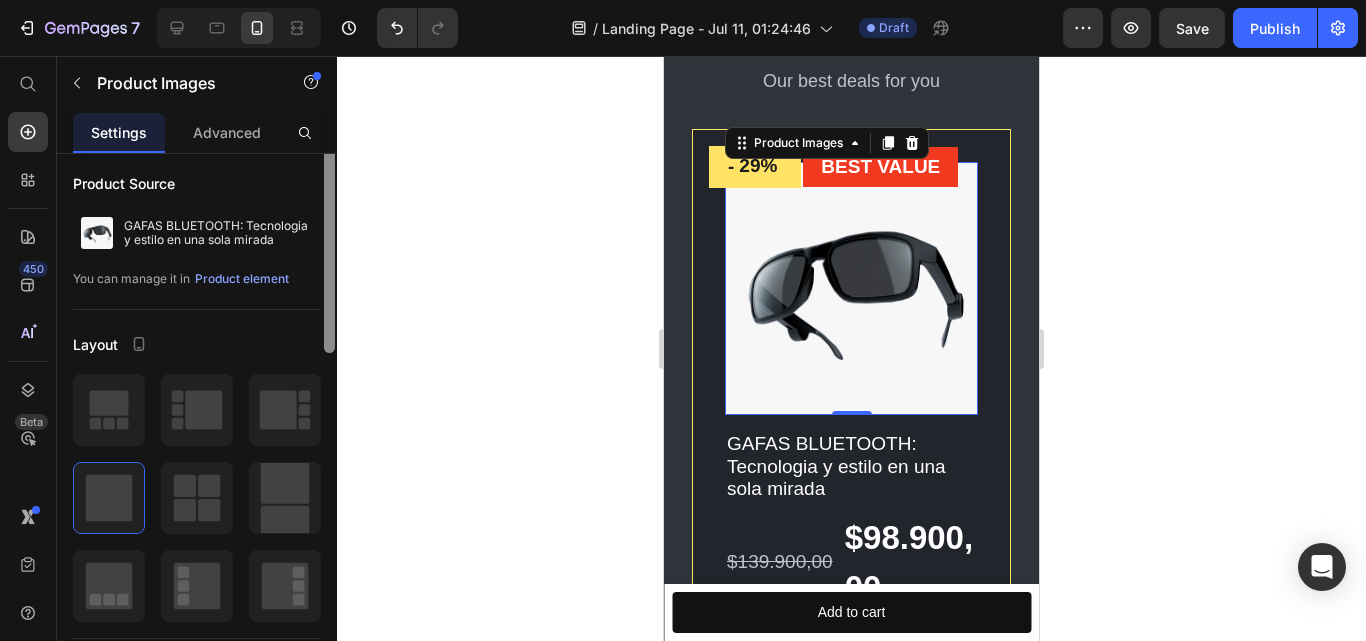 scroll, scrollTop: 0, scrollLeft: 0, axis: both 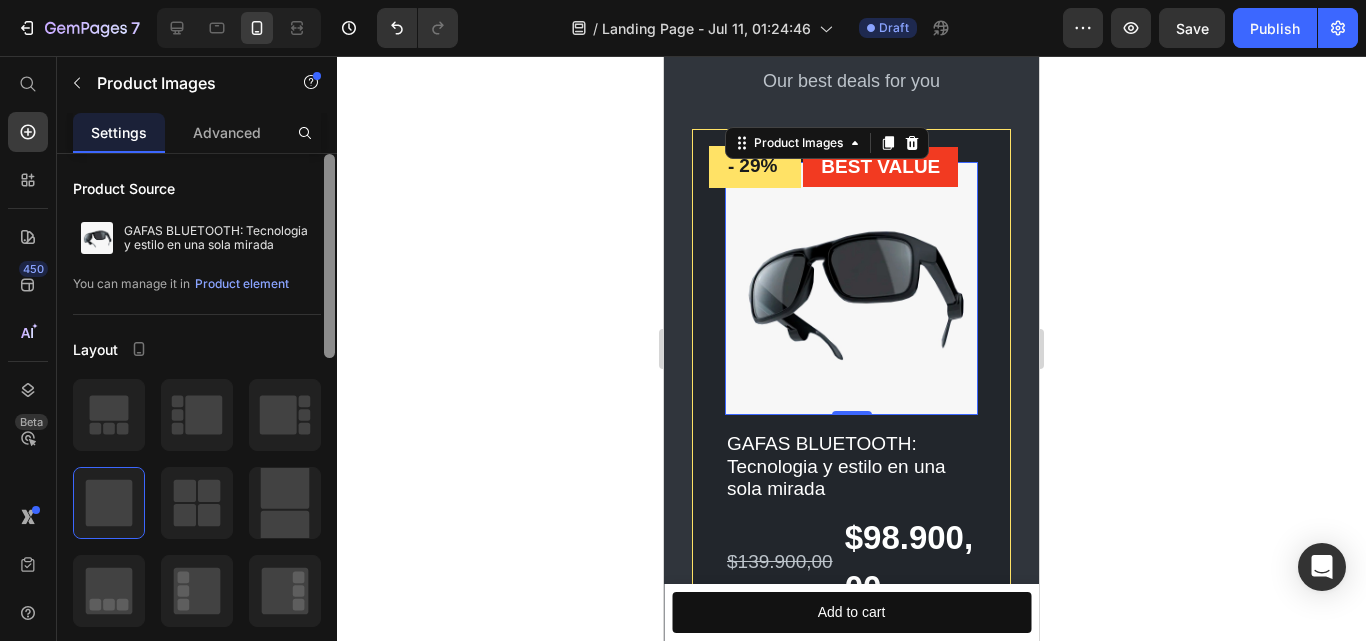 drag, startPoint x: 330, startPoint y: 422, endPoint x: 320, endPoint y: 157, distance: 265.1886 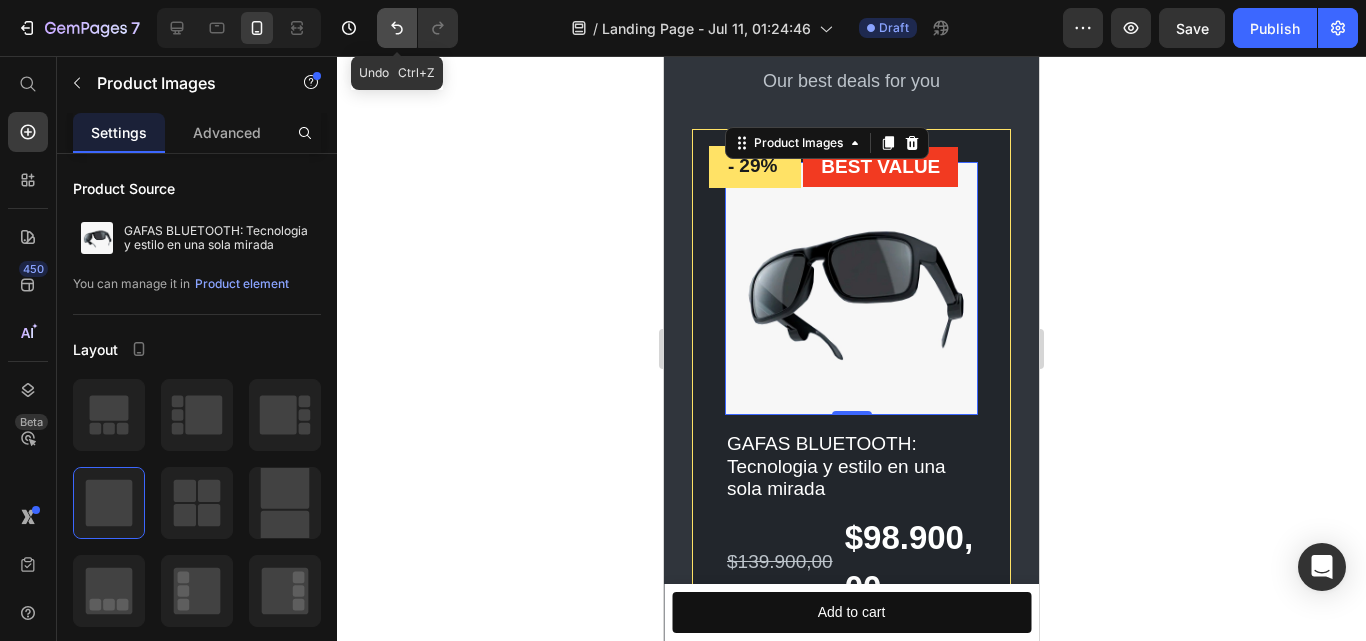 click 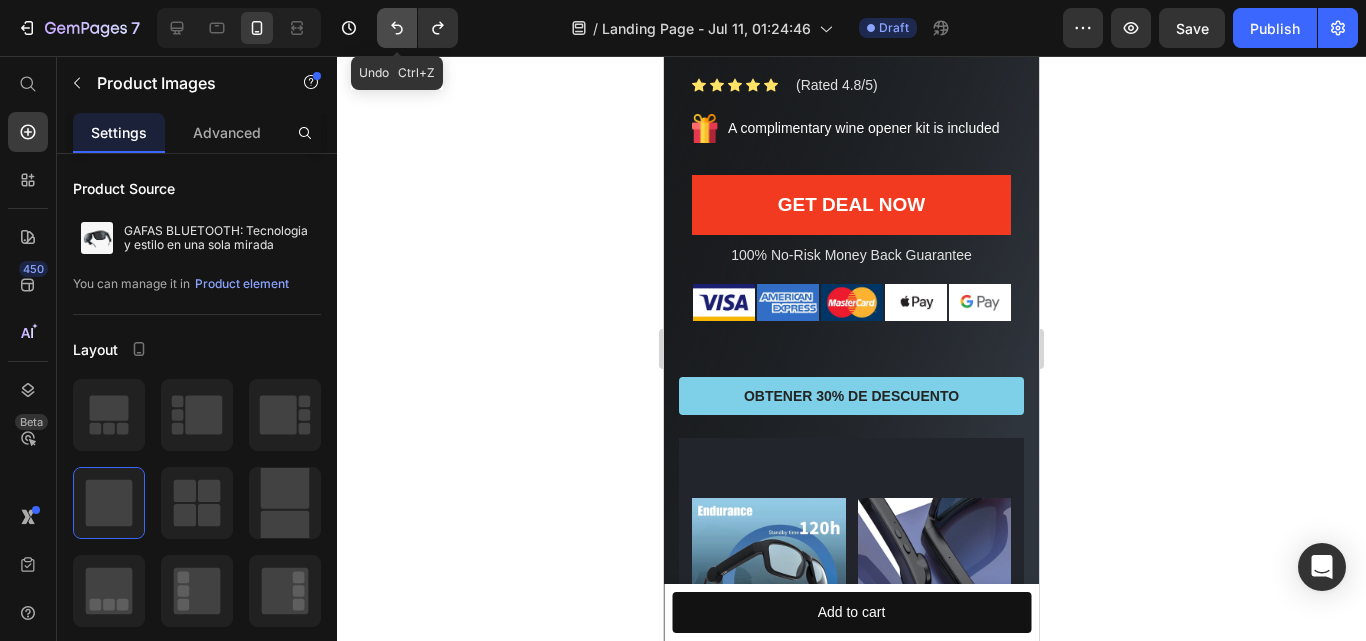 scroll, scrollTop: 1420, scrollLeft: 0, axis: vertical 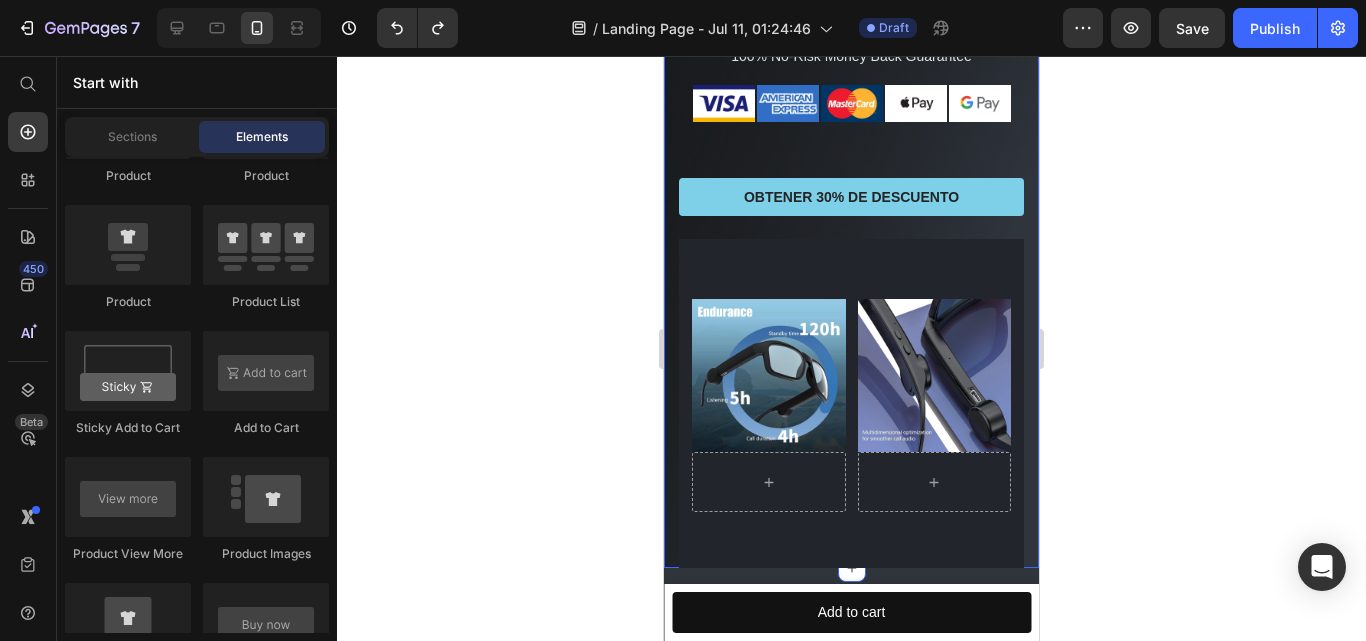 click on "Image Gemwine Heading LENTES POLARIZADOS: Protege tus ojos del sol y mejora tu vision en el dia Heading GAFAS BLUETOOTH: Tecnologia y estilo en una sola mirada Product Title $139.900,00 Product Price $98.900,00 Product Price Row                Icon                Icon                Icon                Icon                Icon Icon List Hoz (Rated 4.8/5) Text block Row Image A complimentary wine opener kit is included Text block Row Get Deal Now Product Cart Button                Title Line 100% No-Risk Money Back Guarantee Text block                Title Line Row Image Image Image Image Image Row Product Row OBTENER 30% DE DESCUENTO Button Row Image Image
Row Section 3" at bounding box center (851, 151) 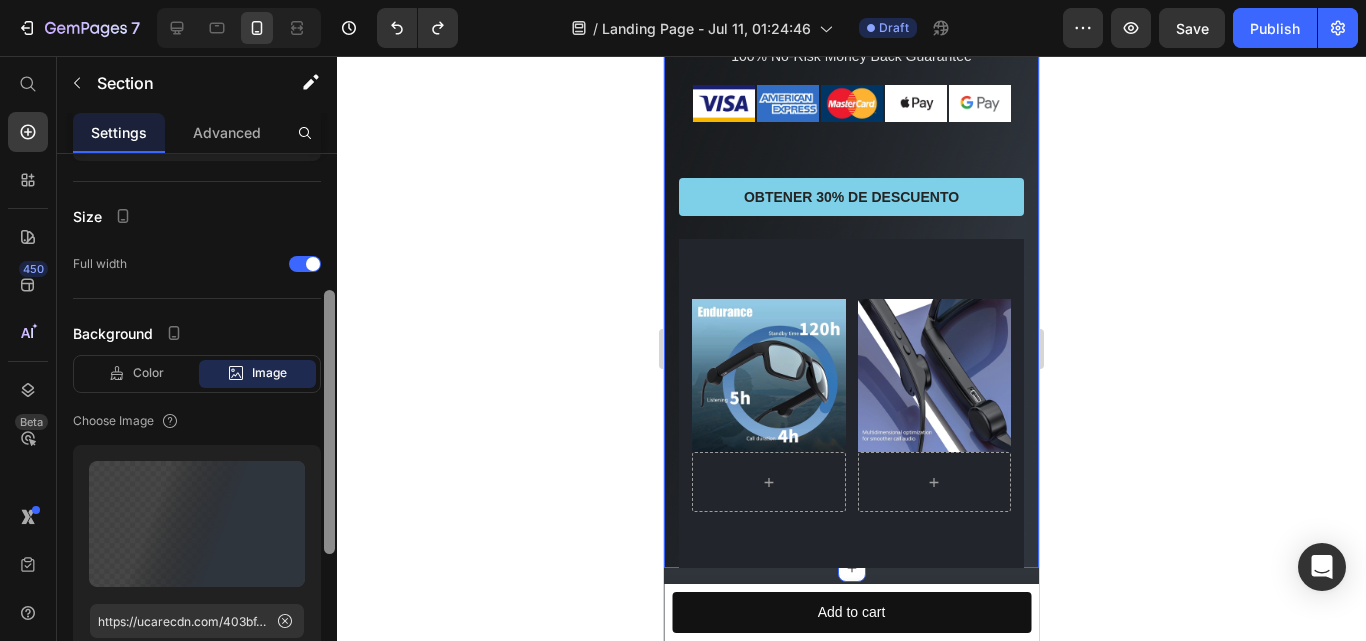 scroll, scrollTop: 350, scrollLeft: 0, axis: vertical 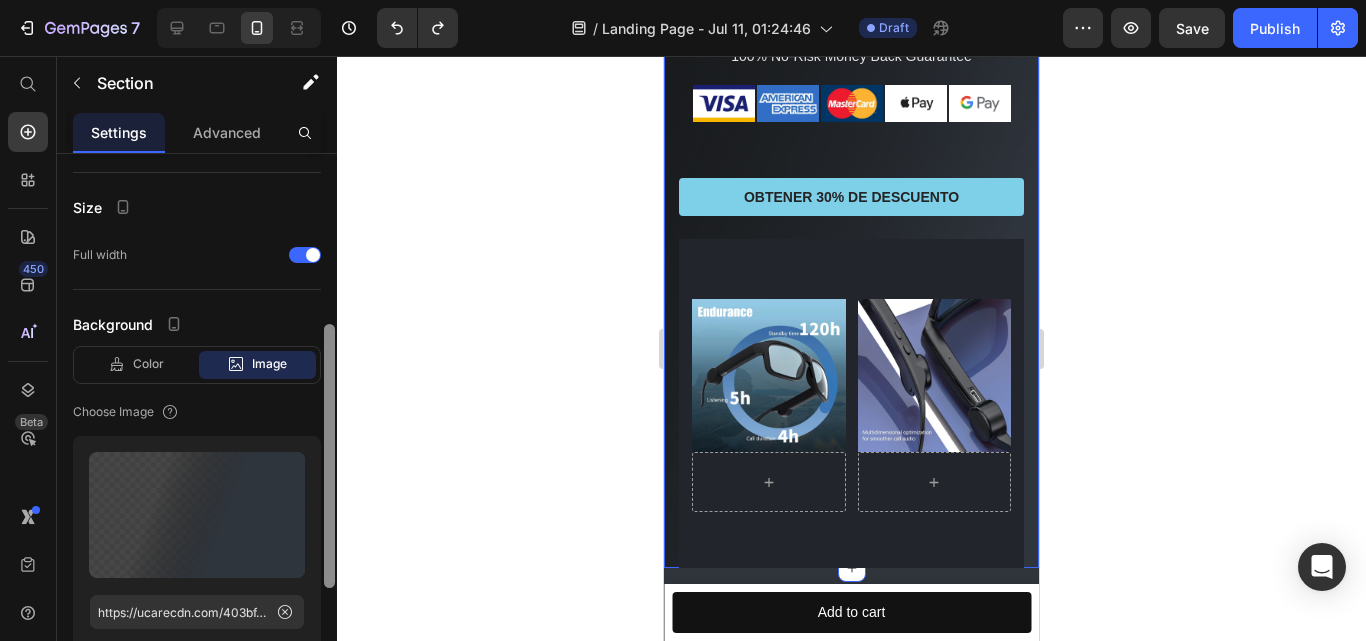 drag, startPoint x: 325, startPoint y: 320, endPoint x: 323, endPoint y: 490, distance: 170.01176 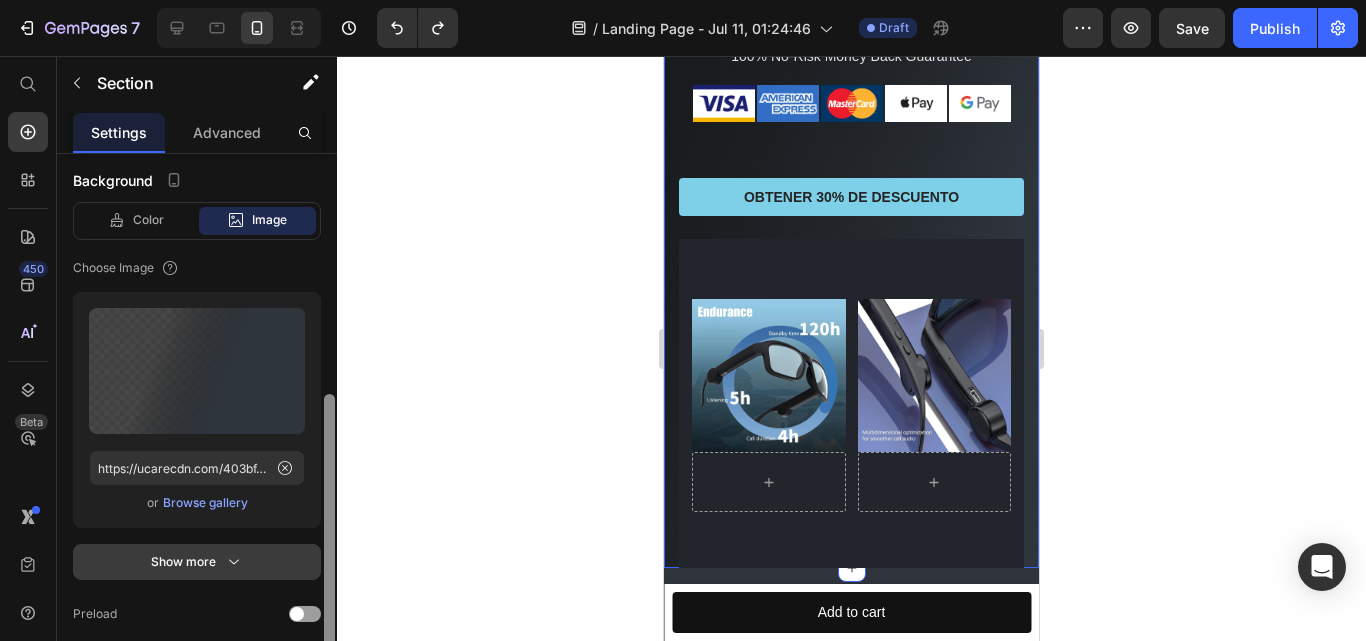 scroll, scrollTop: 492, scrollLeft: 0, axis: vertical 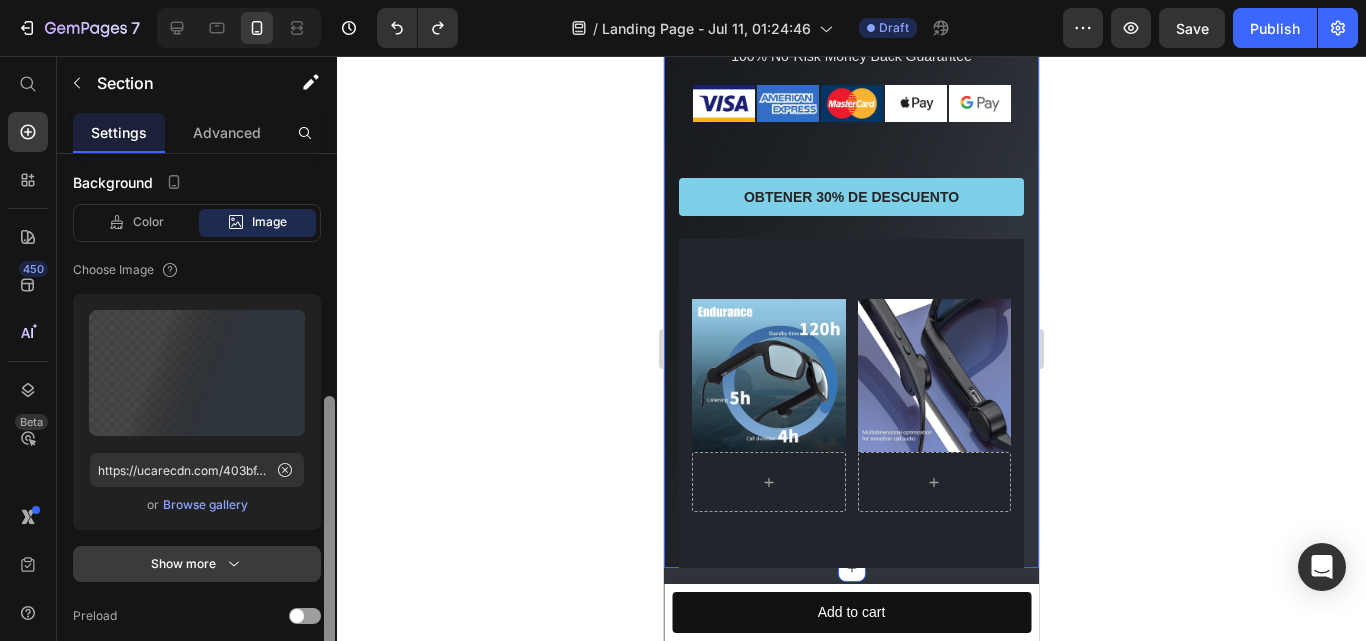 drag, startPoint x: 328, startPoint y: 495, endPoint x: 234, endPoint y: 564, distance: 116.60618 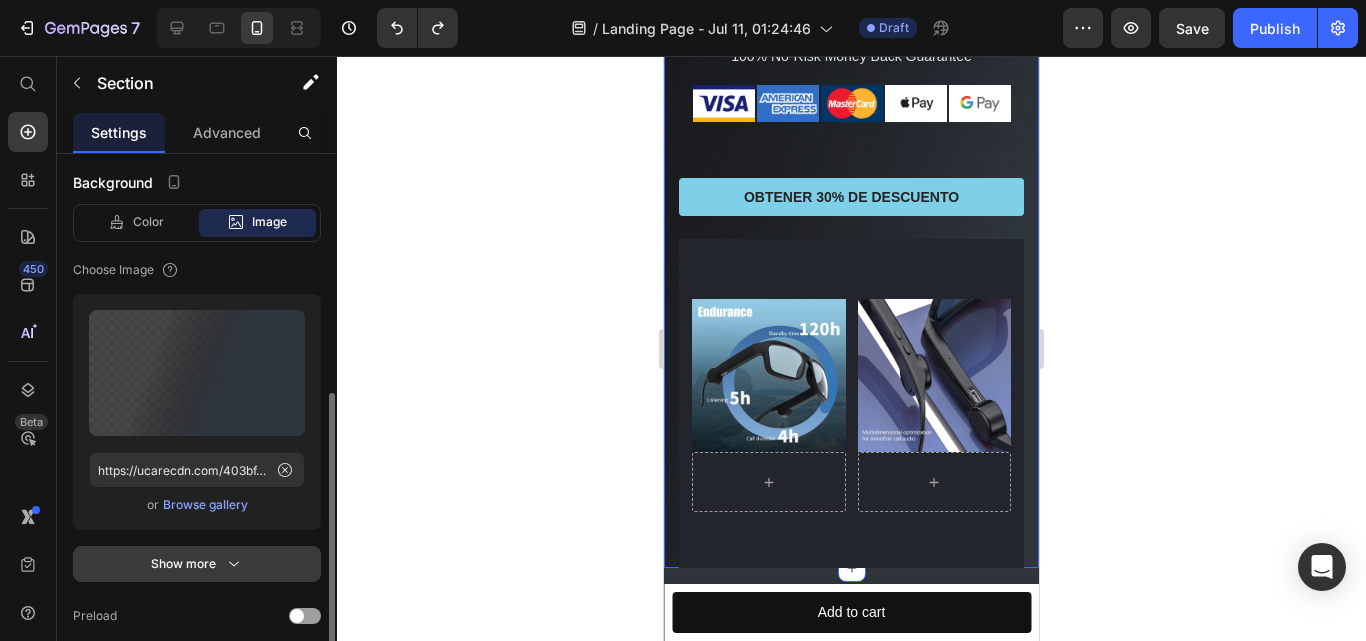 click 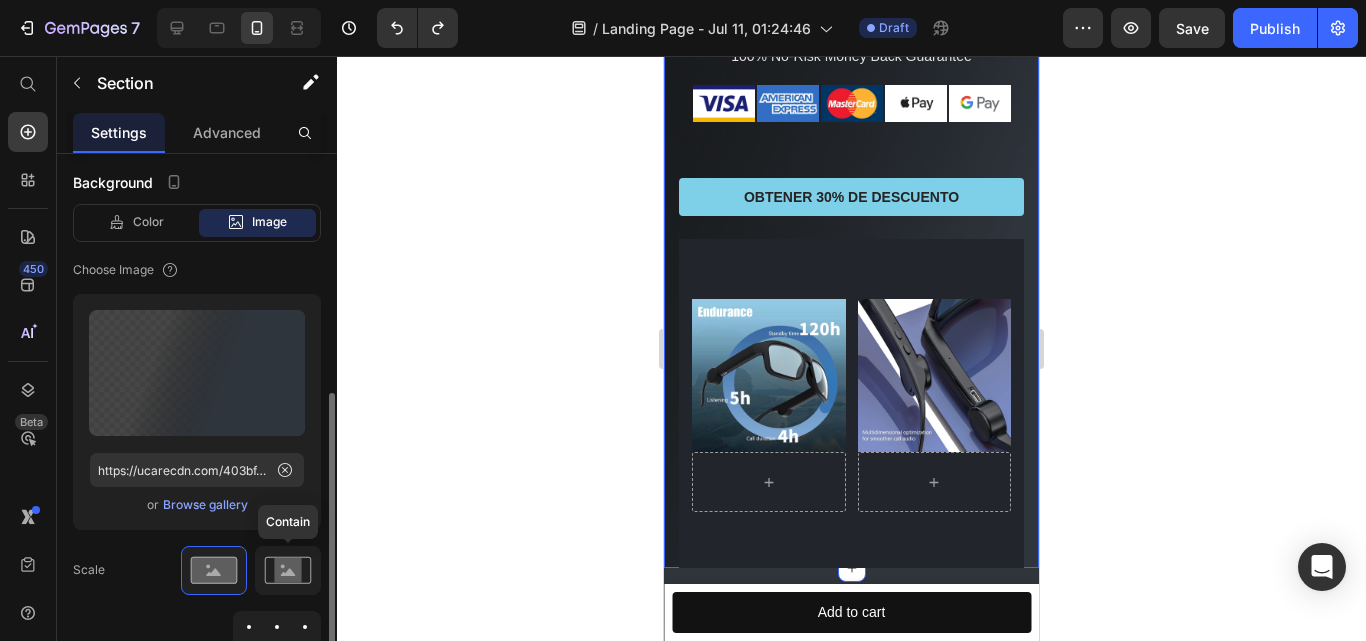click 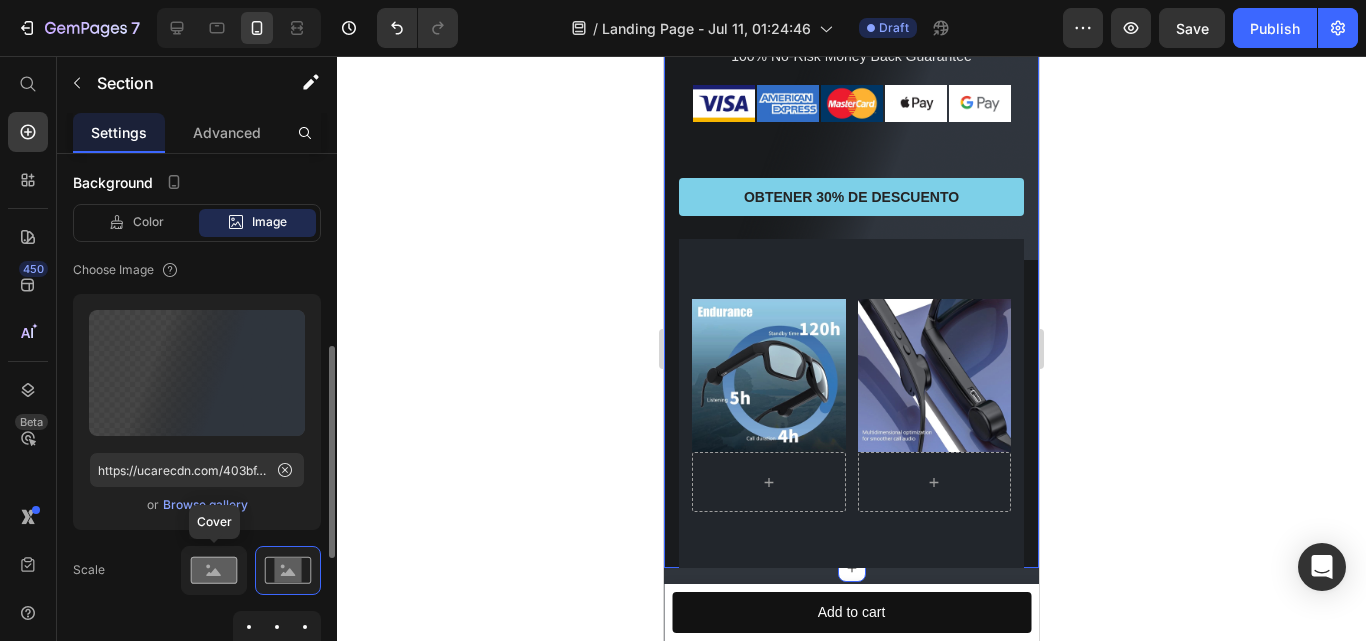 click 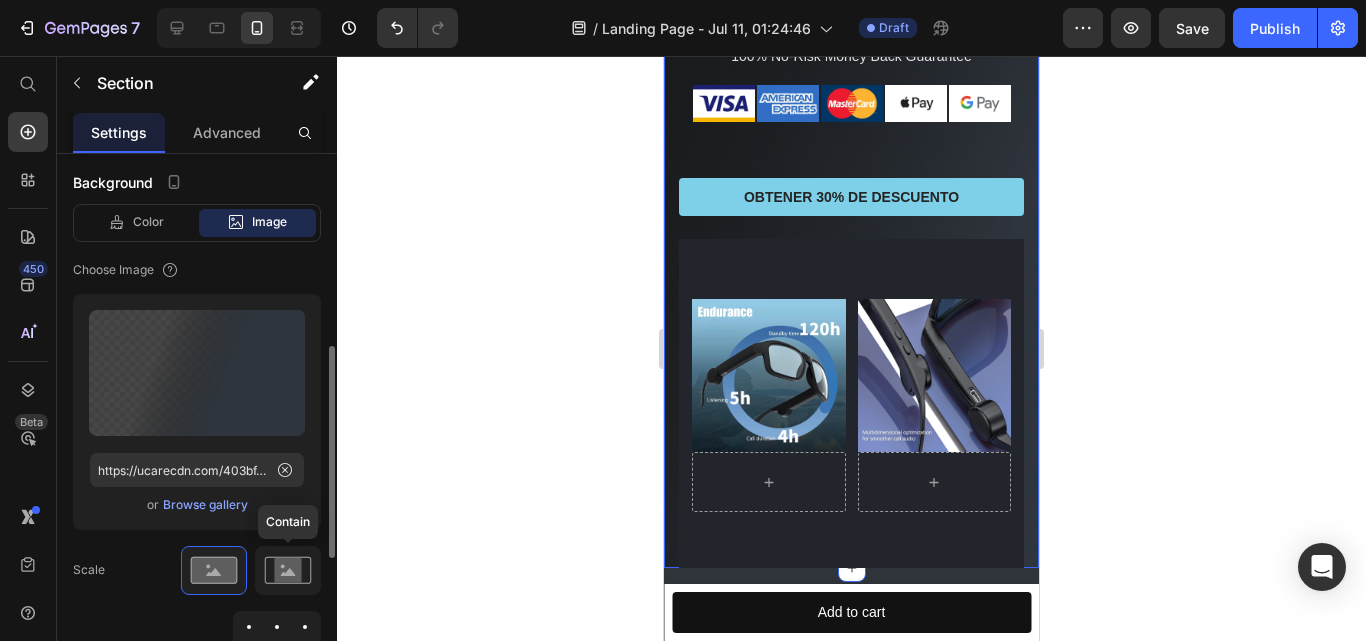 click 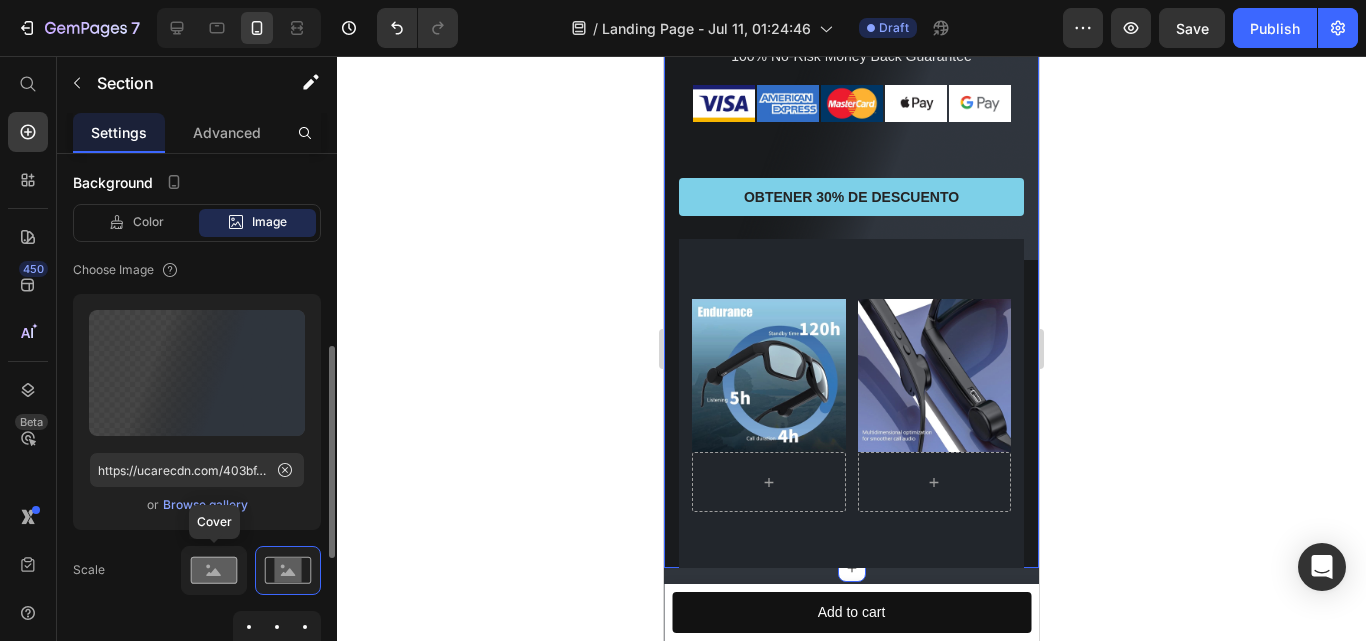 click 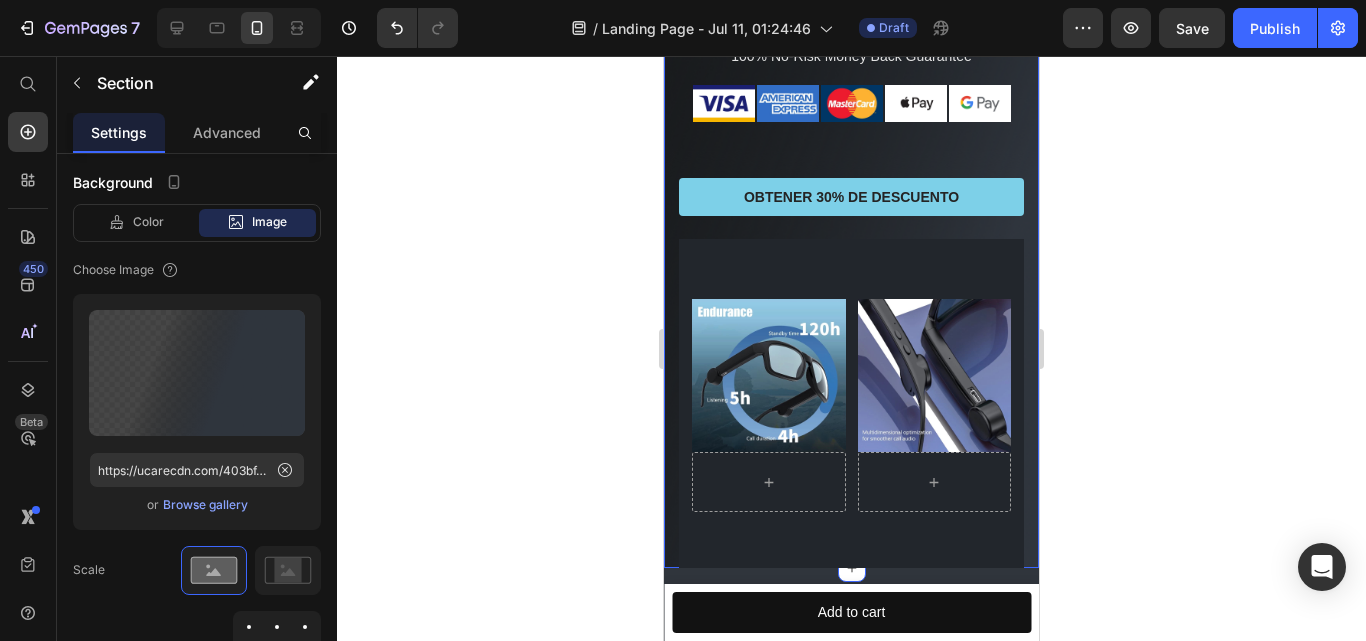 click 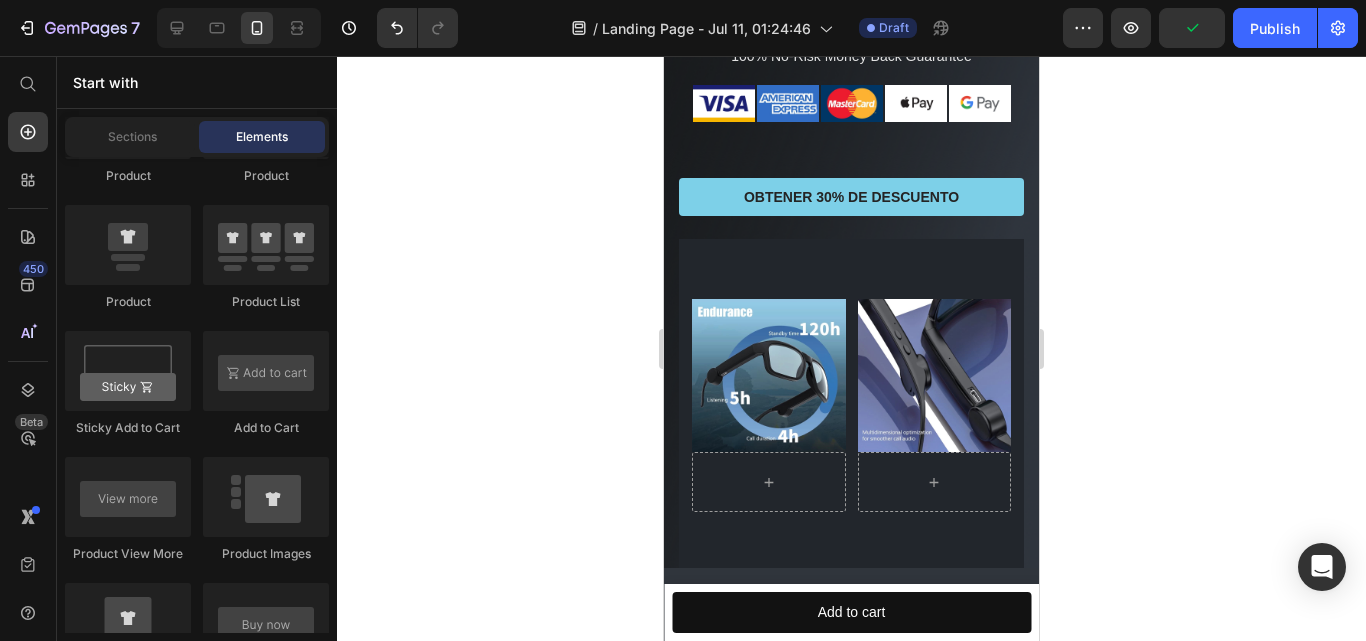 click 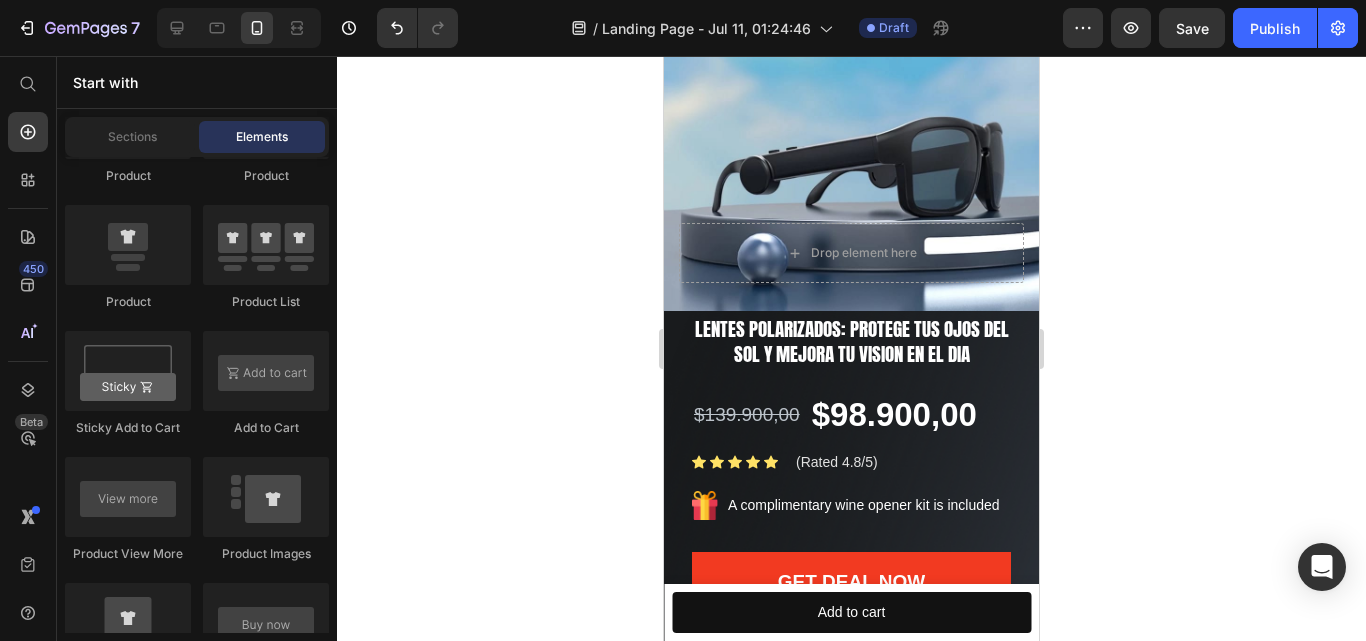 scroll, scrollTop: 234, scrollLeft: 0, axis: vertical 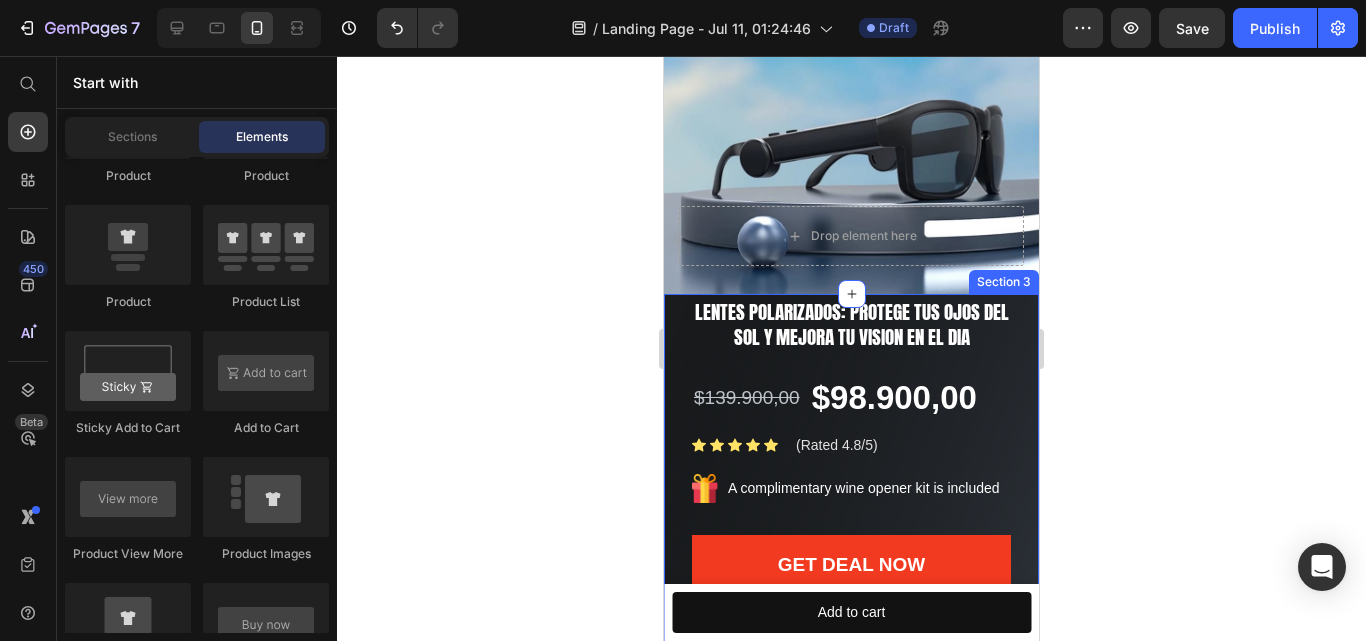 click on "Image Gemwine Heading LENTES POLARIZADOS: Protege tus ojos del sol y mejora tu vision en el dia Heading GAFAS BLUETOOTH: Tecnologia y estilo en una sola mirada Product Title $139.900,00 Product Price $98.900,00 Product Price Row                Icon                Icon                Icon                Icon                Icon Icon List Hoz (Rated 4.8/5) Text block Row Image A complimentary wine opener kit is included Text block Row Get Deal Now Product Cart Button                Title Line 100% No-Risk Money Back Guarantee Text block                Title Line Row Image Image Image Image Image Row Product Row OBTENER 30% DE DESCUENTO Button Row Image Image
Row Section 3" at bounding box center [851, 710] 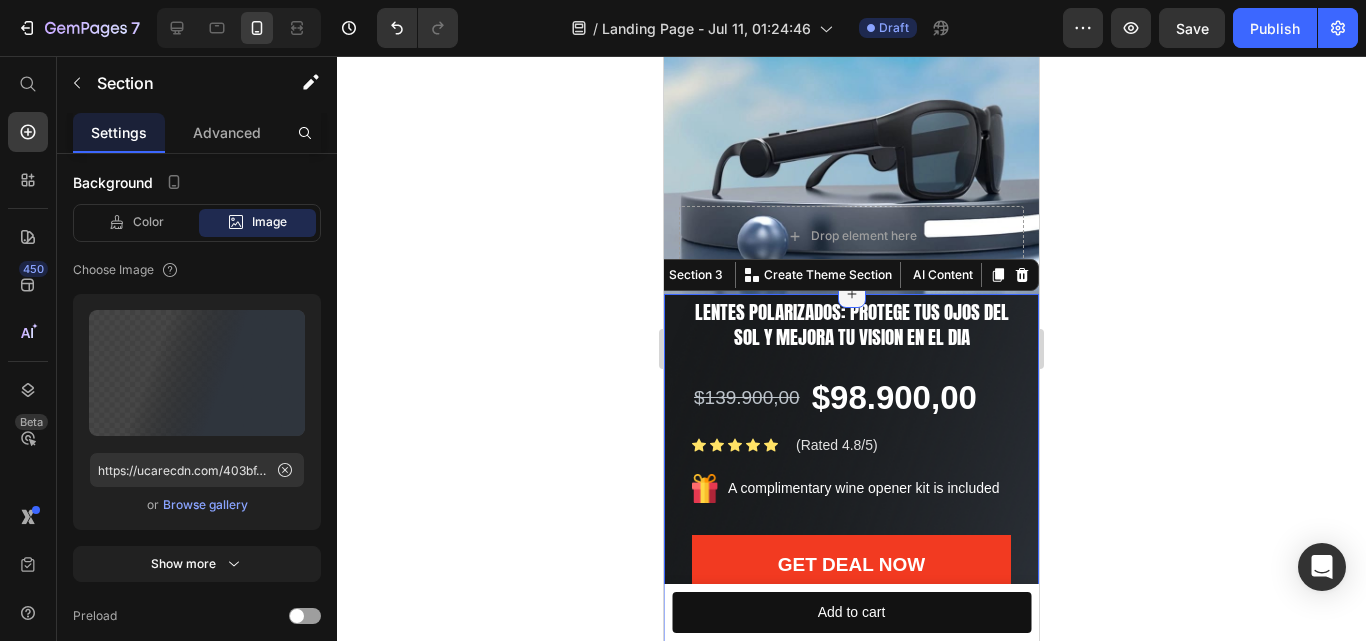 click 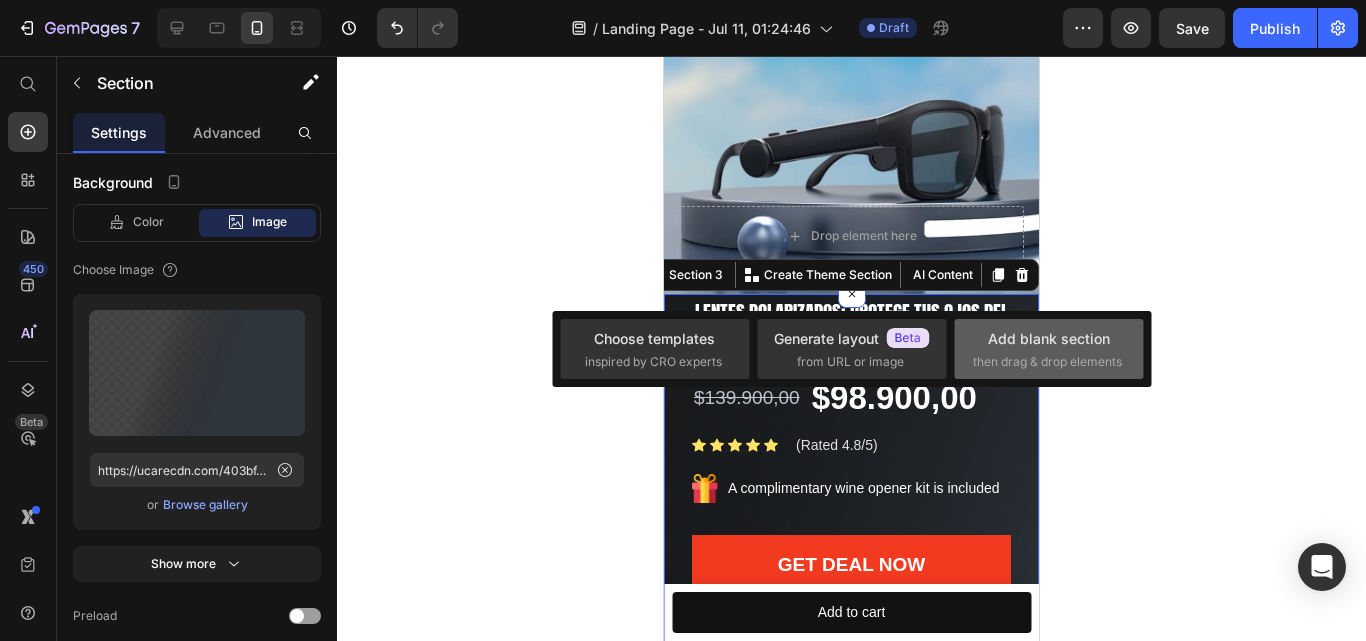 click on "Add blank section  then drag & drop elements" at bounding box center (1049, 349) 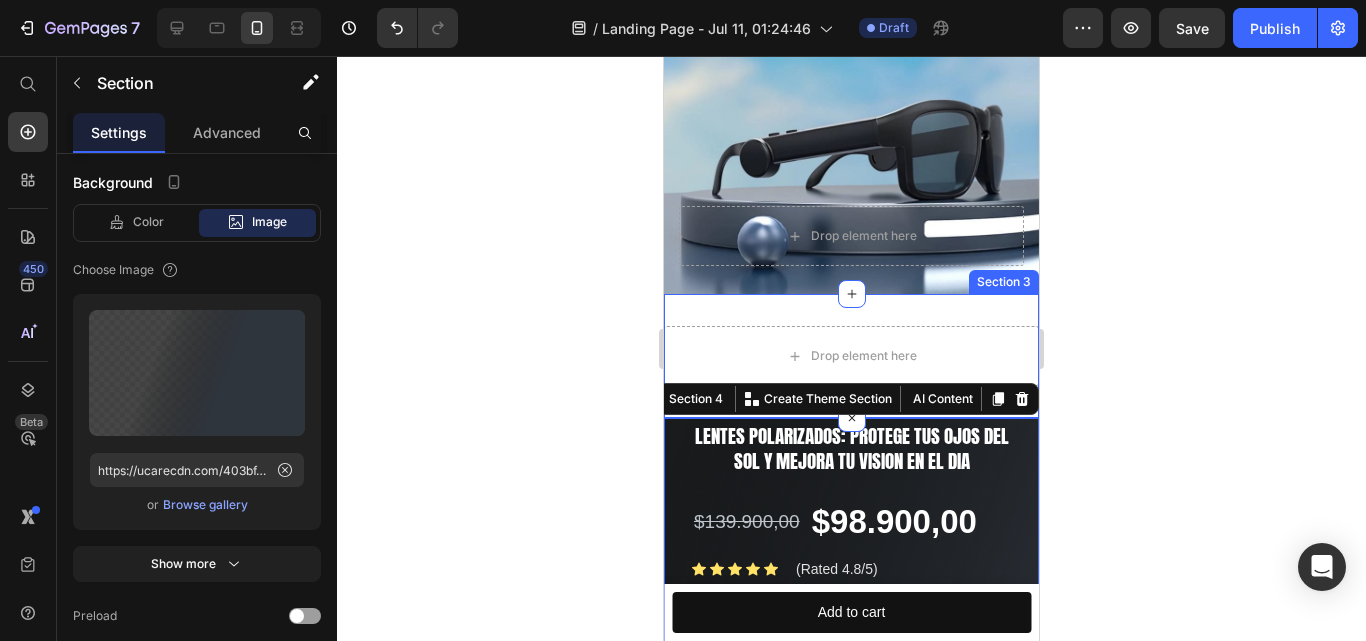click on "Drop element here Section 3" at bounding box center [851, 356] 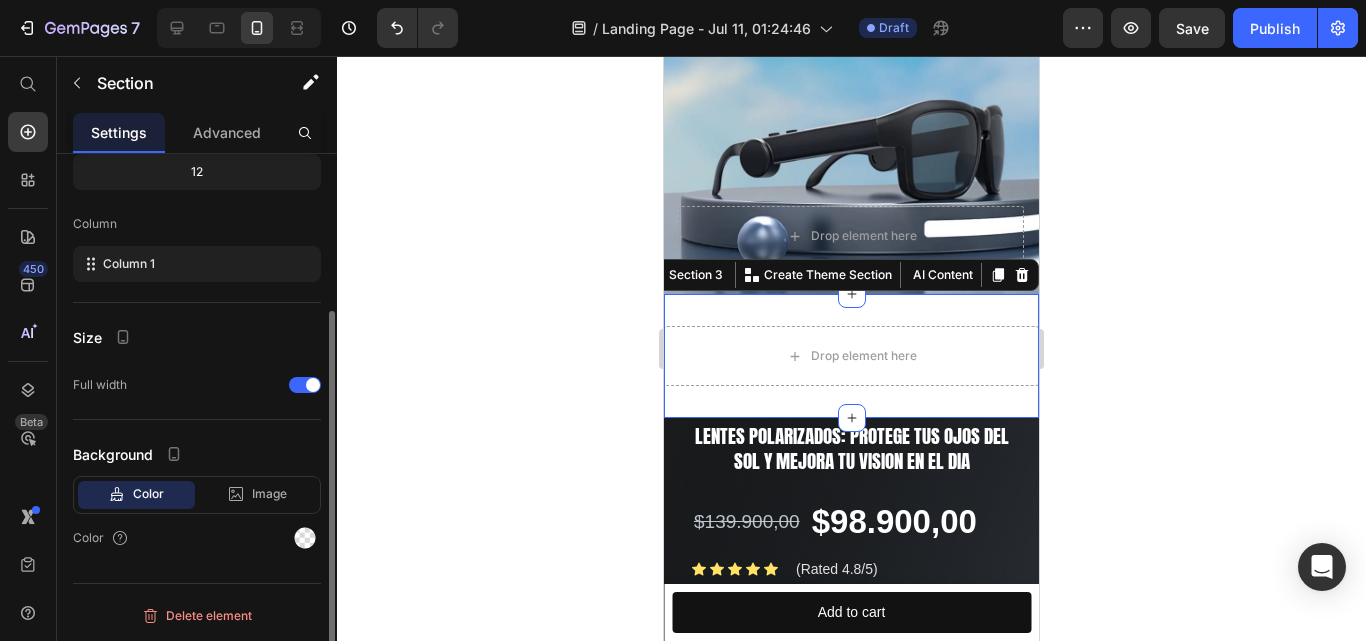 scroll, scrollTop: 220, scrollLeft: 0, axis: vertical 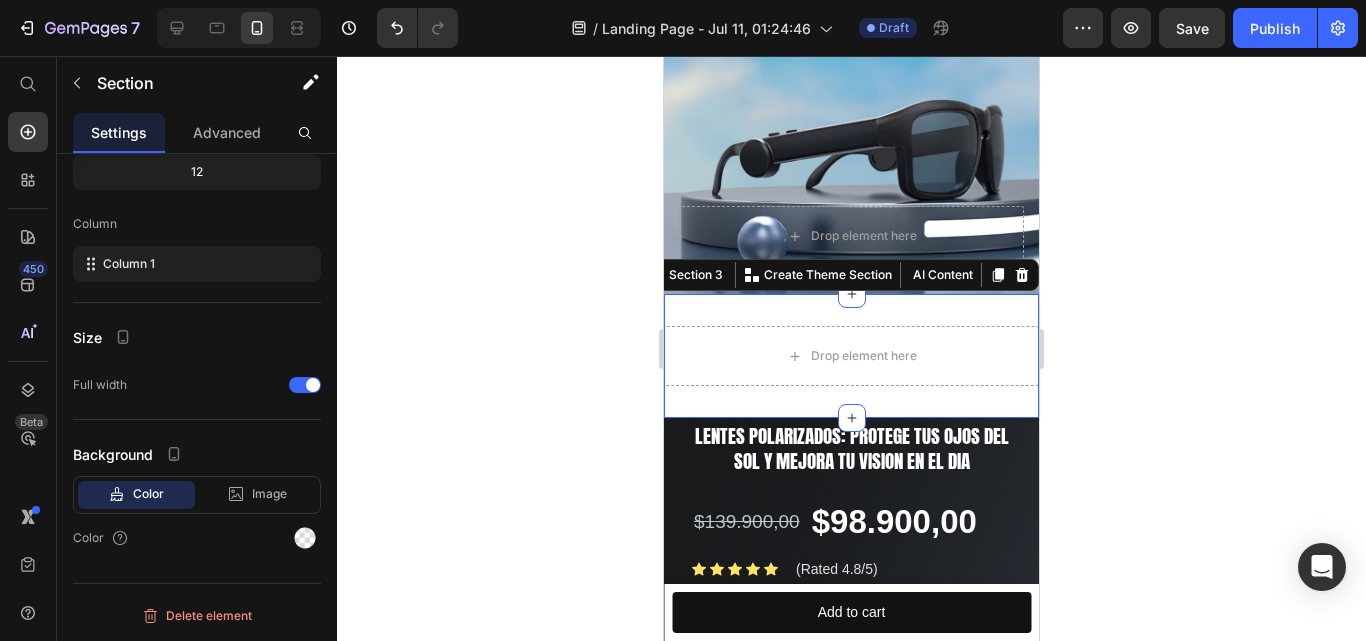 click on "Drop element here Section 3   You can create reusable sections Create Theme Section AI Content Write with GemAI What would you like to describe here? Tone and Voice Persuasive Product GAFAS BLUETOOTH: Tecnologia y estilo en una sola mirada Show more Generate" at bounding box center [851, 356] 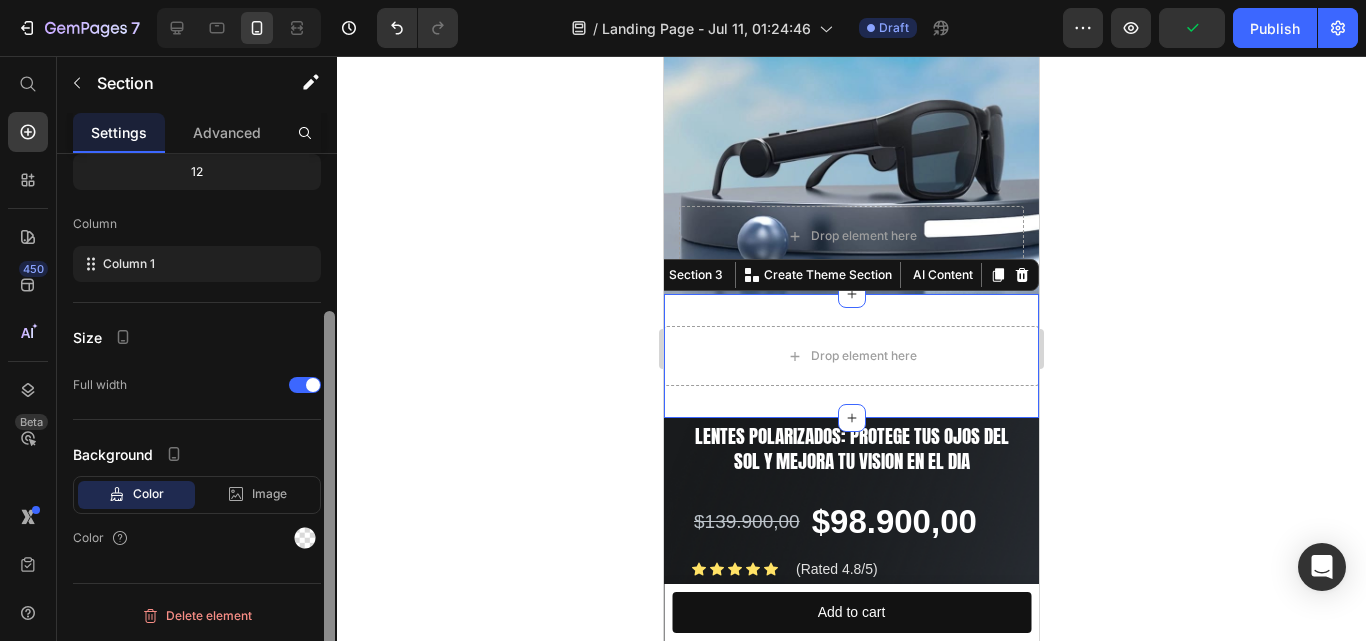 drag, startPoint x: 330, startPoint y: 425, endPoint x: 328, endPoint y: 470, distance: 45.044422 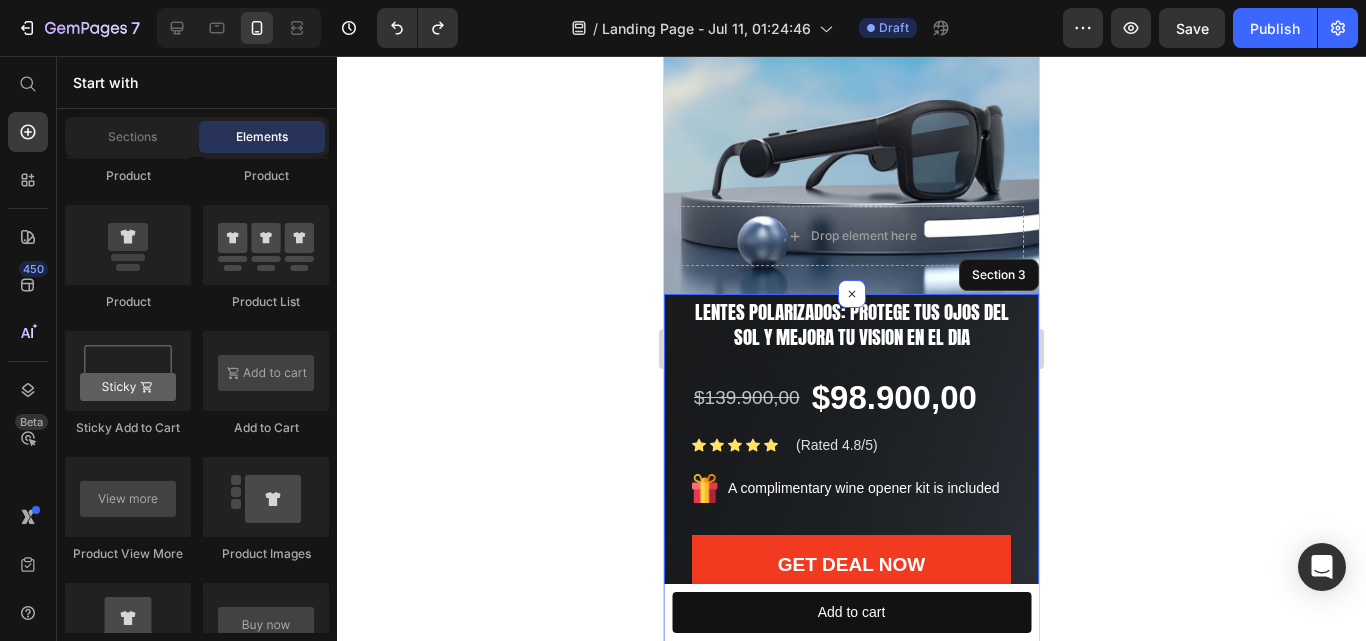 click on "Image Gemwine Heading LENTES POLARIZADOS: Protege tus ojos del sol y mejora tu vision en el dia Heading GAFAS BLUETOOTH: Tecnologia y estilo en una sola mirada Product Title $139.900,00 Product Price $98.900,00 Product Price Row                Icon                Icon                Icon                Icon                Icon Icon List Hoz (Rated 4.8/5) Text block Row Image A complimentary wine opener kit is included Text block Row Get Deal Now Product Cart Button                Title Line 100% No-Risk Money Back Guarantee Text block                Title Line Row Image Image Image Image Image Row Product Row OBTENER 30% DE DESCUENTO Button Row Image Image
Row Section 3" at bounding box center [851, 710] 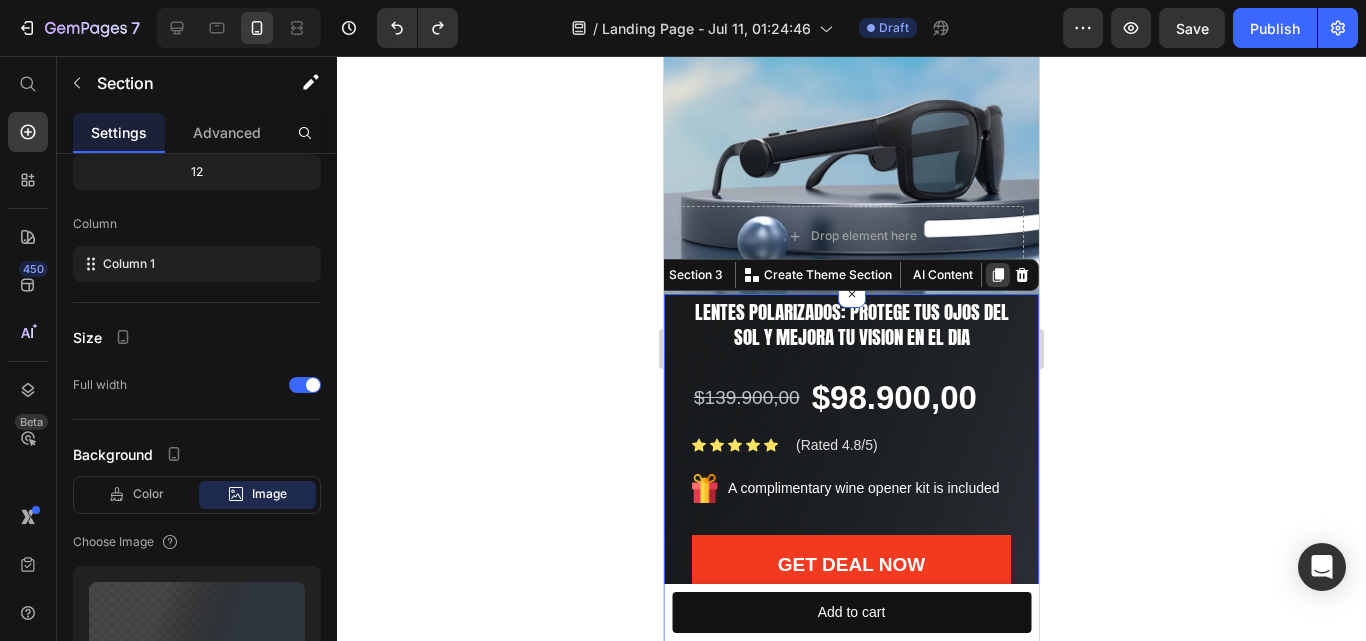 click 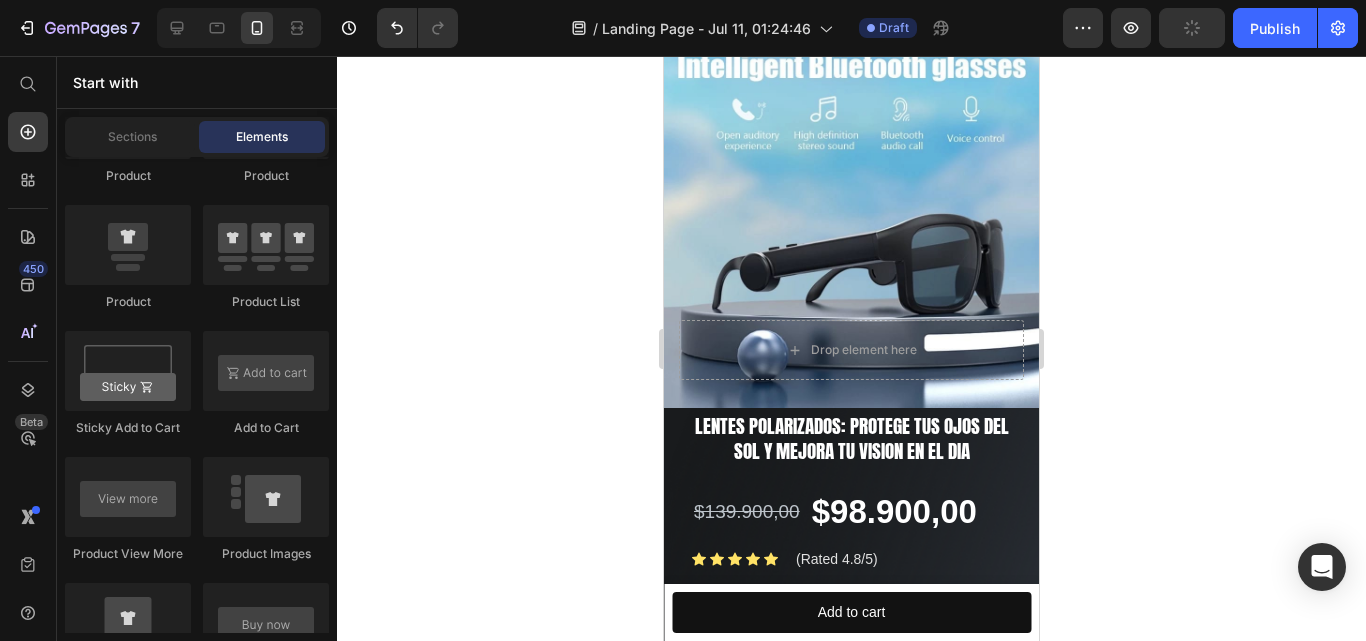 scroll, scrollTop: 378, scrollLeft: 0, axis: vertical 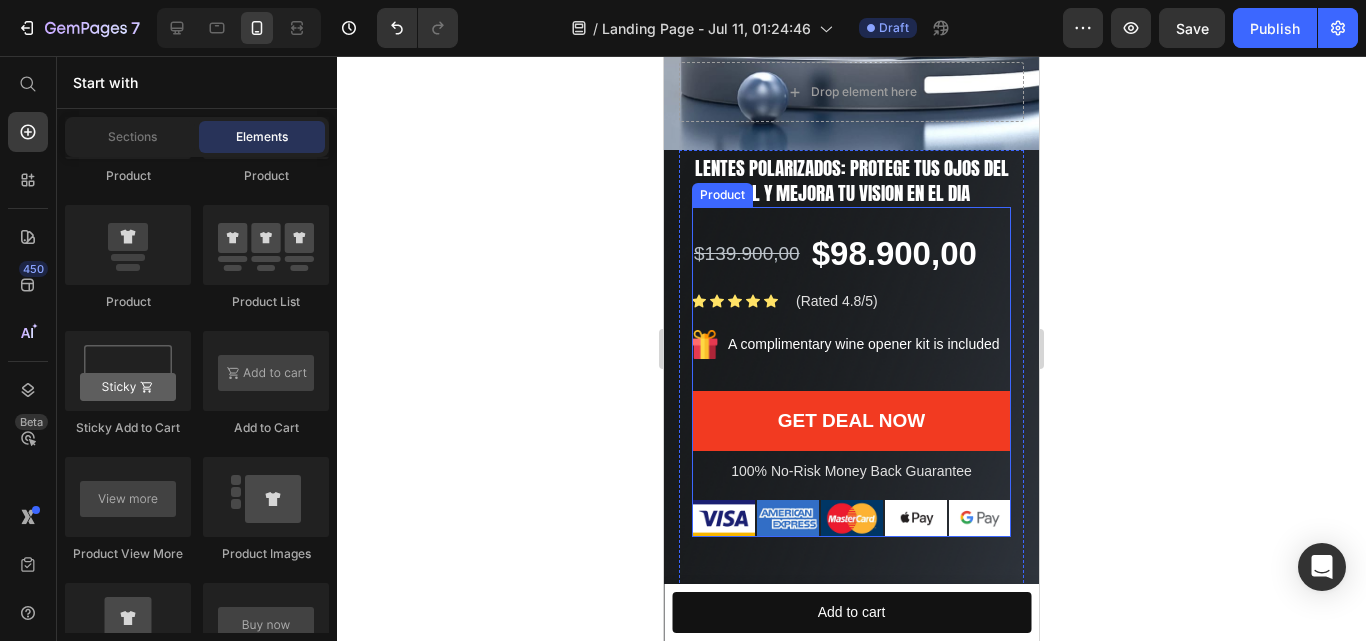 click on "GAFAS BLUETOOTH: Tecnologia y estilo en una sola mirada Product Title $139.900,00 Product Price $98.900,00 Product Price Row                Icon                Icon                Icon                Icon                Icon Icon List Hoz (Rated 4.8/5) Text block Row Image A complimentary wine opener kit is included Text block Row Get Deal Now Product Cart Button                Title Line 100% No-Risk Money Back Guarantee Text block                Title Line Row Image Image Image Image Image Row" at bounding box center [851, 371] 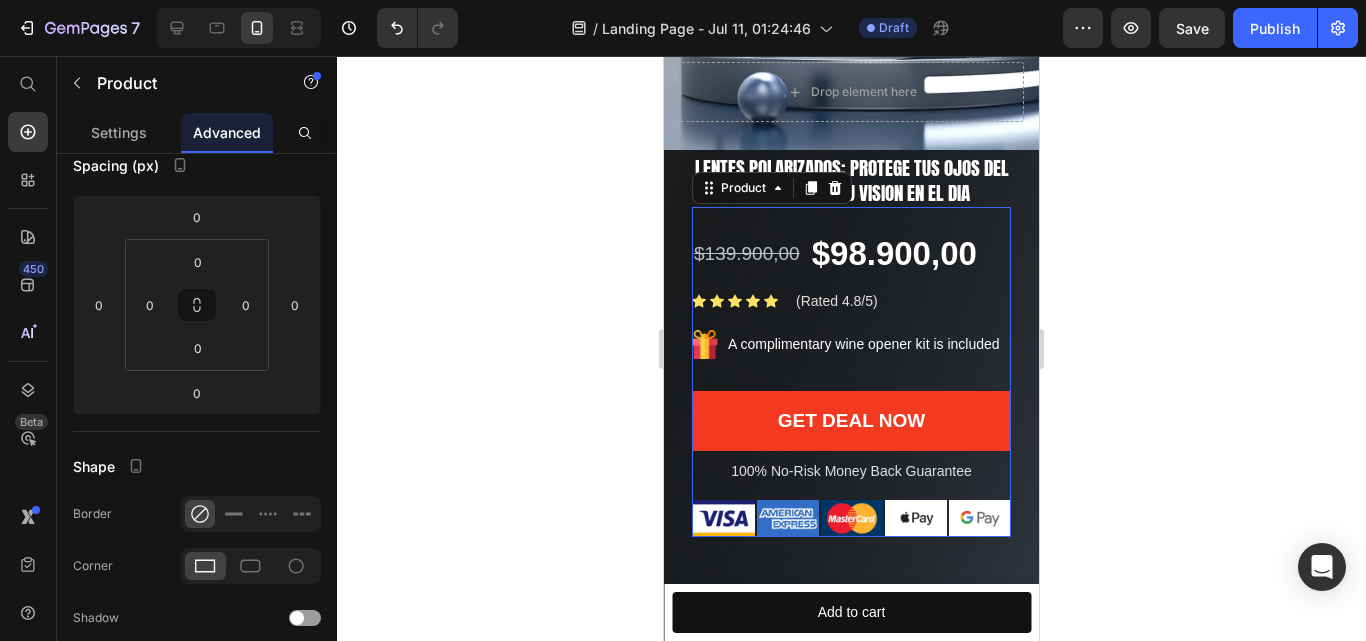 scroll, scrollTop: 0, scrollLeft: 0, axis: both 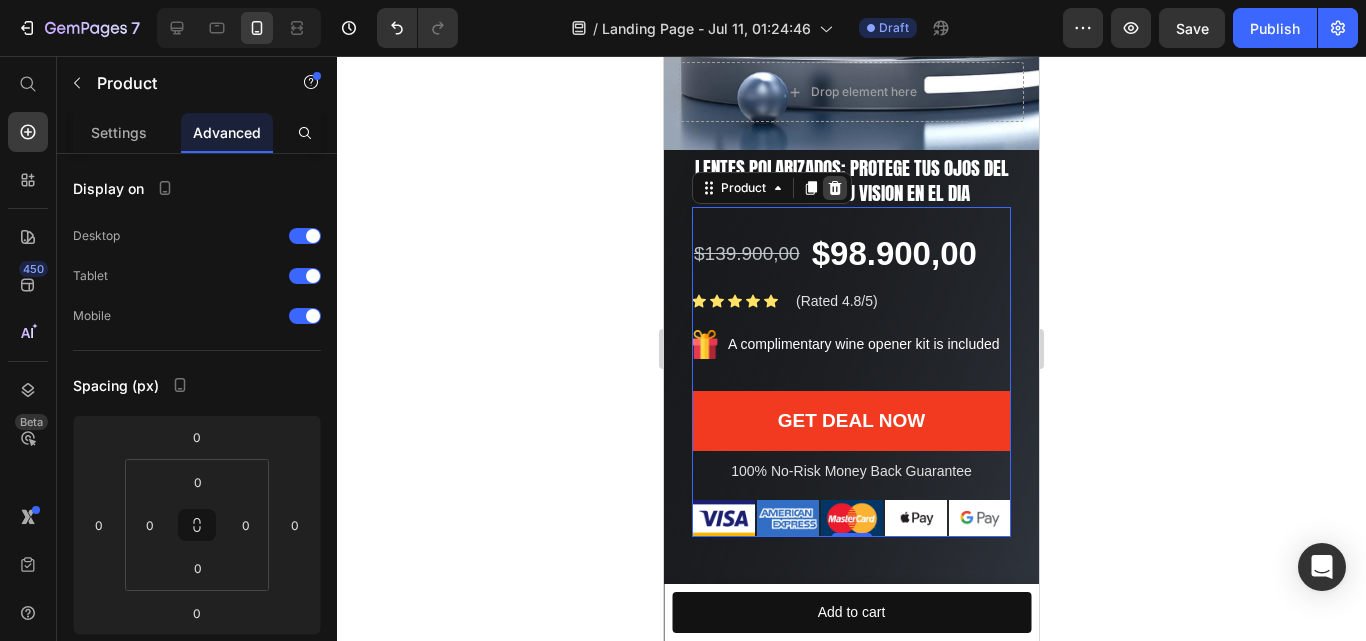 click 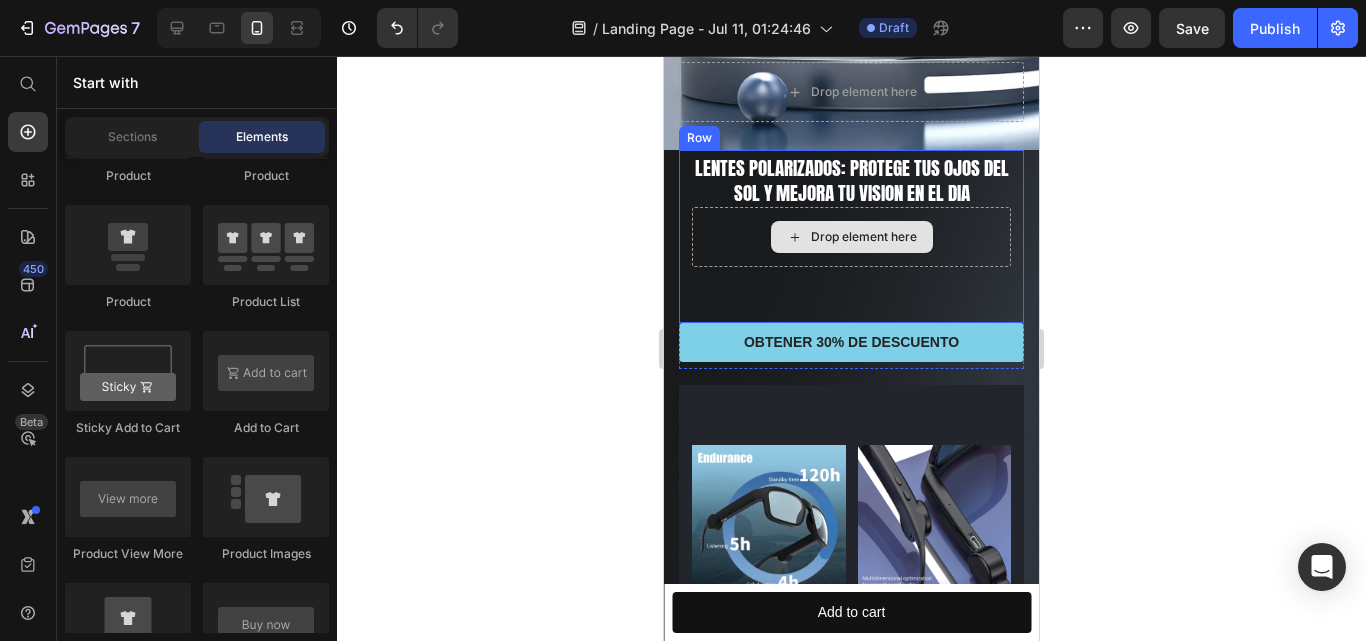 click on "Drop element here" at bounding box center (864, 237) 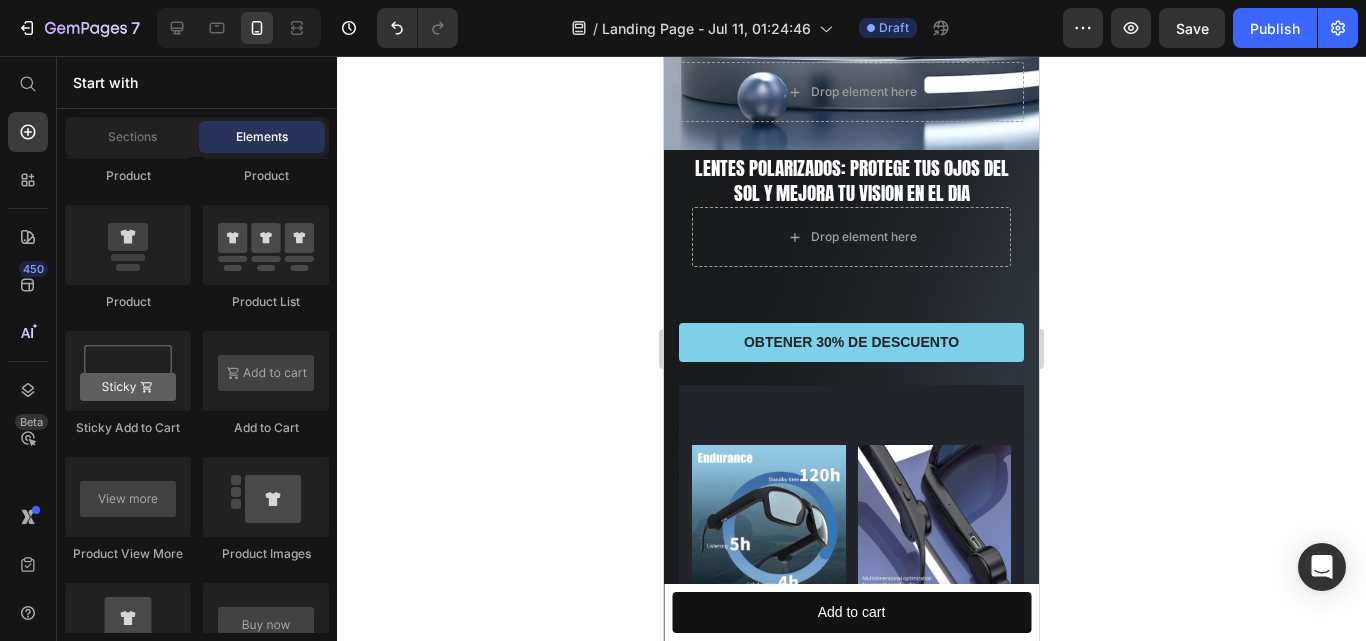 click on "Sections Elements" at bounding box center [197, 137] 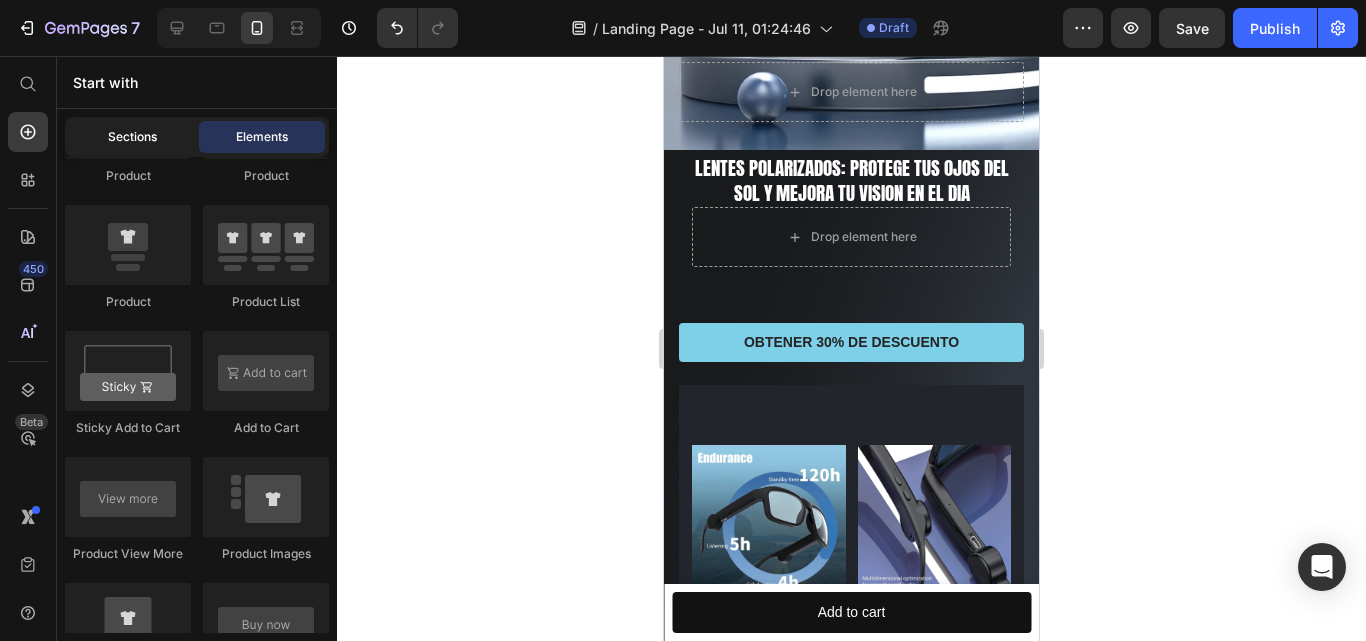click on "Sections" at bounding box center [132, 137] 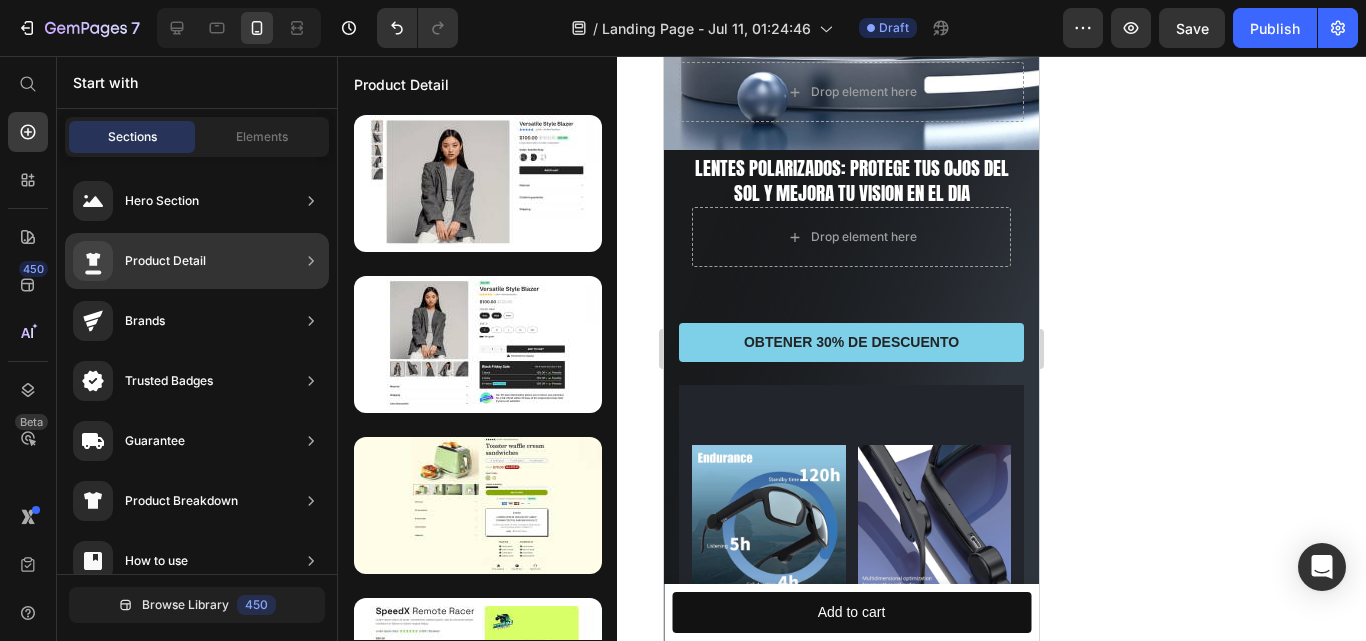 click on "Product Detail" 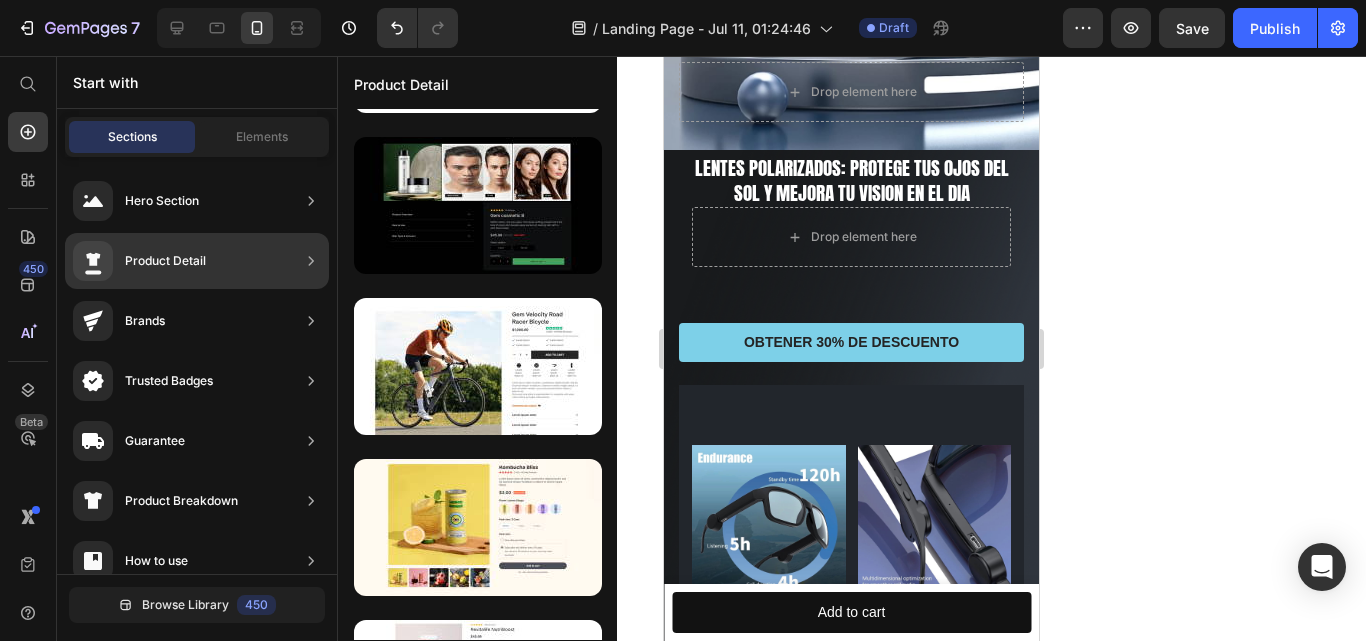 scroll, scrollTop: 0, scrollLeft: 0, axis: both 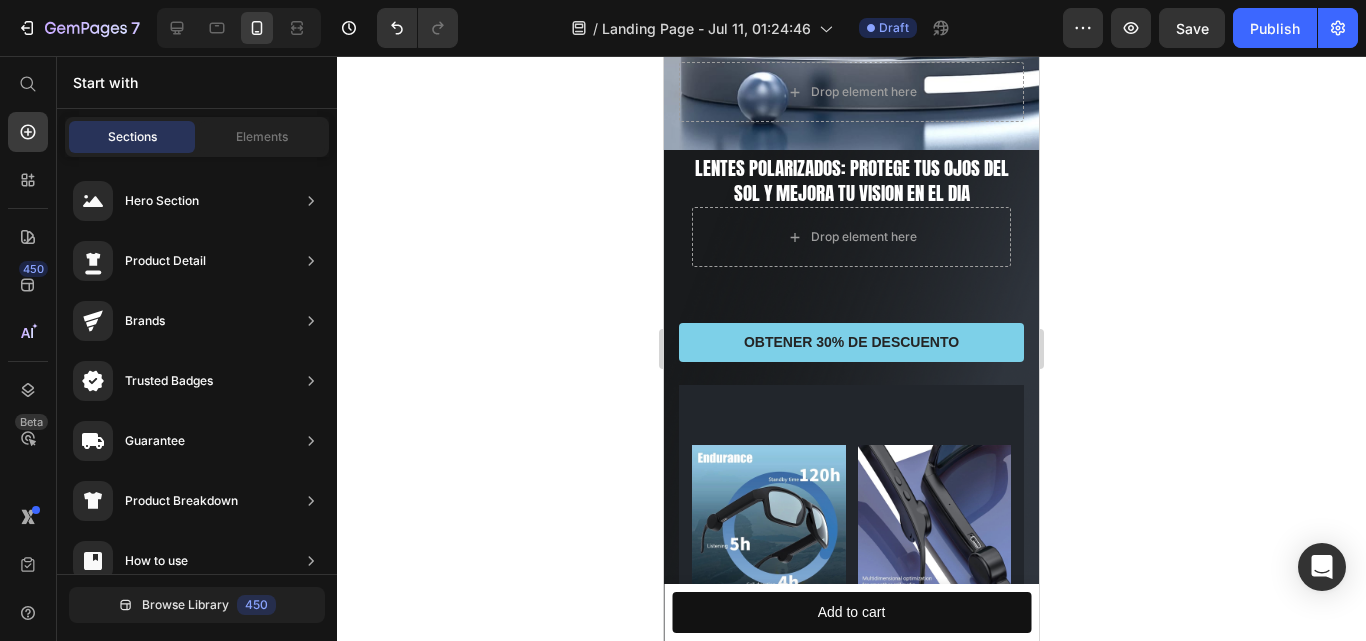 drag, startPoint x: 606, startPoint y: 238, endPoint x: 600, endPoint y: 78, distance: 160.11246 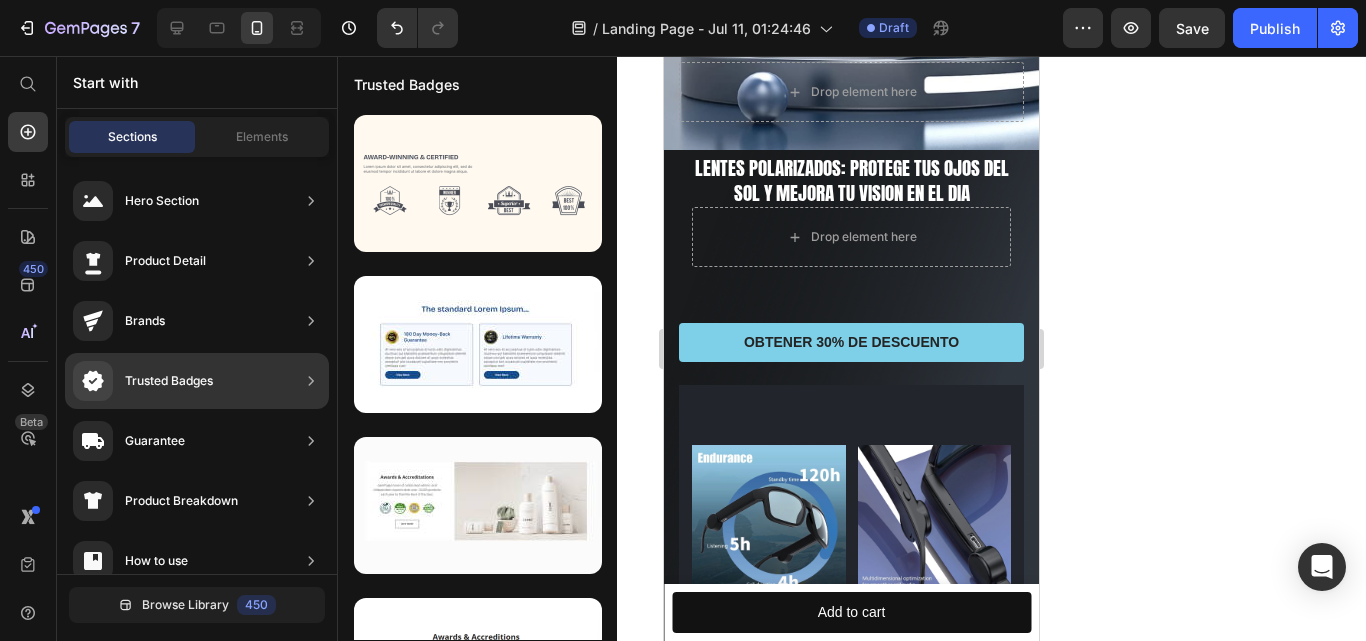 scroll, scrollTop: 423, scrollLeft: 0, axis: vertical 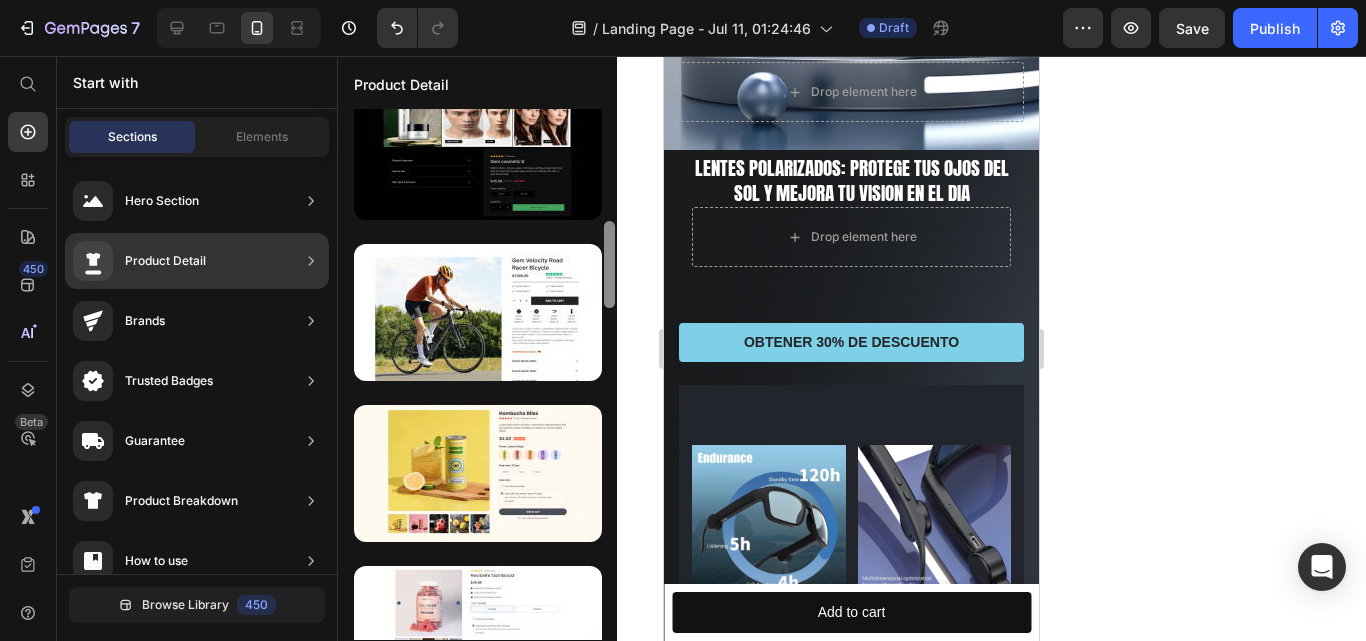 drag, startPoint x: 607, startPoint y: 249, endPoint x: 607, endPoint y: 292, distance: 43 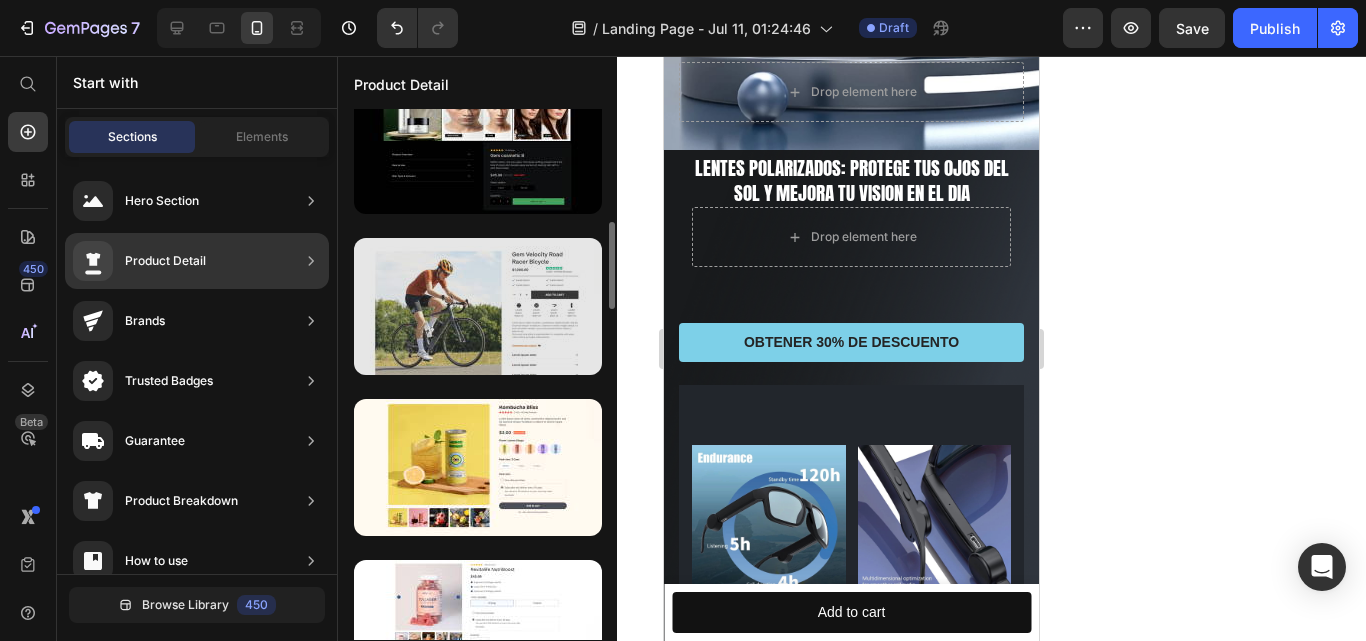click at bounding box center (478, 306) 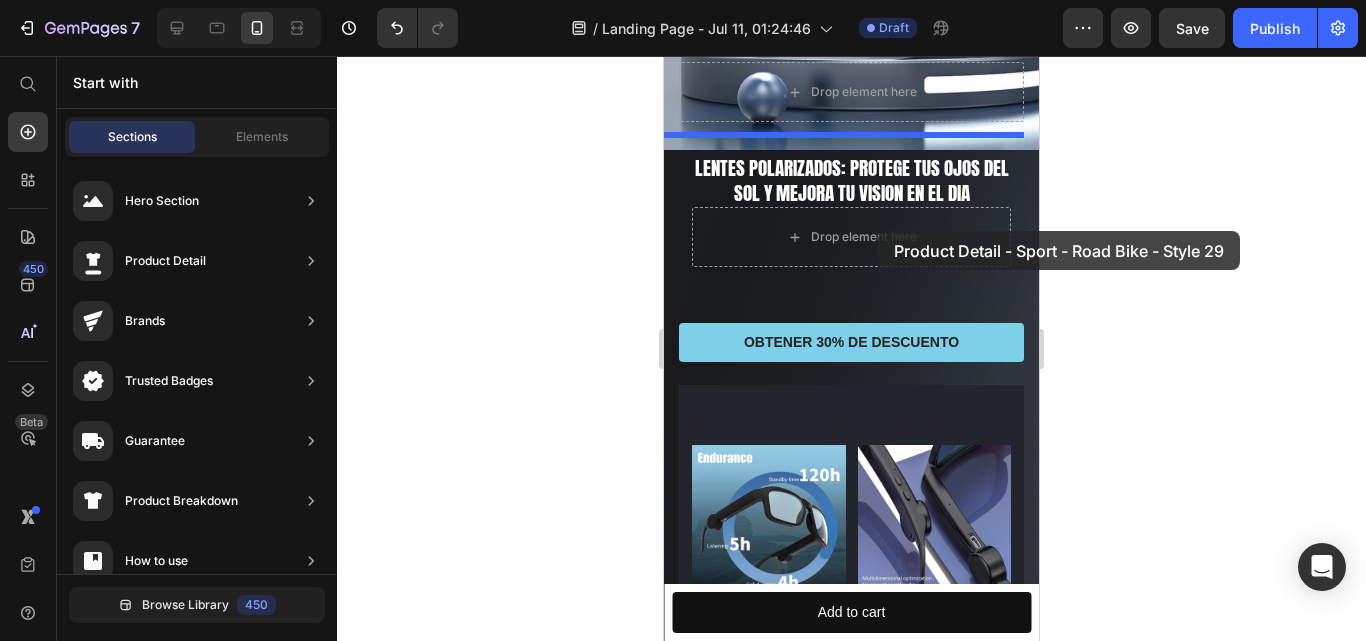 drag, startPoint x: 1129, startPoint y: 337, endPoint x: 878, endPoint y: 231, distance: 272.4647 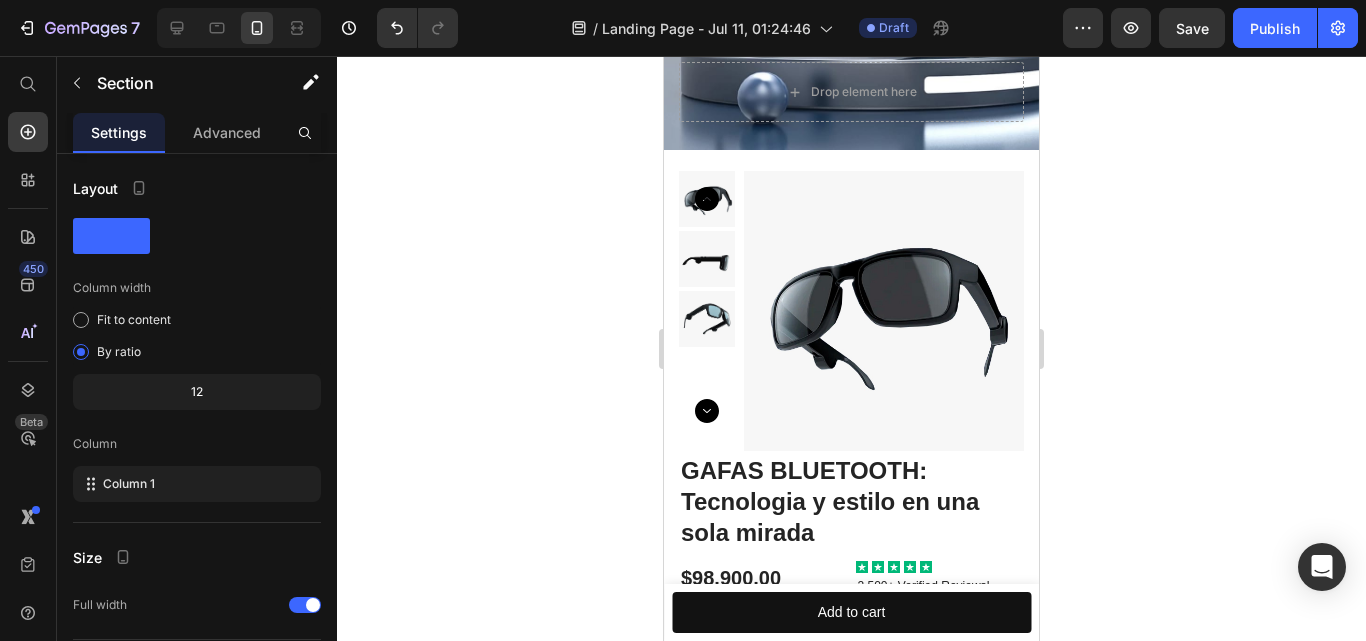 scroll, scrollTop: 387, scrollLeft: 0, axis: vertical 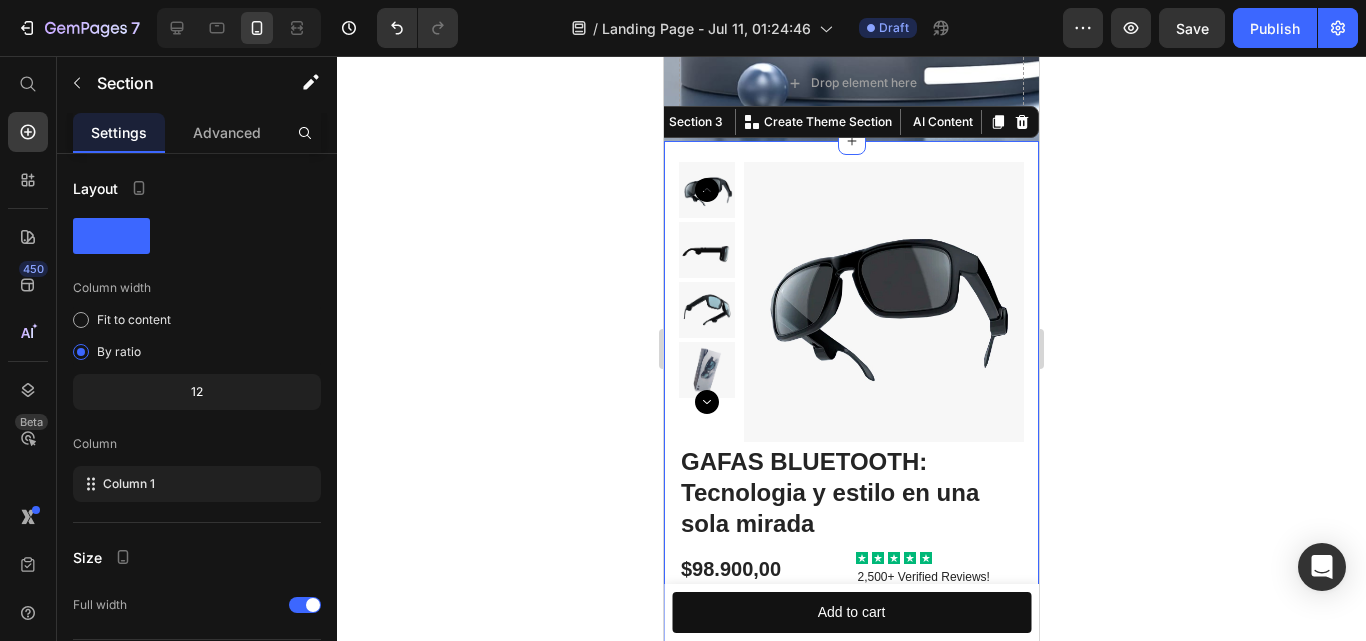 click on "Product Images Image Image Row Image Image Row Image Image Row Row GAFAS BLUETOOTH: Tecnologia y estilo en una sola mirada Product Title $98.900,00 Product Price
Icon
Icon
Icon
Icon
Icon Icon List 2,500+ Verified Reviews! Text Block Row
Icon Lorem ipsum Text Block Row
Icon Lorem ipsum Text Block Row Row
Icon Lorem ipsum Text Block Row
Icon Lorem ipsum Text Block Row Row Row 1 Product Quantity Row Add to cart Add to Cart Row
Icon Lorem ipsum Text Block Row
Icon Lorem ipsum Text Block Row Row
Icon Lorem ipsum Text Block Row
Icon Lorem ipsum Text Block Row Row Row
Icon Lorem ipsum  dolor sit Text Block
Icon Lorem ipsum  dolor sit Text Block
Icon" at bounding box center [851, 701] 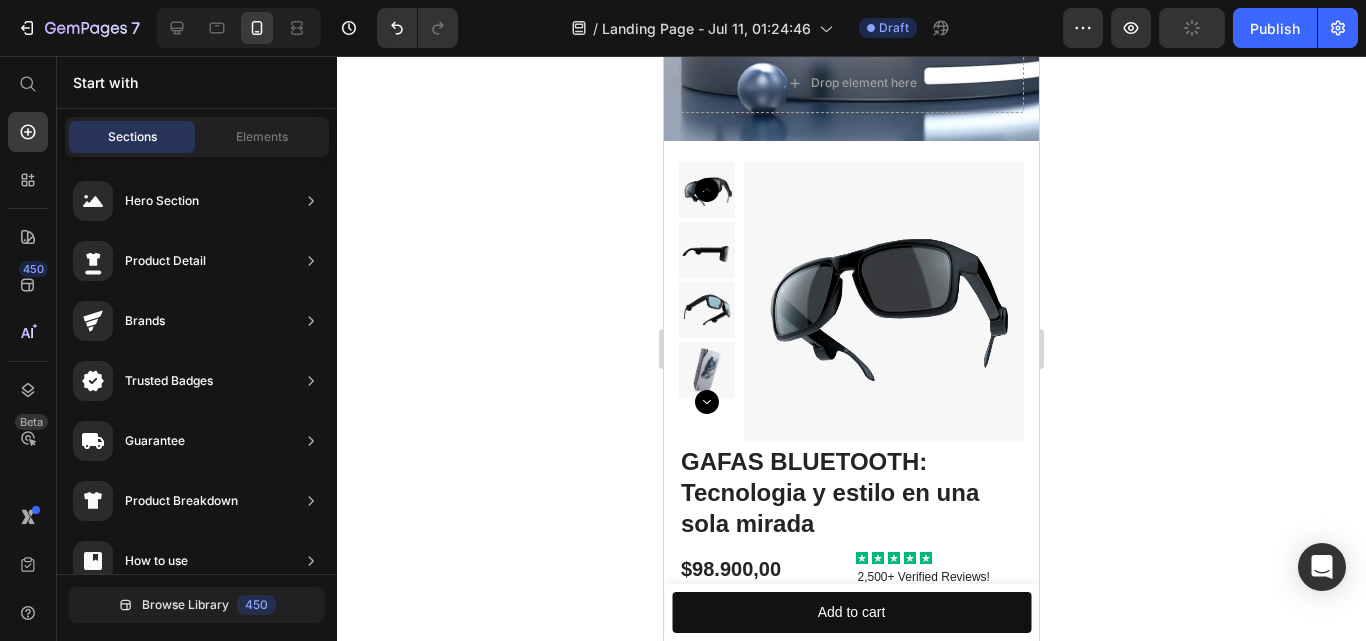scroll, scrollTop: 898, scrollLeft: 0, axis: vertical 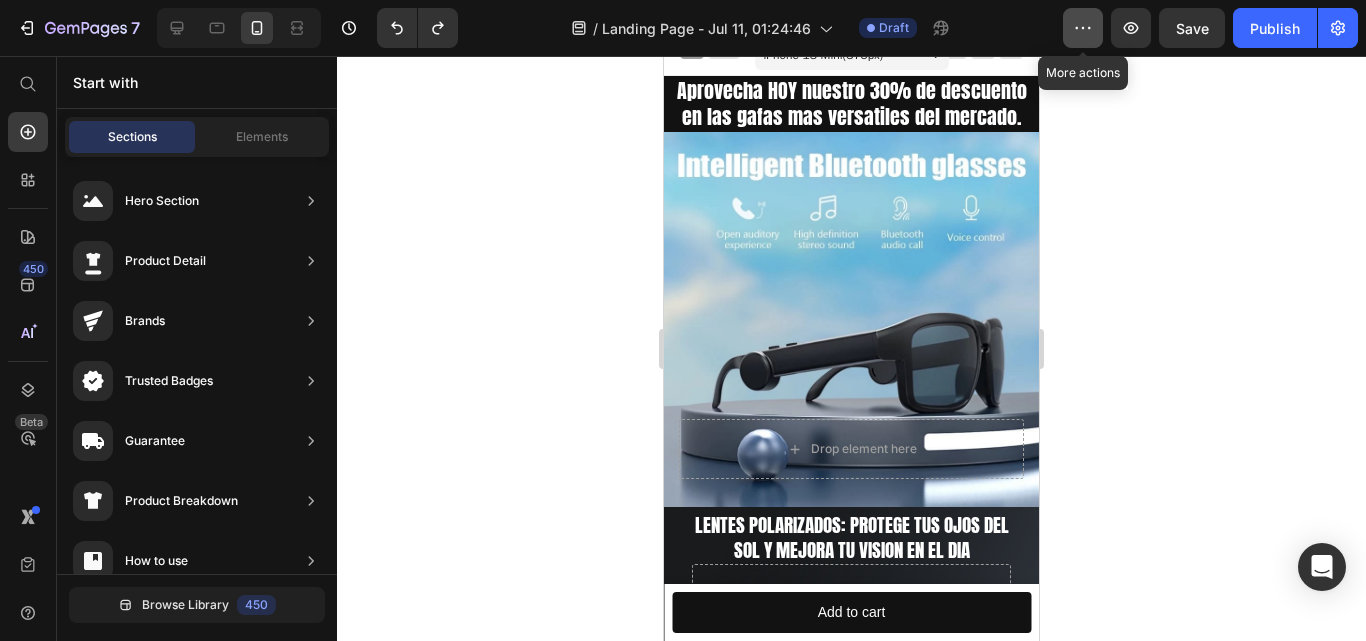 click 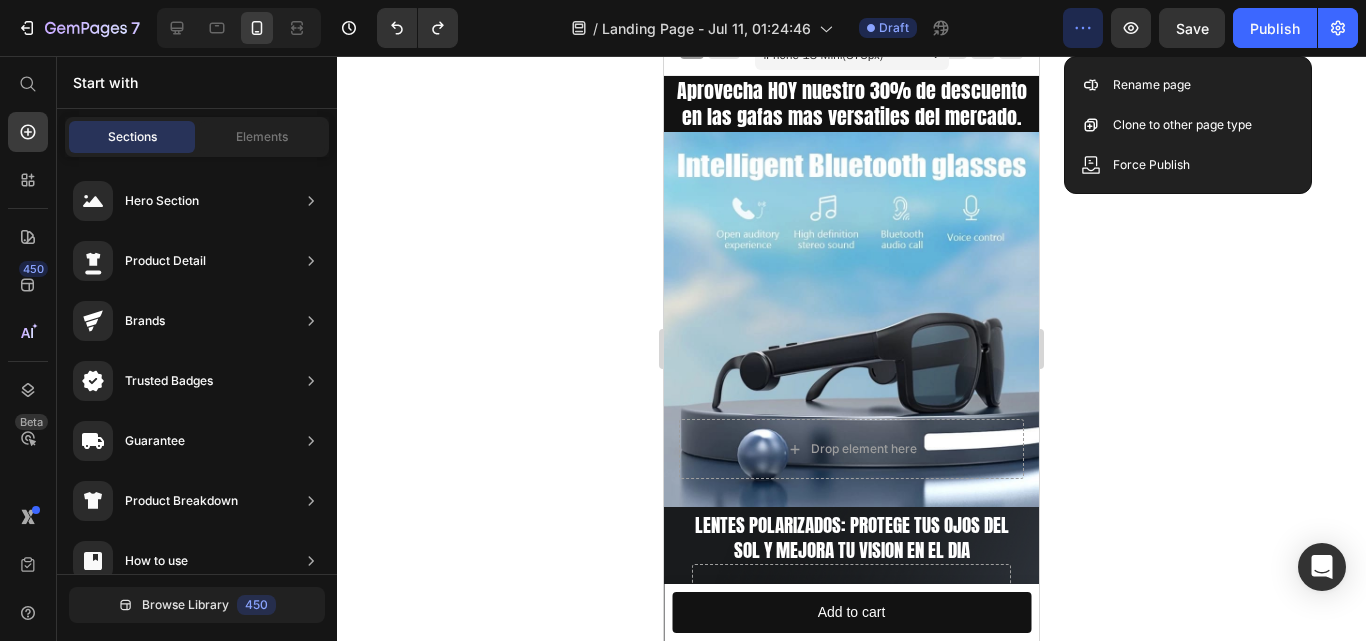 click 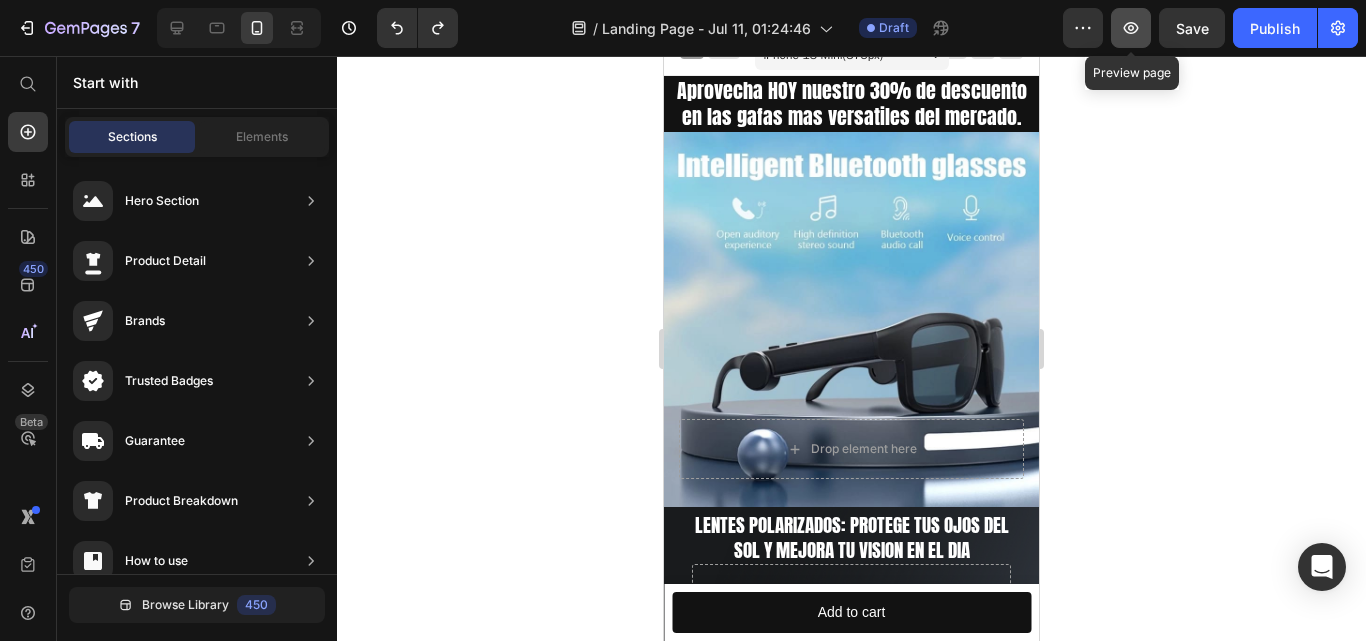 click 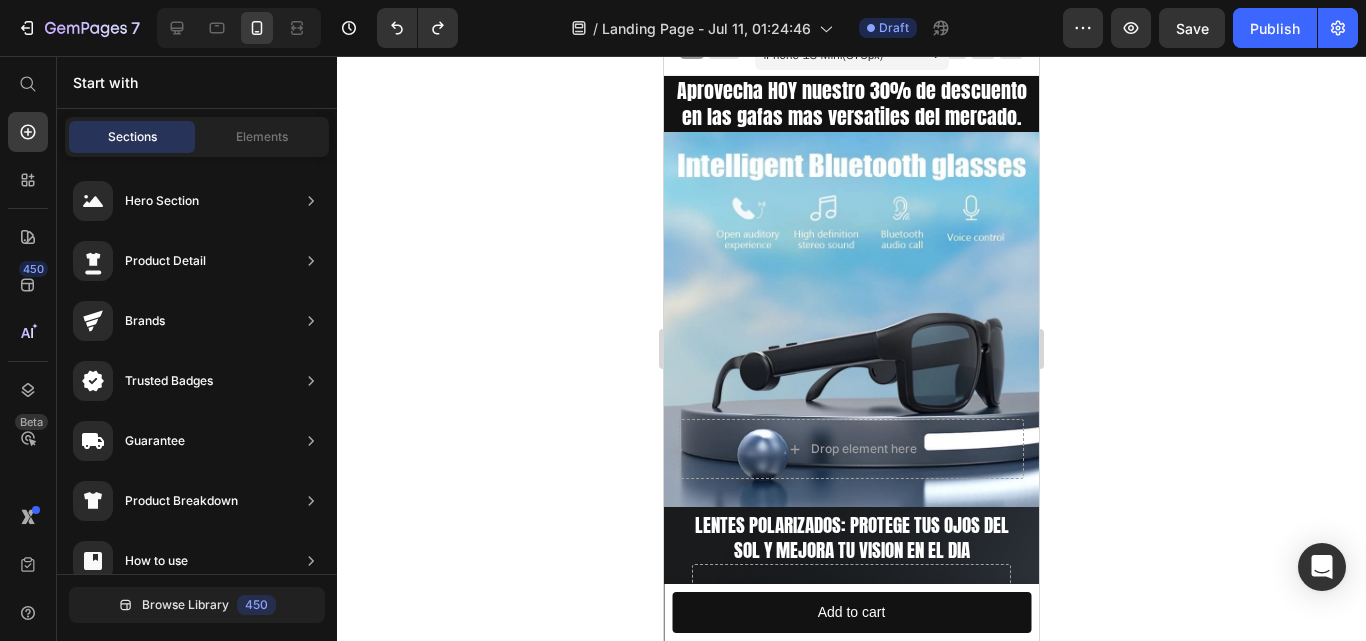 scroll, scrollTop: 0, scrollLeft: 0, axis: both 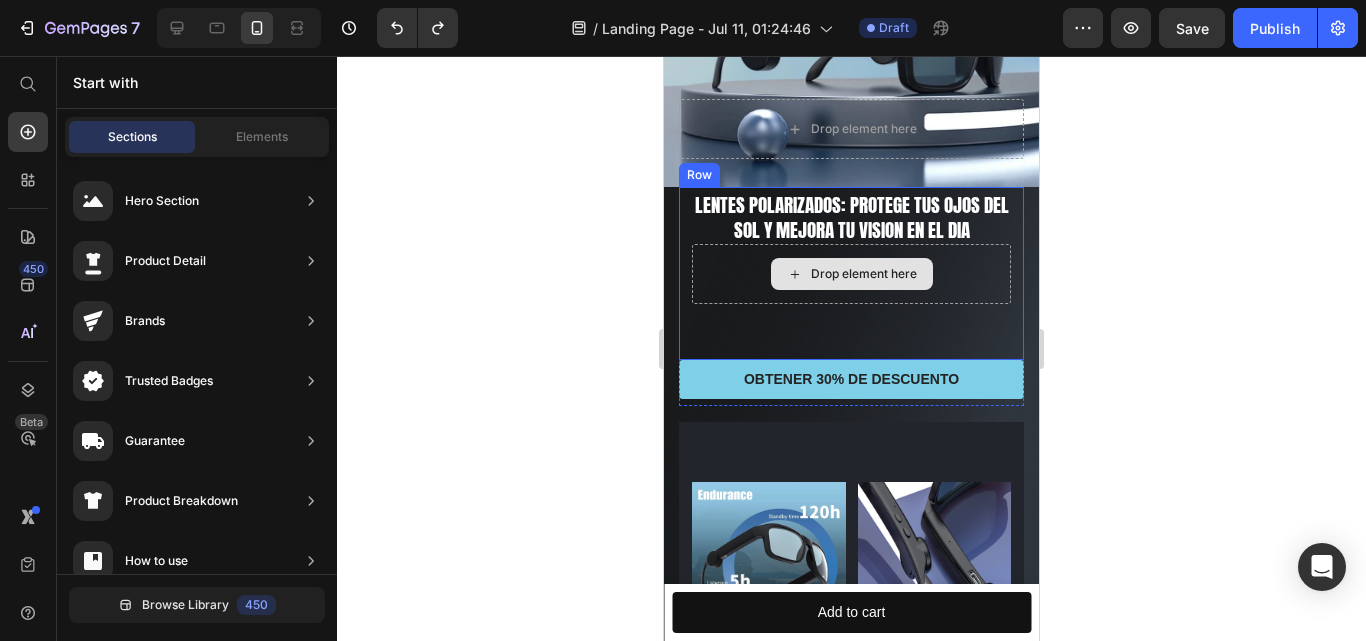 click 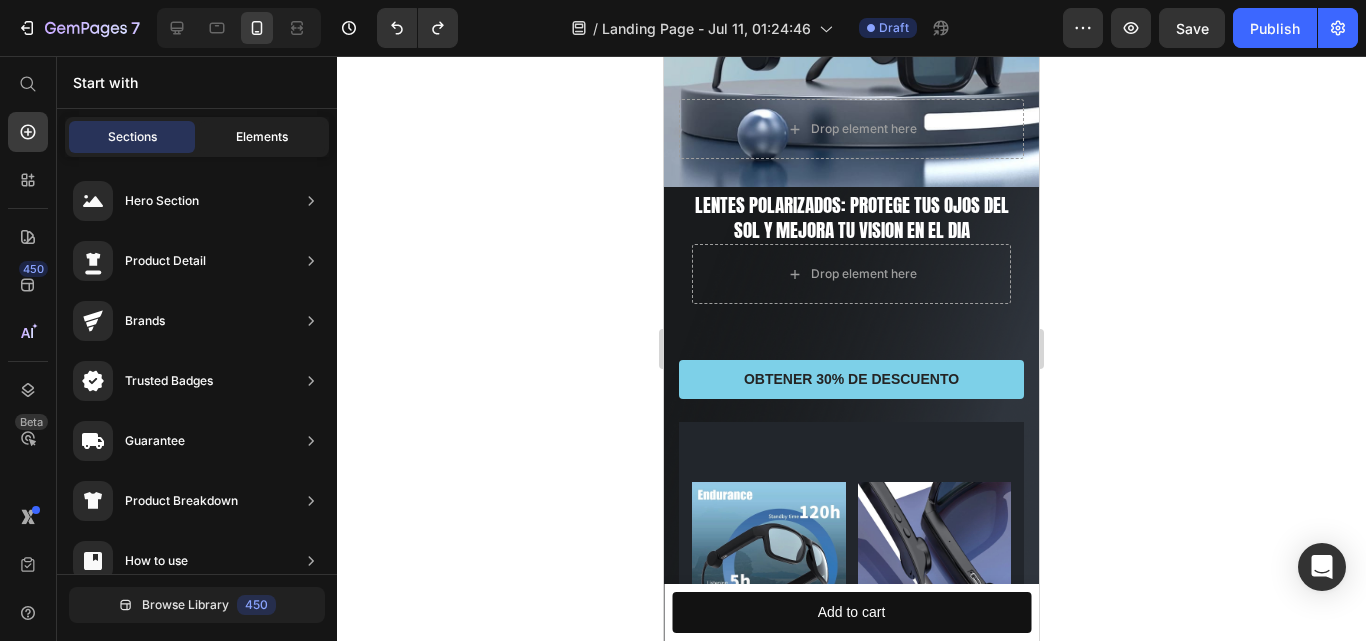 click on "Elements" 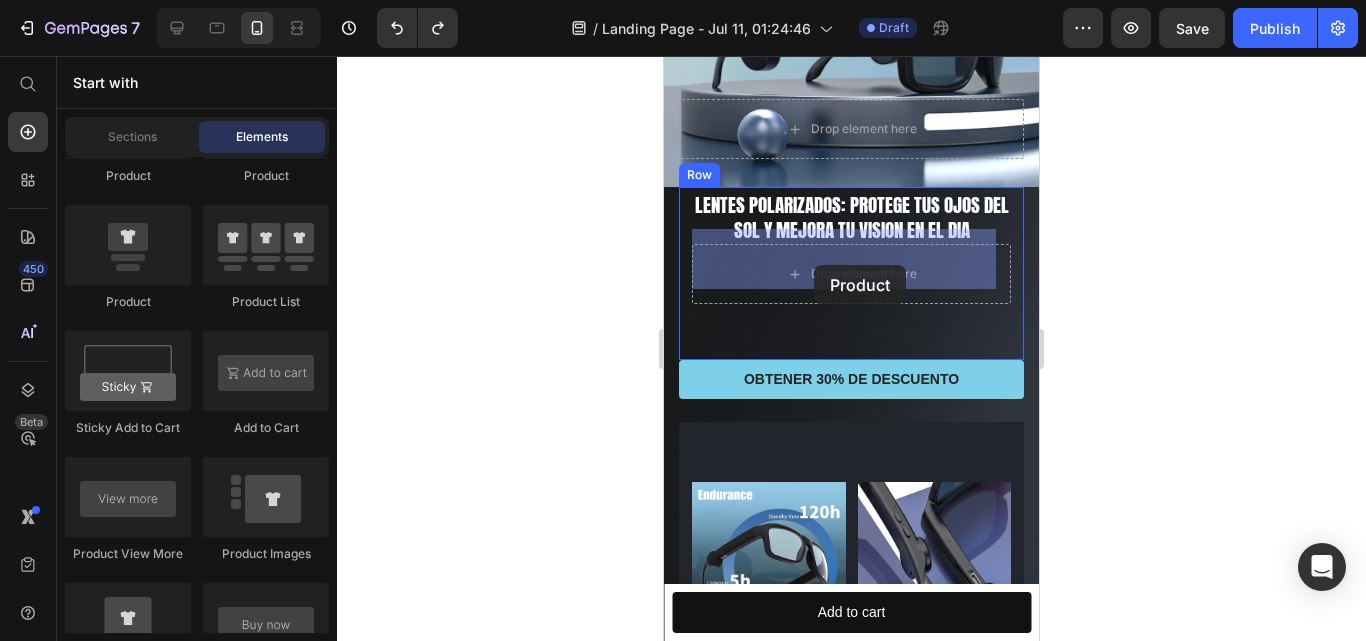 drag, startPoint x: 794, startPoint y: 293, endPoint x: 814, endPoint y: 265, distance: 34.4093 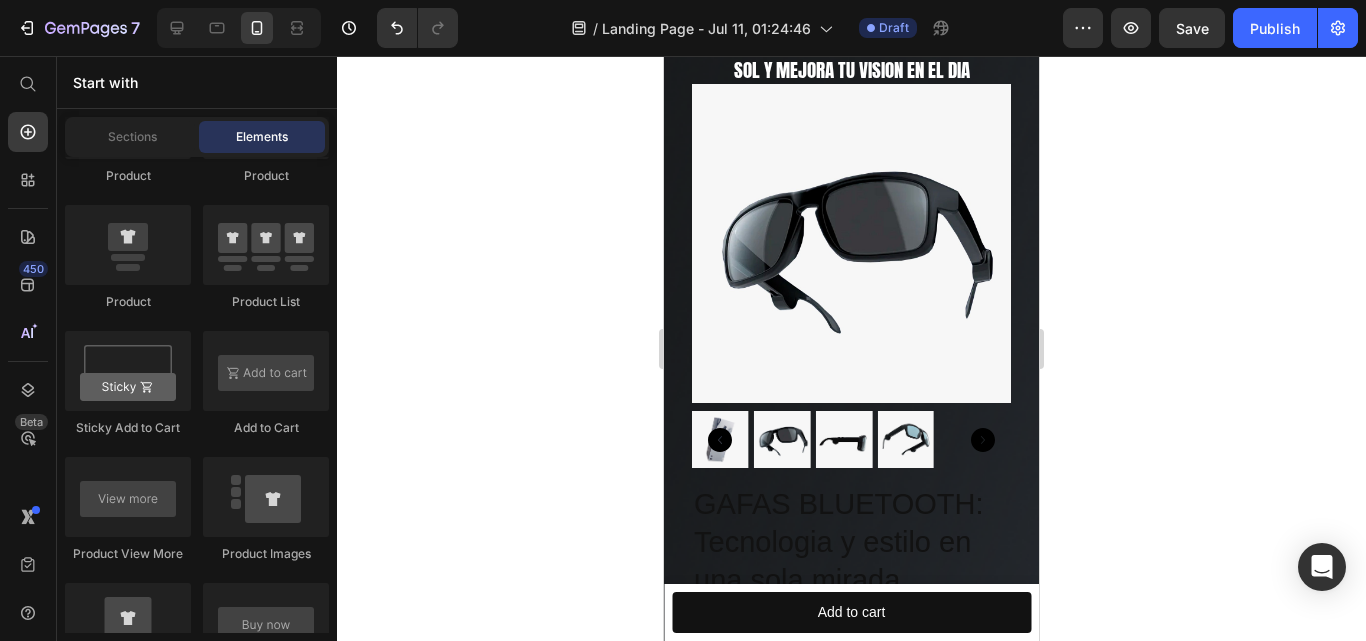 scroll, scrollTop: 341, scrollLeft: 0, axis: vertical 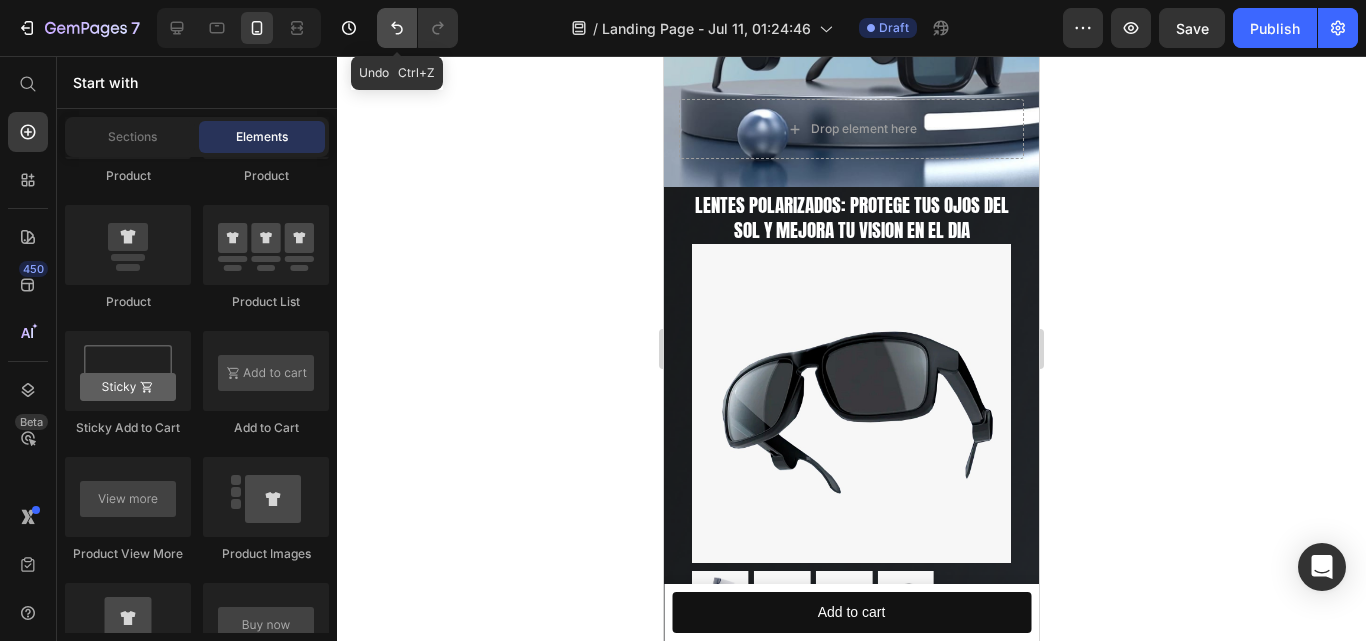click 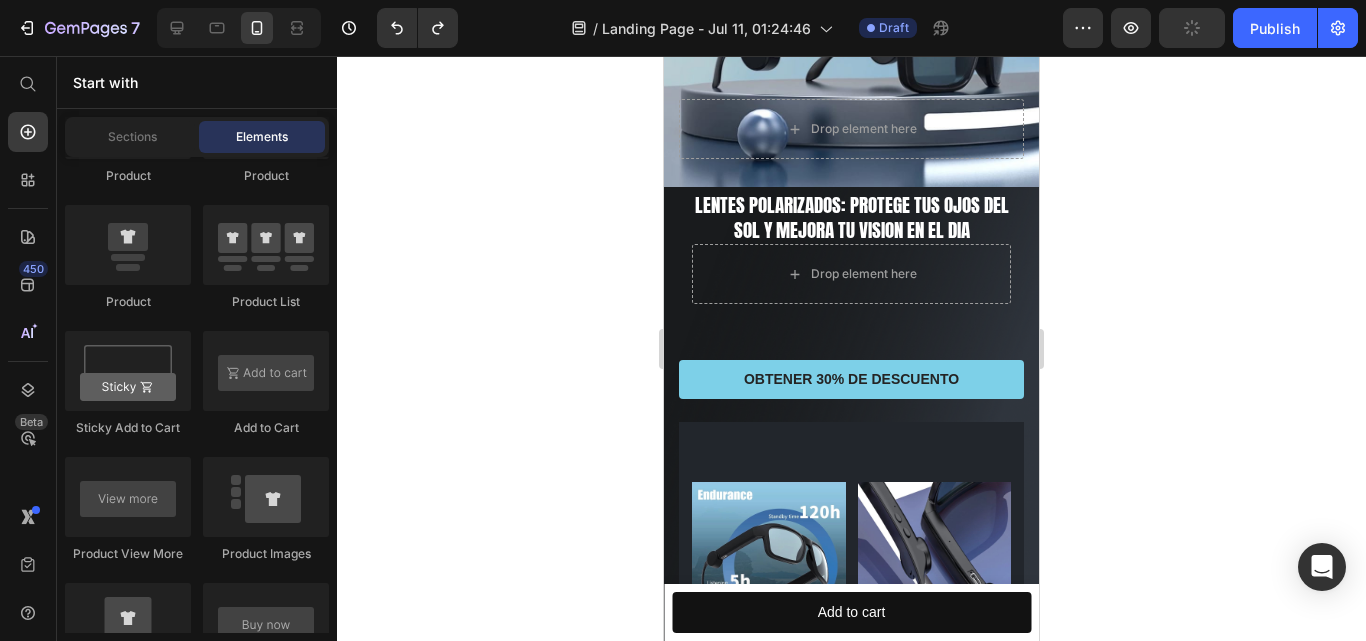 click on "Layout
Row
Row
Row
Row Text
Heading
Text Block Button
Button
Button
Sticky Back to top Media
Image
Image
Video
Video Banner" at bounding box center (197, 452) 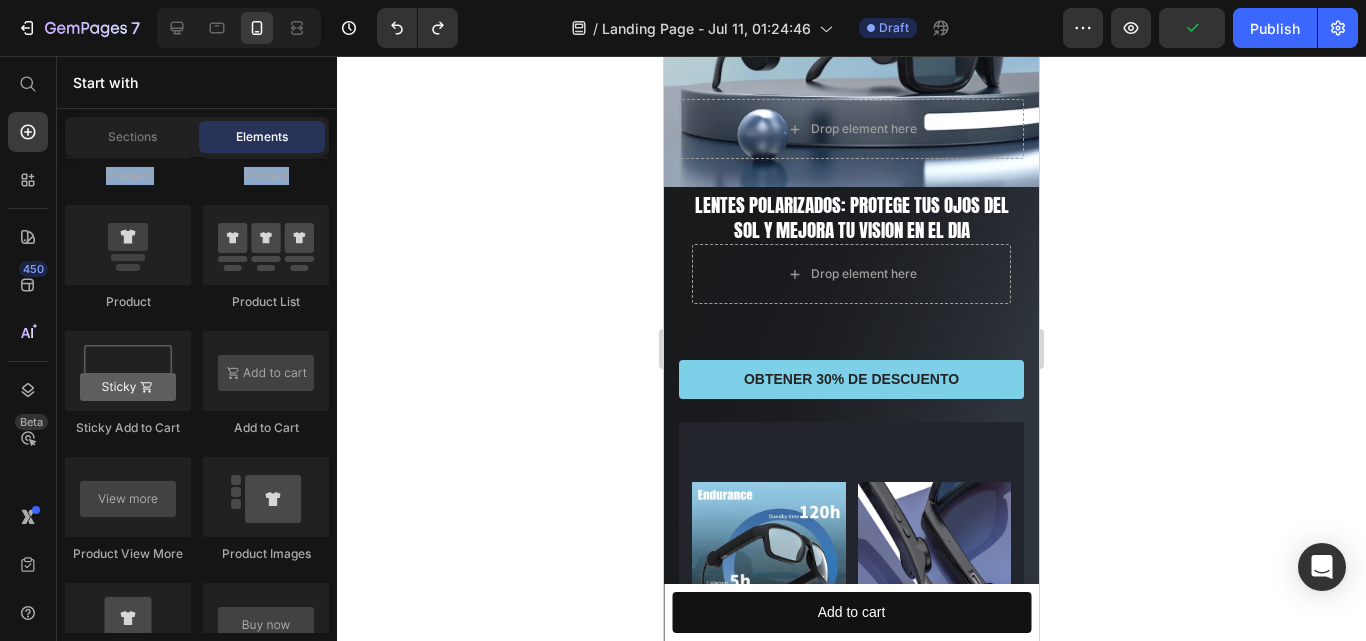 drag, startPoint x: 332, startPoint y: 167, endPoint x: 333, endPoint y: 75, distance: 92.00543 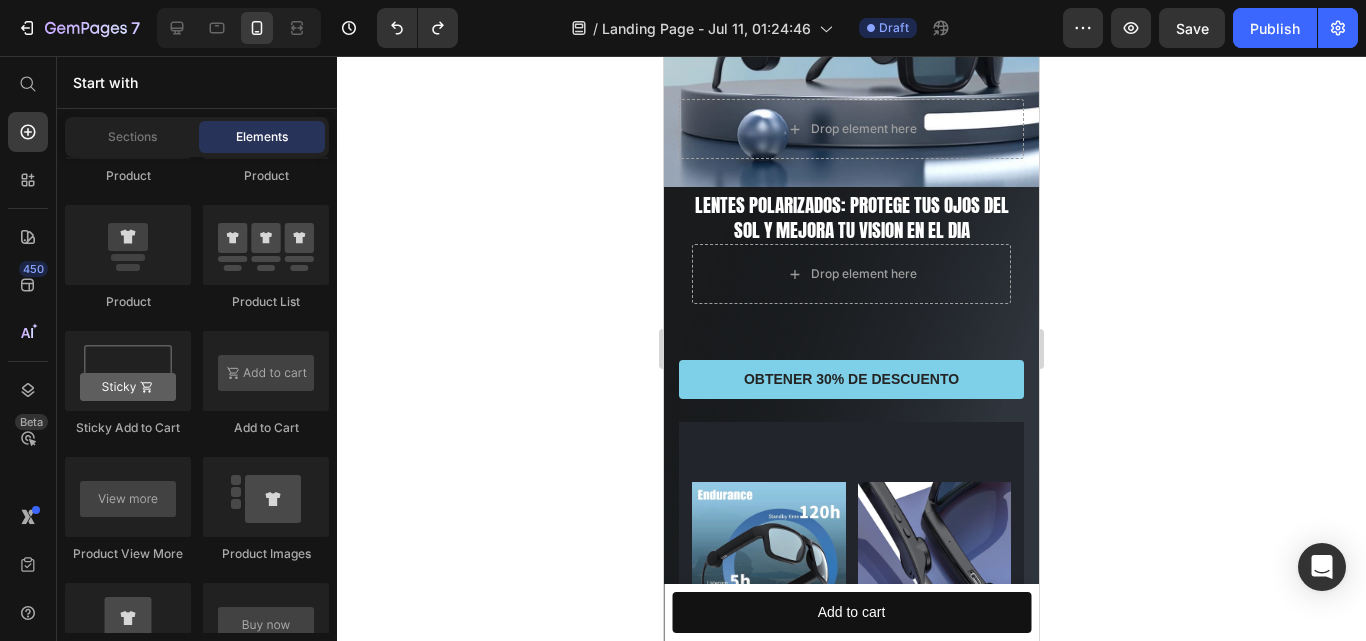 click on "Start with" at bounding box center [197, 82] 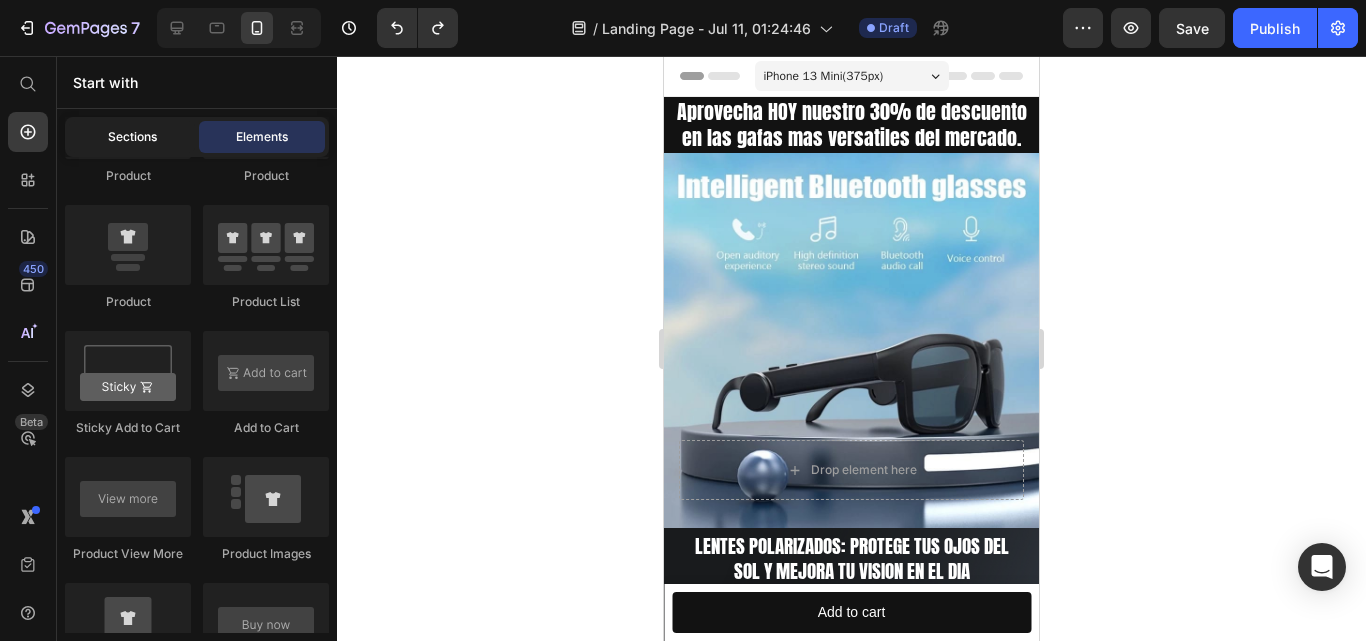 click on "Sections" 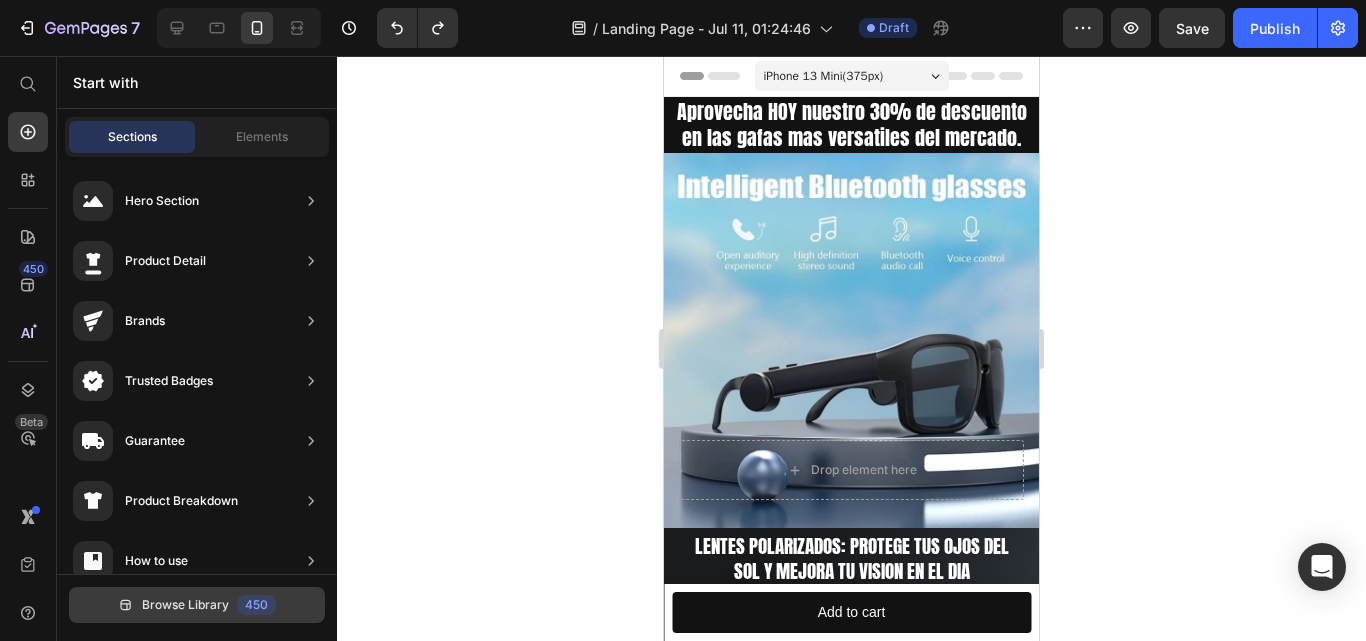 scroll, scrollTop: 0, scrollLeft: 0, axis: both 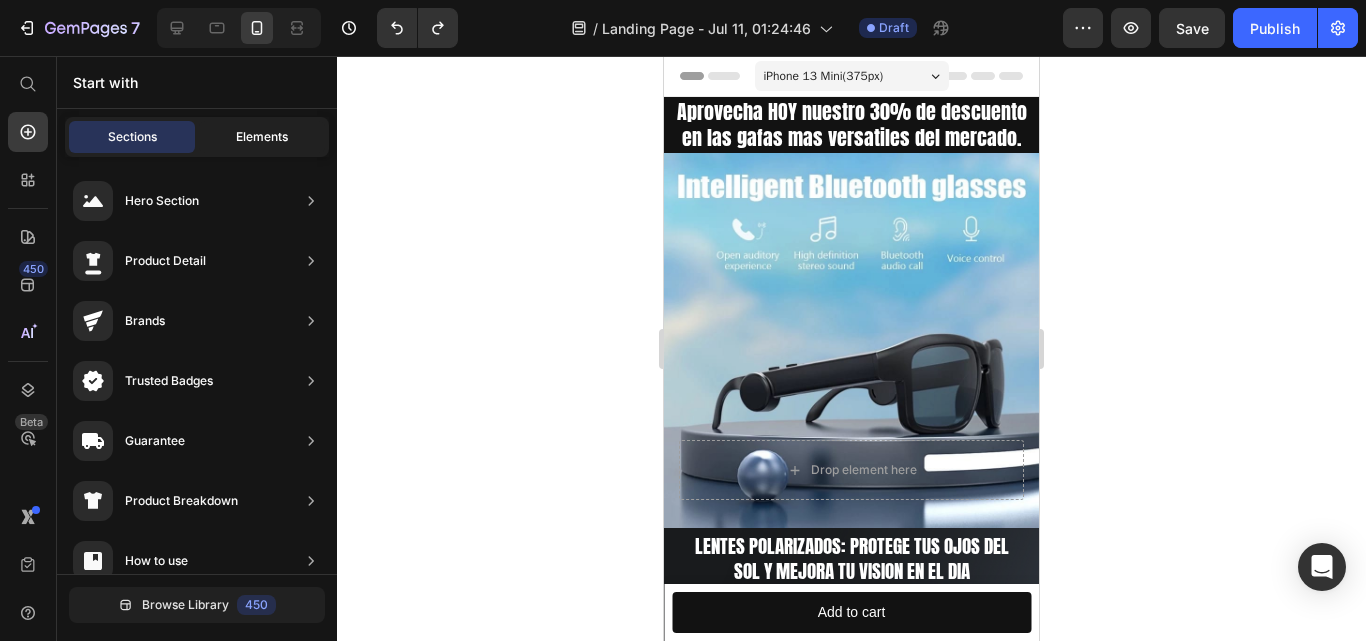 click on "Elements" at bounding box center (262, 137) 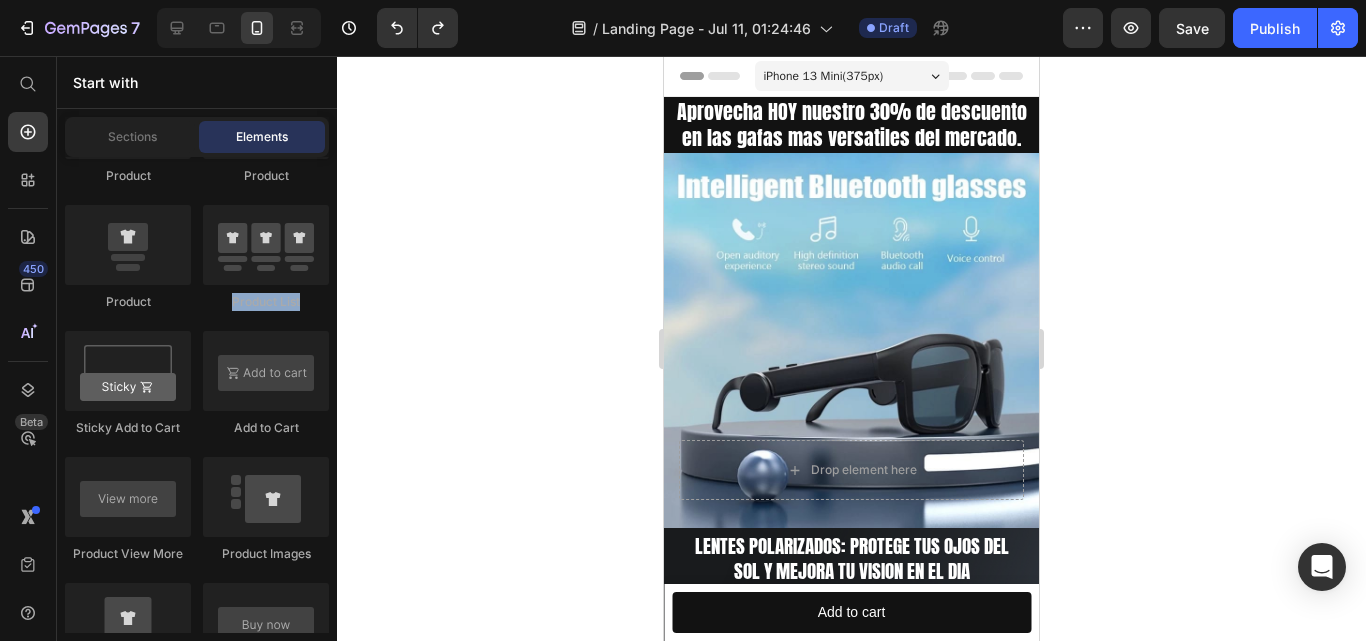 drag, startPoint x: 334, startPoint y: 243, endPoint x: 336, endPoint y: 301, distance: 58.034473 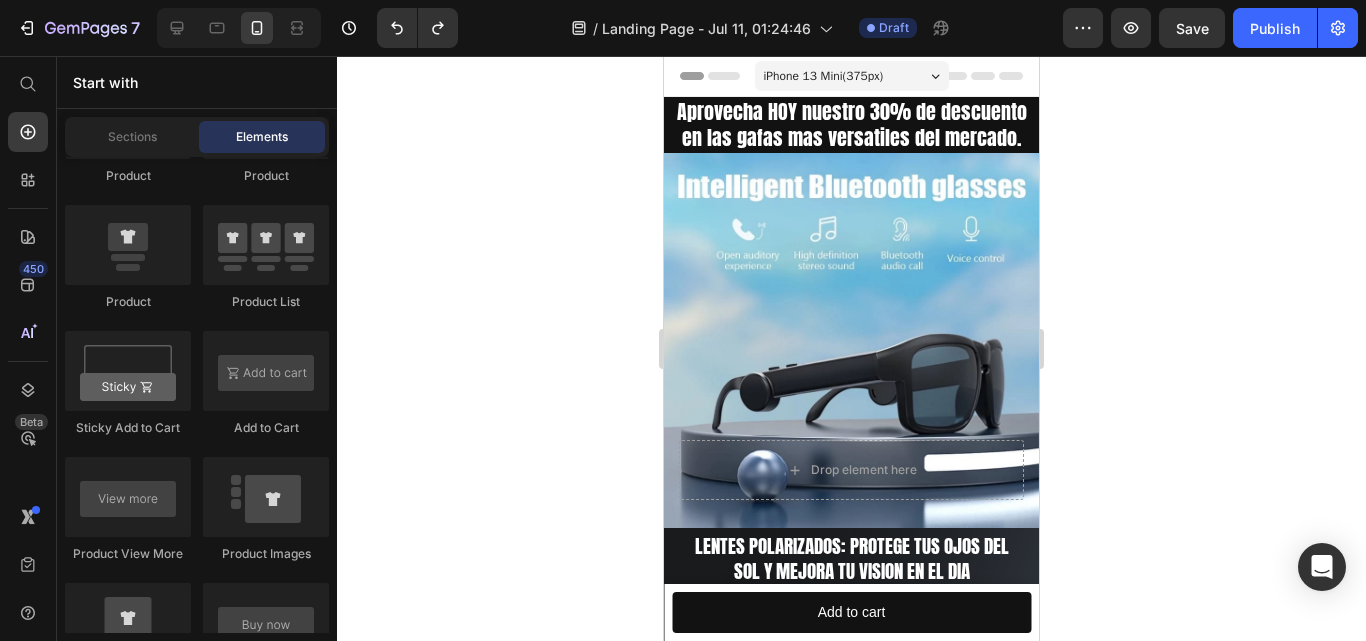 click 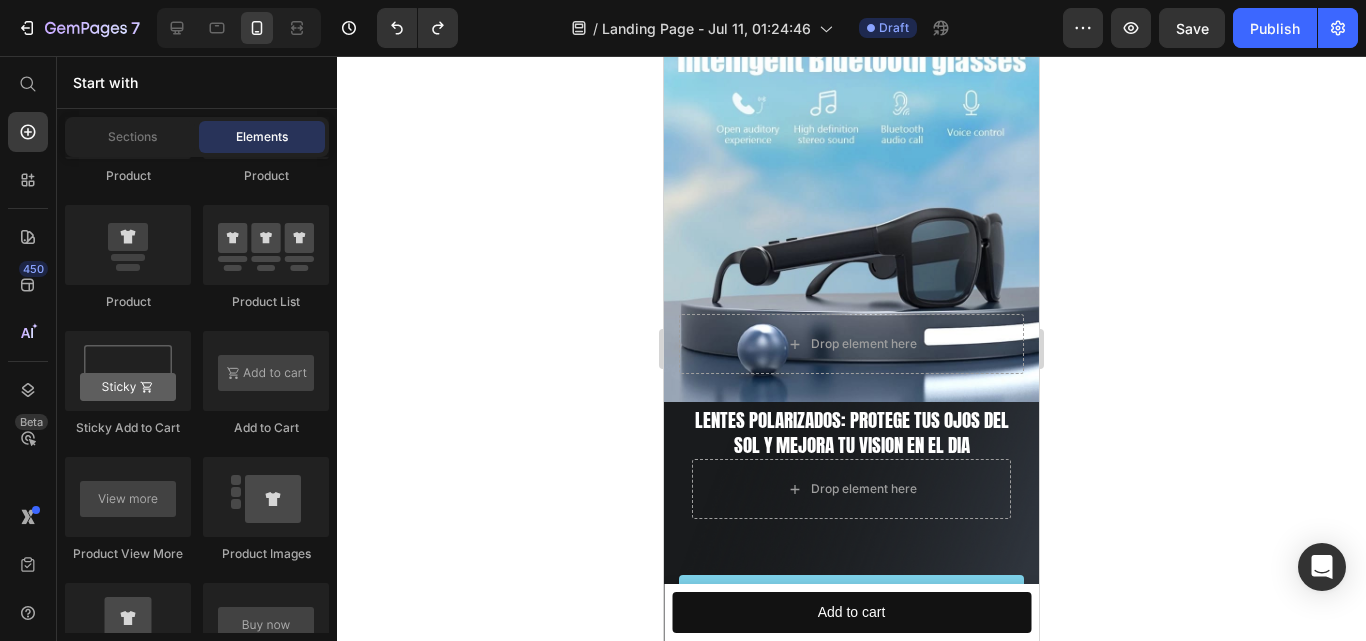scroll, scrollTop: 0, scrollLeft: 0, axis: both 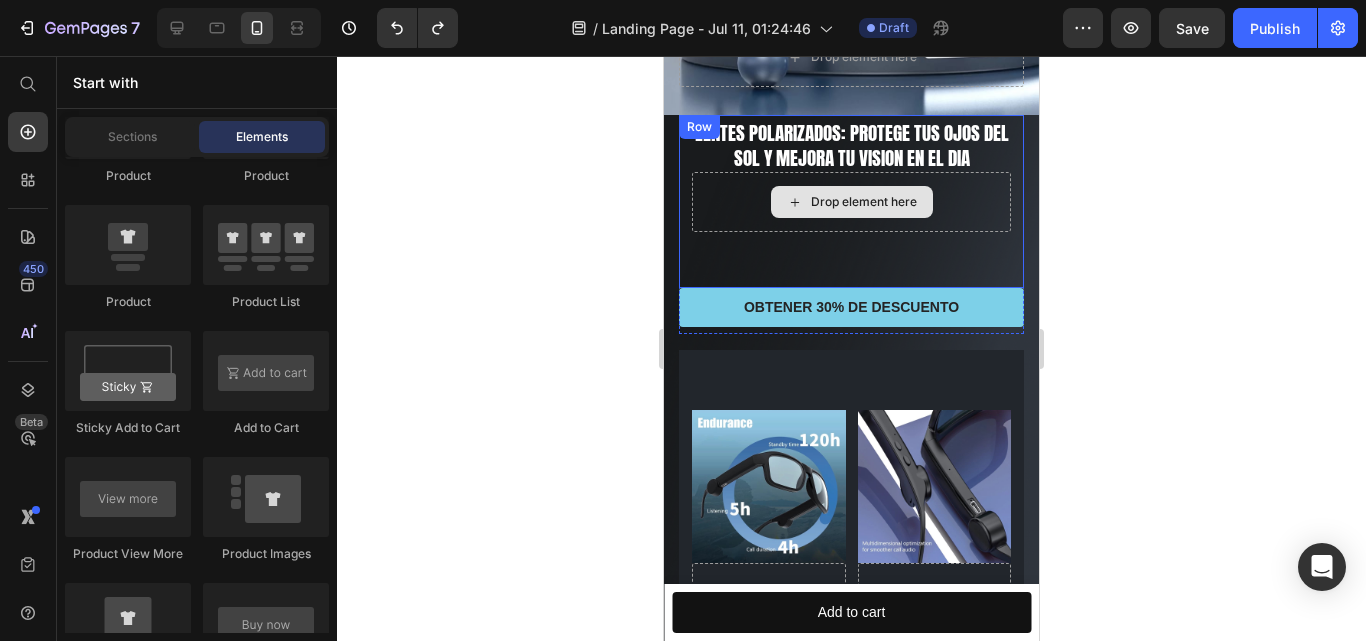 click on "Drop element here" at bounding box center (864, 202) 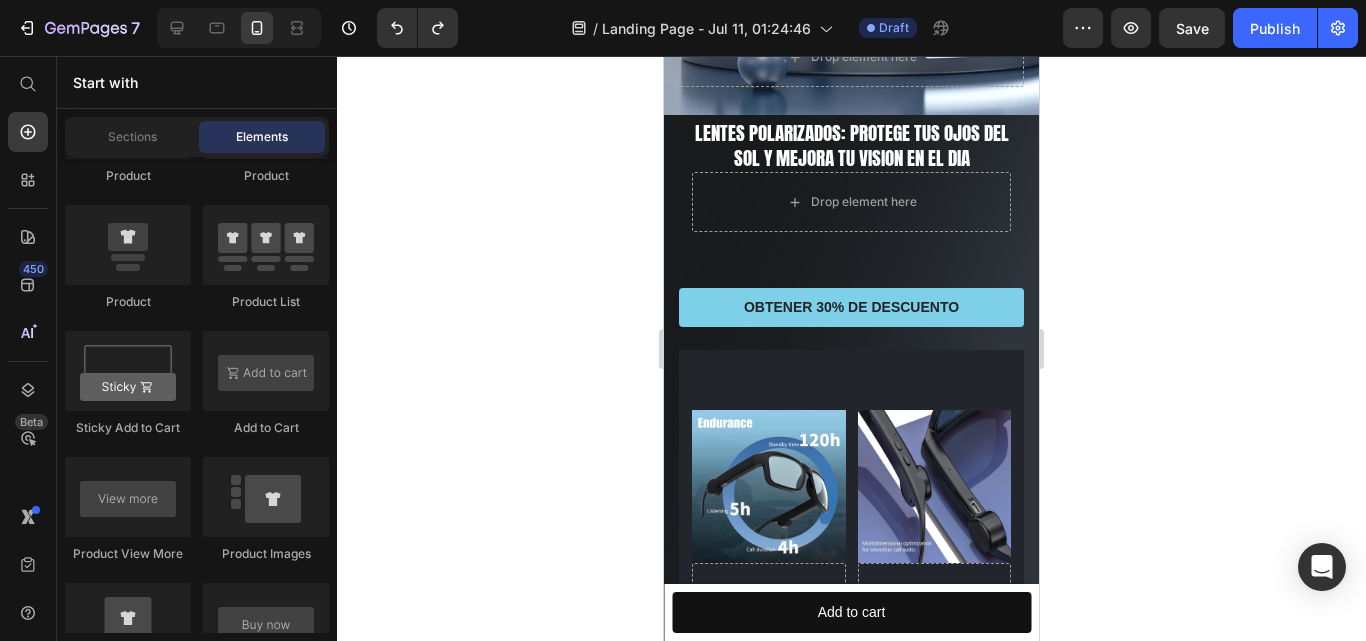 click on "Product" 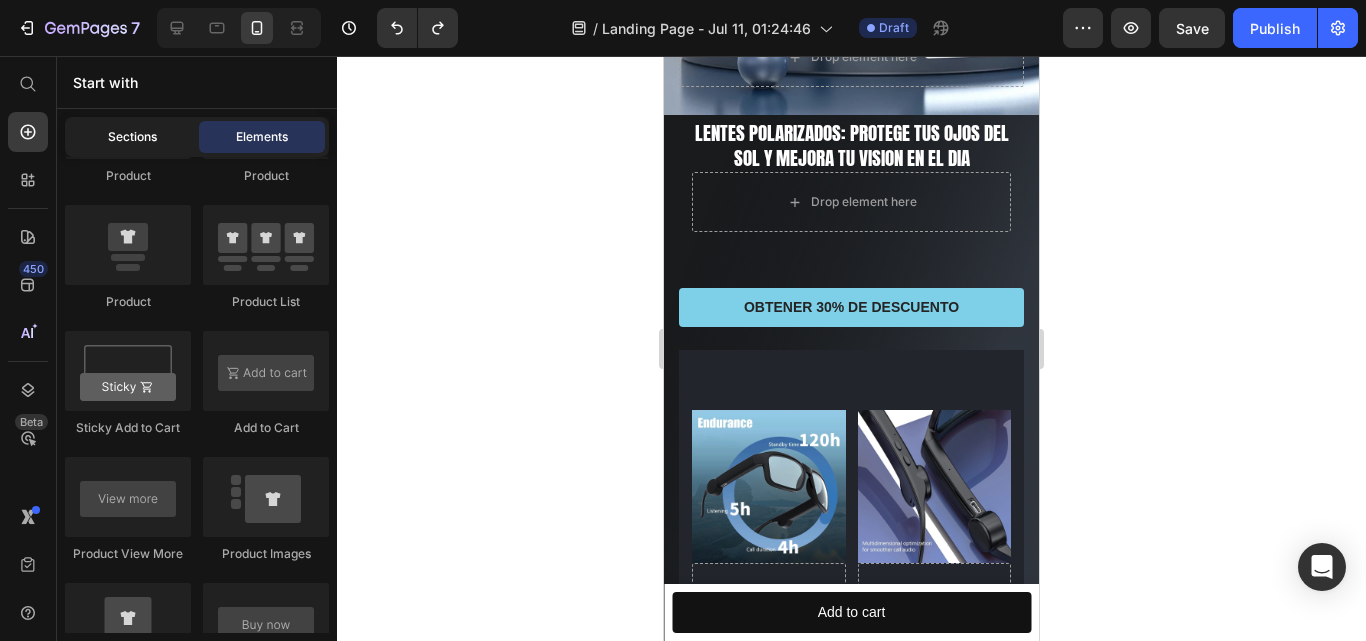 click on "Sections" at bounding box center [132, 137] 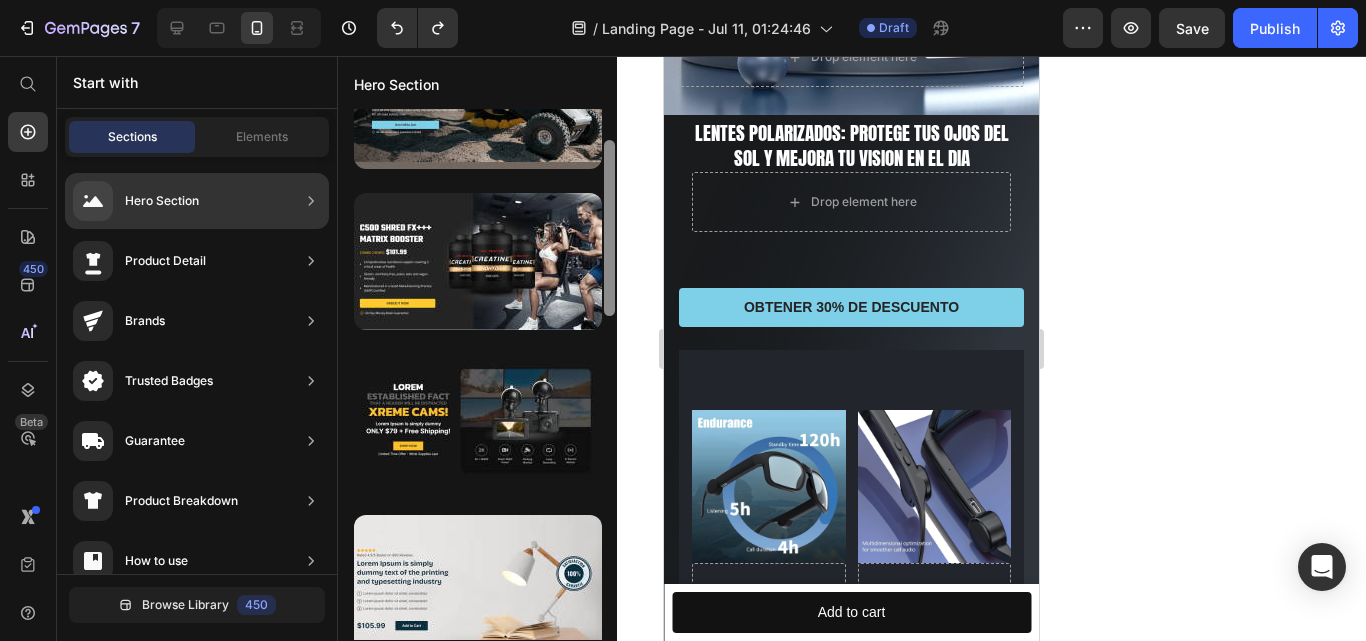 scroll, scrollTop: 89, scrollLeft: 0, axis: vertical 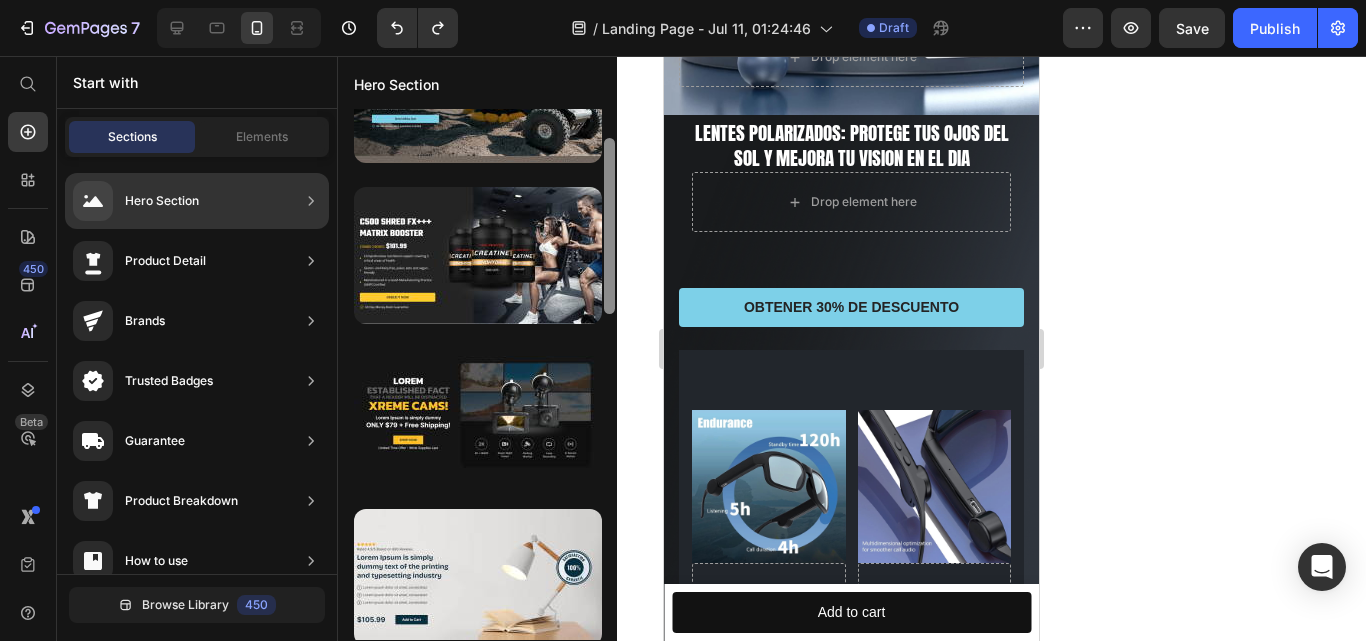 click at bounding box center [609, 226] 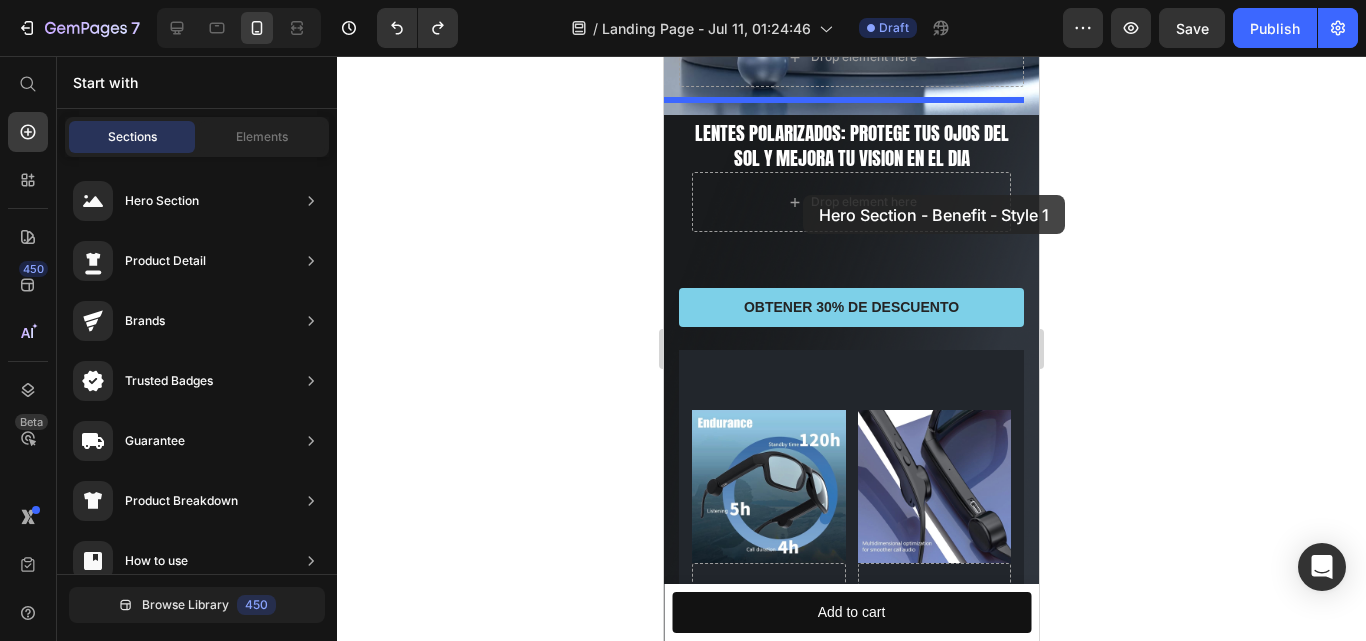 drag, startPoint x: 1152, startPoint y: 311, endPoint x: 803, endPoint y: 195, distance: 367.77304 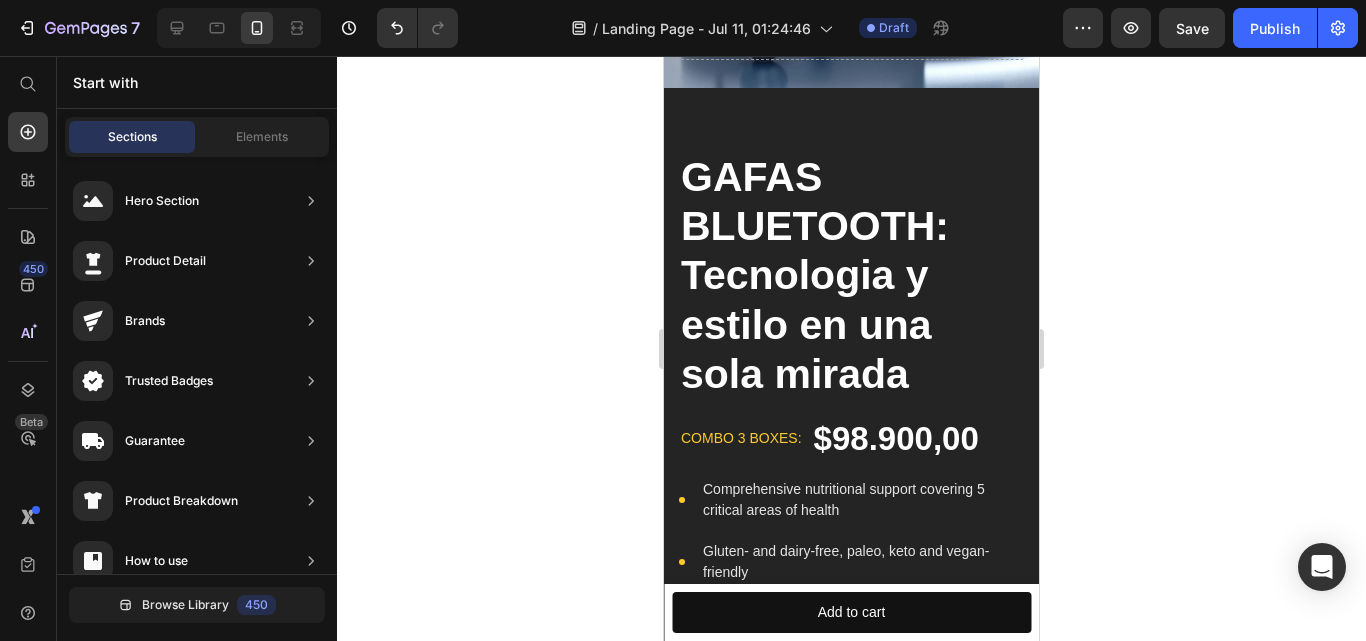 scroll, scrollTop: 520, scrollLeft: 0, axis: vertical 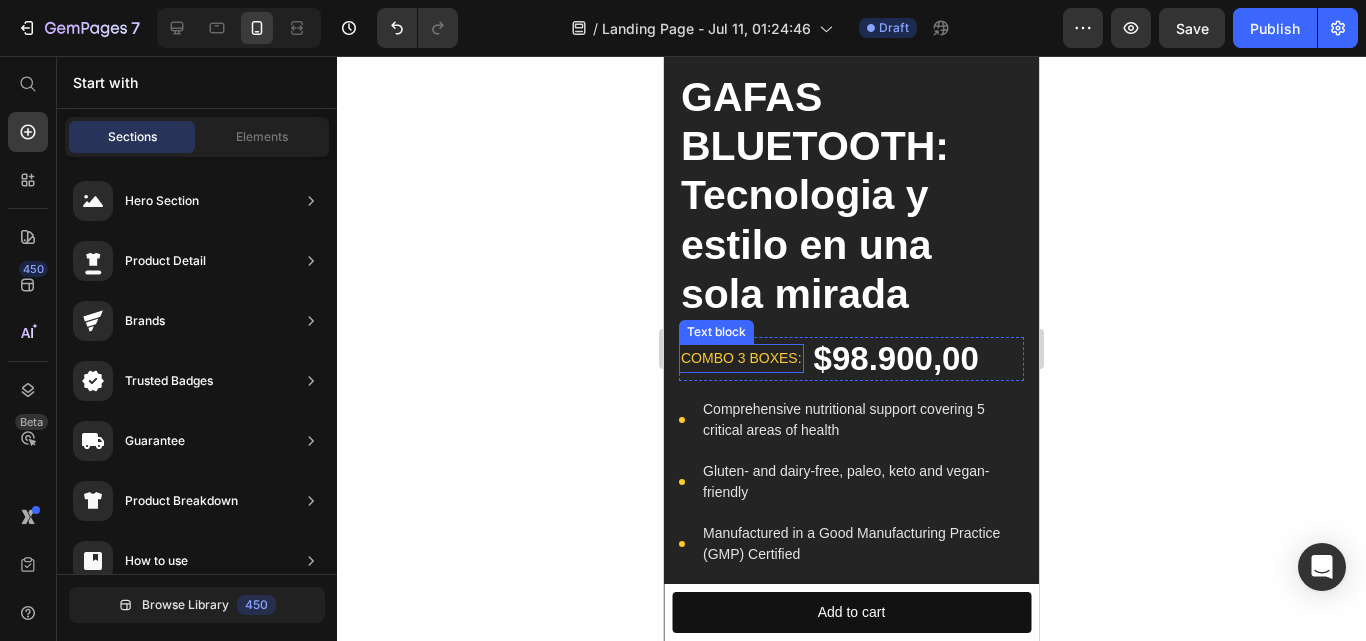 click on "combo 3 boxes:" at bounding box center [741, 358] 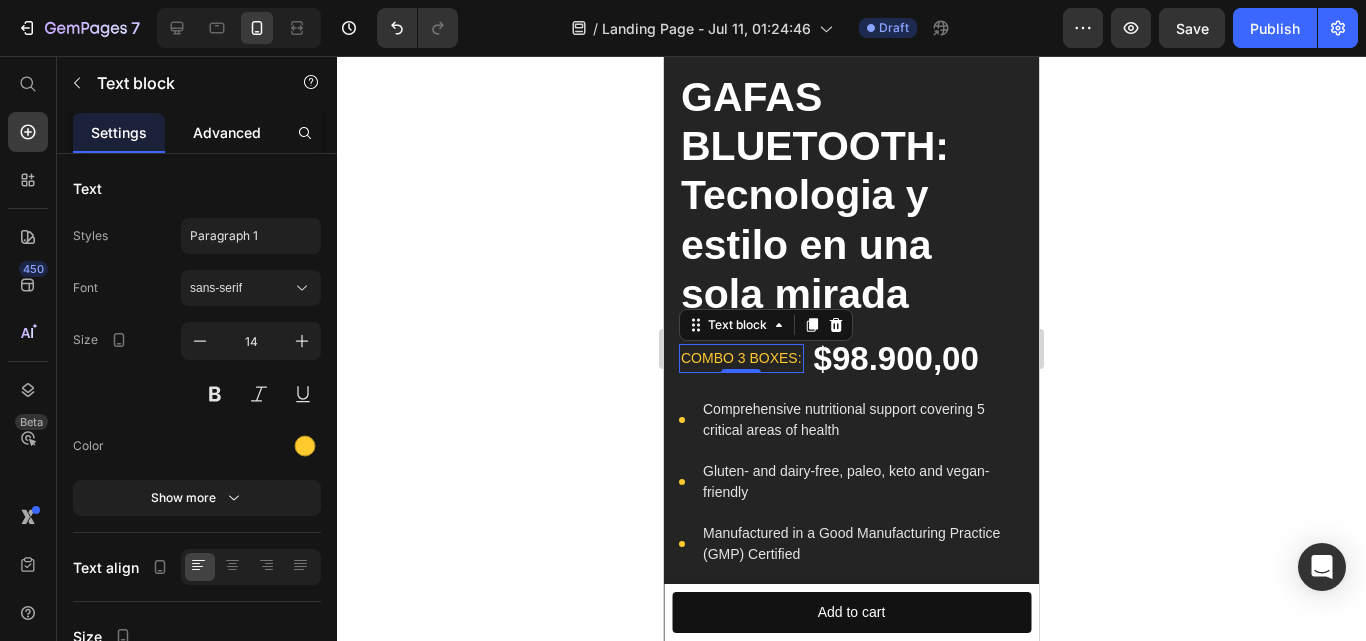 click on "Advanced" at bounding box center [227, 132] 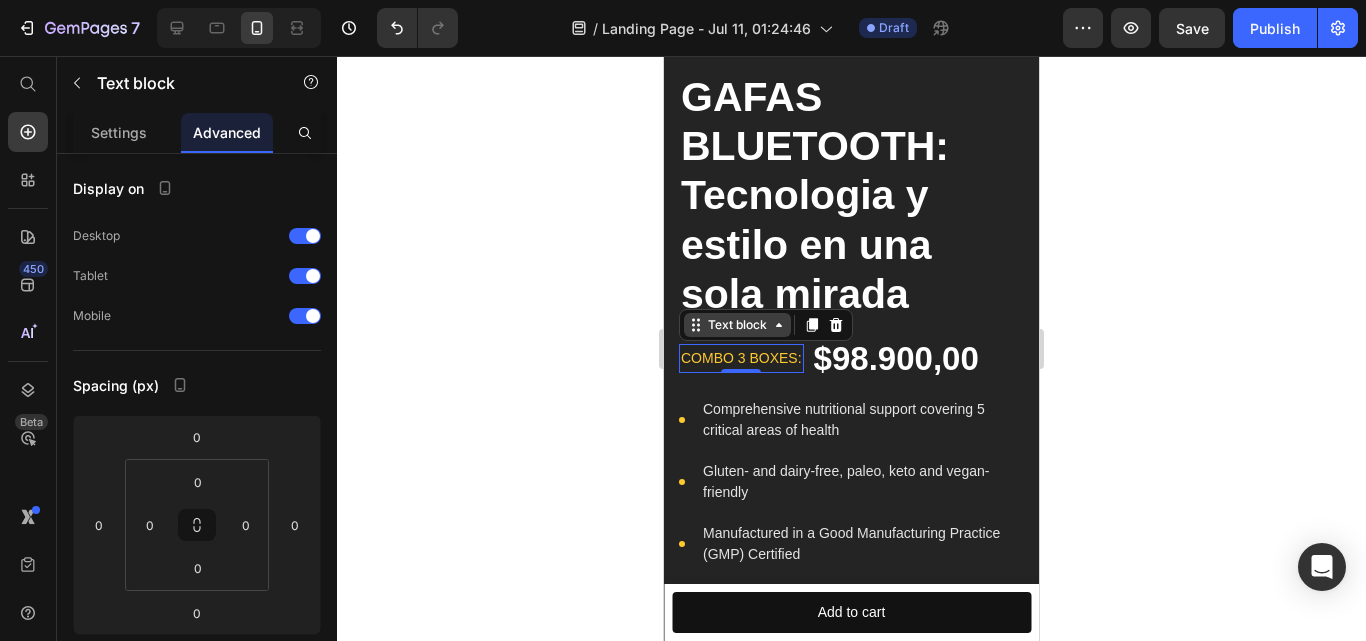 click on "Text block" at bounding box center (737, 325) 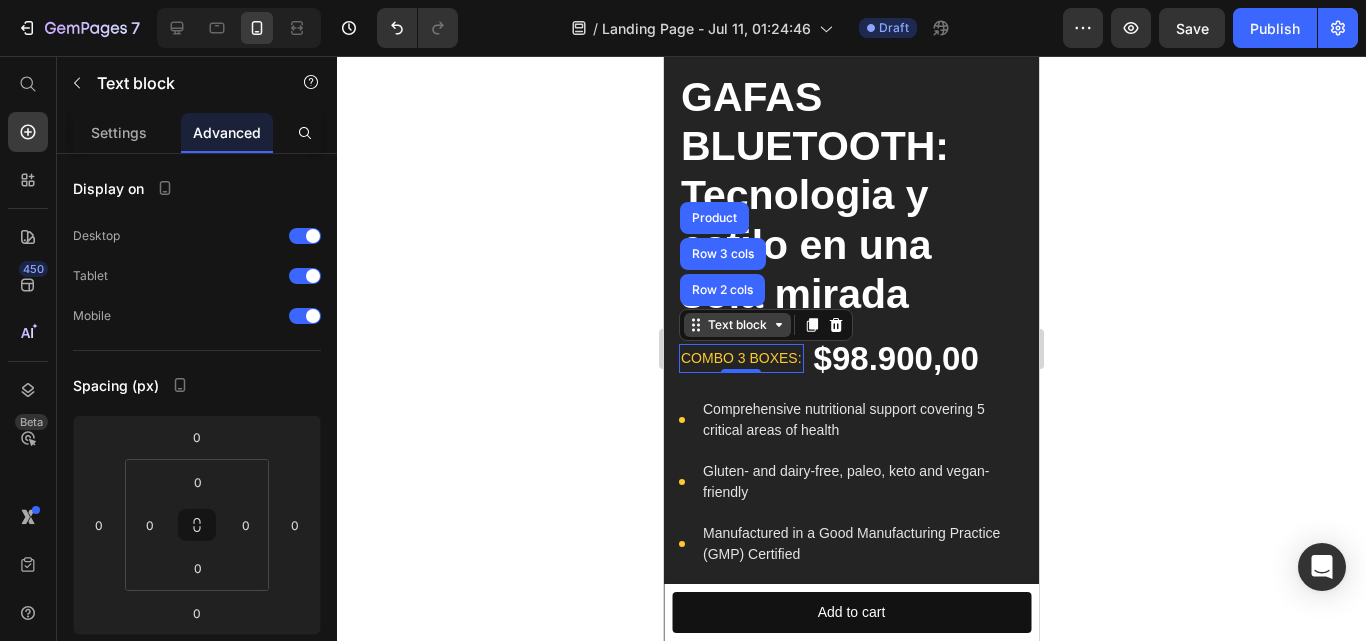 click on "Text block" at bounding box center (737, 325) 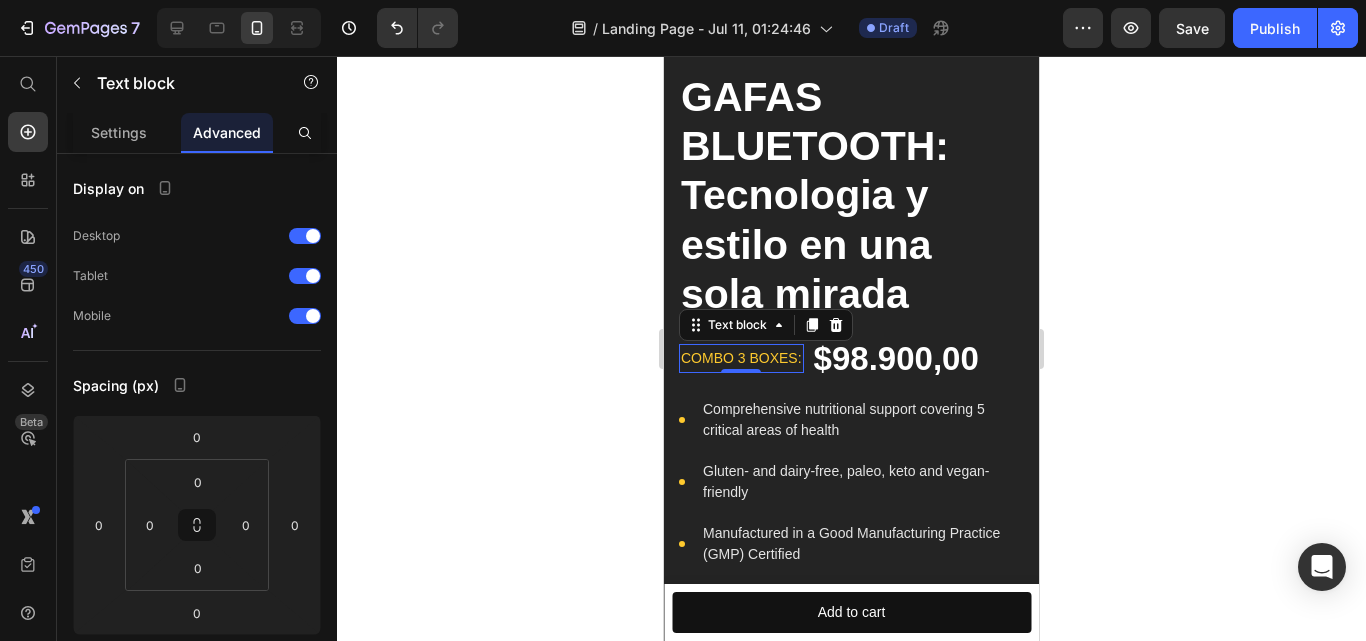 click 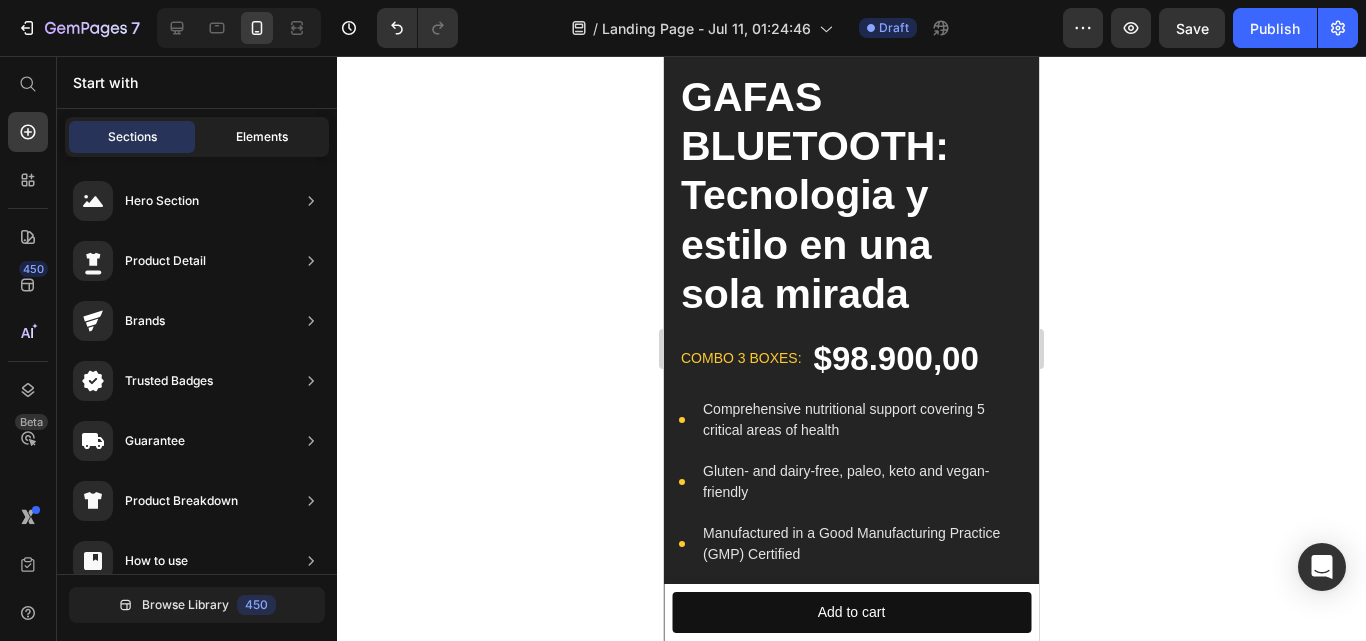 click on "Elements" at bounding box center [262, 137] 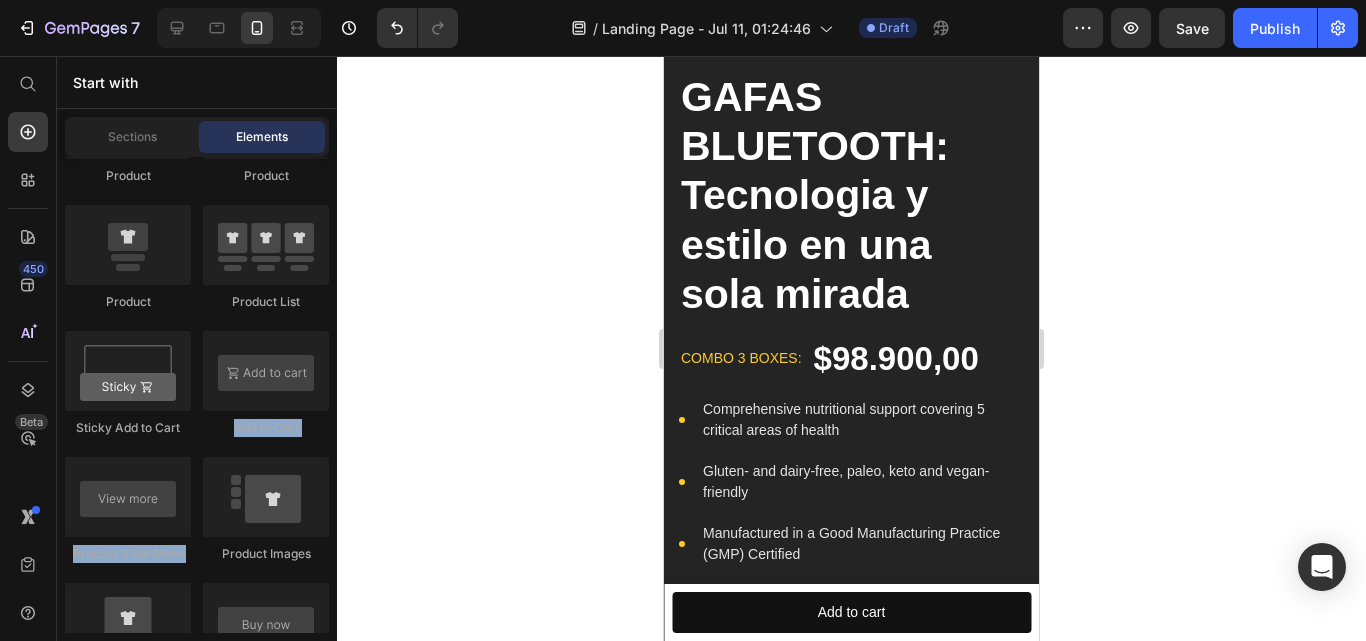 drag, startPoint x: 332, startPoint y: 353, endPoint x: 336, endPoint y: 450, distance: 97.082436 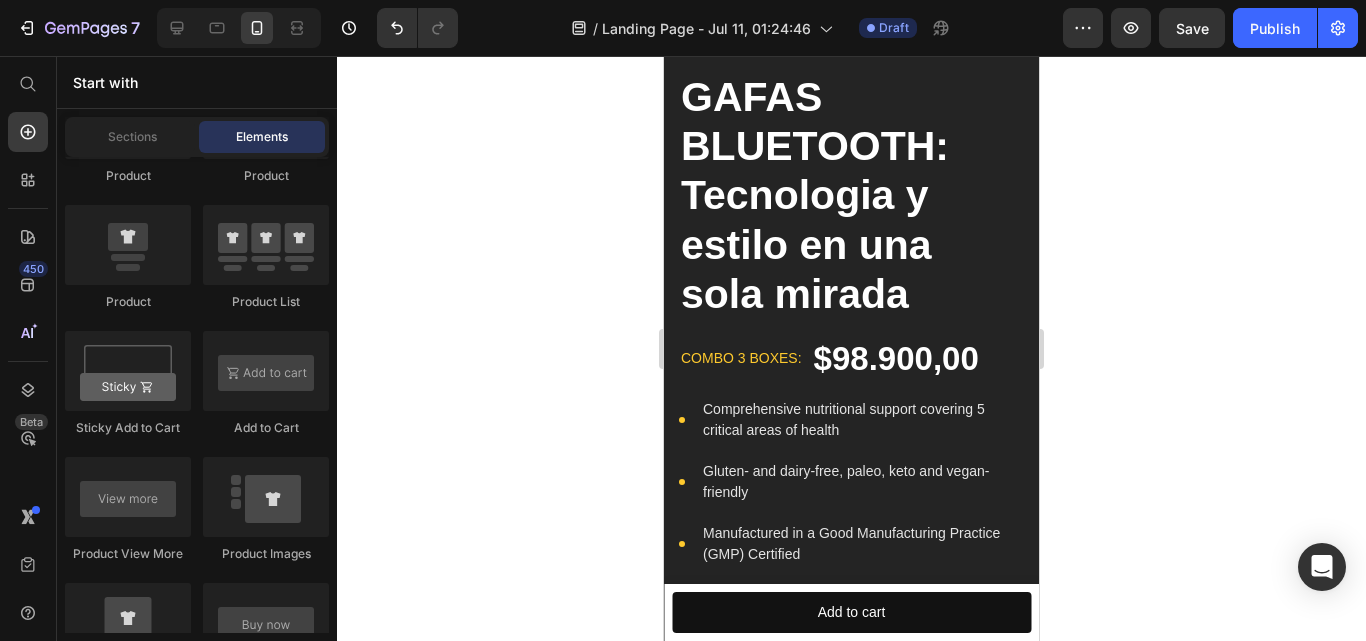 drag, startPoint x: 332, startPoint y: 143, endPoint x: 331, endPoint y: 175, distance: 32.01562 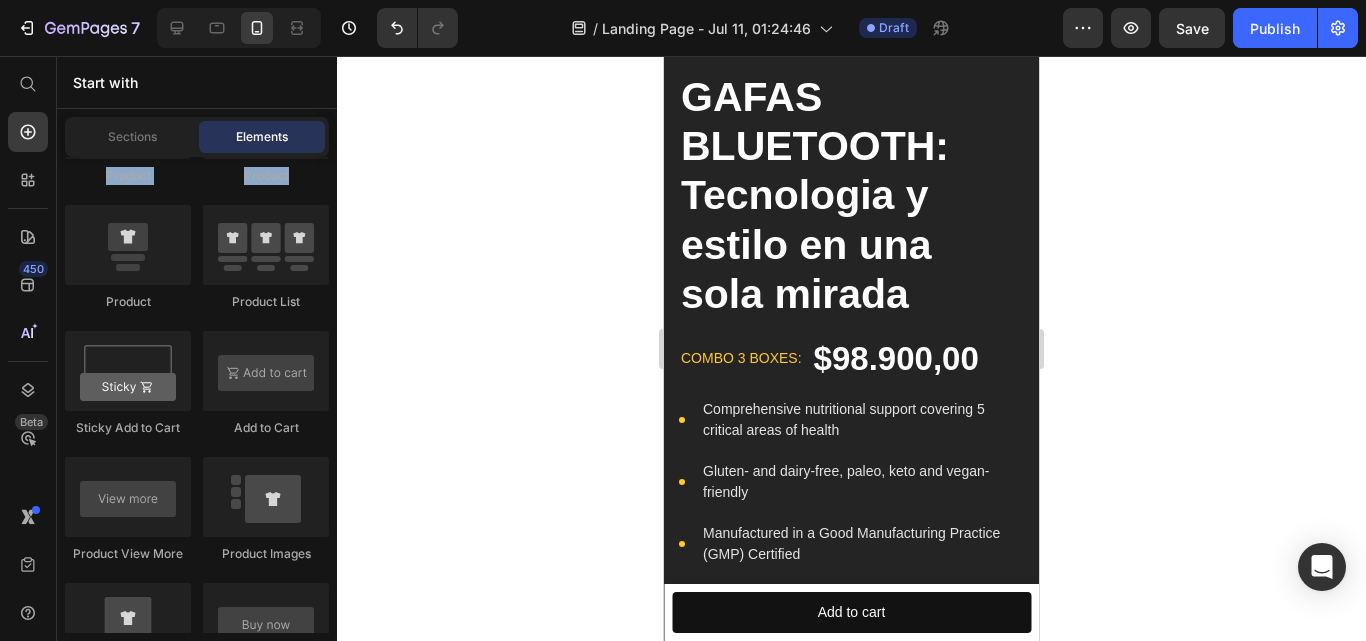 click on "Layout
Row
Row
Row
Row Text
Heading
Text Block Button
Button
Button
Sticky Back to top Media
Image
Image
Video
Video Banner" at bounding box center [197, 452] 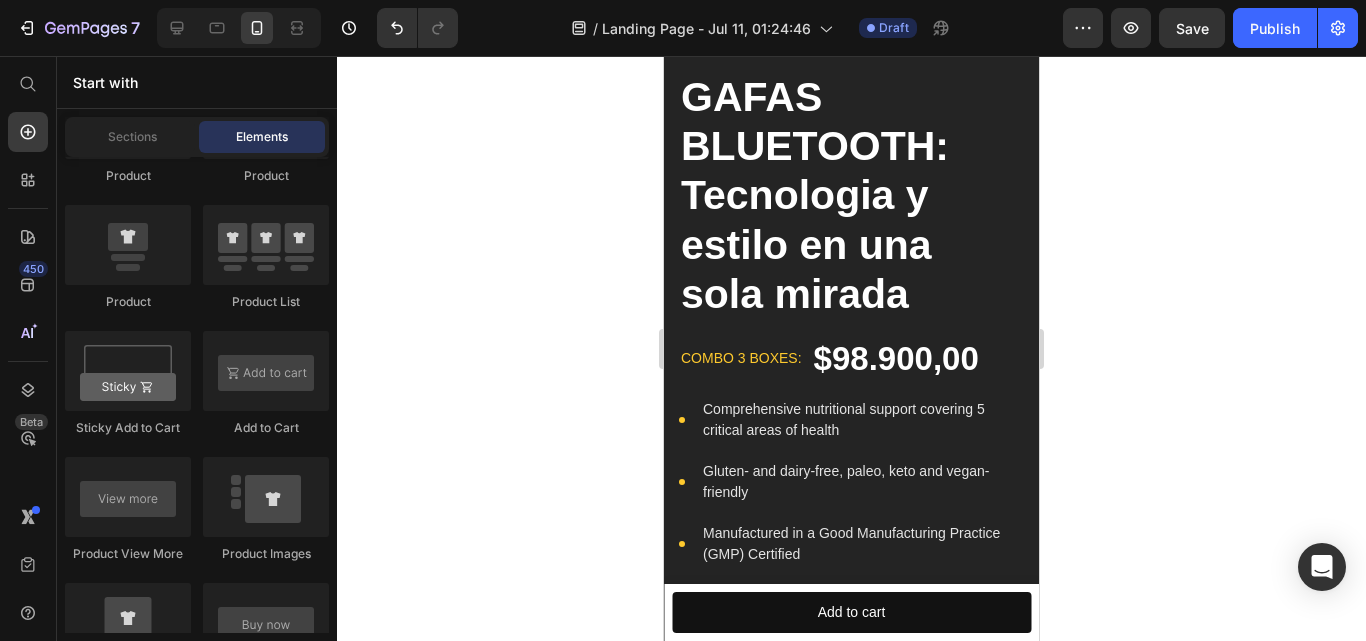 click 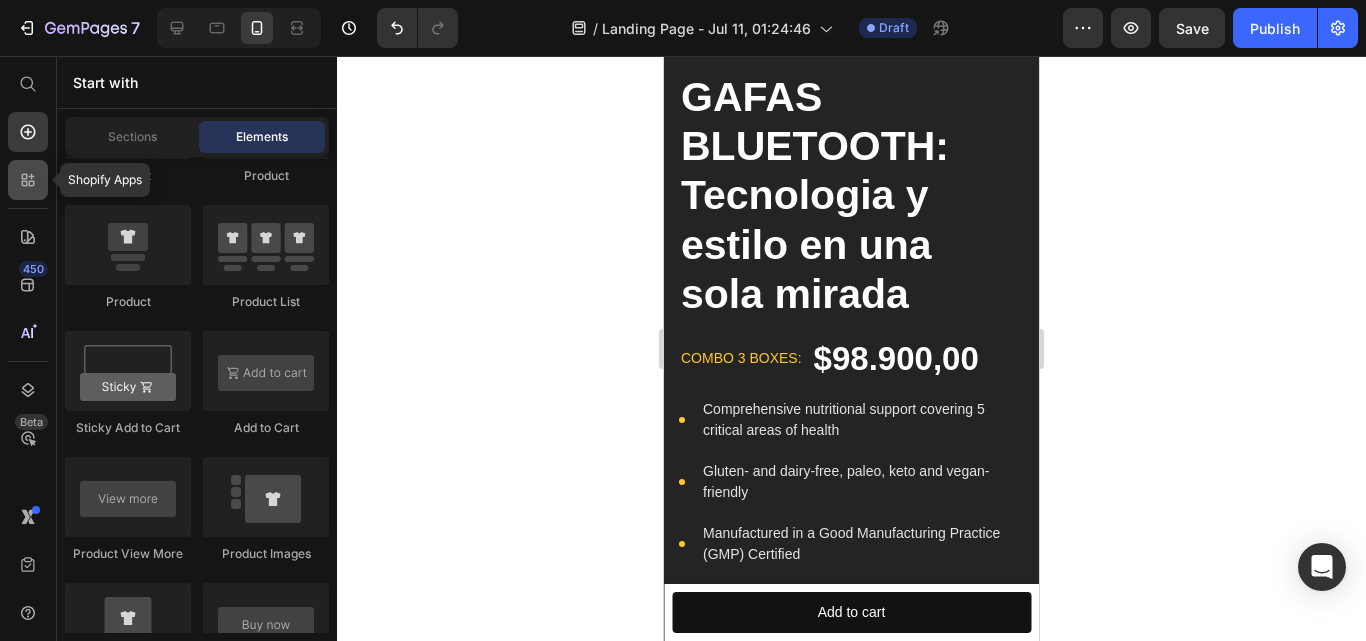 click 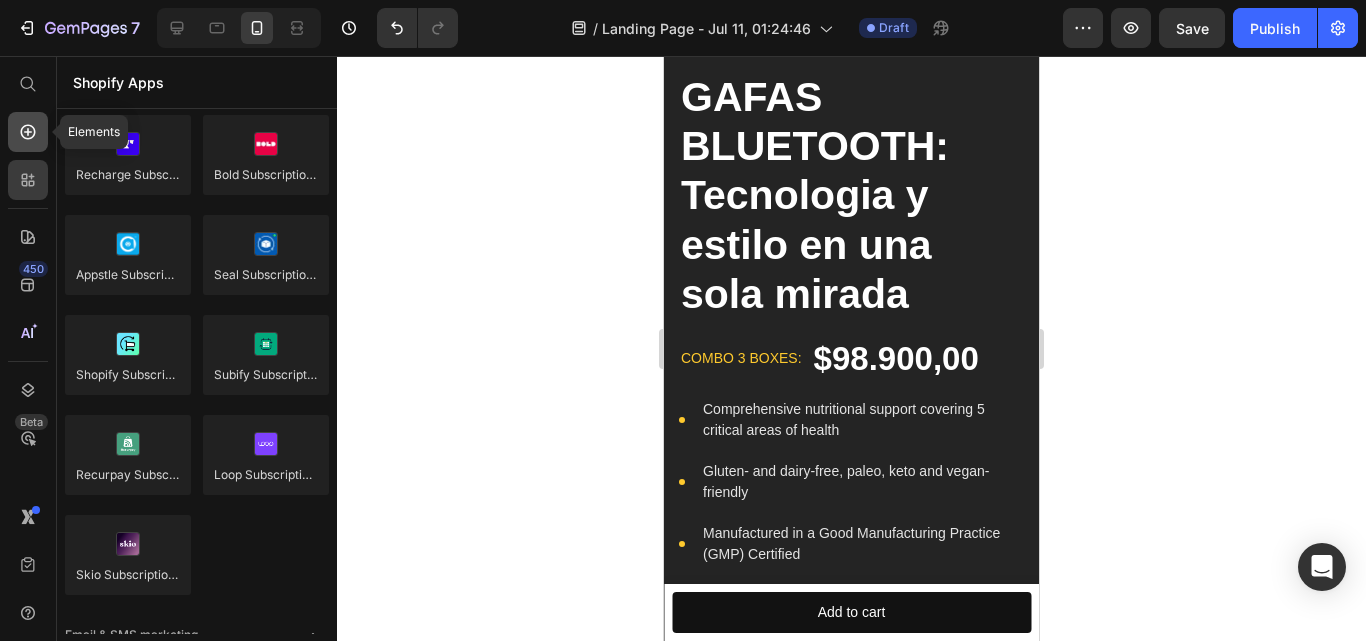 click 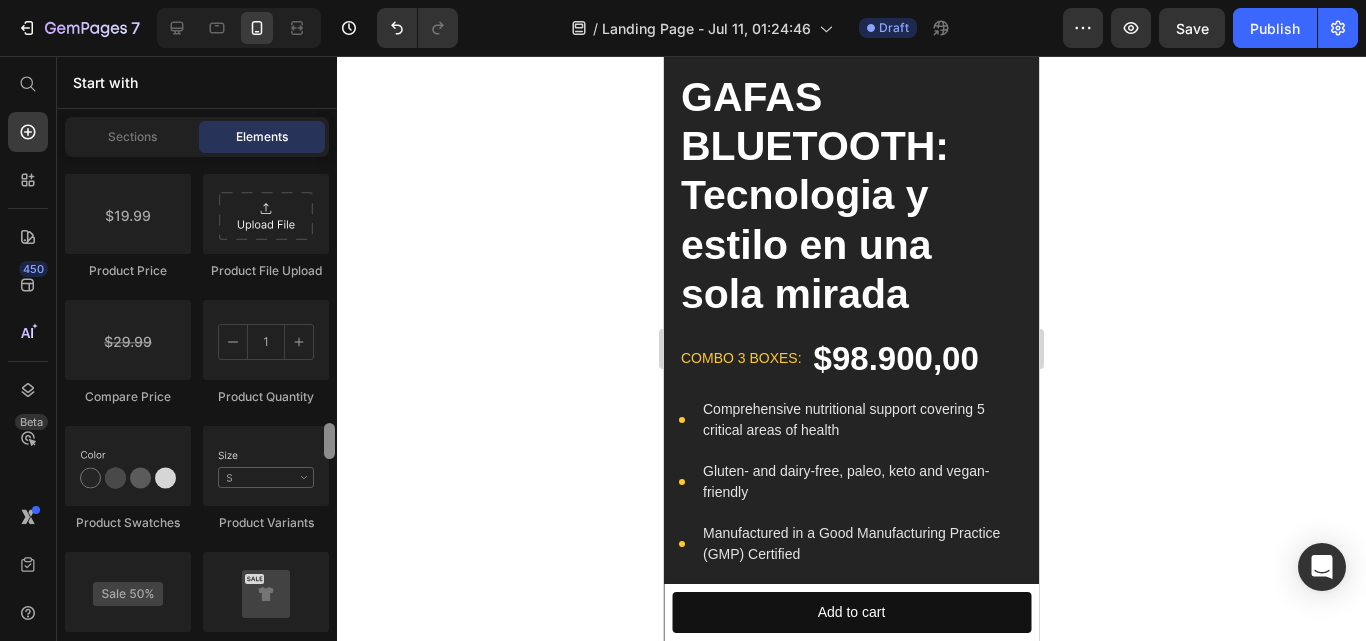 scroll, scrollTop: 3416, scrollLeft: 0, axis: vertical 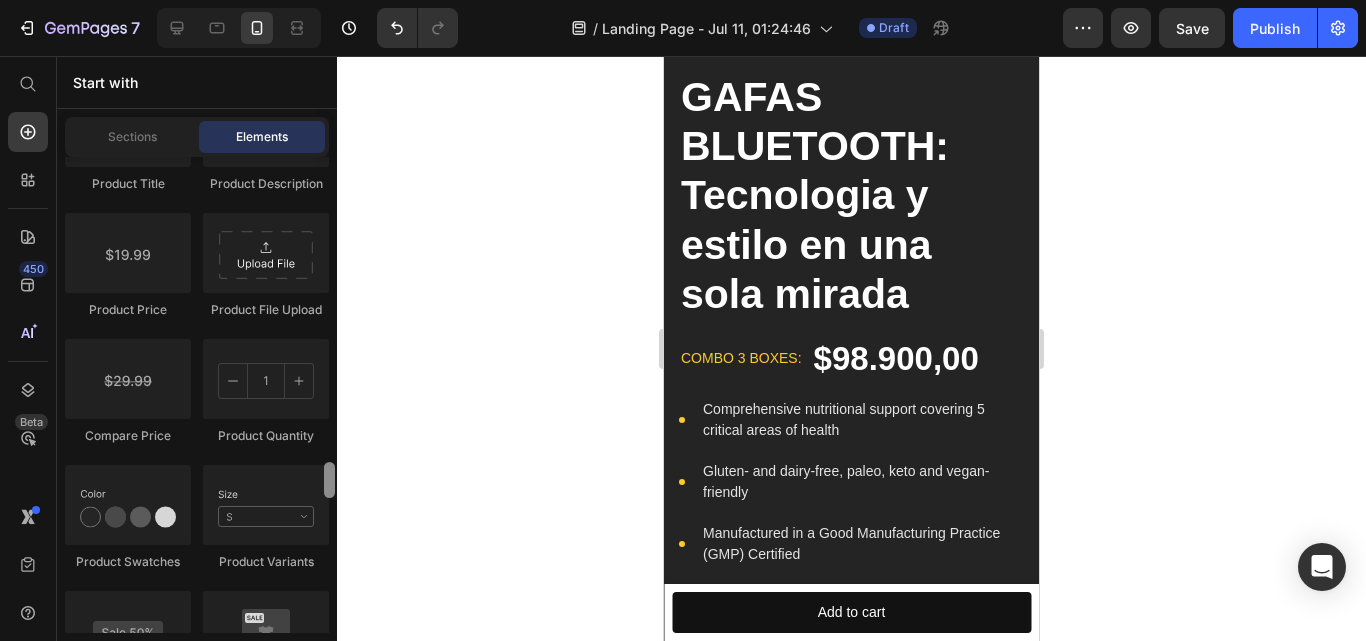 drag, startPoint x: 328, startPoint y: 377, endPoint x: 322, endPoint y: 425, distance: 48.373547 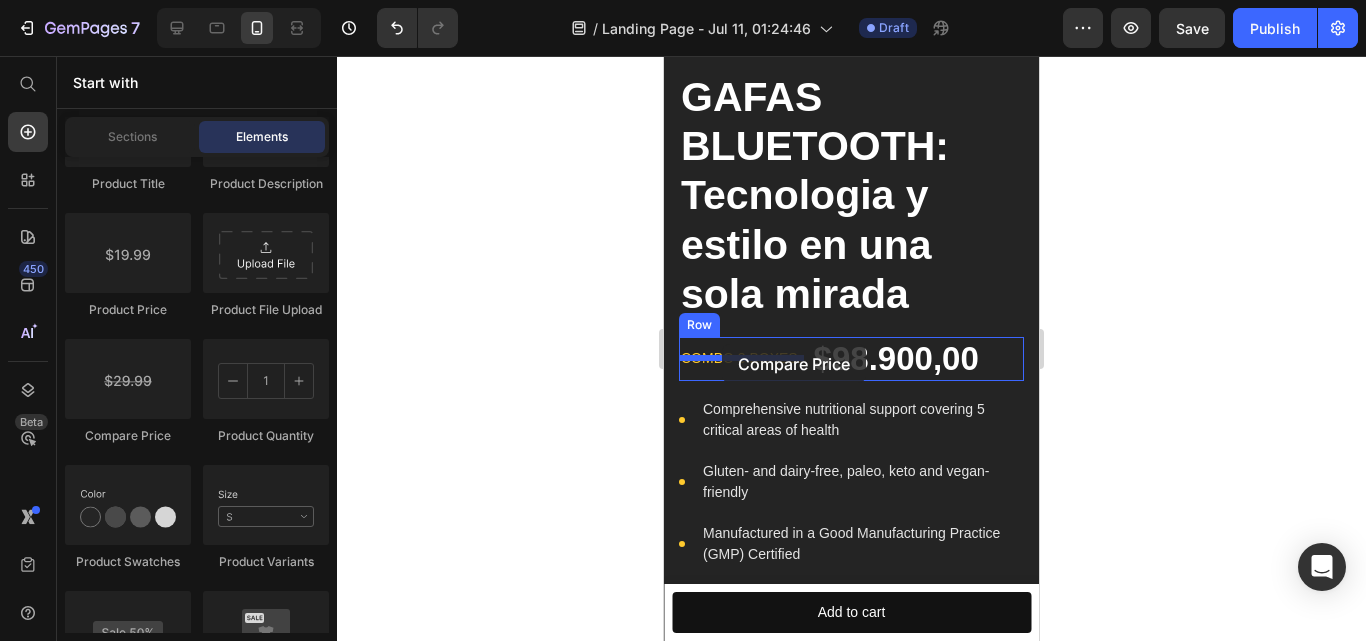 drag, startPoint x: 777, startPoint y: 438, endPoint x: 722, endPoint y: 344, distance: 108.90822 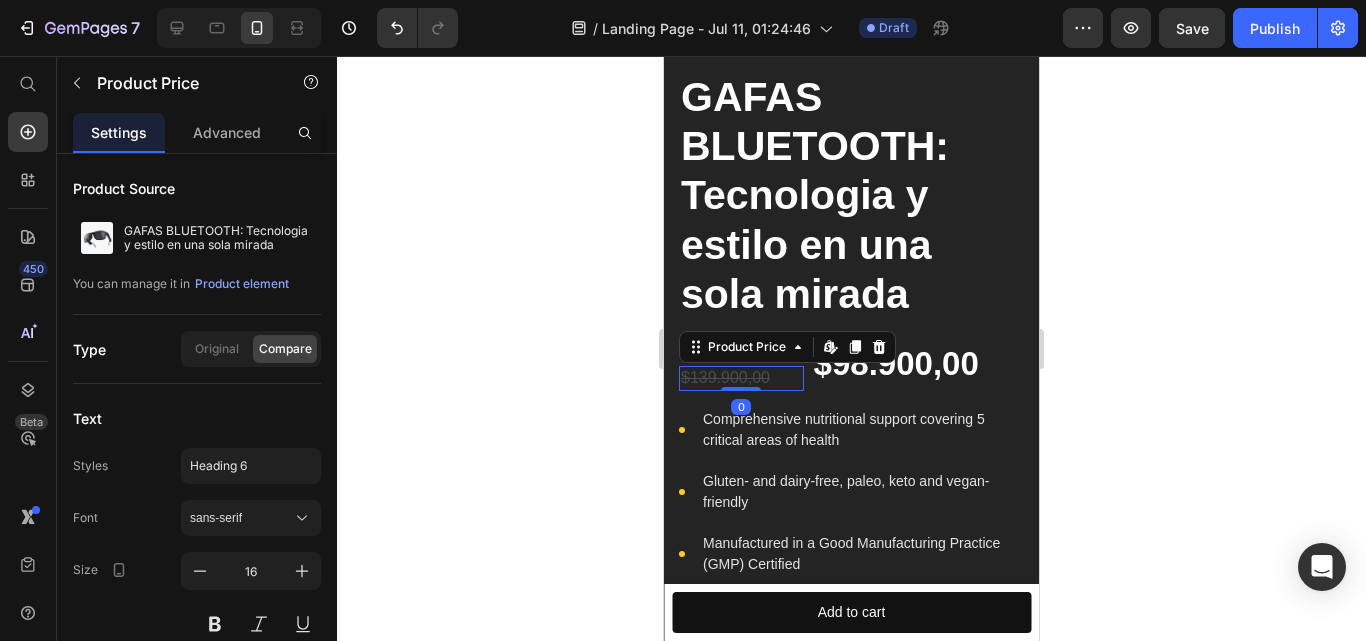click 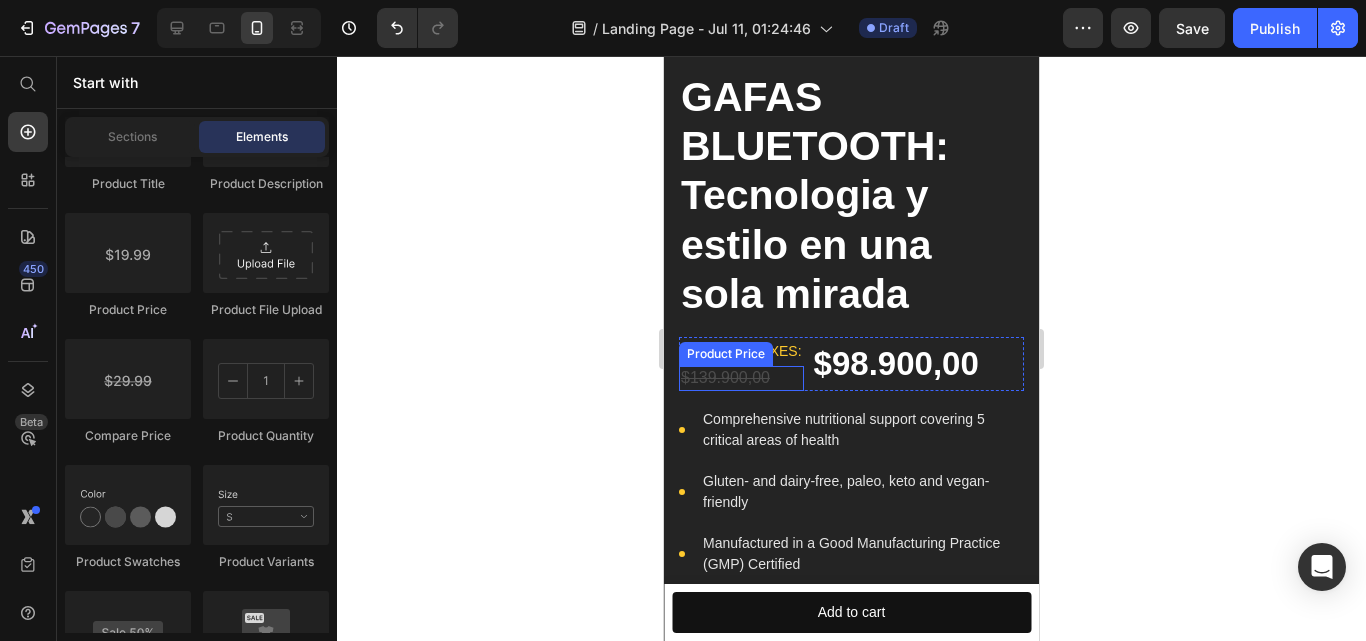 click on "$139.900,00" at bounding box center [741, 378] 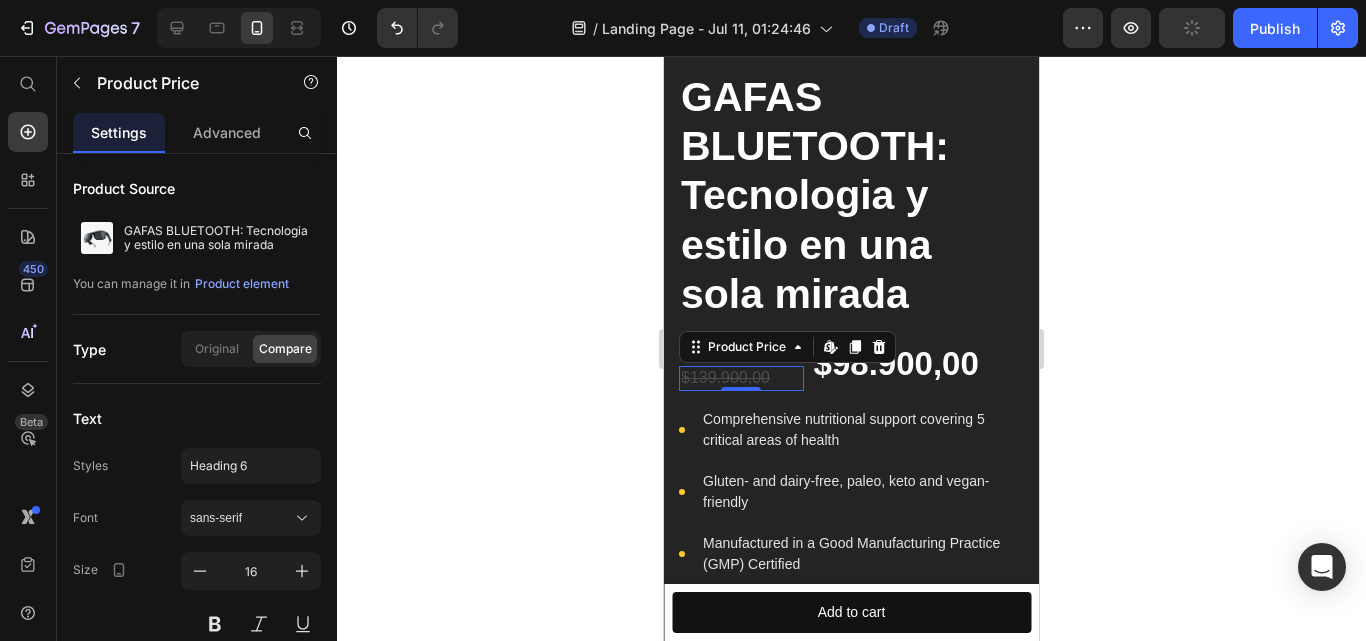 click 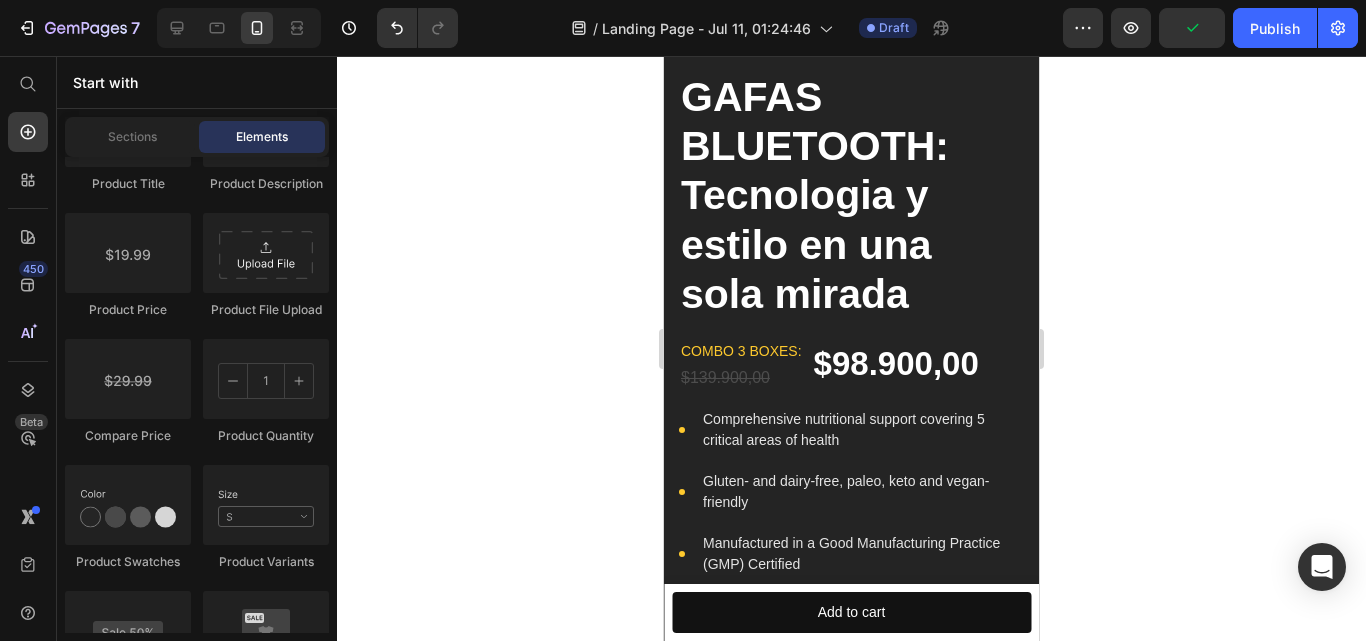 click 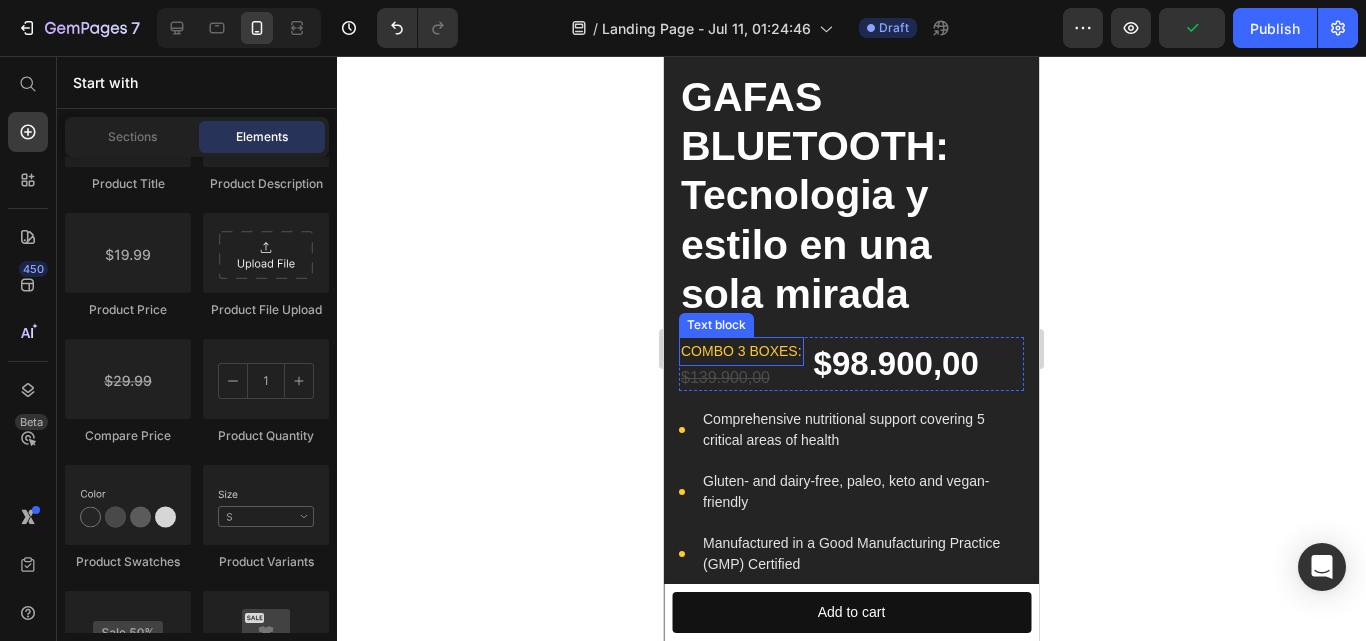 click on "combo 3 boxes:" at bounding box center (741, 351) 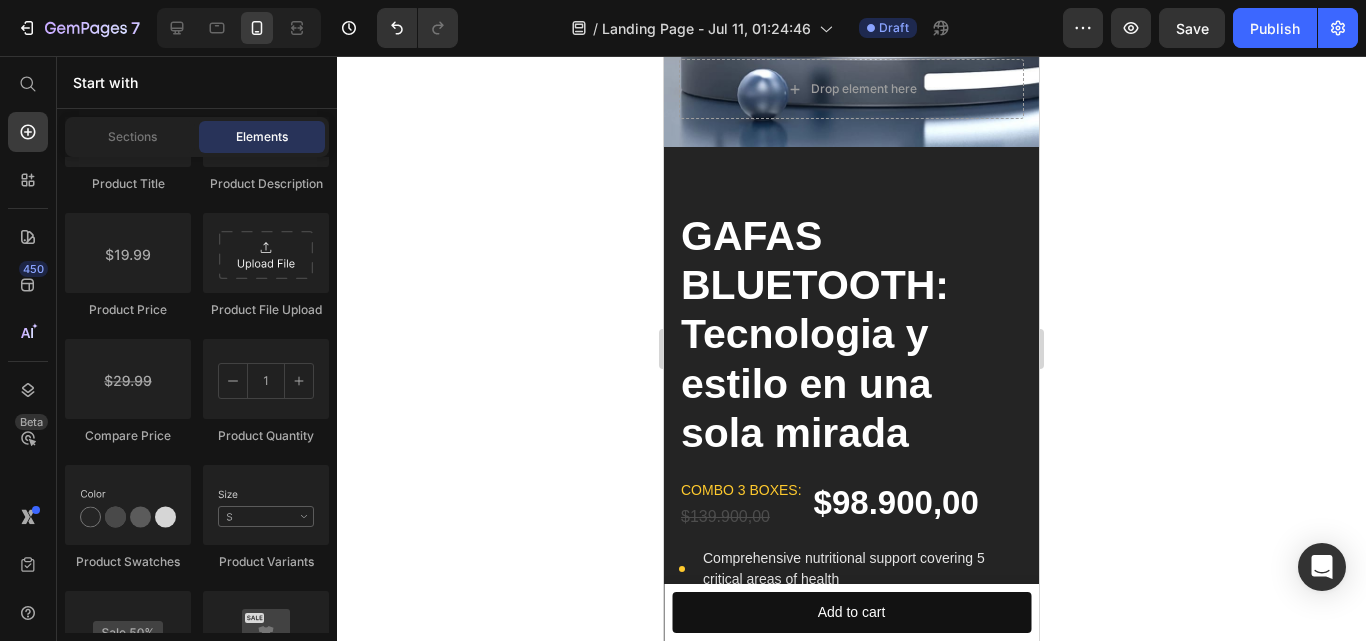 scroll, scrollTop: 421, scrollLeft: 0, axis: vertical 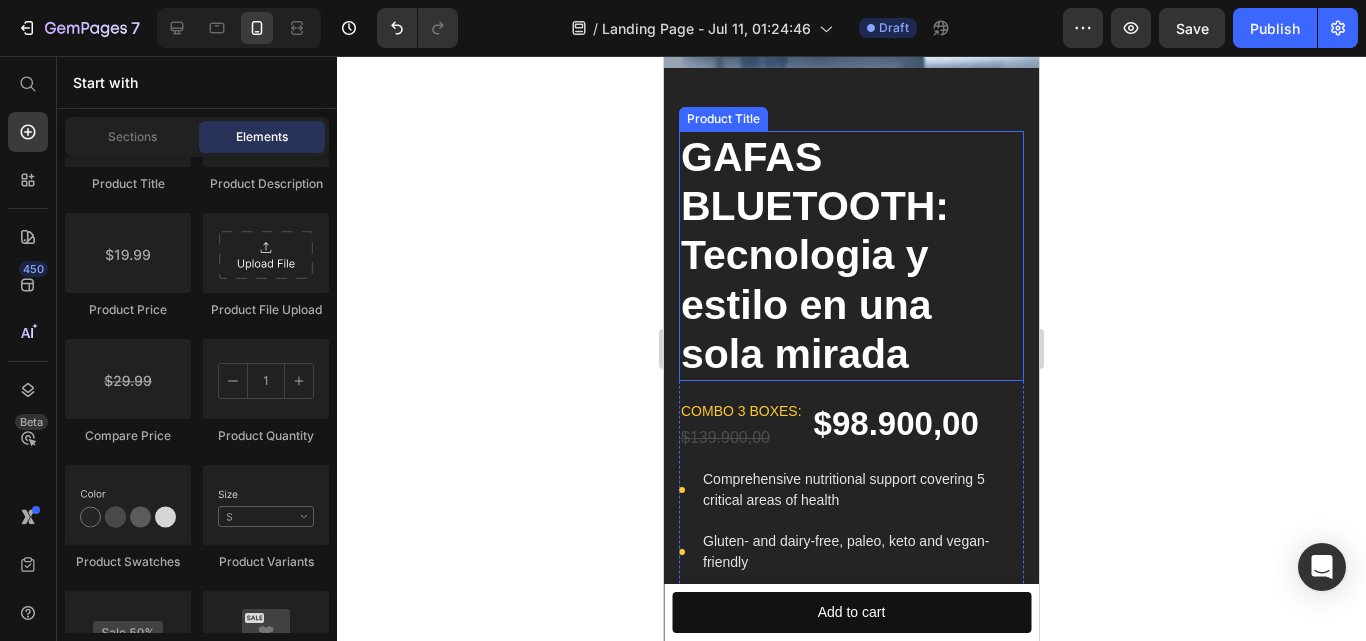 click on "GAFAS BLUETOOTH: Tecnologia y estilo en una sola mirada" at bounding box center [851, 256] 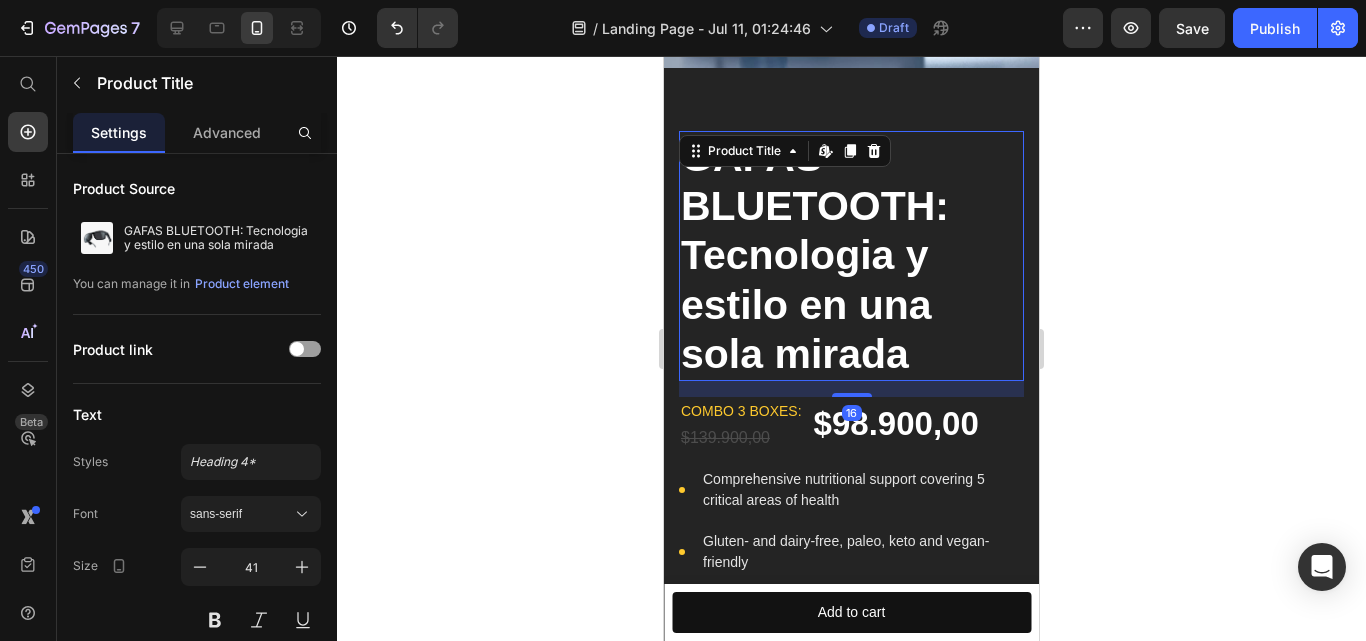 click on "GAFAS BLUETOOTH: Tecnologia y estilo en una sola mirada" at bounding box center (851, 256) 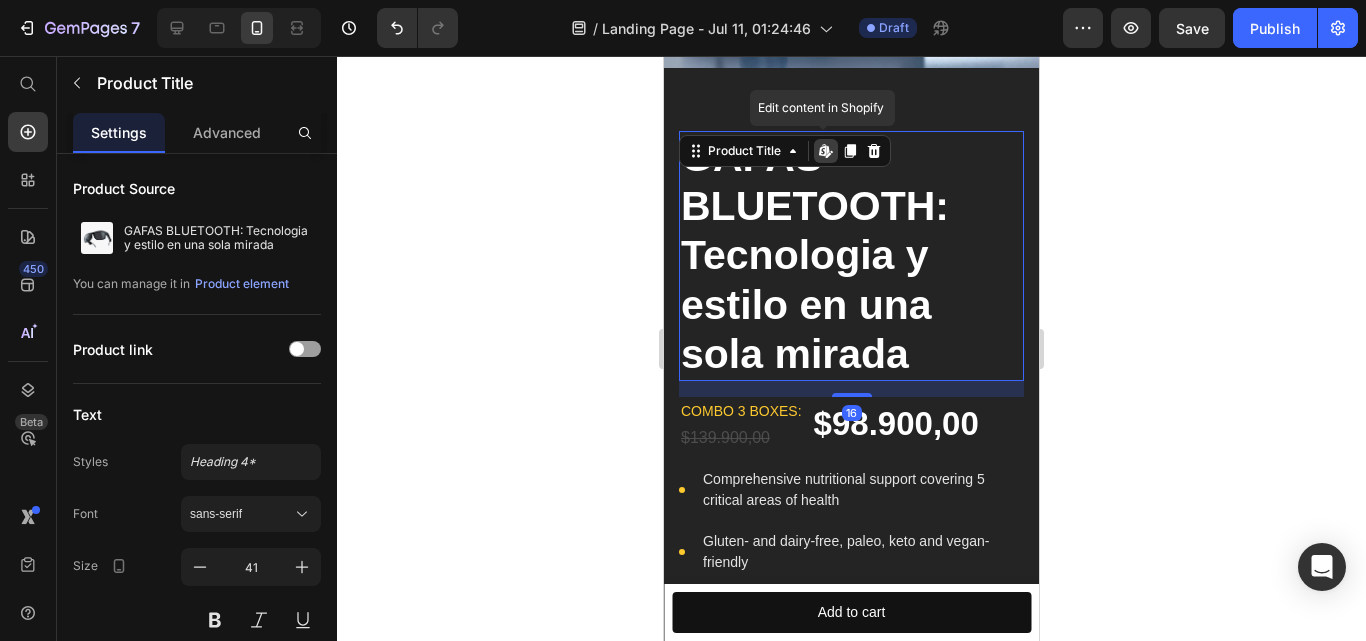 click on "GAFAS BLUETOOTH: Tecnologia y estilo en una sola mirada" at bounding box center (851, 256) 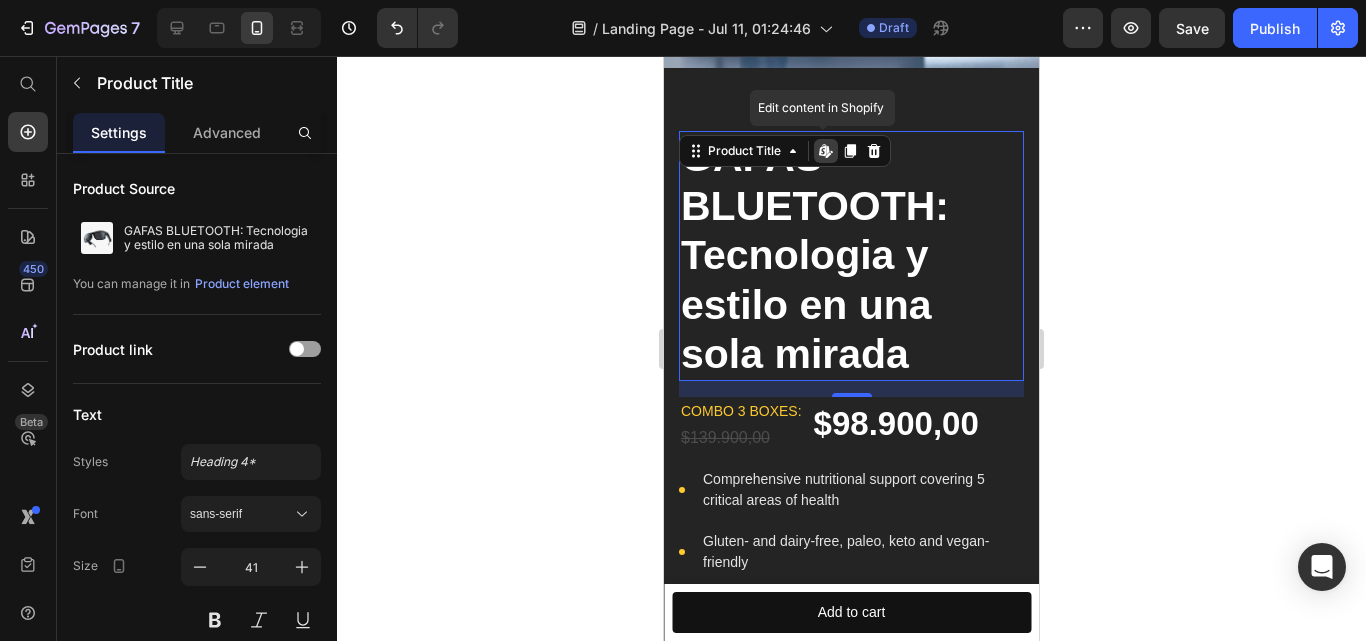 click on "GAFAS BLUETOOTH: Tecnologia y estilo en una sola mirada" at bounding box center [851, 256] 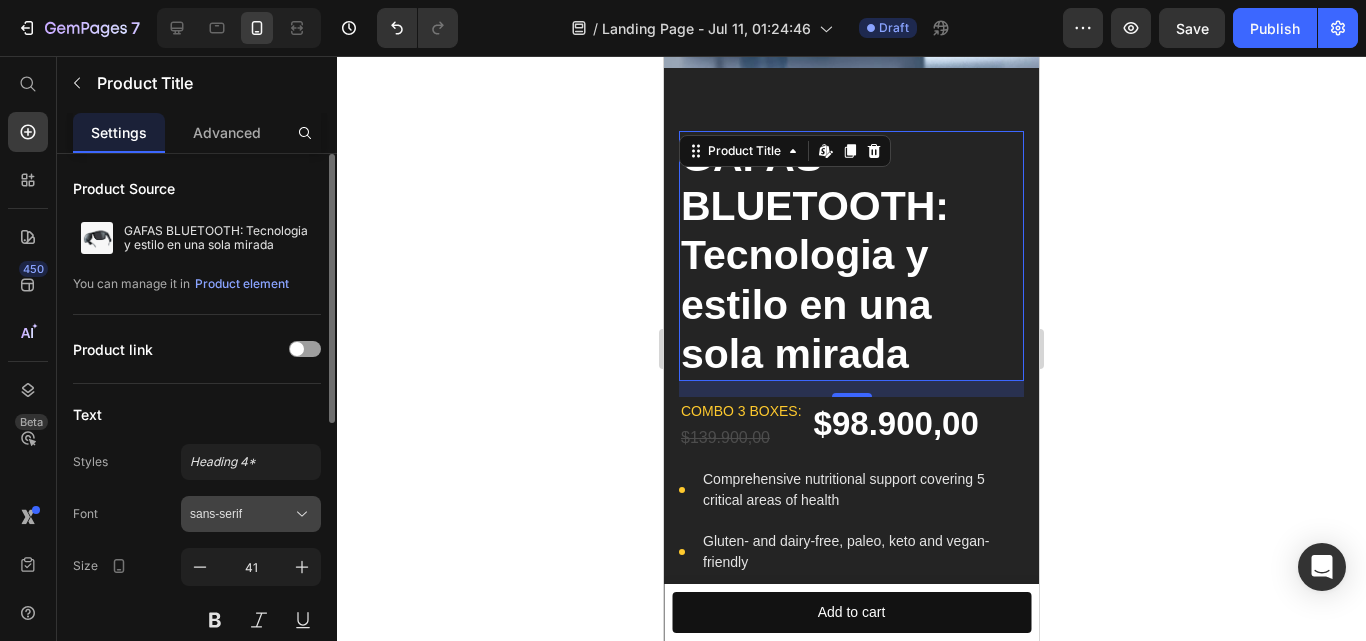 click on "sans-serif" at bounding box center [241, 514] 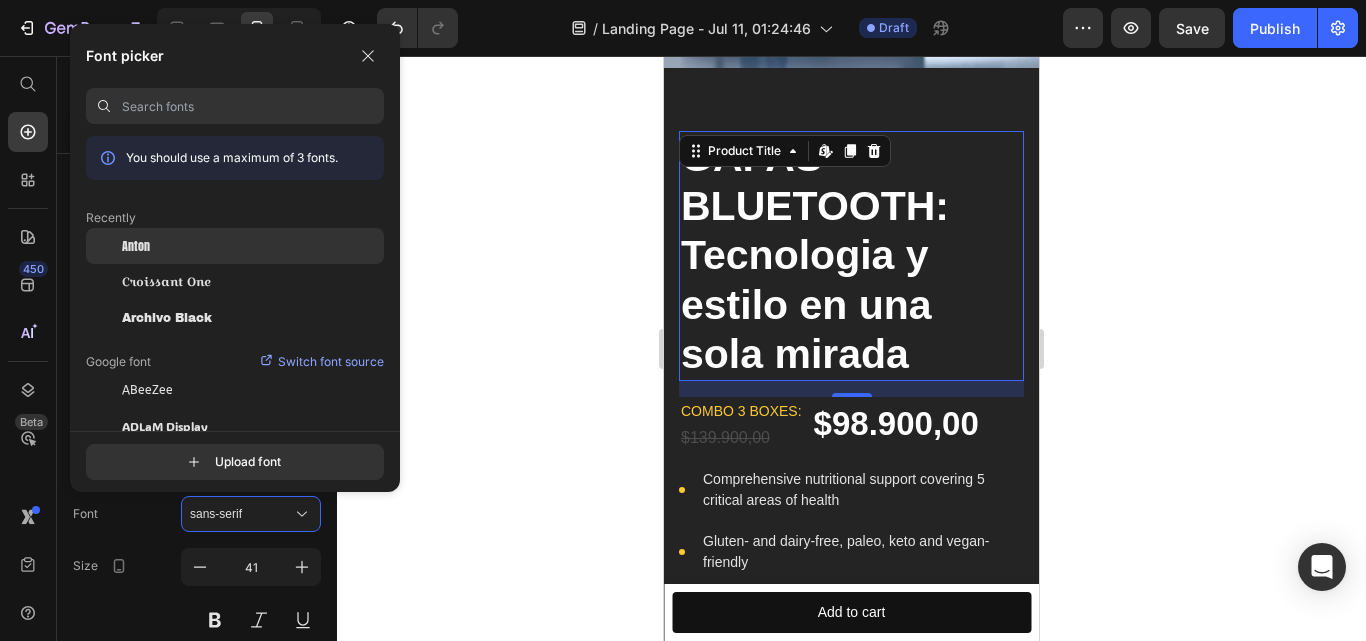 click on "Anton" 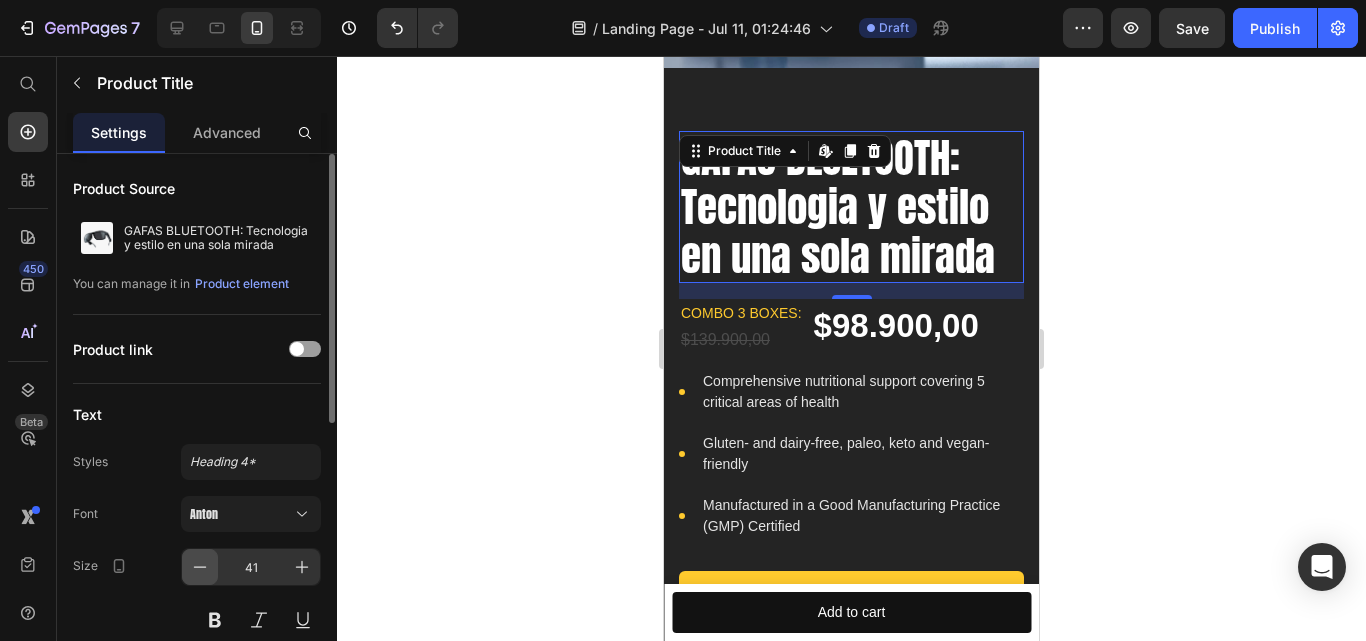 click 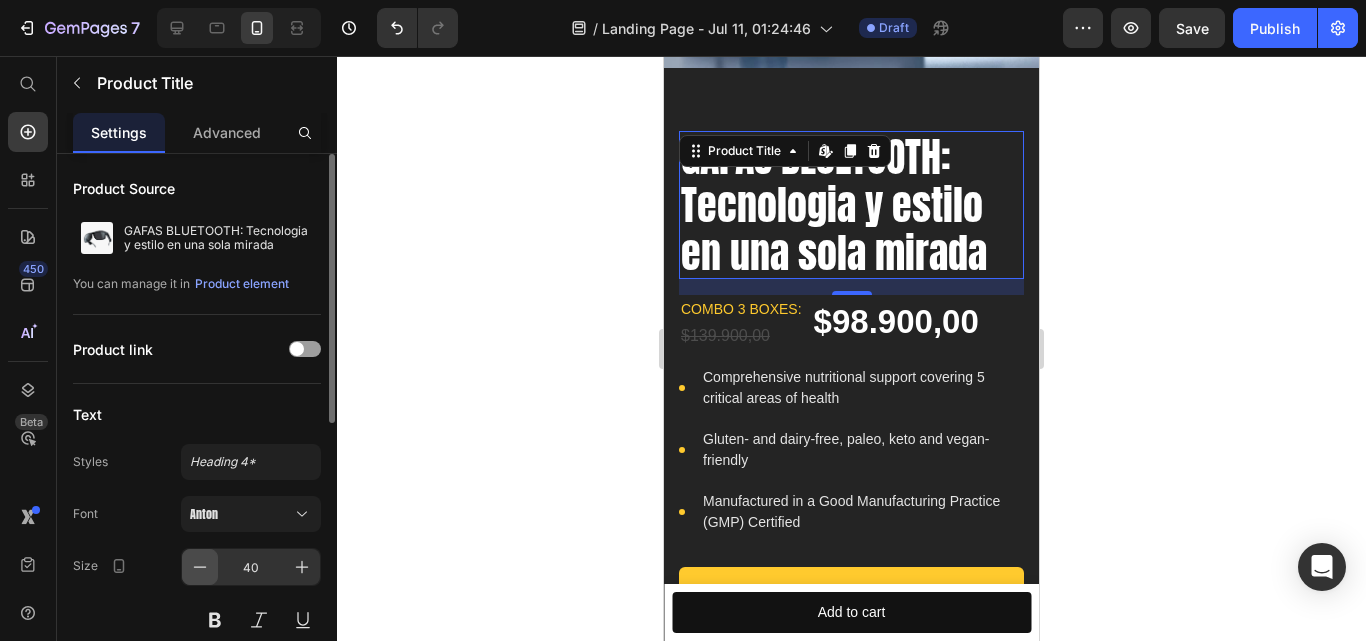 click 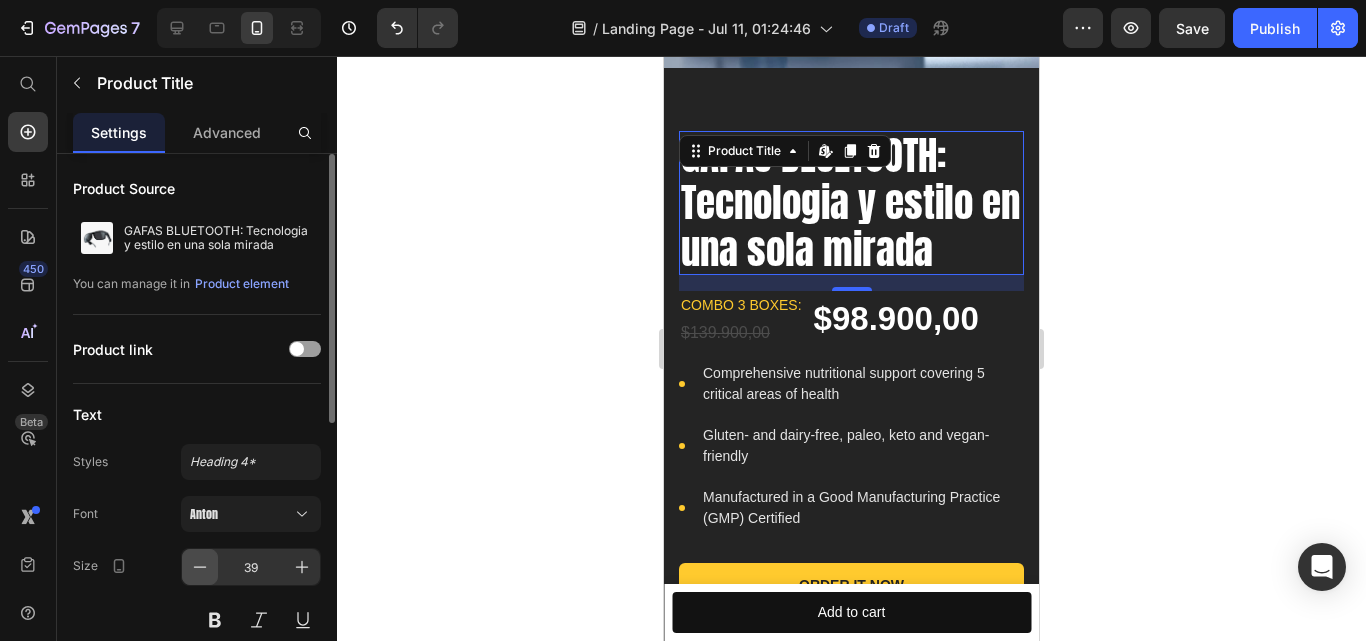 click 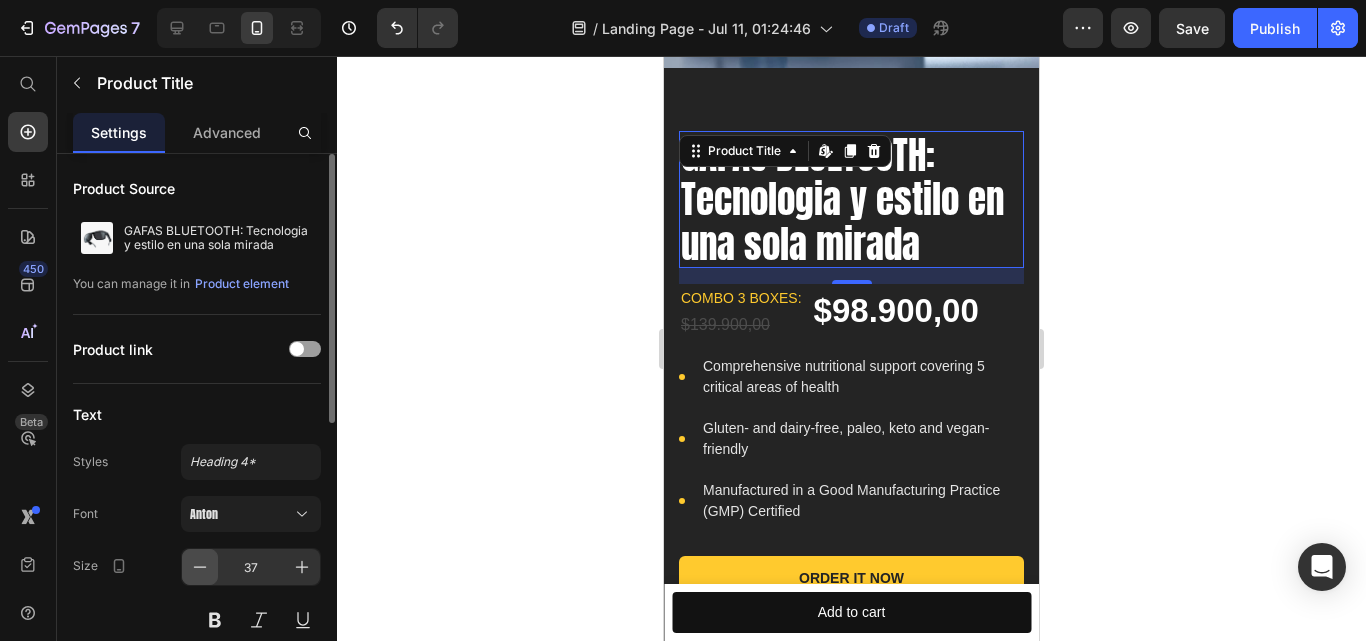 click 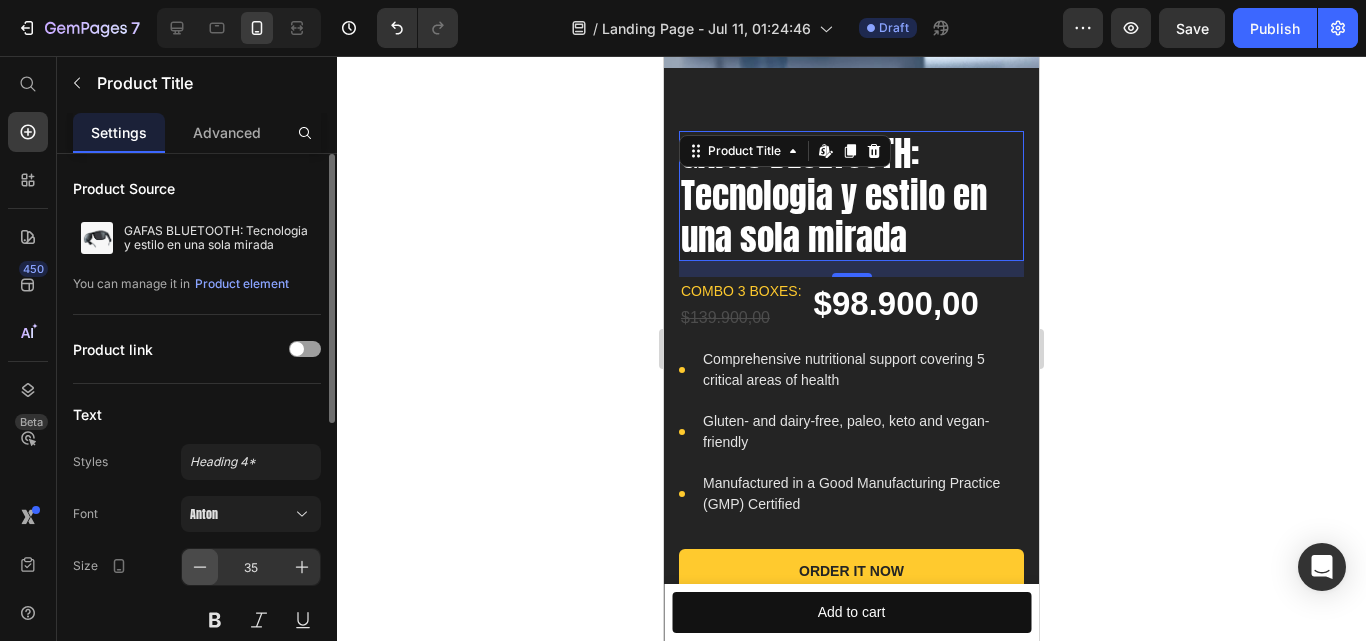 click 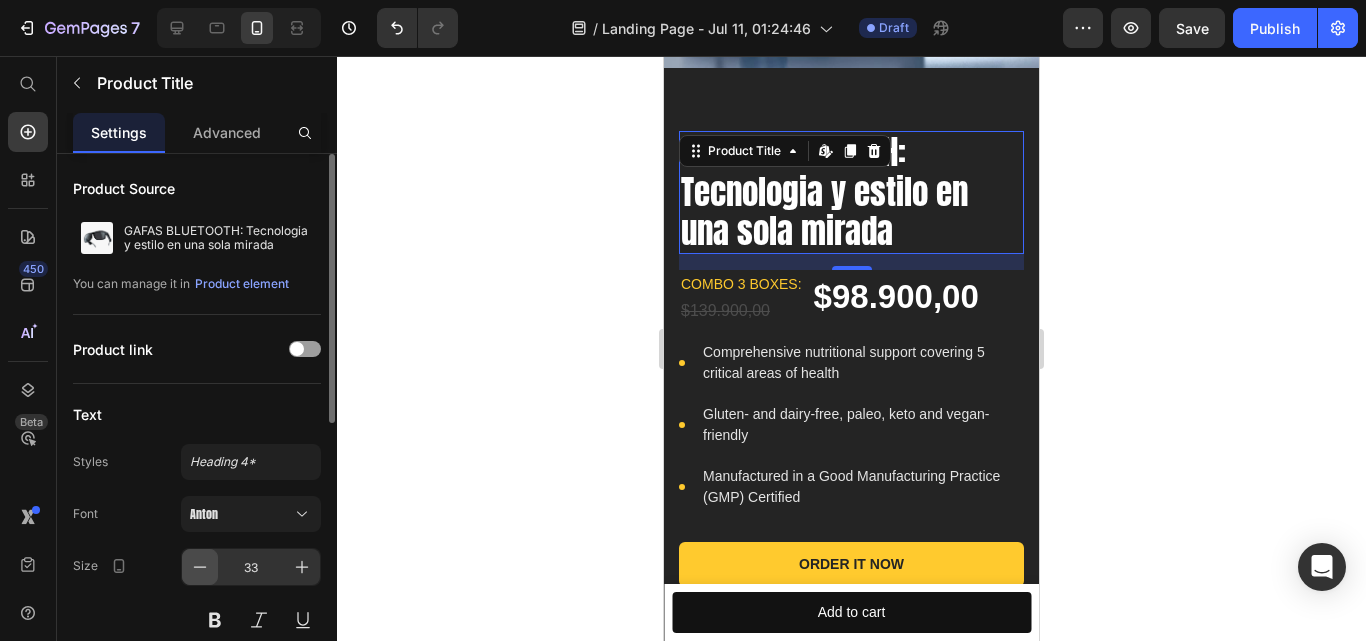 click 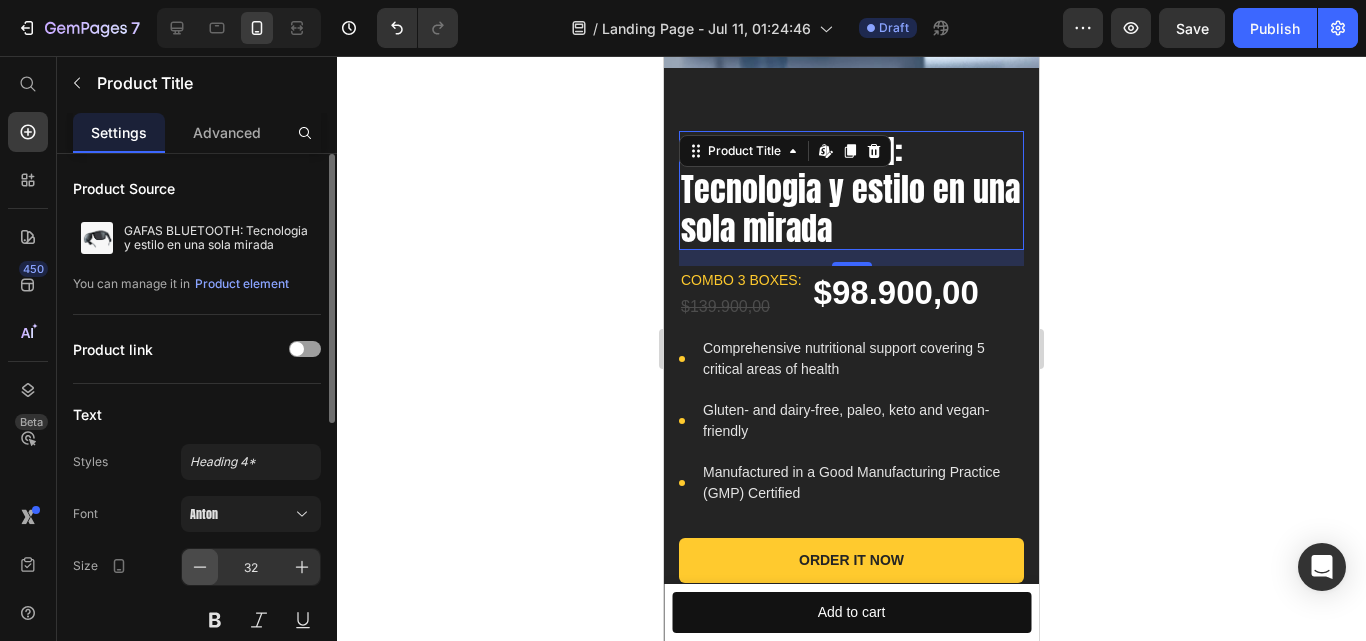 click 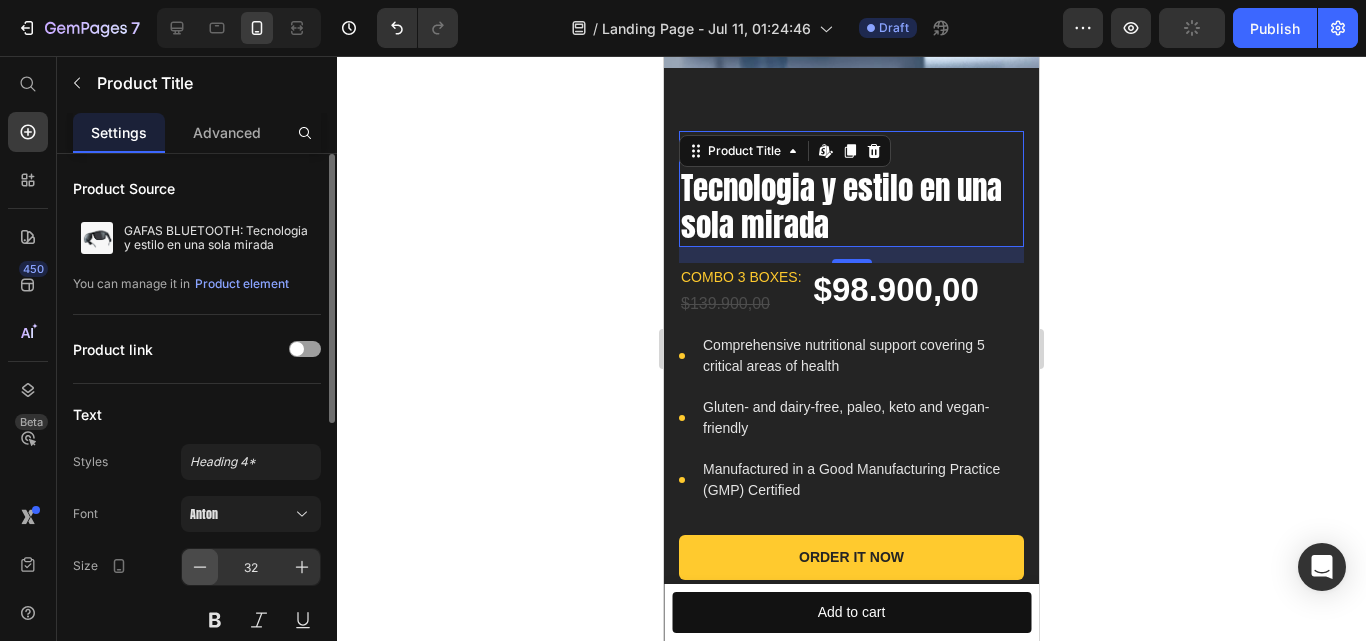 click 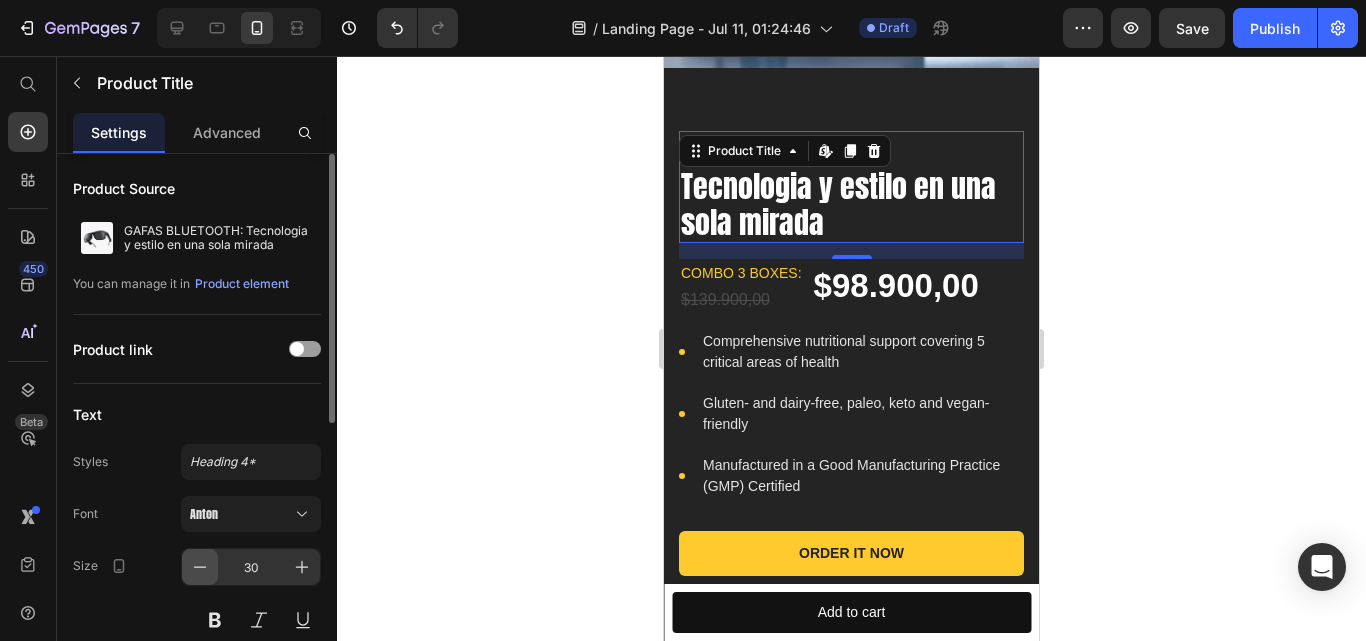 click 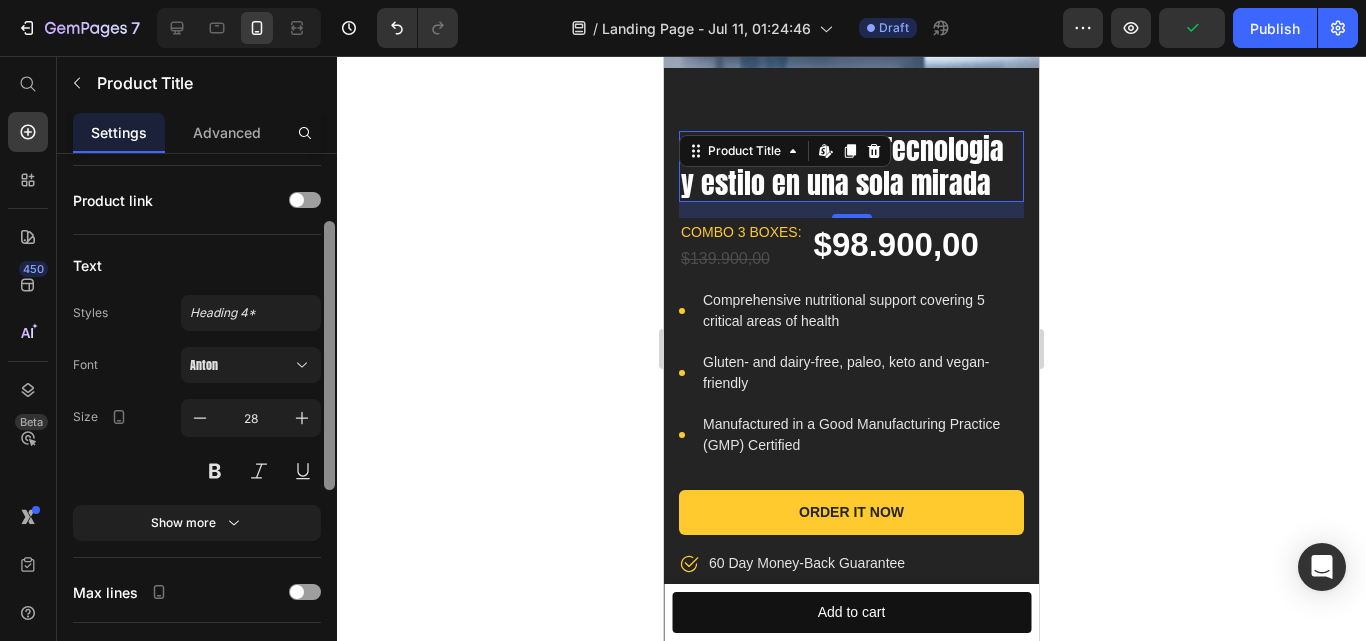 drag, startPoint x: 328, startPoint y: 379, endPoint x: 333, endPoint y: 454, distance: 75.16648 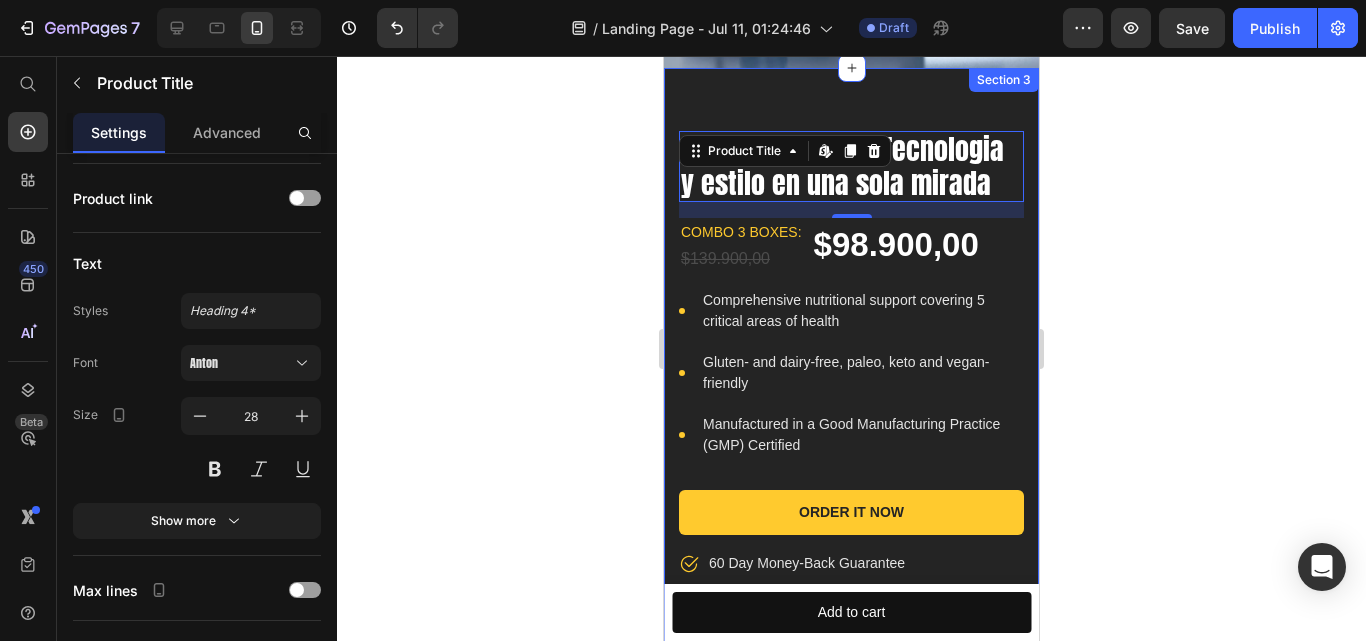 click on "GAFAS BLUETOOTH: Tecnologia y estilo en una sola mirada Product Title   Edit content in Shopify 16 combo 3 boxes: Text block $139.900,00 Product Price $98.900,00 Product Price Row       Icon Comprehensive nutritional support covering 5 critical areas of health Text block       Icon Gluten- and dairy-free, paleo, keto and vegan-friendly Text block       Icon Manufactured in a Good Manufacturing Practice (GMP) Certified Text block Icon List Order It Now Product Cart Button         Icon 60 Day Money-Back Guarantee Text block Row Image
Drop element here Row Product Section 3" at bounding box center [851, 525] 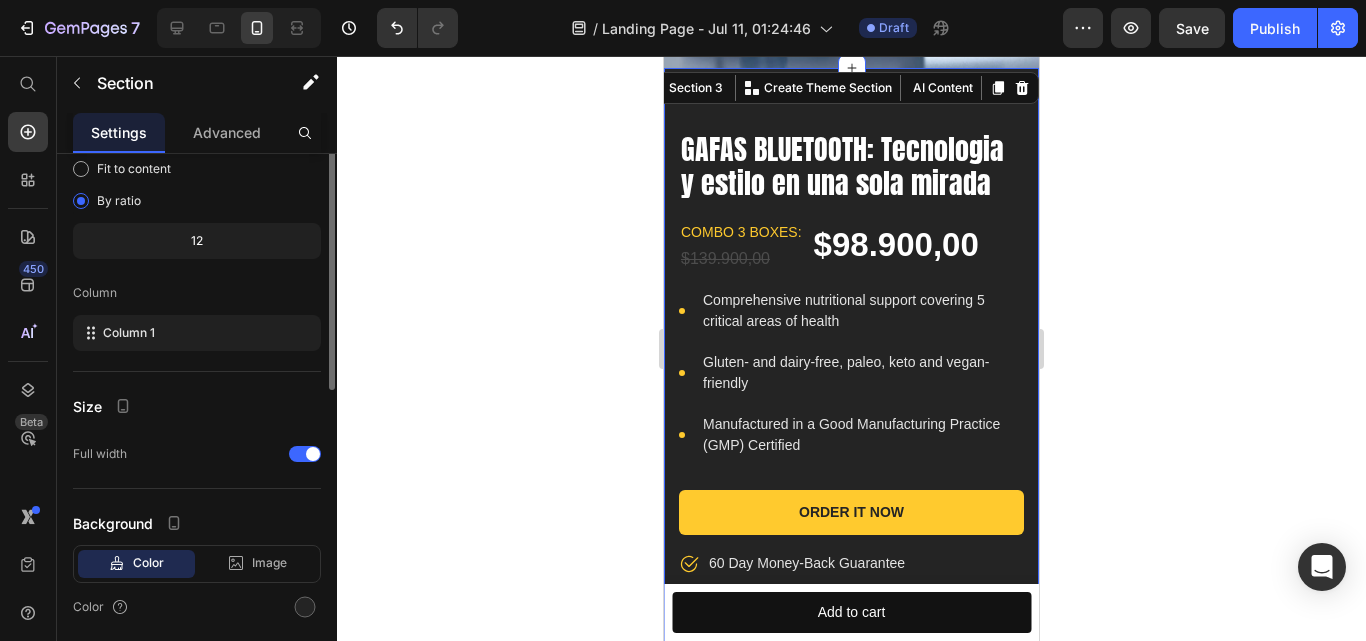 scroll, scrollTop: 0, scrollLeft: 0, axis: both 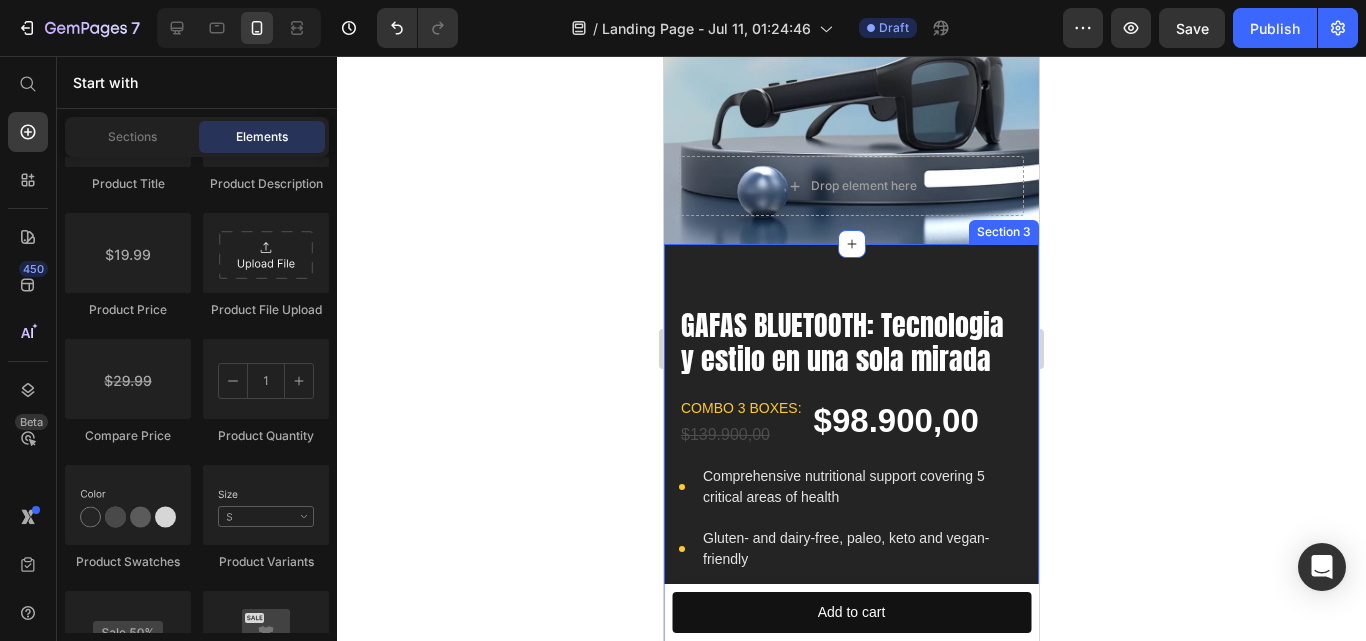 click on "GAFAS BLUETOOTH: Tecnologia y estilo en una sola mirada Product Title combo 3 boxes: Text block $139.900,00 Product Price $98.900,00 Product Price Row       Icon Comprehensive nutritional support covering 5 critical areas of health Text block       Icon Gluten- and dairy-free, paleo, keto and vegan-friendly Text block       Icon Manufactured in a Good Manufacturing Practice (GMP) Certified Text block Icon List Order It Now Product Cart Button         Icon 60 Day Money-Back Guarantee Text block Row Image
Drop element here Row Product Section 3" at bounding box center (851, 701) 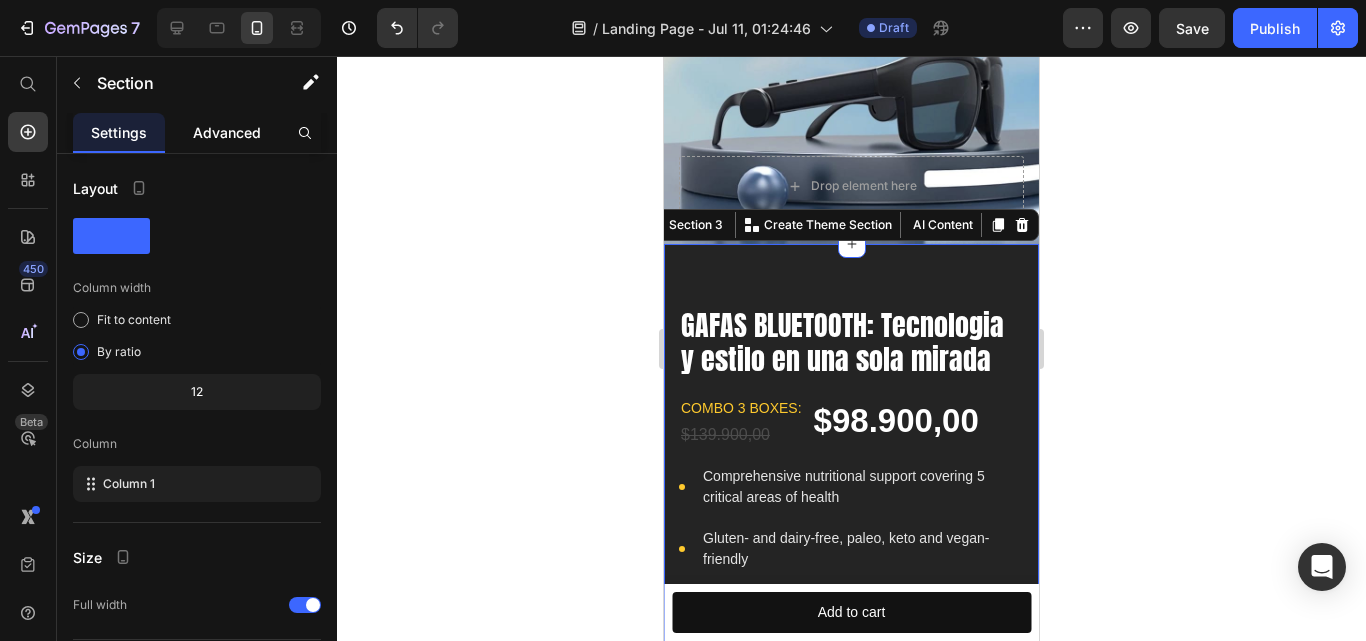 click on "Advanced" at bounding box center [227, 132] 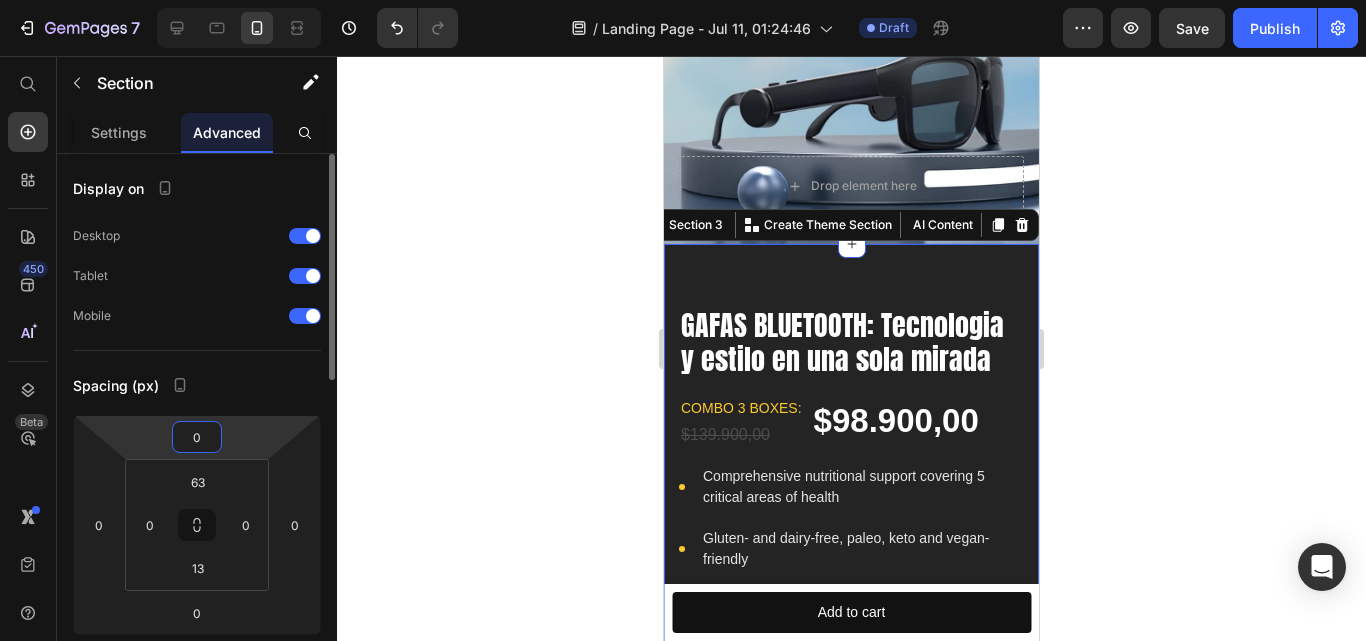 click on "0" at bounding box center [197, 437] 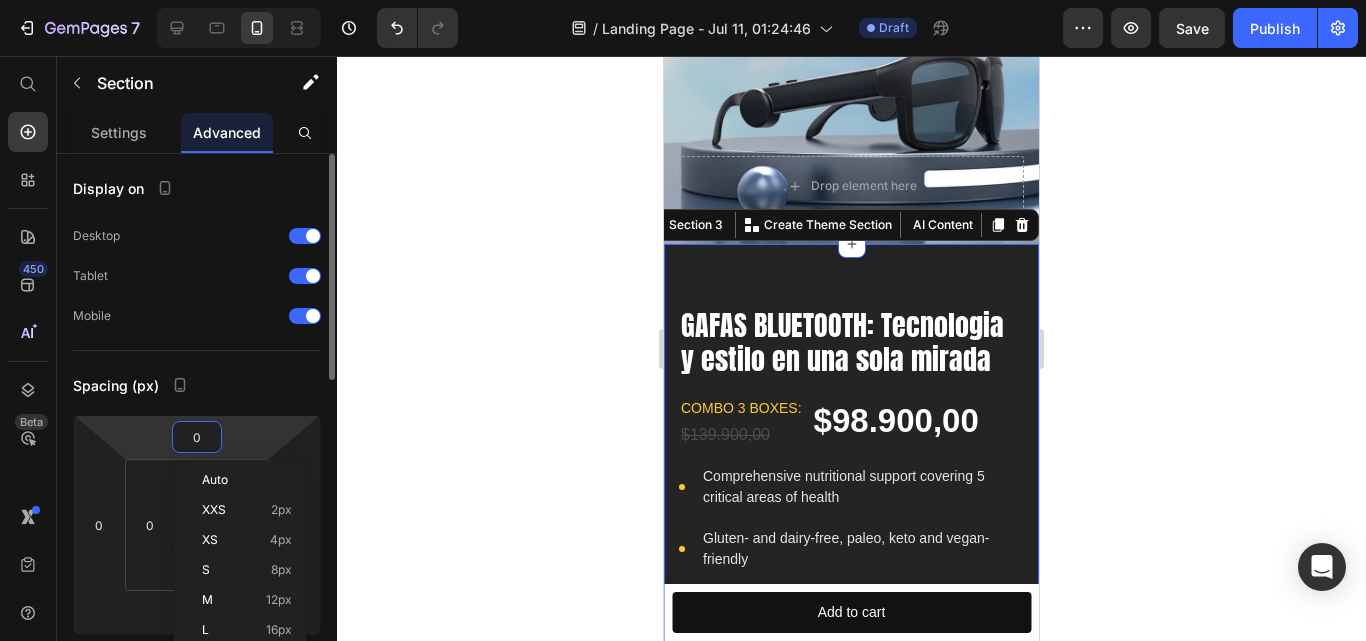click on "0" at bounding box center [197, 437] 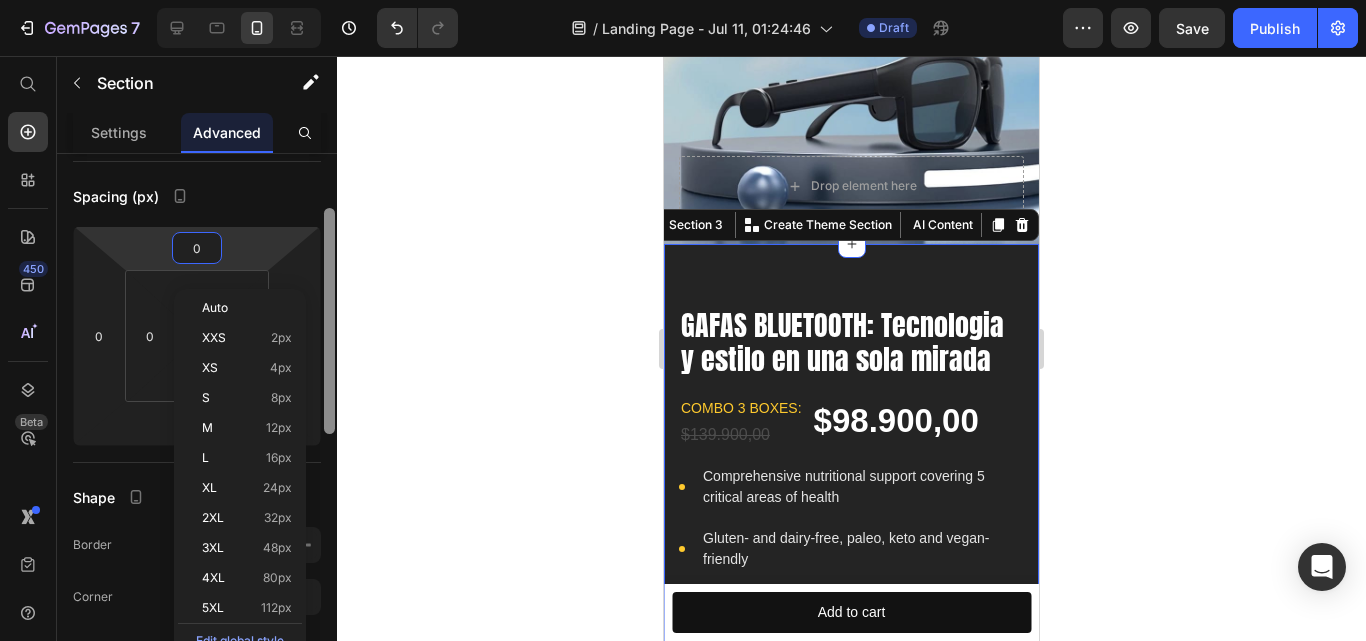 drag, startPoint x: 329, startPoint y: 332, endPoint x: 338, endPoint y: 412, distance: 80.50466 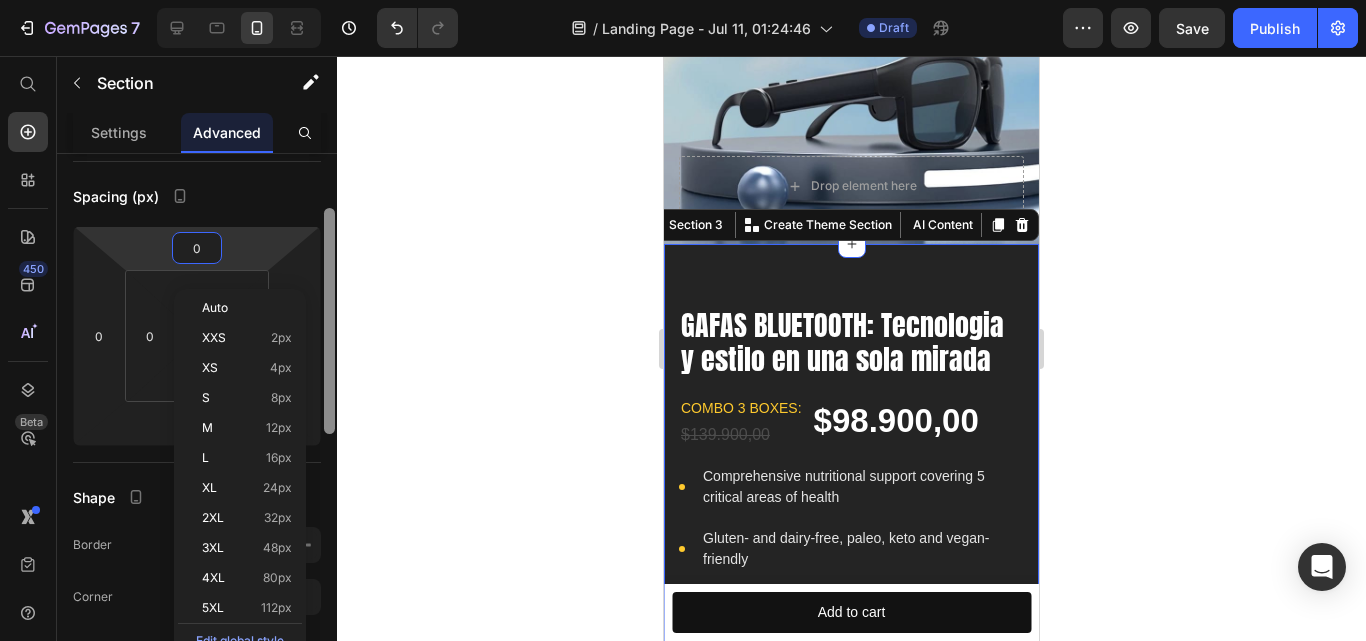 click on "7   /  Landing Page - Jul 11, 01:24:46 Draft Preview  Save   Publish  450 Beta Start with Sections Elements Hero Section Product Detail Brands Trusted Badges Guarantee Product Breakdown How to use Testimonials Compare Bundle FAQs Social Proof Brand Story Product List Collection Blog List Contact Sticky Add to Cart Custom Footer Browse Library 450 Layout
Row
Row
Row
Row Text
Heading
Text Block Button
Button
Button
Sticky Back to top Media
Image
Image" 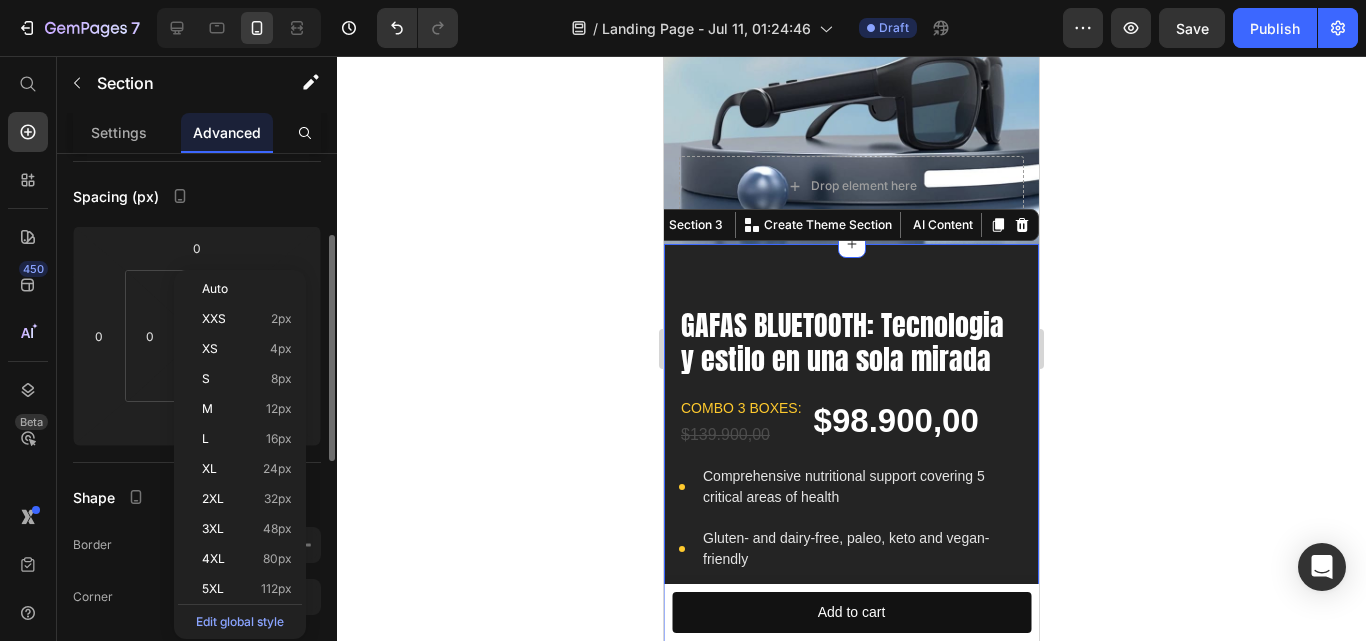 scroll, scrollTop: 191, scrollLeft: 0, axis: vertical 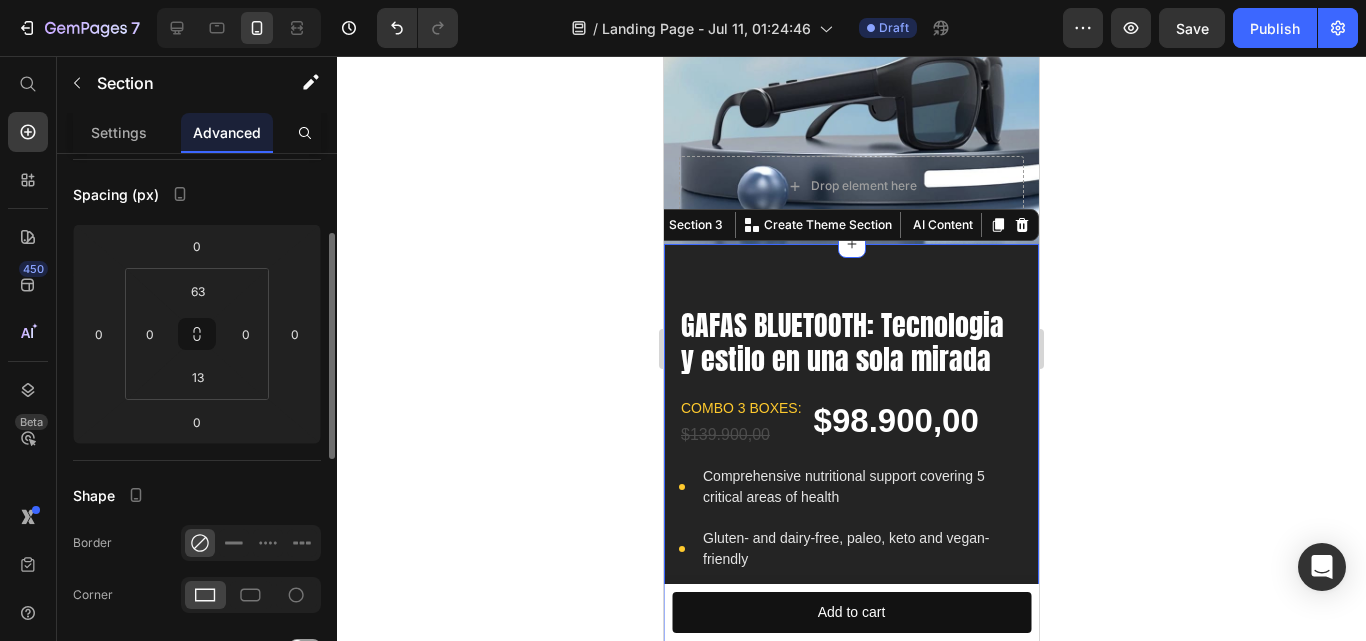 click on "Spacing (px)" at bounding box center [197, 194] 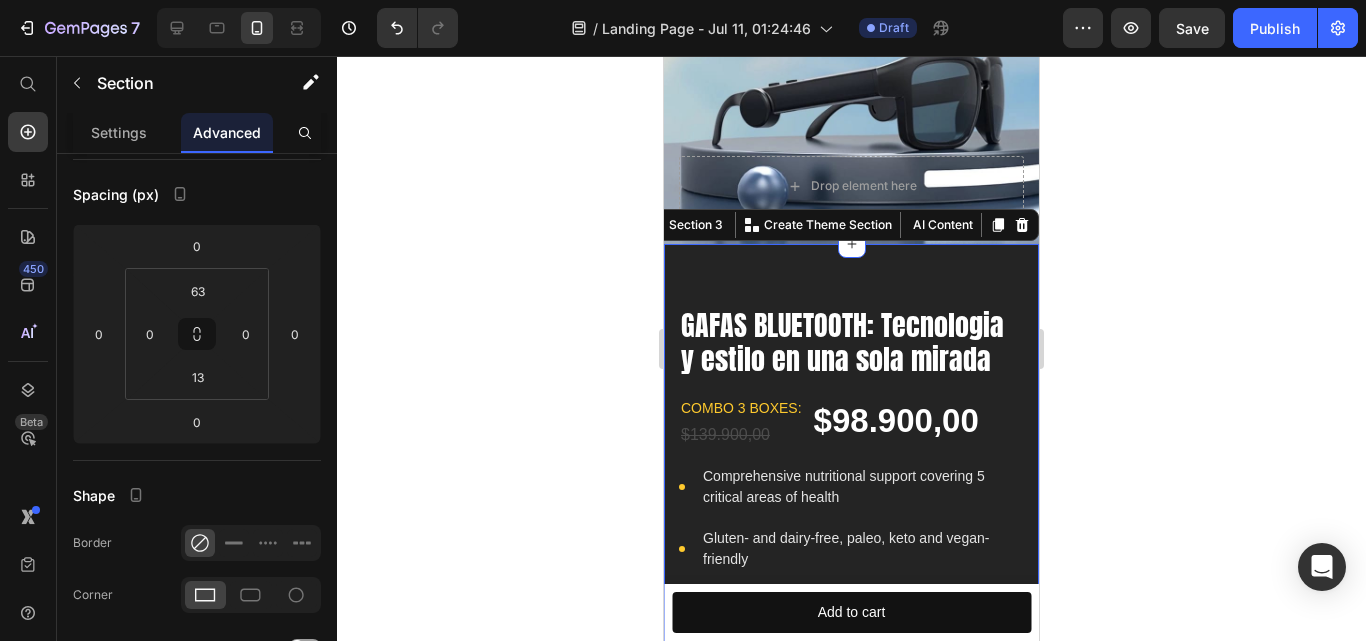 click on "GAFAS BLUETOOTH: Tecnologia y estilo en una sola mirada Product Title combo 3 boxes: Text block $139.900,00 Product Price $98.900,00 Product Price Row       Icon Comprehensive nutritional support covering 5 critical areas of health Text block       Icon Gluten- and dairy-free, paleo, keto and vegan-friendly Text block       Icon Manufactured in a Good Manufacturing Practice (GMP) Certified Text block Icon List Order It Now Product Cart Button         Icon 60 Day Money-Back Guarantee Text block Row Image
Drop element here Row Product Section 3   You can create reusable sections Create Theme Section AI Content Write with GemAI What would you like to describe here? Tone and Voice Persuasive Product GAFAS BLUETOOTH: Tecnologia y estilo en una sola mirada Show more Generate" at bounding box center [851, 701] 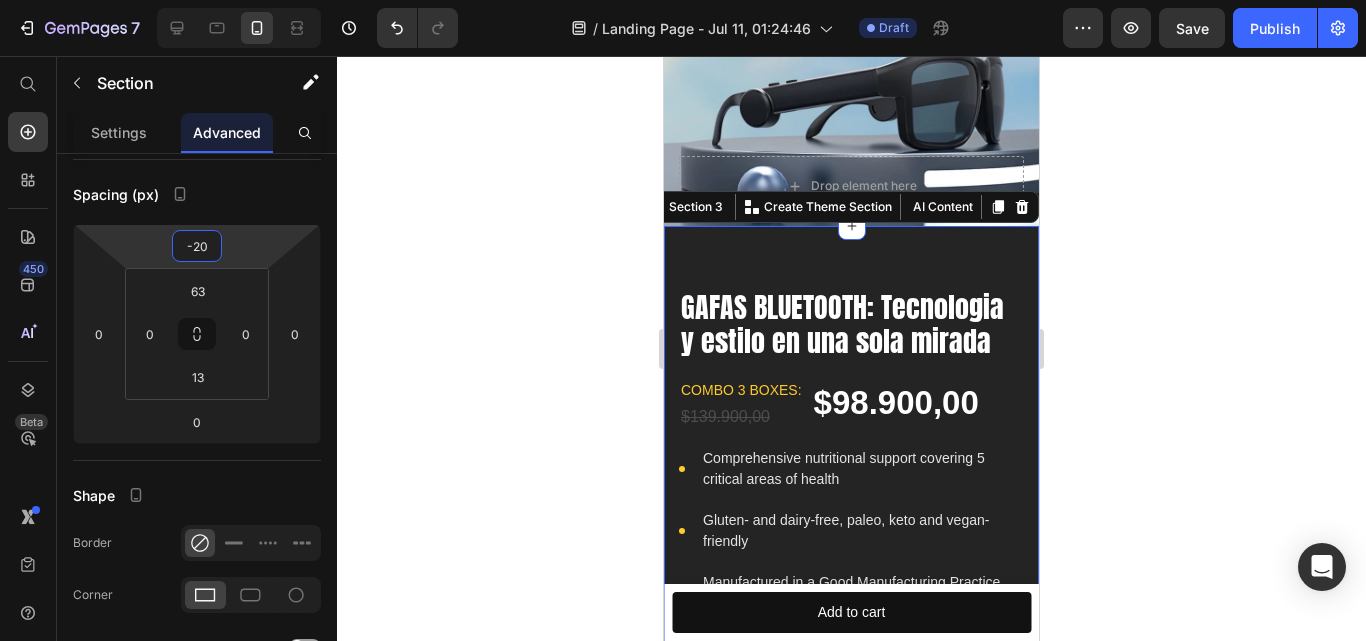 type on "-18" 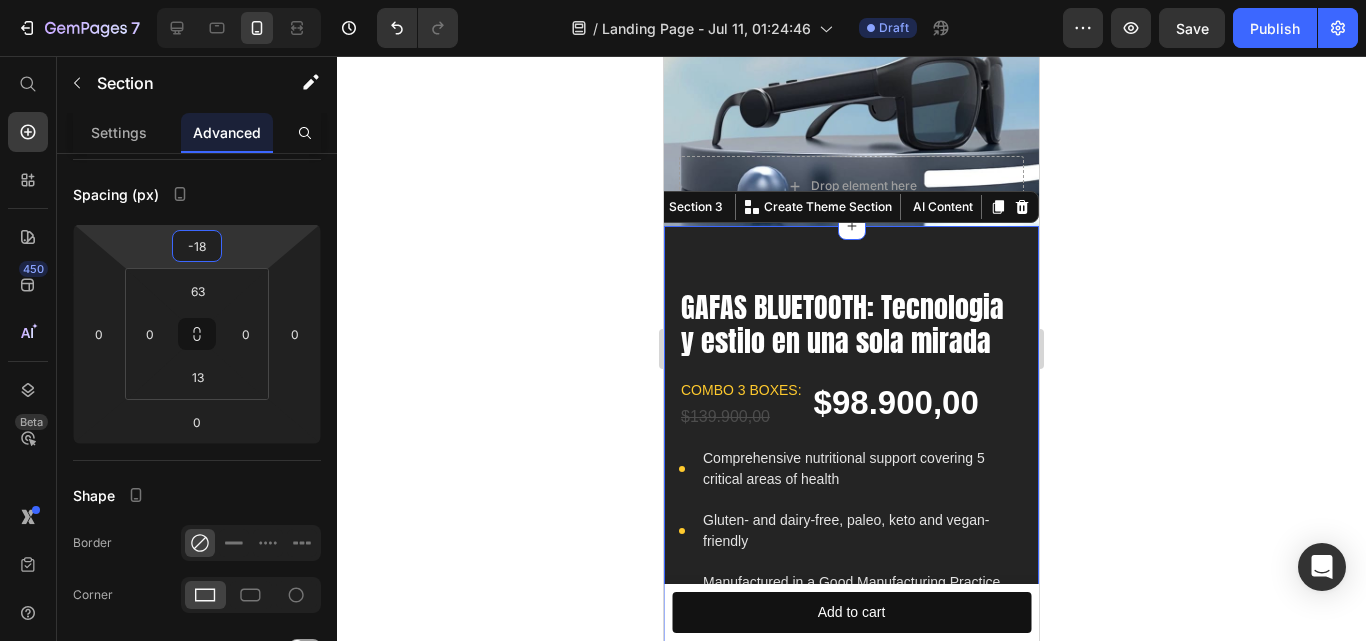 drag, startPoint x: 233, startPoint y: 249, endPoint x: 228, endPoint y: 258, distance: 10.29563 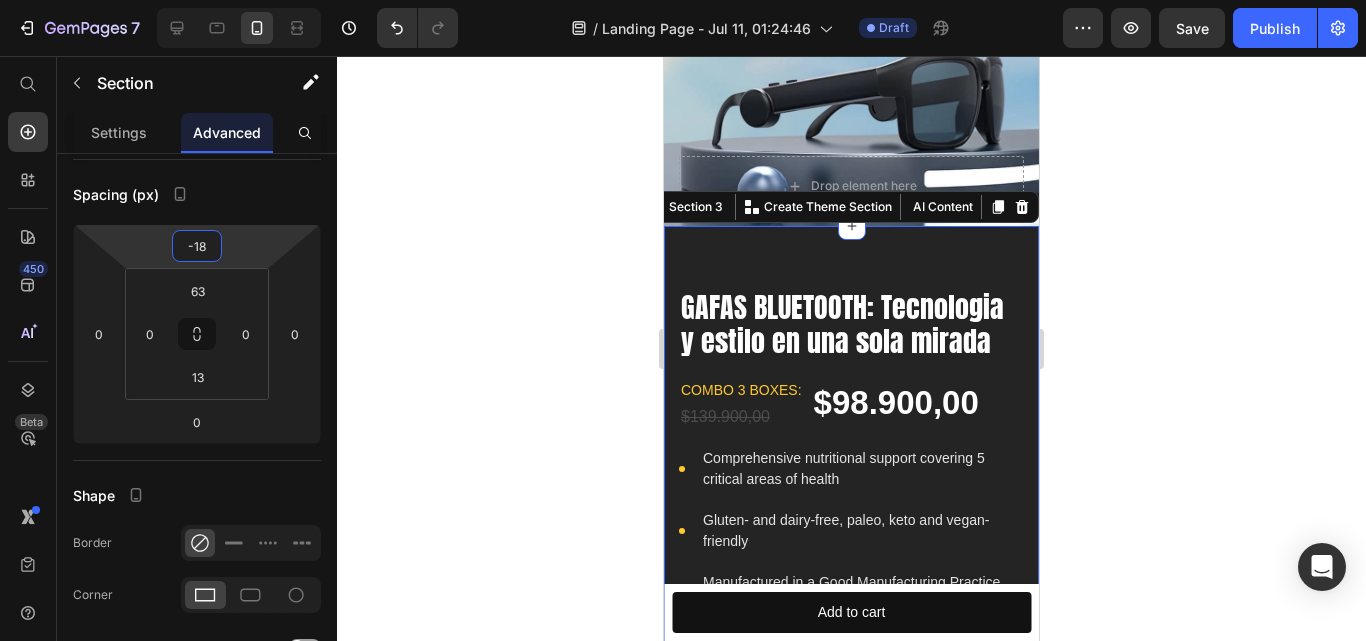 click on "7   /  Landing Page - Jul 11, 01:24:46 Draft Preview  Save   Publish  450 Beta Start with Sections Elements Hero Section Product Detail Brands Trusted Badges Guarantee Product Breakdown How to use Testimonials Compare Bundle FAQs Social Proof Brand Story Product List Collection Blog List Contact Sticky Add to Cart Custom Footer Browse Library 450 Layout
Row
Row
Row
Row Text
Heading
Text Block Button
Button
Button
Sticky Back to top Media
Image" at bounding box center (683, 0) 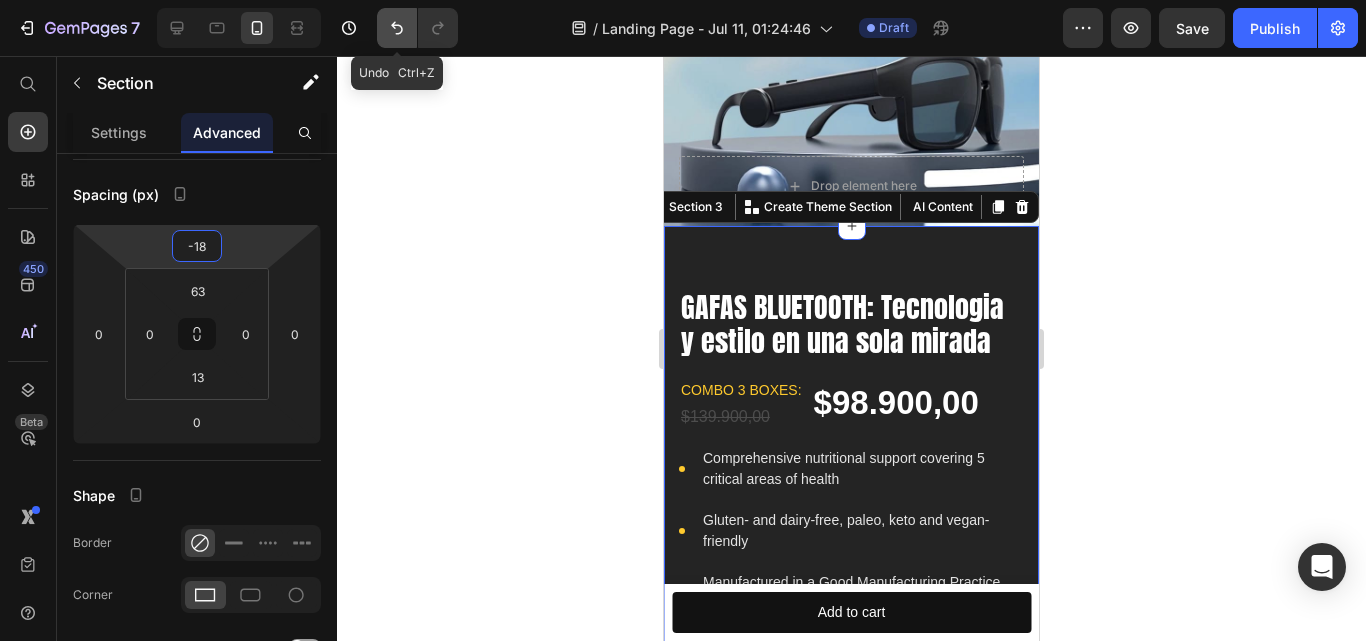 click 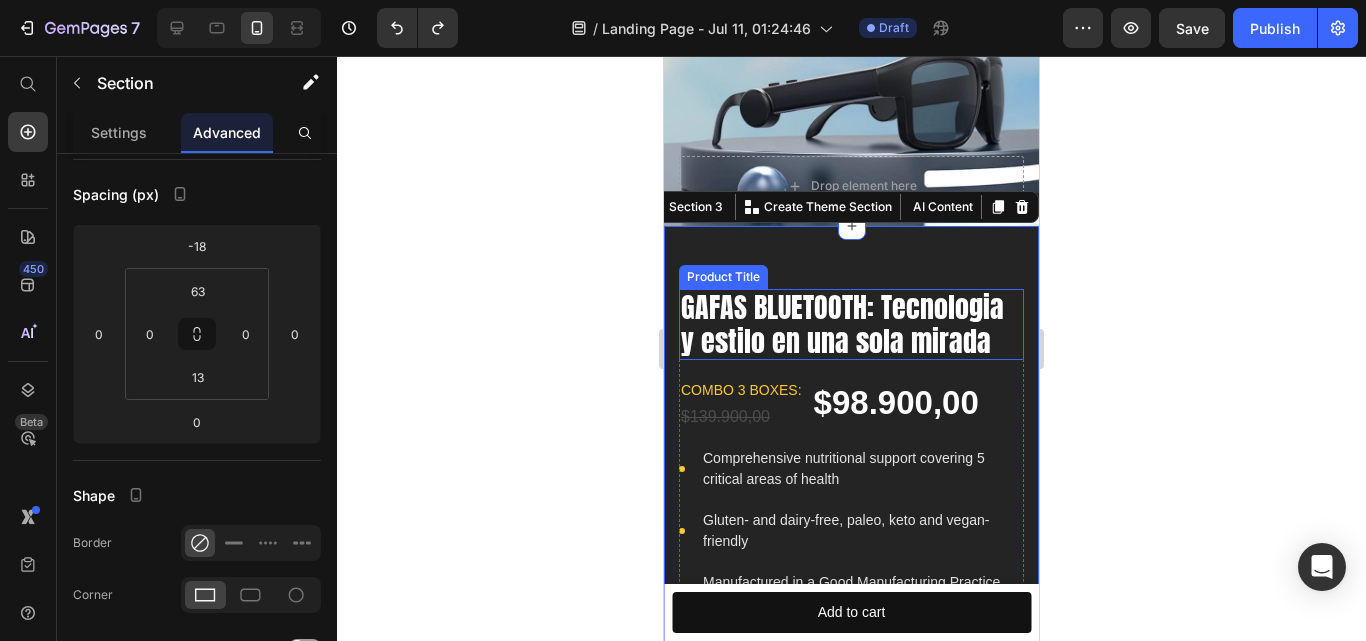 click on "GAFAS BLUETOOTH: Tecnologia y estilo en una sola mirada" at bounding box center [851, 324] 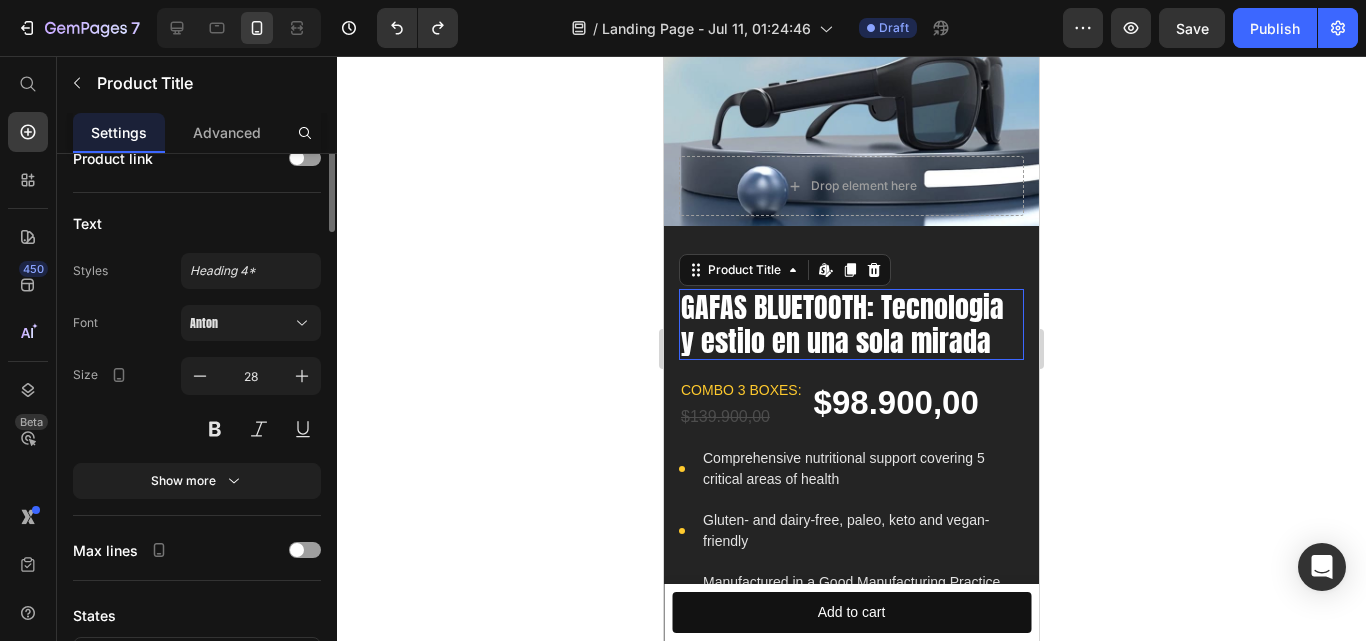 scroll, scrollTop: 0, scrollLeft: 0, axis: both 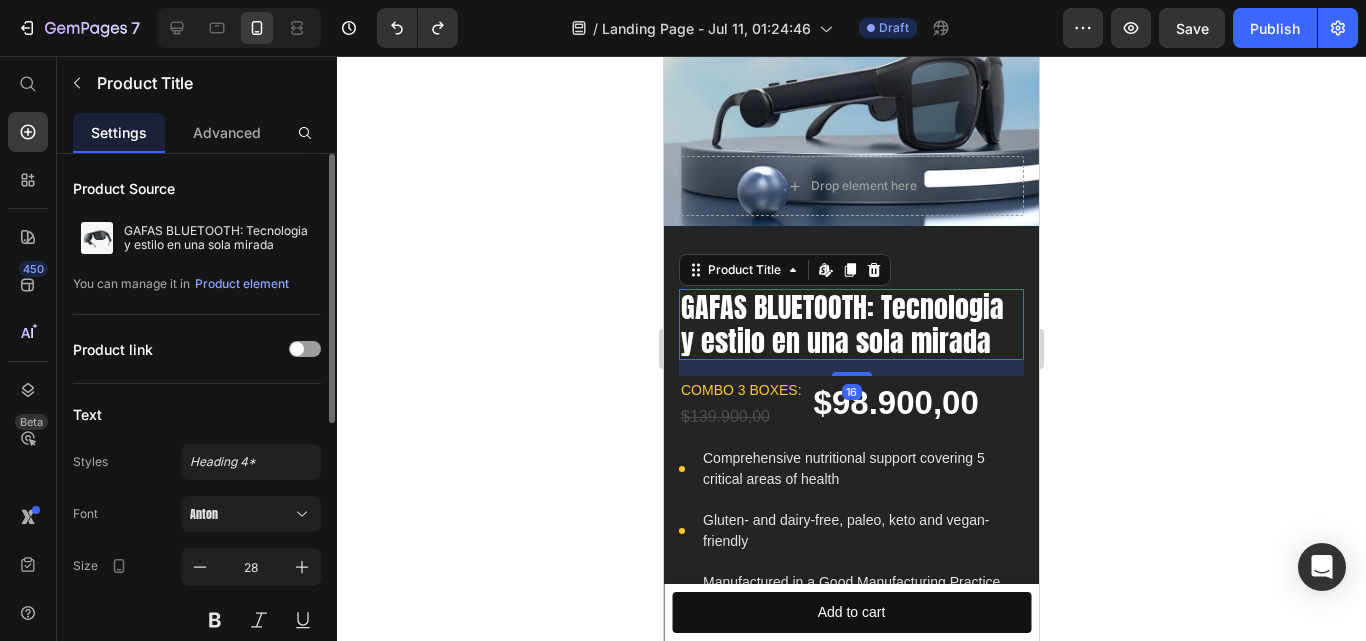 click on "GAFAS BLUETOOTH: Tecnologia y estilo en una sola mirada" at bounding box center (851, 324) 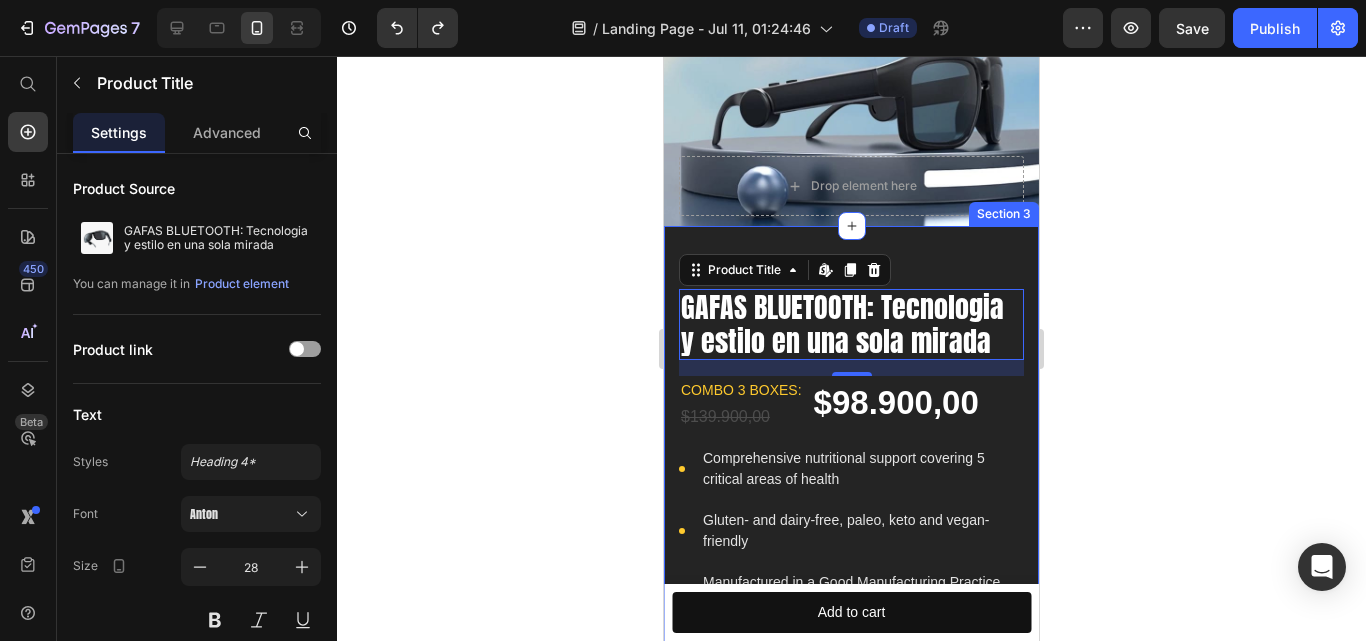 click on "GAFAS BLUETOOTH: Tecnologia y estilo en una sola mirada Product Title   Edit content in Shopify 16 combo 3 boxes: Text block $139.900,00 Product Price $98.900,00 Product Price Row       Icon Comprehensive nutritional support covering 5 critical areas of health Text block       Icon Gluten- and dairy-free, paleo, keto and vegan-friendly Text block       Icon Manufactured in a Good Manufacturing Practice (GMP) Certified Text block Icon List Order It Now Product Cart Button         Icon 60 Day Money-Back Guarantee Text block Row Image
Drop element here Row Product Section 3" at bounding box center [851, 683] 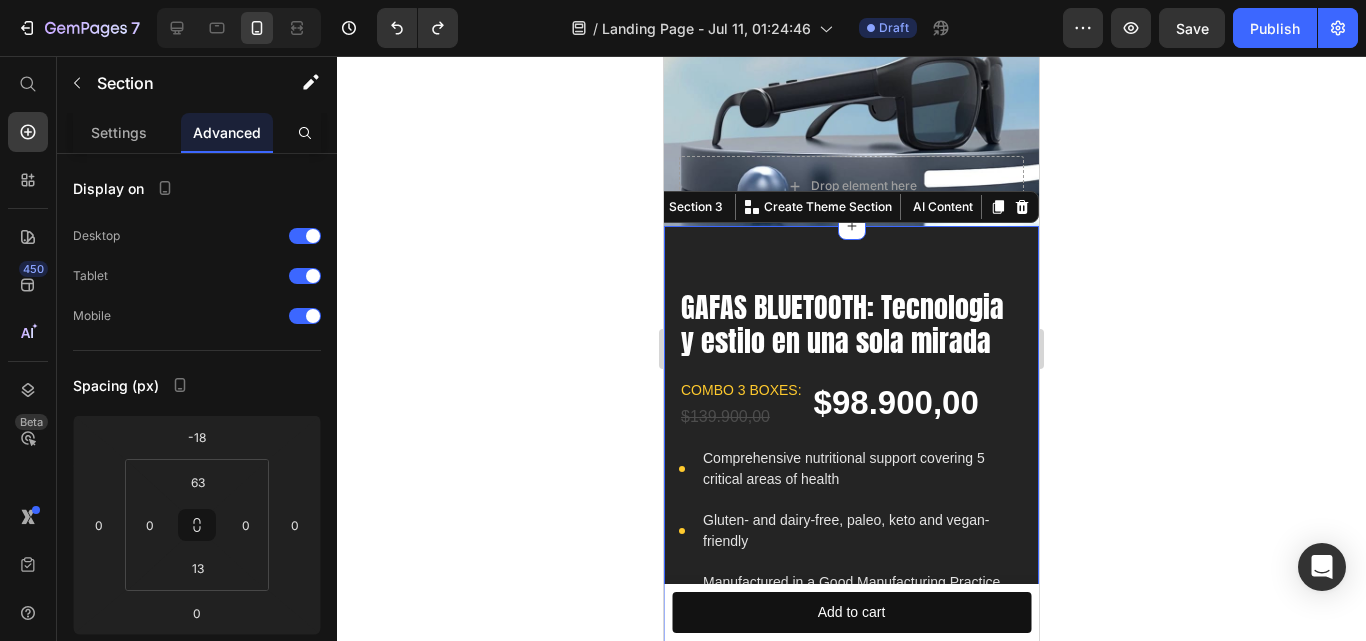click on "GAFAS BLUETOOTH: Tecnologia y estilo en una sola mirada Product Title combo 3 boxes: Text block $139.900,00 Product Price $98.900,00 Product Price Row       Icon Comprehensive nutritional support covering 5 critical areas of health Text block       Icon Gluten- and dairy-free, paleo, keto and vegan-friendly Text block       Icon Manufactured in a Good Manufacturing Practice (GMP) Certified Text block Icon List Order It Now Product Cart Button         Icon 60 Day Money-Back Guarantee Text block Row Image
Drop element here Row Product Section 3   You can create reusable sections Create Theme Section AI Content Write with GemAI What would you like to describe here? Tone and Voice Persuasive Product GAFAS BLUETOOTH: Tecnologia y estilo en una sola mirada Show more Generate" at bounding box center [851, 683] 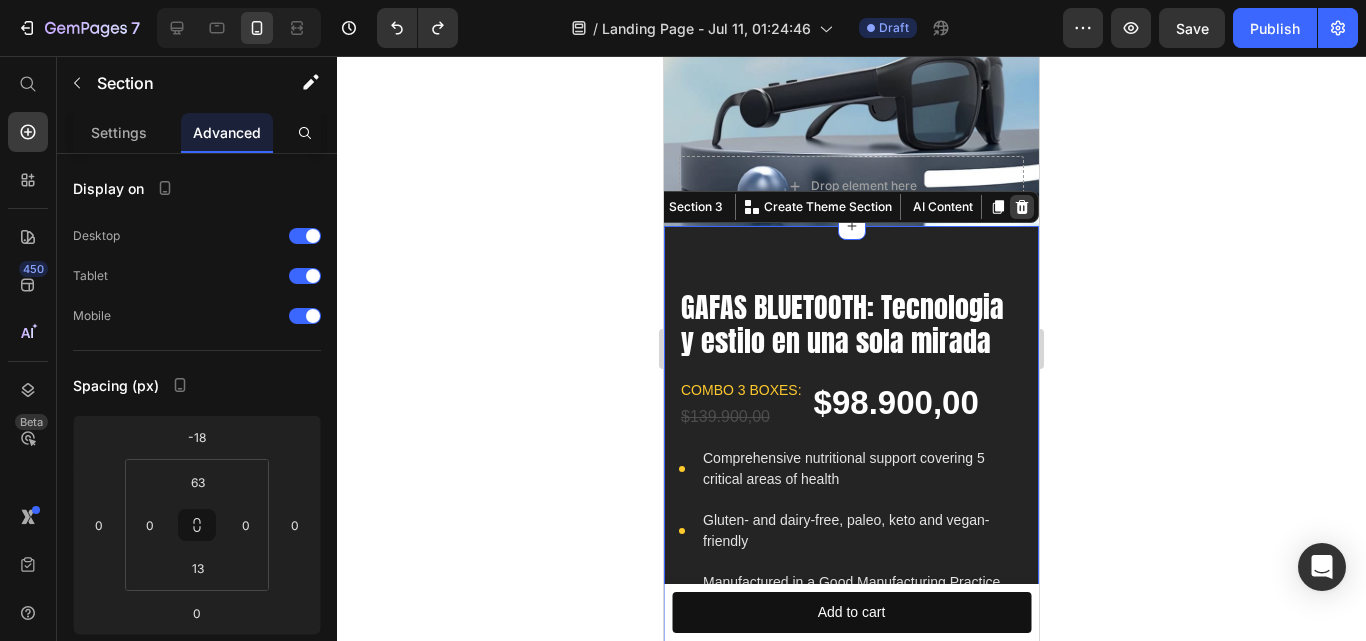 click 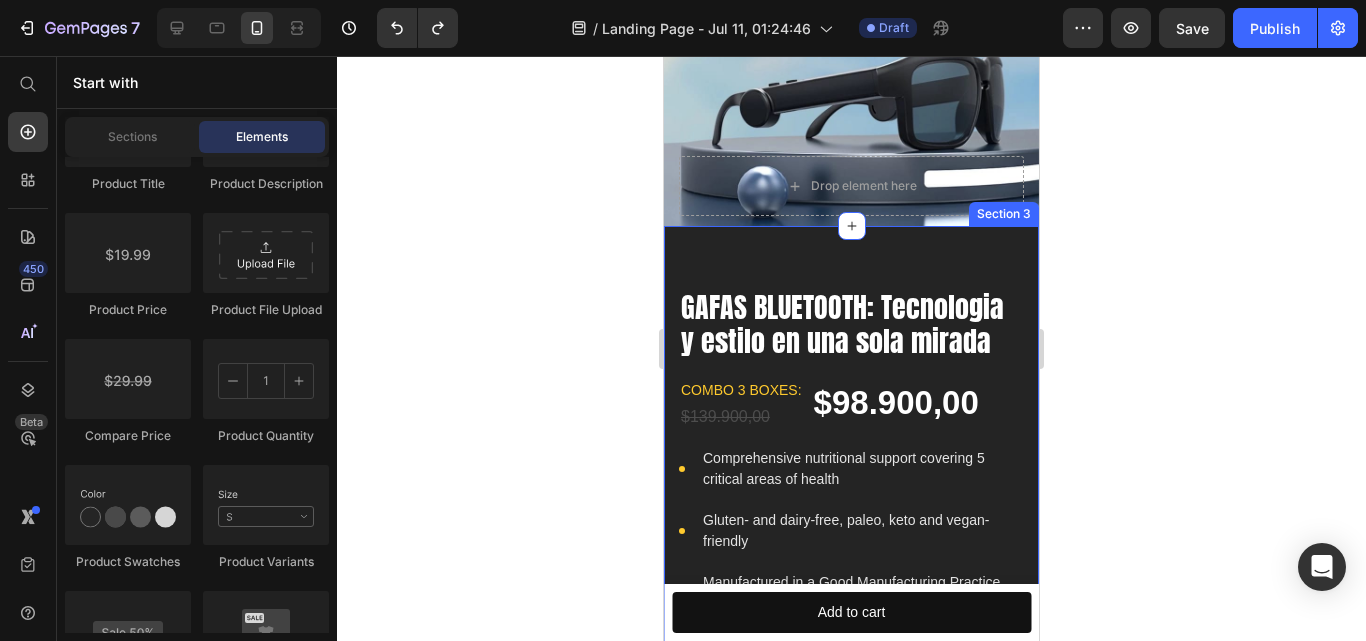 click on "GAFAS BLUETOOTH: Tecnologia y estilo en una sola mirada Product Title combo 3 boxes: Text block $139.900,00 Product Price $98.900,00 Product Price Row       Icon Comprehensive nutritional support covering 5 critical areas of health Text block       Icon Gluten- and dairy-free, paleo, keto and vegan-friendly Text block       Icon Manufactured in a Good Manufacturing Practice (GMP) Certified Text block Icon List Order It Now Product Cart Button         Icon 60 Day Money-Back Guarantee Text block Row Image
Drop element here Row Product Section 3" at bounding box center [851, 516] 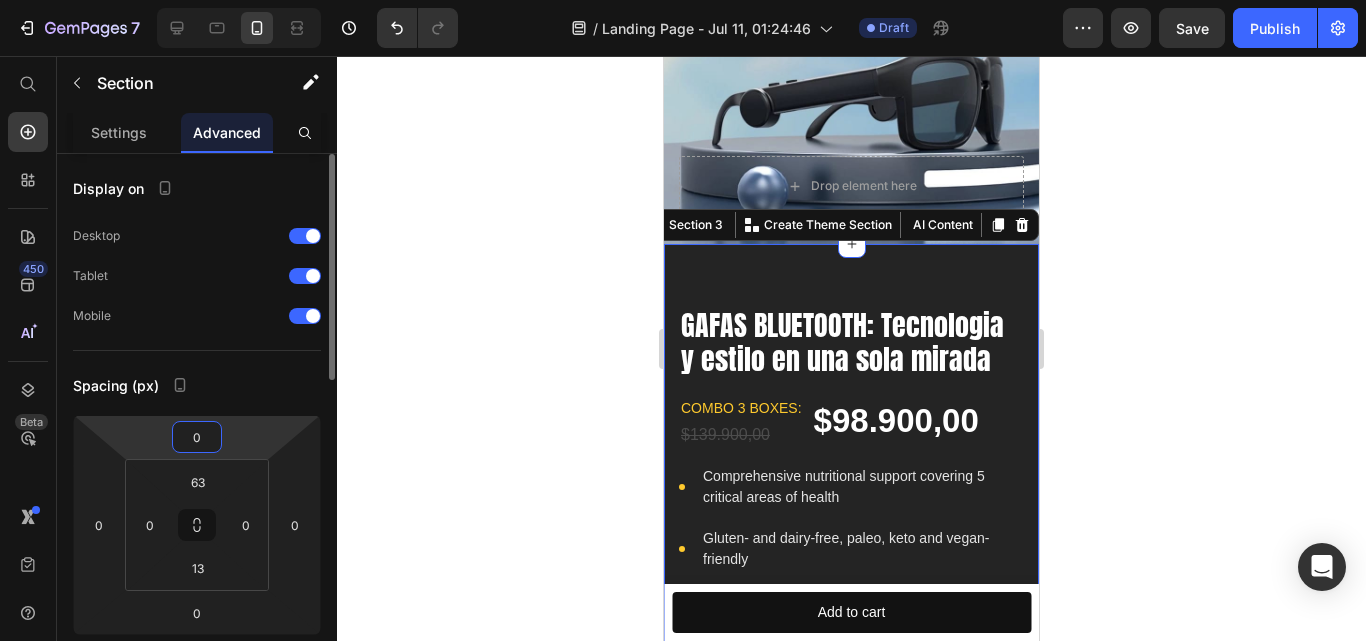 type on "-2" 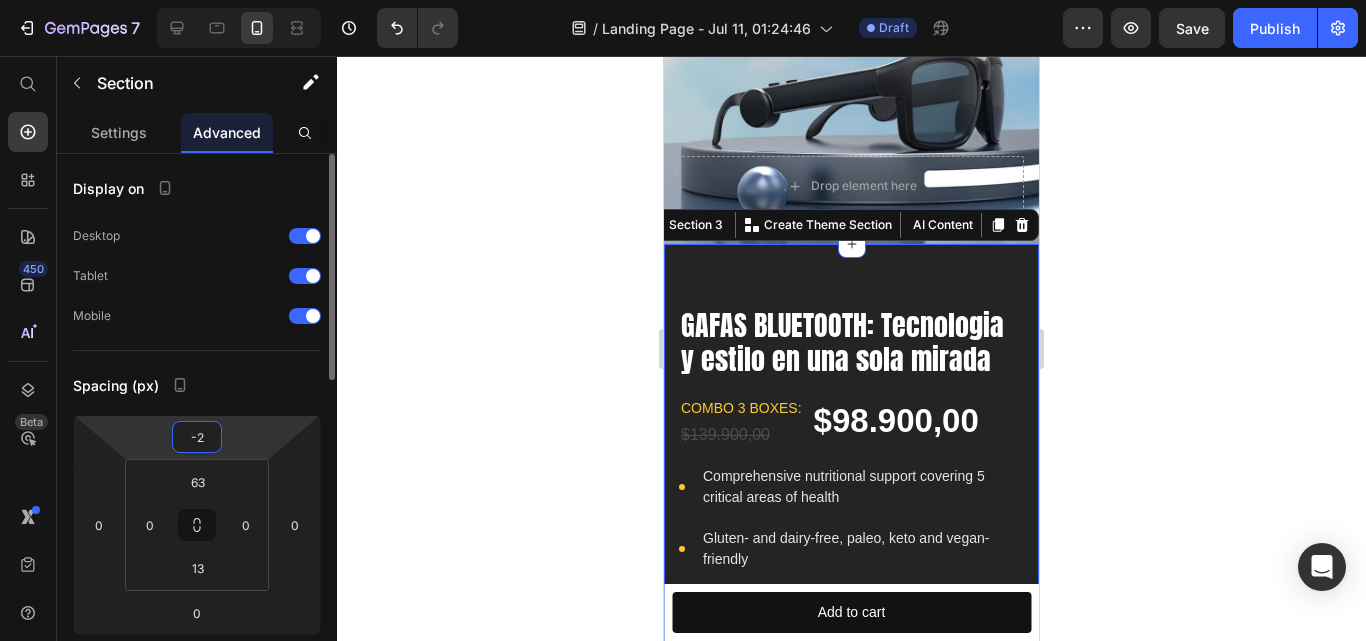 click on "7   /  Landing Page - Jul 11, 01:24:46 Draft Preview  Save   Publish  450 Beta Start with Sections Elements Hero Section Product Detail Brands Trusted Badges Guarantee Product Breakdown How to use Testimonials Compare Bundle FAQs Social Proof Brand Story Product List Collection Blog List Contact Sticky Add to Cart Custom Footer Browse Library 450 Layout
Row
Row
Row
Row Text
Heading
Text Block Button
Button
Button
Sticky Back to top Media
Image" at bounding box center (683, 0) 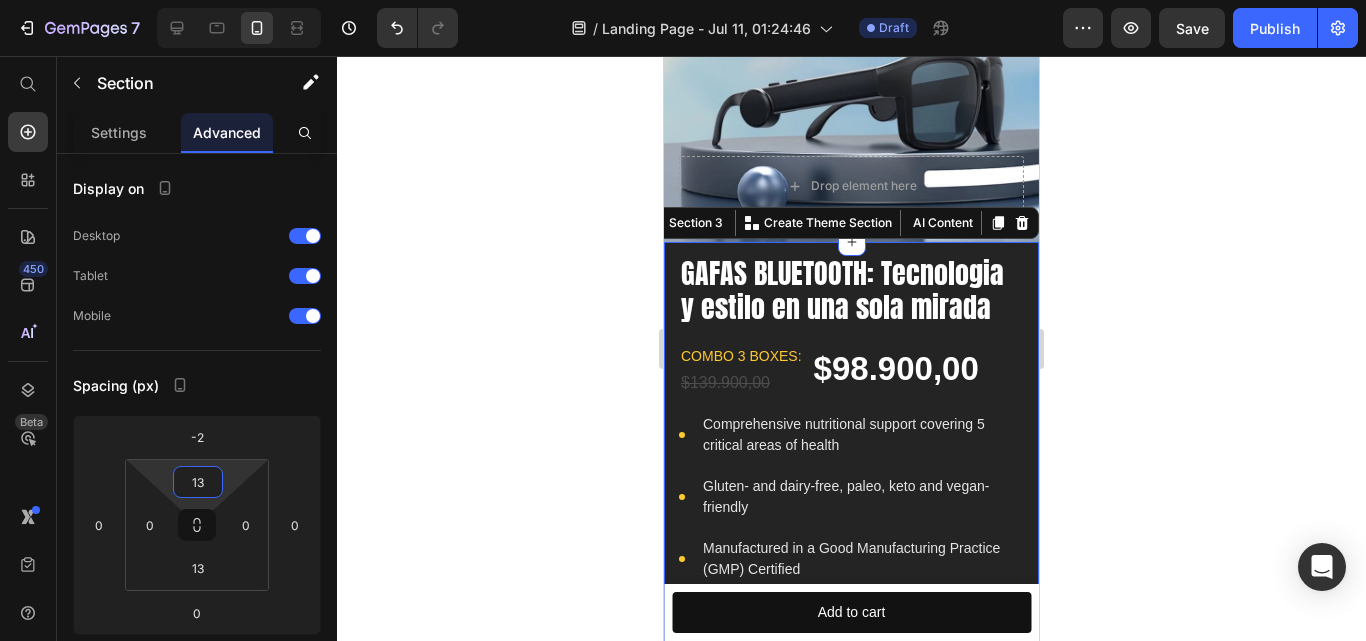 type on "11" 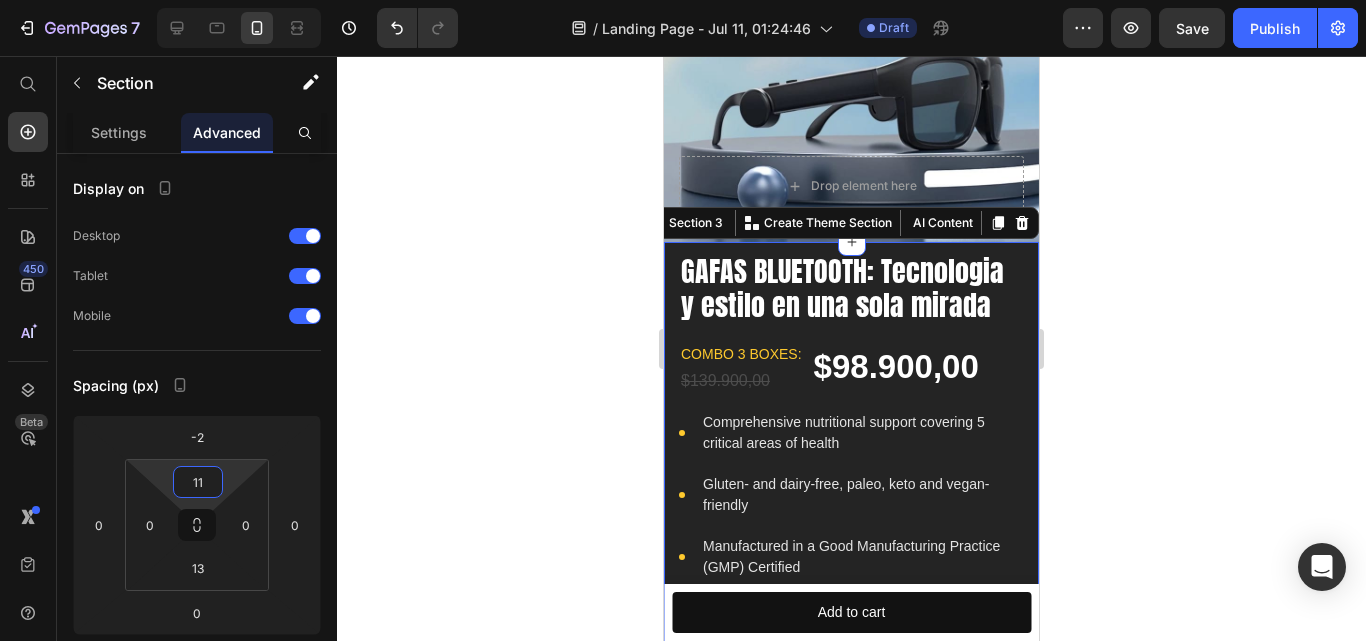 drag, startPoint x: 230, startPoint y: 487, endPoint x: 225, endPoint y: 513, distance: 26.476404 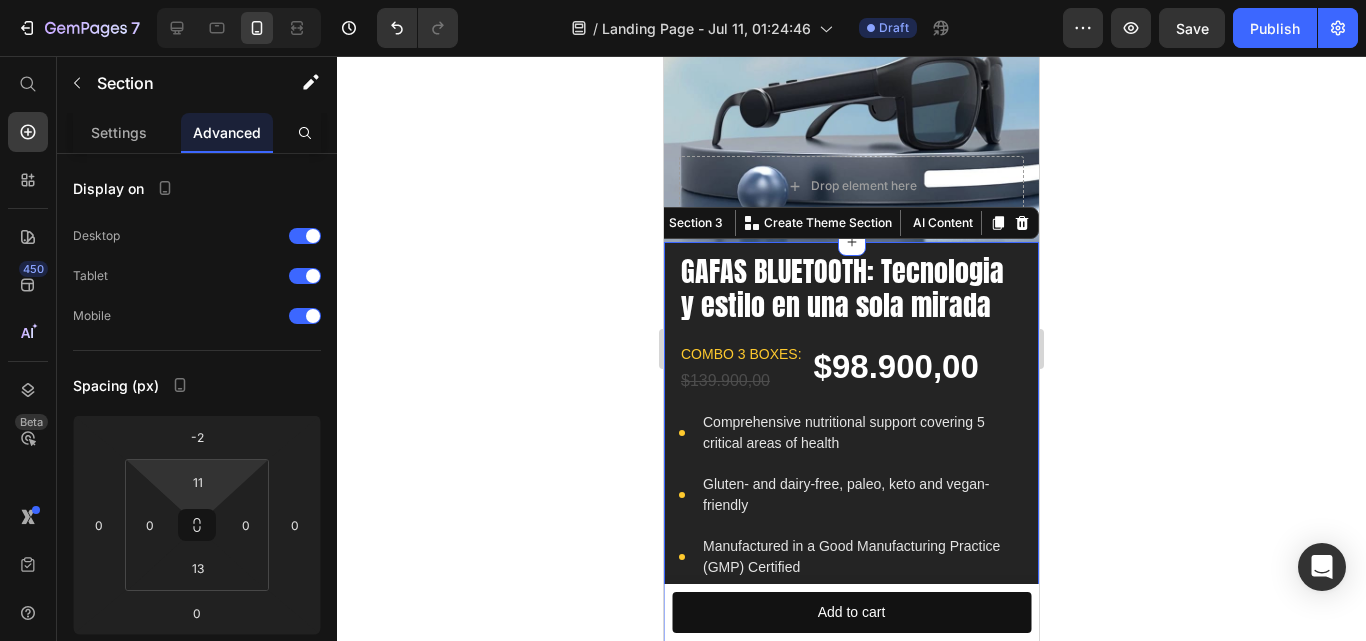 click 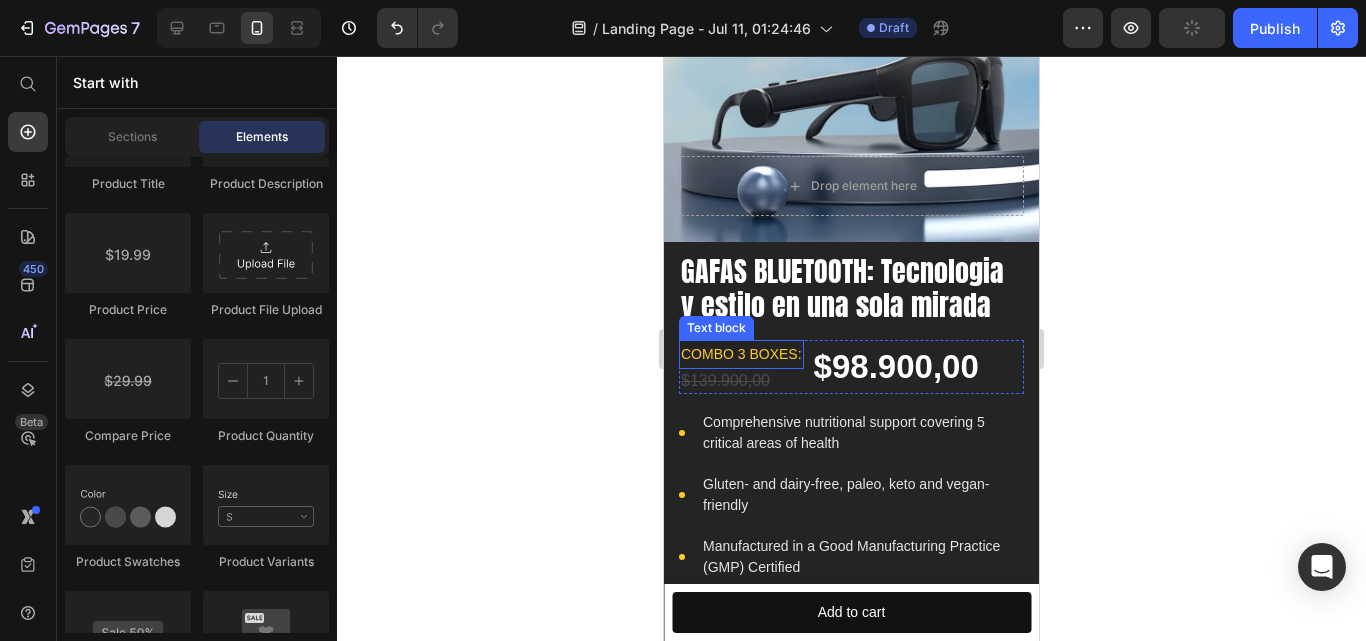 click on "combo 3 boxes:" at bounding box center (741, 354) 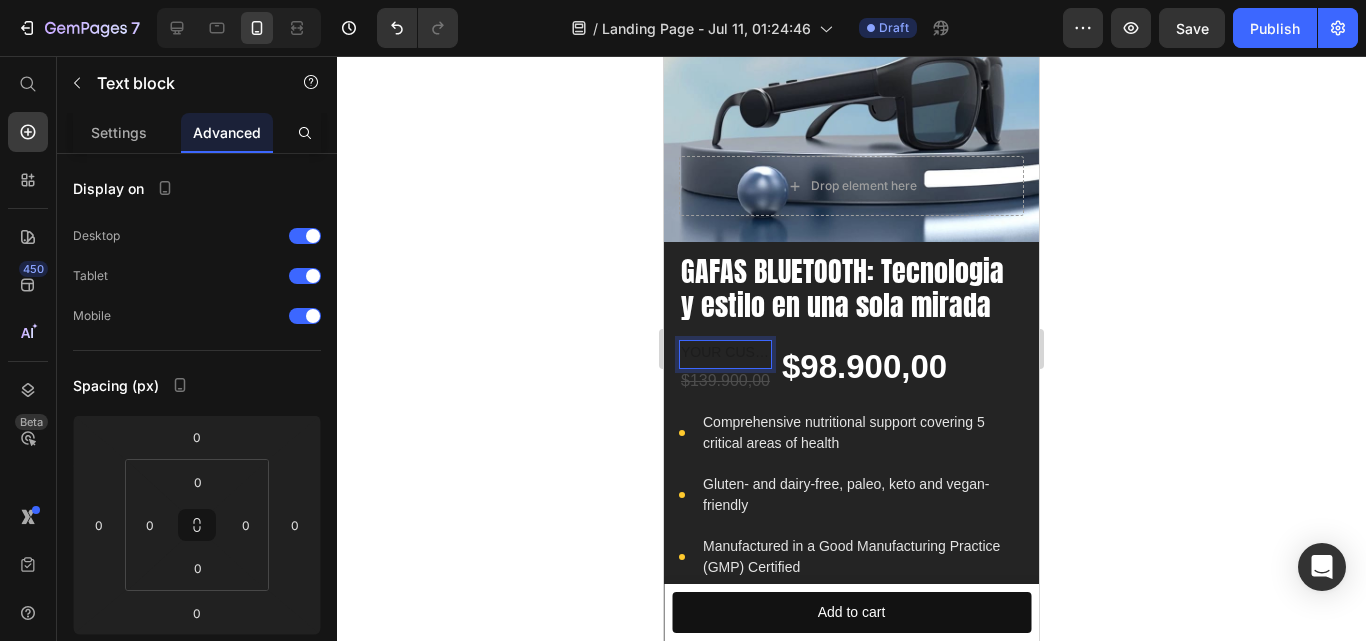scroll, scrollTop: 276, scrollLeft: 0, axis: vertical 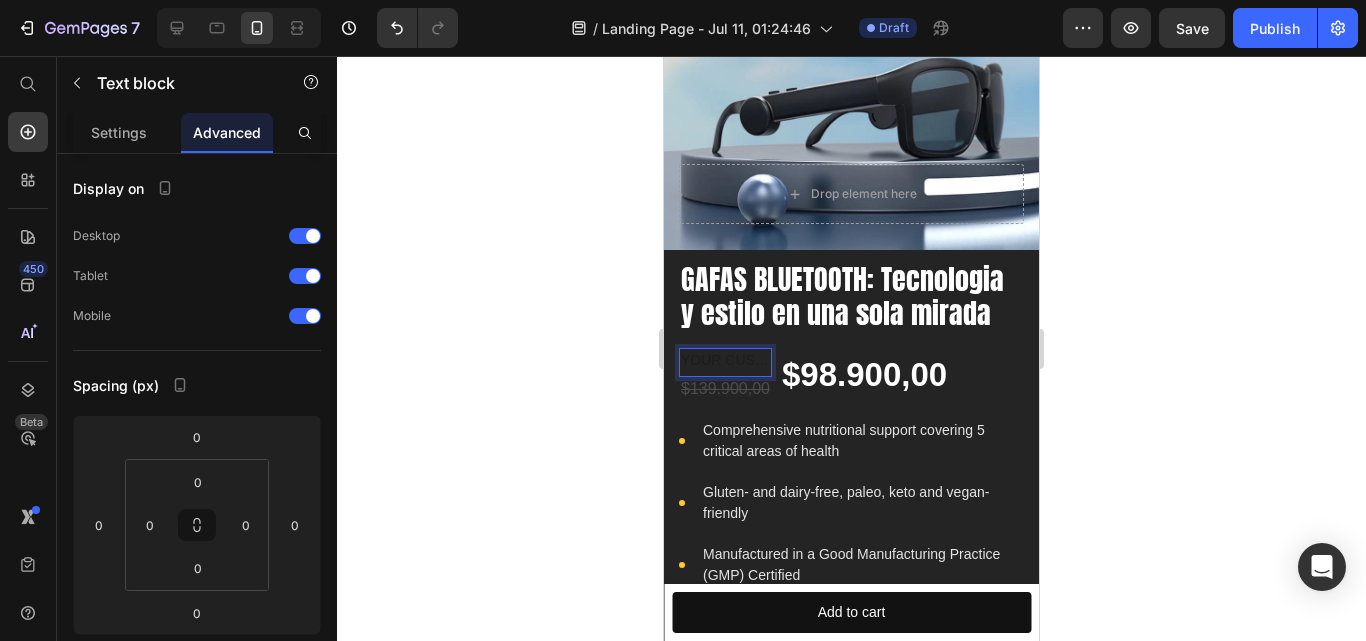 click 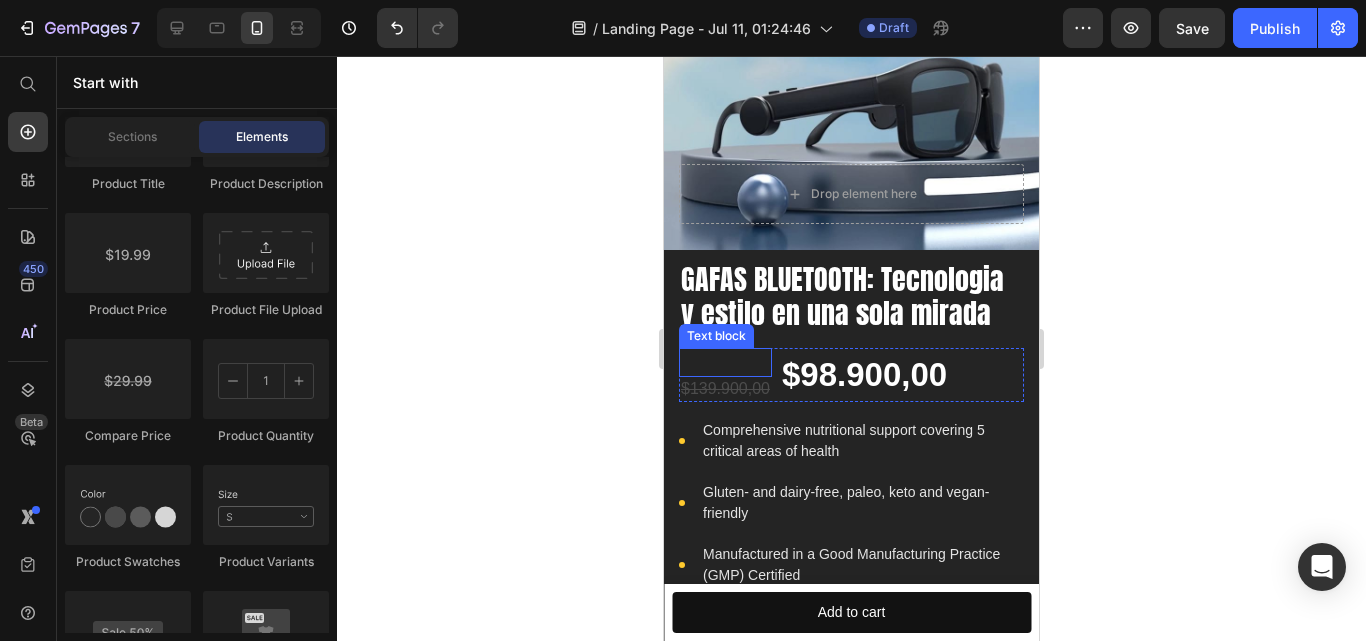 click at bounding box center [725, 362] 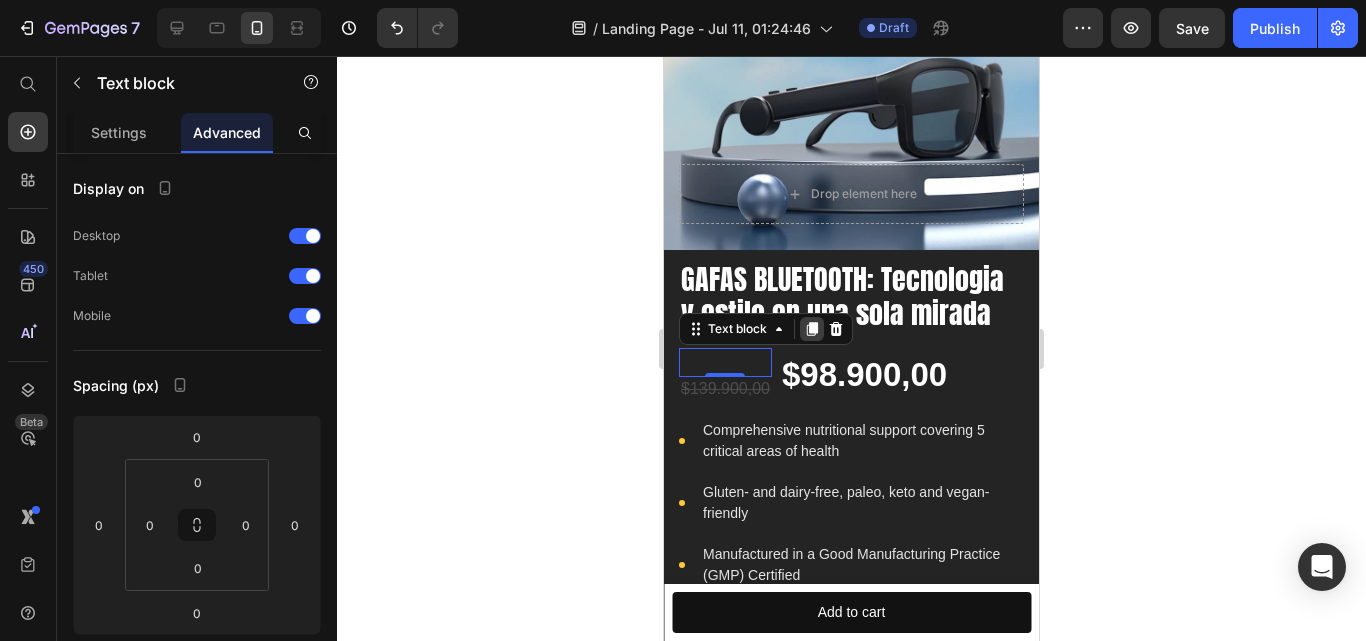click 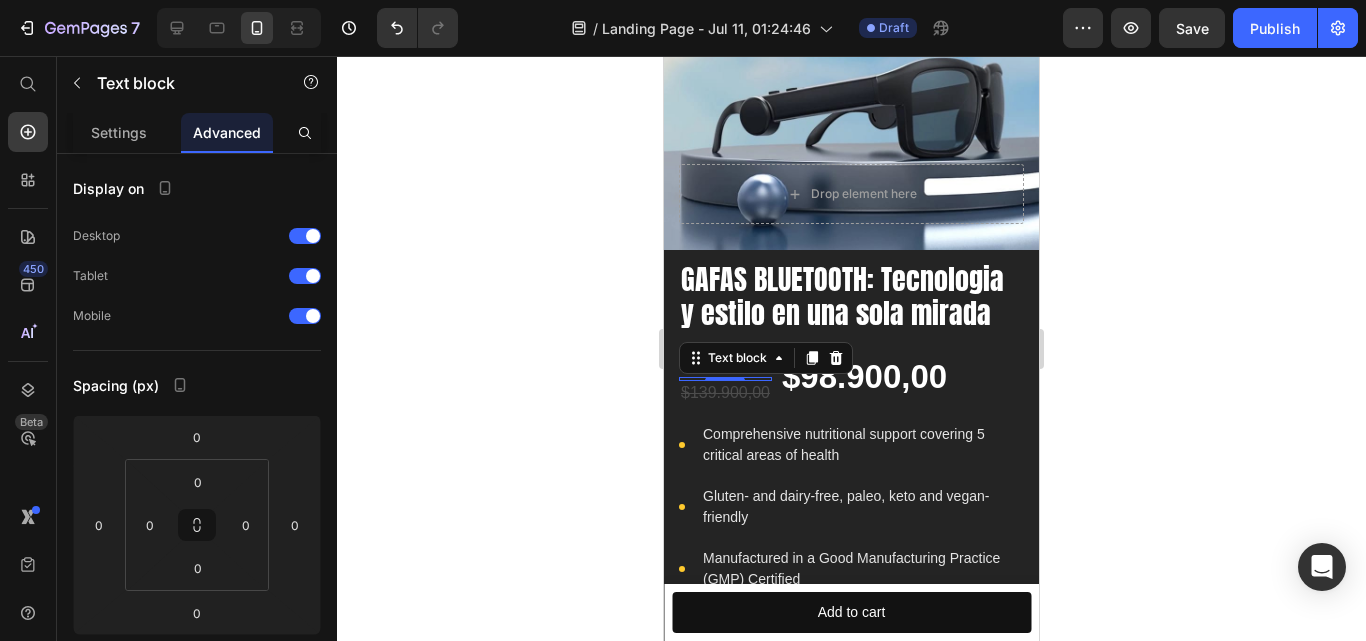 click 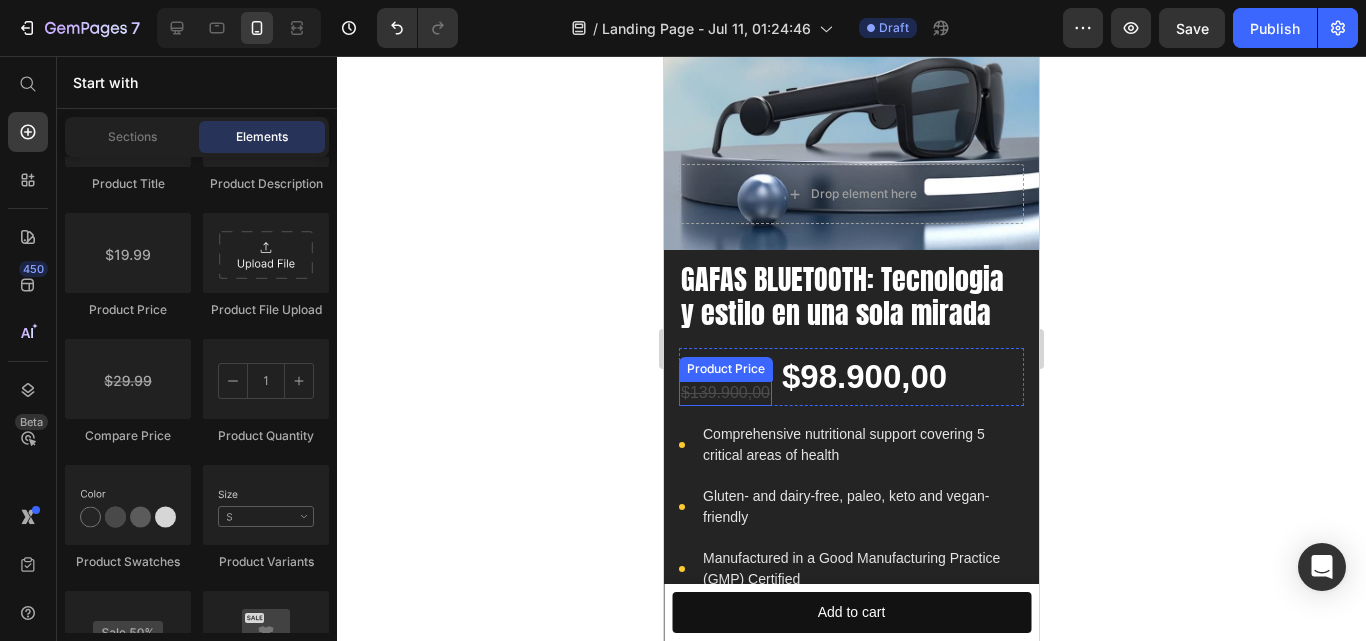 click on "$139.900,00" at bounding box center [725, 393] 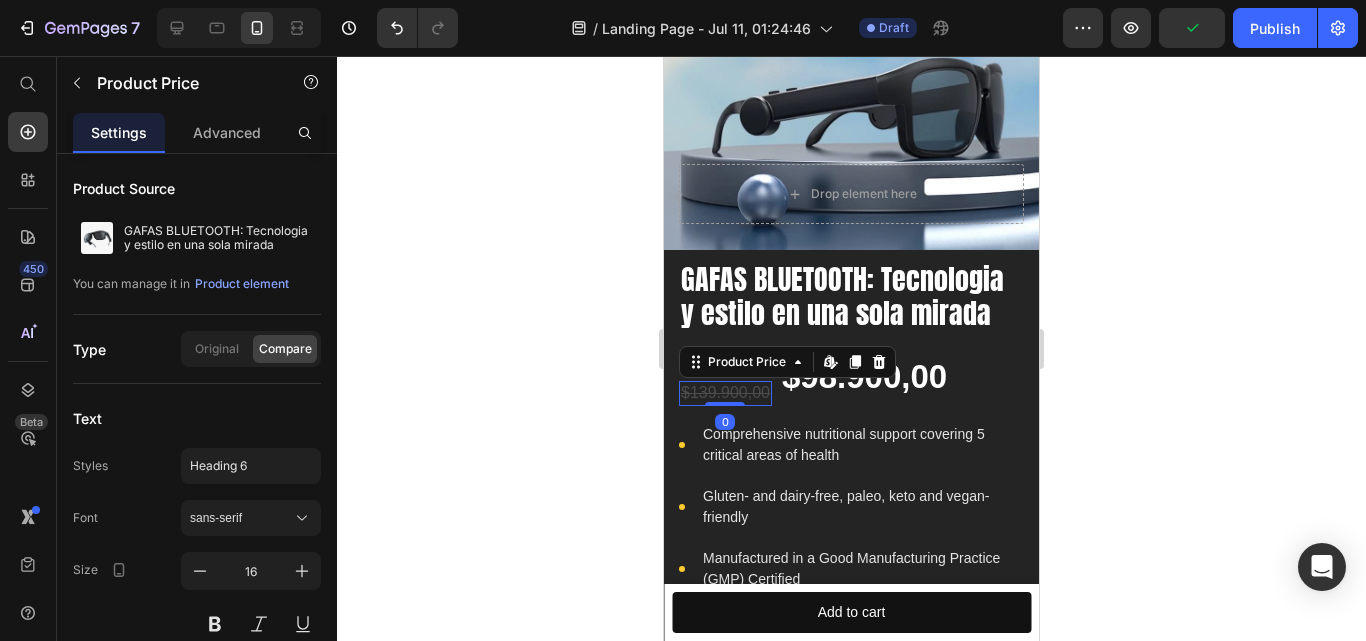 drag, startPoint x: 725, startPoint y: 389, endPoint x: 724, endPoint y: 377, distance: 12.0415945 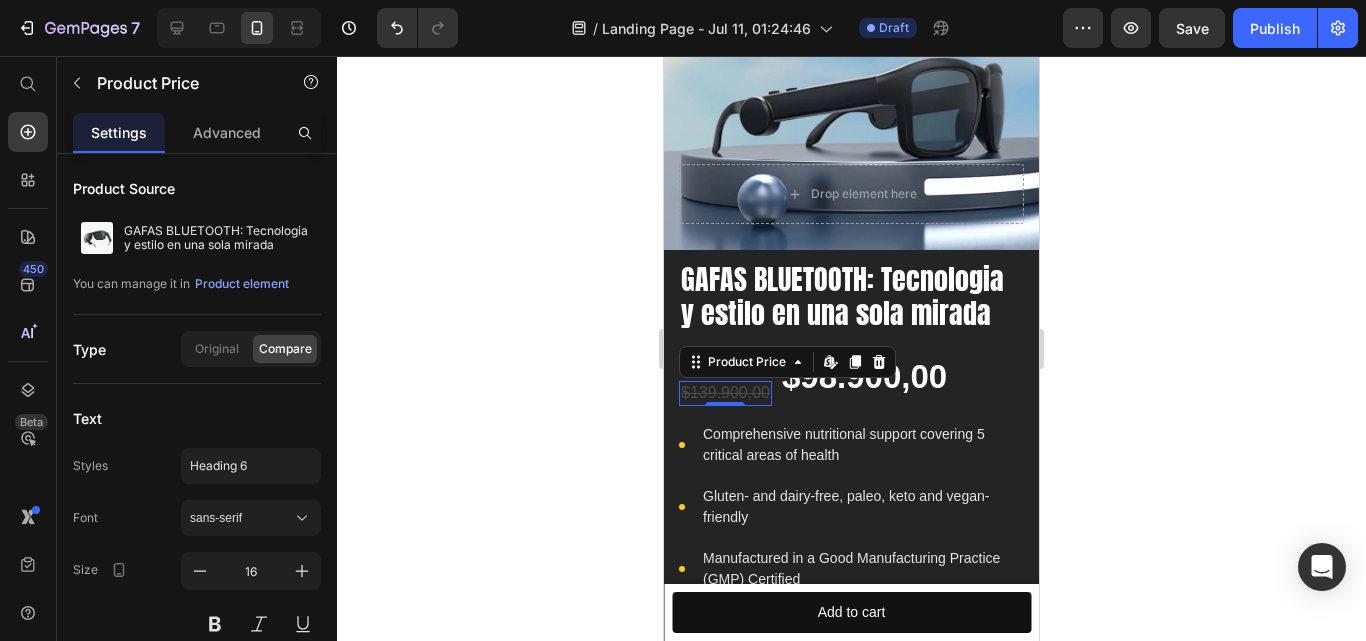 click 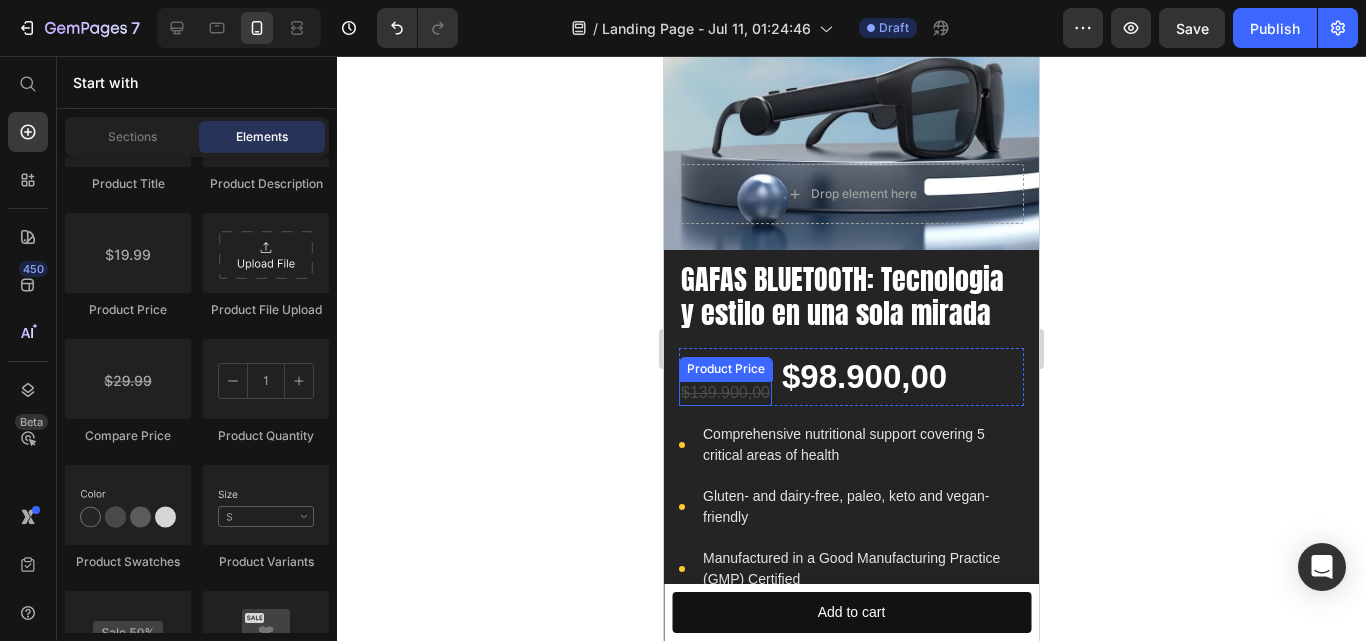 click on "$139.900,00" at bounding box center (725, 393) 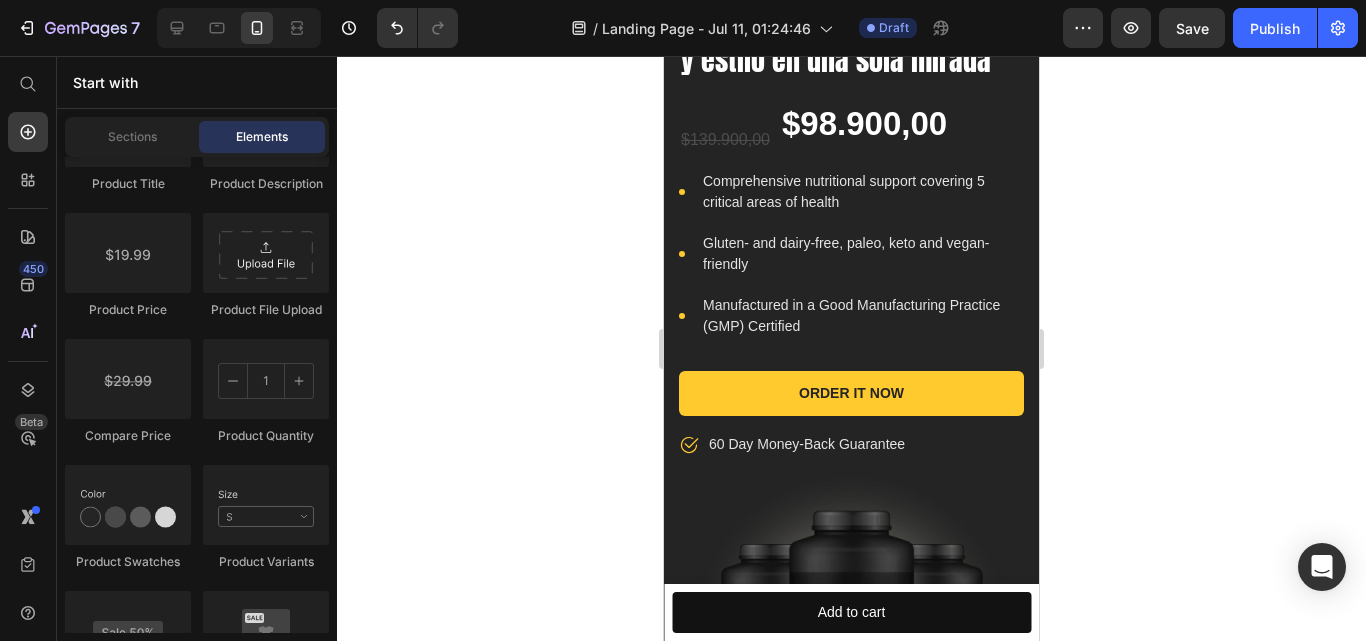 scroll, scrollTop: 549, scrollLeft: 0, axis: vertical 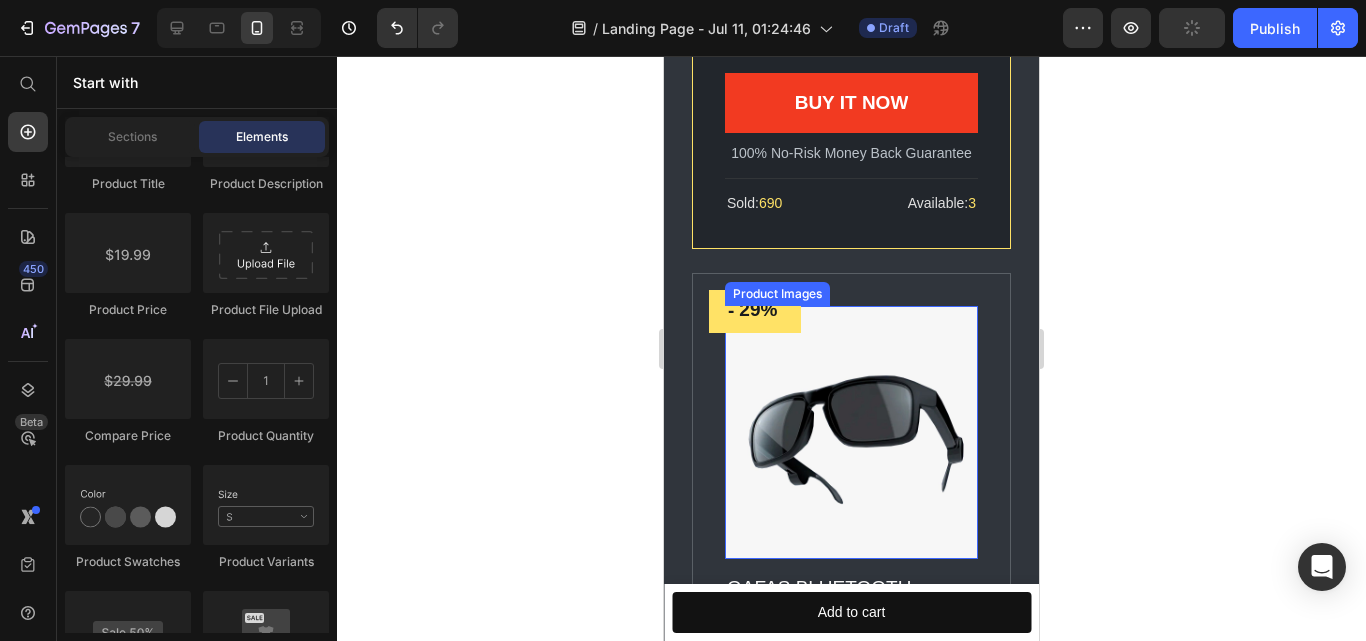 click at bounding box center (851, 432) 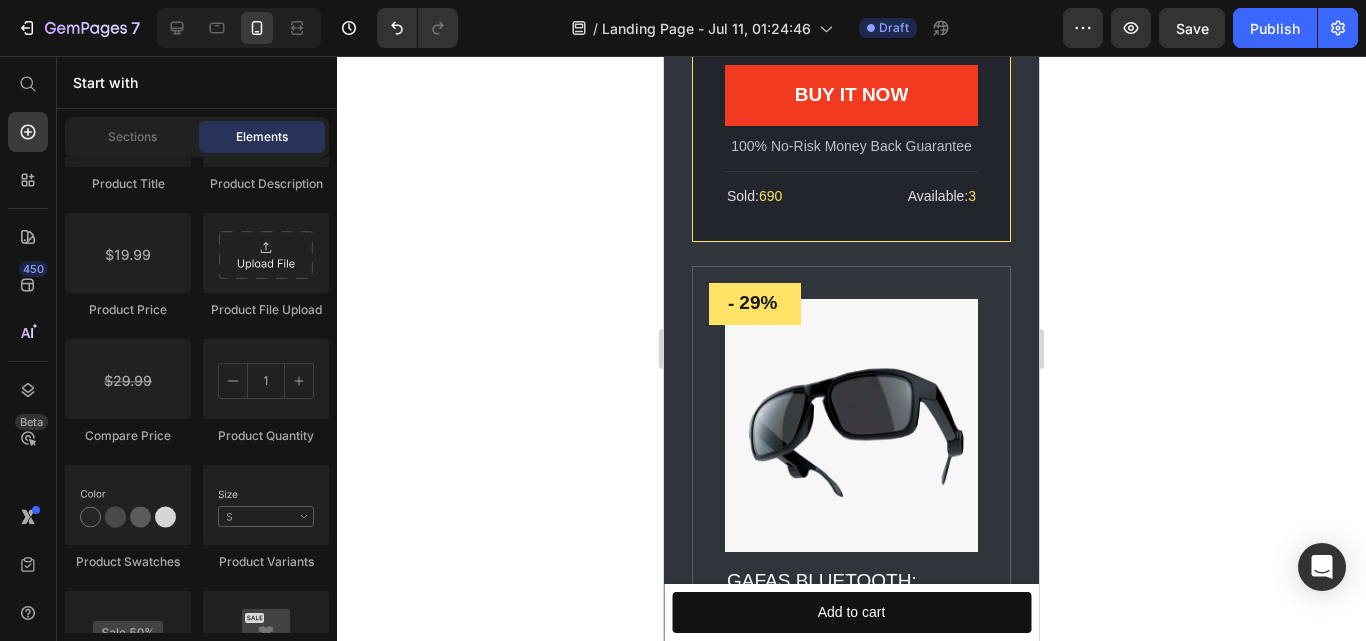 scroll, scrollTop: 2654, scrollLeft: 0, axis: vertical 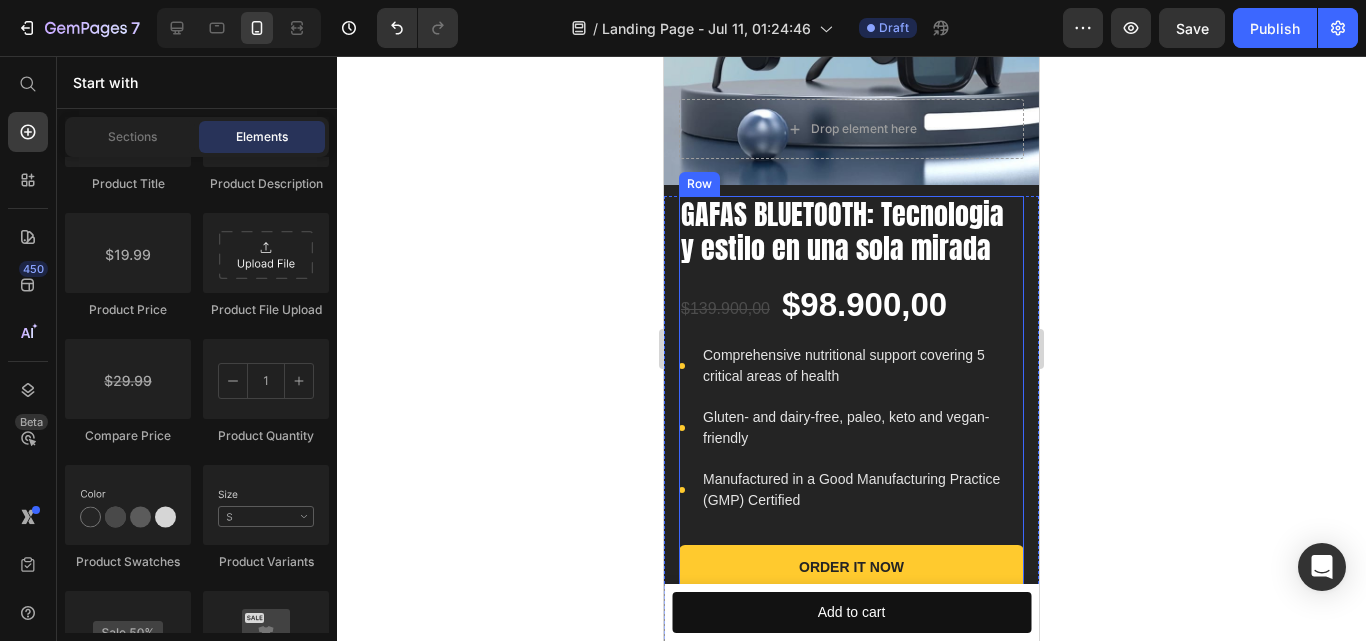 click on "GAFAS BLUETOOTH: Tecnologia y estilo en una sola mirada Product Title Text block Text block $139.900,00 Product Price $98.900,00 Product Price Row       Icon Comprehensive nutritional support covering 5 critical areas of health Text block       Icon Gluten- and dairy-free, paleo, keto and vegan-friendly Text block       Icon Manufactured in a Good Manufacturing Practice (GMP) Certified Text block Icon List Order It Now Product Cart Button         Icon 60 Day Money-Back Guarantee Text block Row" at bounding box center (851, 413) 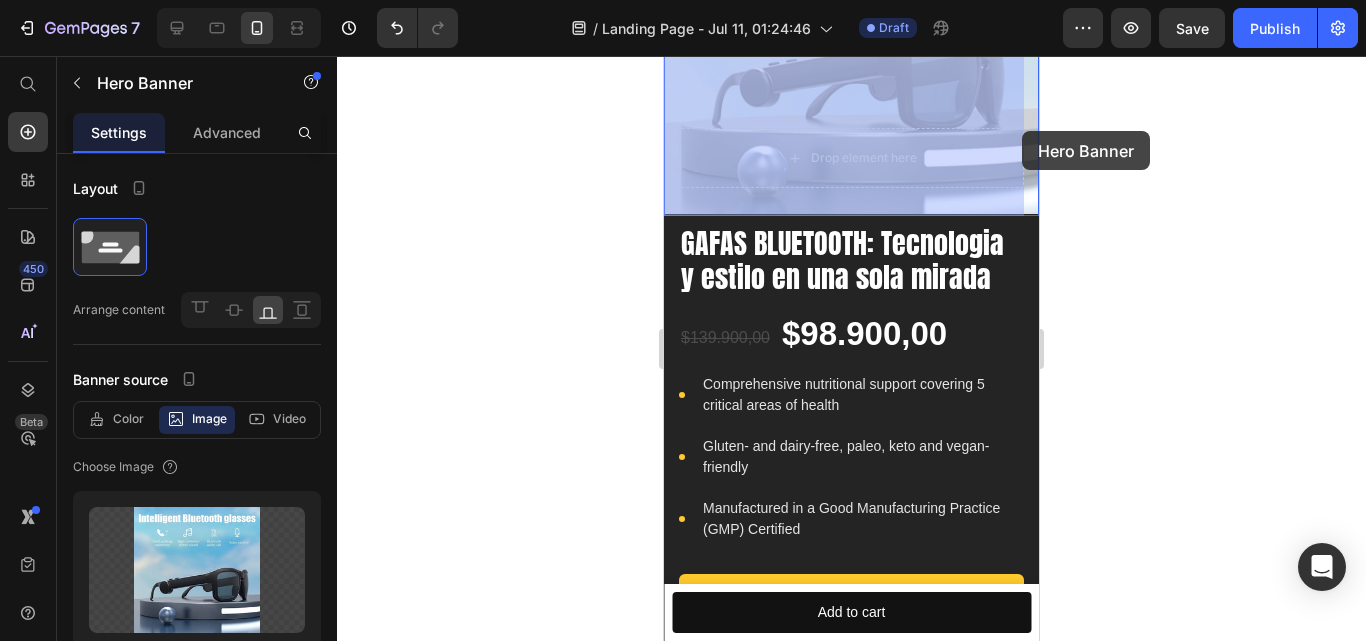 drag, startPoint x: 1023, startPoint y: 108, endPoint x: 1009, endPoint y: 292, distance: 184.53185 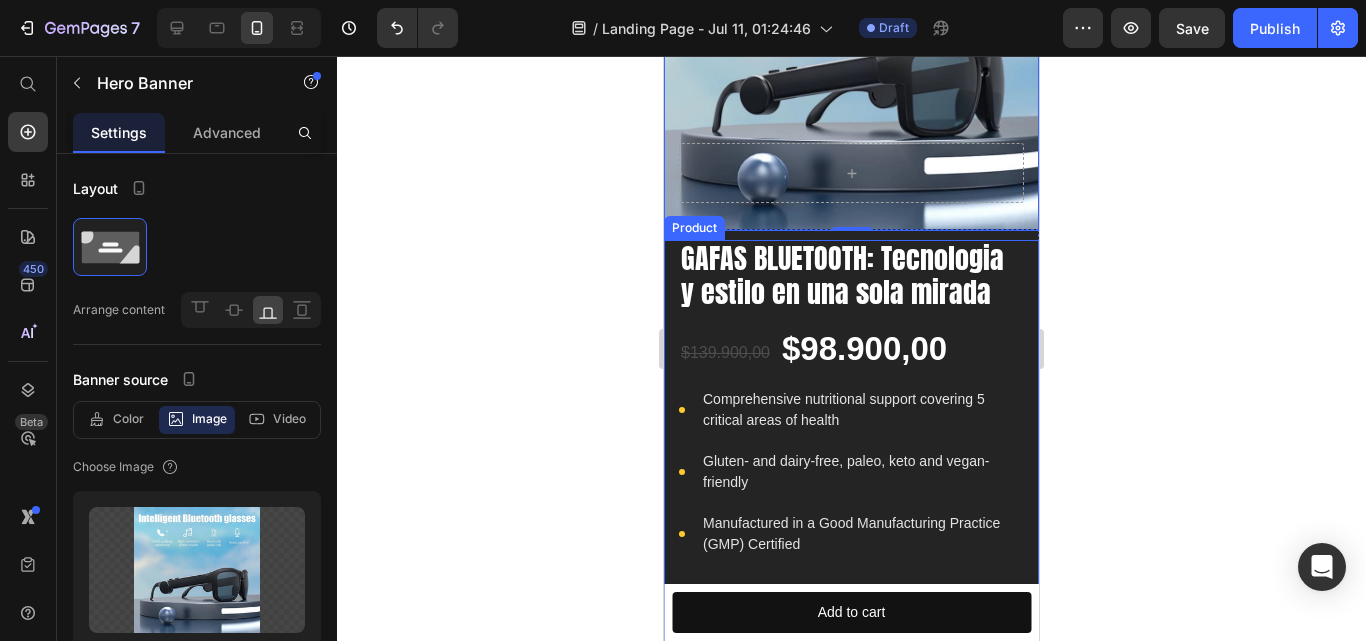 scroll, scrollTop: 288, scrollLeft: 0, axis: vertical 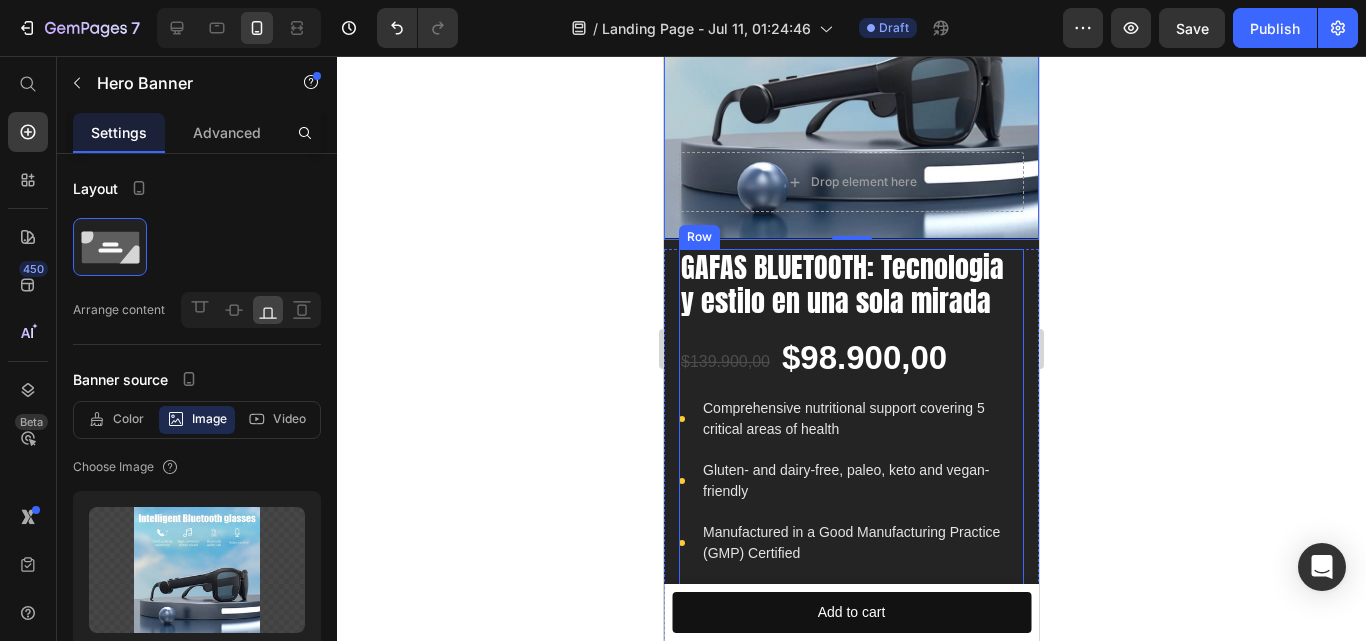 click on "GAFAS BLUETOOTH: Tecnologia y estilo en una sola mirada Product Title Text block Text block $139.900,00 Product Price $98.900,00 Product Price Row       Icon Comprehensive nutritional support covering 5 critical areas of health Text block       Icon Gluten- and dairy-free, paleo, keto and vegan-friendly Text block       Icon Manufactured in a Good Manufacturing Practice (GMP) Certified Text block Icon List Order It Now Product Cart Button         Icon 60 Day Money-Back Guarantee Text block Row" at bounding box center [851, 466] 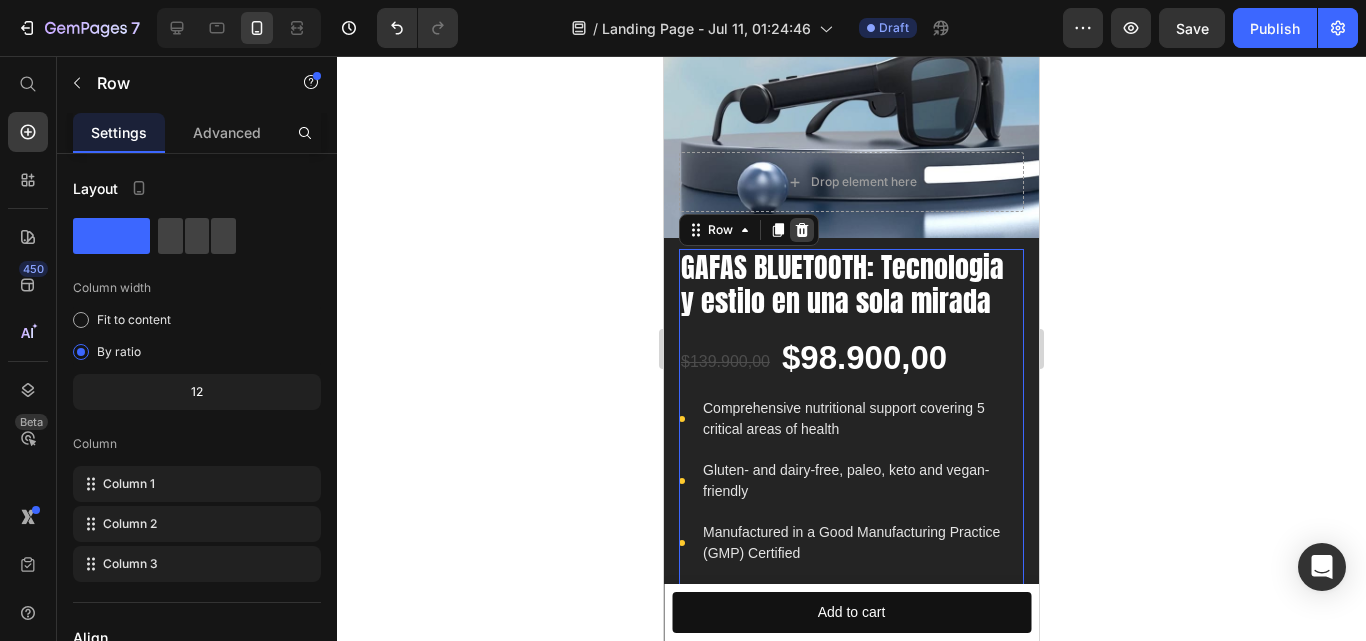 click 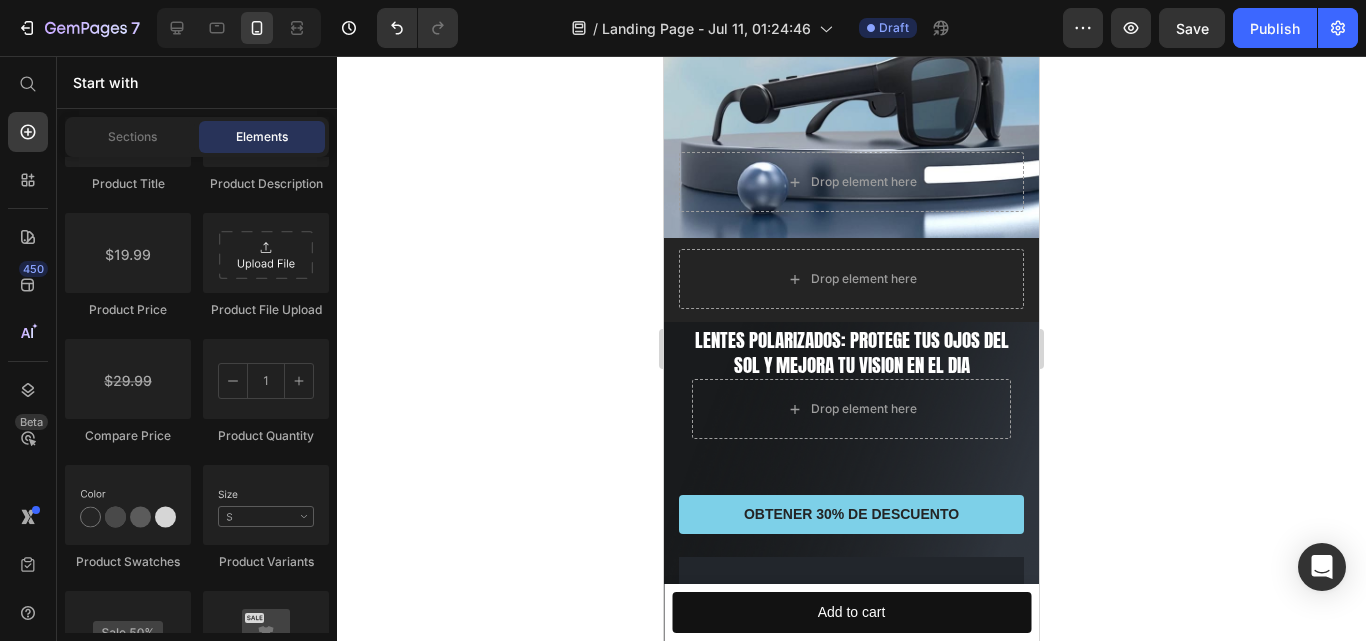 drag, startPoint x: 1031, startPoint y: 106, endPoint x: 1688, endPoint y: 111, distance: 657.01904 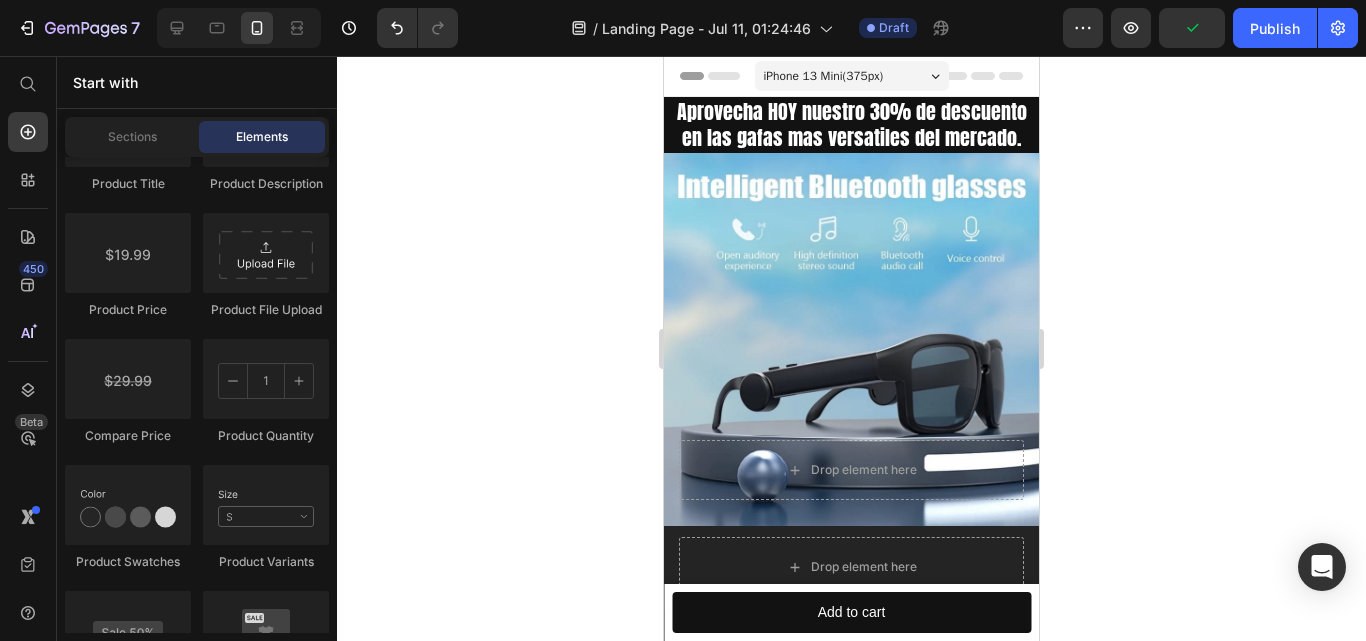 scroll, scrollTop: 723, scrollLeft: 0, axis: vertical 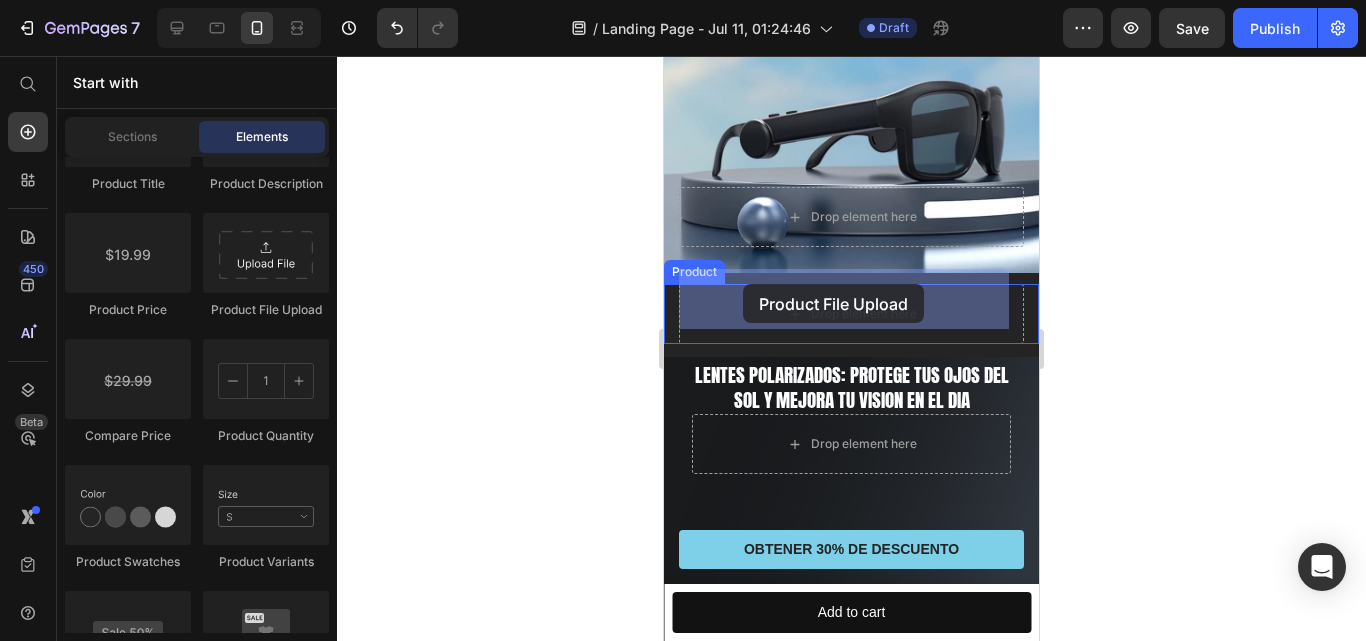 drag, startPoint x: 923, startPoint y: 317, endPoint x: 743, endPoint y: 284, distance: 183 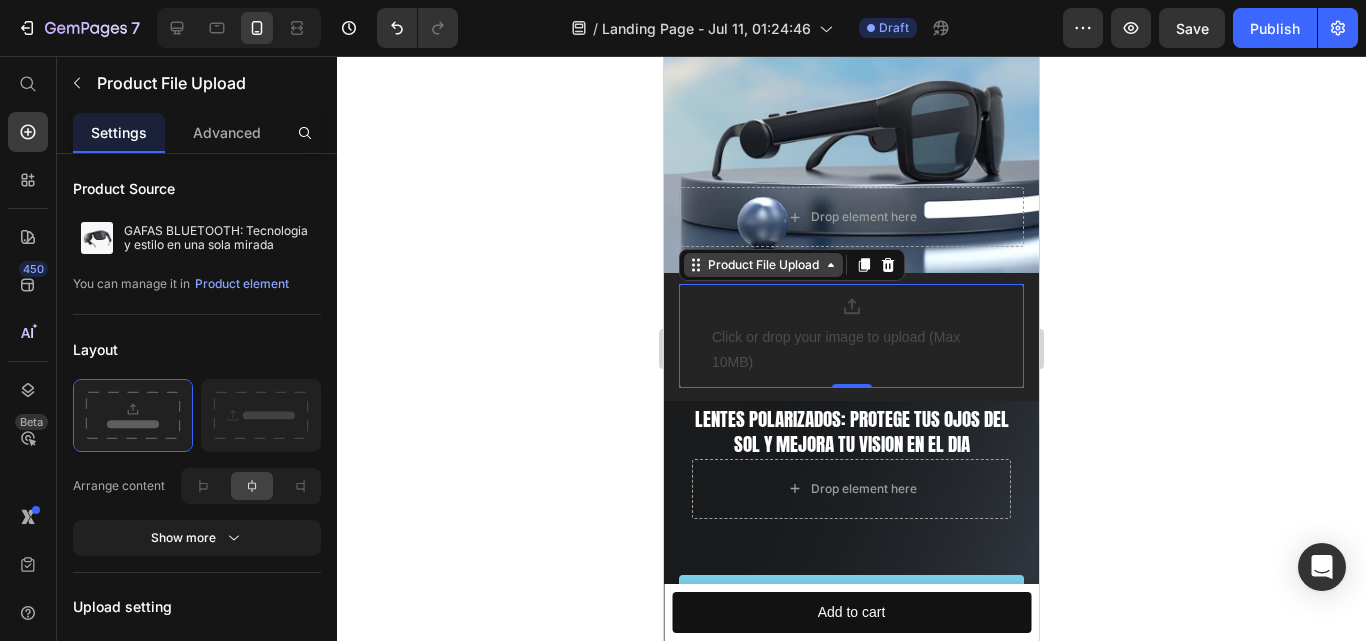 click on "Product File Upload" at bounding box center [763, 265] 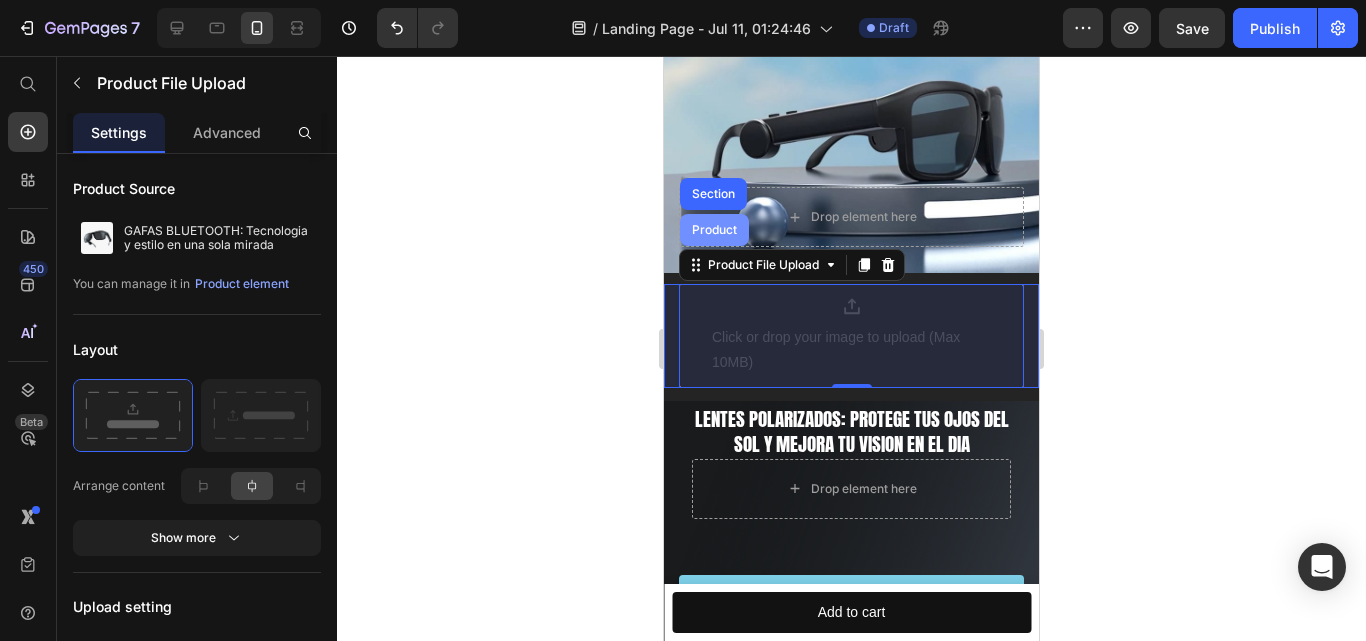 click on "Product" at bounding box center (714, 230) 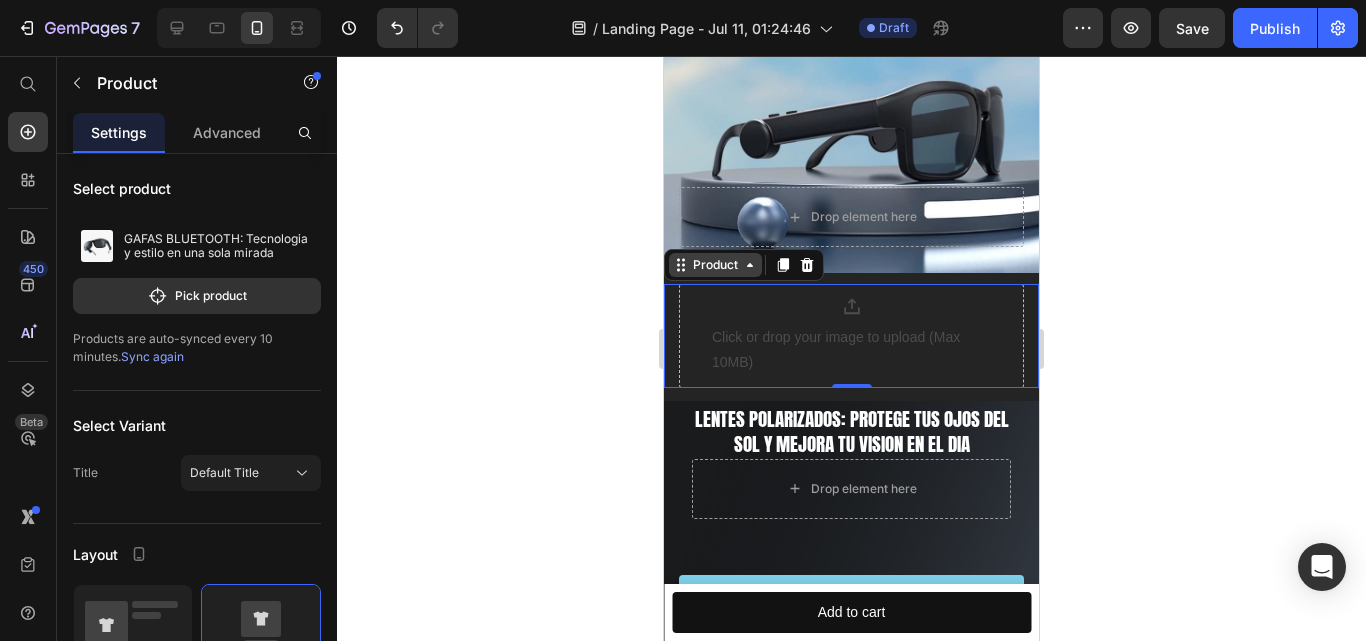 click on "Product Images GAFAS BLUETOOTH: Tecnologia y estilo en una sola mirada Product Title $98.900,00 Product Price Row This product has only default variant Product Variants & Swatches 1 Product Quantity Add to cart Product Cart Button Row Product Sticky Aprovecha HOY nuestro 30% de descuento en las gafas mas versatiles del mercado. Heading
Drop element here Hero Banner Section 2
Click or drop your image to upload (Max 10MB) Product File Upload Product   0 Section 3 Image Gemwine Heading LENTES POLARIZADOS: Protege tus ojos del sol y mejora tu vision en el dia Heading
Drop element here Row OBTENER 30% DE DESCUENTO Button Row Image Image
Row Section 4 Image Gemwine Heading LENTES POLARIZADOS: Protege tus ojos del sol y mejora tu vision en el dia Heading GAFAS BLUETOOTH: Tecnologia y estilo en una sola mirada Product Title $139.900,00 Product Price $98.900,00 Product Price Row                Icon                Icon" at bounding box center (851, 4606) 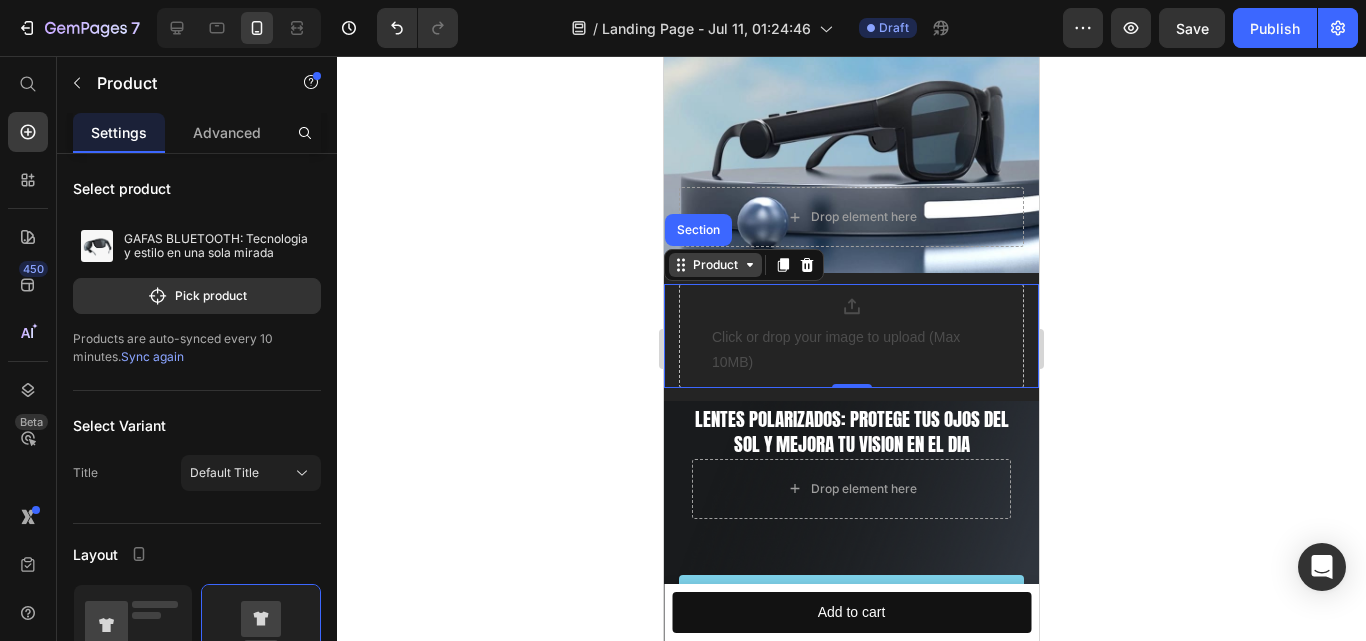 click on "Product" at bounding box center (715, 265) 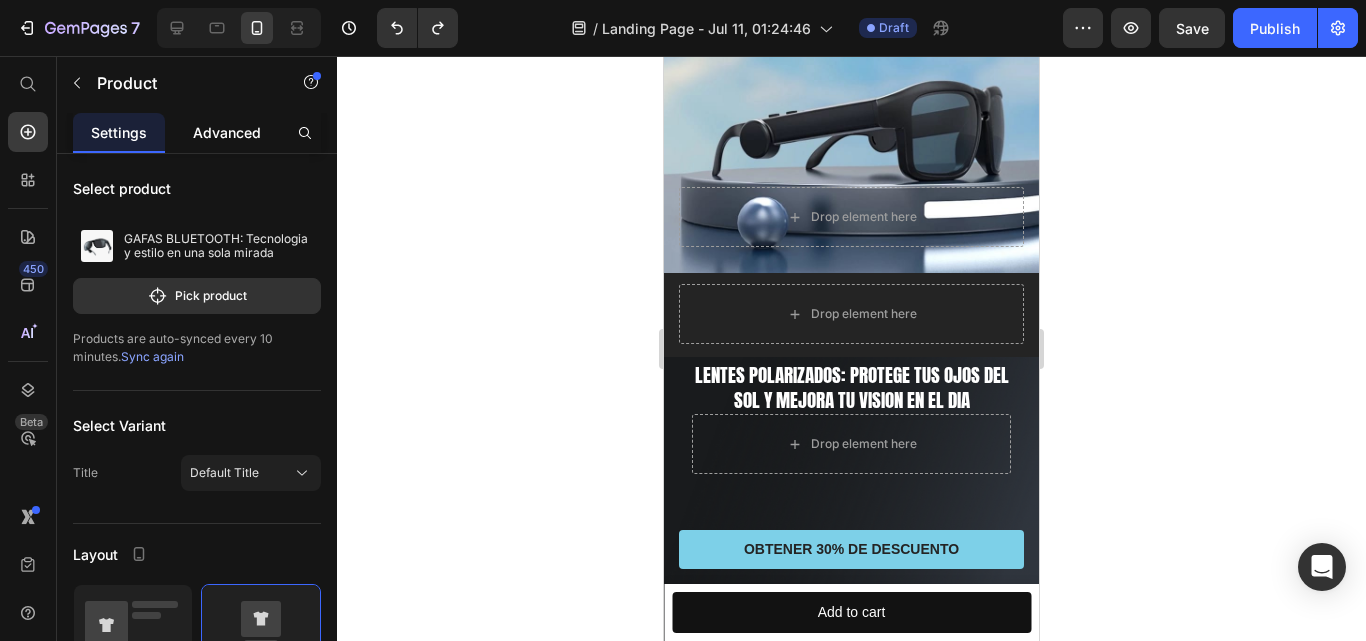 click on "Advanced" 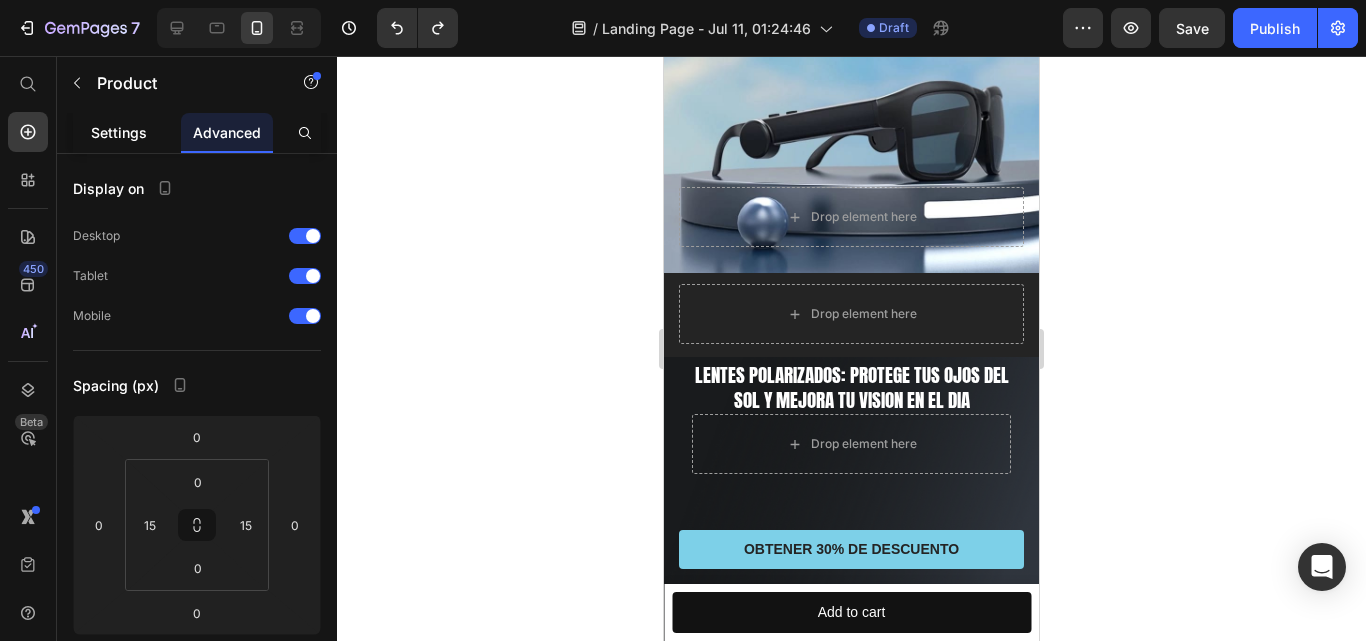 click on "Settings" at bounding box center [119, 132] 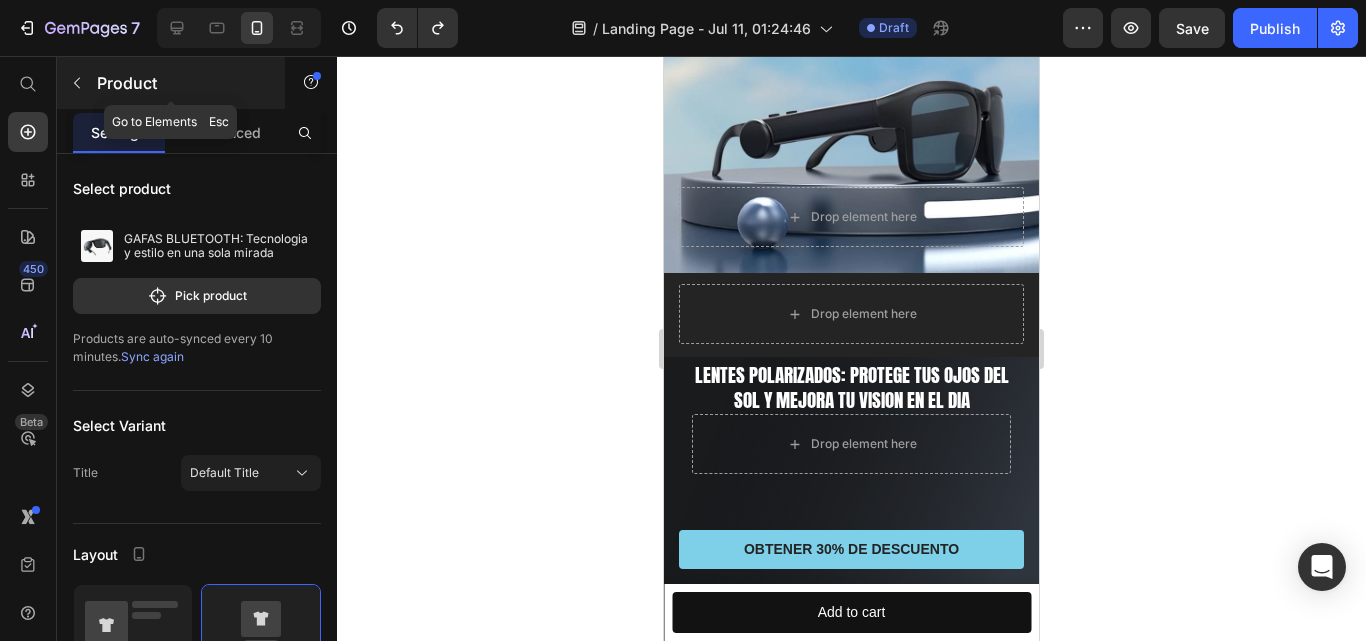 click at bounding box center (77, 83) 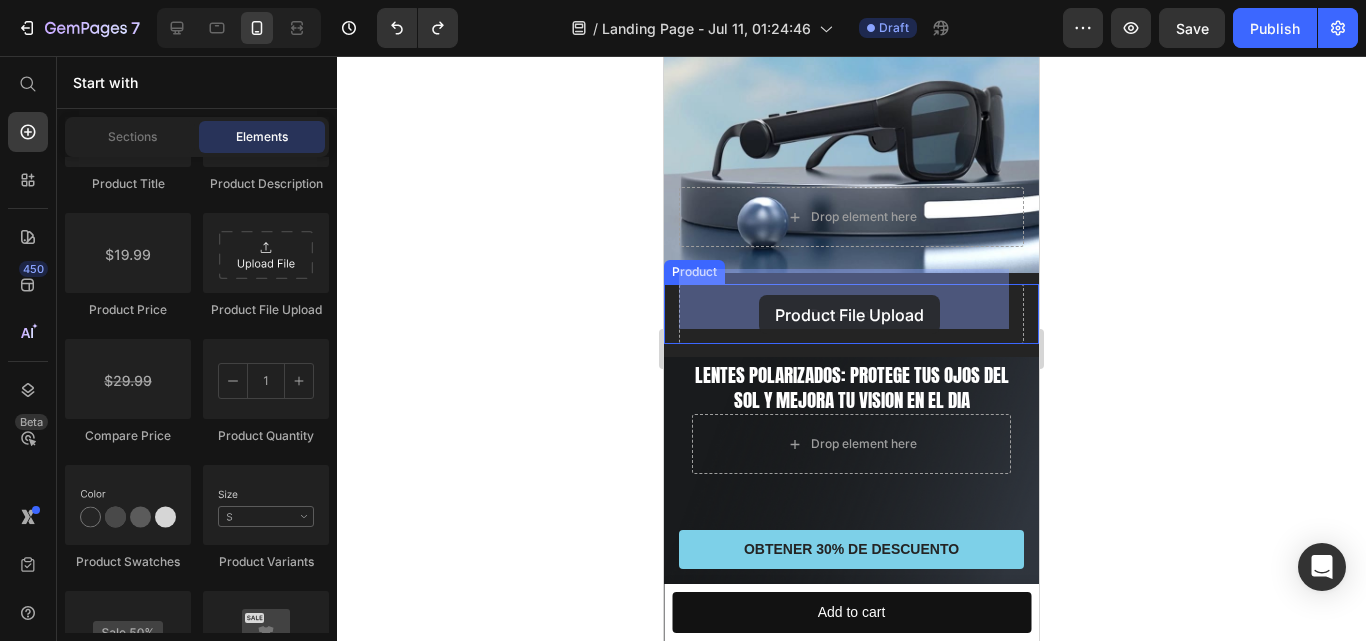 drag, startPoint x: 906, startPoint y: 307, endPoint x: 759, endPoint y: 295, distance: 147.48898 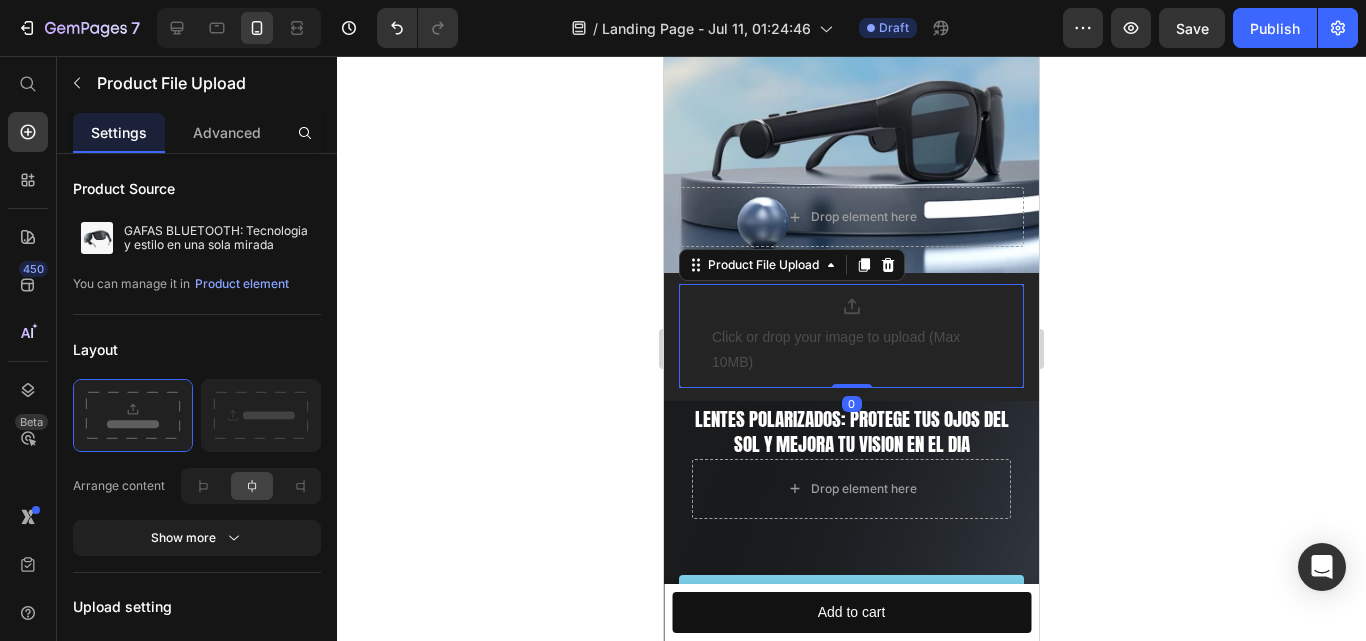 click on "Click or drop your image to upload (Max 10MB)" at bounding box center [851, 350] 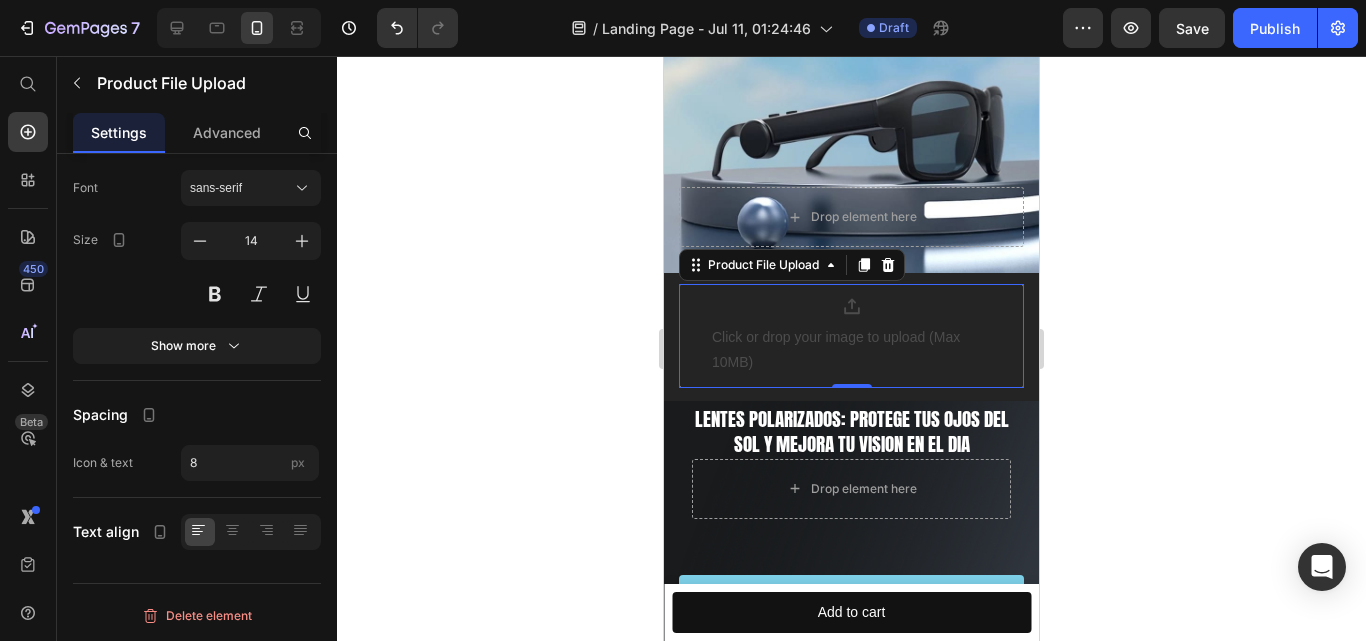 scroll, scrollTop: 0, scrollLeft: 0, axis: both 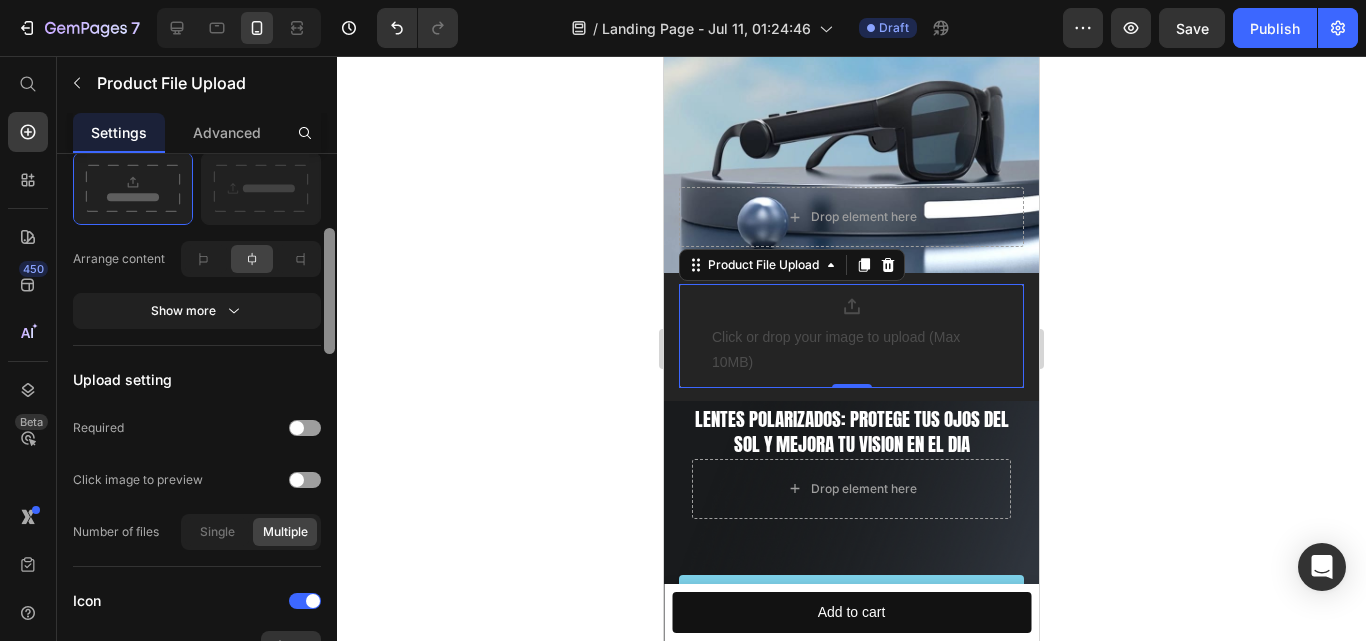 drag, startPoint x: 330, startPoint y: 227, endPoint x: 328, endPoint y: 284, distance: 57.035076 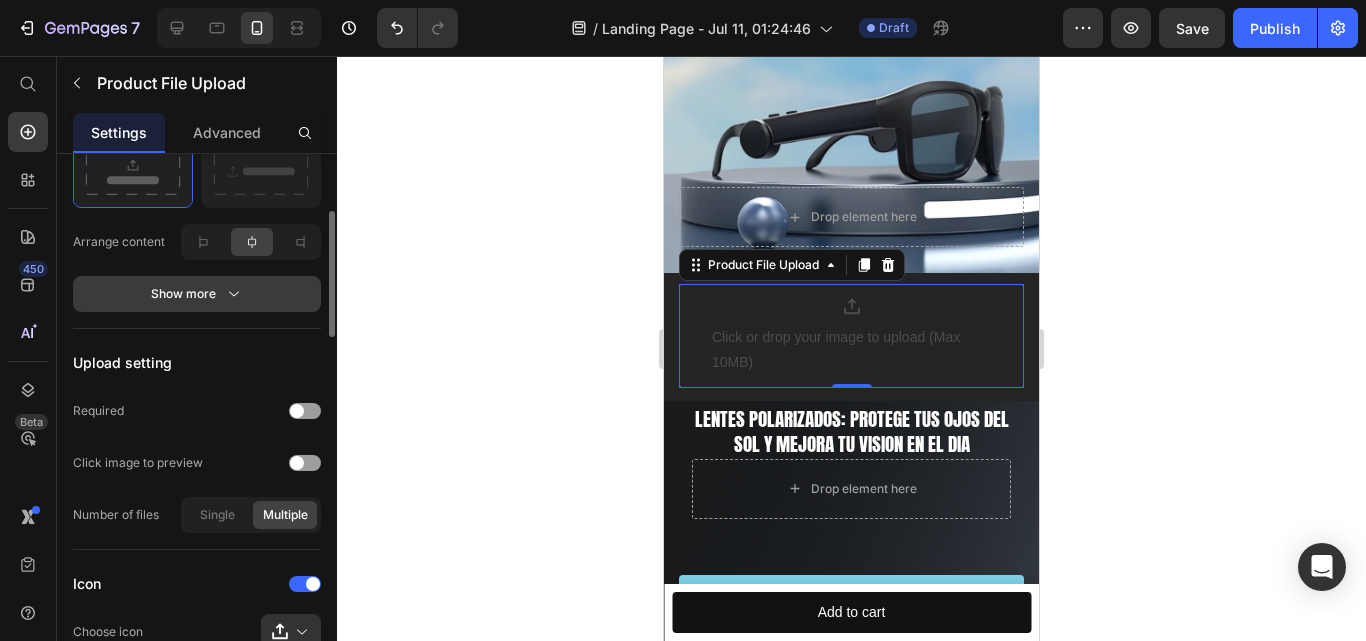 click on "Show more" at bounding box center (197, 294) 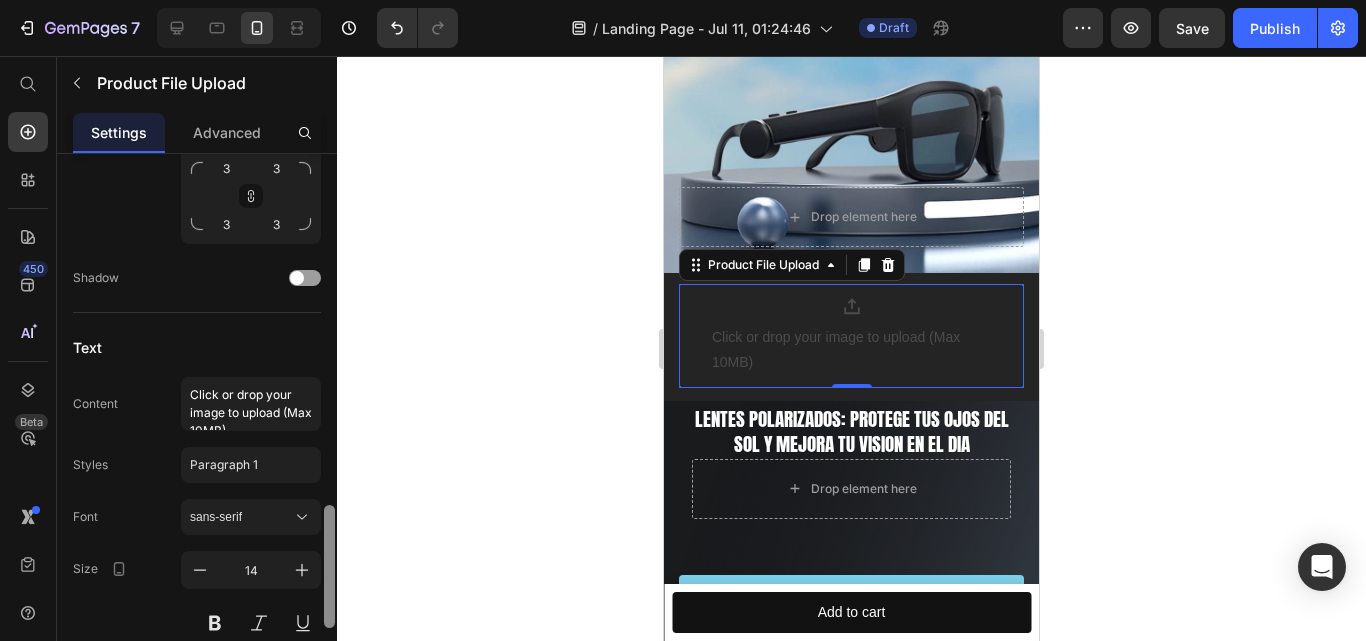 scroll, scrollTop: 1532, scrollLeft: 0, axis: vertical 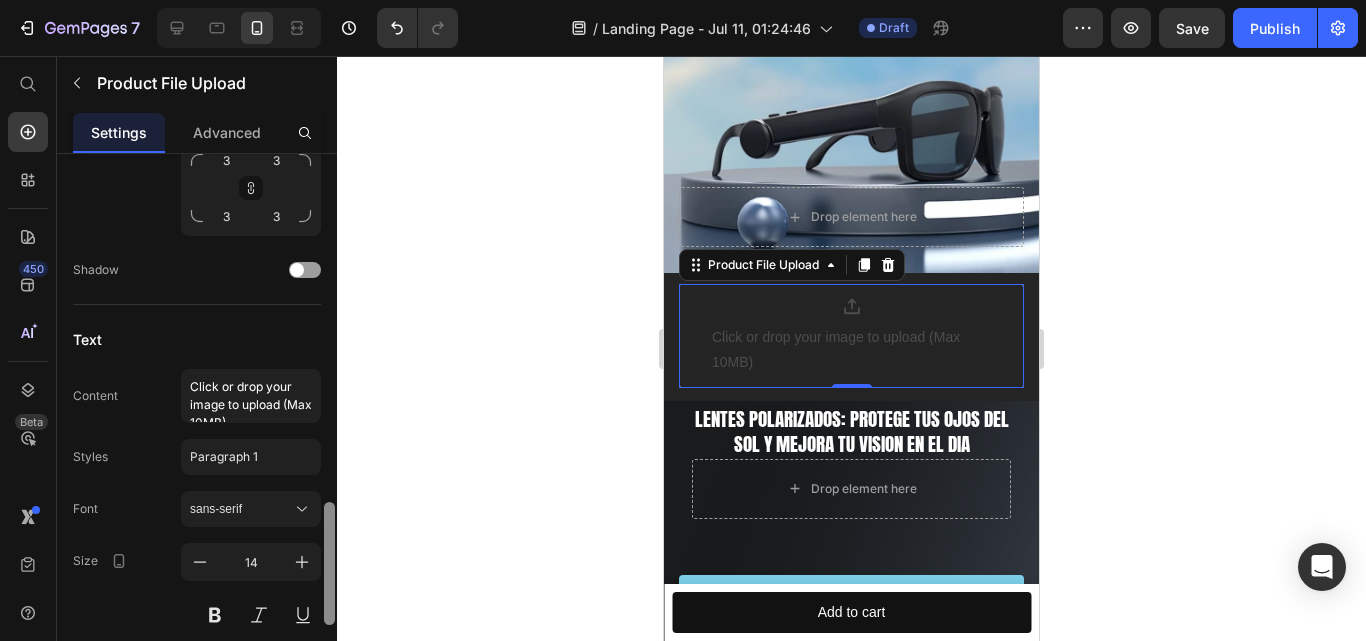 drag, startPoint x: 332, startPoint y: 282, endPoint x: 323, endPoint y: 583, distance: 301.13452 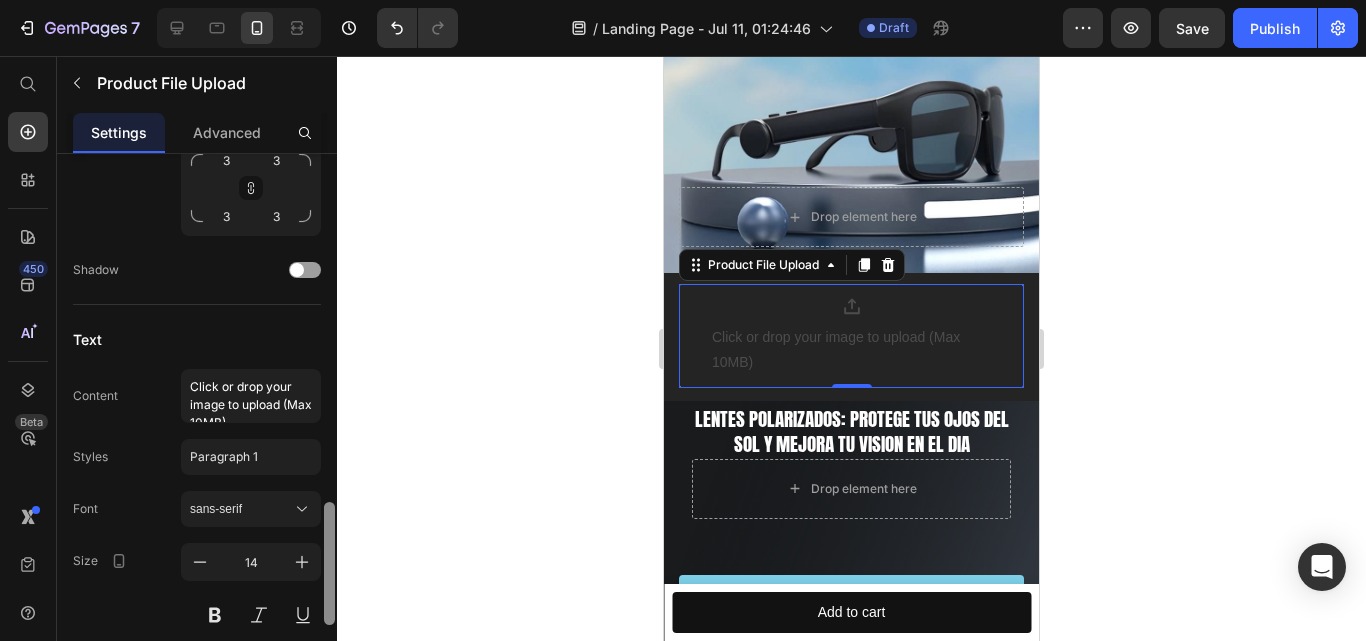 click at bounding box center (329, 426) 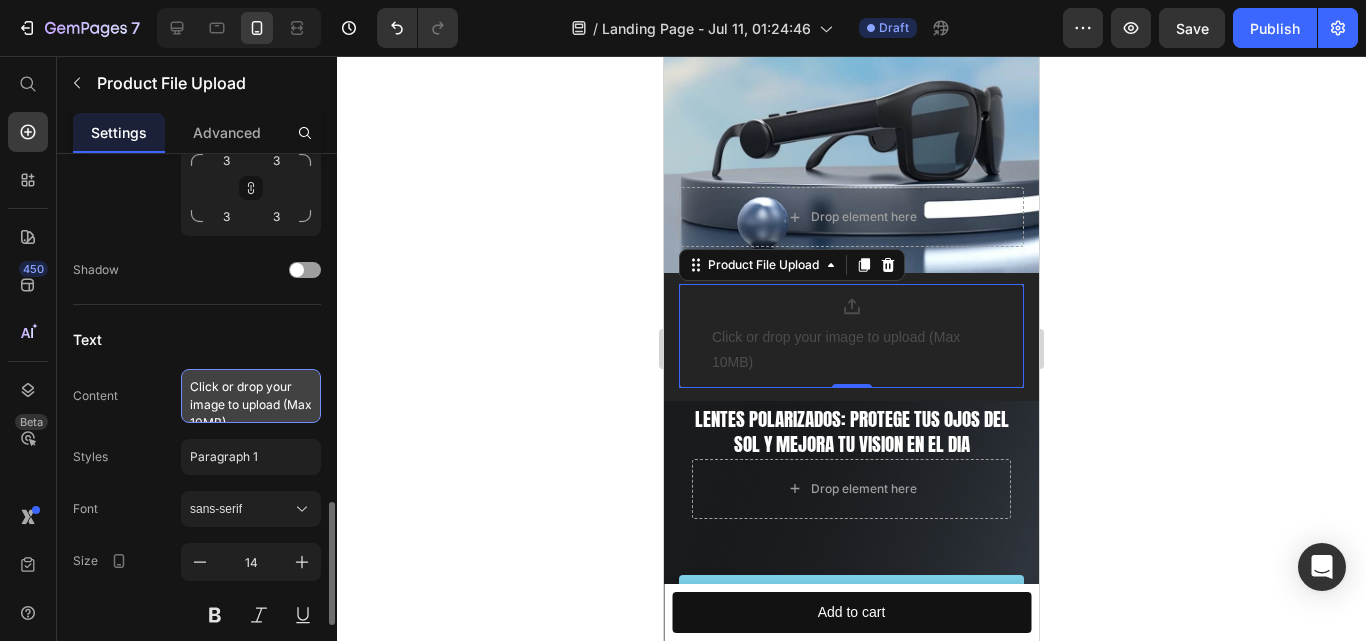 click on "Click or drop your image to upload (Max 10MB)" at bounding box center (251, 396) 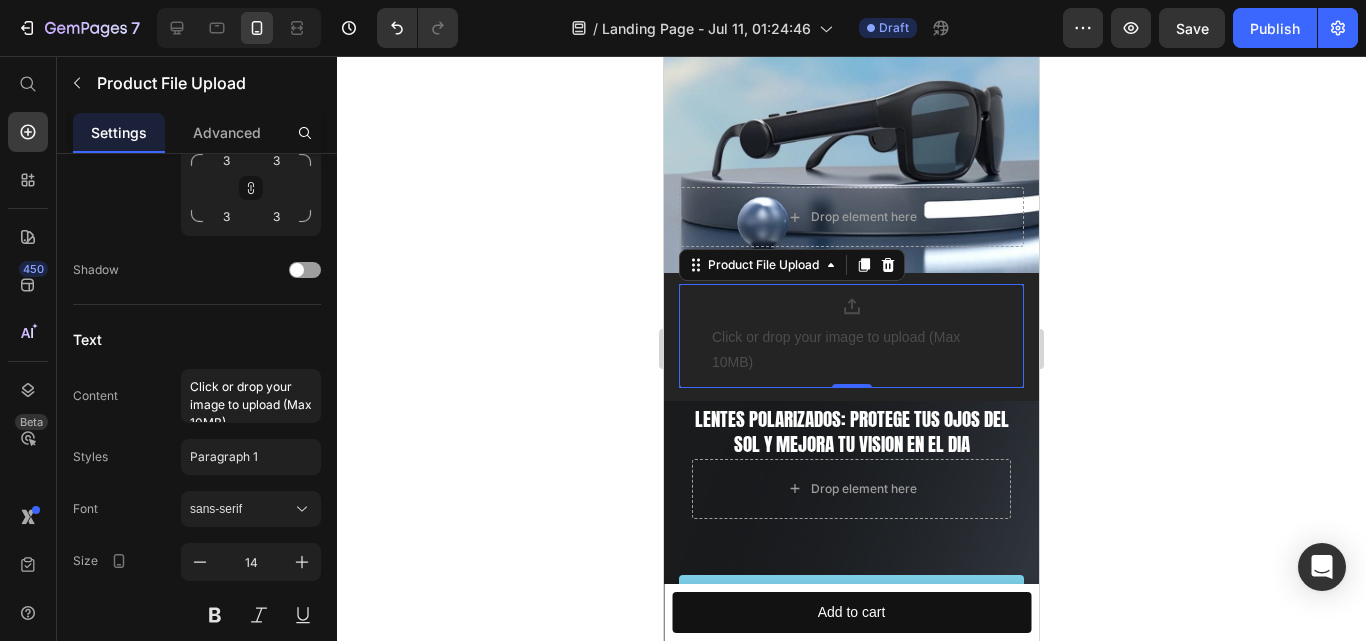 click at bounding box center [851, 307] 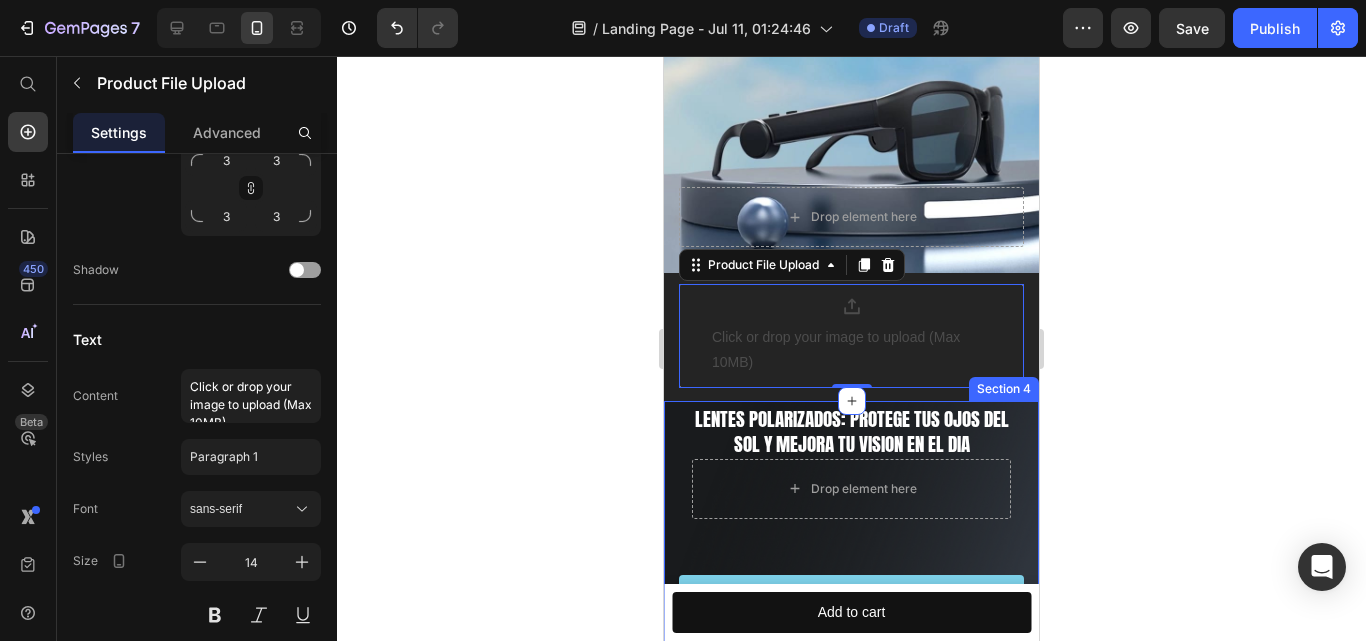 click on "Image Gemwine Heading LENTES POLARIZADOS: Protege tus ojos del sol y mejora tu vision en el dia Heading
Drop element here Row OBTENER 30% DE DESCUENTO Button Row Image Image
Row Section 4" at bounding box center [851, 683] 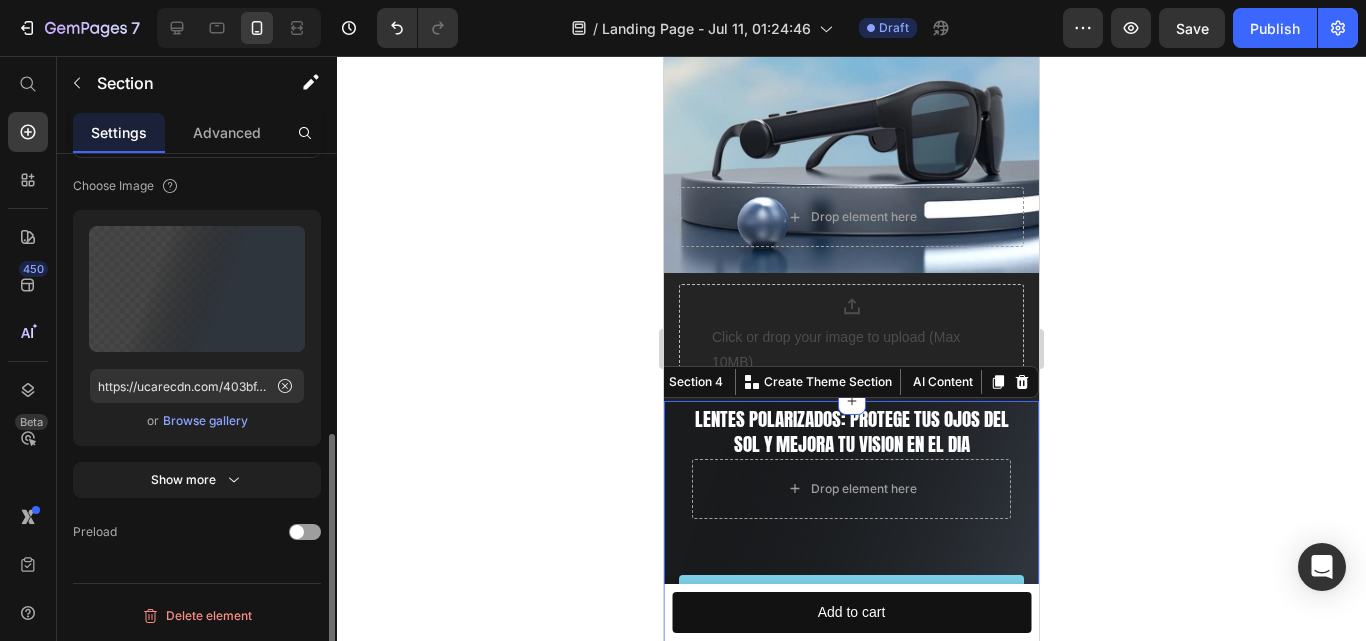scroll, scrollTop: 0, scrollLeft: 0, axis: both 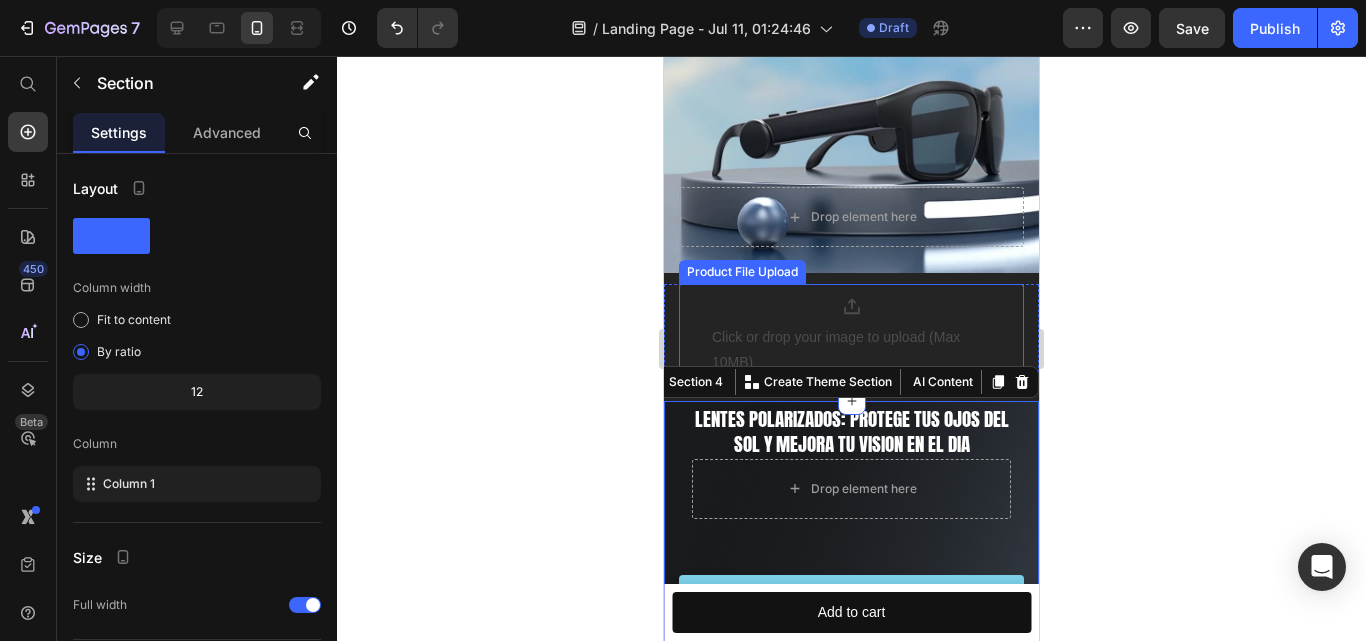 click on "Click or drop your image to upload (Max 10MB)" at bounding box center [851, 350] 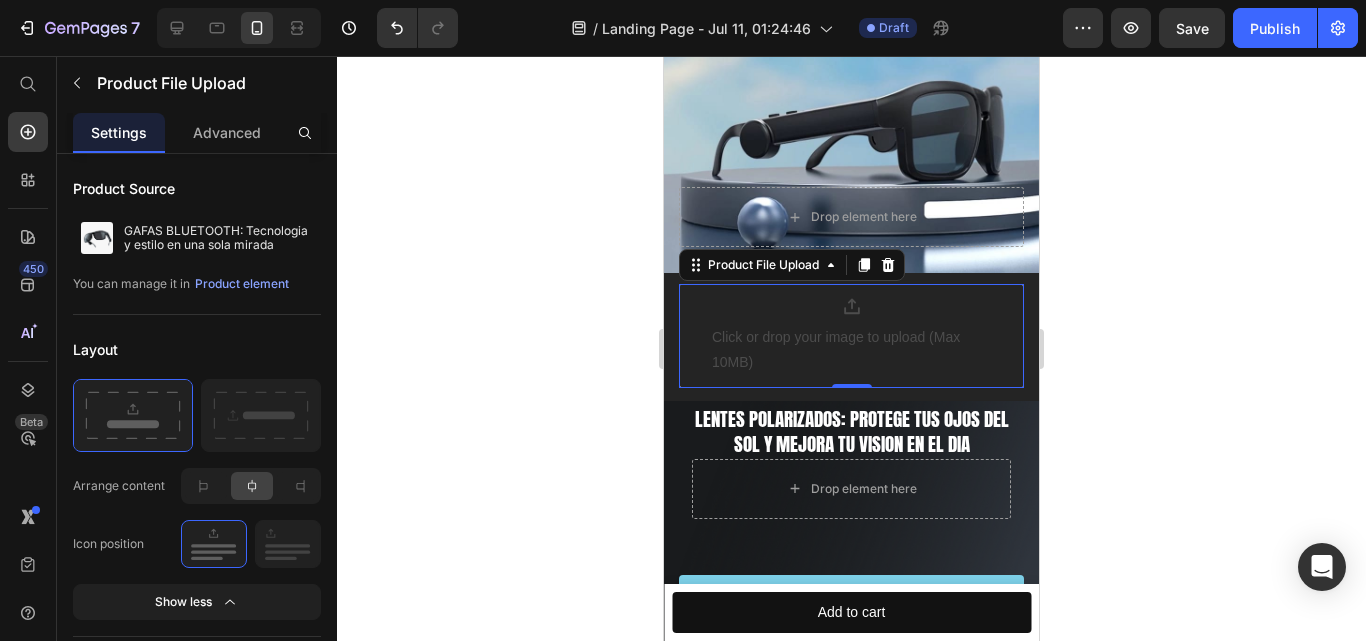 click on "Click or drop your image to upload (Max 10MB)" at bounding box center (851, 336) 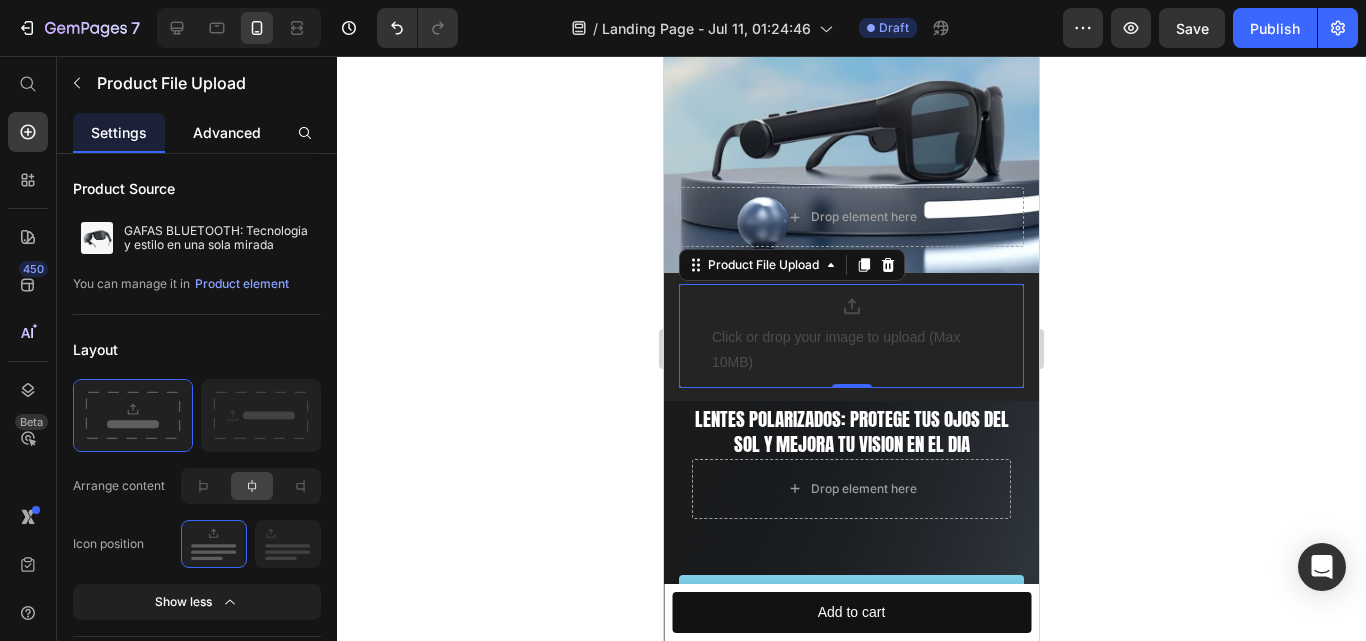 click on "Advanced" at bounding box center (227, 132) 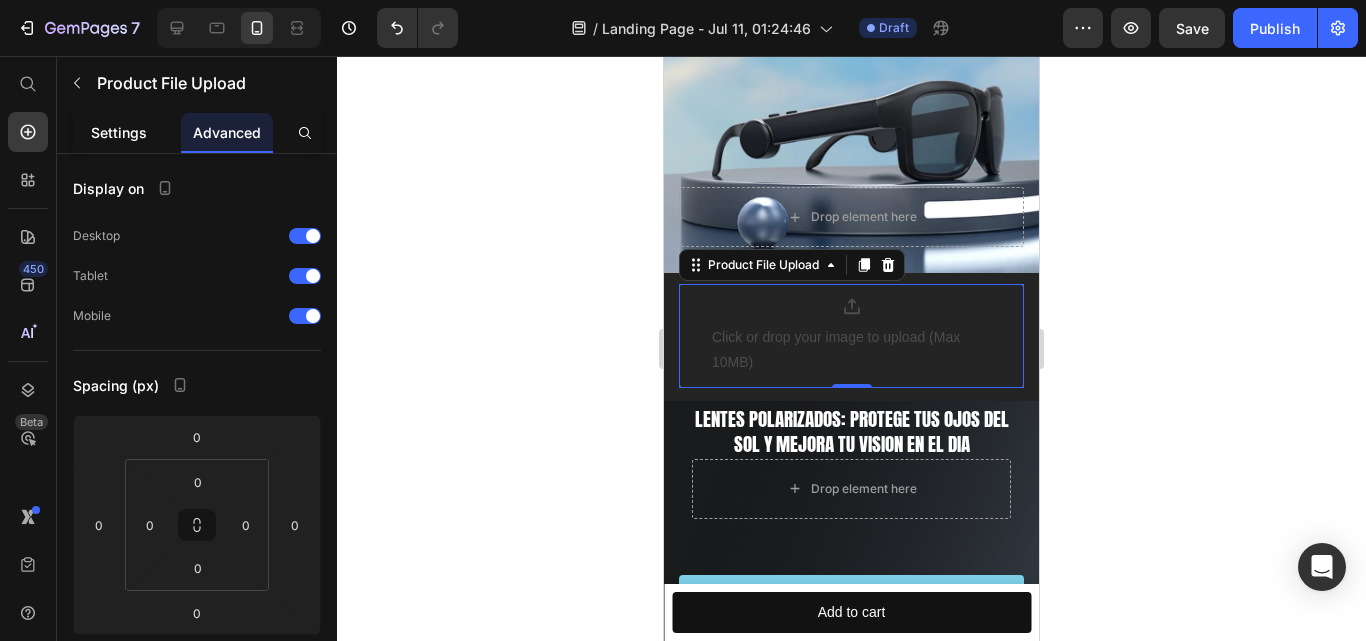 drag, startPoint x: 141, startPoint y: 134, endPoint x: 20, endPoint y: 240, distance: 160.8633 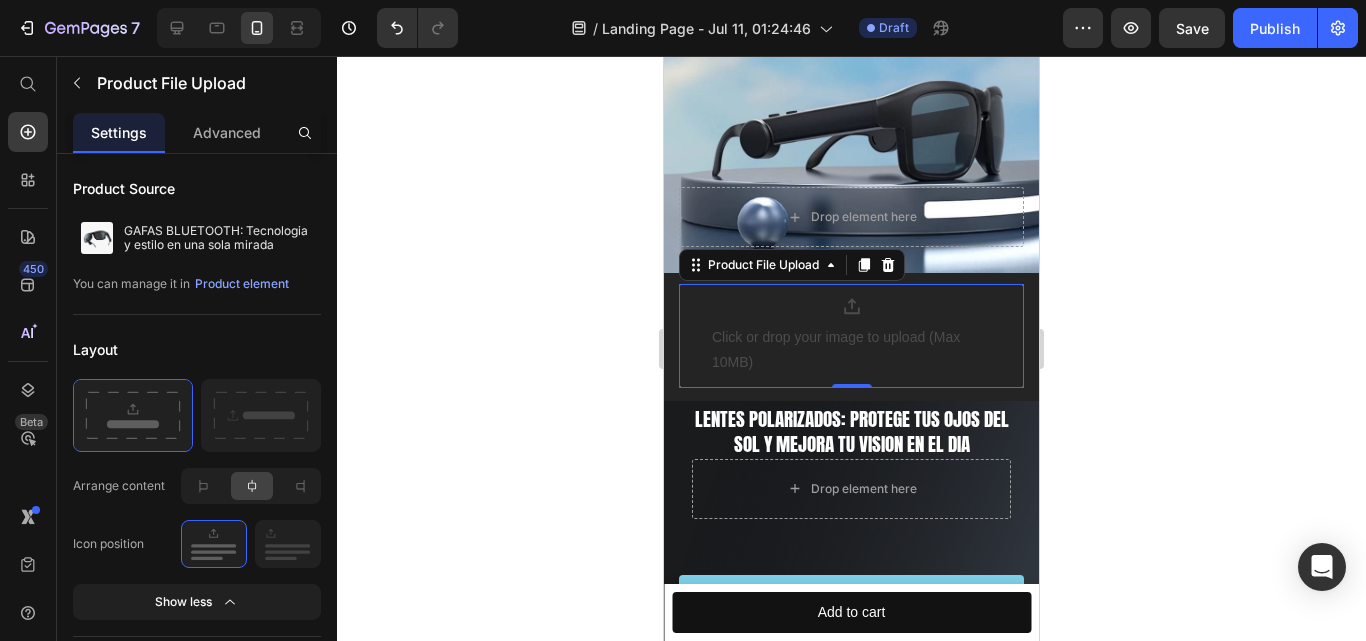 click on "Click or drop your image to upload (Max 10MB)" at bounding box center [851, 350] 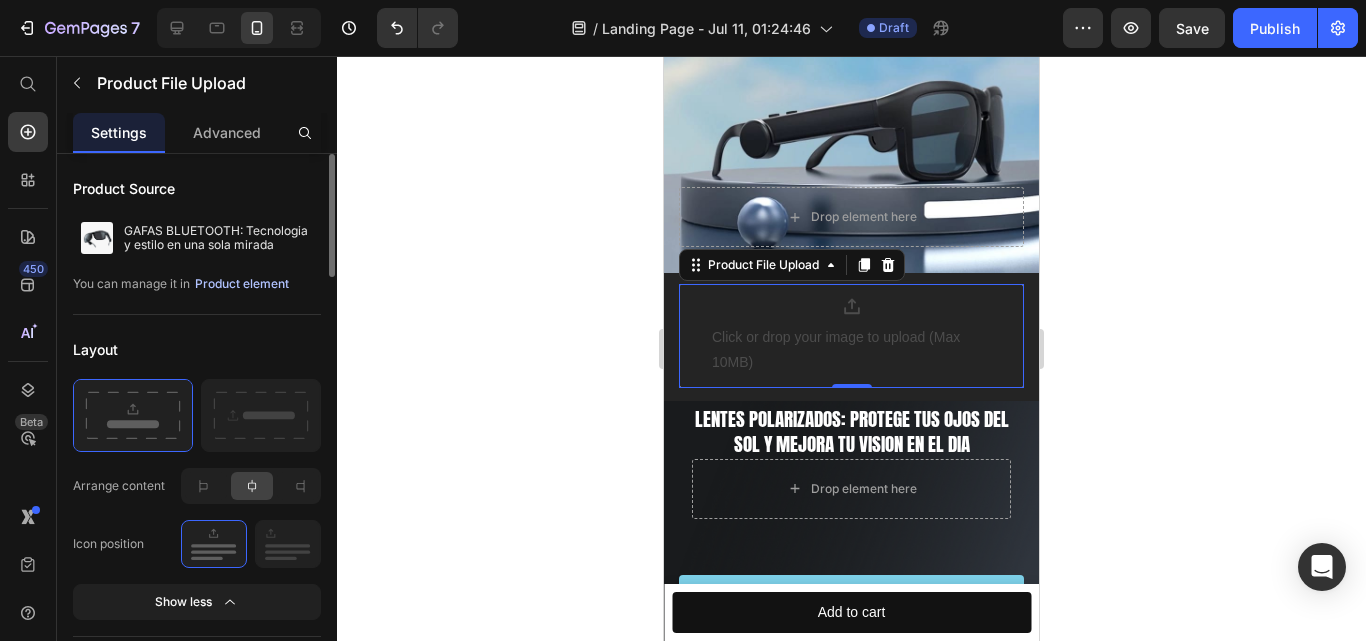 click on "Product element" at bounding box center [242, 284] 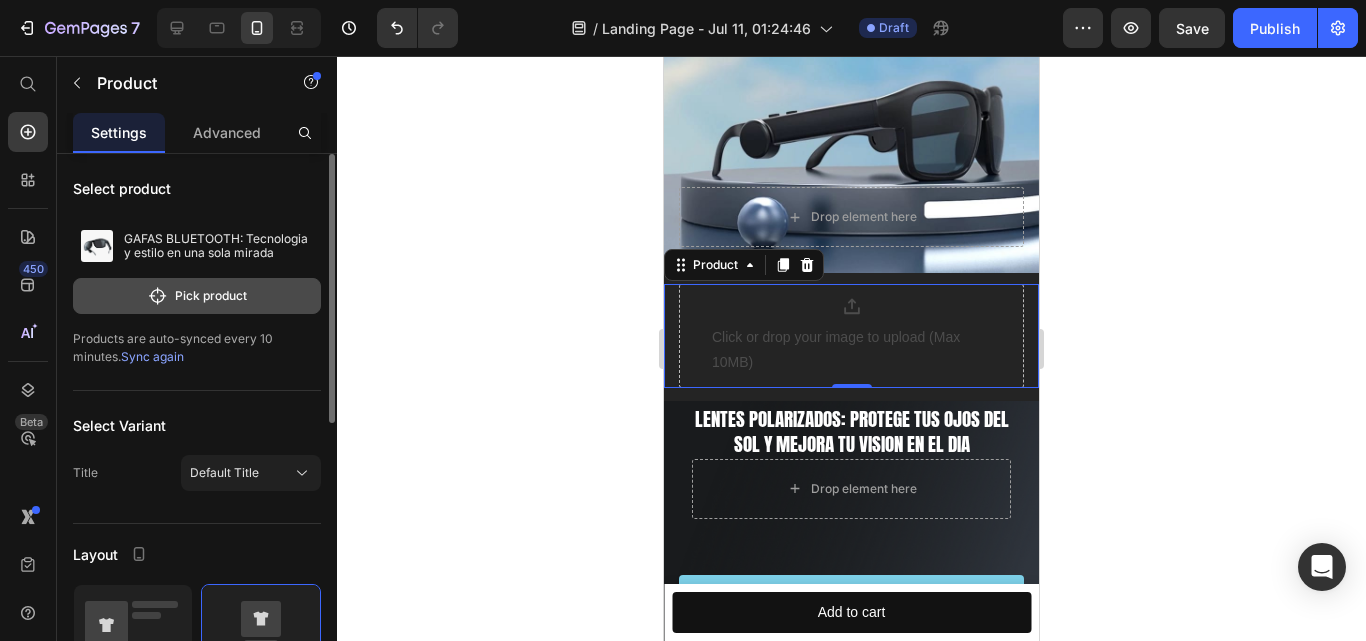 click on "Pick product" at bounding box center (197, 296) 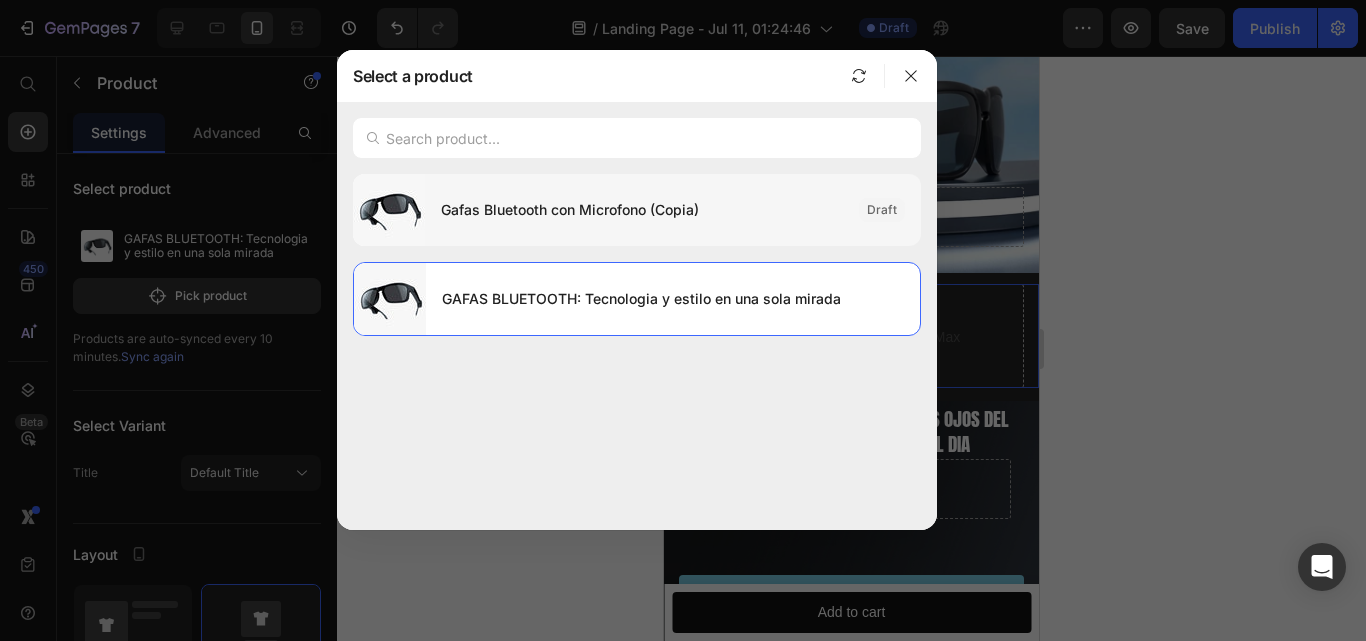 click on "draft" at bounding box center (882, 210) 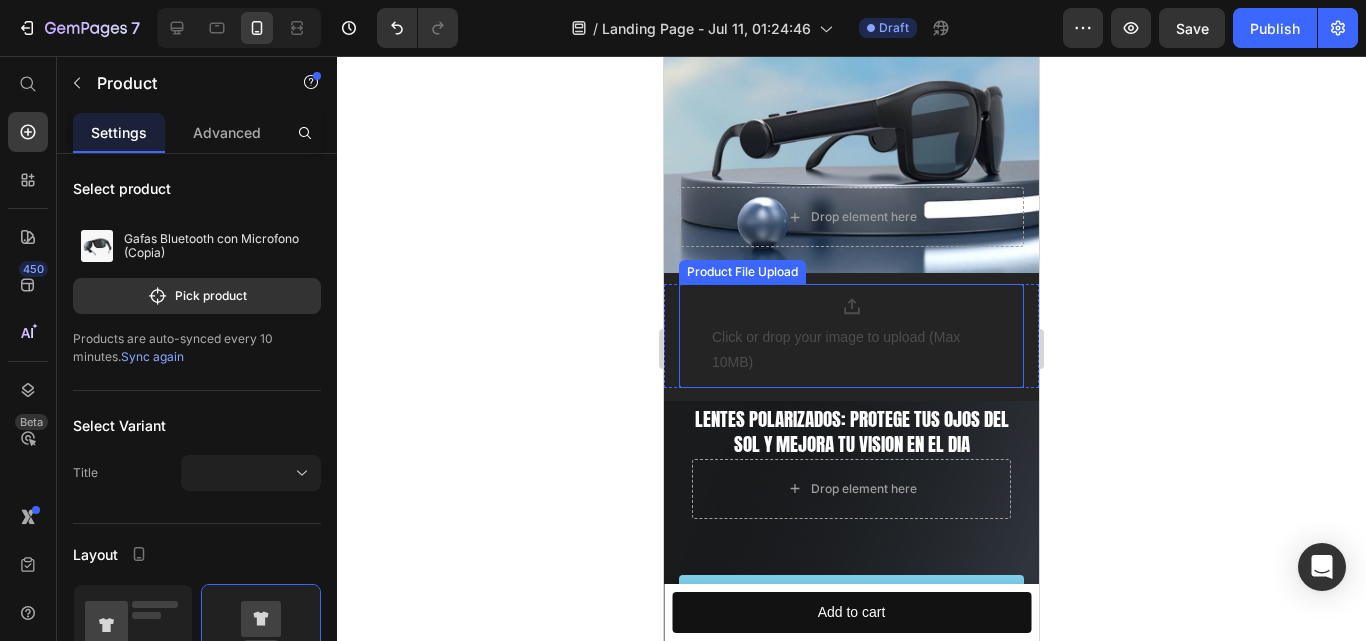 click on "Click or drop your image to upload (Max 10MB)" at bounding box center [851, 350] 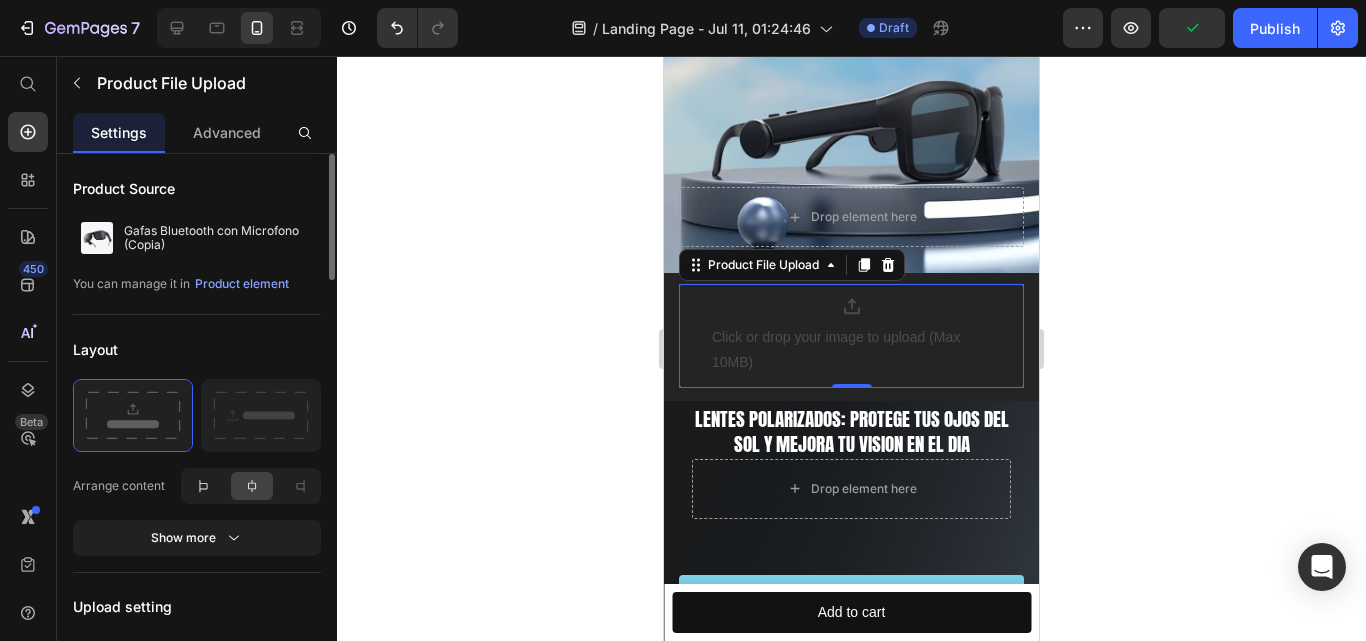 click 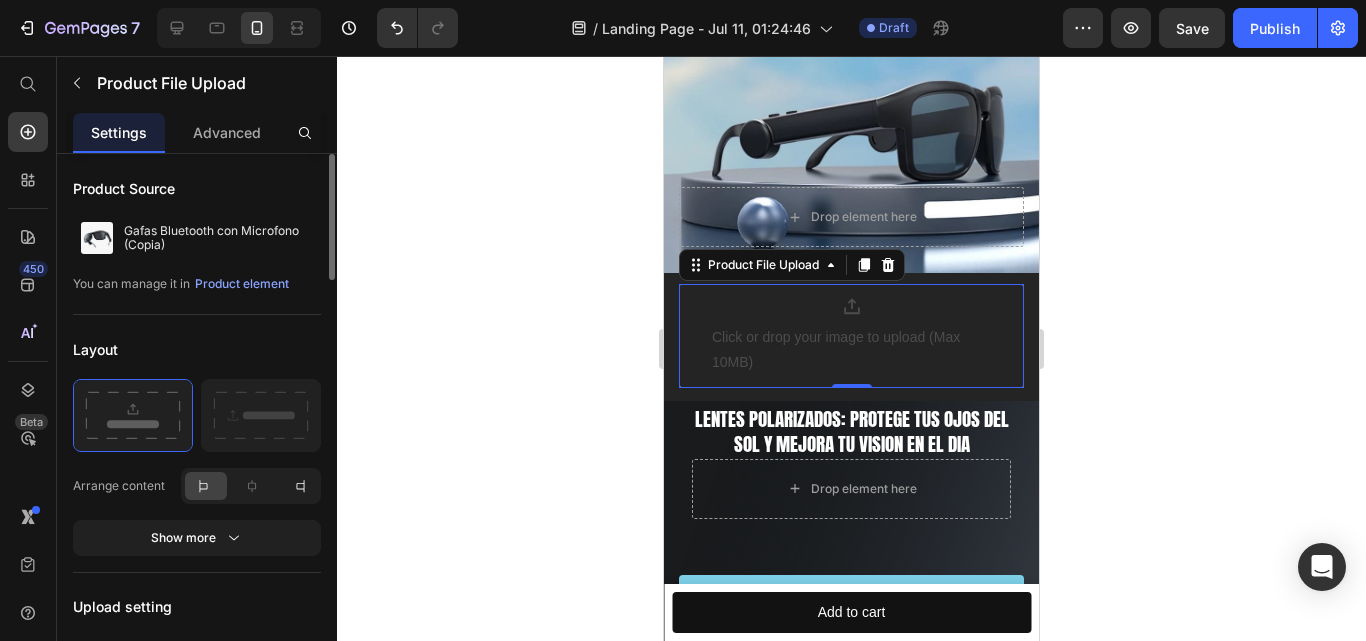 click 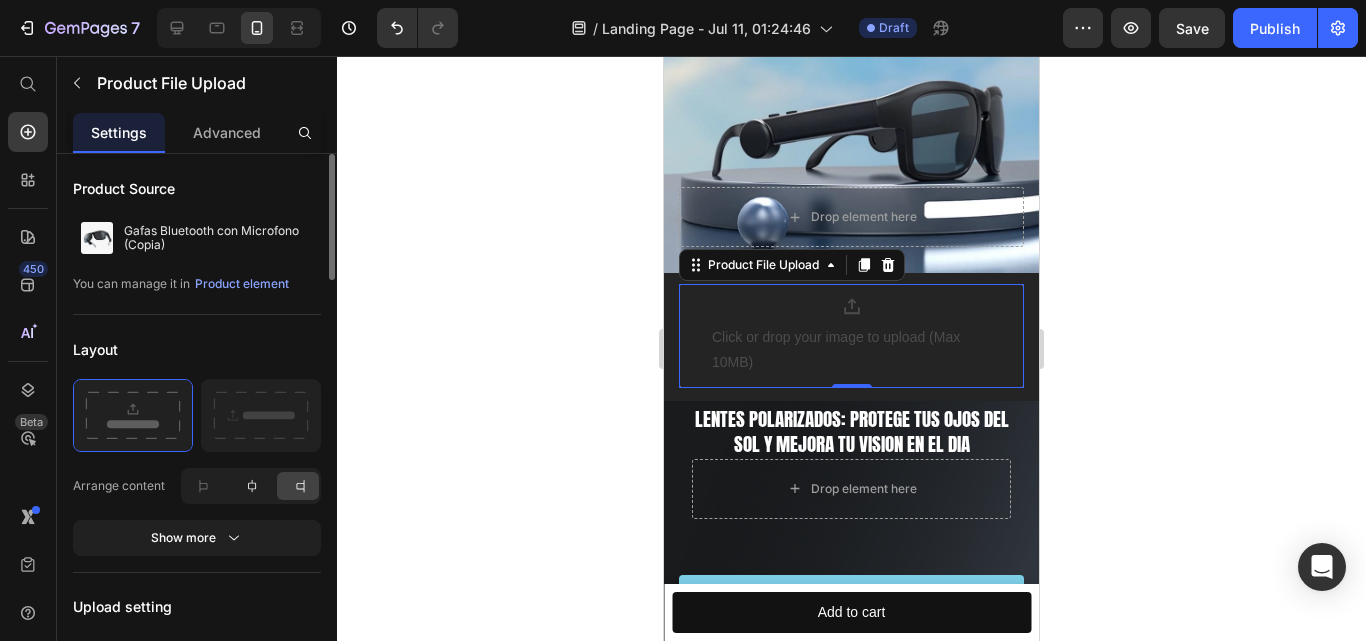 click 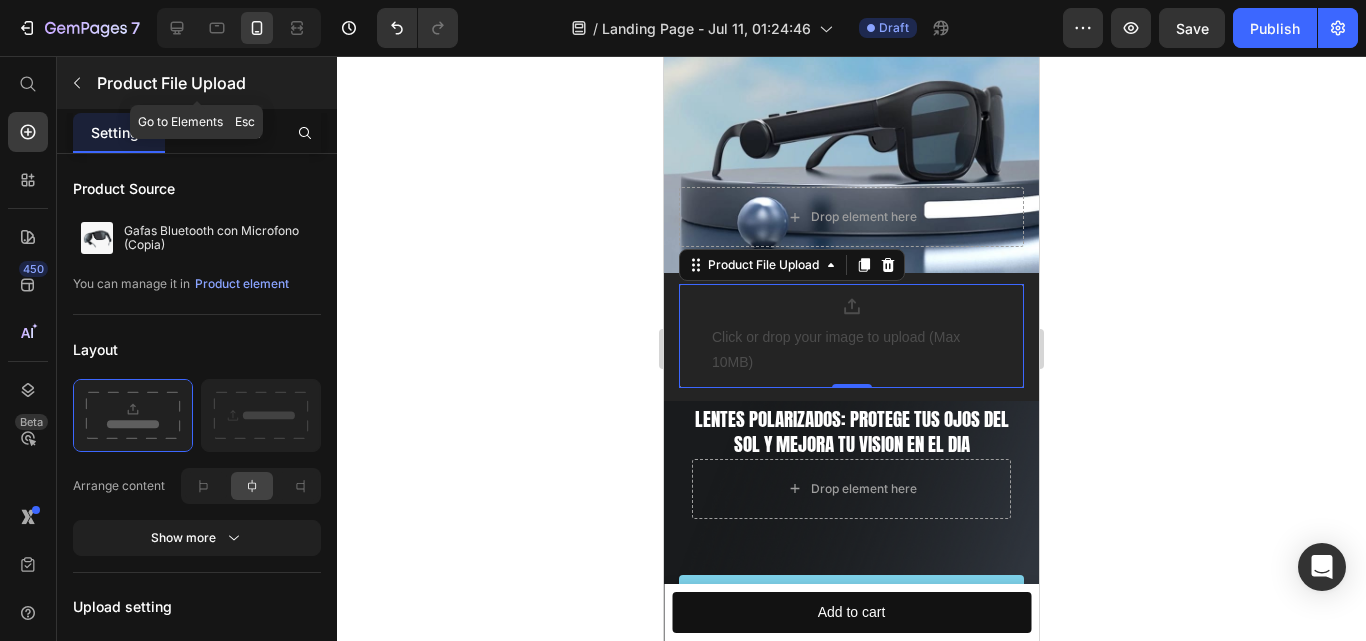 click 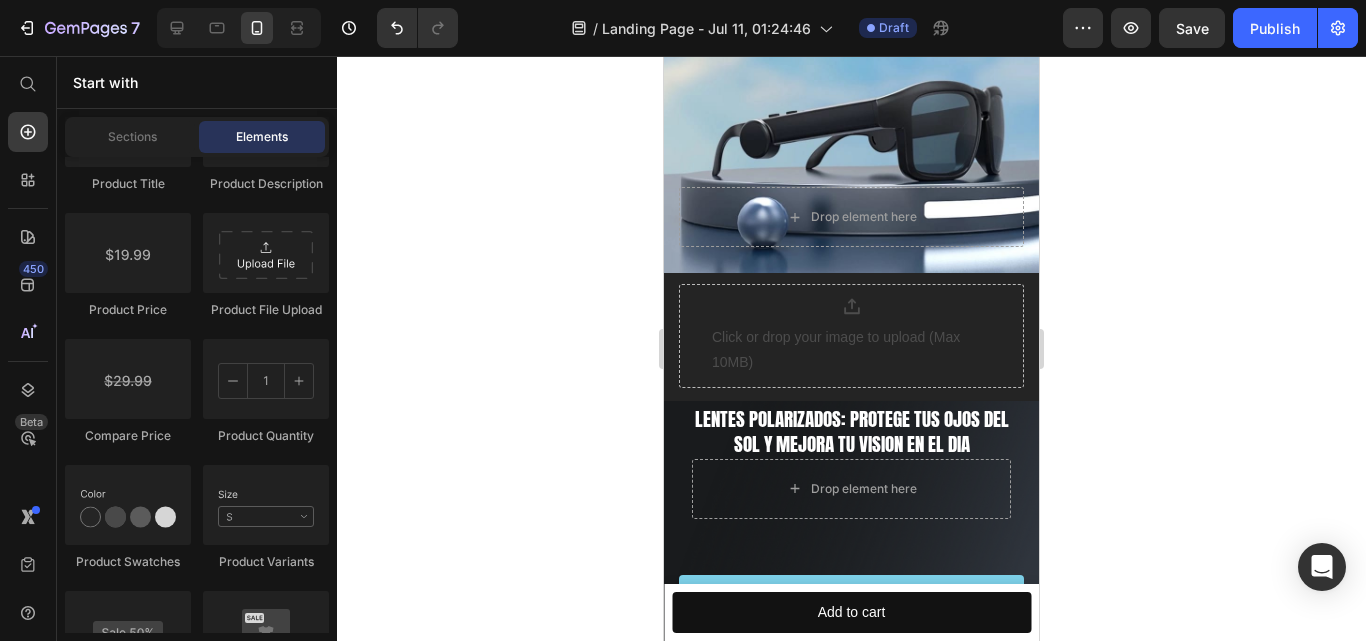 click 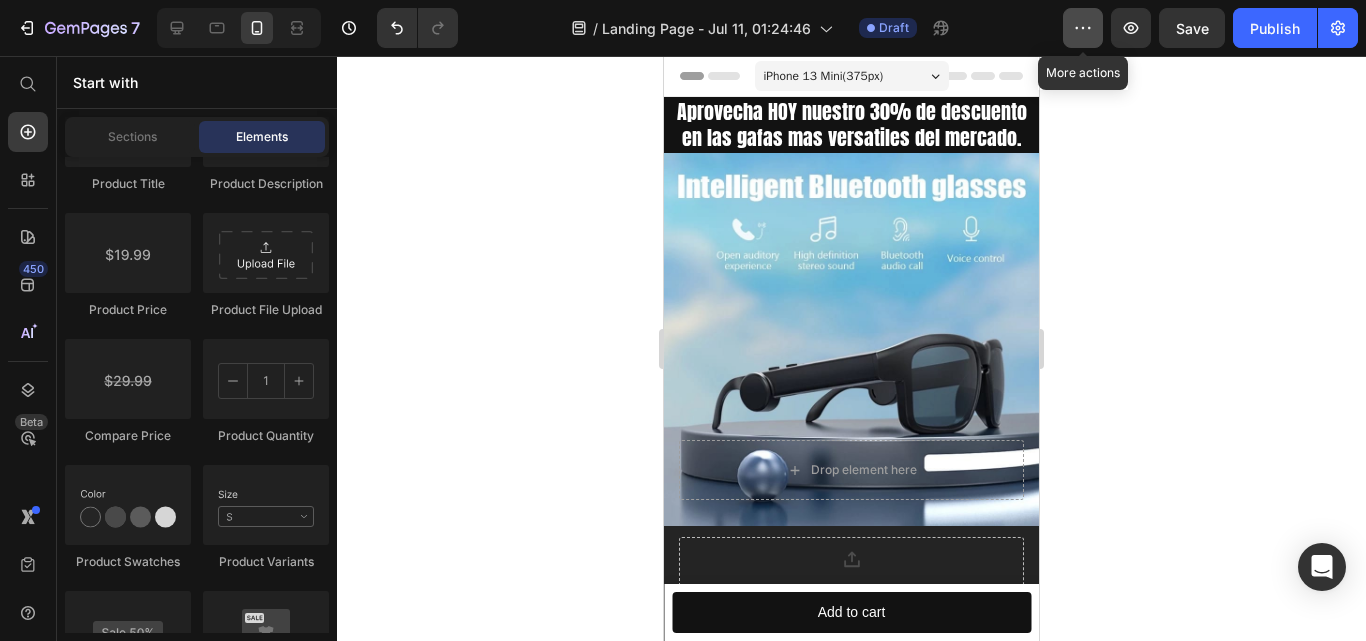 click 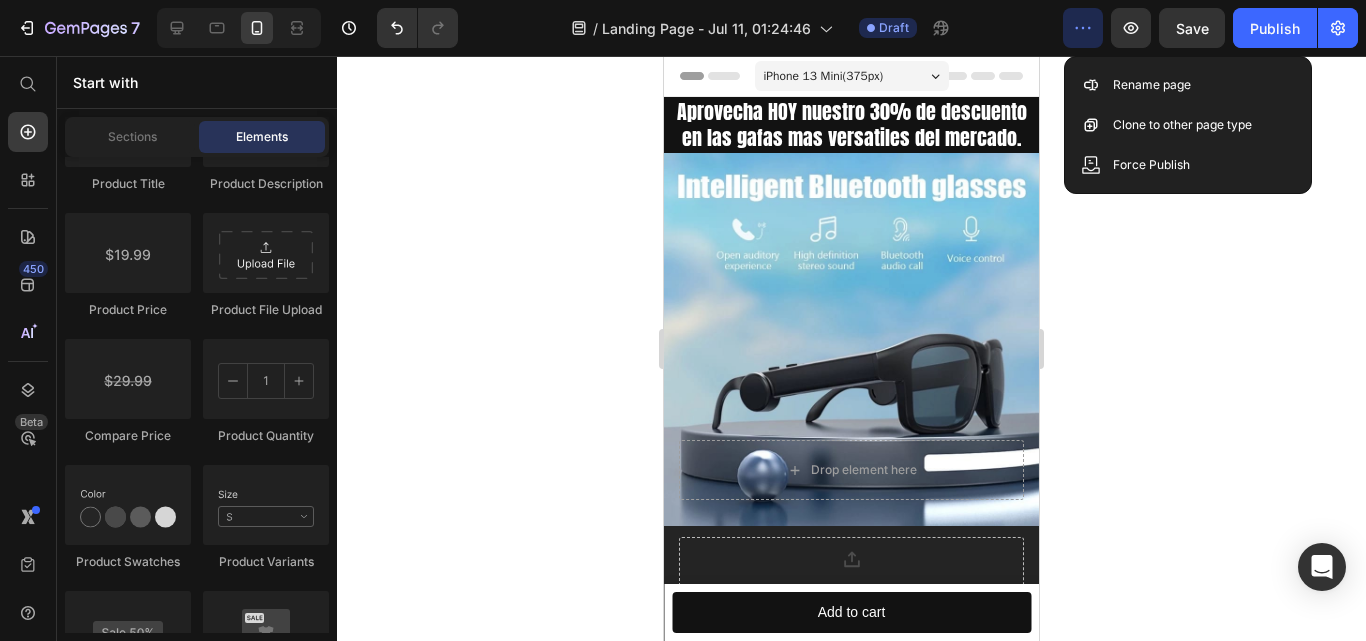 scroll, scrollTop: 218, scrollLeft: 0, axis: vertical 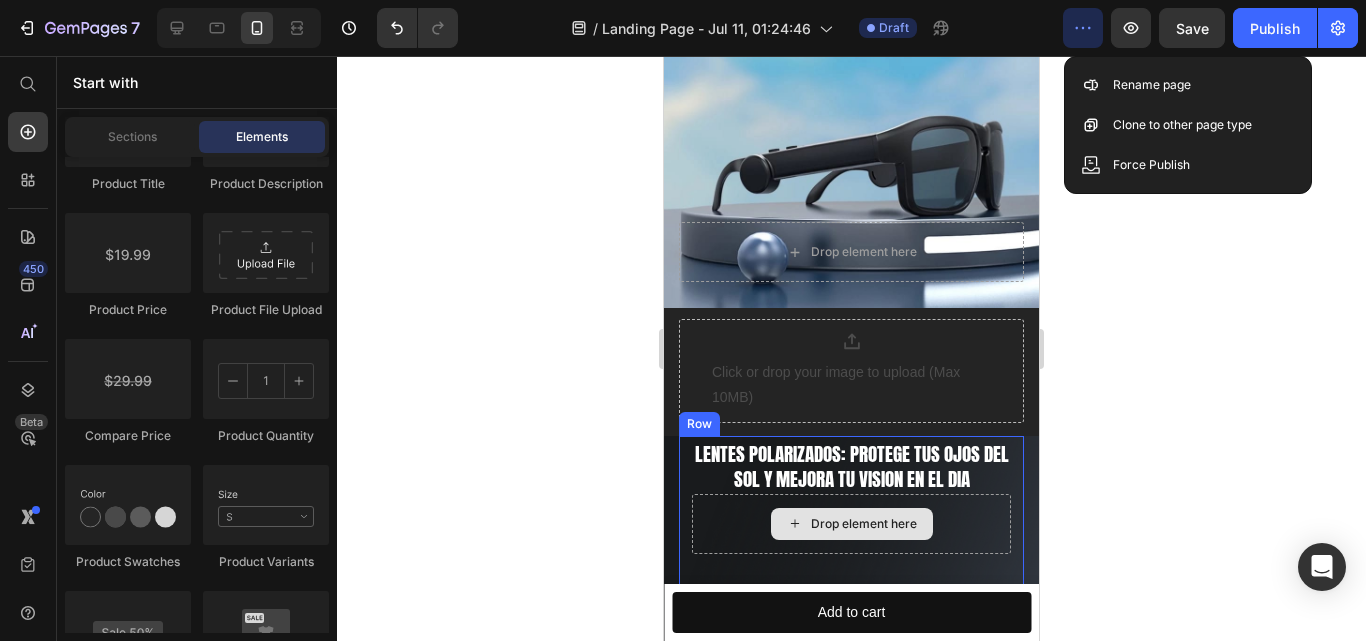 type 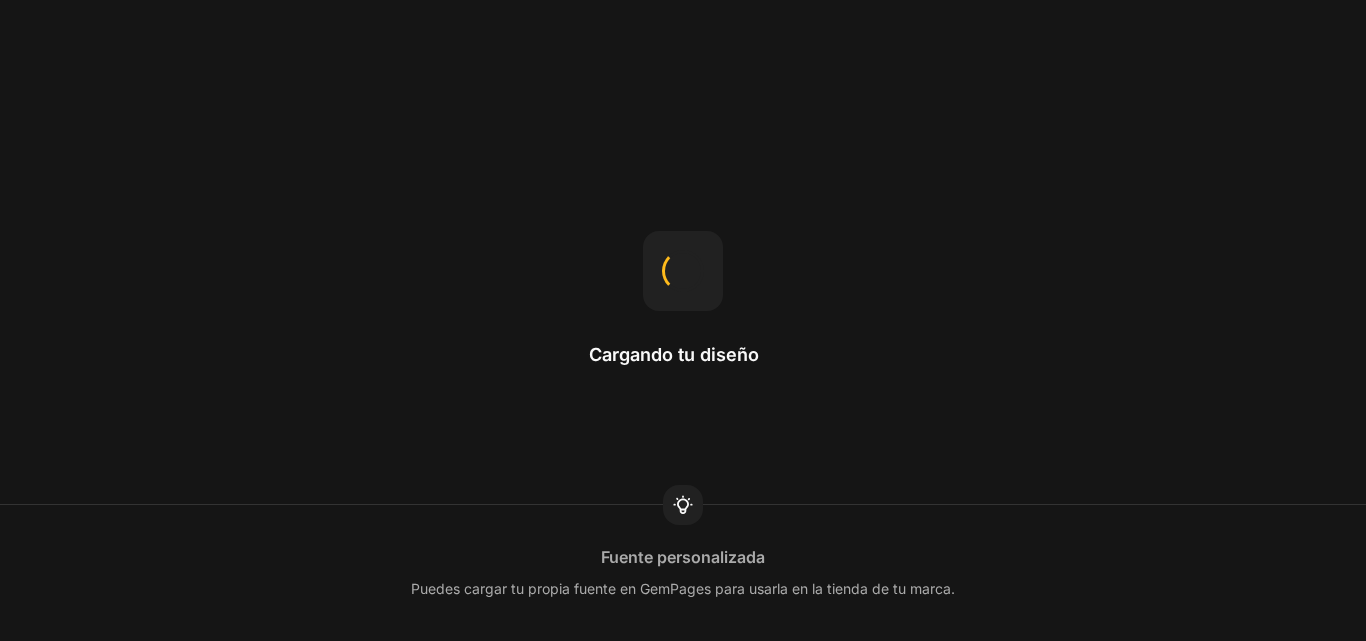 scroll, scrollTop: 0, scrollLeft: 0, axis: both 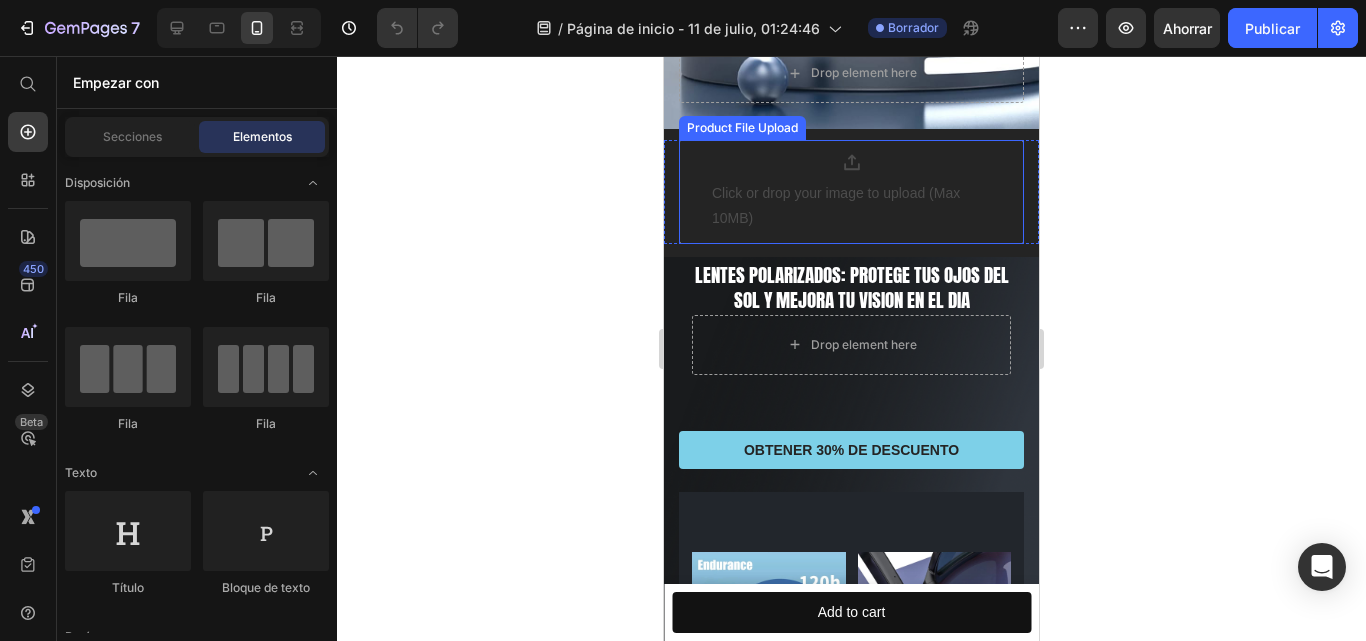 click at bounding box center (851, 163) 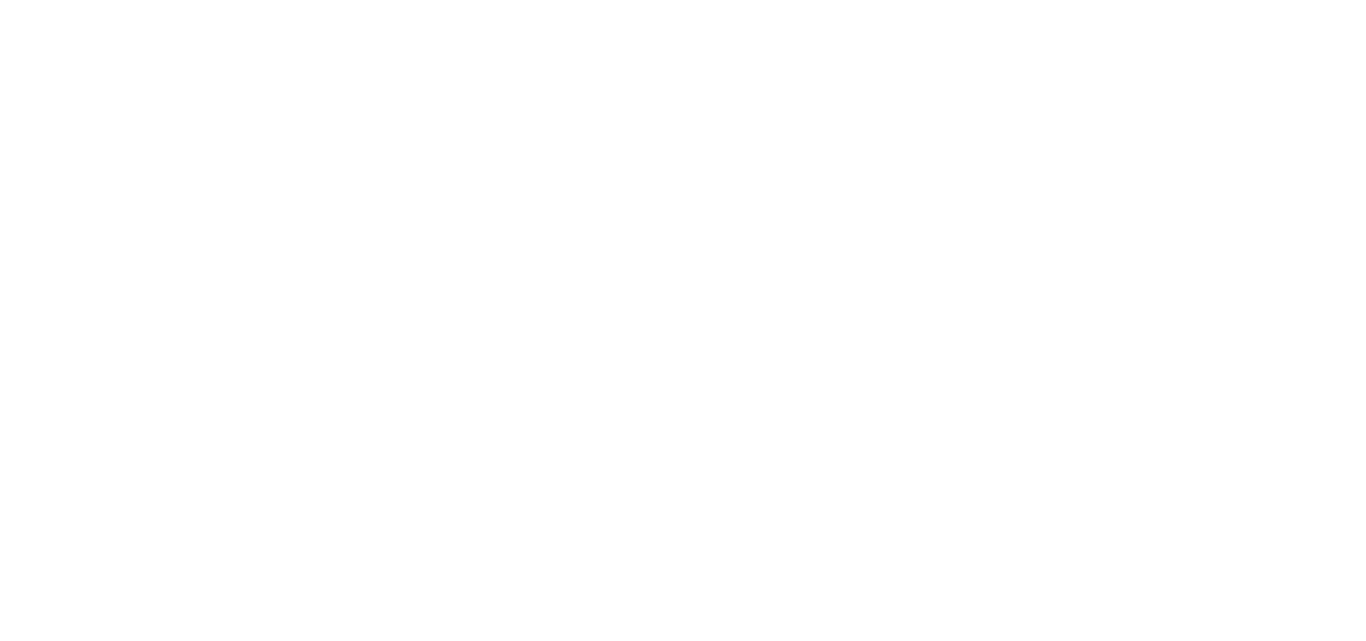 scroll, scrollTop: 0, scrollLeft: 0, axis: both 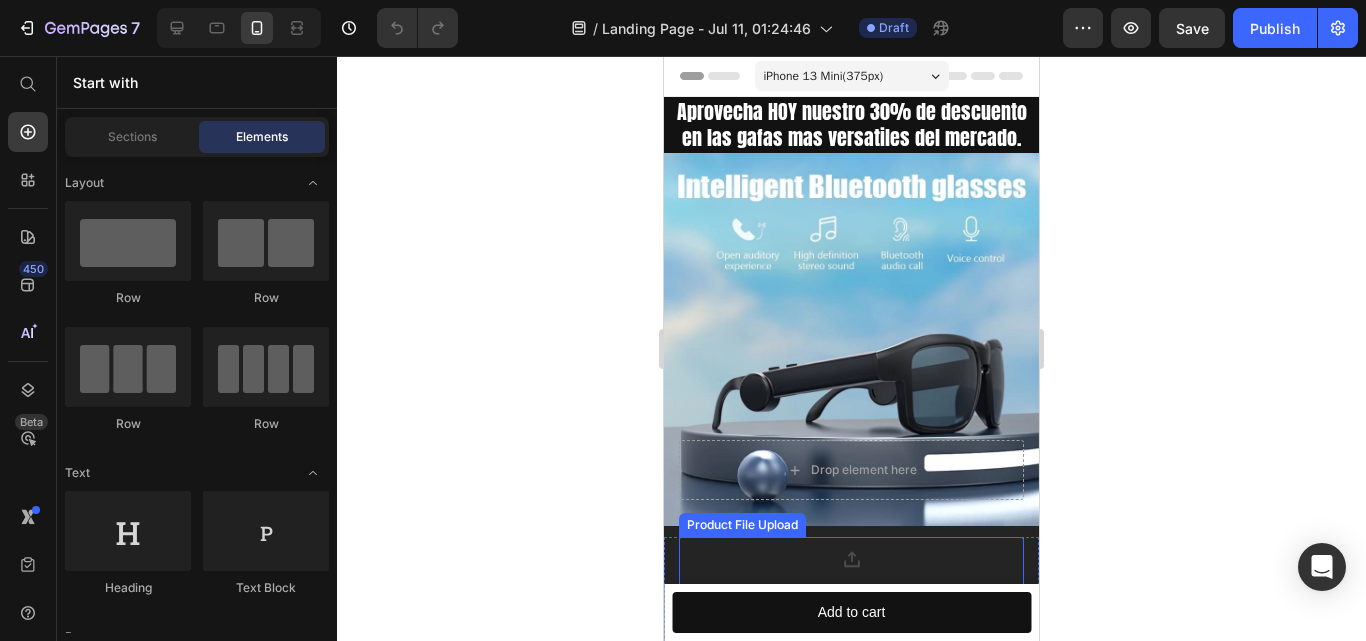 click on "Click or drop your image to upload (Max 10MB)" at bounding box center [851, 603] 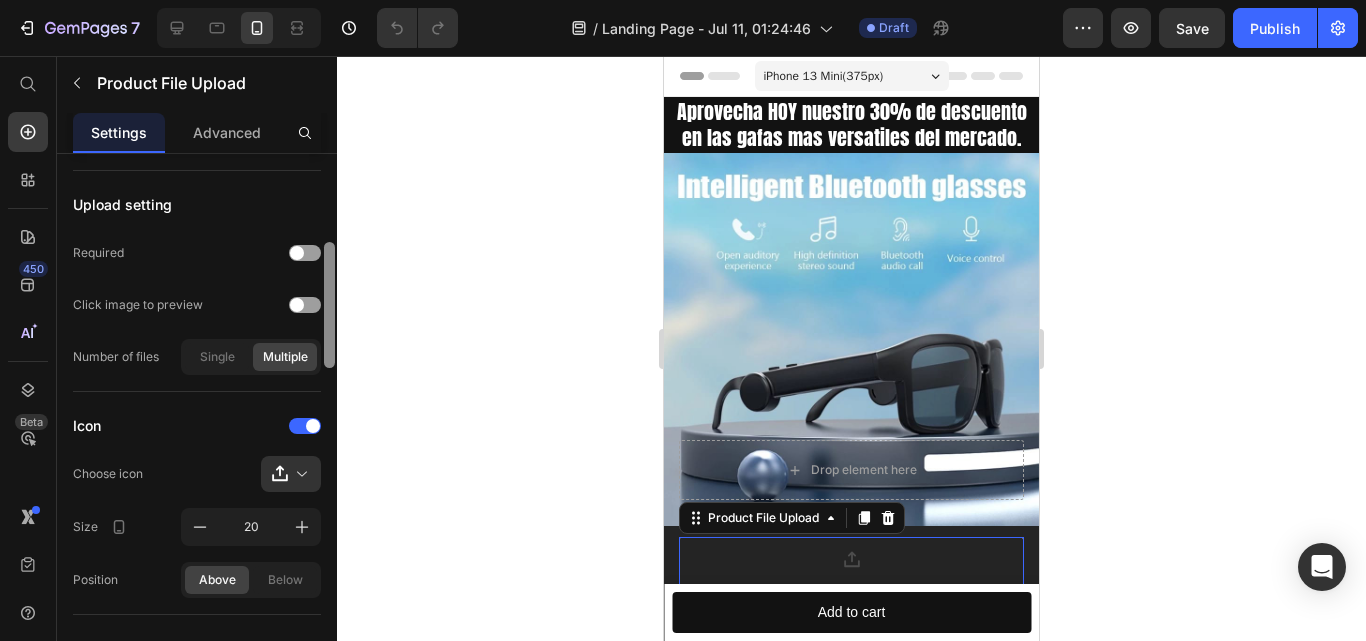 scroll, scrollTop: 407, scrollLeft: 0, axis: vertical 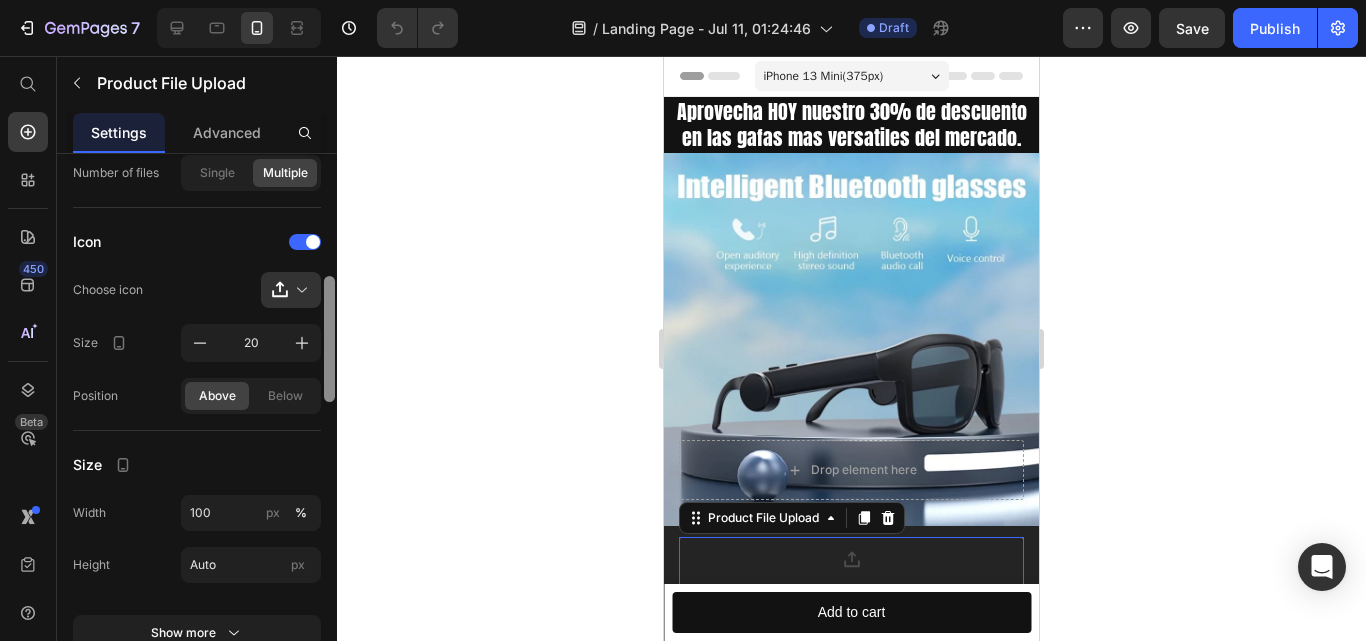 drag, startPoint x: 328, startPoint y: 264, endPoint x: 342, endPoint y: 454, distance: 190.51509 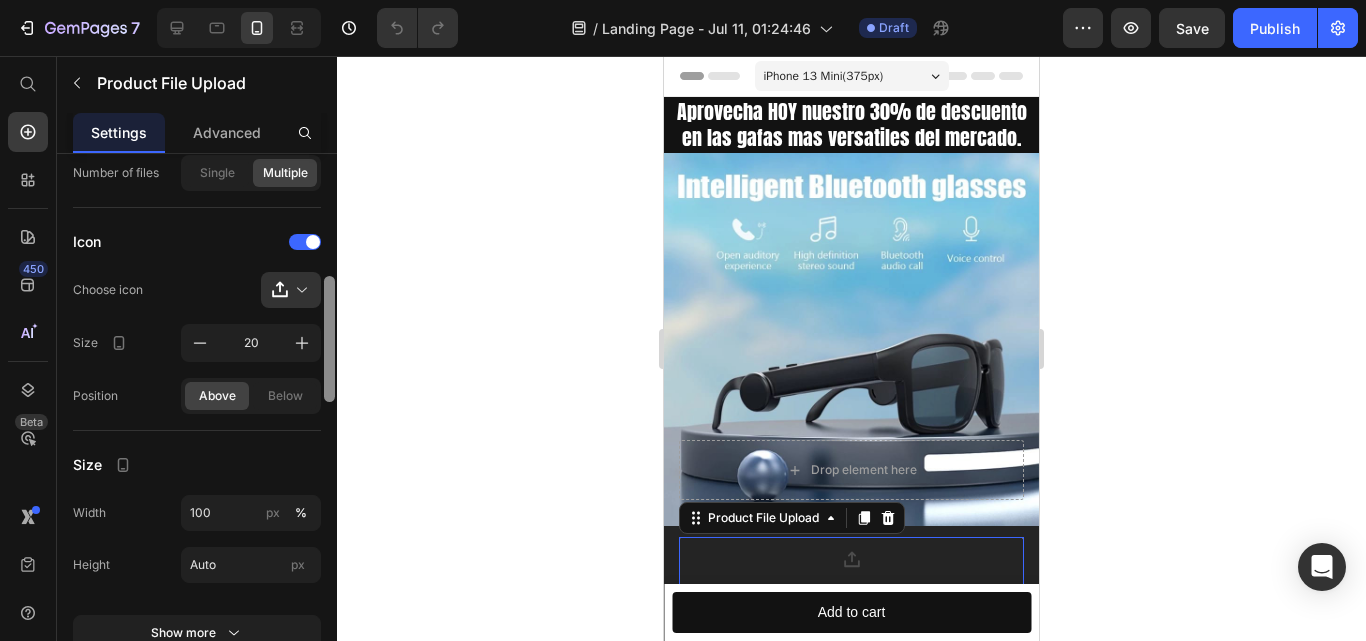 click on "7   /  Landing Page - Jul 11, 01:24:46 Draft Preview  Save   Publish  450 Beta Start with Sections Elements Hero Section Product Detail Brands Trusted Badges Guarantee Product Breakdown How to use Testimonials Compare Bundle FAQs Social Proof Brand Story Product List Collection Blog List Contact Sticky Add to Cart Custom Footer Browse Library 450 Layout
Row
Row
Row
Row Text
Heading
Text Block Button
Button
Button
Sticky Back to top Media
Image
Image" 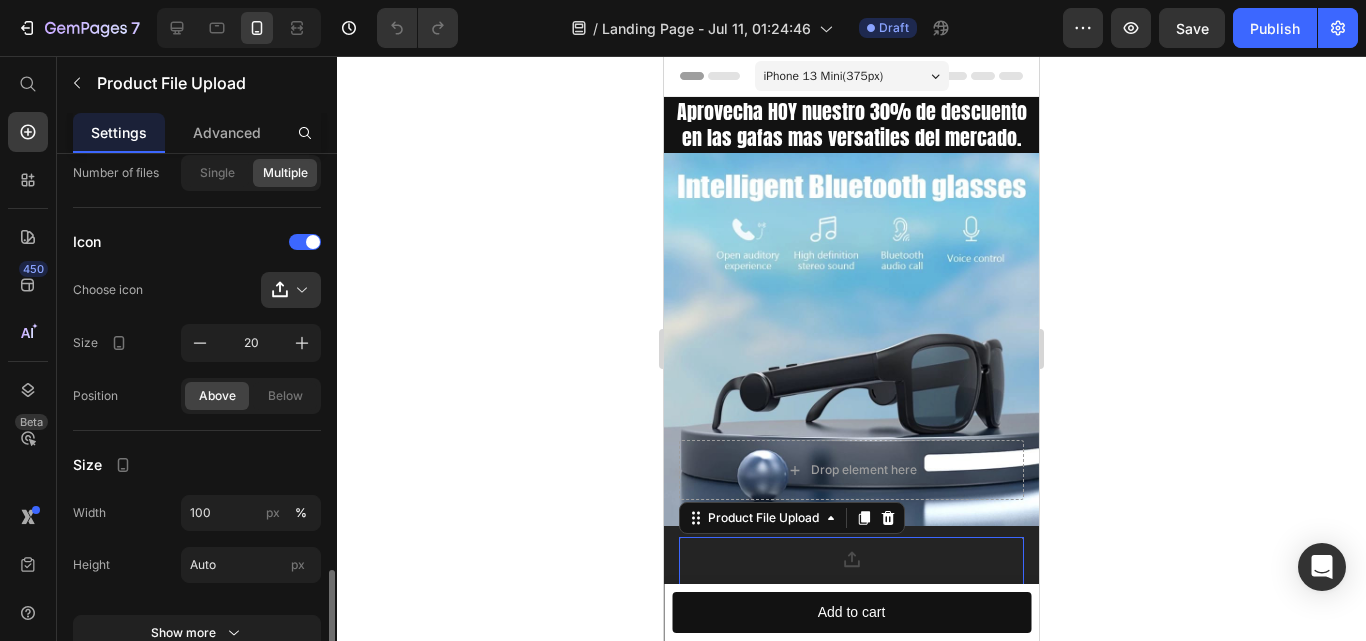 scroll, scrollTop: 813, scrollLeft: 0, axis: vertical 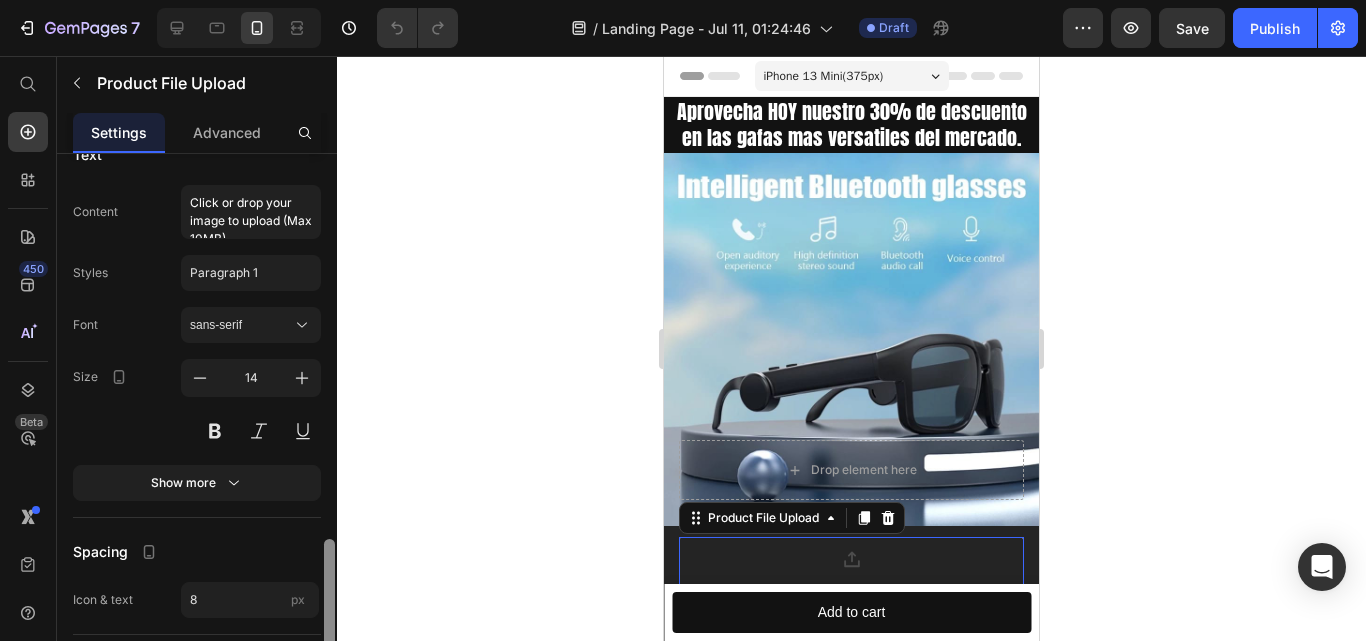 drag, startPoint x: 327, startPoint y: 432, endPoint x: 335, endPoint y: 628, distance: 196.1632 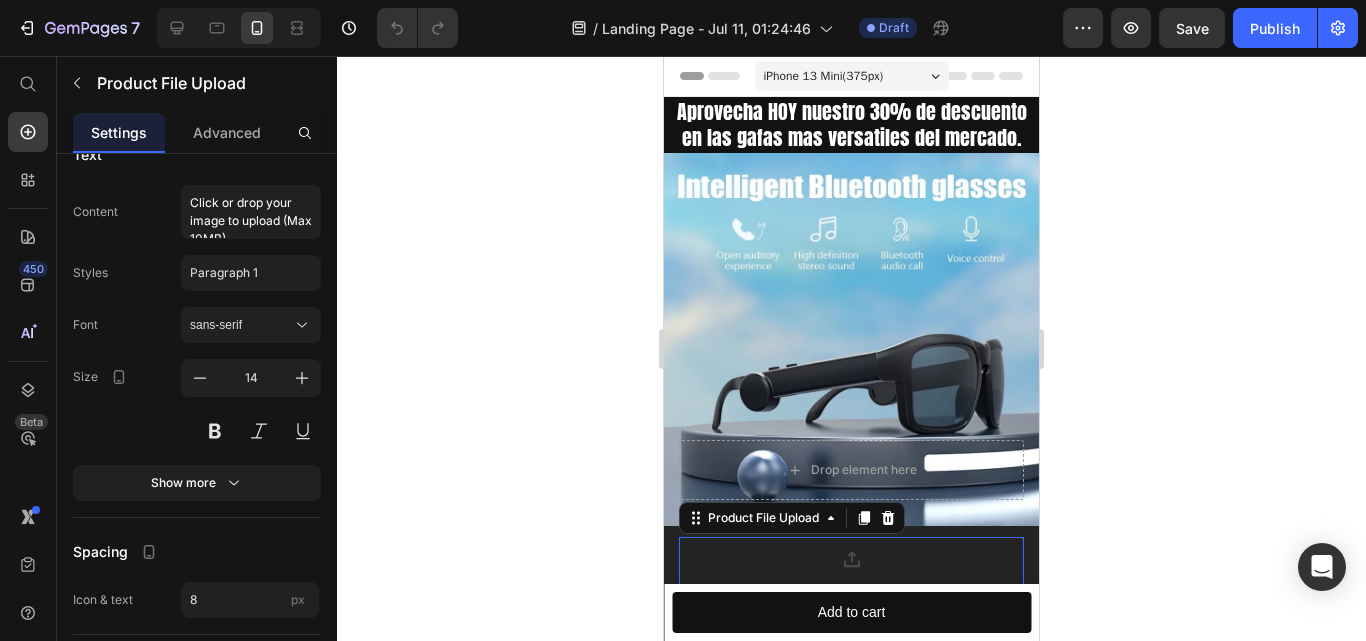 scroll, scrollTop: 1759, scrollLeft: 0, axis: vertical 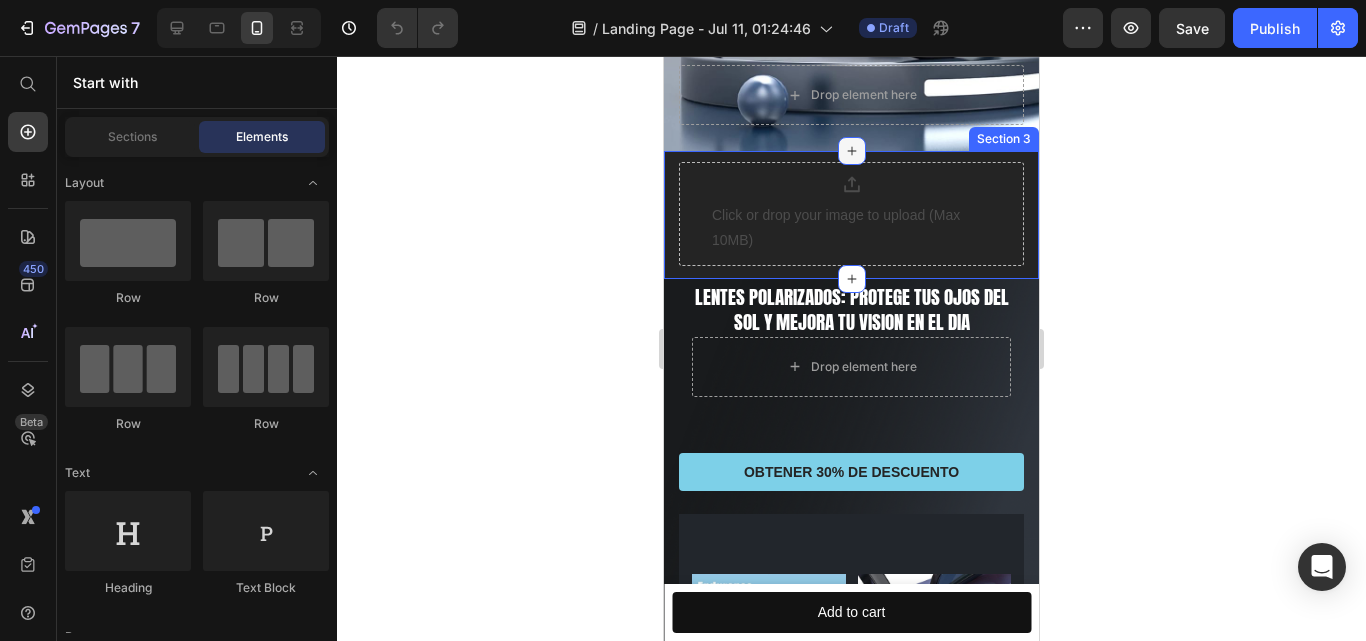 click 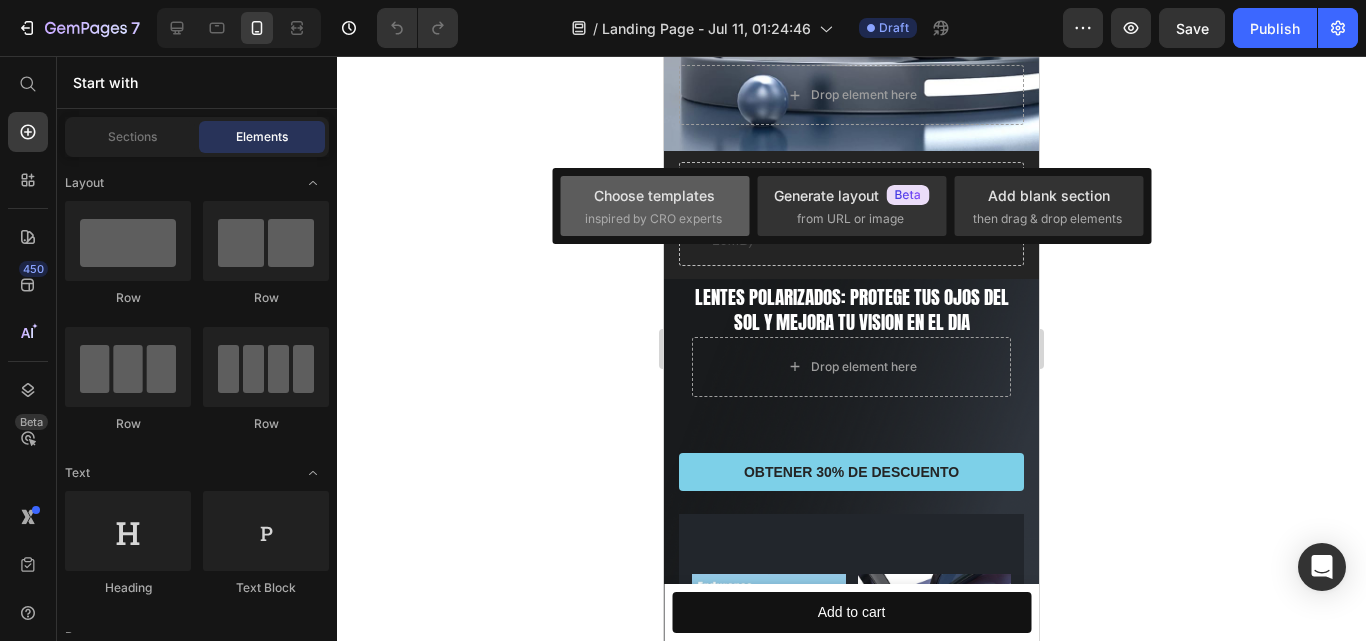 click on "inspired by CRO experts" at bounding box center [653, 219] 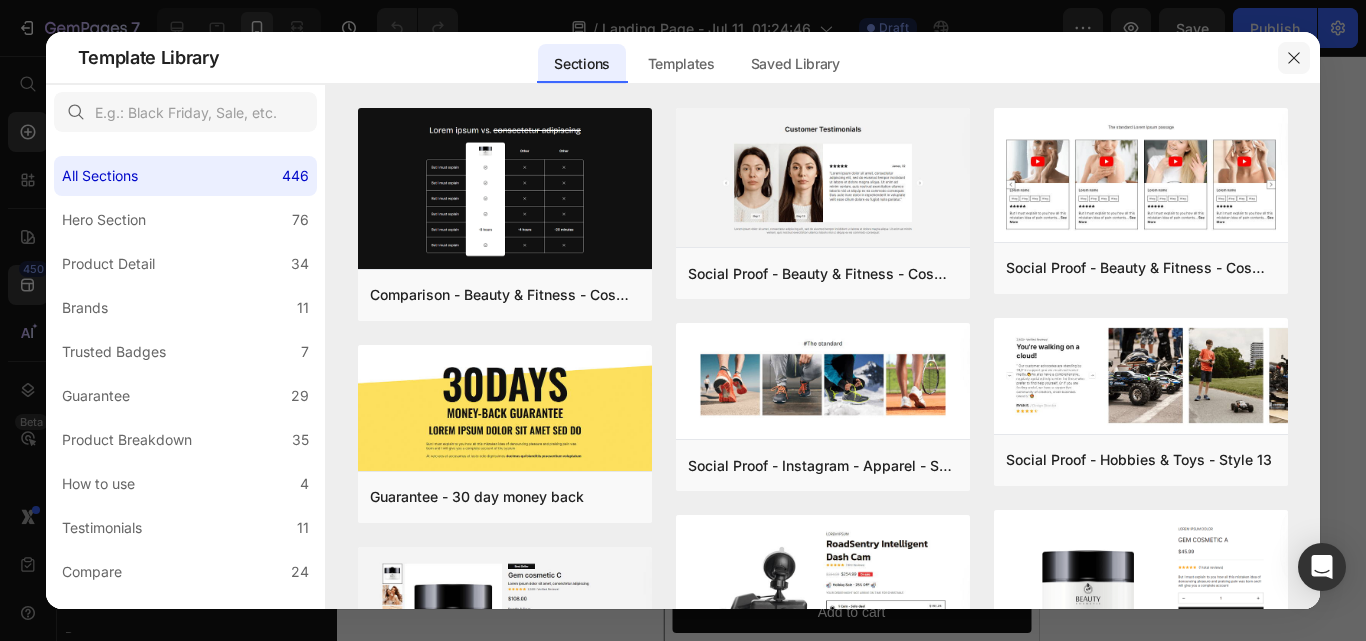 click 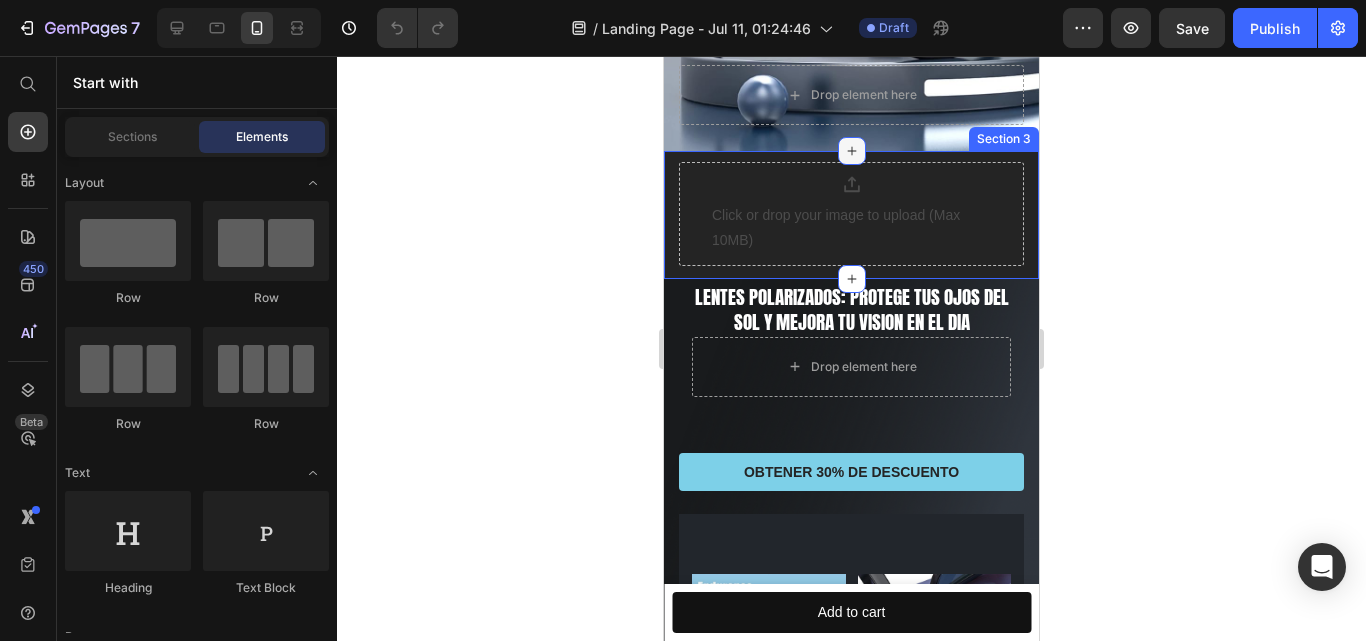 click 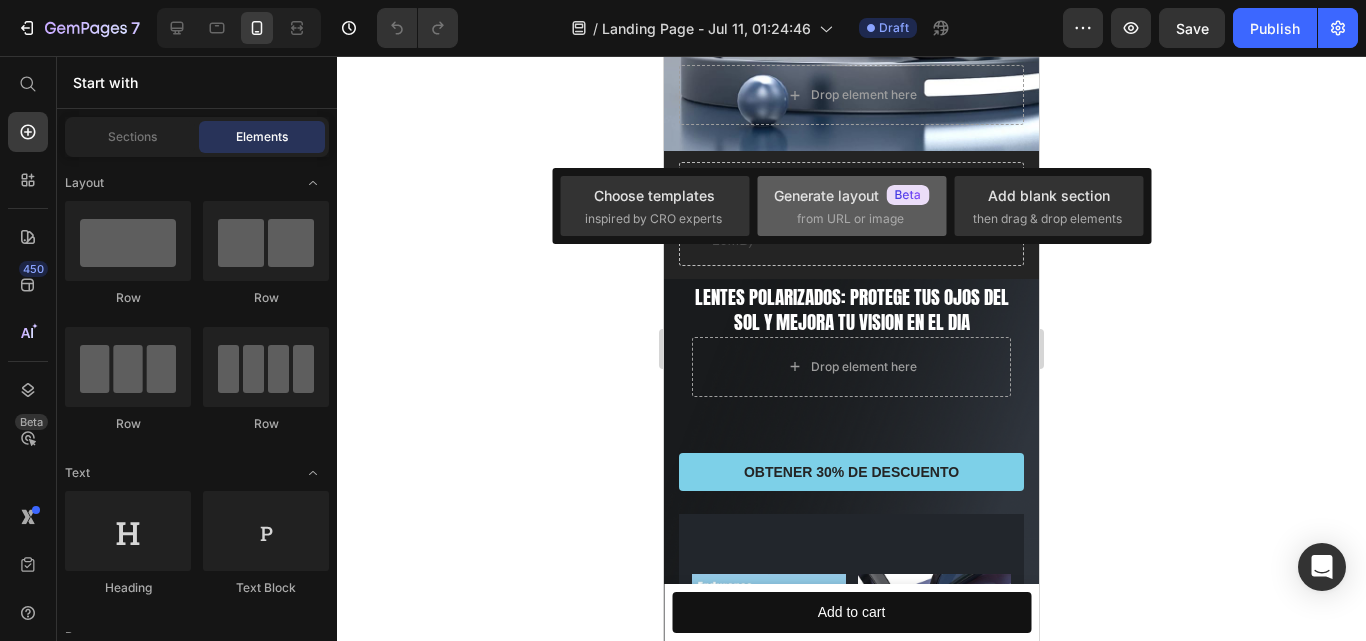 click on "from URL or image" at bounding box center [850, 219] 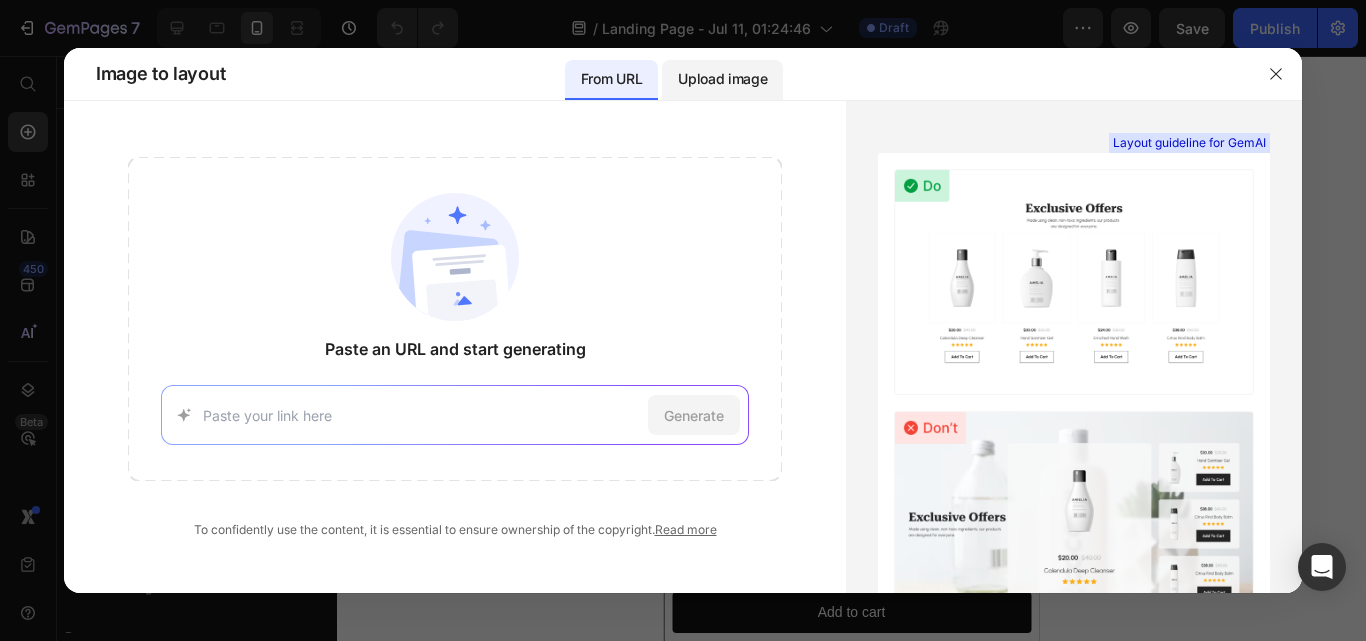 click on "Upload image" at bounding box center [722, 79] 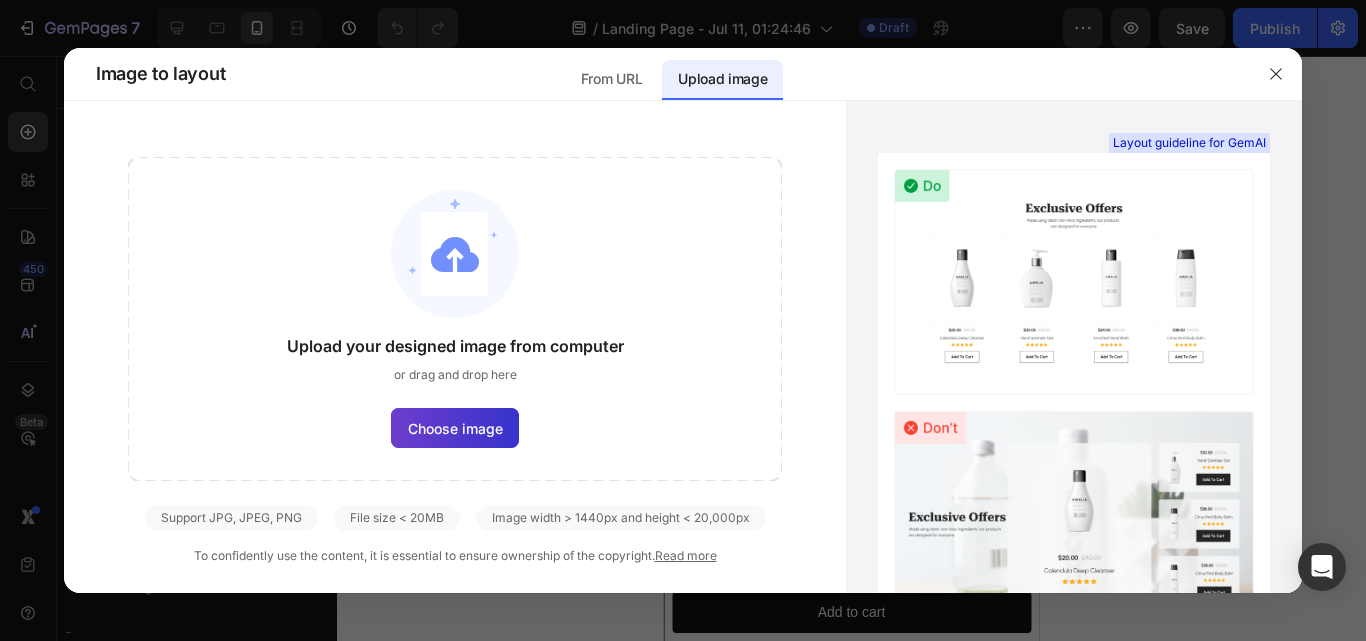 click on "Choose image" at bounding box center [455, 428] 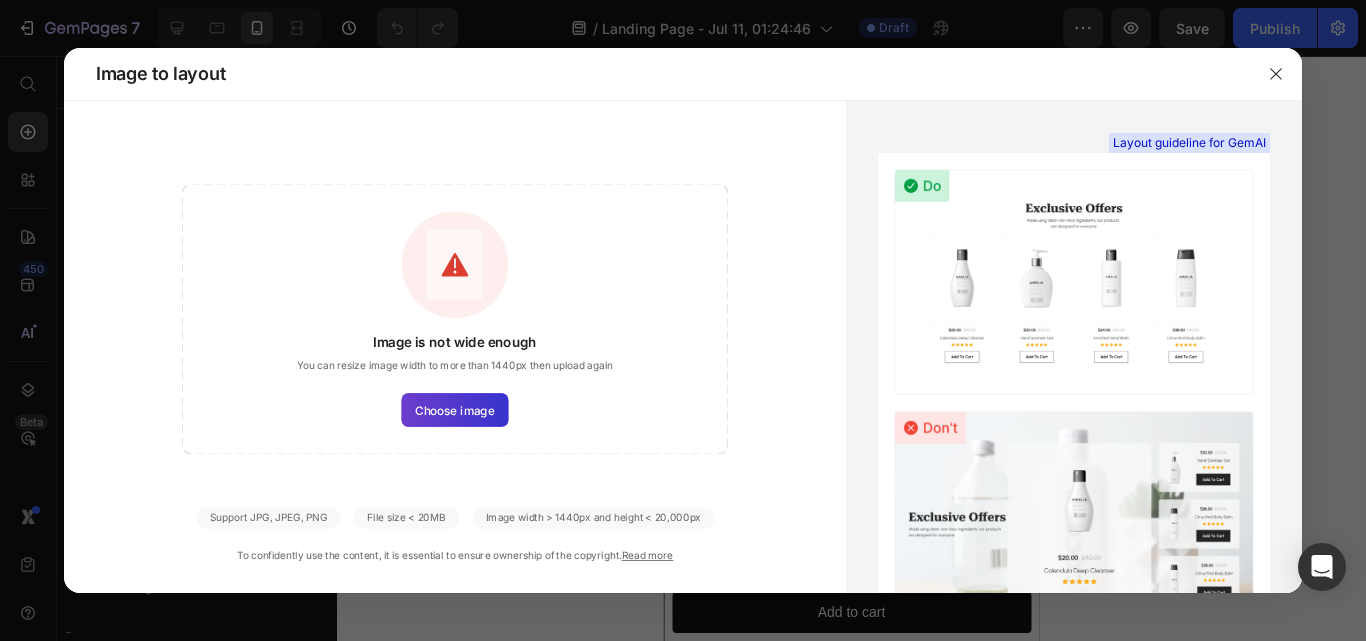 click on "Choose image" at bounding box center [454, 410] 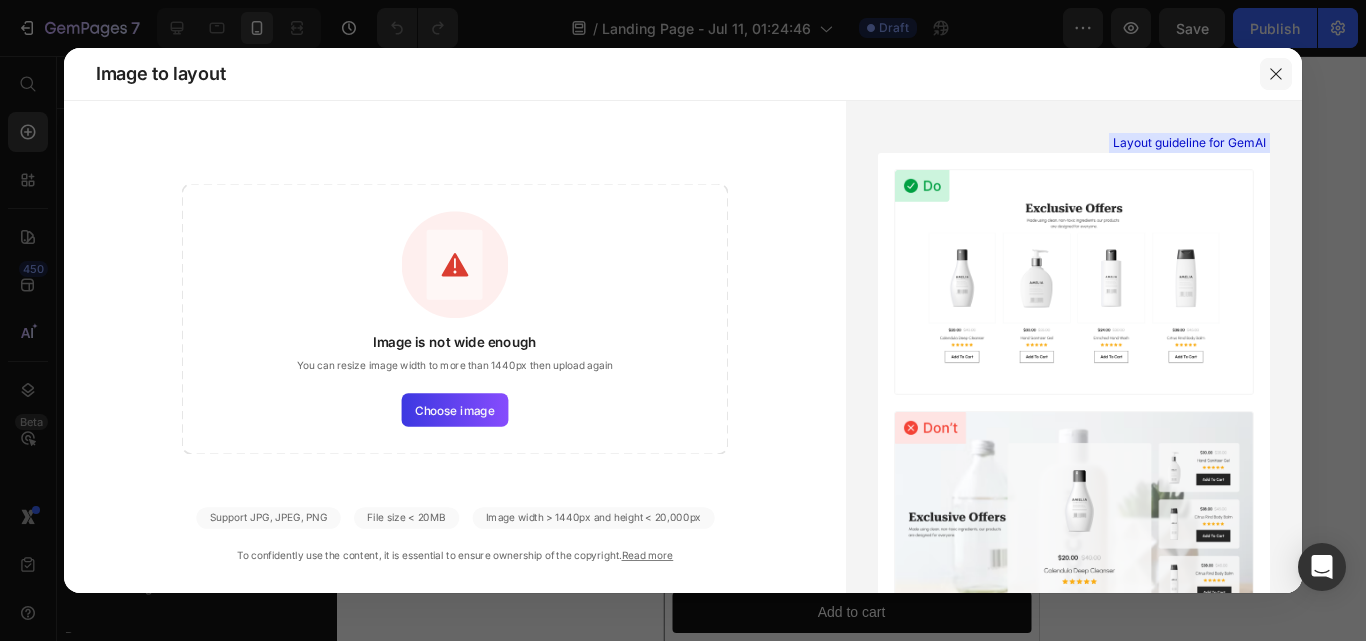 click 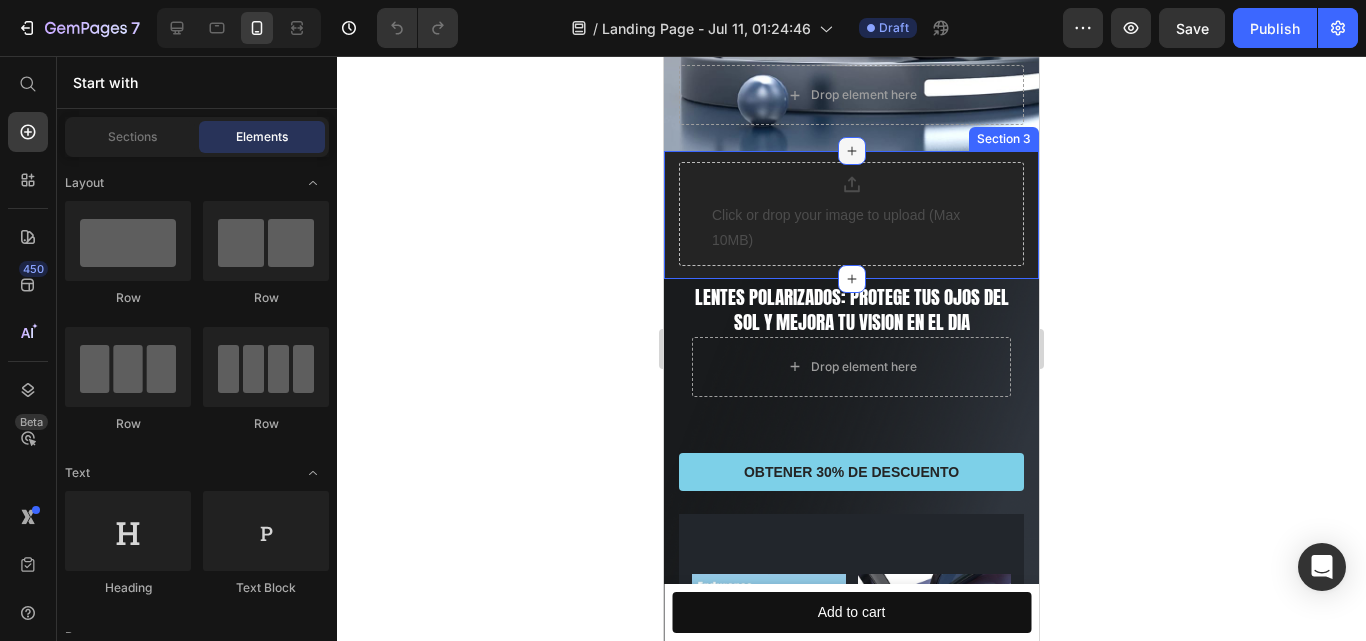 click 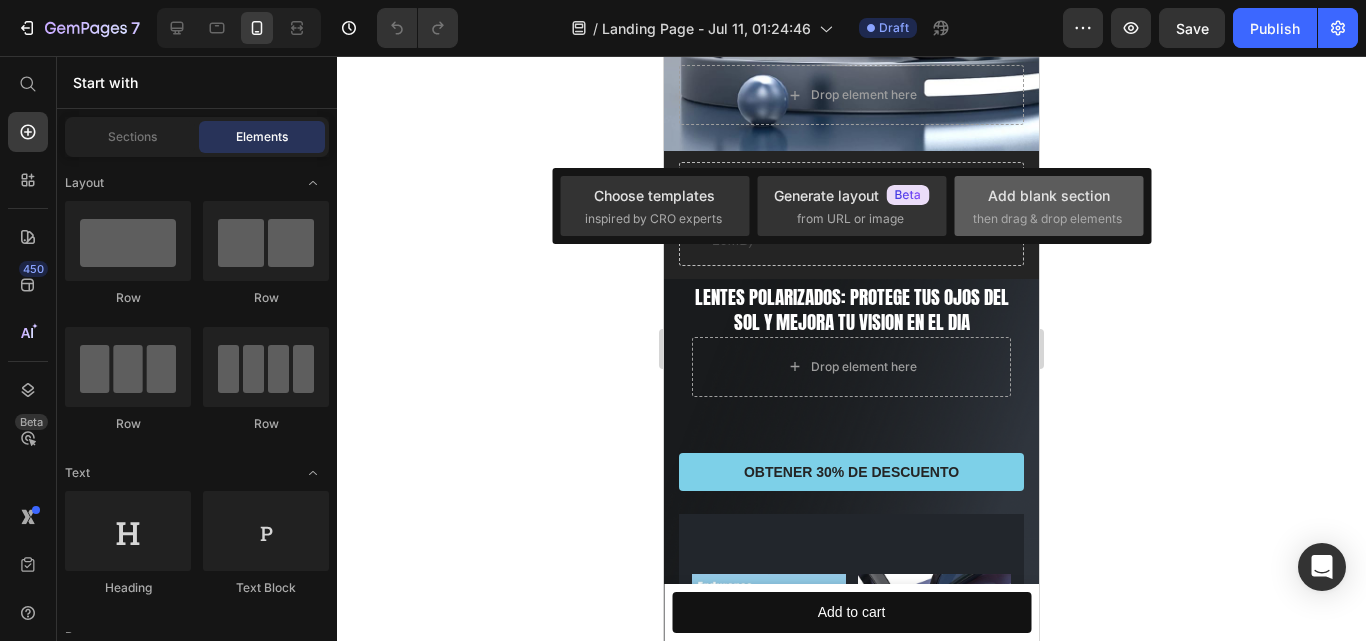 click on "Add blank section" at bounding box center (1049, 195) 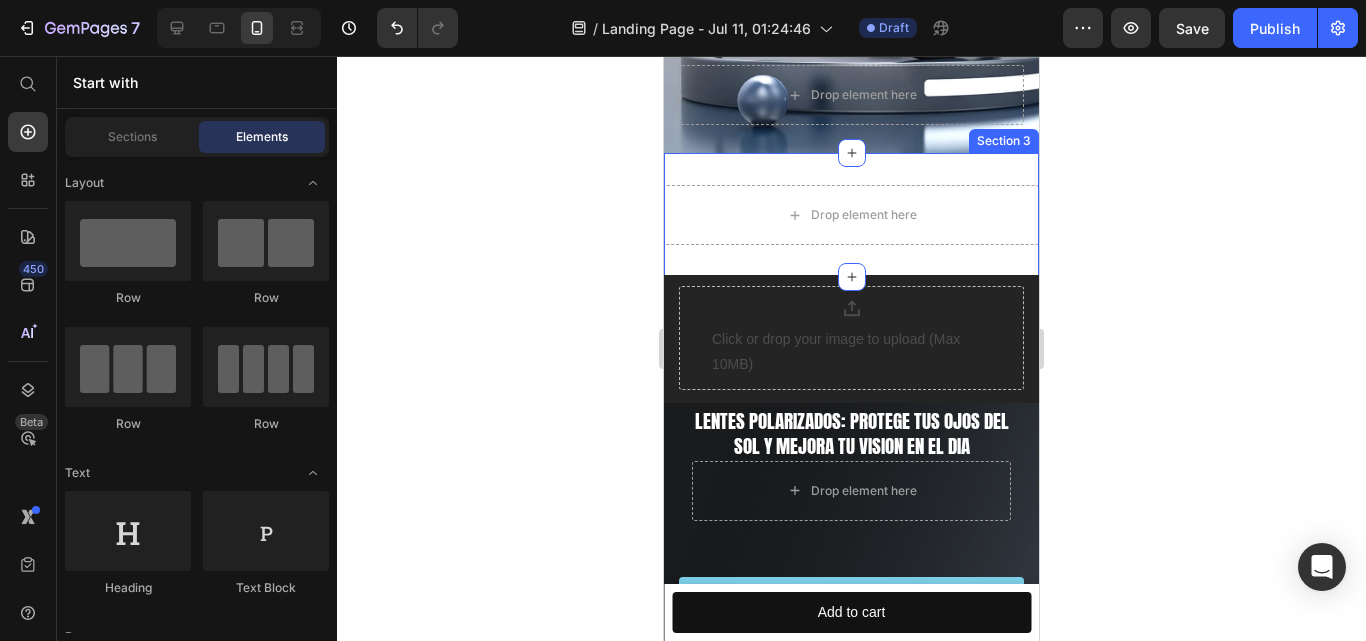 click on "Drop element here Section 3" at bounding box center [851, 215] 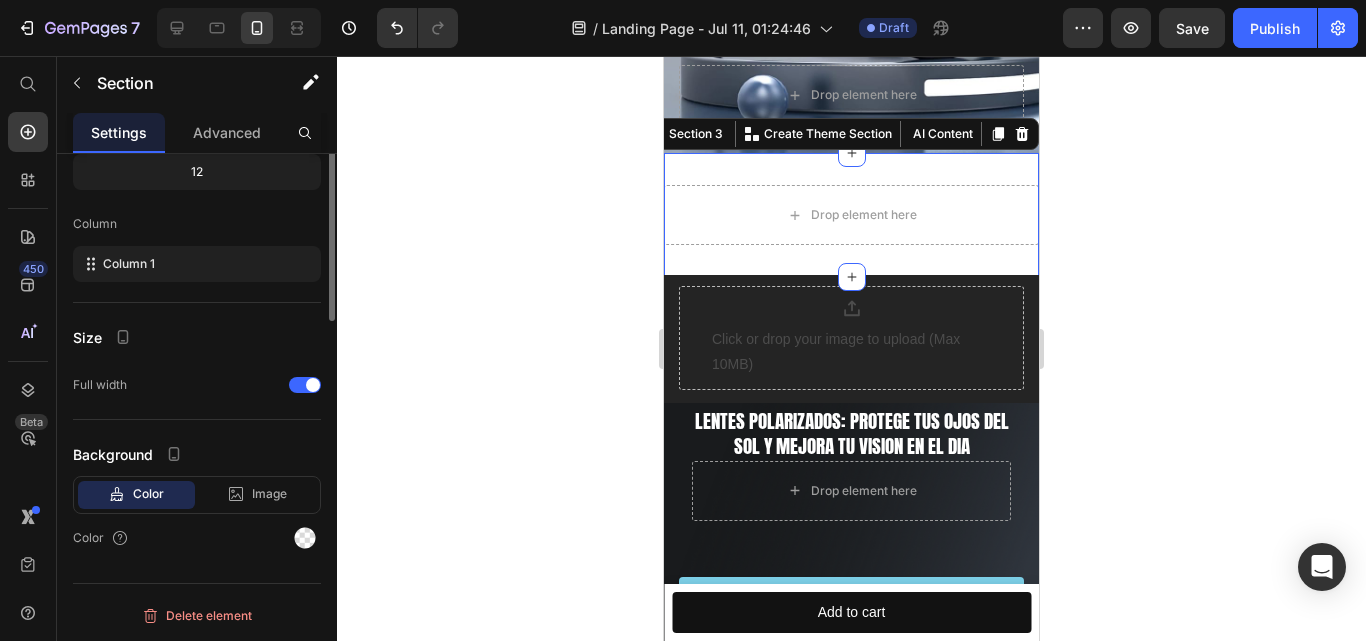 scroll, scrollTop: 0, scrollLeft: 0, axis: both 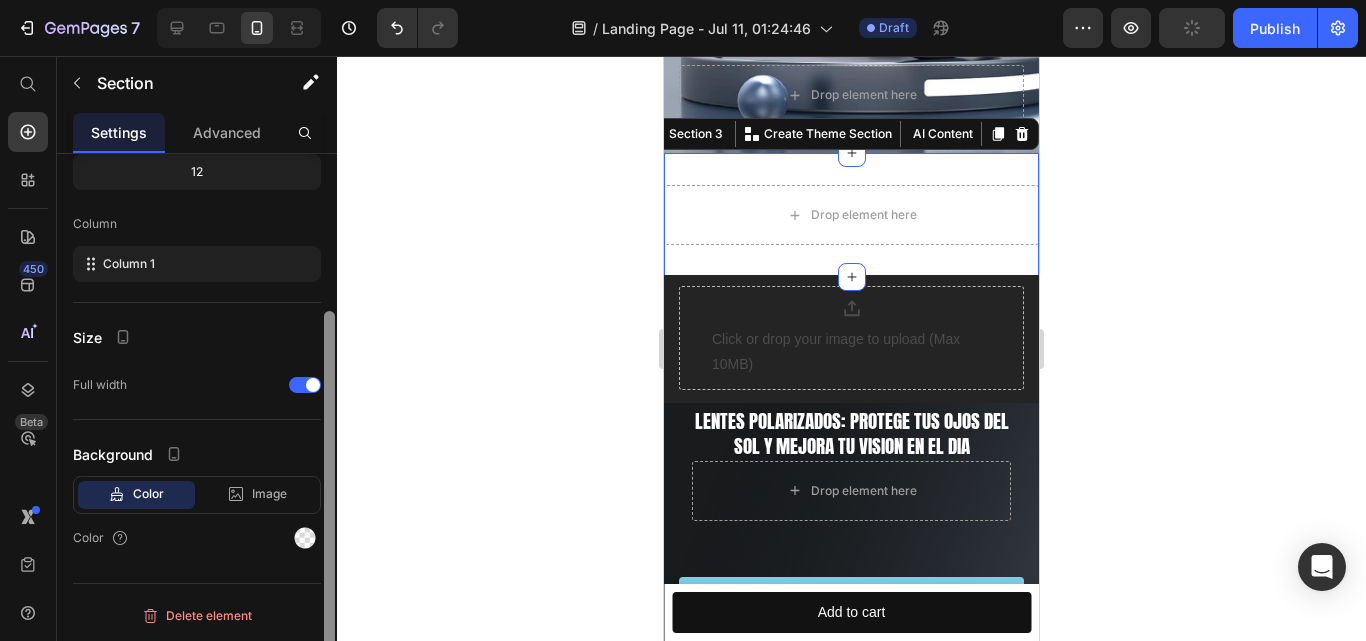 drag, startPoint x: 329, startPoint y: 369, endPoint x: 339, endPoint y: 536, distance: 167.29913 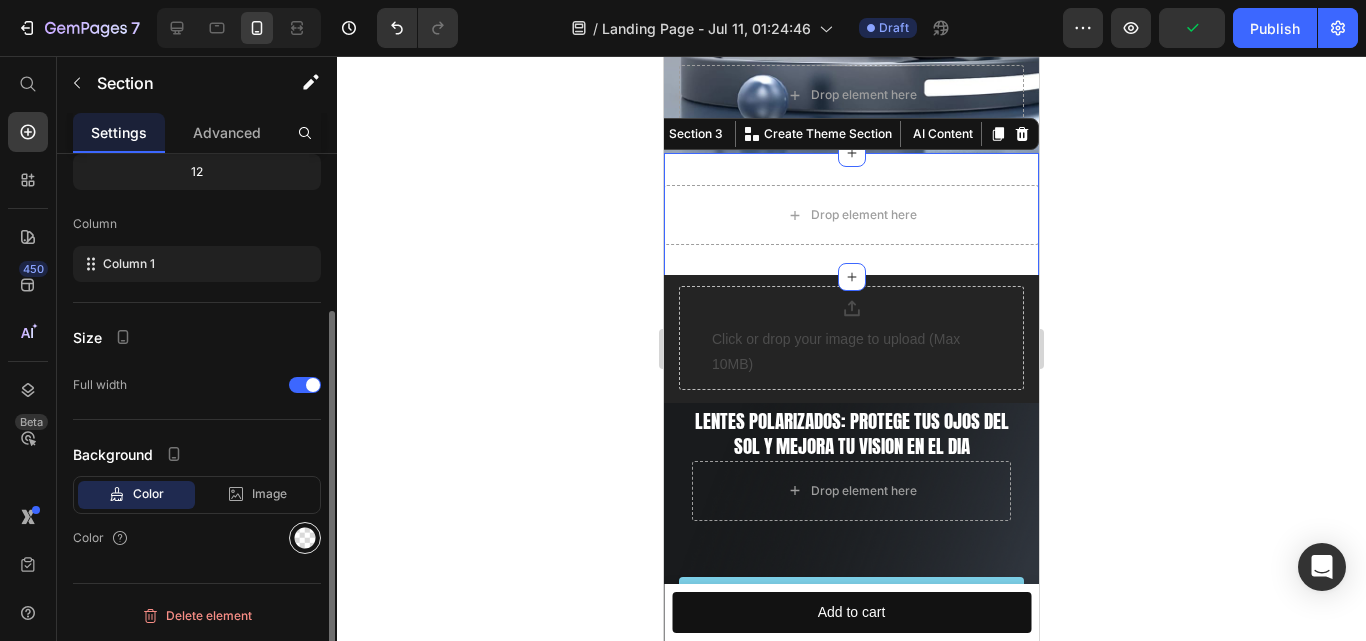 click at bounding box center [305, 538] 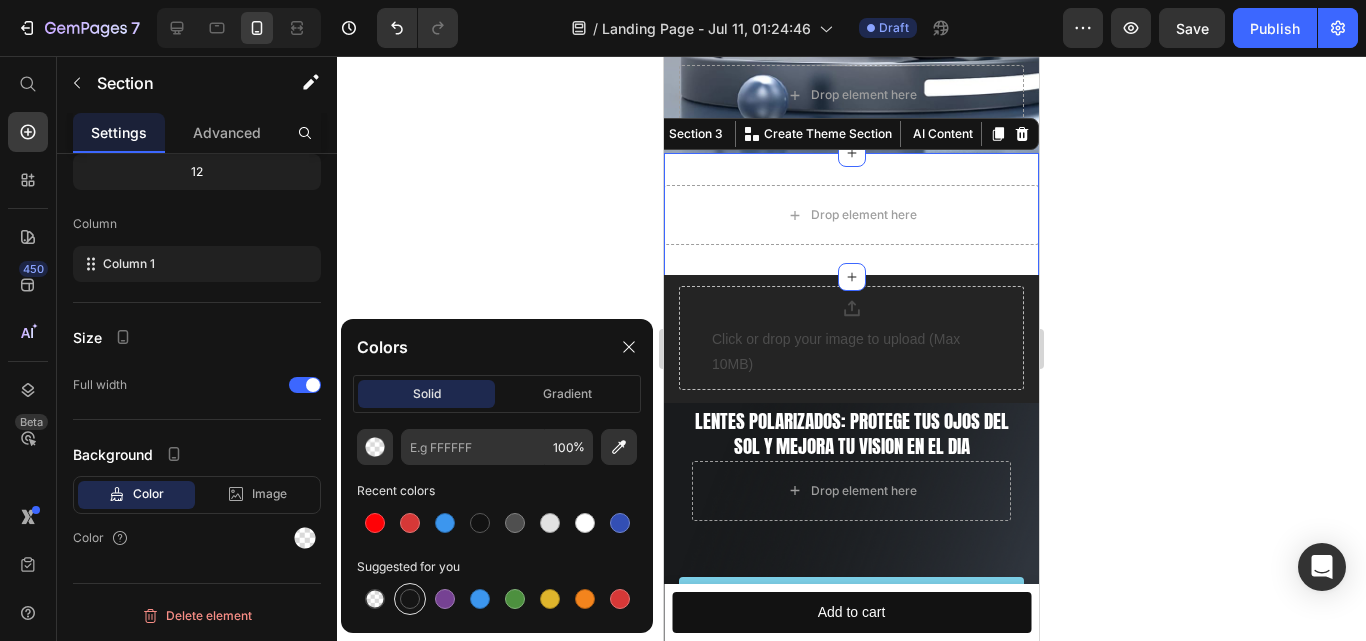 click at bounding box center (410, 599) 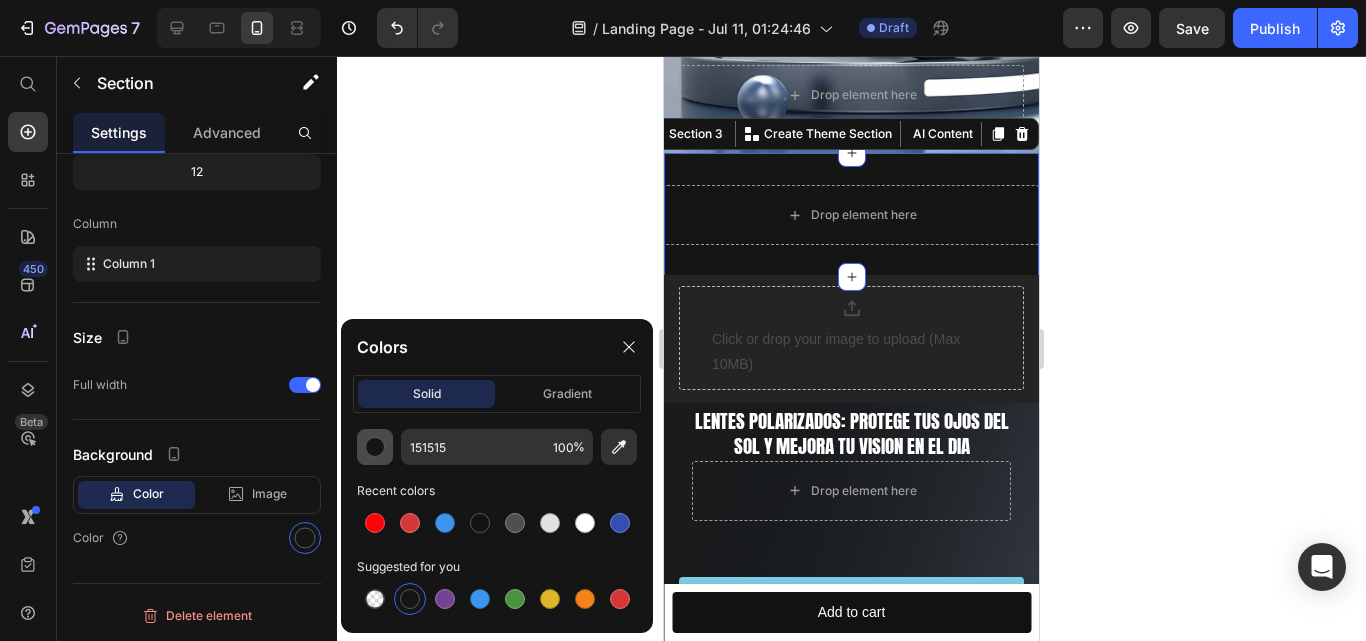 click at bounding box center (375, 447) 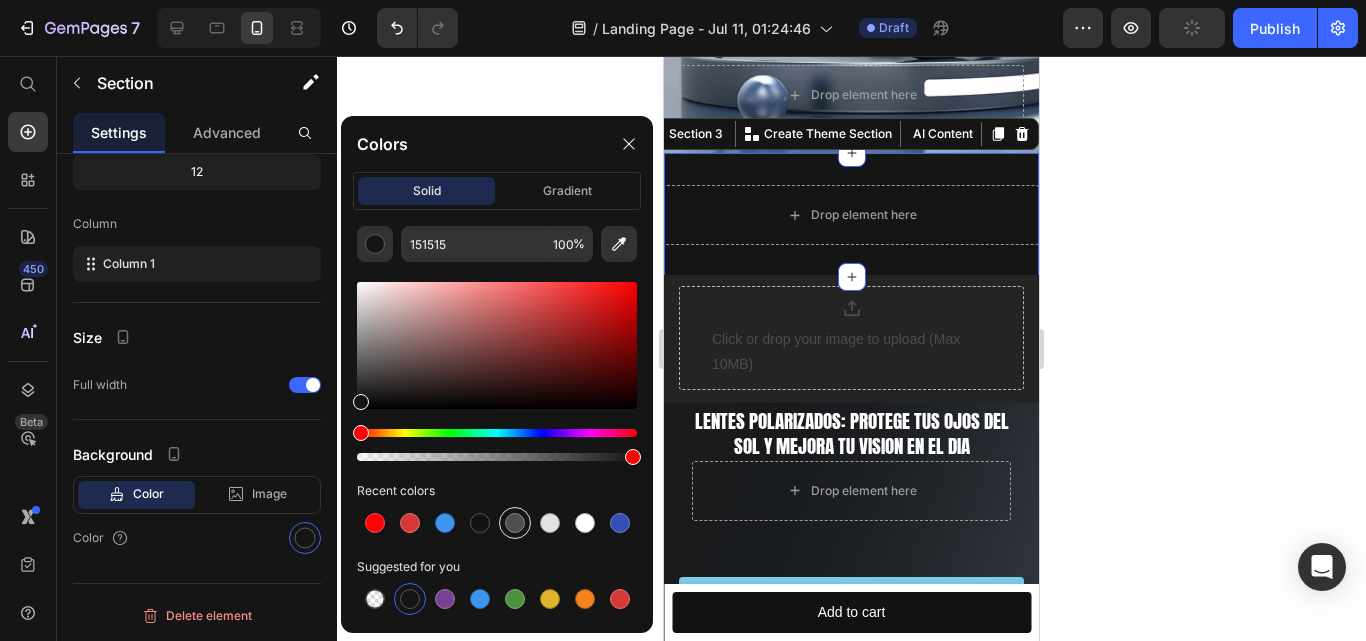 click at bounding box center [515, 523] 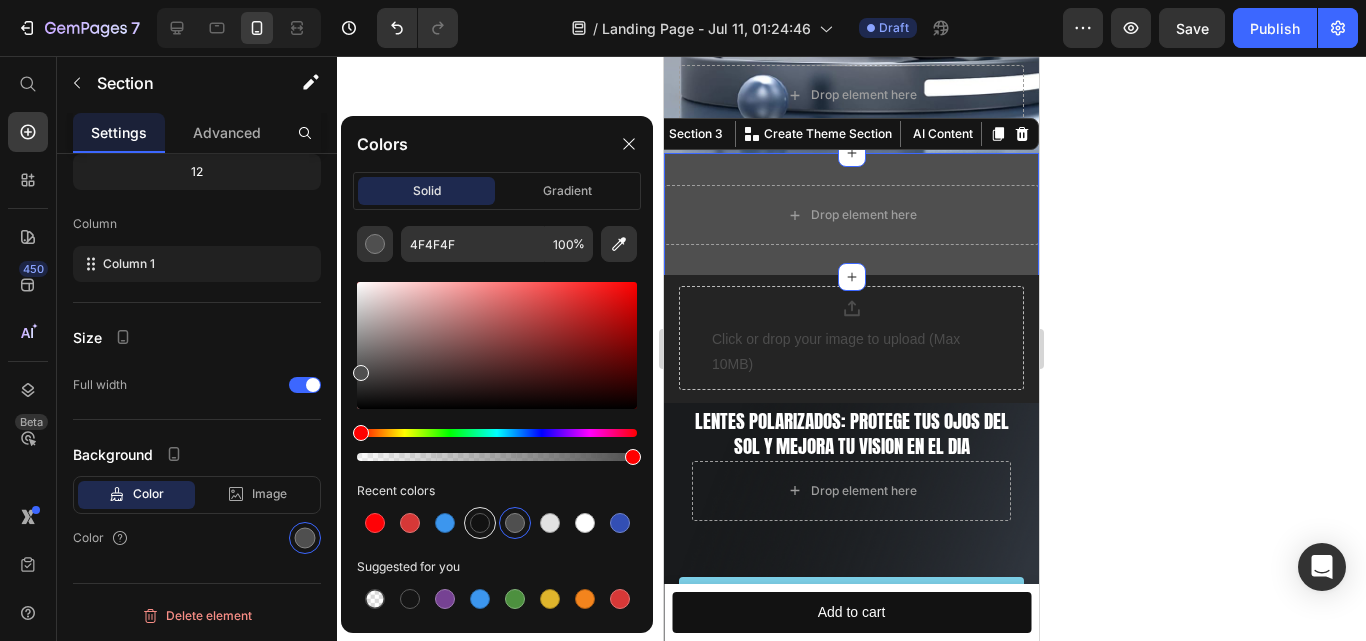 click at bounding box center (480, 523) 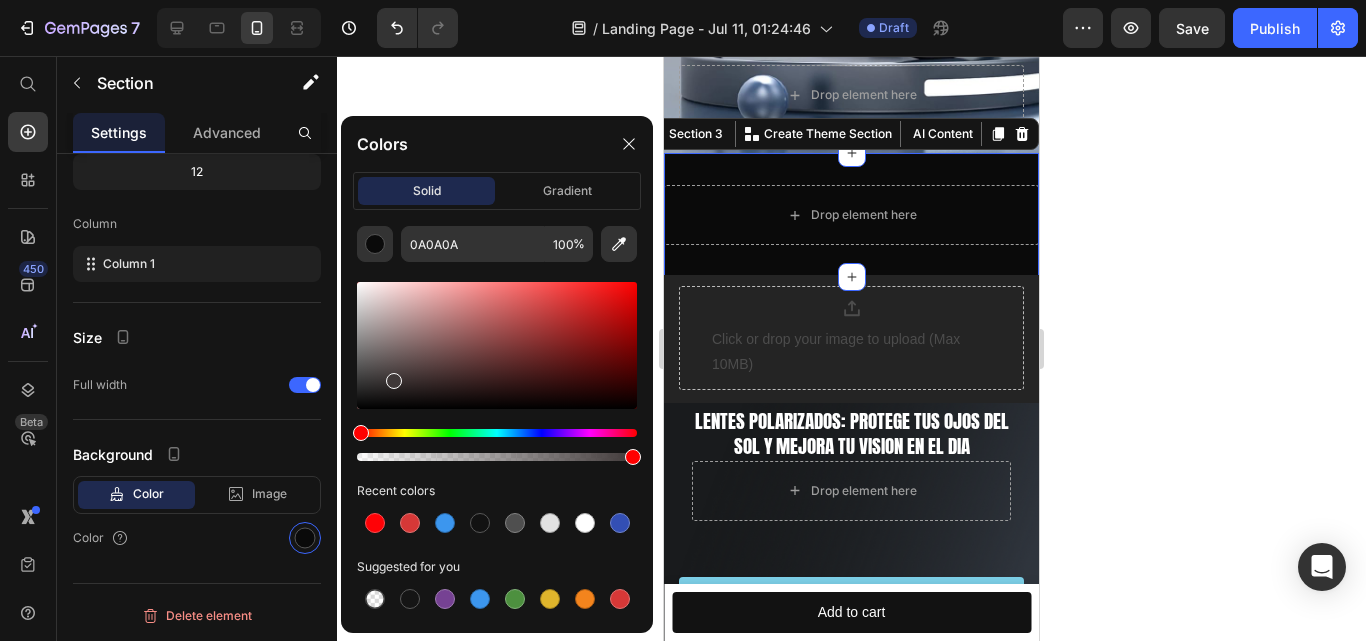 drag, startPoint x: 359, startPoint y: 403, endPoint x: 391, endPoint y: 376, distance: 41.868843 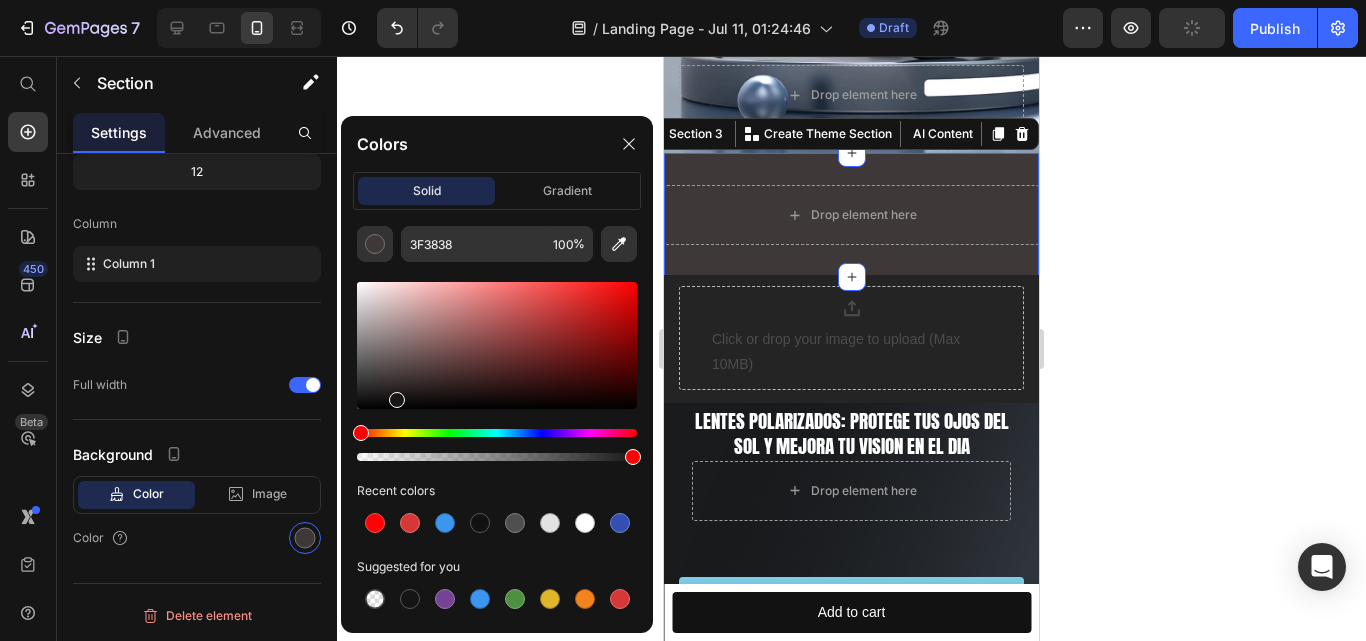 drag, startPoint x: 395, startPoint y: 385, endPoint x: 394, endPoint y: 398, distance: 13.038404 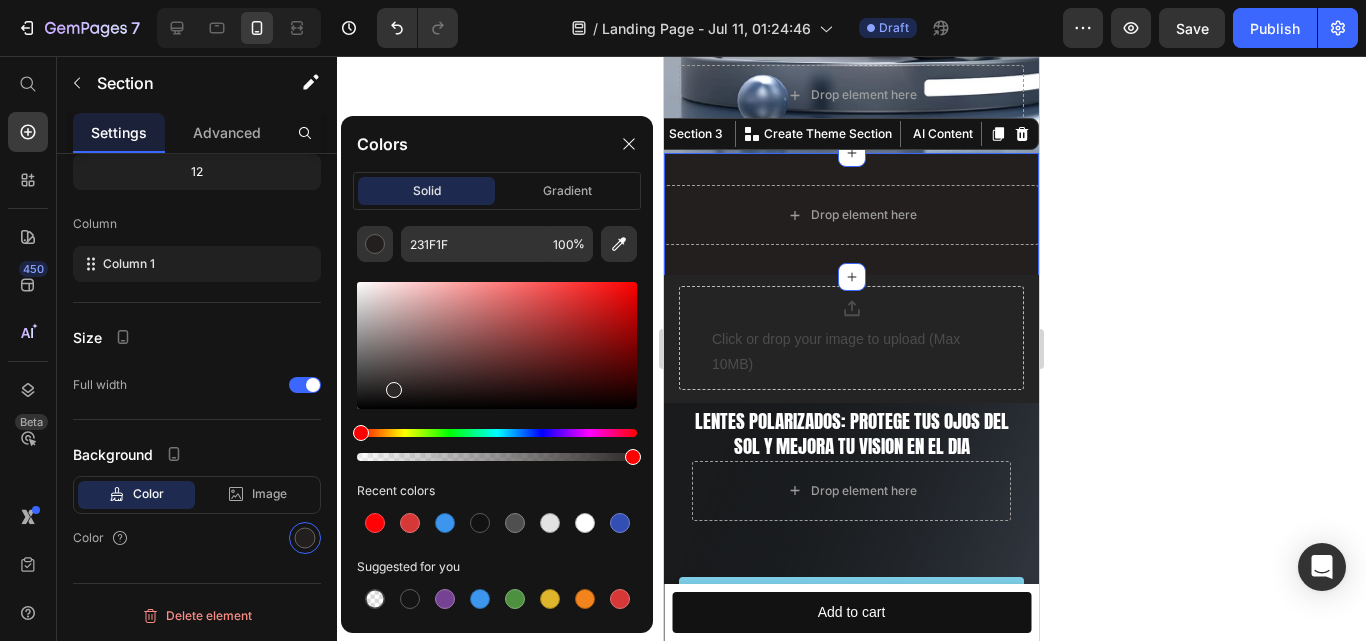drag, startPoint x: 398, startPoint y: 405, endPoint x: 392, endPoint y: 386, distance: 19.924858 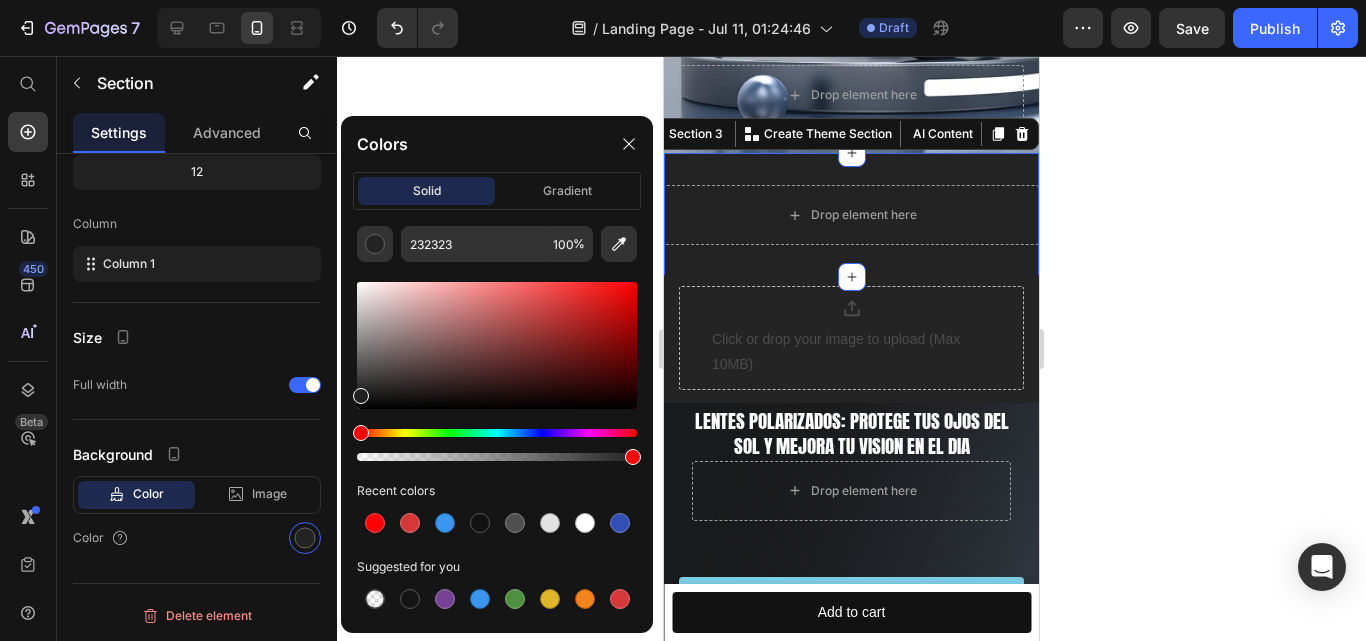type on "212121" 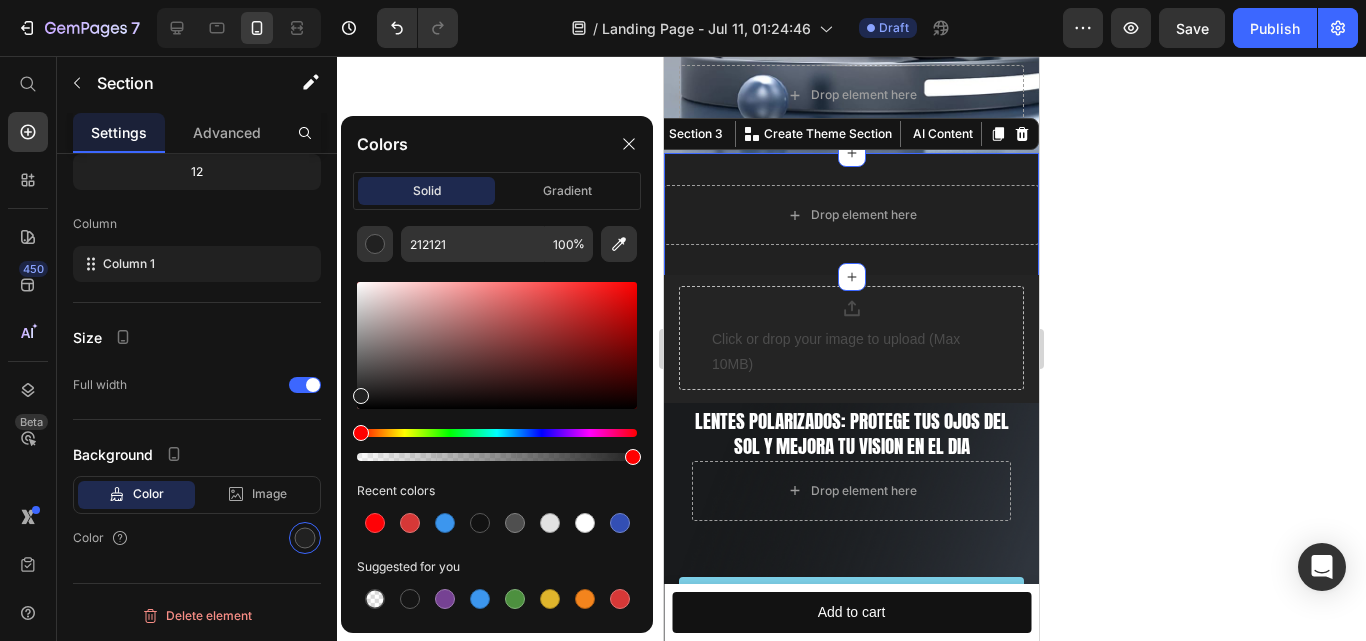 drag, startPoint x: 393, startPoint y: 390, endPoint x: 353, endPoint y: 392, distance: 40.04997 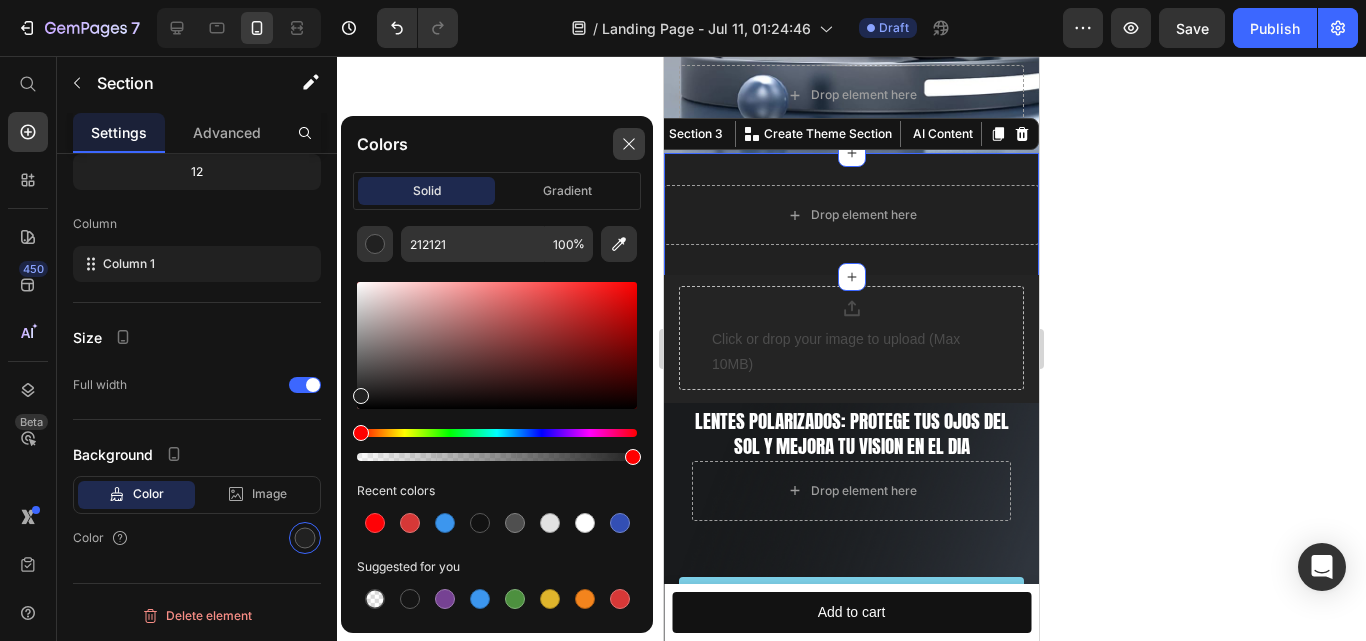 click 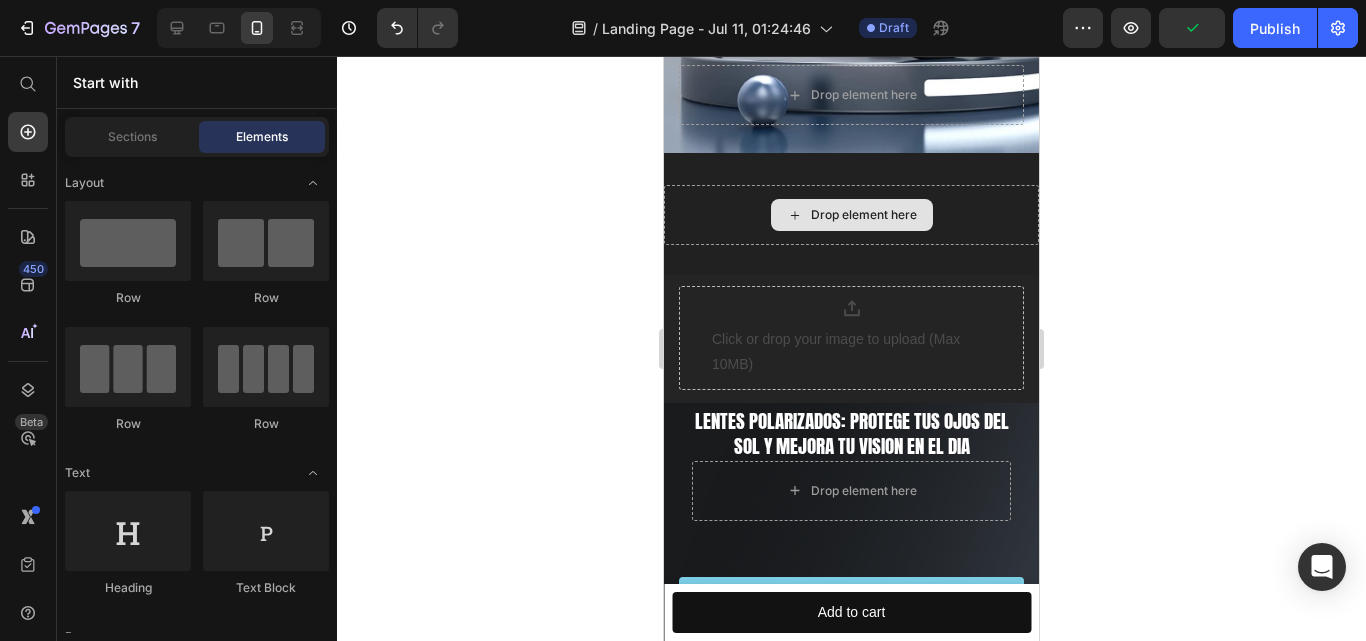 click on "Drop element here" at bounding box center [864, 215] 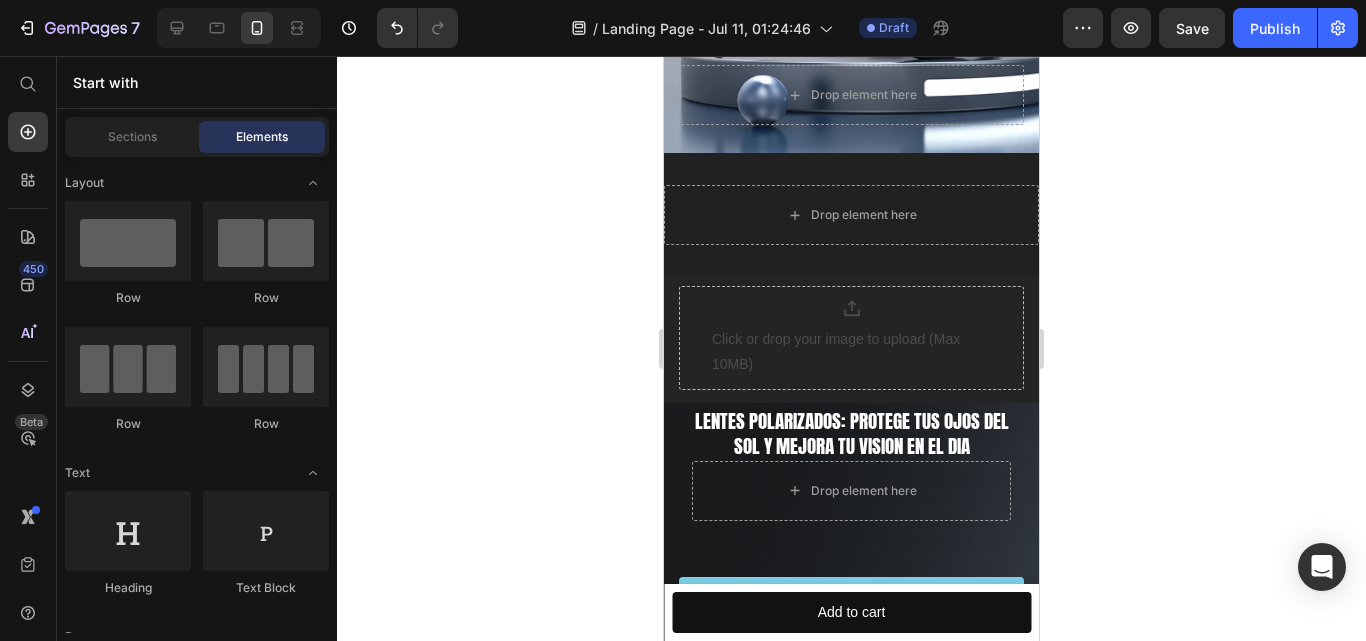 click 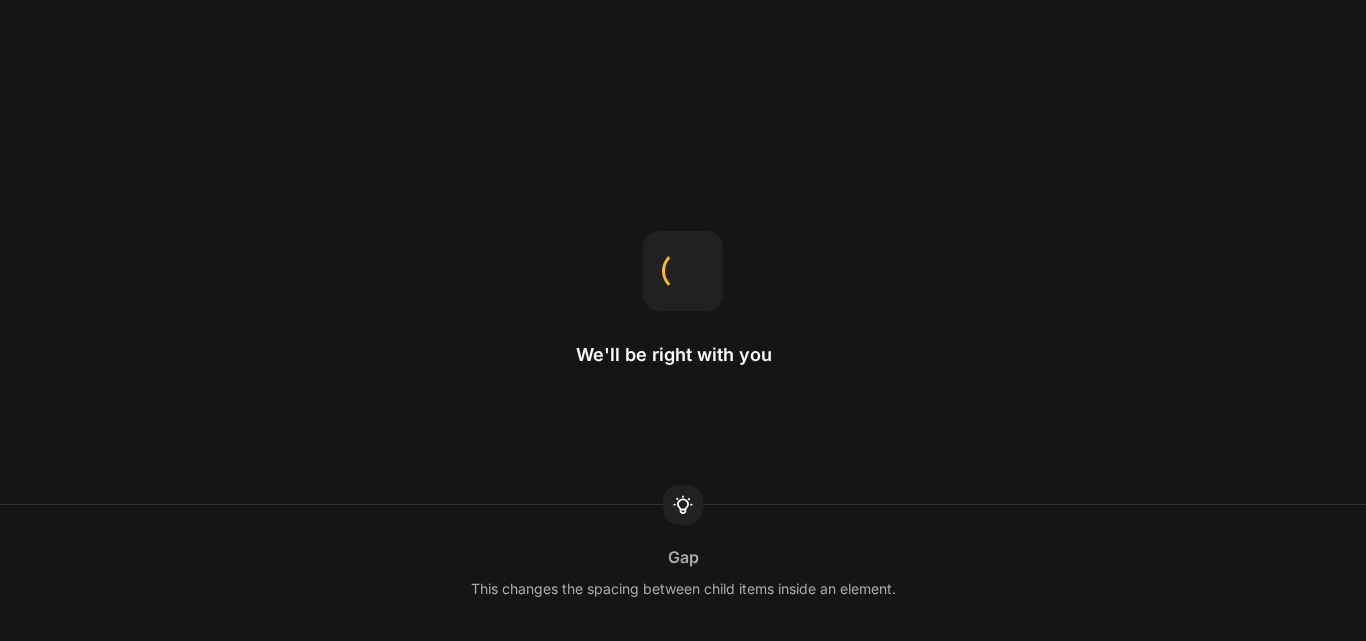 scroll, scrollTop: 0, scrollLeft: 0, axis: both 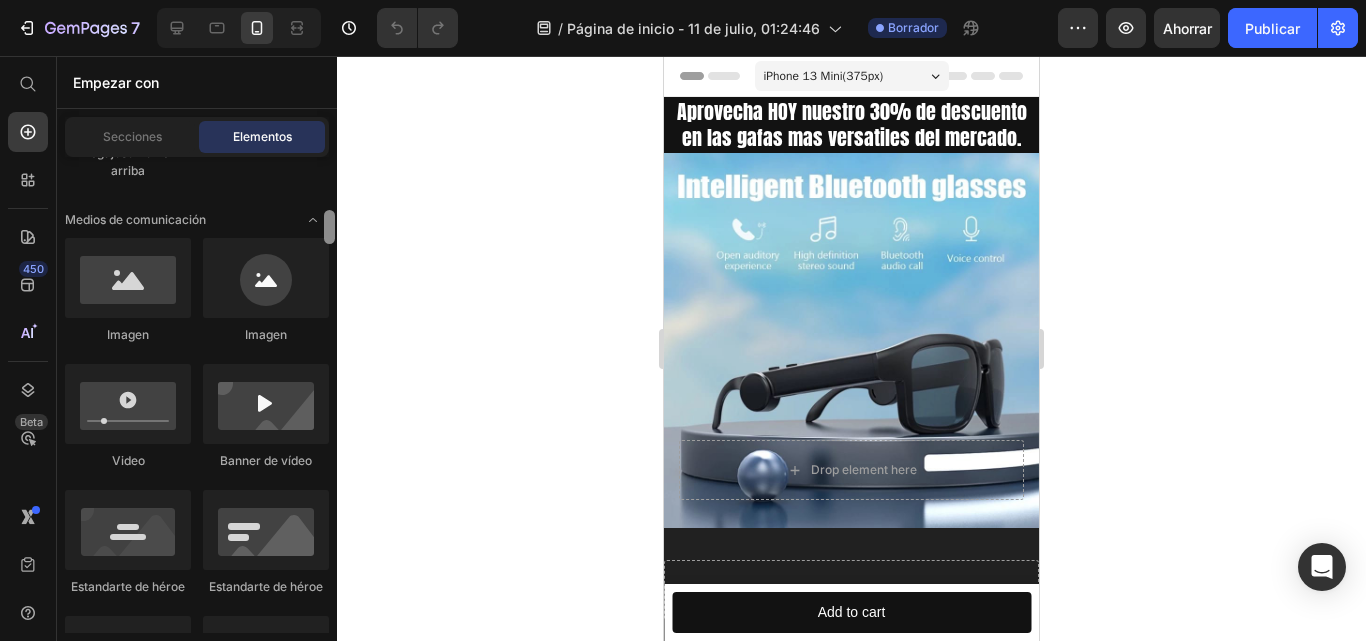 drag, startPoint x: 331, startPoint y: 174, endPoint x: 342, endPoint y: 227, distance: 54.129475 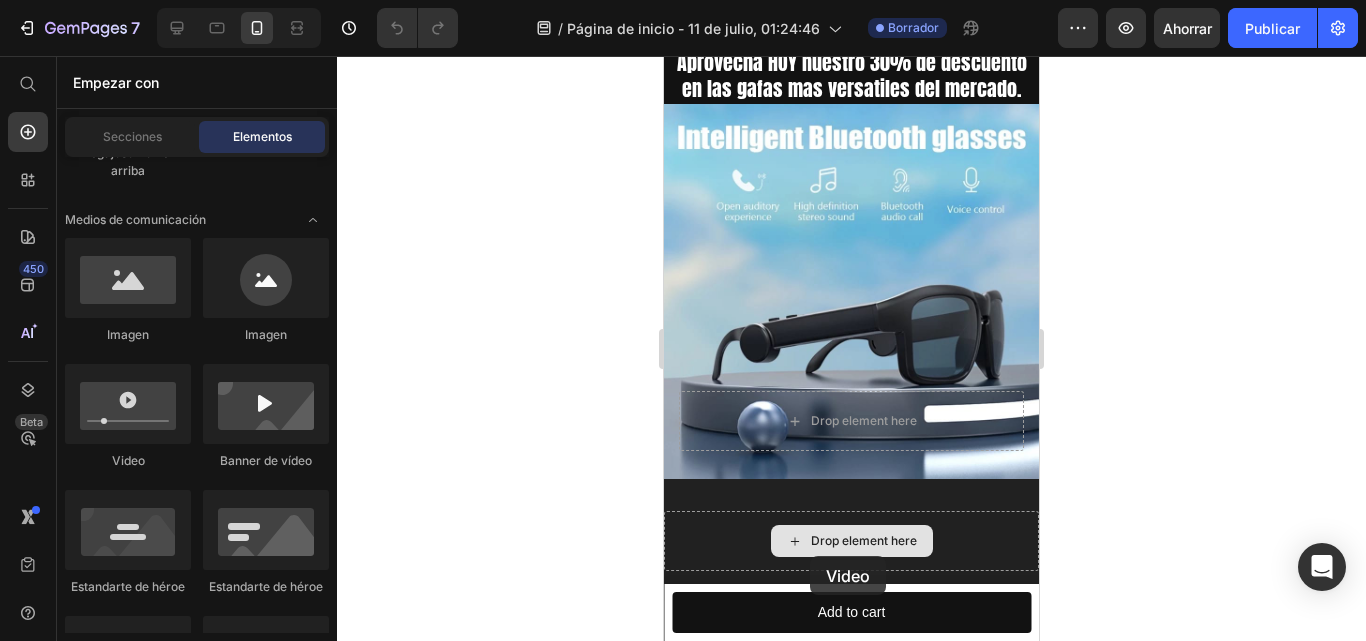 scroll, scrollTop: 70, scrollLeft: 0, axis: vertical 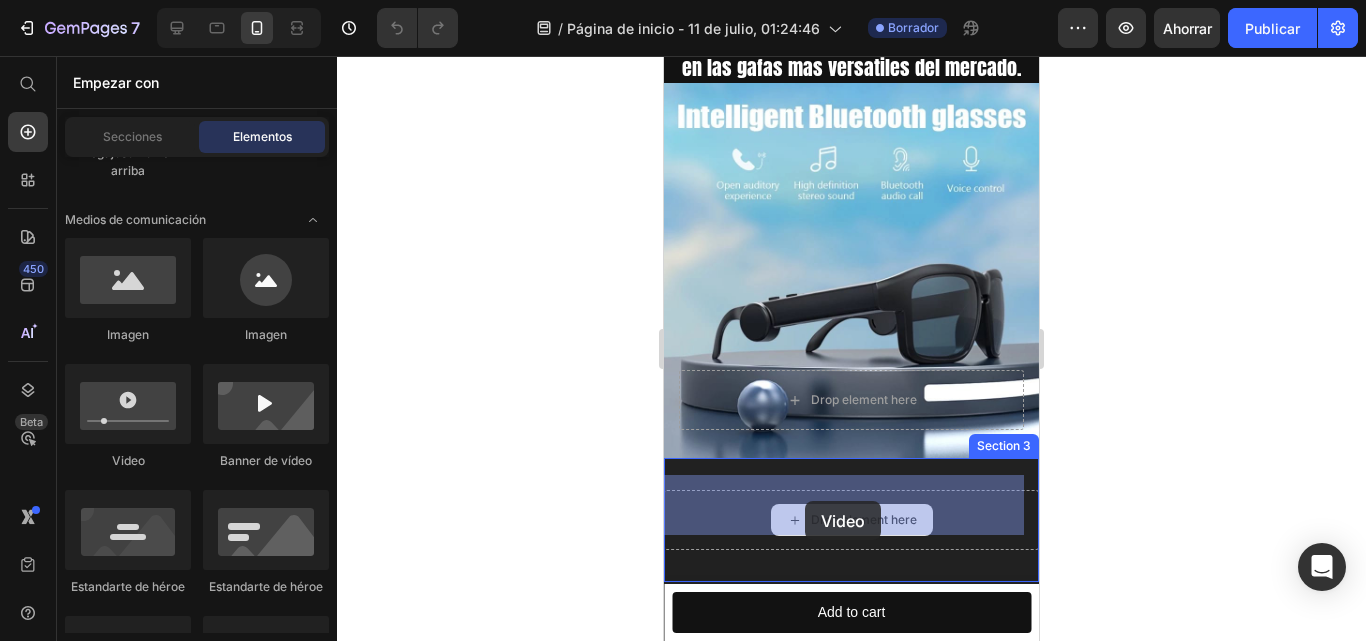 drag, startPoint x: 802, startPoint y: 485, endPoint x: 803, endPoint y: 500, distance: 15.033297 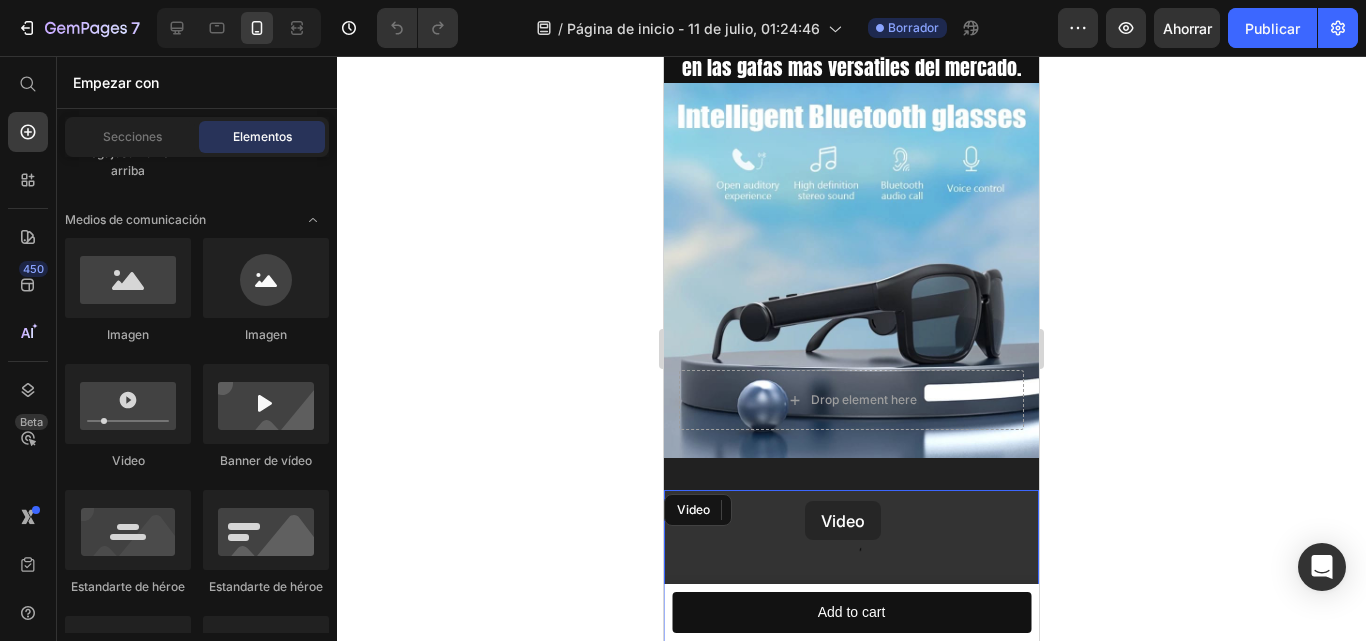 scroll, scrollTop: 91, scrollLeft: 0, axis: vertical 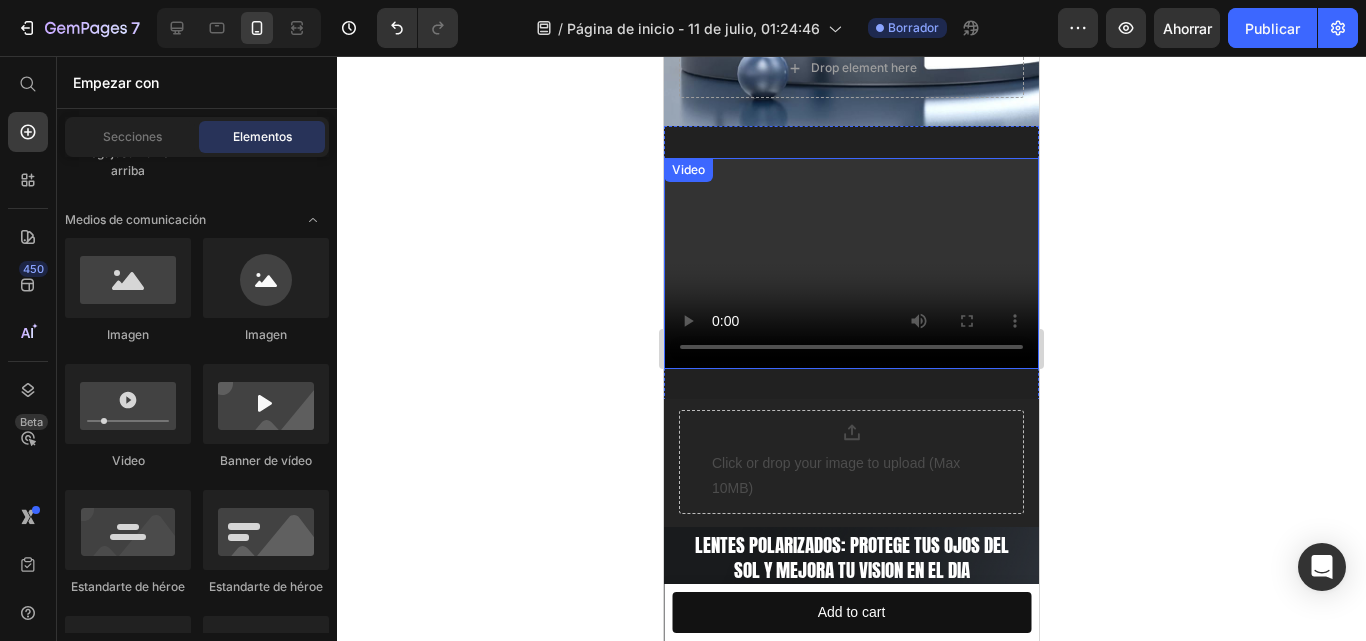 click at bounding box center [851, 263] 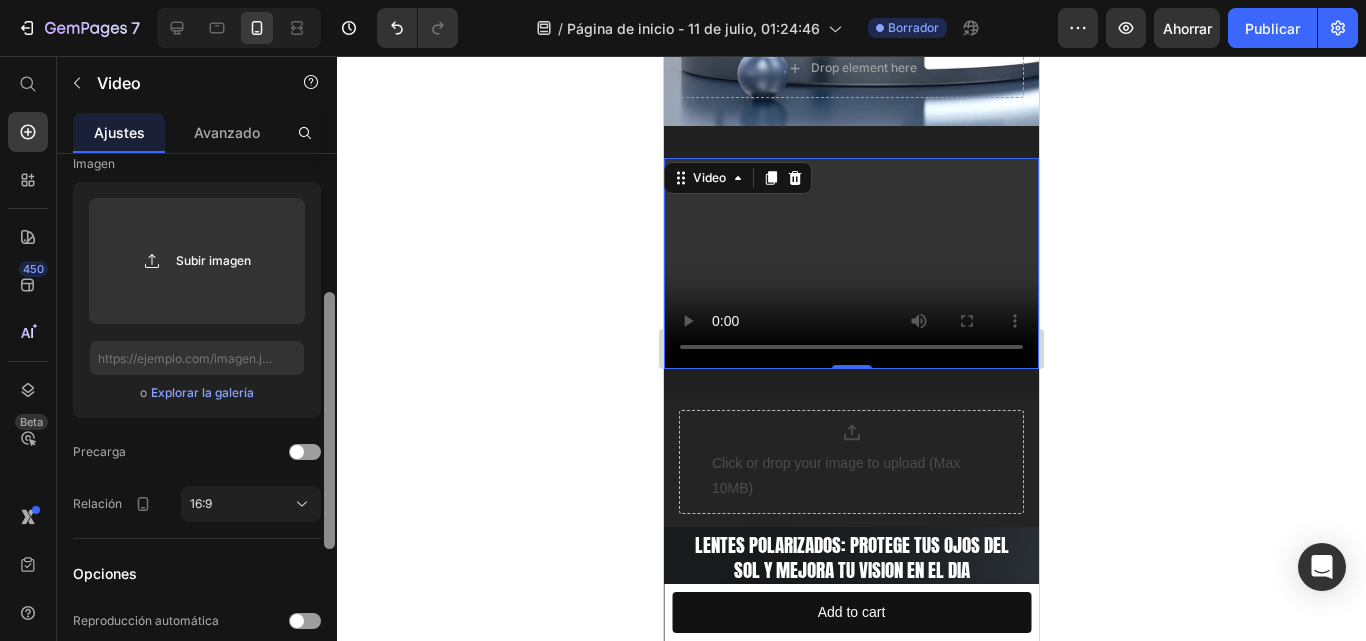 drag, startPoint x: 329, startPoint y: 241, endPoint x: 346, endPoint y: 387, distance: 146.98639 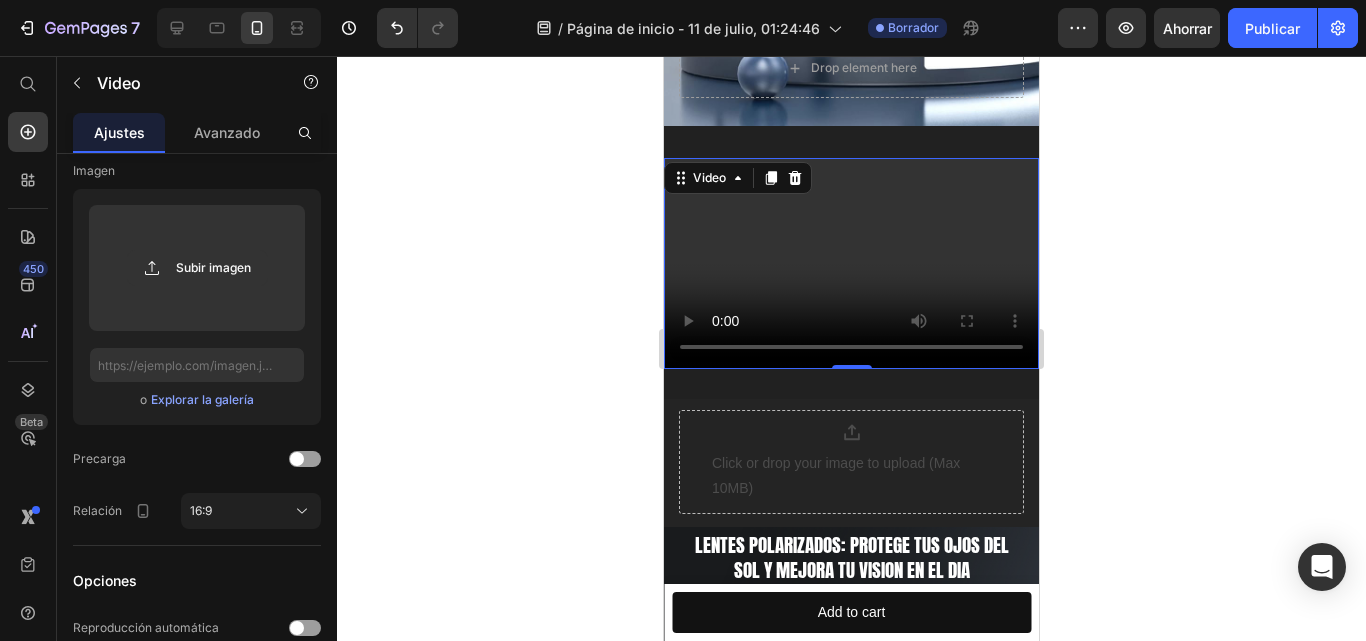 click at bounding box center (851, 263) 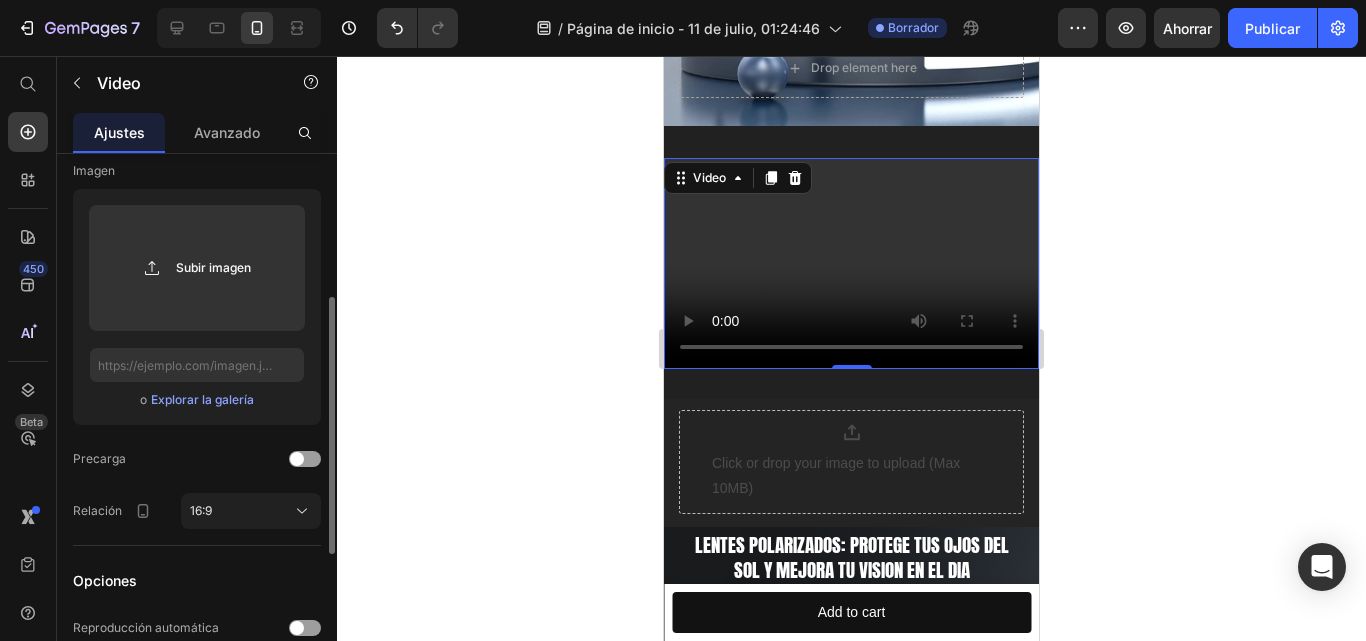 click on "Explorar la galería" at bounding box center (202, 399) 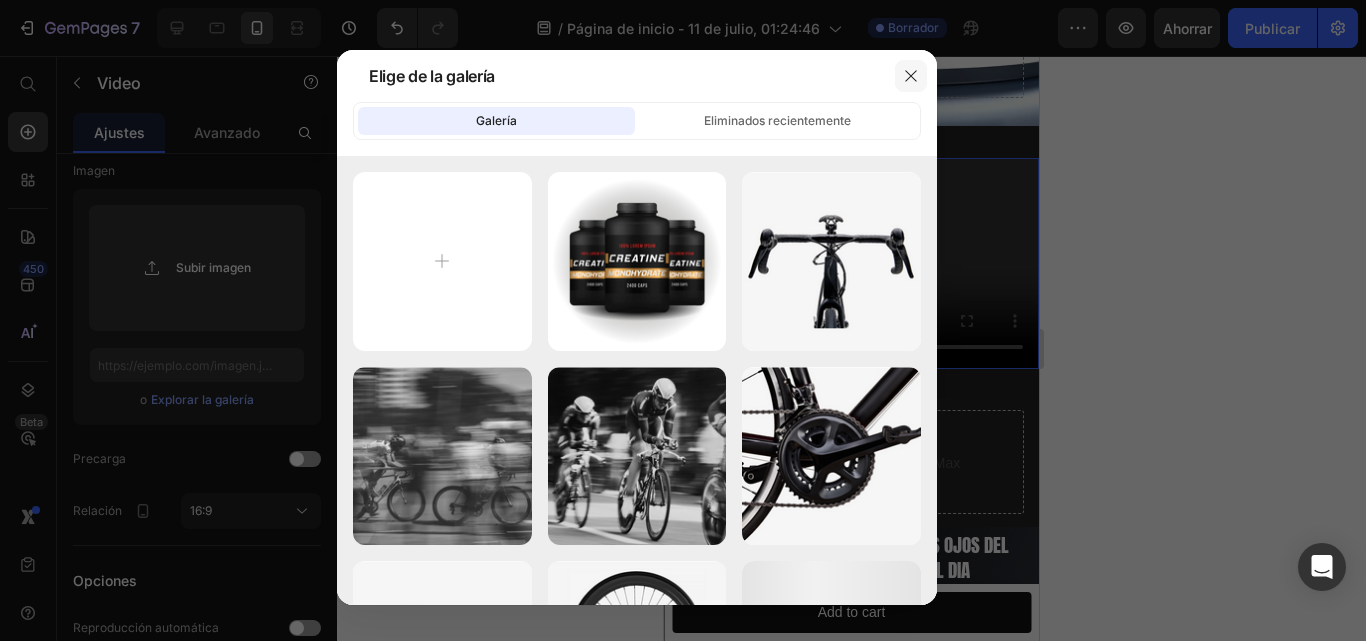 click 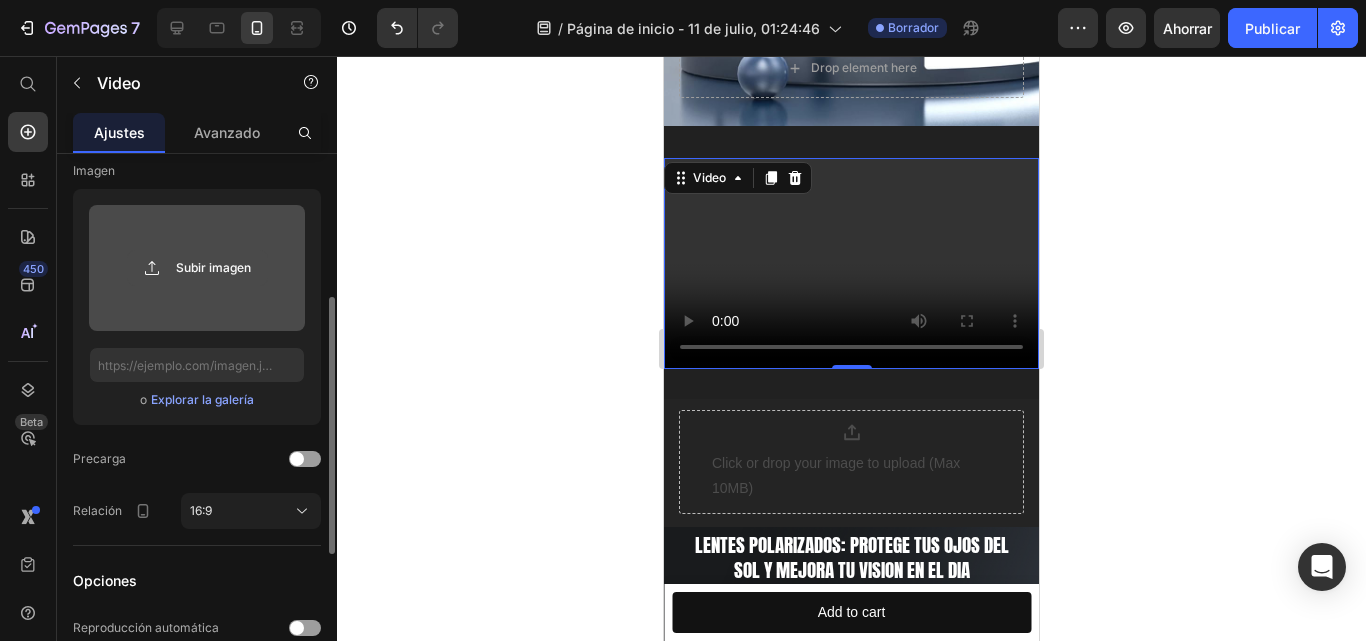 click 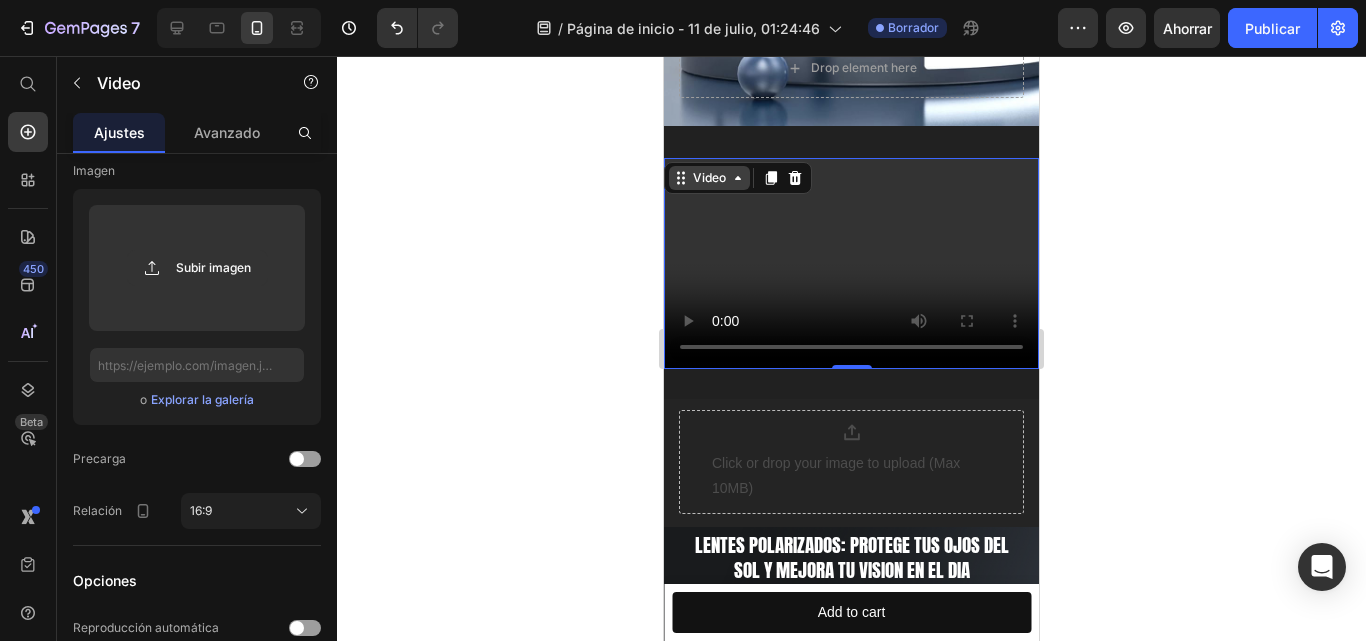 click 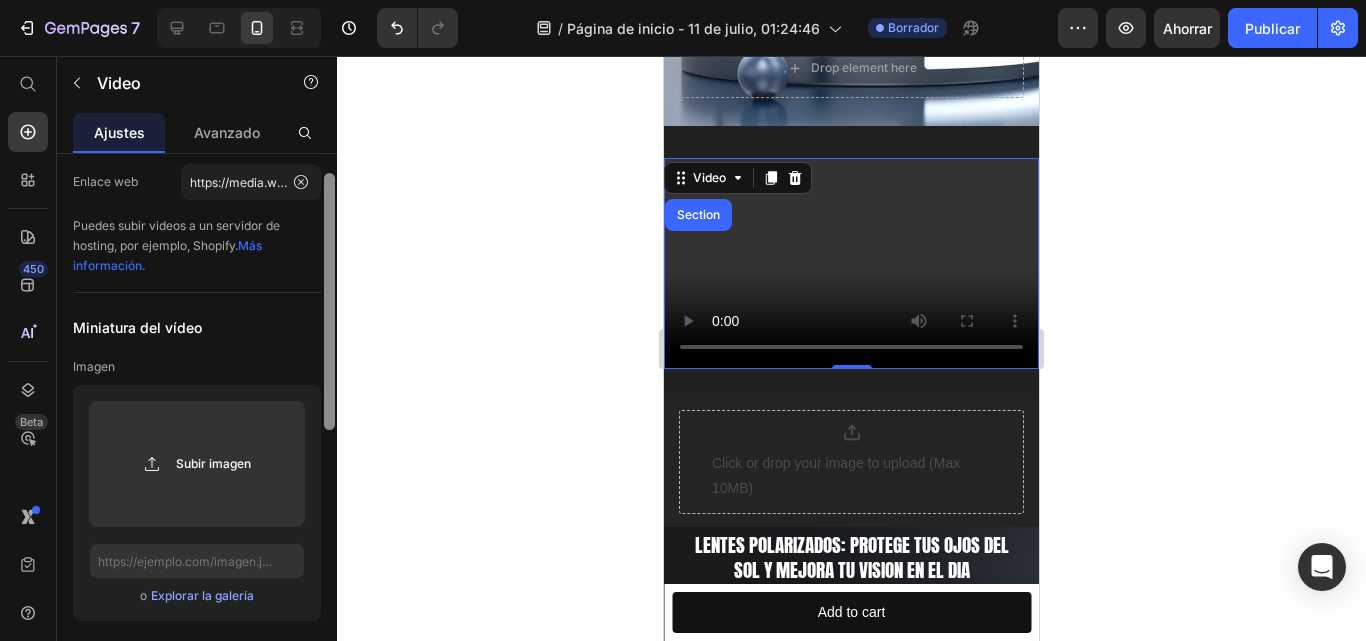 drag, startPoint x: 326, startPoint y: 306, endPoint x: 337, endPoint y: 199, distance: 107.563934 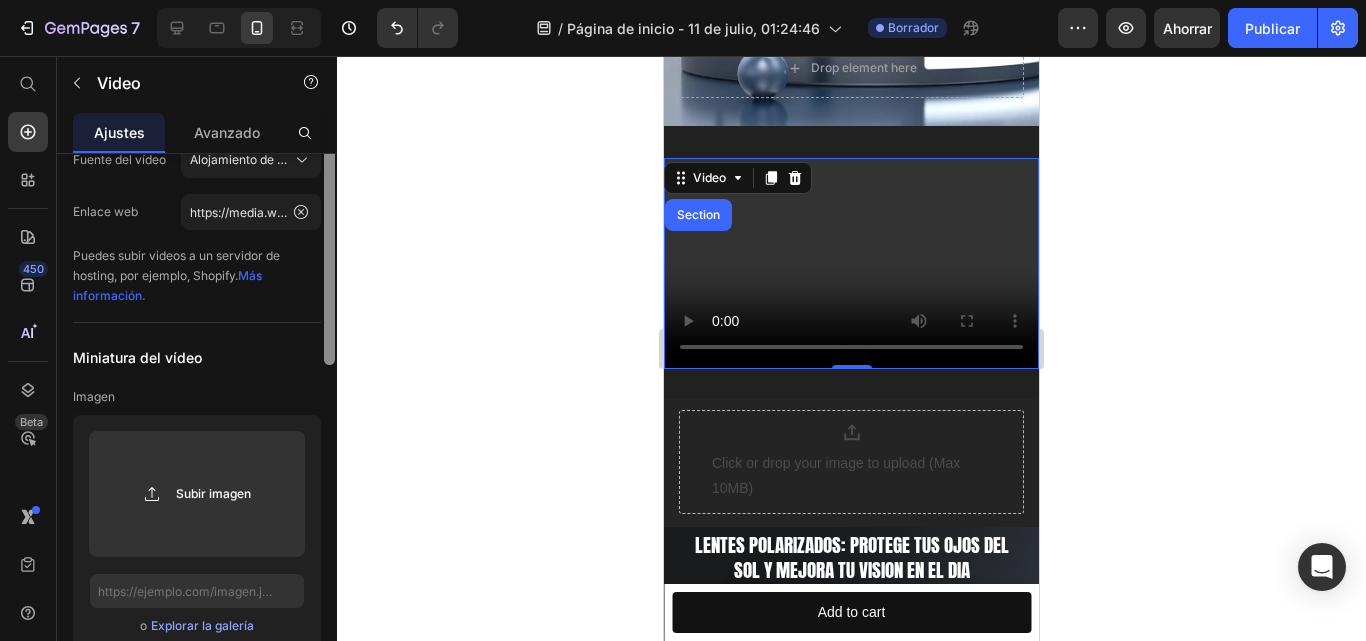 scroll, scrollTop: 0, scrollLeft: 0, axis: both 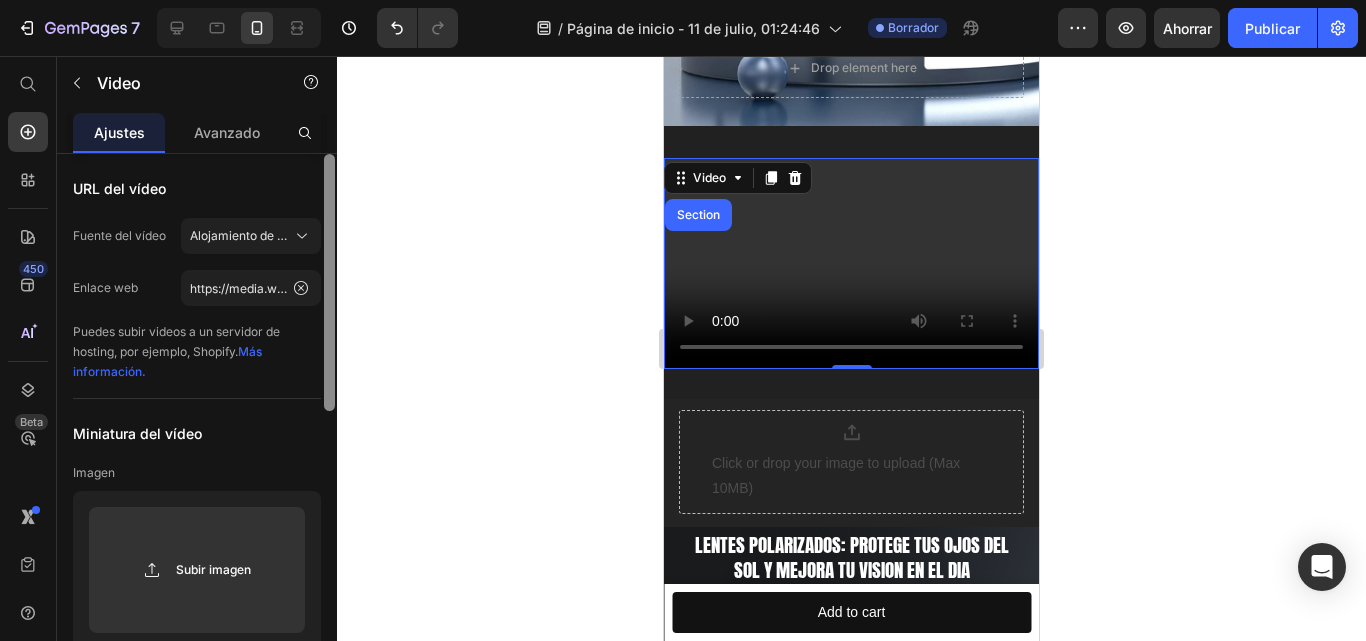 drag, startPoint x: 330, startPoint y: 248, endPoint x: 333, endPoint y: 175, distance: 73.061615 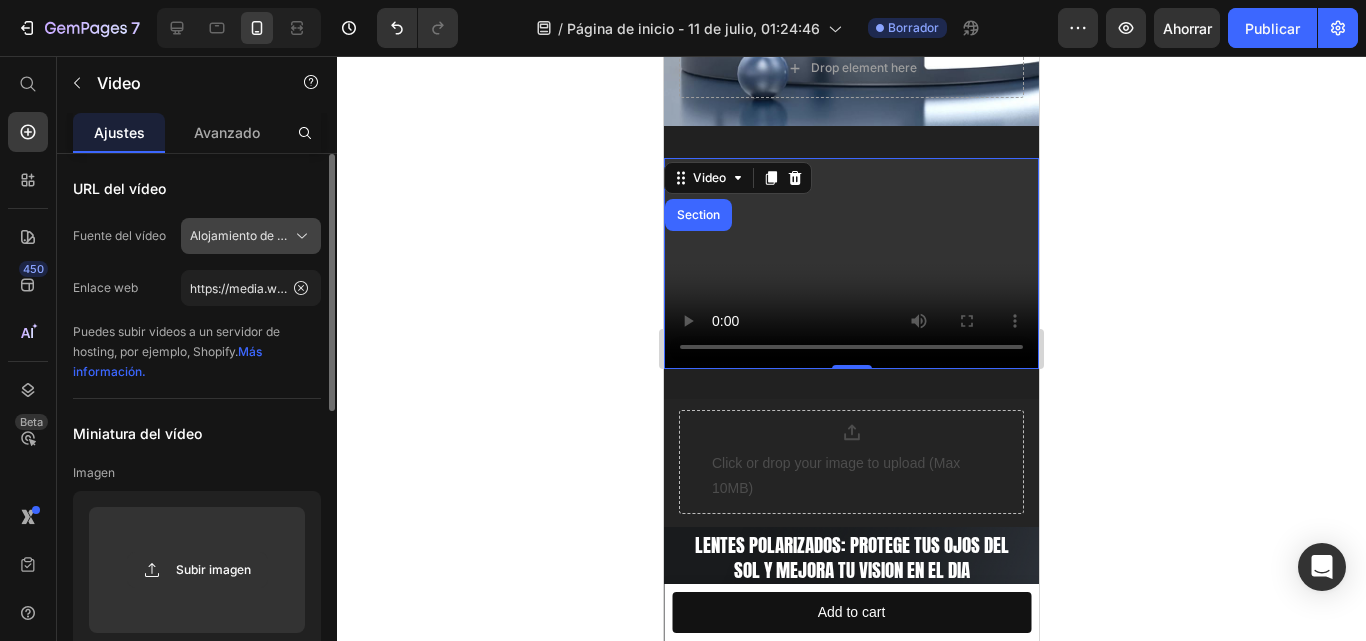 click on "Alojamiento de vídeos" at bounding box center (252, 235) 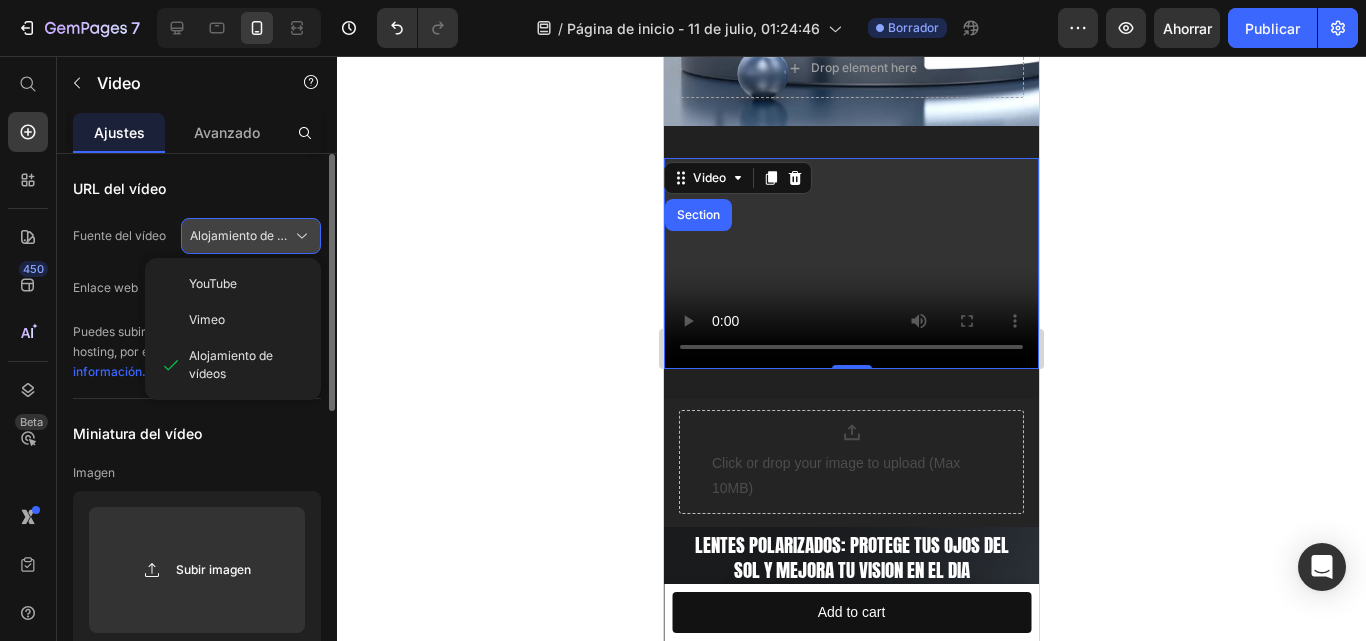 click on "Alojamiento de vídeos" at bounding box center (252, 235) 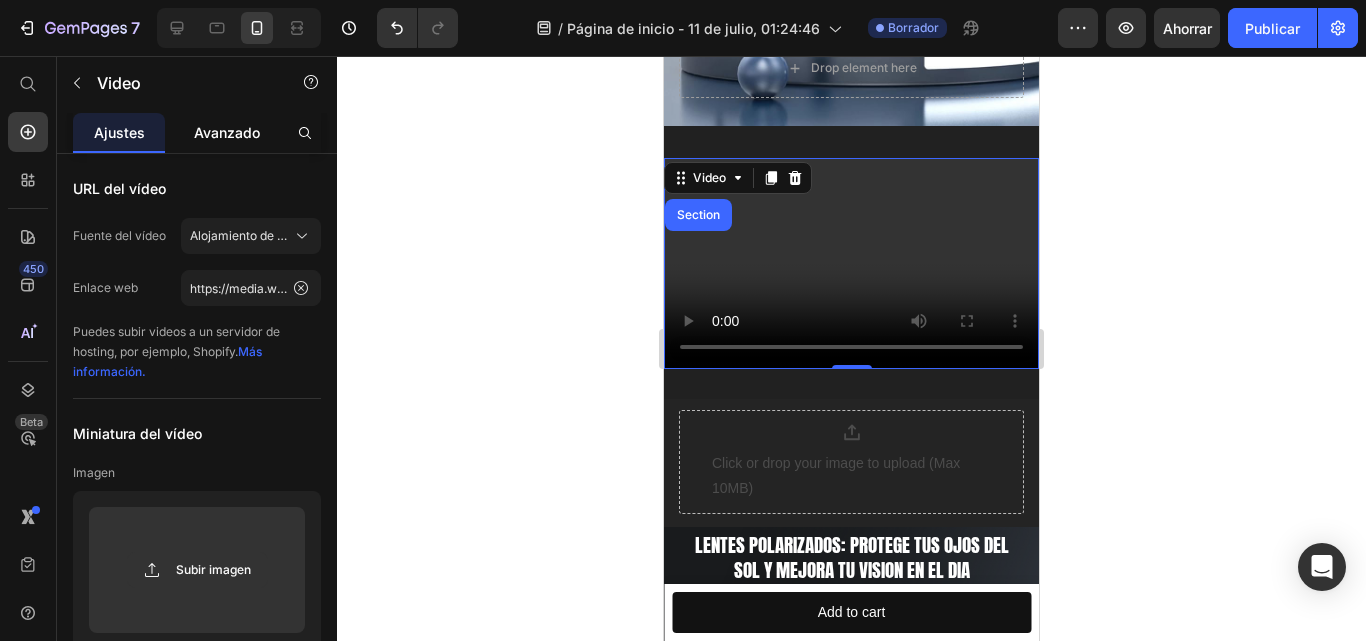 click on "Avanzado" at bounding box center (227, 132) 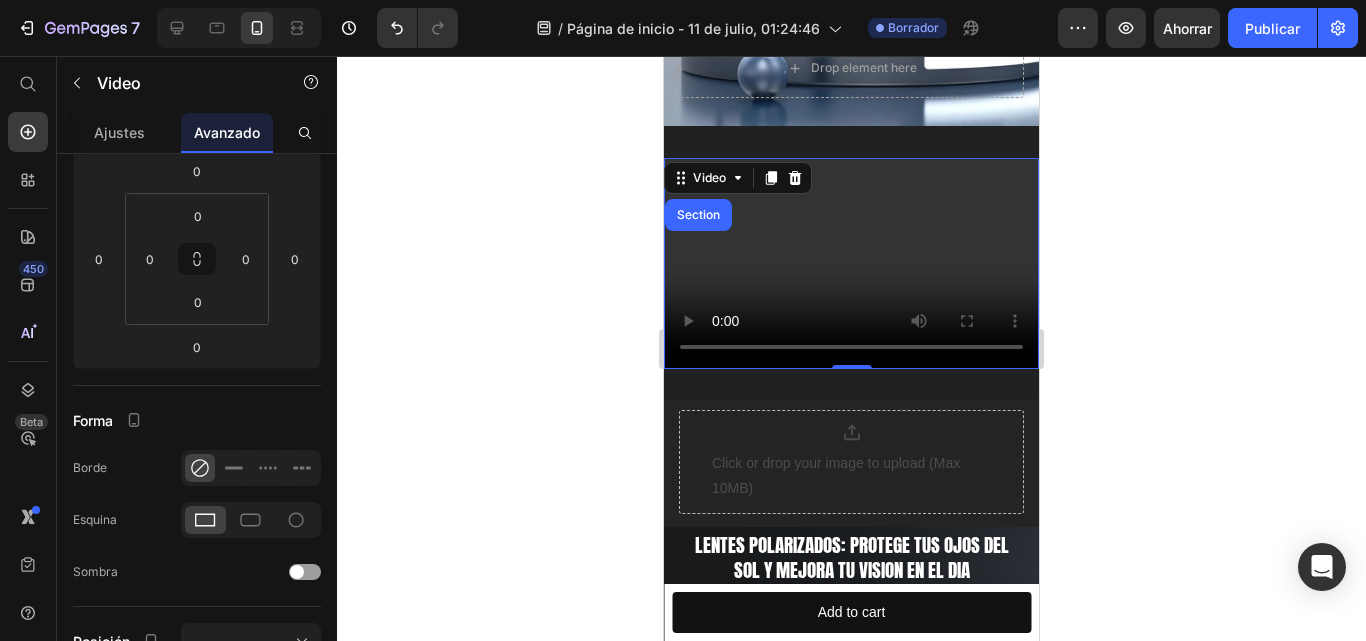 scroll, scrollTop: 0, scrollLeft: 0, axis: both 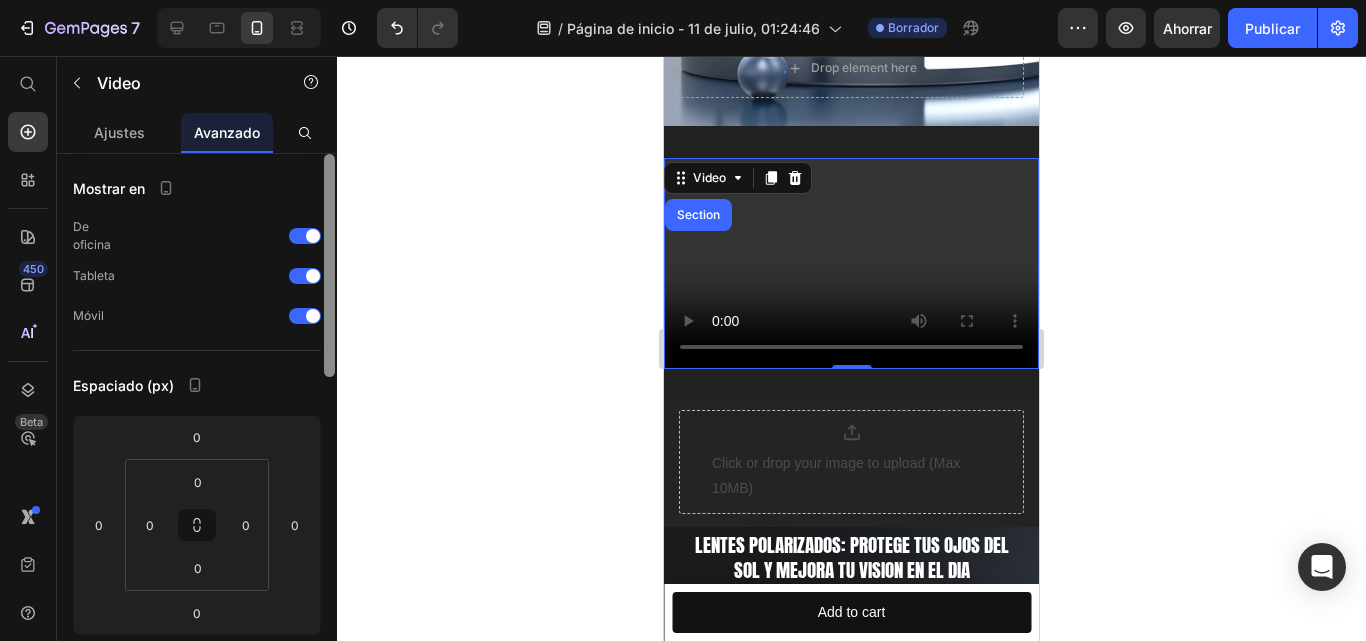 drag, startPoint x: 333, startPoint y: 306, endPoint x: 331, endPoint y: 255, distance: 51.0392 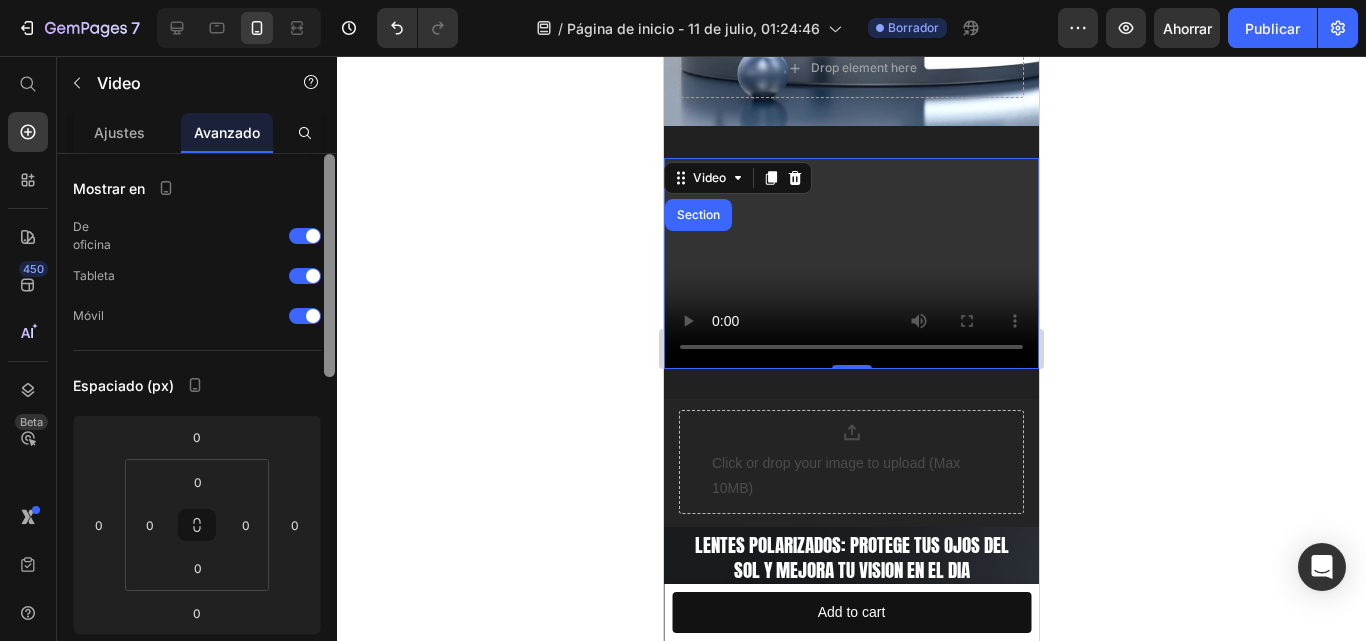 click at bounding box center (329, 265) 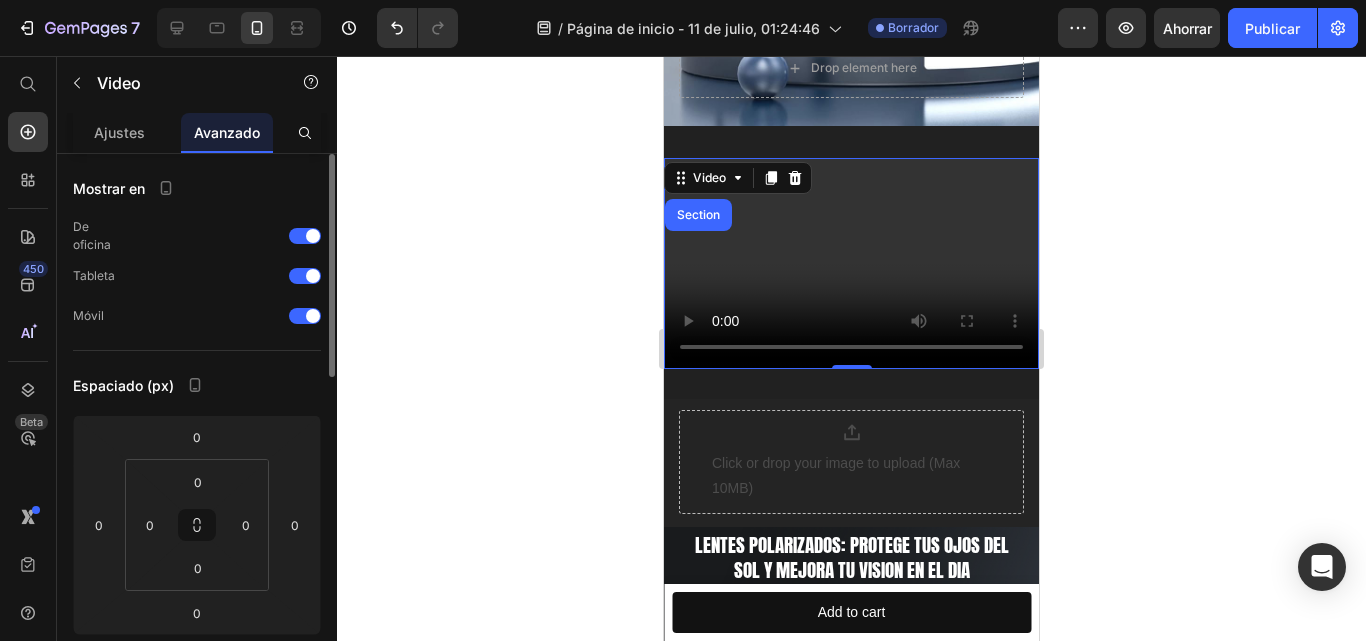 click at bounding box center (851, 263) 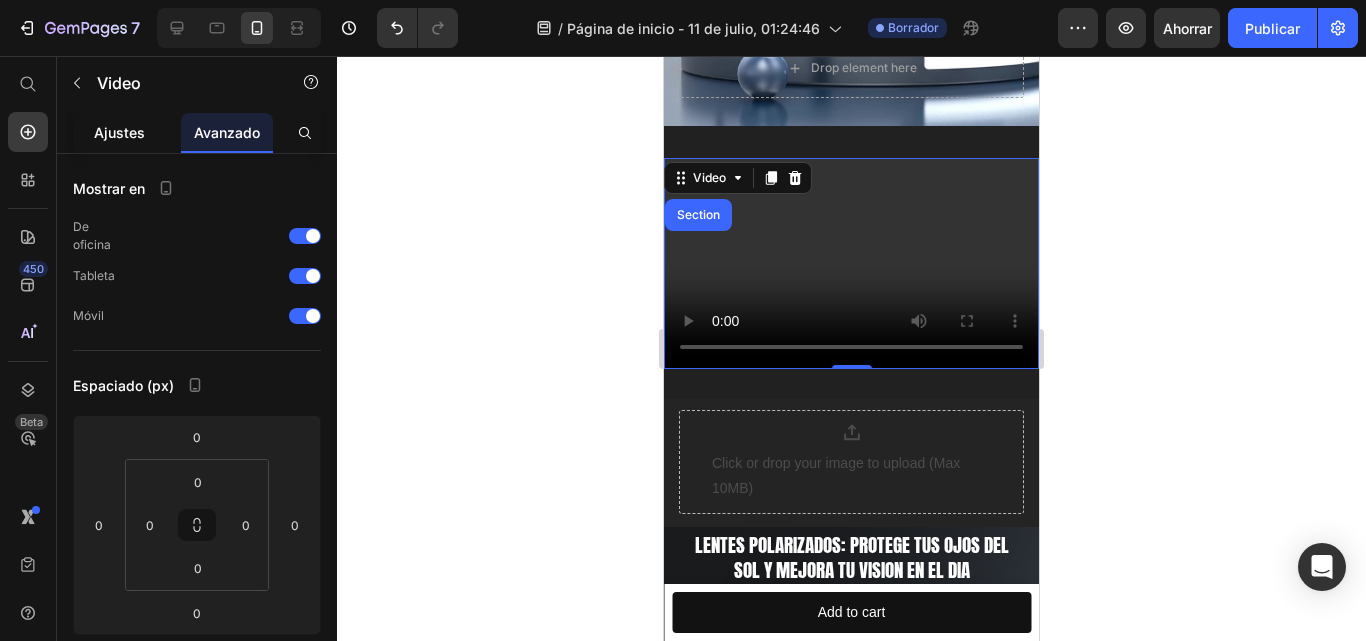 click on "Ajustes" at bounding box center [119, 132] 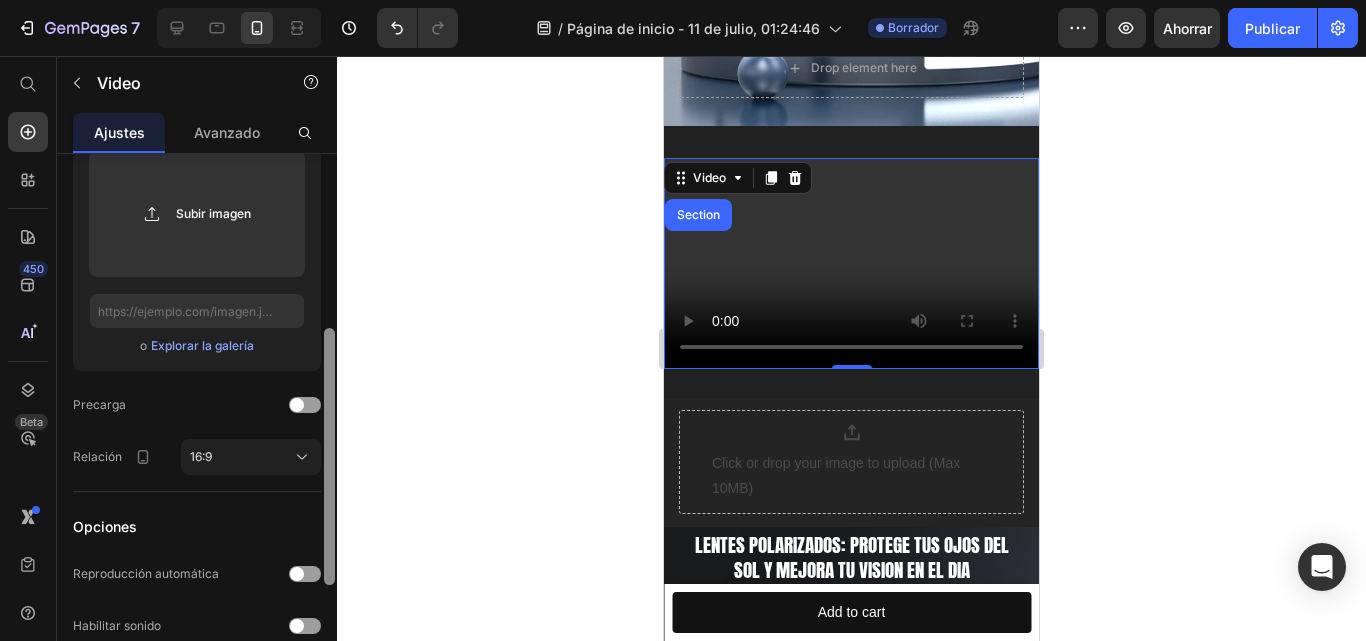drag, startPoint x: 330, startPoint y: 274, endPoint x: 331, endPoint y: 457, distance: 183.00273 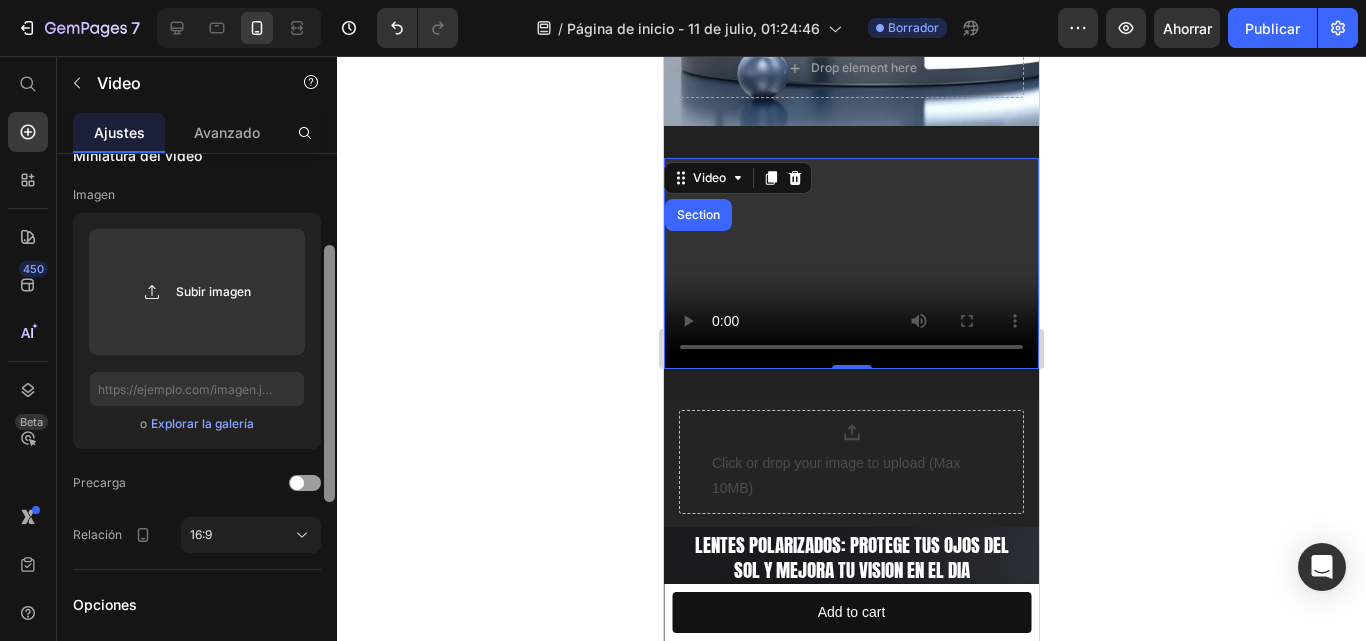 scroll, scrollTop: 240, scrollLeft: 0, axis: vertical 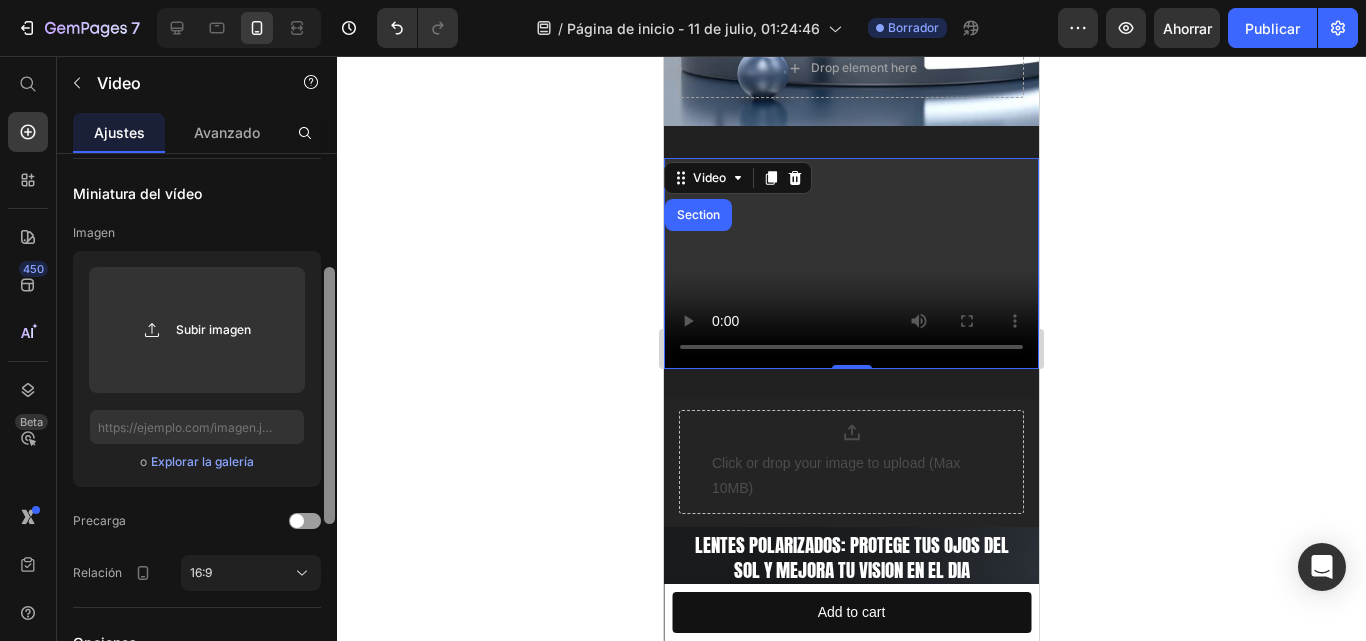 drag, startPoint x: 331, startPoint y: 468, endPoint x: 325, endPoint y: 406, distance: 62.289646 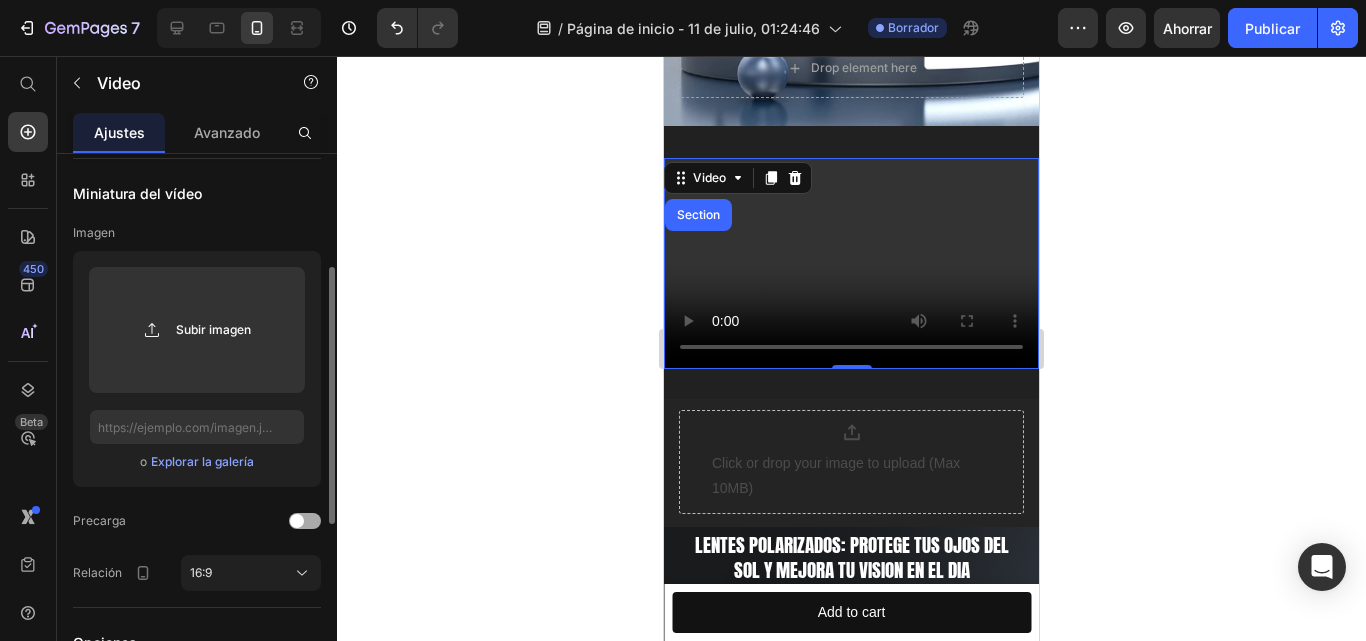 click at bounding box center [297, 521] 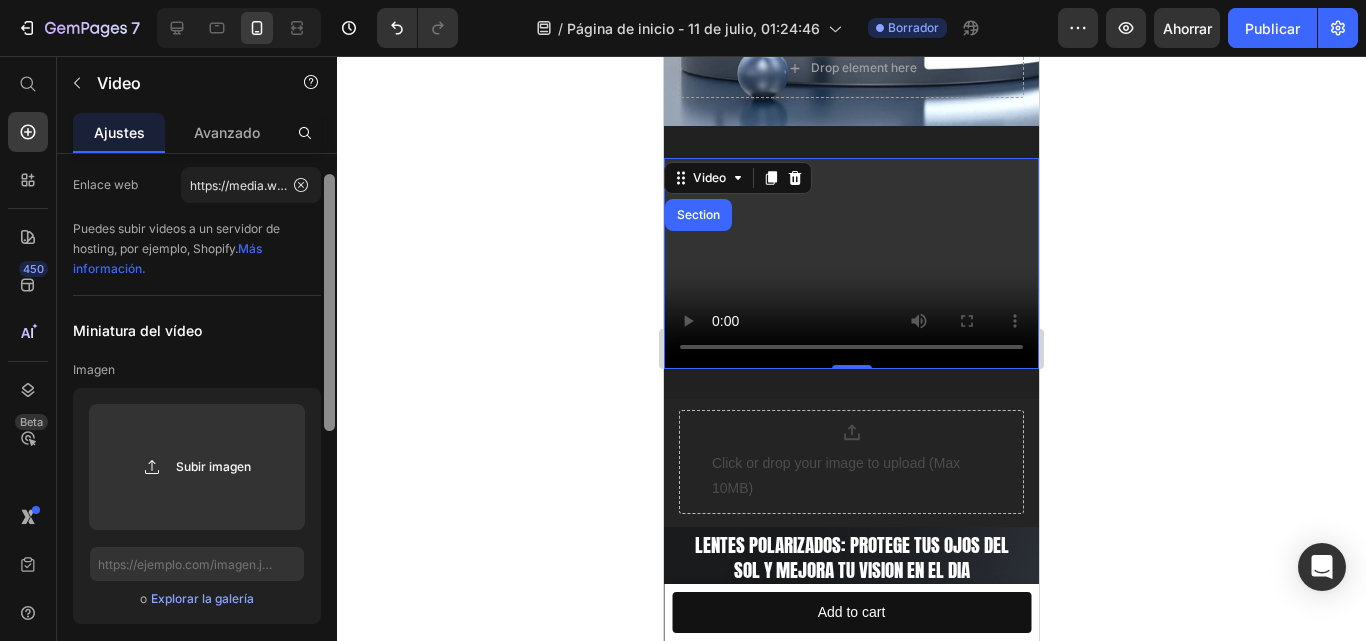 drag, startPoint x: 330, startPoint y: 452, endPoint x: 329, endPoint y: 362, distance: 90.005554 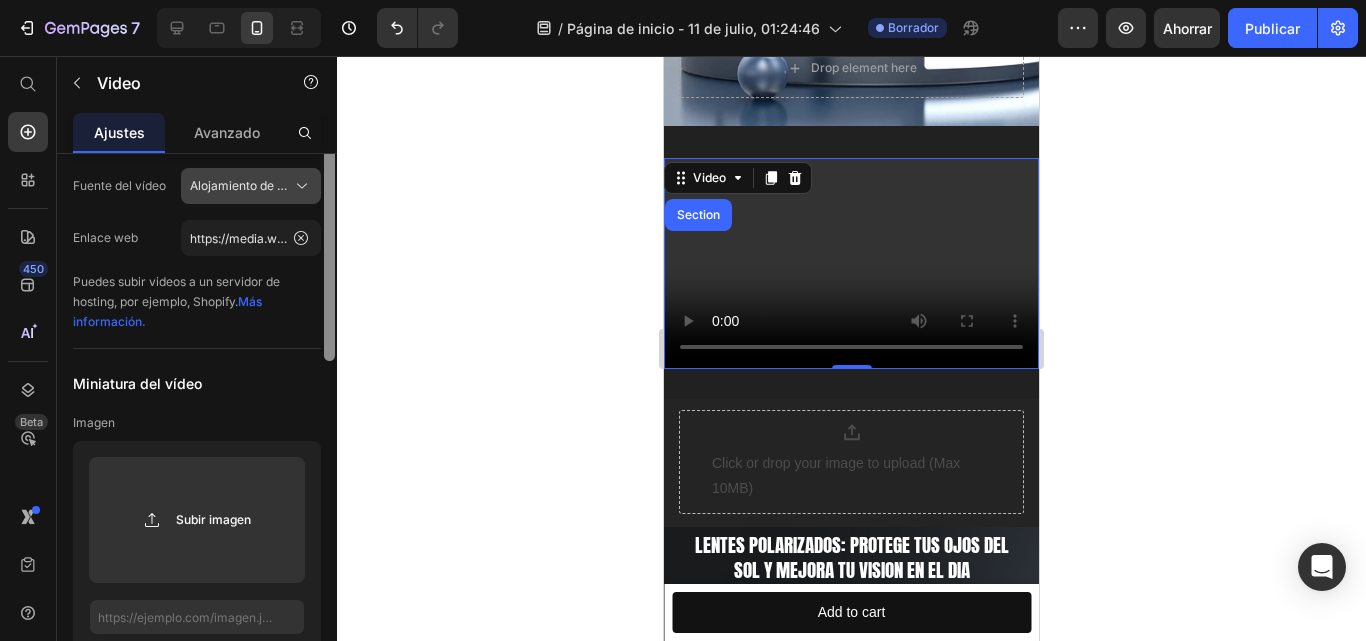 scroll, scrollTop: 0, scrollLeft: 0, axis: both 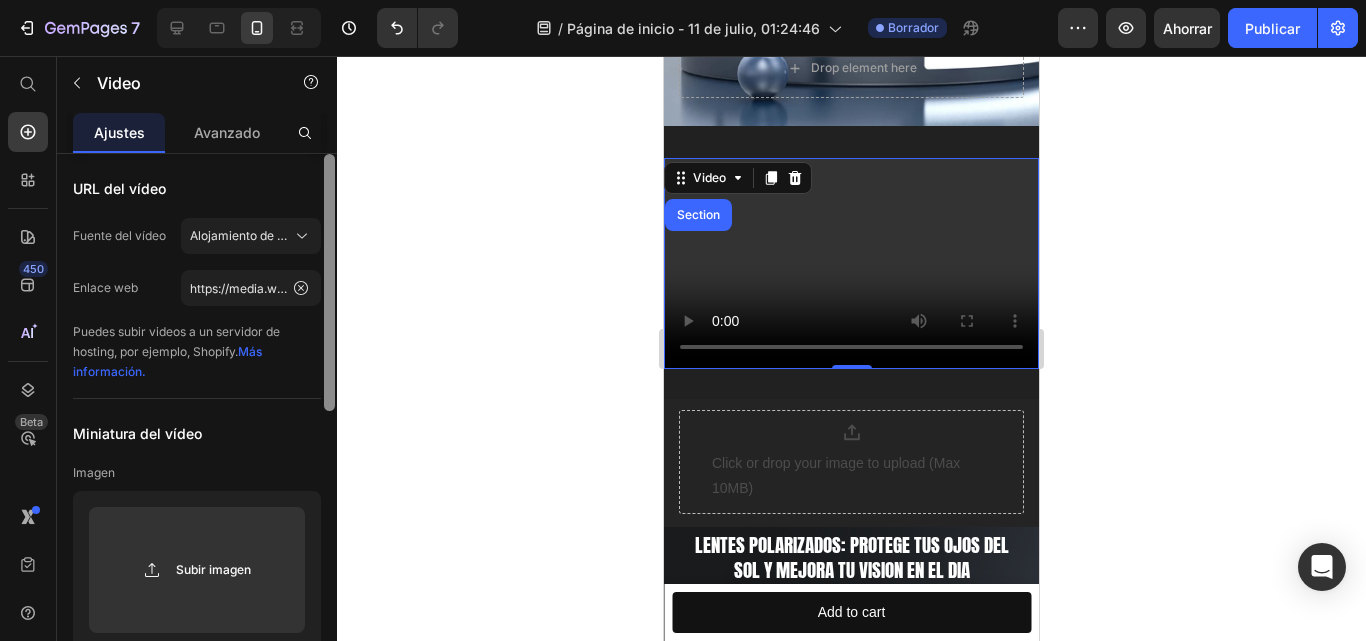 drag, startPoint x: 329, startPoint y: 362, endPoint x: 319, endPoint y: 218, distance: 144.3468 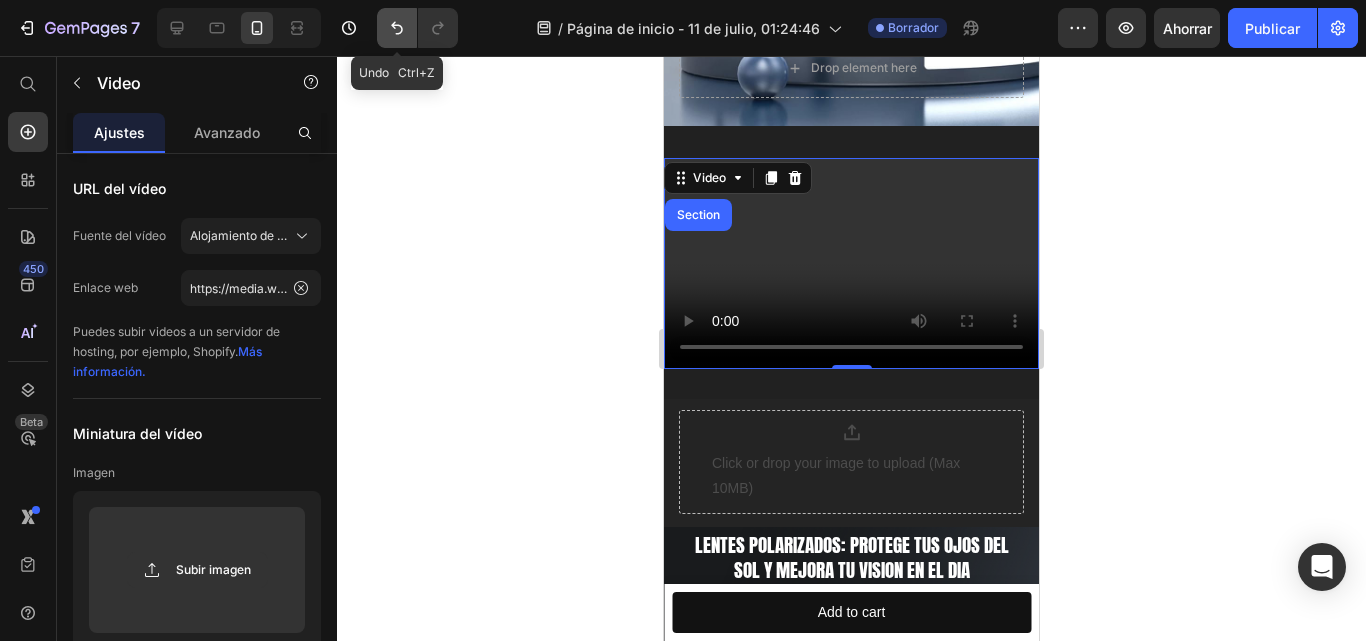 click 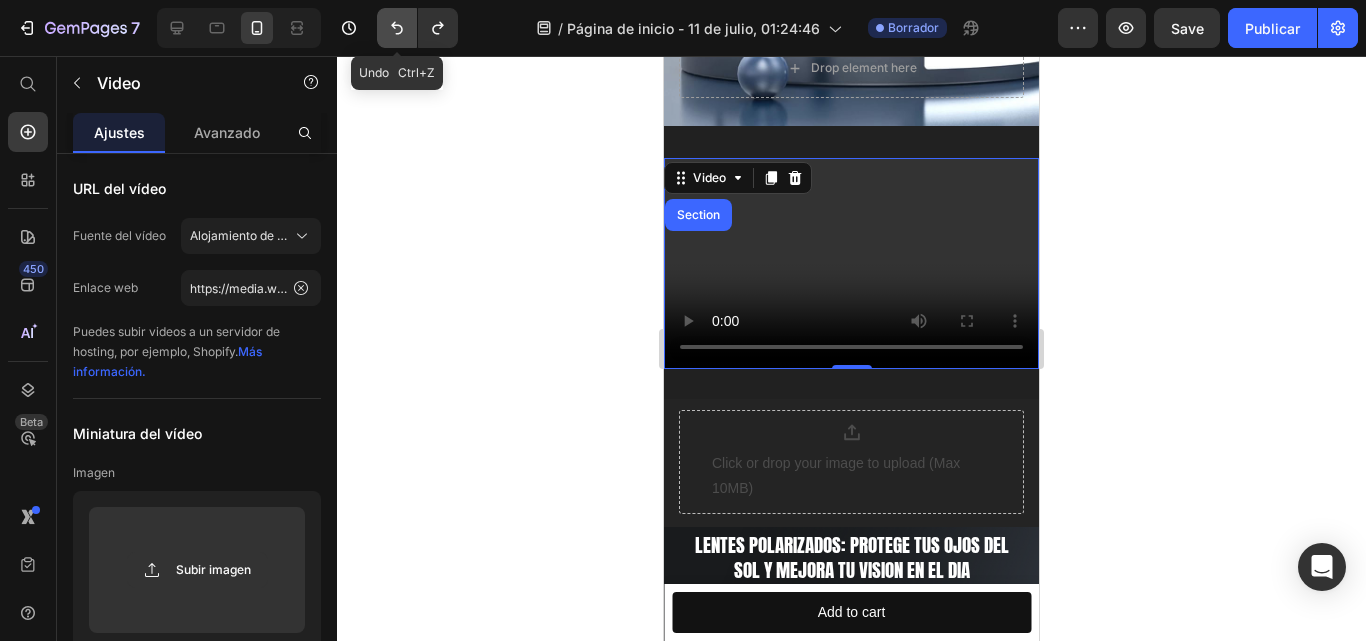click 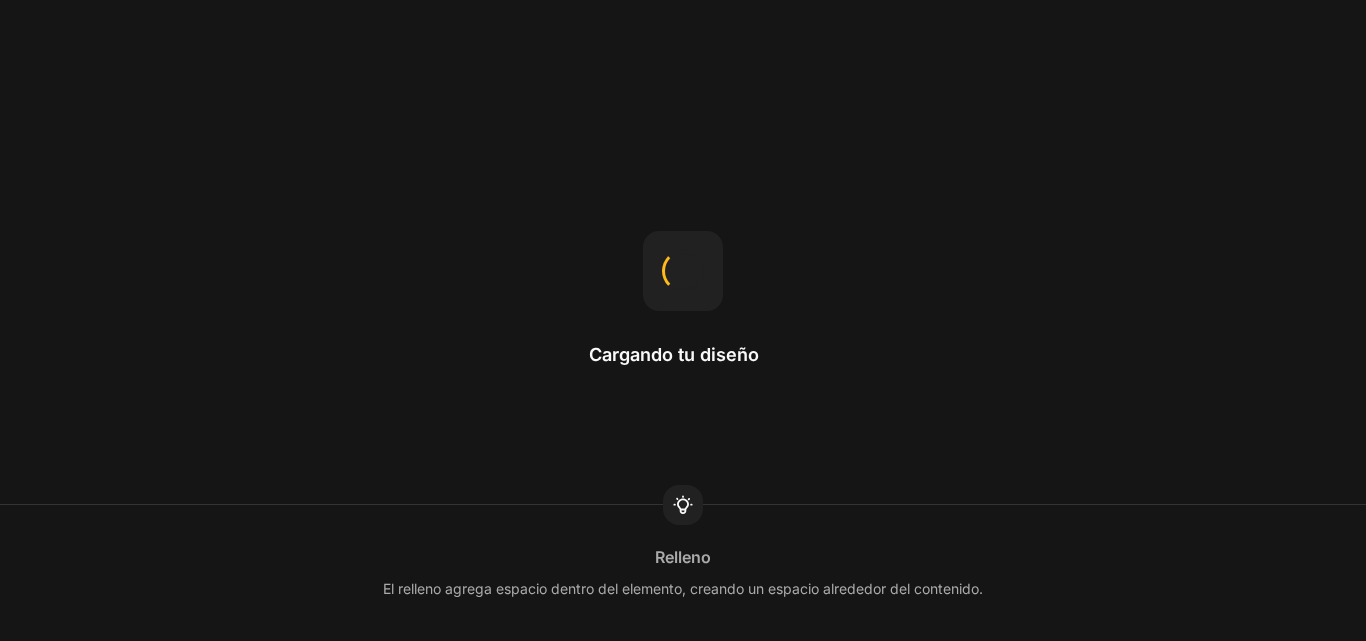 scroll, scrollTop: 0, scrollLeft: 0, axis: both 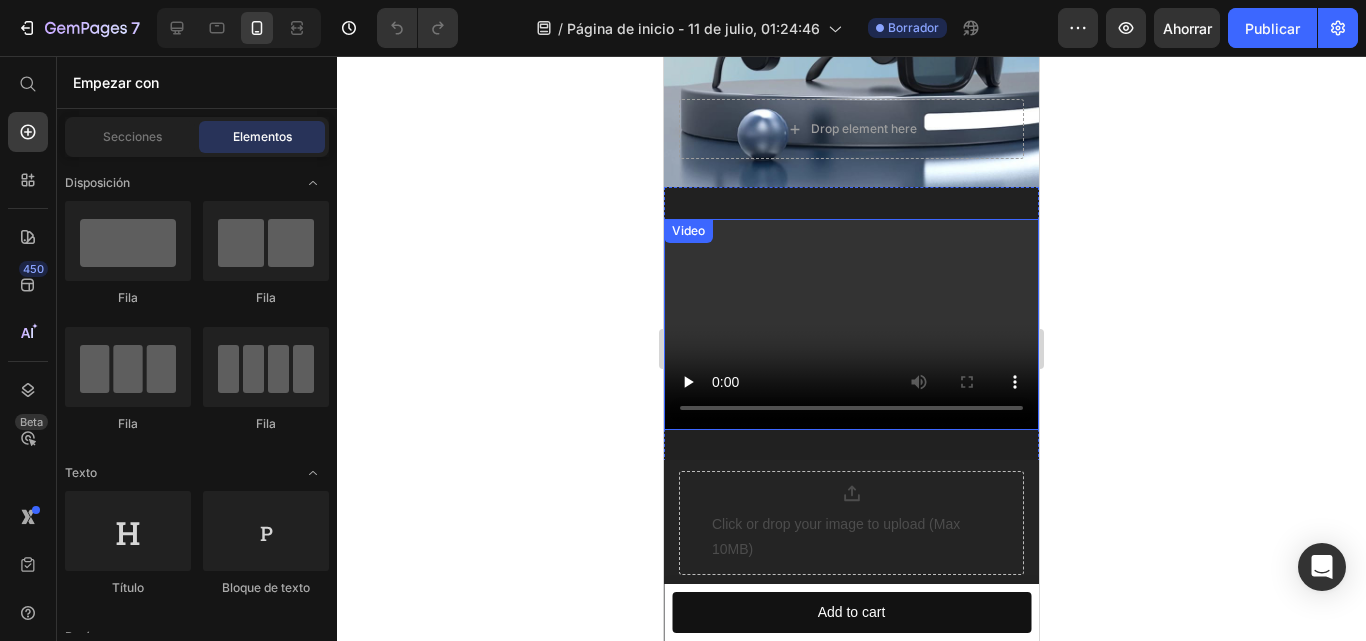 click at bounding box center [851, 324] 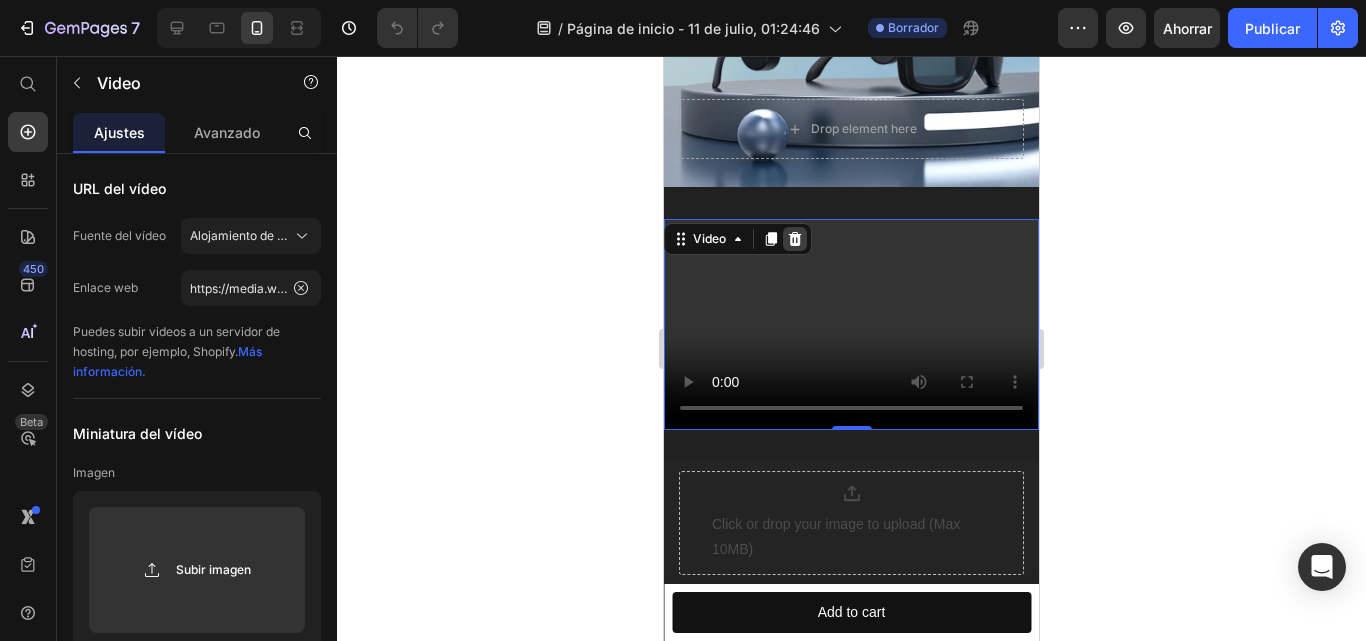 click 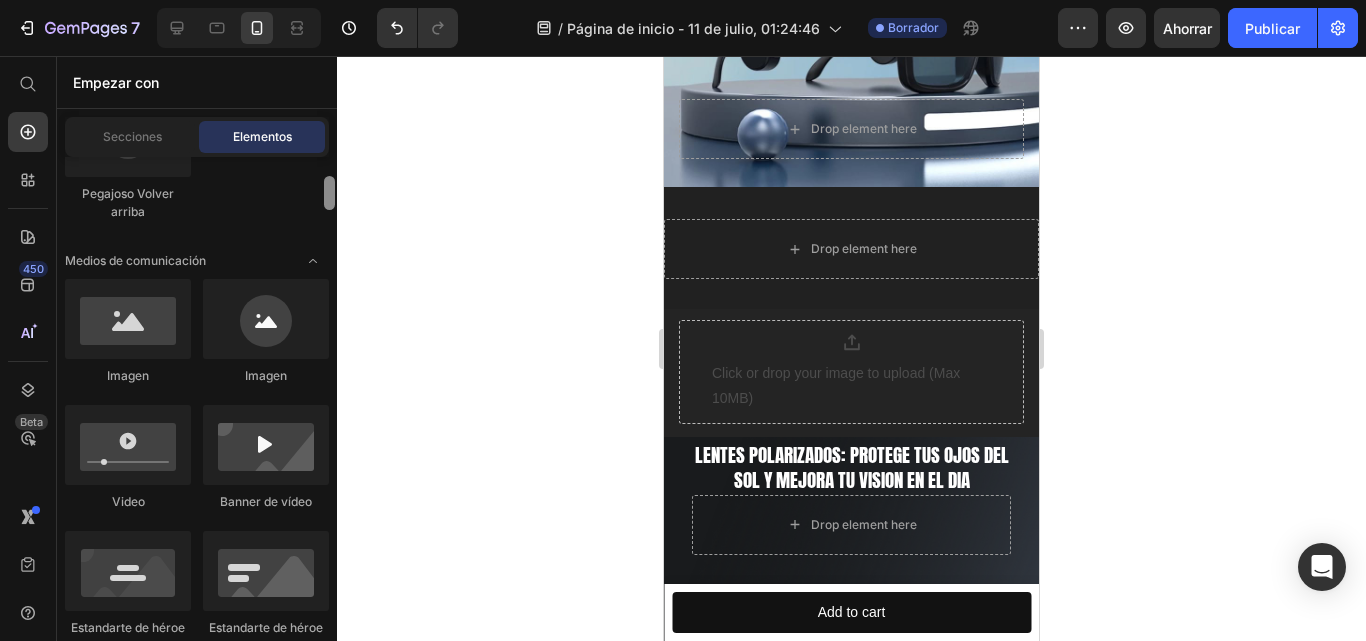 scroll, scrollTop: 615, scrollLeft: 0, axis: vertical 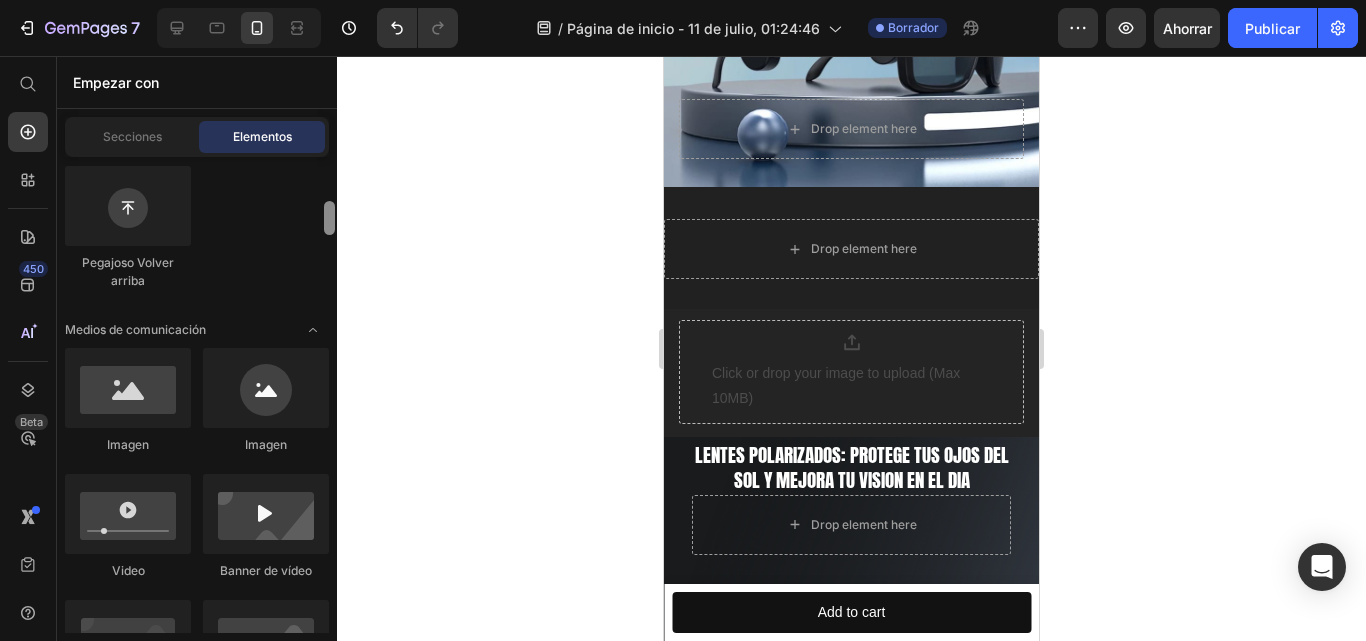 drag, startPoint x: 329, startPoint y: 169, endPoint x: 325, endPoint y: 214, distance: 45.17743 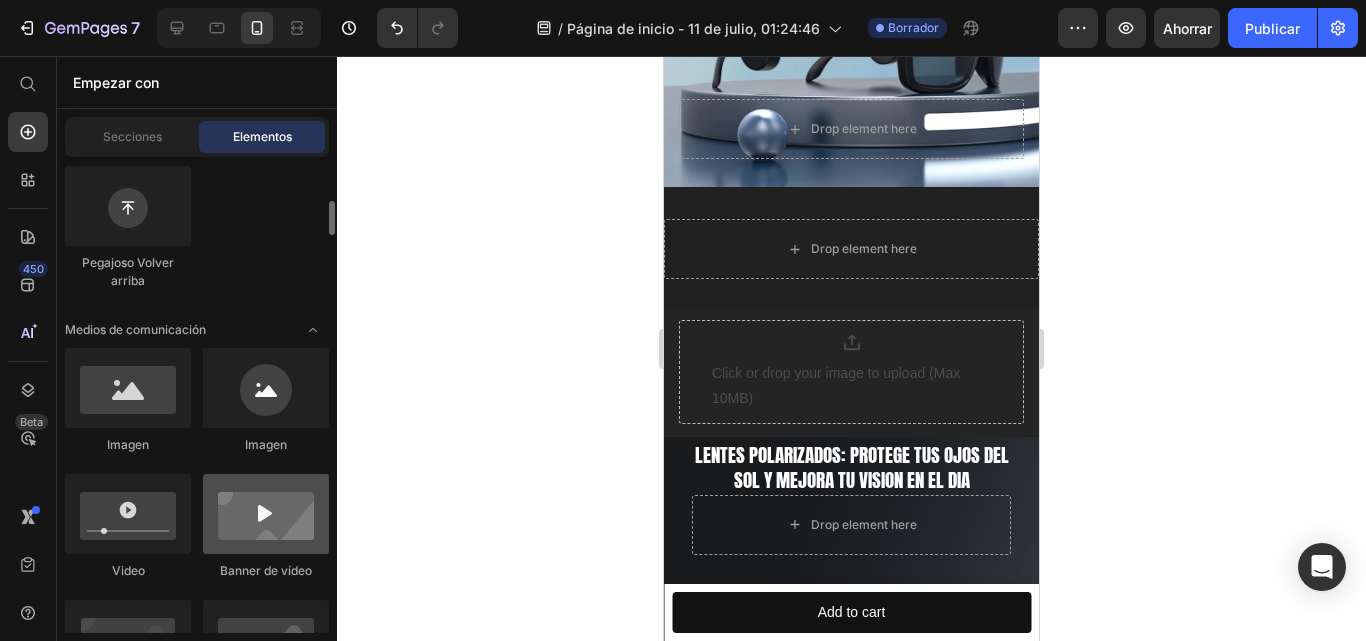 click at bounding box center [266, 514] 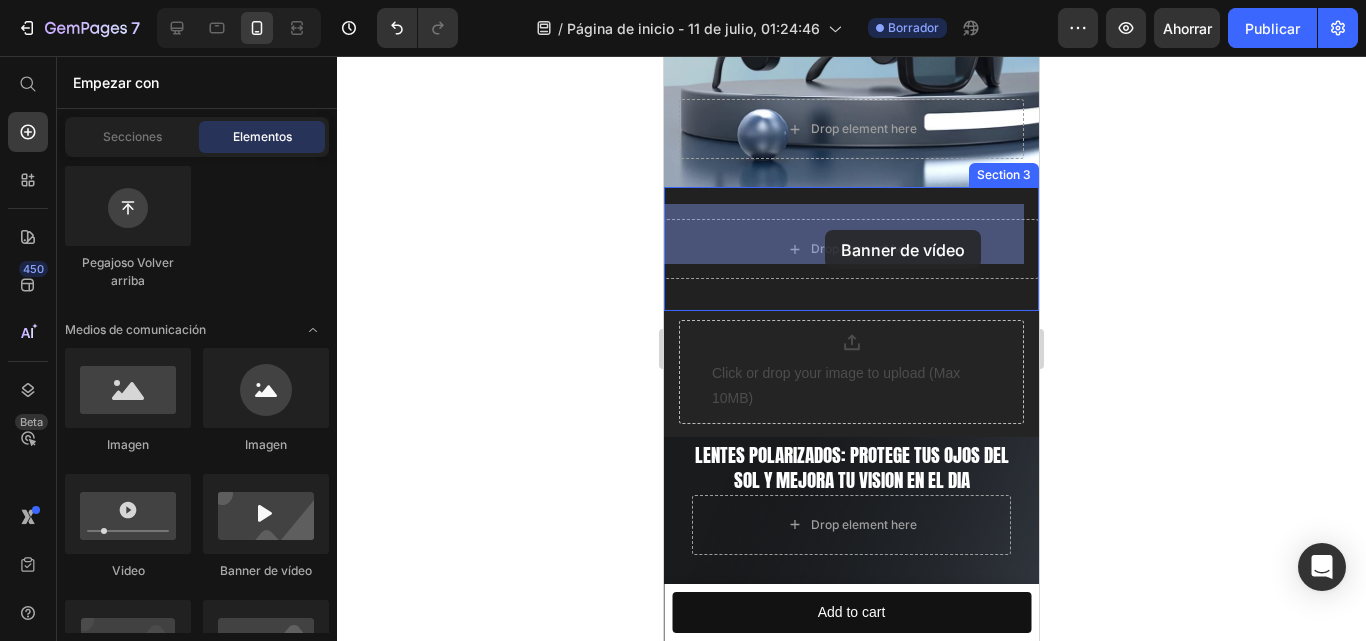 drag, startPoint x: 702, startPoint y: 418, endPoint x: 820, endPoint y: 234, distance: 218.58636 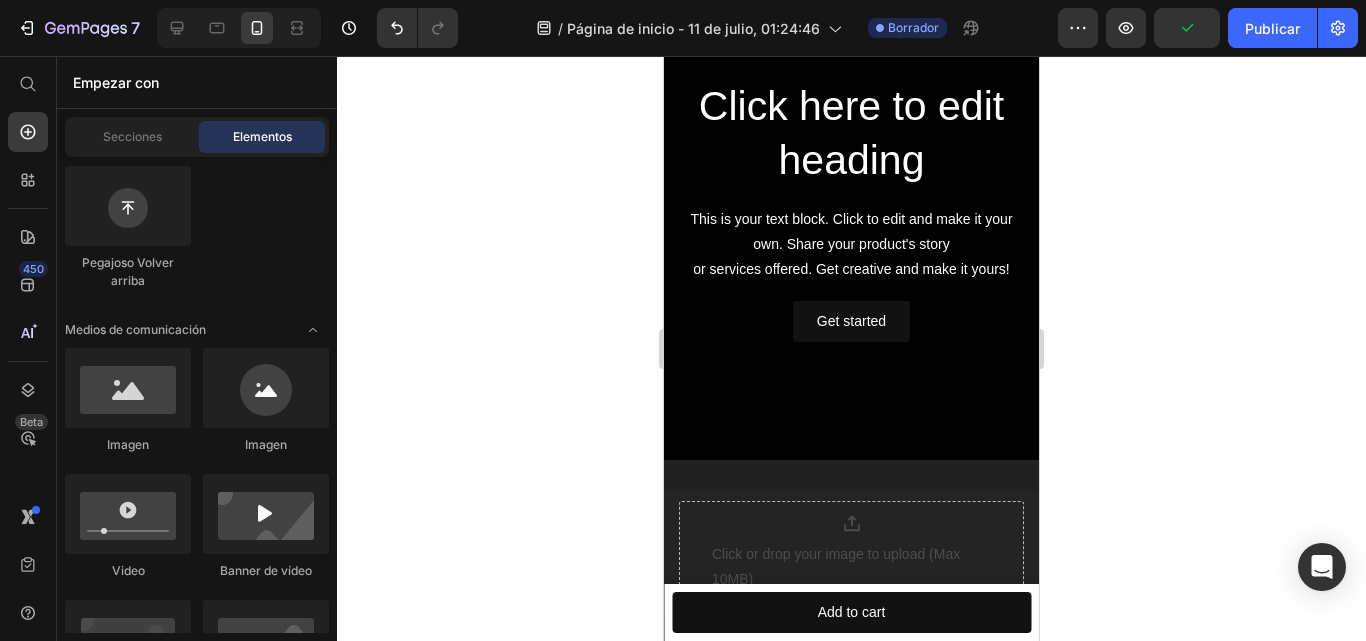 scroll, scrollTop: 613, scrollLeft: 0, axis: vertical 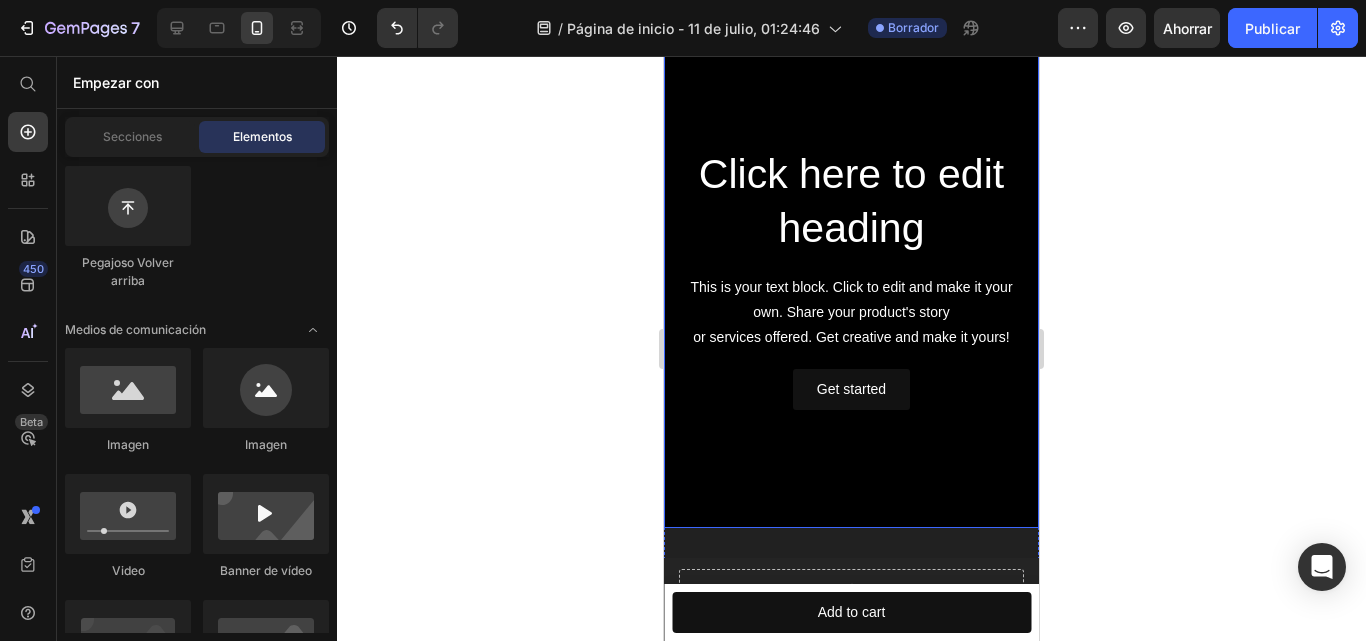 click at bounding box center (851, 278) 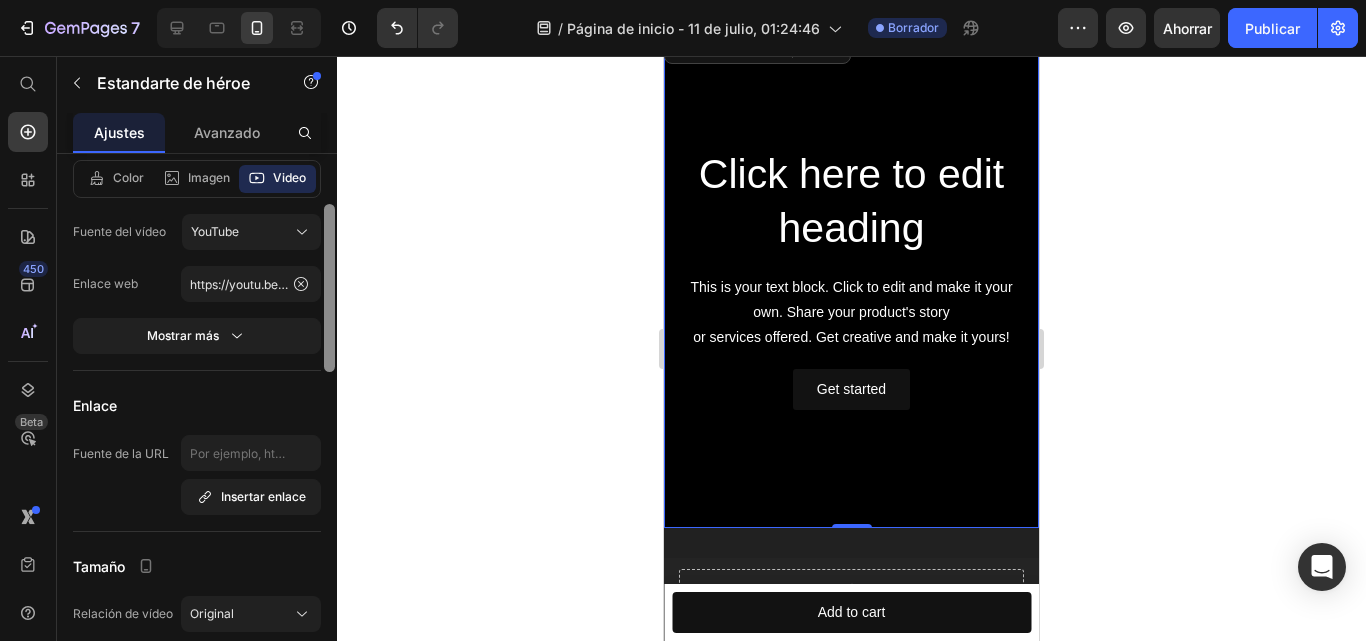 scroll, scrollTop: 215, scrollLeft: 0, axis: vertical 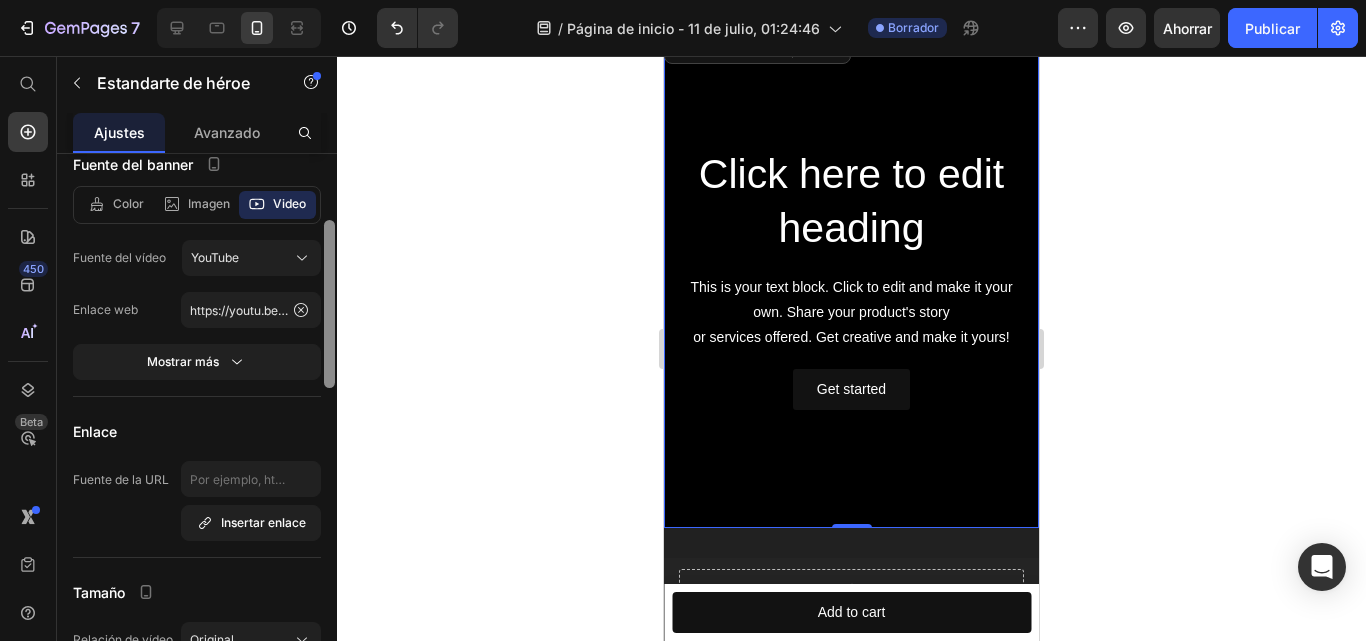 drag, startPoint x: 328, startPoint y: 291, endPoint x: 327, endPoint y: 358, distance: 67.00746 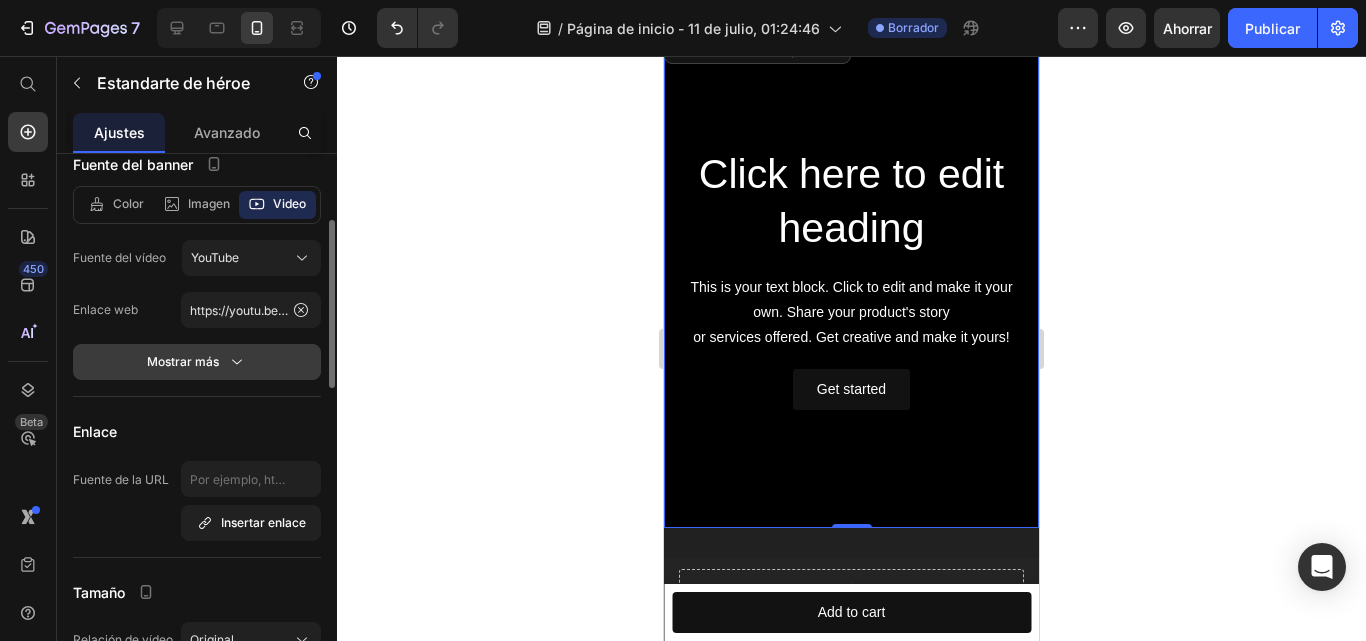 click on "Mostrar más" at bounding box center (197, 362) 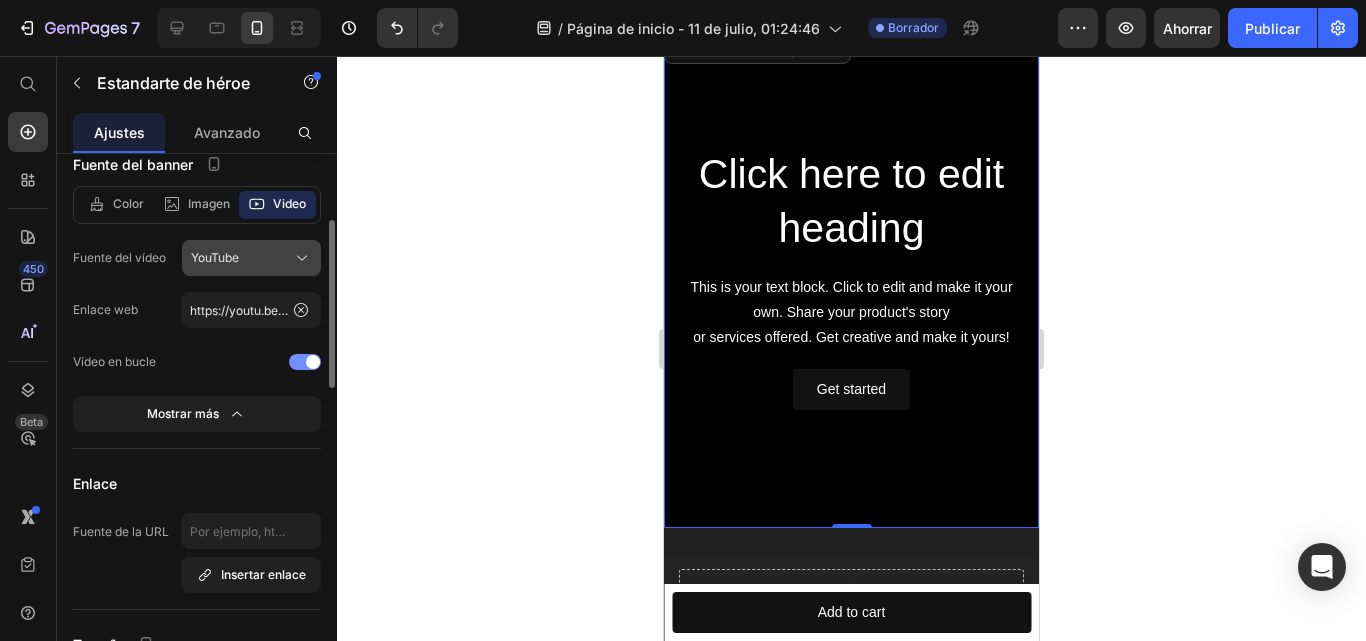 click on "YouTube" at bounding box center (251, 258) 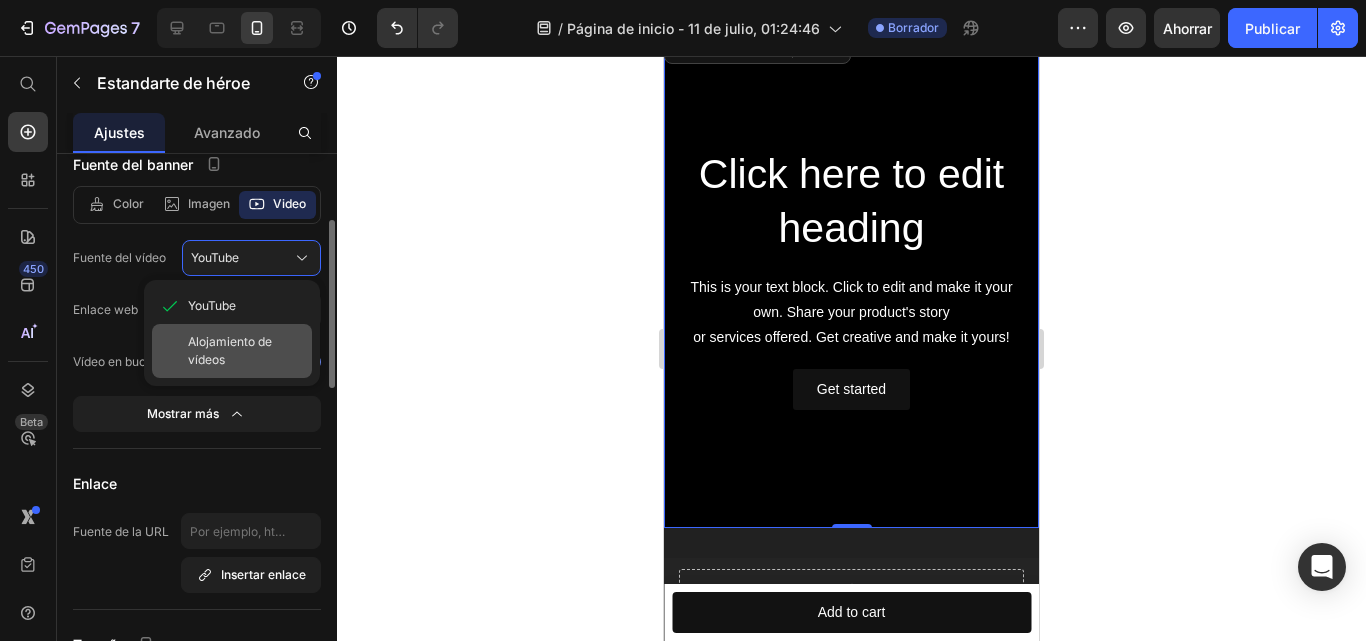 click on "Alojamiento de vídeos" at bounding box center [230, 350] 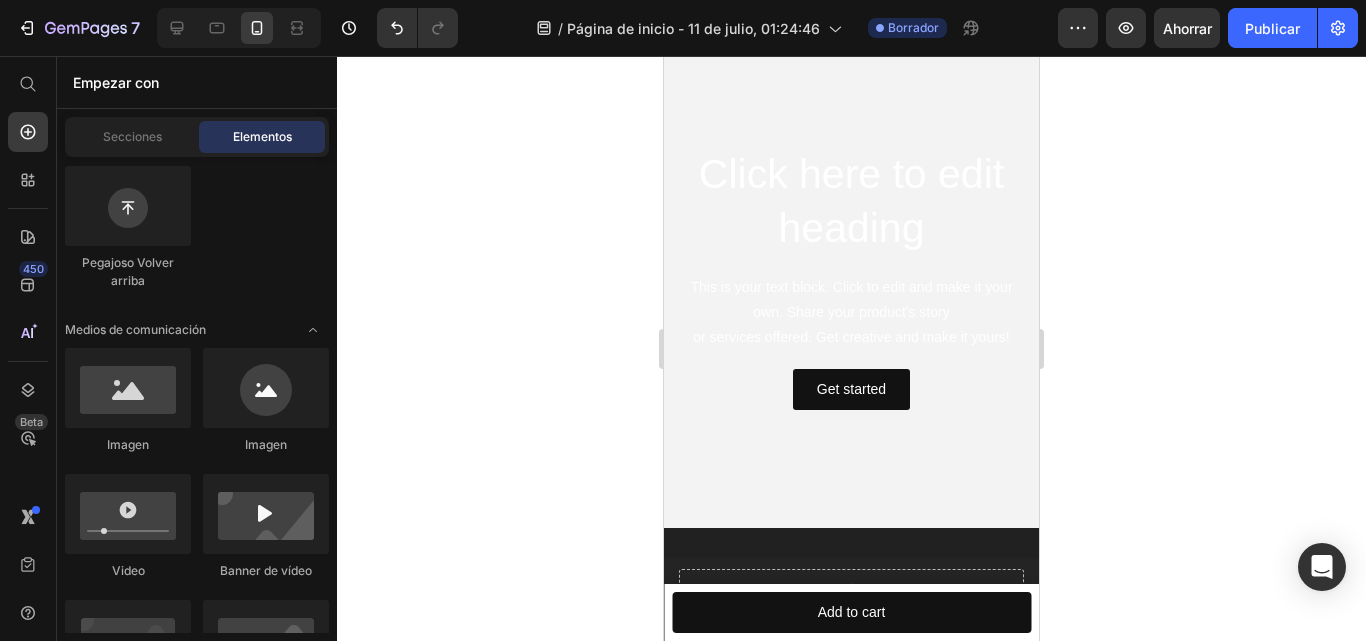 scroll, scrollTop: 0, scrollLeft: 0, axis: both 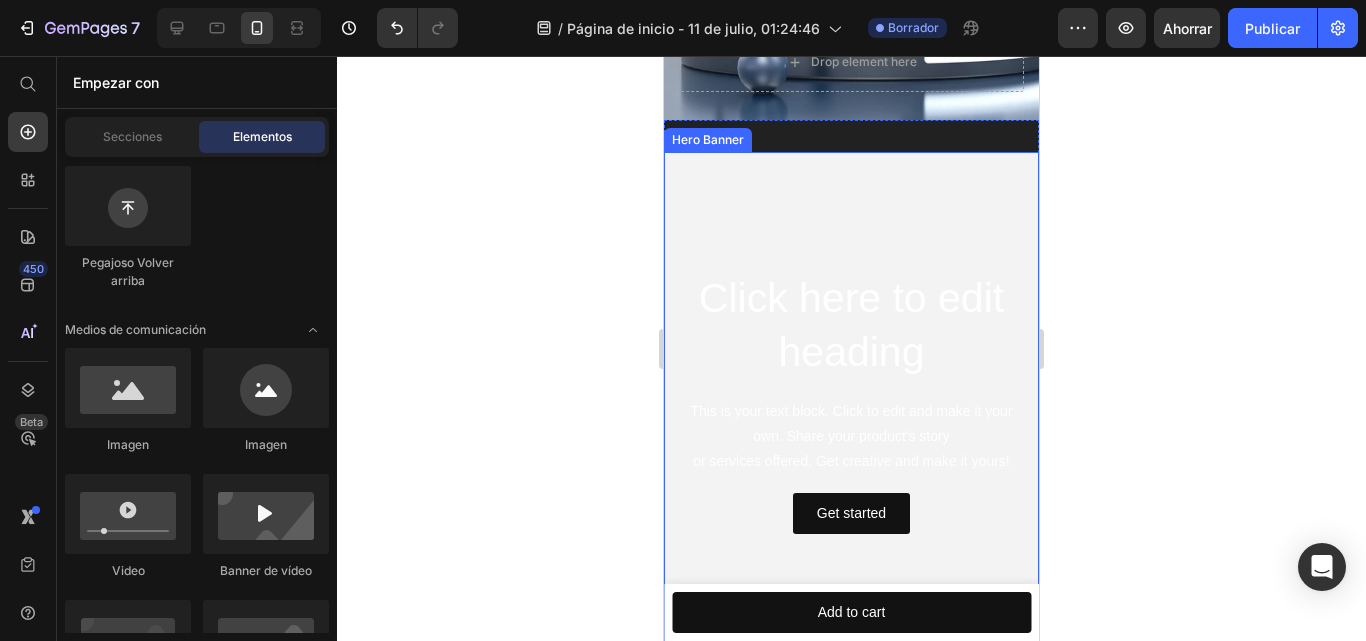 click at bounding box center [851, 402] 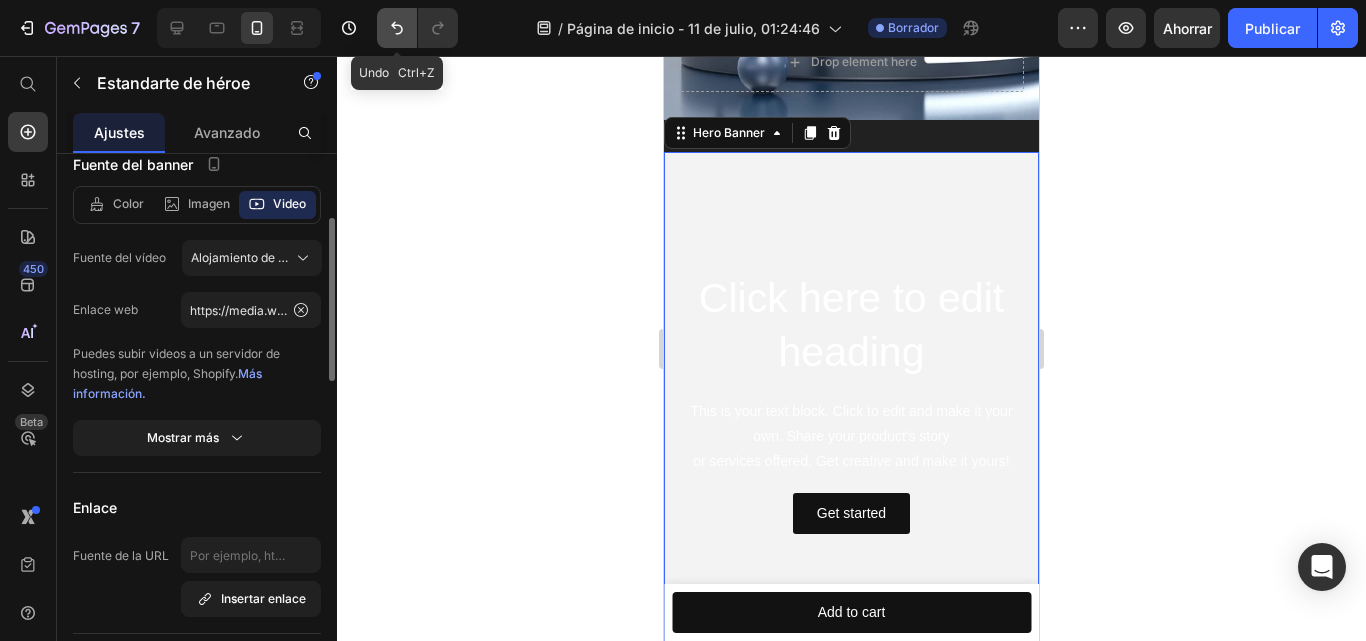 click 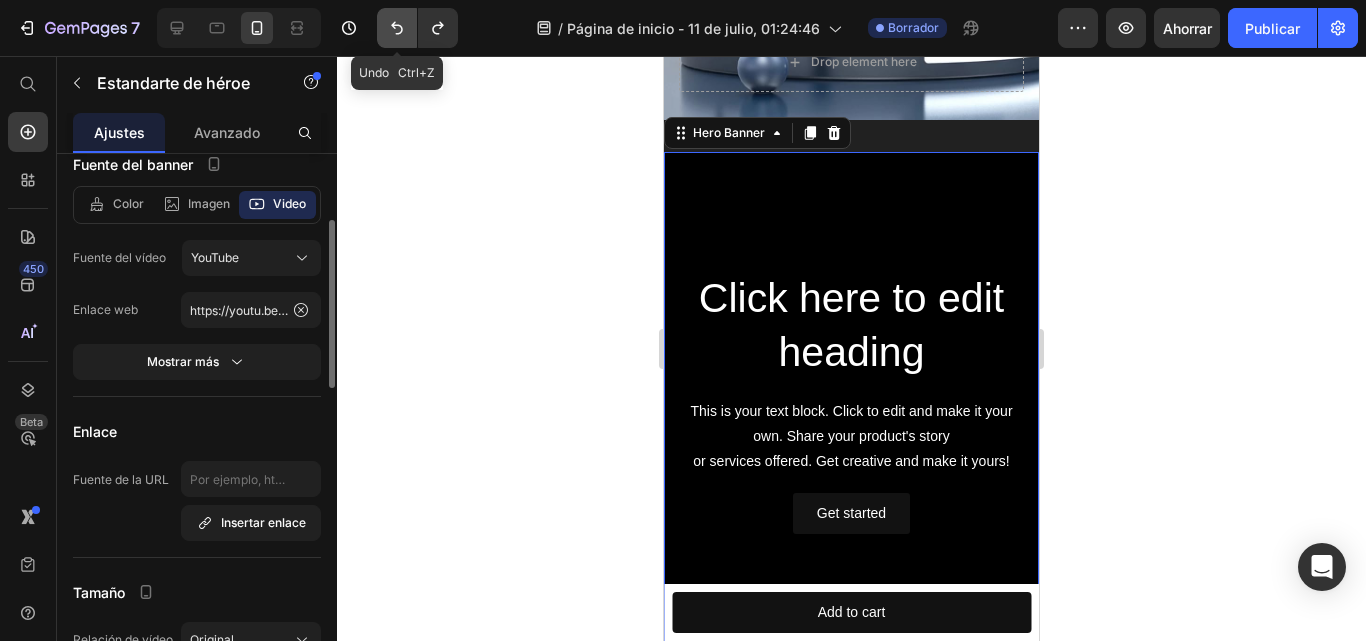 click 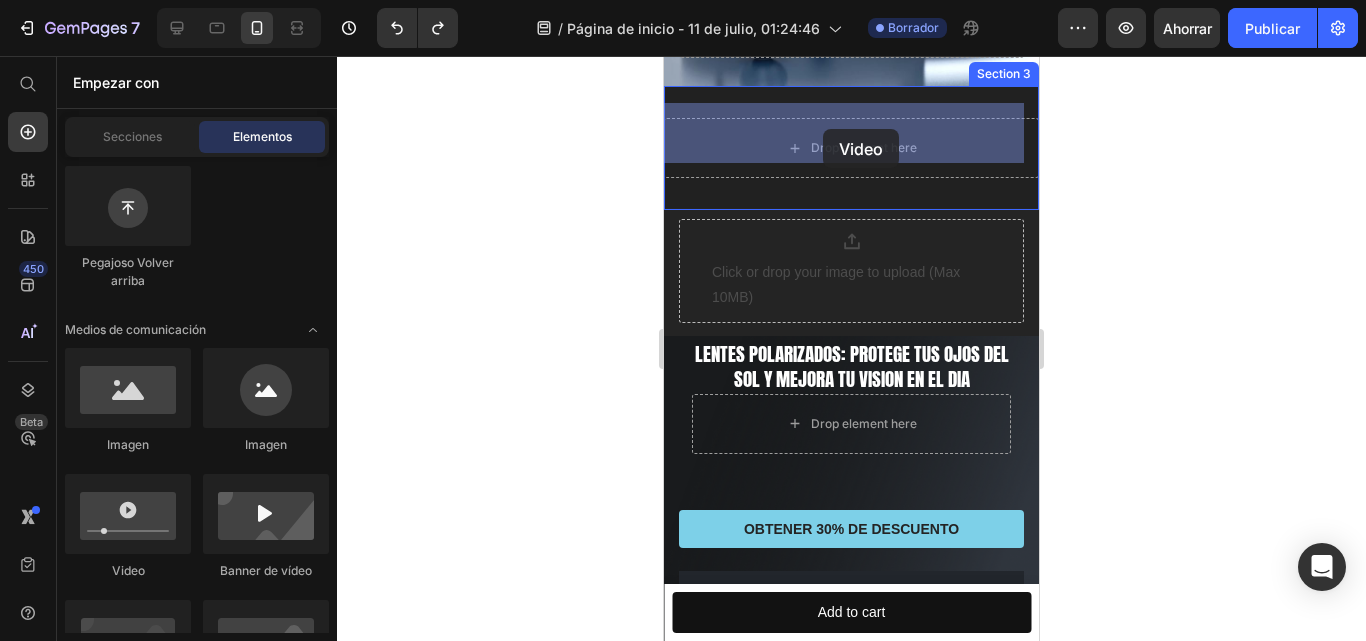 scroll, scrollTop: 343, scrollLeft: 0, axis: vertical 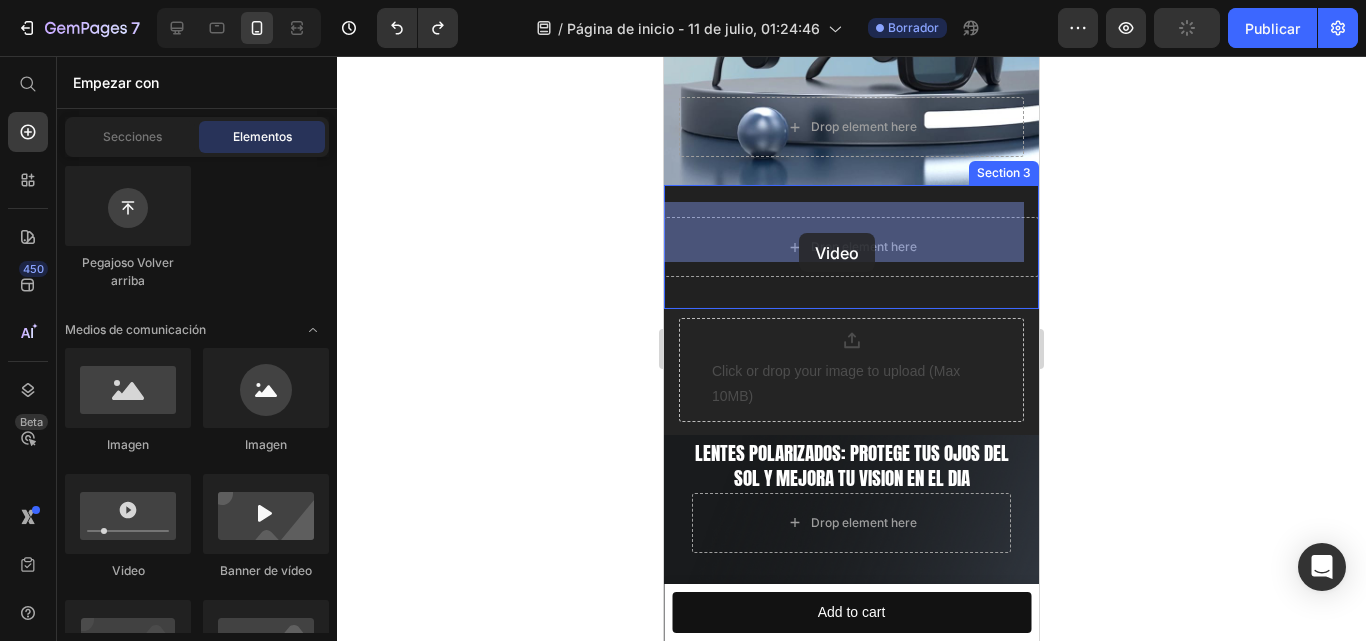 drag, startPoint x: 796, startPoint y: 586, endPoint x: 798, endPoint y: 237, distance: 349.00574 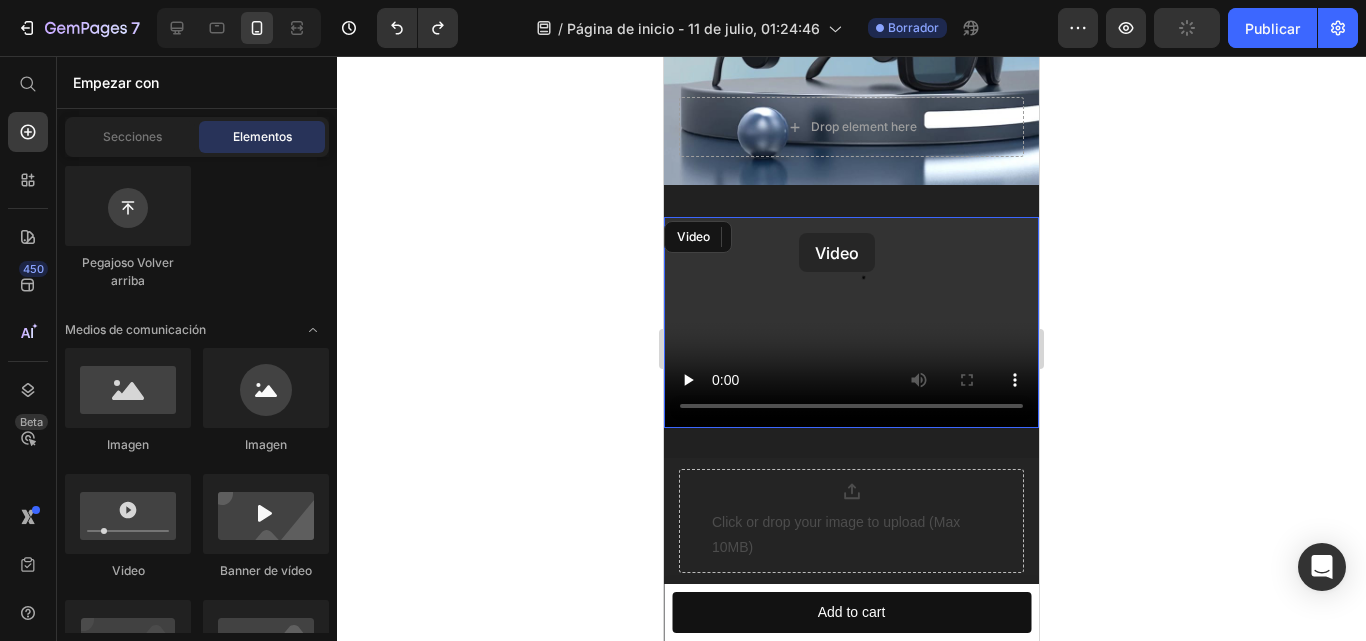 scroll, scrollTop: 310, scrollLeft: 0, axis: vertical 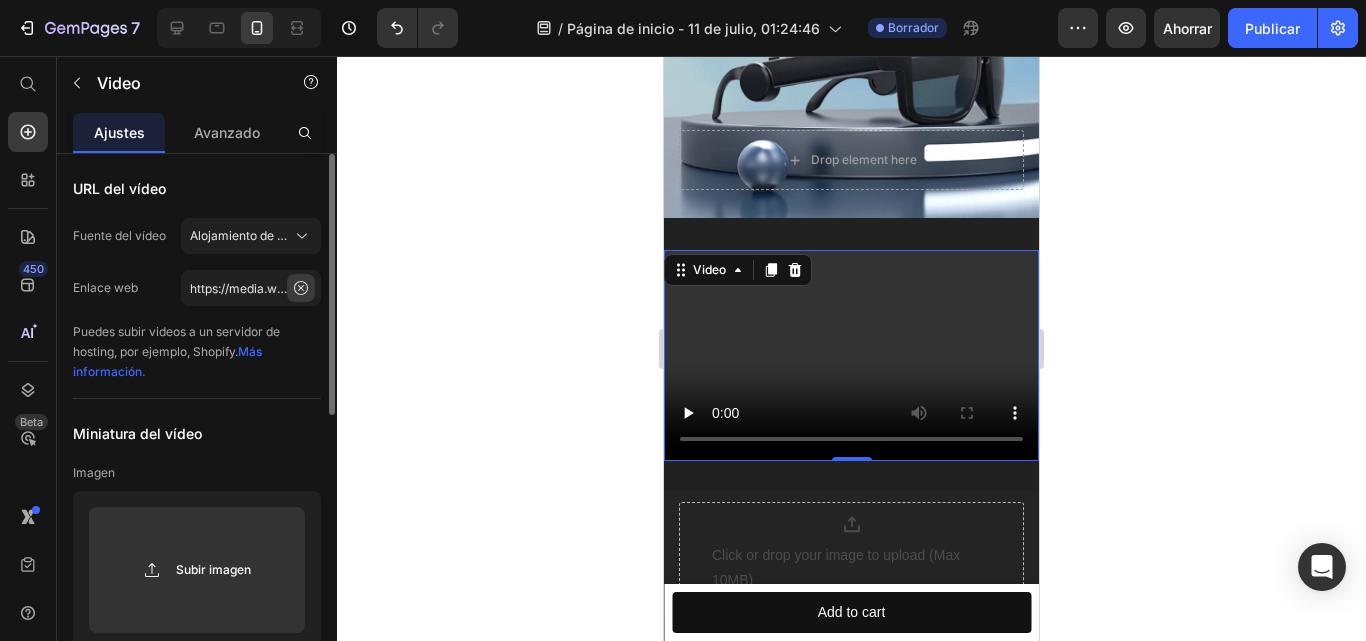 click 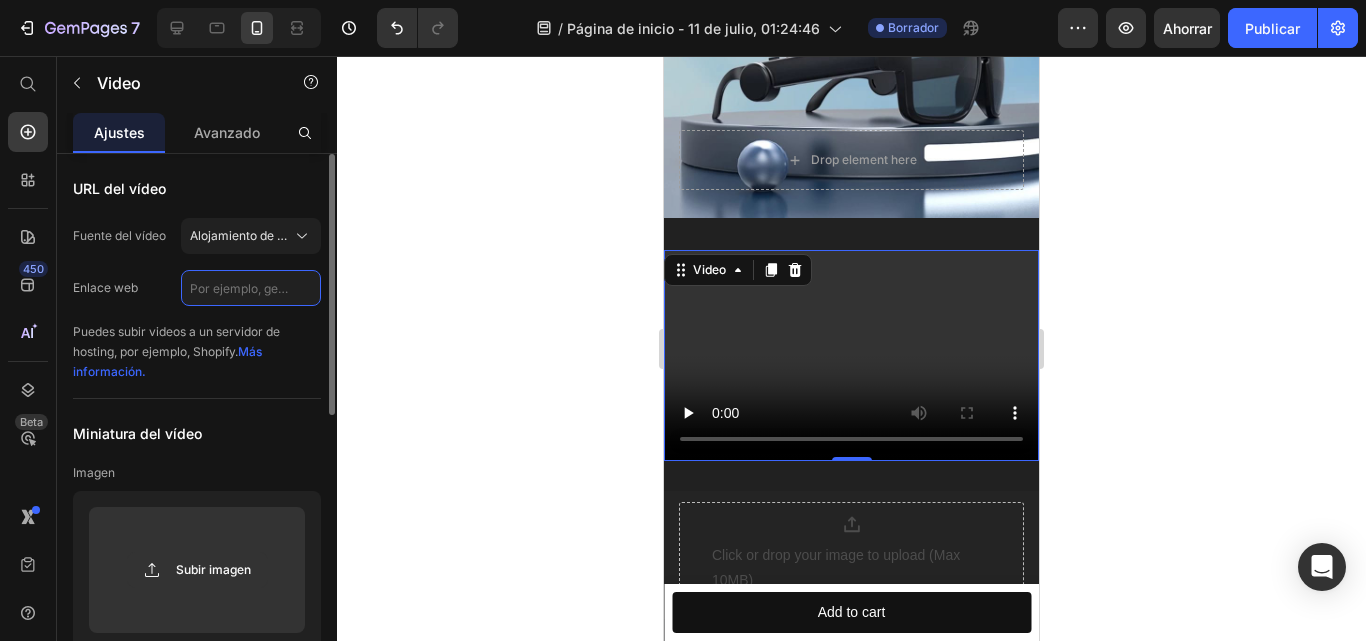 scroll, scrollTop: 0, scrollLeft: 0, axis: both 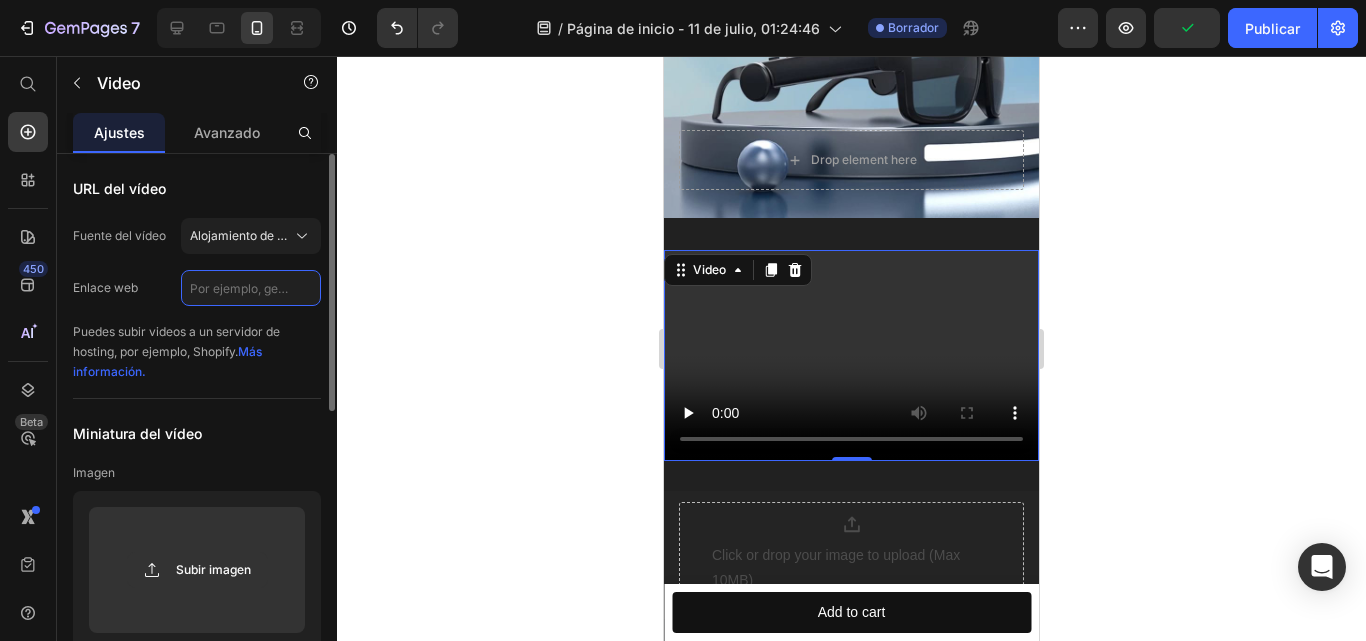 paste on "https://media0.giphy.com/media/v1.Y2lkPTc5MGI3NjExZnZqN2M2c2Z6dXNia2toOG9rdnB4MmlkN3h1Nm53eG5iYmNianN3cSZlcD12MV9pbnRlcm5hbF9naWZfYnlfaWQmY3Q9Zw/Dwuj53kU4ITZCgwXBc/giphy.gif" 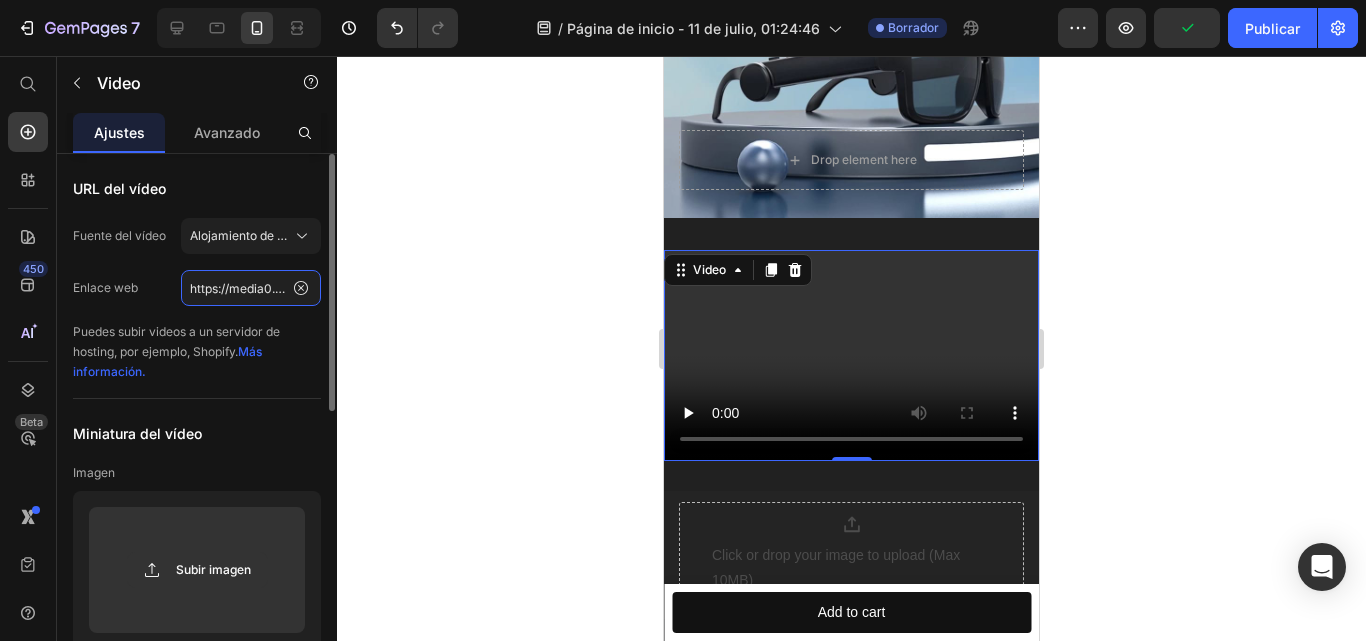 scroll, scrollTop: 0, scrollLeft: 1100, axis: horizontal 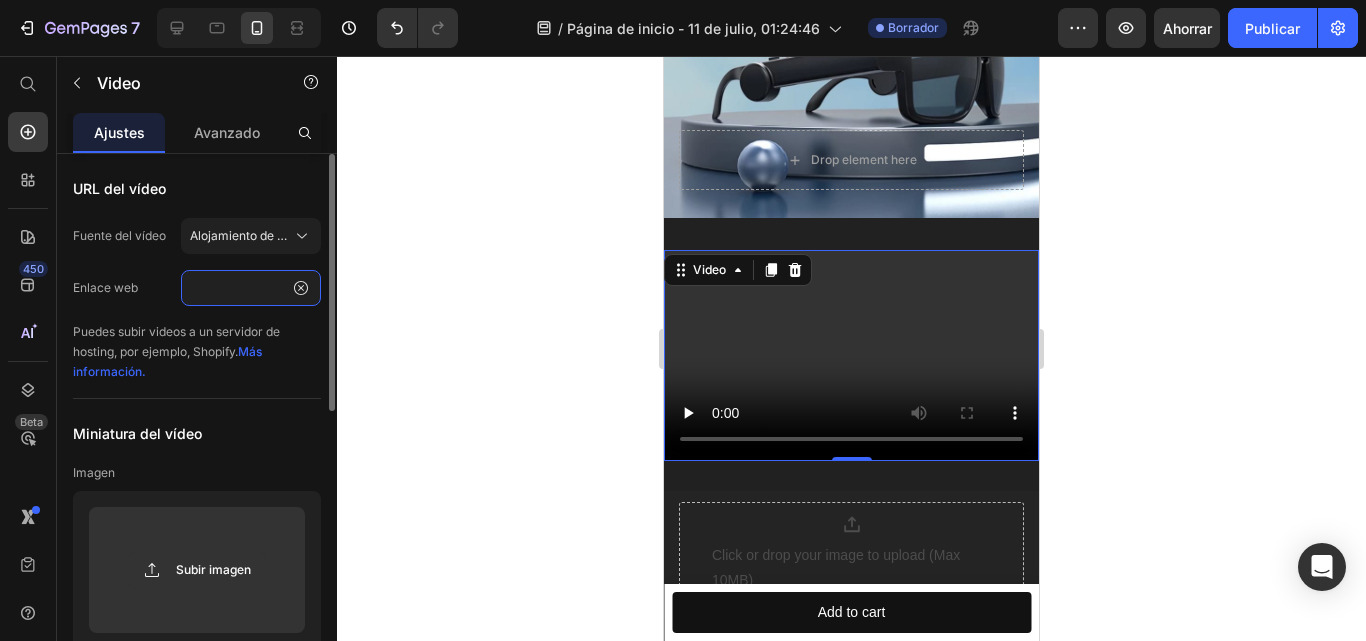 type on "https://media0.giphy.com/media/v1.Y2lkPTc5MGI3NjExZnZqN2M2c2Z6dXNia2toOG9rdnB4MmlkN3h1Nm53eG5iYmNianN3cSZlcD12MV9pbnRlcm5hbF9naWZfYnlfaWQmY3Q9Zw/Dwuj53kU4ITZCgwXBc/giphy.gif" 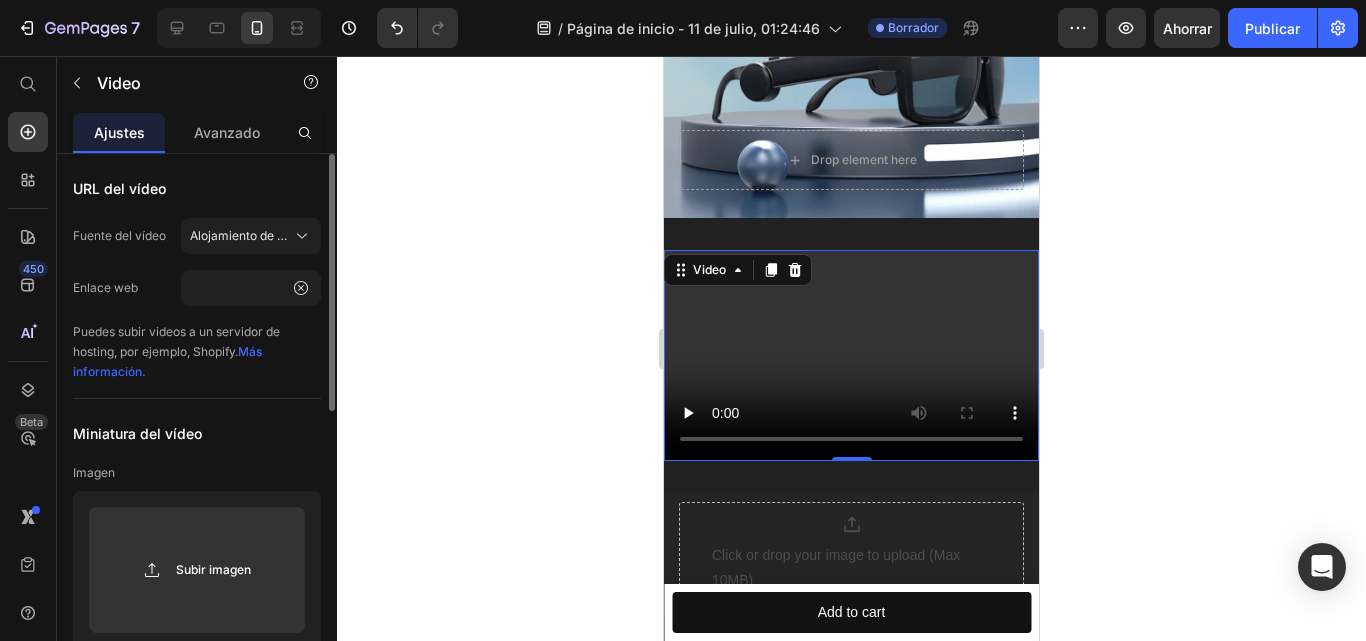 click on "Puedes subir videos a un servidor de hosting, por ejemplo, Shopify.    Más información." at bounding box center (197, 352) 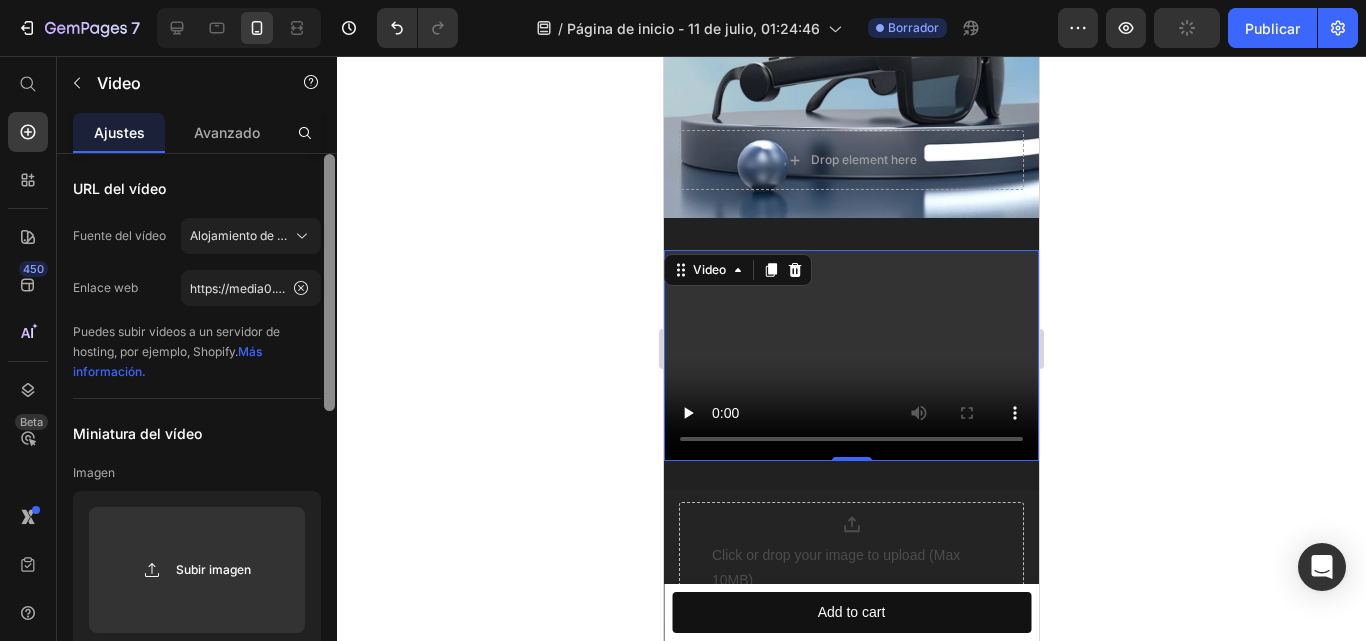 drag, startPoint x: 327, startPoint y: 257, endPoint x: 331, endPoint y: 282, distance: 25.317978 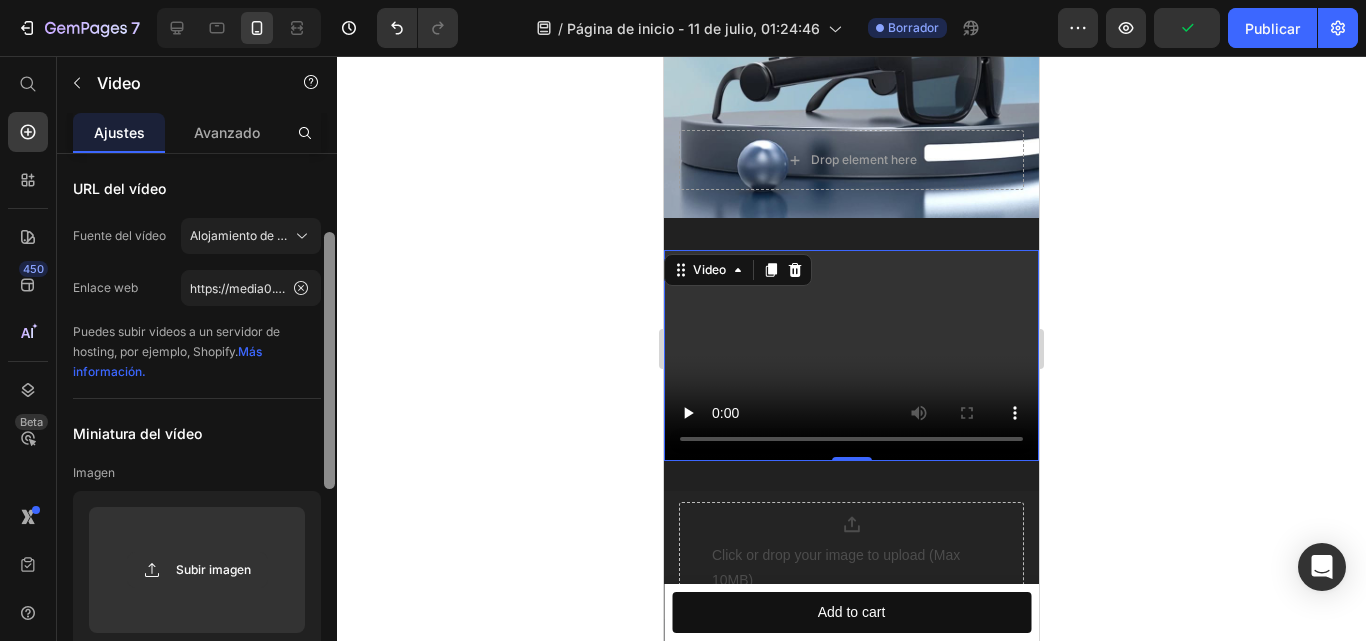 scroll, scrollTop: 53, scrollLeft: 0, axis: vertical 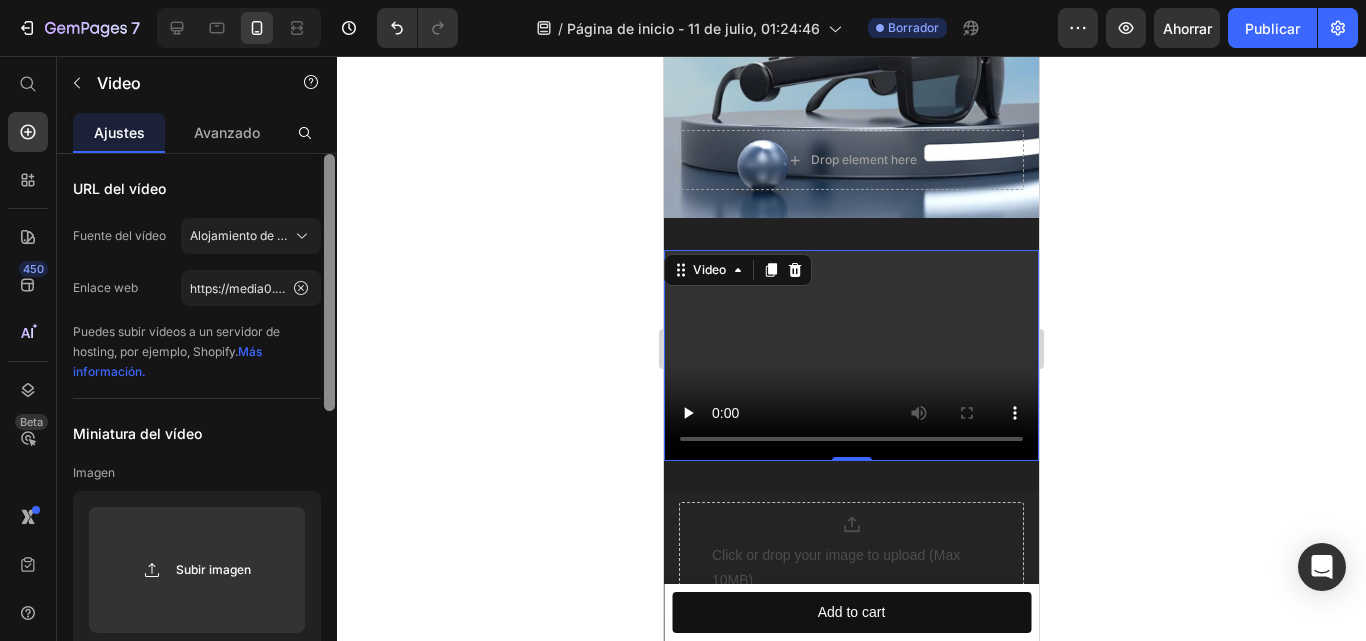 drag, startPoint x: 331, startPoint y: 282, endPoint x: 331, endPoint y: 226, distance: 56 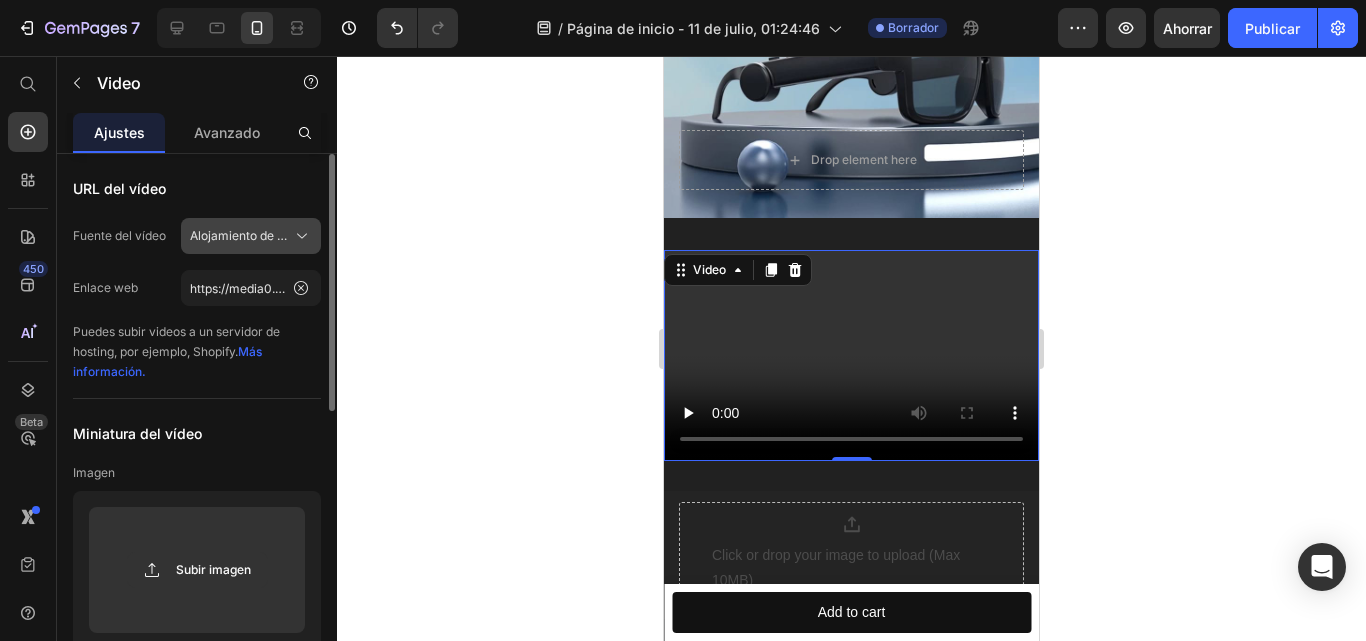 click on "Alojamiento de vídeos" at bounding box center (252, 235) 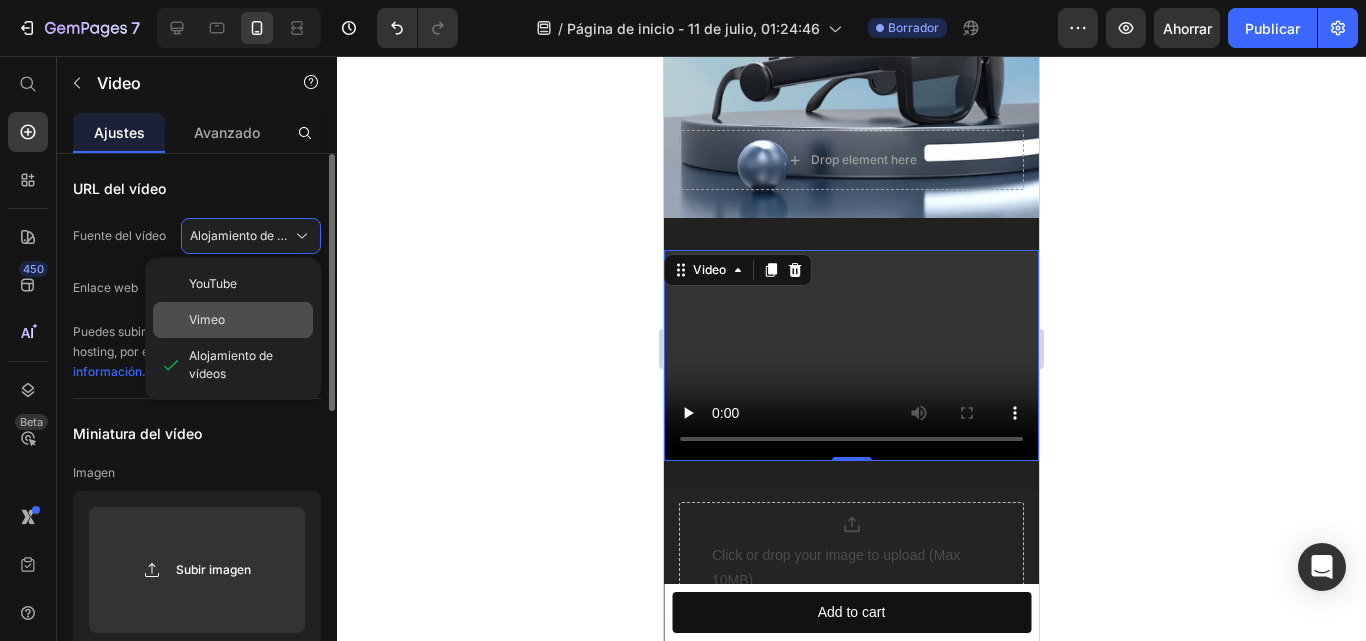 click on "Vimeo" 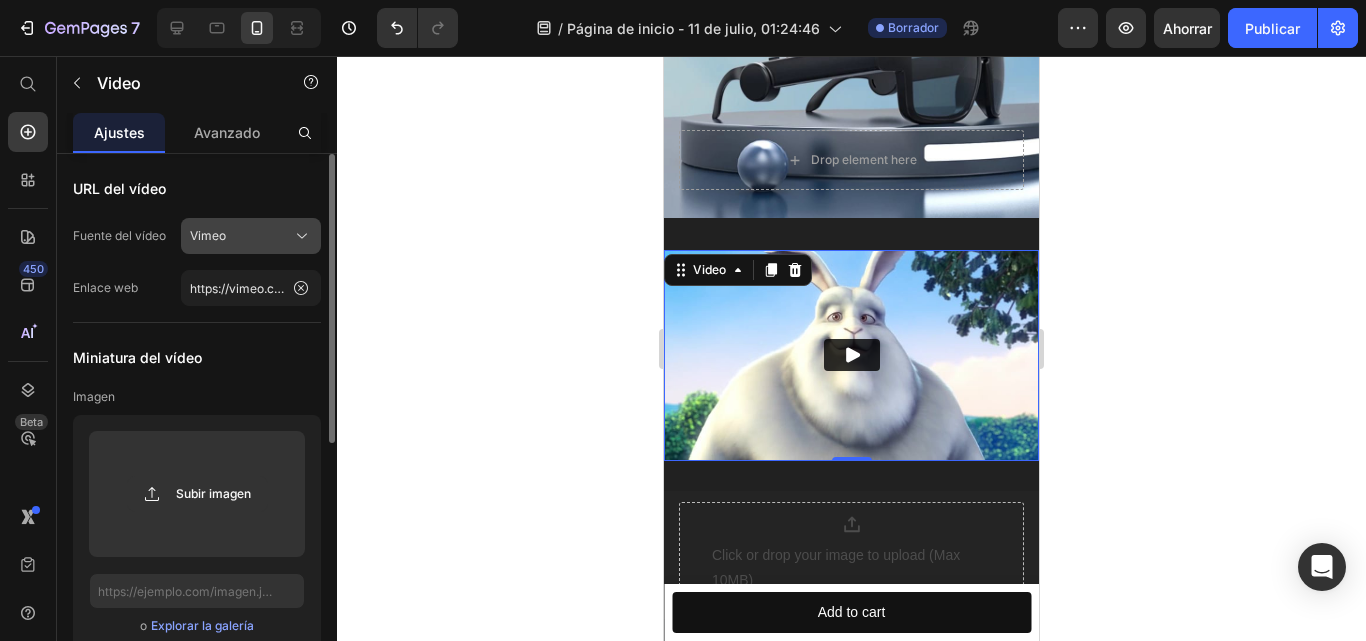 click on "Vimeo" 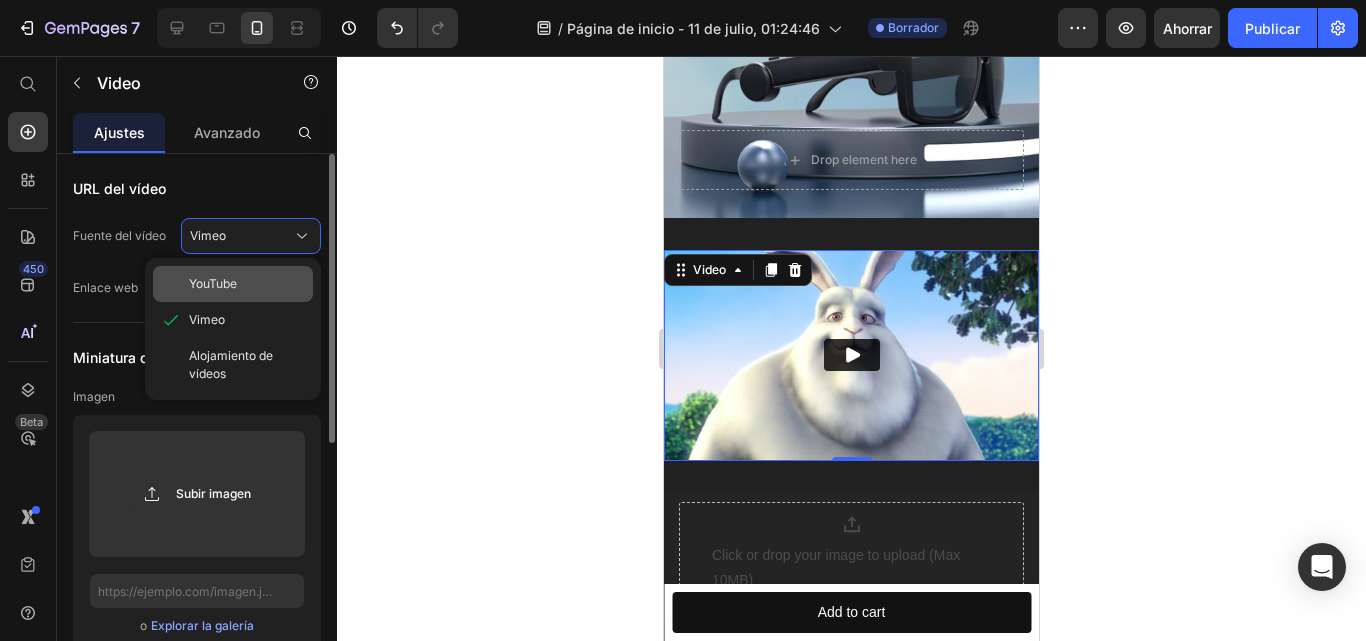 click on "YouTube" 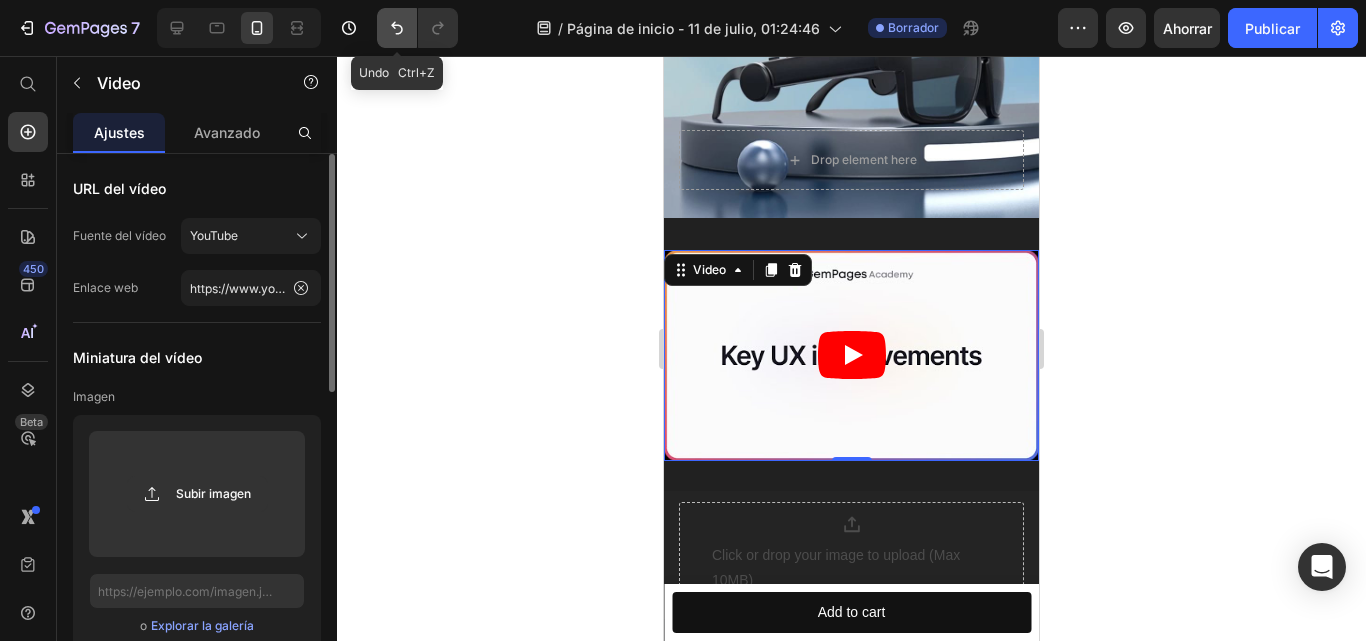 click 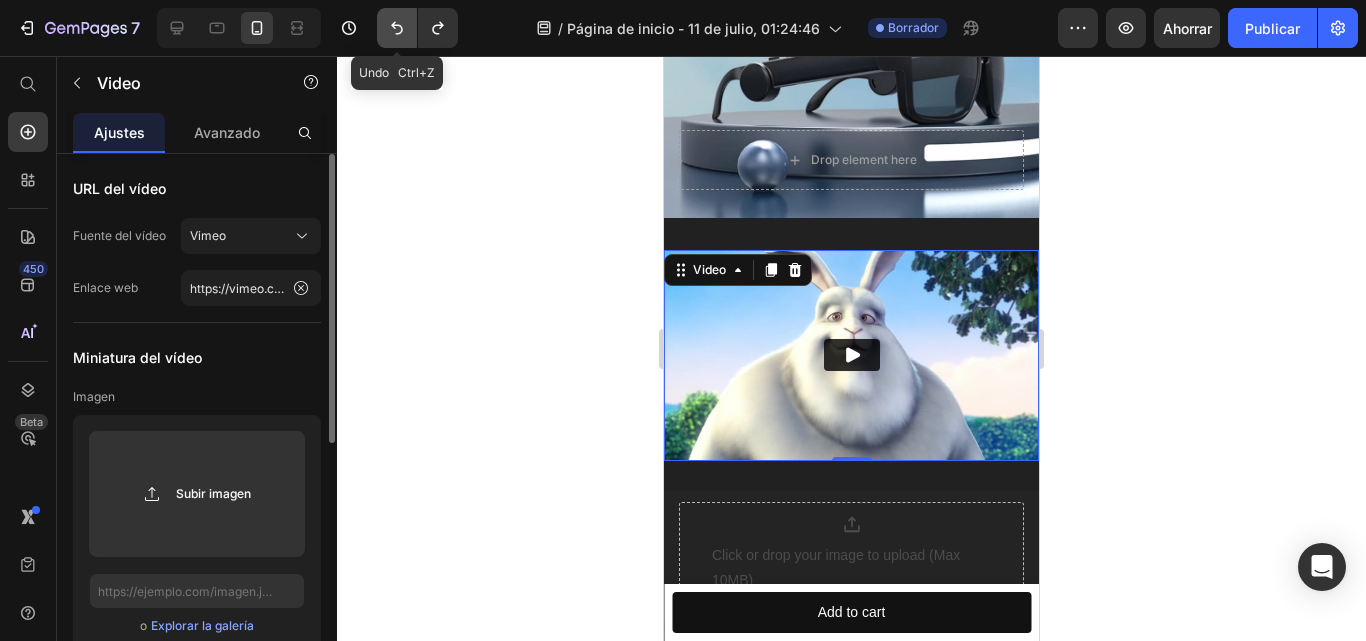 click 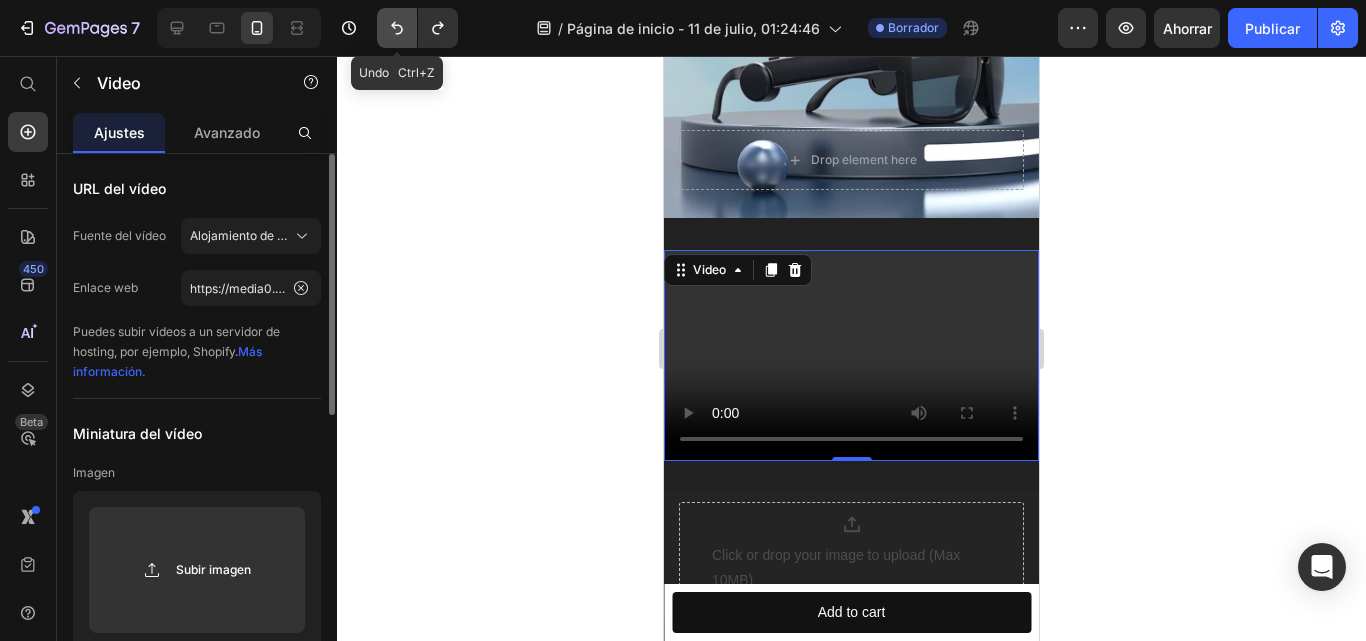 click 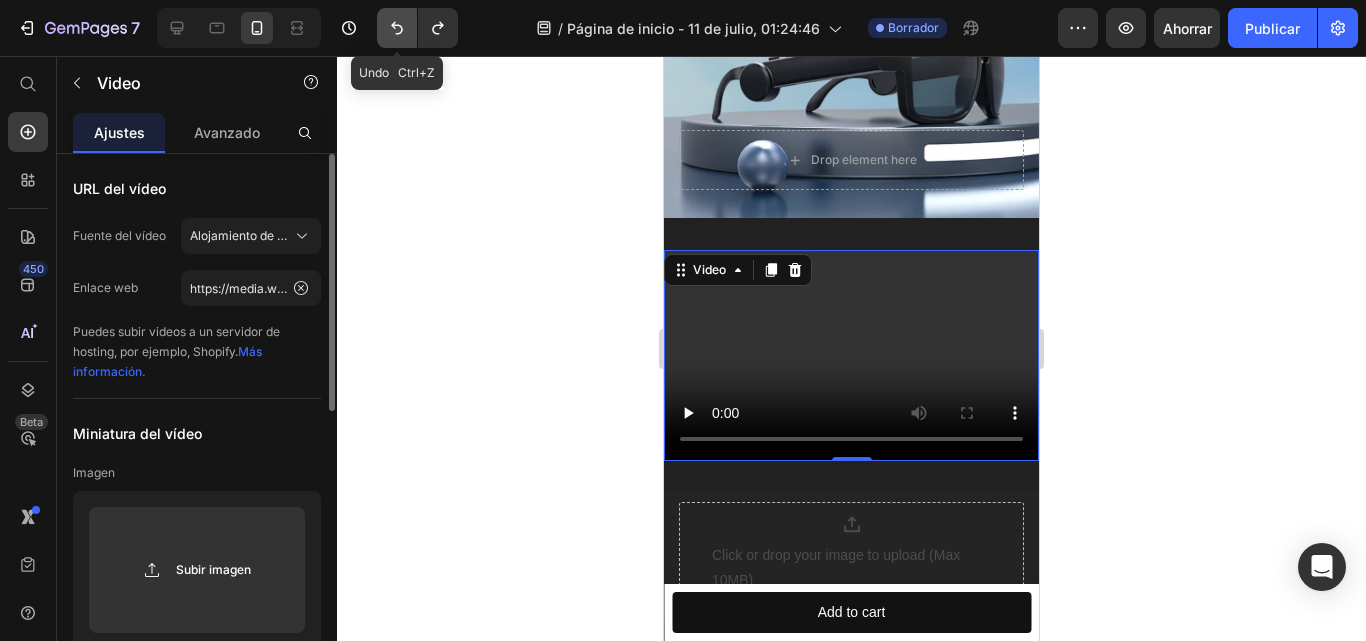 click 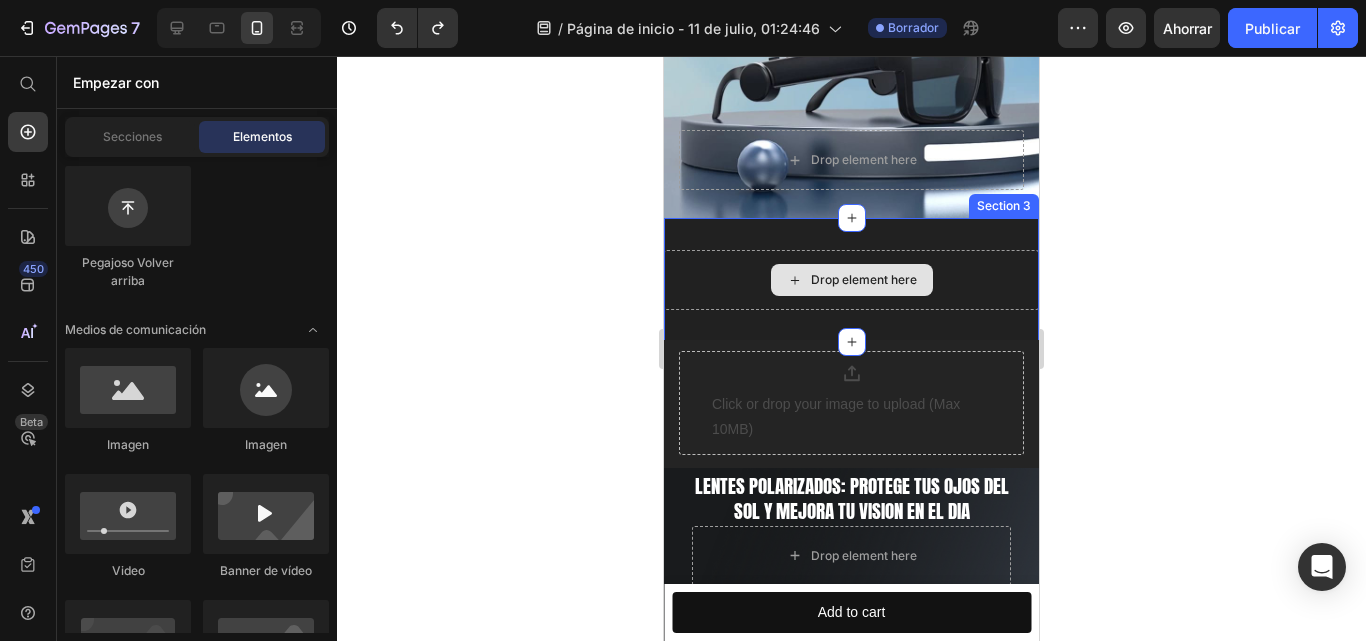 click on "Drop element here" at bounding box center (852, 280) 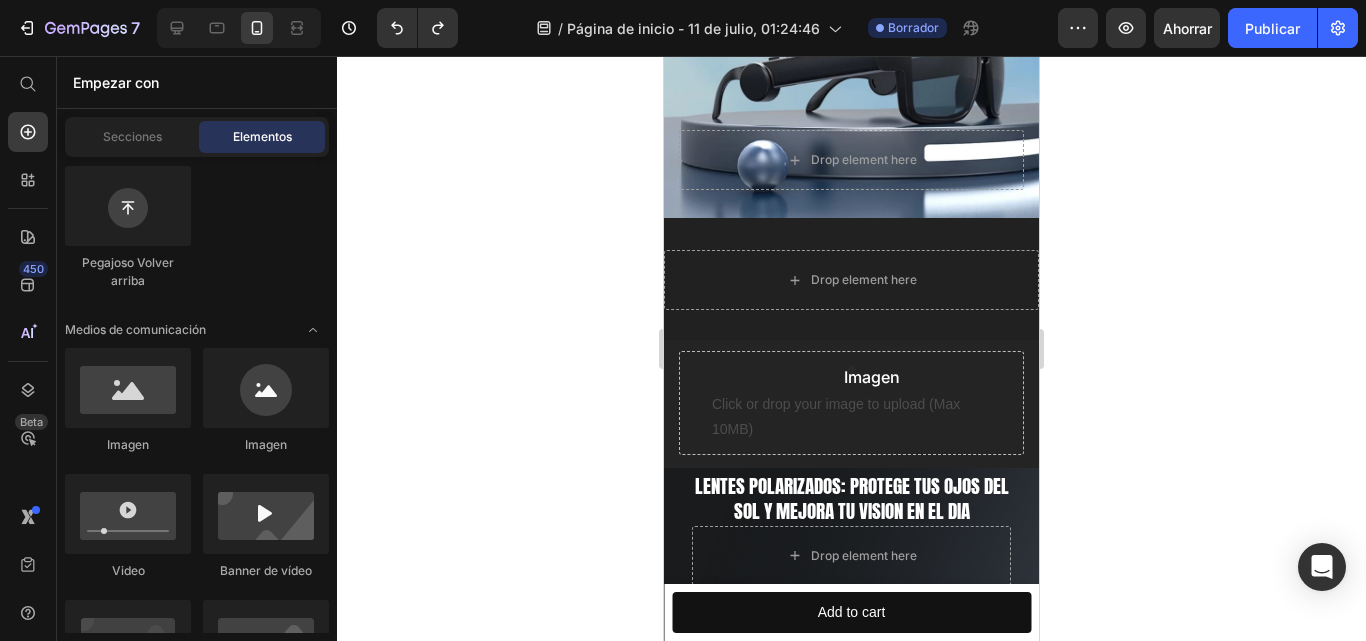 drag, startPoint x: 756, startPoint y: 456, endPoint x: 828, endPoint y: 358, distance: 121.60592 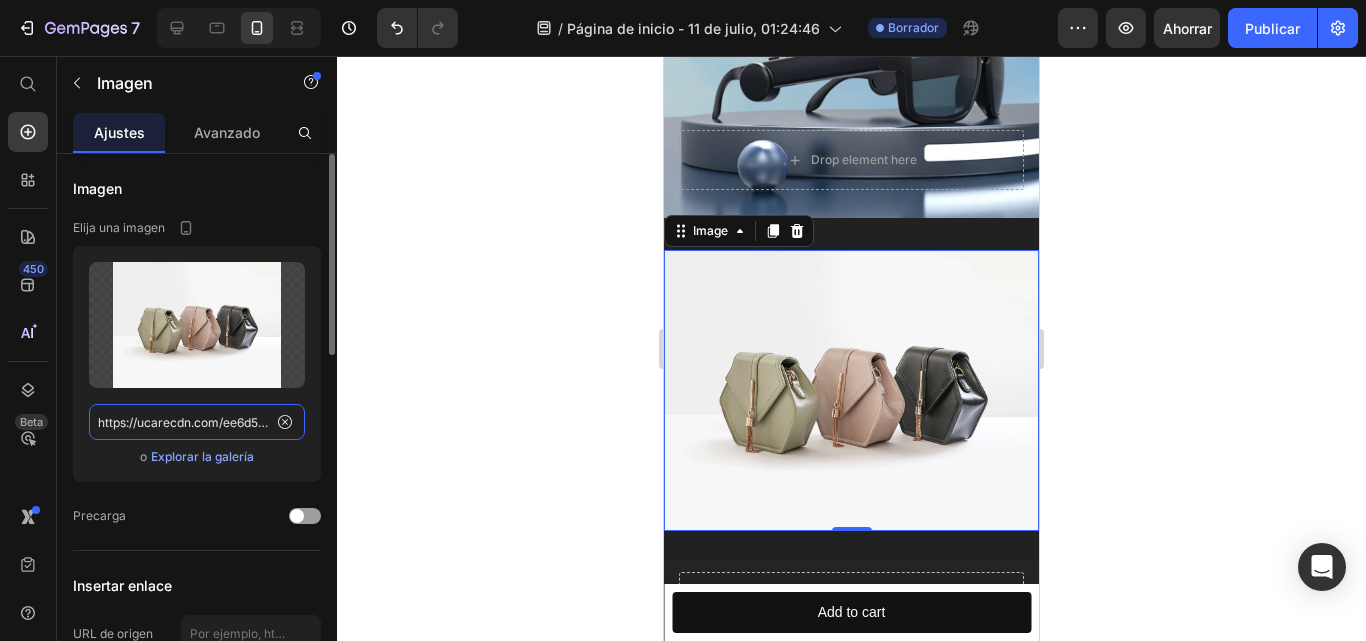 click on "https://ucarecdn.com/ee6d5074-1640-4cc7-8933-47c8589c3dee/-/format/auto/" 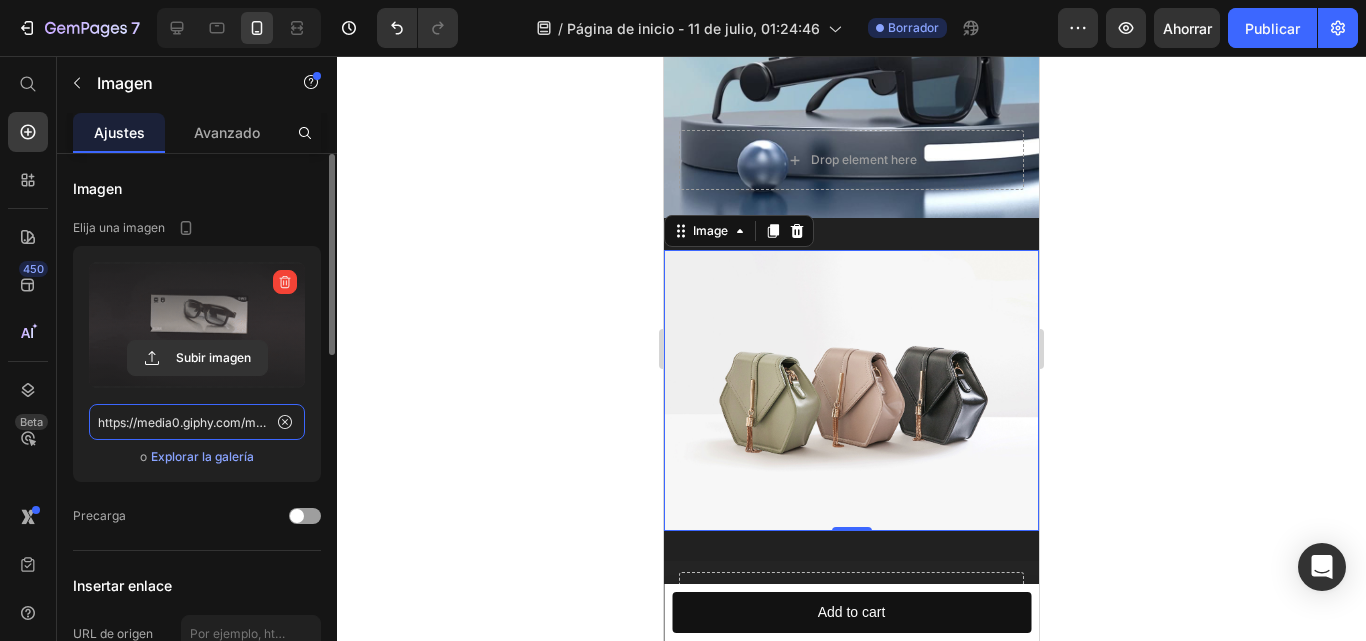scroll, scrollTop: 0, scrollLeft: 1024, axis: horizontal 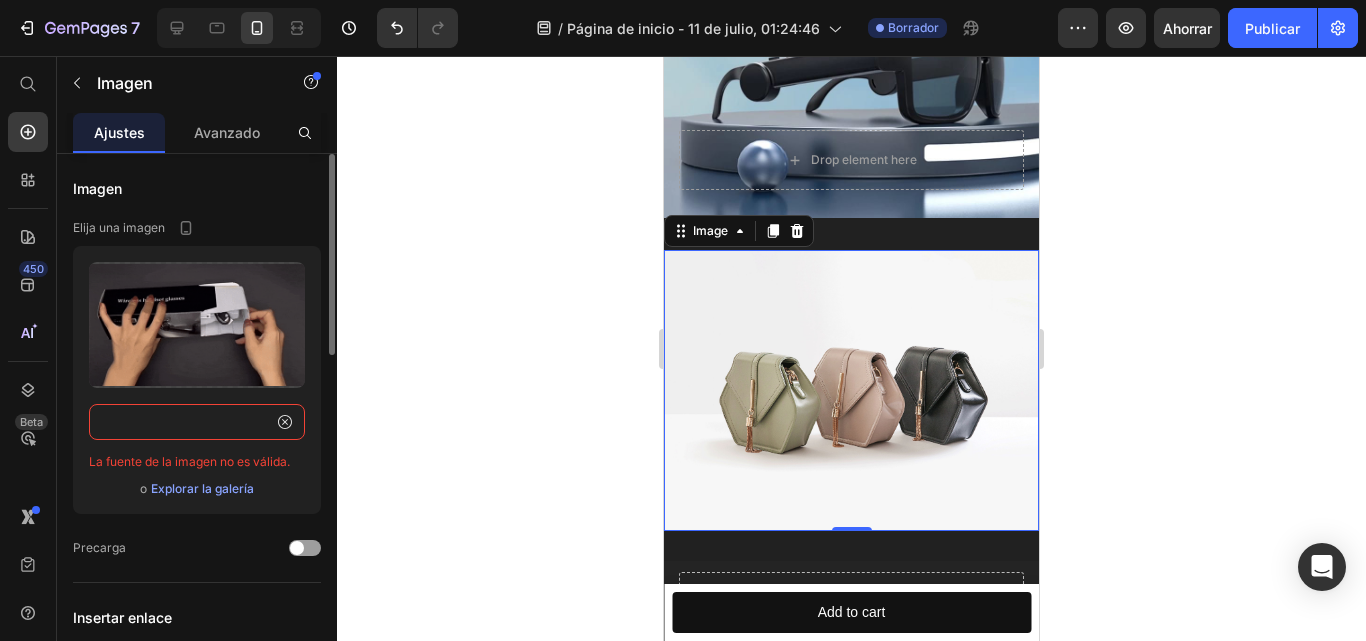 type on "https://media0.giphy.com/media/v1.Y2lkPTc5MGI3NjExZnZqN2M2c2Z6dXNia2toOG9rdnB4MmlkN3h1Nm53eG5iYmNianN3cSZlcD12MV9pbnRlcm5hbF9naWZfYnlfaWQmY3Q9Zw/Dwuj53kU4ITZCgwXBc/giphy.gif" 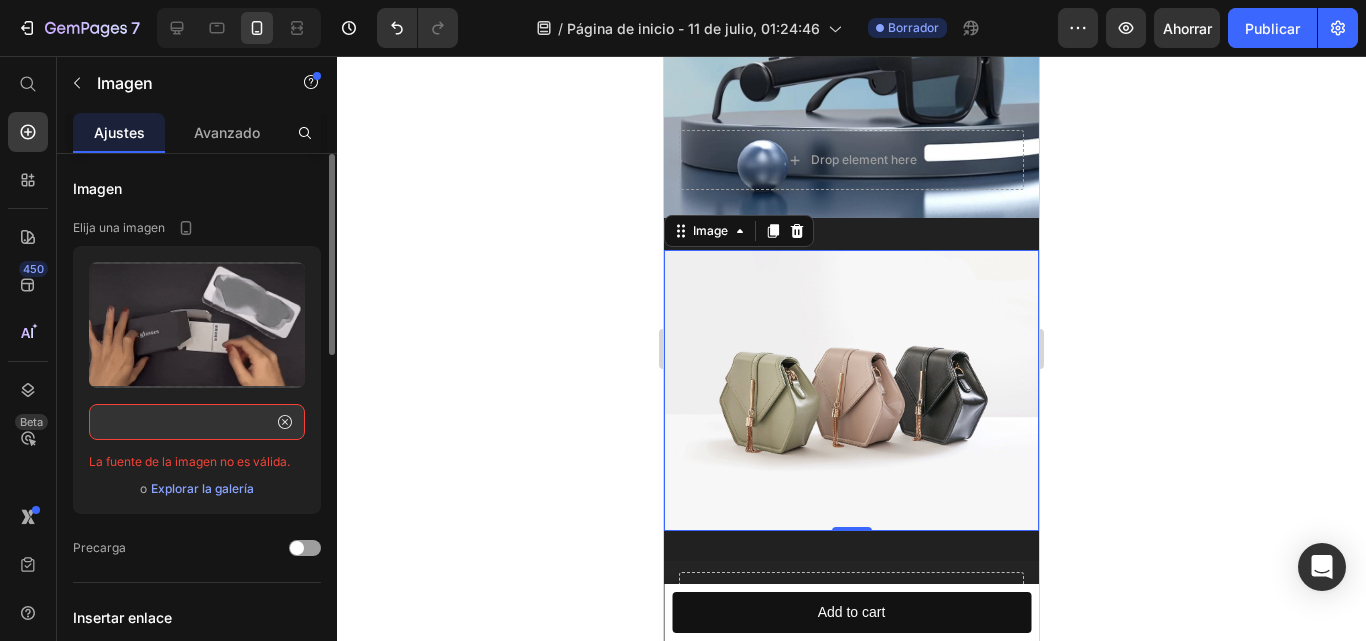 scroll, scrollTop: 0, scrollLeft: 0, axis: both 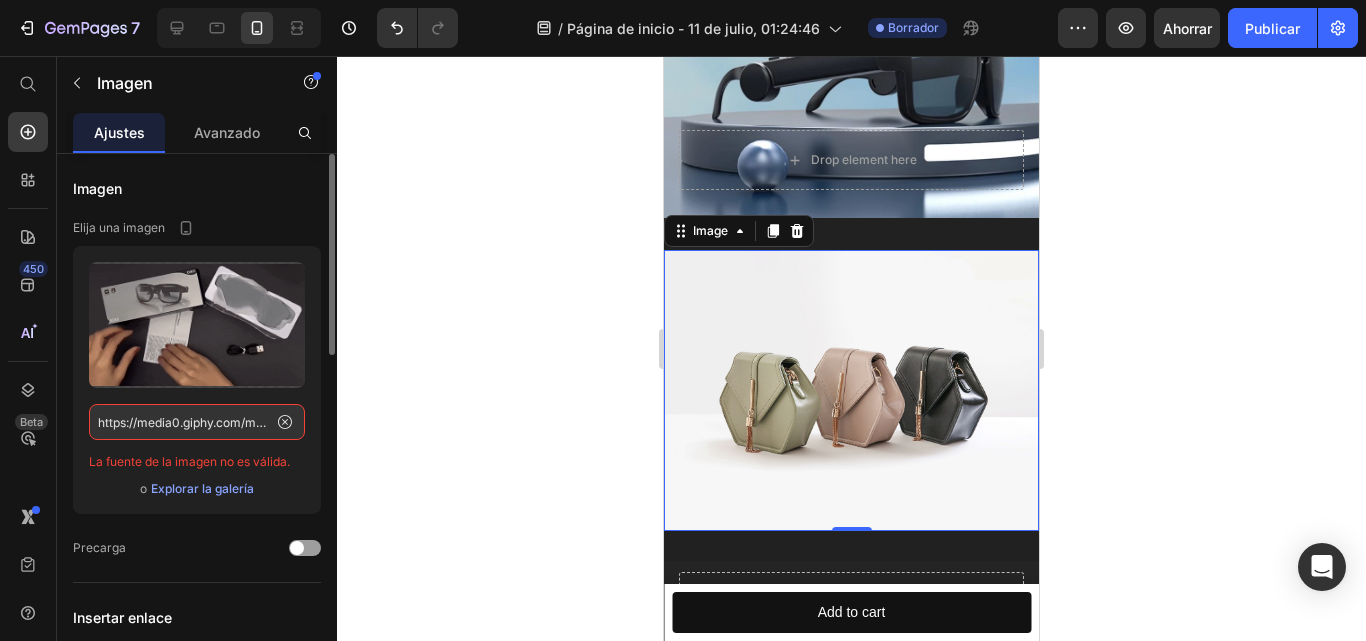 click on "La fuente de la imagen no es válida." at bounding box center [197, 460] 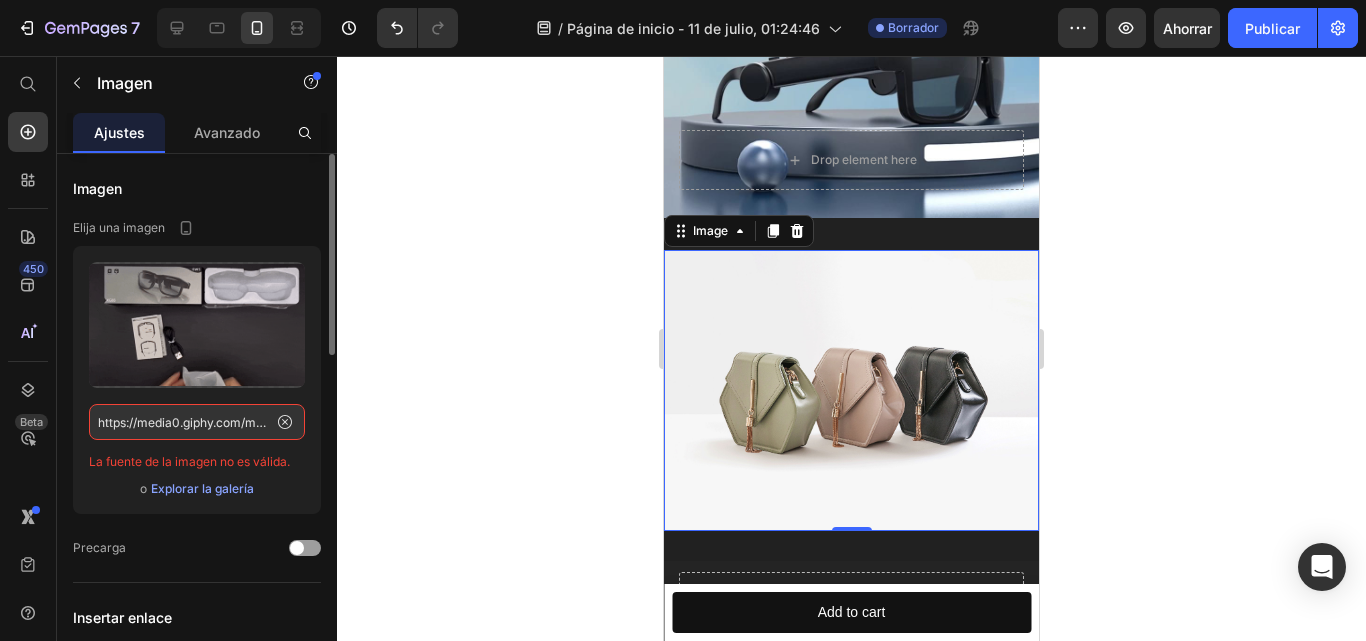 click on "Explorar la galería" at bounding box center [202, 488] 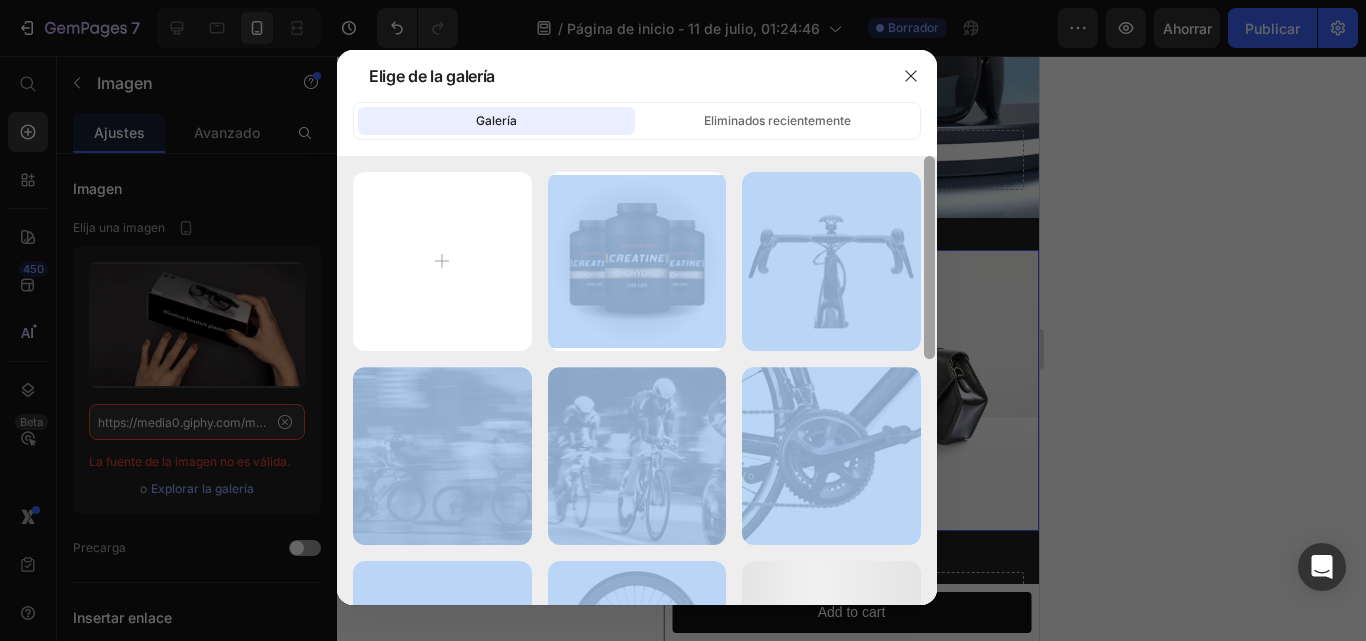 drag, startPoint x: 931, startPoint y: 134, endPoint x: 928, endPoint y: 194, distance: 60.074955 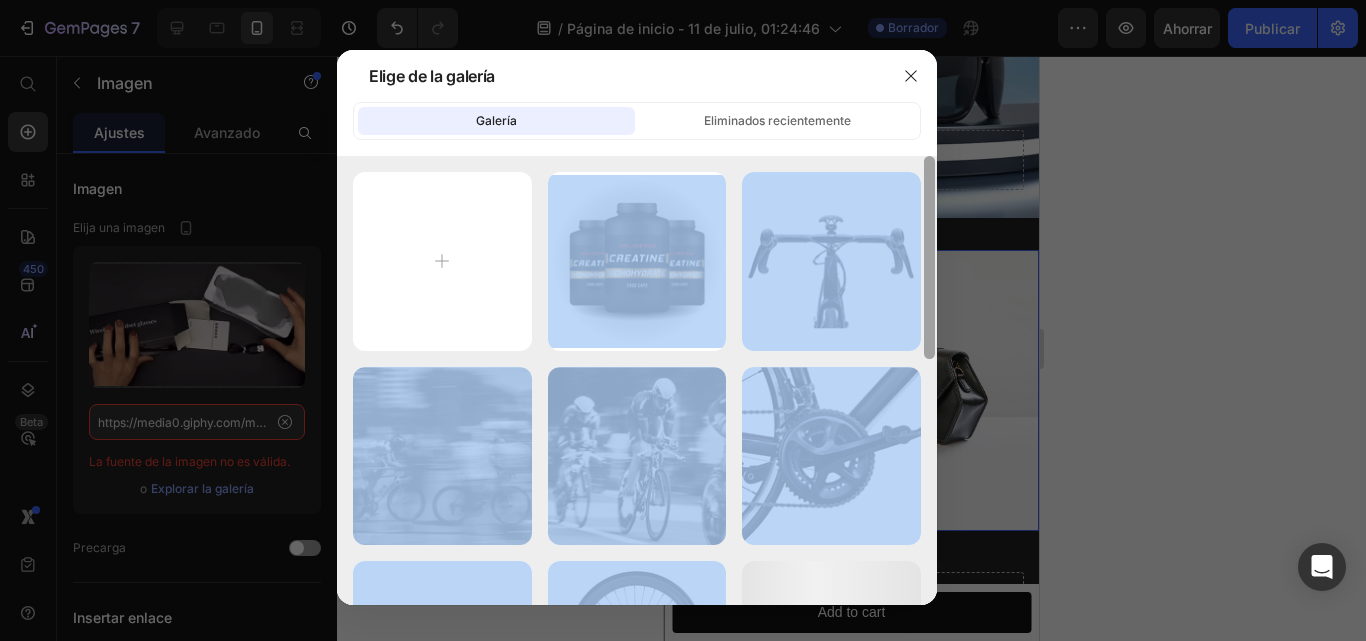 click on "Galería Eliminados recientemente p1_fe0cac1f-b7d...20.webp 68,94 kb Grupo 1171276566.png 99,60 kb Grupo 1171276586.png 183,05 kb paolo-candelo-53... 1.png 195,65 kb Shutterstock_123... 2.png 262,54 kb Grupo 1171276580.png 69,38 kb Grupo 1171276827.png 97,14 kb Imagen de WhatsApp...PM.jpeg 90,66 kb Imagen de WhatsApp...PM.jpeg 79,42 kb Imagen de WhatsApp...1).jpeg 44,00 kb Imagen de WhatsApp...5).jpeg 49,42 kb Imagen de WhatsApp...3).jpeg 44,30 kb img117.png 200,76 kb img116.png 457,11 kb" at bounding box center (637, 353) 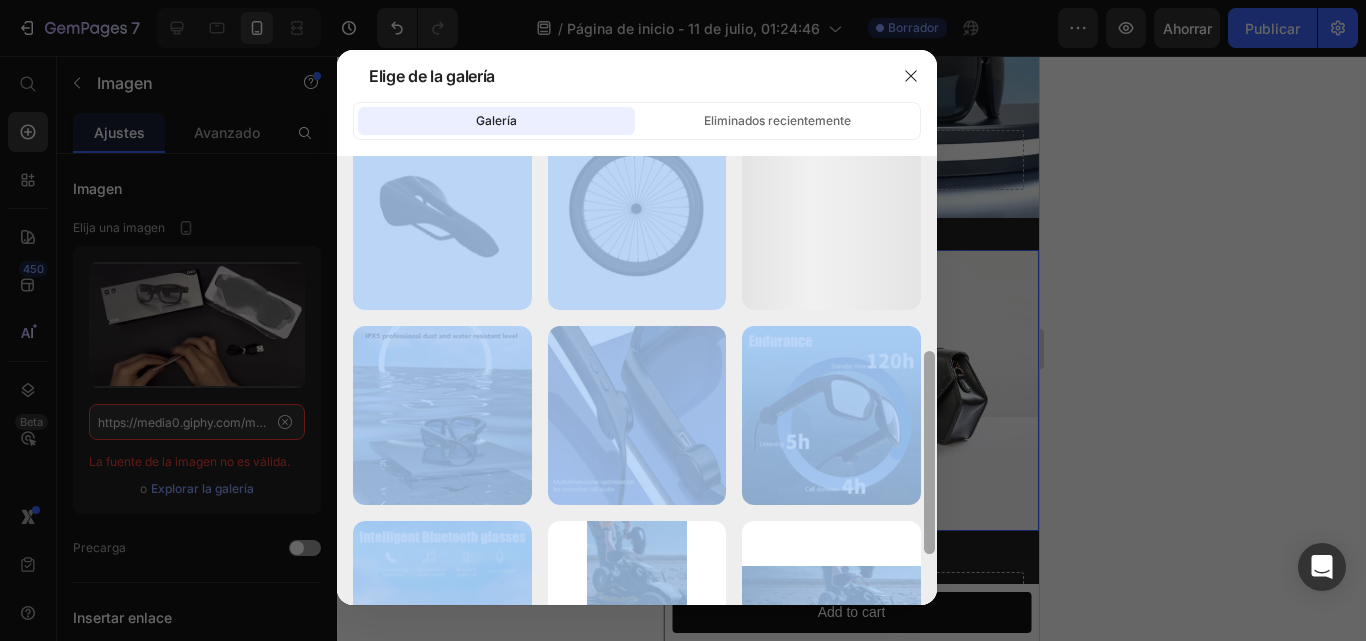 drag, startPoint x: 928, startPoint y: 194, endPoint x: 921, endPoint y: 391, distance: 197.12433 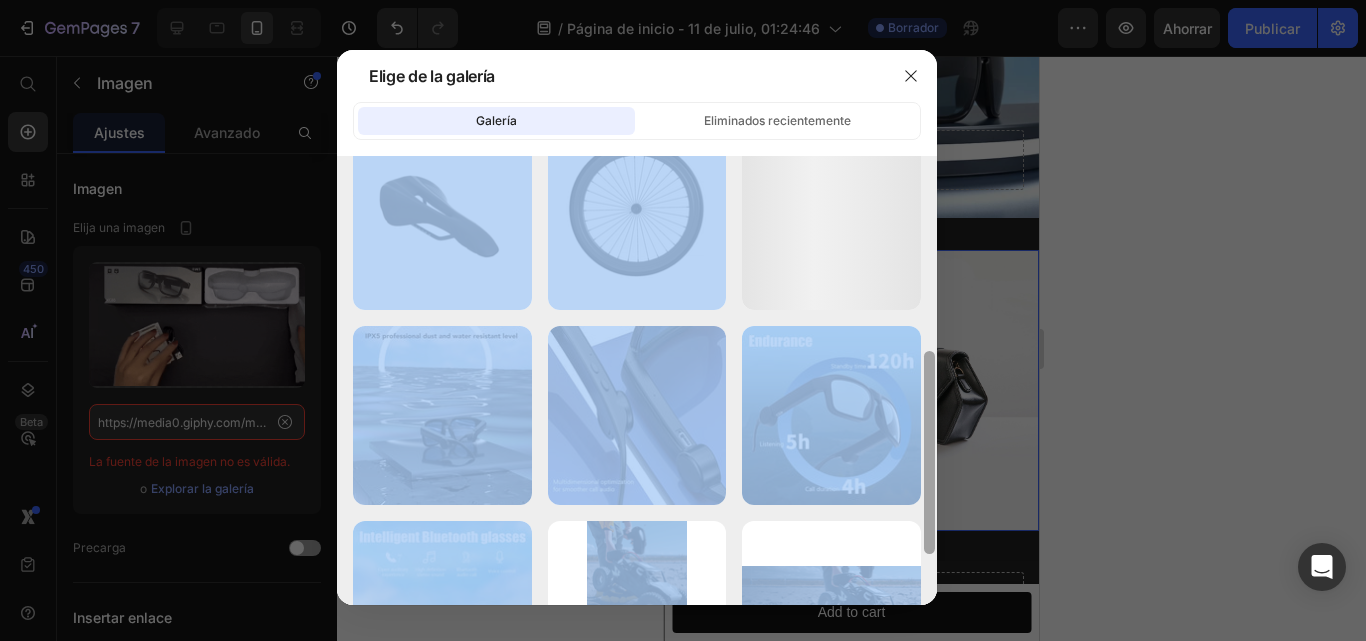 click on "p1_fe0cac1f-b7d...20.webp 68,94 kb Grupo 1171276566.png 99,60 kb Grupo 1171276586.png 183,05 kb paolo-candelo-53... 1.png 195,65 kb Shutterstock_123... 2.png 262,54 kb Grupo 1171276580.png 69,38 kb Grupo 1171276827.png 97,14 kb Imagen de WhatsApp...PM.jpeg 90,66 kb Imagen de WhatsApp...PM.jpeg 79,42 kb Imagen de WhatsApp...1).jpeg 44,00 kb Imagen de WhatsApp...5).jpeg 49,42 kb Imagen de WhatsApp...3).jpeg 44,30 kb img117.png 200,76 kb img116.png 457,11 kb" at bounding box center (637, 380) 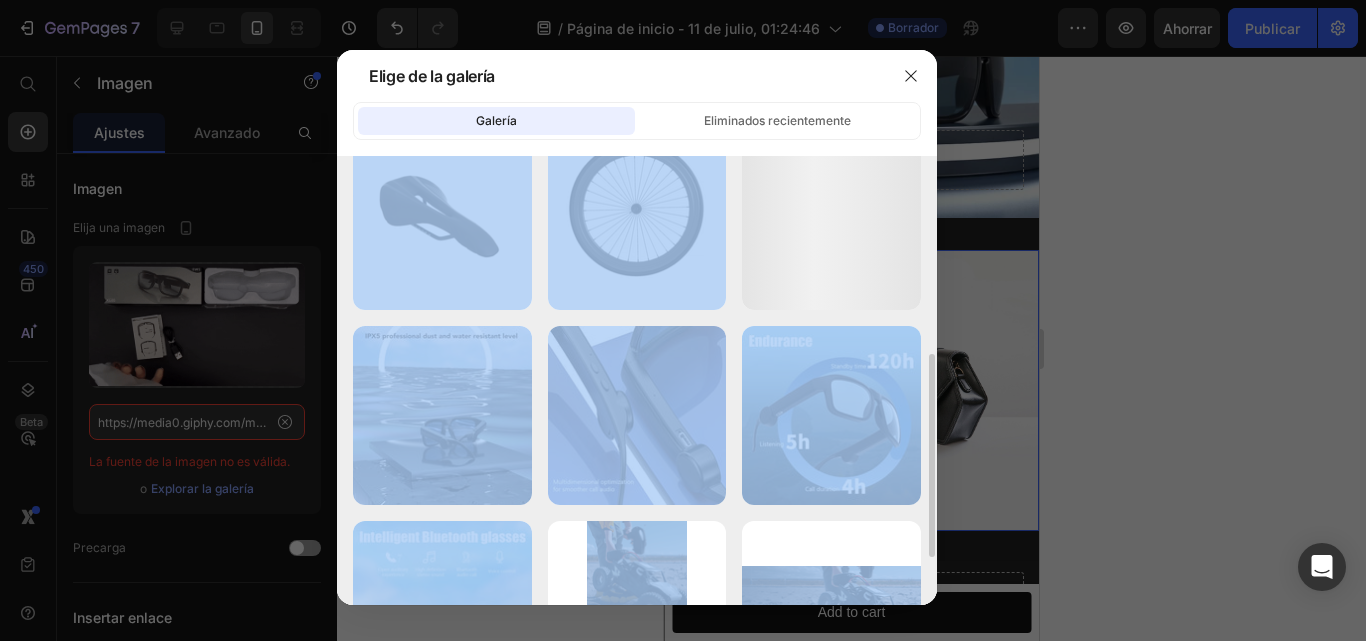 scroll, scrollTop: 432, scrollLeft: 0, axis: vertical 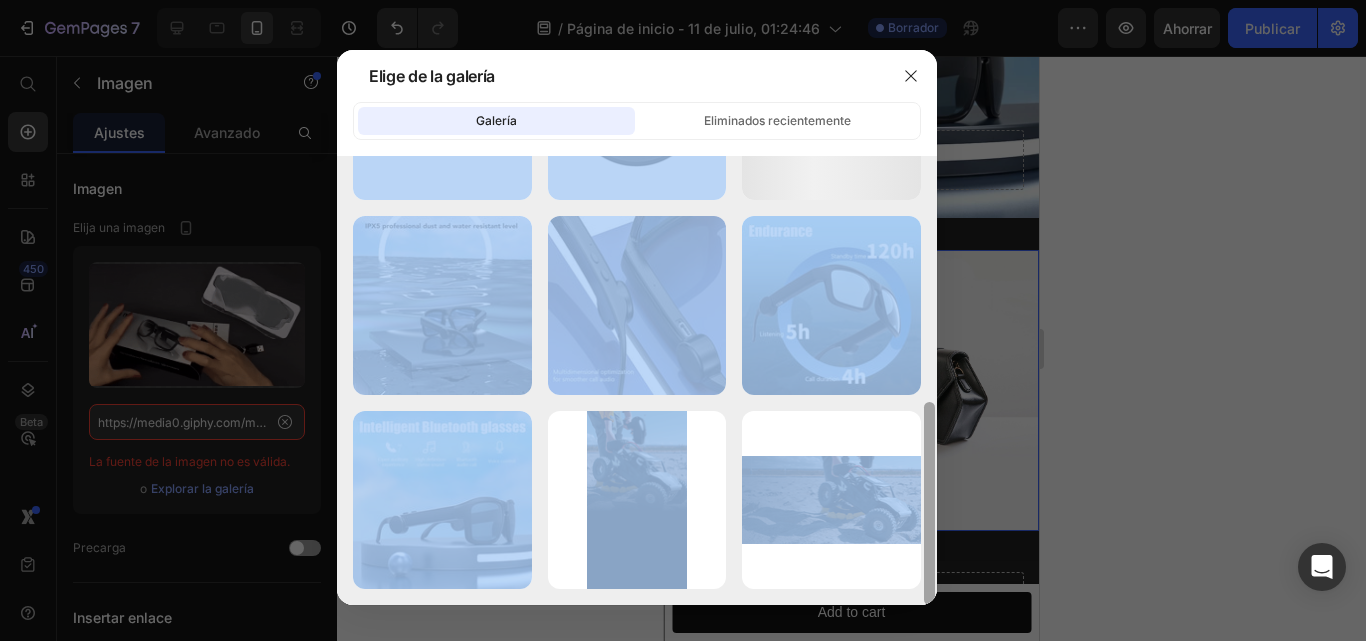 drag, startPoint x: 929, startPoint y: 435, endPoint x: 932, endPoint y: 462, distance: 27.166155 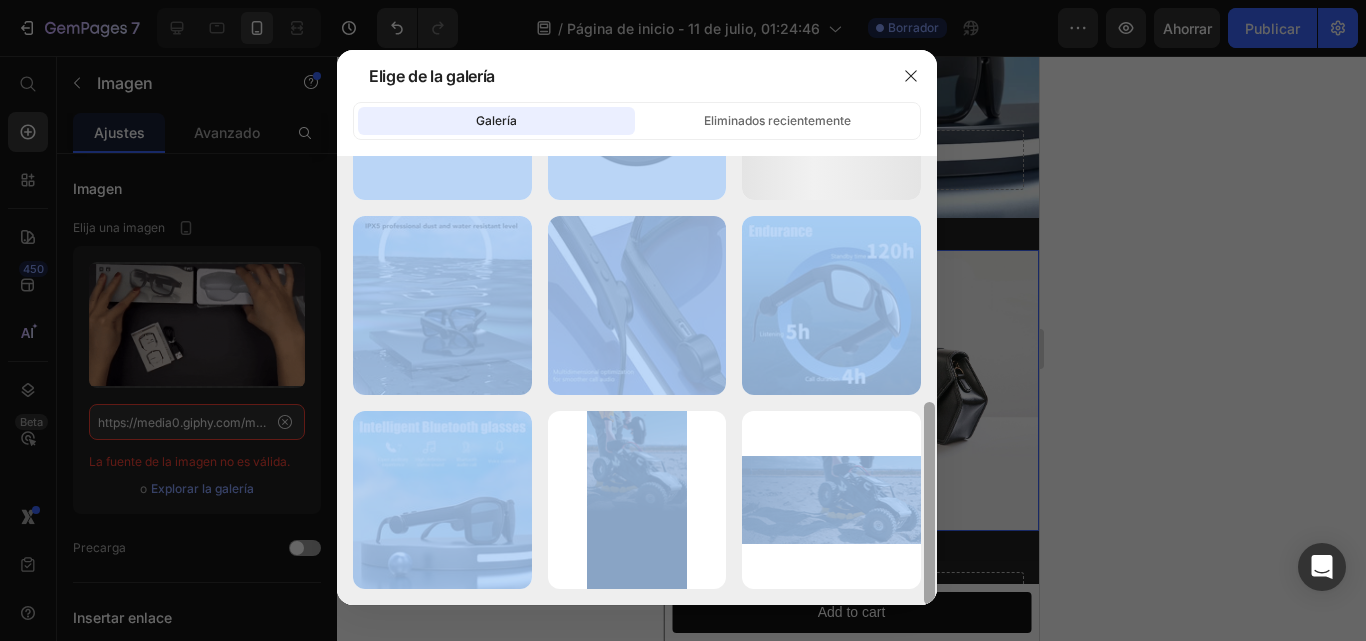 click at bounding box center [929, 503] 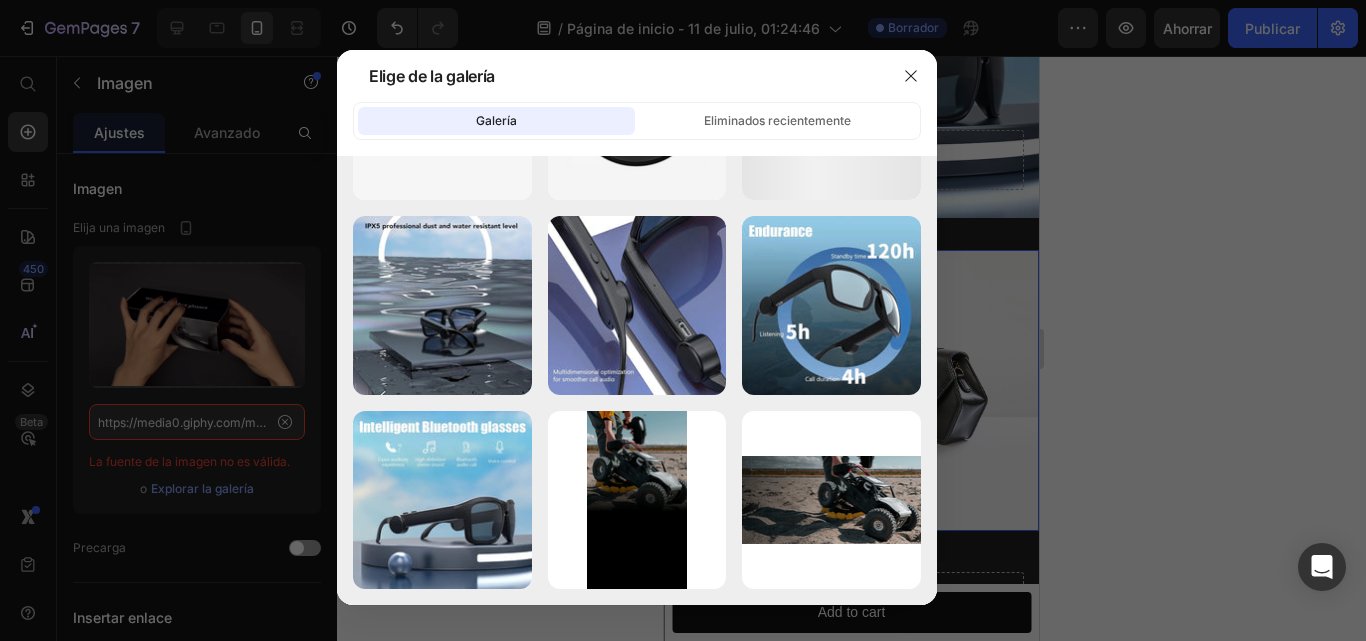 click at bounding box center [683, 320] 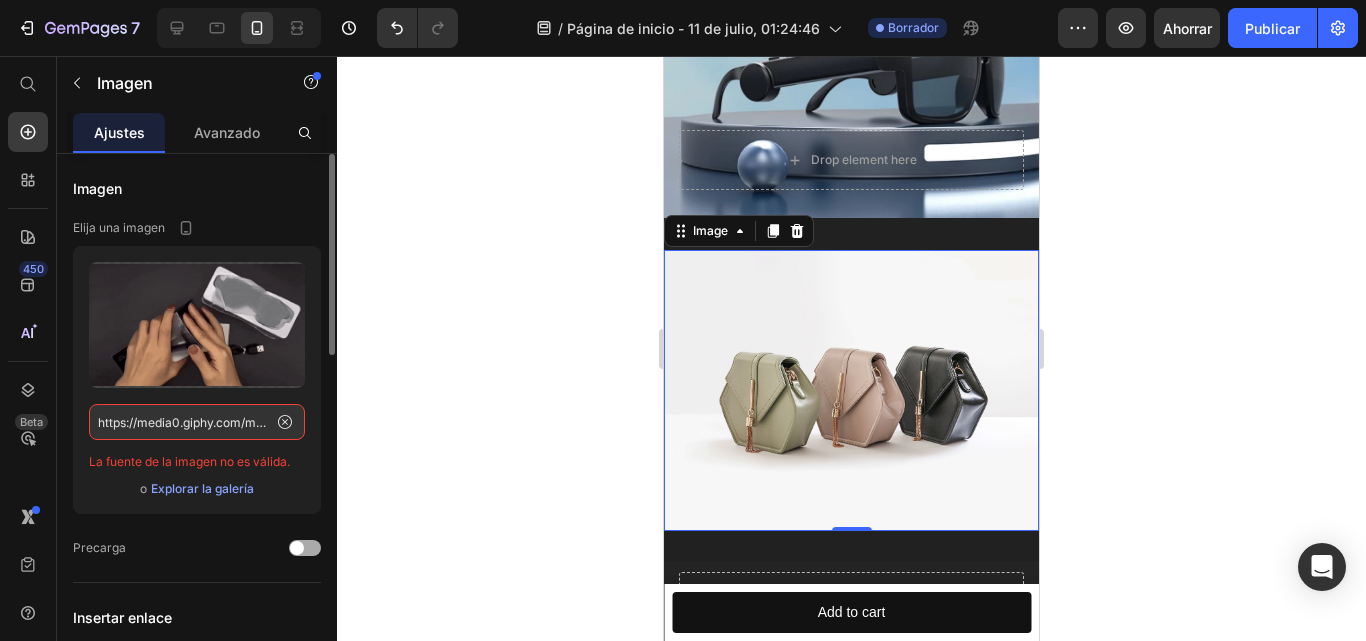 click at bounding box center (297, 548) 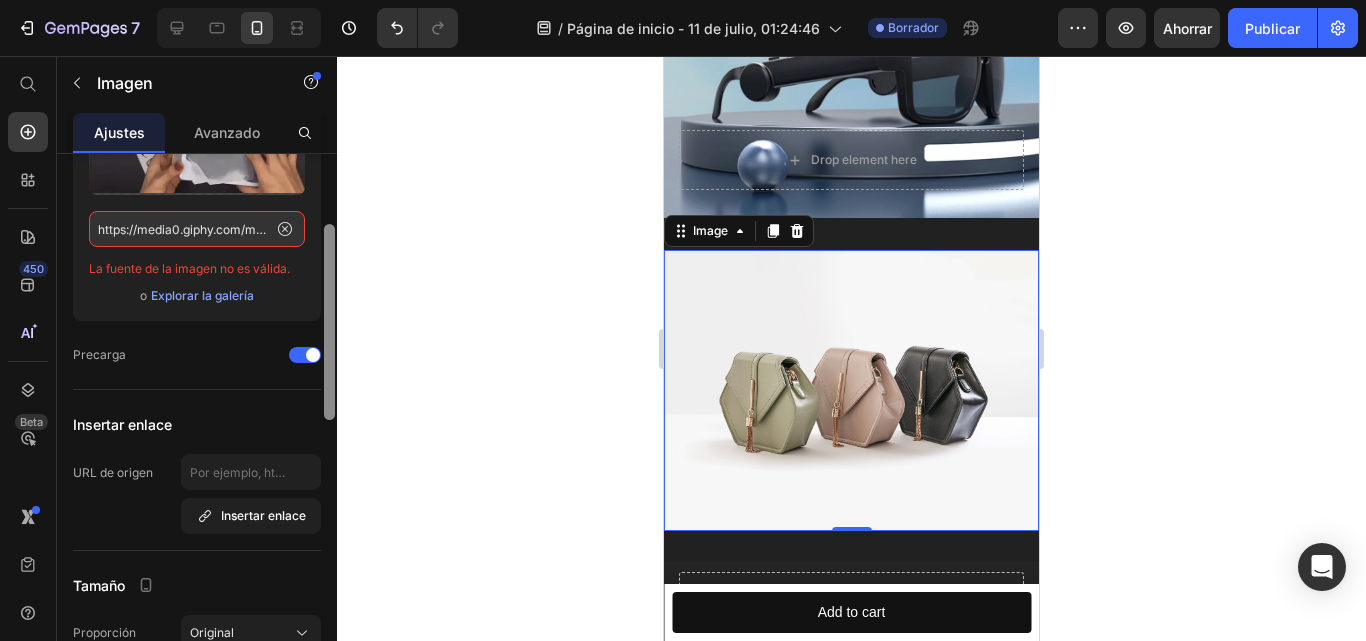 drag, startPoint x: 332, startPoint y: 317, endPoint x: 337, endPoint y: 391, distance: 74.168724 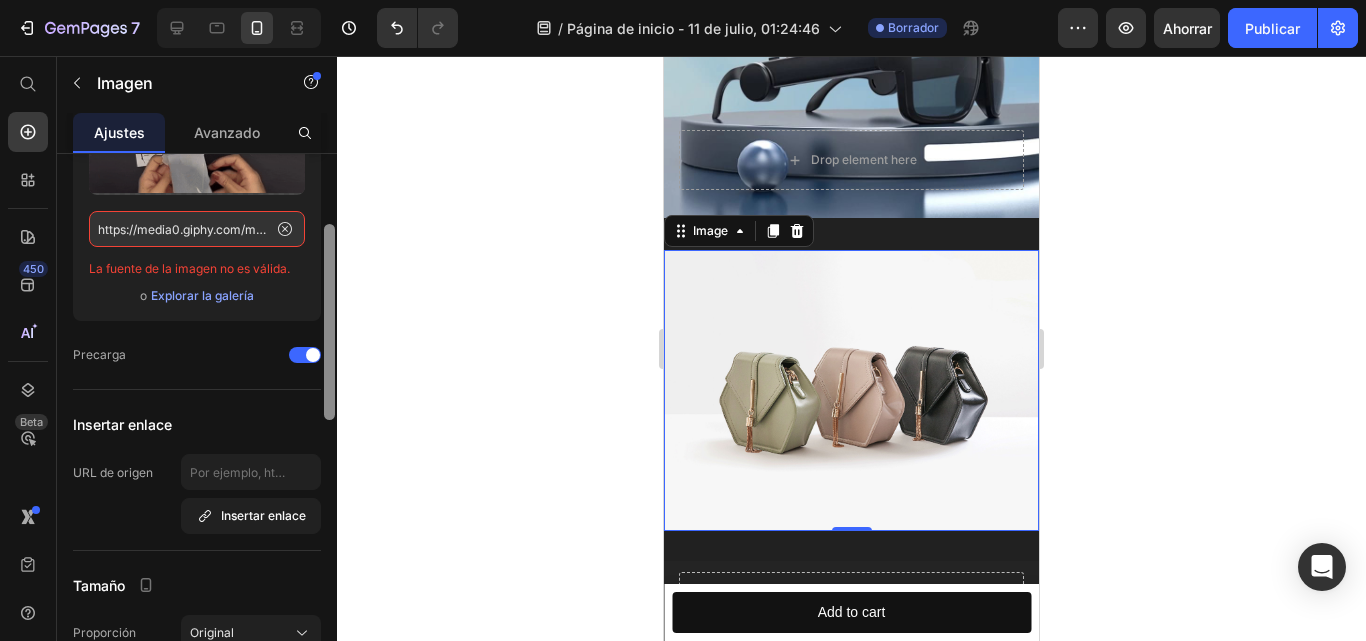 click on "7 / Página de inicio - 11 de julio, 01:24:46 Borrador Avance Ahorrar Publicar 450 Beta Empezar con Secciones Elementos Hero Section Product Detail Brands Trusted Badges Guarantee Product Breakdown How to use Testimonials Compare Bundle FAQs Social Proof Brand Story Product List Collection Blog List Contact Sticky Add to Cart Custom Footer Explorar la biblioteca 450 Disposición
Fila
Fila
Fila
Fila Texto
Título
Bloque de texto Botón
Botón
Botón
Pegajoso Volver arriba Medios de comunicación
Imagen" 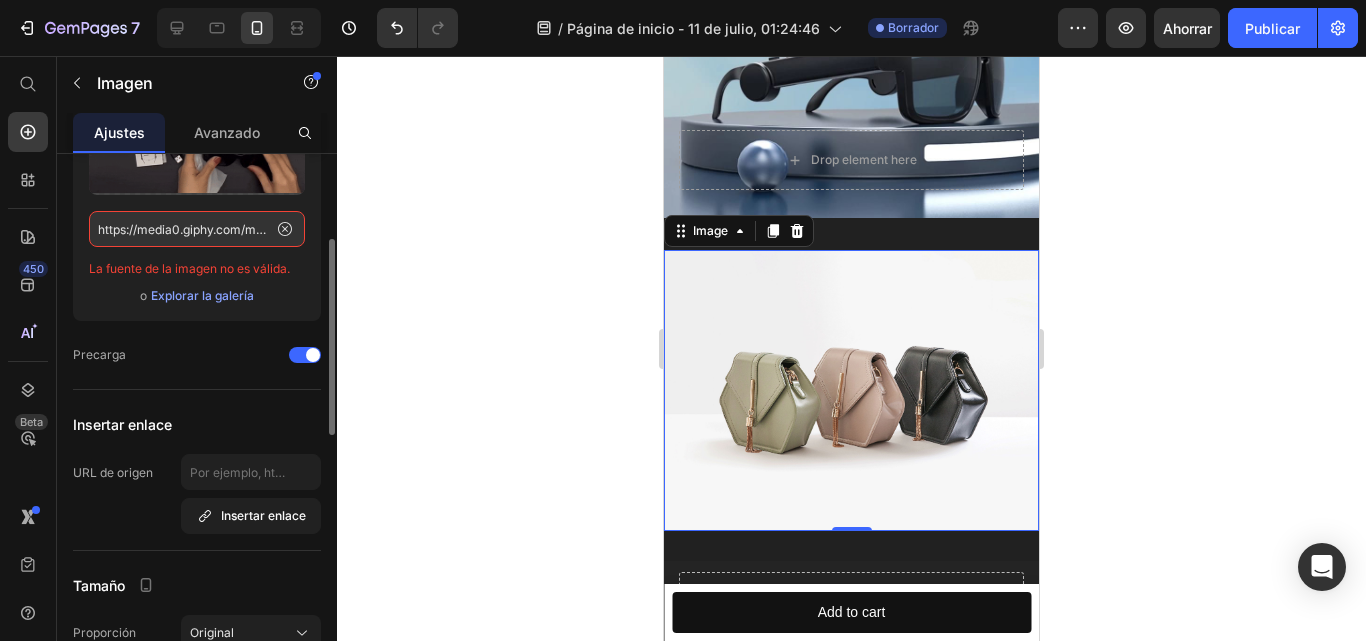 scroll, scrollTop: 204, scrollLeft: 0, axis: vertical 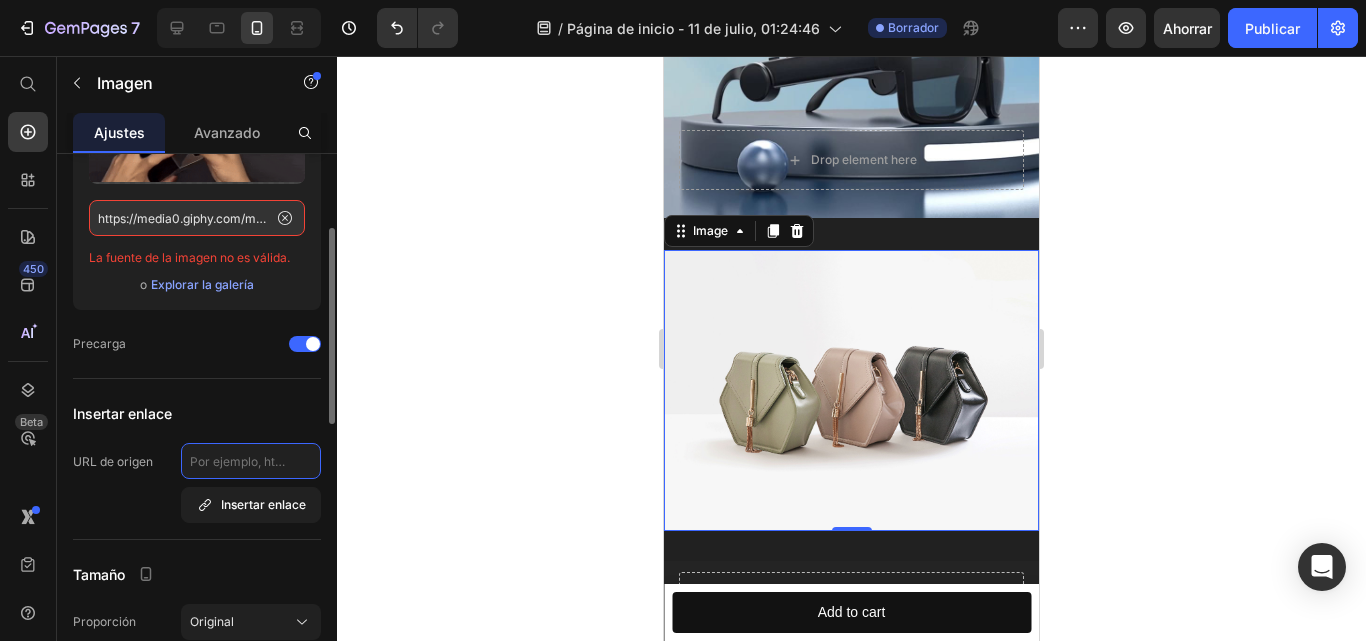click 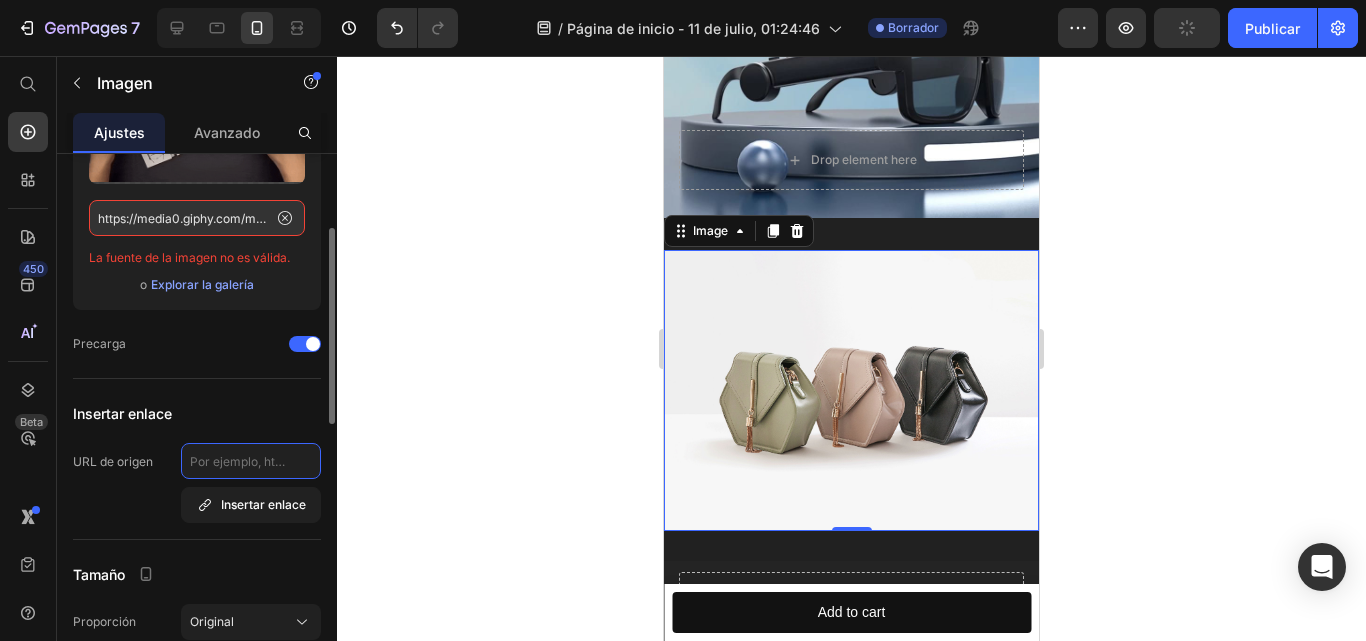 paste on "https://media0.giphy.com/media/v1.Y2lkPTc5MGI3NjExZnZqN2M2c2Z6dXNia2toOG9rdnB4MmlkN3h1Nm53eG5iYmNianN3cSZlcD12MV9pbnRlcm5hbF9naWZfYnlfaWQmY3Q9Zw/Dwuj53kU4ITZCgwXBc/giphy.gif" 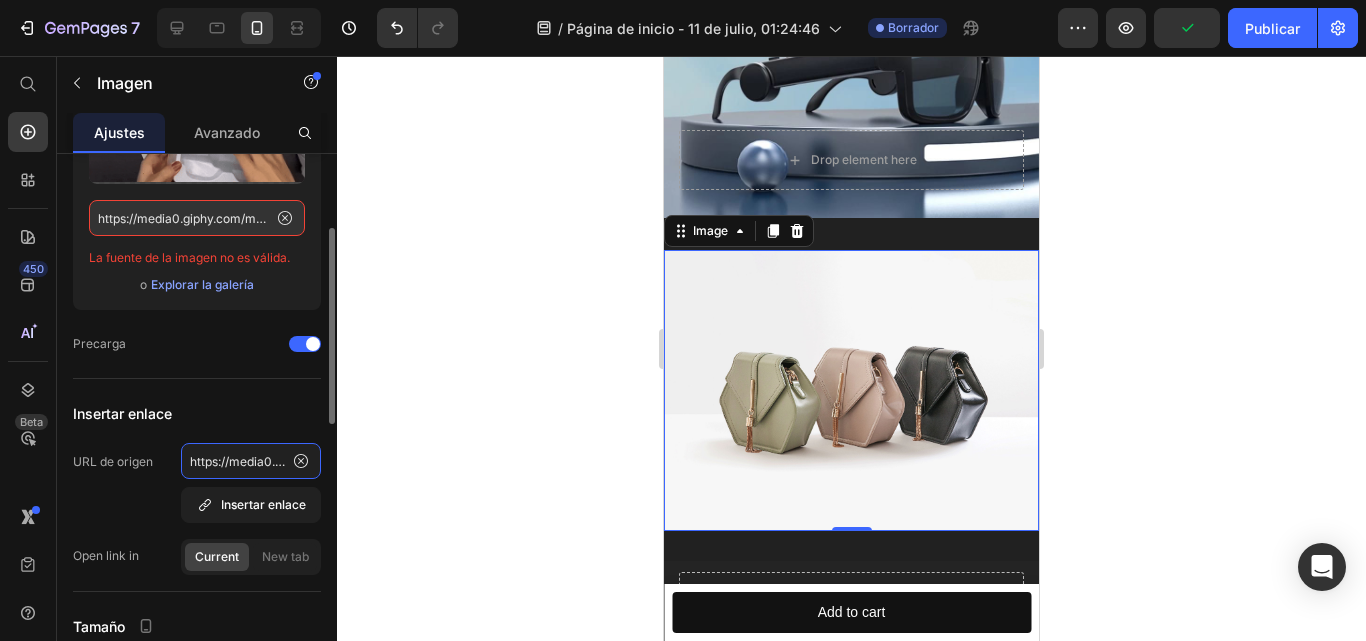 scroll, scrollTop: 0, scrollLeft: 1100, axis: horizontal 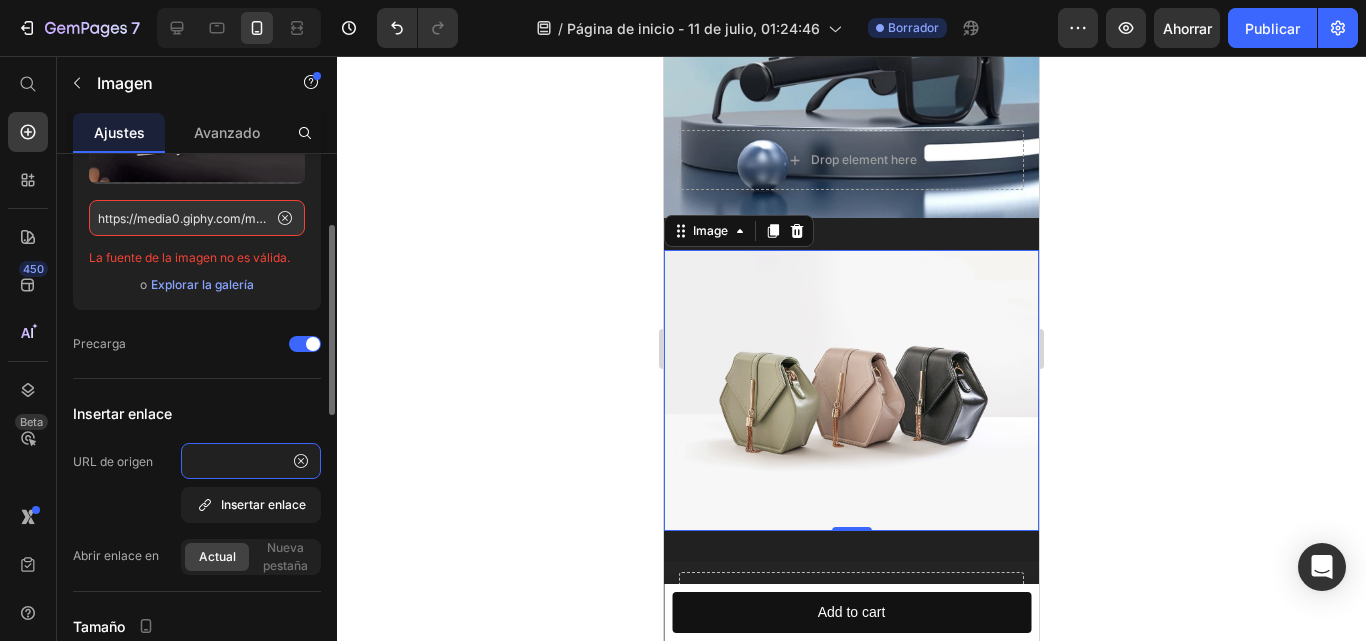 type on "https://media0.giphy.com/media/v1.Y2lkPTc5MGI3NjExZnZqN2M2c2Z6dXNia2toOG9rdnB4MmlkN3h1Nm53eG5iYmNianN3cSZlcD12MV9pbnRlcm5hbF9naWZfYnlfaWQmY3Q9Zw/Dwuj53kU4ITZCgwXBc/giphy.gif" 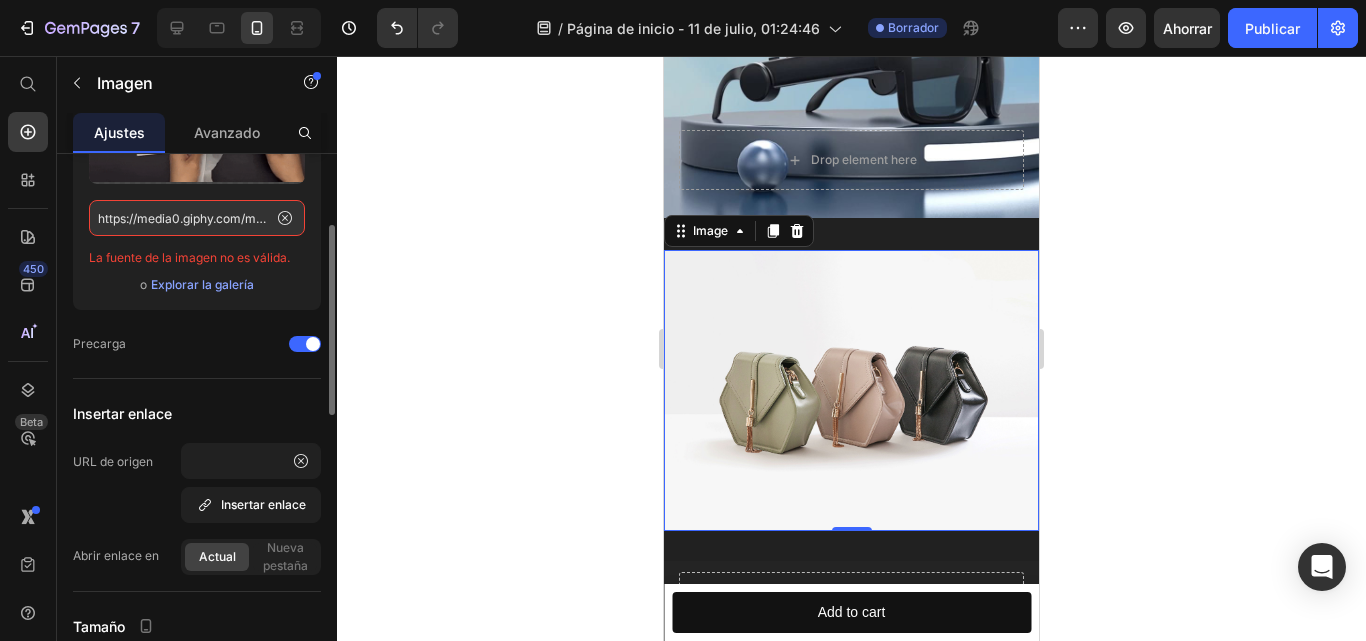 scroll, scrollTop: 0, scrollLeft: 0, axis: both 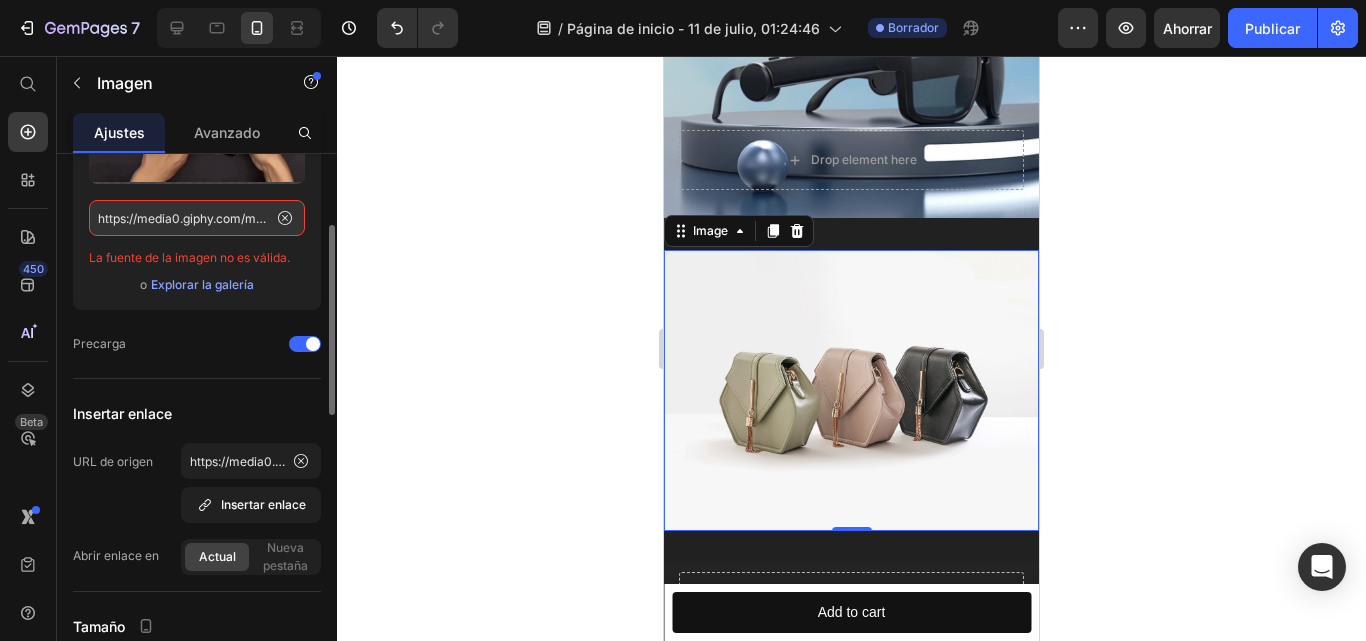click on "Insertar enlace" at bounding box center (197, 413) 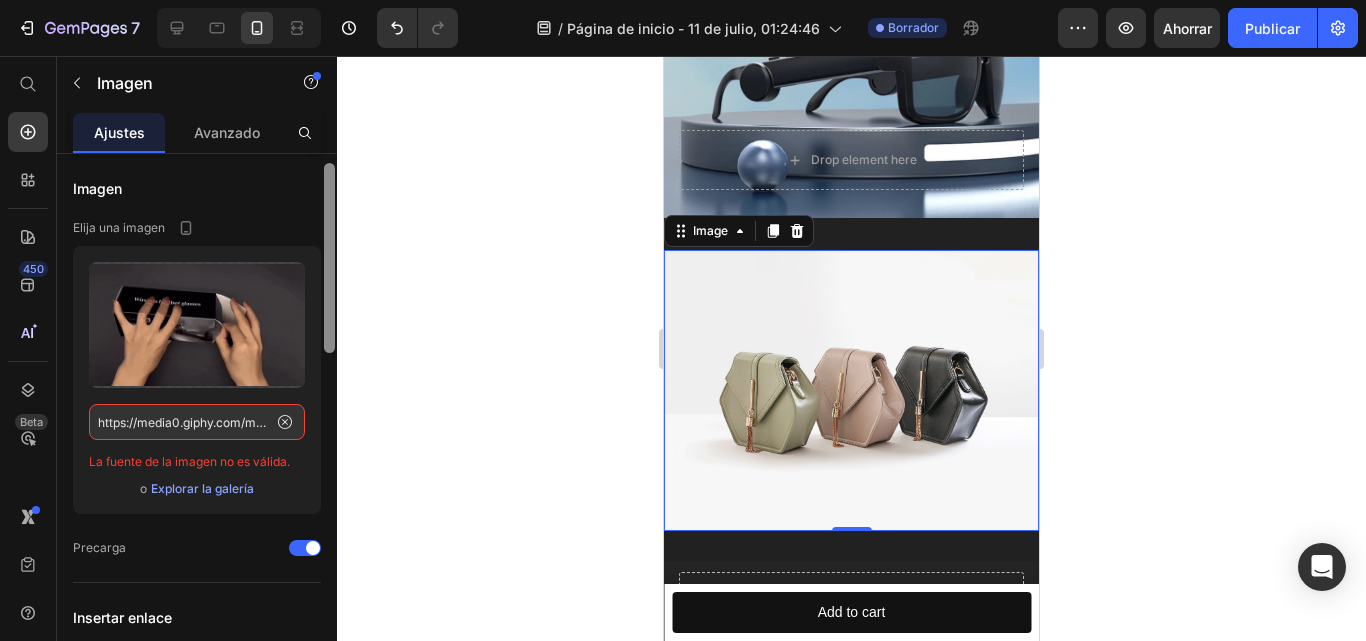 scroll, scrollTop: 10, scrollLeft: 0, axis: vertical 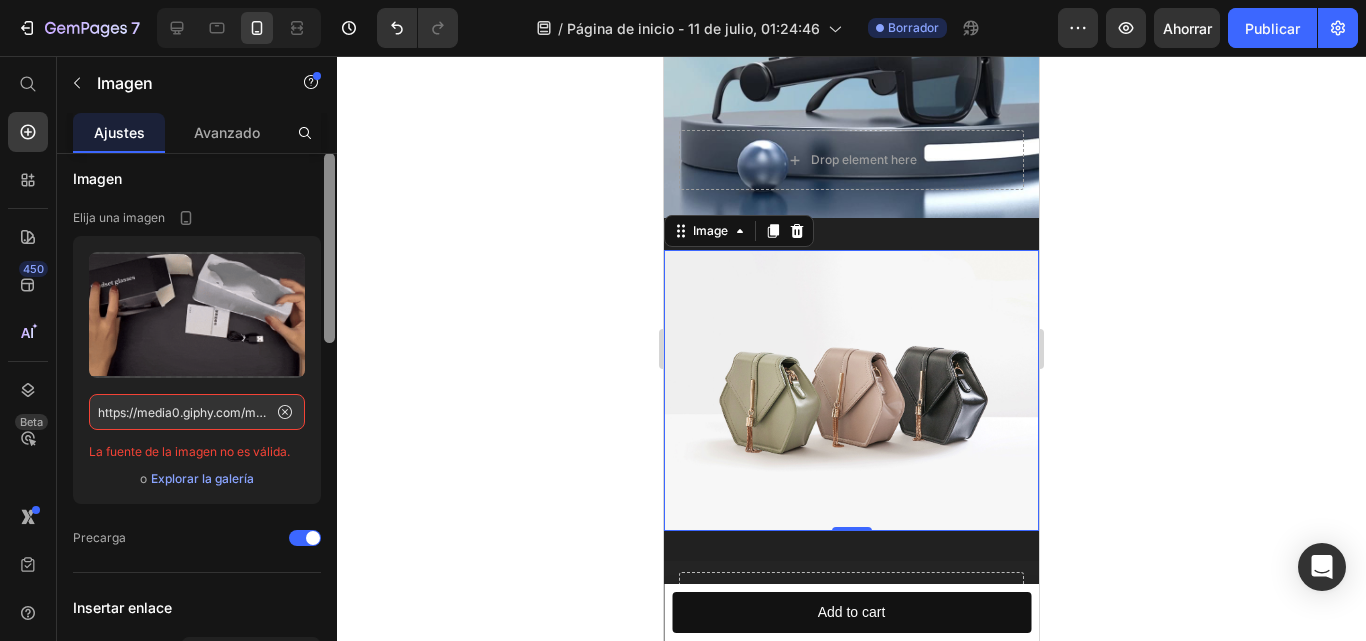 drag, startPoint x: 326, startPoint y: 382, endPoint x: 325, endPoint y: 314, distance: 68.007355 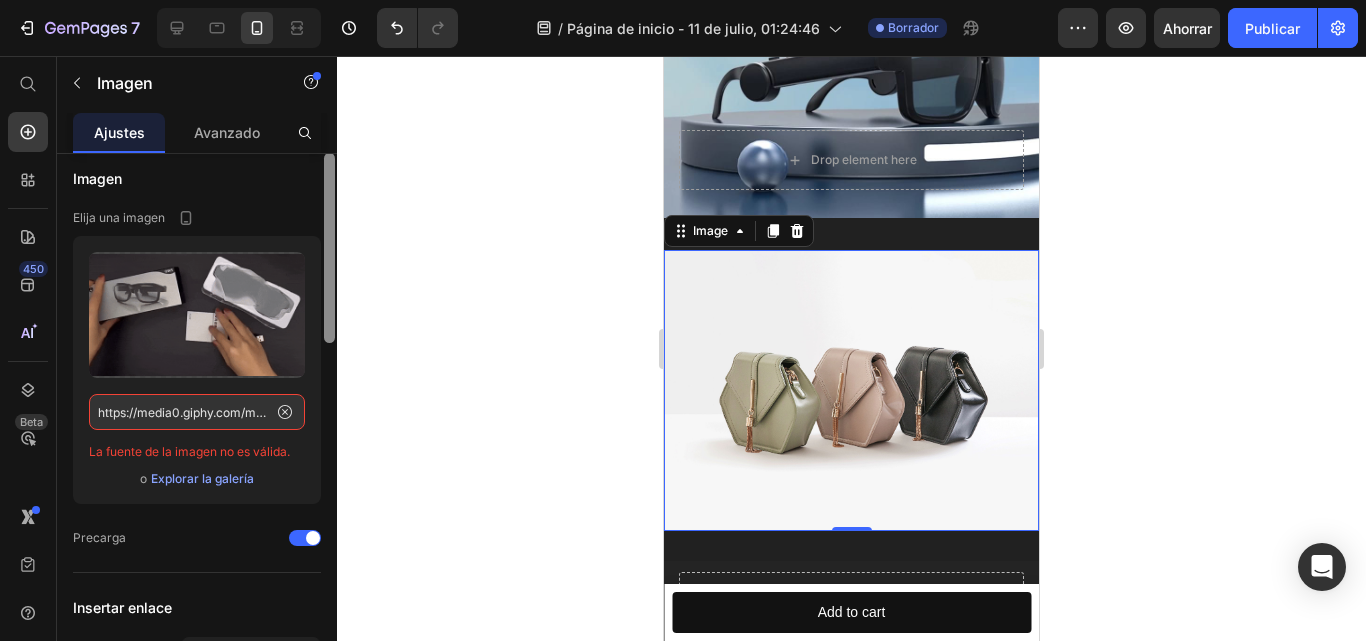 click at bounding box center [329, 248] 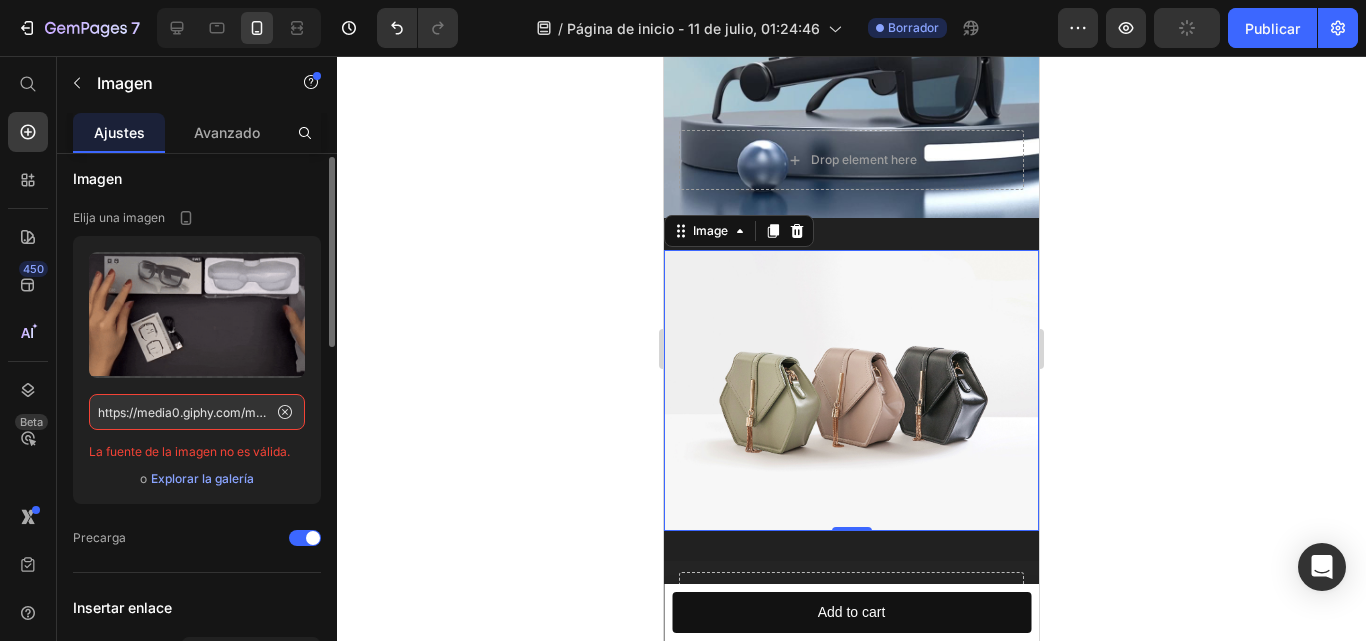 click on "Explorar la galería" at bounding box center (202, 478) 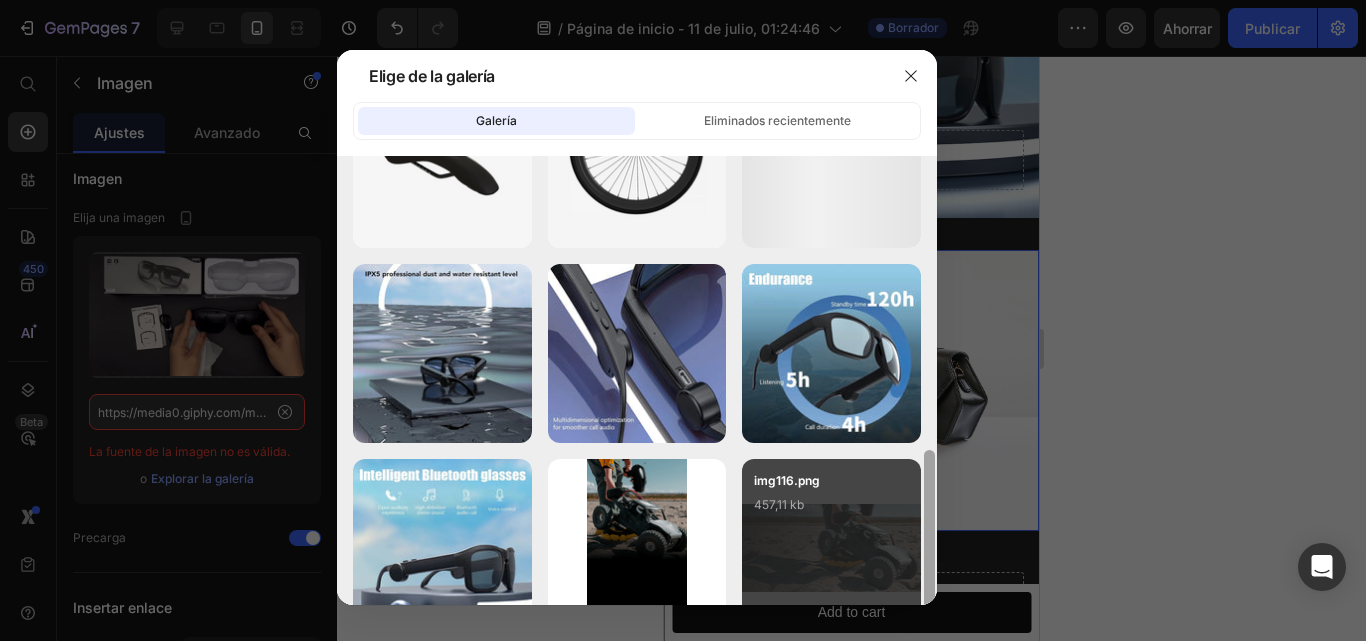 scroll, scrollTop: 540, scrollLeft: 0, axis: vertical 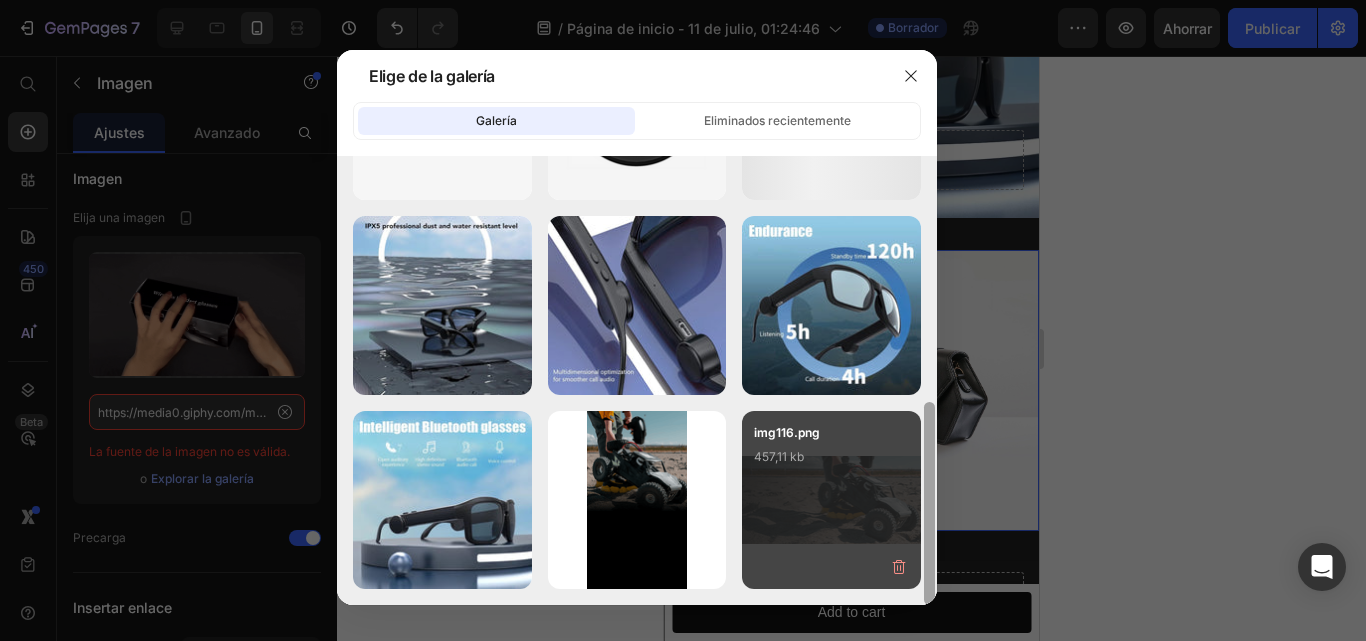 drag, startPoint x: 932, startPoint y: 240, endPoint x: 910, endPoint y: 508, distance: 268.90146 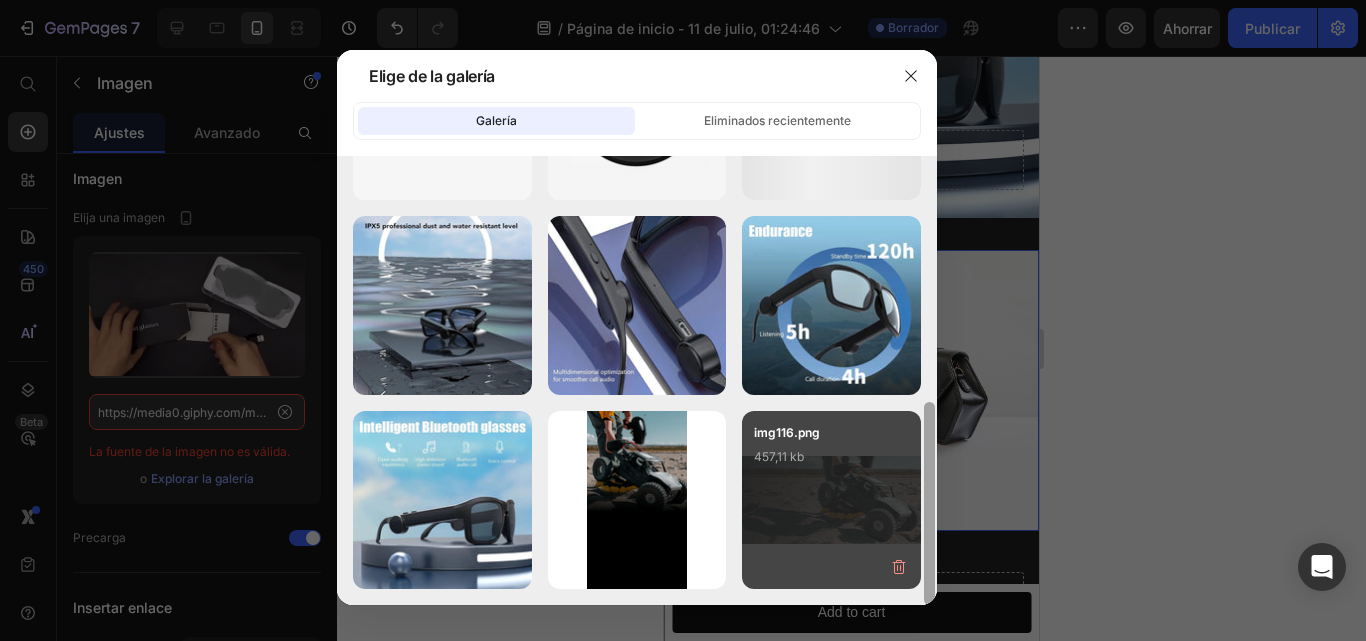 click on "p1_fe0cac1f-b7d...20.webp 68,94 kb Grupo 1171276566.png 99,60 kb Grupo 1171276586.png 183,05 kb paolo-candelo-53... 1.png 195,65 kb Shutterstock_123... 2.png 262,54 kb Grupo 1171276580.png 69,38 kb Grupo 1171276827.png 97,14 kb Imagen de WhatsApp...PM.jpeg 90,66 kb Imagen de WhatsApp...PM.jpeg 79,42 kb Imagen de WhatsApp...1).jpeg 44,00 kb Imagen de WhatsApp...5).jpeg 49,42 kb Imagen de WhatsApp...3).jpeg 44,30 kb img117.png 200,76 kb img116.png 457,11 kb" at bounding box center [637, 380] 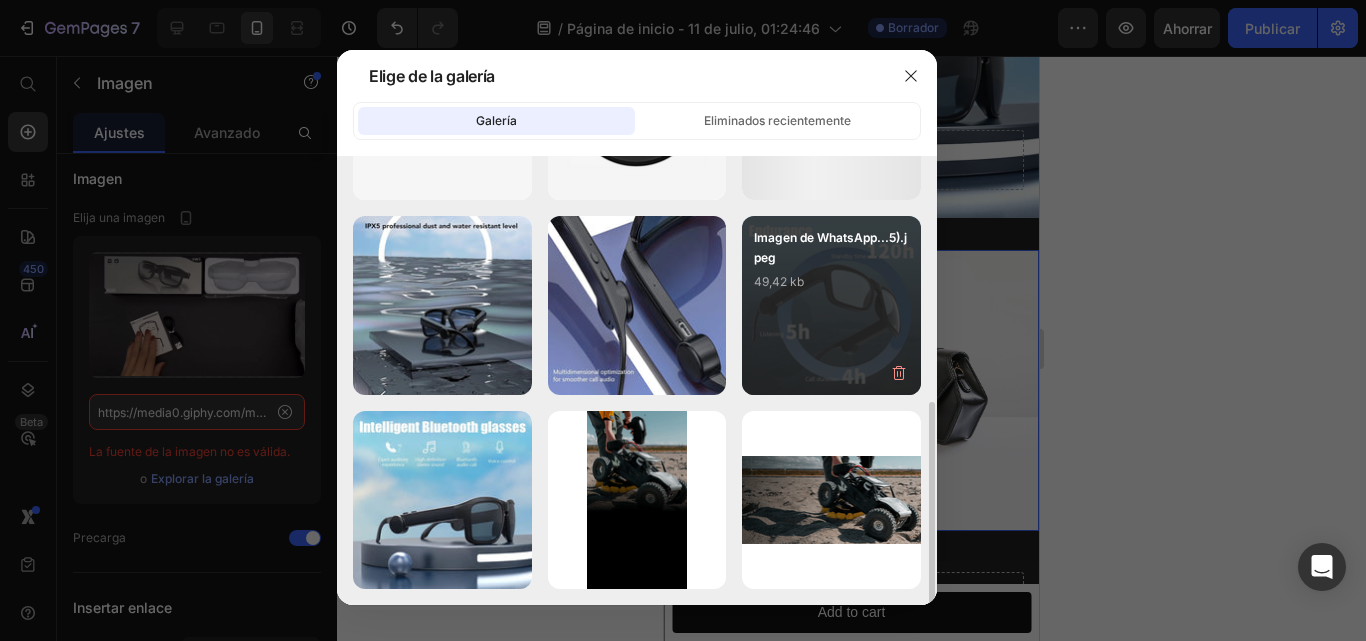 click on "Imagen de WhatsApp...5).jpeg 49,42 kb" at bounding box center [831, 268] 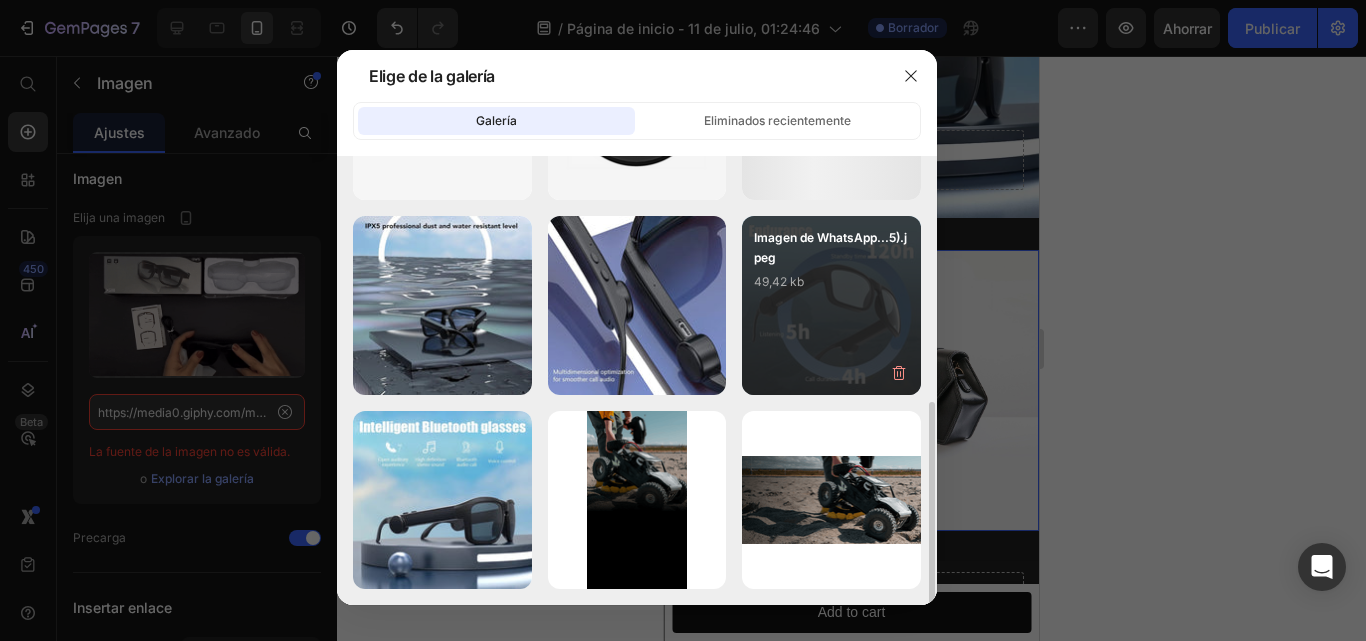 type on "https://cdn.shopify.com/s/files/1/0678/2818/7298/files/gempages_574929121650410608-0a111edc-69f4-4bb7-9fe4-732cbbee5060.jpg" 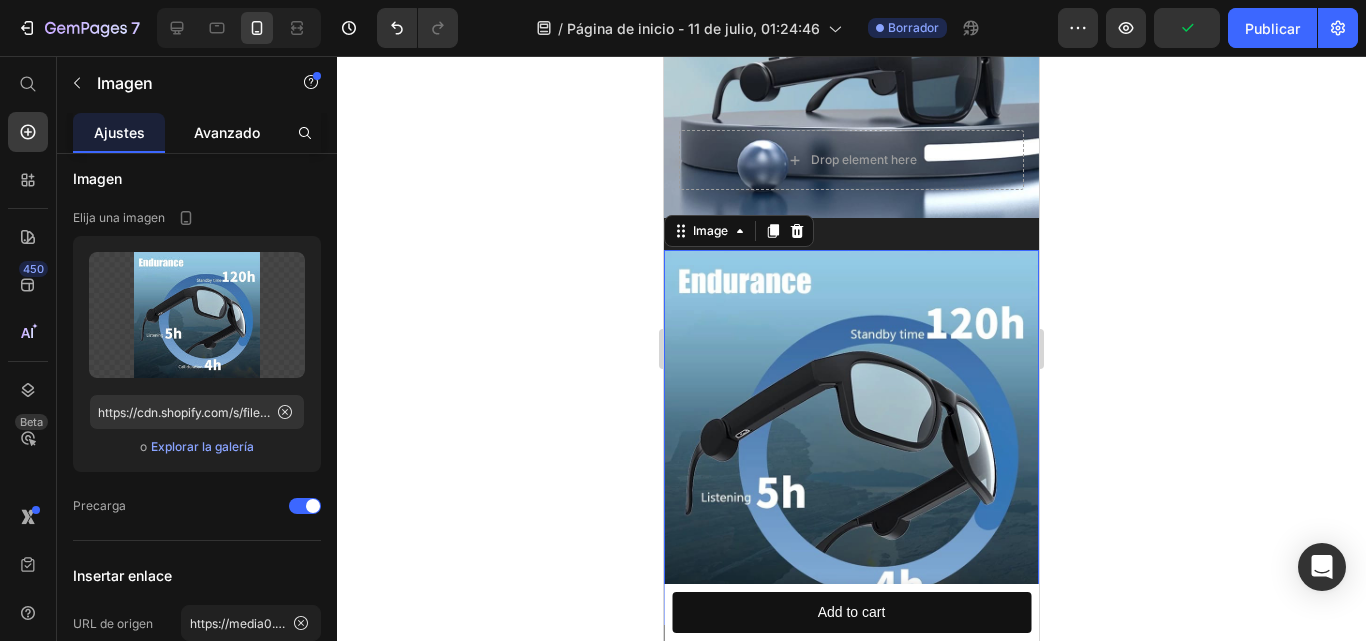 click on "Avanzado" at bounding box center [227, 132] 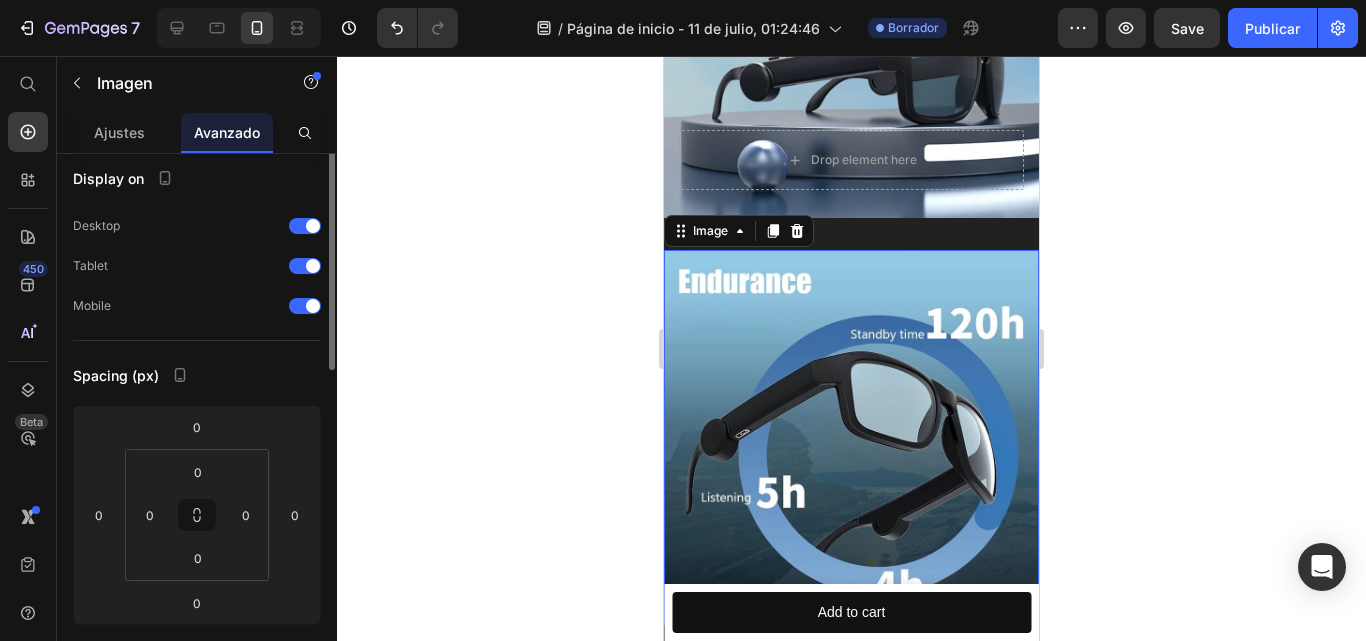 scroll, scrollTop: 0, scrollLeft: 0, axis: both 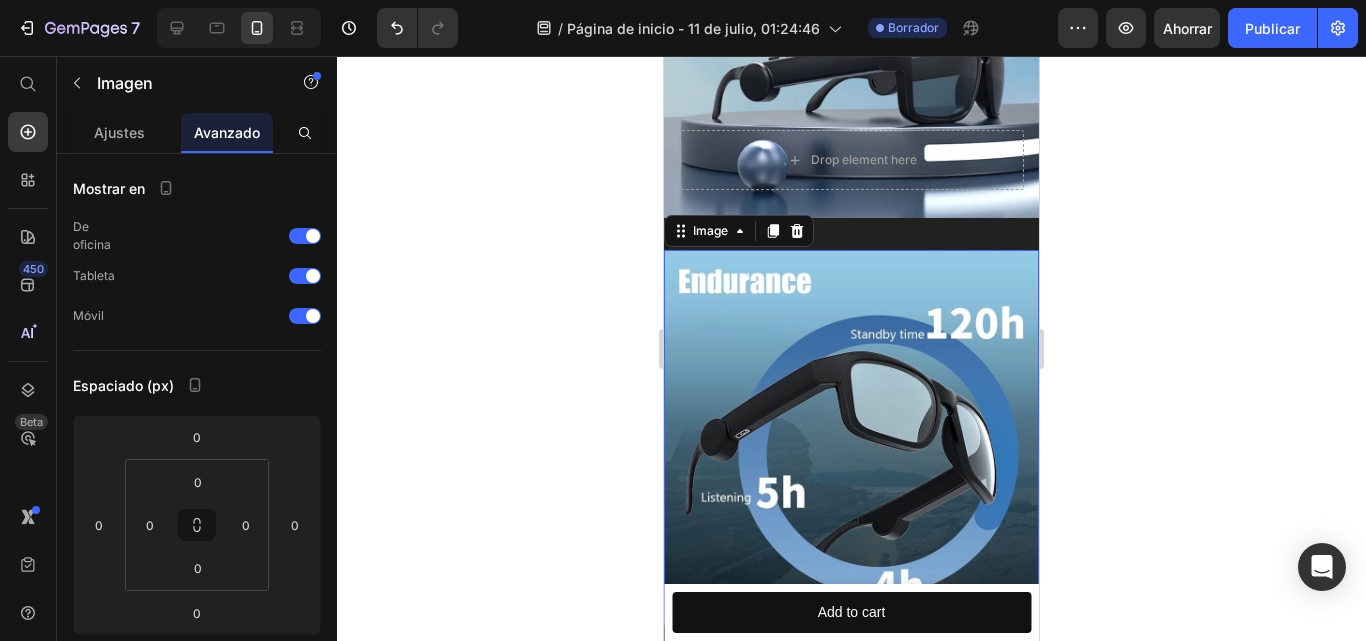 click at bounding box center (851, 437) 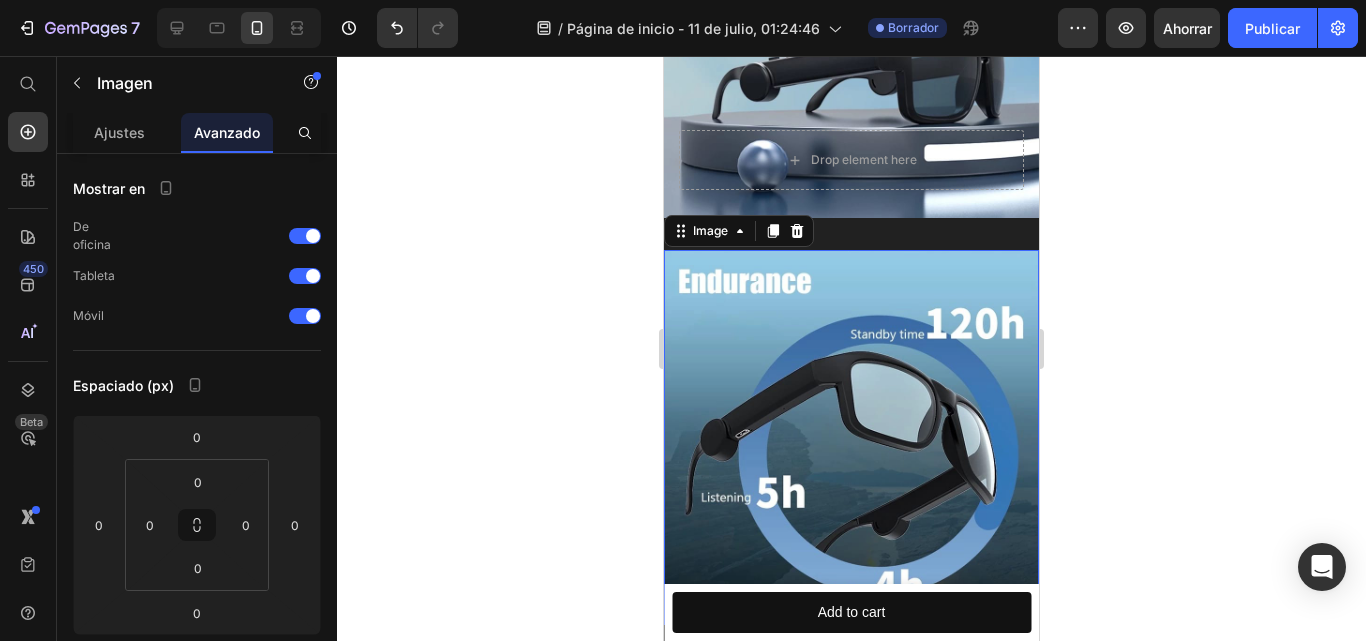 click at bounding box center [851, 437] 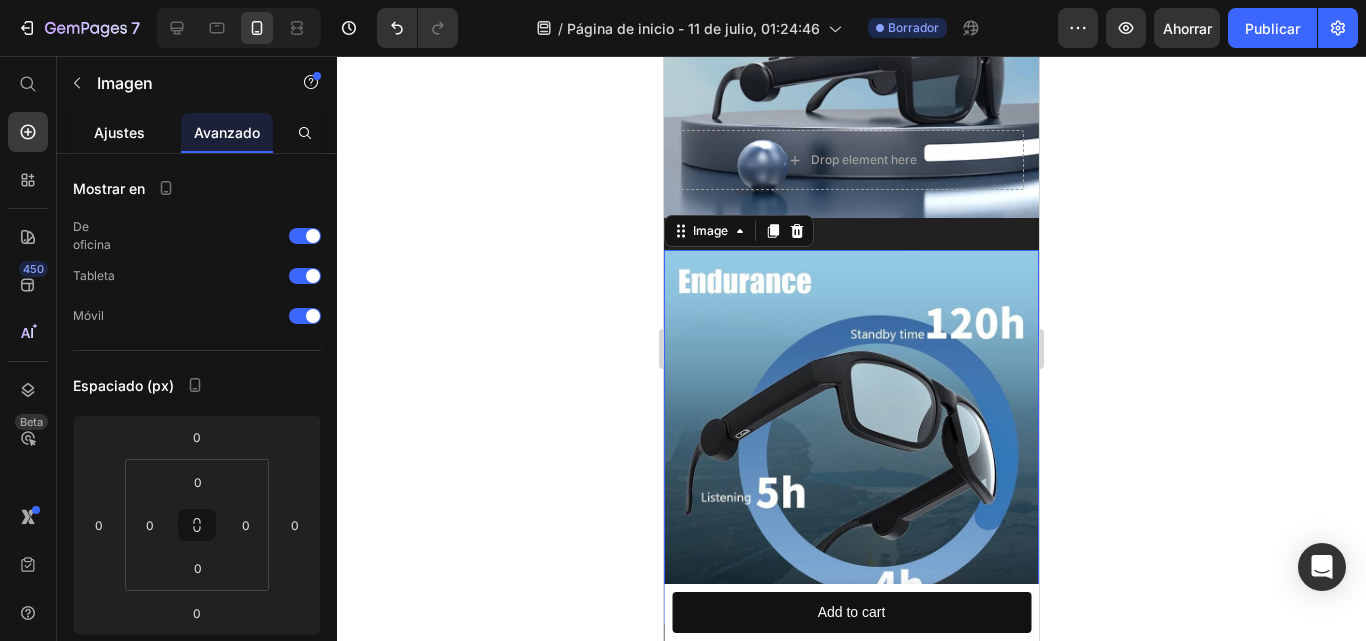 click on "Ajustes" at bounding box center (119, 132) 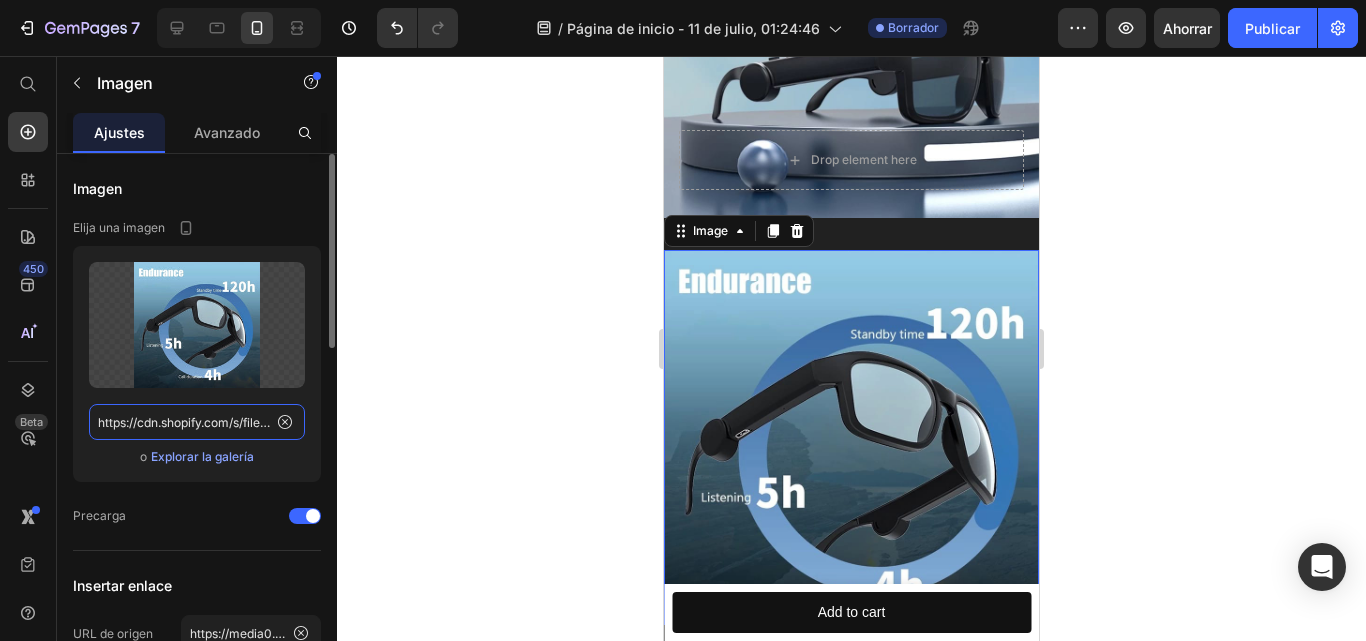 click on "https://cdn.shopify.com/s/files/1/0678/2818/7298/files/gempages_574929121650410608-0a111edc-69f4-4bb7-9fe4-732cbbee5060.jpg" 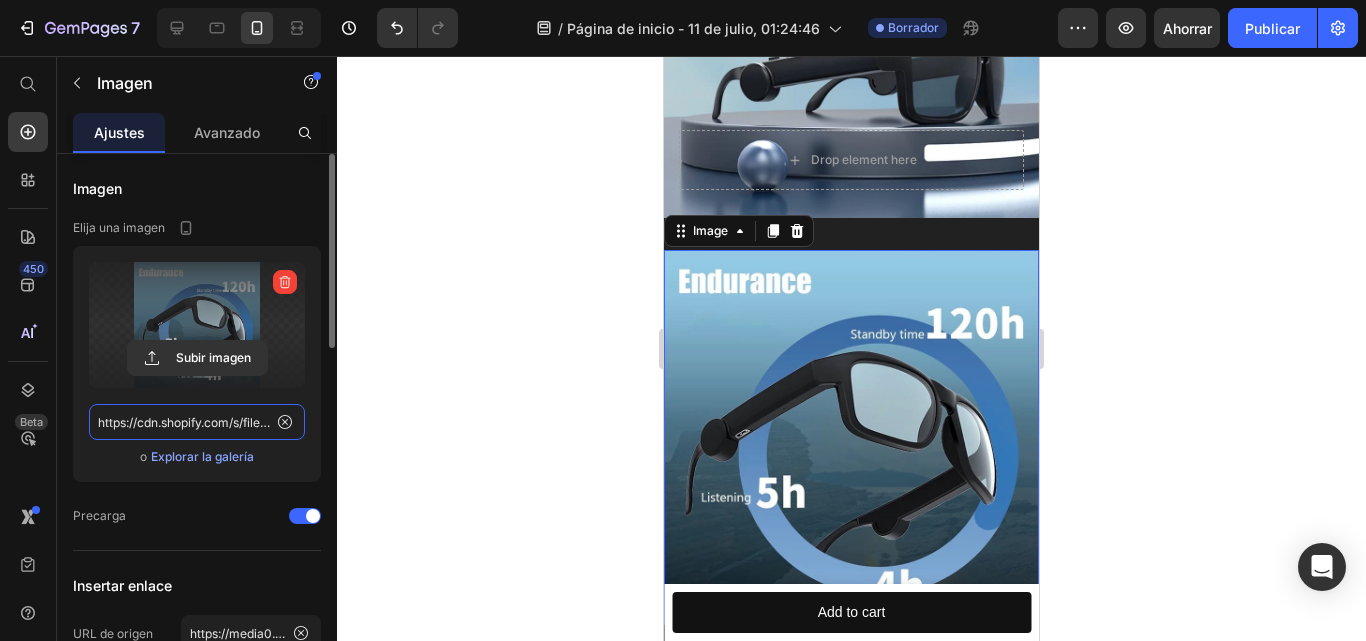 type on "https://media0.giphy.com/media/v1.Y2lkPTc5MGI3NjExZnZqN2M2c2Z6dXNia2toOG9rdnB4MmlkN3h1Nm53eG5iYmNianN3cSZlcD12MV9pbnRlcm5hbF9naWZfYnlfaWQmY3Q9Zw/Dwuj53kU4ITZCgwXBc/giphy.gif" 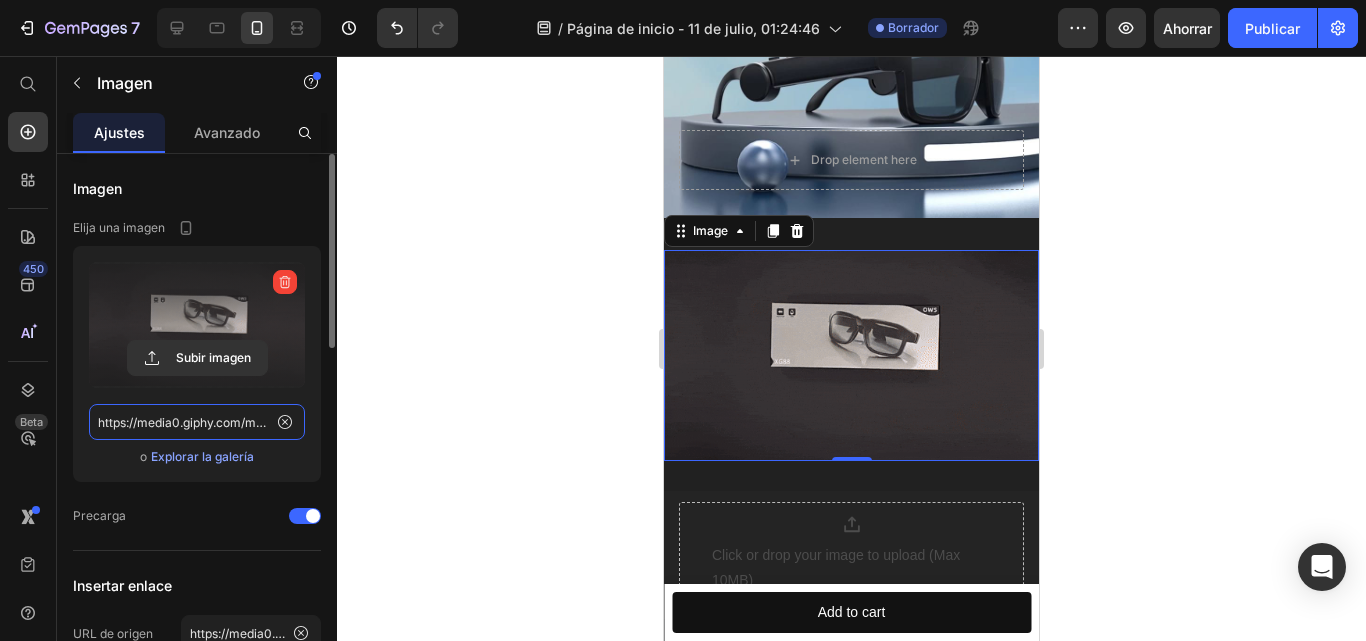 scroll, scrollTop: 0, scrollLeft: 1024, axis: horizontal 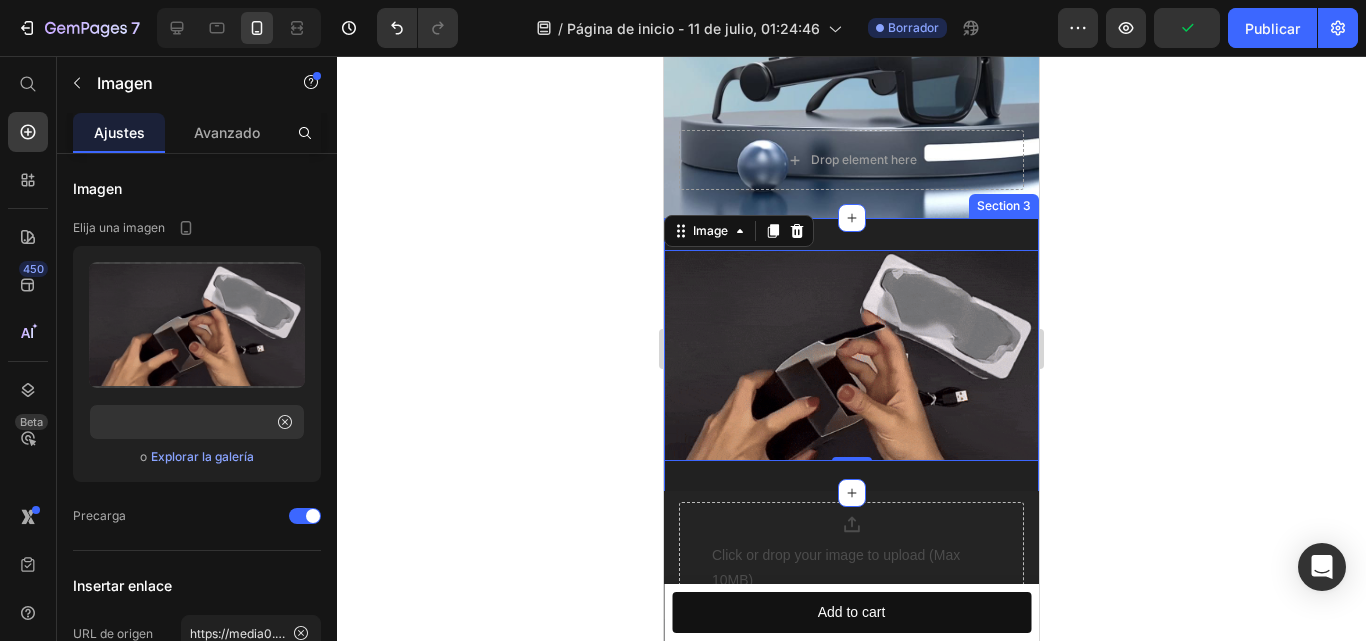 click on "Image   0 Section 3" at bounding box center (851, 355) 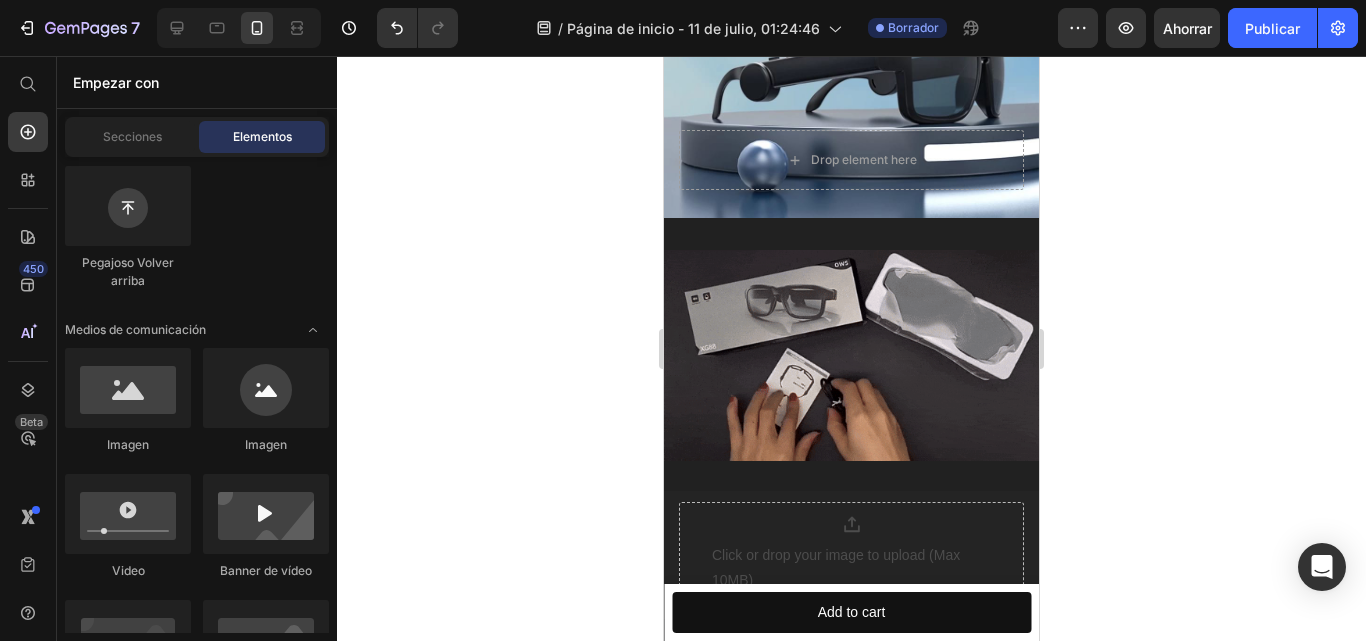 scroll, scrollTop: 0, scrollLeft: 0, axis: both 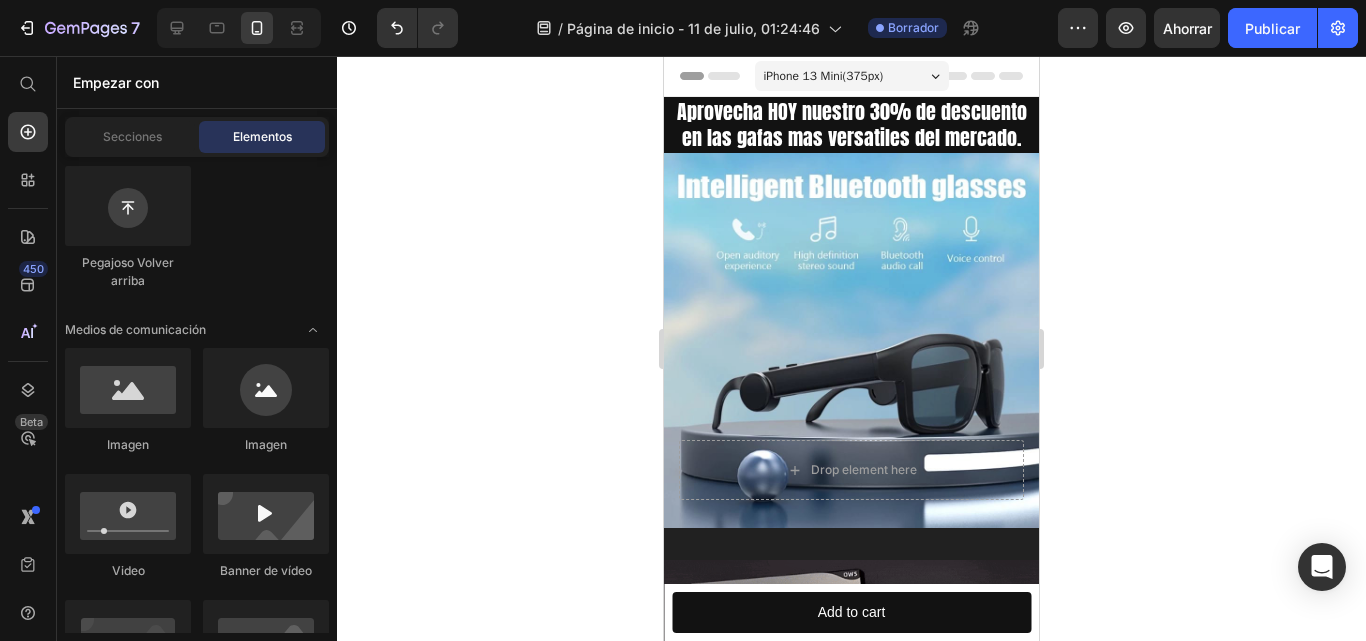 drag, startPoint x: 1031, startPoint y: 121, endPoint x: 1692, endPoint y: 112, distance: 661.0613 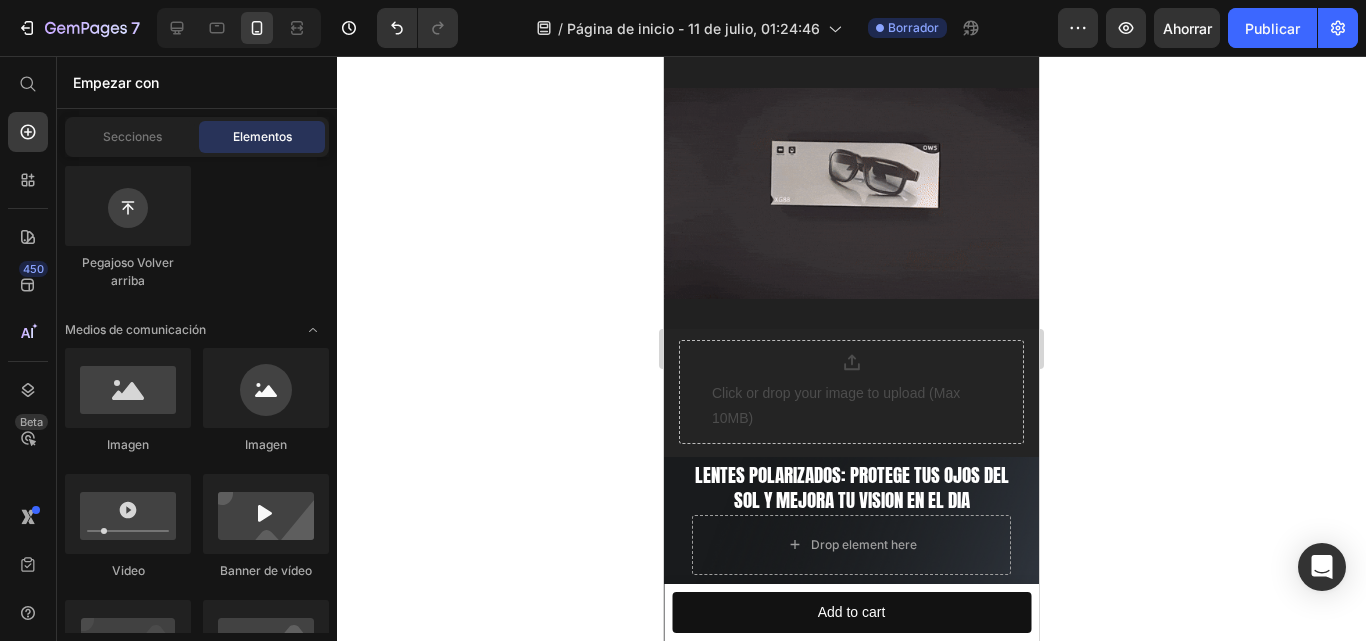 scroll, scrollTop: 327, scrollLeft: 0, axis: vertical 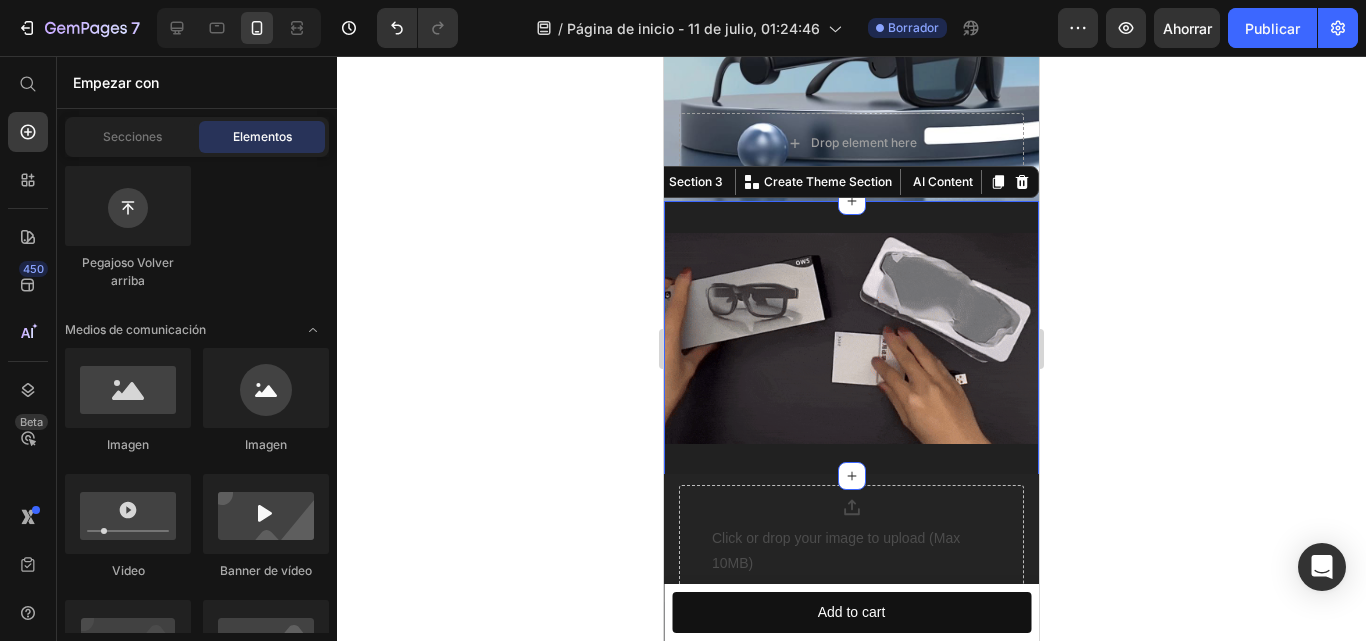 click on "Image Section 3   You can create reusable sections Create Theme Section AI Content Write with GemAI What would you like to describe here? Tone and Voice Persuasive Product Show more Generate" at bounding box center [851, 338] 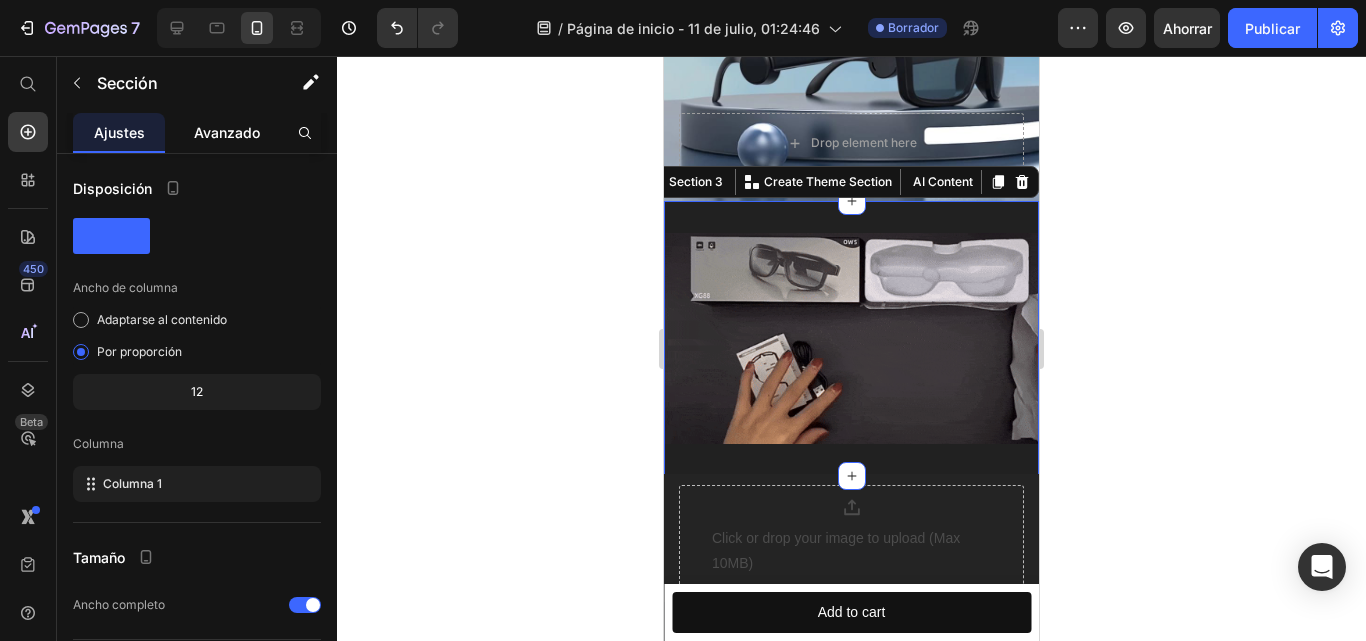 click on "Avanzado" at bounding box center [227, 132] 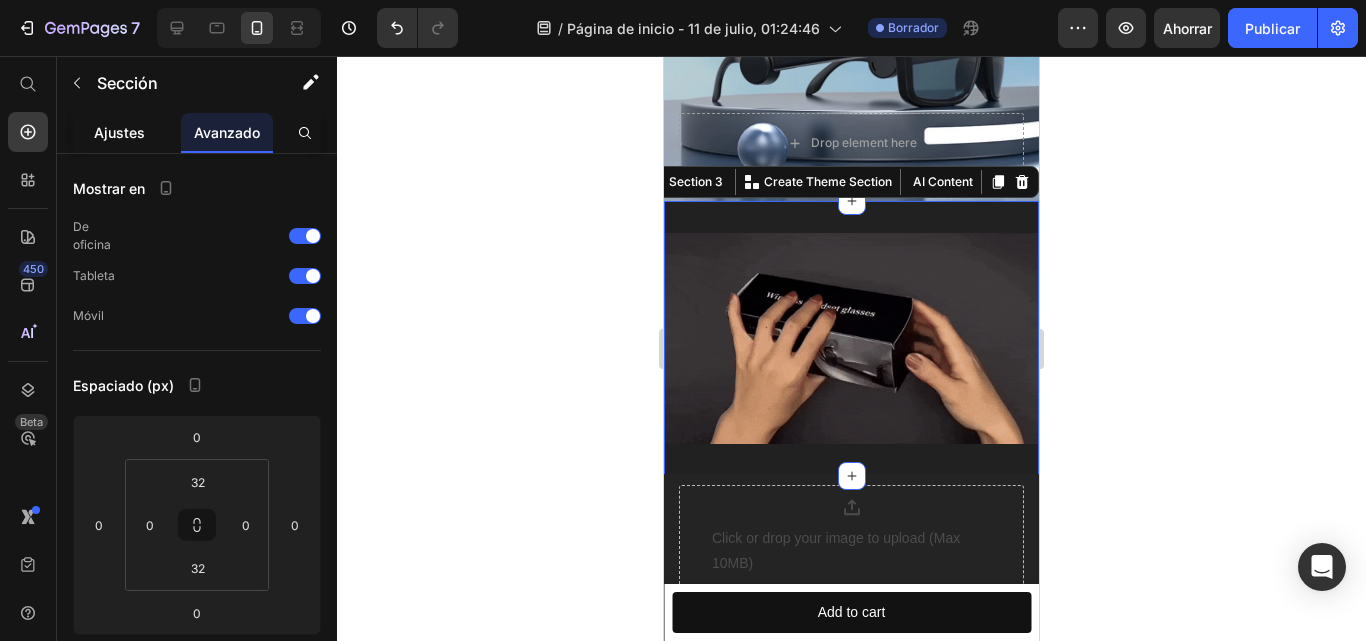 click on "Ajustes" at bounding box center (119, 132) 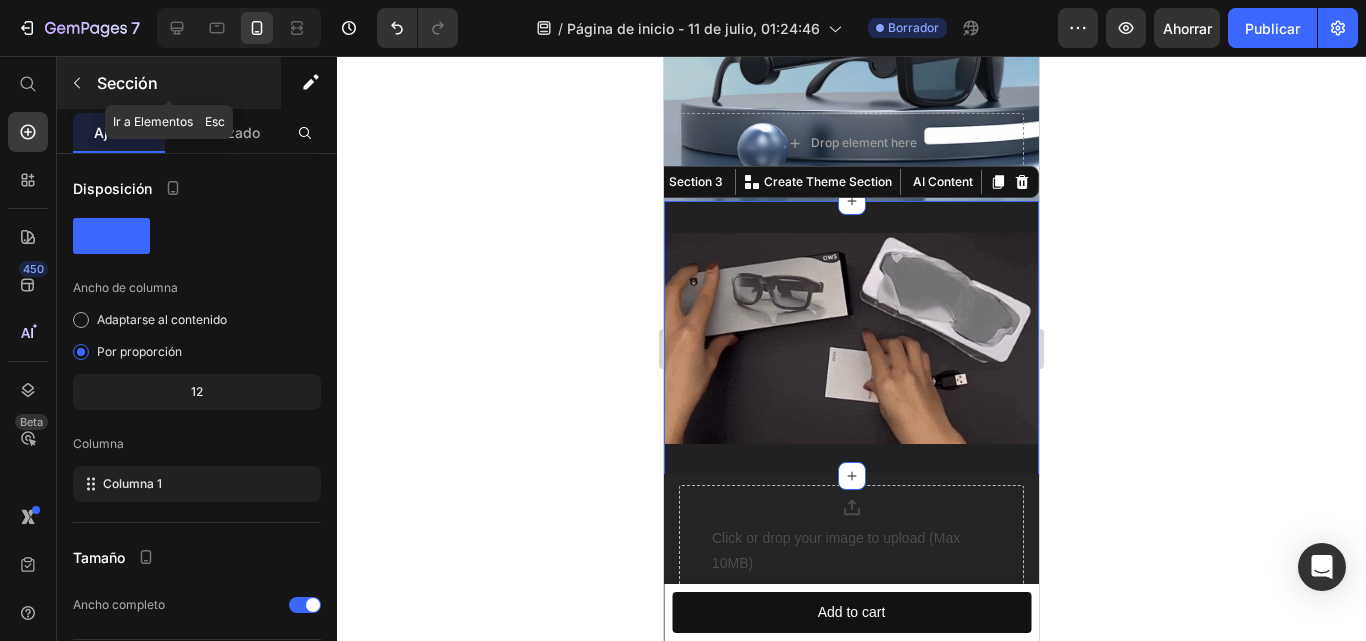 click at bounding box center (77, 83) 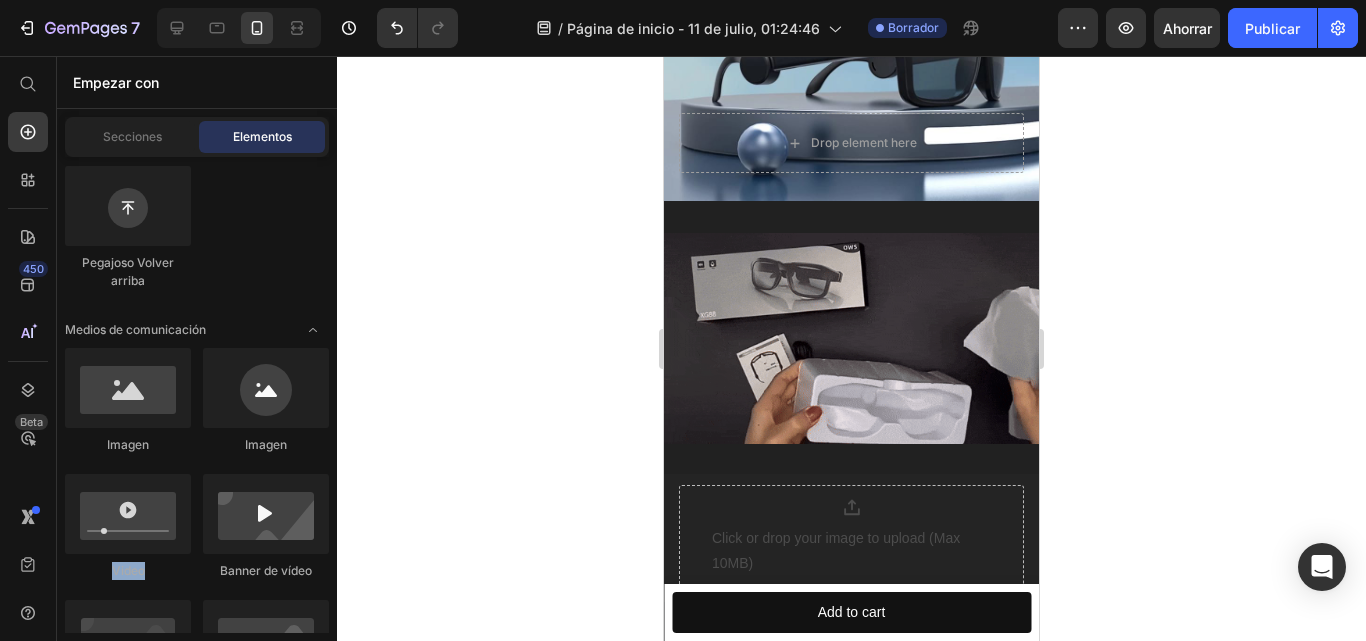 drag, startPoint x: 333, startPoint y: 459, endPoint x: 333, endPoint y: 503, distance: 44 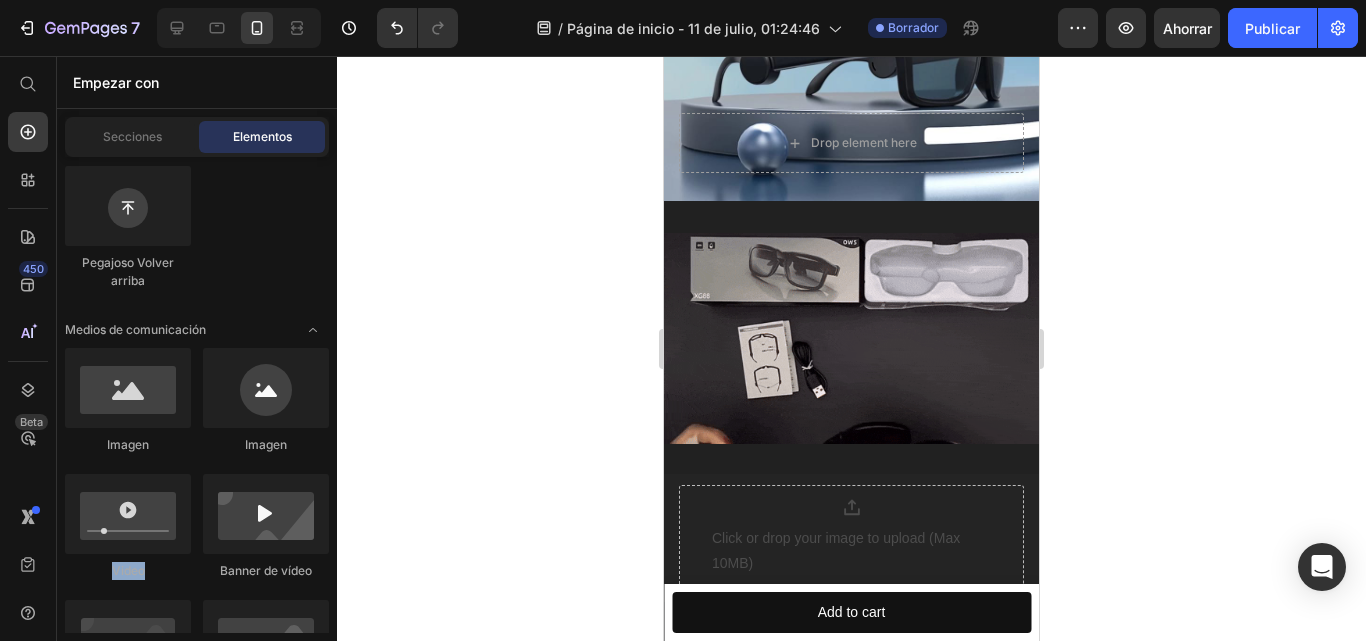 click on "Disposición
Fila
Fila
Fila
Fila Texto
Título
Bloque de texto Botón
Botón
Botón
Pegajoso Volver arriba Medios de comunicación
Imagen
Imagen
Video
Banner de vídeo" at bounding box center [197, 2766] 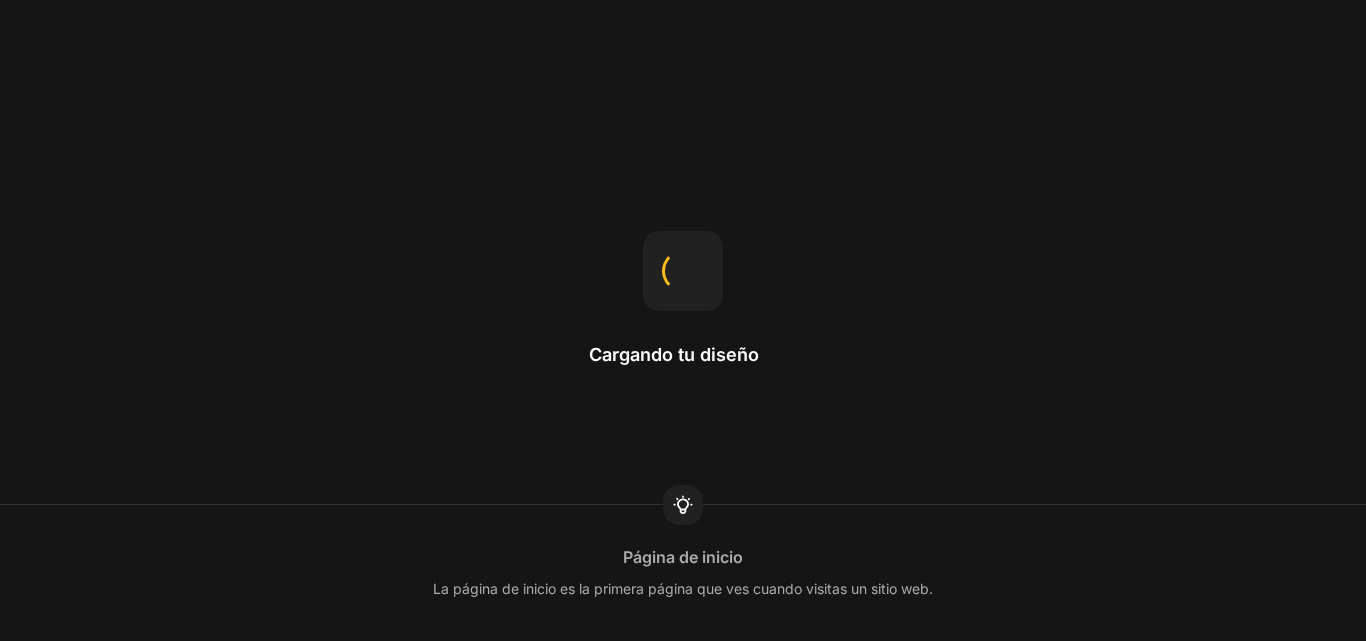 scroll, scrollTop: 0, scrollLeft: 0, axis: both 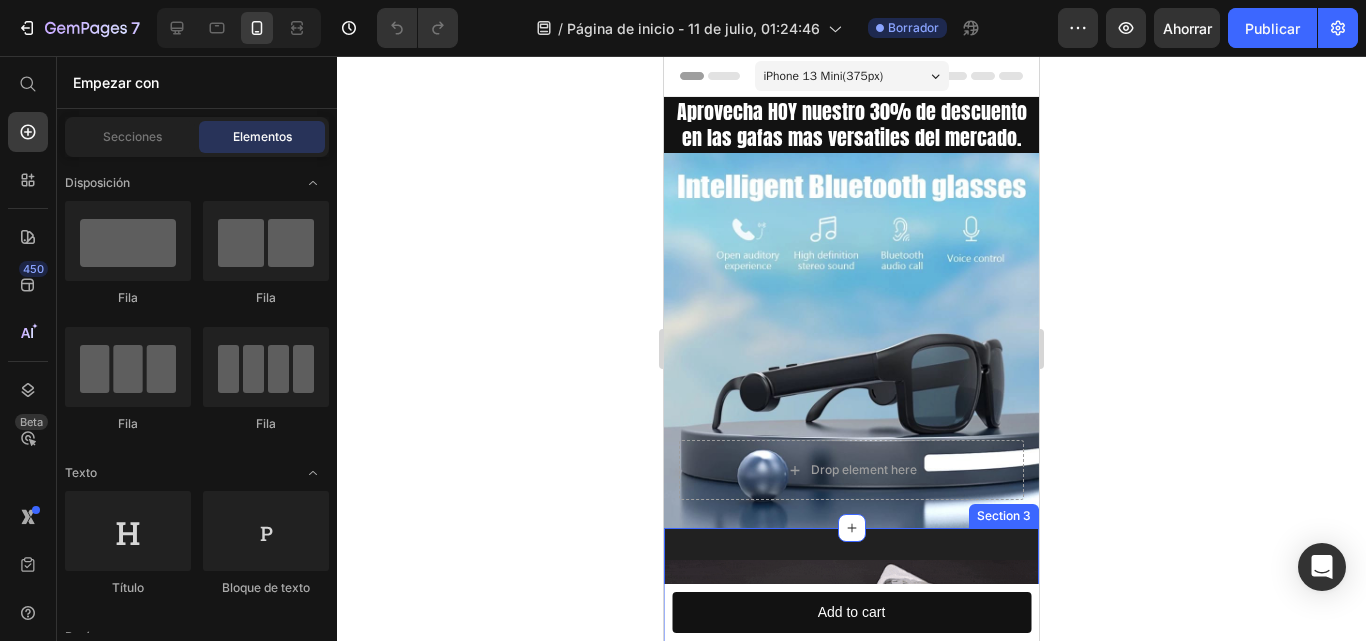 click on "Image Section 3" at bounding box center (851, 665) 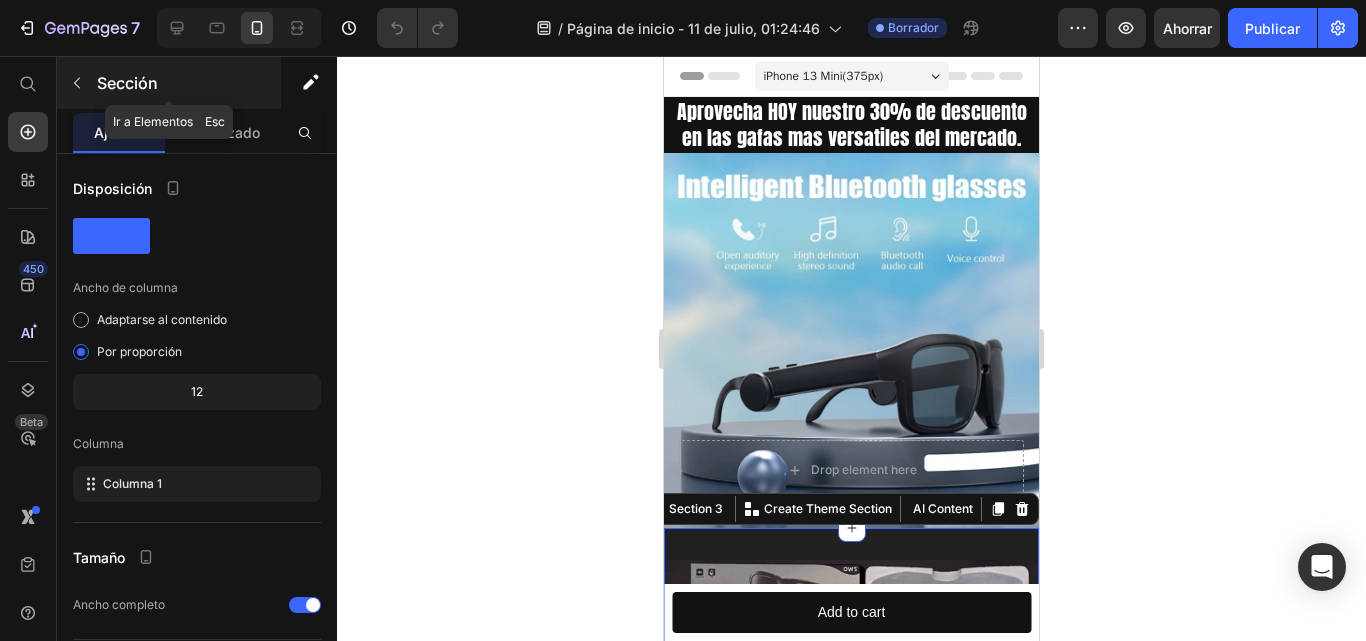 click 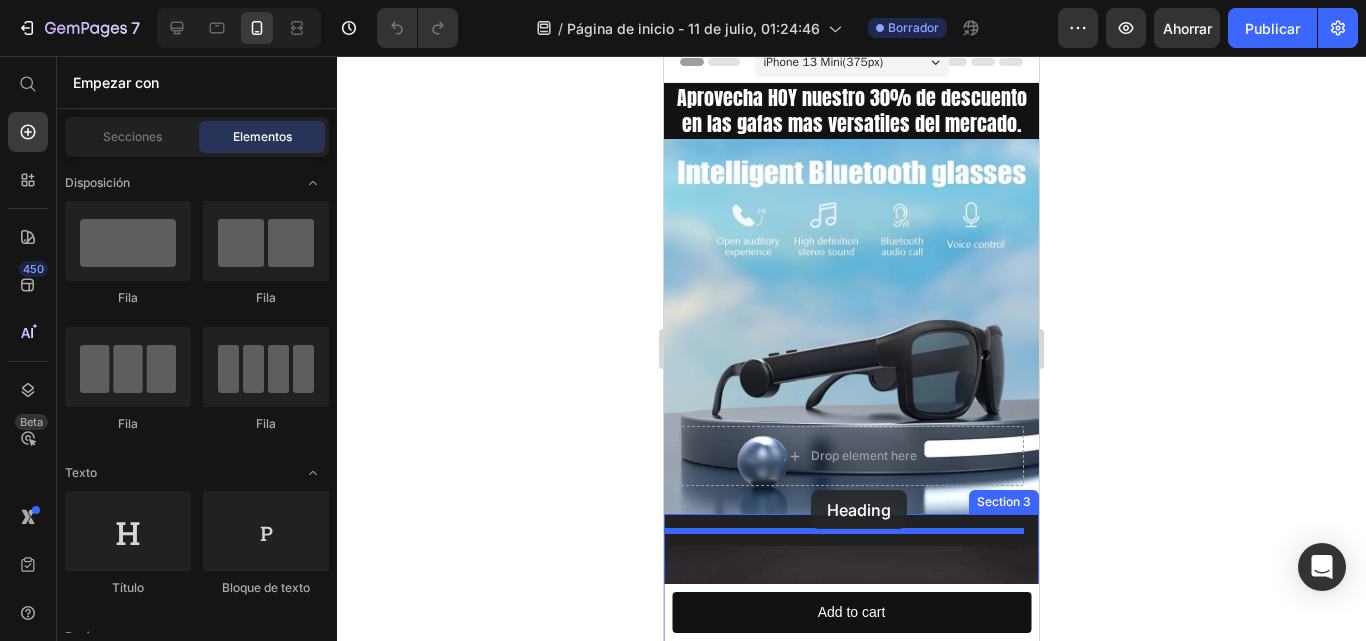 scroll, scrollTop: 84, scrollLeft: 0, axis: vertical 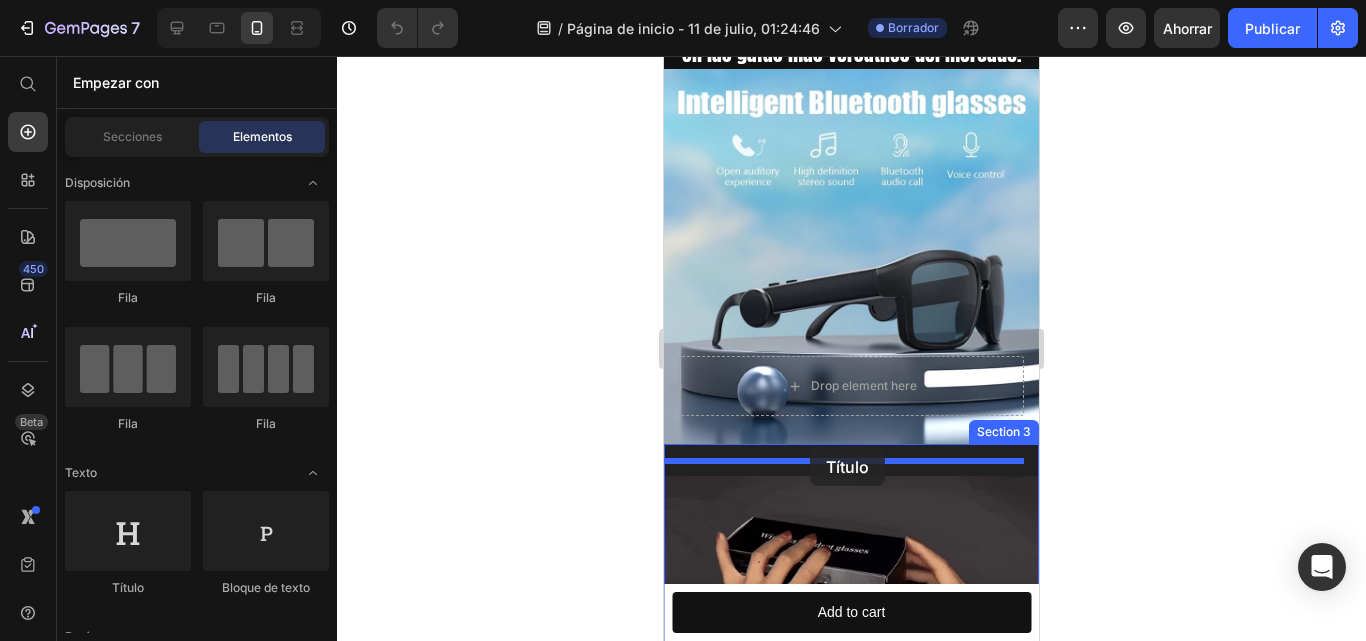 drag, startPoint x: 802, startPoint y: 616, endPoint x: 810, endPoint y: 442, distance: 174.1838 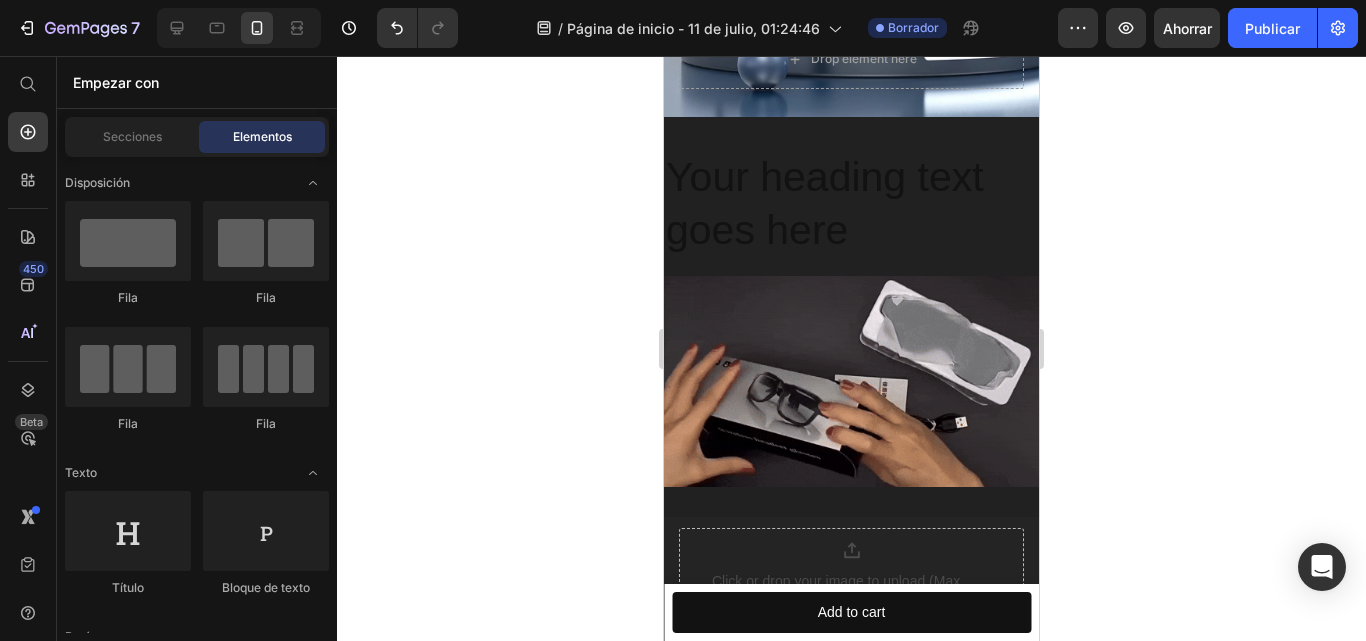 scroll, scrollTop: 397, scrollLeft: 0, axis: vertical 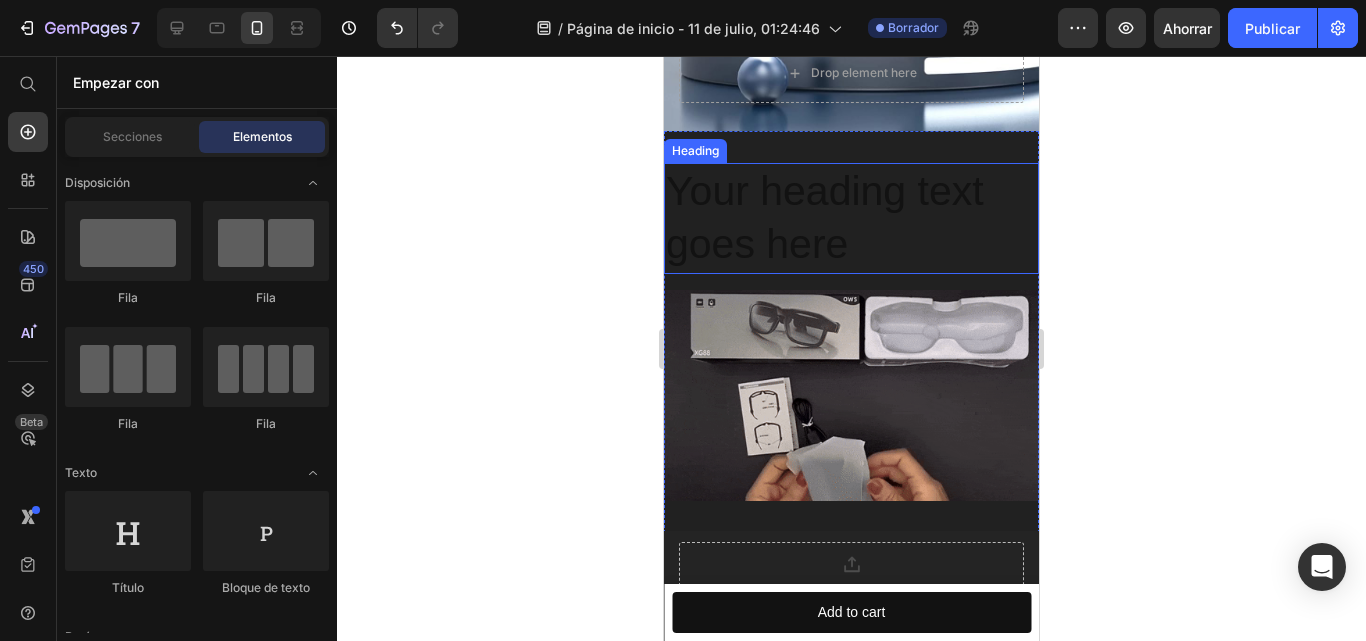 click on "Your heading text goes here" at bounding box center [851, 218] 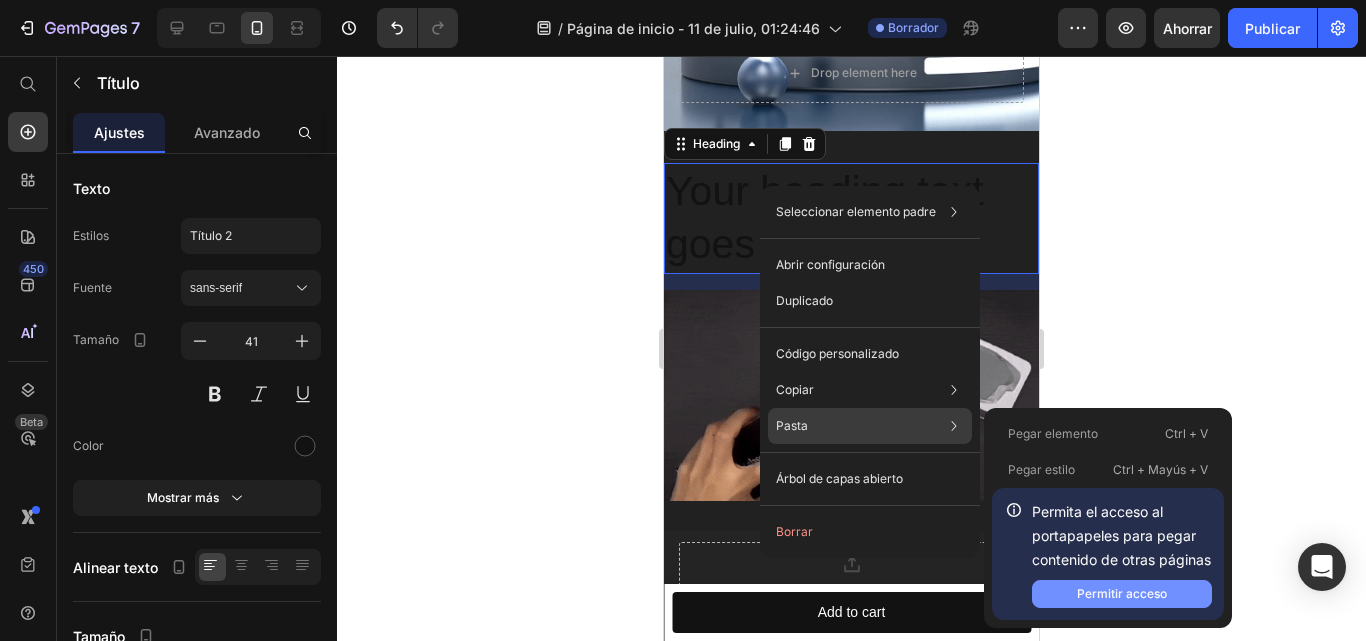 click on "Permitir acceso" at bounding box center (1122, 593) 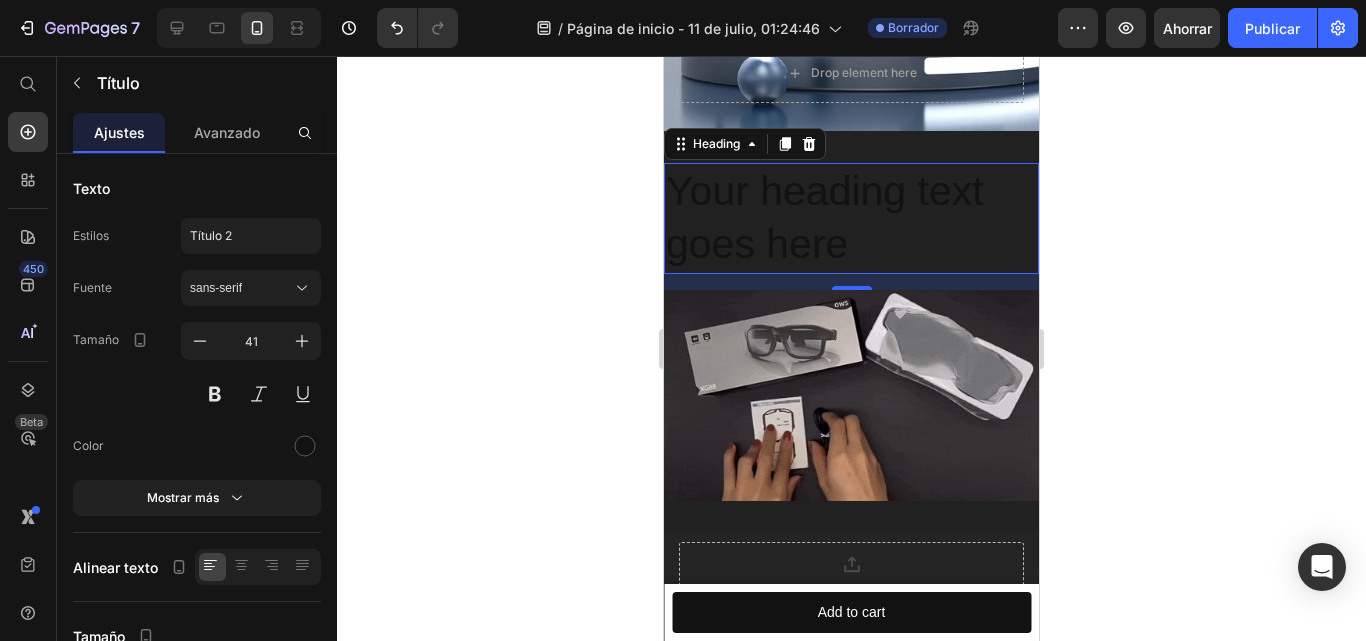 click on "Your heading text goes here" at bounding box center (851, 218) 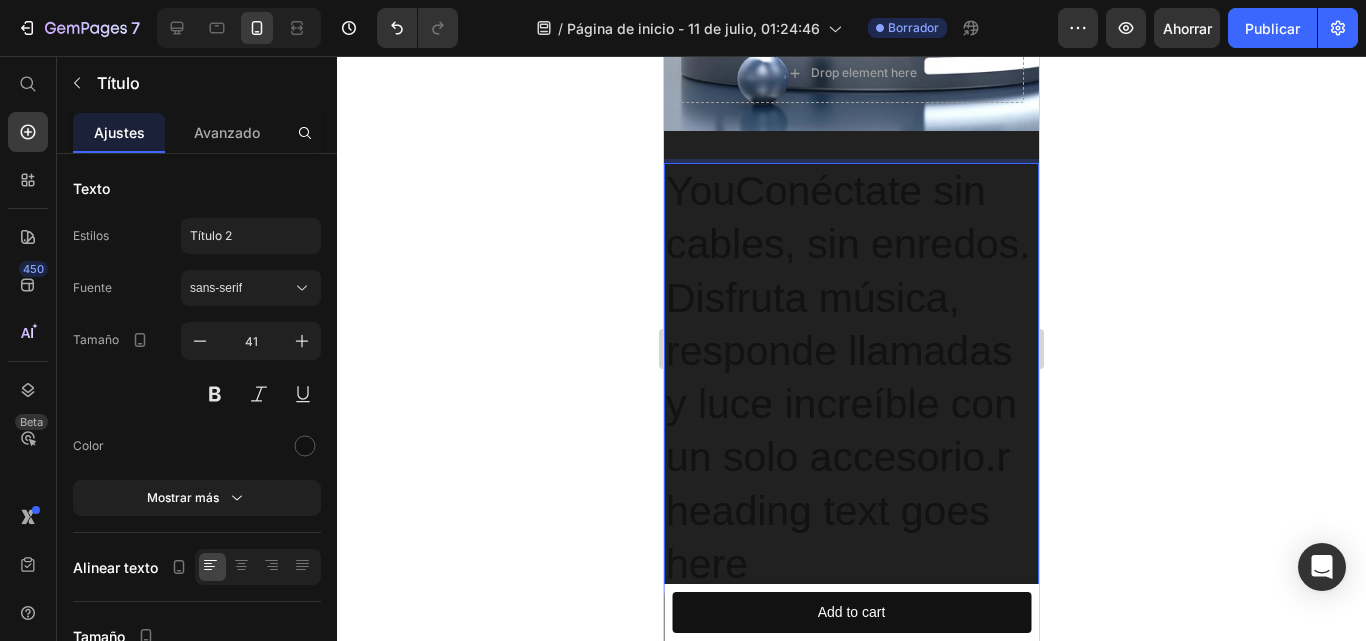 click on "YouConéctate sin cables, sin enredos. Disfruta música, responde llamadas y luce increíble con un solo accesorio.r heading text goes here" at bounding box center (851, 378) 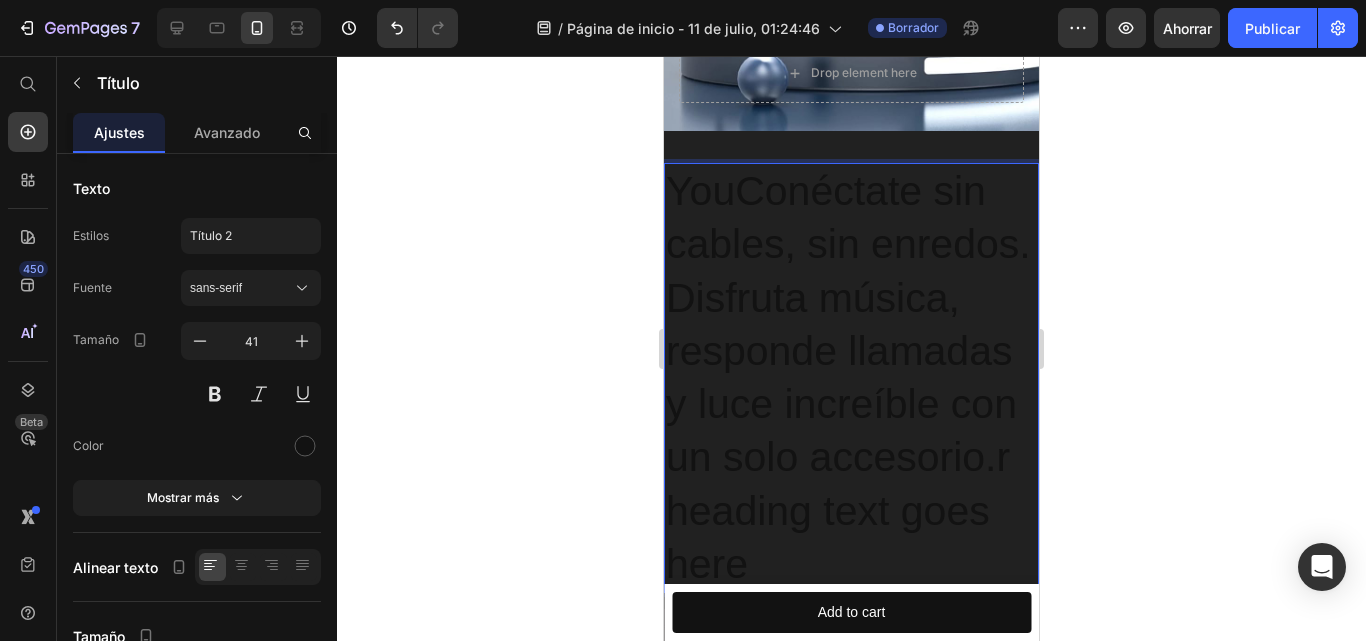 click on "YouConéctate sin cables, sin enredos. Disfruta música, responde llamadas y luce increíble con un solo accesorio.r heading text goes here" at bounding box center [851, 378] 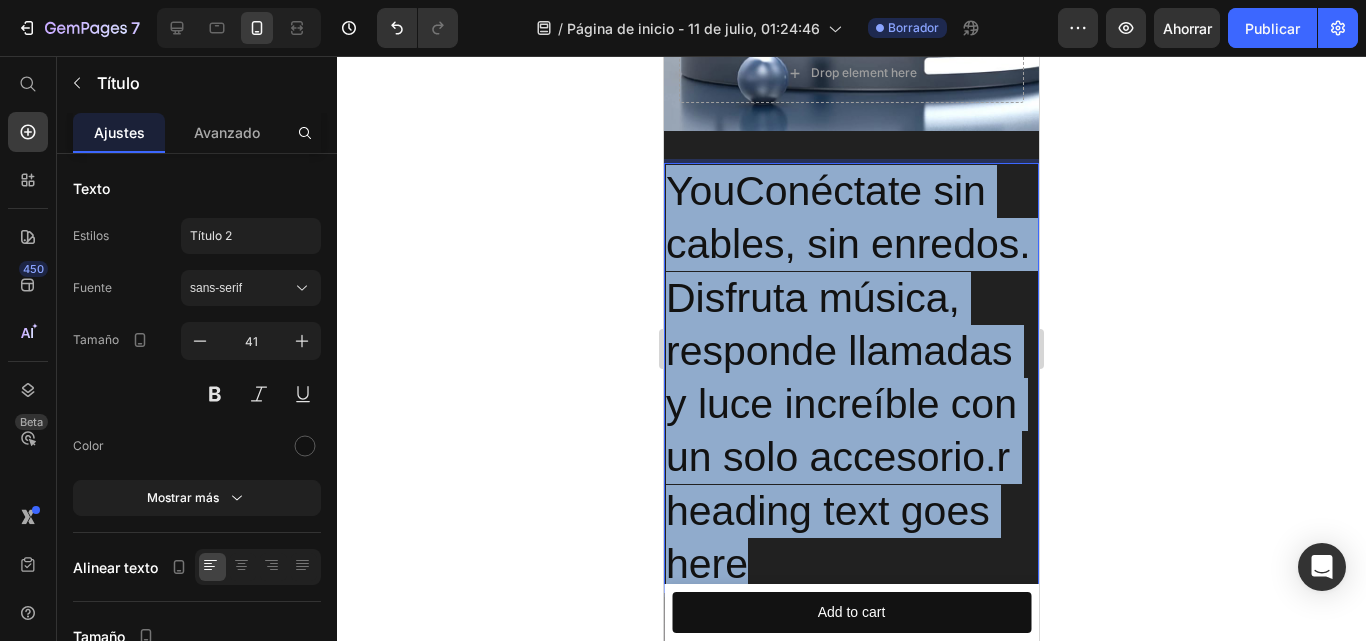 click on "YouConéctate sin cables, sin enredos. Disfruta música, responde llamadas y luce increíble con un solo accesorio.r heading text goes here" at bounding box center [851, 378] 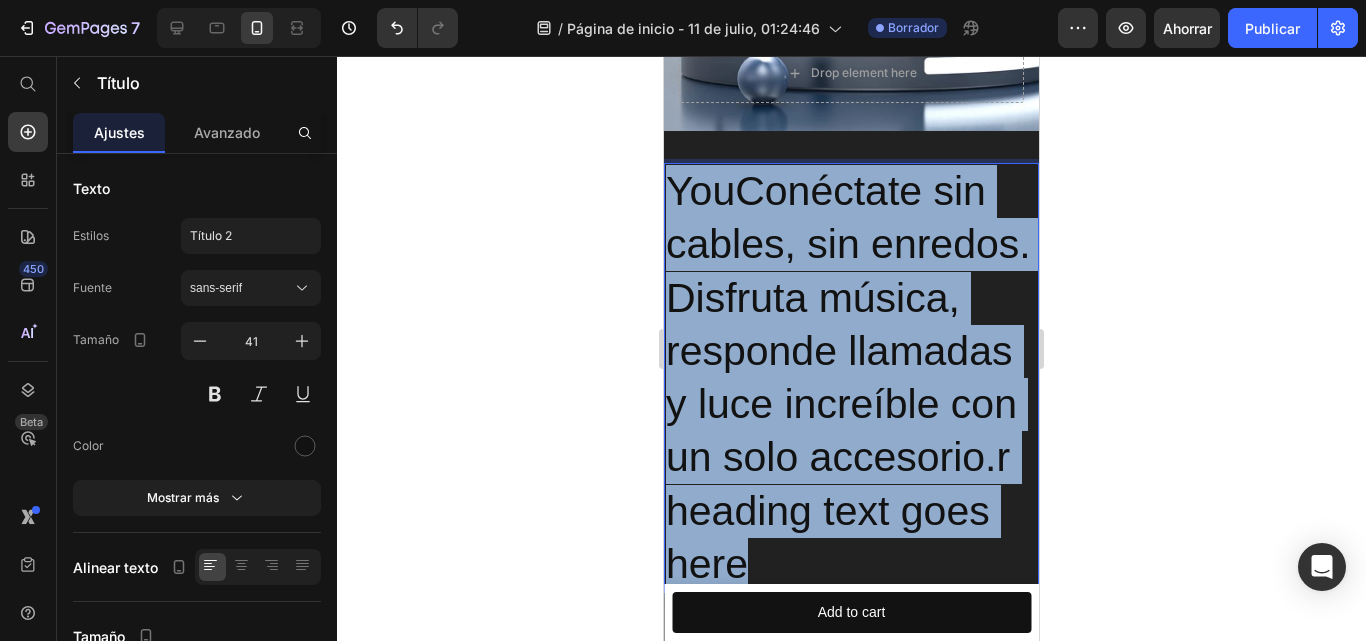 click on "YouConéctate sin cables, sin enredos. Disfruta música, responde llamadas y luce increíble con un solo accesorio.r heading text goes here" at bounding box center (851, 378) 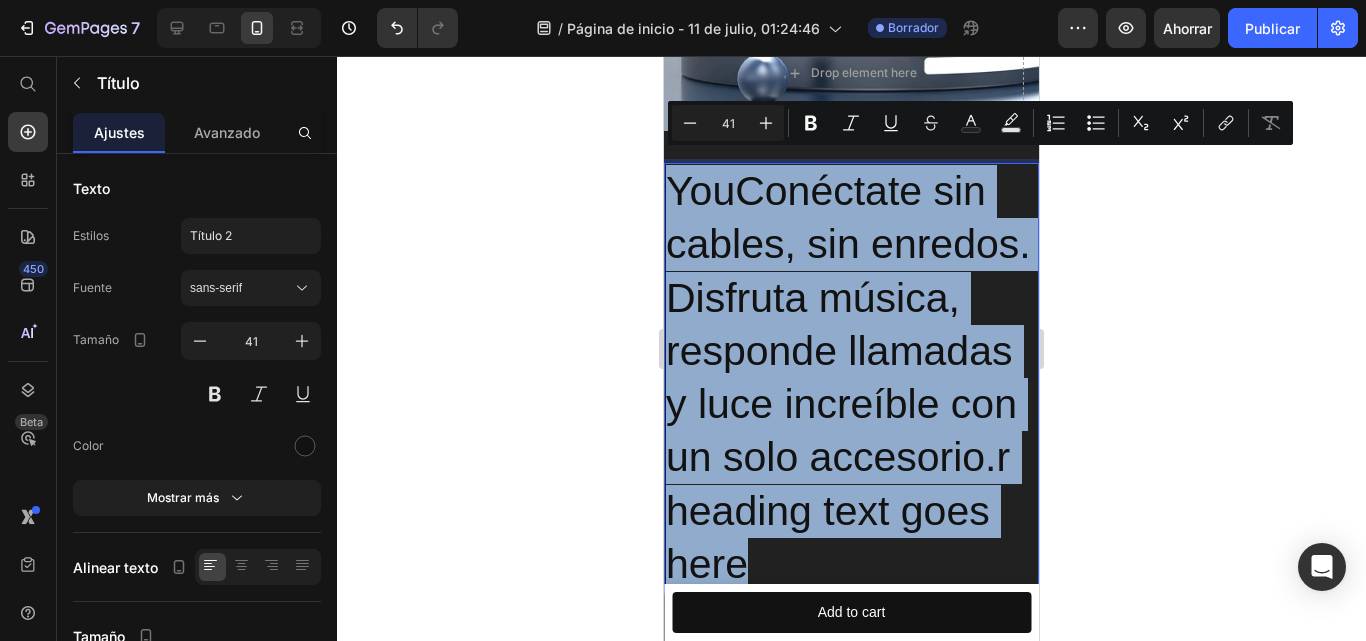 click on "YouConéctate sin cables, sin enredos. Disfruta música, responde llamadas y luce increíble con un solo accesorio.r heading text goes here" at bounding box center [851, 378] 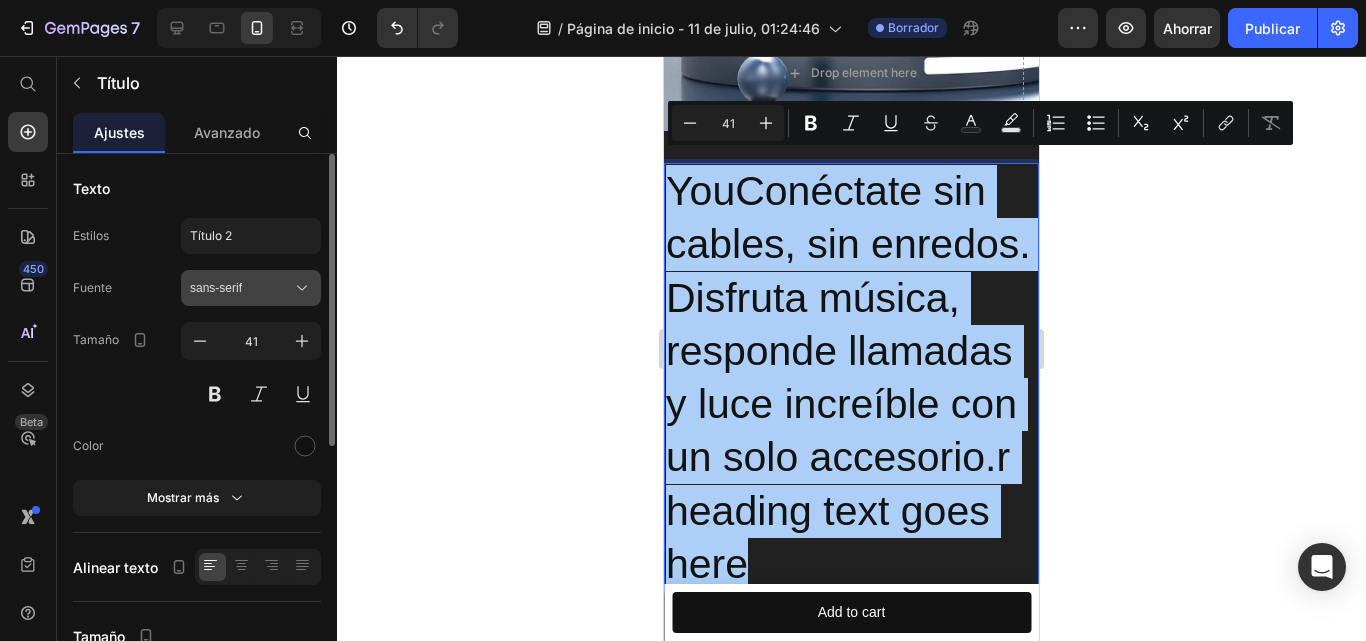 click on "sans-serif" at bounding box center (241, 288) 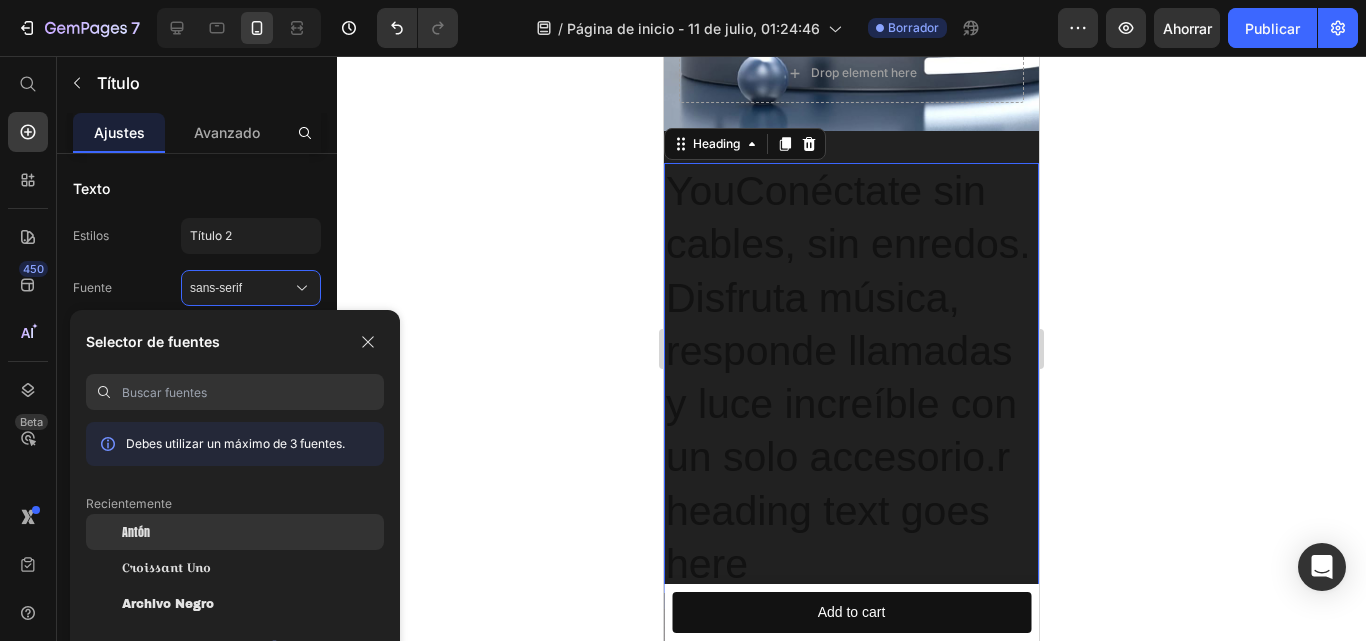 click on "Antón" 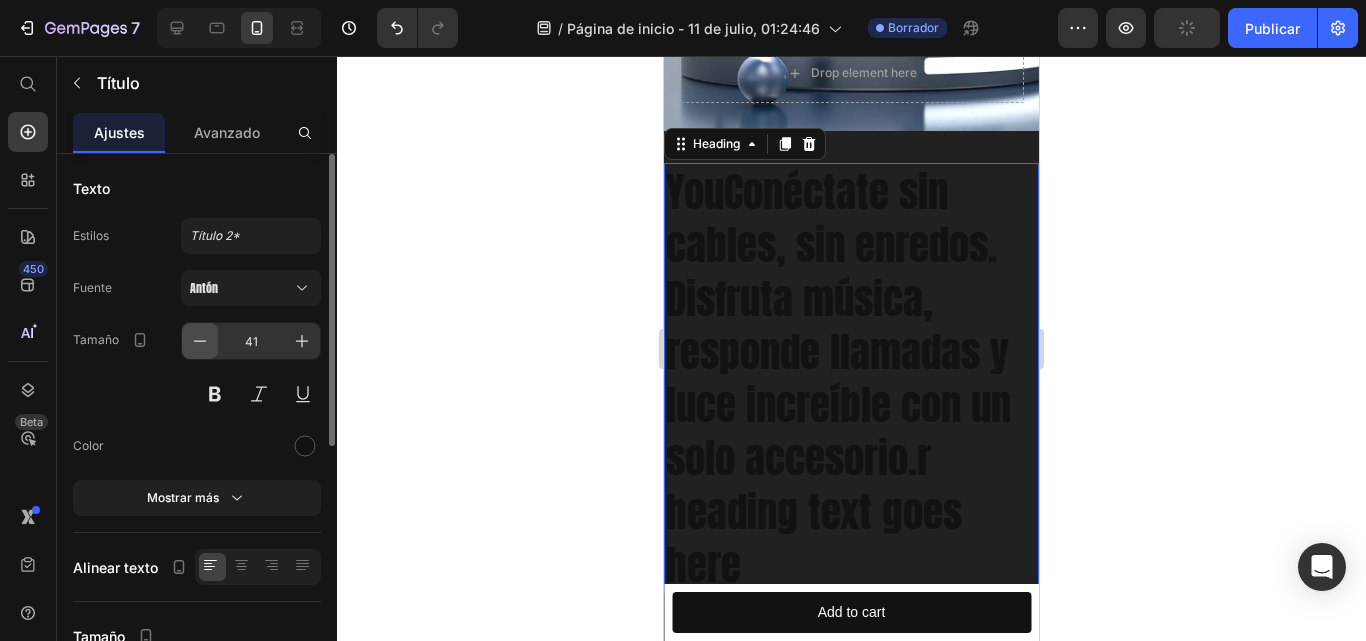 click 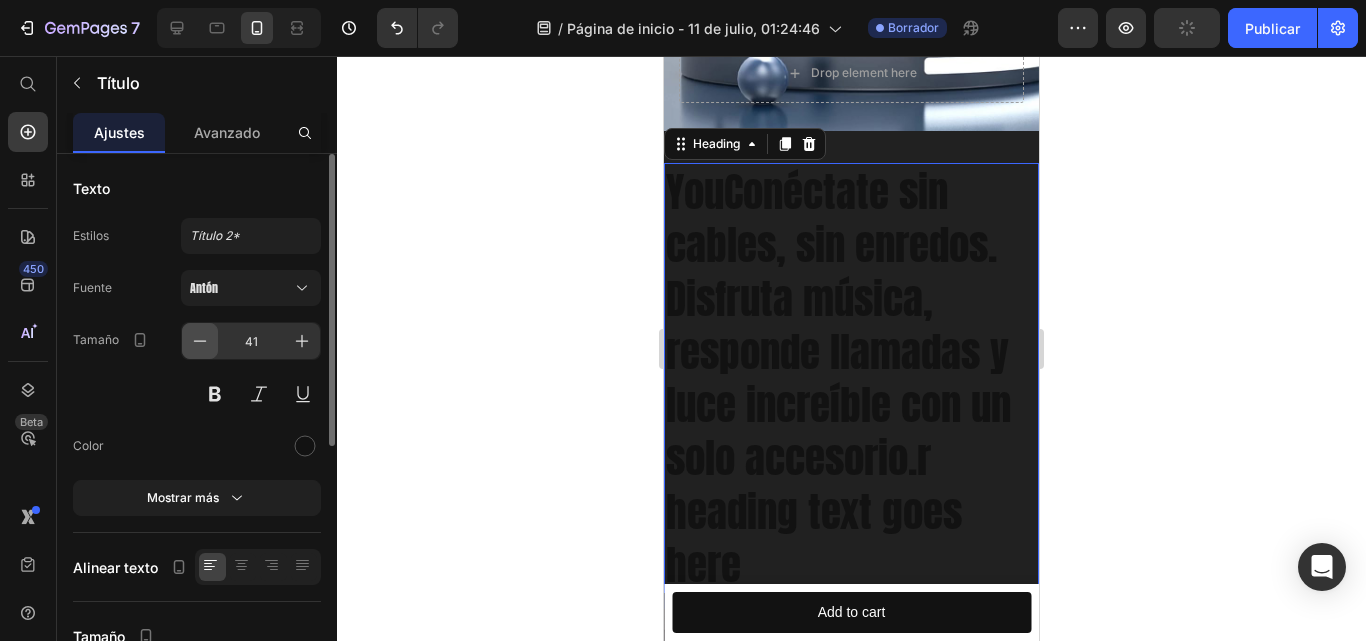 click 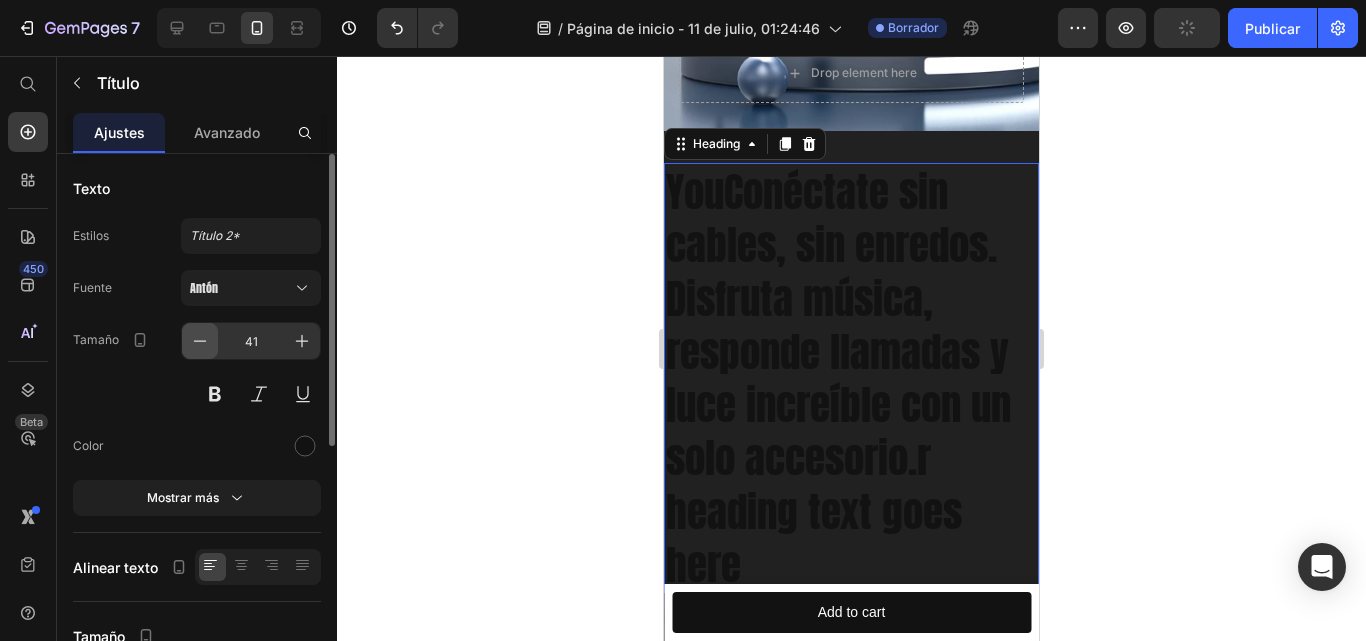 click 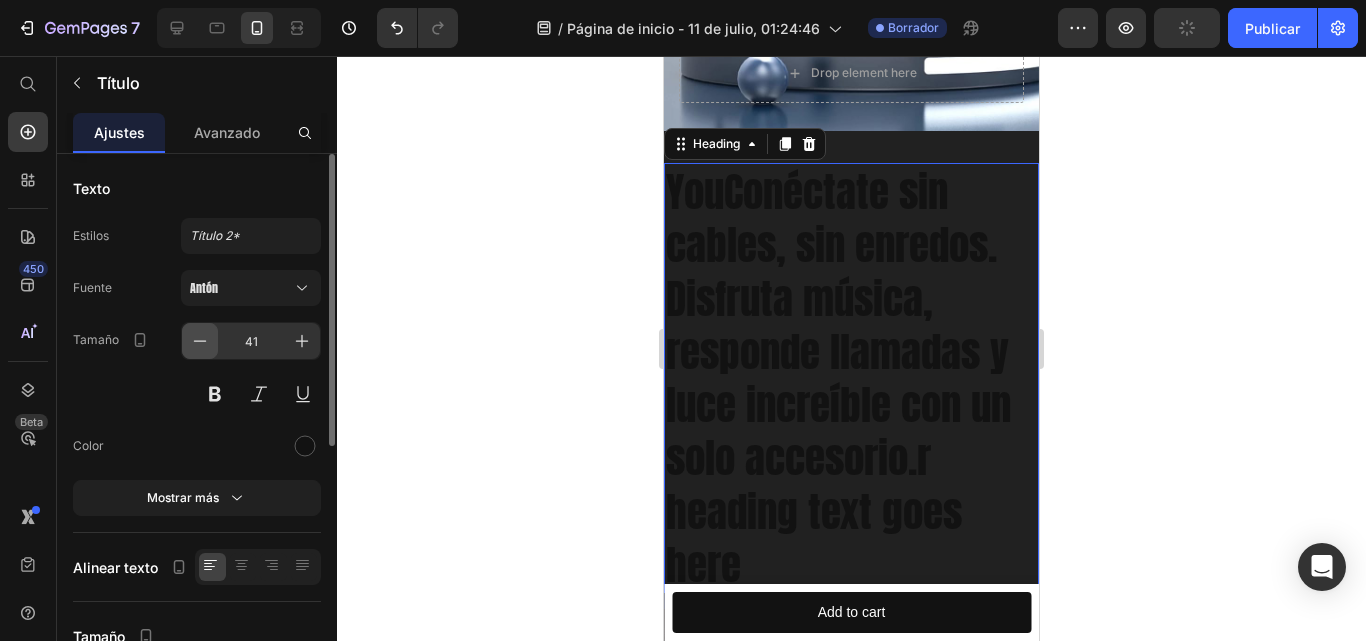 click 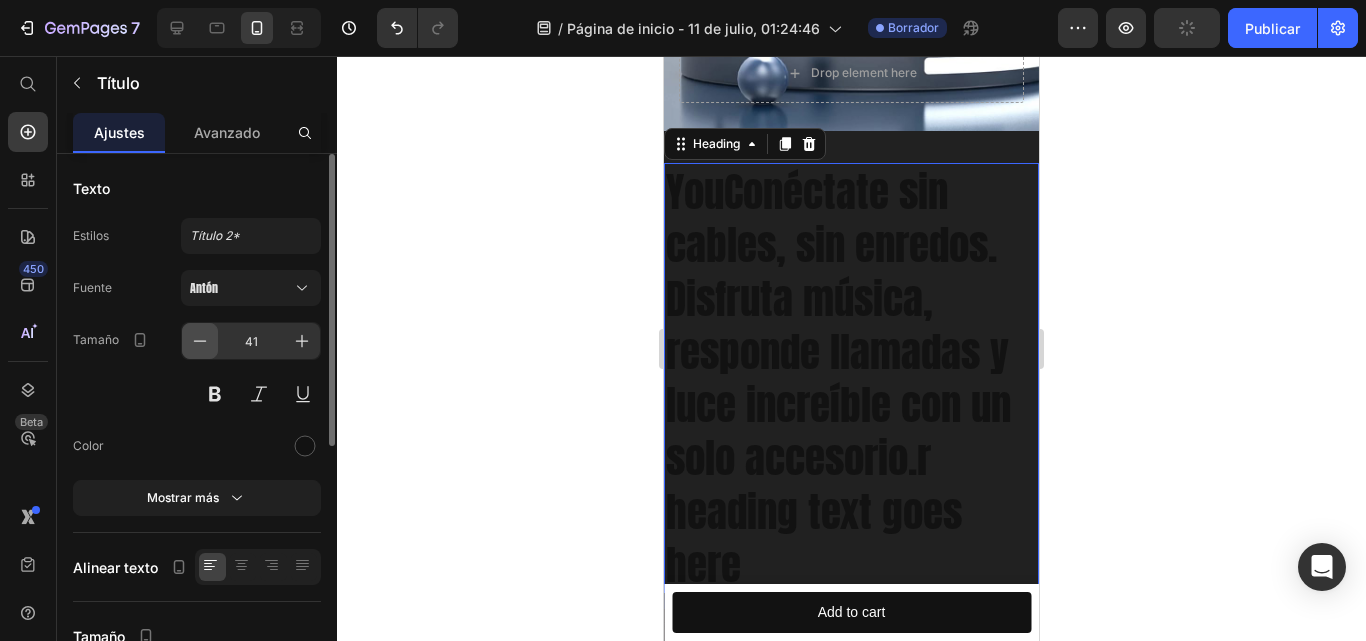 click 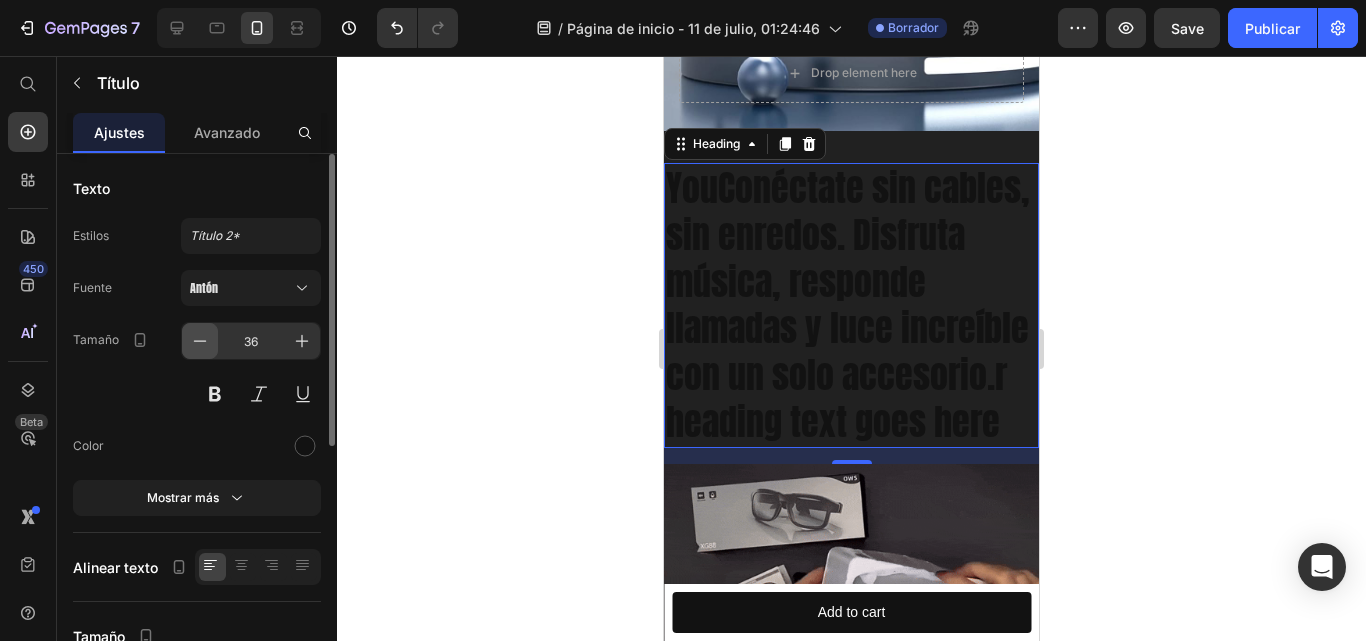click 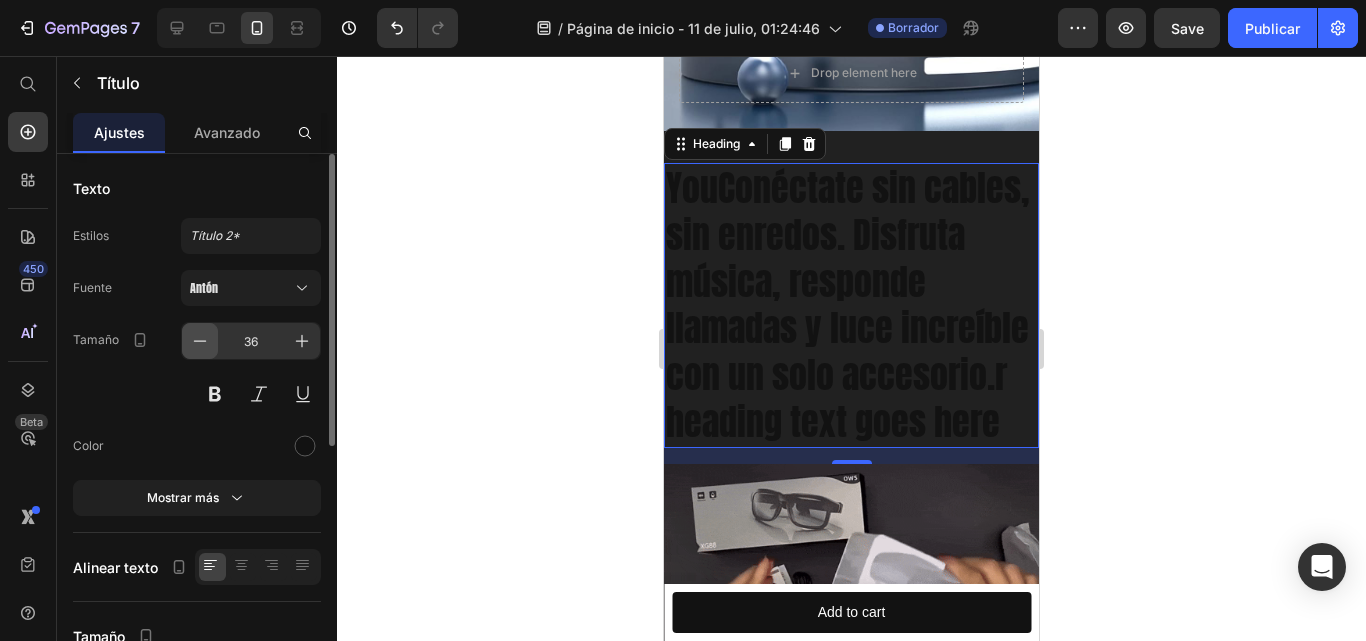 click 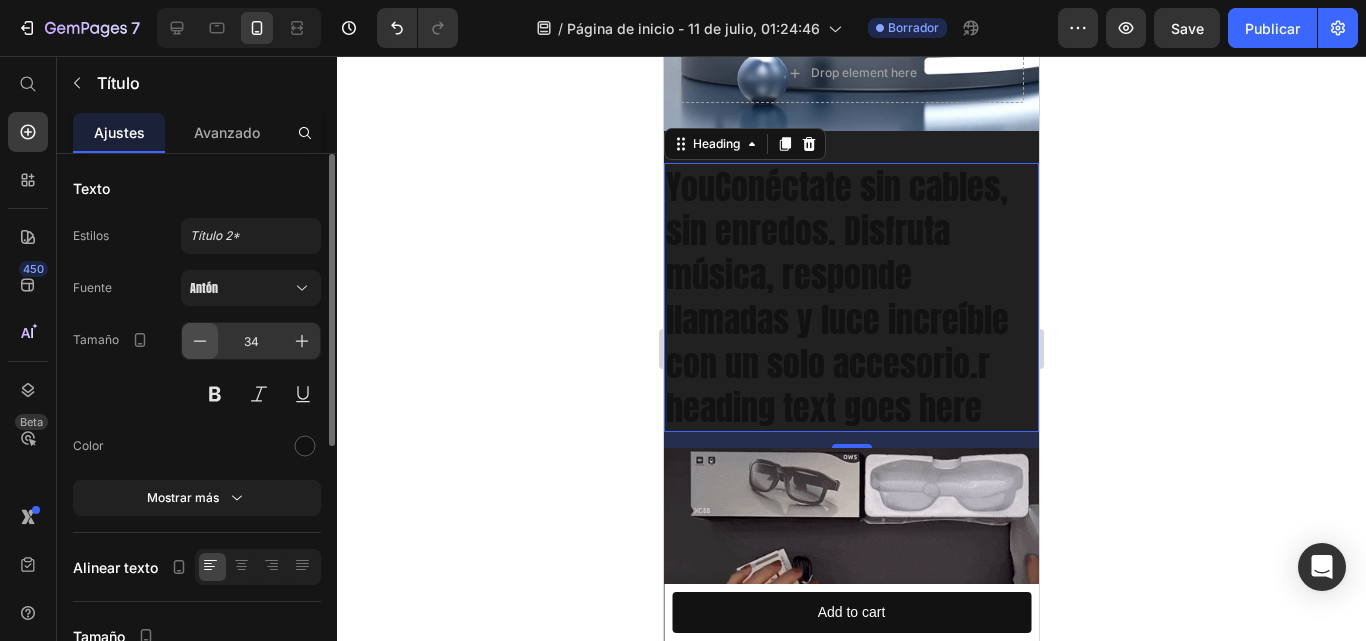 click 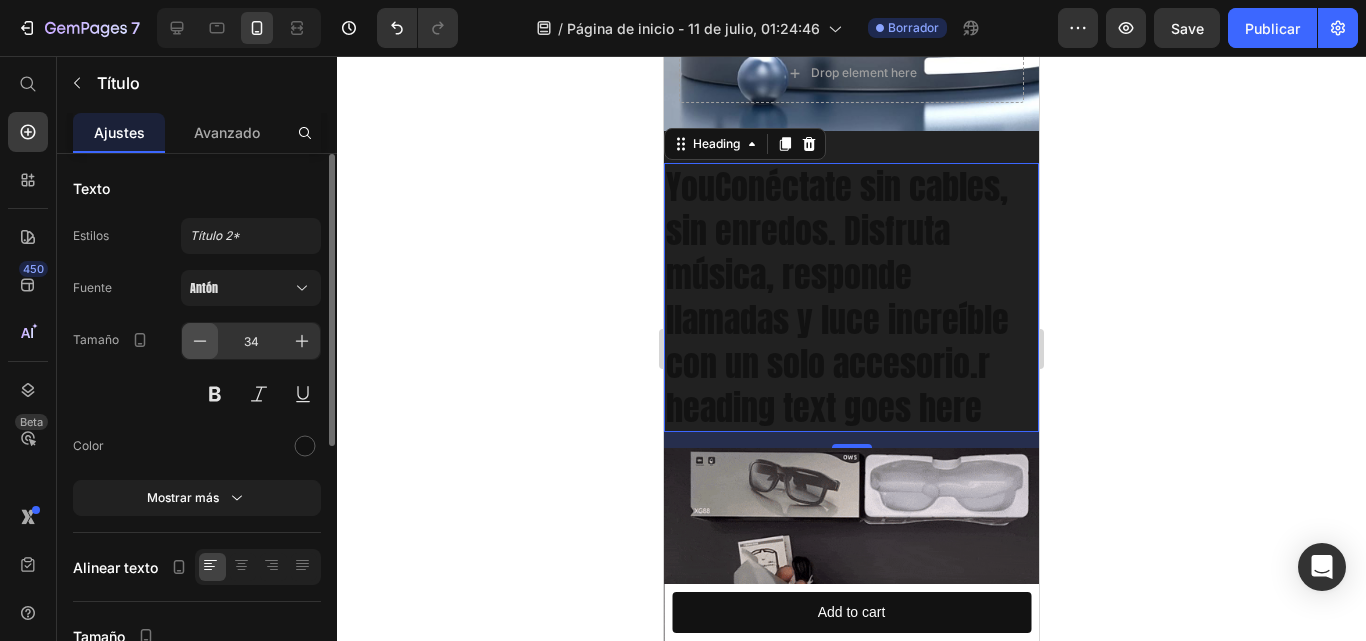 click 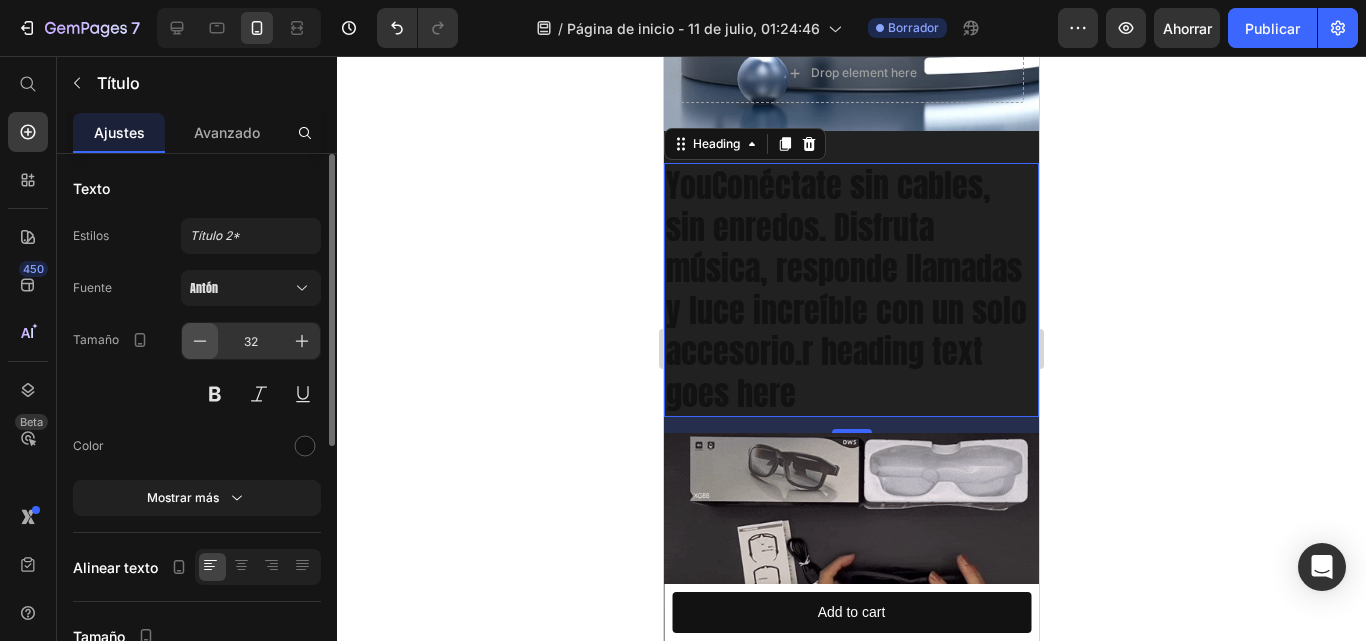 click 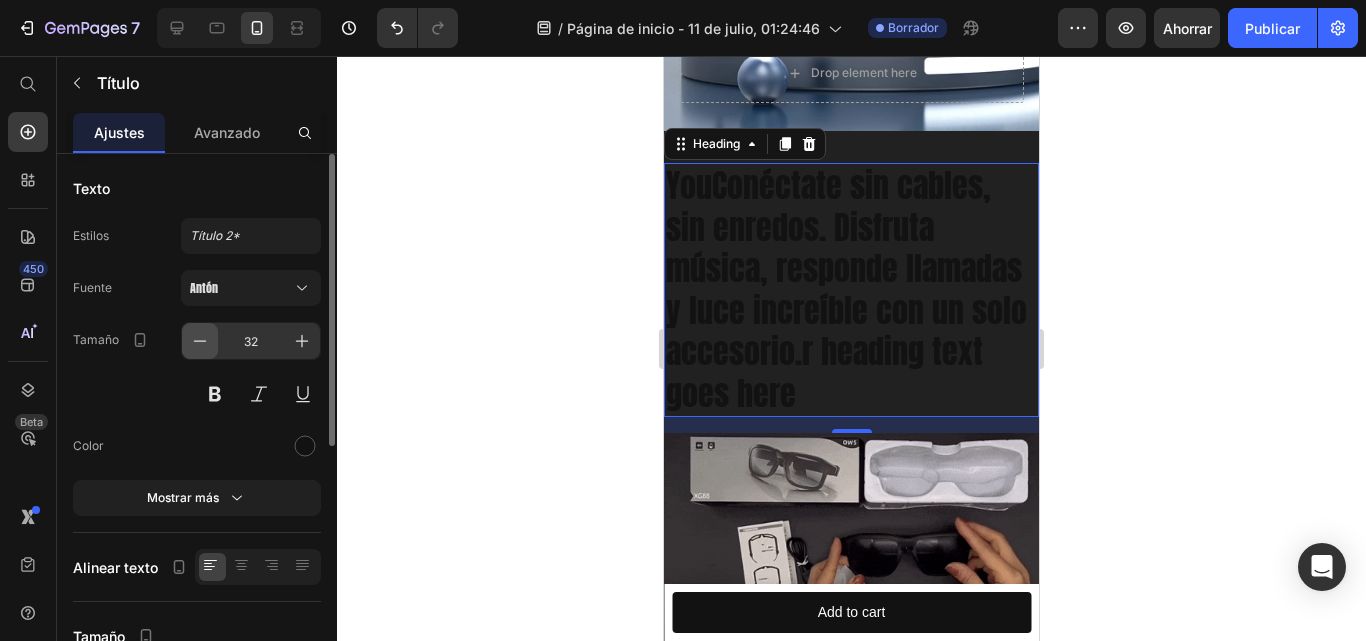 click 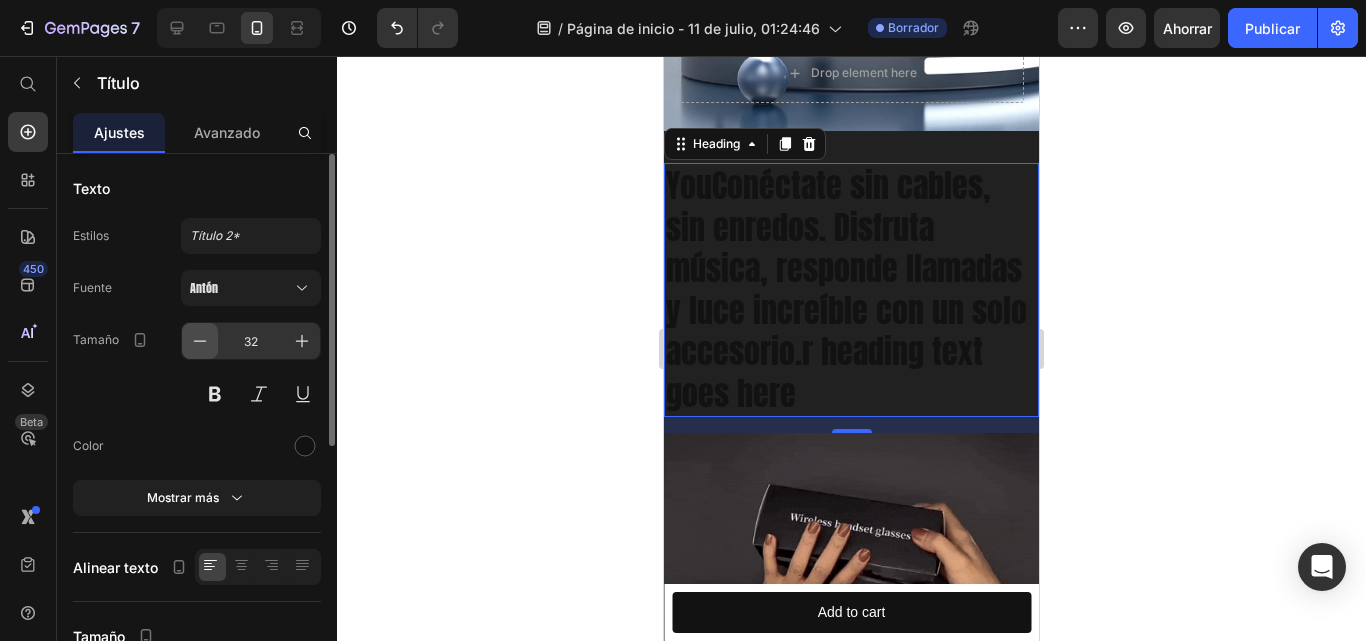 click 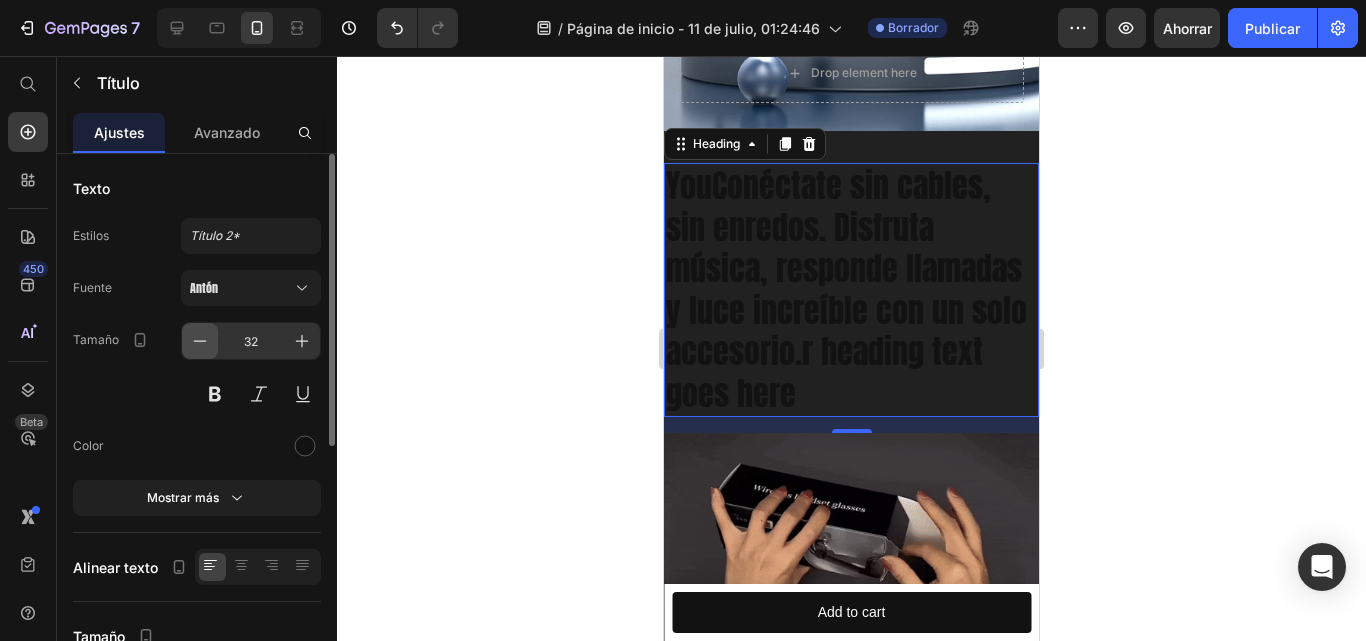 click 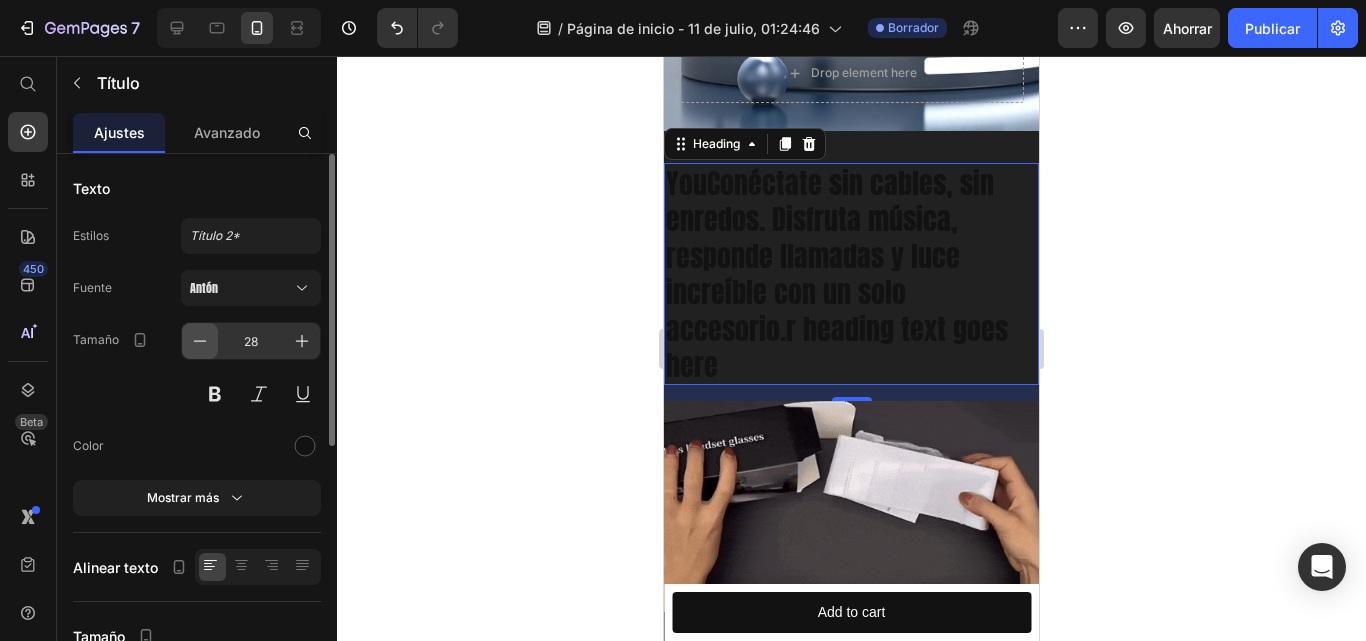 click 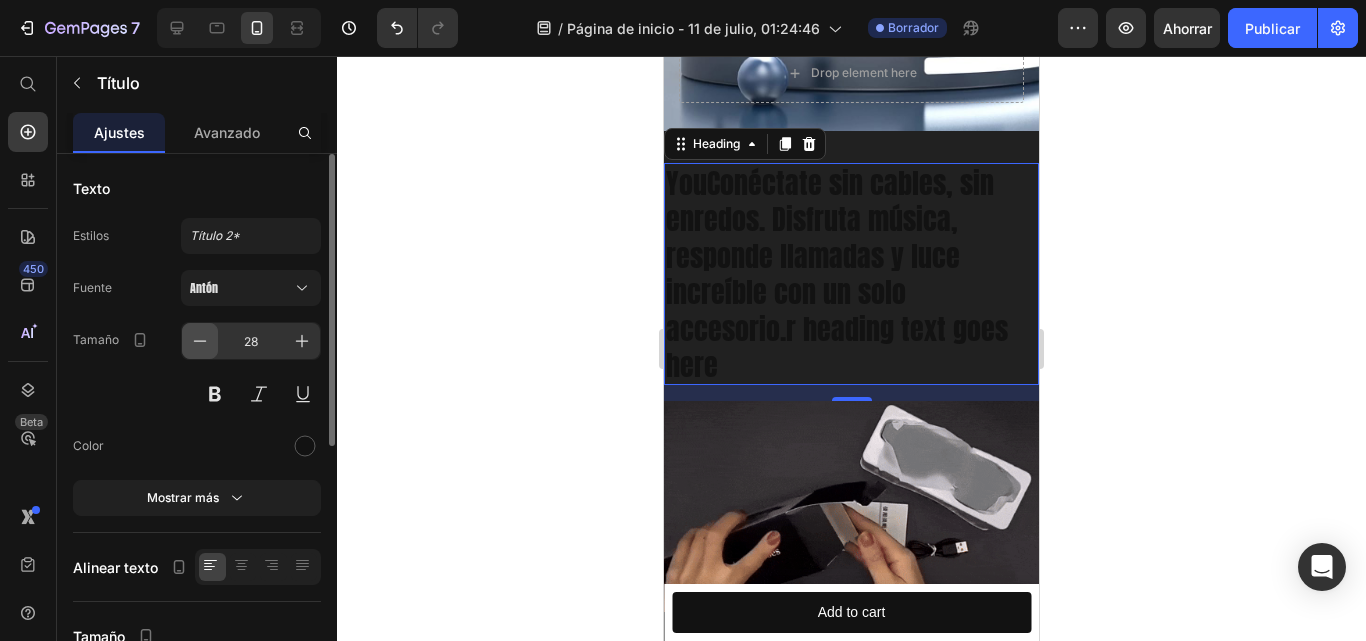 click 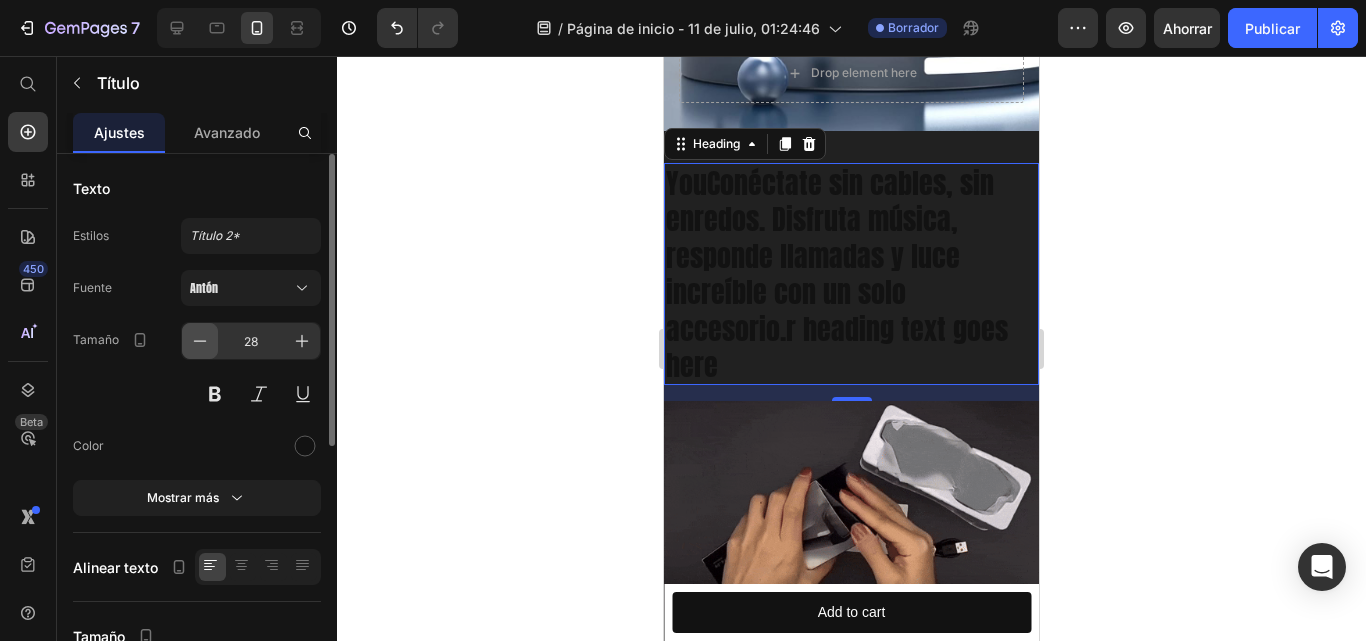 click 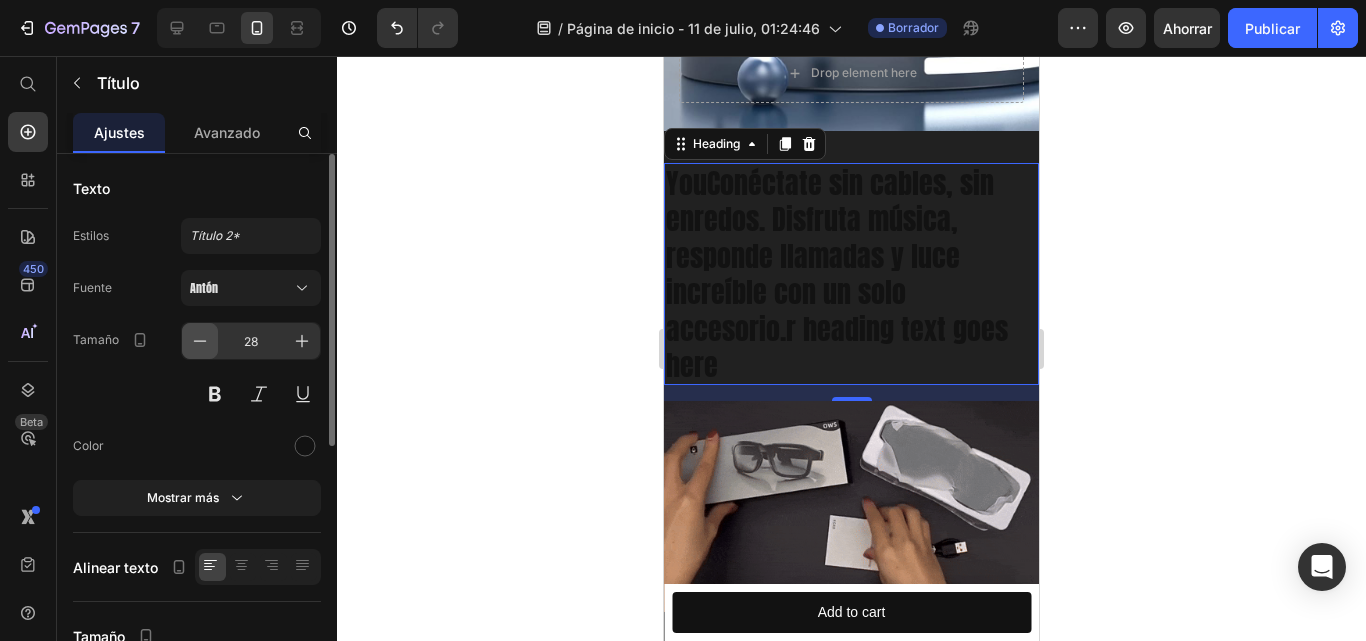 click 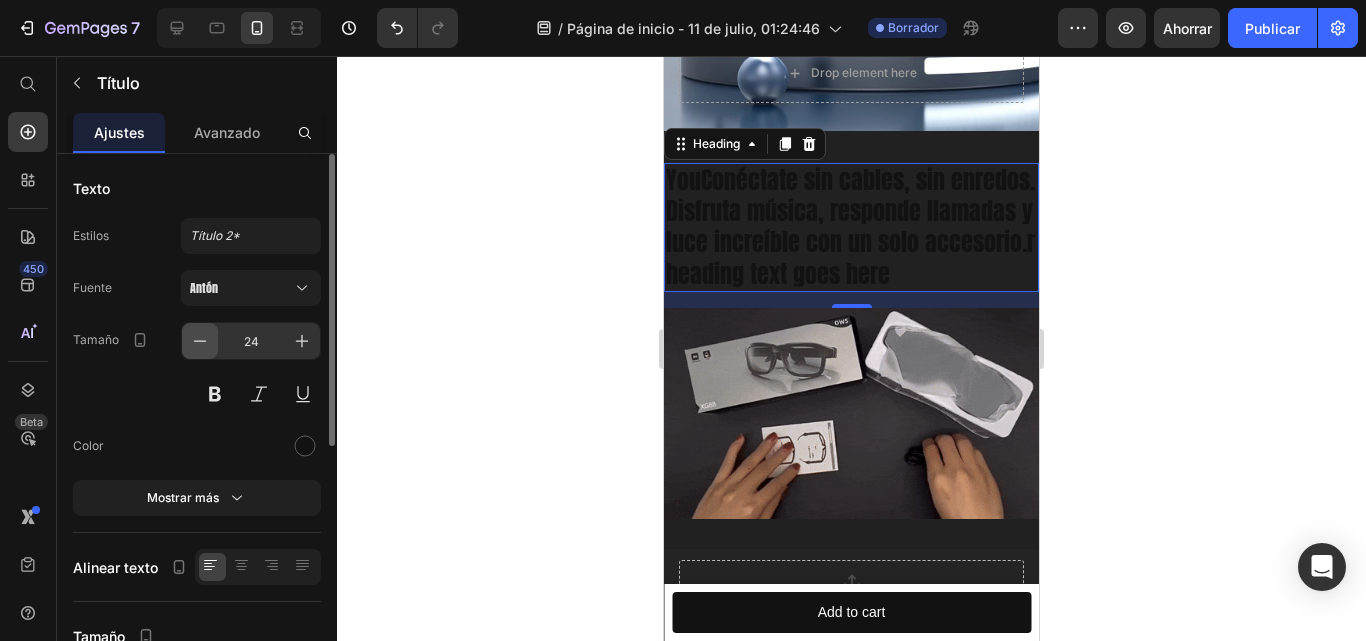 click 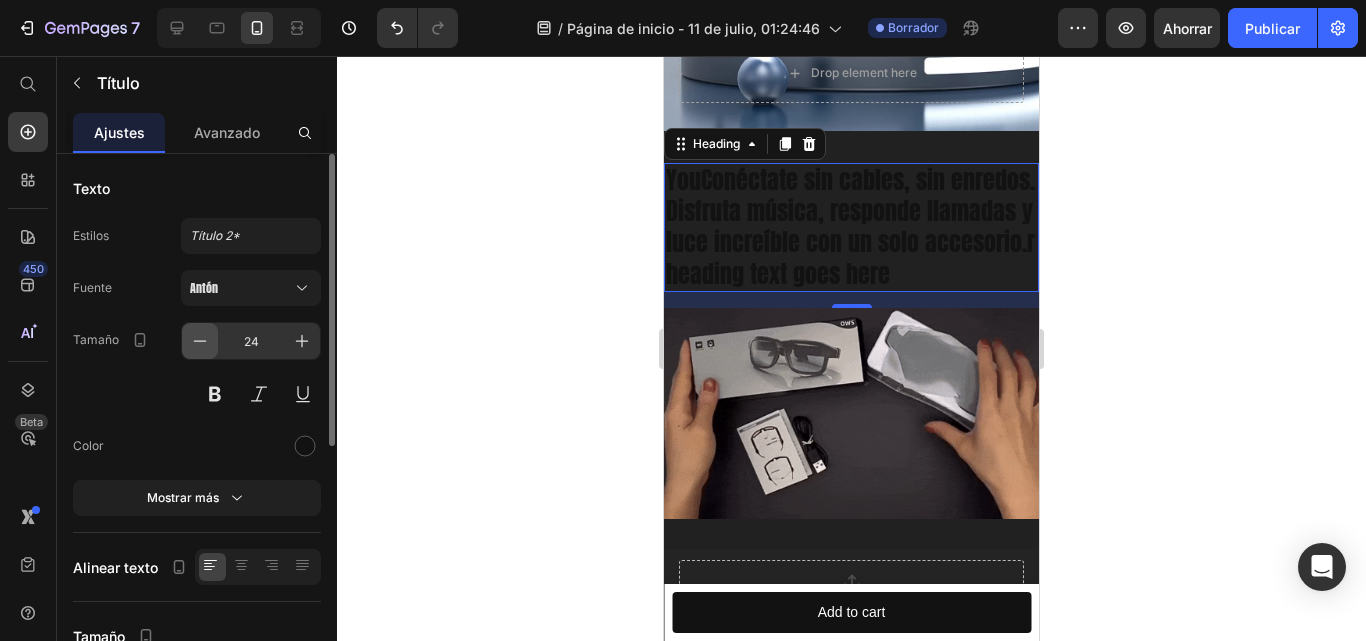 click 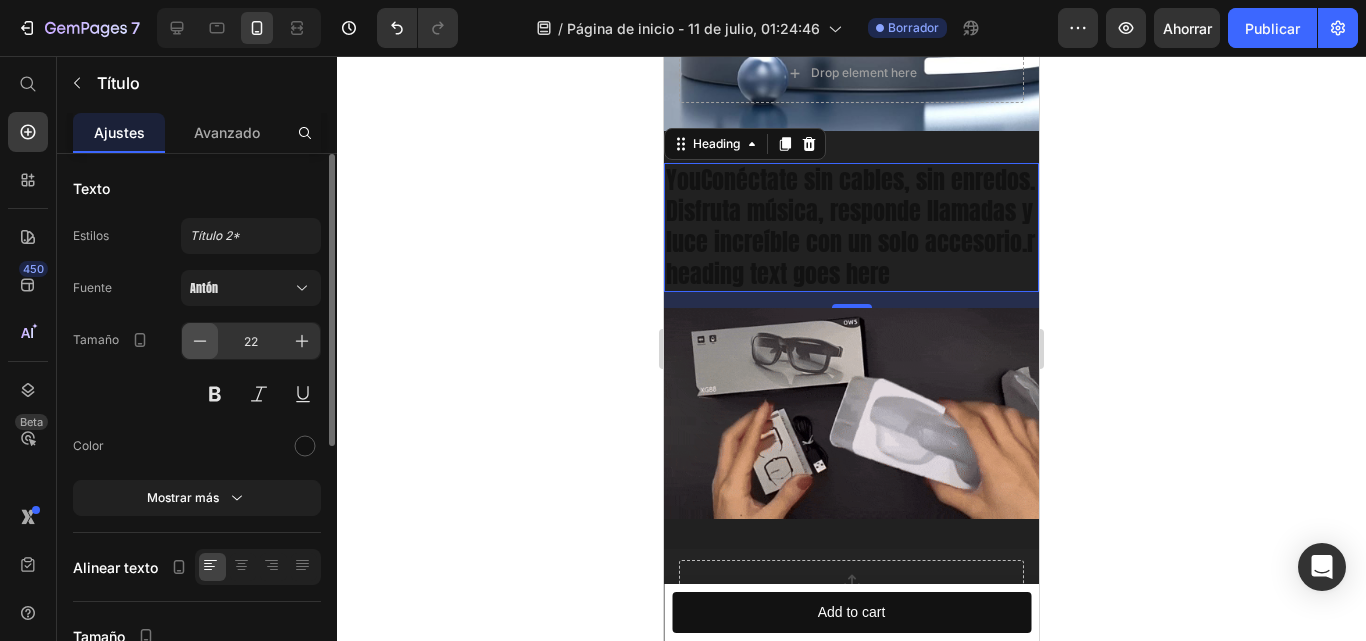click 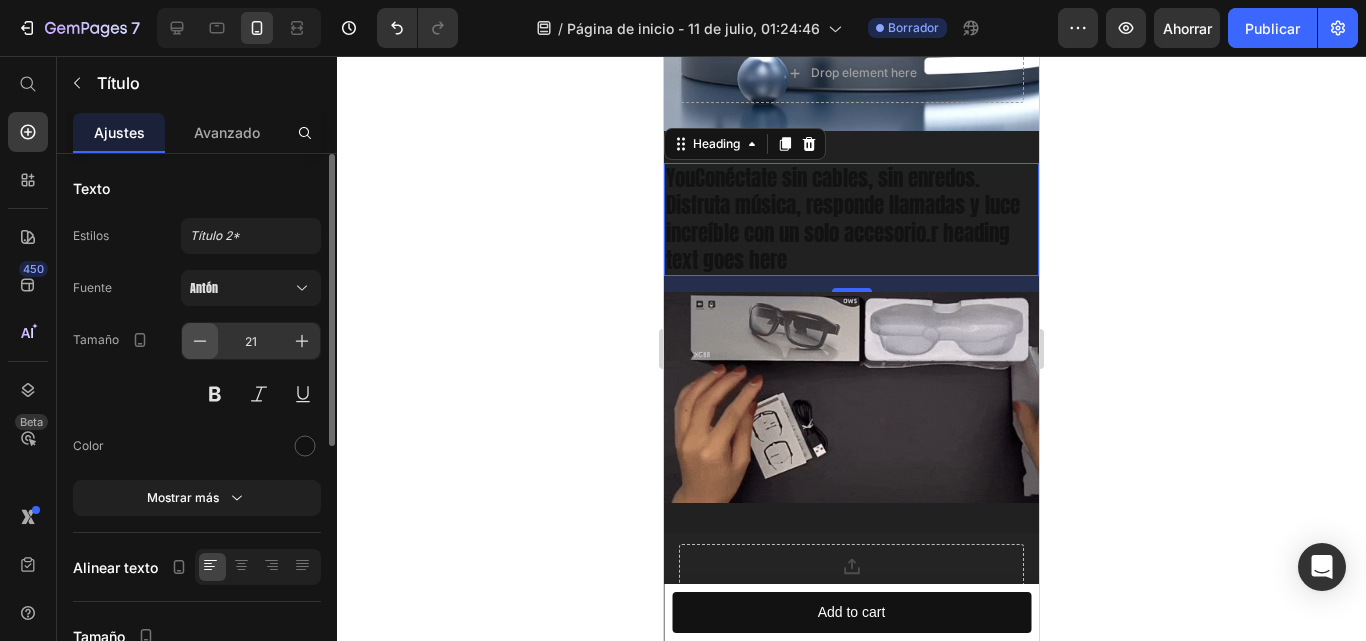 click 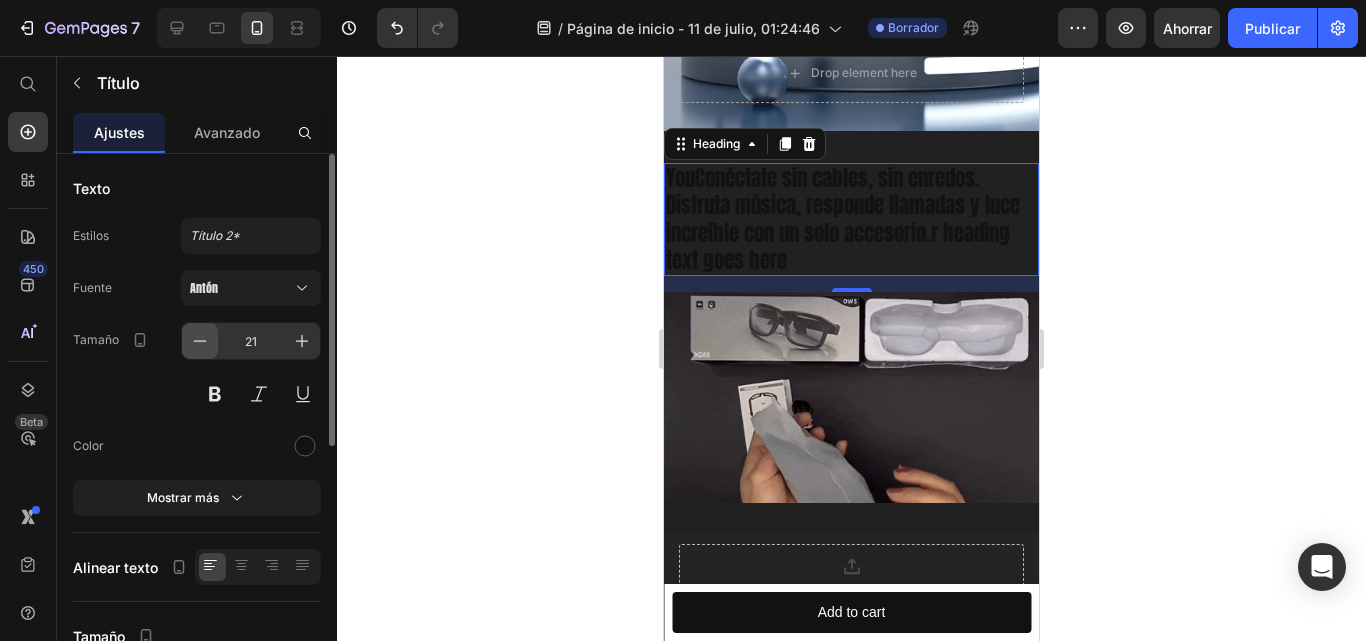 type on "20" 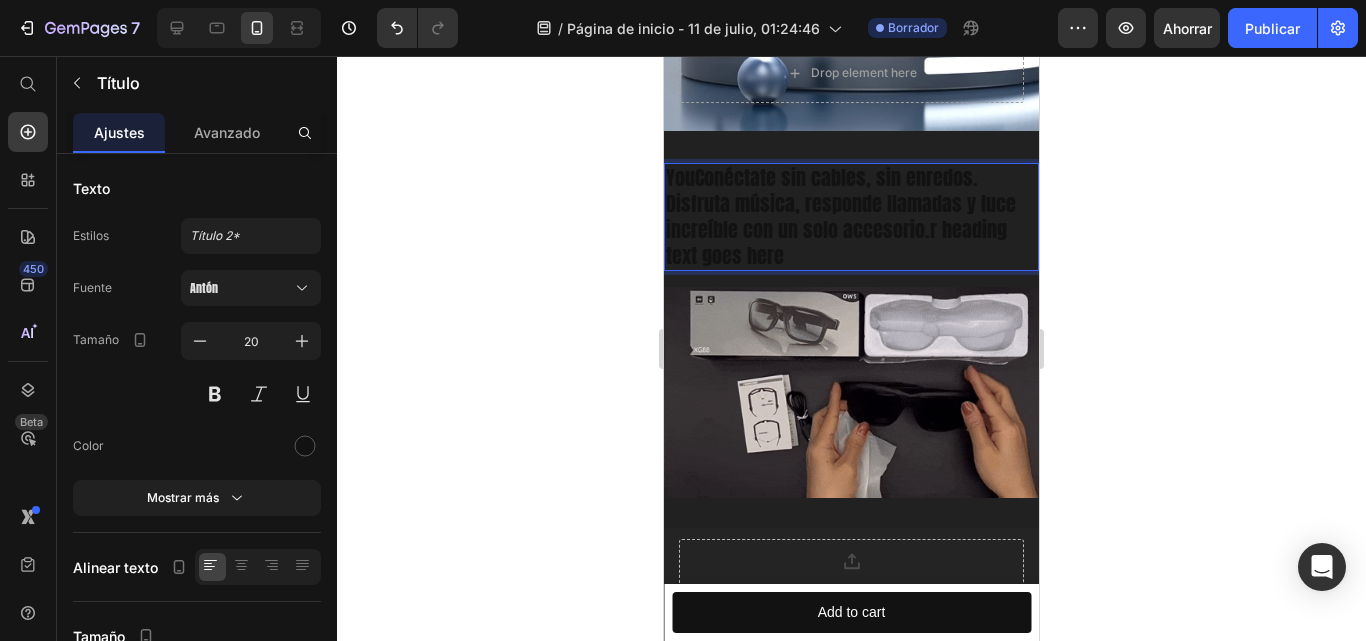 click on "YouConéctate sin cables, sin enredos. Disfruta música, responde llamadas y luce increíble con un solo accesorio.r heading text goes here" at bounding box center [851, 217] 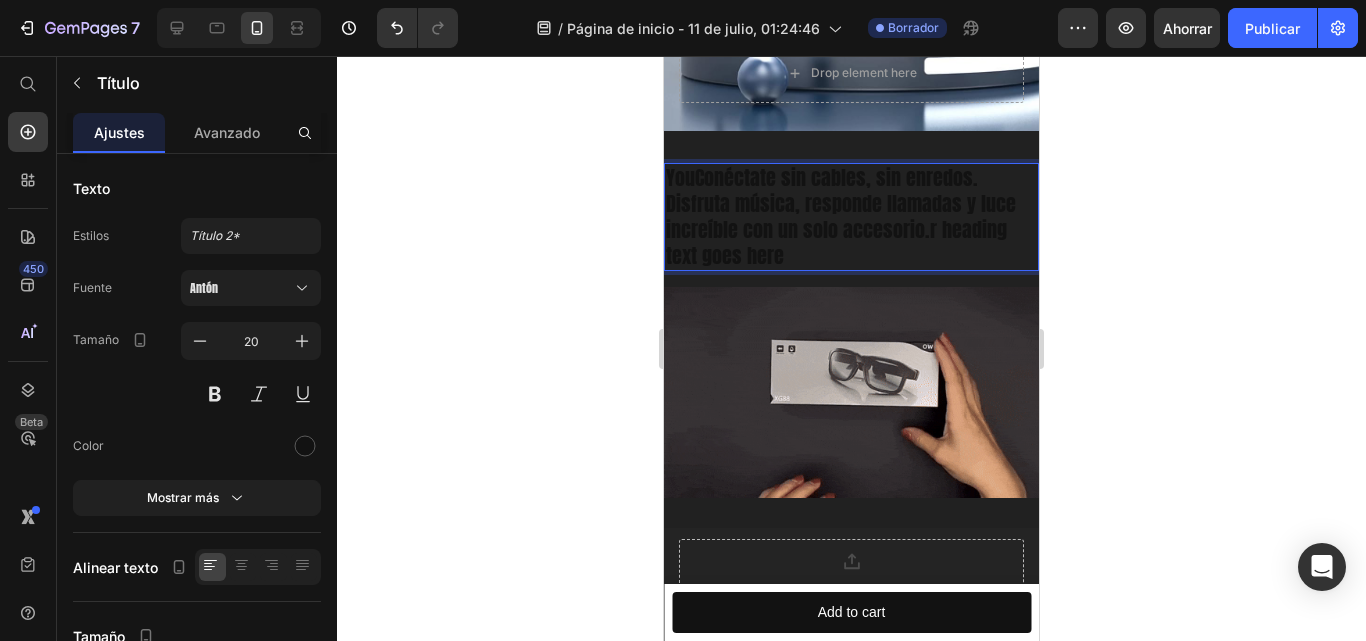 click on "YouConéctate sin cables, sin enredos. Disfruta música, responde llamadas y luce increíble con un solo accesorio.r heading text goes here" at bounding box center (851, 217) 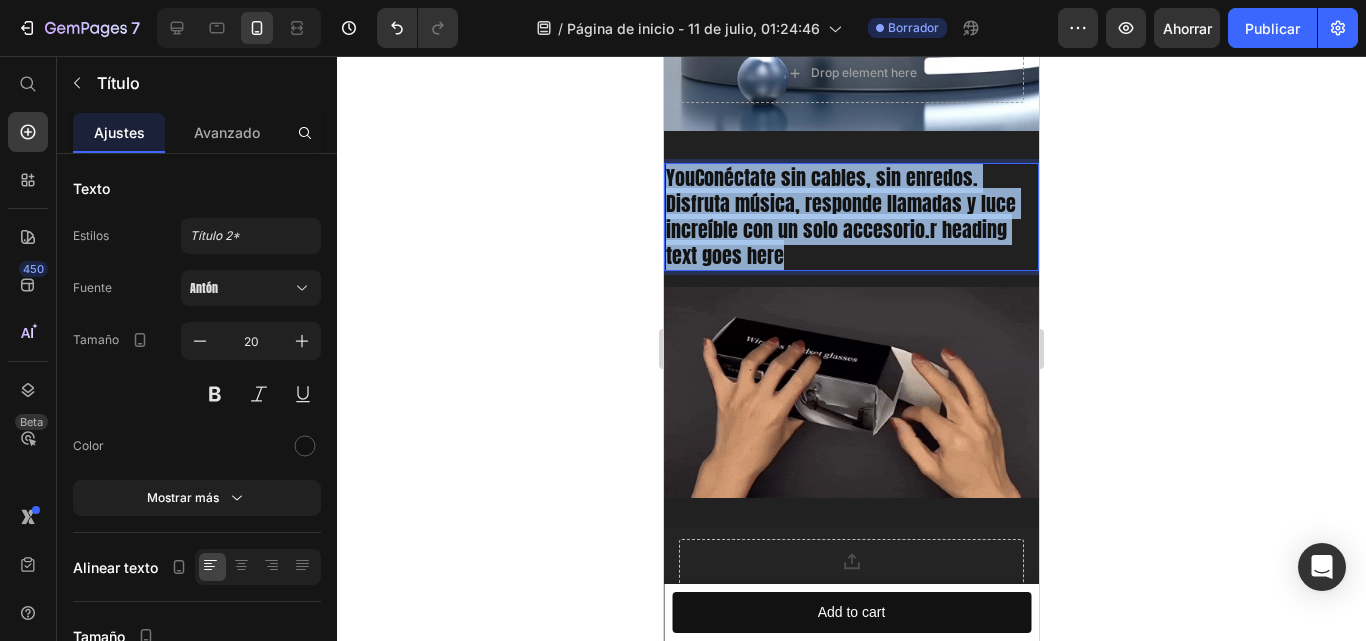 click on "YouConéctate sin cables, sin enredos. Disfruta música, responde llamadas y luce increíble con un solo accesorio.r heading text goes here" at bounding box center [851, 217] 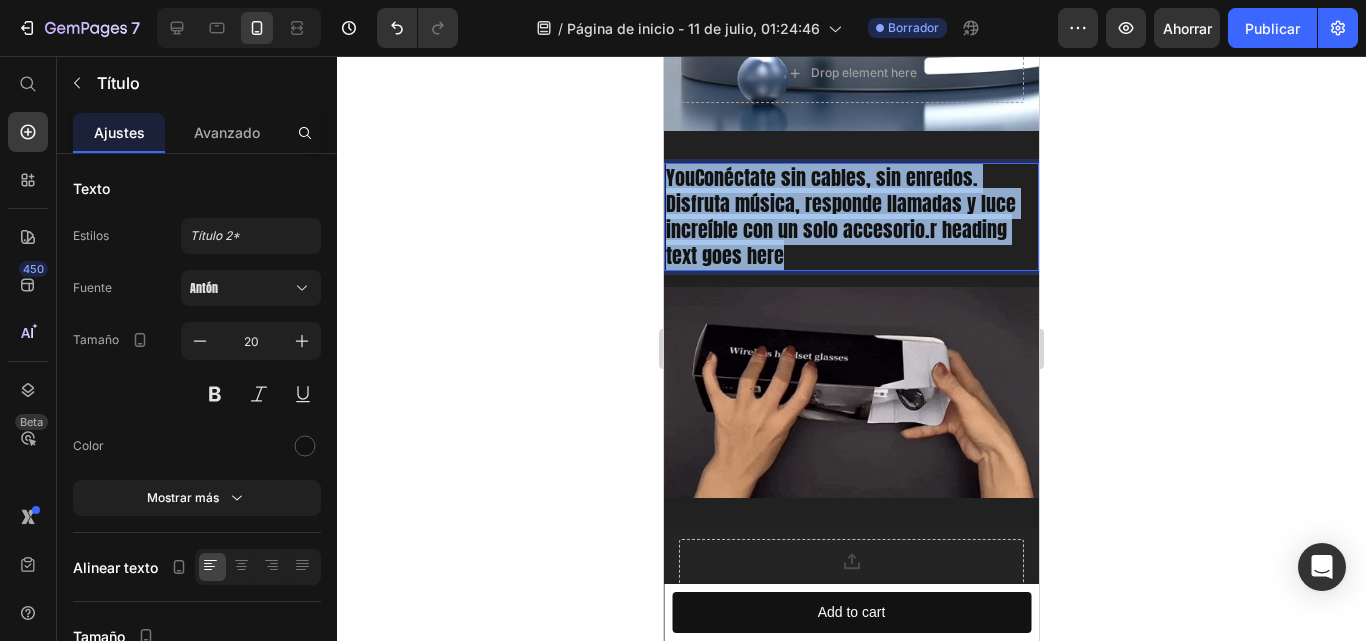 click on "YouConéctate sin cables, sin enredos. Disfruta música, responde llamadas y luce increíble con un solo accesorio.r heading text goes here" at bounding box center [851, 217] 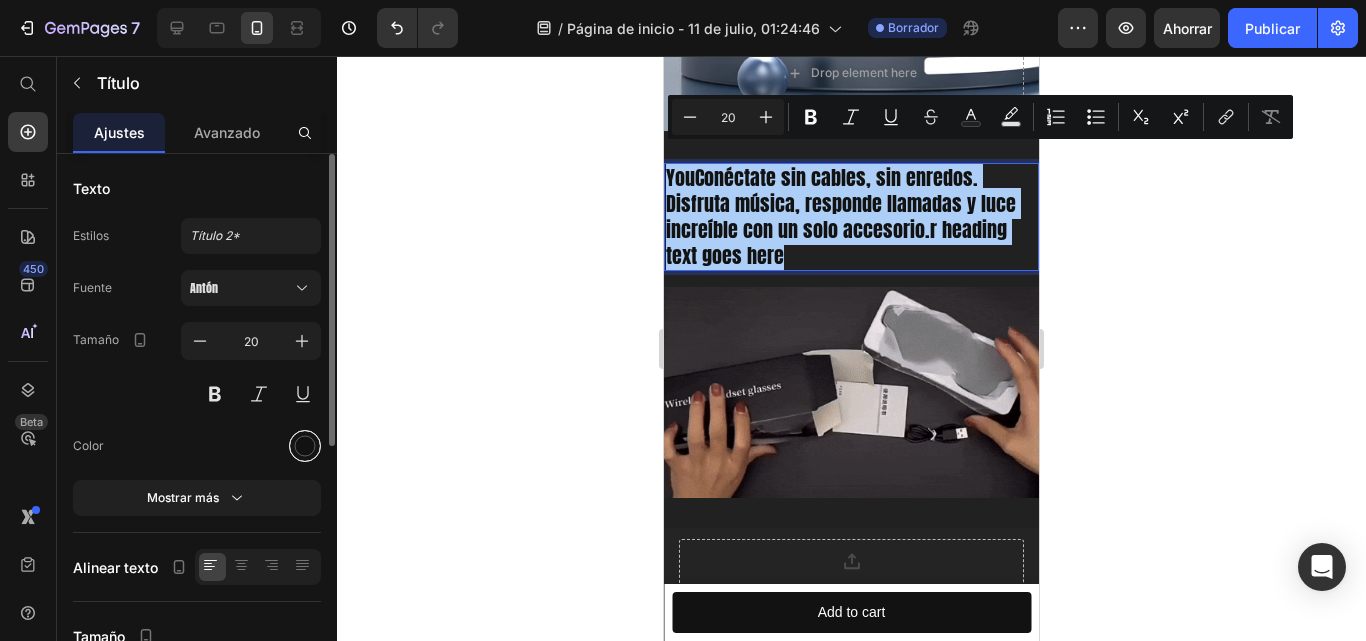 click at bounding box center [305, 446] 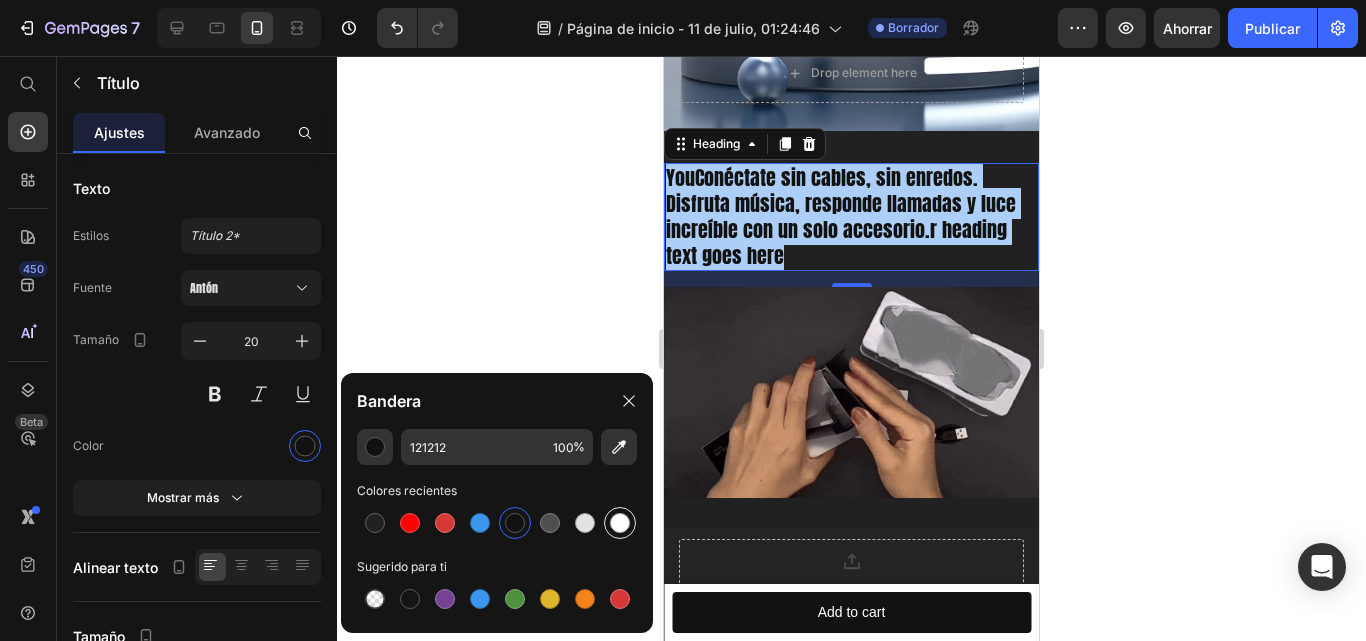 click at bounding box center [620, 523] 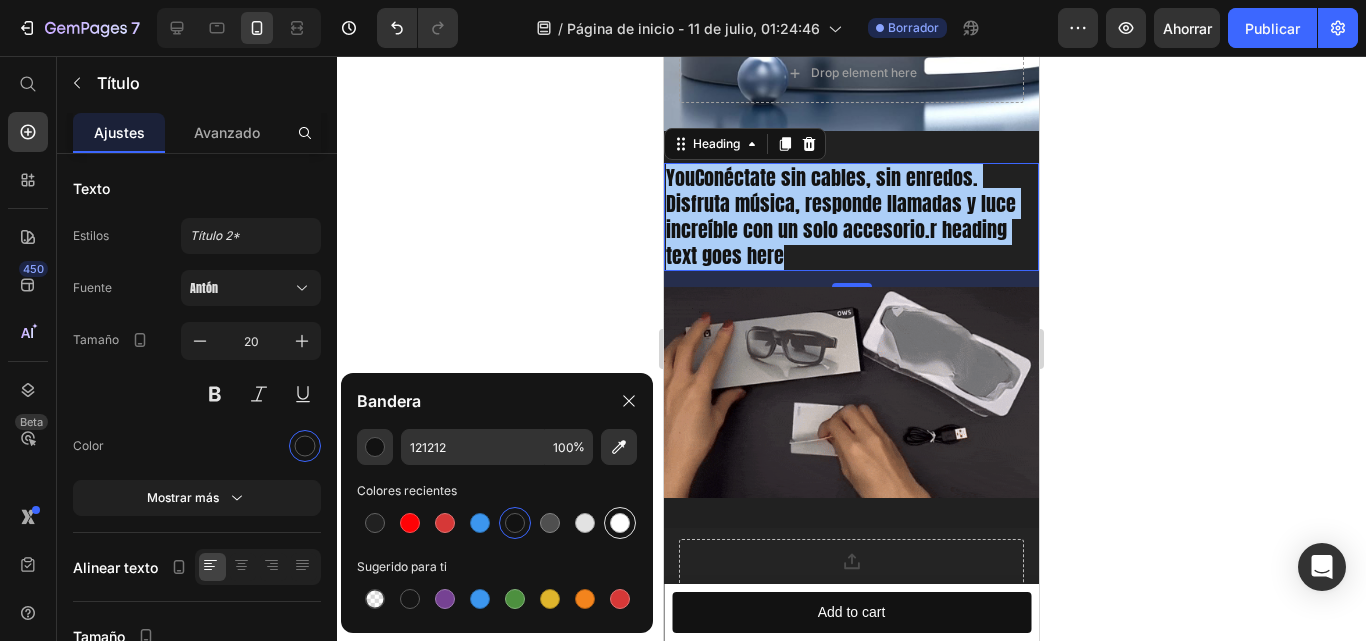 type on "FFFFFF" 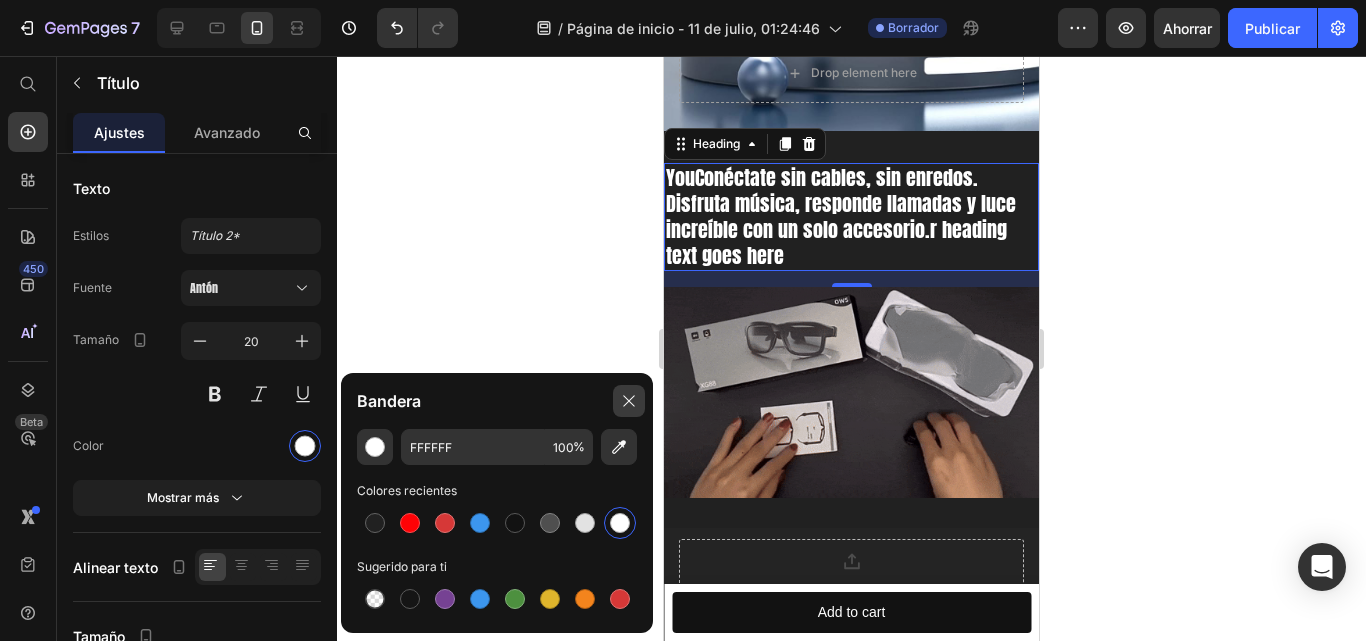 click 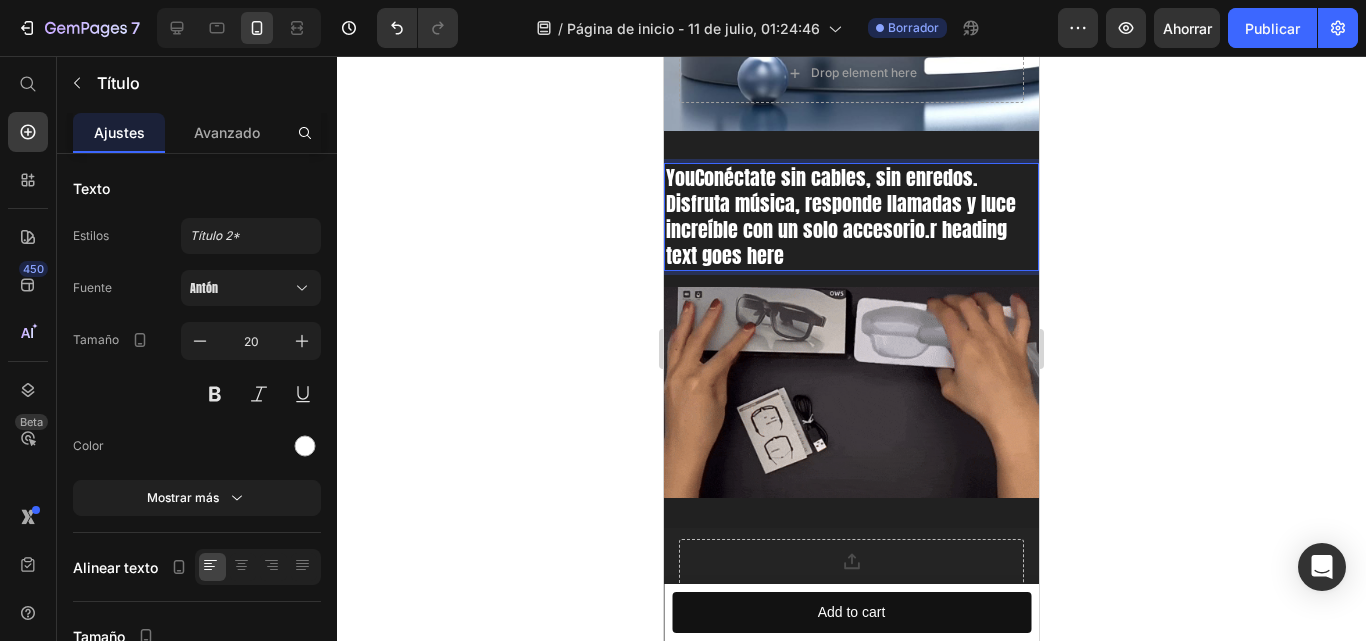 click on "YouConéctate sin cables, sin enredos. Disfruta música, responde llamadas y luce increíble con un solo accesorio.r heading text goes here" at bounding box center [851, 217] 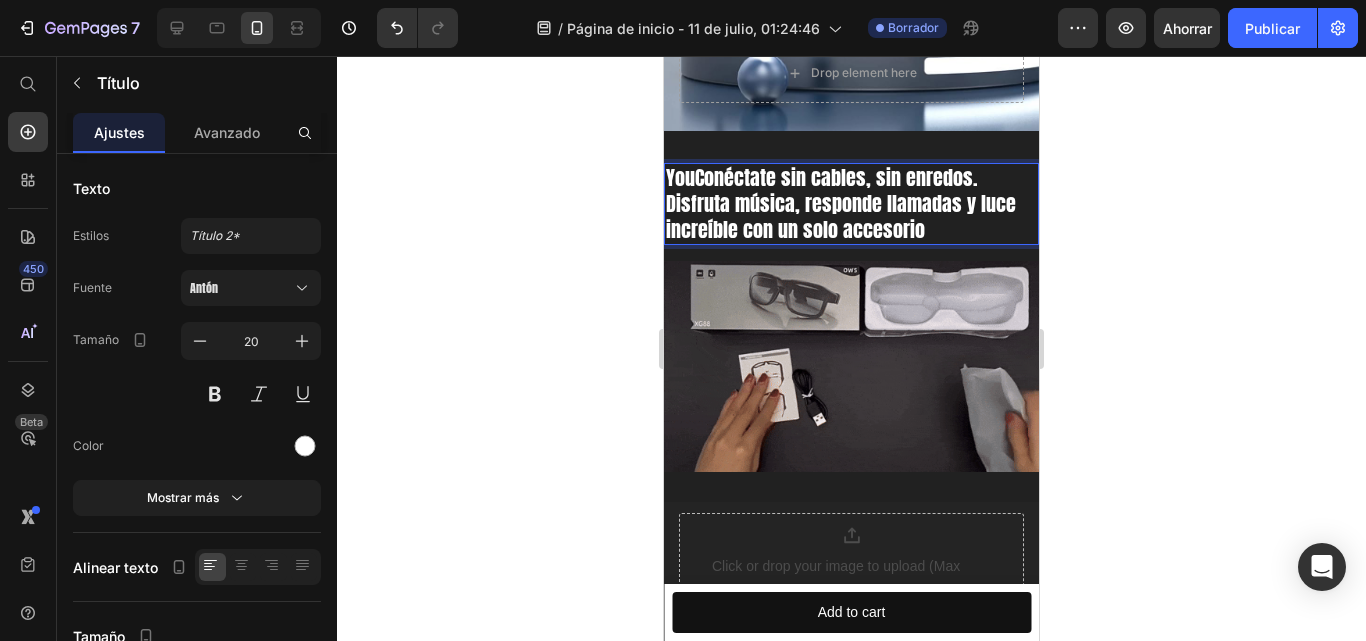 click on "YouConéctate sin cables, sin enredos. Disfruta música, responde llamadas y luce increíble con un solo accesorio" at bounding box center [851, 204] 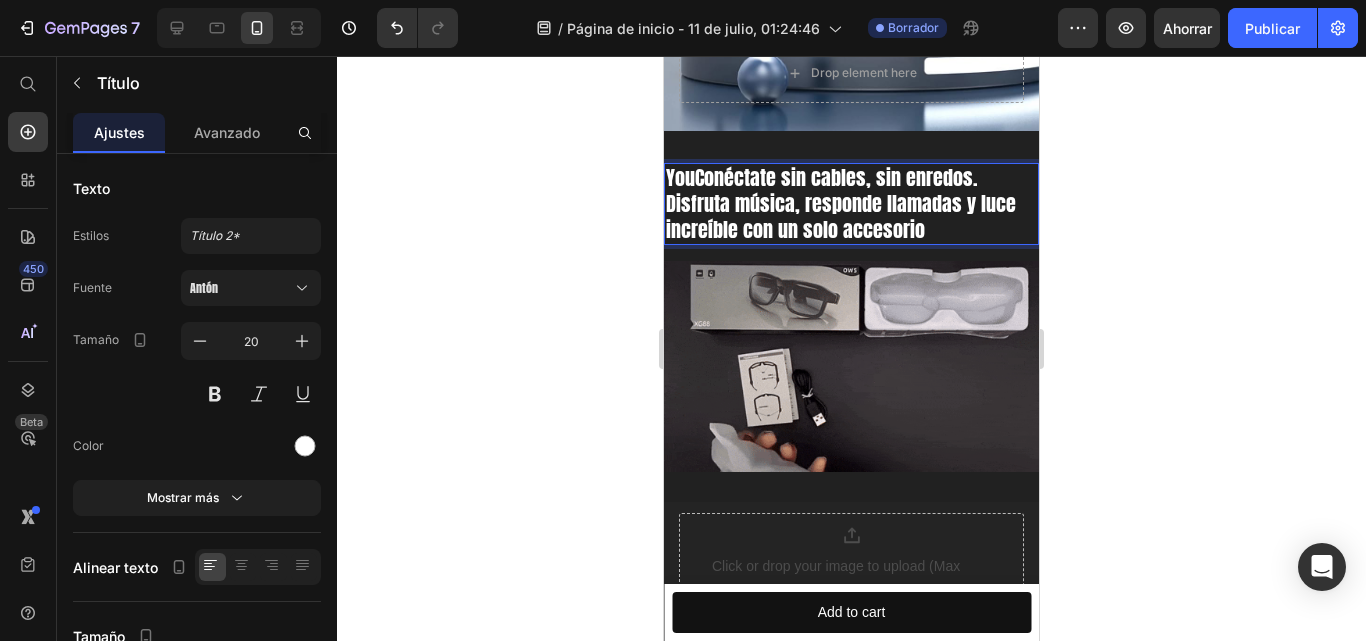 click on "YouConéctate sin cables, sin enredos. Disfruta música, responde llamadas y luce increíble con un solo accesorio" at bounding box center (851, 204) 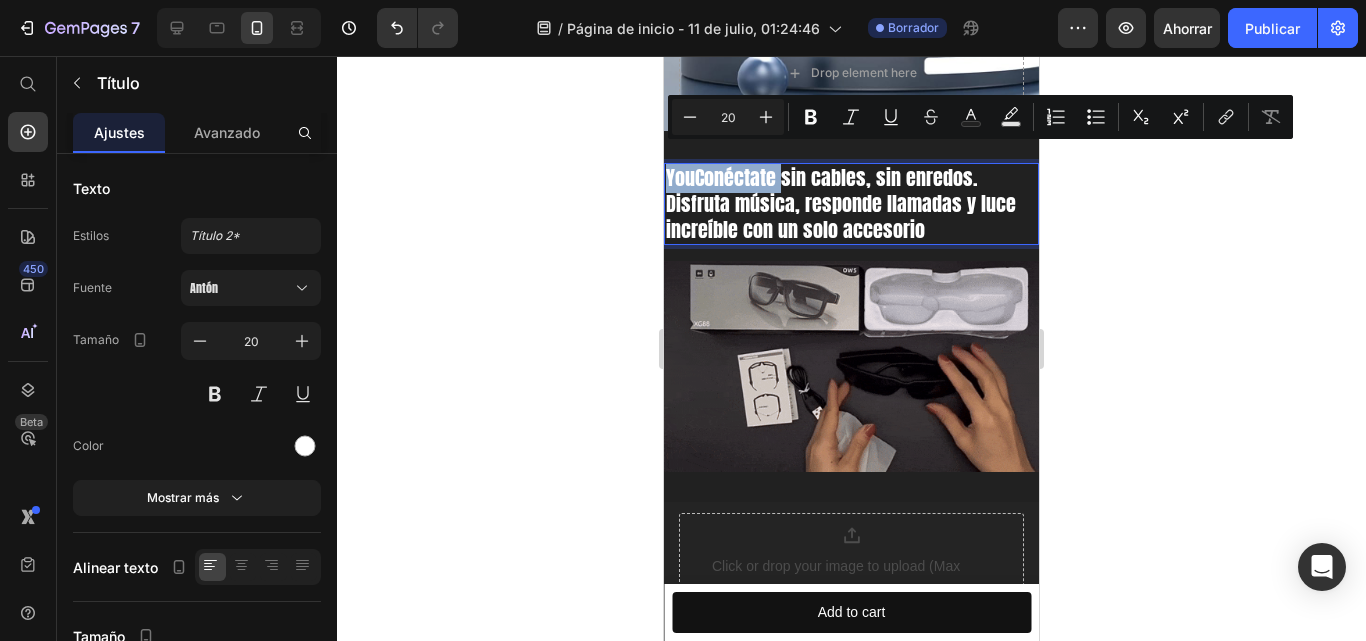 click on "YouConéctate sin cables, sin enredos. Disfruta música, responde llamadas y luce increíble con un solo accesorio" at bounding box center (851, 204) 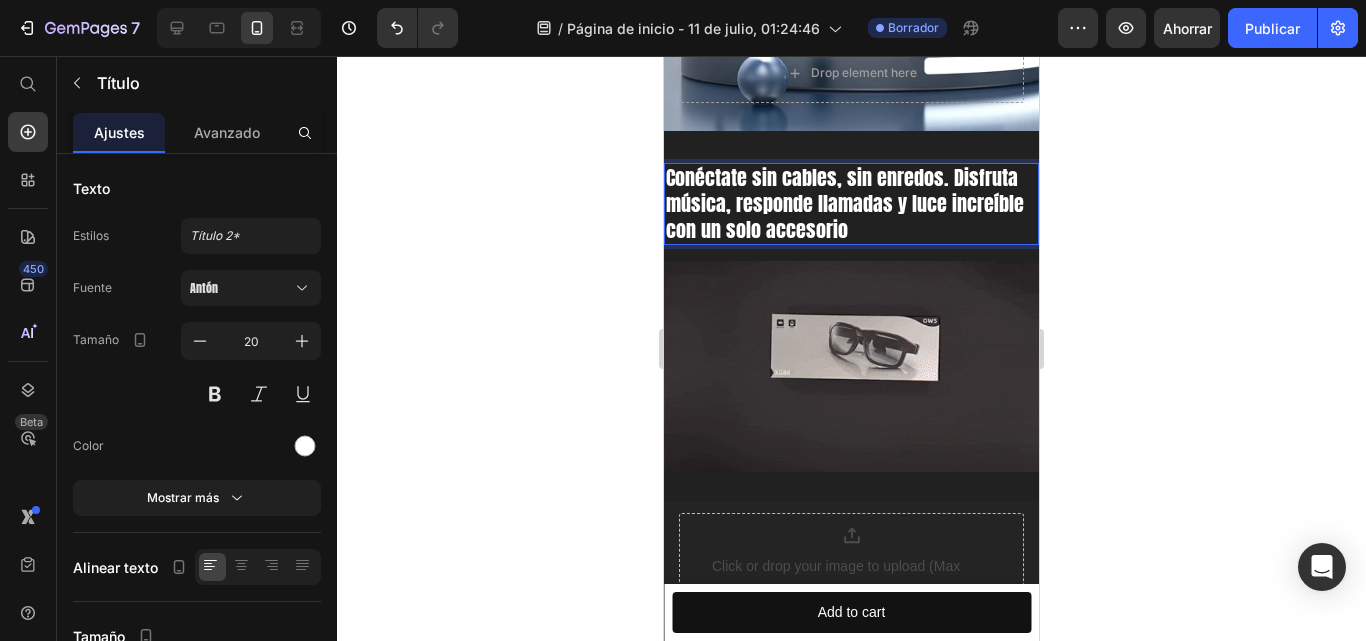 click on "Conéctate sin cables, sin enredos. Disfruta música, responde llamadas y luce increíble con un solo accesorio" at bounding box center (851, 204) 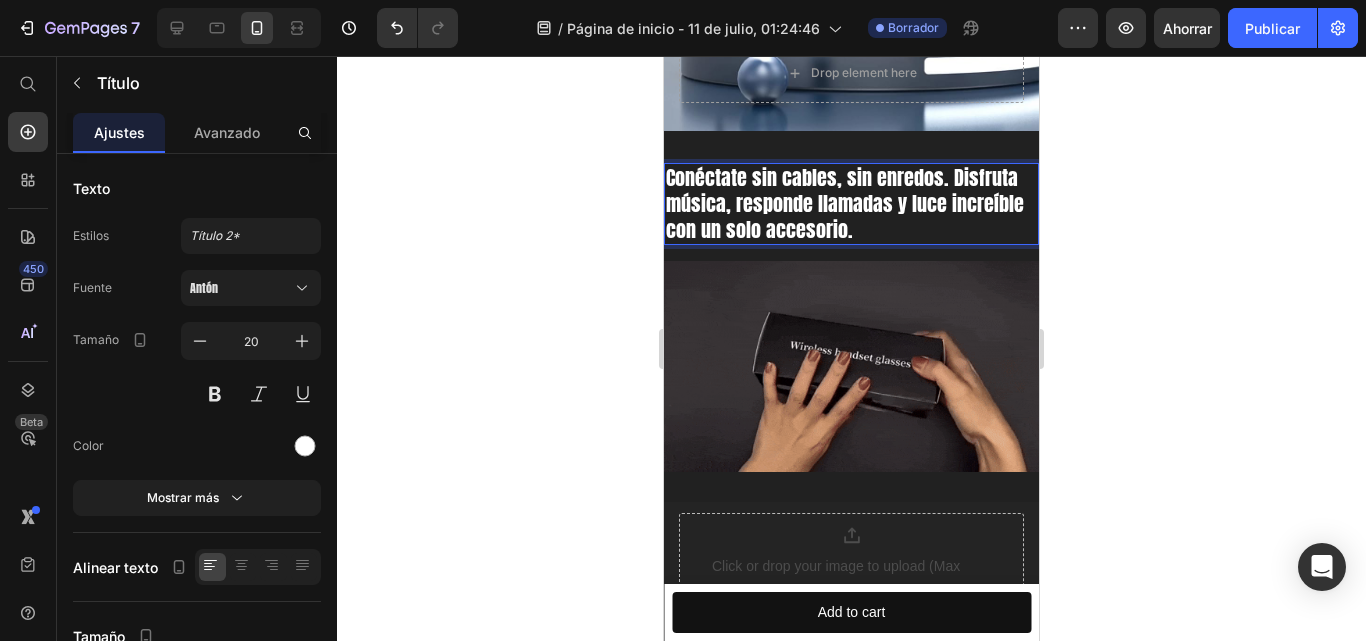 click on "Conéctate sin cables, sin enredos. Disfruta música, responde llamadas y luce increíble con un solo accesorio." at bounding box center [851, 204] 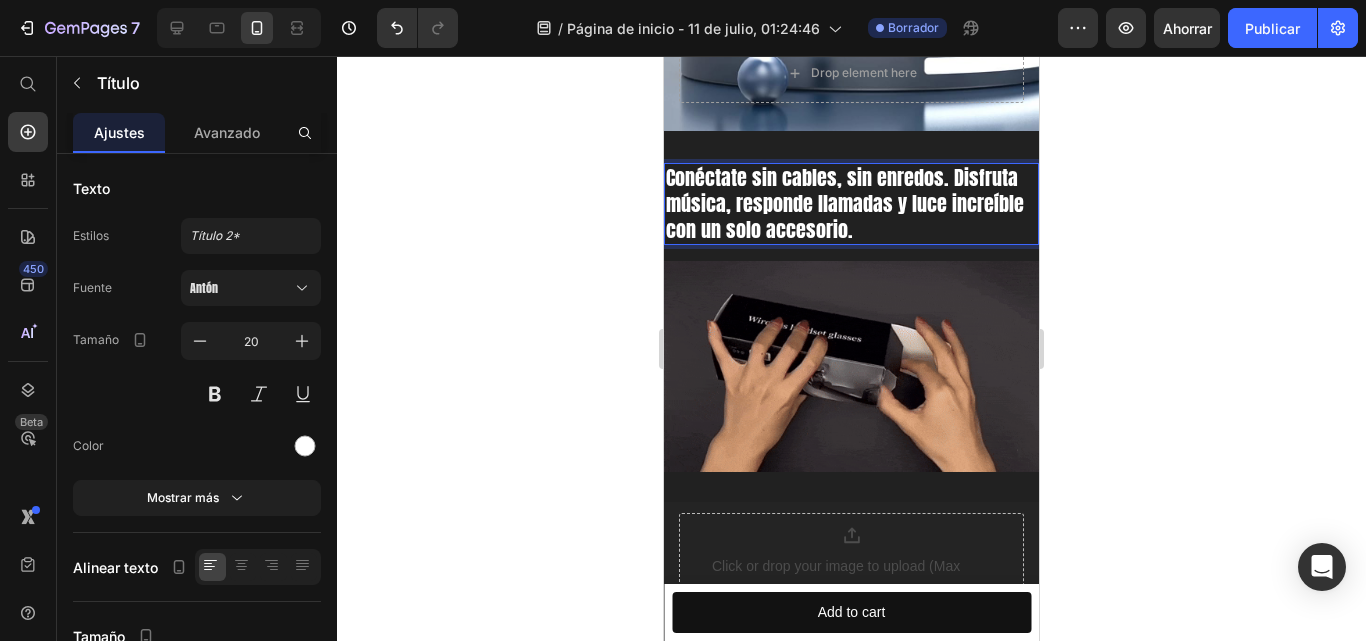 click on "Conéctate sin cables, sin enredos. Disfruta música, responde llamadas y luce increíble con un solo accesorio." at bounding box center [851, 204] 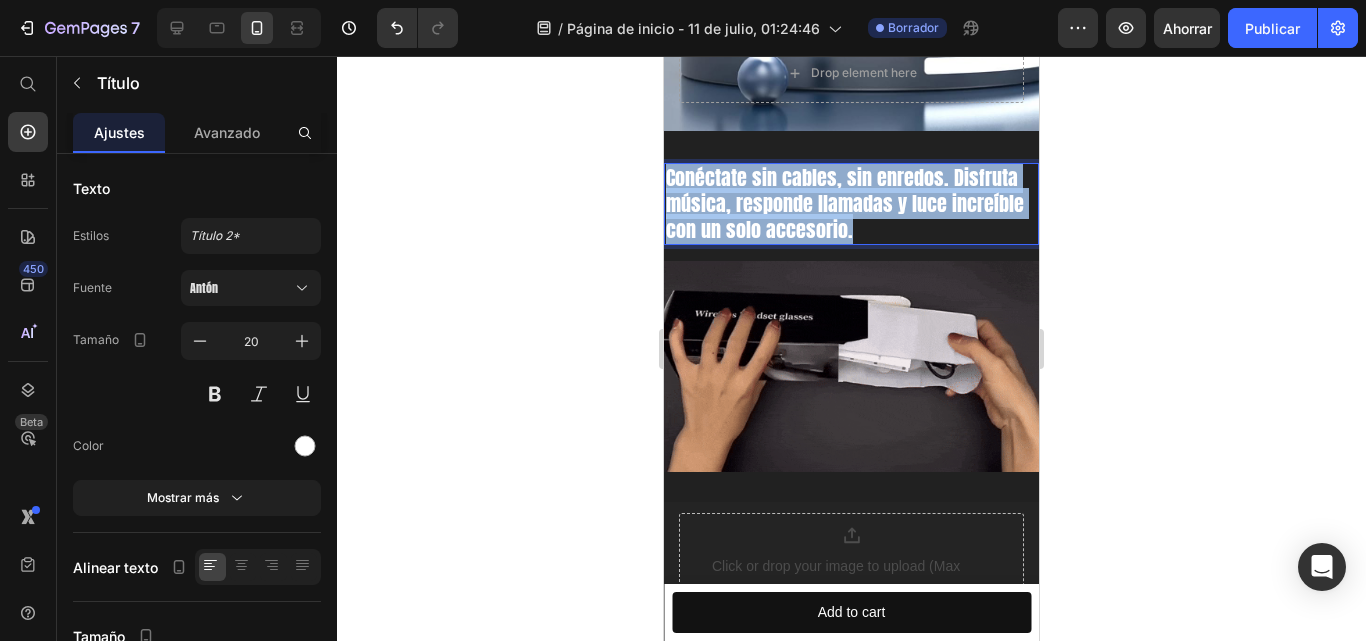 click on "Conéctate sin cables, sin enredos. Disfruta música, responde llamadas y luce increíble con un solo accesorio." at bounding box center [851, 204] 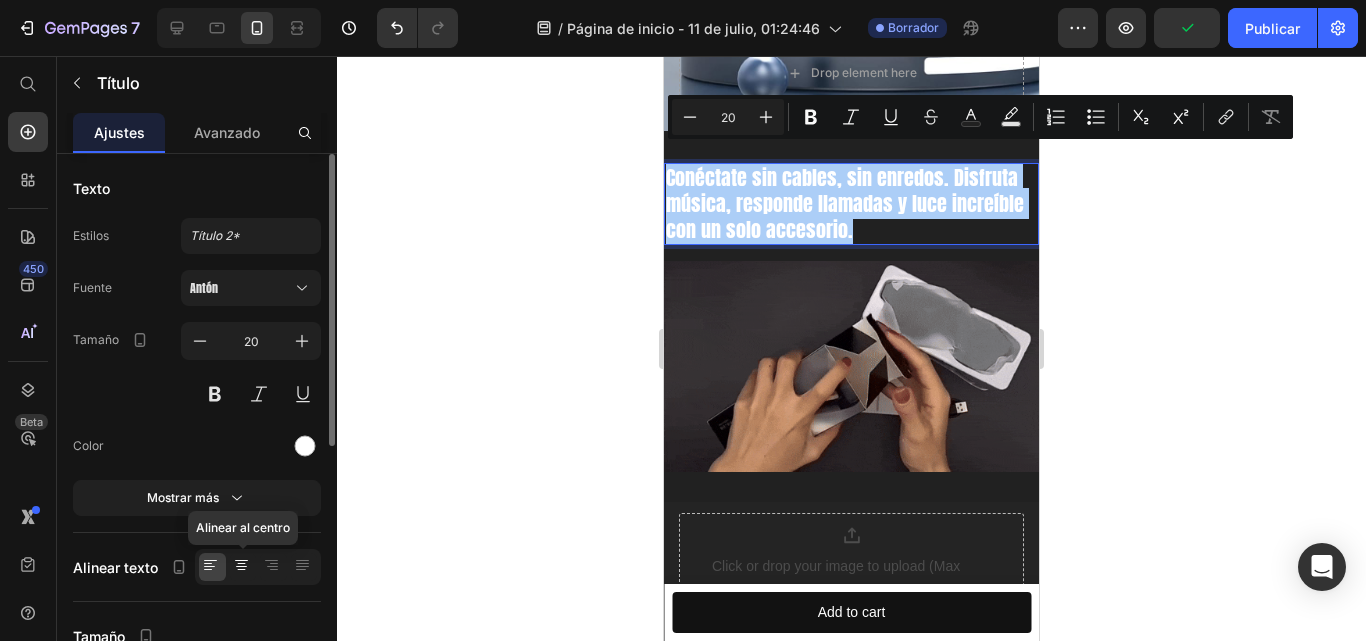 click 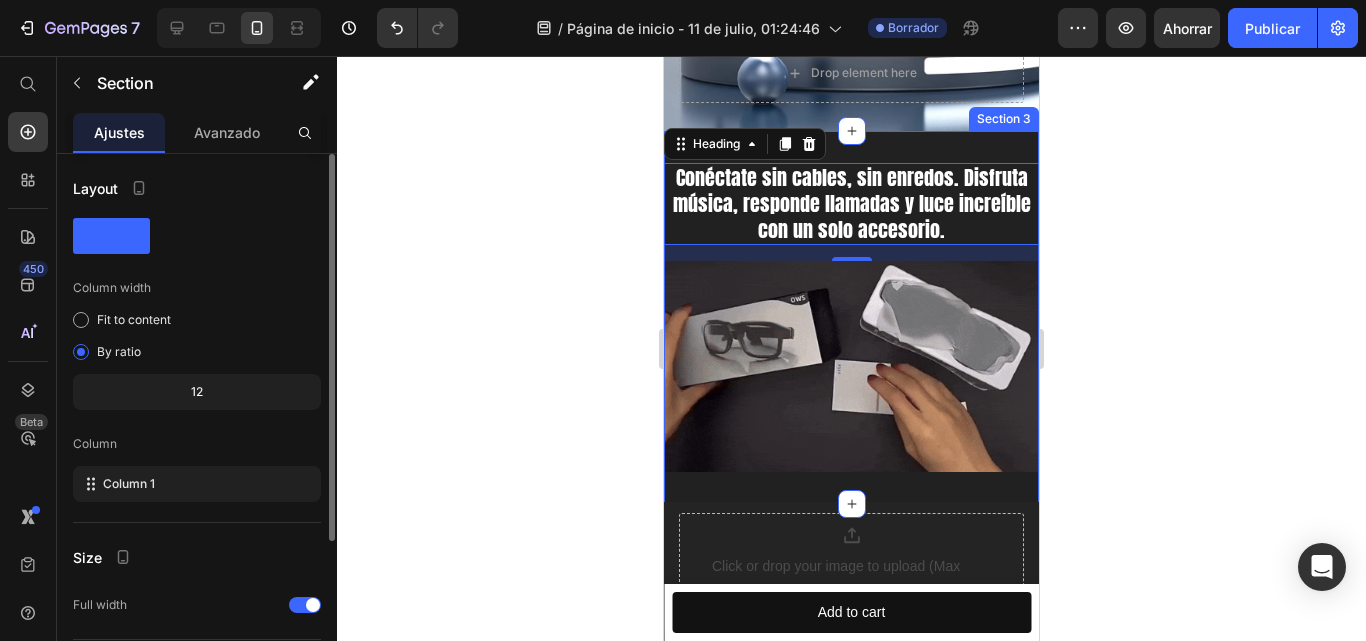click on "Conéctate sin cables, sin enredos. Disfruta música, responde llamadas y luce increíble con un solo accesorio. Heading   16 Image Section 3" at bounding box center (851, 317) 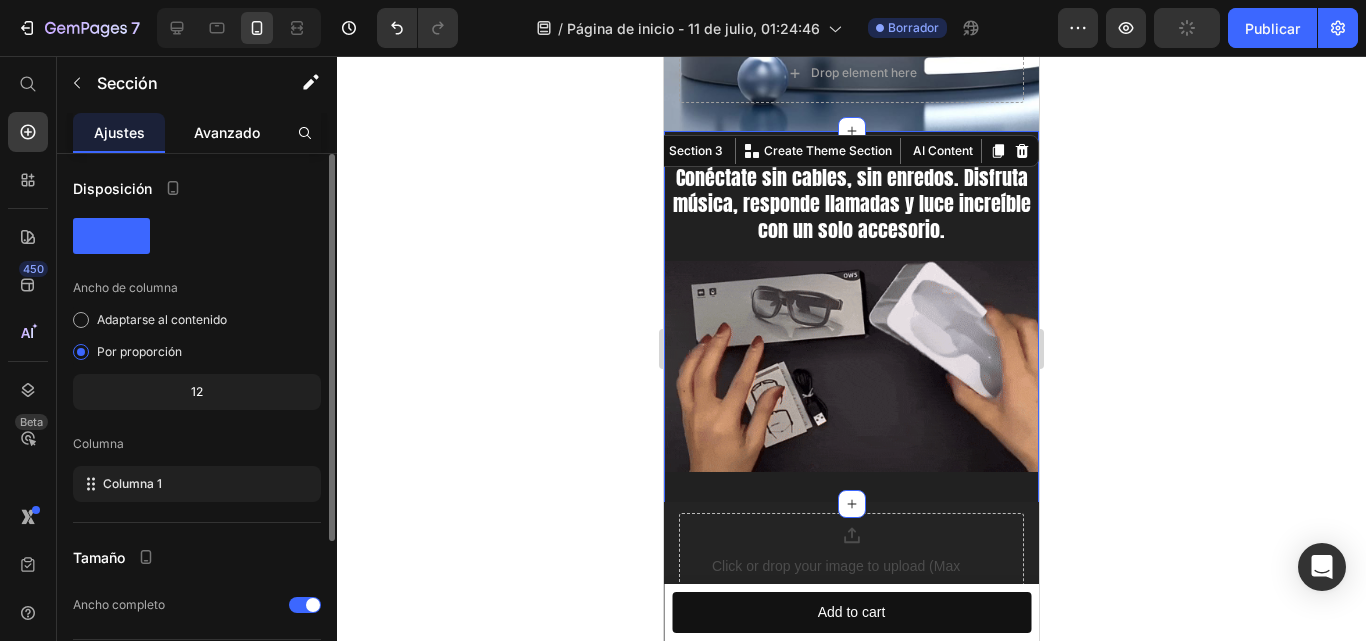 click on "Avanzado" at bounding box center (227, 132) 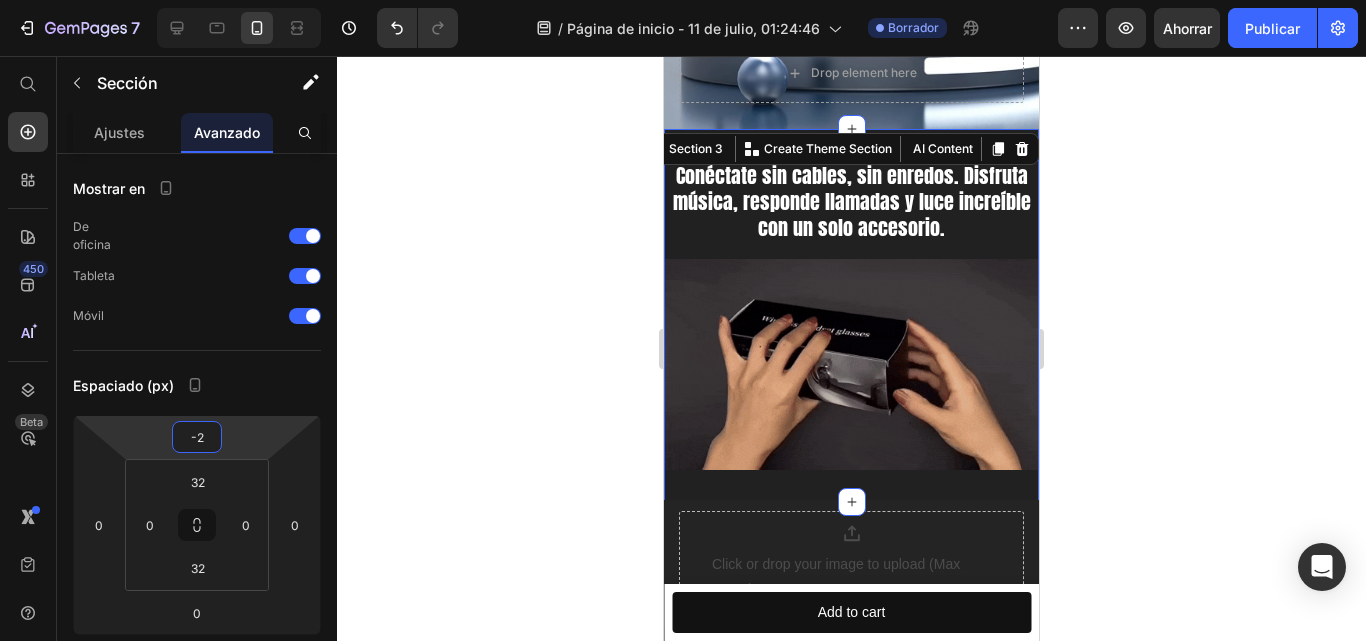 type on "0" 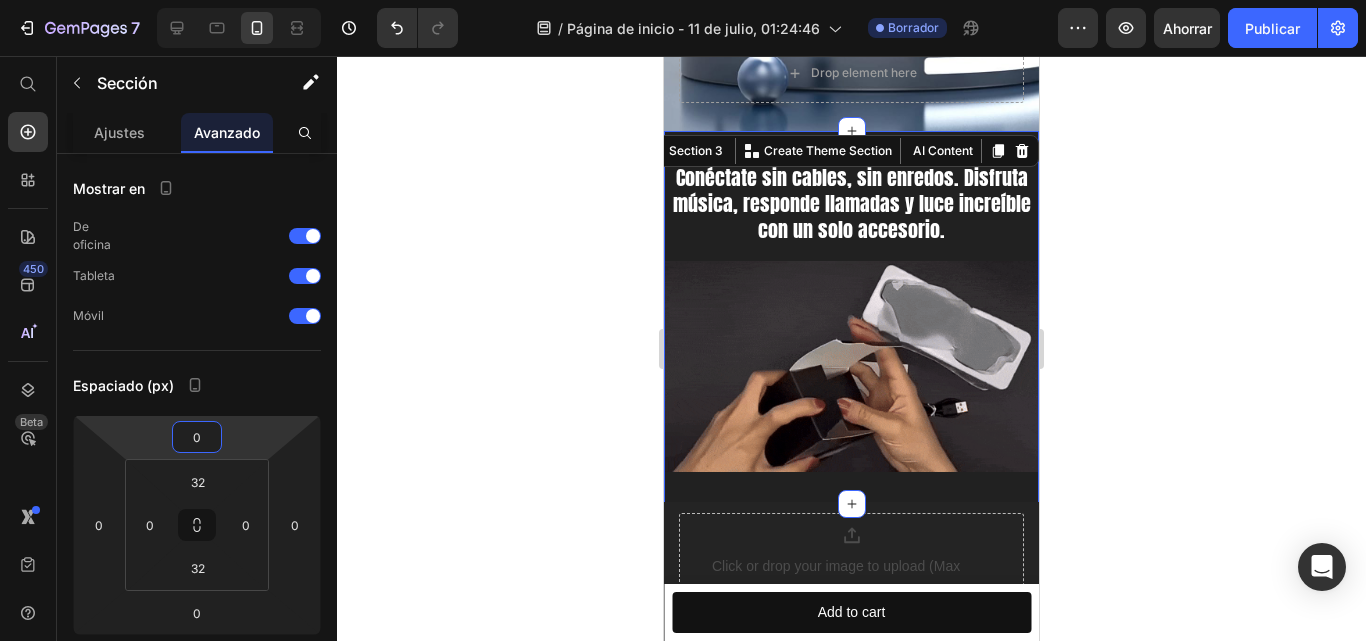 click on "7 / Página de inicio - 11 de julio, 01:24:46 Borrador Avance Ahorrar Publicar 450 Beta Empezar con Secciones Elementos Hero Section Product Detail Brands Trusted Badges Guarantee Product Breakdown How to use Testimonials Compare Bundle FAQs Social Proof Brand Story Product List Collection Blog List Contact Sticky Add to Cart Custom Footer Explorar la biblioteca 450 Disposición
Fila
Fila
Fila
Fila Texto
Título
Bloque de texto Botón
Botón
Botón
Pegajoso Volver arriba Medios de comunicación" at bounding box center [683, 0] 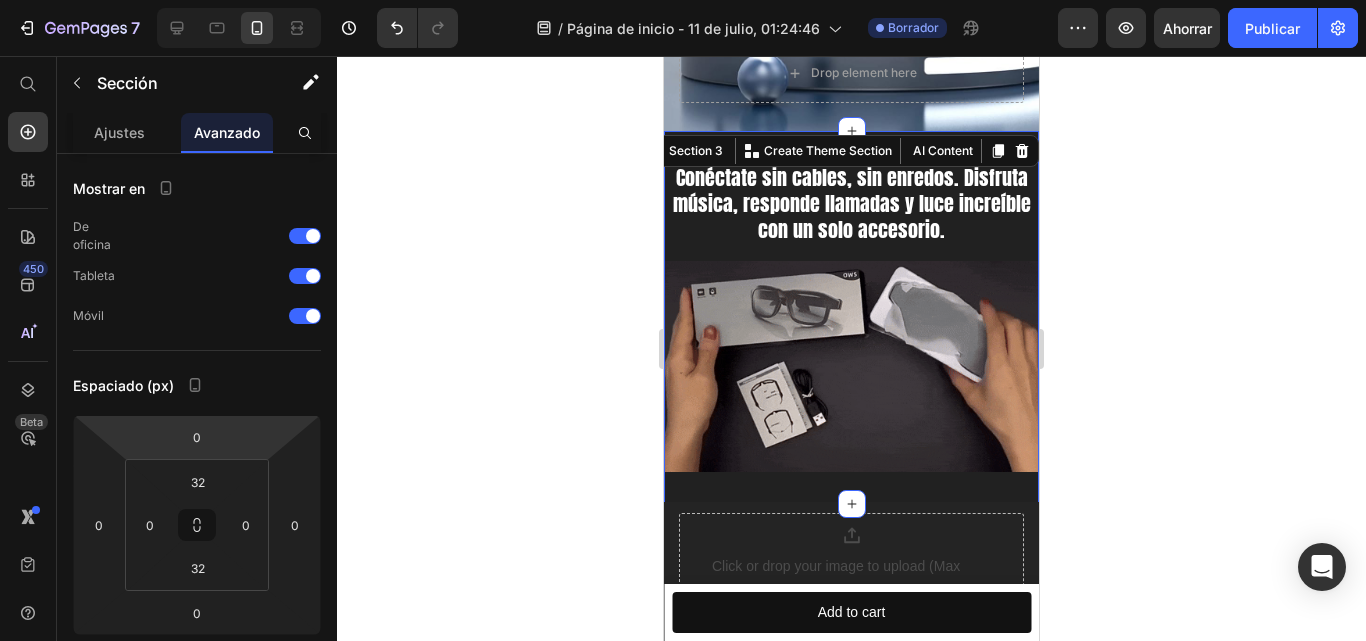 click 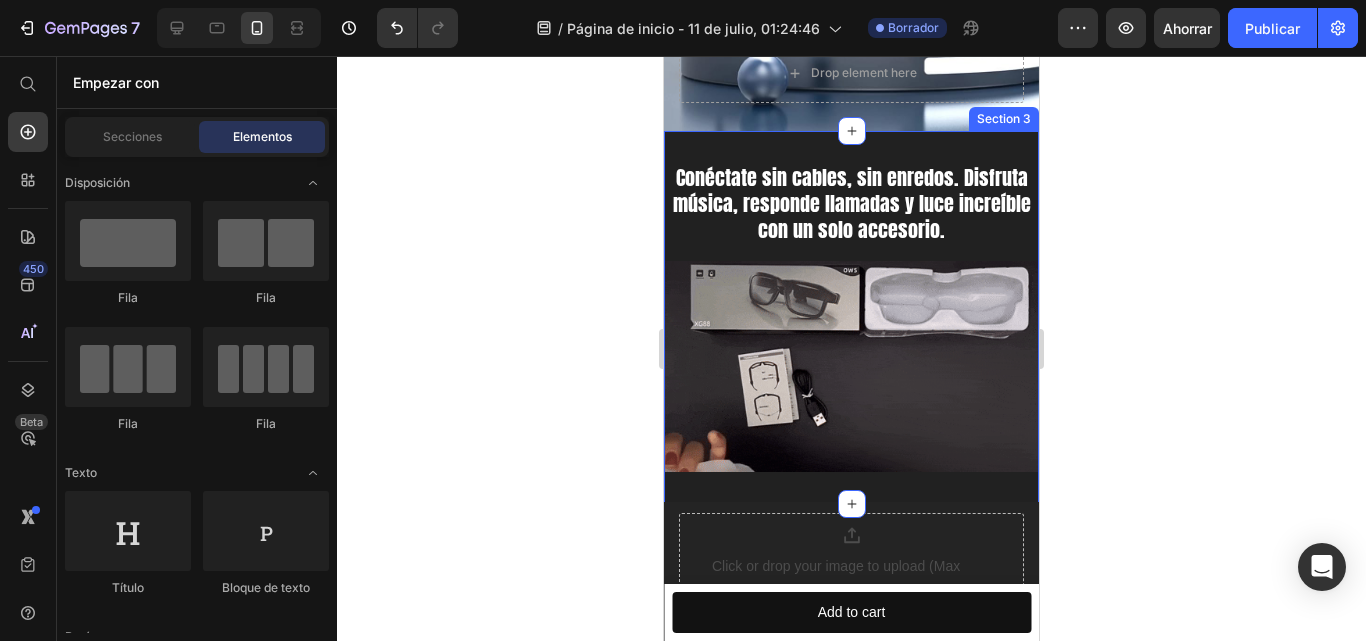 click on "Conéctate sin cables, sin enredos. Disfruta música, responde llamadas y luce increíble con un solo accesorio. Heading Image Section 3" at bounding box center [851, 317] 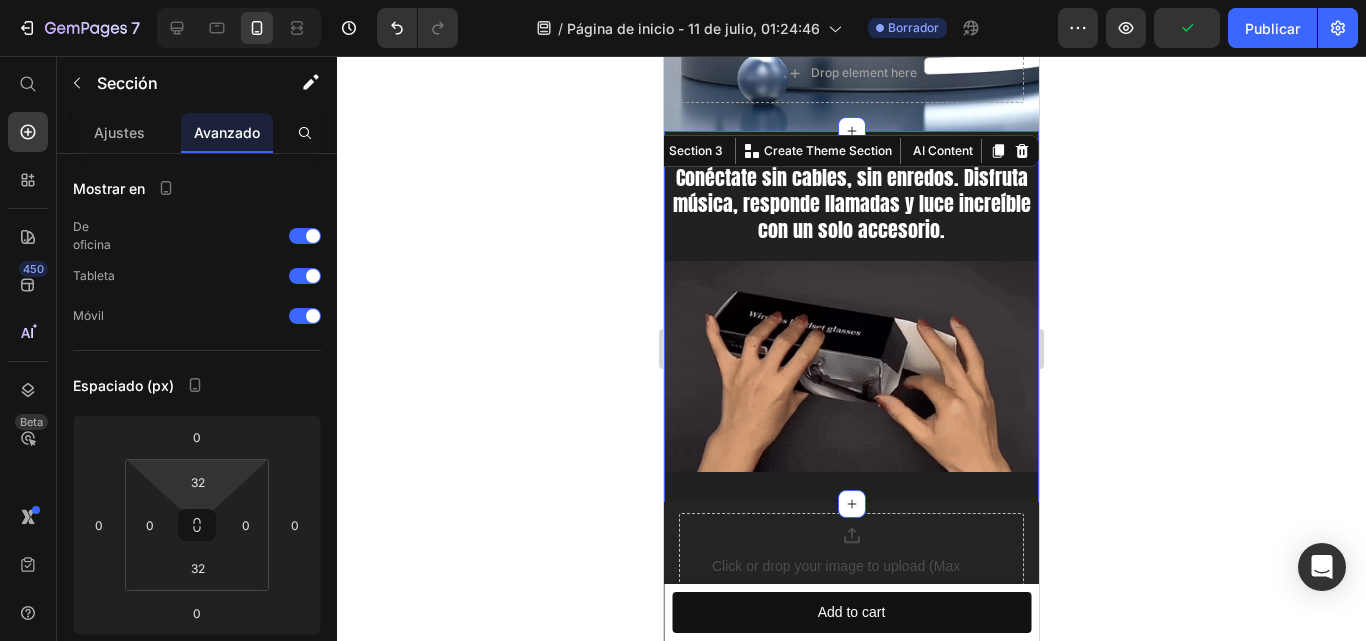 type on "0" 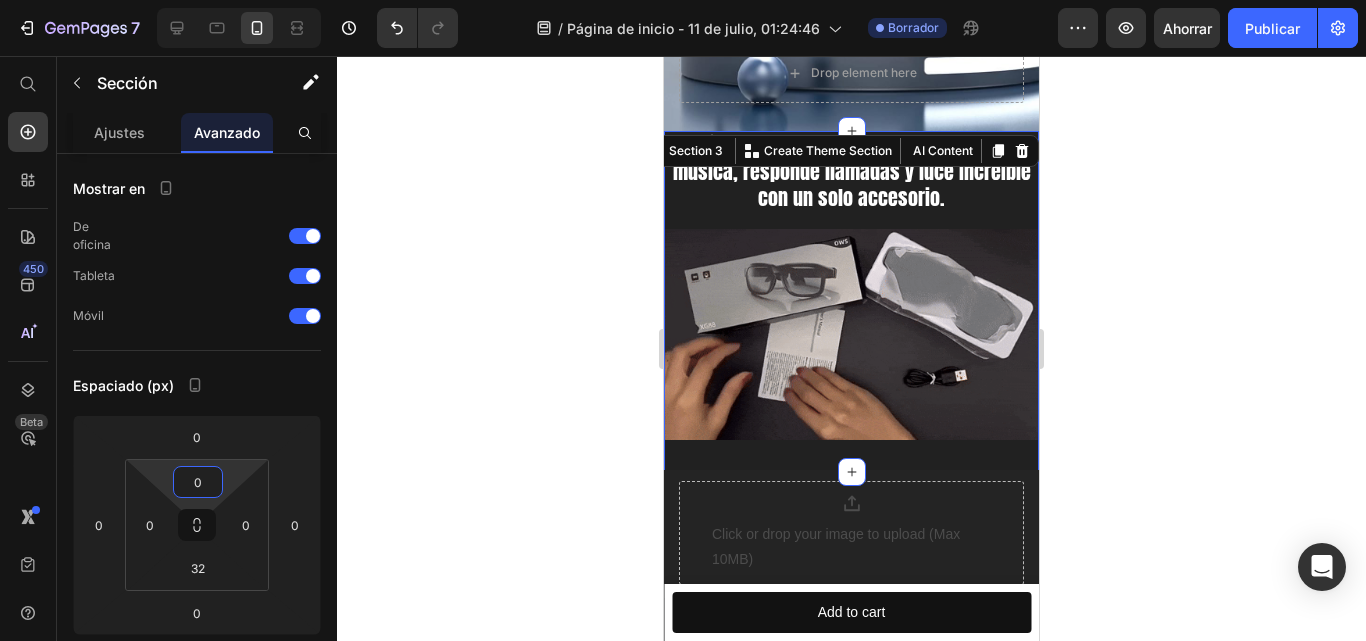 click on "7 / Página de inicio - 11 de julio, 01:24:46 Borrador Avance Ahorrar Publicar 450 Beta Empezar con Secciones Elementos Hero Section Product Detail Brands Trusted Badges Guarantee Product Breakdown How to use Testimonials Compare Bundle FAQs Social Proof Brand Story Product List Collection Blog List Contact Sticky Add to Cart Custom Footer Explorar la biblioteca 450 Disposición
Fila
Fila
Fila
Fila Texto
Título
Bloque de texto Botón
Botón
Botón
Pegajoso Volver arriba Medios de comunicación" at bounding box center [683, 0] 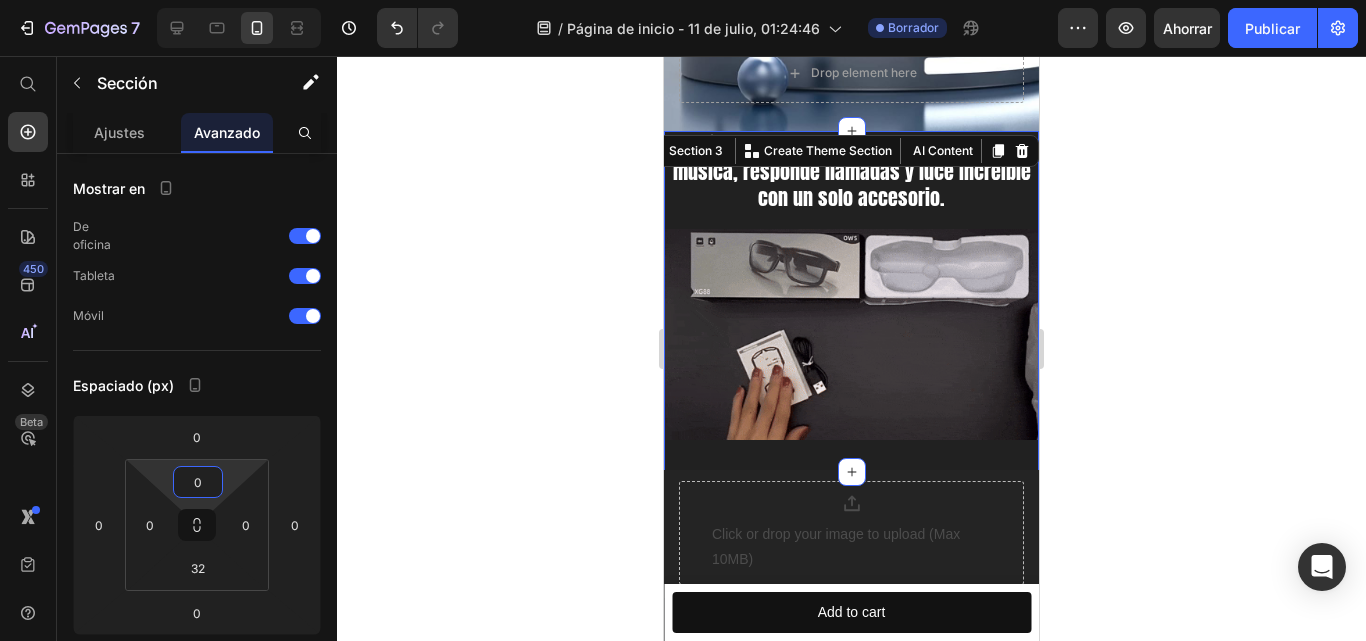 click 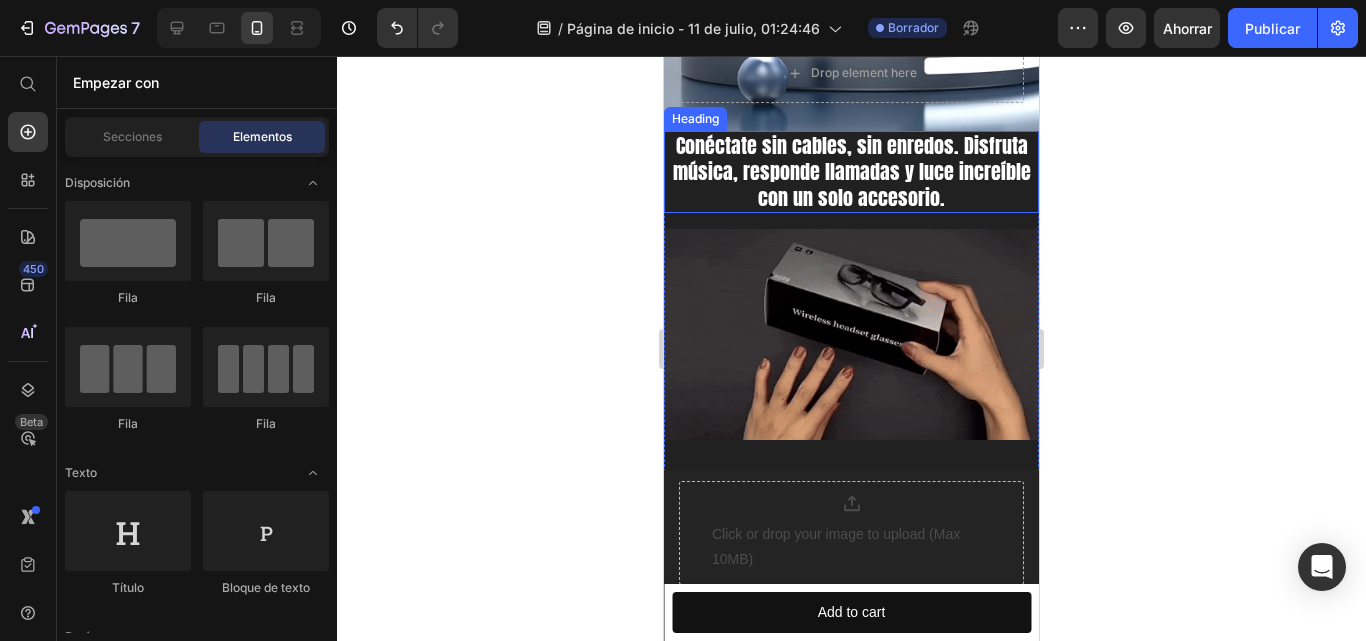 click on "Conéctate sin cables, sin enredos. Disfruta música, responde llamadas y luce increíble con un solo accesorio." at bounding box center (851, 172) 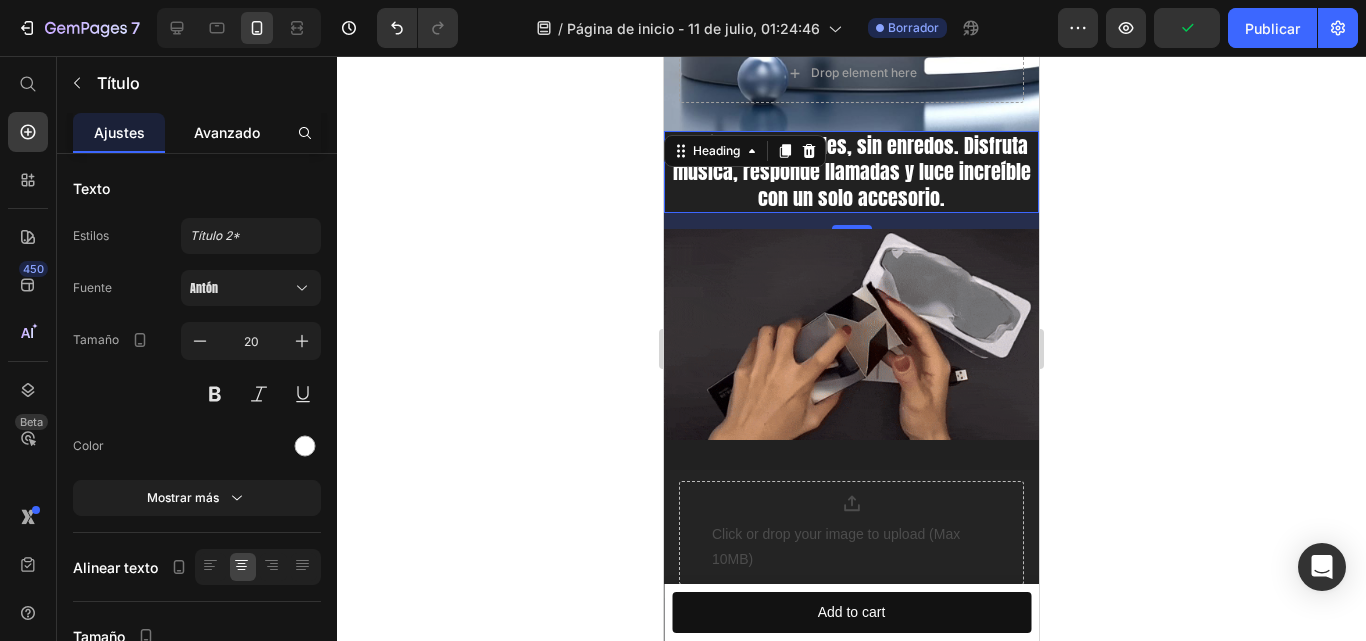 click on "Avanzado" 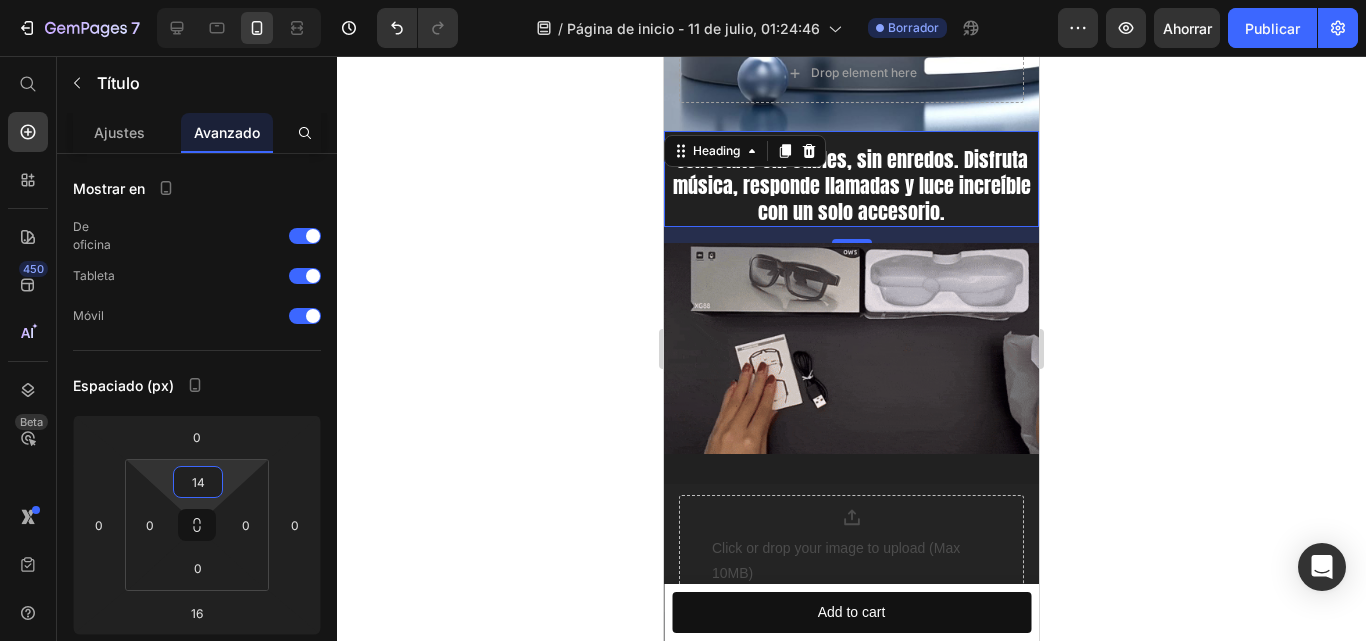 type on "12" 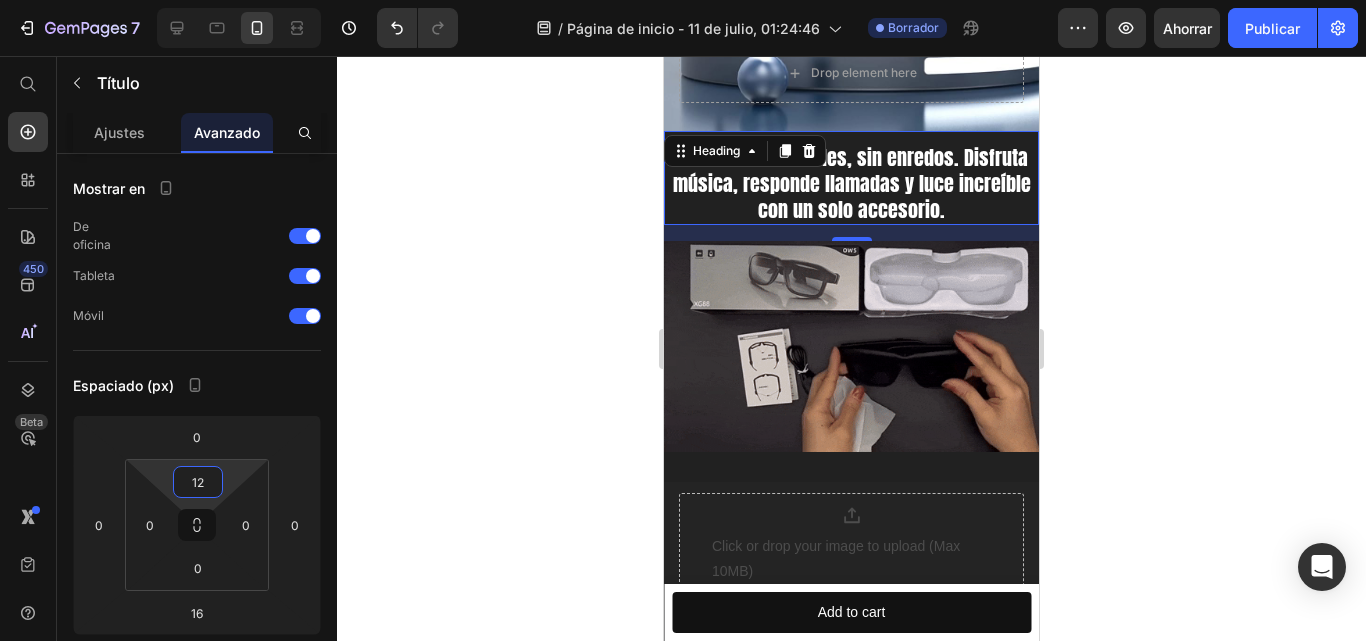 click on "7 / Página de inicio - 11 de julio, 01:24:46 Borrador Avance Ahorrar Publicar 450 Beta Empezar con Secciones Elementos Hero Section Product Detail Brands Trusted Badges Guarantee Product Breakdown How to use Testimonials Compare Bundle FAQs Social Proof Brand Story Product List Collection Blog List Contact Sticky Add to Cart Custom Footer Explorar la biblioteca 450 Disposición
Fila
Fila
Fila
Fila Texto
Título
Bloque de texto Botón
Botón
Botón
Pegajoso Volver arriba Medios de comunicación" at bounding box center [683, 0] 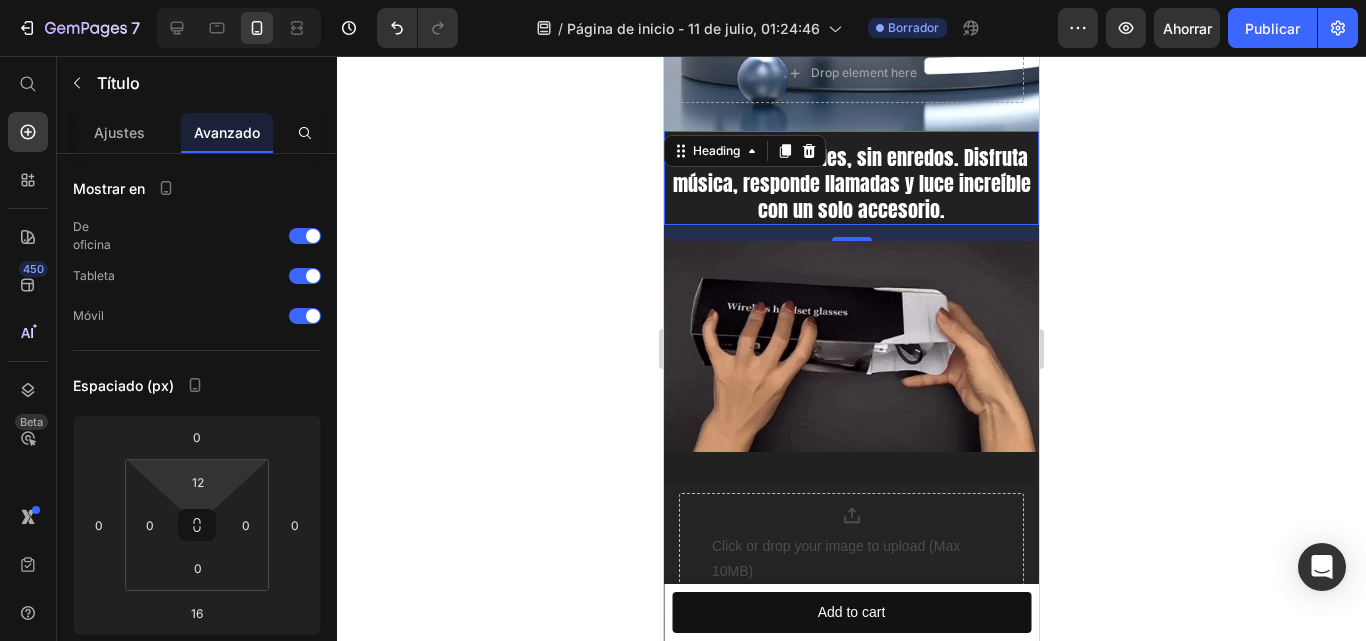 click 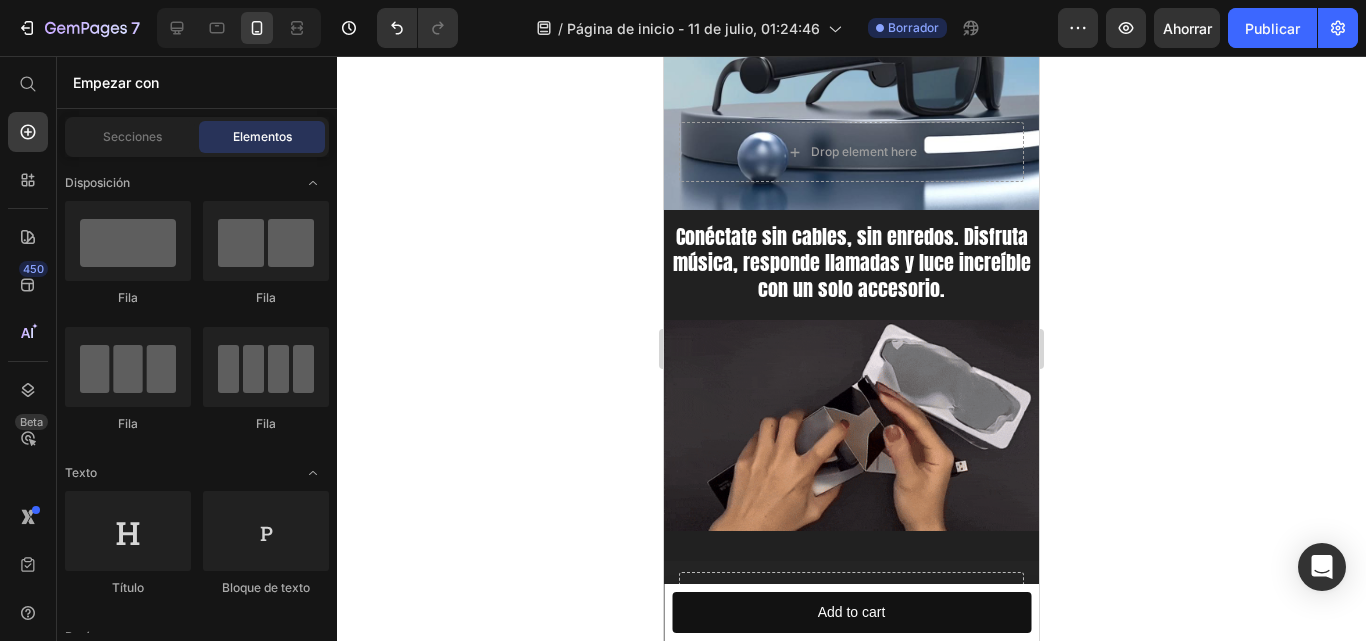 scroll, scrollTop: 331, scrollLeft: 0, axis: vertical 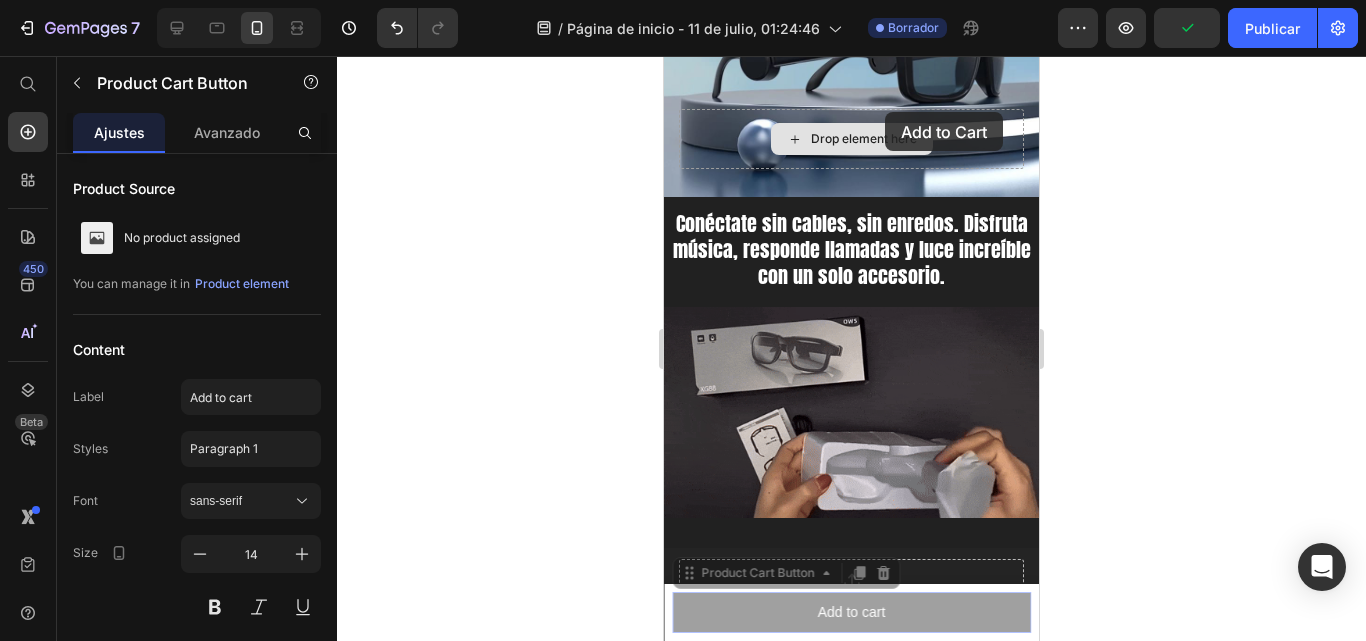 drag, startPoint x: 833, startPoint y: 614, endPoint x: 883, endPoint y: 119, distance: 497.51883 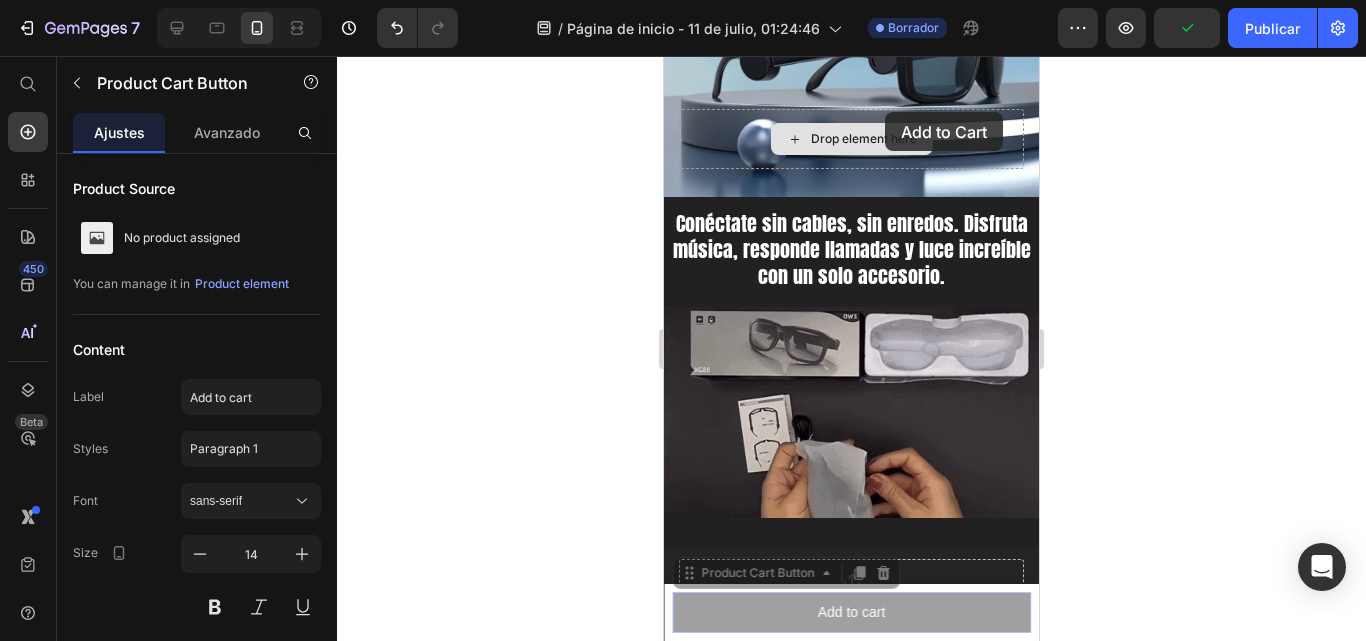 click on "Product Images GAFAS BLUETOOTH: Tecnologia y estilo en una sola mirada Product Title $98.900,00 Product Price Row This product has only default variant Product Variants & Swatches 1 Product Quantity Add to cart Product Cart Button   0 Add to cart Product Cart Button   0 Row Product Sticky Aprovecha HOY nuestro 30% de descuento en las gafas mas versatiles del mercado. Heading
Drop element here Hero Banner Section 2 Conéctate sin cables, sin enredos. Disfruta música, responde llamadas y luce increíble con un solo accesorio. Heading Image Section 3
Click or drop your image to upload (Max 10MB) Product File Upload Product Section 4 Image Gemwine Heading LENTES POLARIZADOS: Protege tus ojos del sol y mejora tu vision en el dia Heading
Drop element here Row OBTENER 30% DE DESCUENTO Button Row Image Image
Row Section 5 Root" at bounding box center (851, 3105) 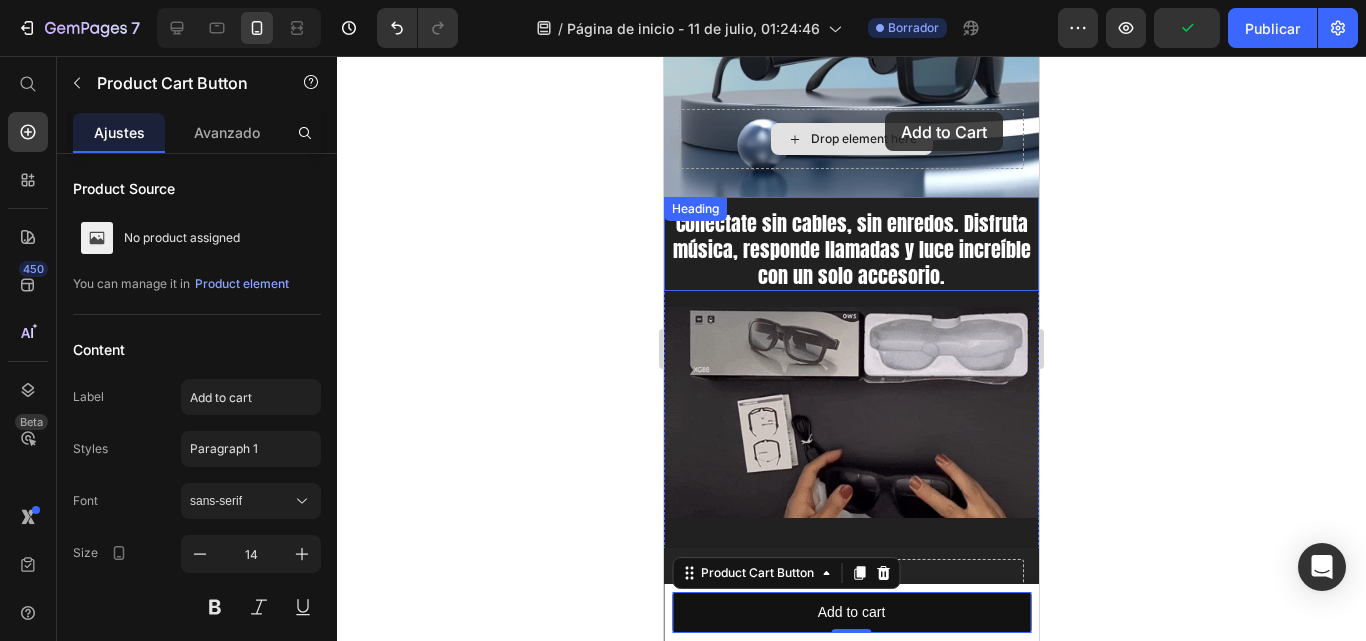 scroll, scrollTop: 415, scrollLeft: 0, axis: vertical 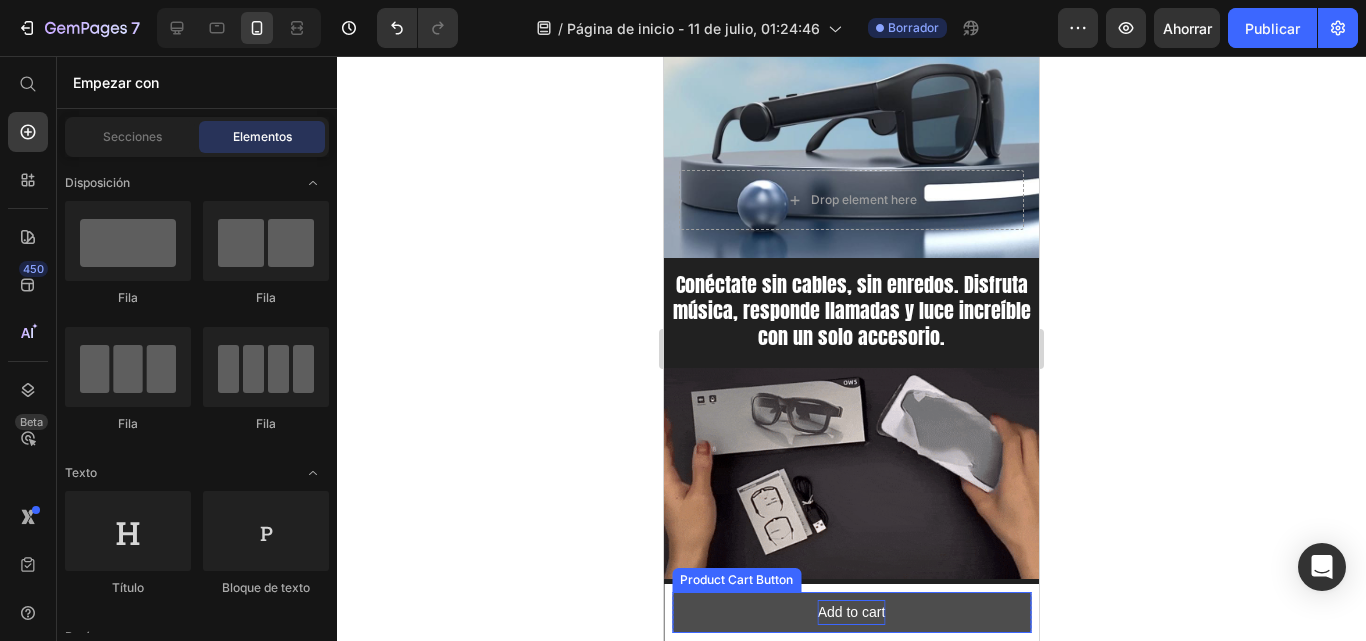 type 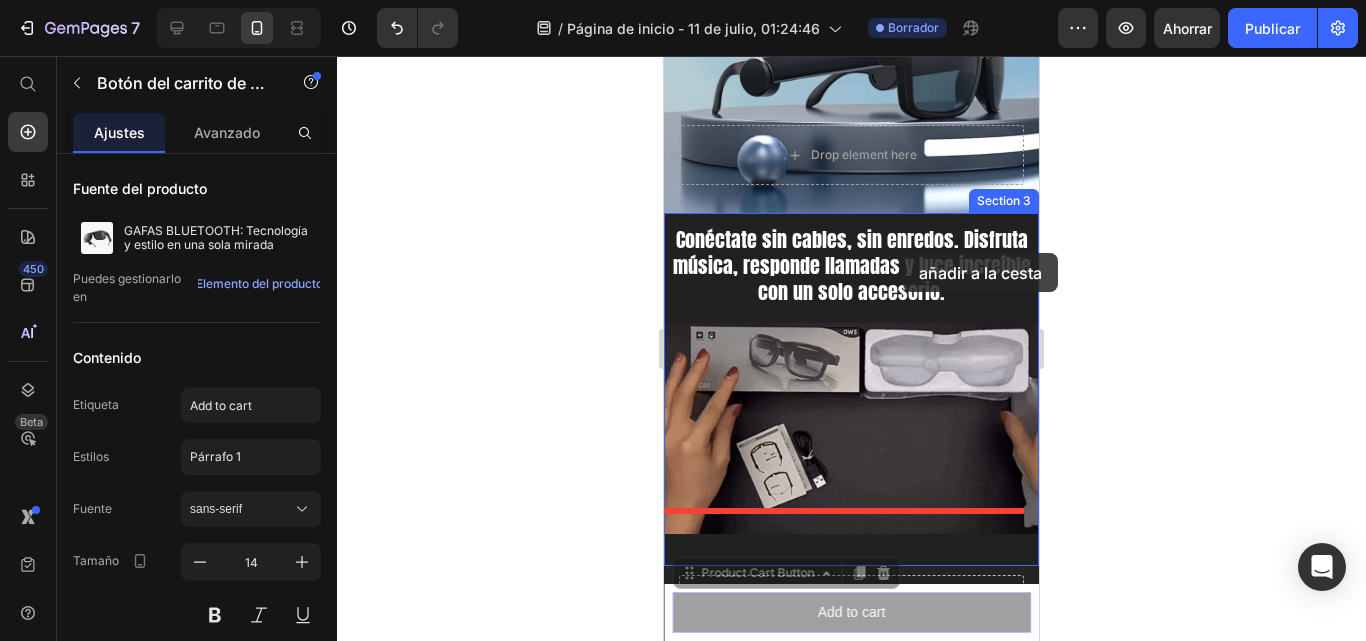 scroll, scrollTop: 405, scrollLeft: 0, axis: vertical 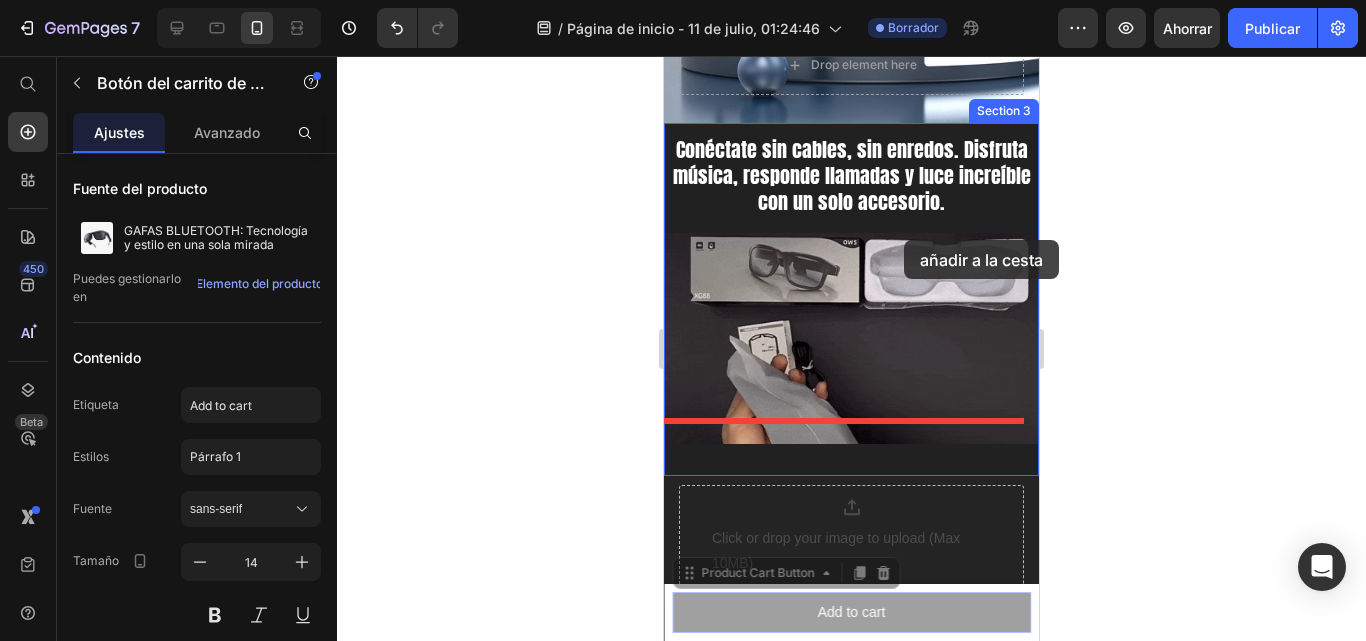 drag, startPoint x: 864, startPoint y: 619, endPoint x: 904, endPoint y: 240, distance: 381.10498 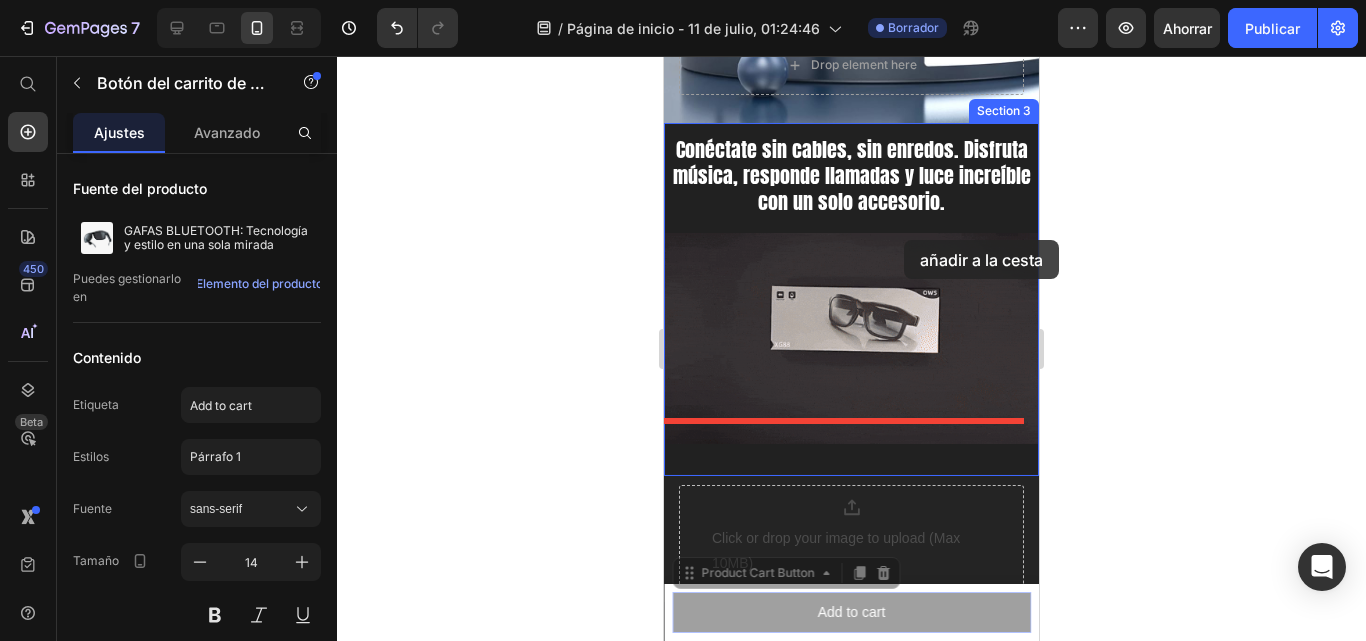 click on "iPhone 13 Mini  ( 375 px) iPhone 13 Mini iPhone 13 Pro iPhone 11 Pro Max iPhone 15 Pro Max Pixel 7 Galaxy S8+ Galaxy S20 Ultra iPad Mini iPad Air iPad Pro Header
Product Images GAFAS BLUETOOTH: Tecnologia y estilo en una sola mirada Product Title $98.900,00 Product Price Row This product has only default variant Product Variants & Swatches 1 Product Quantity Add to cart Product Cart Button   0 Add to cart Product Cart Button   0 Row Product Sticky Aprovecha HOY nuestro 30% de descuento en las gafas mas versatiles del mercado. Heading
Drop element here Hero Banner Section 2 Conéctate sin cables, sin enredos. Disfruta música, responde llamadas y luce increíble con un solo accesorio. Heading Image Section 3
Click or drop your image to upload (Max 10MB) Product File Upload Product Section 4 Image Gemwine Heading LENTES POLARIZADOS: Protege tus ojos del sol y mejora tu vision en el dia Heading
Drop element here Row OBTENER 30% DE DESCUENTO Button" at bounding box center (851, 3275) 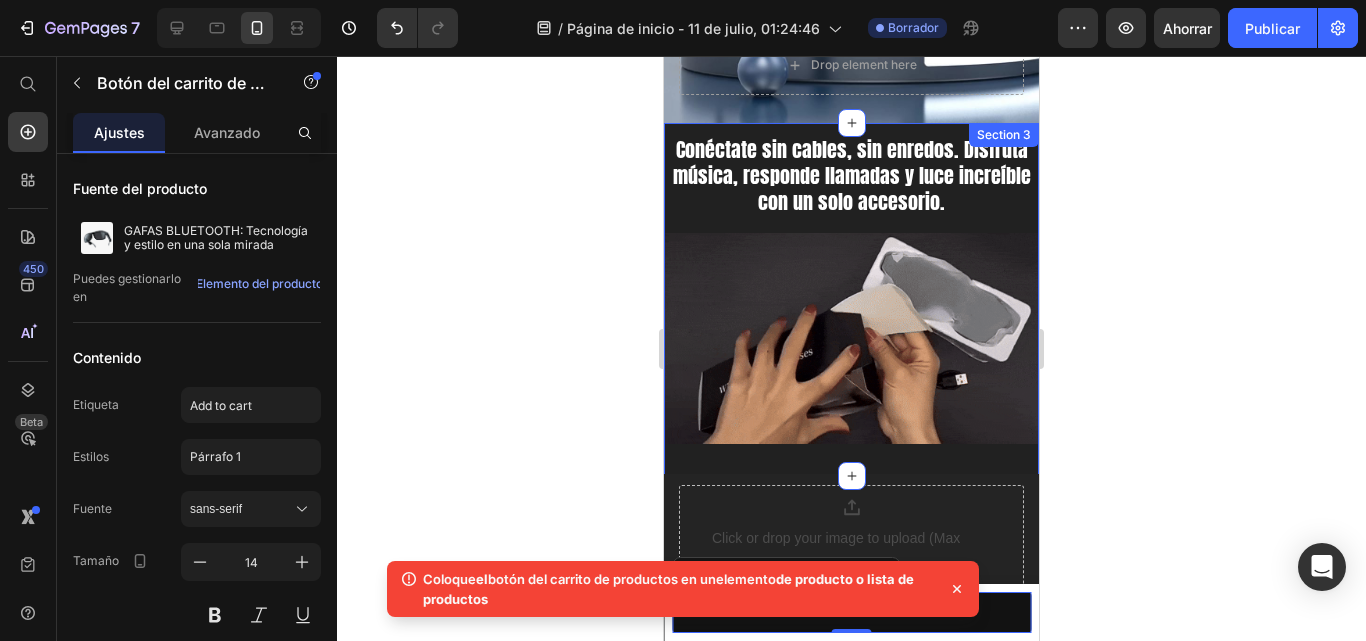 click 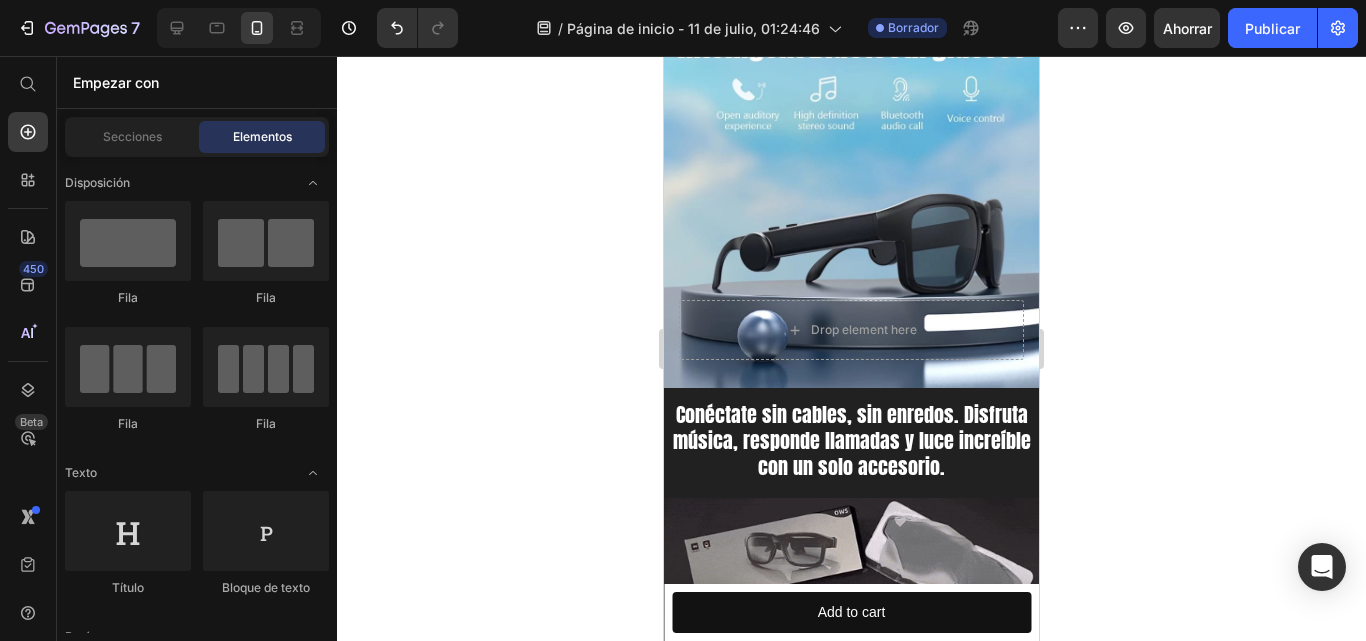 scroll, scrollTop: 0, scrollLeft: 0, axis: both 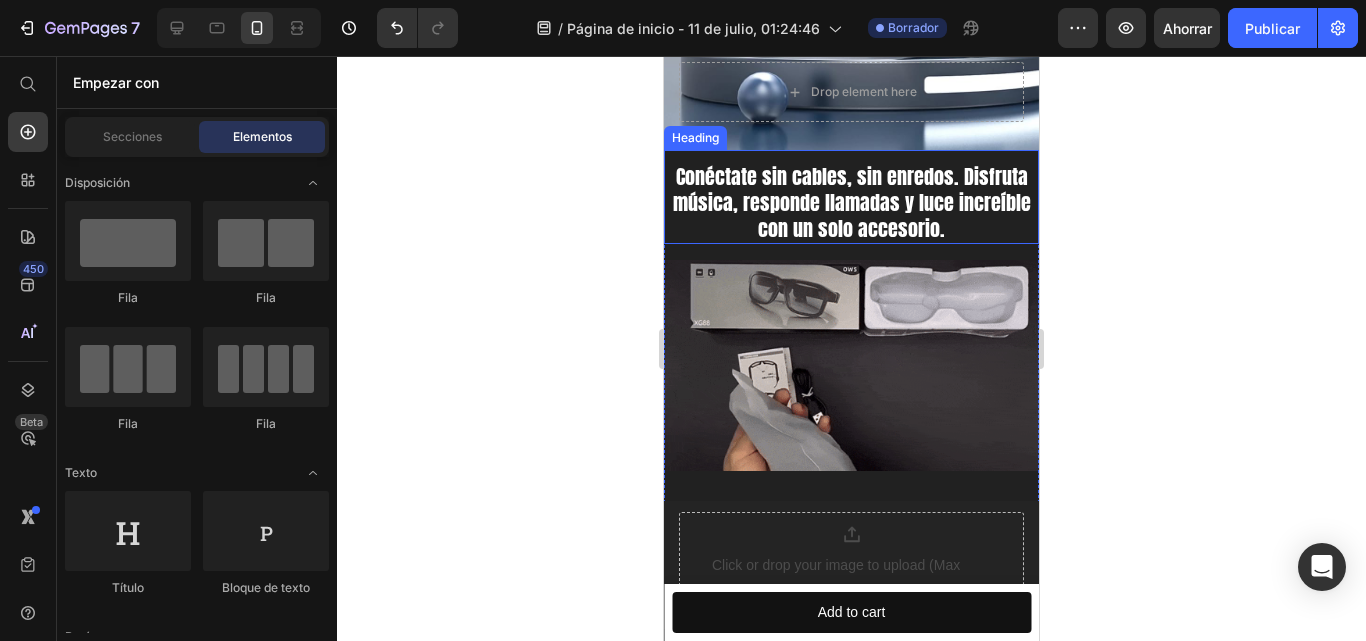 click on "Conéctate sin cables, sin enredos. Disfruta música, responde llamadas y luce increíble con un solo accesorio." at bounding box center [851, 203] 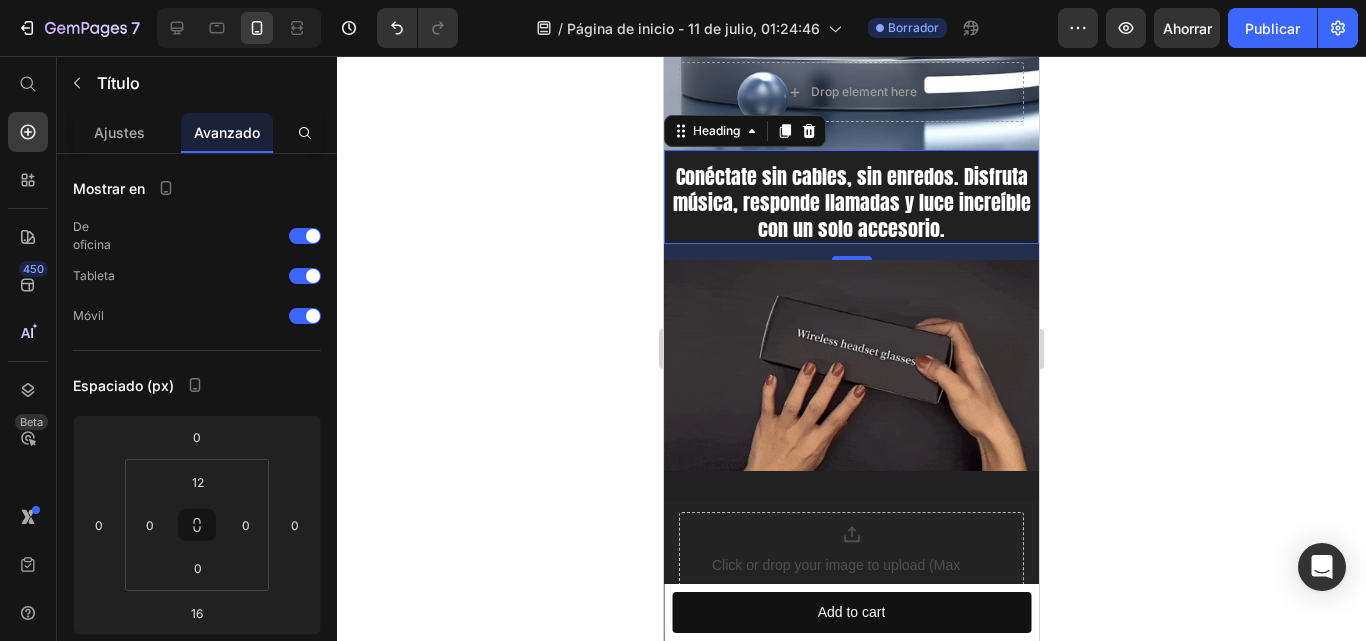 click 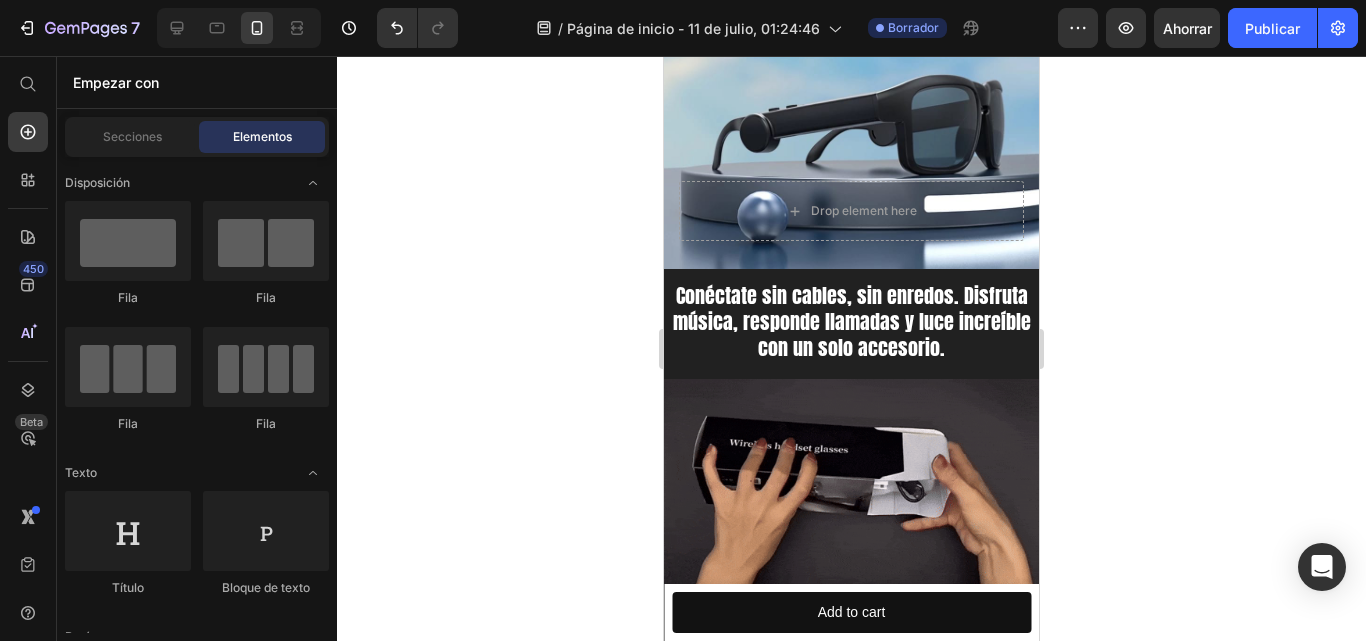scroll, scrollTop: 312, scrollLeft: 0, axis: vertical 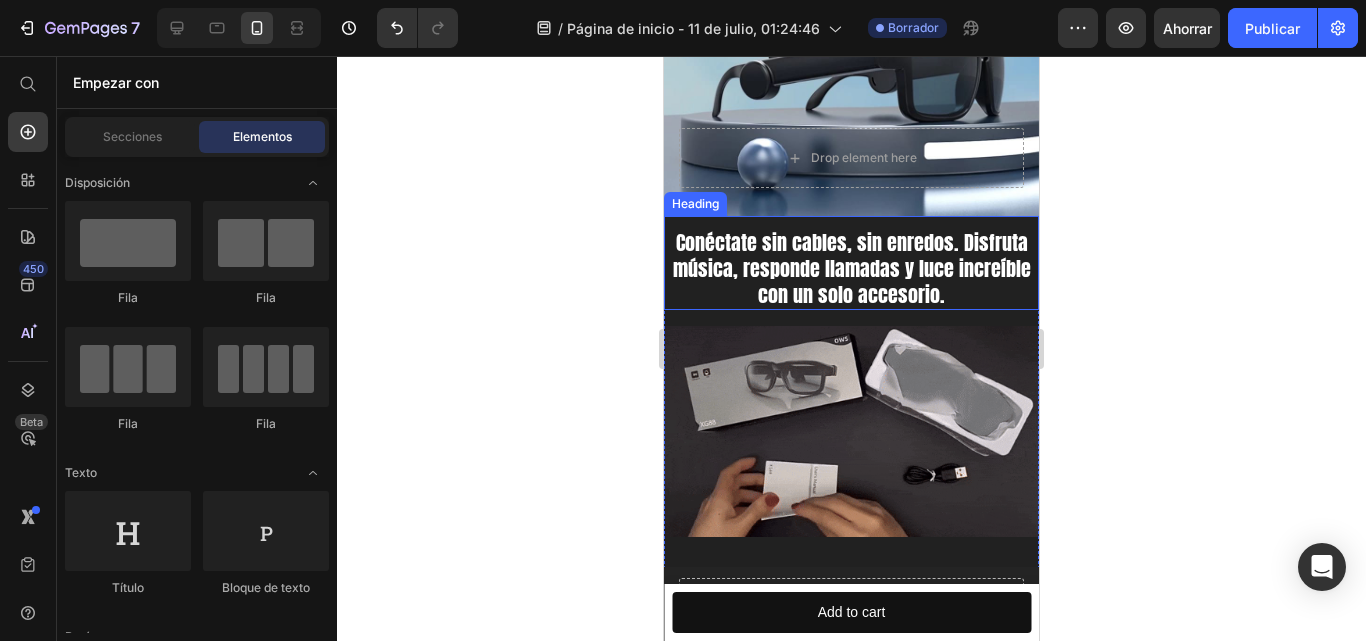 click on "Conéctate sin cables, sin enredos. Disfruta música, responde llamadas y luce increíble con un solo accesorio. Heading" at bounding box center (851, 263) 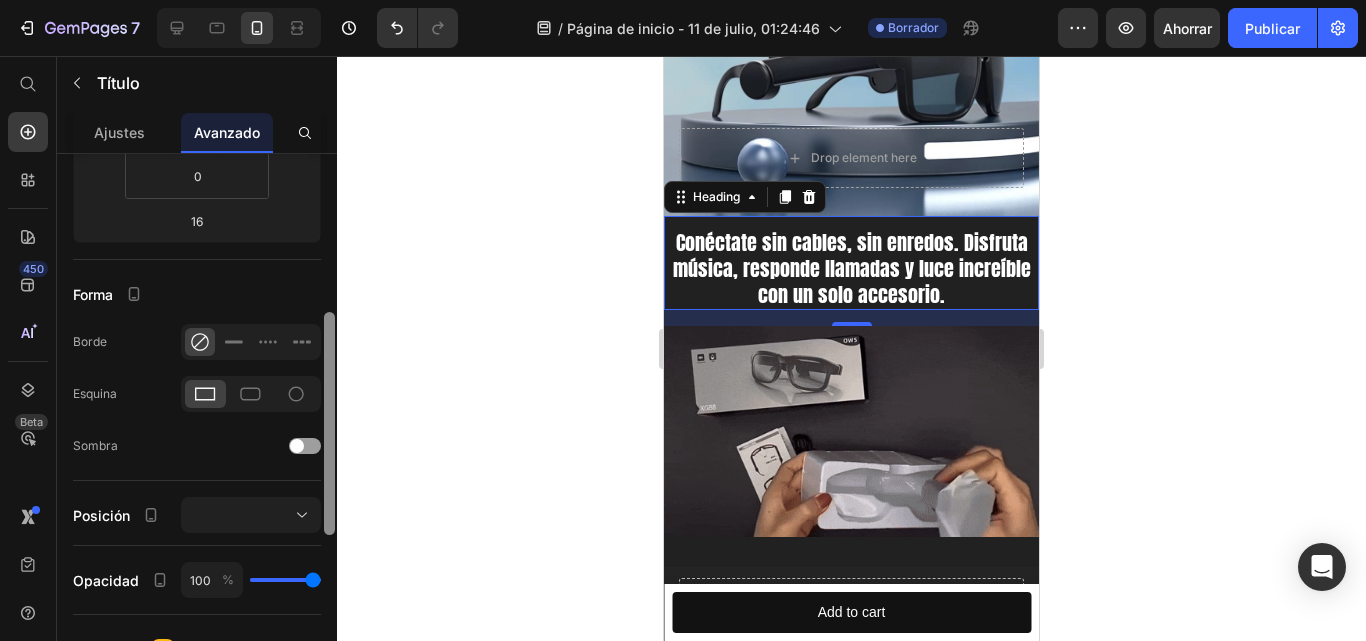 drag, startPoint x: 328, startPoint y: 268, endPoint x: 337, endPoint y: 436, distance: 168.2409 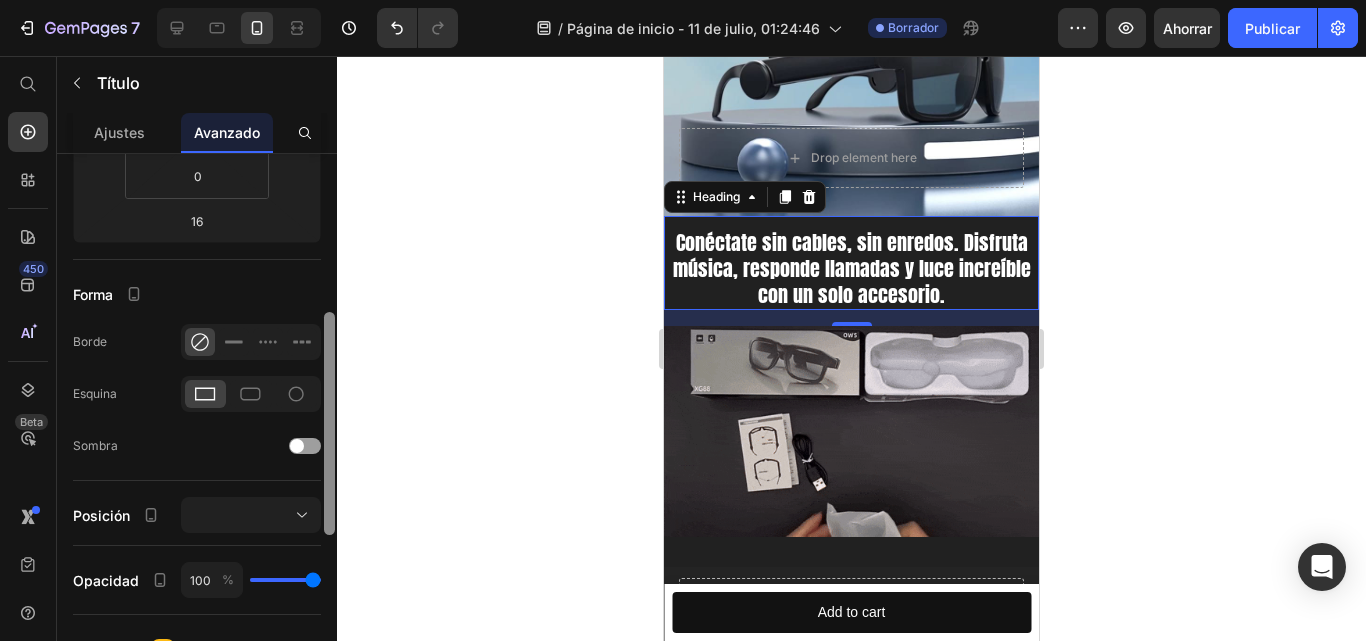 click on "7 / Página de inicio - 11 de julio, 01:24:46 Borrador Avance Ahorrar Publicar 450 Beta Empezar con Secciones Elementos Hero Section Product Detail Brands Trusted Badges Guarantee Product Breakdown How to use Testimonials Compare Bundle FAQs Social Proof Brand Story Product List Collection Blog List Contact Sticky Add to Cart Custom Footer Explorar la biblioteca 450 Disposición
Fila
Fila
Fila
Fila Texto
Título
Bloque de texto Botón
Botón
Botón
Pegajoso Volver arriba Medios de comunicación
Imagen" 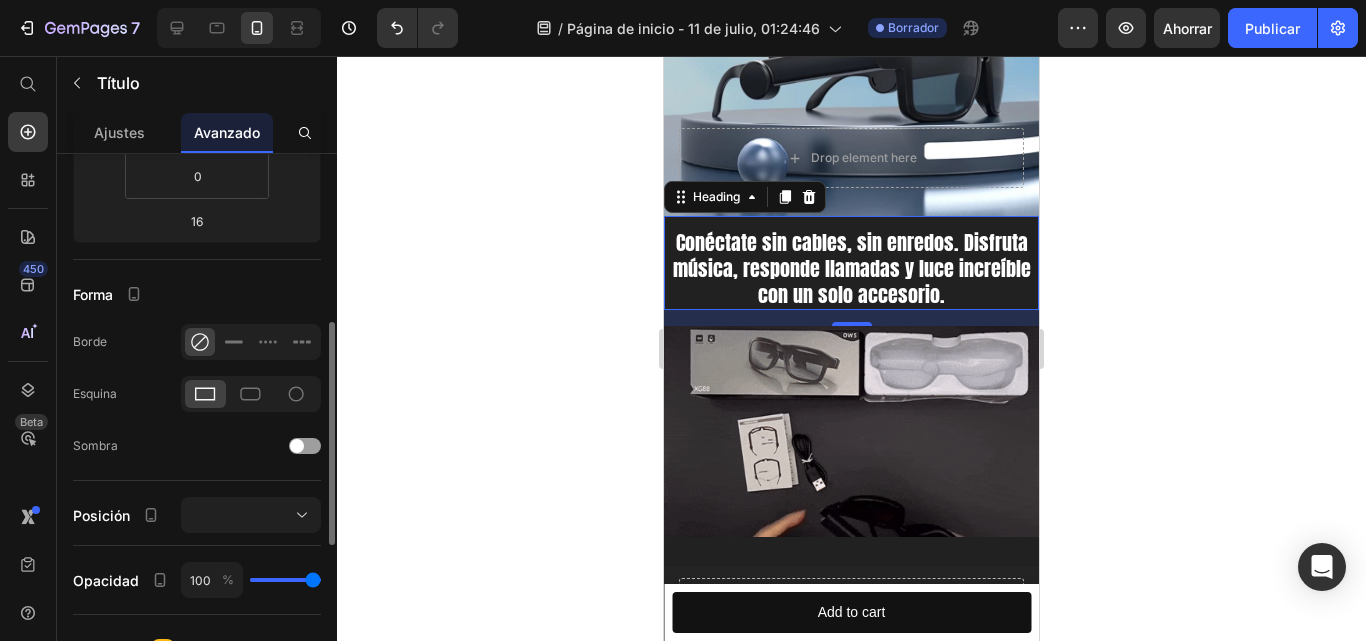 scroll, scrollTop: 397, scrollLeft: 0, axis: vertical 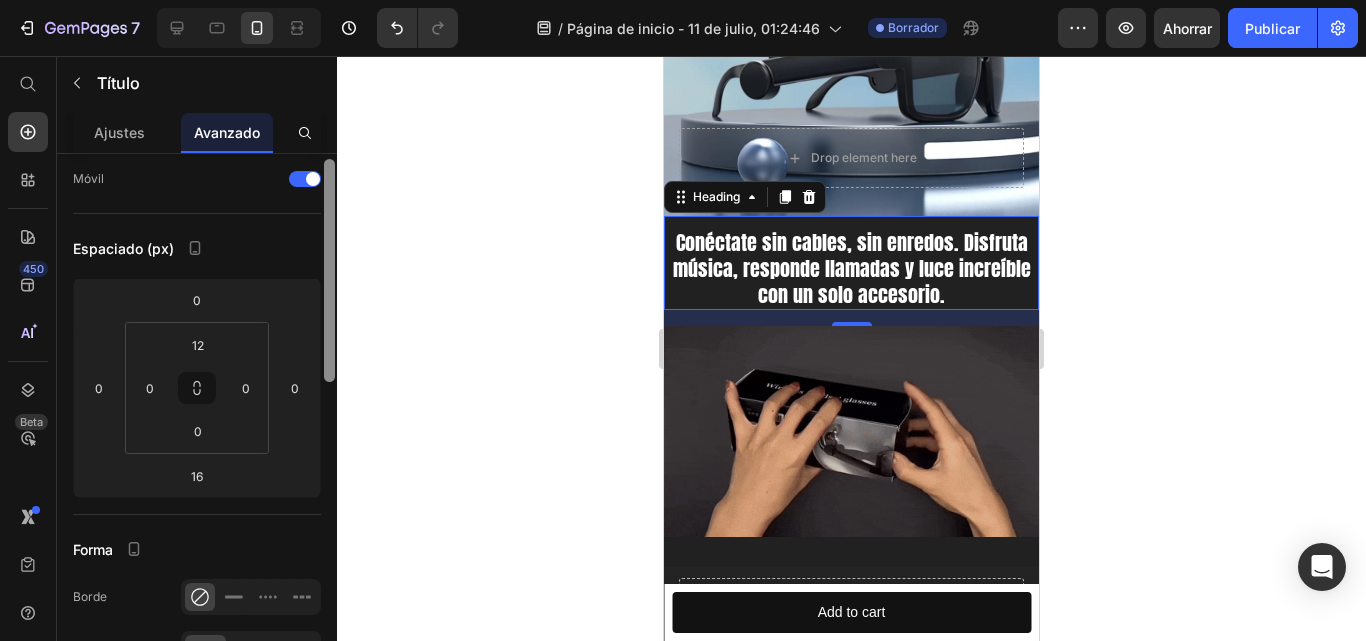 drag, startPoint x: 329, startPoint y: 410, endPoint x: 327, endPoint y: 282, distance: 128.01562 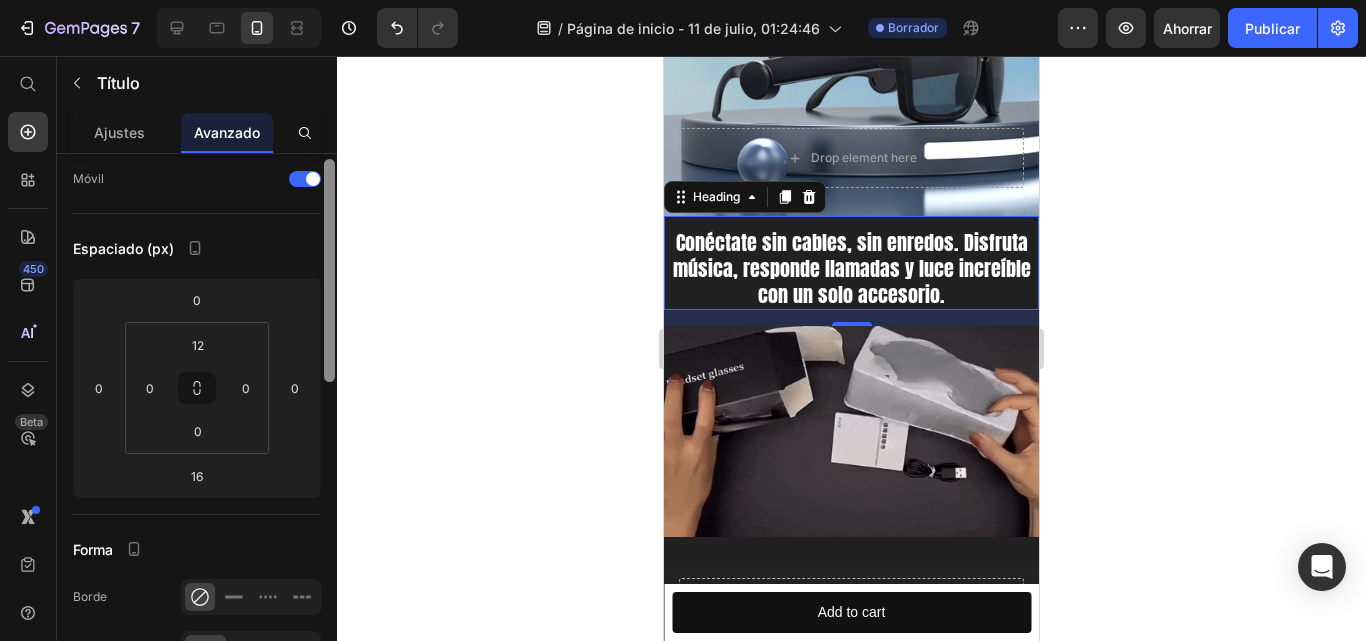 click at bounding box center (329, 270) 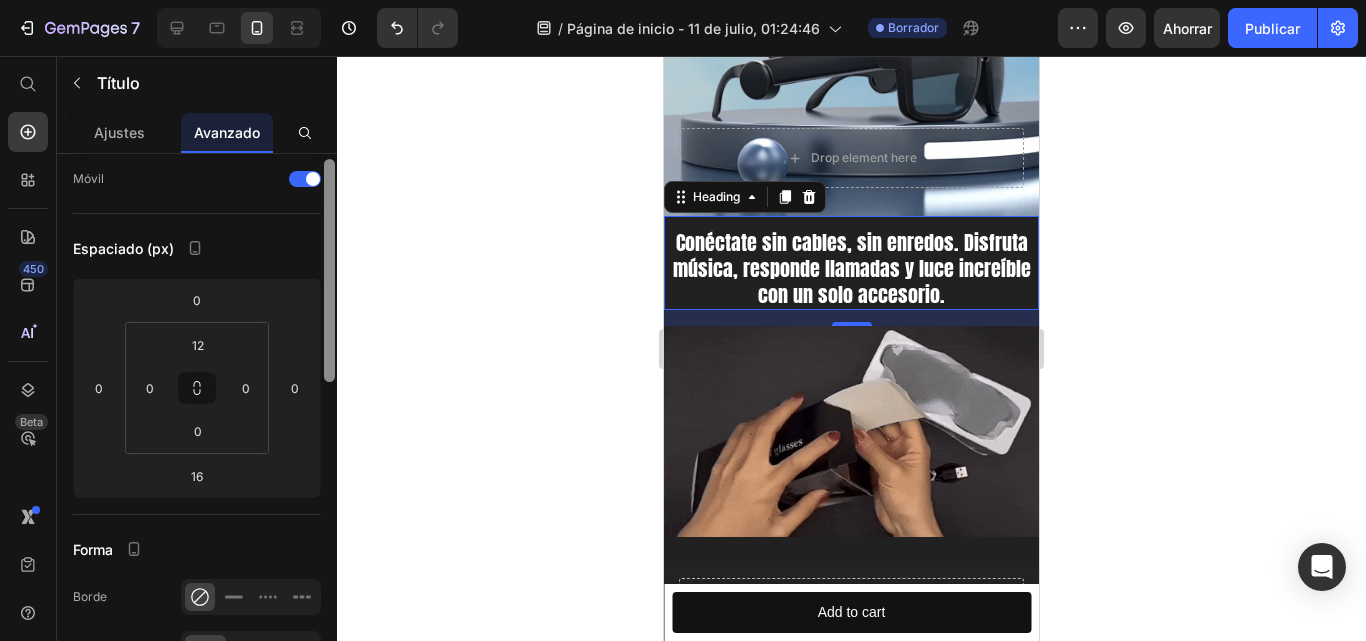 scroll, scrollTop: 86, scrollLeft: 0, axis: vertical 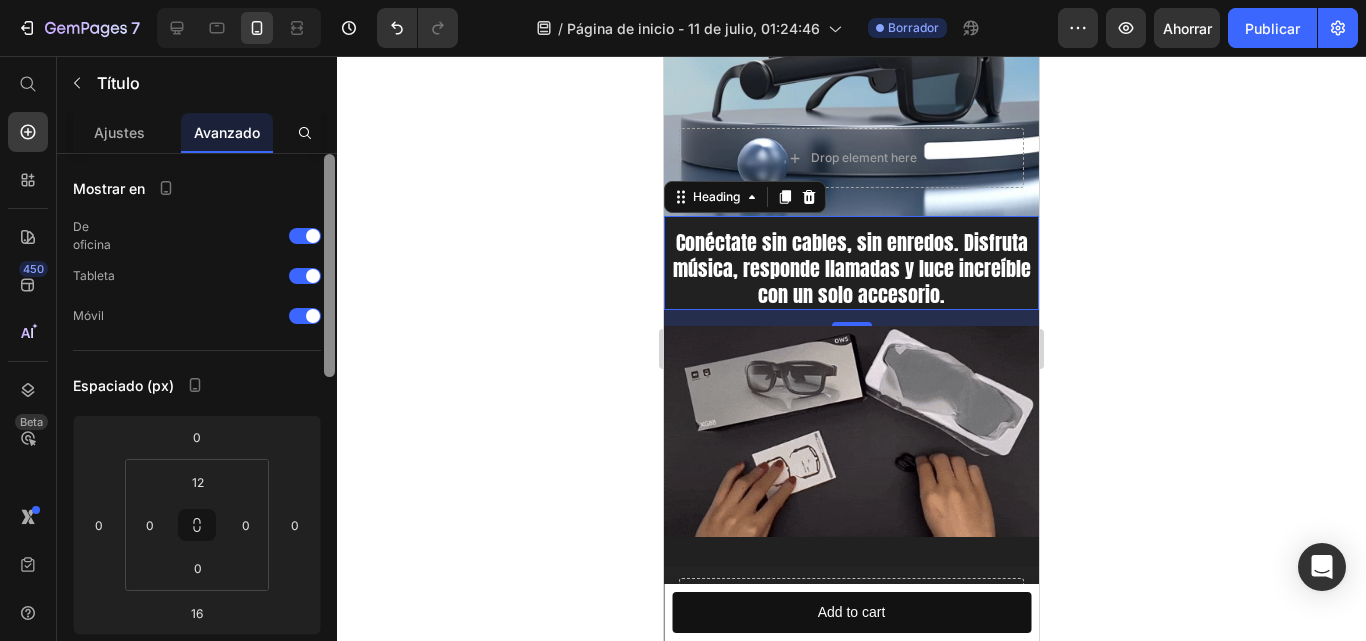 drag, startPoint x: 333, startPoint y: 267, endPoint x: 332, endPoint y: 189, distance: 78.00641 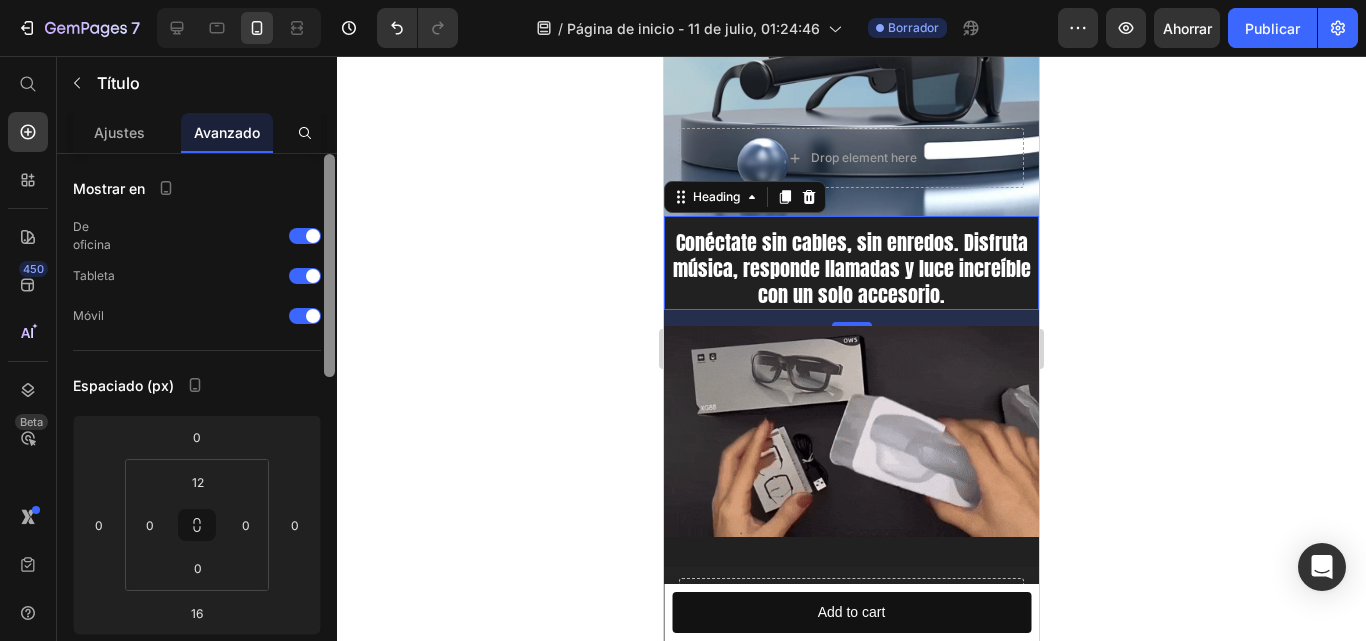 click at bounding box center [329, 265] 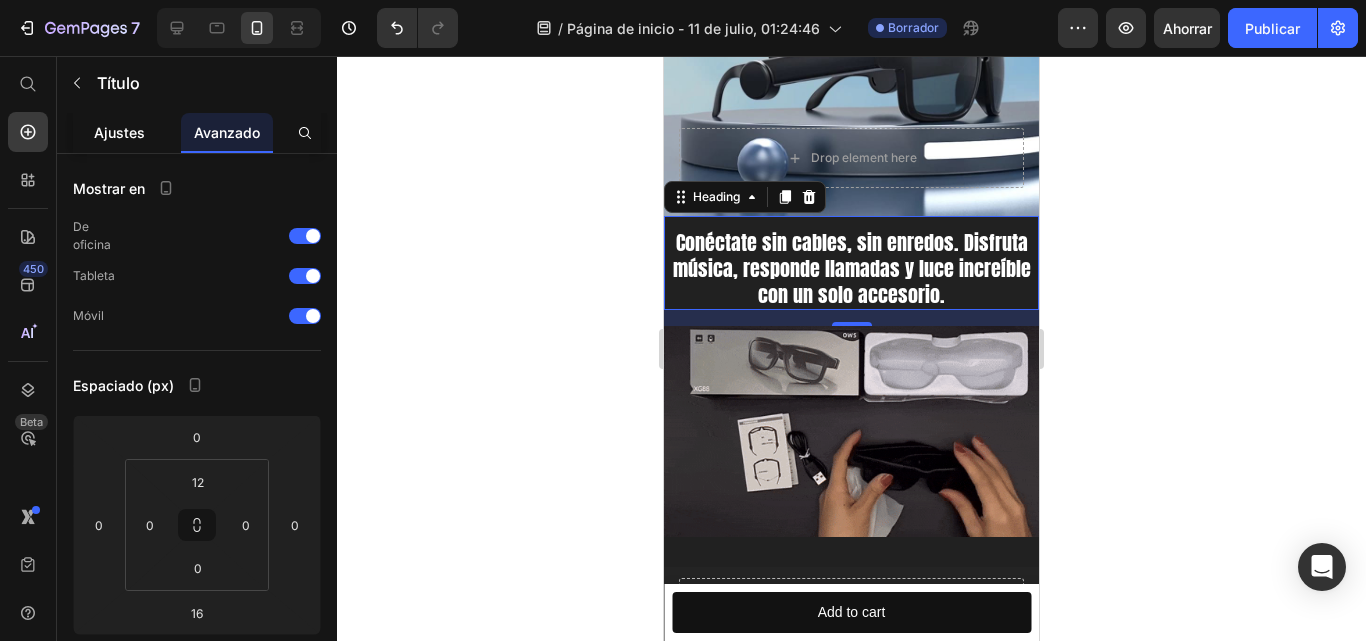 click on "Ajustes" at bounding box center (119, 132) 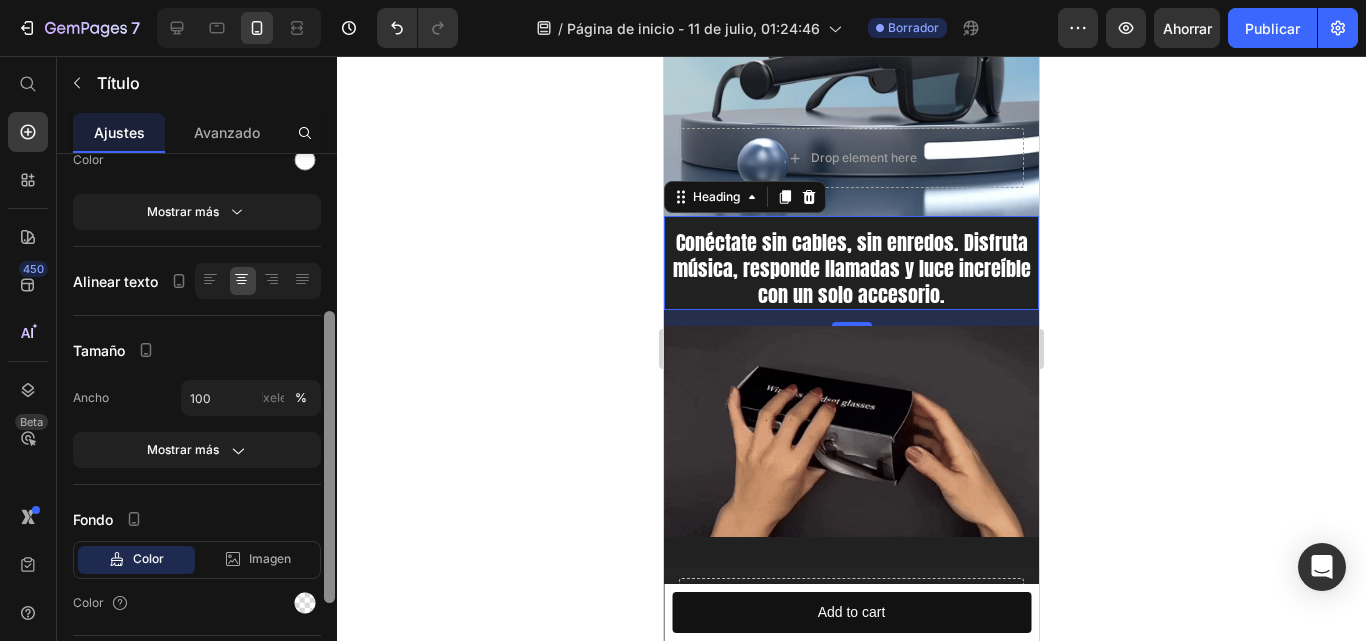 scroll, scrollTop: 290, scrollLeft: 0, axis: vertical 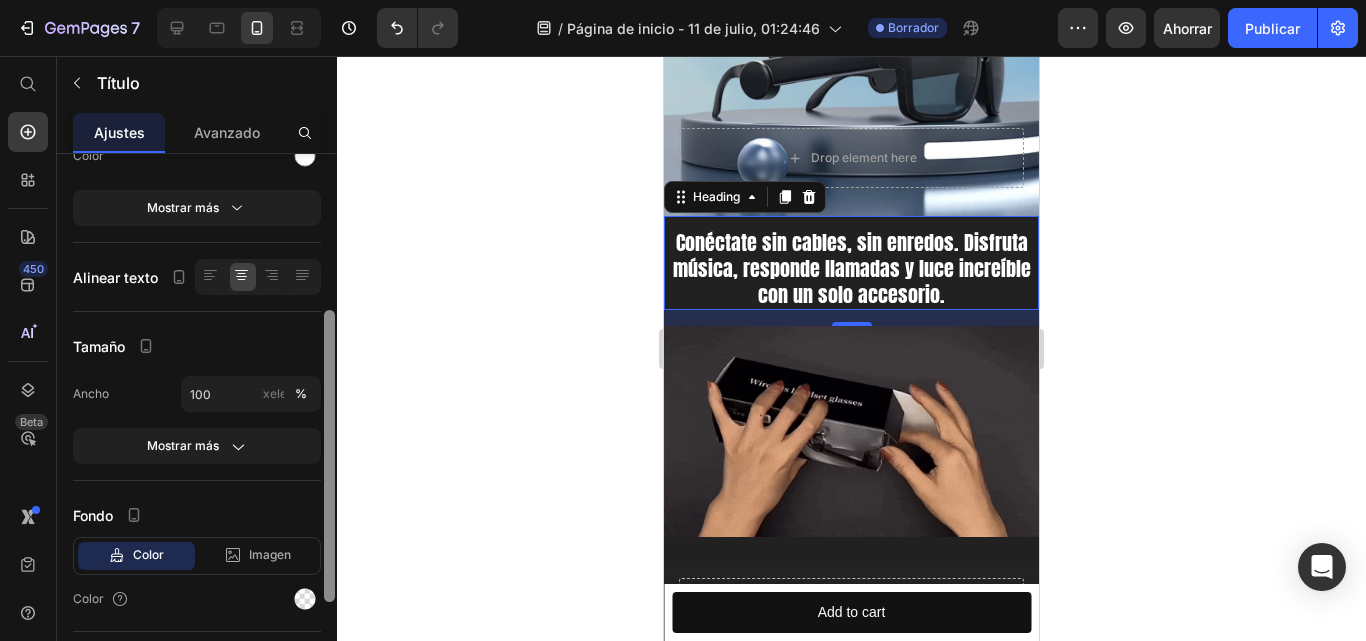 drag, startPoint x: 329, startPoint y: 323, endPoint x: 264, endPoint y: 539, distance: 225.56818 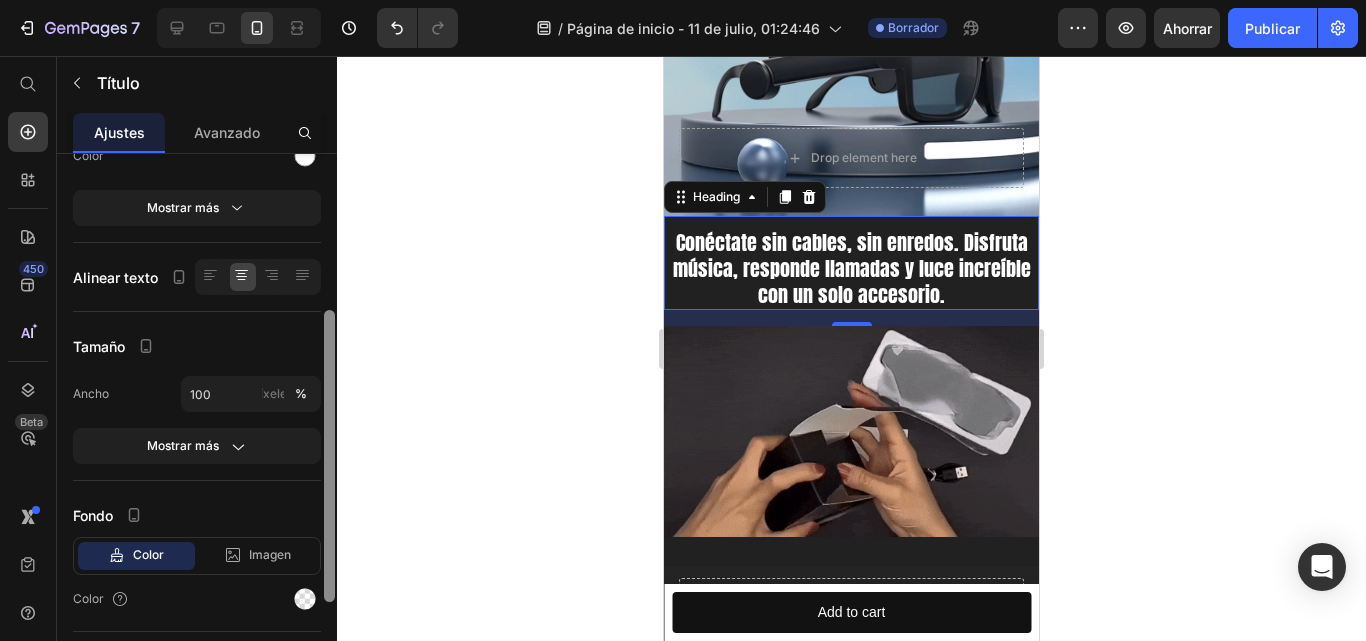 click at bounding box center [329, 456] 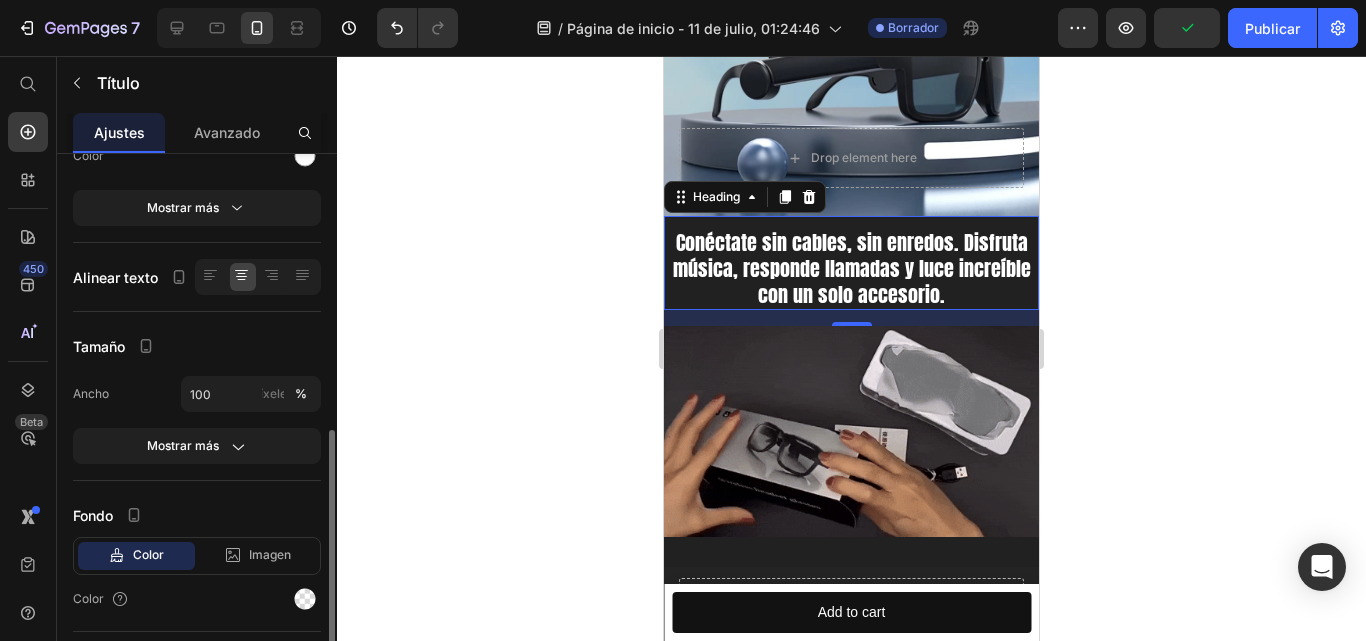 scroll, scrollTop: 368, scrollLeft: 0, axis: vertical 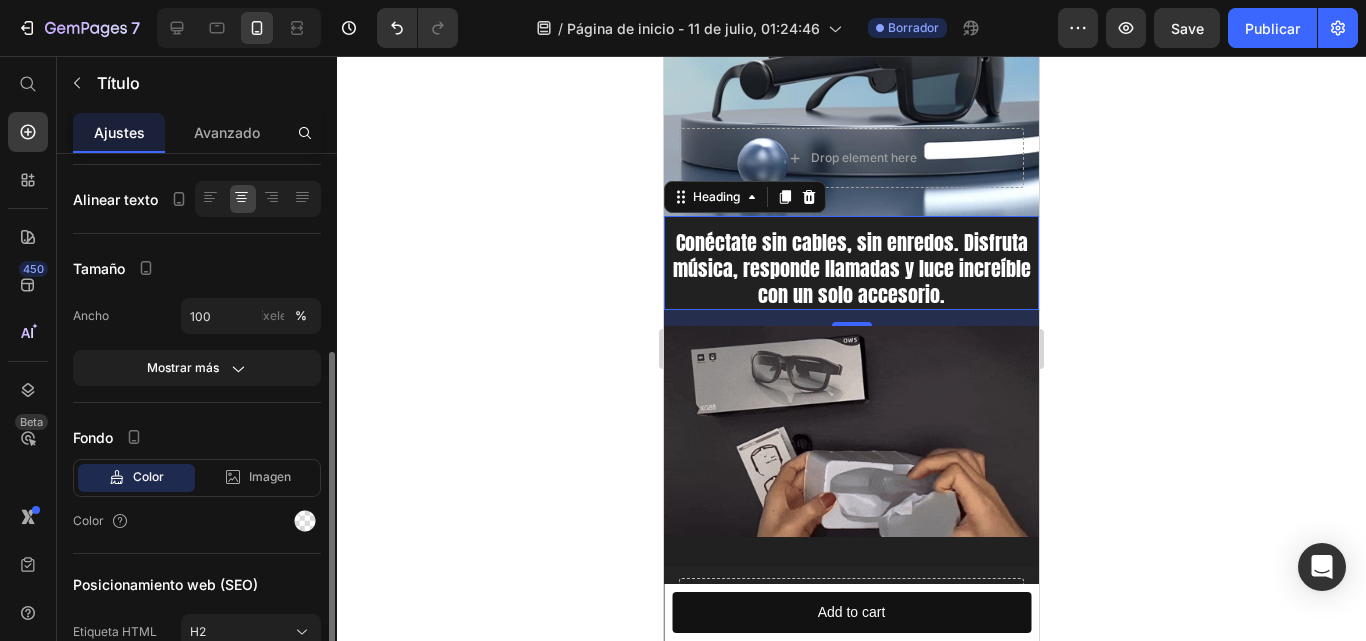 click on "Color" 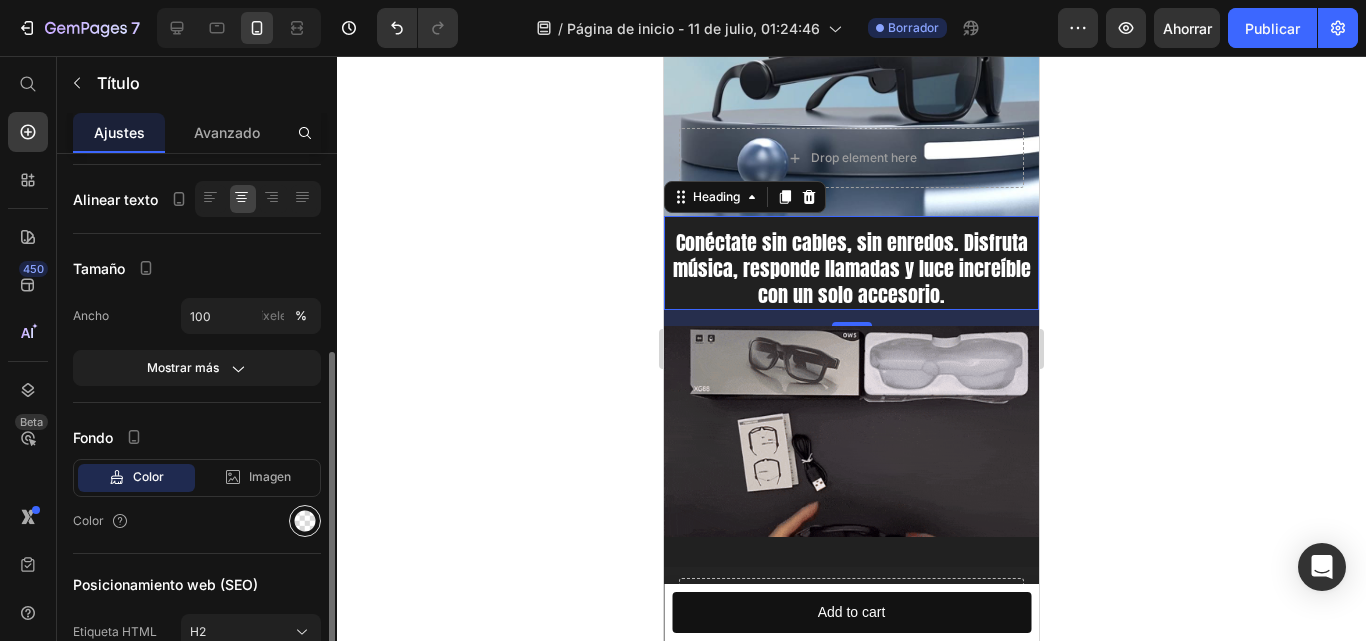 click at bounding box center [305, 521] 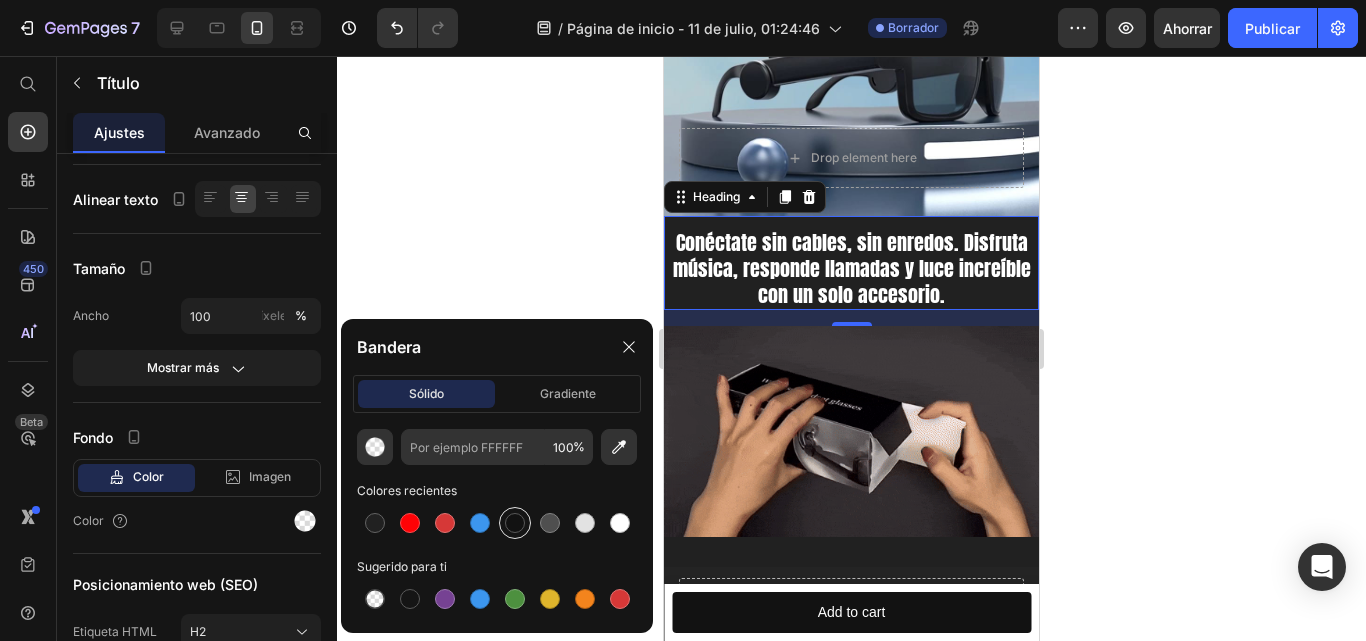 click at bounding box center [515, 523] 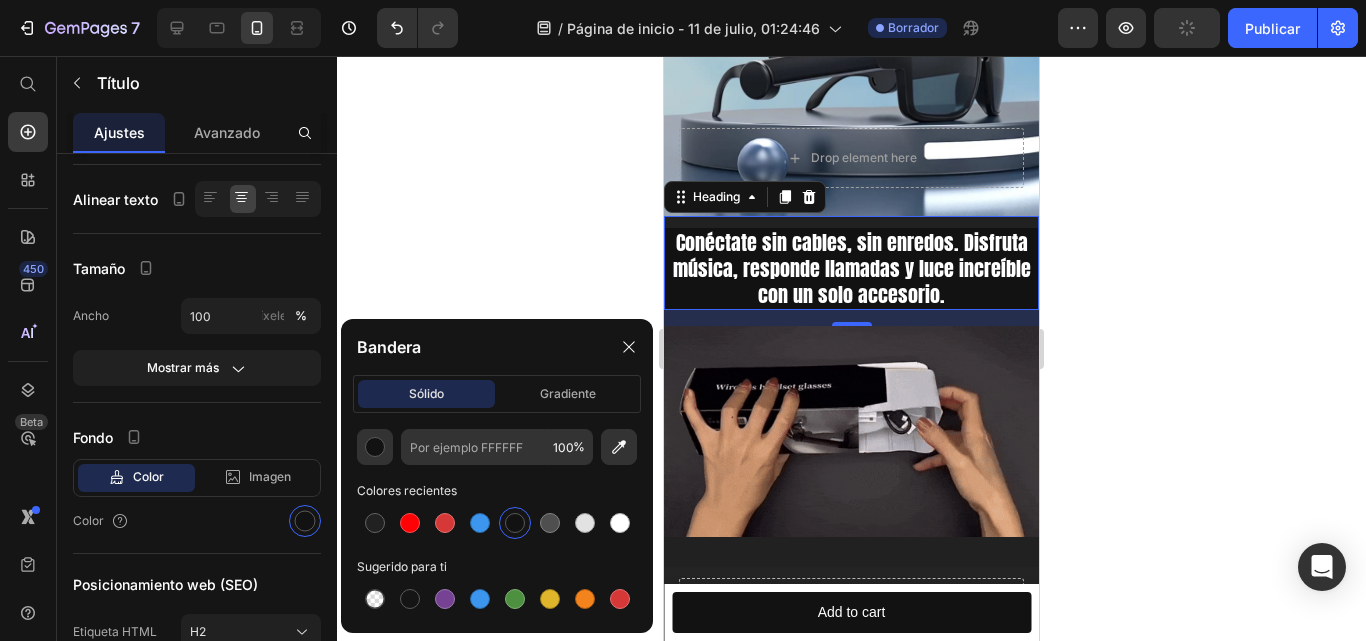 type on "121212" 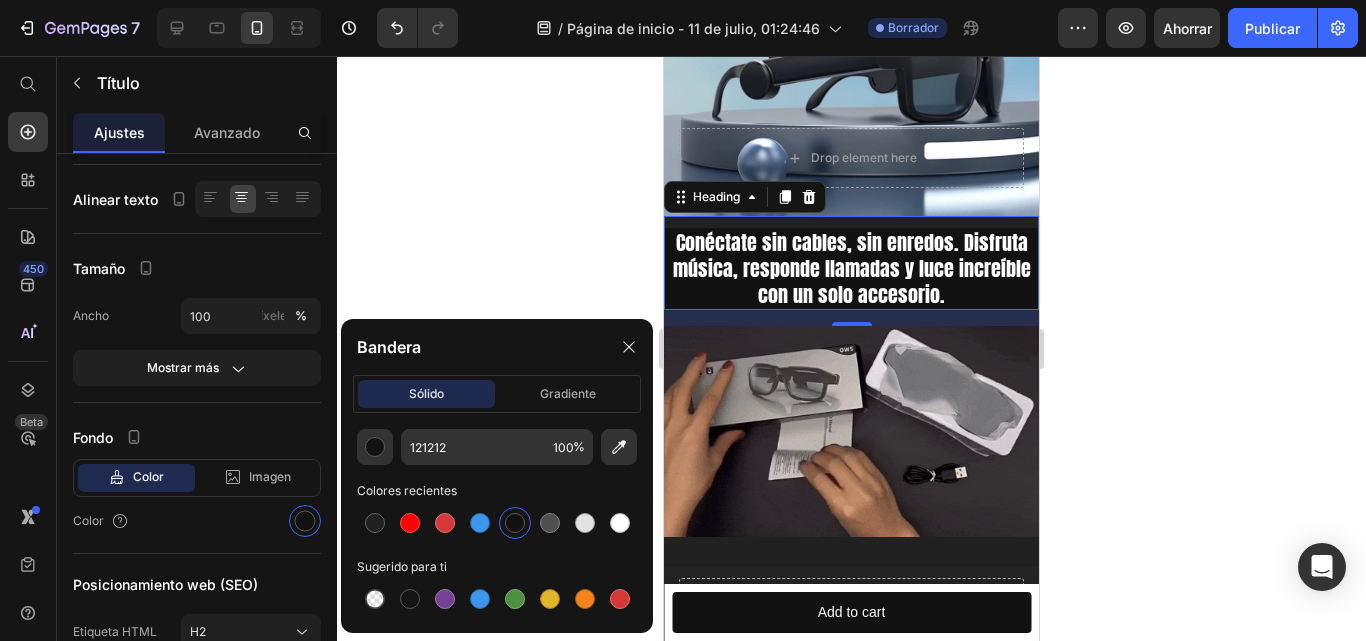 click 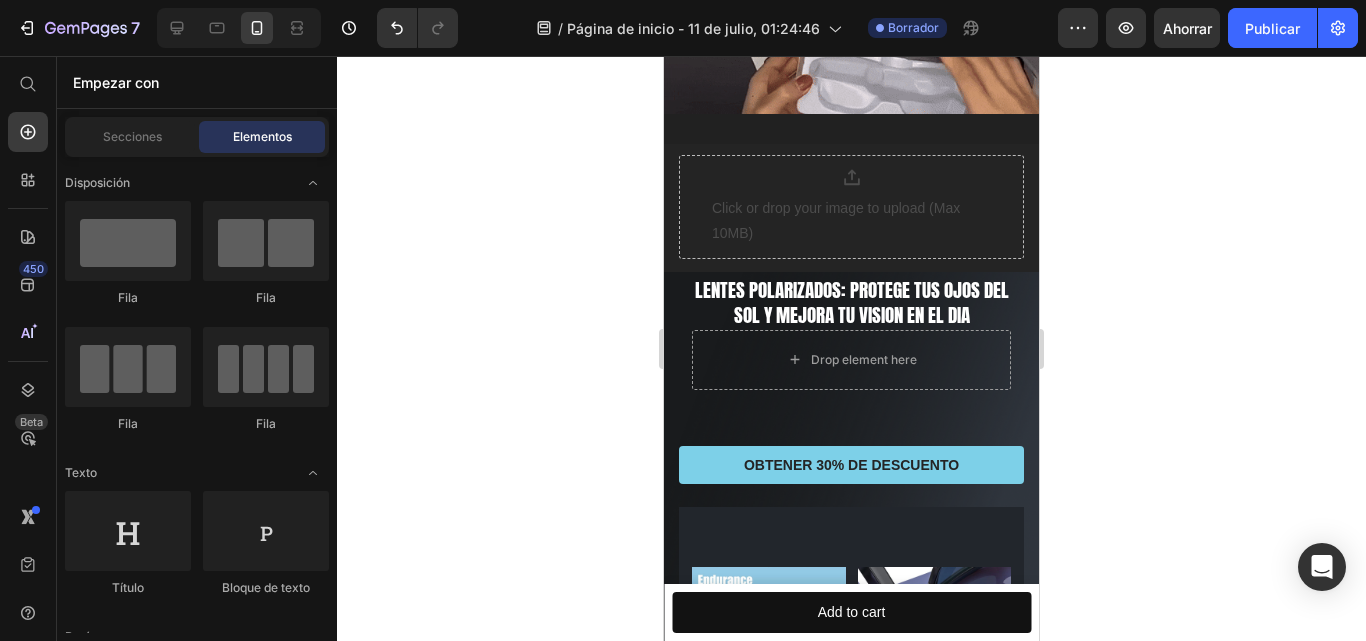 scroll, scrollTop: 749, scrollLeft: 0, axis: vertical 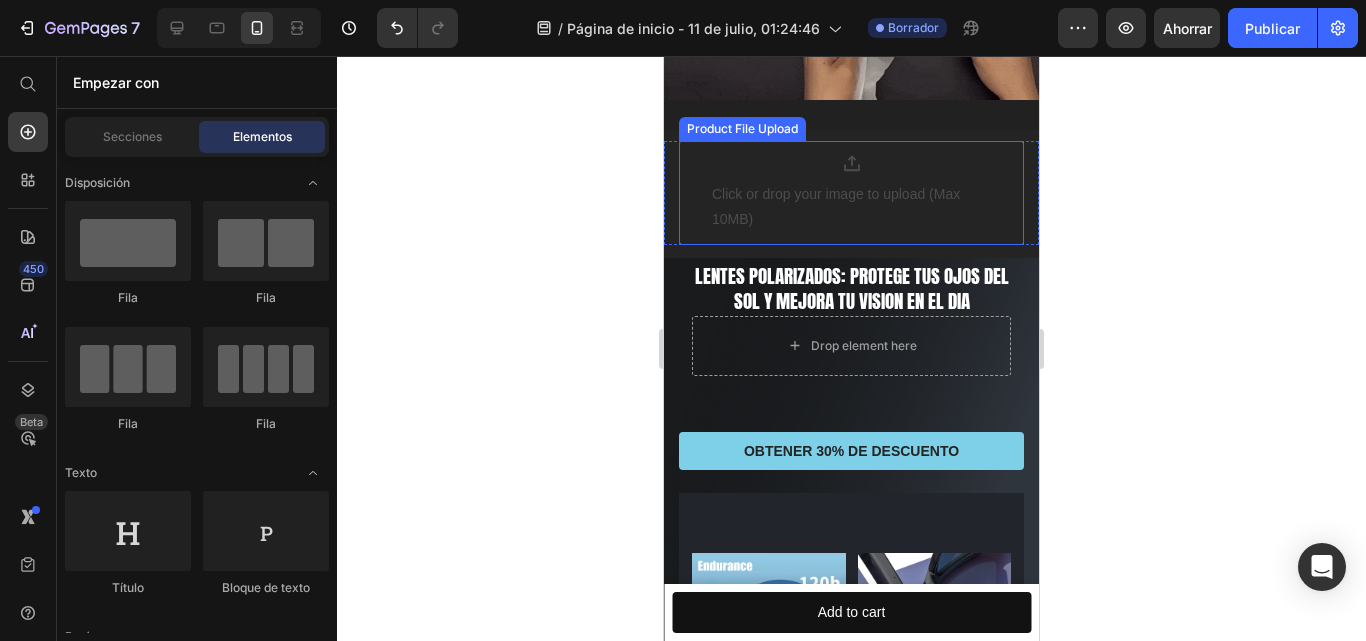 click on "Click or drop your image to upload (Max 10MB)" at bounding box center [851, 207] 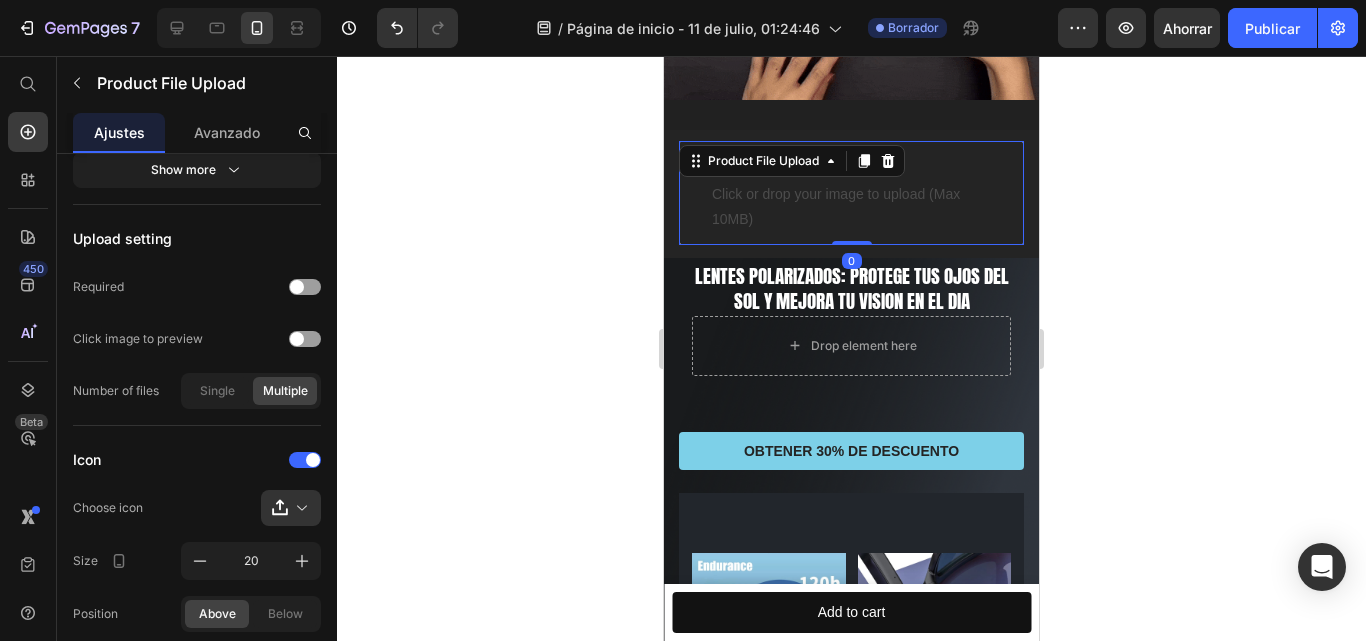 scroll, scrollTop: 0, scrollLeft: 0, axis: both 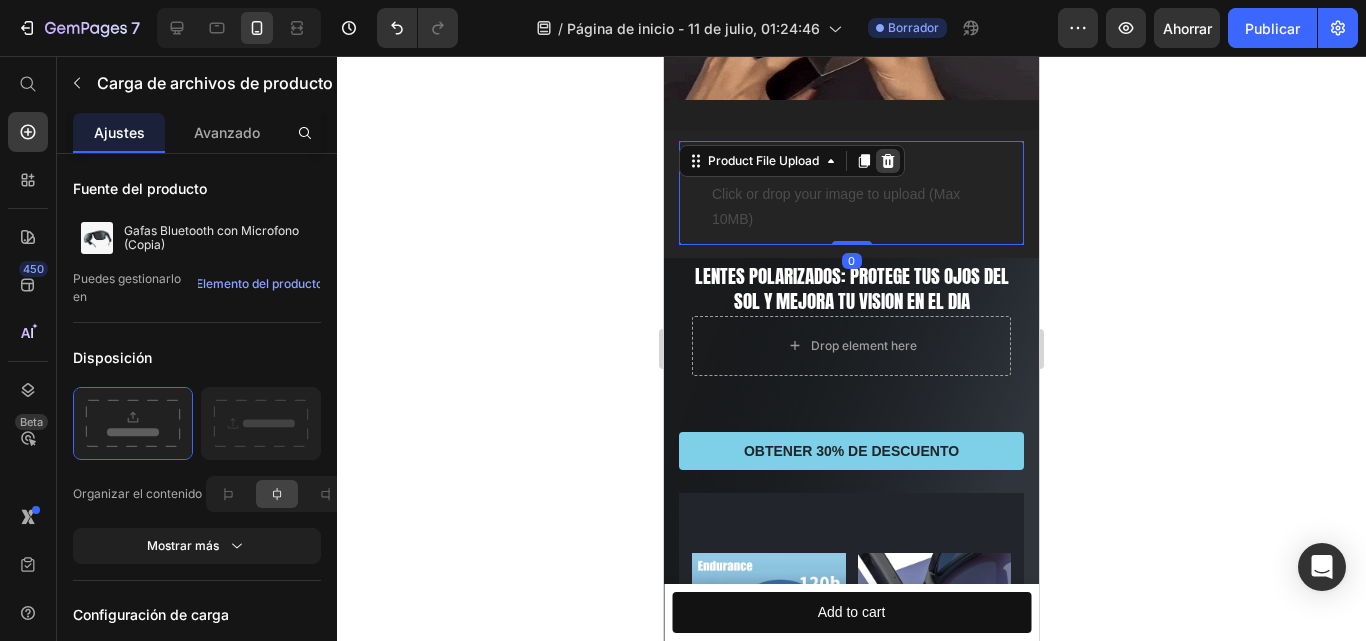click 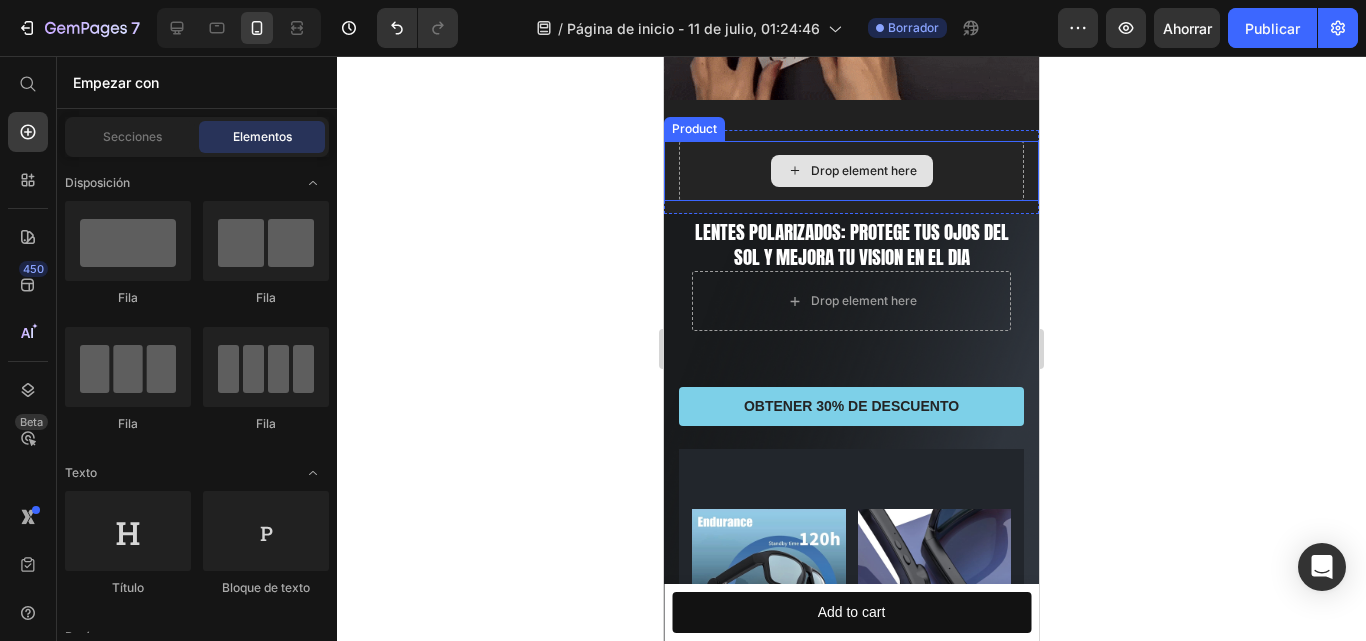 click on "Drop element here" at bounding box center [851, 171] 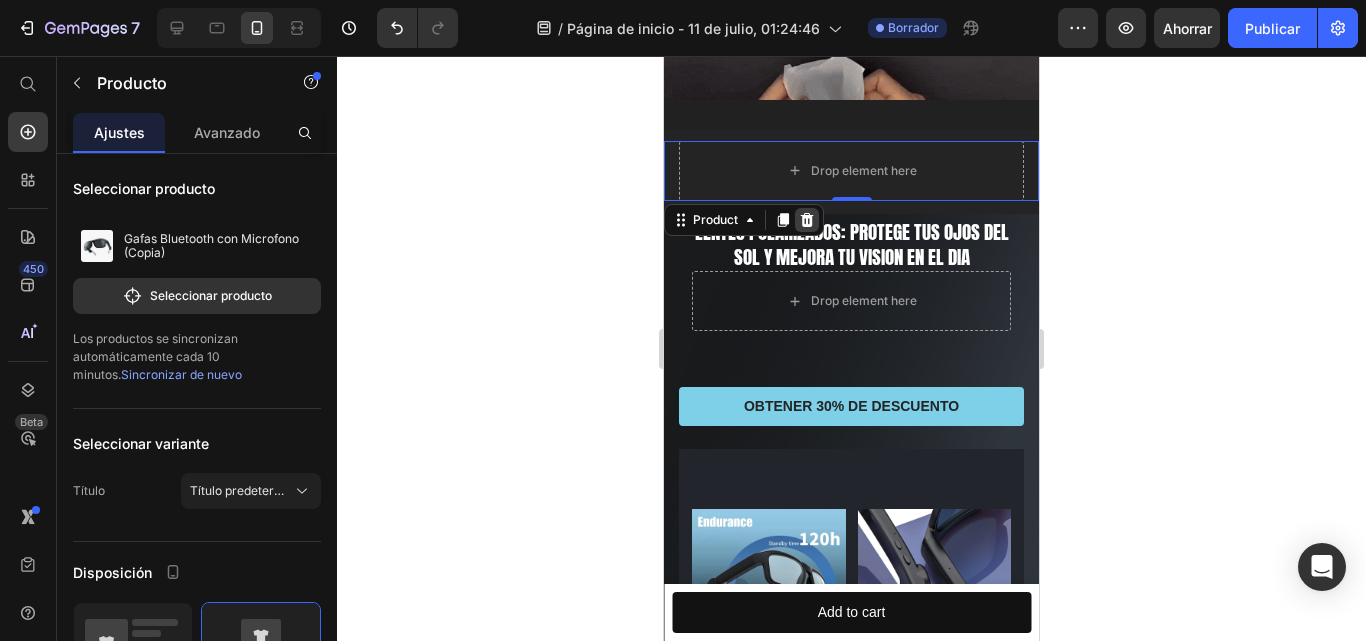 click 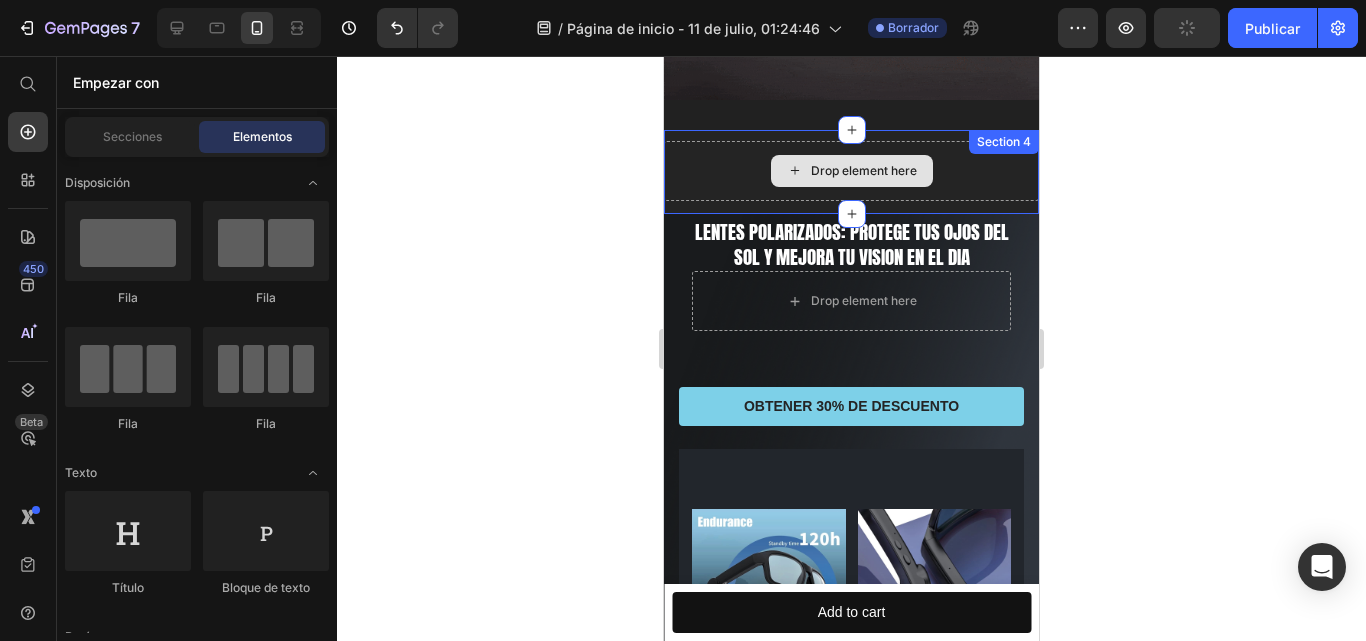 click on "Drop element here" at bounding box center [851, 171] 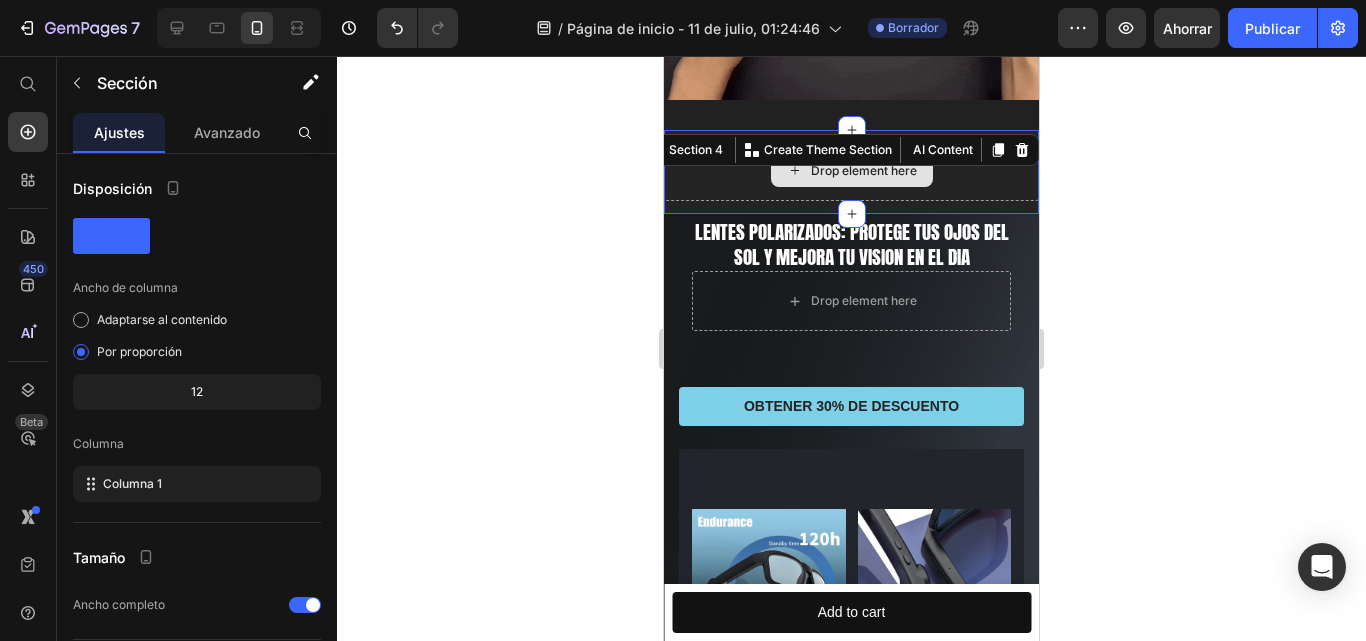 click on "Drop element here" at bounding box center [852, 171] 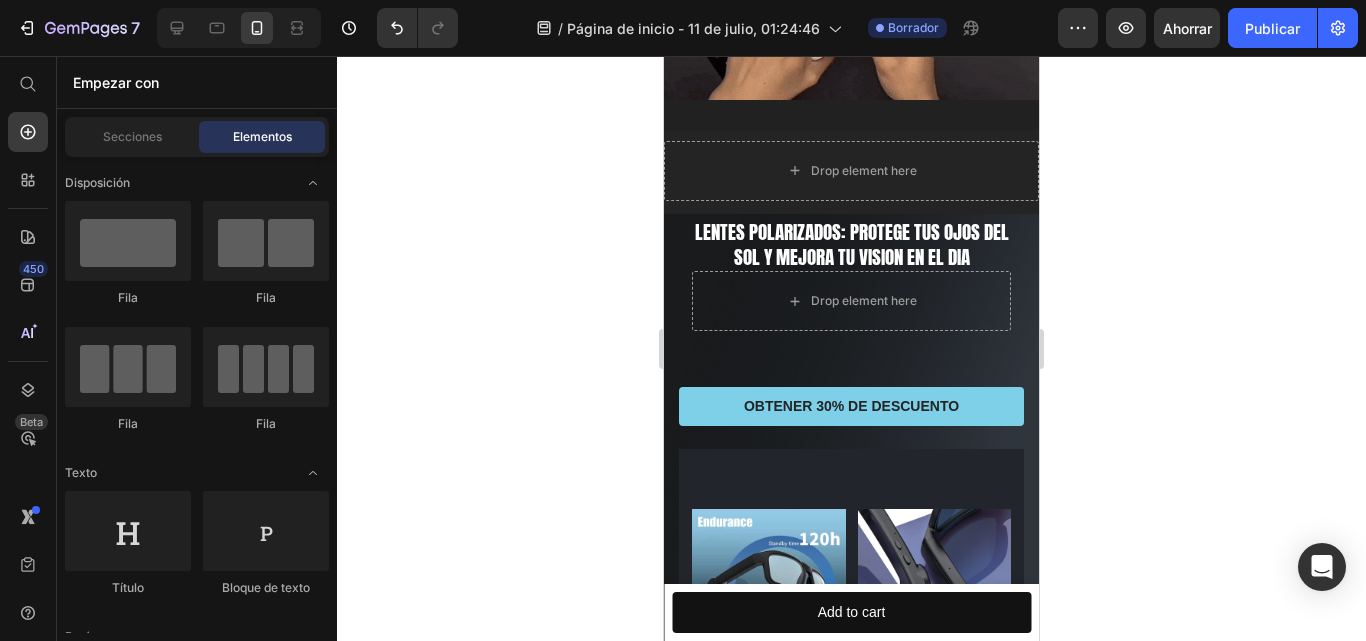 drag, startPoint x: 333, startPoint y: 219, endPoint x: 332, endPoint y: 279, distance: 60.00833 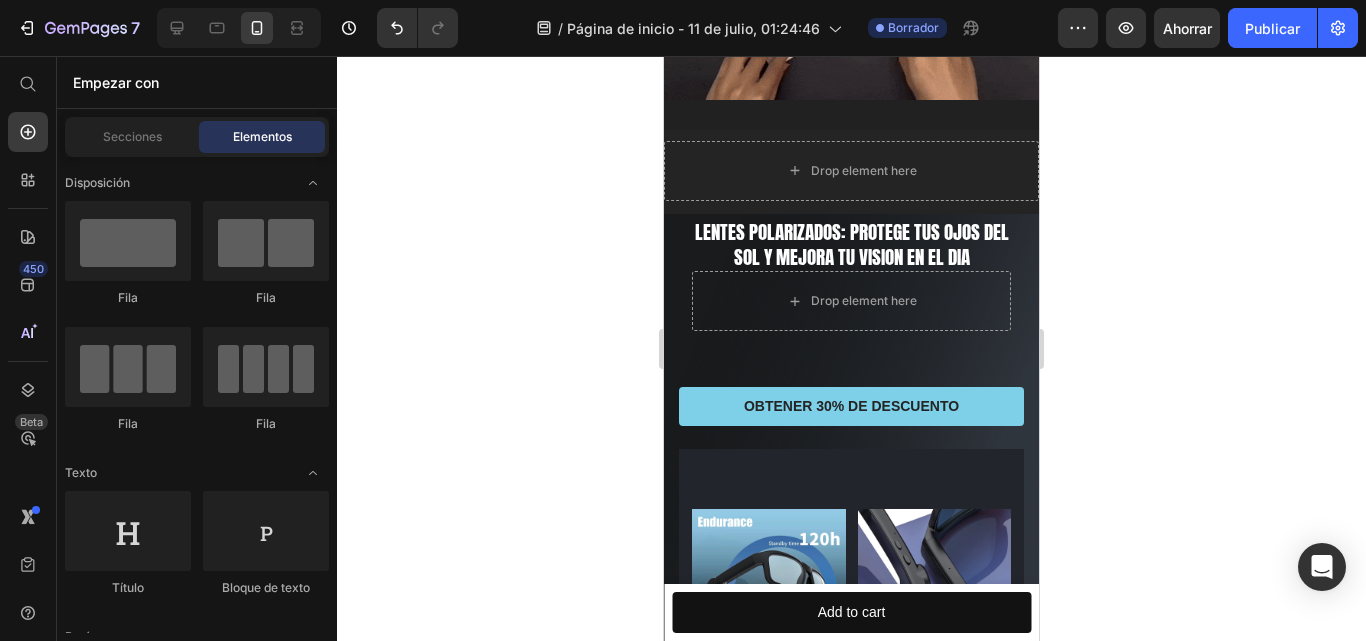 click on "Disposición
Fila
Fila
Fila
Fila Texto
Título
Bloque de texto Botón
Botón
Botón
Pegajoso Volver arriba Medios de comunicación
Imagen
Imagen
Video
Banner de vídeo" at bounding box center (197, 3381) 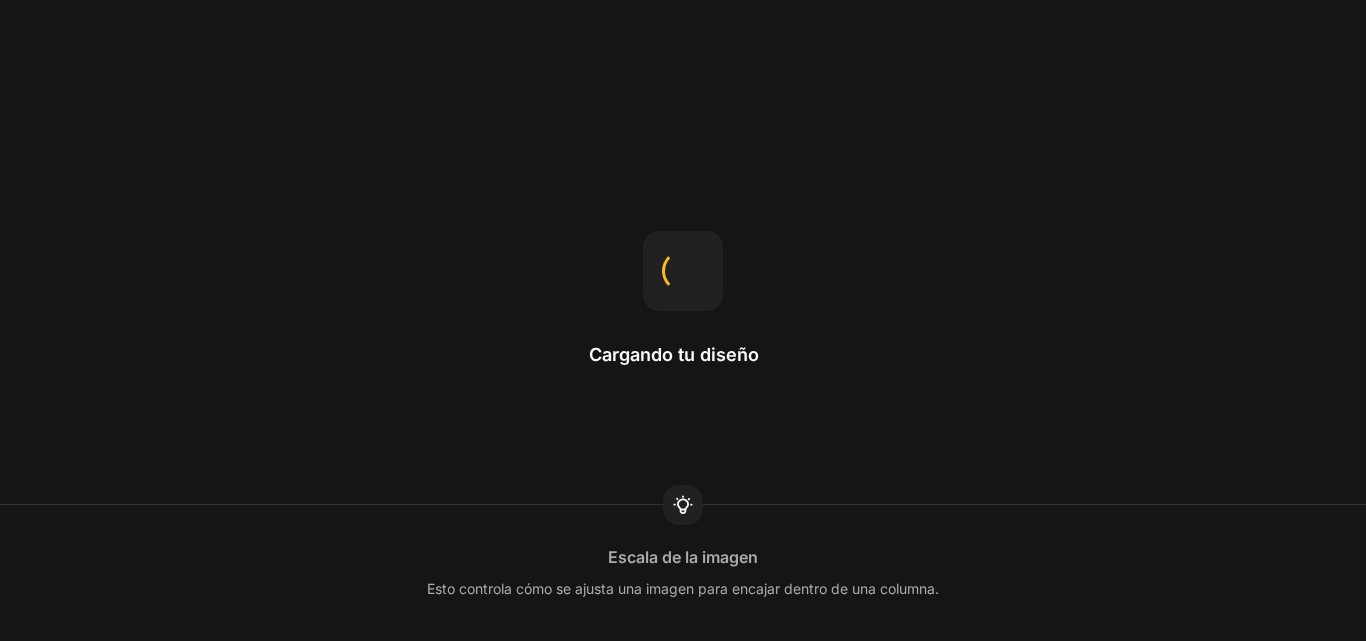 scroll, scrollTop: 0, scrollLeft: 0, axis: both 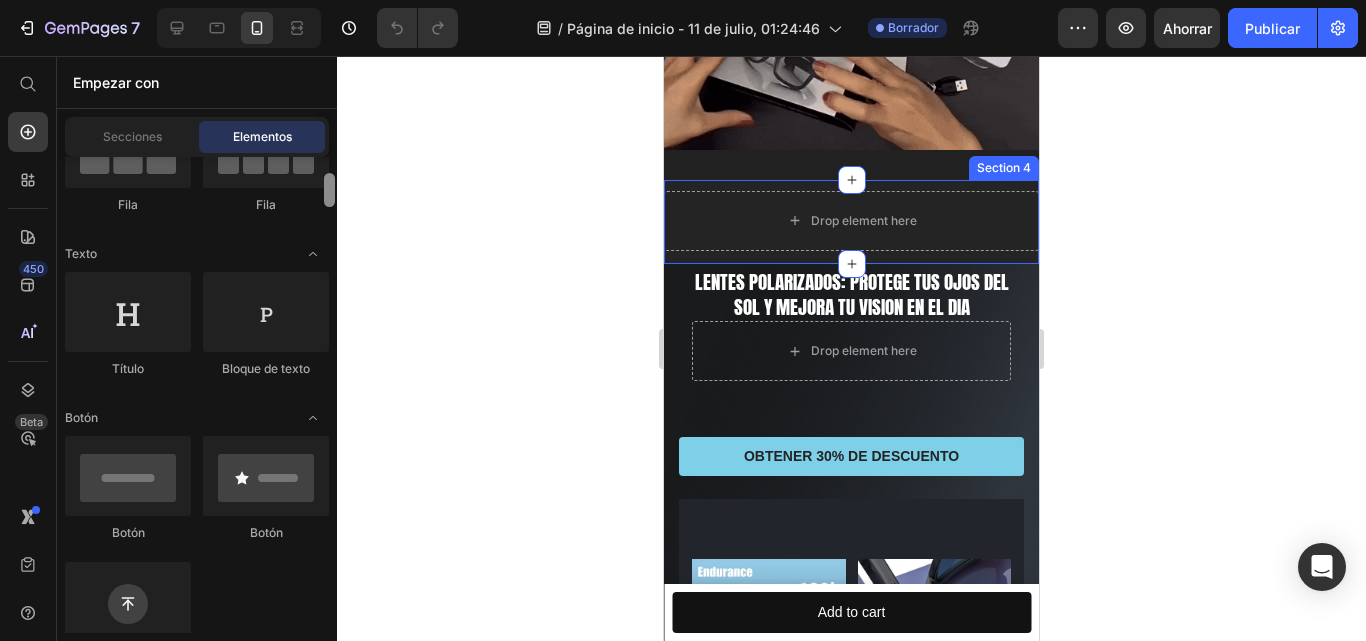 drag, startPoint x: 329, startPoint y: 172, endPoint x: 331, endPoint y: 188, distance: 16.124516 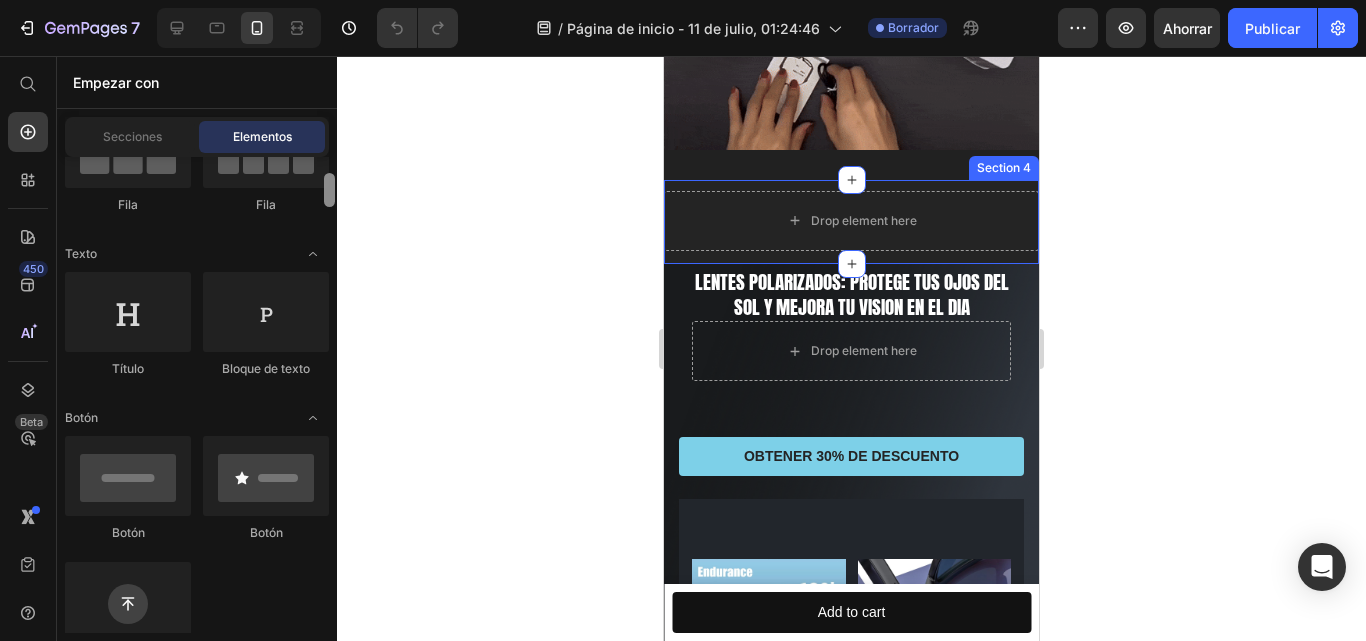 click at bounding box center [329, 190] 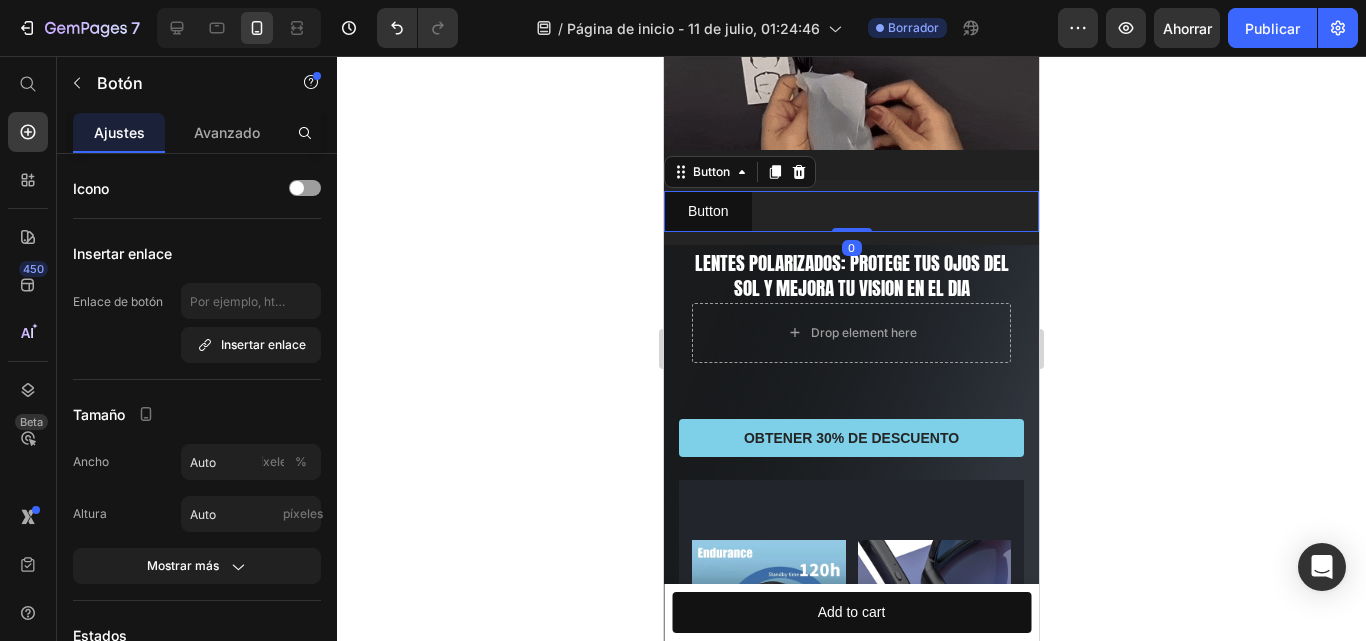 click on "Button Button   0" at bounding box center (851, 211) 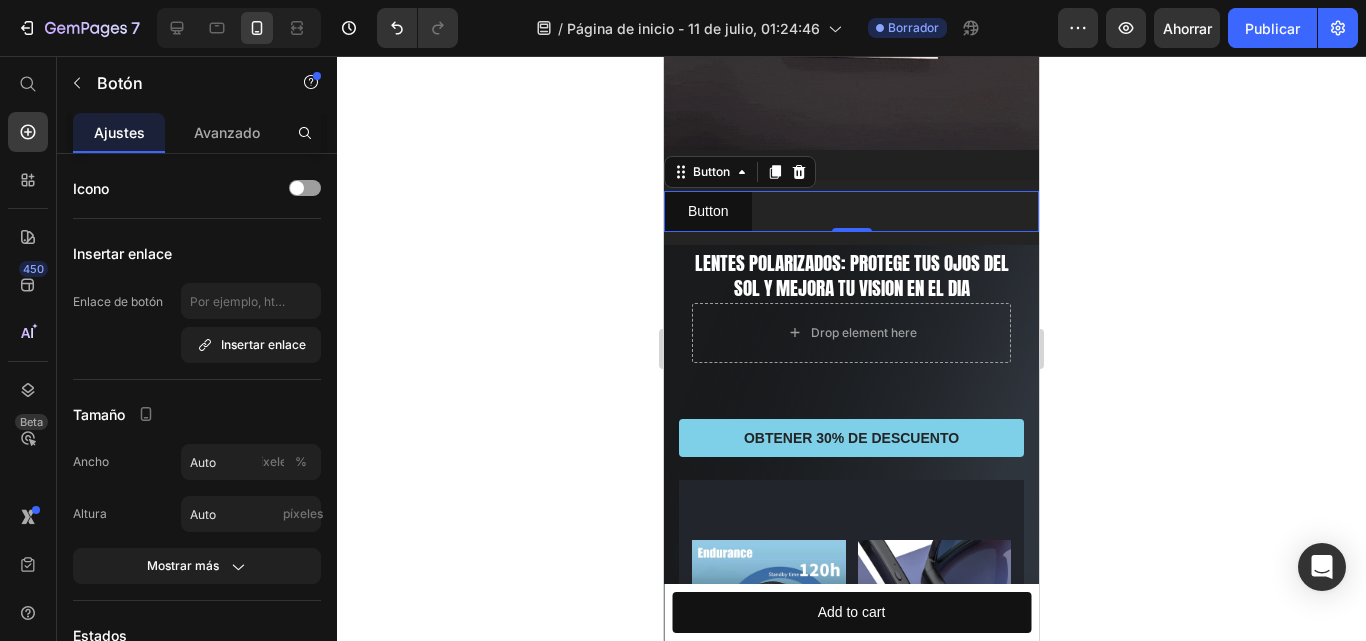 click on "Button Button   0" at bounding box center [851, 211] 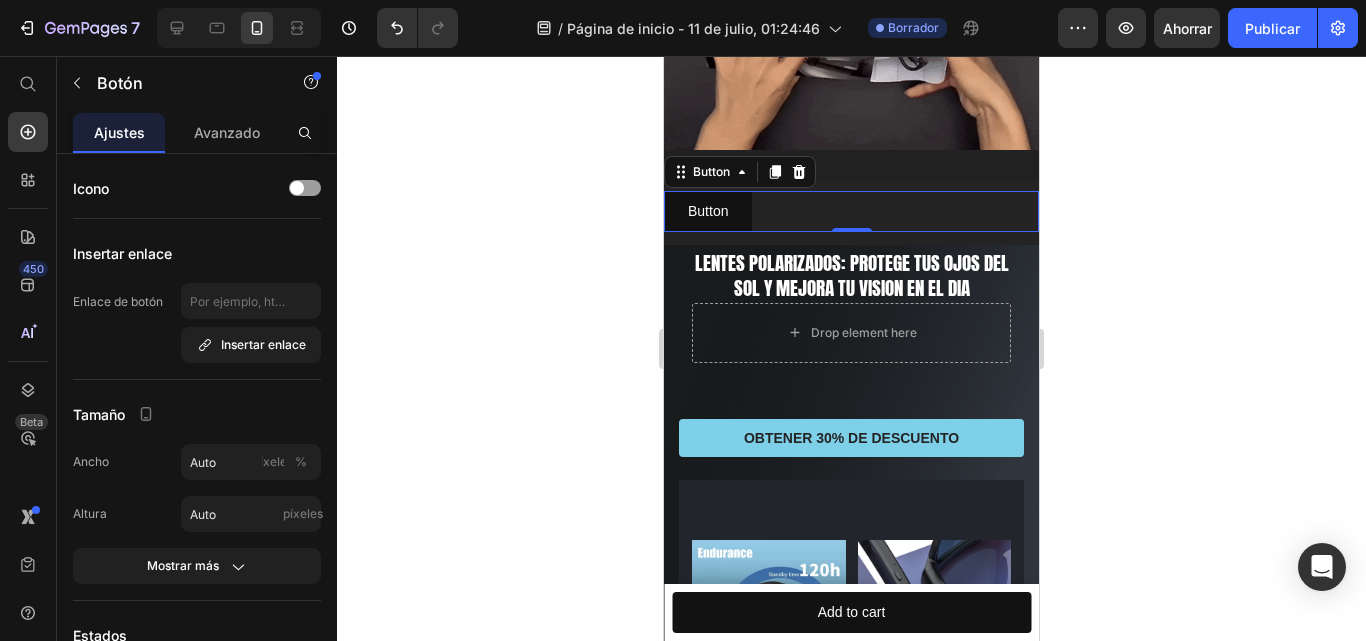 click on "Button Button   0" at bounding box center (851, 211) 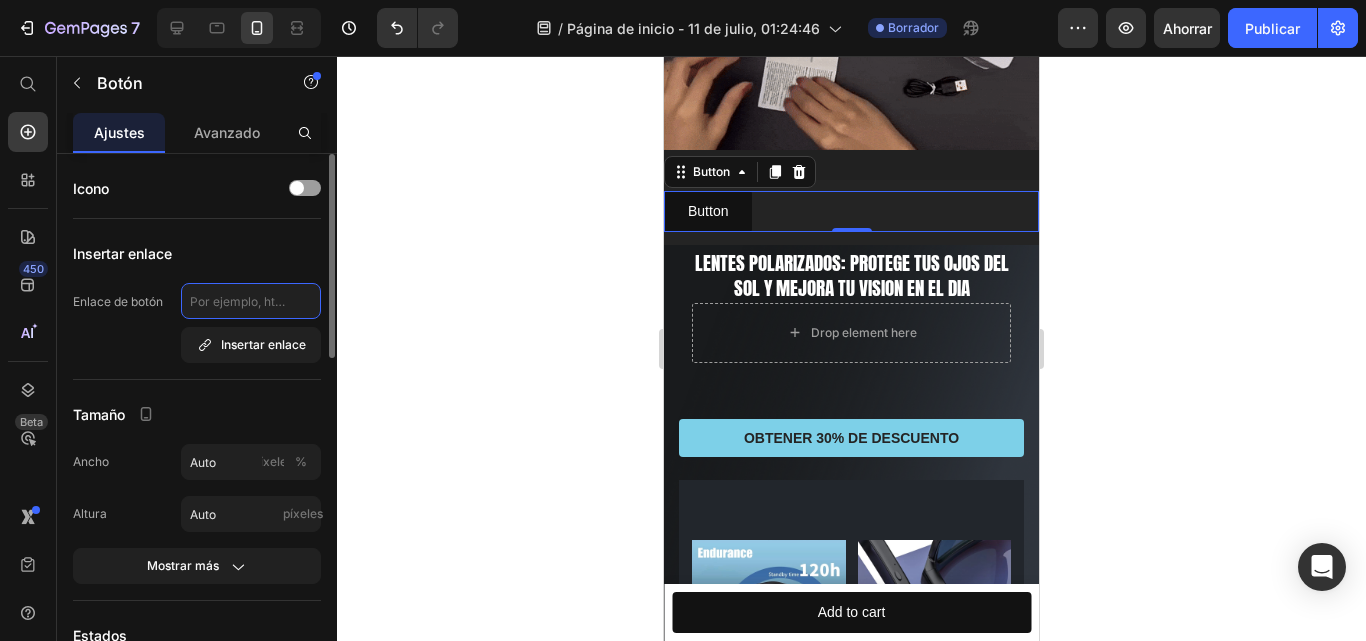 click 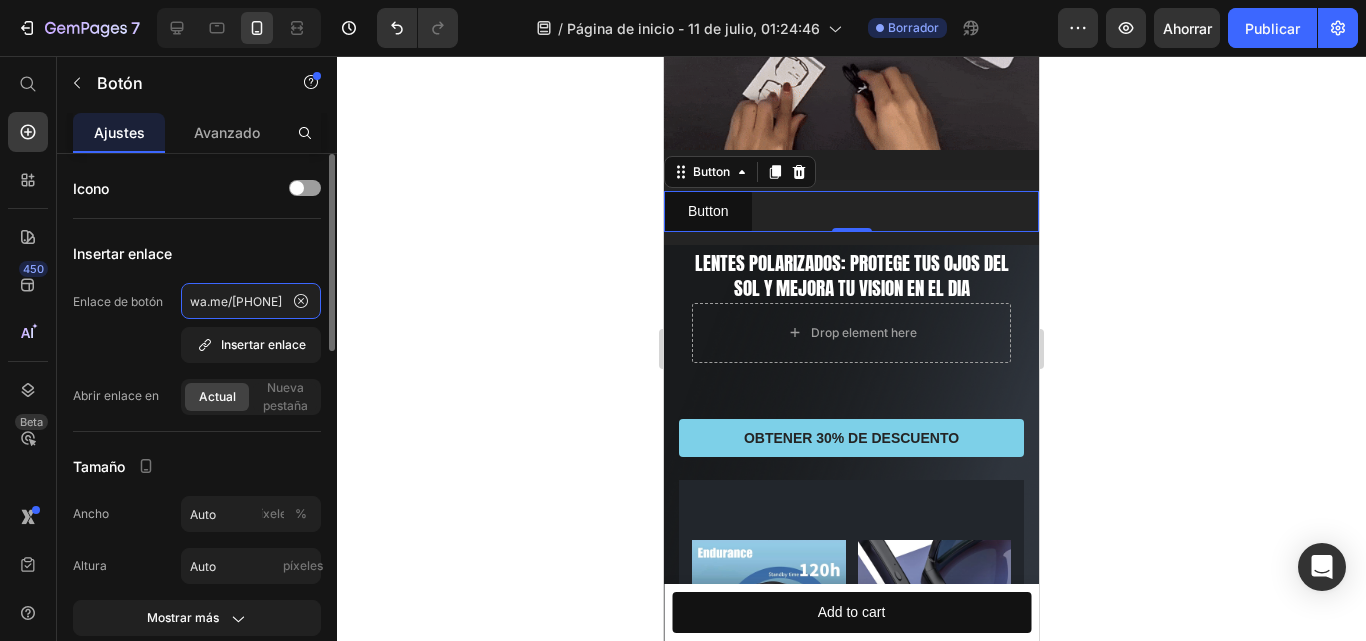 scroll, scrollTop: 0, scrollLeft: 26, axis: horizontal 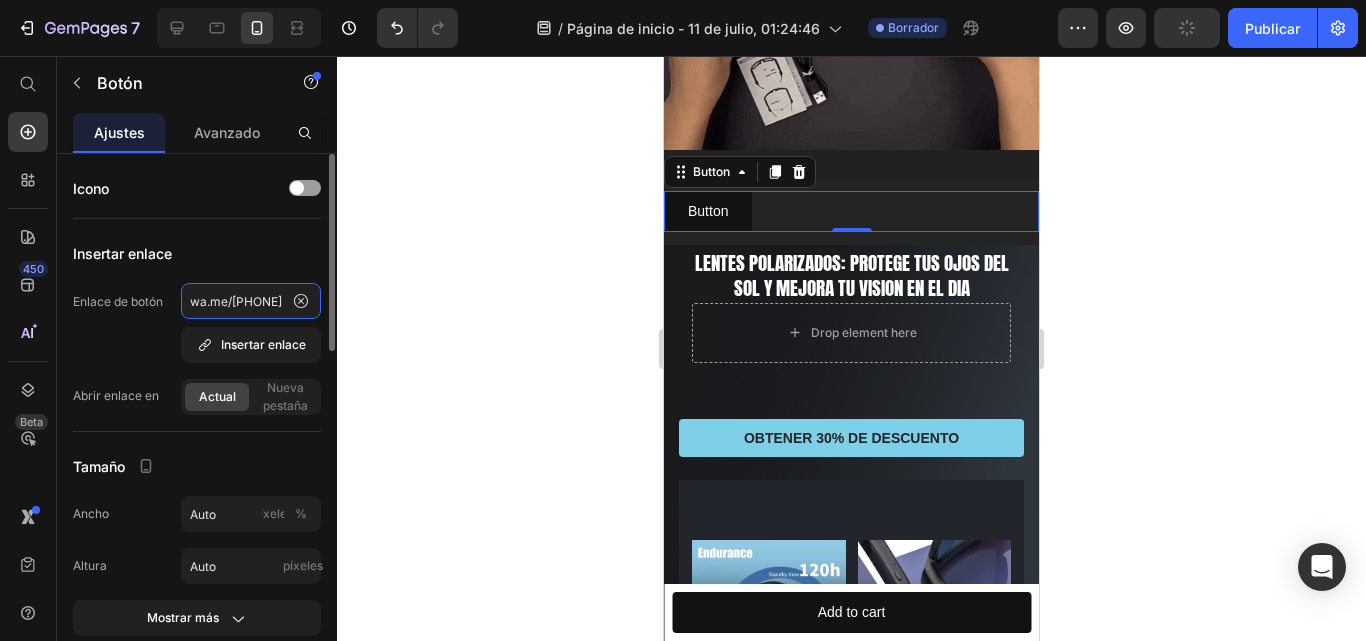 click on "wa.me/[PHONE]" 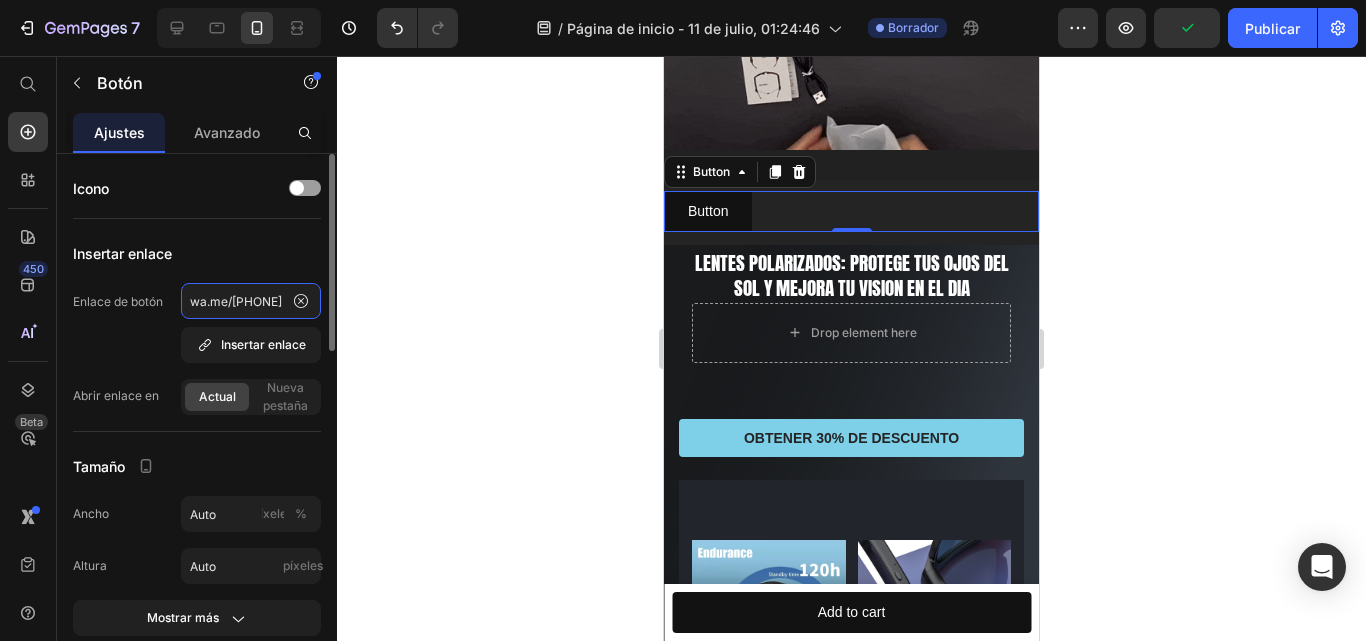 scroll, scrollTop: 0, scrollLeft: 0, axis: both 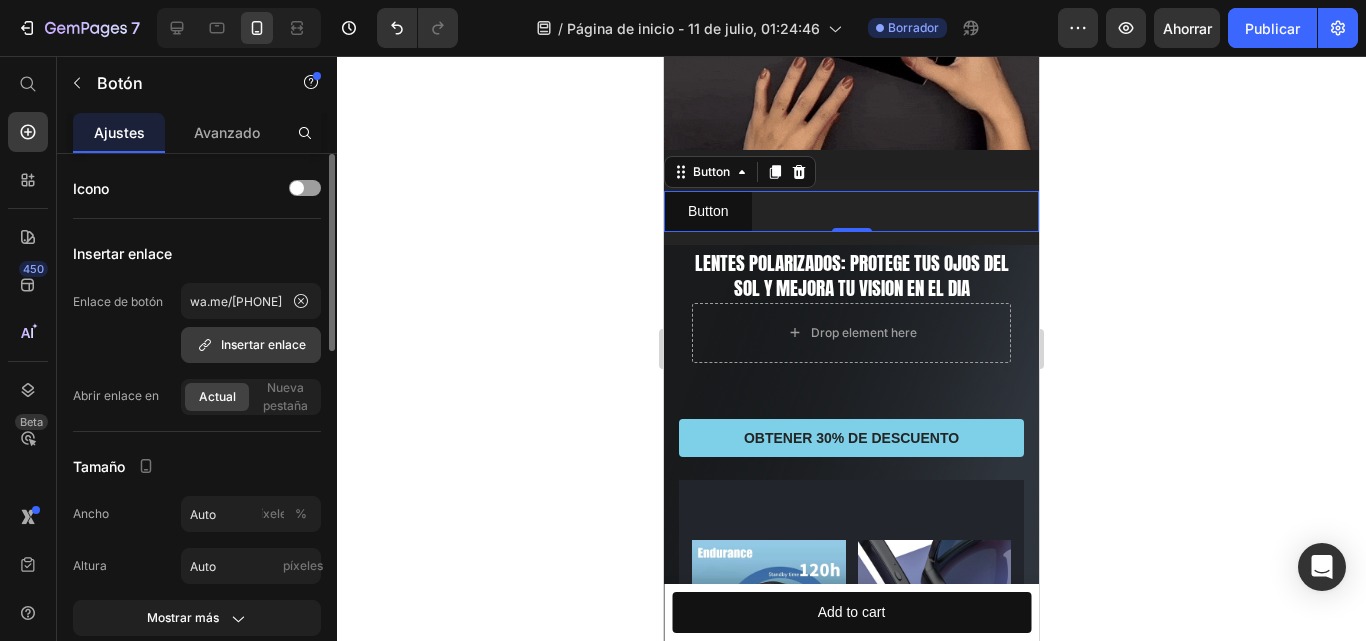 click on "Insertar enlace" at bounding box center [263, 344] 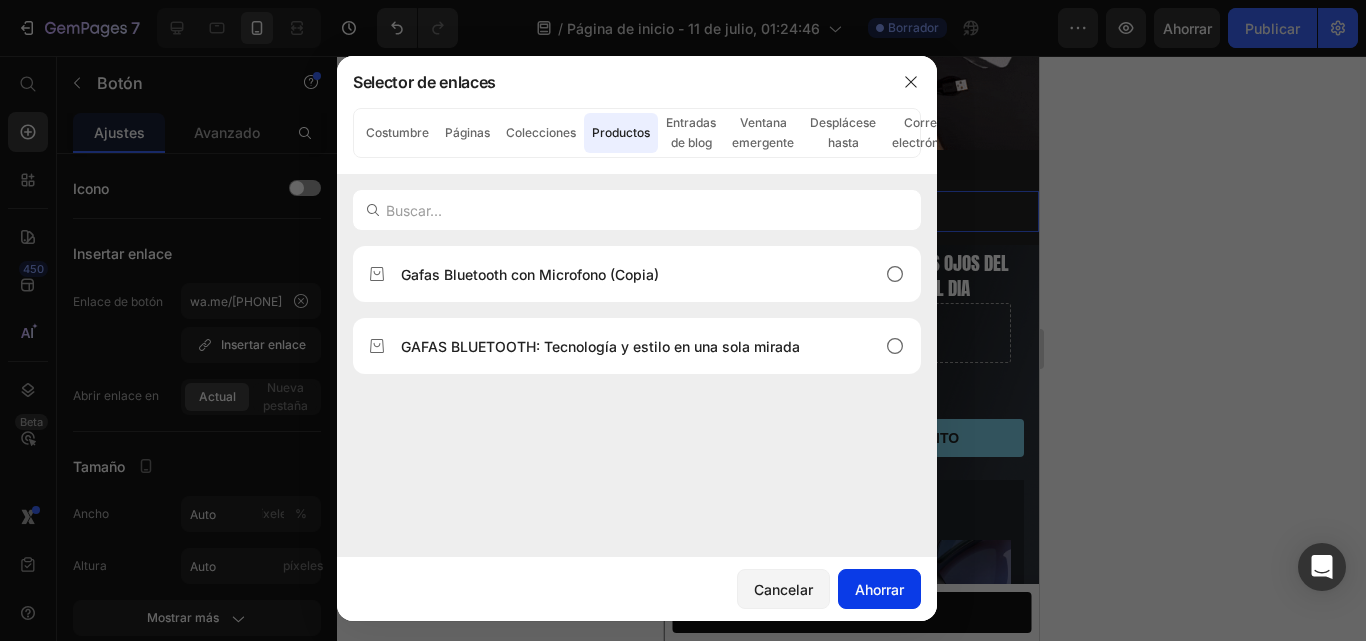 click on "Ahorrar" 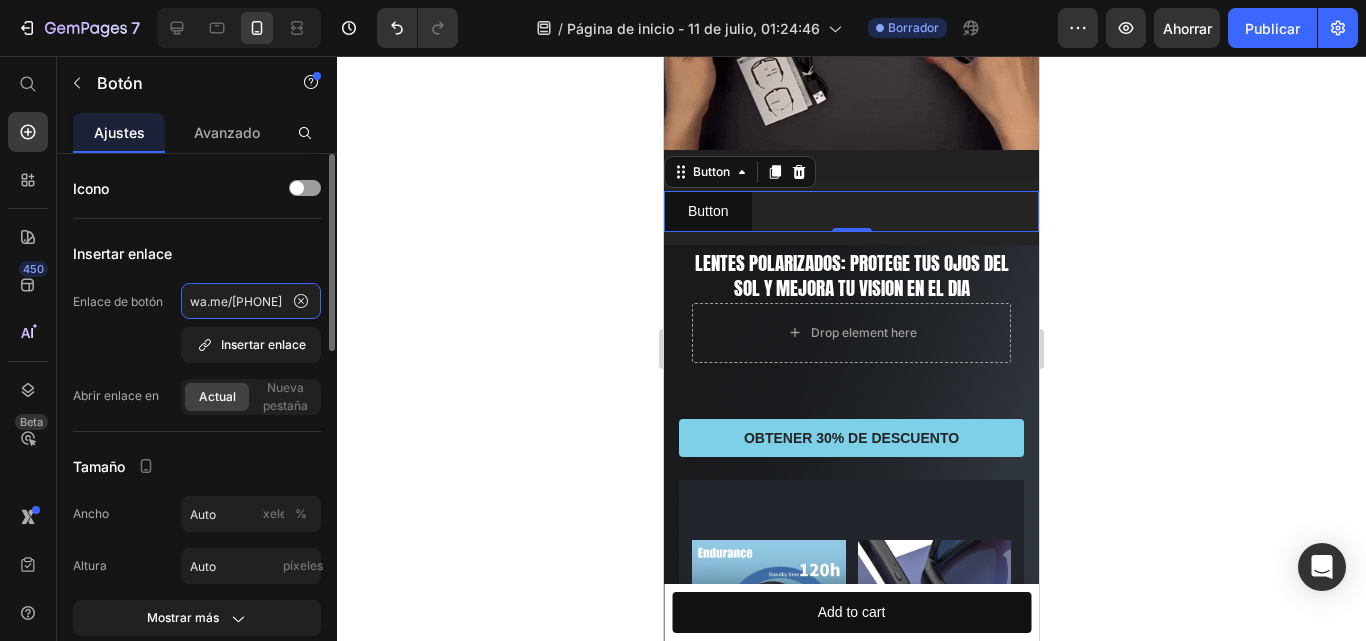 click on "wa.me/[PHONE]" 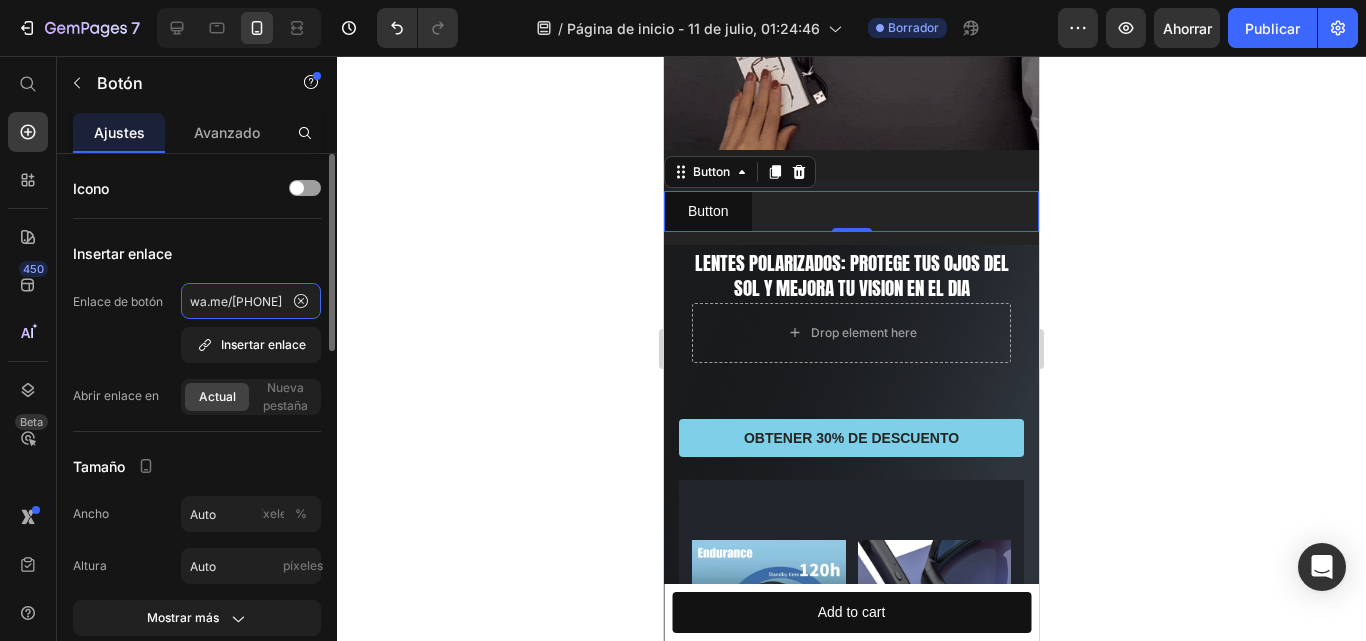 click on "wa.me/[PHONE]" 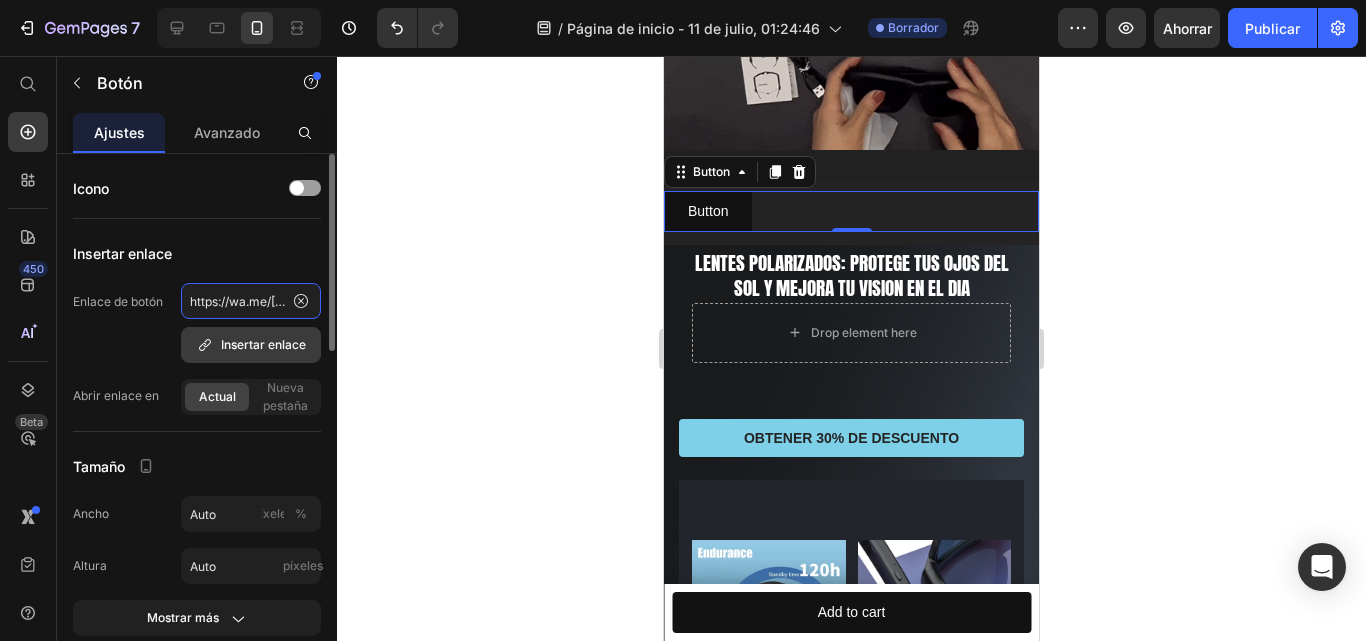 type on "https://wa.me/[PHONE]" 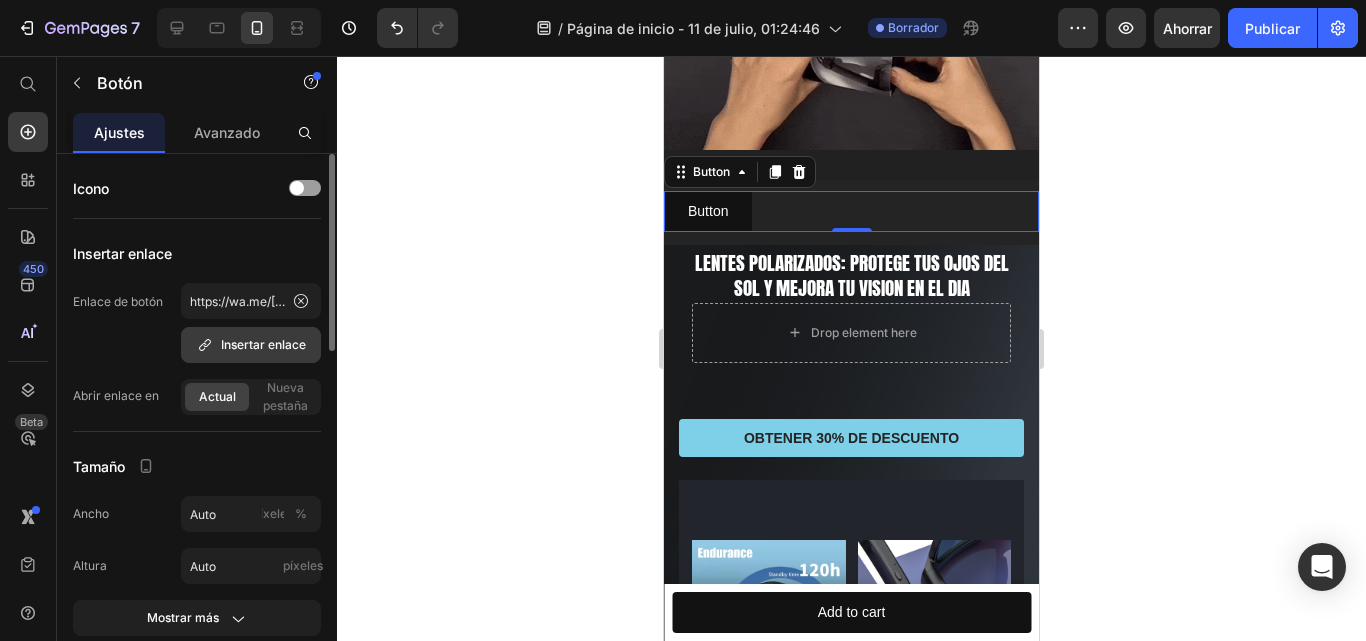 click on "Insertar enlace" at bounding box center [263, 344] 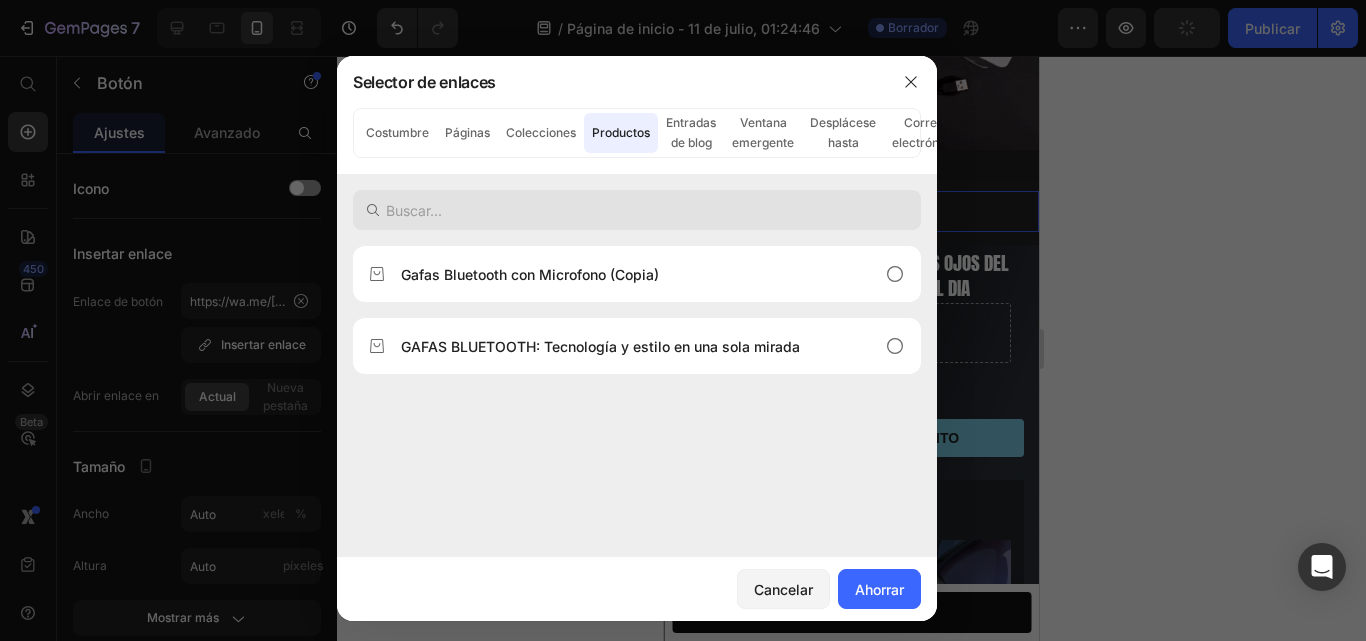 click at bounding box center (637, 210) 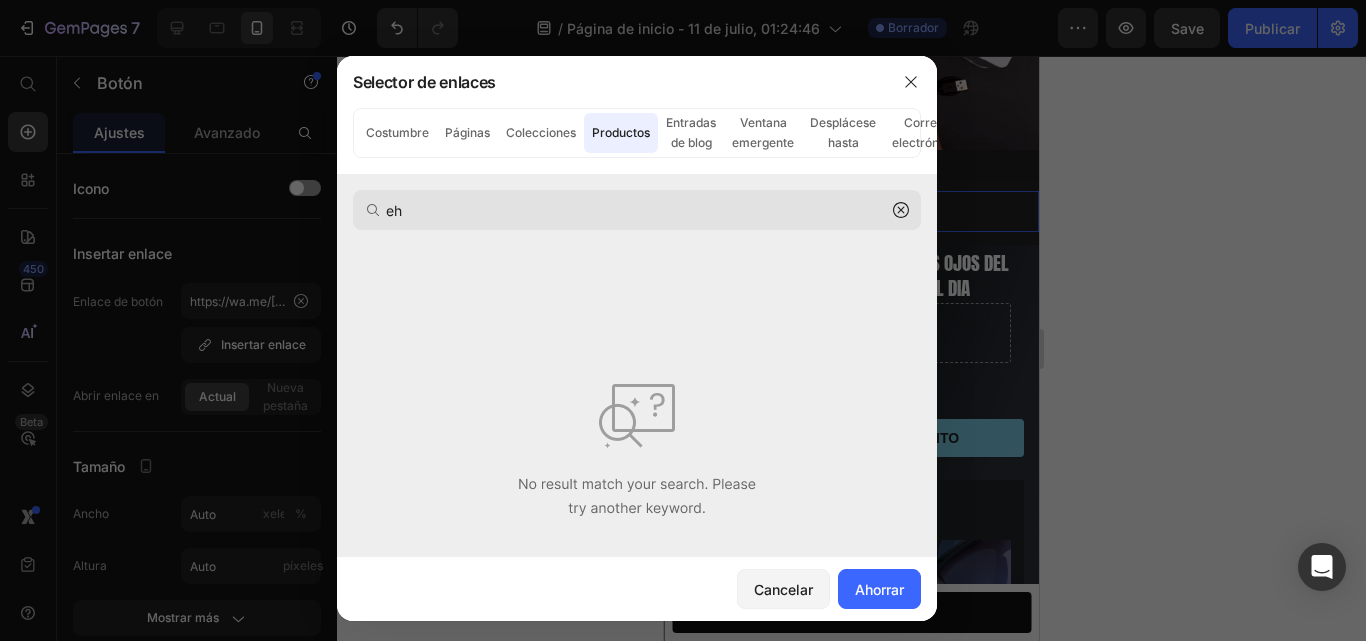 type on "e" 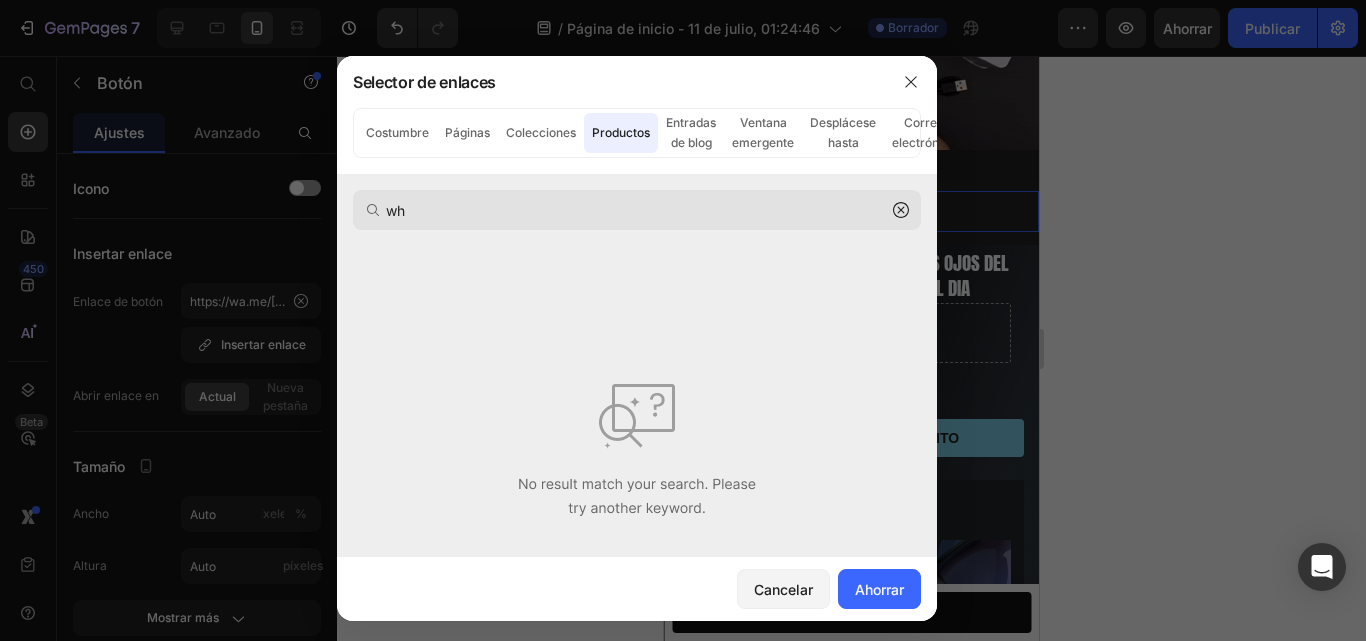 type on "w" 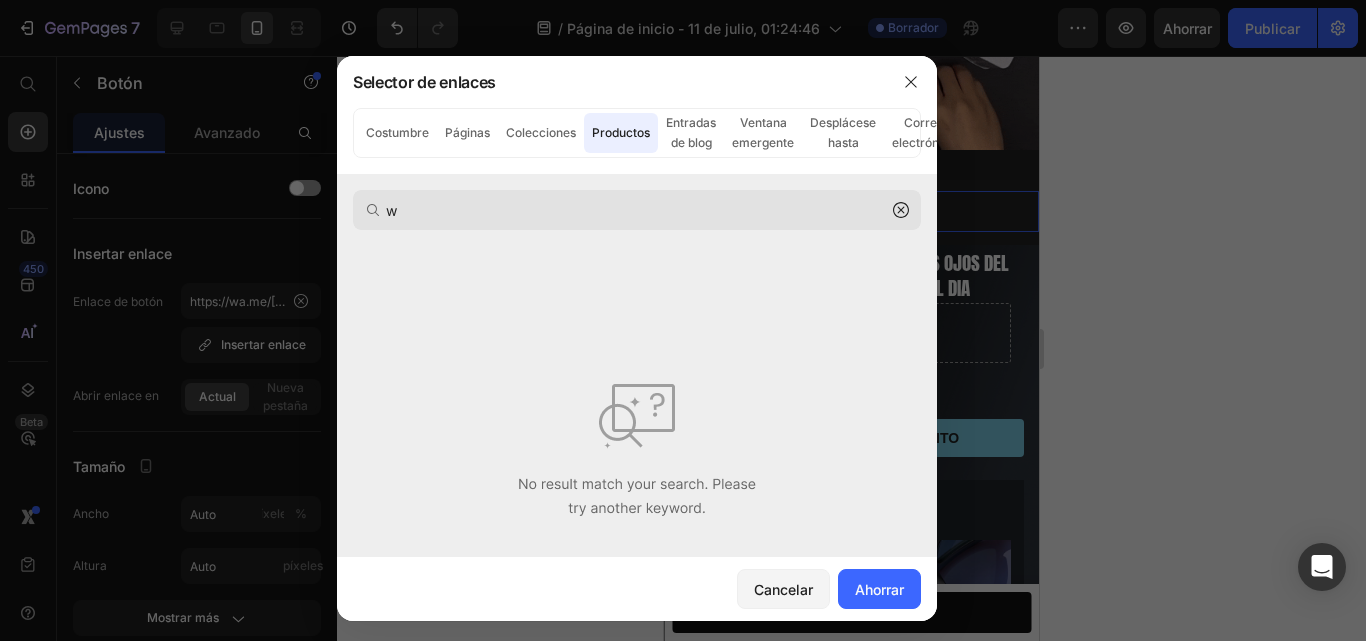 type 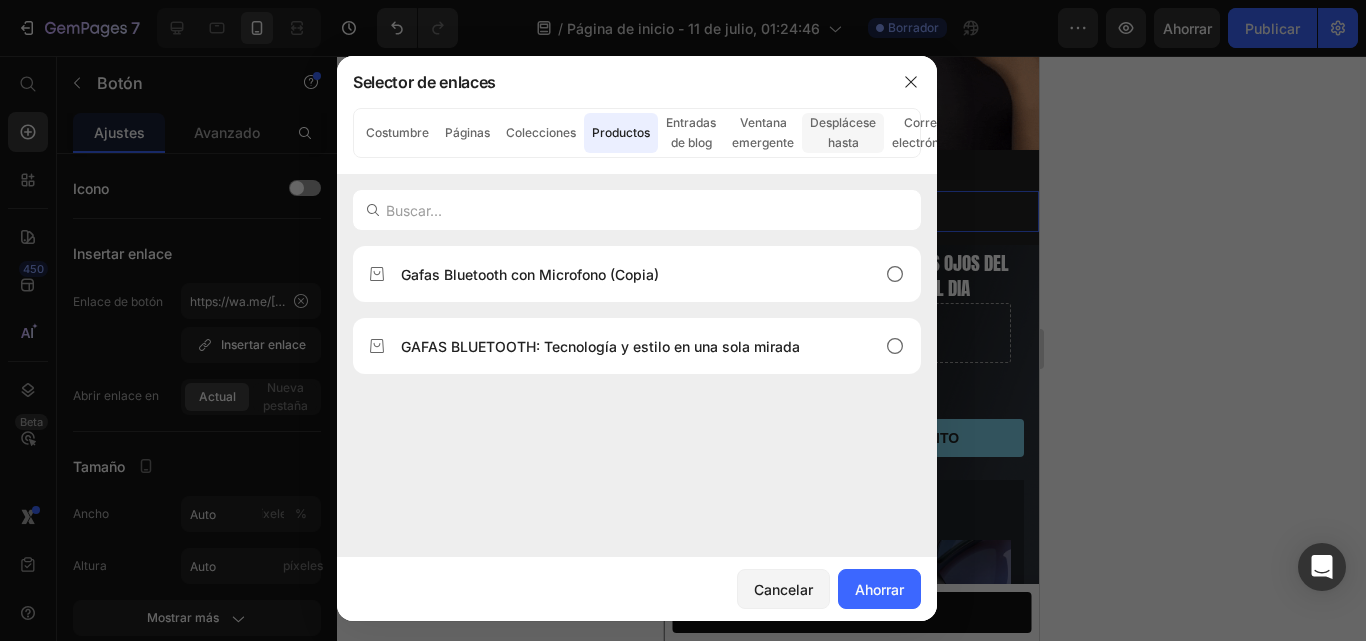 click on "Desplácese hasta" at bounding box center [843, 132] 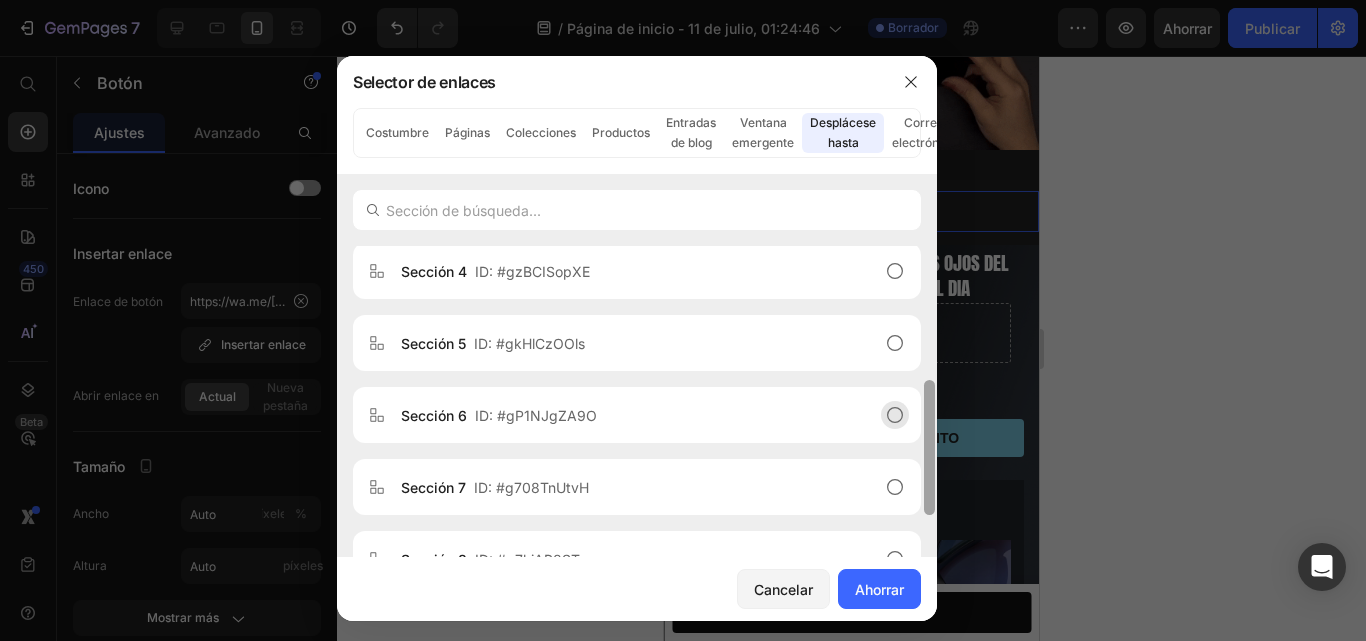 scroll, scrollTop: 361, scrollLeft: 0, axis: vertical 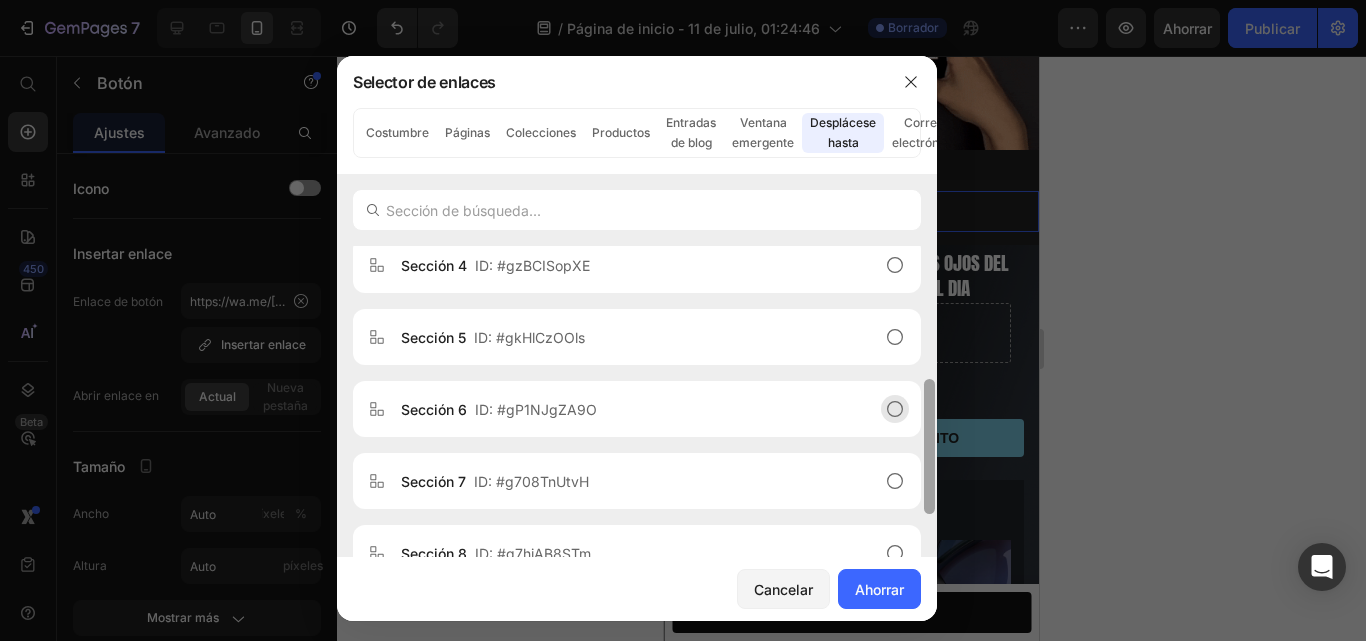 drag, startPoint x: 926, startPoint y: 281, endPoint x: 915, endPoint y: 414, distance: 133.45412 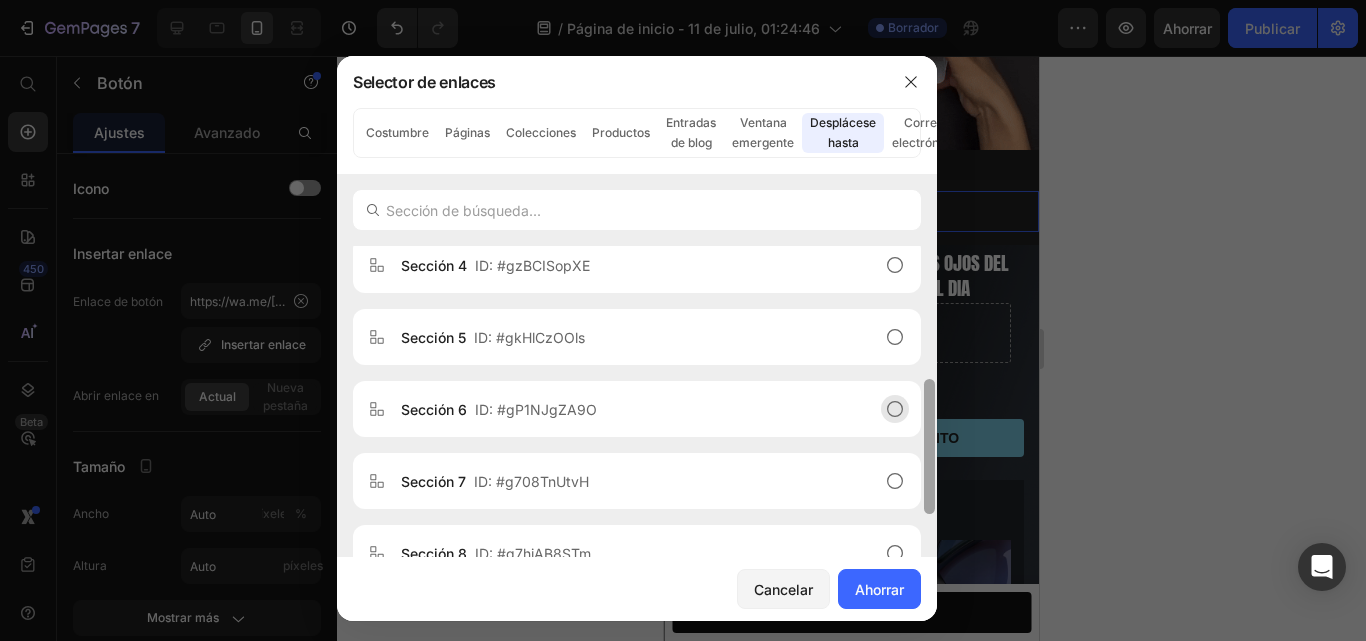 click on "¿Es difícil reconocer las secciones? Puede cambiar el nombre de las secciones para un mejor  reconocimiento. Arriba Sección 2  ID: #gffSeHtM-B Sección 3  ID: #gtxLa3Z_kD Sección 4  ID: #gzBCISopXE Sección 5  ID: #gkHlCzOOls Sección 6  ID: #gP1NJgZA9O Sección 7  ID: #g708TnUtvH Sección 8  ID: #g7hjAB8STm Sección 9  ID: #gEw-6l7bMP Sección 10  ID: #gf6fKs14pk Sección 11  ID: #gnpxth7ajq Sección 12  ID: #gfD-3P7zyB" at bounding box center (637, 430) 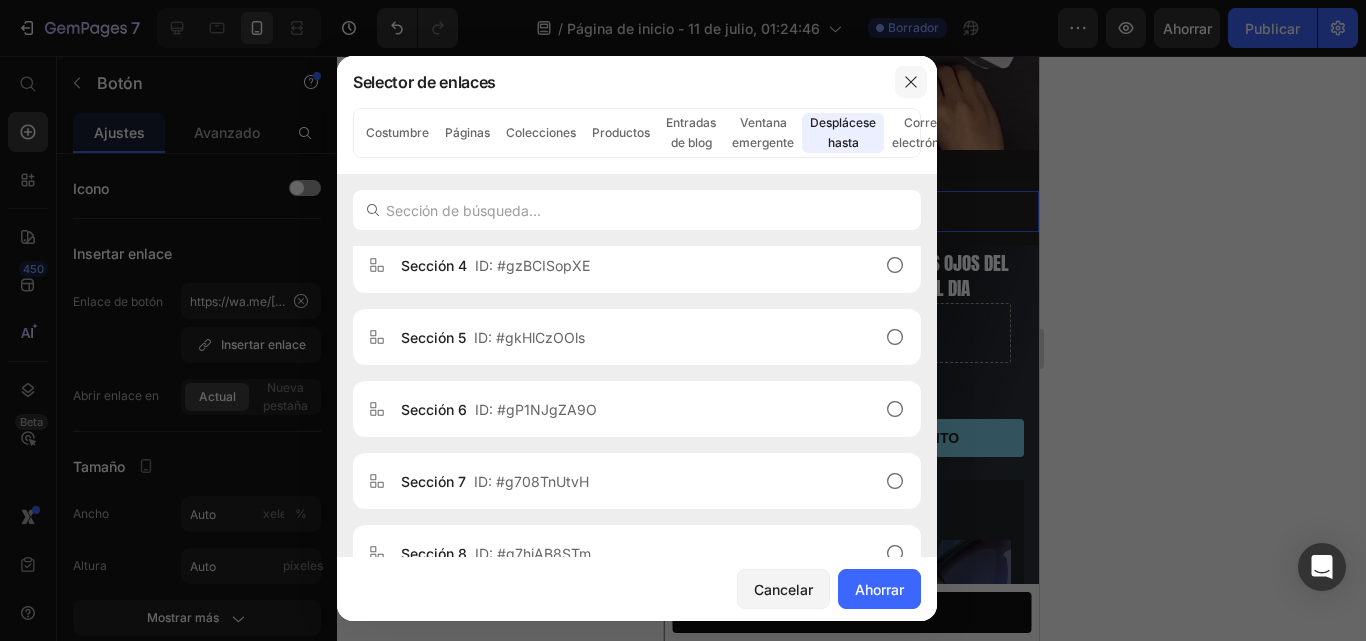 click at bounding box center (911, 82) 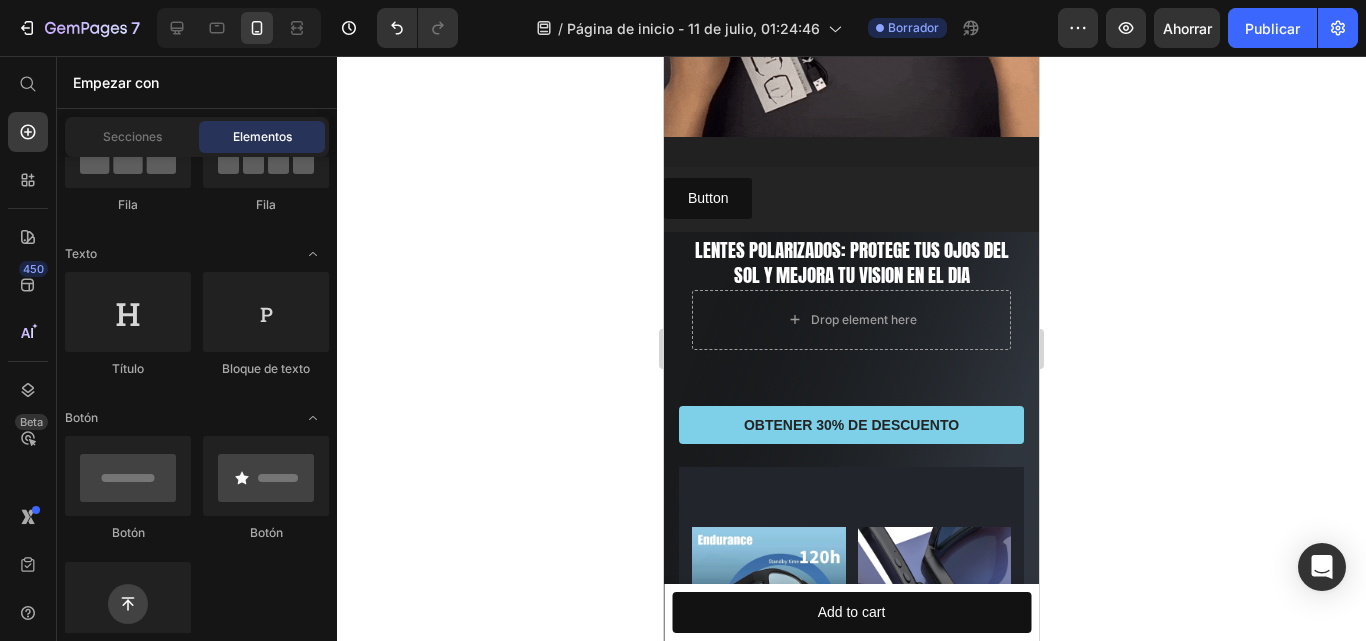 scroll, scrollTop: 725, scrollLeft: 0, axis: vertical 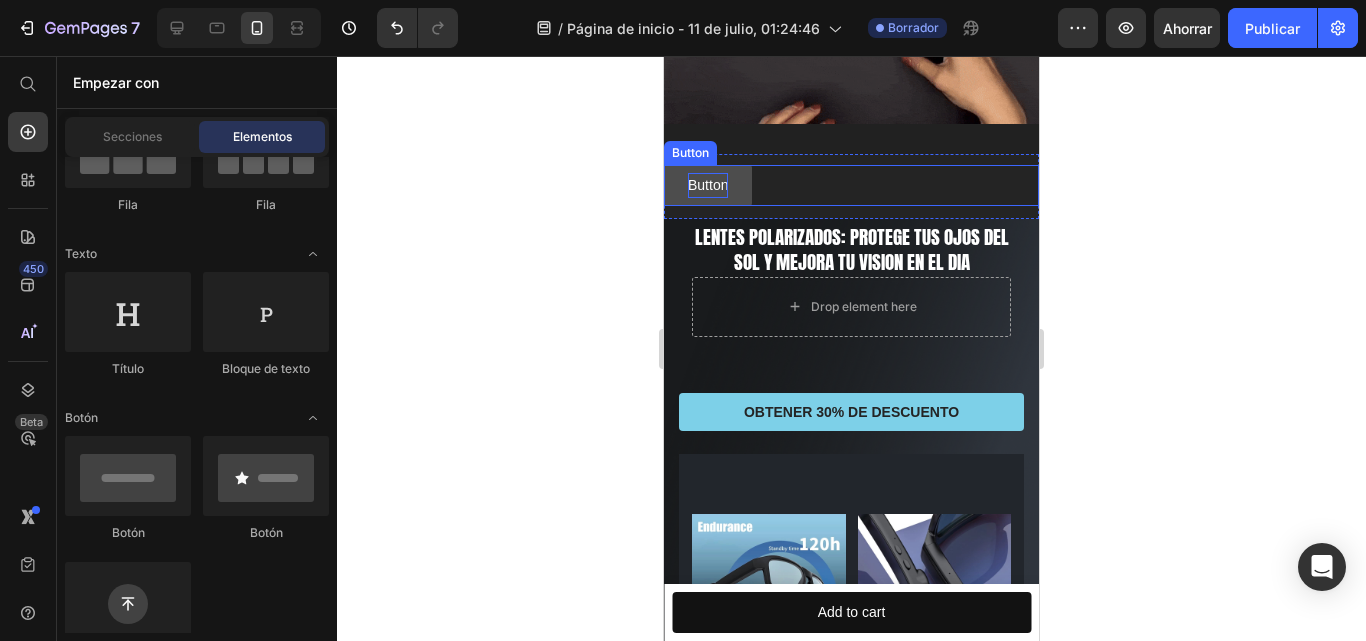 click on "Button" at bounding box center (708, 185) 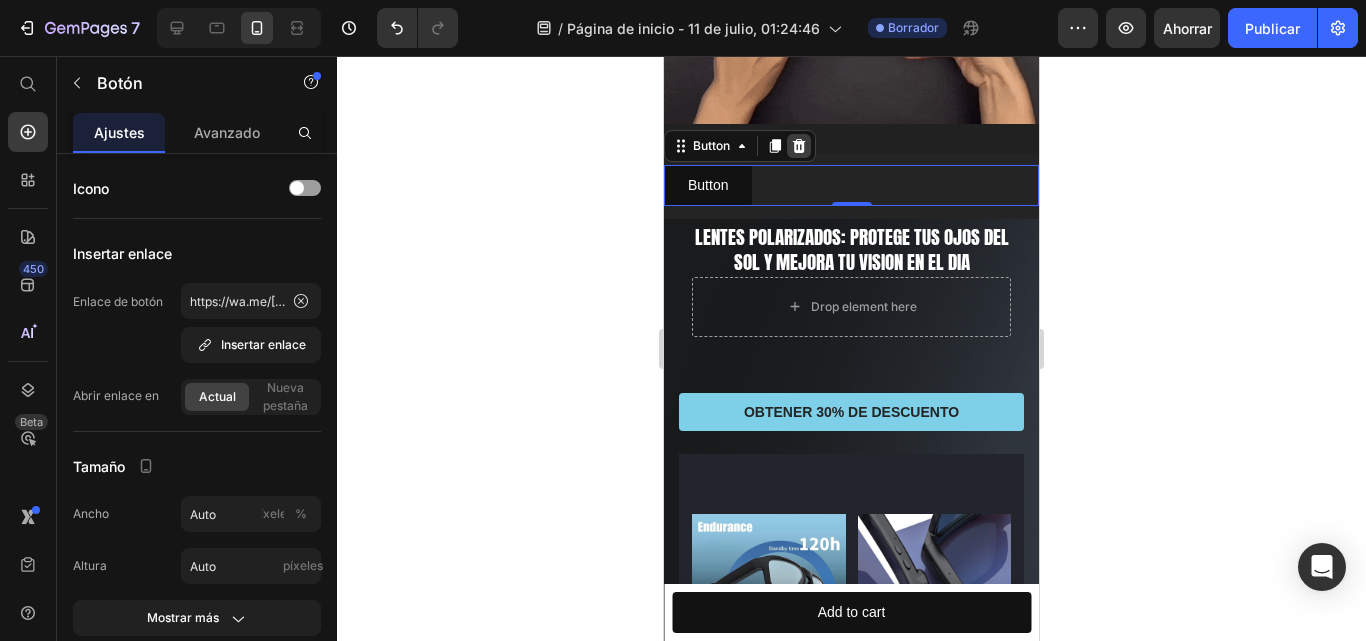 click 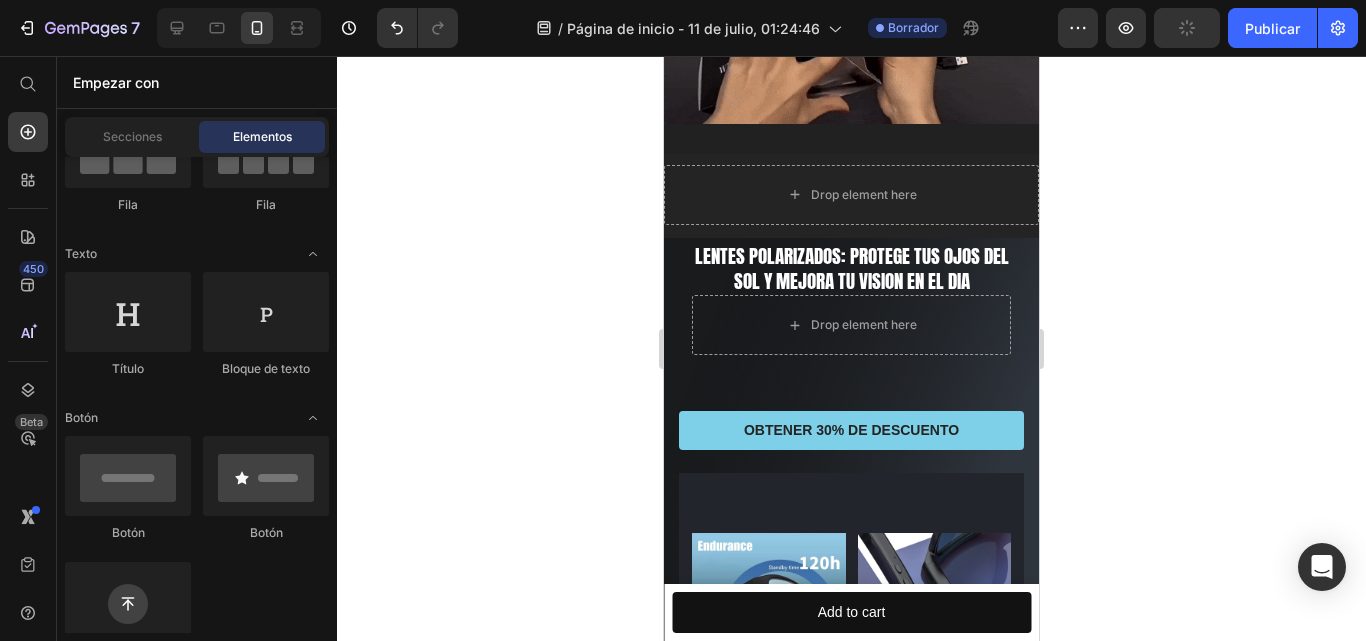 drag, startPoint x: 337, startPoint y: 201, endPoint x: 322, endPoint y: 143, distance: 59.908264 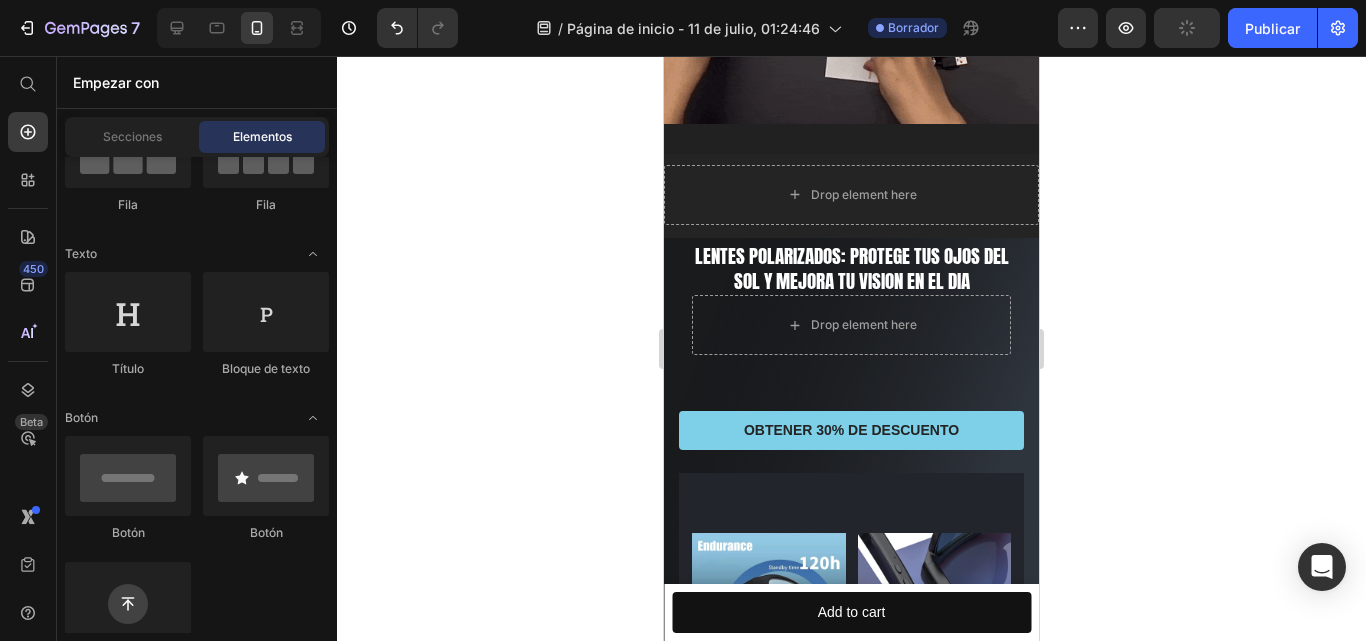 click on "7 / Página de inicio - 11 de julio, 01:24:46 Borrador Avance Publicar 450 Beta Empezar con Secciones Elementos Hero Section Product Detail Brands Trusted Badges Guarantee Product Breakdown How to use Testimonials Compare Bundle FAQs Social Proof Brand Story Product List Collection Blog List Contact Sticky Add to Cart Custom Footer Explorar la biblioteca 450 Disposición
Fila
Fila
Fila
Fila Texto
Título
Bloque de texto Botón
Botón
Botón
Pegajoso Volver arriba Medios de comunicación" 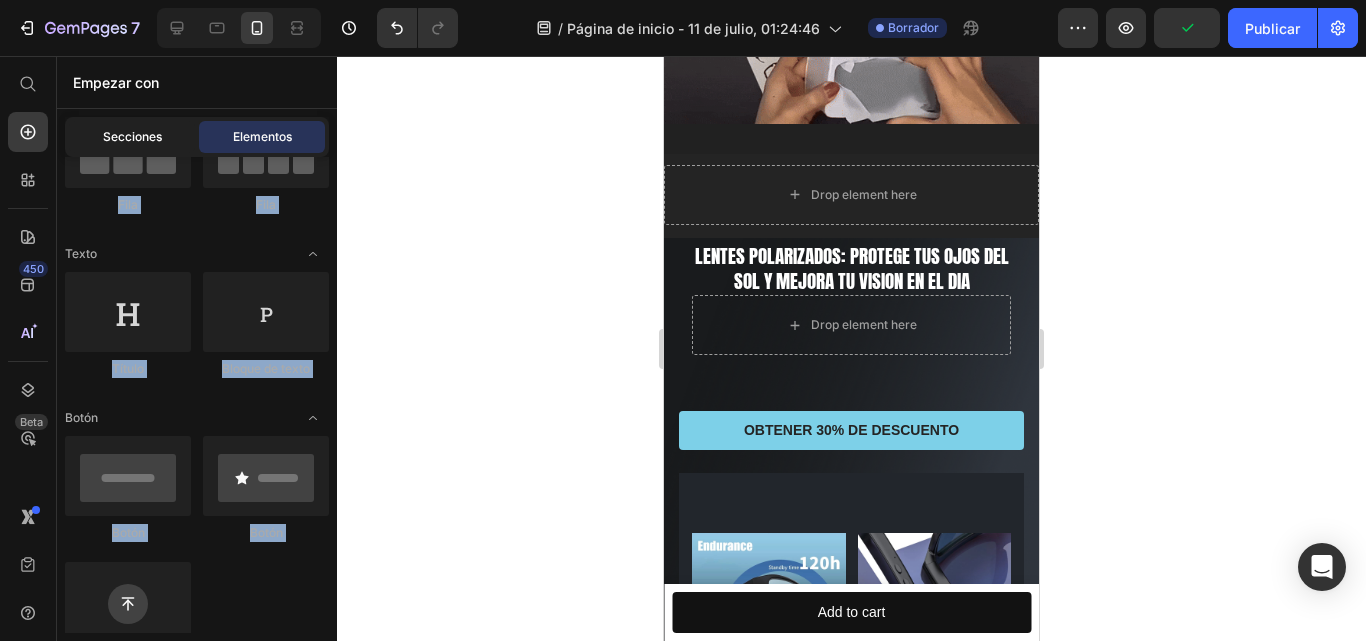 click on "Secciones" 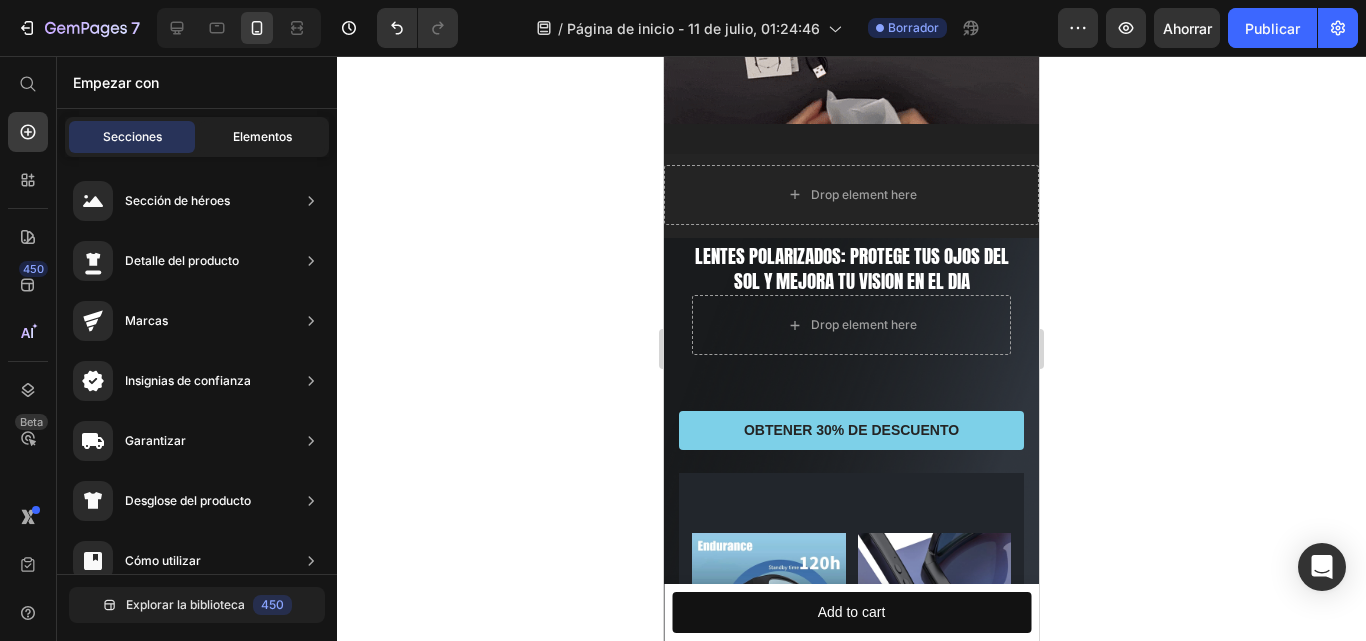 click on "Elementos" at bounding box center (262, 137) 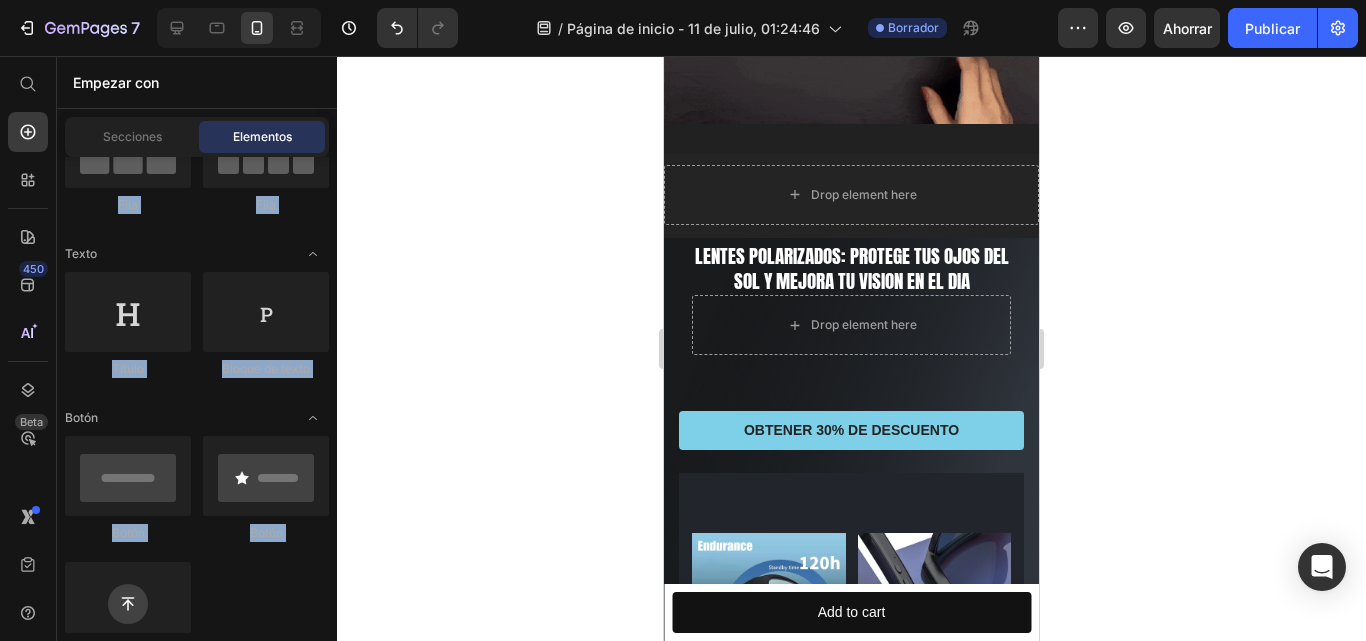 click on "Botón
Botón
Pegajoso Volver arriba" 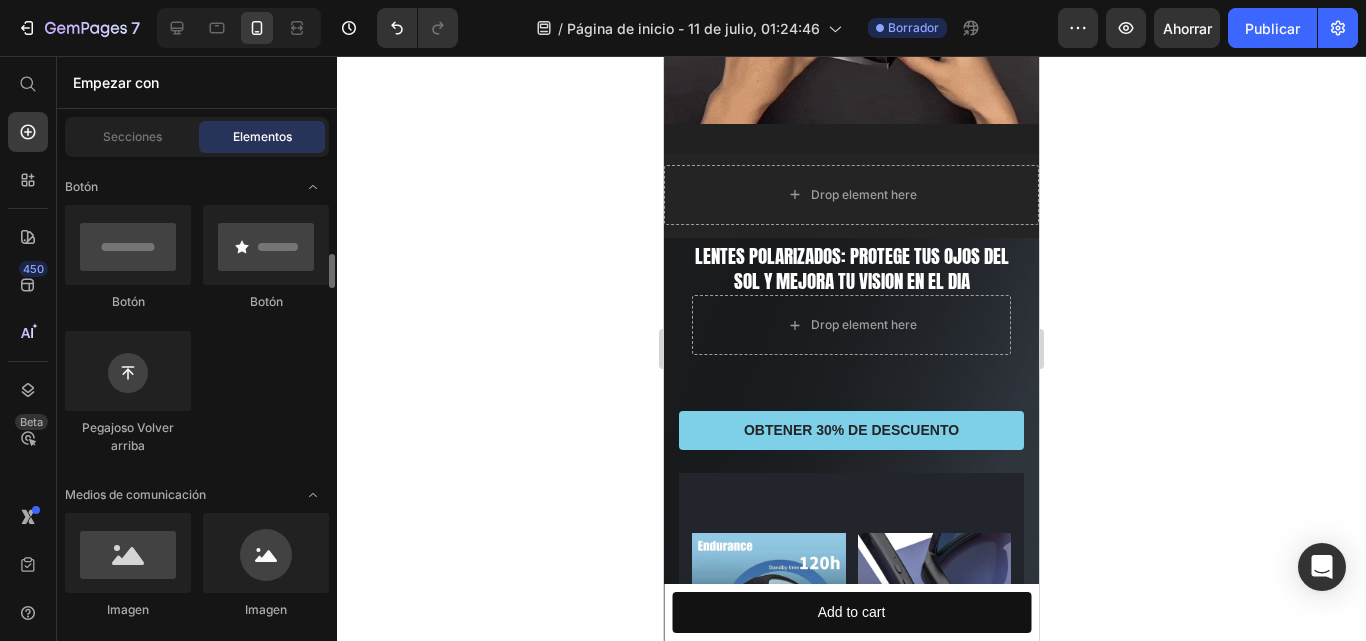 scroll, scrollTop: 510, scrollLeft: 0, axis: vertical 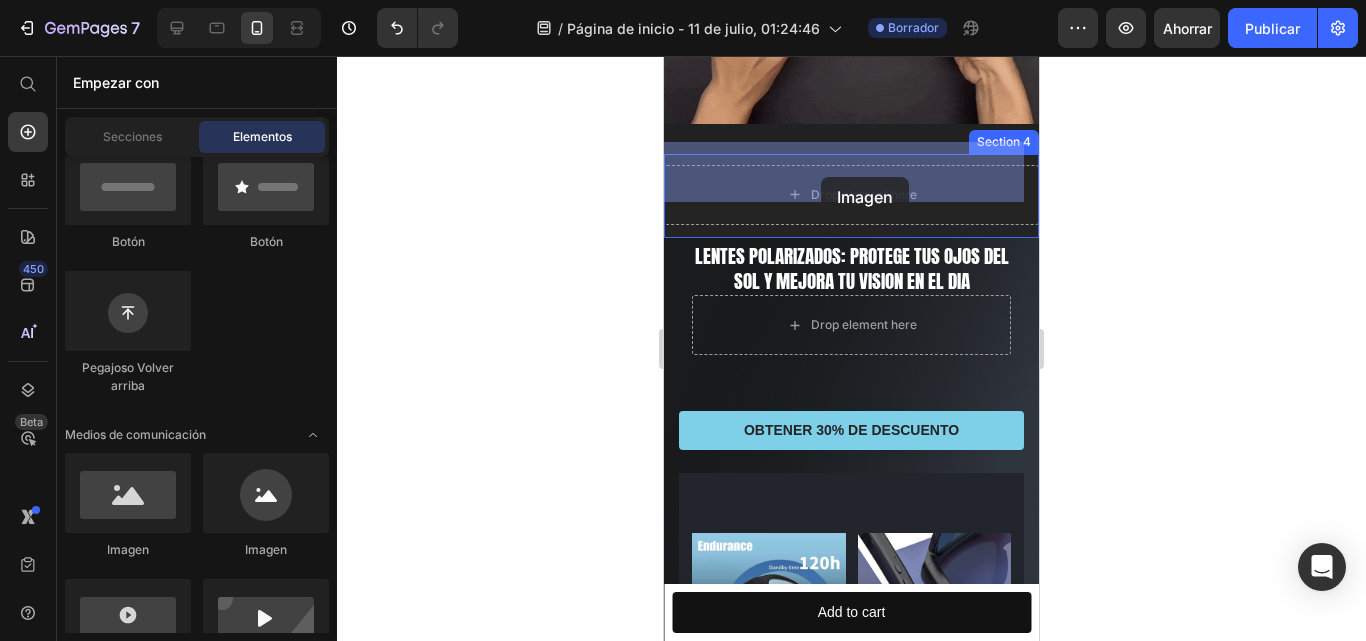 drag, startPoint x: 809, startPoint y: 563, endPoint x: 821, endPoint y: 177, distance: 386.1865 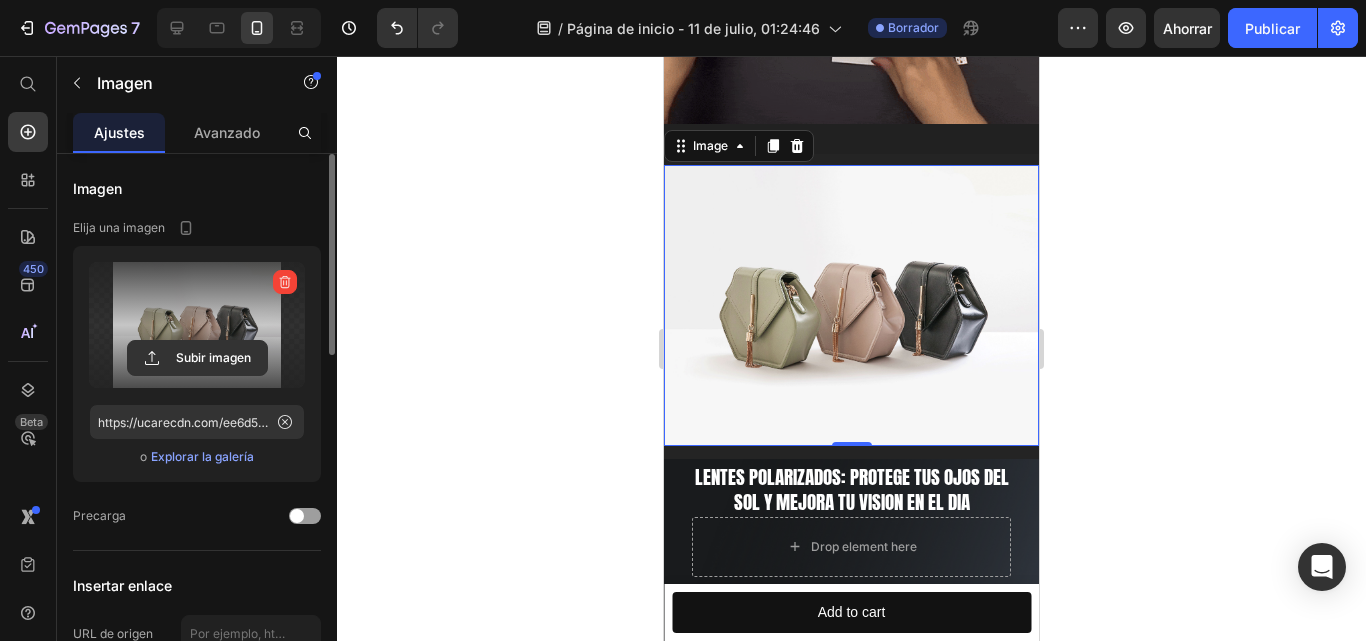 click at bounding box center (197, 325) 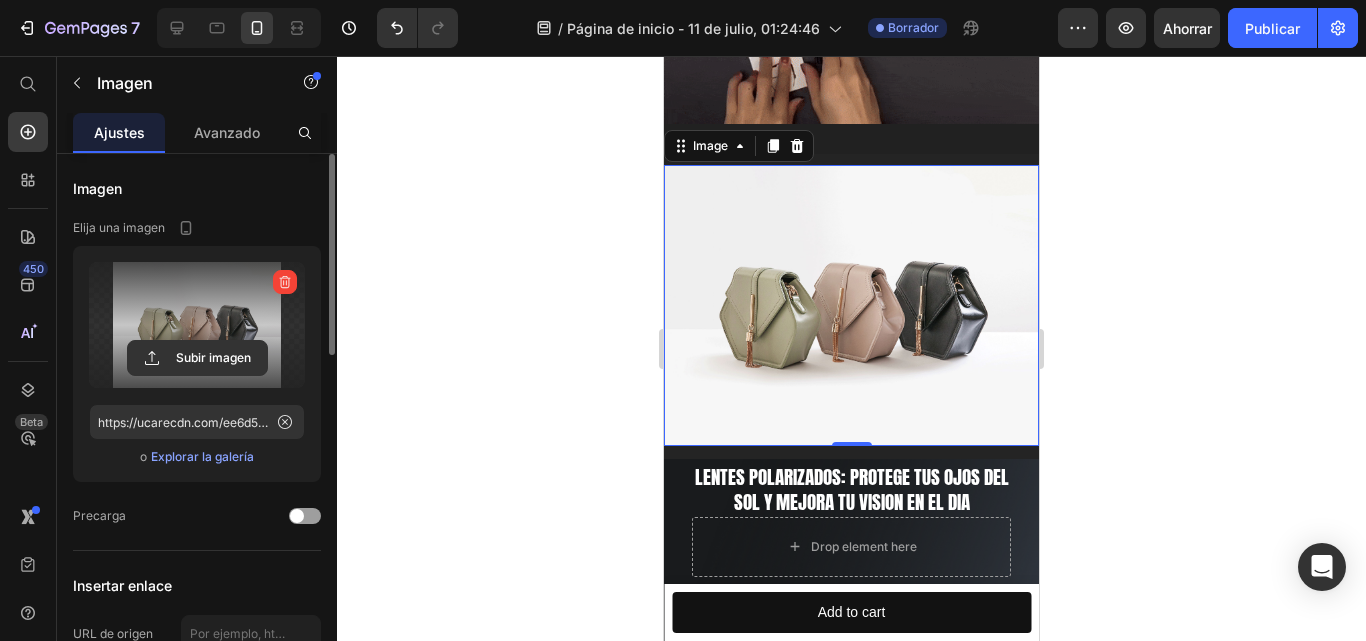 click 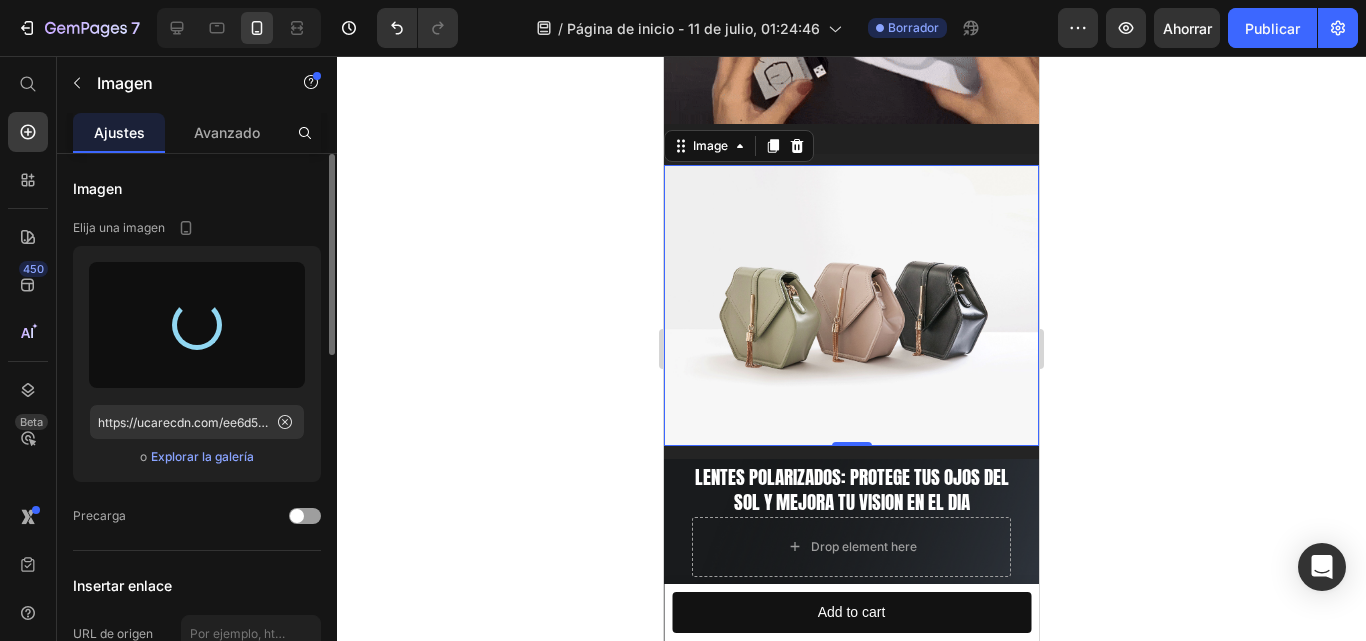 type on "https://cdn.shopify.com/s/files/1/0678/2818/7298/files/gempages_574929121650410608-5cfd1742-633a-48ba-9282-a2097c599b0f.jpg" 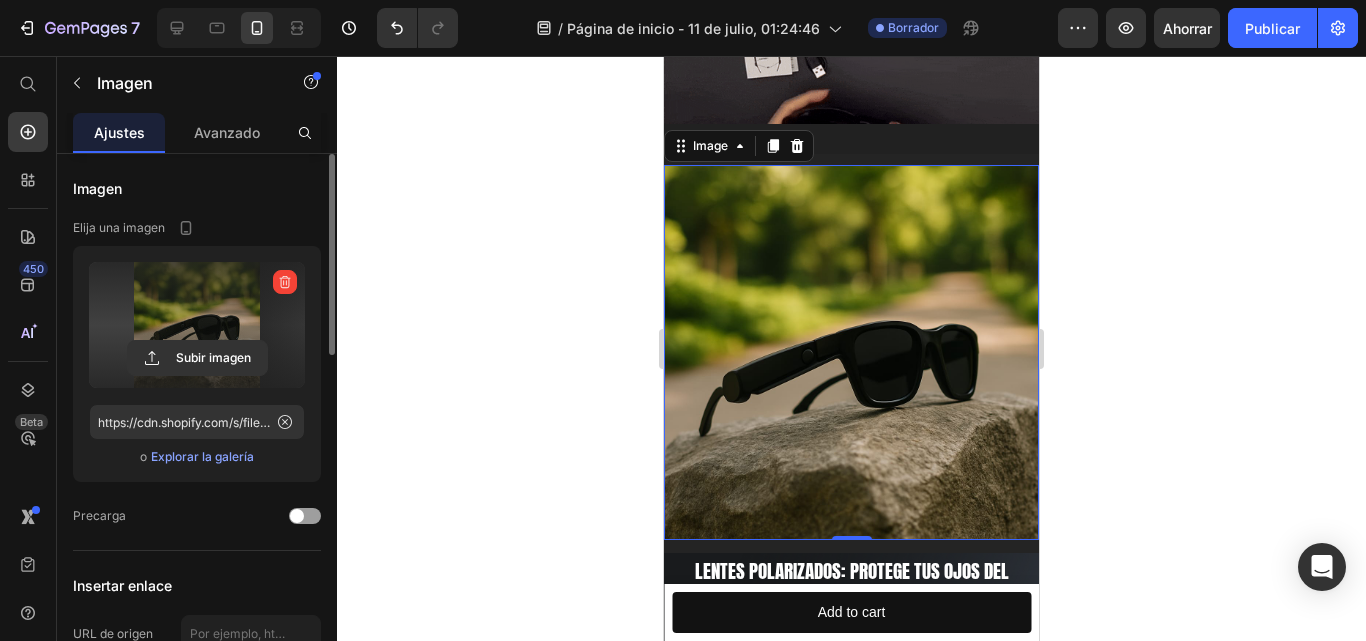 click 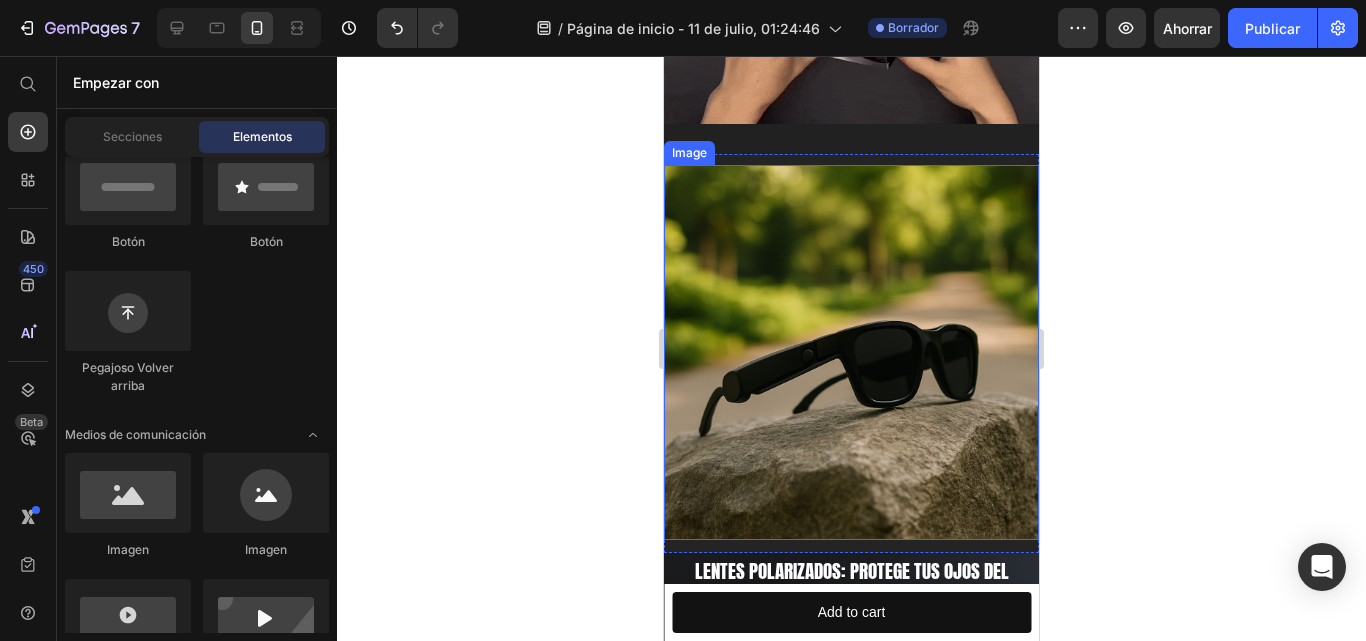 click at bounding box center (851, 352) 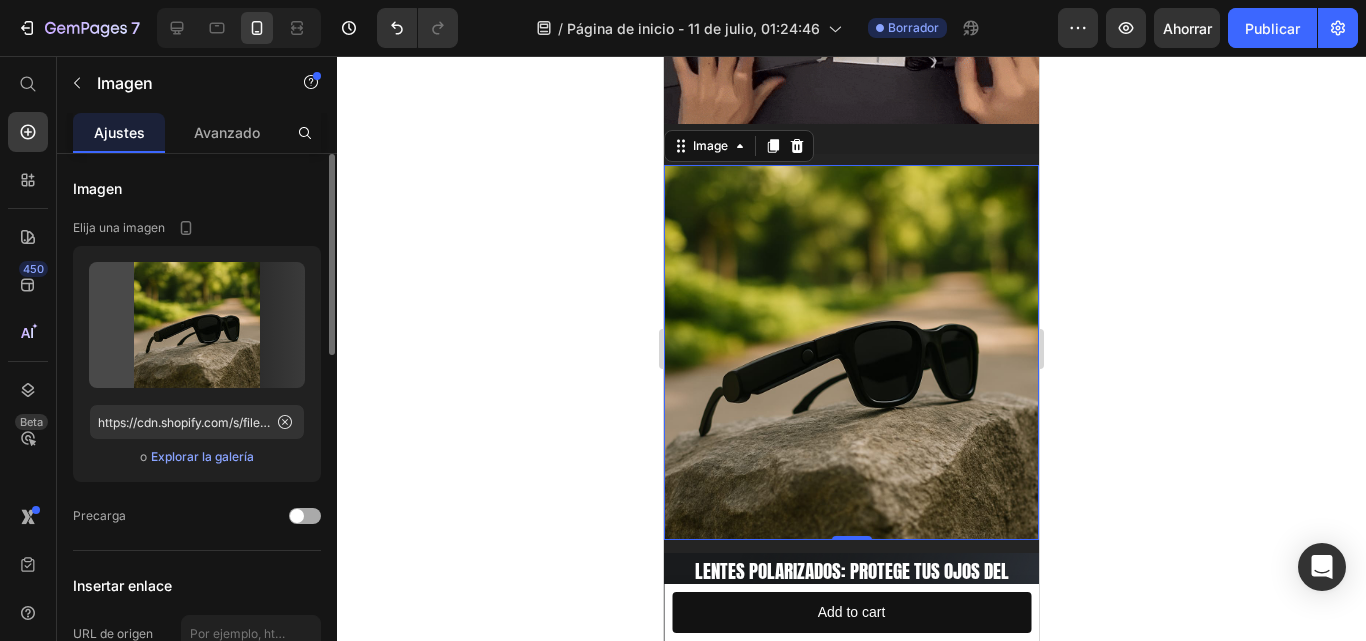 click on "Precarga" 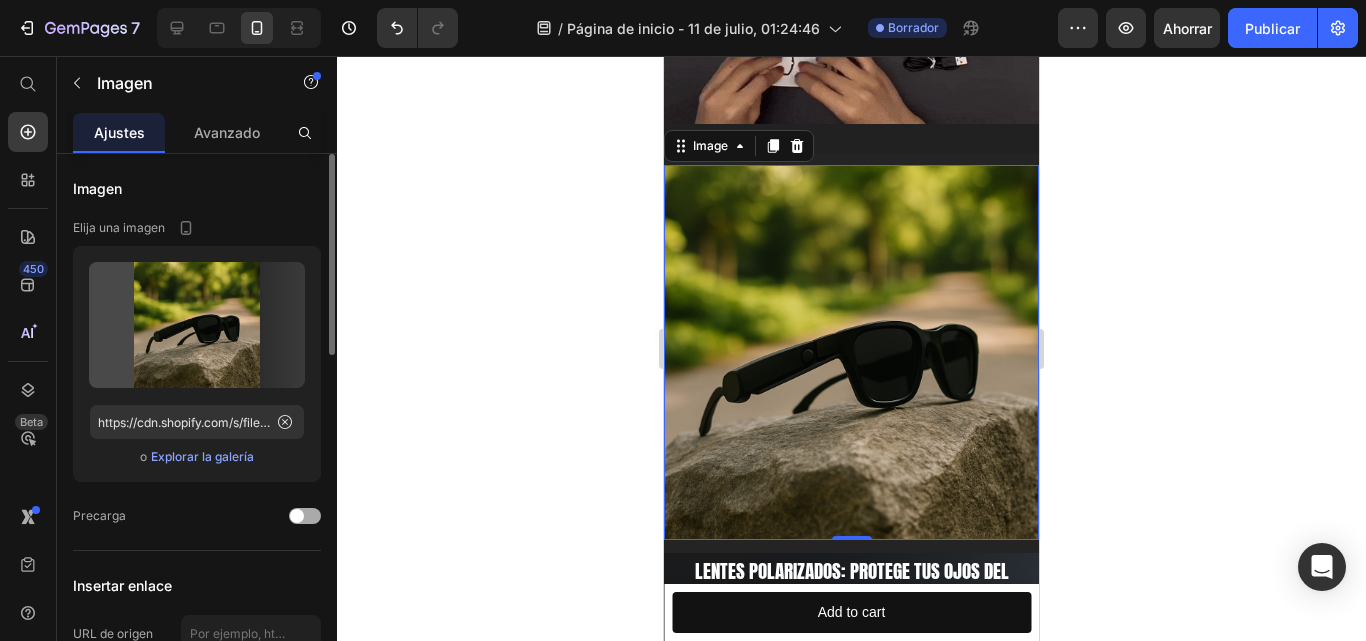 click at bounding box center (305, 516) 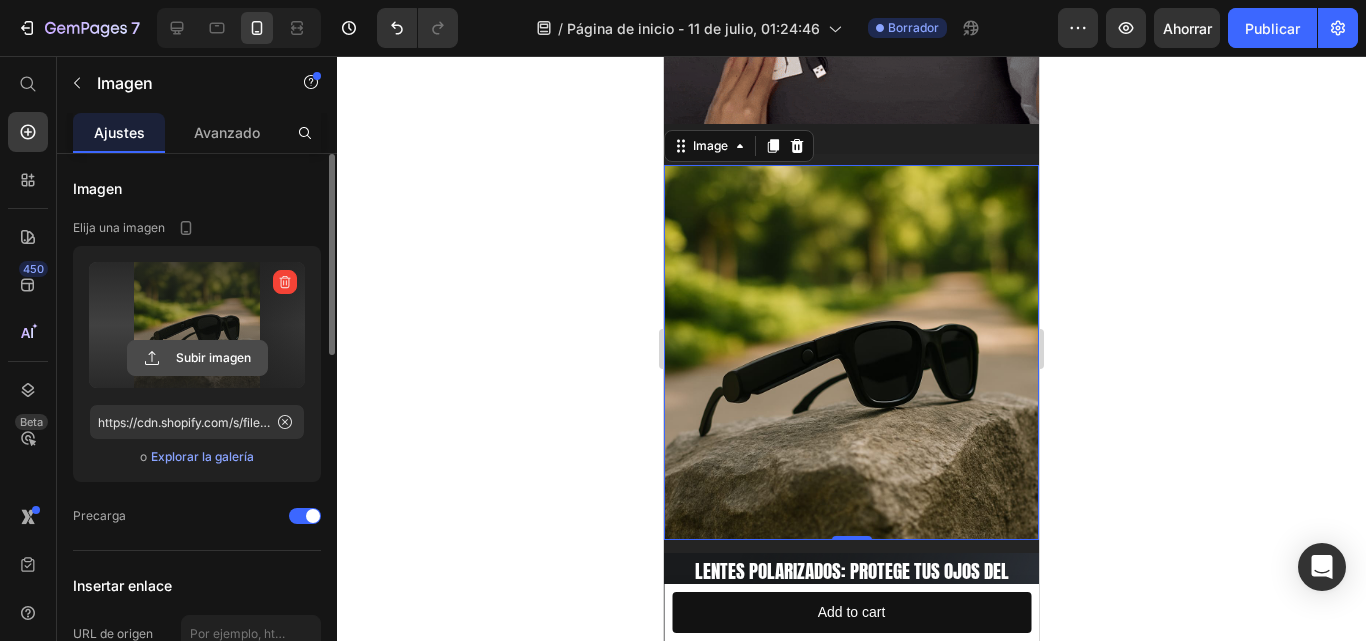 click 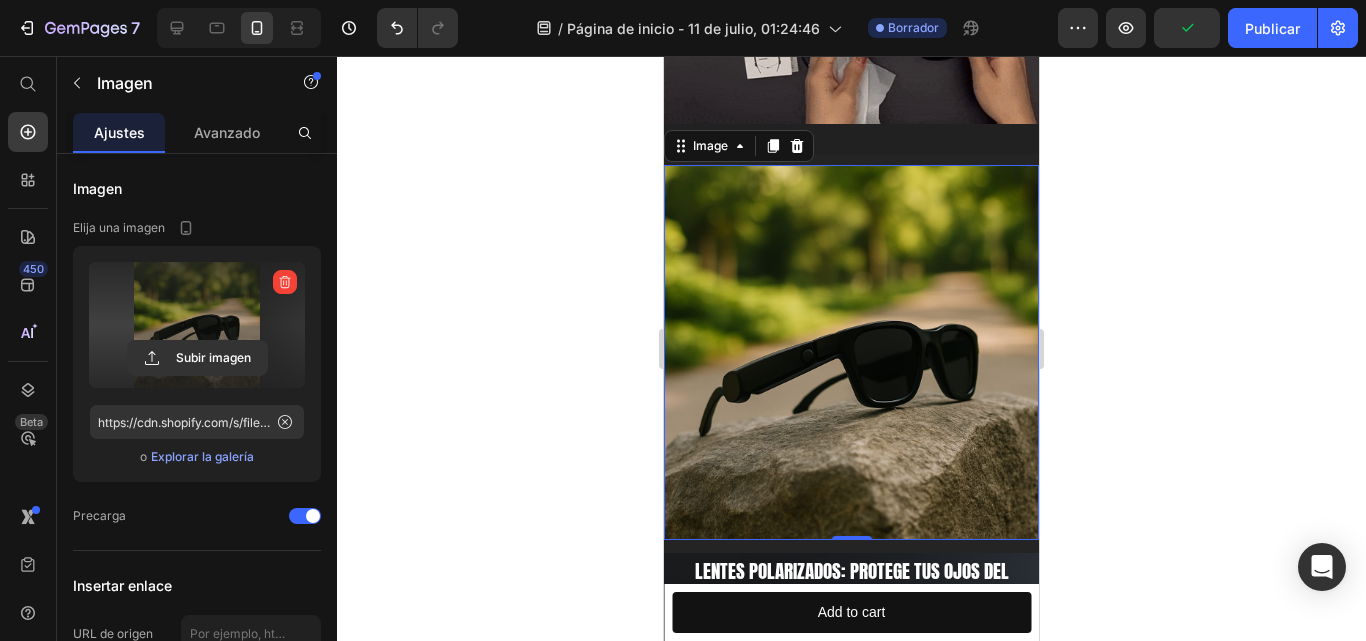 scroll, scrollTop: 544, scrollLeft: 0, axis: vertical 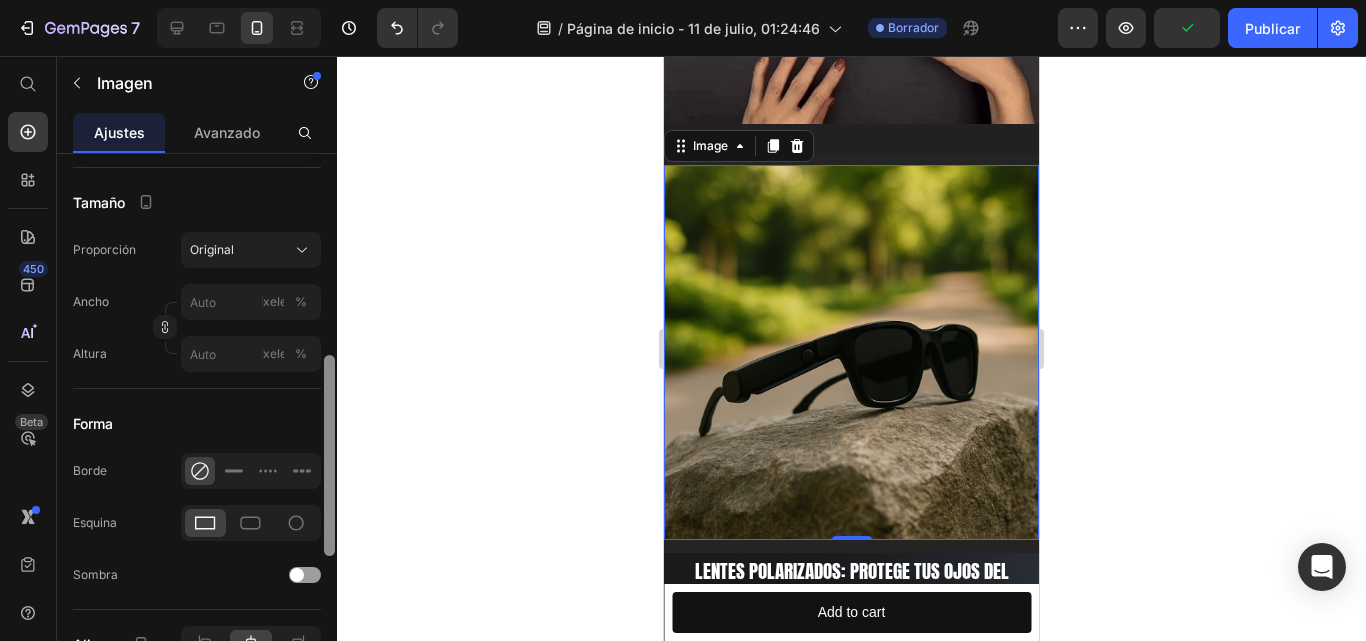 drag, startPoint x: 329, startPoint y: 333, endPoint x: 334, endPoint y: 419, distance: 86.145226 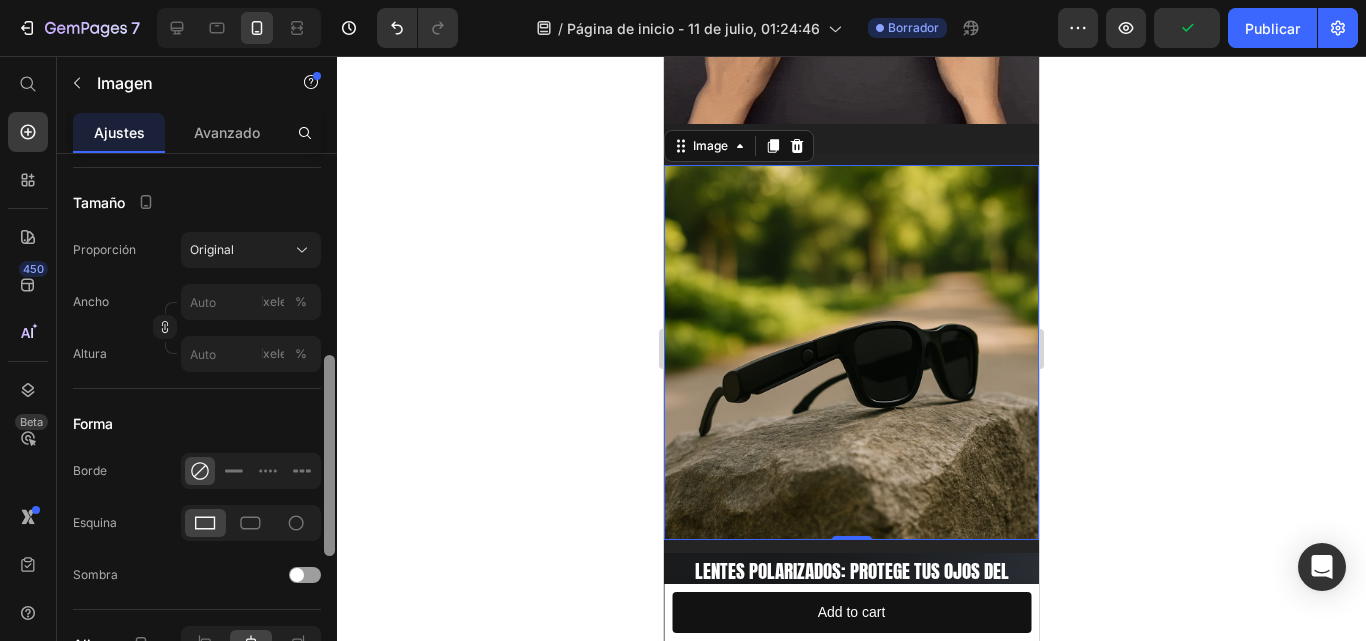 click at bounding box center (329, 426) 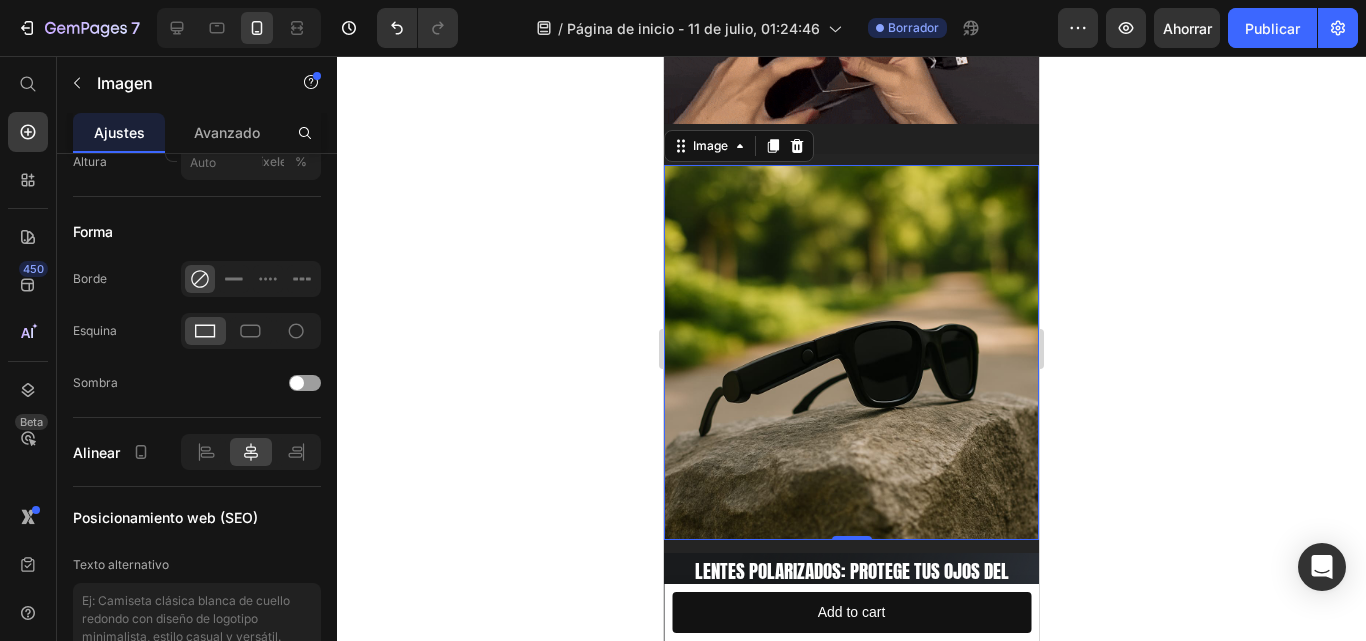 scroll, scrollTop: 0, scrollLeft: 0, axis: both 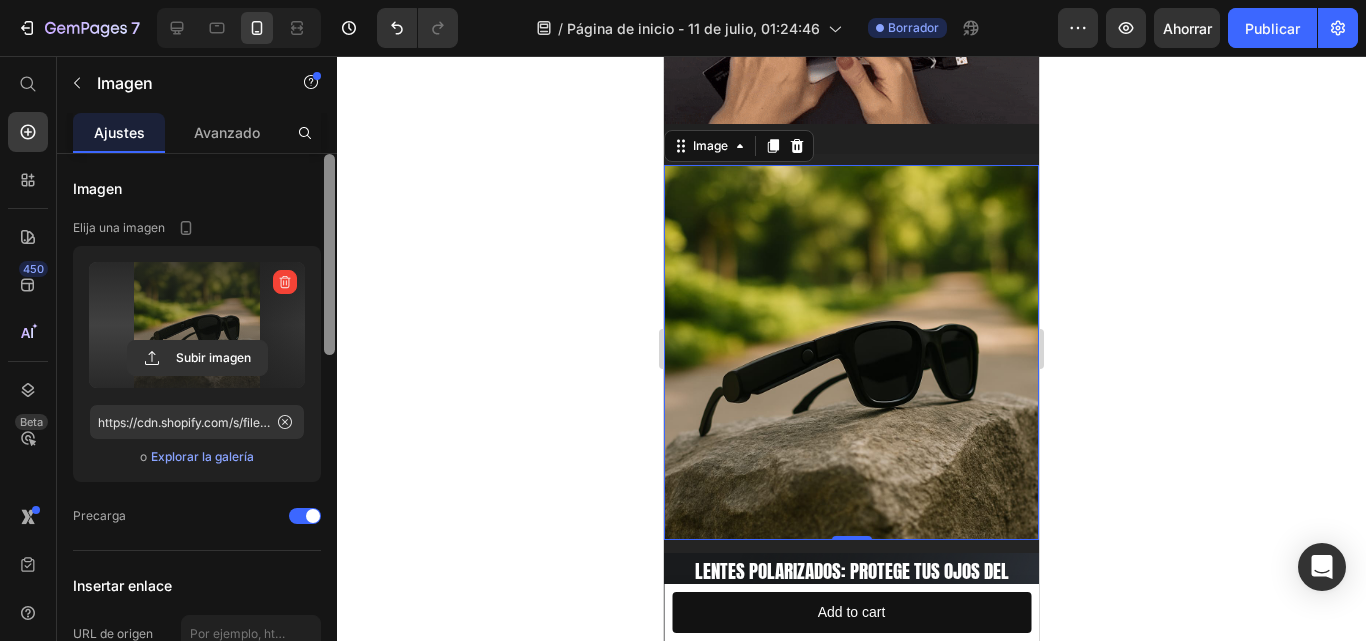 drag, startPoint x: 334, startPoint y: 419, endPoint x: 346, endPoint y: 155, distance: 264.27258 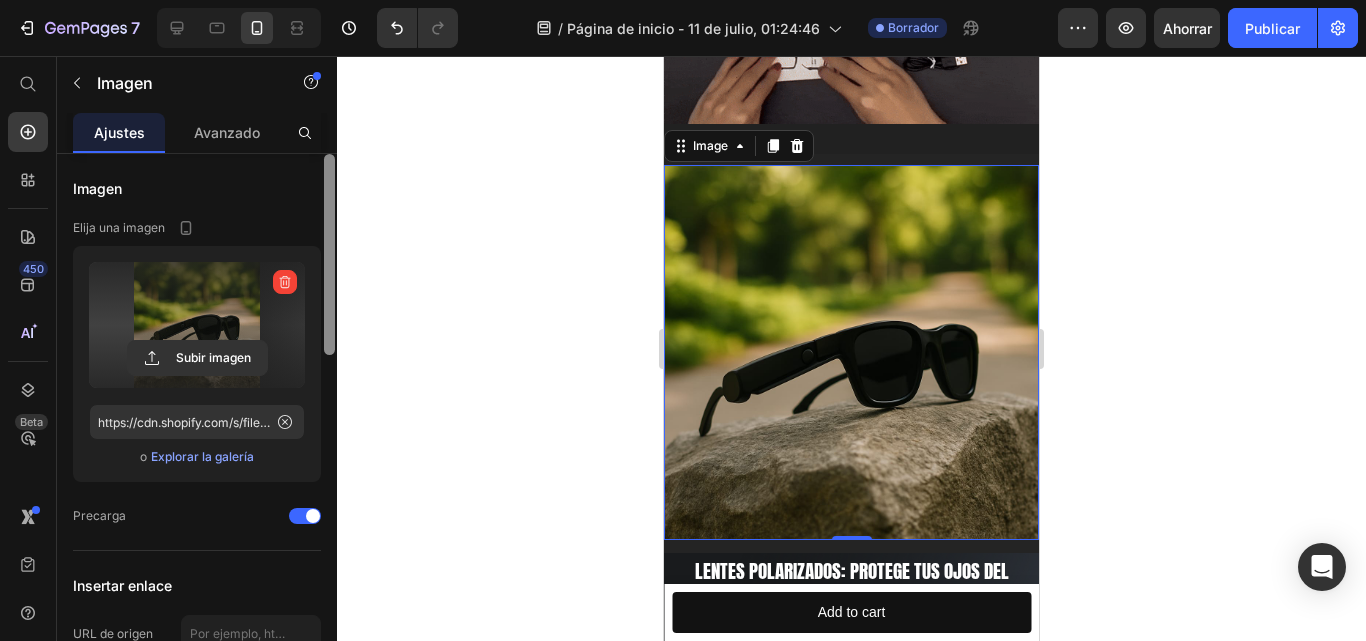 click on "7 / Página de inicio - 11 de julio, 01:24:46 Borrador Avance Ahorrar Publicar 450 Beta Empezar con Secciones Elementos Sección de héroes Detalle del producto Marcas Insignias de confianza Garantizar Desglose del producto Cómo utilizar Testimonios Comparar Manojo Preguntas frecuentes Prueba social Historia de la marca Lista de productos Recopilación Lista de blogs Contacto Sticky Añadir al carrito Pie de página personalizado Explorar la biblioteca 450 Disposición
Fila
Fila
Fila
Fila Texto
Título
Bloque de texto Botón
Botón
Botón" 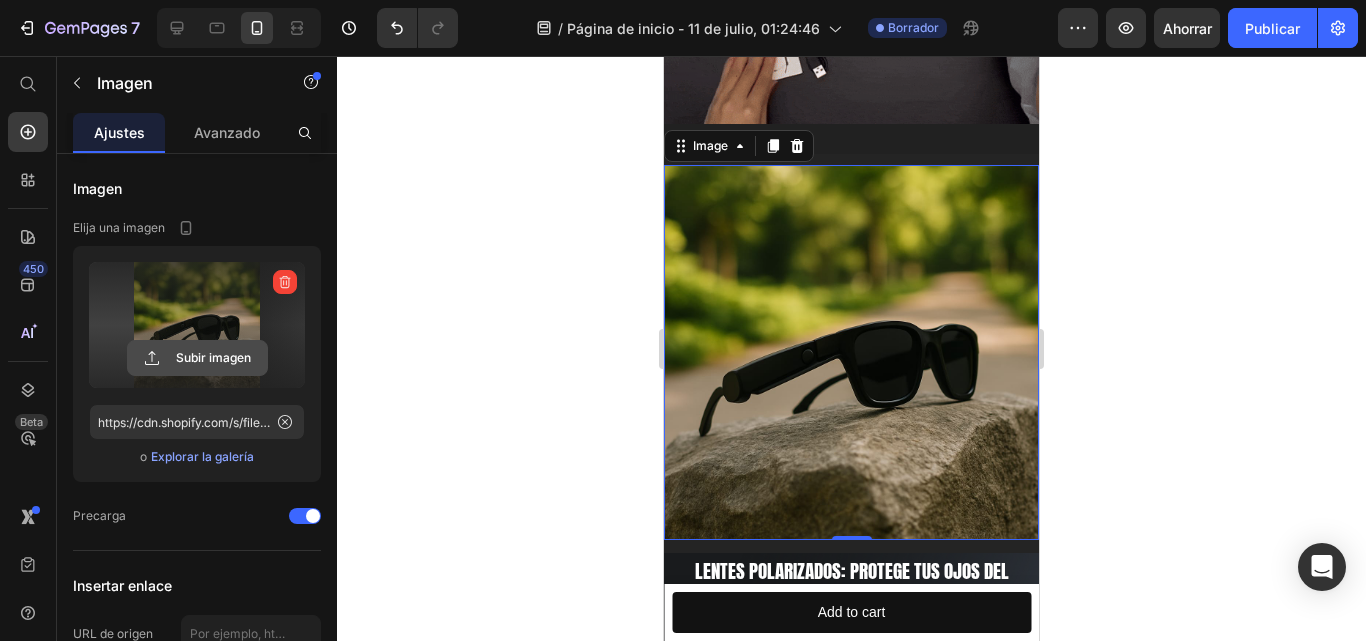 click 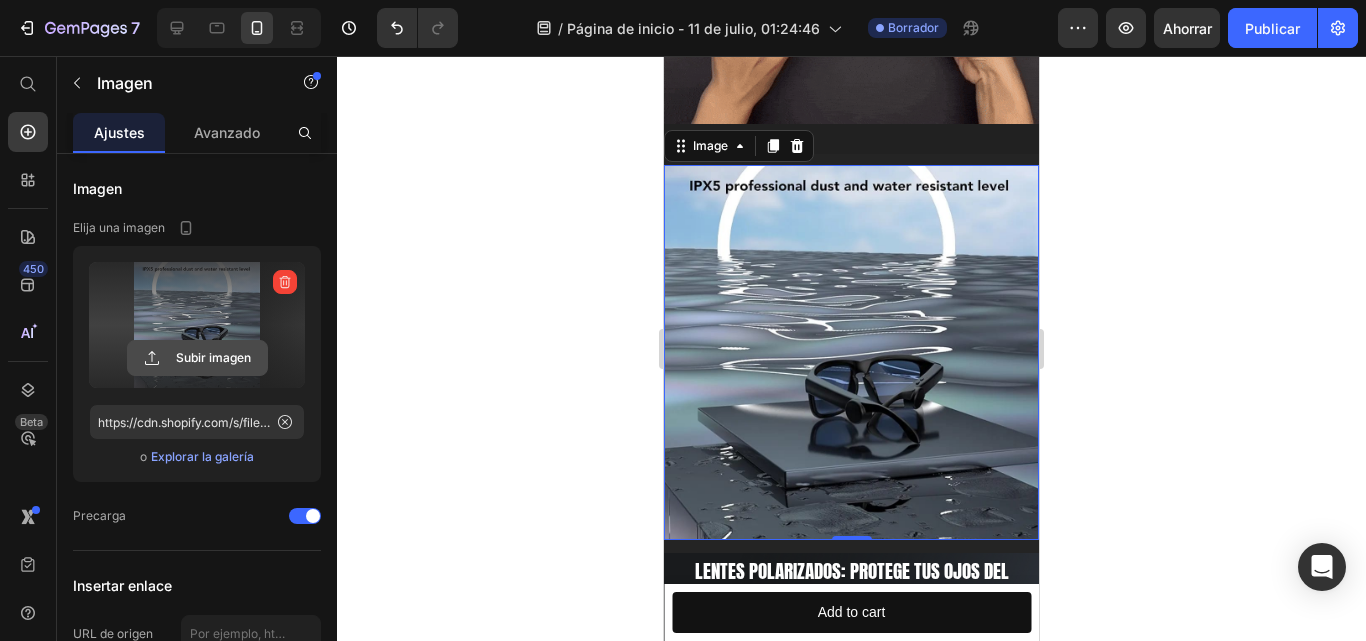 click 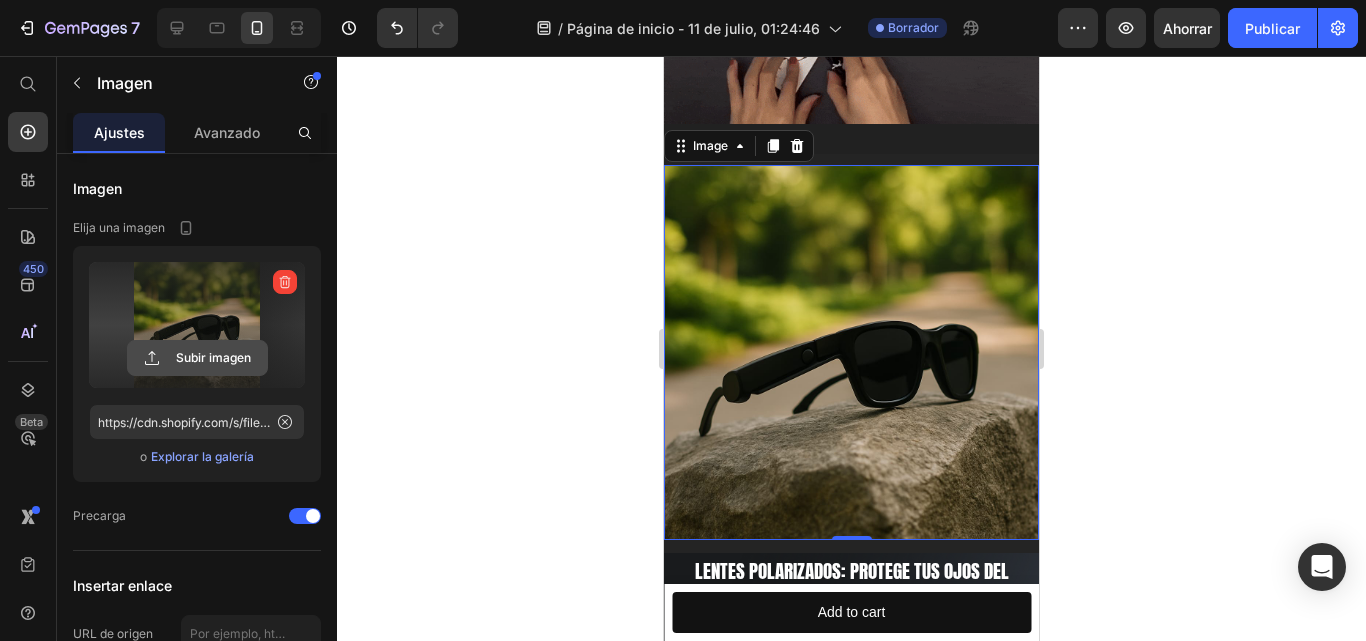click 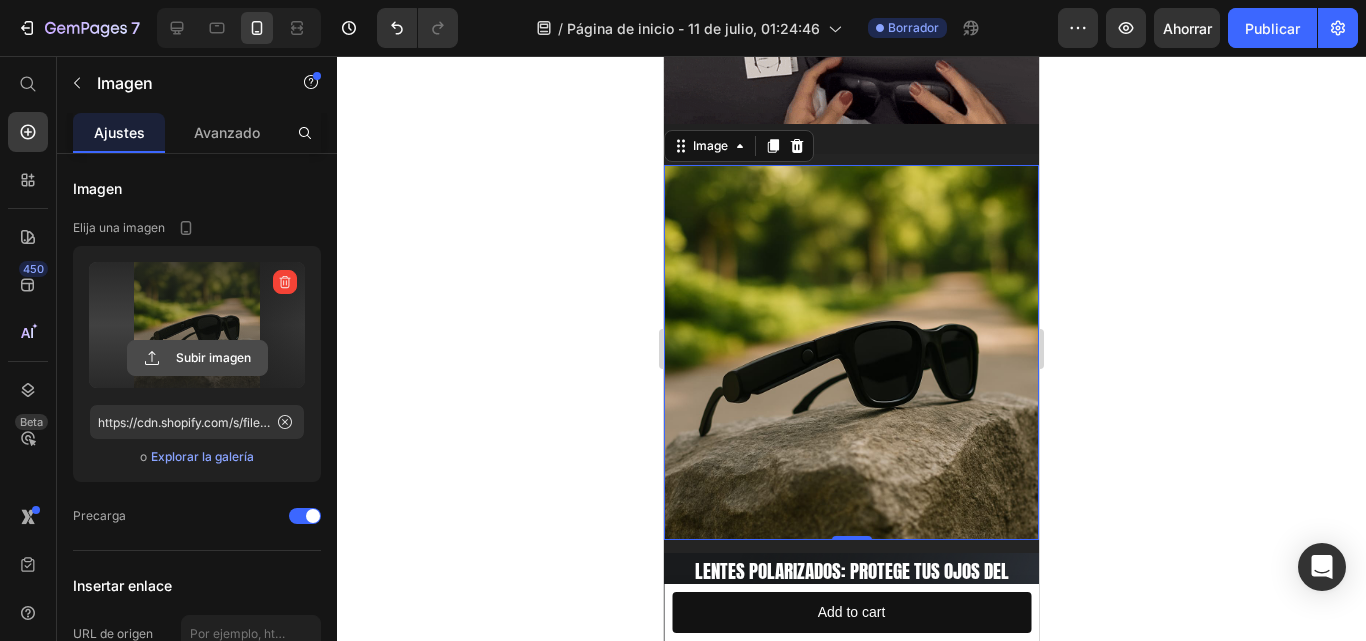 click 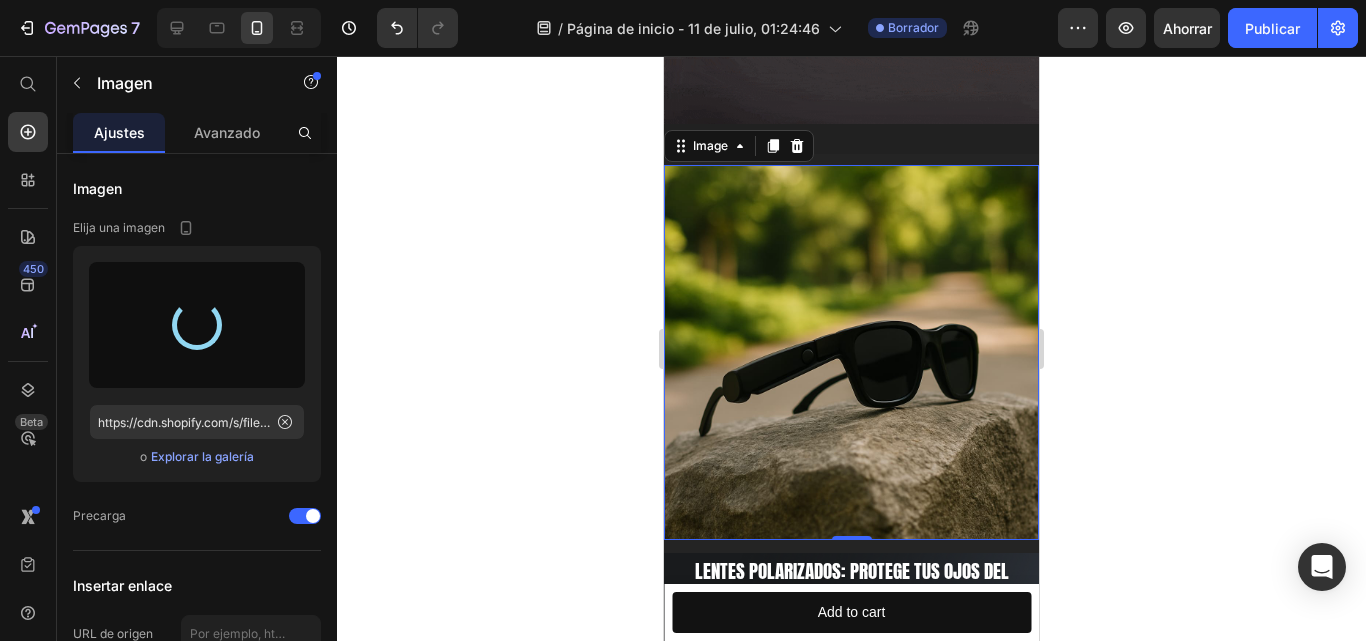 type on "https://cdn.shopify.com/s/files/1/0678/2818/7298/files/gempages_574929121650410608-e5e6bb66-3e2e-4746-b540-14ef39cd3bf4.jpg" 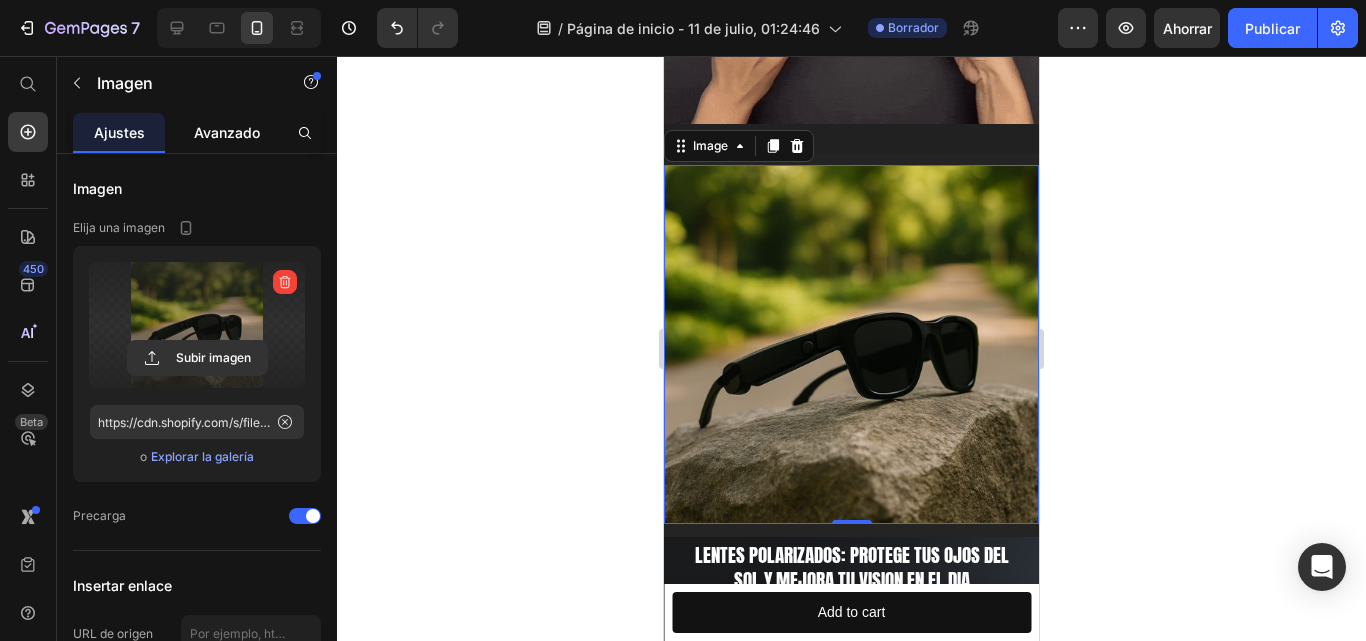 click on "Avanzado" at bounding box center [227, 132] 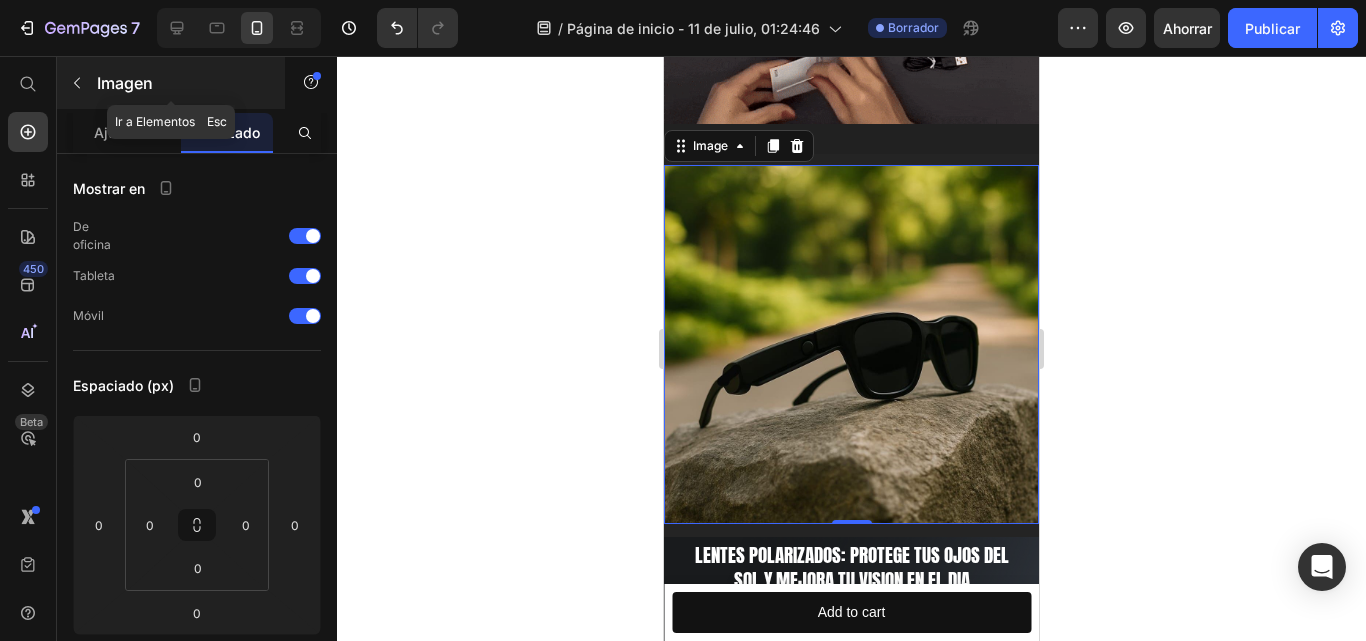 click 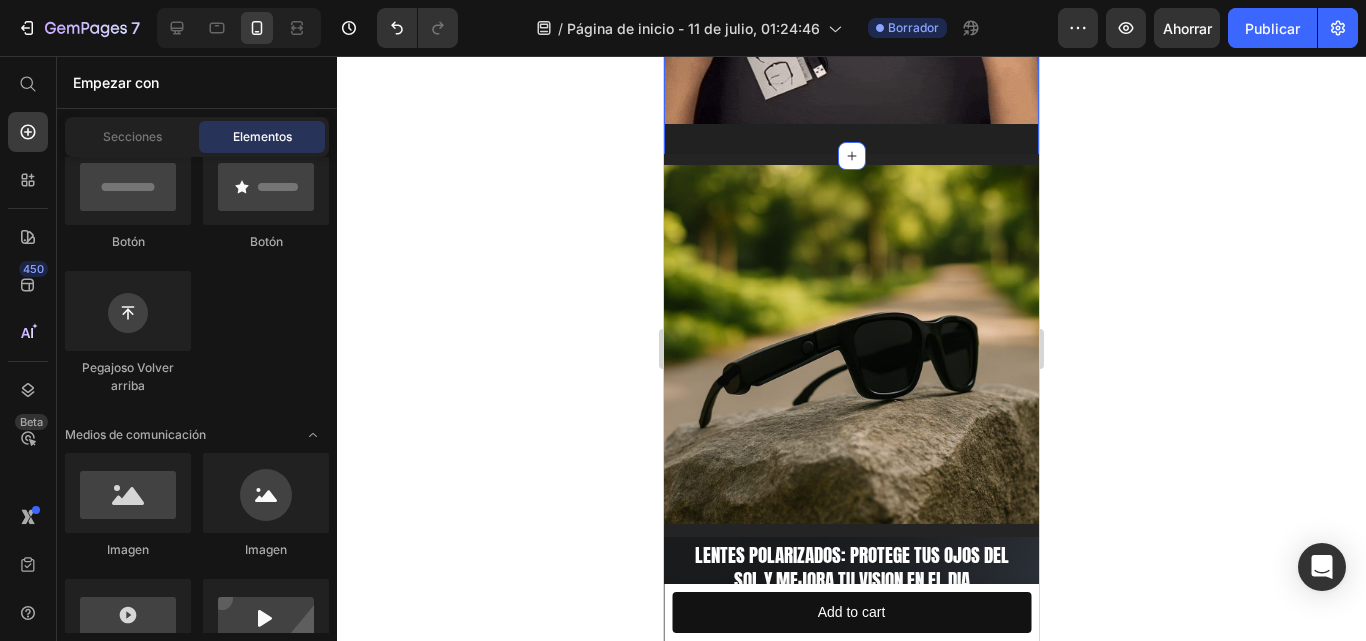 click on "Conéctate sin cables, sin enredos. Disfruta música, responde llamadas y luce increíble con un solo accesorio. Heading Image Section 3" at bounding box center [851, -21] 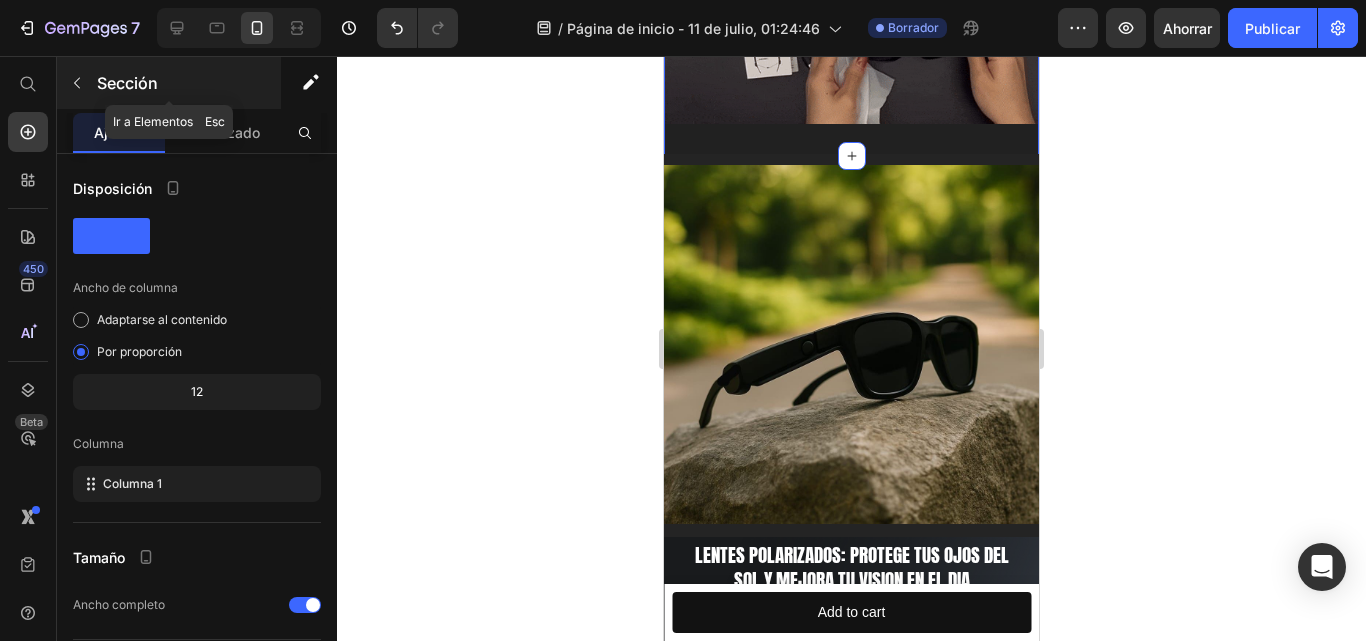 click at bounding box center (77, 83) 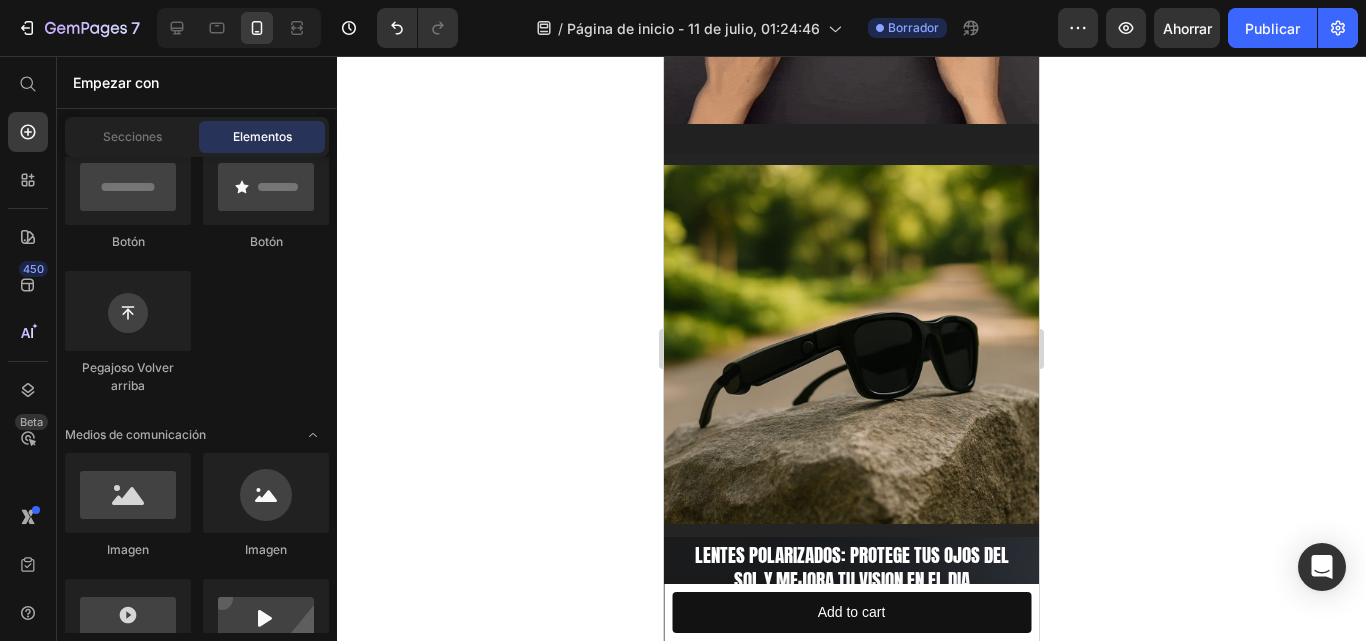 click on "Botón
Botón
Pegajoso Volver arriba" 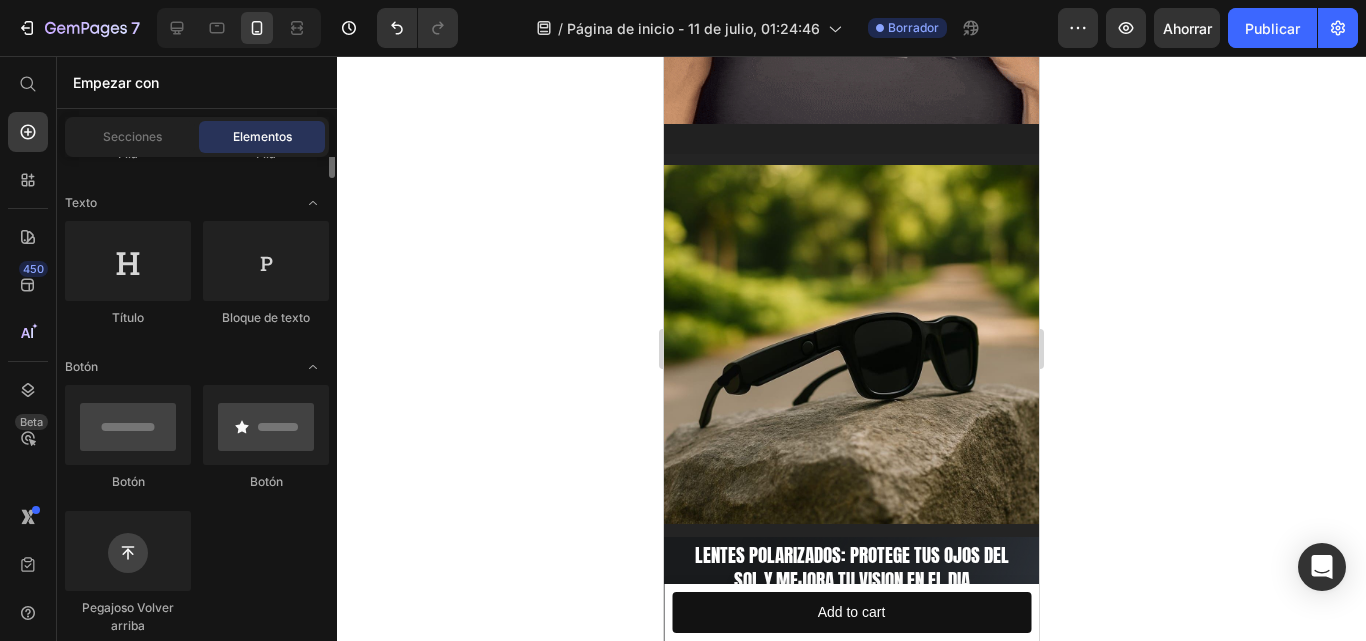 scroll, scrollTop: 240, scrollLeft: 0, axis: vertical 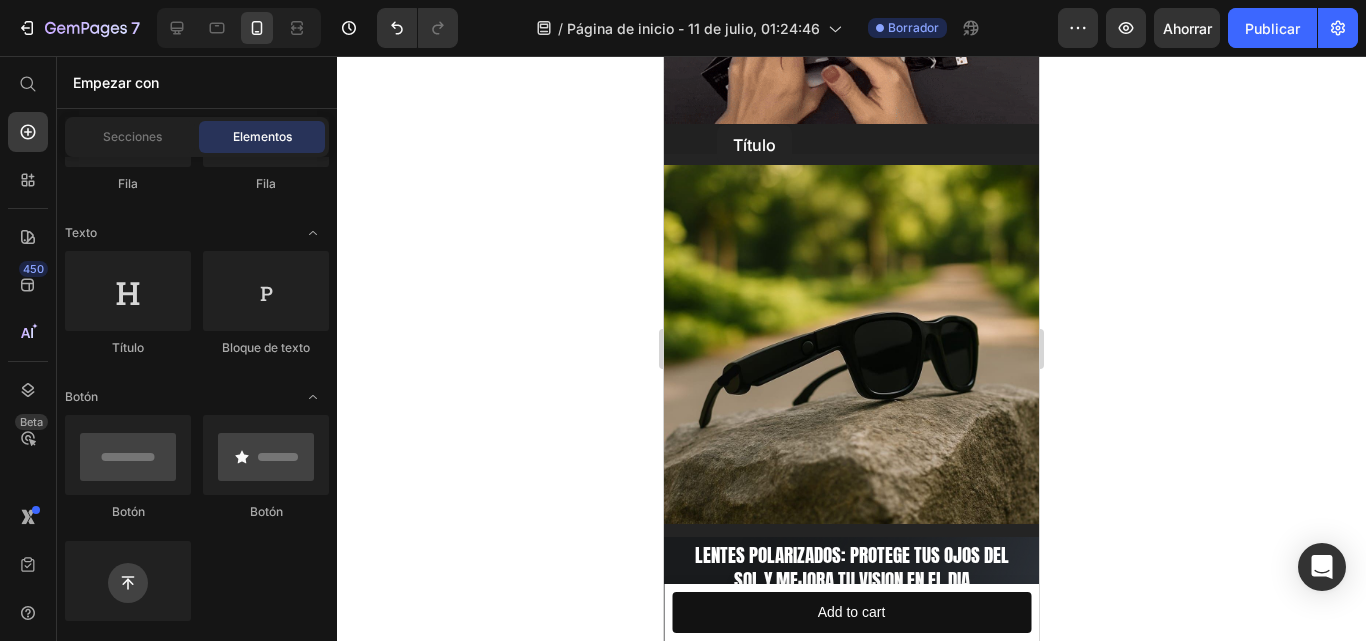 drag, startPoint x: 766, startPoint y: 343, endPoint x: 717, endPoint y: 125, distance: 223.43903 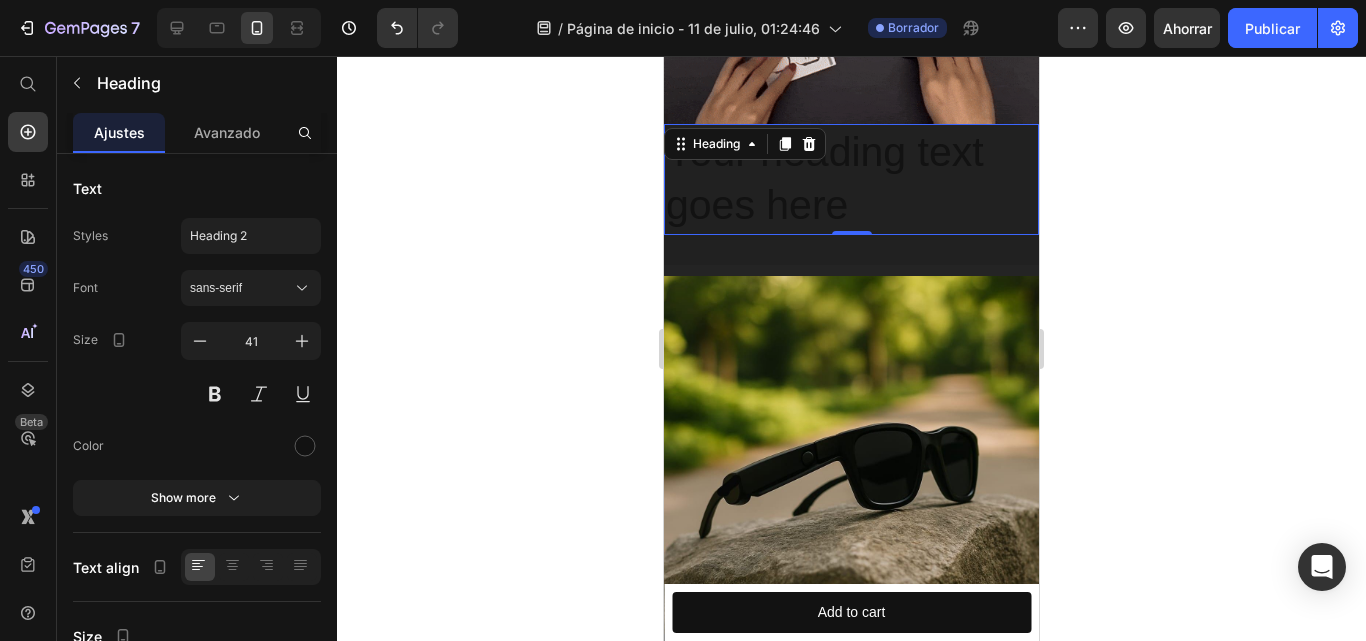 scroll, scrollTop: 713, scrollLeft: 0, axis: vertical 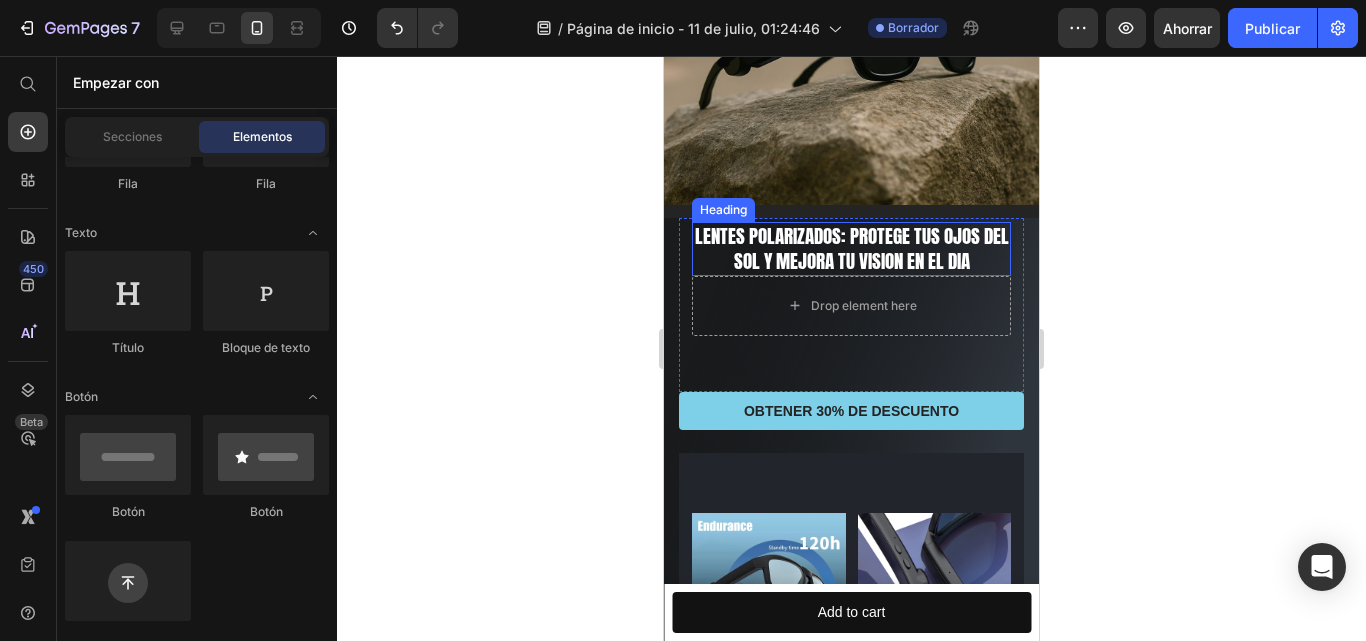 click on "LENTES POLARIZADOS: Protege tus ojos del sol y mejora tu vision en el dia" at bounding box center (851, 248) 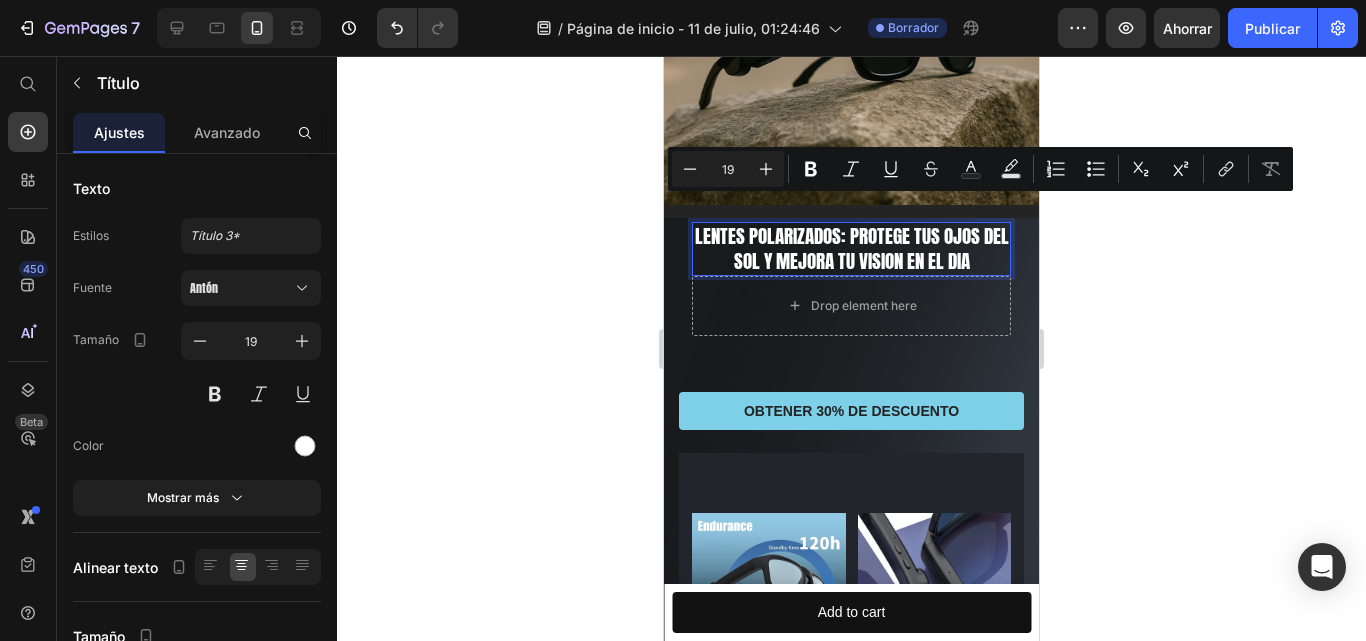 click 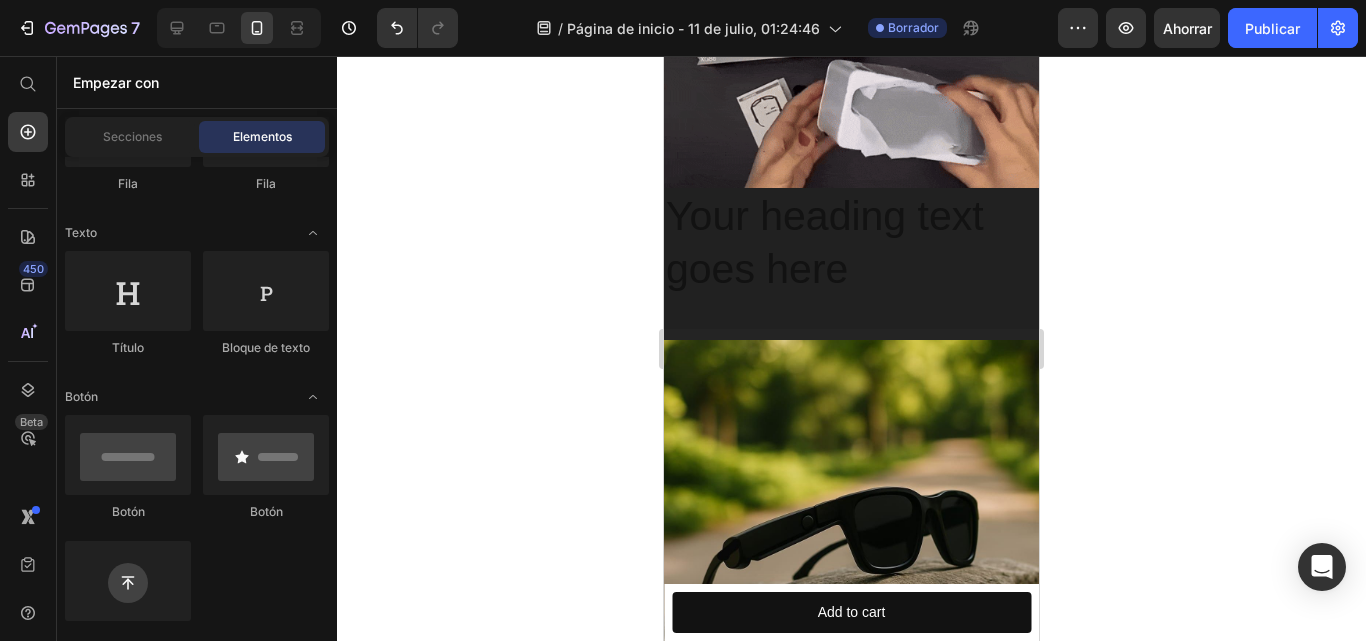 scroll, scrollTop: 688, scrollLeft: 0, axis: vertical 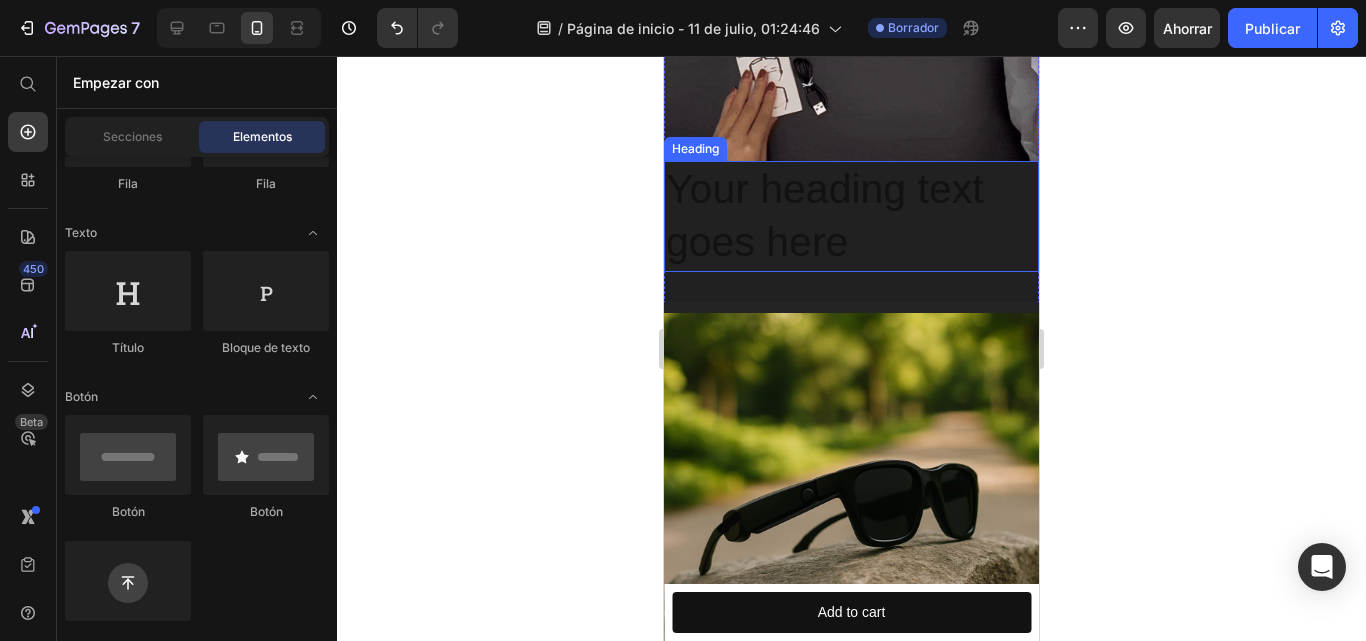 click on "Your heading text goes here" at bounding box center (851, 216) 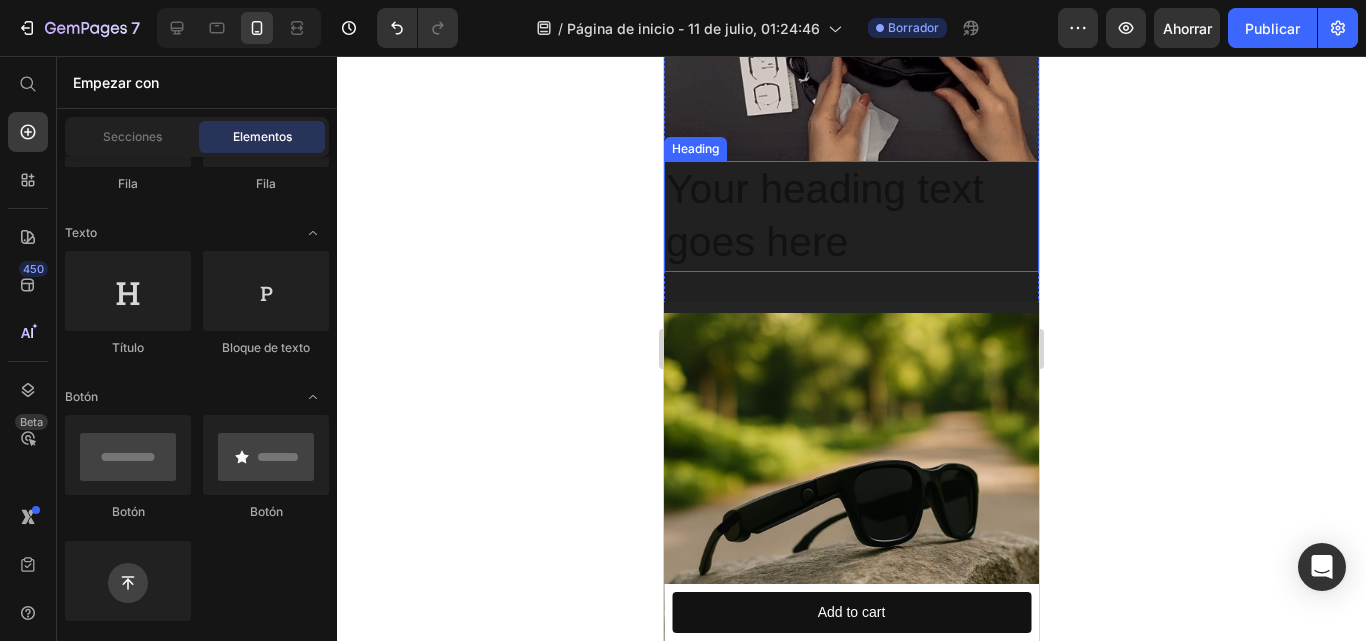 click on "Your heading text goes here" at bounding box center (851, 216) 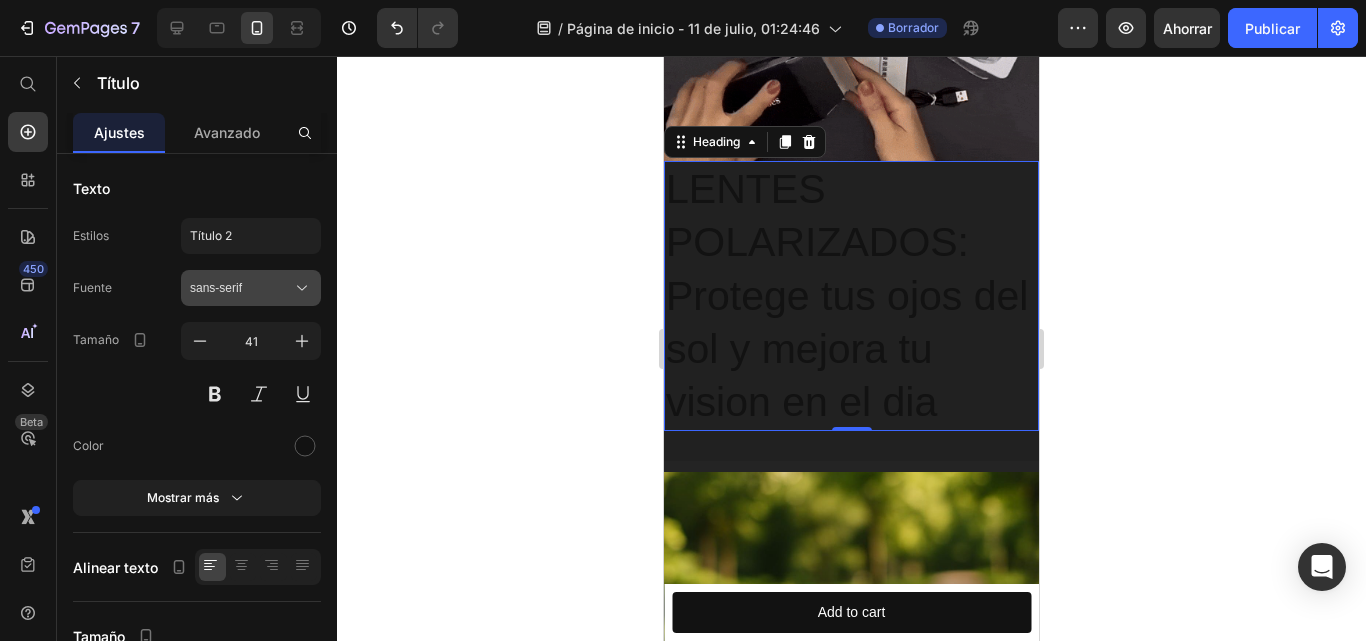 click on "sans-serif" at bounding box center (241, 288) 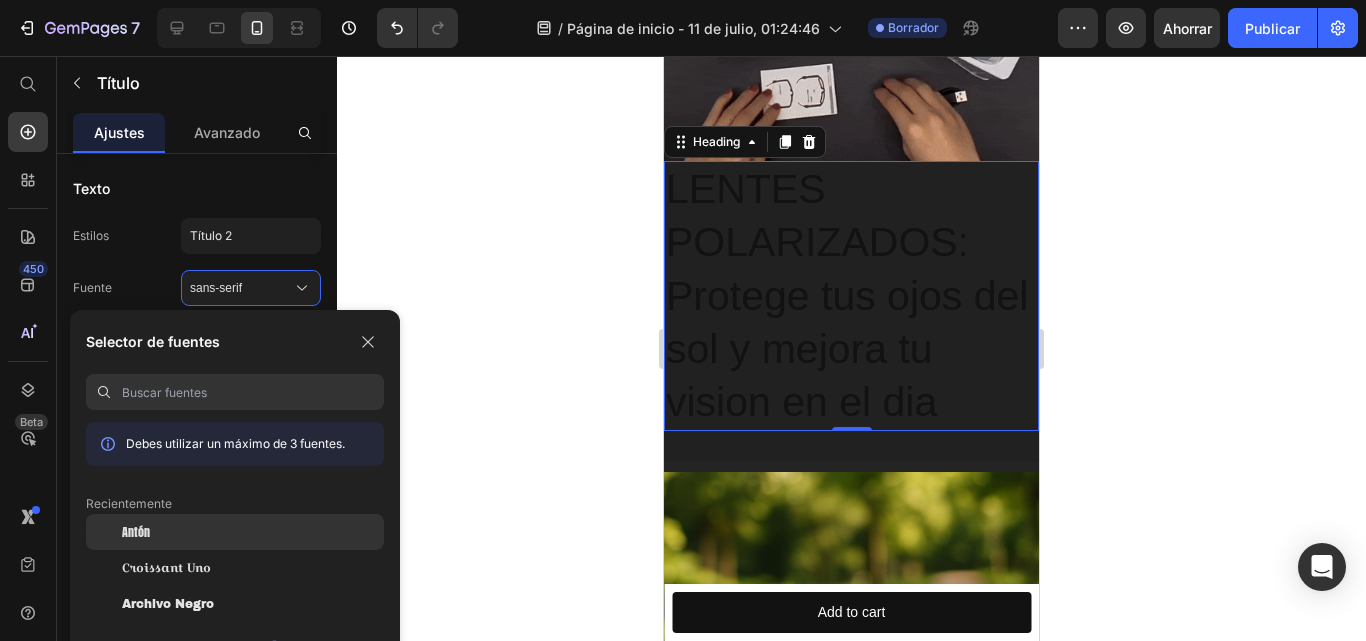click on "Antón" at bounding box center [136, 532] 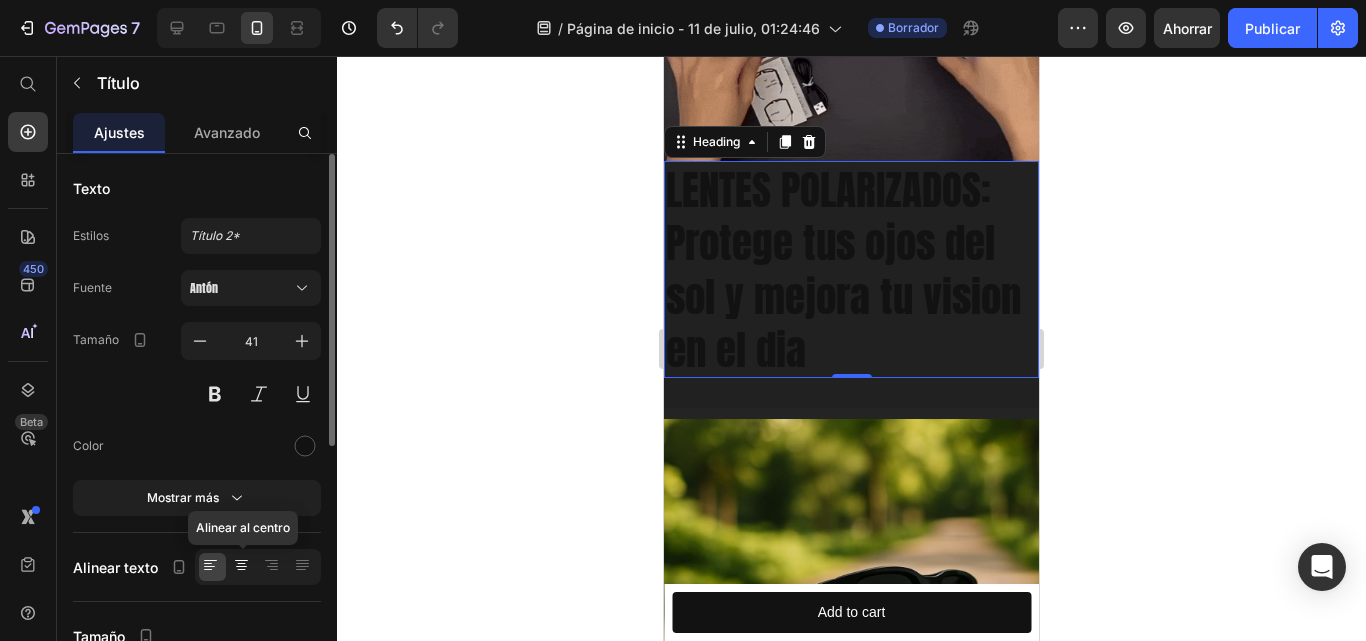 click 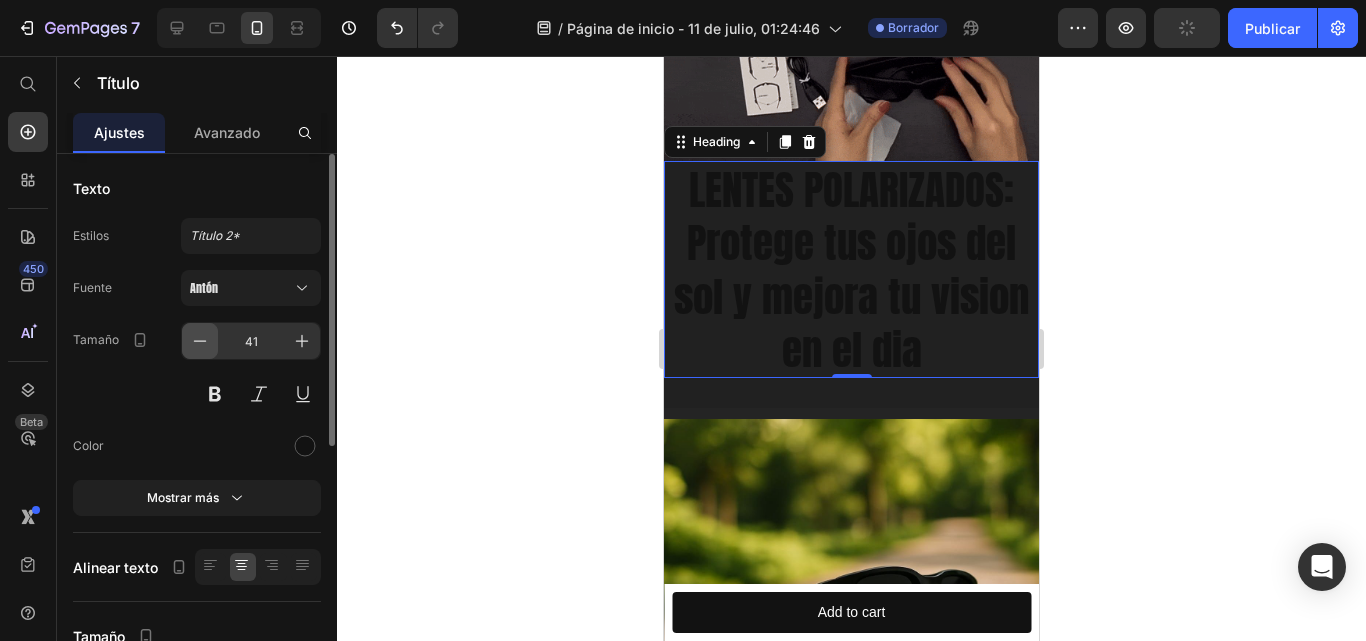 click 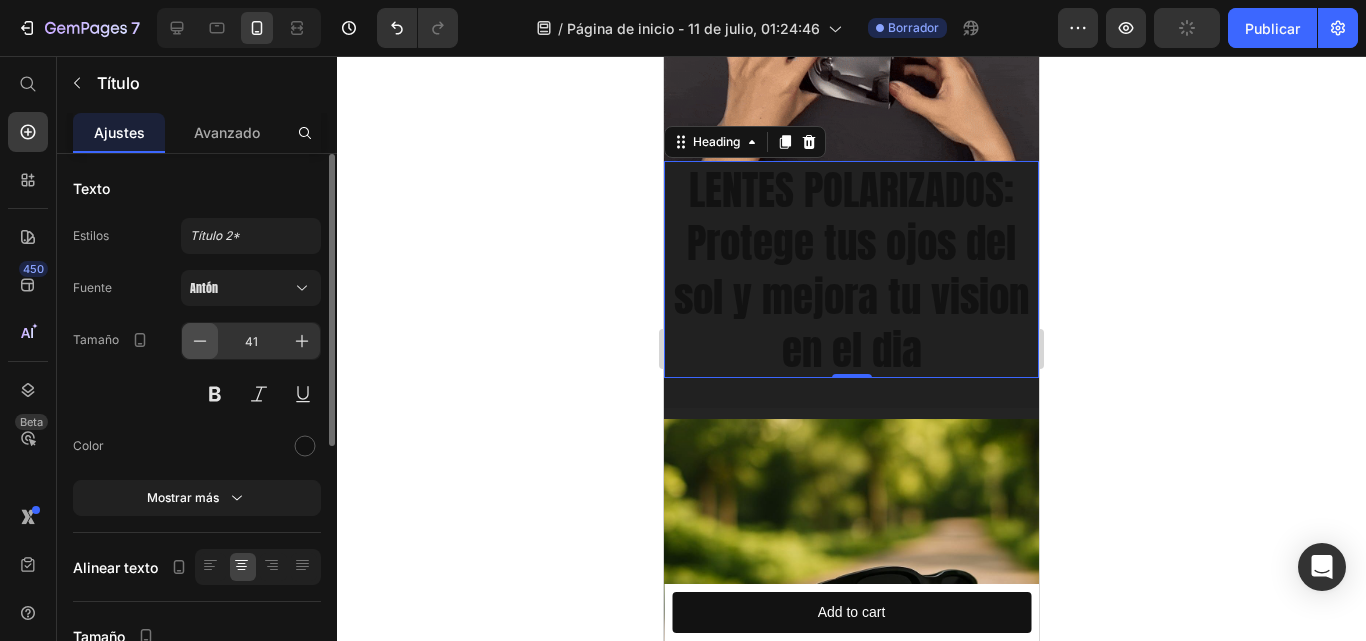 click 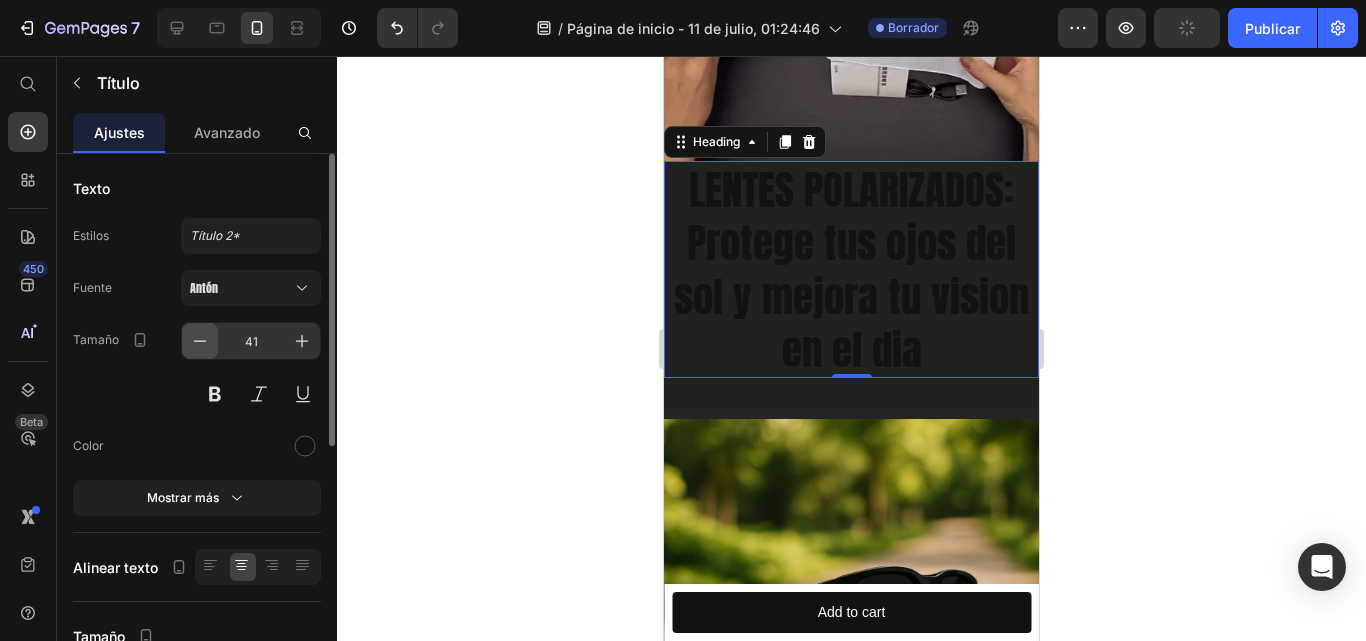 click 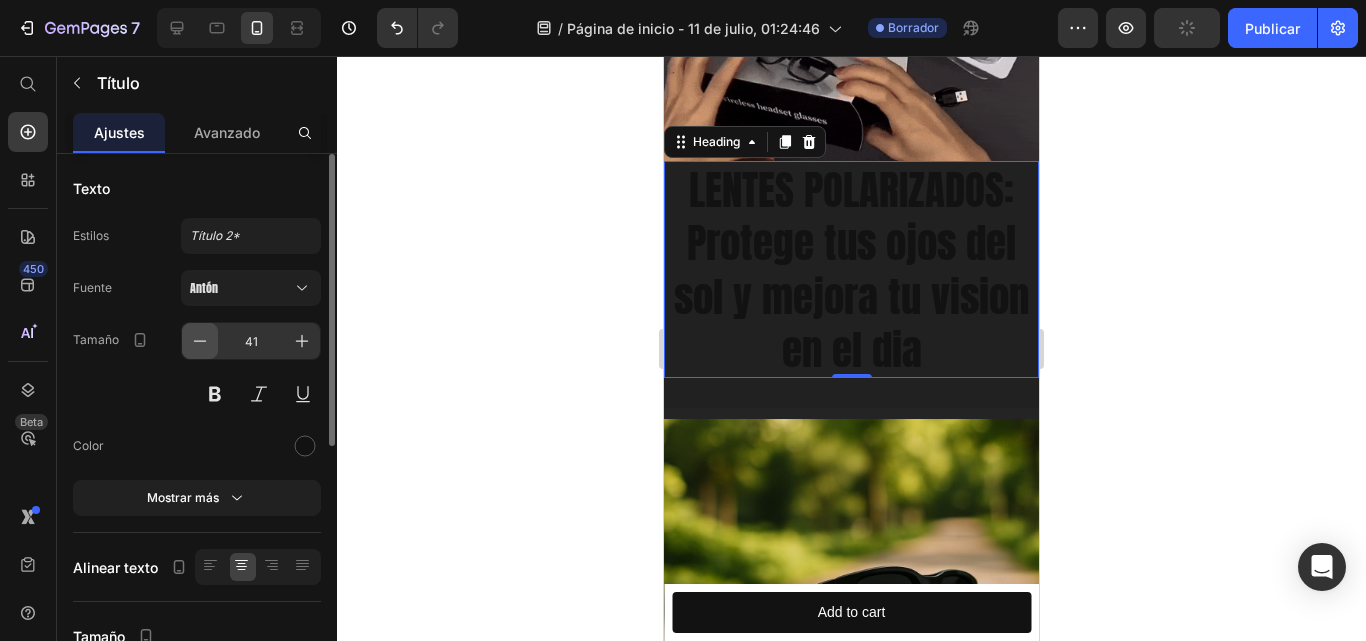 click 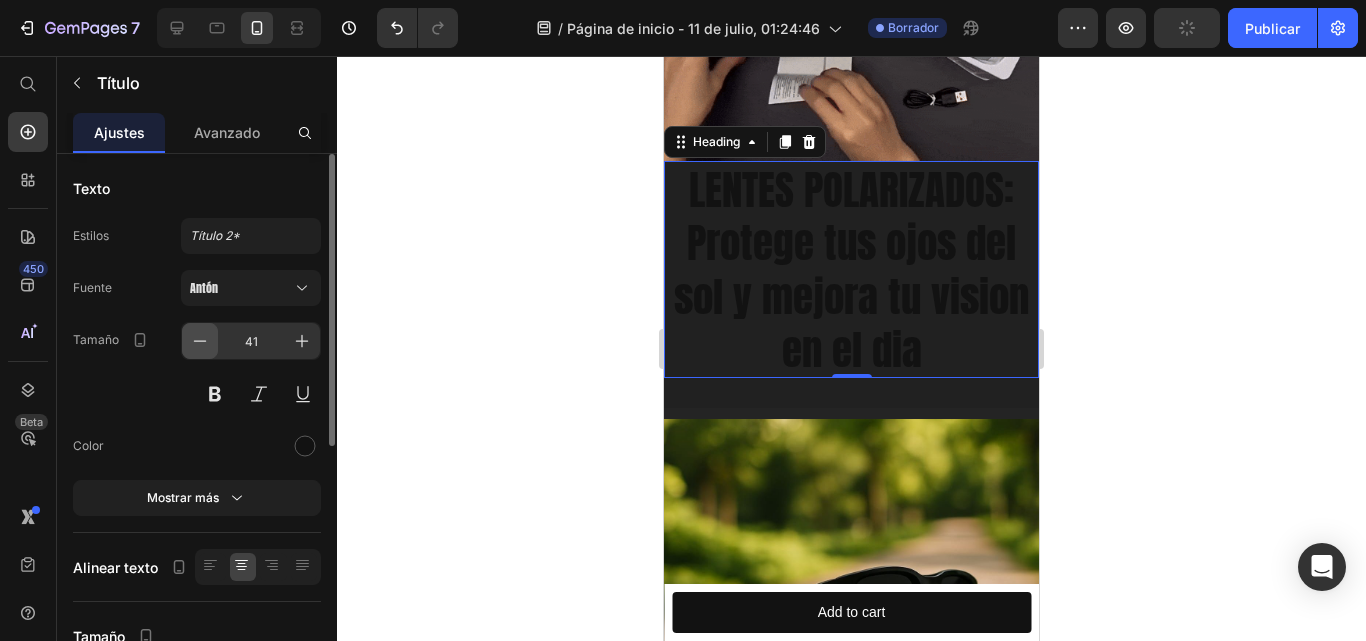 click 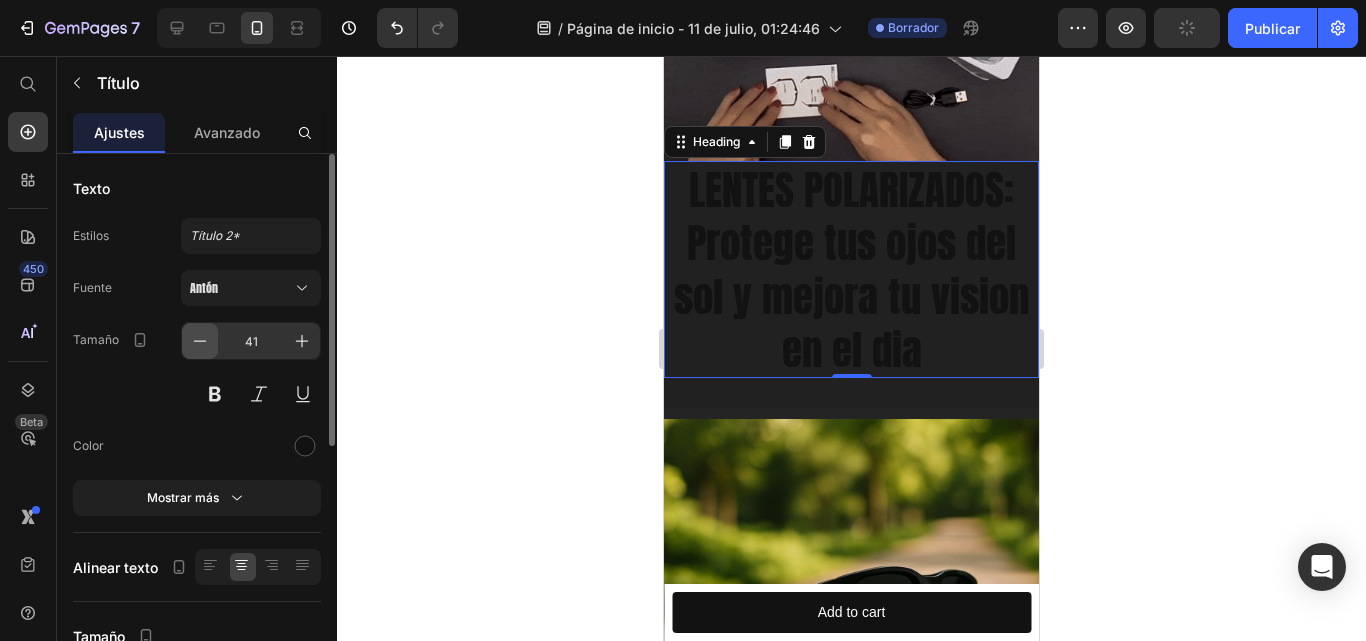 click 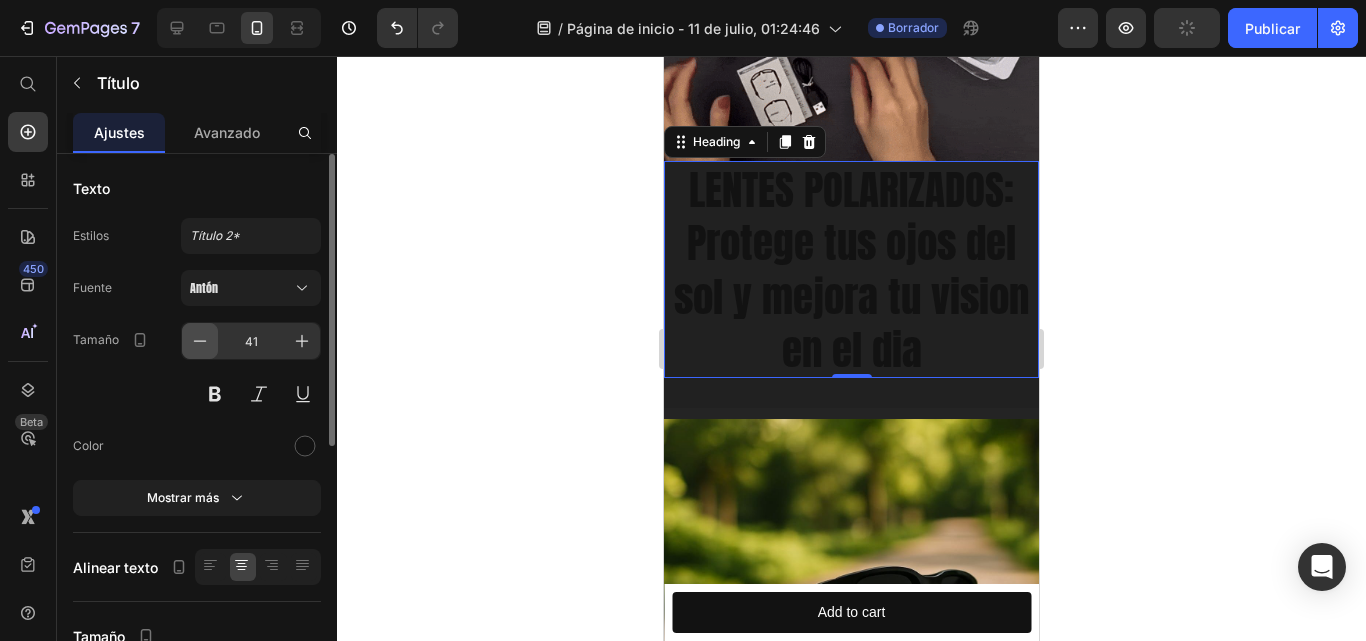 click 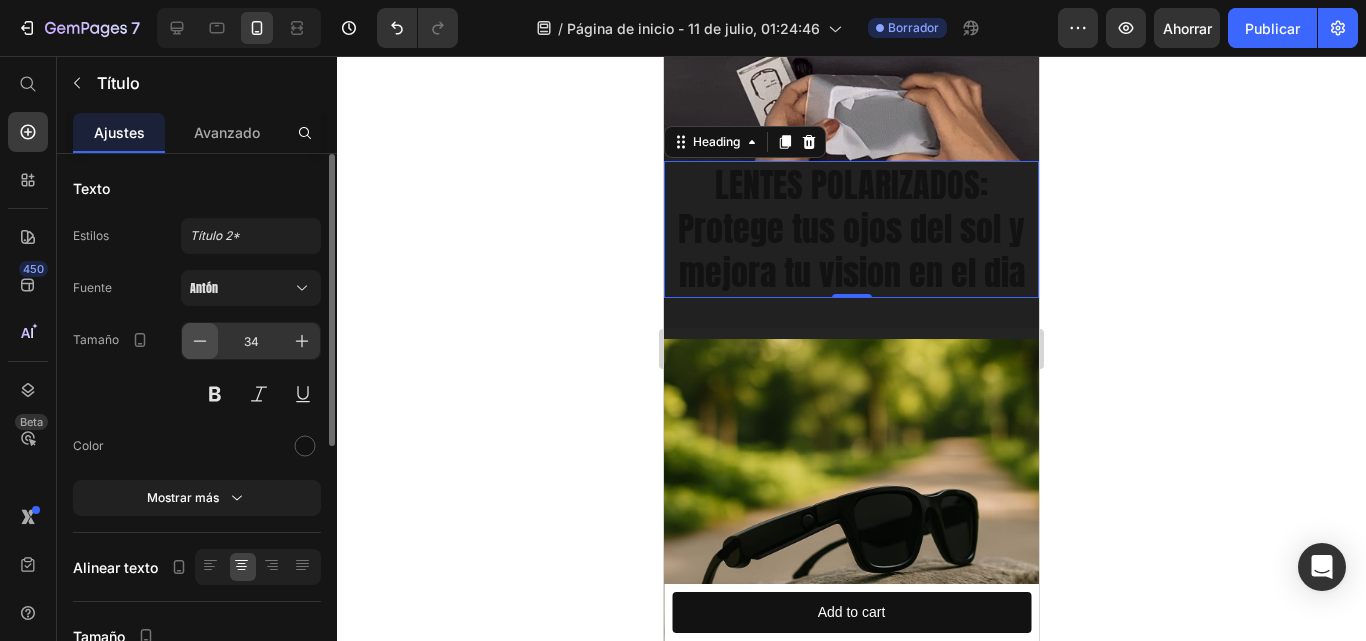 click 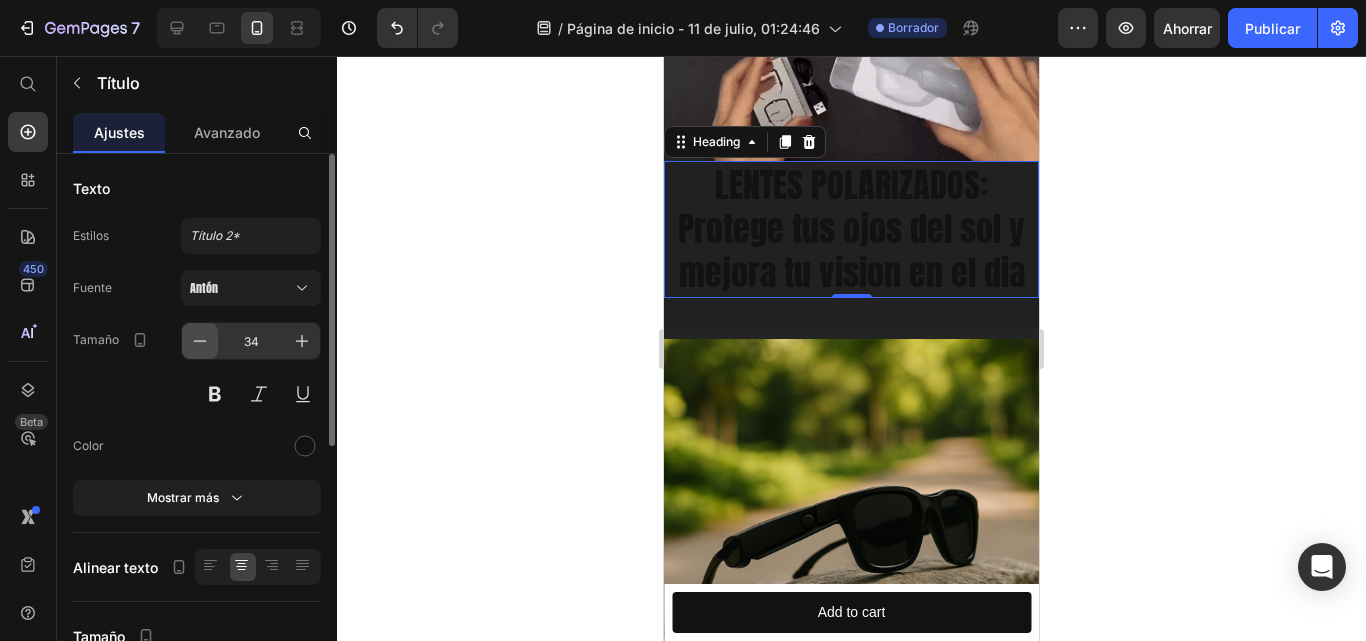 click 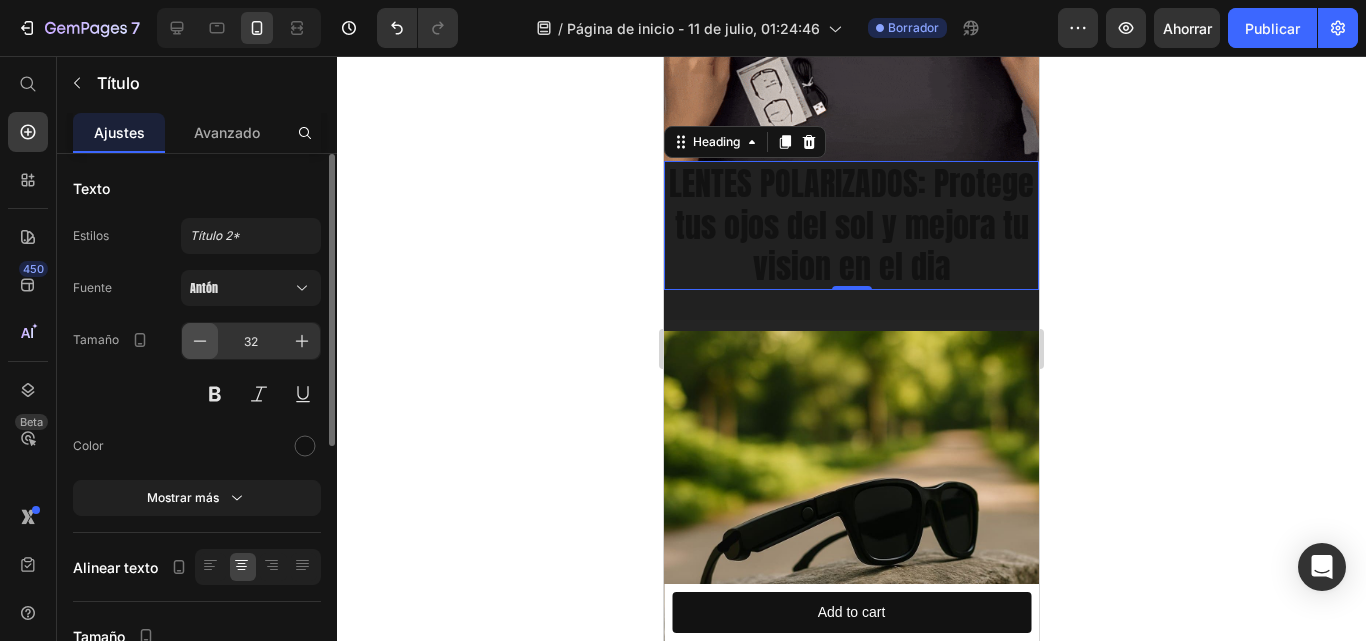 click 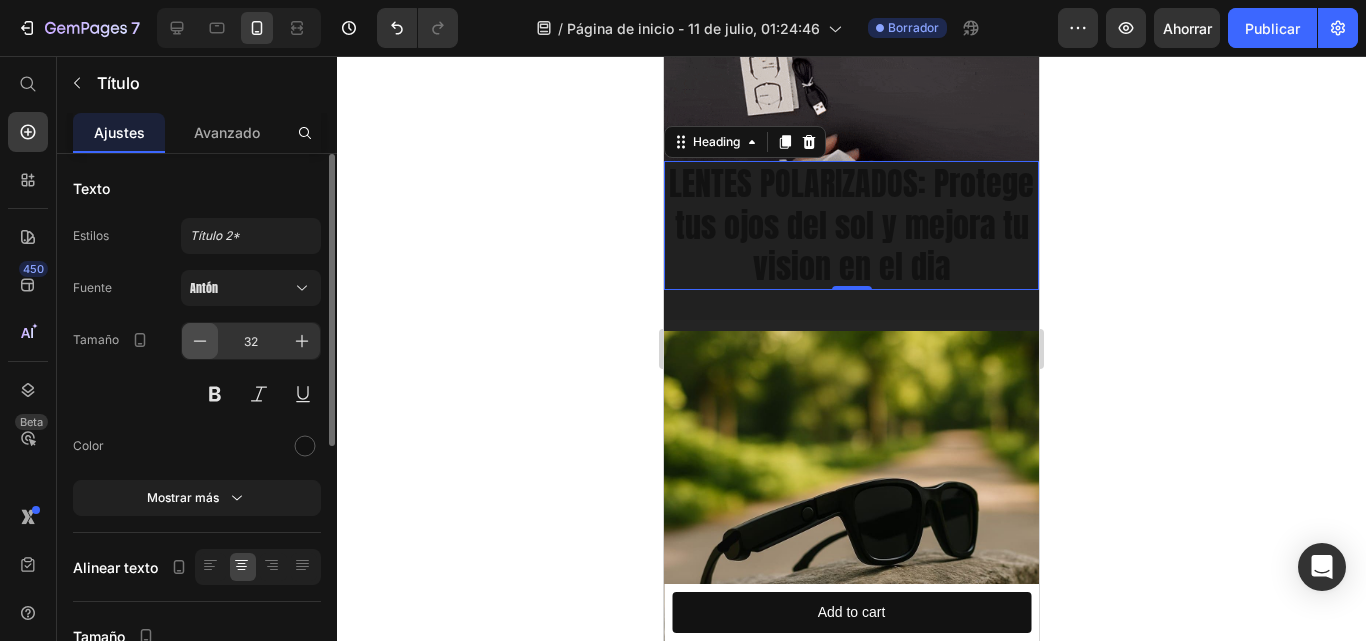 click 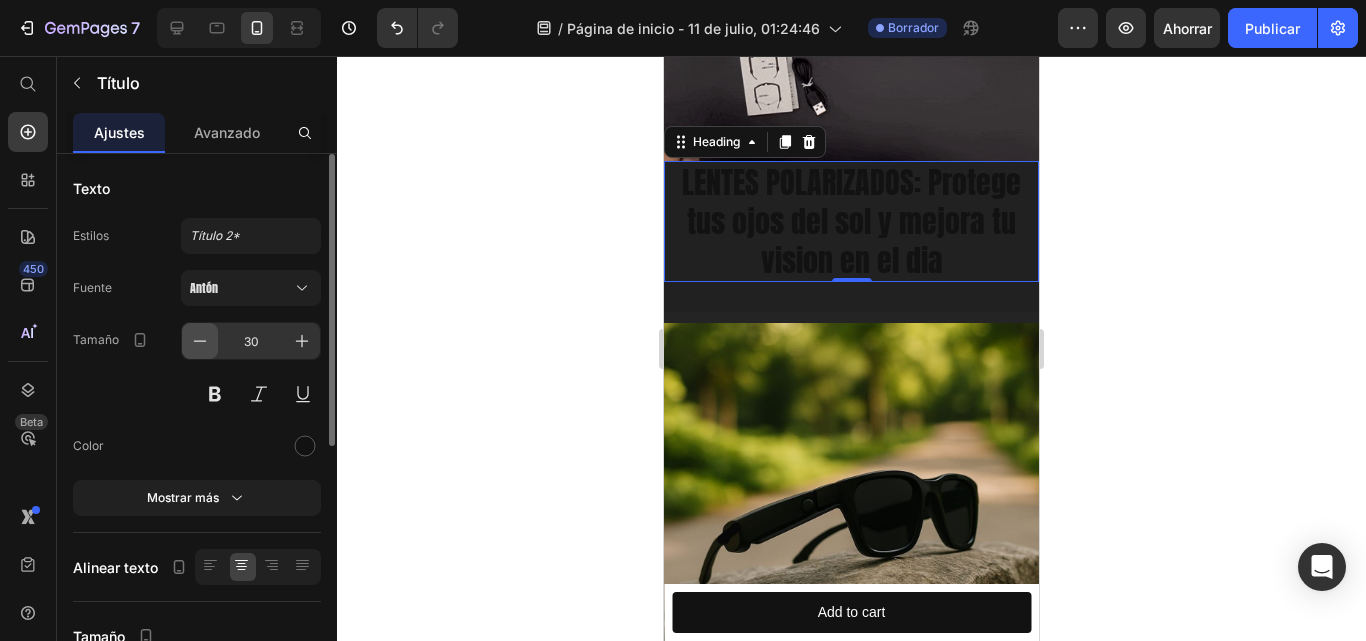 click 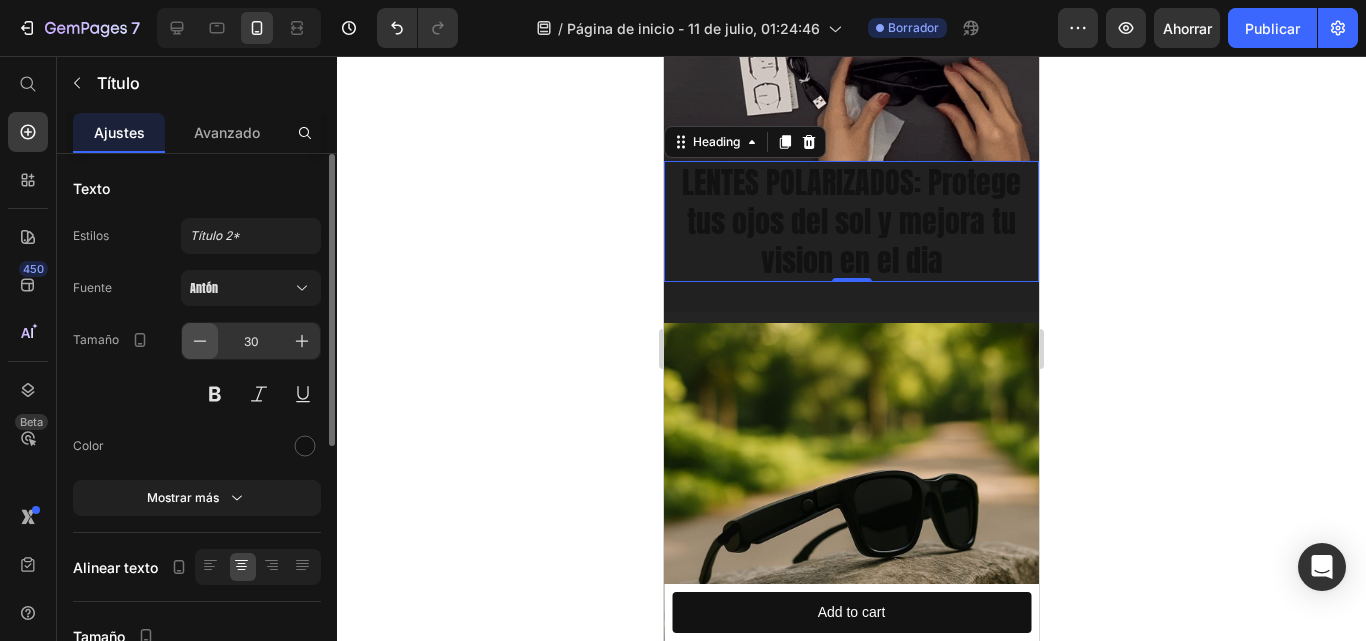 click 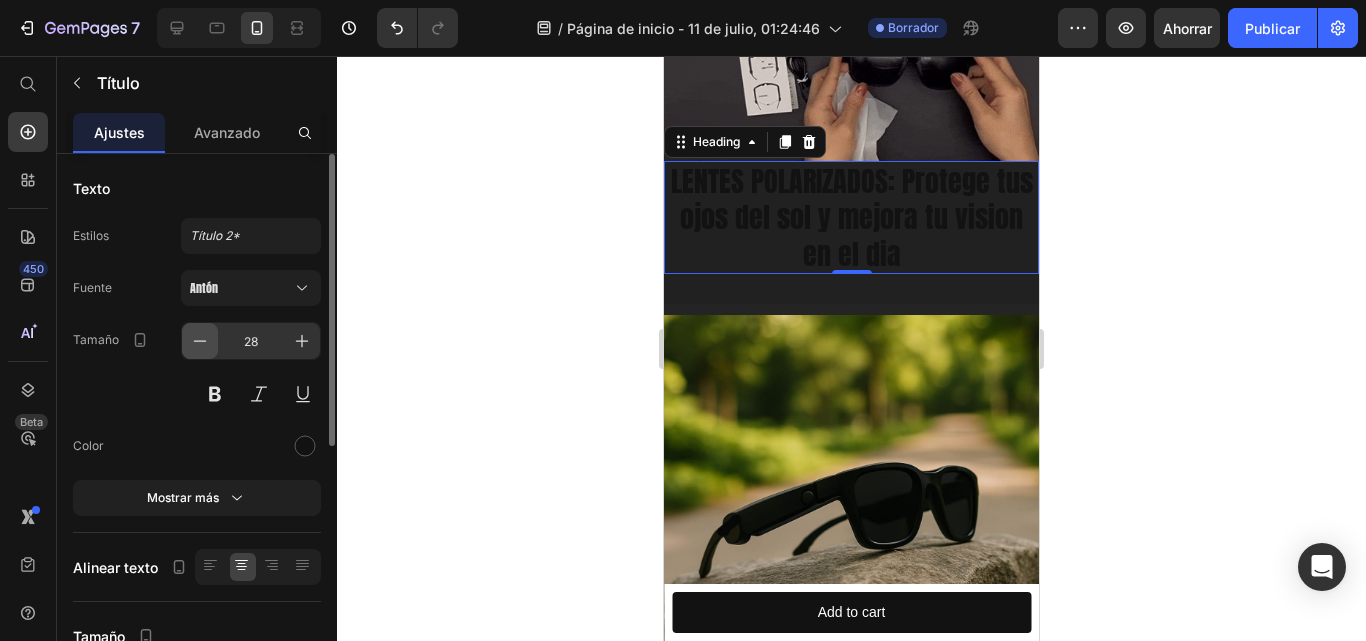 click 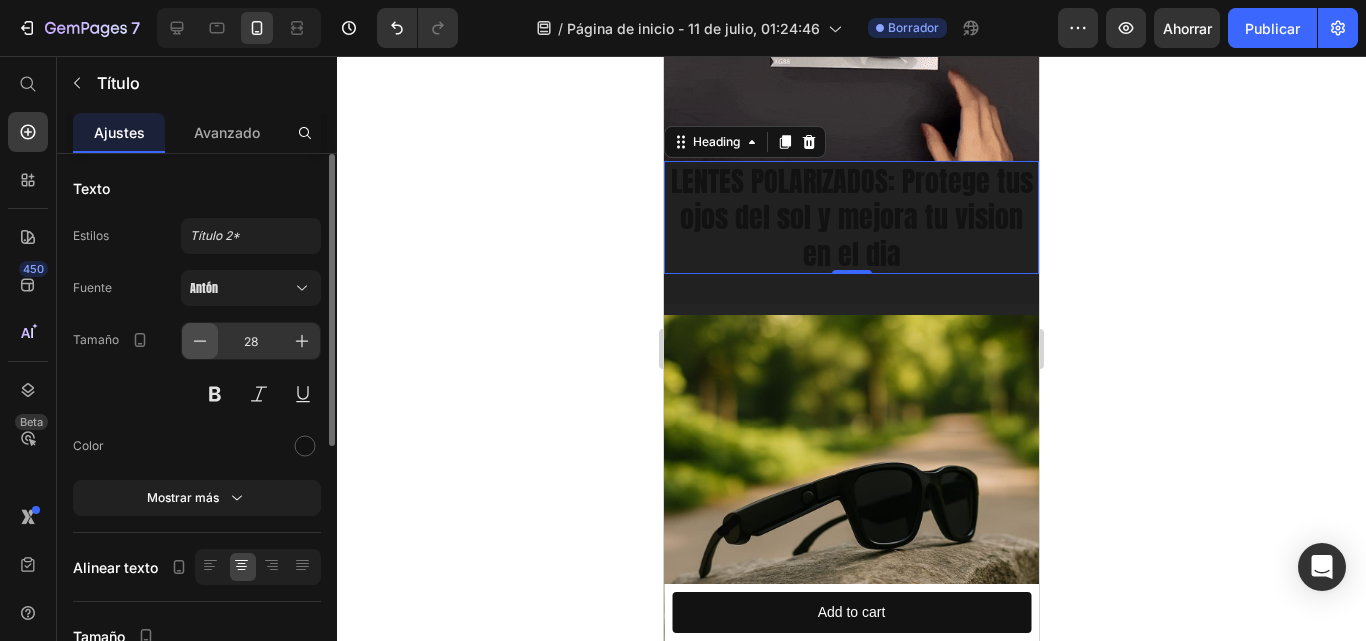click 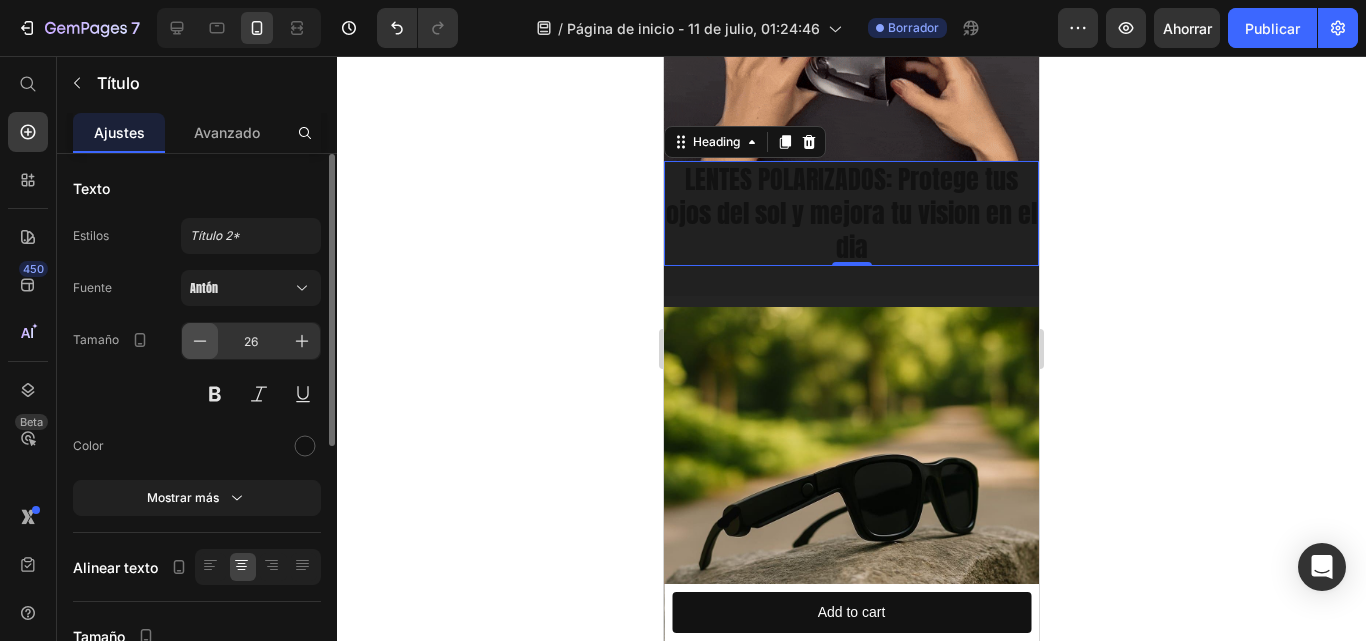 click 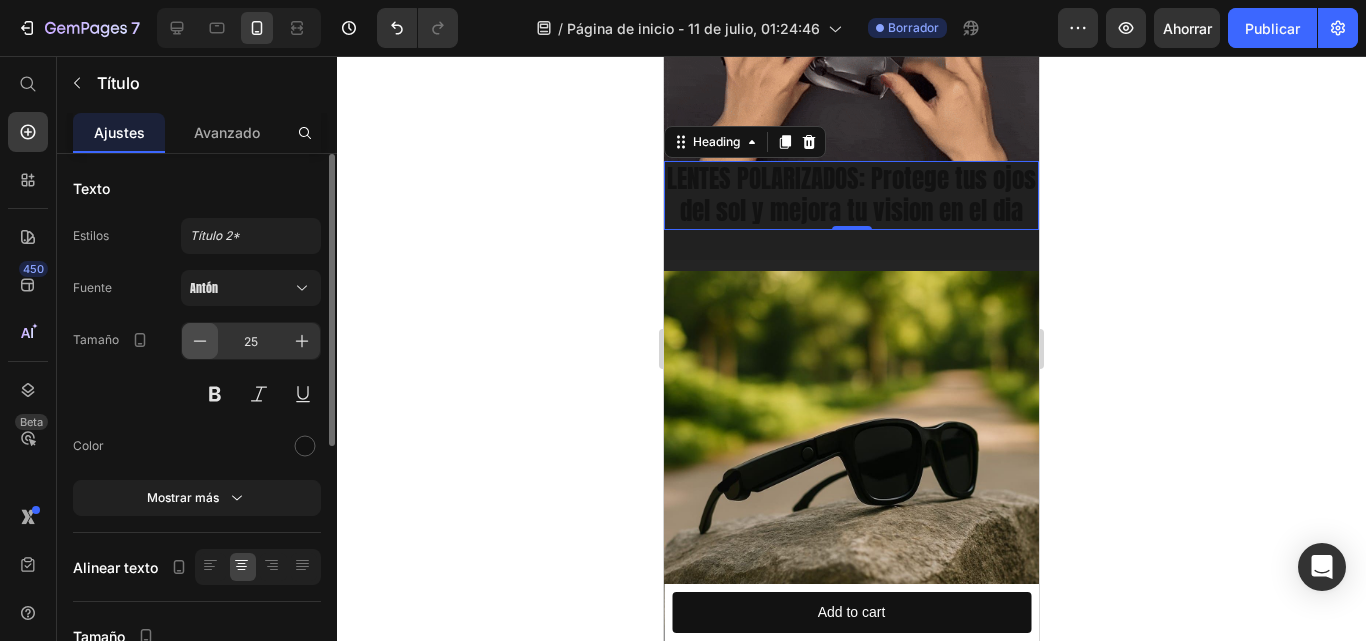 click 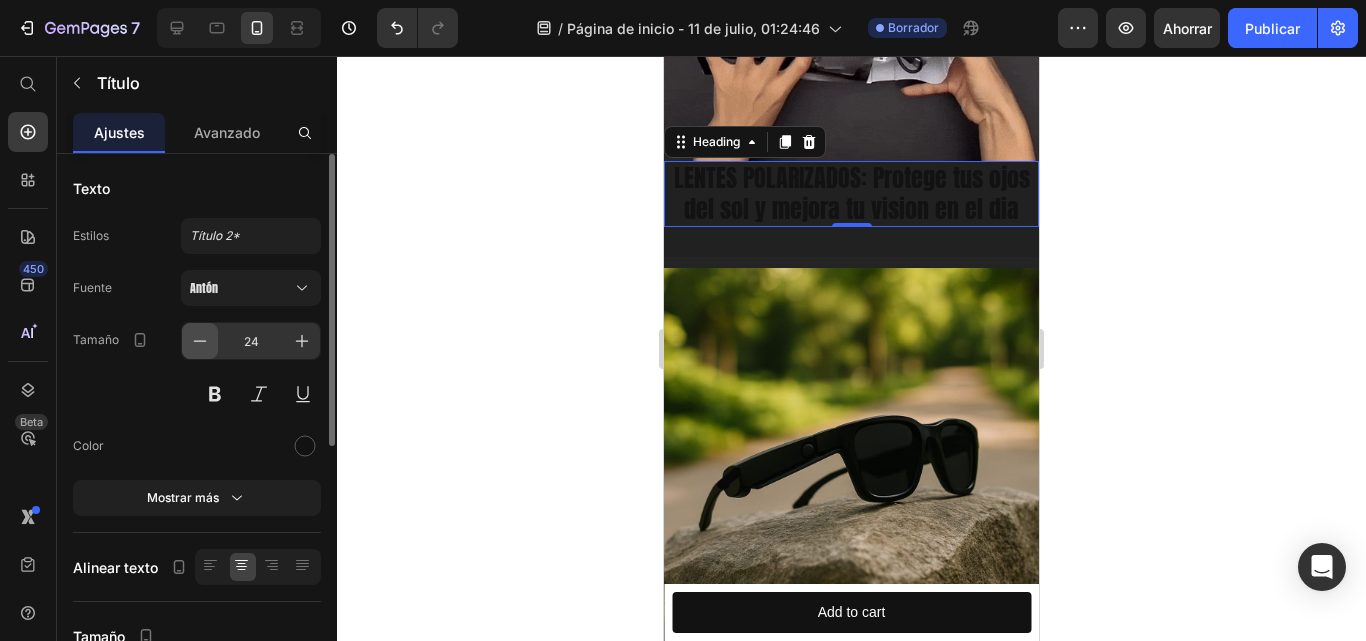 click 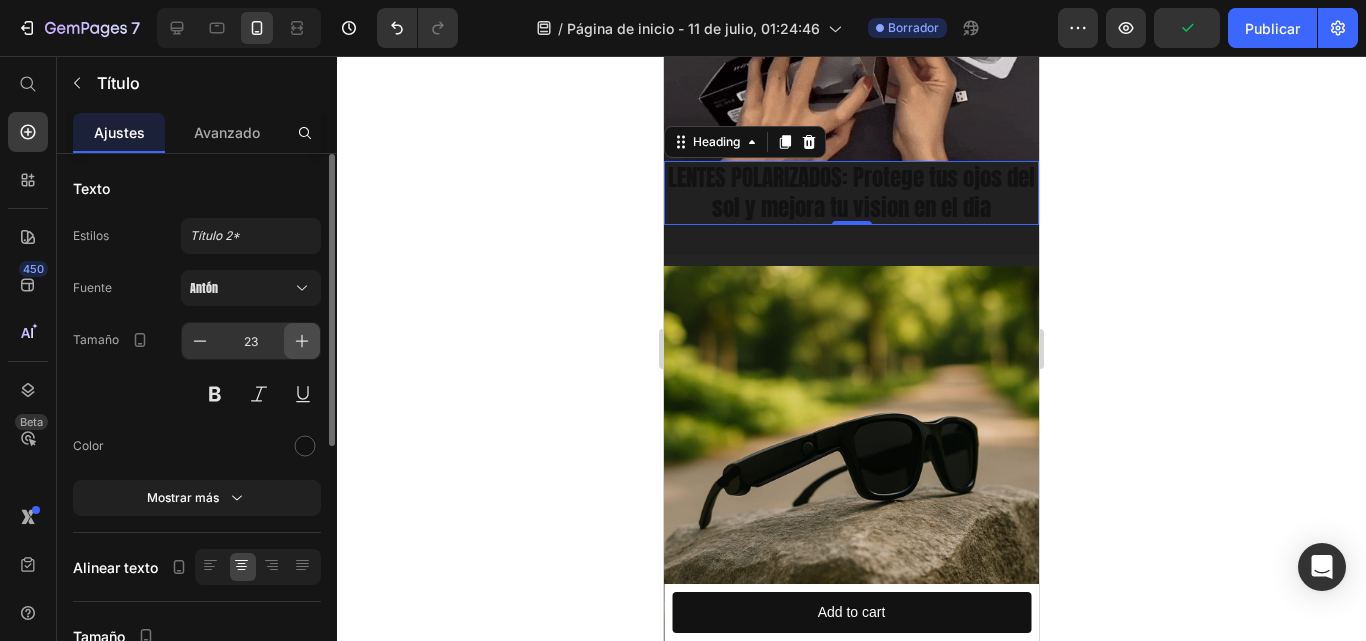 click 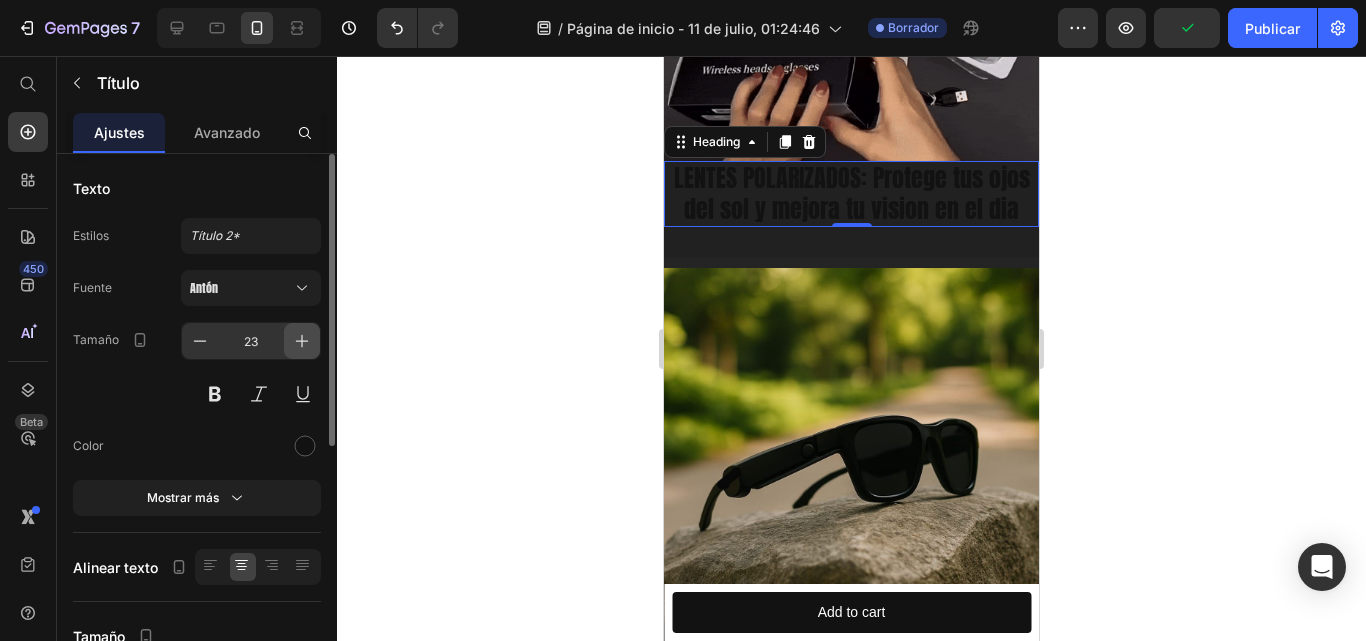 type on "24" 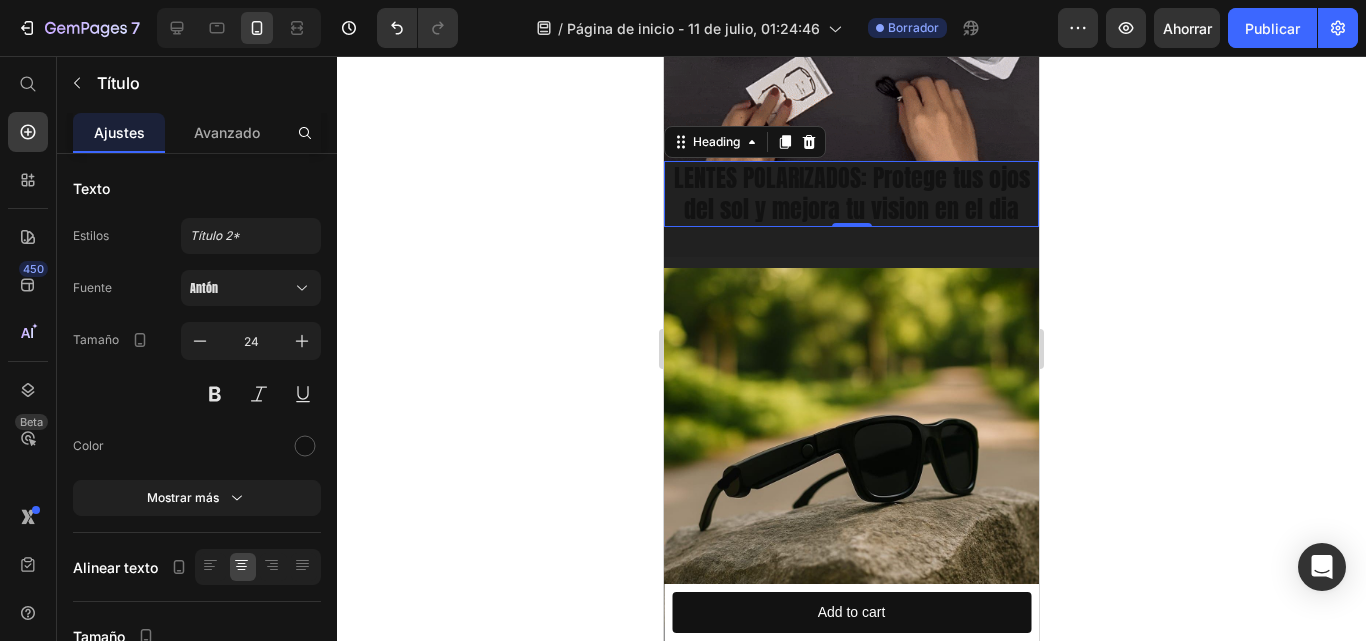 click on "LENTES POLARIZADOS: Protege tus ojos del sol y mejora tu vision en el dia" at bounding box center (851, 194) 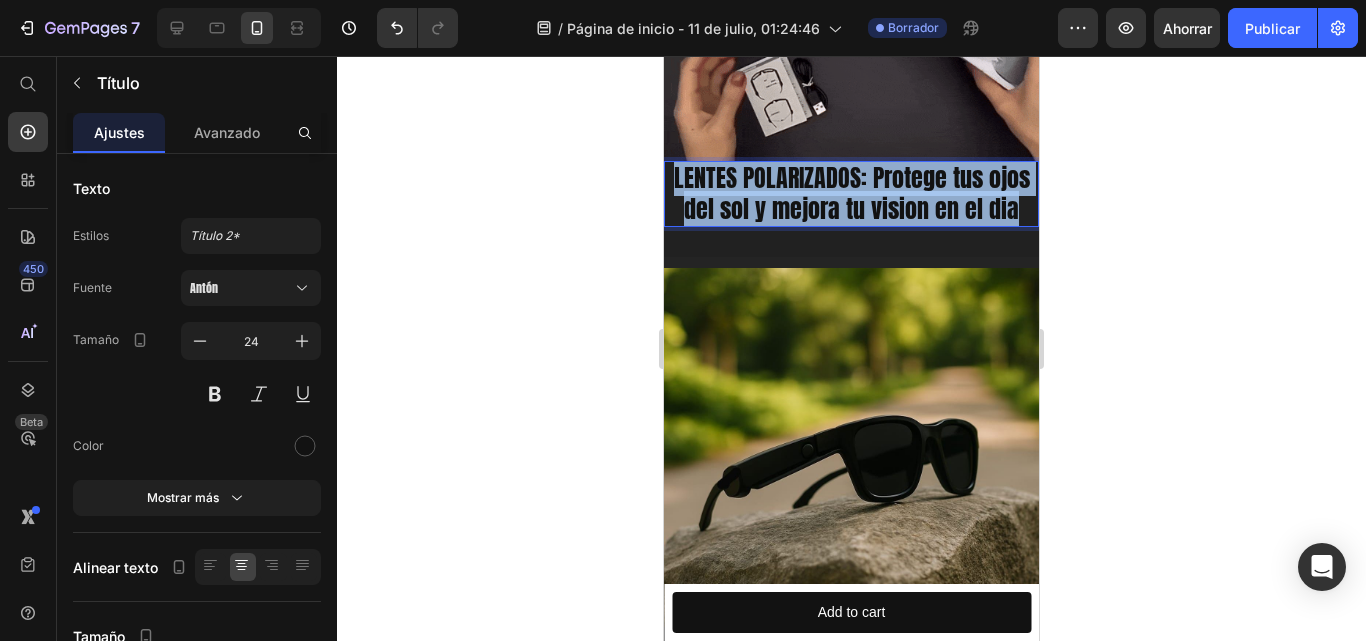 click on "LENTES POLARIZADOS: Protege tus ojos del sol y mejora tu vision en el dia" at bounding box center (851, 194) 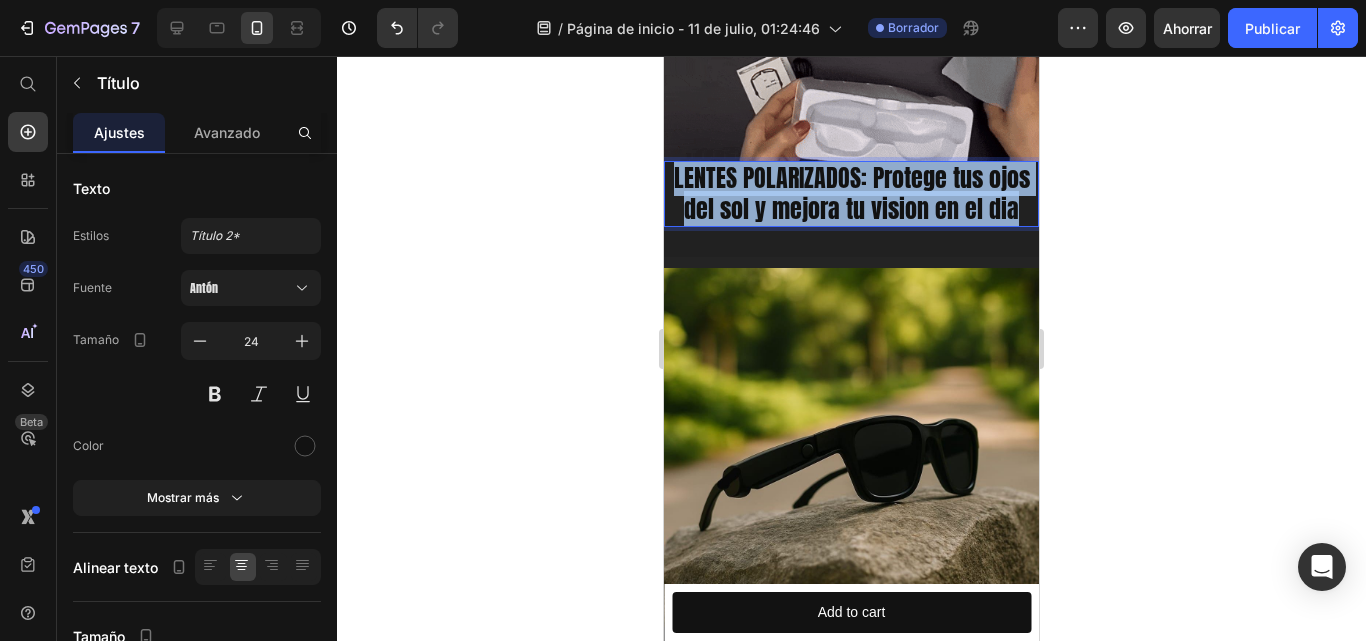 click on "LENTES POLARIZADOS: Protege tus ojos del sol y mejora tu vision en el dia" at bounding box center [851, 194] 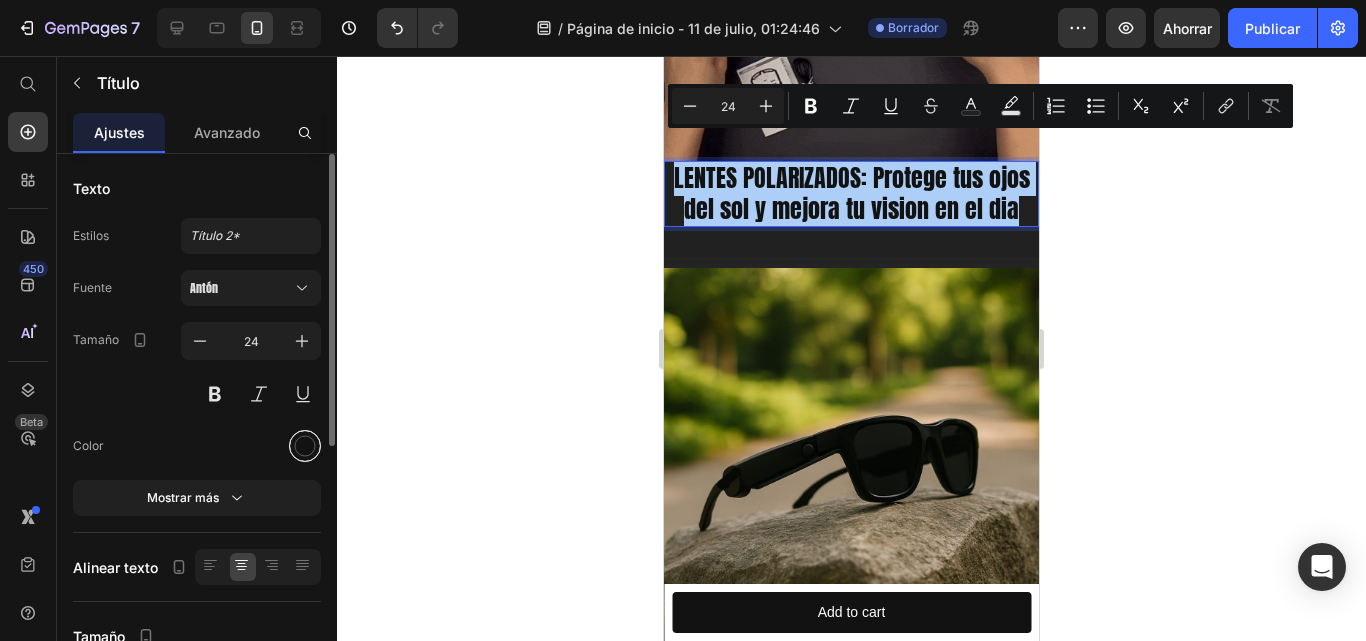 click at bounding box center [305, 446] 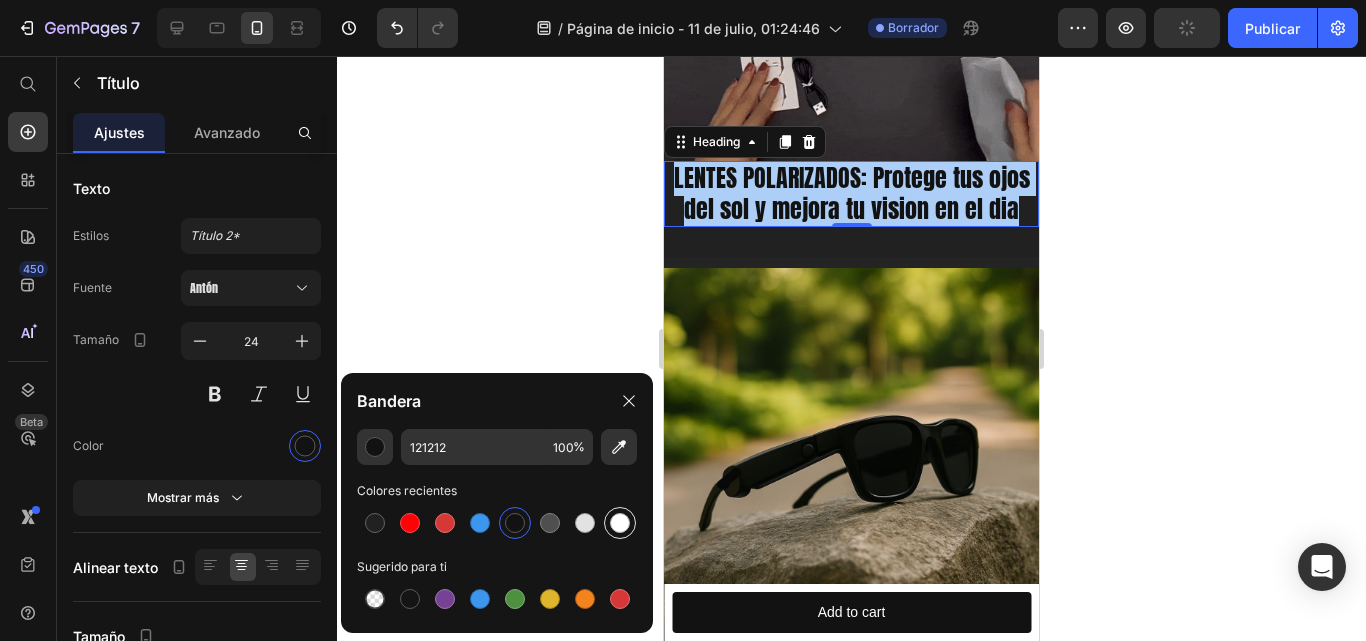 click at bounding box center [620, 523] 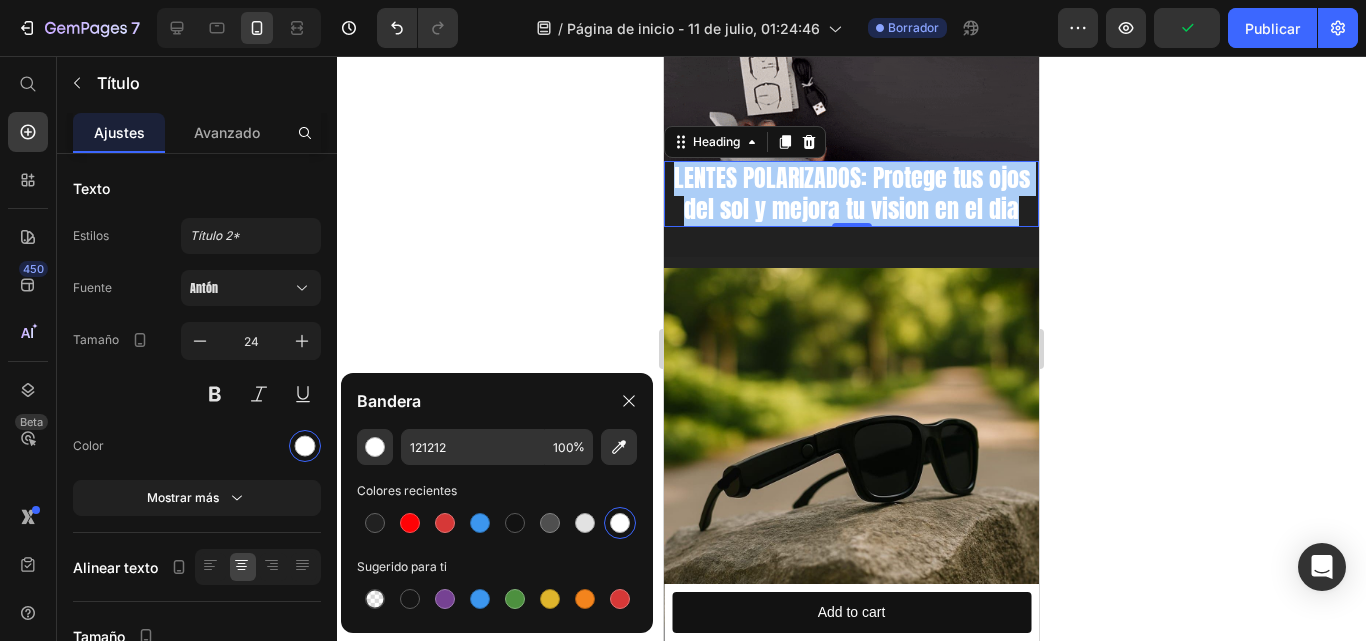 type on "FFFFFF" 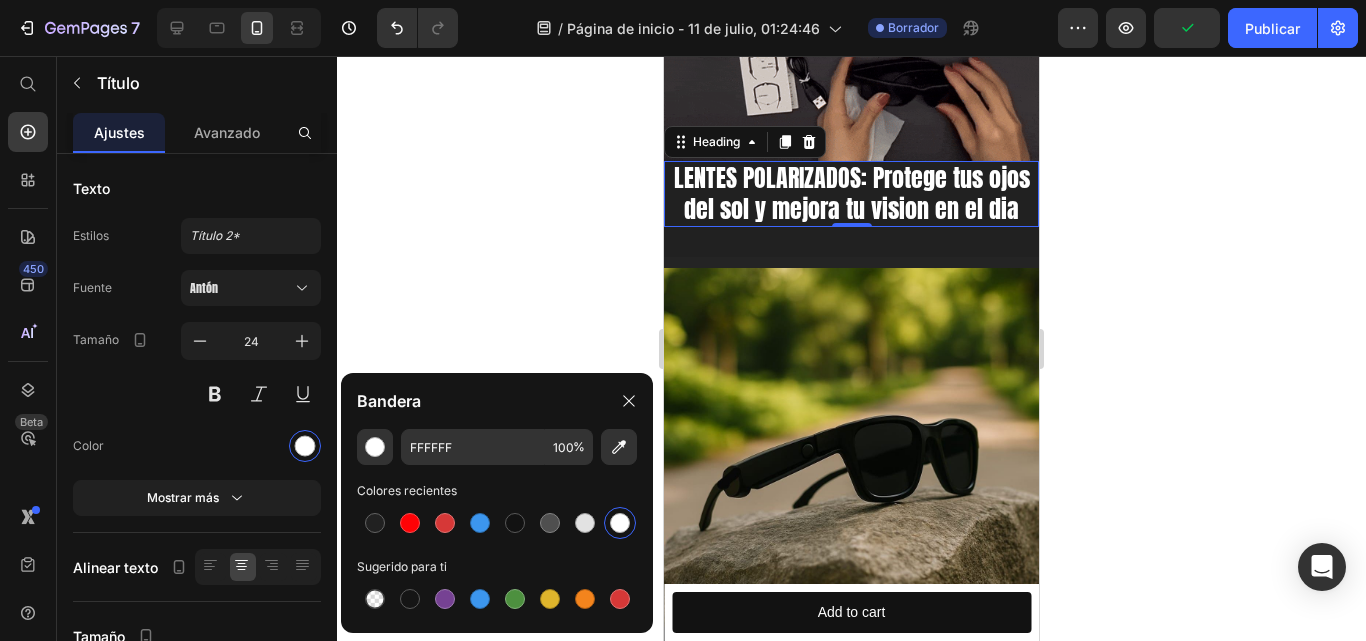 click 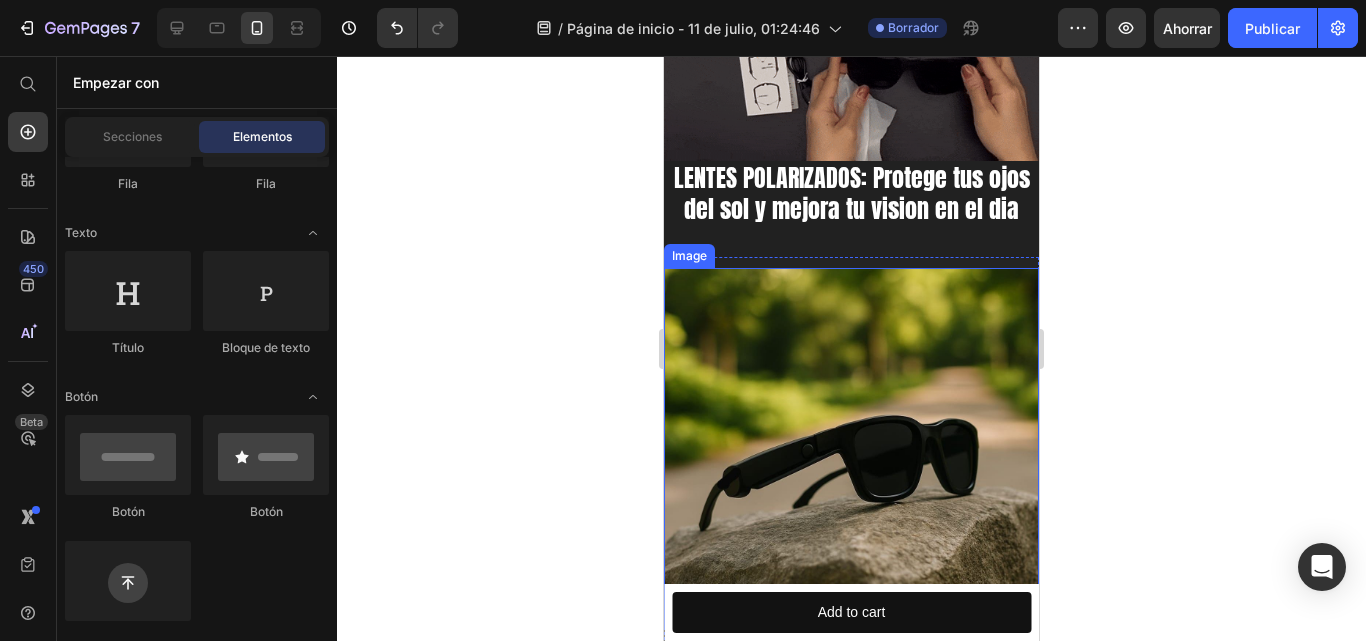click at bounding box center (851, 447) 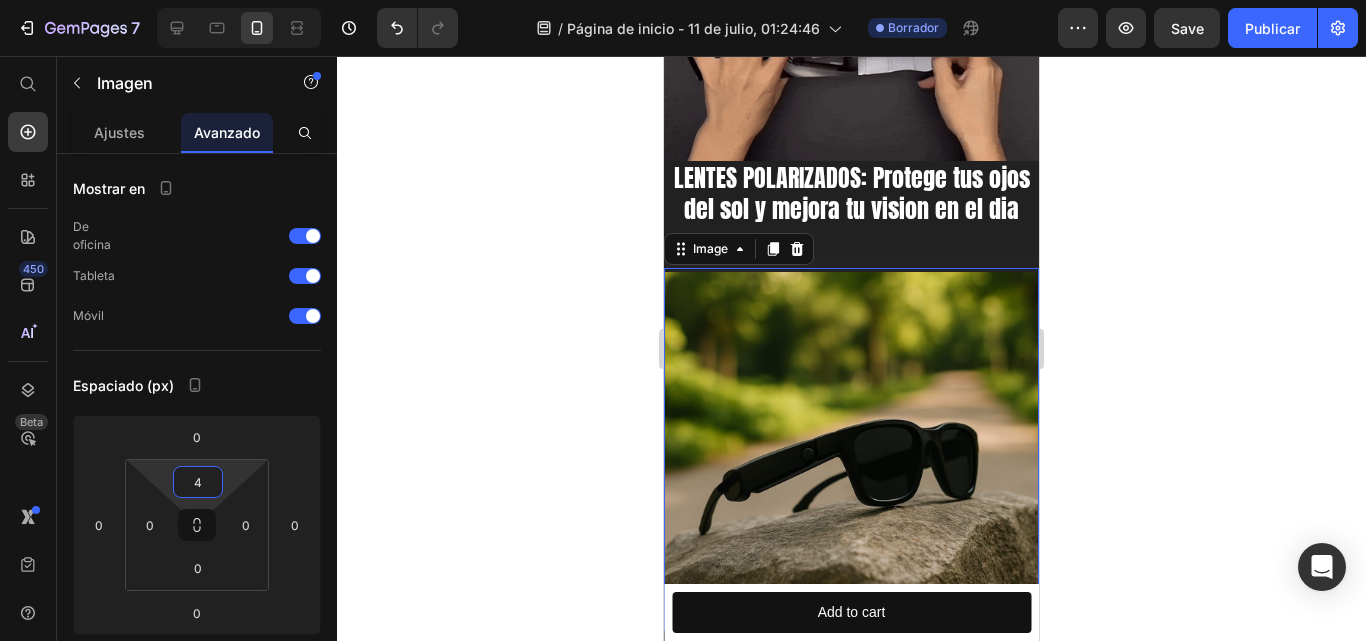 type on "0" 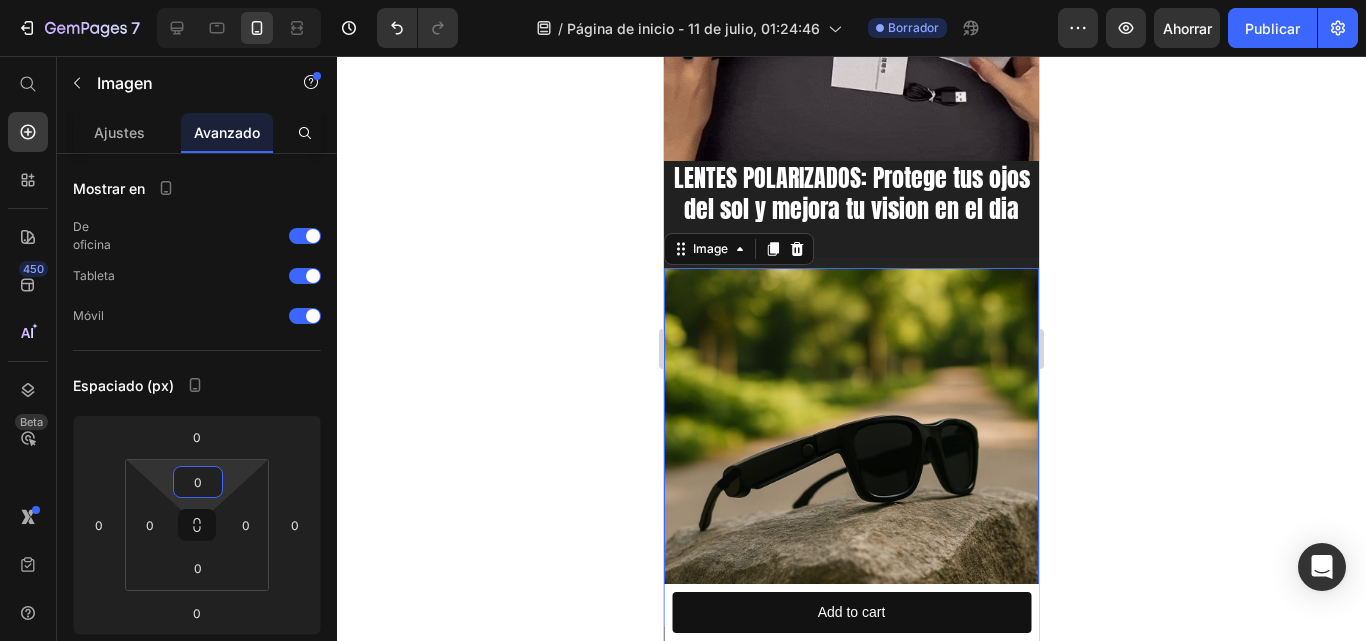 drag, startPoint x: 231, startPoint y: 476, endPoint x: 225, endPoint y: 532, distance: 56.32051 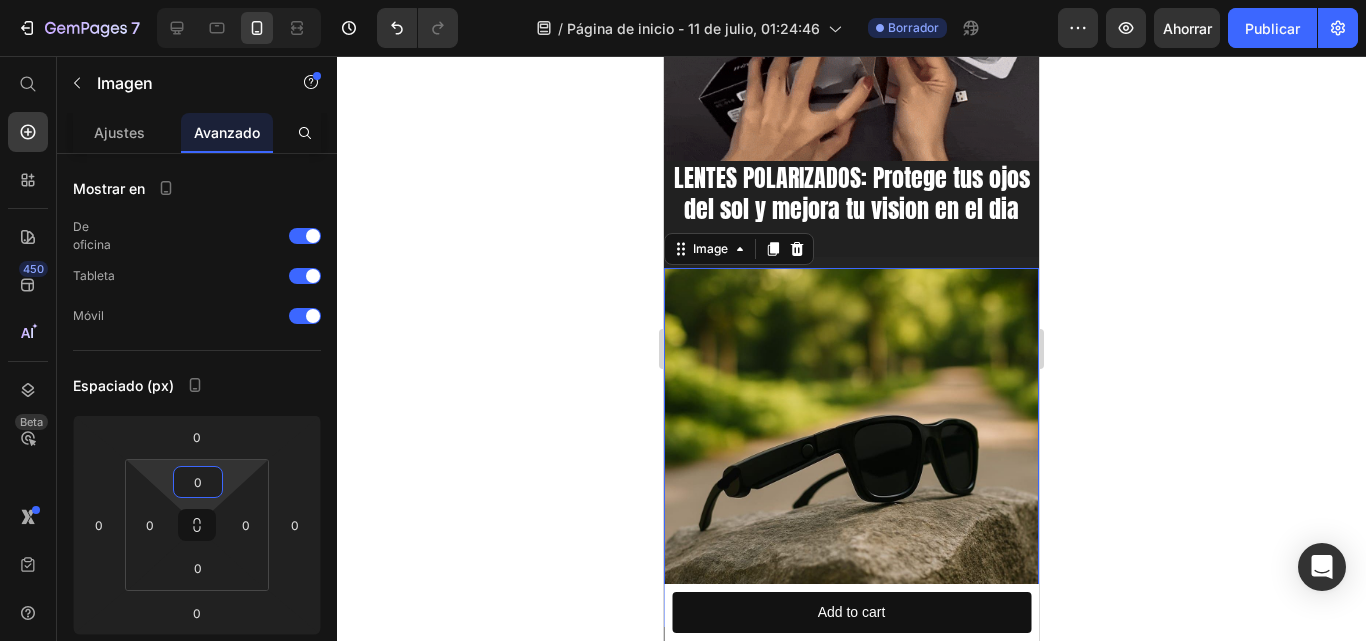 click on "7 / Página de inicio - 11 de julio, 01:24:46 Borrador Avance Ahorrar Publicar 450 Beta Empezar con Secciones Elementos Sección de héroes Detalle del producto Marcas Insignias de confianza Garantizar Desglose del producto Cómo utilizar Testimonios Comparar Manojo Preguntas frecuentes Prueba social Historia de la marca Lista de productos Recopilación Lista de blogs Contacto Sticky Añadir al carrito Pie de página personalizado Explorar la biblioteca 450 Disposición
Fila
Fila
Fila
Fila Texto
Título
Bloque de texto Botón
Botón
Botón" at bounding box center [683, 0] 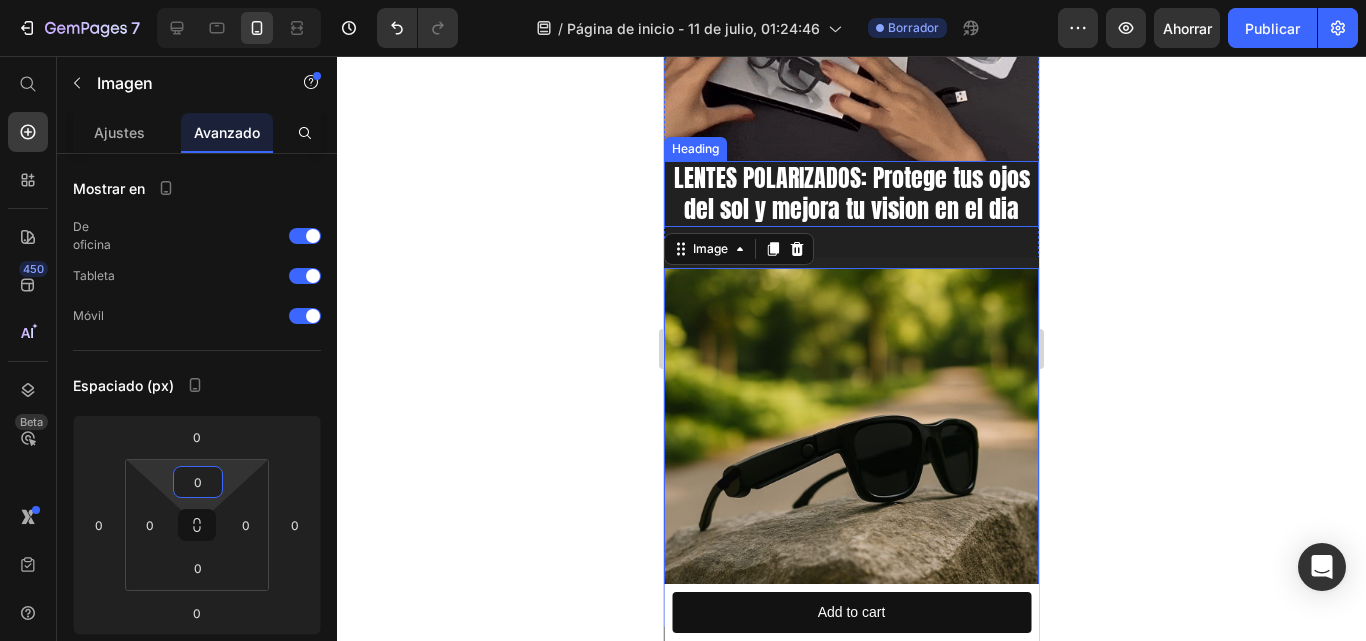 click on "LENTES POLARIZADOS: Protege tus ojos del sol y mejora tu vision en el dia" at bounding box center [851, 194] 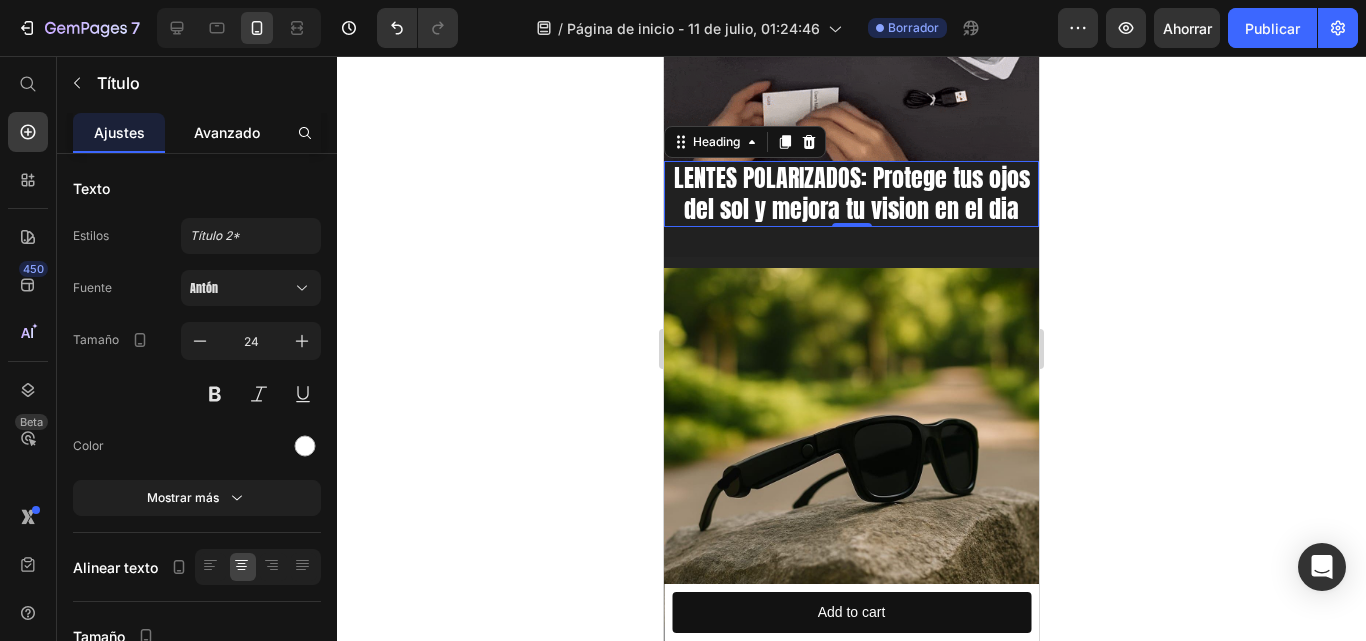 click on "Avanzado" at bounding box center (227, 132) 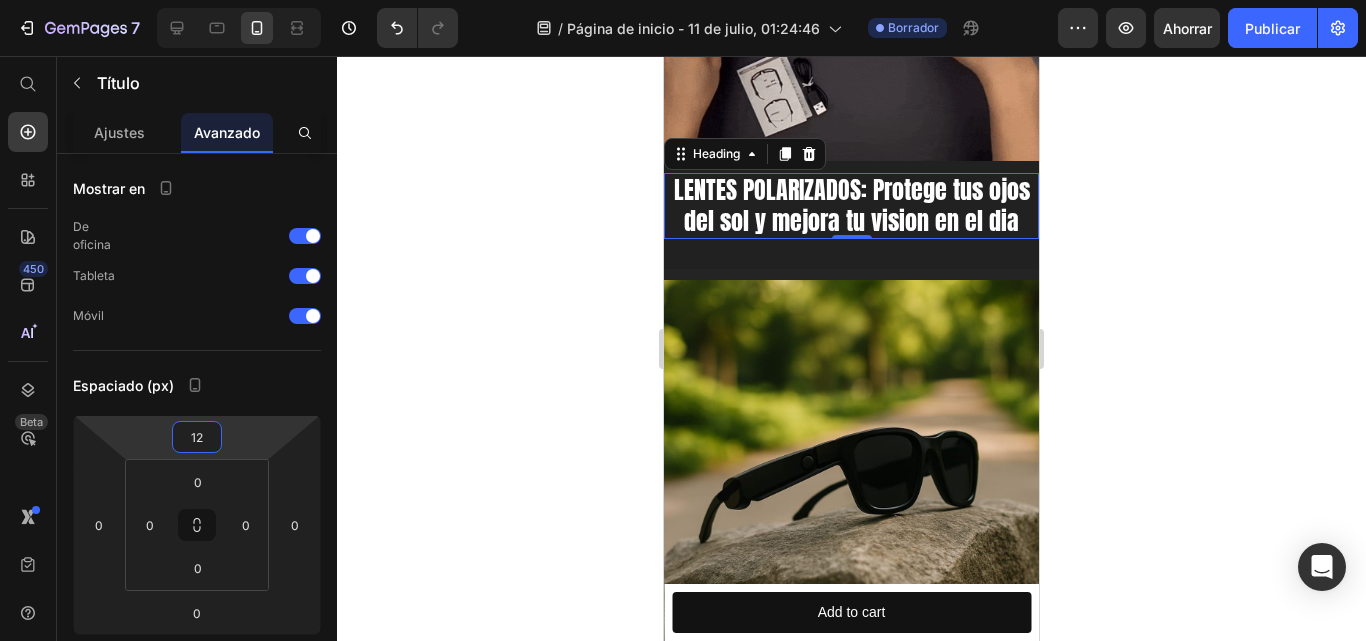 type on "10" 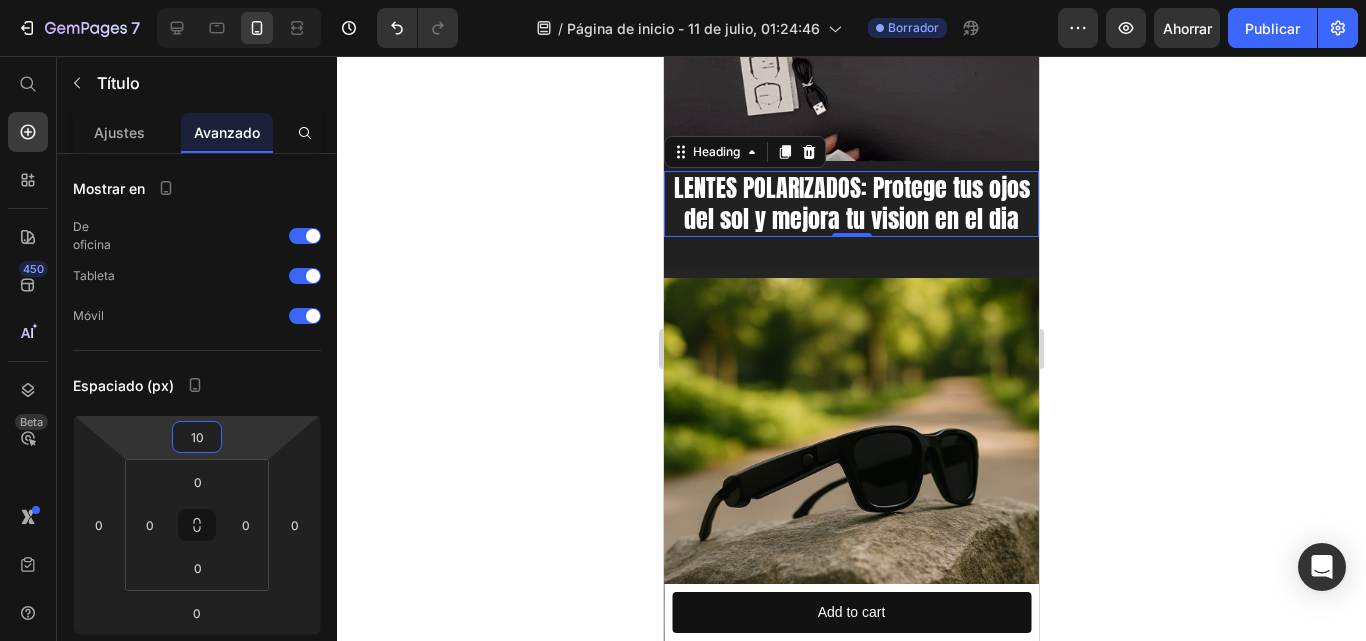 click on "7 / Página de inicio - 11 de julio, 01:24:46 Borrador Avance Ahorrar Publicar 450 Beta Empezar con Secciones Elementos Sección de héroes Detalle del producto Marcas Insignias de confianza Garantizar Desglose del producto Cómo utilizar Testimonios Comparar Manojo Preguntas frecuentes Prueba social Historia de la marca Lista de productos Recopilación Lista de blogs Contacto Sticky Añadir al carrito Pie de página personalizado Explorar la biblioteca 450 Disposición
Fila
Fila
Fila
Fila Texto
Título
Bloque de texto Botón
Botón
Botón" at bounding box center (683, 0) 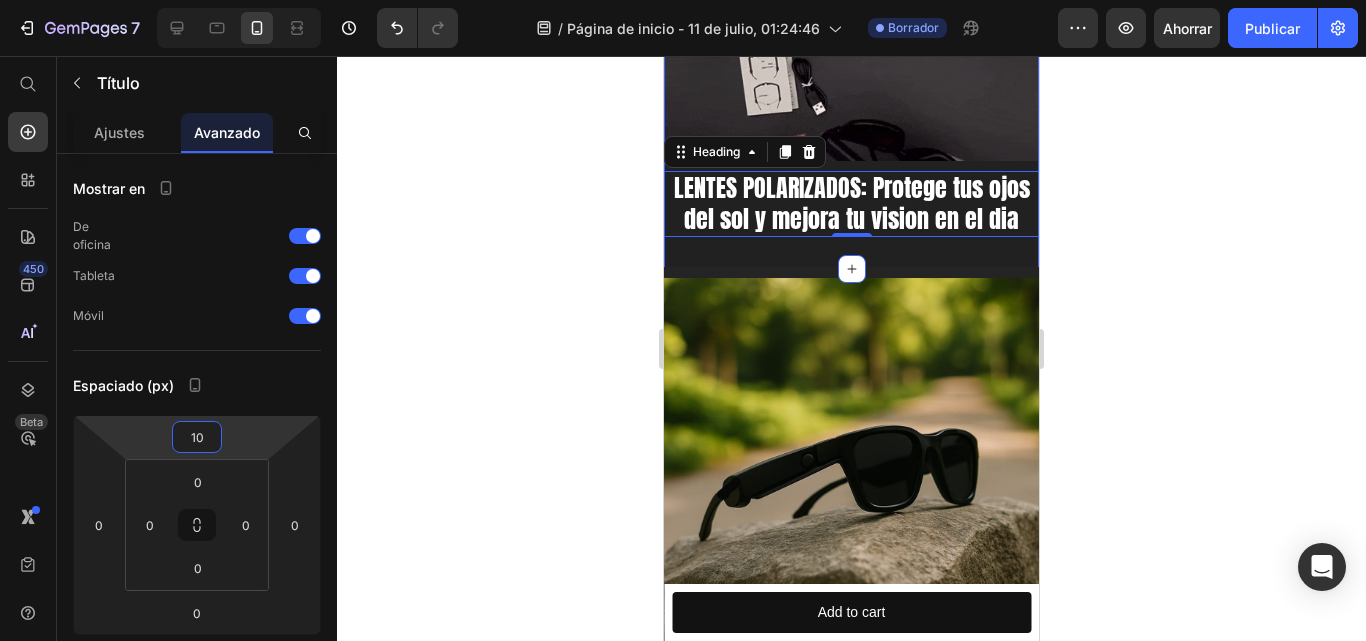 click on "Conéctate sin cables, sin enredos. Disfruta música, responde llamadas y luce increíble con un solo accesorio. Heading Image LENTES POLARIZADOS: Protege tus ojos del sol y mejora tu vision en el dia Heading   0 Section 3" at bounding box center [851, 54] 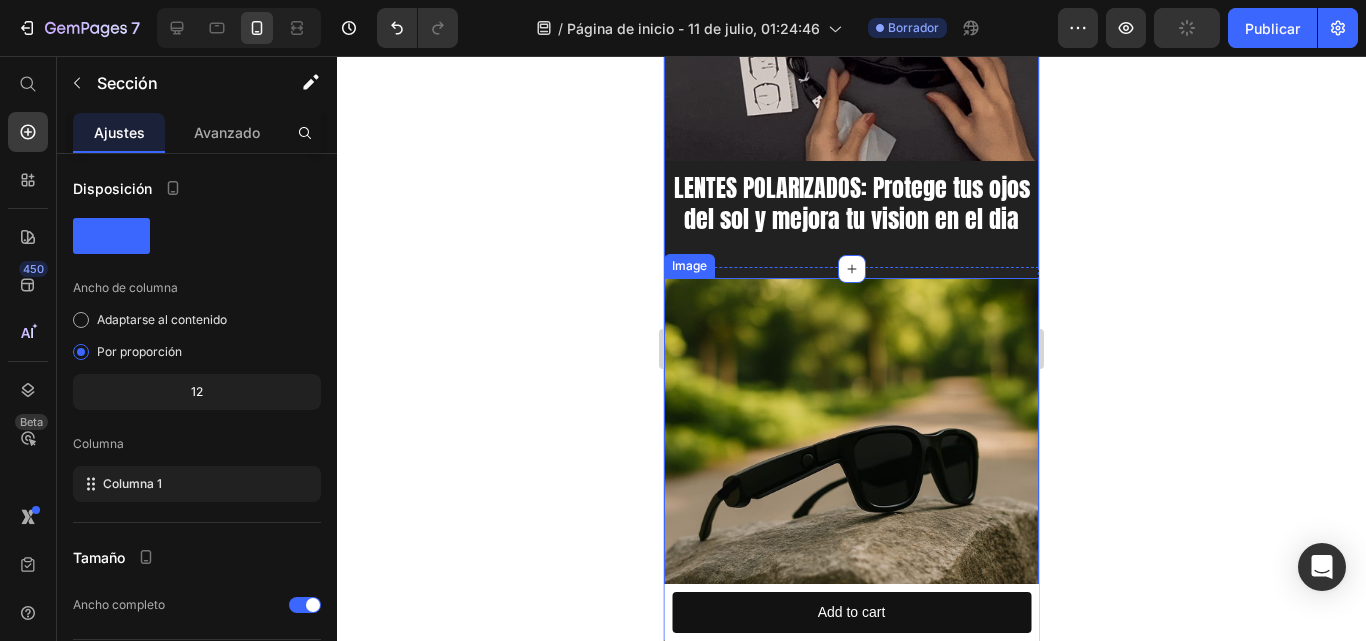 click at bounding box center (851, 457) 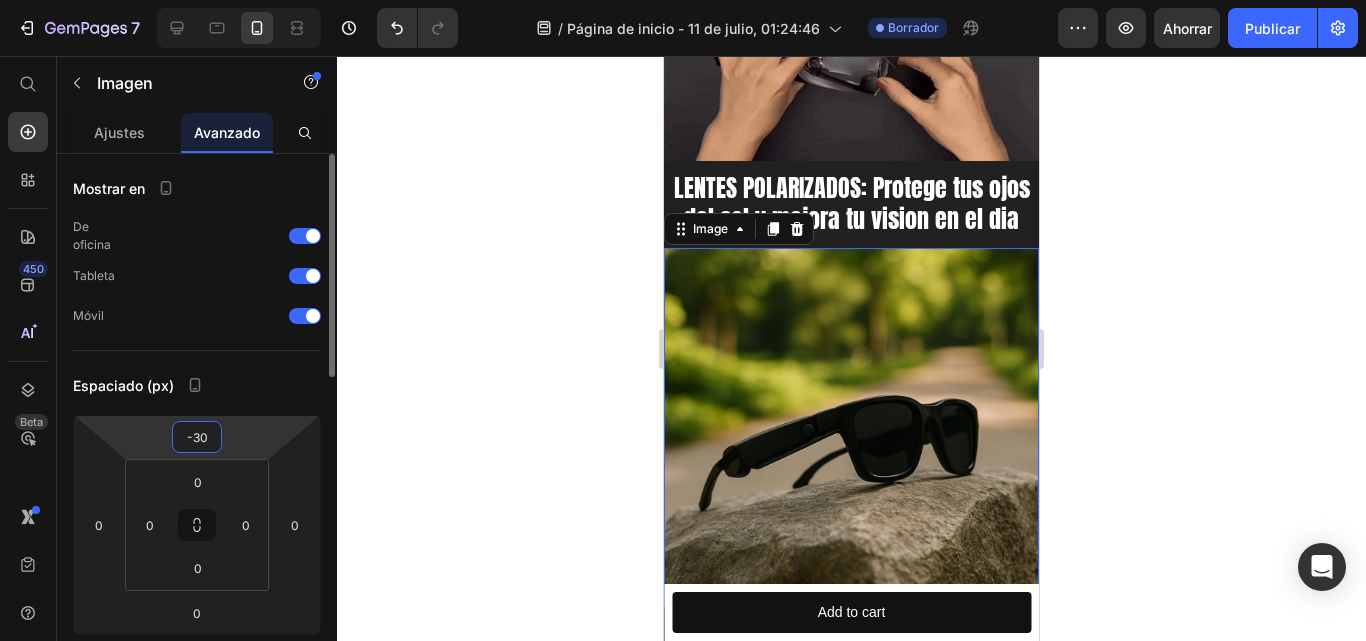 drag, startPoint x: 279, startPoint y: 422, endPoint x: 278, endPoint y: 438, distance: 16.03122 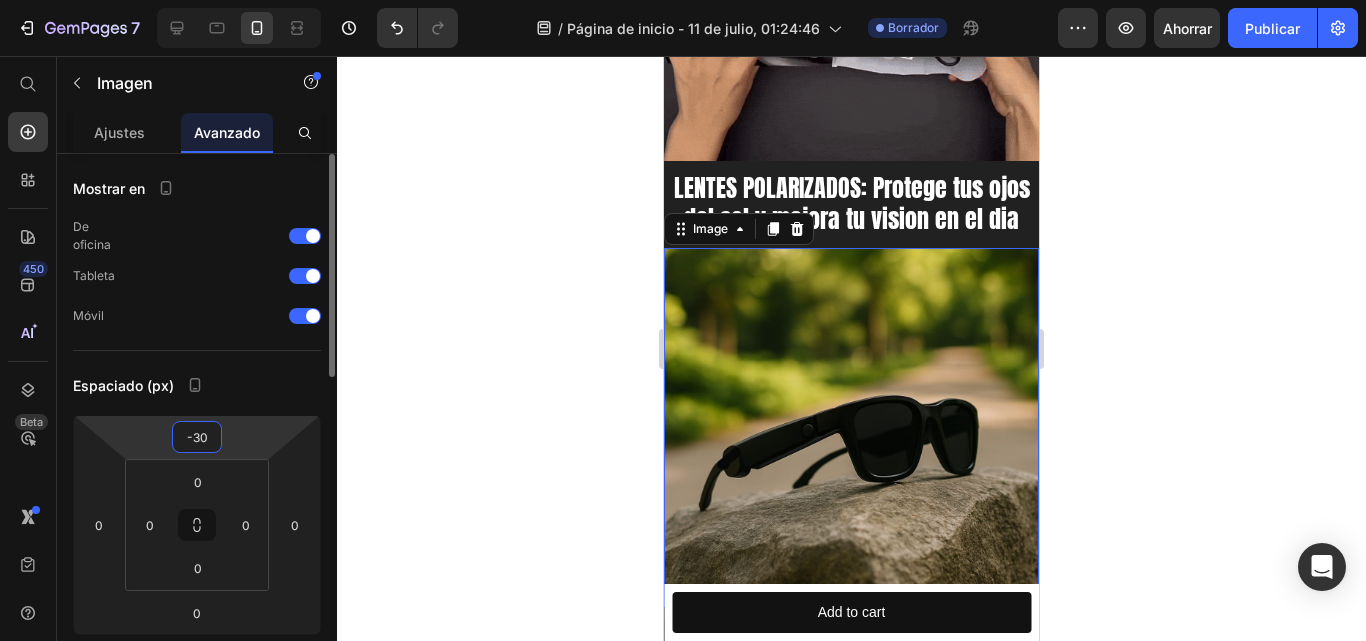 click on "7 / Página de inicio - 11 de julio, 01:24:46 Borrador Avance Ahorrar Publicar 450 Beta Empezar con Secciones Elementos Sección de héroes Detalle del producto Marcas Insignias de confianza Garantizar Desglose del producto Cómo utilizar Testimonios Comparar Manojo Preguntas frecuentes Prueba social Historia de la marca Lista de productos Recopilación Lista de blogs Contacto Sticky Añadir al carrito Pie de página personalizado Explorar la biblioteca 450 Disposición
Fila
Fila
Fila
Fila Texto
Título
Bloque de texto Botón
Botón
Botón" at bounding box center (683, 0) 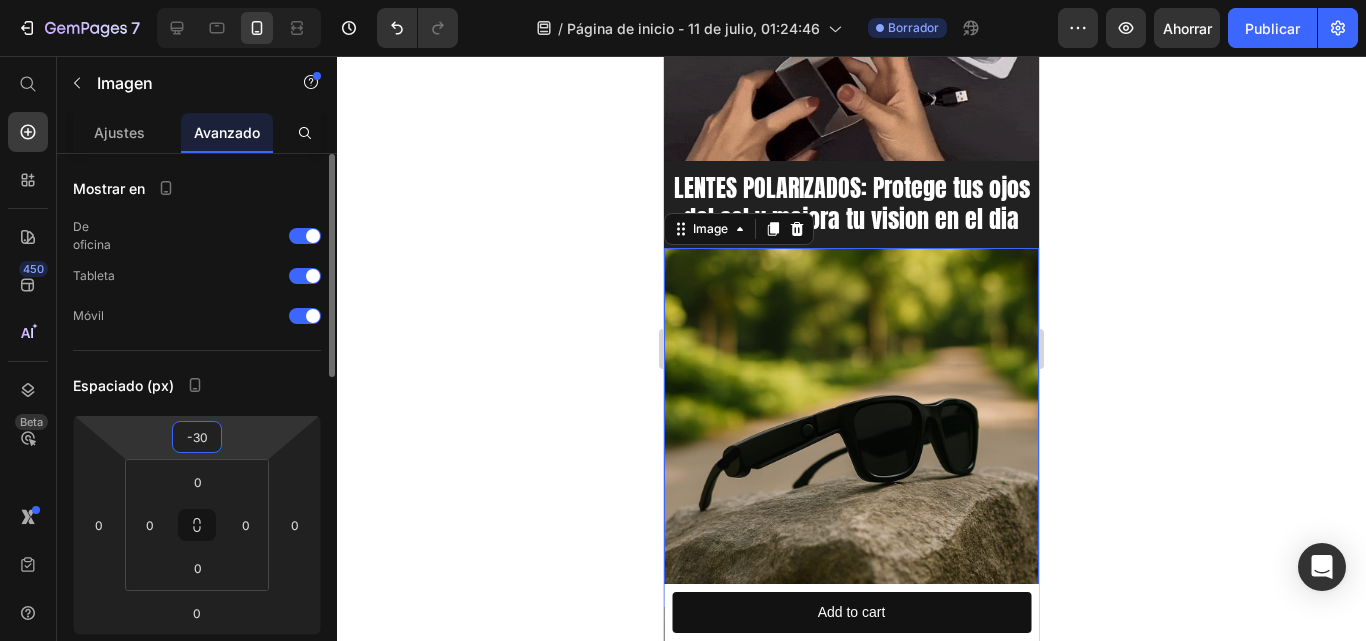 type on "-32" 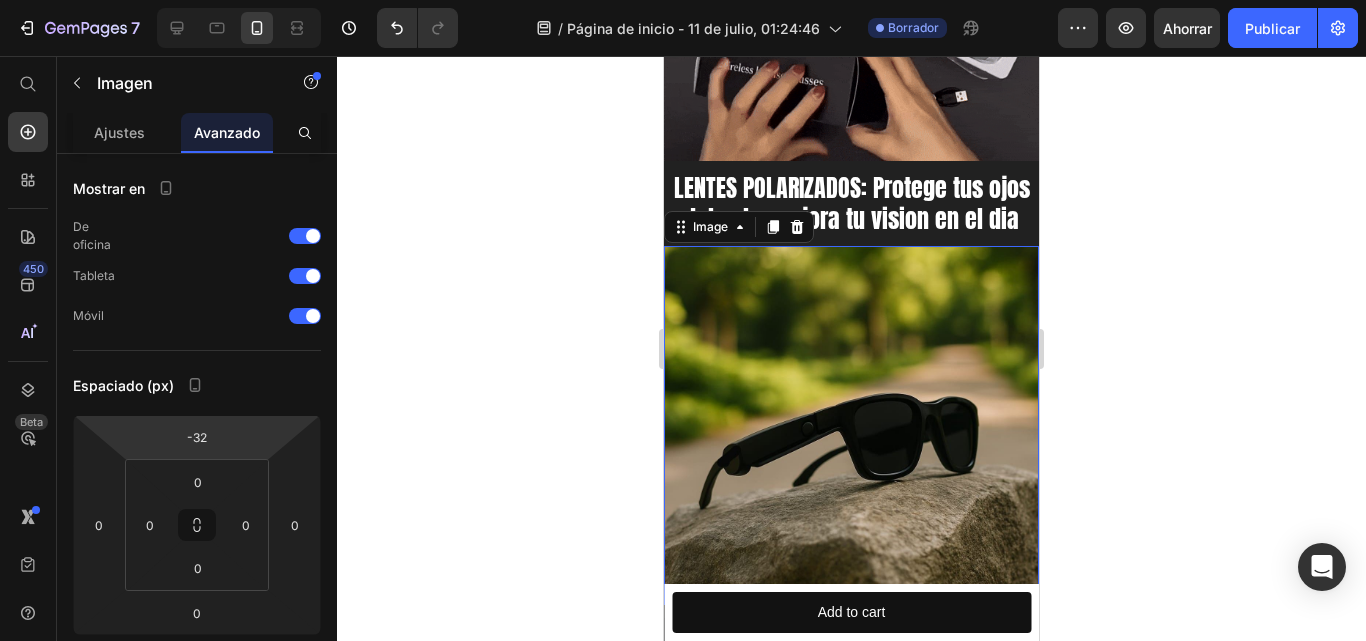 click 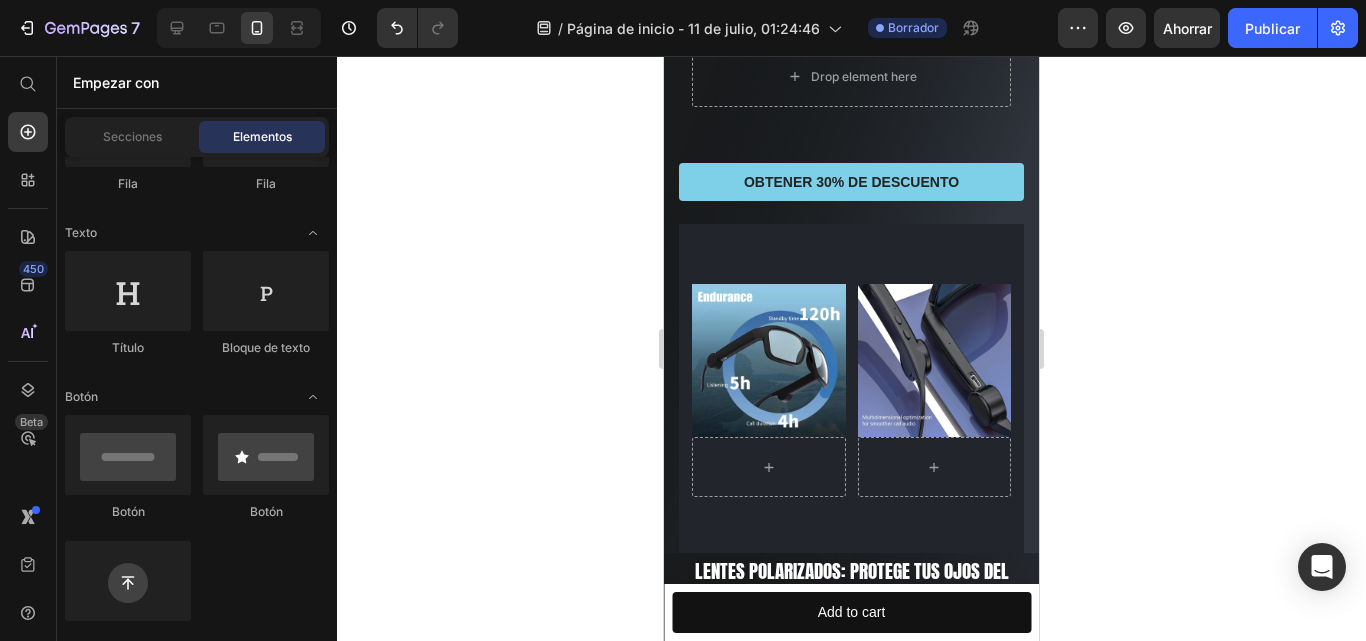 scroll, scrollTop: 1152, scrollLeft: 0, axis: vertical 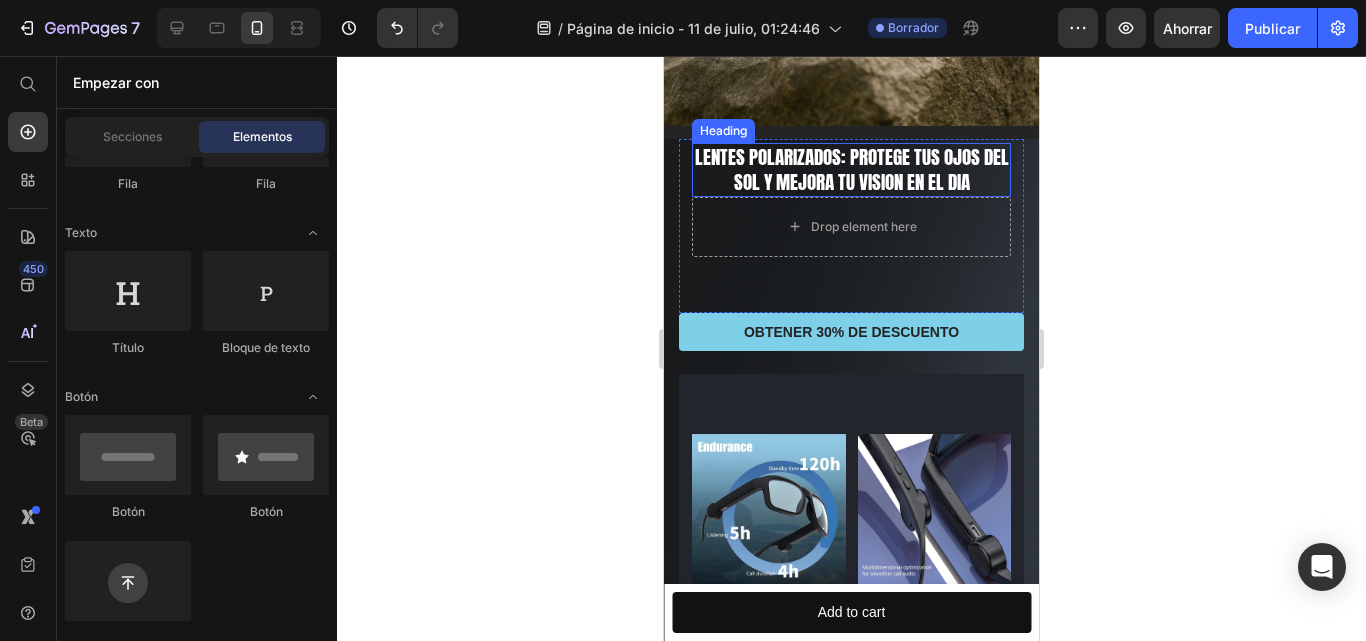 click on "LENTES POLARIZADOS: Protege tus ojos del sol y mejora tu vision en el dia" at bounding box center [851, 169] 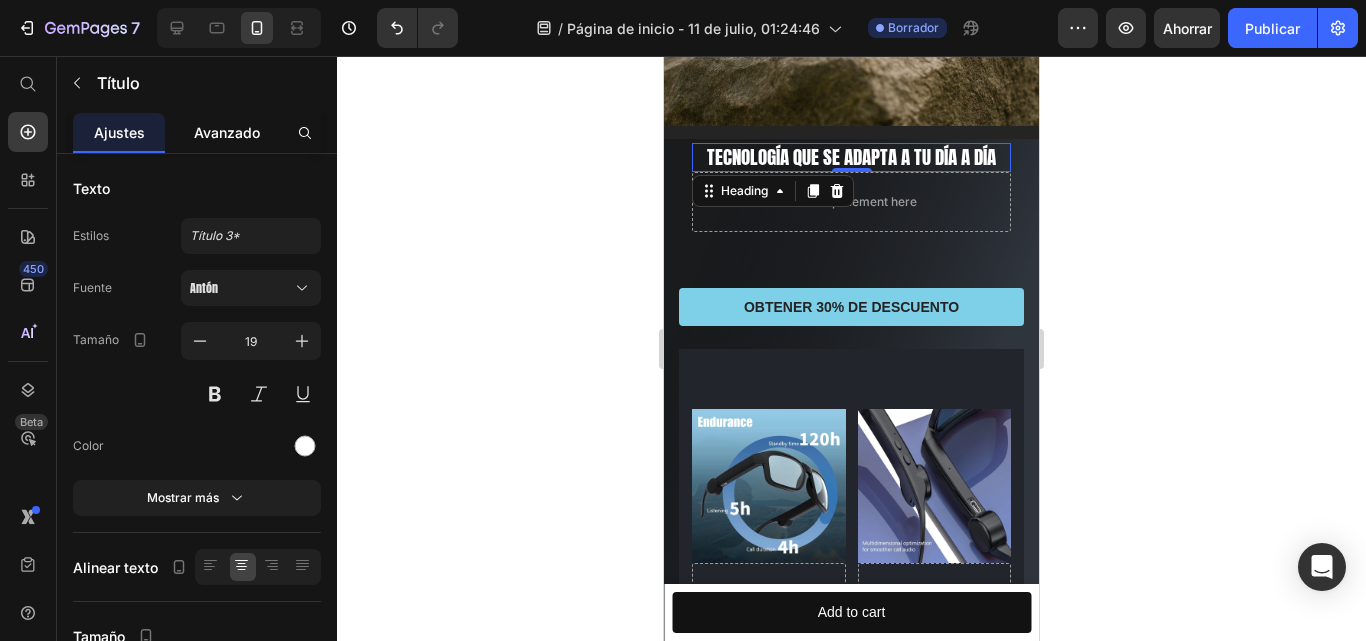 click on "Avanzado" at bounding box center [227, 132] 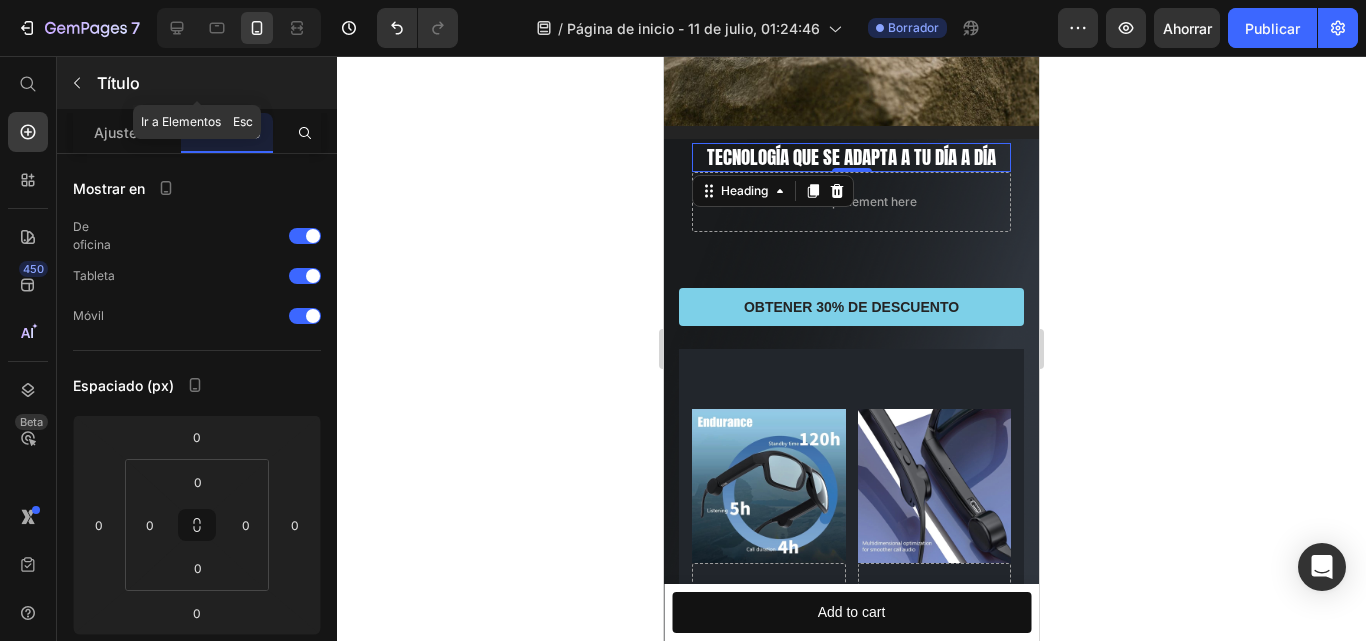 click 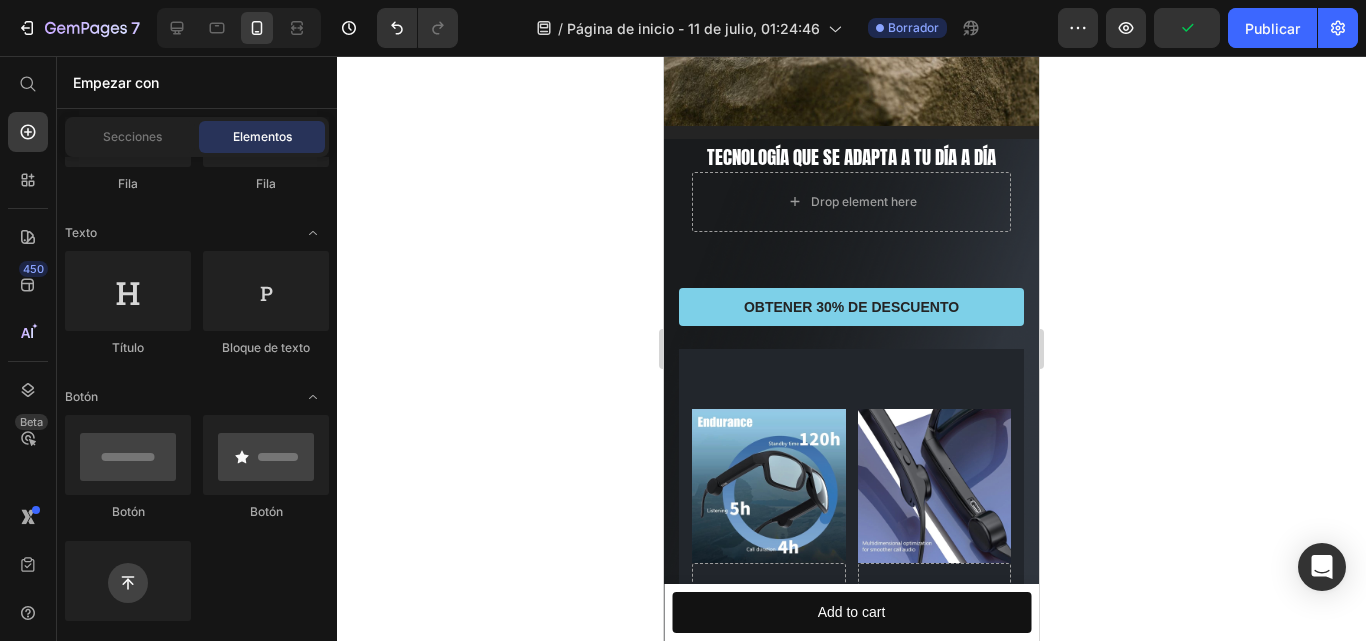 click on "Botón
Botón
Pegajoso Volver arriba" 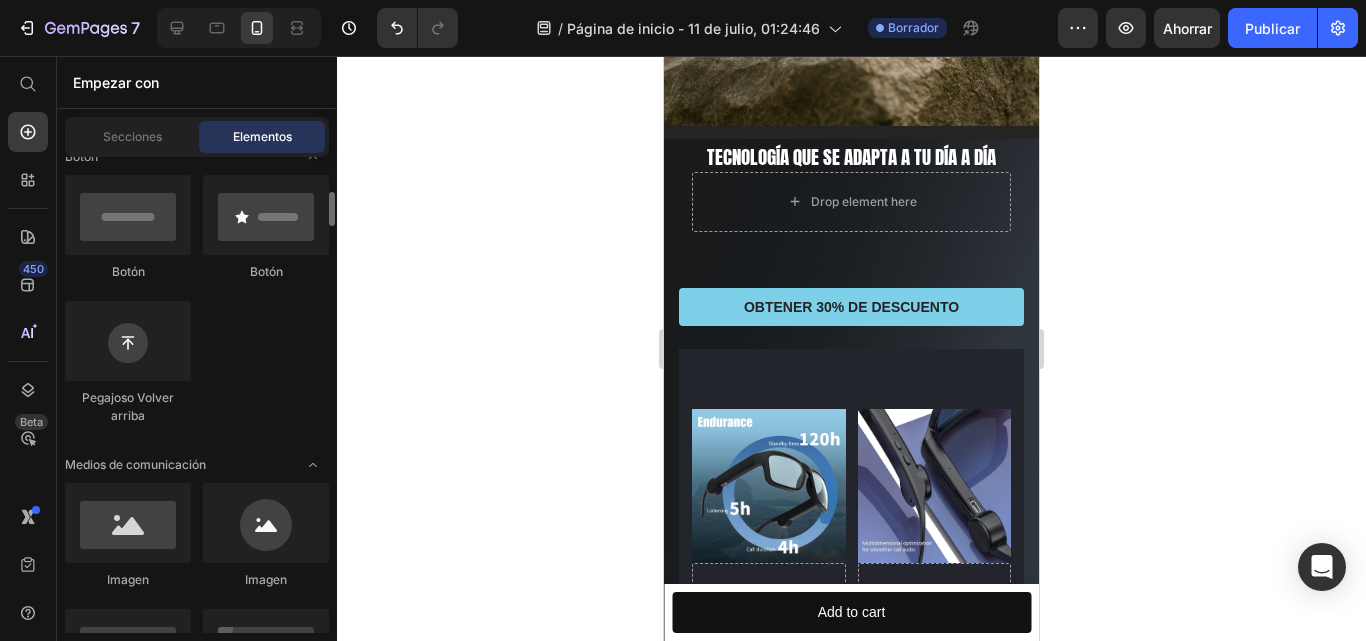 scroll, scrollTop: 510, scrollLeft: 0, axis: vertical 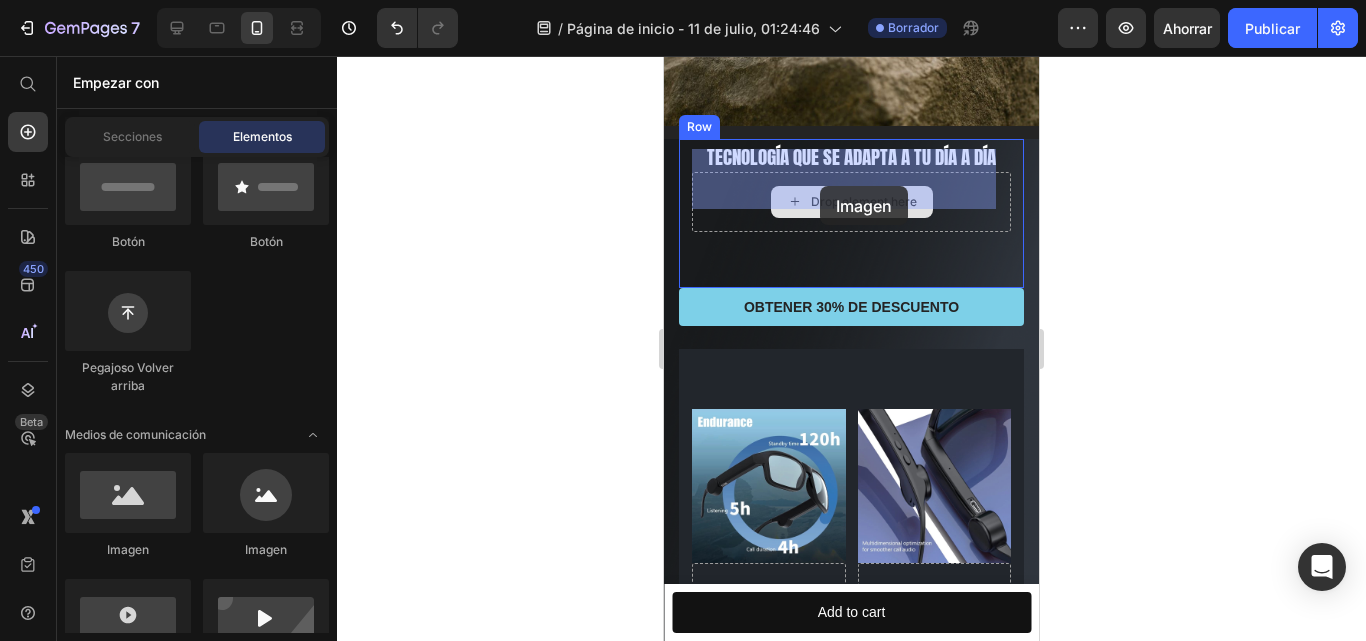 drag, startPoint x: 781, startPoint y: 561, endPoint x: 820, endPoint y: 186, distance: 377.02255 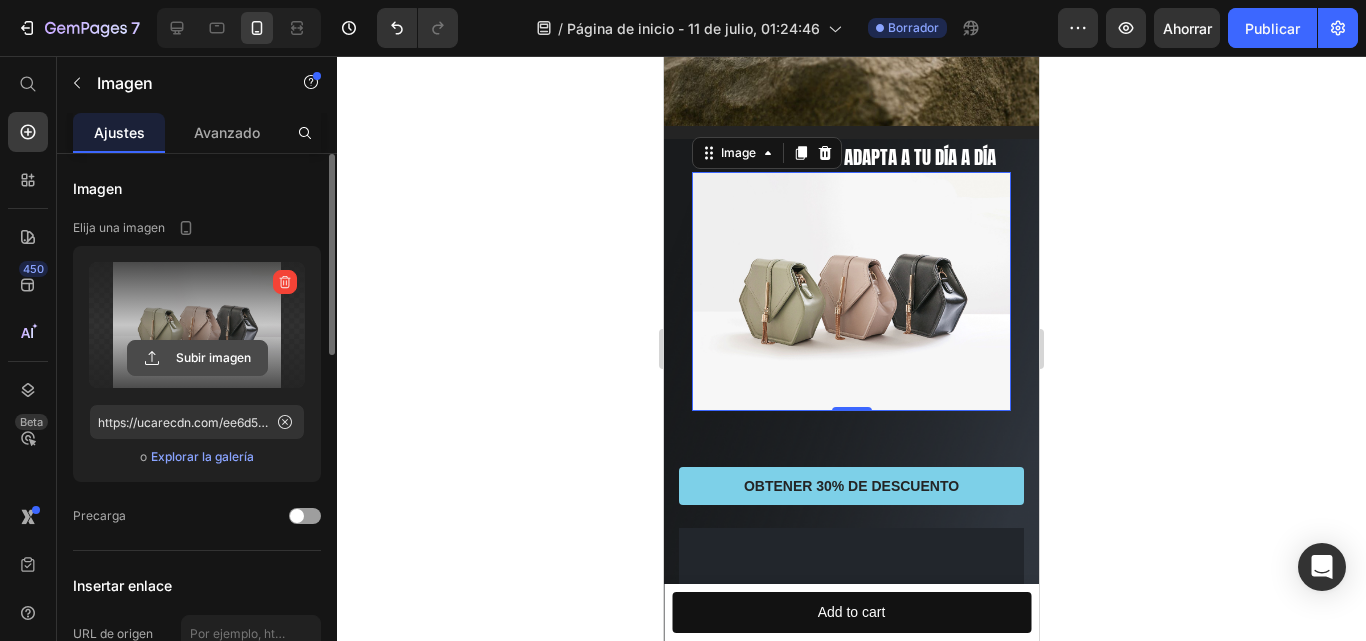 click 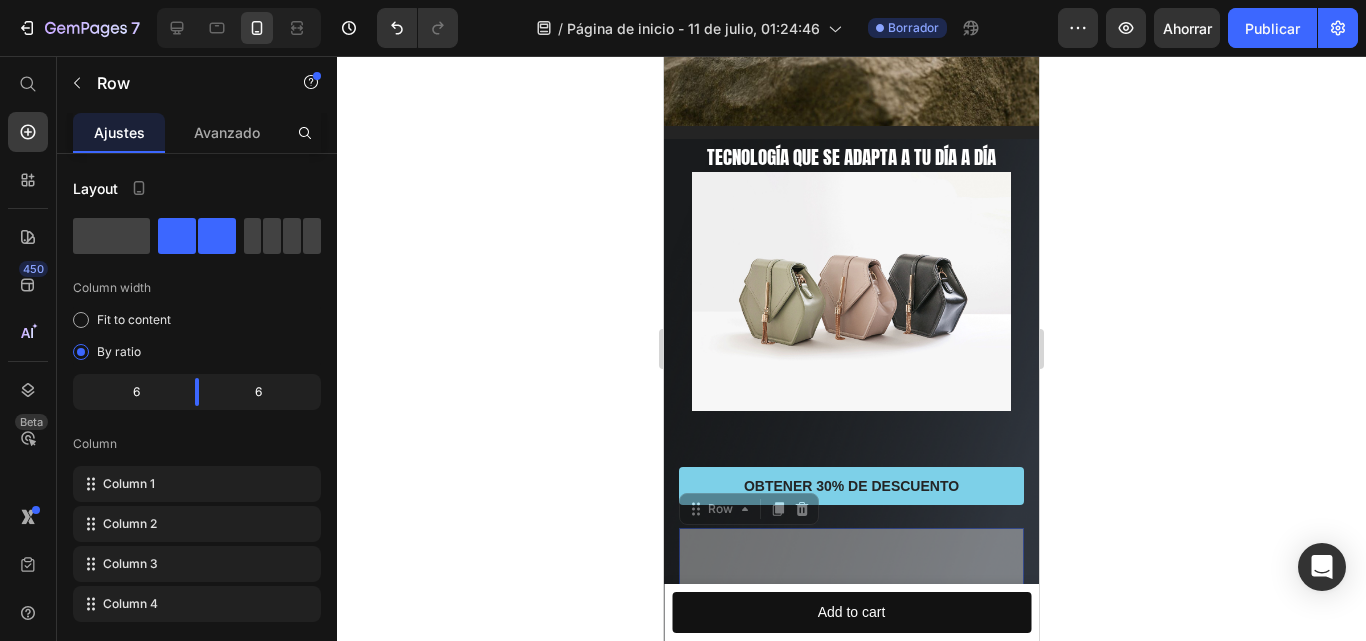 drag, startPoint x: 831, startPoint y: 539, endPoint x: 837, endPoint y: 246, distance: 293.06143 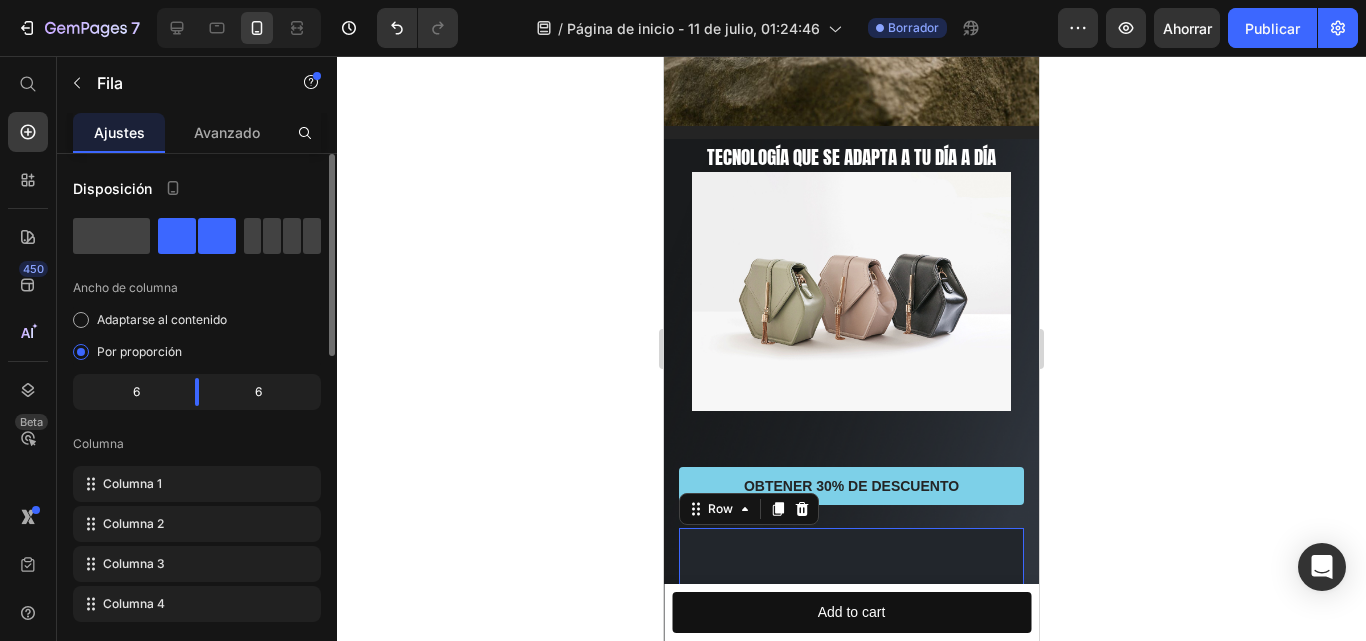 click 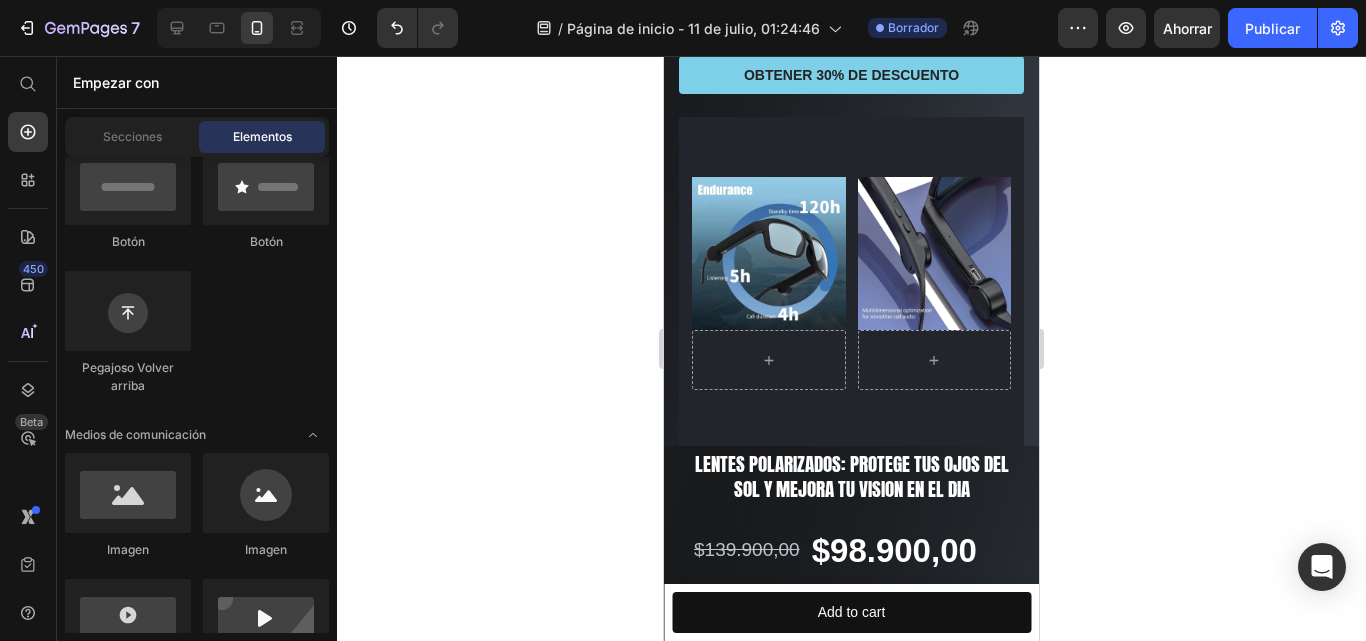 scroll, scrollTop: 1485, scrollLeft: 0, axis: vertical 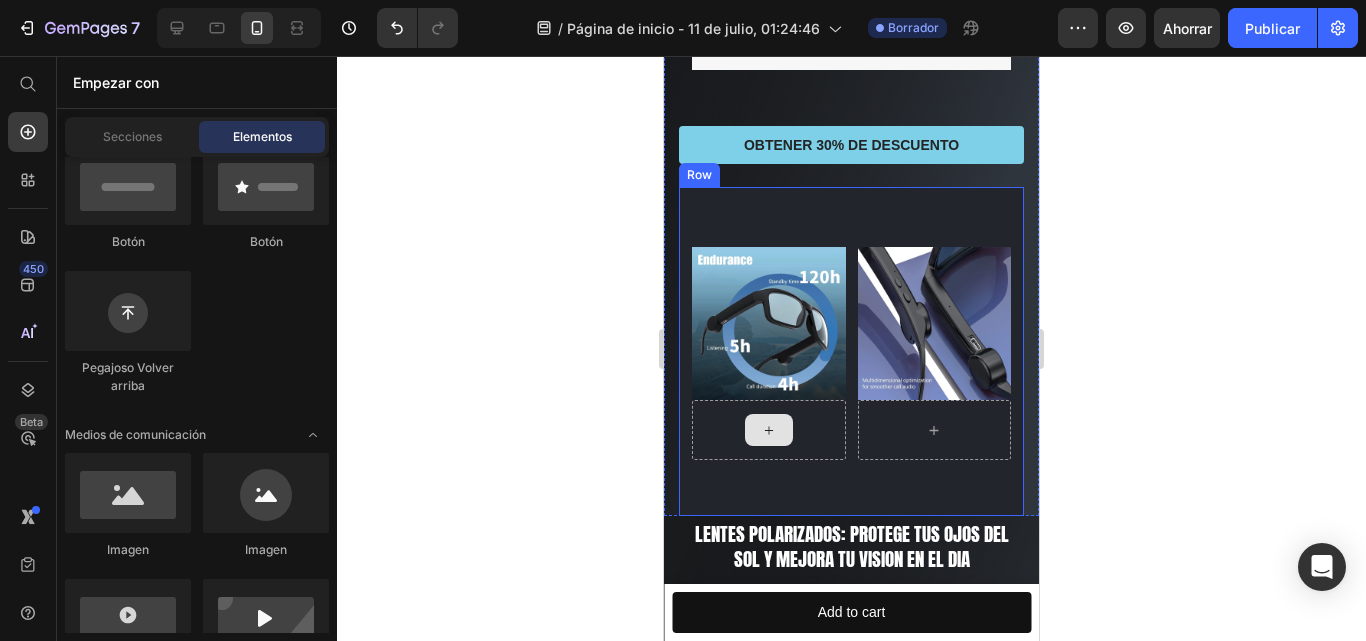 click at bounding box center [769, 430] 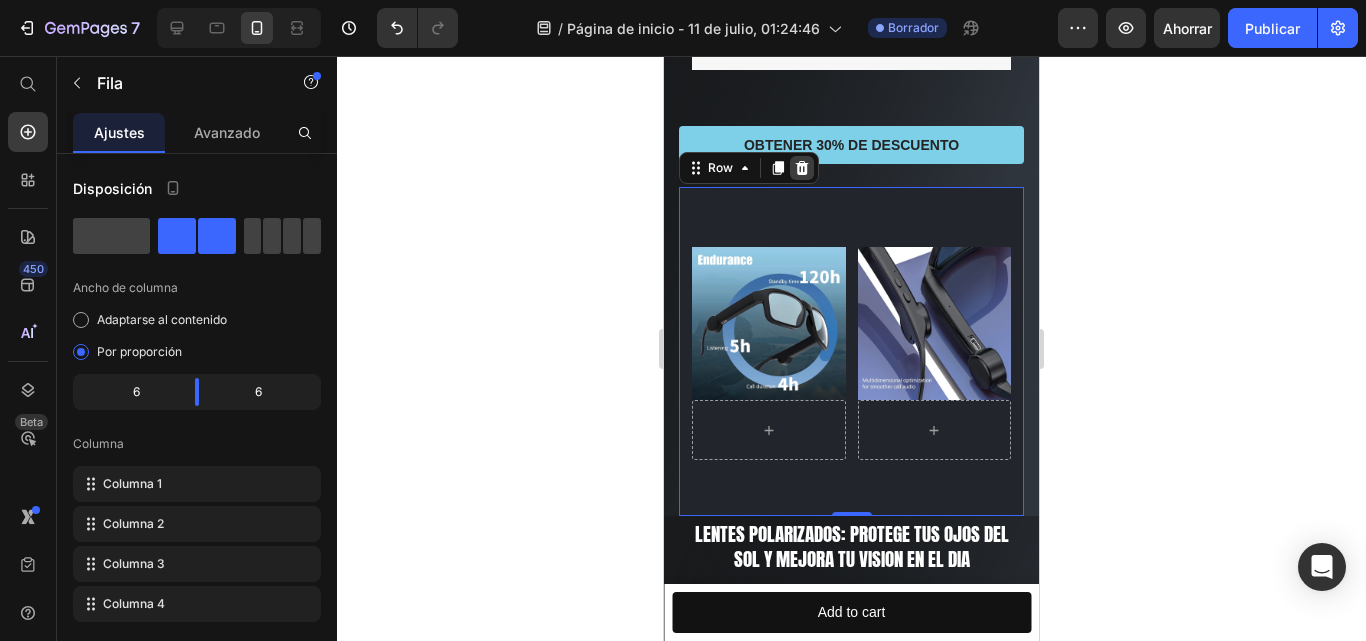 click 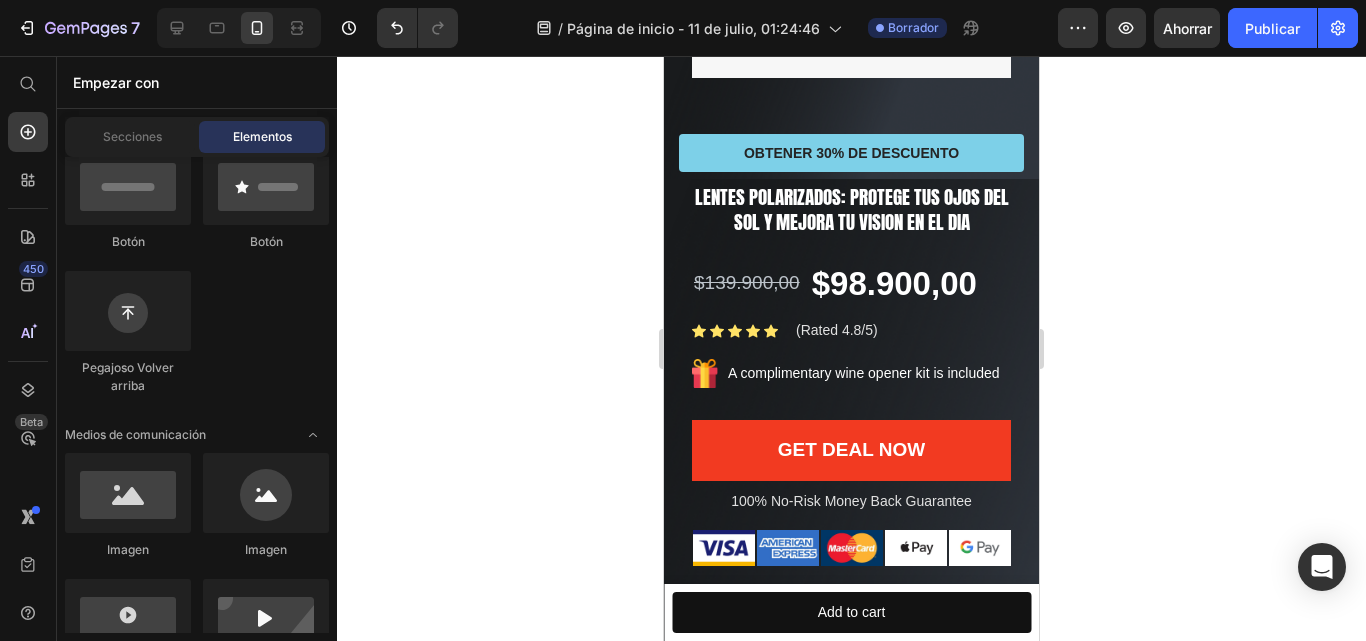 scroll, scrollTop: 1127, scrollLeft: 0, axis: vertical 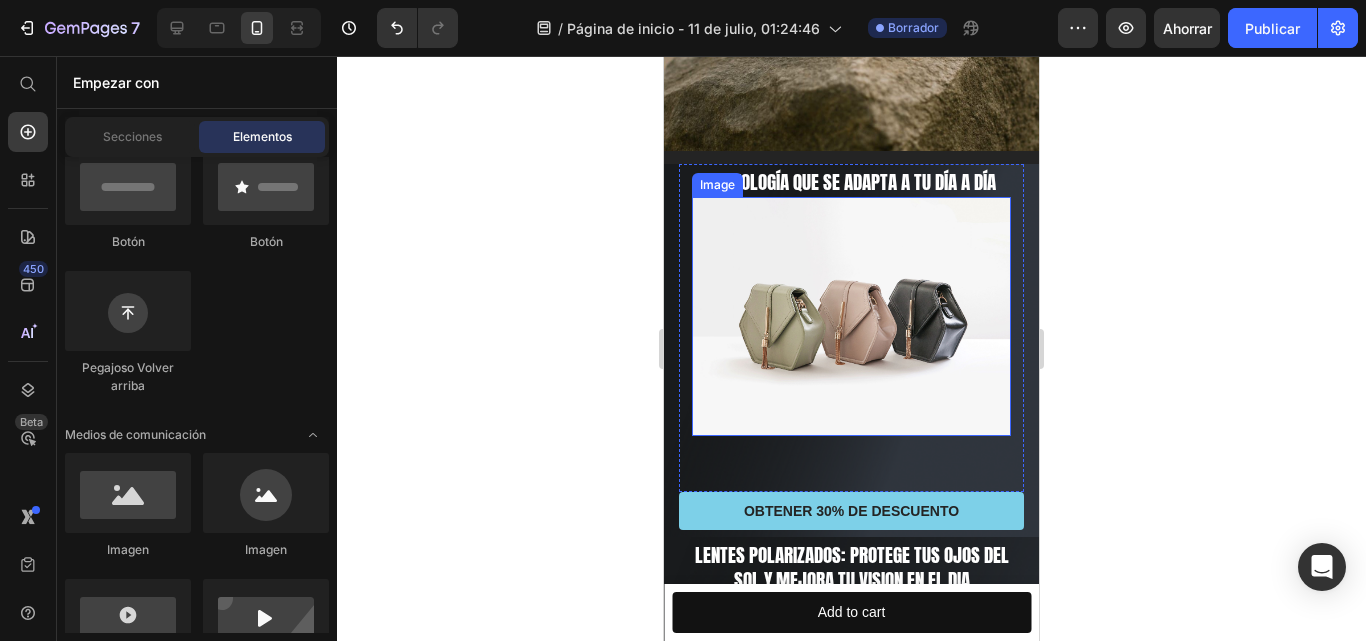 click at bounding box center [851, 316] 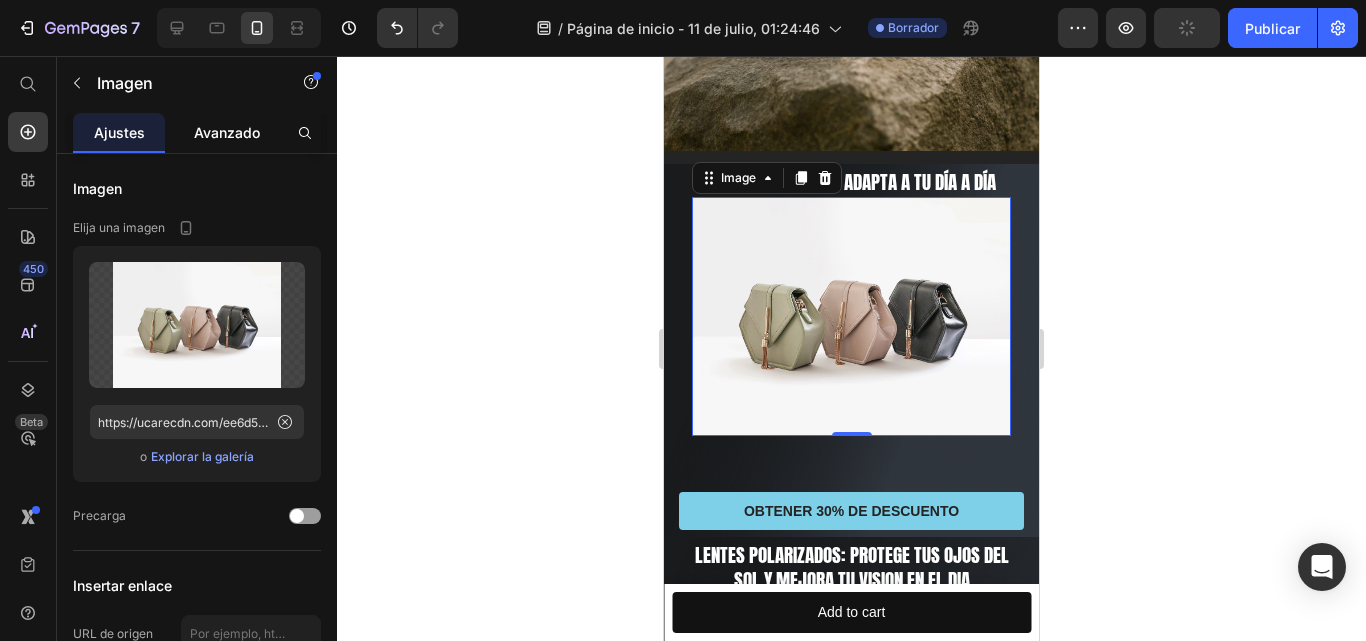 click on "Avanzado" at bounding box center [227, 132] 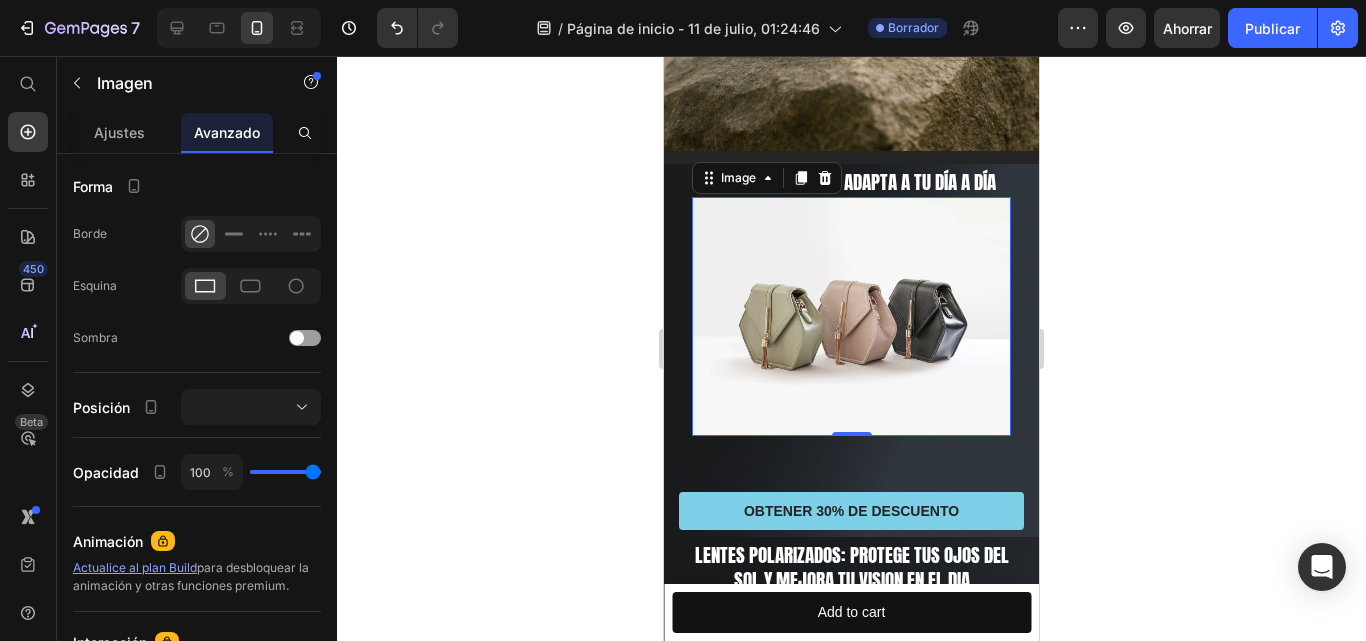 scroll, scrollTop: 0, scrollLeft: 0, axis: both 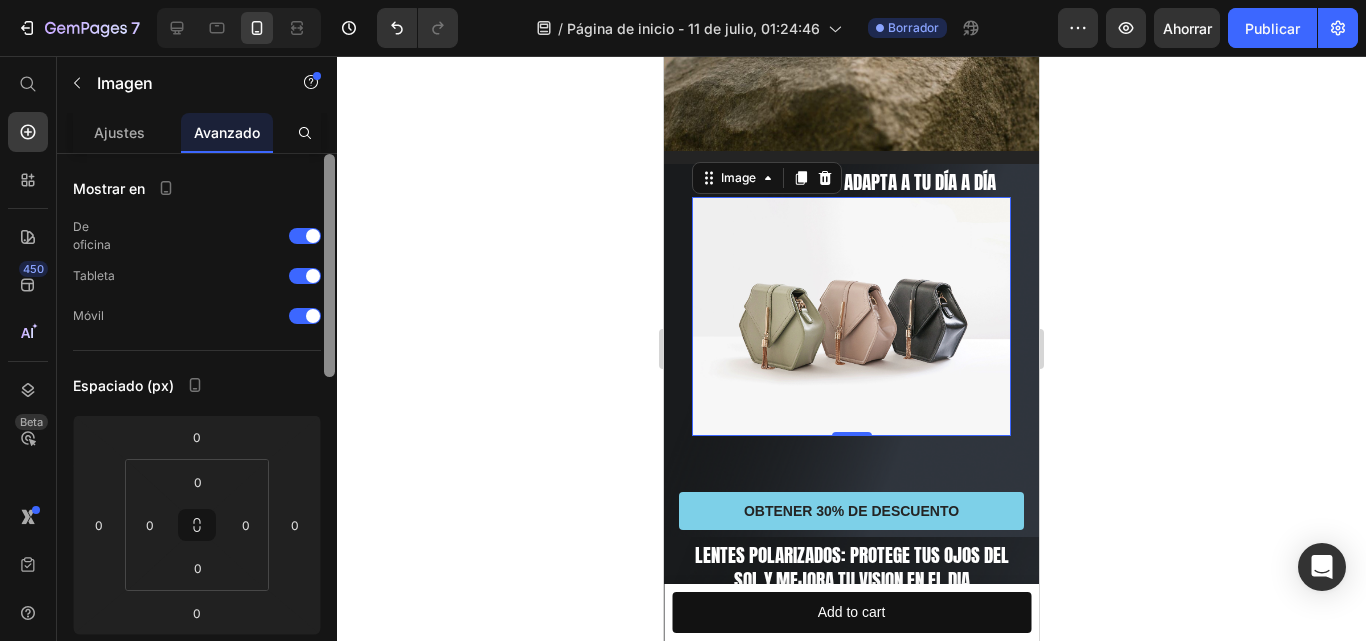 drag, startPoint x: 331, startPoint y: 219, endPoint x: 326, endPoint y: 189, distance: 30.413813 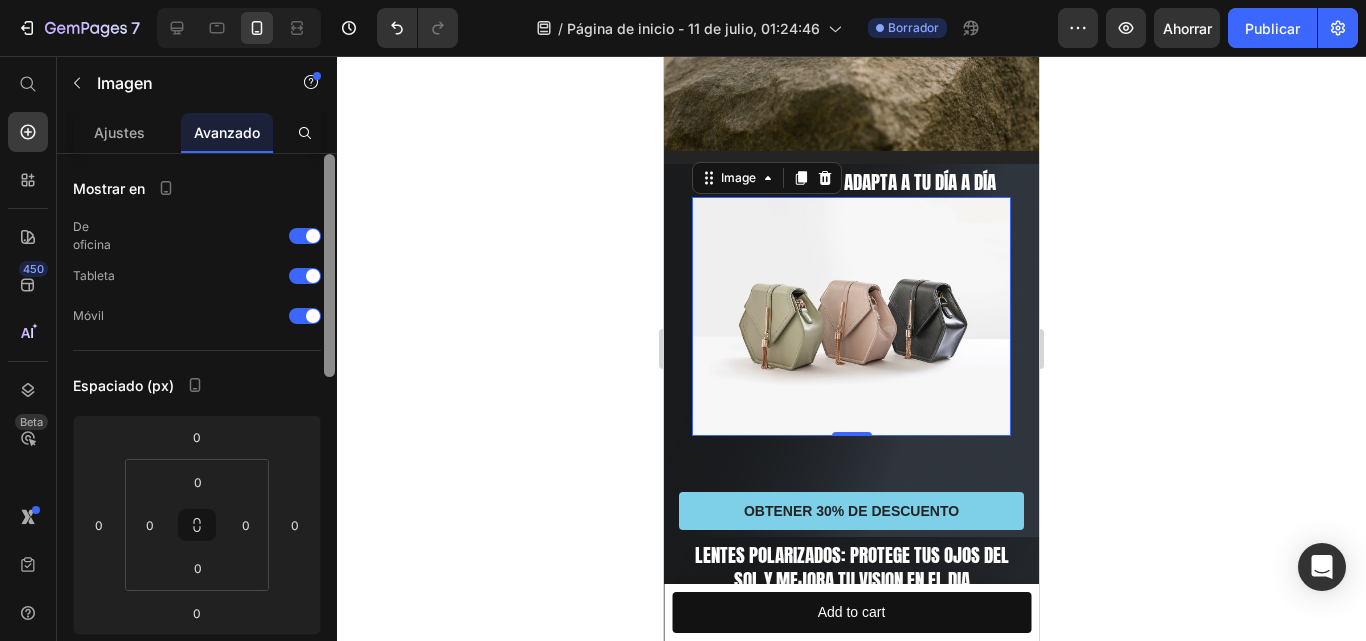 click at bounding box center (329, 265) 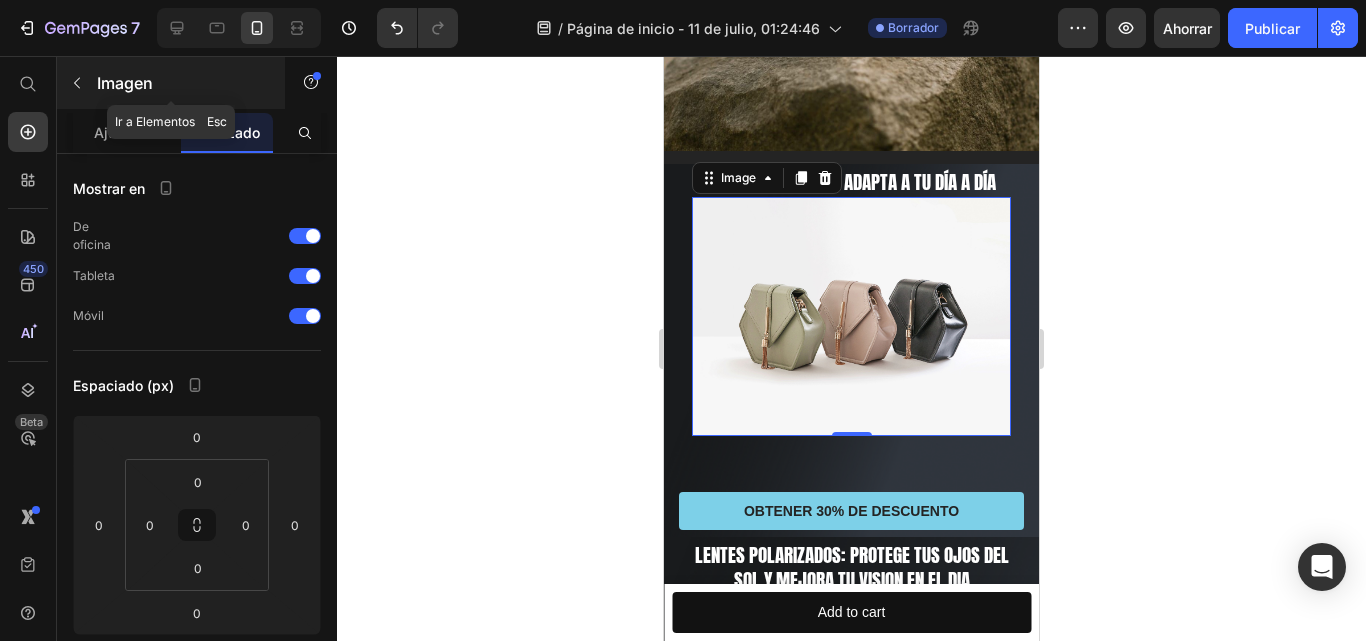 click 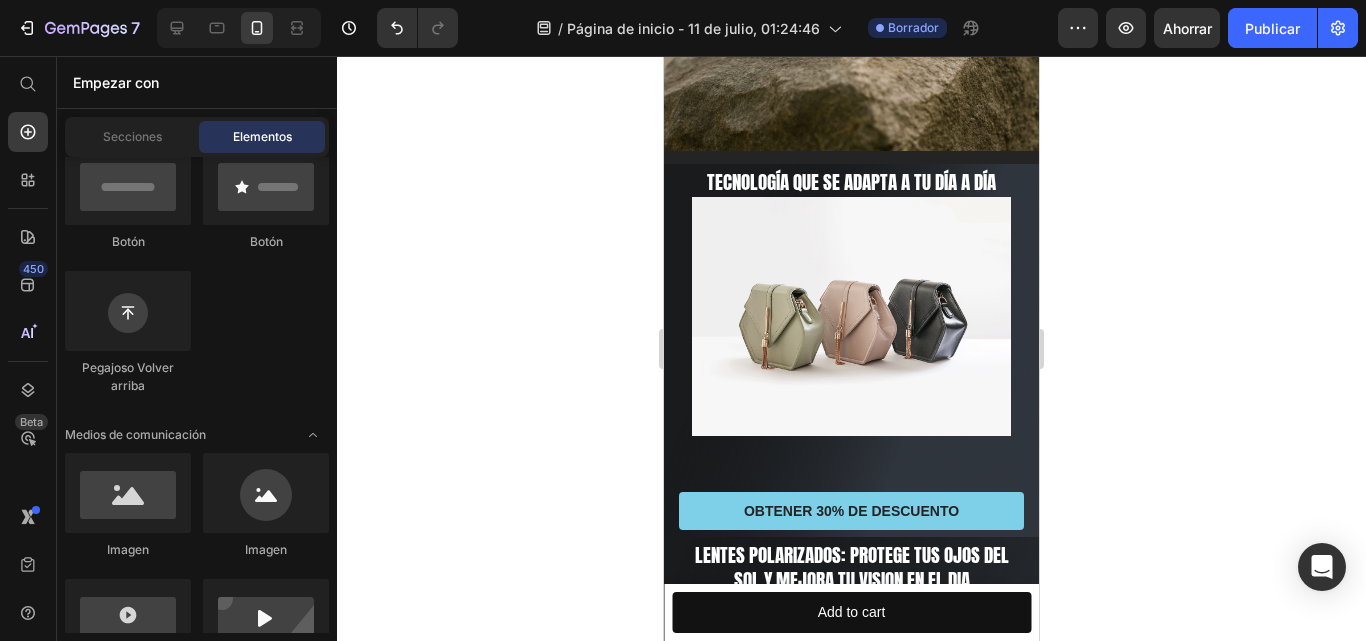 click on "Botón
Botón
Pegajoso Volver arriba" 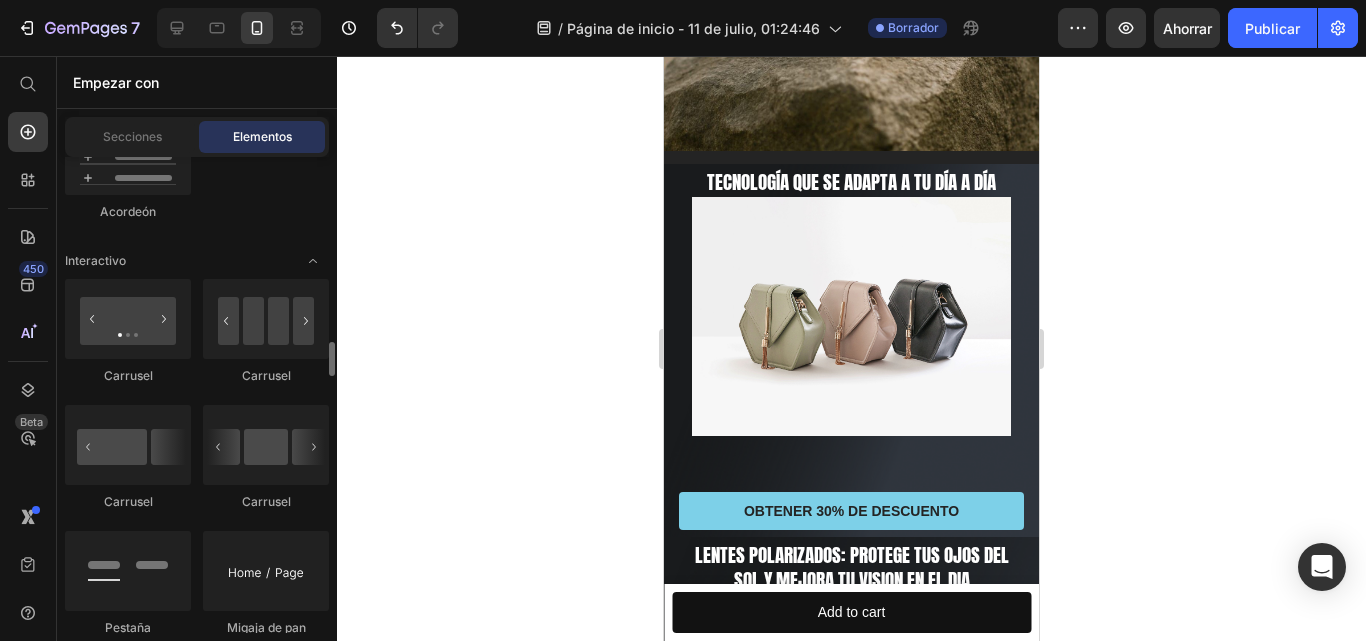 scroll, scrollTop: 2130, scrollLeft: 0, axis: vertical 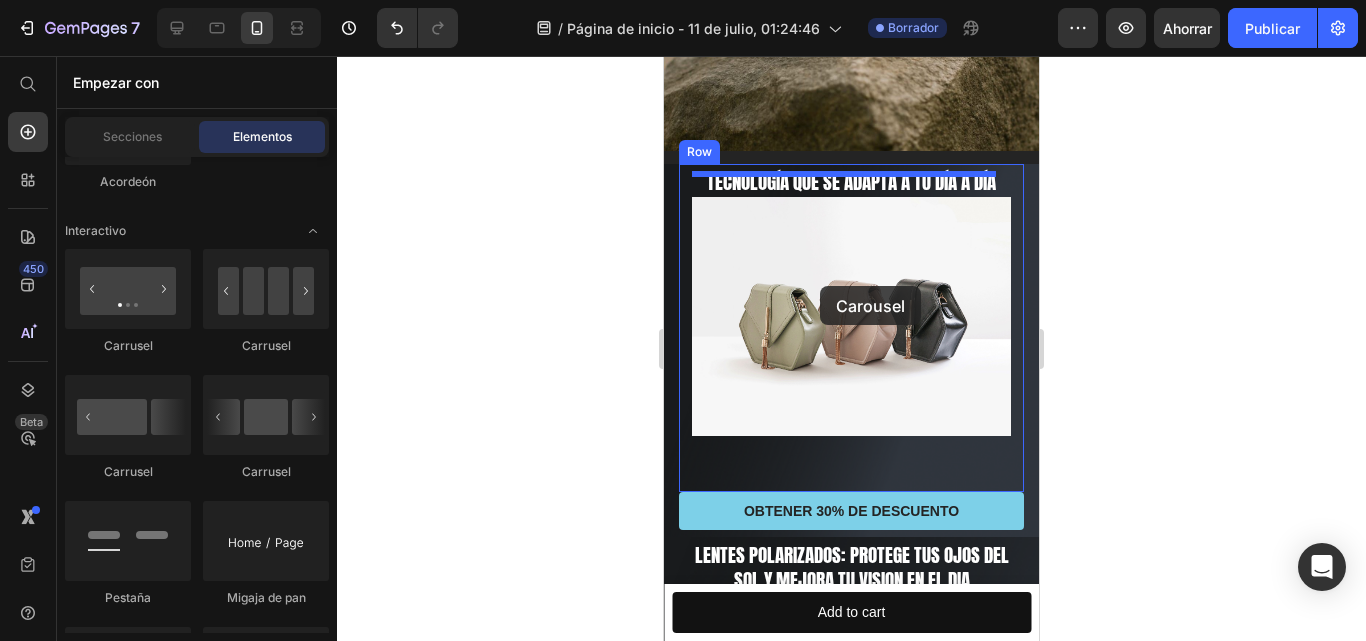 drag, startPoint x: 786, startPoint y: 347, endPoint x: 821, endPoint y: 286, distance: 70.327805 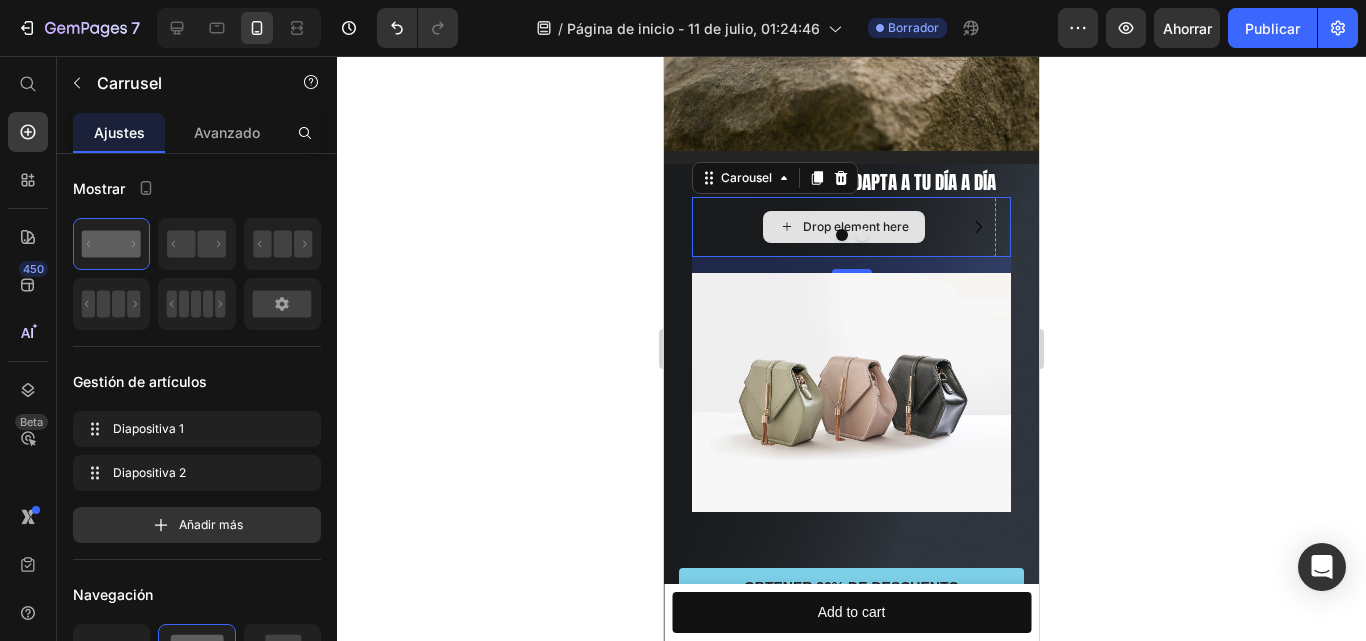 drag, startPoint x: 760, startPoint y: 306, endPoint x: 836, endPoint y: 205, distance: 126.40016 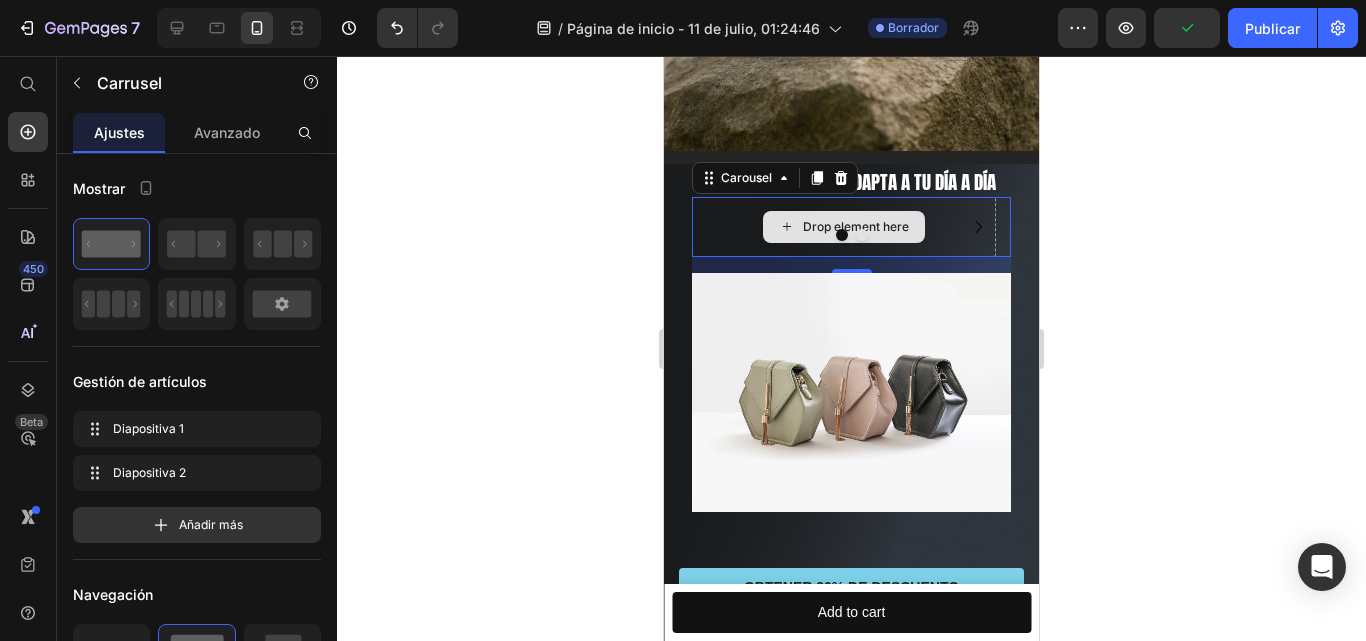 click on "Drop element here" at bounding box center [856, 227] 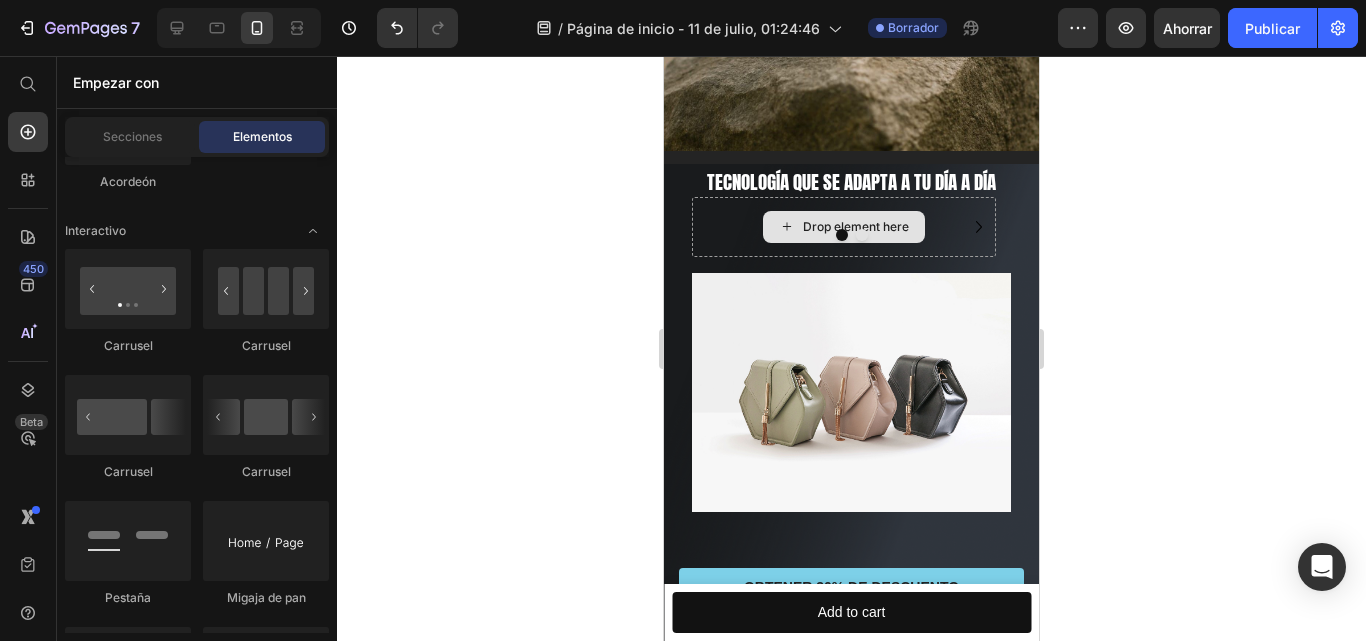 click on "Drop element here" at bounding box center [856, 227] 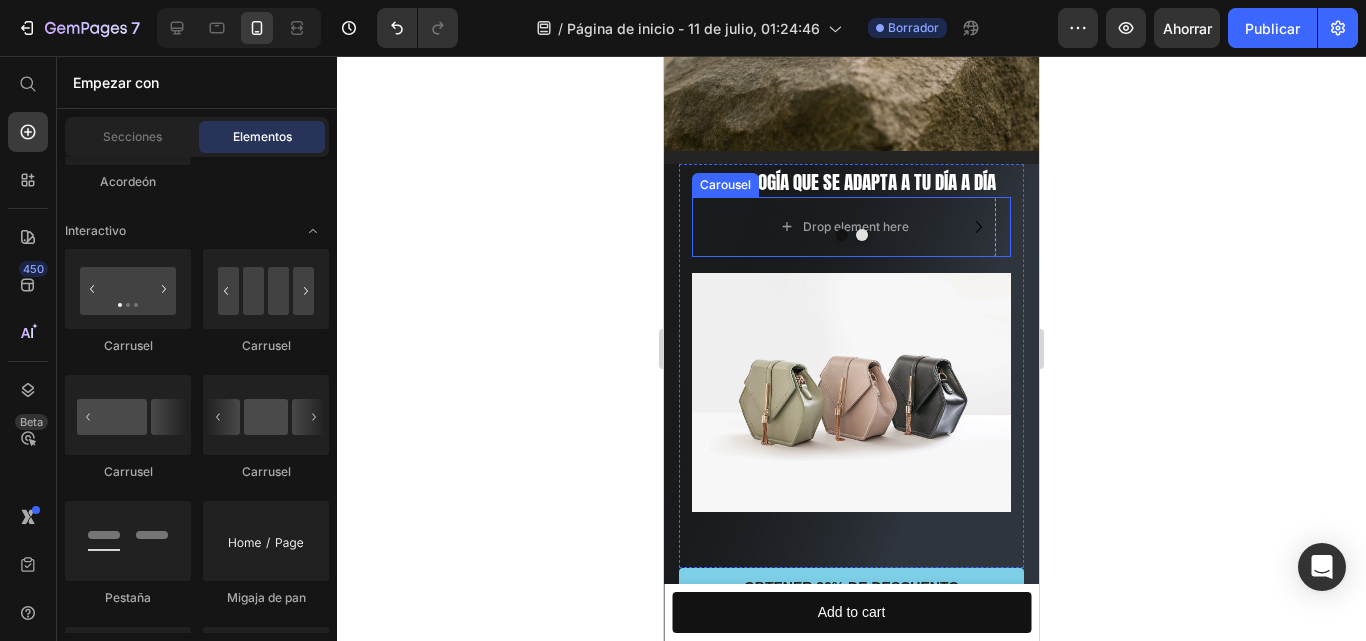 click 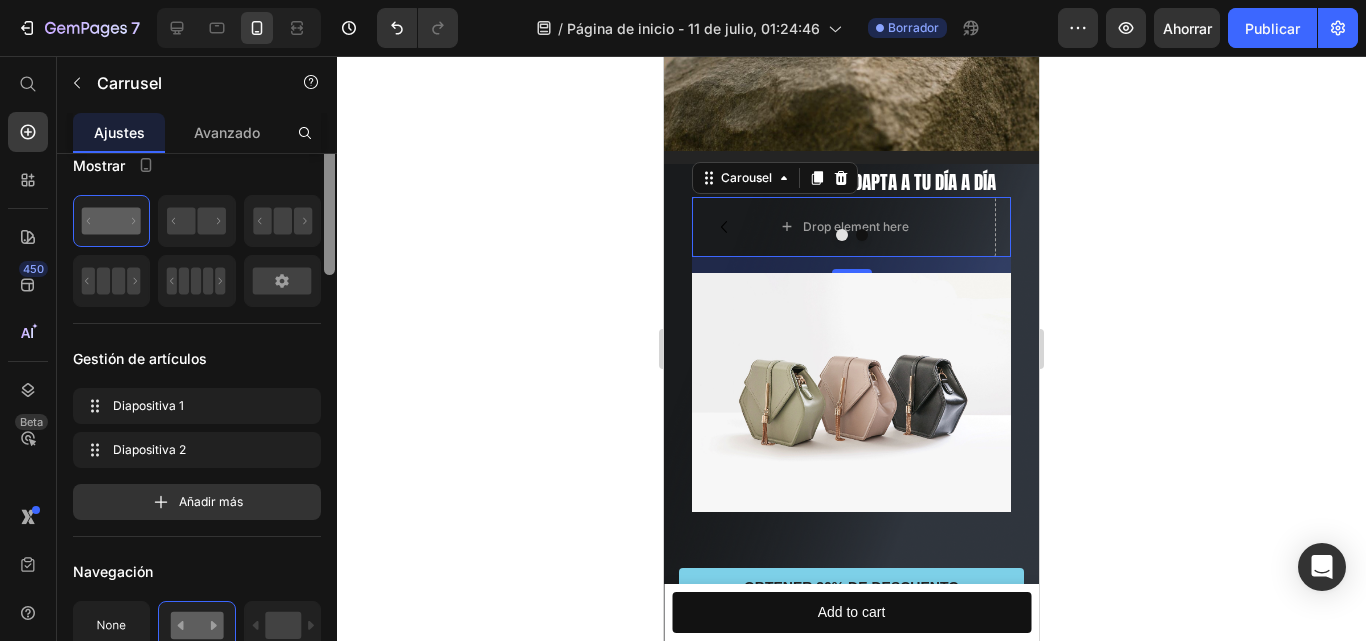 scroll, scrollTop: 0, scrollLeft: 0, axis: both 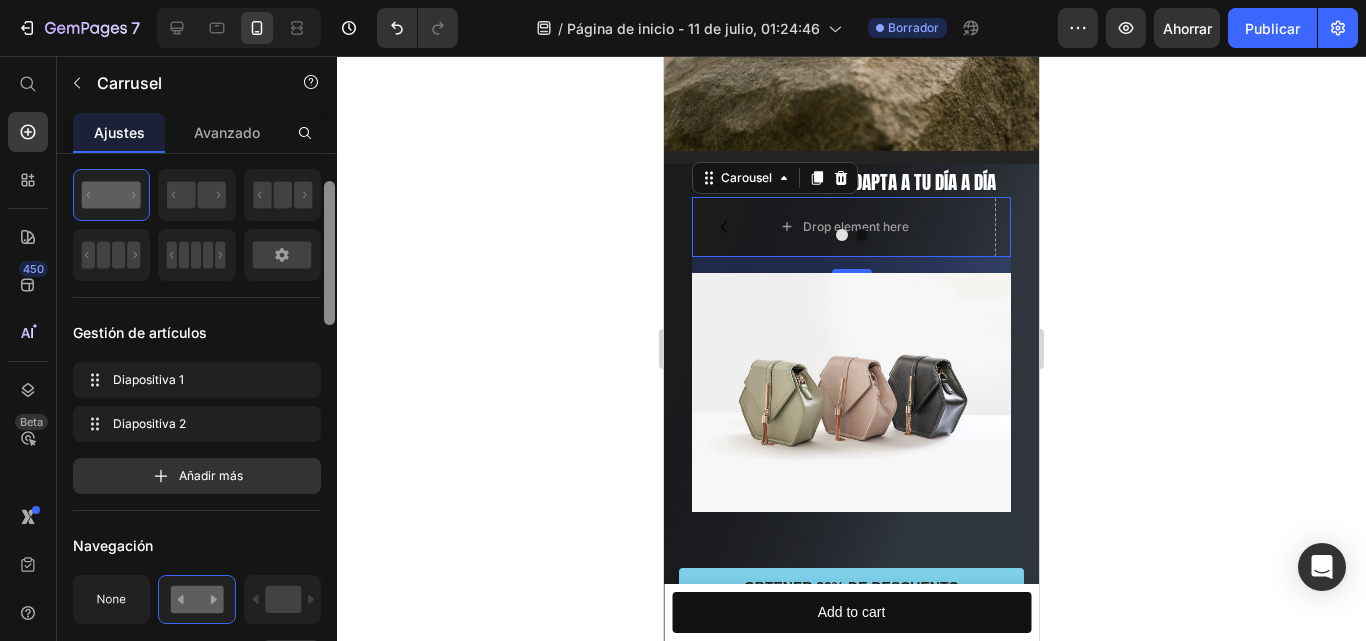 drag, startPoint x: 329, startPoint y: 200, endPoint x: 351, endPoint y: 216, distance: 27.202942 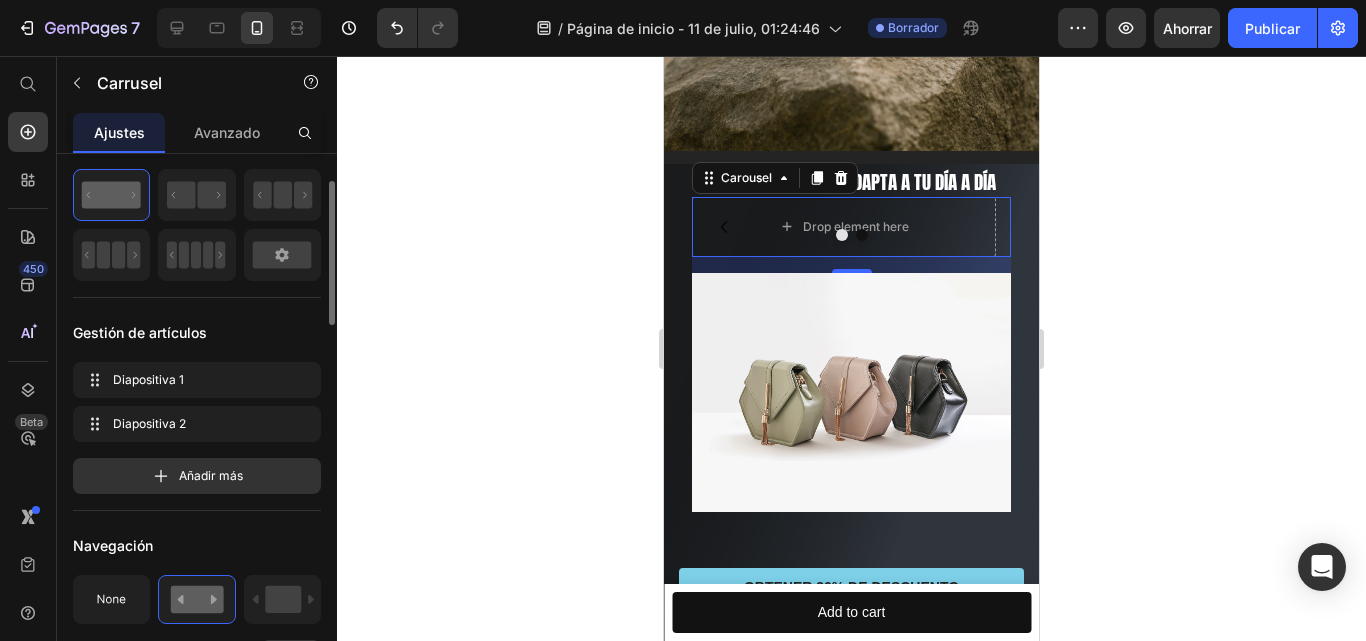 scroll, scrollTop: 60, scrollLeft: 0, axis: vertical 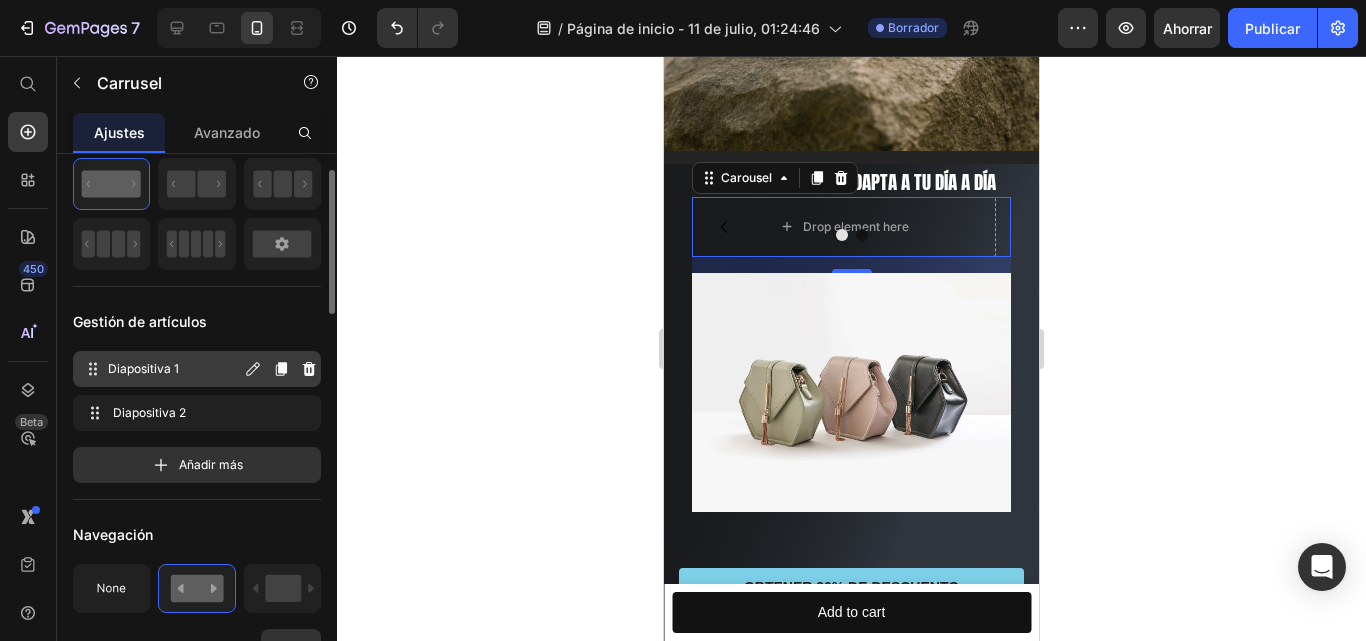 click on "Diapositiva 1" at bounding box center [174, 369] 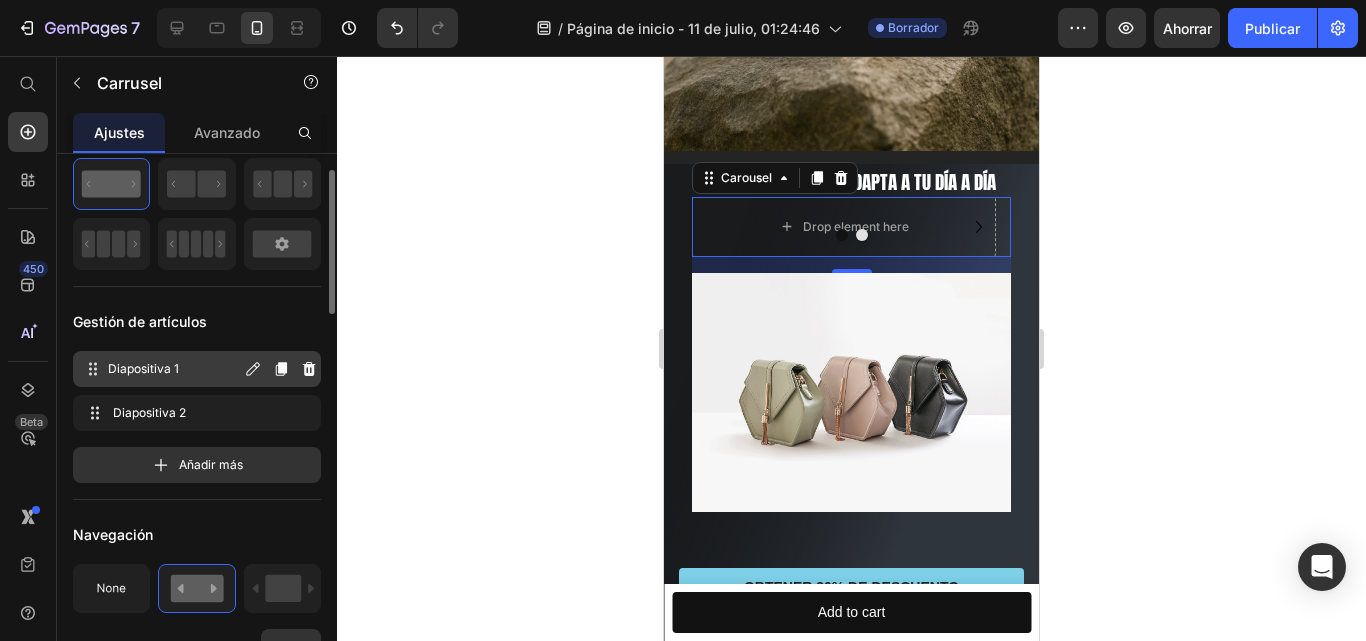click on "Diapositiva 1" at bounding box center [174, 369] 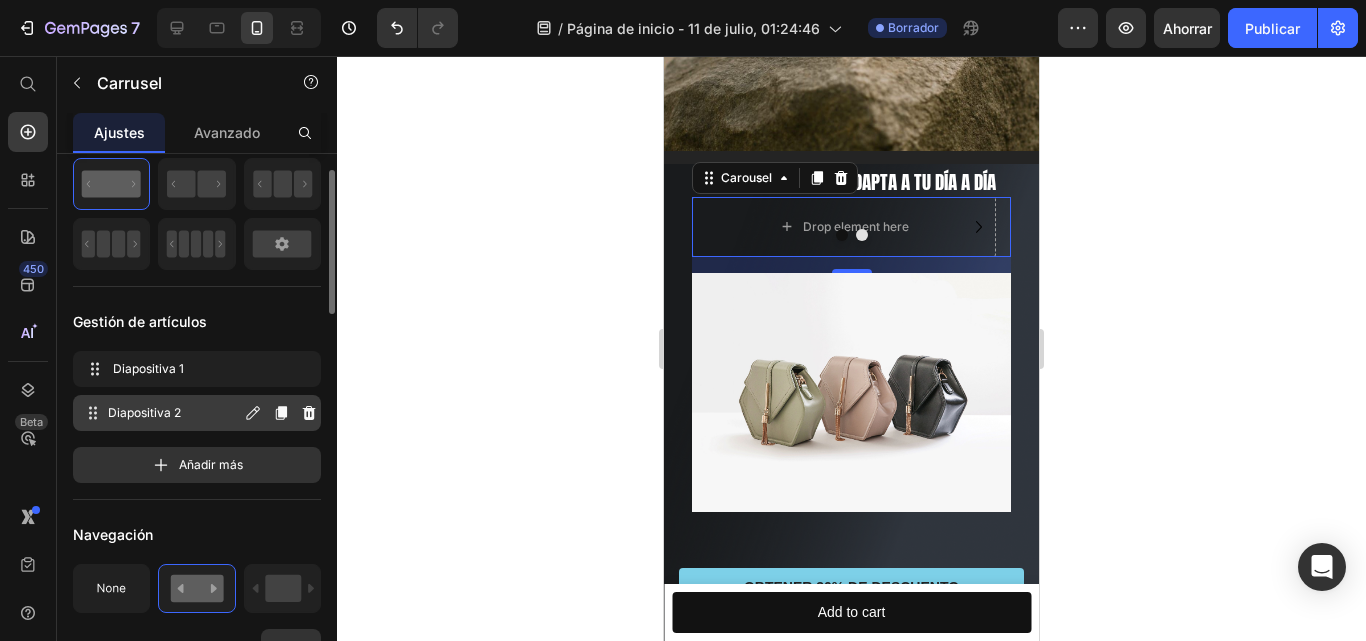 click on "Diapositiva 2" at bounding box center (144, 412) 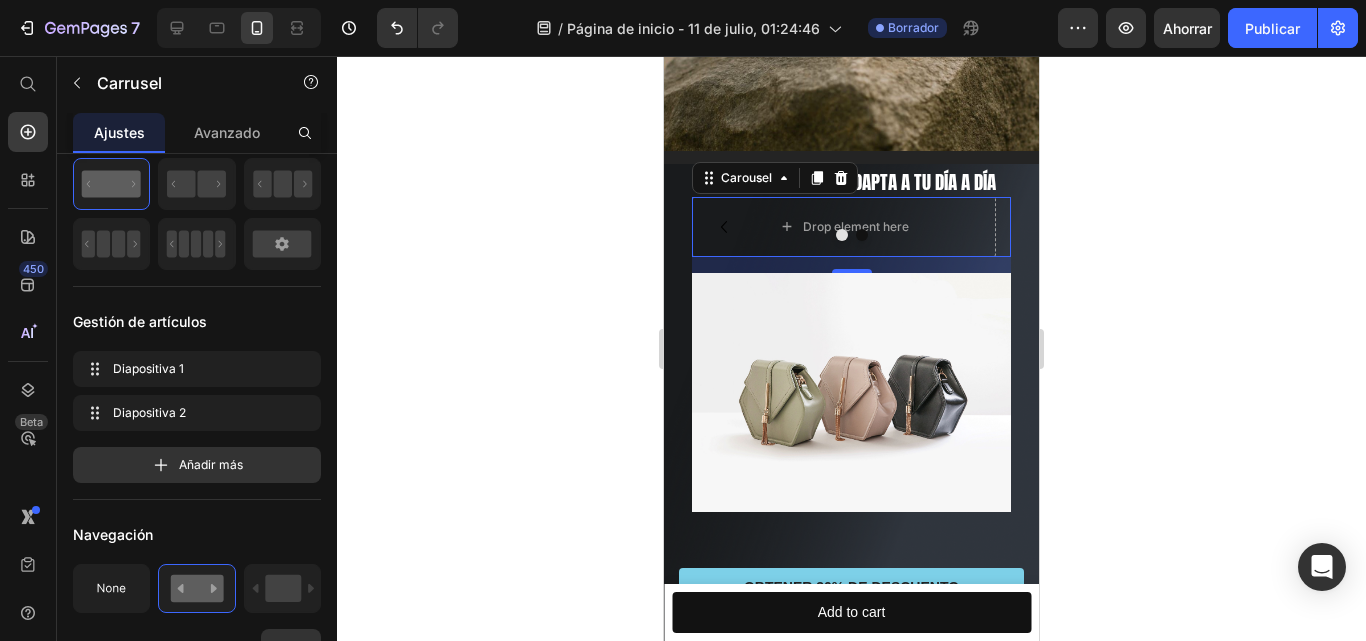 click on "16" at bounding box center [852, 289] 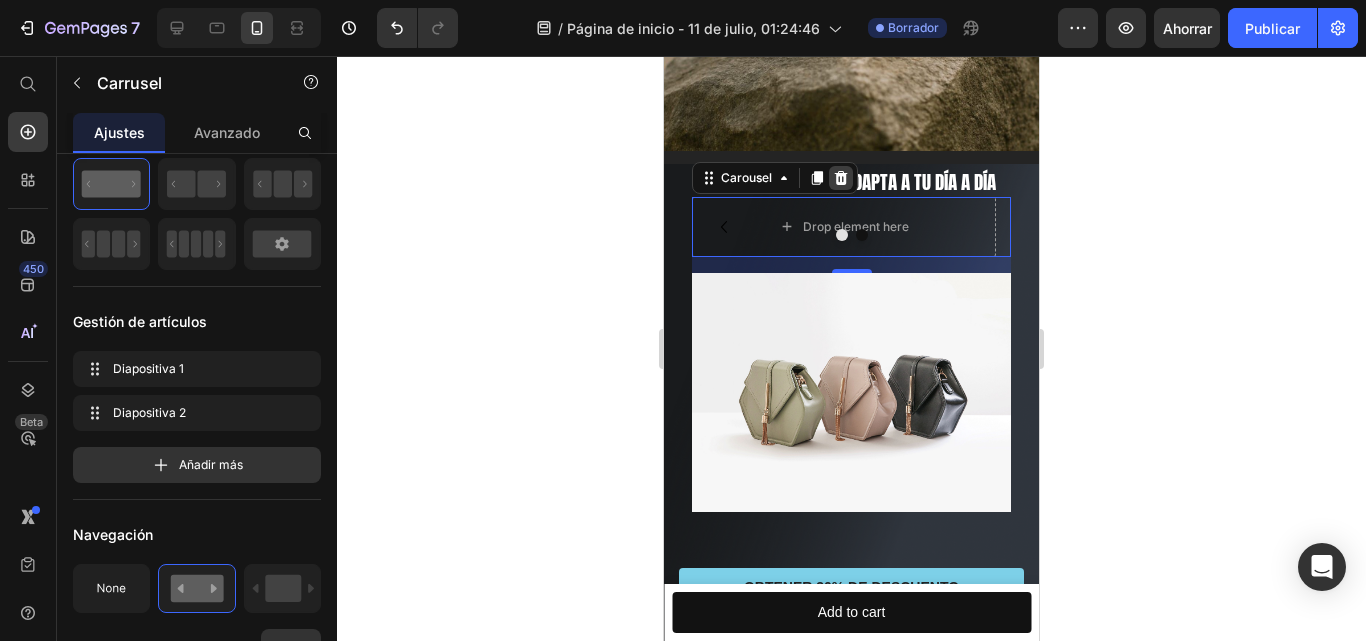 click 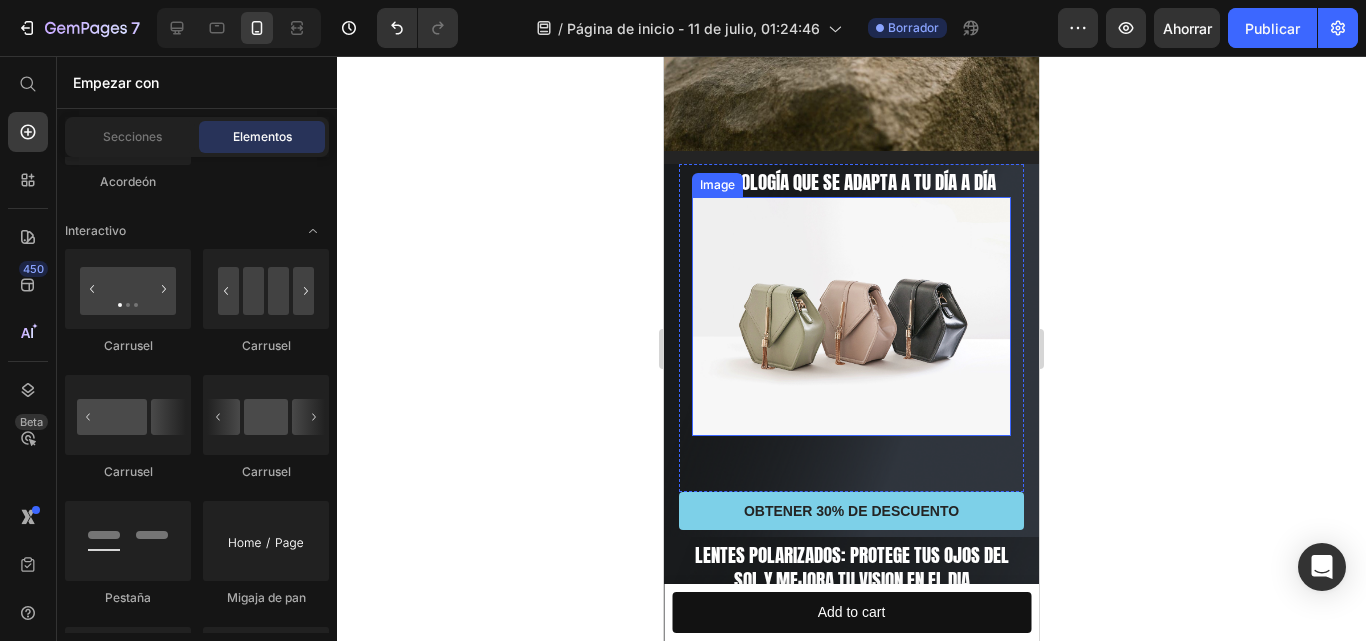 click at bounding box center (851, 316) 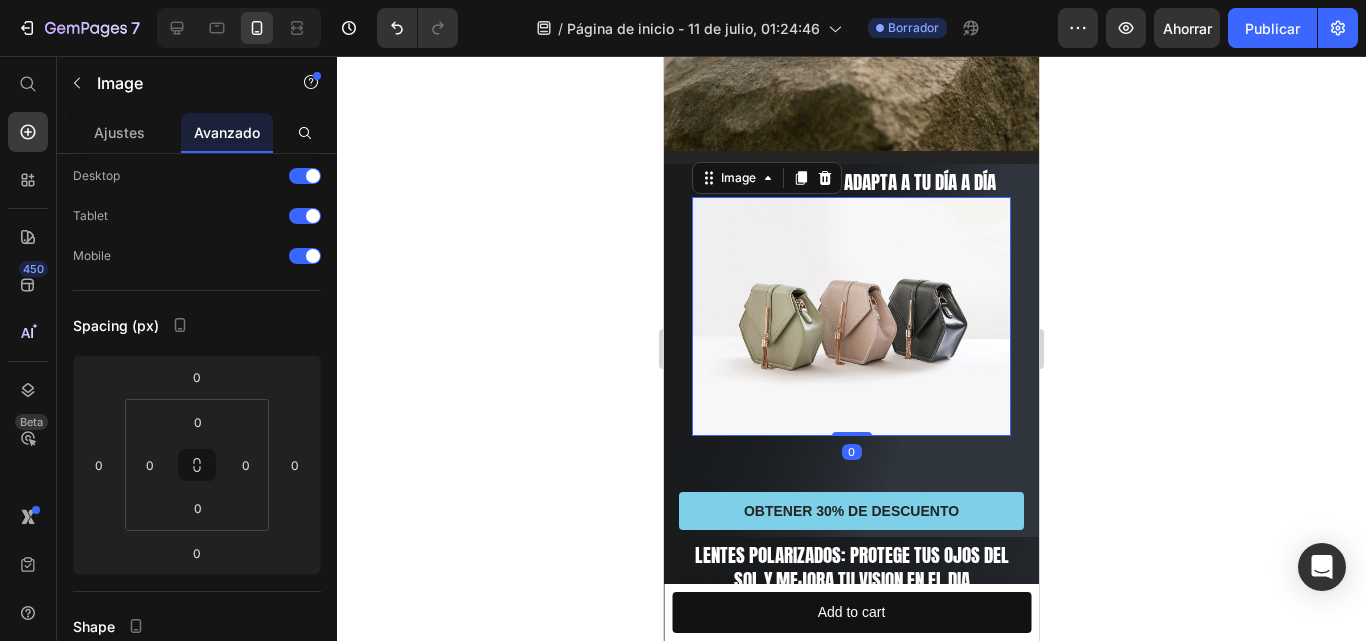 scroll, scrollTop: 0, scrollLeft: 0, axis: both 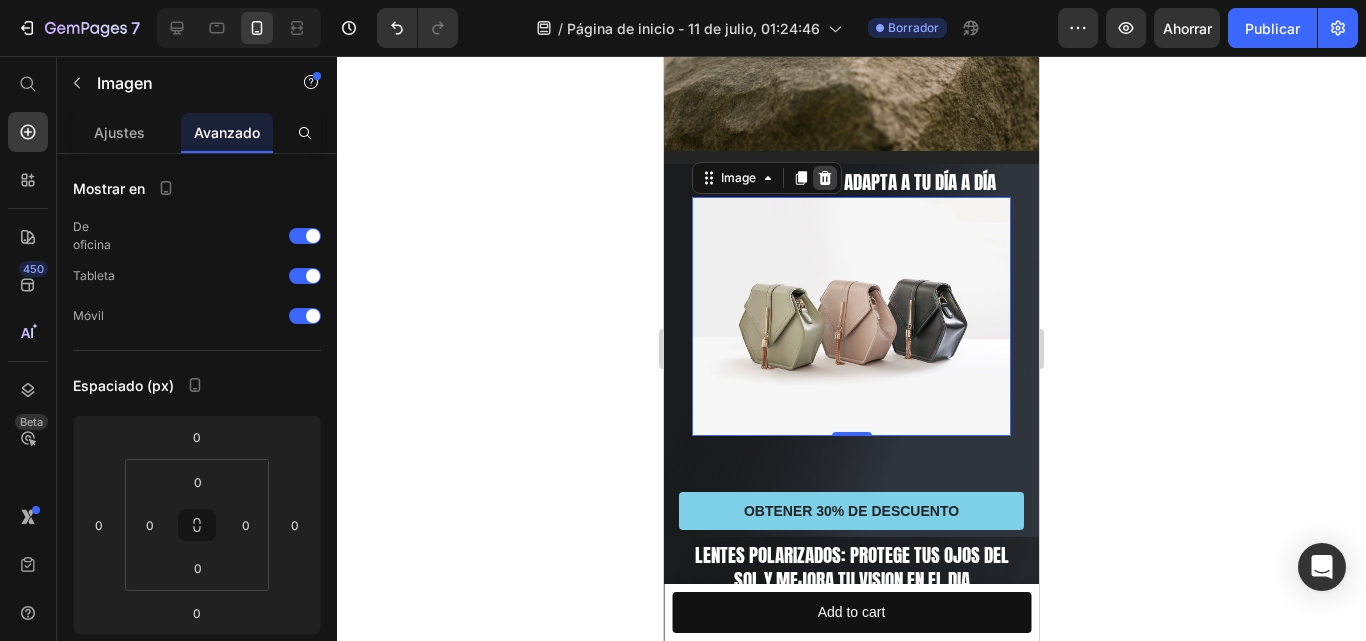 click 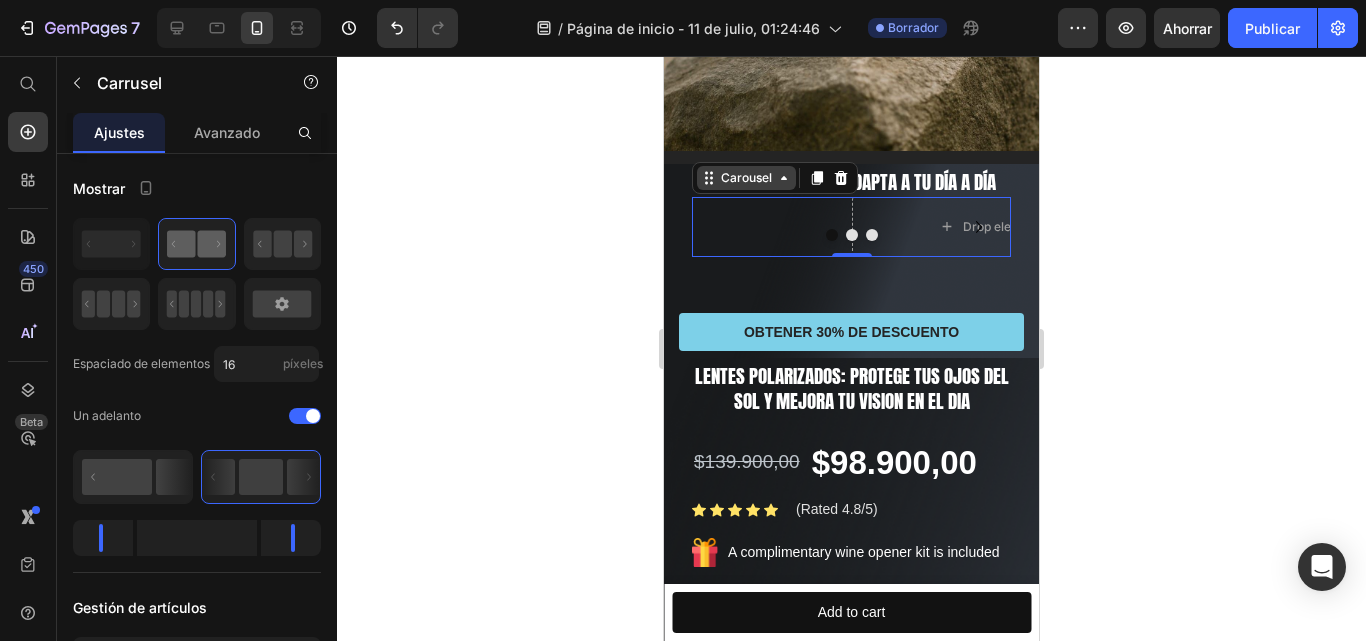 click 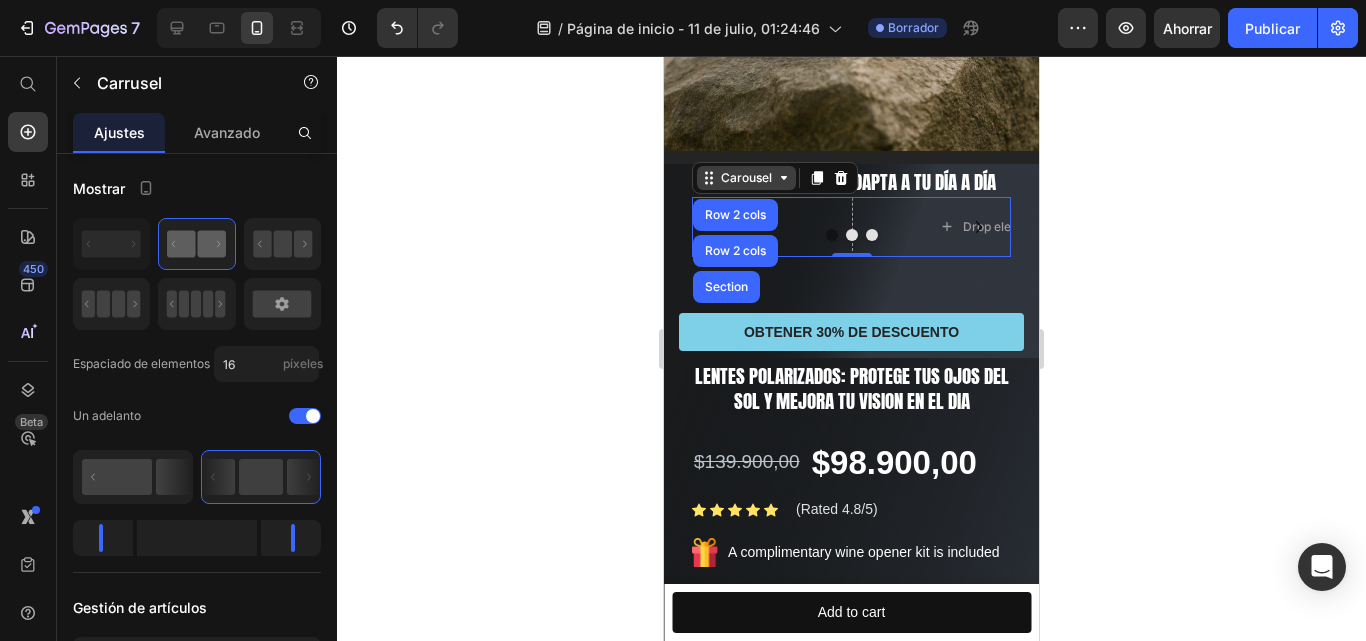 click 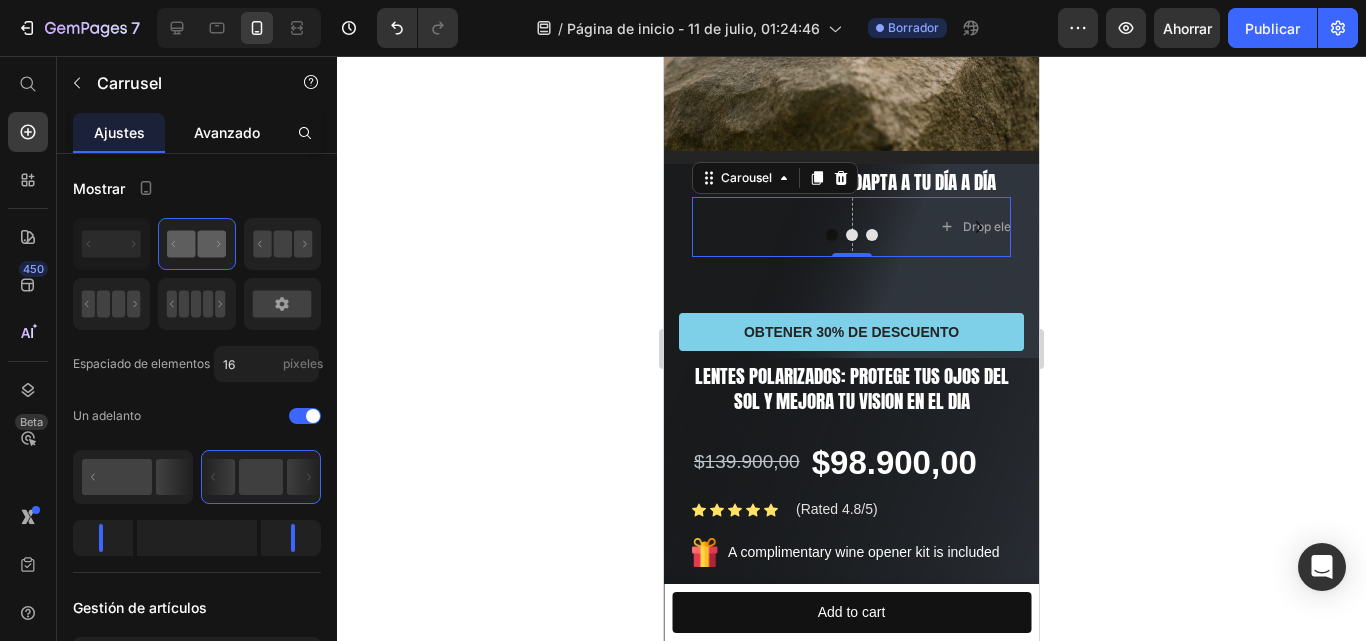 click on "Avanzado" at bounding box center (227, 132) 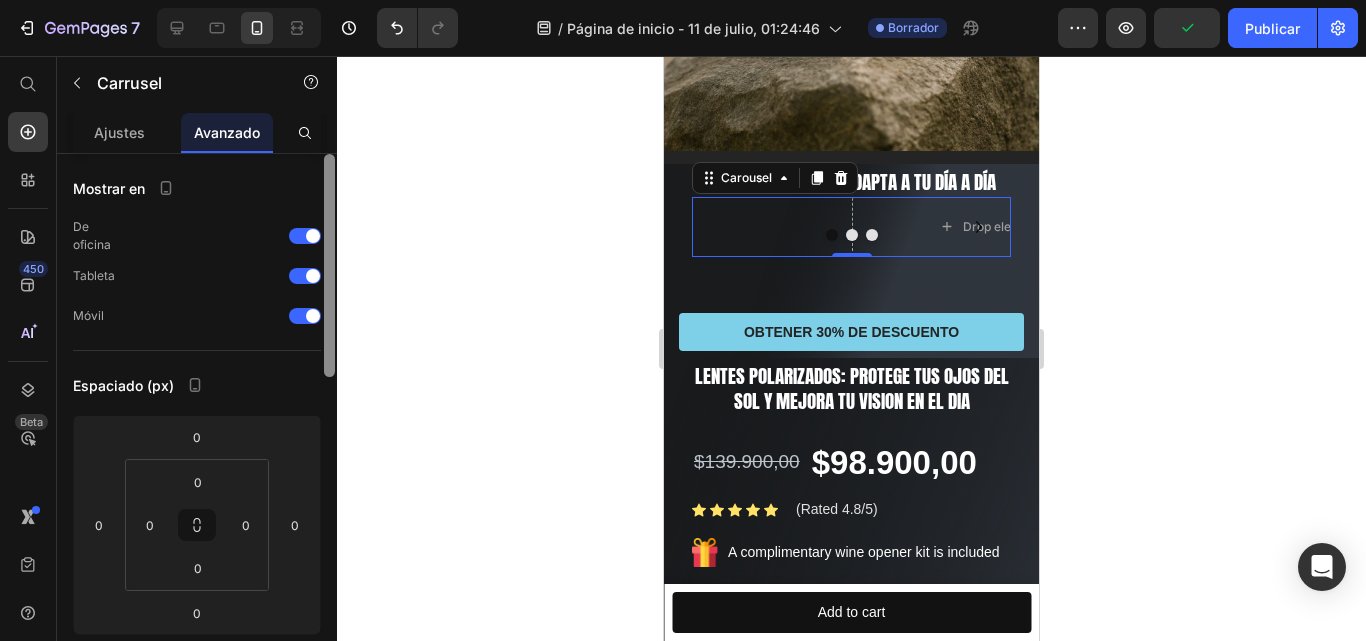 click at bounding box center (329, 265) 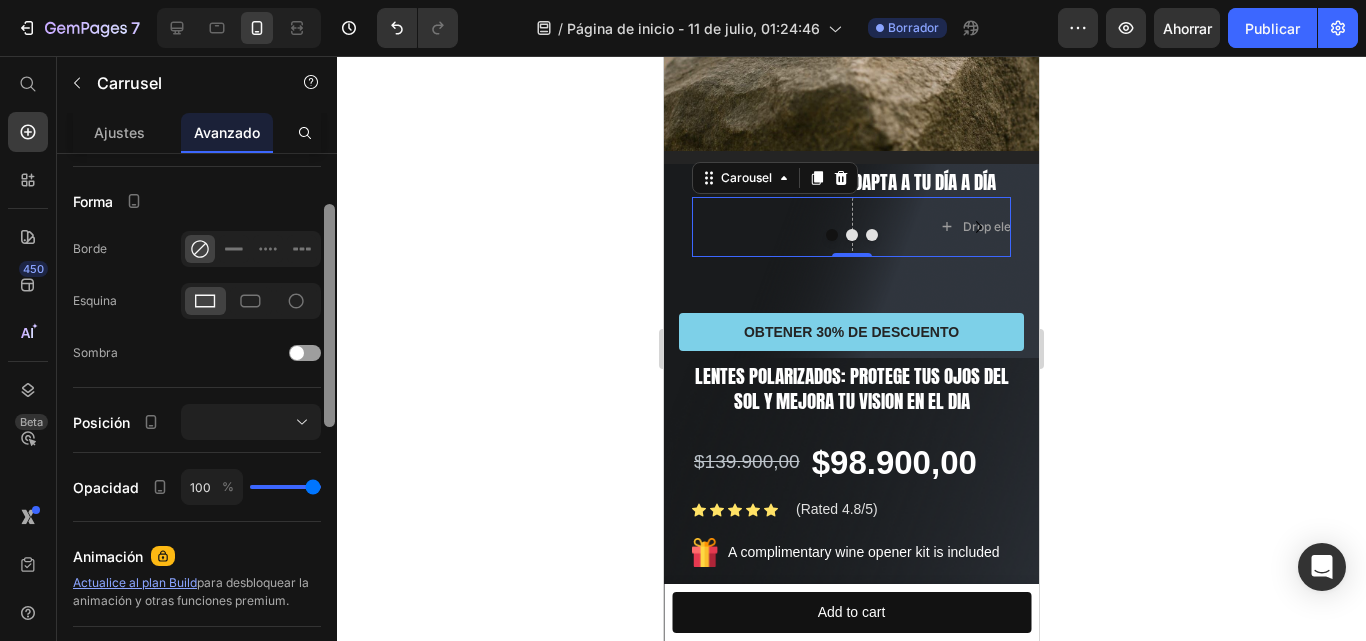 scroll, scrollTop: 379, scrollLeft: 0, axis: vertical 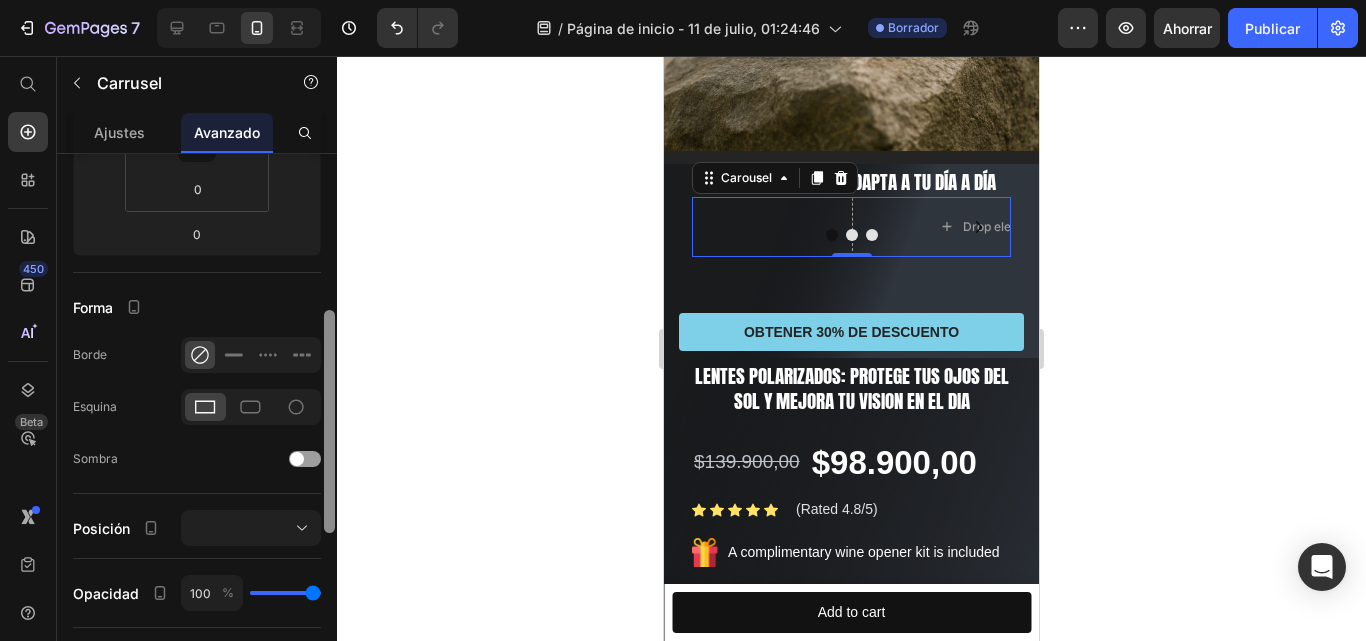 drag, startPoint x: 329, startPoint y: 178, endPoint x: 343, endPoint y: 334, distance: 156.62694 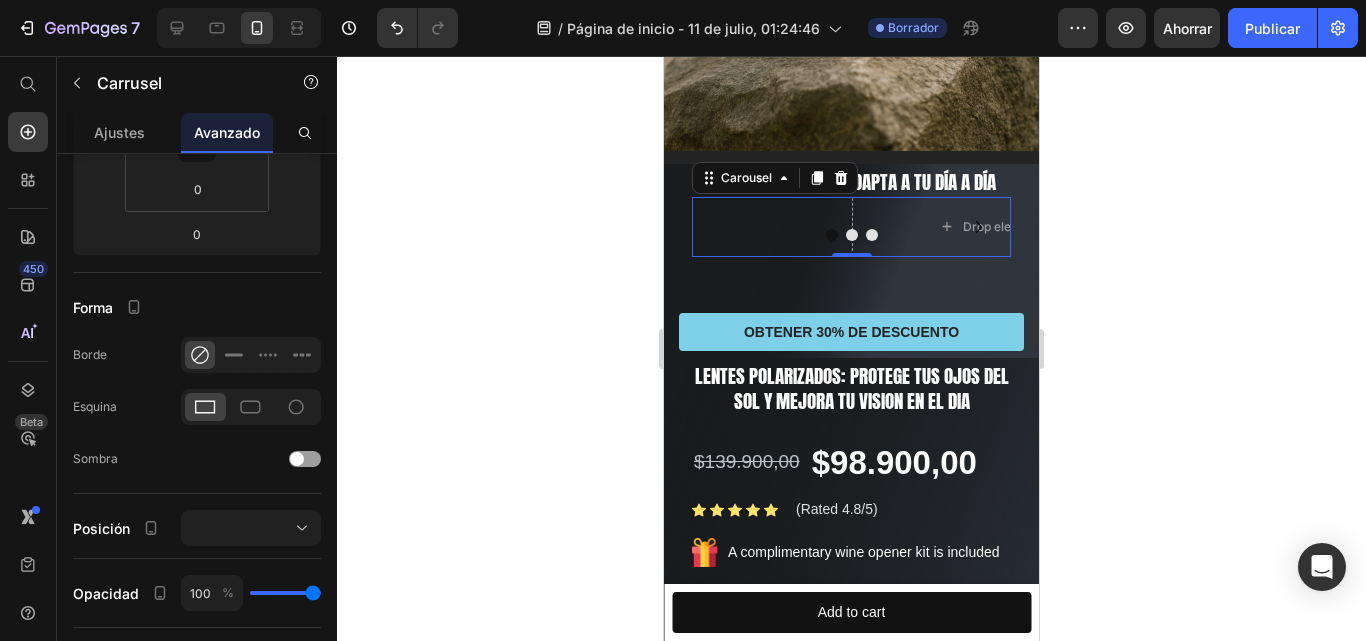 click on "Drop element here
Drop element here
Drop element here" at bounding box center [851, 227] 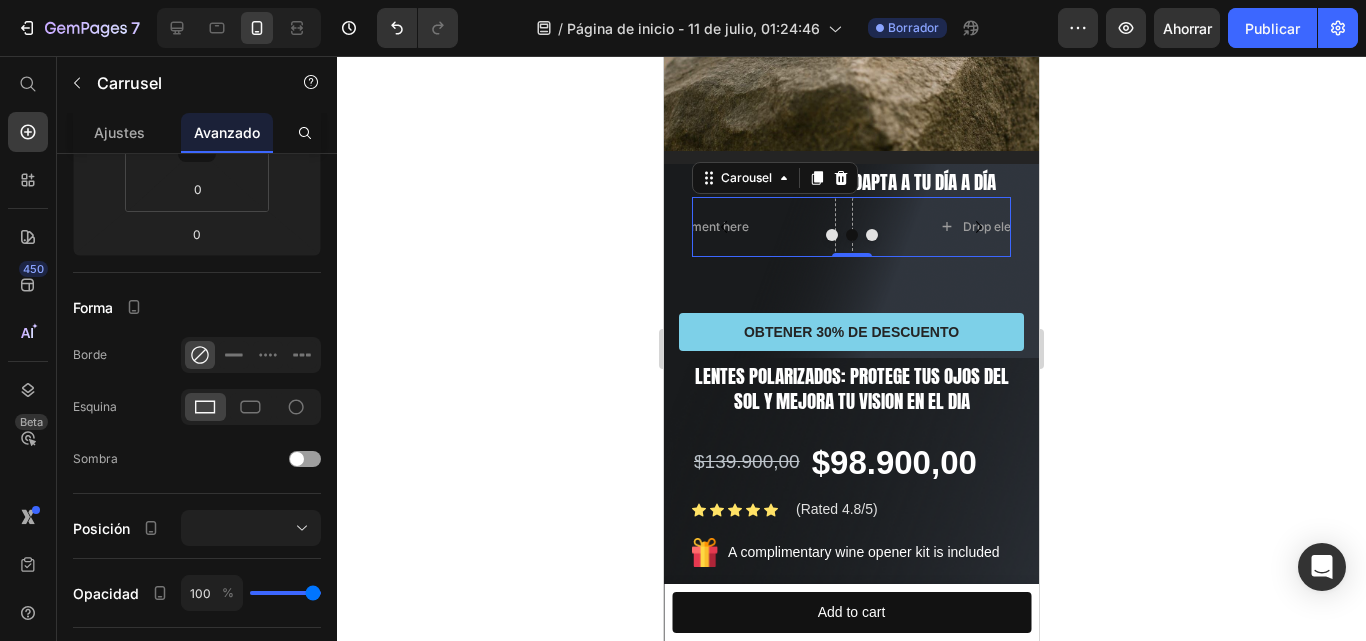 click at bounding box center [852, 235] 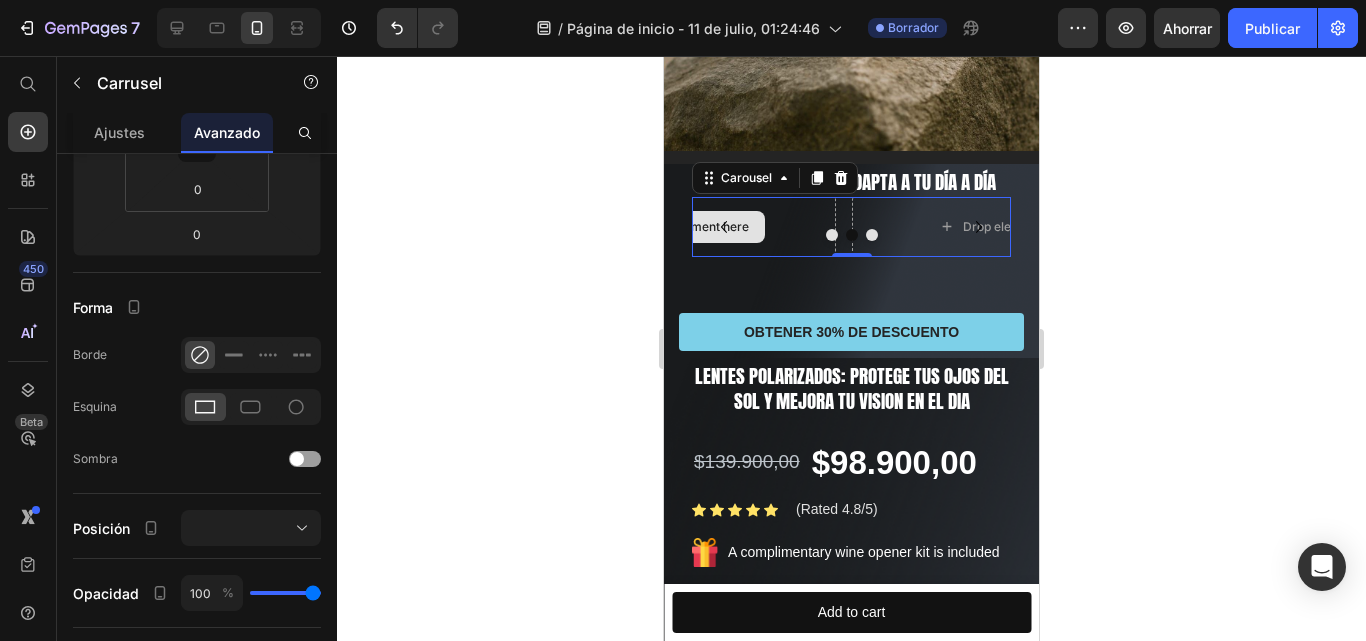 click on "Drop element here" at bounding box center [684, 227] 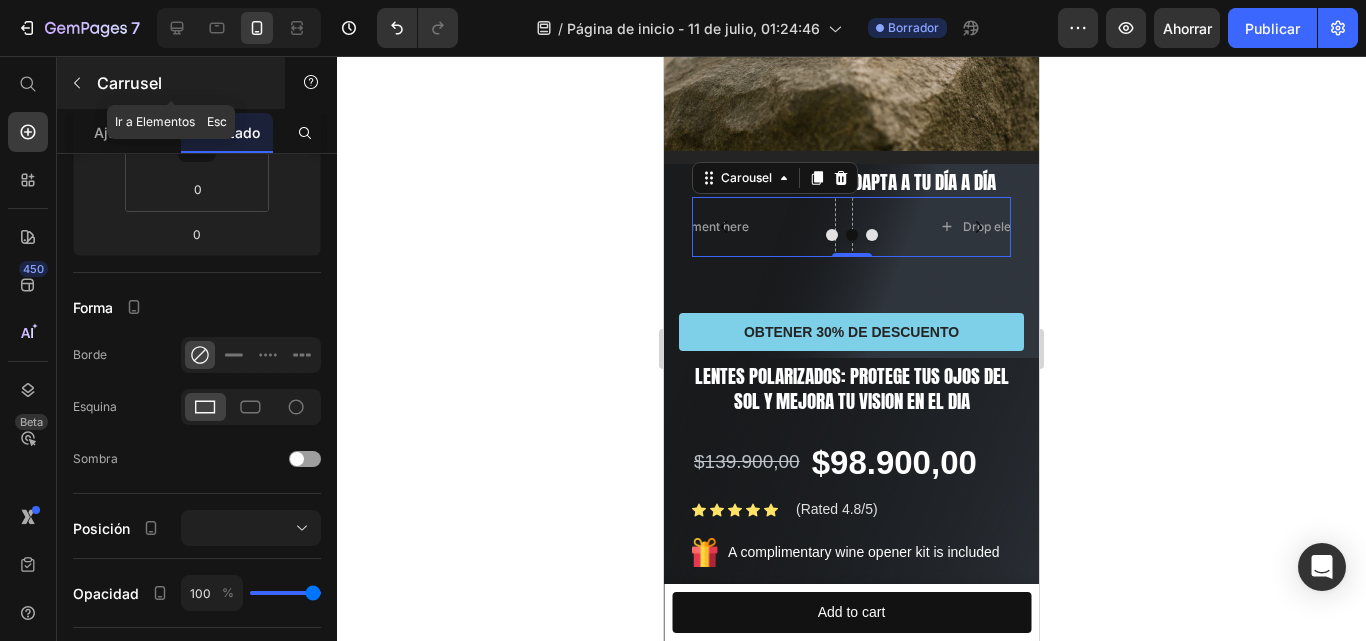 click 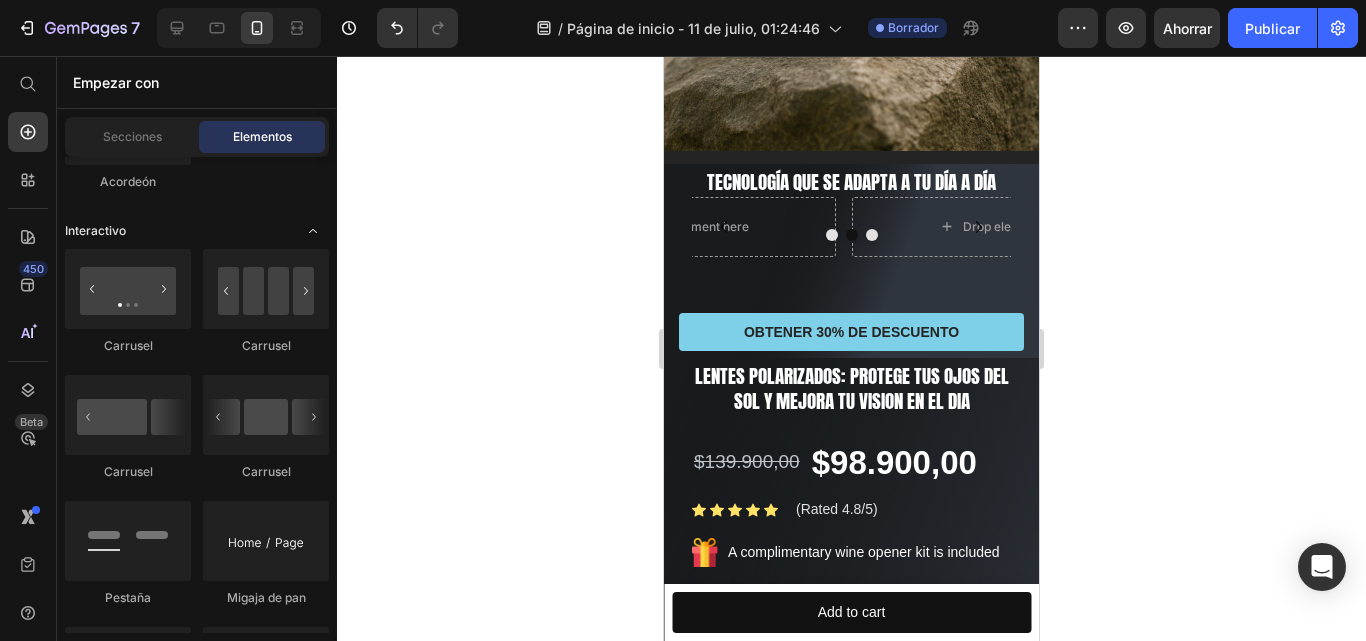 click 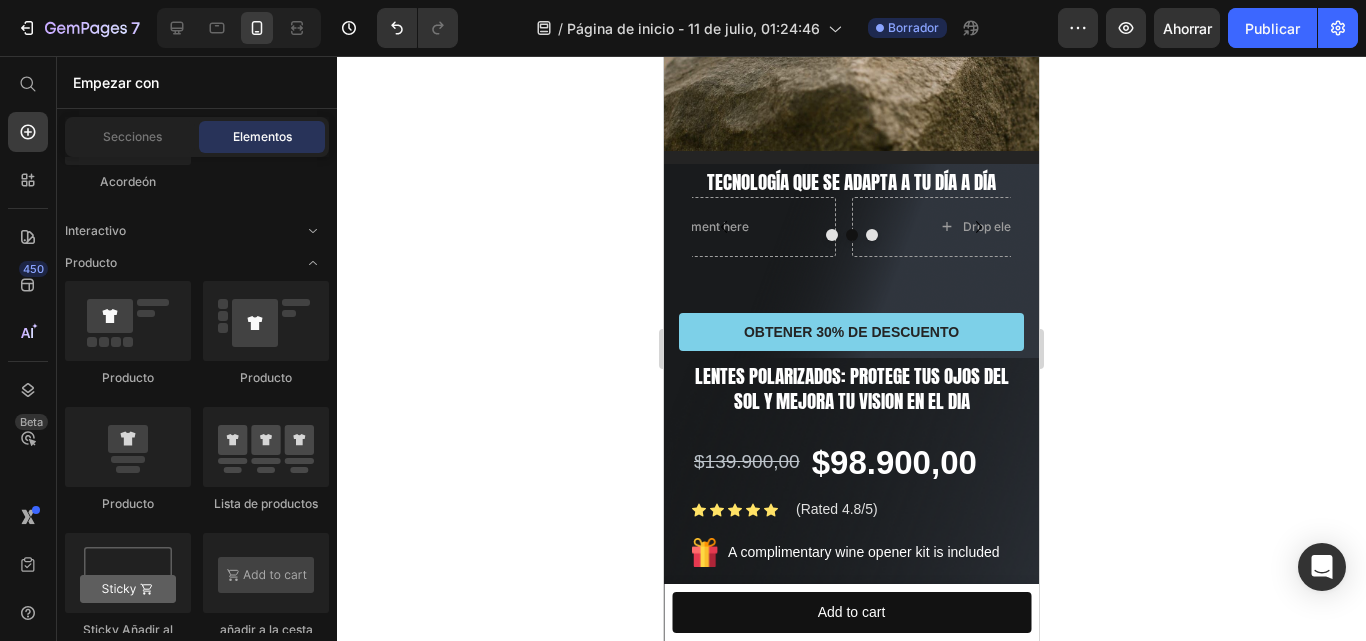 click on "Lista de artículos
Lista avanzada
Acordeón
Acordeón
Acordeón" 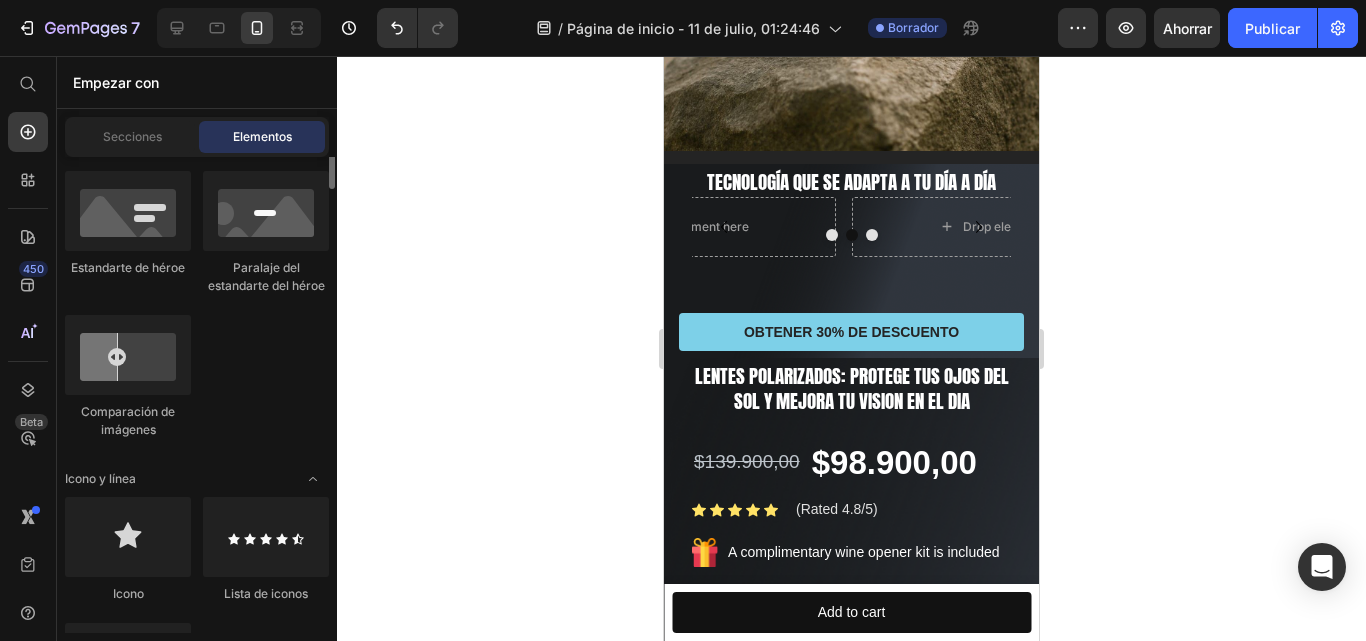 scroll, scrollTop: 990, scrollLeft: 0, axis: vertical 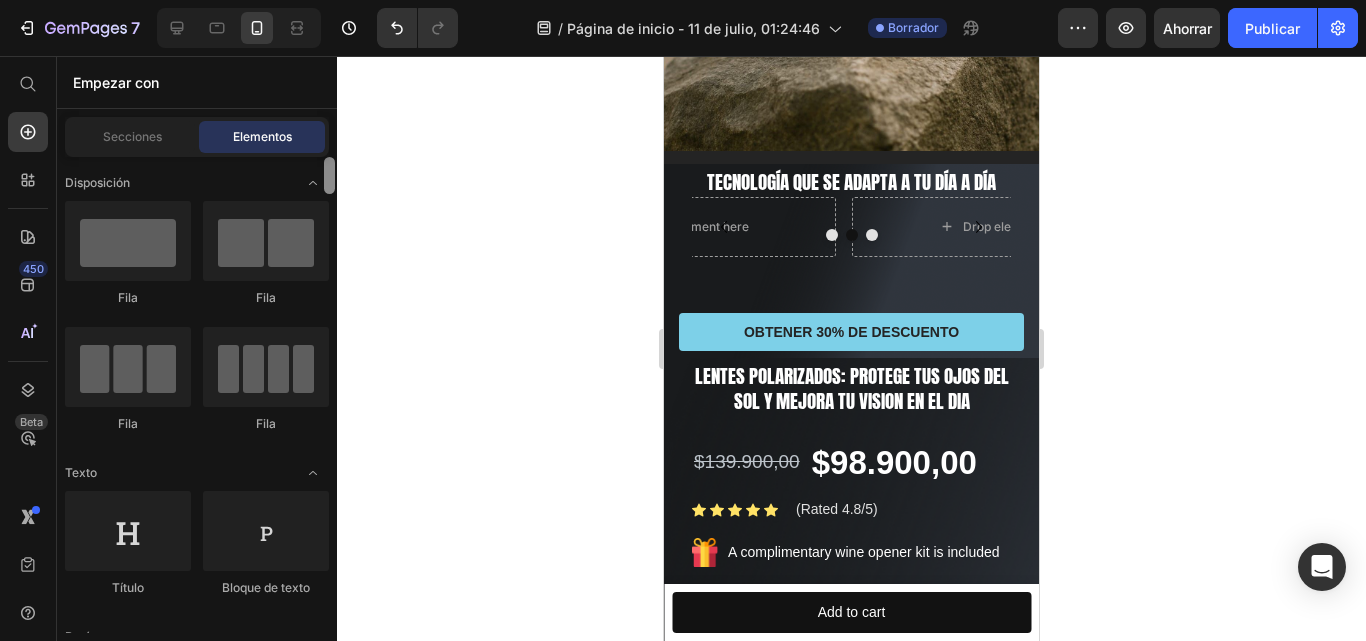 drag, startPoint x: 328, startPoint y: 241, endPoint x: 332, endPoint y: 149, distance: 92.086914 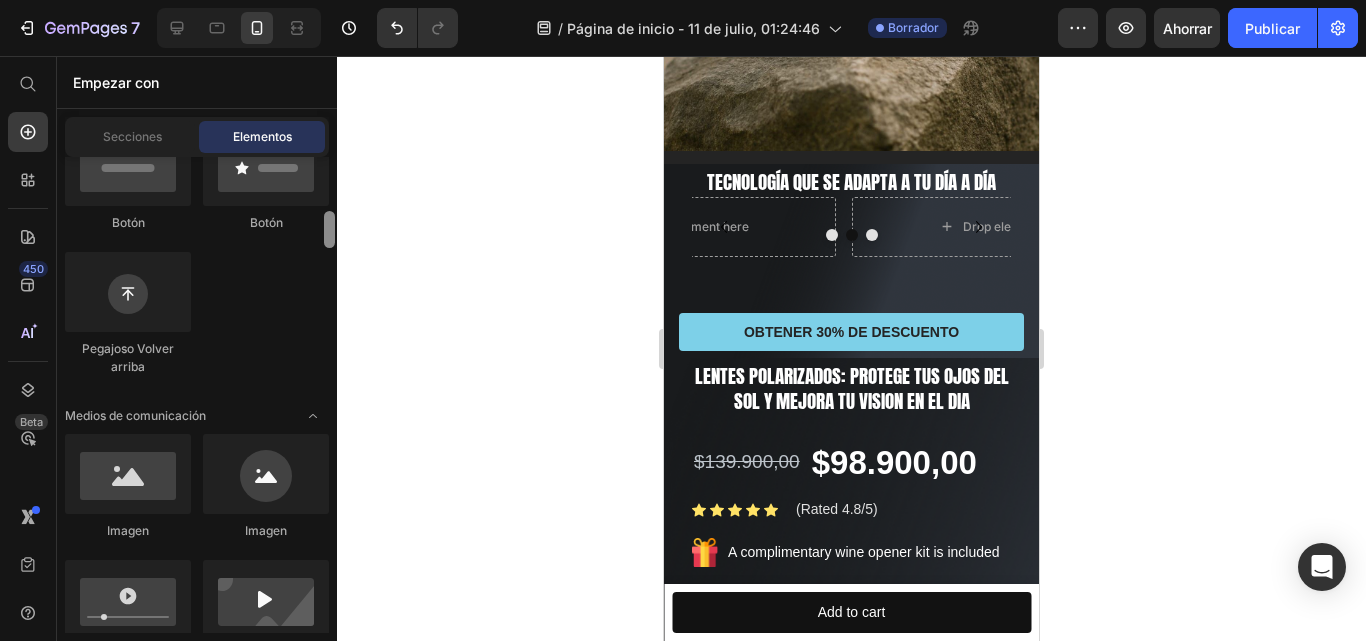 scroll, scrollTop: 541, scrollLeft: 0, axis: vertical 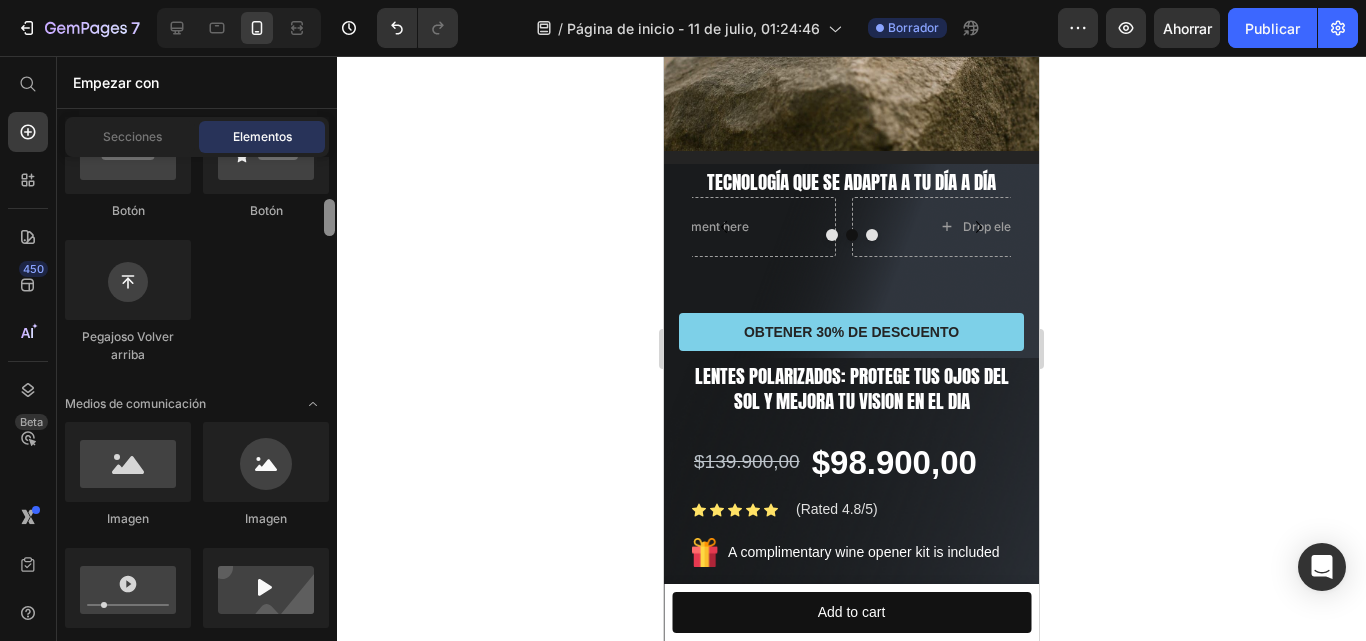 drag, startPoint x: 333, startPoint y: 171, endPoint x: 334, endPoint y: 214, distance: 43.011627 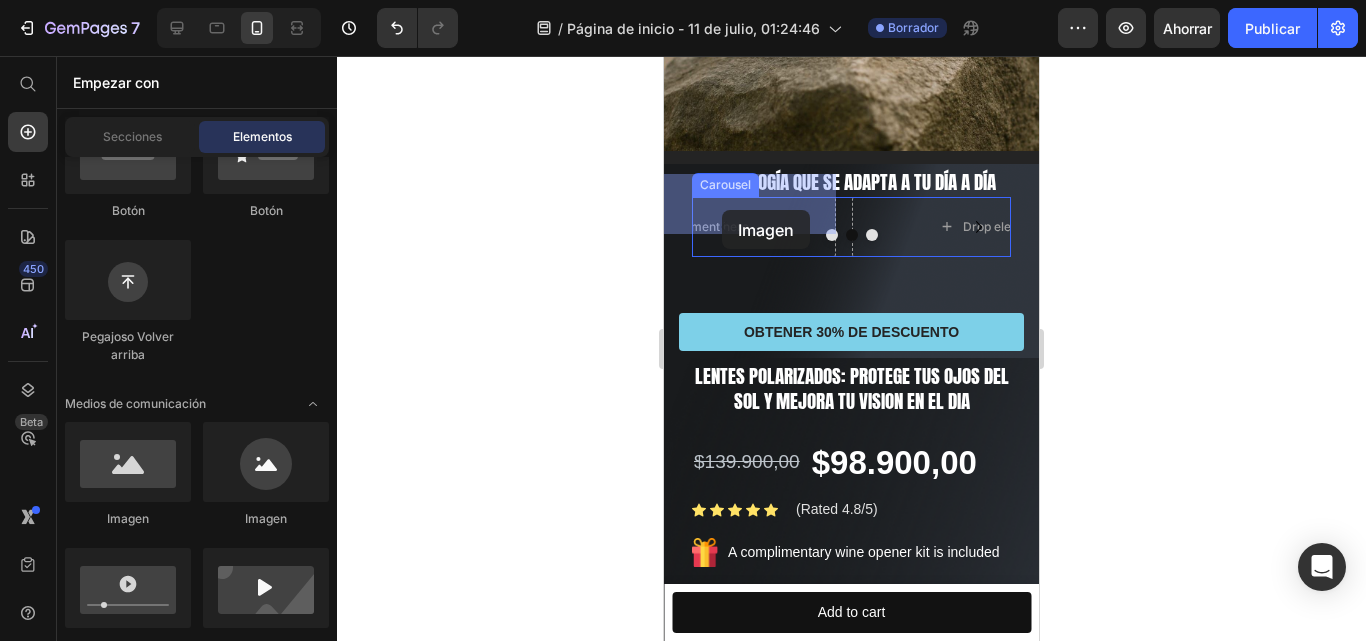 drag, startPoint x: 805, startPoint y: 525, endPoint x: 722, endPoint y: 210, distance: 325.75143 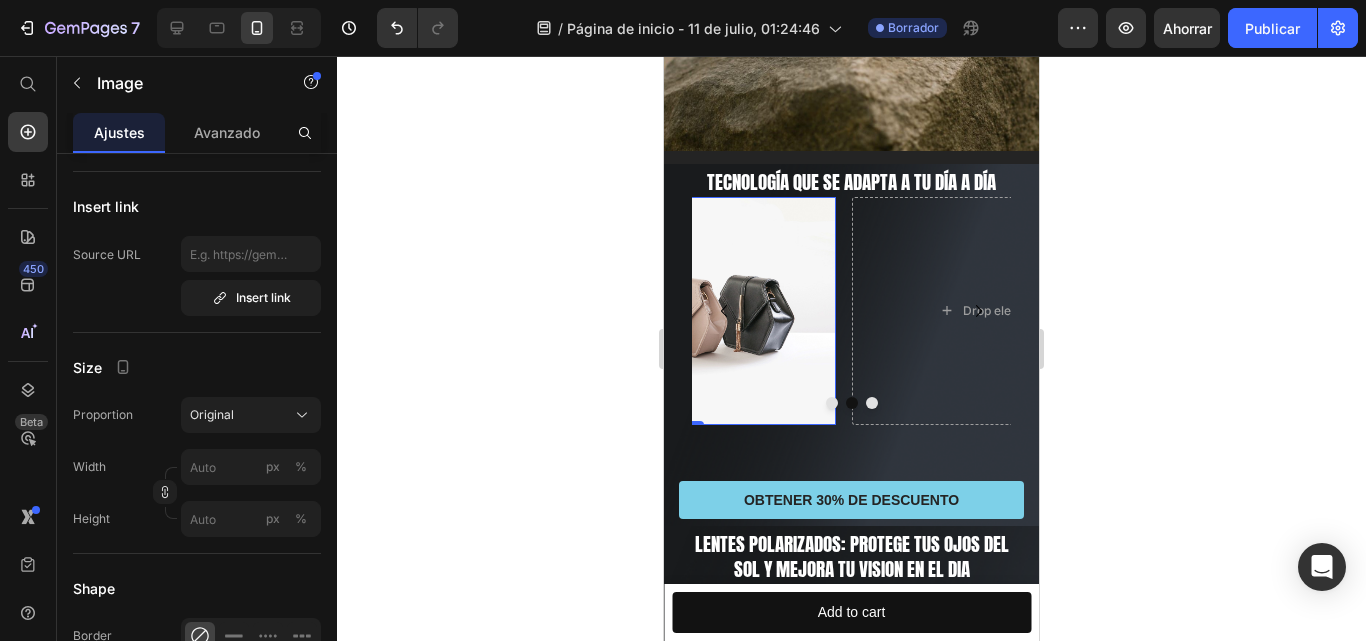 scroll, scrollTop: 0, scrollLeft: 0, axis: both 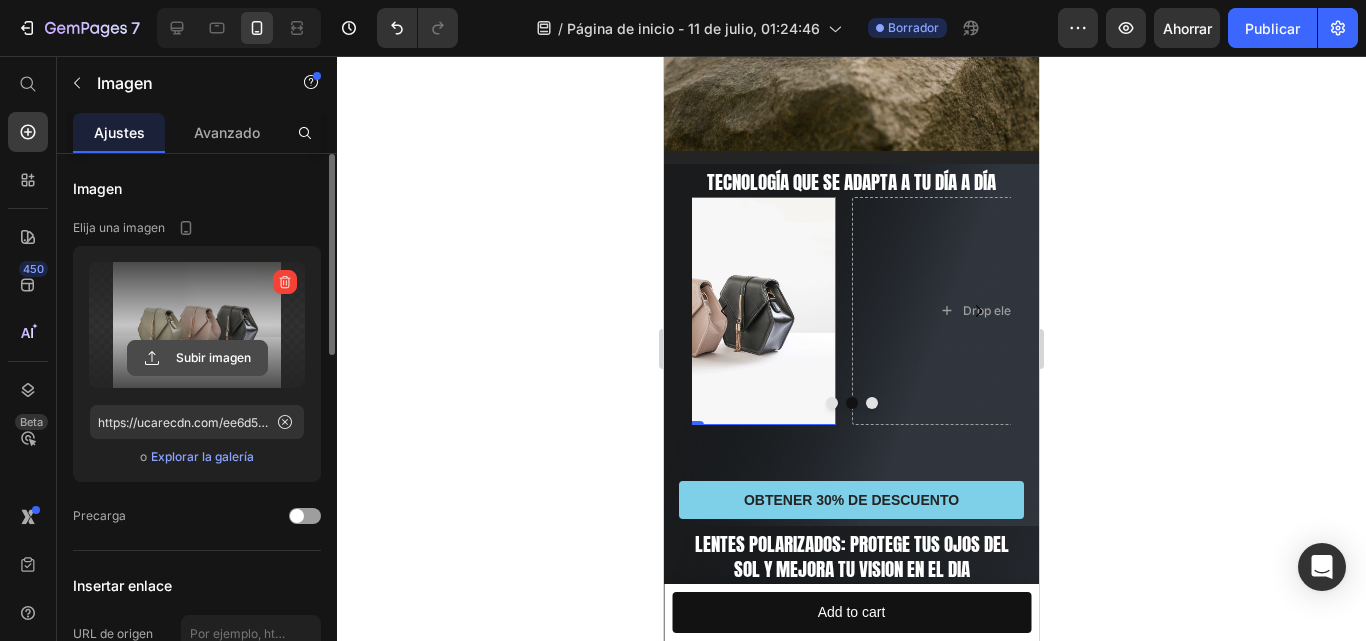 click 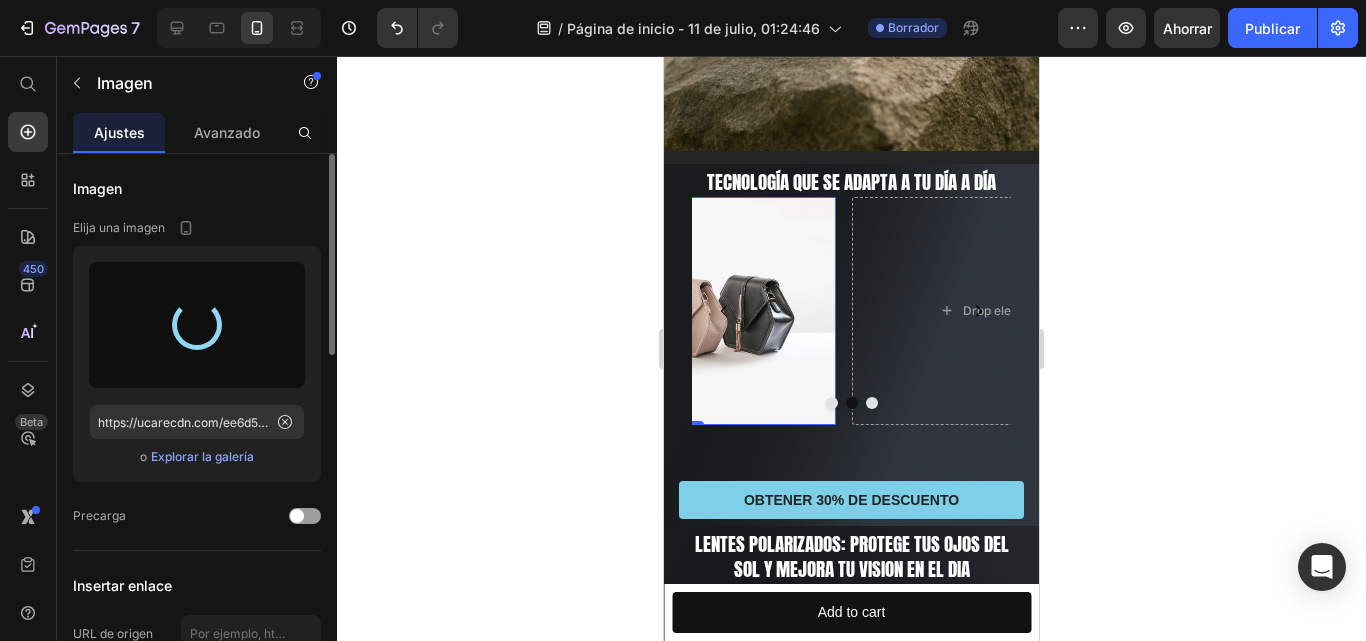 type on "https://cdn.shopify.com/s/files/1/0678/2818/7298/files/gempages_574929121650410608-0a111edc-69f4-4bb7-9fe4-732cbbee5060.jpg" 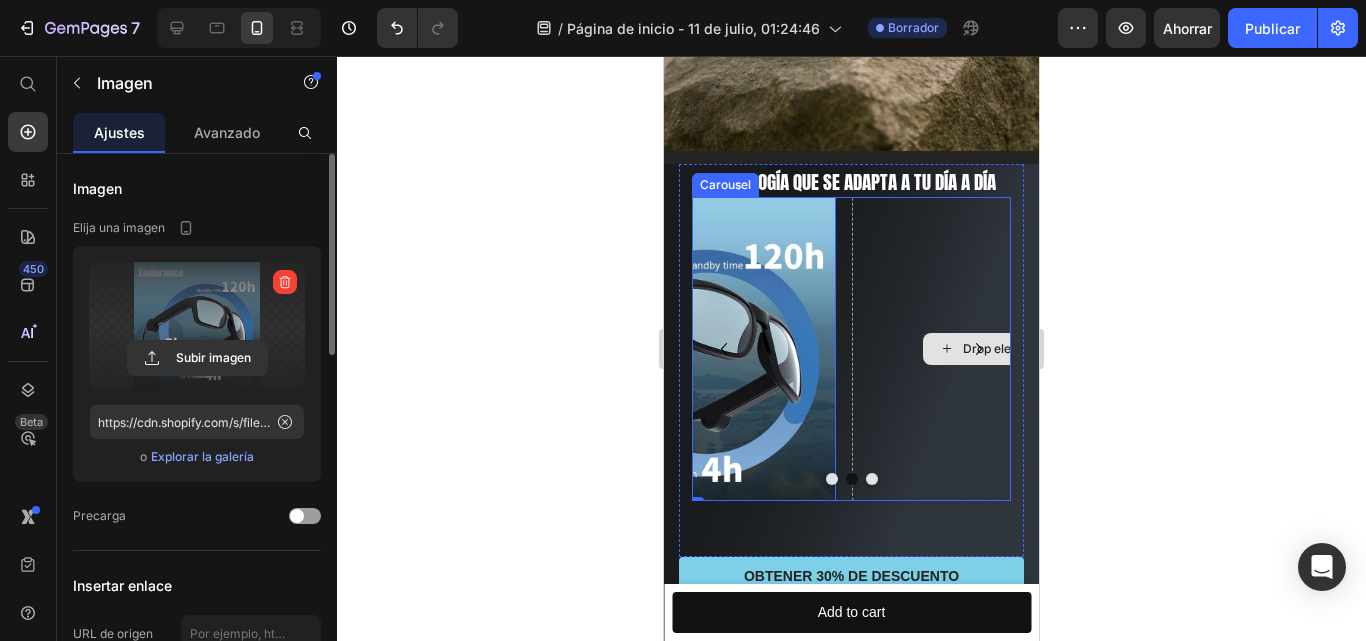 click on "Drop element here" at bounding box center [1004, 349] 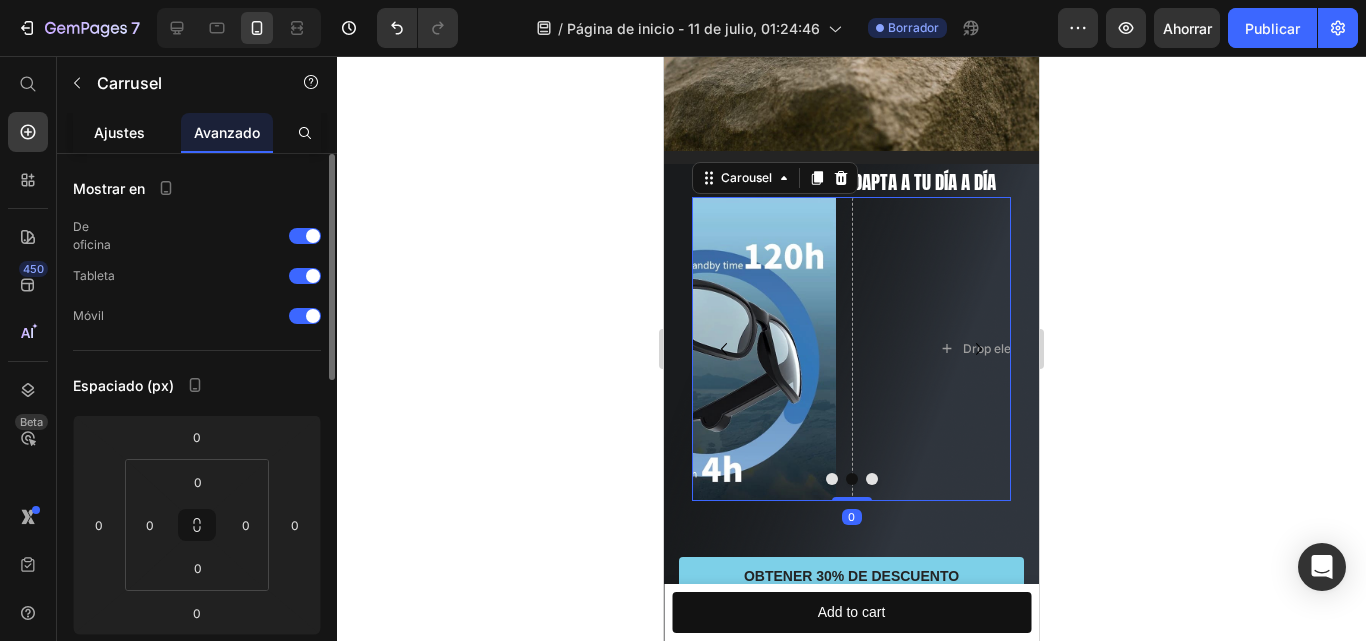 click on "Ajustes" at bounding box center (119, 132) 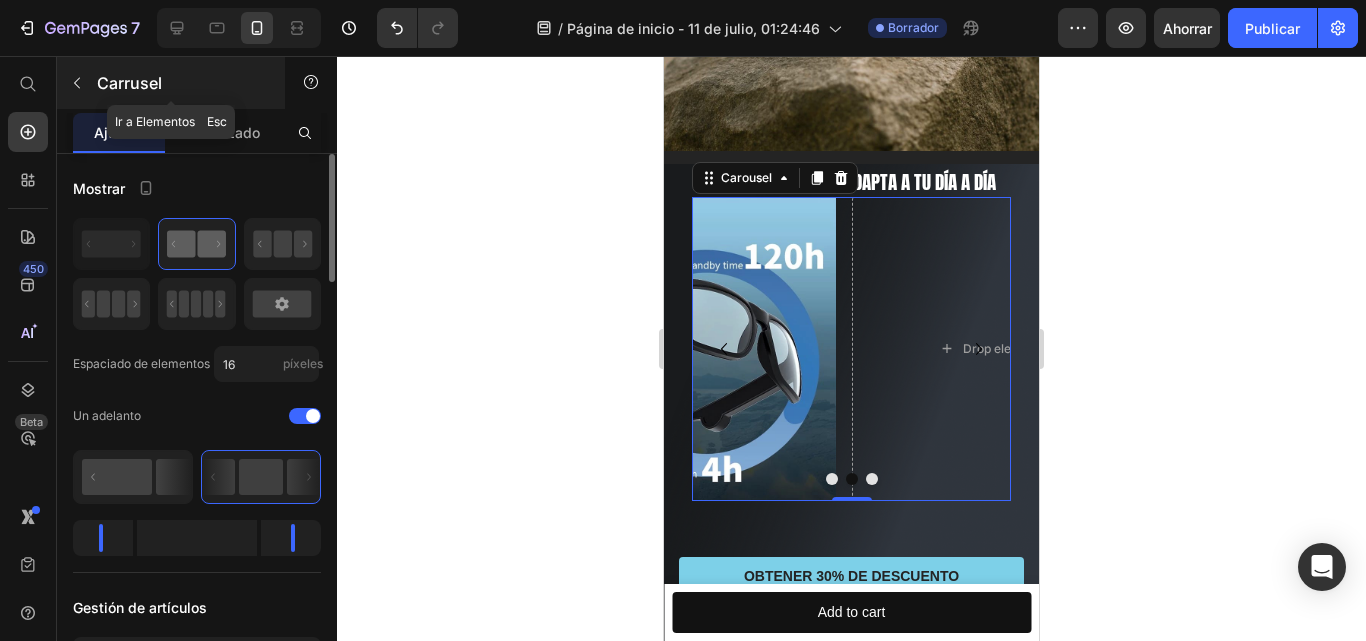 click 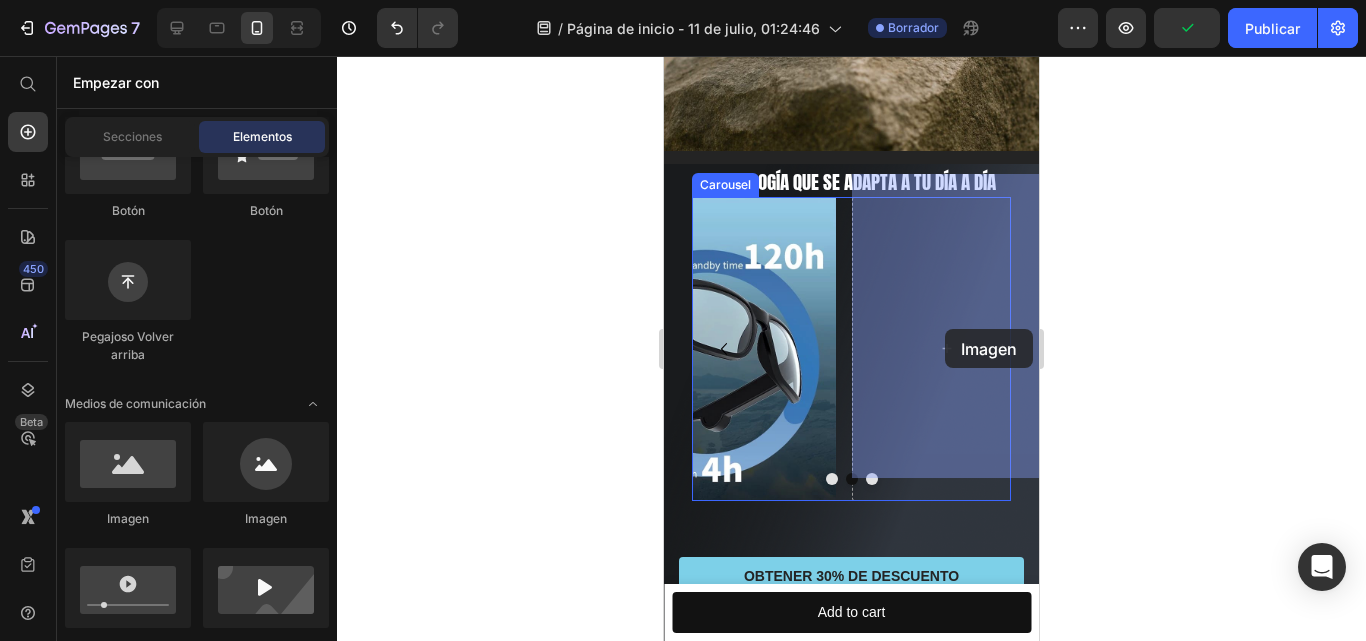 drag, startPoint x: 834, startPoint y: 491, endPoint x: 945, endPoint y: 329, distance: 196.37973 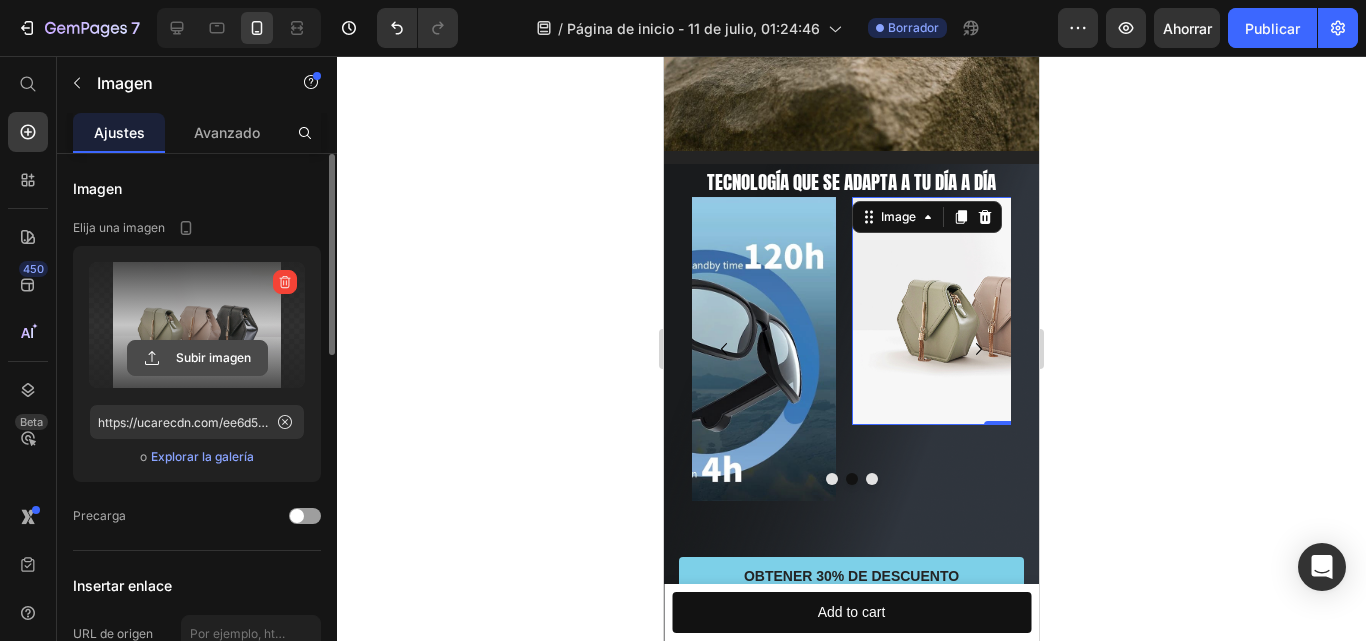 click 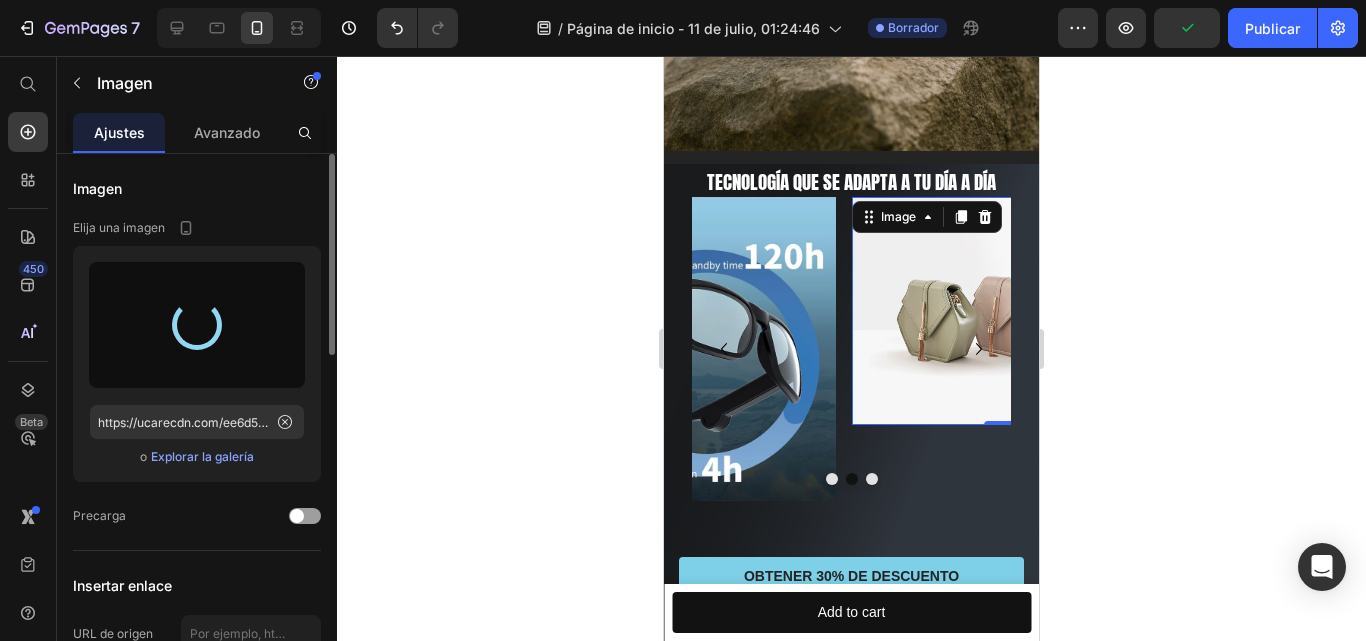 type on "https://cdn.shopify.com/s/files/1/0678/2818/7298/files/gempages_574929121650410608-7ee23e60-0581-4e1a-ae92-295e507324db.jpg" 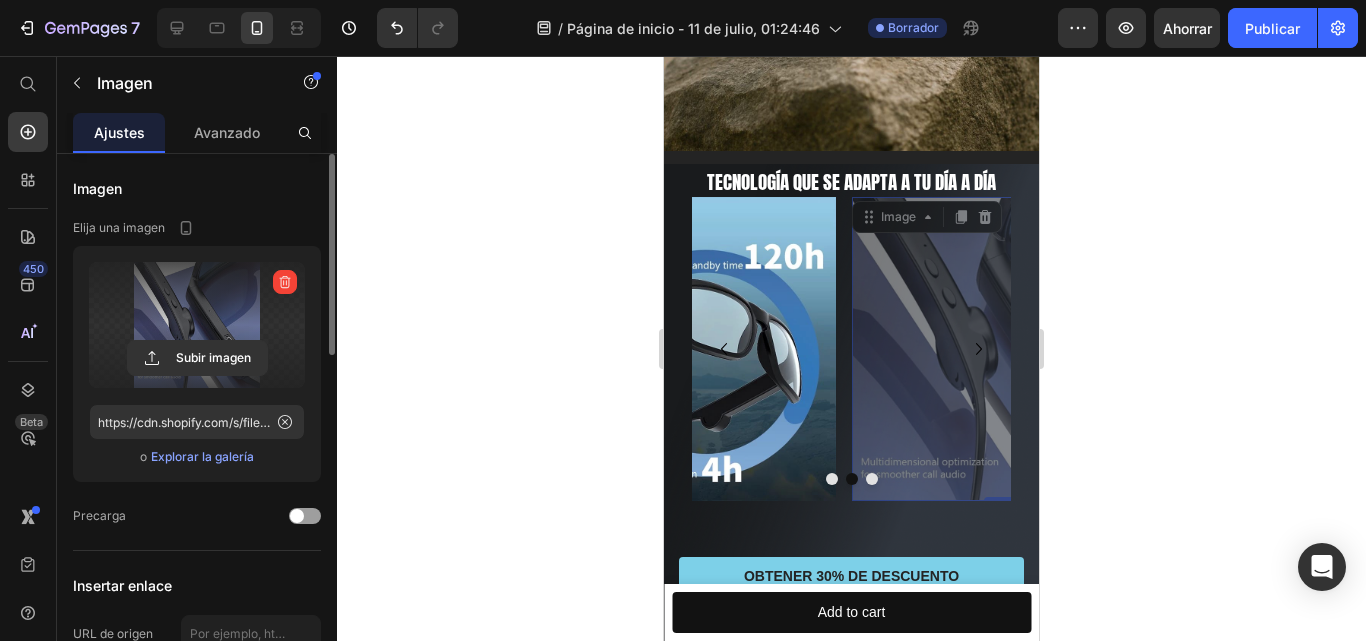 drag, startPoint x: 921, startPoint y: 352, endPoint x: 874, endPoint y: 333, distance: 50.695168 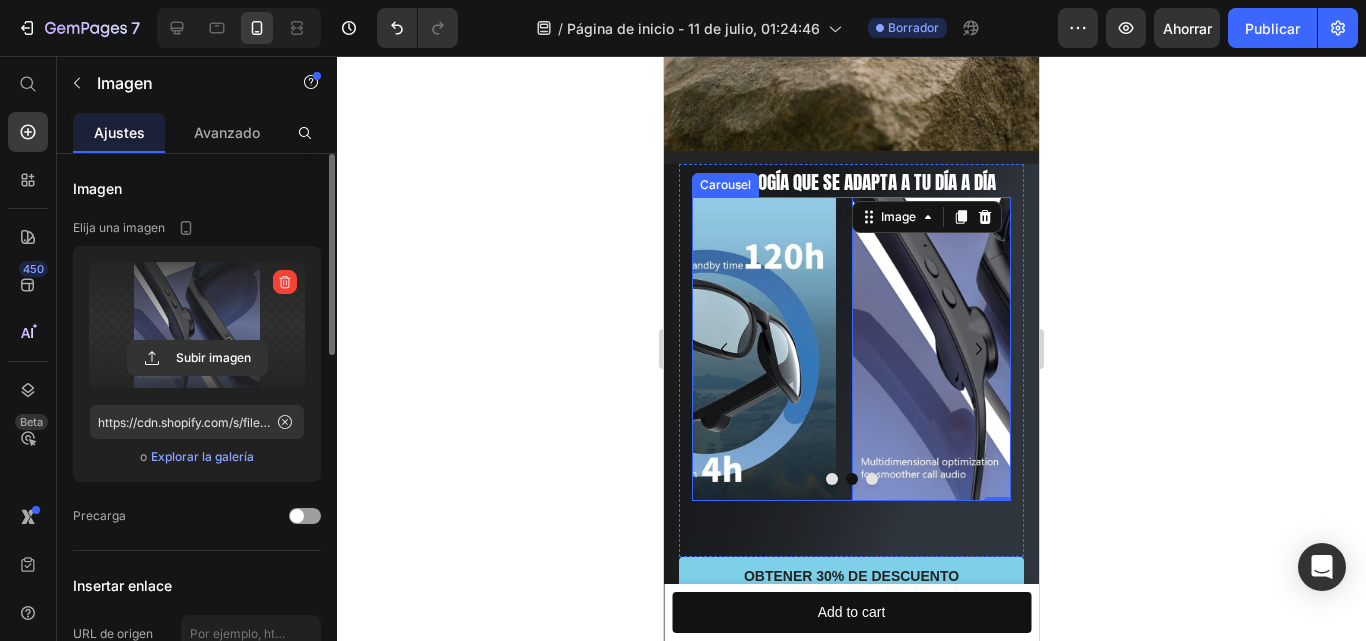 click at bounding box center [979, 349] 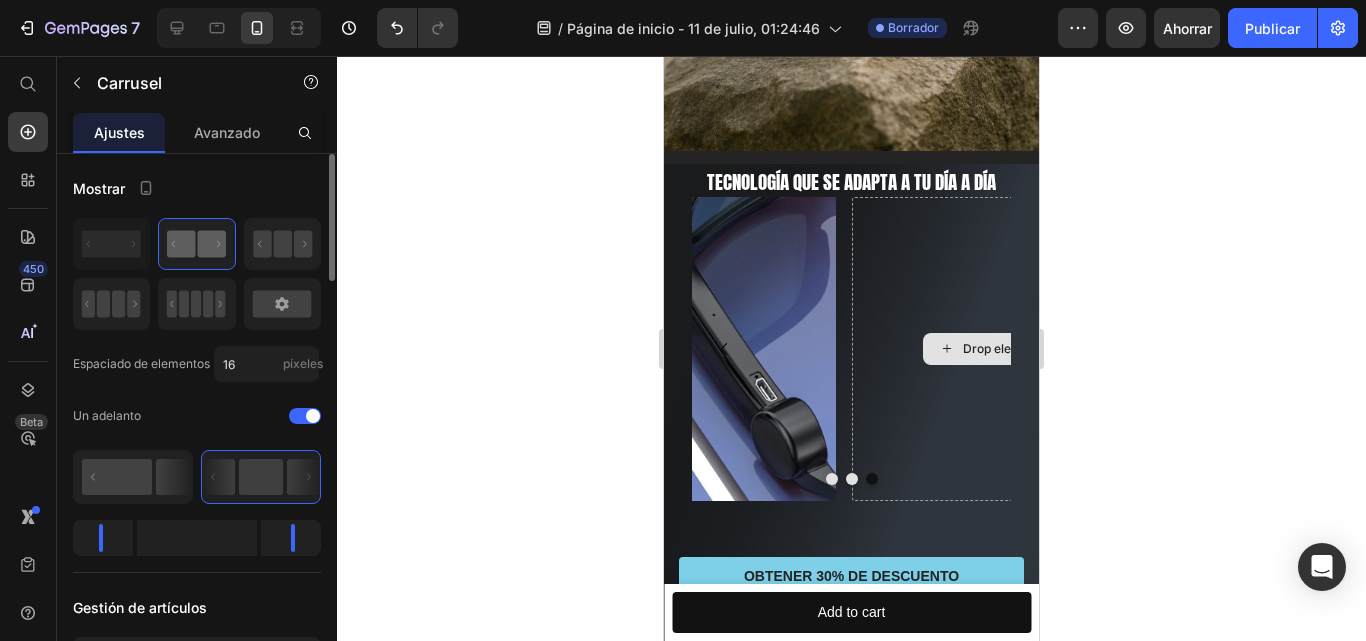 click on "Drop element here" at bounding box center (1004, 349) 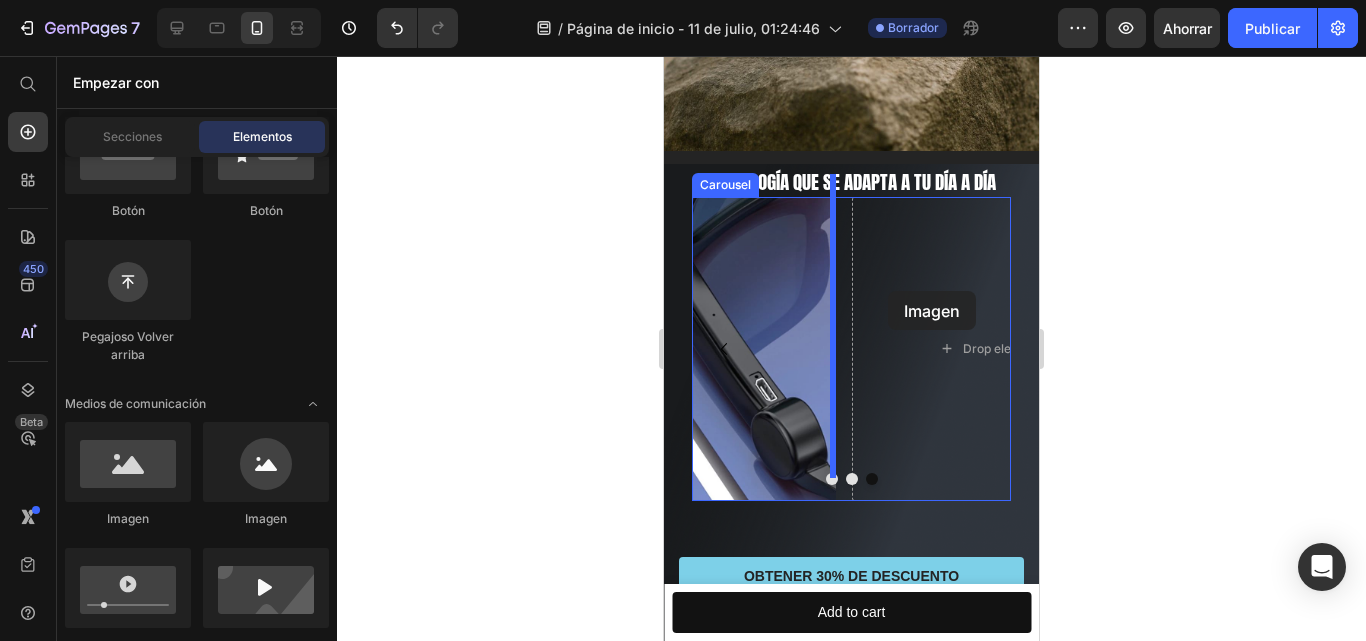 drag, startPoint x: 834, startPoint y: 520, endPoint x: 889, endPoint y: 293, distance: 233.56798 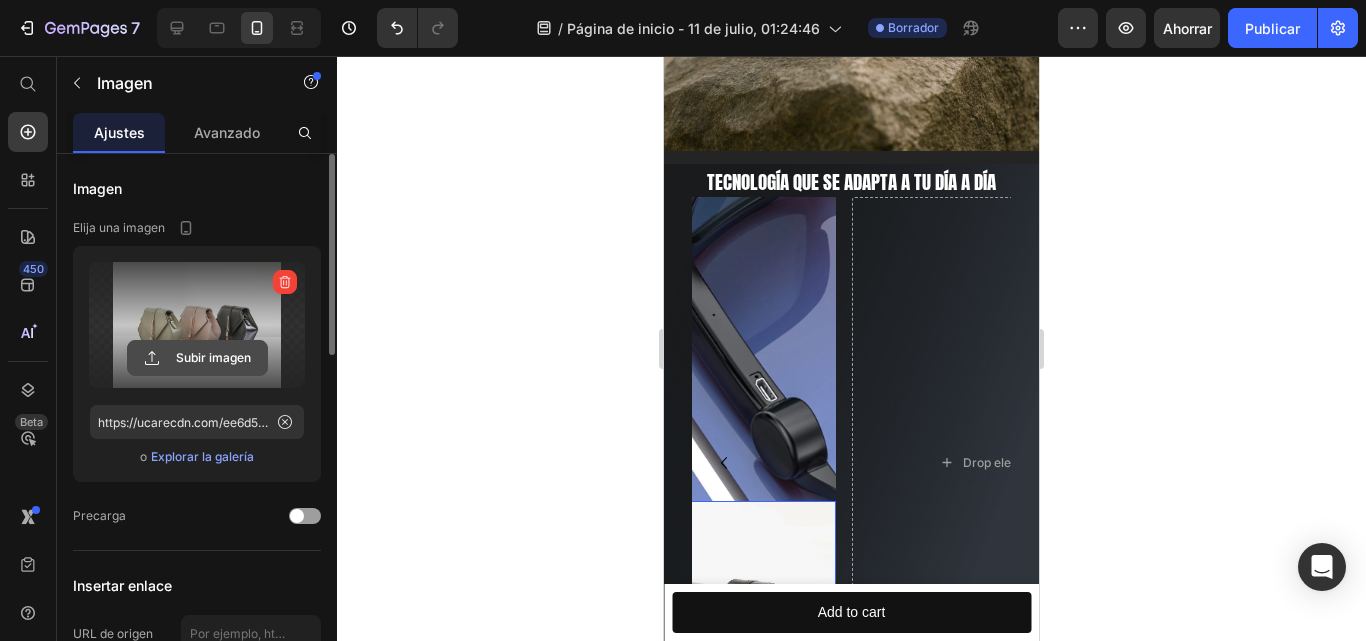 click 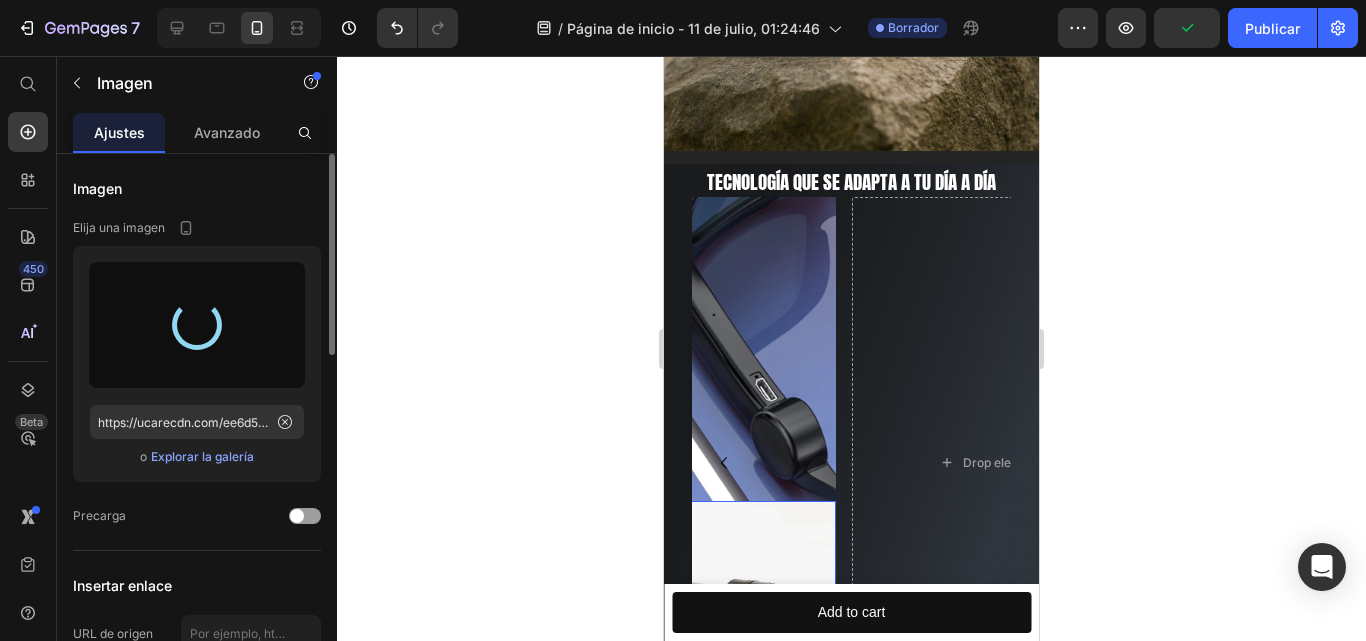 type on "https://cdn.shopify.com/s/files/1/0678/2818/7298/files/gempages_574929121650410608-6b1e7263-0a5a-4861-aa45-1ef463d67775.jpg" 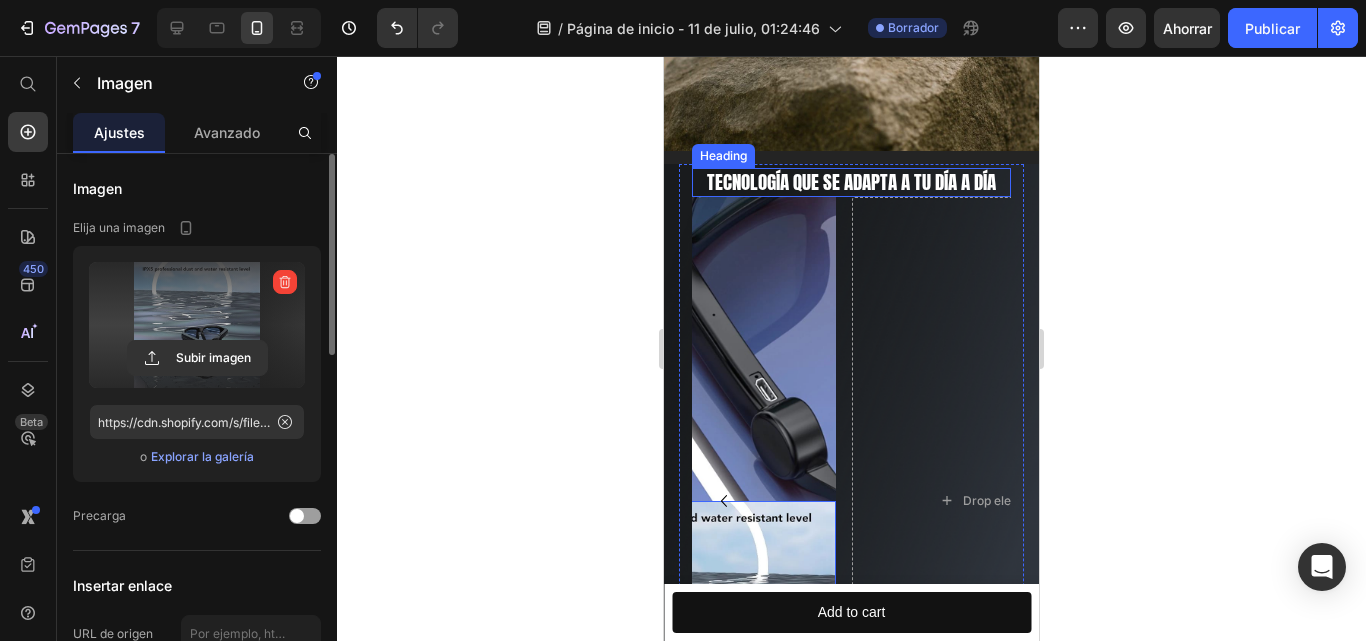 click on "Tecnología que se adapta a tu día a día" at bounding box center (851, 182) 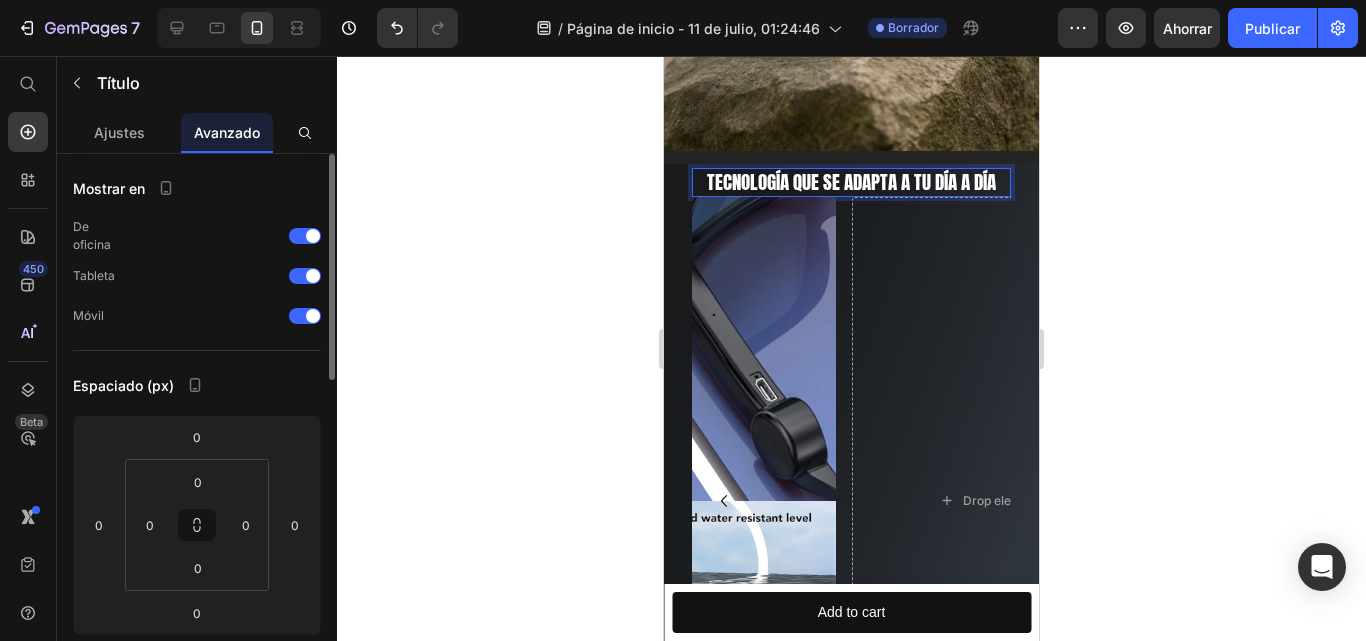 click on "Tecnología que se adapta a tu día a día" at bounding box center [851, 182] 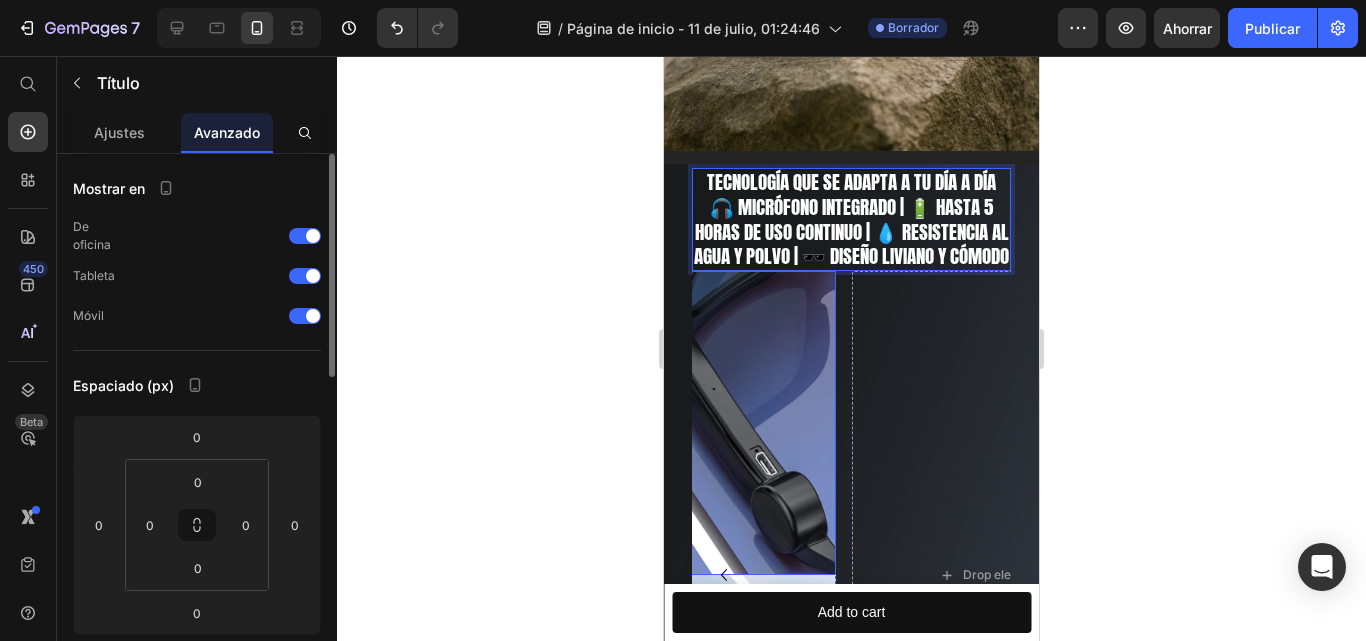 click at bounding box center [684, 423] 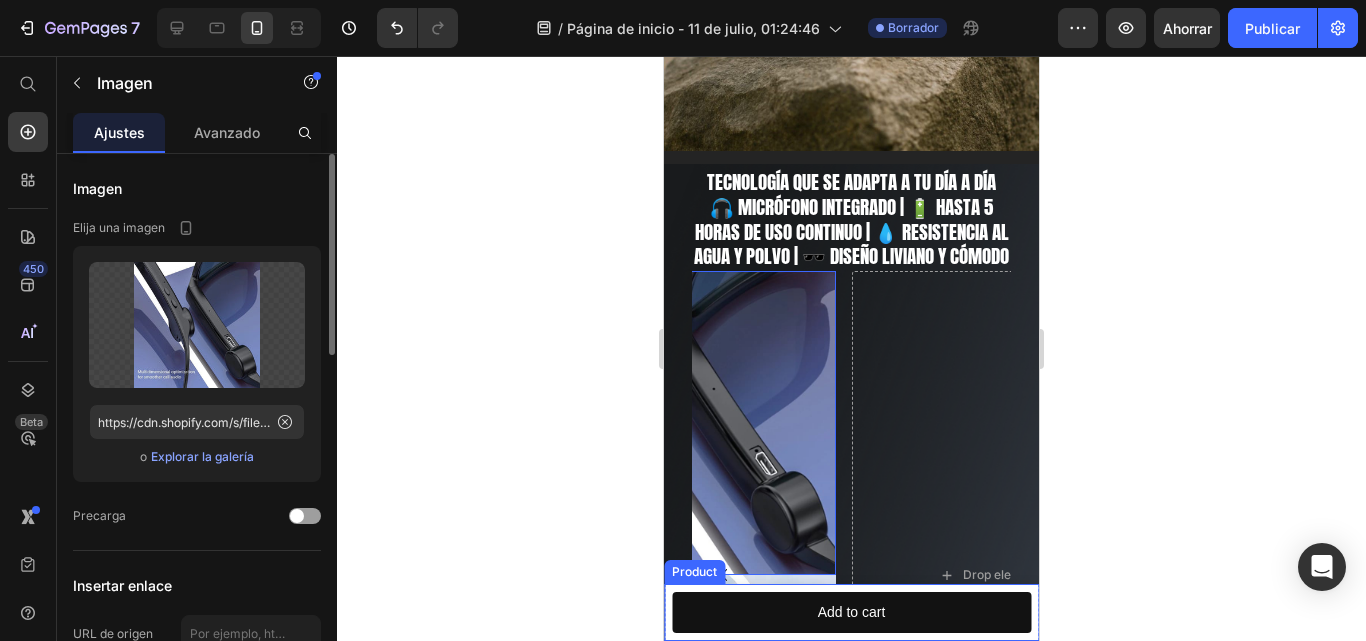 click on "Product" at bounding box center [694, 572] 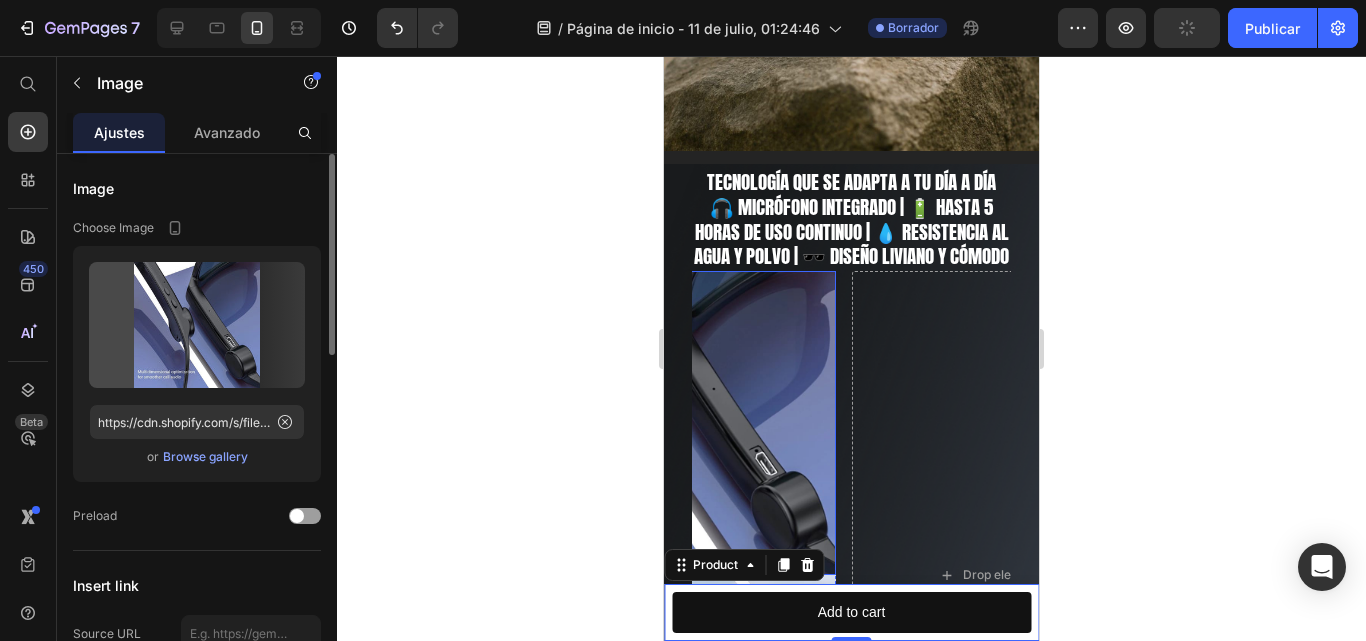 click at bounding box center (684, 423) 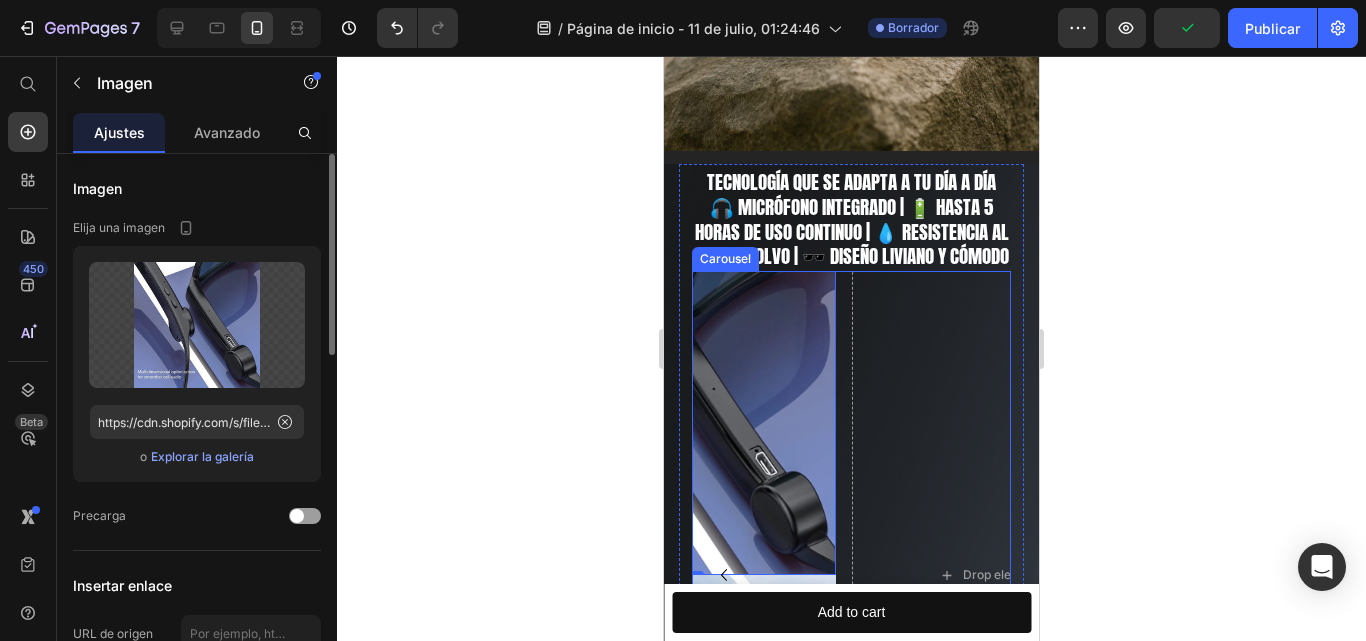 click 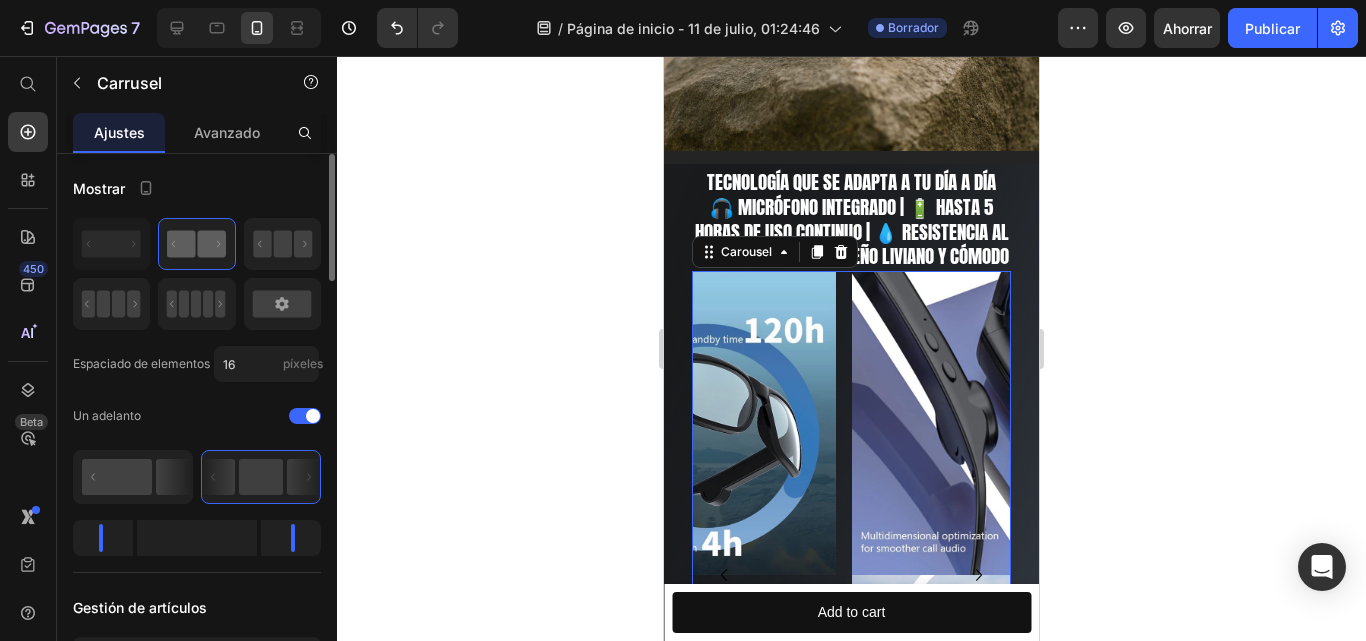 click 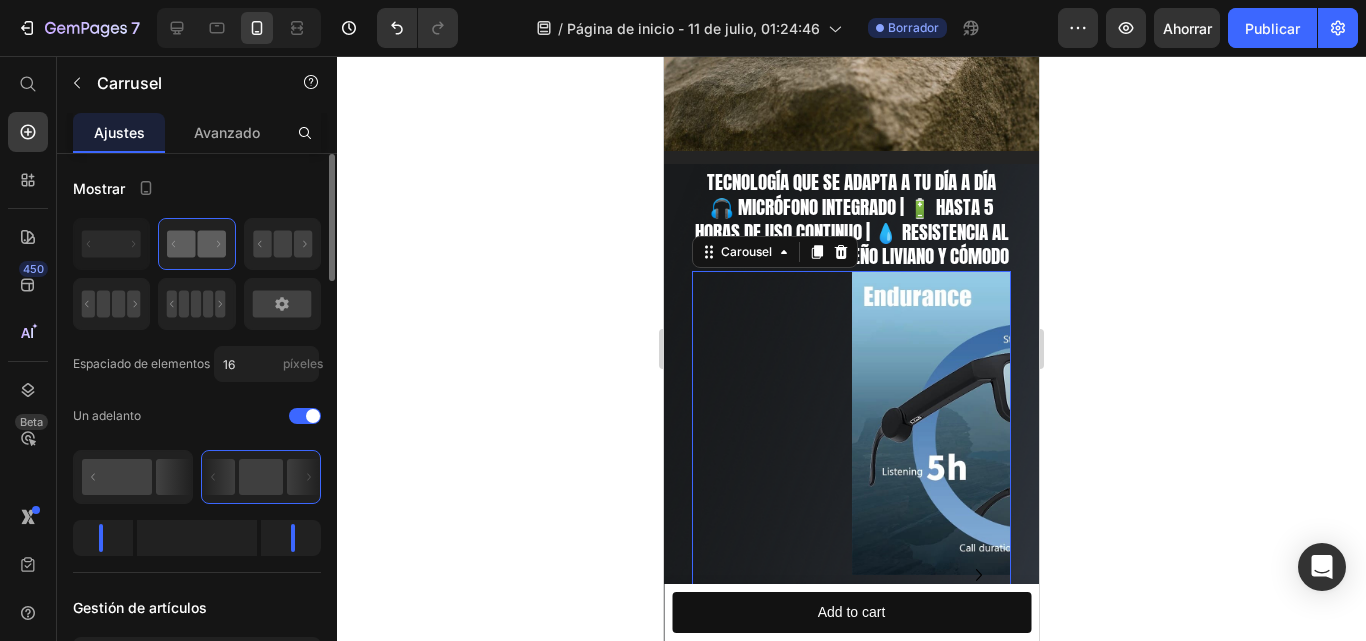 click 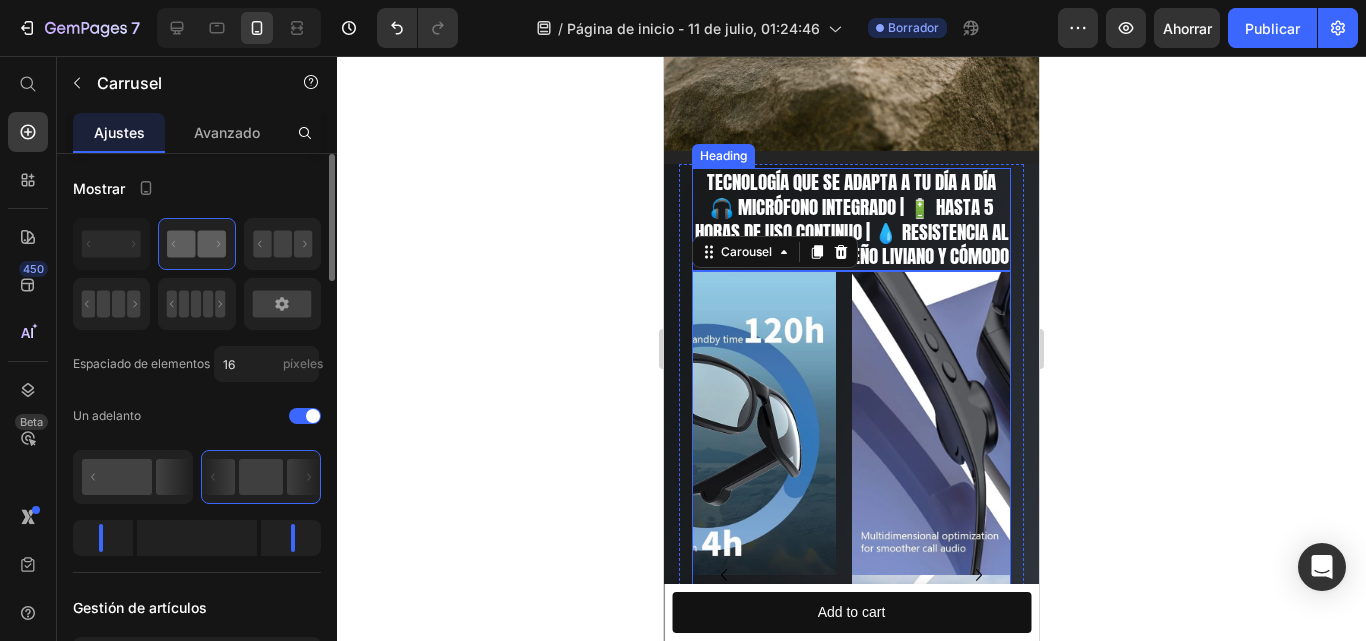 click on "Tecnología que se adapta a tu día a día 🎧 Micrófono integrado | 🔋 Hasta 5 horas de uso continuo | 💧 Resistencia al agua y polvo | 🕶️ Diseño liviano y cómodo" at bounding box center (851, 219) 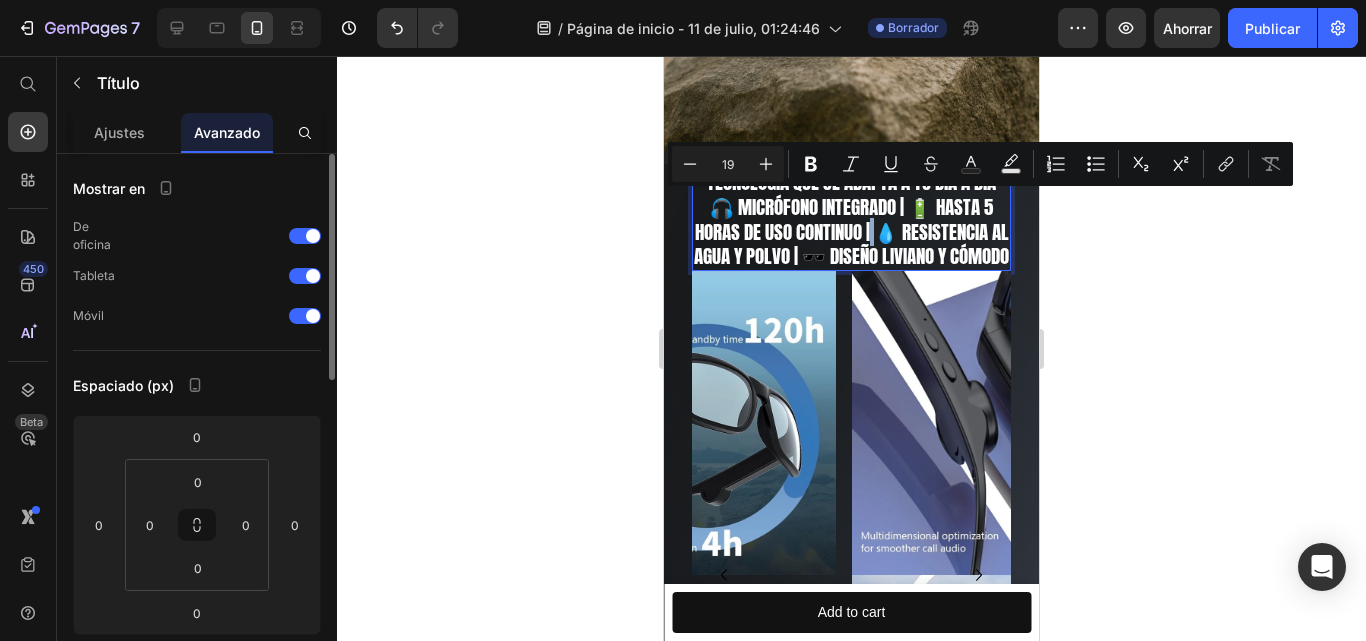 click on "Tecnología que se adapta a tu día a día 🎧 Micrófono integrado | 🔋 Hasta 5 horas de uso continuo | 💧 Resistencia al agua y polvo | 🕶️ Diseño liviano y cómodo" at bounding box center (851, 219) 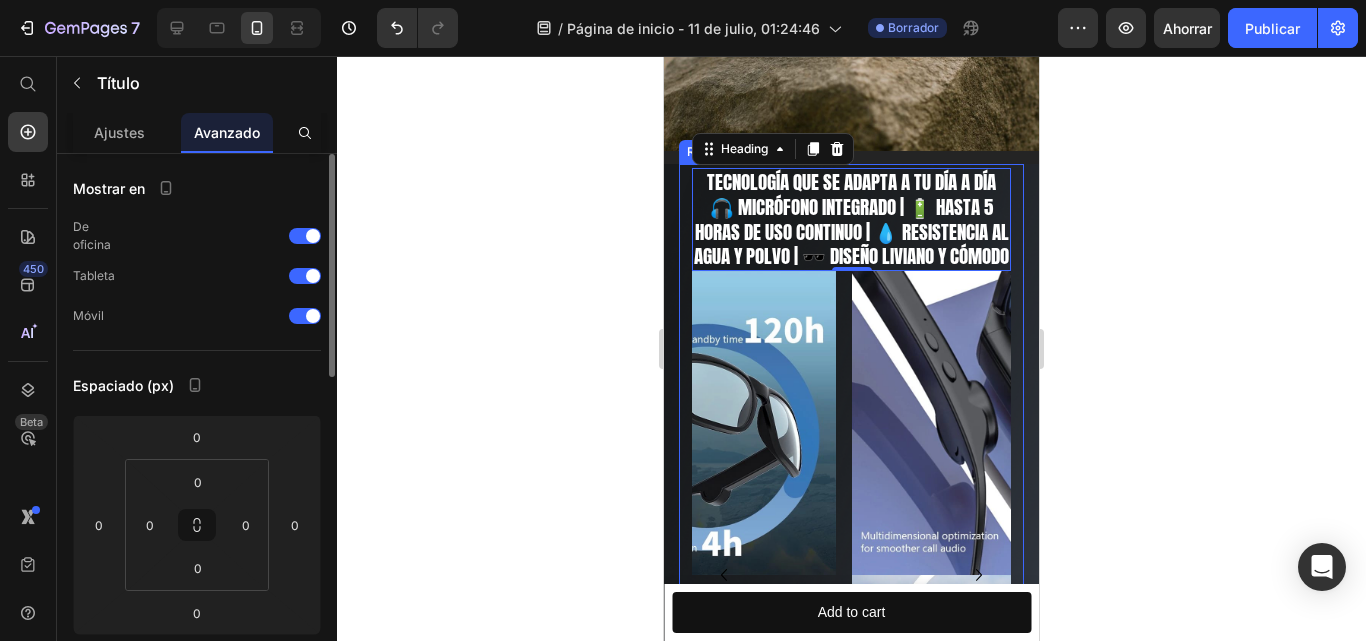 click 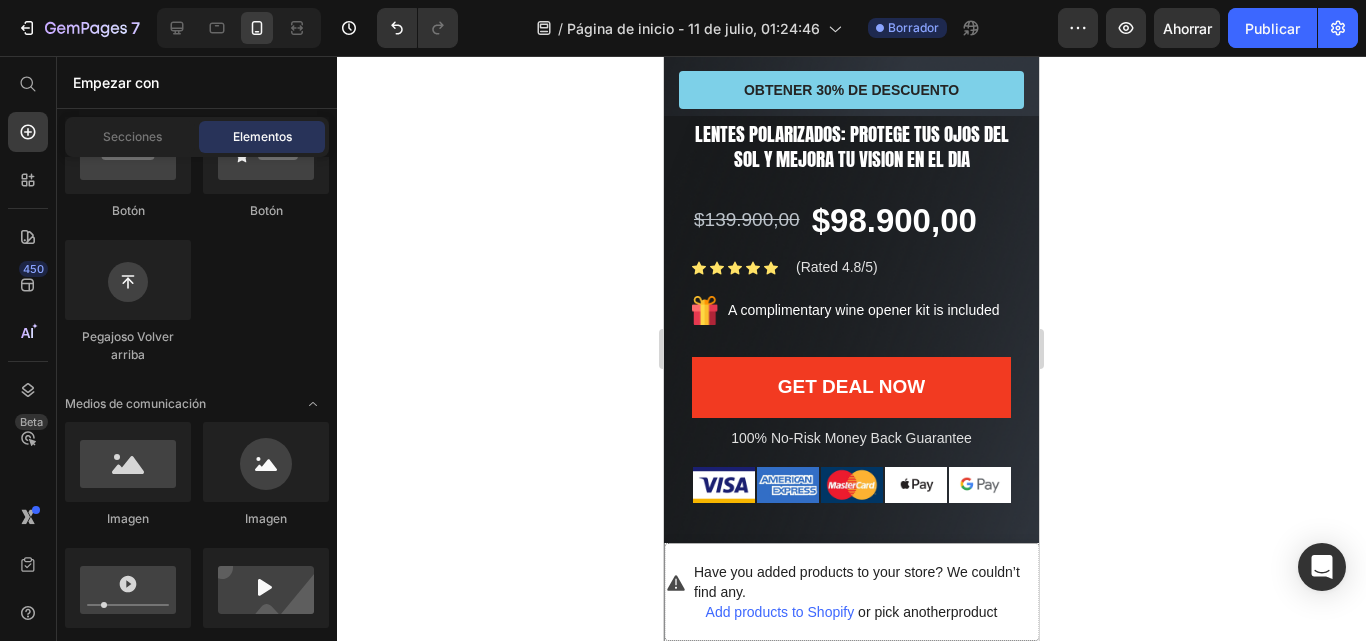 scroll, scrollTop: 1909, scrollLeft: 0, axis: vertical 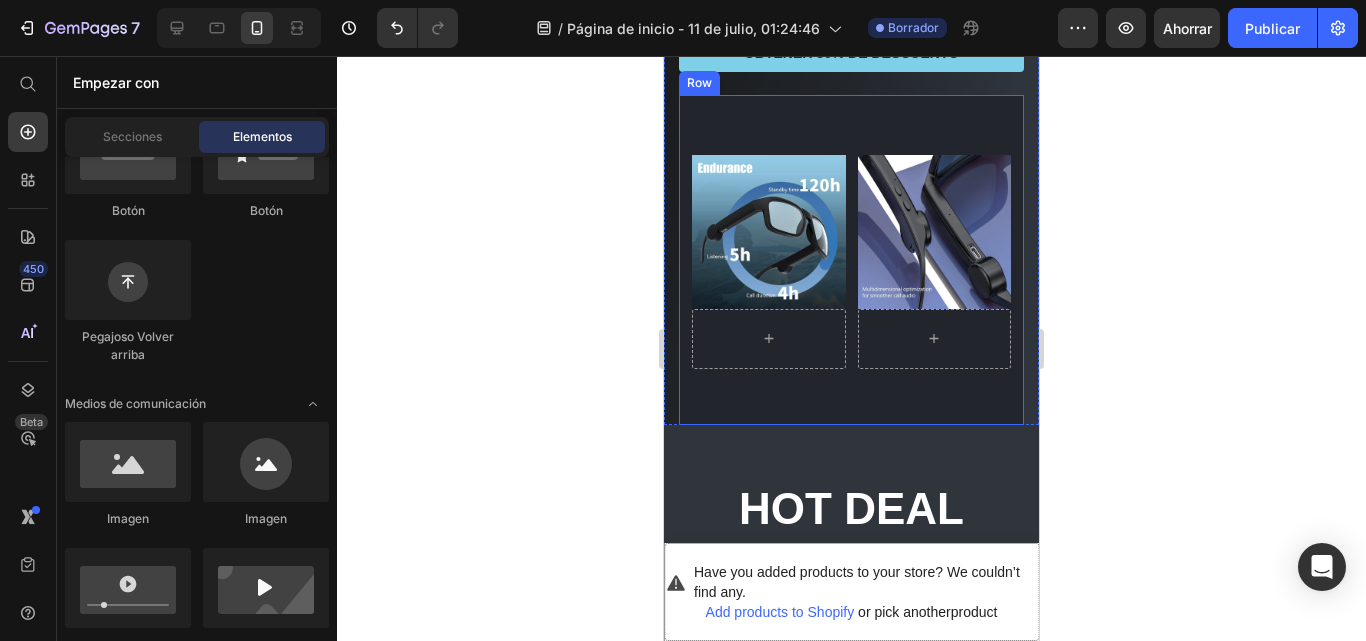 click on "Image Image
Row" at bounding box center (851, 260) 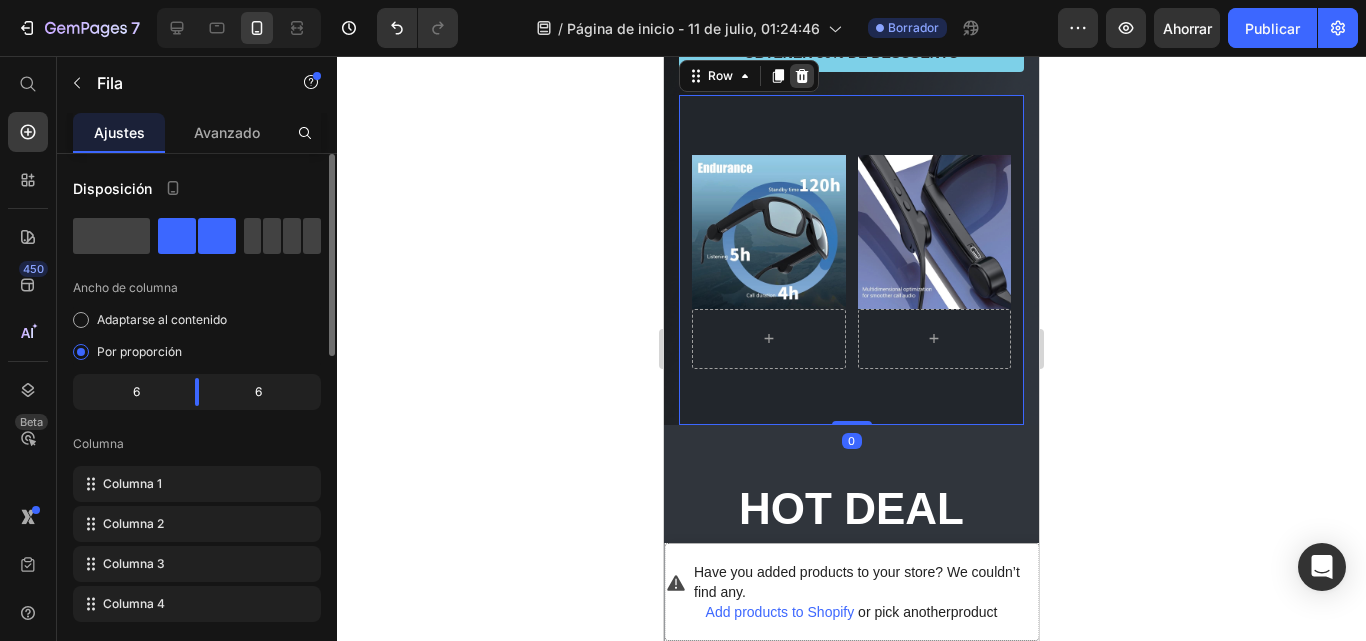 click 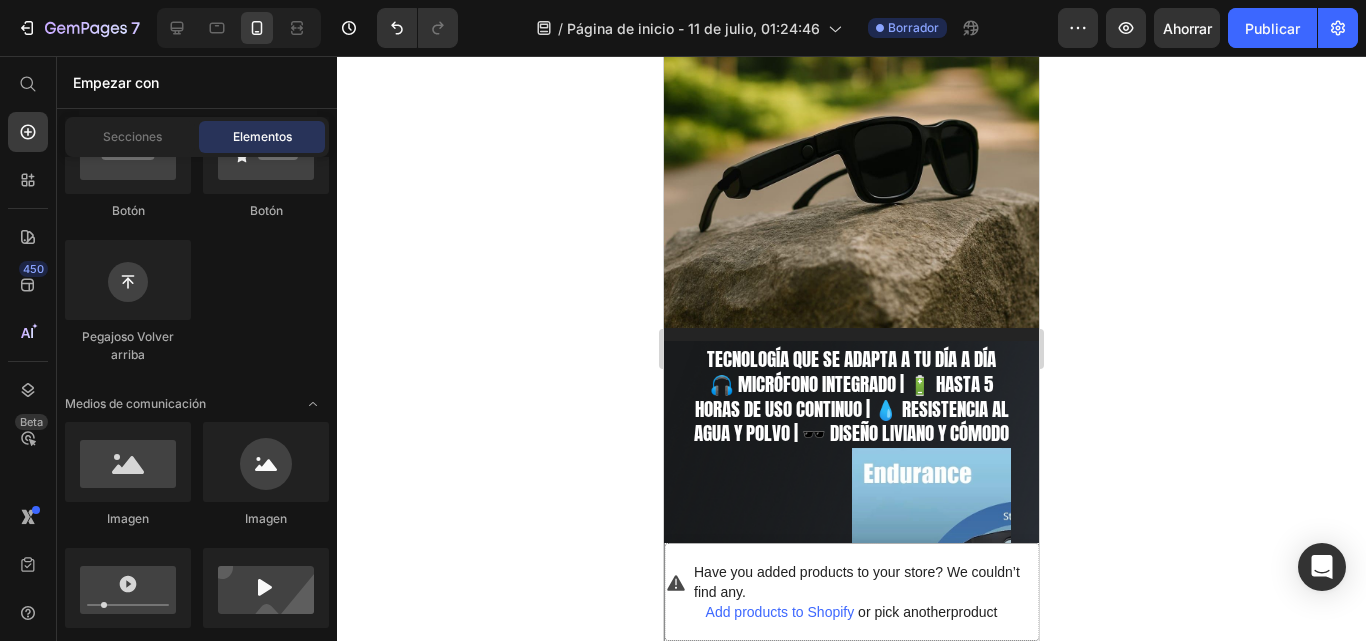 scroll, scrollTop: 865, scrollLeft: 0, axis: vertical 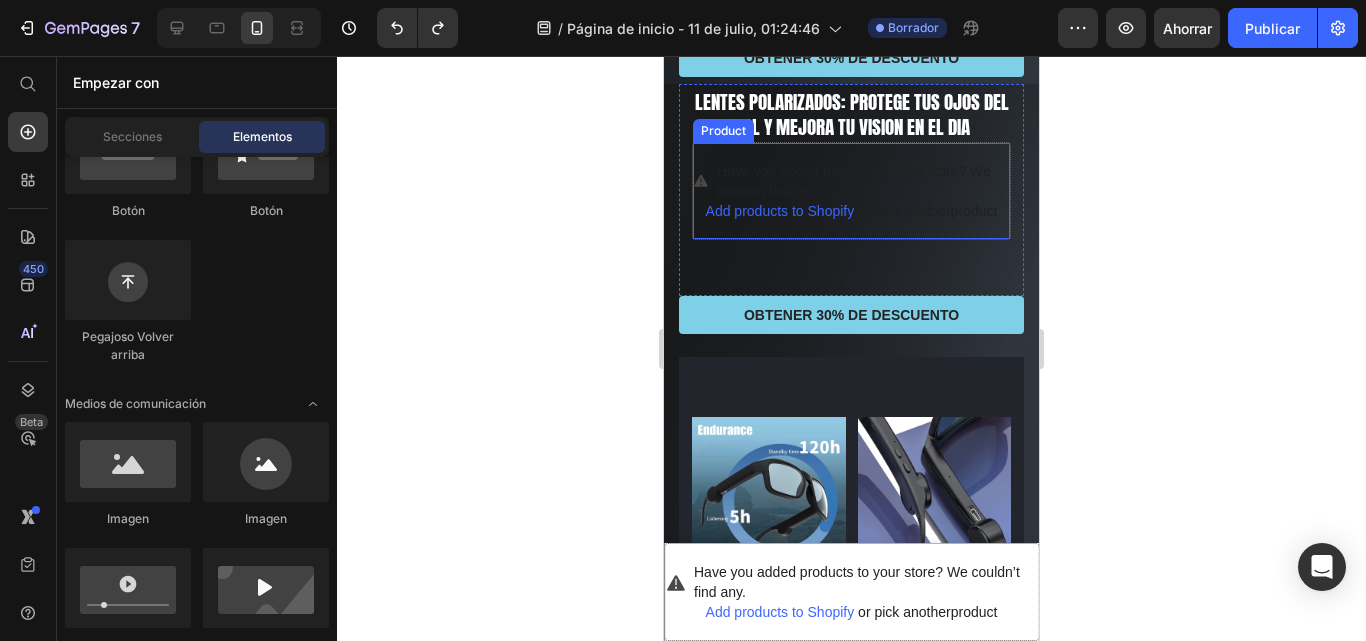 click on "Have you added products to your store? We couldn’t find any." at bounding box center (863, 181) 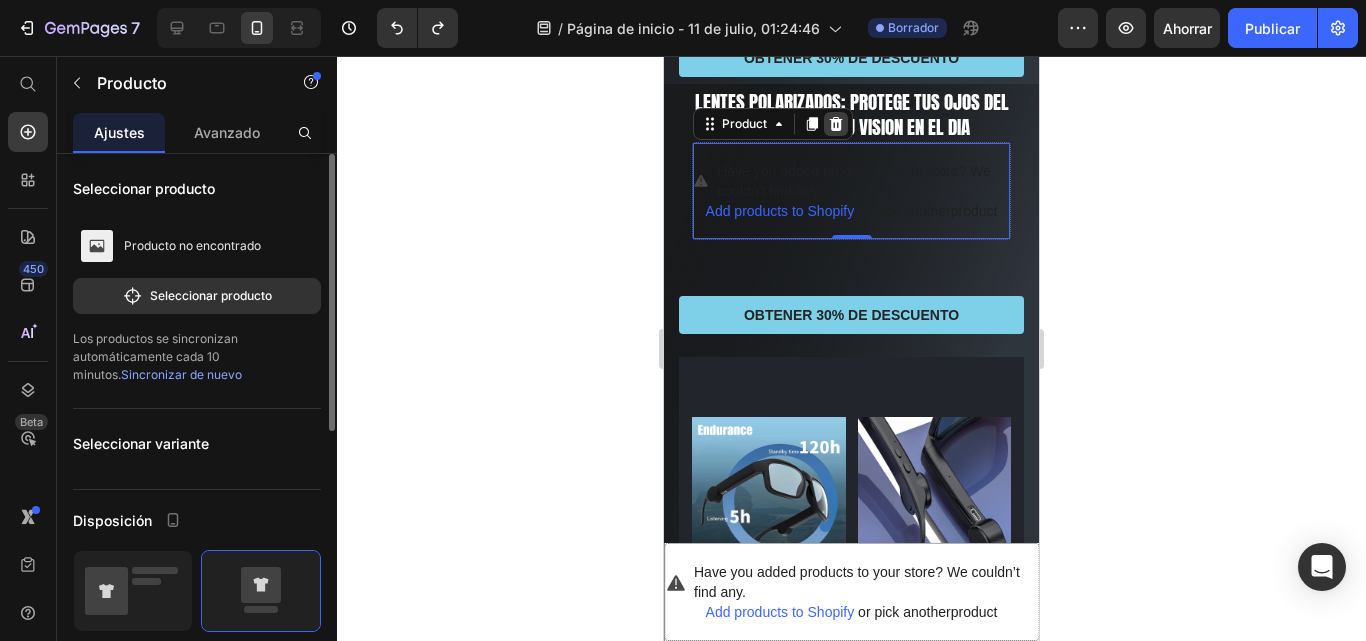 click 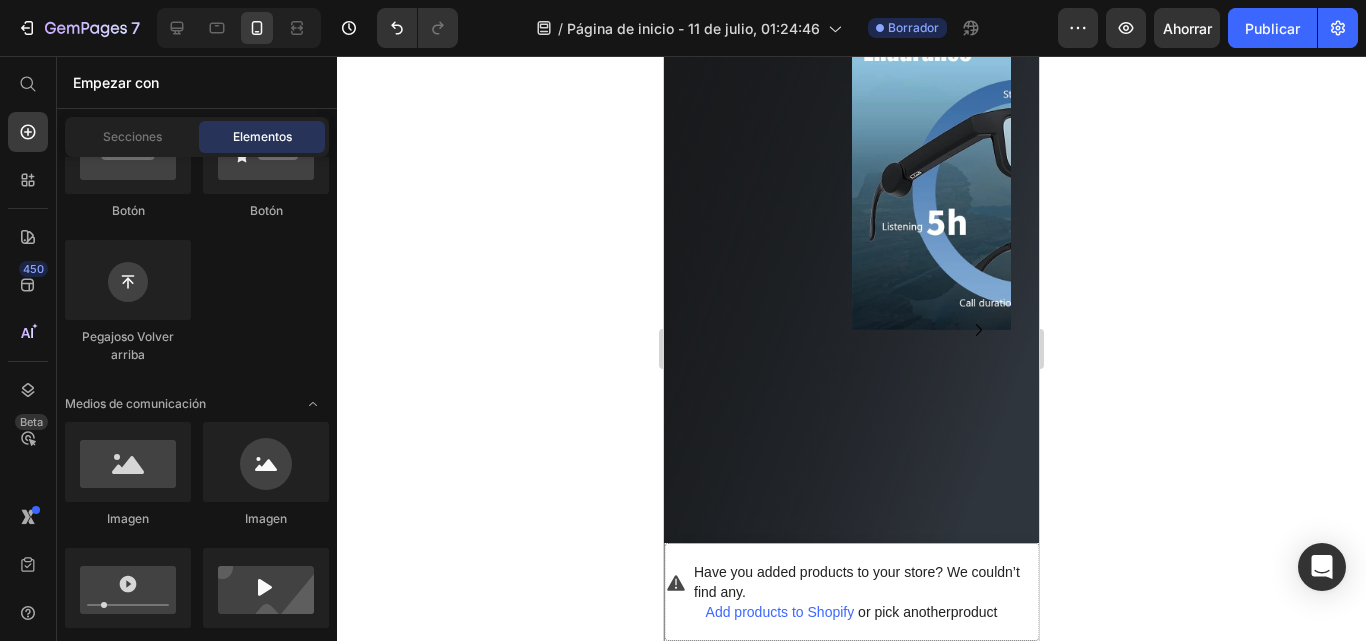 scroll, scrollTop: 1630, scrollLeft: 0, axis: vertical 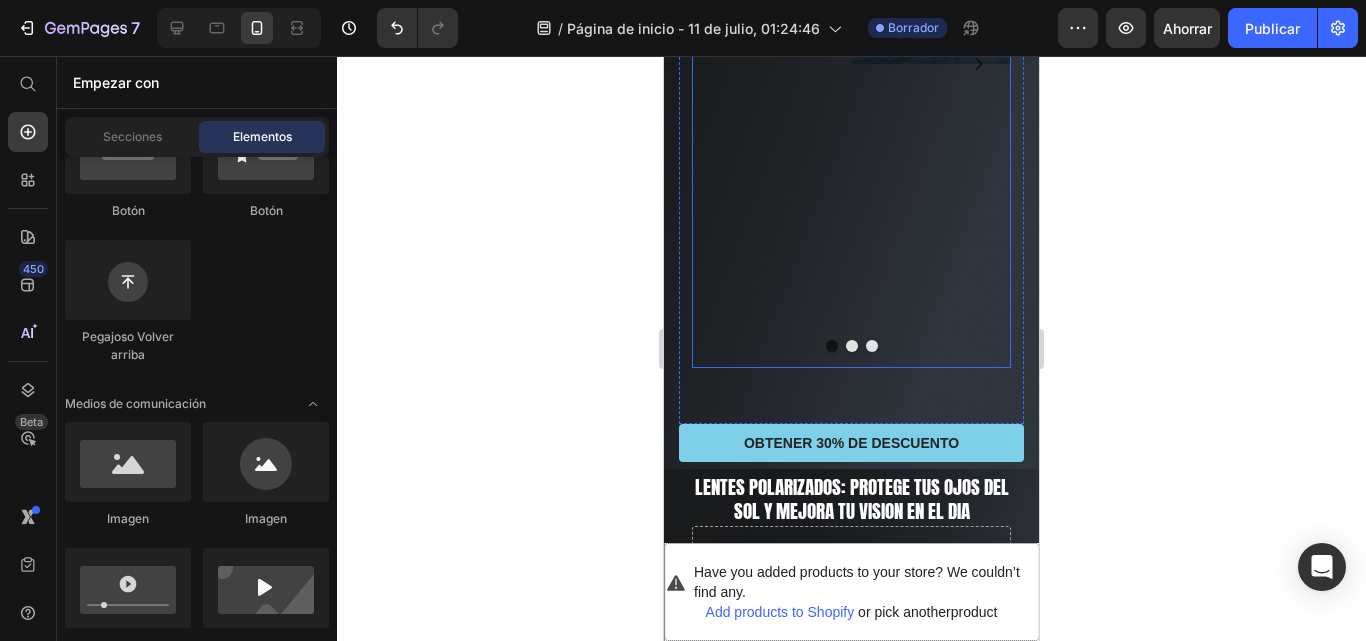 click at bounding box center [852, 346] 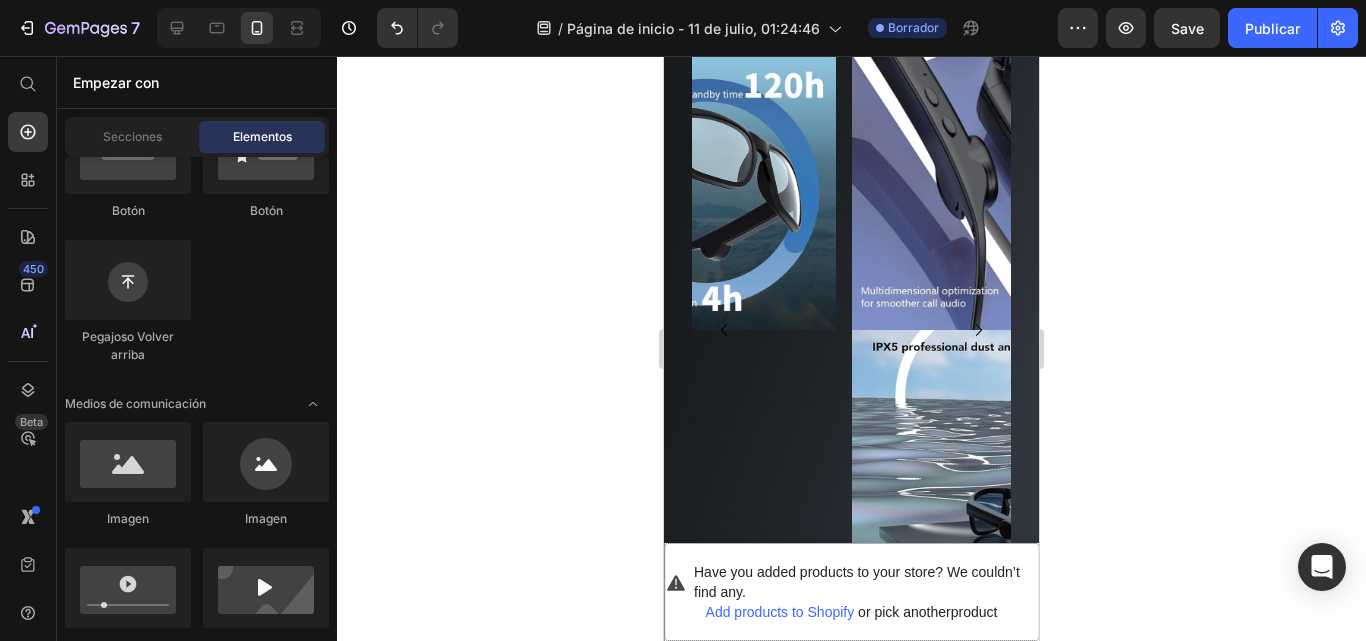 scroll, scrollTop: 1379, scrollLeft: 0, axis: vertical 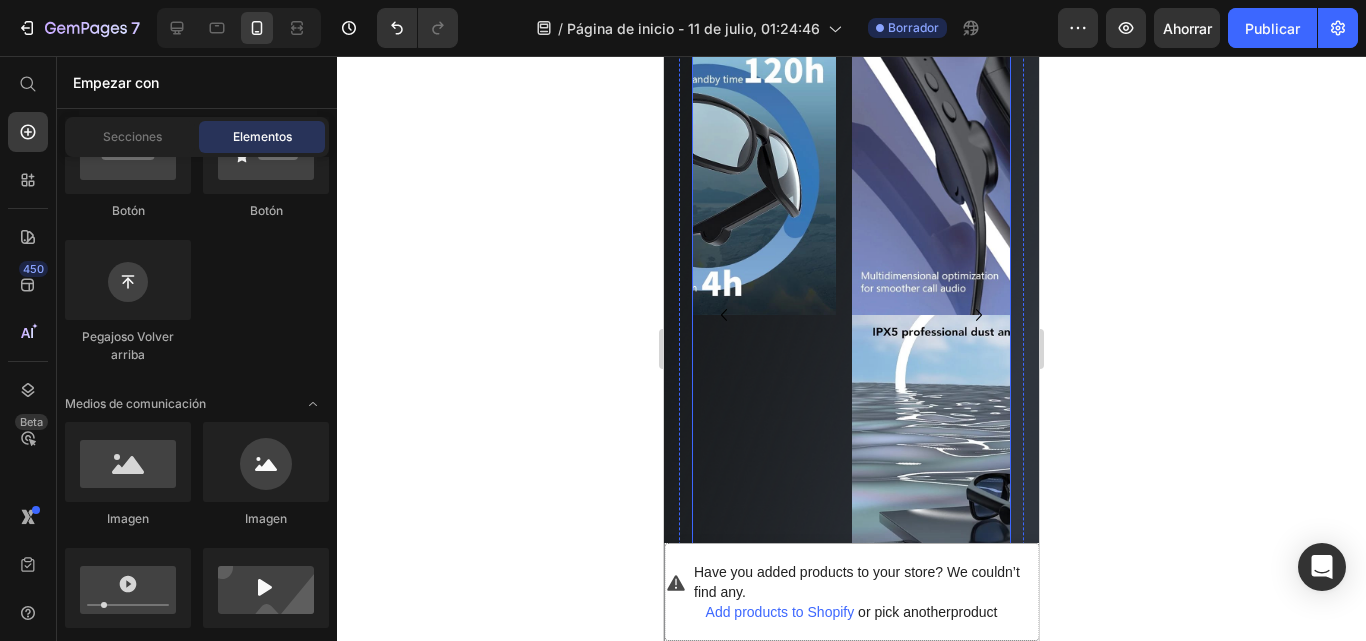 click on "Image Image Image Row
Drop element here" at bounding box center (851, 315) 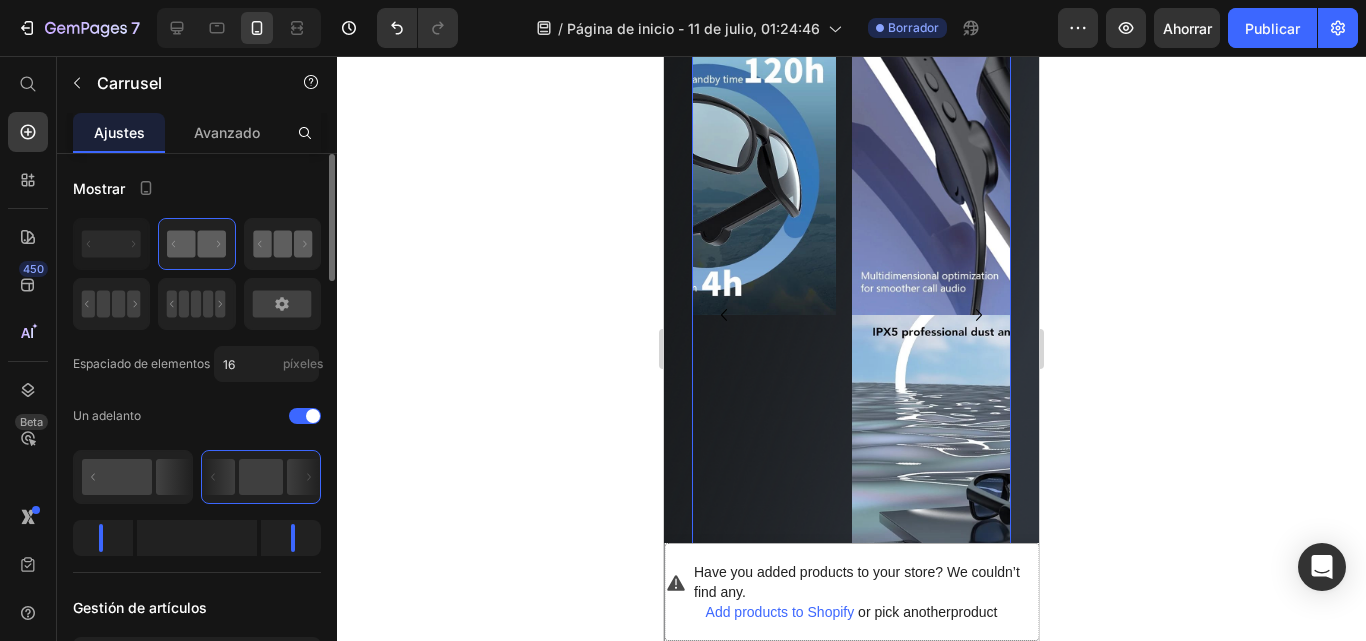 click 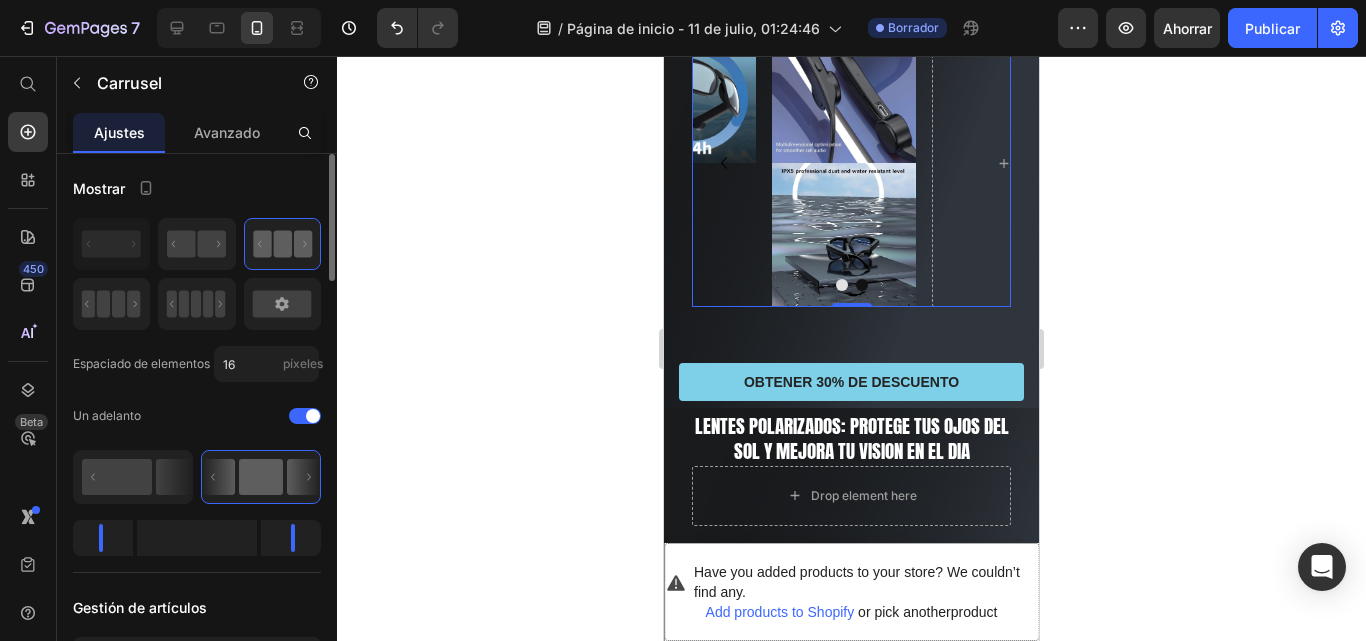 scroll, scrollTop: 1219, scrollLeft: 0, axis: vertical 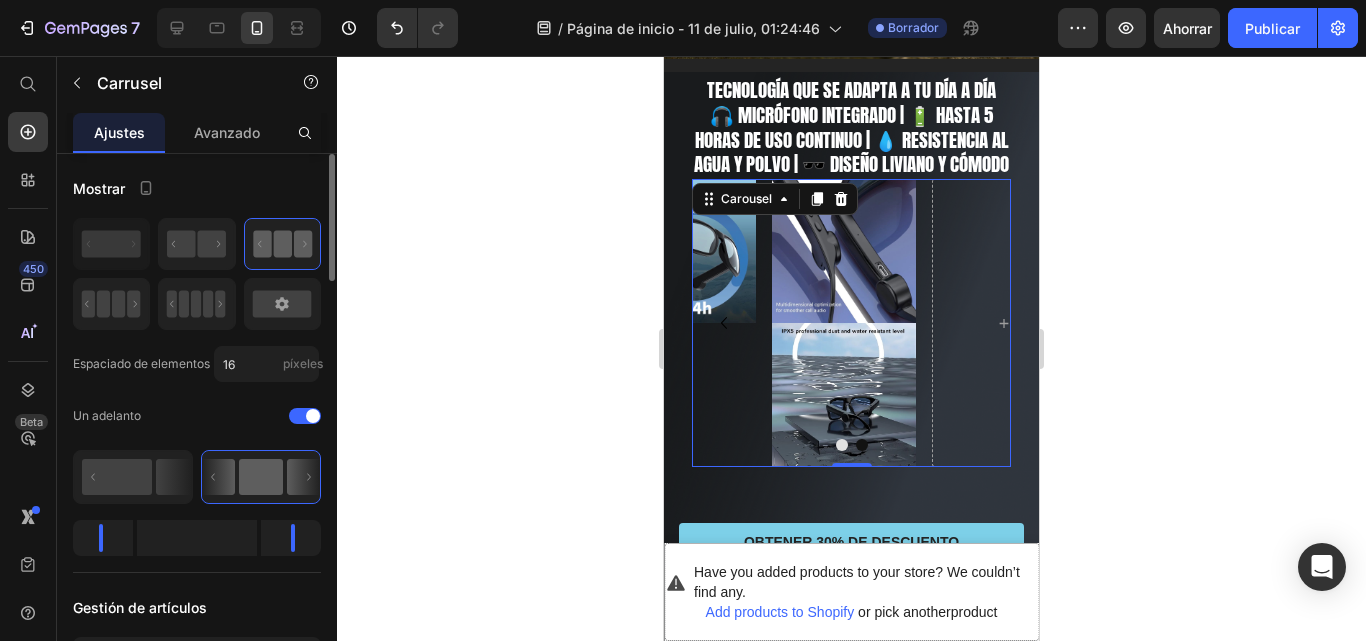 click 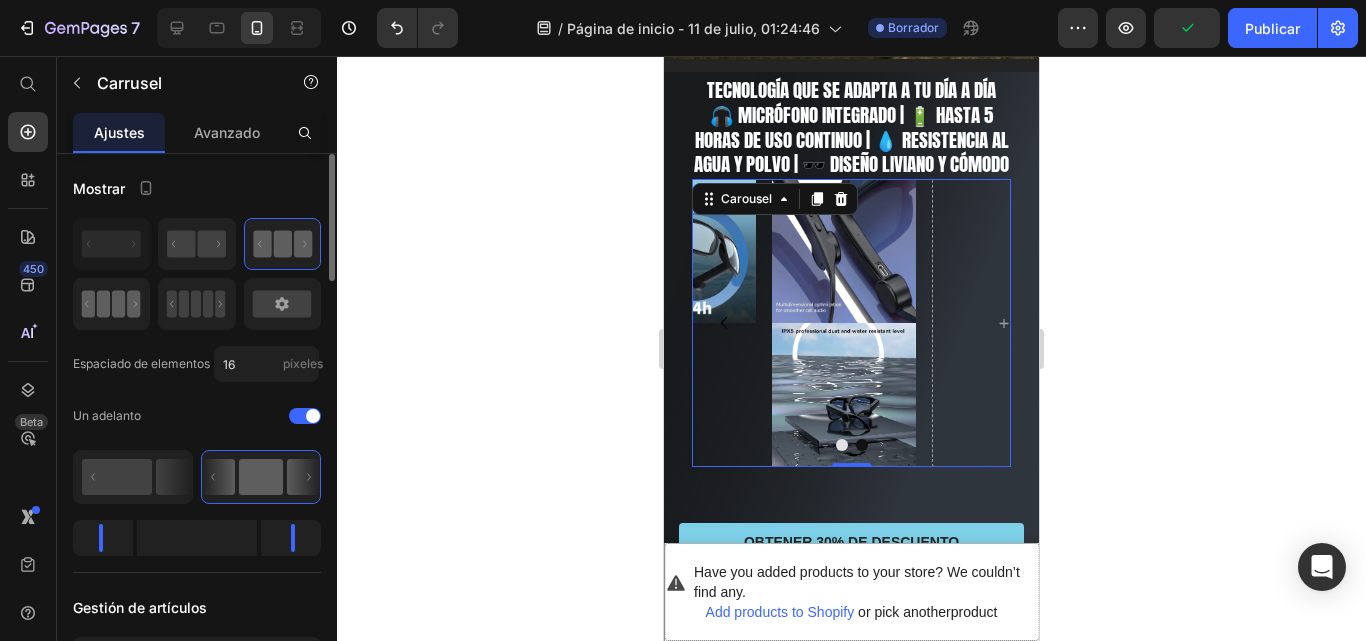 click 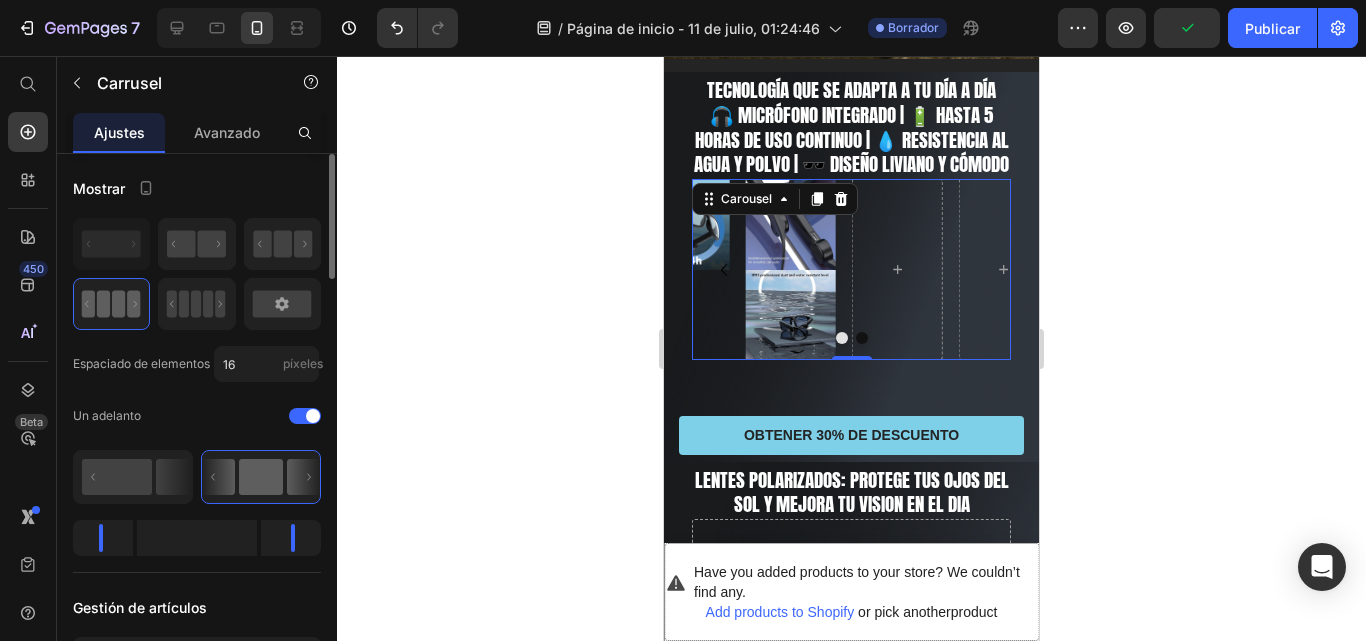 scroll, scrollTop: 1166, scrollLeft: 0, axis: vertical 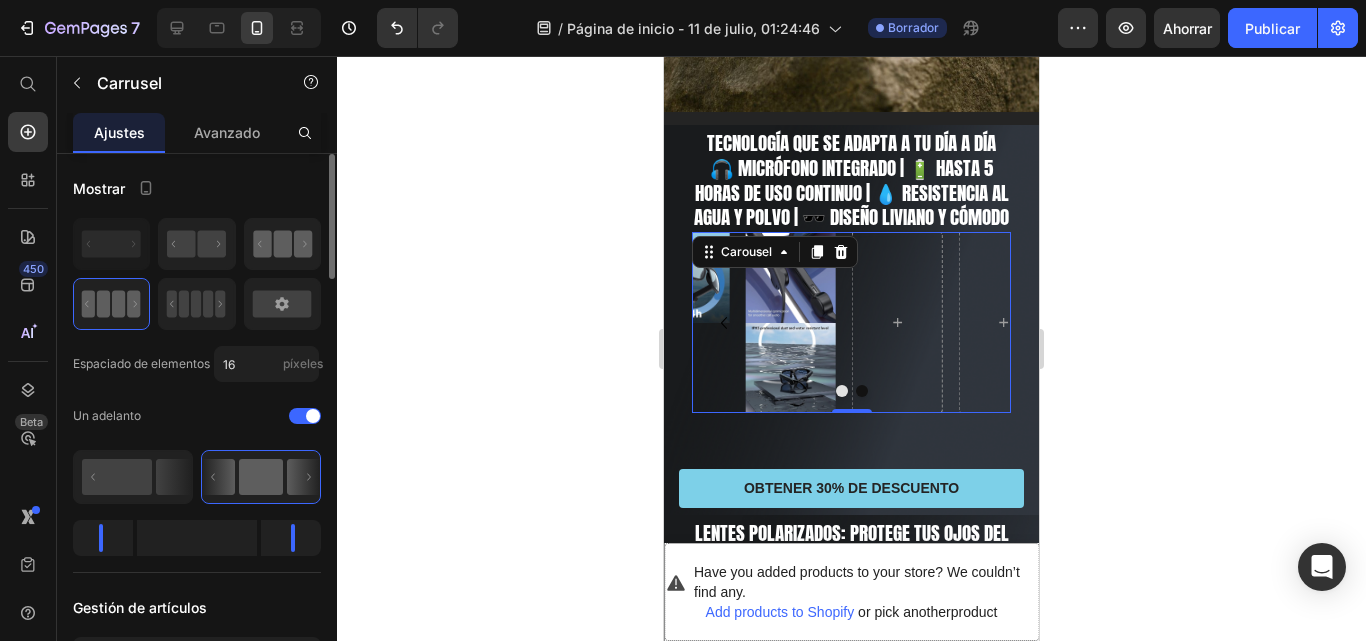 click 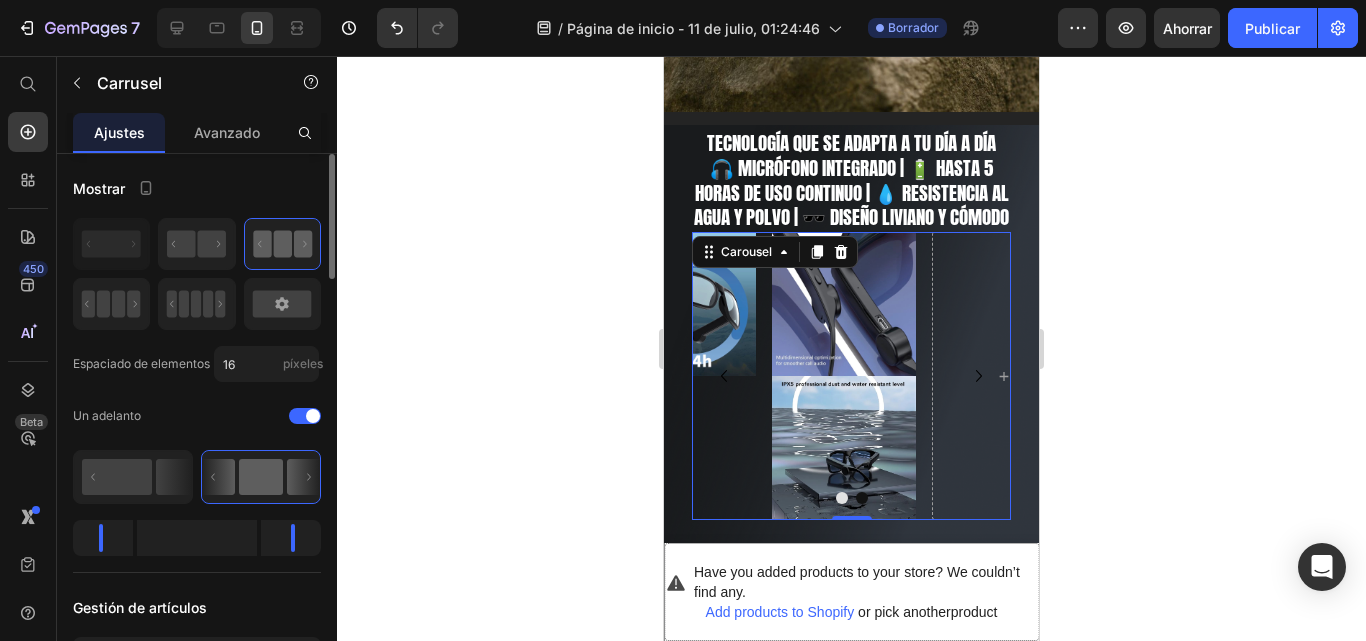 scroll, scrollTop: 1219, scrollLeft: 0, axis: vertical 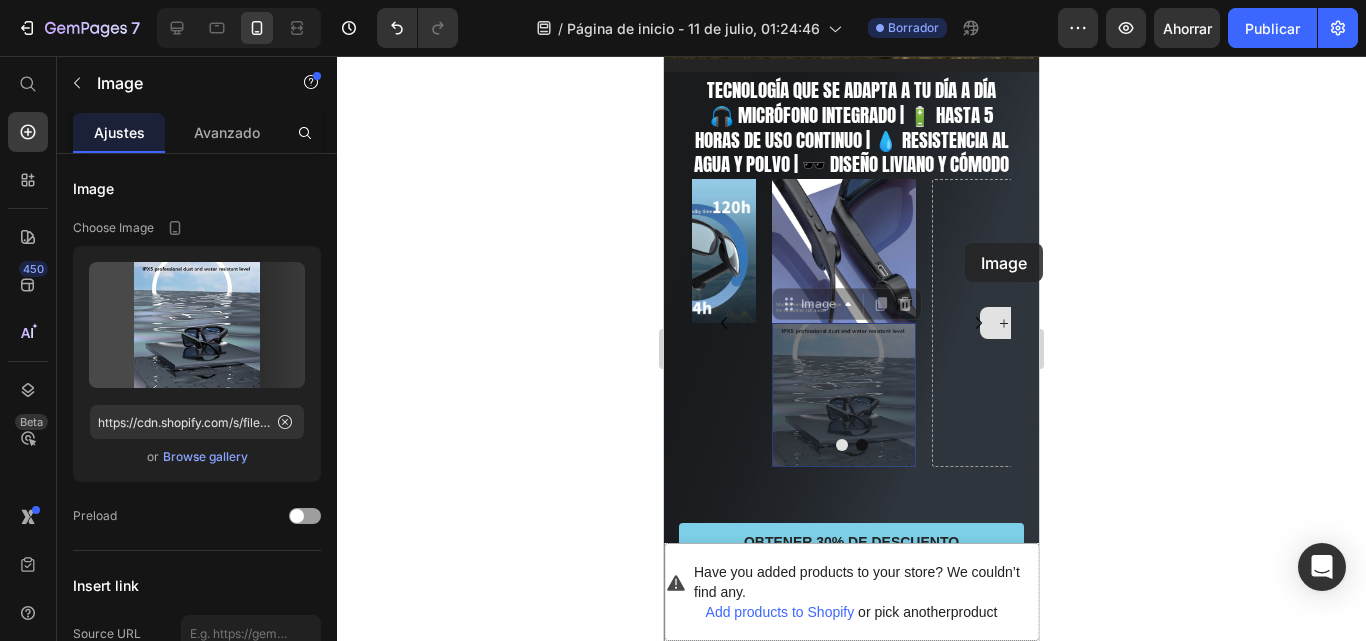 drag, startPoint x: 858, startPoint y: 366, endPoint x: 965, endPoint y: 243, distance: 163.0276 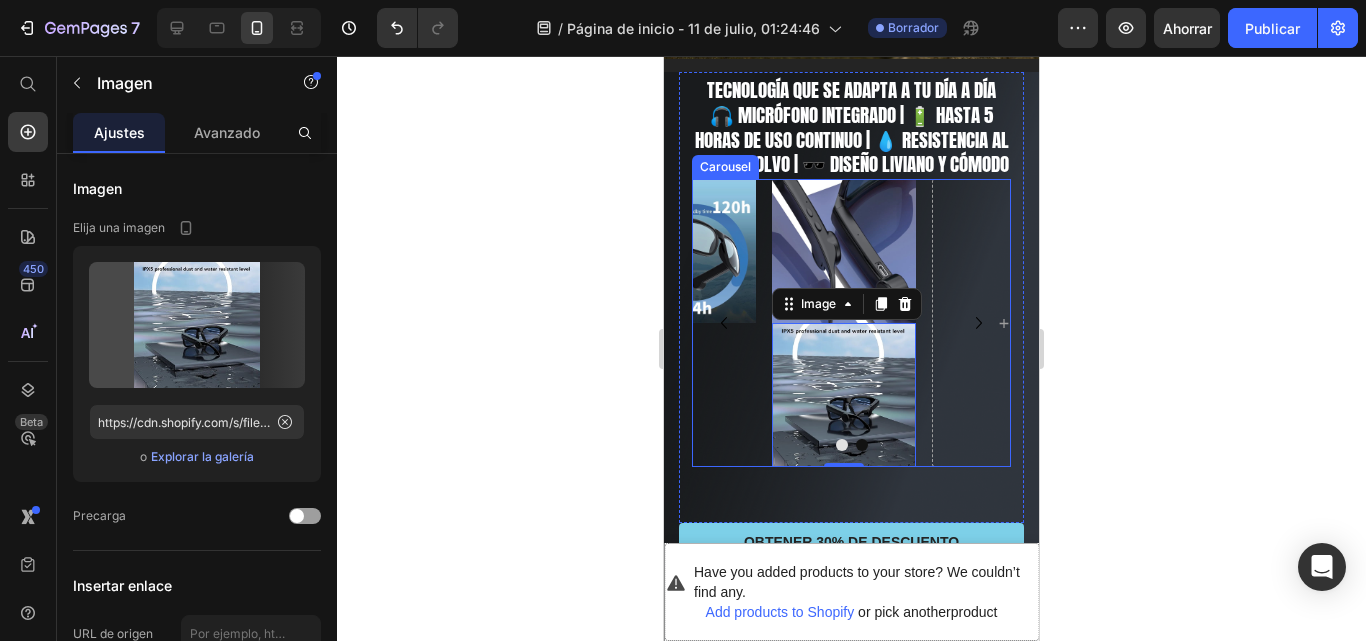 click on "Image Image Image   0 Row" at bounding box center [851, 323] 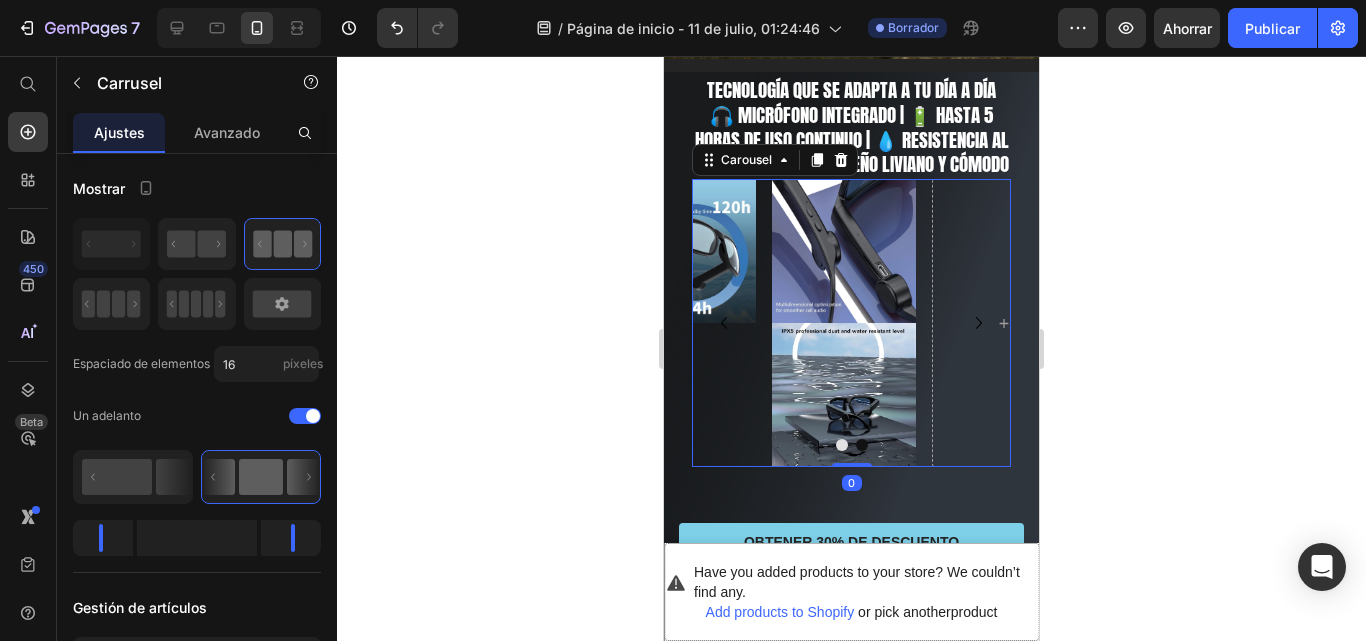 drag, startPoint x: 850, startPoint y: 467, endPoint x: 853, endPoint y: 330, distance: 137.03284 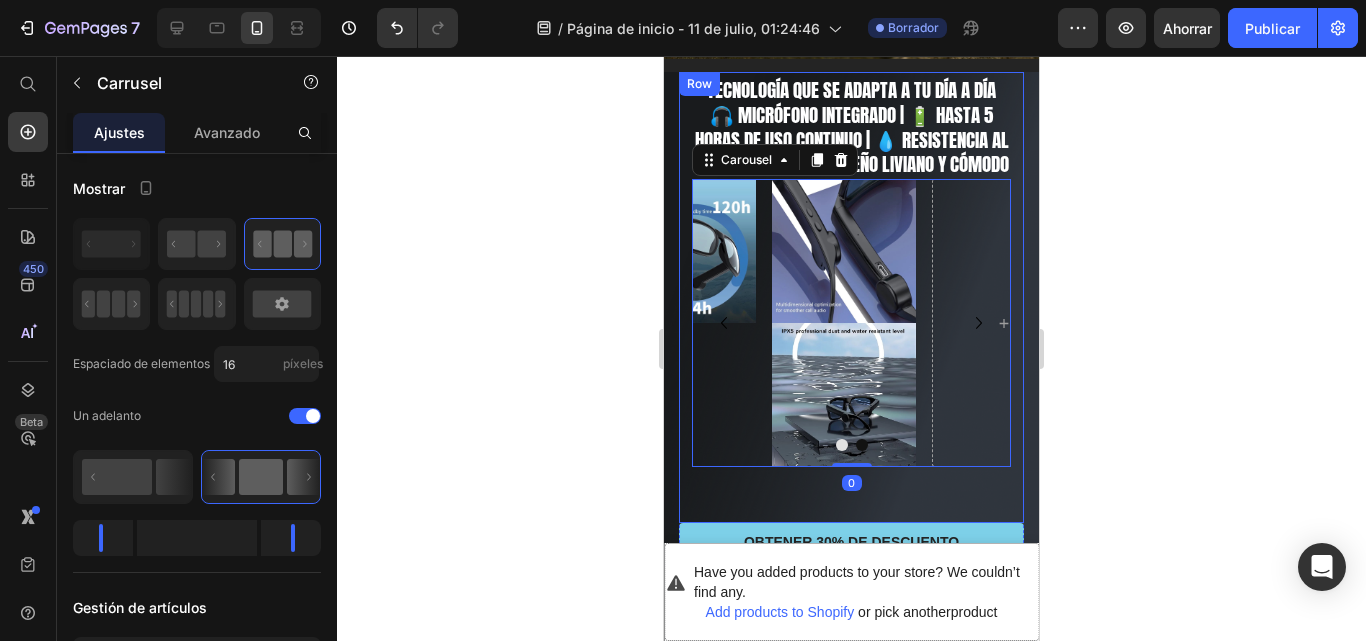 click on "Image Gemwine Heading Tecnología que se adapta a tu día a día 🎧 Micrófono integrado | 🔋 Hasta 5 horas de uso continuo | 💧 Resistencia al agua y polvo | 🕶️ Diseño liviano y cómodo Heading
Image Image Image Row
Carousel   0 Row" at bounding box center [851, 297] 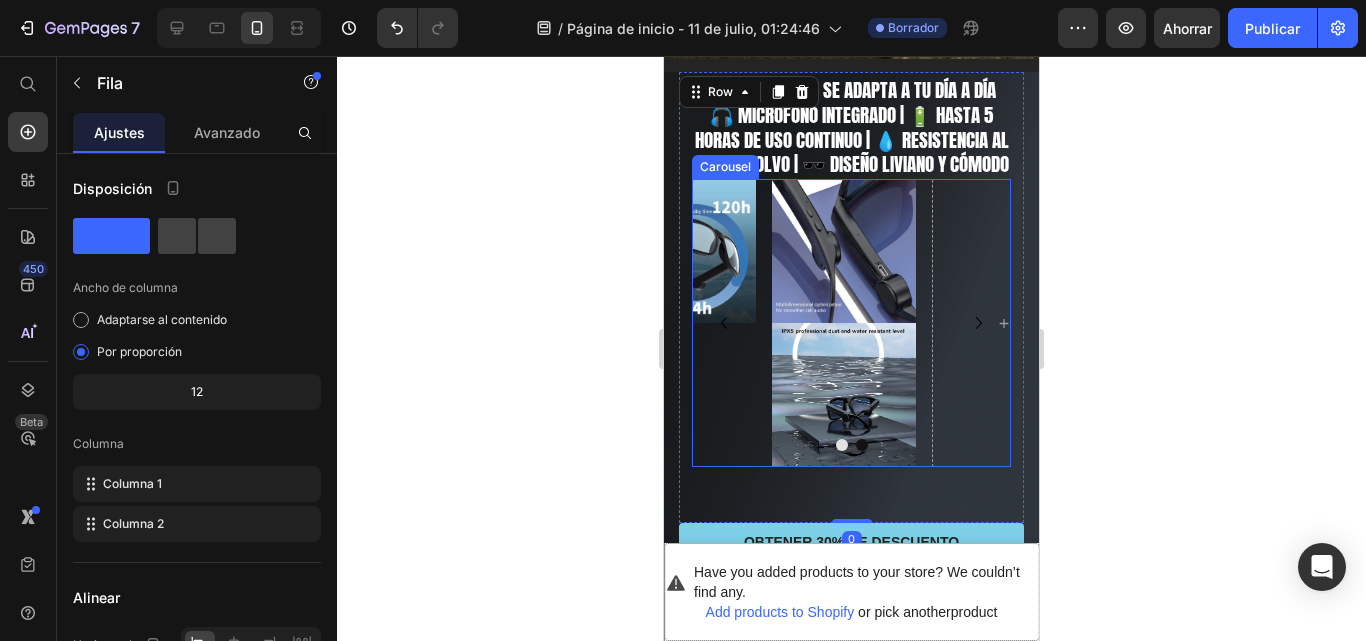 click at bounding box center [862, 445] 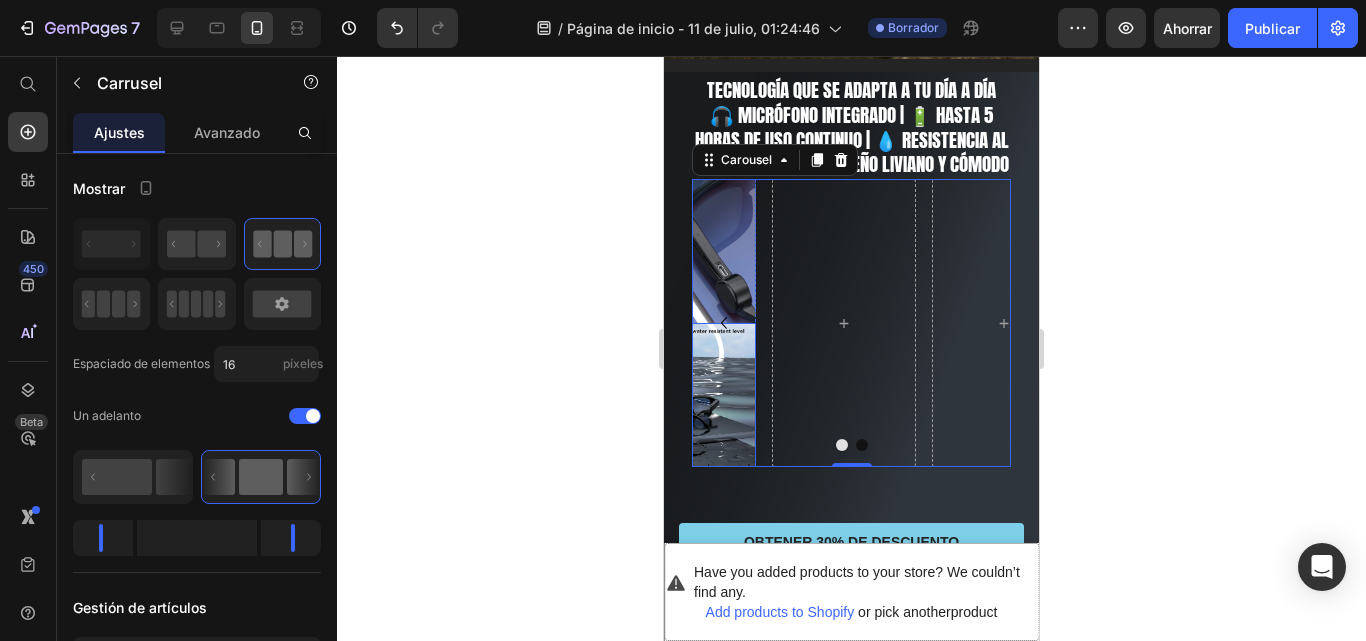 click at bounding box center (684, 395) 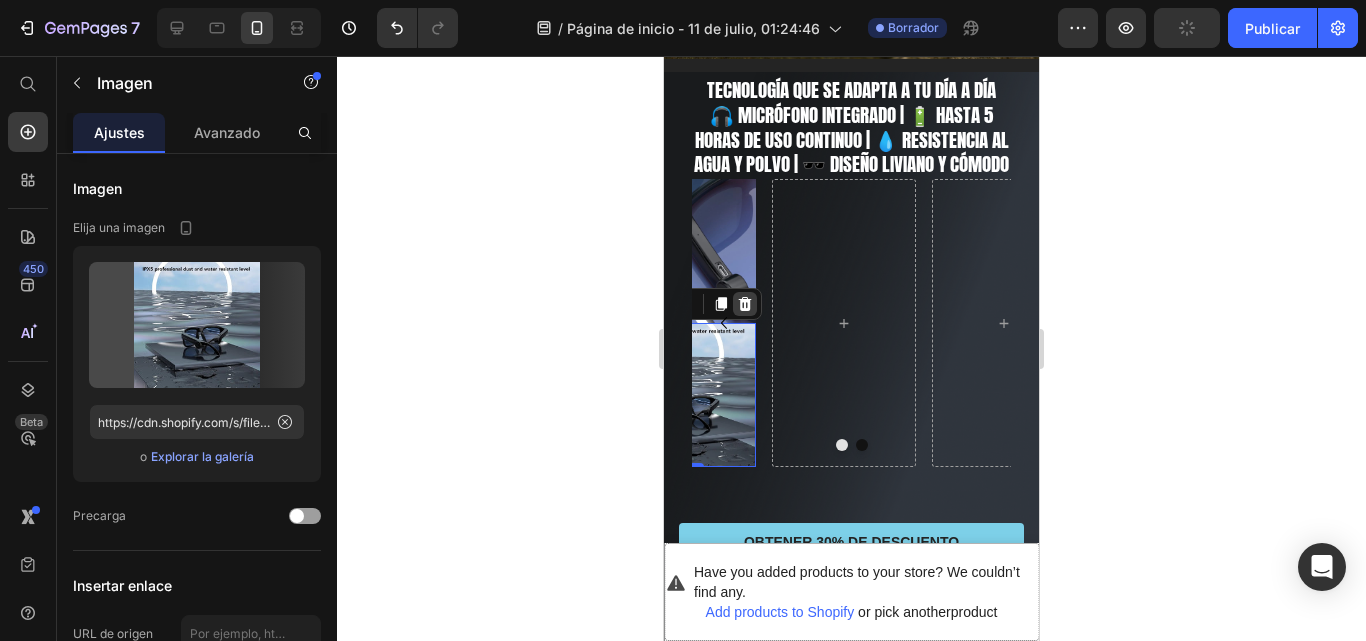 click 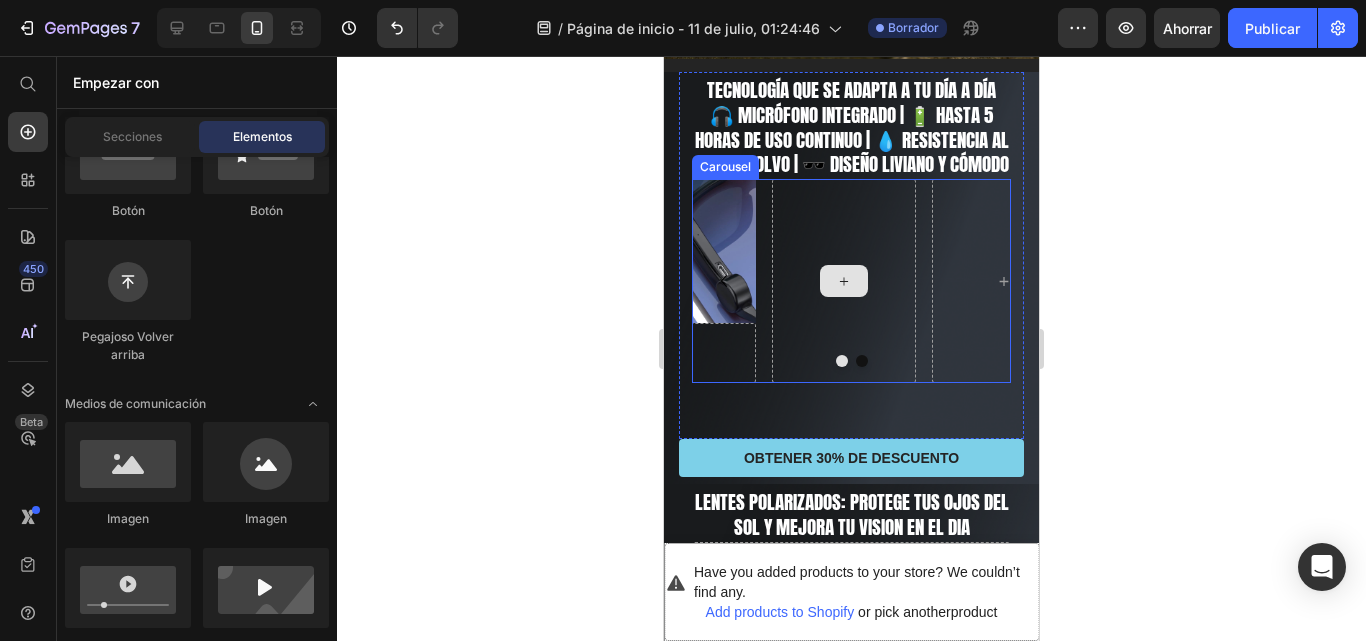 click 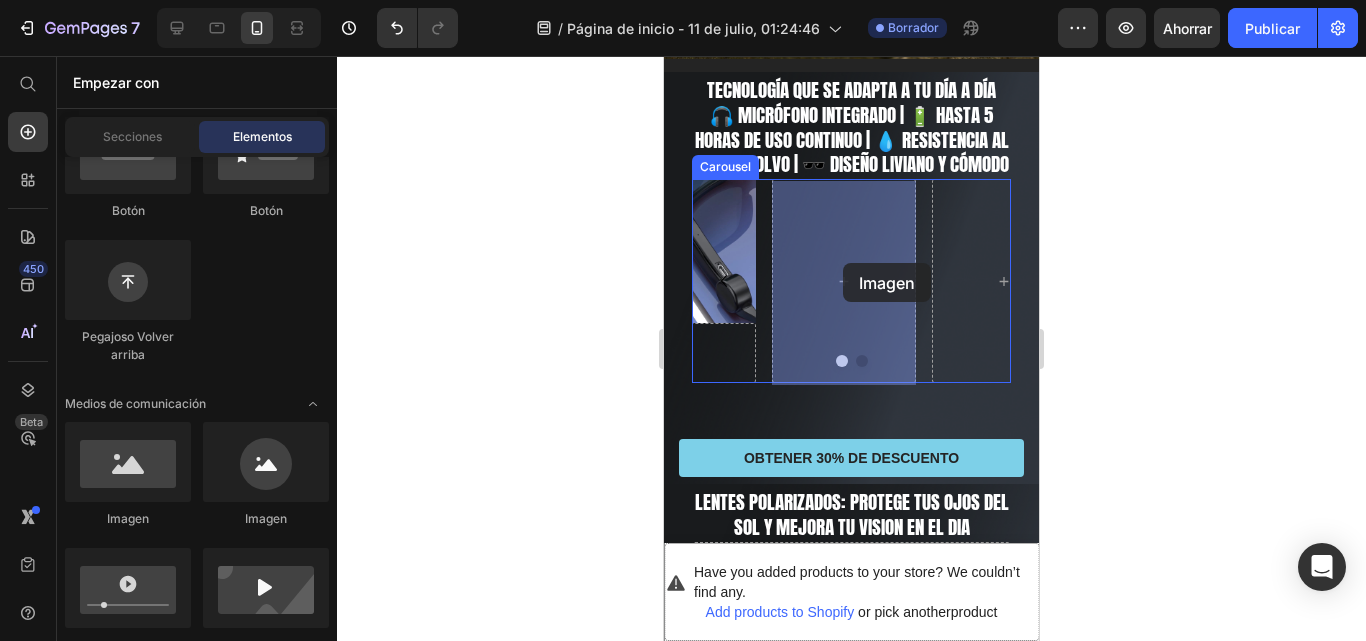drag, startPoint x: 780, startPoint y: 532, endPoint x: 846, endPoint y: 261, distance: 278.92114 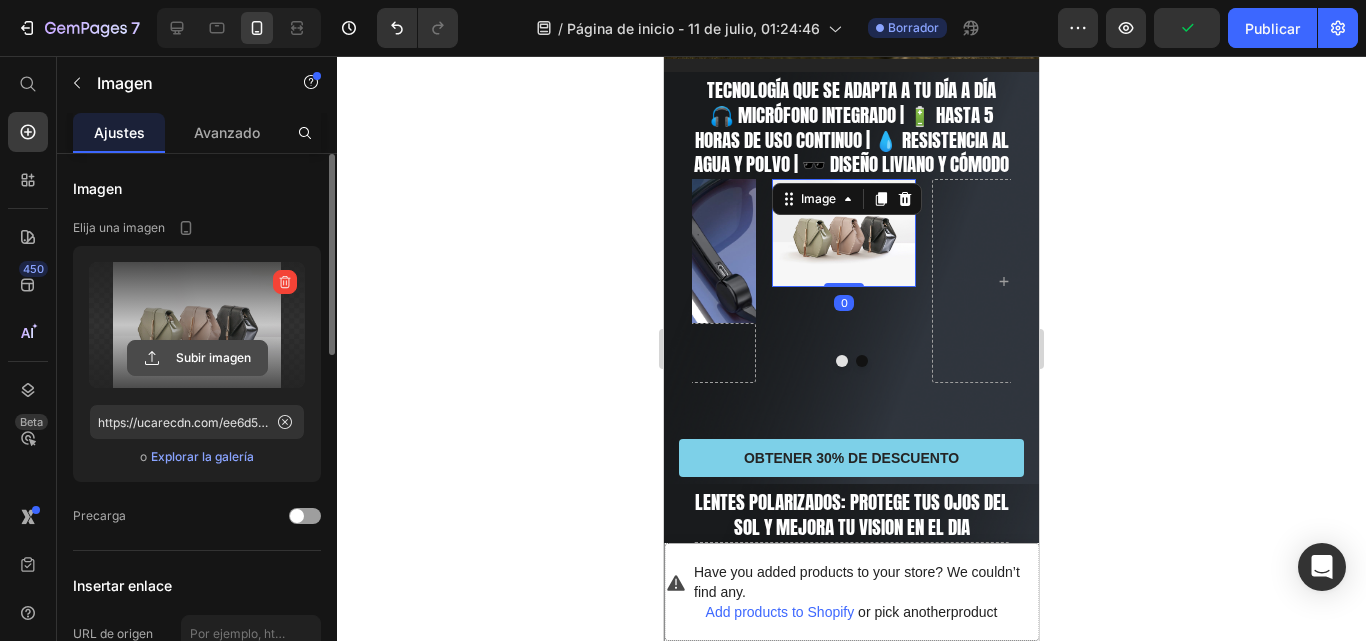 click 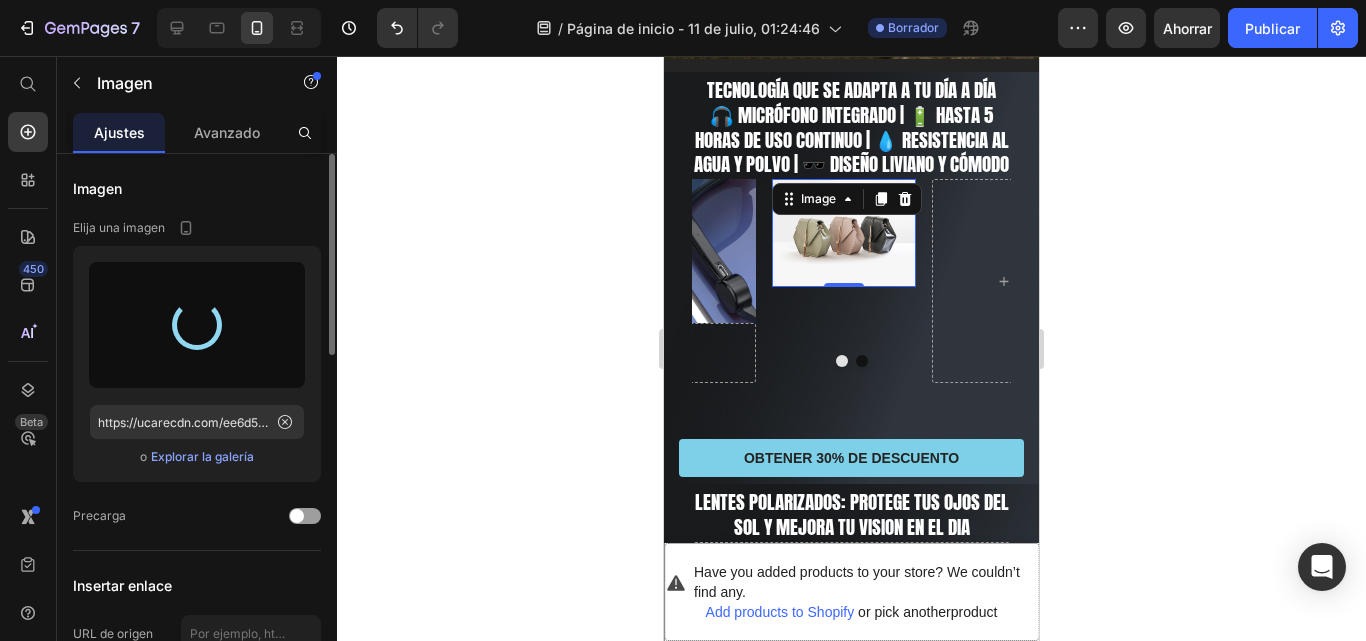 type on "https://cdn.shopify.com/s/files/1/0678/2818/7298/files/gempages_574929121650410608-6b1e7263-0a5a-4861-aa45-1ef463d67775.jpg" 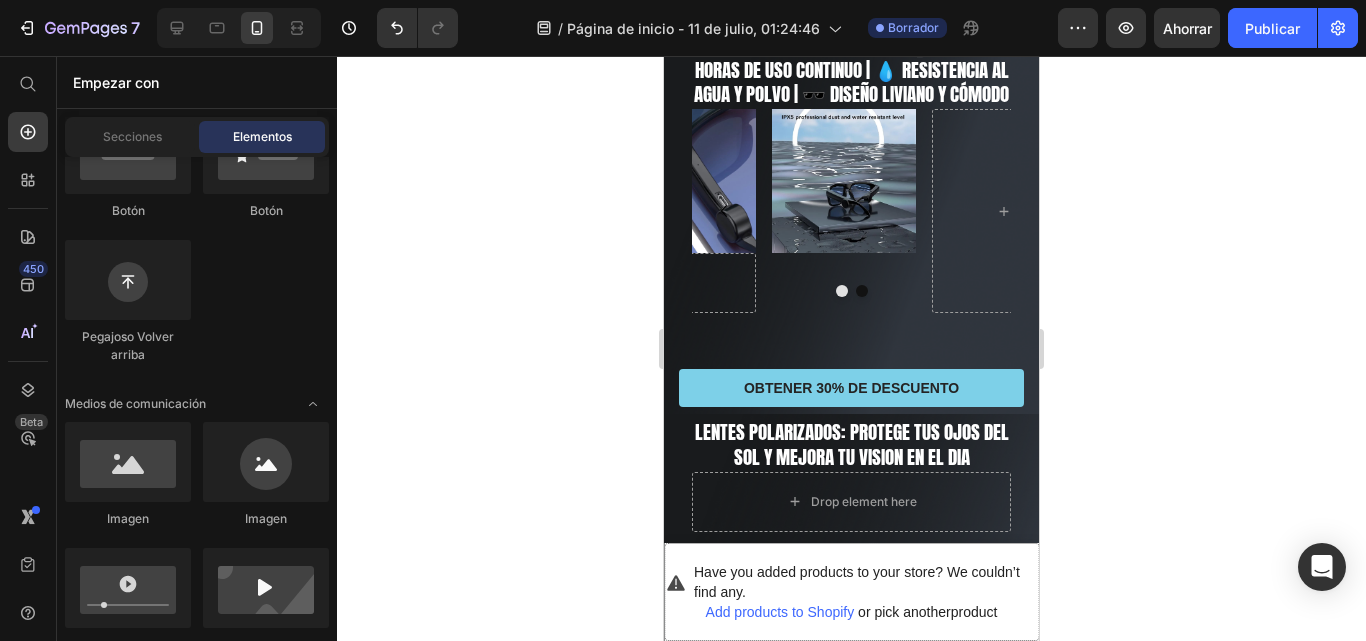 scroll, scrollTop: 1303, scrollLeft: 0, axis: vertical 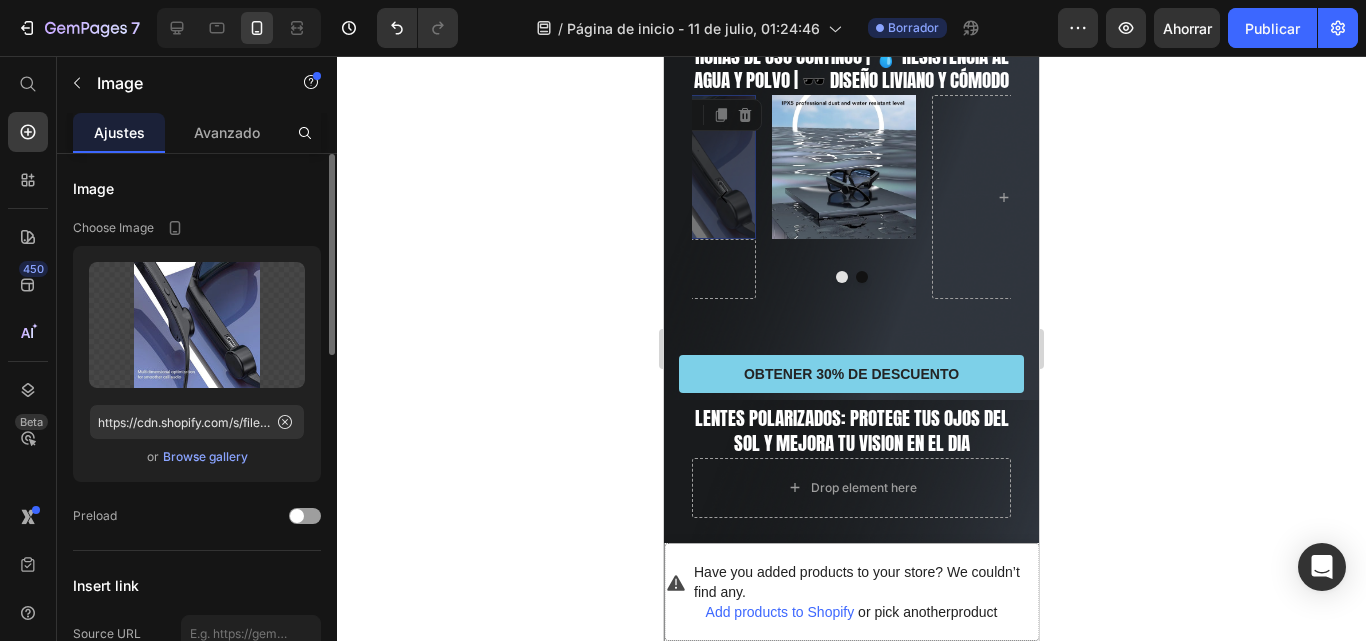 drag, startPoint x: 707, startPoint y: 198, endPoint x: 768, endPoint y: 202, distance: 61.13101 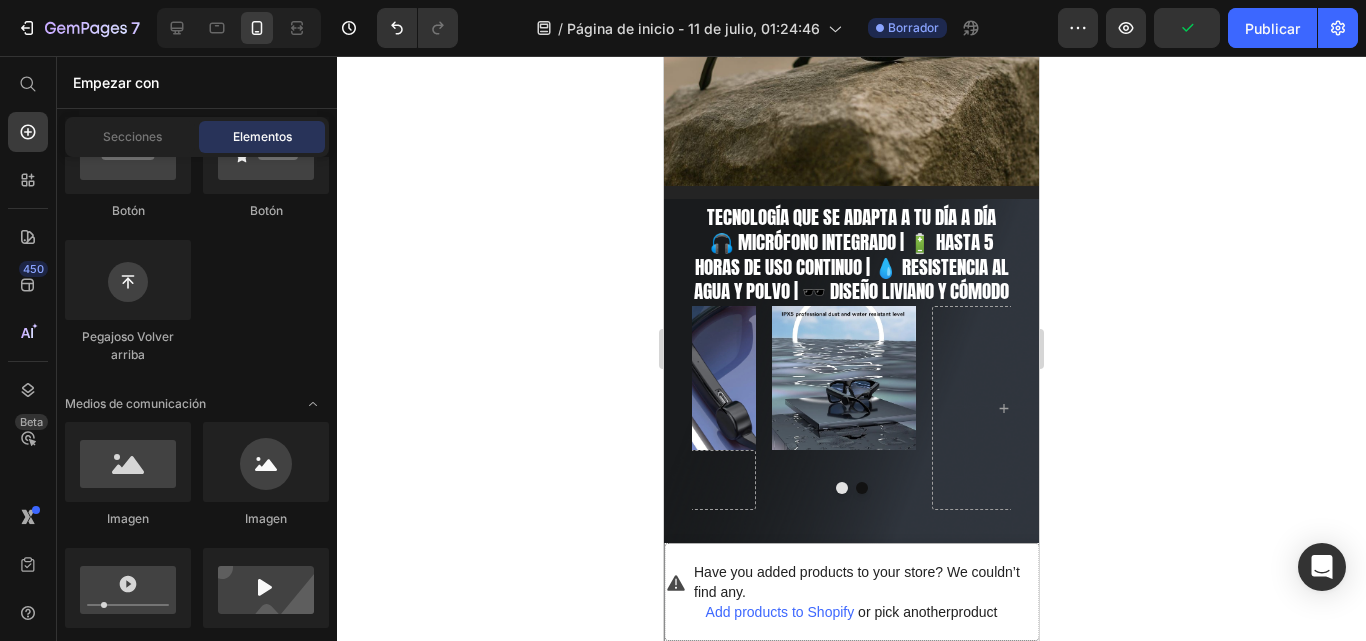 scroll, scrollTop: 1106, scrollLeft: 0, axis: vertical 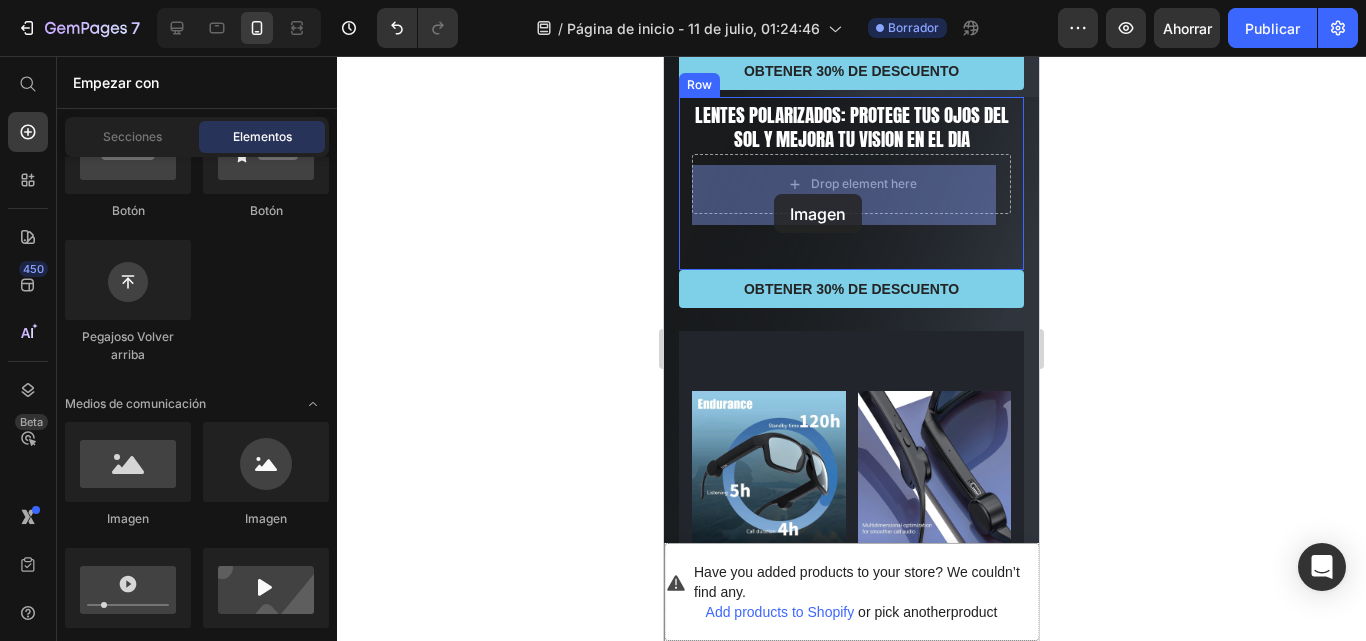 drag, startPoint x: 793, startPoint y: 523, endPoint x: 774, endPoint y: 194, distance: 329.5482 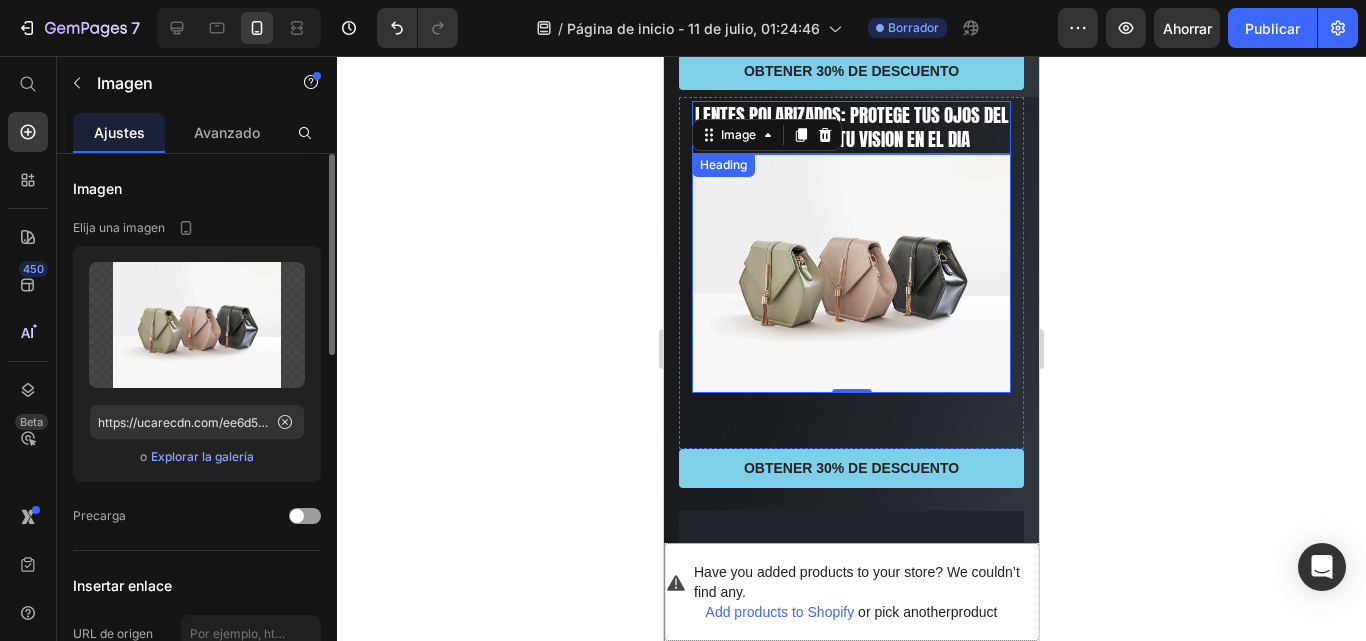 click on "LENTES POLARIZADOS: Protege tus ojos del sol y mejora tu vision en el dia" at bounding box center [851, 127] 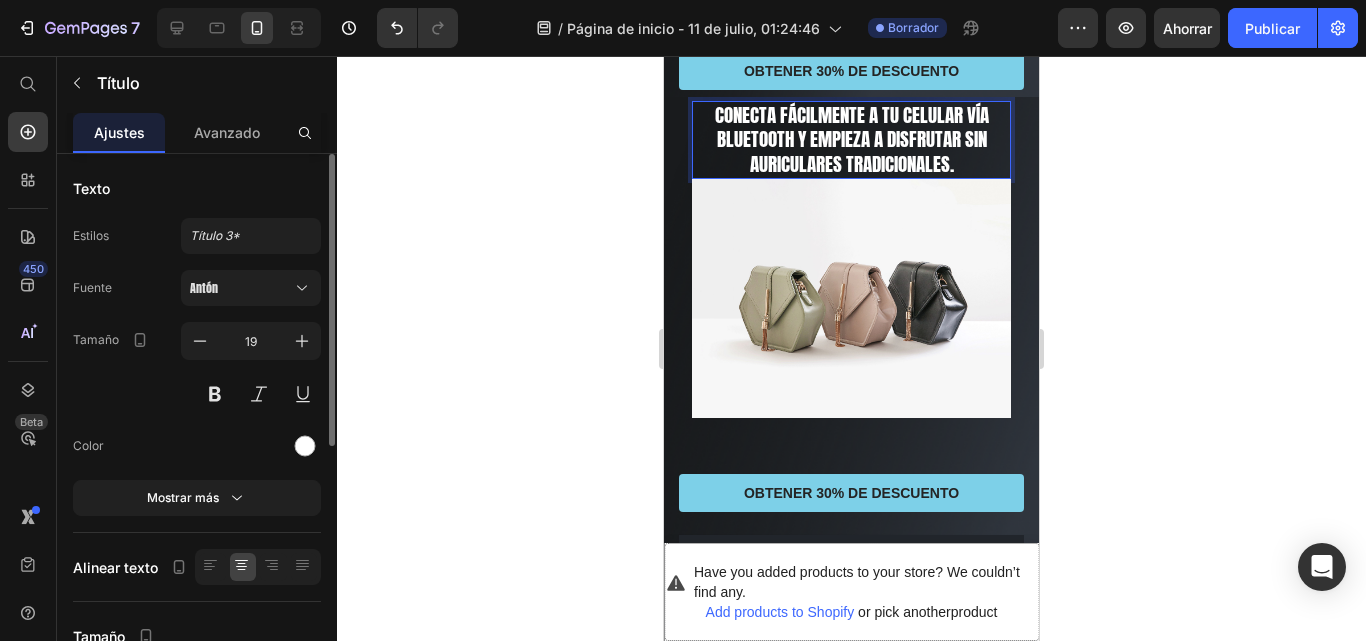 click on "Conecta fácilmente a tu celular vía Bluetooth y empieza a disfrutar sin auriculares tradicionales." at bounding box center [851, 140] 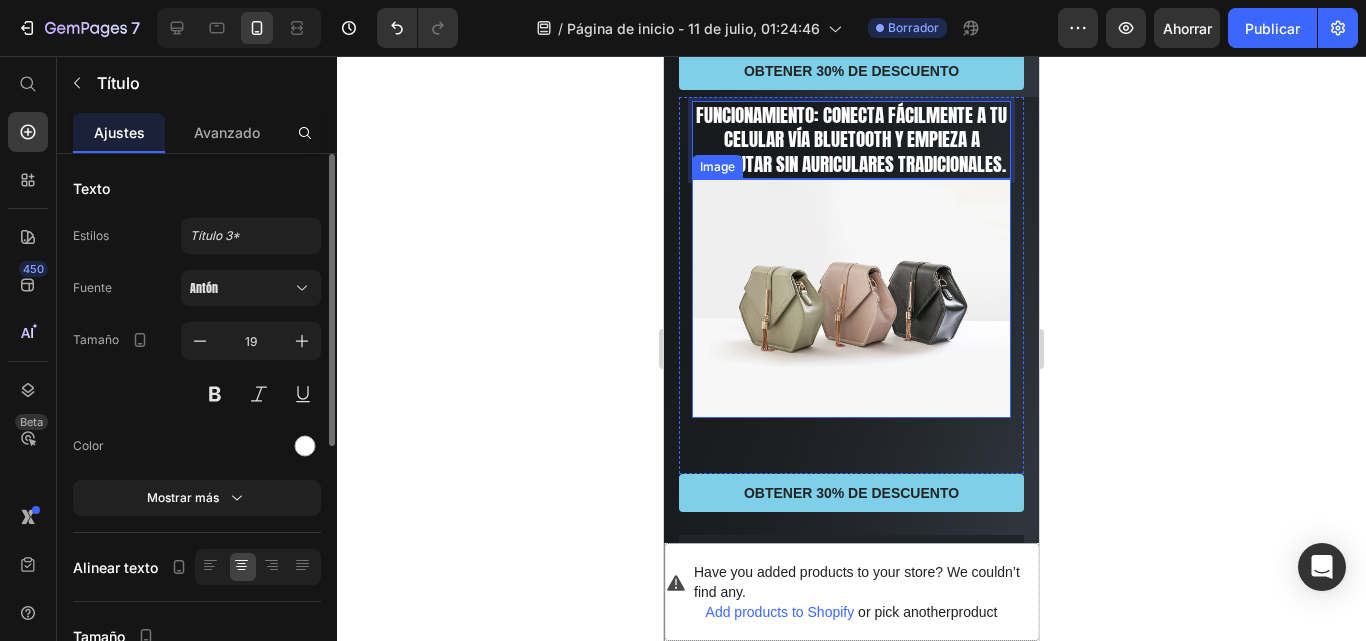 click at bounding box center (851, 298) 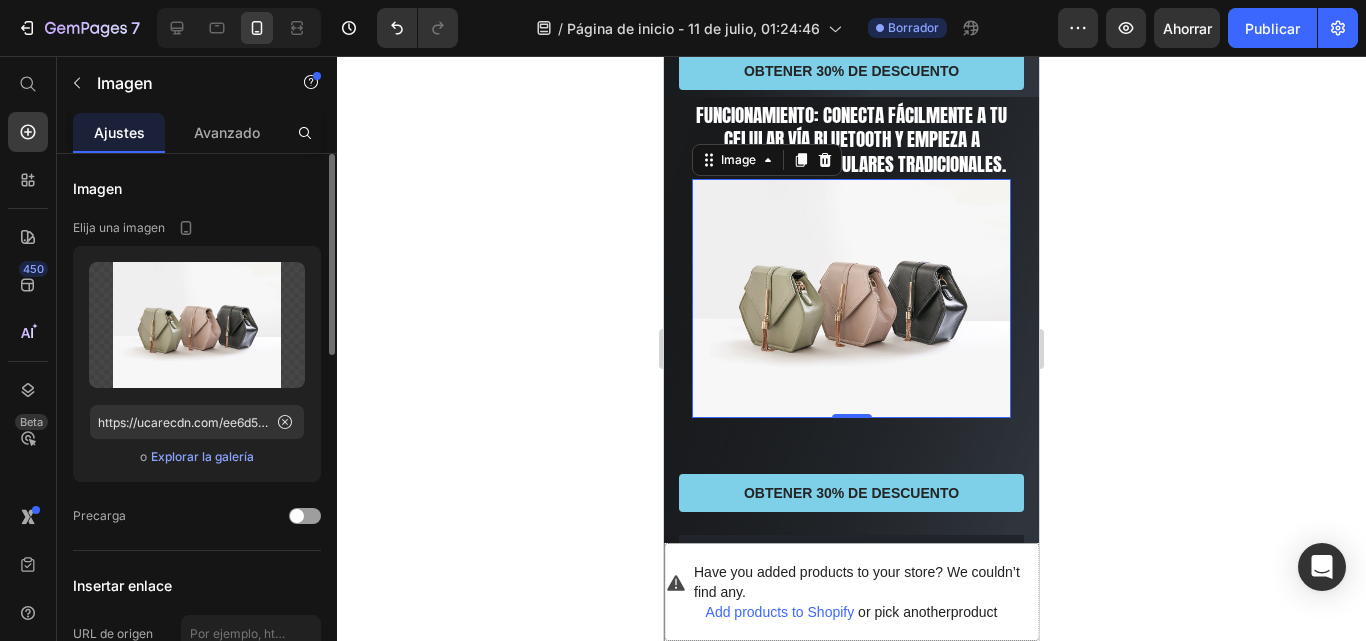 click on "Subir imagen https://ucarecdn.com/ee6d5074-1640-4cc7-8933-47c8589c3dee/-/format/auto/ o Explorar la galería" at bounding box center (197, 364) 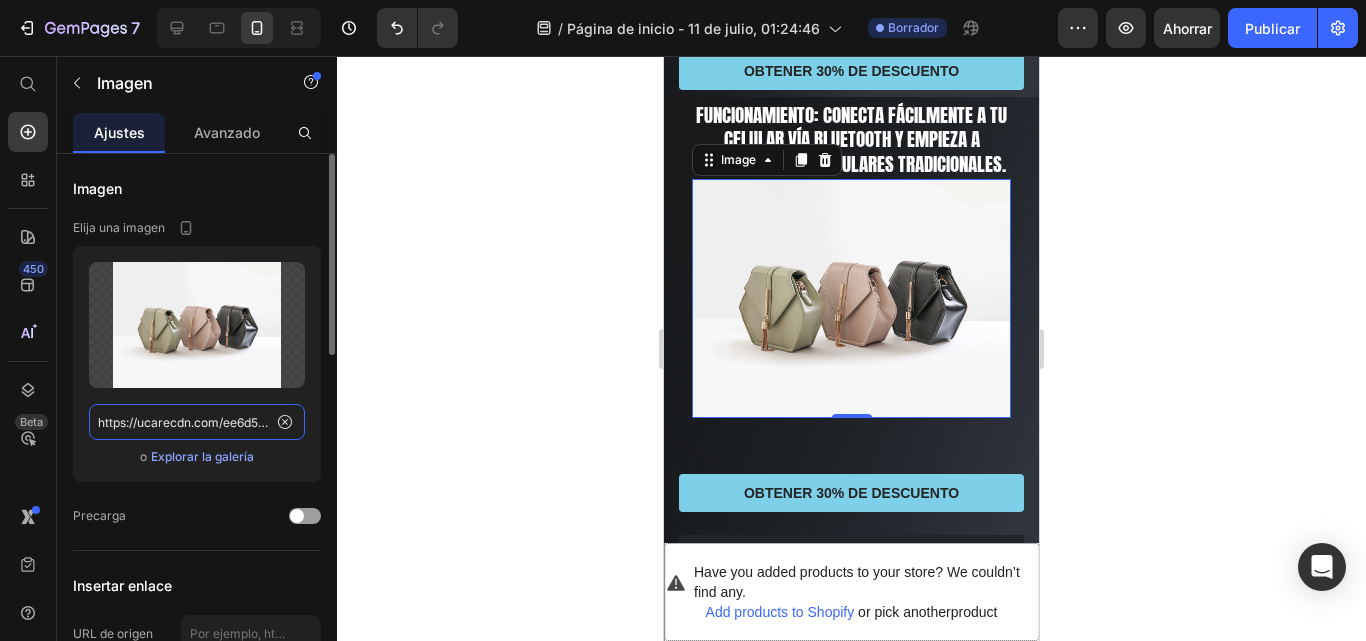 click on "https://ucarecdn.com/ee6d5074-1640-4cc7-8933-47c8589c3dee/-/format/auto/" 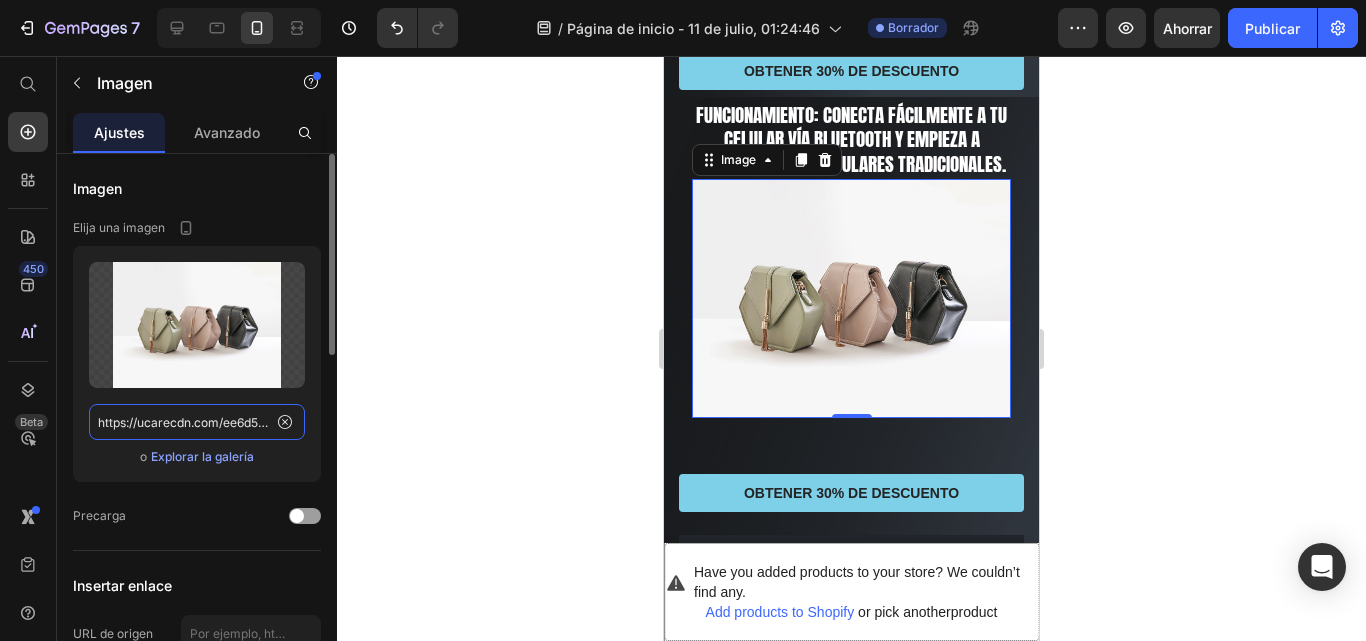 paste on "media1.giphy.com/media/v1.Y2lkPTc5MGI3NjExNjU0MWo4YXB2N2s5ZnhjbTdmN2cwZTlmMHN3ZjZzOHJpdzJhcWI0ciZlcD12MV9pbnRlcm5hbF9naWZfYnlfaWQmY3Q9Zw/MUM3ayNNcnddoawTMY/giphy.gif" 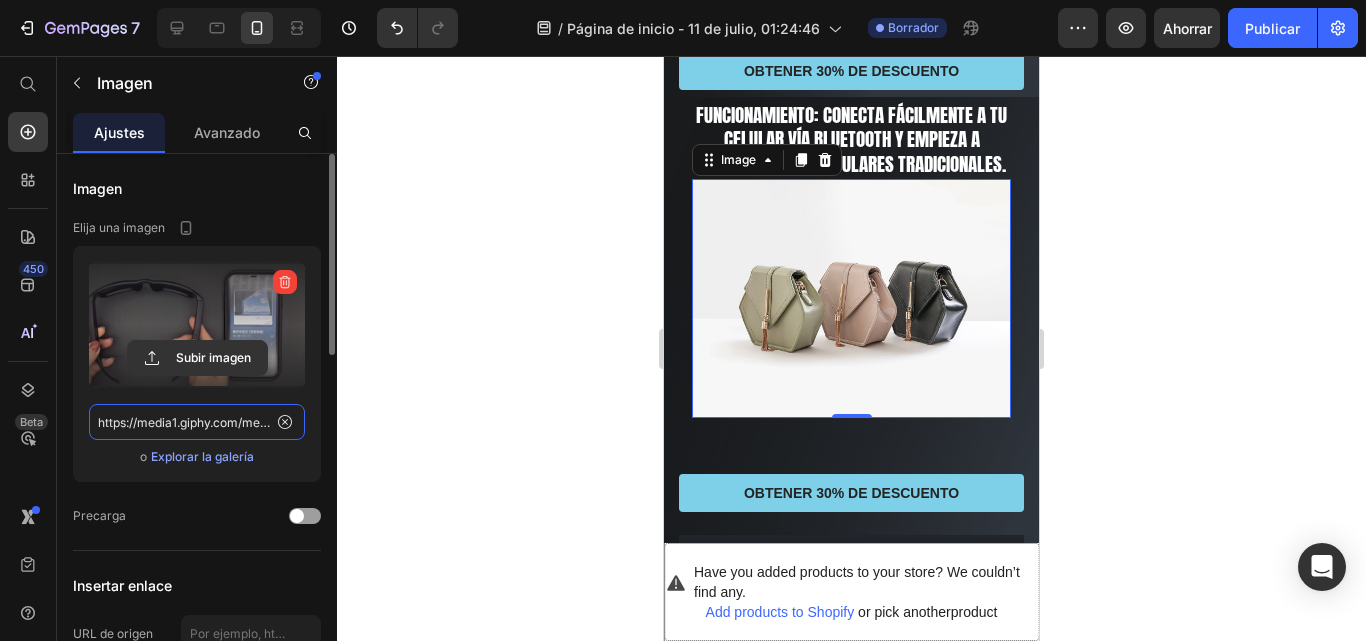 scroll, scrollTop: 0, scrollLeft: 1040, axis: horizontal 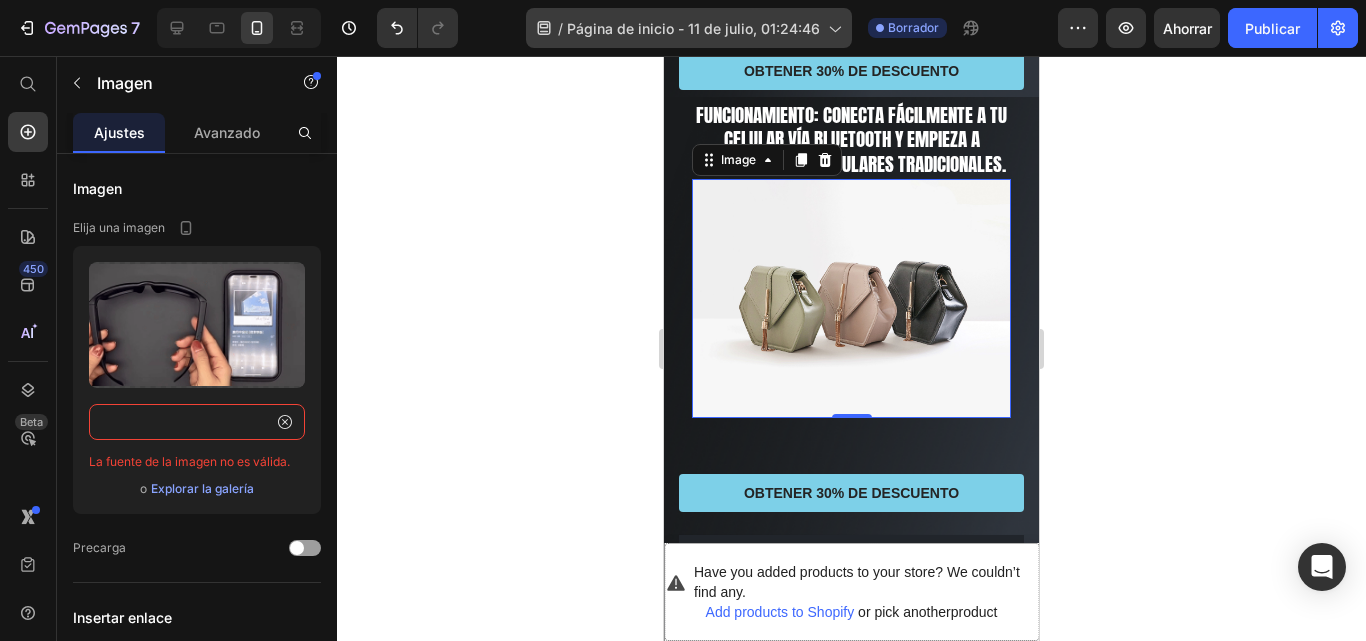 type on "https://media1.giphy.com/media/v1.Y2lkPTc5MGI3NjExNjU0MWo4YXB2N2s5ZnhjbTdmN2cwZTlmMHN3ZjZzOHJpdzJhcWI0ciZlcD12MV9pbnRlcm5hbF9naWZfYnlfaWQmY3Q9Zw/MUM3ayNNcnddoawTMY/giphy.gif" 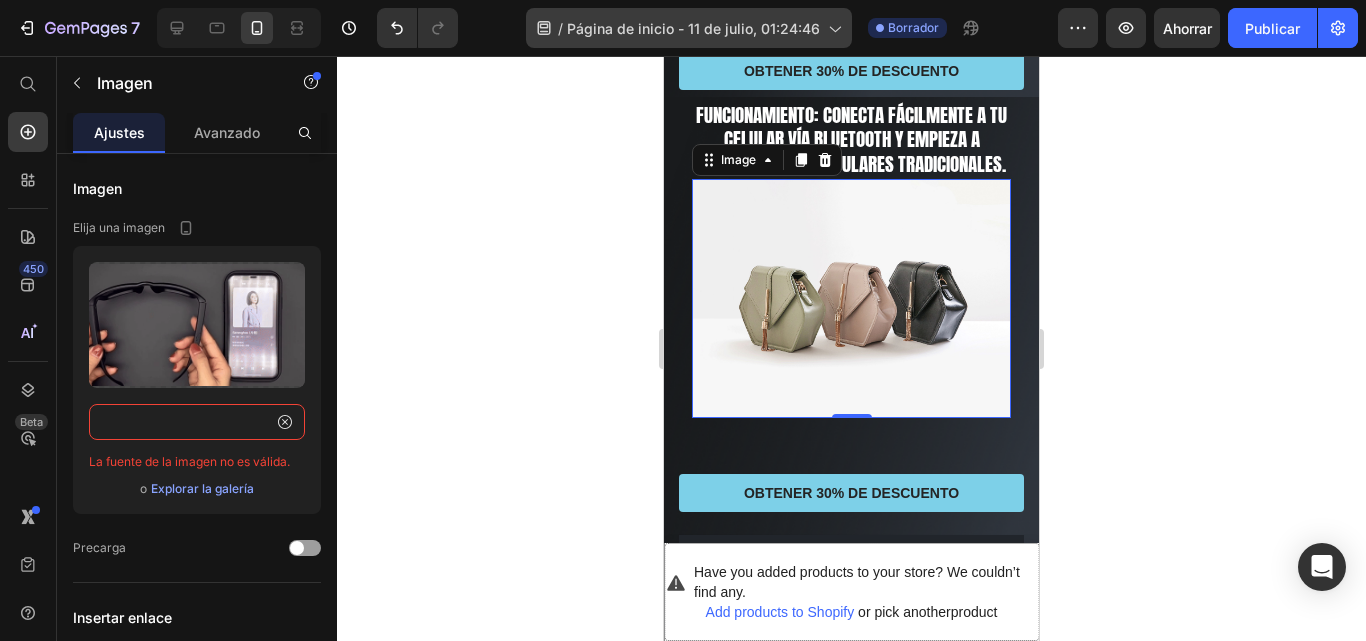 scroll, scrollTop: 0, scrollLeft: 0, axis: both 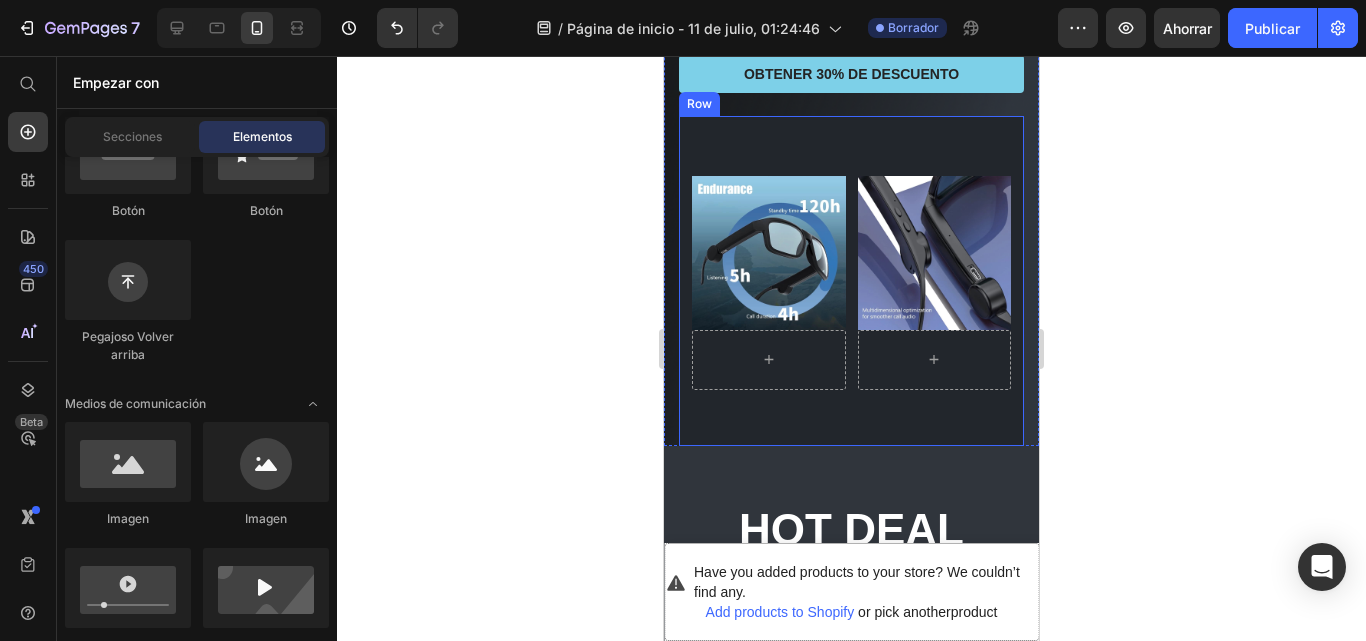 click on "Image Image
Row" at bounding box center (851, 281) 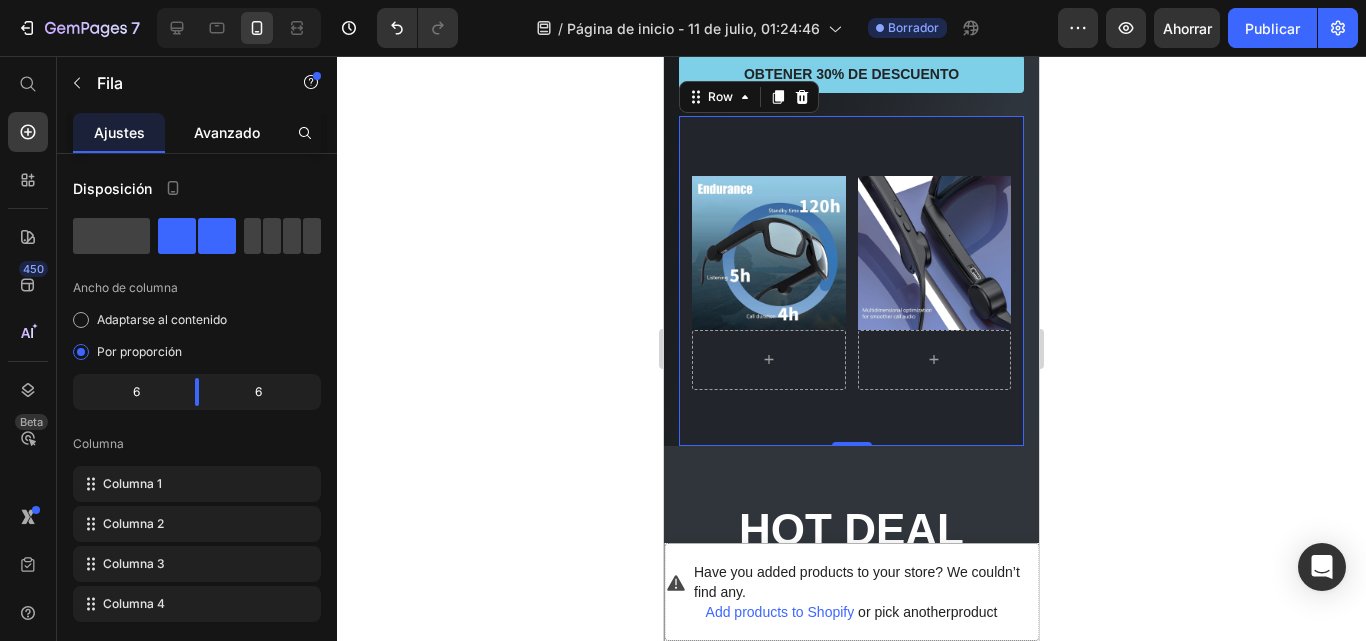 click on "Avanzado" at bounding box center [227, 132] 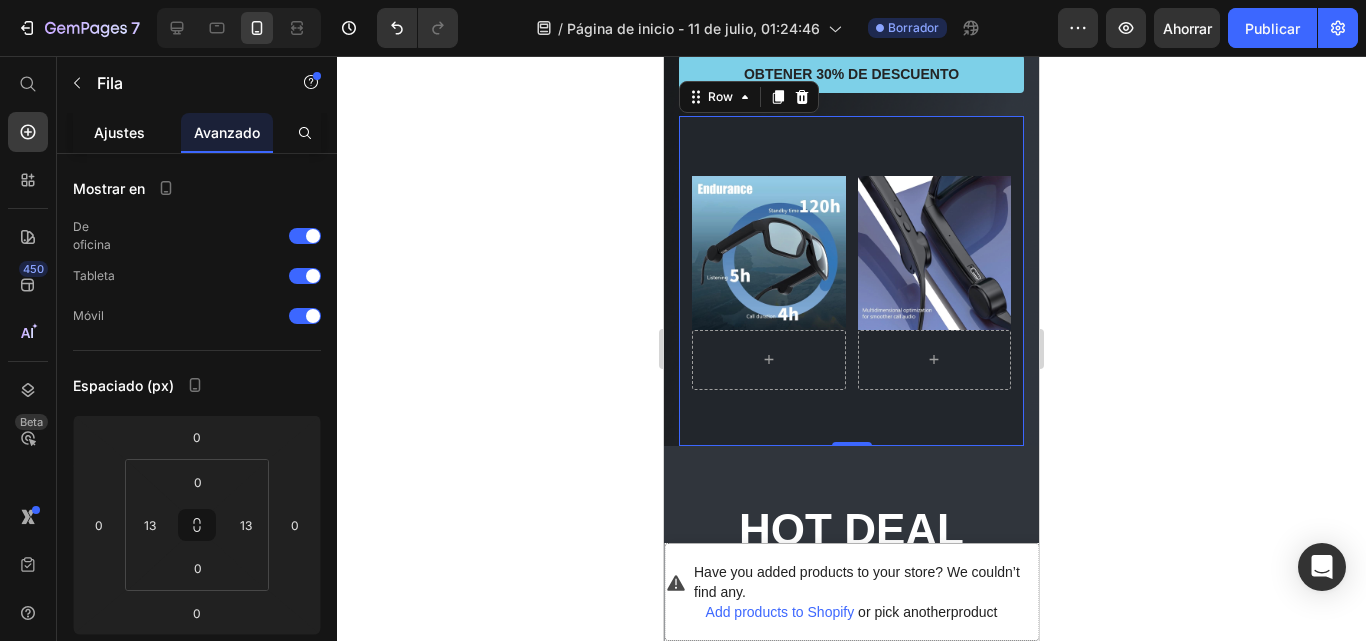 click on "Ajustes" at bounding box center (119, 132) 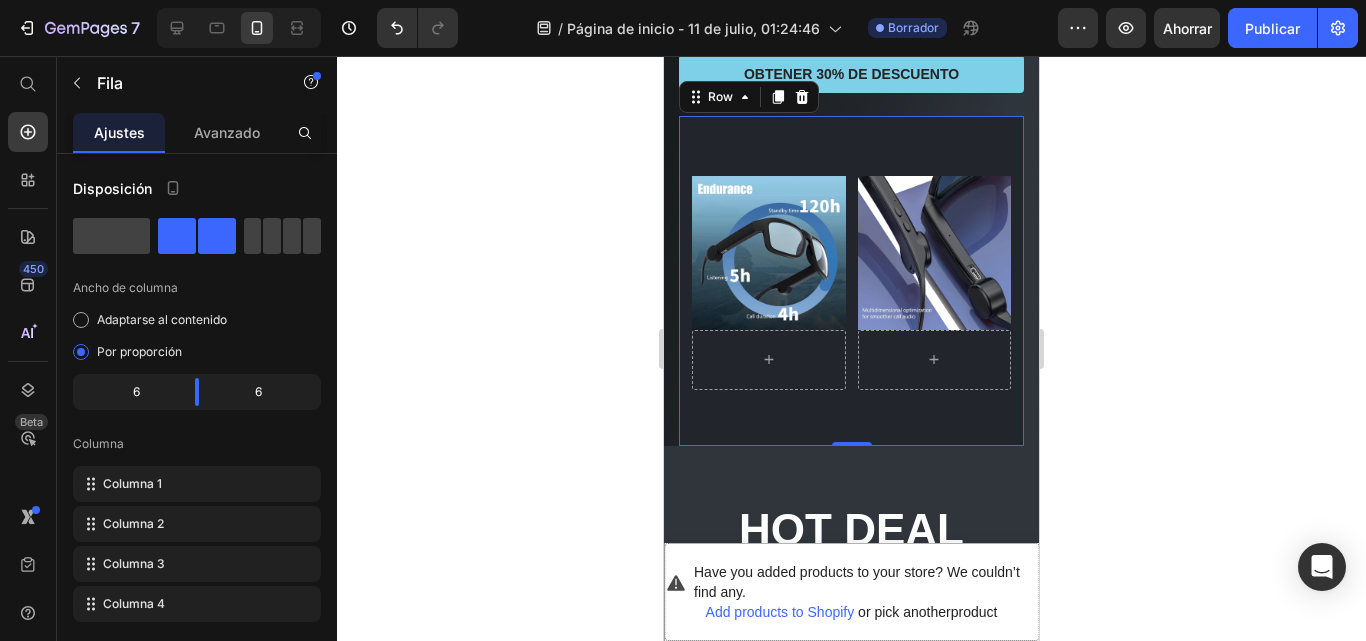 click on "Image Image
Row   0" at bounding box center (851, 281) 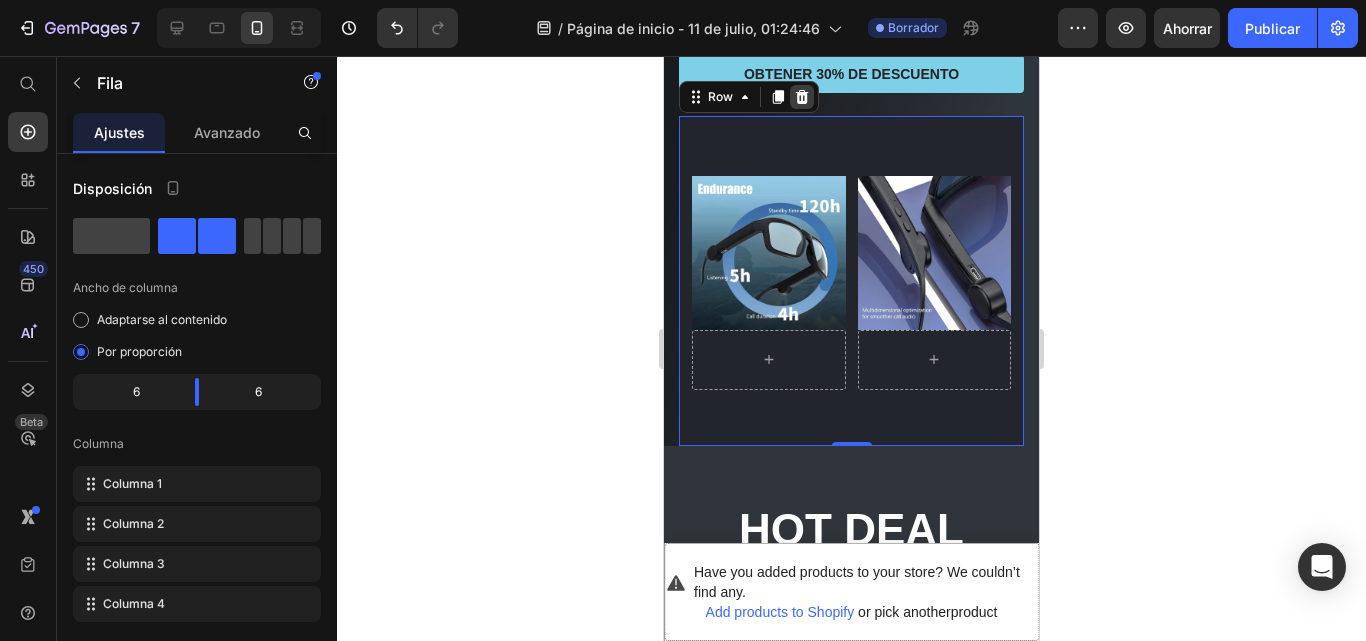 click 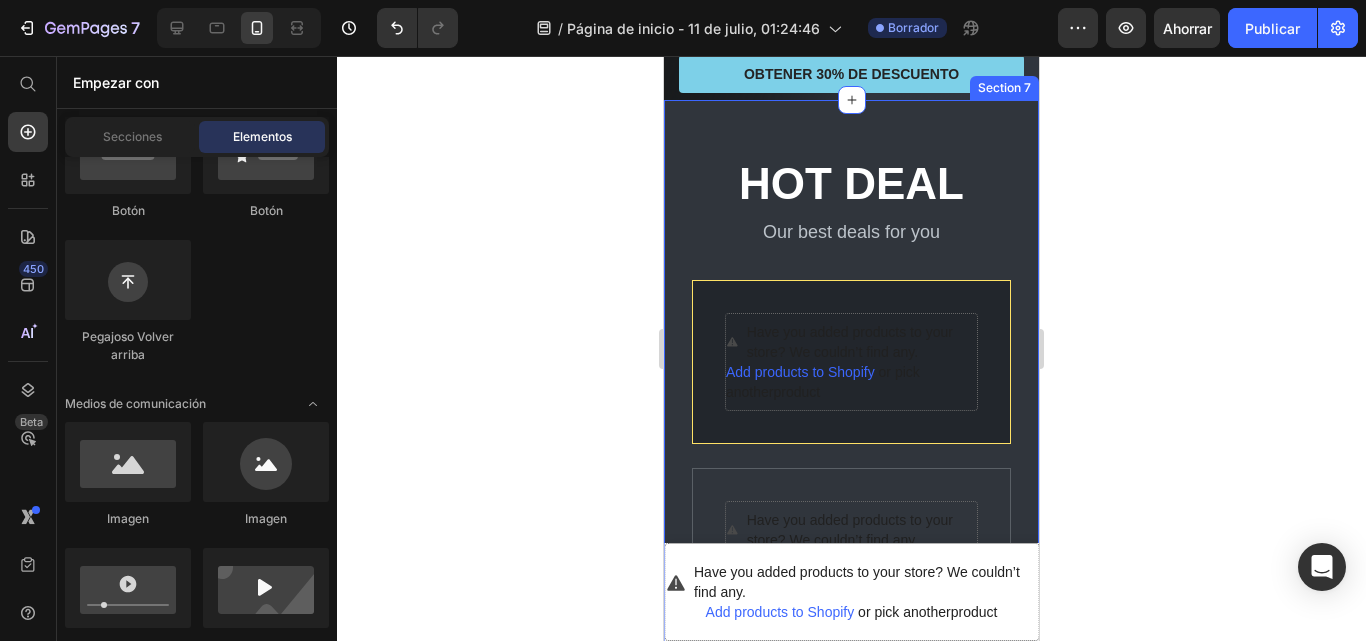 click on "Hot deal Heading Our best deals for you Text block Have you added products to your store? We couldn’t find any. Add products to Shopify   or pick another  product Product 100% No-Risk Money Back Guarantee Text block                Title Line Sold:  690 Text block Available:  3 Text block Row Row Have you added products to your store? We couldn’t find any. Add products to Shopify   or pick another  product Product Row Have you added products to your store? We couldn’t find any. Add products to Shopify   or pick another  product Product 100% No-Risk Money Back Guarantee Text block                Title Line Sold:  690 Text block Available:  3 Text block Row Row Row Section 7" at bounding box center [851, 563] 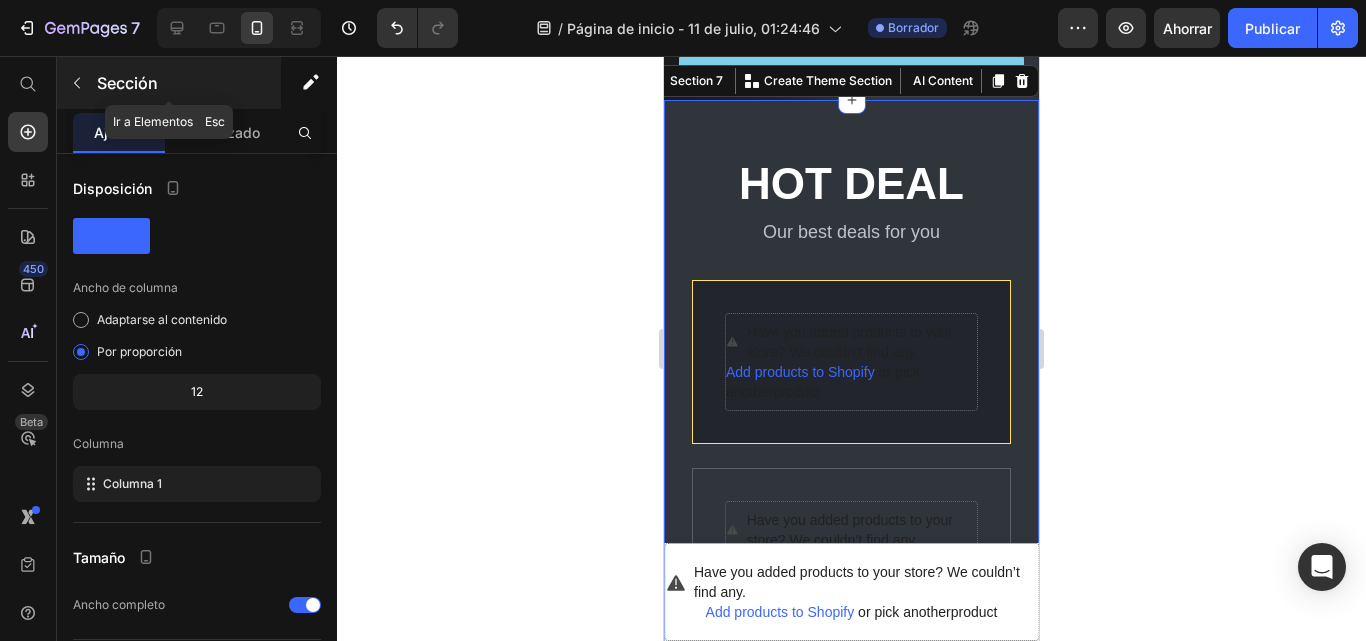 click 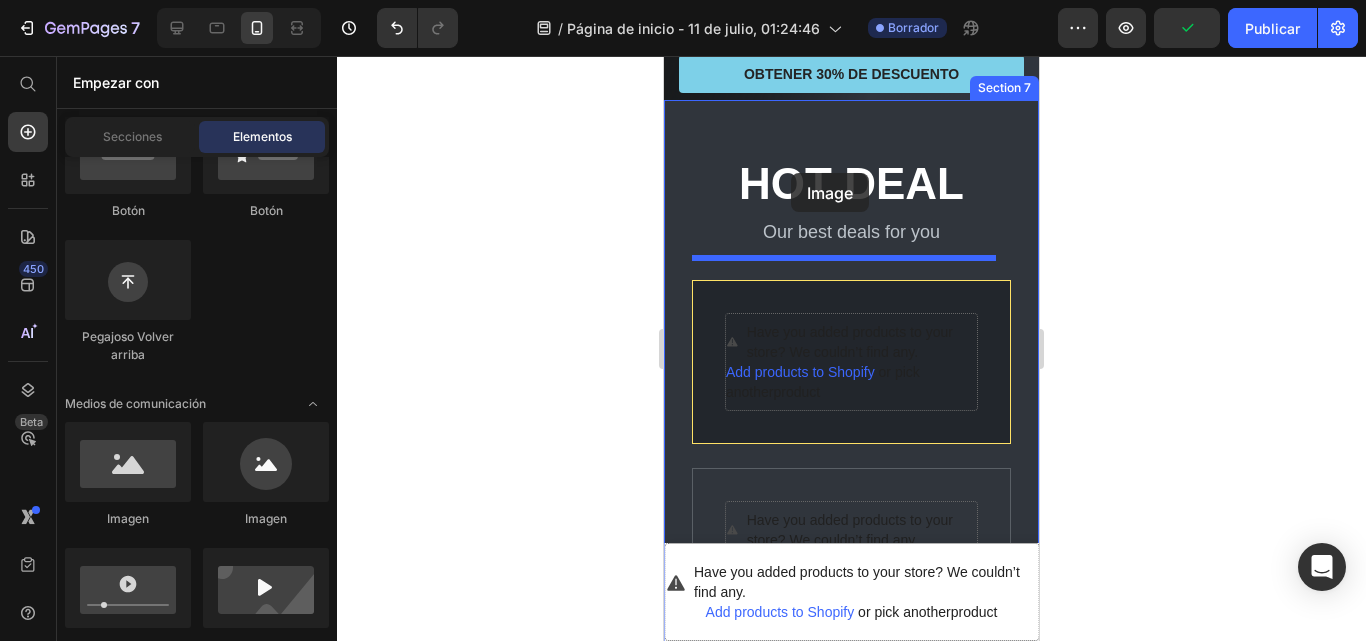 drag, startPoint x: 803, startPoint y: 518, endPoint x: 791, endPoint y: 173, distance: 345.20862 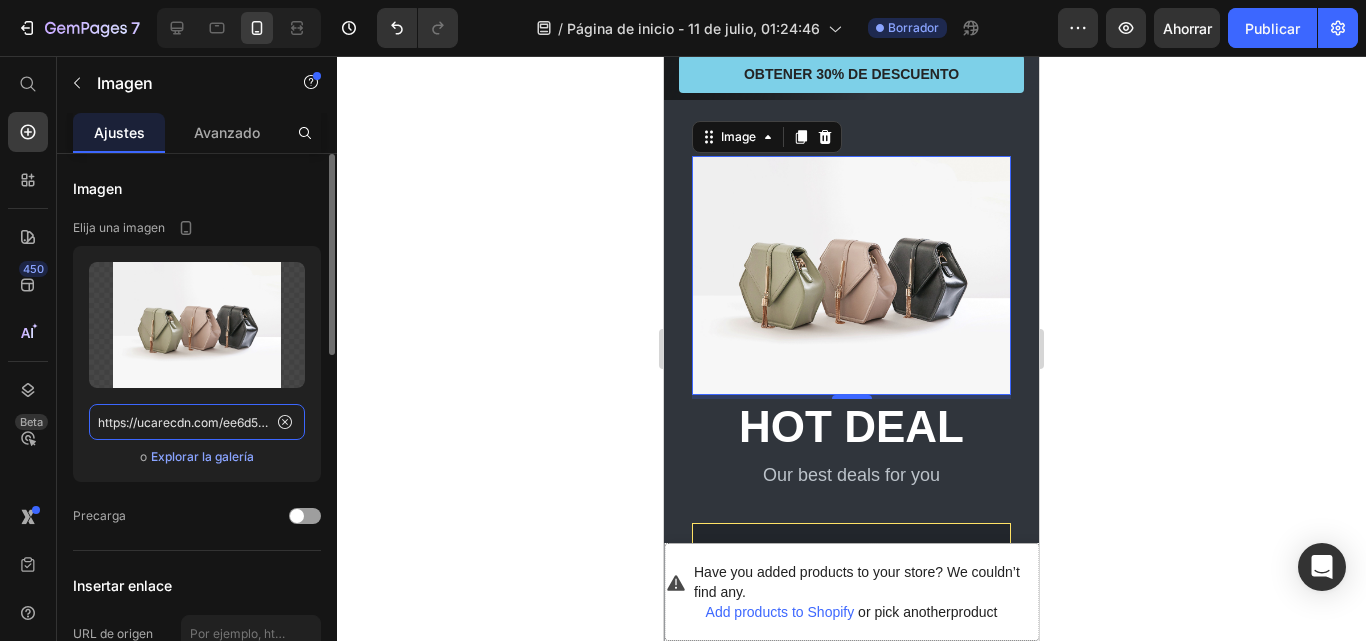 click on "https://ucarecdn.com/ee6d5074-1640-4cc7-8933-47c8589c3dee/-/format/auto/" 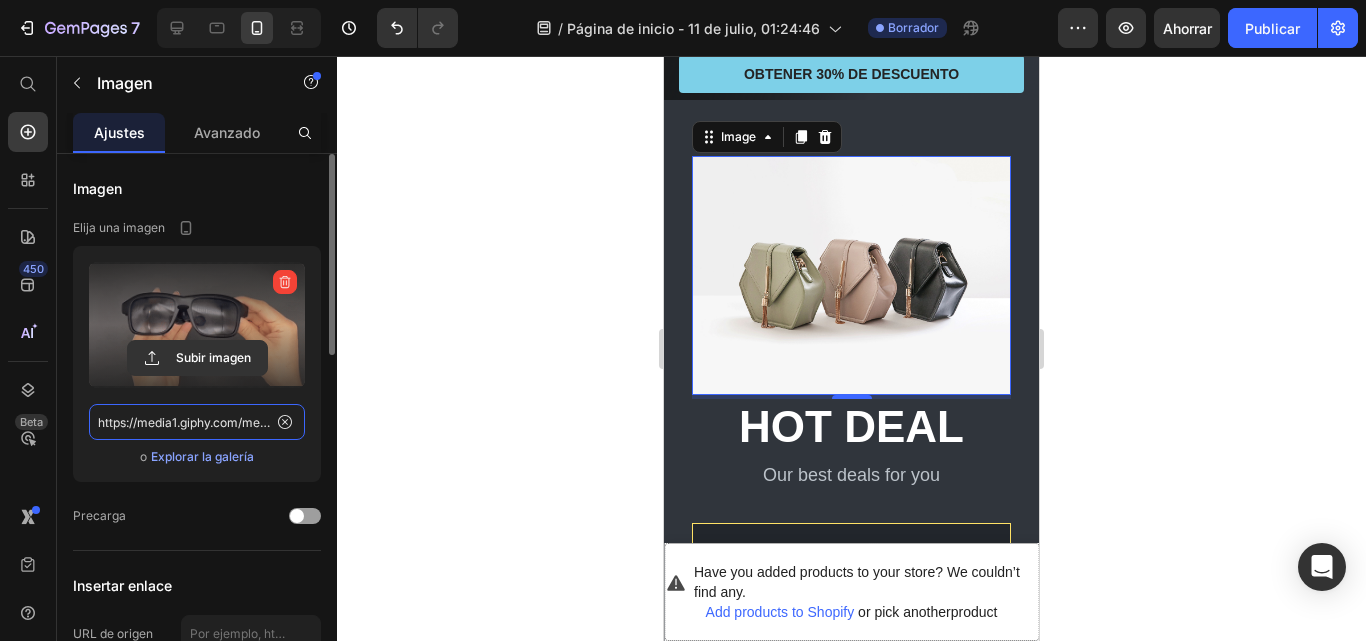 scroll, scrollTop: 0, scrollLeft: 1043, axis: horizontal 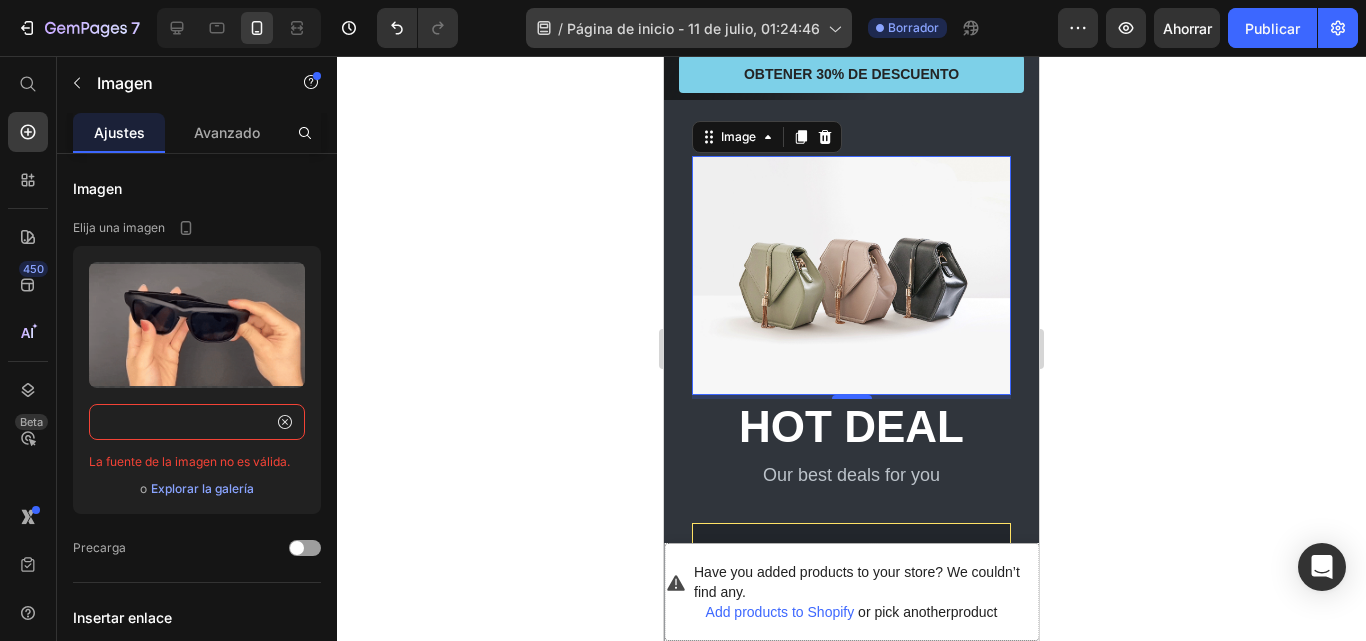 type on "https://media1.giphy.com/media/v1.Y2lkPTc5MGI3NjExMzNpOHduNnU3ejk1a2NmcDR6eHd1emo0czJkZDVnMmN2eWlyM2EwZyZlcD12MV9pbnRlcm5hbF9naWZfYnlfaWQmY3Q9Zw/1jMwMMBze5wzdY797y/giphy.gif" 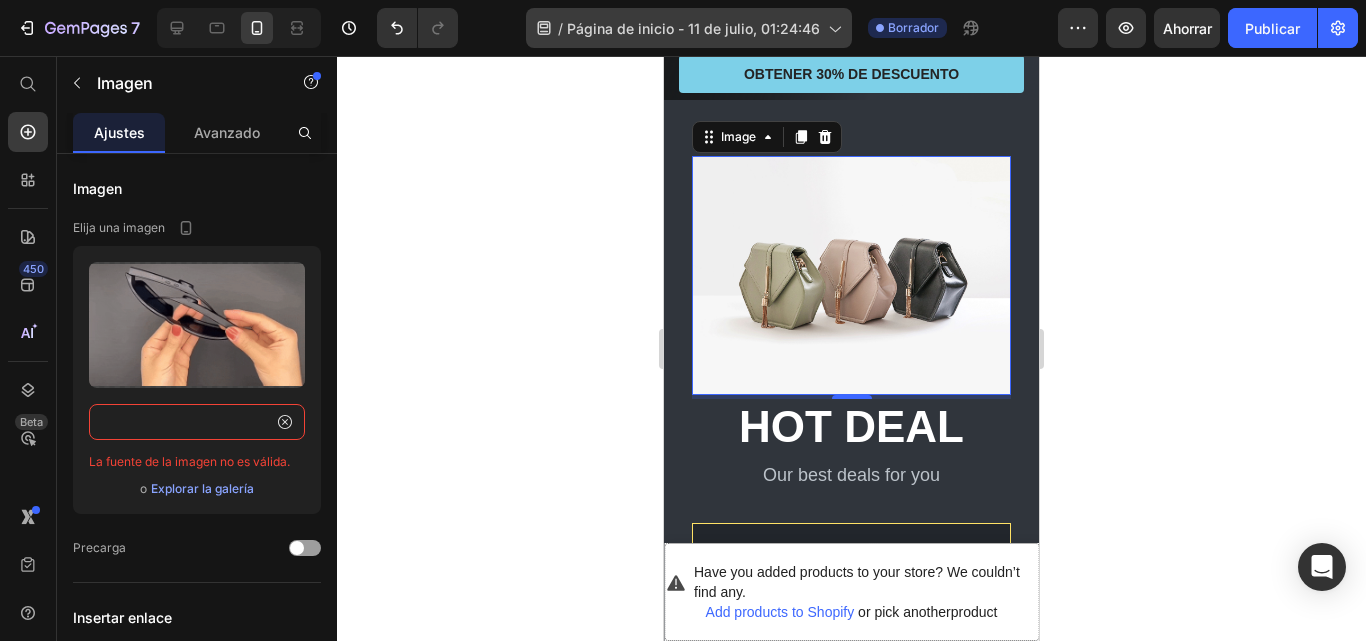 scroll, scrollTop: 0, scrollLeft: 0, axis: both 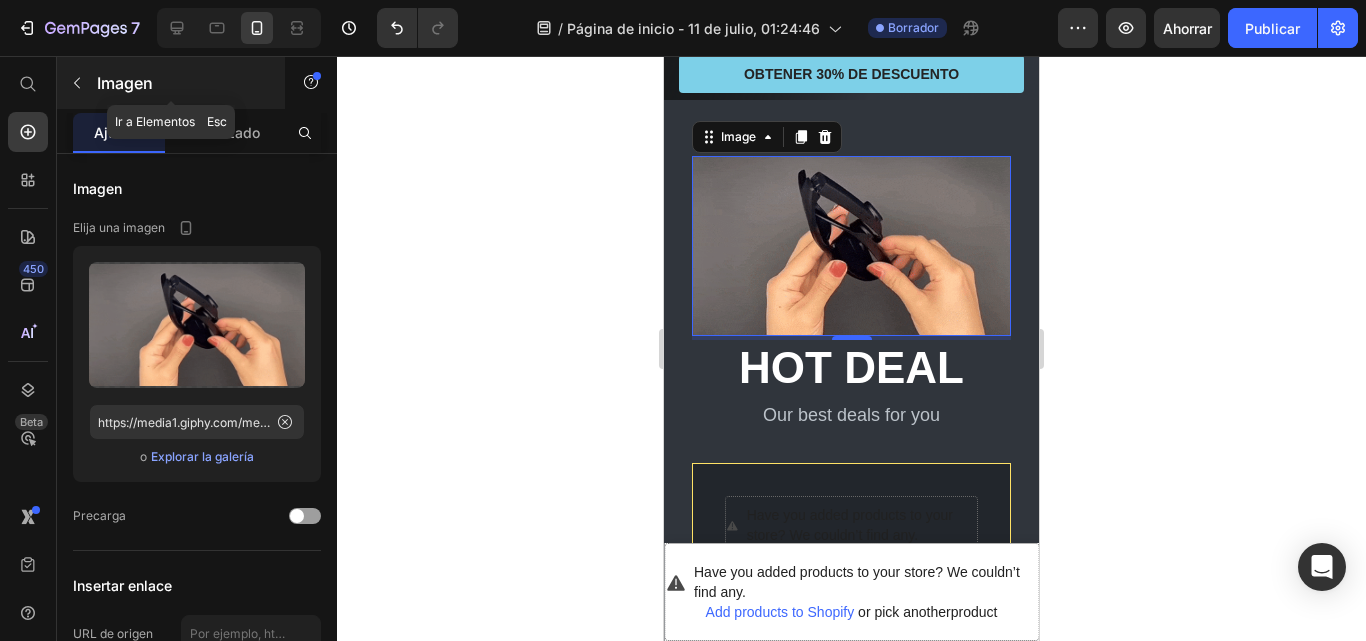 click 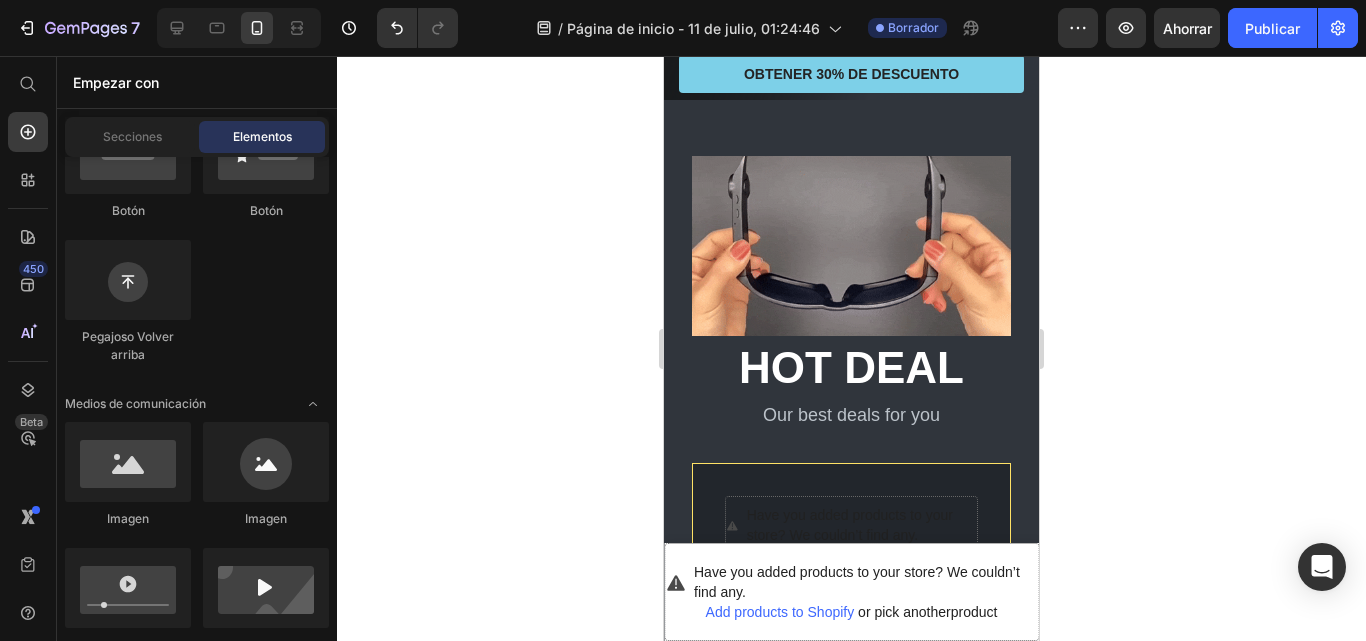 click on "Botón
Botón
Pegajoso Volver arriba" 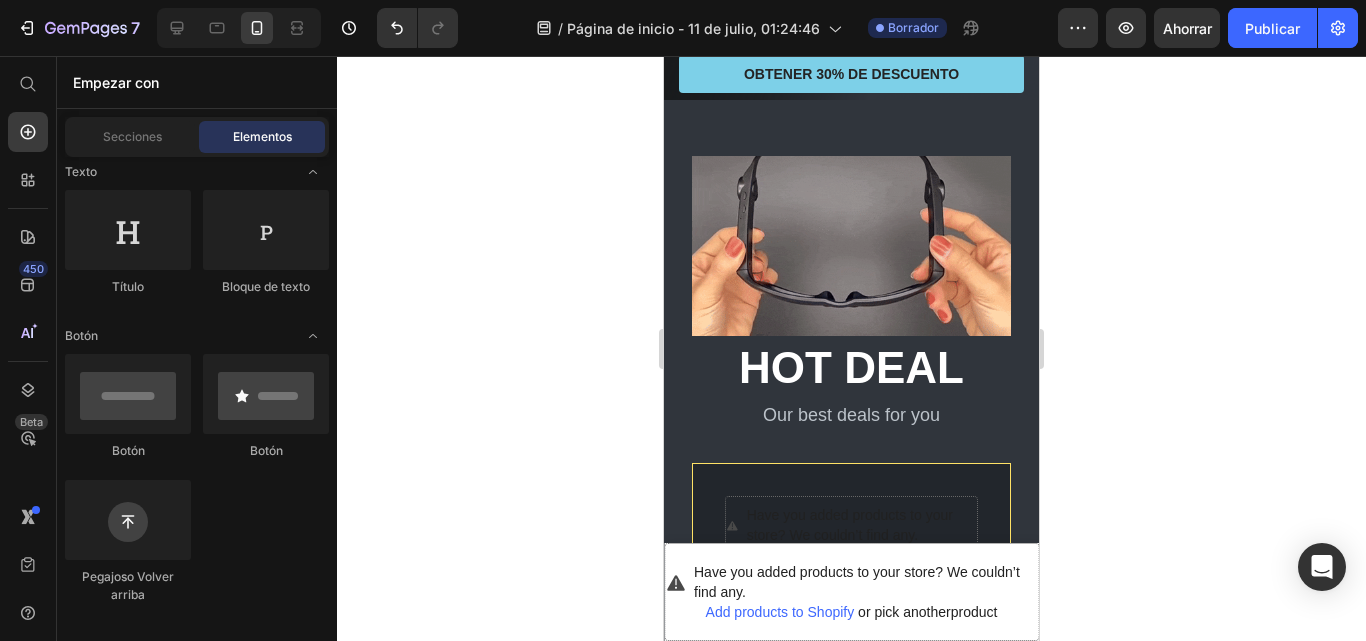 scroll, scrollTop: 181, scrollLeft: 0, axis: vertical 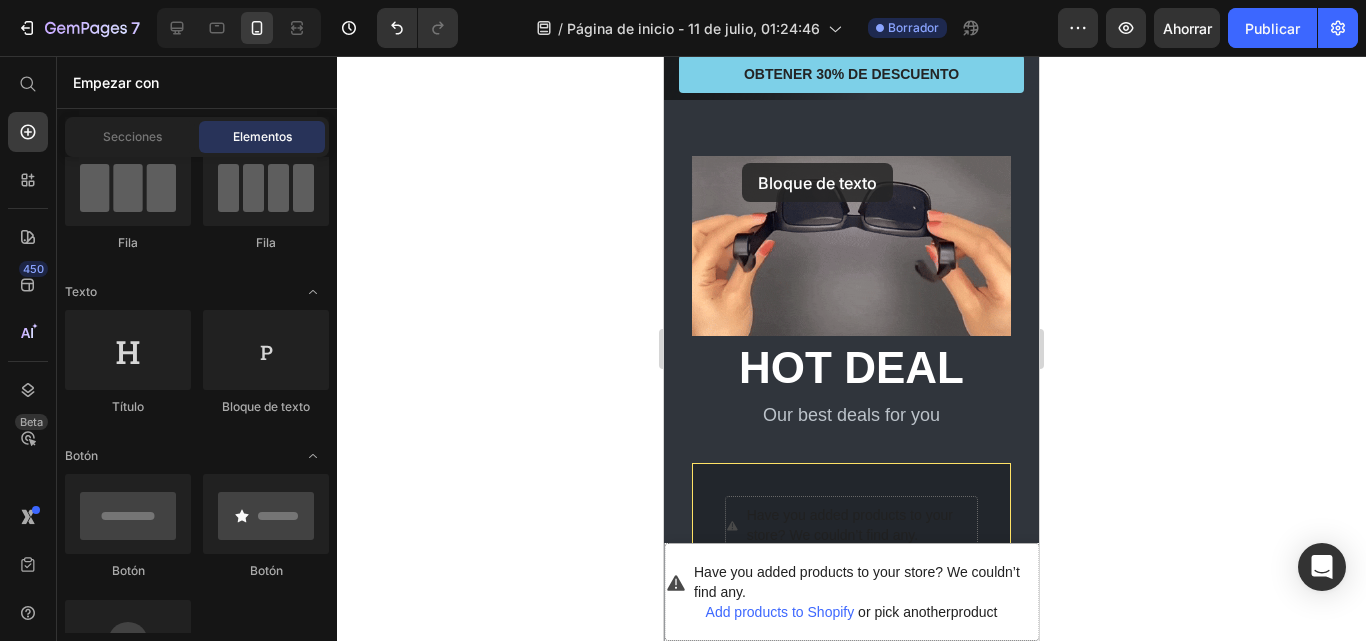 drag, startPoint x: 916, startPoint y: 418, endPoint x: 761, endPoint y: 165, distance: 296.70523 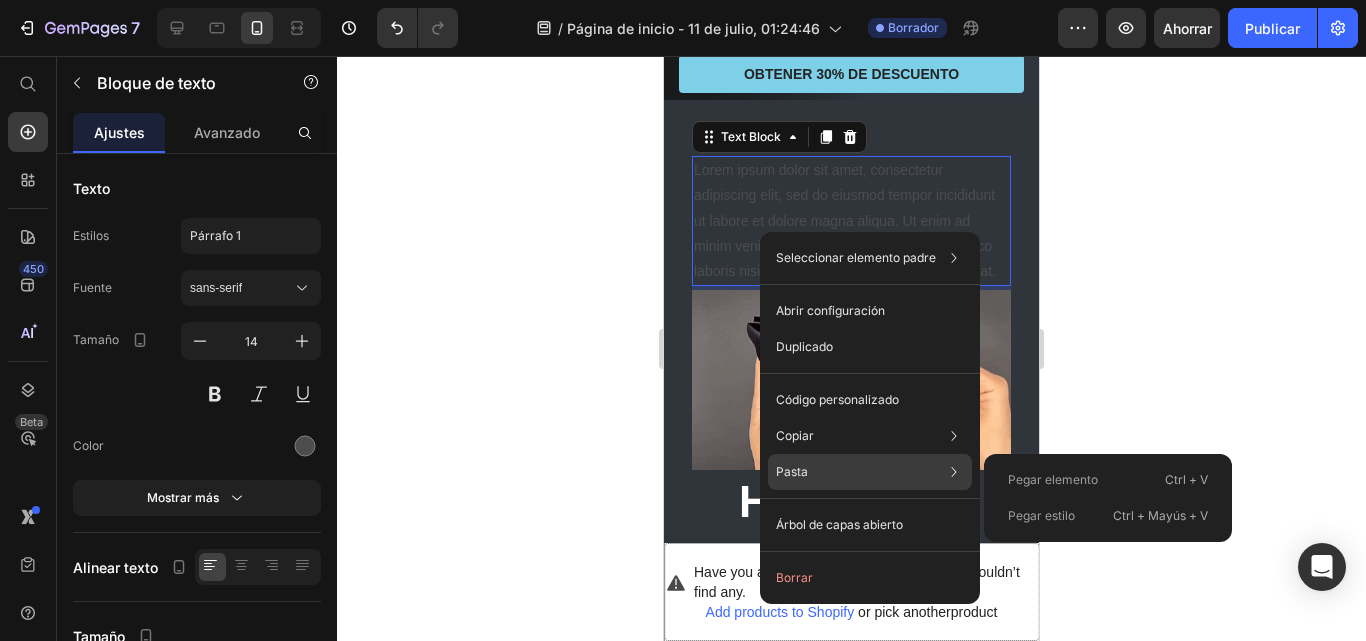 click on "Pasta" at bounding box center (792, 471) 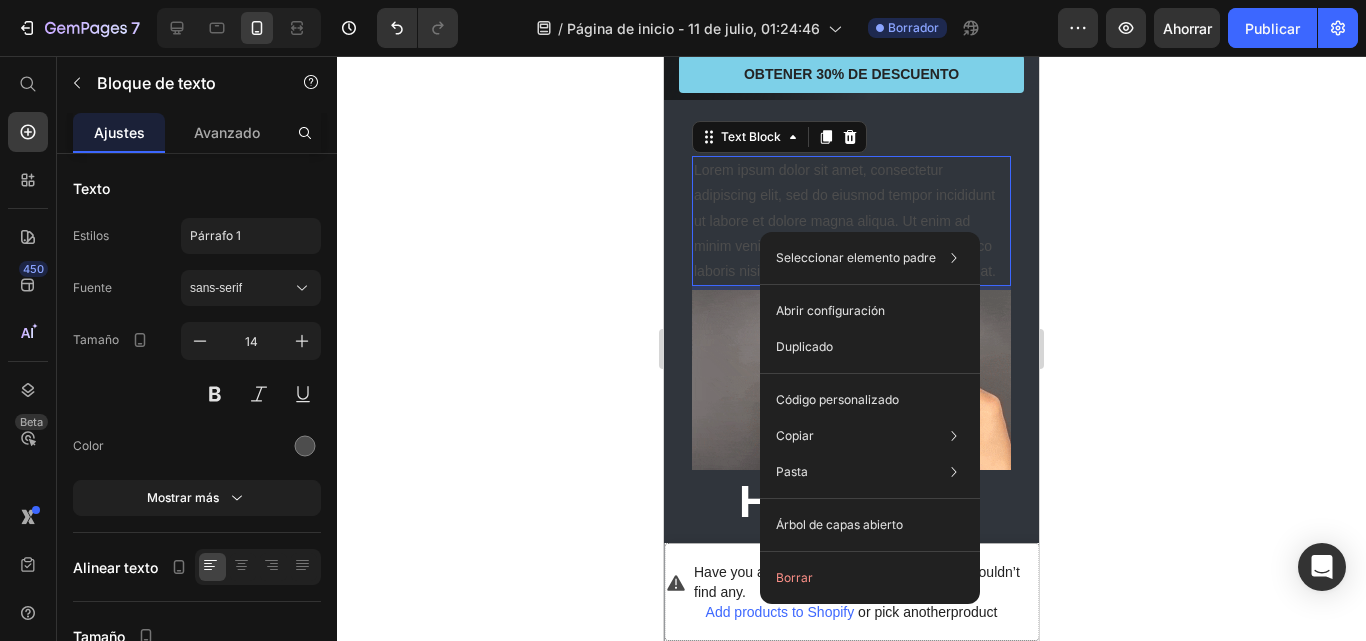 click on "Seleccionar elemento padre Sección Bloque de texto Abrir configuración Duplicado Código personalizado Copiar Copiar elemento Ctrl + C Estilo de copia Copiar clase .gWzabWPKU0 Pasta Pegar elemento Ctrl + V Pegar estilo Ctrl + Mayús + V Árbol de capas abierto Borrar" at bounding box center [870, 418] 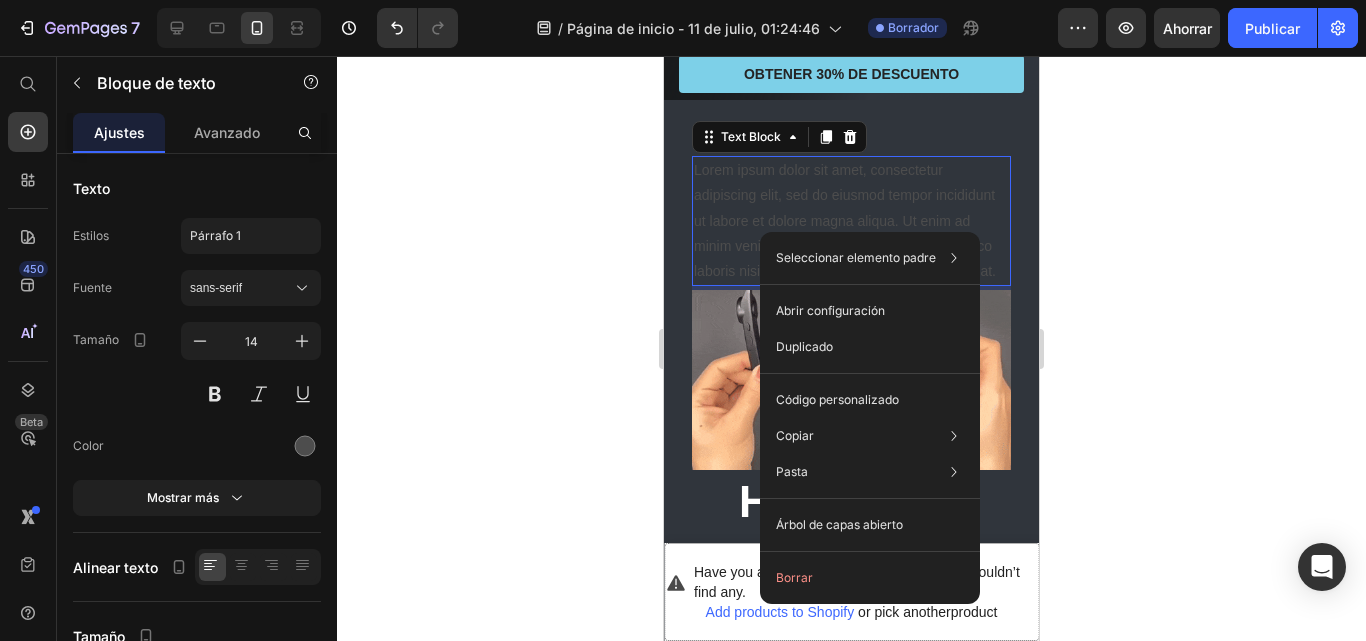 click on "Lorem ipsum dolor sit amet, consectetur adipiscing elit, sed do eiusmod tempor incididunt ut labore et dolore magna aliqua. Ut enim ad minim veniam, quis nostrud exercitation ullamco laboris nisi ut aliquip ex ea commodo consequat." at bounding box center (851, 221) 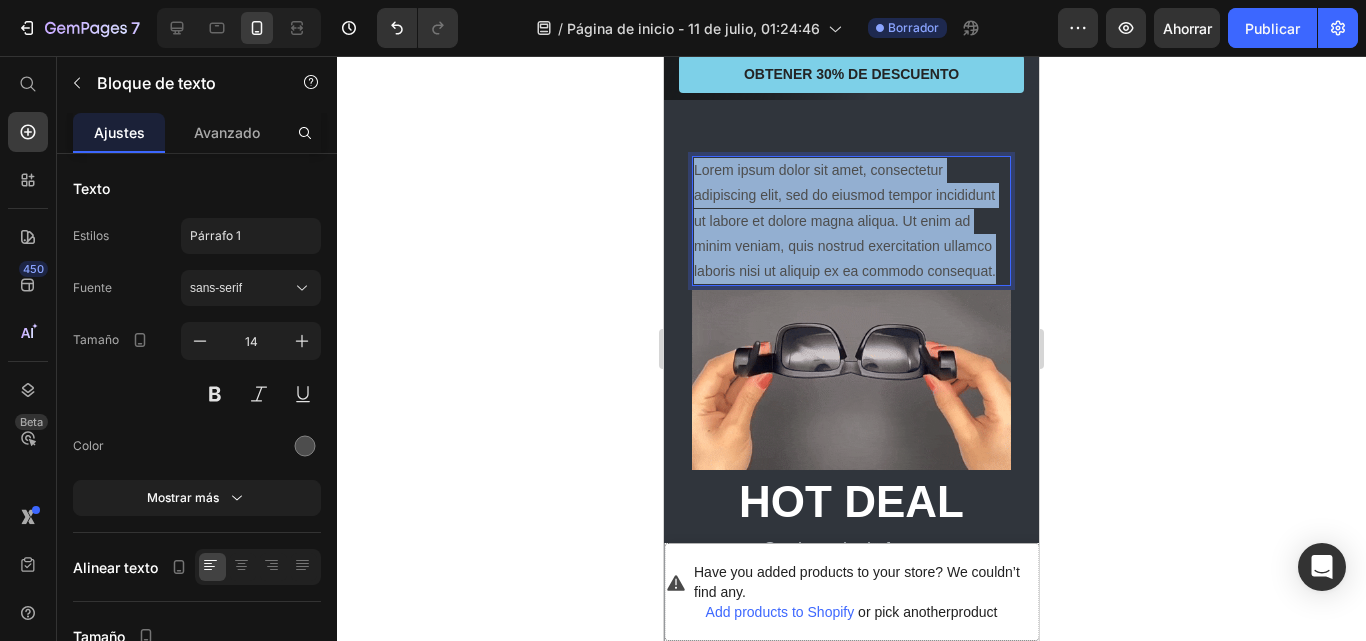 click on "Lorem ipsum dolor sit amet, consectetur adipiscing elit, sed do eiusmod tempor incididunt ut labore et dolore magna aliqua. Ut enim ad minim veniam, quis nostrud exercitation ullamco laboris nisi ut aliquip ex ea commodo consequat." at bounding box center [851, 221] 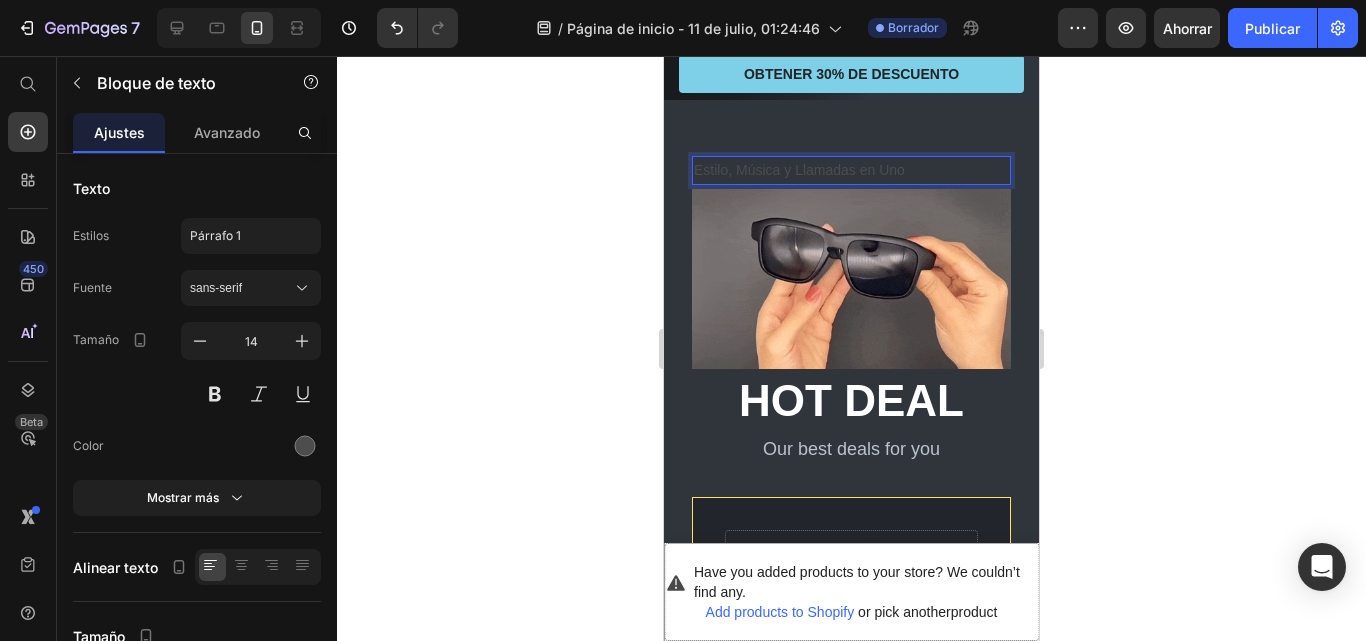 click on "Estilo, Música y Llamadas en Uno" at bounding box center [851, 170] 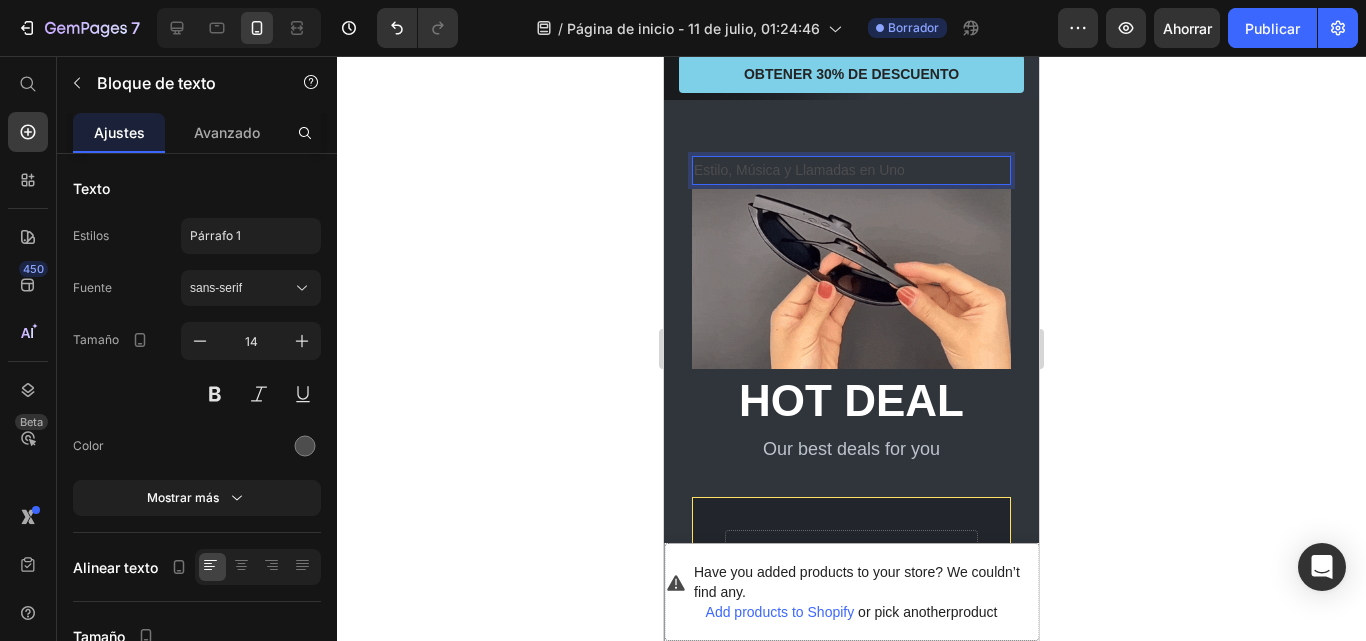 click on "Estilo, Música y Llamadas en Uno" at bounding box center (851, 170) 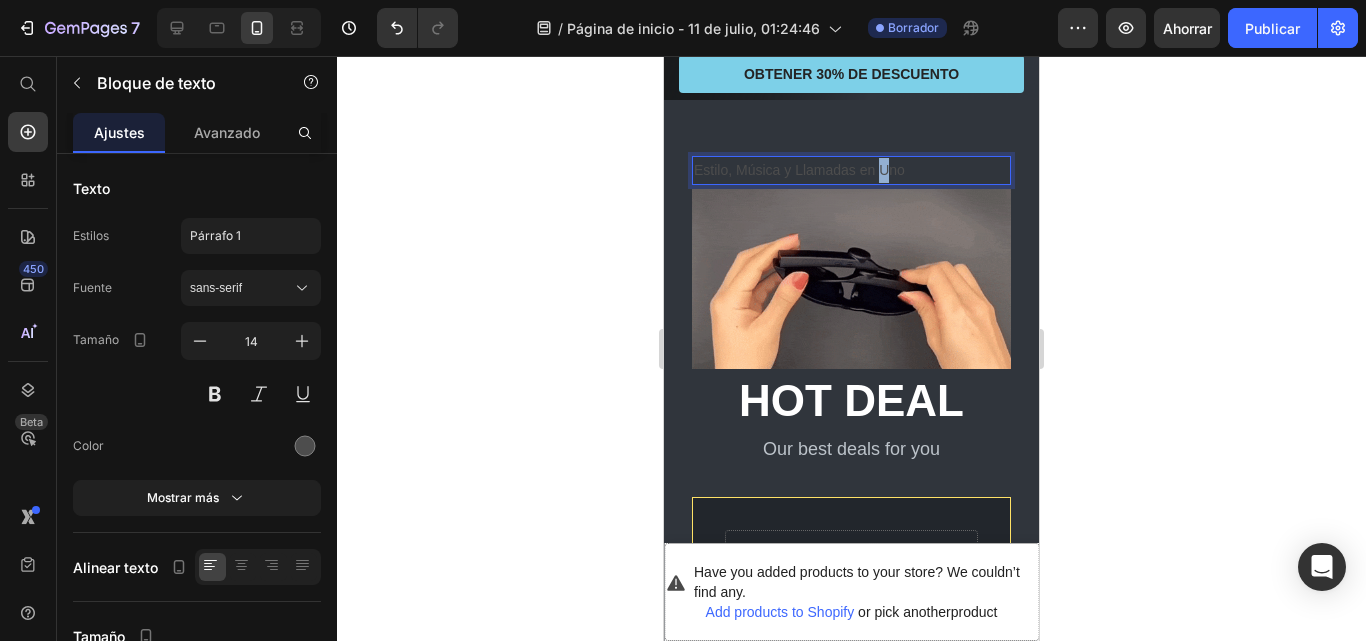 click on "Estilo, Música y Llamadas en Uno" at bounding box center [851, 170] 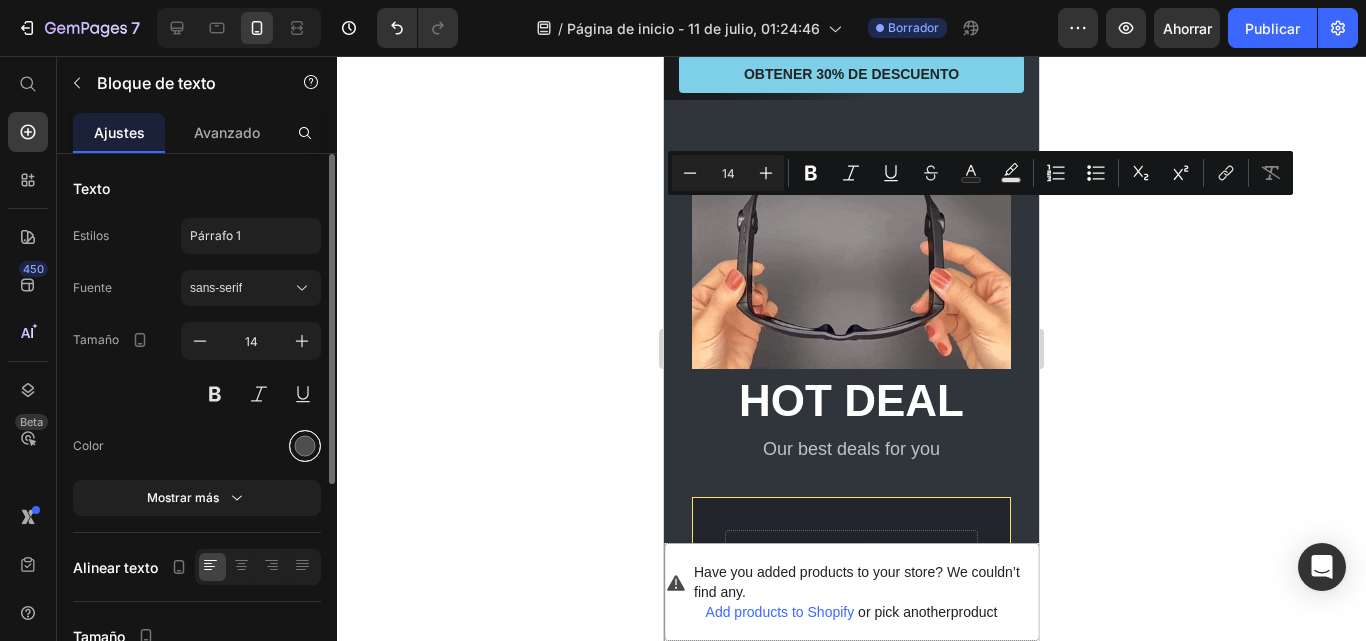 click at bounding box center (305, 446) 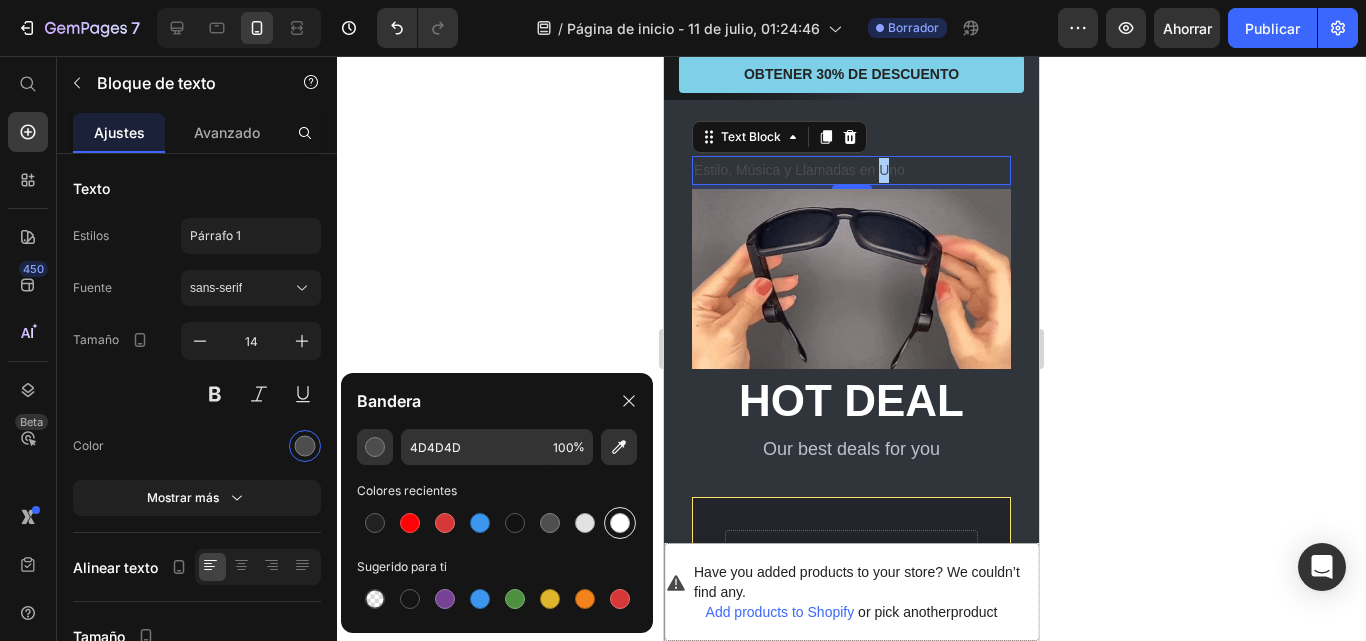 click at bounding box center [620, 523] 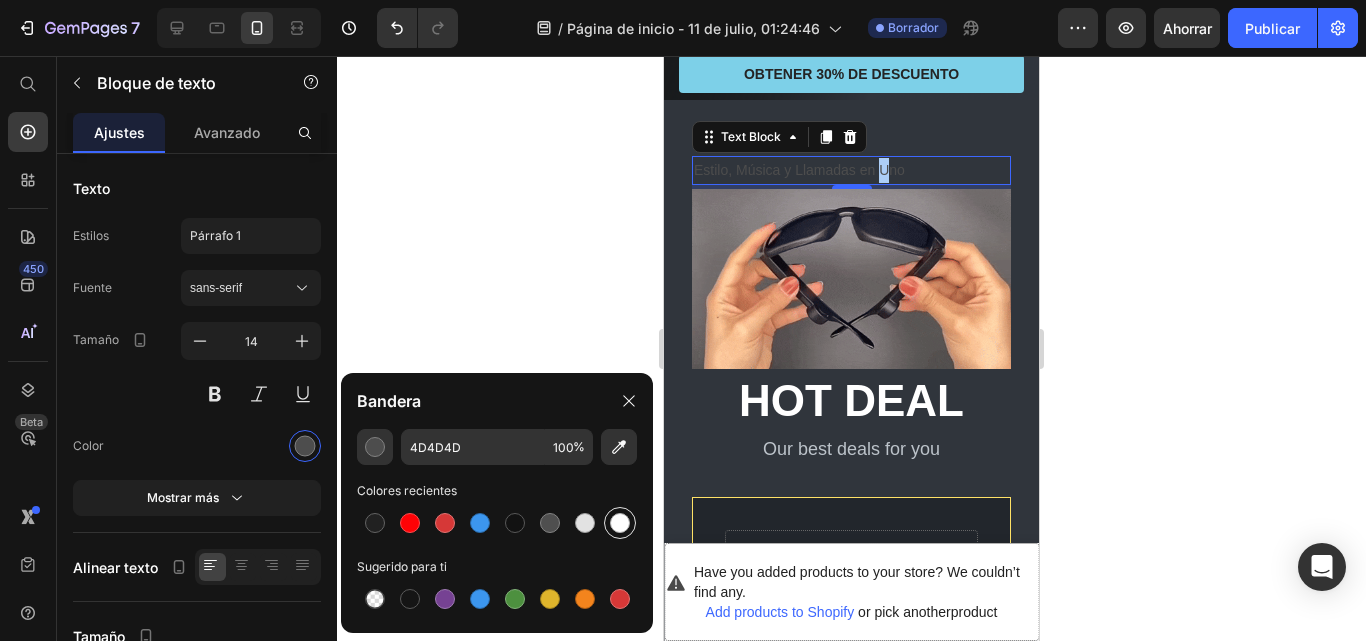 type on "FFFFFF" 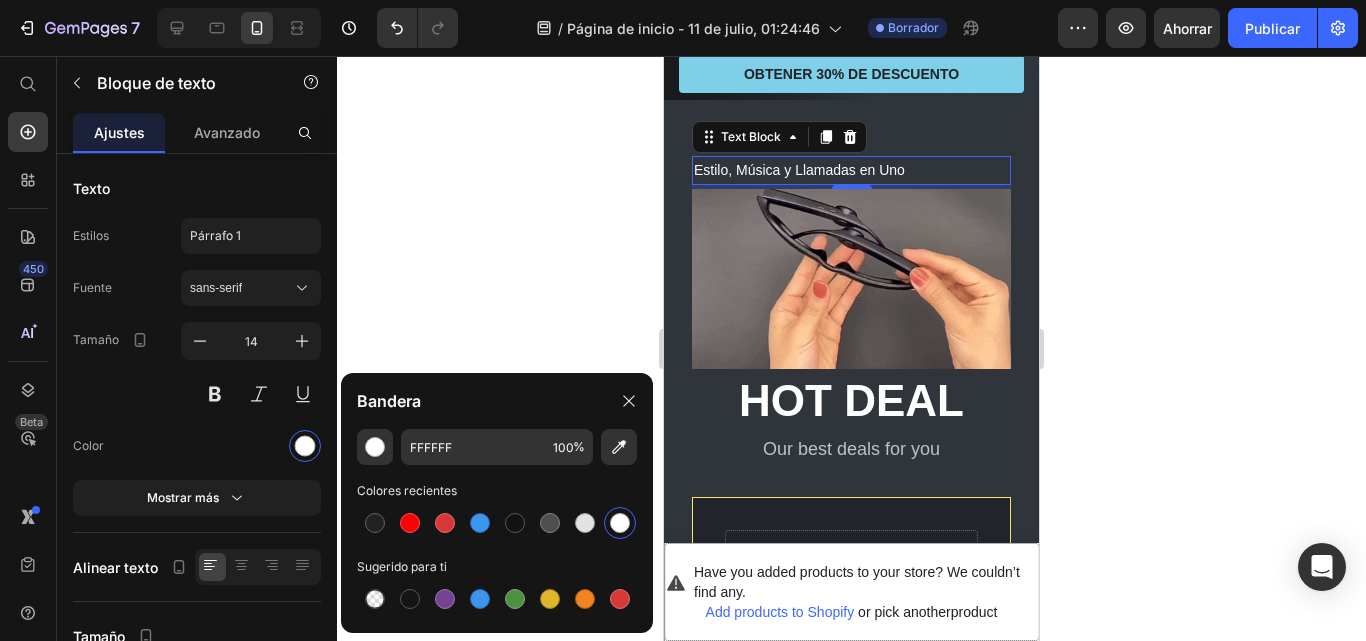 click on "Estilo, Música y Llamadas en Uno" at bounding box center (851, 170) 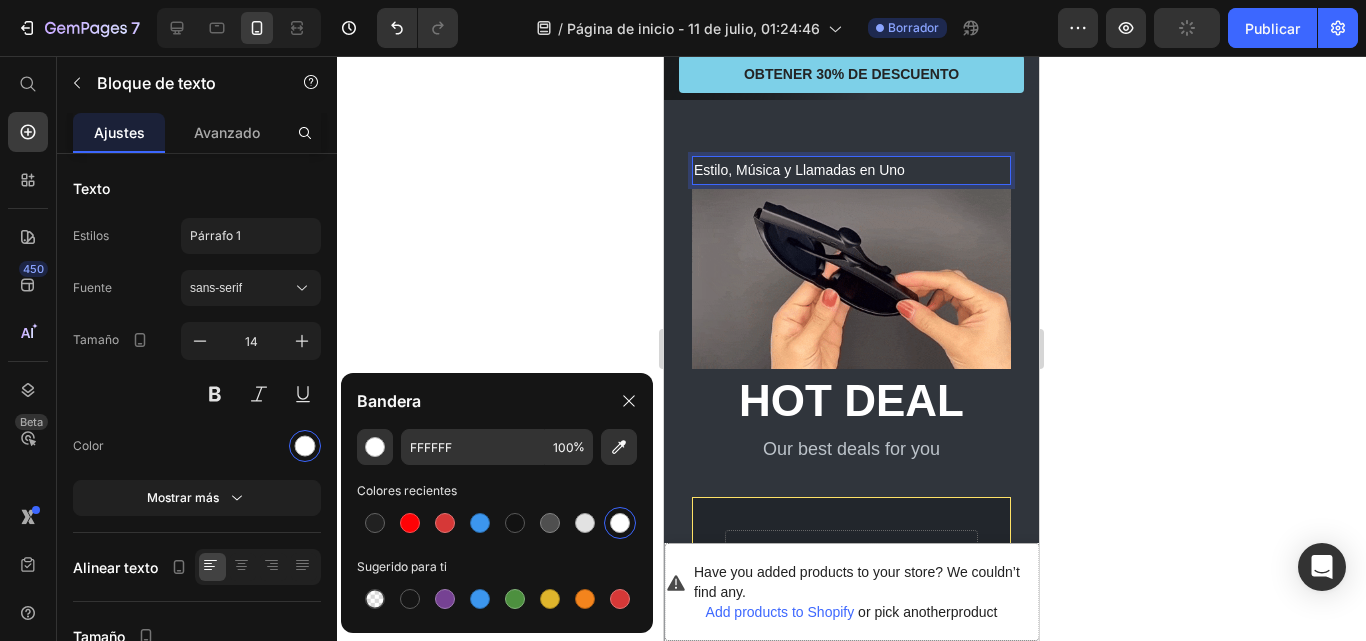 click on "Estilo, Música y Llamadas en Uno" at bounding box center (851, 170) 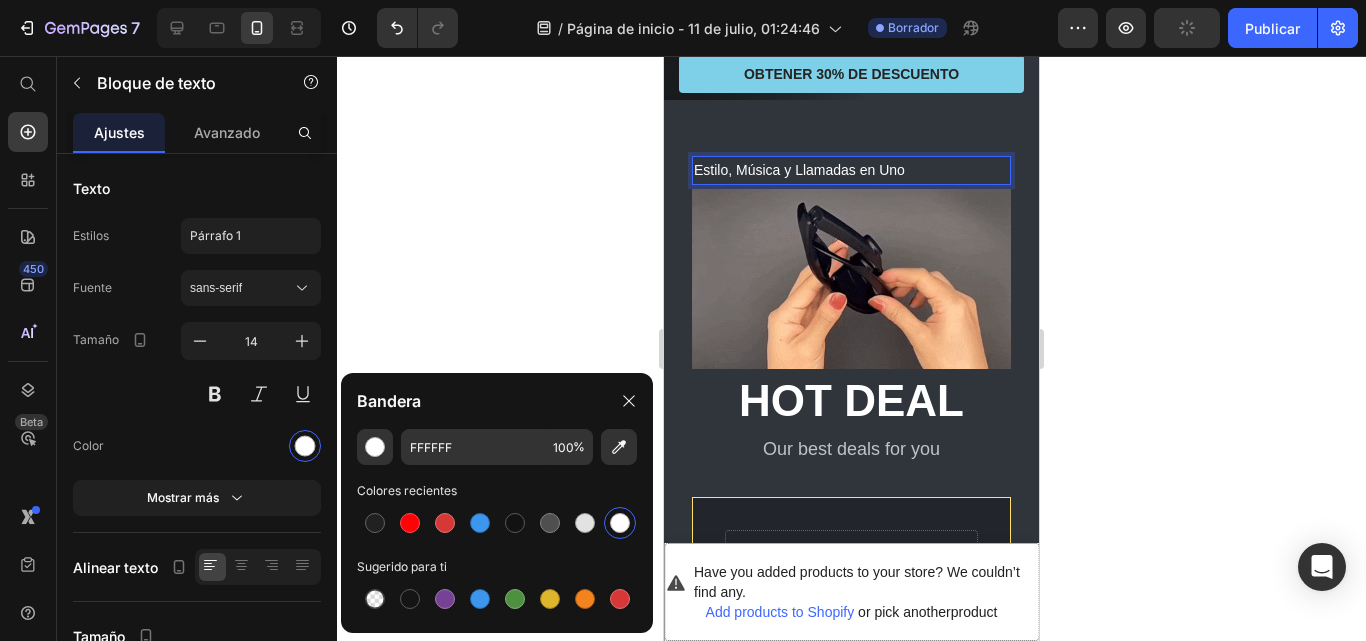 click on "Estilo, Música y Llamadas en Uno" at bounding box center (851, 170) 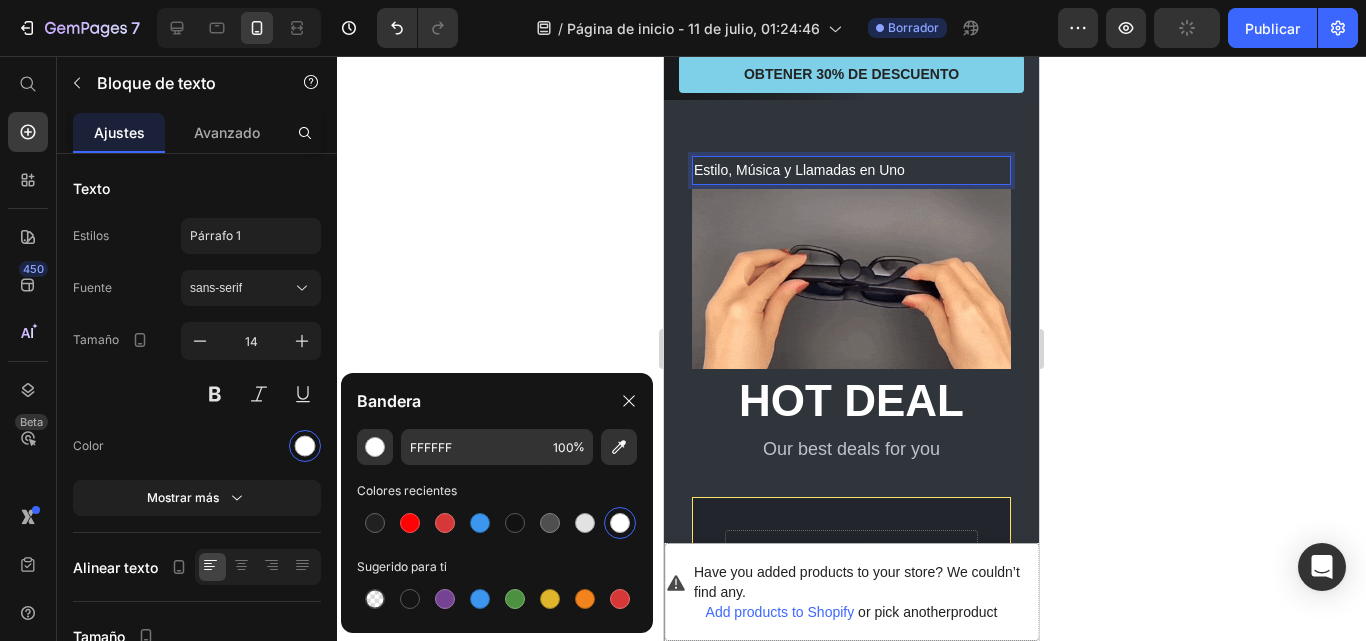 click on "Estilo, Música y Llamadas en Uno" at bounding box center (851, 170) 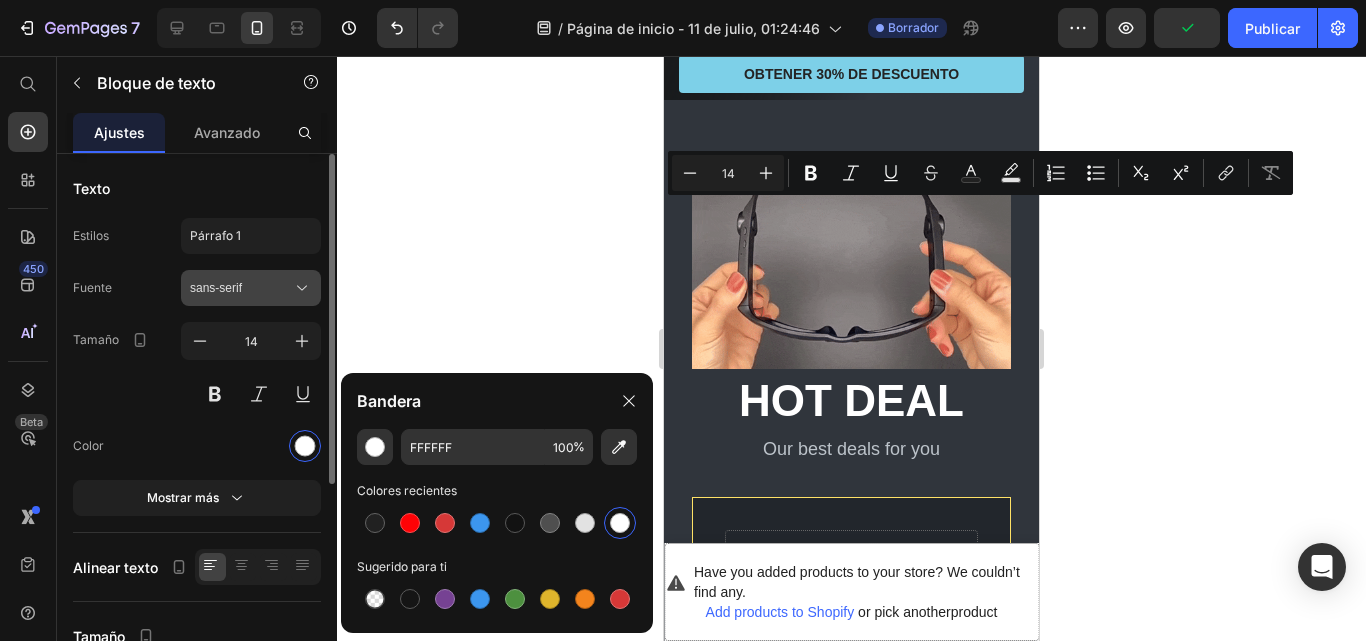 click 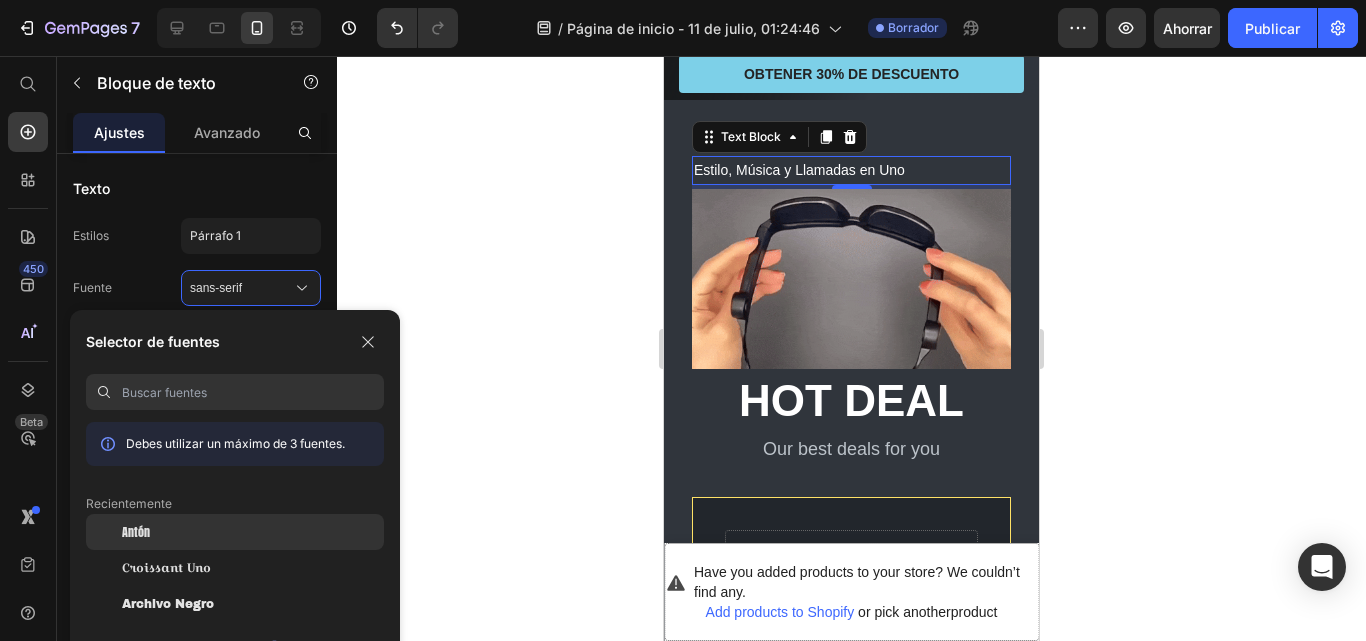 click on "Antón" at bounding box center (136, 532) 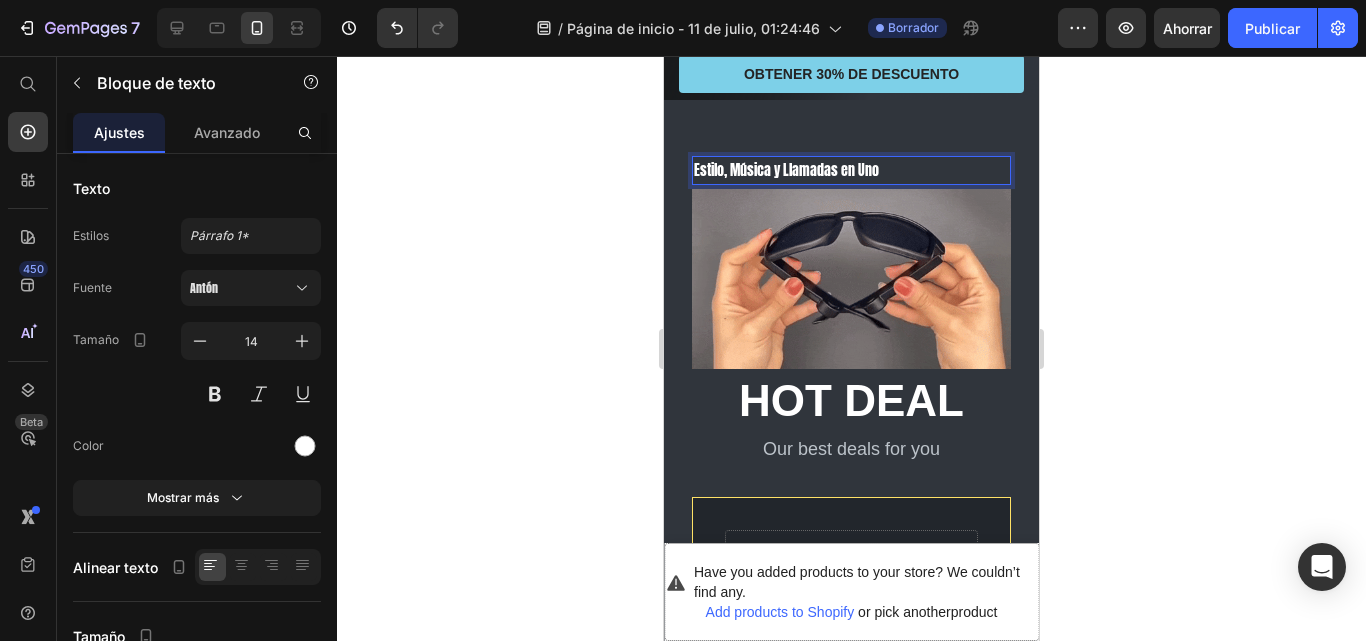 click on "Estilo, Música y Llamadas en Uno" at bounding box center [851, 170] 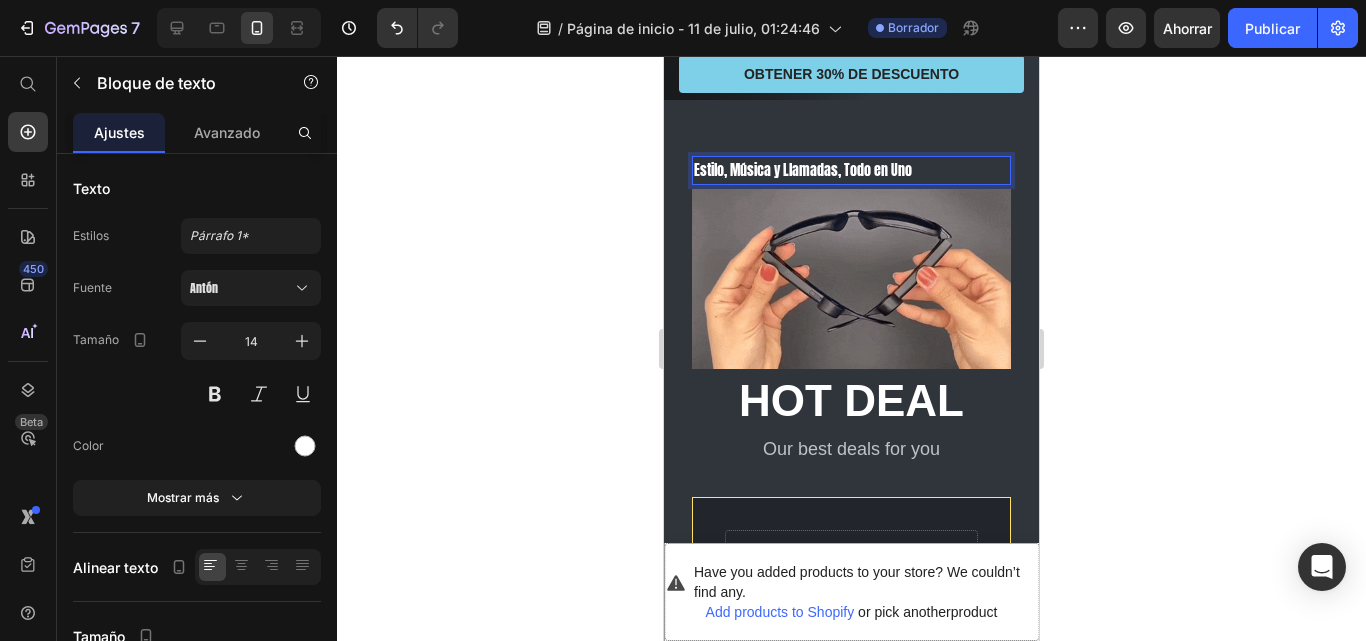 click on "Estilo, Música y Llamadas, Todo en Uno" at bounding box center [851, 170] 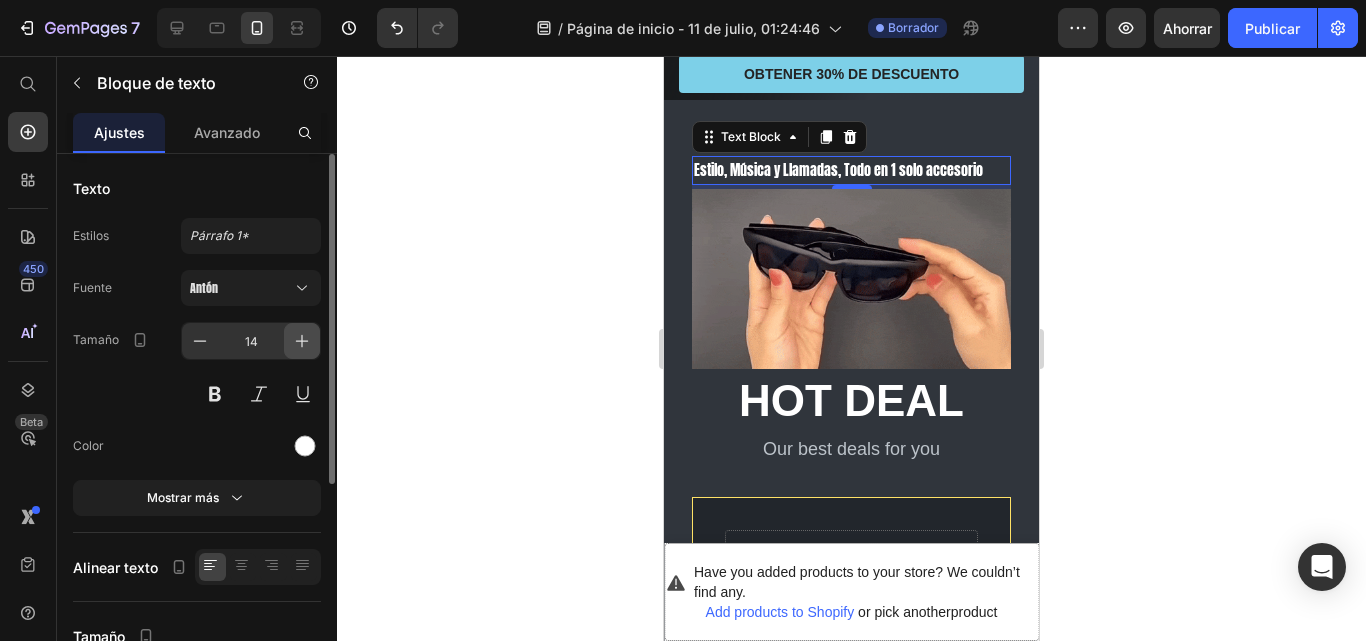 click 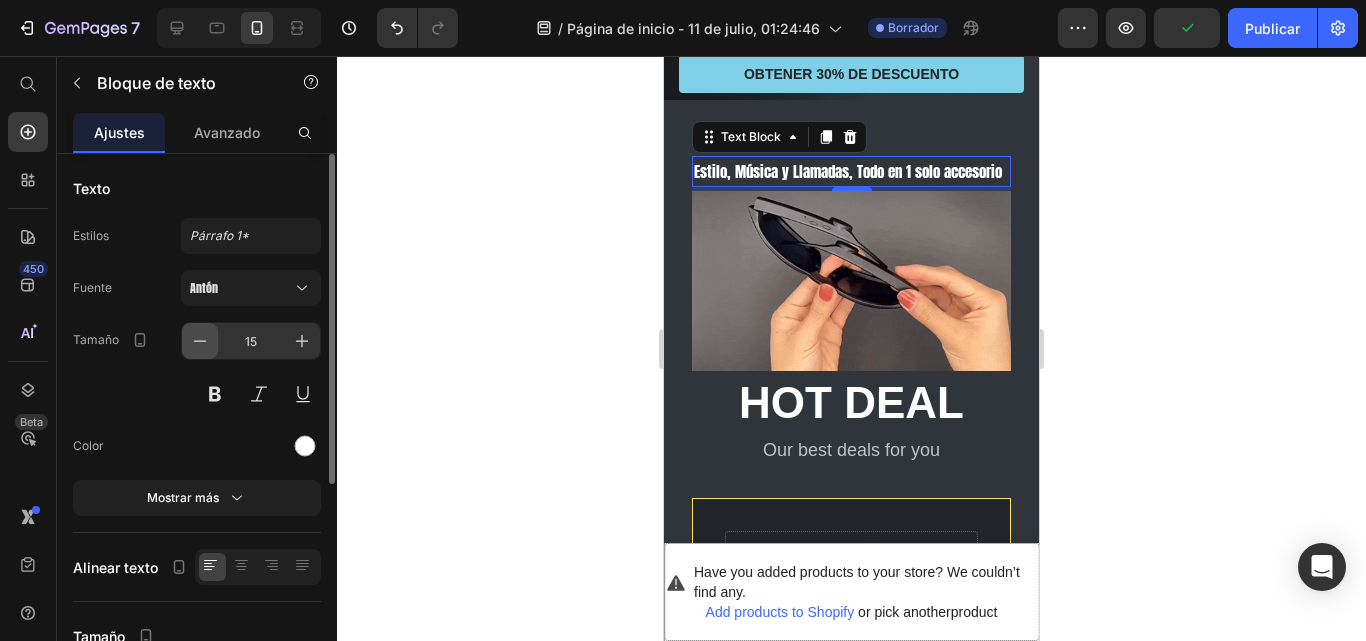 click 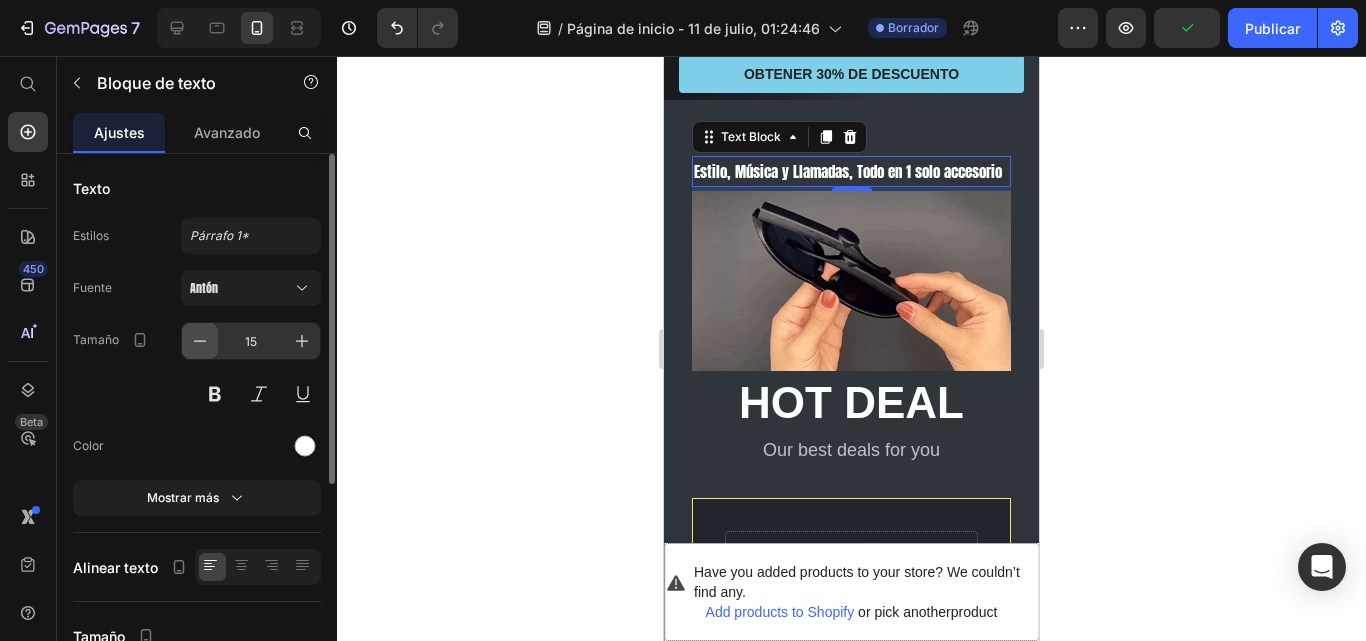 type on "14" 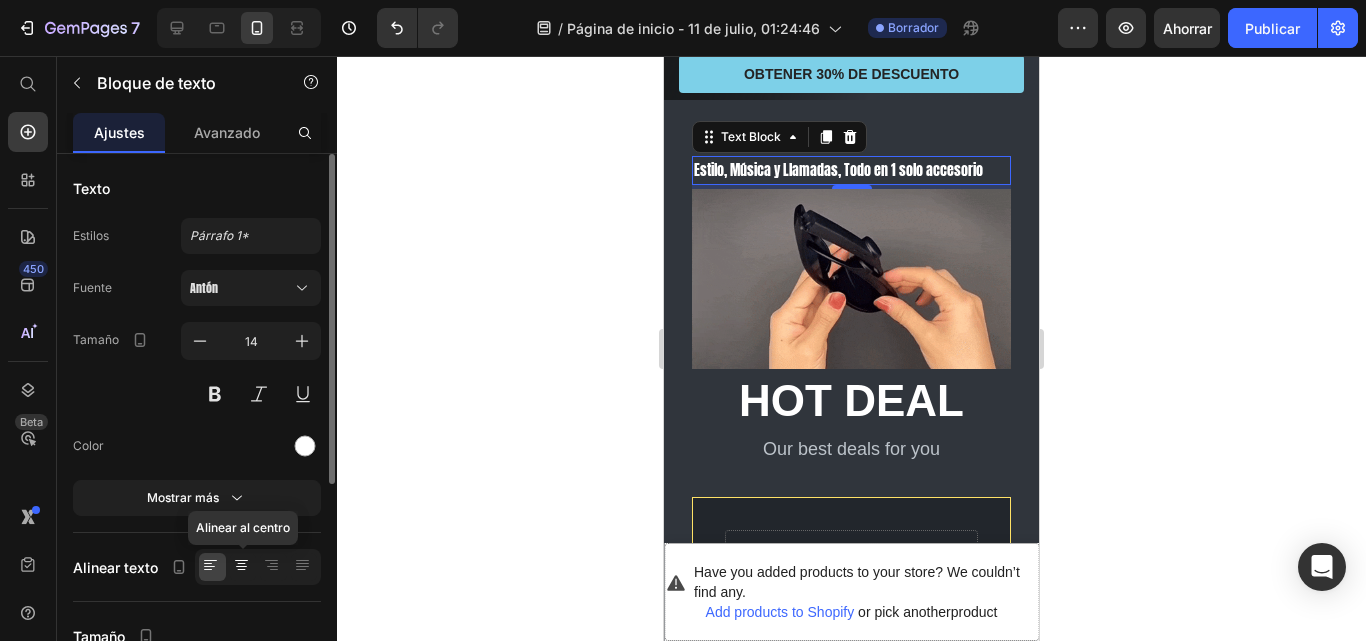 click 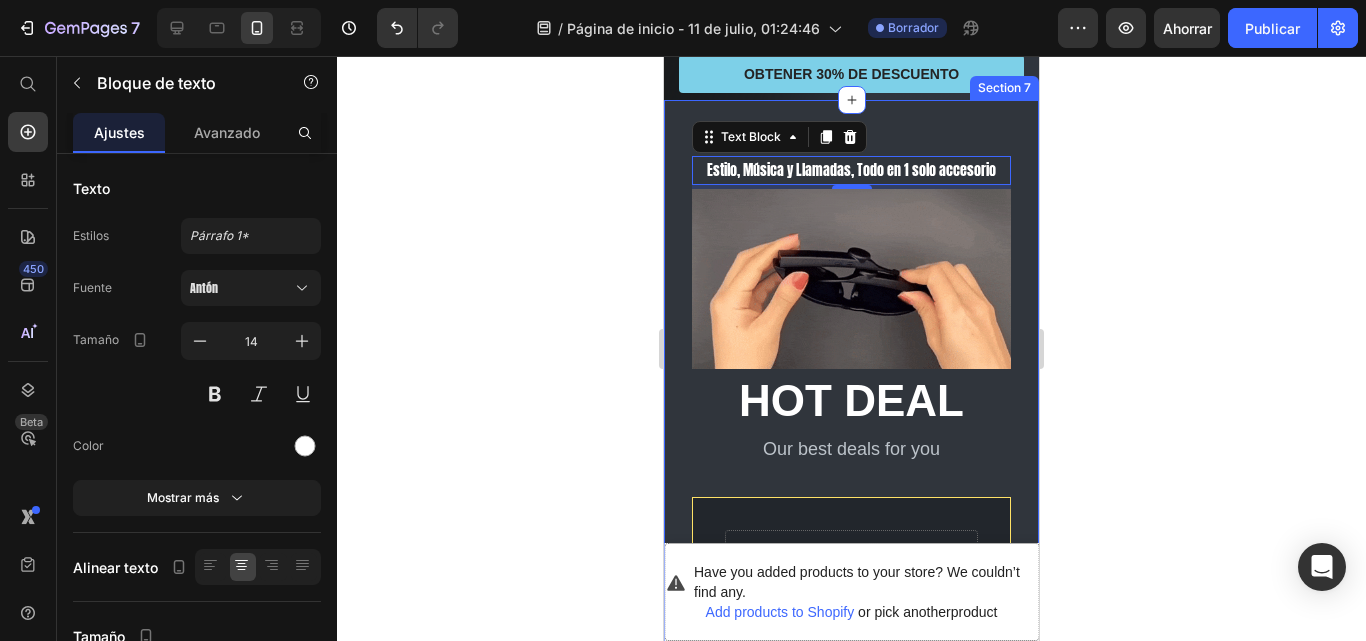 click on "Estilo, Música y Llamadas, Todo en 1 solo accesorio Text Block   4 Image Hot deal Heading Our best deals for you Text block Have you added products to your store? We couldn’t find any. Add products to Shopify   or pick another  product Product 100% No-Risk Money Back Guarantee Text block                Title Line Sold:  690 Text block Available:  3 Text block Row Row Have you added products to your store? We couldn’t find any. Add products to Shopify   or pick another  product Product Row Have you added products to your store? We couldn’t find any. Add products to Shopify   or pick another  product Product 100% No-Risk Money Back Guarantee Text block                Title Line Sold:  690 Text block Available:  3 Text block Row Row Row Section 7" at bounding box center (851, 671) 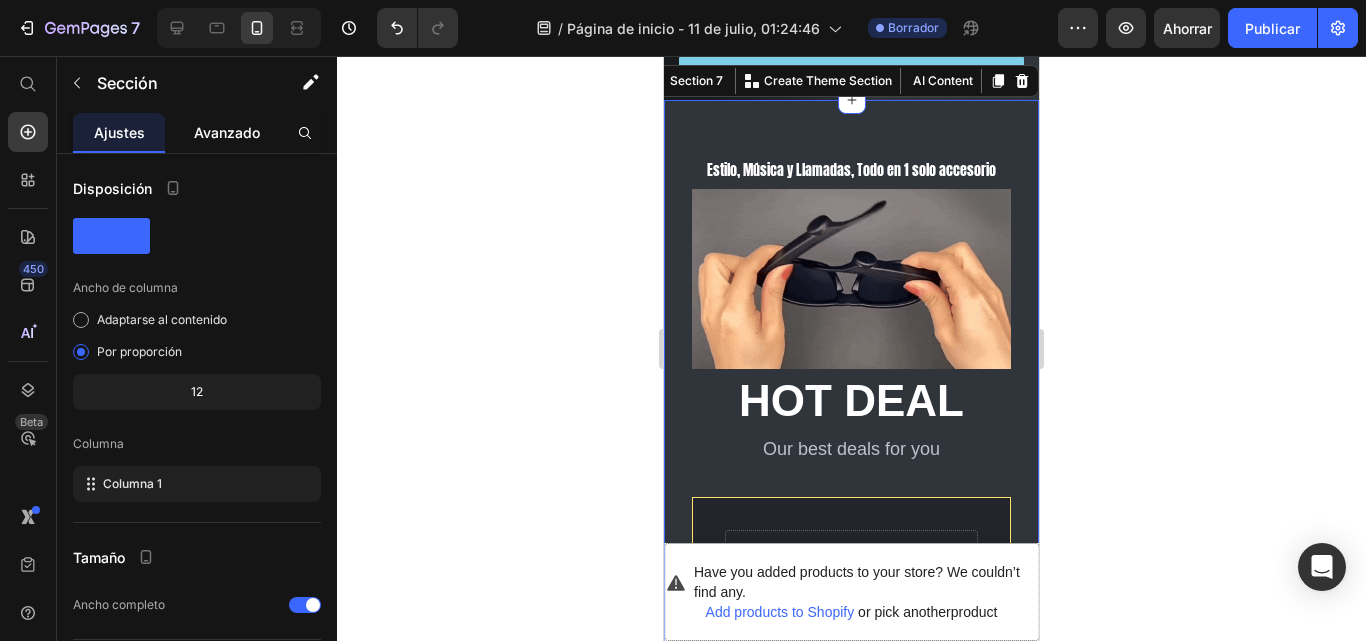 click on "Avanzado" at bounding box center [227, 132] 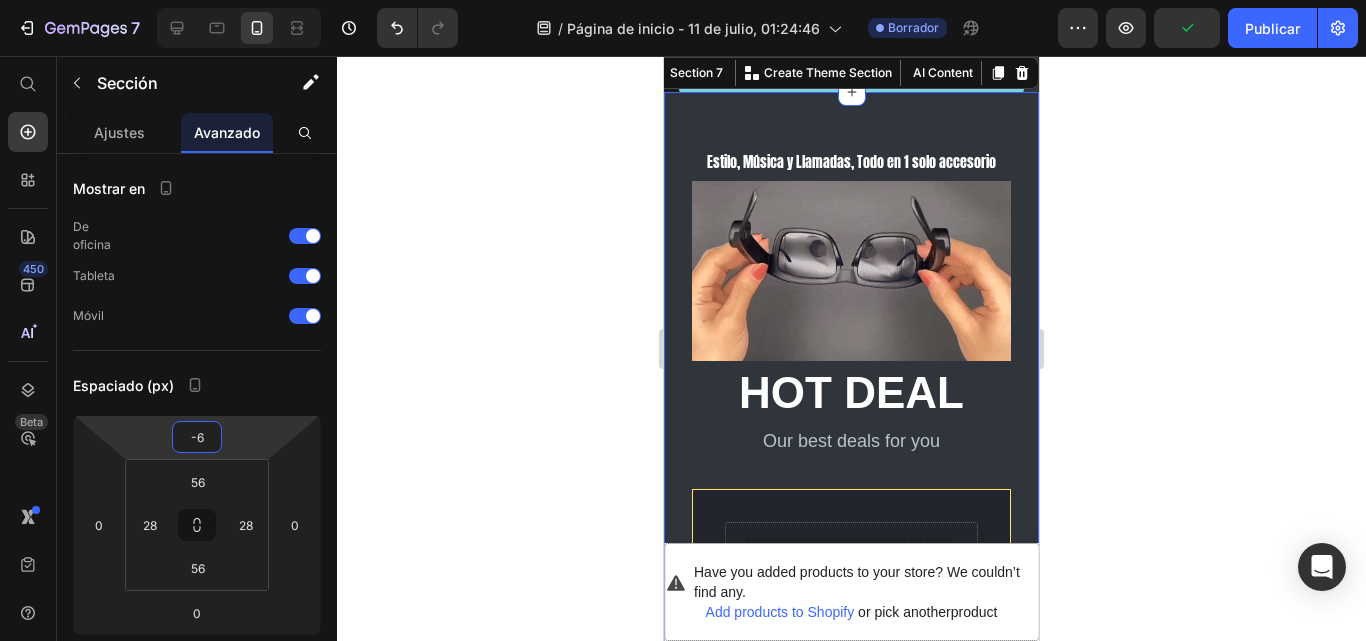 type on "-8" 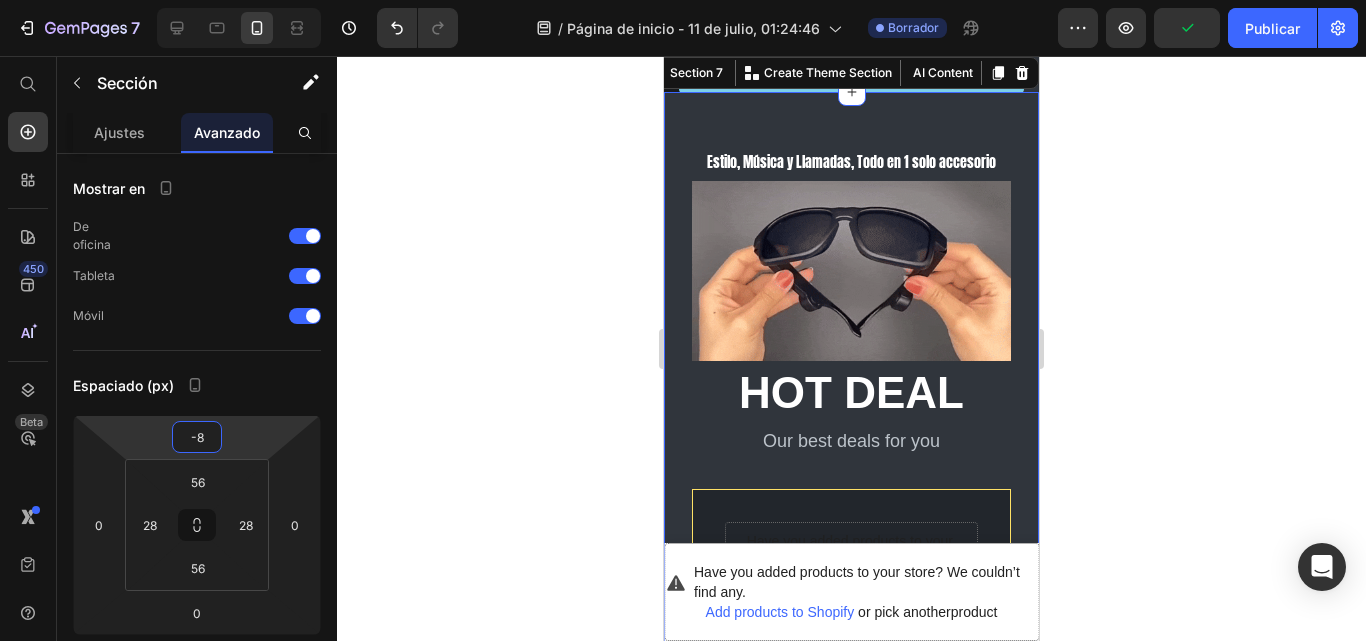 click on "7 / Página de inicio - 11 de julio, 01:24:46 Borrador Avance Publicar 450 Beta Empezar con Secciones Elementos Sección de héroes Detalle del producto Marcas Insignias de confianza Garantizar Desglose del producto Cómo utilizar Testimonios Comparar Manojo Preguntas frecuentes Prueba social Historia de la marca Lista de productos Recopilación Lista de blogs Contacto Sticky Añadir al carrito Pie de página personalizado Explorar la biblioteca 450 Disposición
Fila
Fila
Fila
Fila Texto
Título
Bloque de texto Botón
Botón
Botón" at bounding box center [683, 0] 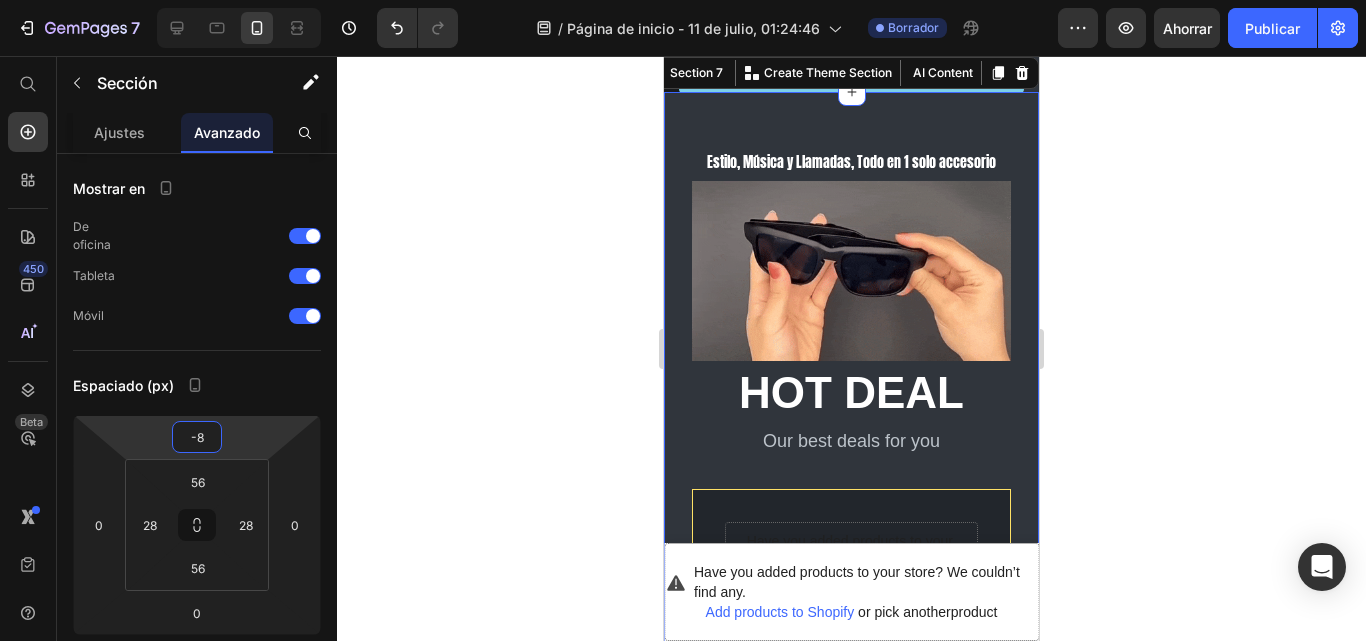 click on "Estilo, Música y Llamadas, Todo en 1 solo accesorio Text Block Image Hot deal Heading Our best deals for you Text block Have you added products to your store? We couldn’t find any. Add products to Shopify   or pick another  product Product 100% No-Risk Money Back Guarantee Text block                Title Line Sold:  690 Text block Available:  3 Text block Row Row Have you added products to your store? We couldn’t find any. Add products to Shopify   or pick another  product Product Row Have you added products to your store? We couldn’t find any. Add products to Shopify   or pick another  product Product 100% No-Risk Money Back Guarantee Text block                Title Line Sold:  690 Text block Available:  3 Text block Row Row Row Section 7   You can create reusable sections Create Theme Section AI Content Write with GemAI What would you like to describe here? Tone and Voice Persuasive Product Show more Generate" at bounding box center [851, 663] 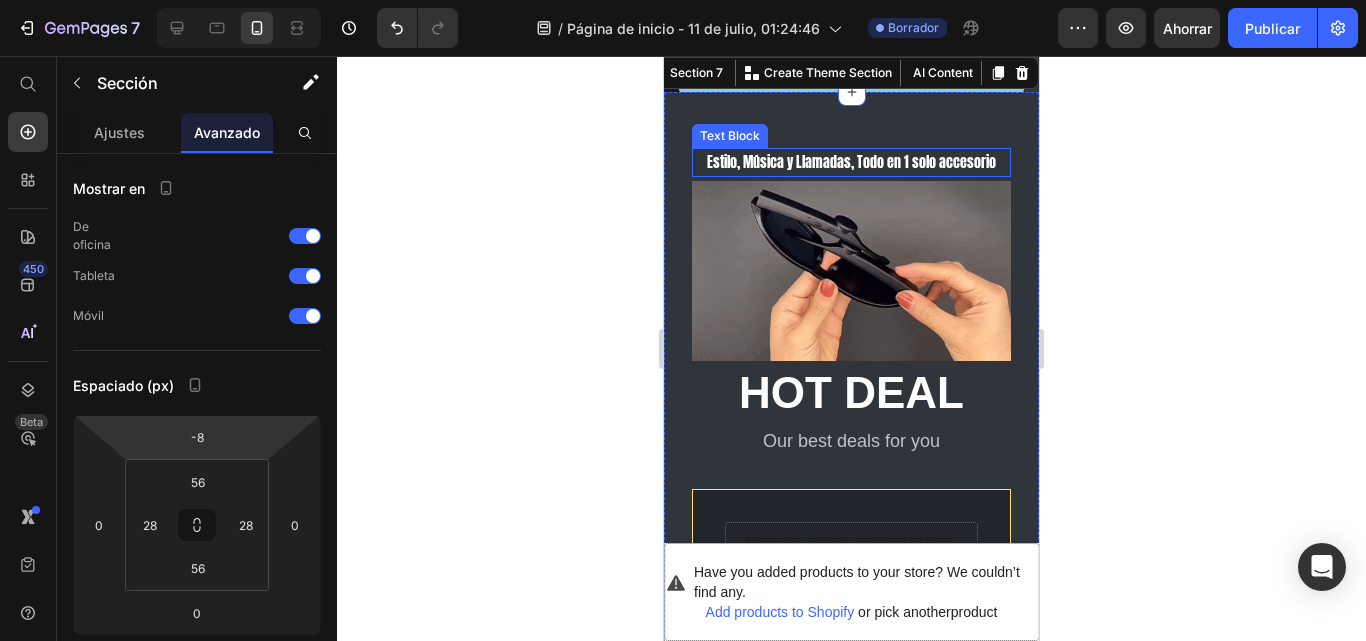 click on "Estilo, Música y Llamadas, Todo en 1 solo accesorio" at bounding box center [851, 162] 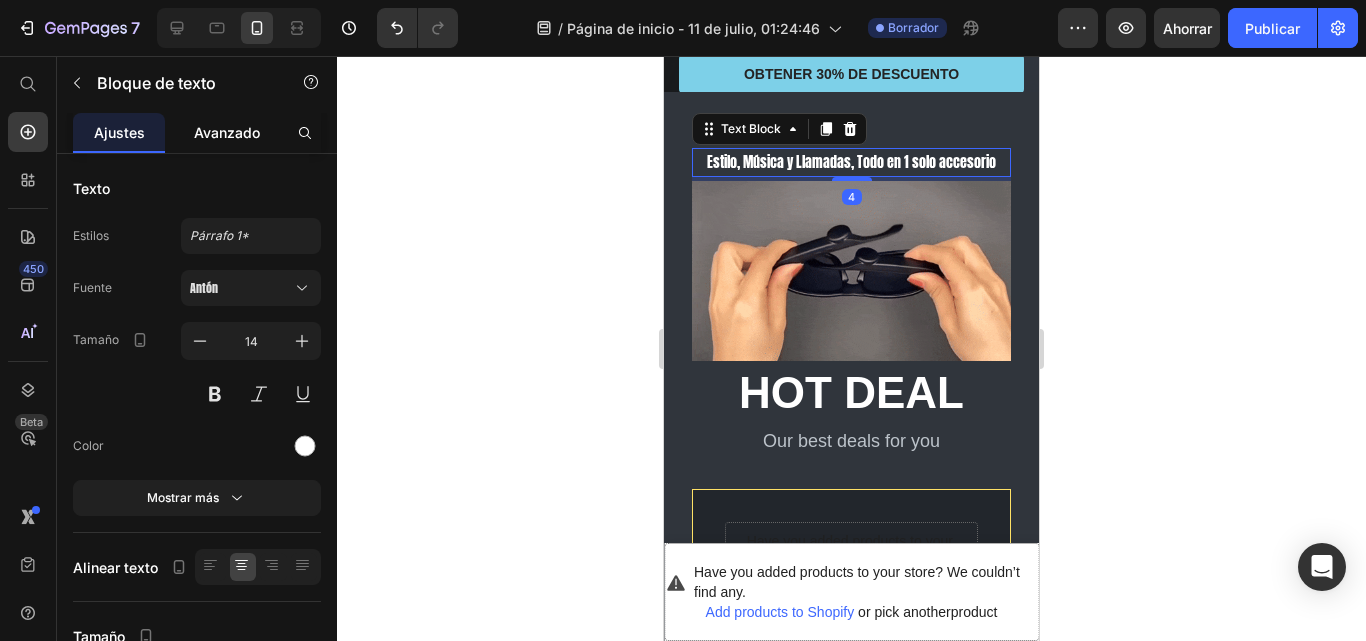 click on "Avanzado" at bounding box center (227, 132) 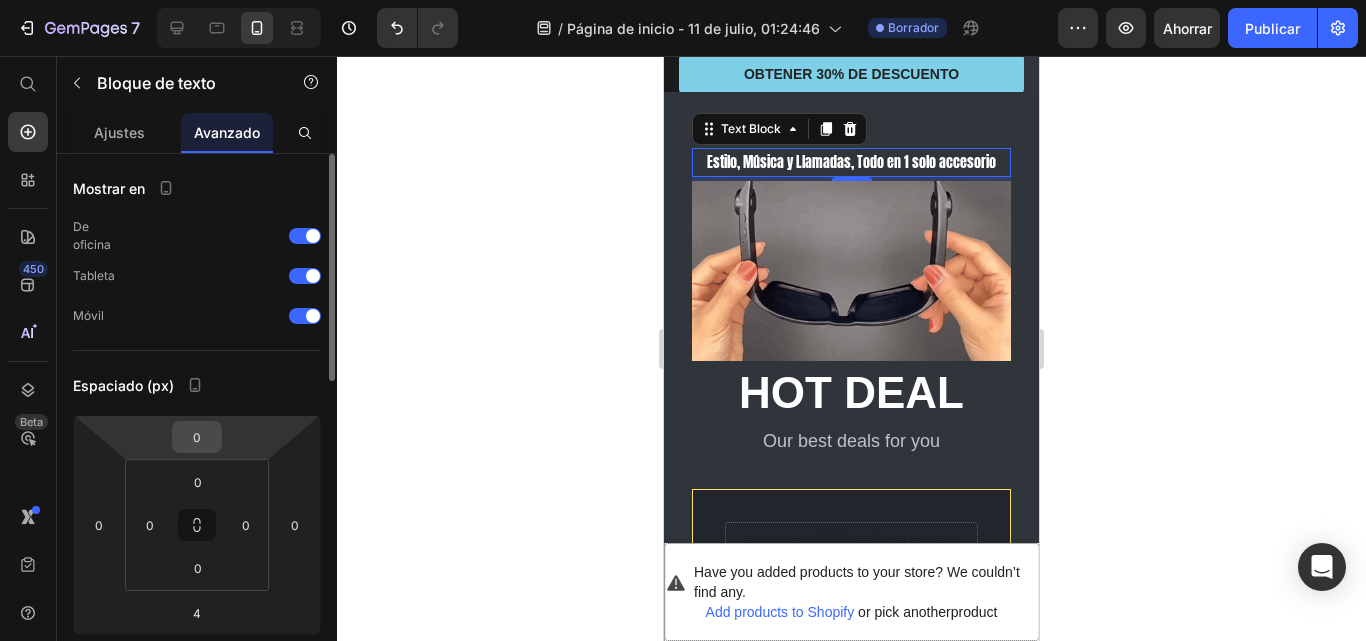 click on "0" at bounding box center [197, 437] 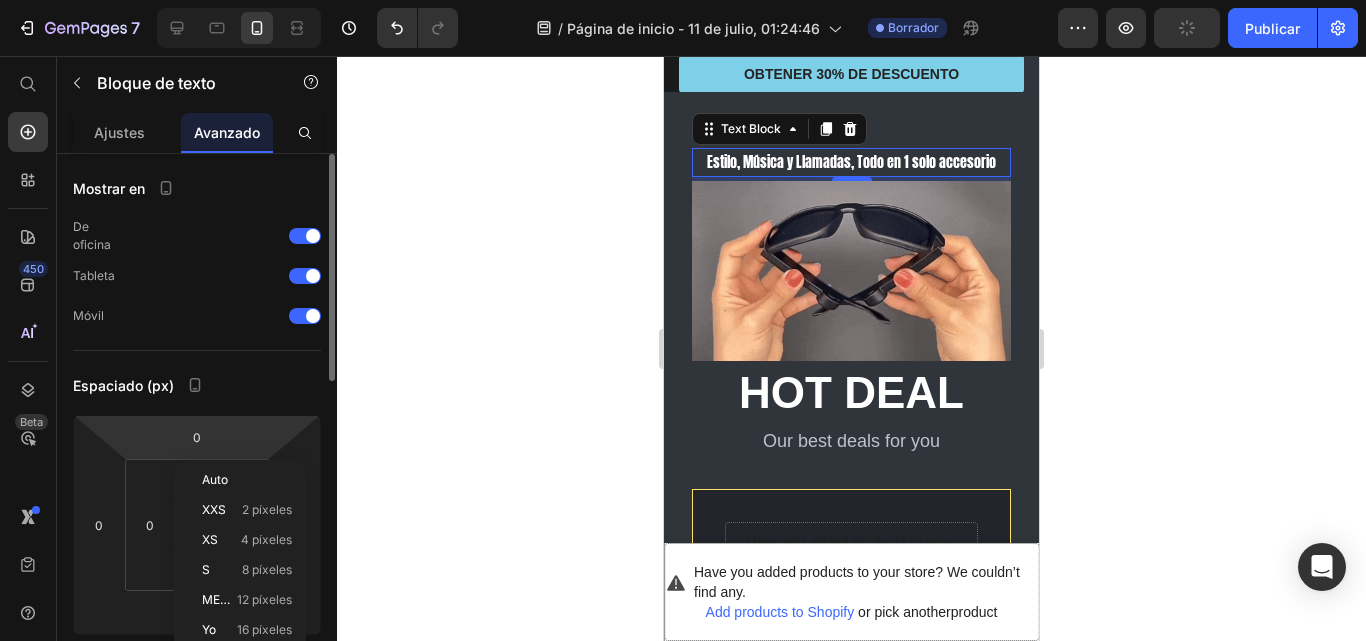 click on "7 / Página de inicio - 11 de julio, 01:24:46 Borrador Avance Publicar 450 Beta Empezar con Secciones Elementos Sección de héroes Detalle del producto Marcas Insignias de confianza Garantizar Desglose del producto Cómo utilizar Testimonios Comparar Manojo Preguntas frecuentes Prueba social Historia de la marca Lista de productos Recopilación Lista de blogs Contacto Sticky Añadir al carrito Pie de página personalizado Explorar la biblioteca 450 Disposición
Fila
Fila
Fila
Fila Texto
Título
Bloque de texto Botón
Botón
Botón" at bounding box center (683, 0) 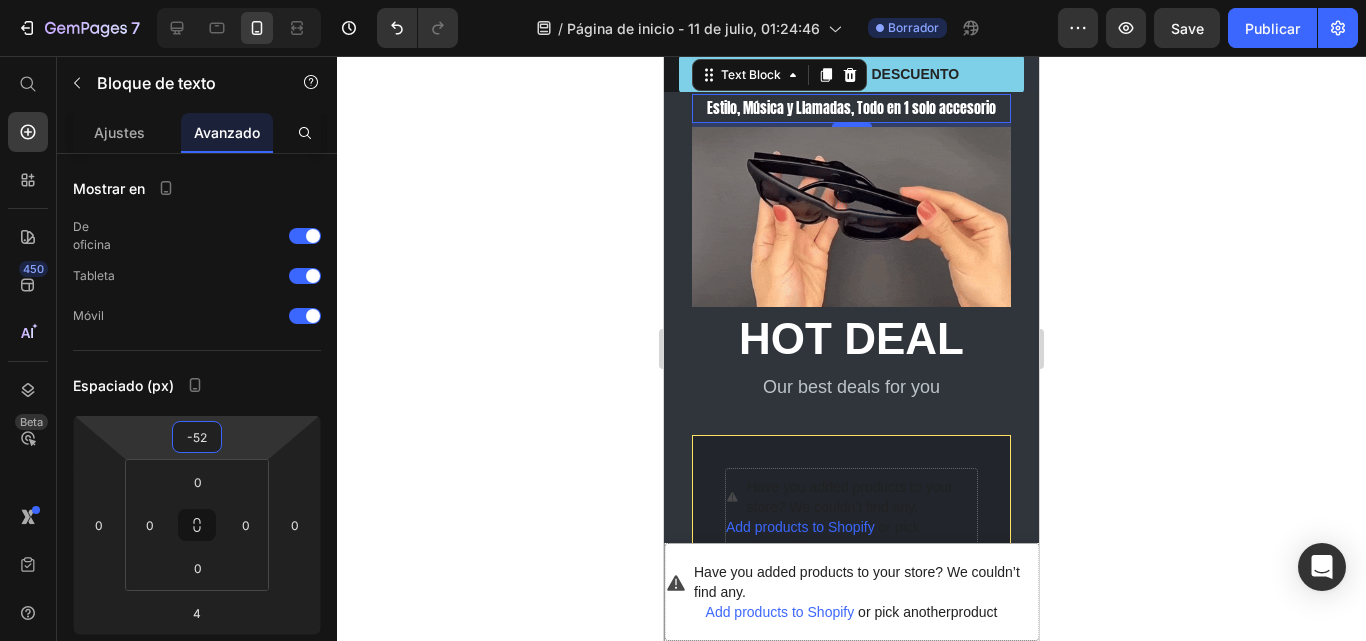 type on "-54" 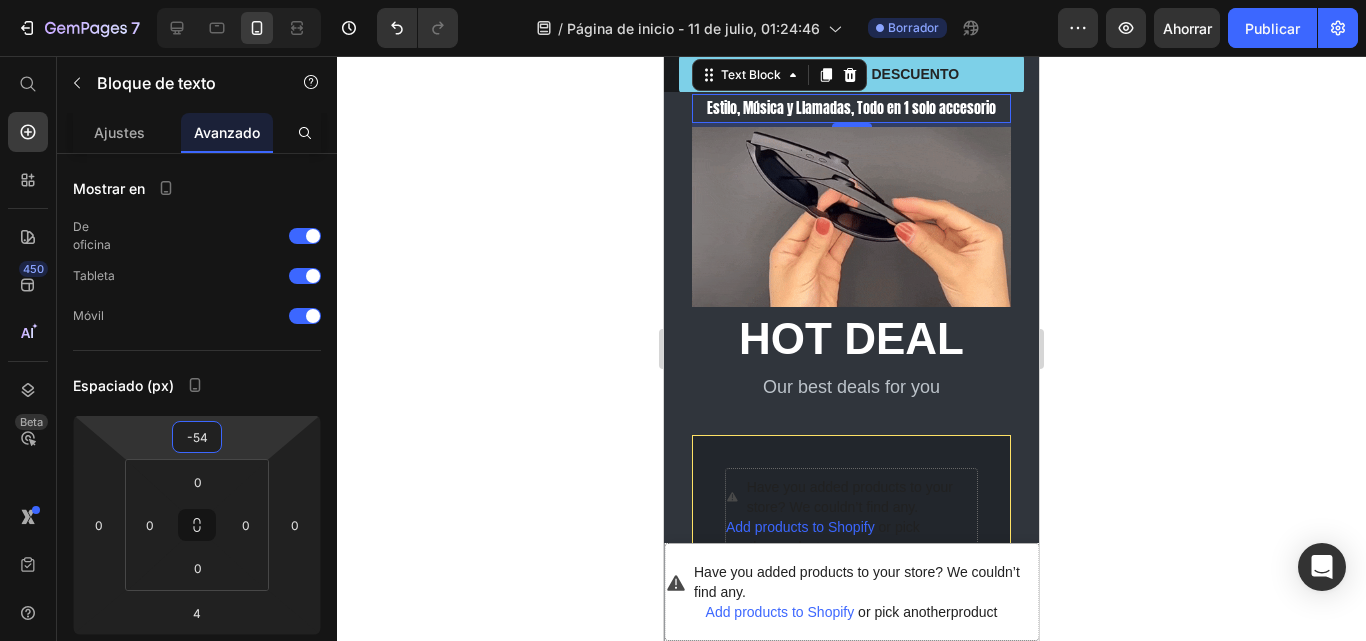 drag, startPoint x: 240, startPoint y: 434, endPoint x: 236, endPoint y: 461, distance: 27.294687 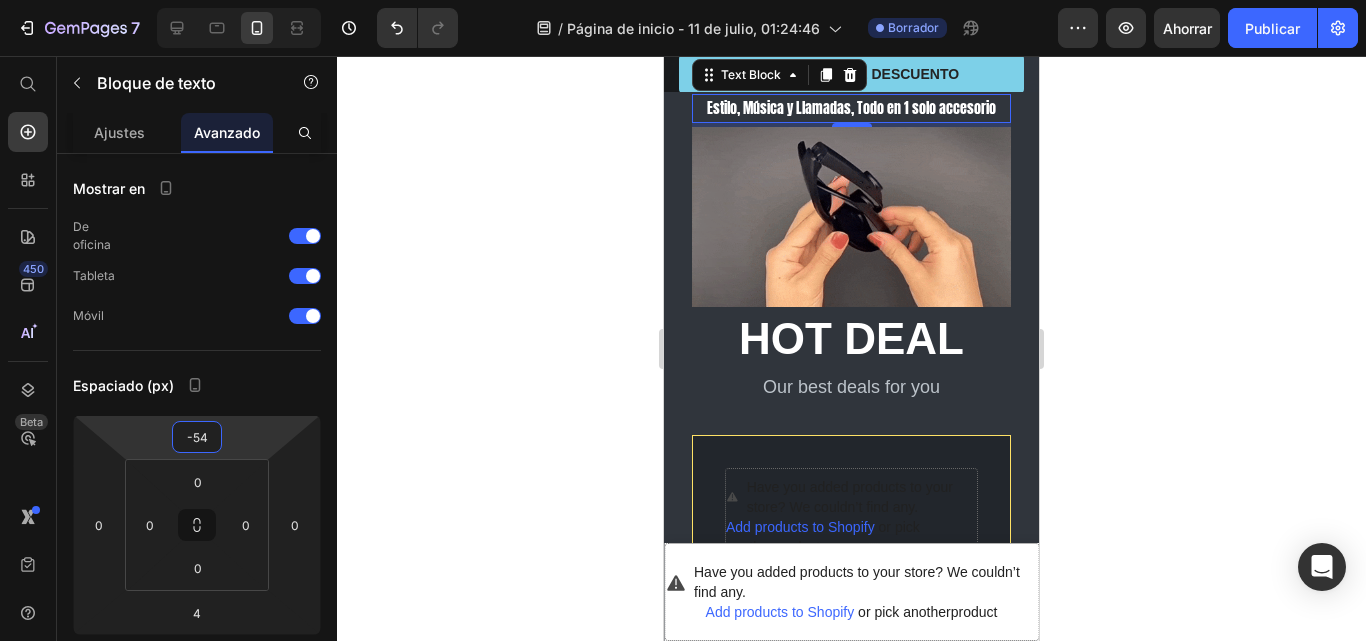 click on "7 / Página de inicio - 11 de julio, 01:24:46 Borrador Avance Ahorrar Publicar 450 Beta Empezar con Secciones Elementos Sección de héroes Detalle del producto Marcas Insignias de confianza Garantizar Desglose del producto Cómo utilizar Testimonios Comparar Manojo Preguntas frecuentes Prueba social Historia de la marca Lista de productos Recopilación Lista de blogs Contacto Sticky Añadir al carrito Pie de página personalizado Explorar la biblioteca 450 Disposición
Fila
Fila
Fila
Fila Texto
Título
Bloque de texto Botón
Botón
Botón" at bounding box center [683, 0] 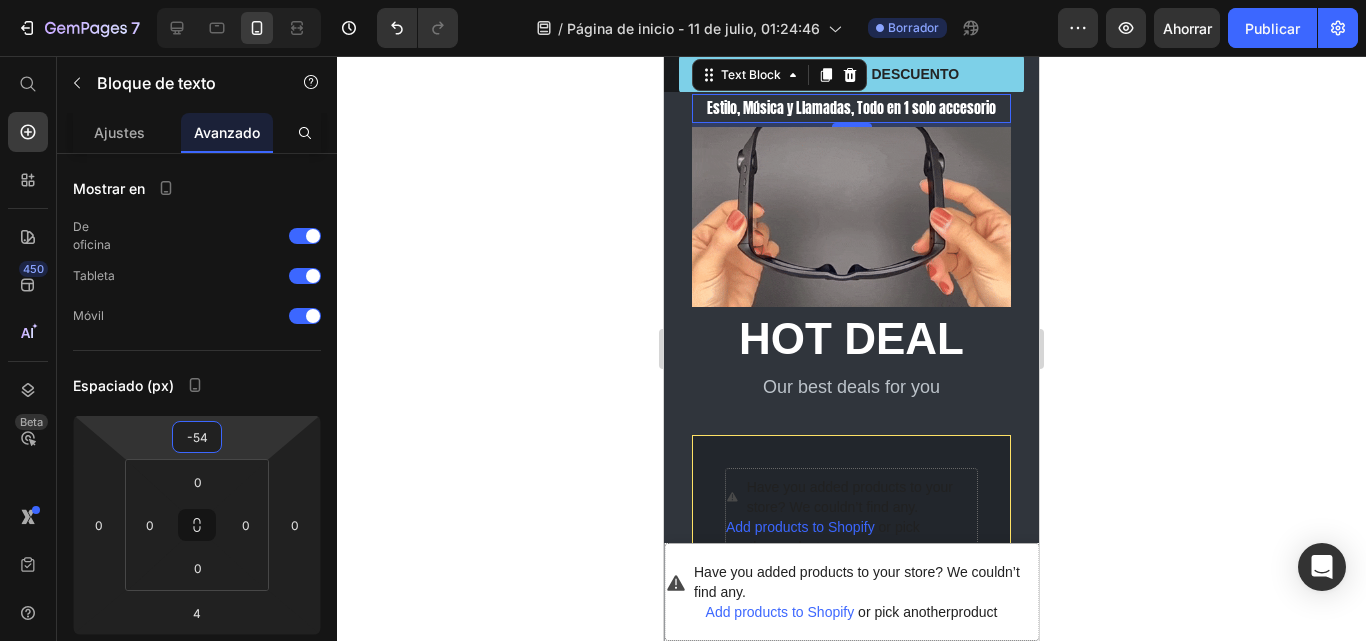 click 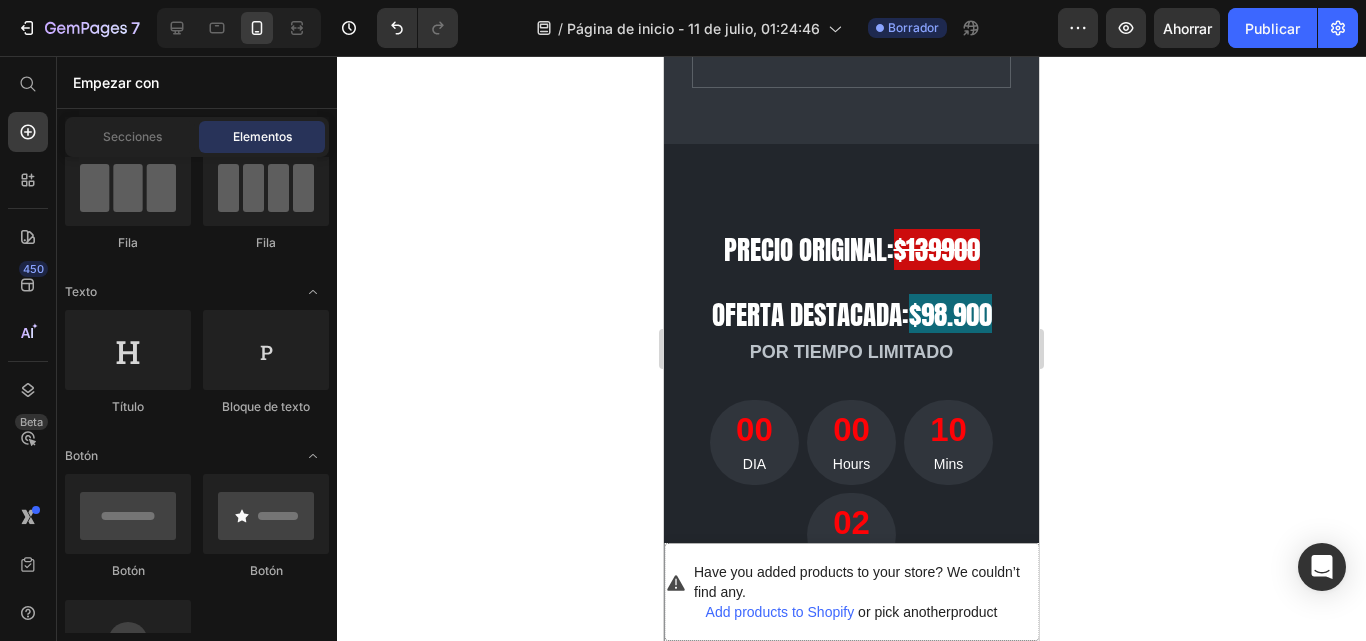 scroll, scrollTop: 2951, scrollLeft: 0, axis: vertical 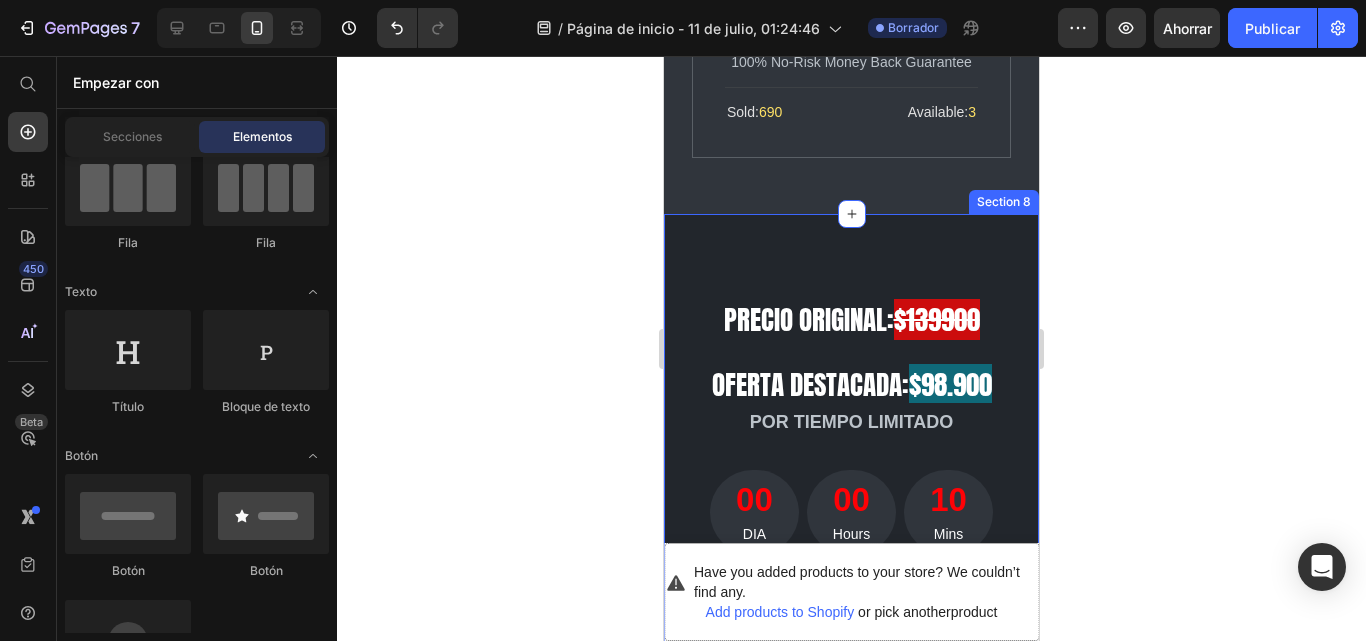 click on "Precio originAL:  $139900 Oferta destacada:  $98.900 Heading POR TIEMPO LIMITADO Text block 00 DIA 00 Hours 10 Mins 00 Secs CountDown Timer Have you added products to your store? We couldn’t find any. Add products to Shopify   or pick another  product Product Image “I ordered this for a birthday present and their reaction was priceless!” -  DragonBorn - Customer” Text block We love red from the Douro Valley for many reasons, and the Quinta da Foz exemplifies why. The composition of all grape varieties indigenous to the Iberian Penninsula (Touriga Nacional, Tinta Roriz, and Touriga Franca) from the oldest parcel of the vineyards allow it to authentically express its sense of place, while judicious use of oak rounds down the edges, making it approachable and leaving a smooth finish. Text block Grape variety:  Text block Blend  Text block Row Type of wine: Text block Sparkling  Text block Row Manufacturer: Text block Freixenet Text block Row Alcohol Percentage: Text block 12.0% Text block Row Row Row" at bounding box center [851, 717] 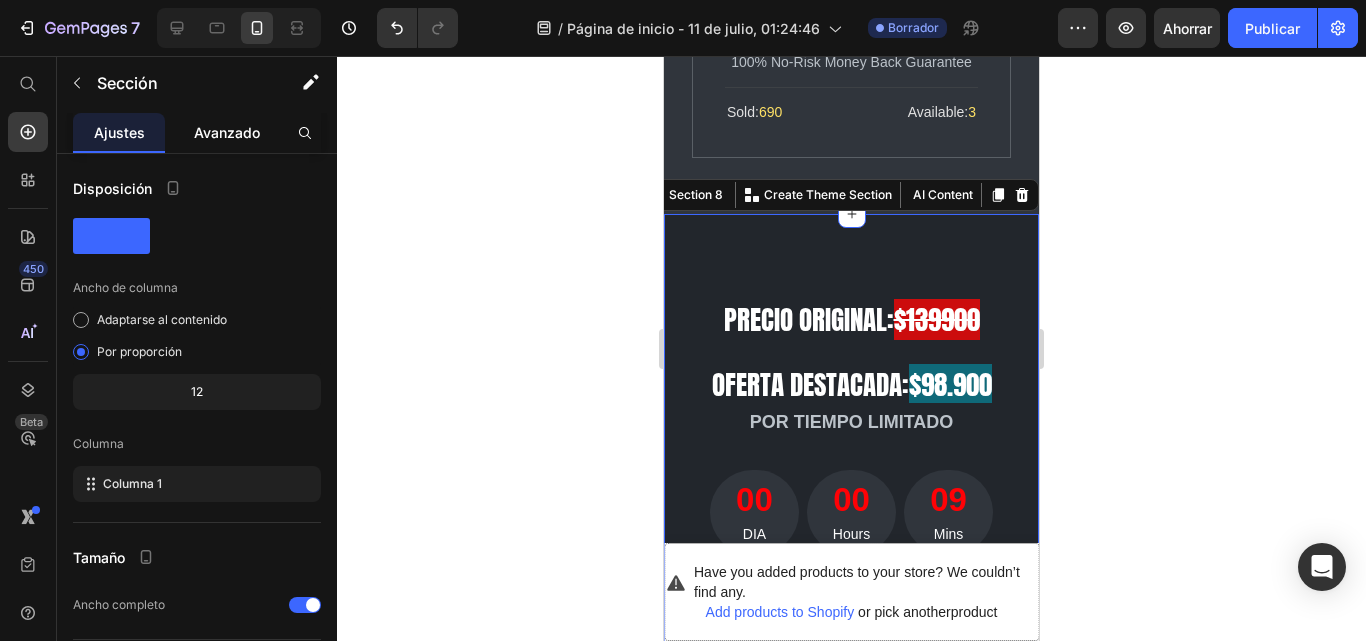 click on "Avanzado" at bounding box center [227, 132] 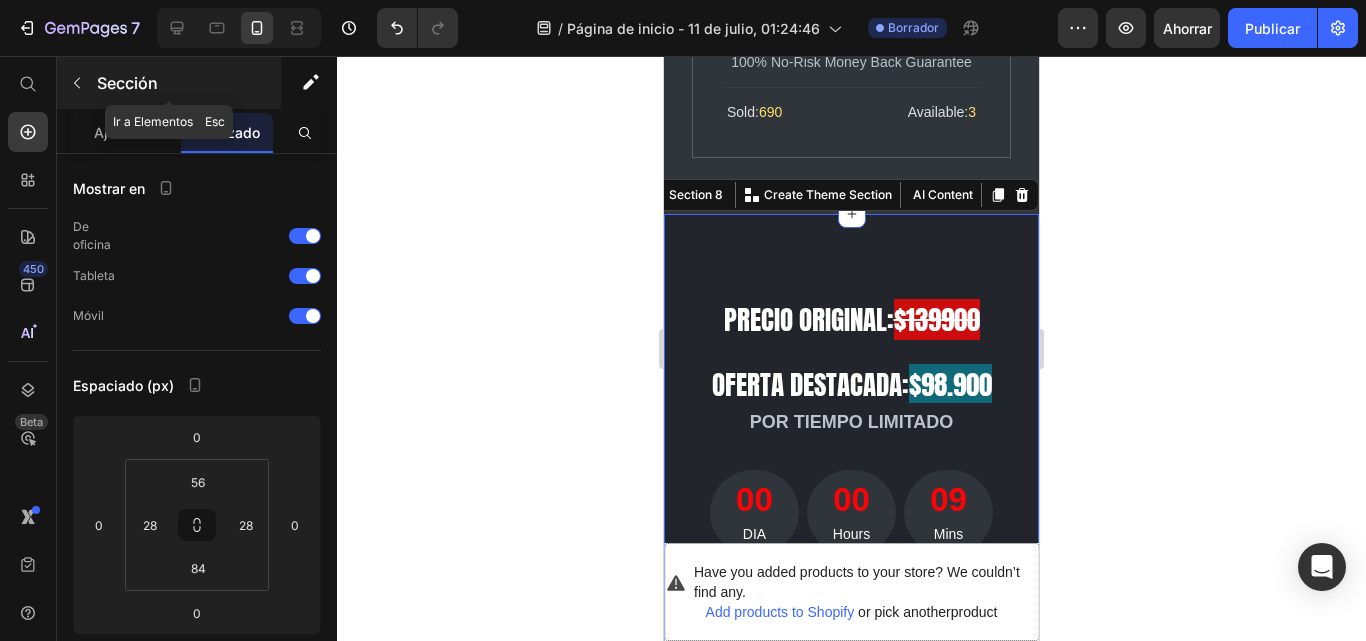 click 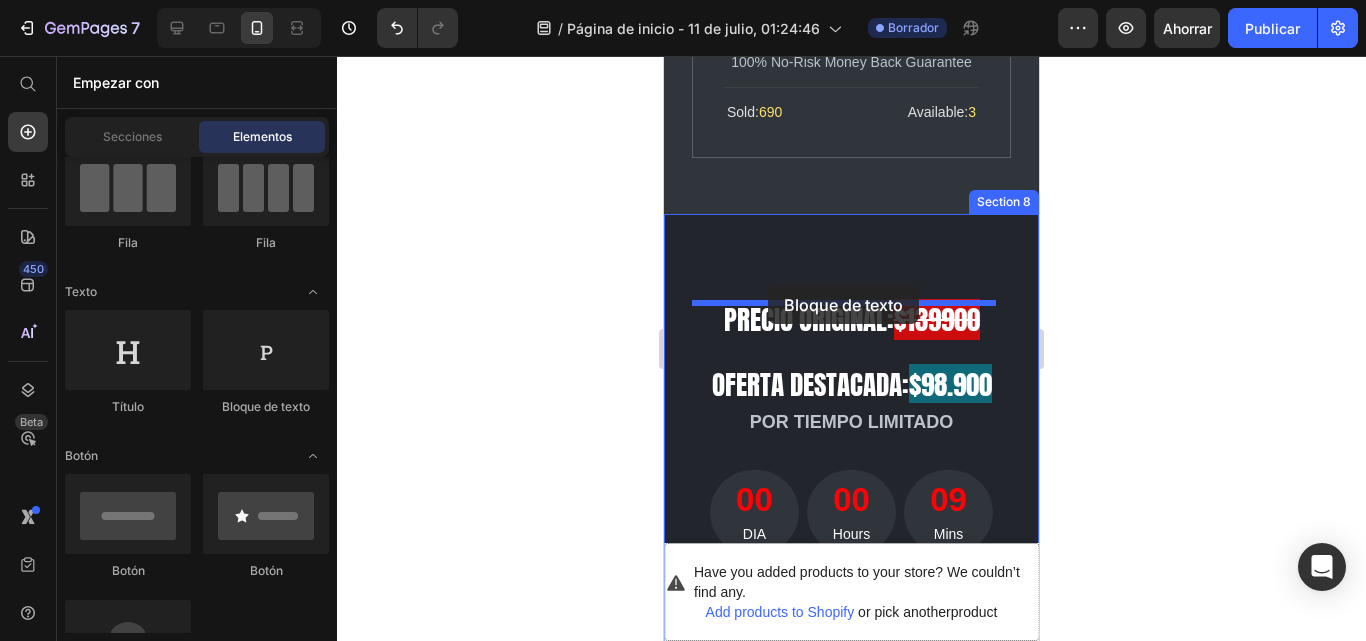 drag, startPoint x: 691, startPoint y: 275, endPoint x: 768, endPoint y: 285, distance: 77.64664 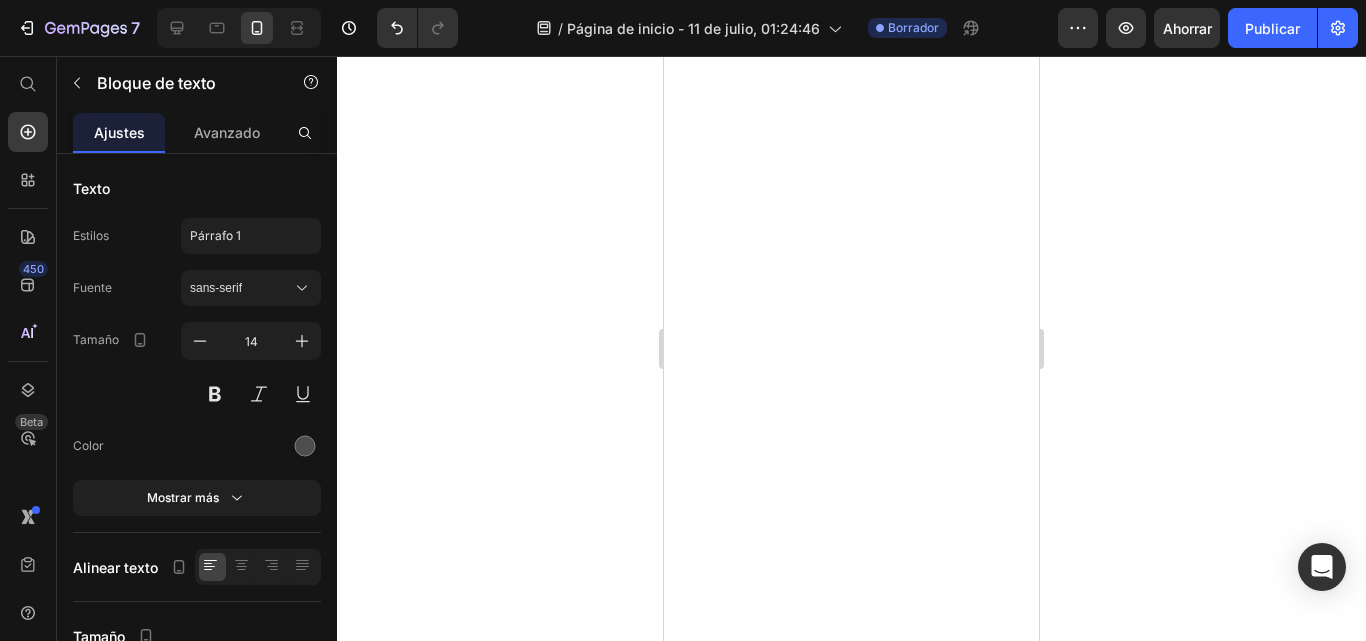 scroll, scrollTop: 0, scrollLeft: 0, axis: both 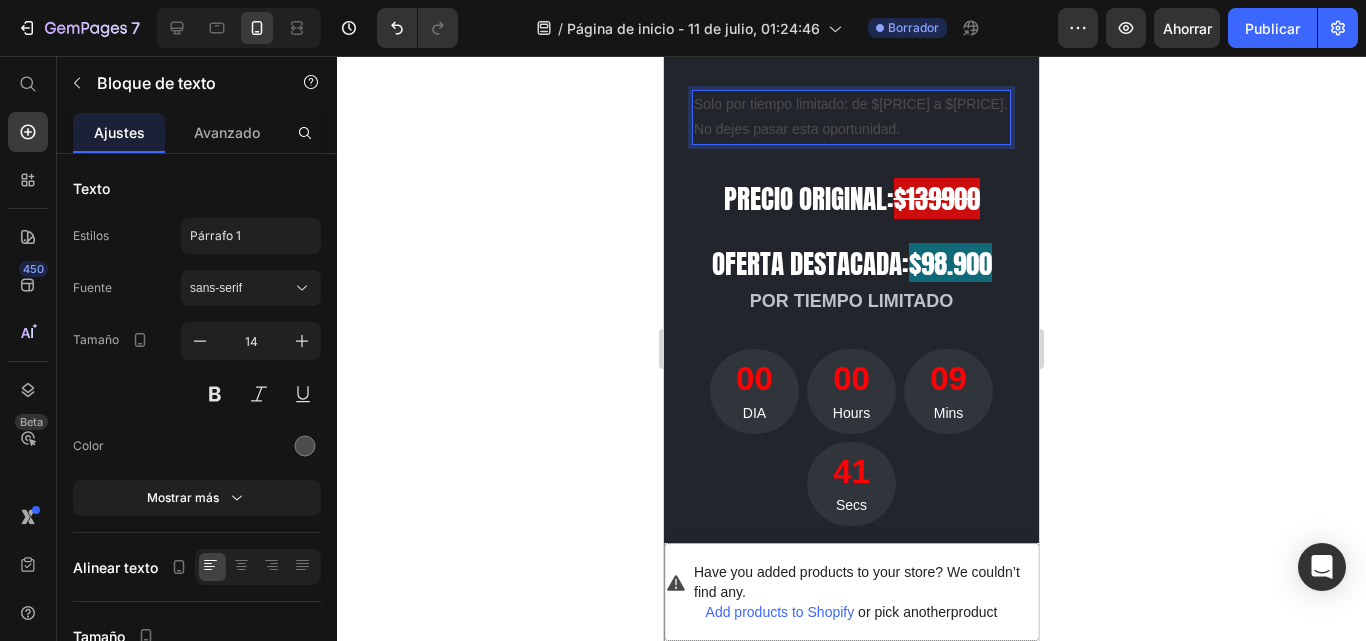 click on "Solo por tiempo limitado: de $139.900 a $98.900. No dejes pasar esta oportunidad." at bounding box center (851, 117) 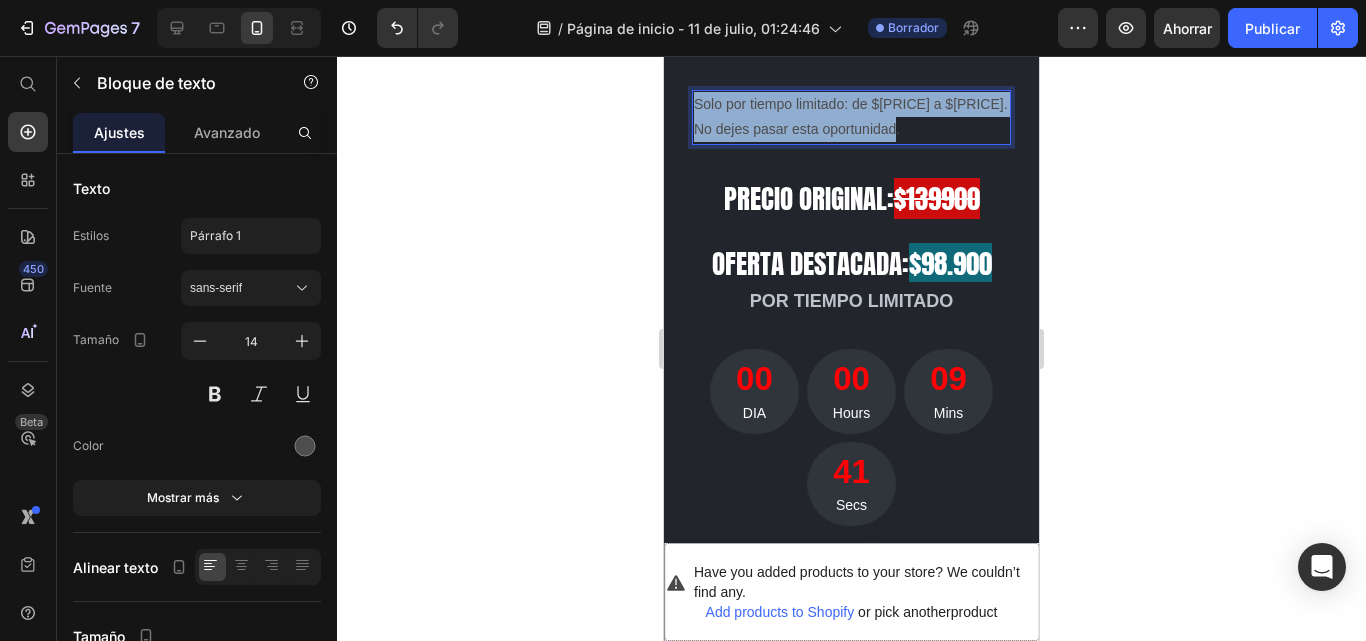 click on "Solo por tiempo limitado: de $139.900 a $98.900. No dejes pasar esta oportunidad." at bounding box center [851, 117] 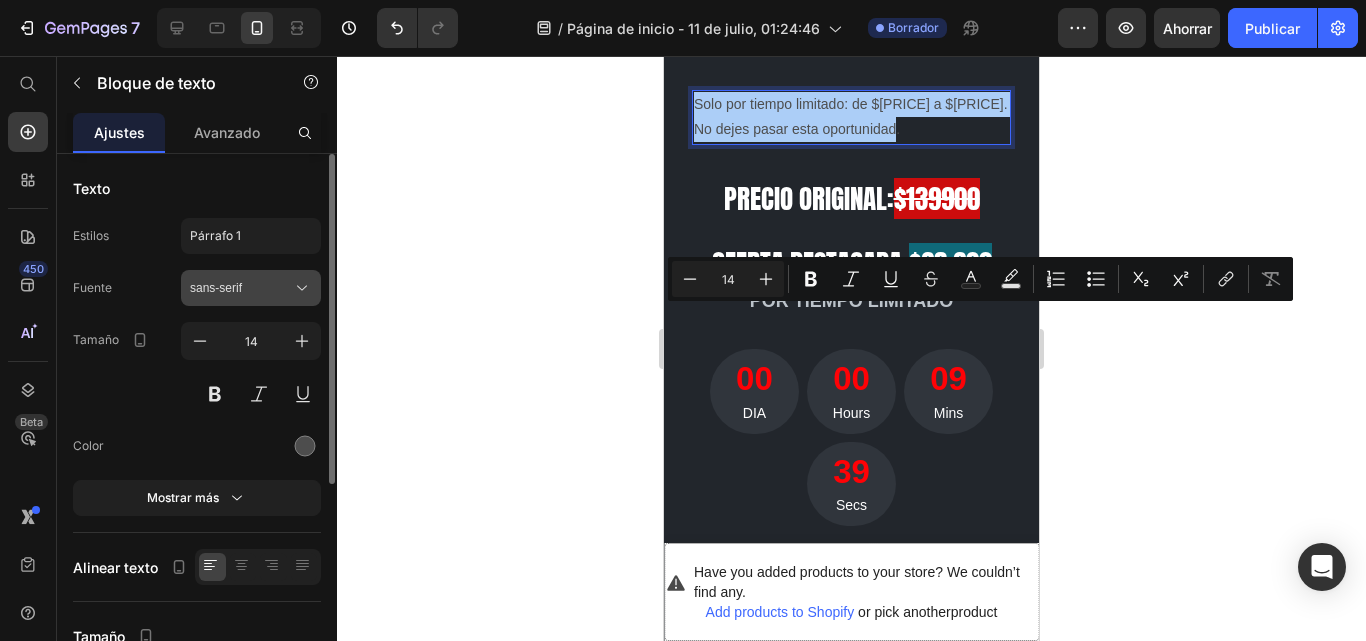click 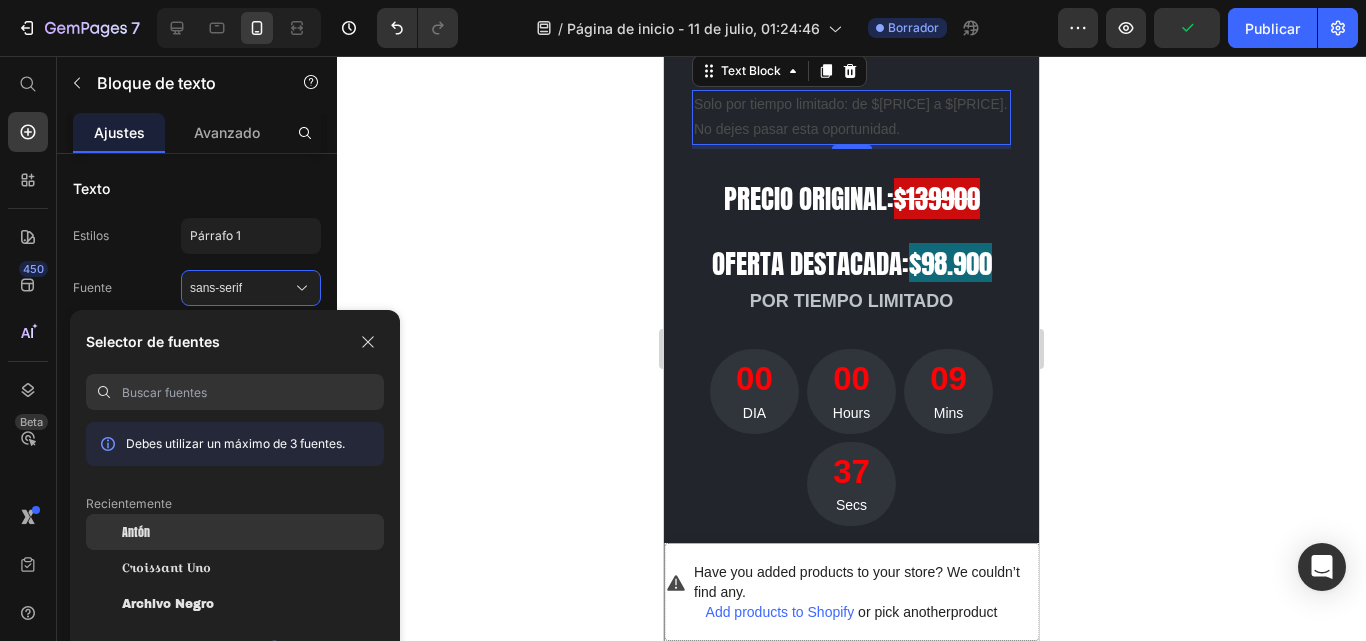 click on "Antón" at bounding box center [136, 532] 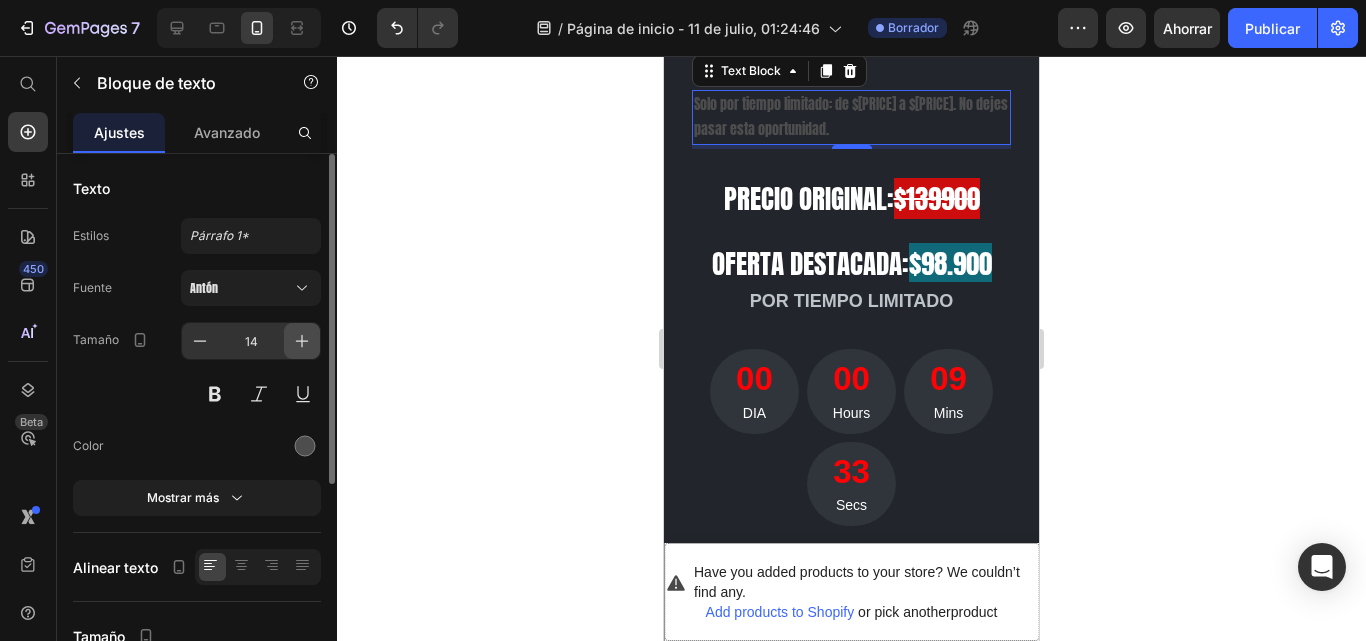 click 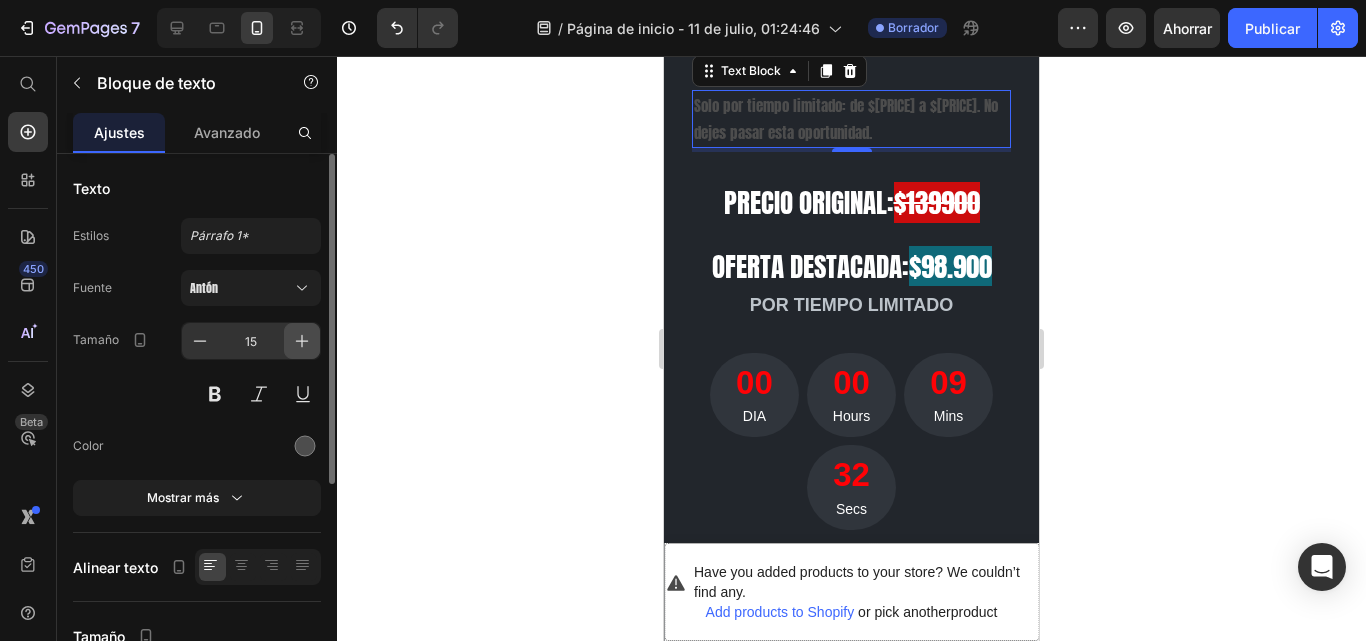 click 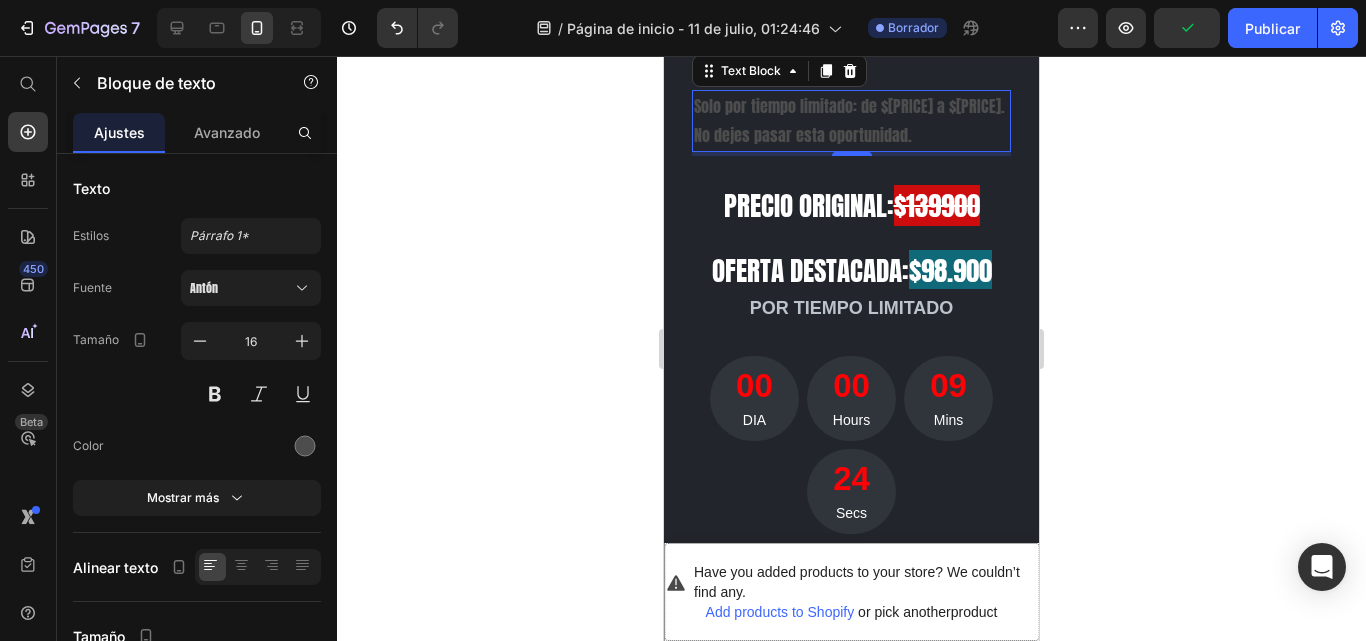 click on "Solo por tiempo limitado: de $139.900 a $98.900. No dejes pasar esta oportunidad." at bounding box center [851, 121] 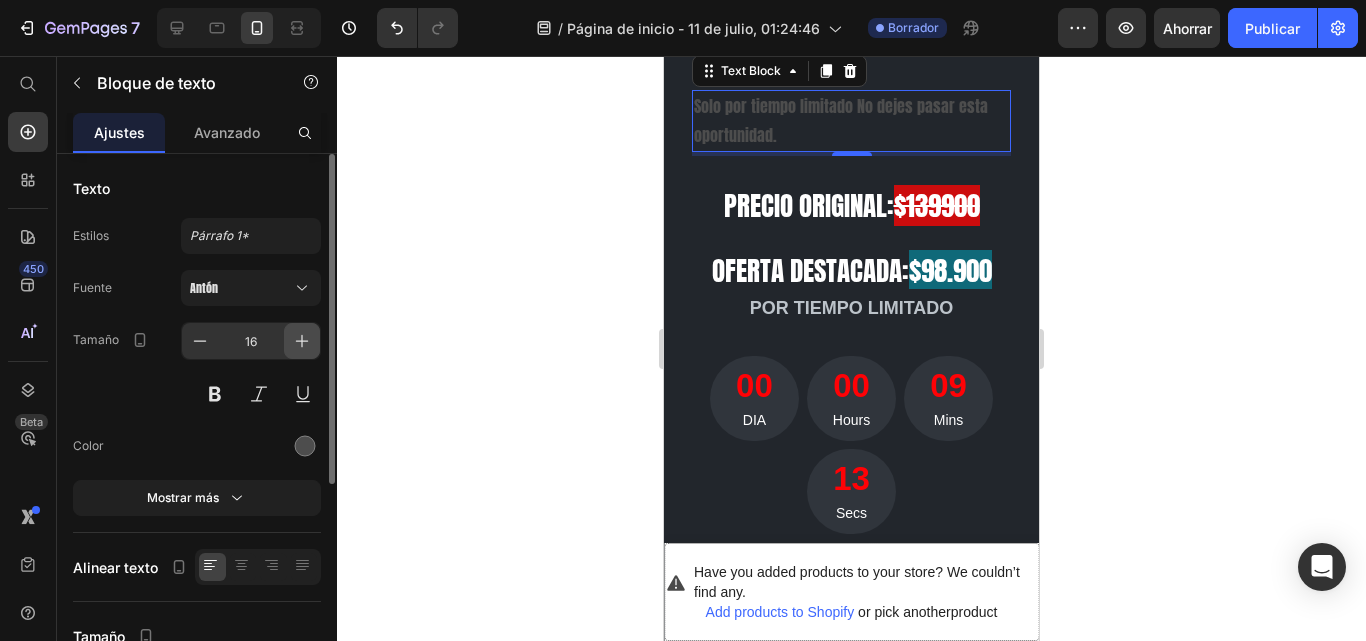 click 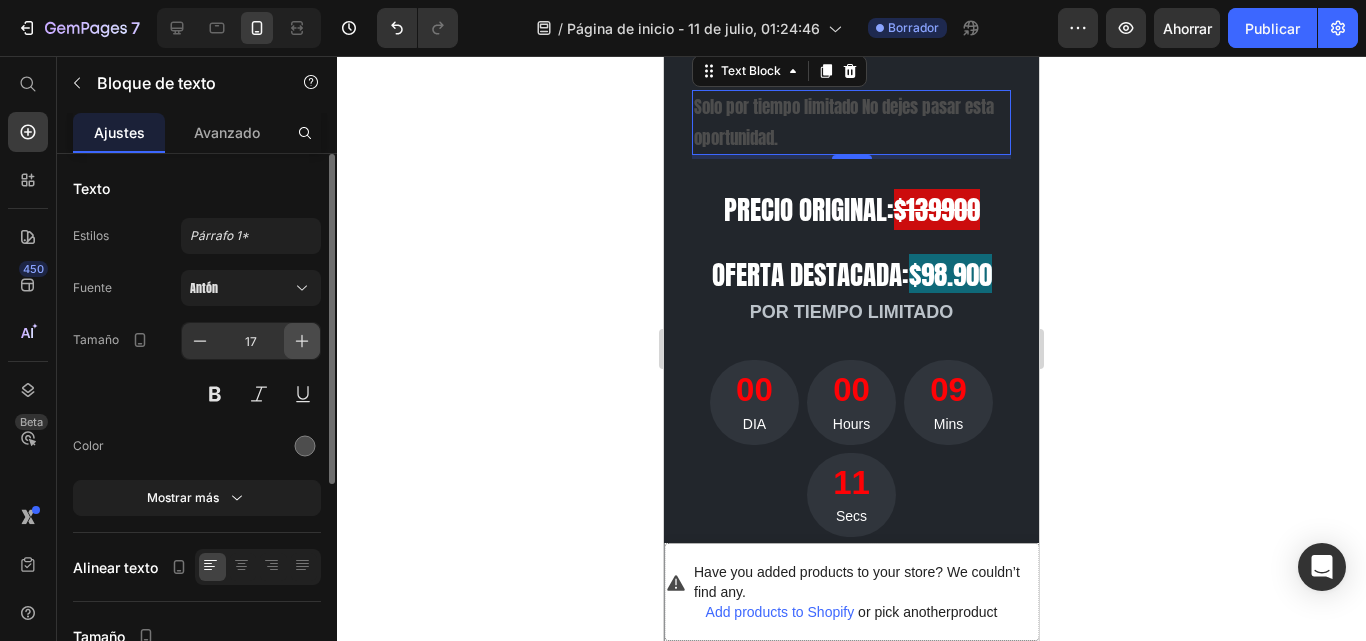 click 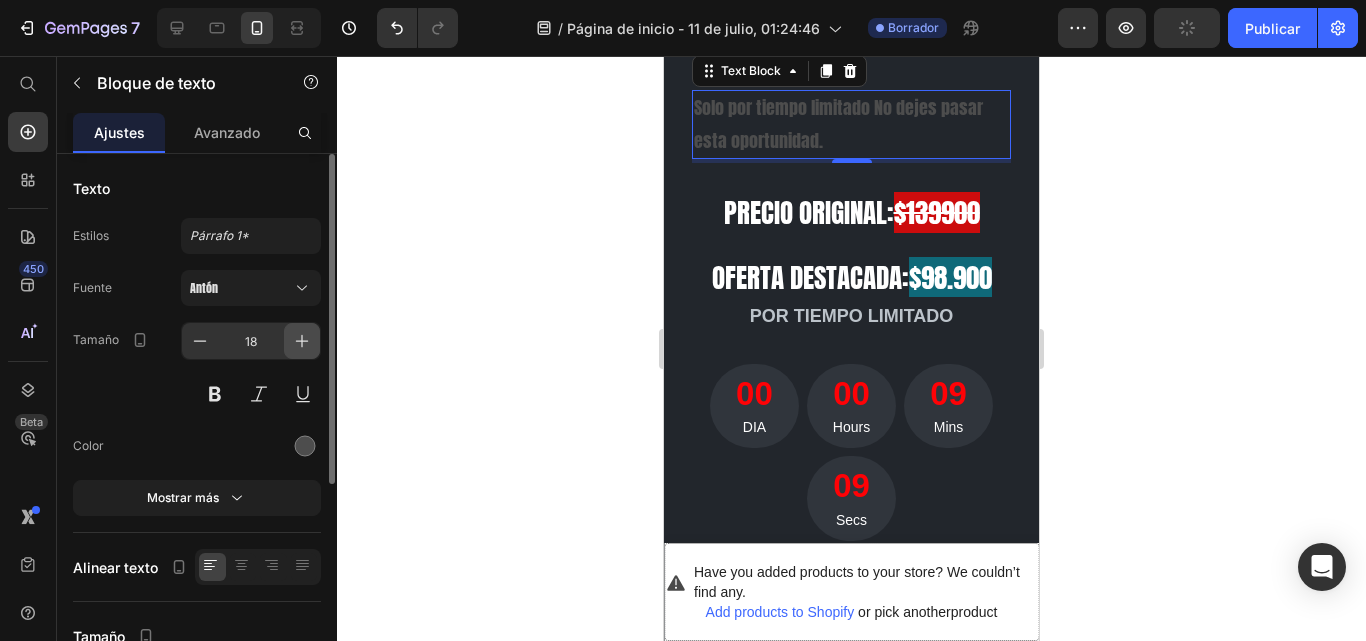 click 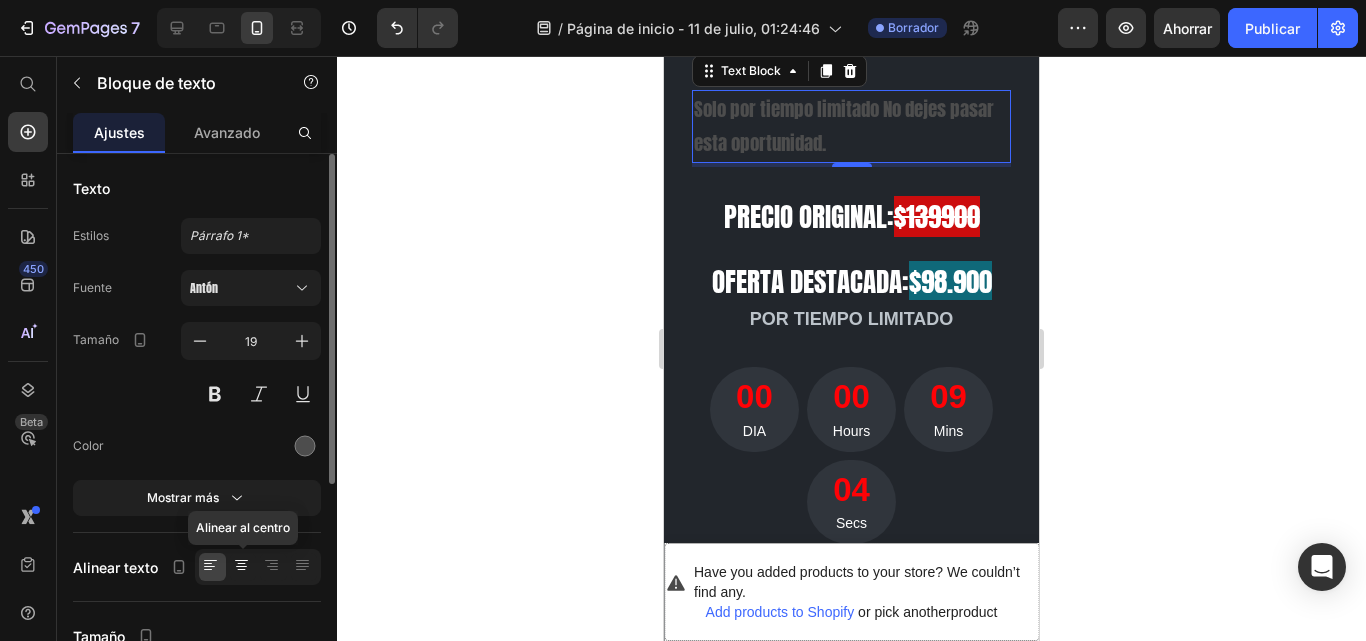 click 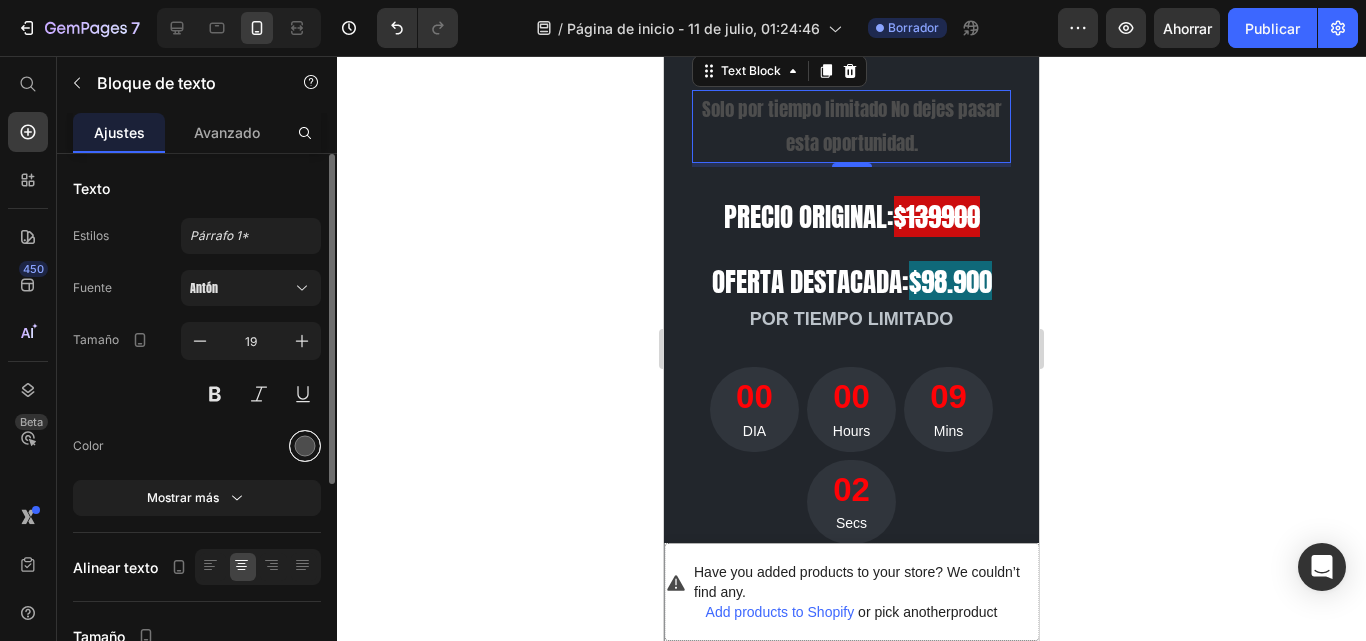 click at bounding box center (305, 446) 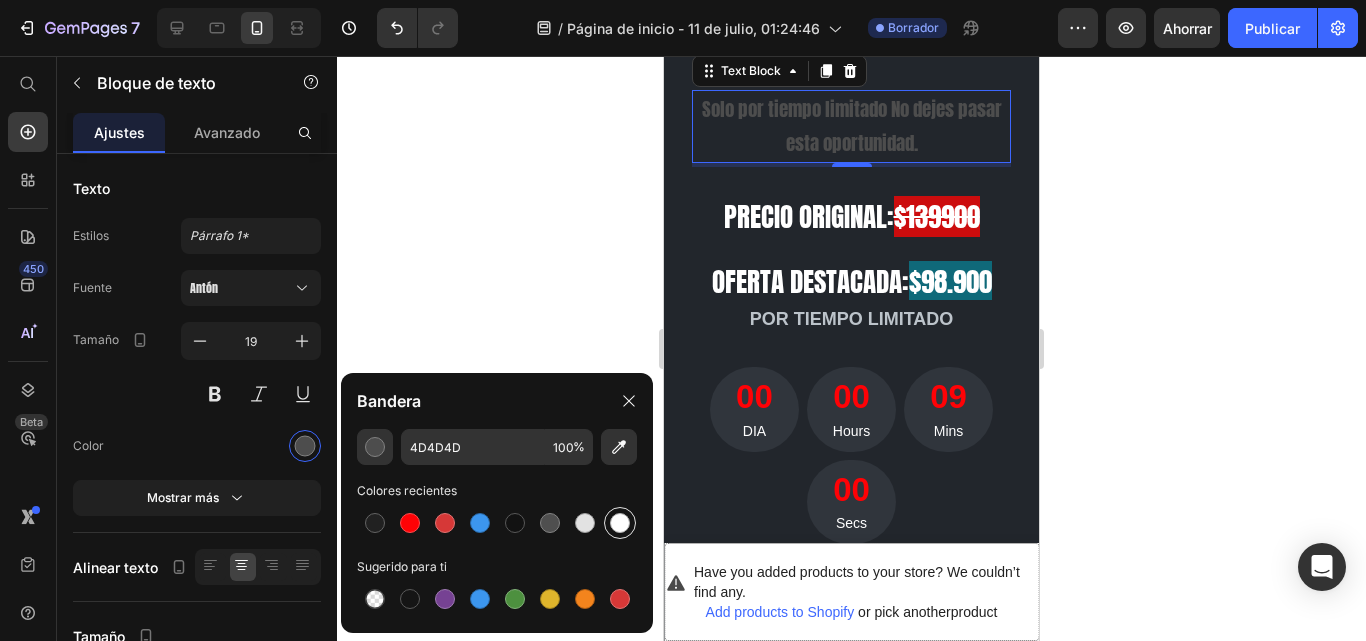 click at bounding box center [620, 523] 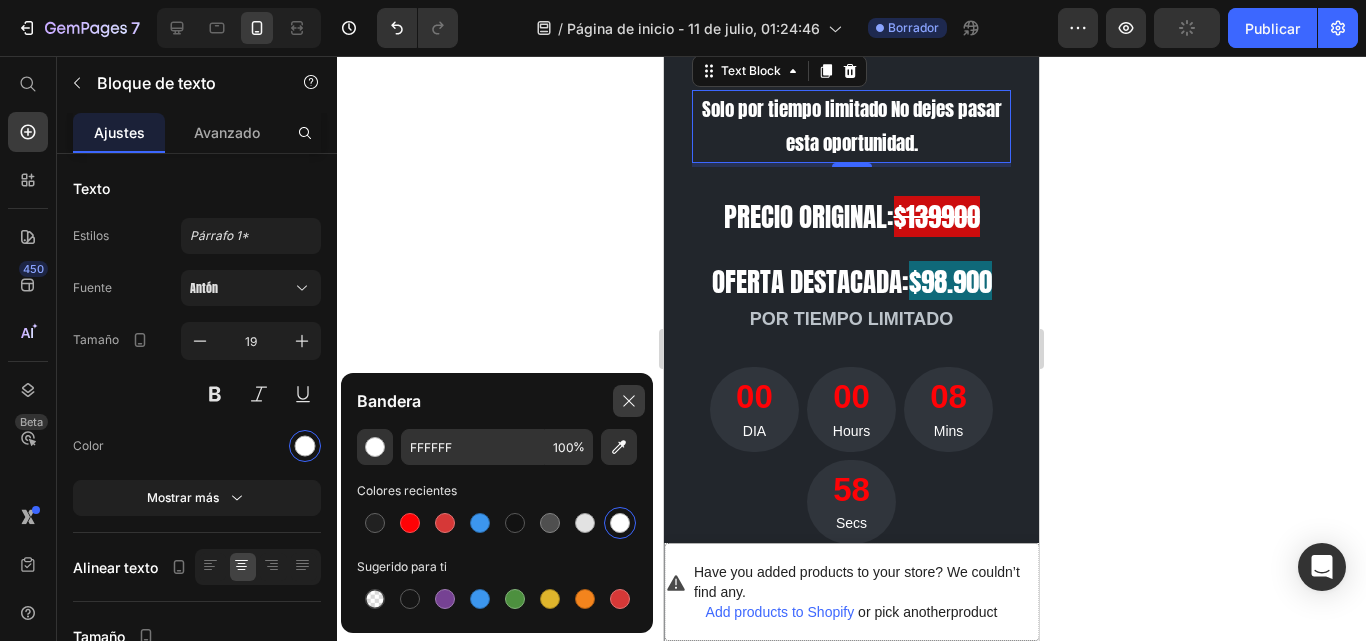 click 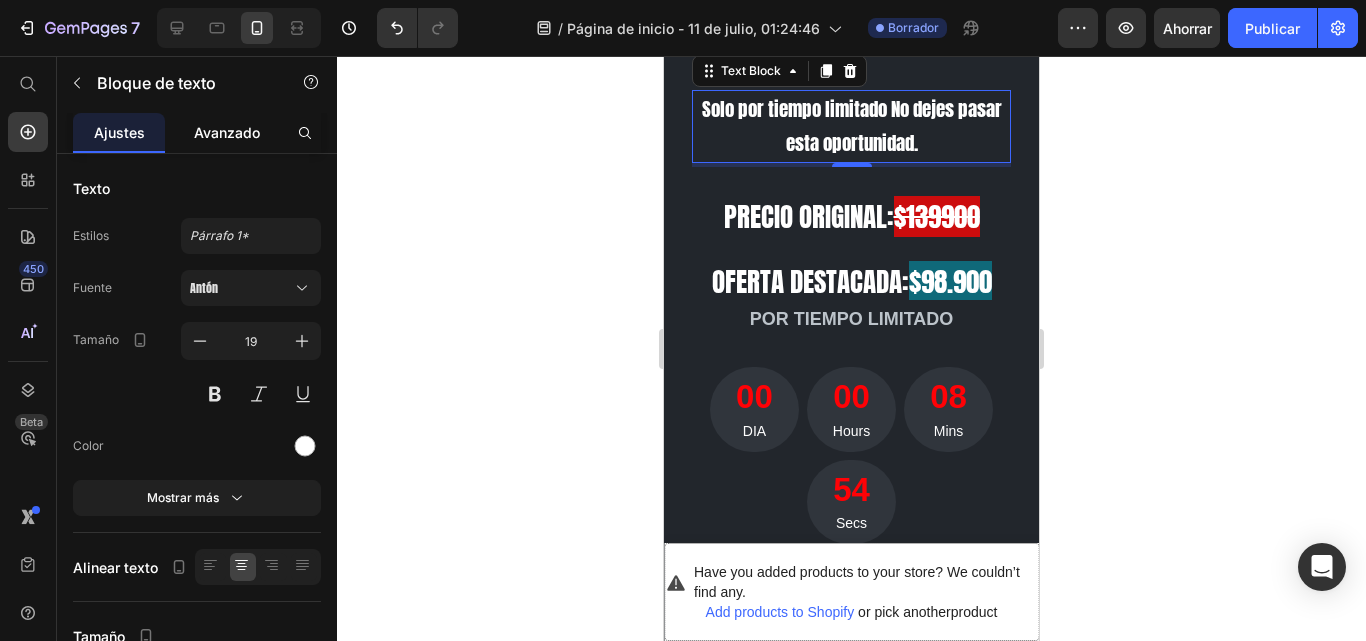 click on "Avanzado" at bounding box center [227, 132] 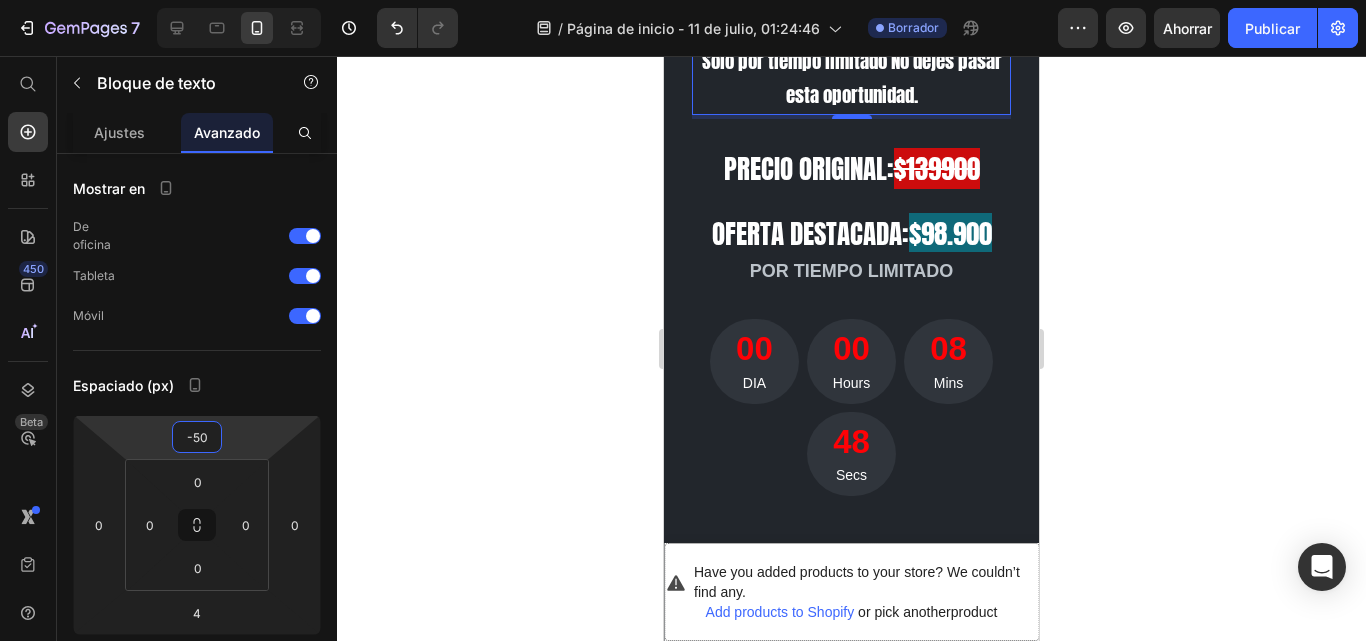 type on "-54" 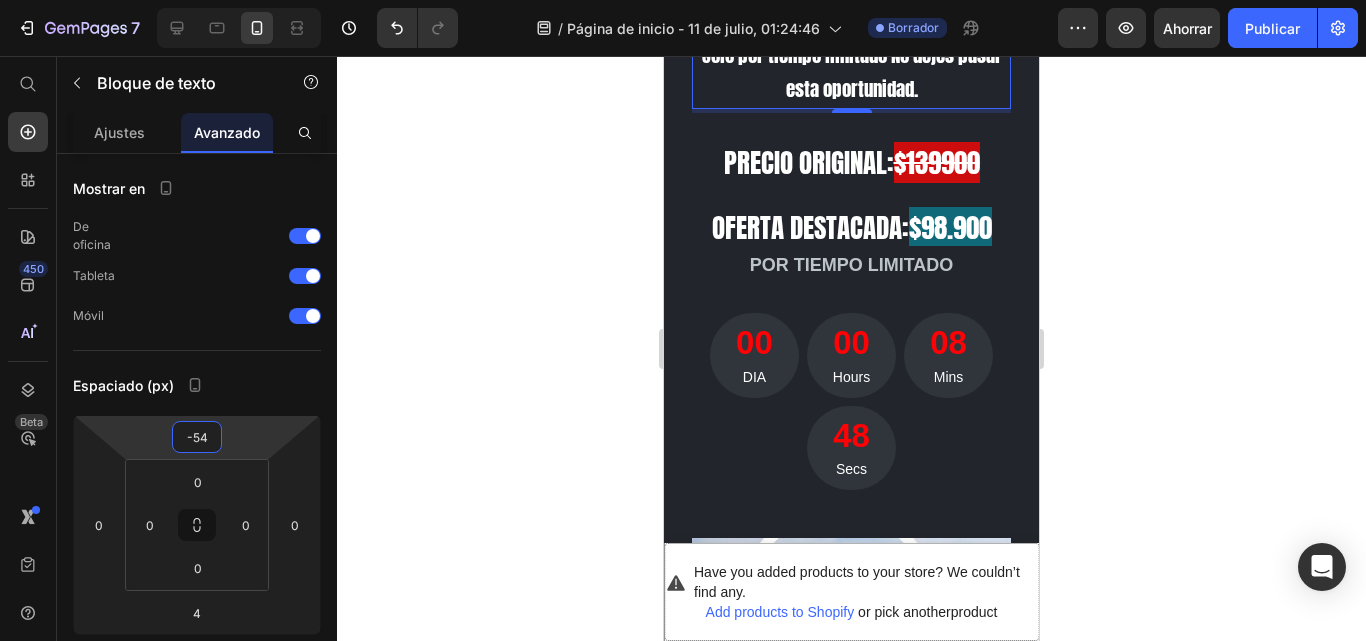 drag, startPoint x: 272, startPoint y: 434, endPoint x: 264, endPoint y: 461, distance: 28.160255 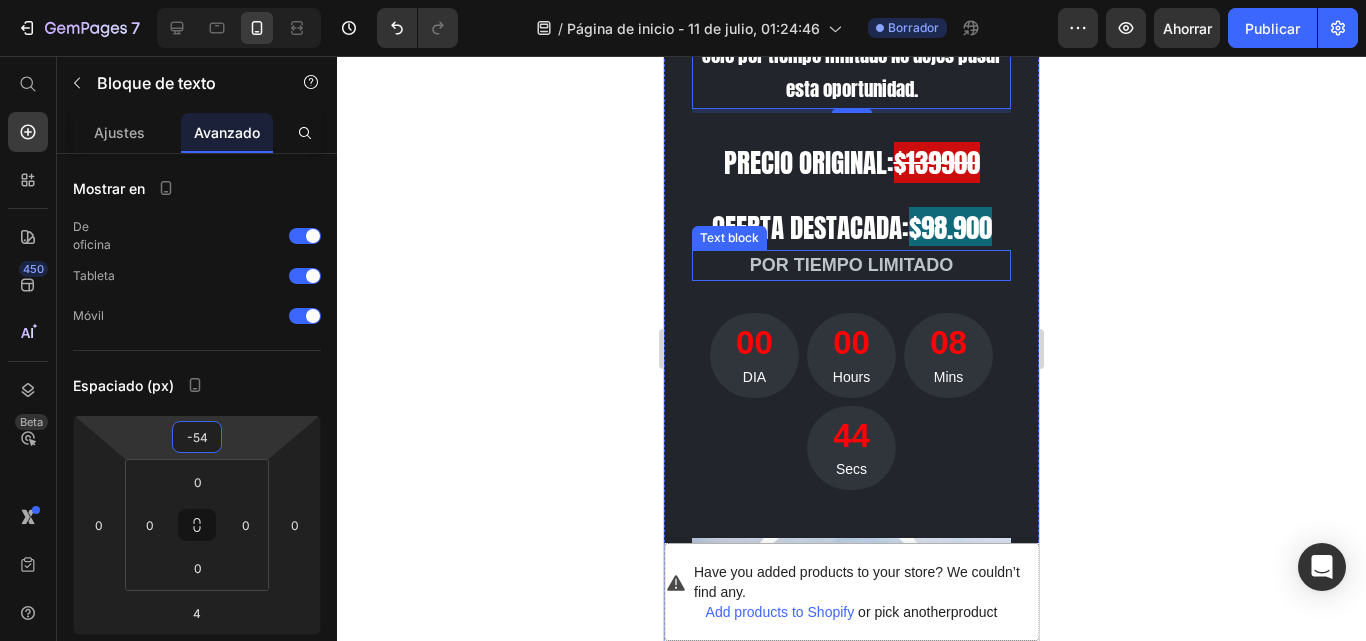 click on "POR TIEMPO LIMITADO" at bounding box center [852, 265] 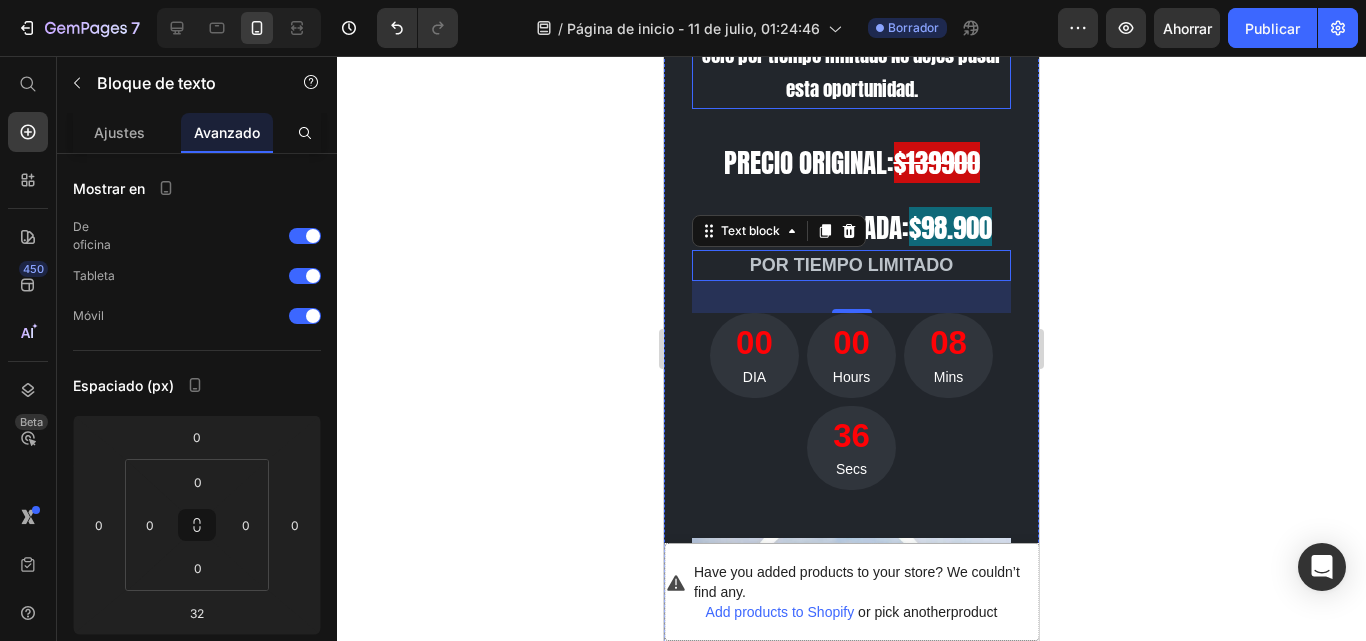 click on "Solo por tiempo limitado No dejes pasar esta oportunidad." at bounding box center (851, 72) 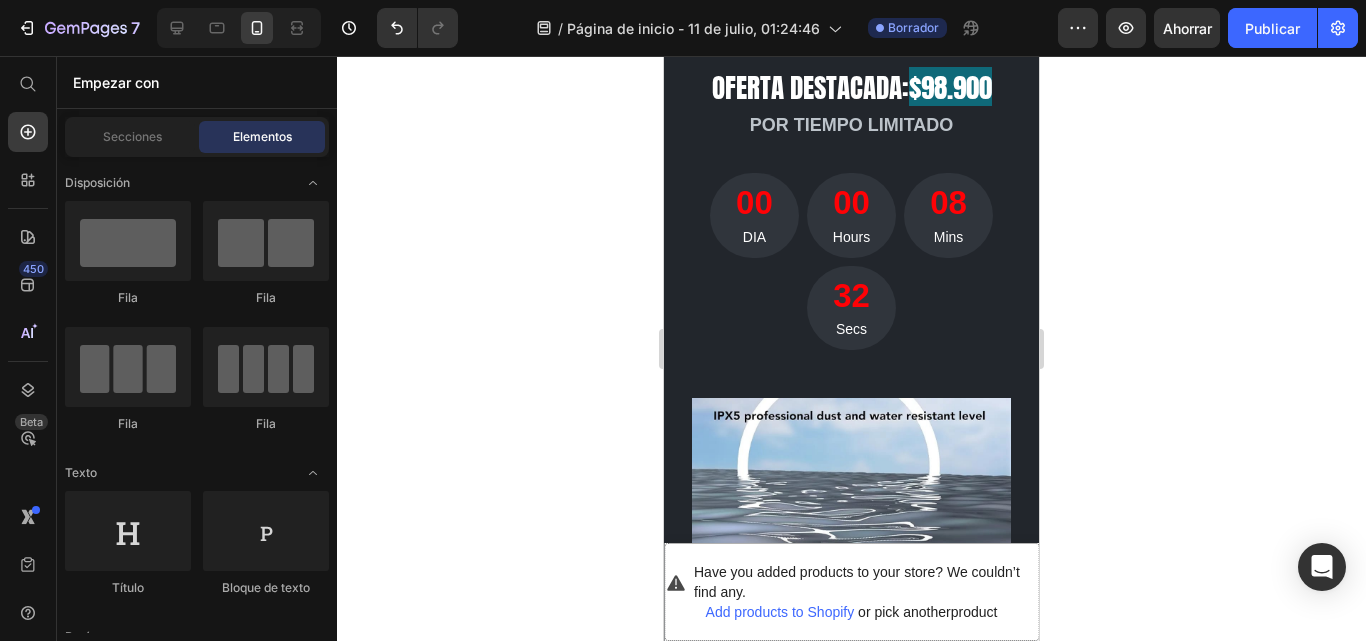scroll, scrollTop: 3133, scrollLeft: 0, axis: vertical 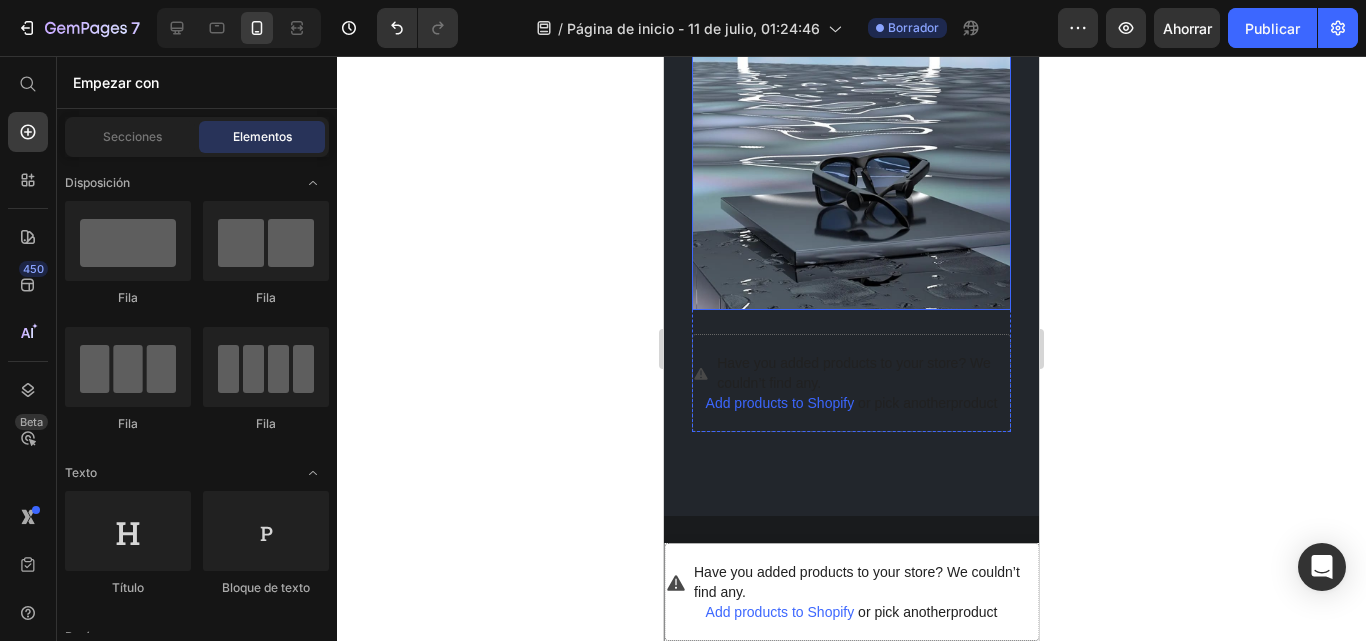 click at bounding box center [851, 150] 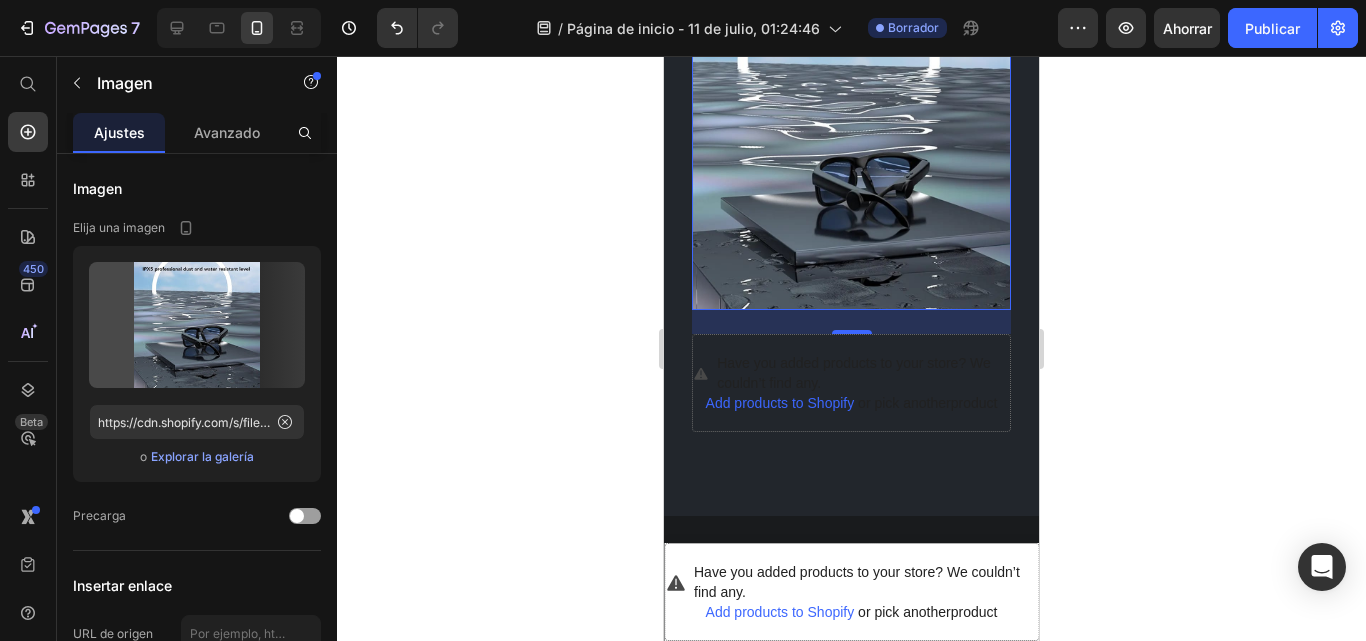 click 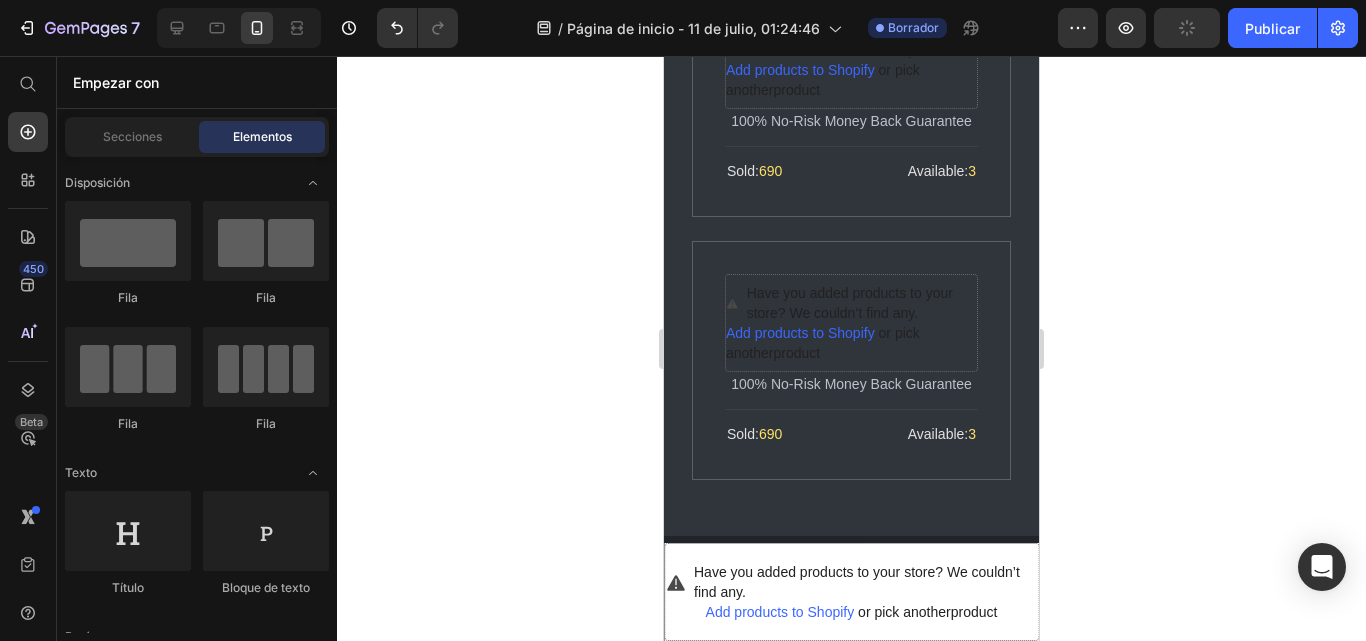 scroll, scrollTop: 2239, scrollLeft: 0, axis: vertical 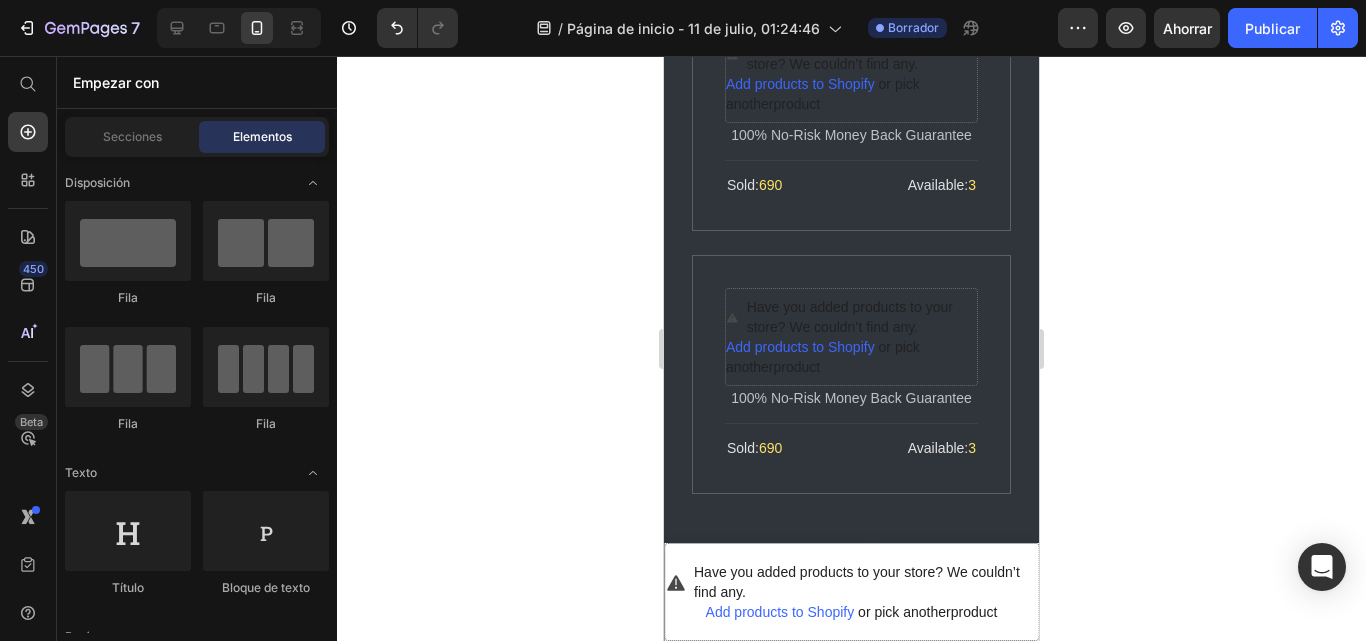 click on "Botón
Botón
Pegajoso Volver arriba" 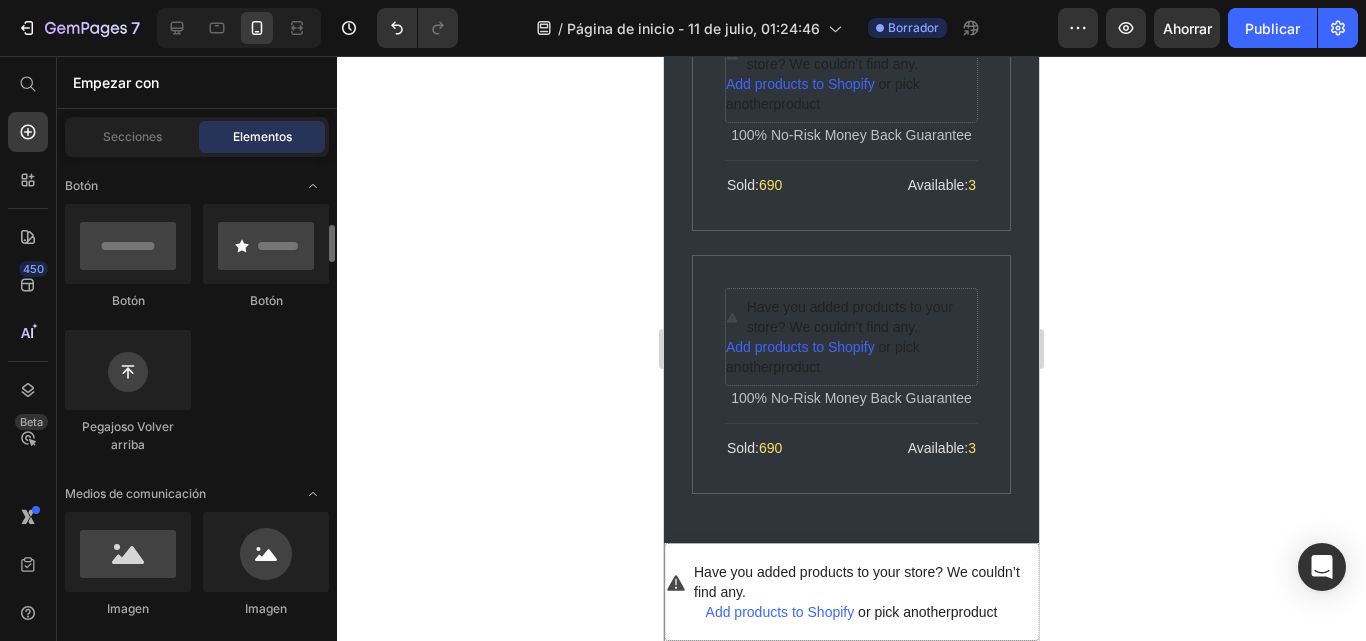 scroll, scrollTop: 481, scrollLeft: 0, axis: vertical 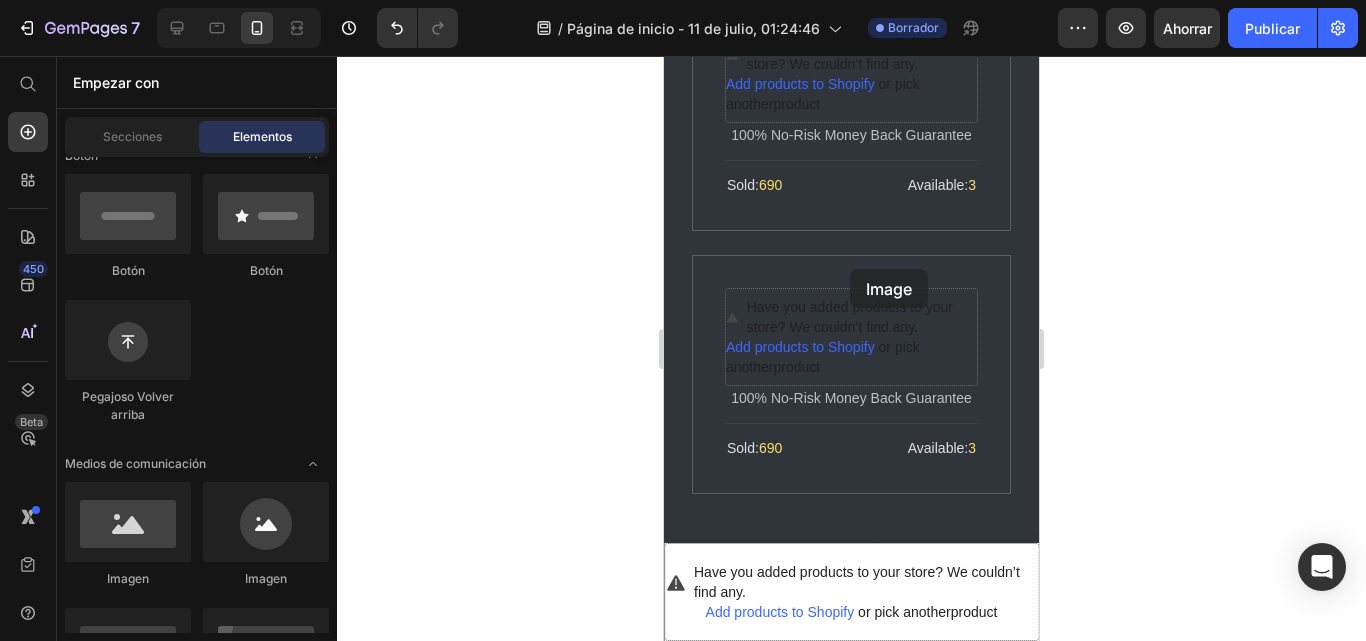 drag, startPoint x: 789, startPoint y: 594, endPoint x: 850, endPoint y: 269, distance: 330.67508 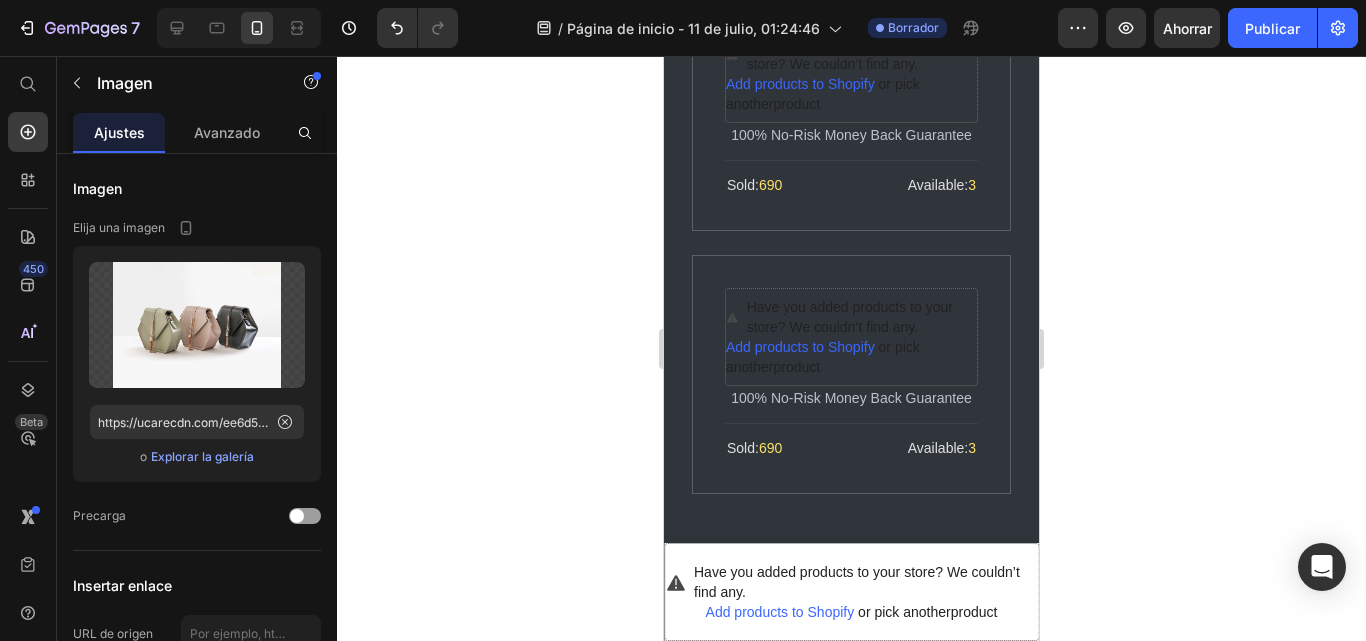 click on "Have you added products to your store? We couldn’t find any." at bounding box center (862, -134) 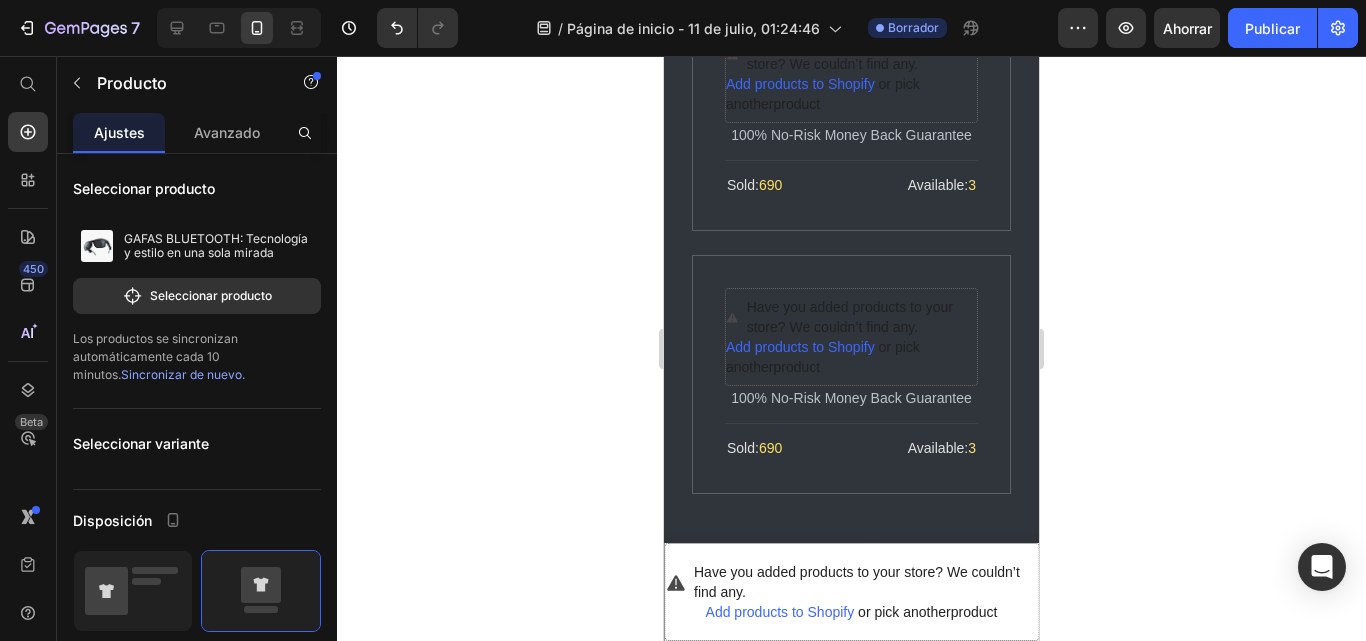 click 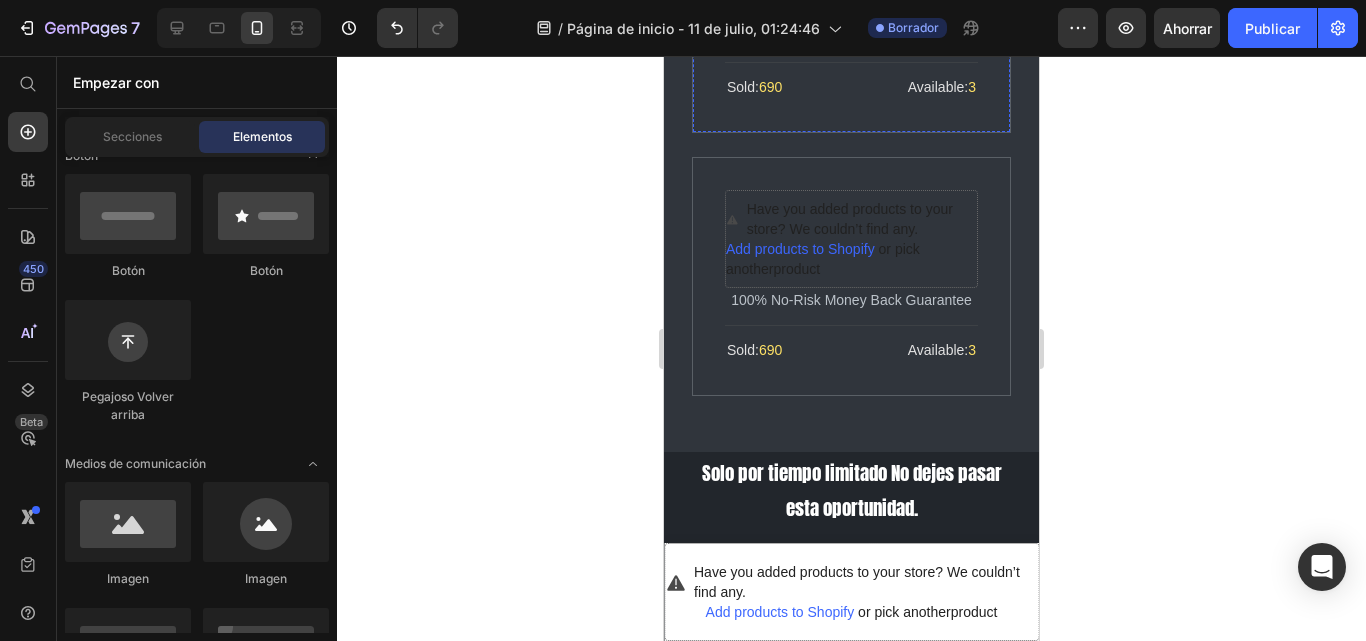 click on "Have you added products to your store? We couldn’t find any." at bounding box center [862, -44] 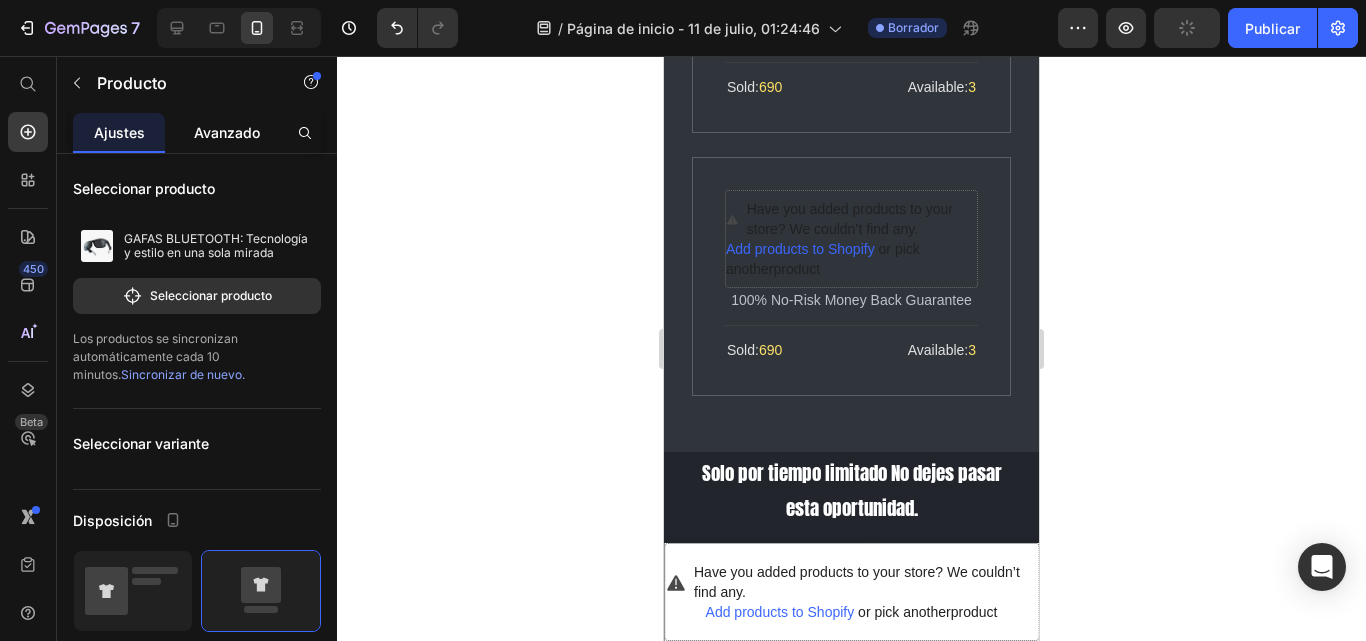 click on "Avanzado" at bounding box center (227, 132) 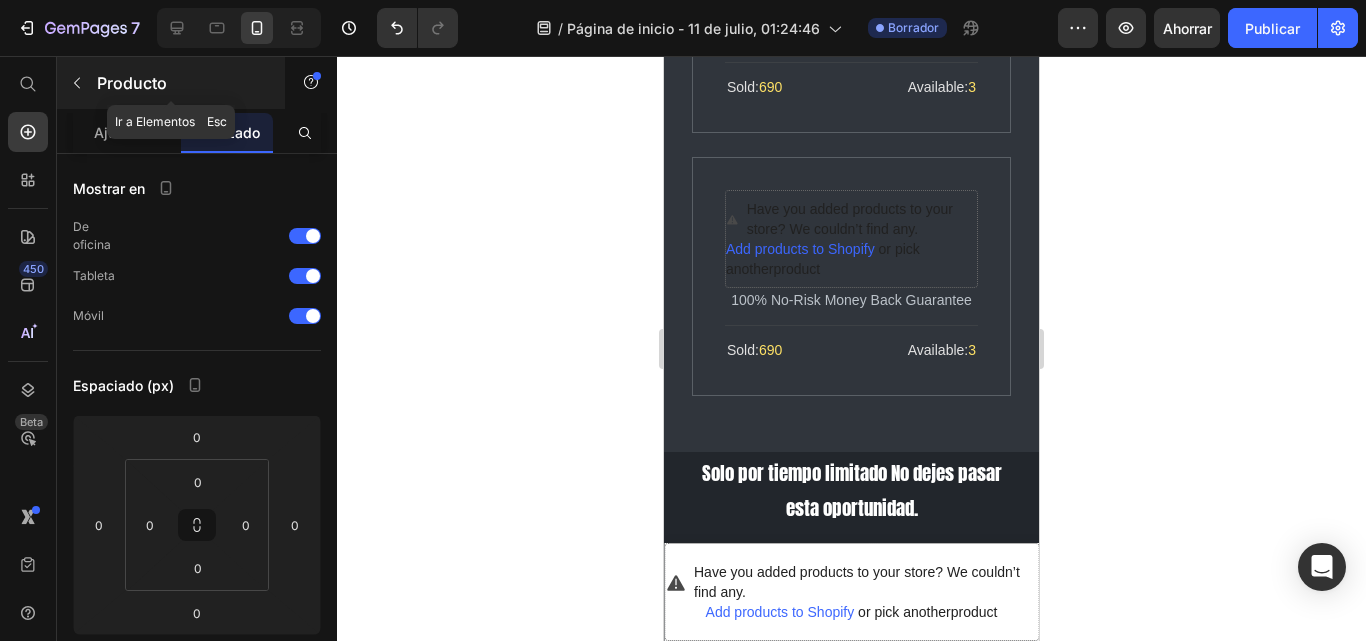 click 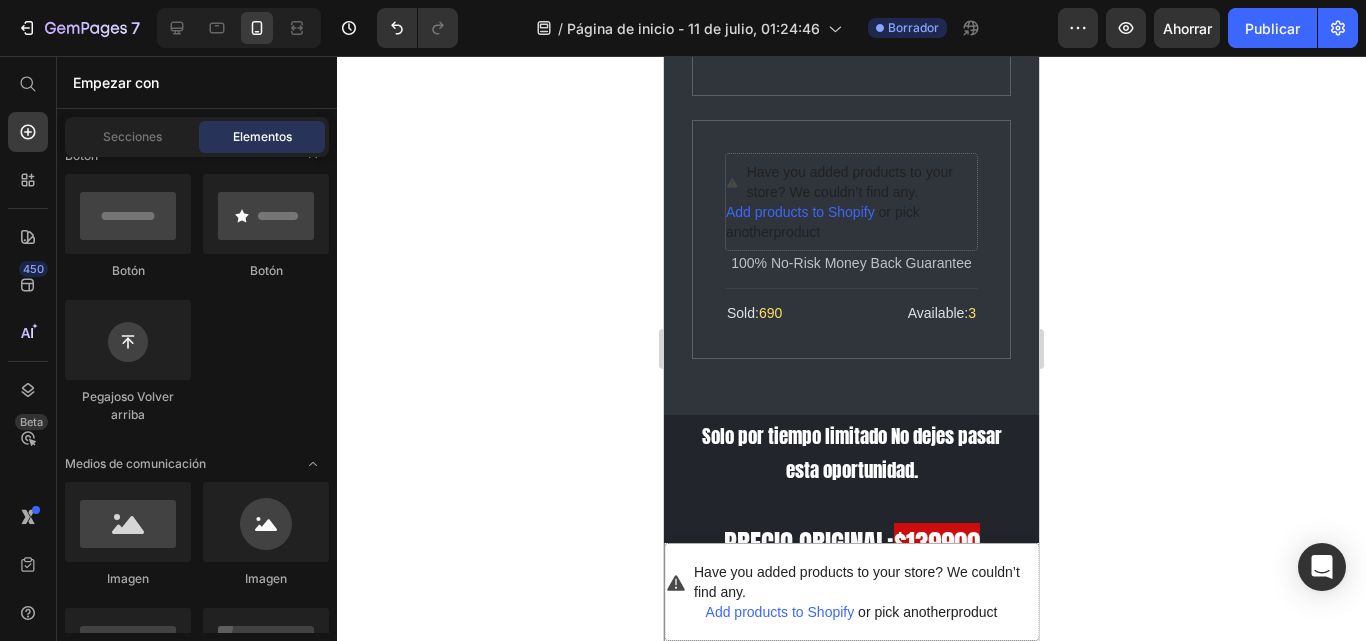 scroll, scrollTop: 2568, scrollLeft: 0, axis: vertical 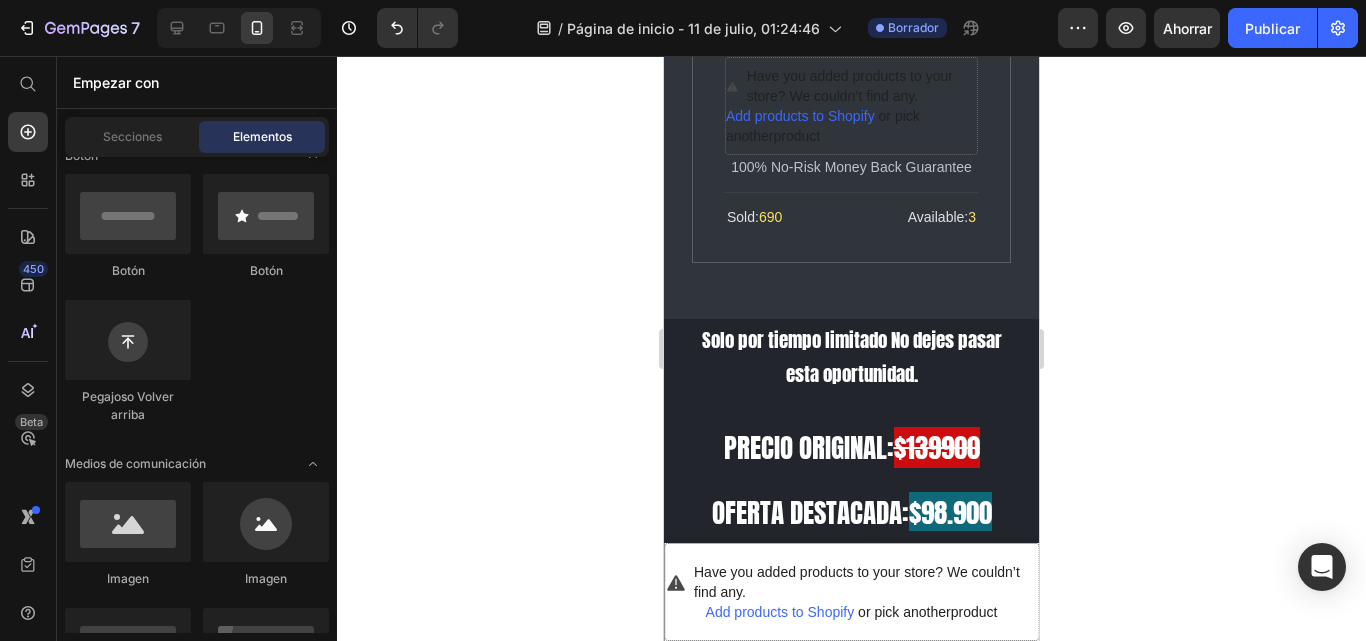 click on "100% No-Risk Money Back Guarantee" at bounding box center [851, -96] 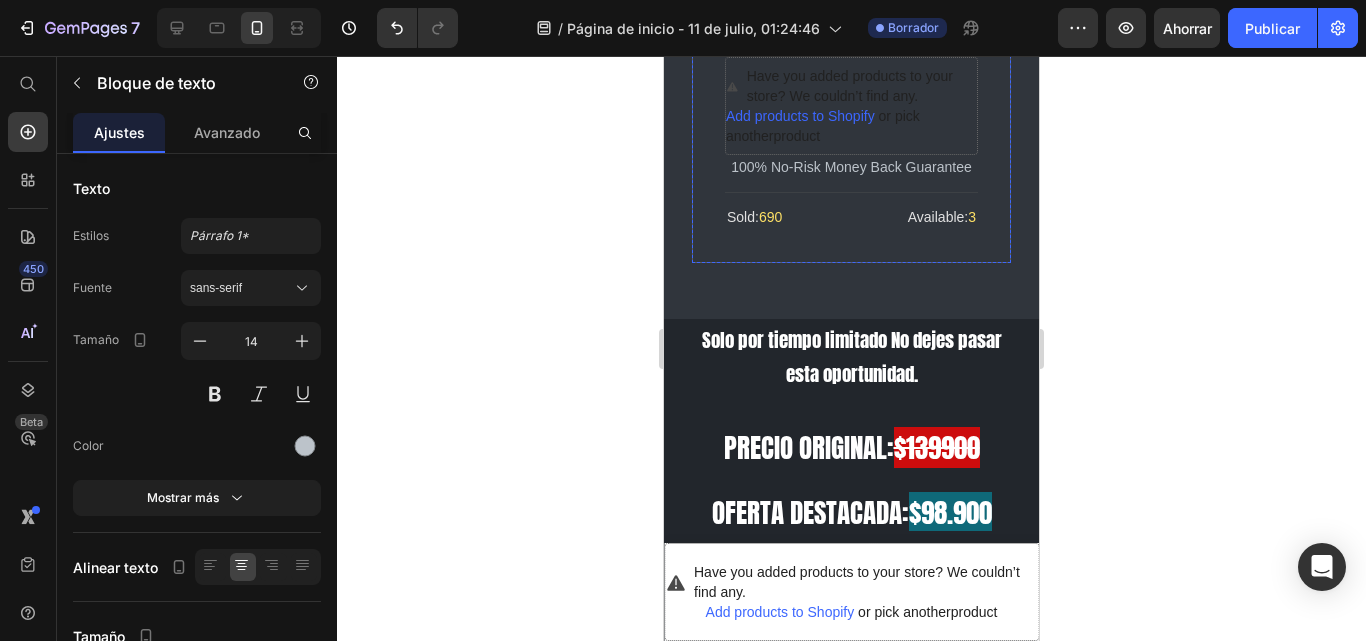 click on "Have you added products to your store? We couldn’t find any. Add products to Shopify   or pick another  product Product 100% No-Risk Money Back Guarantee Text block   0                Title Line Sold:  690 Text block Available:  3 Text block Row Row" at bounding box center (851, -120) 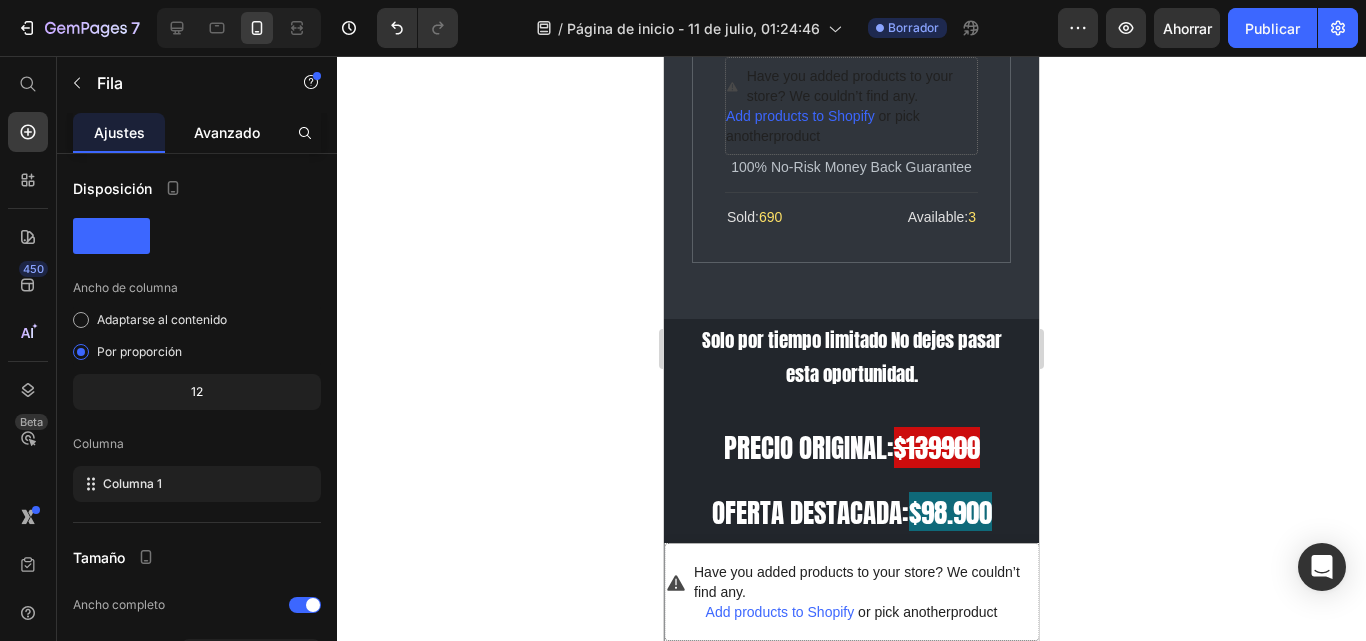 click on "Avanzado" at bounding box center [227, 132] 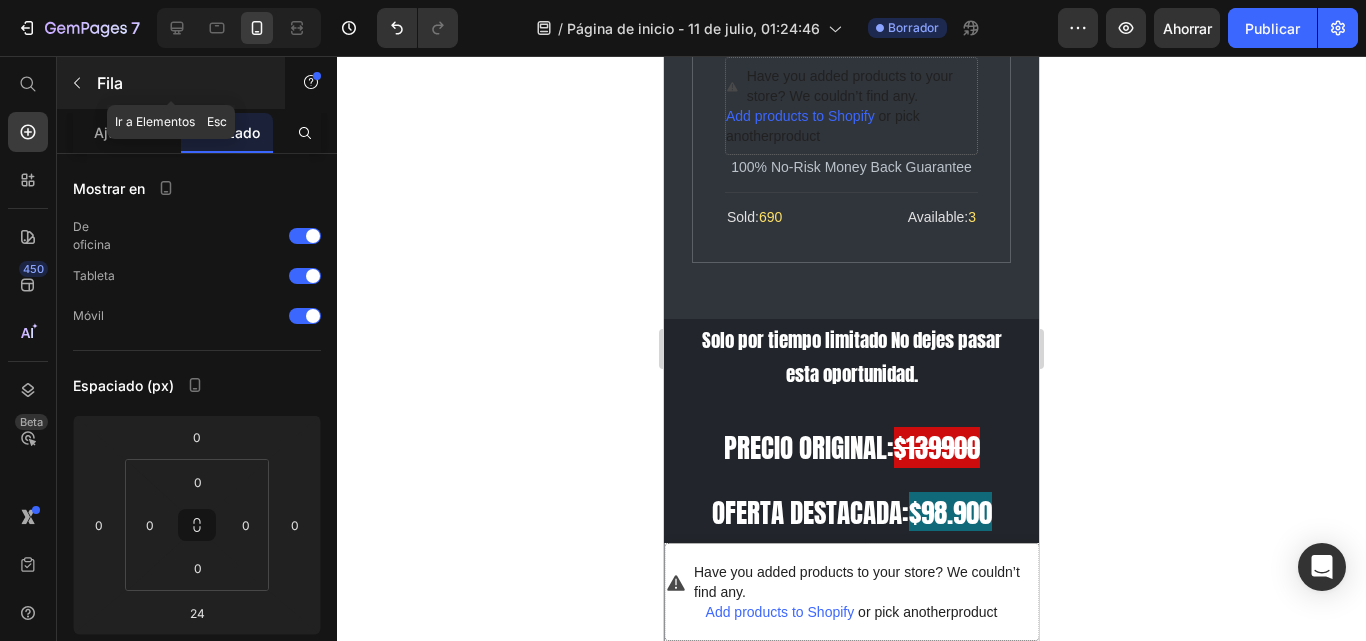 click 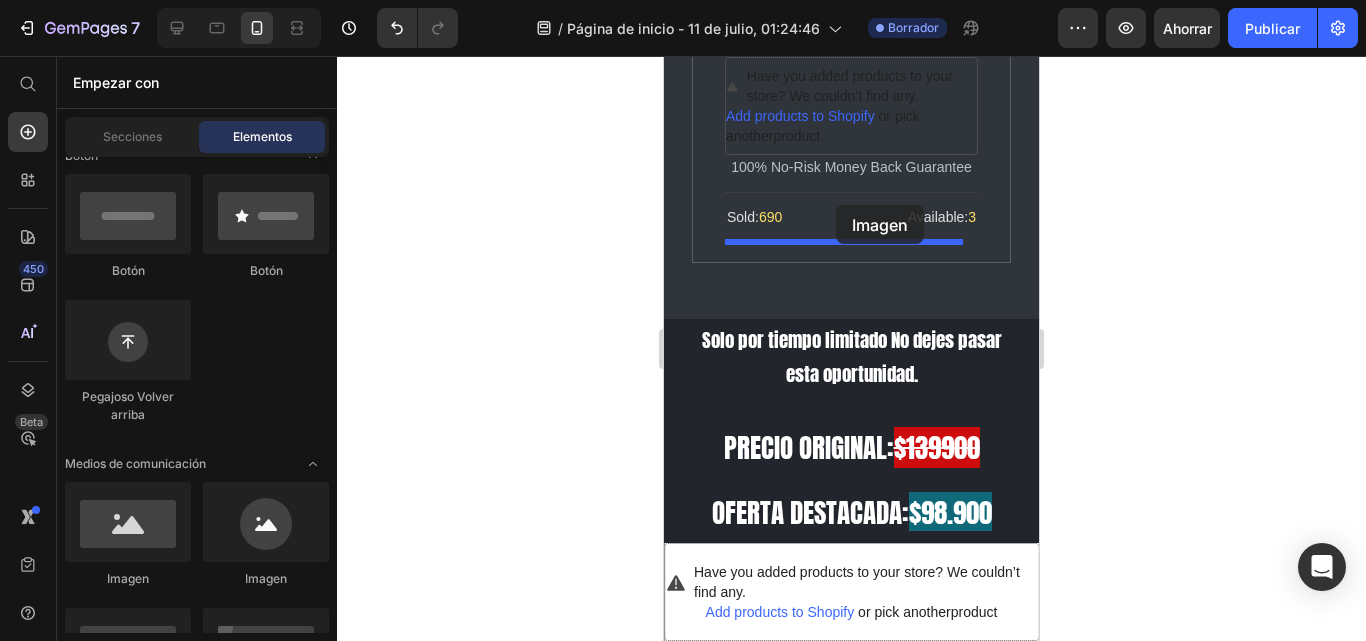 drag, startPoint x: 812, startPoint y: 582, endPoint x: 836, endPoint y: 205, distance: 377.76315 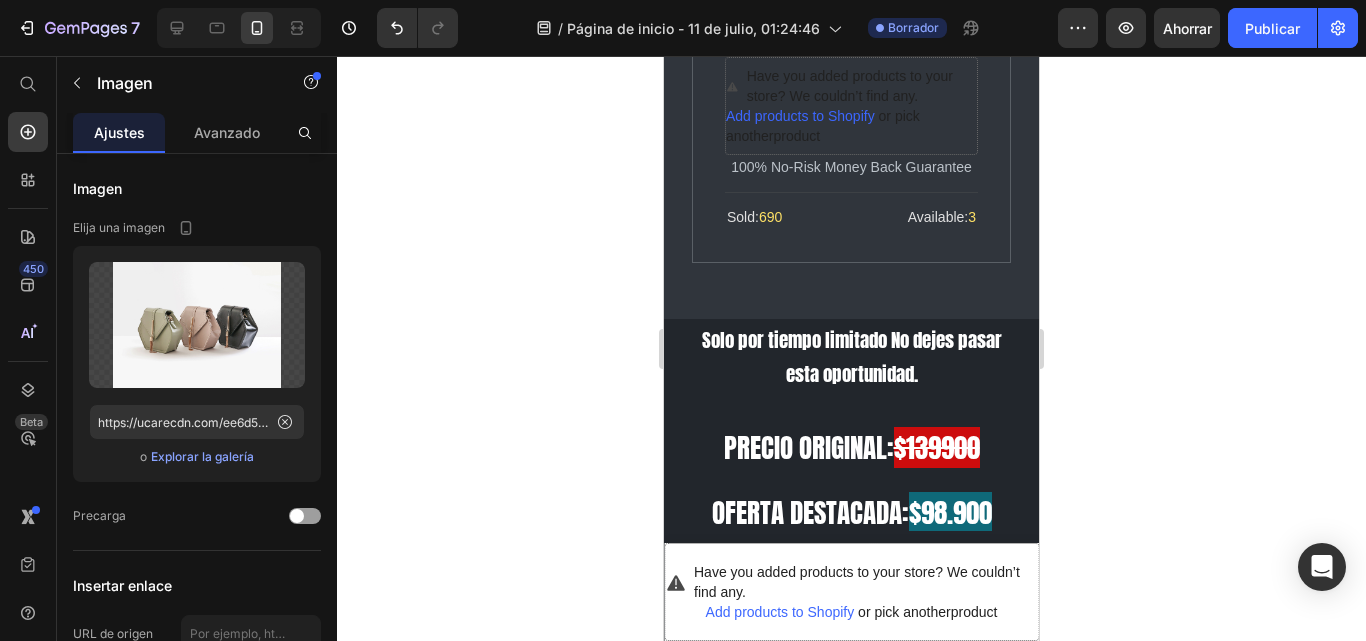 click on "Have you added products to your store? We couldn’t find any." at bounding box center [862, -177] 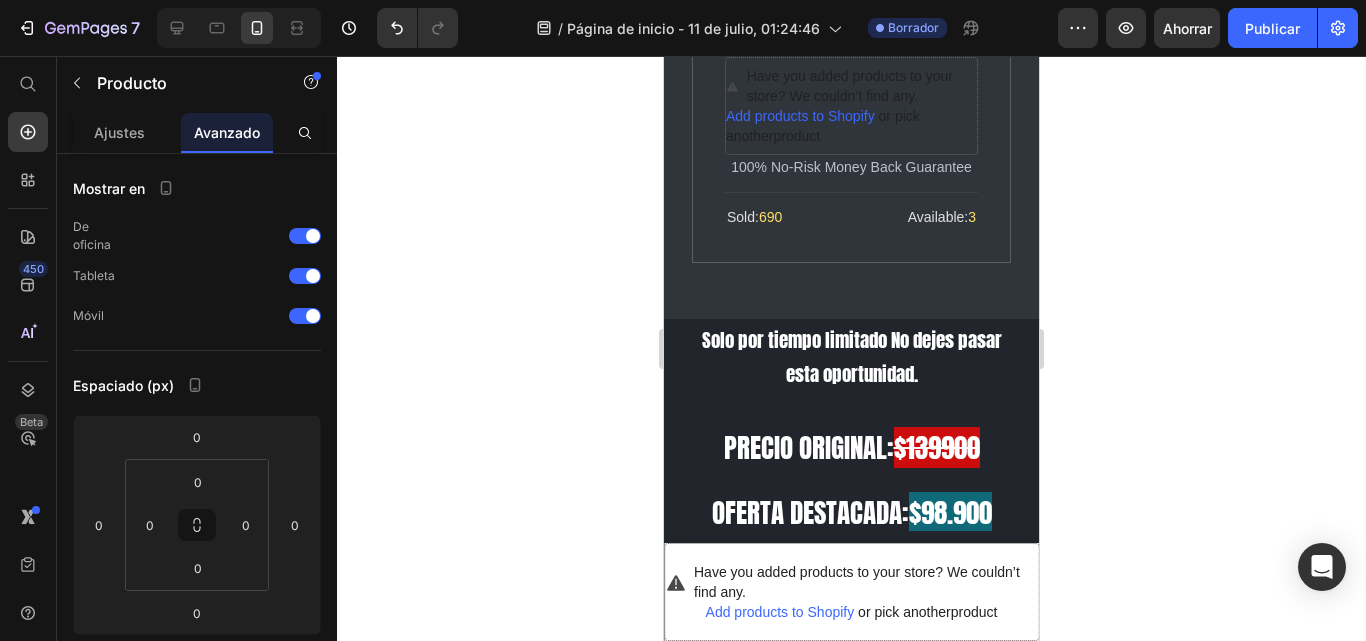 click 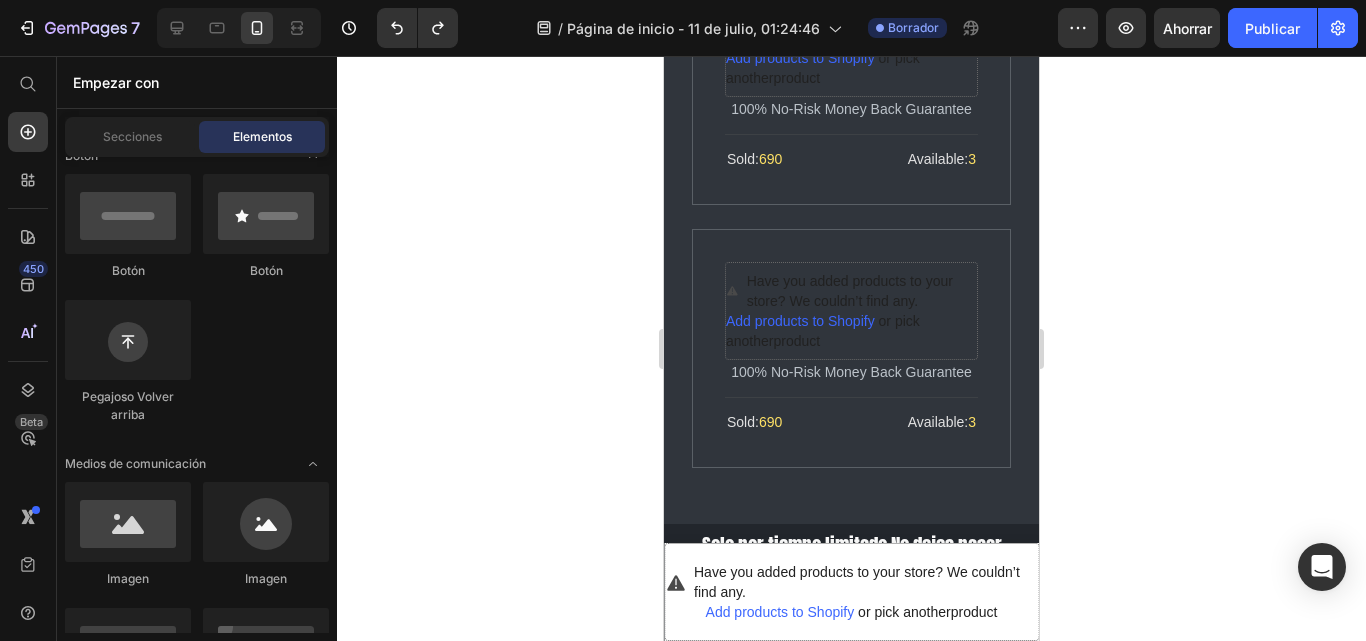 scroll, scrollTop: 2266, scrollLeft: 0, axis: vertical 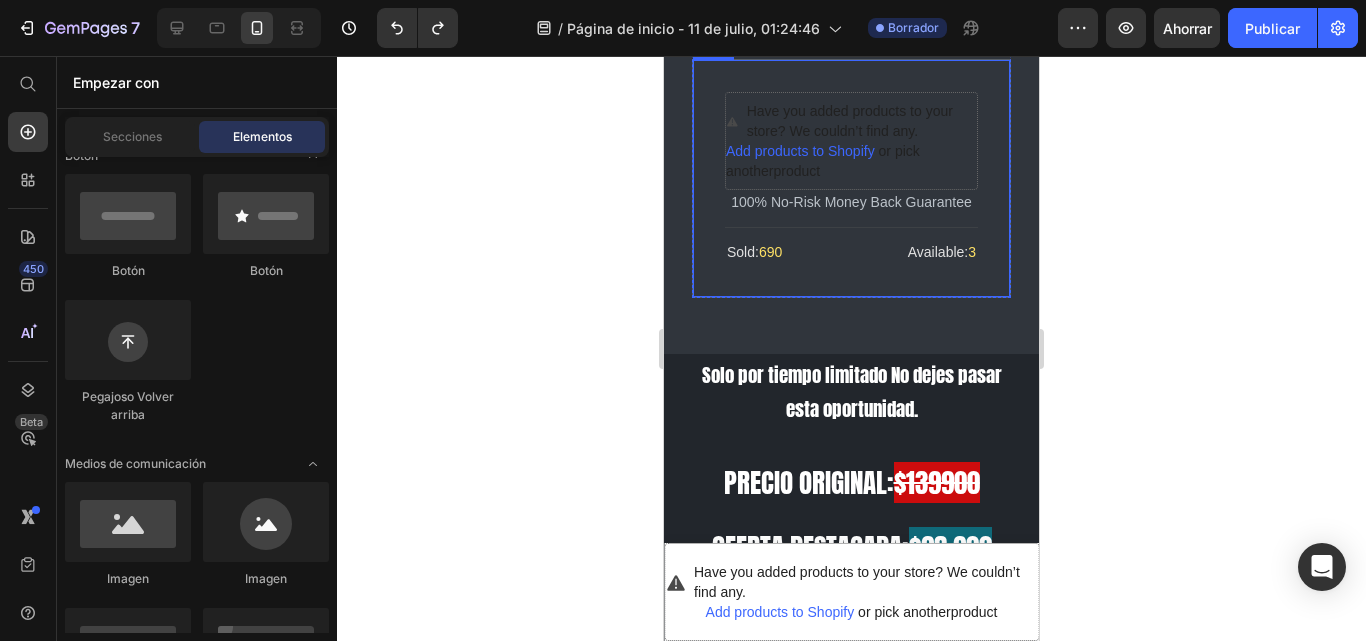 click on "Have you added products to your store? We couldn’t find any. Add products to Shopify   or pick another  product Product 100% No-Risk Money Back Guarantee Text block                Title Line Sold:  690 Text block Available:  3 Text block Row Row" at bounding box center (851, 178) 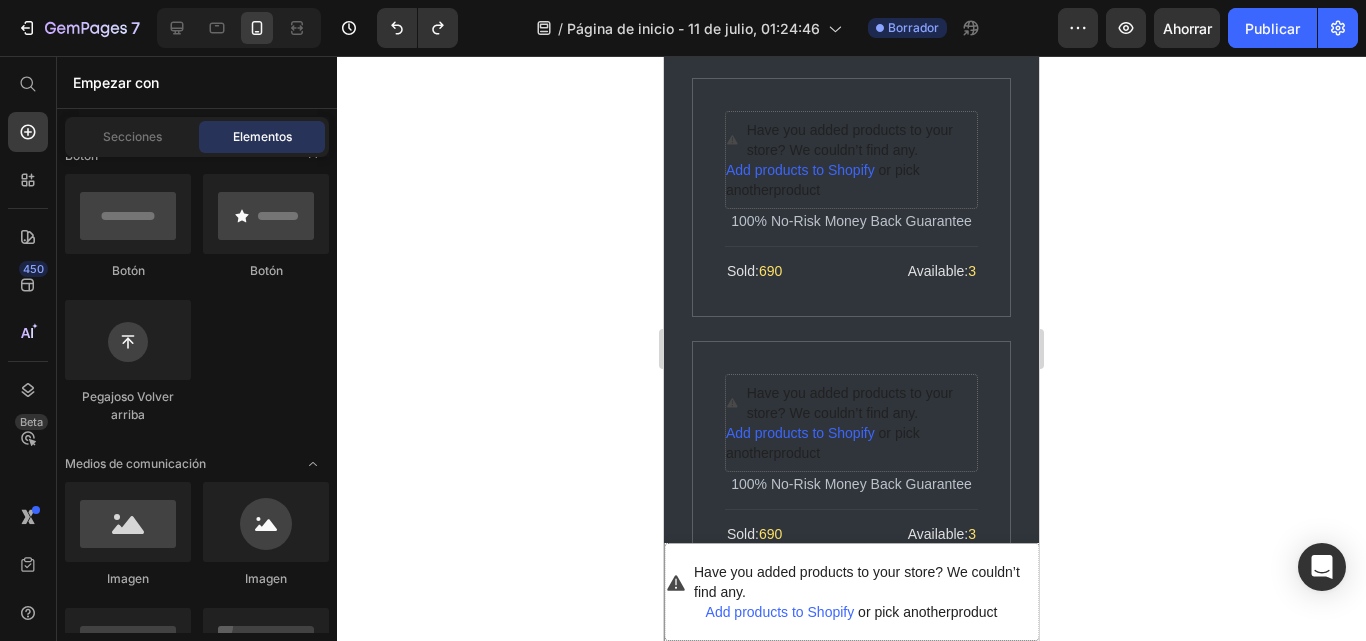 scroll, scrollTop: 2387, scrollLeft: 0, axis: vertical 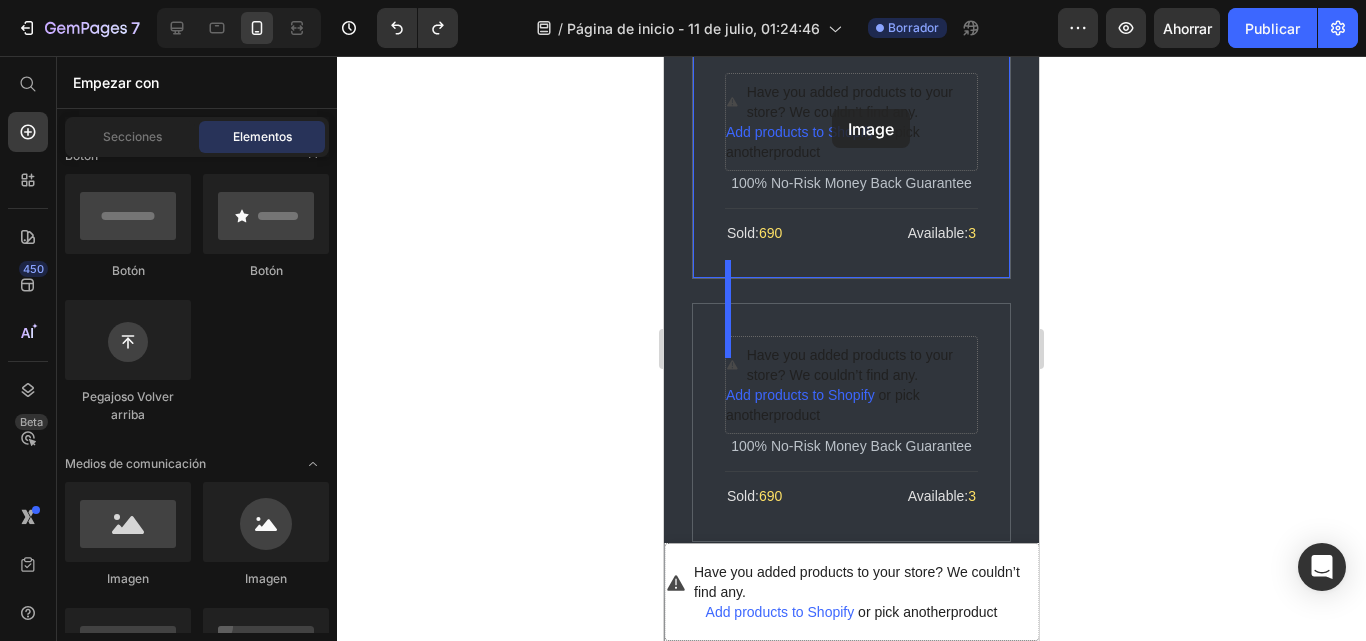 drag, startPoint x: 741, startPoint y: 269, endPoint x: 1233, endPoint y: 389, distance: 506.42276 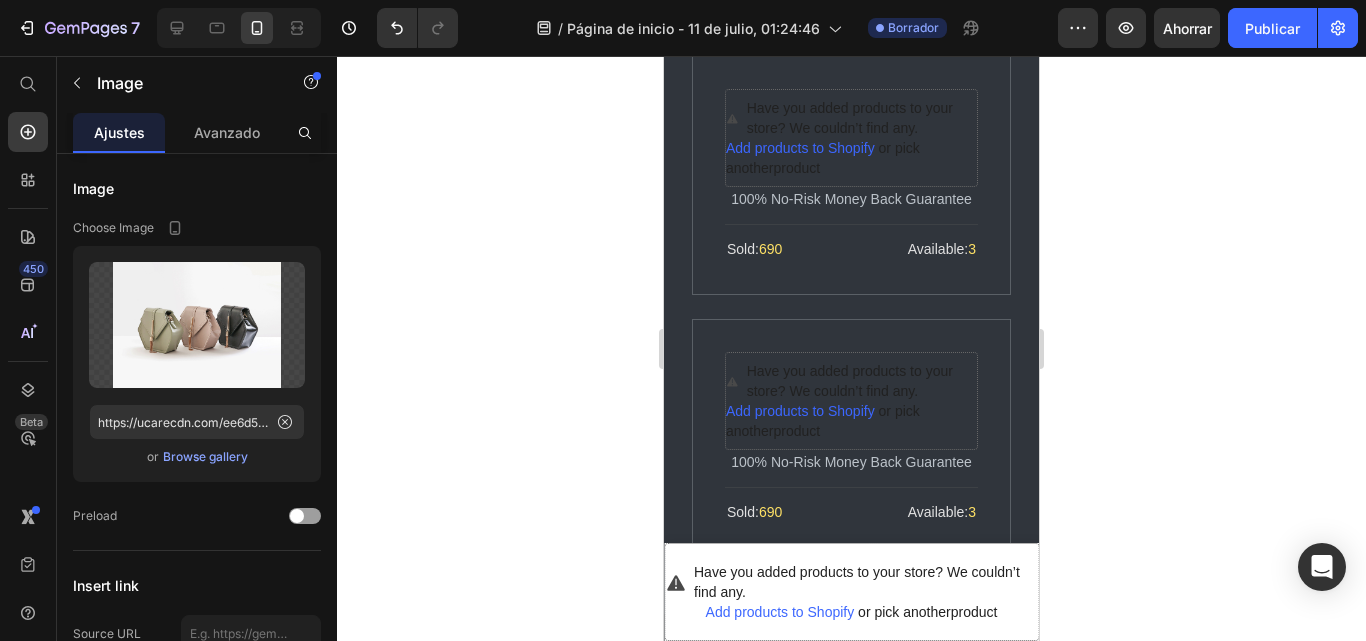 scroll, scrollTop: 2534, scrollLeft: 0, axis: vertical 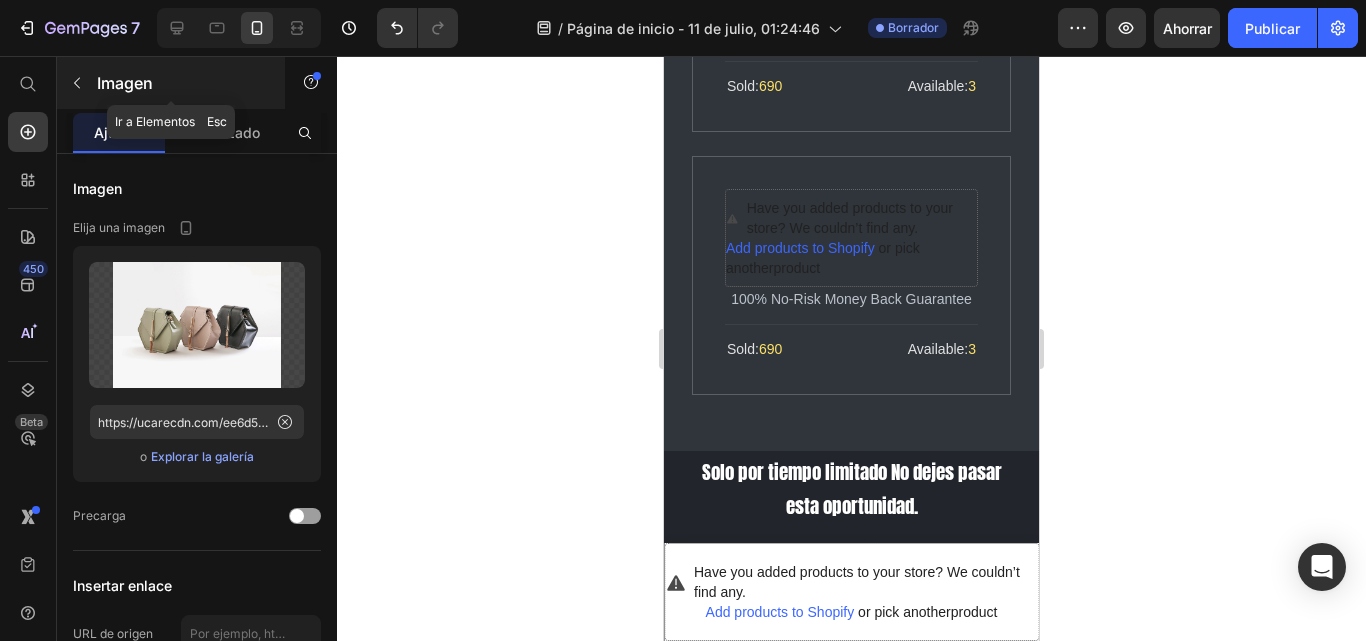 click 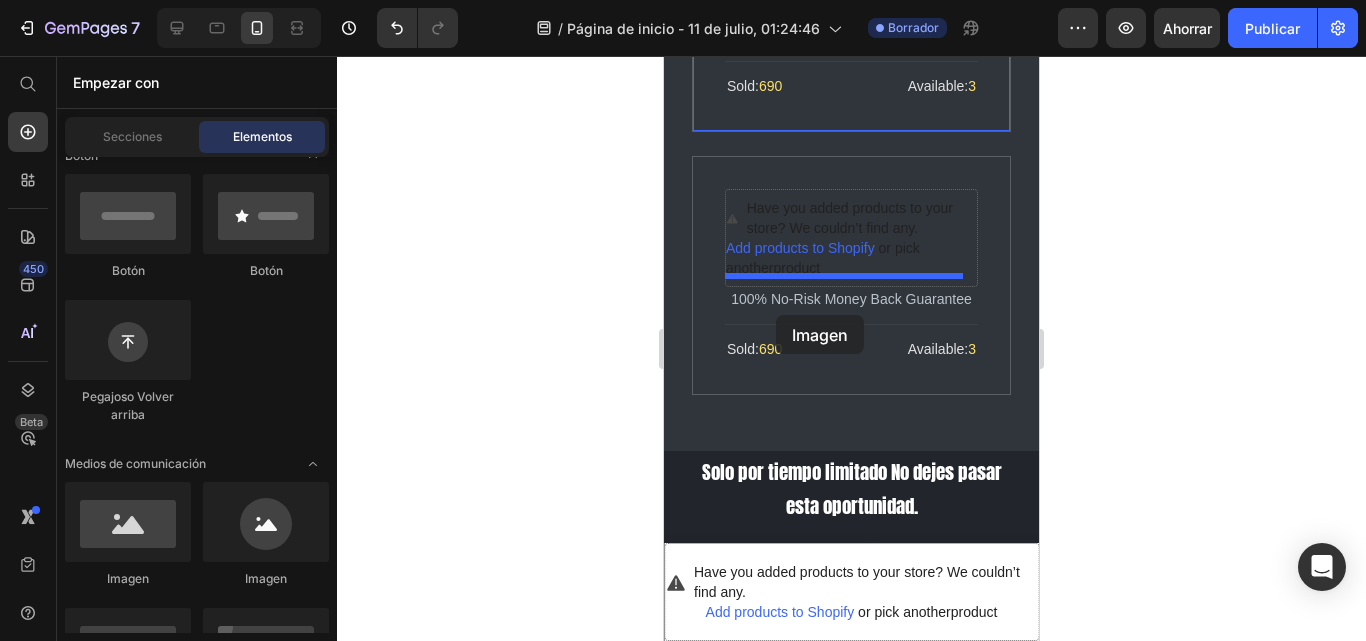 drag, startPoint x: 810, startPoint y: 556, endPoint x: 777, endPoint y: 315, distance: 243.24884 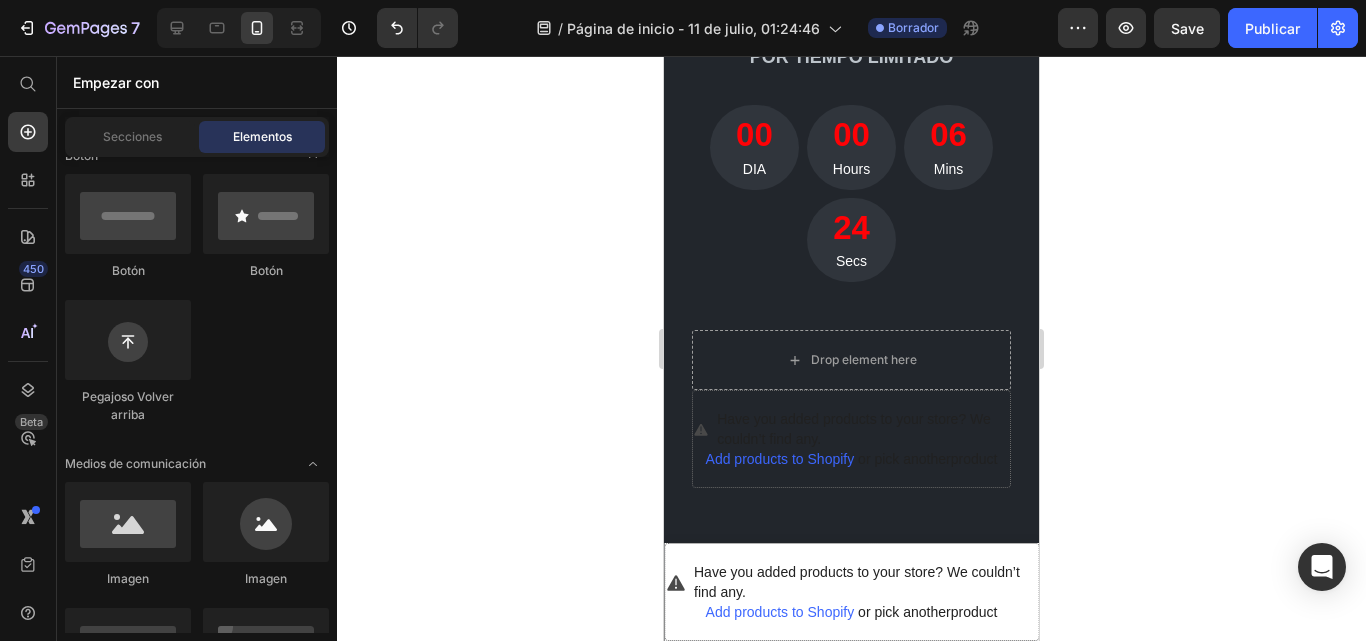 scroll, scrollTop: 3187, scrollLeft: 0, axis: vertical 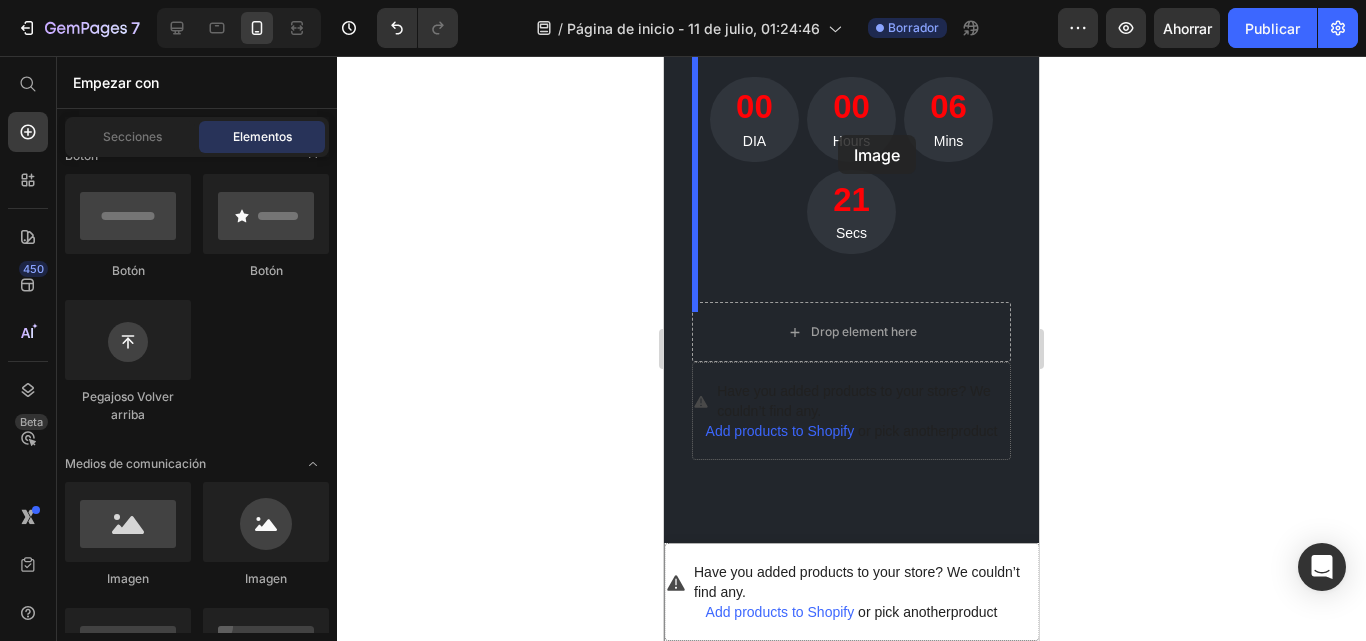 drag, startPoint x: 664, startPoint y: 693, endPoint x: 838, endPoint y: 135, distance: 584.49976 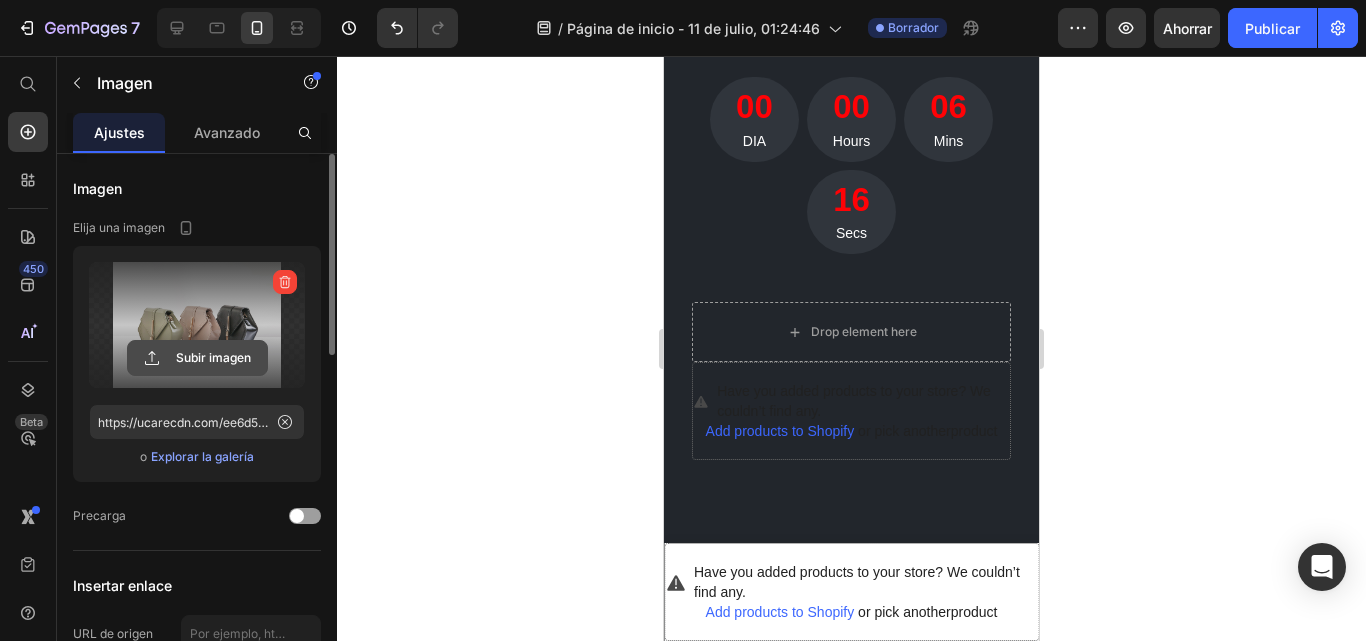 click 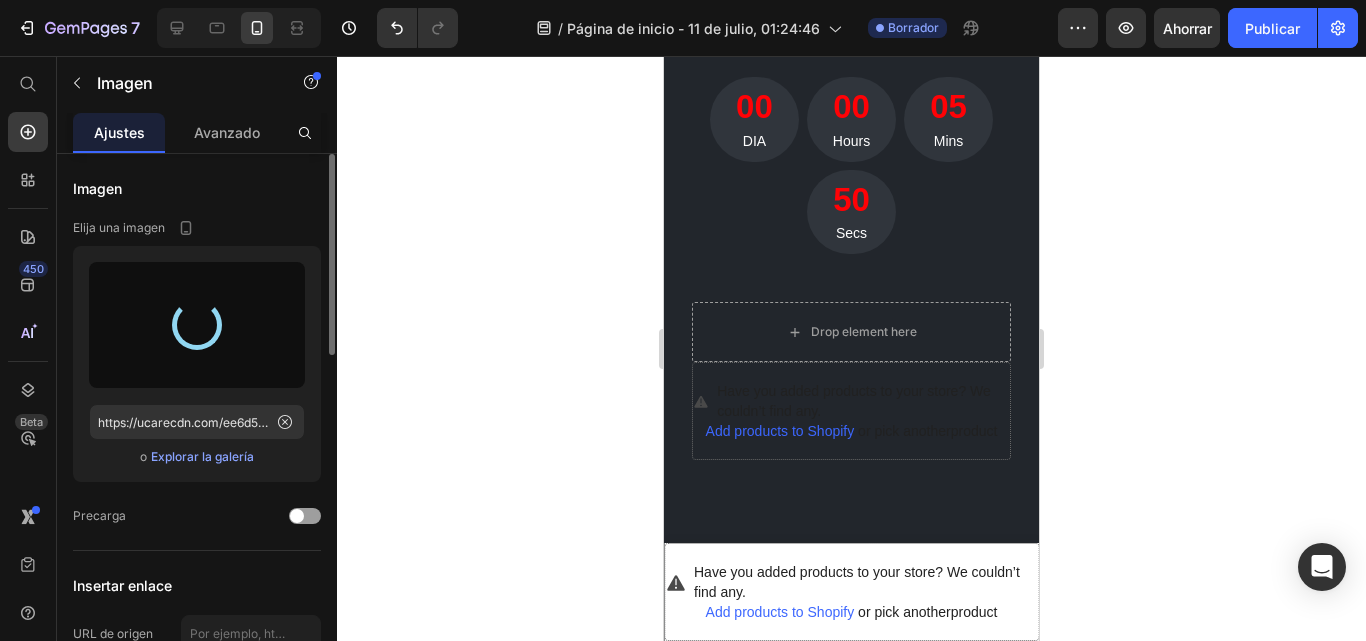 type on "https://cdn.shopify.com/s/files/1/0678/2818/7298/files/gempages_574929121650410608-acc17c66-7f58-4c40-9bb6-9408923379e9.jpg" 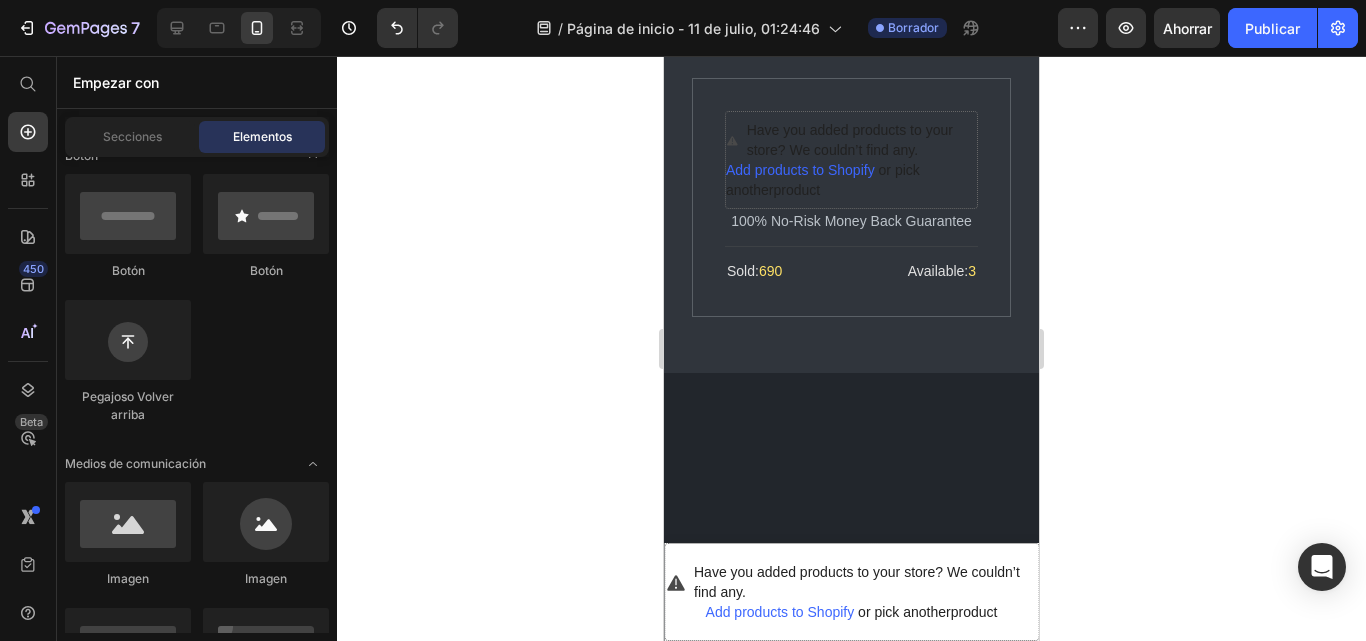 scroll, scrollTop: 2626, scrollLeft: 0, axis: vertical 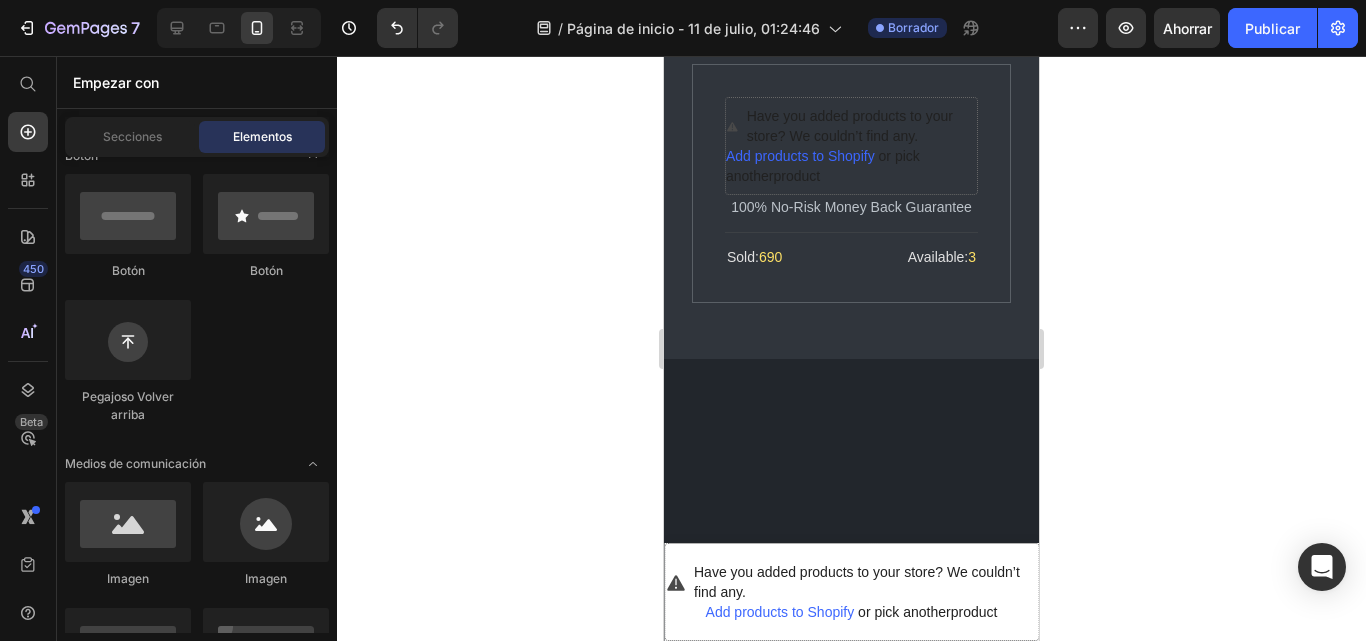 click at bounding box center [851, -256] 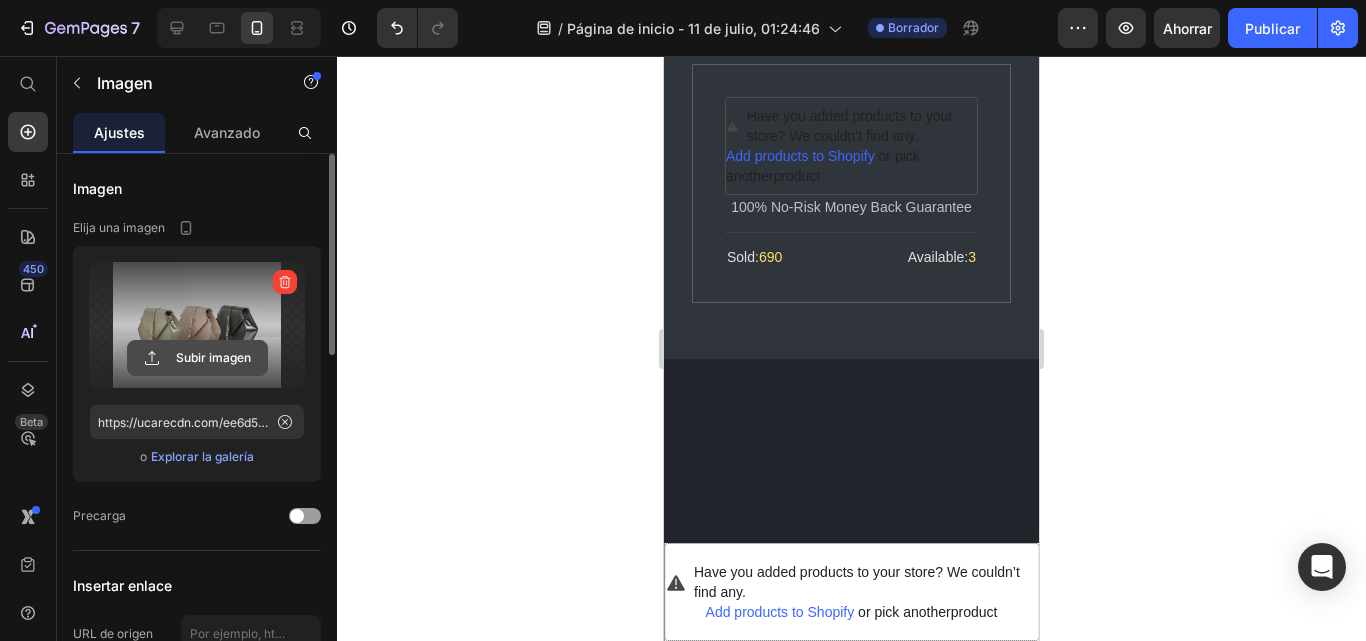 click 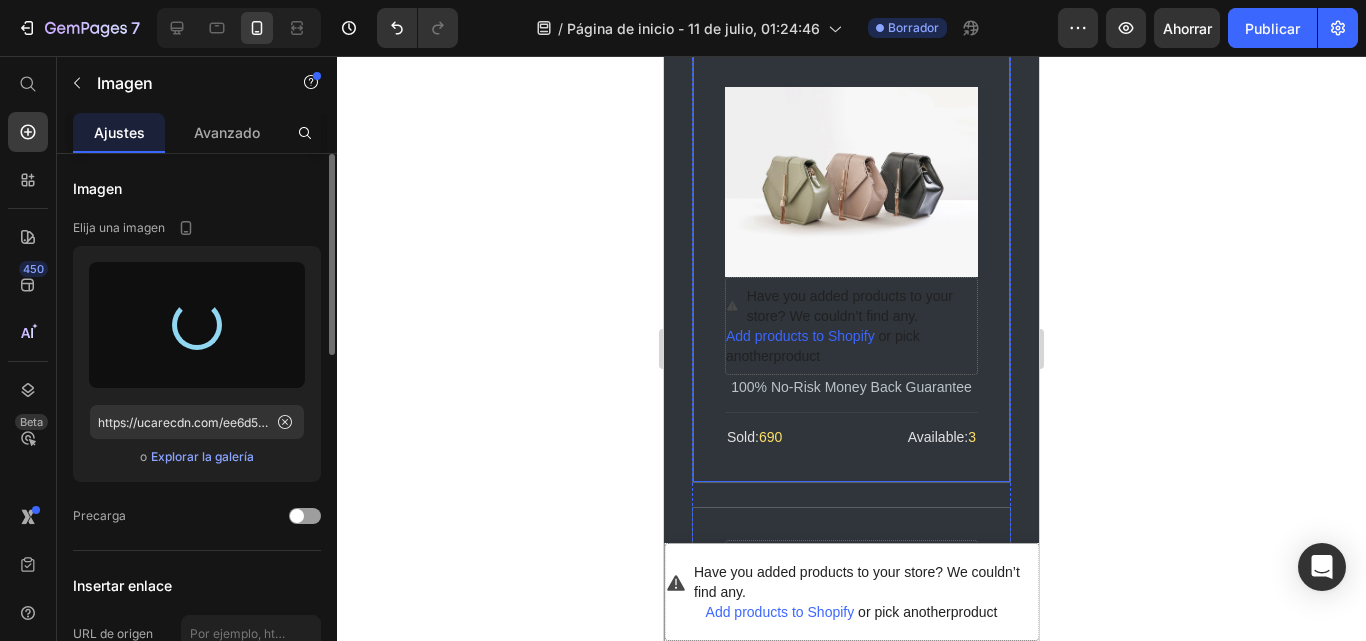type on "https://cdn.shopify.com/s/files/1/0678/2818/7298/files/gempages_574929121650410608-592e6adf-9280-4786-9cd8-fad95b1afc40.jpg" 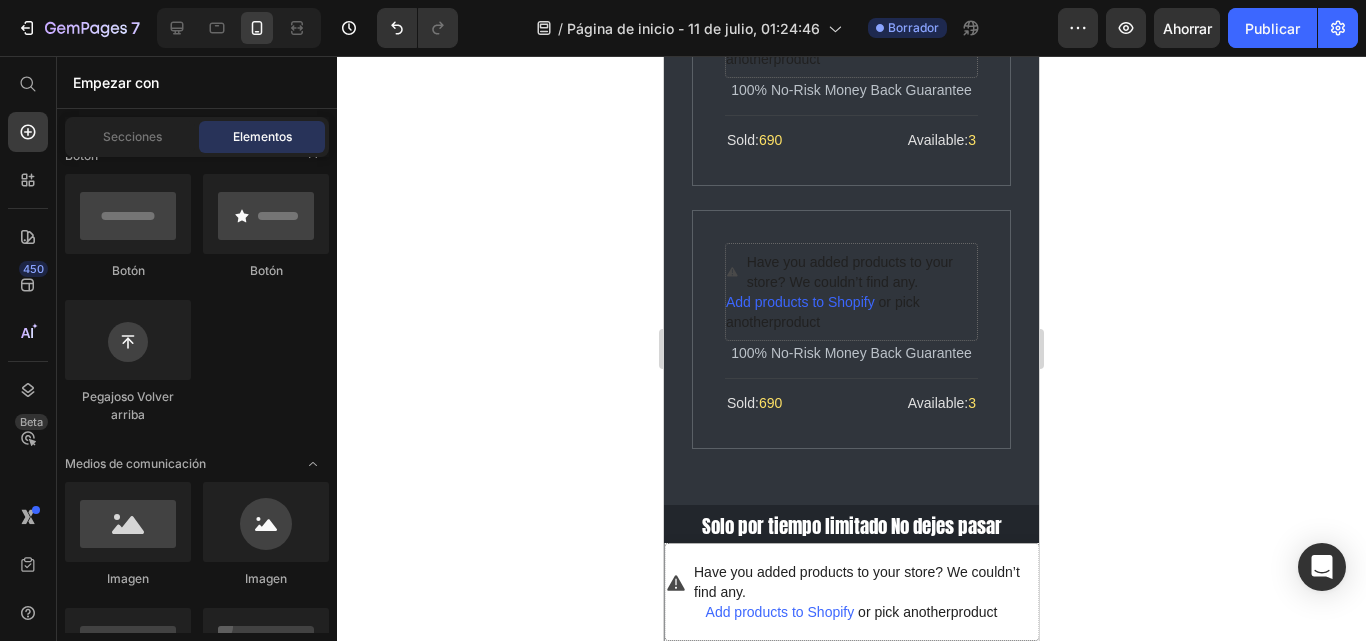 scroll, scrollTop: 2997, scrollLeft: 0, axis: vertical 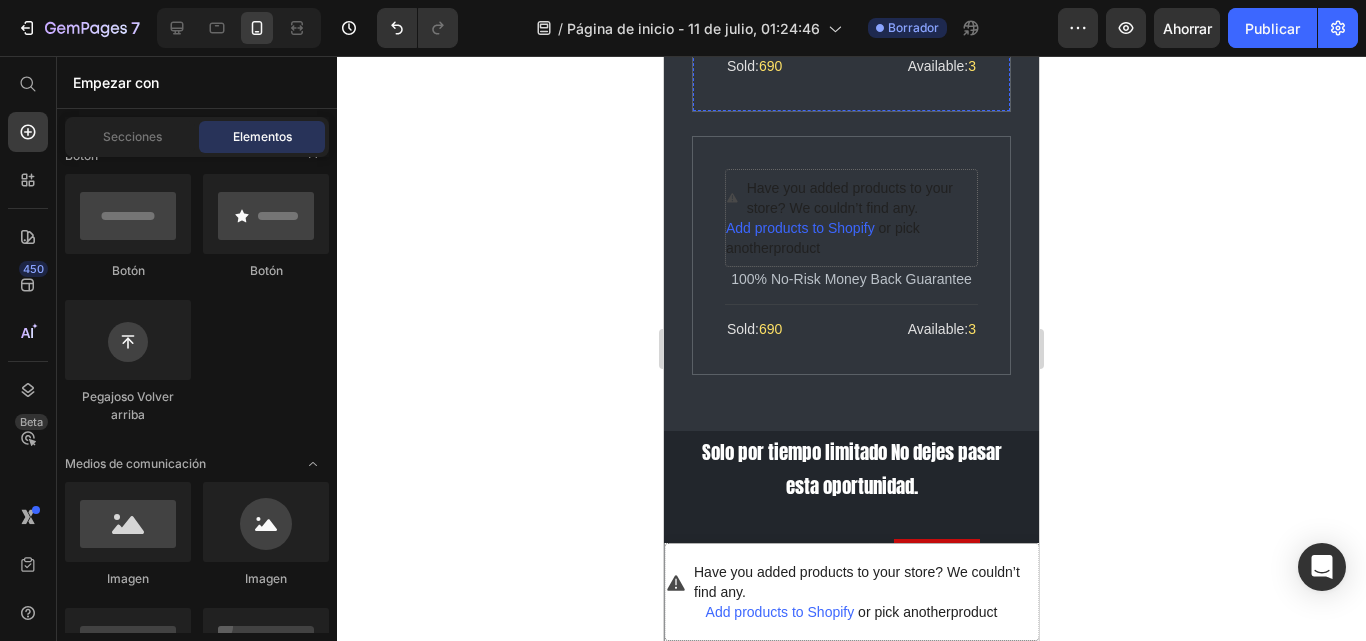 click at bounding box center (851, -189) 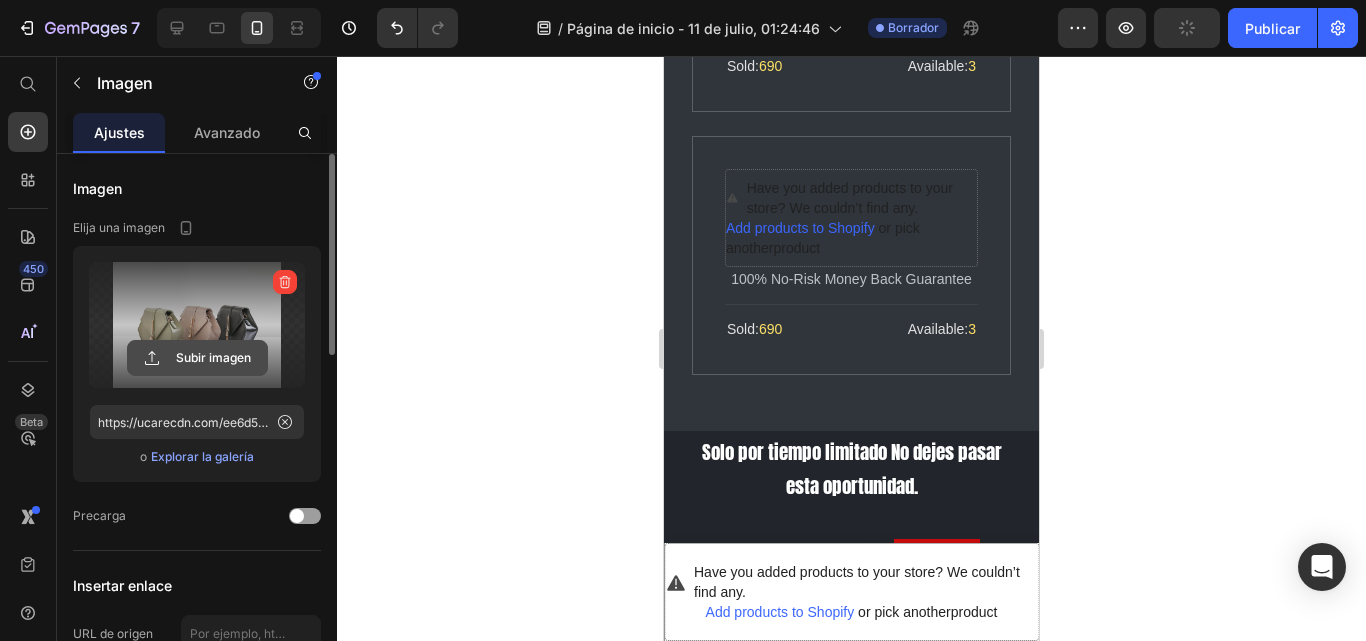 click 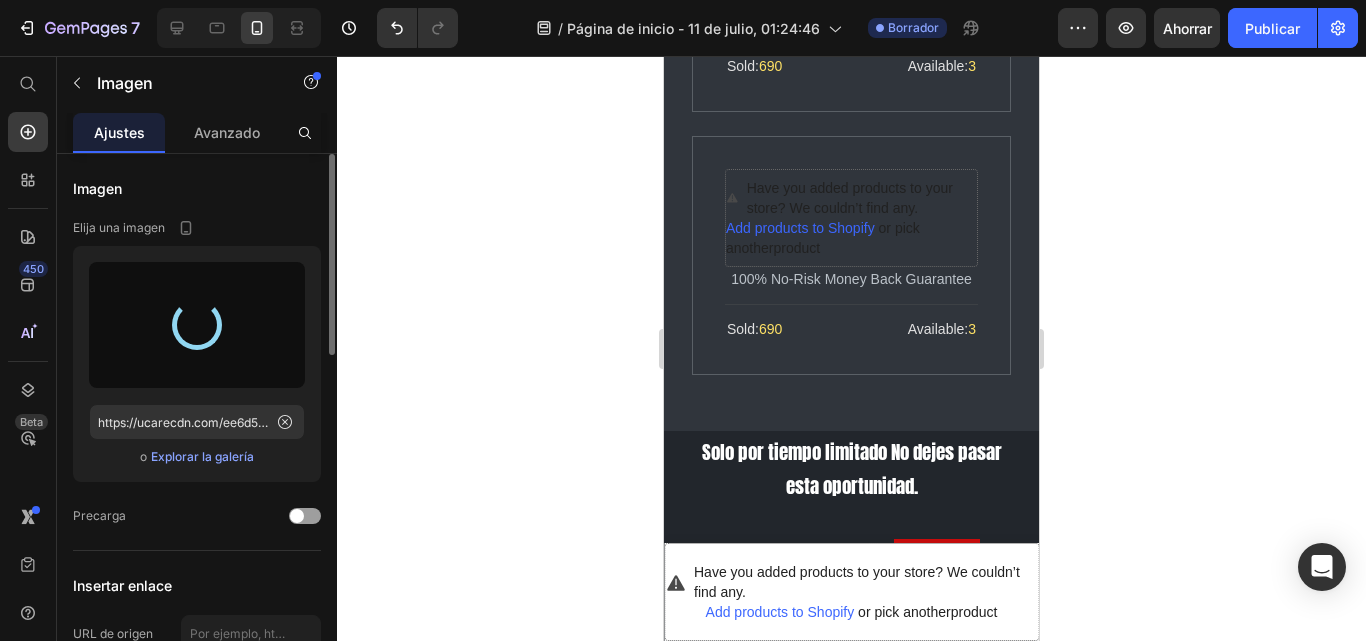 type on "https://cdn.shopify.com/s/files/1/0678/2818/7298/files/gempages_574929121650410608-0a06d2d3-5ce9-4f9c-9b54-556d1ffec411.jpg" 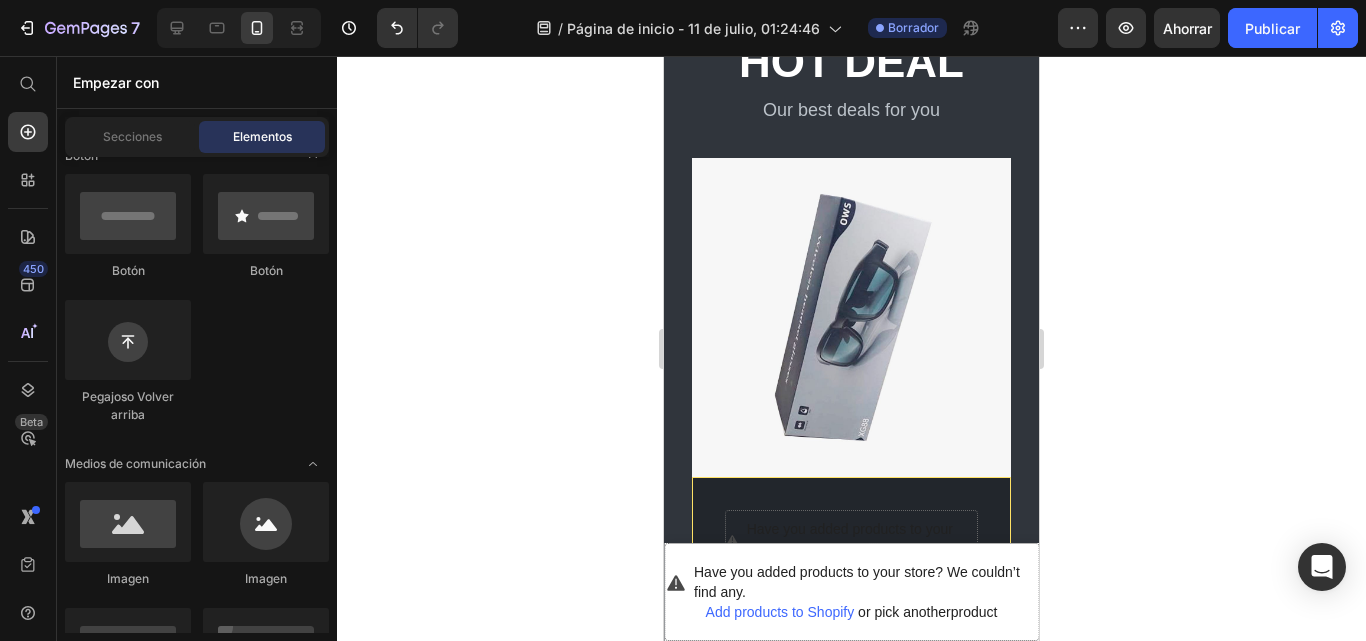 scroll, scrollTop: 1935, scrollLeft: 0, axis: vertical 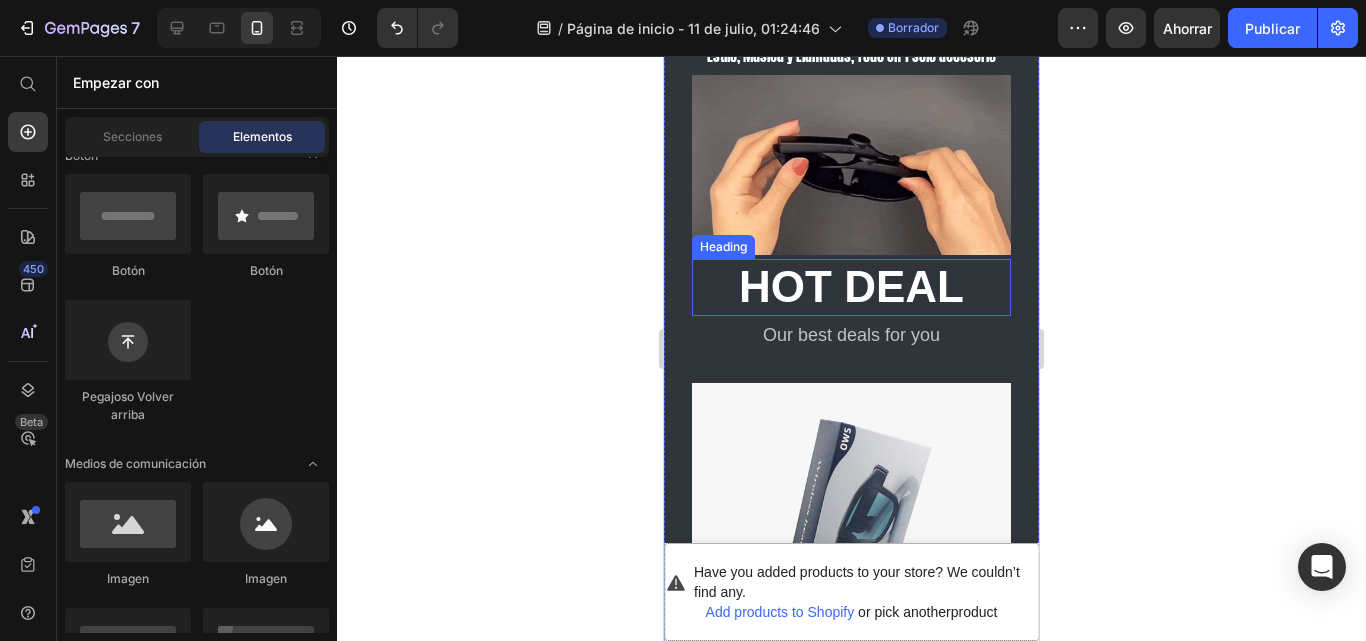 click on "Hot deal" at bounding box center (851, 287) 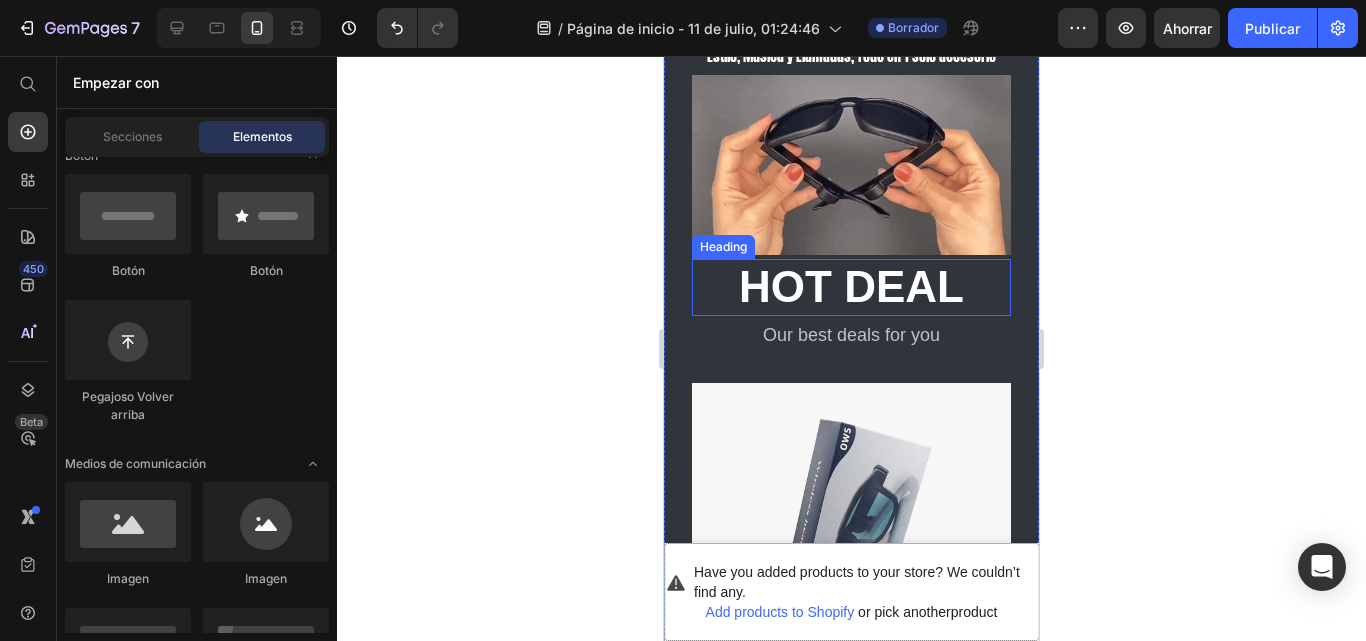 click on "Hot deal" at bounding box center [851, 287] 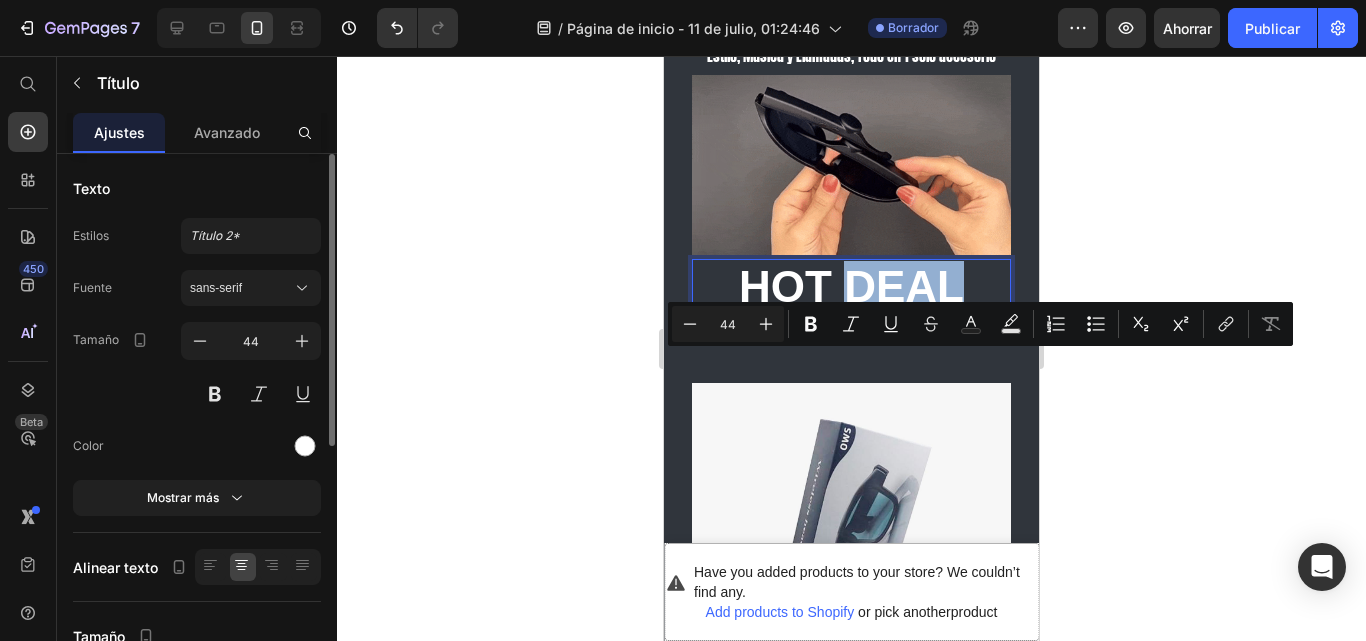 click on "Hot deal" at bounding box center (851, 287) 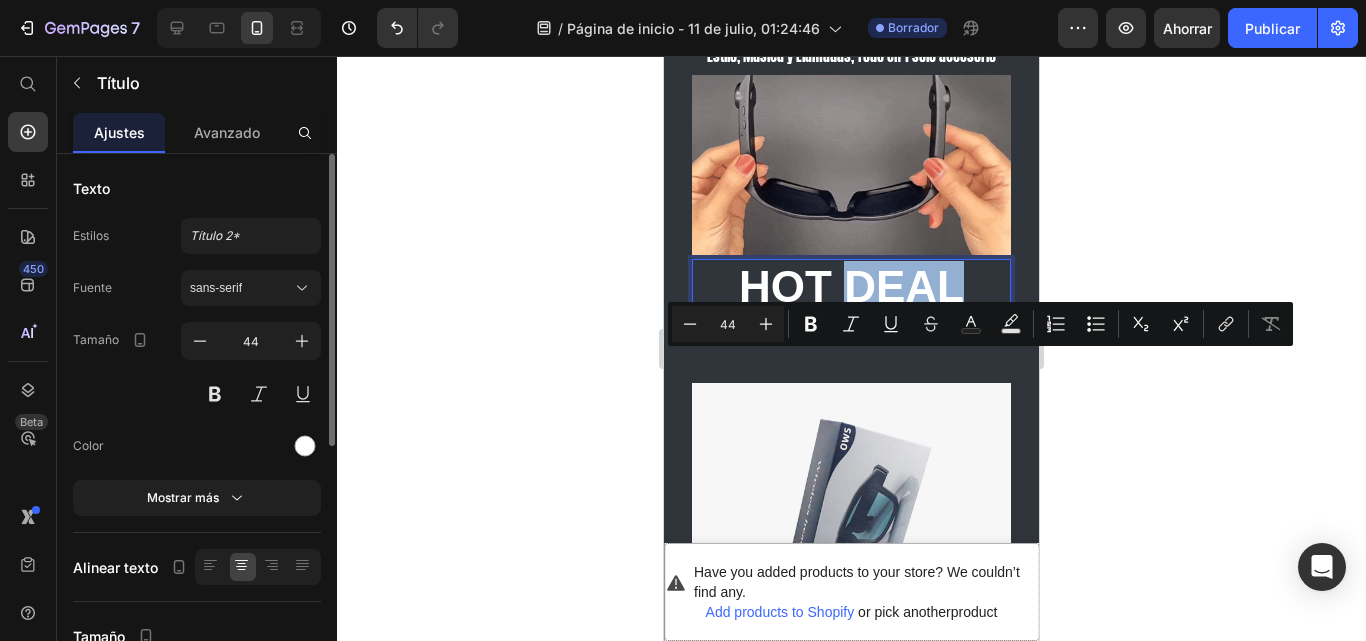 click on "Hot deal" at bounding box center (851, 287) 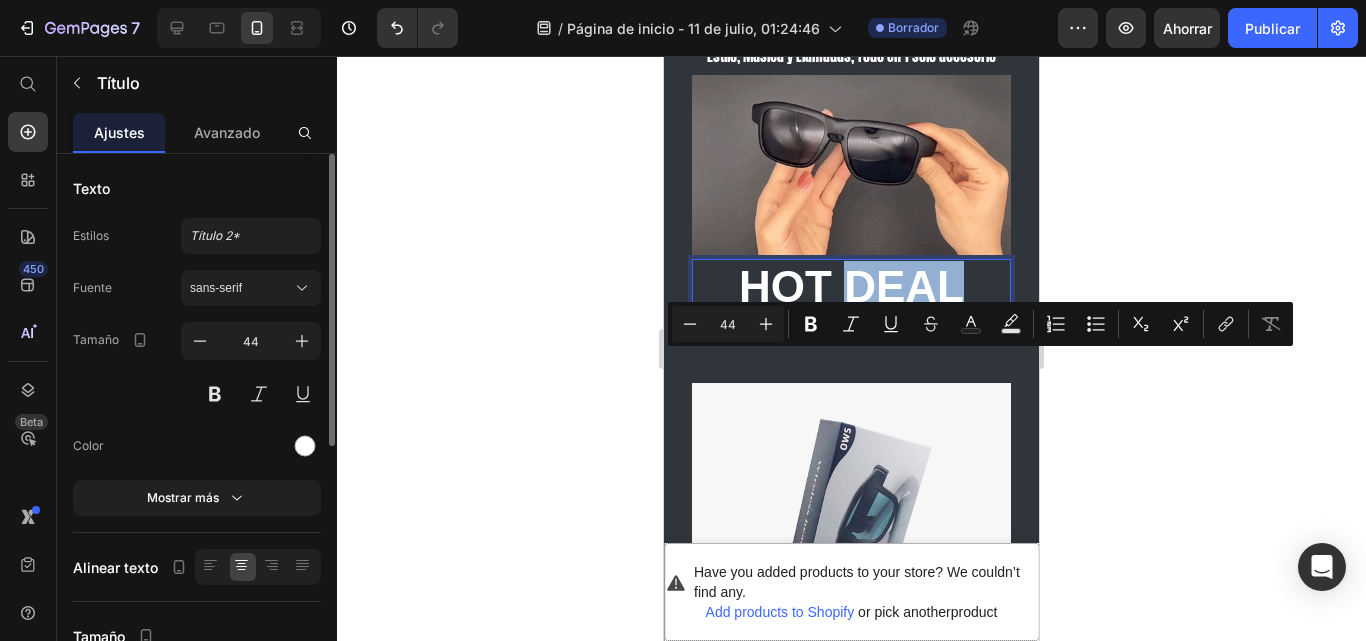 click on "Hot deal" at bounding box center [851, 287] 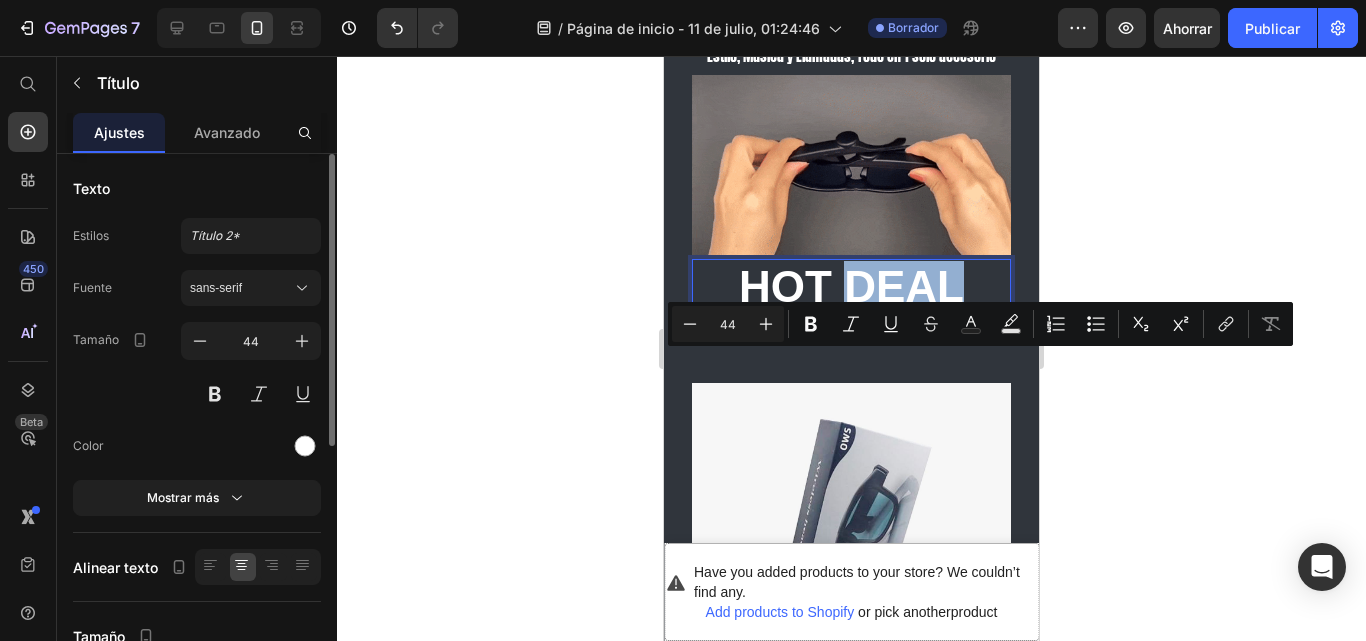 click on "Hot deal" at bounding box center (851, 287) 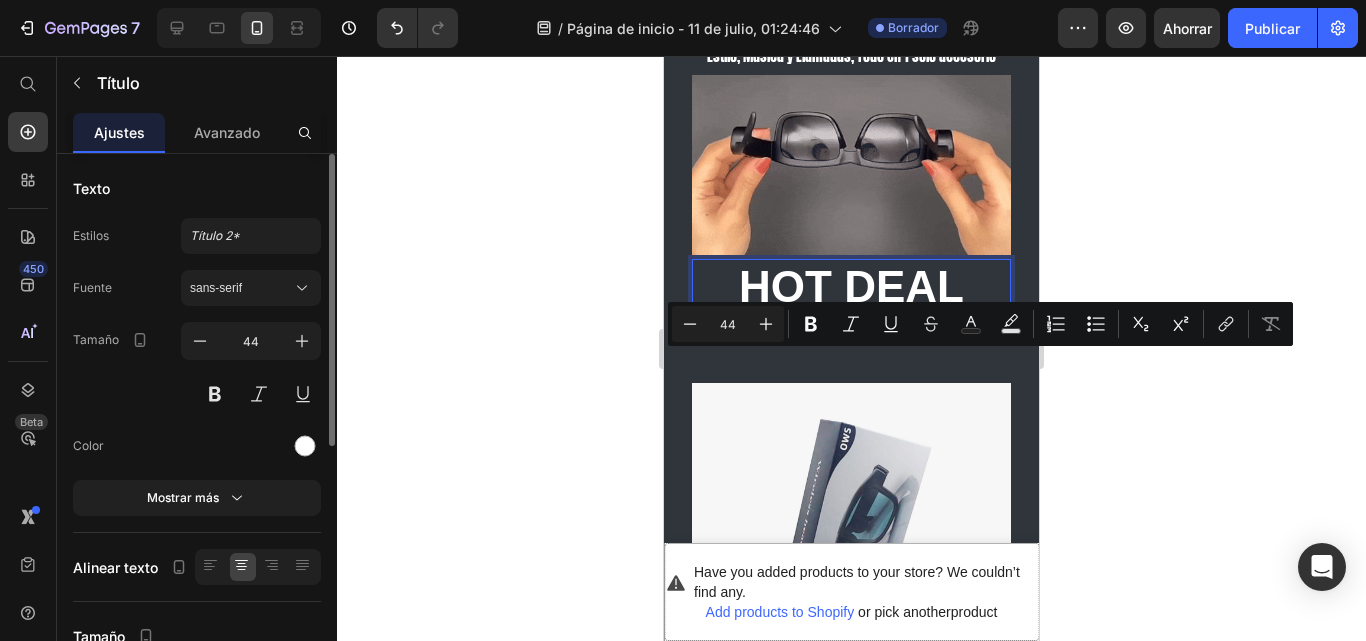drag, startPoint x: 833, startPoint y: 376, endPoint x: 805, endPoint y: 376, distance: 28 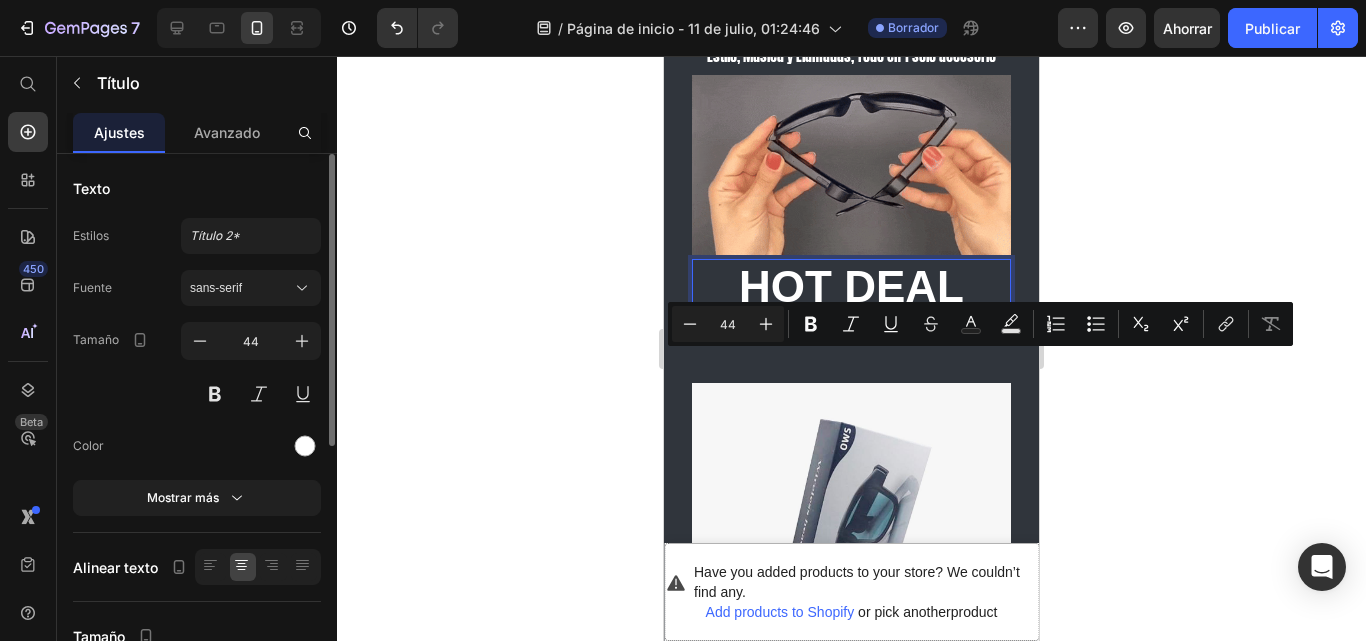 click on "Hot deal" at bounding box center [851, 287] 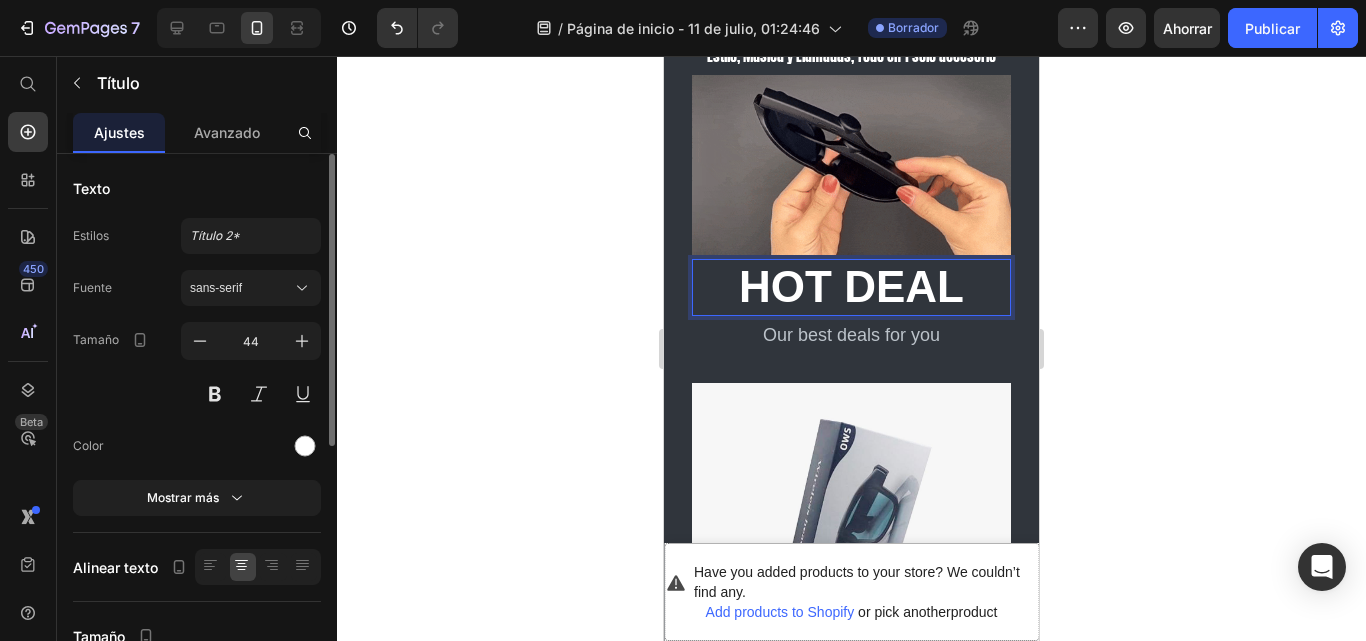 click on "Hot deal" at bounding box center [851, 287] 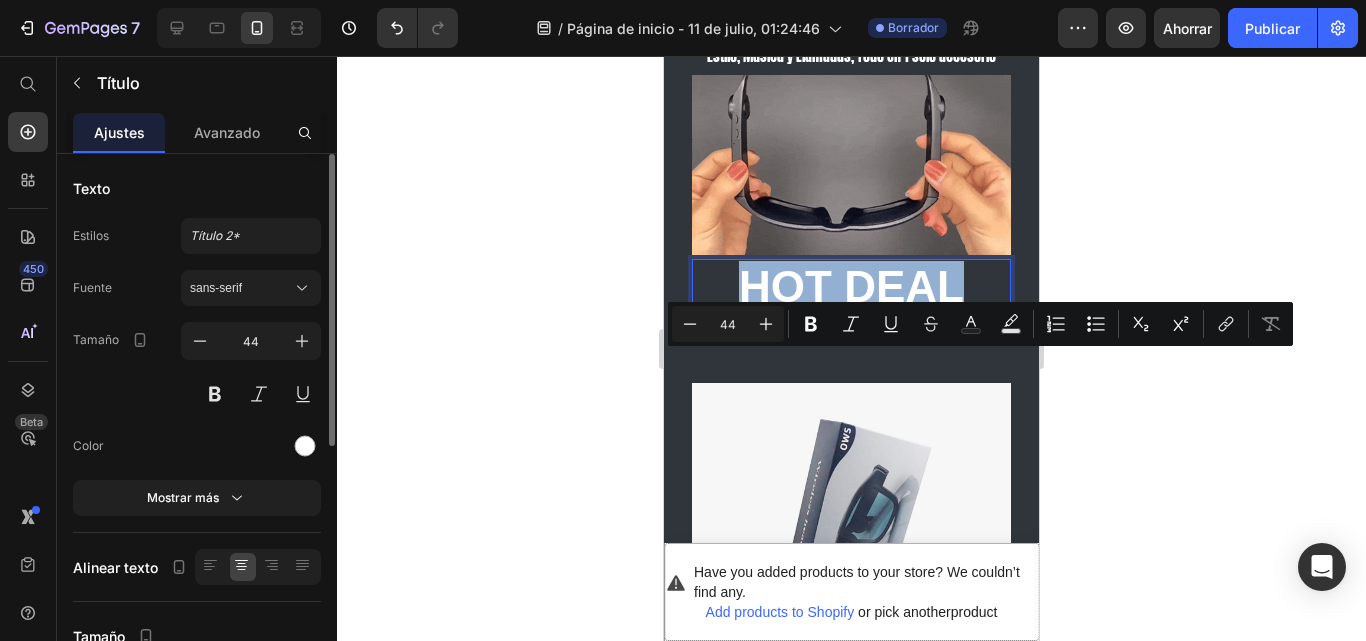 drag, startPoint x: 729, startPoint y: 374, endPoint x: 957, endPoint y: 383, distance: 228.17757 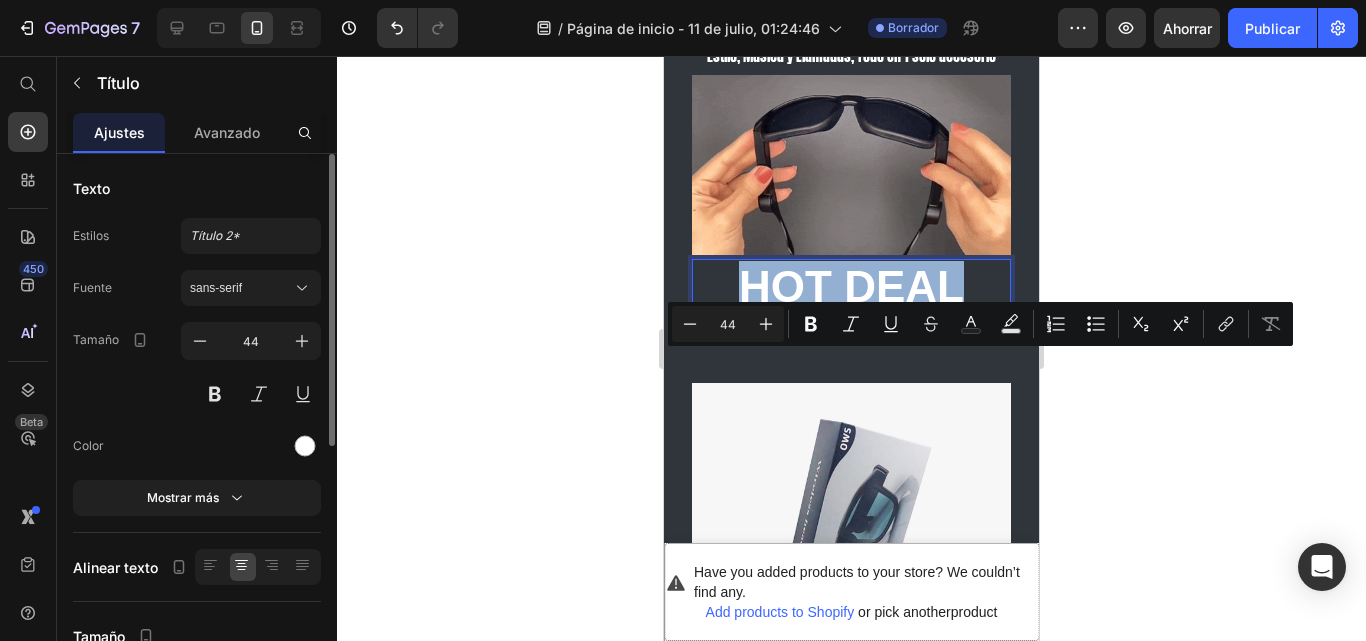 click on "Hot deal" at bounding box center [851, 287] 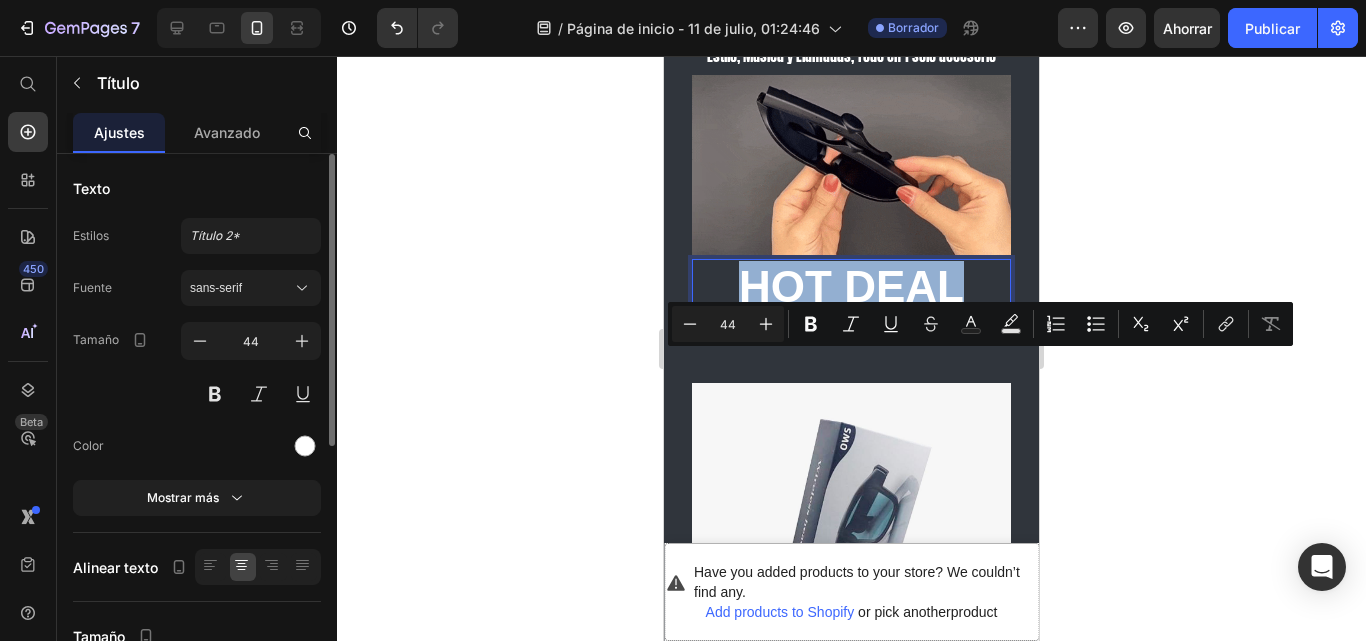 drag, startPoint x: 864, startPoint y: 377, endPoint x: 769, endPoint y: 392, distance: 96.17692 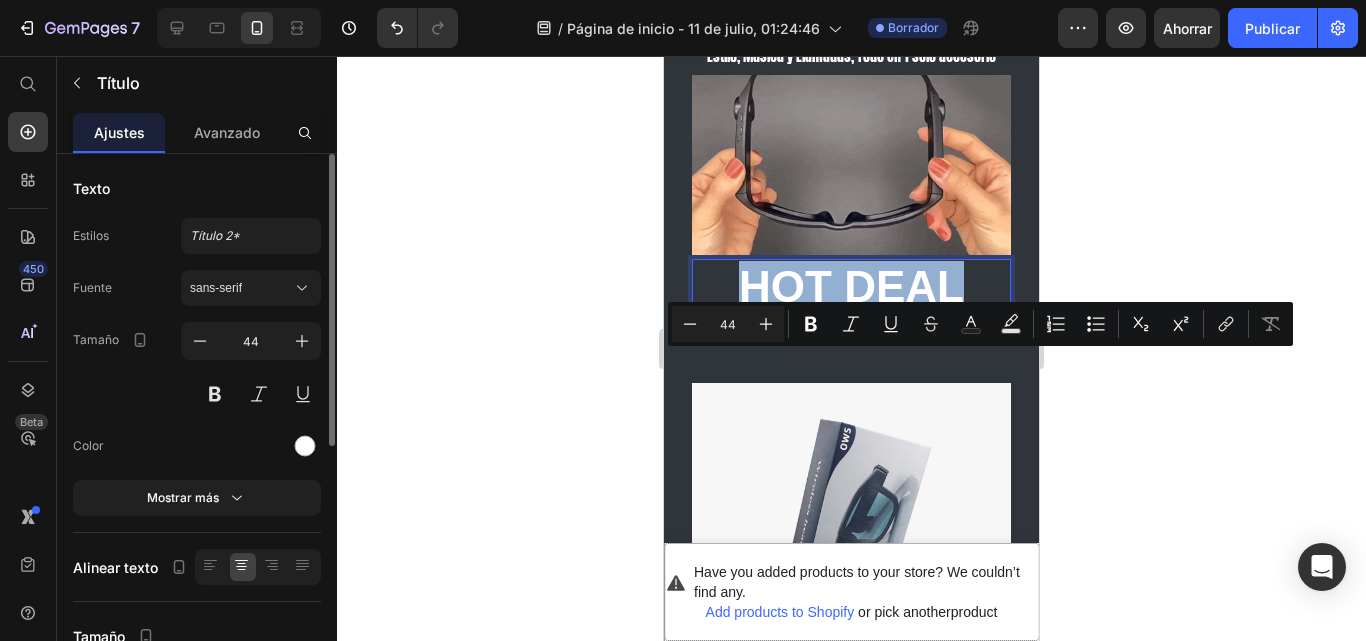 click on "Hot deal" at bounding box center (851, 287) 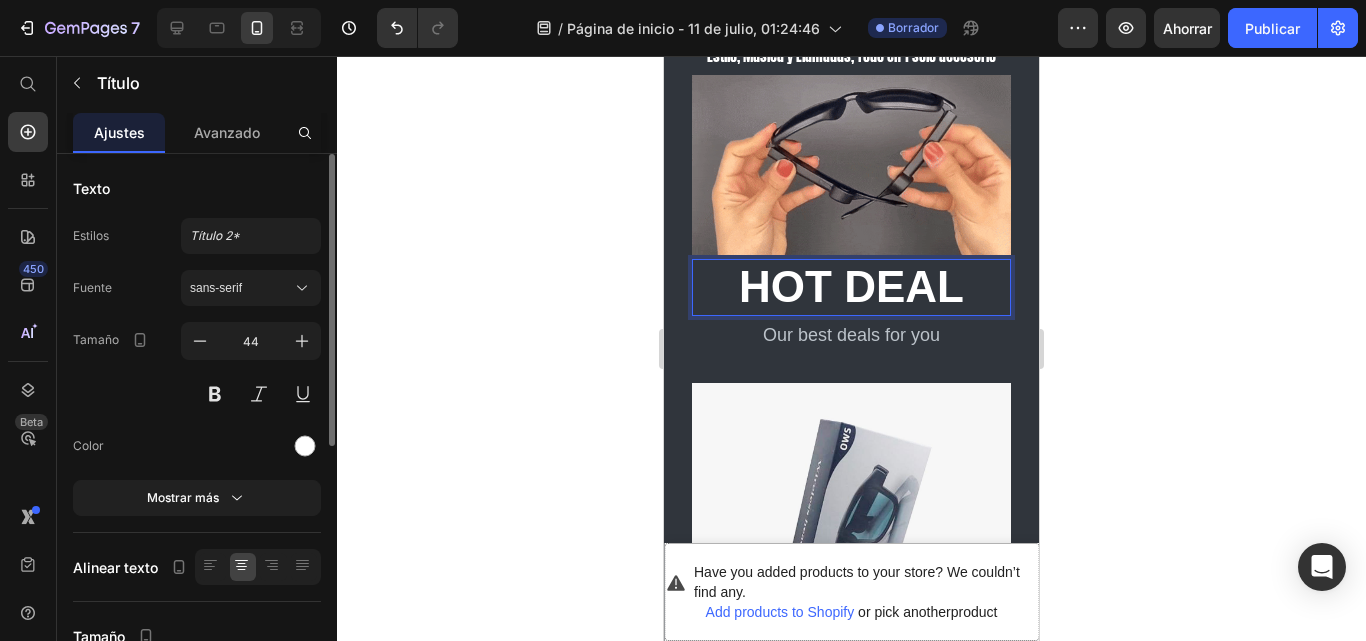 click on "Hot deal" at bounding box center (851, 287) 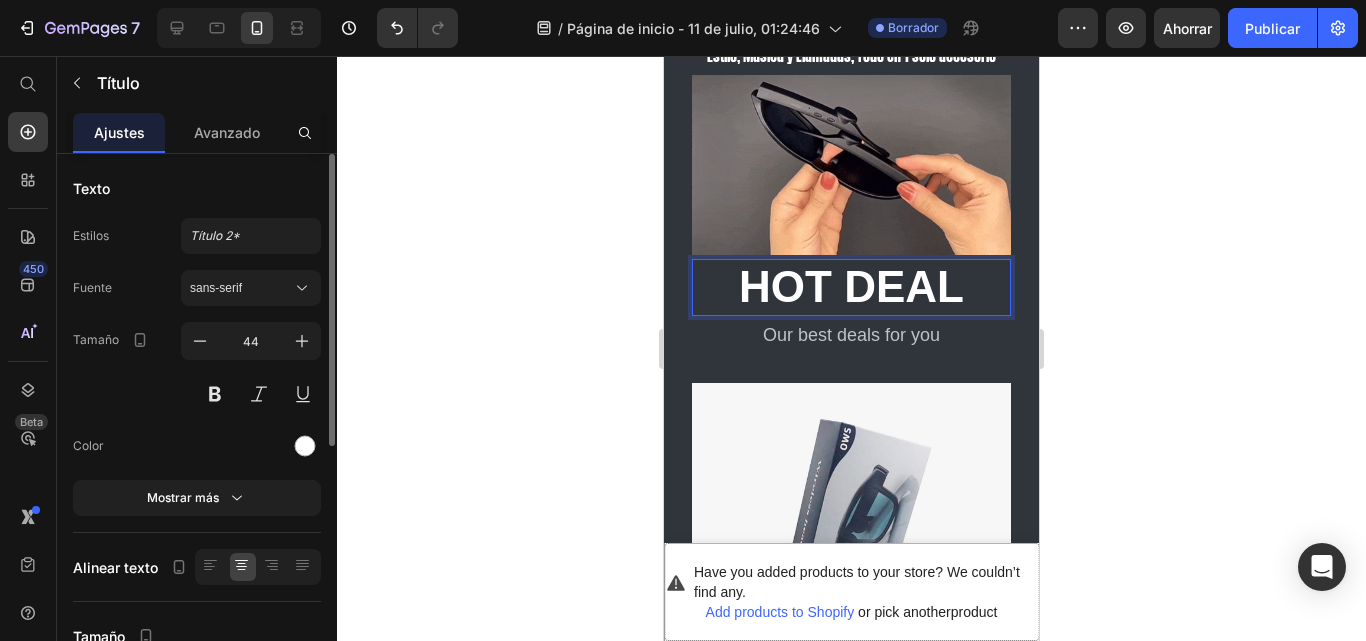 click on "Hot deal" at bounding box center [851, 287] 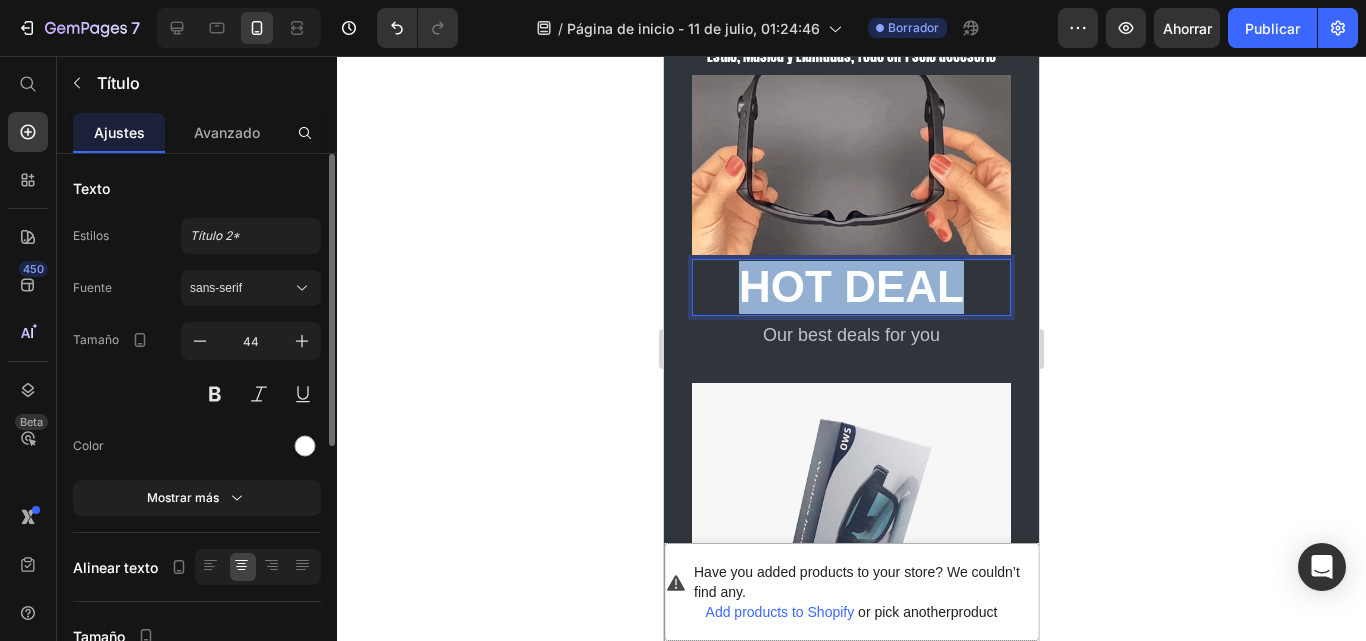 click on "Hot deal" at bounding box center [851, 287] 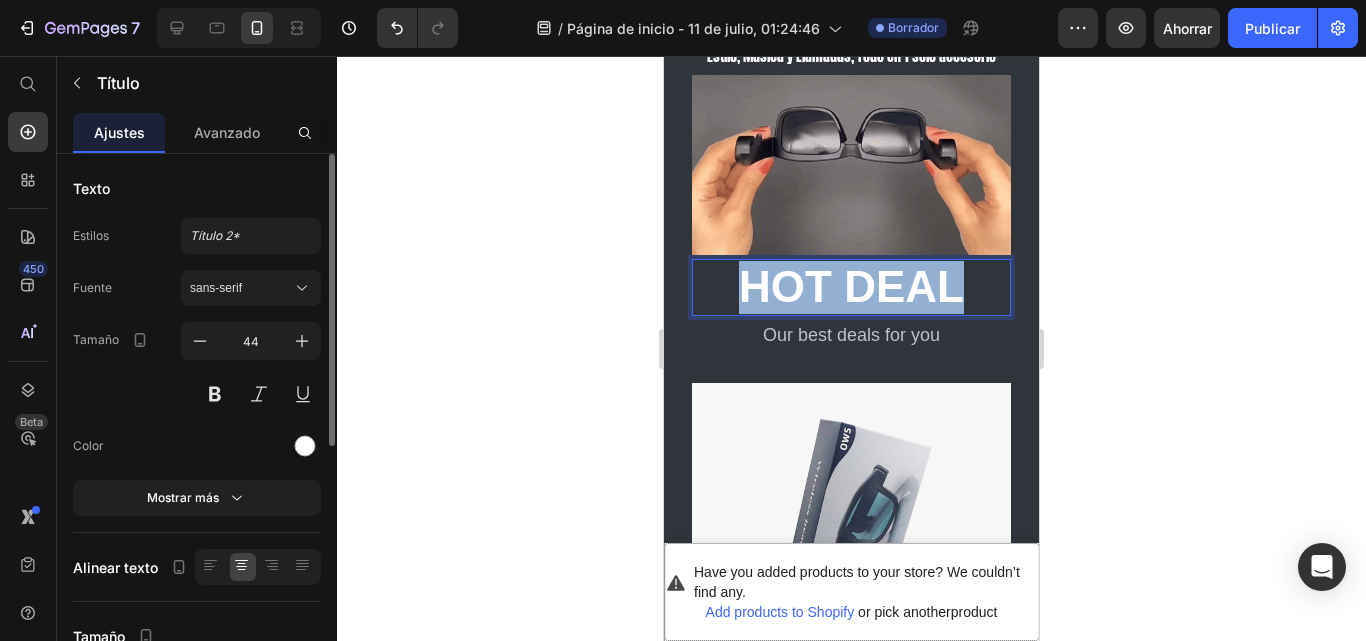 click on "Hot deal" at bounding box center [851, 287] 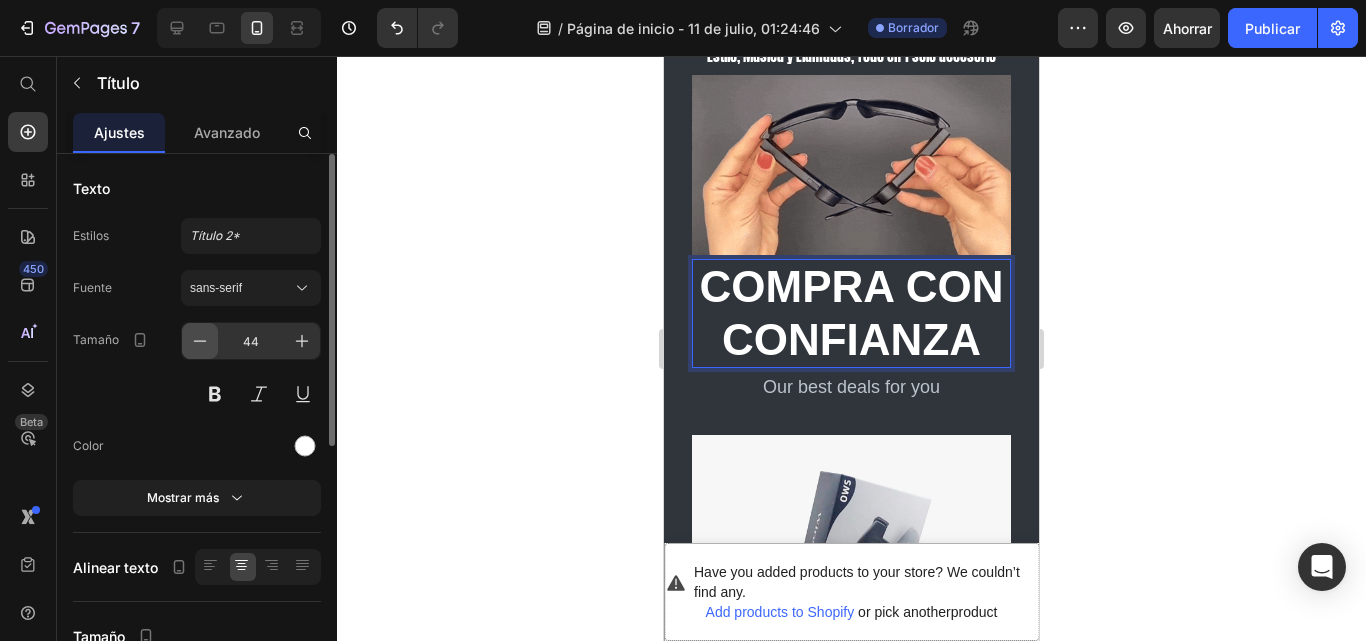 click 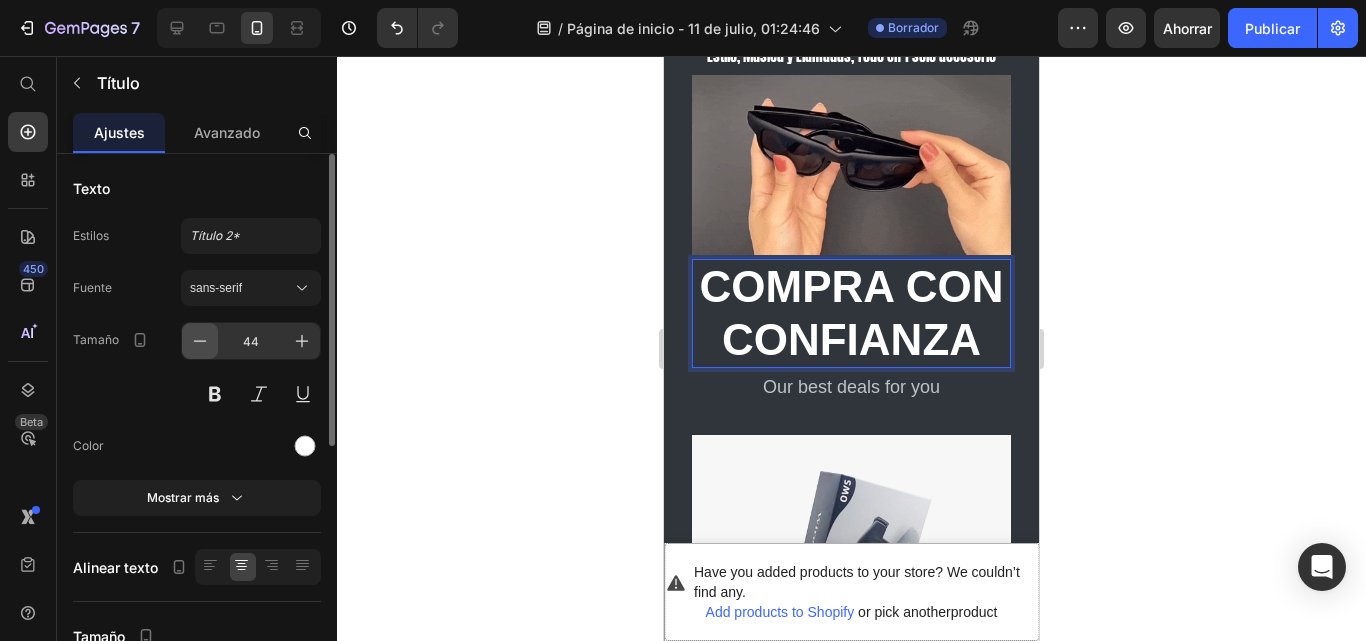 click 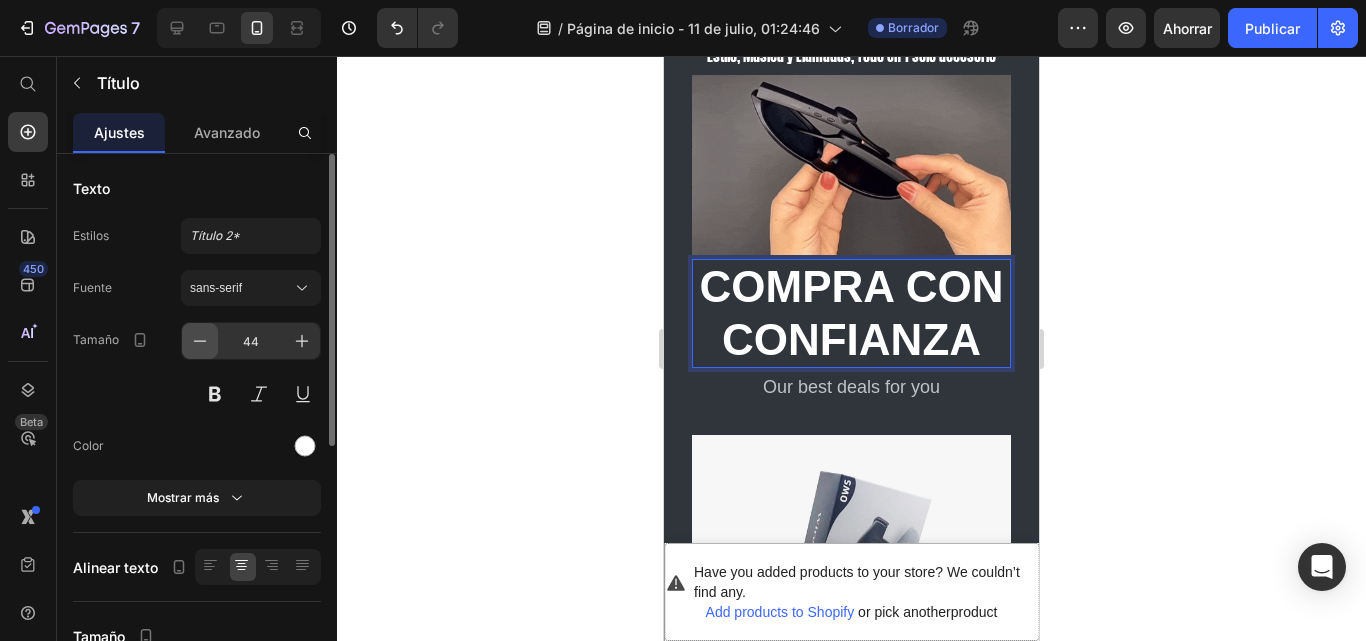 type on "42" 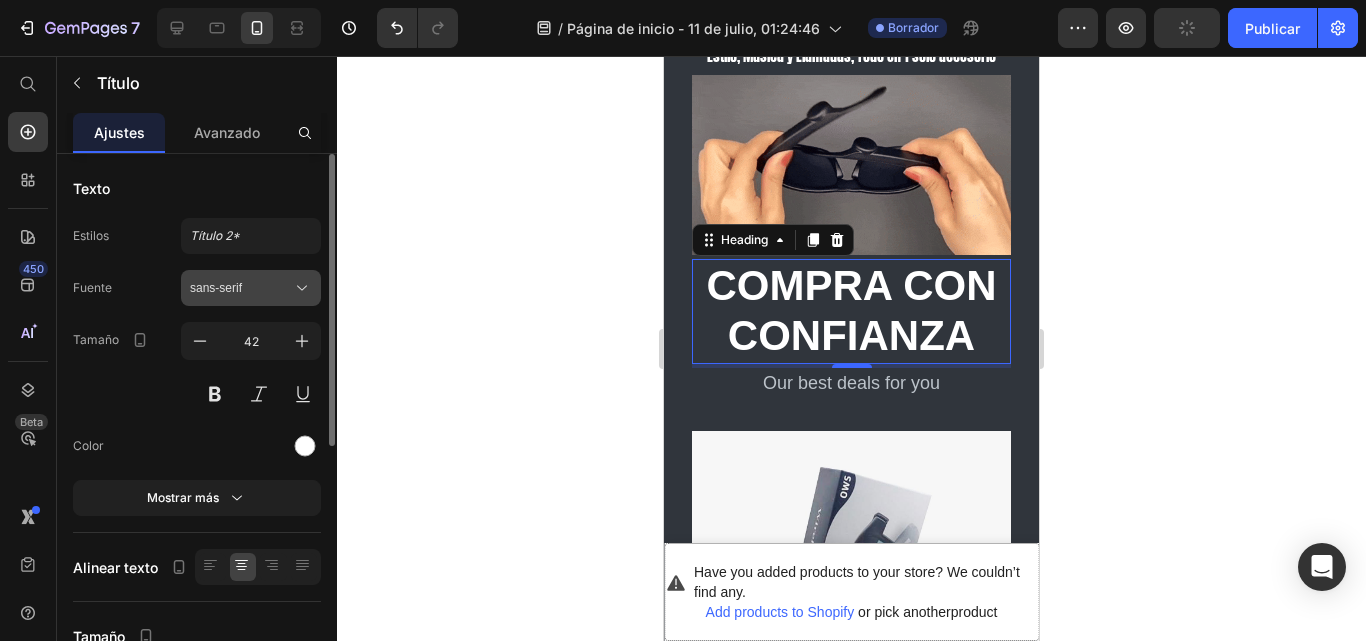 click on "sans-serif" at bounding box center (241, 288) 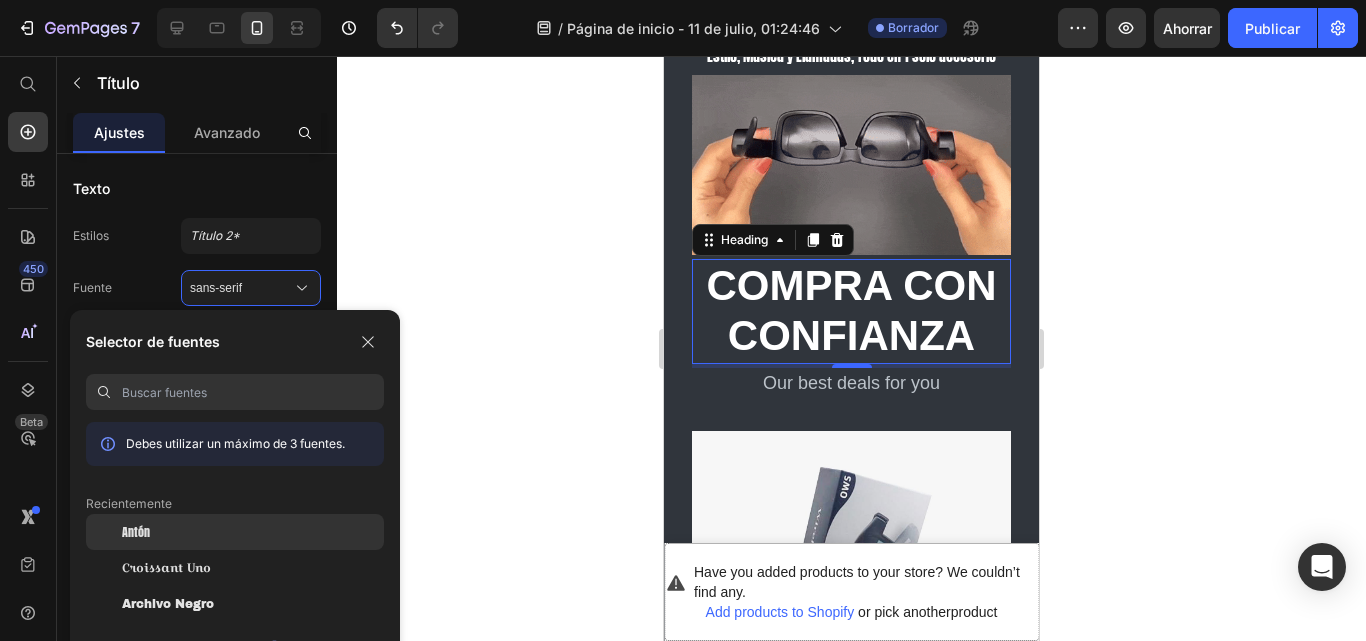 click on "Antón" 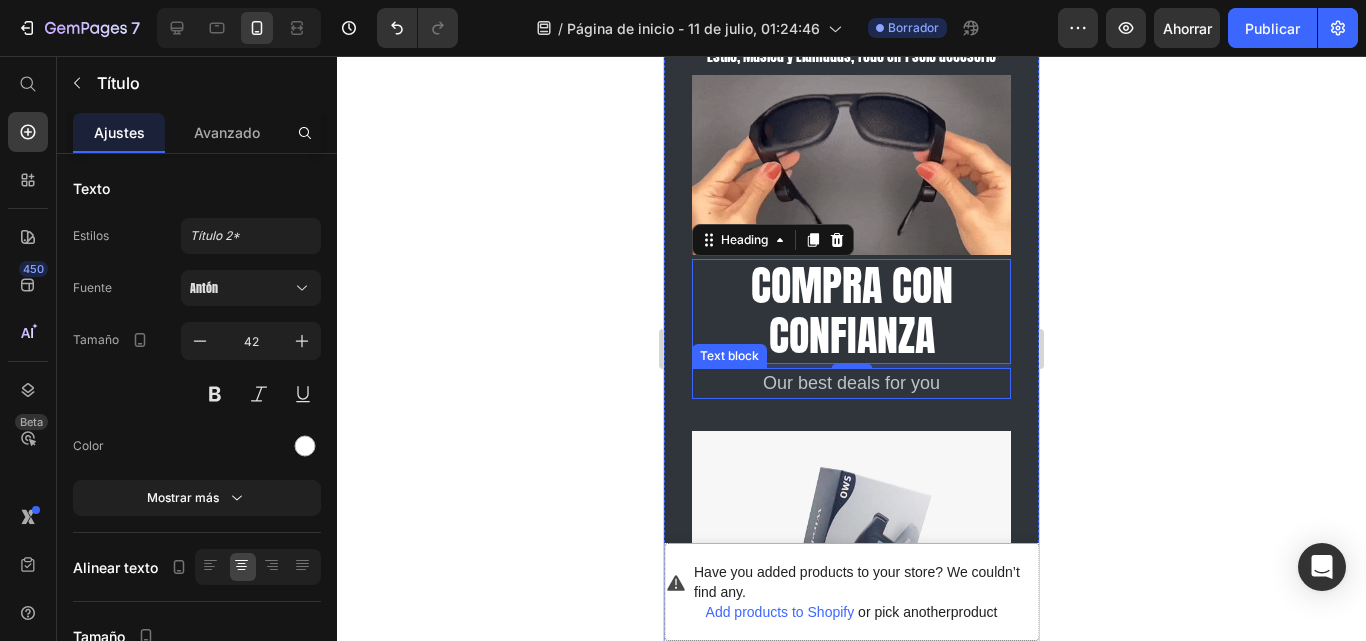 click on "Our best deals for you" at bounding box center (851, 383) 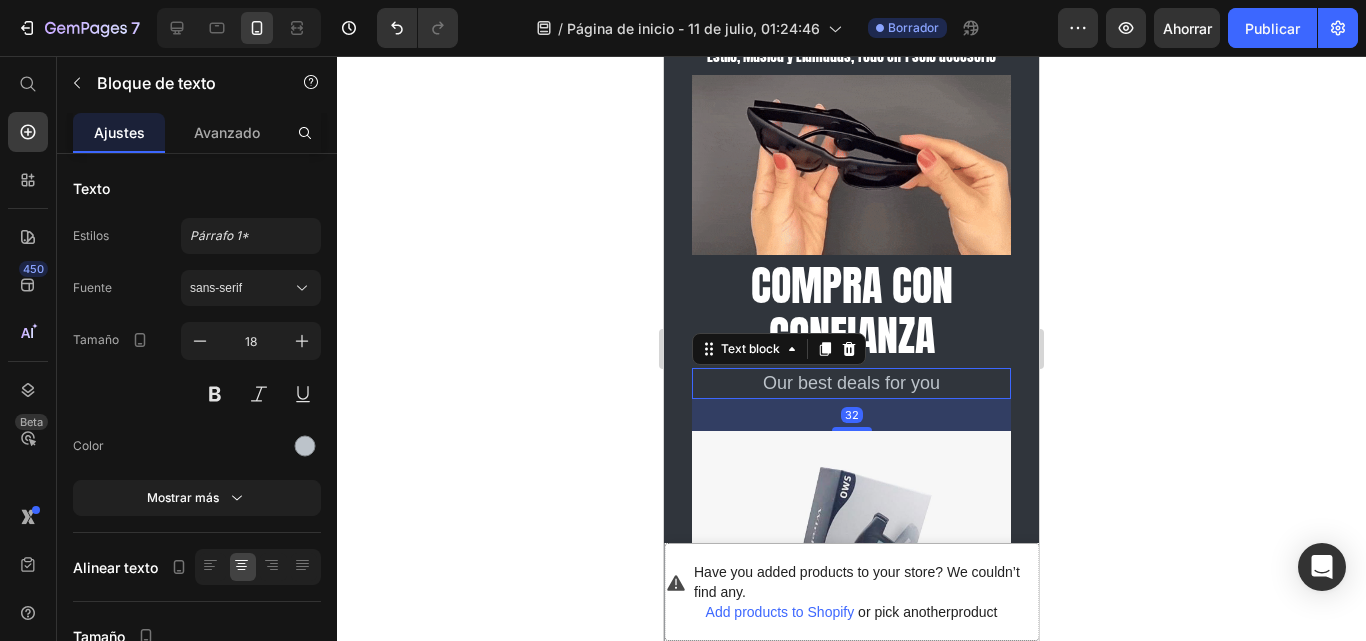 click on "Our best deals for you" at bounding box center [851, 383] 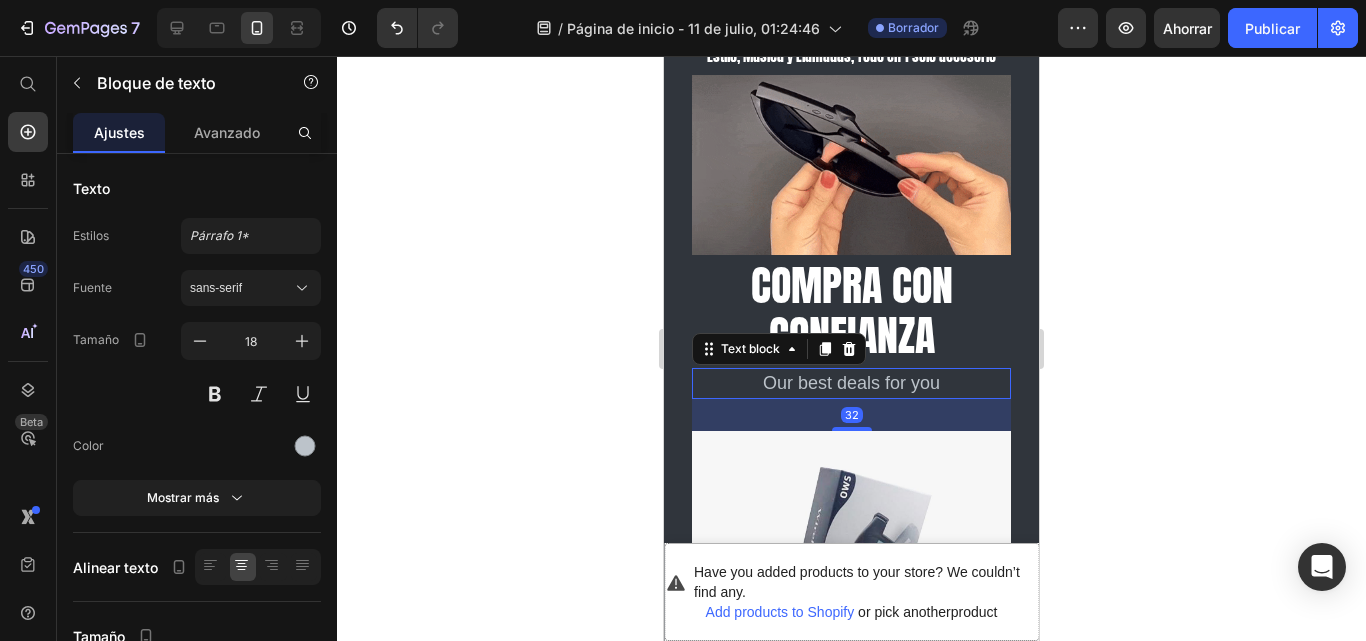 click on "Our best deals for you" at bounding box center [851, 383] 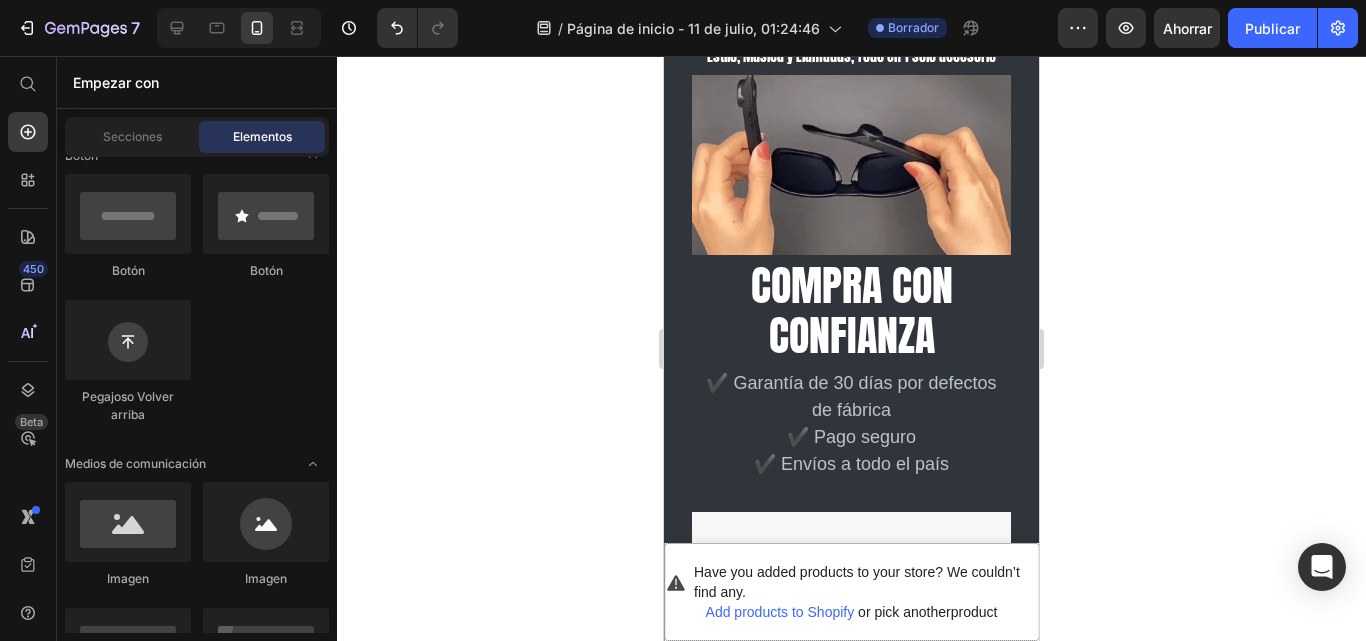 scroll, scrollTop: 2178, scrollLeft: 0, axis: vertical 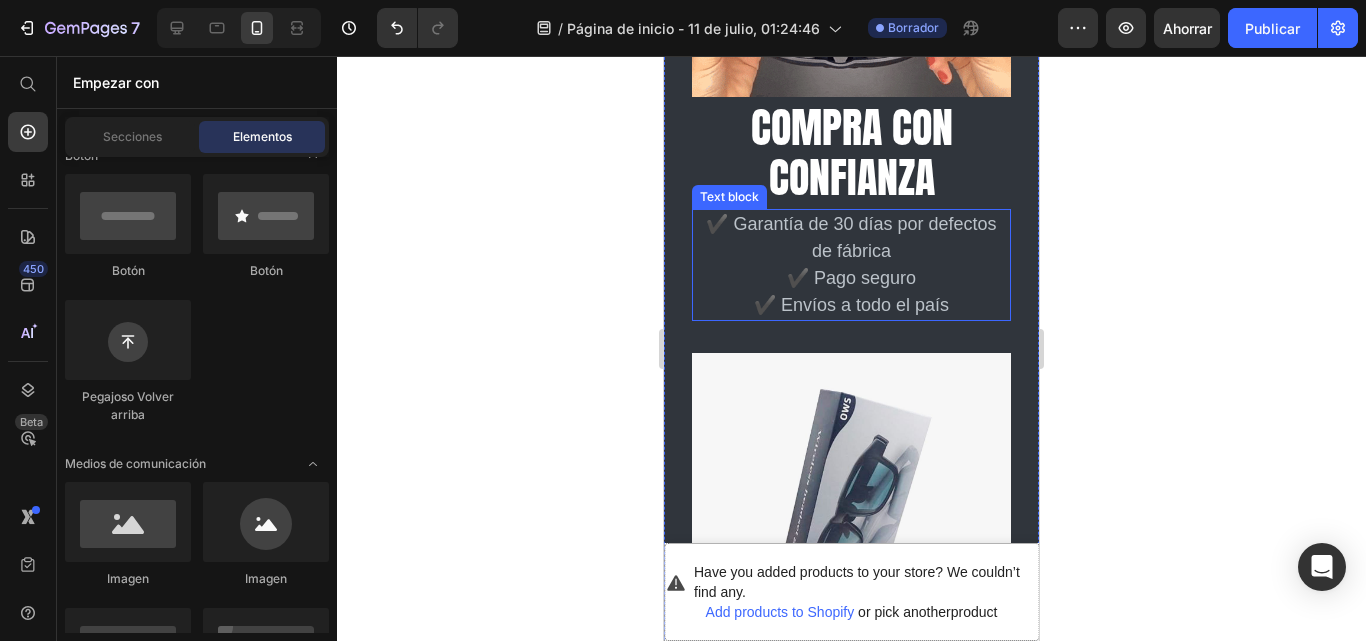 click on "✔️ Garantía de 30 días por defectos de fábrica ✔️ Pago seguro ✔️ Envíos a todo el país" at bounding box center [851, 265] 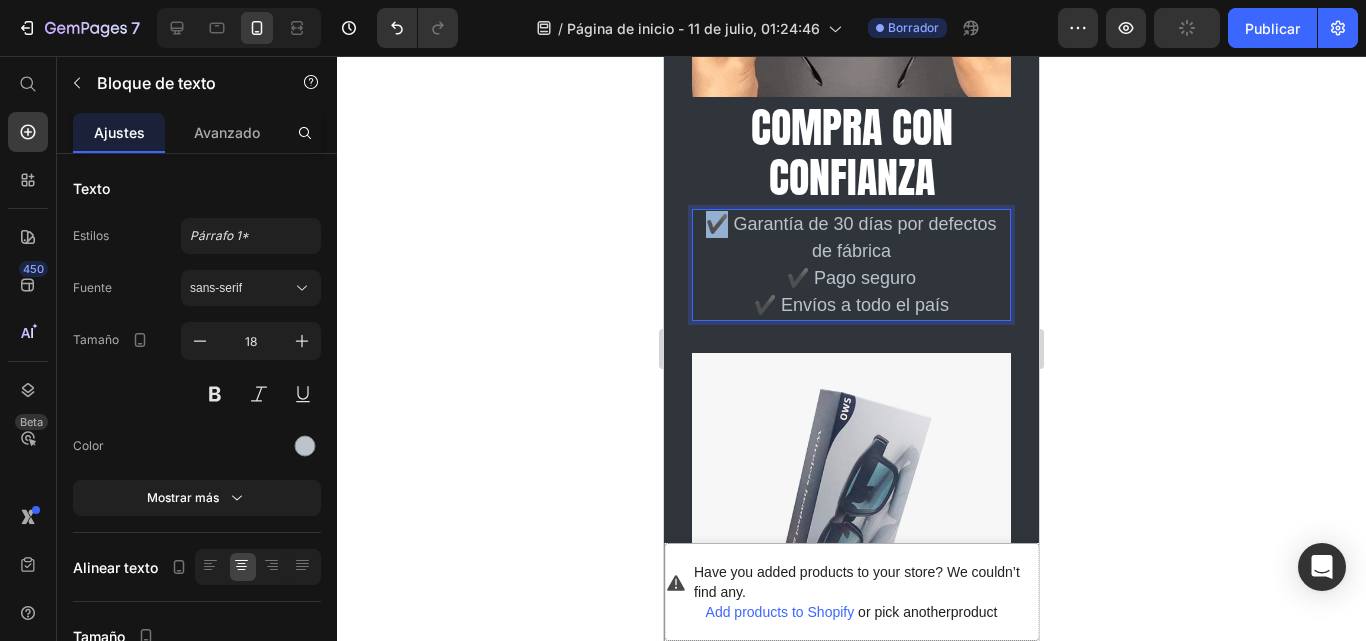 drag, startPoint x: 717, startPoint y: 229, endPoint x: 696, endPoint y: 223, distance: 21.84033 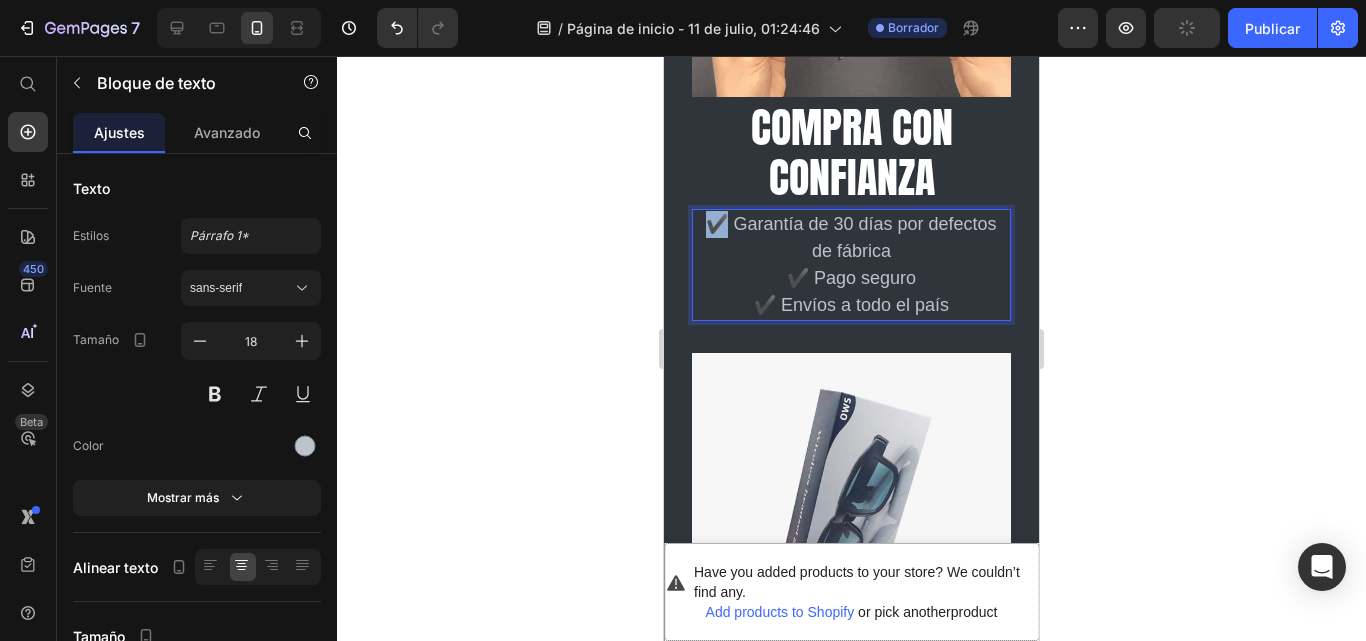 click on "✔️ Garantía de 30 días por defectos de fábrica ✔️ Pago seguro ✔️ Envíos a todo el país" at bounding box center [851, 265] 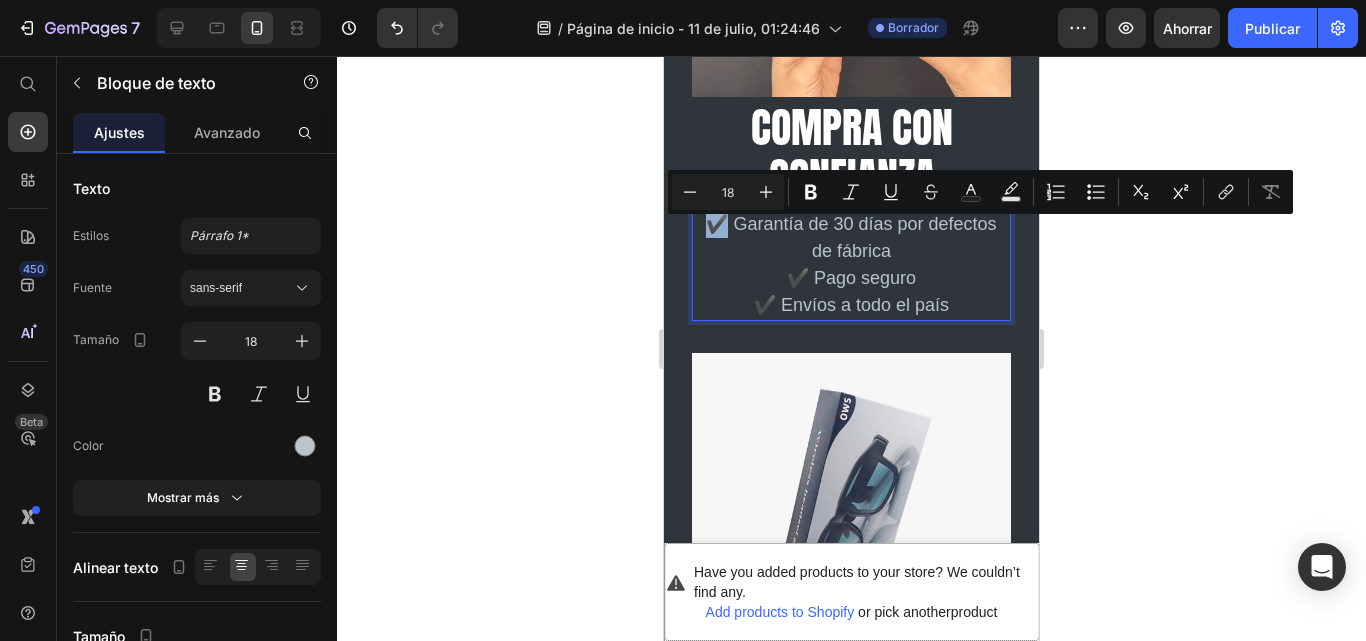 copy on "✔️" 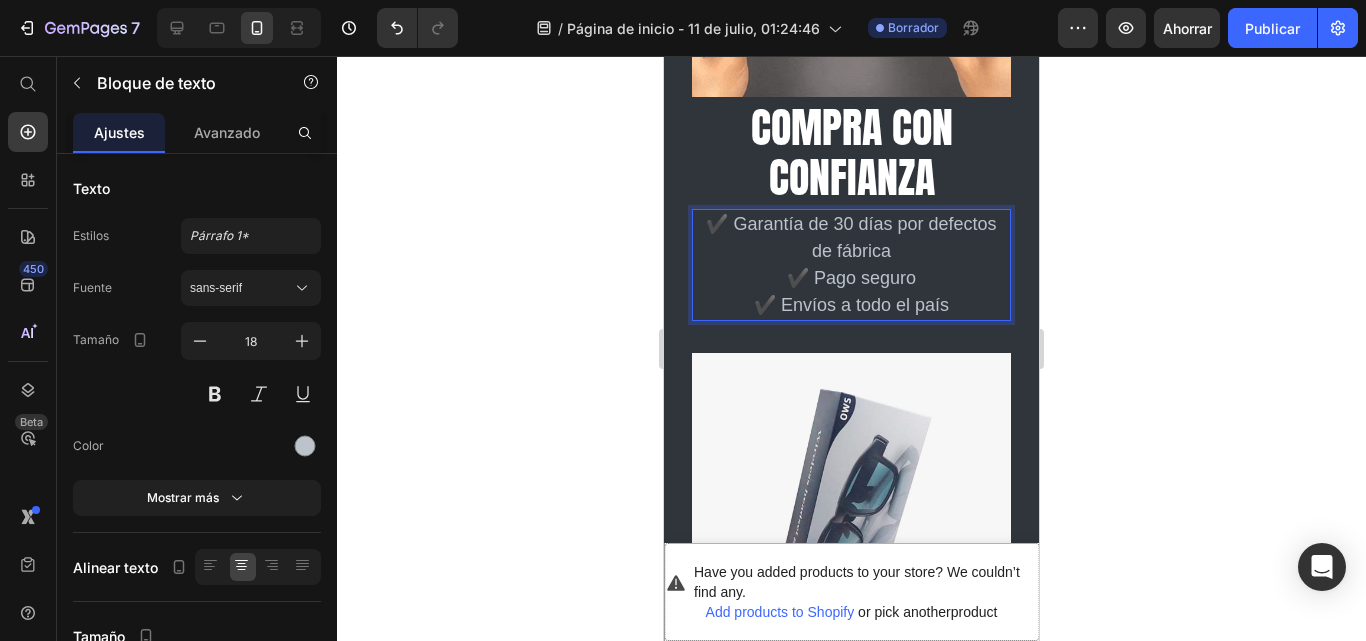 click on "✔️ Garantía de 30 días por defectos de fábrica ✔️ Pago seguro ✔️ Envíos a todo el país" at bounding box center (851, 265) 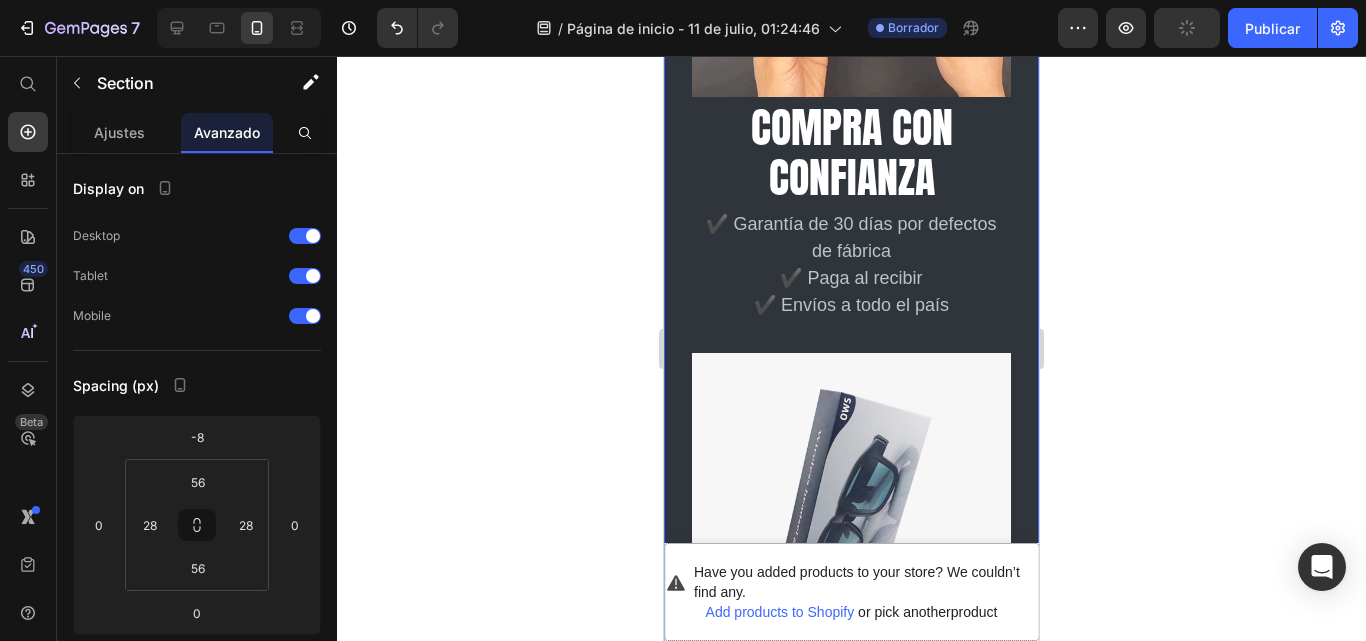 click on "Estilo, Música y Llamadas, Todo en 1 solo accesorio Text Block Image compra con confianza Heading ✔️ Garantía de 30 días por defectos de fábrica ✔️ Paga al recibir ✔️ Envíos a todo el país Text block   32 Image Image Have you added products to your store? We couldn’t find any. Add products to Shopify   or pick another  product Product 100% No-Risk Money Back Guarantee Text block                Title Line Sold:  690 Text block Available:  3 Text block Row Row Have you added products to your store? We couldn’t find any. Add products to Shopify   or pick another  product Product Image Row Have you added products to your store? We couldn’t find any. Add products to Shopify   or pick another  product Product 100% No-Risk Money Back Guarantee Text block                Title Line Sold:  690 Text block Available:  3 Text block Row Row Row Row Section 7" at bounding box center (851, 903) 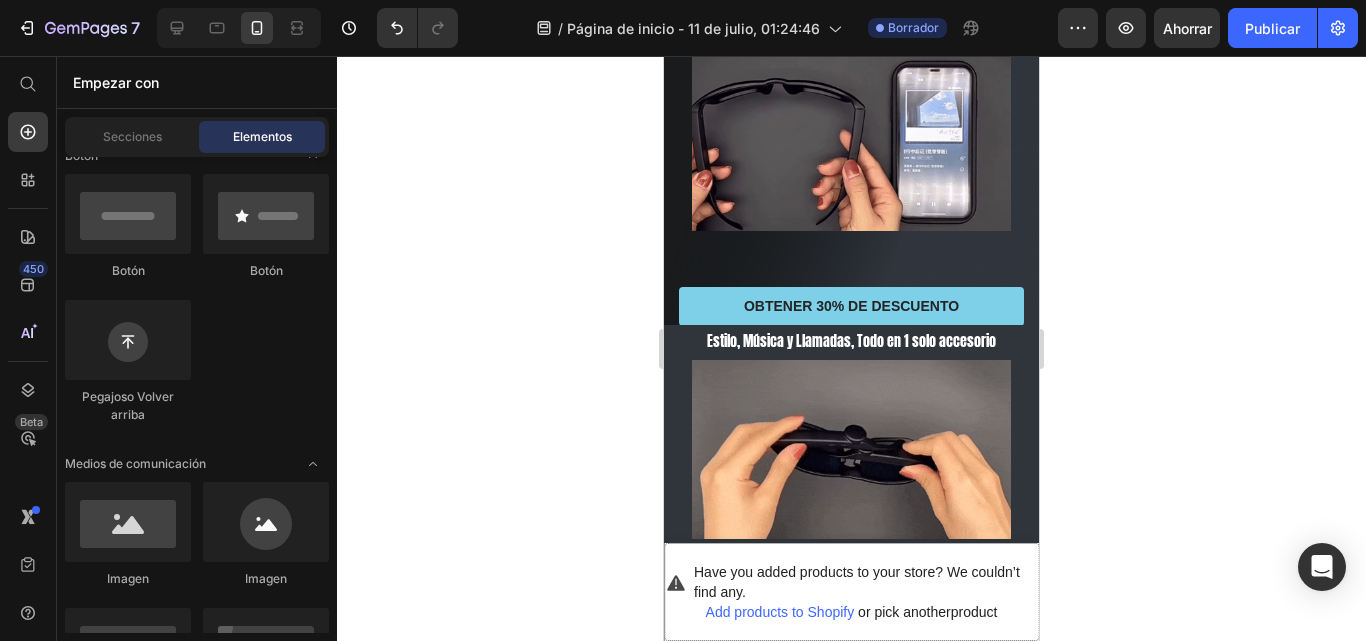 scroll, scrollTop: 1485, scrollLeft: 0, axis: vertical 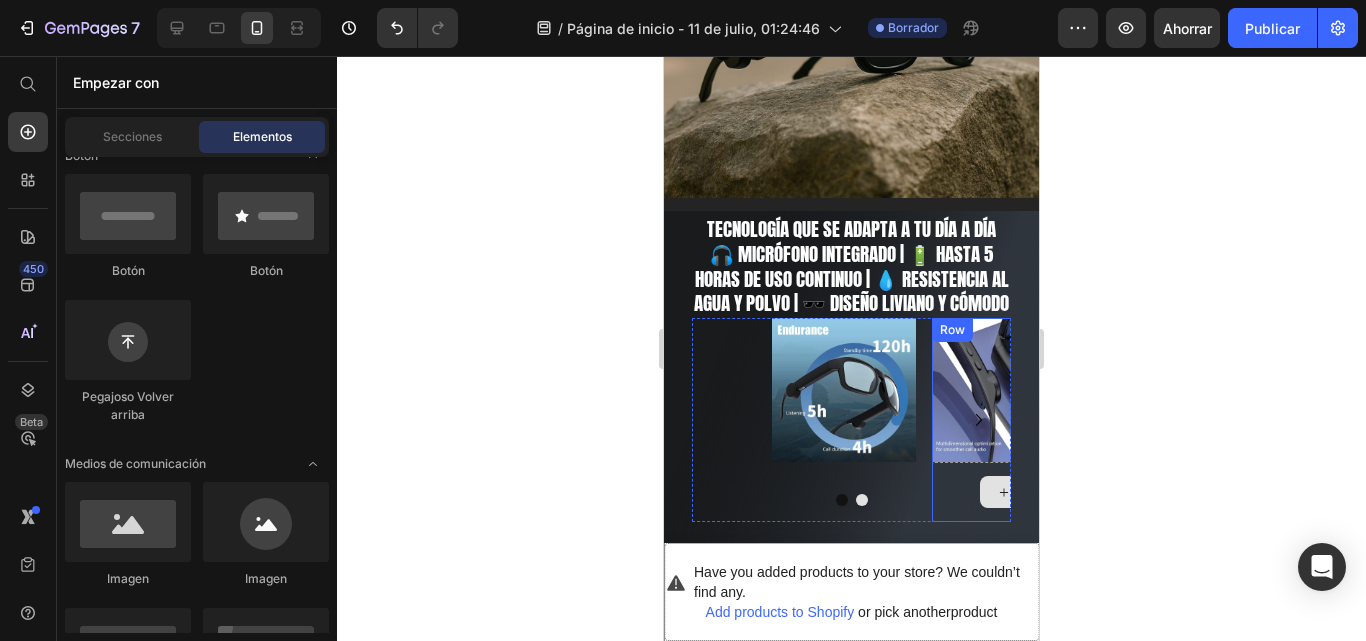 click at bounding box center (1004, 492) 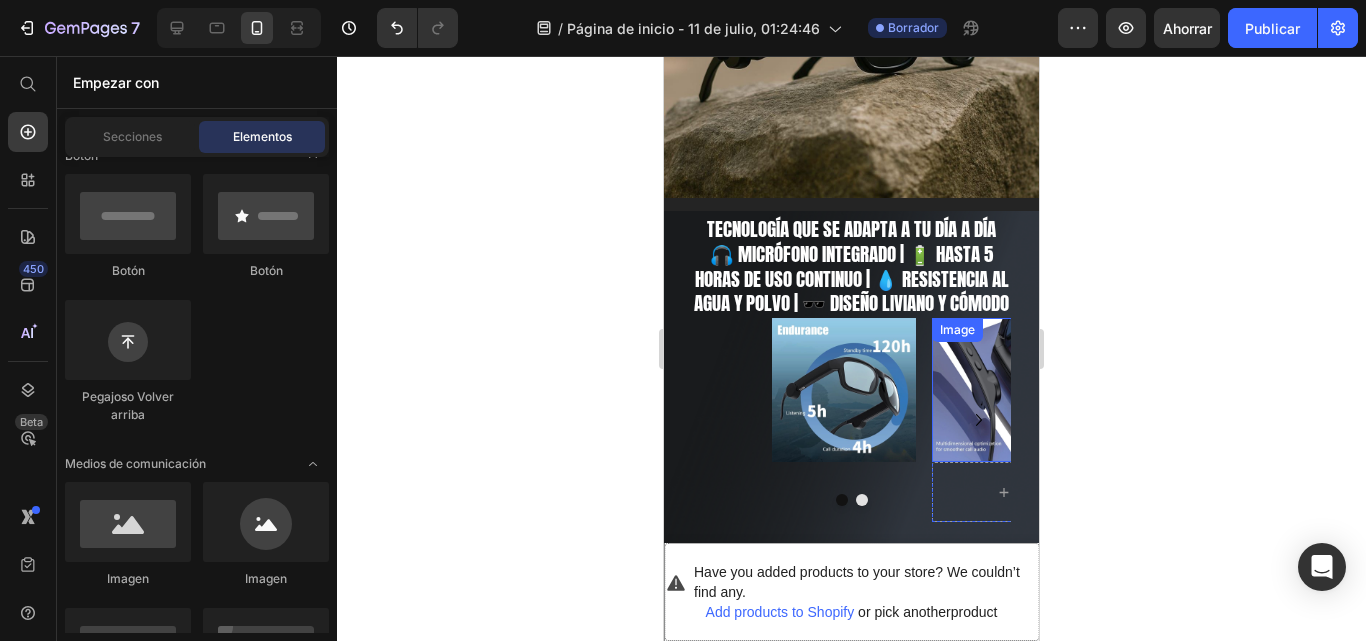 click on "Image" at bounding box center [1004, 390] 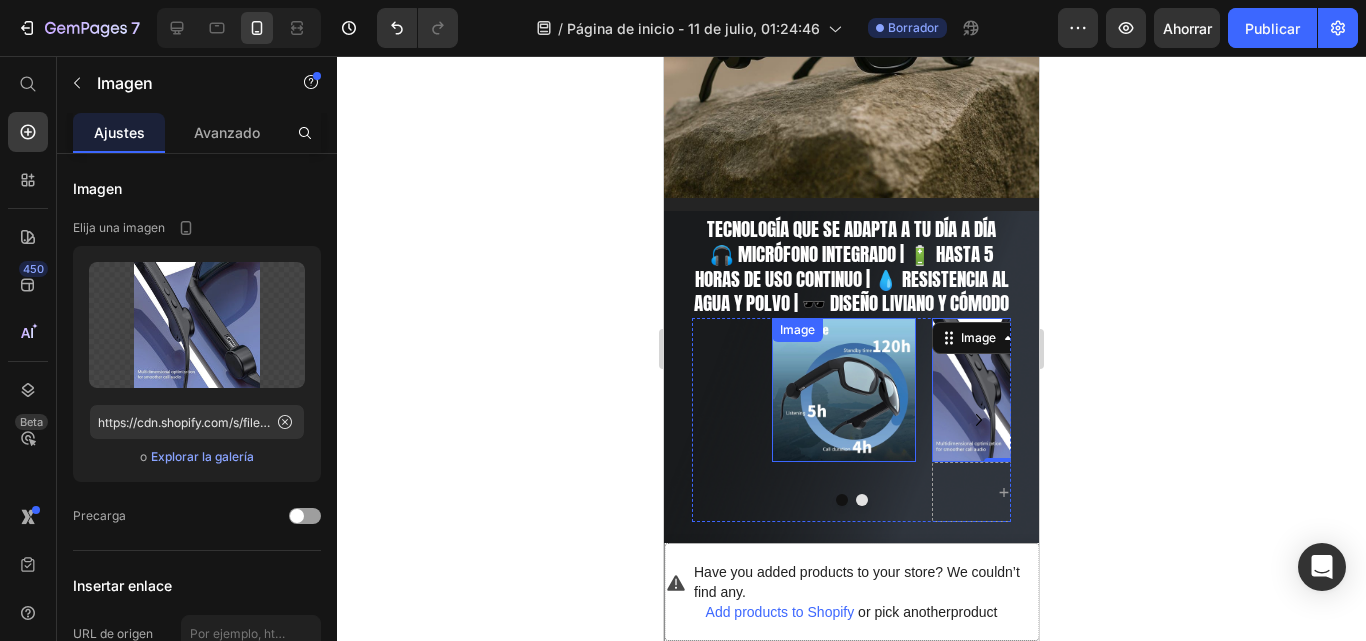 click at bounding box center (844, 390) 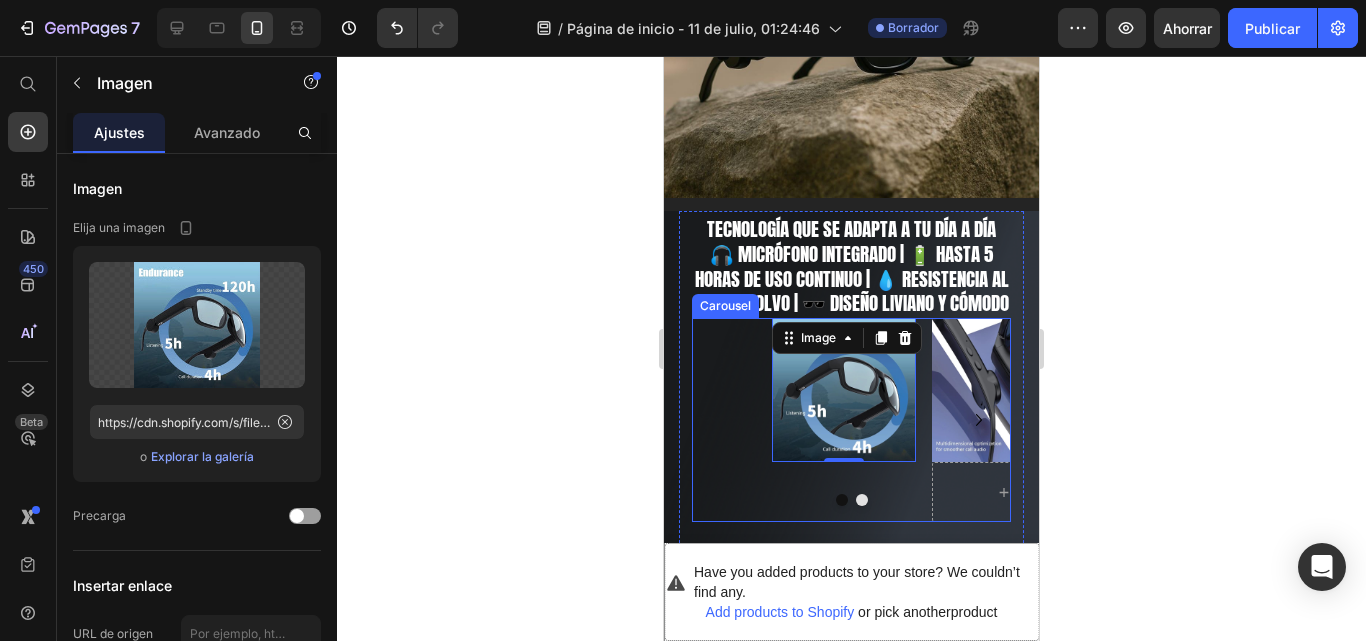click on "Image   0 Image
Row Image" at bounding box center [851, 420] 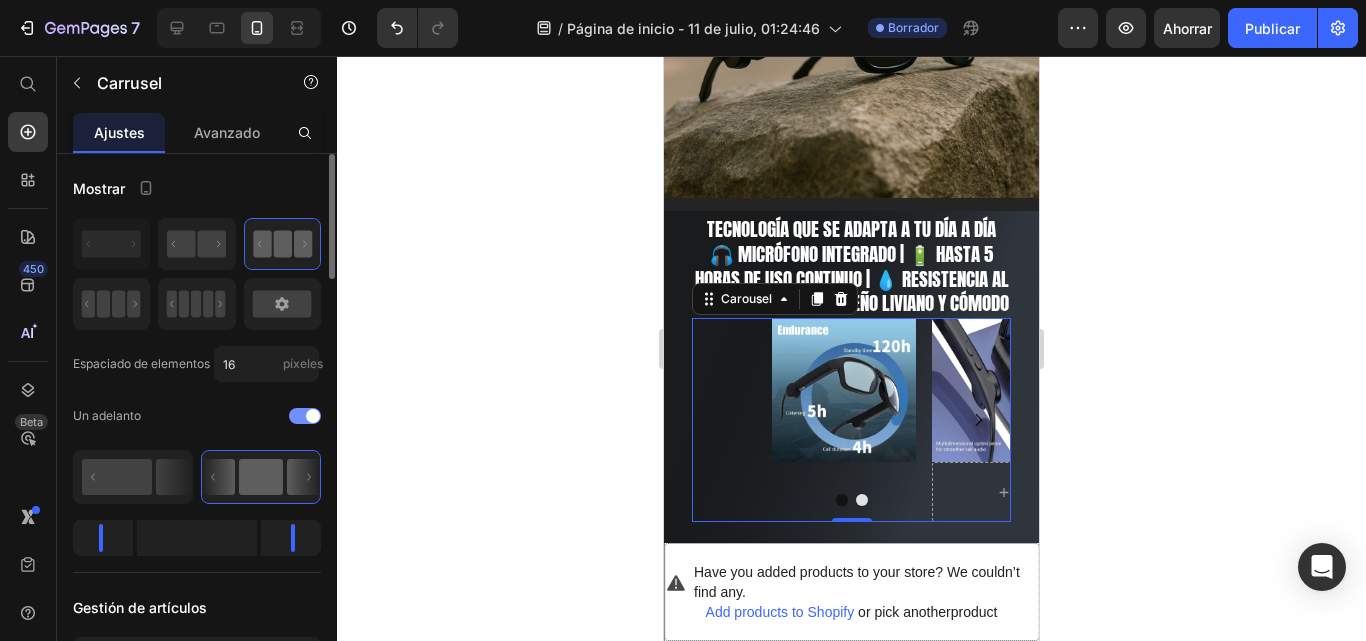 click at bounding box center (305, 416) 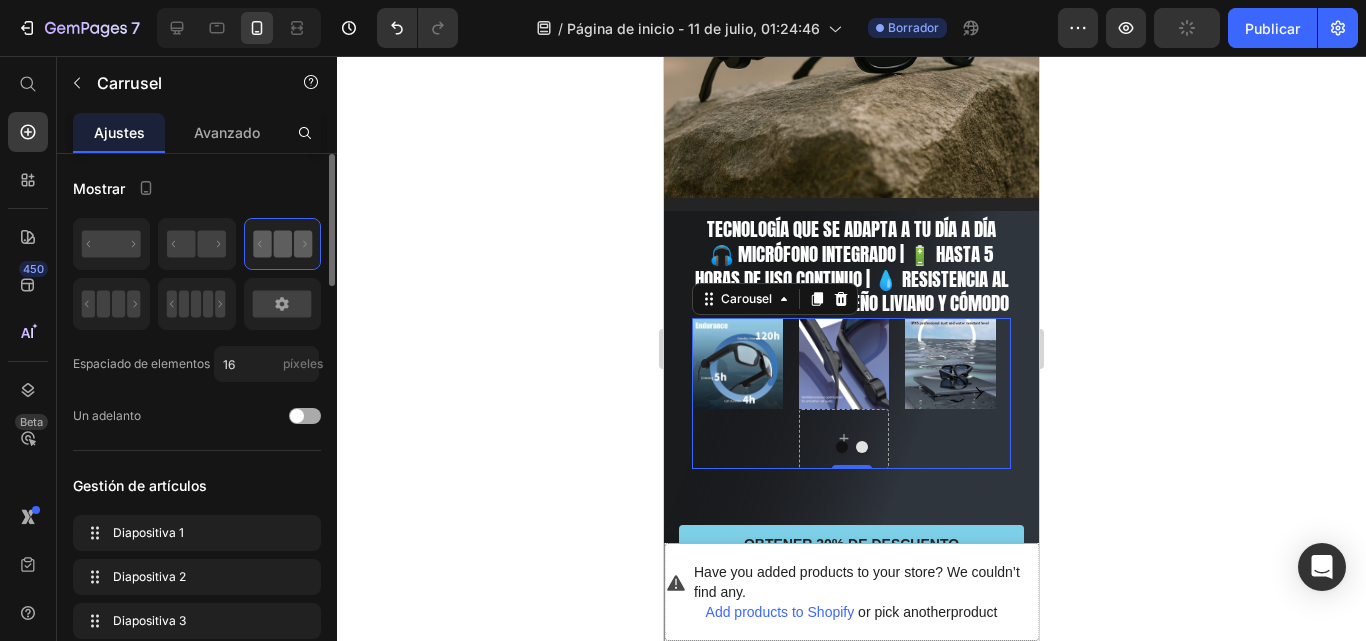 click at bounding box center (305, 416) 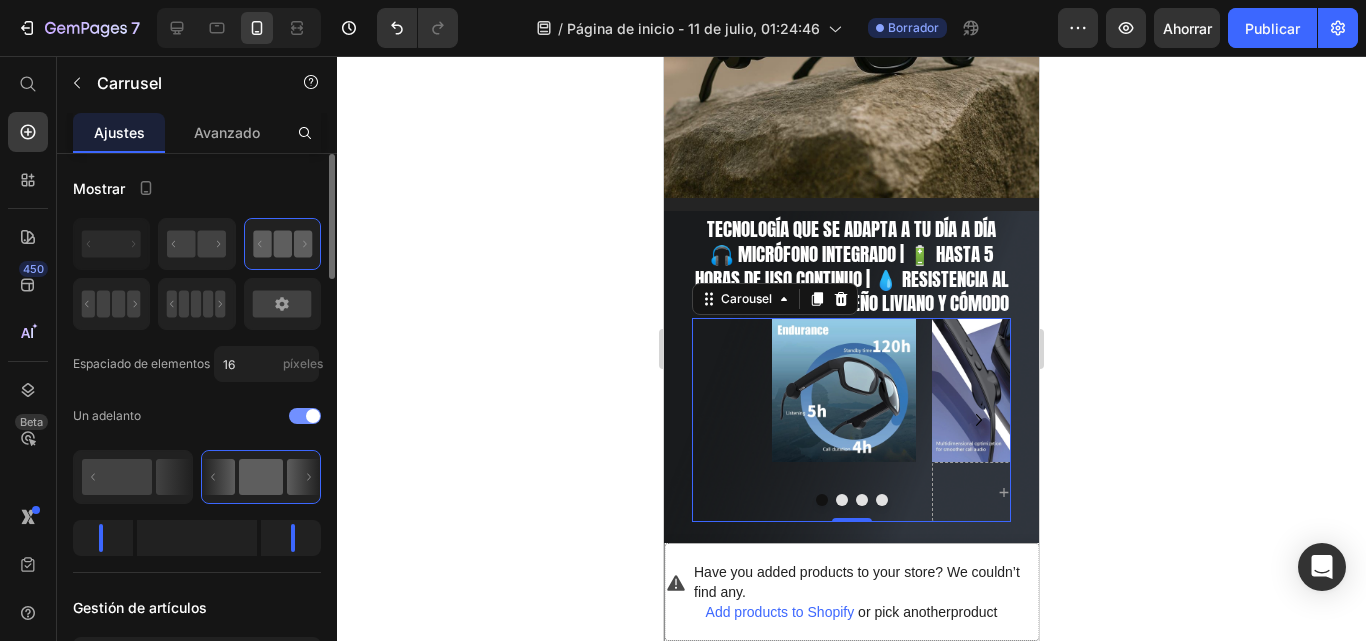 click at bounding box center (305, 416) 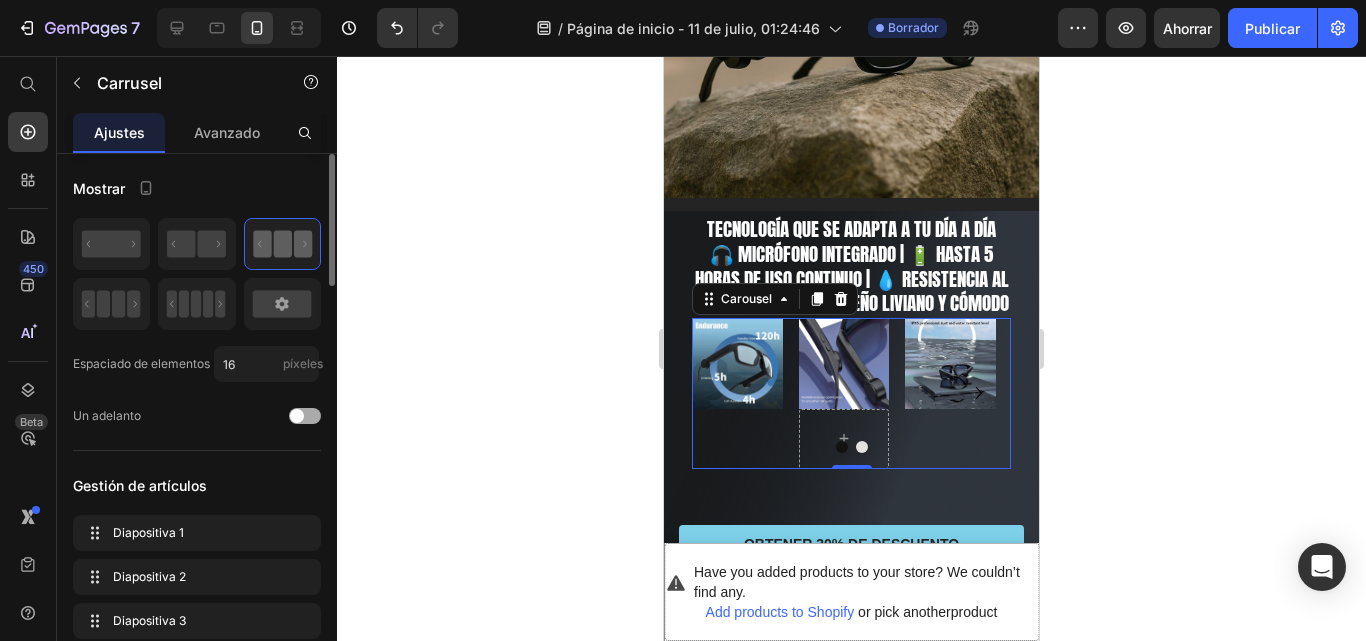 click at bounding box center [305, 416] 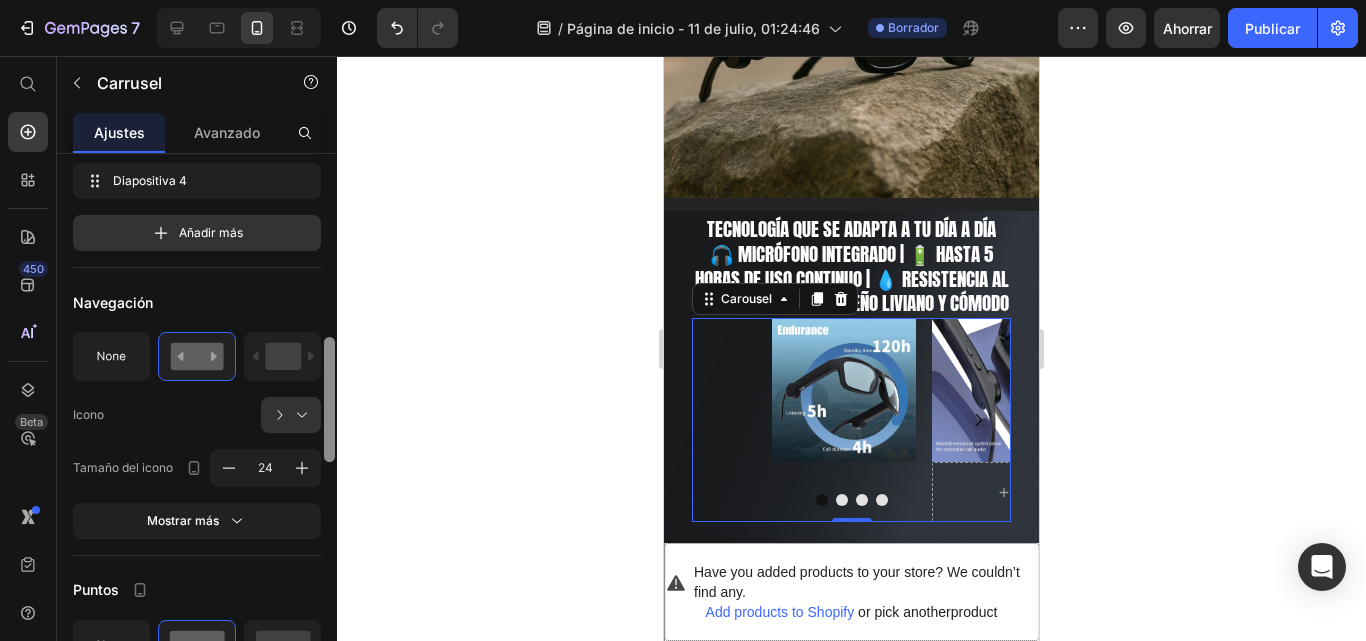 drag, startPoint x: 330, startPoint y: 203, endPoint x: 328, endPoint y: 352, distance: 149.01343 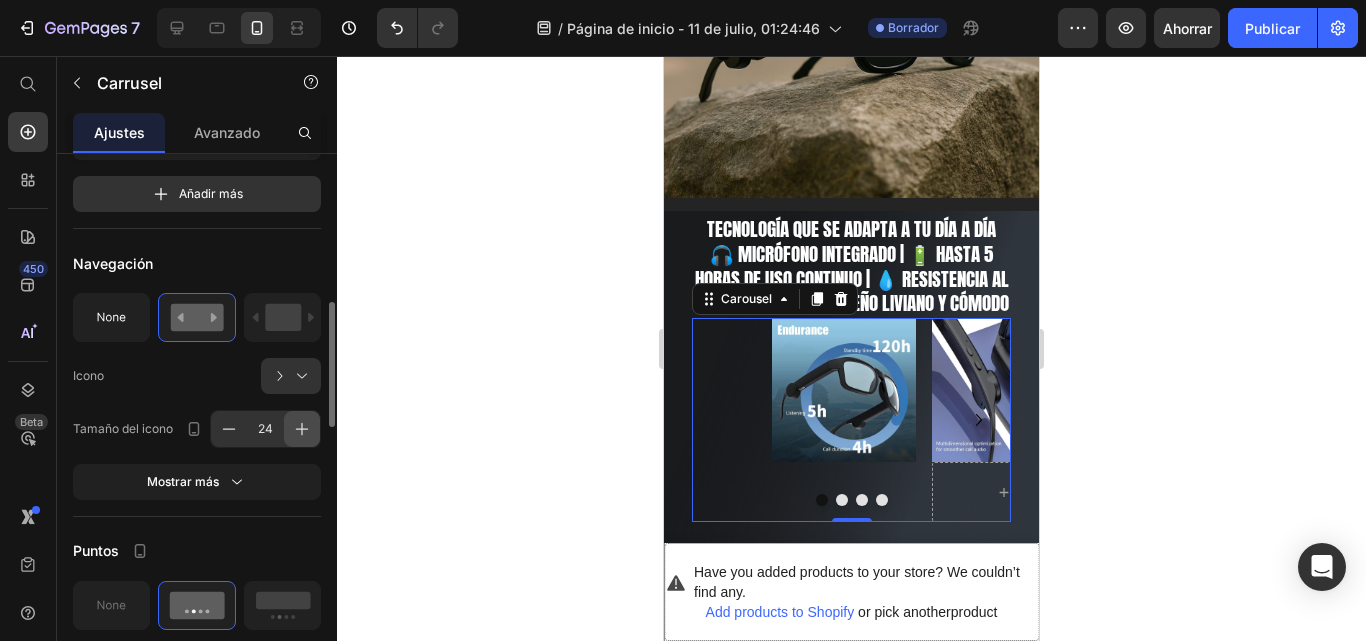 click 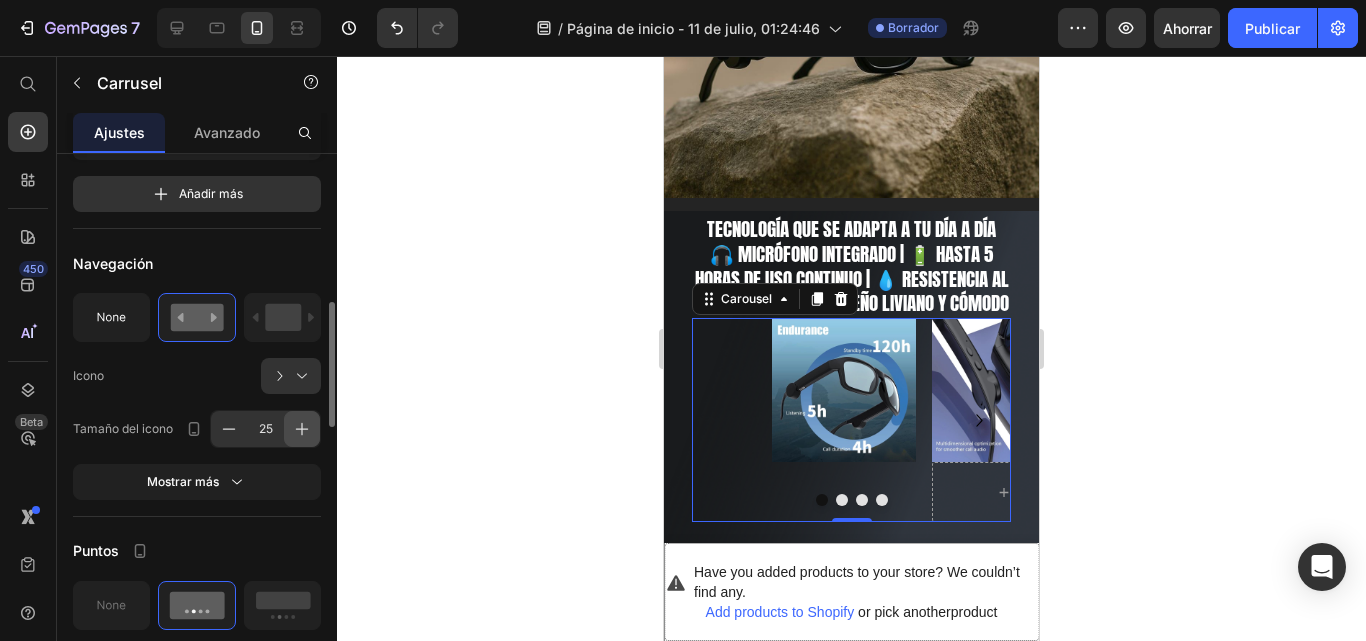 click 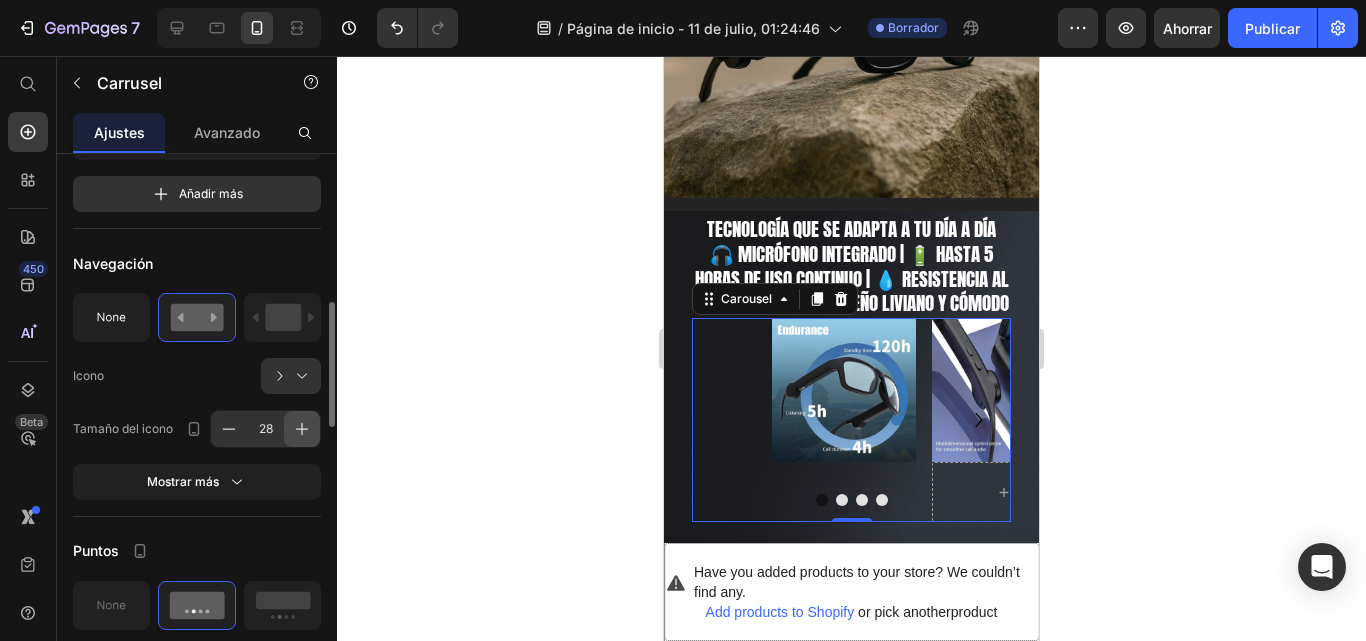 click 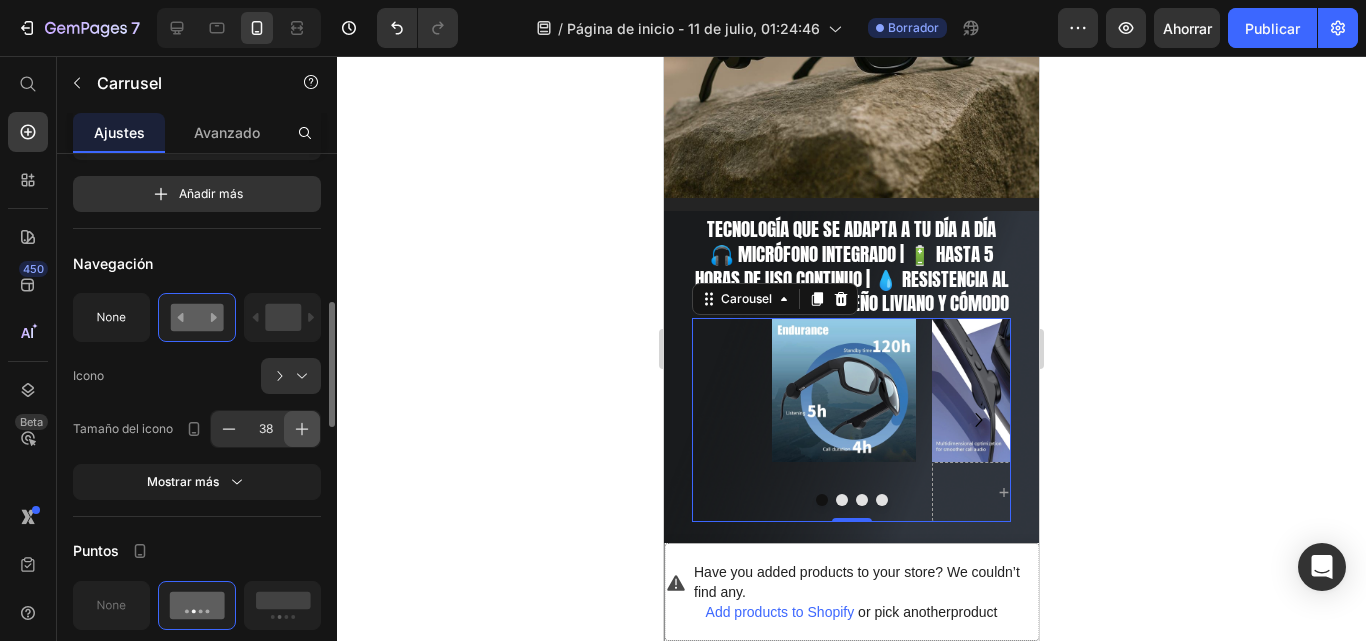 click 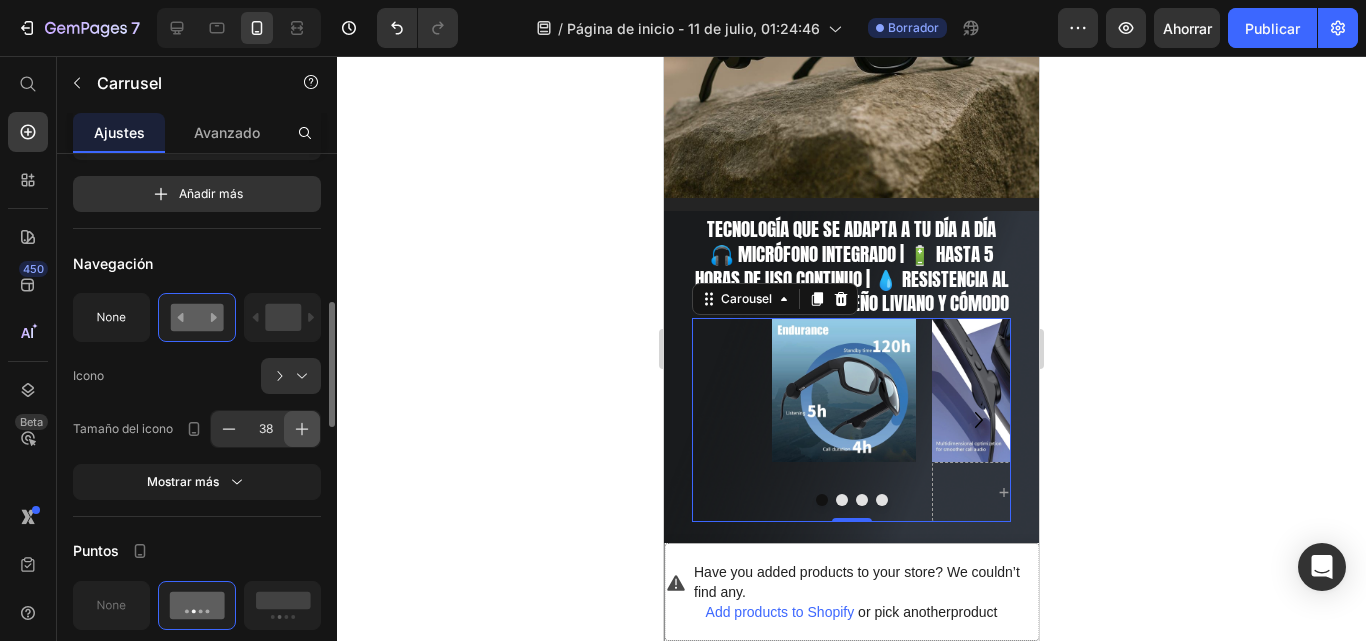 type on "40" 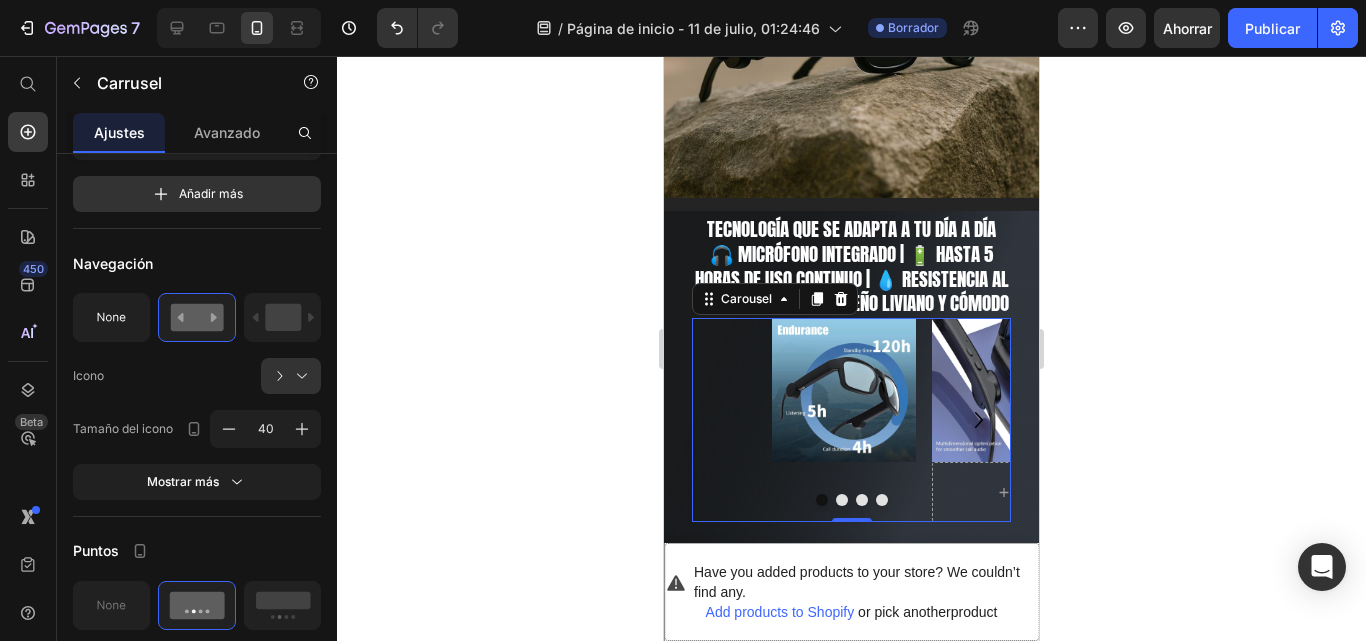 click 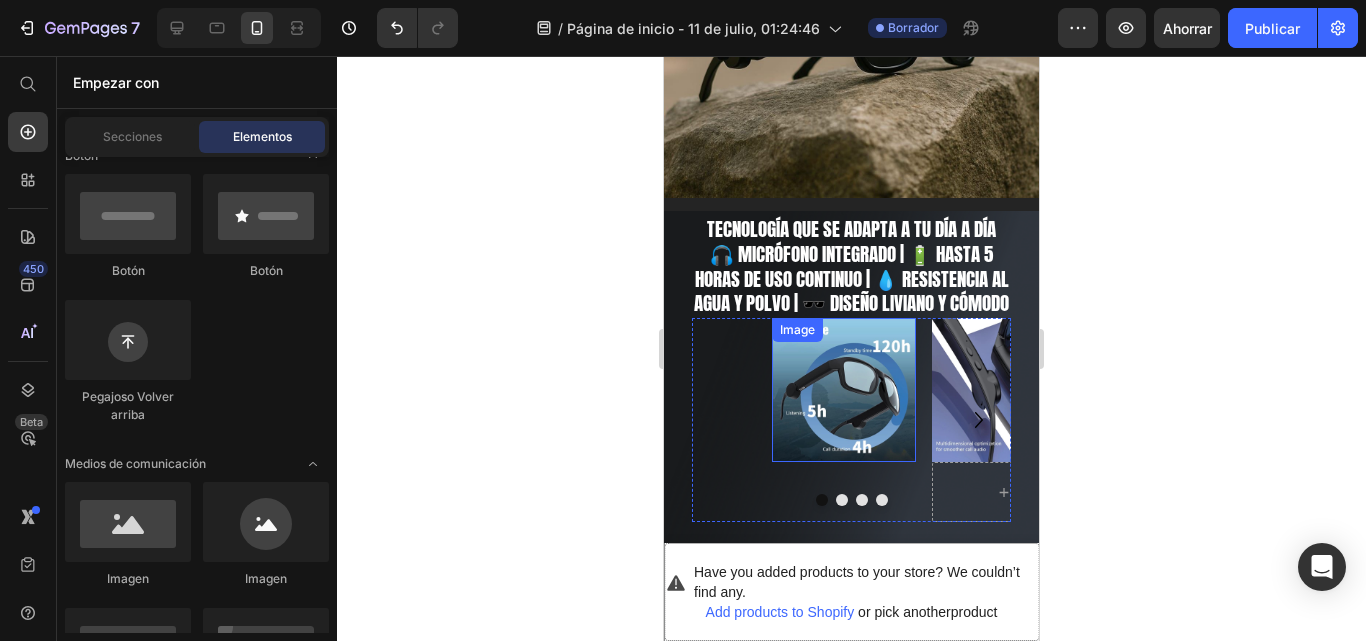 click at bounding box center [844, 390] 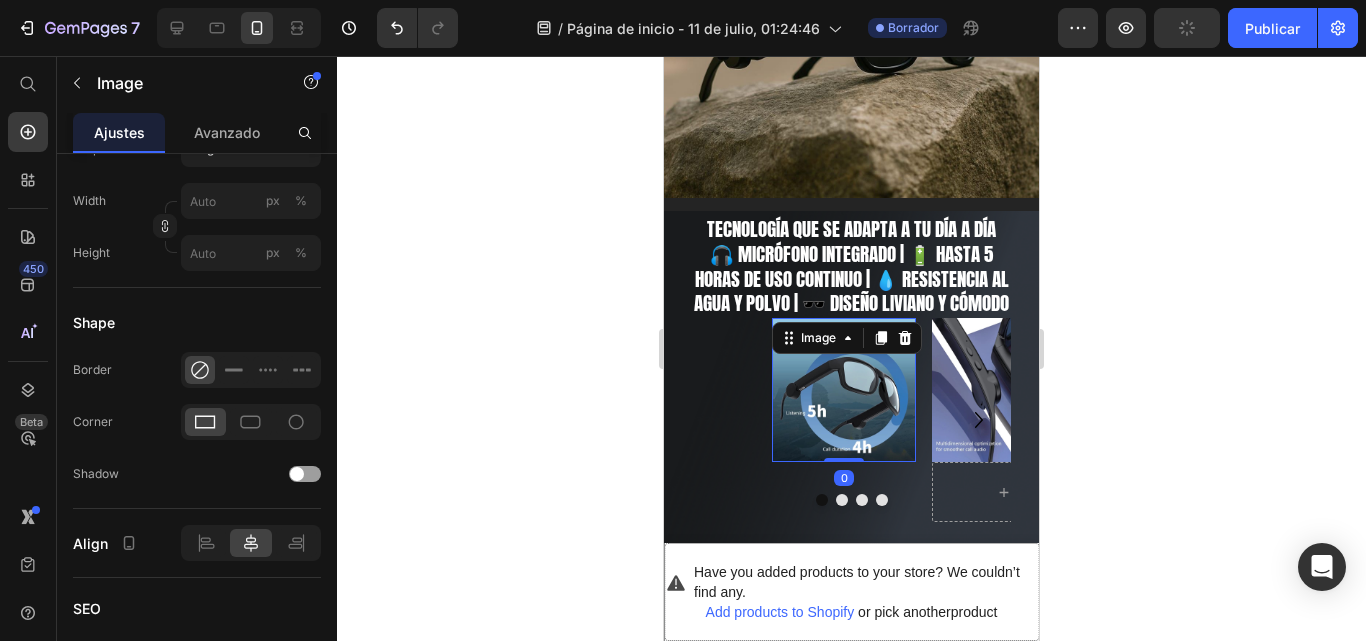 scroll, scrollTop: 0, scrollLeft: 0, axis: both 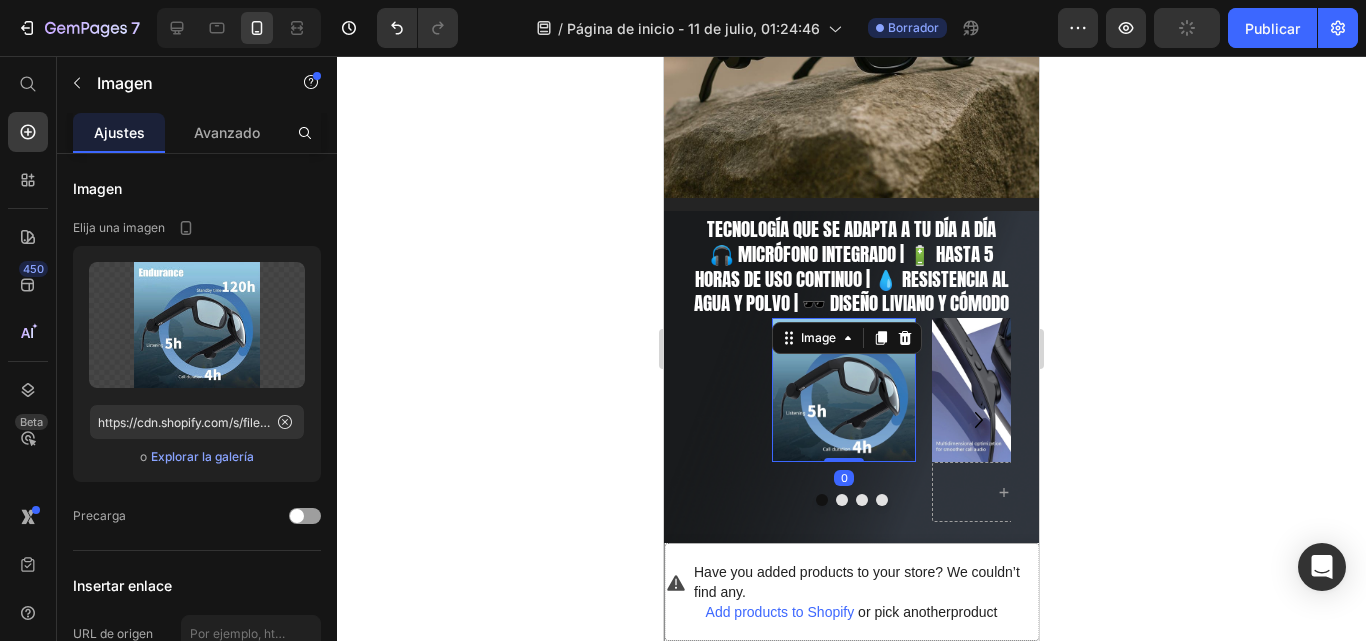 click 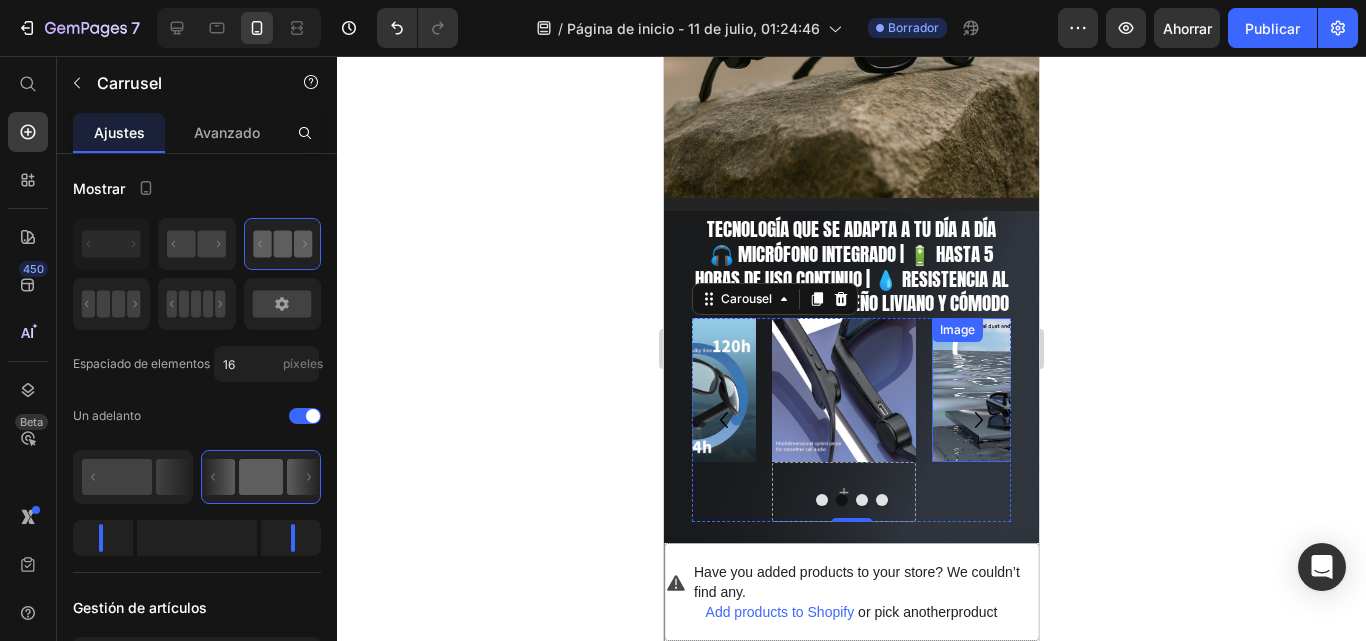 click at bounding box center (1004, 390) 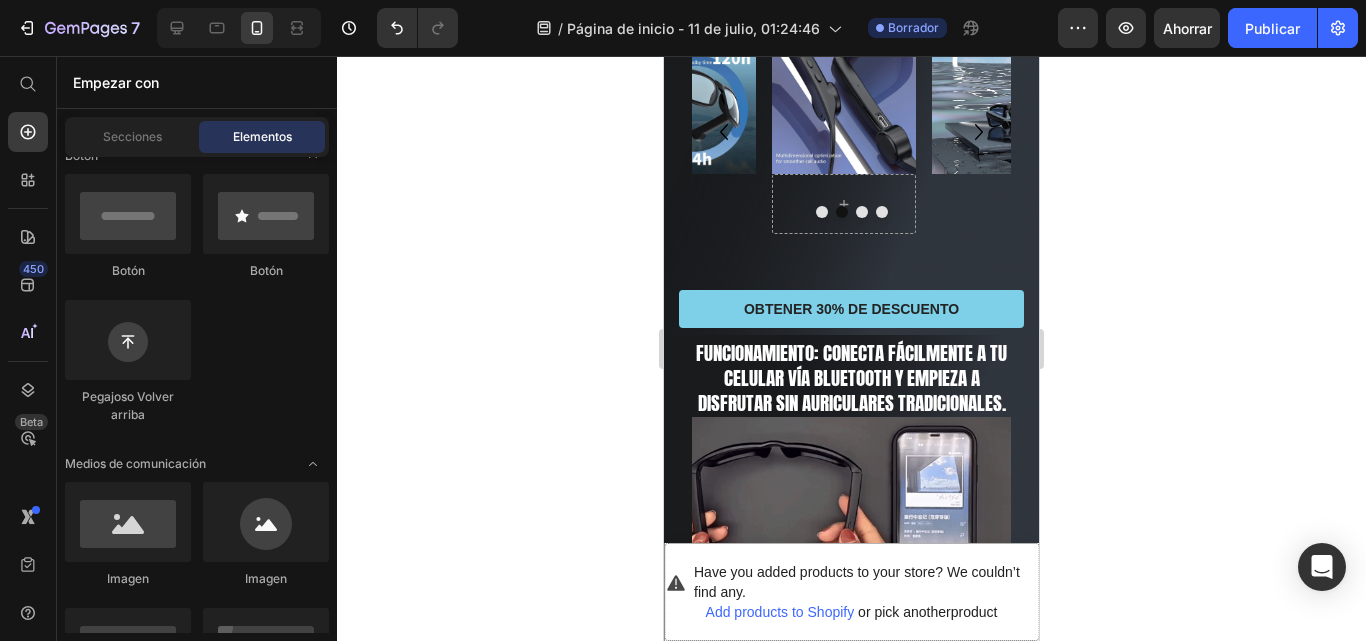 scroll, scrollTop: 1308, scrollLeft: 0, axis: vertical 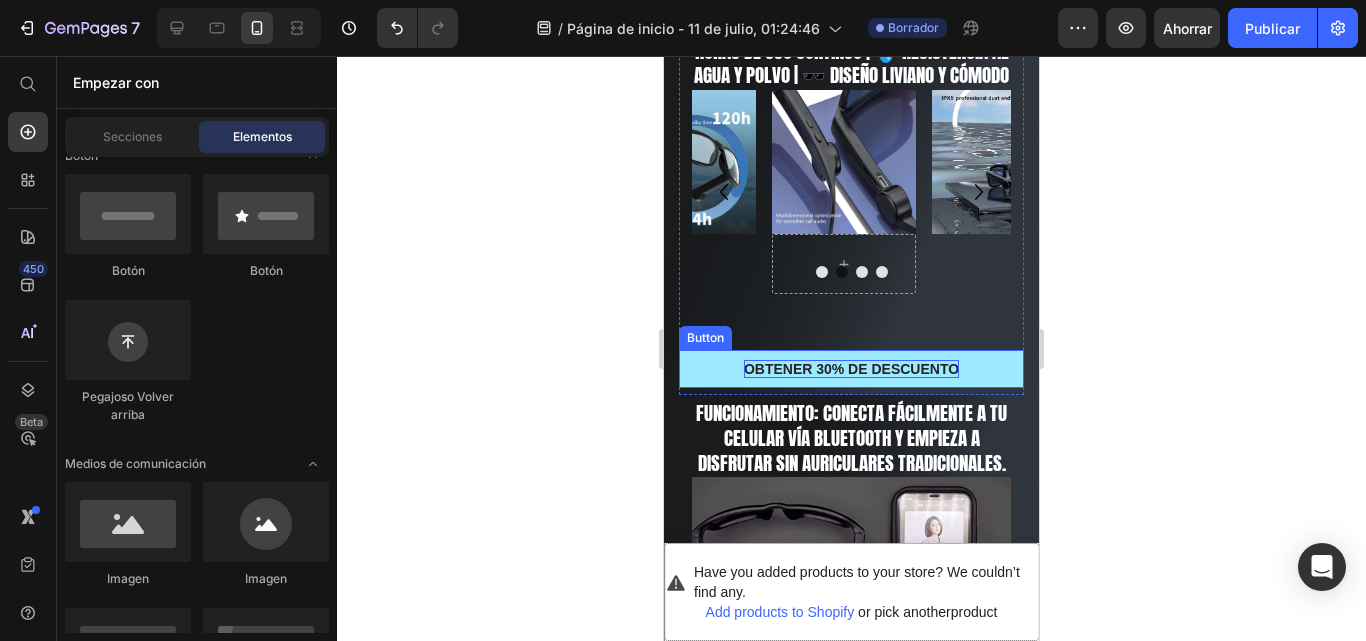 click on "OBTENER 30% DE DESCUENTO" at bounding box center [851, 369] 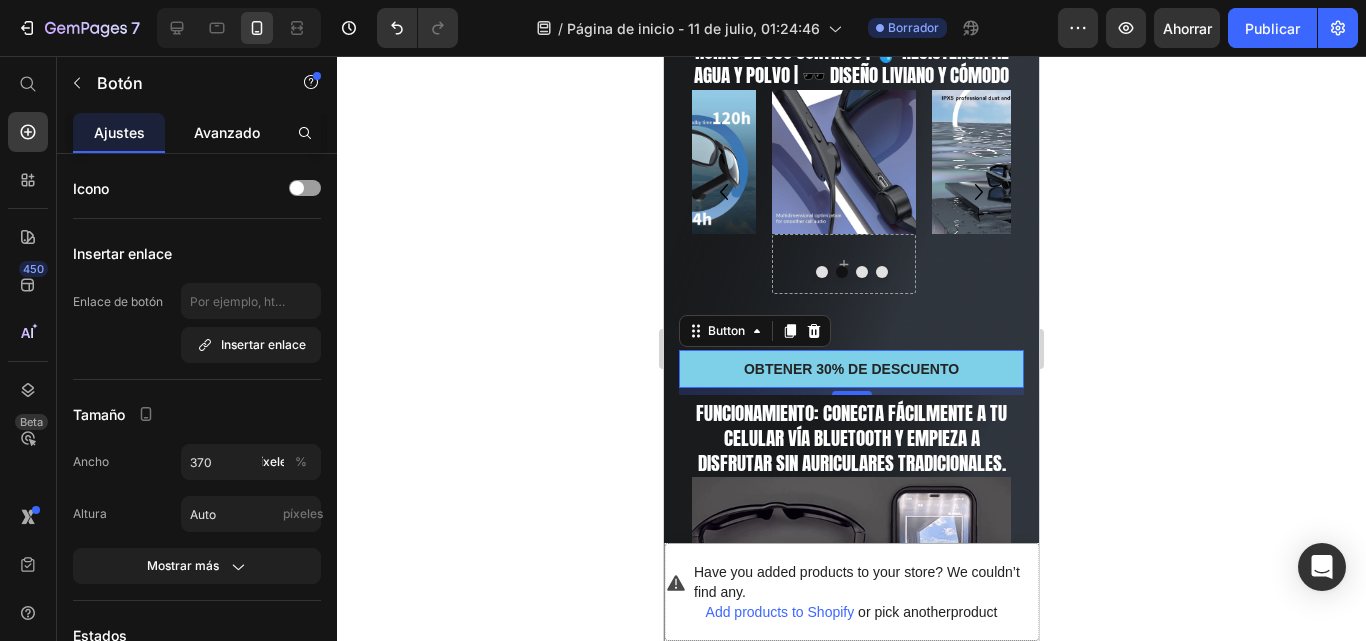 click on "Avanzado" at bounding box center [227, 132] 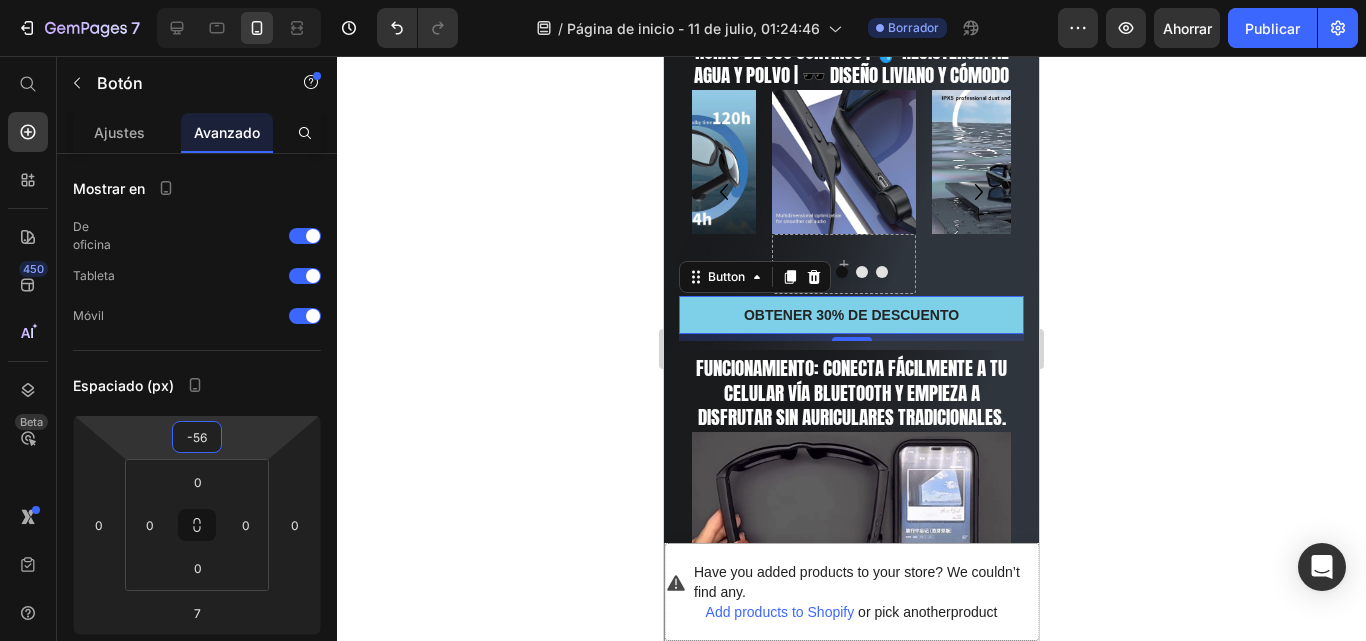 drag, startPoint x: 223, startPoint y: 435, endPoint x: 224, endPoint y: 463, distance: 28.01785 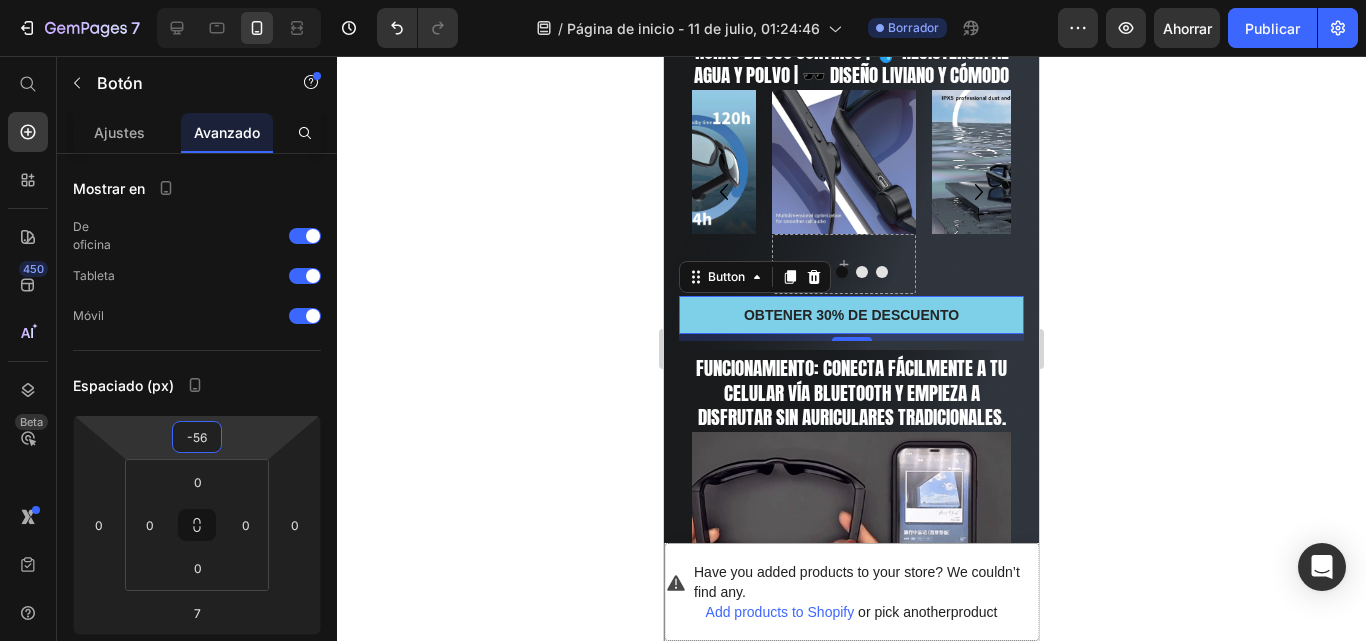 click on "7 / Página de inicio - 11 de julio, 01:24:46 Borrador Avance Ahorrar Publicar 450 Beta Empezar con Secciones Elementos Sección de héroes Detalle del producto Marcas Insignias de confianza Garantizar Desglose del producto Cómo utilizar Testimonios Comparar Manojo Preguntas frecuentes Prueba social Historia de la marca Lista de productos Recopilación Lista de blogs Contacto Sticky Añadir al carrito Pie de página personalizado Explorar la biblioteca 450 Disposición
Fila
Fila
Fila
Fila Texto
Título
Bloque de texto Botón
Botón
Botón" at bounding box center [683, 0] 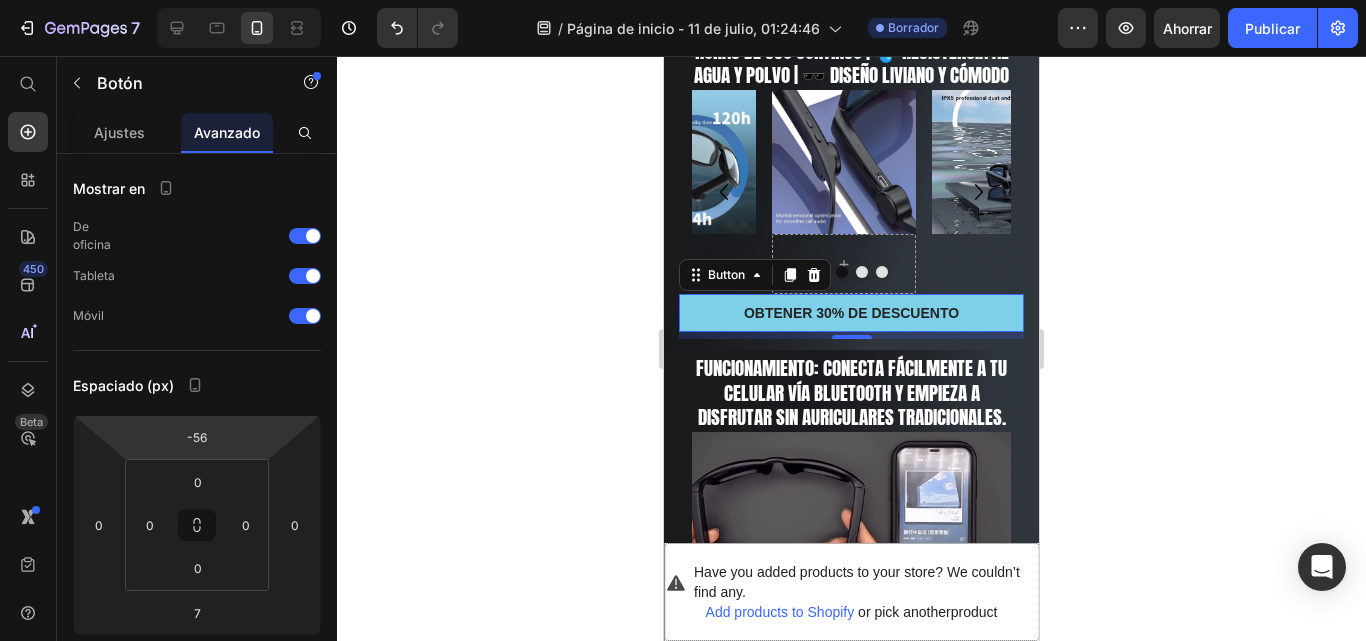 type on "-48" 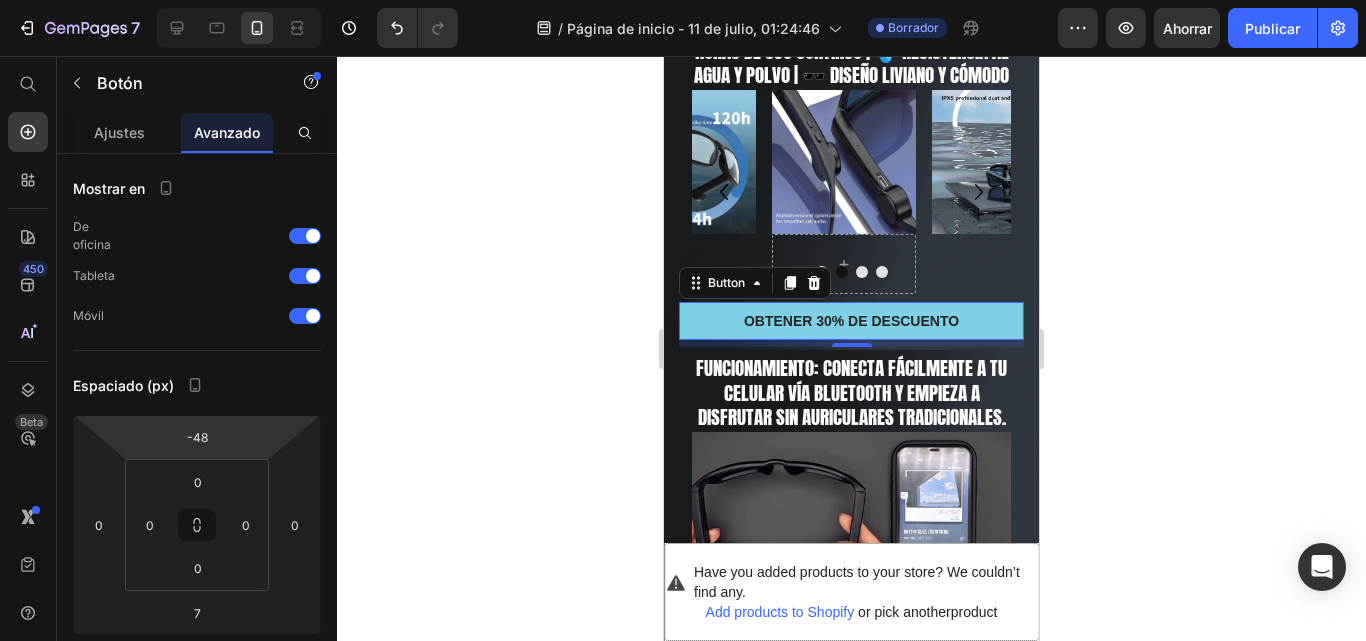 click on "7 / Página de inicio - 11 de julio, 01:24:46 Borrador Avance Ahorrar Publicar 450 Beta Empezar con Secciones Elementos Sección de héroes Detalle del producto Marcas Insignias de confianza Garantizar Desglose del producto Cómo utilizar Testimonios Comparar Manojo Preguntas frecuentes Prueba social Historia de la marca Lista de productos Recopilación Lista de blogs Contacto Sticky Añadir al carrito Pie de página personalizado Explorar la biblioteca 450 Disposición
Fila
Fila
Fila
Fila Texto
Título
Bloque de texto Botón
Botón
Botón" at bounding box center (683, 0) 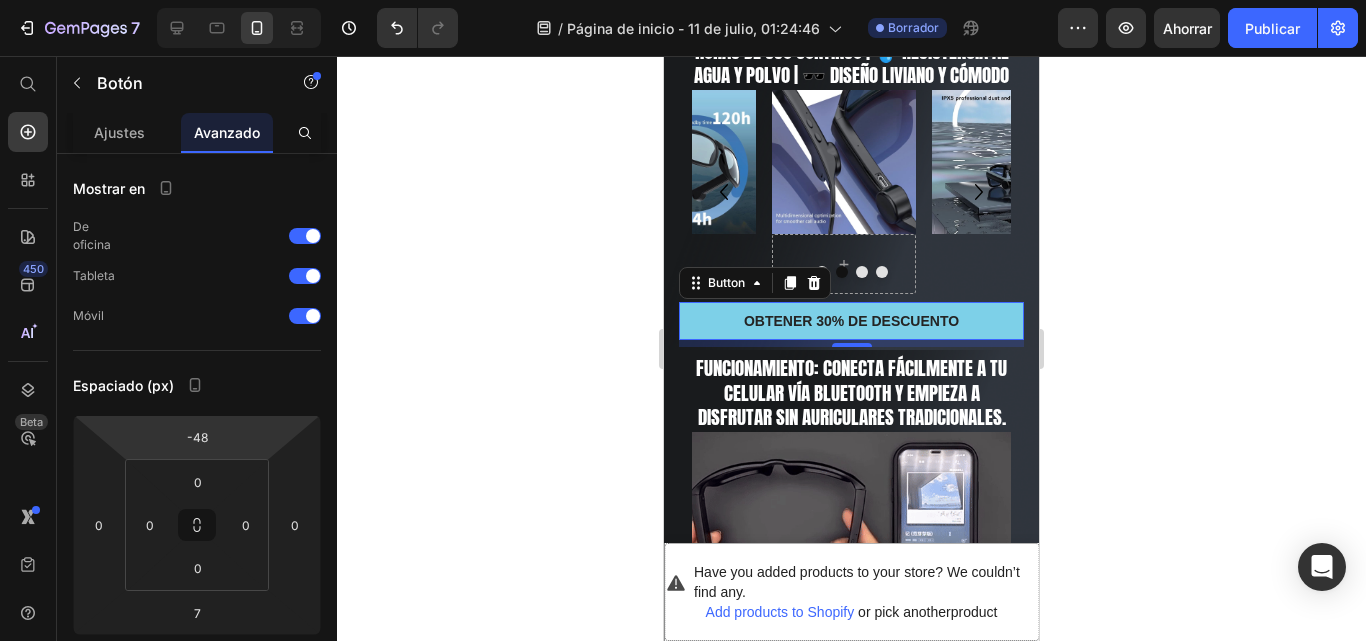 click 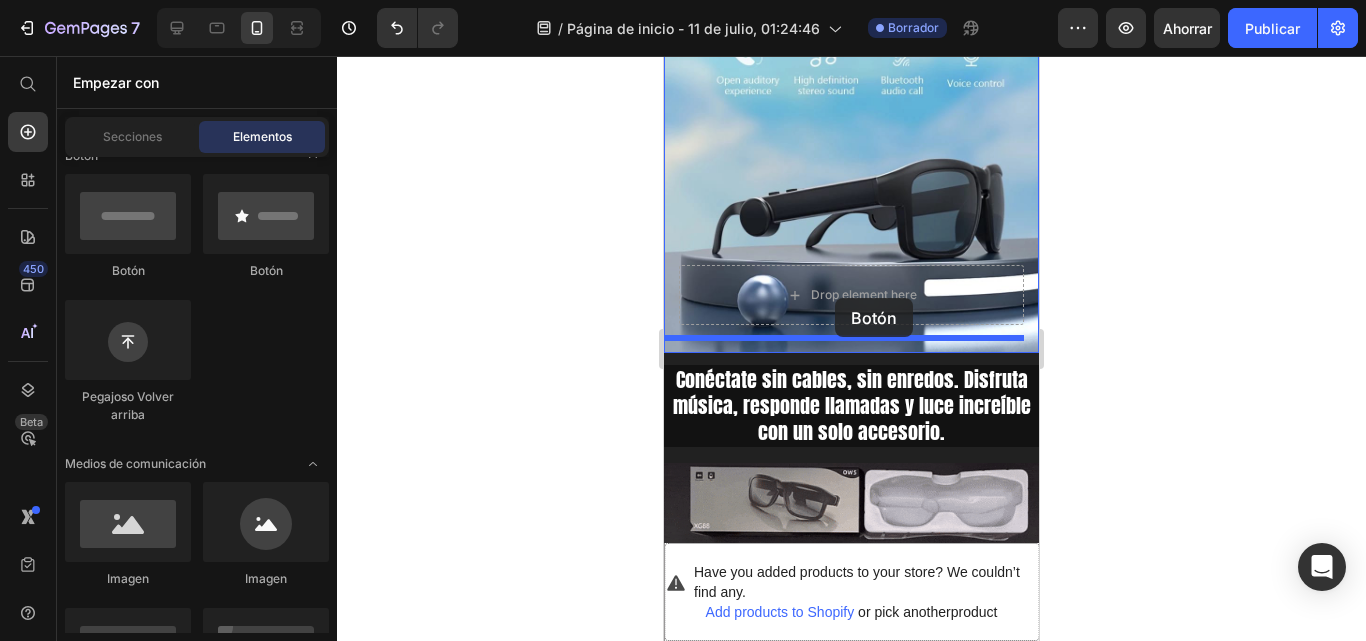 scroll, scrollTop: 123, scrollLeft: 0, axis: vertical 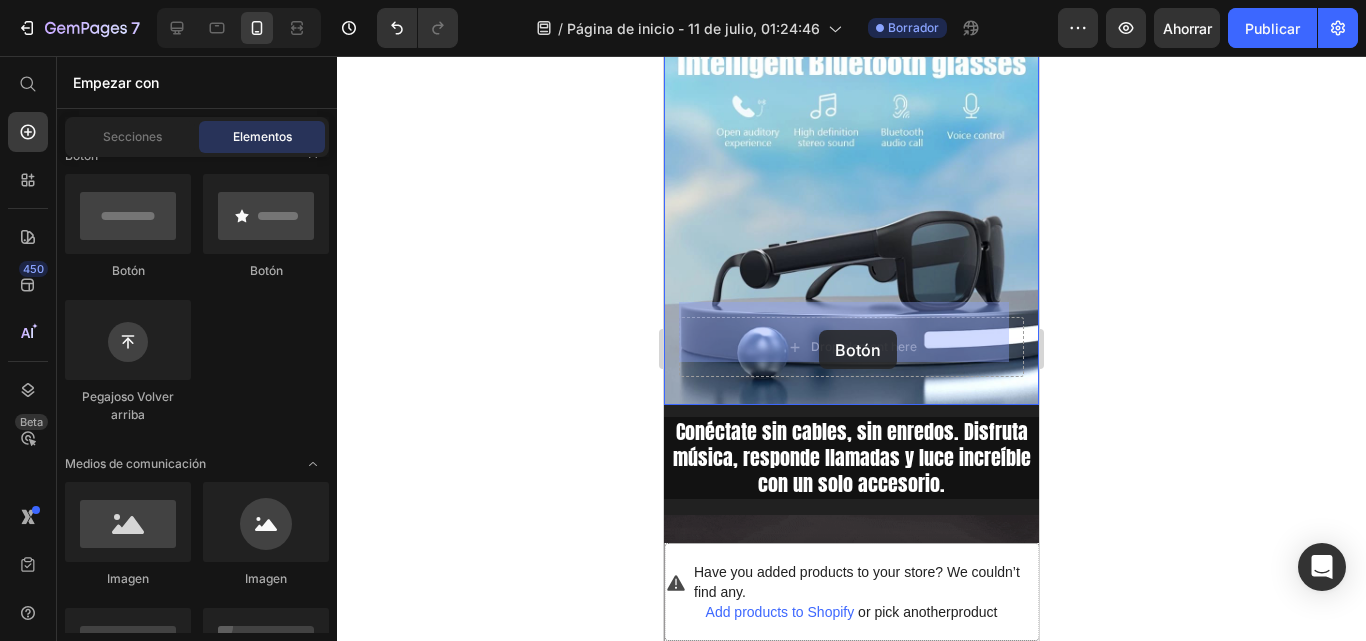 drag, startPoint x: 807, startPoint y: 189, endPoint x: 819, endPoint y: 330, distance: 141.50972 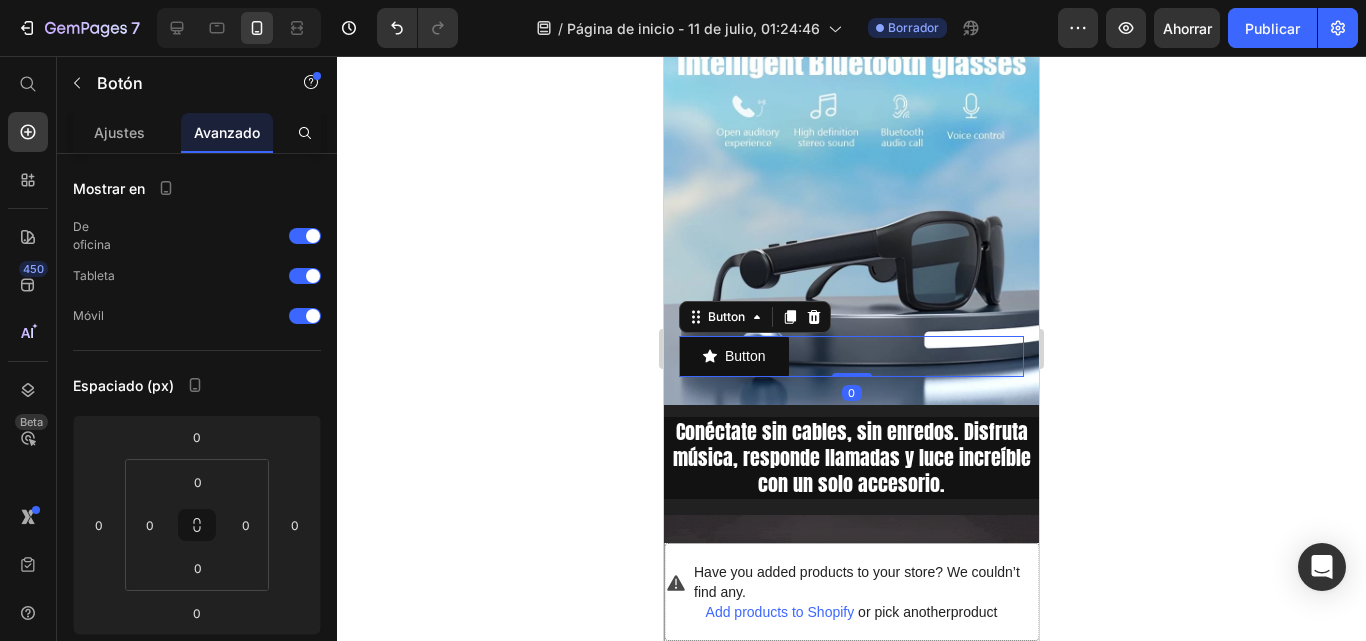 click on "Button Button   0" at bounding box center (851, 356) 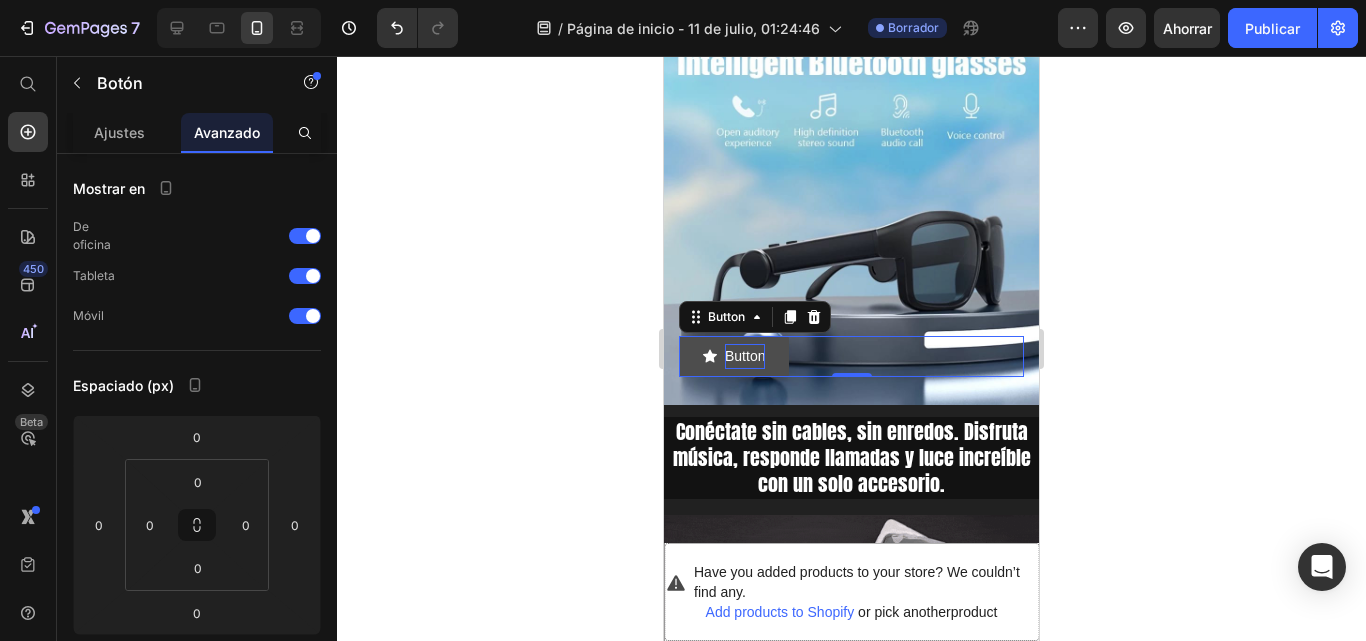 click on "Button" at bounding box center (745, 356) 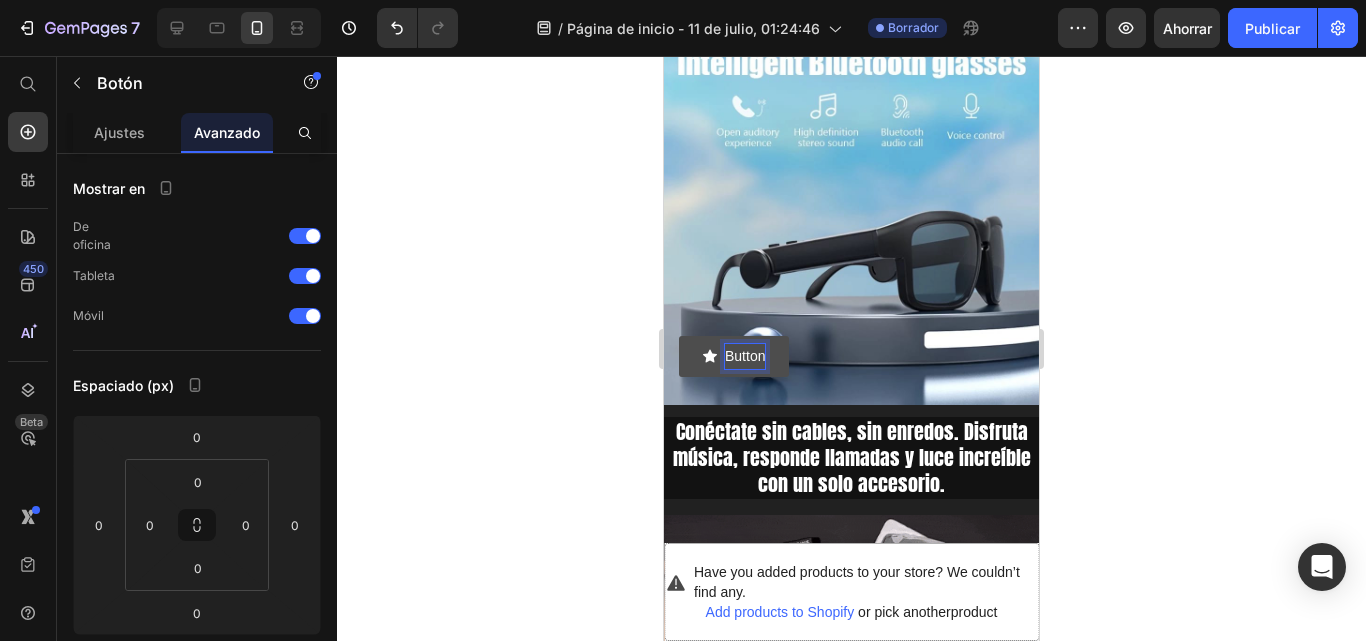click on "Button" at bounding box center [745, 356] 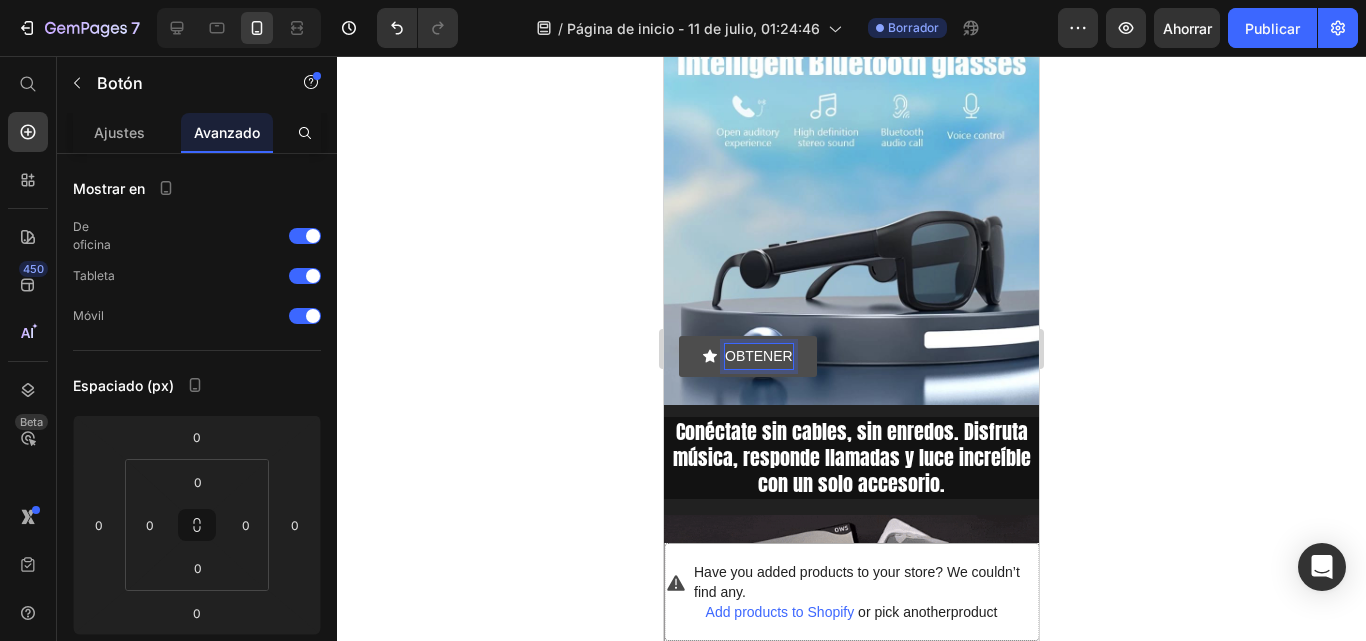 click on "OBTENER" at bounding box center (748, 356) 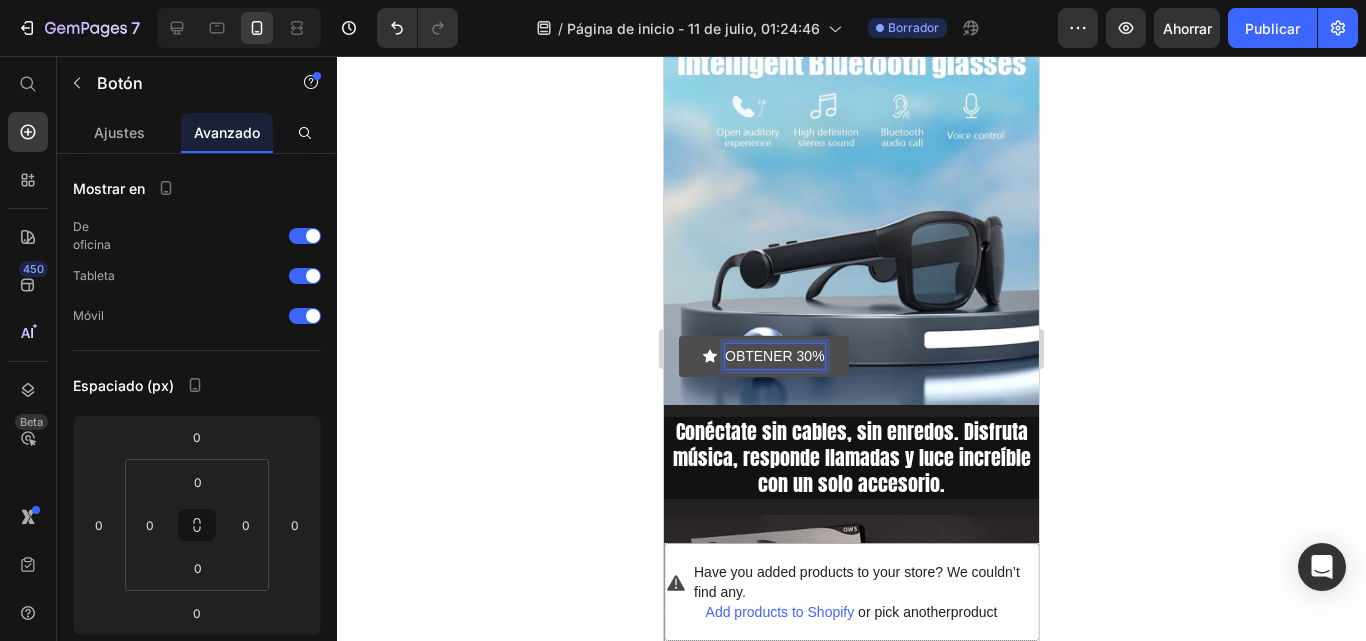 click on "OBTENER 30%" at bounding box center (764, 356) 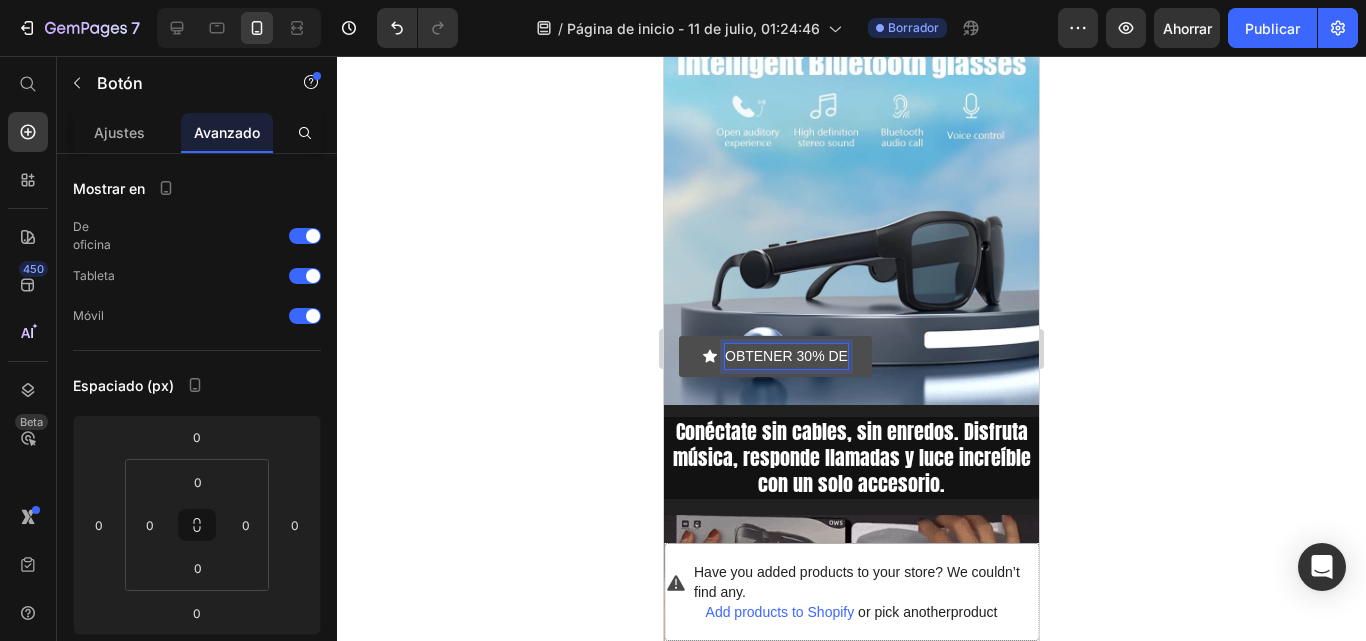 click on "OBTENER 30% DE" at bounding box center [775, 356] 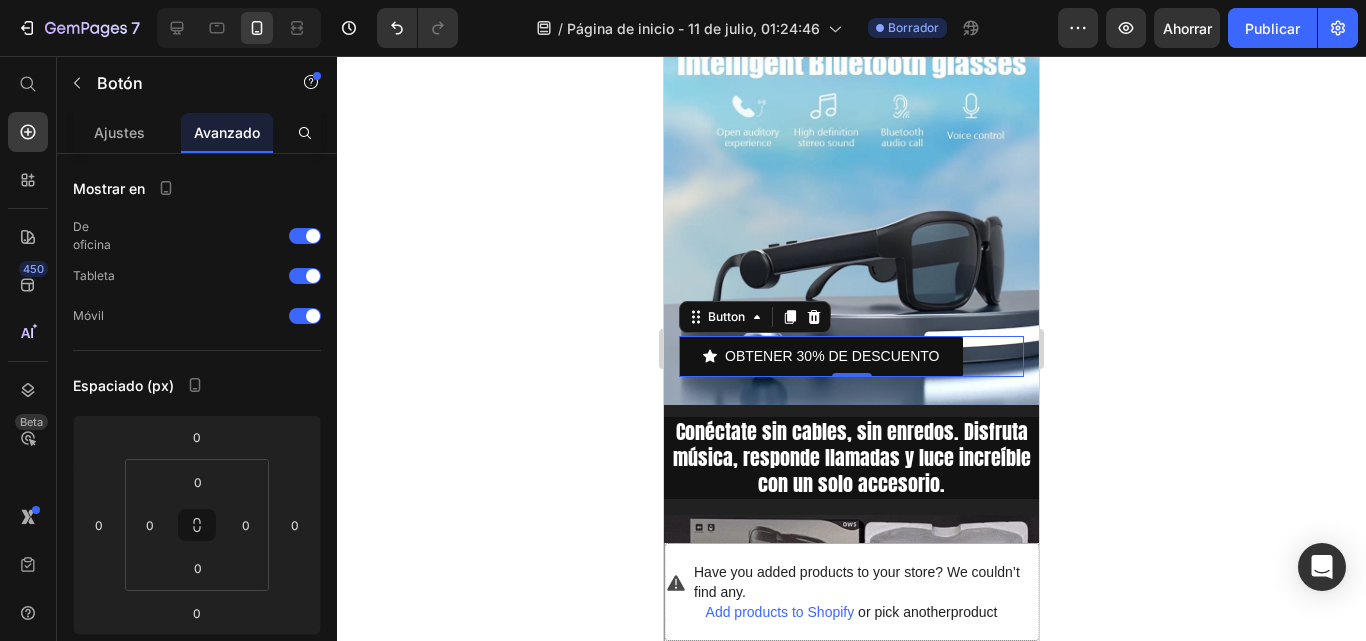 drag, startPoint x: 948, startPoint y: 333, endPoint x: 975, endPoint y: 333, distance: 27 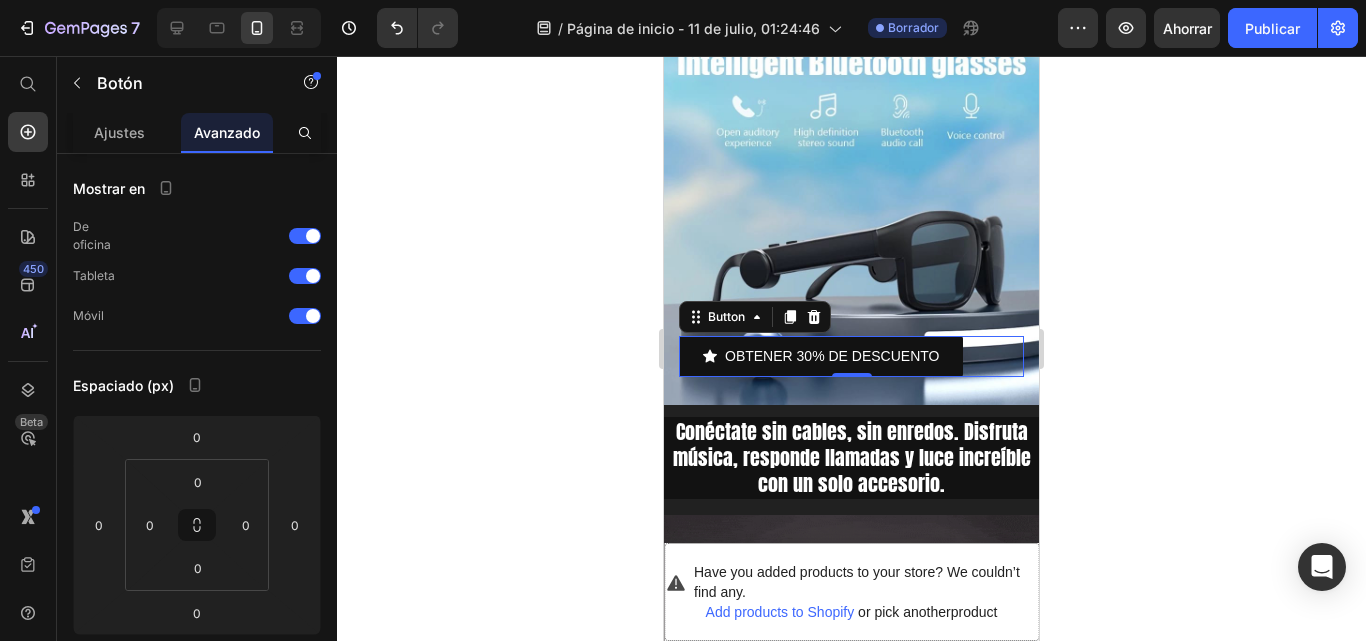 click on "OBTENER 30% DE DESCUENTO Button   0" at bounding box center (851, 356) 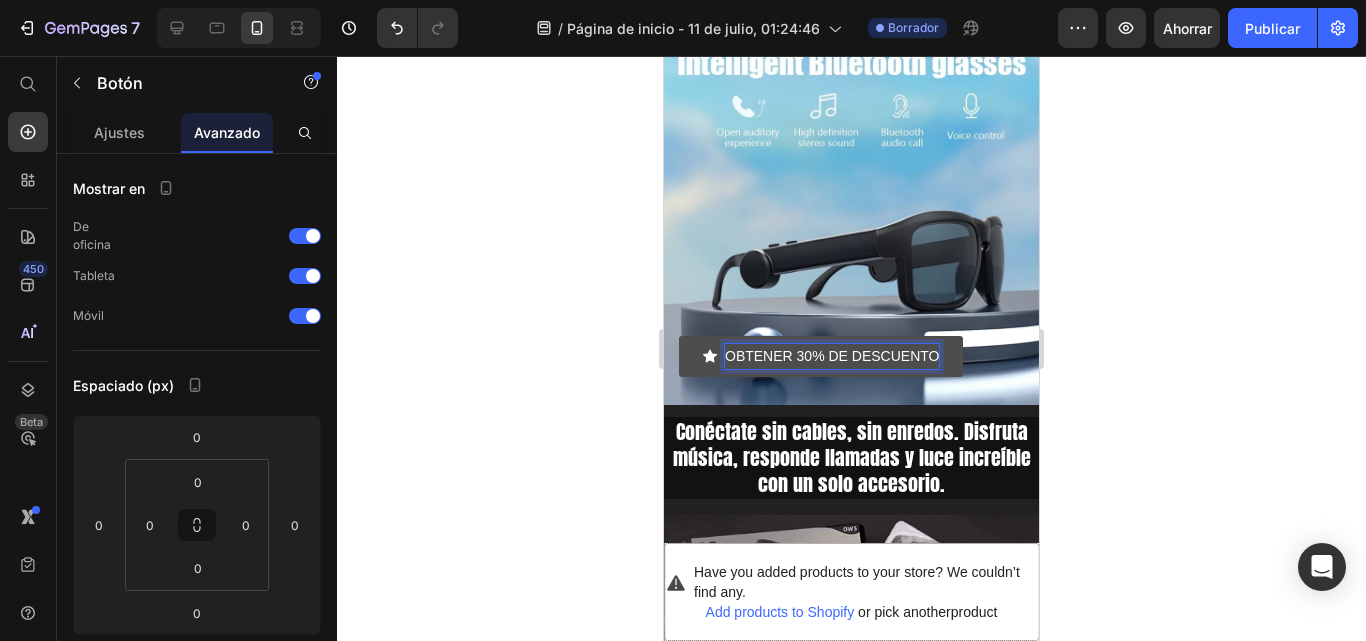 click on "OBTENER 30% DE DESCUENTO" at bounding box center [832, 356] 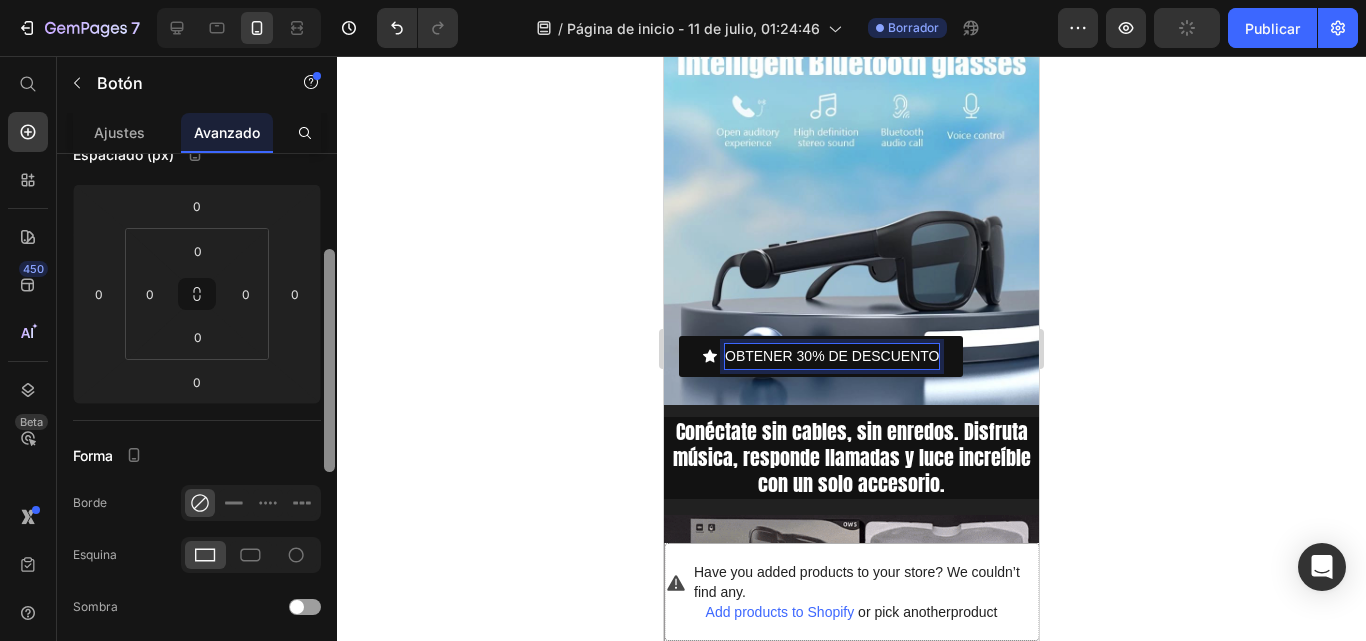 drag, startPoint x: 328, startPoint y: 286, endPoint x: 323, endPoint y: 385, distance: 99.12618 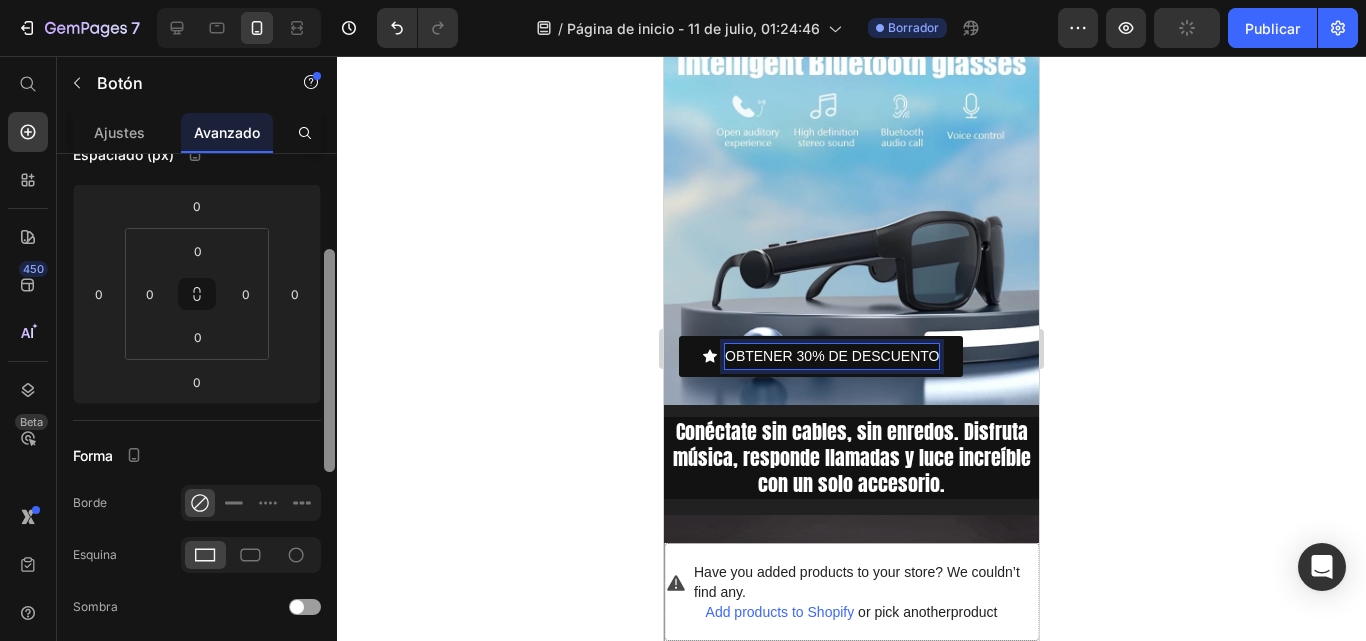 click at bounding box center (329, 426) 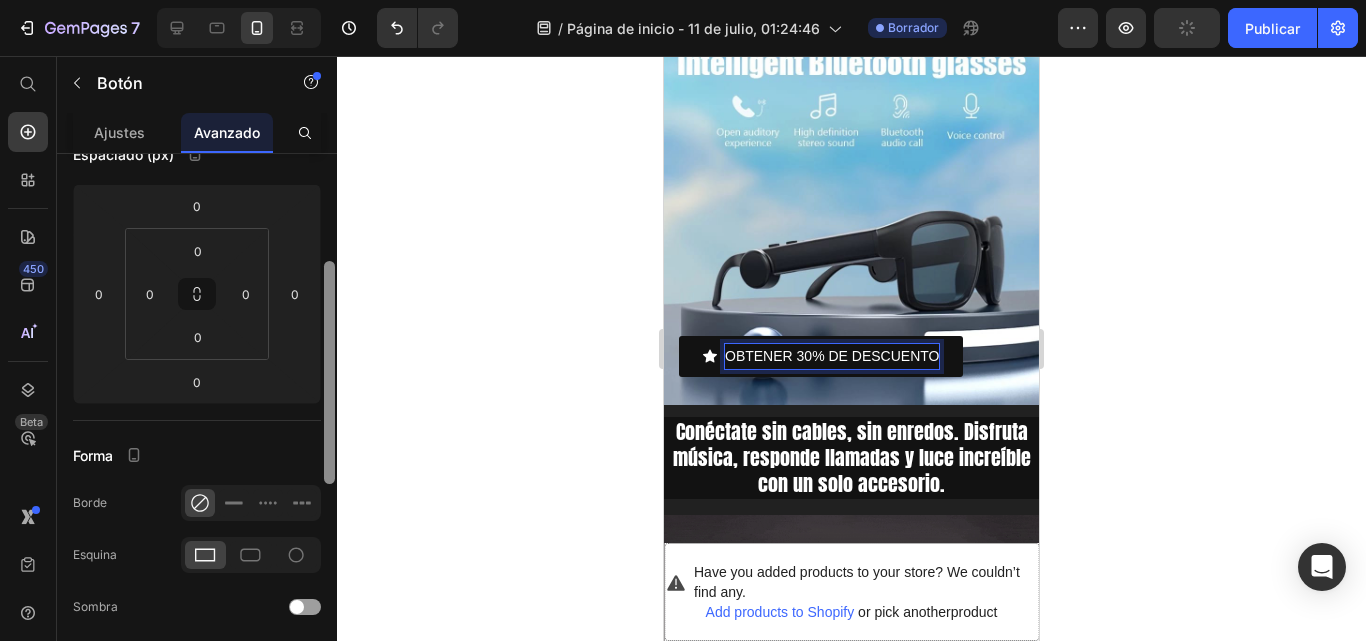 scroll, scrollTop: 240, scrollLeft: 0, axis: vertical 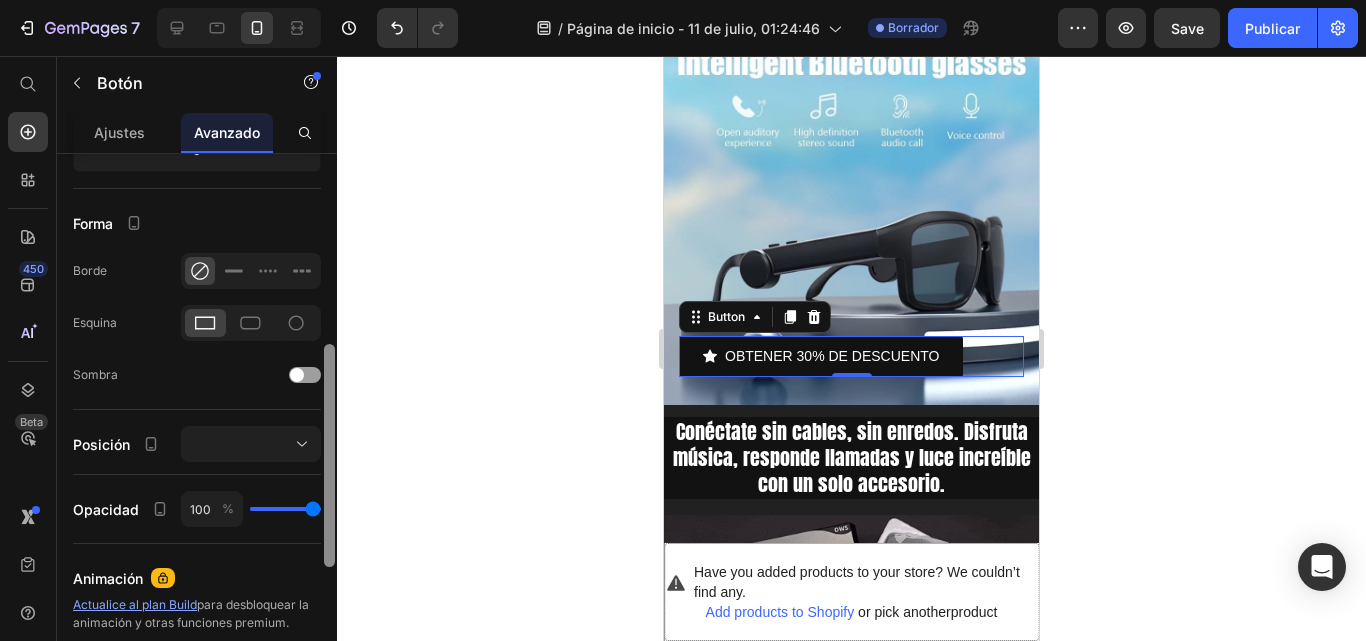 drag, startPoint x: 330, startPoint y: 392, endPoint x: 330, endPoint y: 484, distance: 92 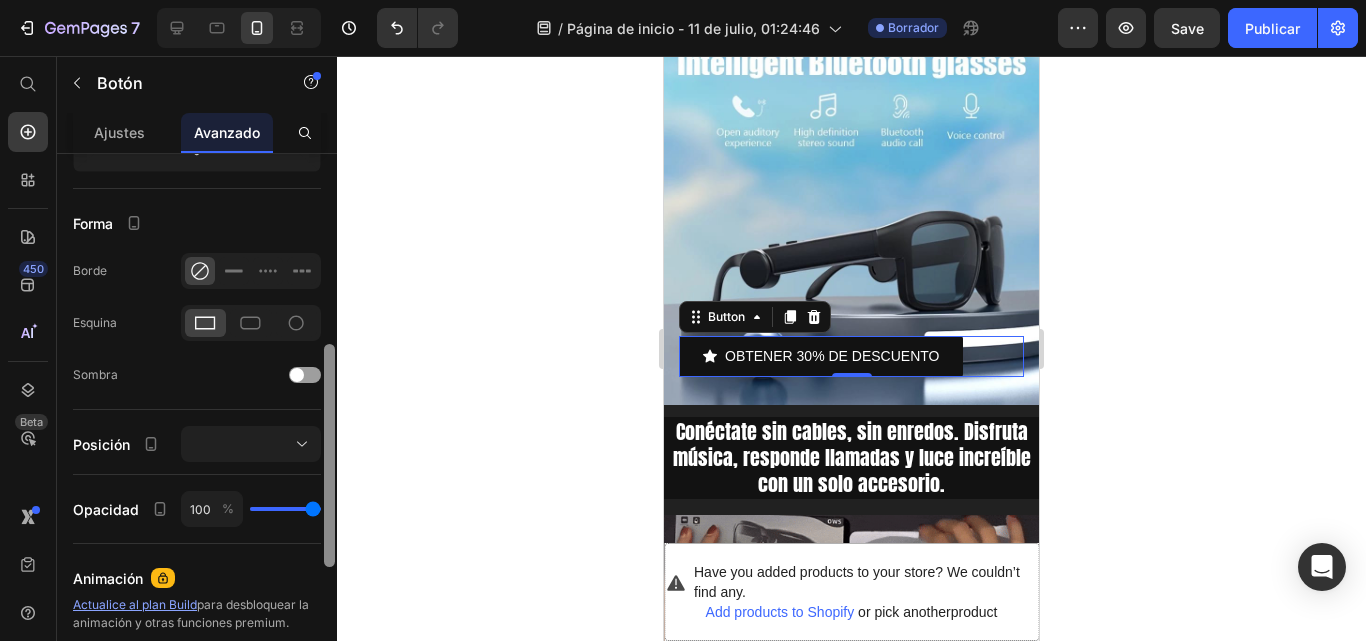 click at bounding box center (329, 455) 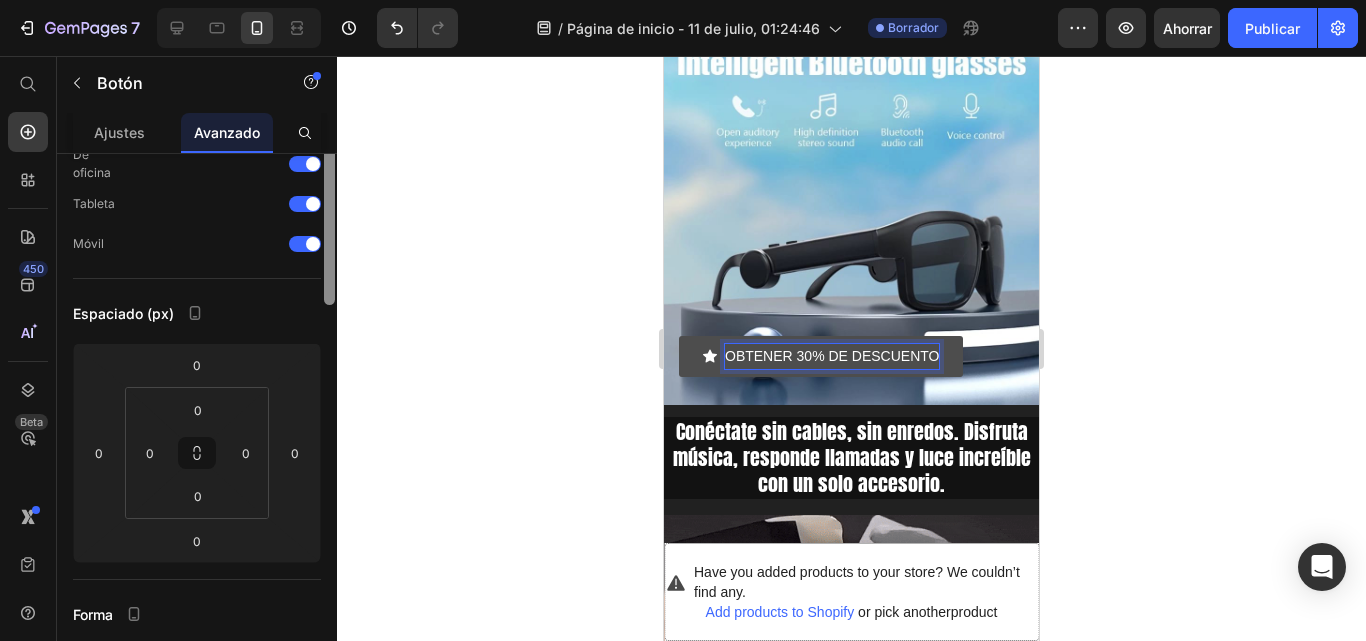 scroll, scrollTop: 0, scrollLeft: 0, axis: both 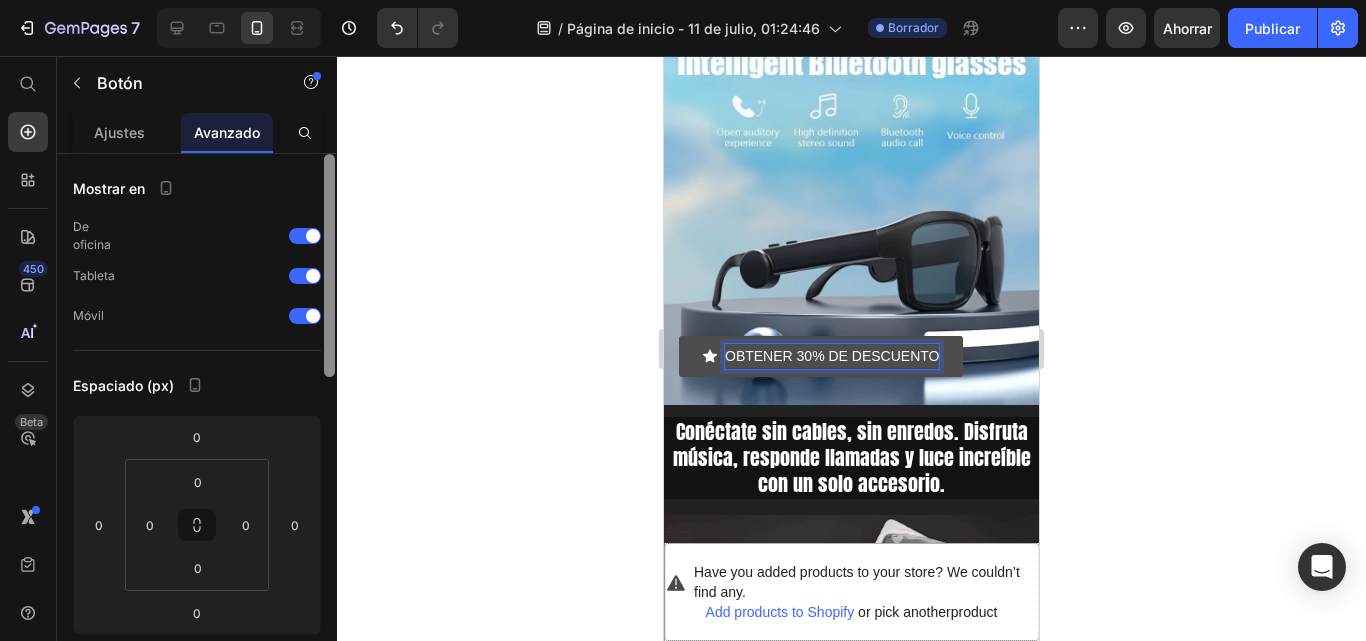 drag, startPoint x: 329, startPoint y: 358, endPoint x: 331, endPoint y: 161, distance: 197.01015 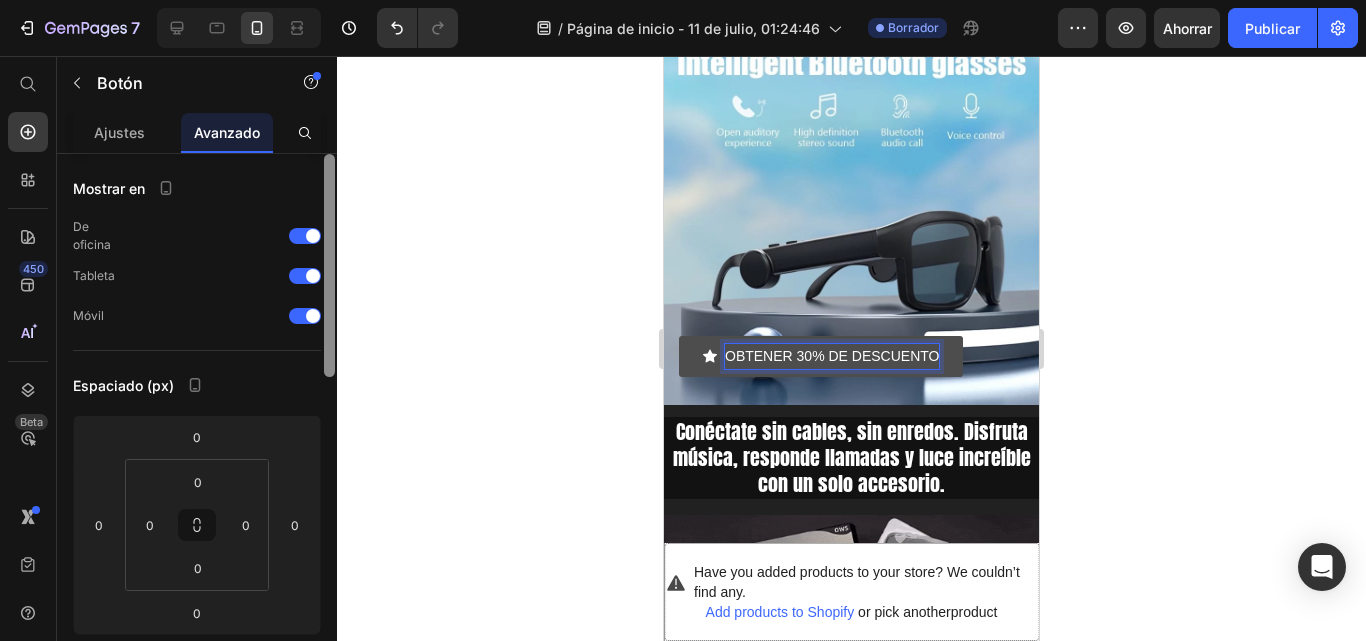 click at bounding box center (329, 265) 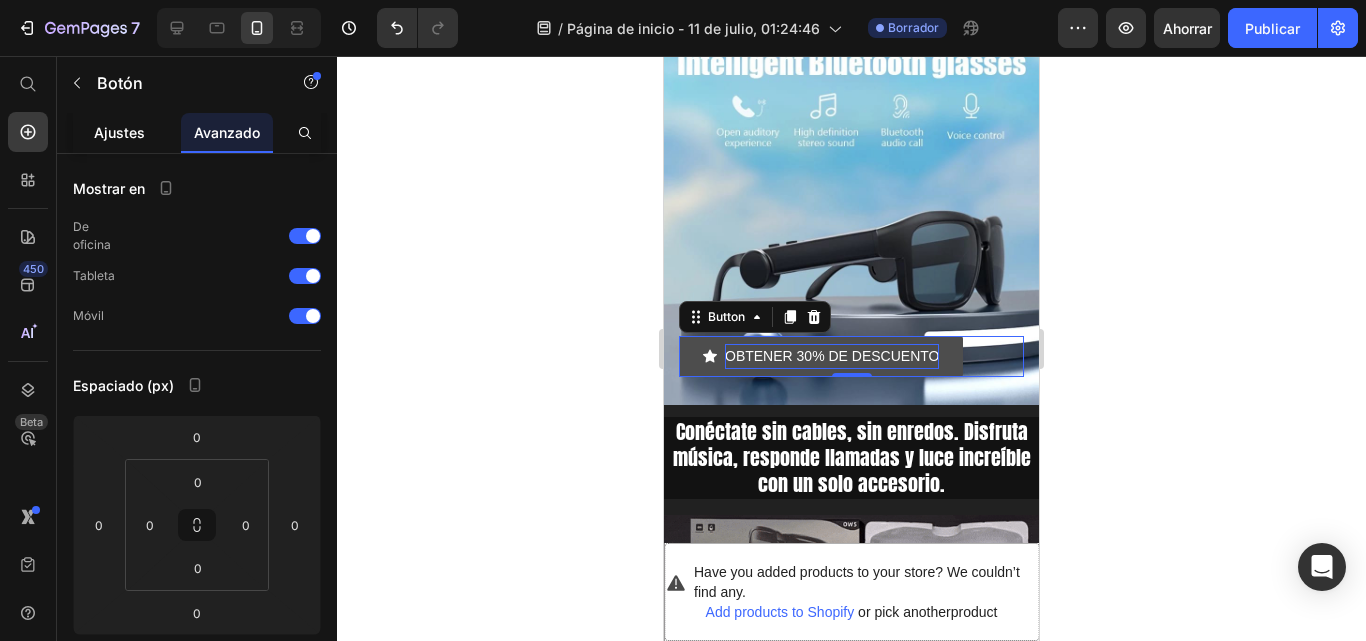 click on "Ajustes" at bounding box center (119, 132) 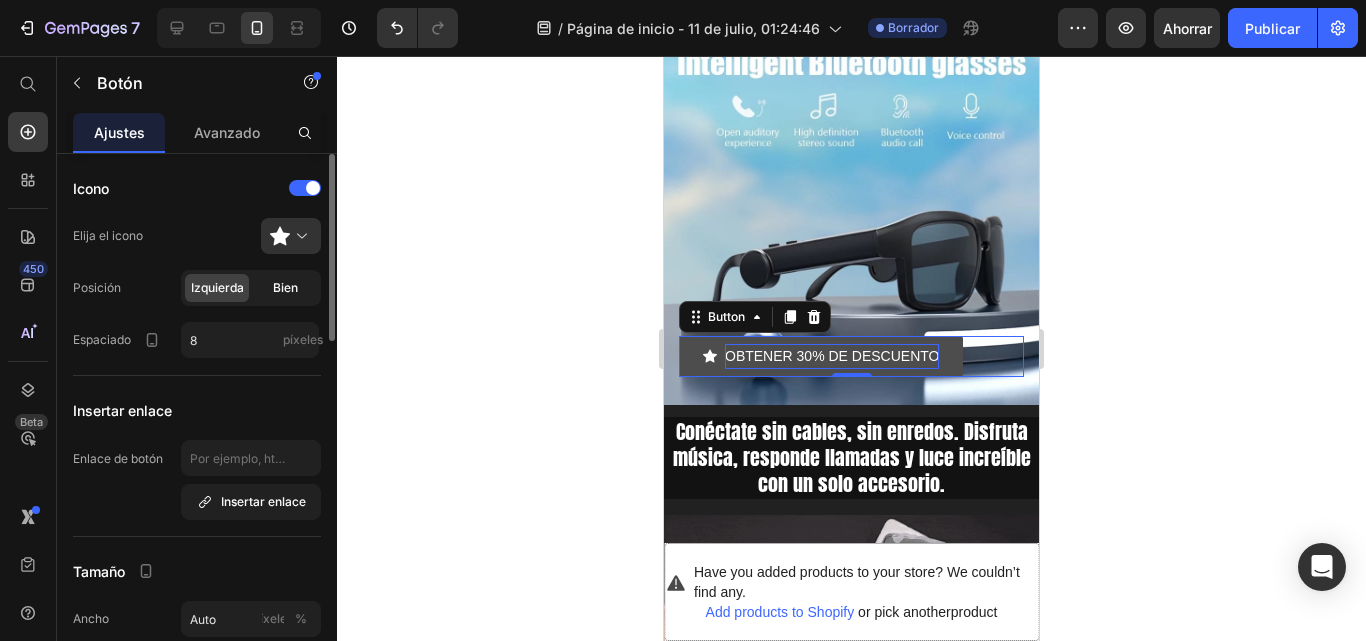 click on "Bien" at bounding box center [285, 287] 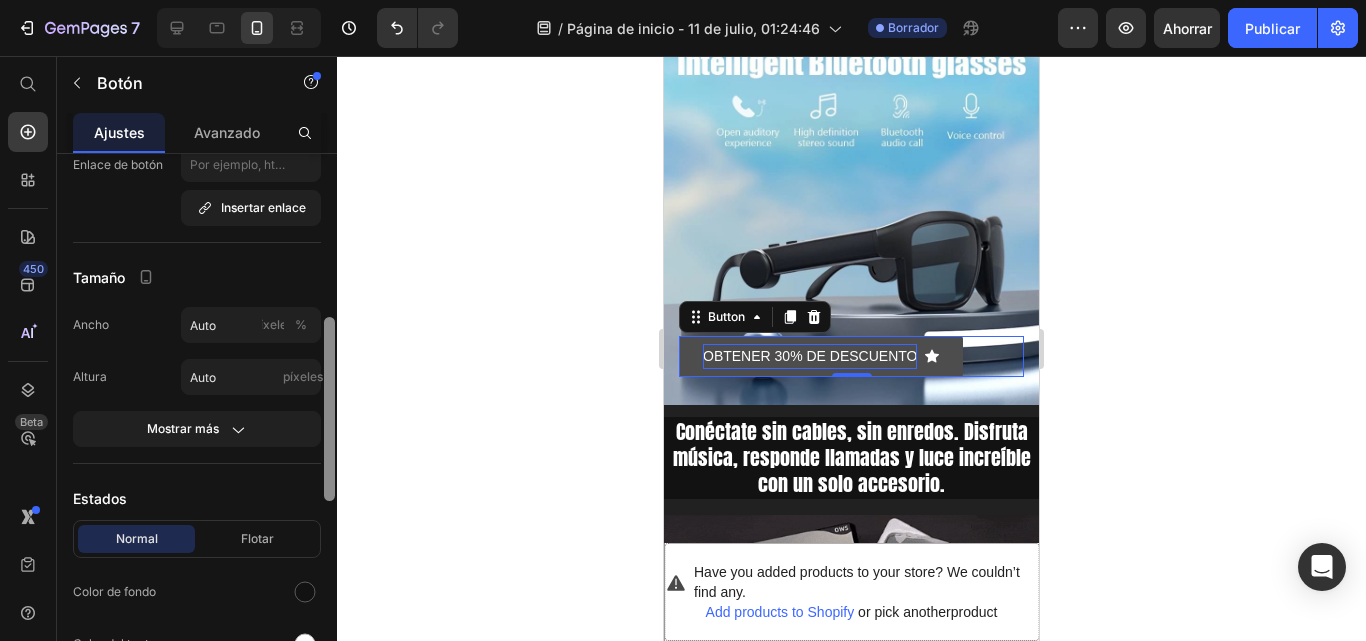 scroll, scrollTop: 341, scrollLeft: 0, axis: vertical 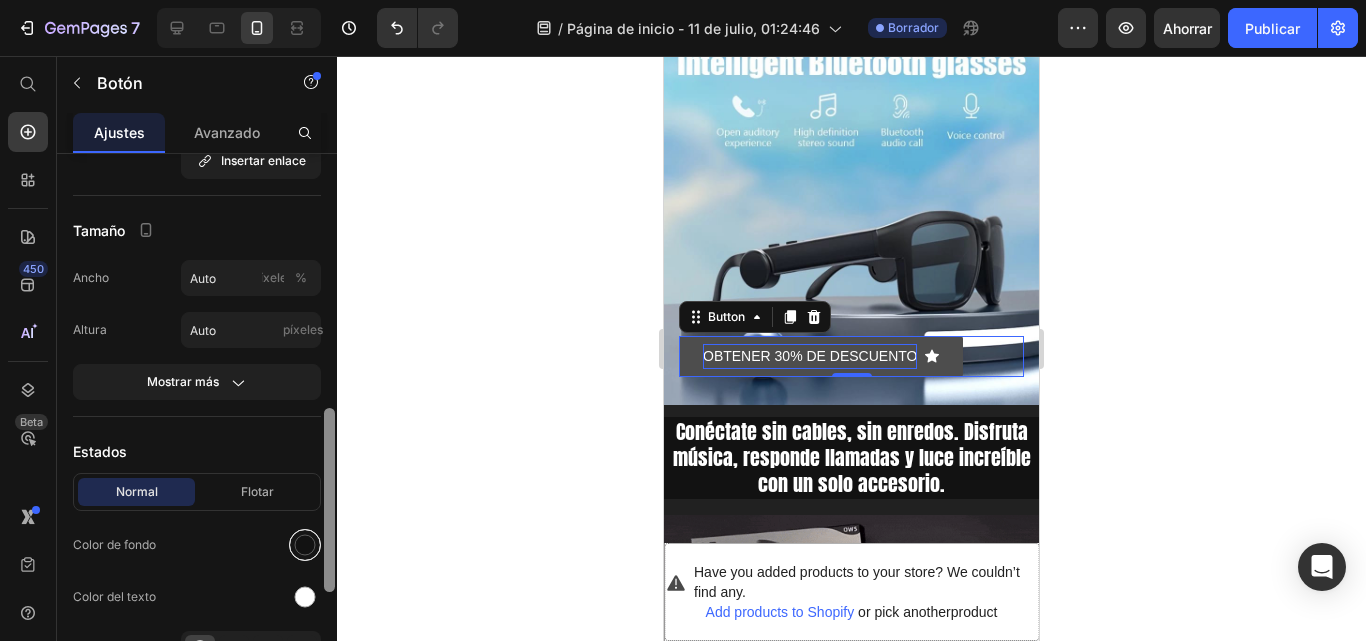 drag, startPoint x: 333, startPoint y: 282, endPoint x: 321, endPoint y: 434, distance: 152.47295 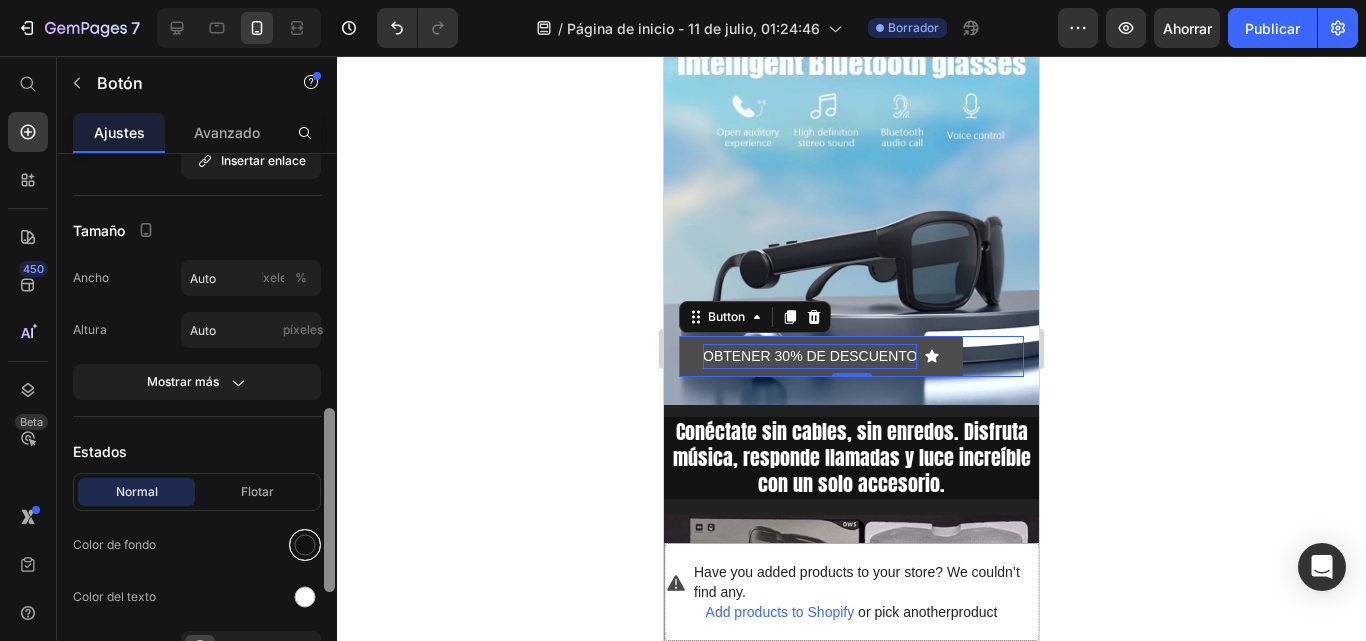 click on "Icono Elija el icono   Posición Izquierda Bien Espaciado 8 píxeles Insertar enlace Enlace de botón Insertar enlace Tamaño Ancho Auto píxeles % Altura Auto píxeles Mostrar más Estados Normal Flotar Color de fondo Color del texto Borde Esquina 3 3 3 3 Sombra Texto Estilos Párrafo 1 Fuente sans-serif Tamaño 14 Mostrar más Alinear Eliminar elemento" at bounding box center (197, 426) 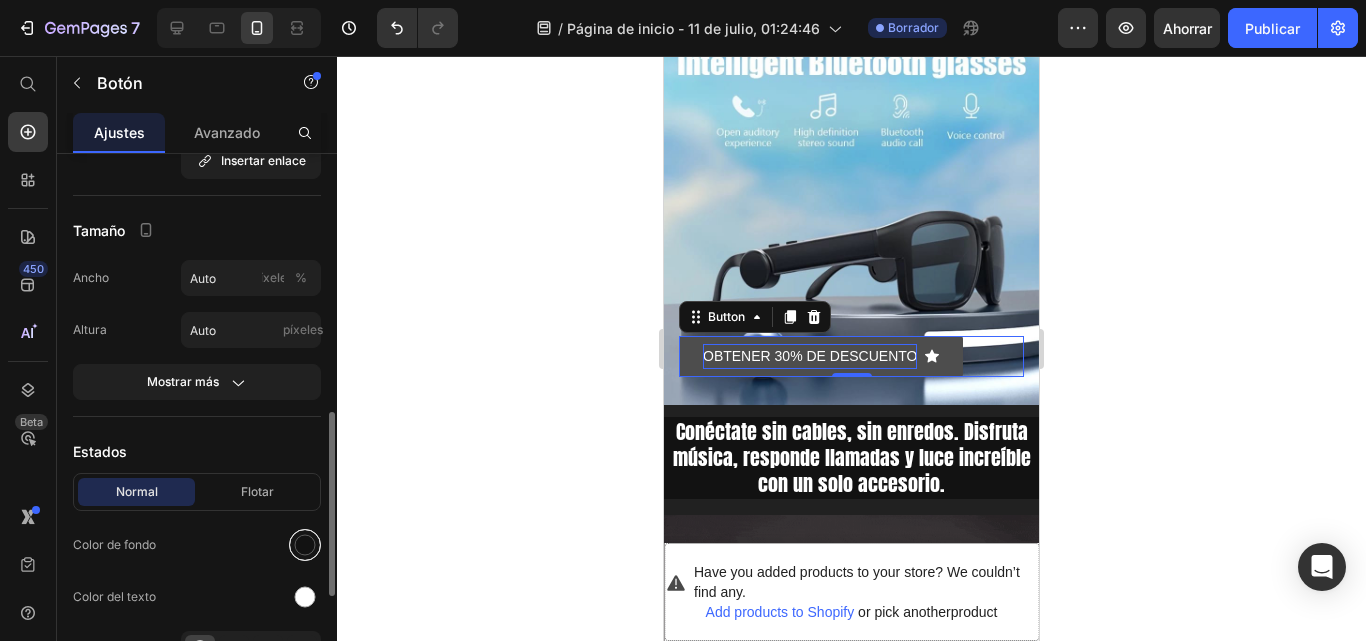 scroll, scrollTop: 447, scrollLeft: 0, axis: vertical 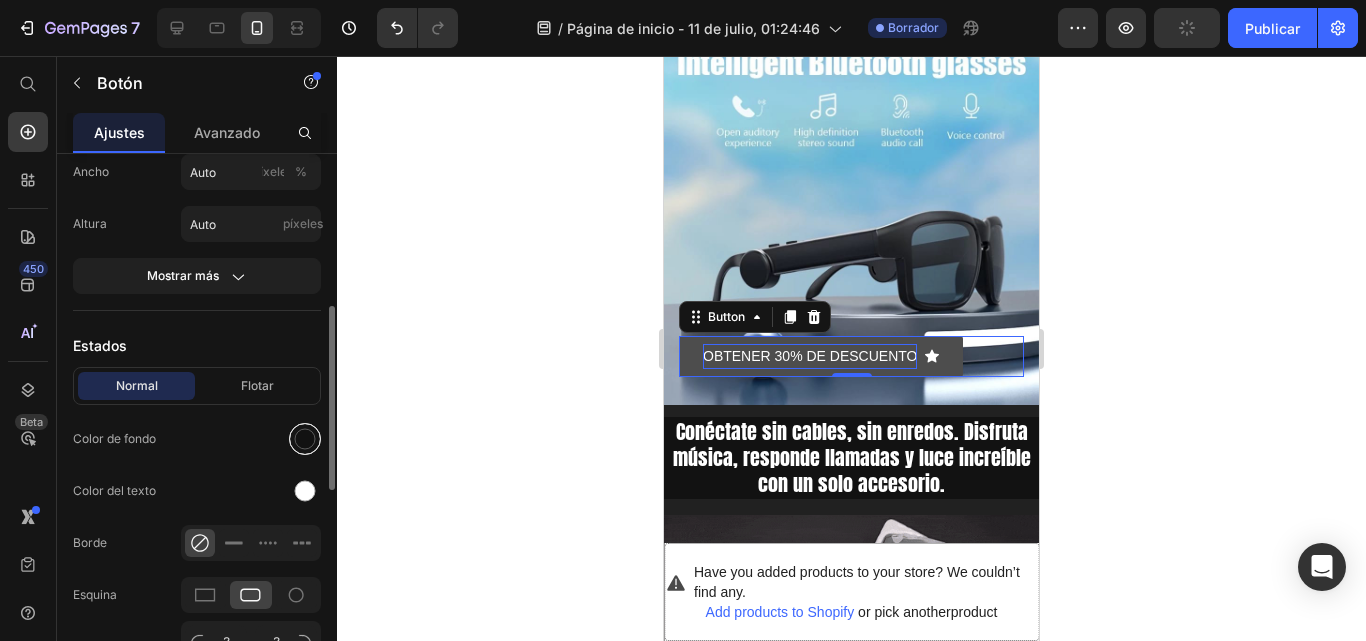 click at bounding box center [305, 439] 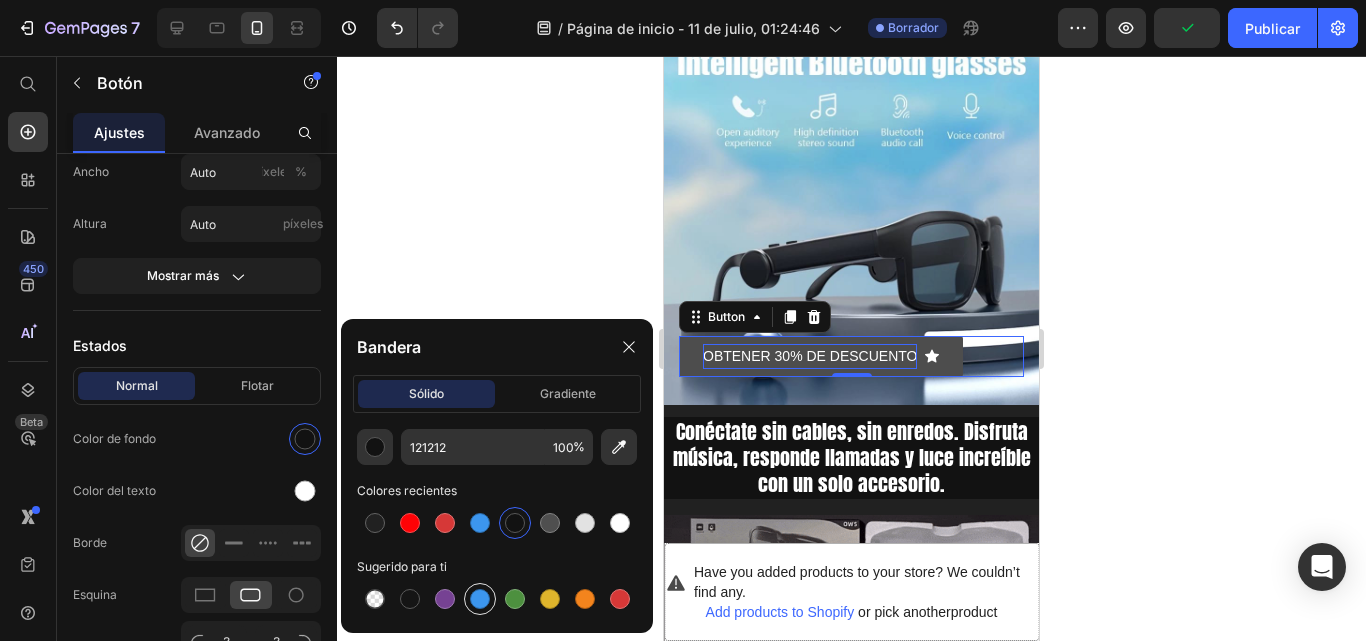 click at bounding box center (480, 599) 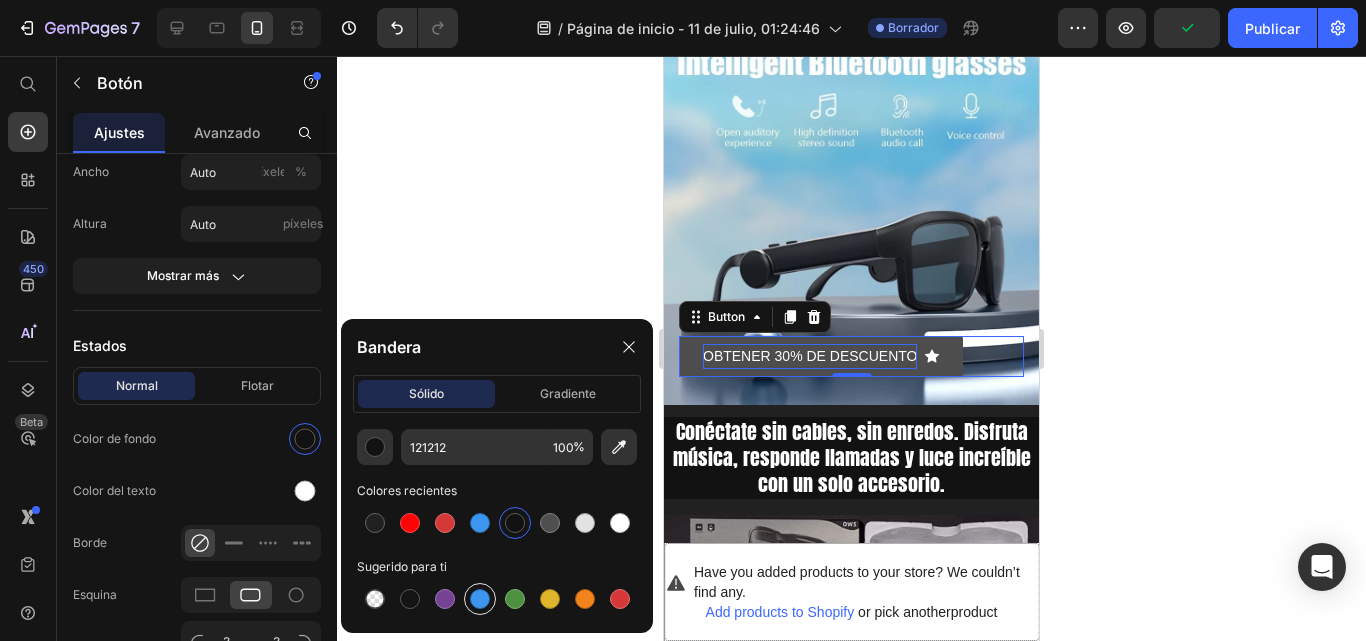 type on "3C96EE" 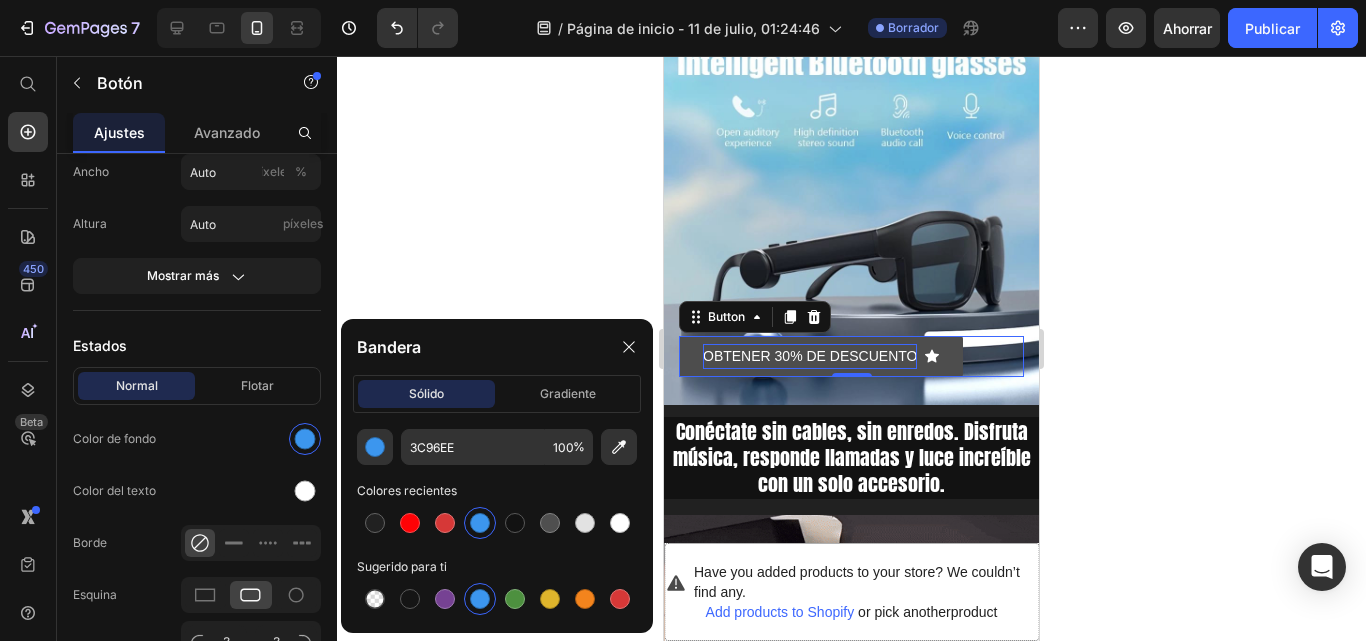 click 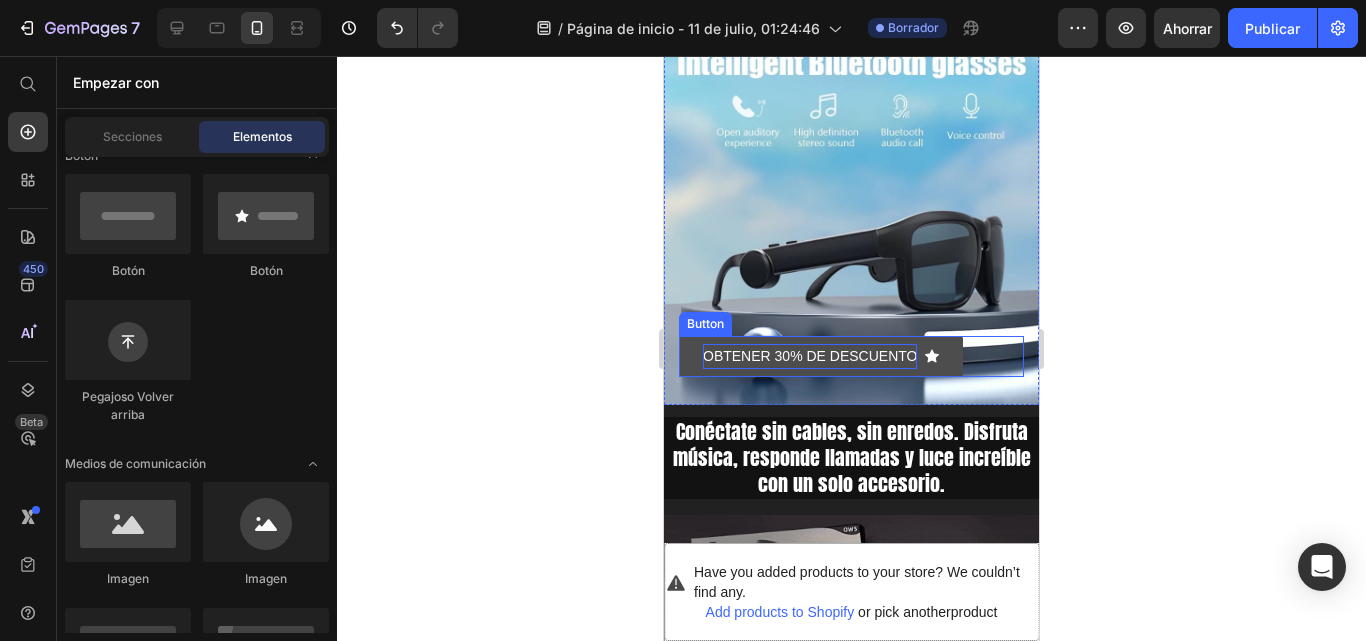 click on "OBTENER 30% DE DESCUENTO" at bounding box center (810, 356) 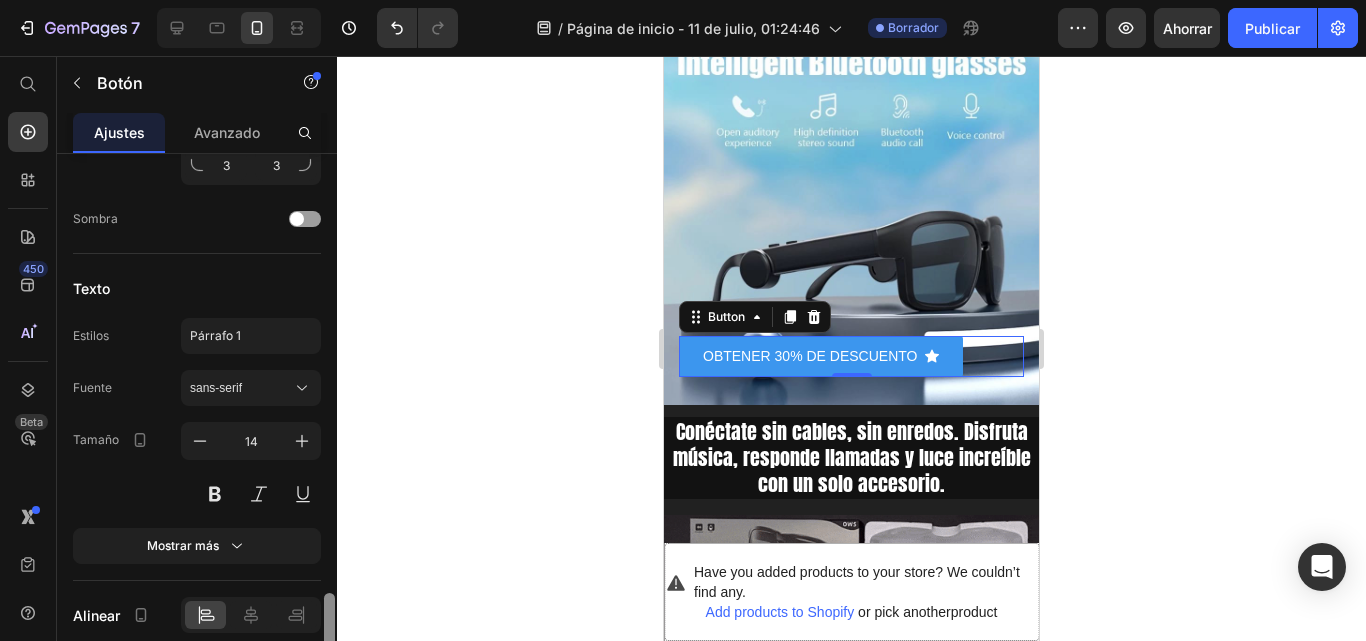 scroll, scrollTop: 1058, scrollLeft: 0, axis: vertical 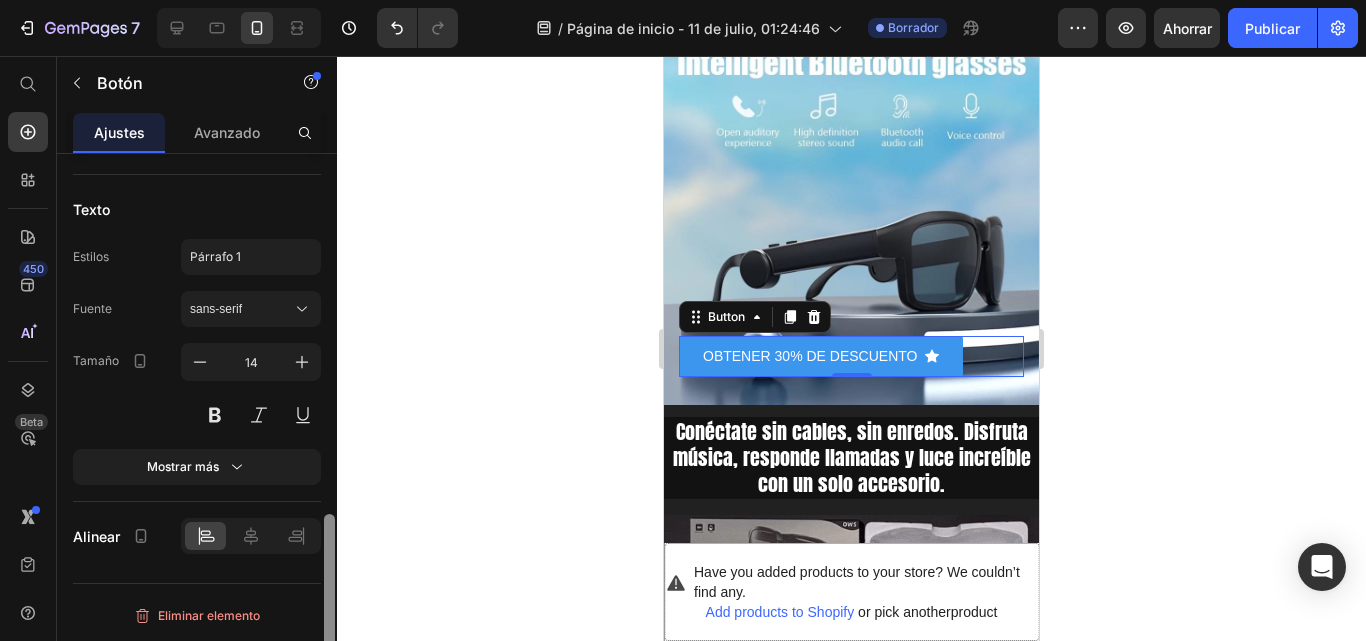 drag, startPoint x: 326, startPoint y: 318, endPoint x: 320, endPoint y: 536, distance: 218.08255 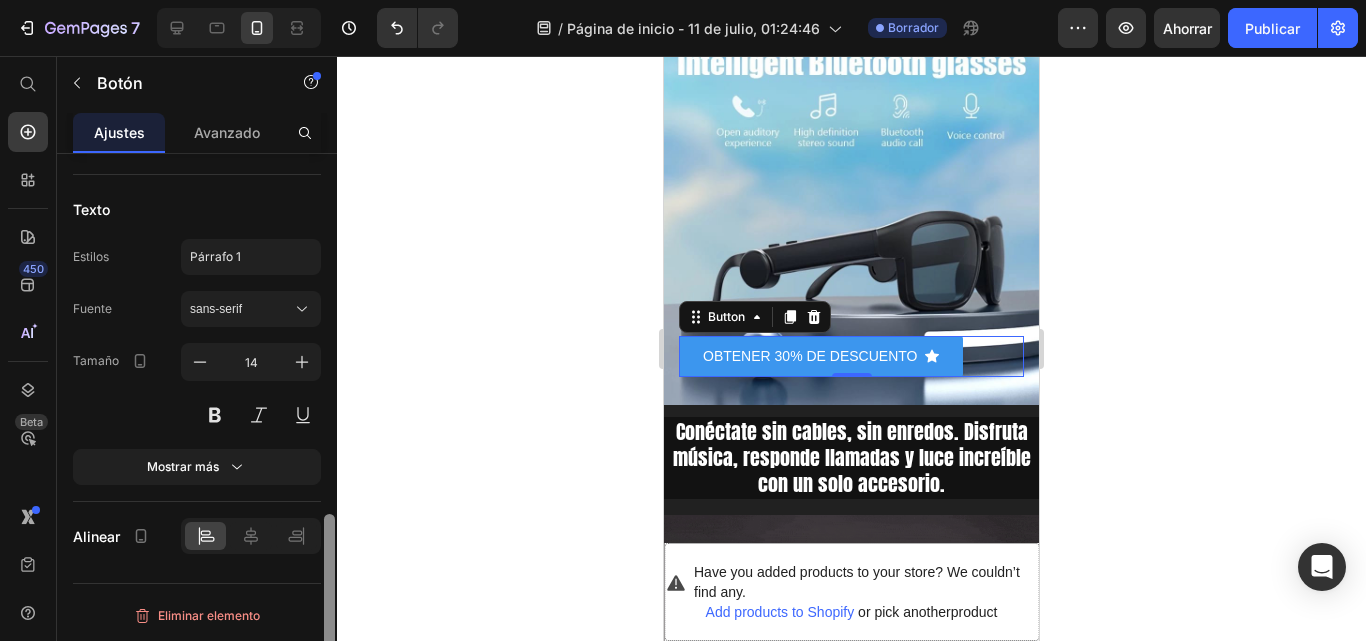 click on "Icono Elija el icono   Posición Izquierda Bien Espaciado 8 píxeles Insertar enlace Enlace de botón Insertar enlace Tamaño Ancho Auto píxeles % Altura Auto píxeles Mostrar más Estados Normal Flotar Color de fondo Color del texto Borde Esquina 3 3 3 3 Sombra Texto Estilos Párrafo 1 Fuente sans-serif Tamaño 14 Mostrar más Alinear Eliminar elemento" at bounding box center [197, 426] 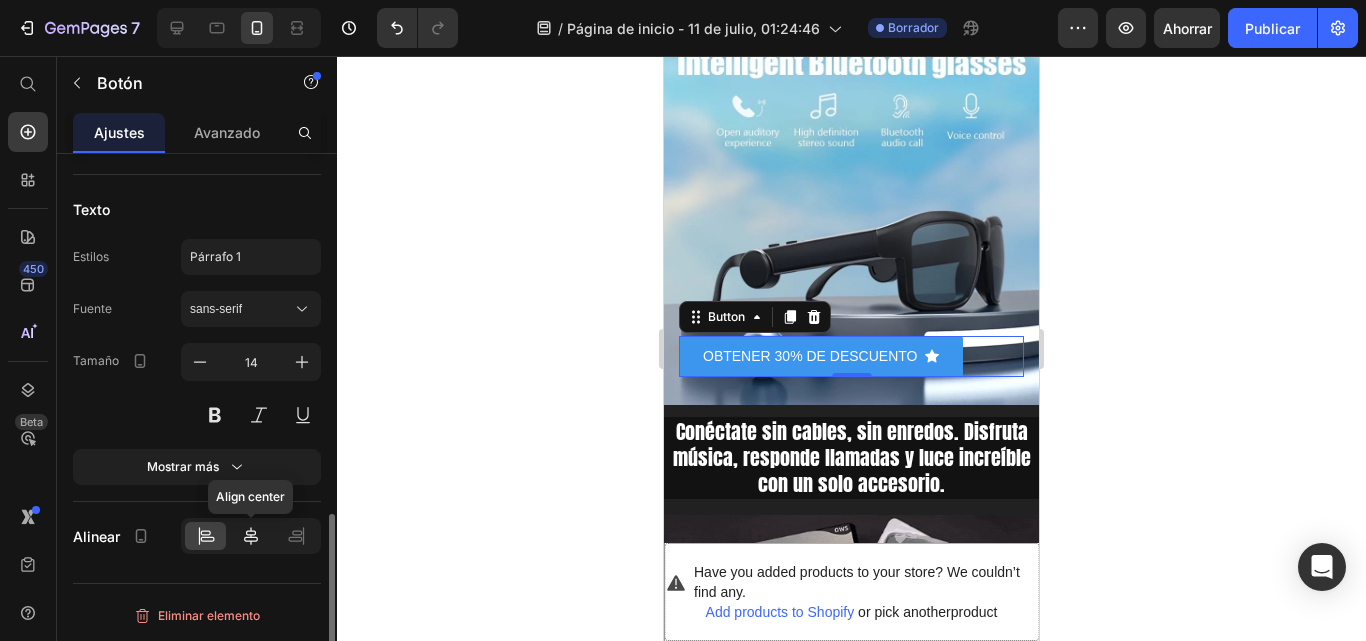 click 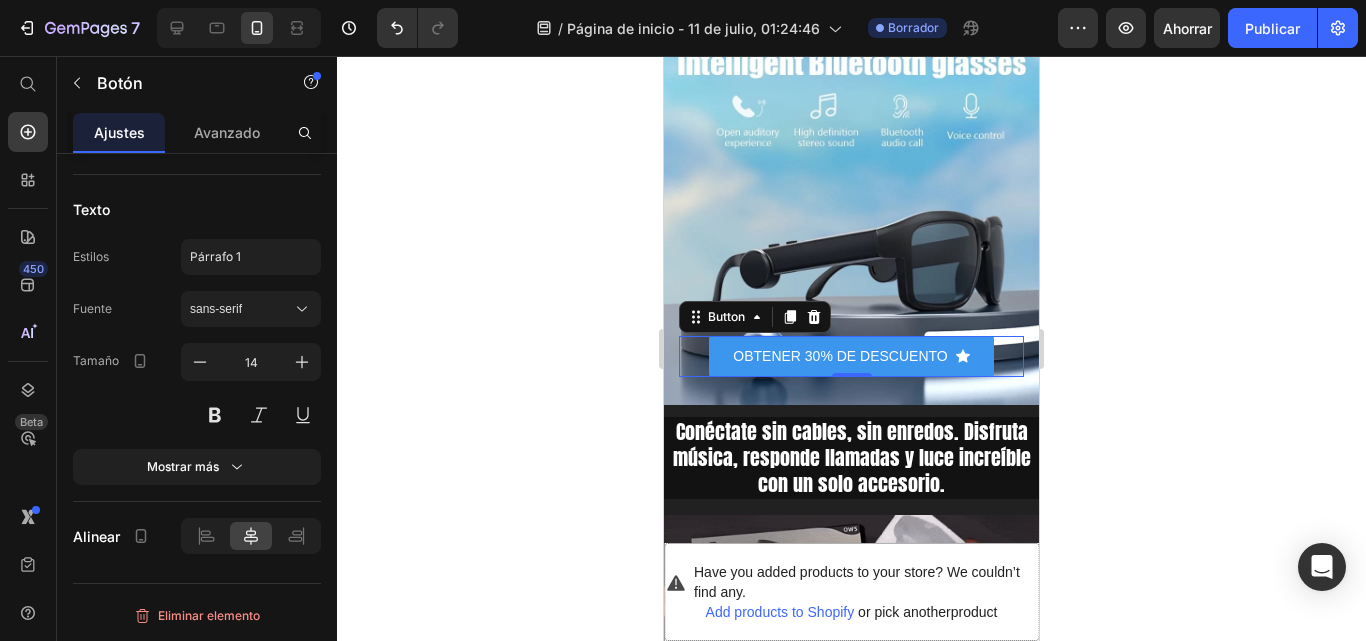 click 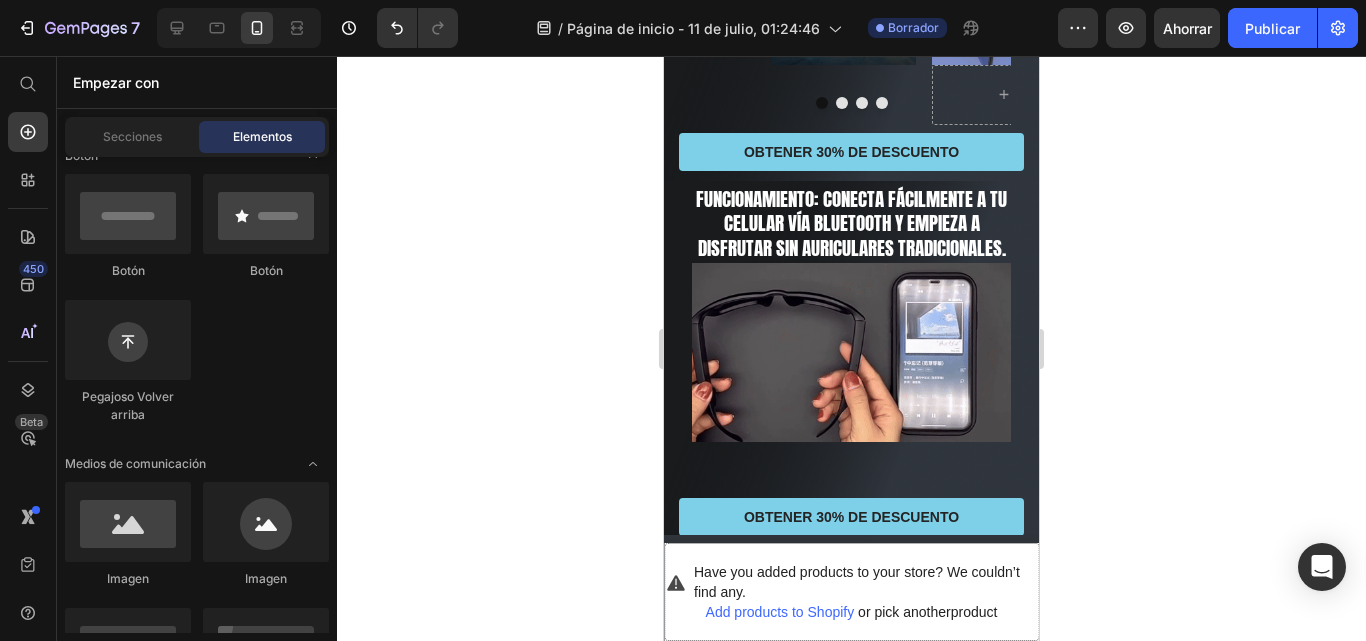 scroll, scrollTop: 1484, scrollLeft: 0, axis: vertical 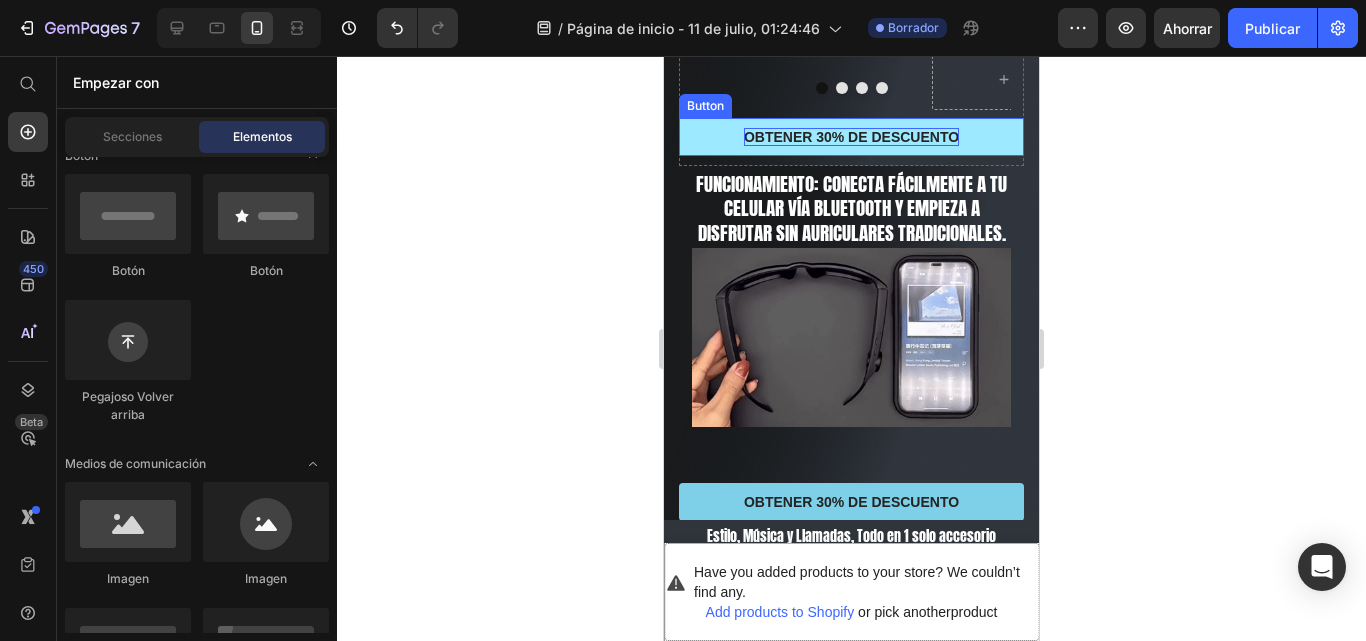 click on "OBTENER 30% DE DESCUENTO" at bounding box center [851, 137] 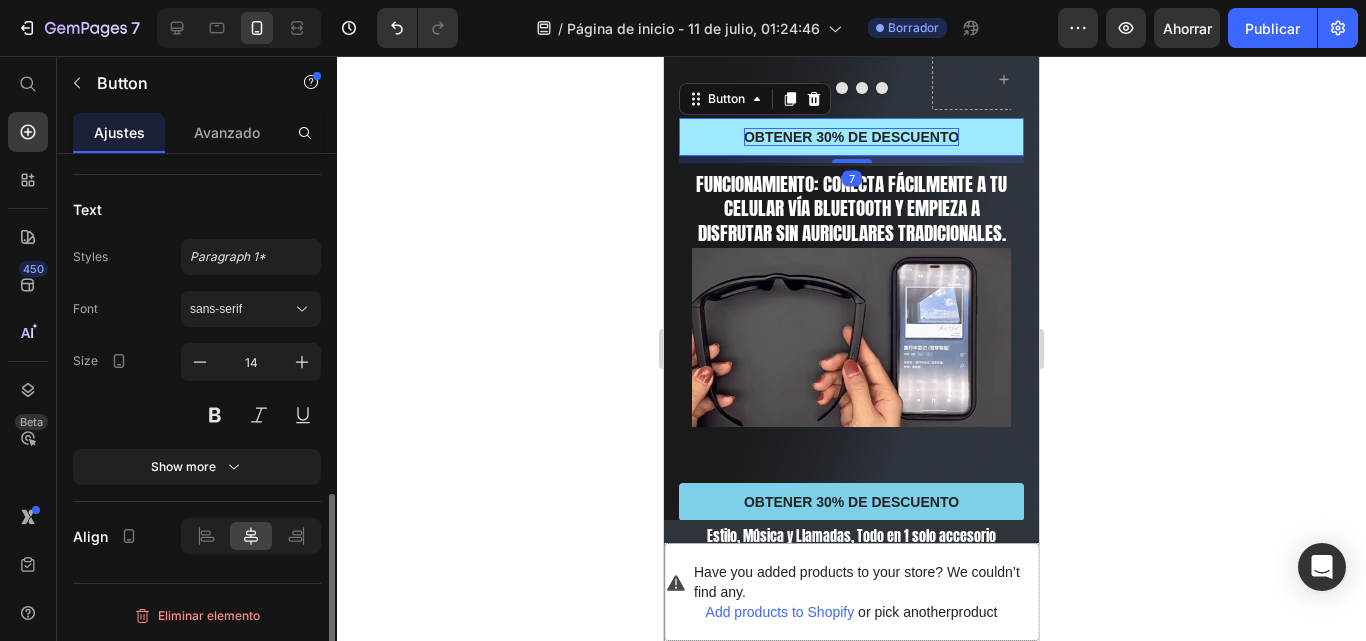 scroll, scrollTop: 901, scrollLeft: 0, axis: vertical 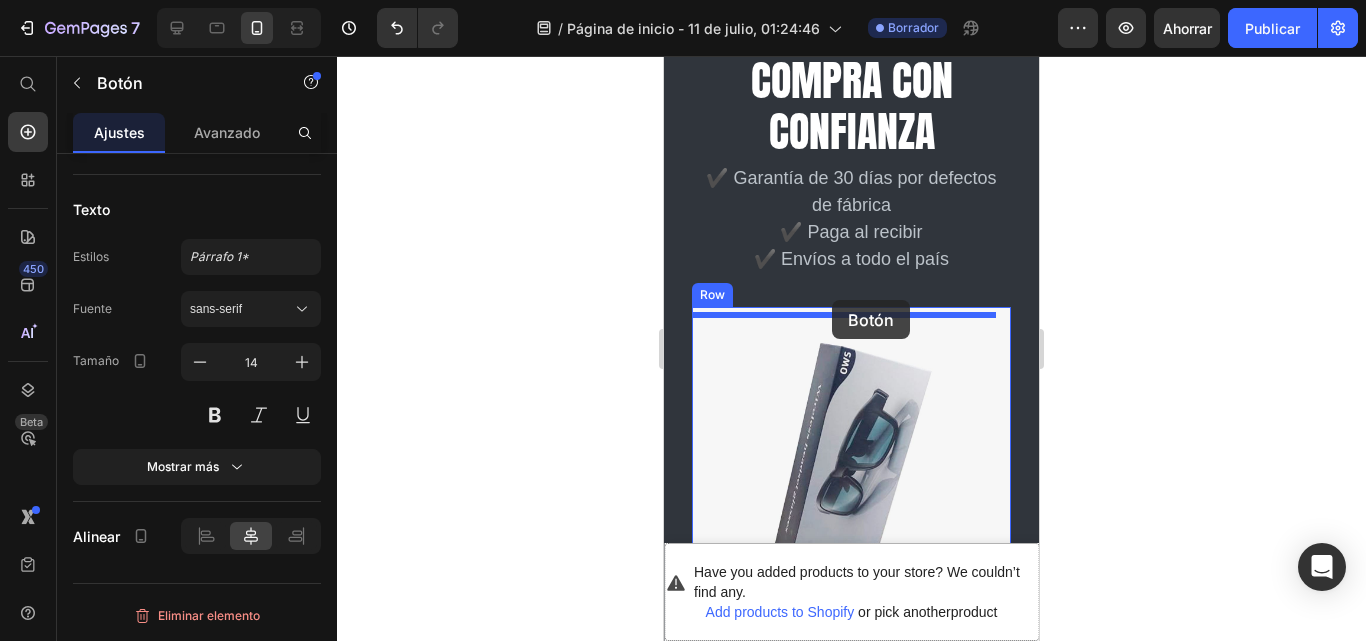 drag, startPoint x: 820, startPoint y: 406, endPoint x: 832, endPoint y: 300, distance: 106.677086 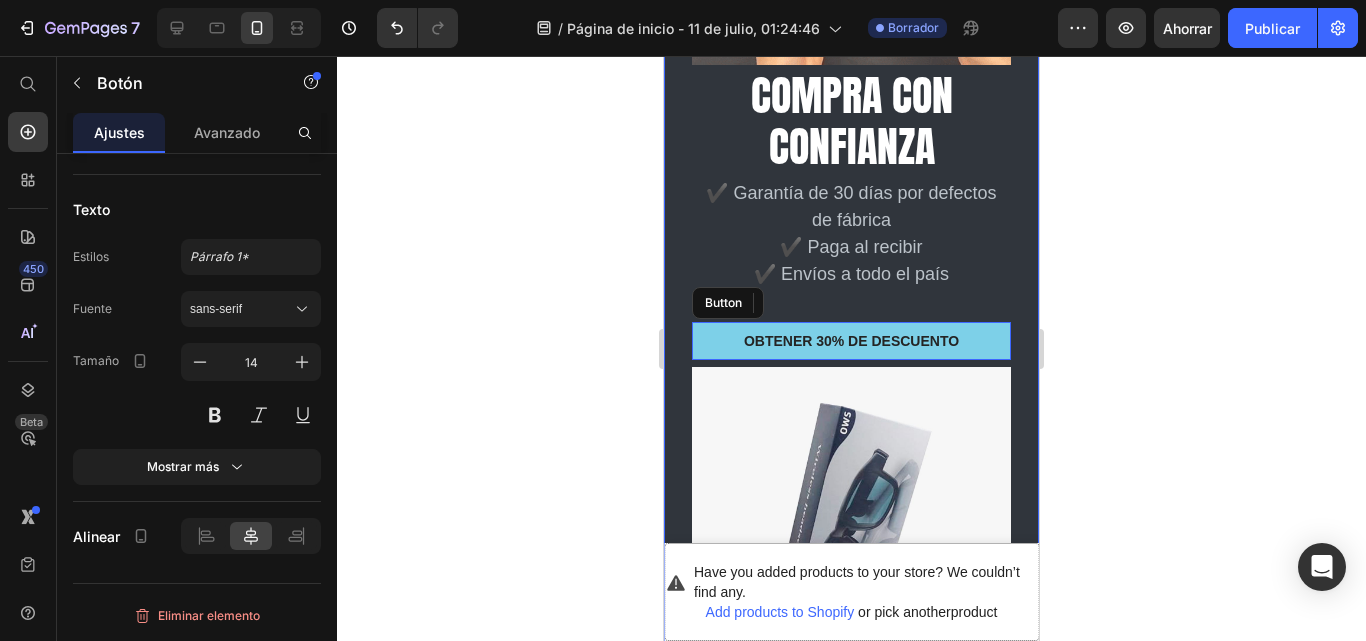 scroll, scrollTop: 2194, scrollLeft: 0, axis: vertical 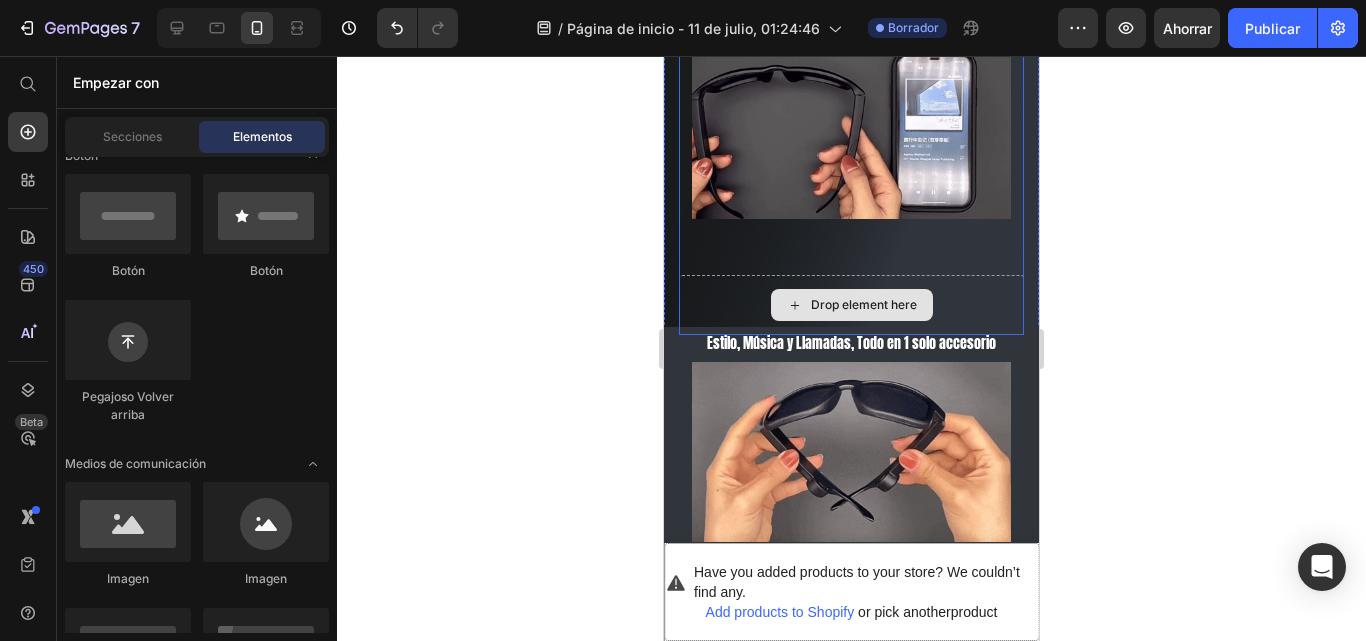 click on "Drop element here" at bounding box center (851, 305) 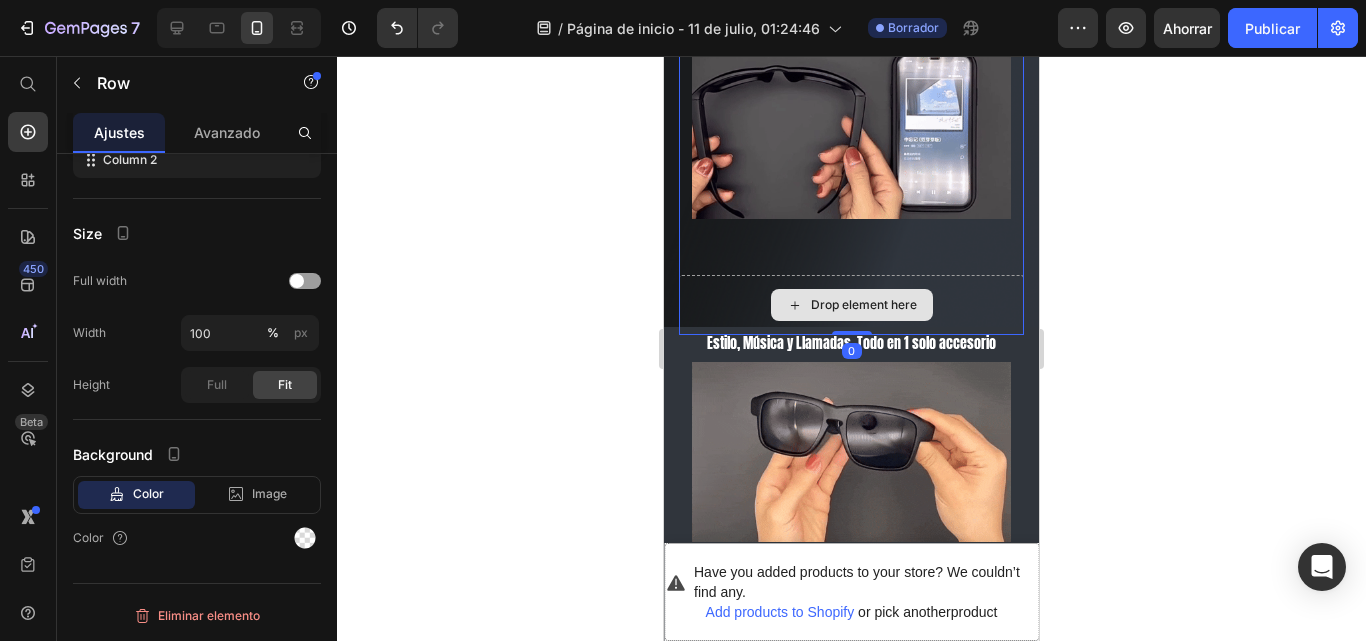 scroll, scrollTop: 0, scrollLeft: 0, axis: both 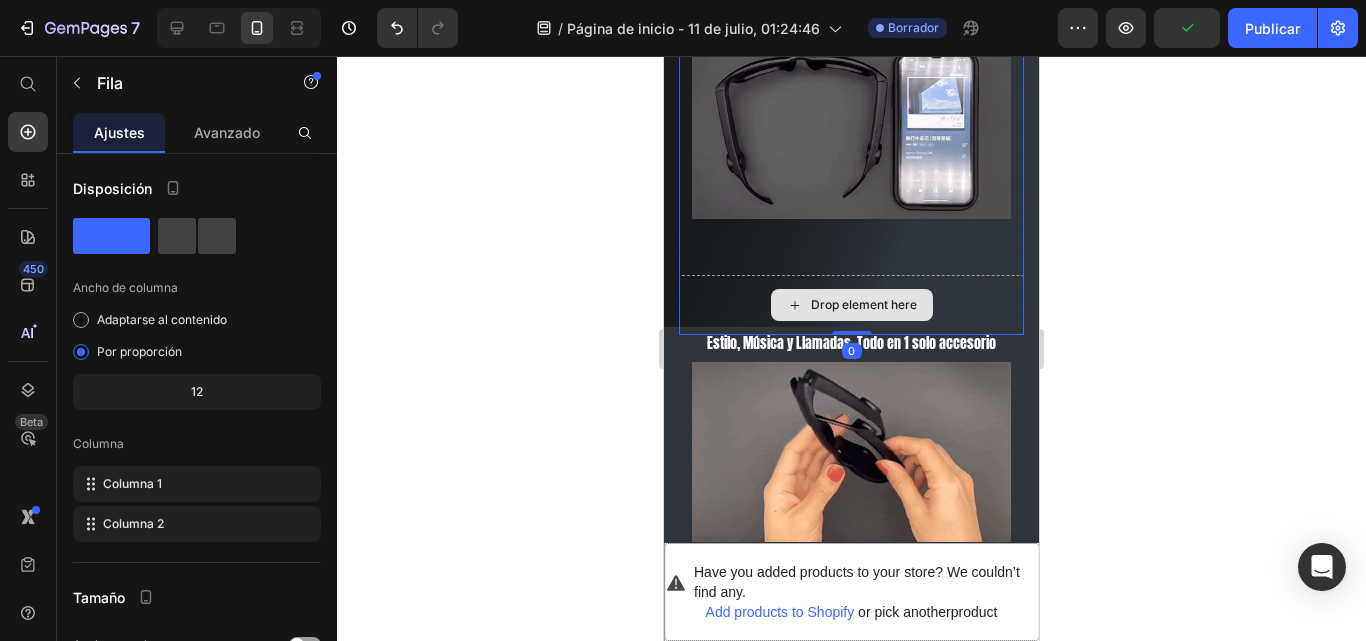 drag, startPoint x: 851, startPoint y: 358, endPoint x: 856, endPoint y: 302, distance: 56.22277 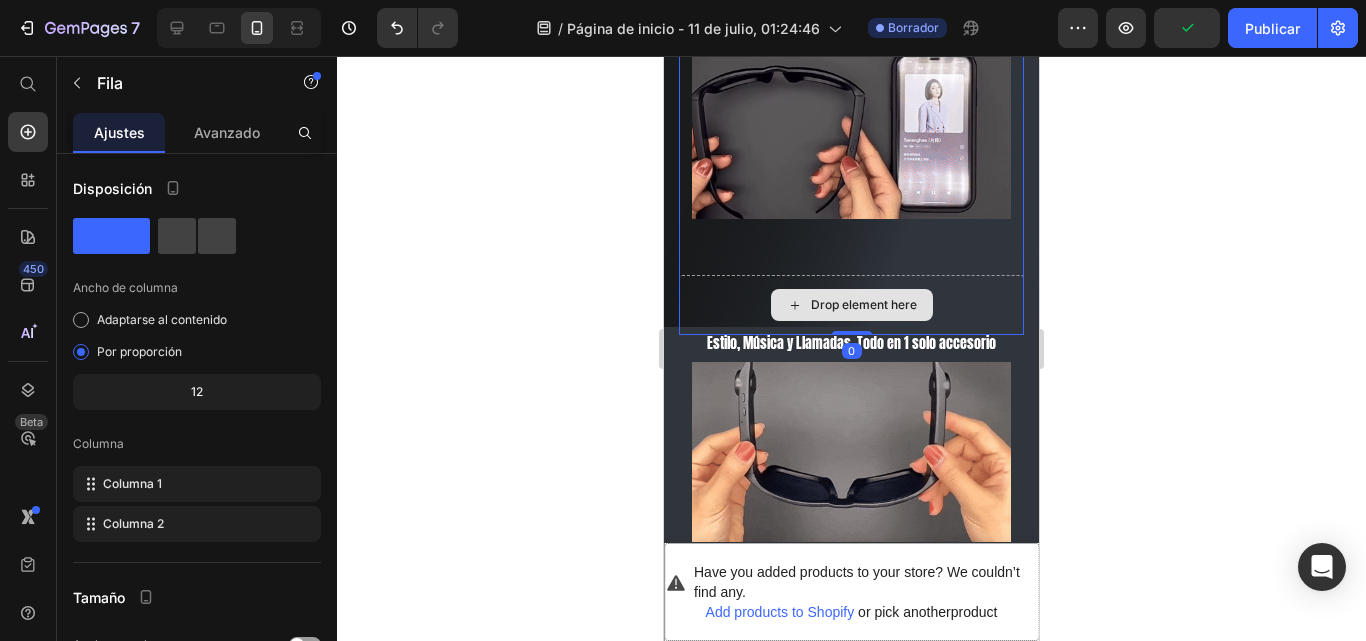 click on "Image Gemwine Heading FUNCIONAMIENTO: Conecta fácilmente a tu celular vía Bluetooth y empieza a disfrutar sin auriculares tradicionales. Heading Image Row
Drop element here Row   0" at bounding box center (851, 147) 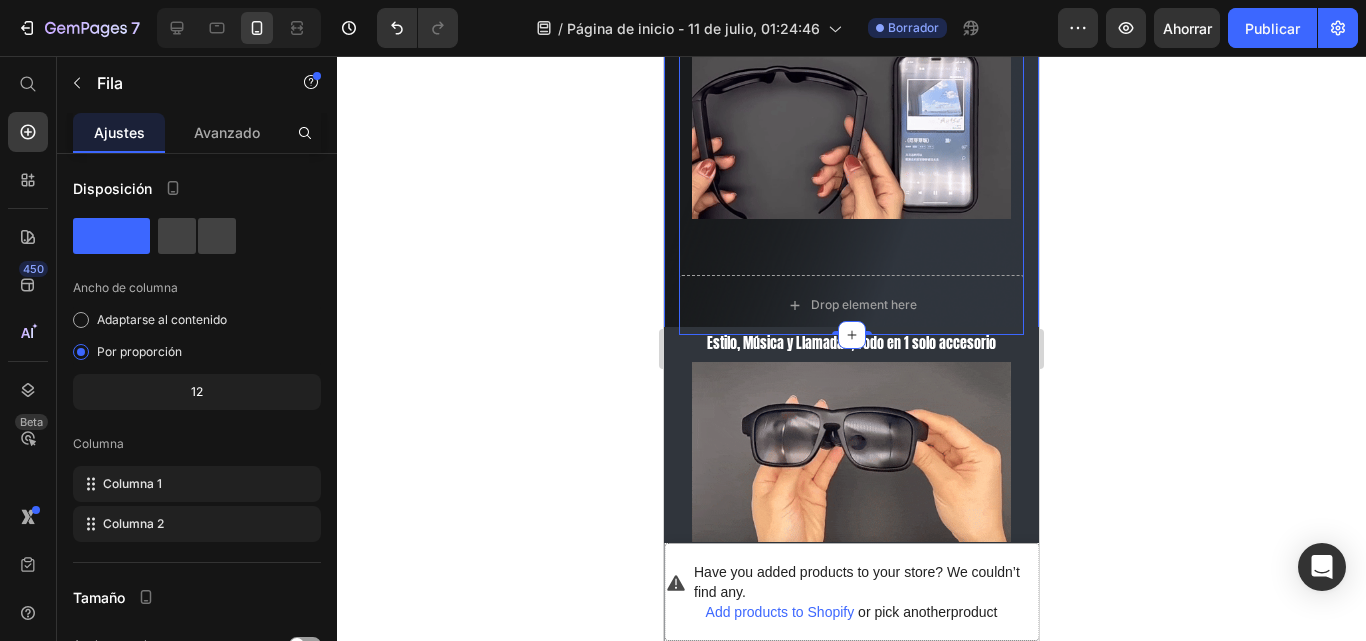 click on "Image Gemwine Heading FUNCIONAMIENTO: Conecta fácilmente a tu celular vía Bluetooth y empieza a disfrutar sin auriculares tradicionales. Heading Image Row
Drop element here Row   0 Section 6" at bounding box center (851, 147) 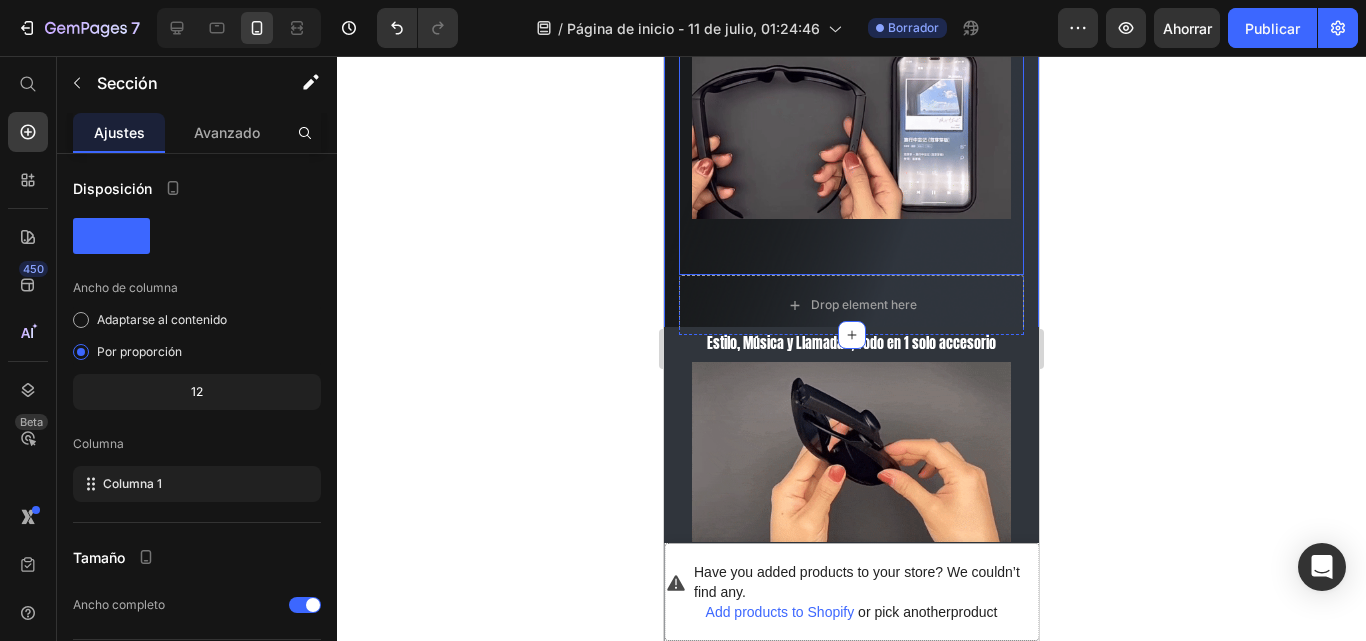 click on "Image Gemwine Heading FUNCIONAMIENTO: Conecta fácilmente a tu celular vía Bluetooth y empieza a disfrutar sin auriculares tradicionales. Heading Image Row" at bounding box center [851, 117] 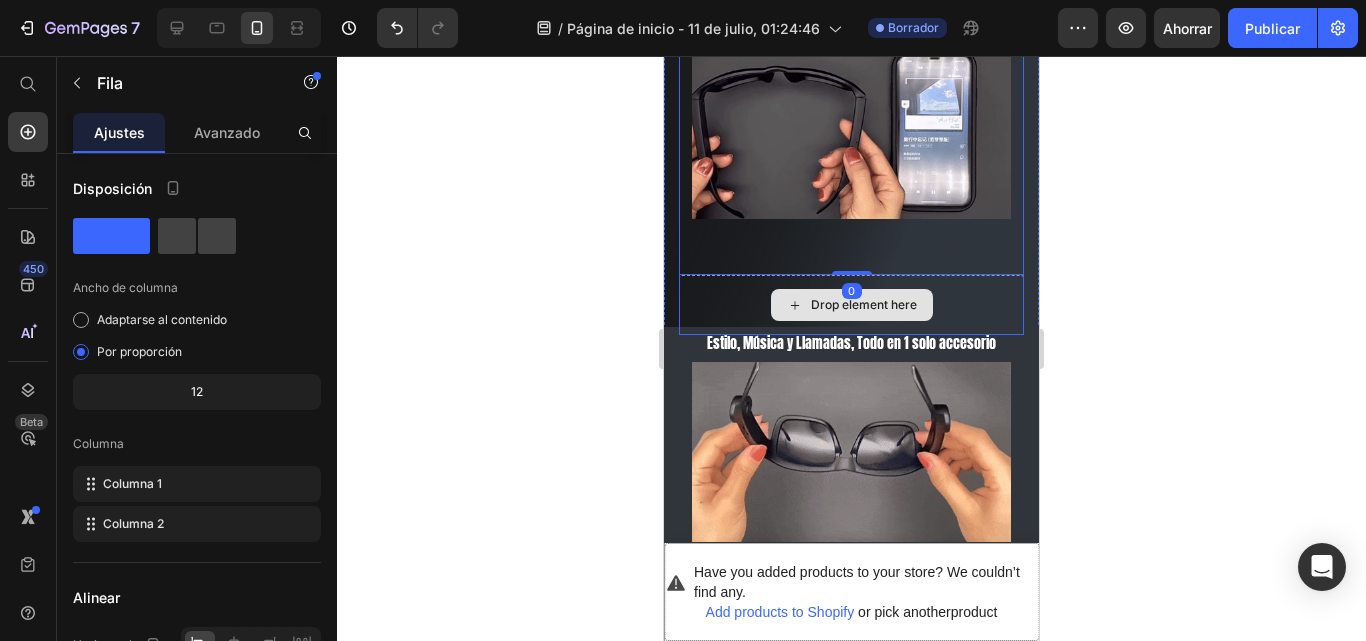 click on "Drop element here" at bounding box center [851, 305] 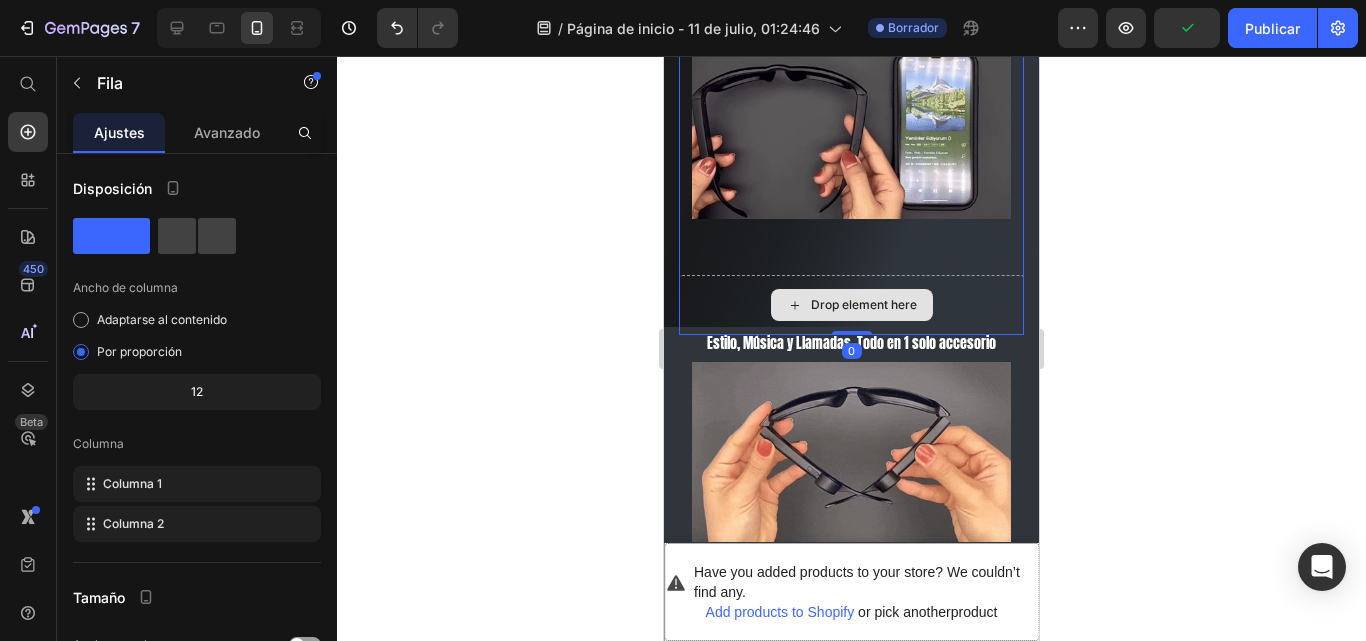 click on "Drop element here" at bounding box center (851, 305) 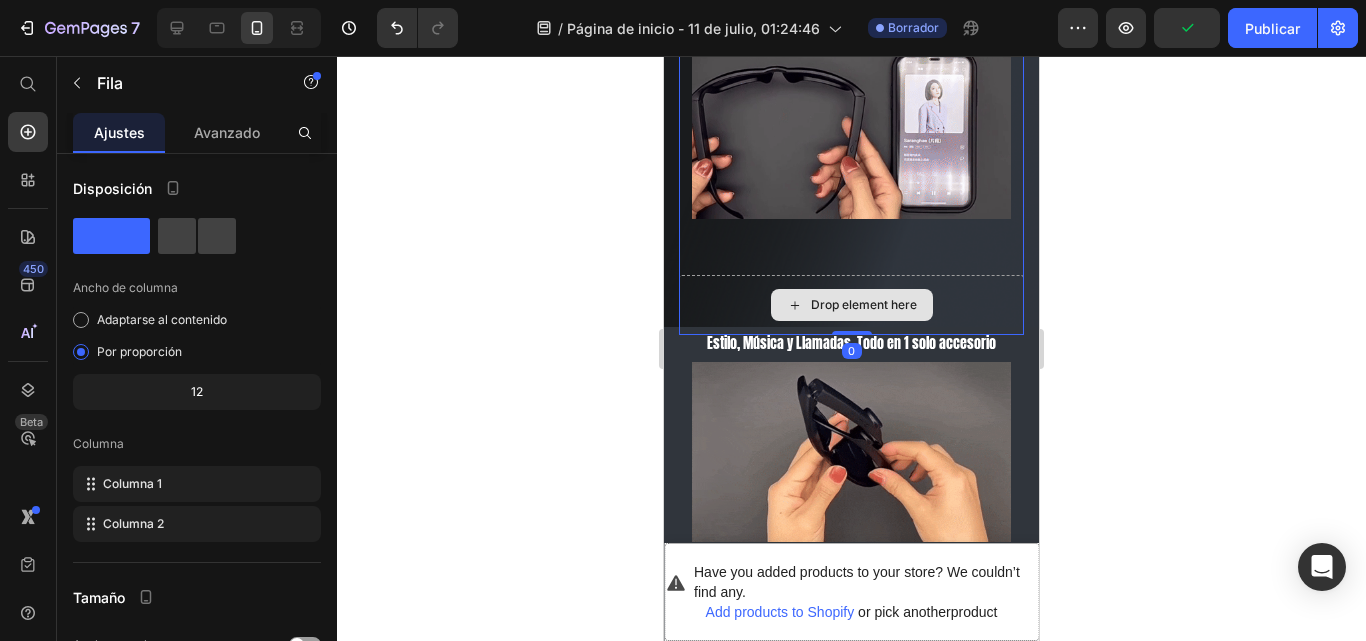 click on "Drop element here" at bounding box center (851, 305) 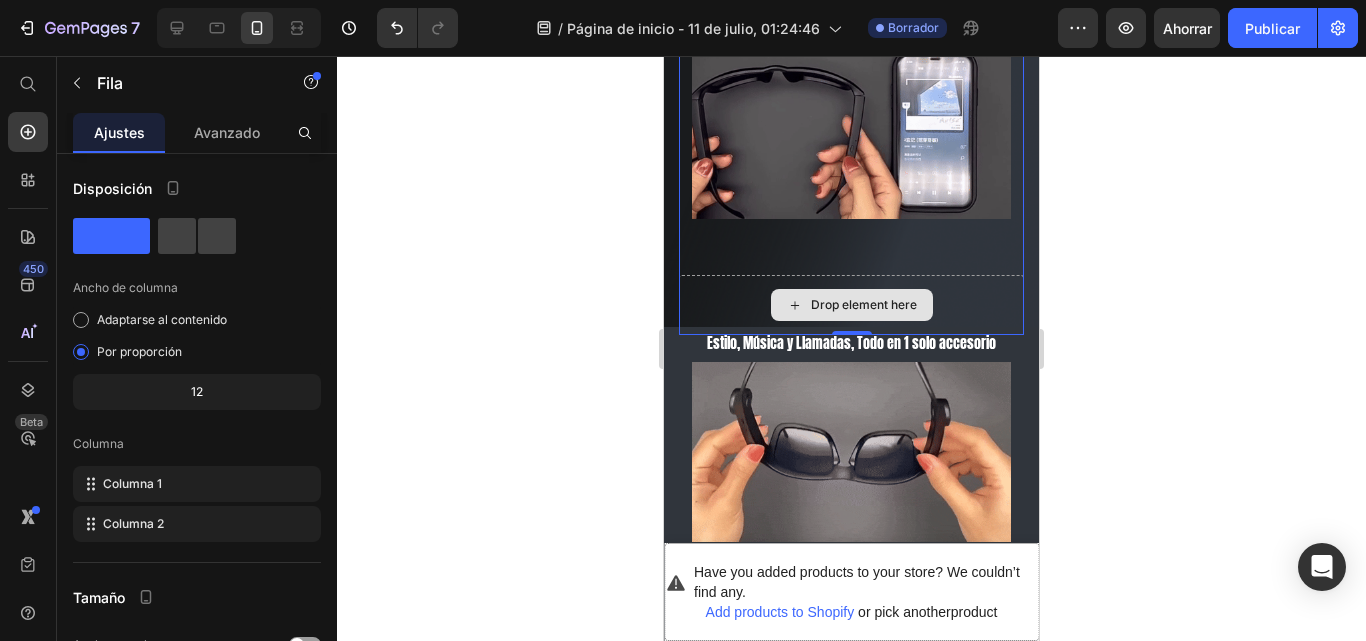 click on "Drop element here" at bounding box center (851, 305) 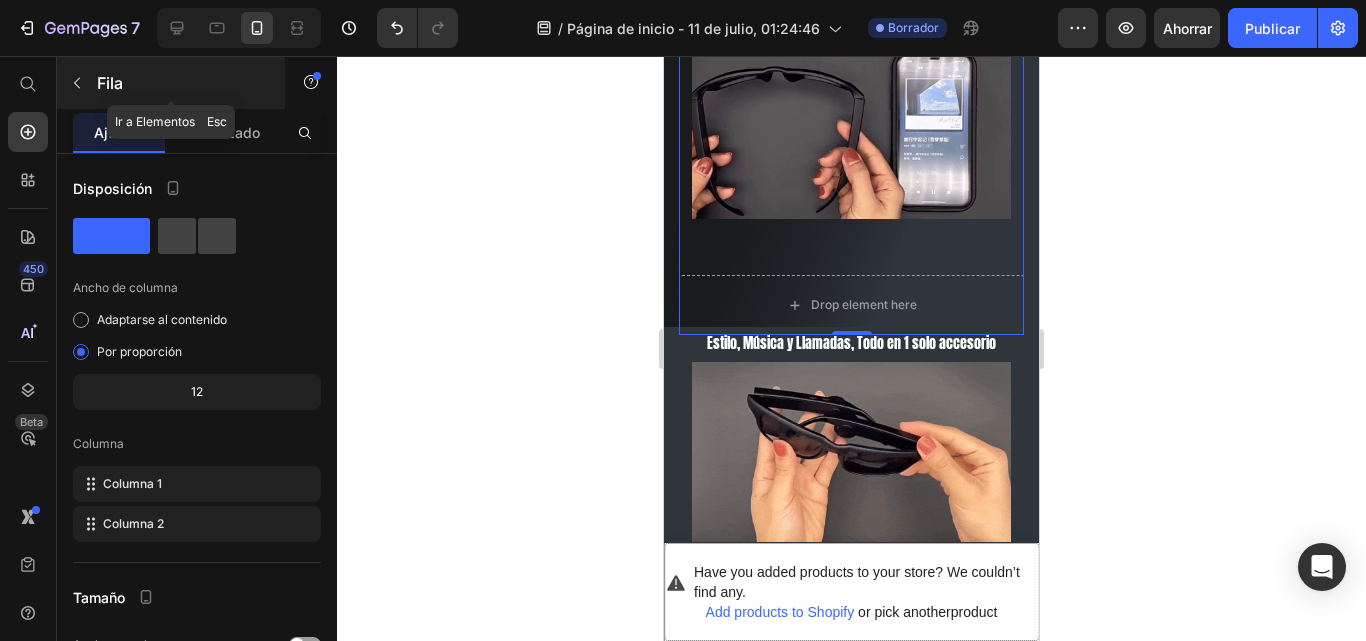 click 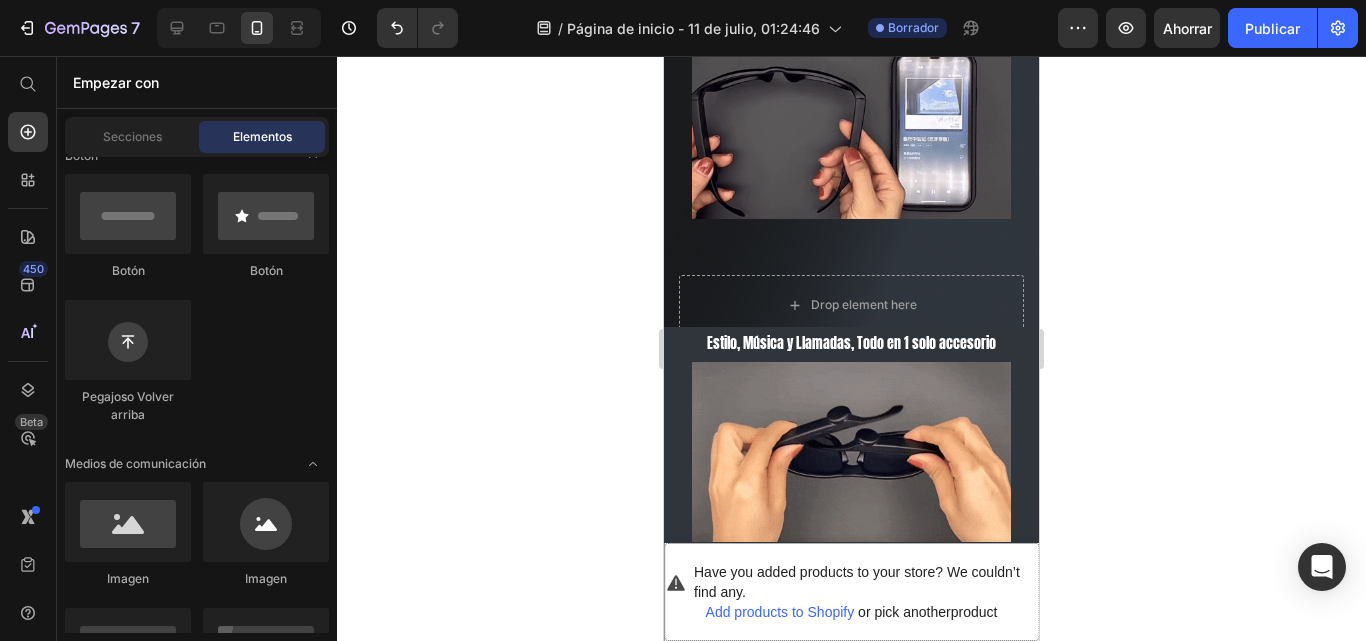 click on "Botón
Botón
Pegajoso Volver arriba" 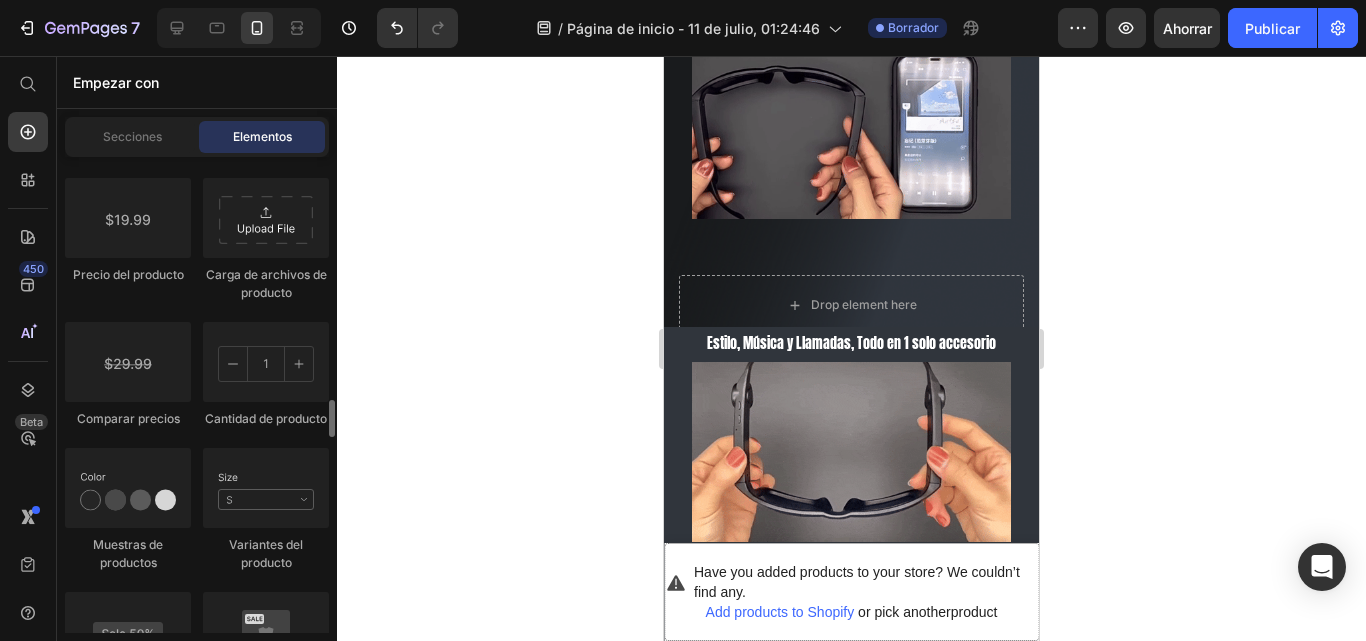 scroll, scrollTop: 3031, scrollLeft: 0, axis: vertical 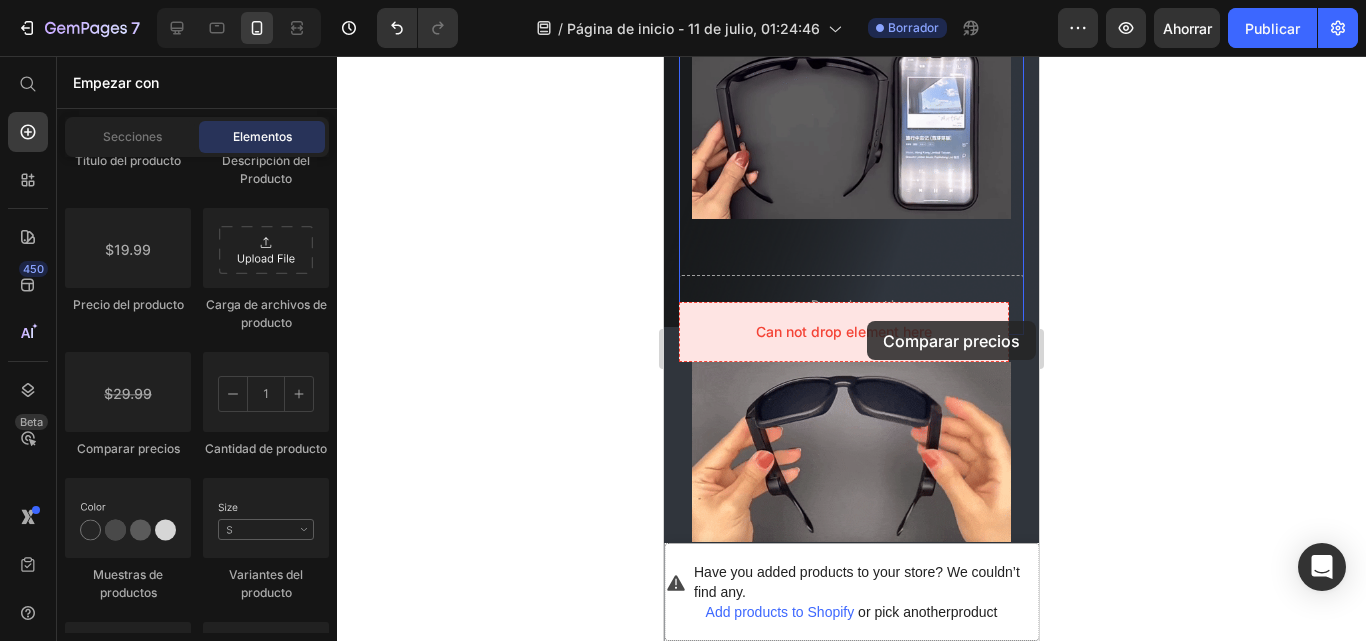 drag, startPoint x: 823, startPoint y: 458, endPoint x: 867, endPoint y: 321, distance: 143.89232 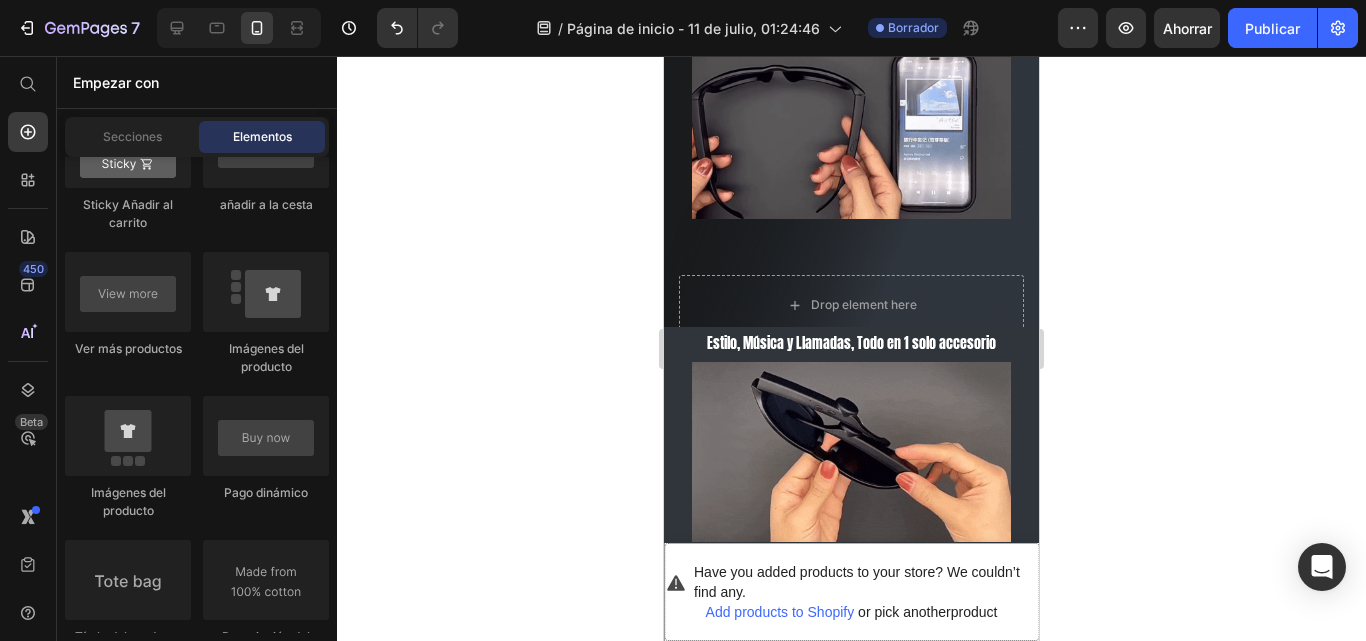 click at bounding box center (329, 871) 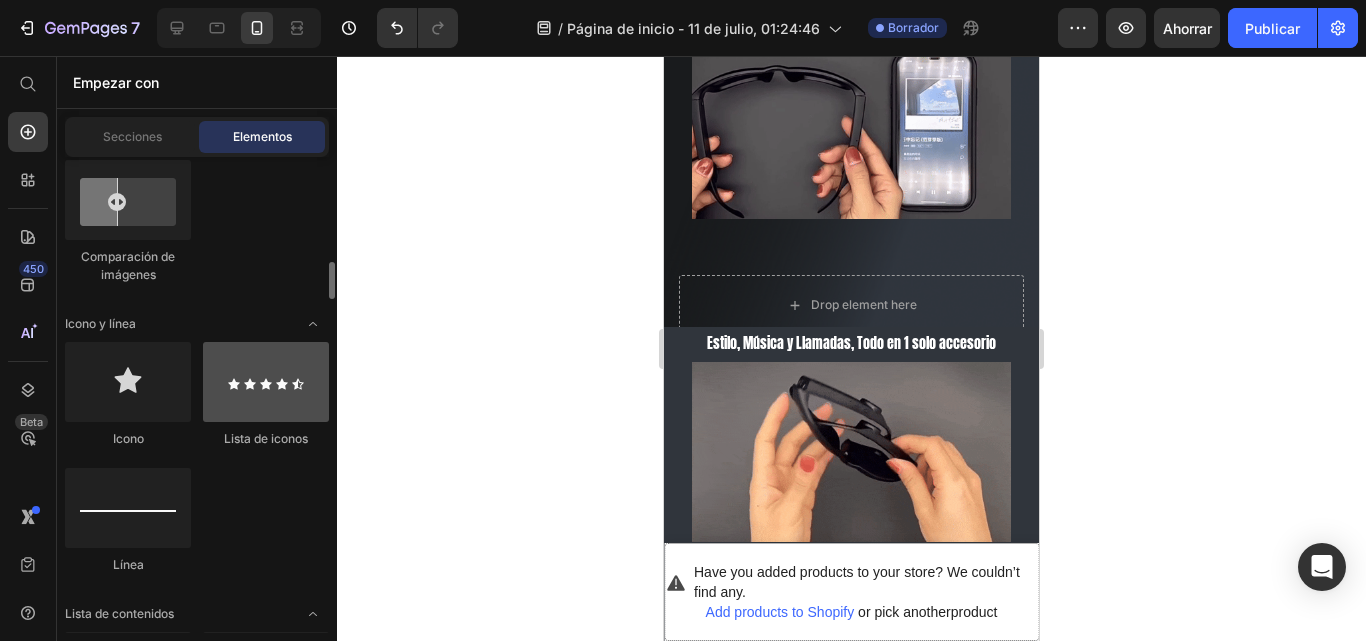 scroll, scrollTop: 1355, scrollLeft: 0, axis: vertical 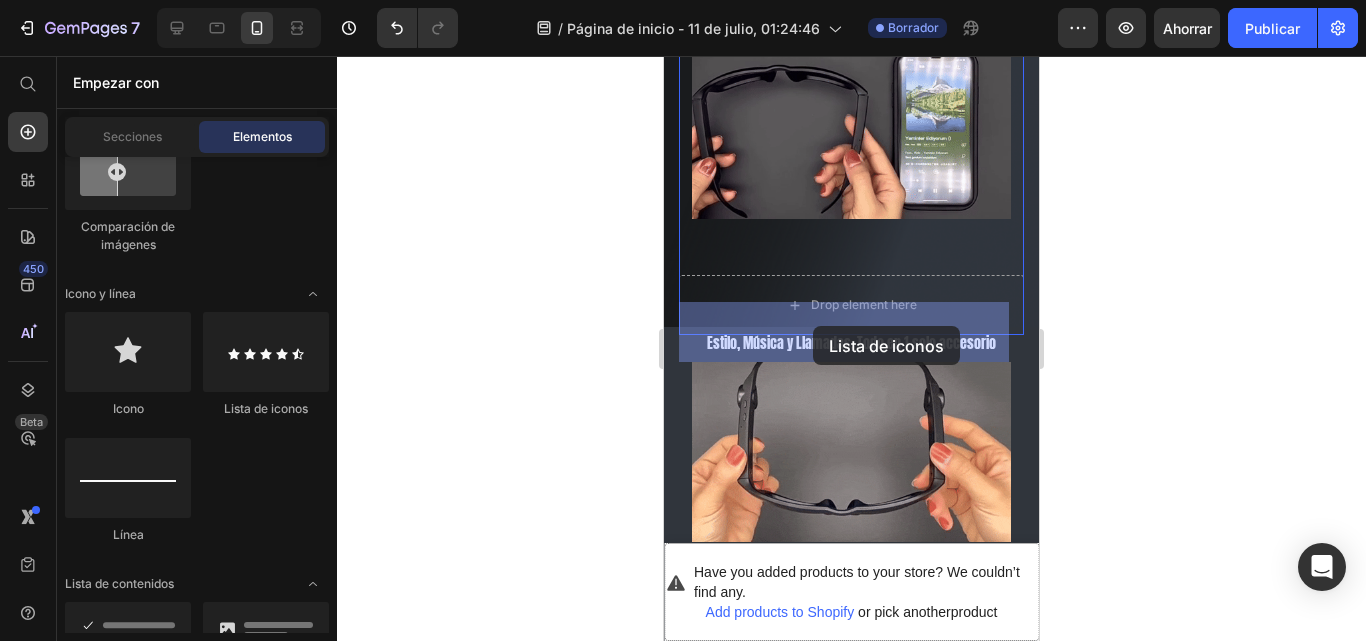 drag, startPoint x: 911, startPoint y: 441, endPoint x: 811, endPoint y: 327, distance: 151.64432 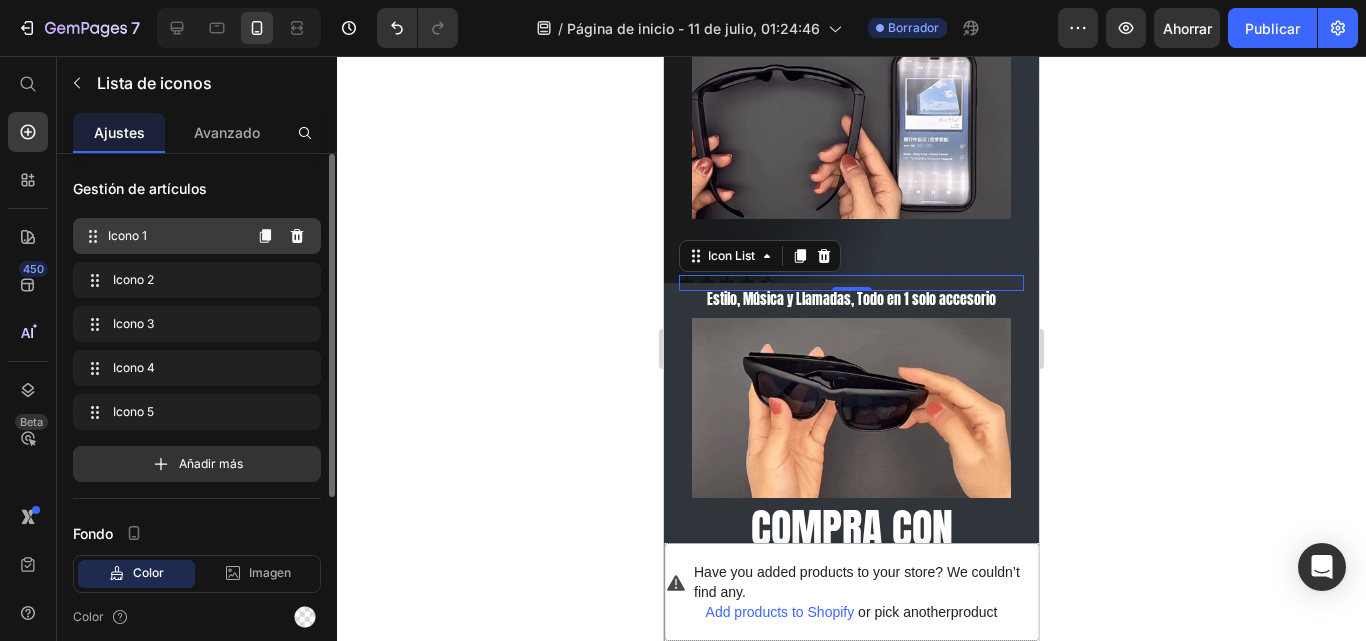 click on "Icono 1" at bounding box center [174, 236] 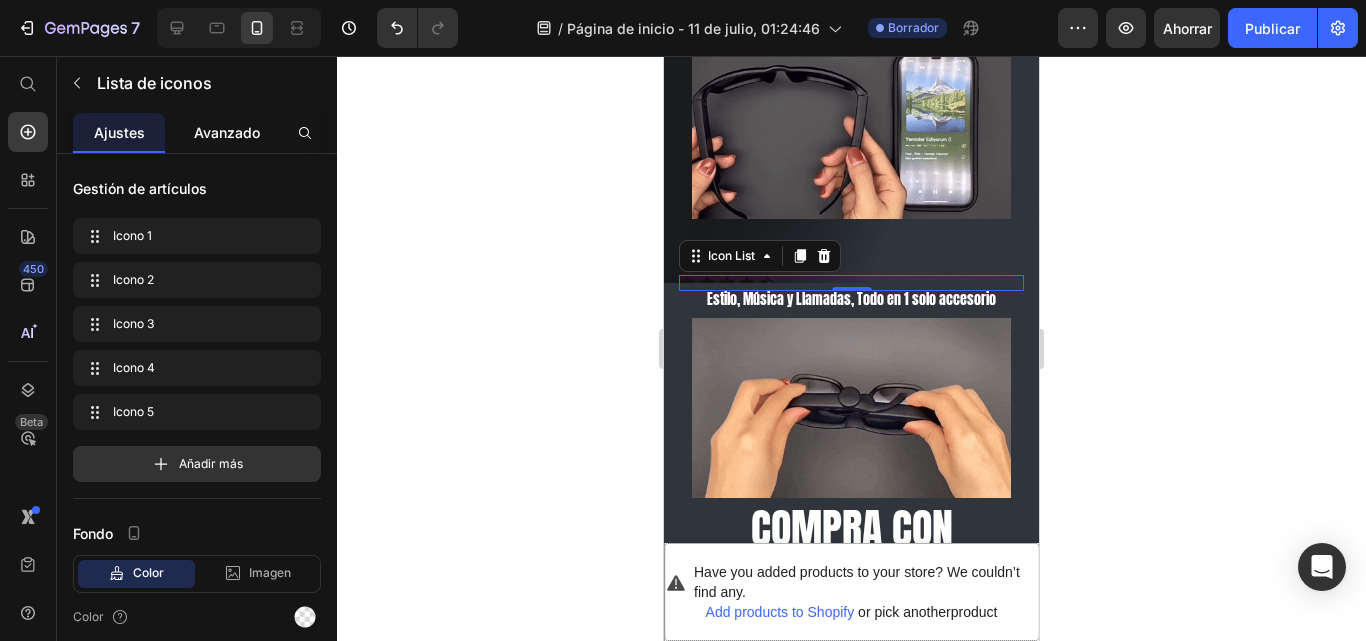 click on "Avanzado" at bounding box center [227, 132] 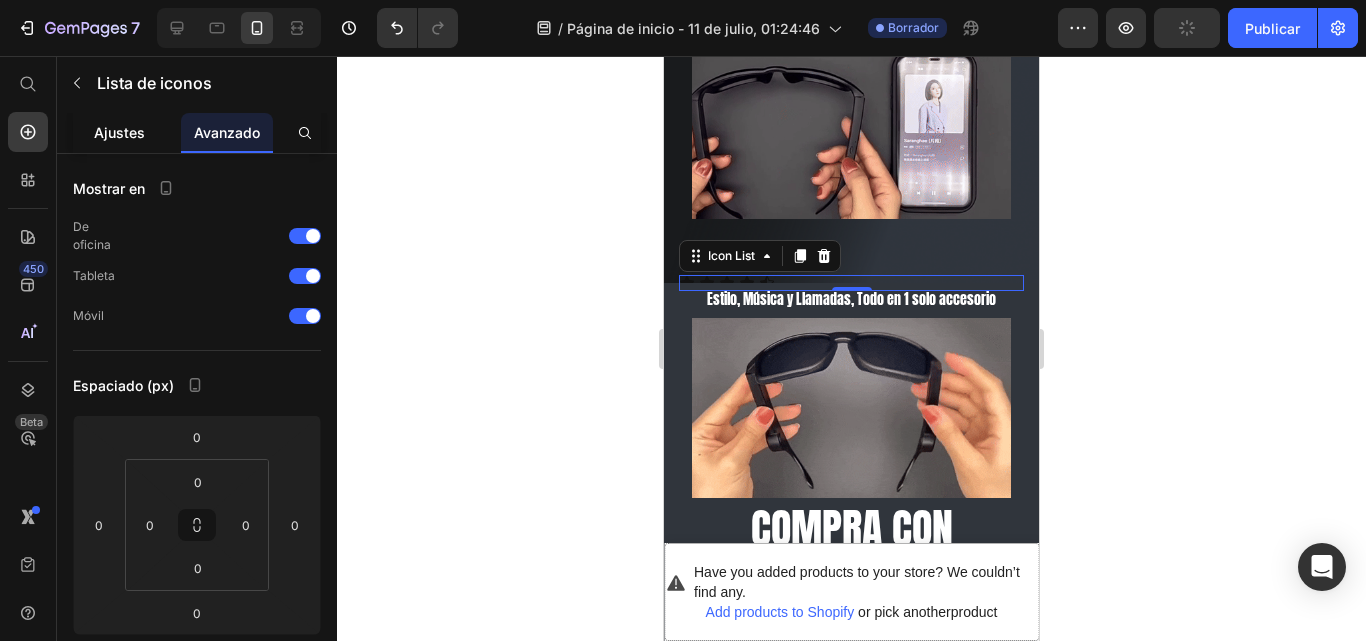click on "Ajustes" 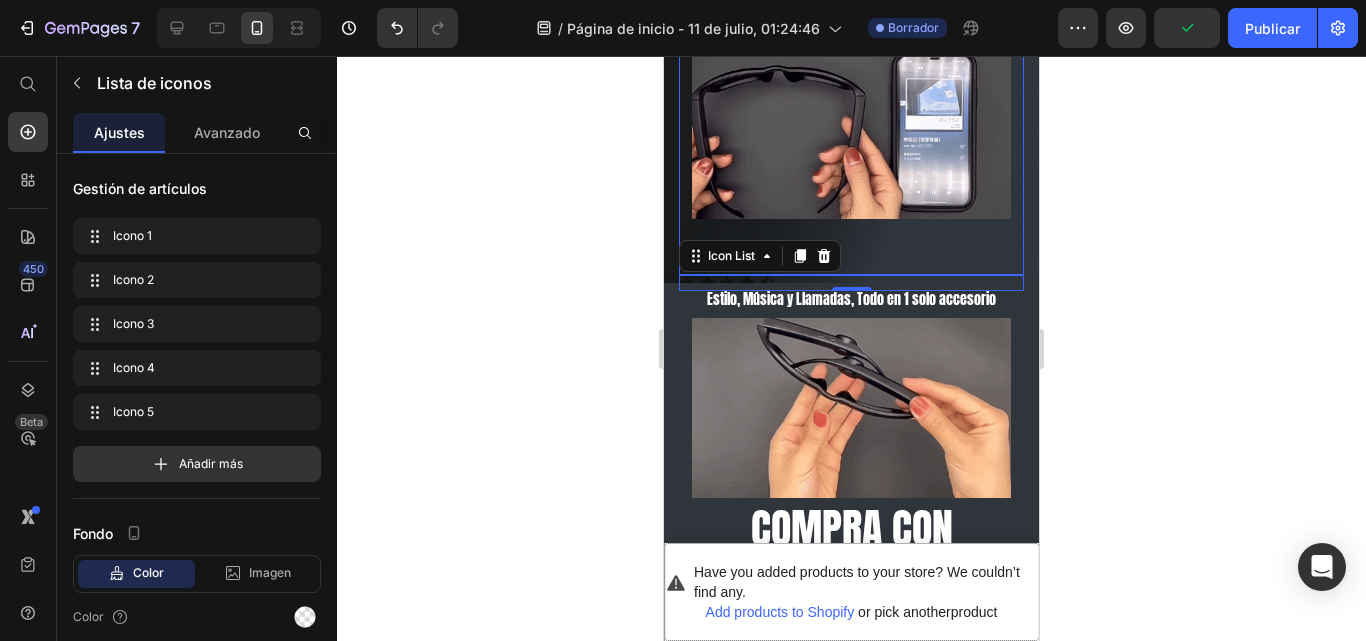 click on "Image Gemwine Heading FUNCIONAMIENTO: Conecta fácilmente a tu celular vía Bluetooth y empieza a disfrutar sin auriculares tradicionales. Heading Image Row" at bounding box center [851, 117] 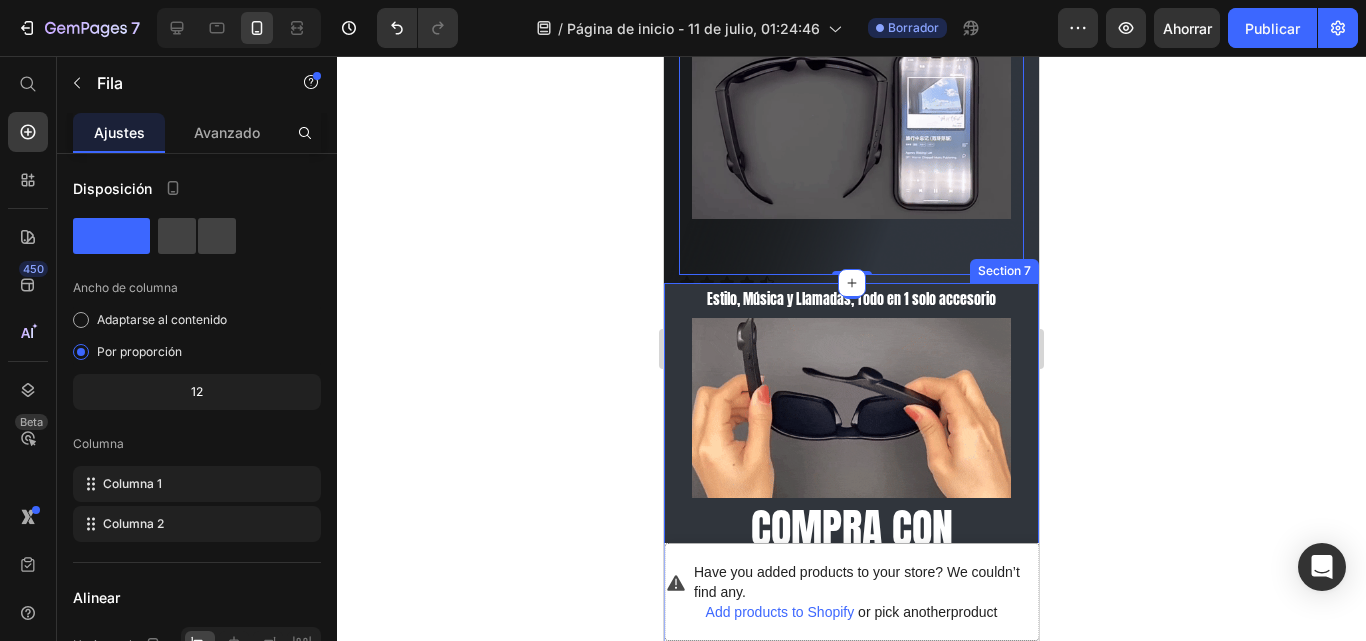 click on "Estilo, Música y Llamadas, Todo en 1 solo accesorio Text Block Image compra con confianza Heading ✔️ Garantía de 30 días por defectos de fábrica ✔️ Paga al recibir ✔️ Envíos a todo el país Text block OBTENER 30% DE DESCUENTO Button Image Image Have you added products to your store? We couldn’t find any. Add products to Shopify   or pick another  product Product 100% No-Risk Money Back Guarantee Text block                Title Line Sold:  690 Text block Available:  3 Text block Row Row Have you added products to your store? We couldn’t find any. Add products to Shopify   or pick another  product Product Image Row Have you added products to your store? We couldn’t find any. Add products to Shopify   or pick another  product Product 100% No-Risk Money Back Guarantee Text block                Title Line Sold:  690 Text block Available:  3 Text block Row Row Row Row Section 7" at bounding box center [851, 1327] 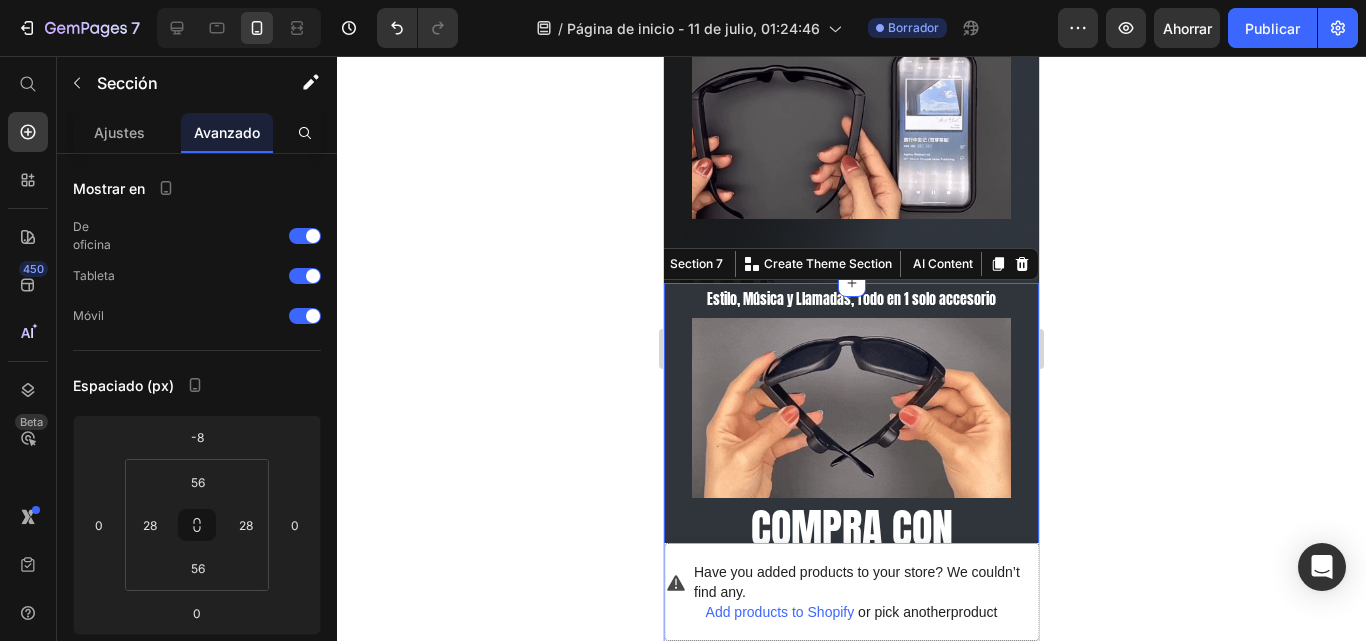 click 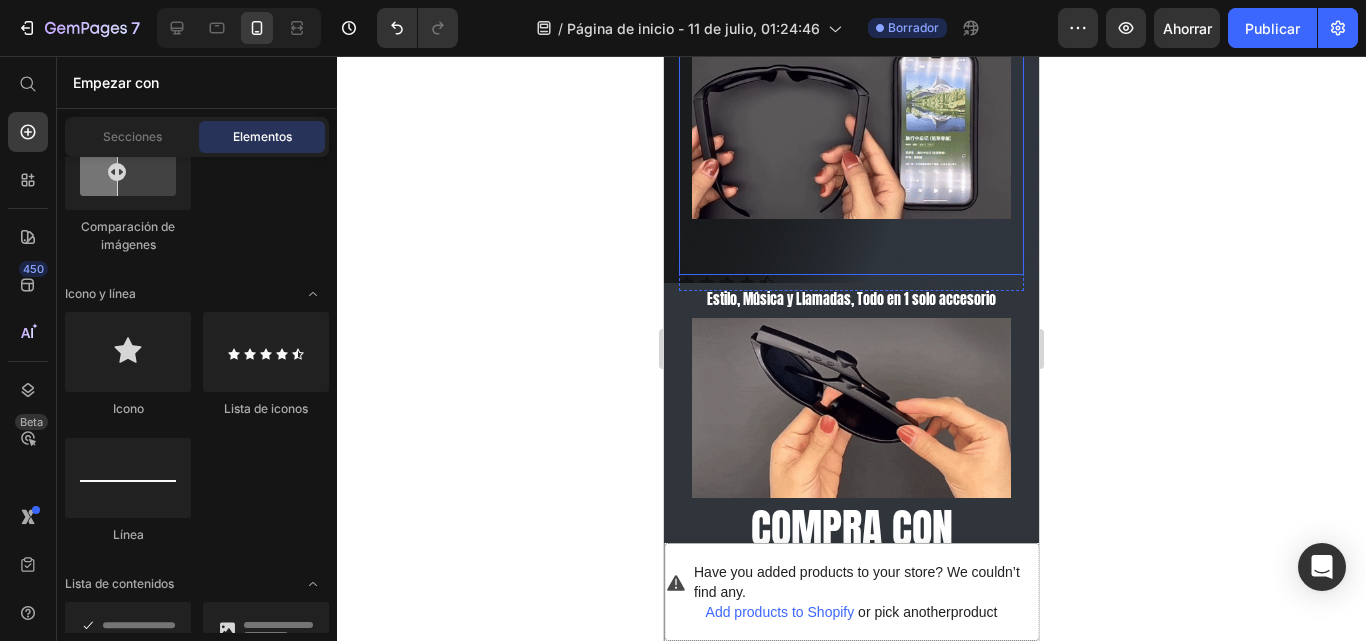 click on "Image Gemwine Heading FUNCIONAMIENTO: Conecta fácilmente a tu celular vía Bluetooth y empieza a disfrutar sin auriculares tradicionales. Heading Image Row" at bounding box center [851, 117] 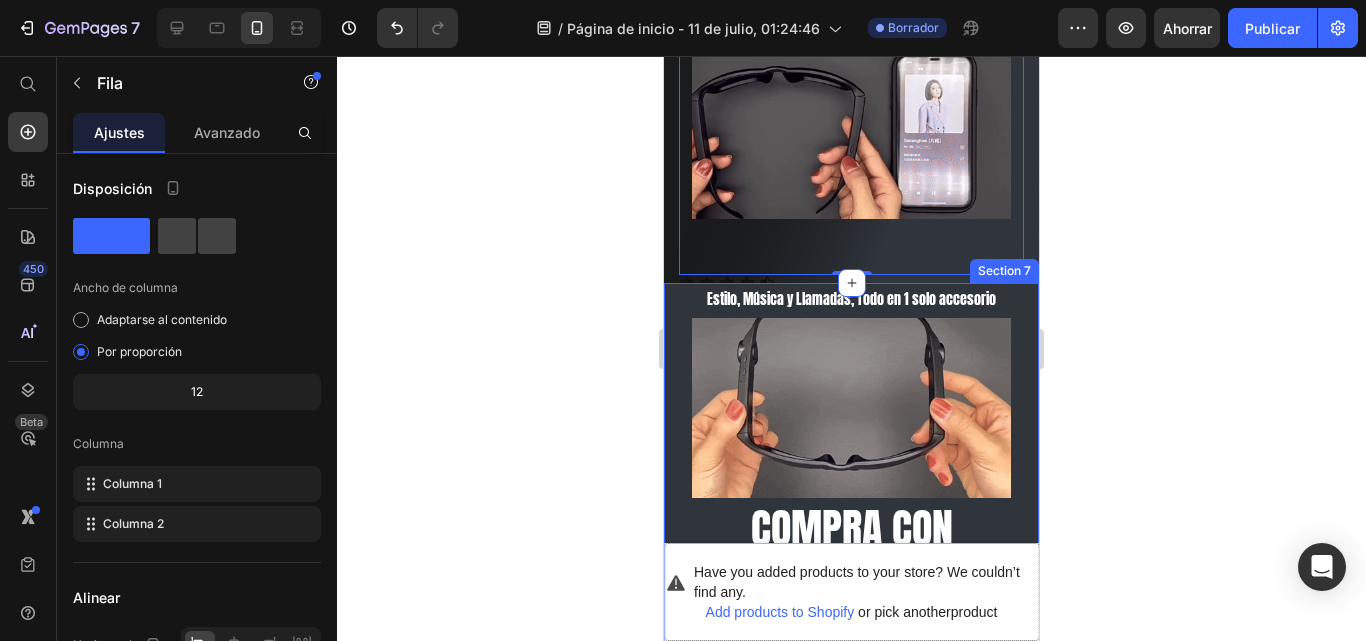 click on "Estilo, Música y Llamadas, Todo en 1 solo accesorio Text Block Image compra con confianza Heading ✔️ Garantía de 30 días por defectos de fábrica ✔️ Paga al recibir ✔️ Envíos a todo el país Text block OBTENER 30% DE DESCUENTO Button Image Image Have you added products to your store? We couldn’t find any. Add products to Shopify   or pick another  product Product 100% No-Risk Money Back Guarantee Text block                Title Line Sold:  690 Text block Available:  3 Text block Row Row Have you added products to your store? We couldn’t find any. Add products to Shopify   or pick another  product Product Image Row Have you added products to your store? We couldn’t find any. Add products to Shopify   or pick another  product Product 100% No-Risk Money Back Guarantee Text block                Title Line Sold:  690 Text block Available:  3 Text block Row Row Row Row Section 7" at bounding box center (851, 1327) 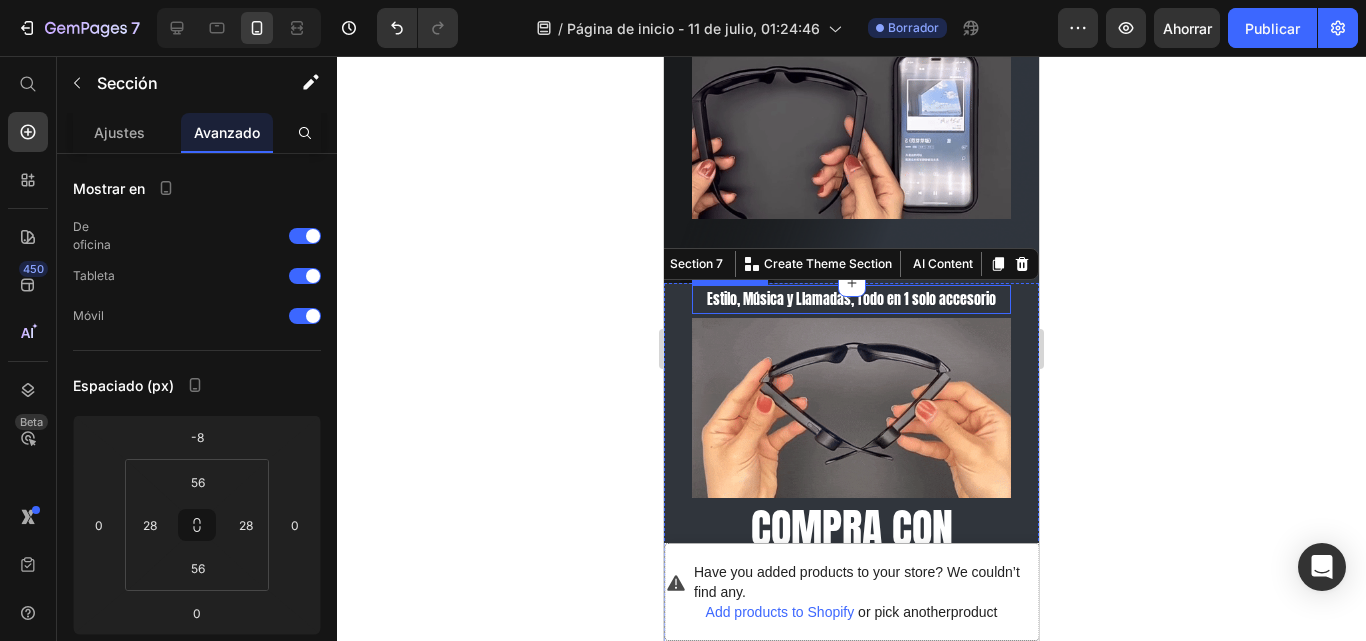 click on "Estilo, Música y Llamadas, Todo en 1 solo accesorio" at bounding box center (851, 299) 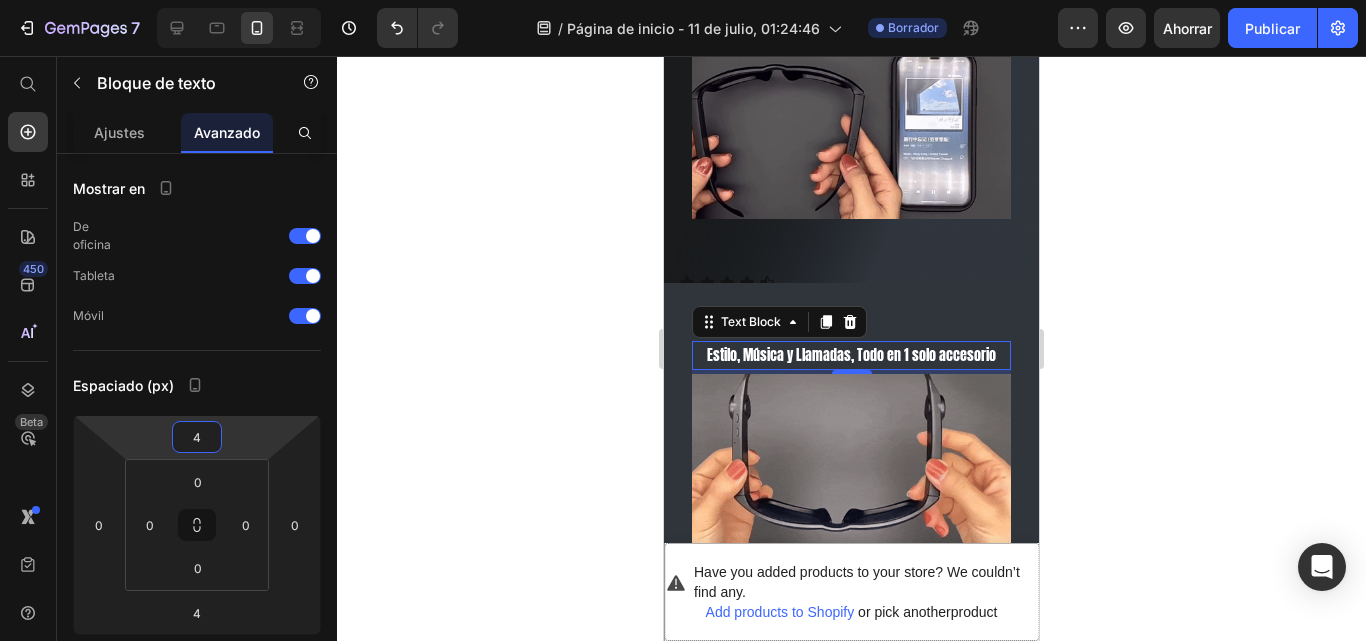 type on "6" 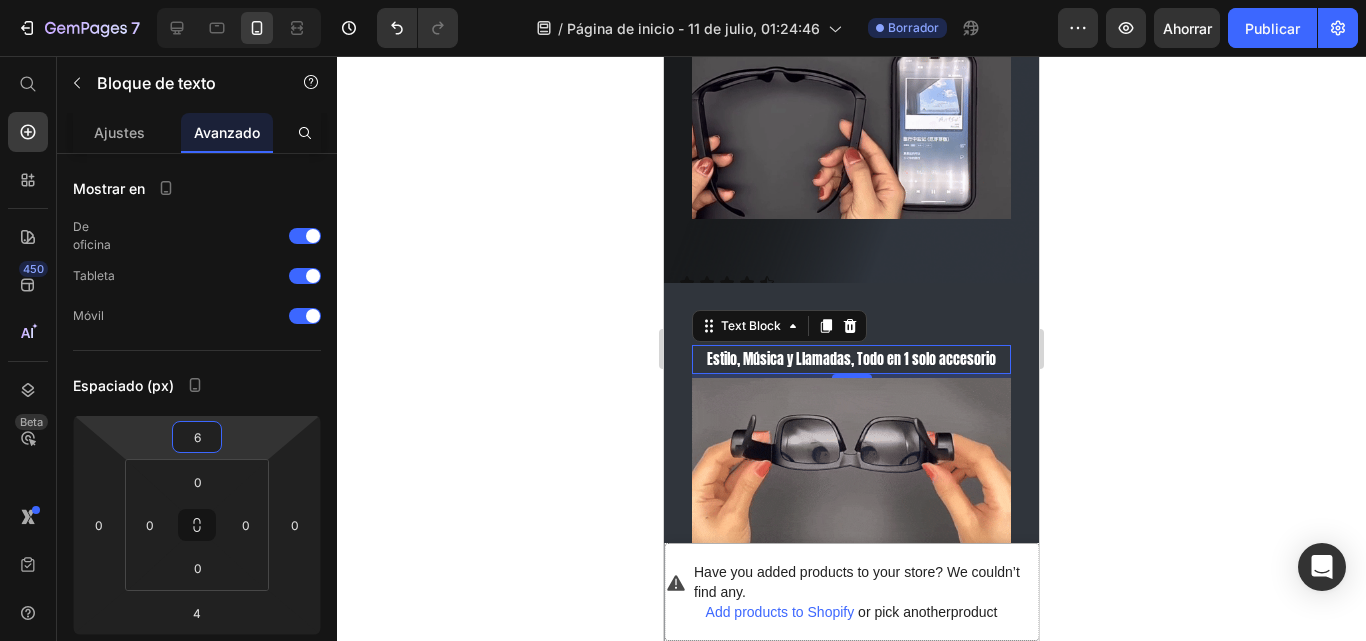 drag, startPoint x: 242, startPoint y: 445, endPoint x: 238, endPoint y: 415, distance: 30.265491 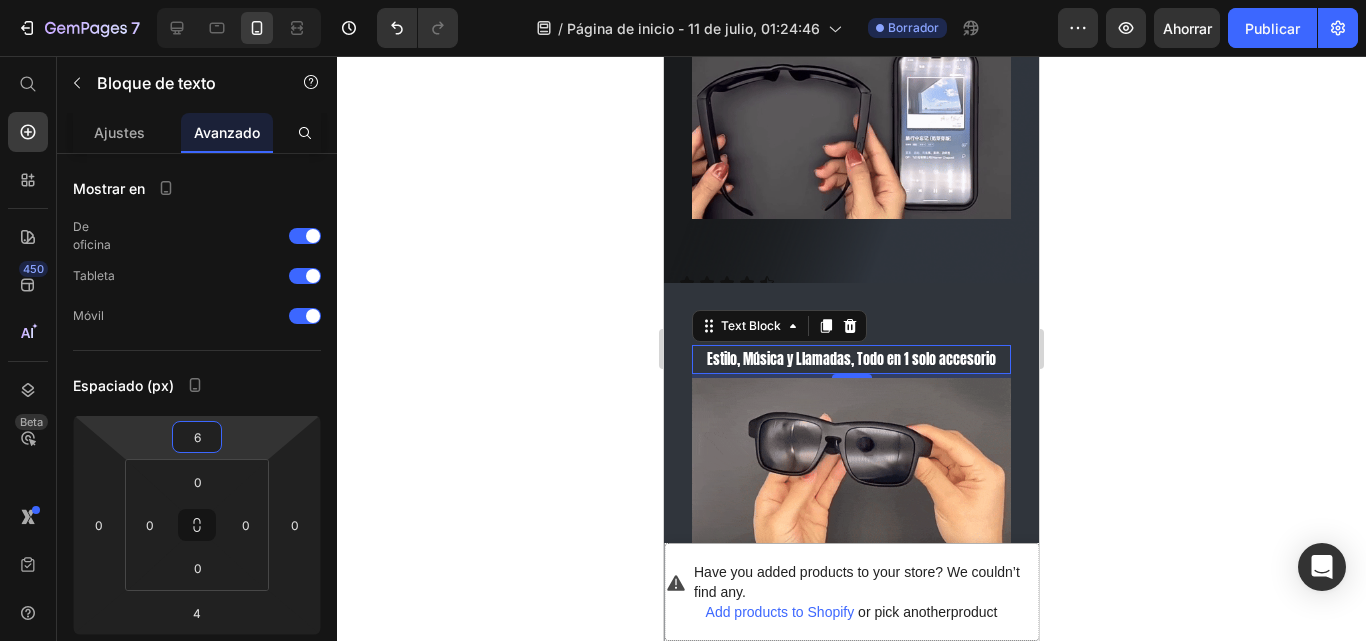 click on "7 / Página de inicio - 11 de julio, 01:24:46 Borrador Avance Ahorrar Publicar 450 Beta Empezar con Secciones Elementos Sección de héroes Detalle del producto Marcas Insignias de confianza Garantizar Desglose del producto Cómo utilizar Testimonios Comparar Manojo Preguntas frecuentes Prueba social Historia de la marca Lista de productos Recopilación Lista de blogs Contacto Sticky Añadir al carrito Pie de página personalizado Explorar la biblioteca 450 Disposición
Fila
Fila
Fila
Fila Texto
Título
Bloque de texto Botón
Botón
Botón" at bounding box center [683, 0] 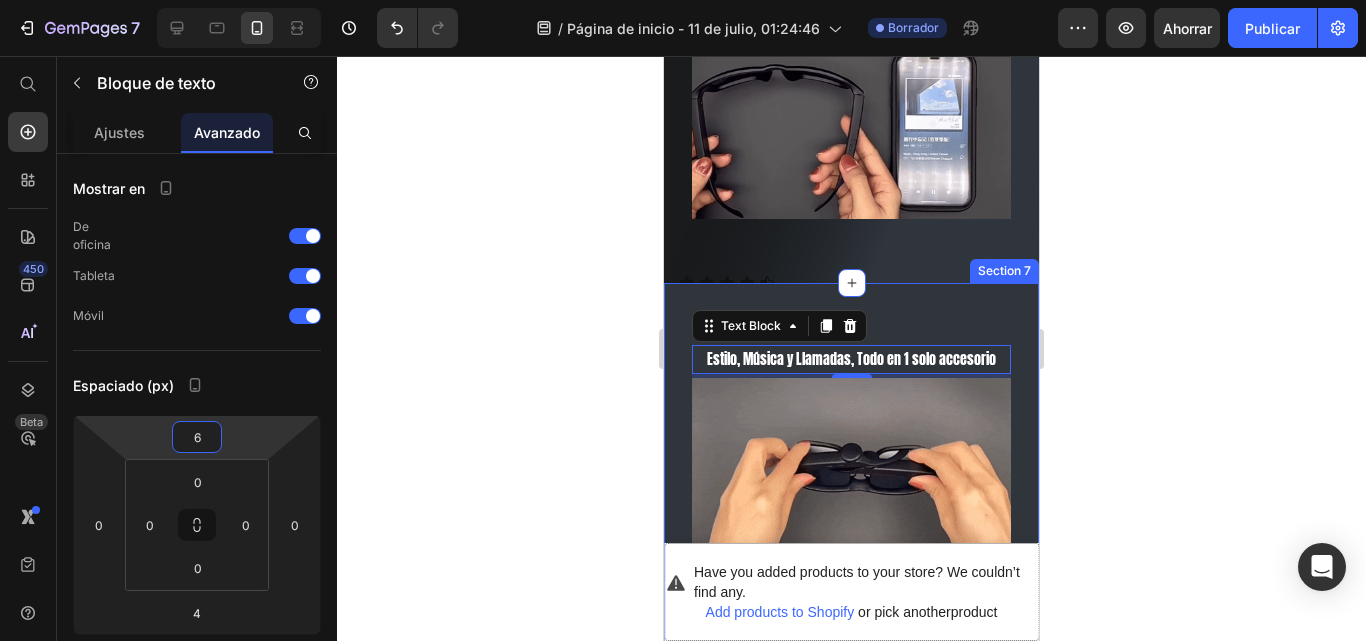 click on "Estilo, Música y Llamadas, Todo en 1 solo accesorio Text Block   4 Image compra con confianza Heading ✔️ Garantía de 30 días por defectos de fábrica ✔️ Paga al recibir ✔️ Envíos a todo el país Text block OBTENER 30% DE DESCUENTO Button Image Image Have you added products to your store? We couldn’t find any. Add products to Shopify   or pick another  product Product 100% No-Risk Money Back Guarantee Text block                Title Line Sold:  690 Text block Available:  3 Text block Row Row Have you added products to your store? We couldn’t find any. Add products to Shopify   or pick another  product Product Image Row Have you added products to your store? We couldn’t find any. Add products to Shopify   or pick another  product Product 100% No-Risk Money Back Guarantee Text block                Title Line Sold:  690 Text block Available:  3 Text block Row Row Row Row Section 7" at bounding box center (851, 1357) 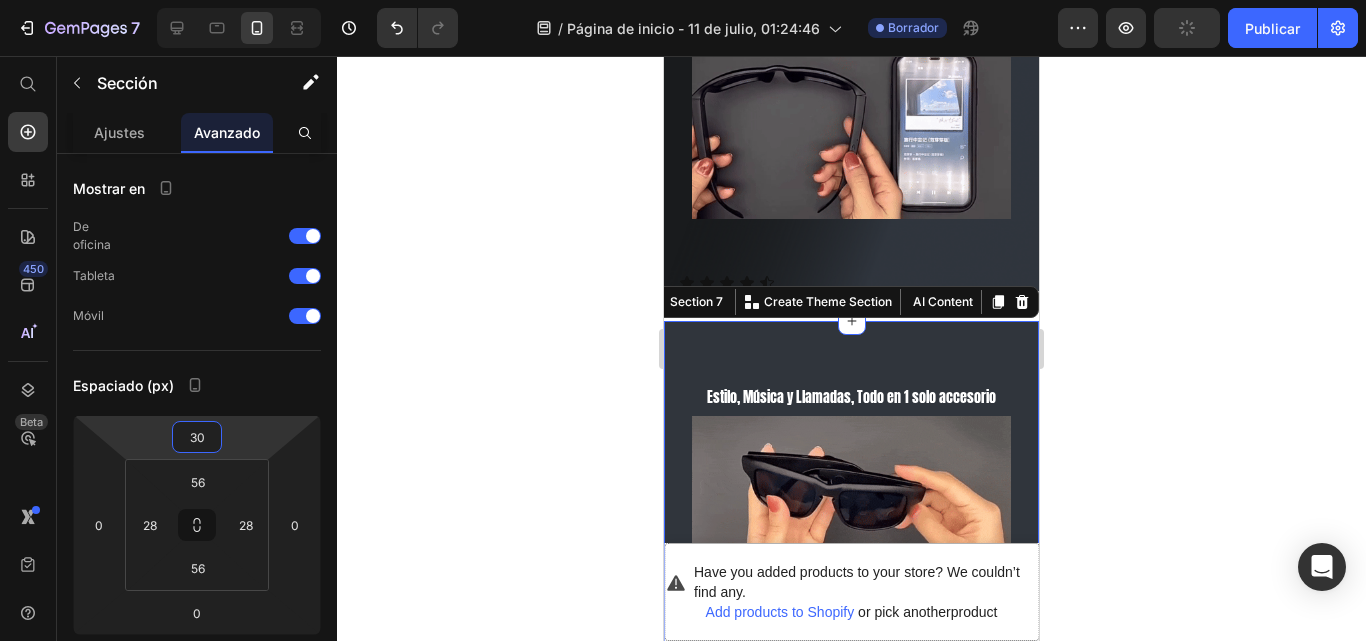 type on "28" 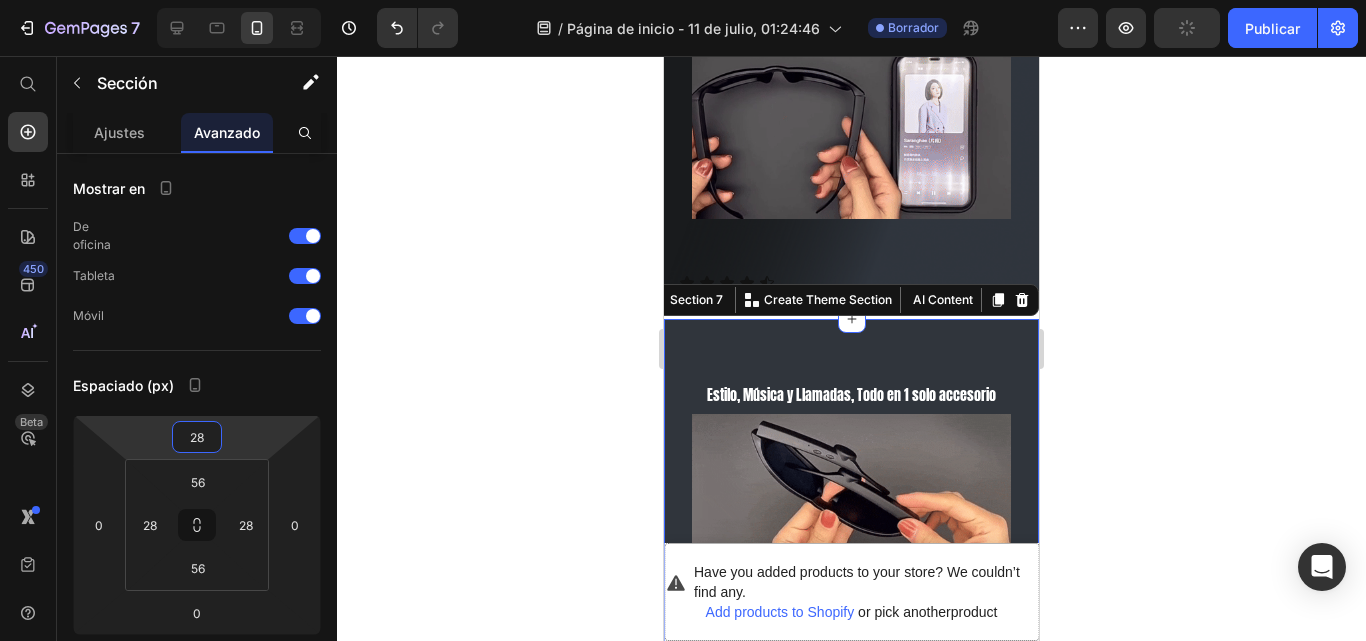 drag, startPoint x: 277, startPoint y: 429, endPoint x: 278, endPoint y: 411, distance: 18.027756 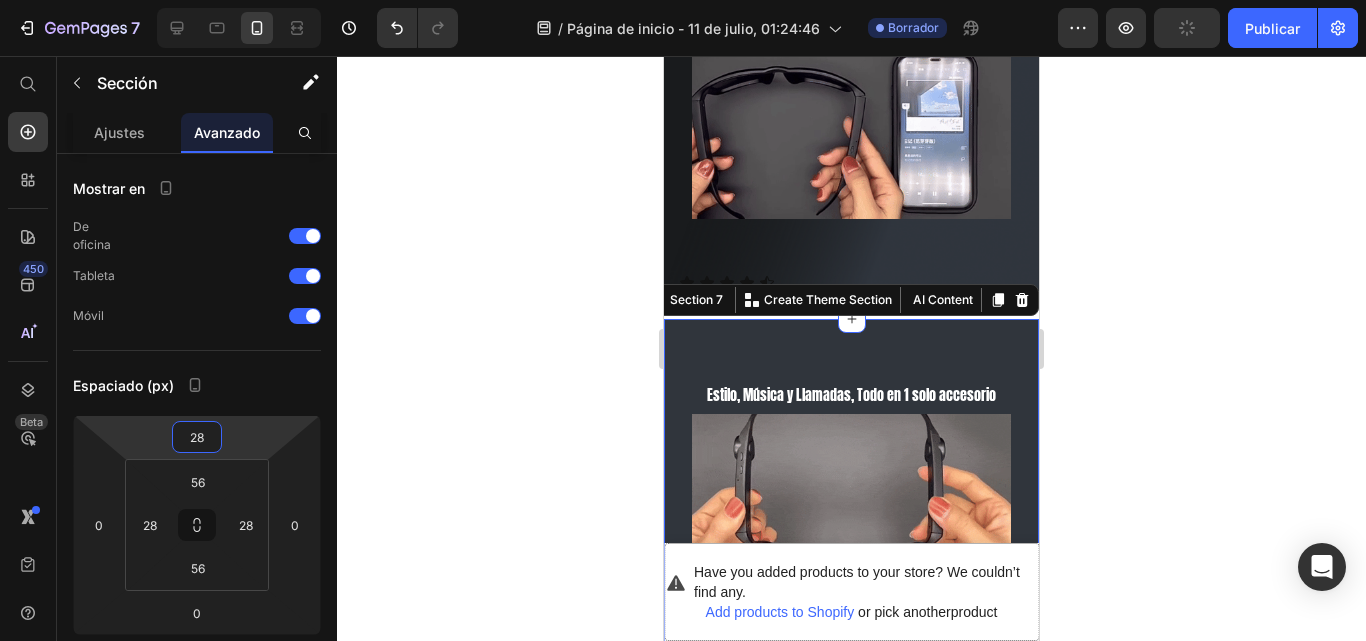 click on "7 / Página de inicio - 11 de julio, 01:24:46 Borrador Avance Publicar 450 Beta Empezar con Secciones Elementos Sección de héroes Detalle del producto Marcas Insignias de confianza Garantizar Desglose del producto Cómo utilizar Testimonios Comparar Manojo Preguntas frecuentes Prueba social Historia de la marca Lista de productos Recopilación Lista de blogs Contacto Sticky Añadir al carrito Pie de página personalizado Explorar la biblioteca 450 Disposición
Fila
Fila
Fila
Fila Texto
Título
Bloque de texto Botón
Botón
Botón" at bounding box center (683, 0) 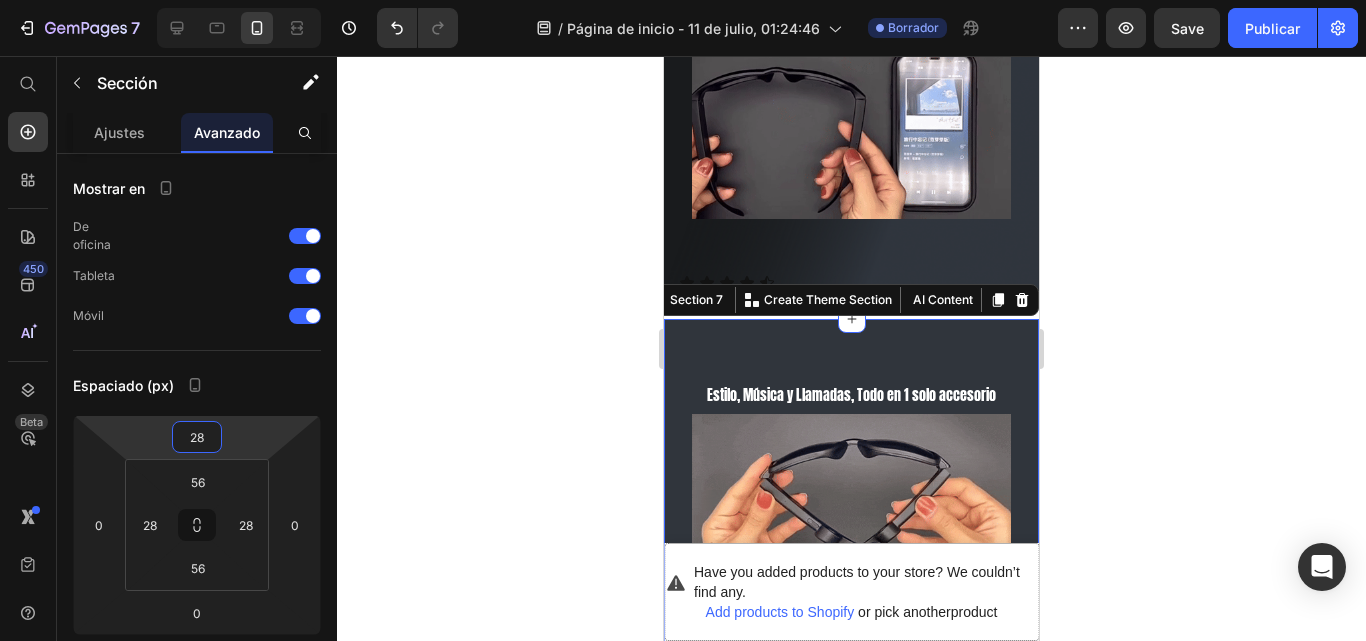 click 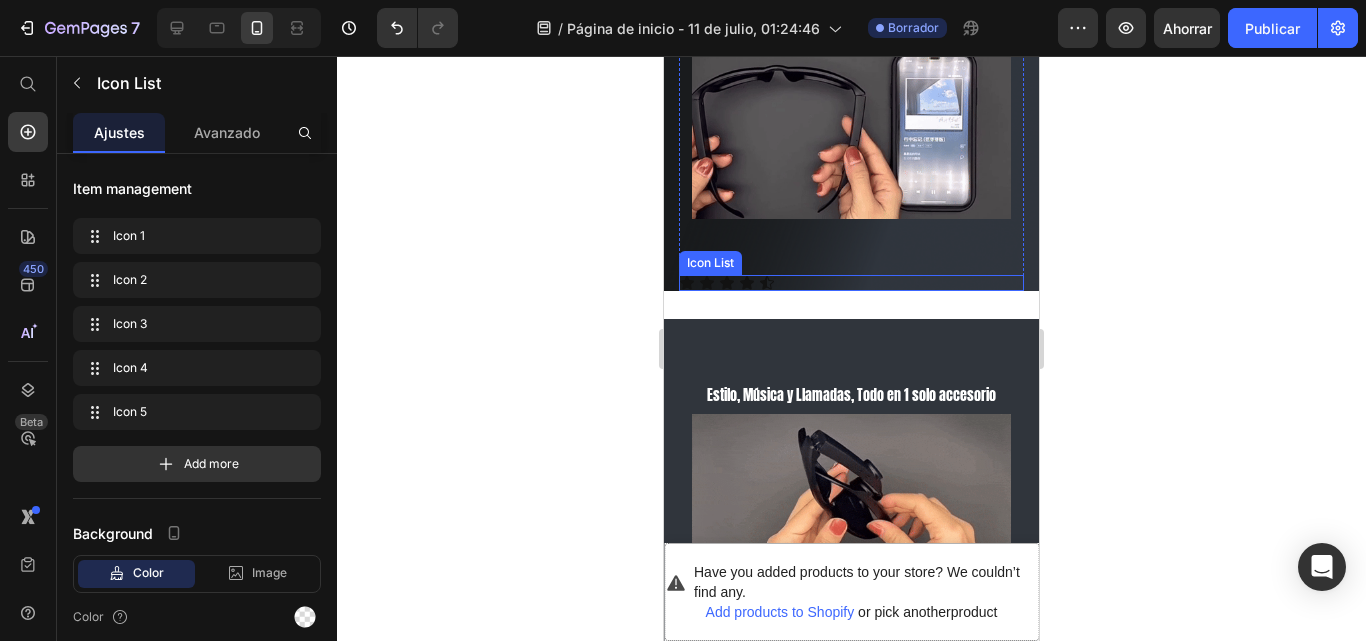 click on "Icon Icon Icon Icon Icon" at bounding box center (851, 283) 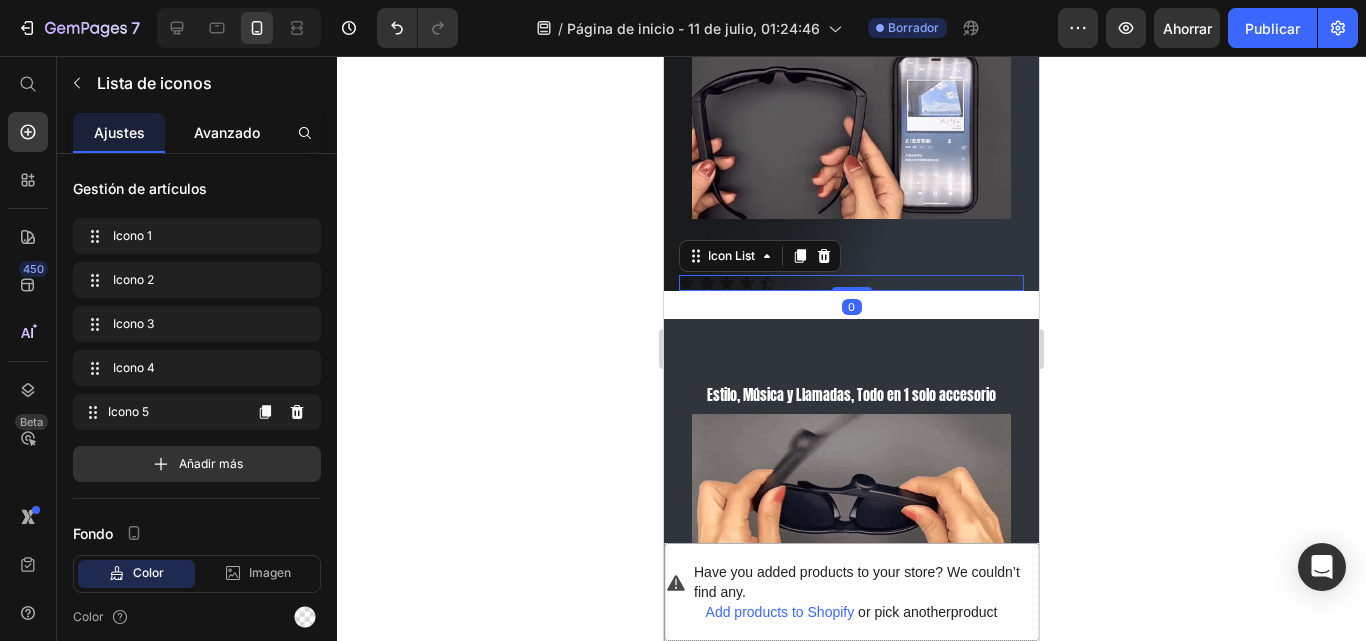 click on "Avanzado" at bounding box center (227, 132) 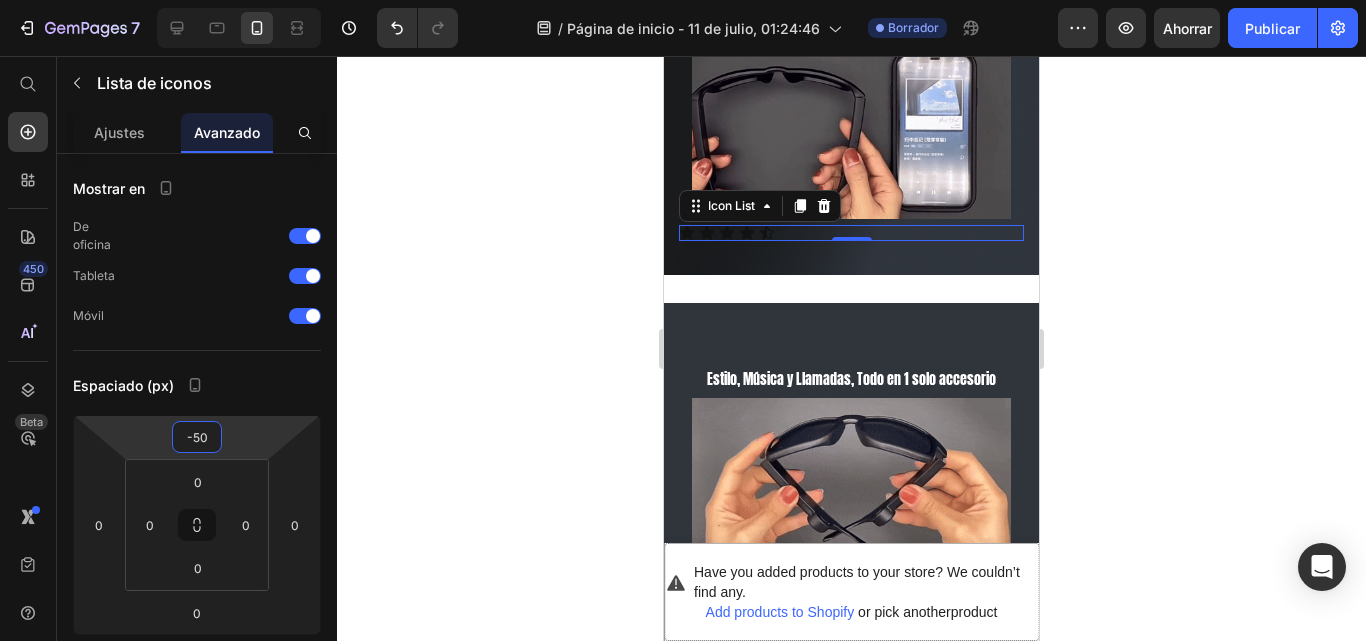 type on "-48" 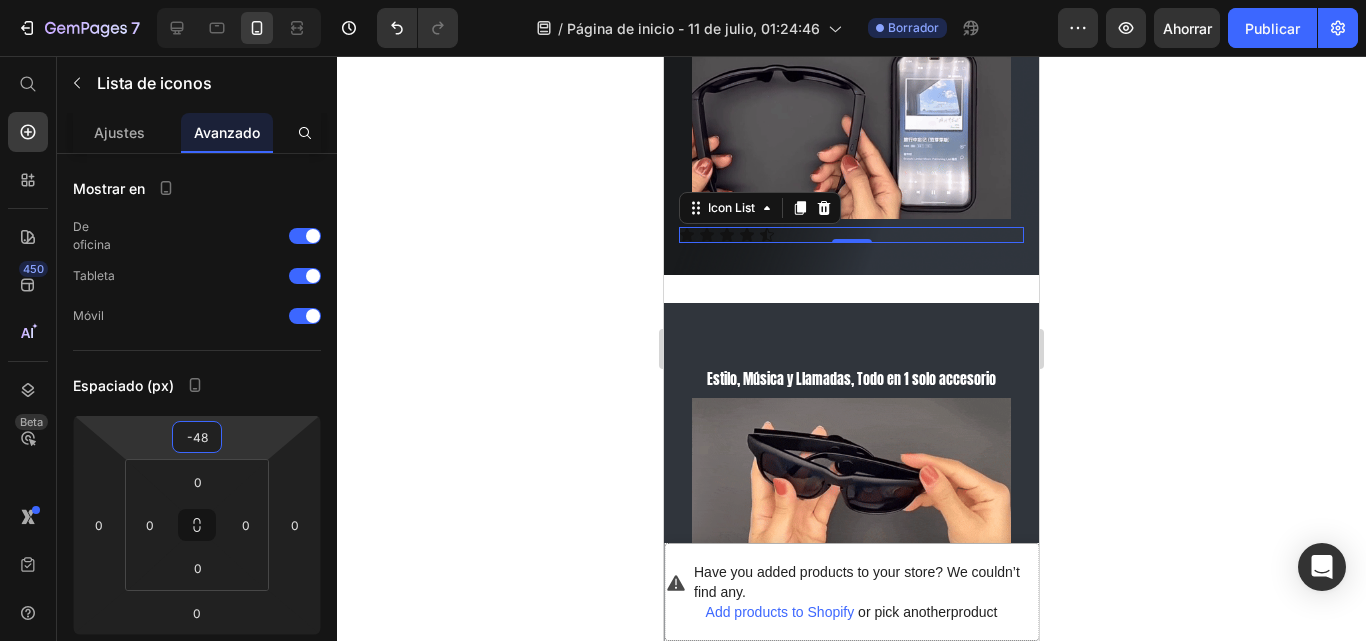 drag, startPoint x: 233, startPoint y: 432, endPoint x: 231, endPoint y: 456, distance: 24.083189 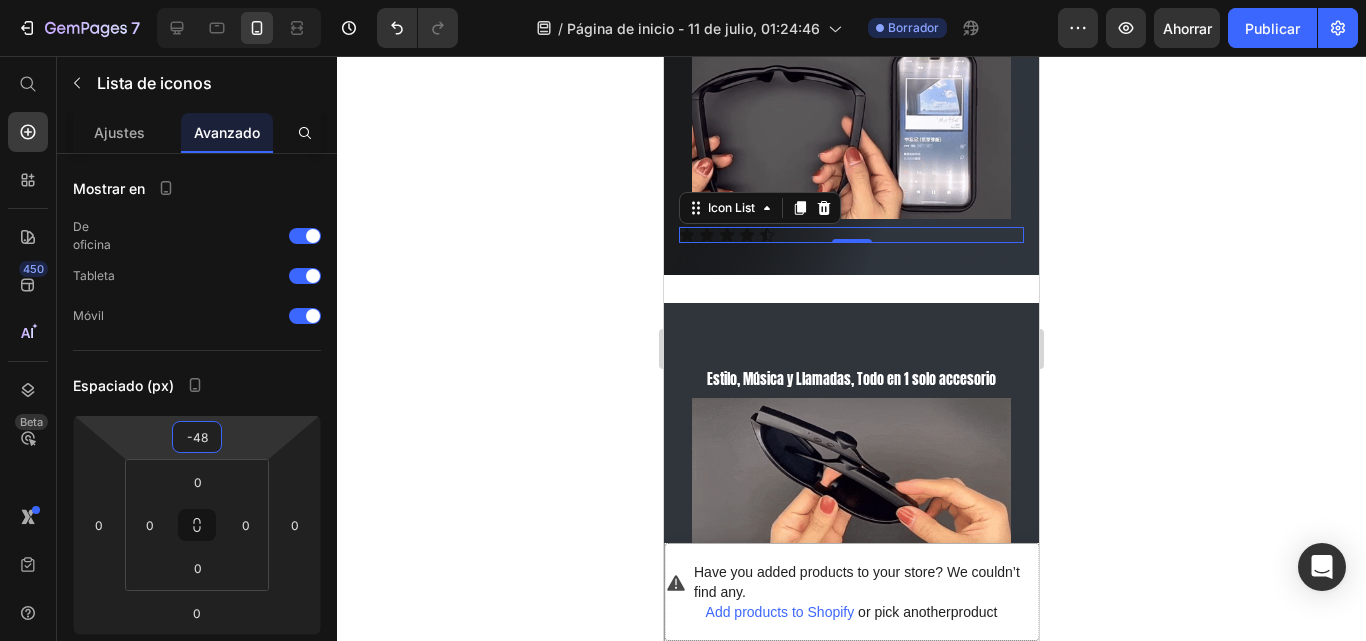 click on "7 / Página de inicio - 11 de julio, 01:24:46 Borrador Avance Ahorrar Publicar 450 Beta Empezar con Secciones Elementos Sección de héroes Detalle del producto Marcas Insignias de confianza Garantizar Desglose del producto Cómo utilizar Testimonios Comparar Manojo Preguntas frecuentes Prueba social Historia de la marca Lista de productos Recopilación Lista de blogs Contacto Sticky Añadir al carrito Pie de página personalizado Explorar la biblioteca 450 Disposición
Fila
Fila
Fila
Fila Texto
Título
Bloque de texto Botón
Botón
Botón" at bounding box center (683, 0) 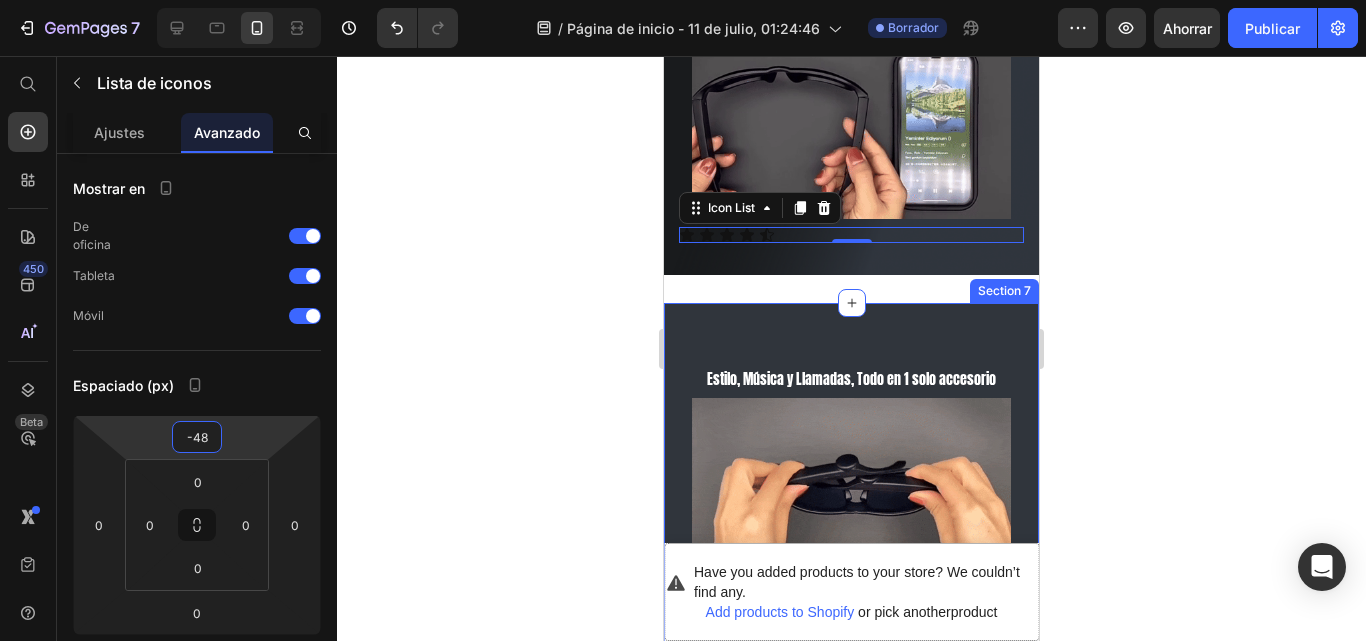 click on "Estilo, Música y Llamadas, Todo en 1 solo accesorio Text Block Image compra con confianza Heading ✔️ Garantía de 30 días por defectos de fábrica ✔️ Paga al recibir ✔️ Envíos a todo el país Text block OBTENER 30% DE DESCUENTO Button Image Image Have you added products to your store? We couldn’t find any. Add products to Shopify   or pick another  product Product 100% No-Risk Money Back Guarantee Text block                Title Line Sold:  690 Text block Available:  3 Text block Row Row Have you added products to your store? We couldn’t find any. Add products to Shopify   or pick another  product Product Image Row Have you added products to your store? We couldn’t find any. Add products to Shopify   or pick another  product Product 100% No-Risk Money Back Guarantee Text block                Title Line Sold:  690 Text block Available:  3 Text block Row Row Row Row Section 7" at bounding box center (851, 1377) 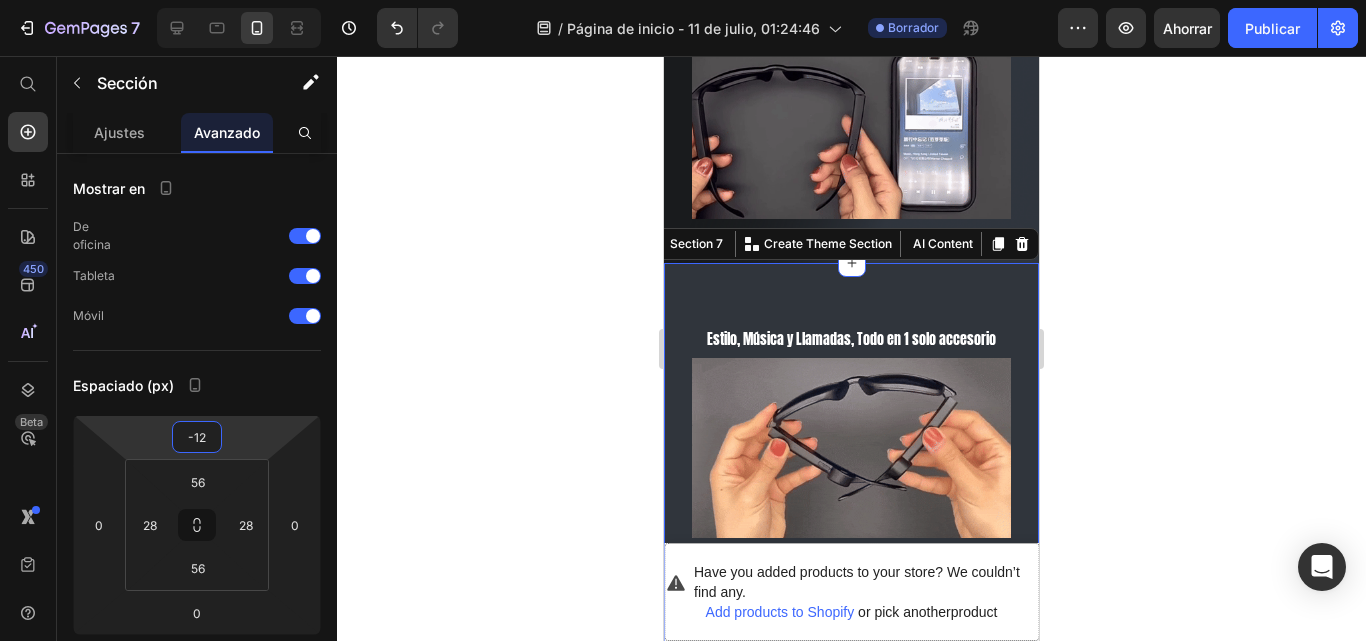 drag, startPoint x: 240, startPoint y: 438, endPoint x: 237, endPoint y: 459, distance: 21.213203 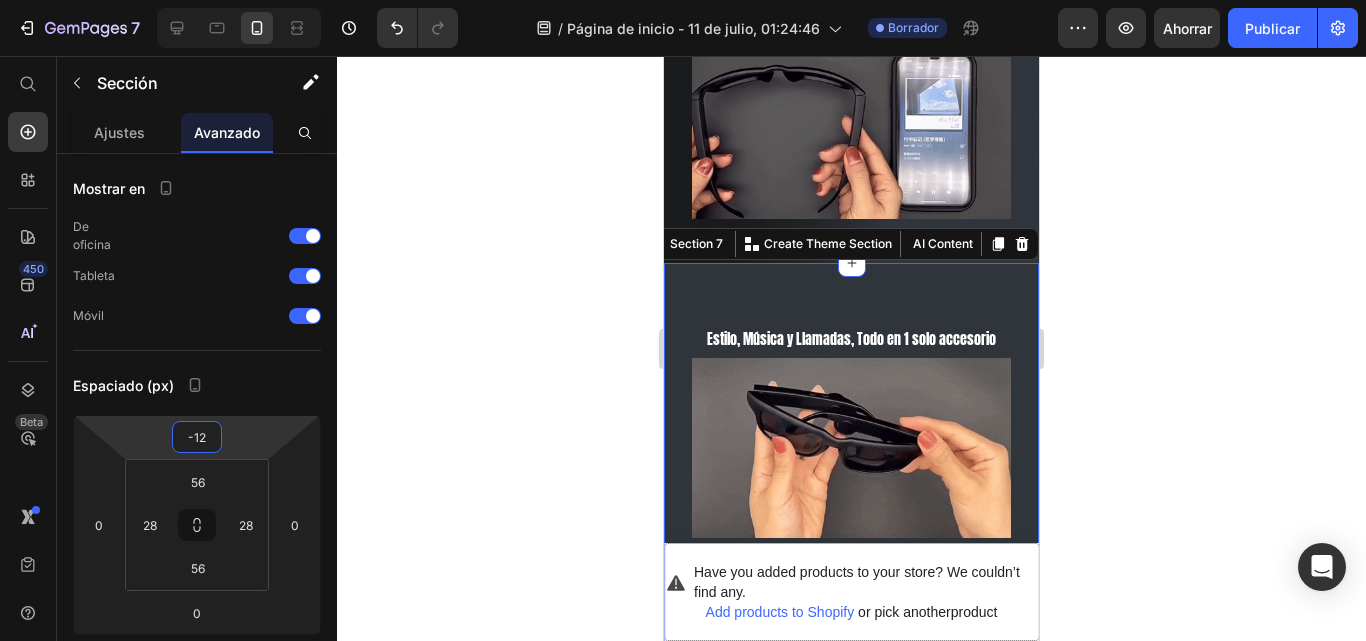 click on "7 / Página de inicio - 11 de julio, 01:24:46 Borrador Avance Ahorrar Publicar 450 Beta Empezar con Secciones Elementos Sección de héroes Detalle del producto Marcas Insignias de confianza Garantizar Desglose del producto Cómo utilizar Testimonios Comparar Manojo Preguntas frecuentes Prueba social Historia de la marca Lista de productos Recopilación Lista de blogs Contacto Sticky Añadir al carrito Pie de página personalizado Explorar la biblioteca 450 Disposición
Fila
Fila
Fila
Fila Texto
Título
Bloque de texto Botón
Botón
Botón" at bounding box center (683, 0) 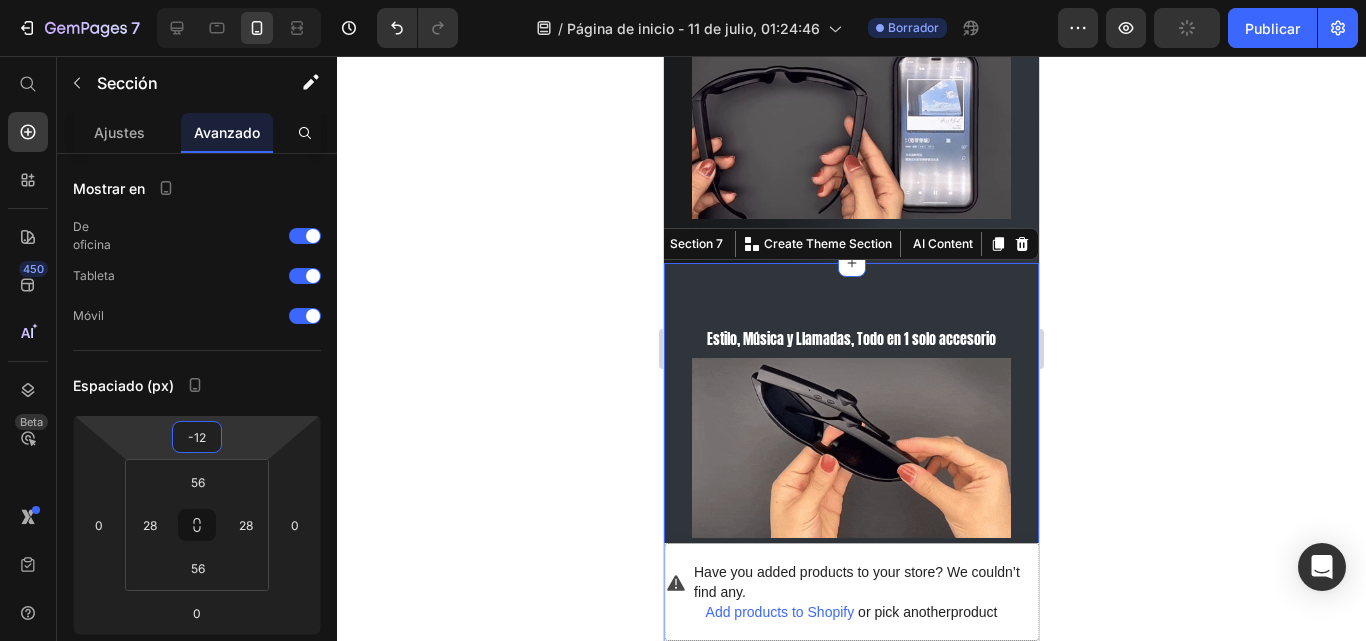 type on "-14" 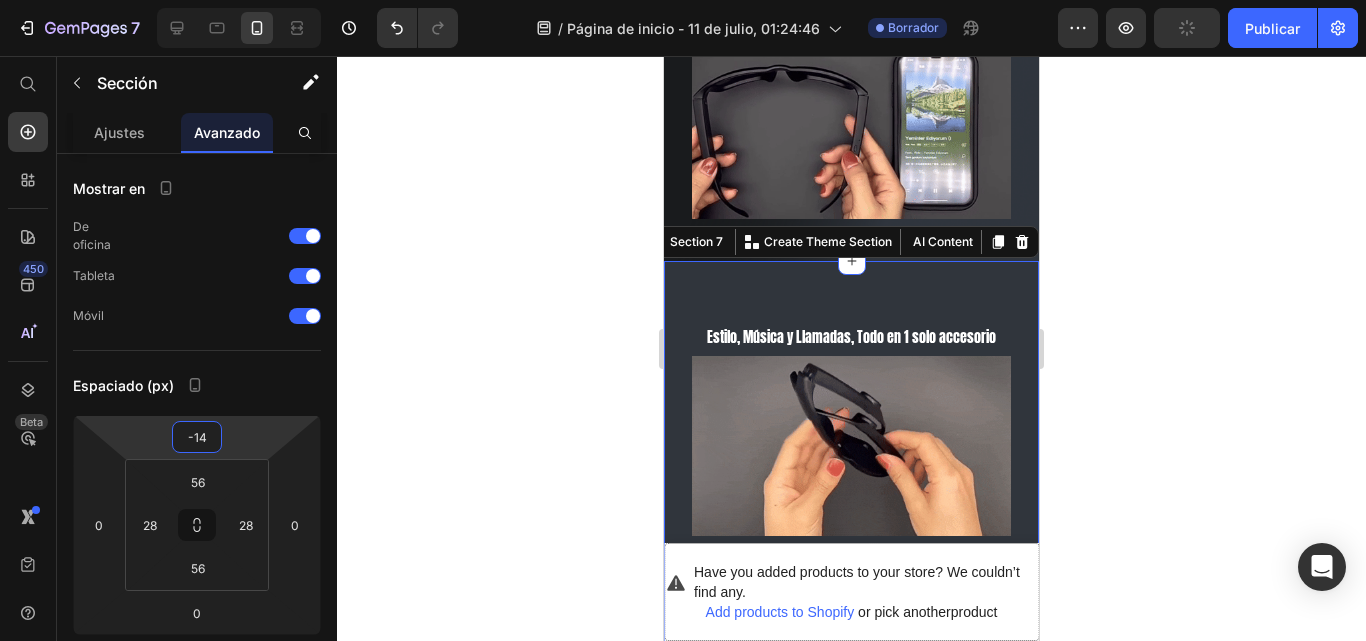 click 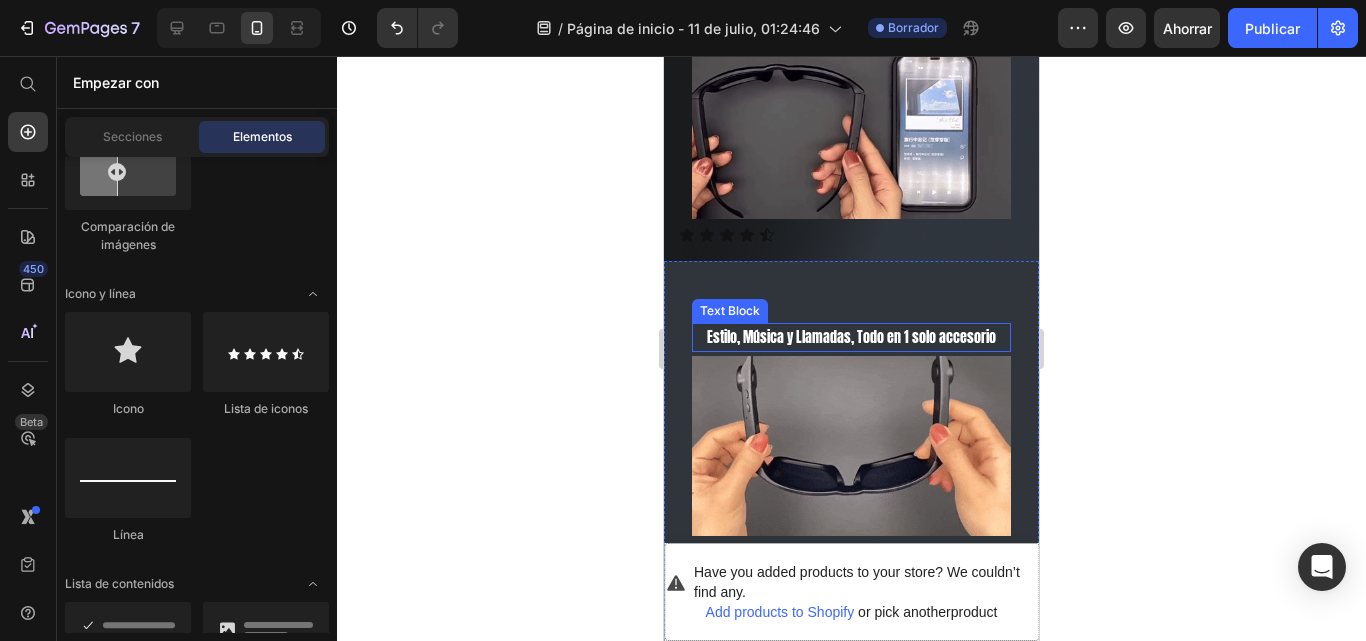 click on "Estilo, Música y Llamadas, Todo en 1 solo accesorio" at bounding box center (851, 337) 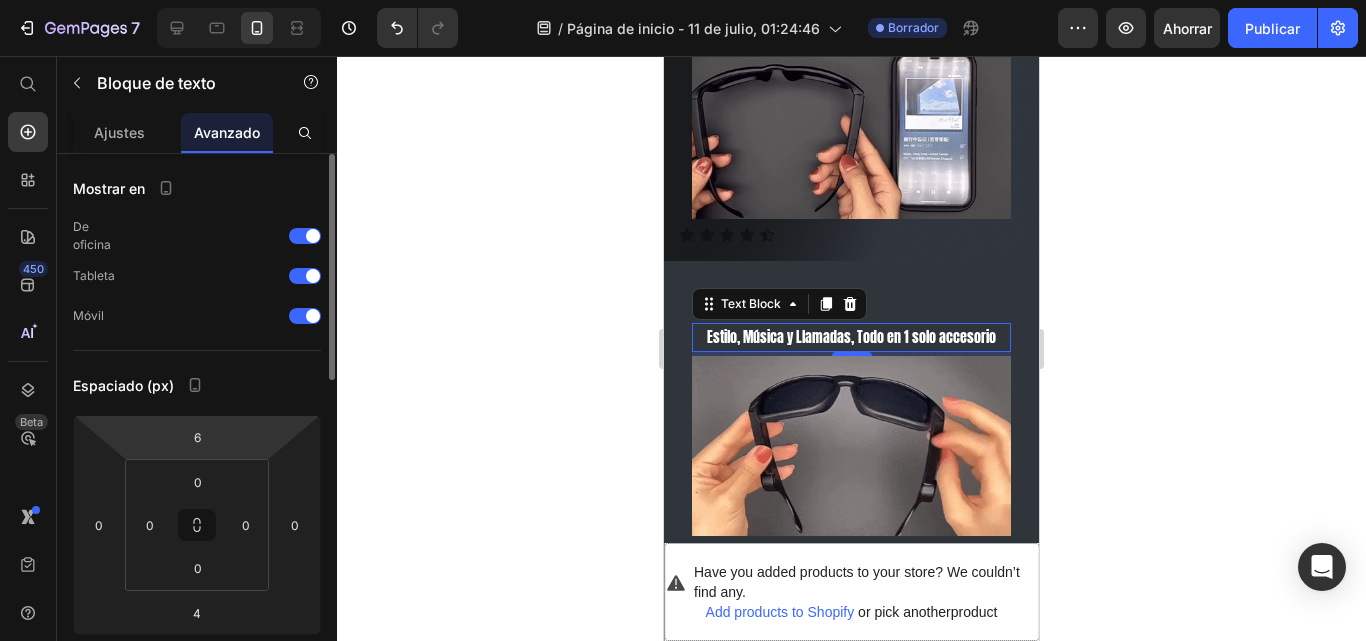 click on "7 / Página de inicio - 11 de julio, 01:24:46 Borrador Avance Ahorrar Publicar 450 Beta Empezar con Secciones Elementos Sección de héroes Detalle del producto Marcas Insignias de confianza Garantizar Desglose del producto Cómo utilizar Testimonios Comparar Manojo Preguntas frecuentes Prueba social Historia de la marca Lista de productos Recopilación Lista de blogs Contacto Sticky Añadir al carrito Pie de página personalizado Explorar la biblioteca 450 Disposición
Fila
Fila
Fila
Fila Texto
Título
Bloque de texto Botón
Botón
Botón" at bounding box center (683, 0) 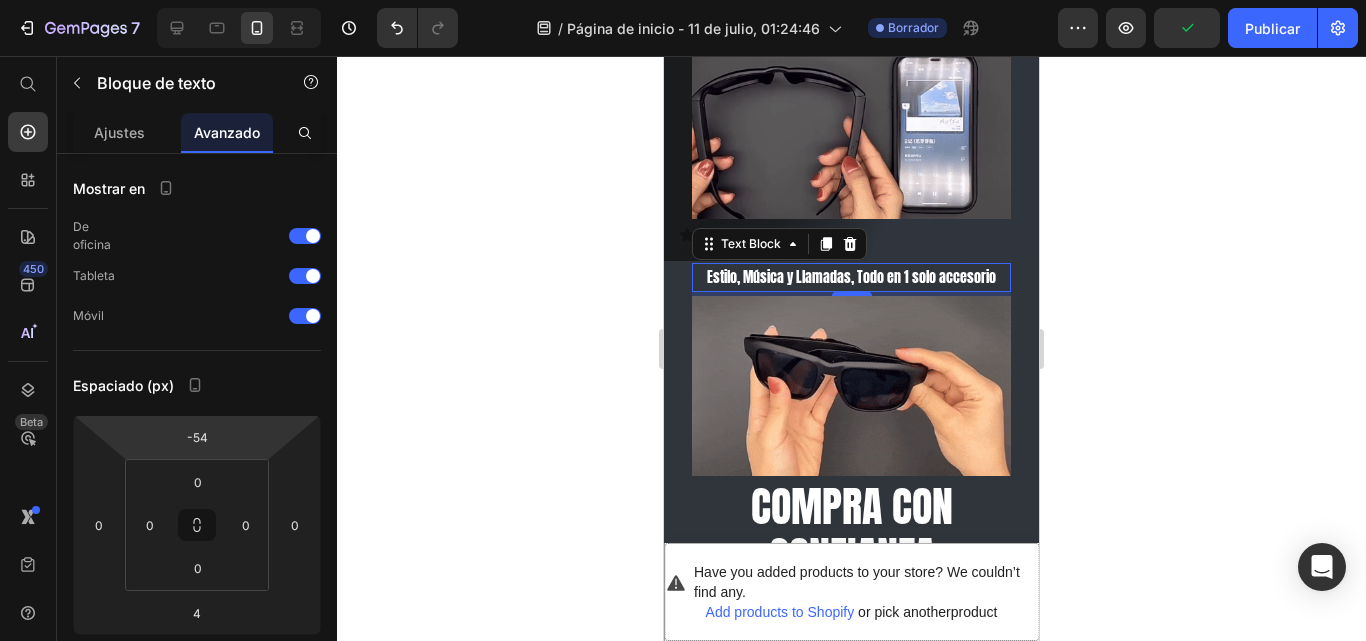 type on "-52" 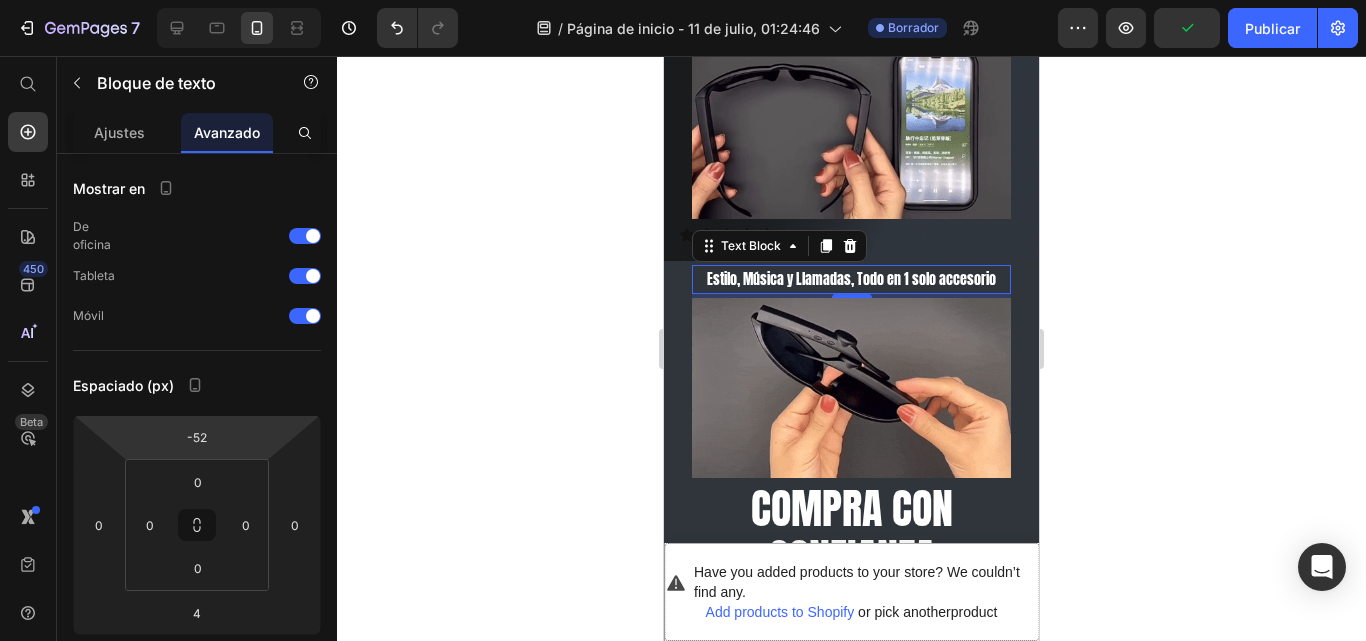 drag, startPoint x: 243, startPoint y: 430, endPoint x: 233, endPoint y: 459, distance: 30.675724 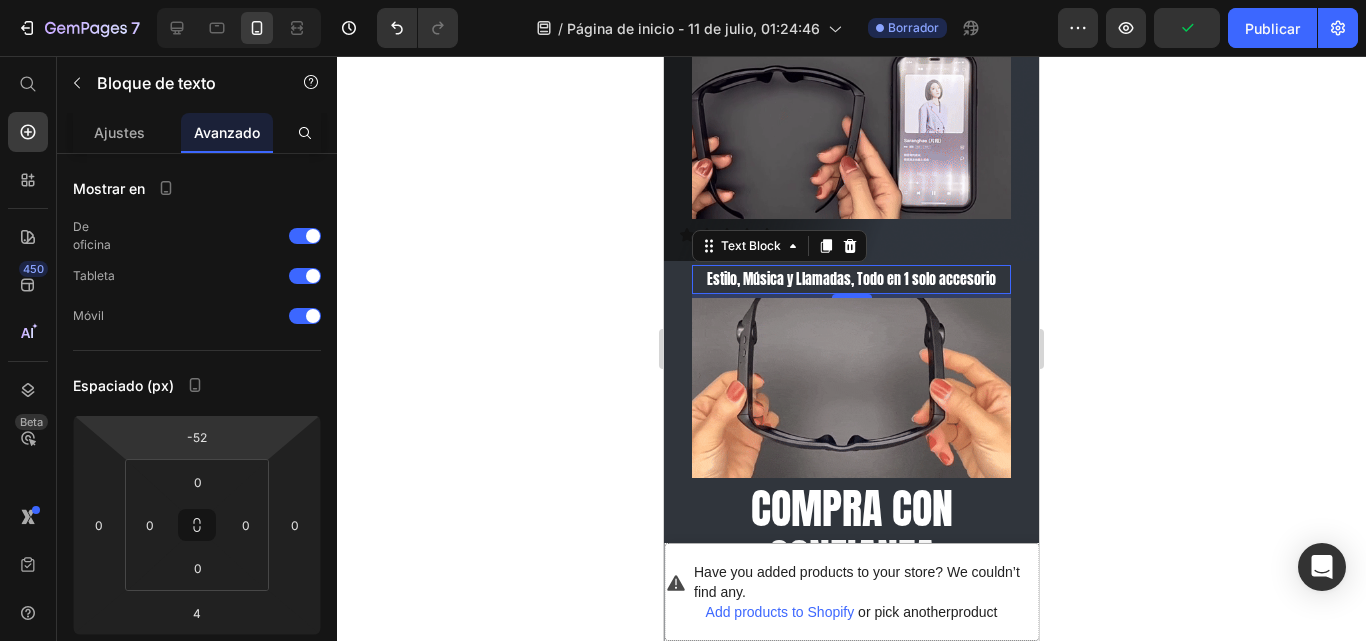 click on "7 / Página de inicio - 11 de julio, 01:24:46 Borrador Avance Publicar 450 Beta Empezar con Secciones Elementos Sección de héroes Detalle del producto Marcas Insignias de confianza Garantizar Desglose del producto Cómo utilizar Testimonios Comparar Manojo Preguntas frecuentes Prueba social Historia de la marca Lista de productos Recopilación Lista de blogs Contacto Sticky Añadir al carrito Pie de página personalizado Explorar la biblioteca 450 Disposición
Fila
Fila
Fila
Fila Texto
Título
Bloque de texto Botón
Botón
Botón" at bounding box center (683, 0) 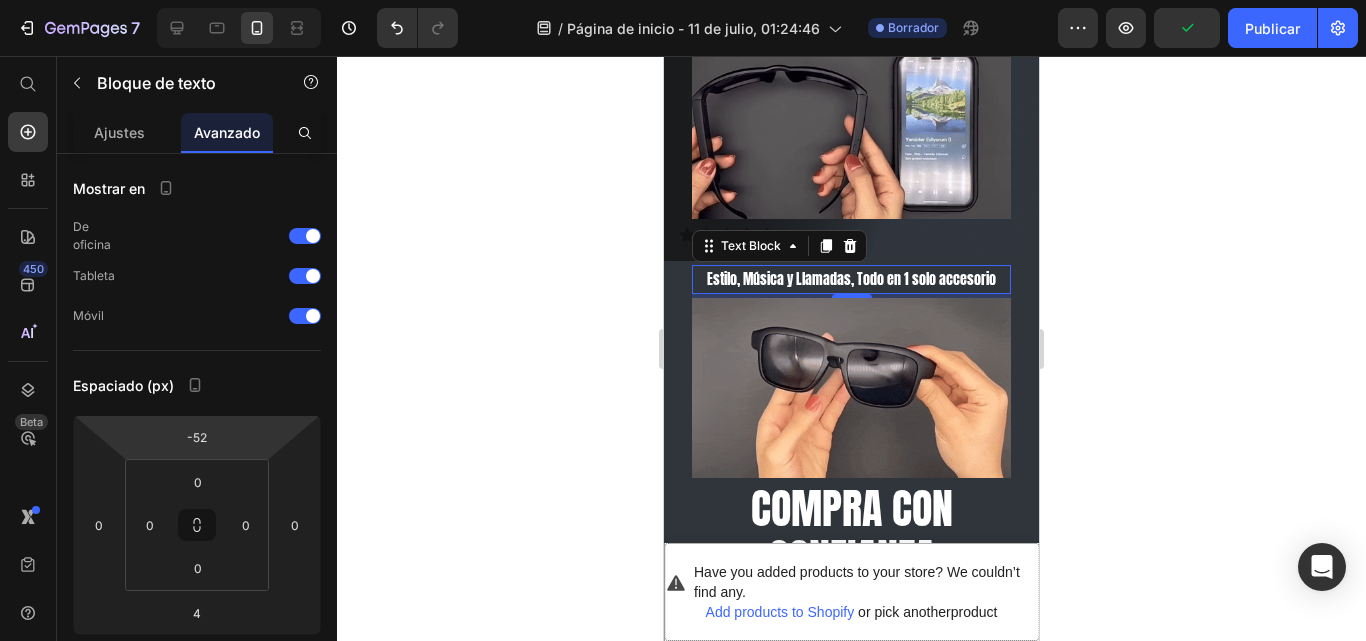 click 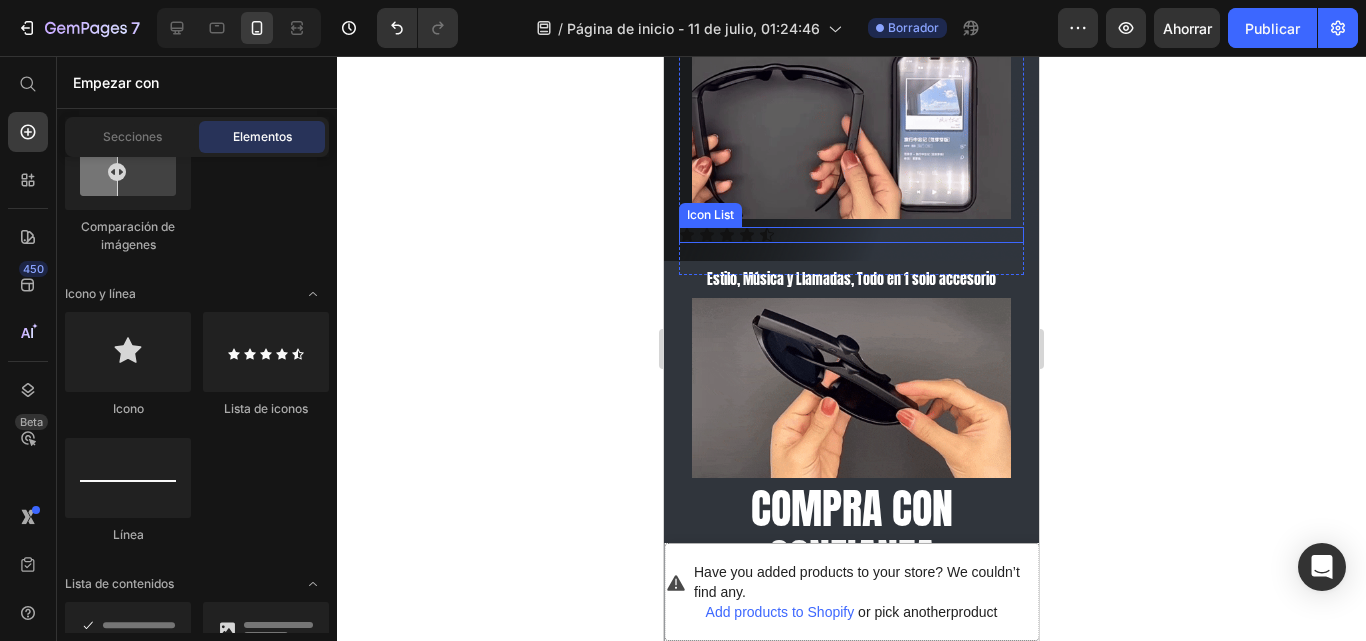 click on "Icon Icon Icon Icon Icon" at bounding box center (851, 235) 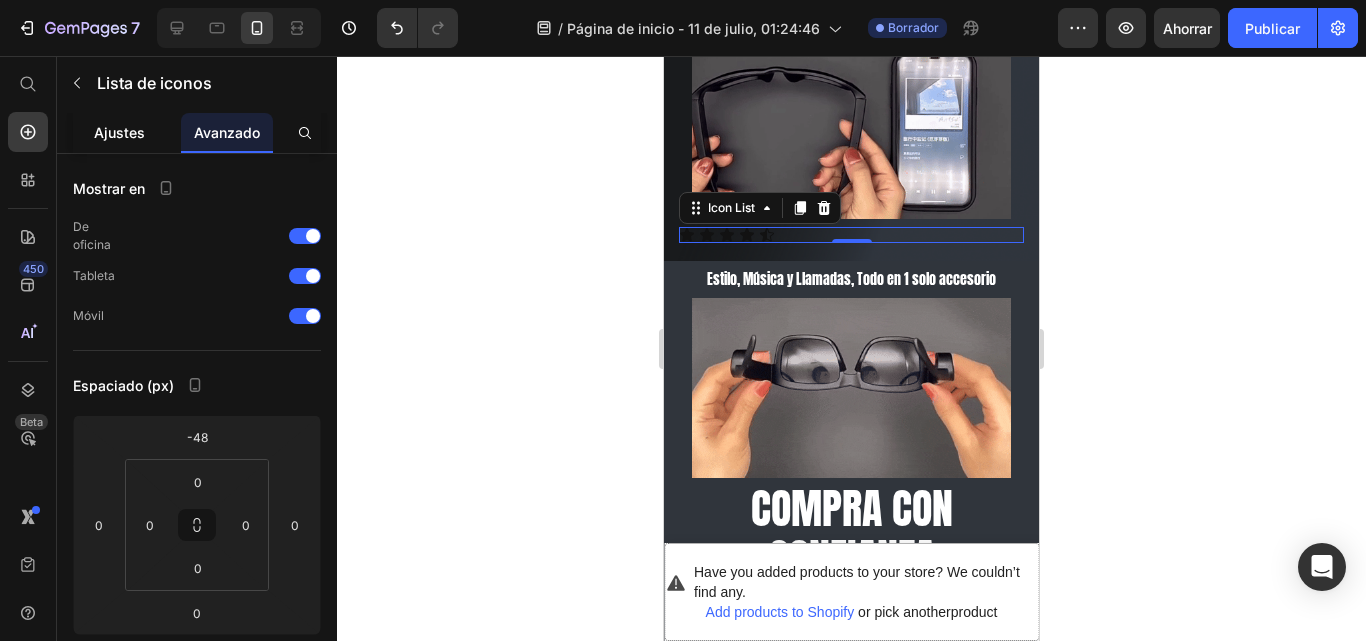 click on "Ajustes" at bounding box center [119, 132] 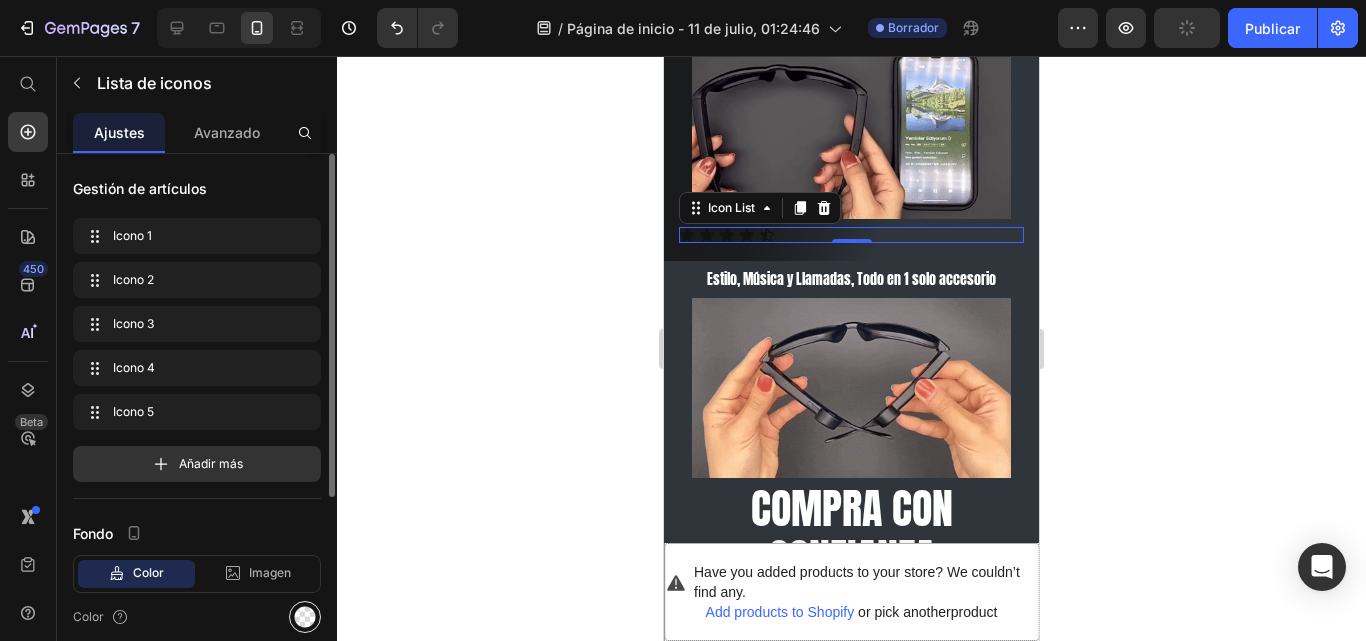 click at bounding box center (305, 617) 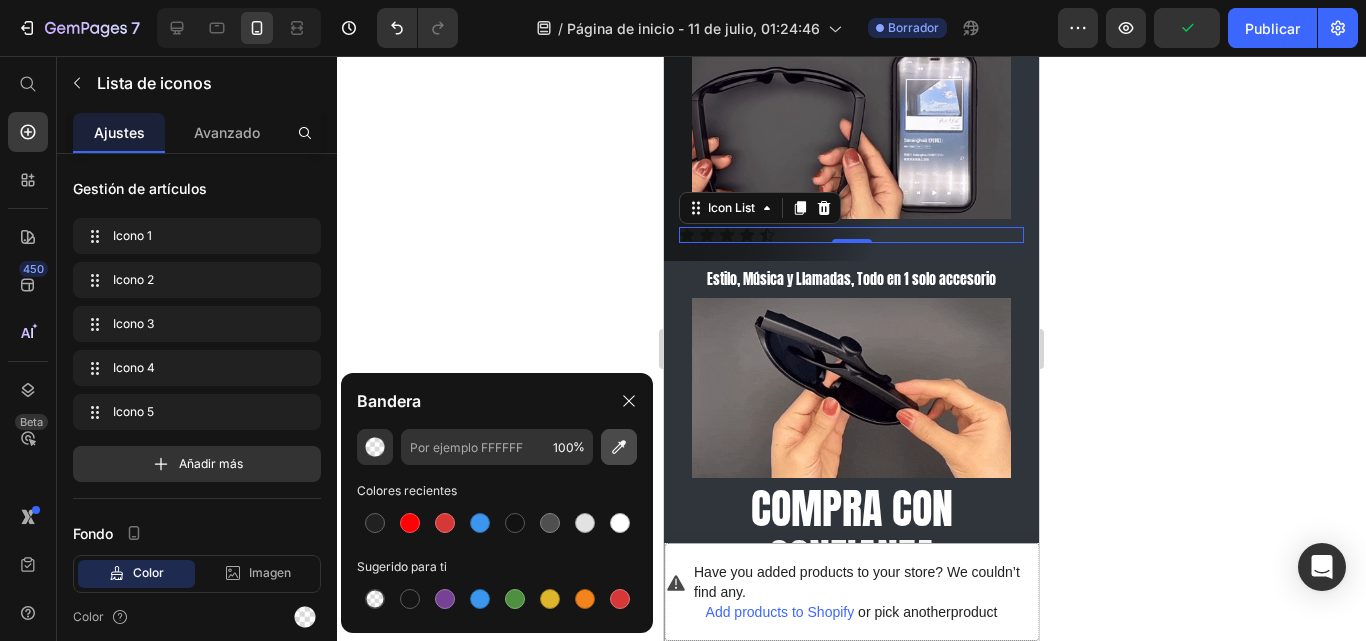 click at bounding box center (619, 447) 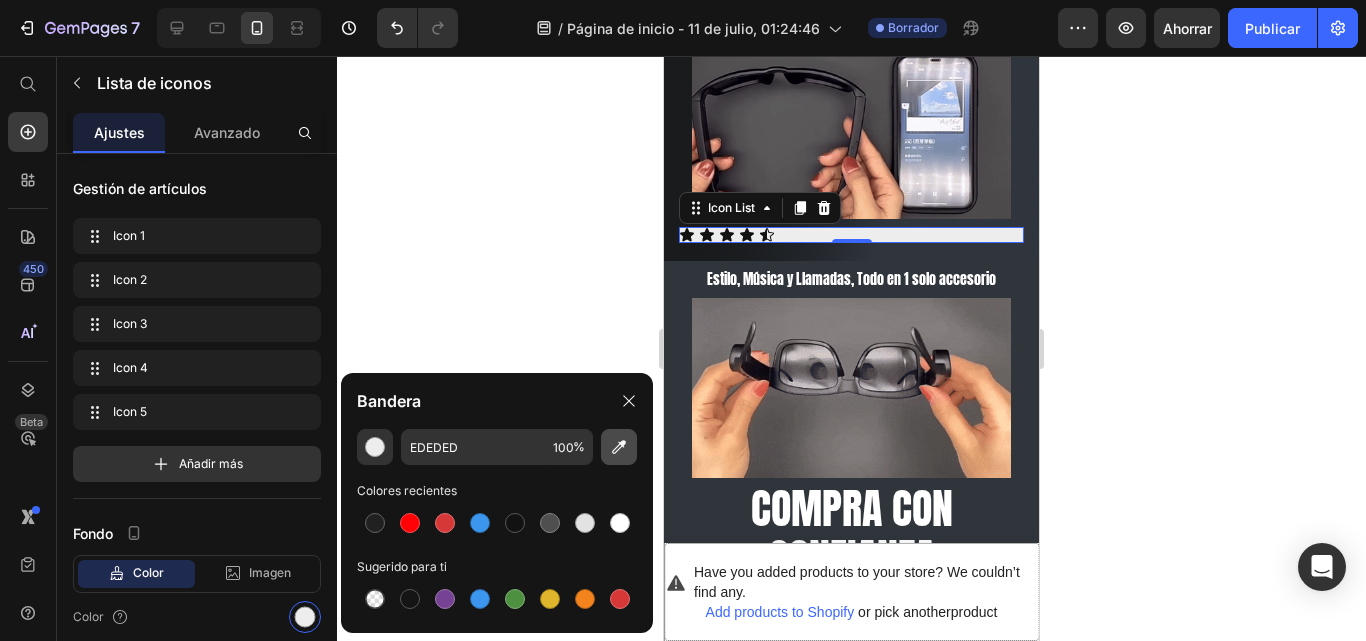 click at bounding box center (375, 447) 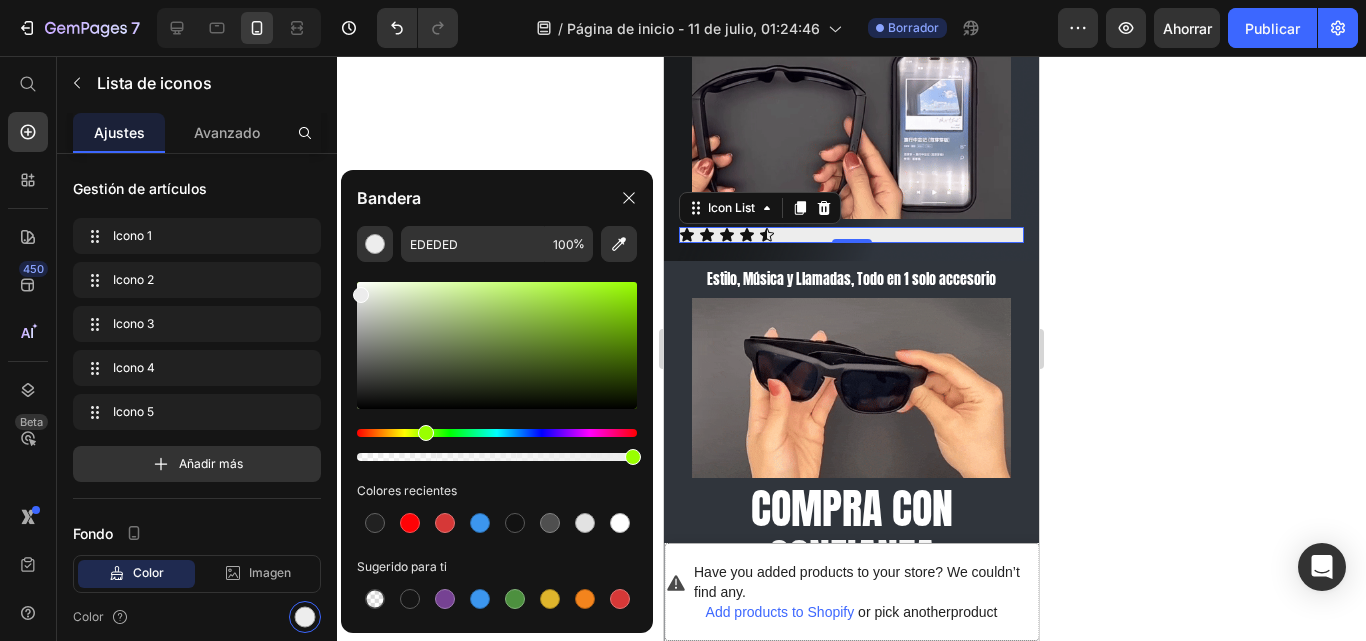 click at bounding box center (497, 433) 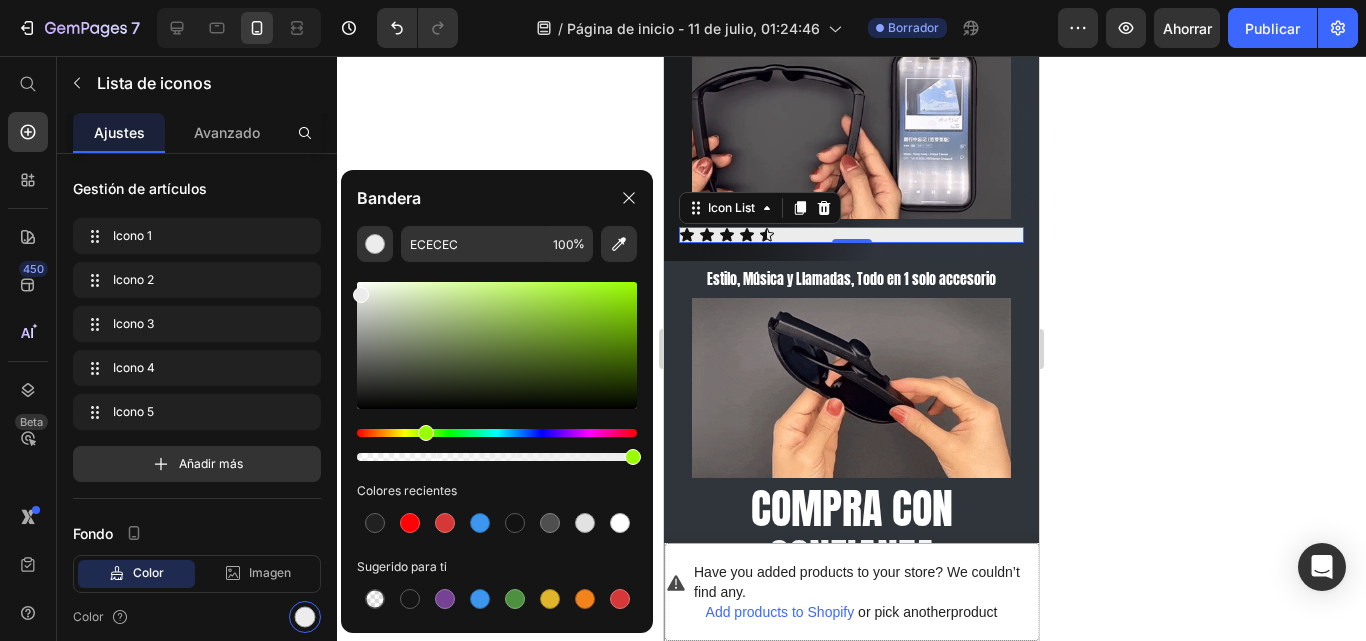 click at bounding box center [426, 433] 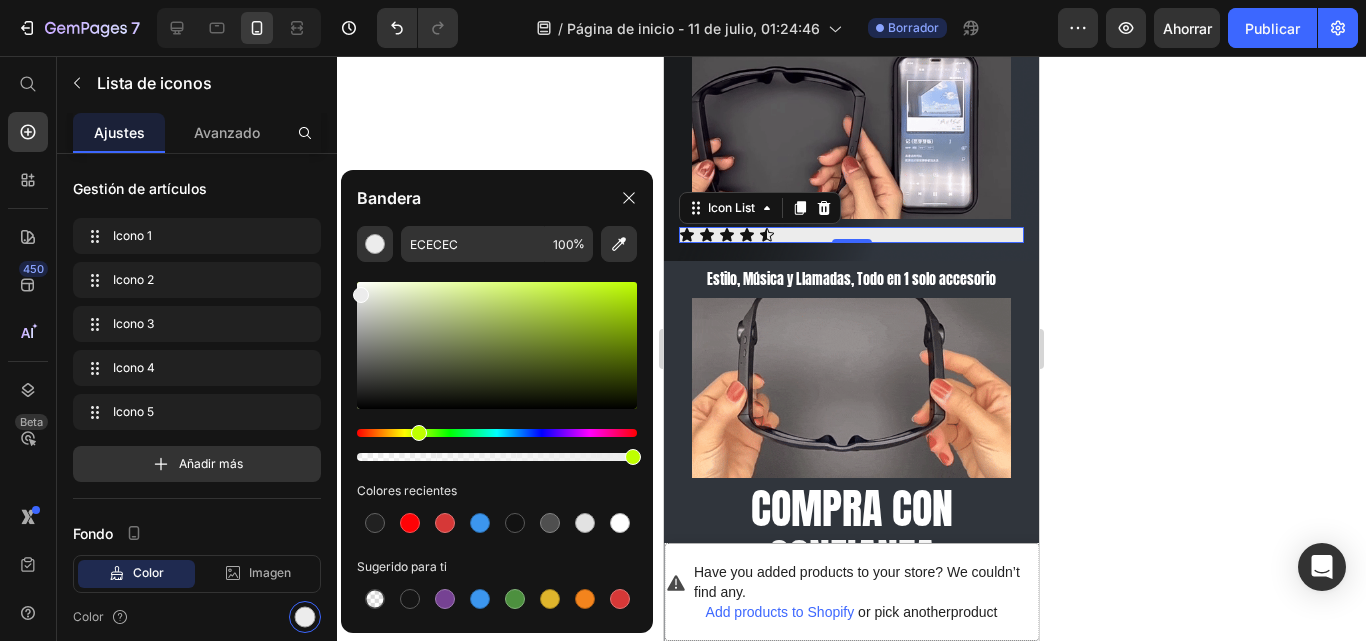 click at bounding box center [497, 433] 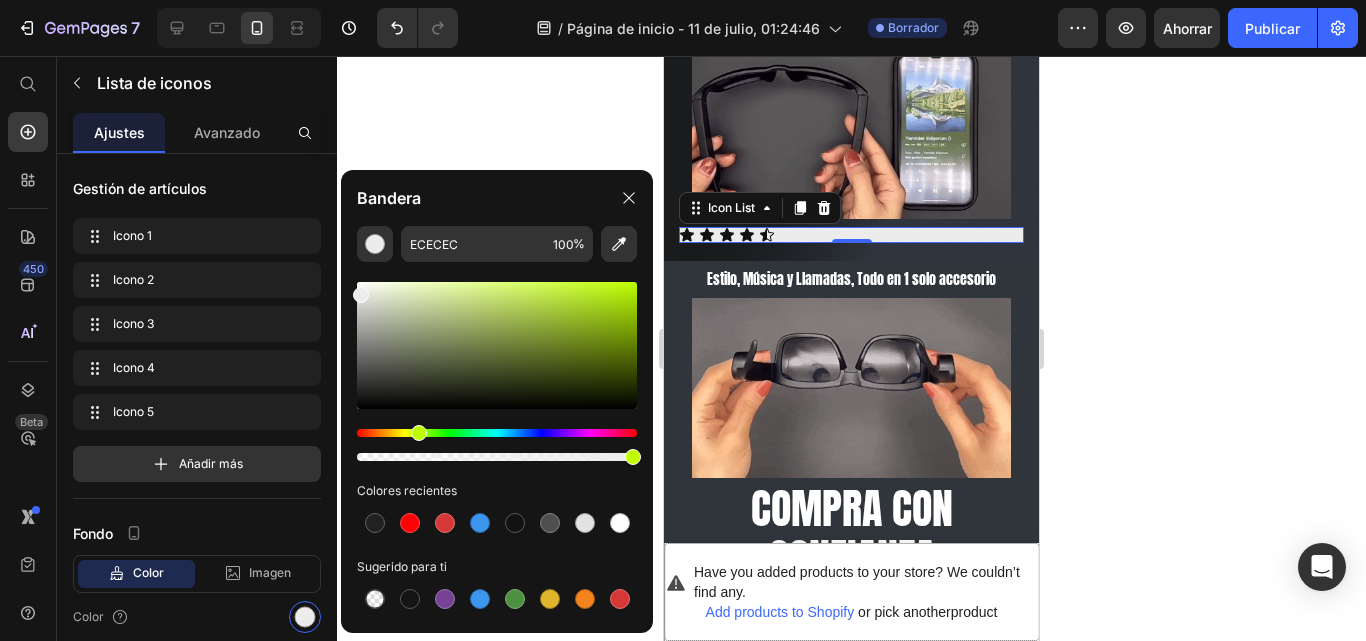 click at bounding box center (497, 433) 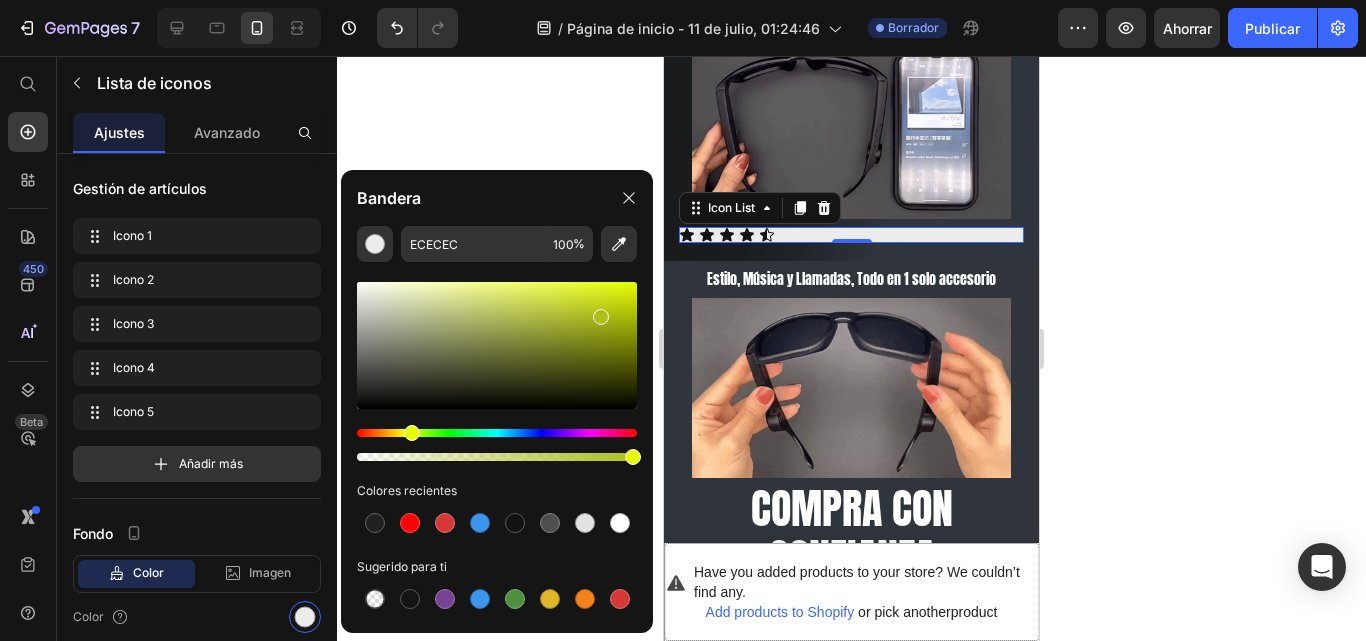 click at bounding box center [497, 345] 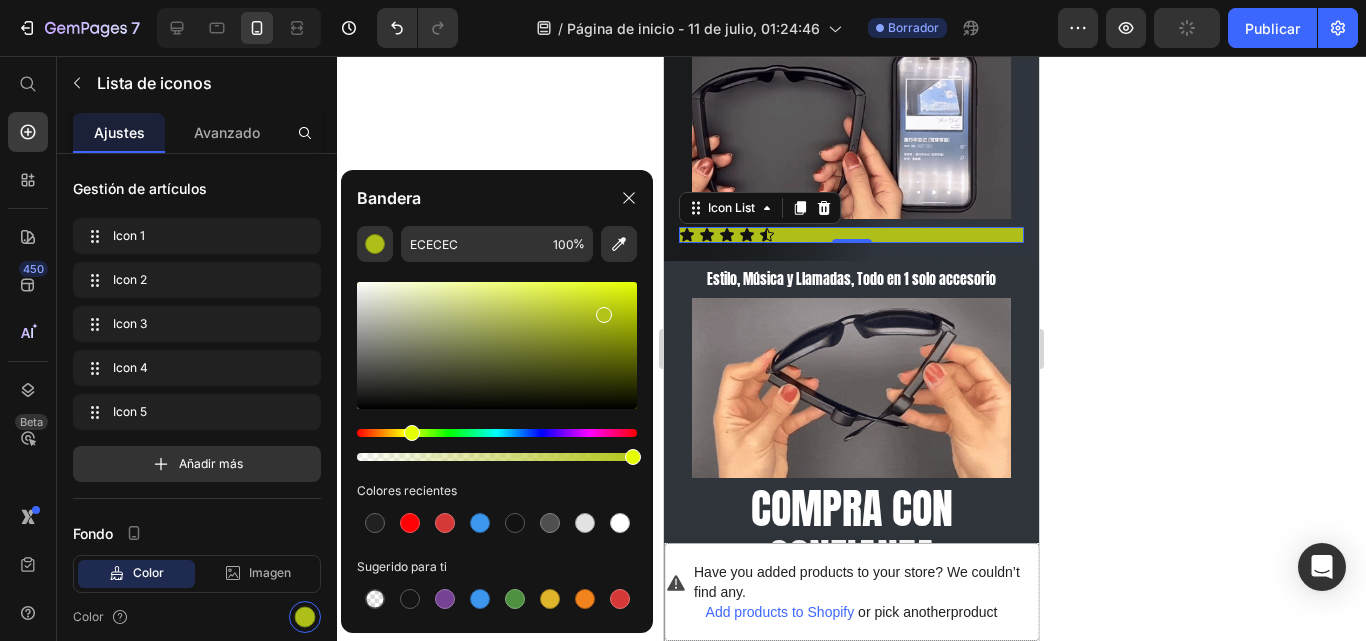click at bounding box center (604, 315) 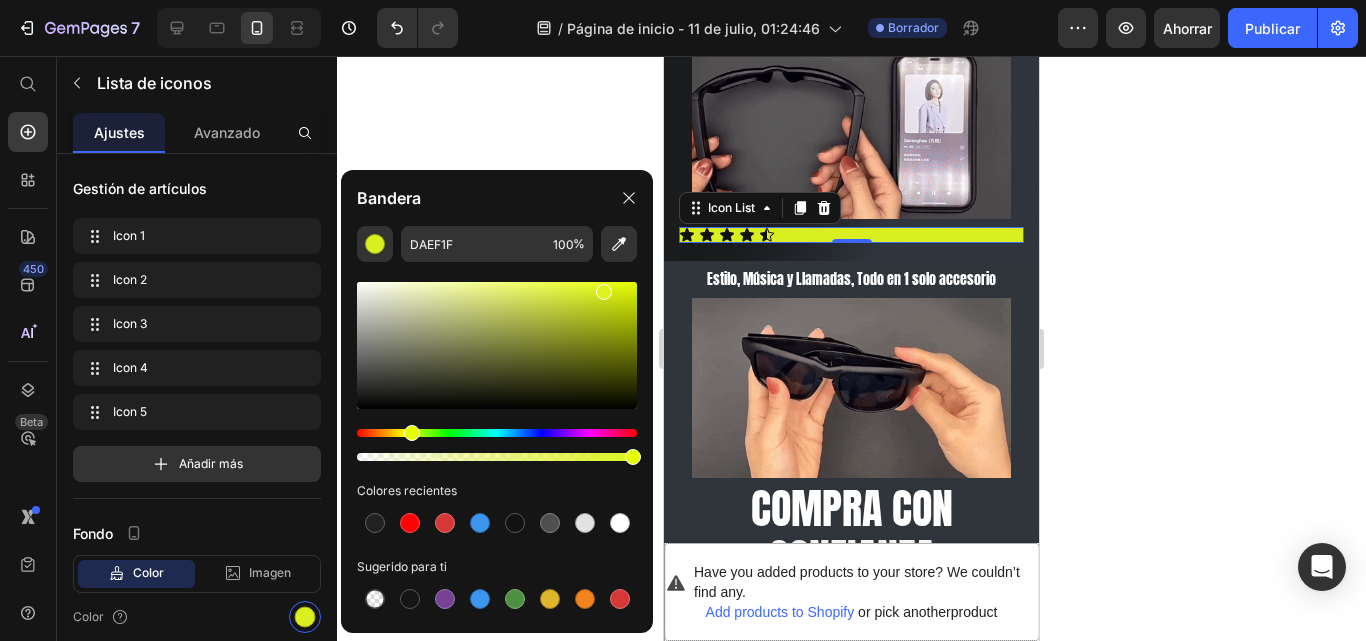 drag, startPoint x: 601, startPoint y: 316, endPoint x: 601, endPoint y: 288, distance: 28 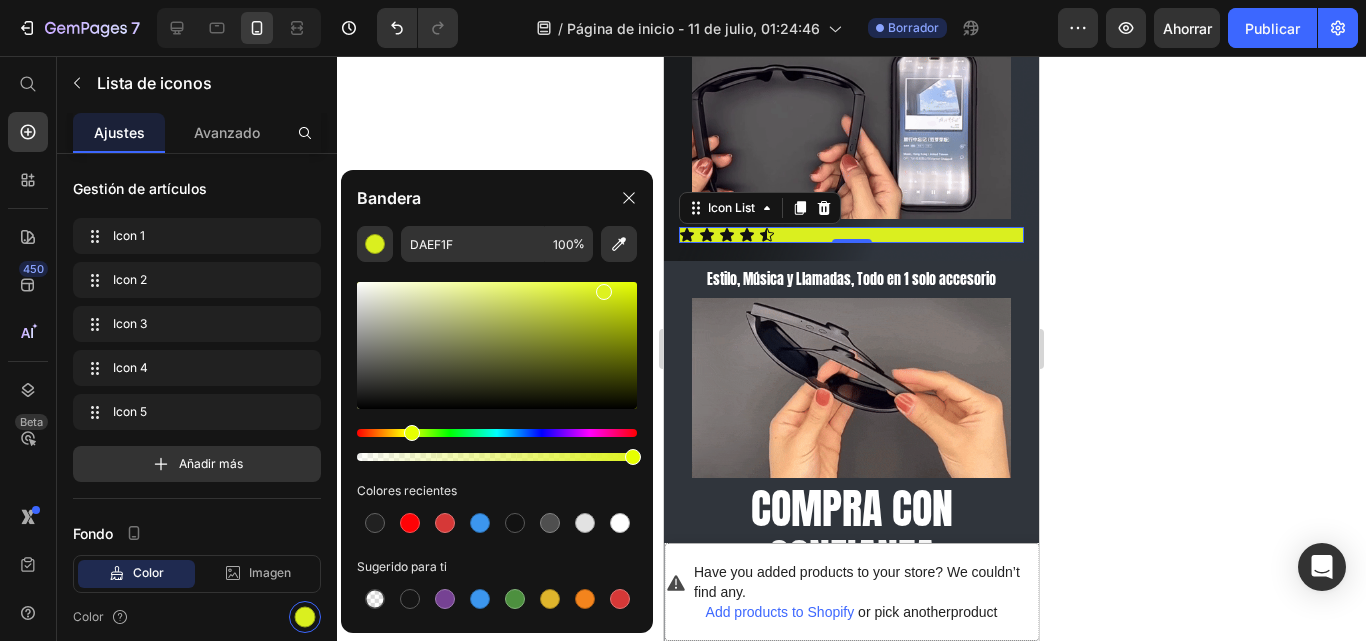 click at bounding box center (604, 292) 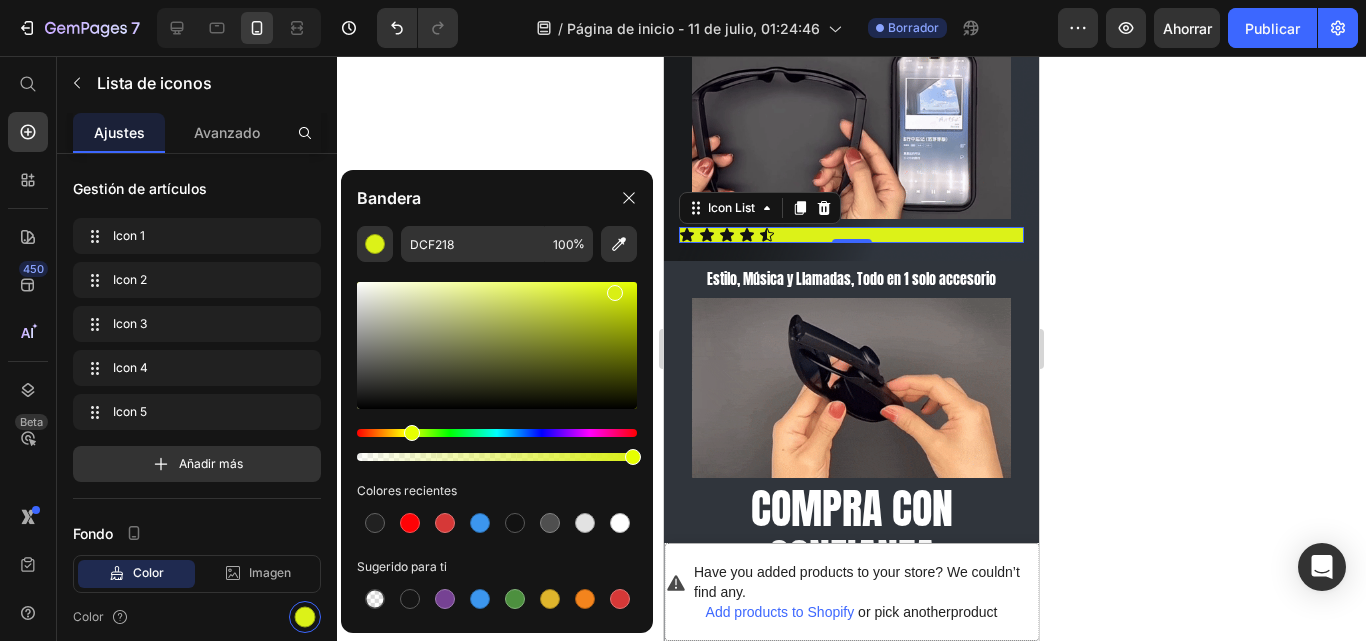 type on "D9EF15" 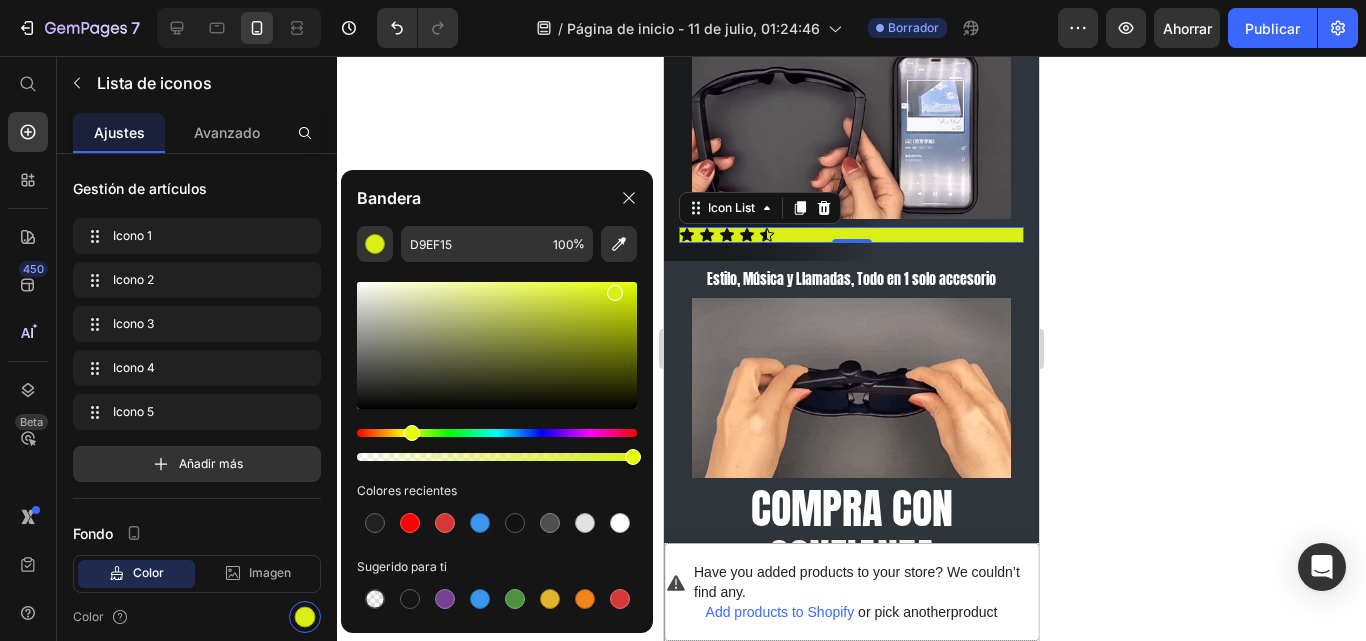 drag, startPoint x: 602, startPoint y: 288, endPoint x: 612, endPoint y: 289, distance: 10.049875 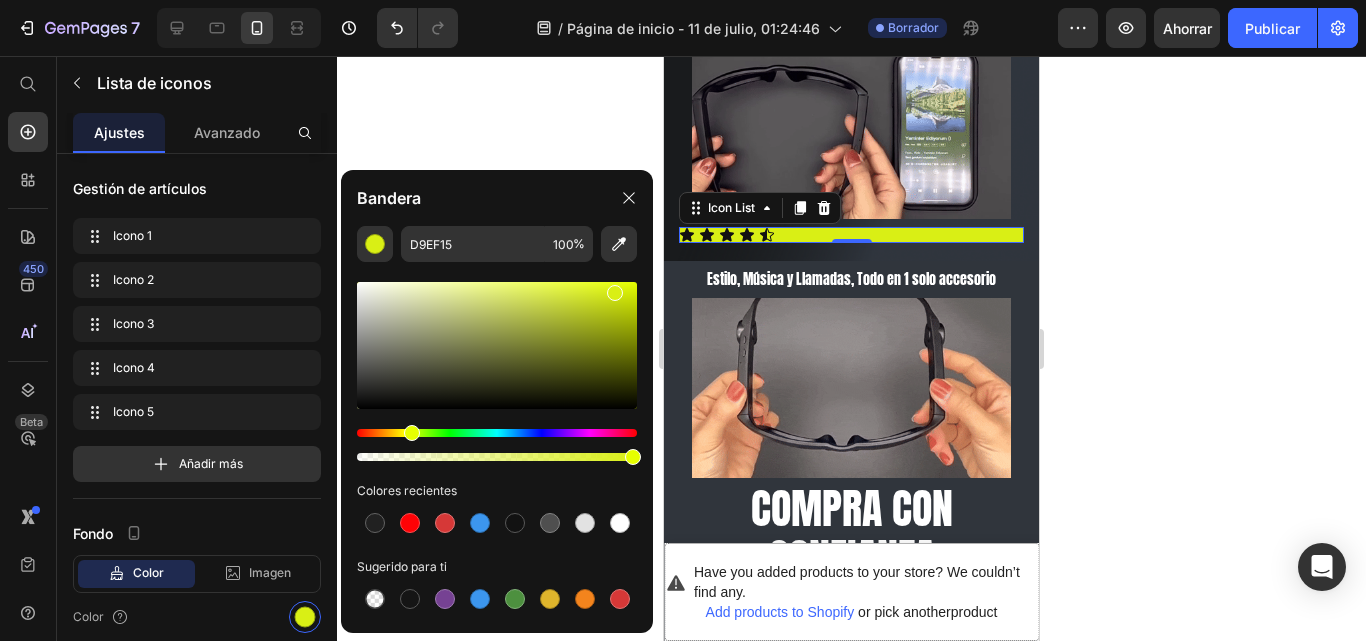 click at bounding box center (615, 293) 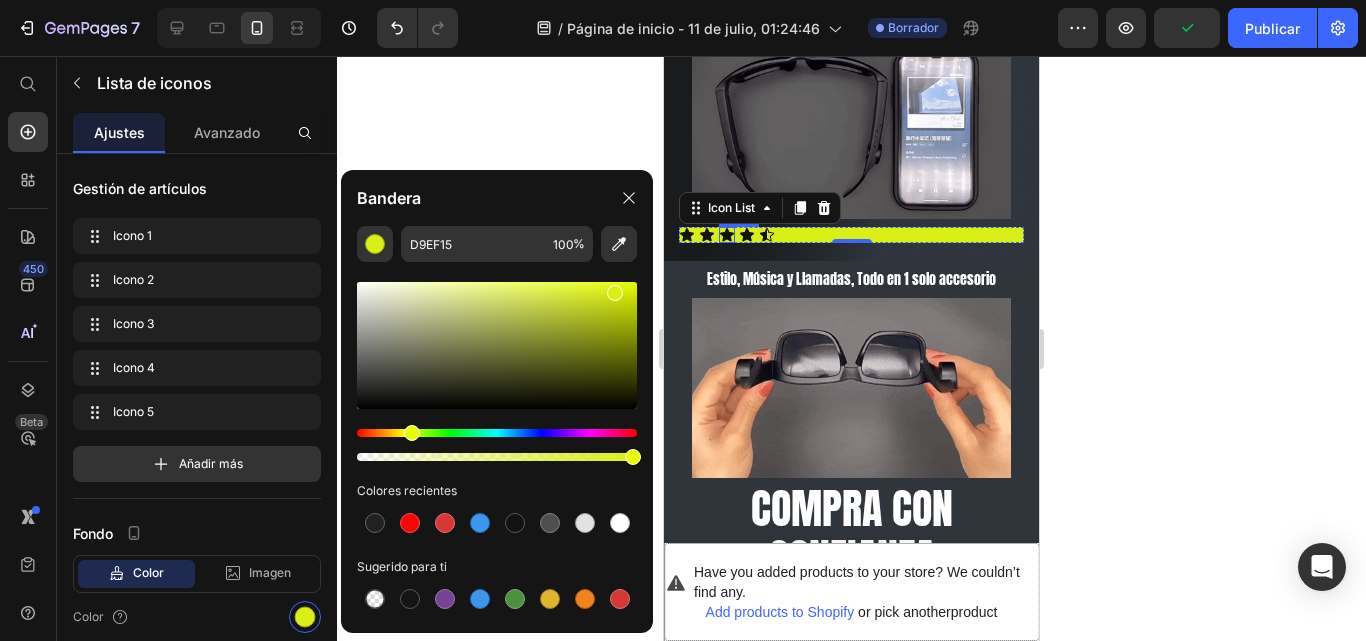 click 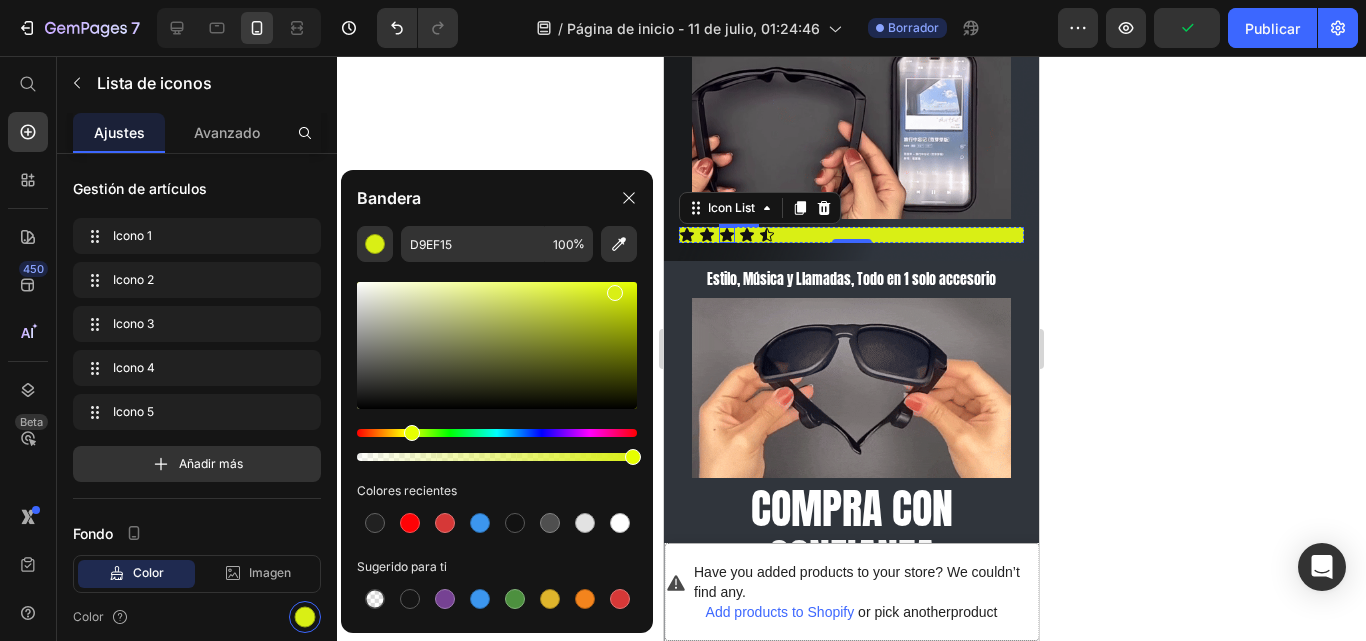 click 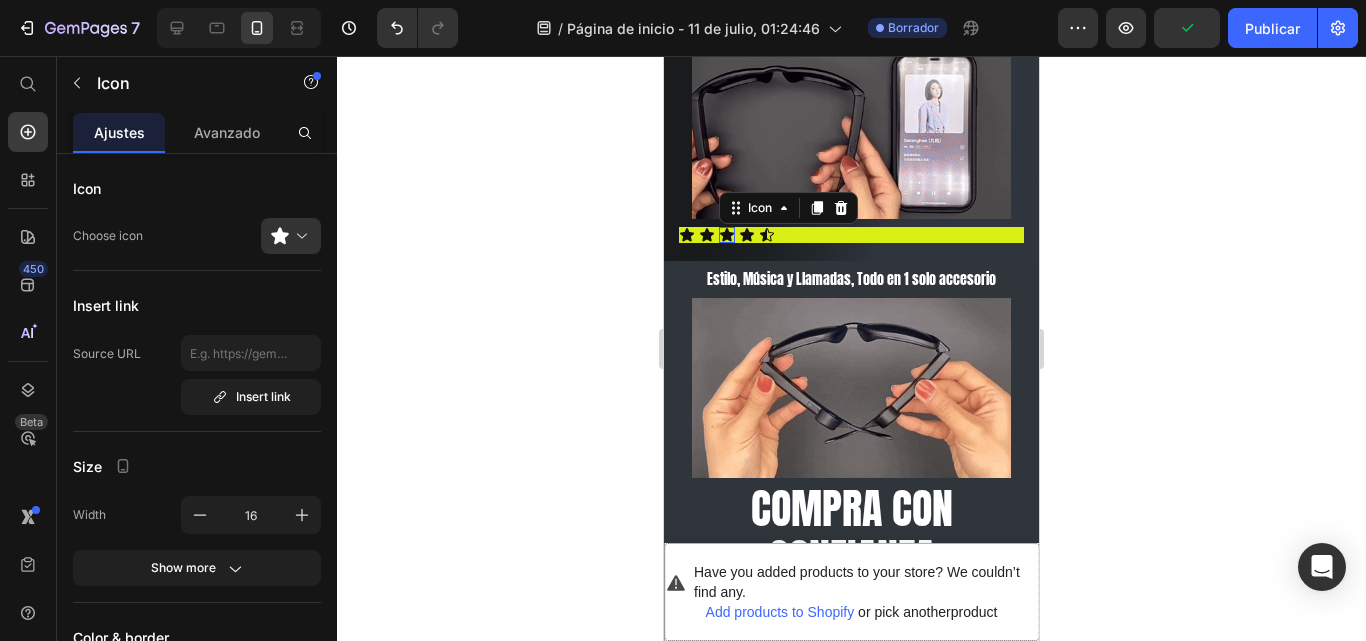 click 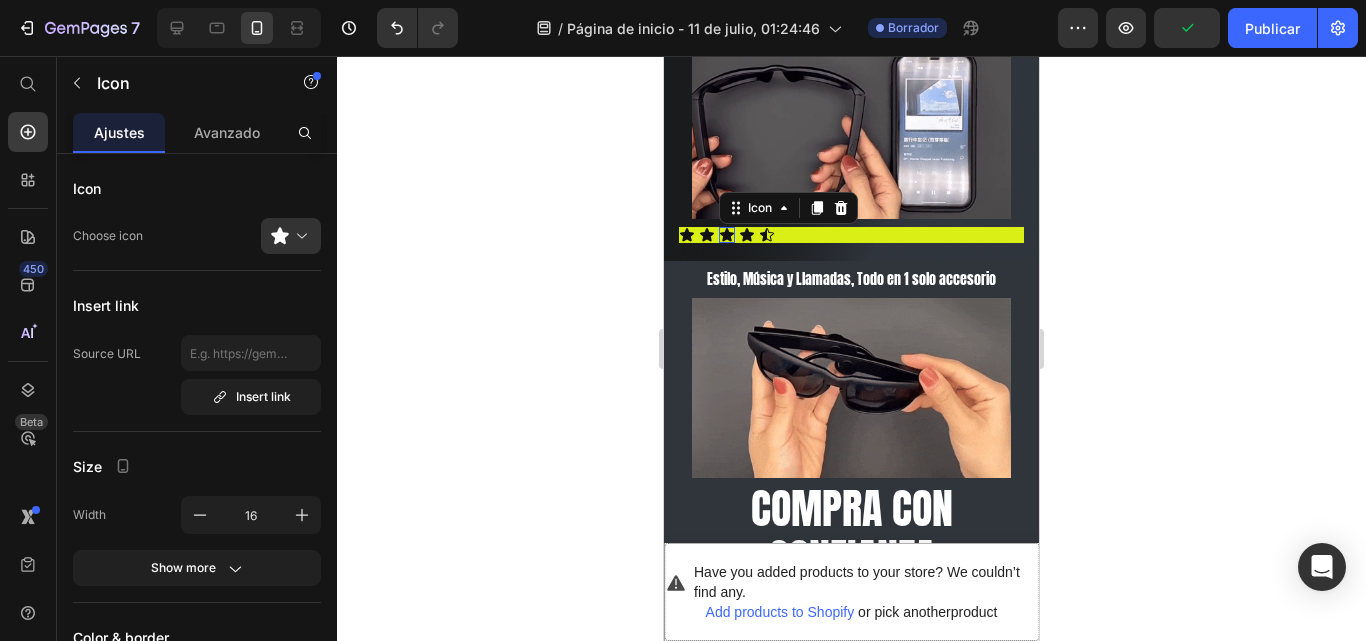 click 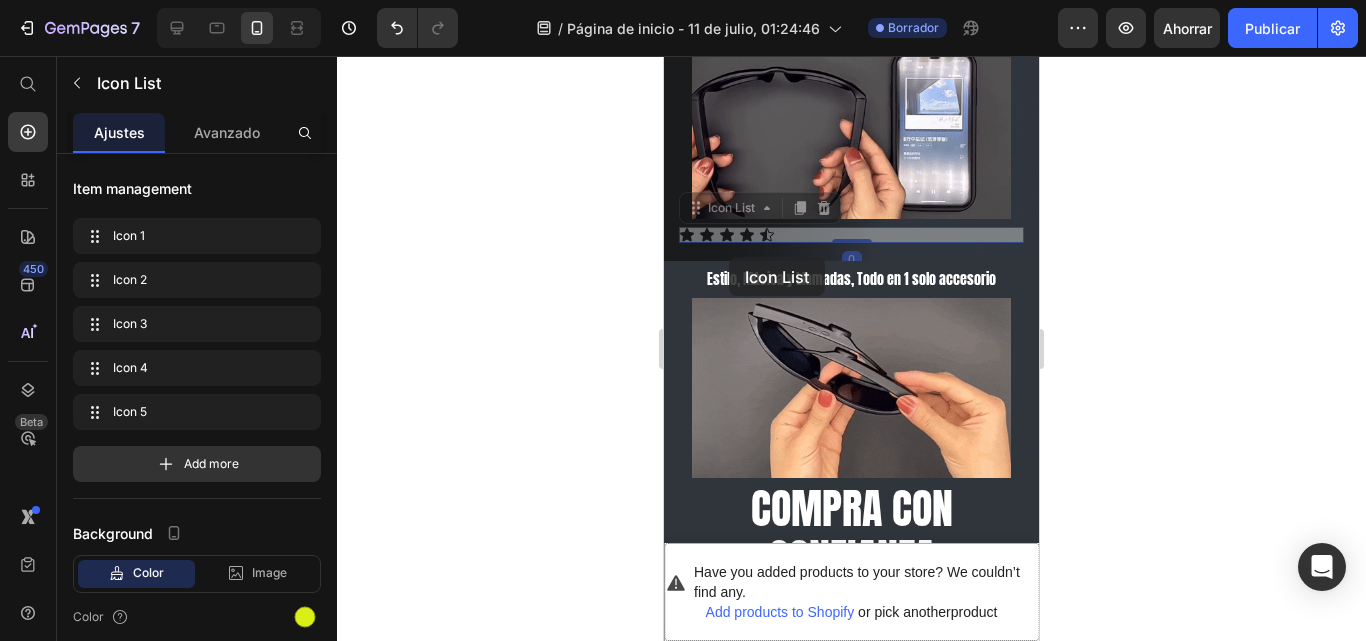 drag, startPoint x: 777, startPoint y: 264, endPoint x: 757, endPoint y: 260, distance: 20.396078 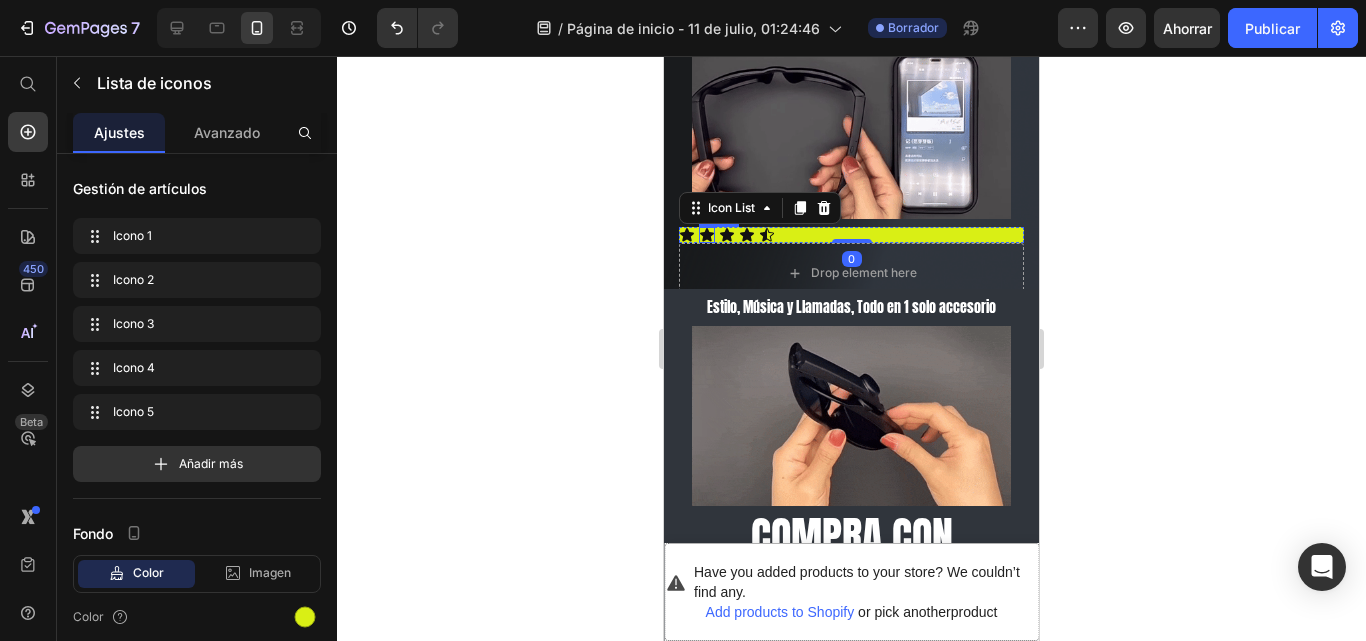 click 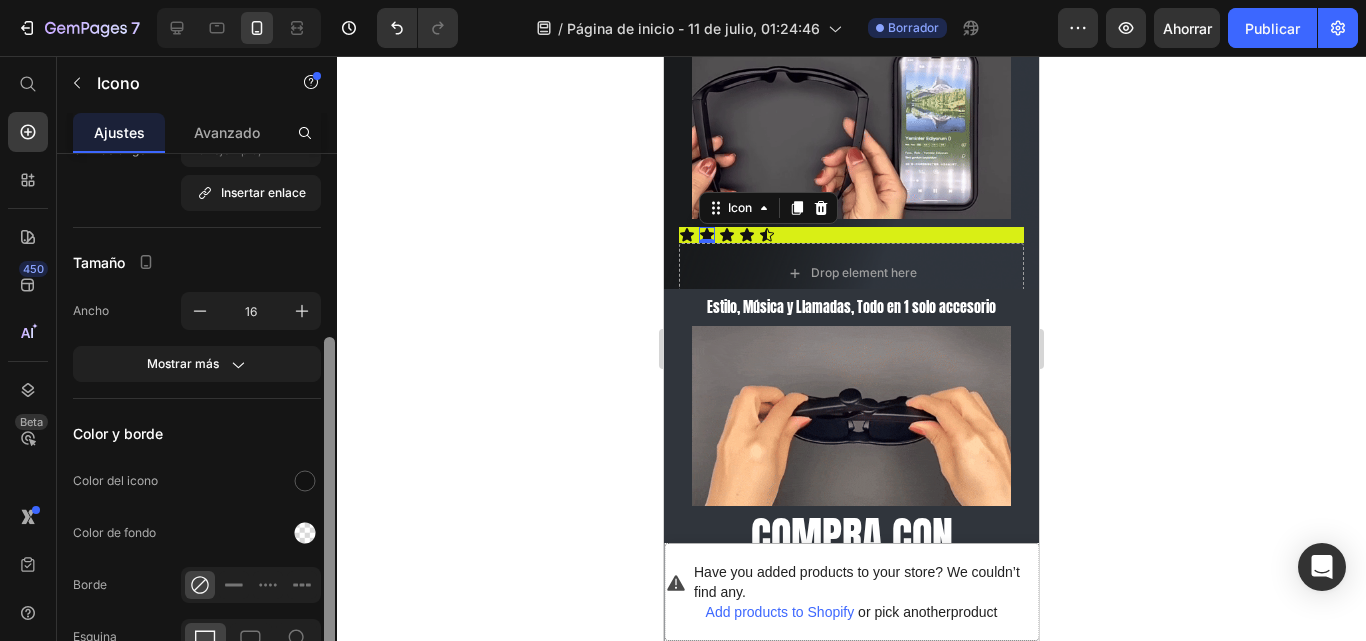 scroll, scrollTop: 246, scrollLeft: 0, axis: vertical 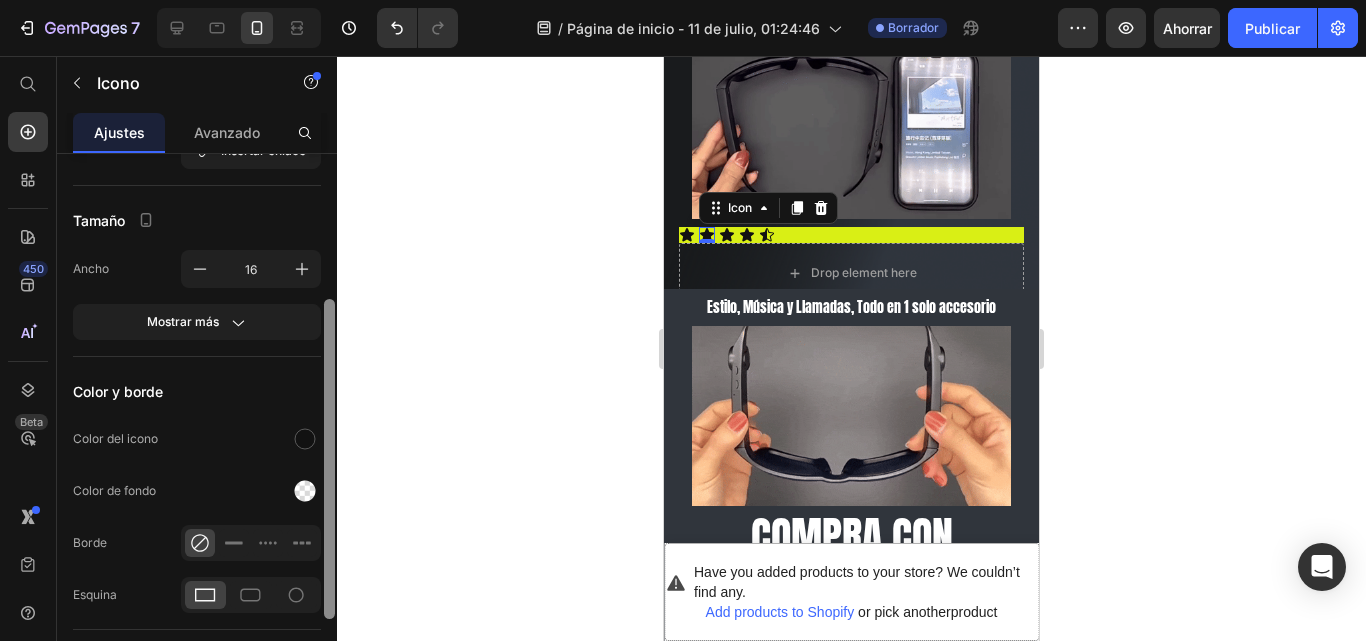 drag, startPoint x: 333, startPoint y: 319, endPoint x: 320, endPoint y: 465, distance: 146.57762 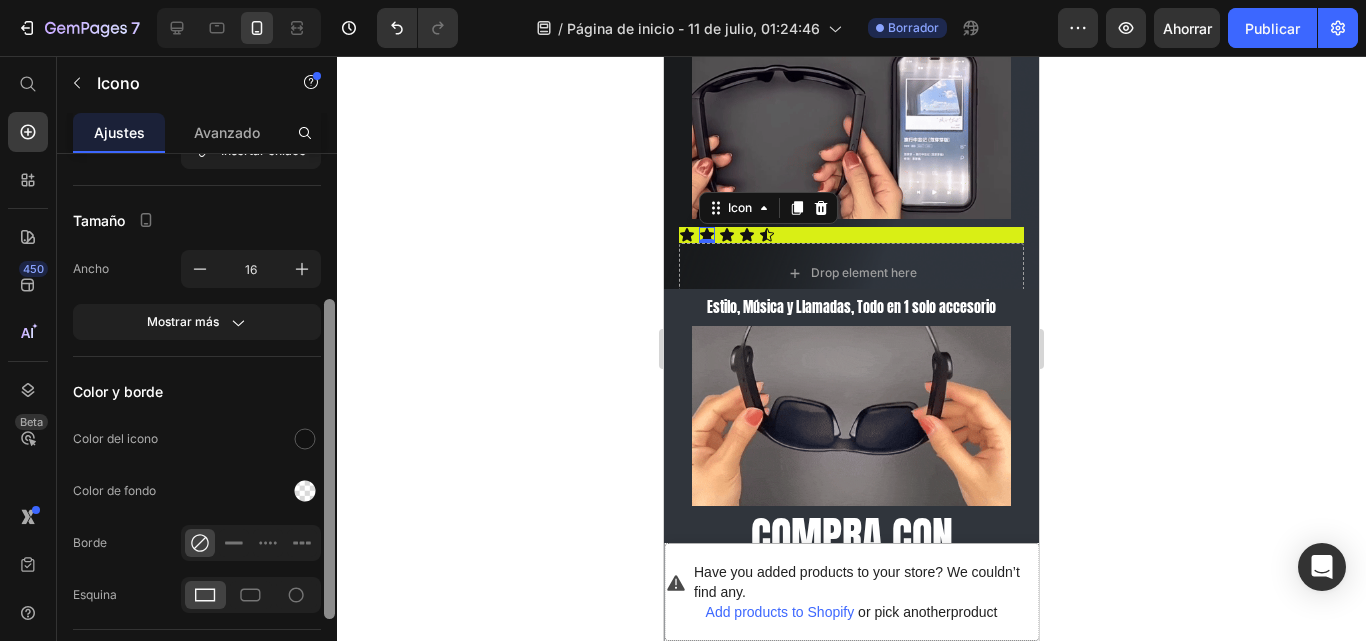click on "Icono Elija el icono Insertar enlace URL de origen Insertar enlace Tamaño Ancho 16 Mostrar más Color y borde Color del icono Color de fondo Borde Esquina Alinear Eliminar elemento" at bounding box center [197, 426] 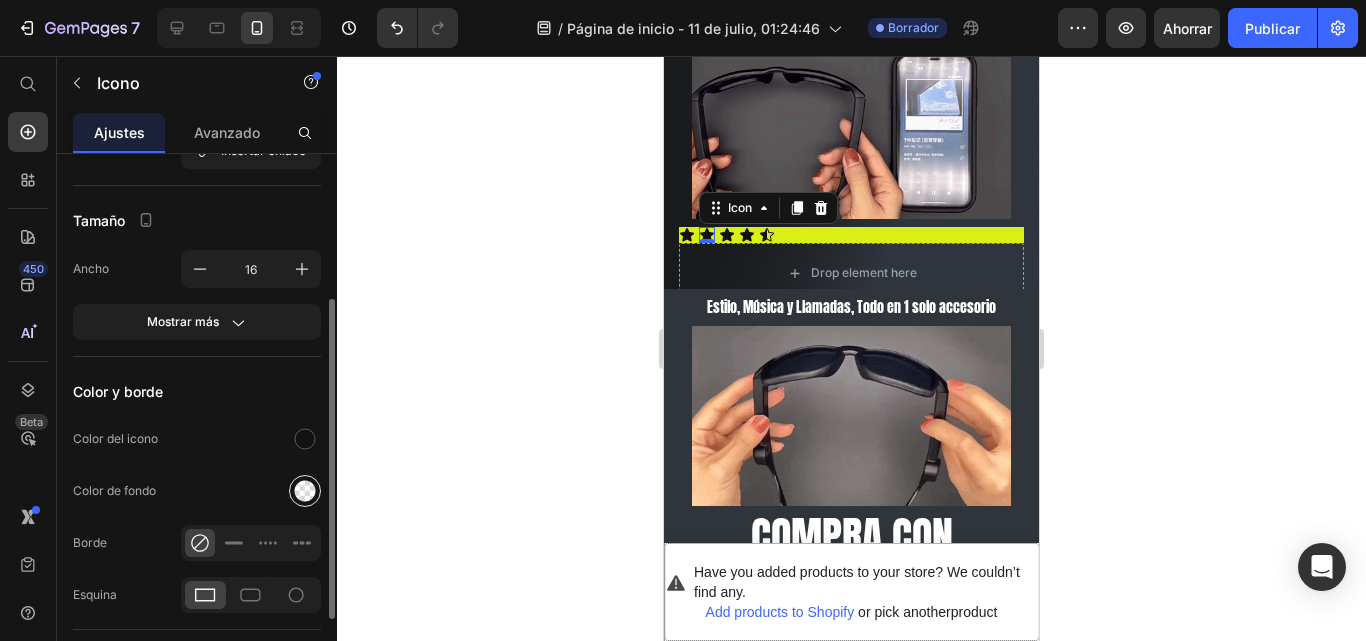 click at bounding box center (305, 491) 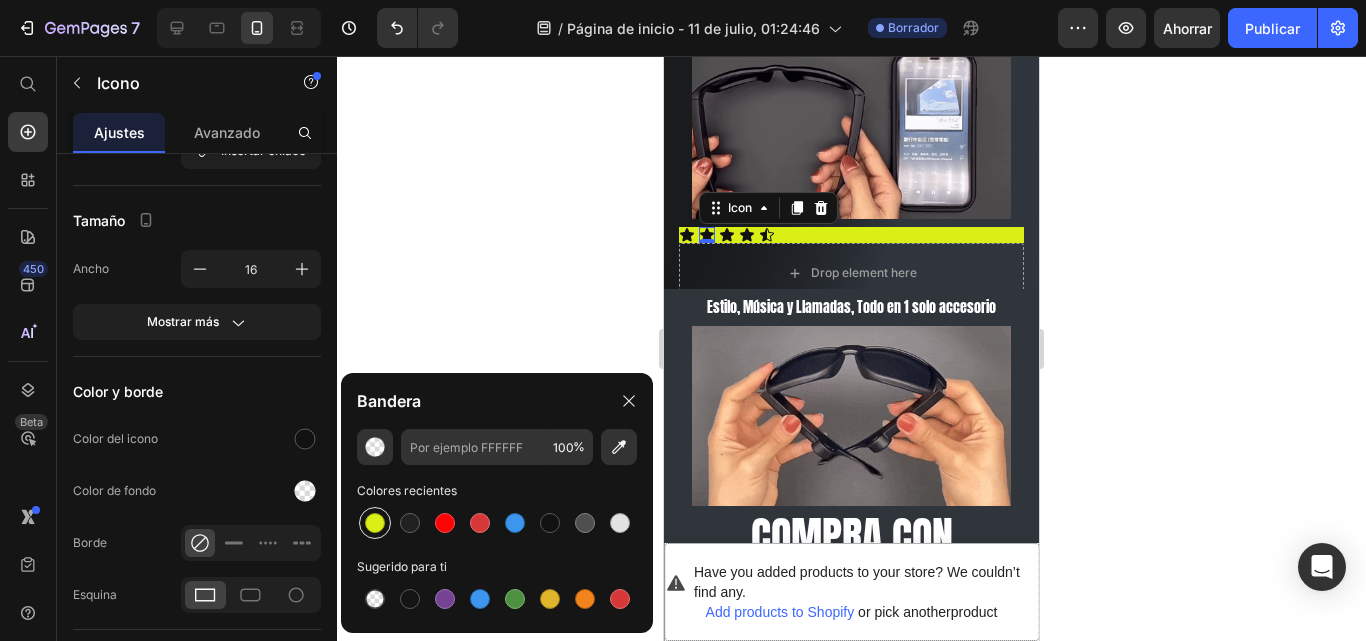 click at bounding box center (375, 523) 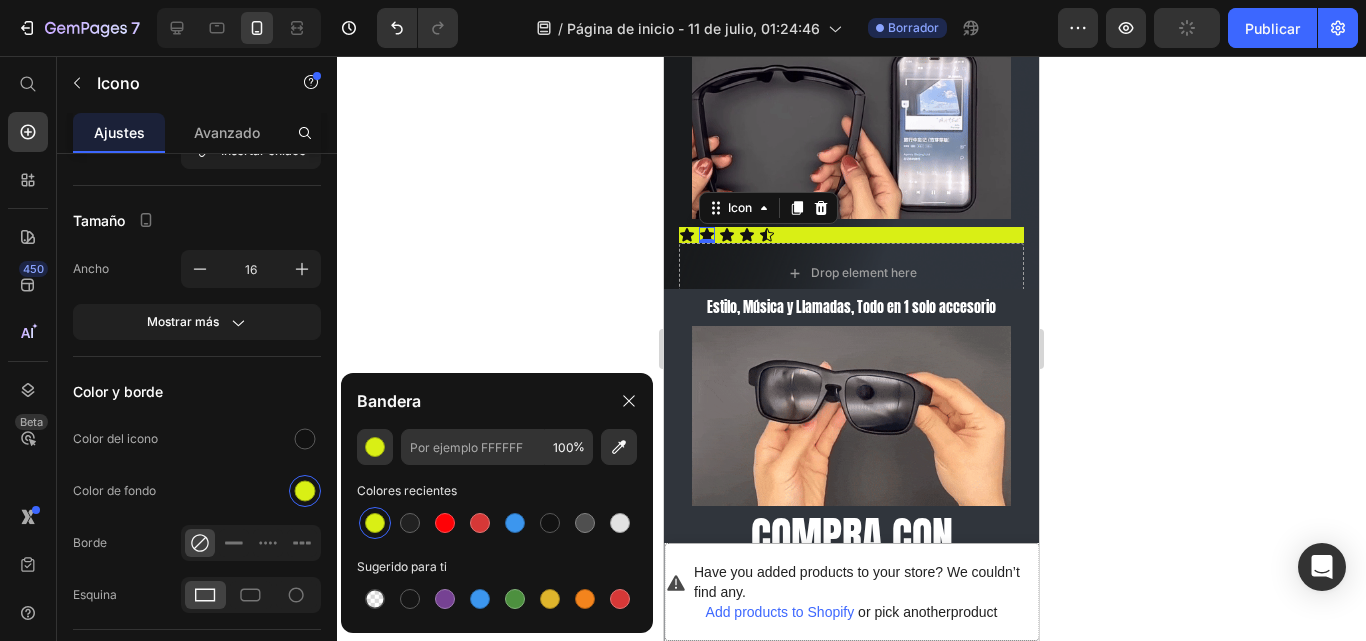 type on "D9EF15" 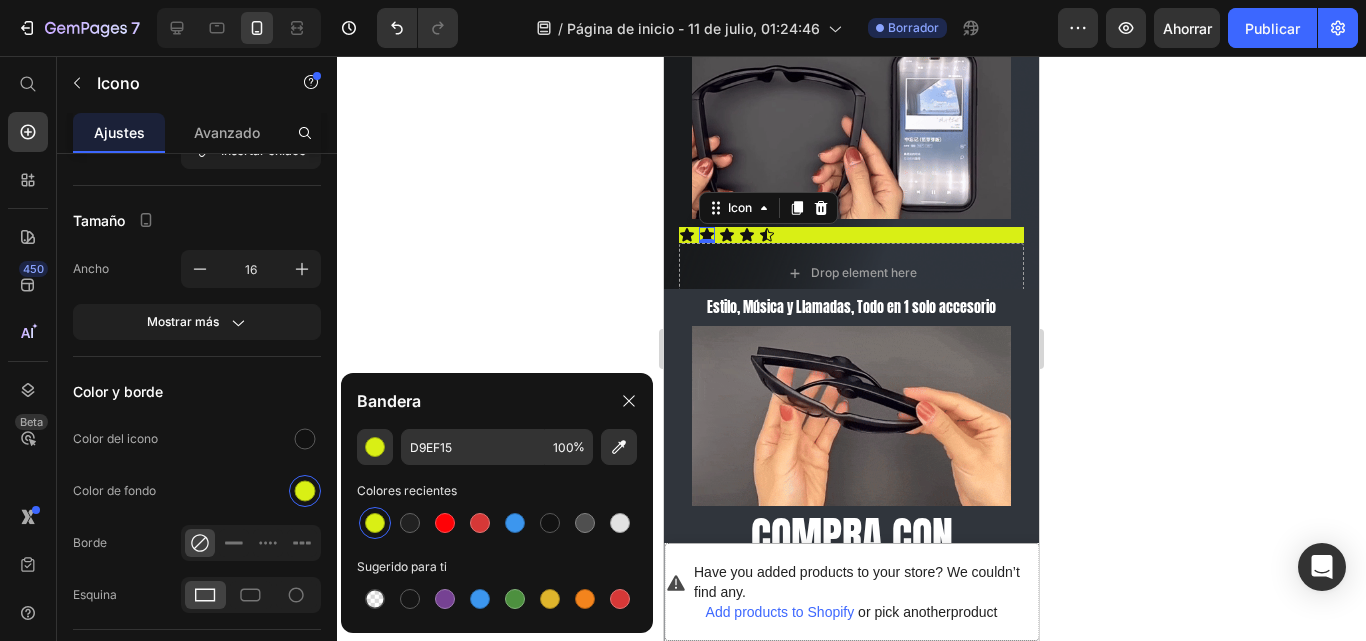 click 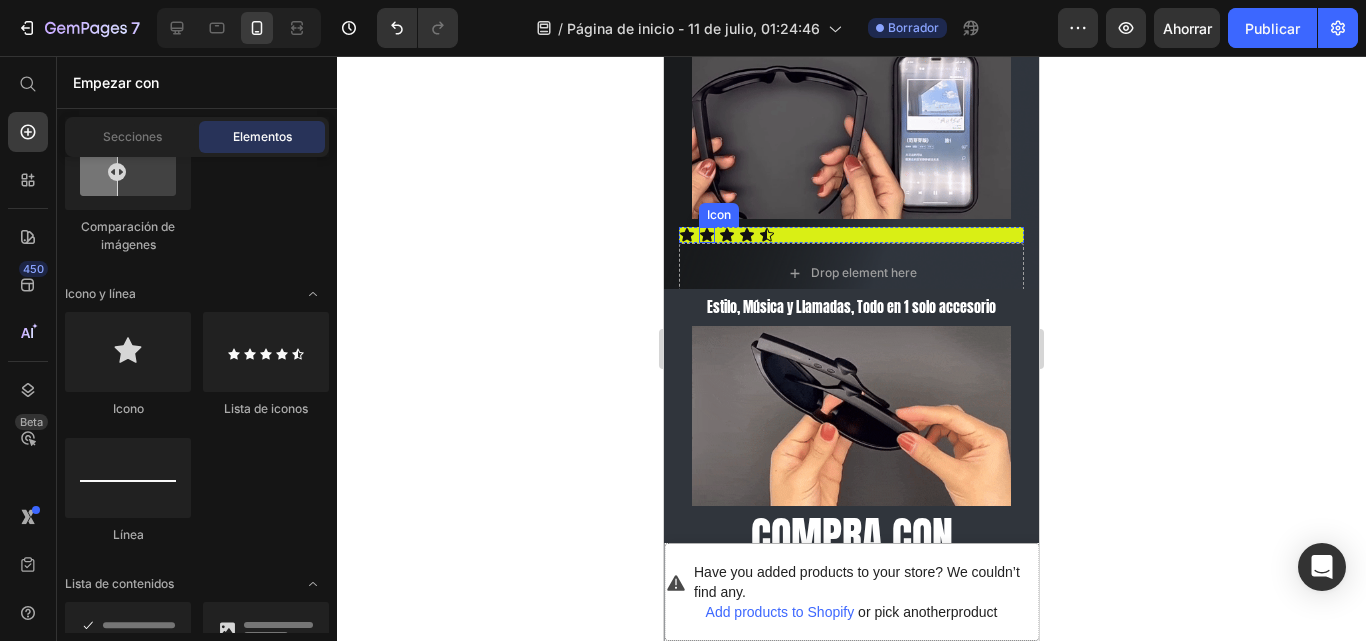 click 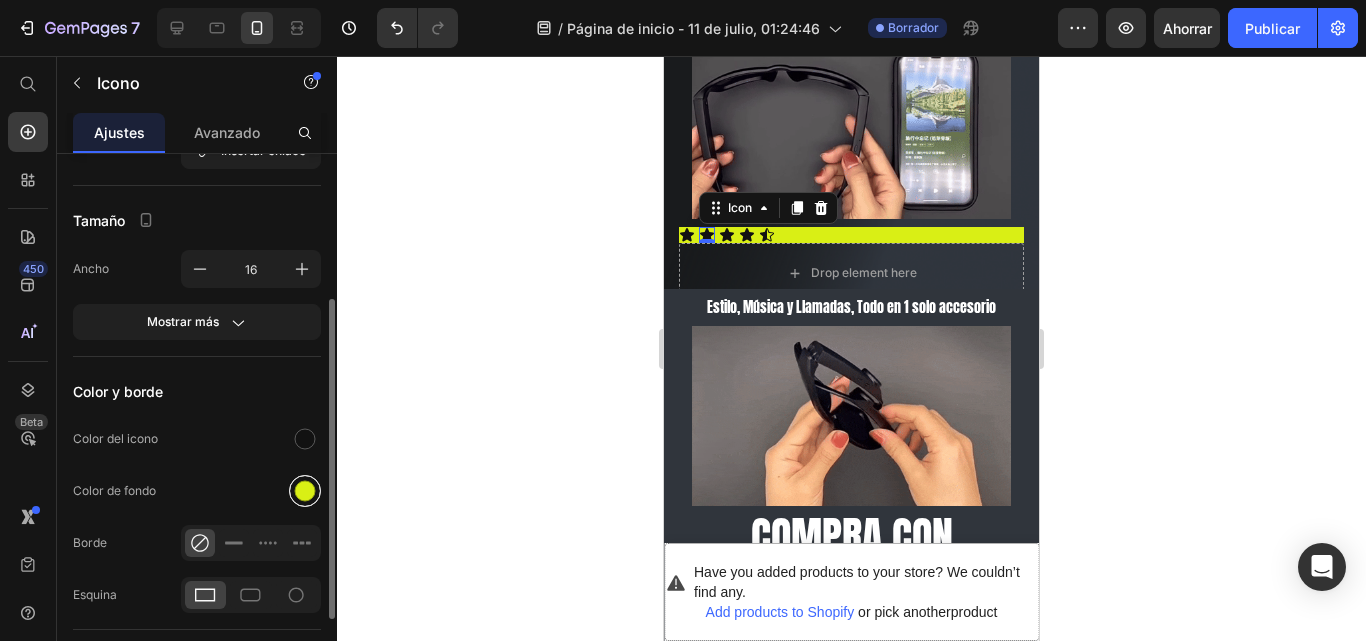 click at bounding box center [305, 491] 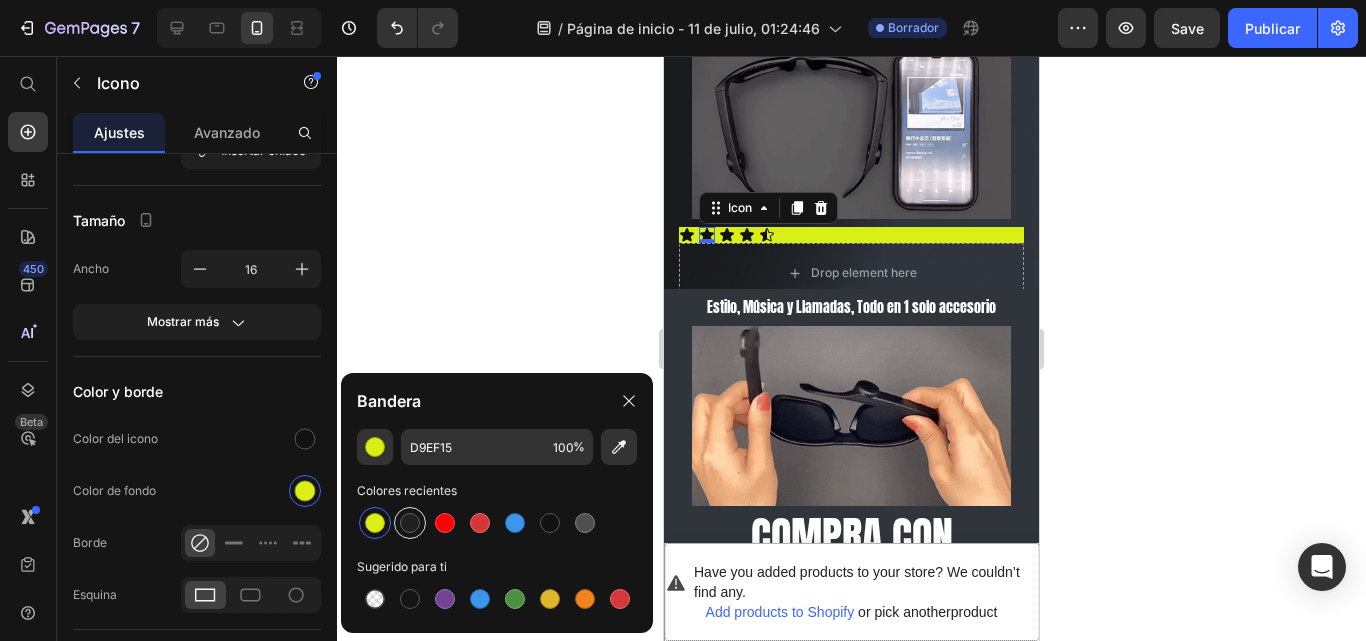click at bounding box center (410, 523) 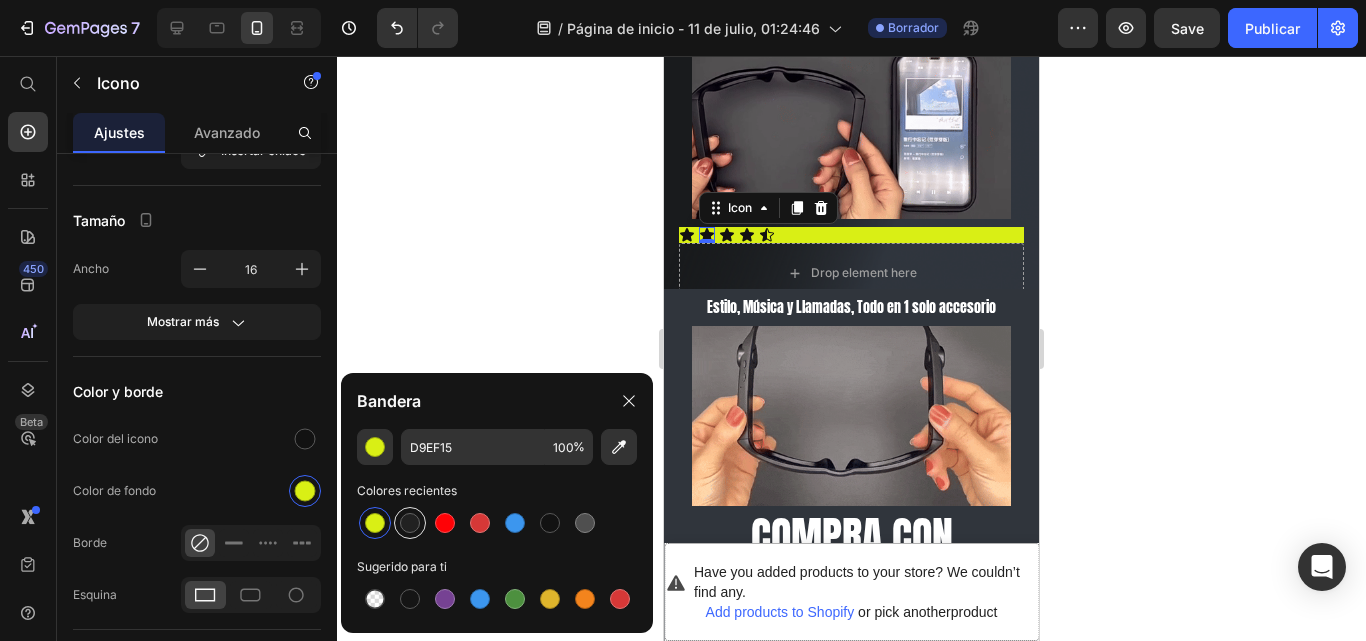 type on "212121" 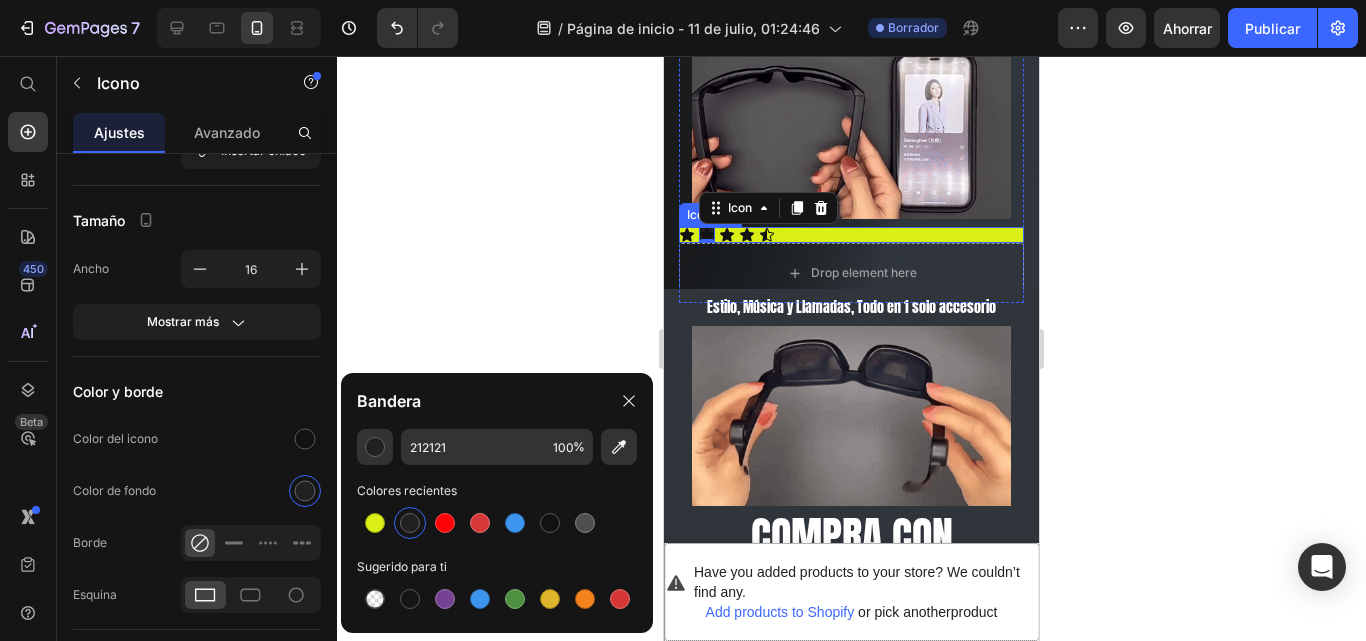 click on "Icon Icon   0 Icon Icon Icon" at bounding box center [851, 235] 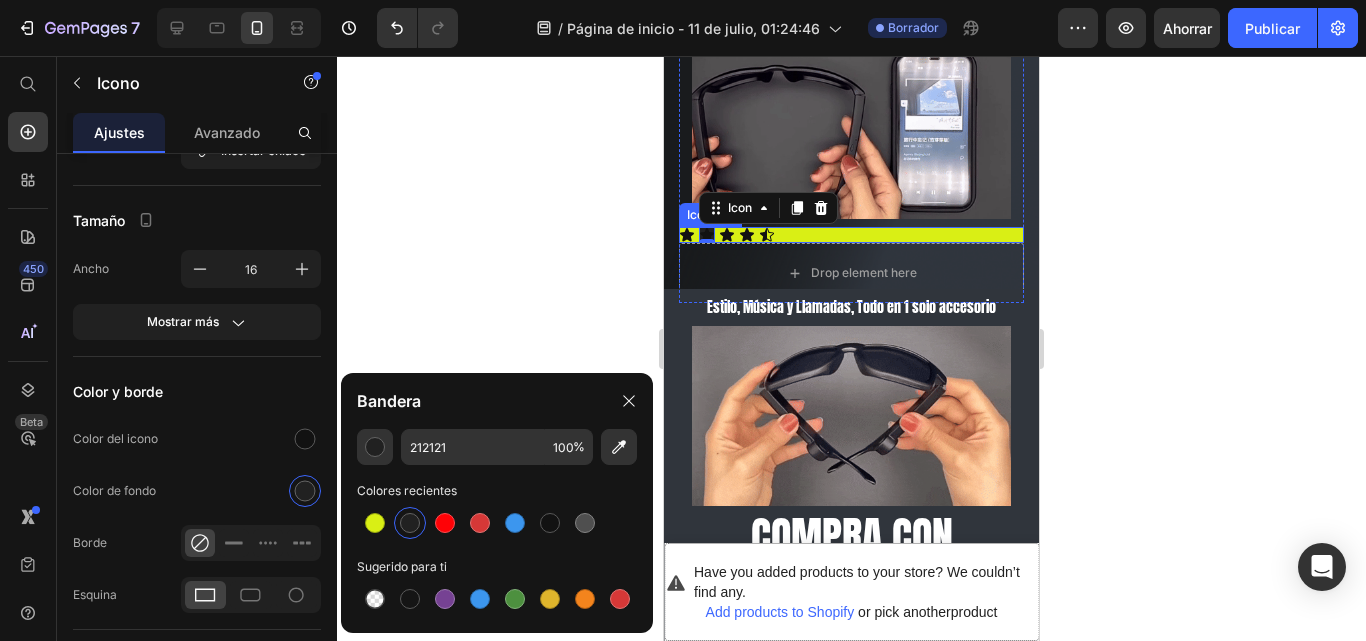 click on "Icon Icon   0 Icon Icon Icon" at bounding box center [851, 235] 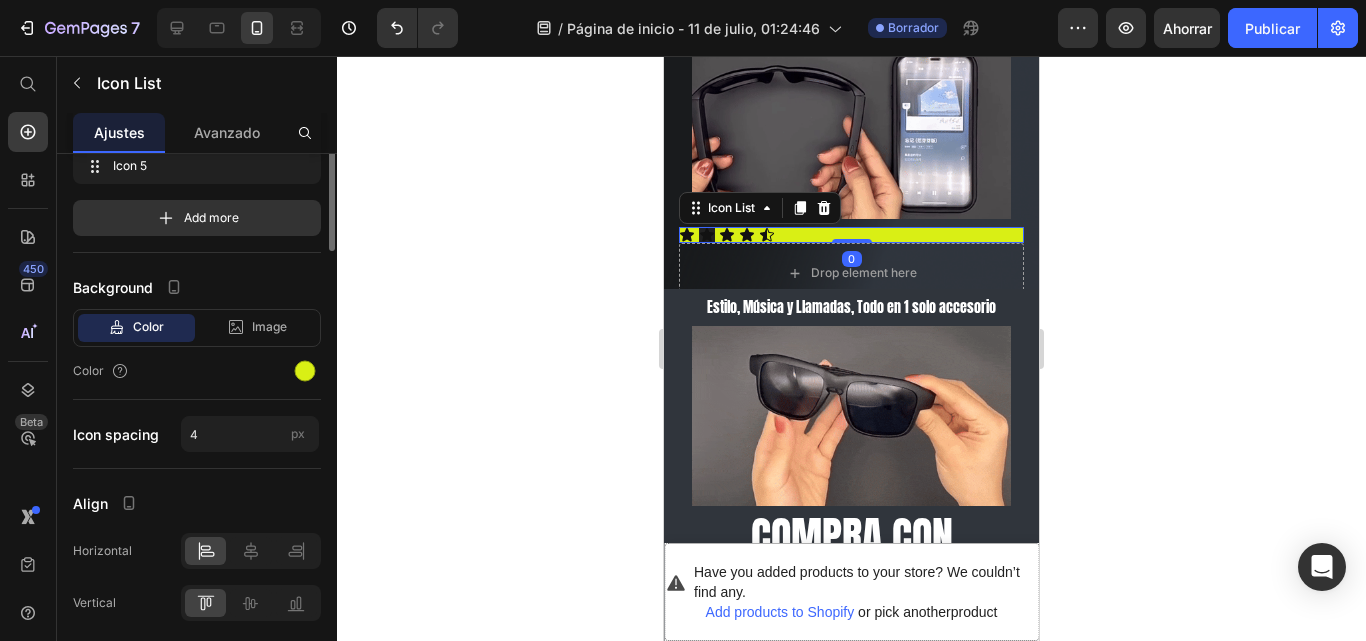 scroll, scrollTop: 0, scrollLeft: 0, axis: both 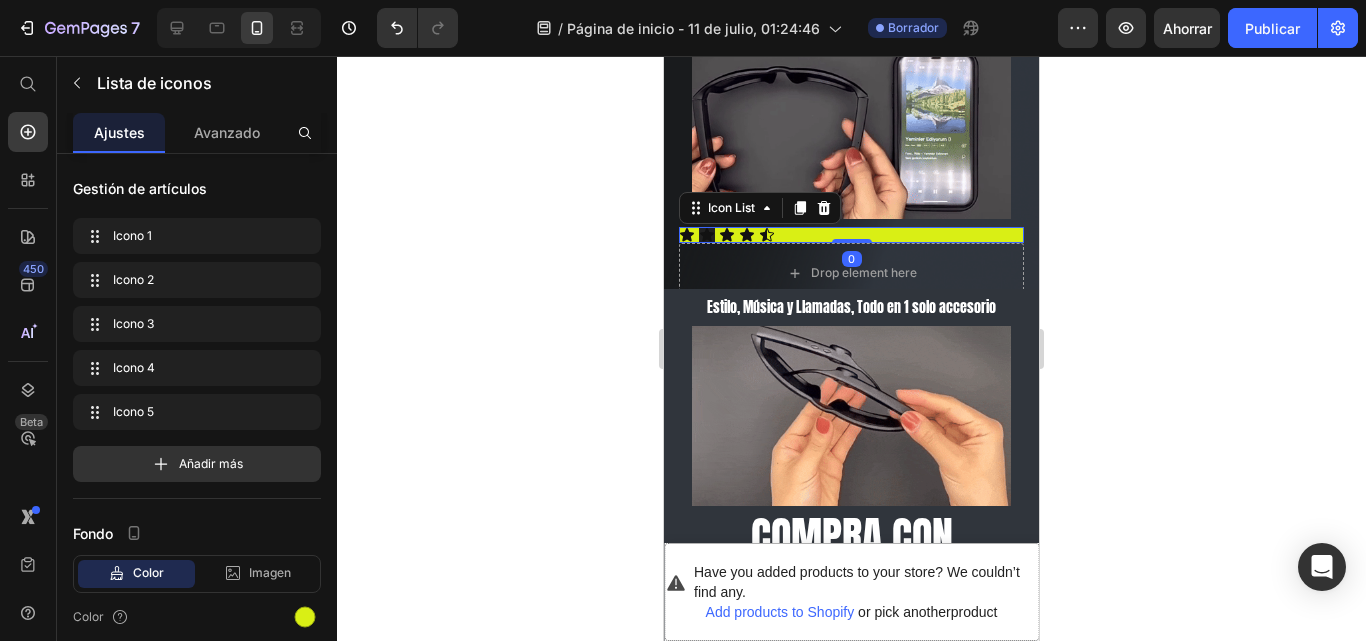 click on "Icon Icon Icon Icon Icon" at bounding box center (851, 235) 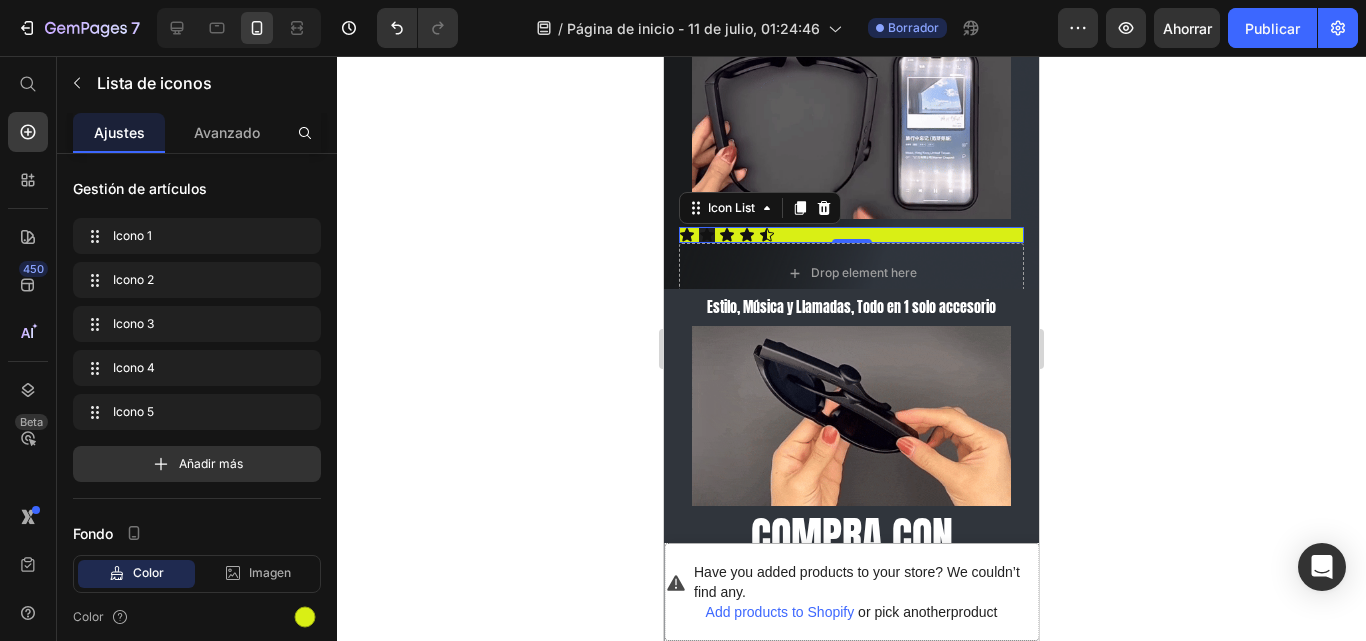 click 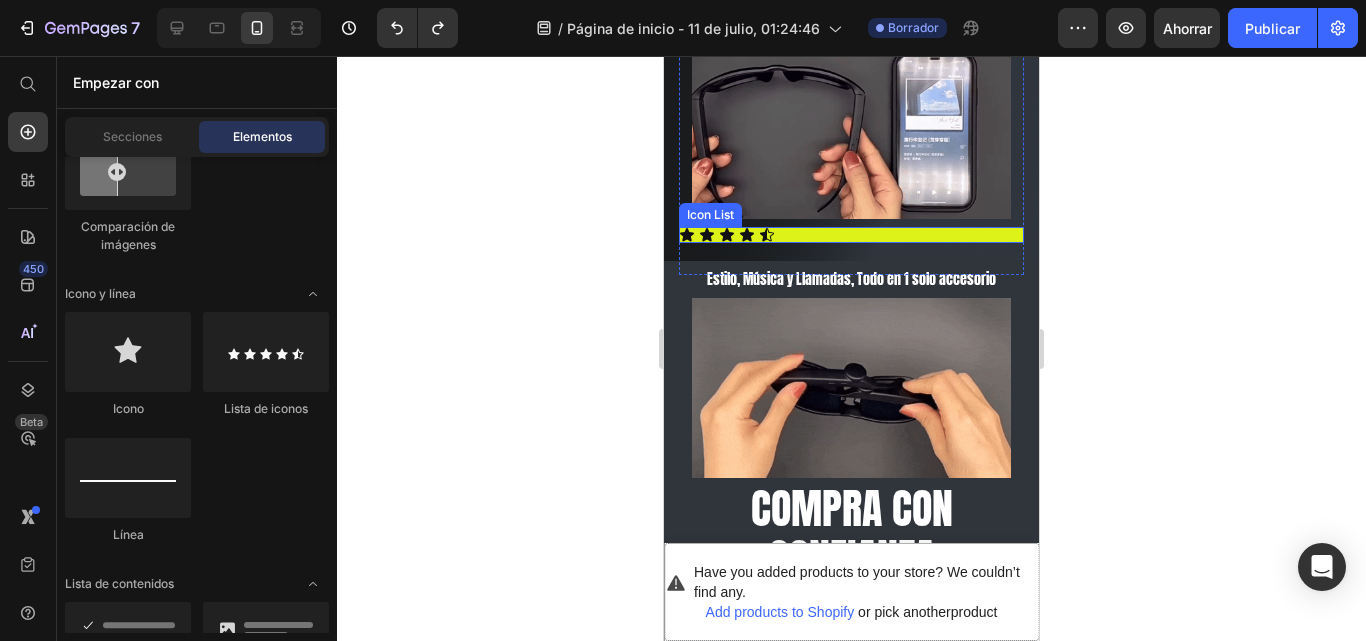 click on "Icon Icon Icon Icon Icon" at bounding box center (851, 235) 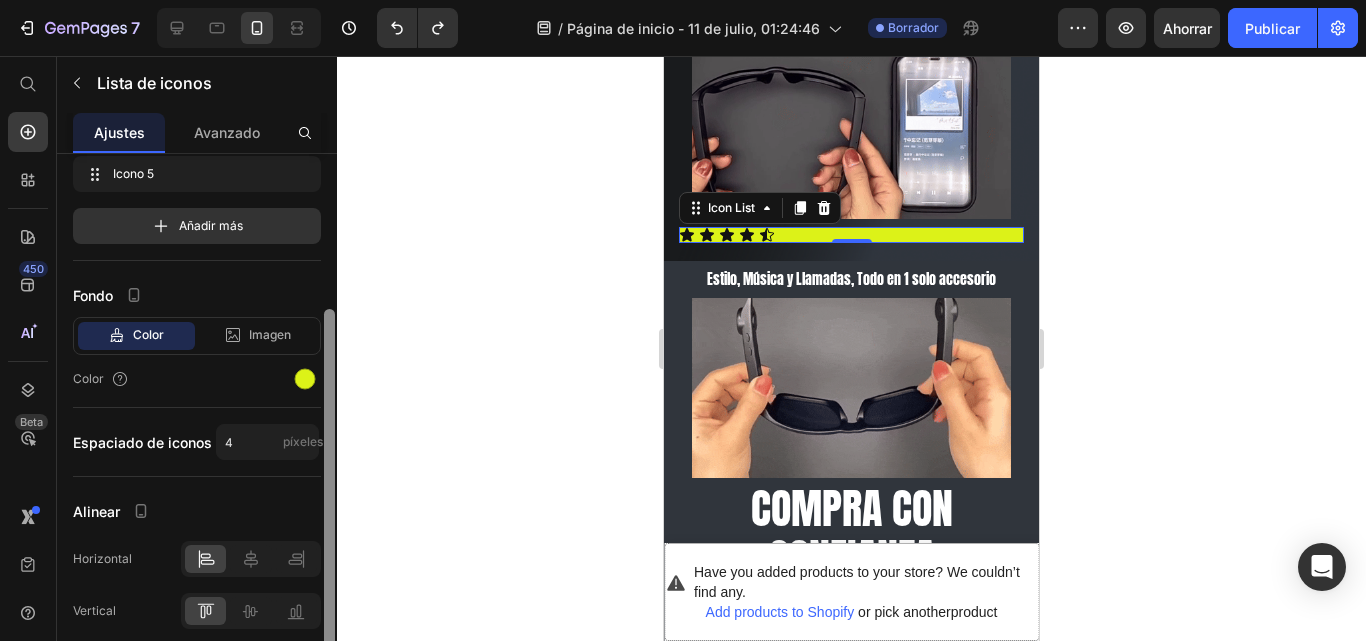 scroll, scrollTop: 241, scrollLeft: 0, axis: vertical 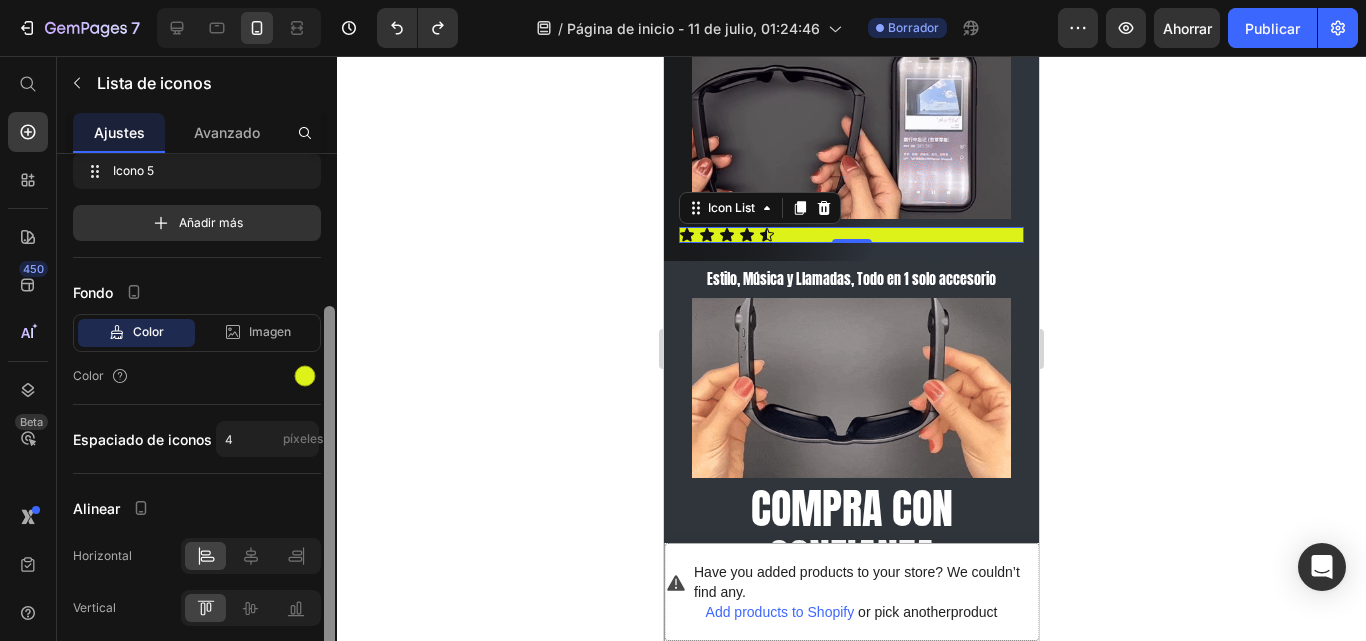 drag, startPoint x: 327, startPoint y: 482, endPoint x: 320, endPoint y: 635, distance: 153.16005 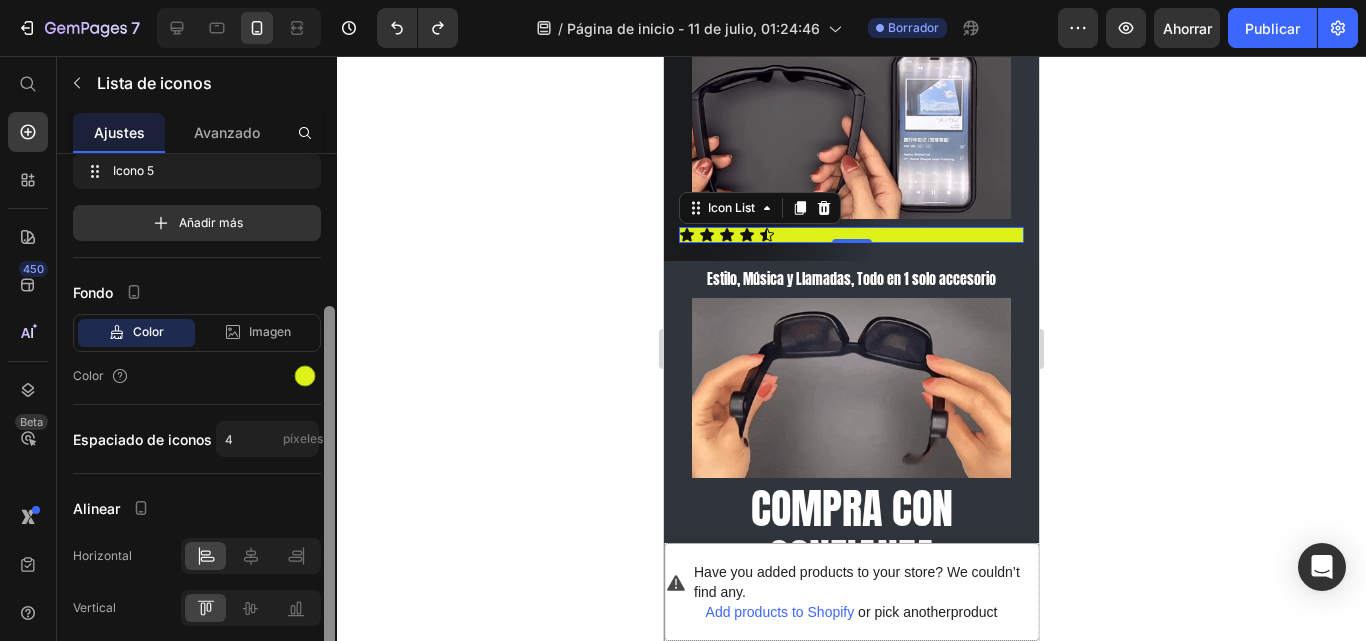 click on "Gestión de artículos
Icono 1 Icon 1
Icono 2 Icon 2
Icono 3 Icon 3
Icono 4 Icon 4
Icono 5 Icon 5 Añadir más Fondo Color Imagen Video Color Espaciado de iconos 4 píxeles Alinear Horizontal Vertical
Eliminar elemento" at bounding box center [197, 426] 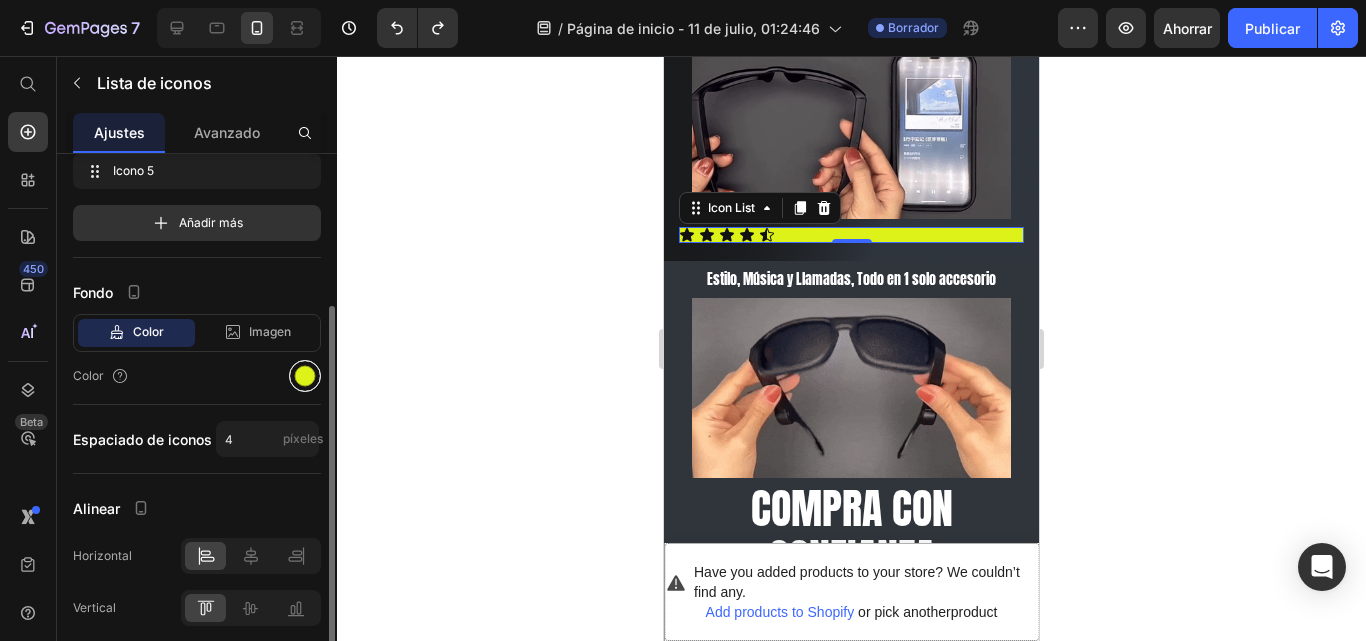 click at bounding box center [305, 376] 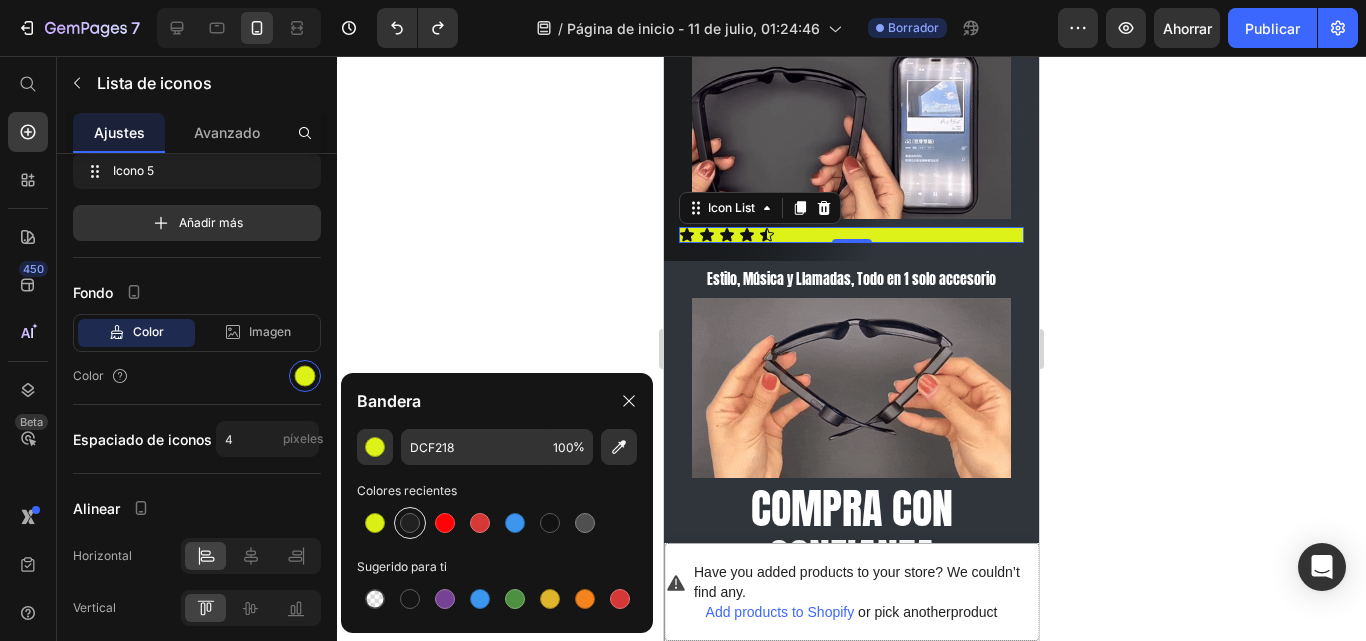 click at bounding box center (410, 523) 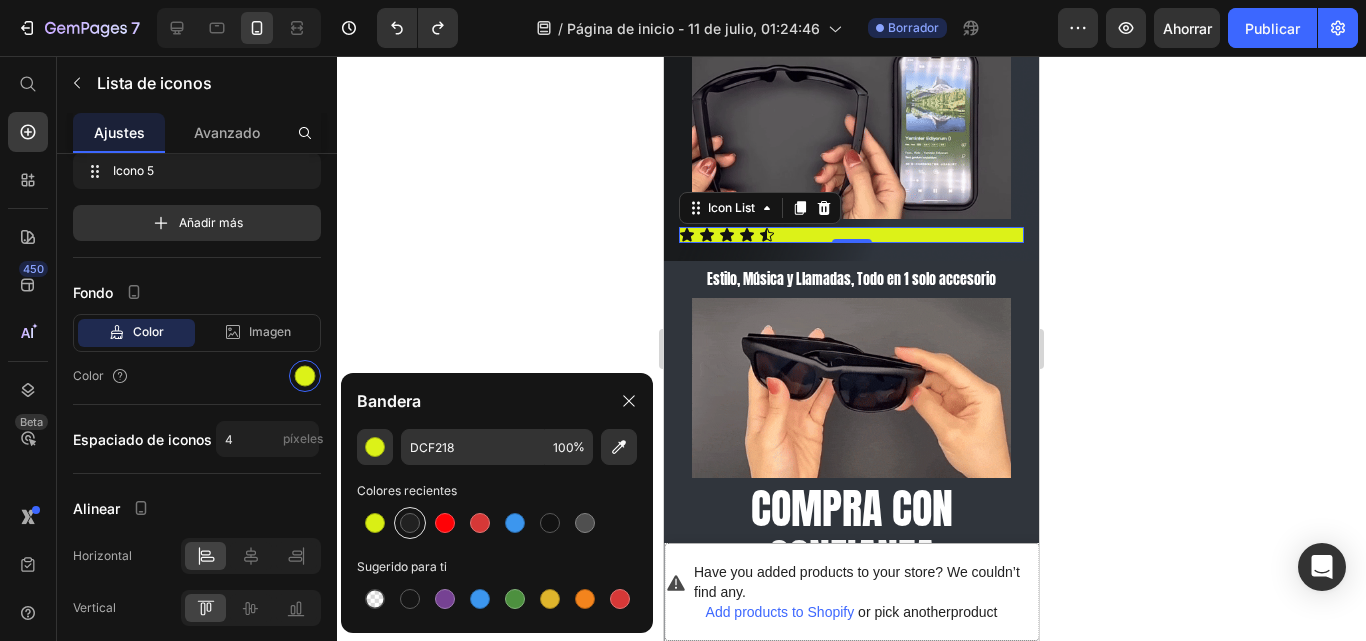 type on "212121" 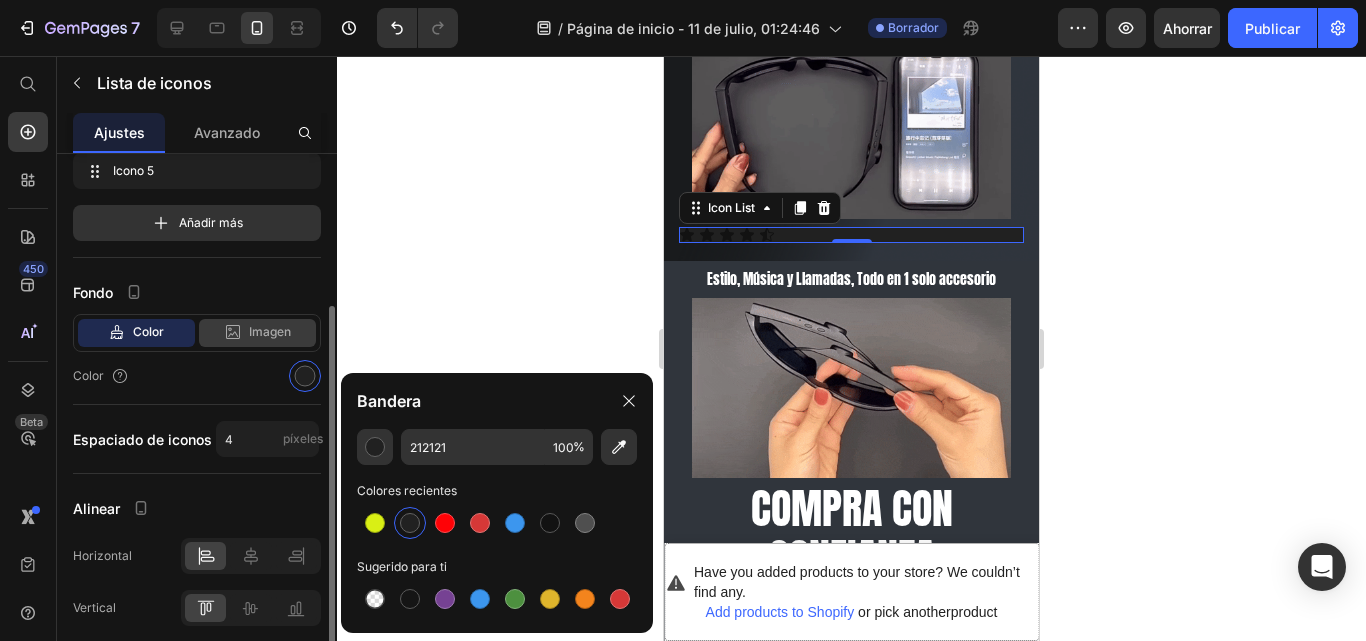 click on "Imagen" 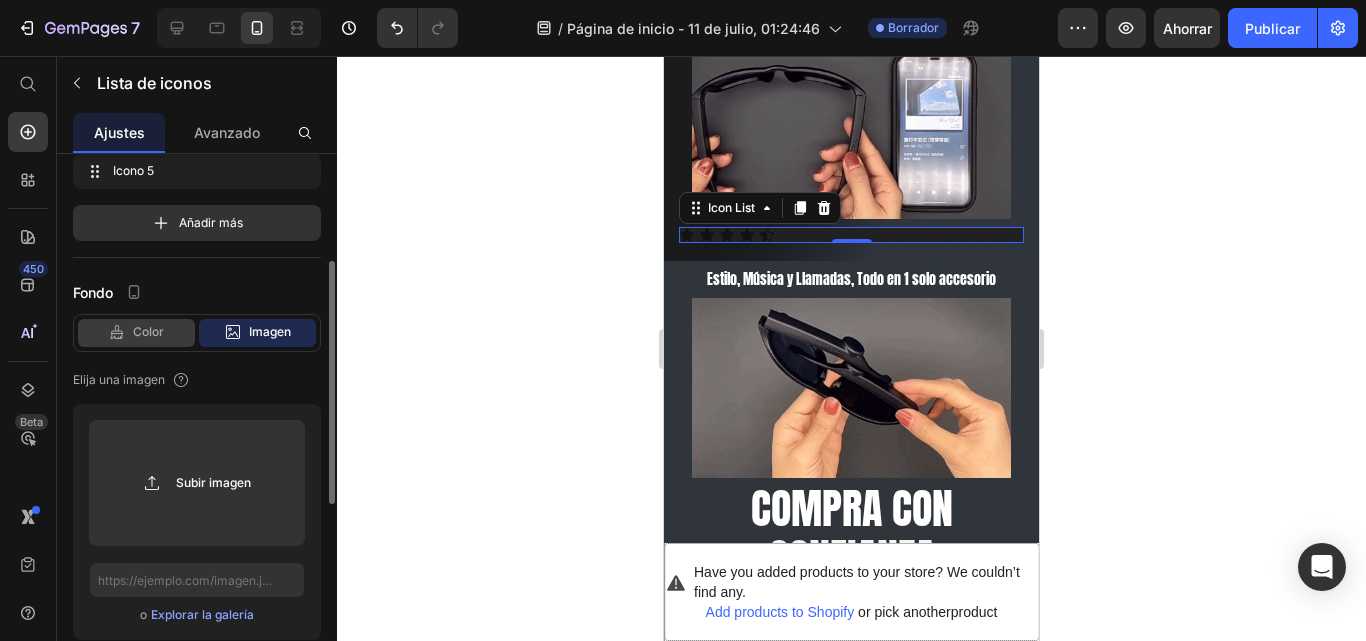 click on "Color" at bounding box center [148, 331] 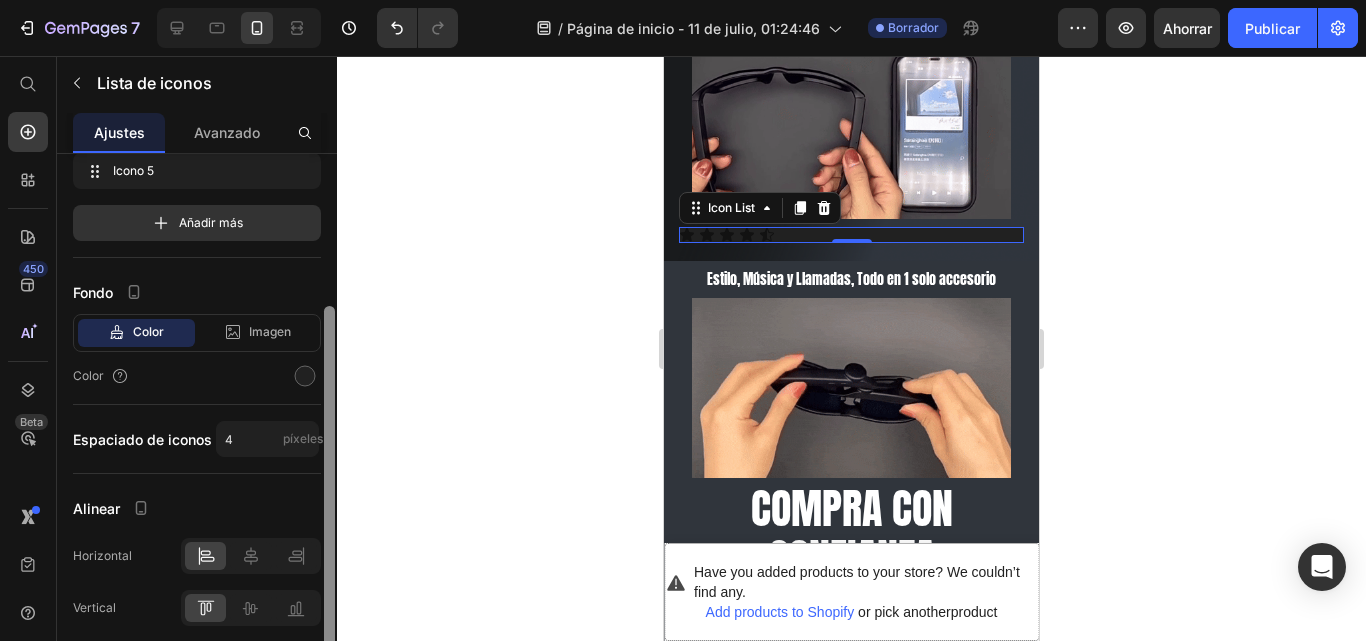 click at bounding box center (329, 477) 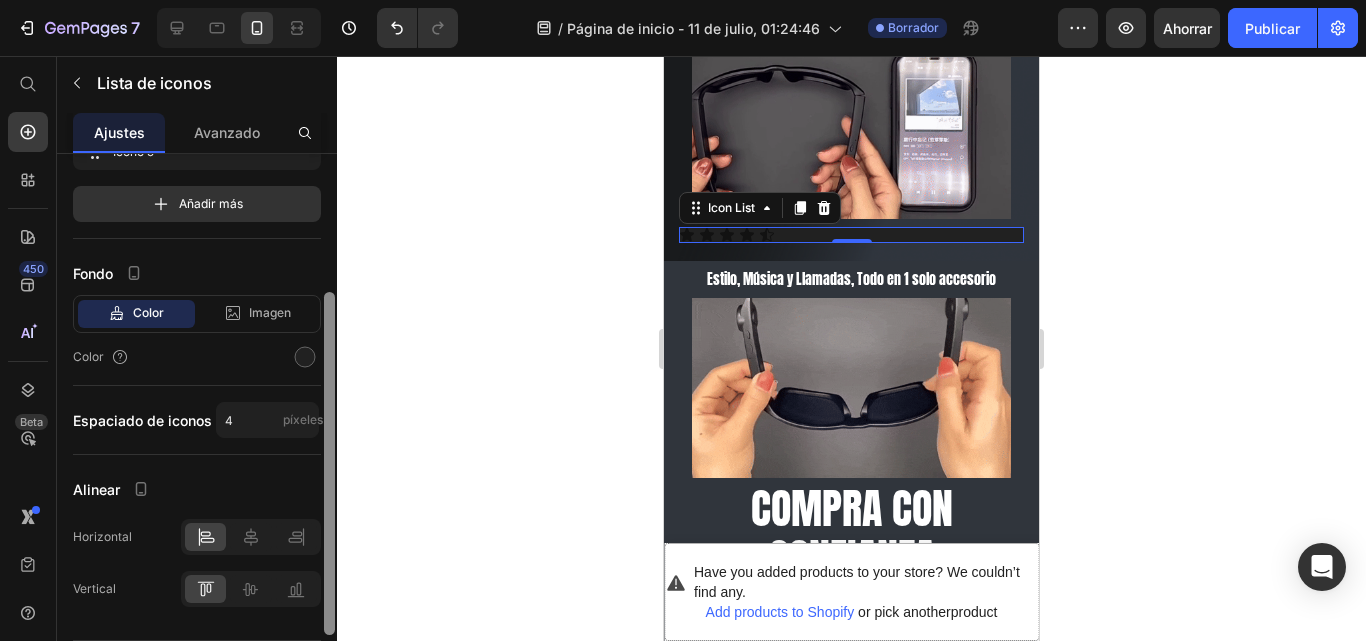 scroll, scrollTop: 243, scrollLeft: 0, axis: vertical 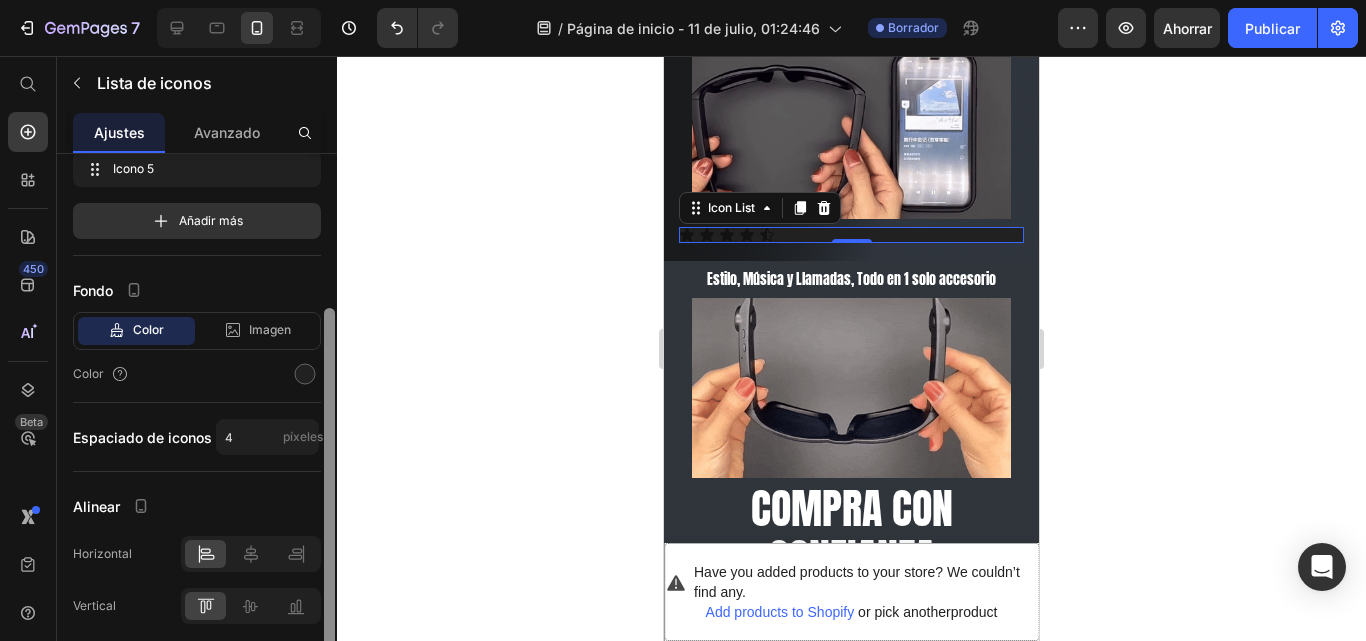 click at bounding box center [329, 479] 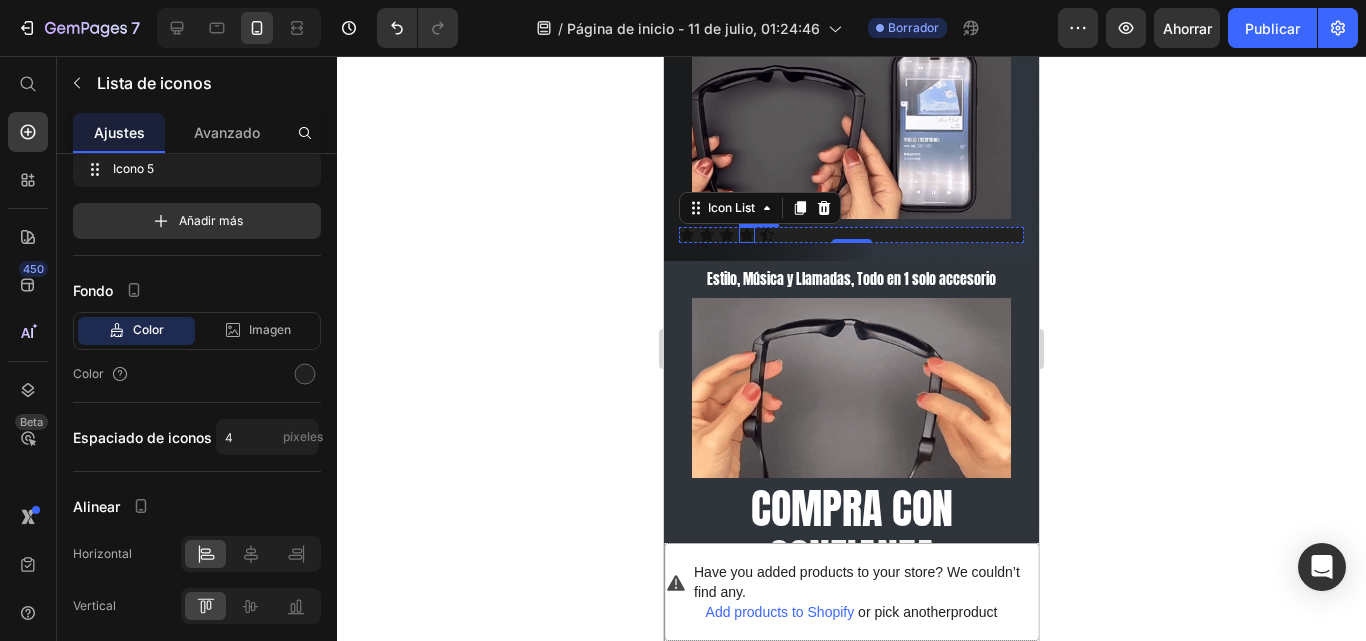 click 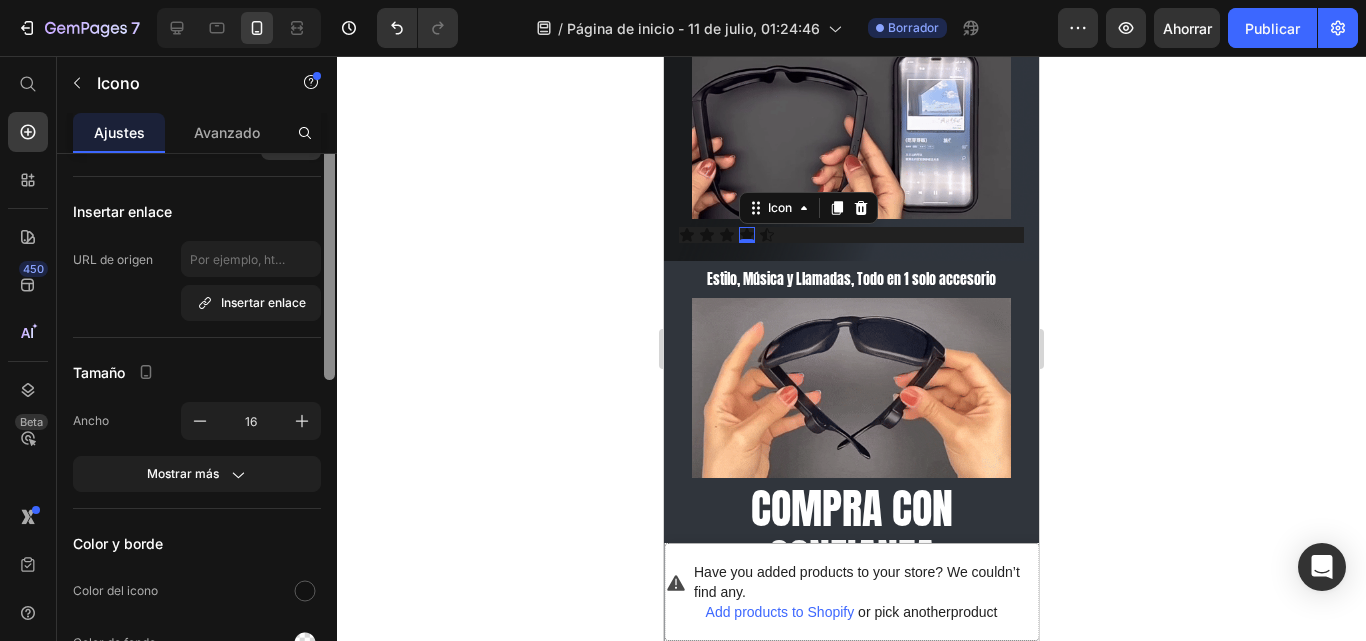 scroll, scrollTop: 0, scrollLeft: 0, axis: both 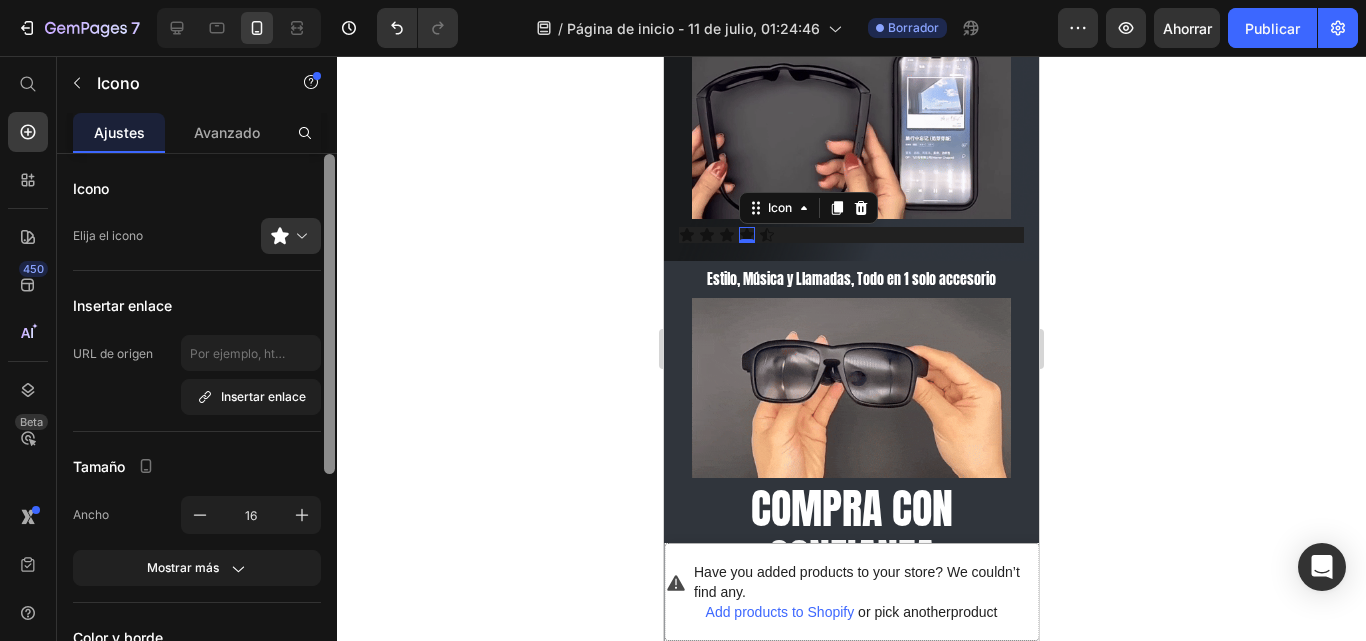 drag, startPoint x: 331, startPoint y: 431, endPoint x: 331, endPoint y: 404, distance: 27 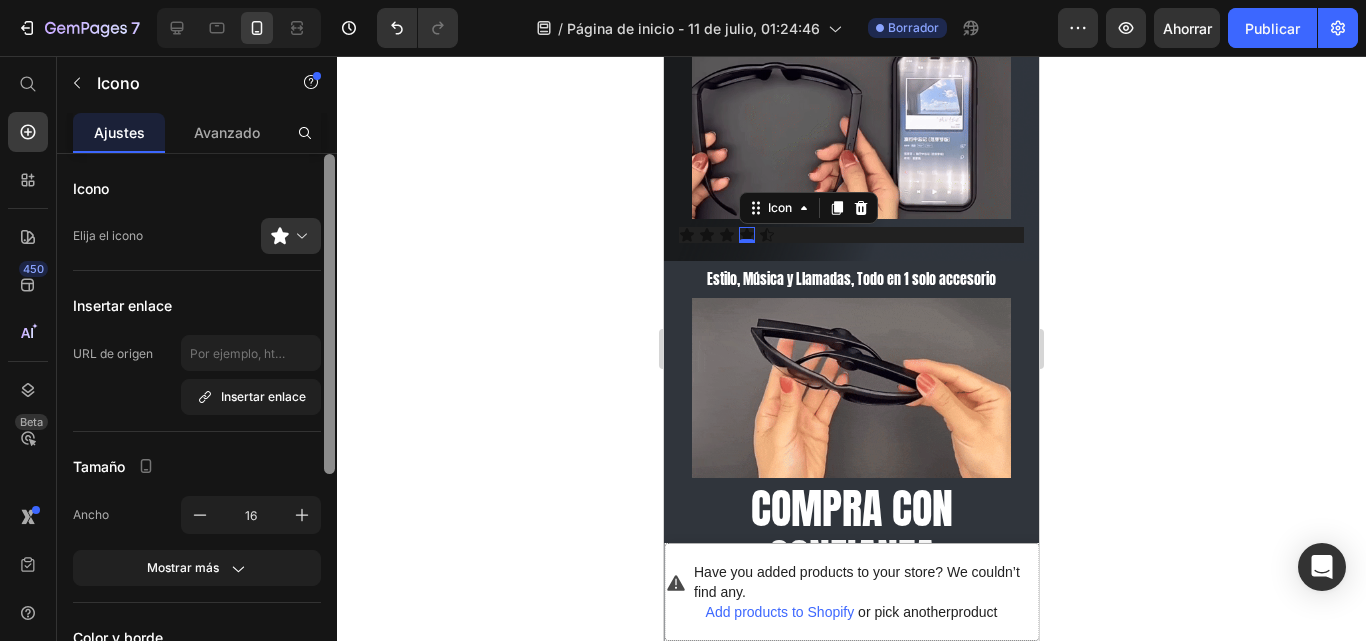 click at bounding box center (329, 314) 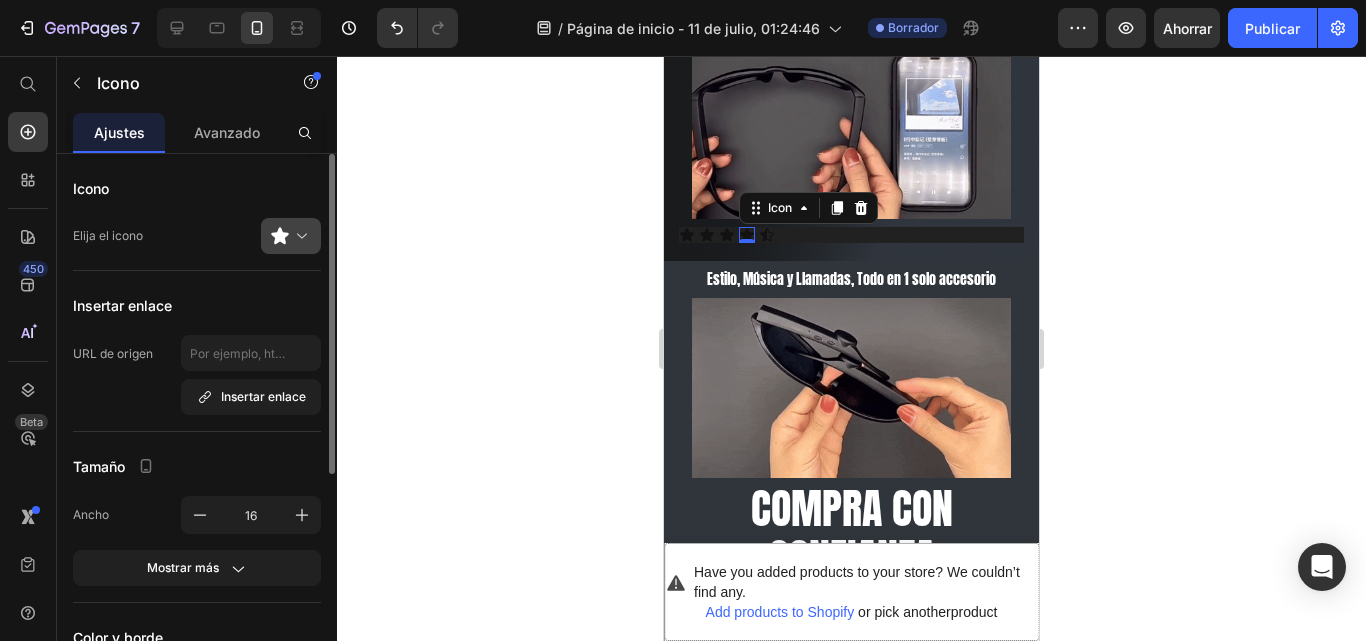 click at bounding box center [299, 236] 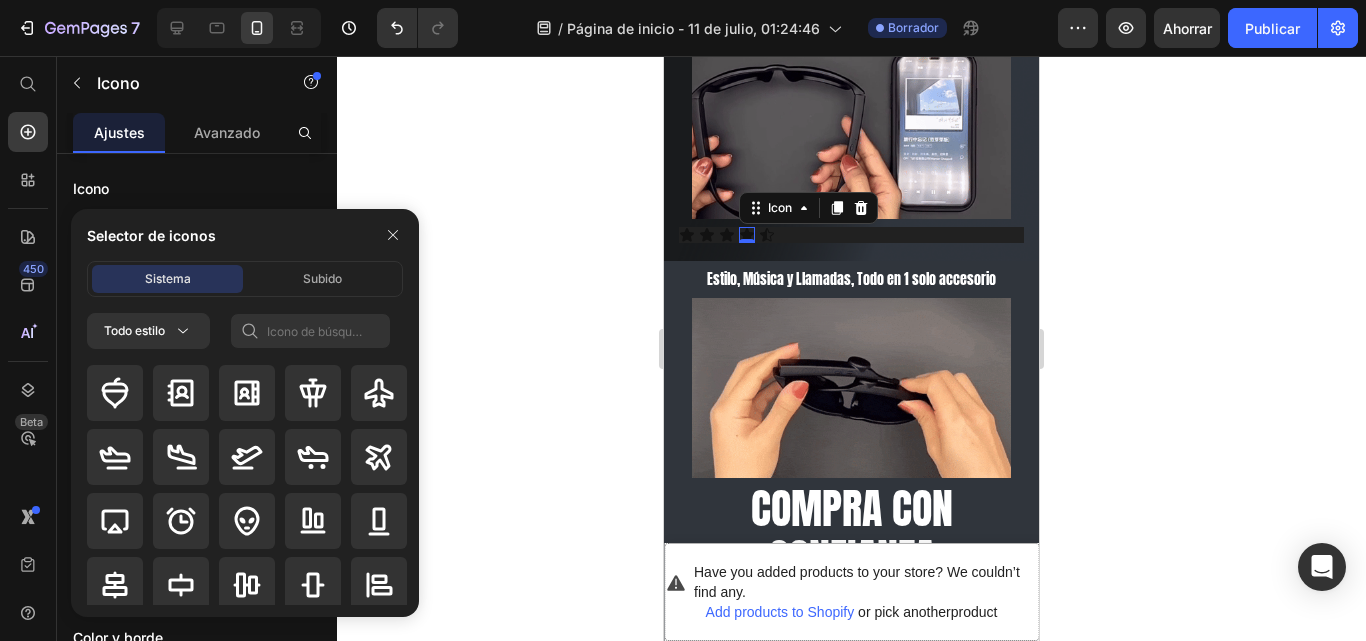 click 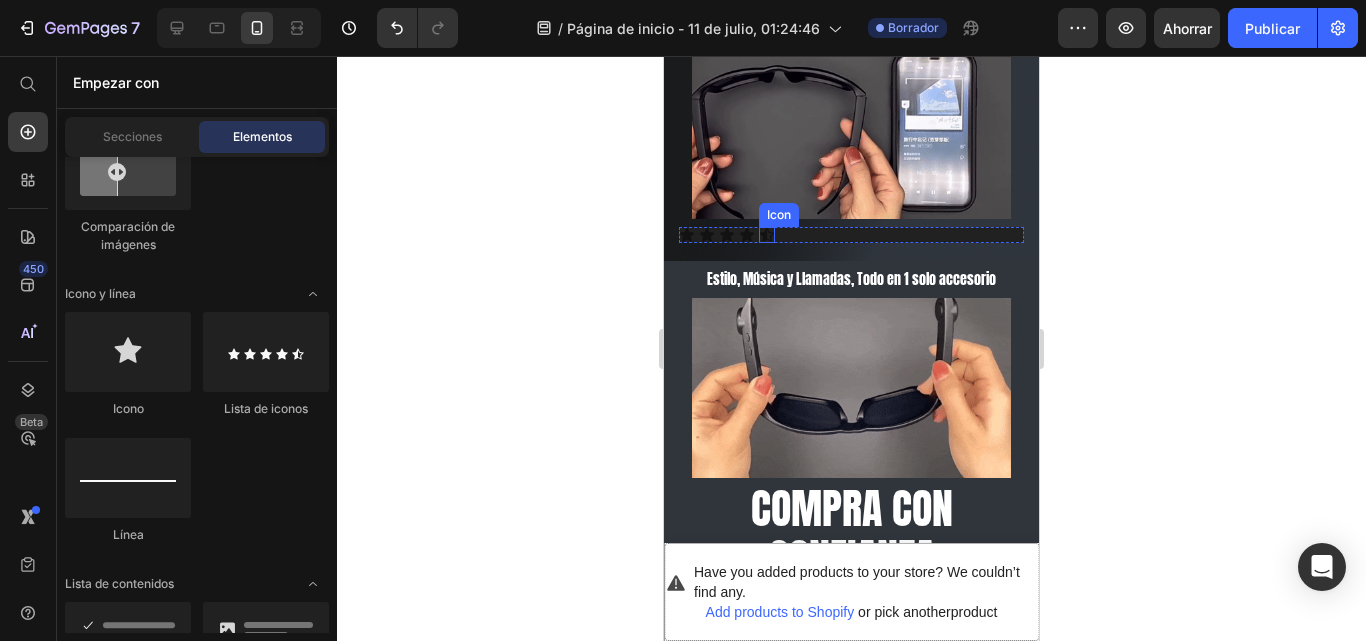 click 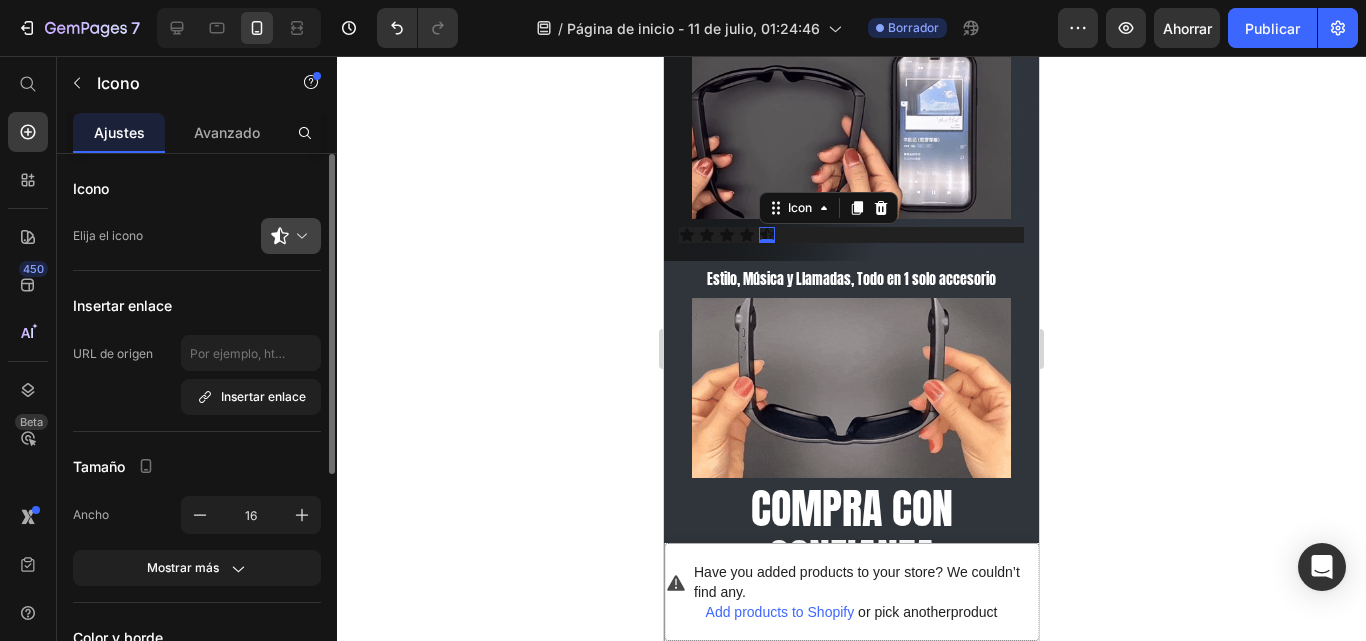 click at bounding box center [299, 236] 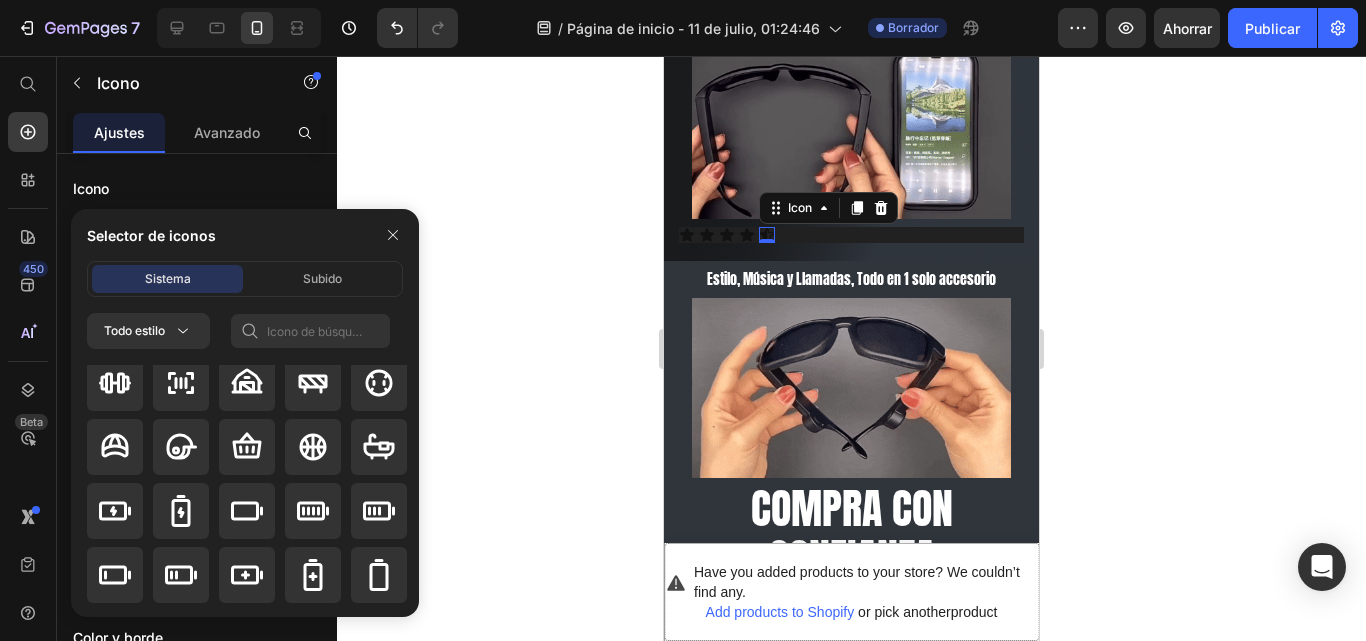 scroll, scrollTop: 1779, scrollLeft: 0, axis: vertical 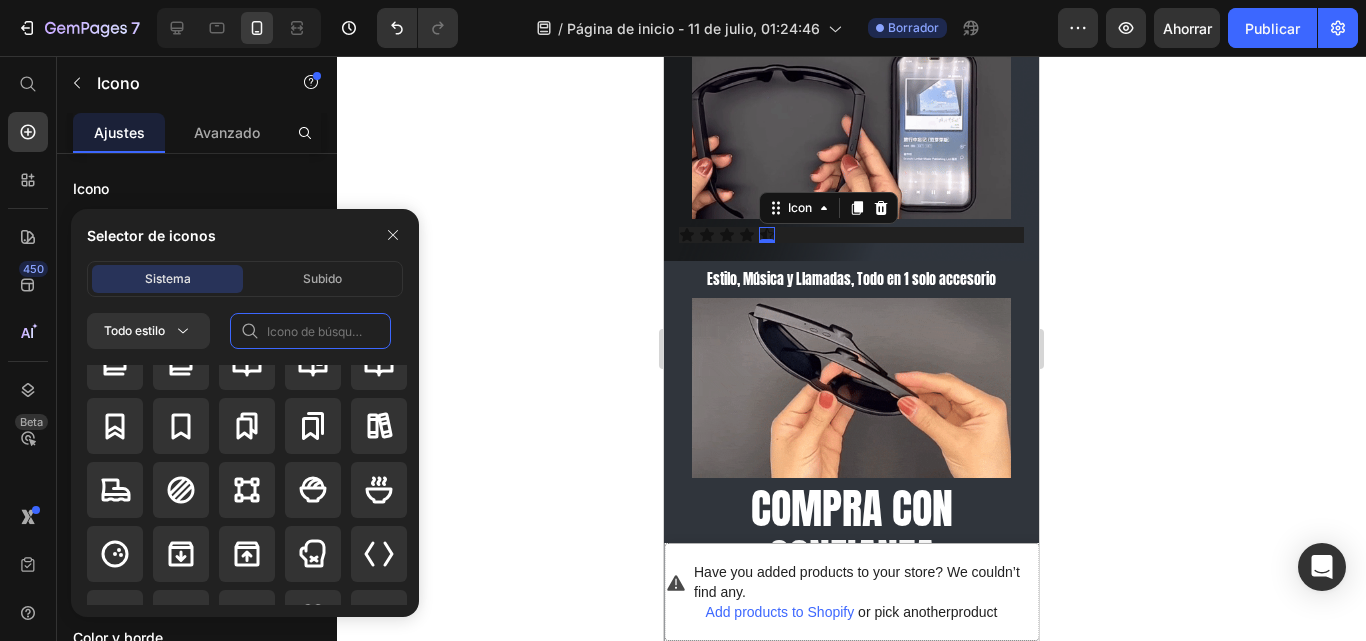 click 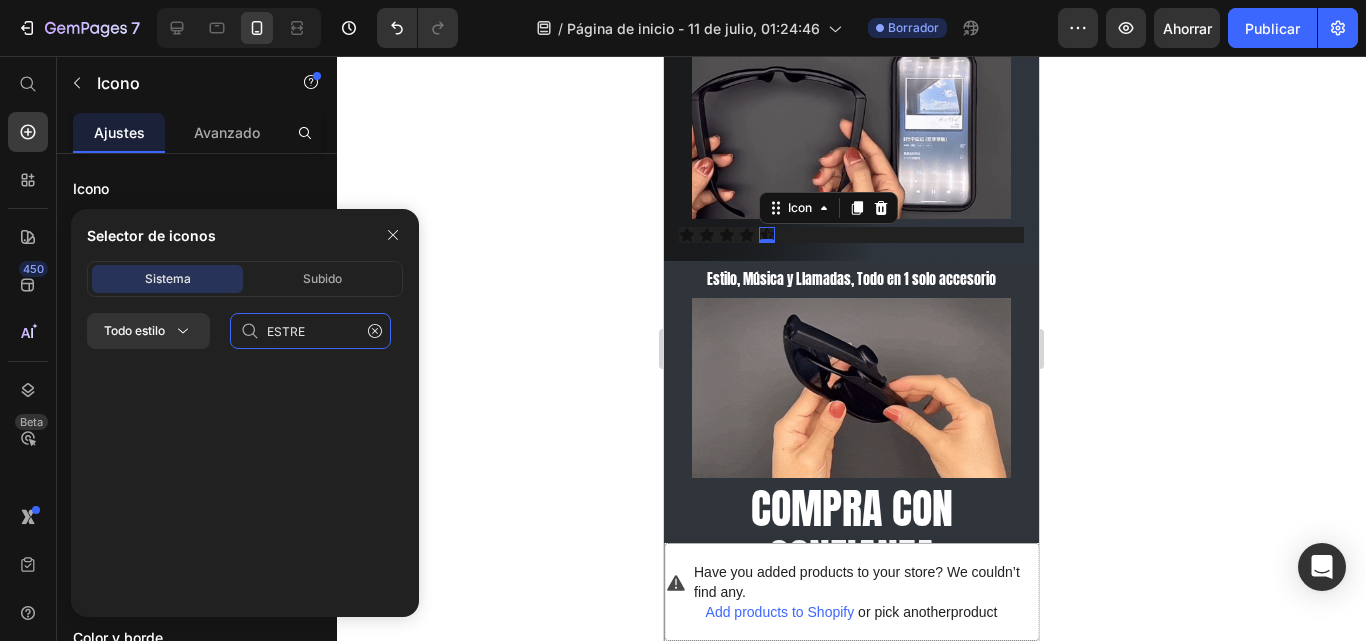 scroll, scrollTop: 0, scrollLeft: 0, axis: both 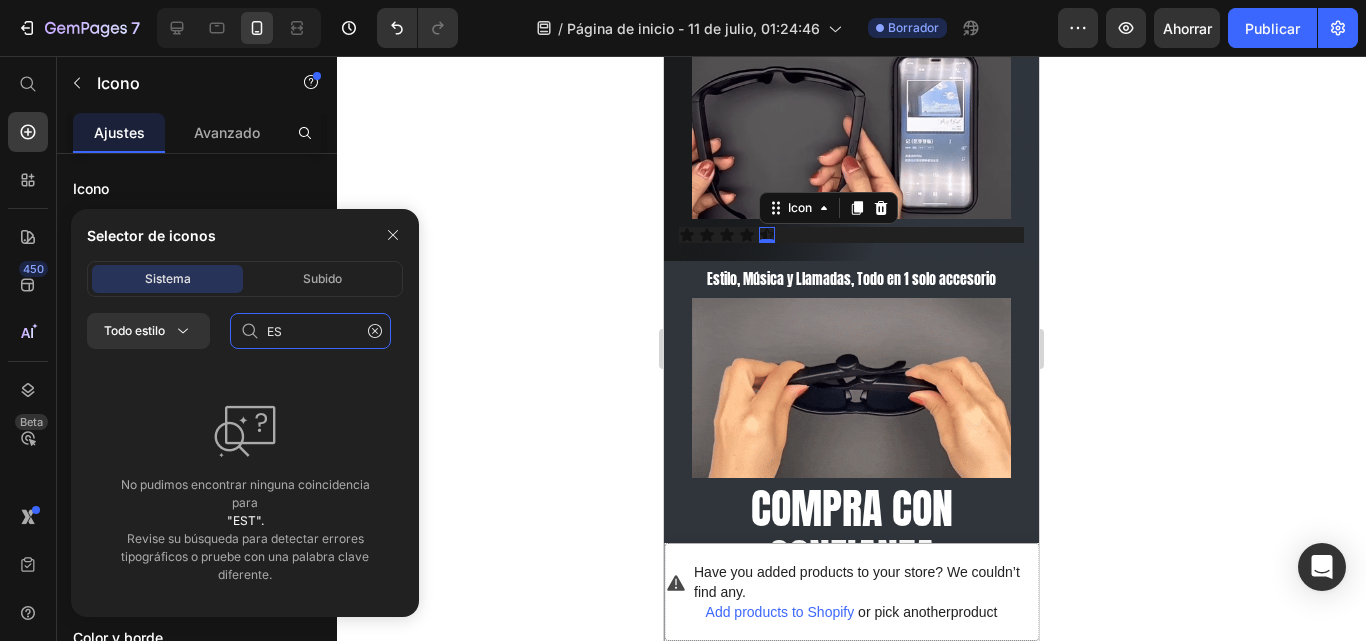 type on "E" 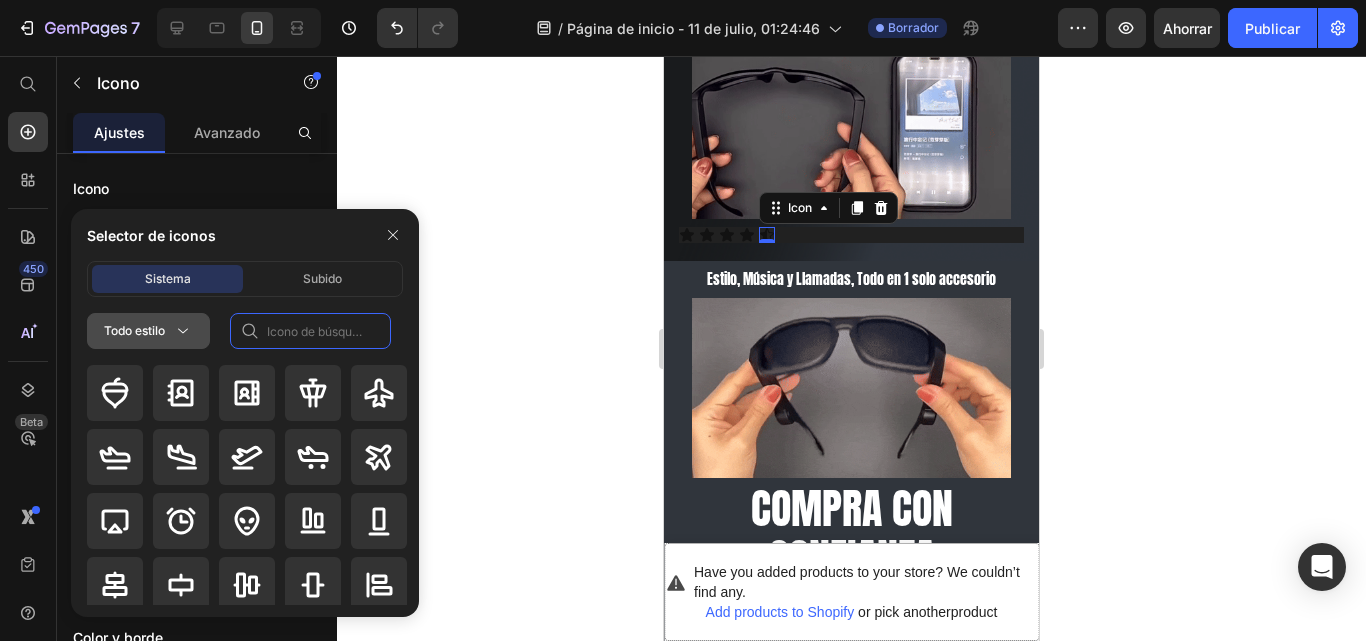 click 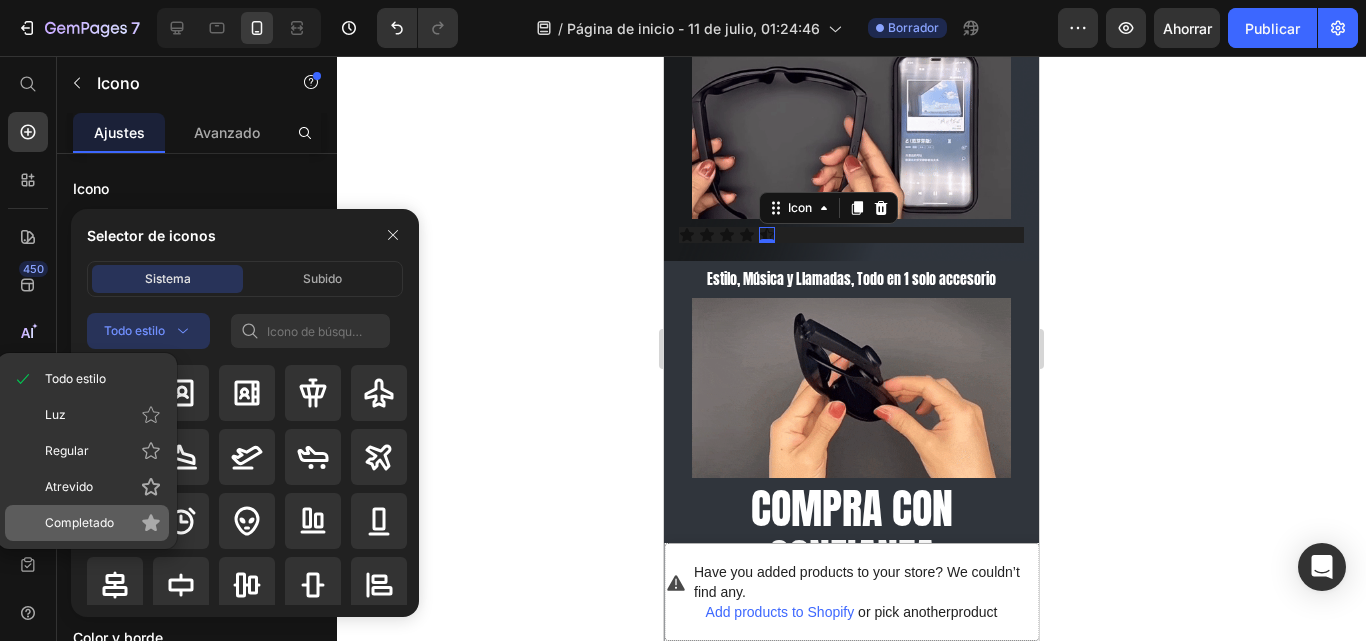 click on "Completado" 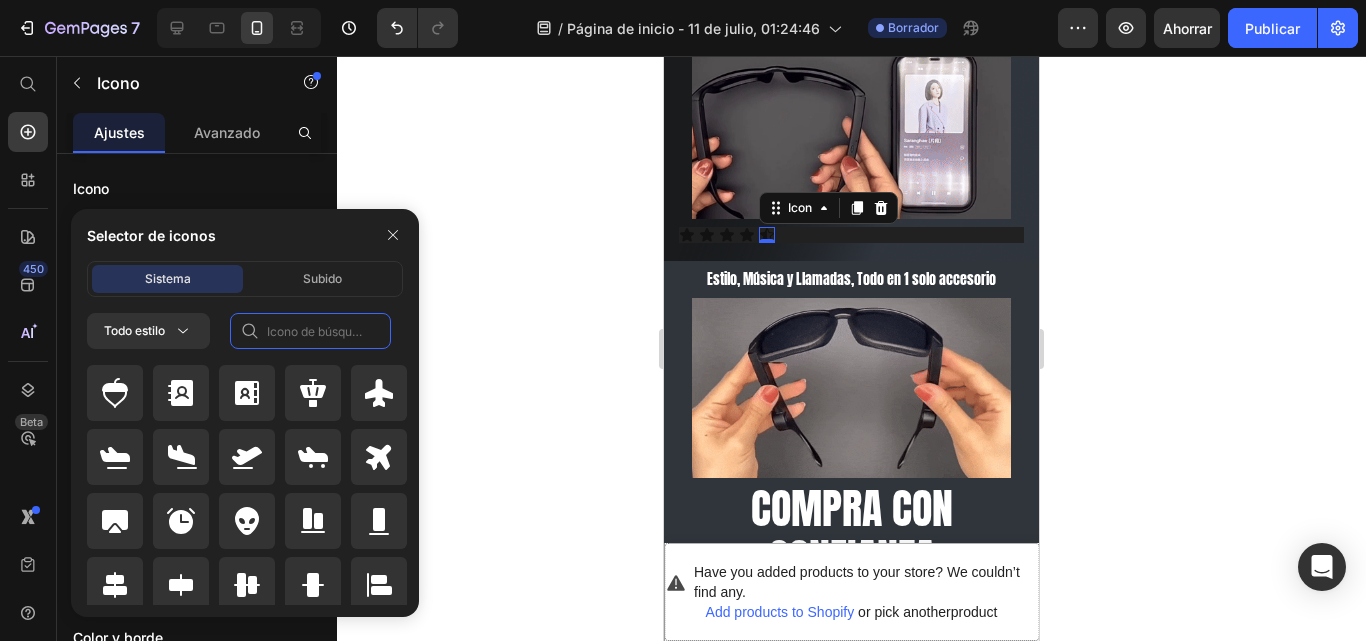 click 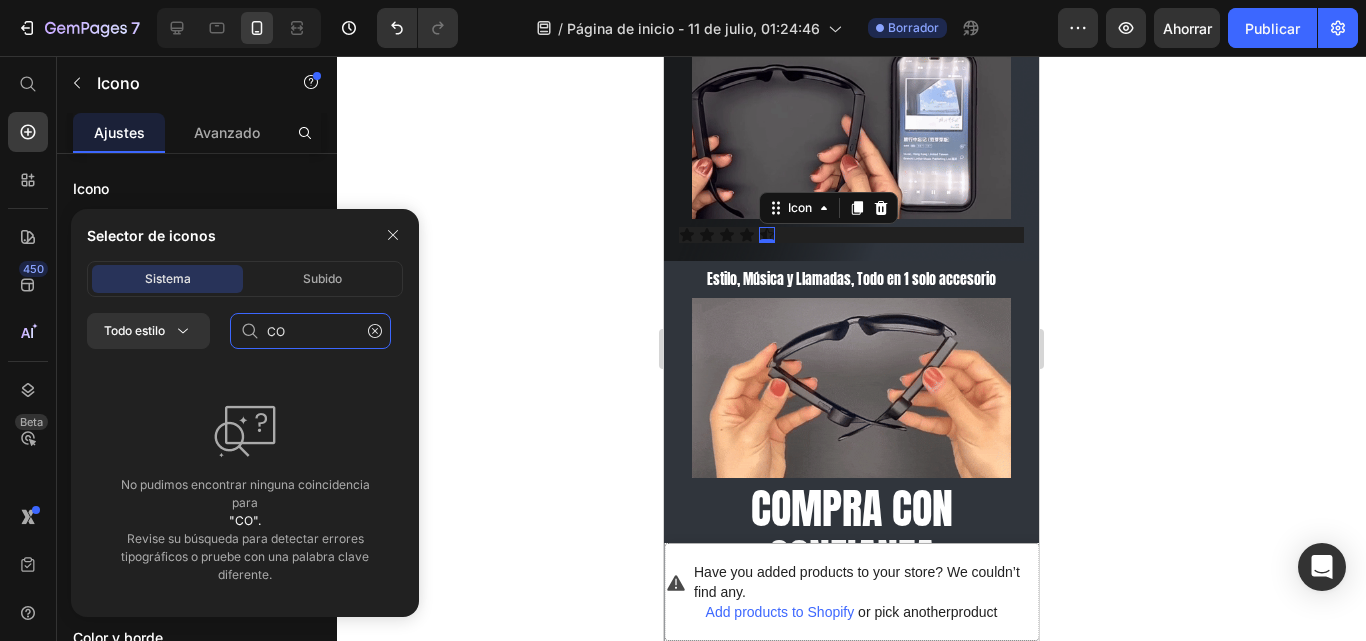 type on "C" 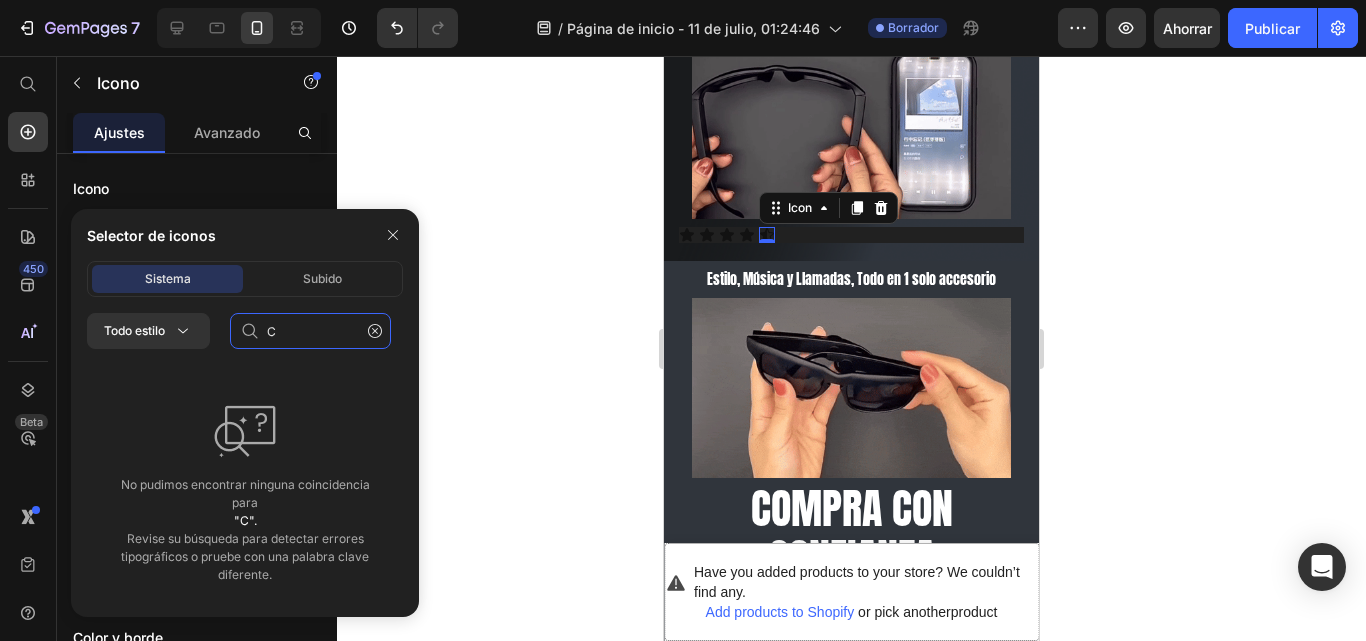 type 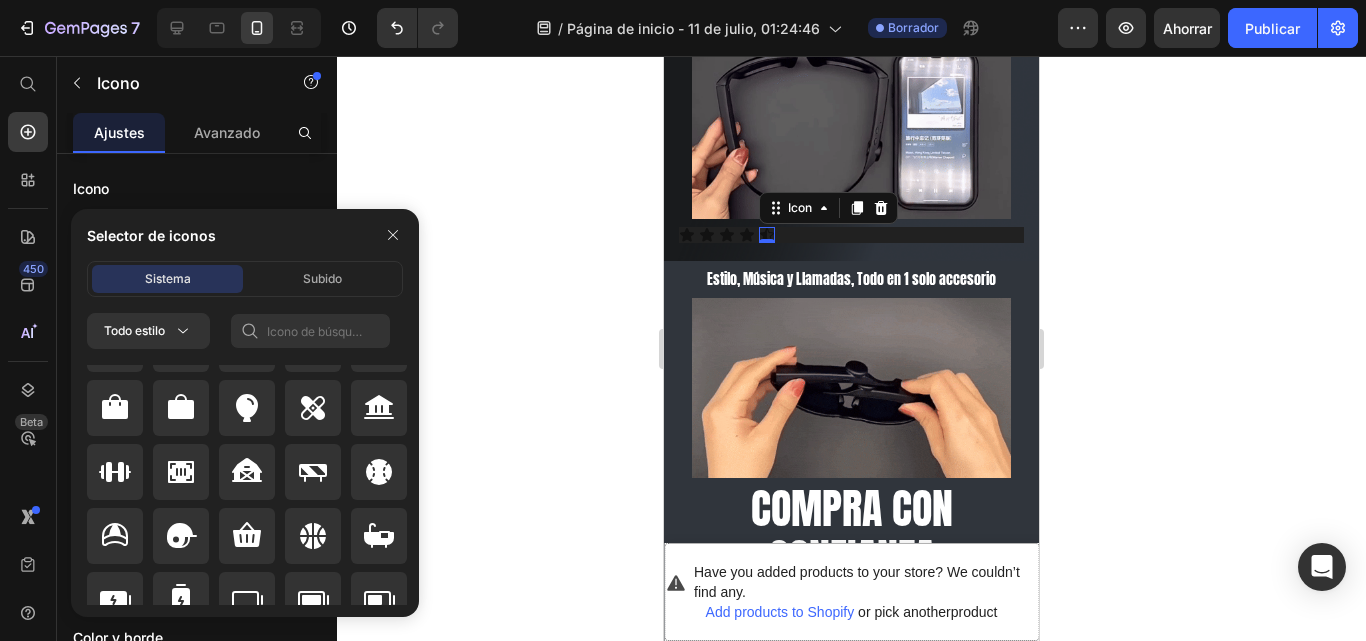 scroll, scrollTop: 1720, scrollLeft: 0, axis: vertical 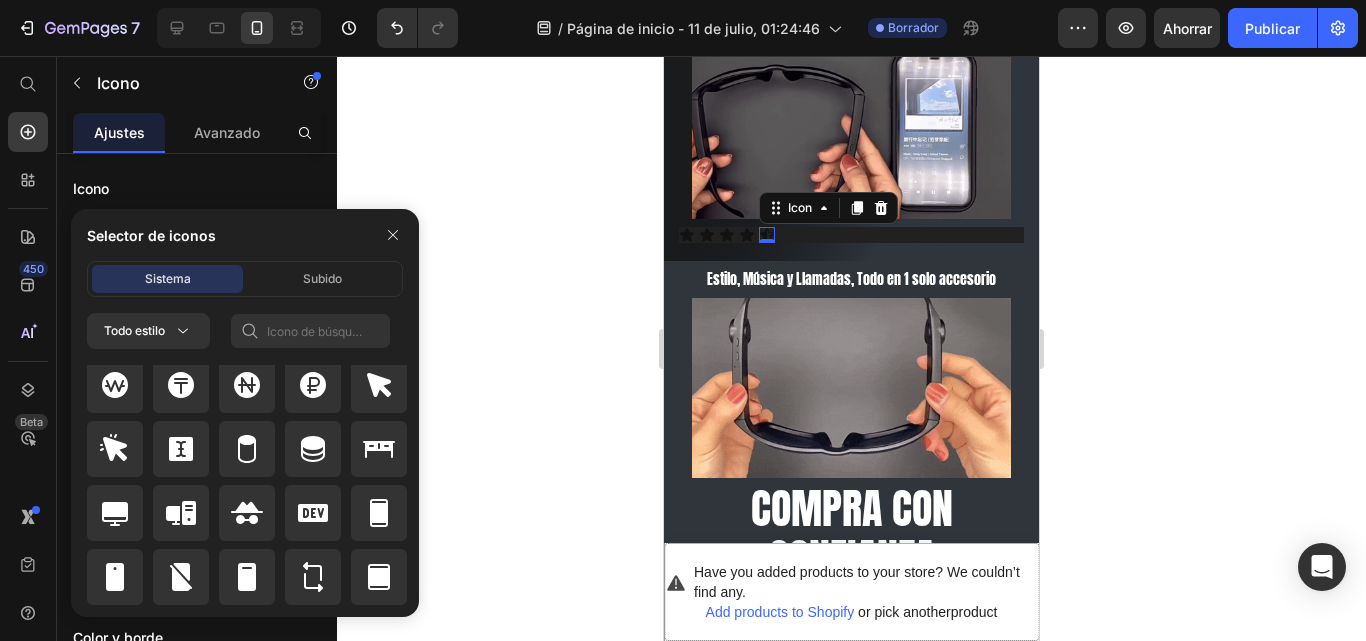 click 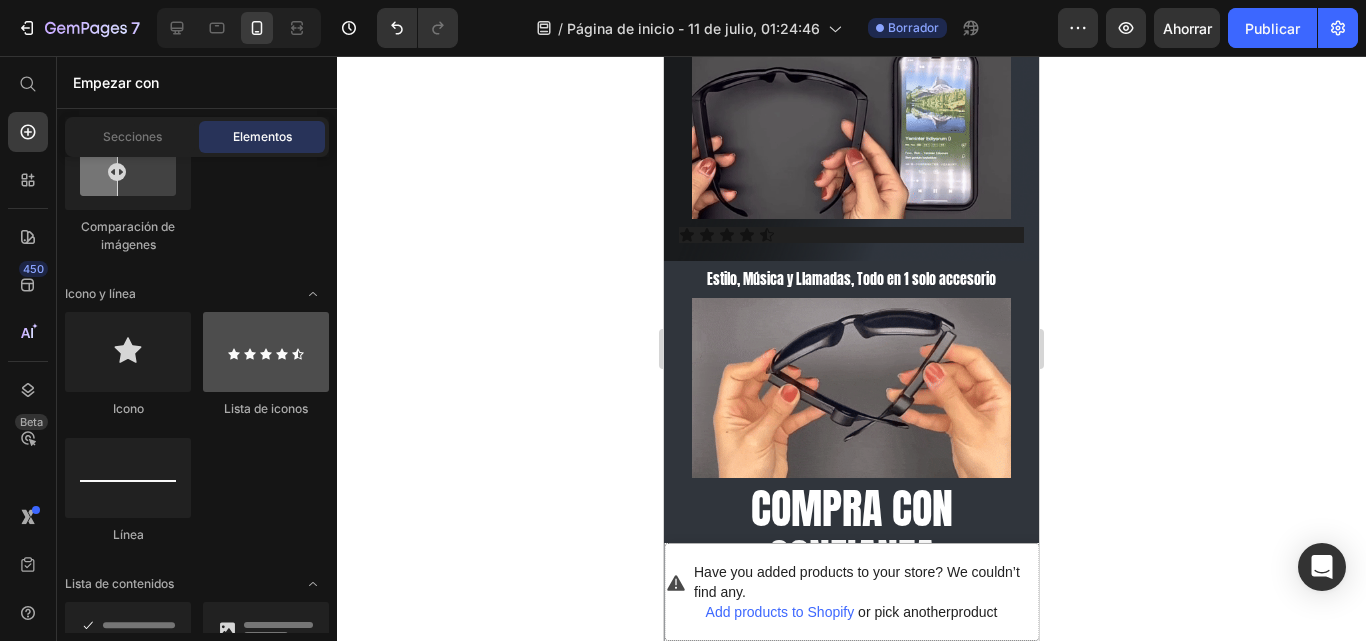 click at bounding box center [266, 352] 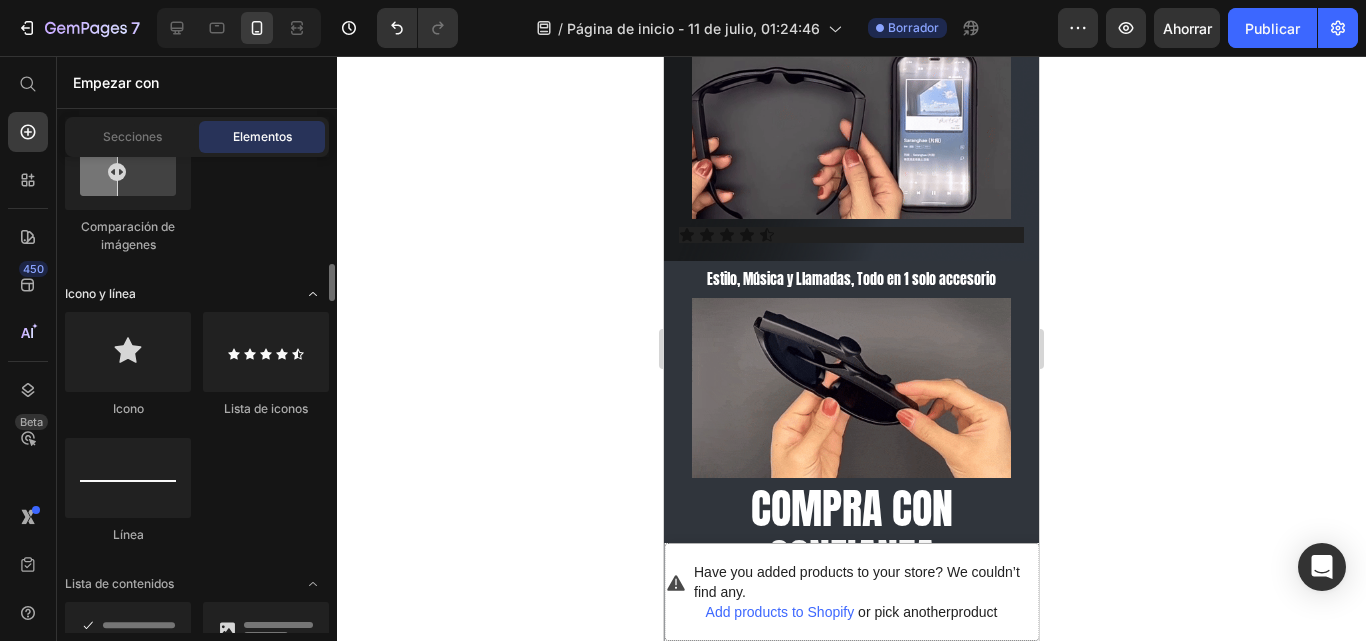 click 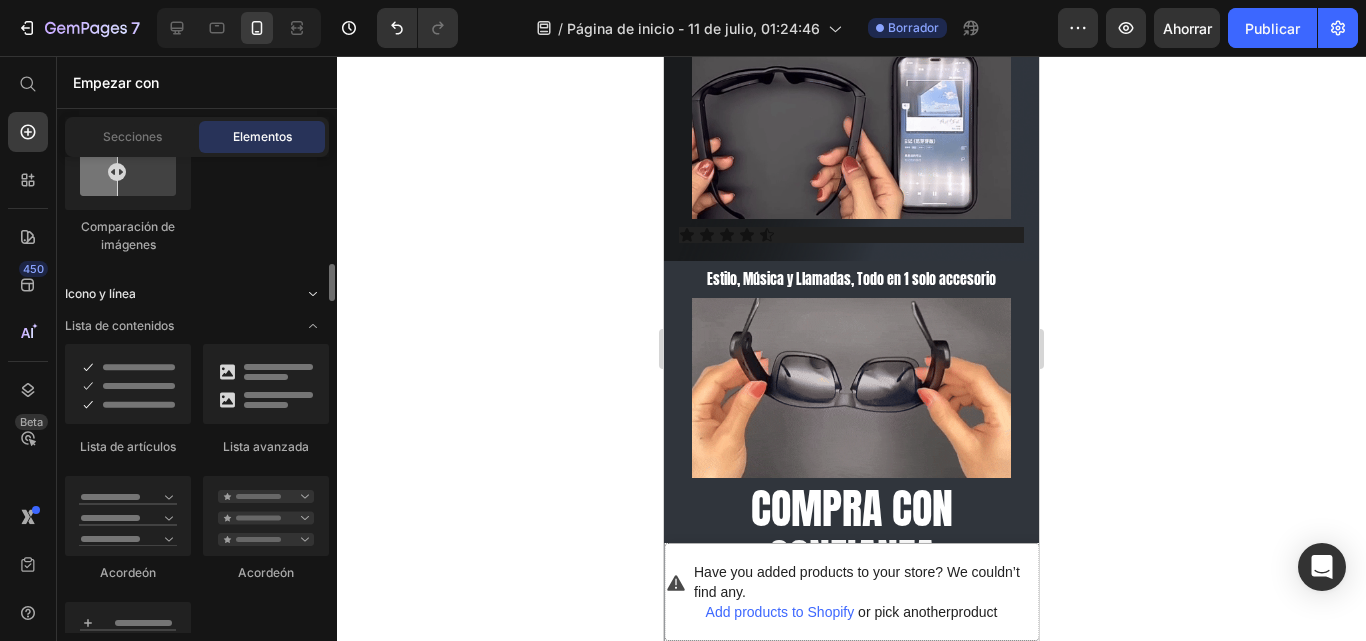 click 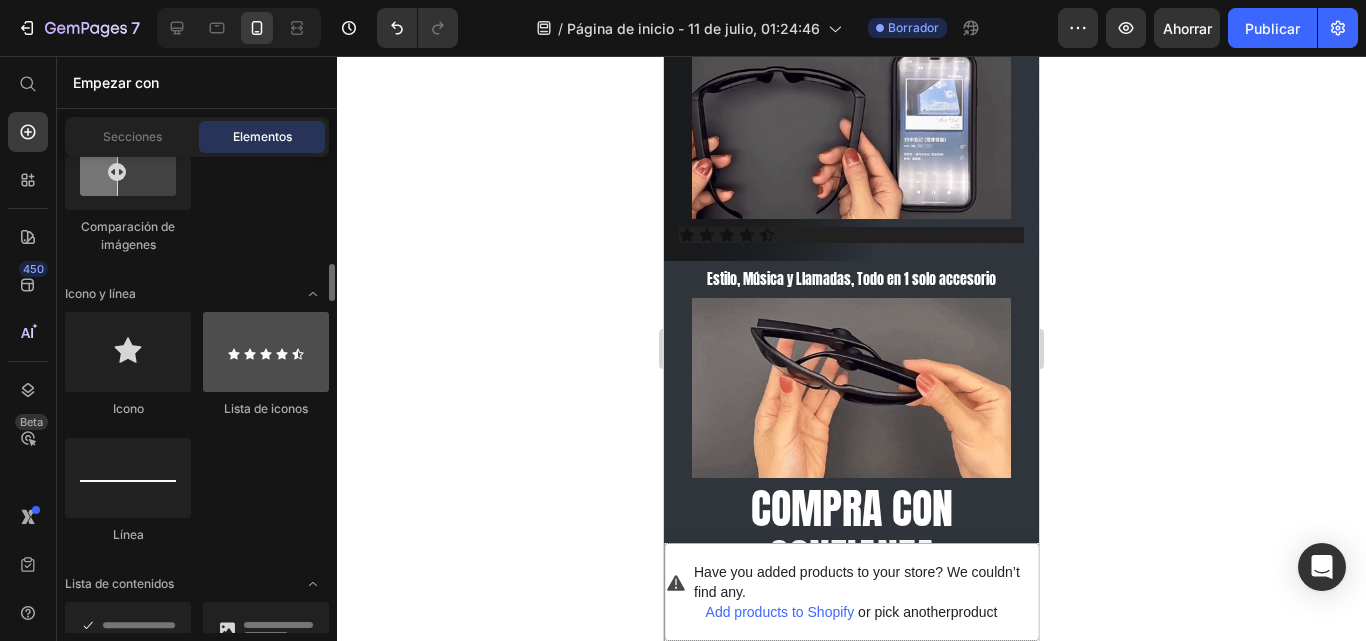 click at bounding box center [266, 352] 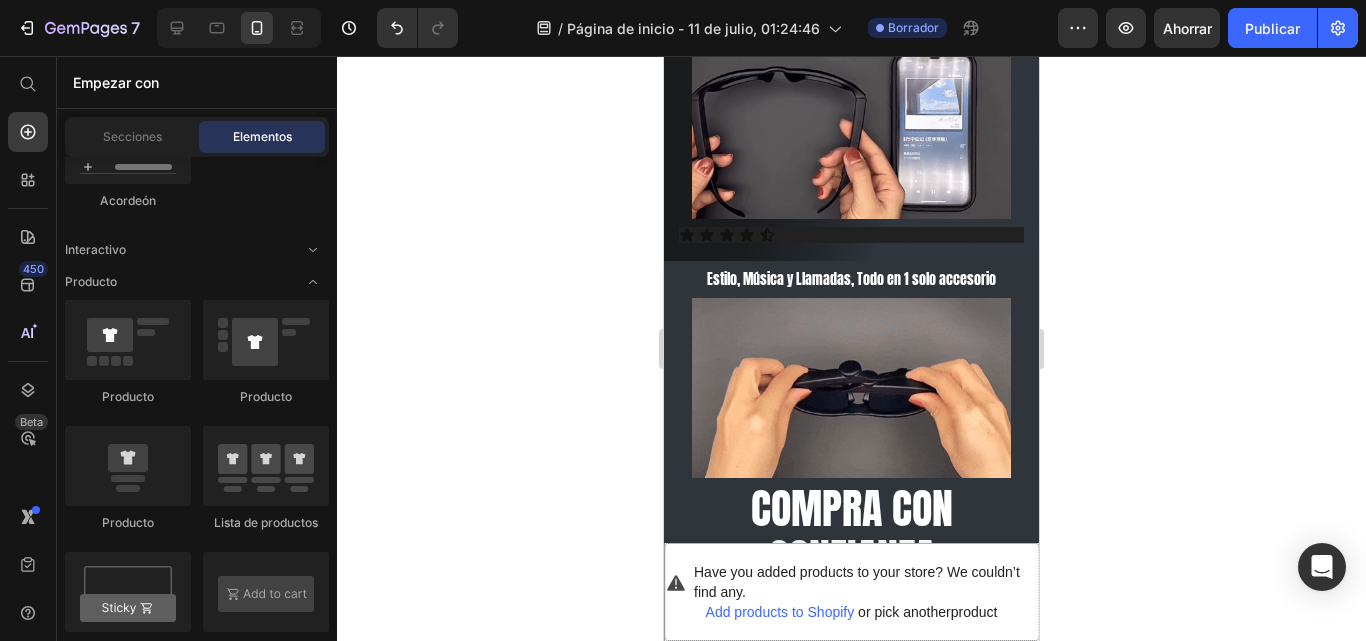 scroll, scrollTop: 1380, scrollLeft: 0, axis: vertical 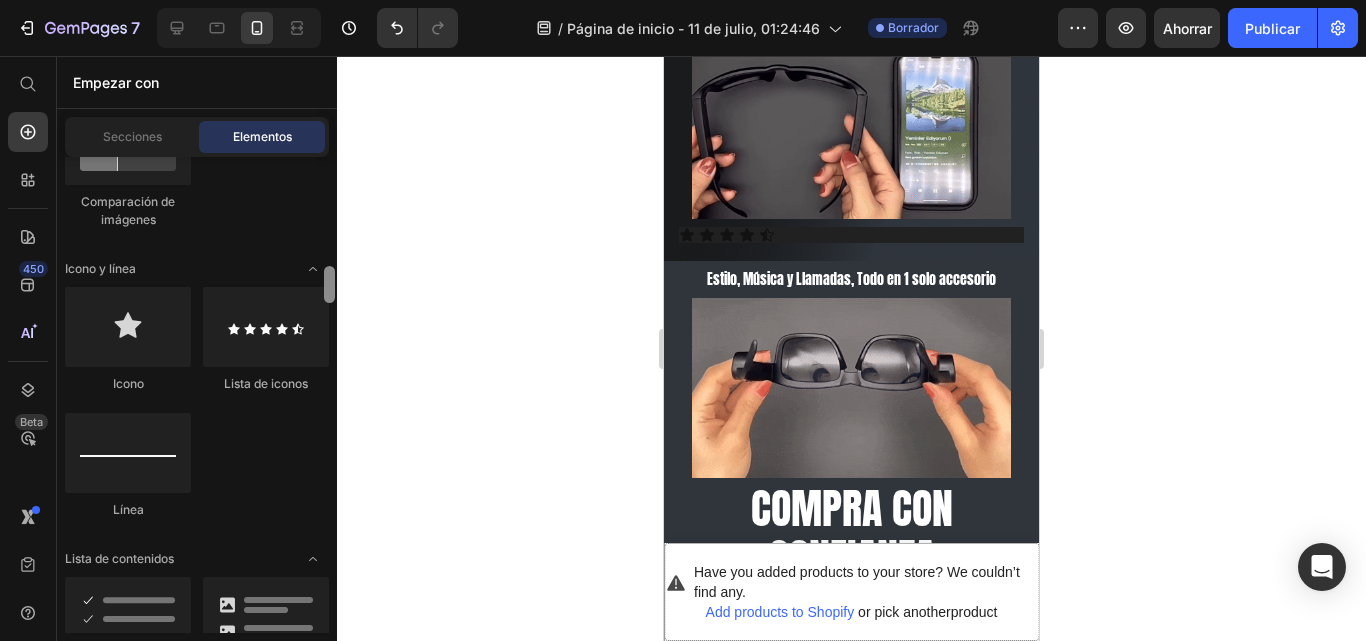 click at bounding box center (329, 284) 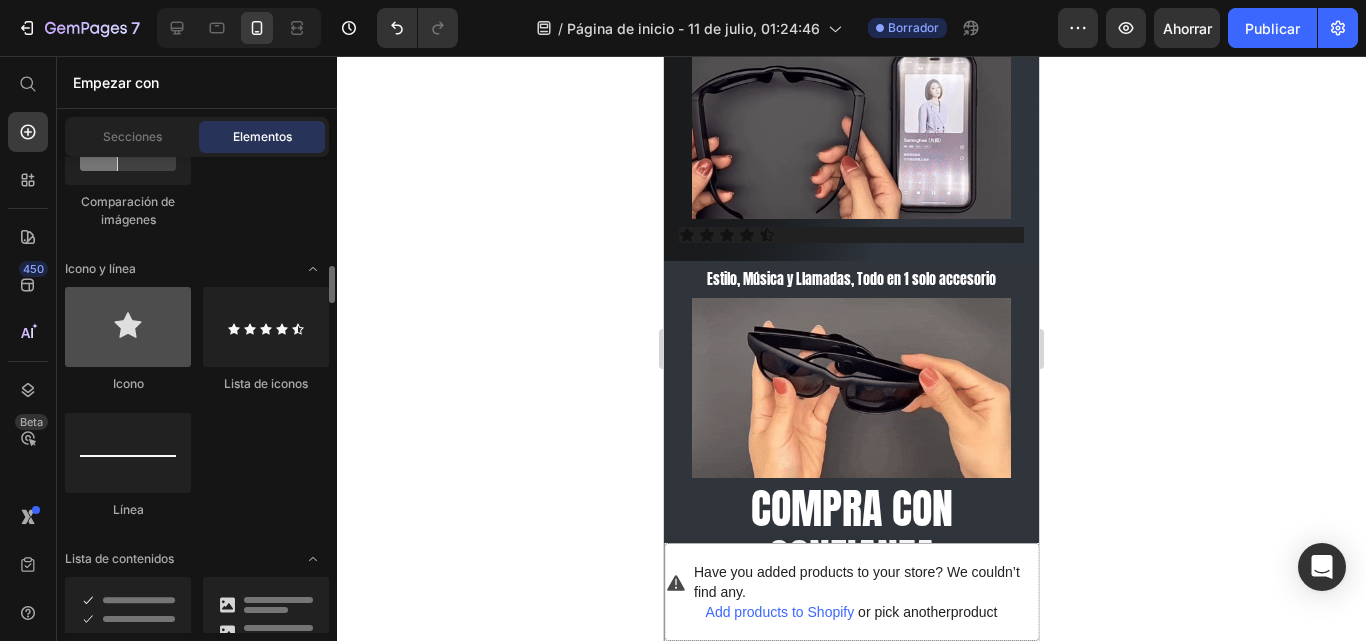 click at bounding box center [128, 327] 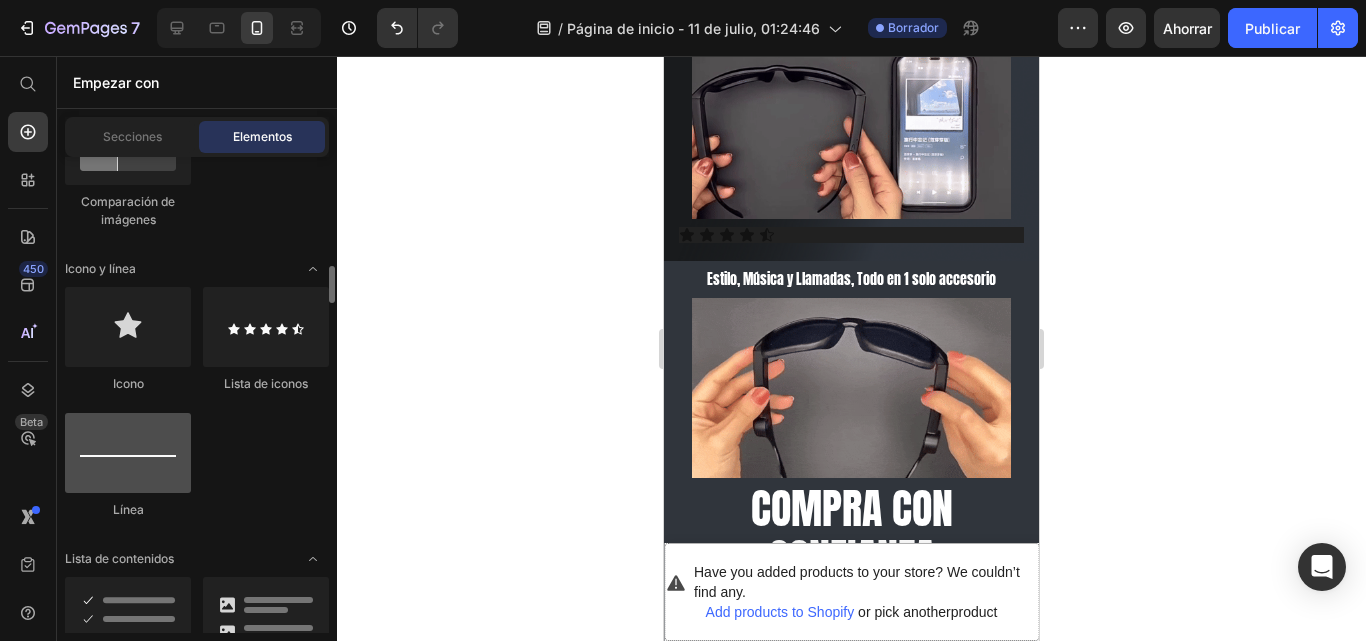 click at bounding box center (128, 453) 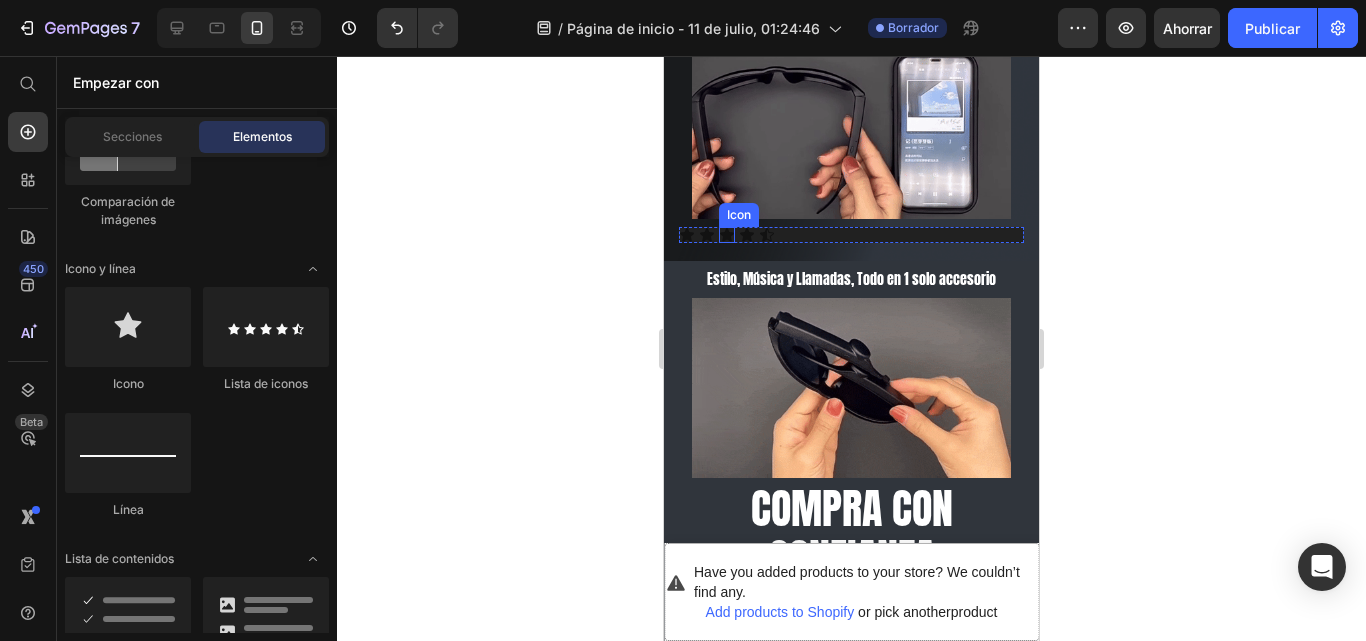 click 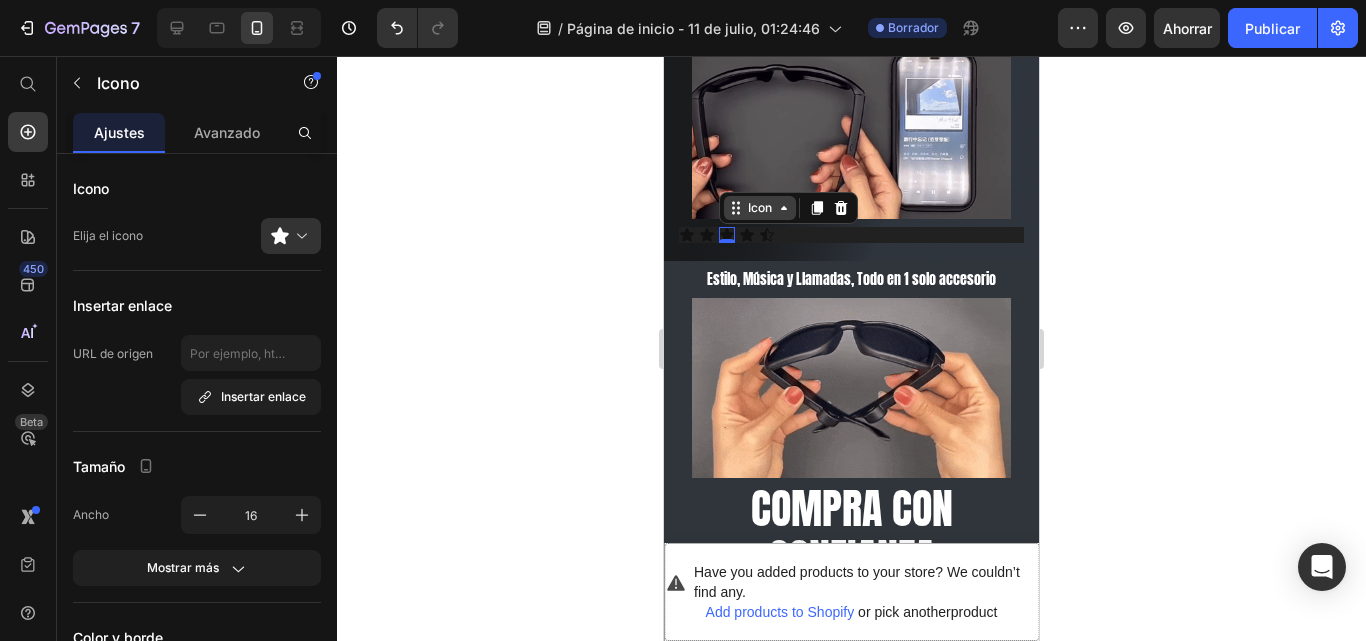 click on "Icon" at bounding box center [760, 208] 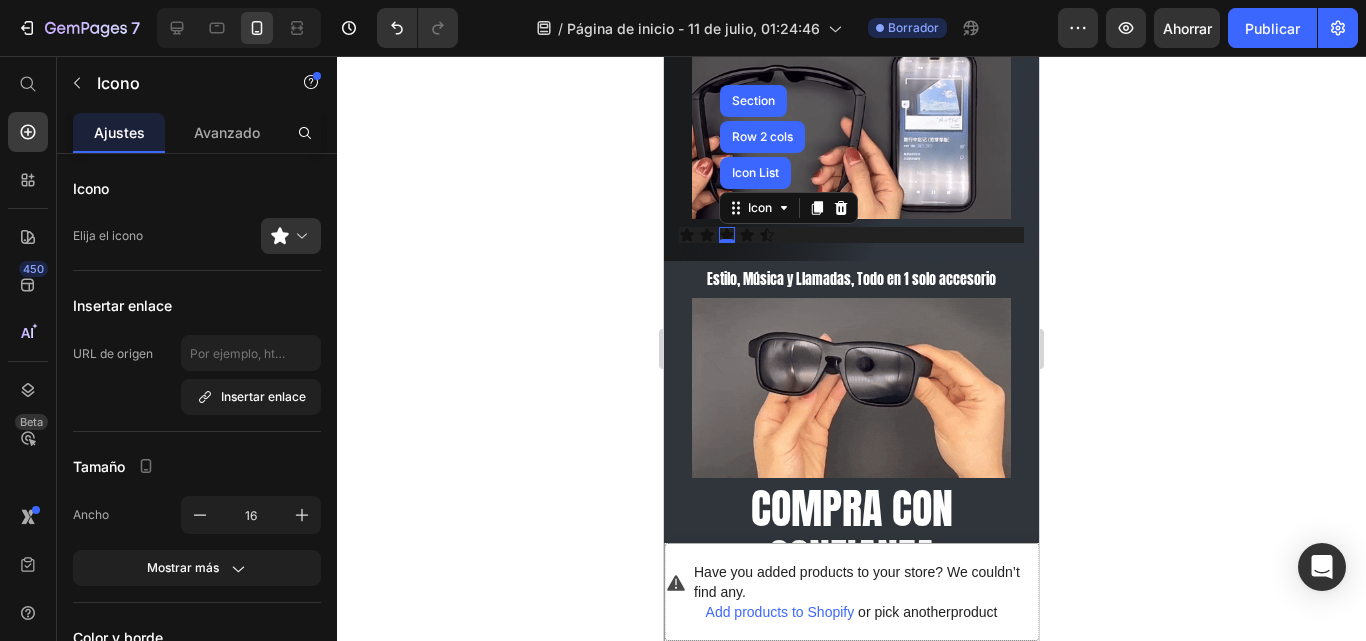 click on "0" at bounding box center (727, 243) 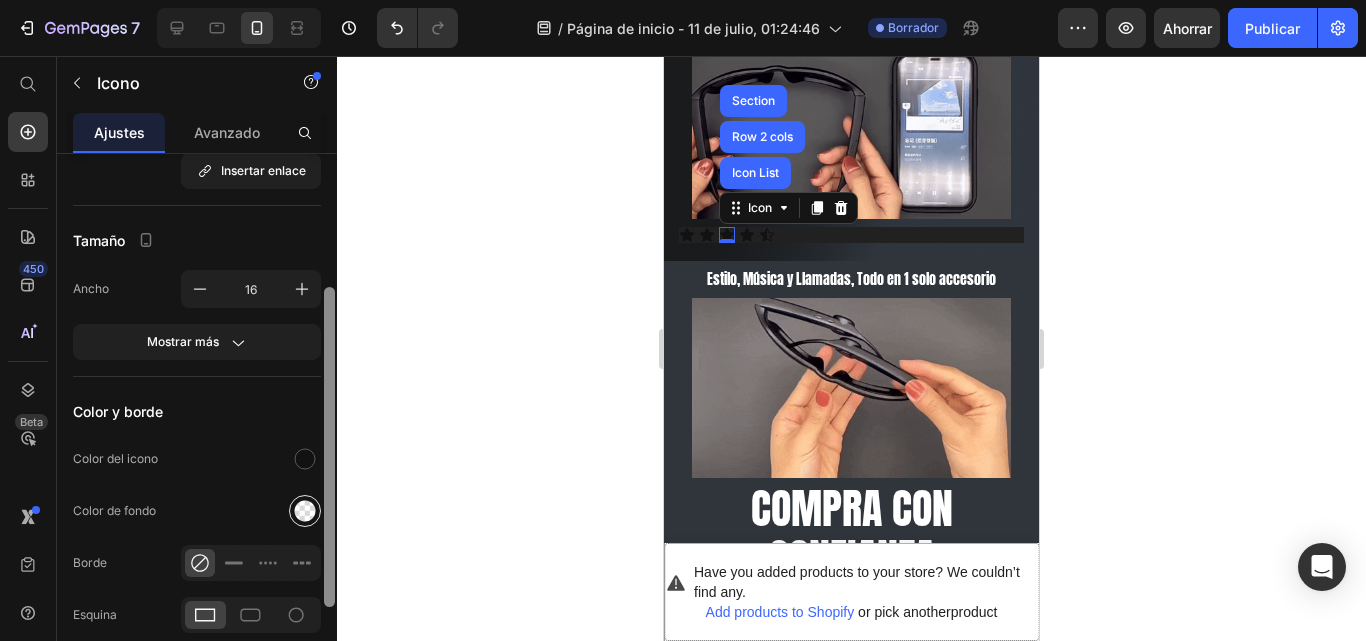 drag, startPoint x: 331, startPoint y: 377, endPoint x: 310, endPoint y: 512, distance: 136.62357 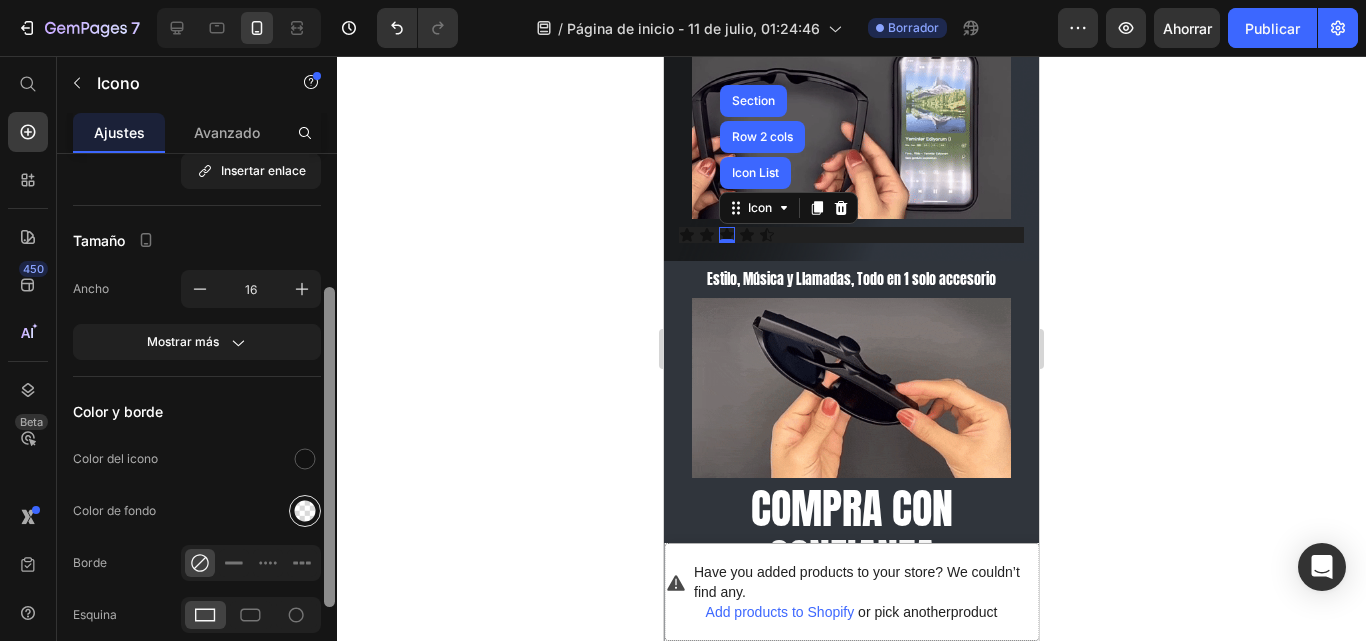 click on "Icono Elija el icono Insertar enlace URL de origen Insertar enlace Tamaño Ancho 16 Mostrar más Color y borde Color del icono Color de fondo Borde Esquina Alinear Eliminar elemento" at bounding box center (197, 426) 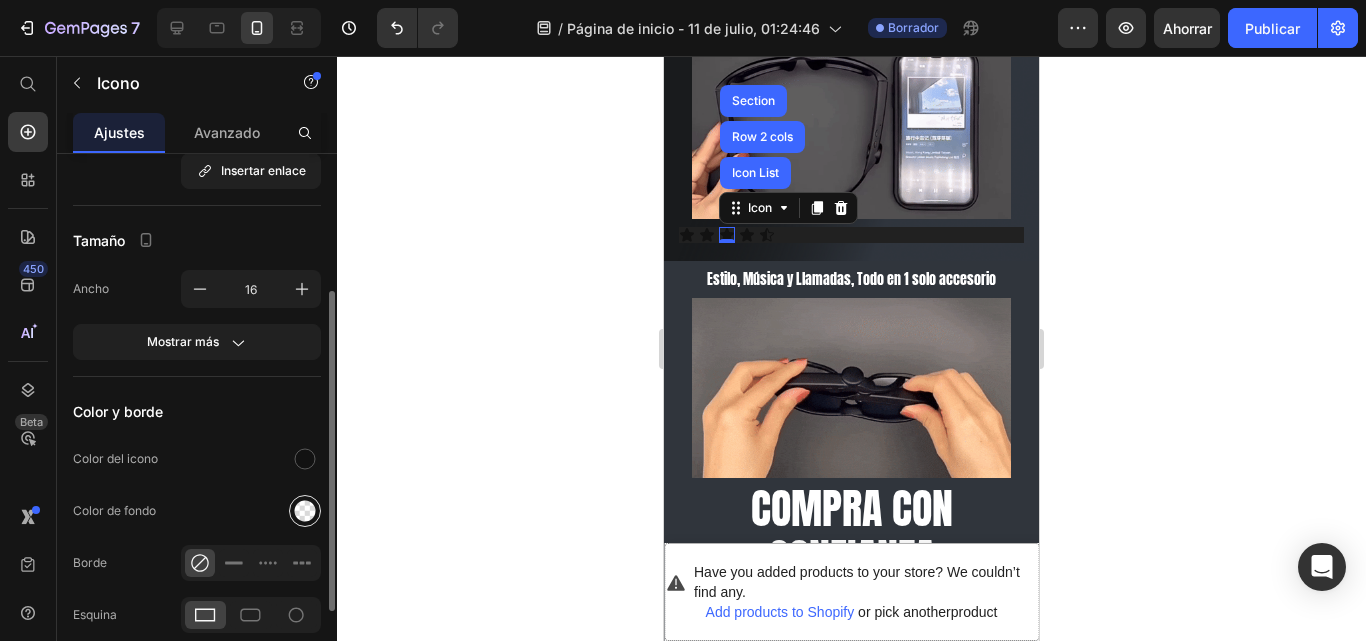 scroll, scrollTop: 228, scrollLeft: 0, axis: vertical 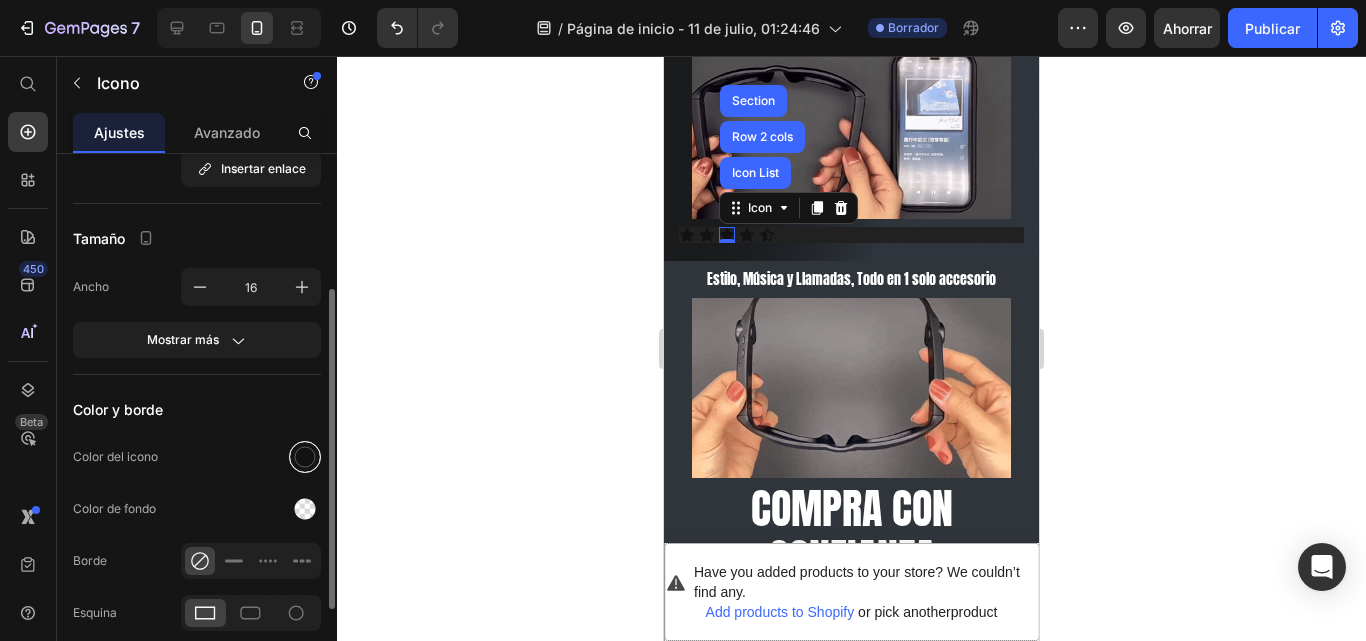 click at bounding box center [305, 457] 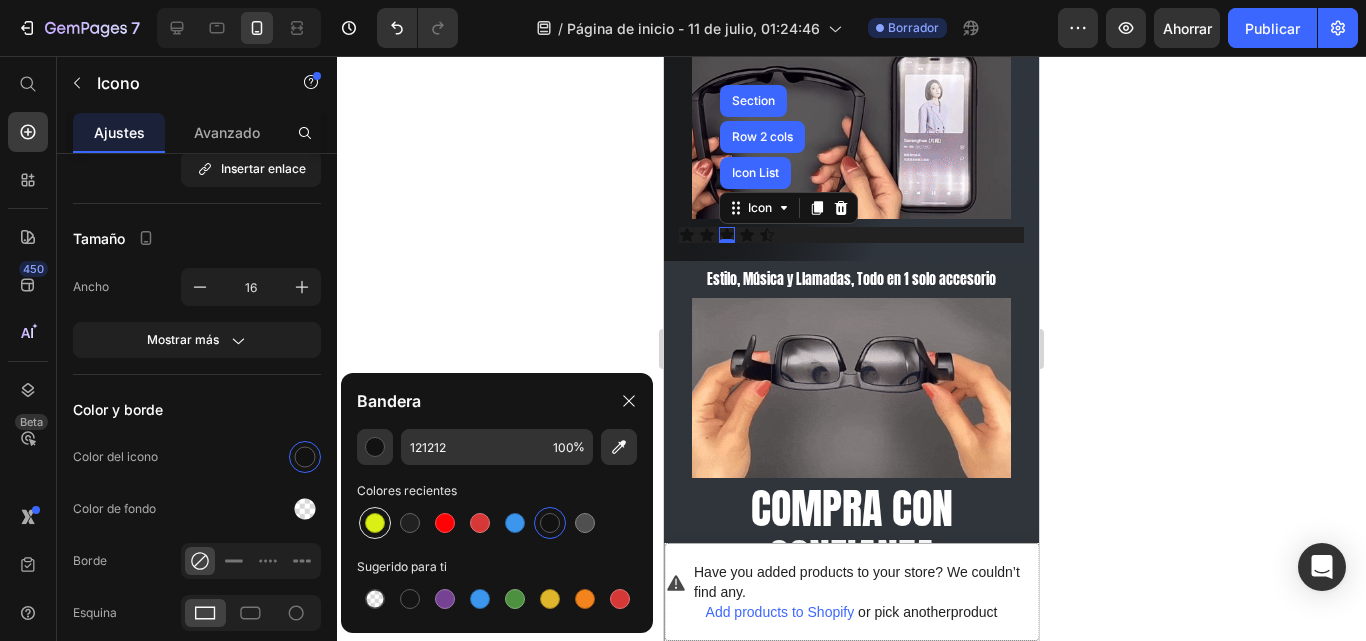 click at bounding box center [375, 523] 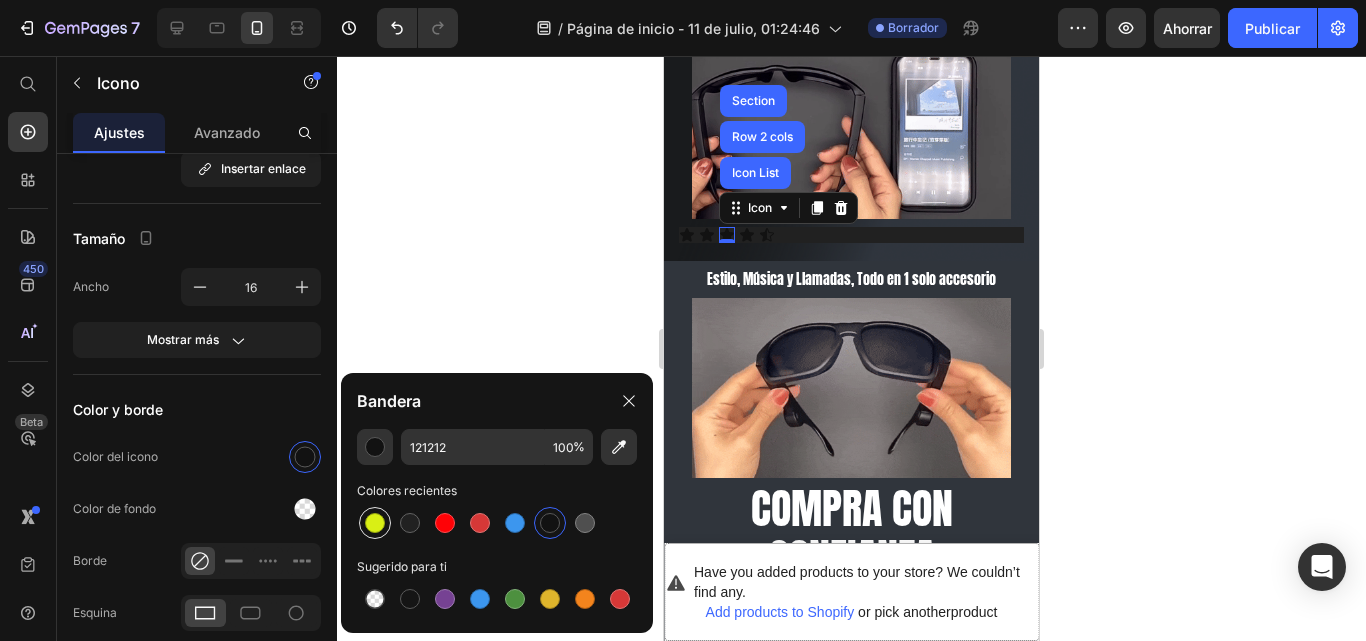 type on "D9EF15" 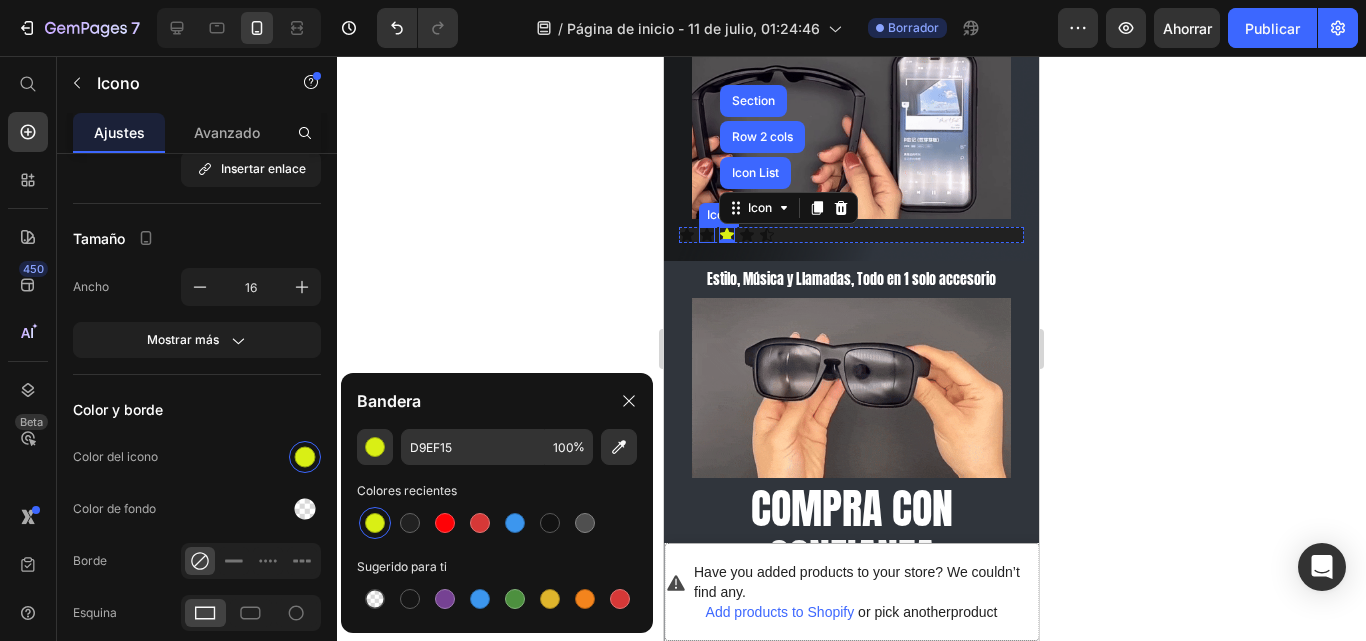 click 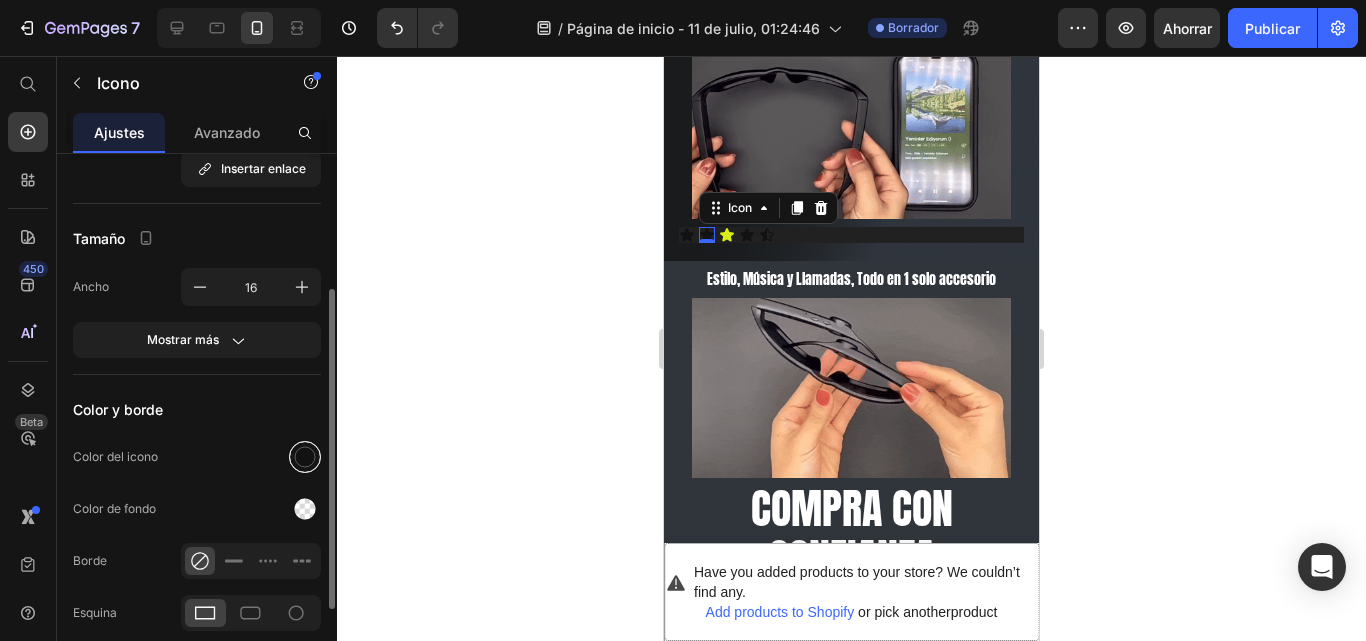 click at bounding box center [305, 457] 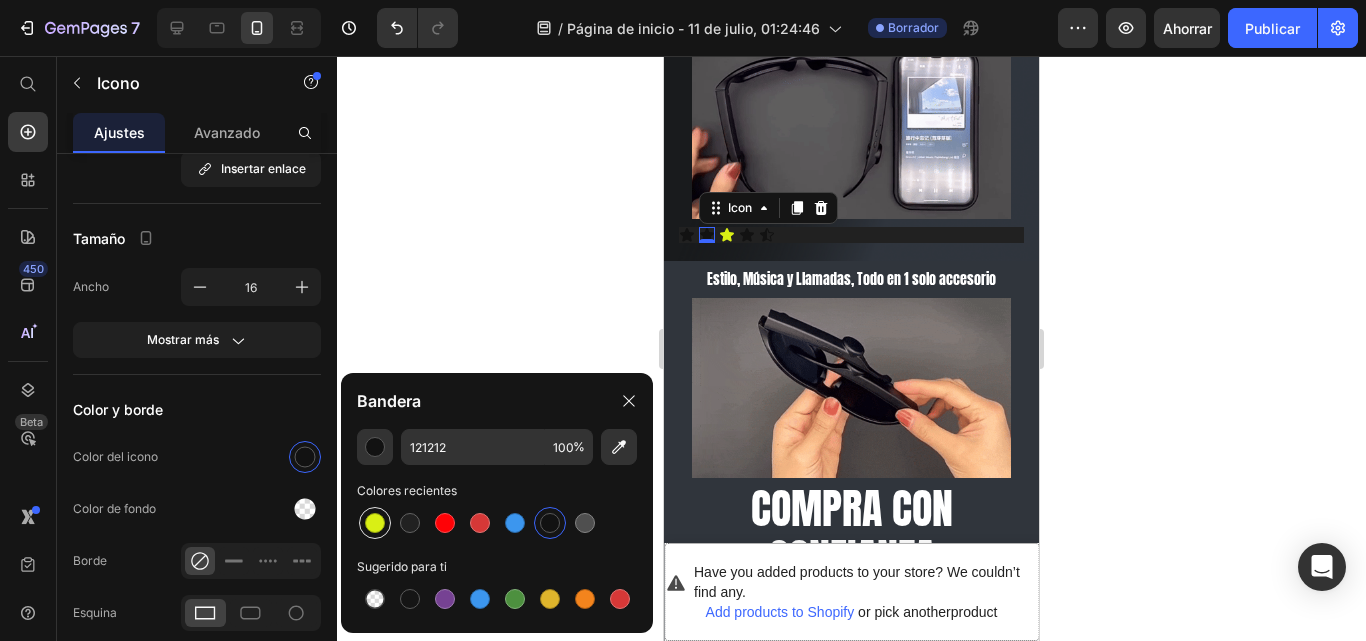 click at bounding box center [375, 523] 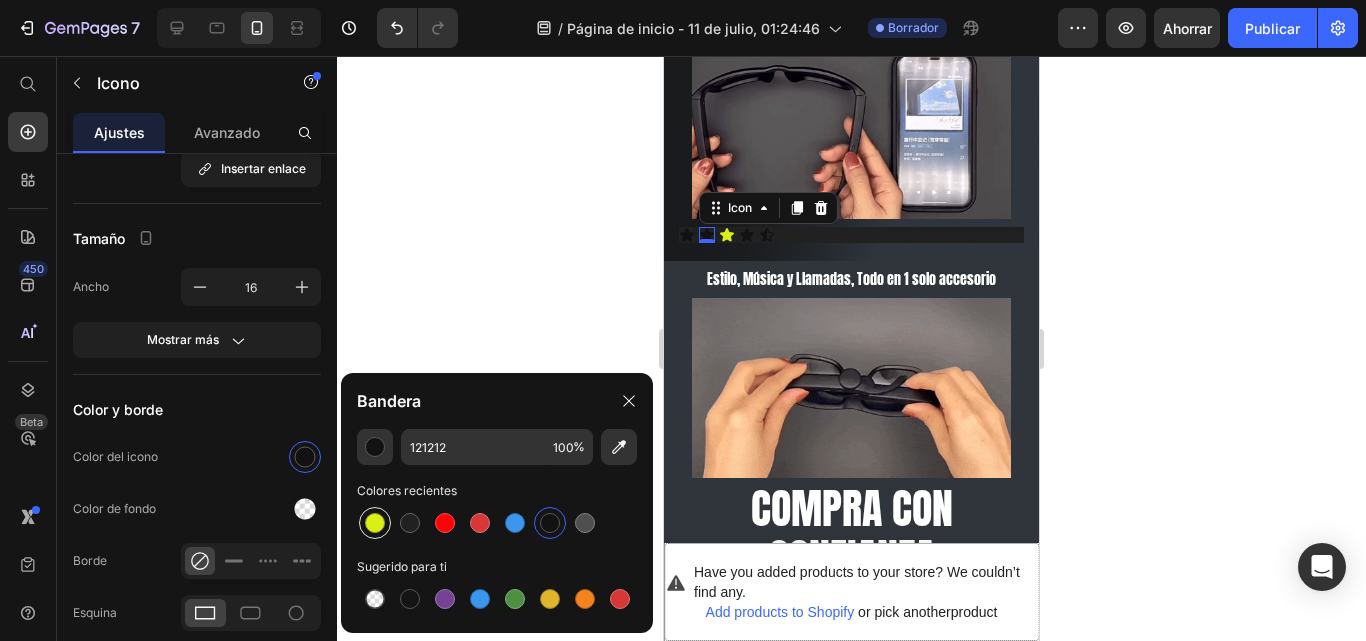 type on "D9EF15" 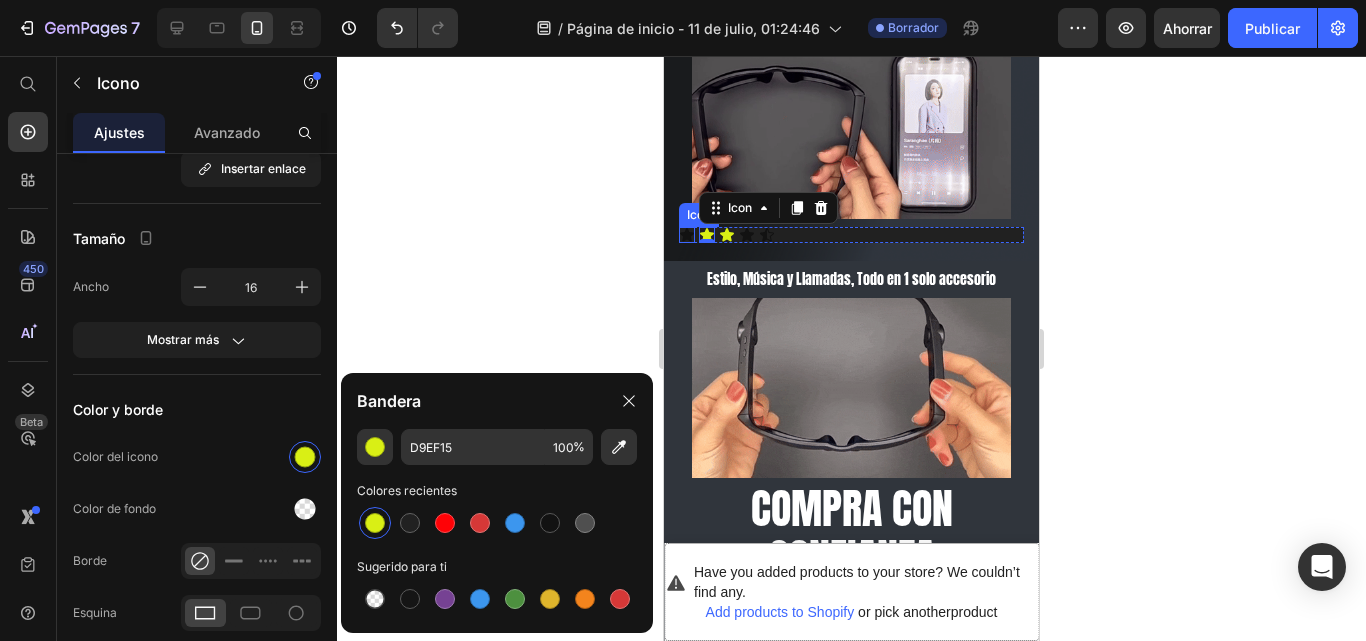 click 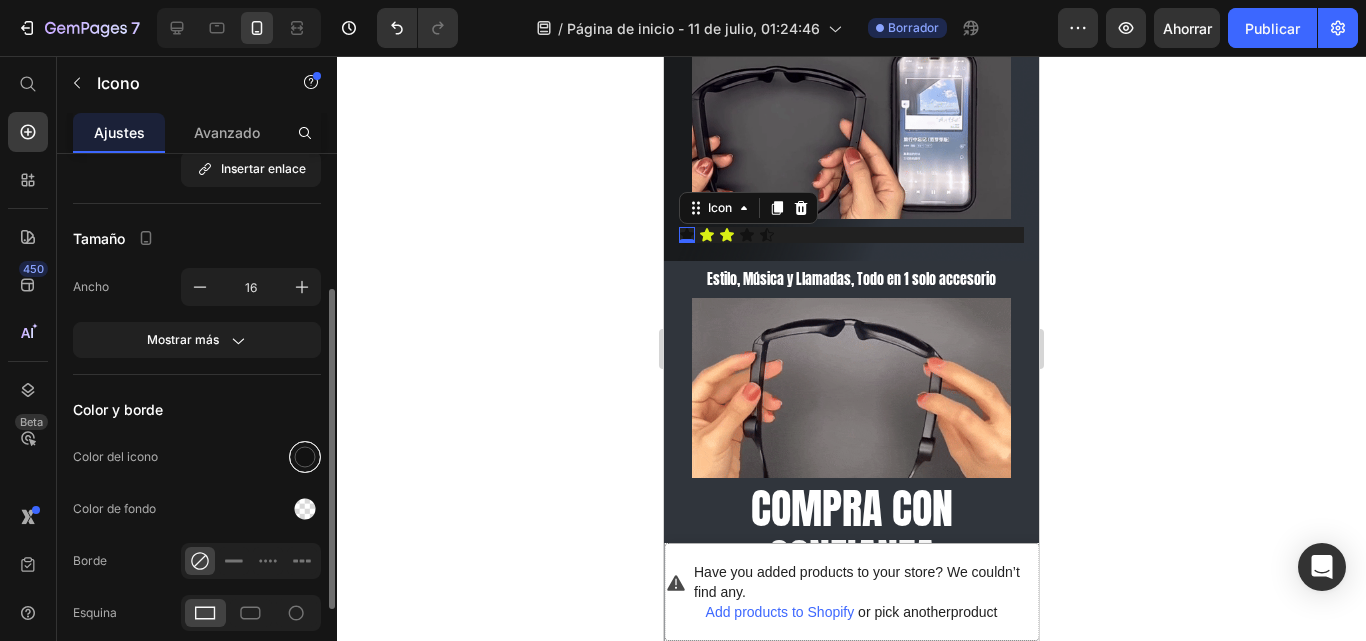 click at bounding box center [305, 457] 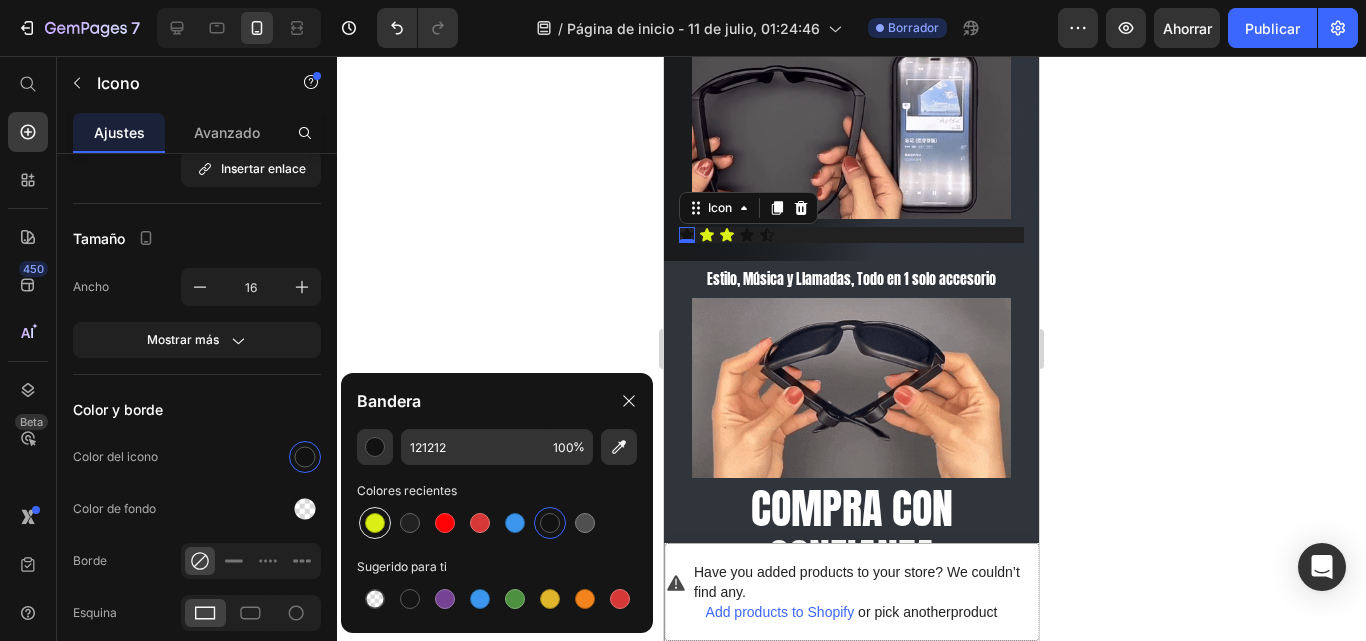 click at bounding box center [375, 523] 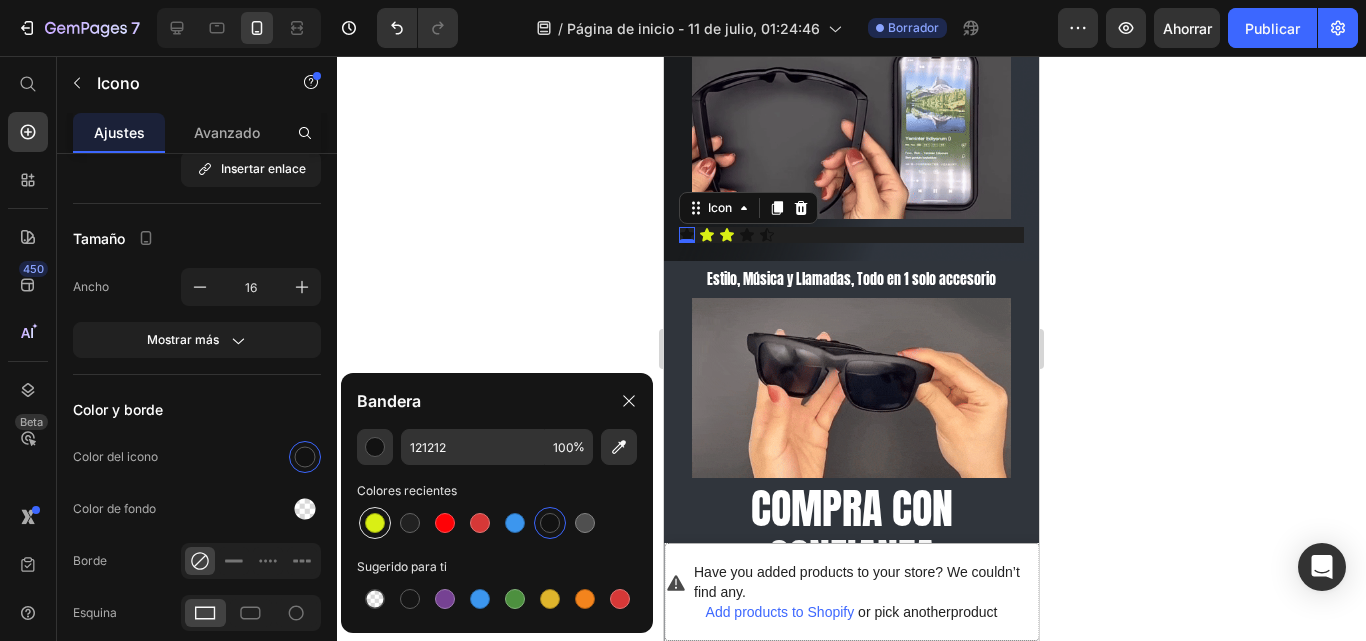 type on "D9EF15" 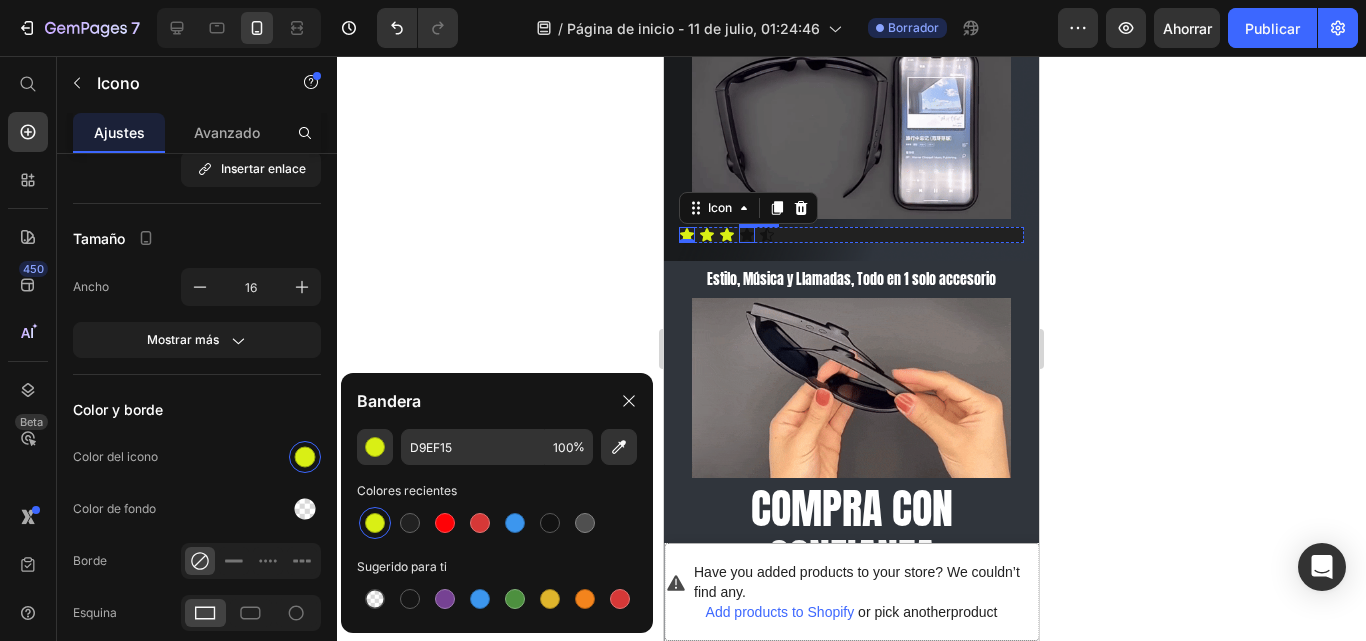 click 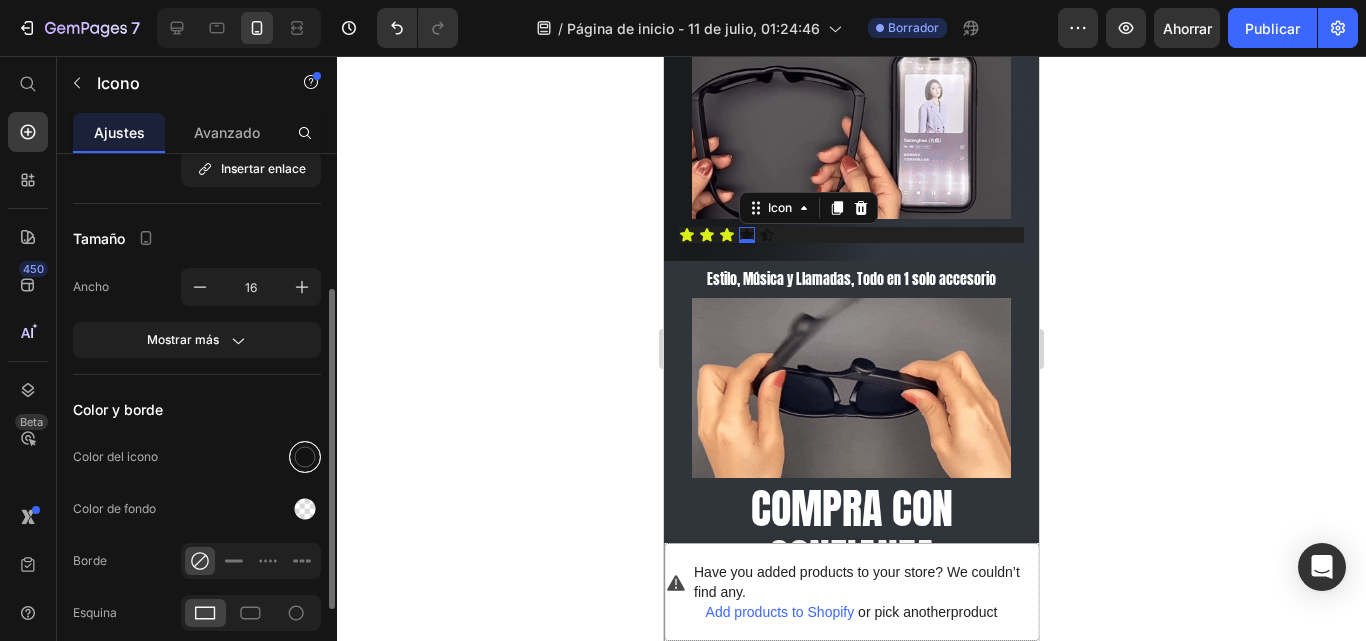 click at bounding box center [305, 457] 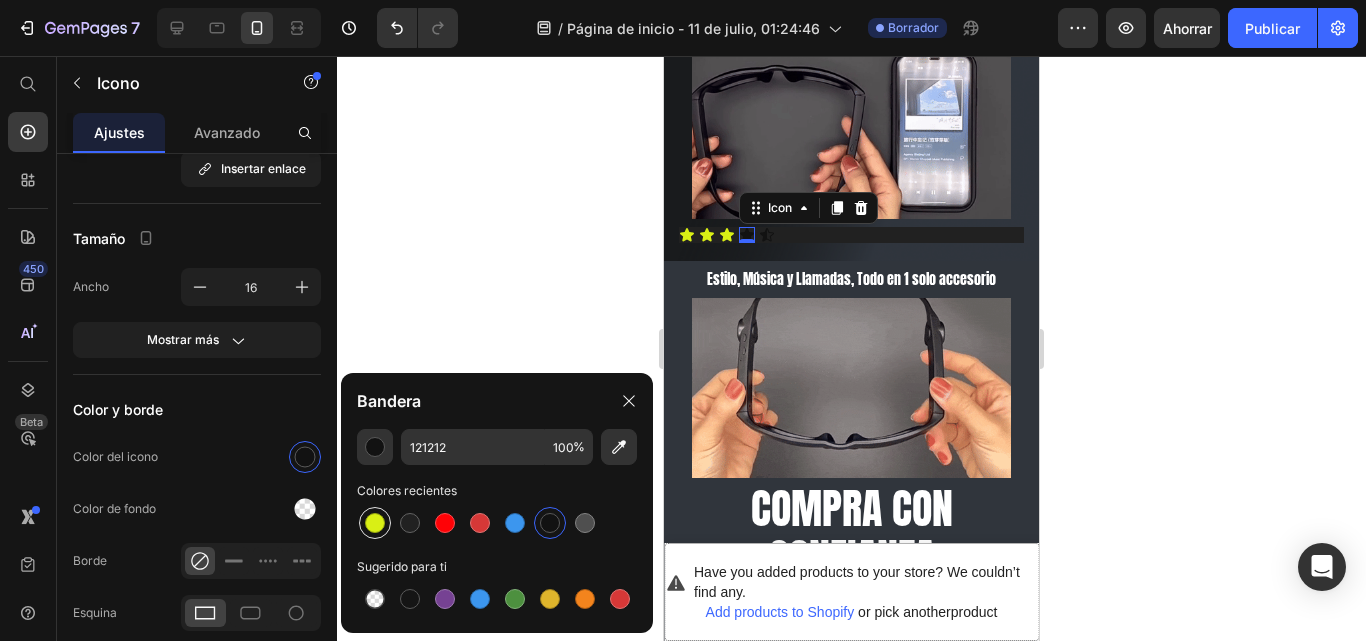 click at bounding box center (375, 523) 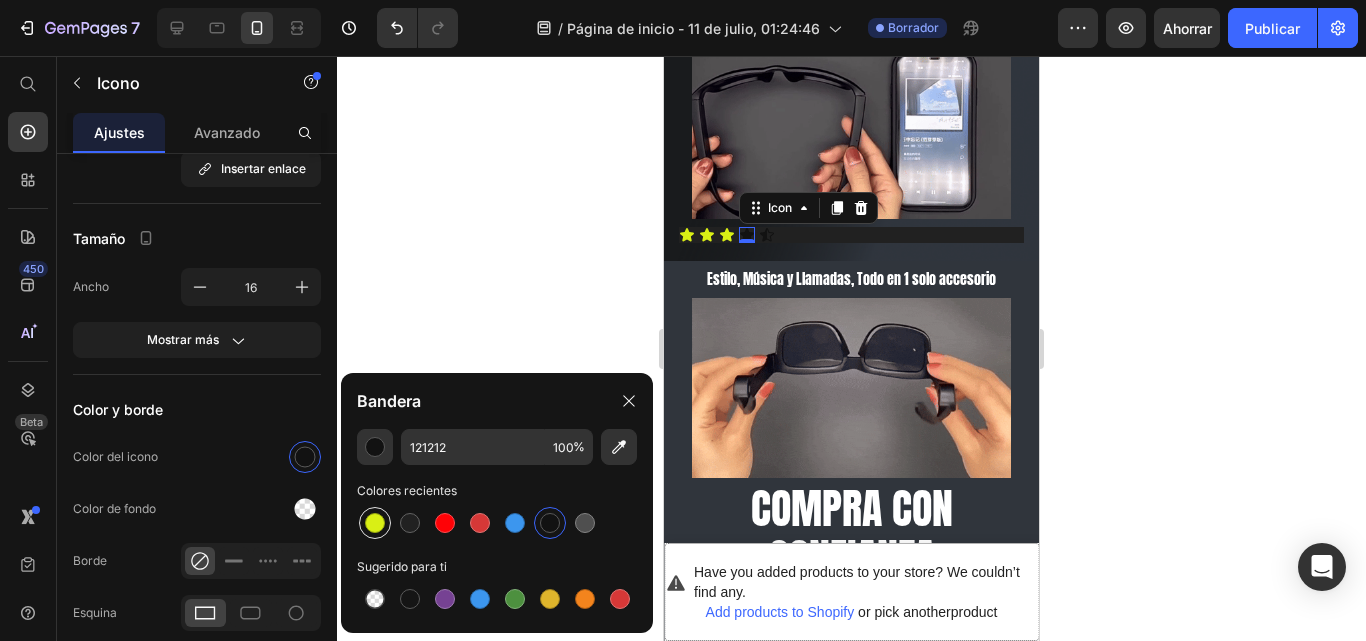 type on "D9EF15" 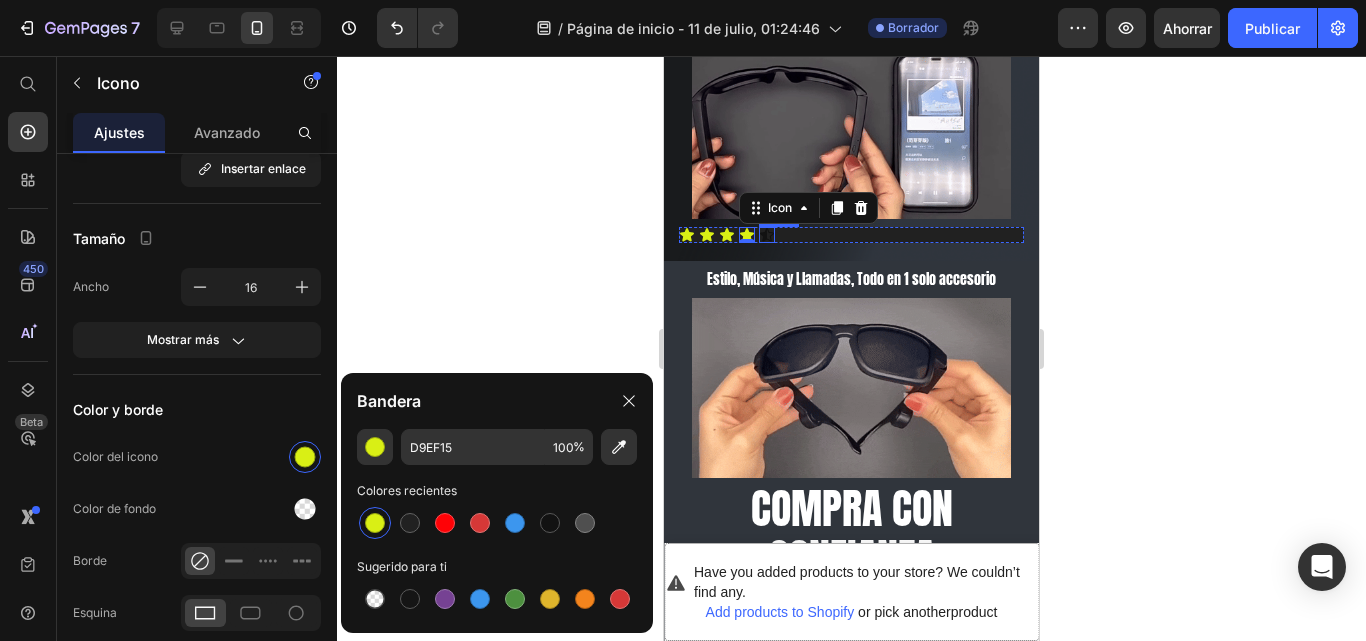 click 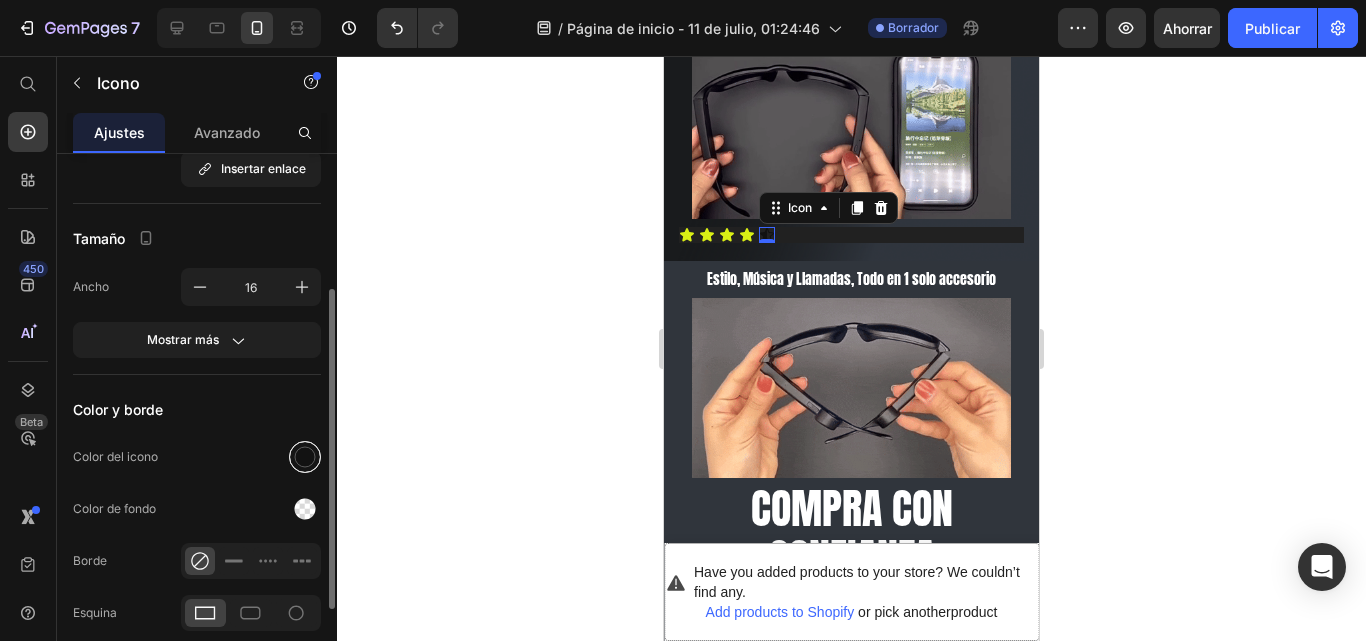 click at bounding box center (305, 457) 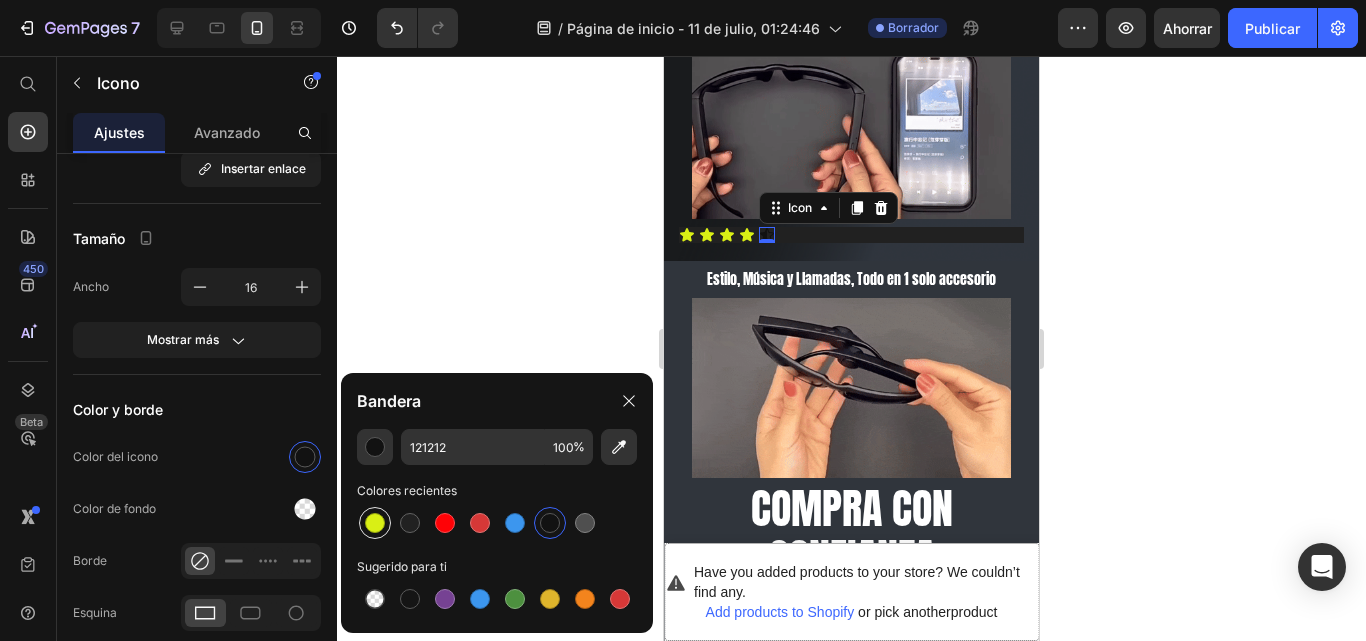 click at bounding box center [375, 523] 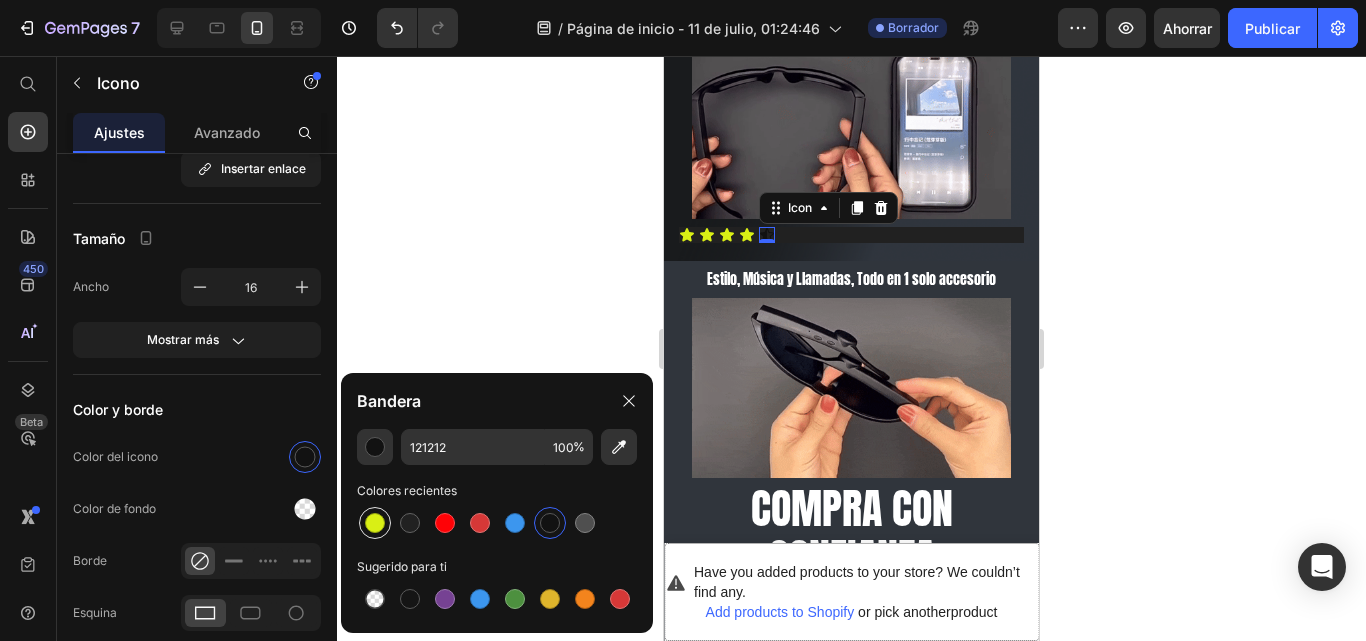 type on "D9EF15" 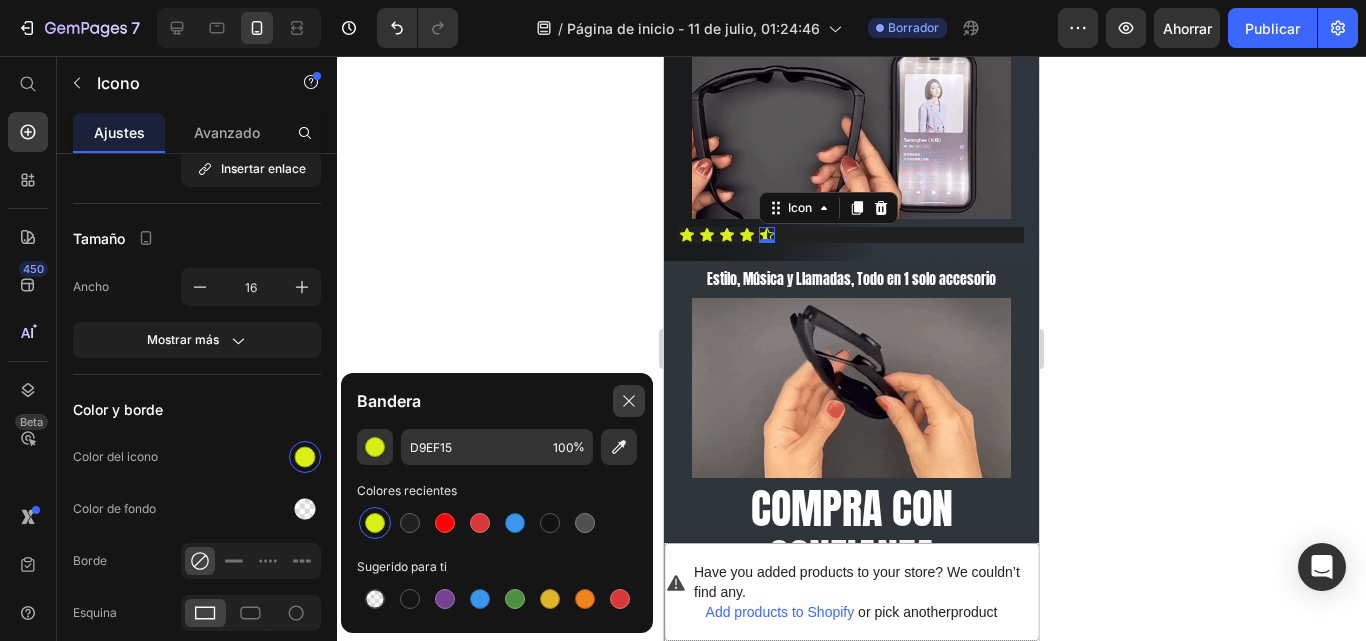click 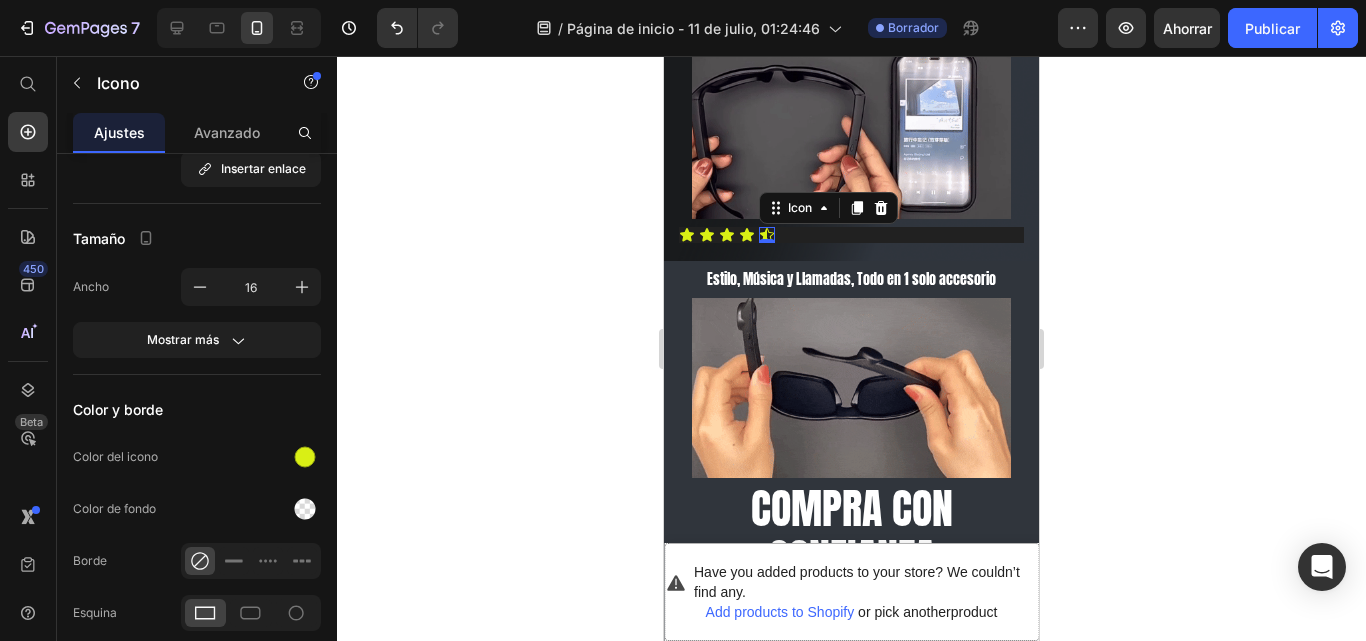 click 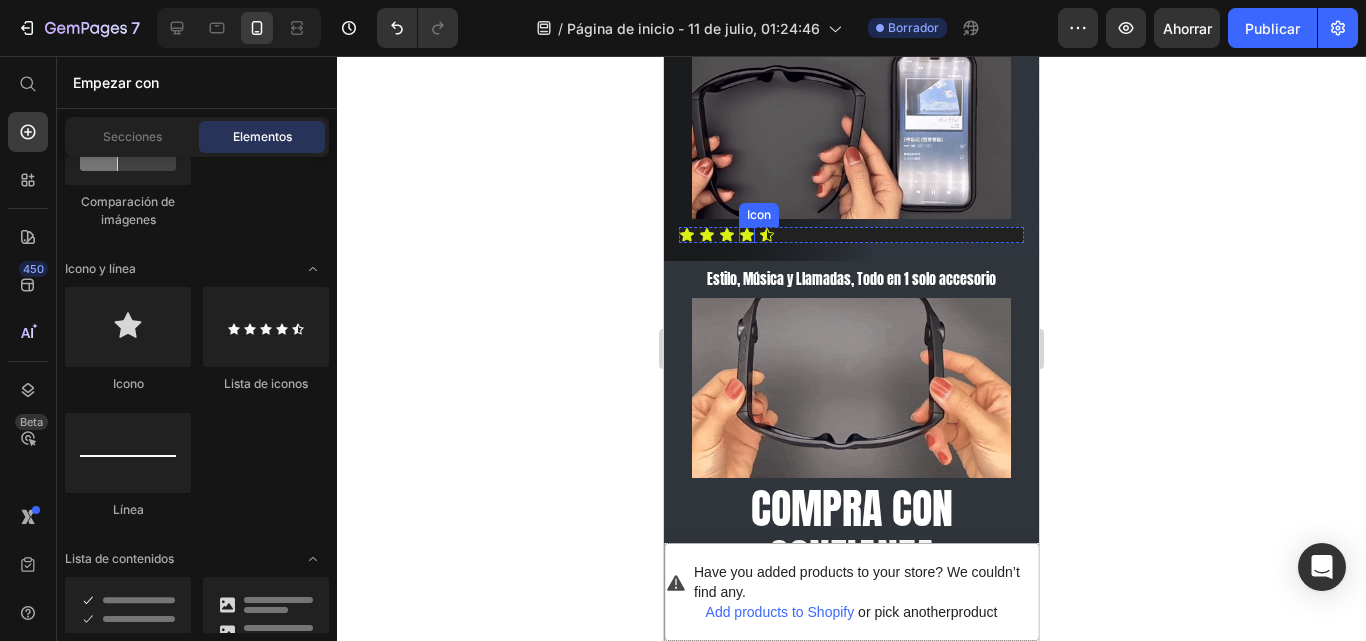 click 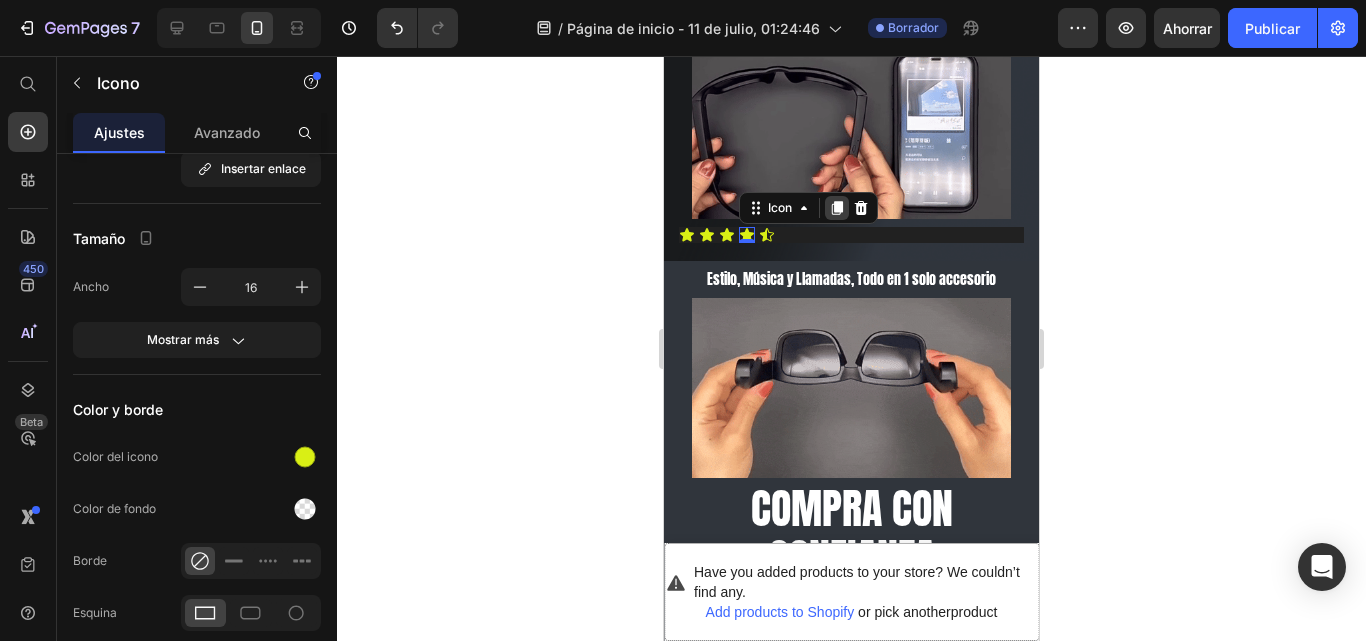 click 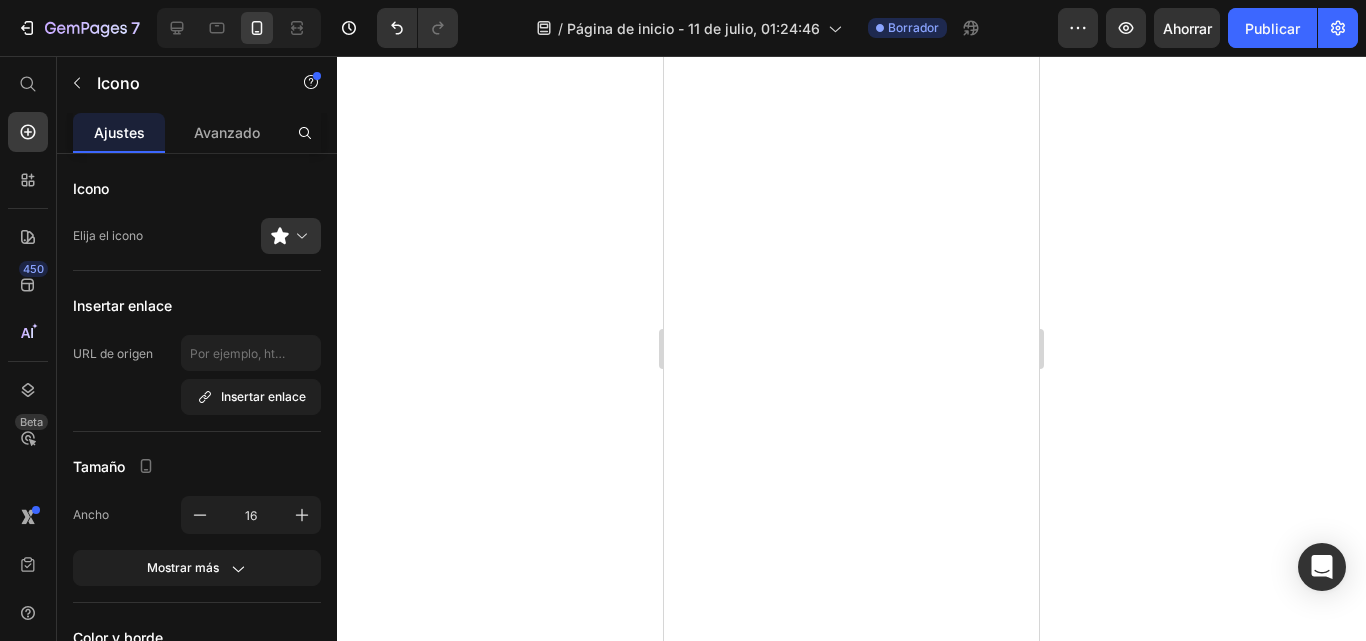 scroll, scrollTop: 0, scrollLeft: 0, axis: both 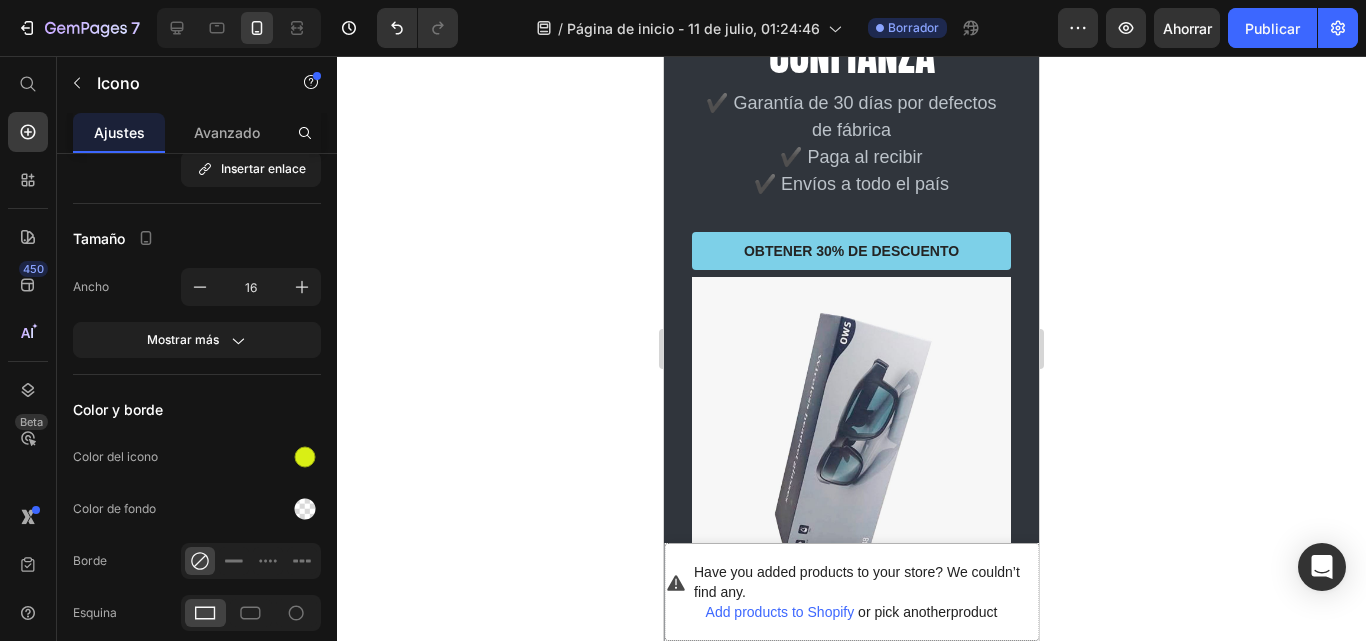 drag, startPoint x: 746, startPoint y: 279, endPoint x: 769, endPoint y: 264, distance: 27.45906 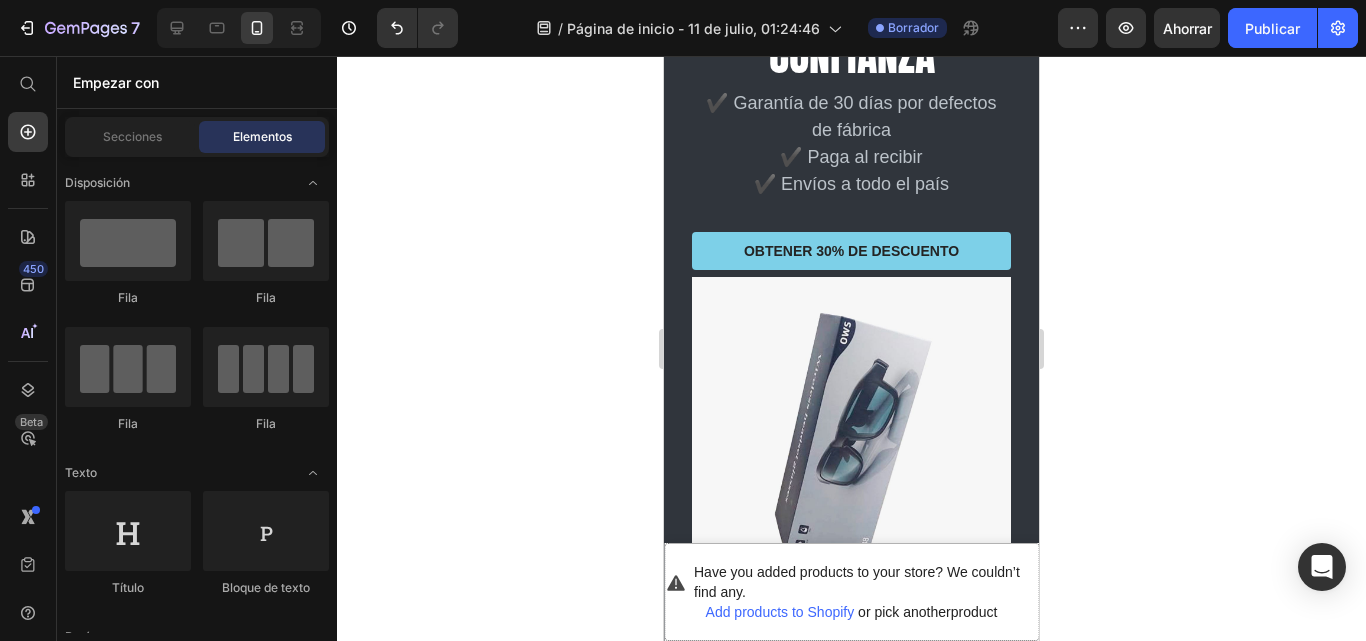 click 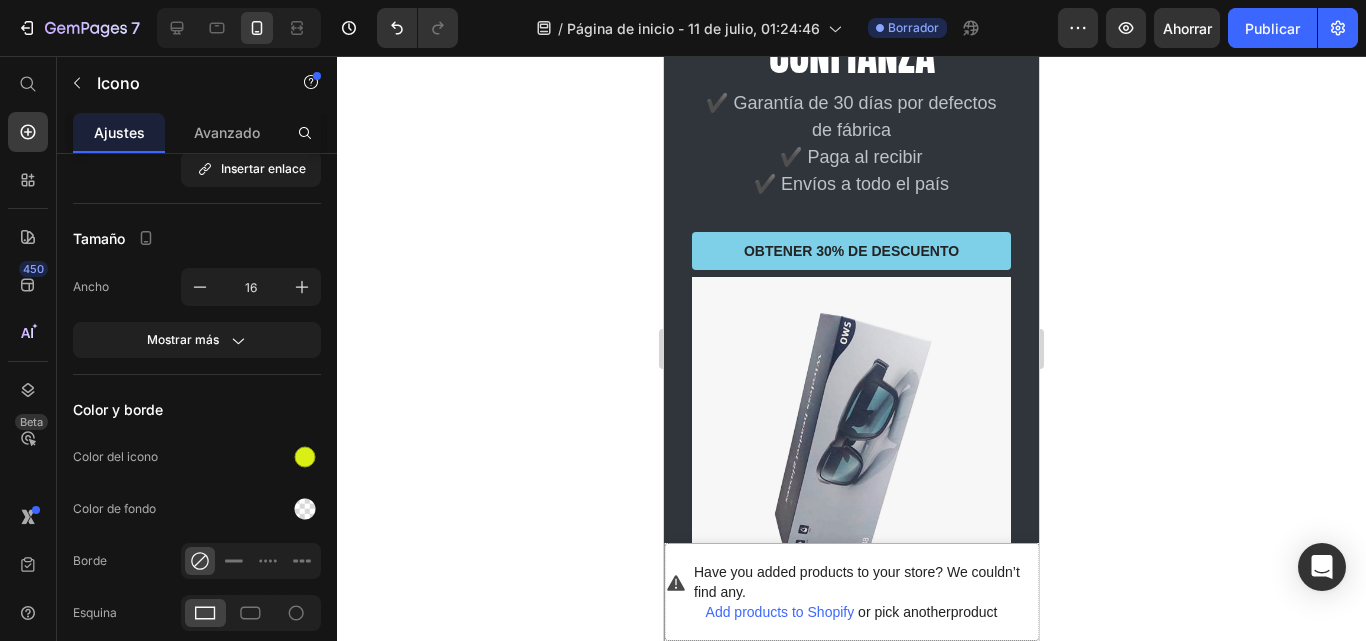 click 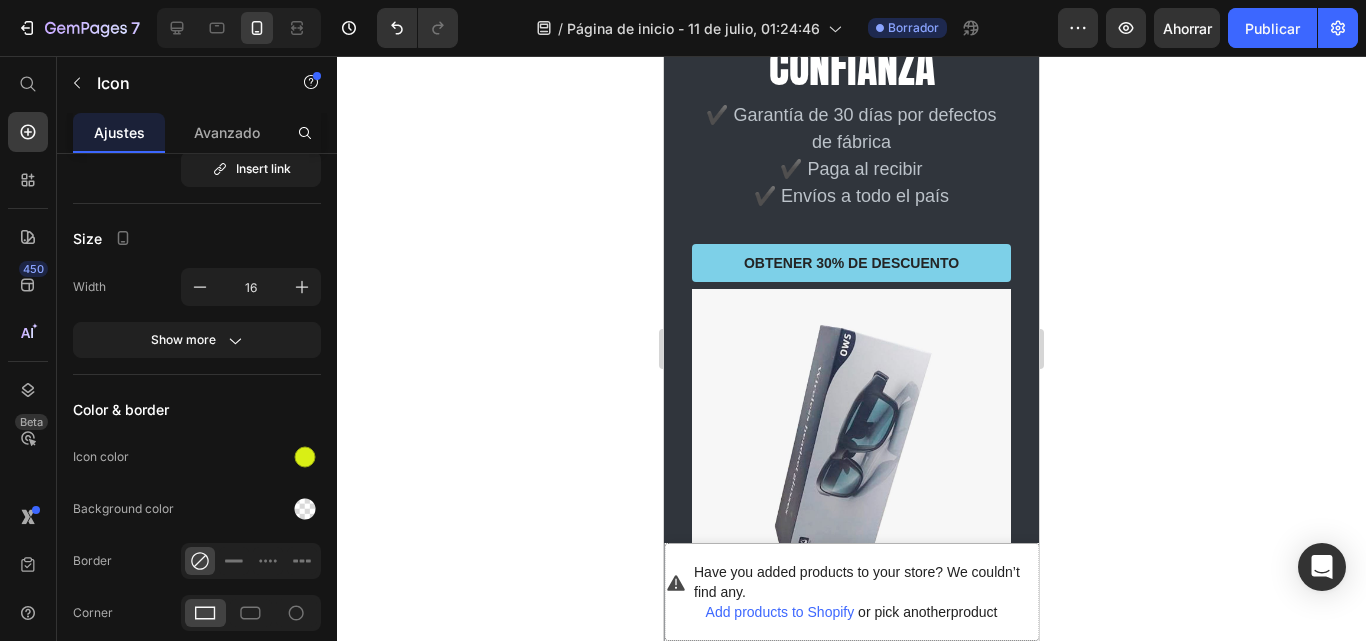 drag, startPoint x: 746, startPoint y: 279, endPoint x: 787, endPoint y: 274, distance: 41.303753 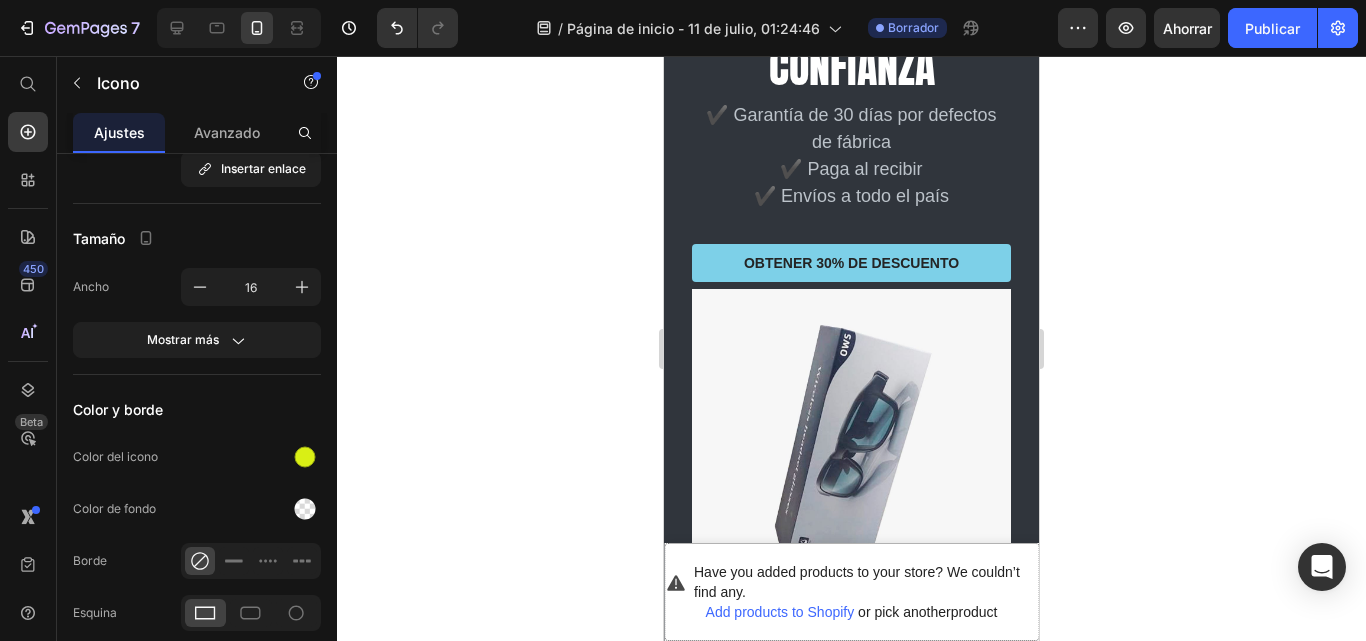 drag, startPoint x: 746, startPoint y: 278, endPoint x: 783, endPoint y: 275, distance: 37.12142 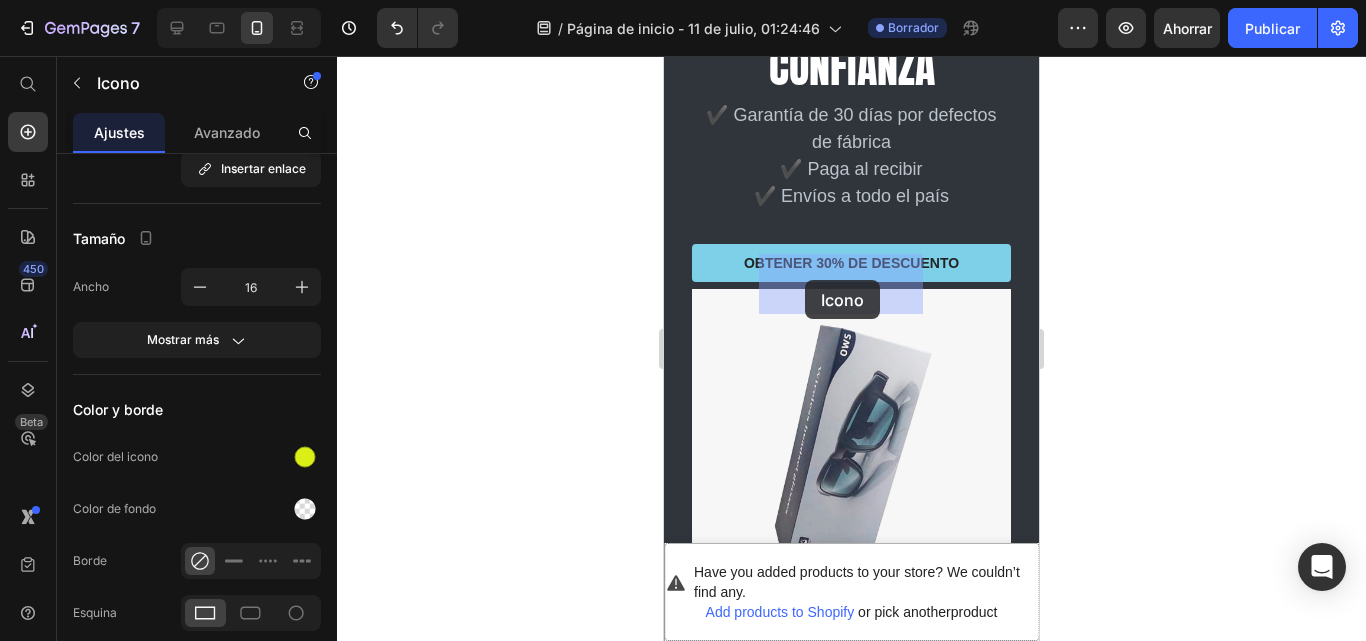 drag, startPoint x: 748, startPoint y: 276, endPoint x: 805, endPoint y: 280, distance: 57.14018 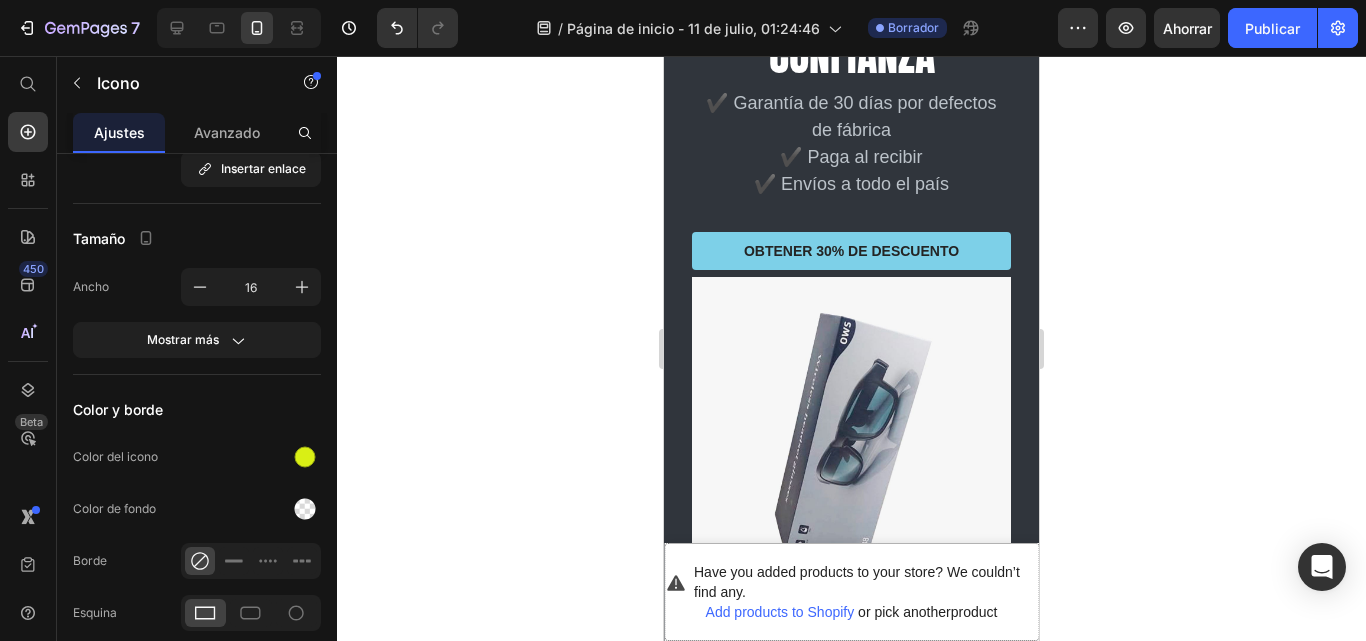 click 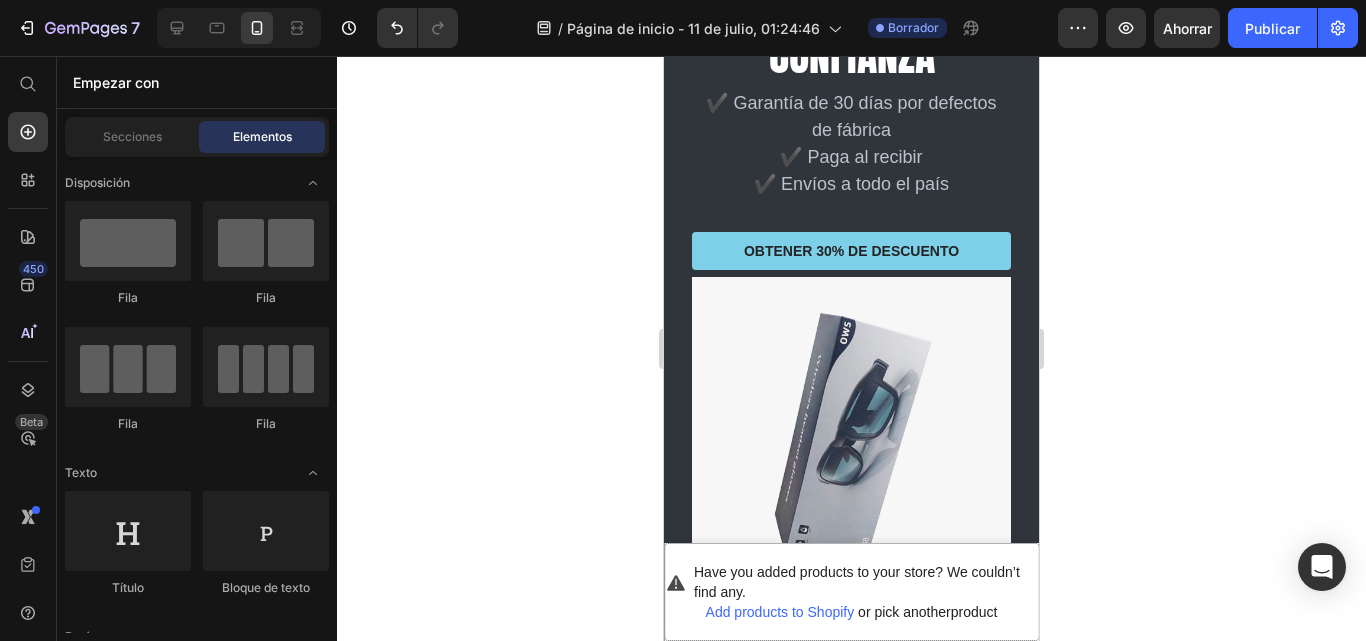 click on "Icon Icon Icon Icon Icon" at bounding box center (851, -88) 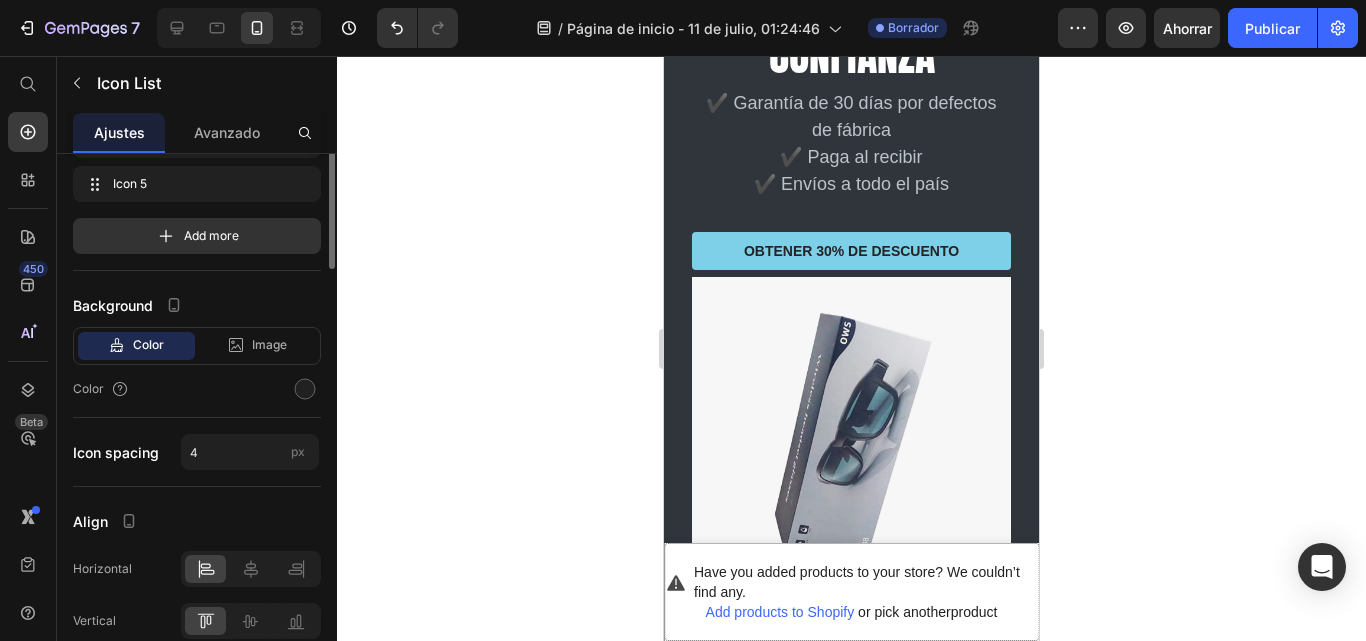 scroll, scrollTop: 0, scrollLeft: 0, axis: both 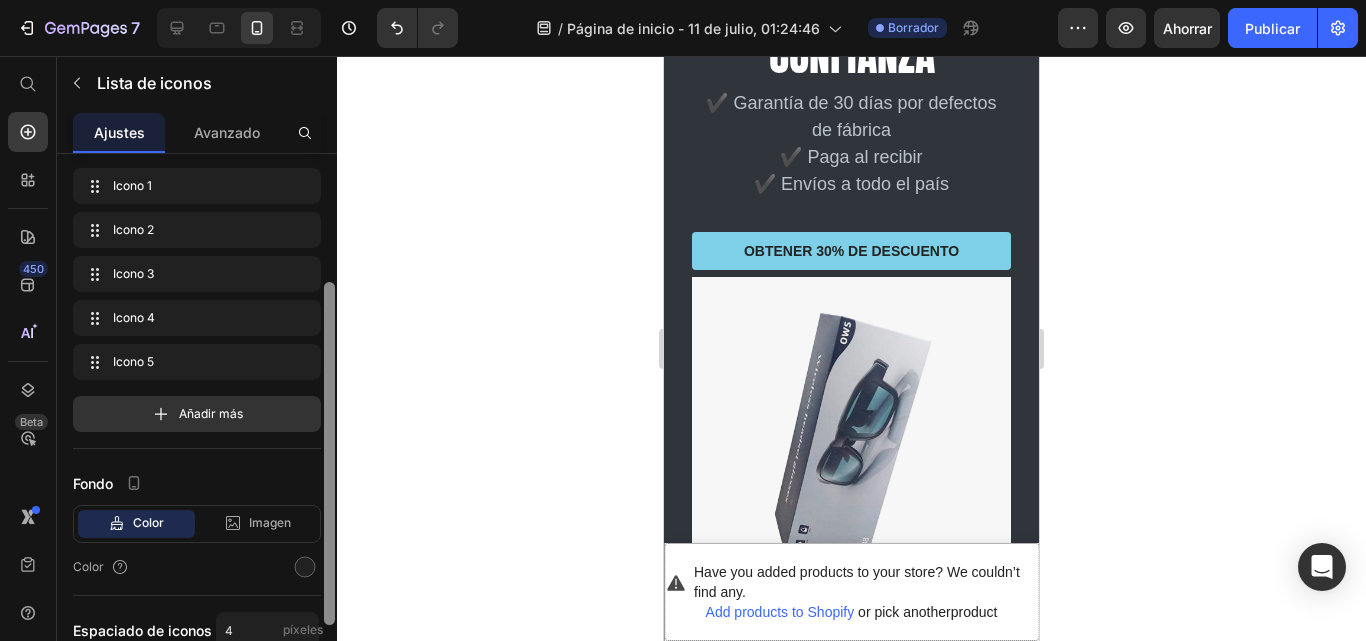drag, startPoint x: 330, startPoint y: 436, endPoint x: 326, endPoint y: 508, distance: 72.11102 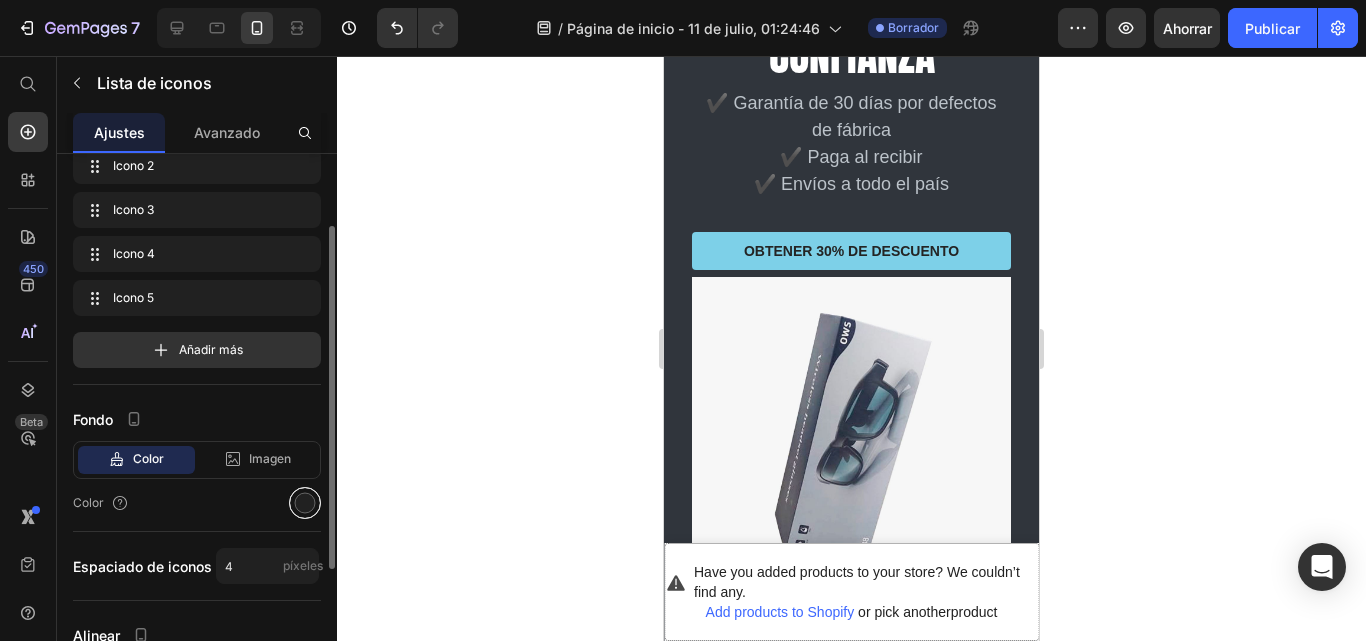 click at bounding box center (305, 503) 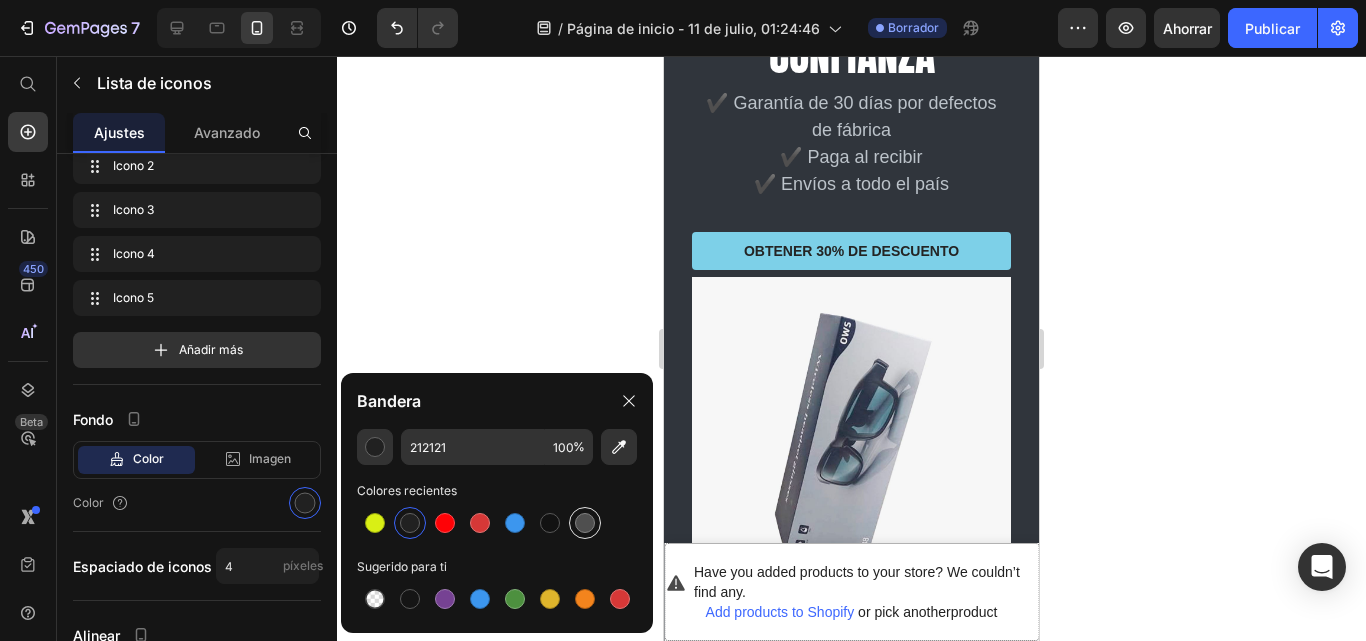 click at bounding box center (585, 523) 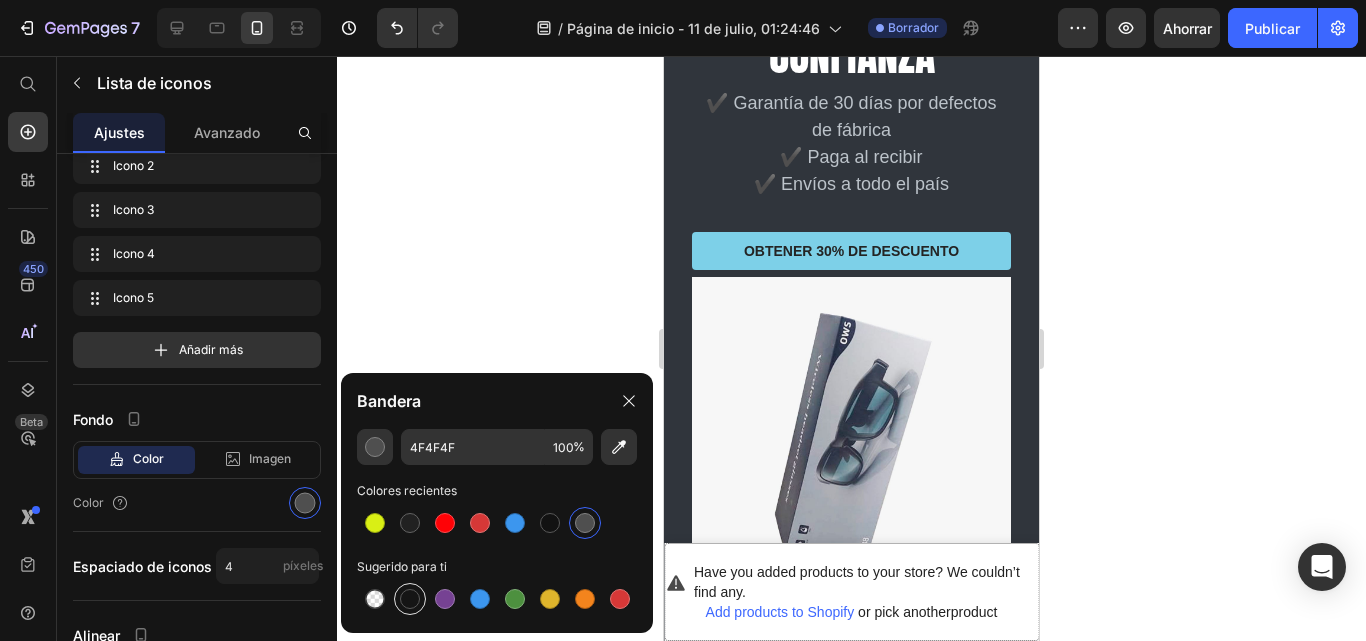 click at bounding box center [410, 599] 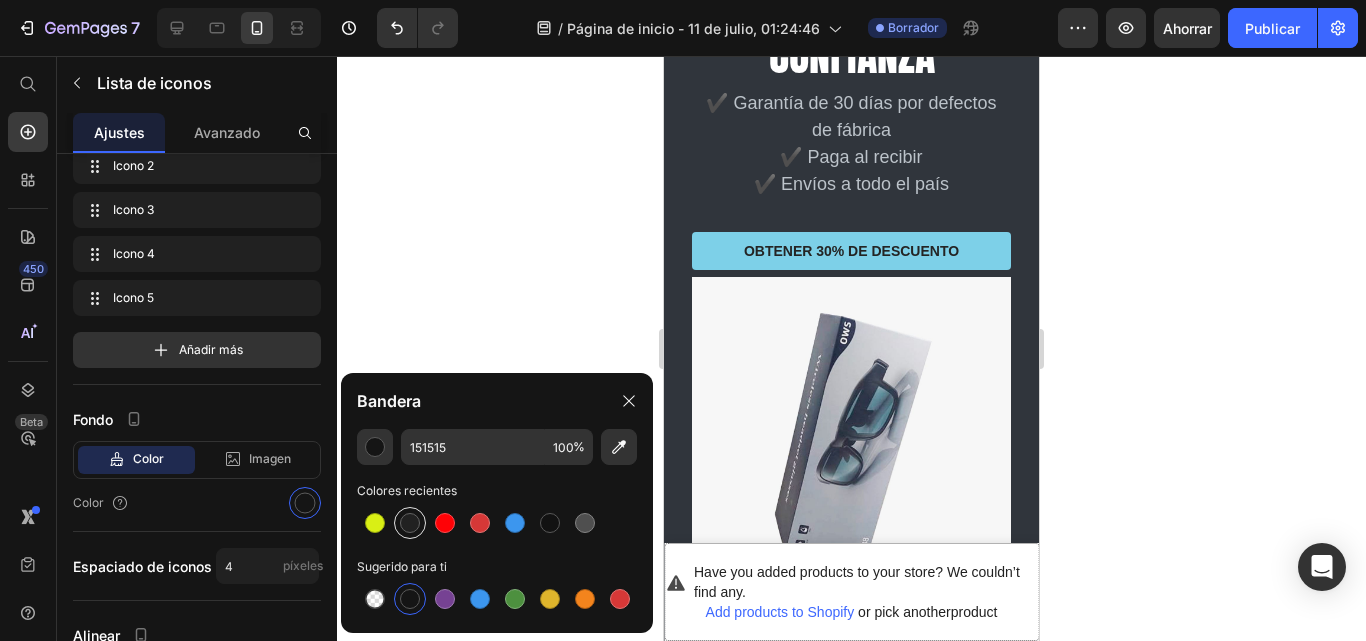 click at bounding box center [410, 523] 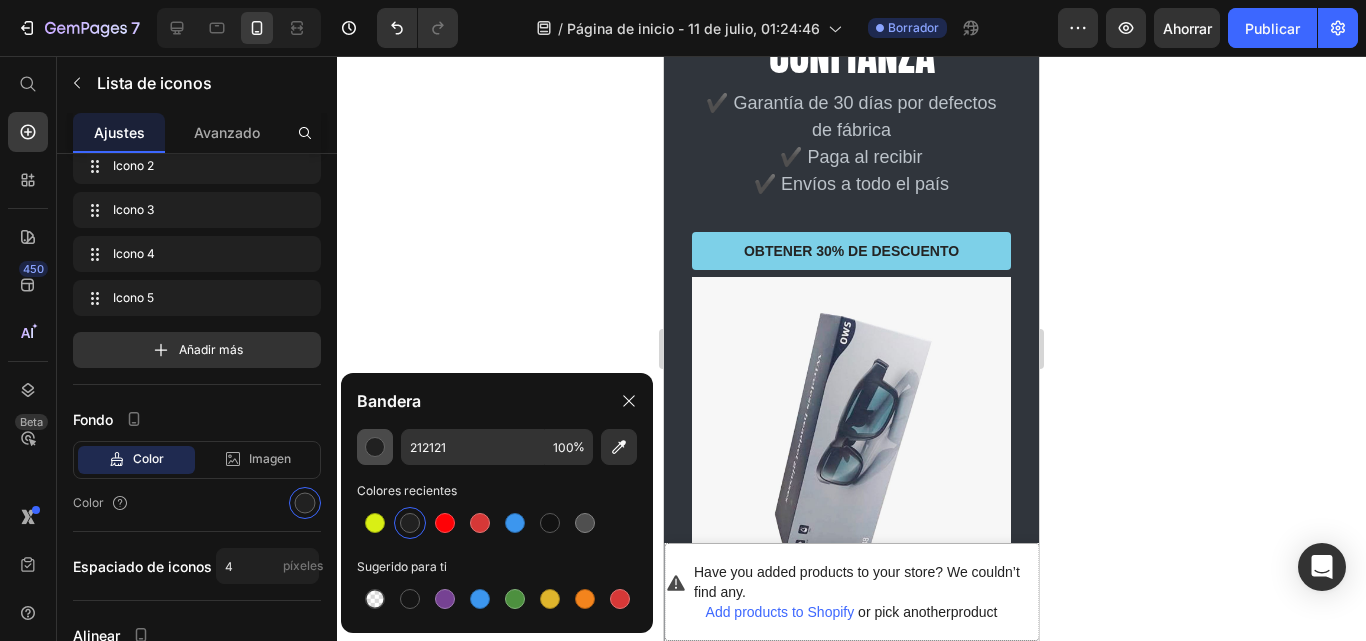 click at bounding box center (375, 447) 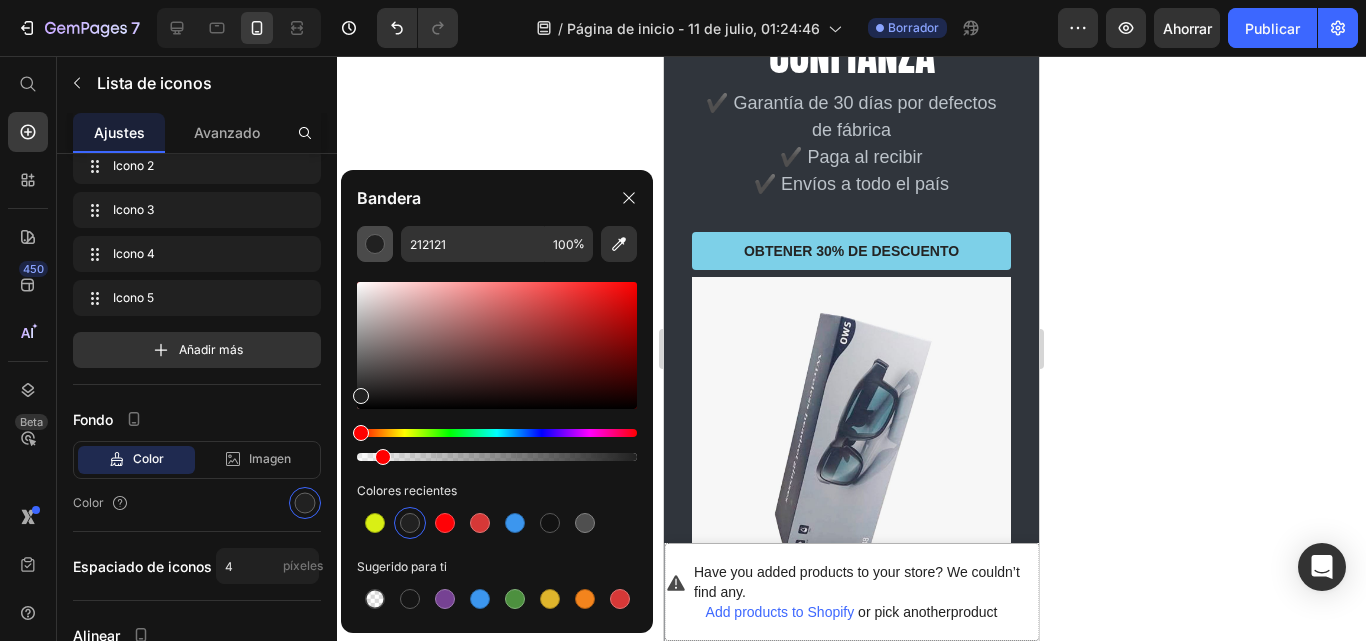 click at bounding box center (497, 457) 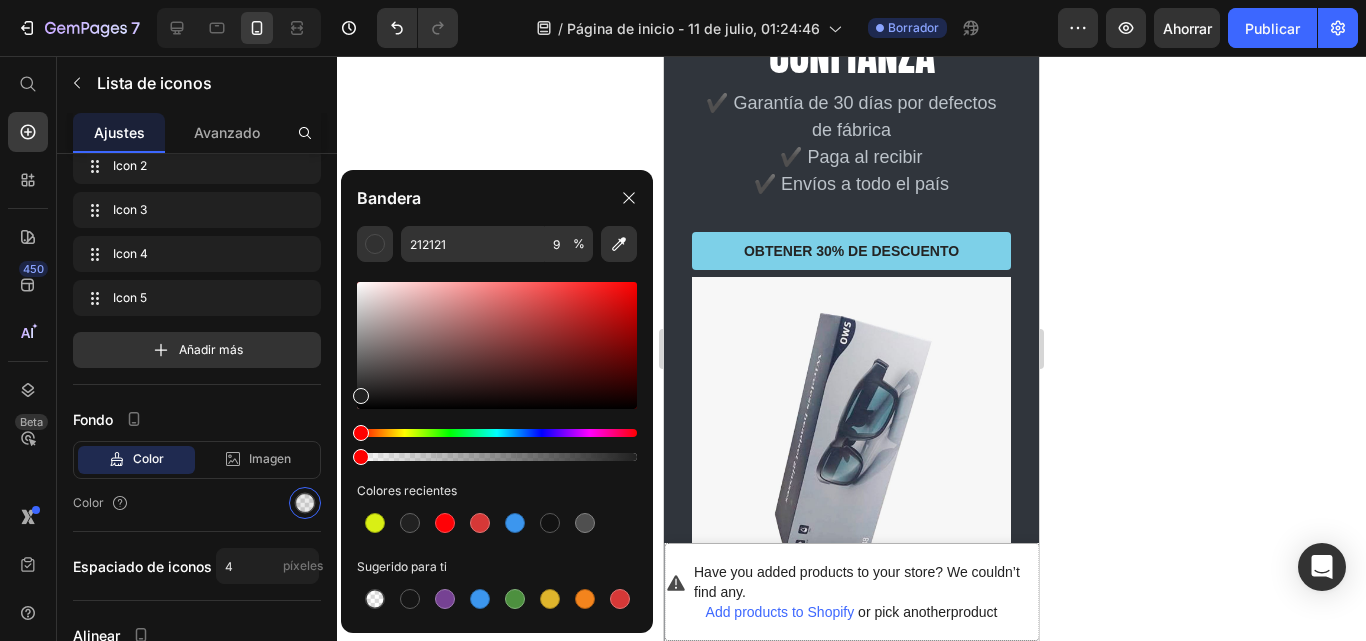 drag, startPoint x: 381, startPoint y: 452, endPoint x: 348, endPoint y: 452, distance: 33 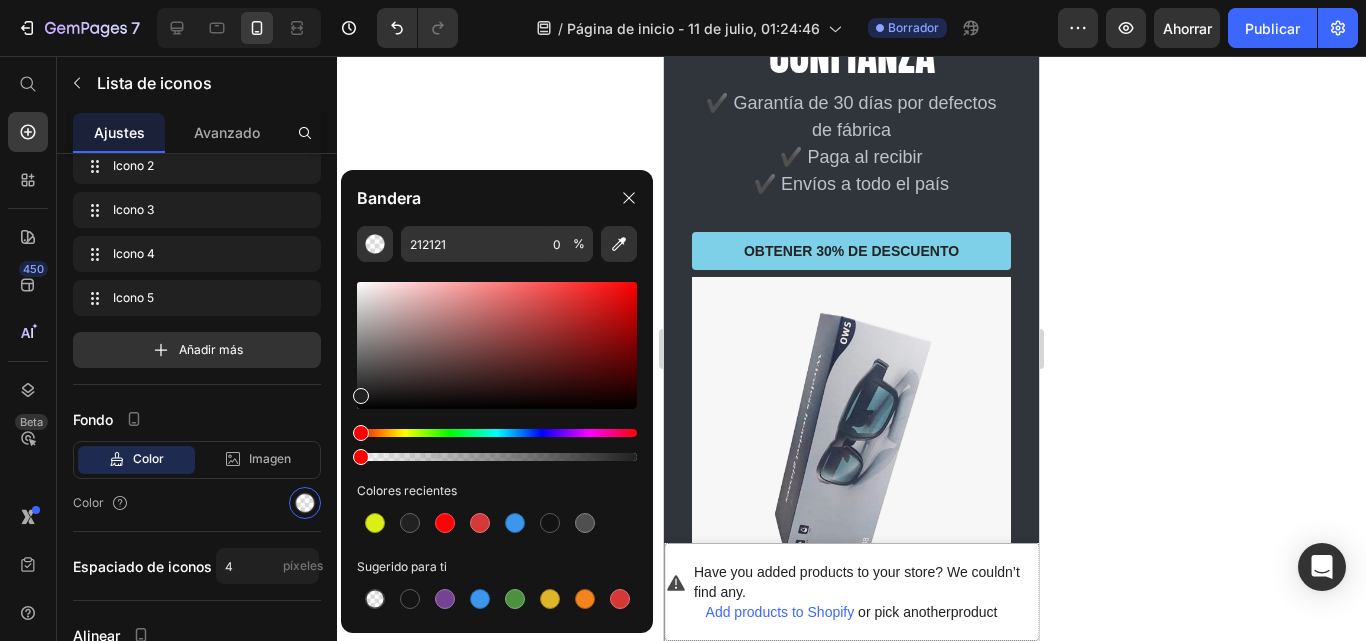 click 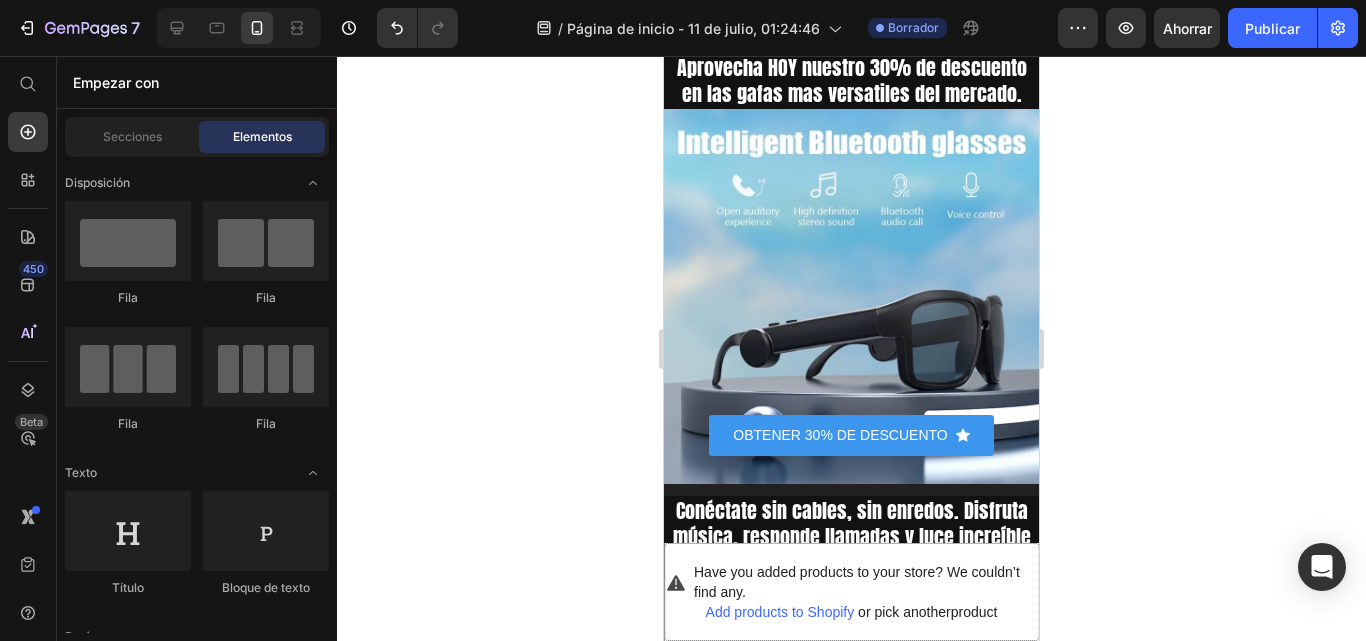 scroll, scrollTop: 29, scrollLeft: 0, axis: vertical 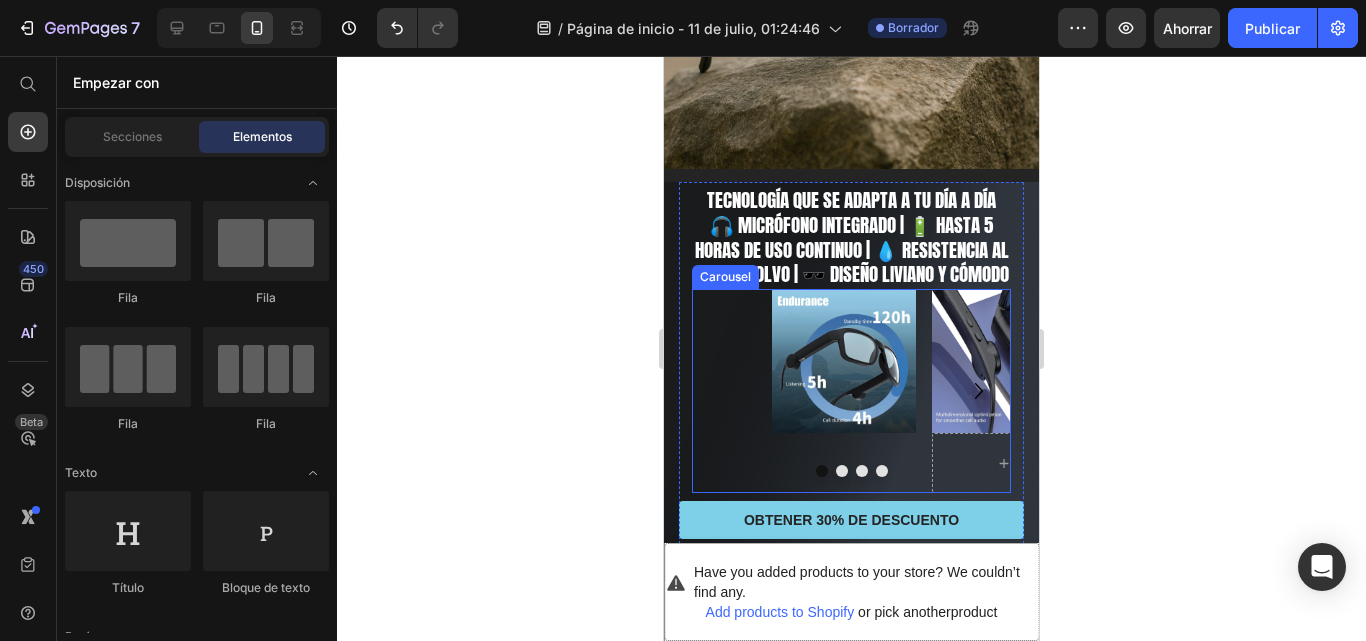 click 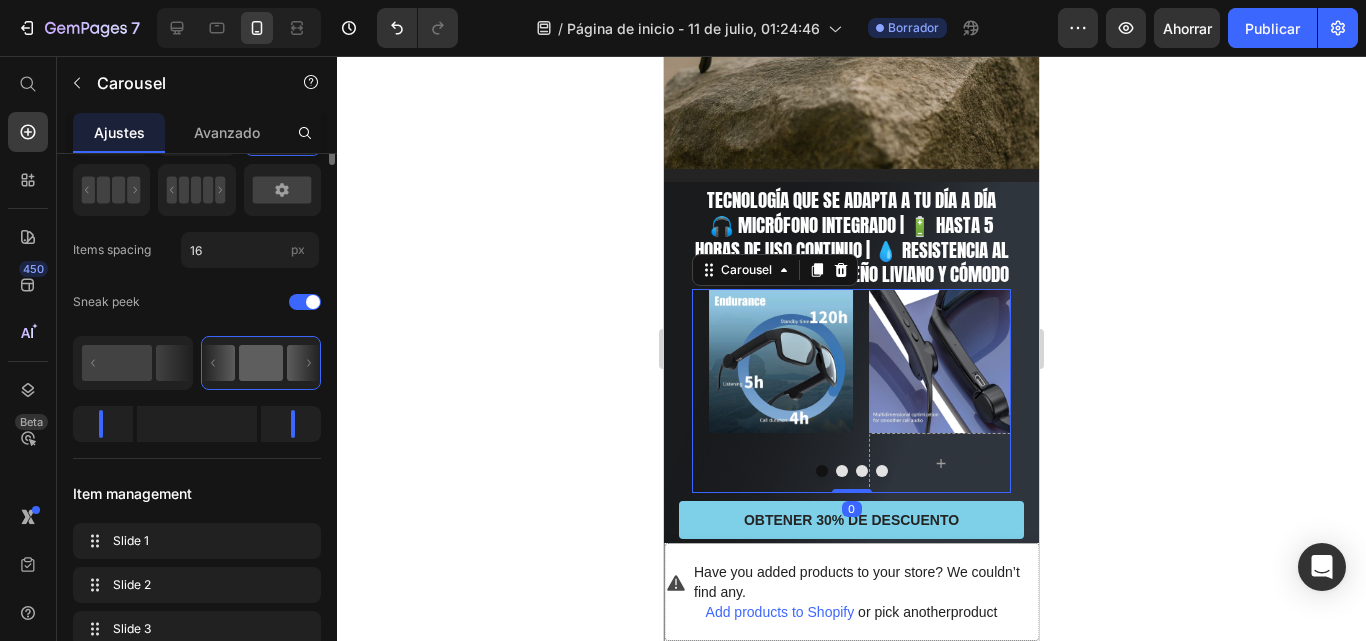 scroll, scrollTop: 0, scrollLeft: 0, axis: both 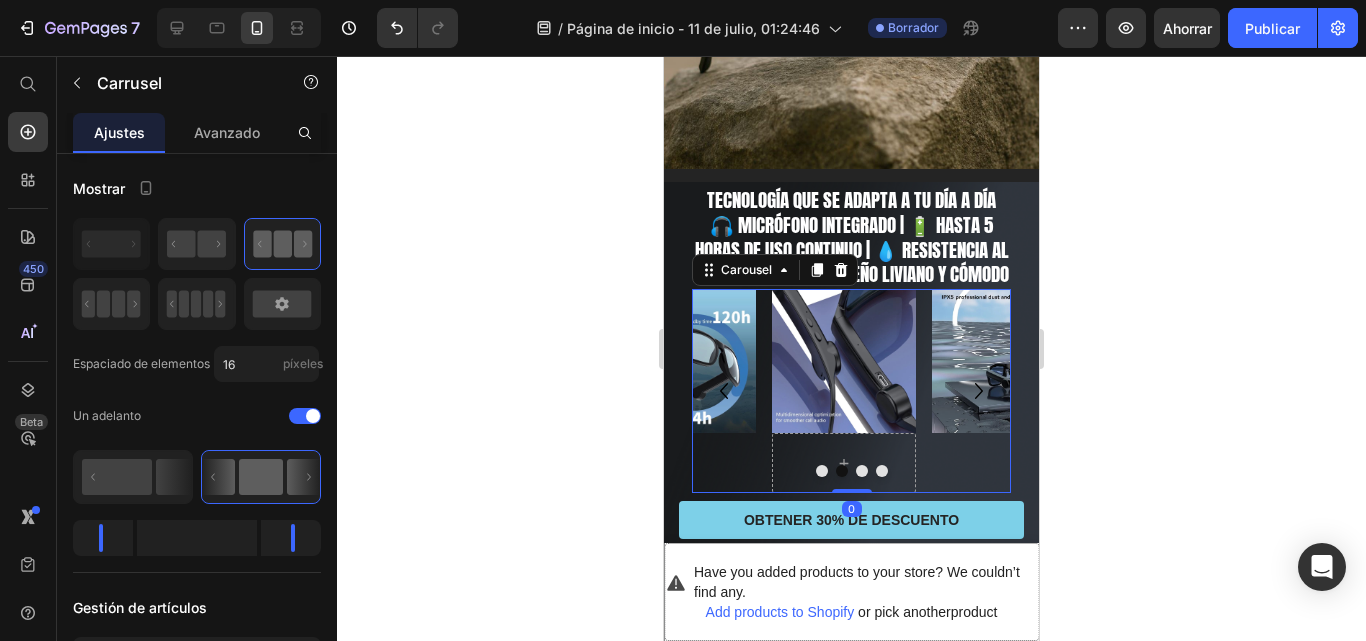 click 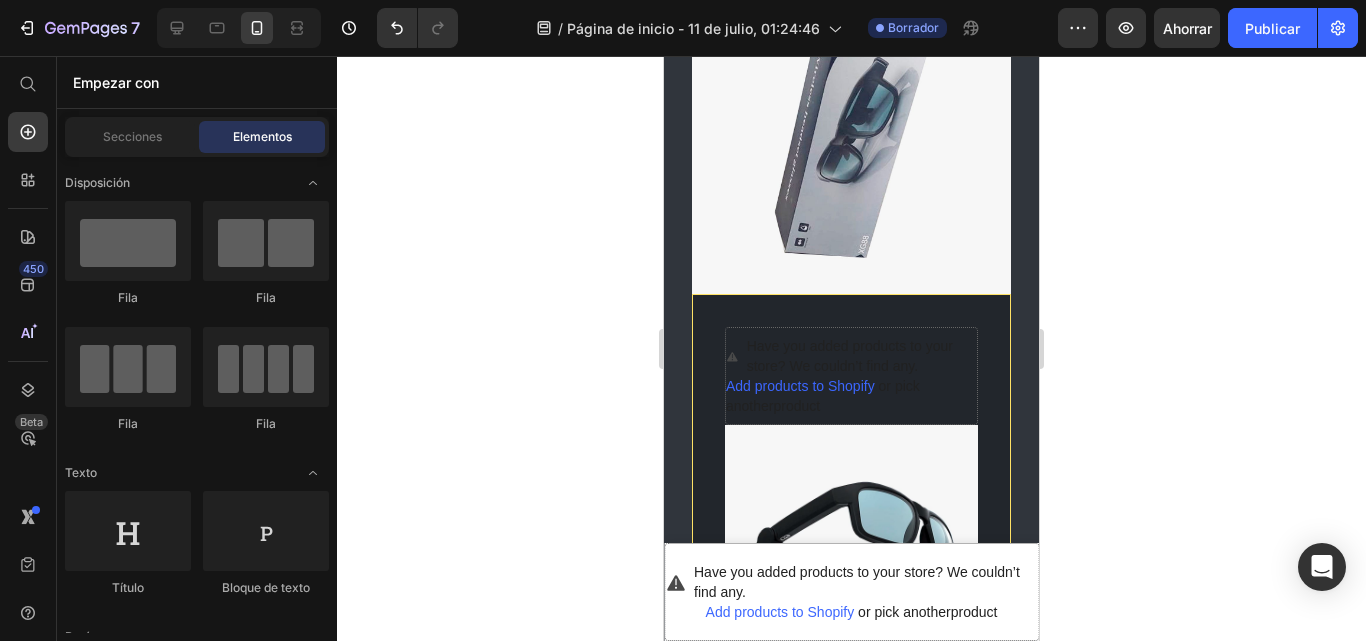 scroll, scrollTop: 2563, scrollLeft: 0, axis: vertical 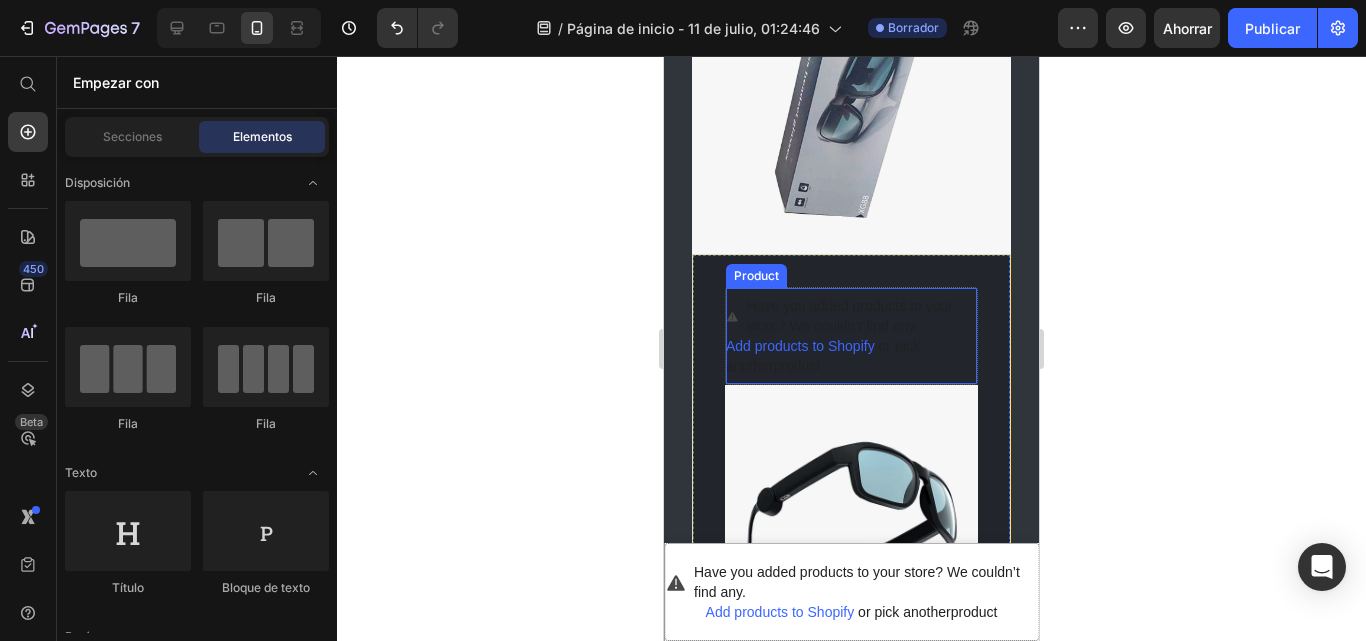 click on "Add products to Shopify   or pick another  product" at bounding box center [851, 356] 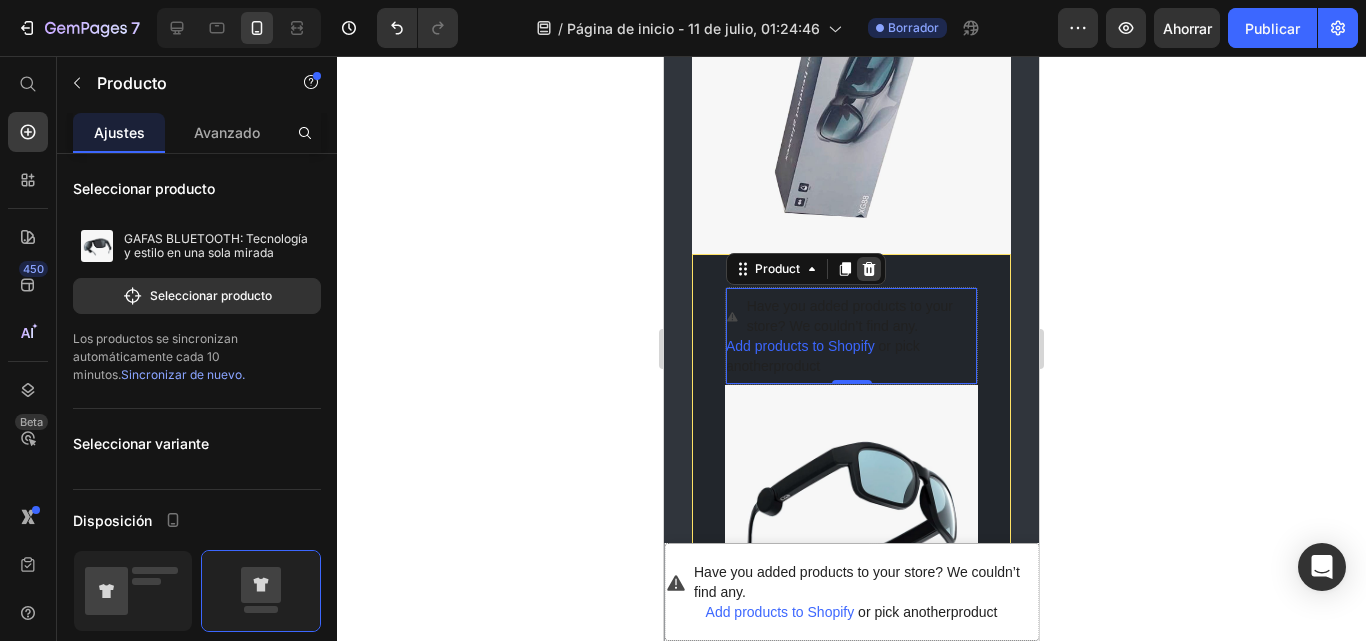 click 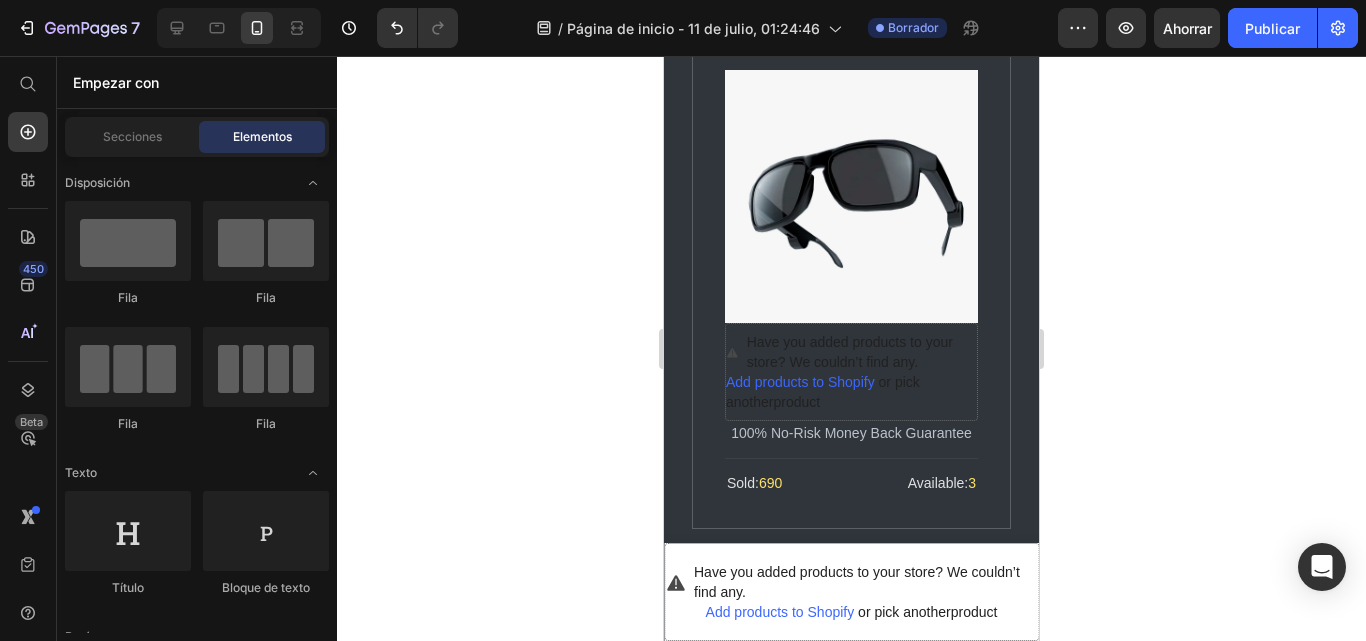 scroll, scrollTop: 3163, scrollLeft: 0, axis: vertical 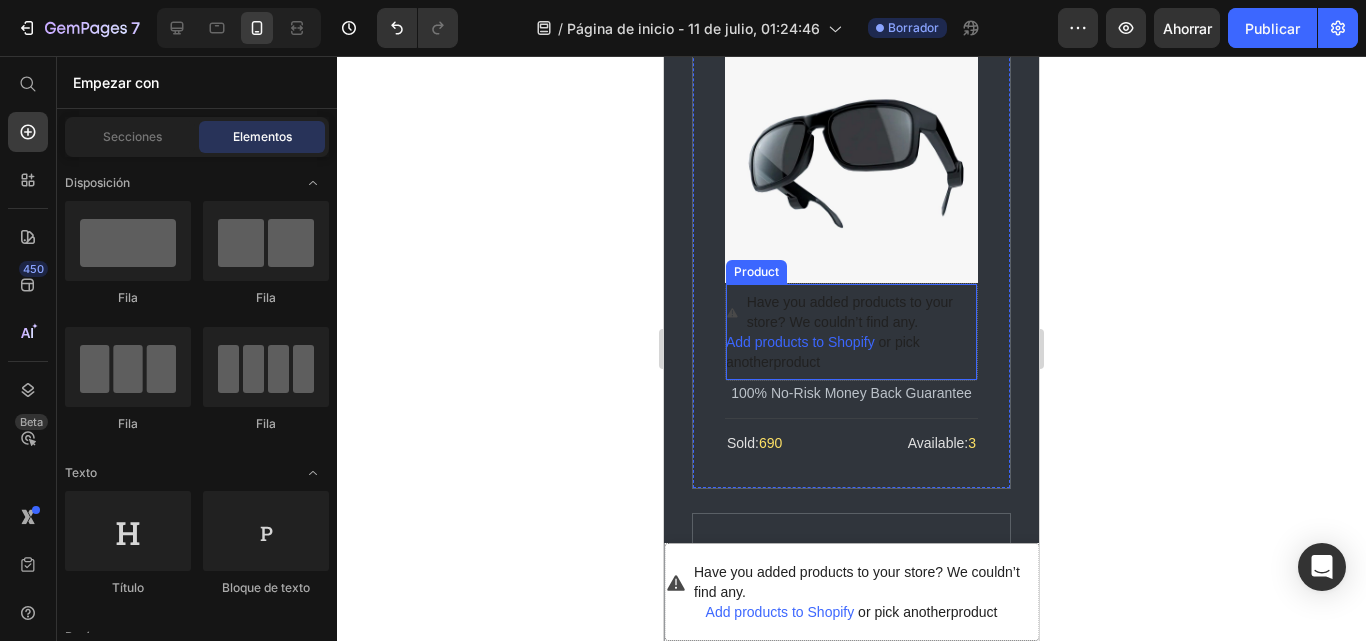 click on "Add products to Shopify   or pick another  product" at bounding box center (851, 352) 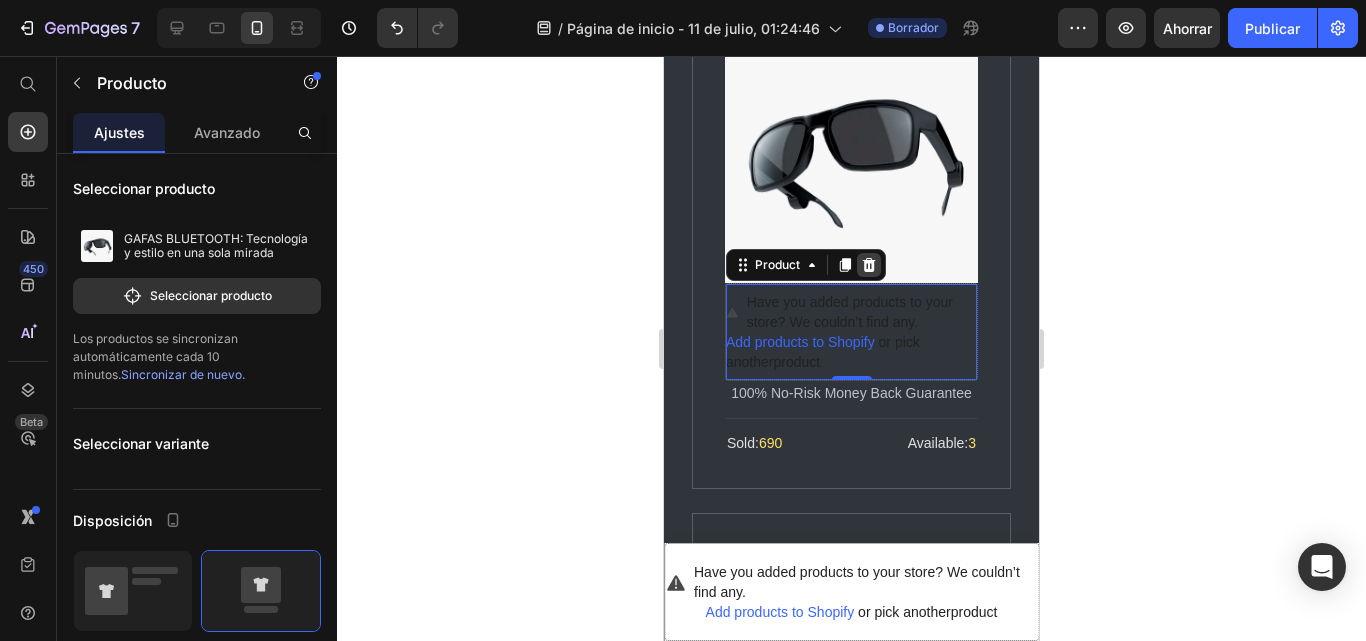 click 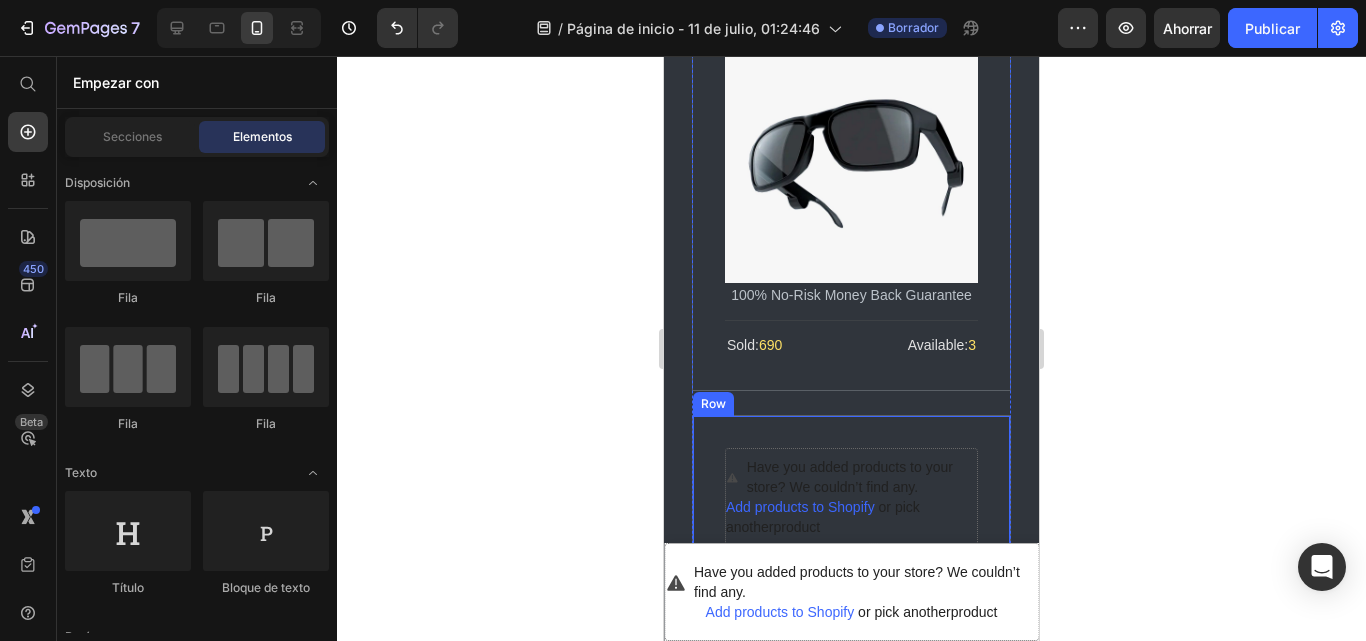 click on "Have you added products to your store? We couldn’t find any. Add products to Shopify   or pick another  product Product 100% No-Risk Money Back Guarantee Text block                Title Line Sold:  690 Text block Available:  3 Text block Row Row" at bounding box center (851, 534) 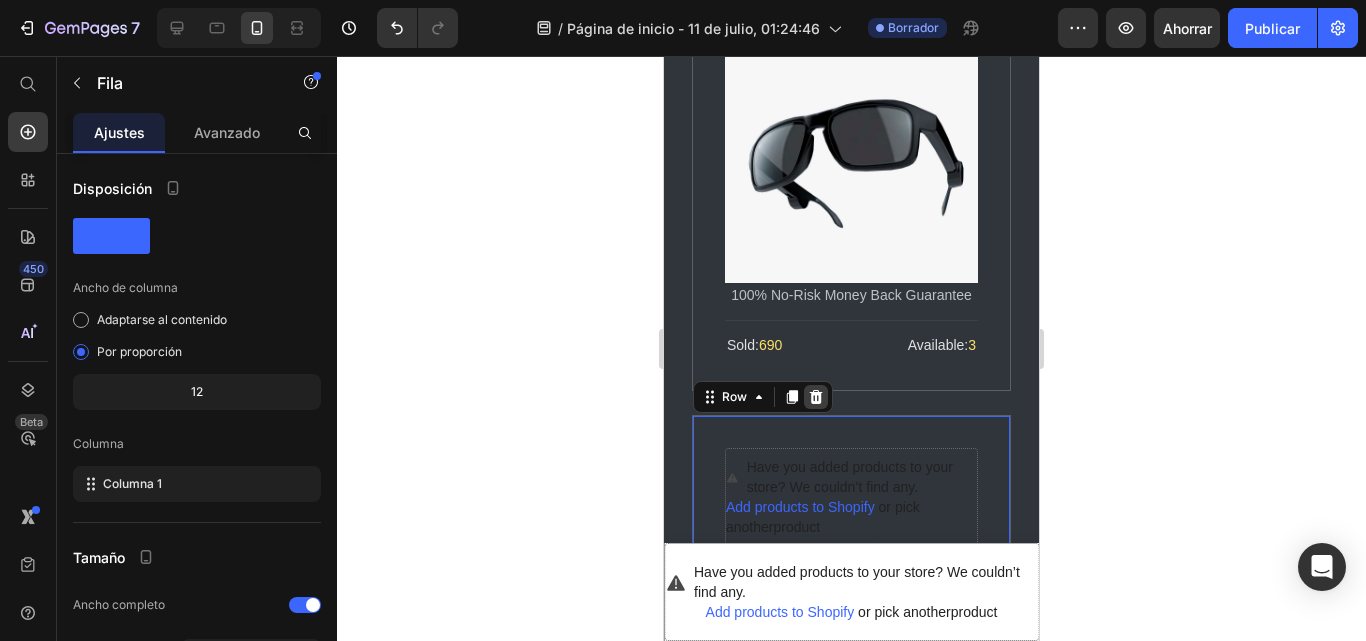 click 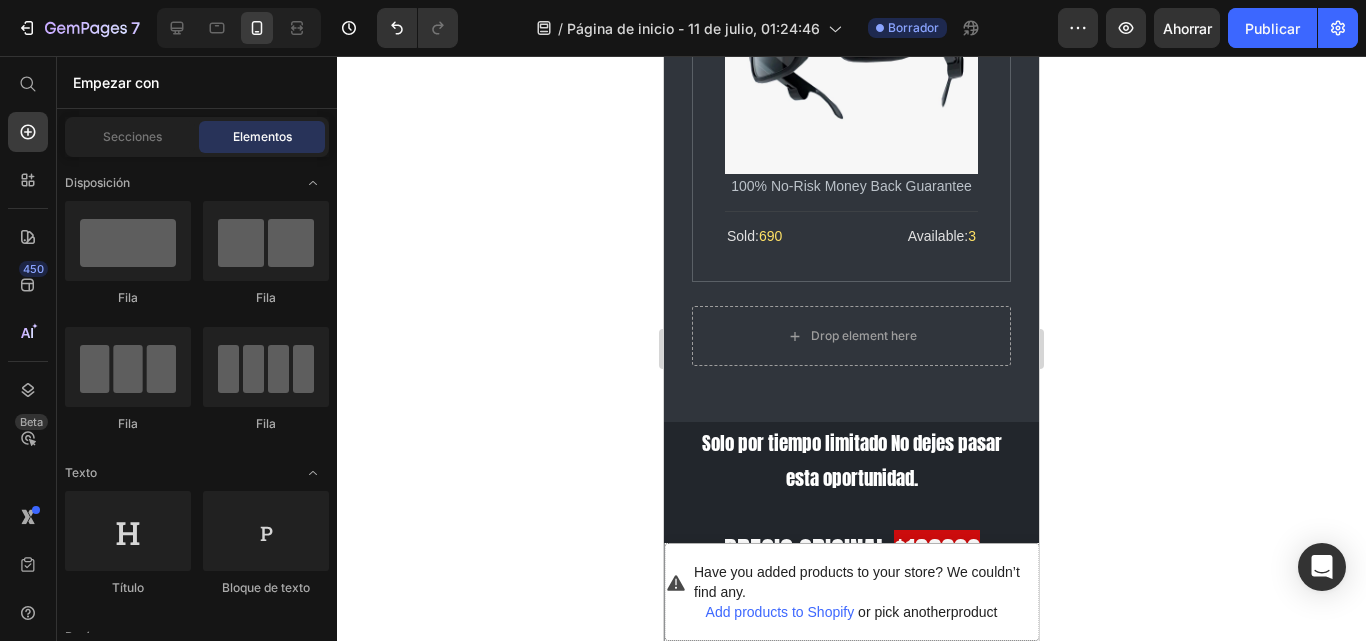 scroll, scrollTop: 3243, scrollLeft: 0, axis: vertical 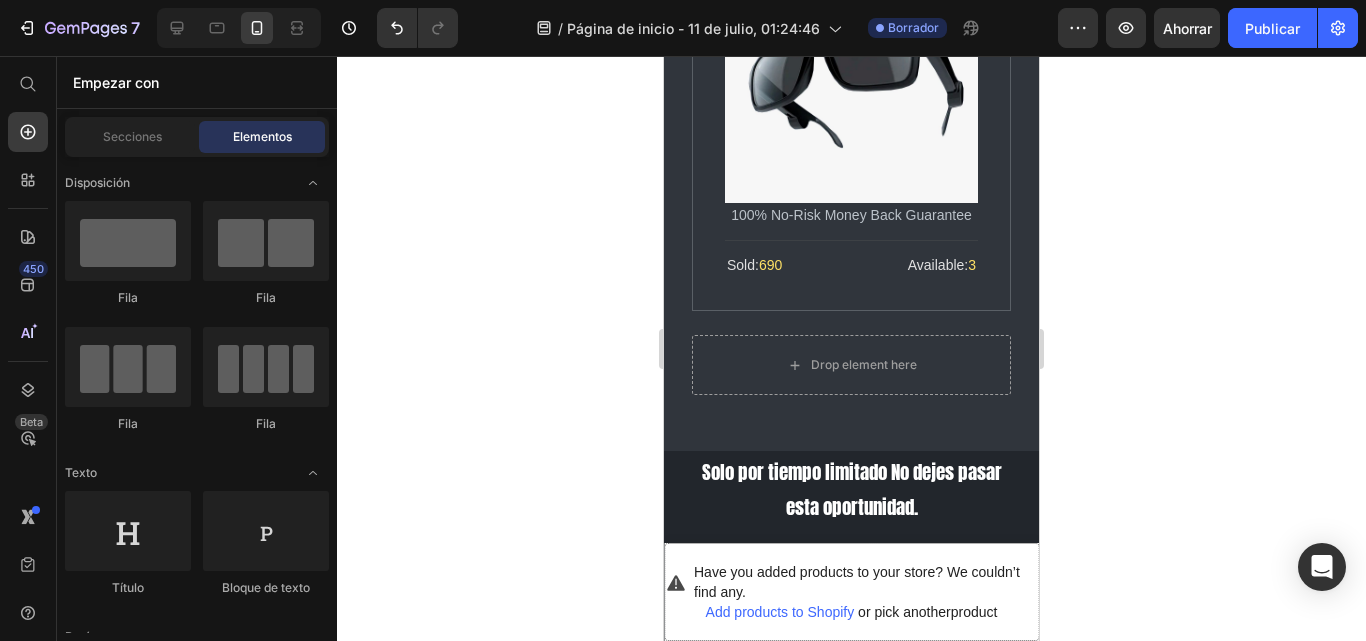 click on "Imagen
Imagen
Video
Banner de vídeo
Estandarte de héroe
Estandarte de héroe
Estandarte de héroe
Paralaje del estandarte del héroe
Comparación de imágenes" 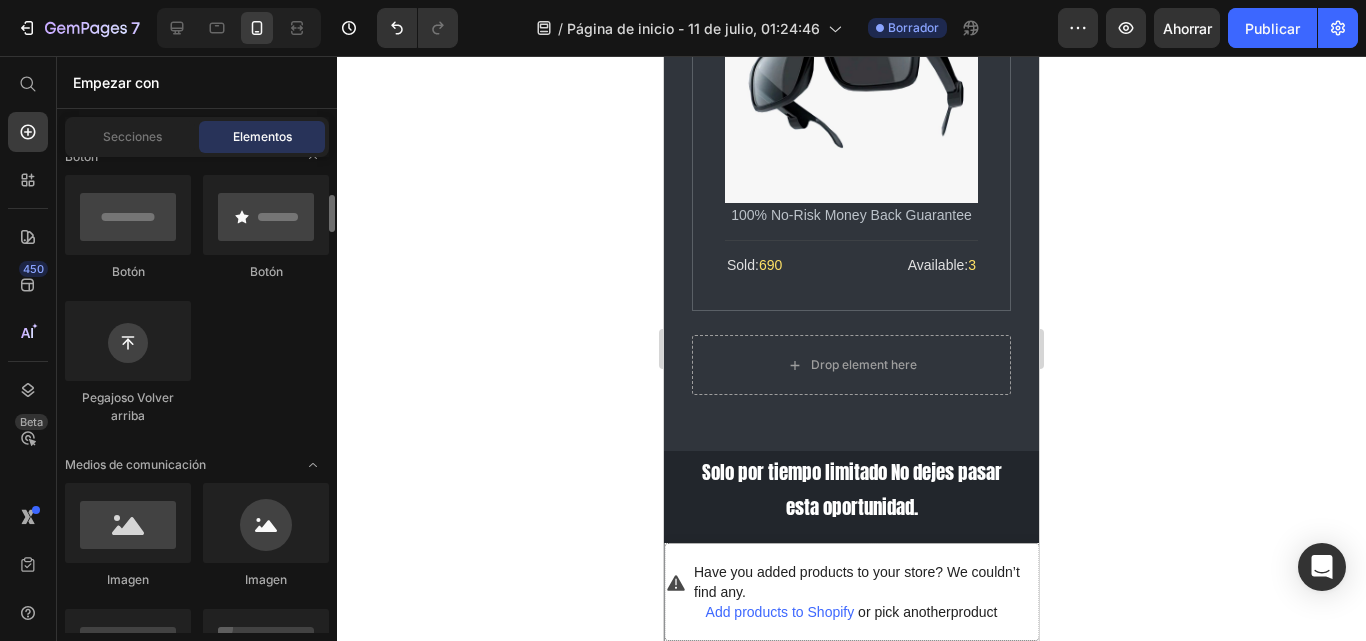 scroll, scrollTop: 450, scrollLeft: 0, axis: vertical 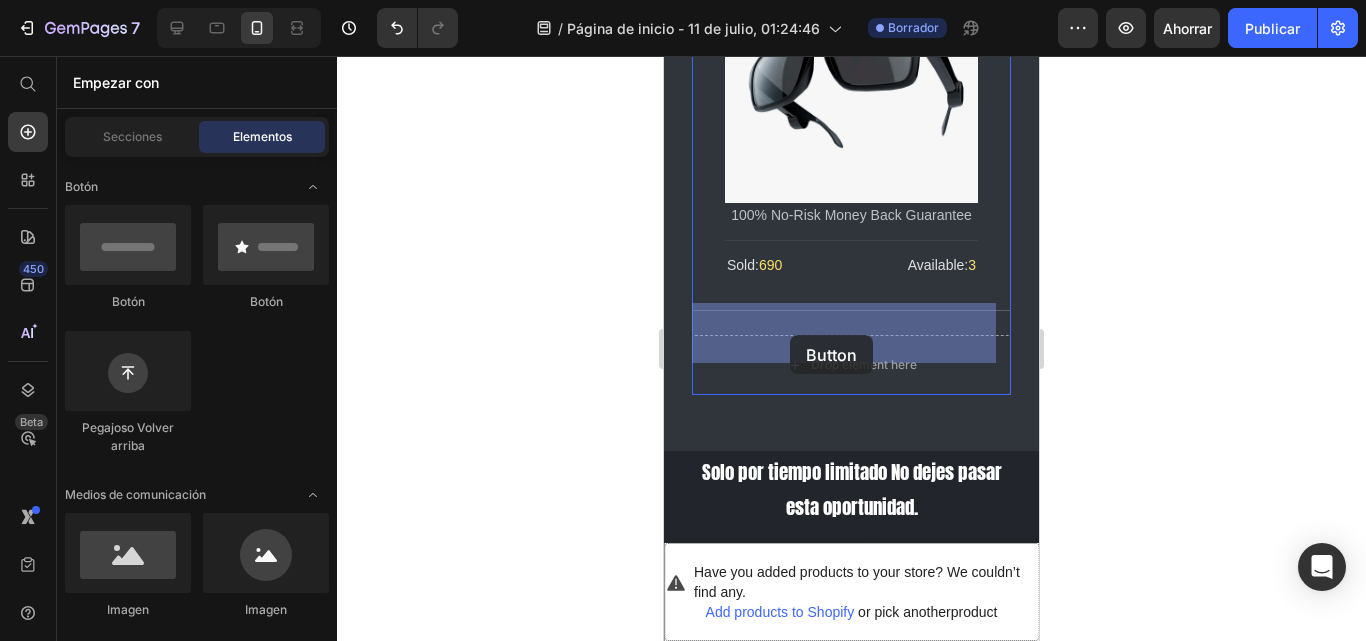 drag, startPoint x: 928, startPoint y: 303, endPoint x: 790, endPoint y: 335, distance: 141.66158 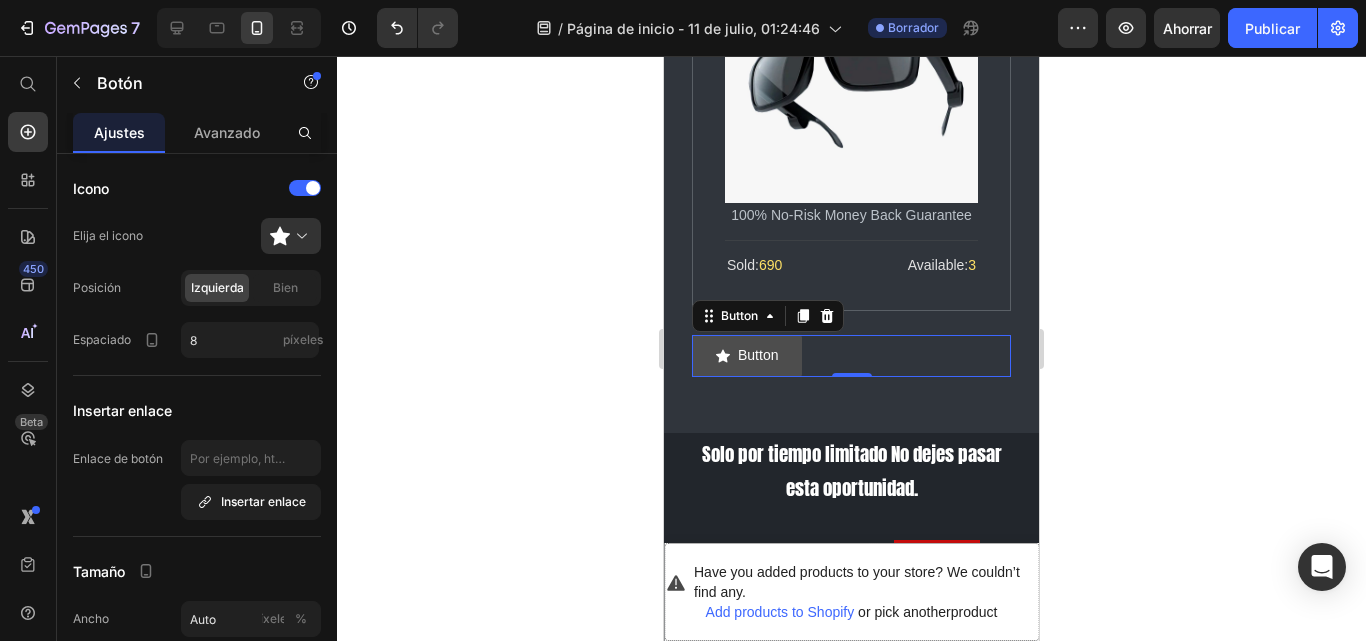 click on "Button" at bounding box center (747, 355) 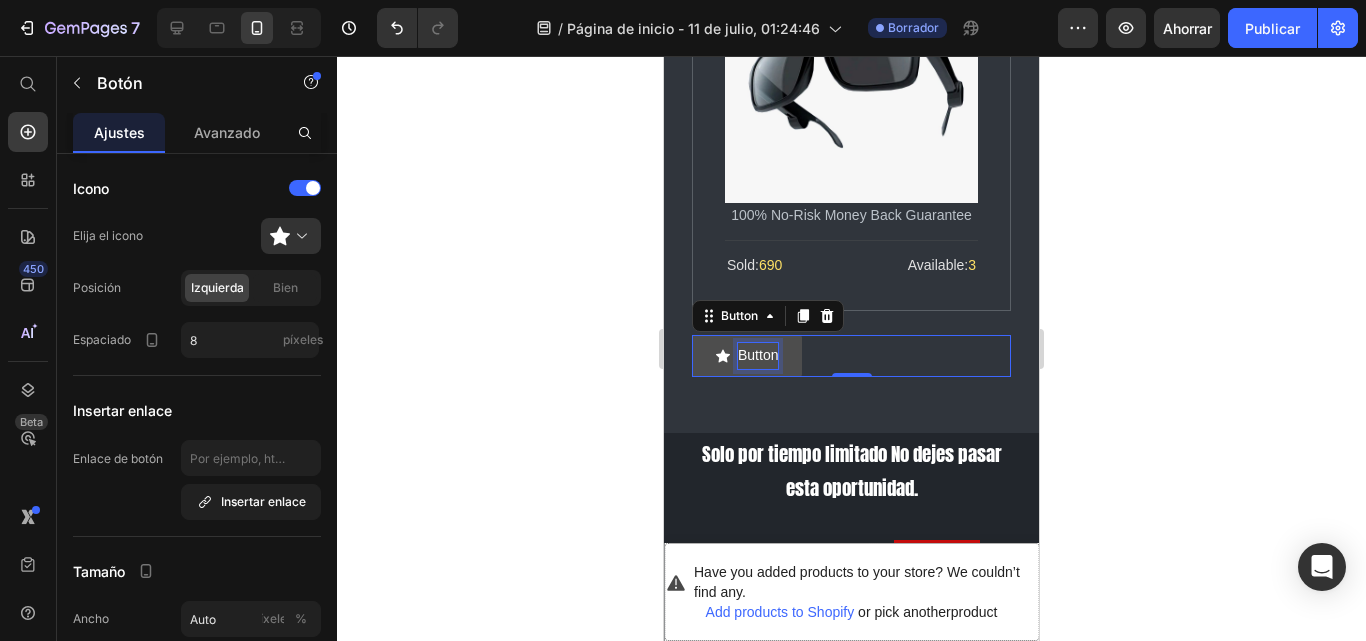 click on "Button" at bounding box center (758, 355) 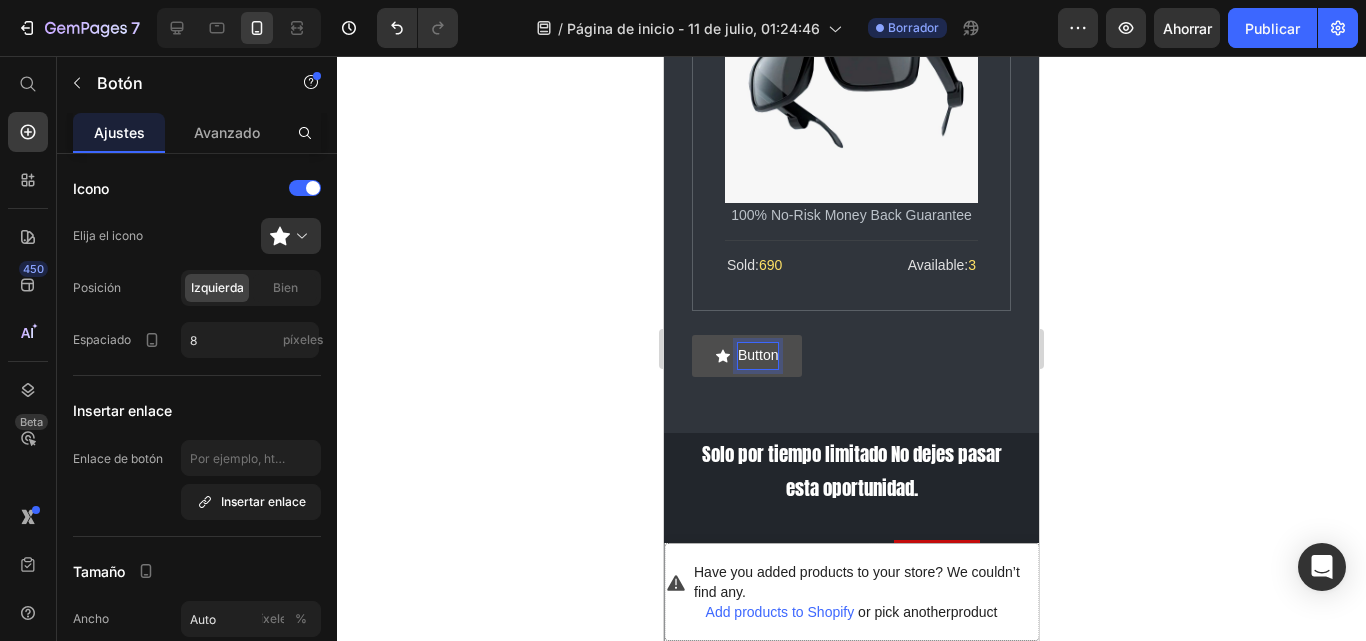 click on "Button" at bounding box center [758, 355] 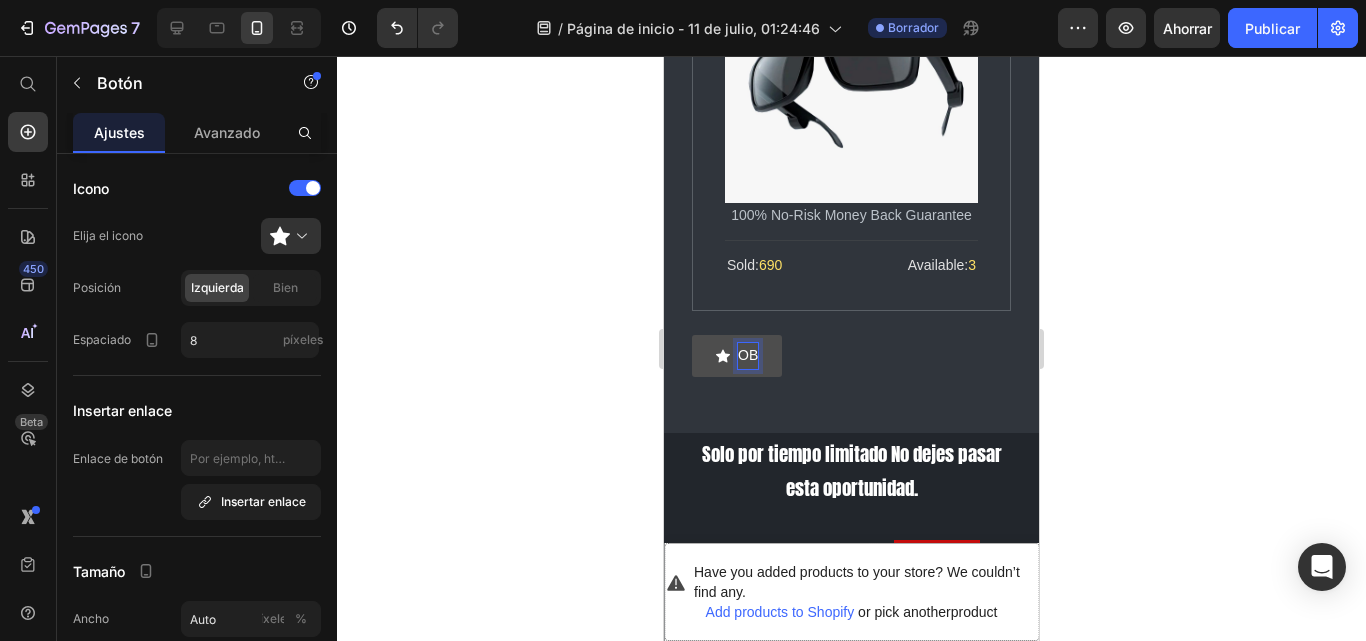 click on "OB" at bounding box center (737, 355) 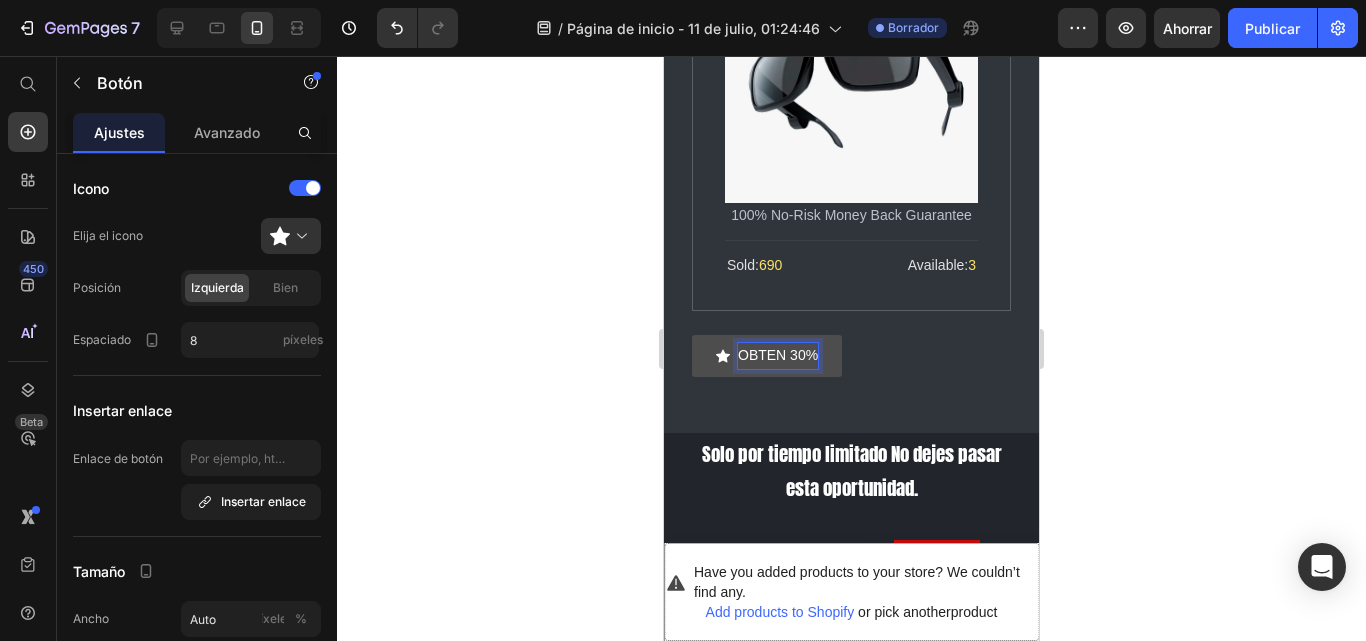 click on "OBTEN 30%" at bounding box center [767, 355] 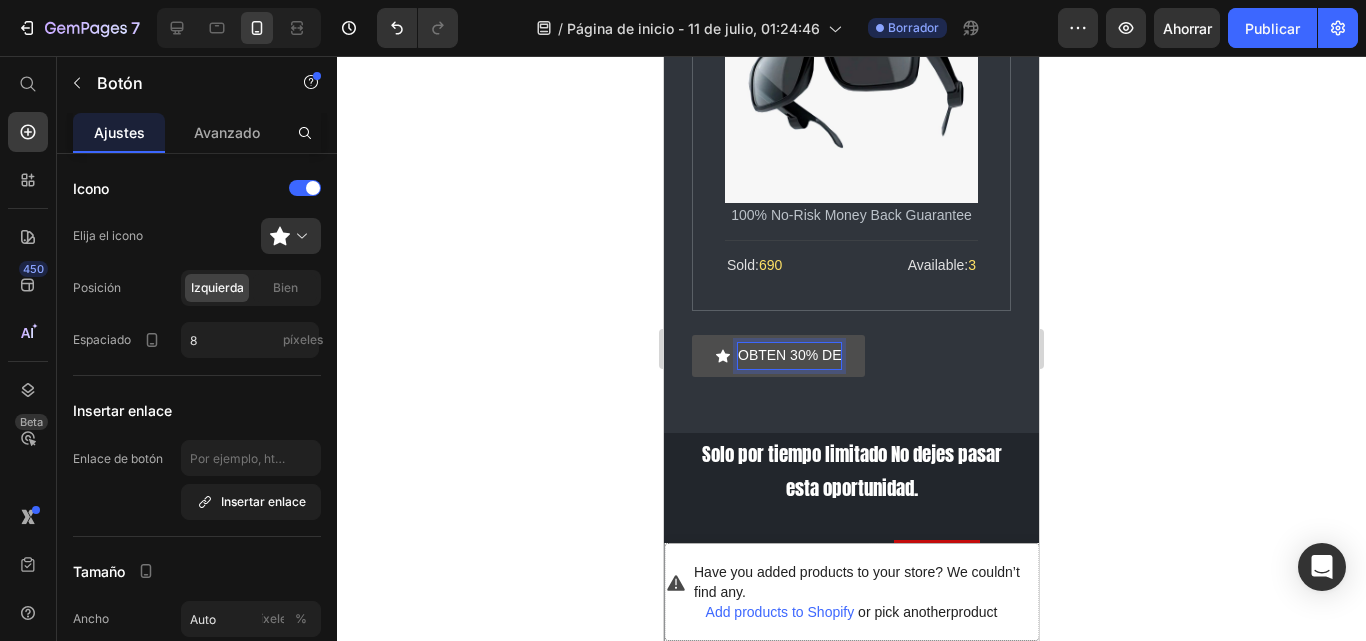 click on "OBTEN 30% DE" at bounding box center (778, 355) 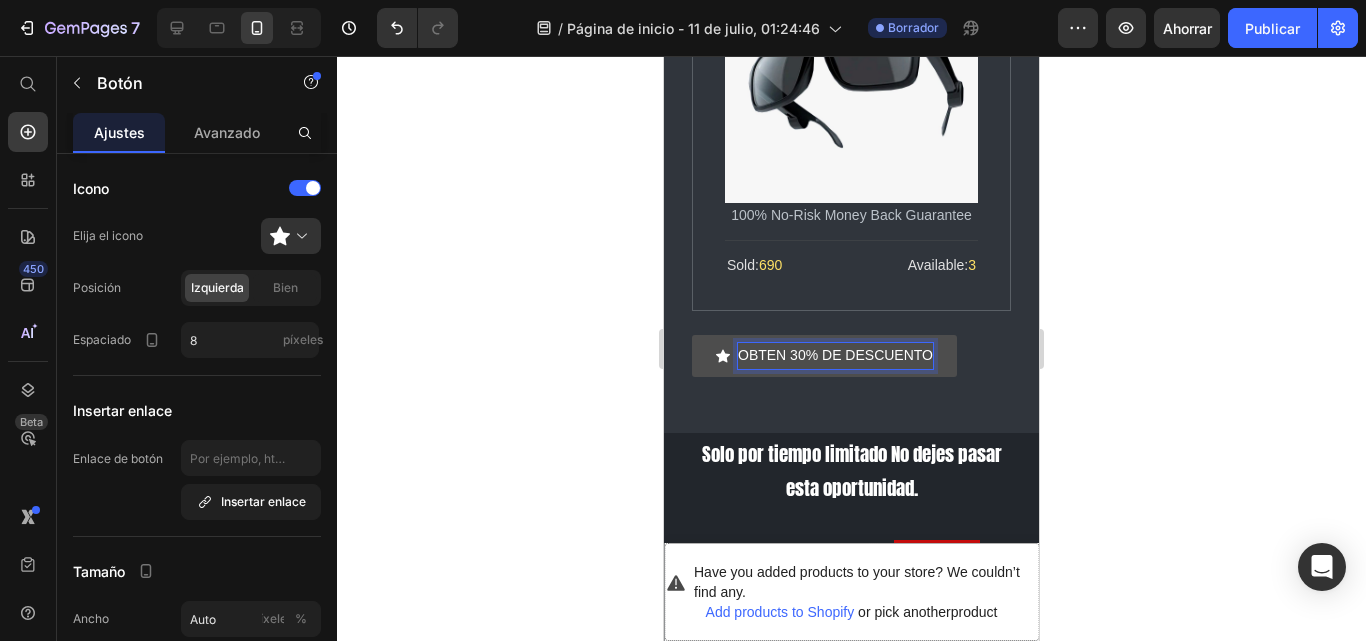 click on "OBTEN 30% DE DESCUENTO" at bounding box center [824, 355] 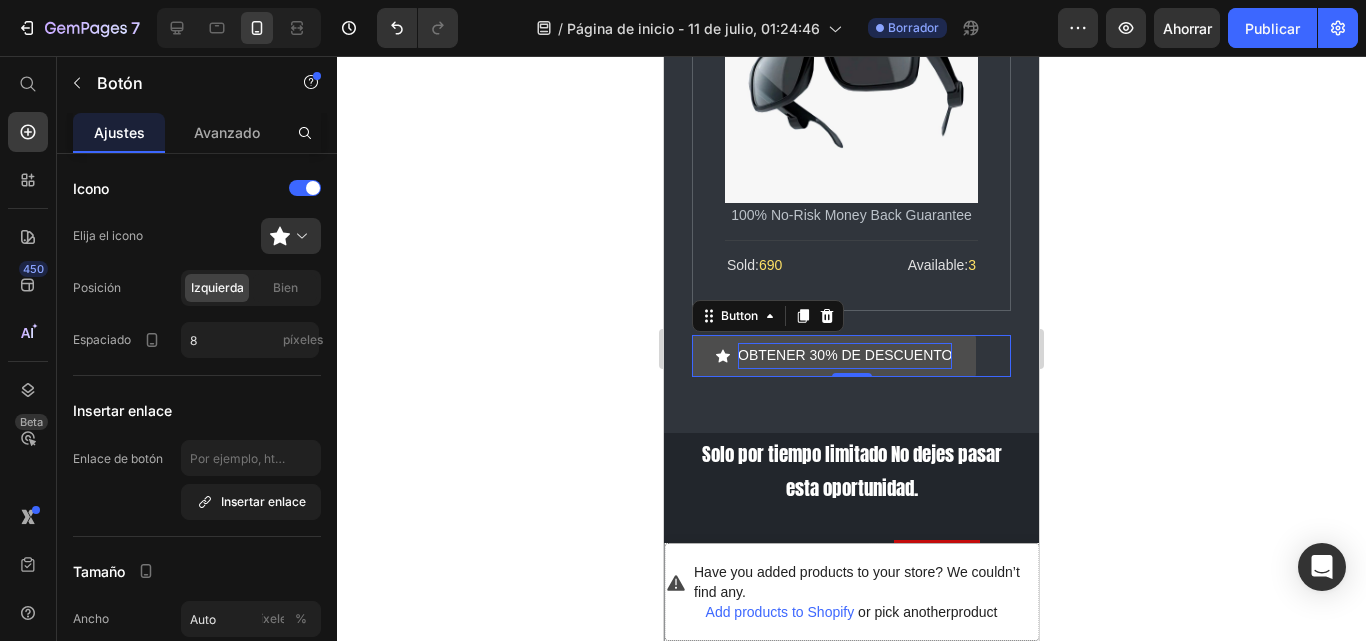 click on "OBTENER 30% DE DESCUENTO" at bounding box center [834, 355] 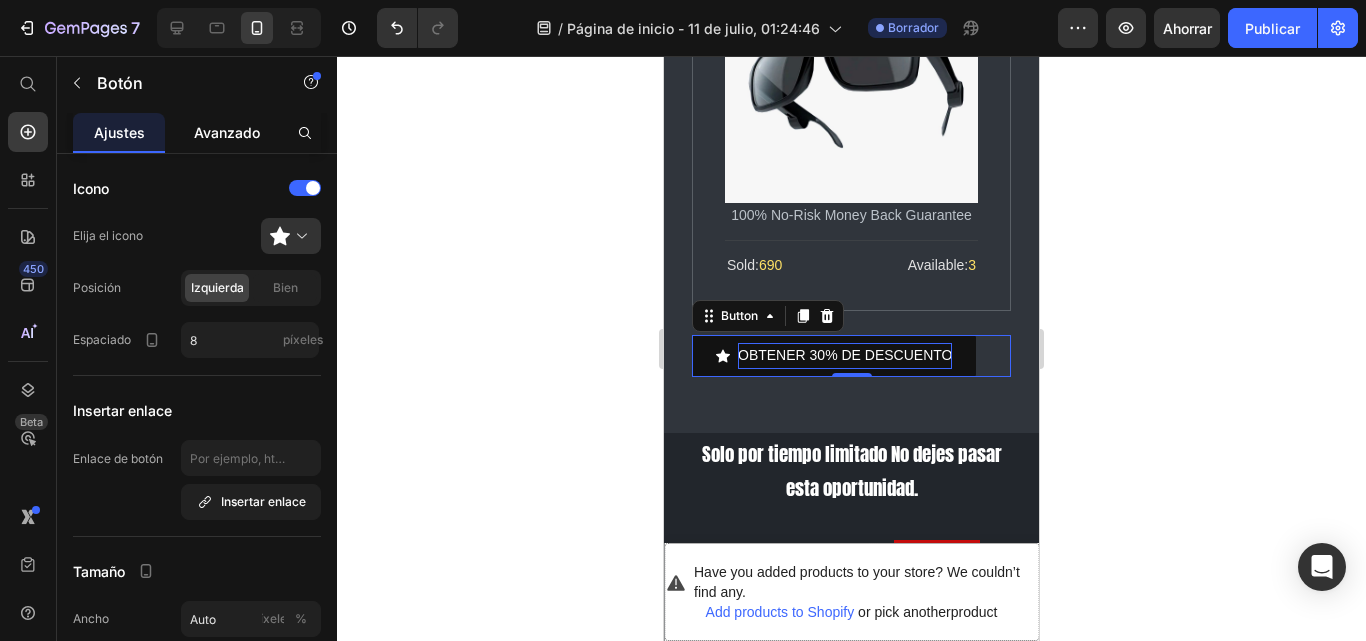 click on "Avanzado" at bounding box center (227, 132) 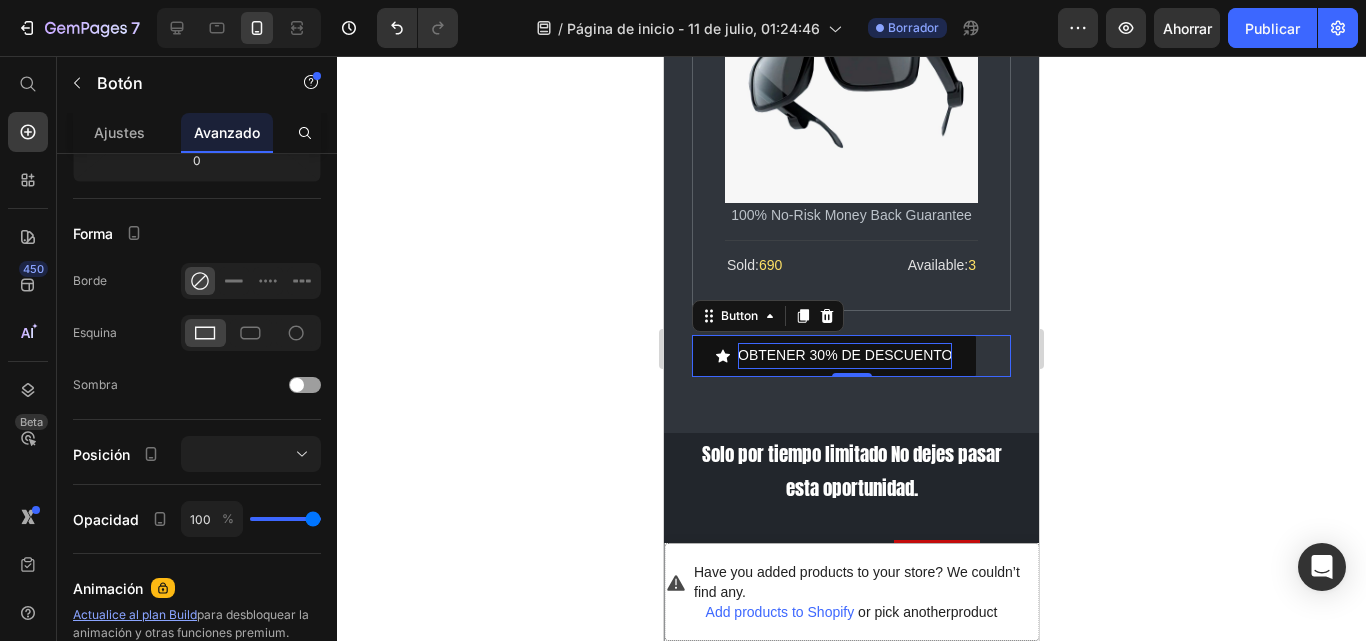 scroll, scrollTop: 0, scrollLeft: 0, axis: both 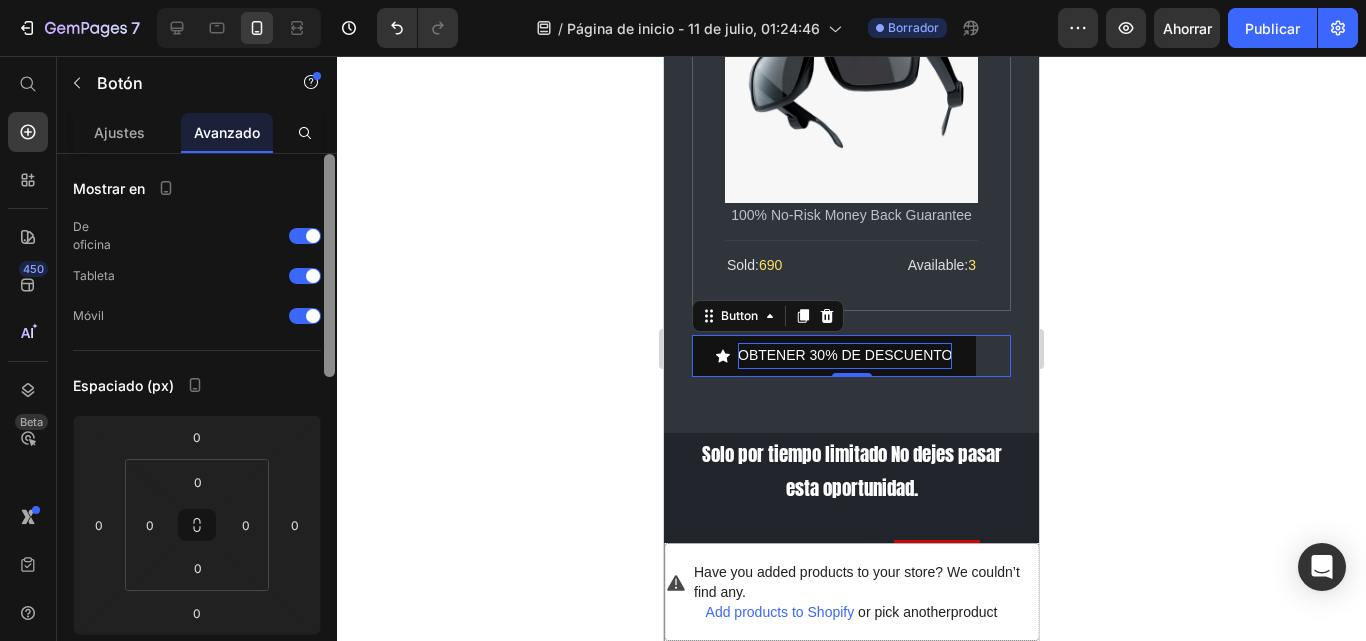 drag, startPoint x: 330, startPoint y: 247, endPoint x: 373, endPoint y: 111, distance: 142.6359 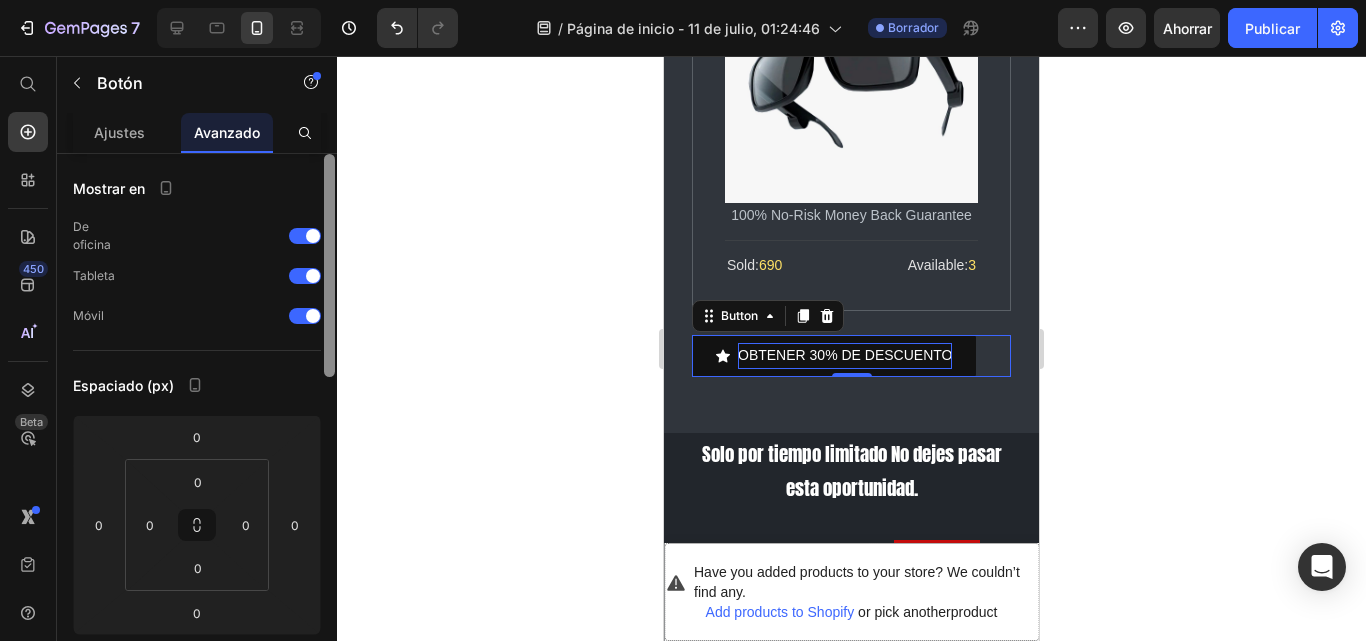 click on "7 / Página de inicio - 11 de julio, 01:24:46 Borrador Avance Ahorrar Publicar 450 Beta Empezar con Secciones Elementos Sección de héroes Detalle del producto Marcas Insignias de confianza Garantizar Desglose del producto Cómo utilizar Testimonios Comparar Manojo Preguntas frecuentes Prueba social Historia de la marca Lista de productos Recopilación Lista de blogs Contacto Sticky Añadir al carrito Pie de página personalizado Explorar la biblioteca 450 Disposición
Fila
Fila
Fila
Fila Texto
Título
Bloque de texto Botón
Botón
Botón" 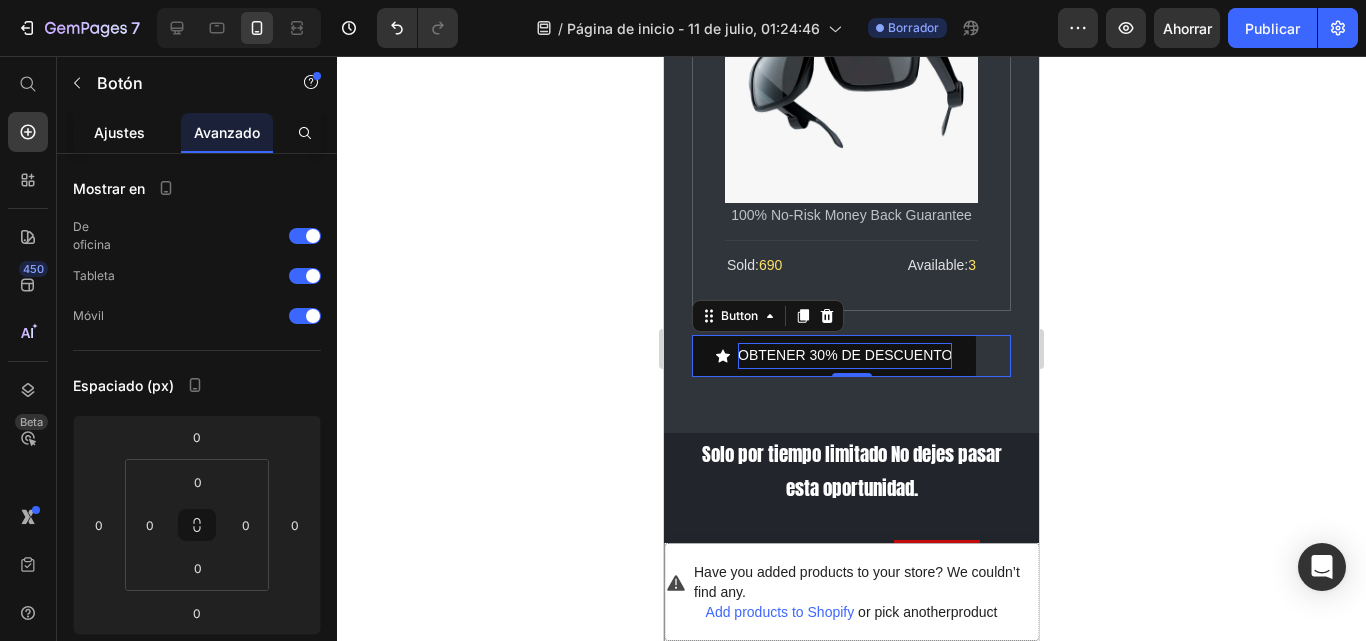 click on "Ajustes" at bounding box center (119, 132) 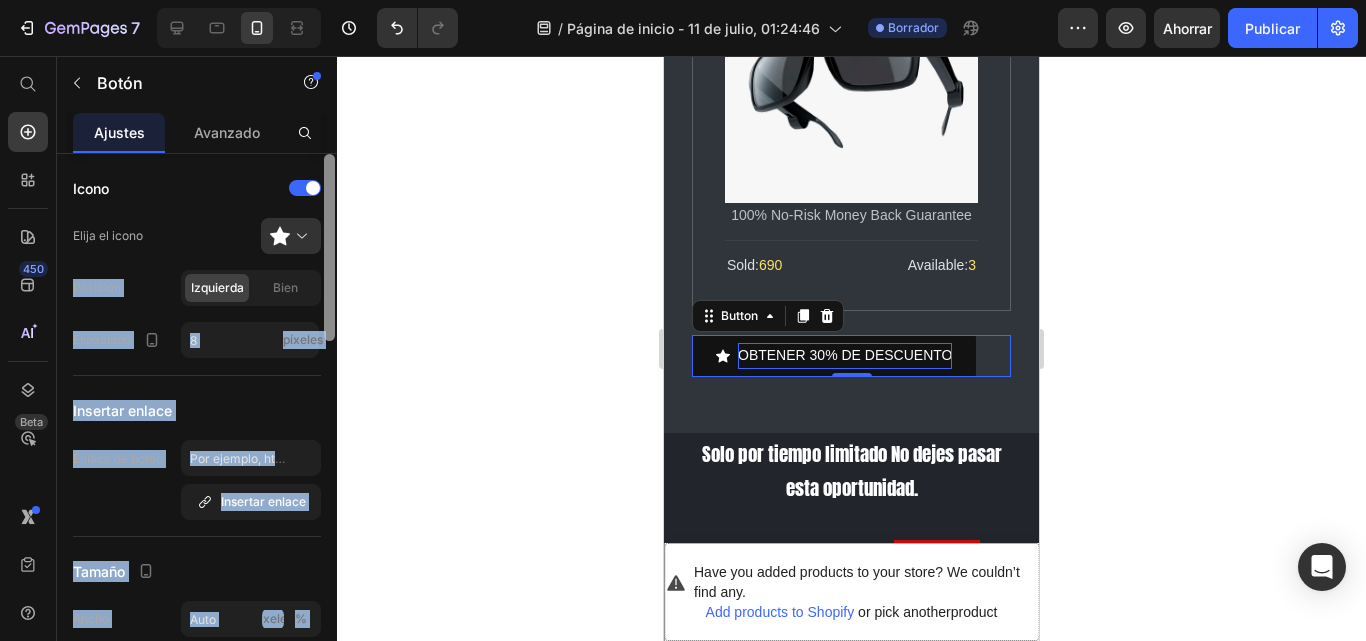 drag, startPoint x: 327, startPoint y: 224, endPoint x: 328, endPoint y: 262, distance: 38.013157 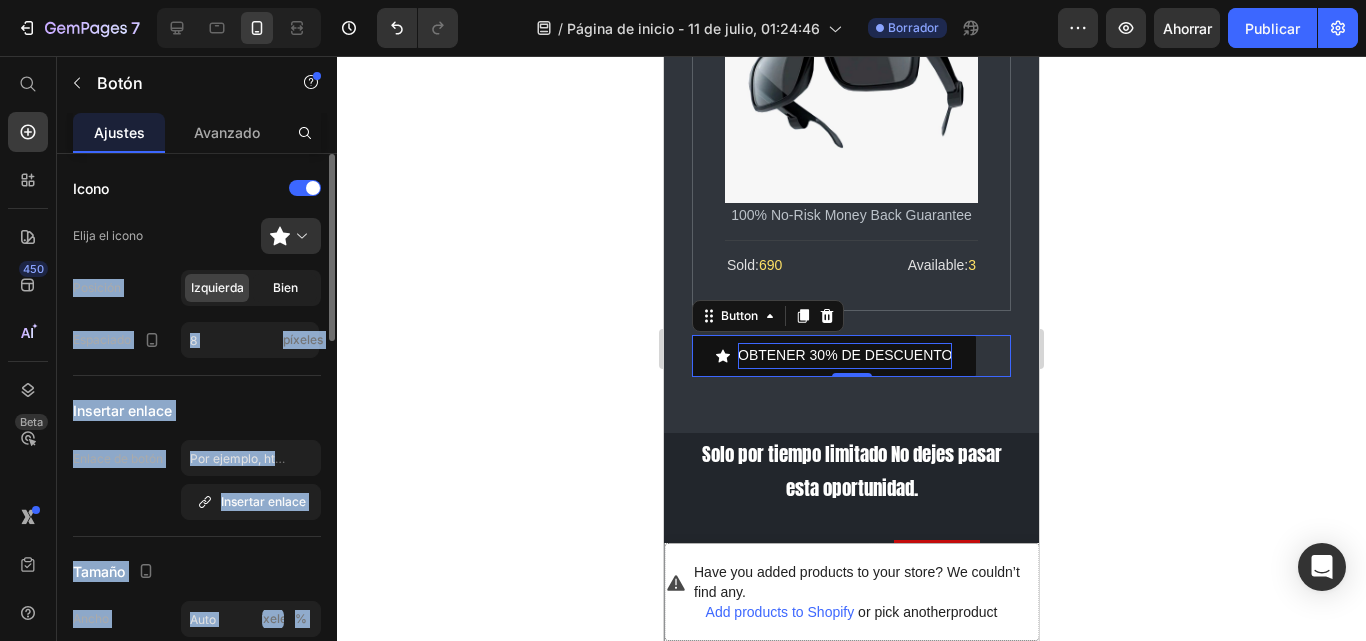 click on "Bien" at bounding box center (285, 287) 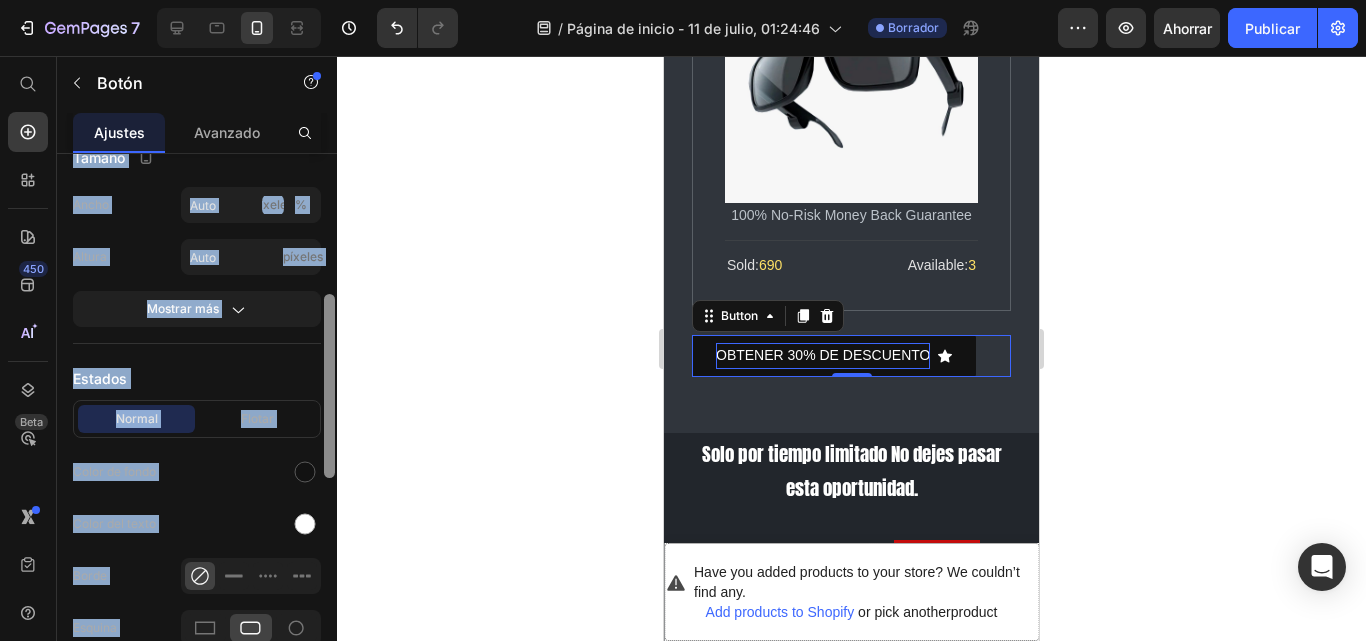 drag, startPoint x: 330, startPoint y: 290, endPoint x: 319, endPoint y: 432, distance: 142.42542 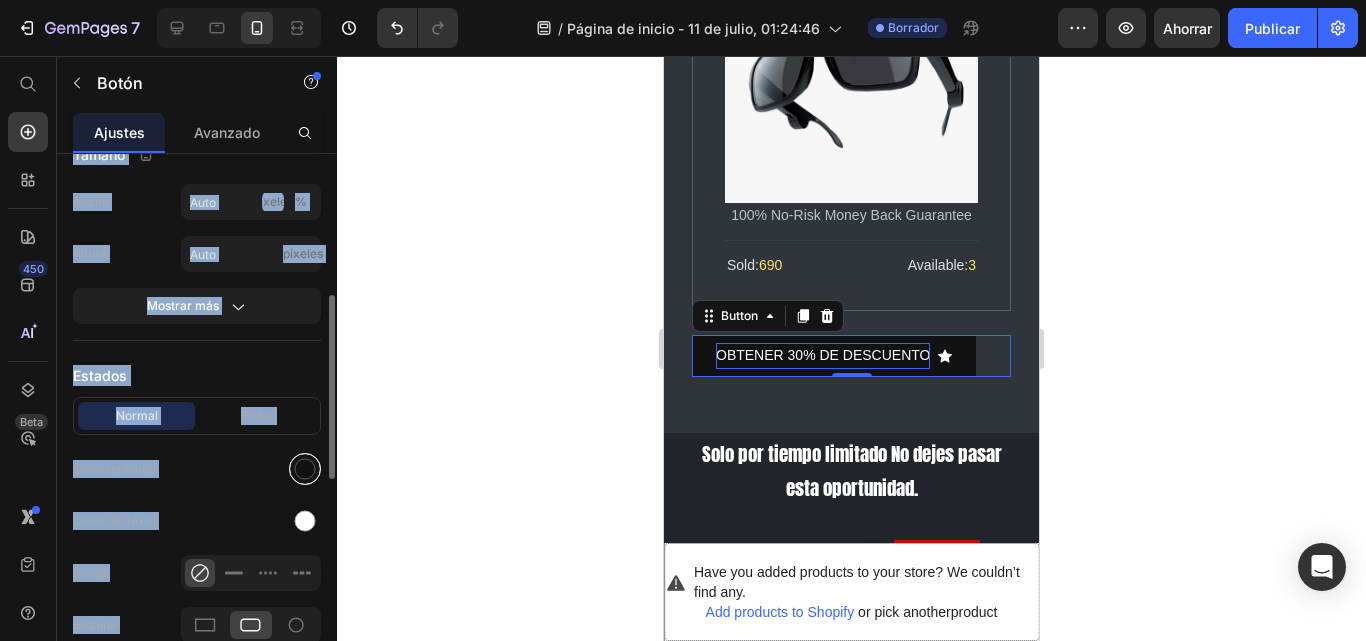 click at bounding box center [305, 469] 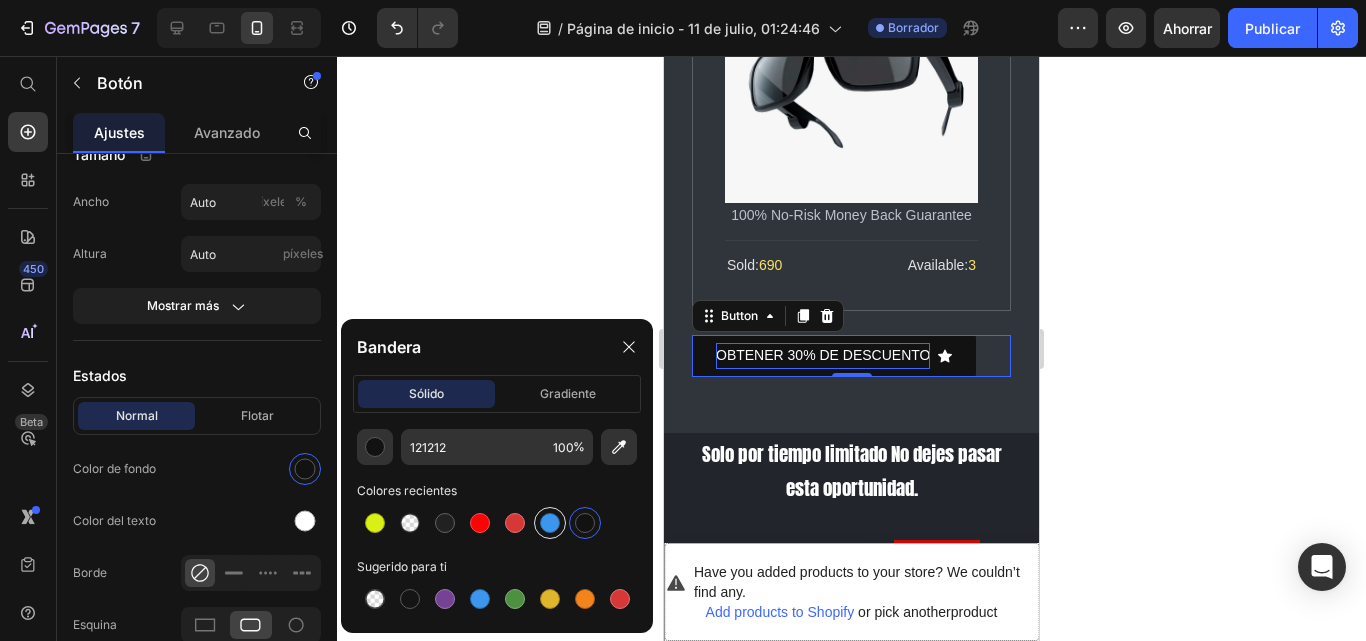 click at bounding box center (550, 523) 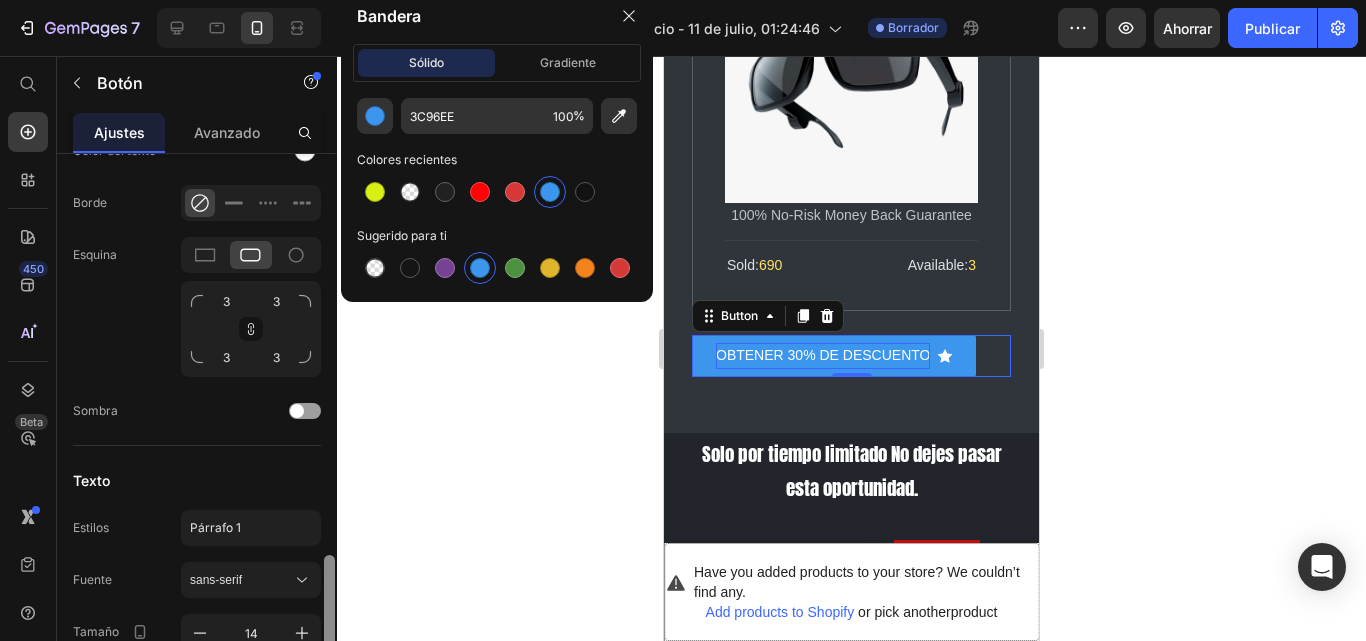 scroll, scrollTop: 896, scrollLeft: 0, axis: vertical 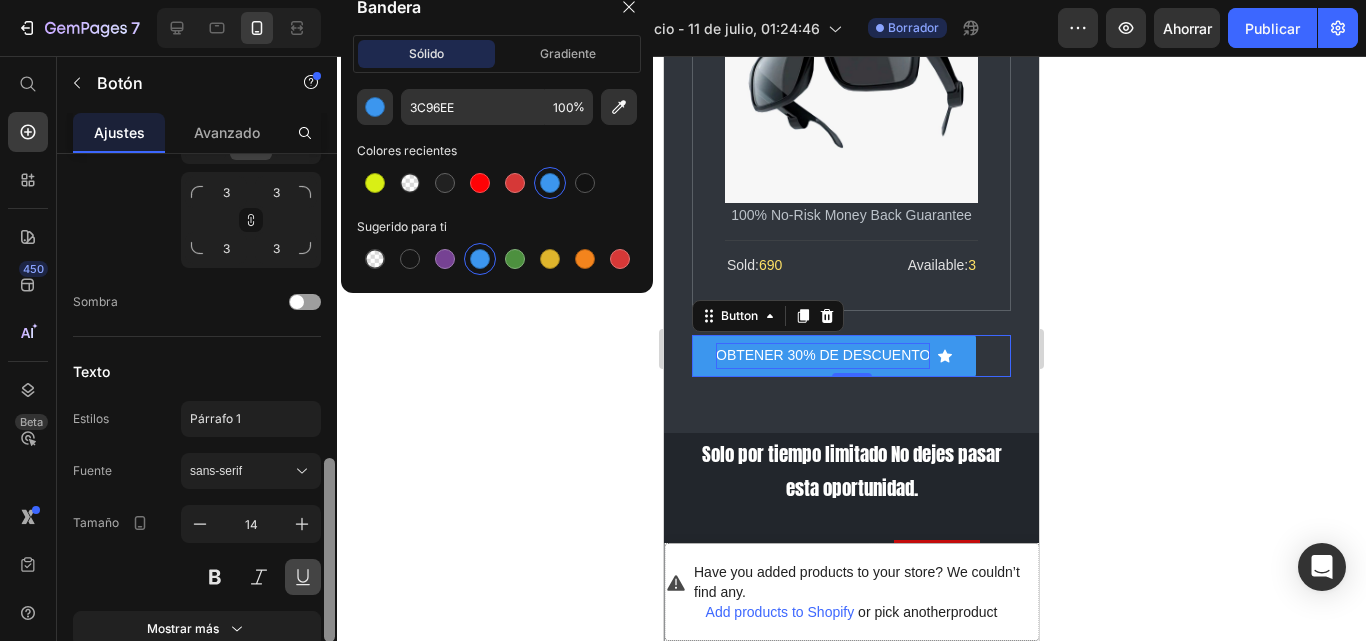 drag, startPoint x: 331, startPoint y: 428, endPoint x: 318, endPoint y: 591, distance: 163.51758 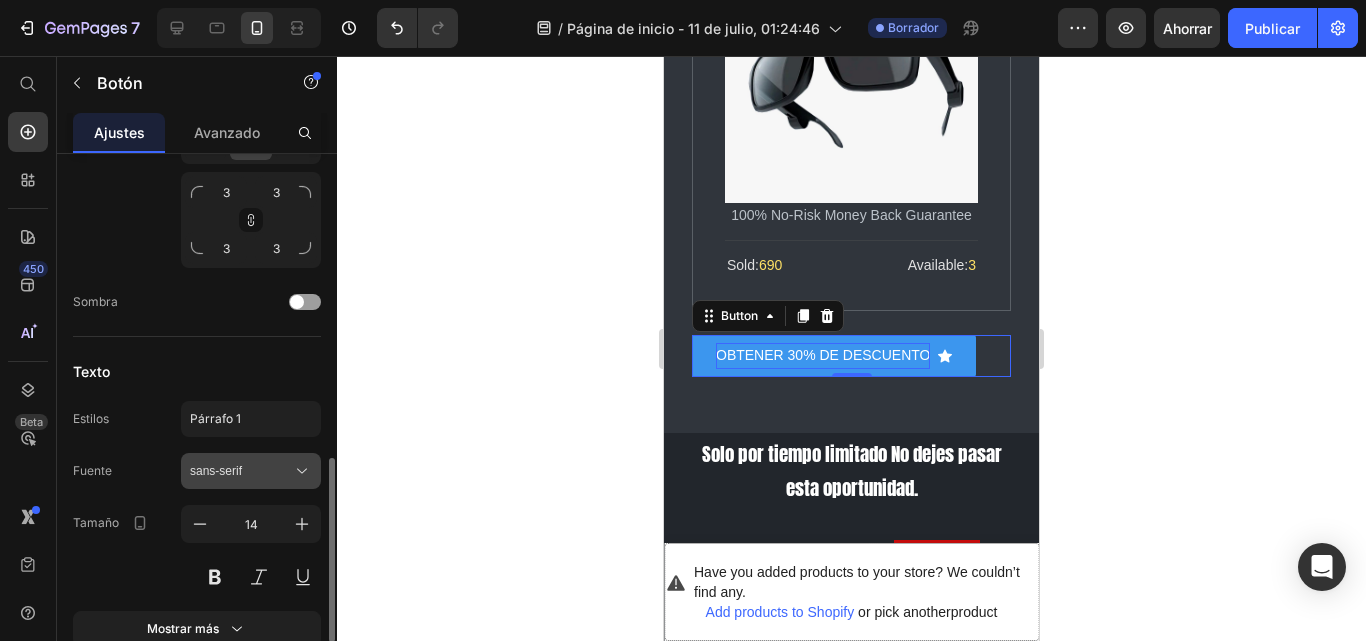 click on "sans-serif" at bounding box center [241, 471] 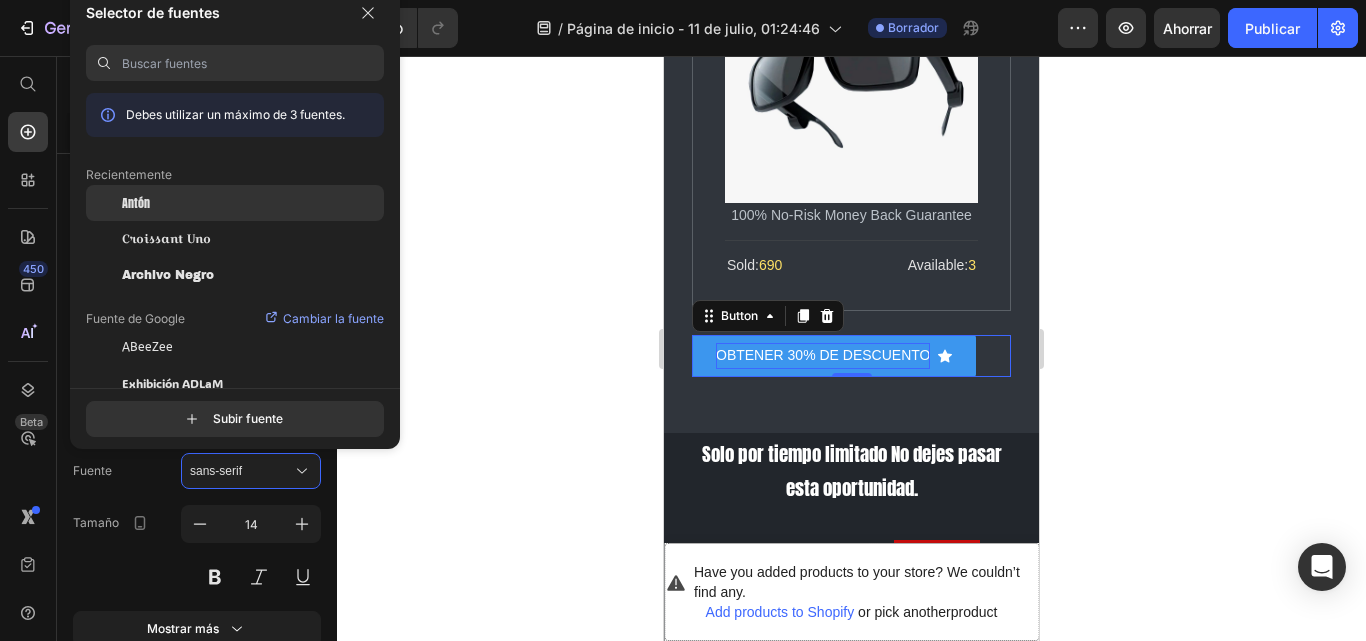 click on "Antón" at bounding box center [136, 203] 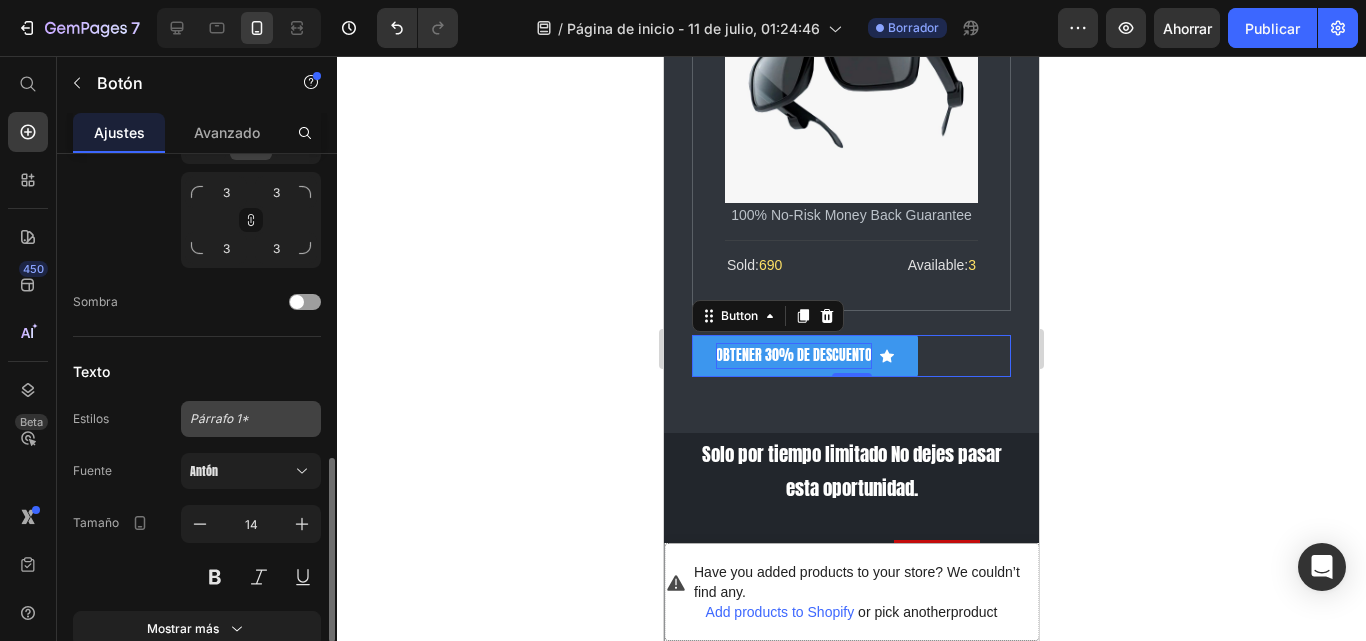 click on "Párrafo 1*" at bounding box center (251, 419) 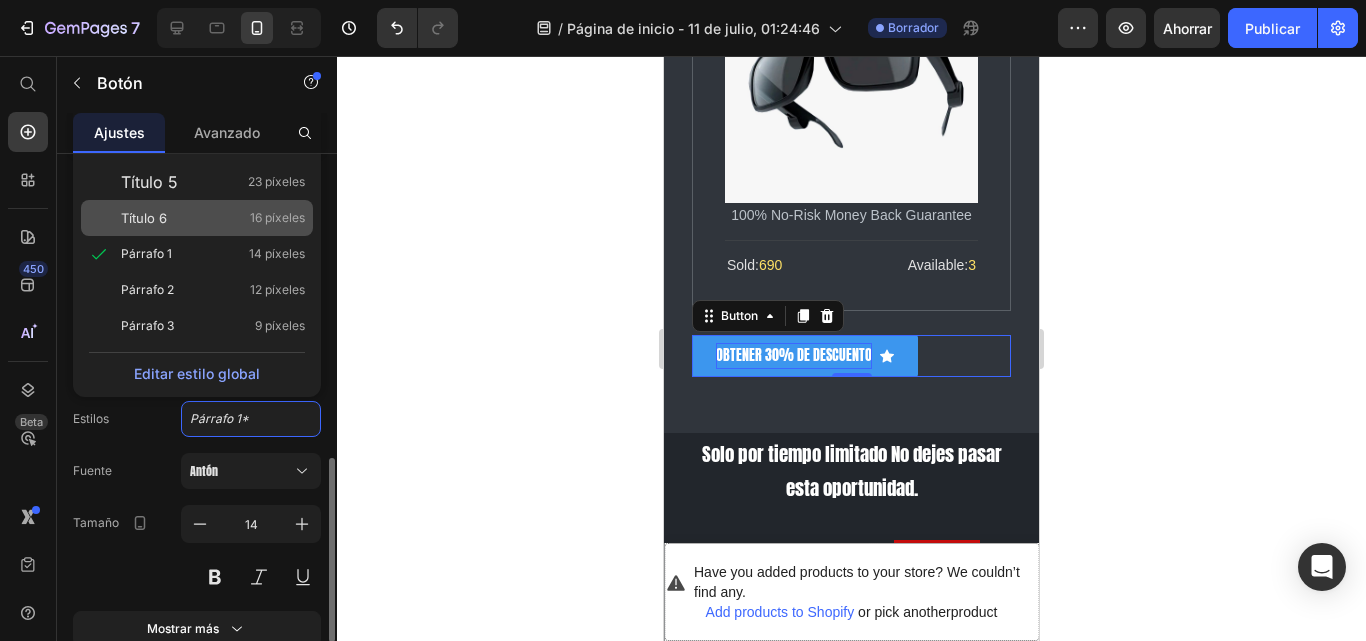 click on "Título 6 16 píxeles" 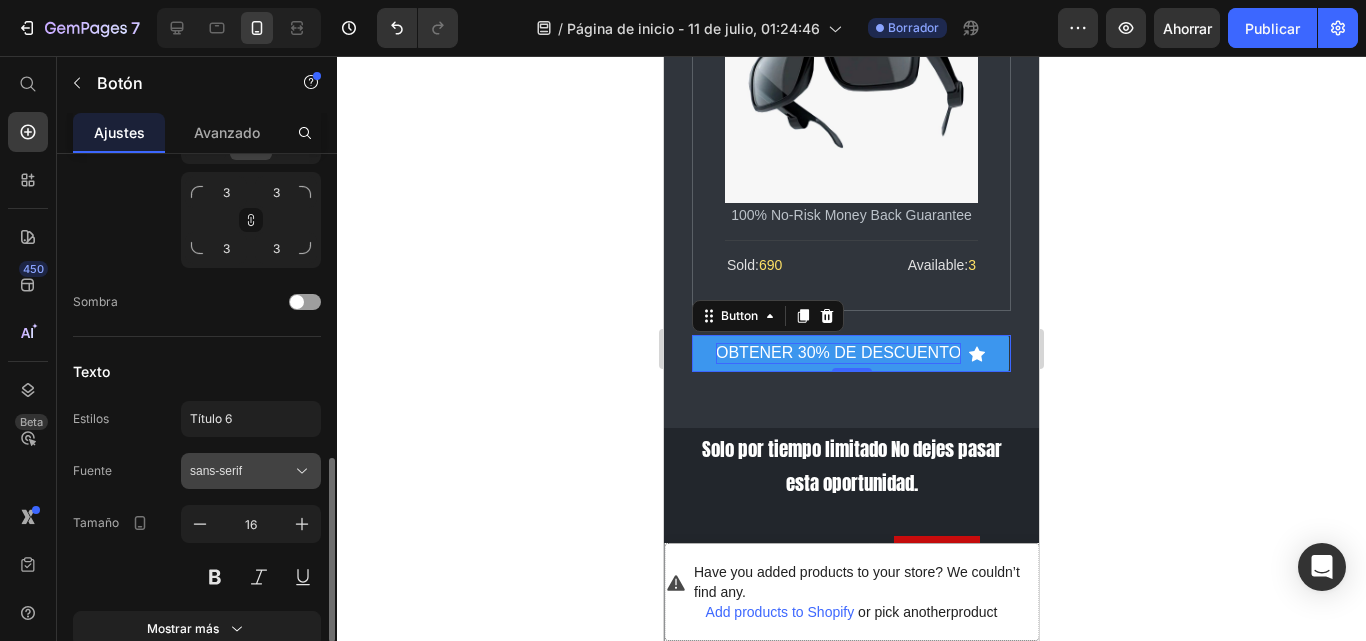 click on "sans-serif" at bounding box center [251, 471] 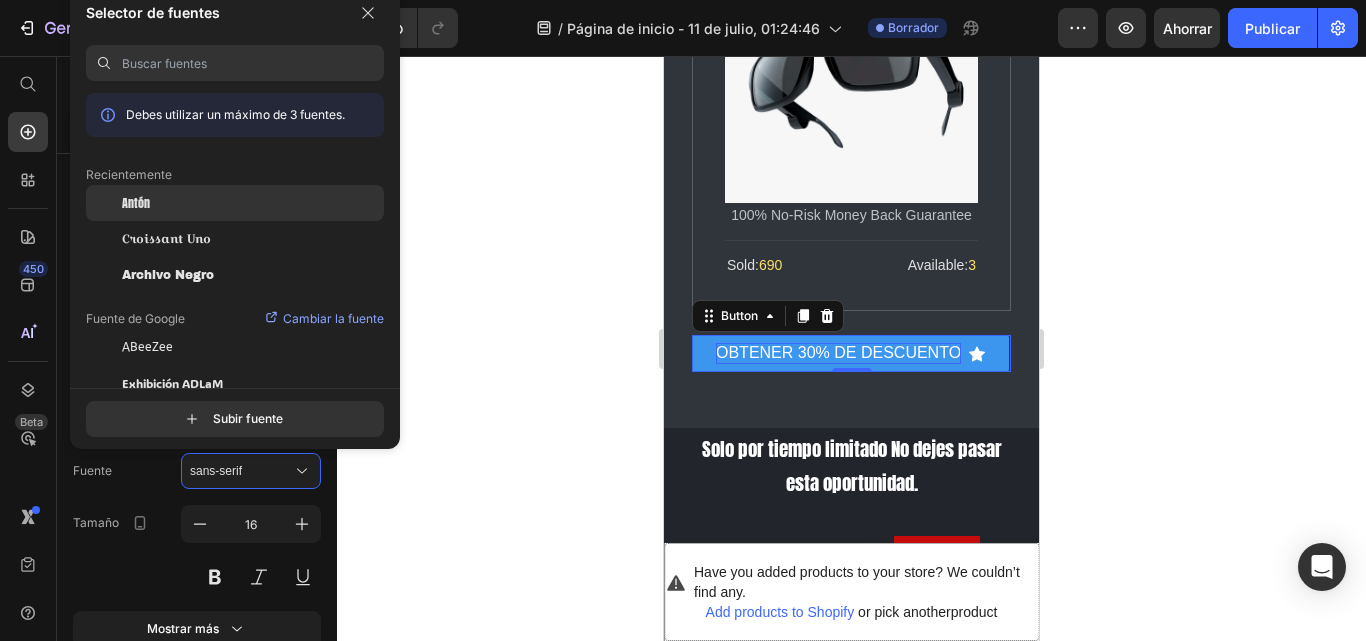 click on "Antón" 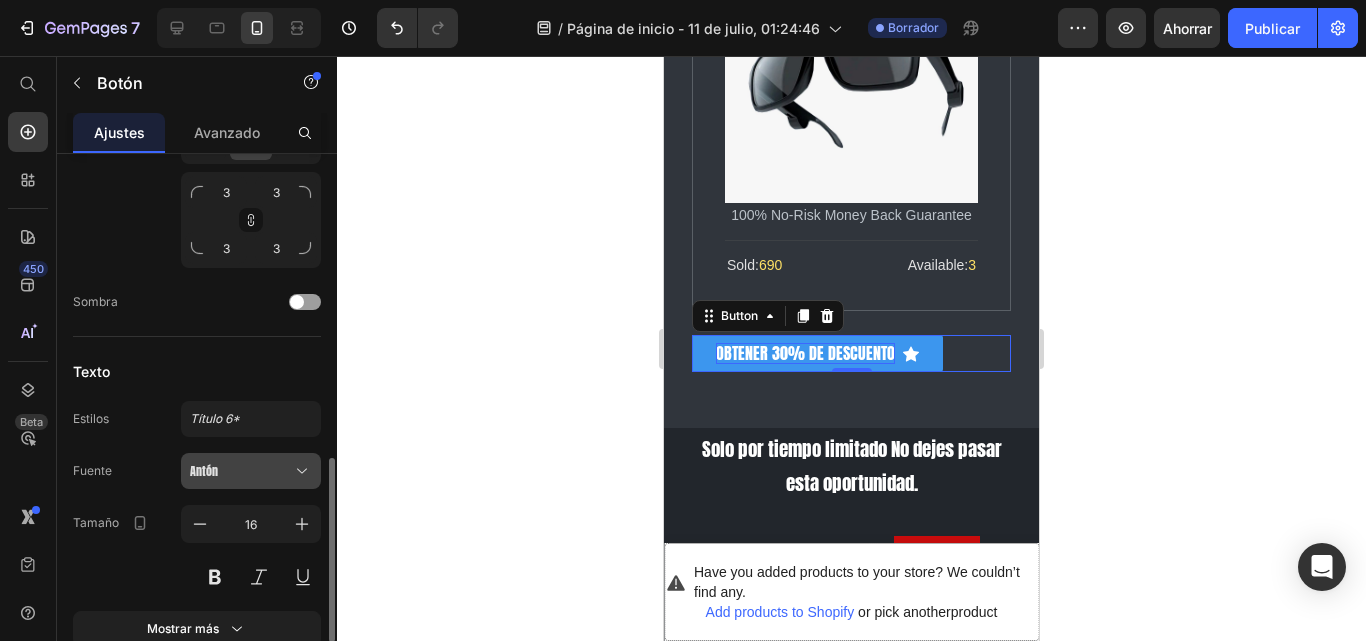 click on "Antón" at bounding box center [241, 471] 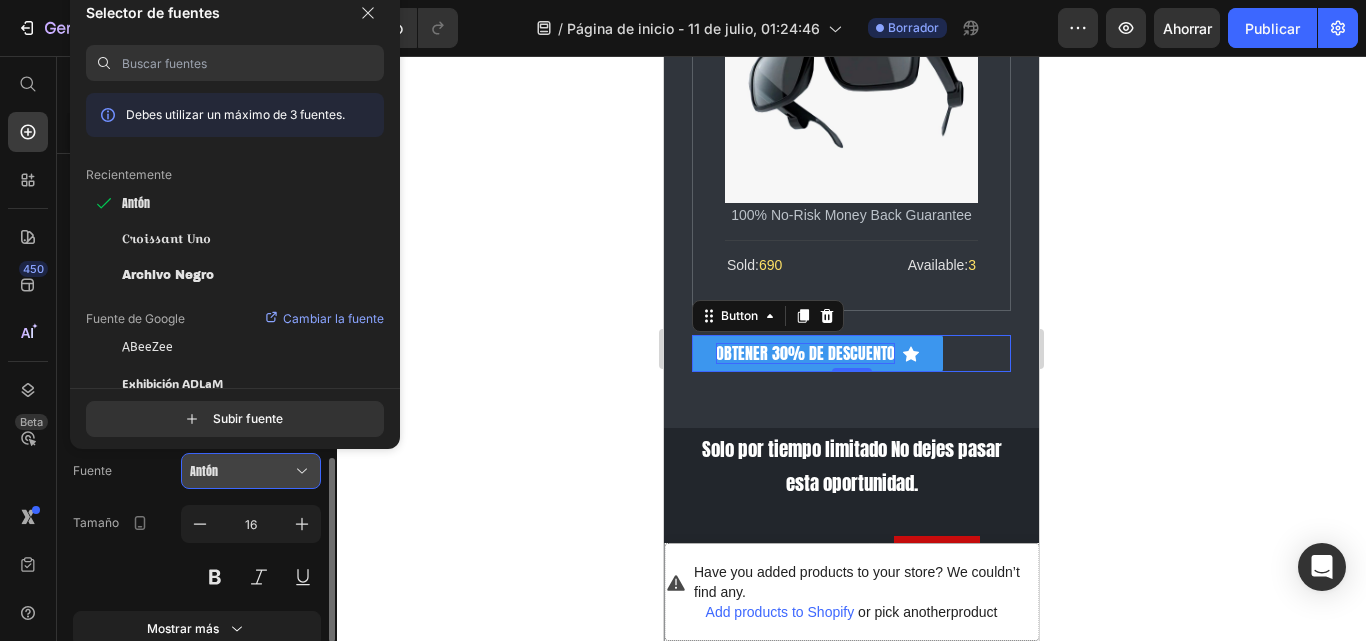 click on "Antón" at bounding box center [241, 471] 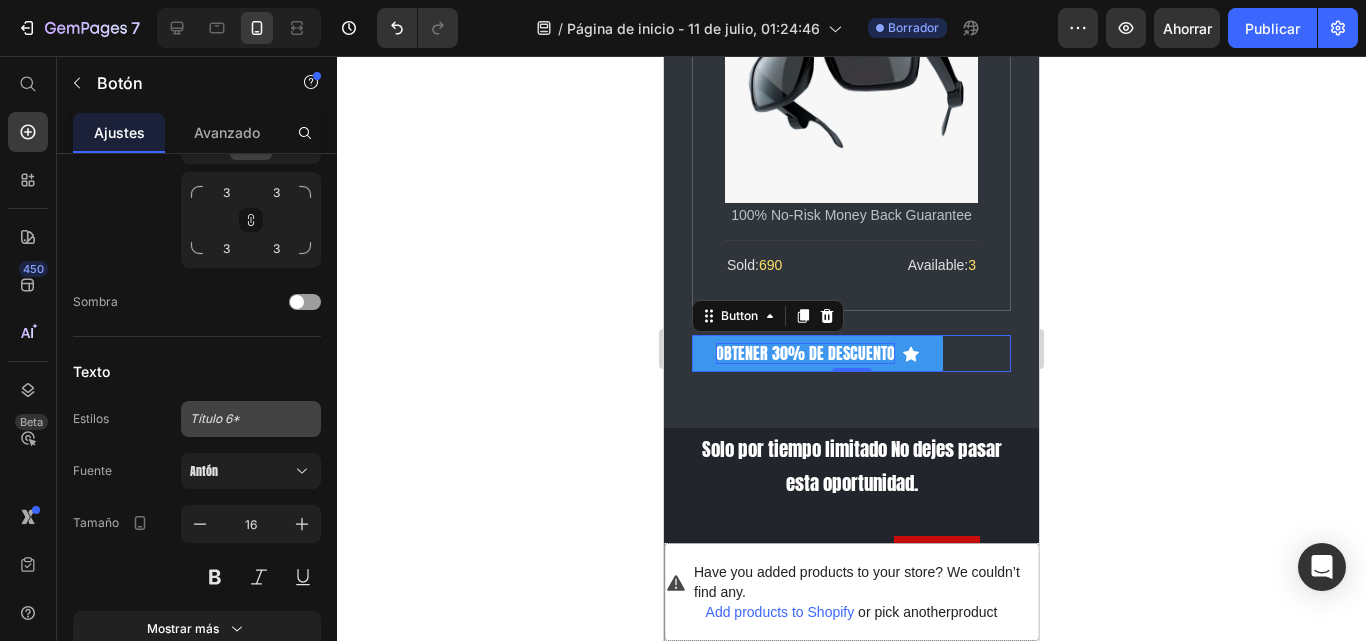 click on "Título 6*" at bounding box center [239, 419] 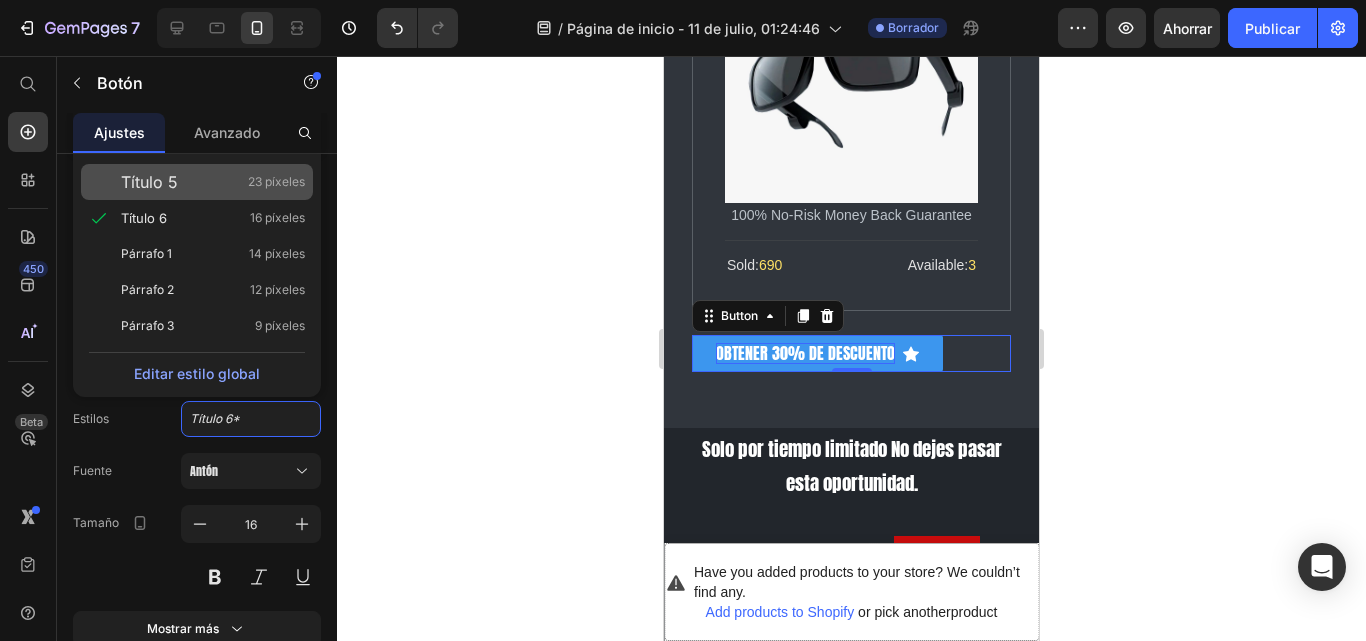 click on "Título 5 23 píxeles" 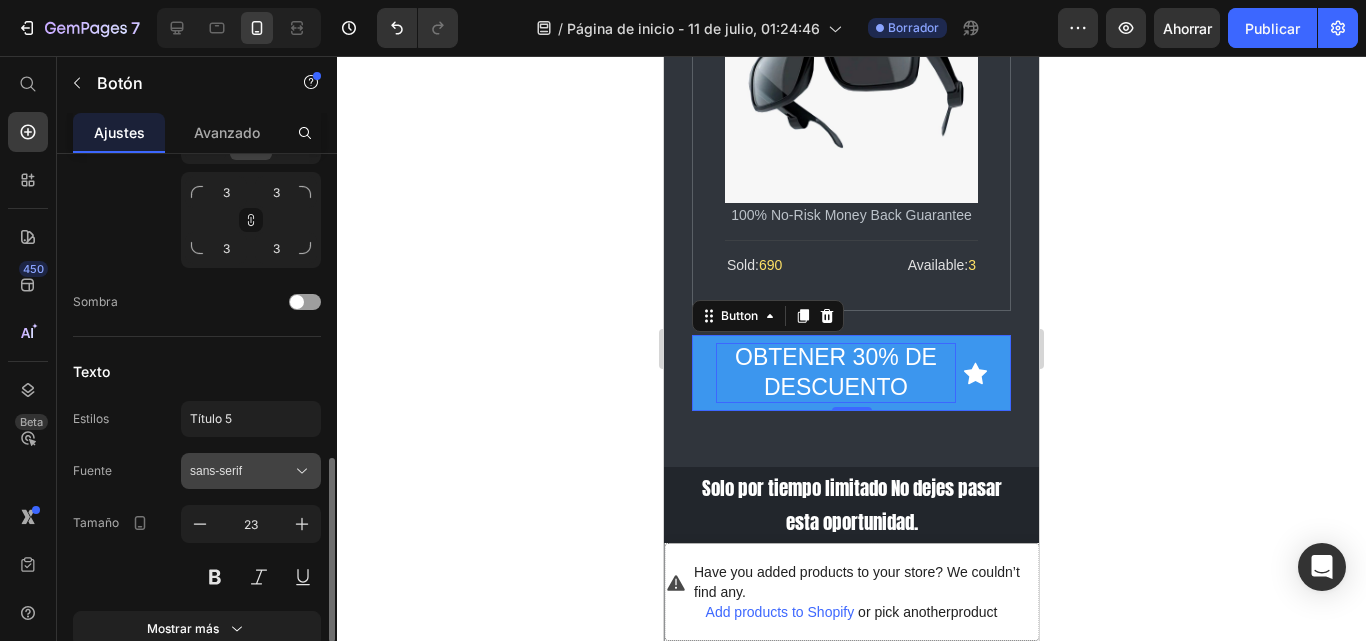 click on "sans-serif" at bounding box center [251, 471] 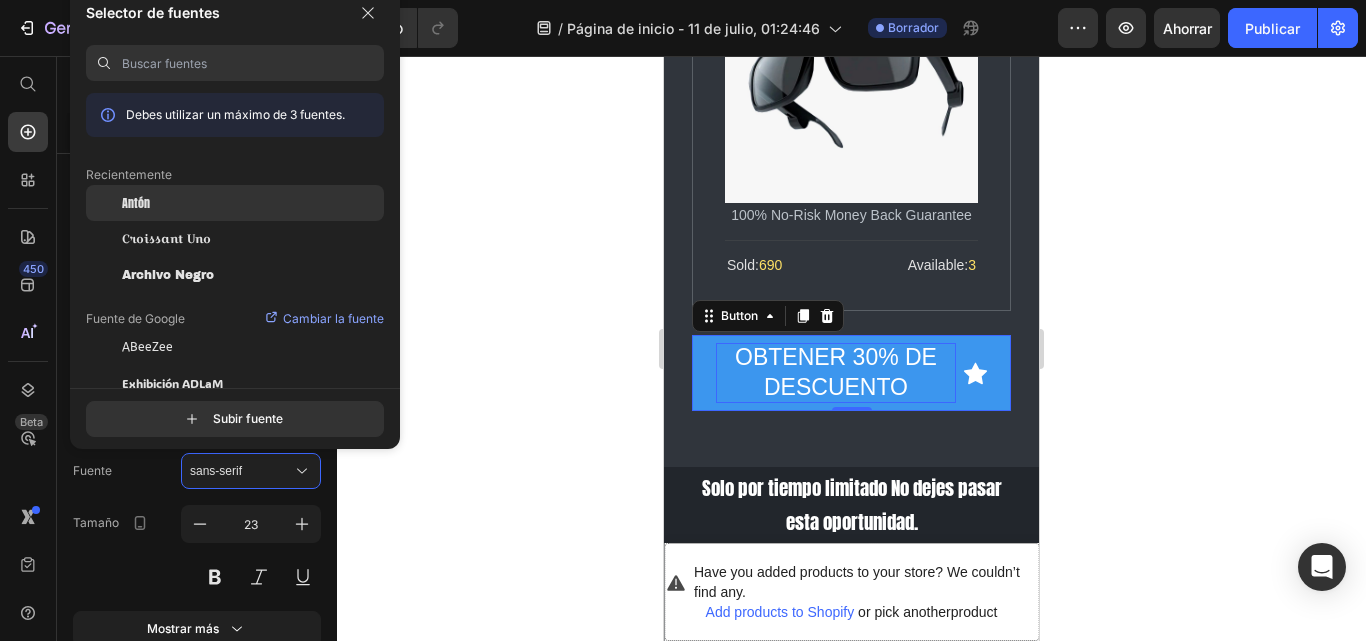 click on "Antón" at bounding box center [136, 203] 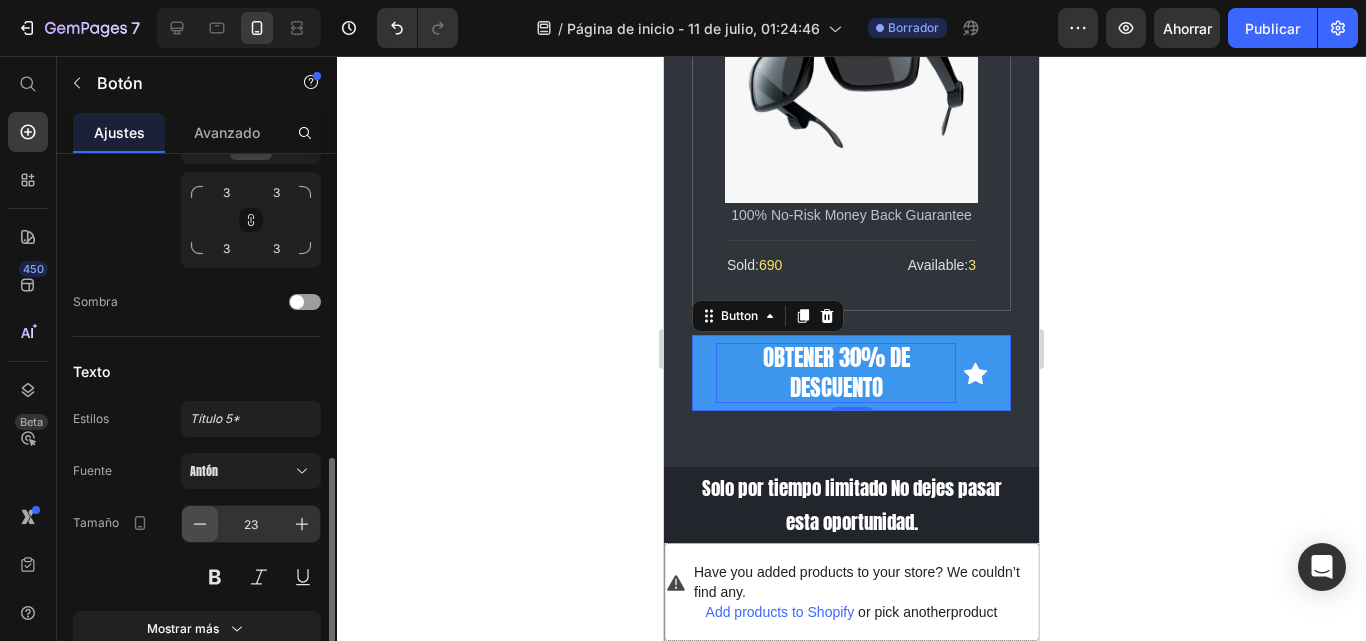 click 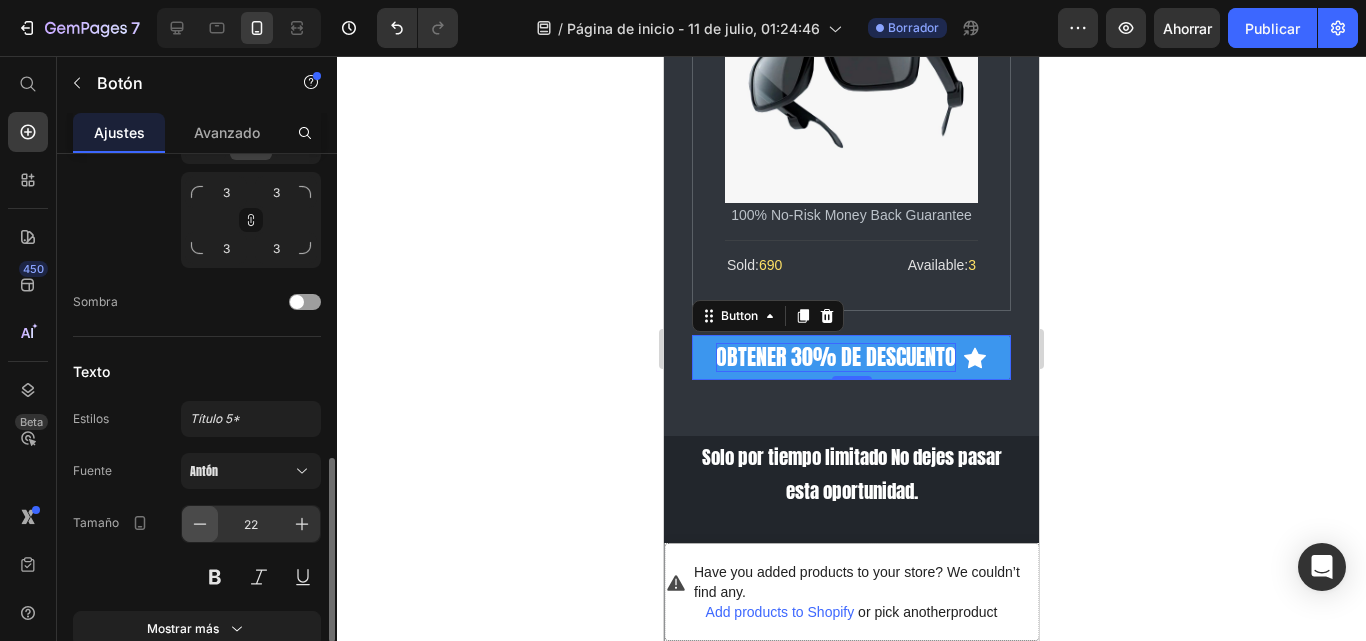 click 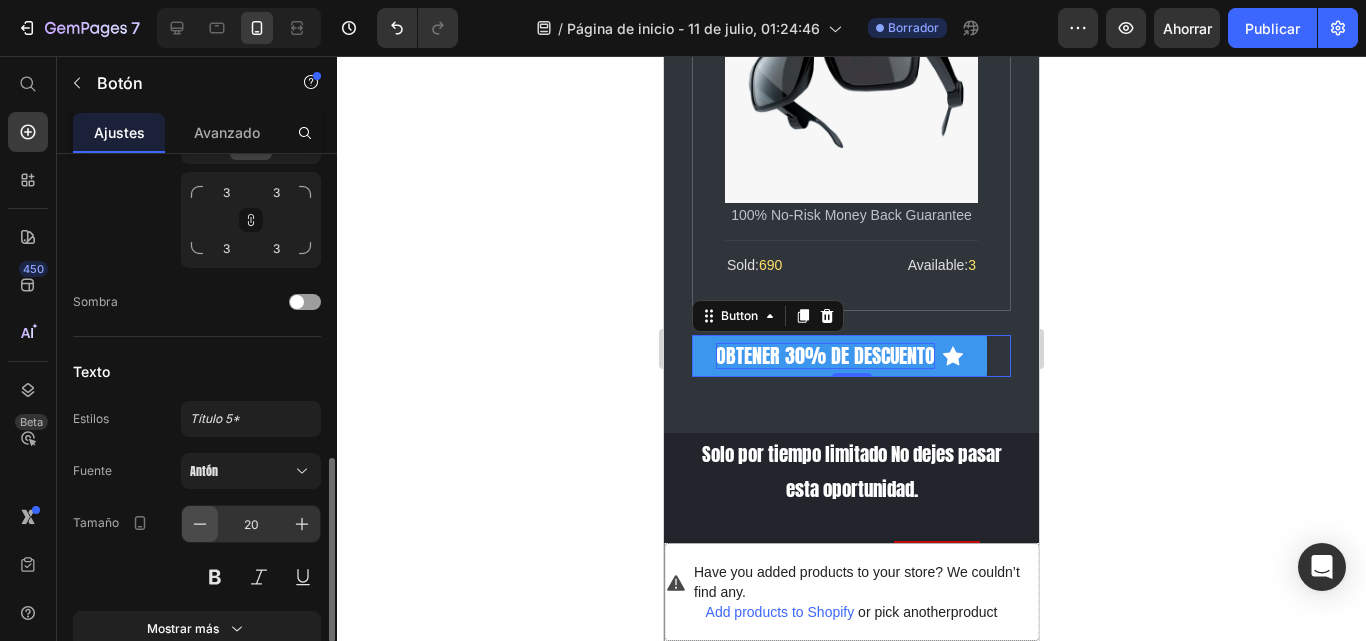 click 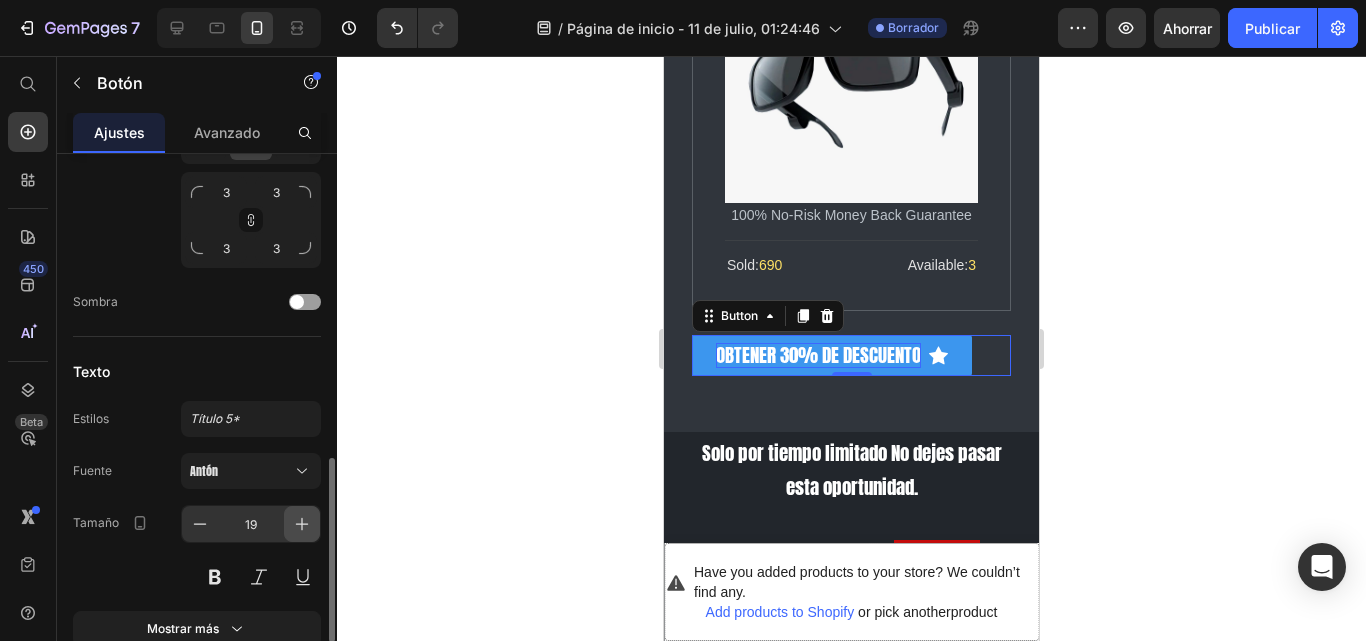 click 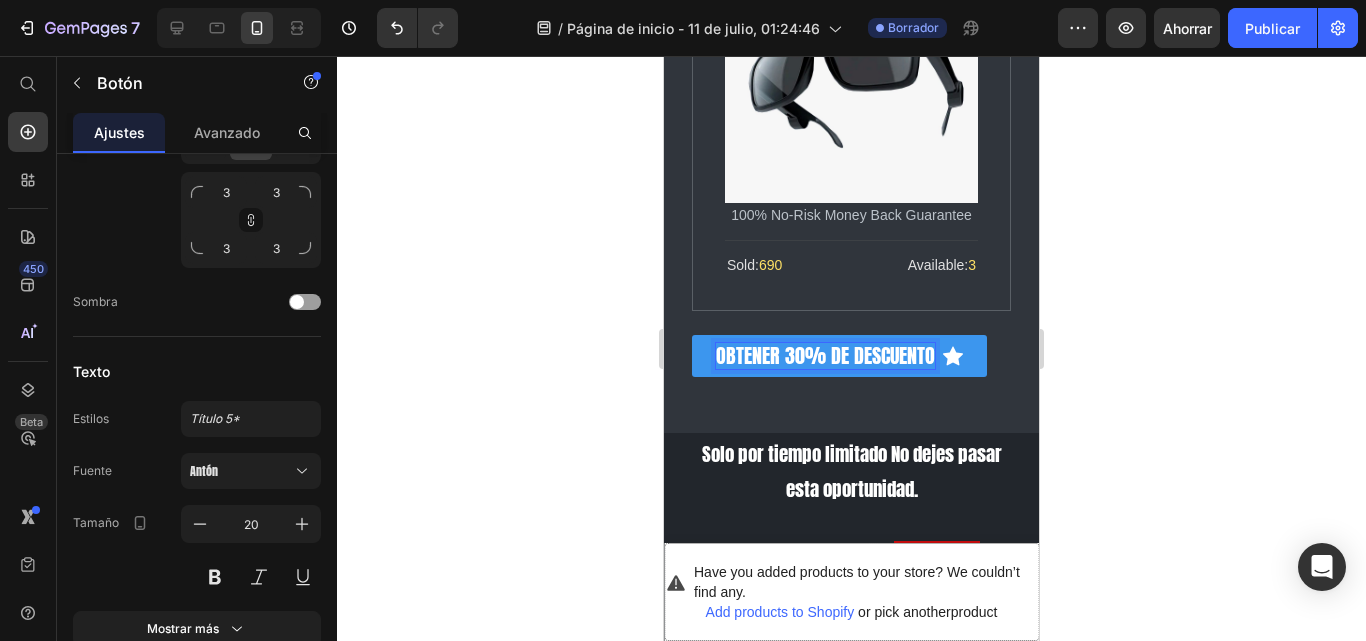 click on "OBTENER 30% DE DESCUENTO" at bounding box center (825, 356) 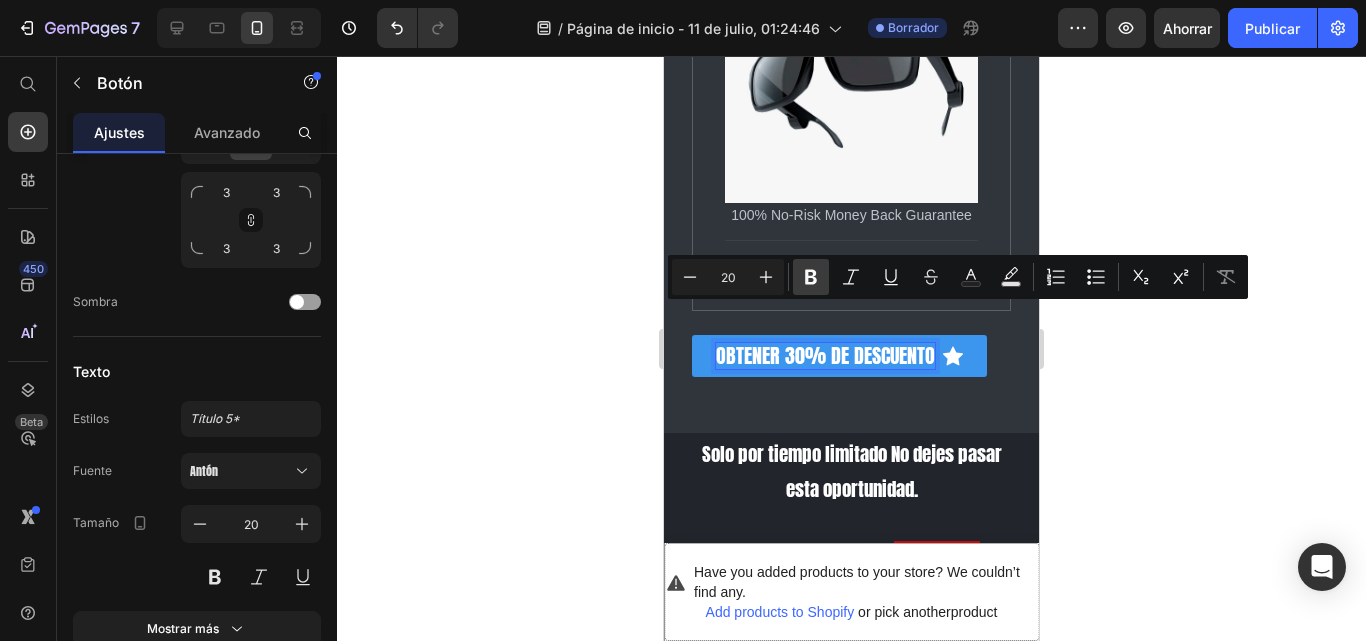 click 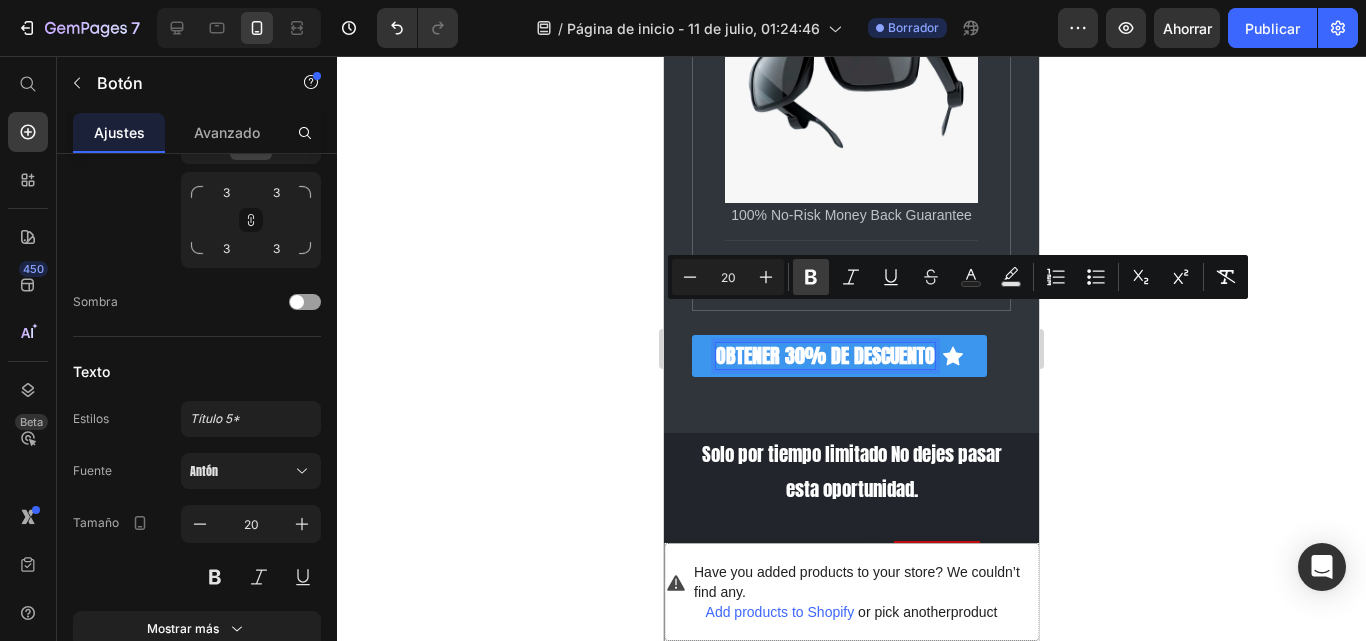click 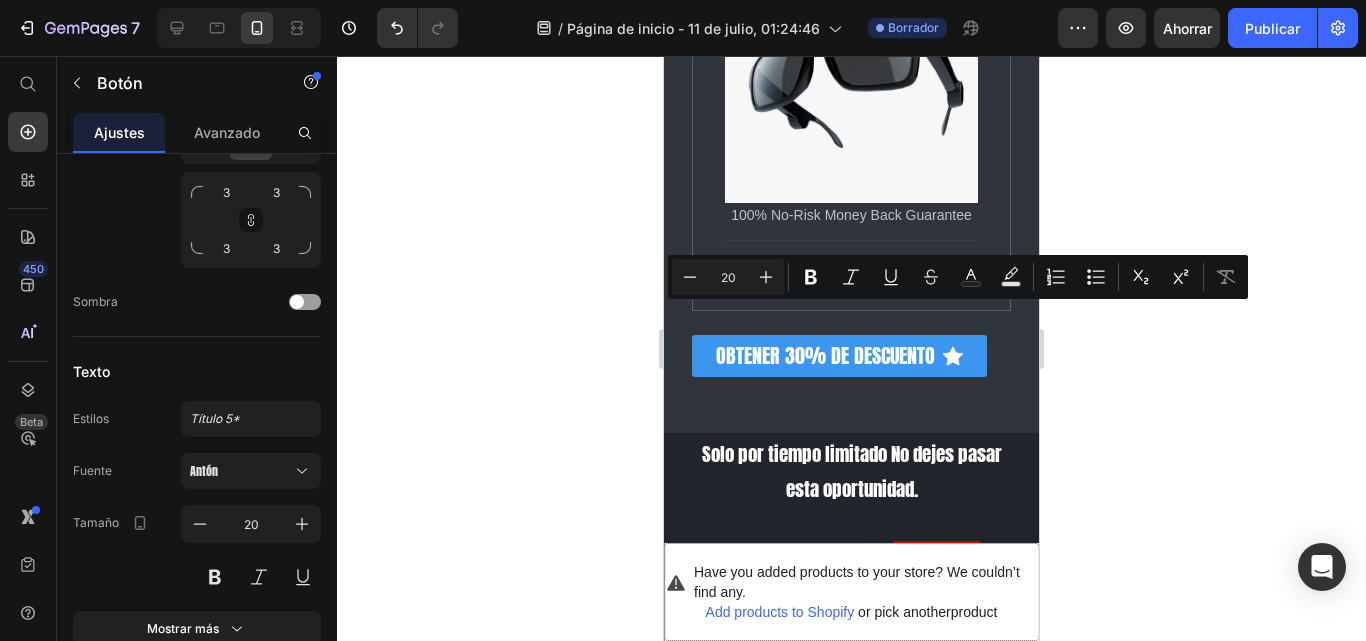 click 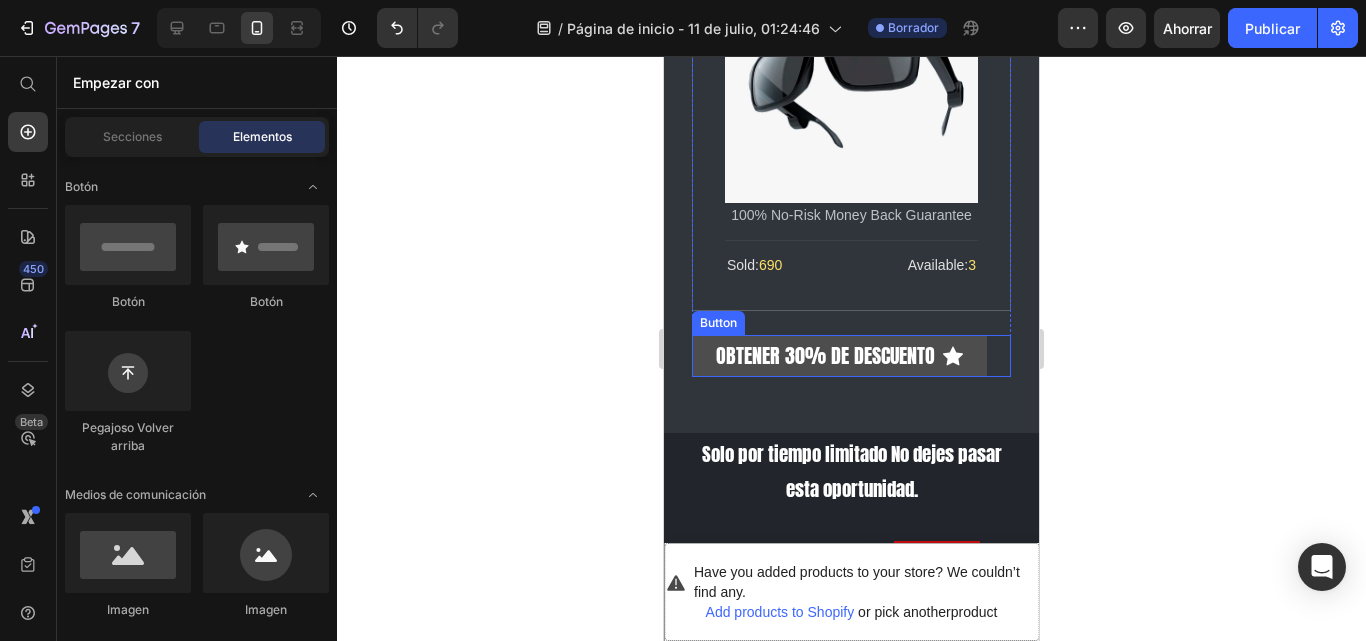 click on "OBTENER 30% DE DESCUENTO" at bounding box center (839, 356) 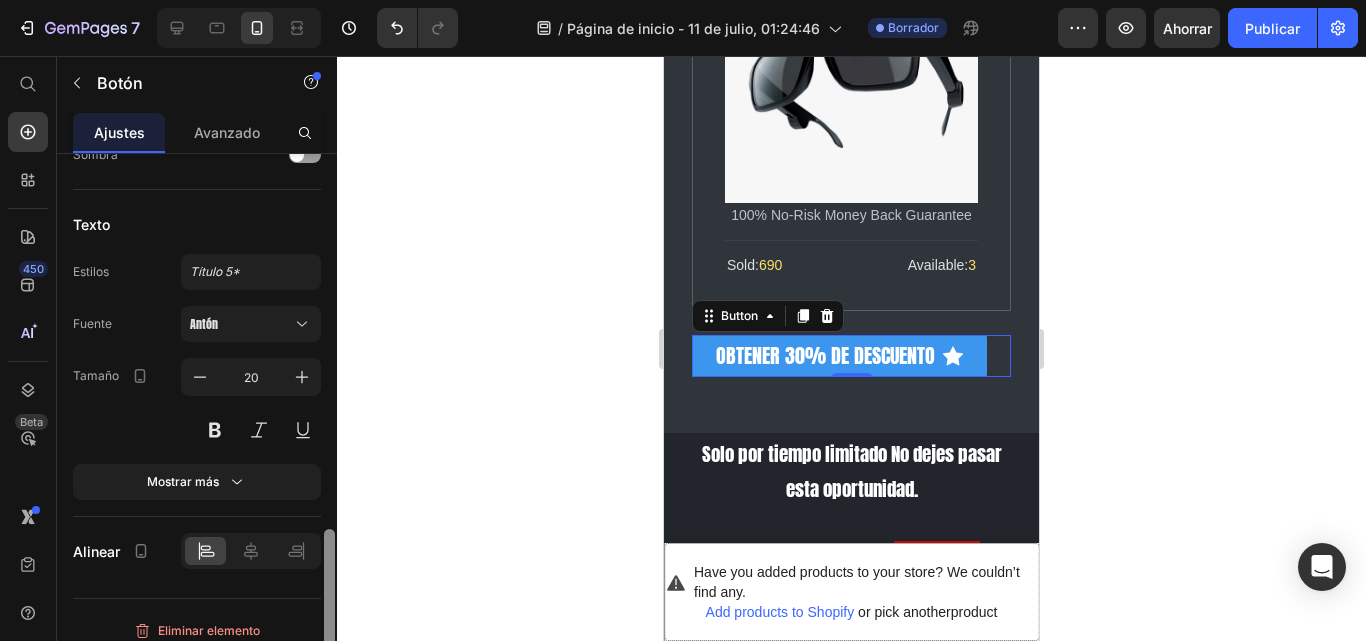 drag, startPoint x: 330, startPoint y: 515, endPoint x: 331, endPoint y: 584, distance: 69.00725 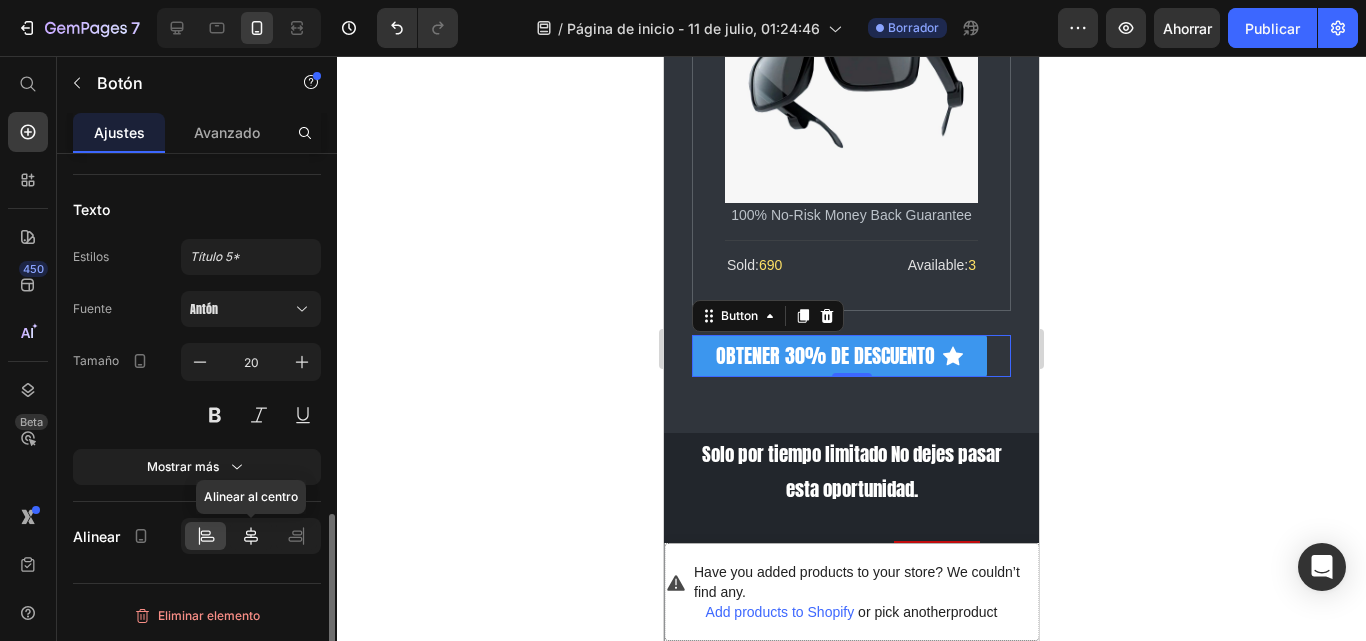 click 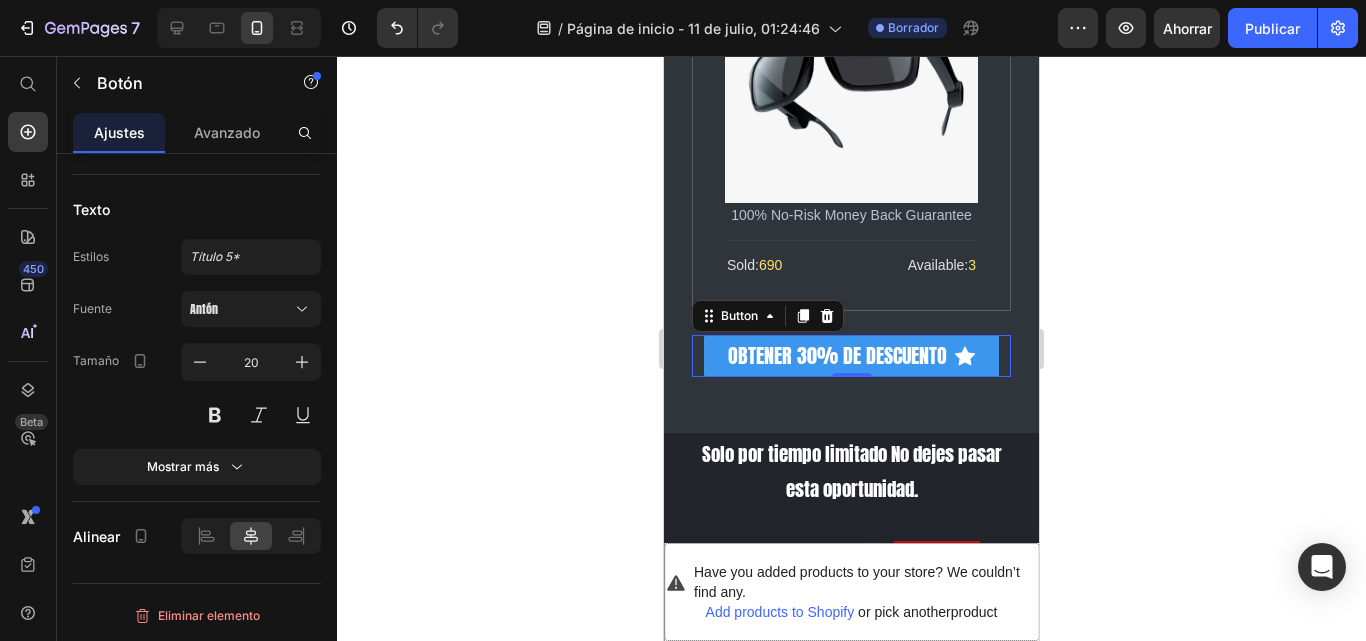 click 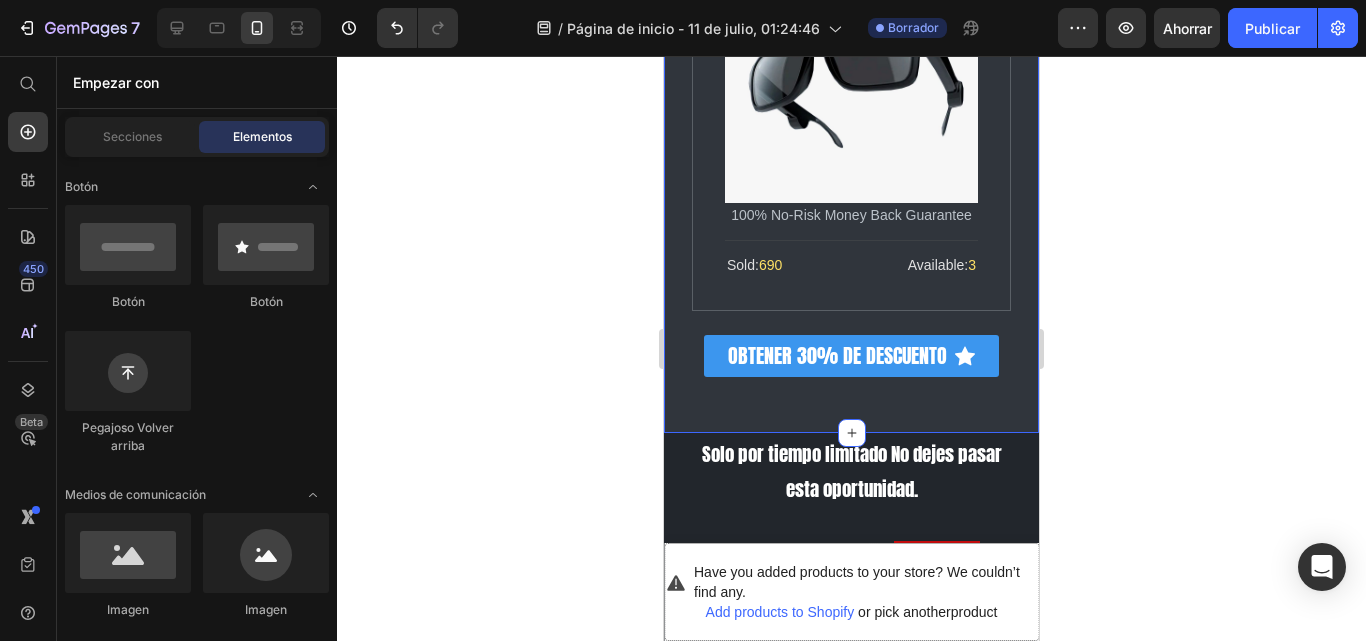 click on "Estilo, Música y Llamadas, Todo en 1 solo accesorio Text Block Image compra con confianza Heading ✔️ Garantía de 30 días por defectos de fábrica ✔️ Paga al recibir ✔️ Envíos a todo el país Text block OBTENER 30% DE DESCUENTO Button Image Image 100% No-Risk Money Back Guarantee Text block                Title Line Sold:  690 Text block Available:  3 Text block Row Row Image Row   OBTENER 30% DE DESCUENTO  Button Row Row Section 7" at bounding box center [851, -415] 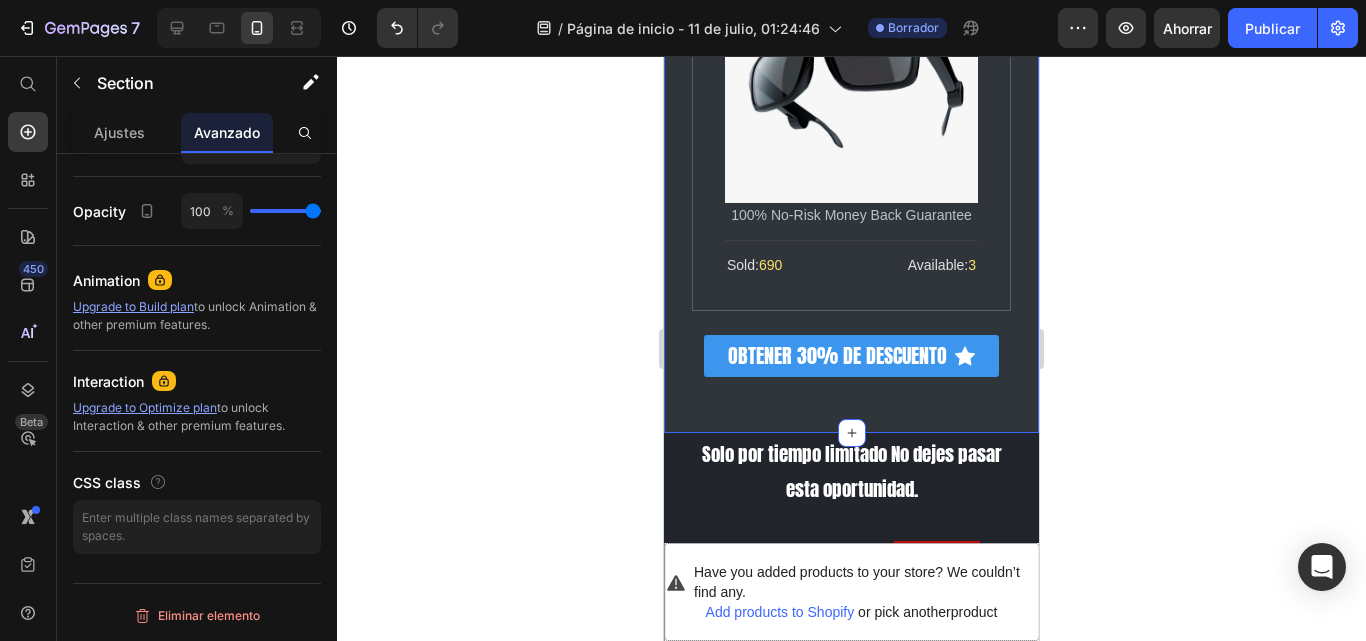 scroll, scrollTop: 0, scrollLeft: 0, axis: both 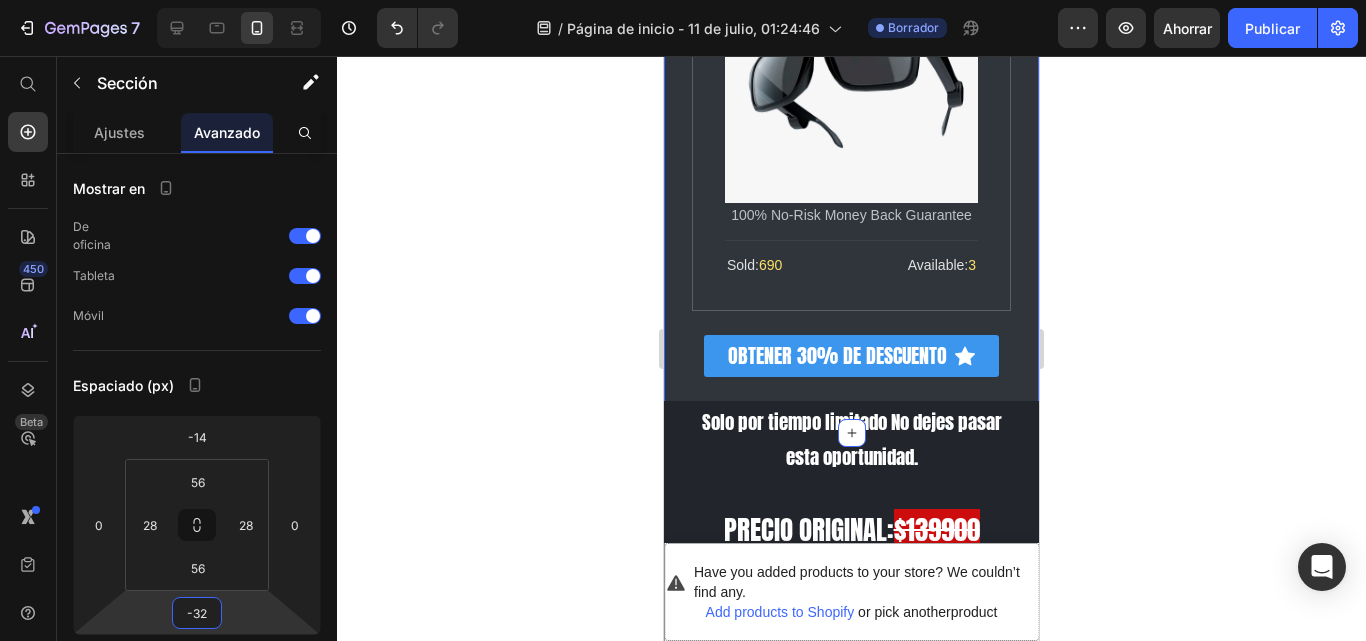 type on "-34" 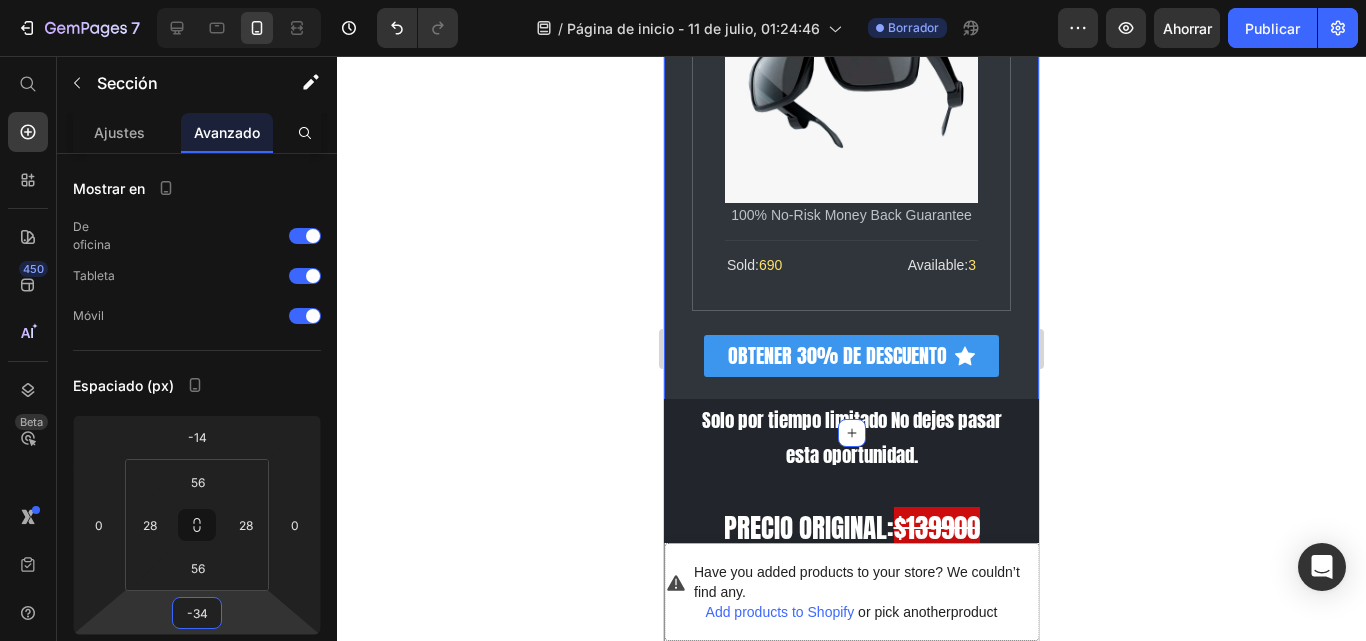 drag, startPoint x: 237, startPoint y: 614, endPoint x: 233, endPoint y: 631, distance: 17.464249 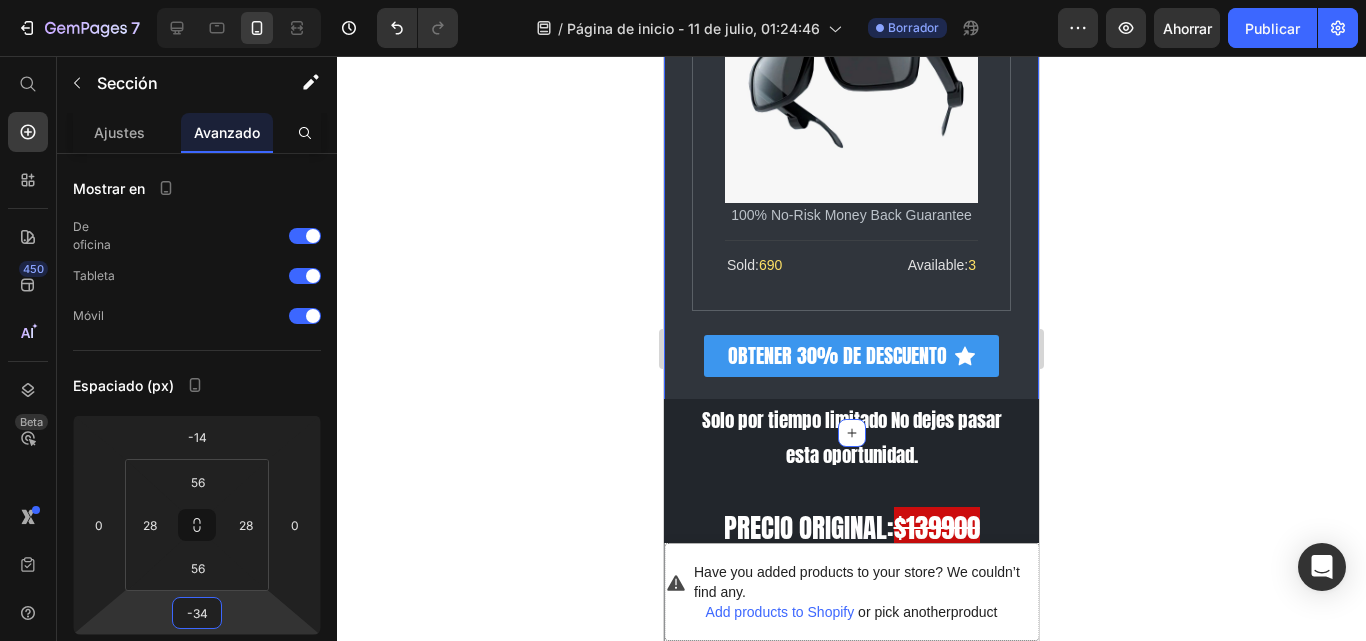 click on "7 / Página de inicio - 11 de julio, 01:24:46 Borrador Avance Ahorrar Publicar 450 Beta Empezar con Secciones Elementos Sección de héroes Detalle del producto Marcas Insignias de confianza Garantizar Desglose del producto Cómo utilizar Testimonios Comparar Manojo Preguntas frecuentes Prueba social Historia de la marca Lista de productos Recopilación Lista de blogs Contacto Sticky Añadir al carrito Pie de página personalizado Explorar la biblioteca 450 Disposición
Fila
Fila
Fila
Fila Texto
Título
Bloque de texto Botón
Botón
Botón" at bounding box center (683, 0) 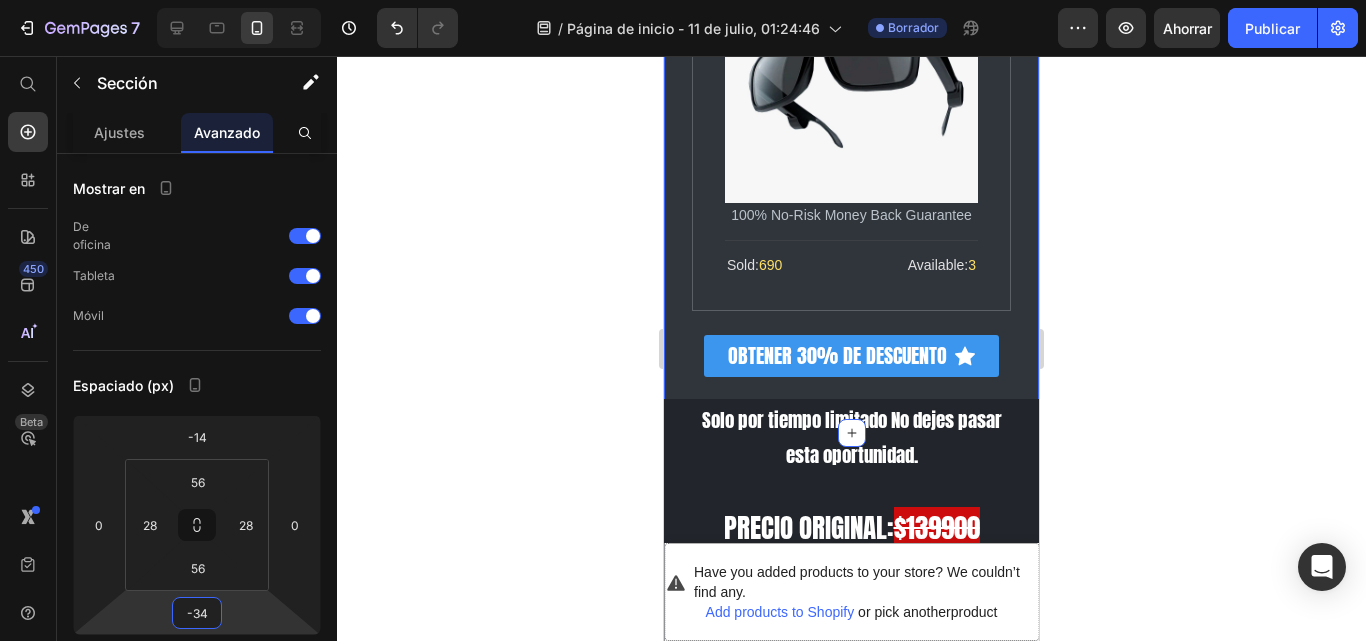 click 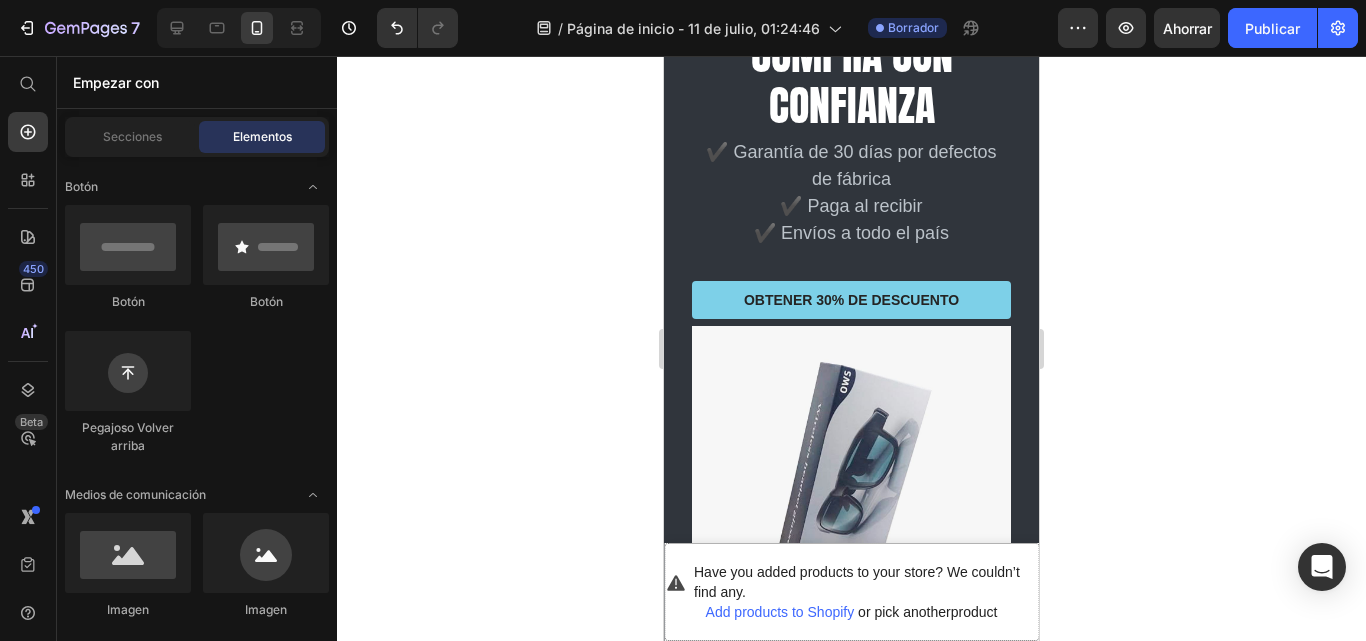 scroll, scrollTop: 2170, scrollLeft: 0, axis: vertical 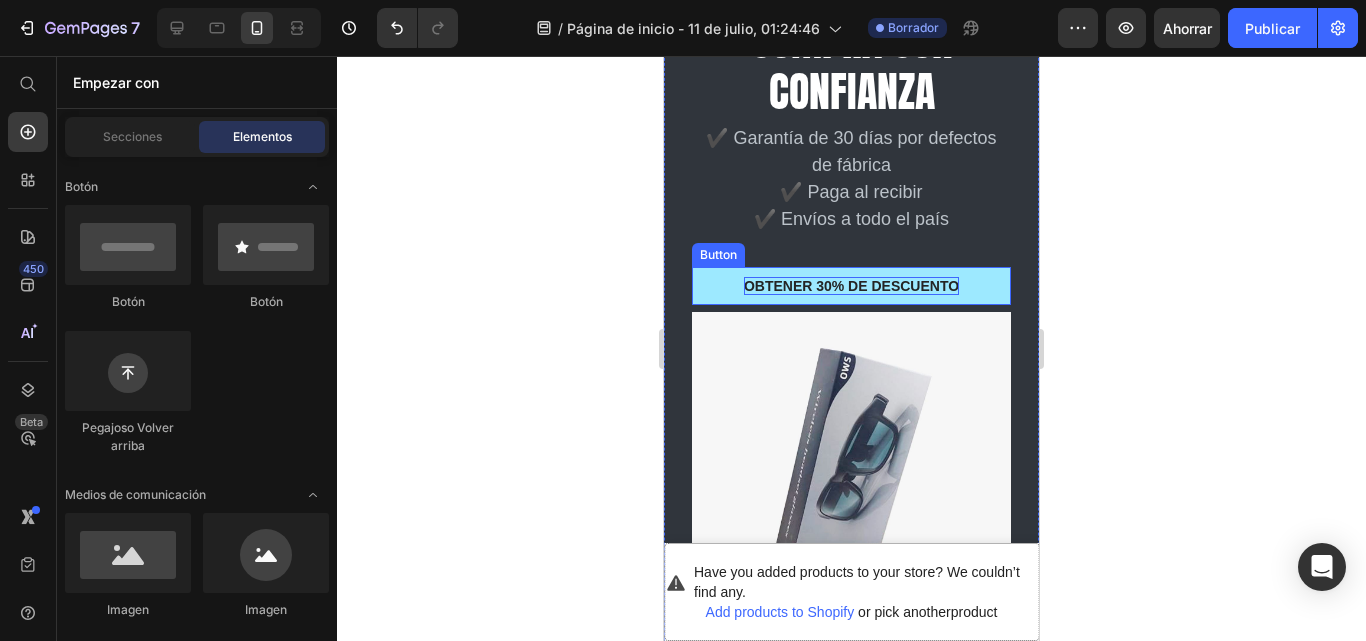 click on "OBTENER 30% DE DESCUENTO" at bounding box center [851, 286] 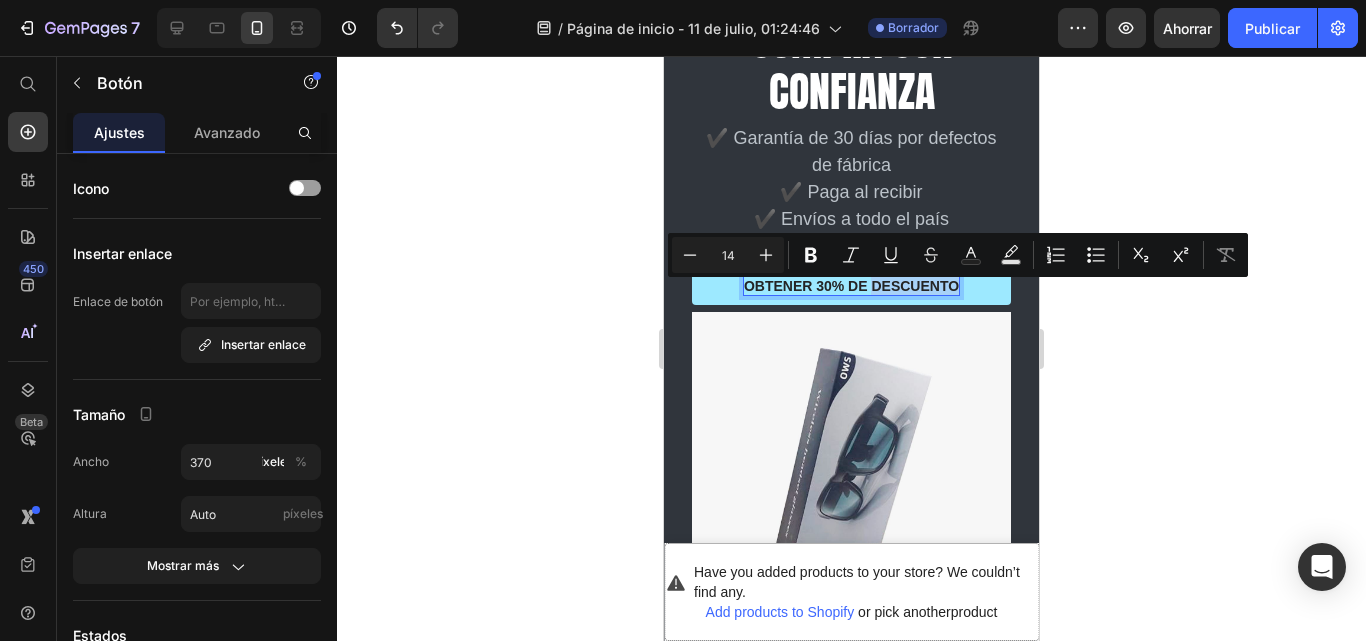 click on "OBTENER 30% DE DESCUENTO" at bounding box center [851, 286] 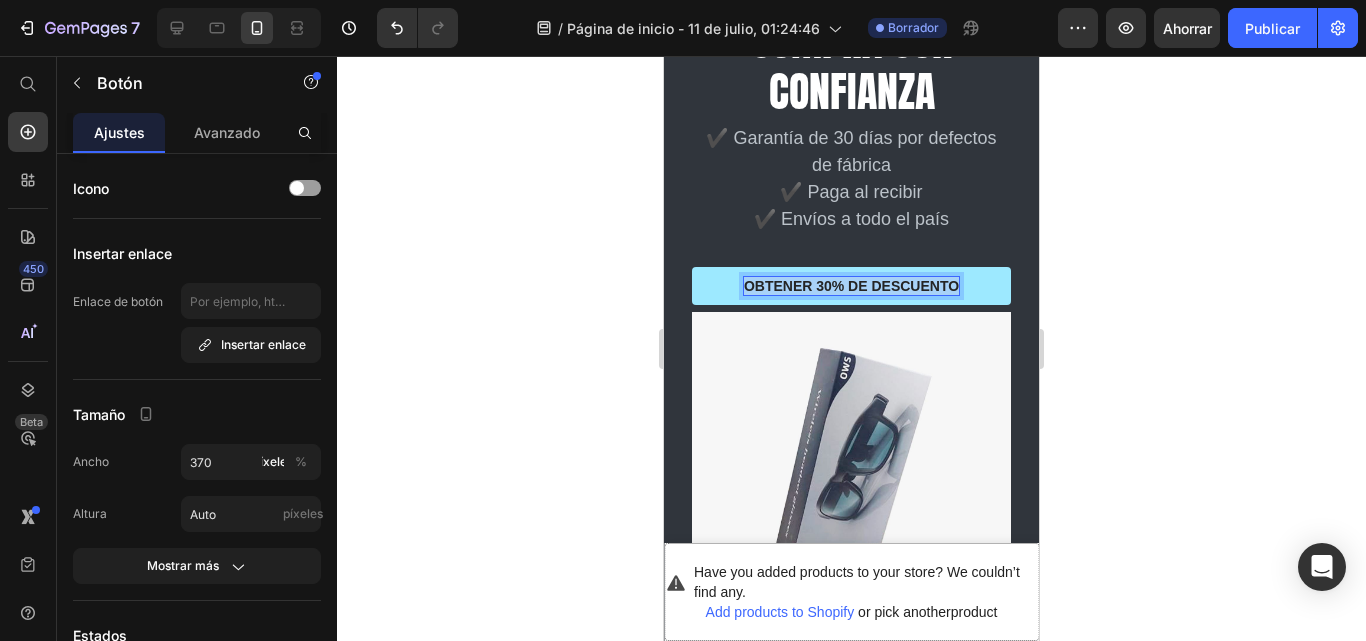 click on "OBTENER 30% DE DESCUENTO" at bounding box center (851, 286) 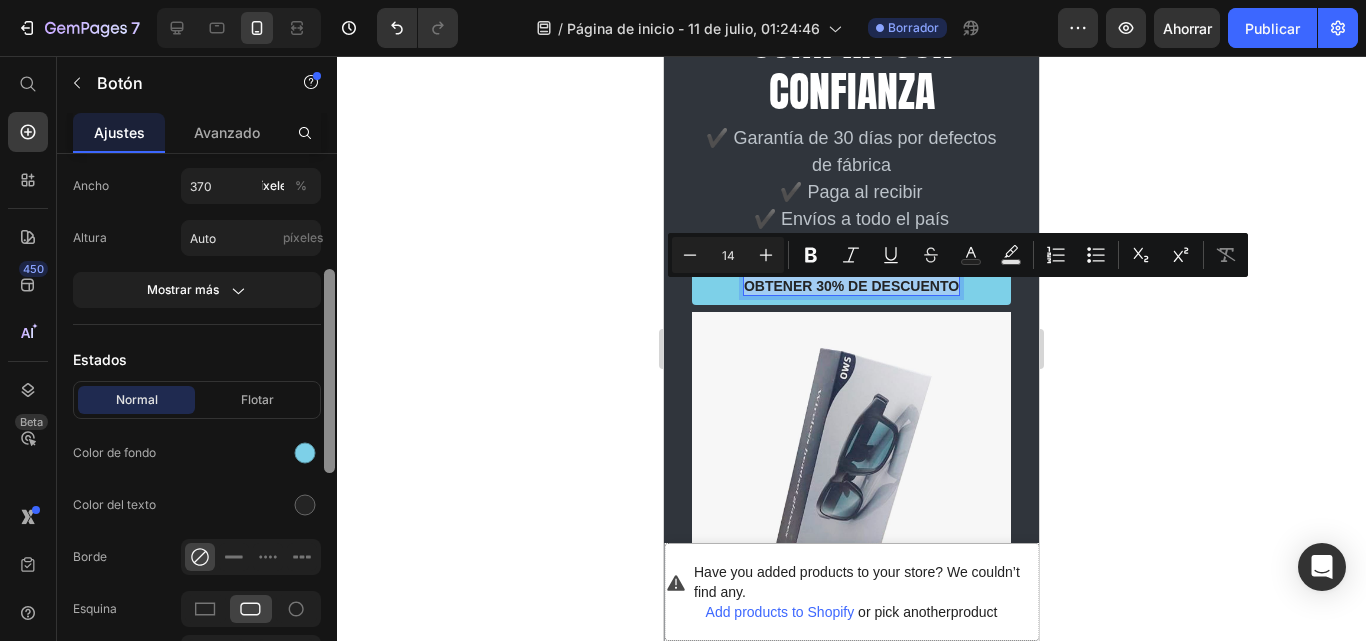 scroll, scrollTop: 284, scrollLeft: 0, axis: vertical 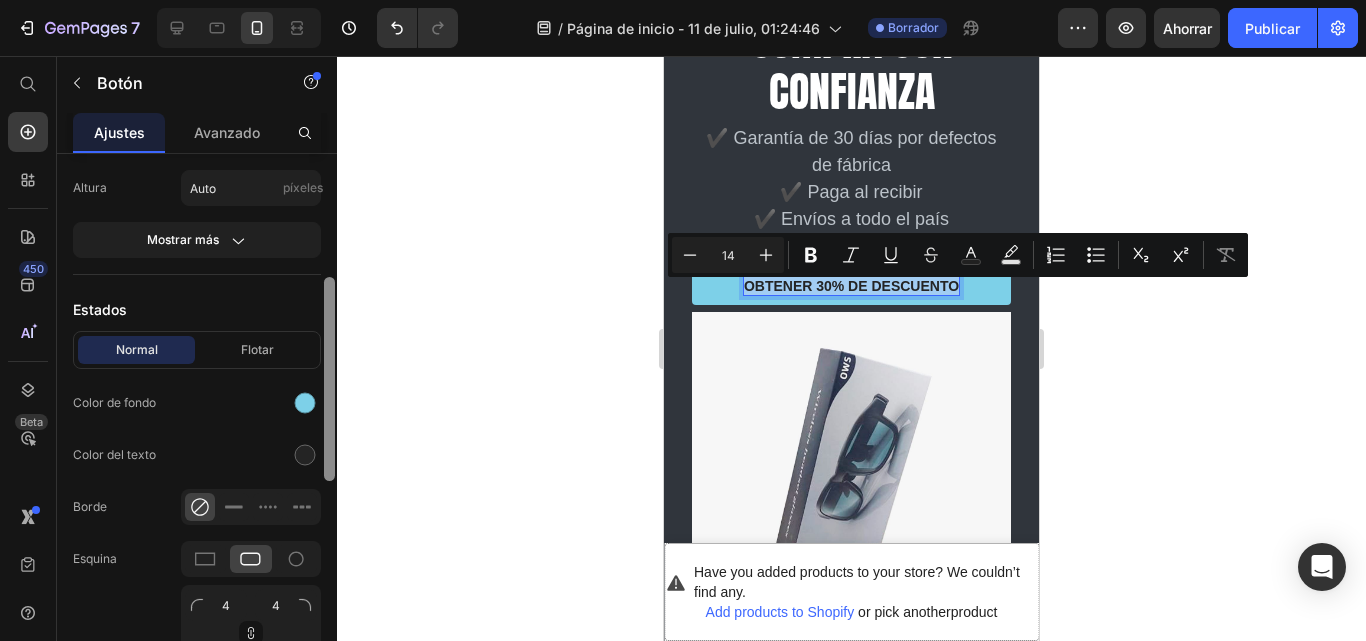 drag, startPoint x: 328, startPoint y: 338, endPoint x: 330, endPoint y: 462, distance: 124.01613 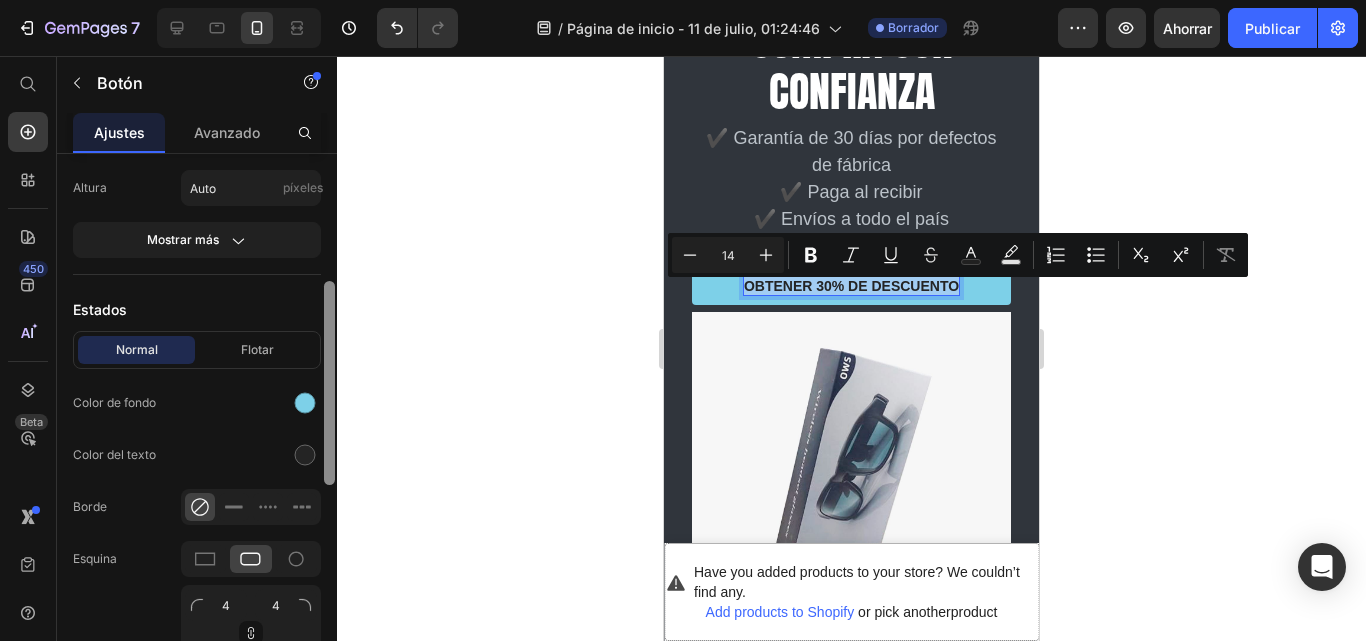 scroll, scrollTop: 329, scrollLeft: 0, axis: vertical 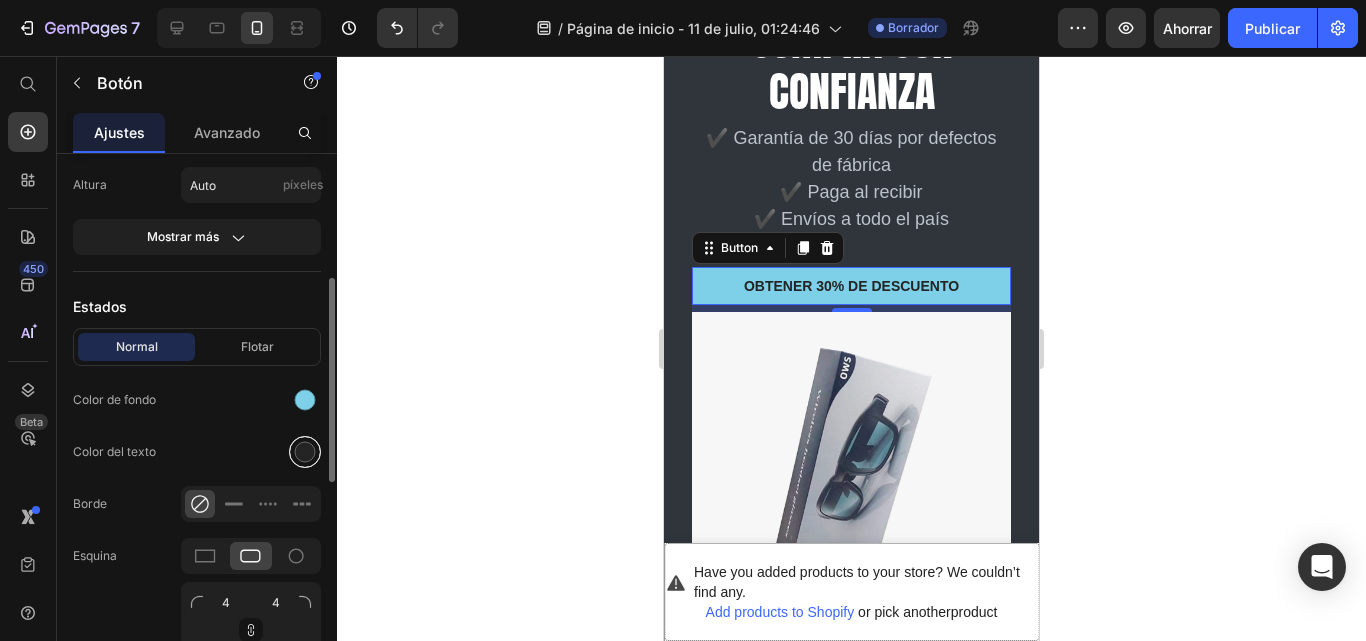 click at bounding box center [305, 452] 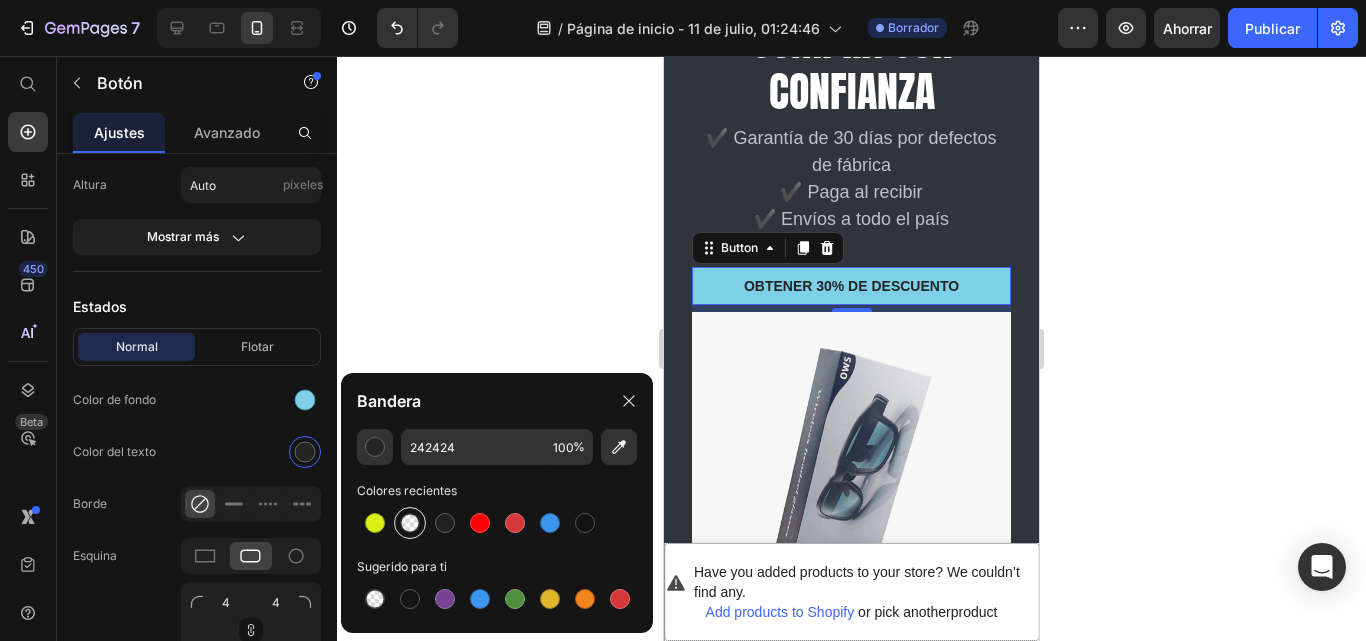 click at bounding box center [410, 523] 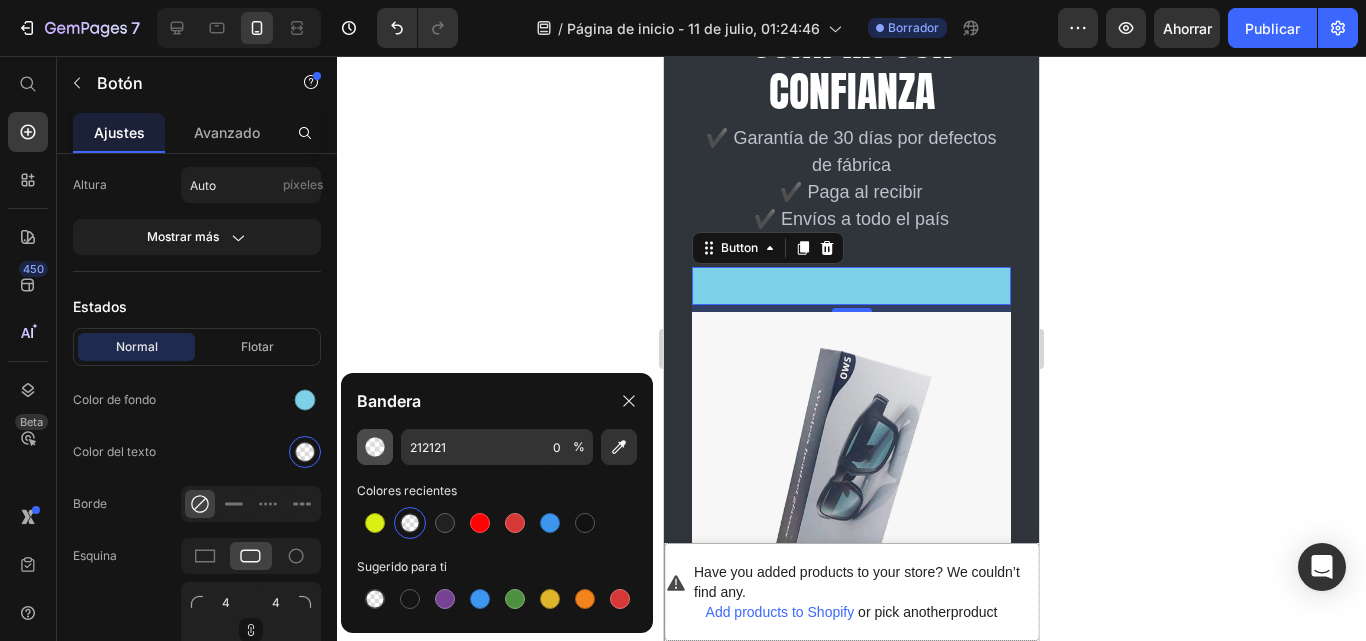 click at bounding box center (375, 447) 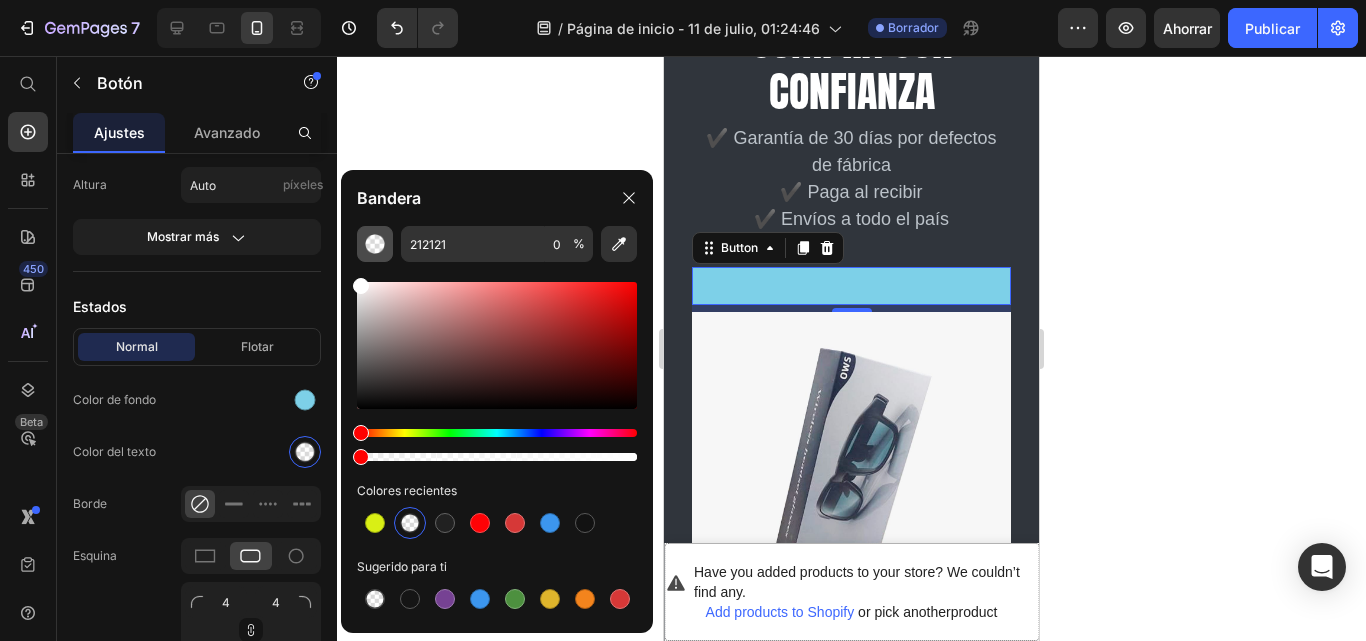 drag, startPoint x: 360, startPoint y: 397, endPoint x: 357, endPoint y: 233, distance: 164.02744 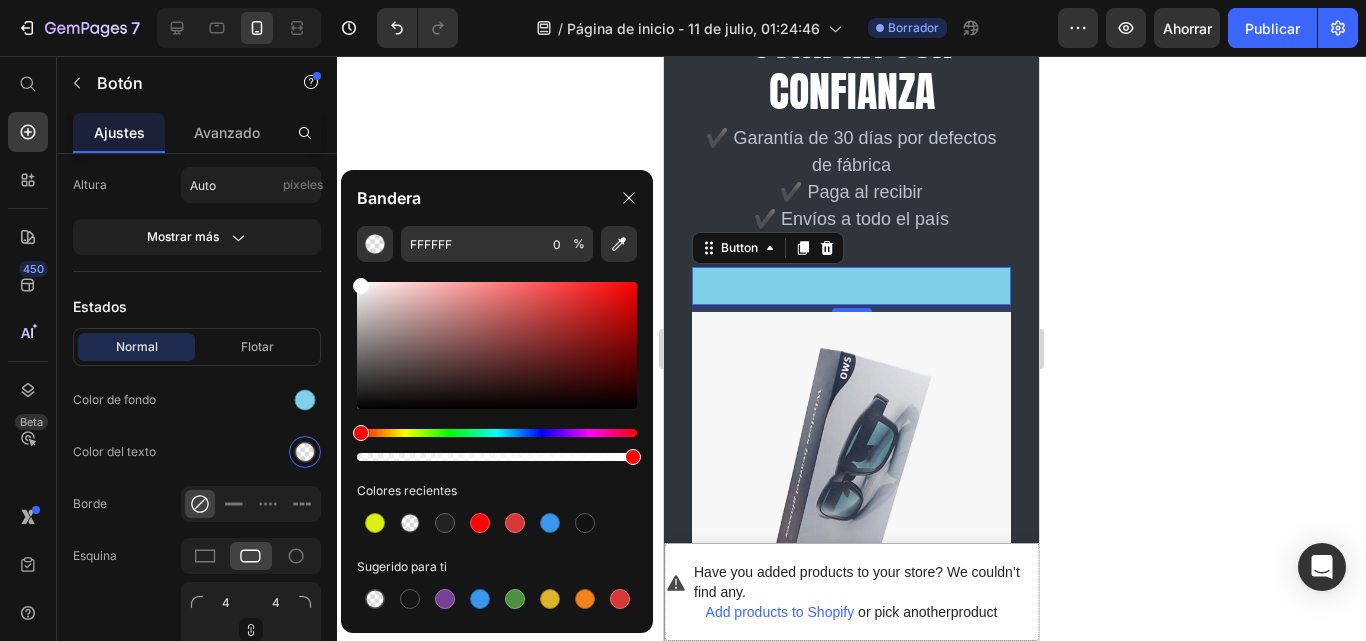 drag, startPoint x: 358, startPoint y: 454, endPoint x: 634, endPoint y: 464, distance: 276.1811 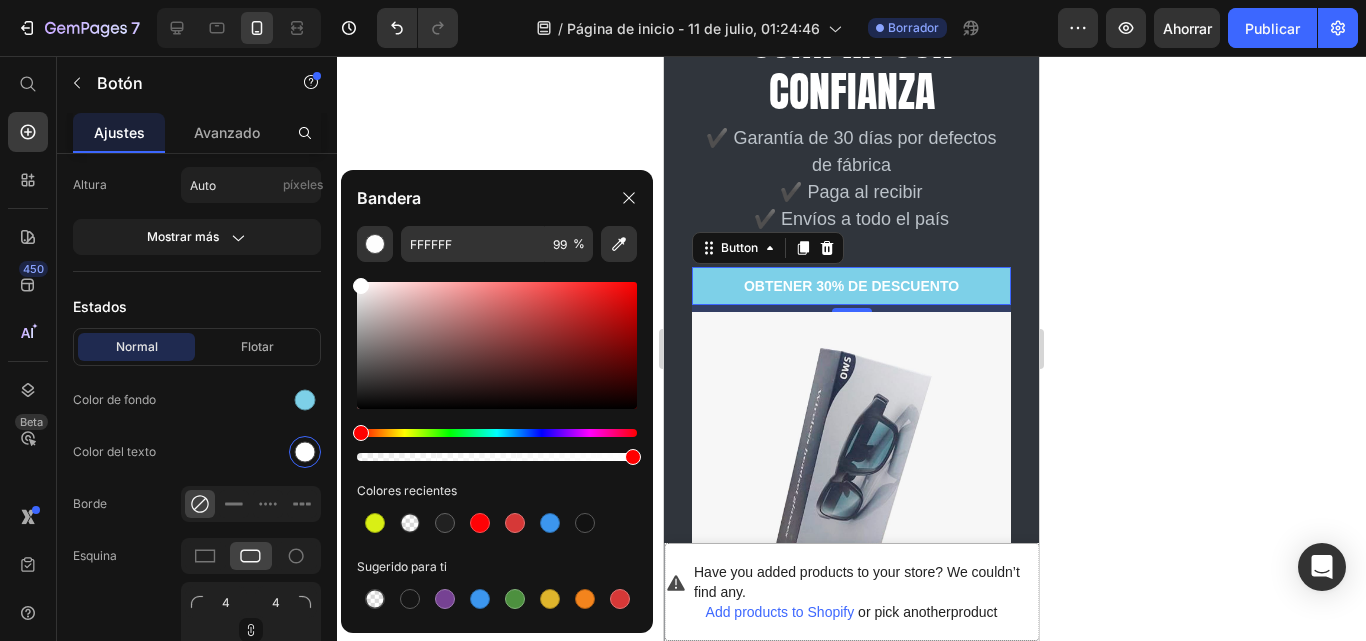 click 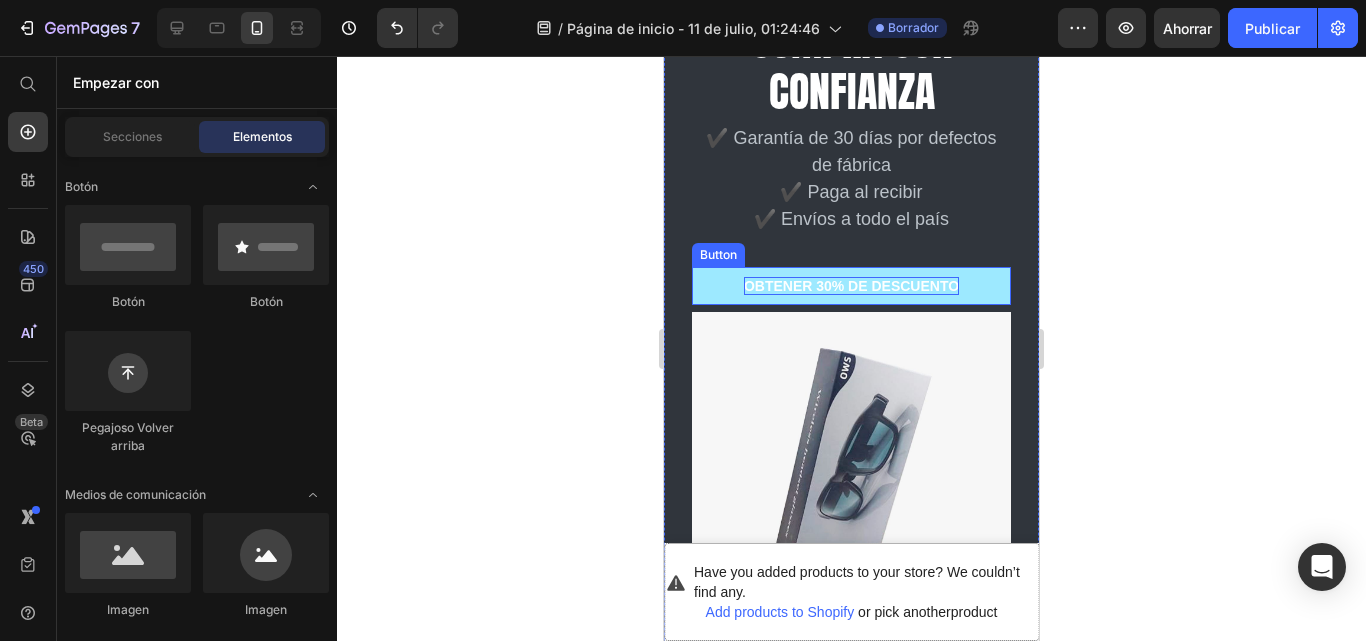 click on "OBTENER 30% DE DESCUENTO" at bounding box center (851, 286) 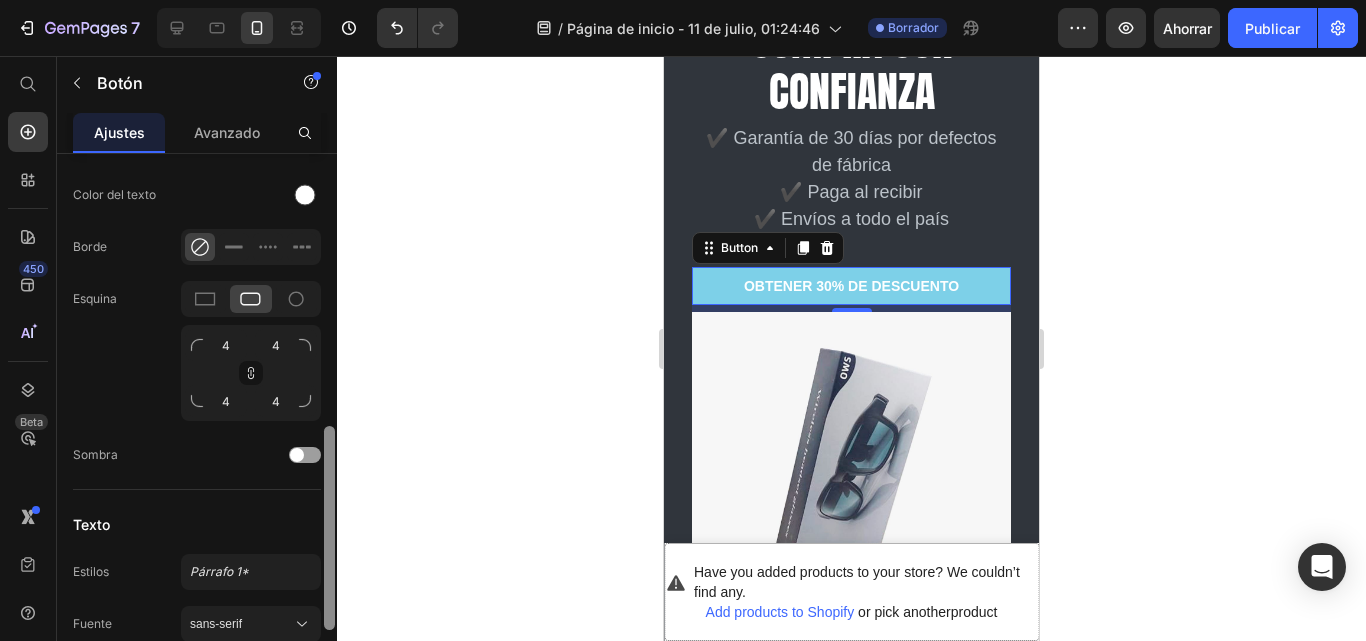 scroll, scrollTop: 623, scrollLeft: 0, axis: vertical 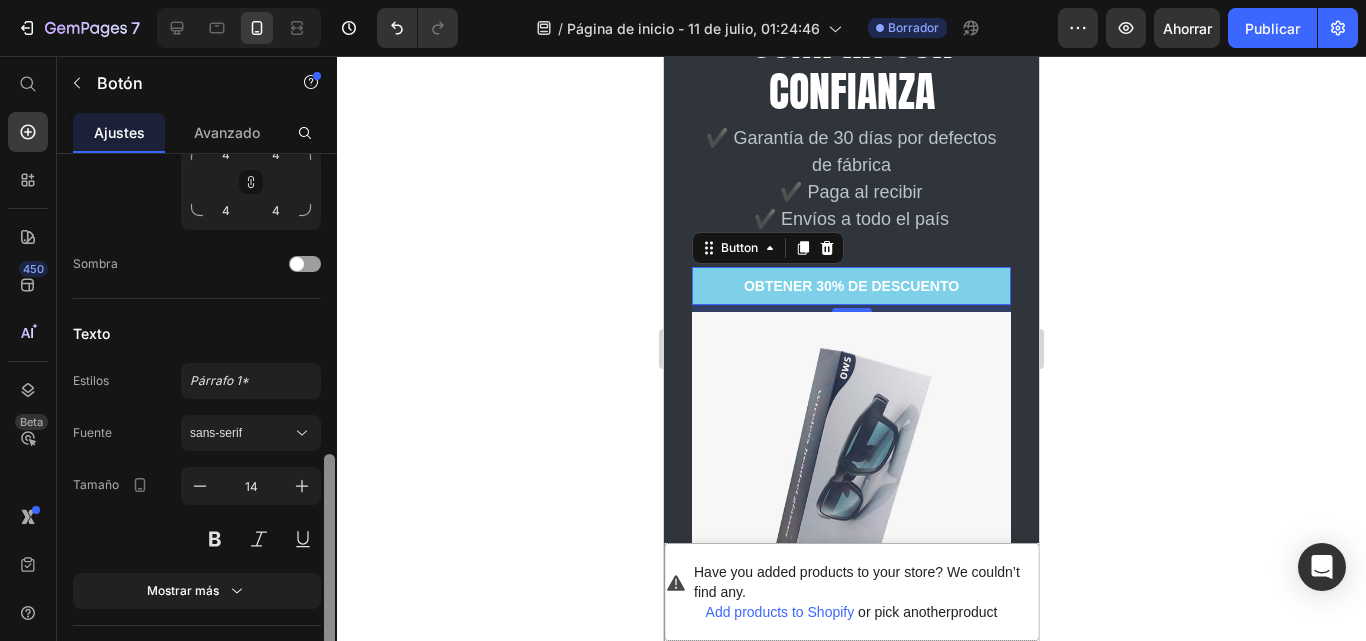 drag, startPoint x: 329, startPoint y: 344, endPoint x: 331, endPoint y: 515, distance: 171.01169 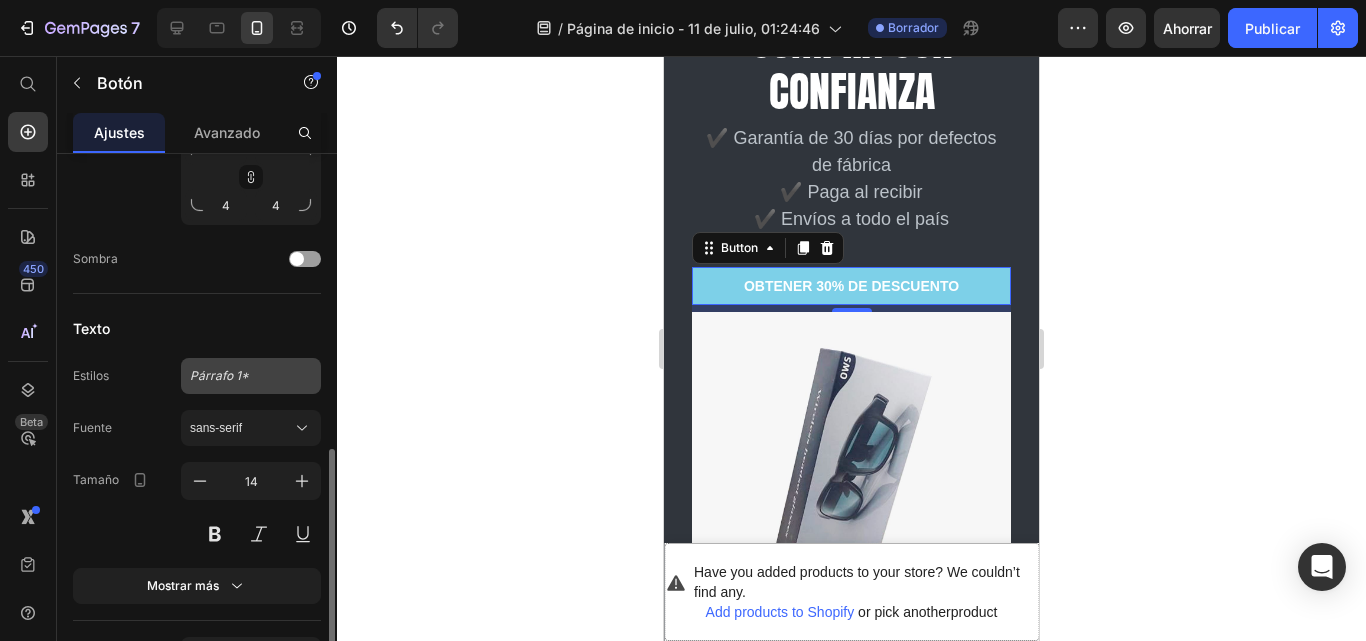 click on "Párrafo 1*" at bounding box center (219, 375) 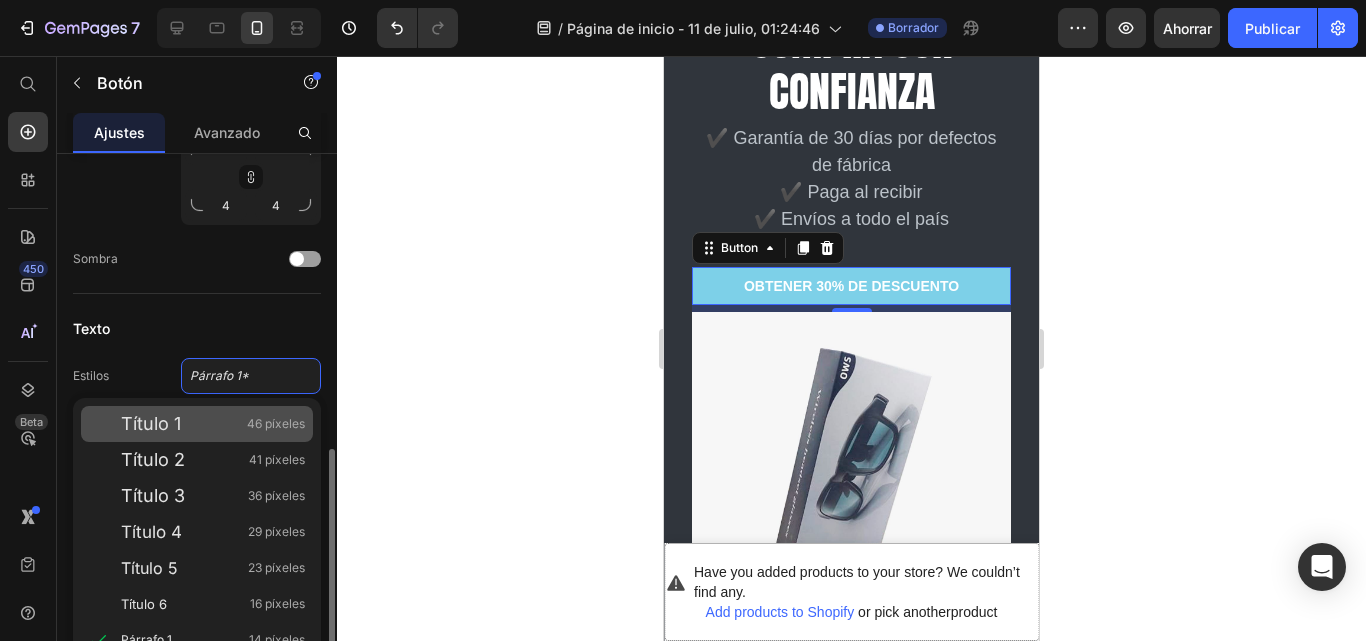 click on "Título 1 46 píxeles" at bounding box center [213, 424] 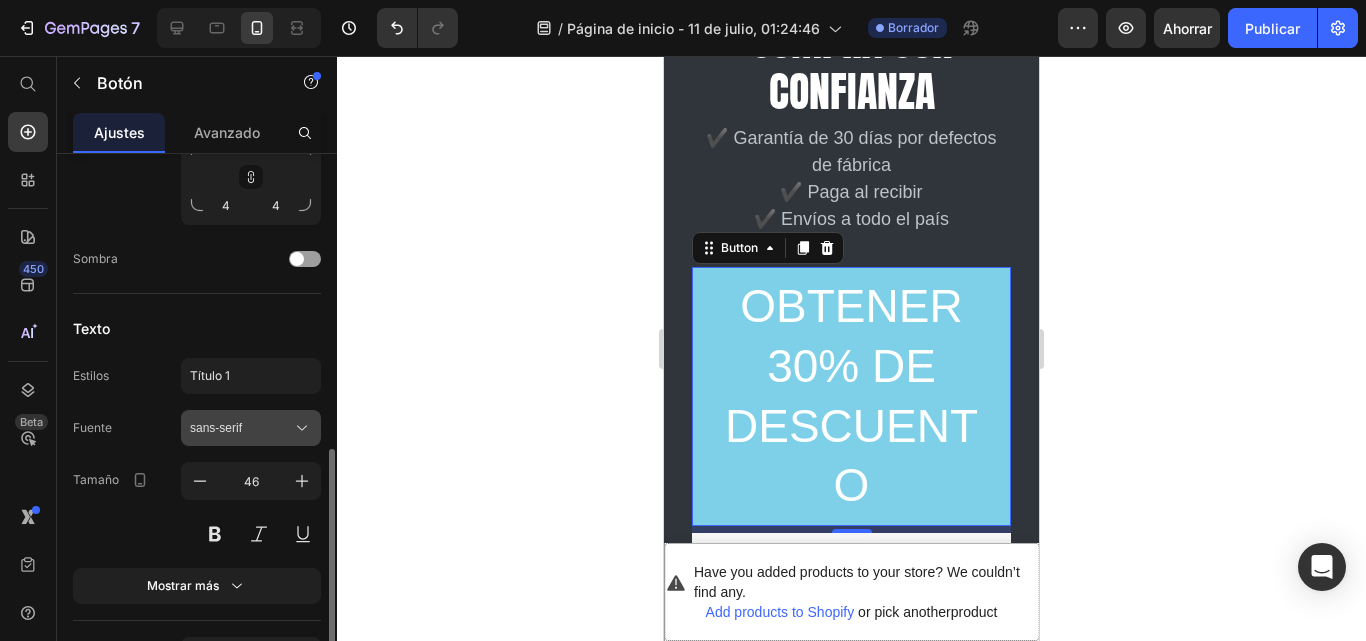 click on "sans-serif" at bounding box center (216, 428) 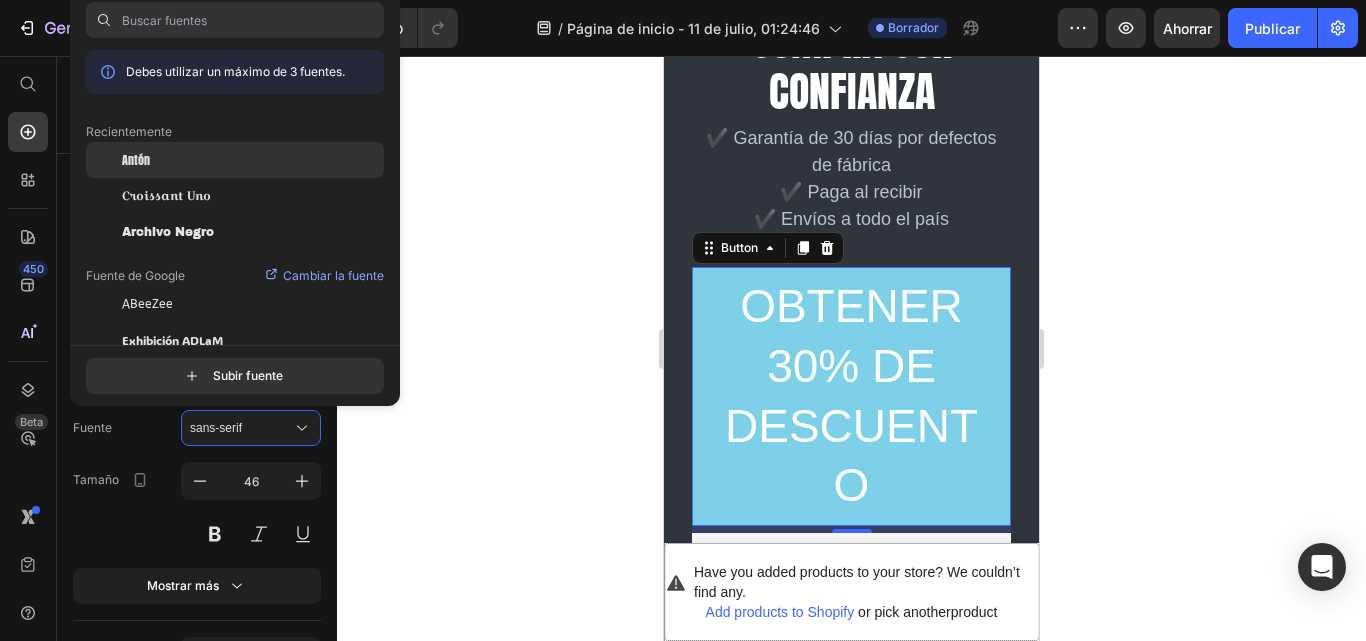 click on "Antón" at bounding box center (136, 160) 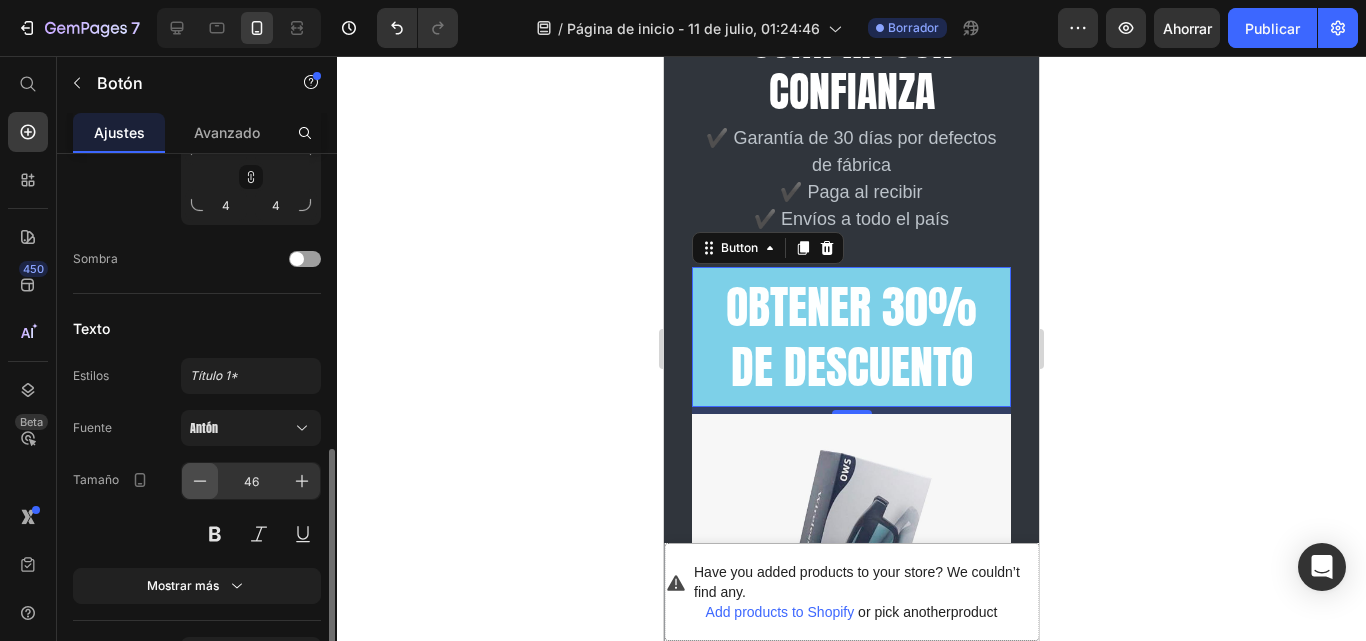 click 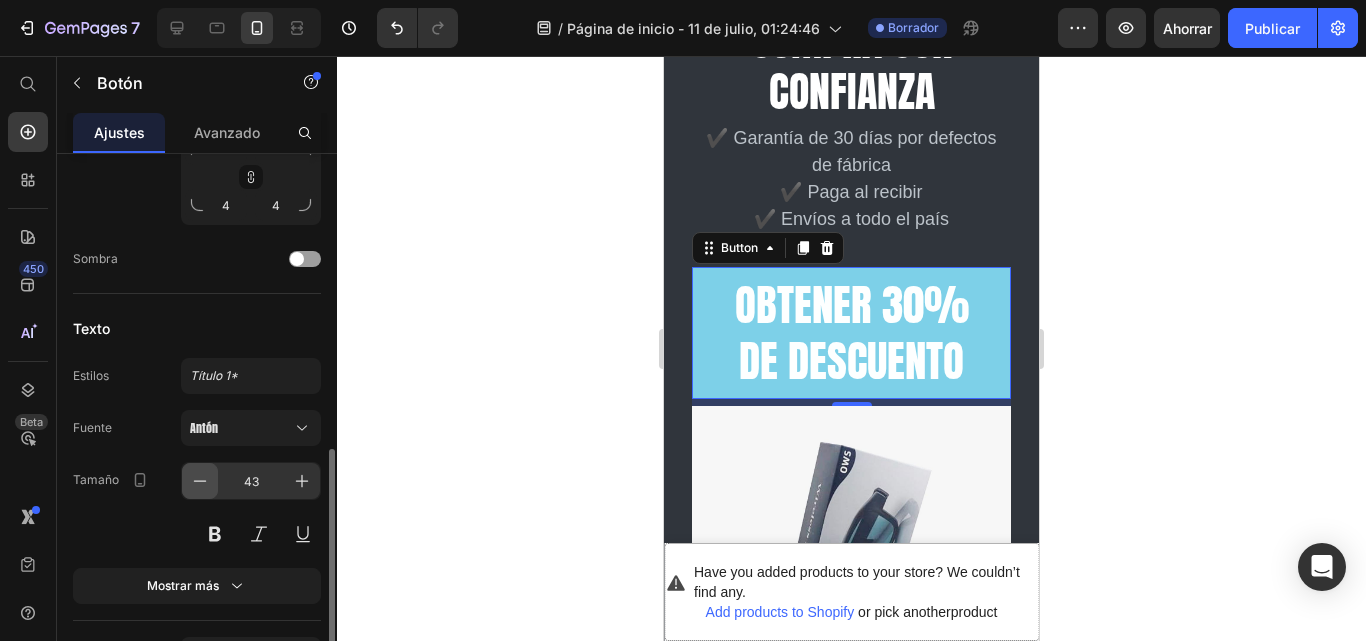 click 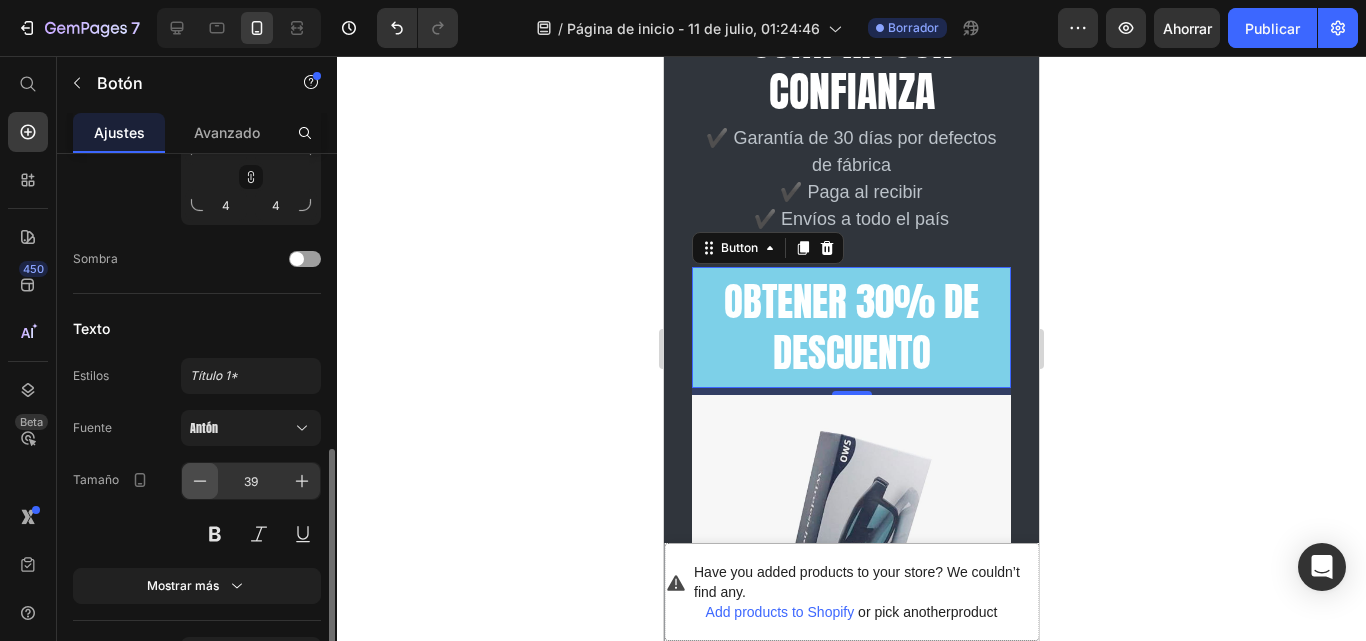 click 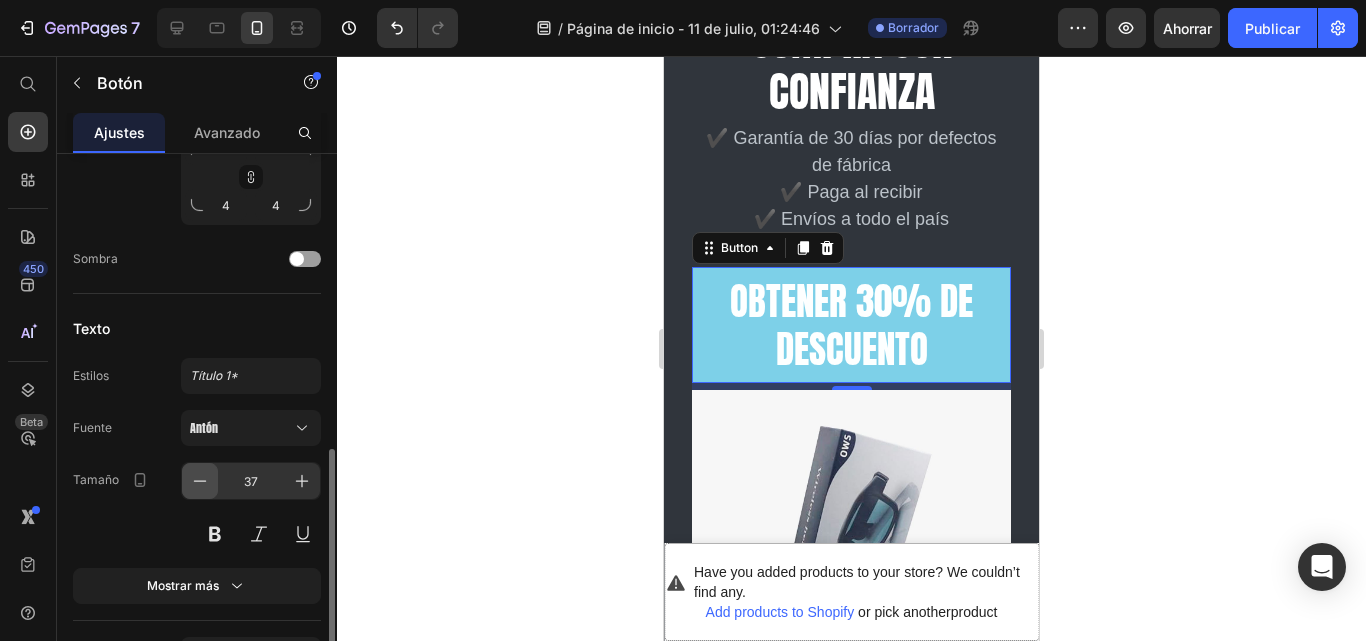 click 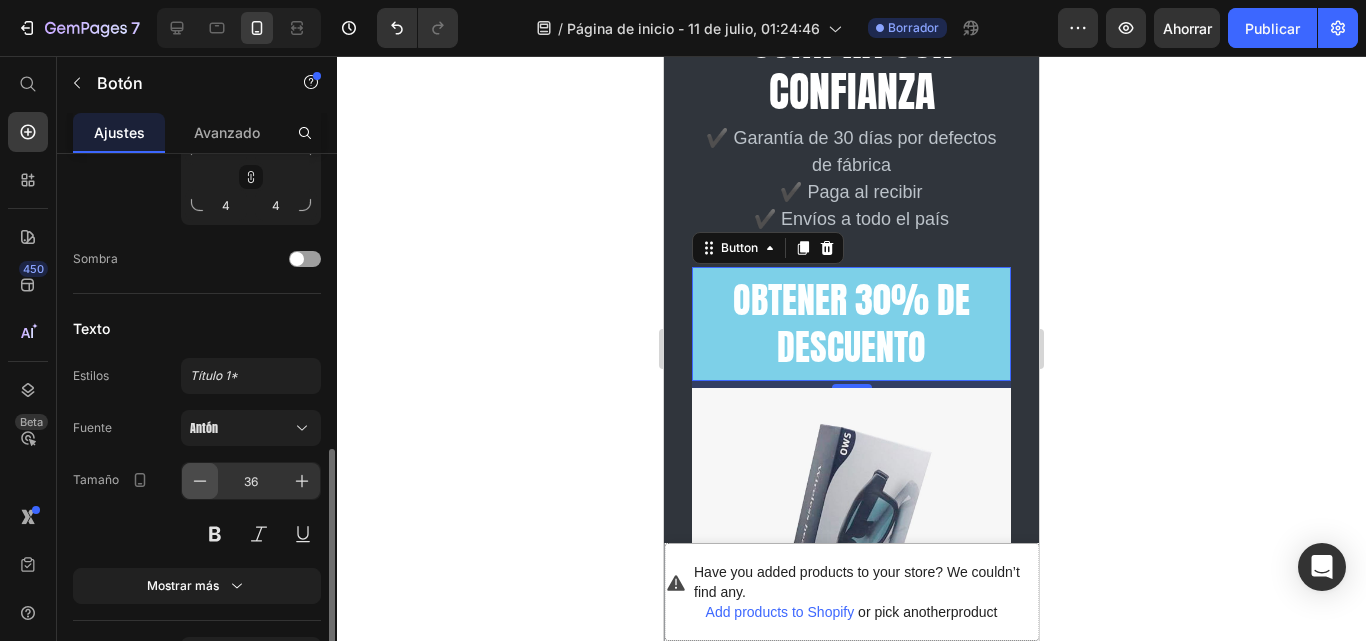 click 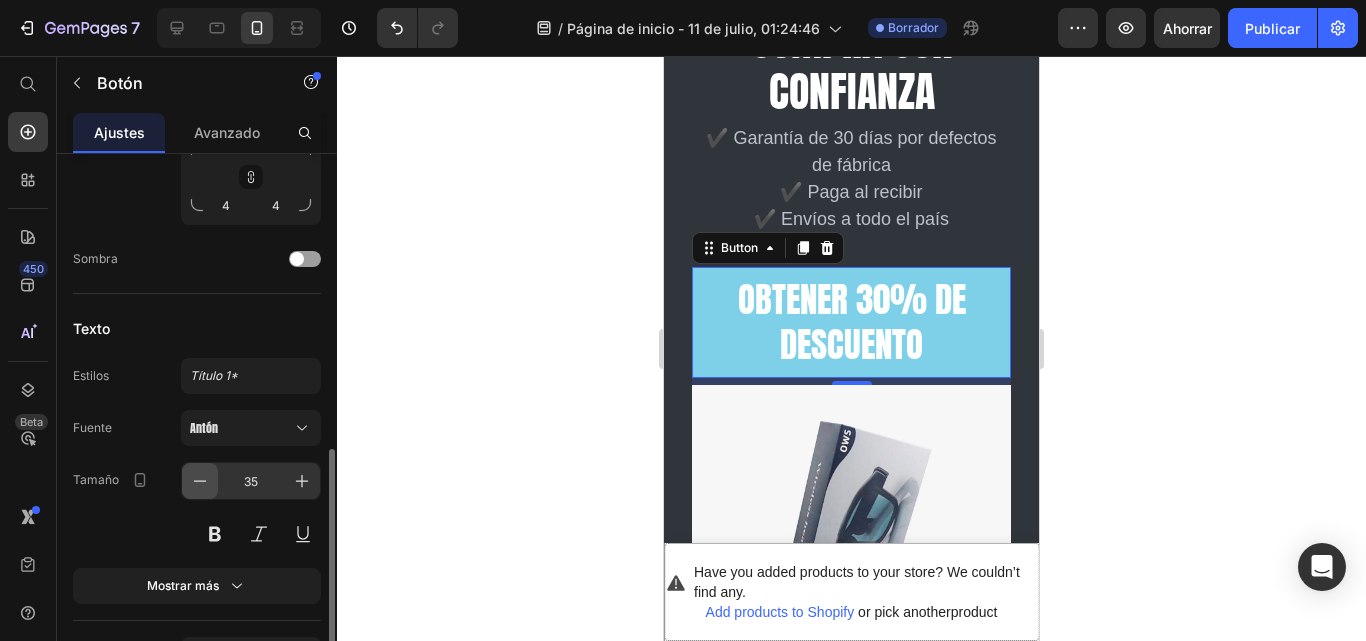 click 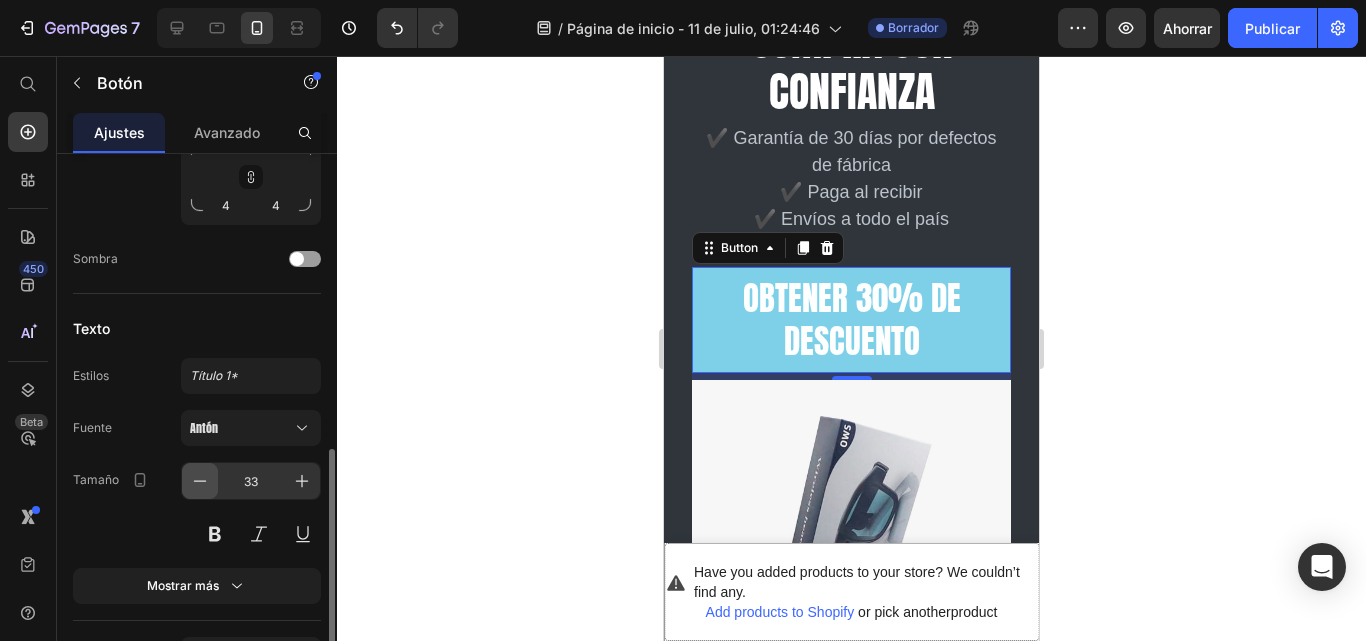 click 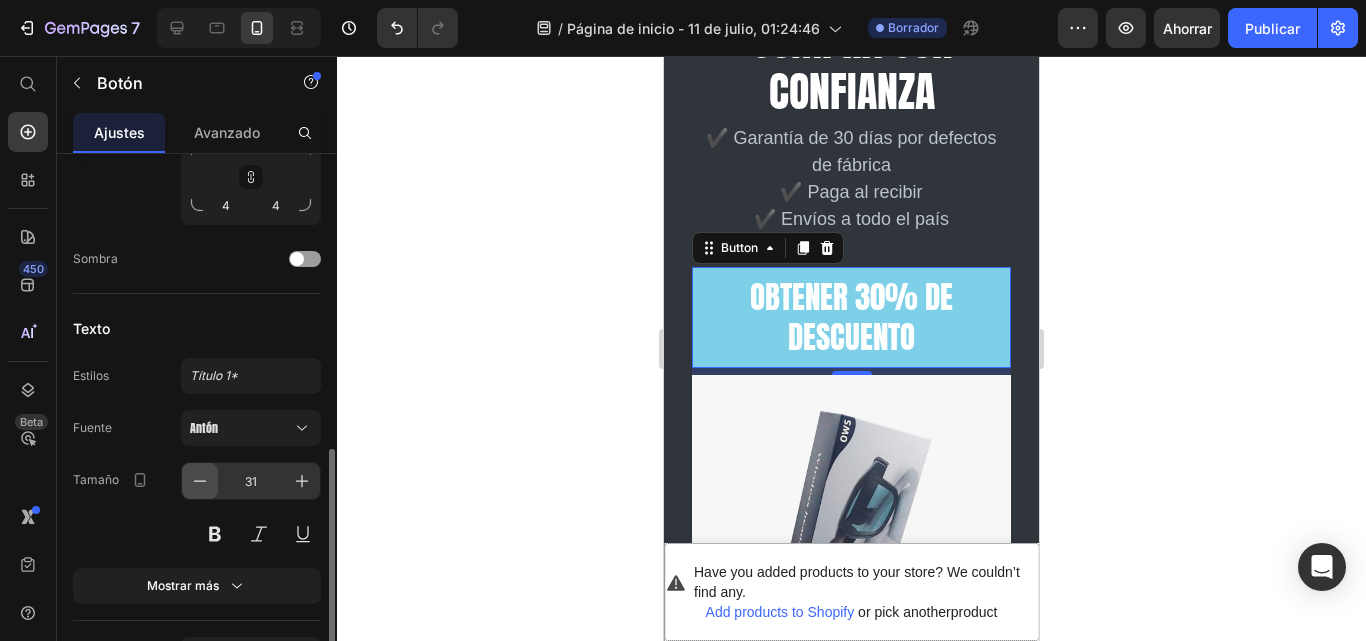 click 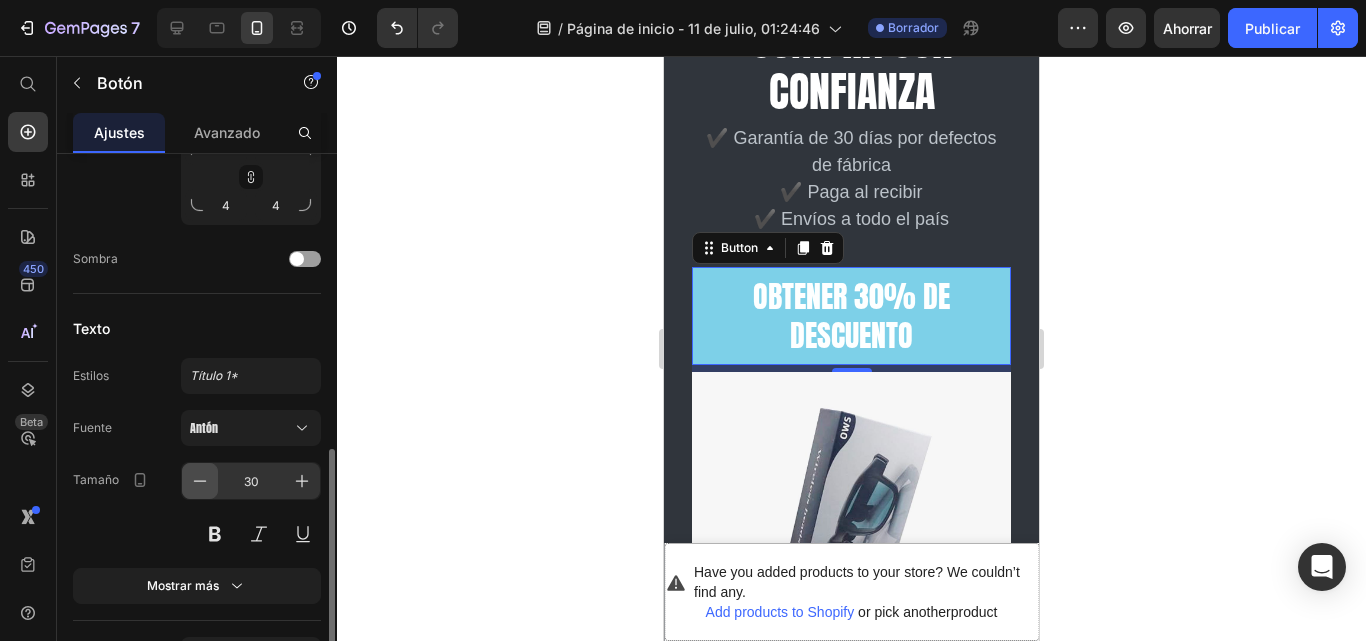 click 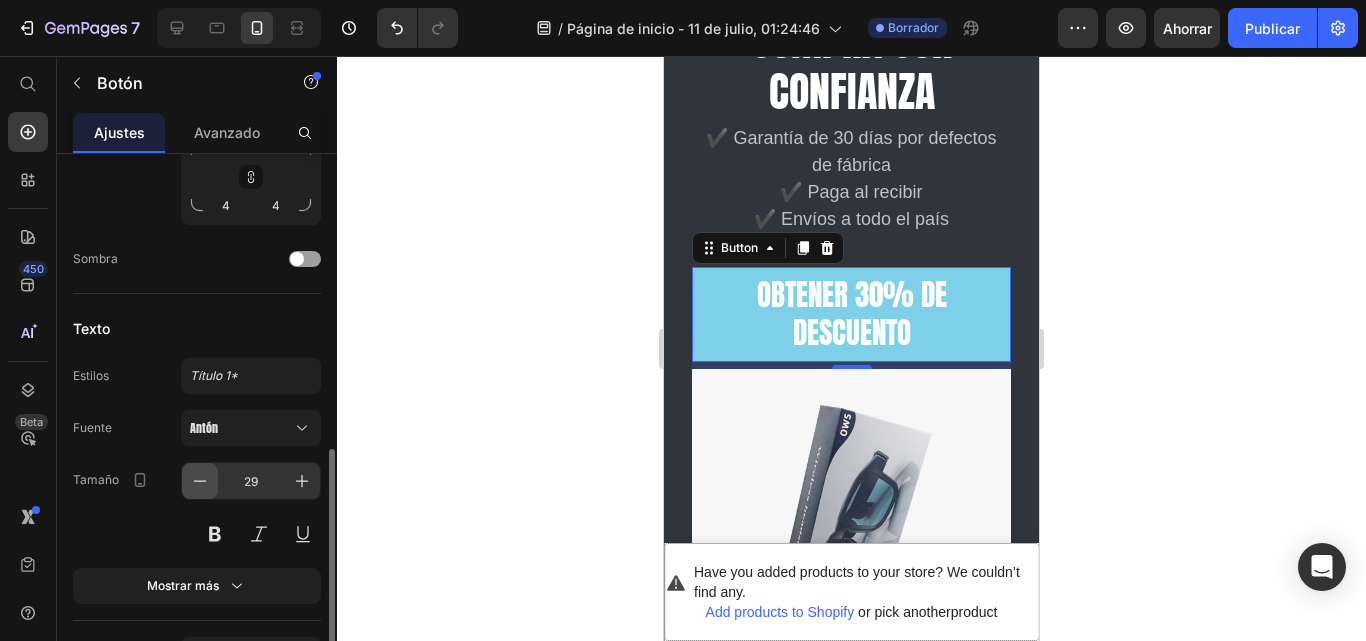 click 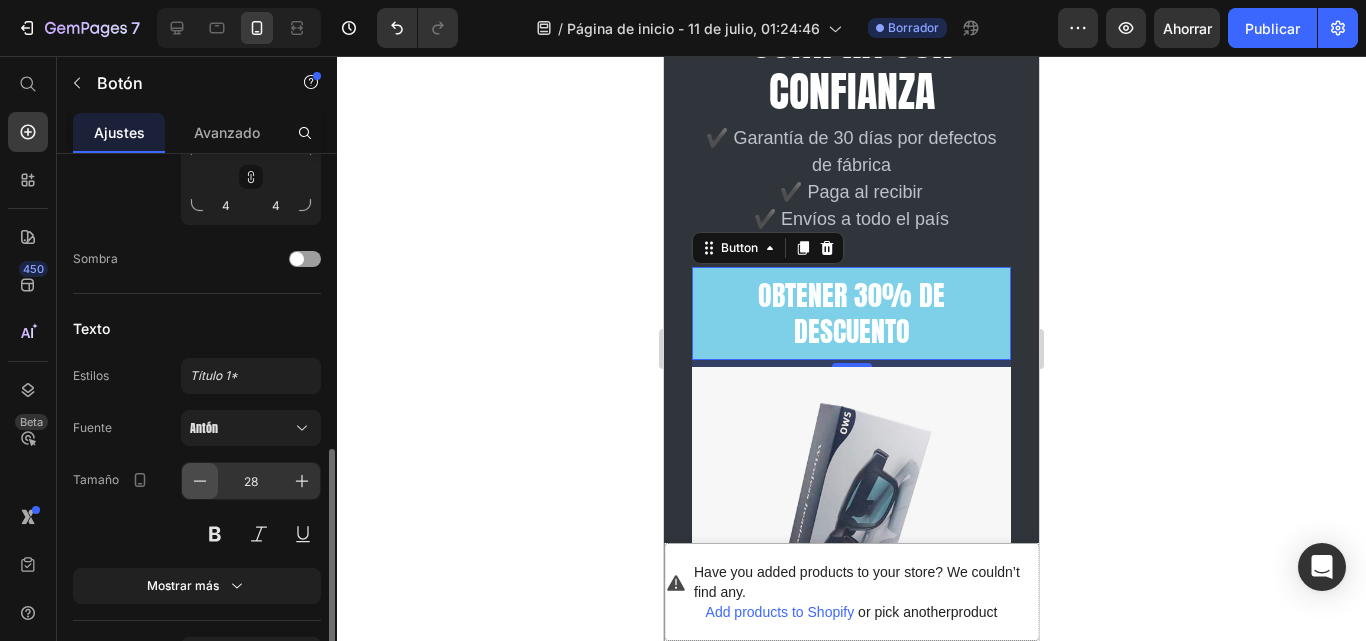 click 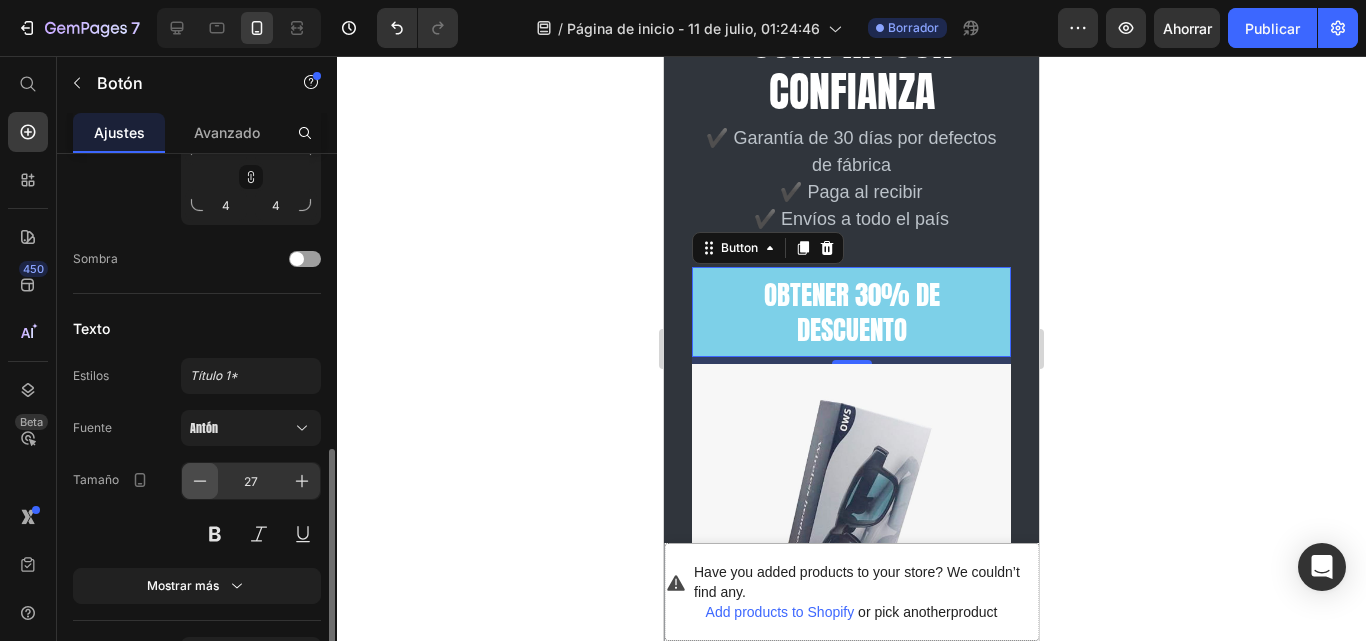 click 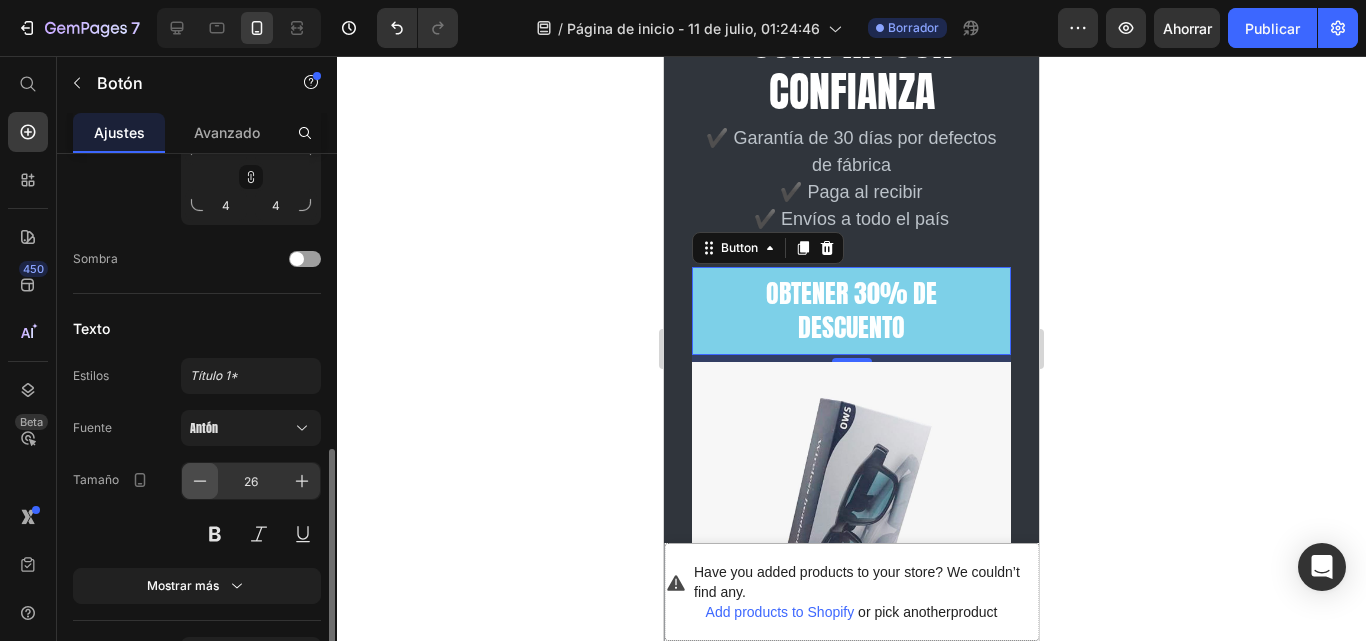 click 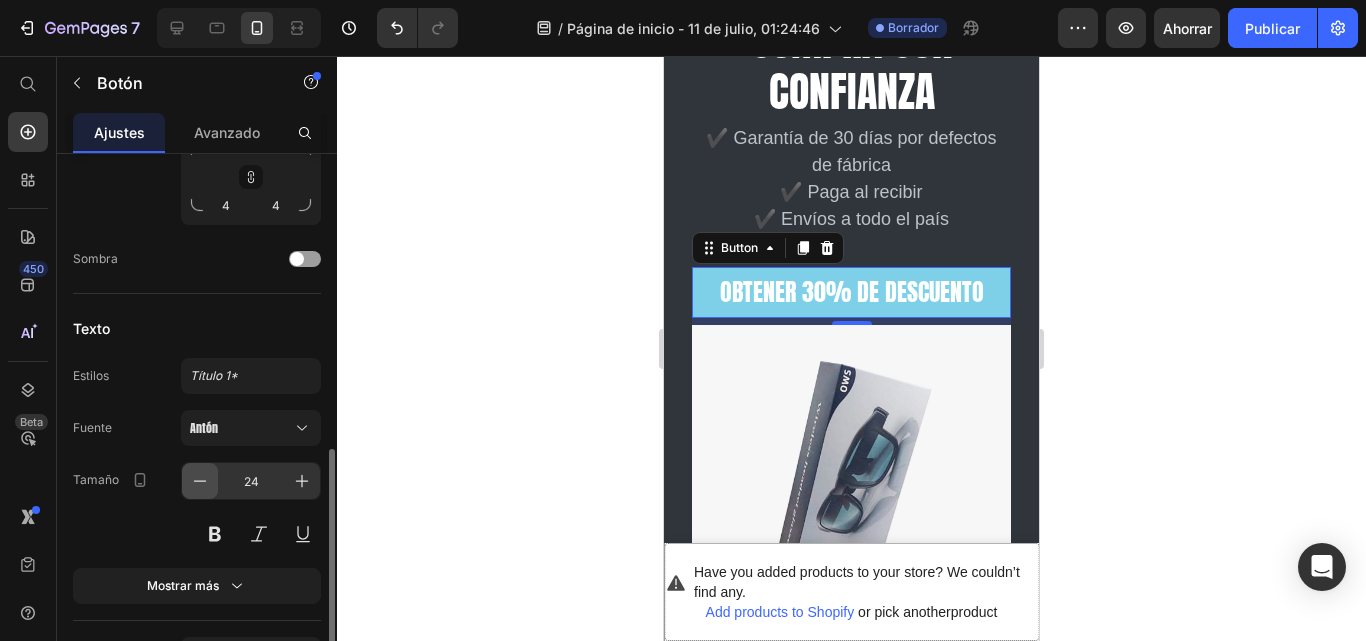 click 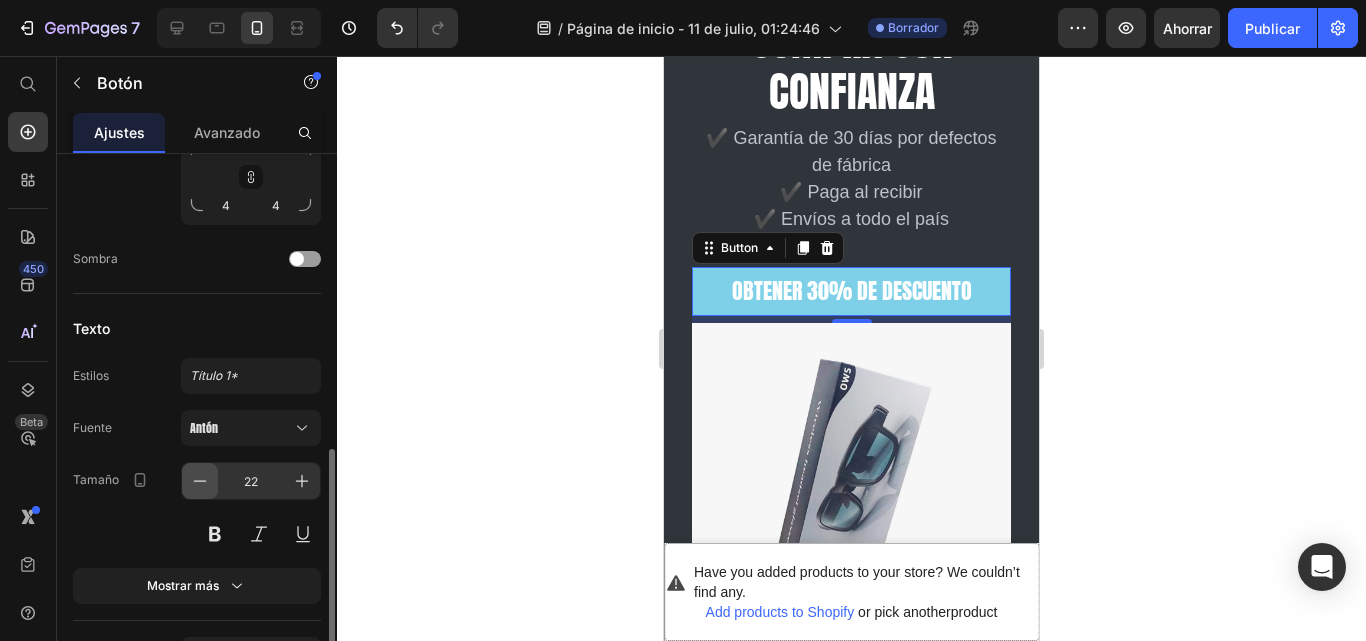 click 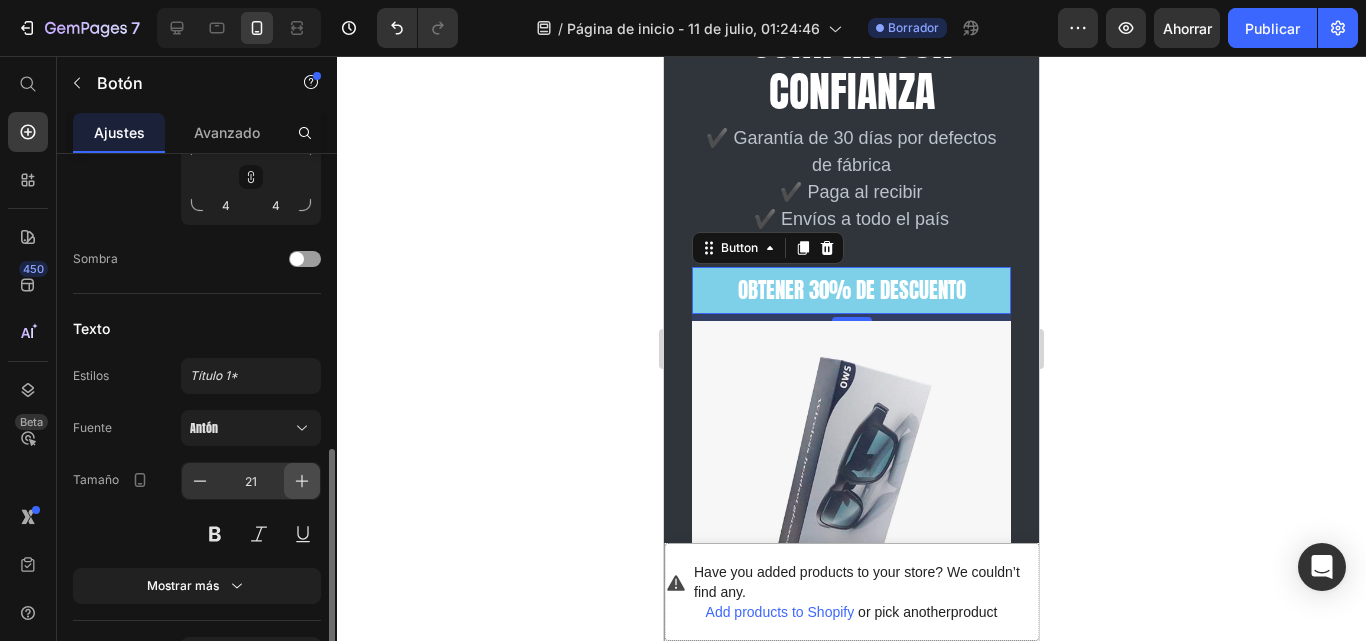 click 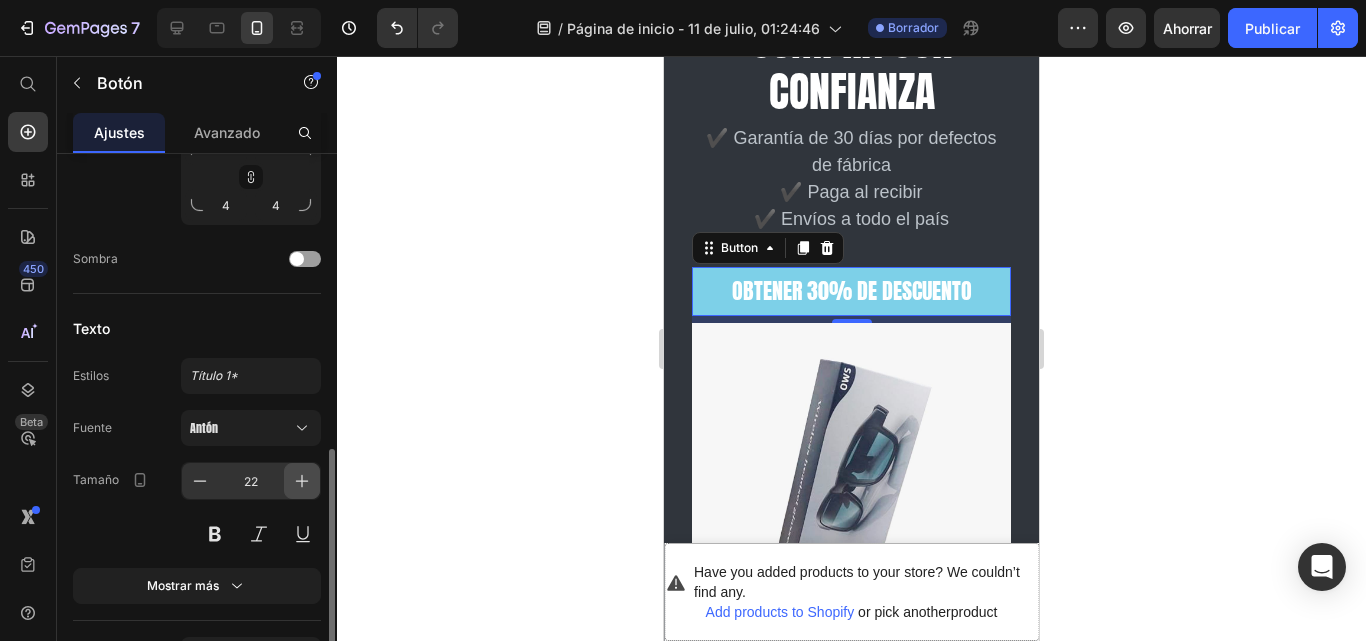 click 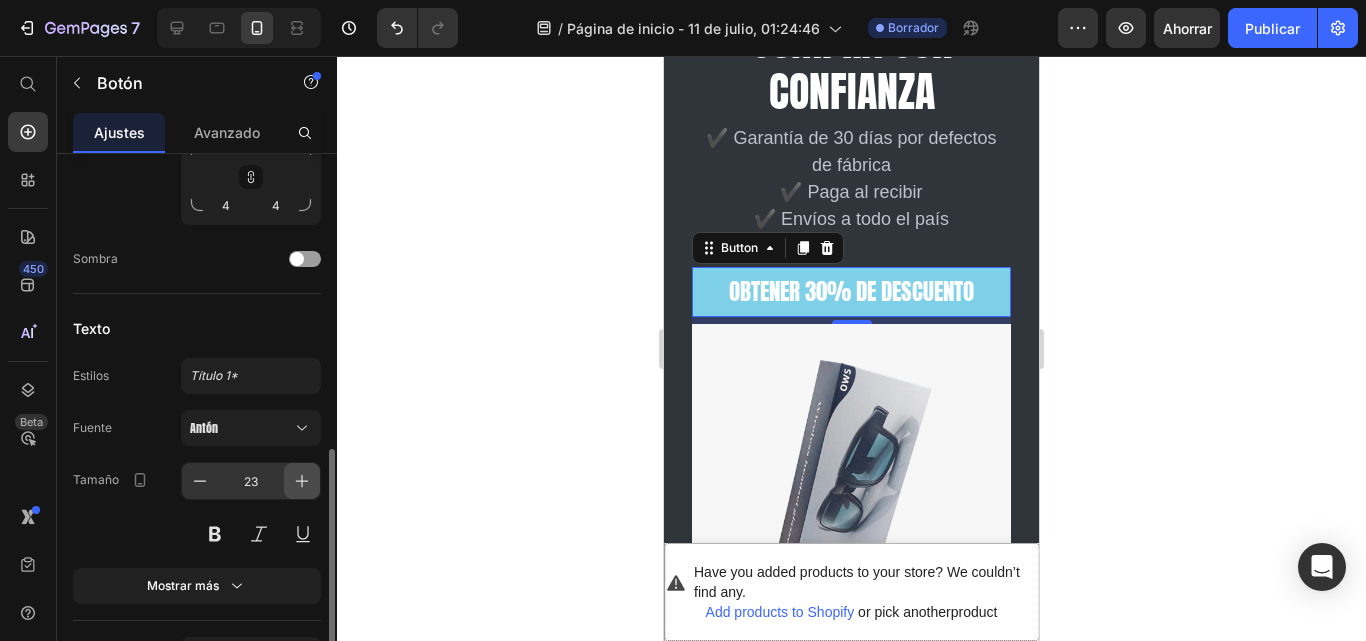 click 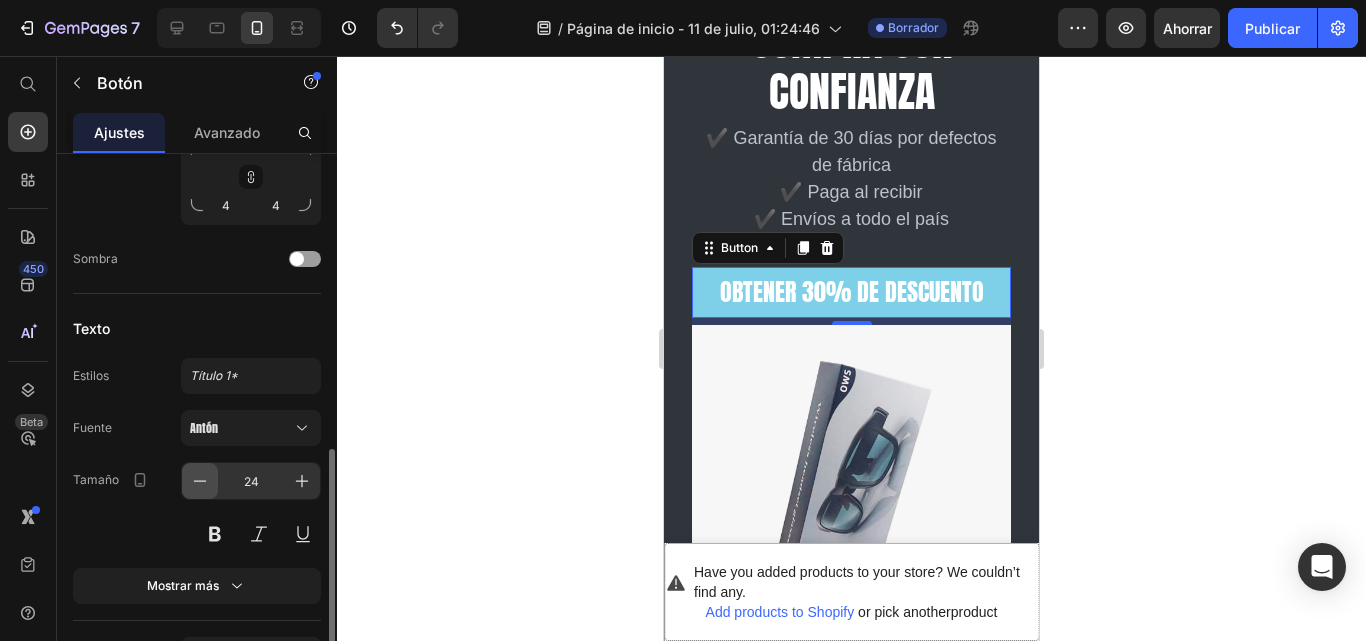 click 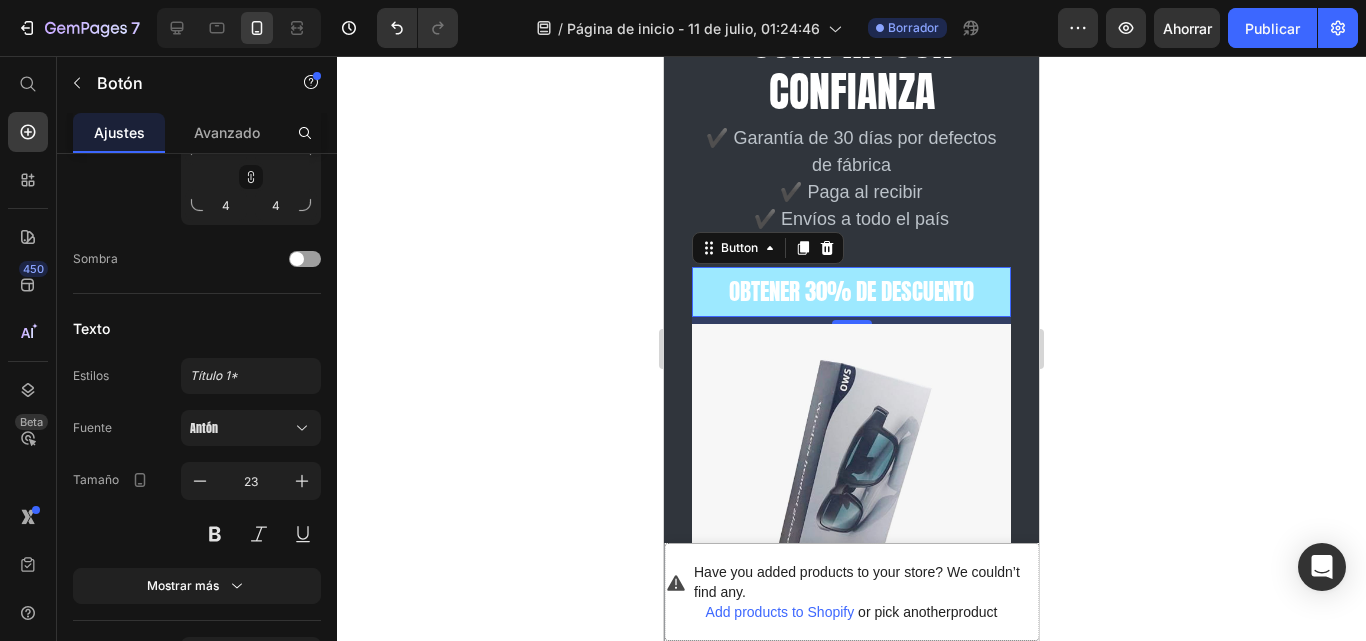 click on "OBTENER 30% DE DESCUENTO" at bounding box center [851, 292] 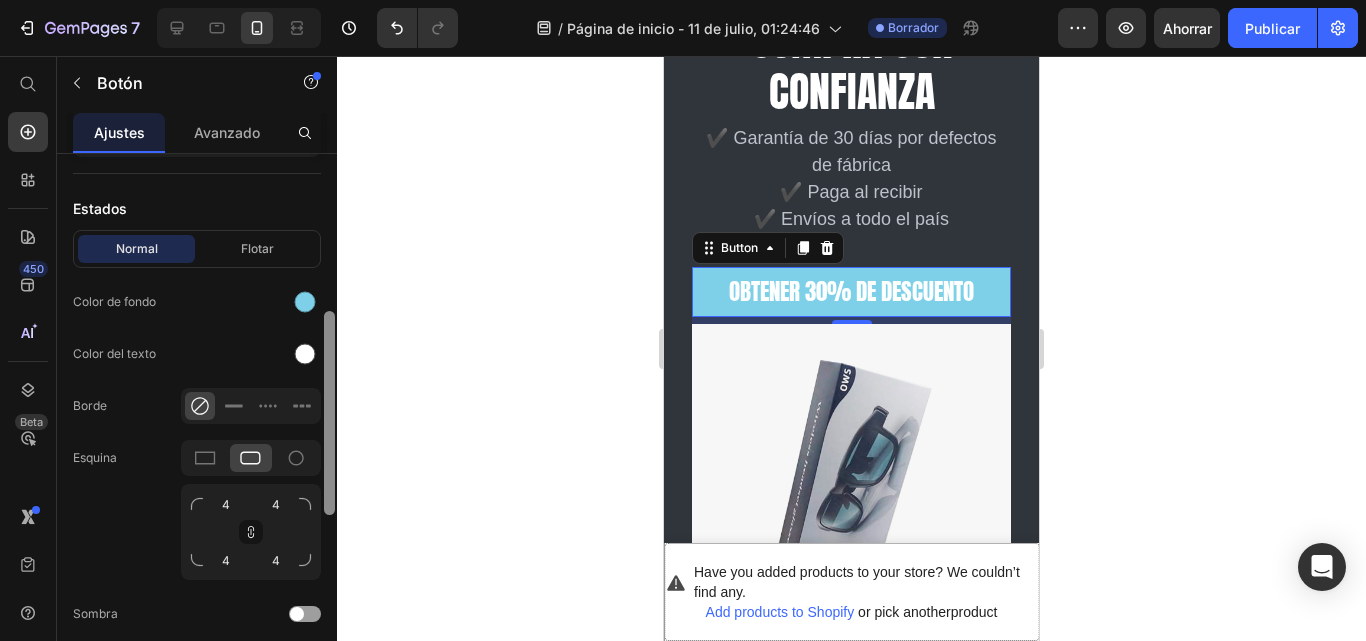 drag, startPoint x: 331, startPoint y: 496, endPoint x: 330, endPoint y: 360, distance: 136.00368 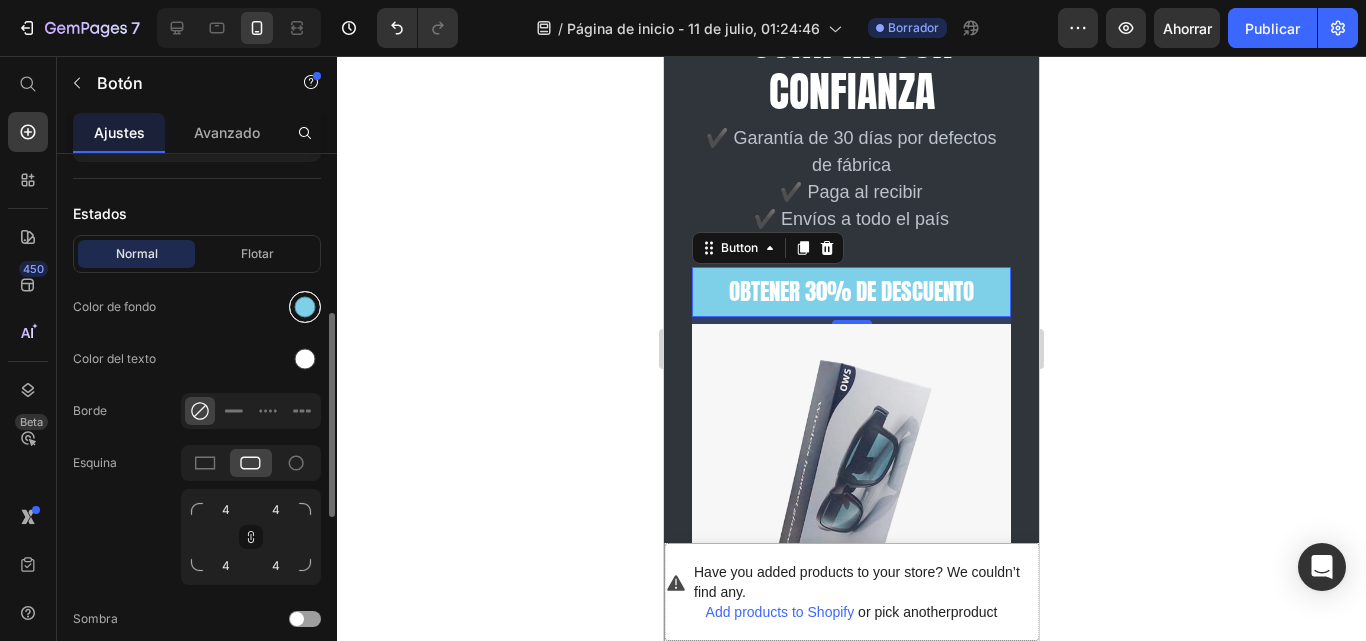 click at bounding box center (305, 307) 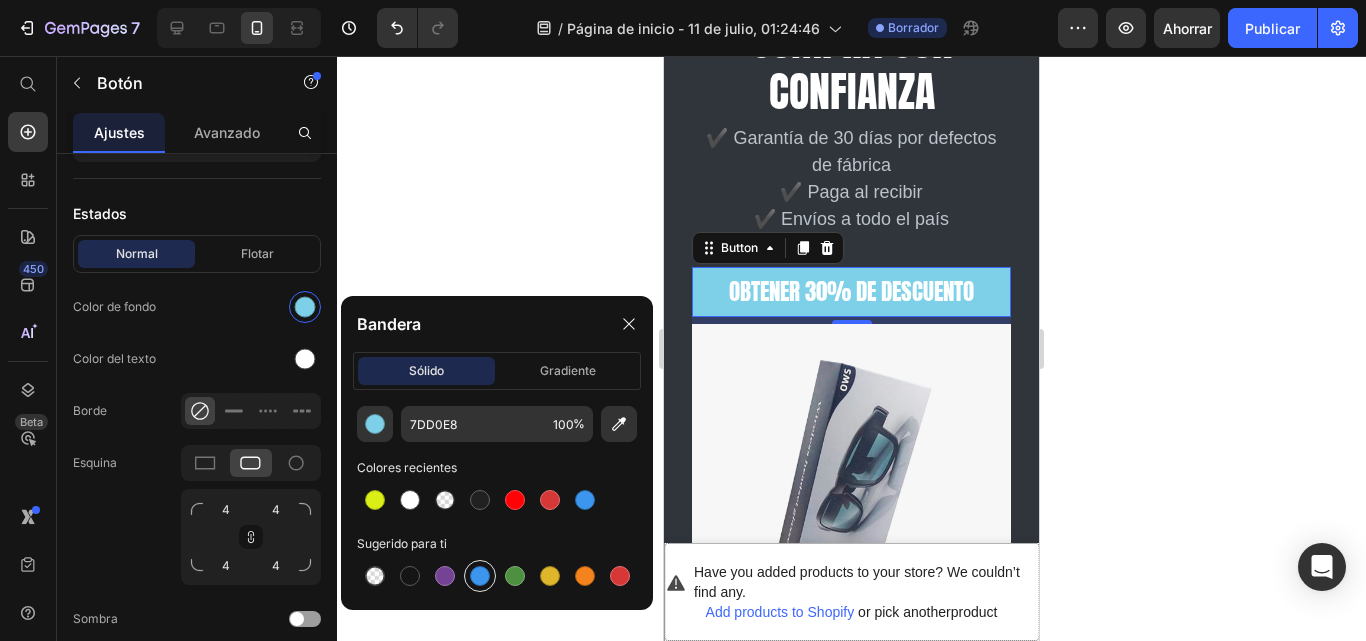 click at bounding box center [480, 576] 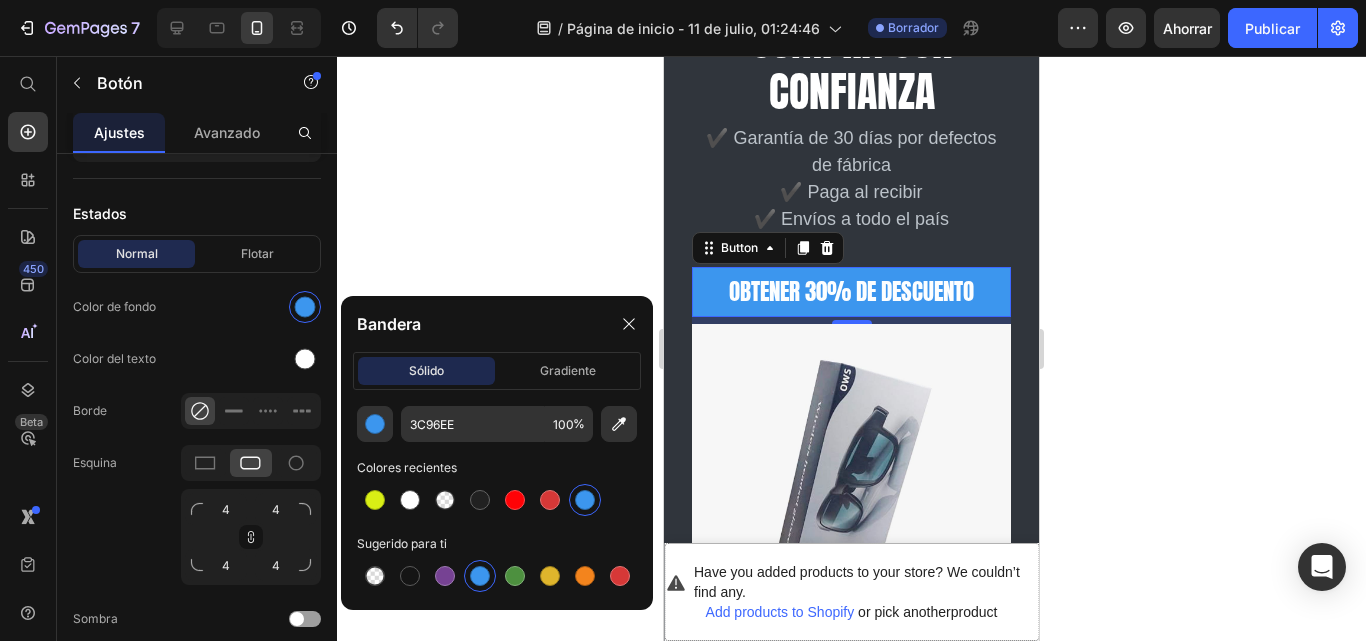 click 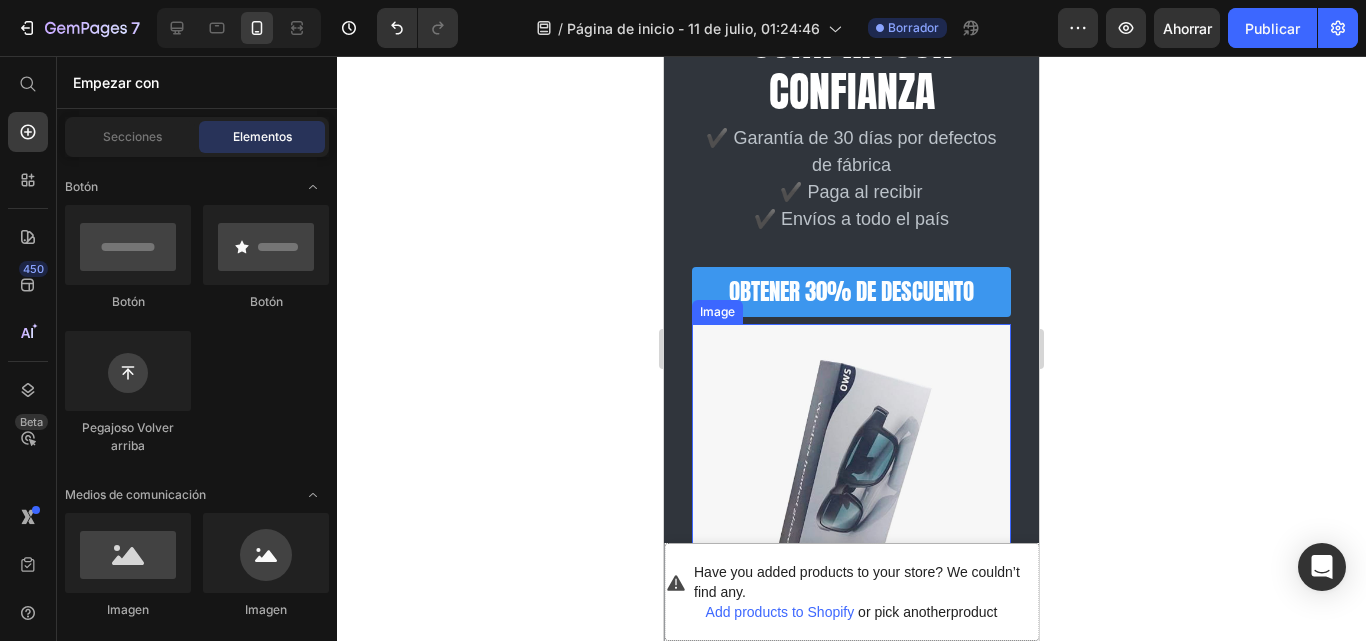 click at bounding box center [851, 483] 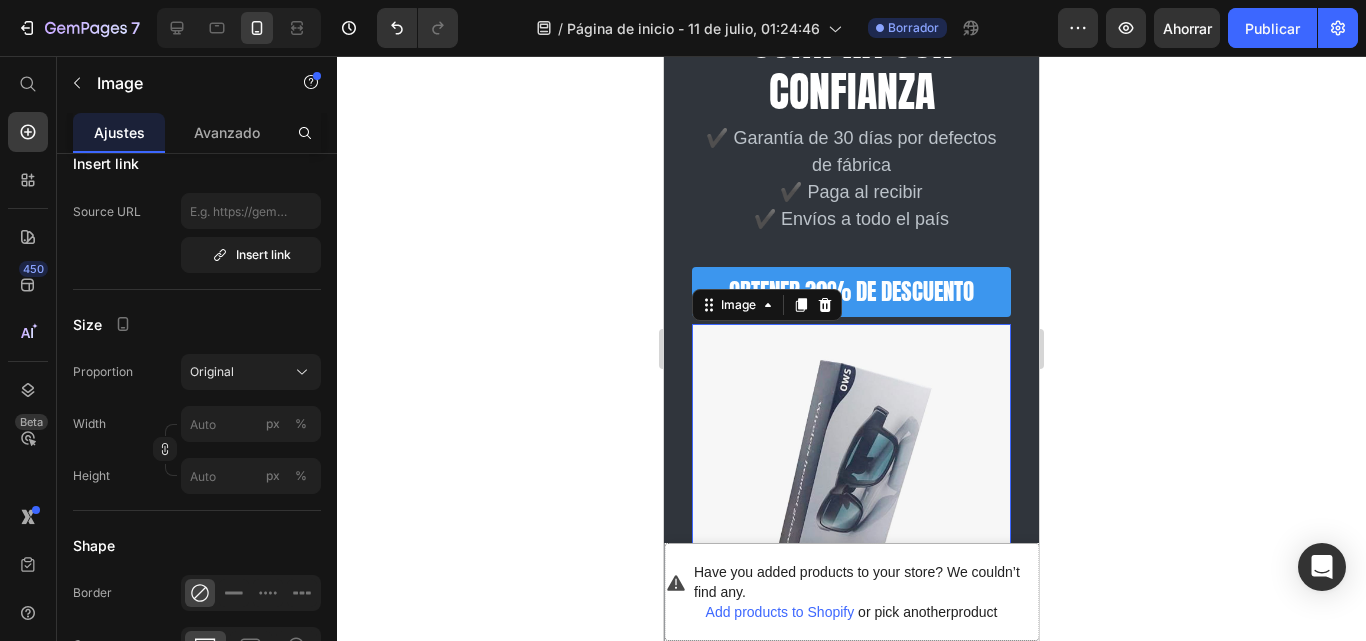 scroll, scrollTop: 0, scrollLeft: 0, axis: both 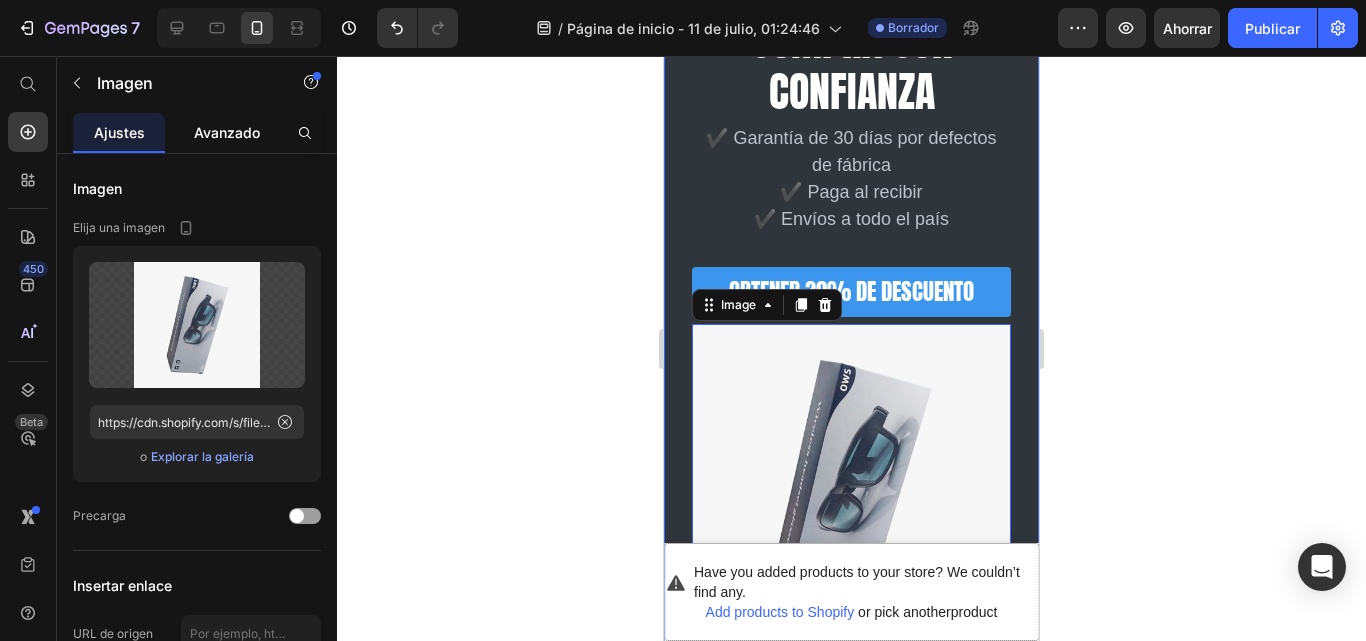 click on "Avanzado" at bounding box center (227, 132) 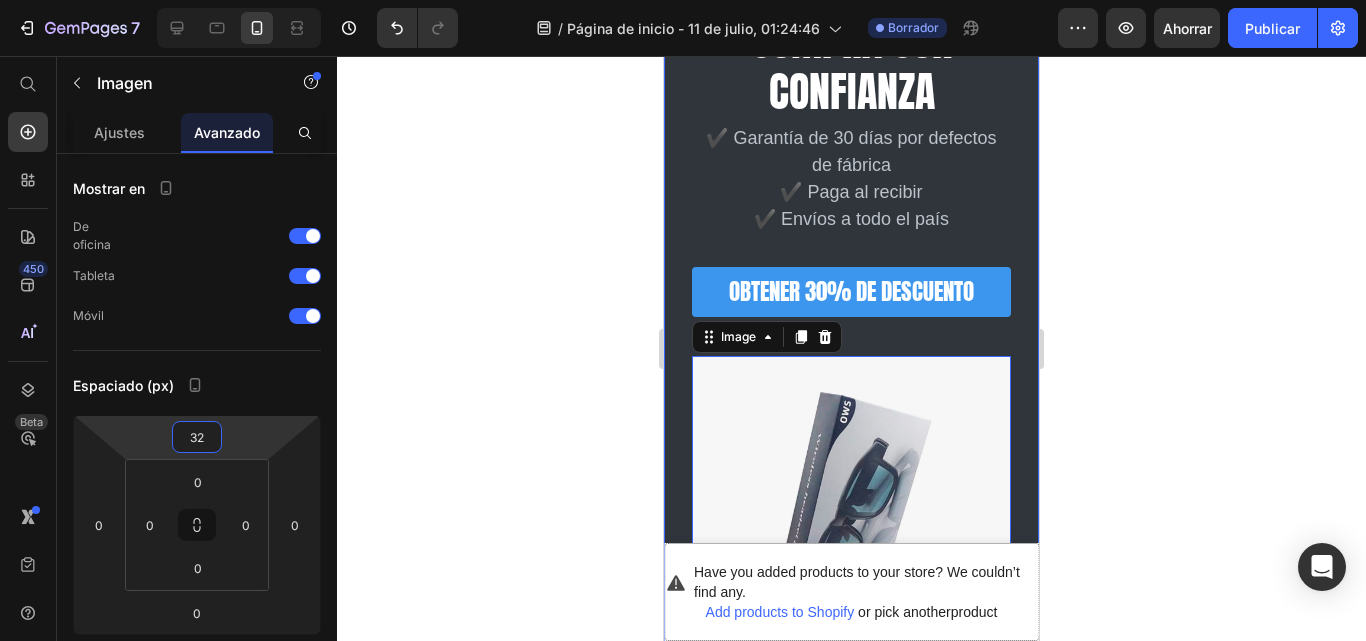 type on "34" 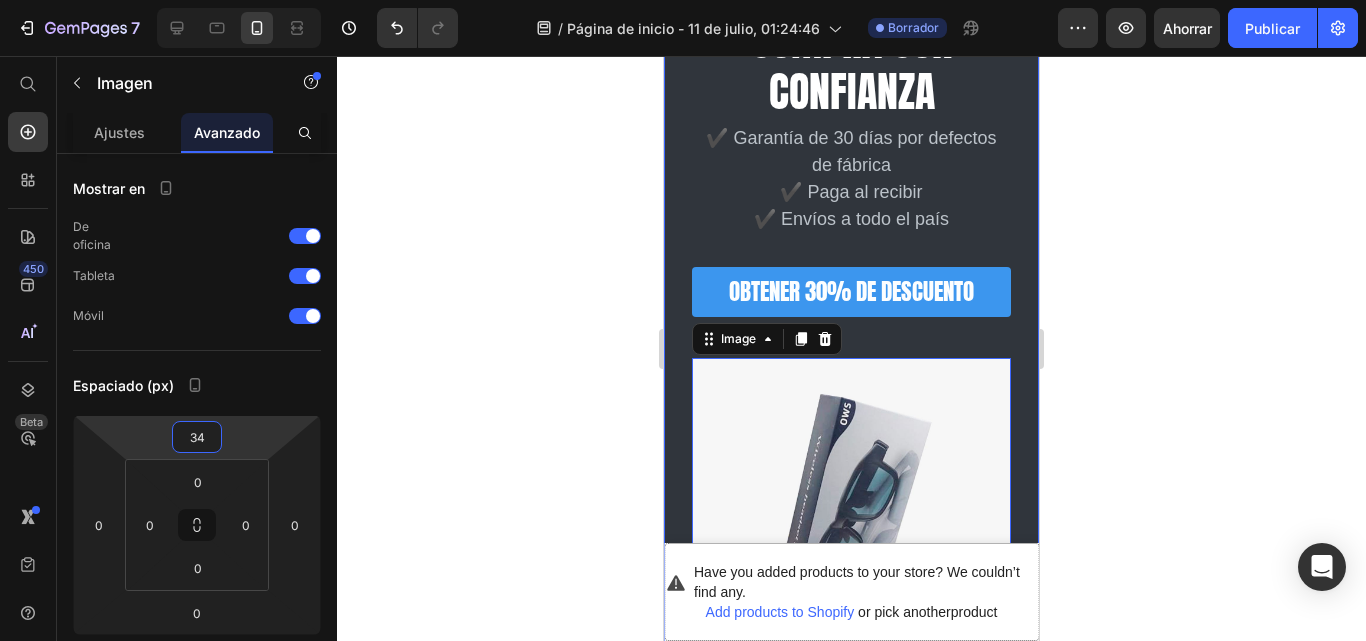 drag, startPoint x: 239, startPoint y: 429, endPoint x: 237, endPoint y: 412, distance: 17.117243 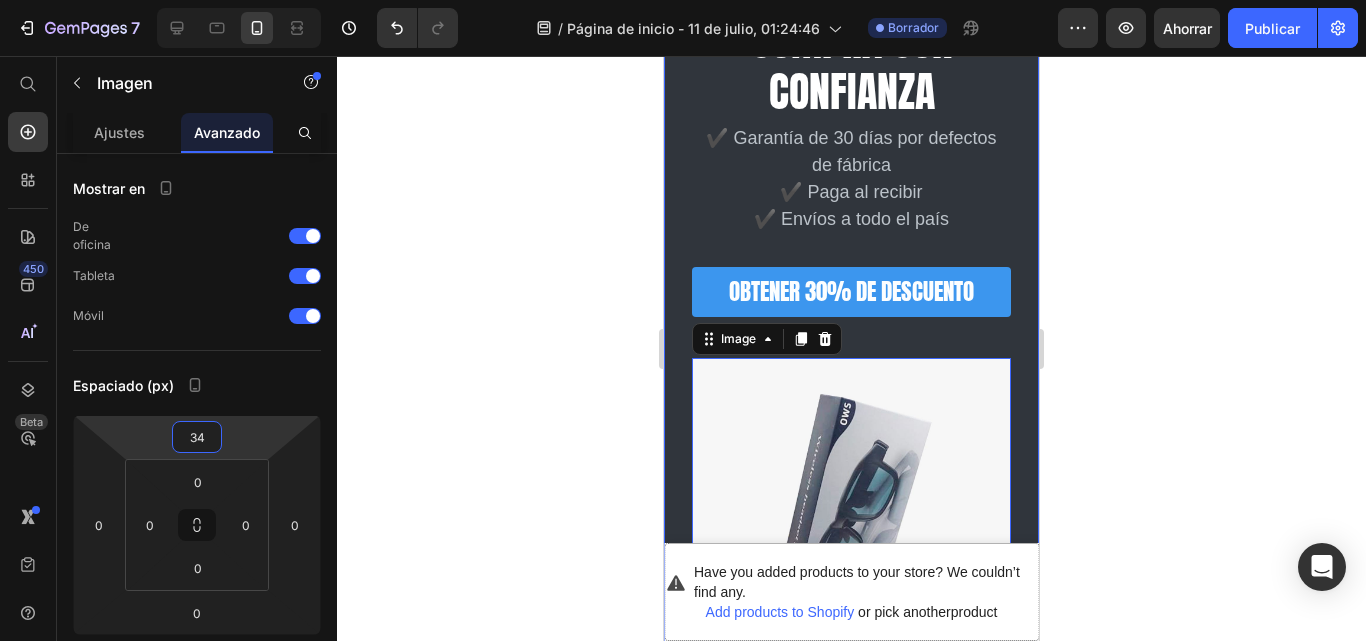 click 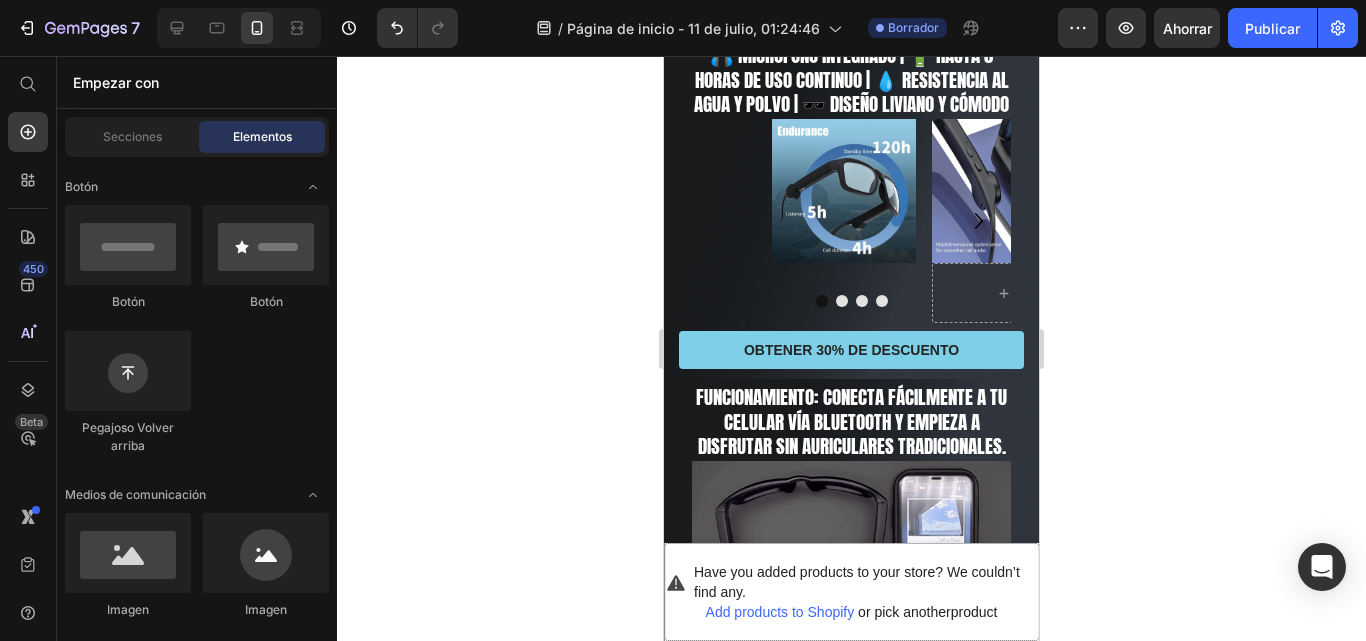 scroll, scrollTop: 1293, scrollLeft: 0, axis: vertical 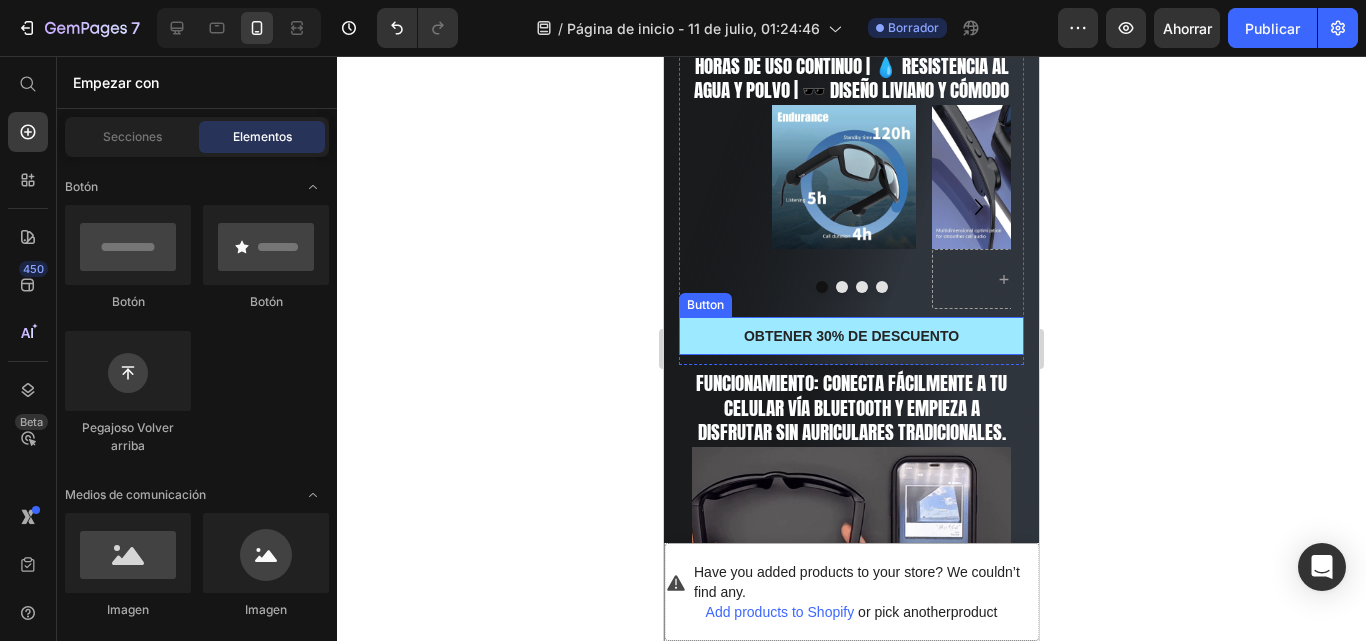 click on "OBTENER 30% DE DESCUENTO" at bounding box center (851, 336) 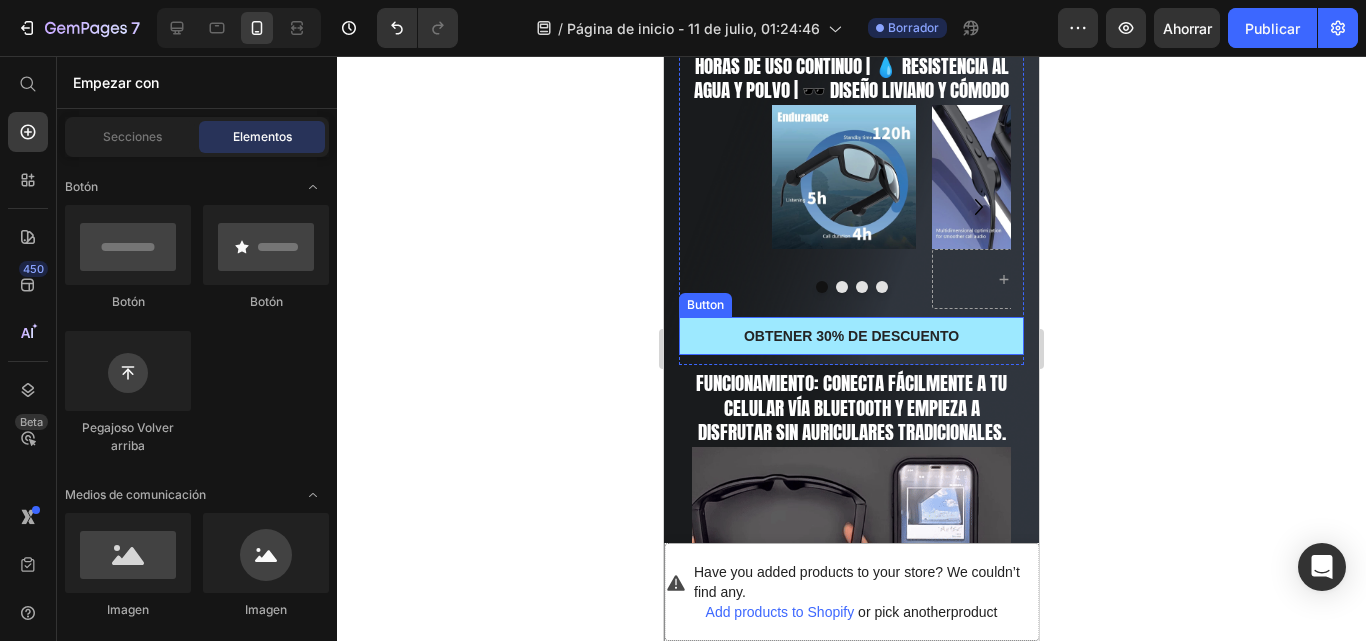 click on "OBTENER 30% DE DESCUENTO" at bounding box center (851, 336) 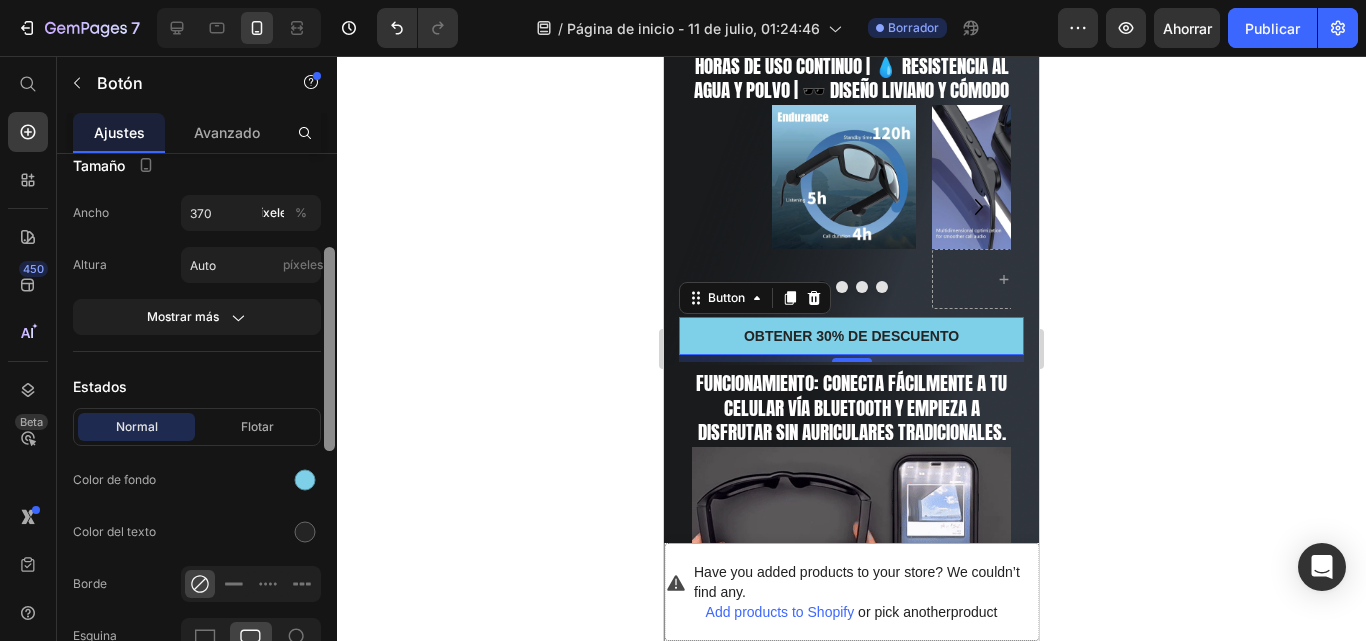 drag, startPoint x: 329, startPoint y: 342, endPoint x: 333, endPoint y: 447, distance: 105.076164 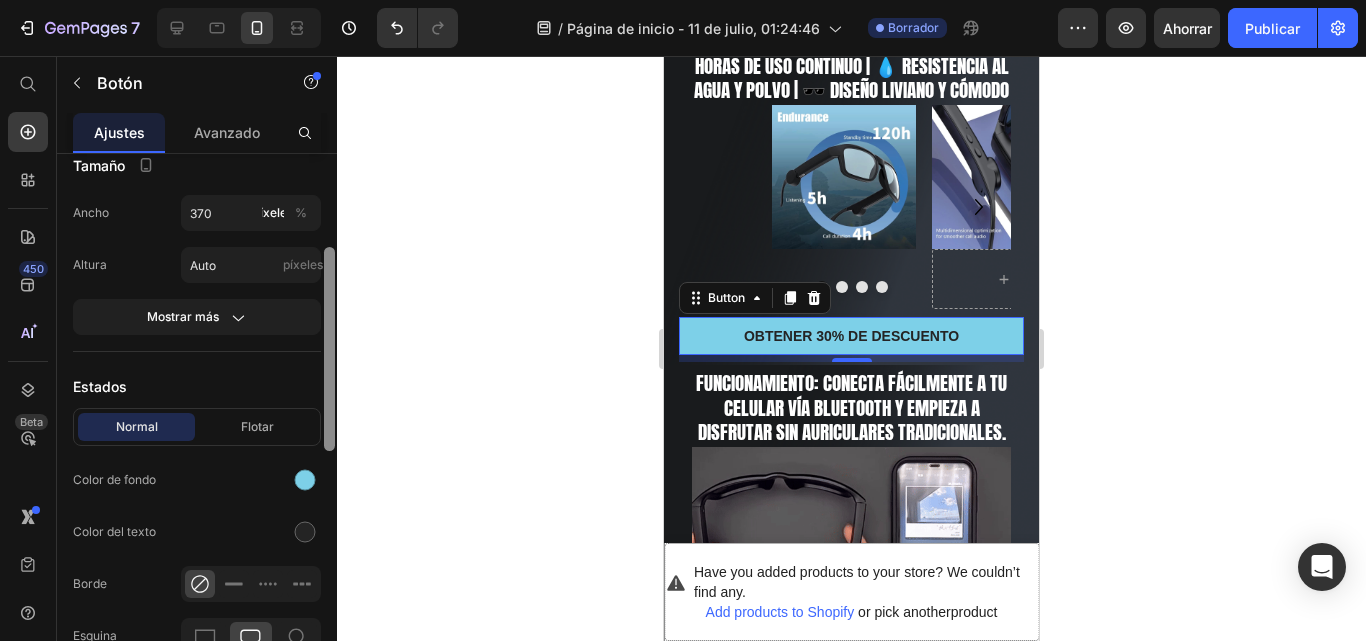 click at bounding box center [329, 349] 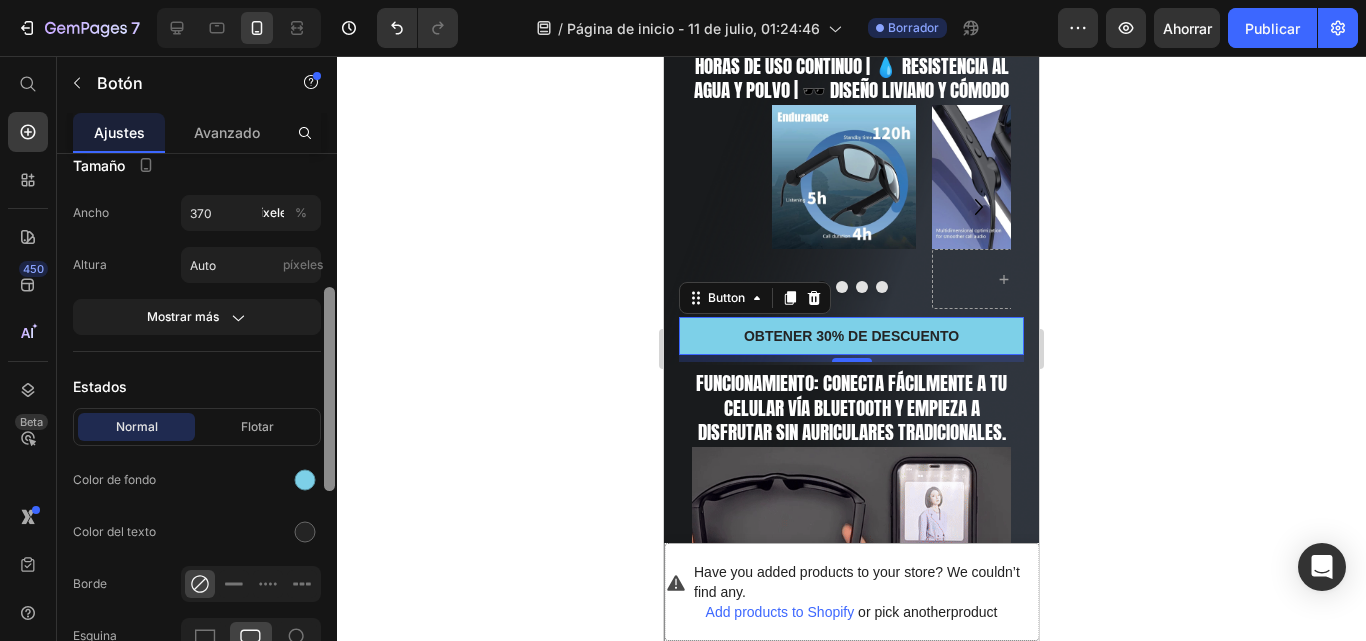 scroll, scrollTop: 278, scrollLeft: 0, axis: vertical 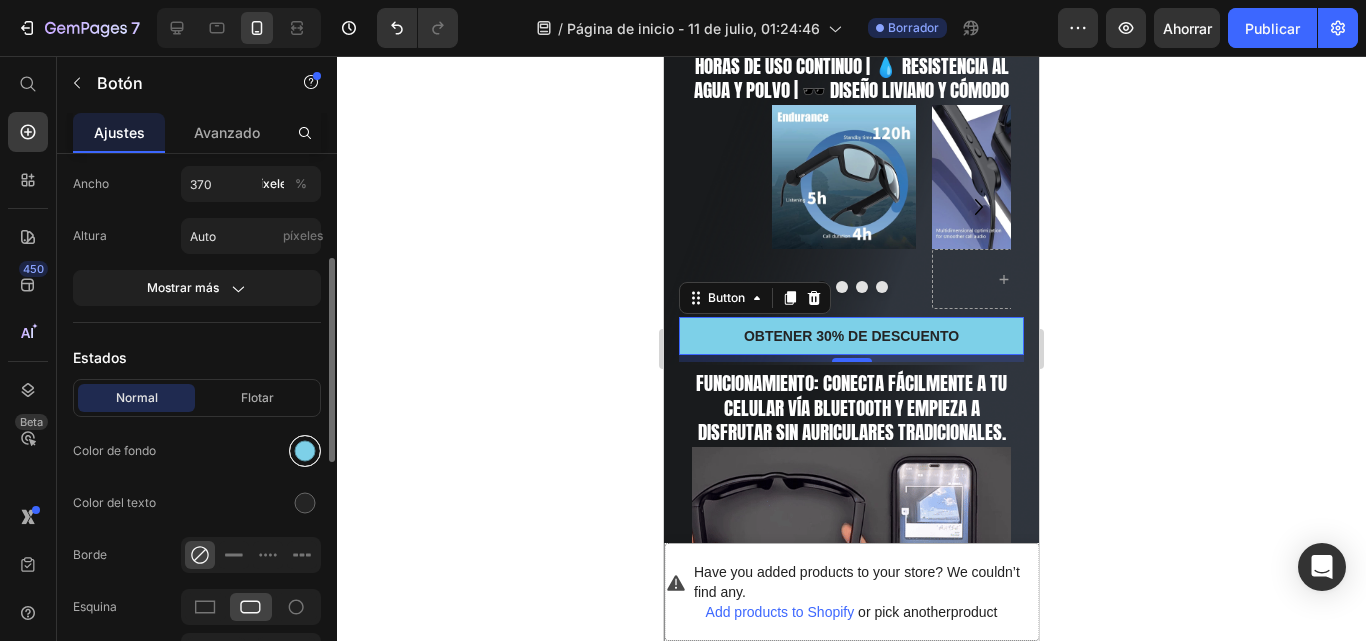 click at bounding box center [305, 451] 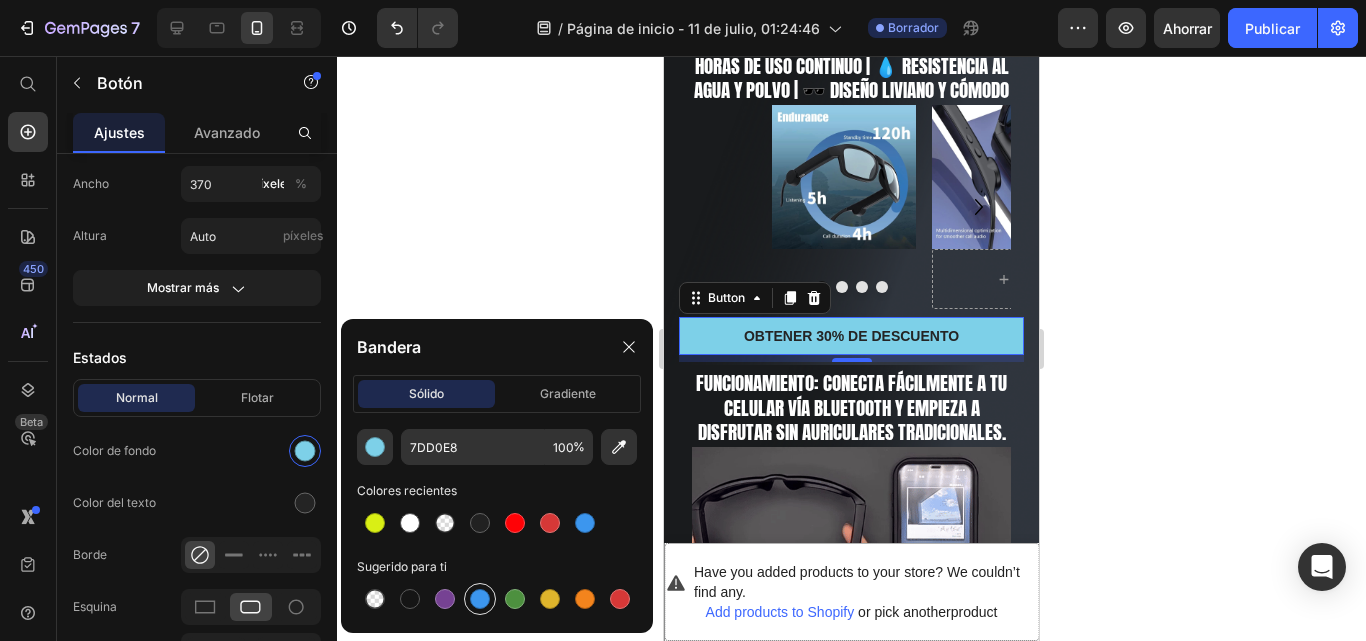 click at bounding box center (480, 599) 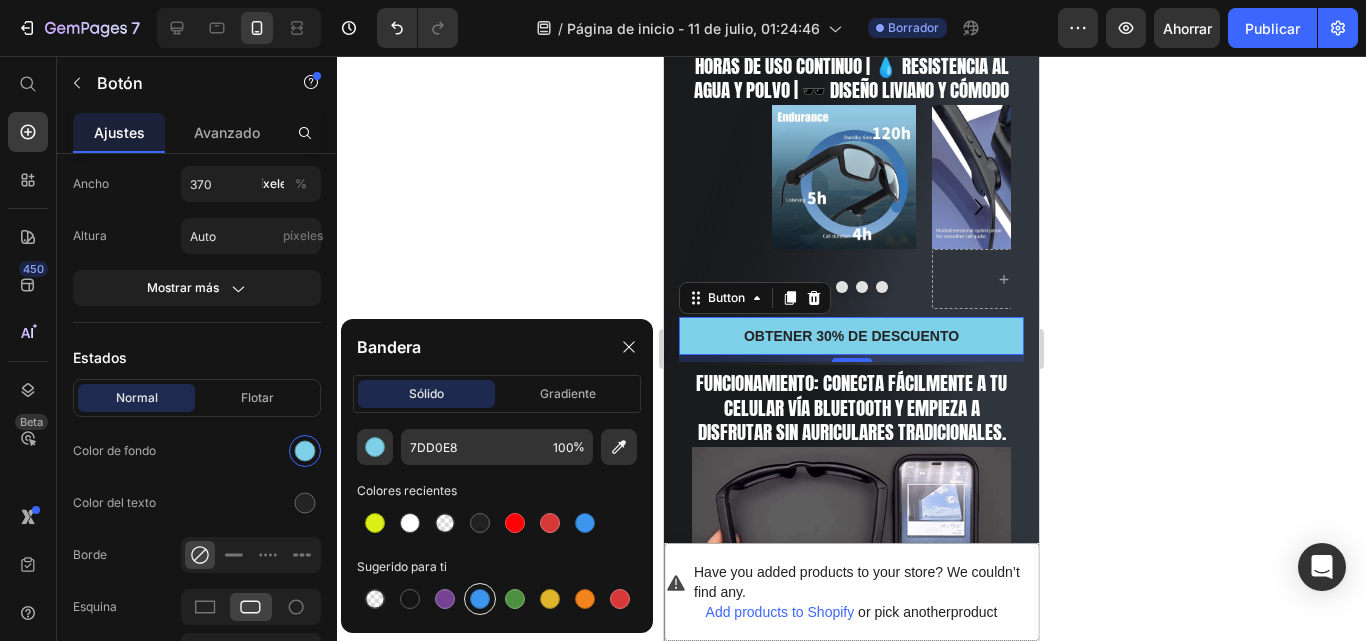 type on "3C96EE" 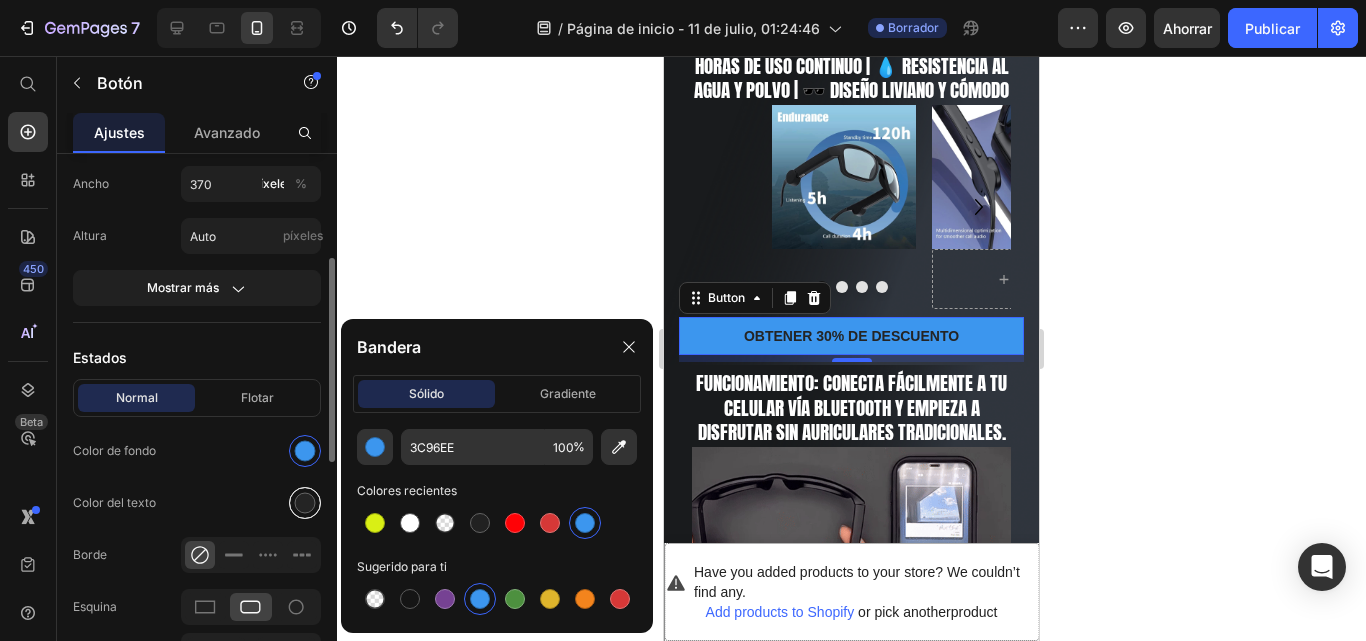click at bounding box center (305, 503) 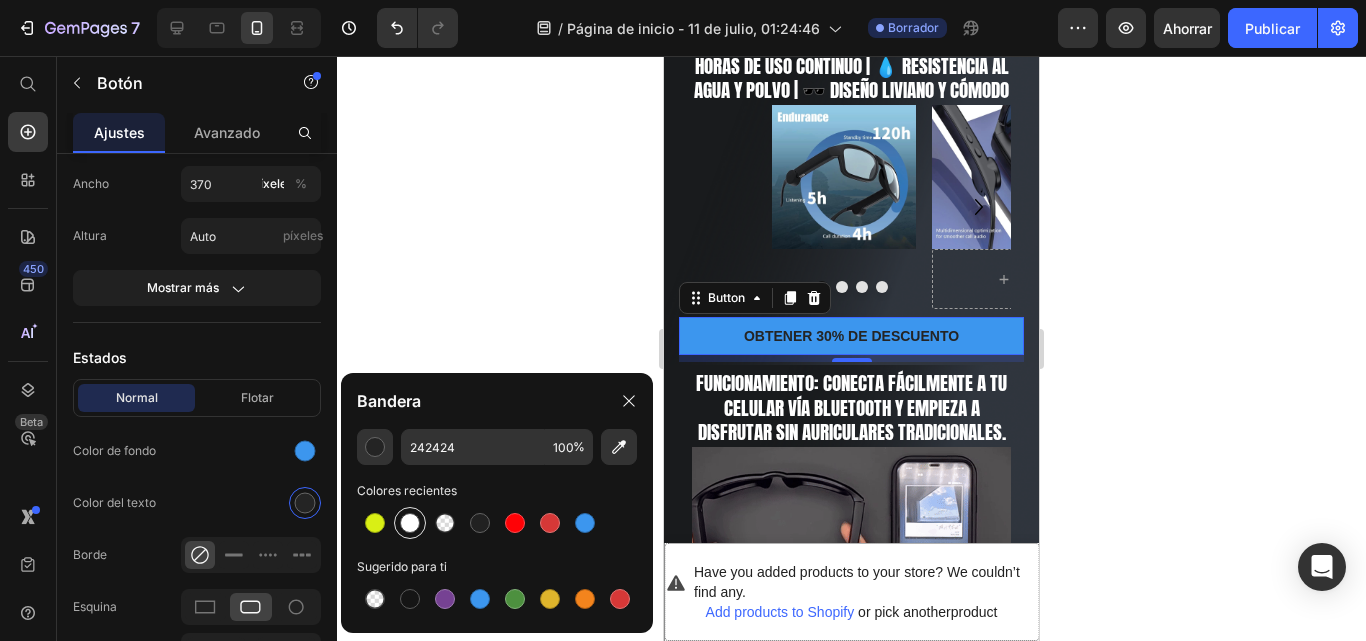 click at bounding box center [410, 523] 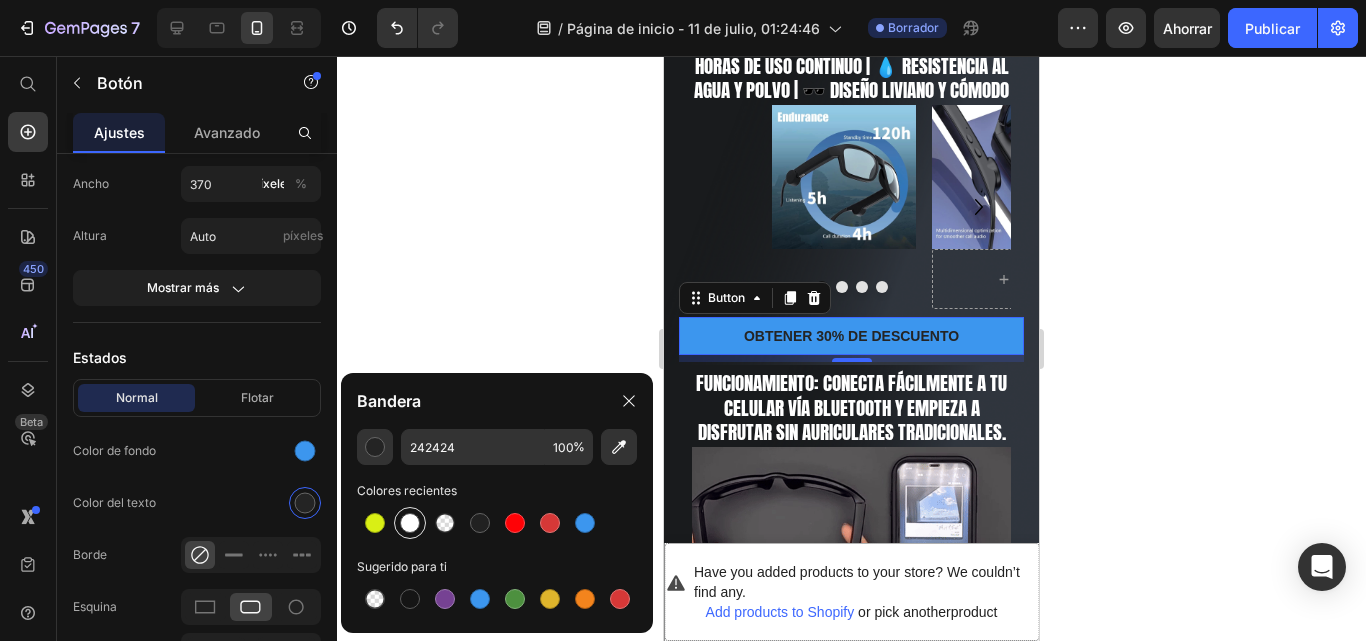 type on "FFFFFF" 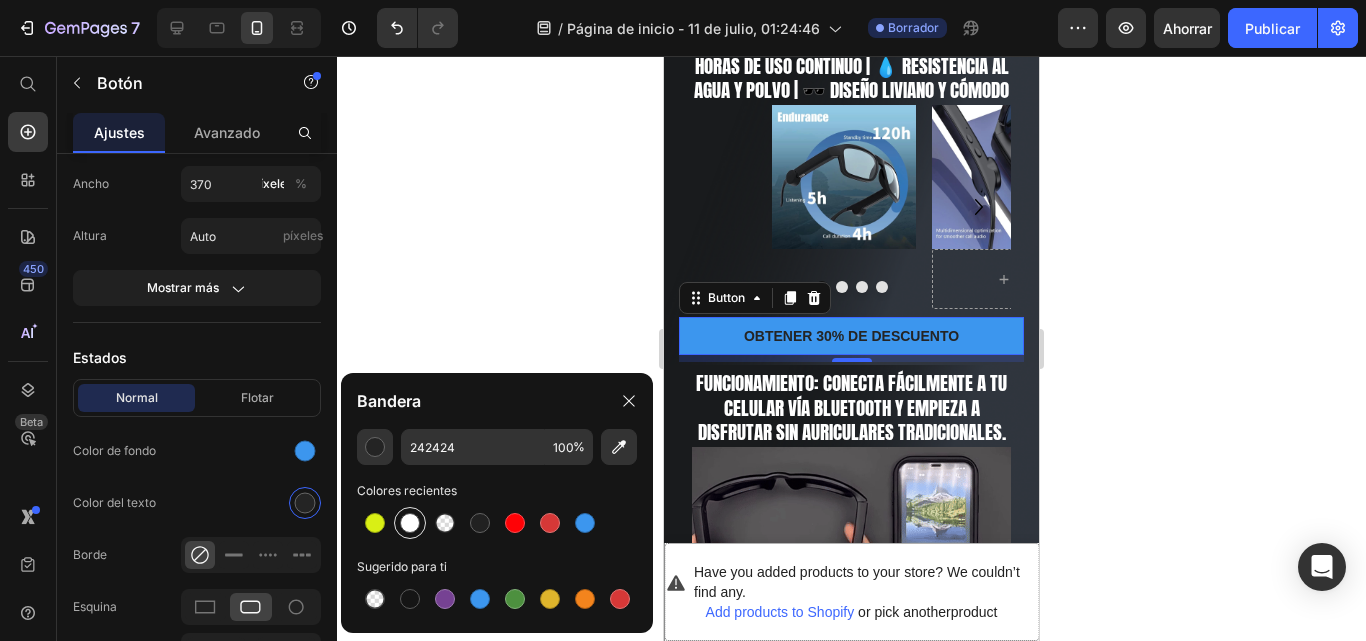 type on "99" 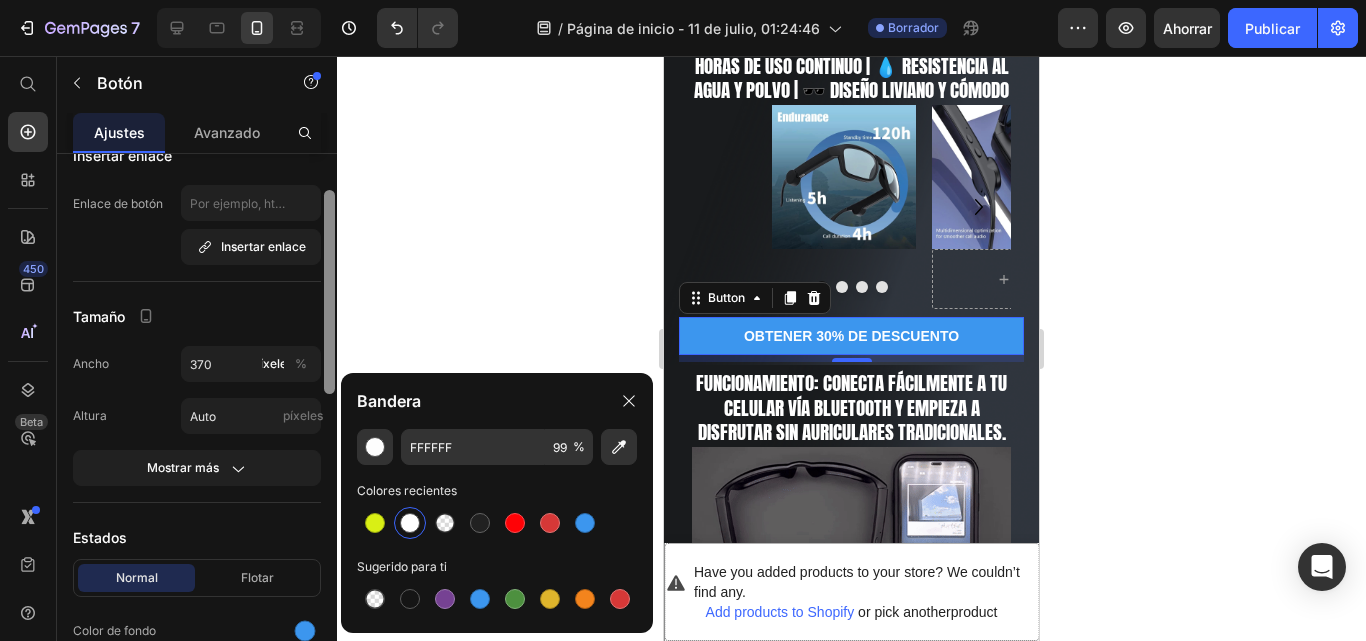 drag, startPoint x: 329, startPoint y: 326, endPoint x: 326, endPoint y: 259, distance: 67.06713 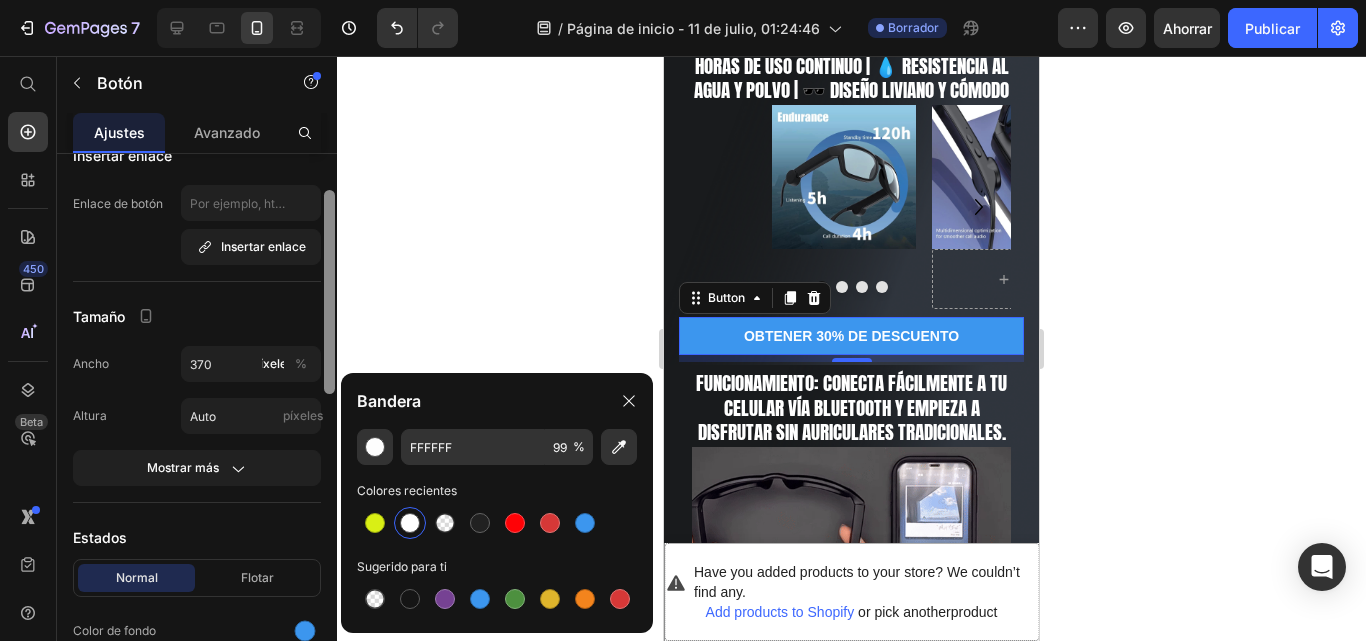 click at bounding box center (329, 292) 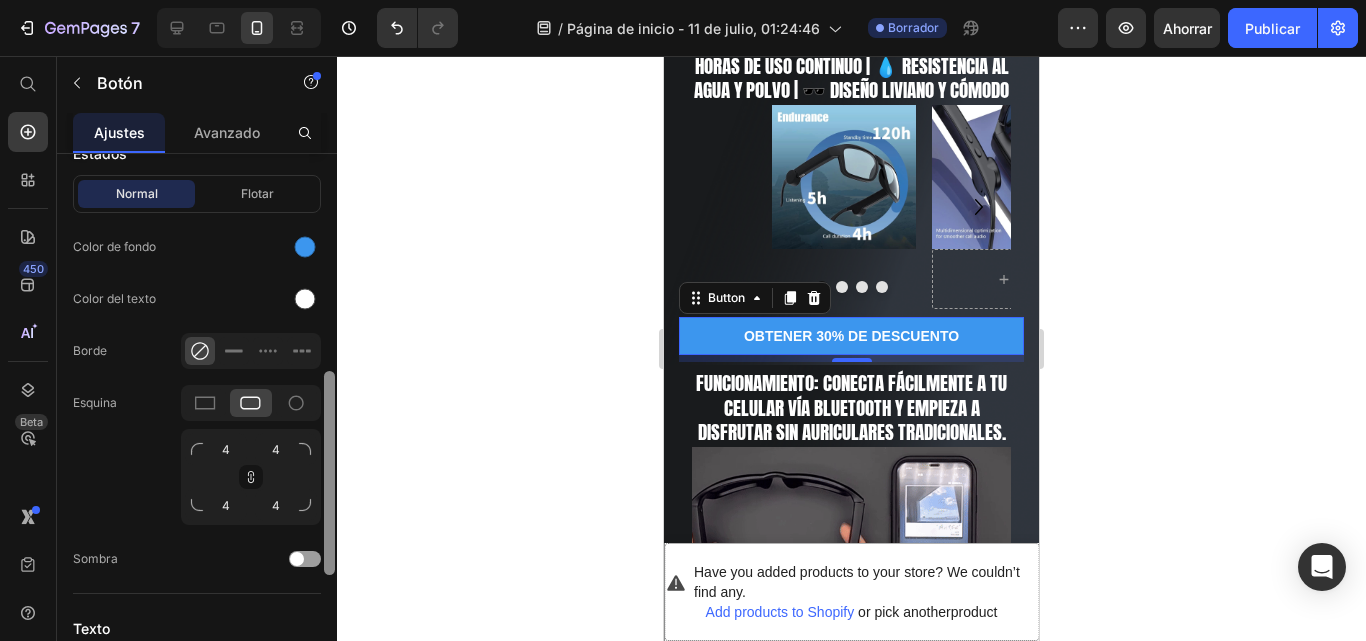 scroll, scrollTop: 513, scrollLeft: 0, axis: vertical 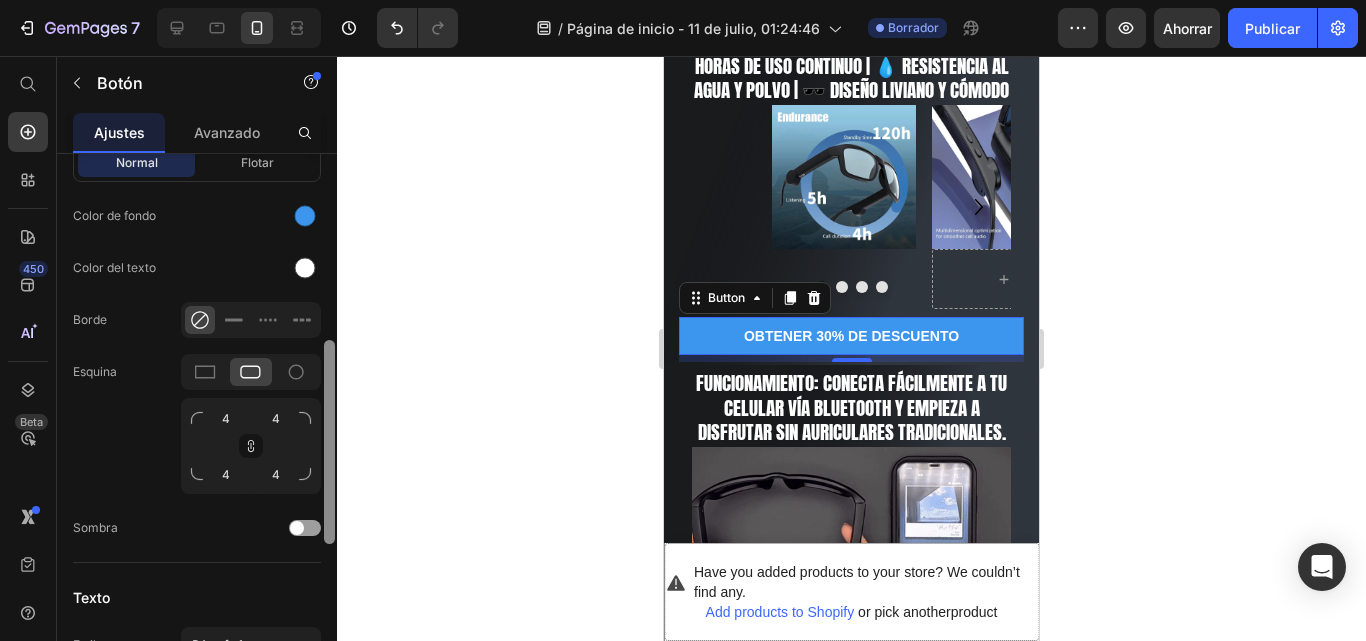 drag, startPoint x: 326, startPoint y: 259, endPoint x: 328, endPoint y: 415, distance: 156.01282 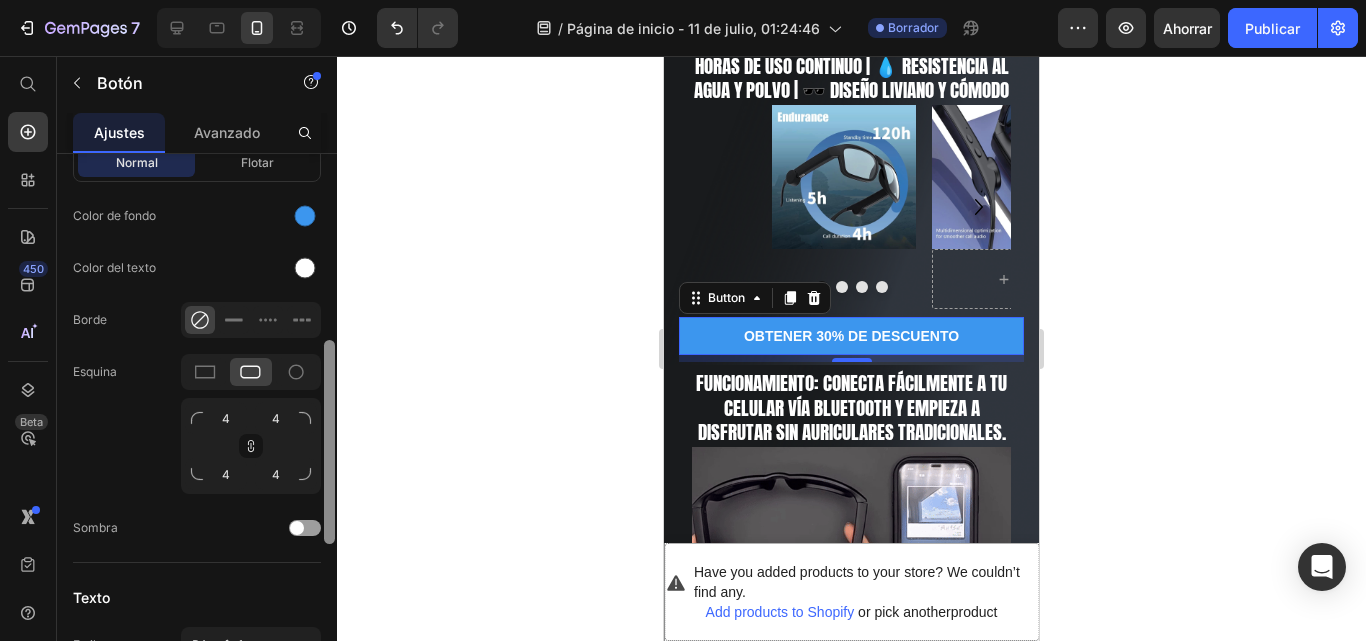 click at bounding box center [329, 442] 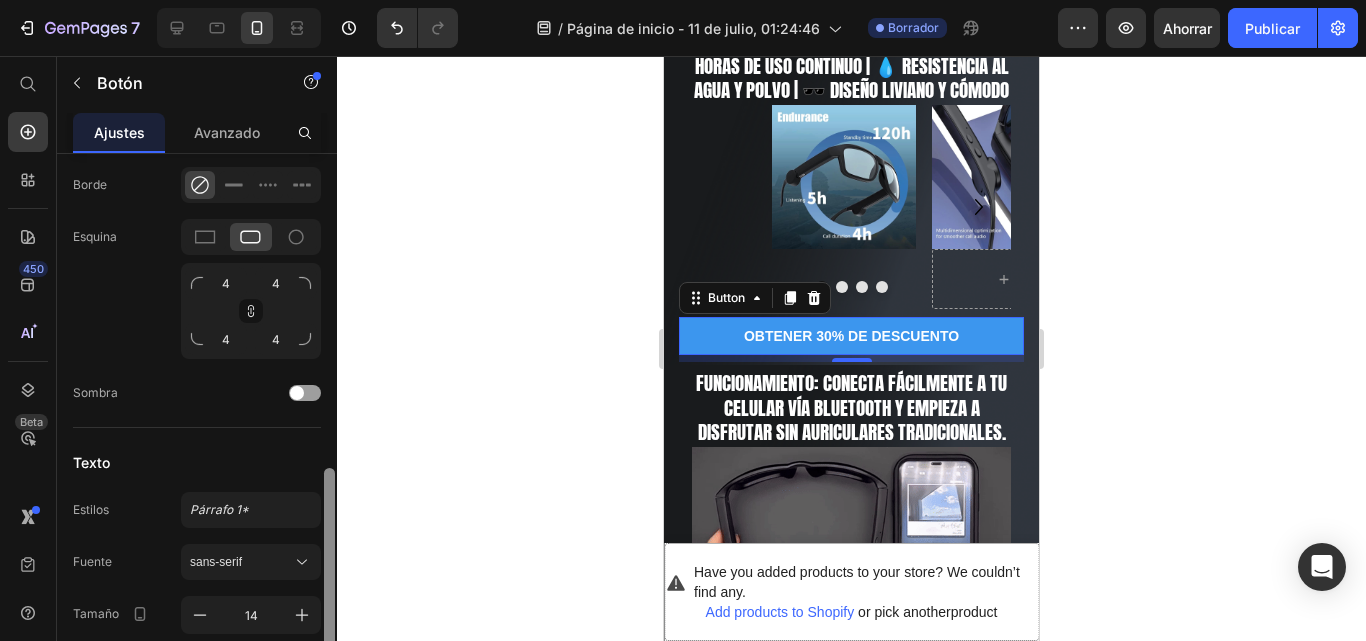 drag, startPoint x: 328, startPoint y: 415, endPoint x: 336, endPoint y: 492, distance: 77.41447 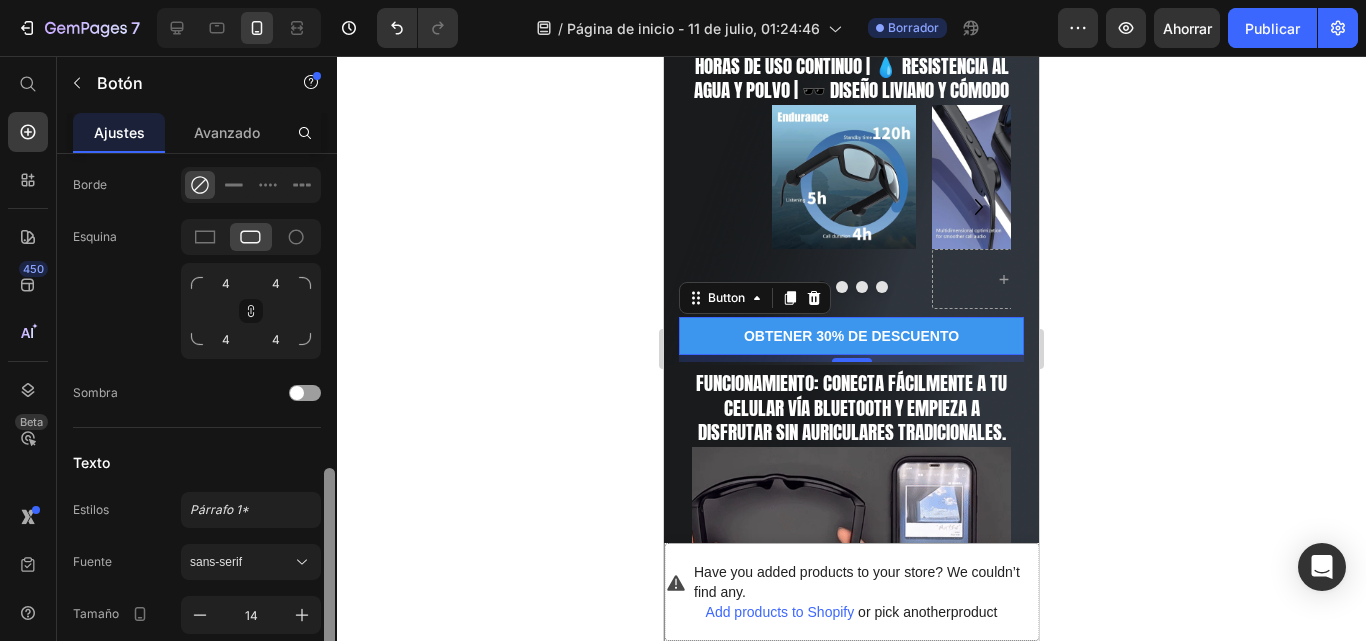 click at bounding box center (329, 477) 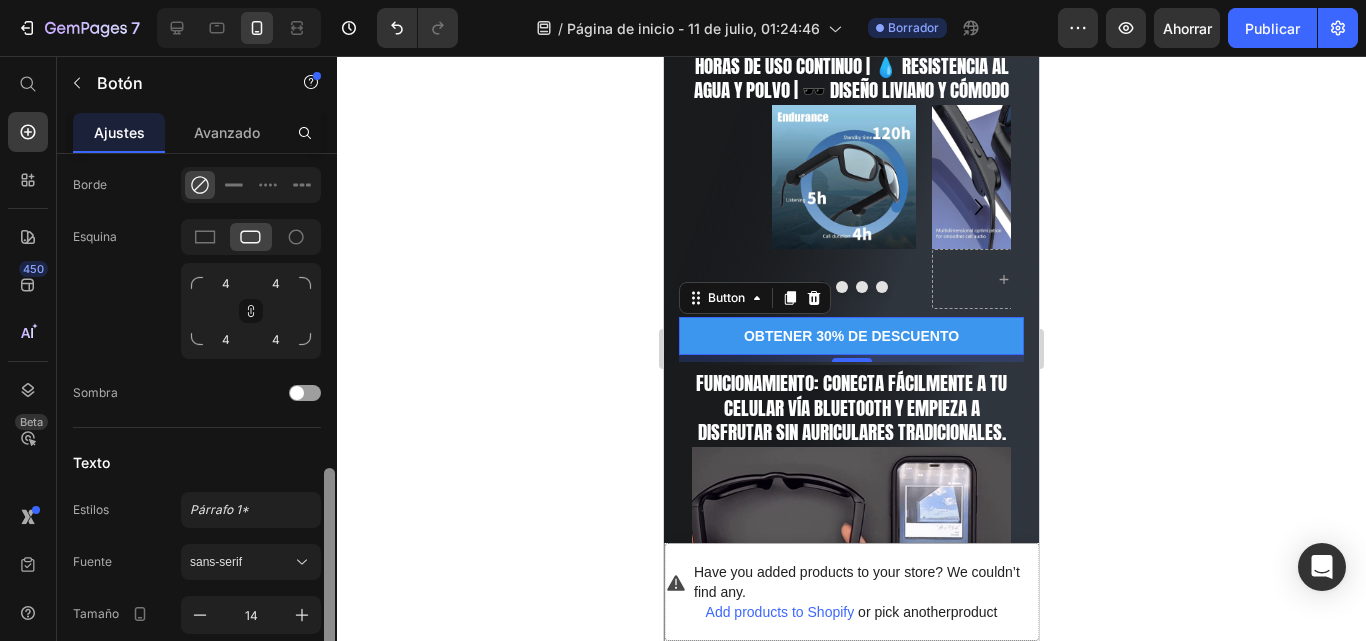 scroll, scrollTop: 717, scrollLeft: 0, axis: vertical 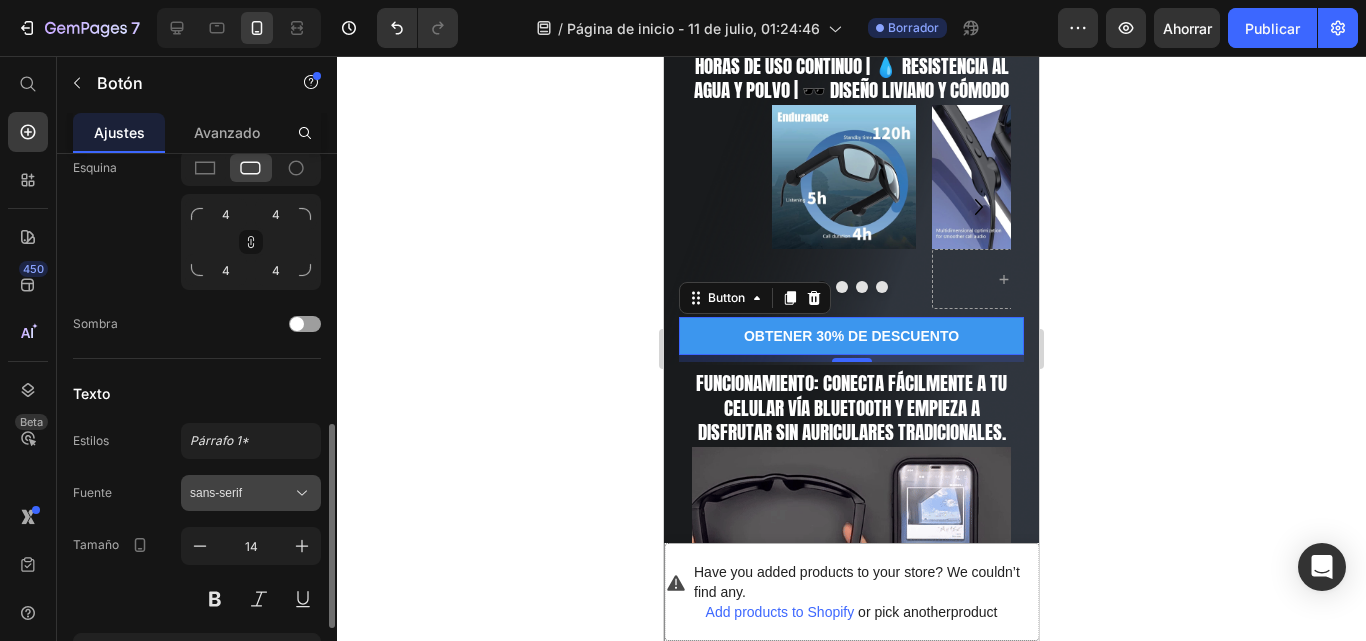 click on "sans-serif" at bounding box center [241, 493] 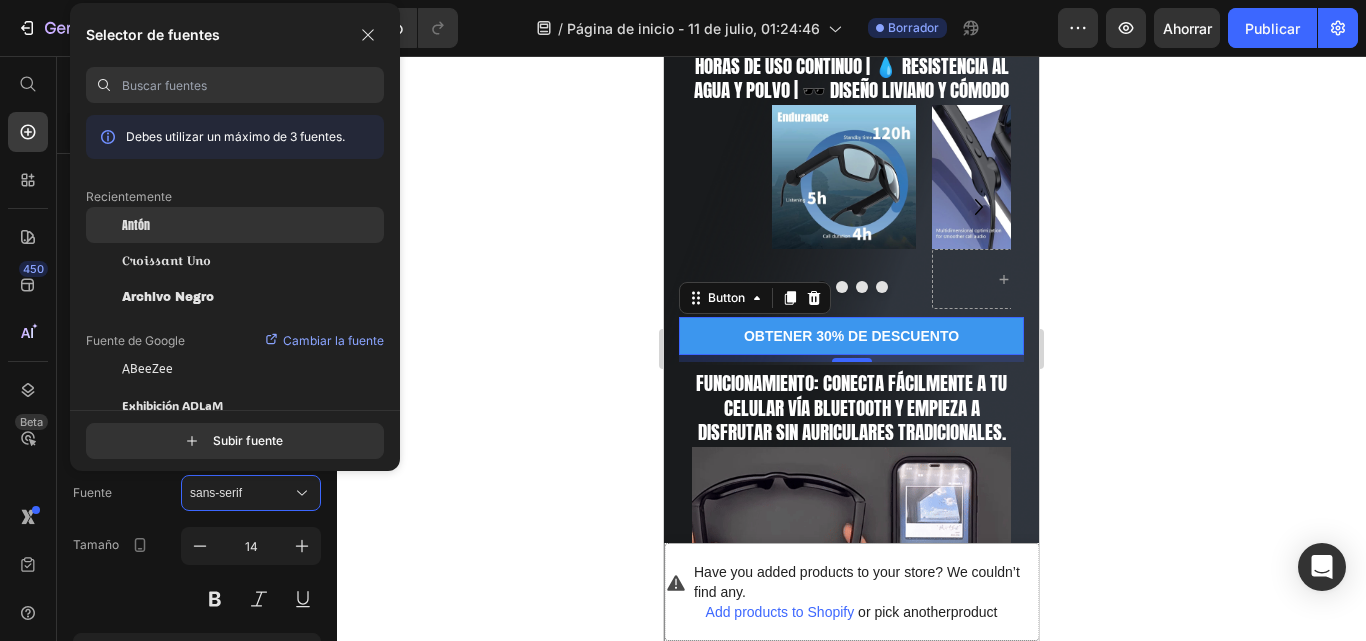 click on "Antón" 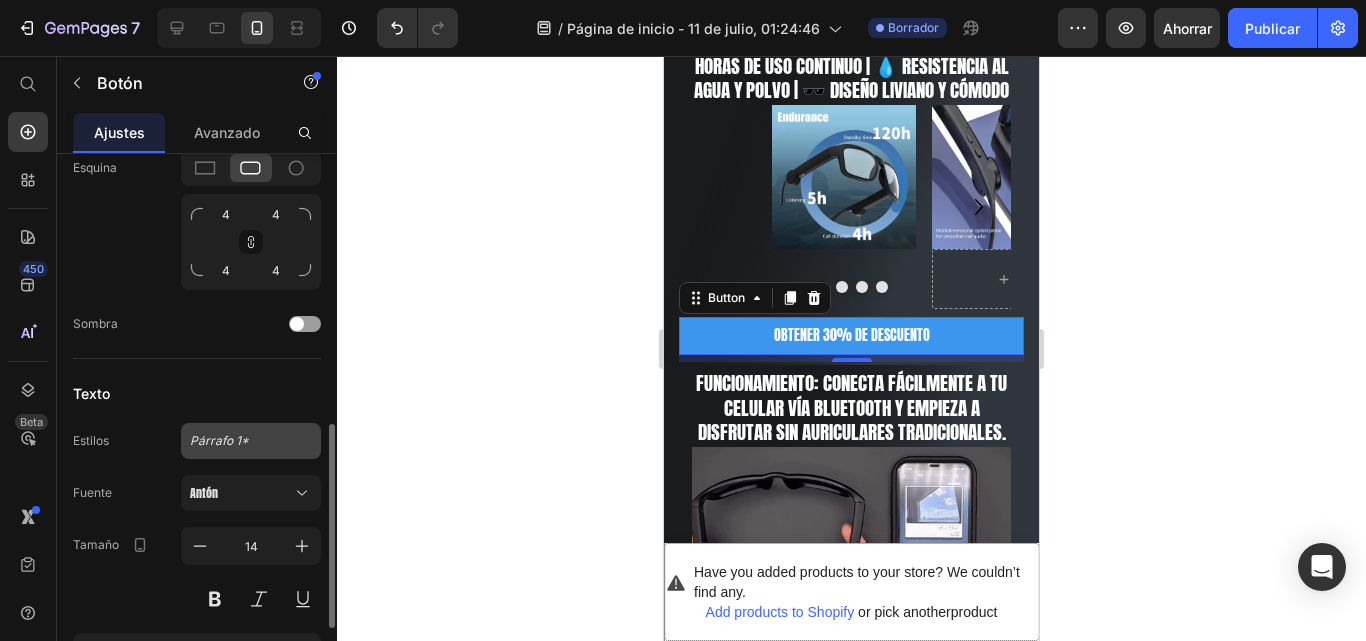 click on "Párrafo 1*" at bounding box center (219, 440) 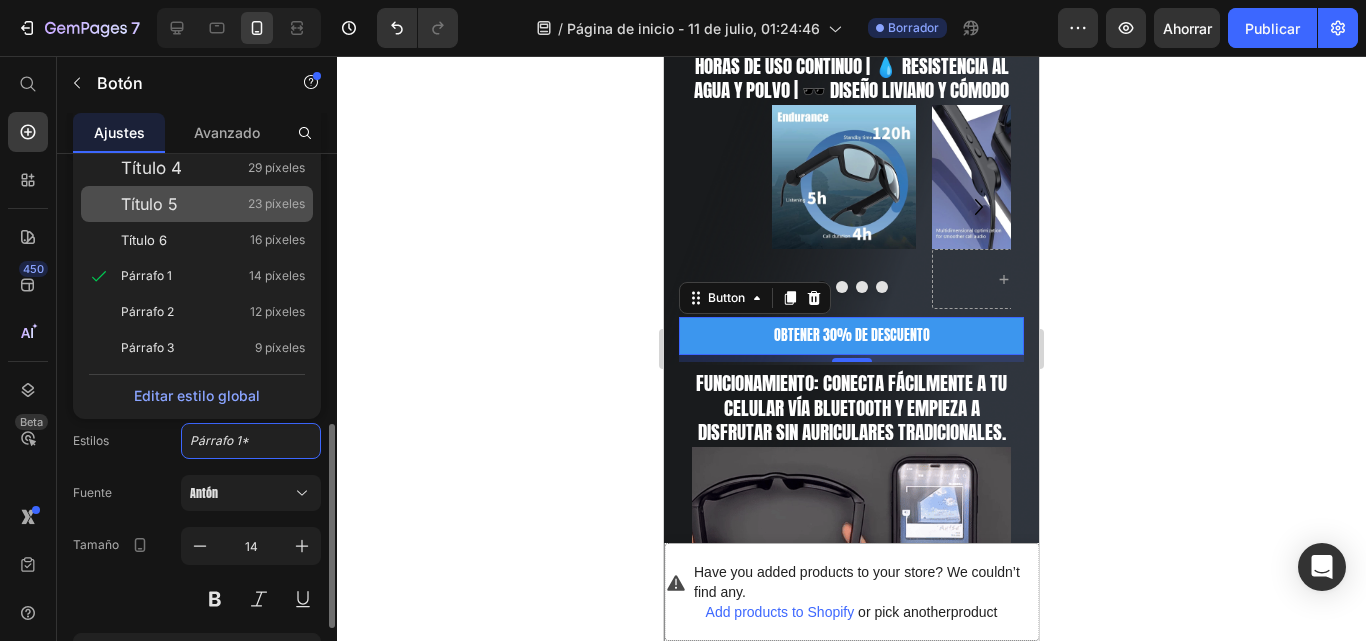 type 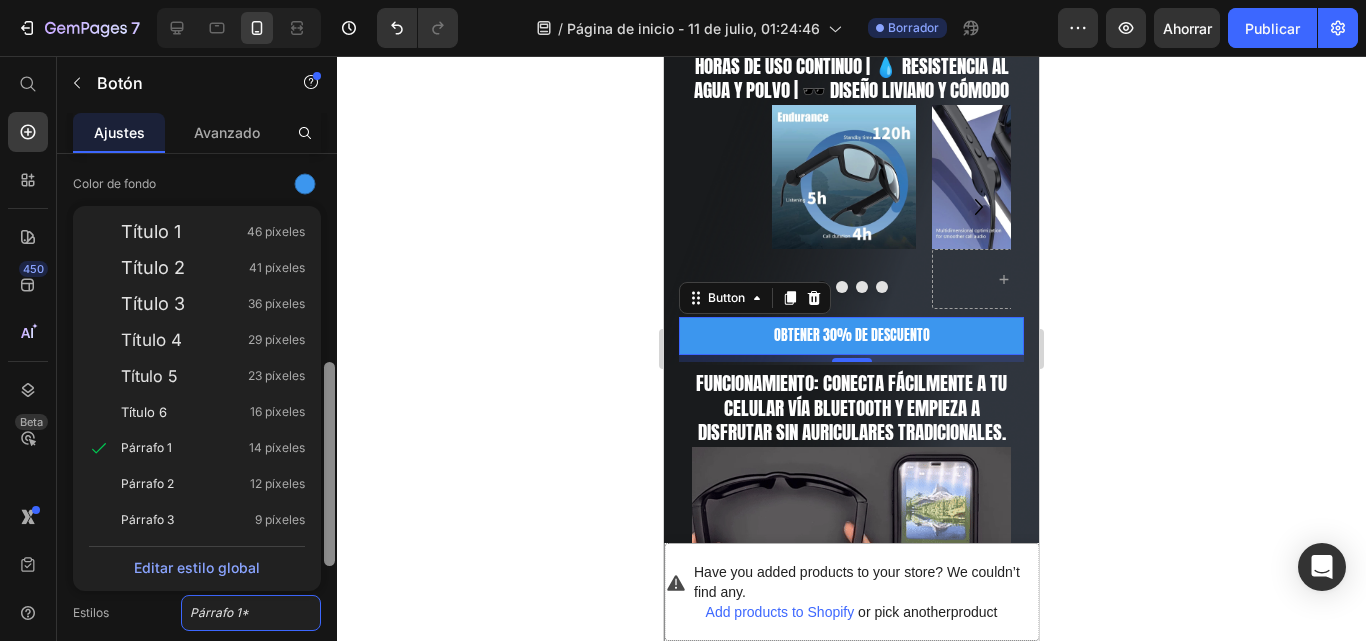 drag, startPoint x: 334, startPoint y: 486, endPoint x: 334, endPoint y: 420, distance: 66 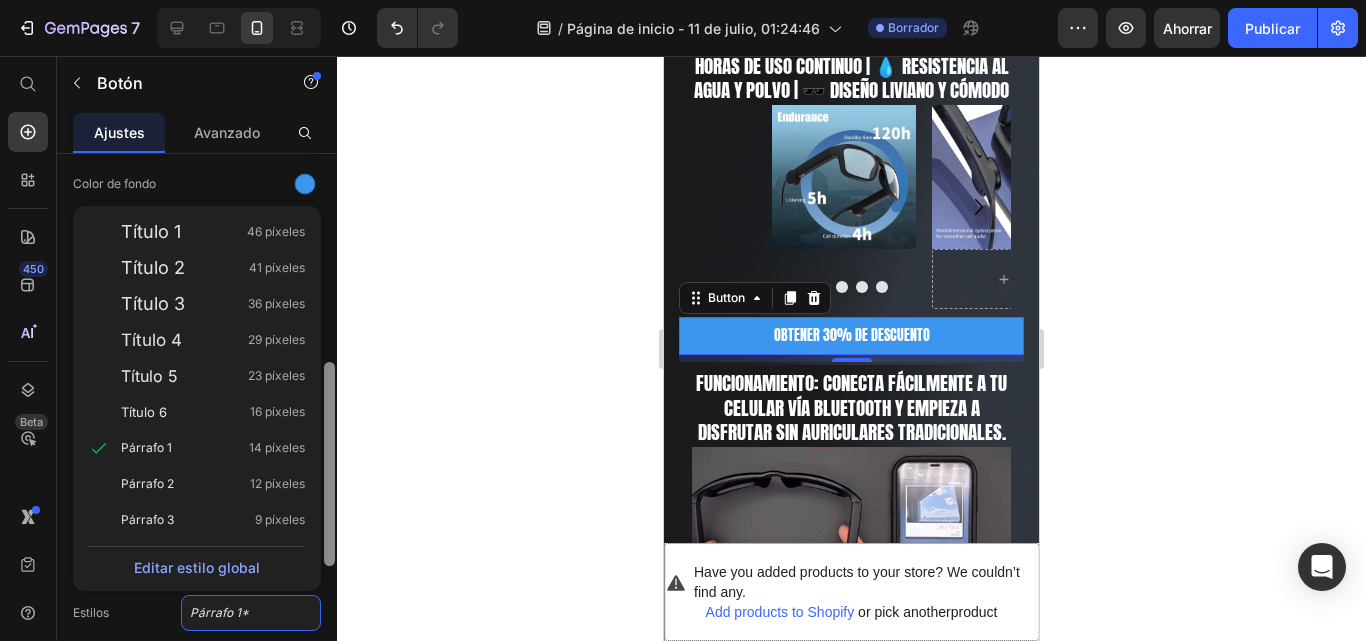 click at bounding box center [329, 464] 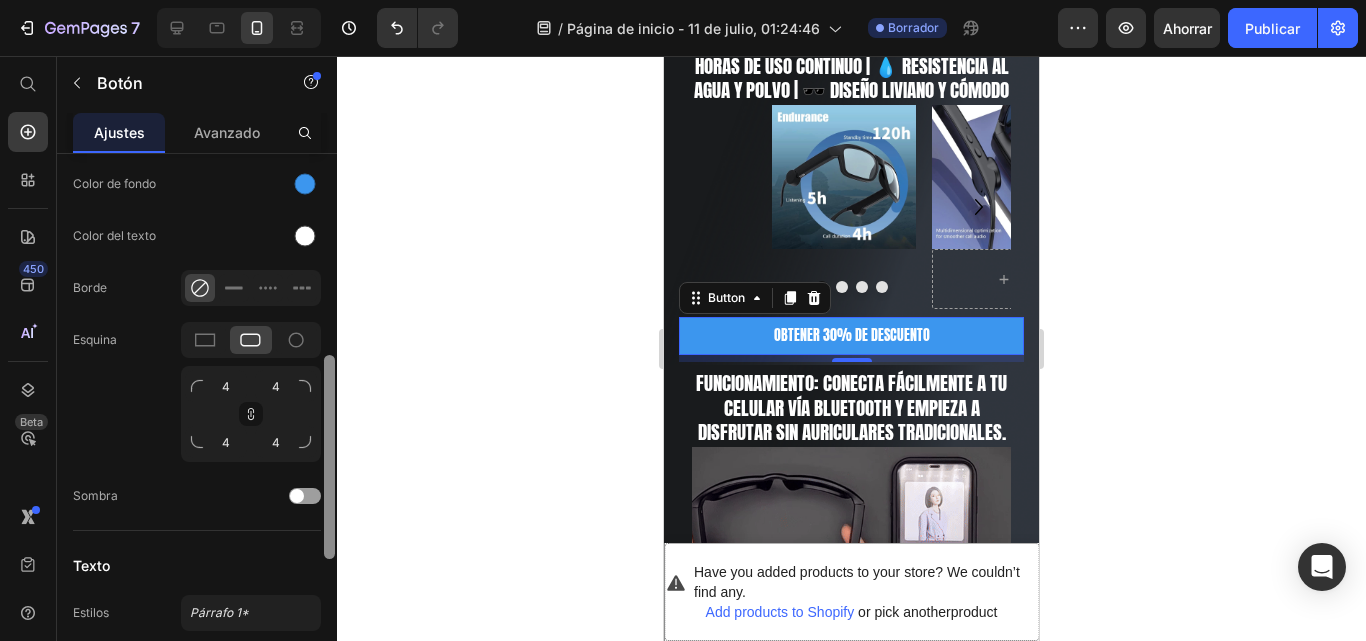 scroll, scrollTop: 542, scrollLeft: 0, axis: vertical 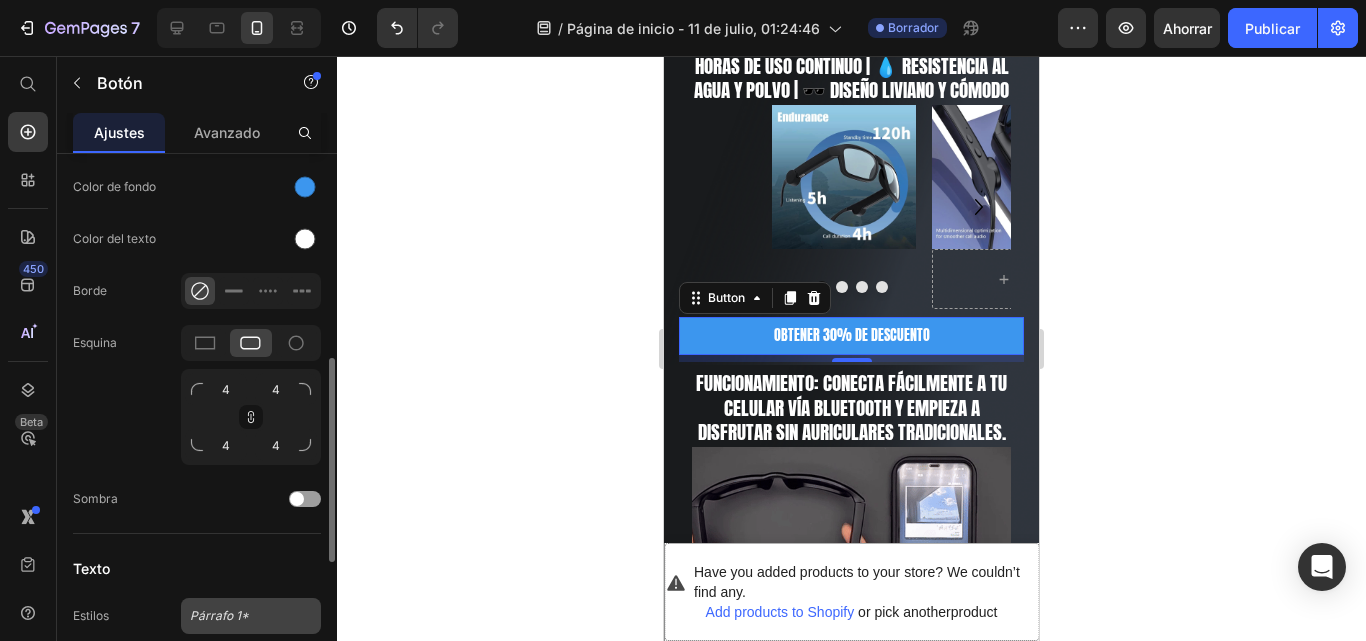 click on "Párrafo 1*" at bounding box center (251, 616) 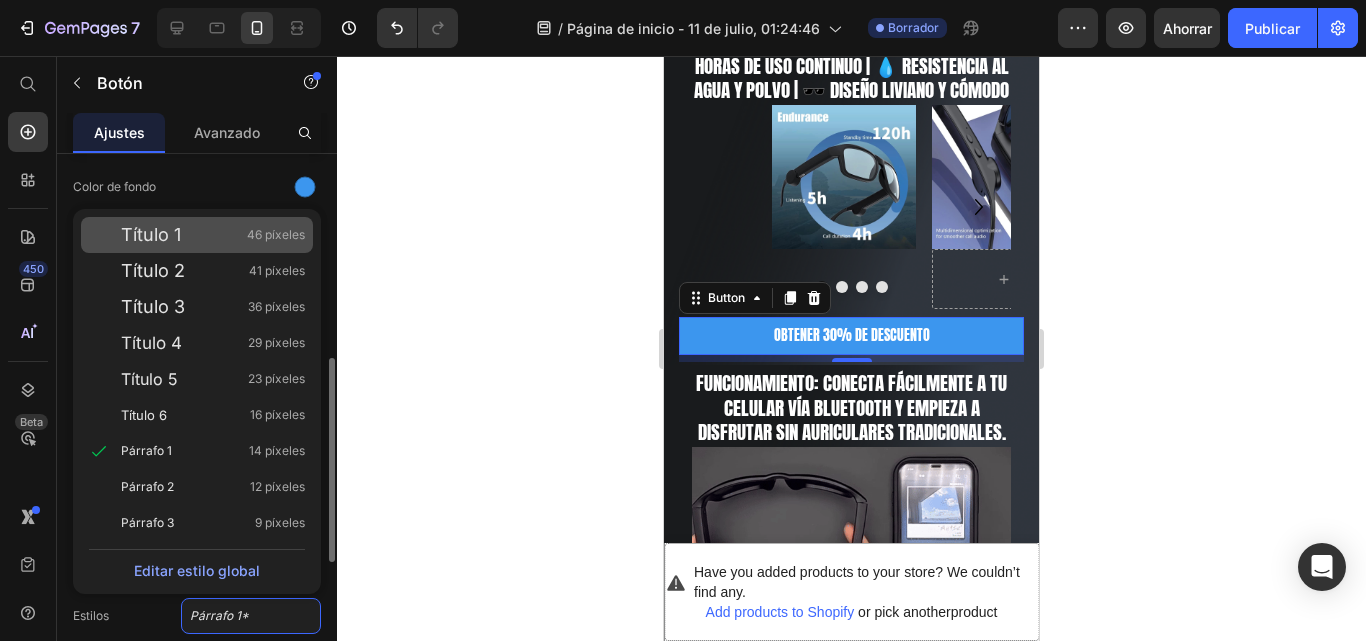 click on "Título 1 46 píxeles" 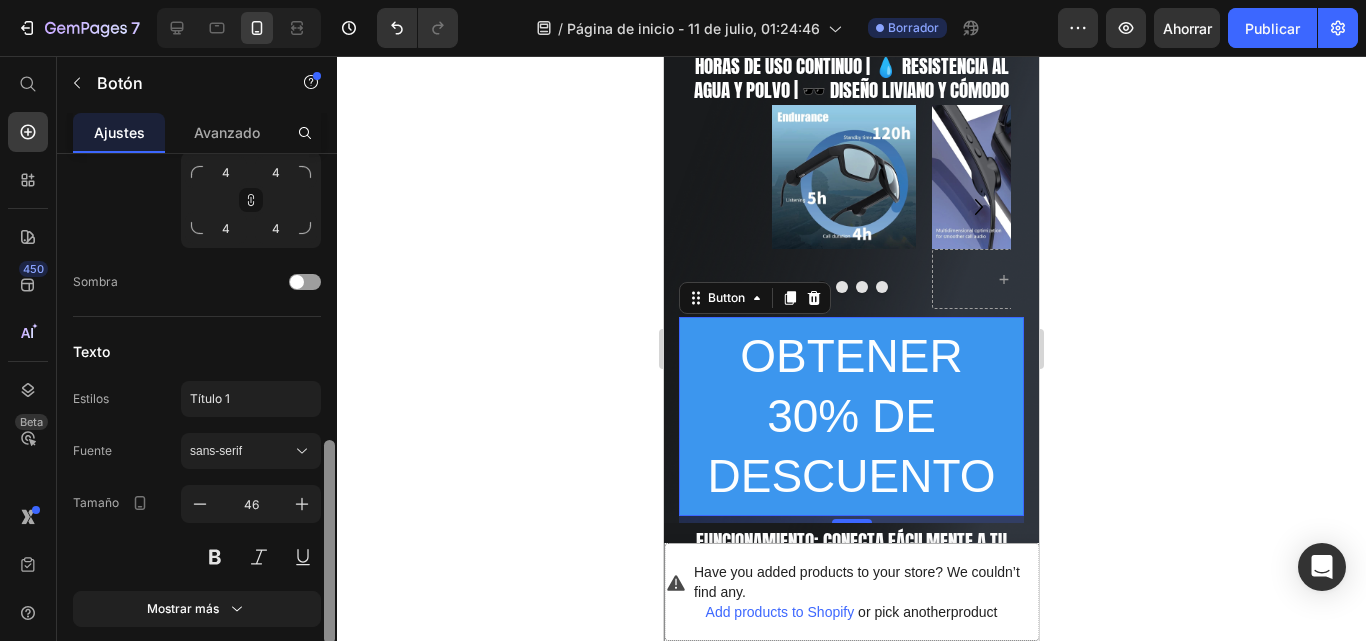 drag, startPoint x: 324, startPoint y: 495, endPoint x: 330, endPoint y: 583, distance: 88.20431 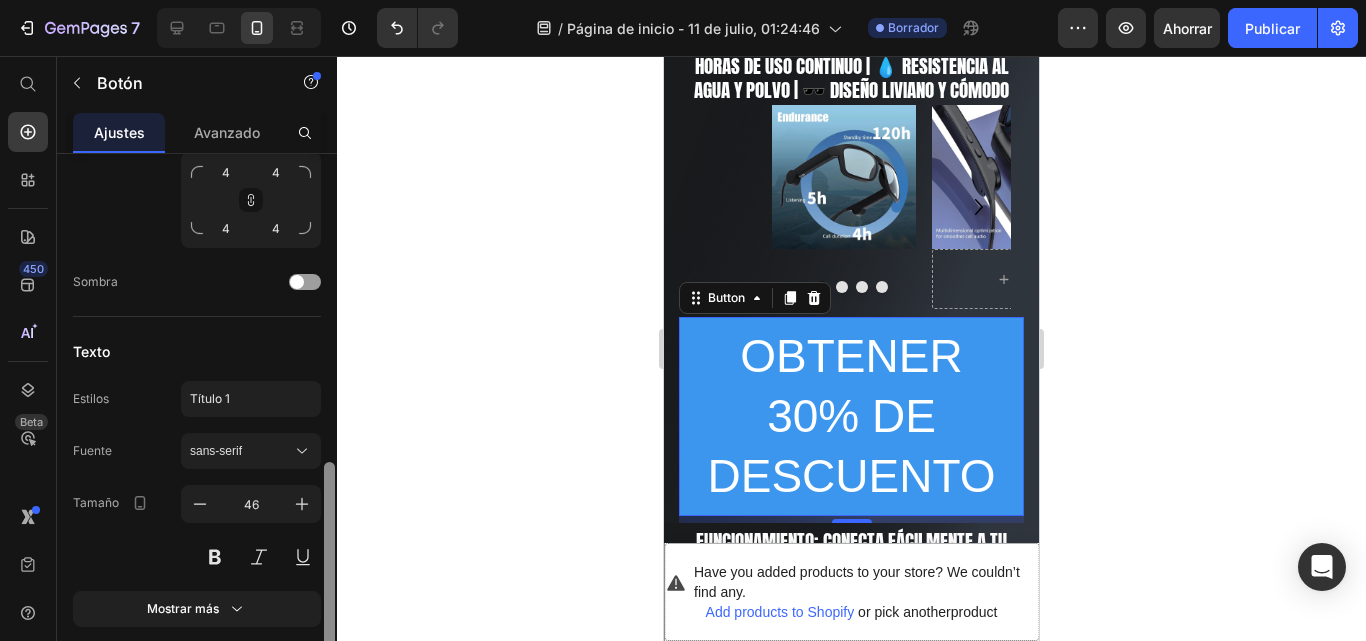 scroll, scrollTop: 775, scrollLeft: 0, axis: vertical 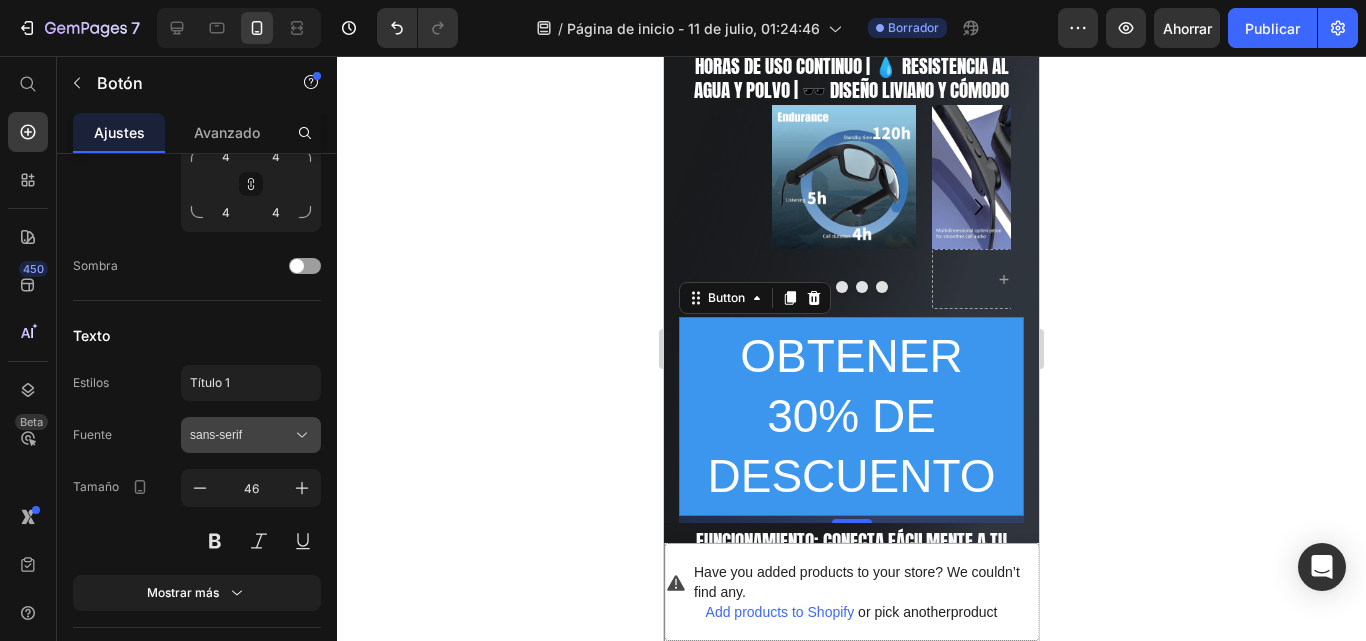 click on "sans-serif" at bounding box center (241, 435) 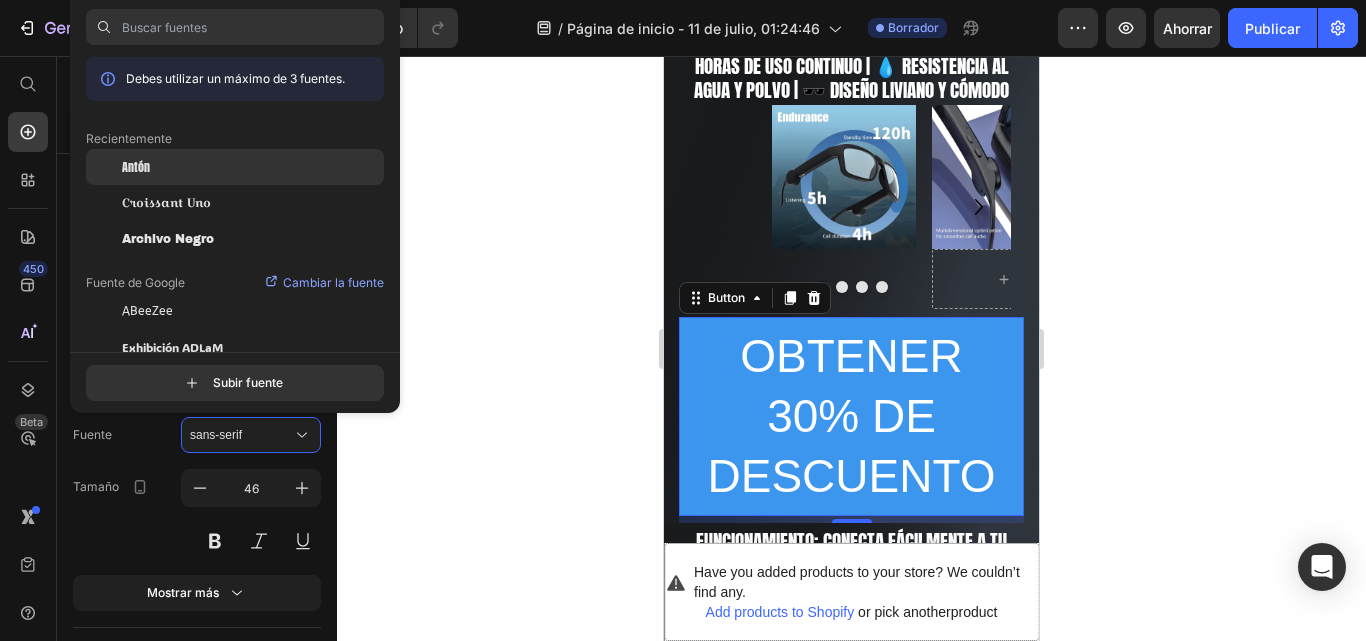 click on "Antón" at bounding box center [136, 167] 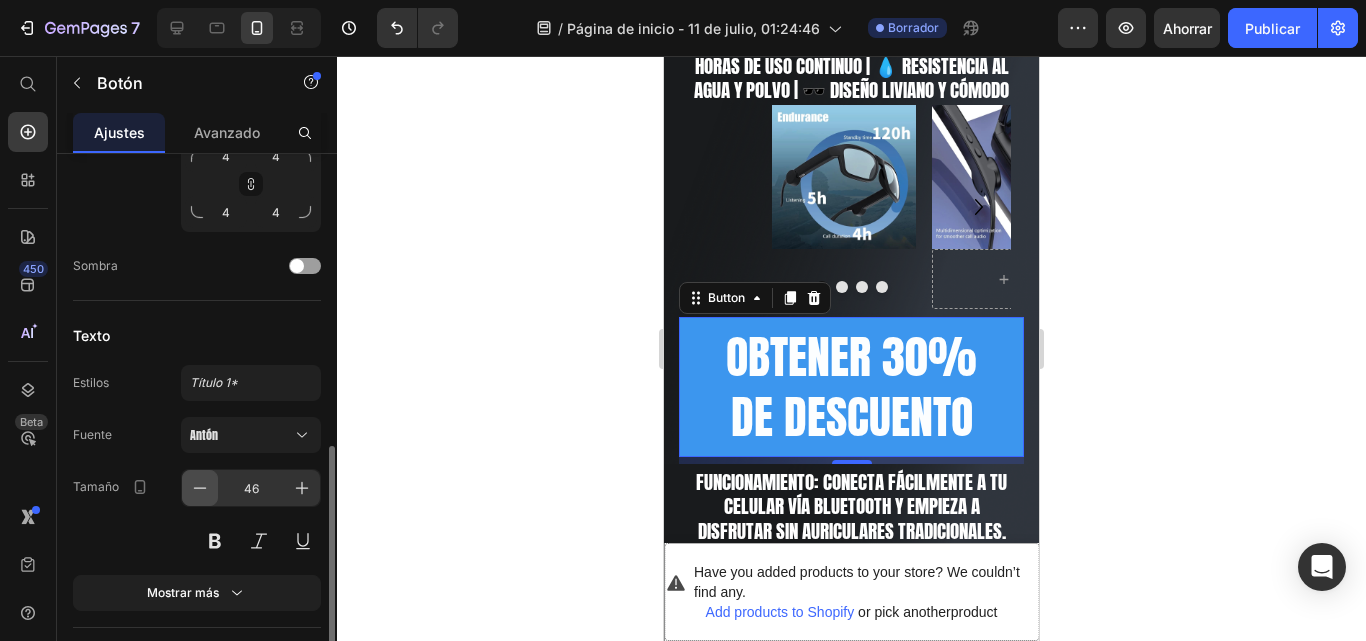 click 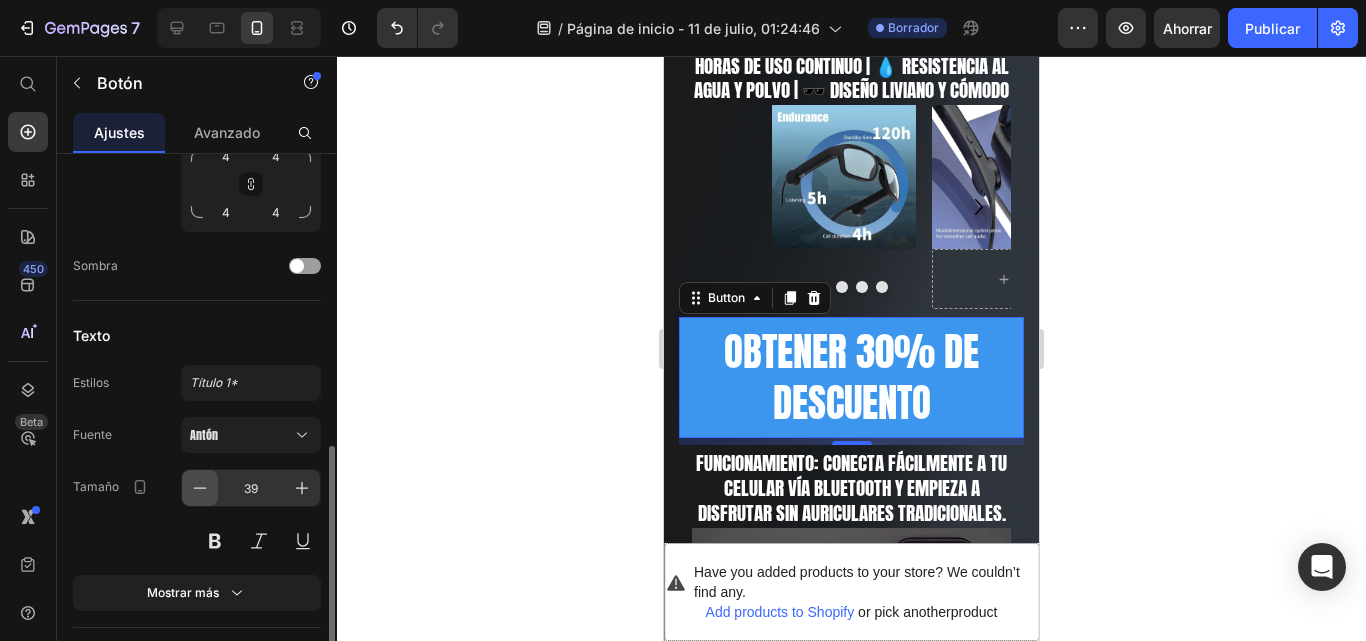 click 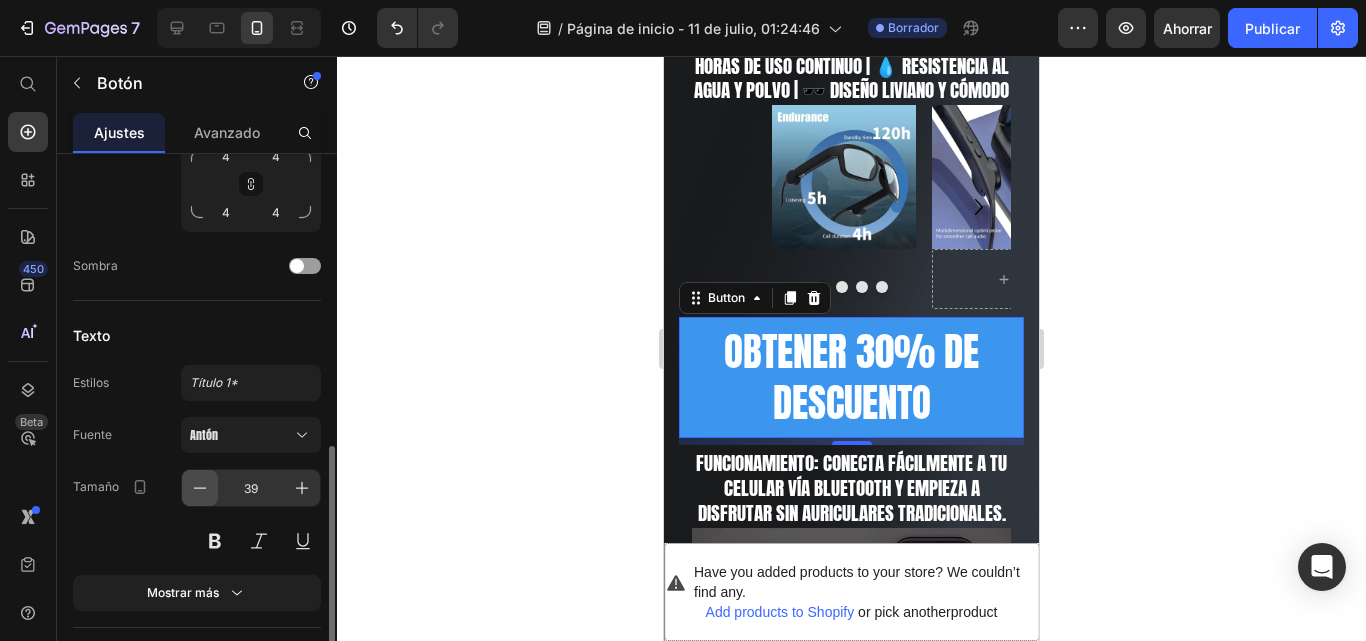 click 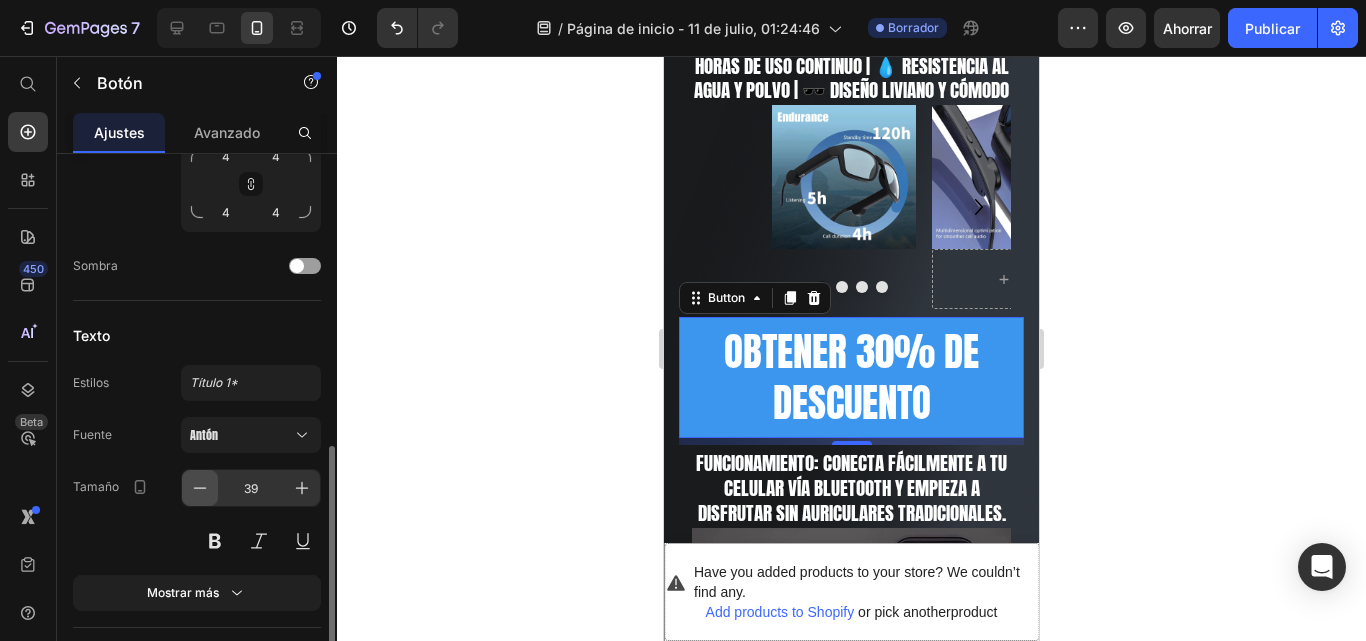click 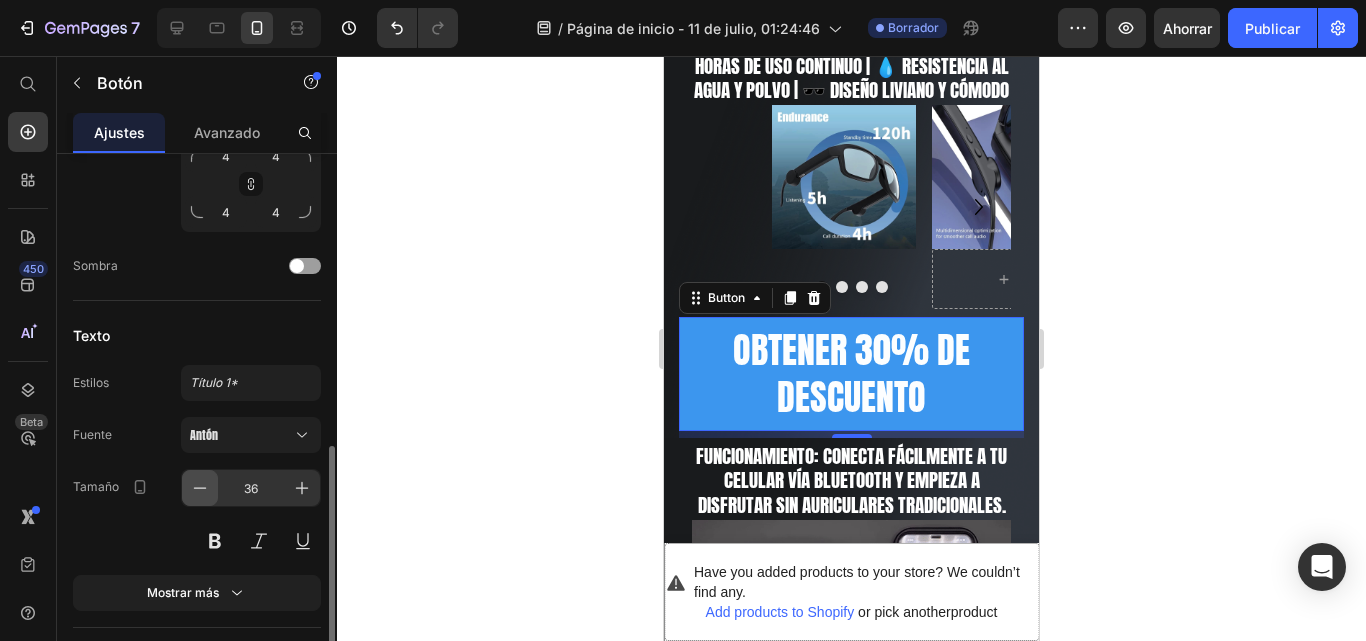 click 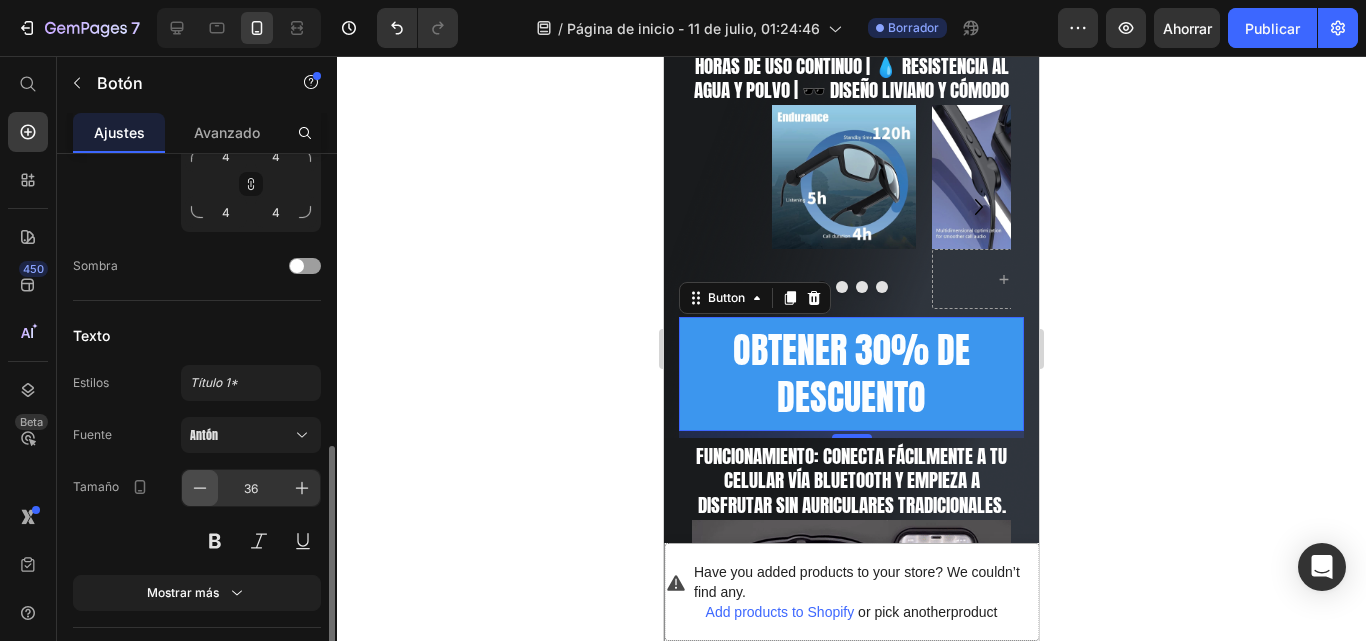 click 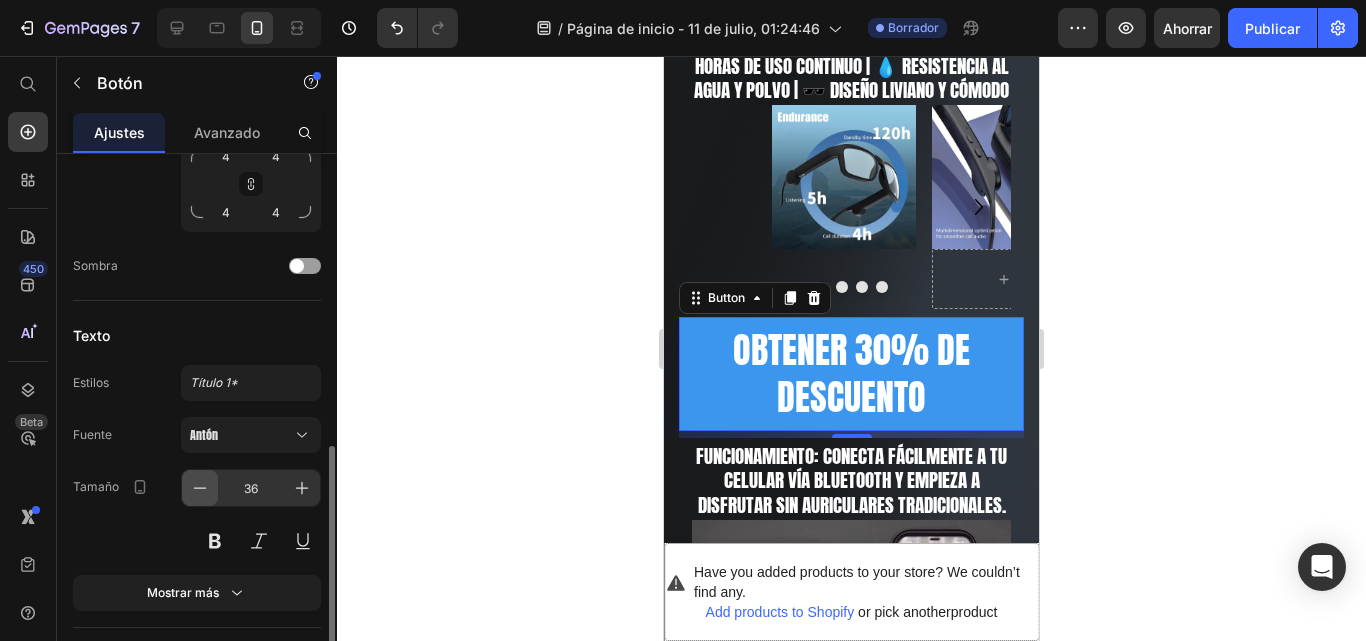 click 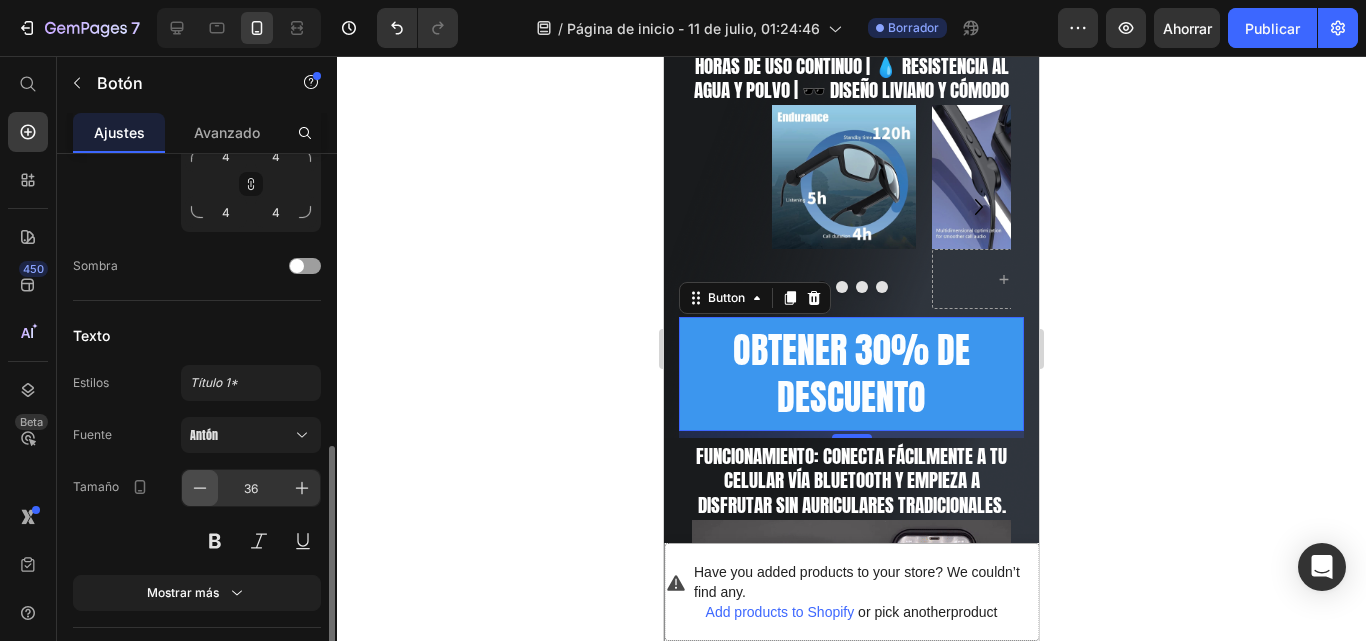 click 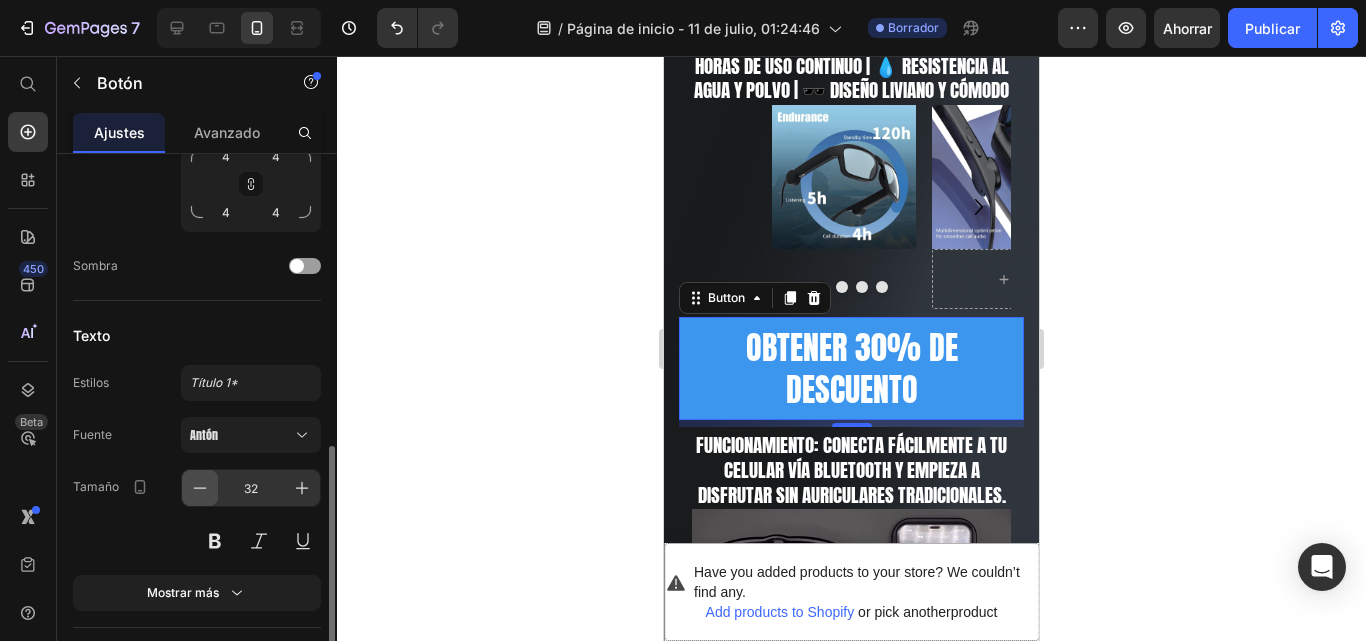 click 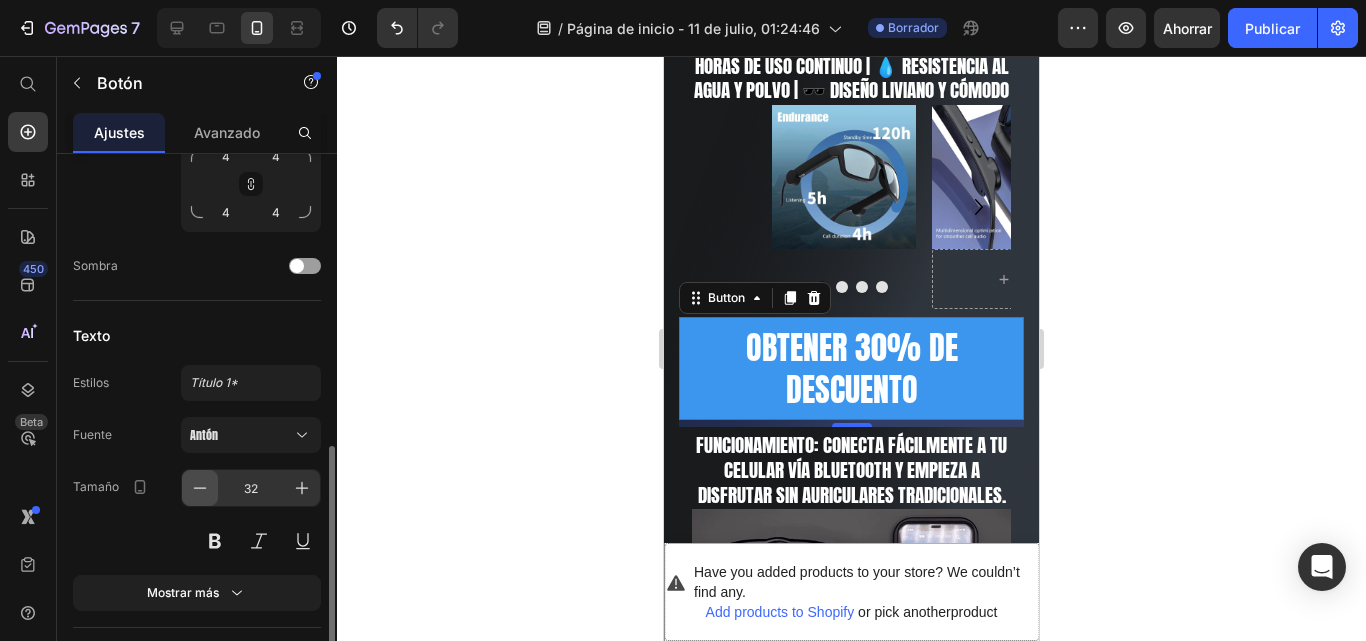 click 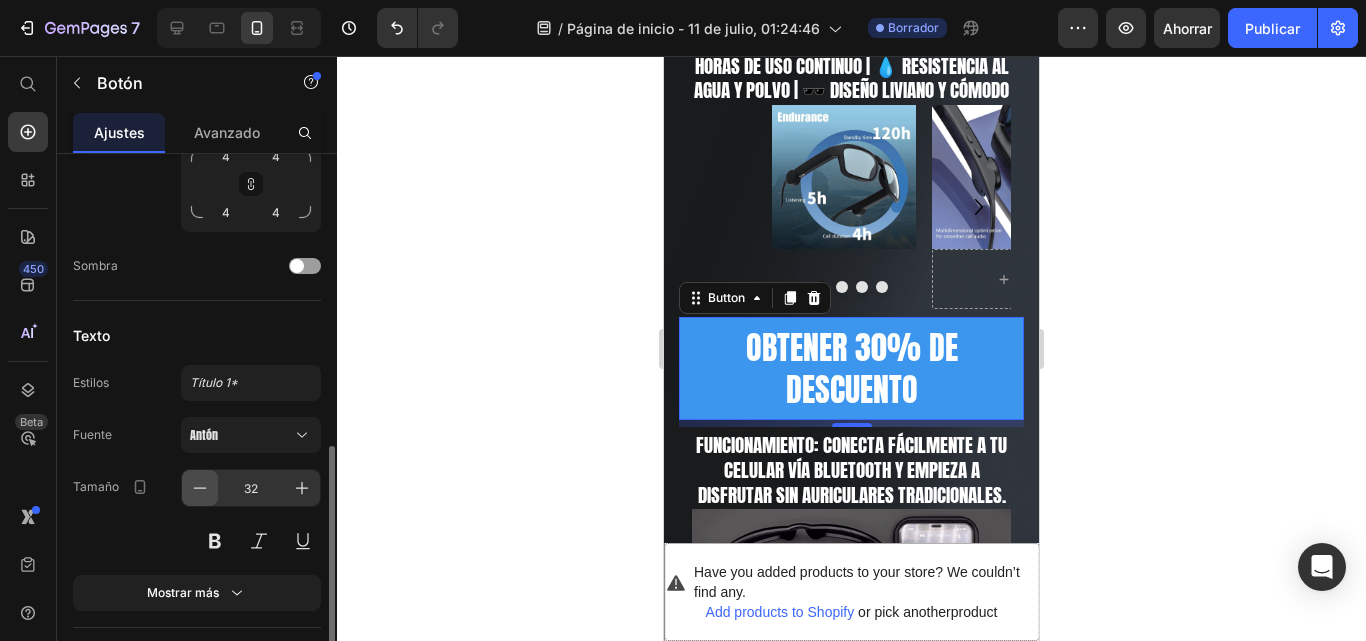 click 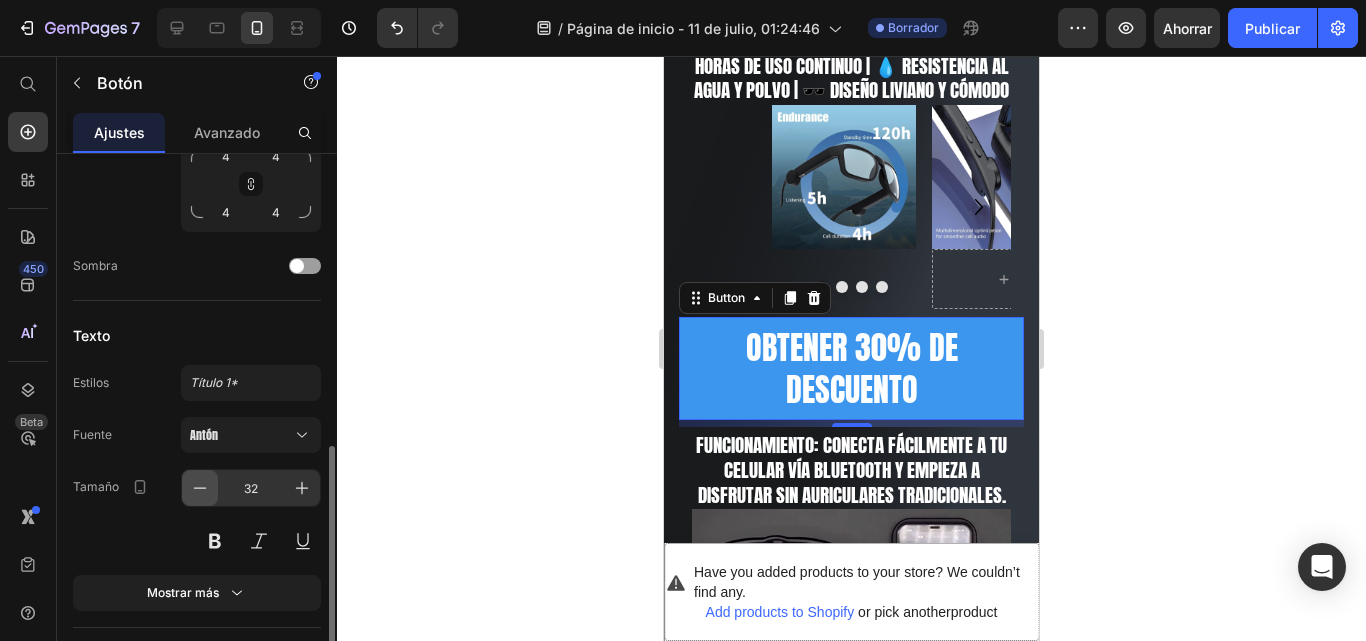 click 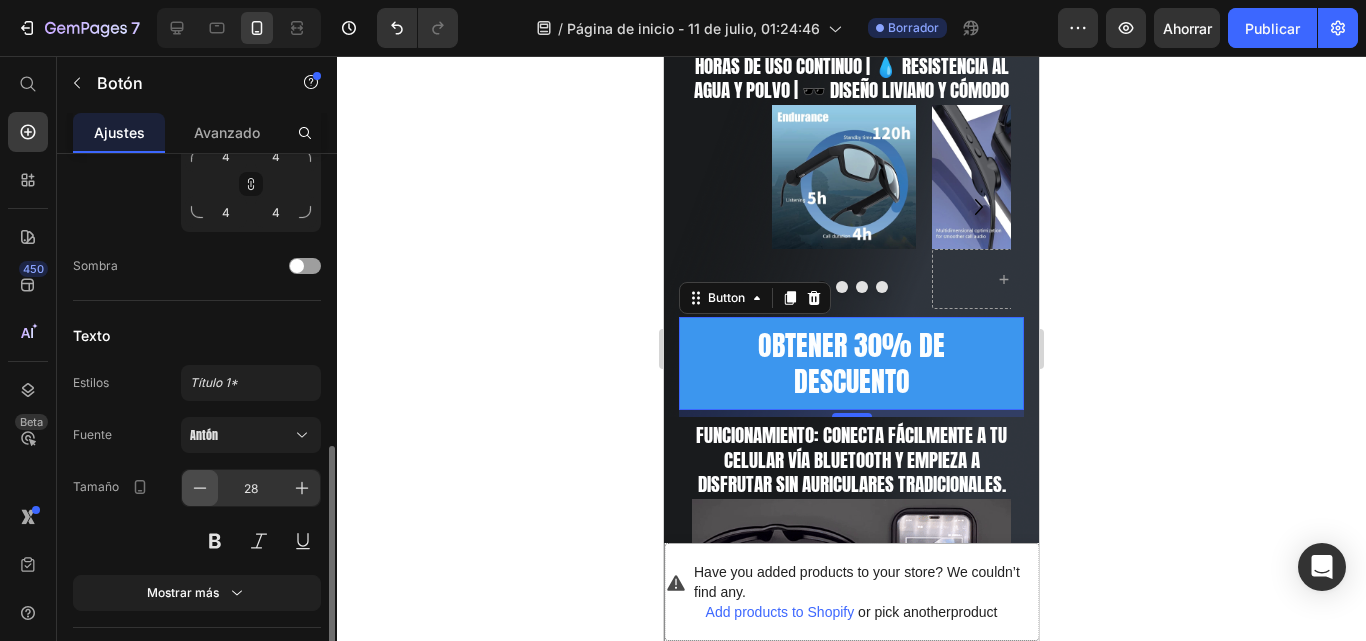 click 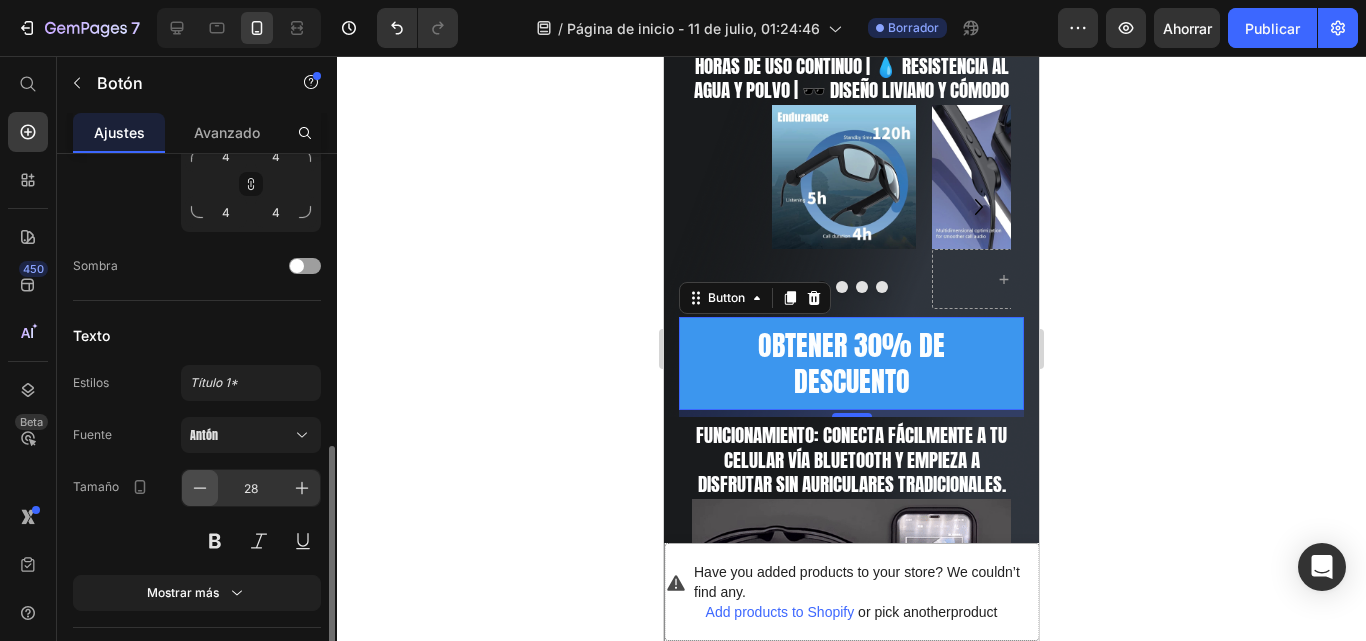 click 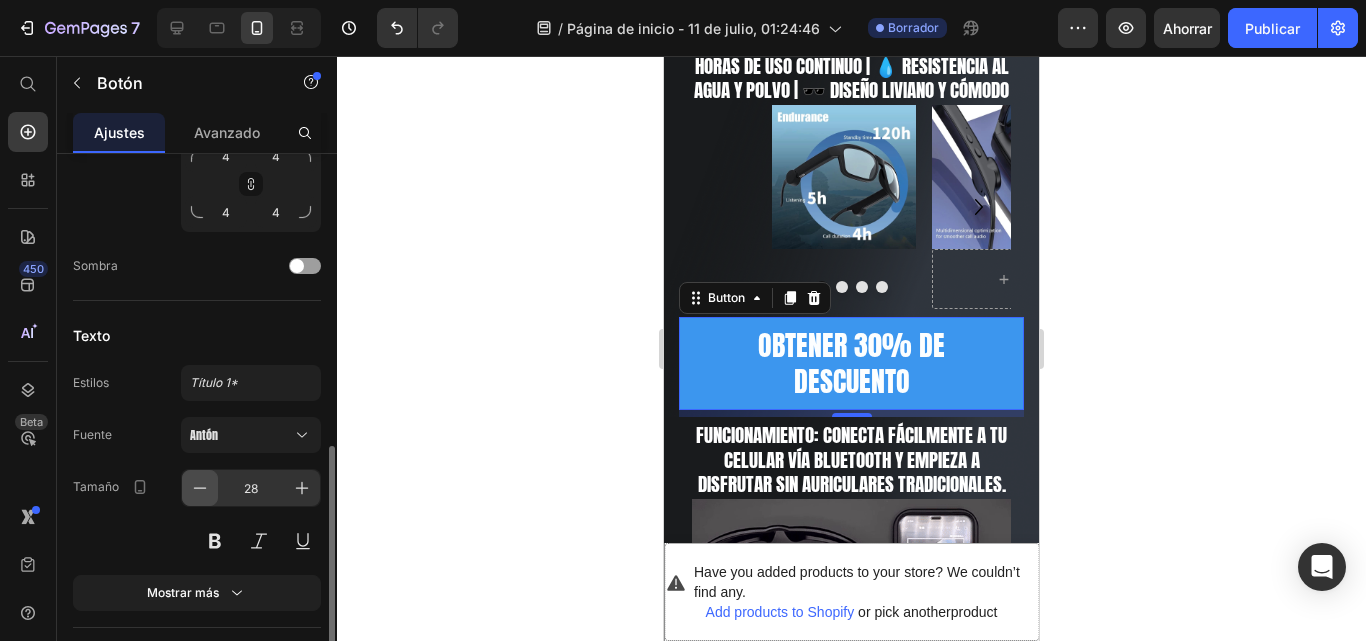 click 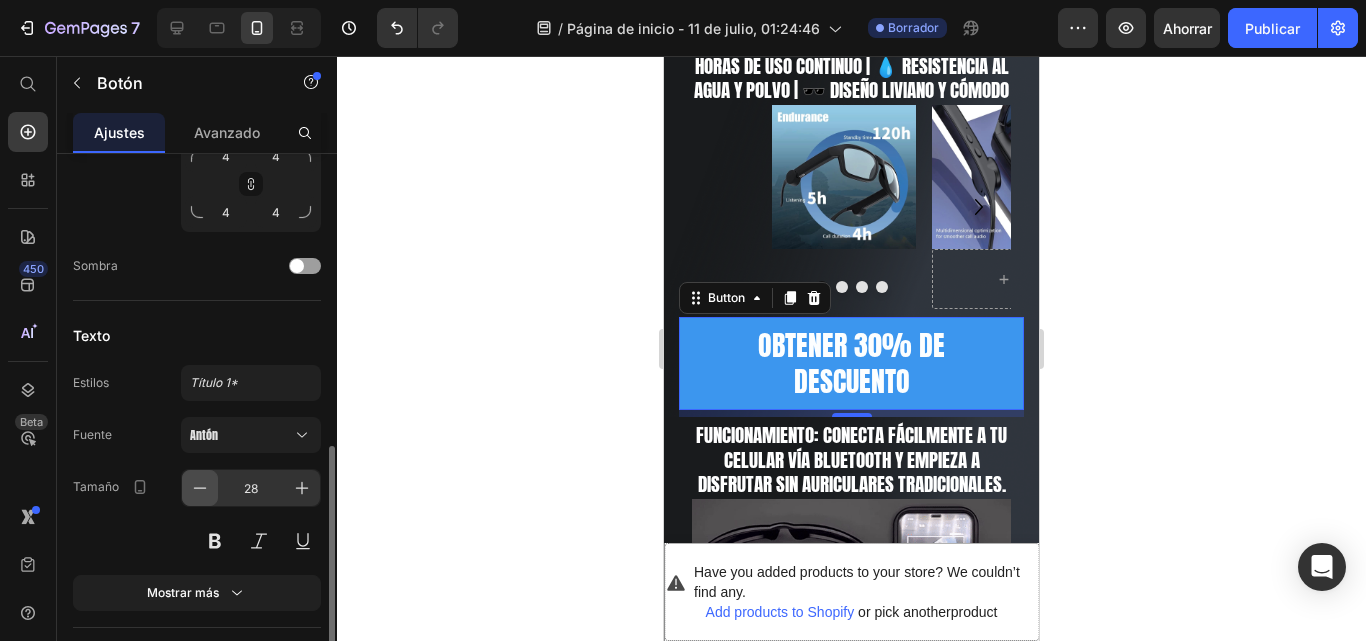 type on "25" 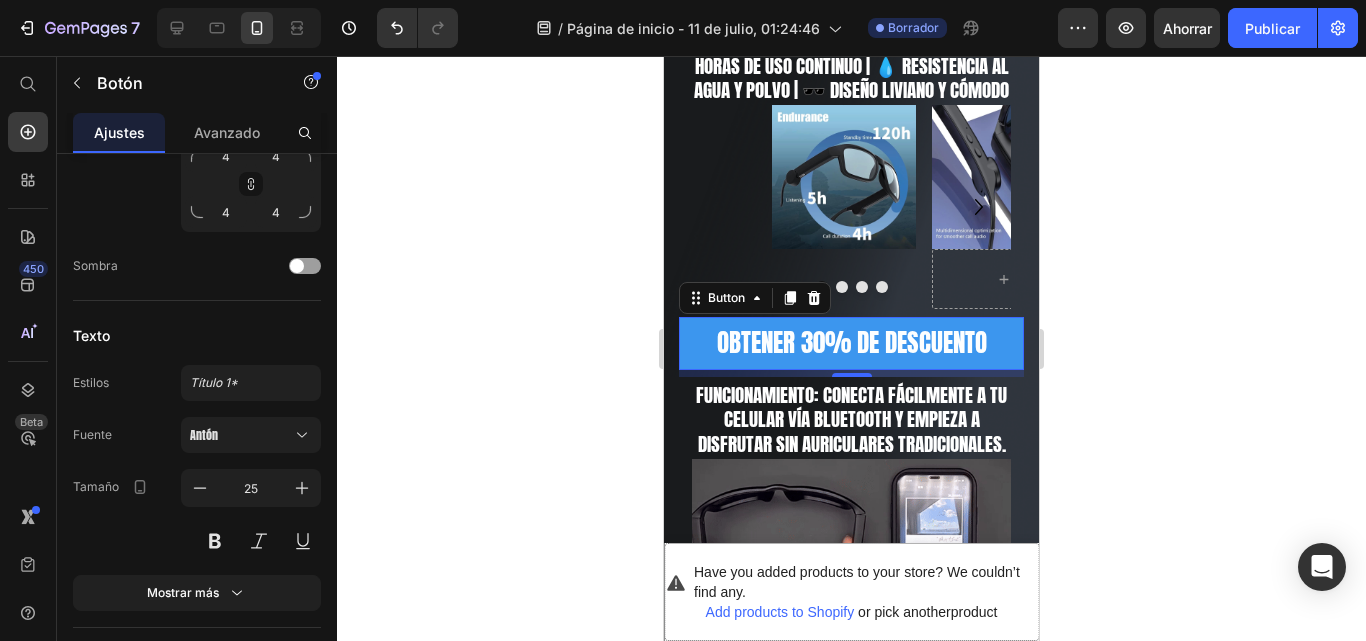 click 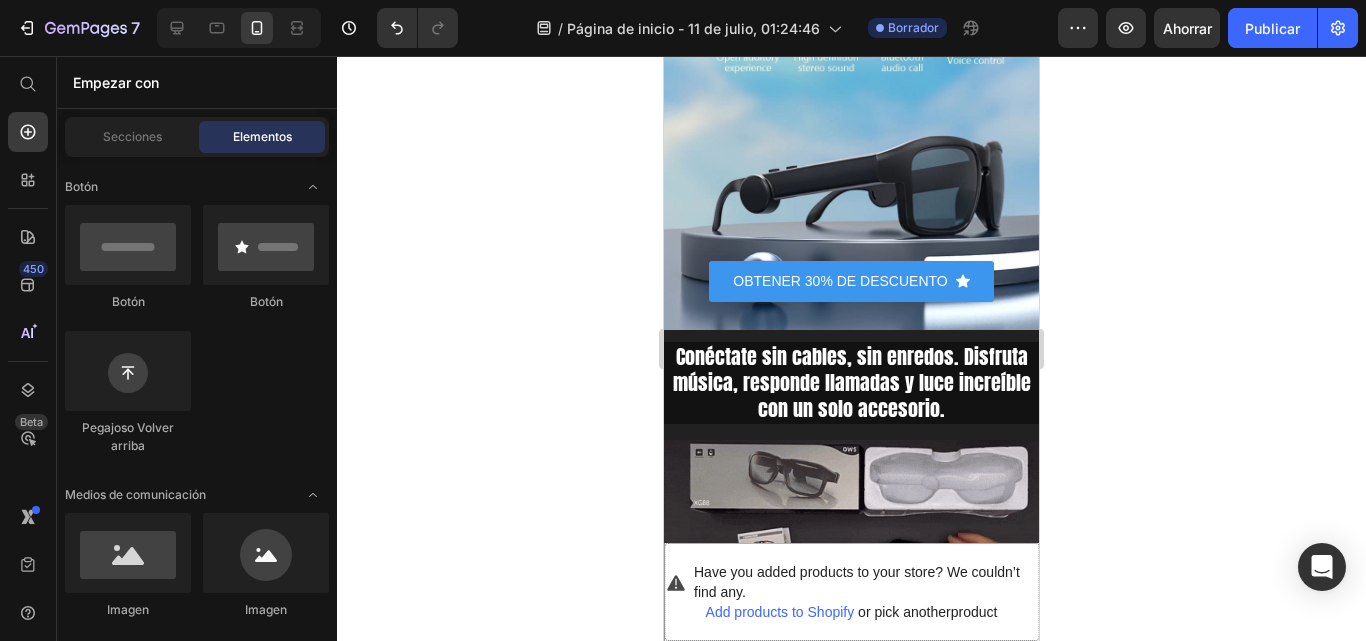 scroll, scrollTop: 0, scrollLeft: 0, axis: both 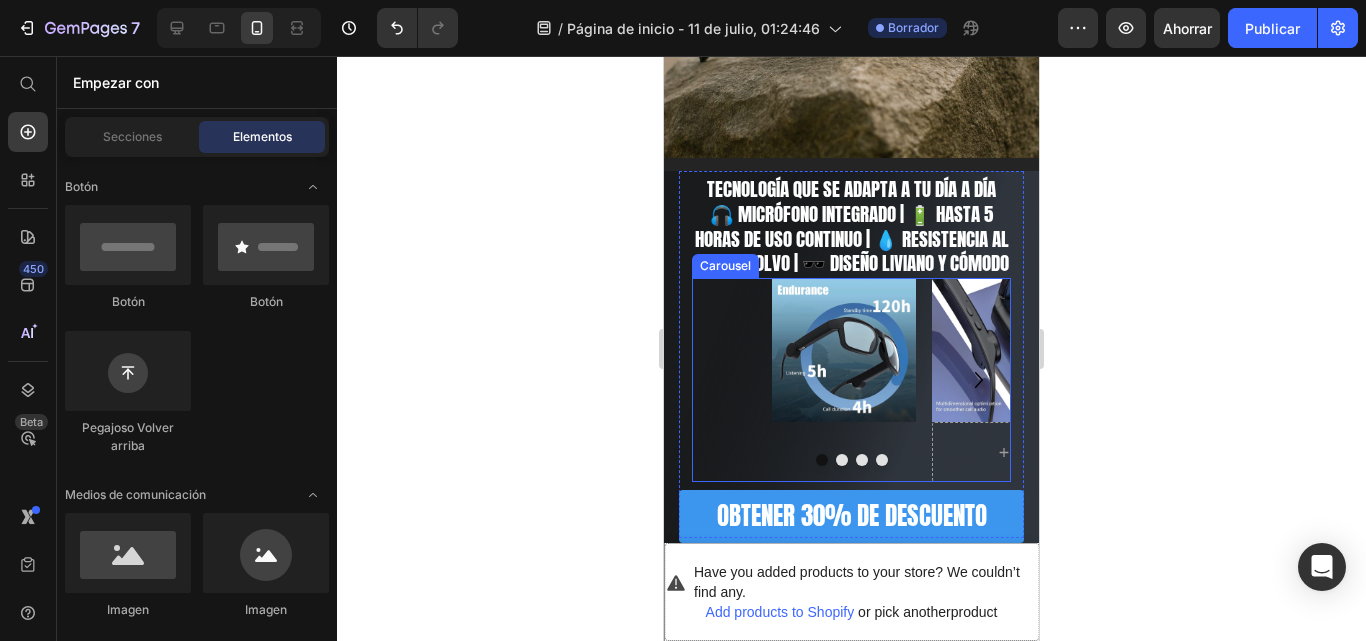 click 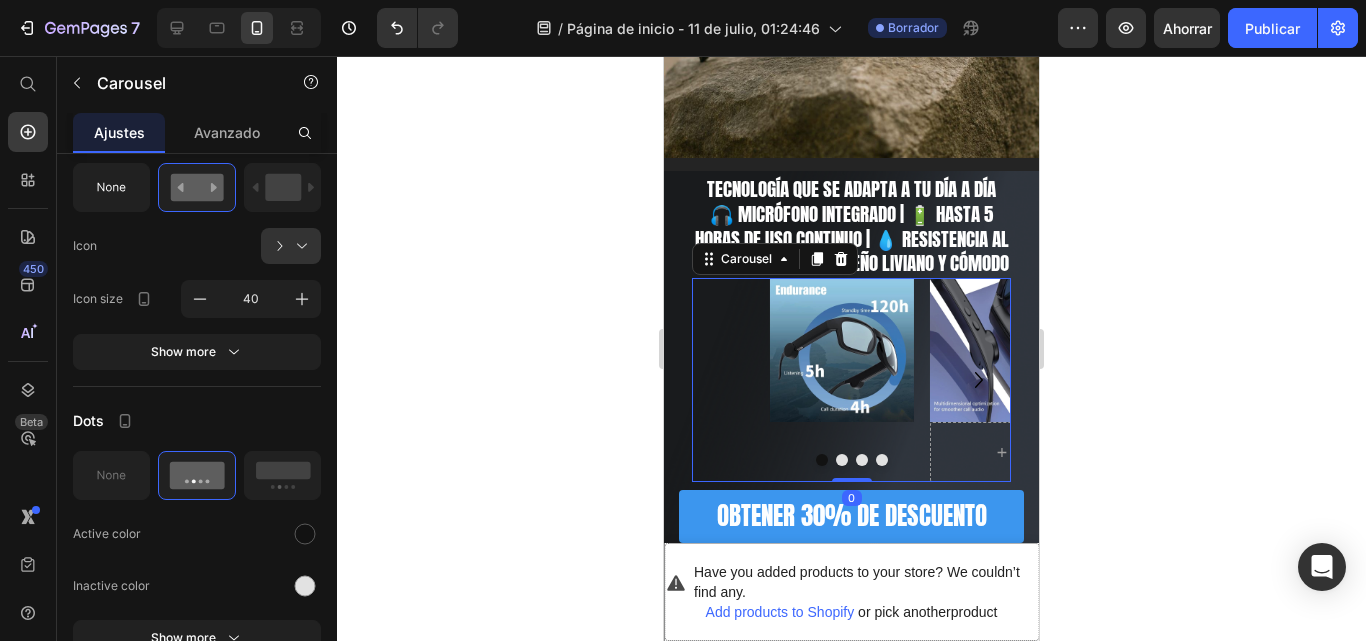 scroll, scrollTop: 0, scrollLeft: 0, axis: both 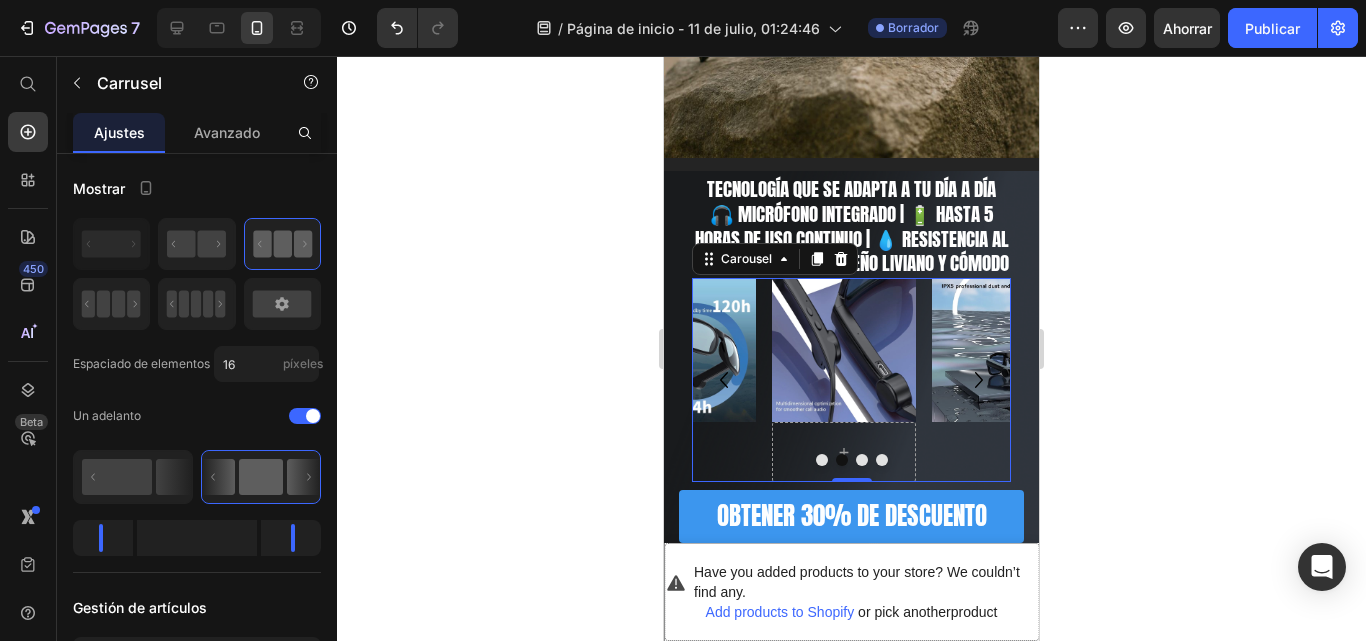 click 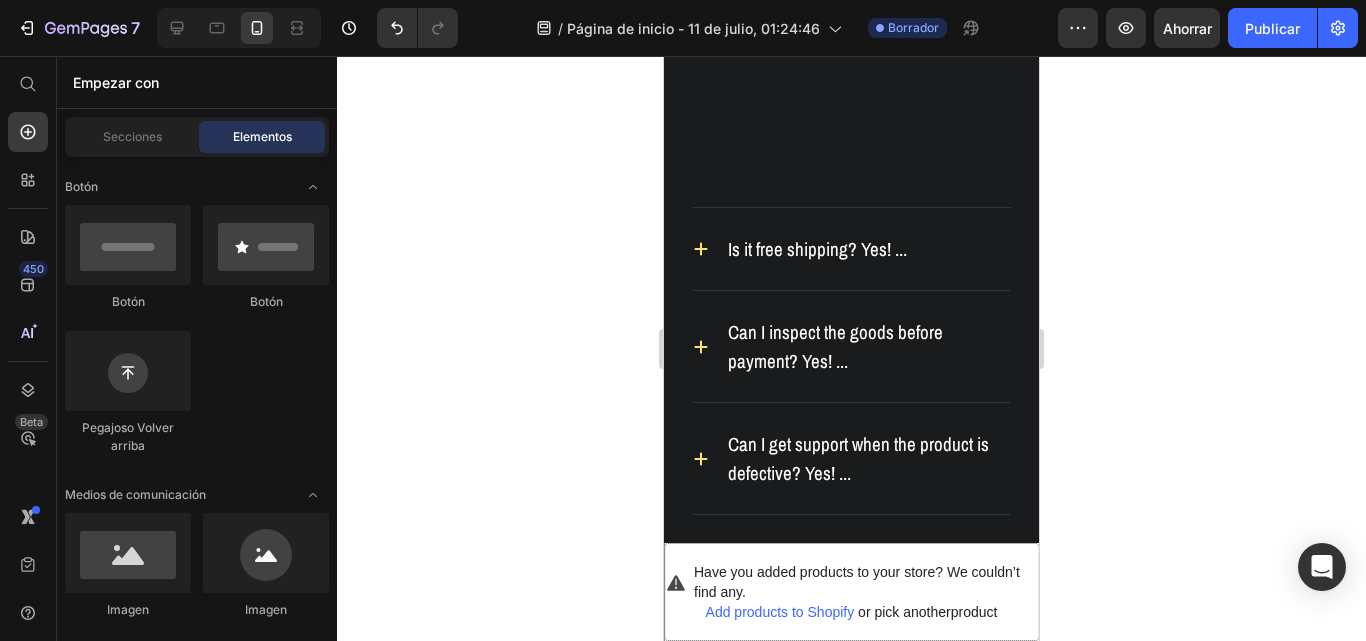 scroll, scrollTop: 6066, scrollLeft: 0, axis: vertical 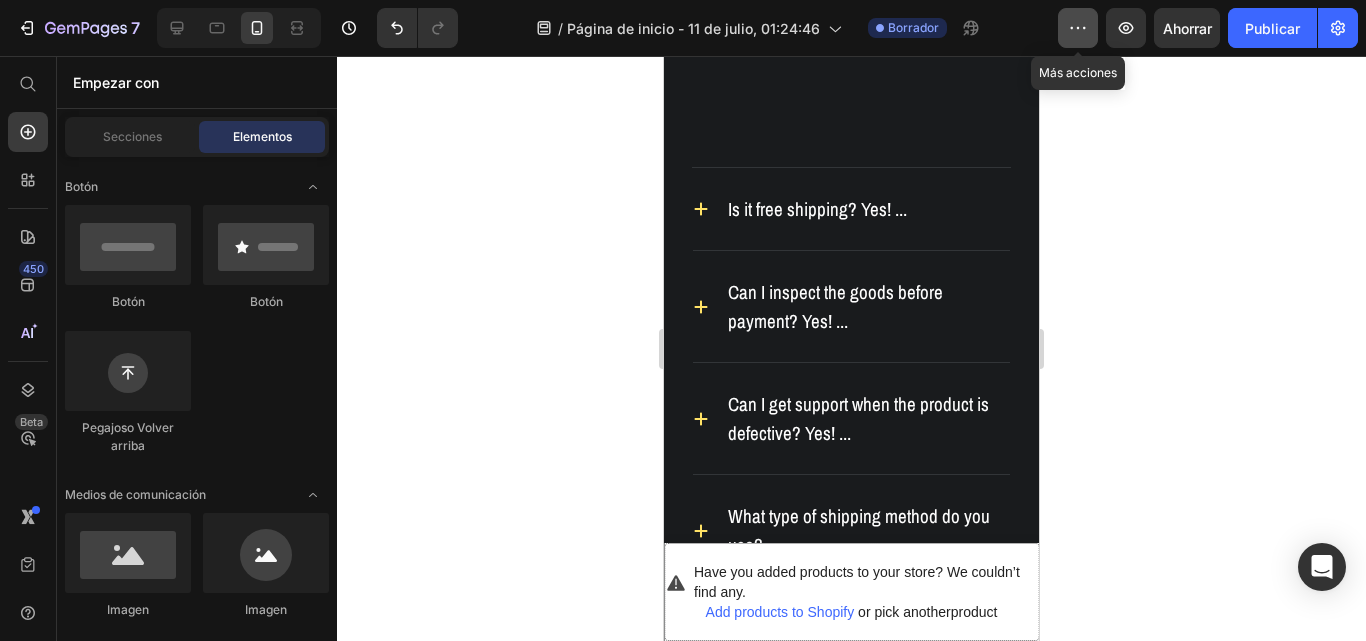 click 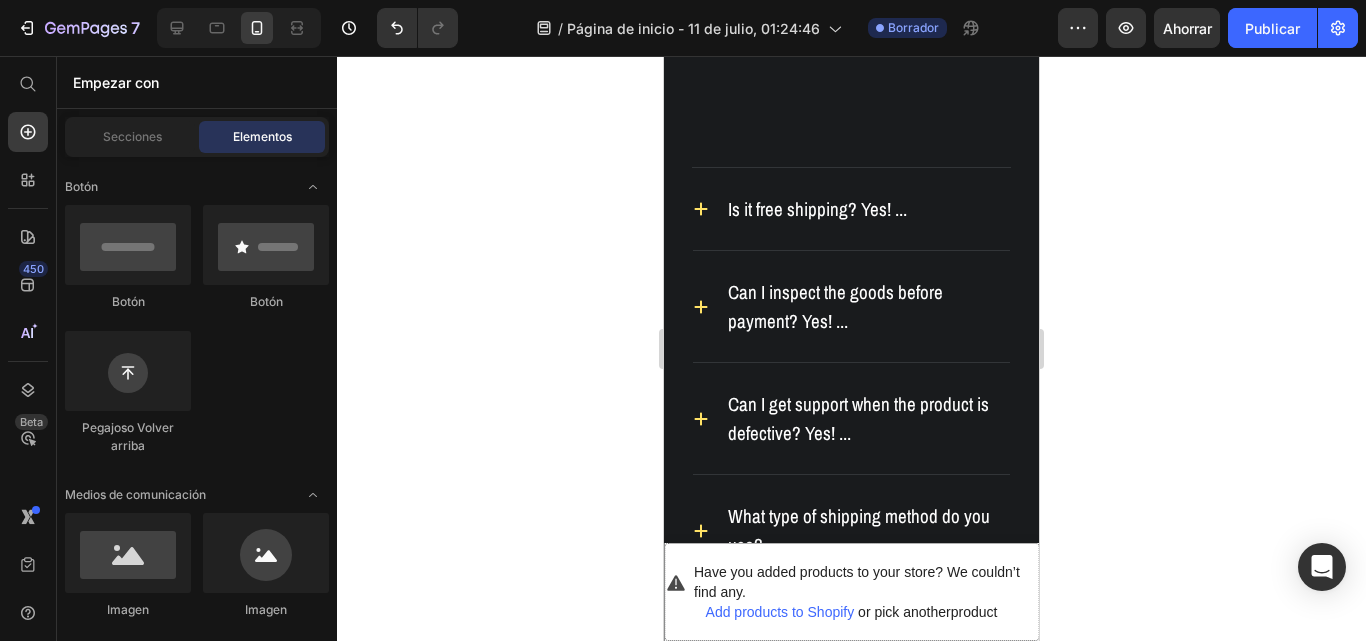 click 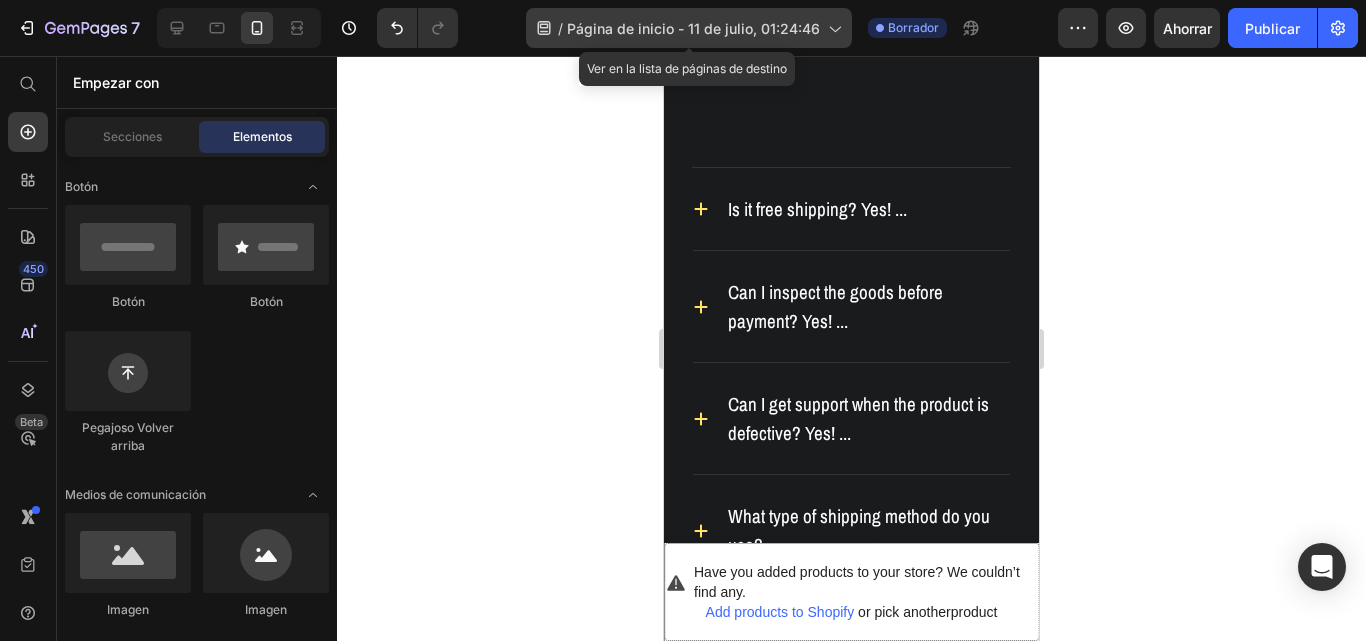 click 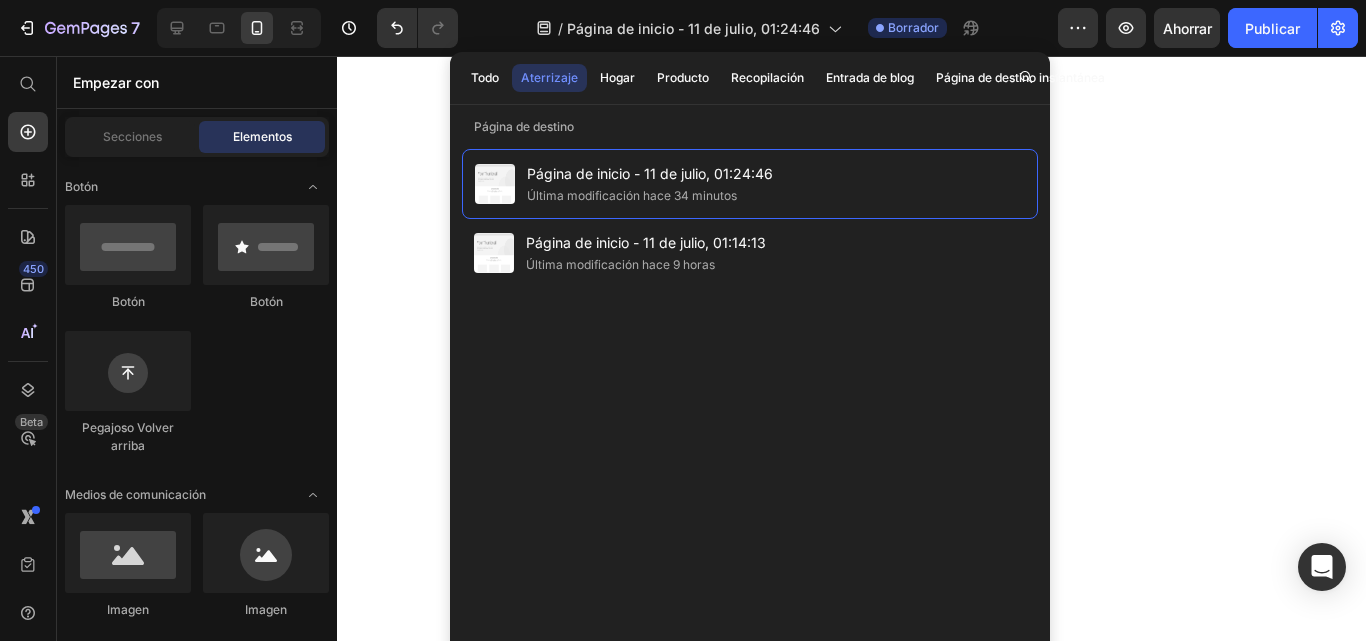 click 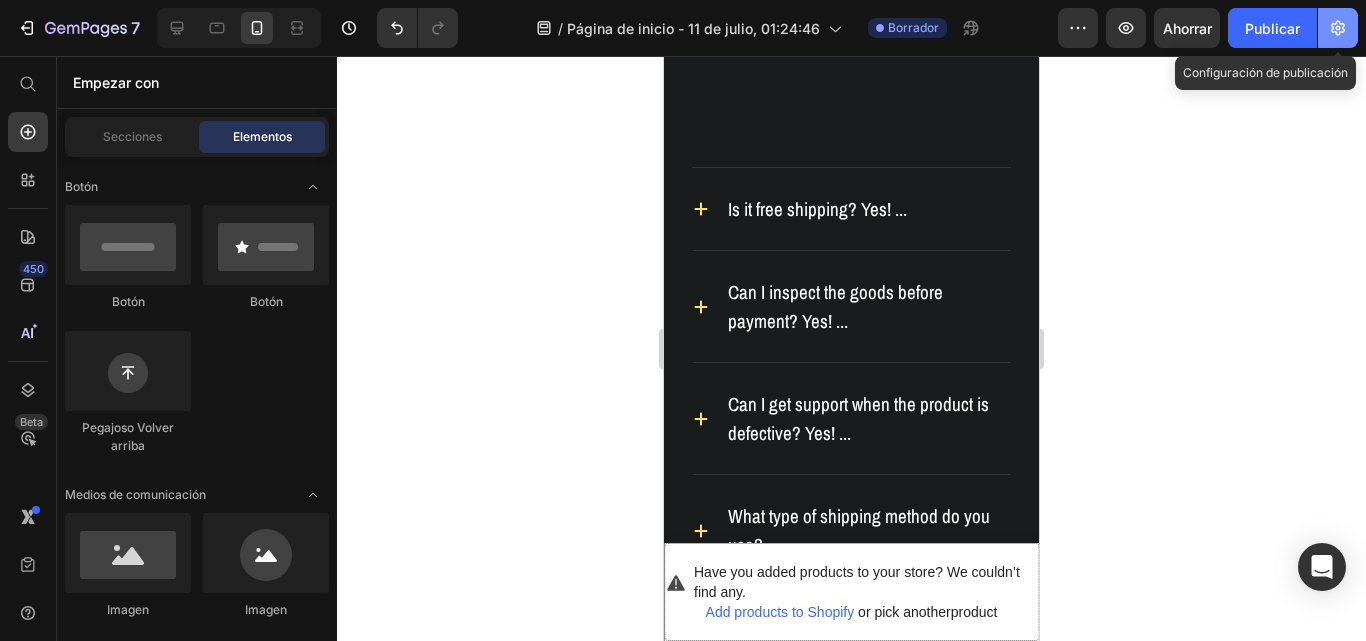 click 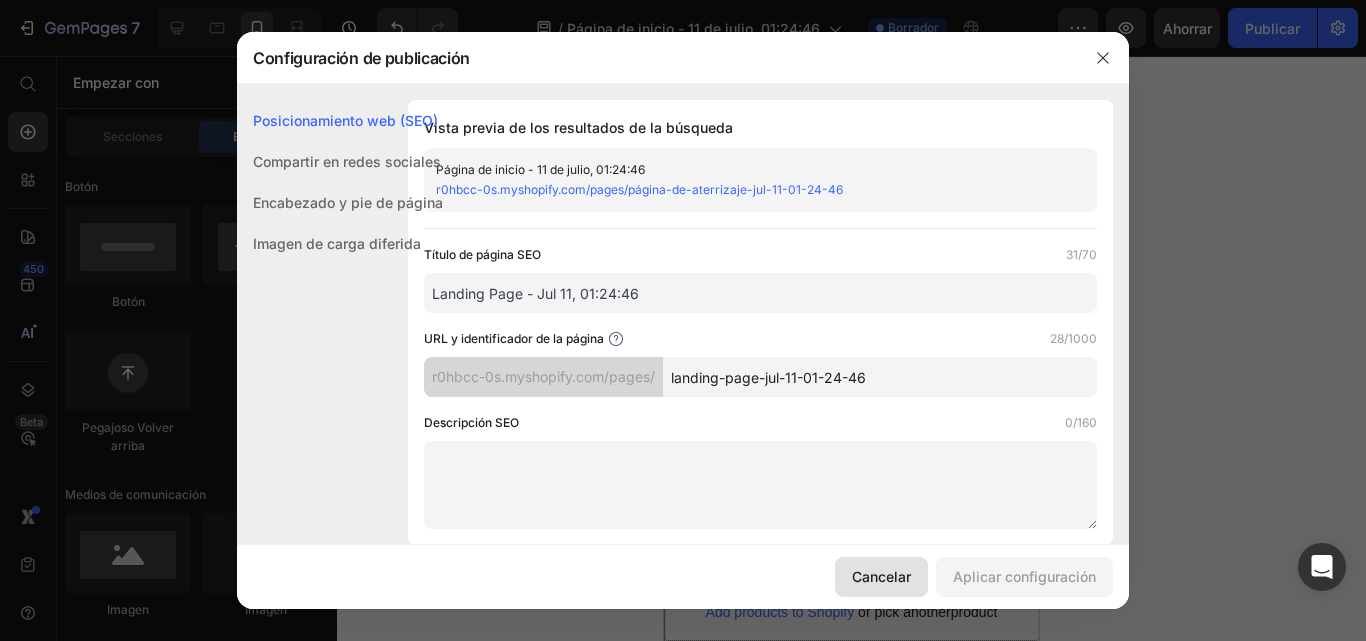 click on "Cancelar" at bounding box center [881, 576] 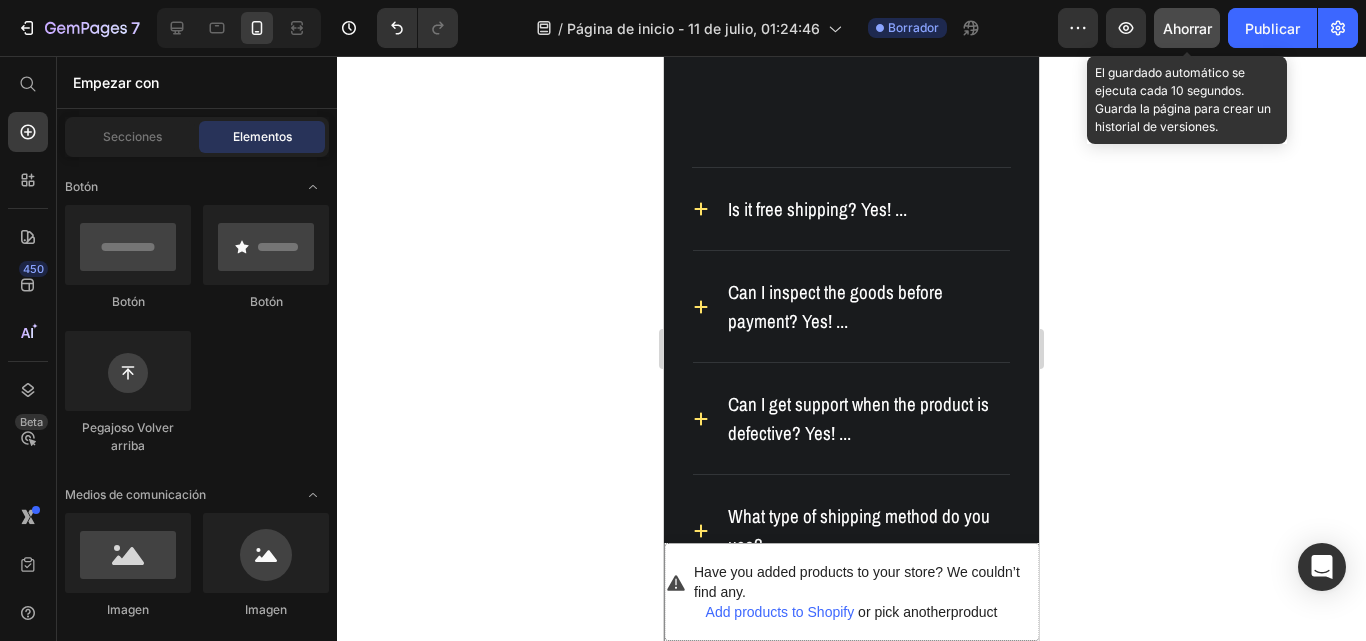 click on "Ahorrar" 